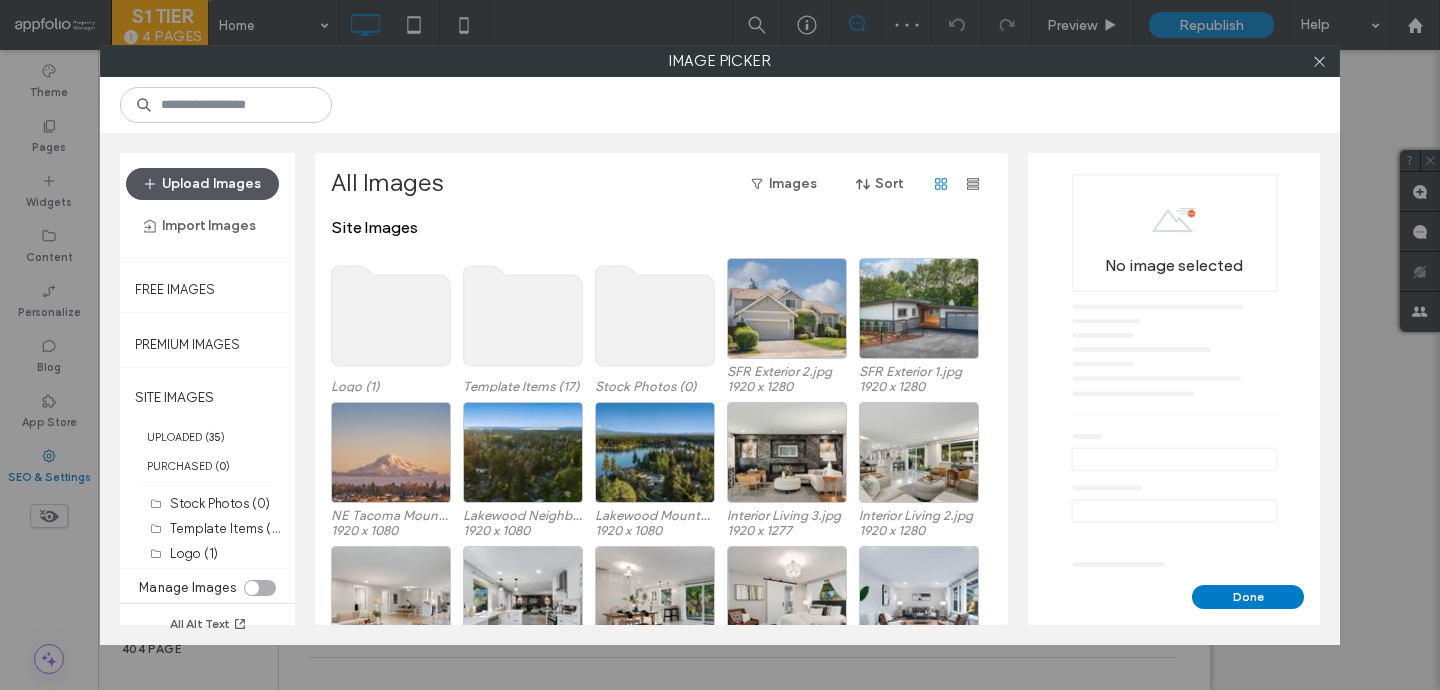 scroll, scrollTop: 0, scrollLeft: 0, axis: both 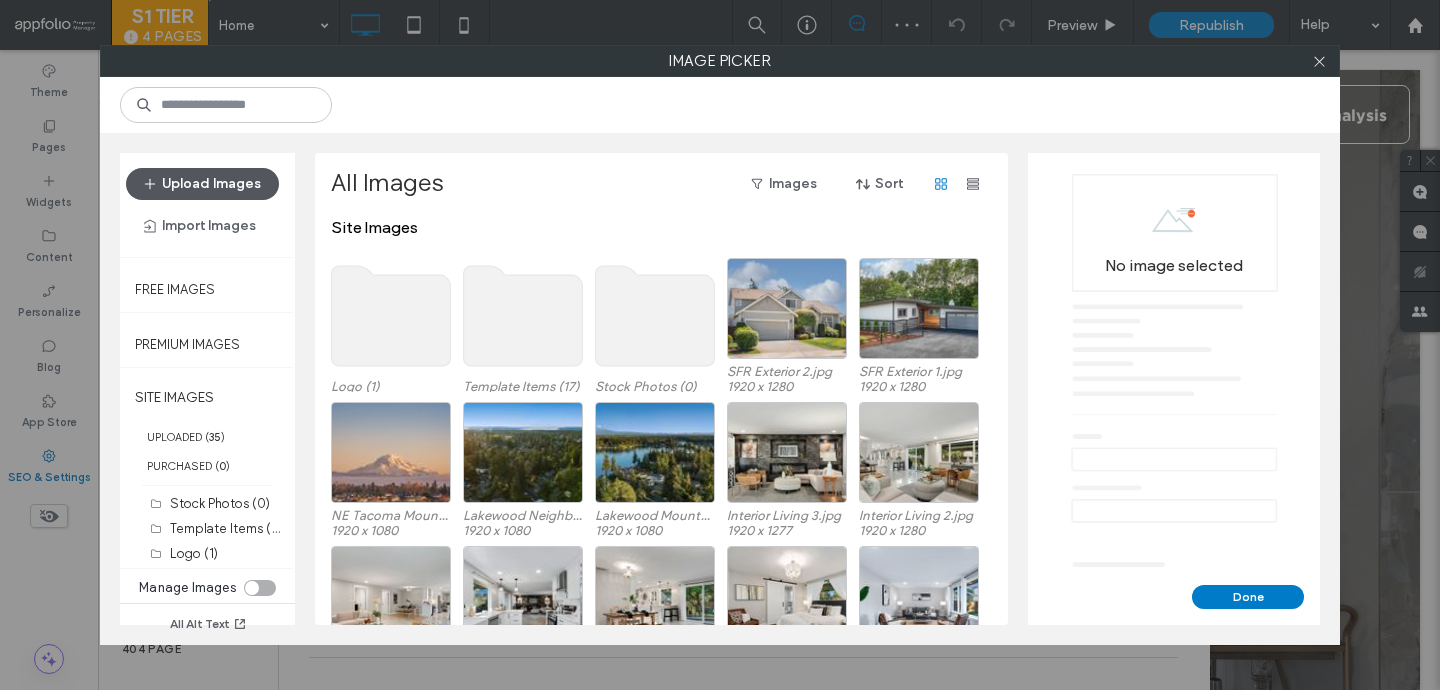click on "Upload Images" at bounding box center (202, 184) 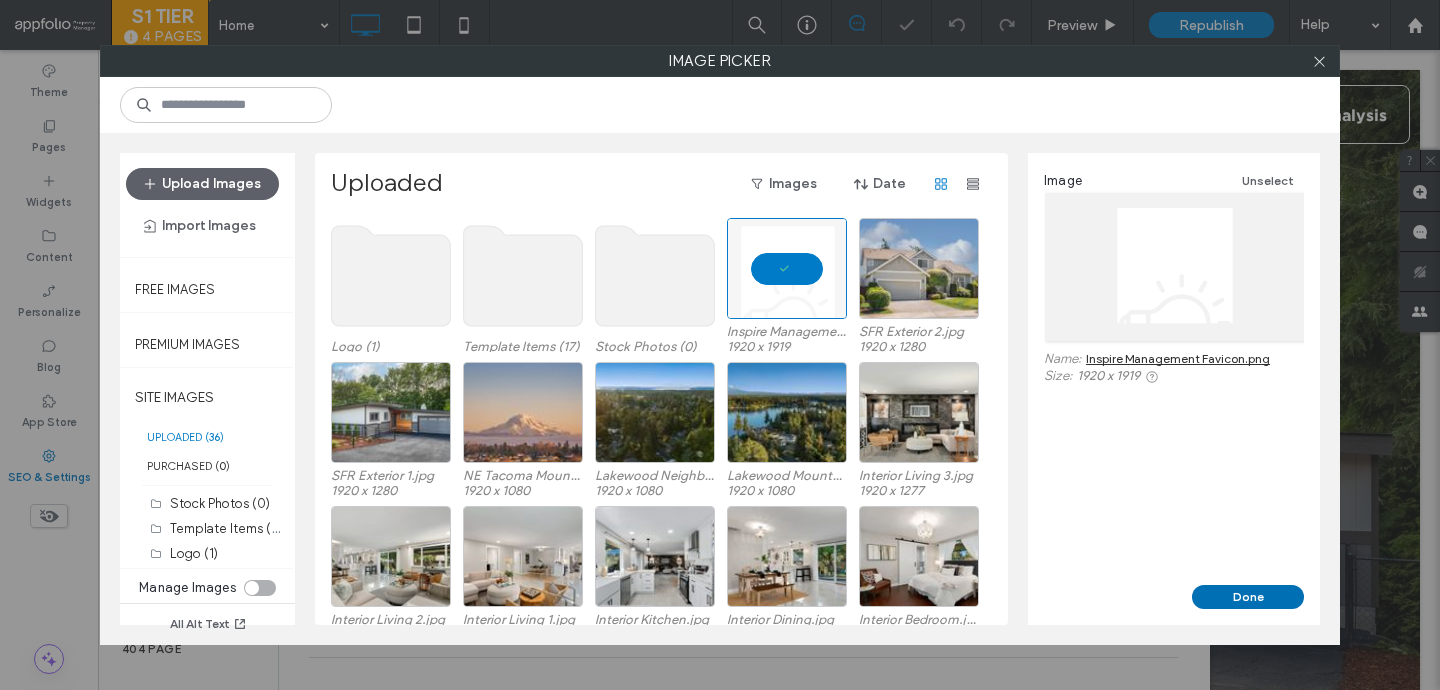 click on "Done" at bounding box center (1248, 597) 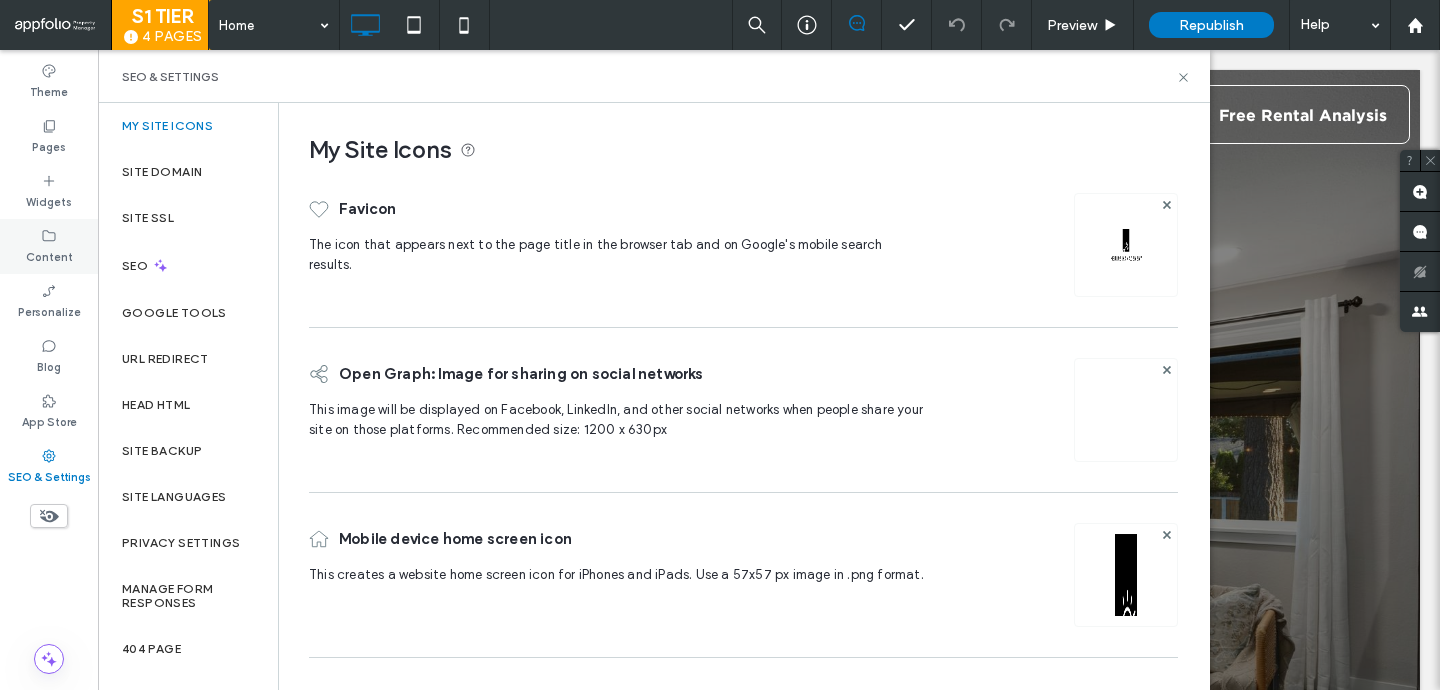 click 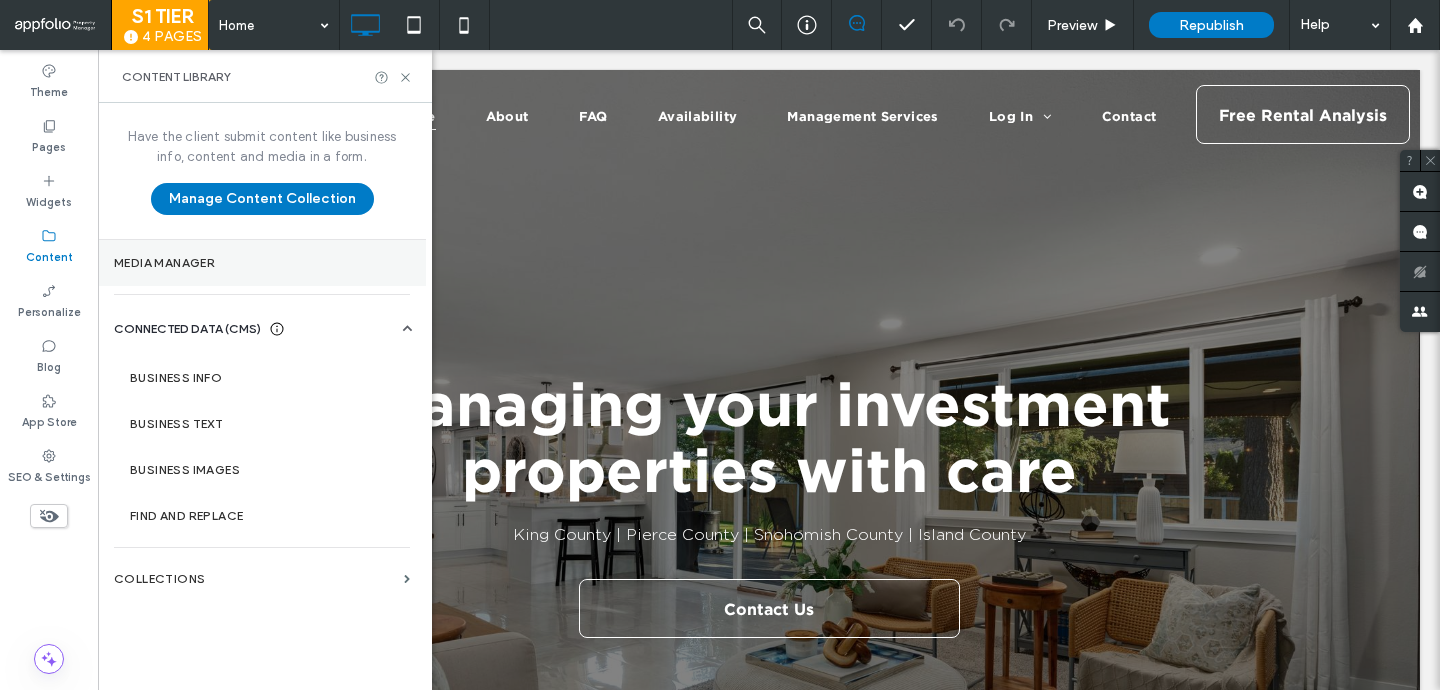click on "Media Manager" at bounding box center (262, 263) 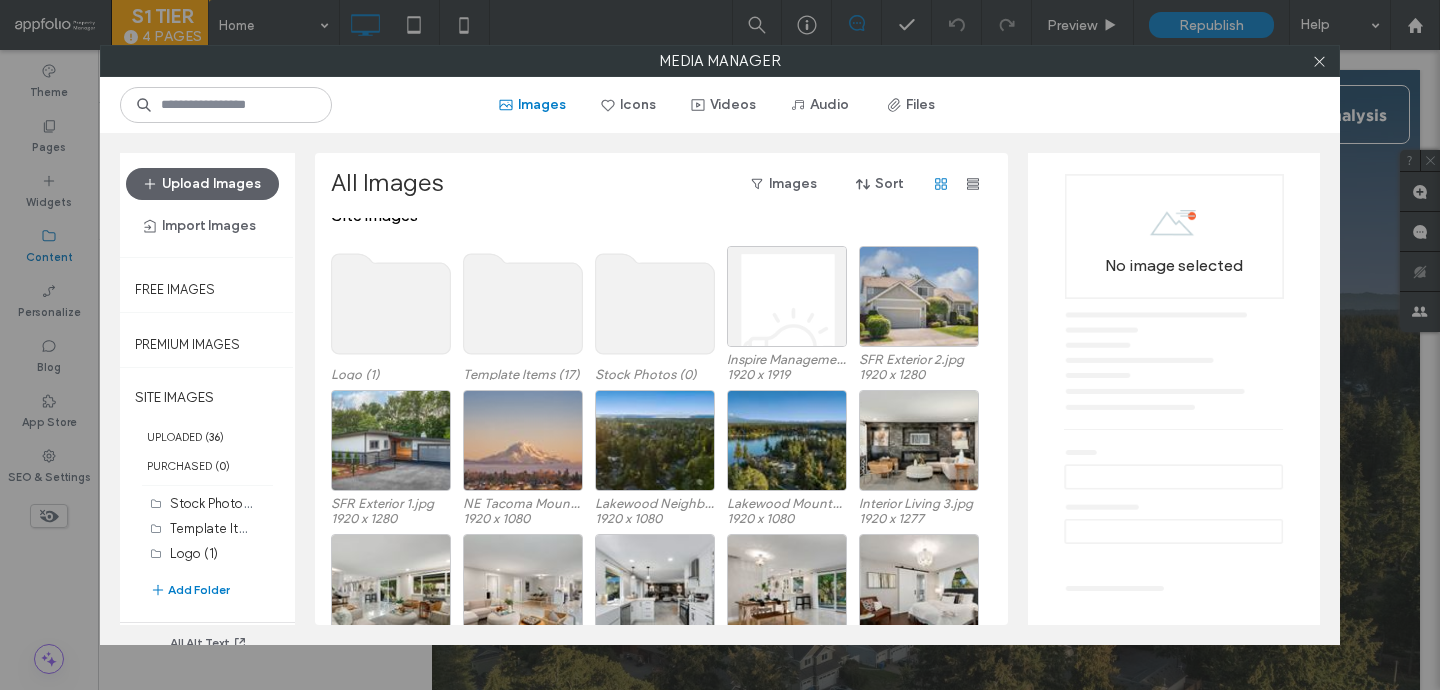 scroll, scrollTop: 11, scrollLeft: 0, axis: vertical 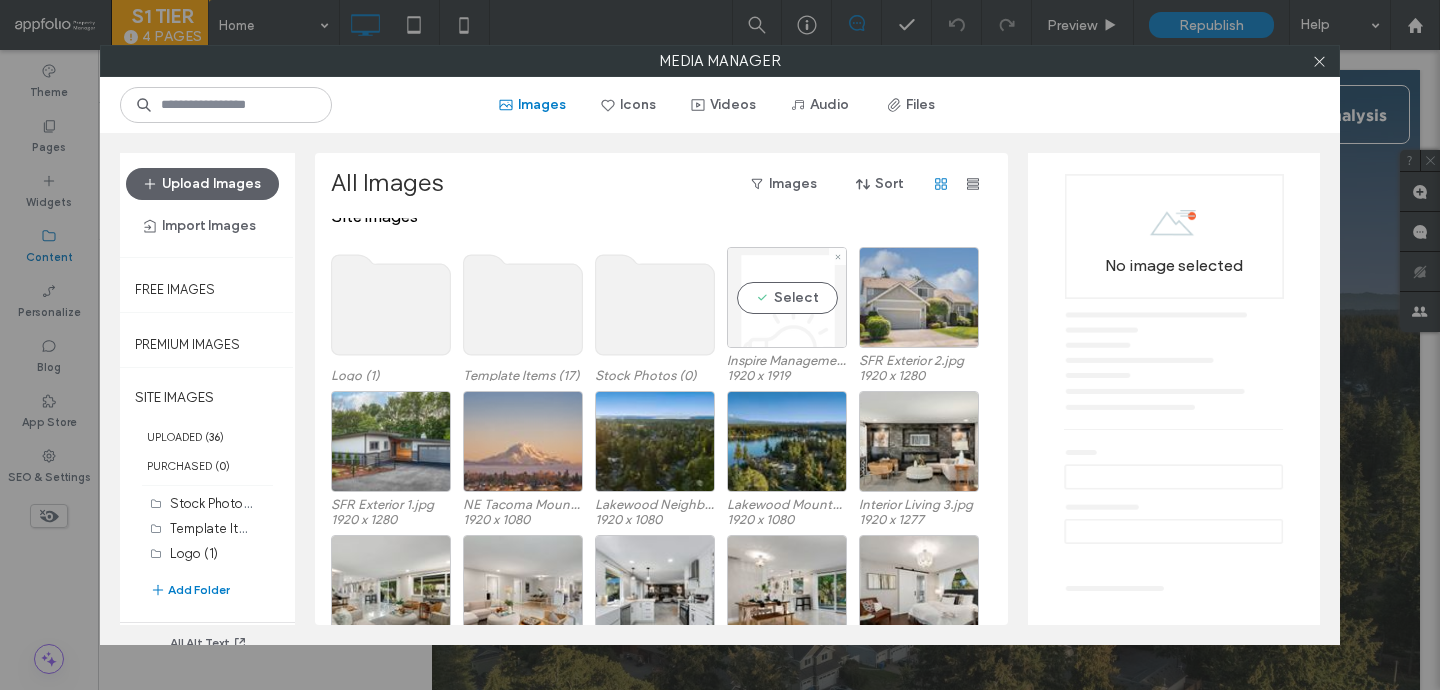 click on "Select" at bounding box center (787, 297) 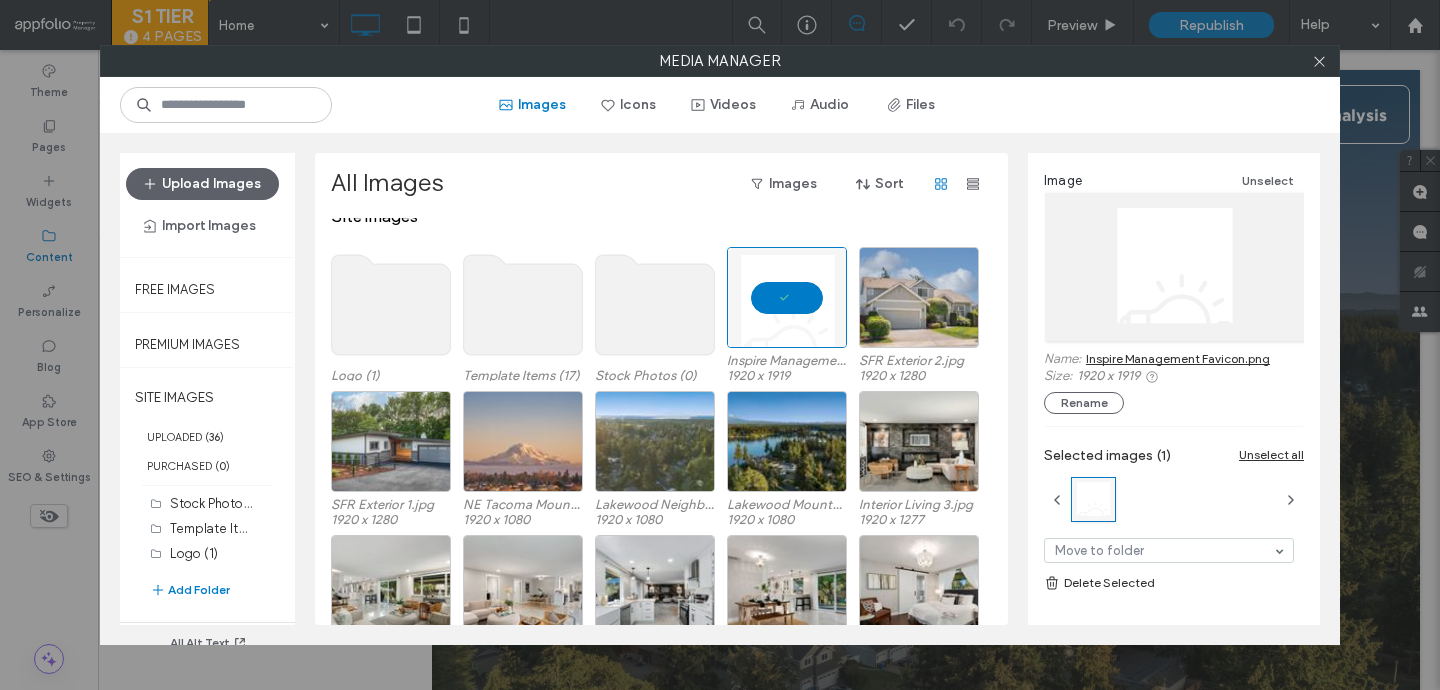 scroll, scrollTop: 428, scrollLeft: 0, axis: vertical 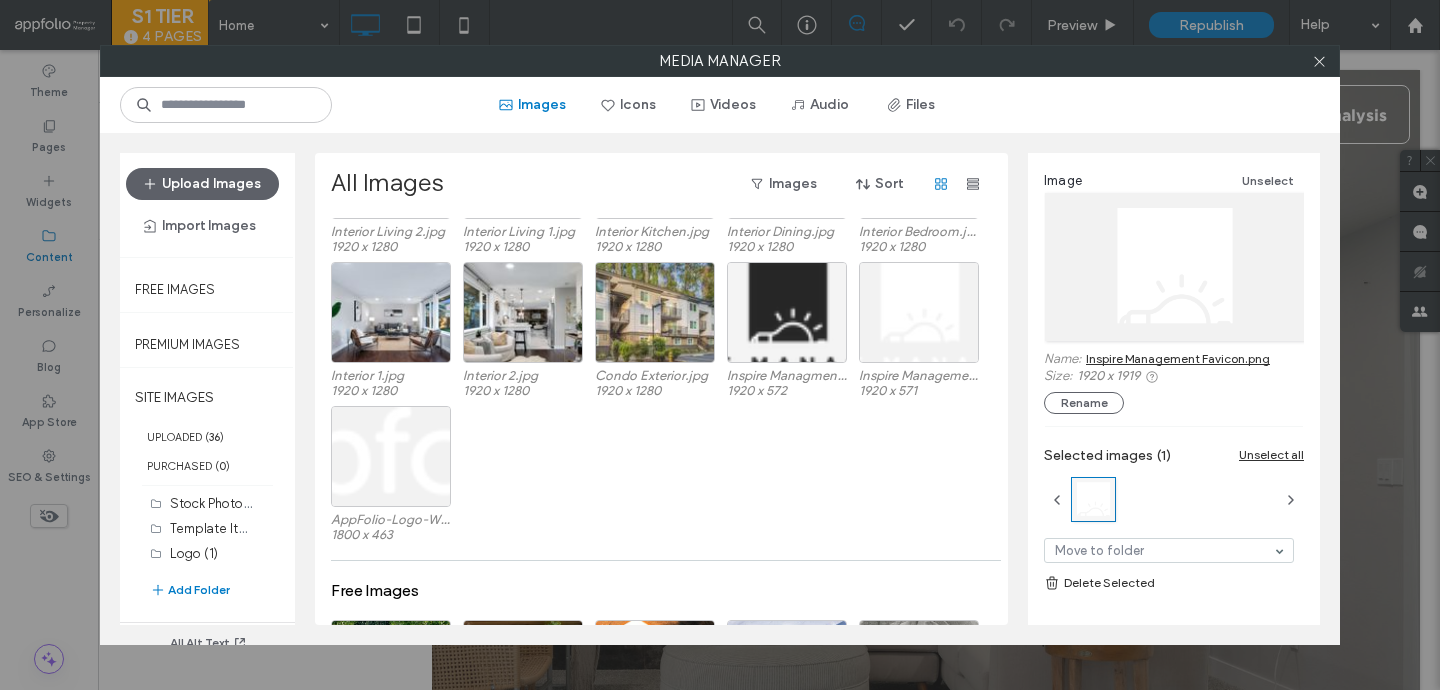 click at bounding box center (787, 312) 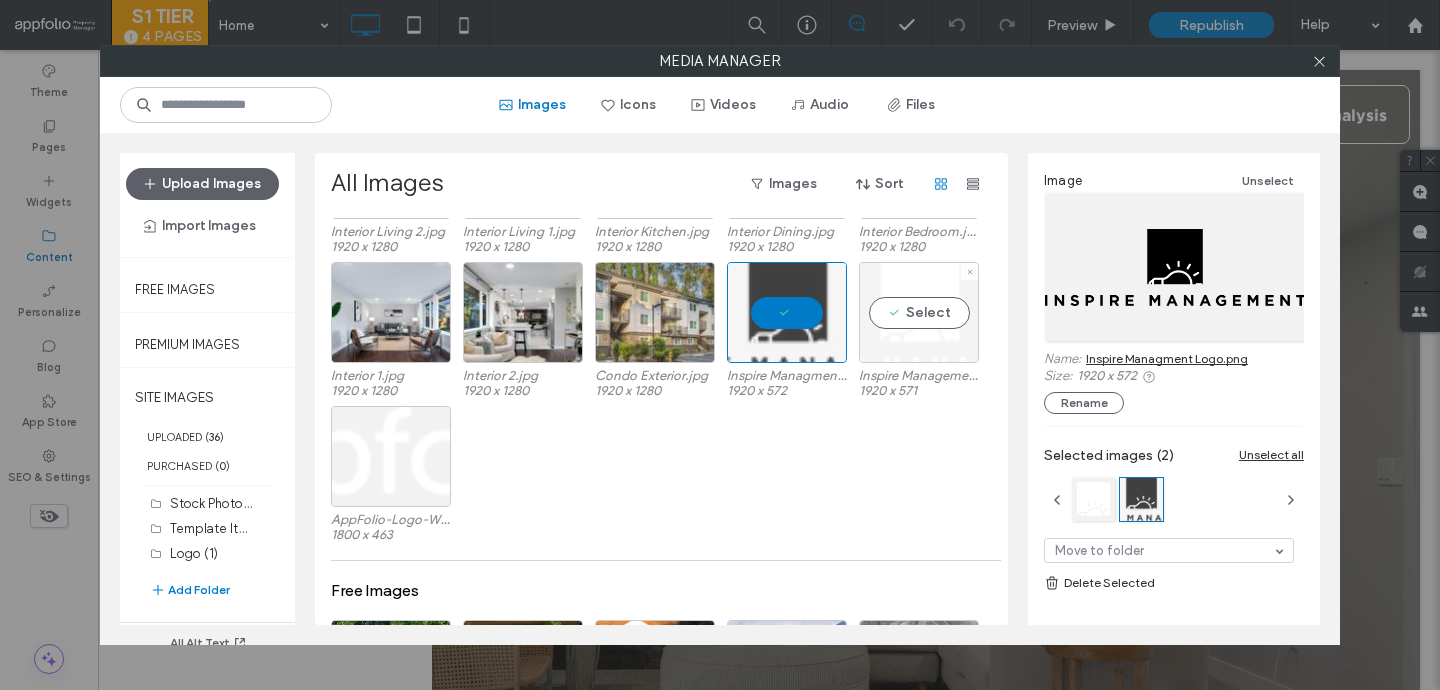 click on "Select" at bounding box center (919, 312) 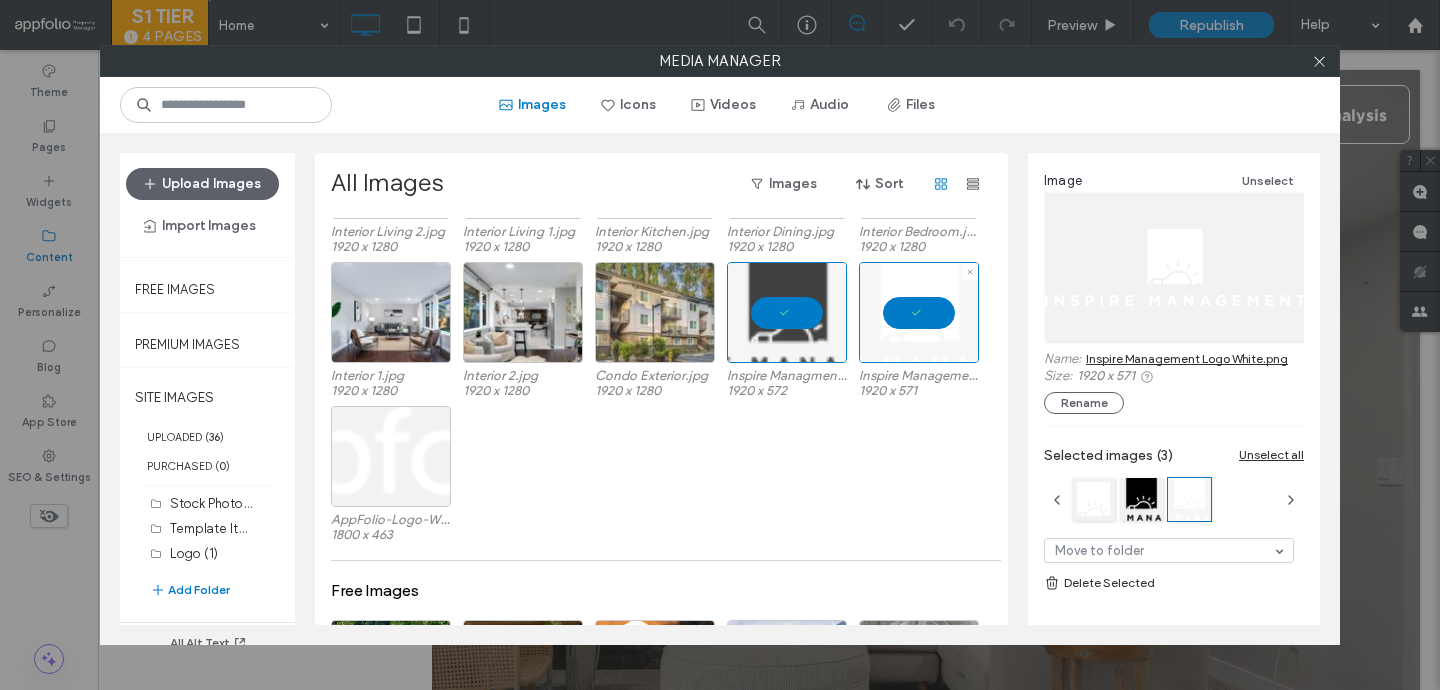 scroll, scrollTop: 0, scrollLeft: 0, axis: both 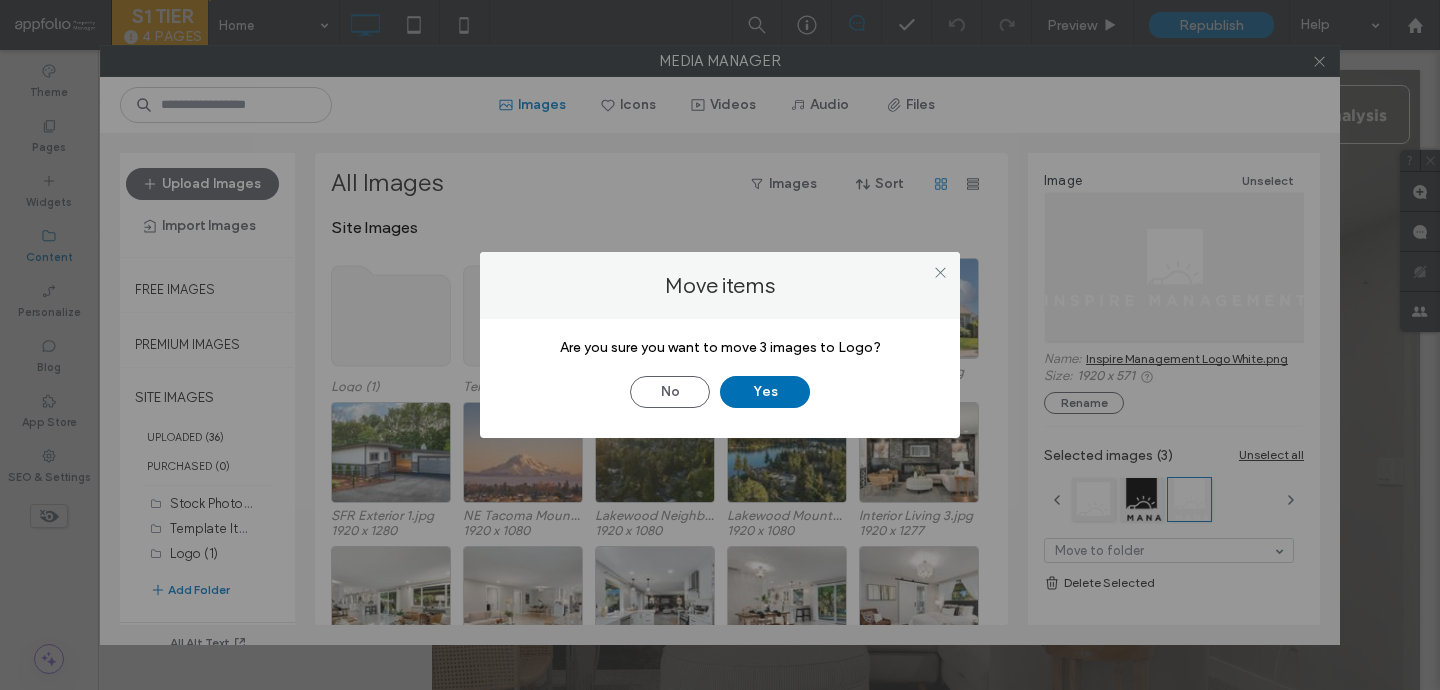 click on "Yes" at bounding box center (765, 392) 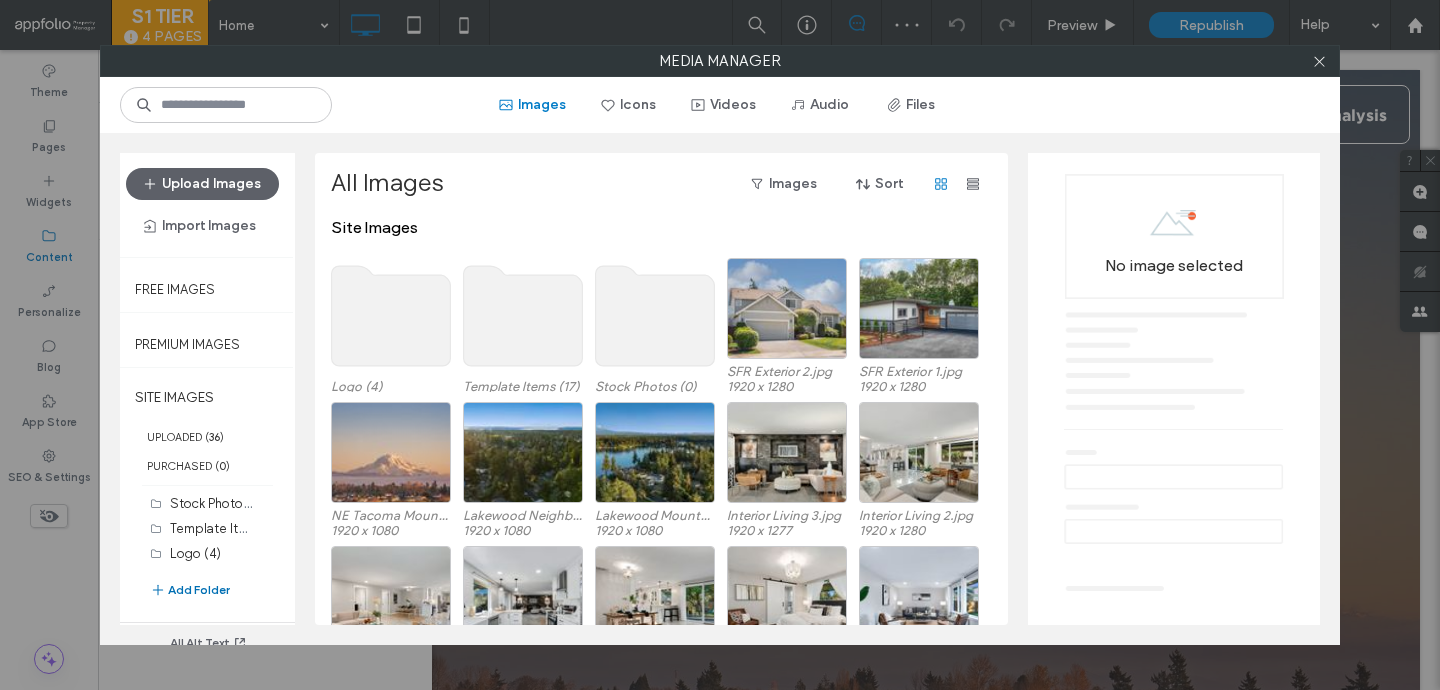 click on "Add Folder" at bounding box center [190, 590] 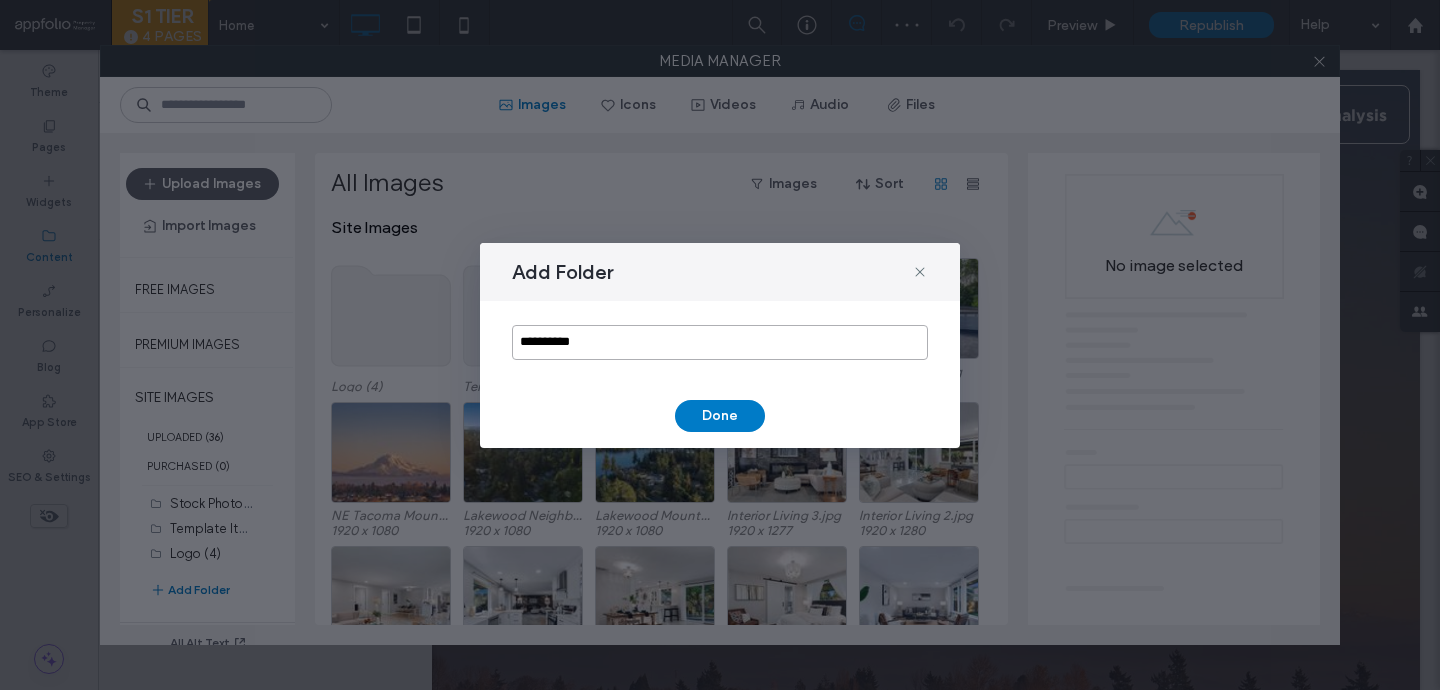 click on "**********" at bounding box center [720, 342] 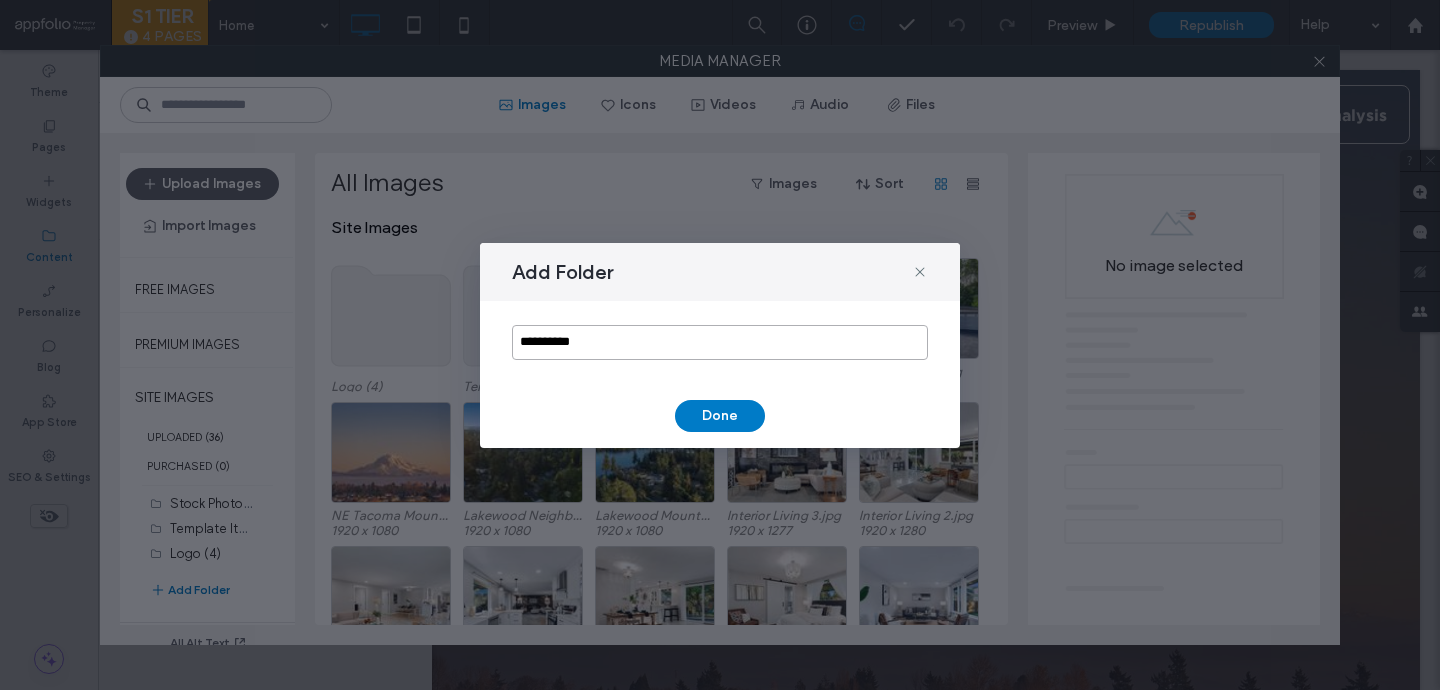 click on "**********" at bounding box center [720, 342] 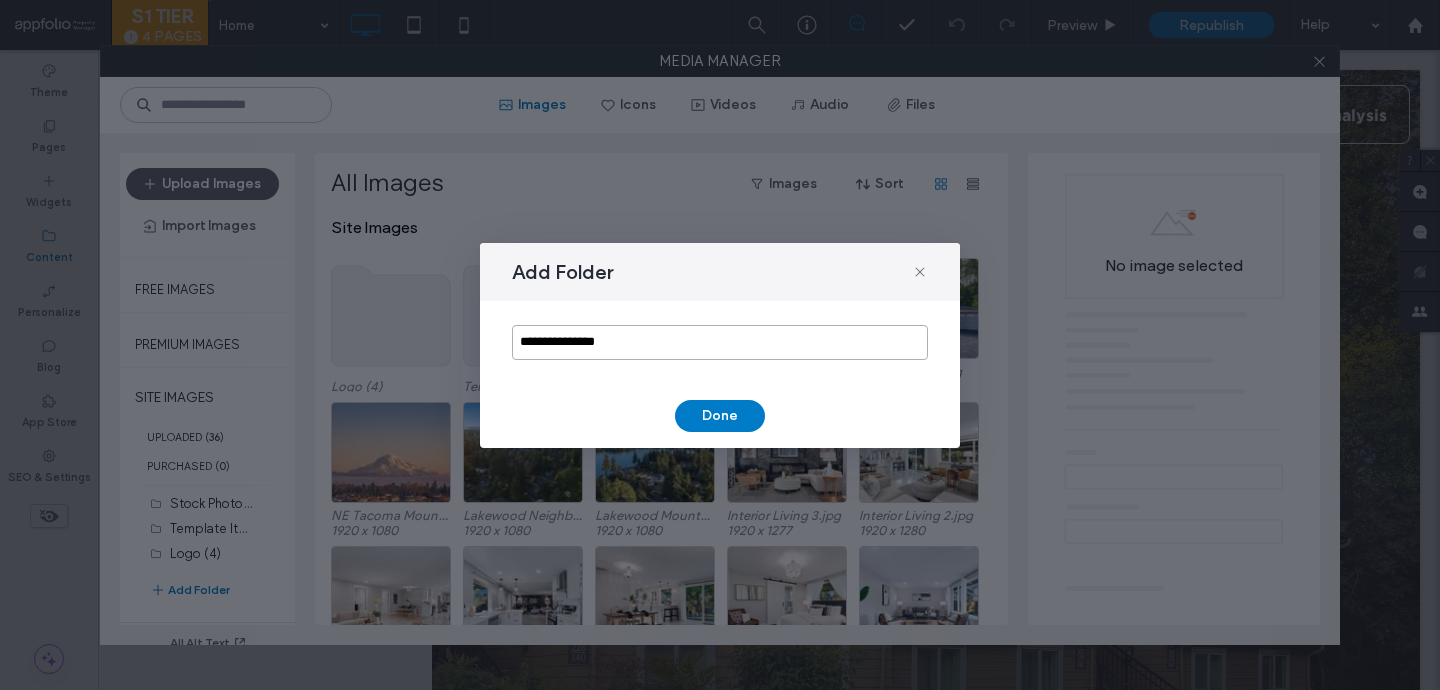 type on "**********" 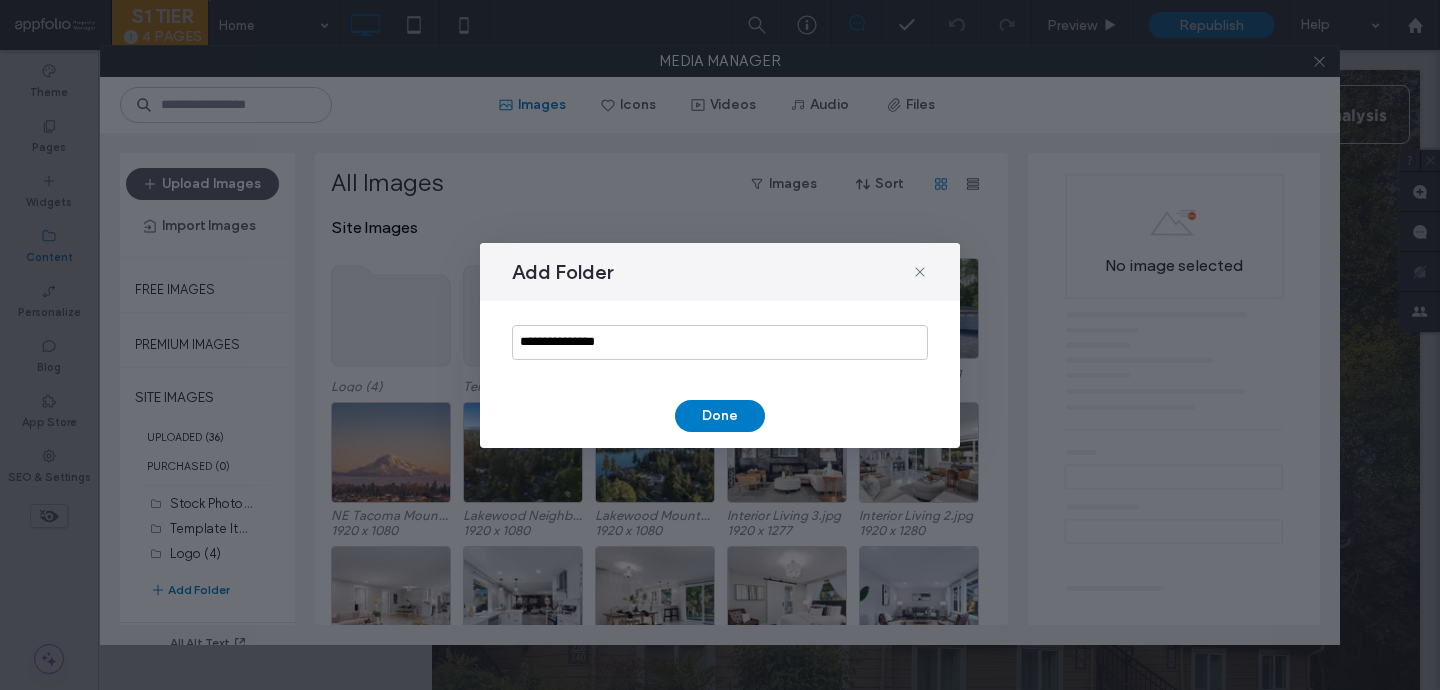 click on "**********" at bounding box center (720, 345) 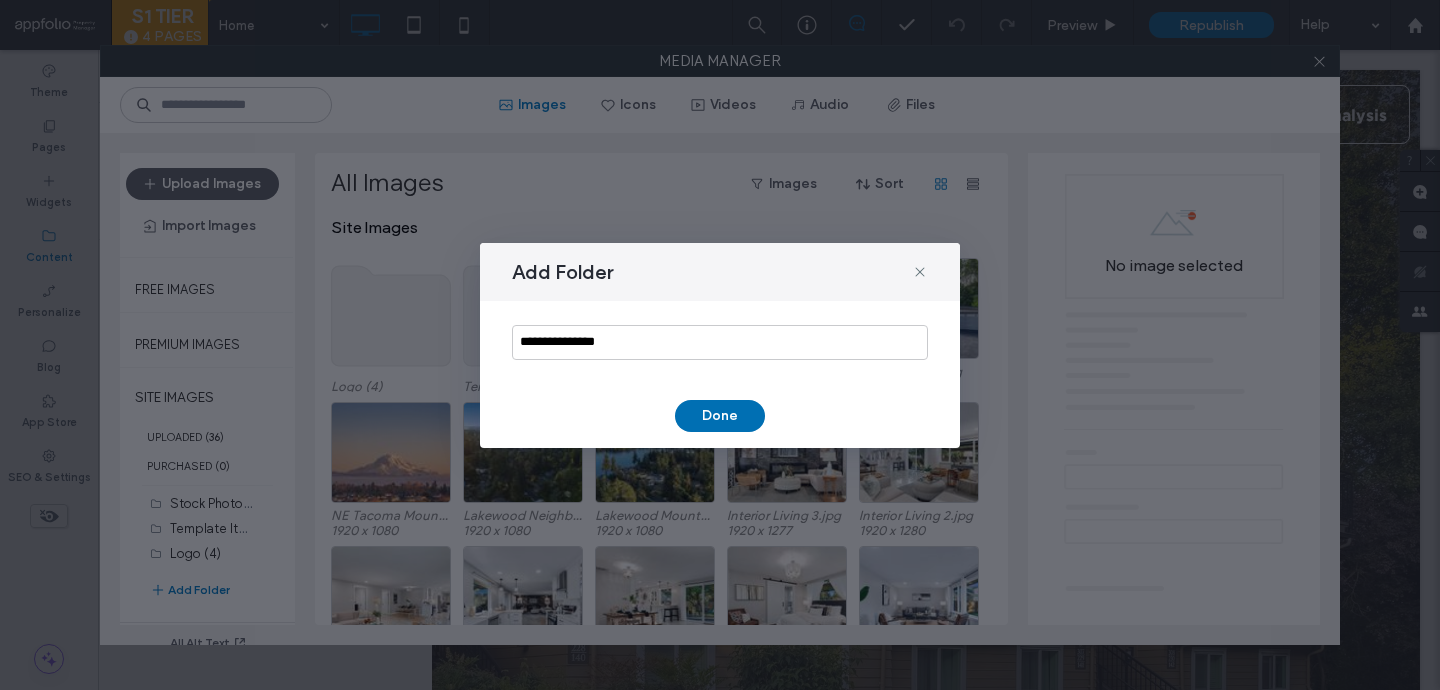 click on "Done" at bounding box center [720, 416] 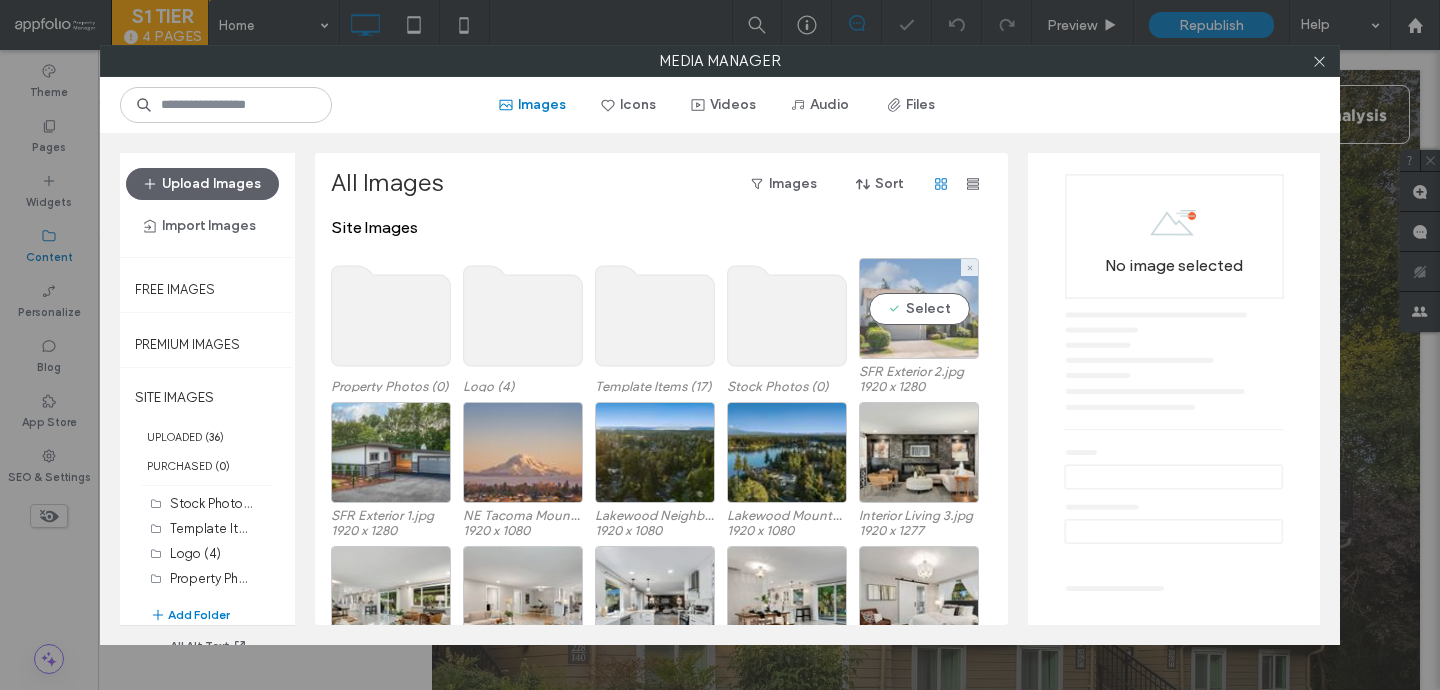 click on "Select" at bounding box center [919, 308] 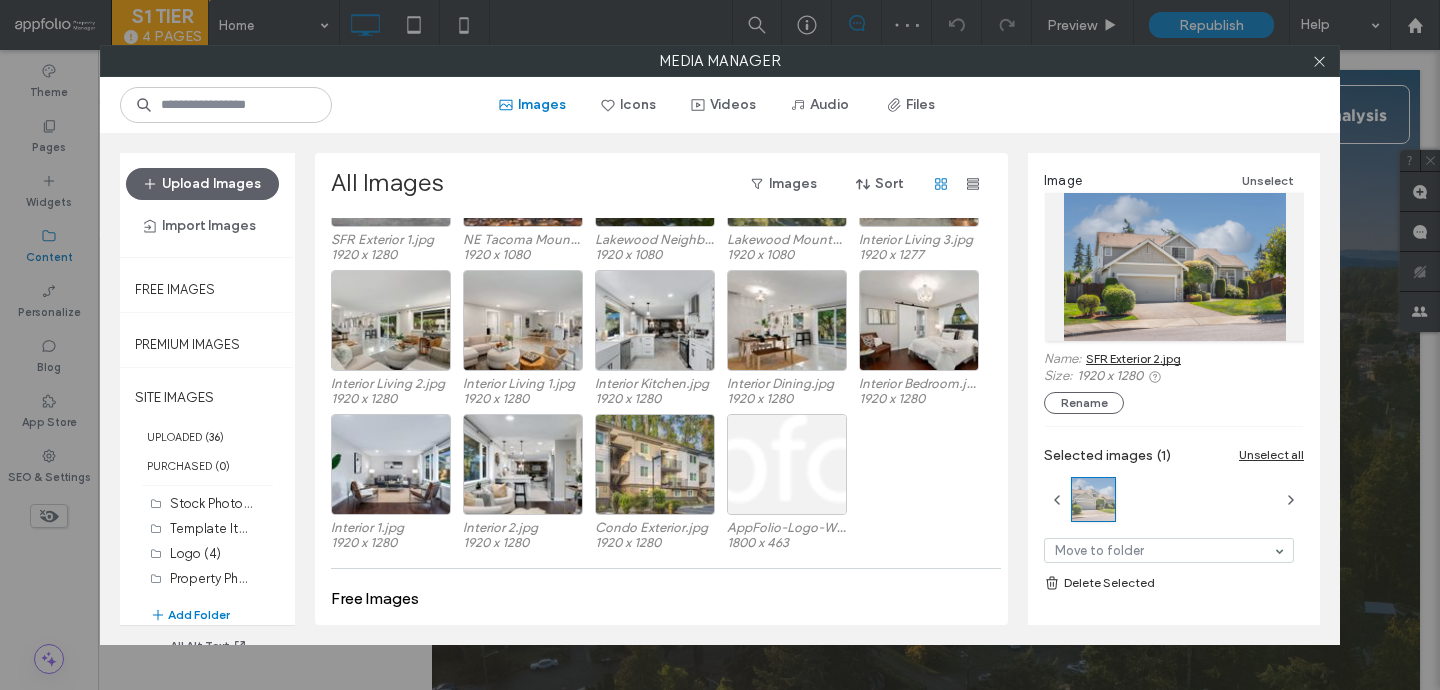 scroll, scrollTop: 221, scrollLeft: 0, axis: vertical 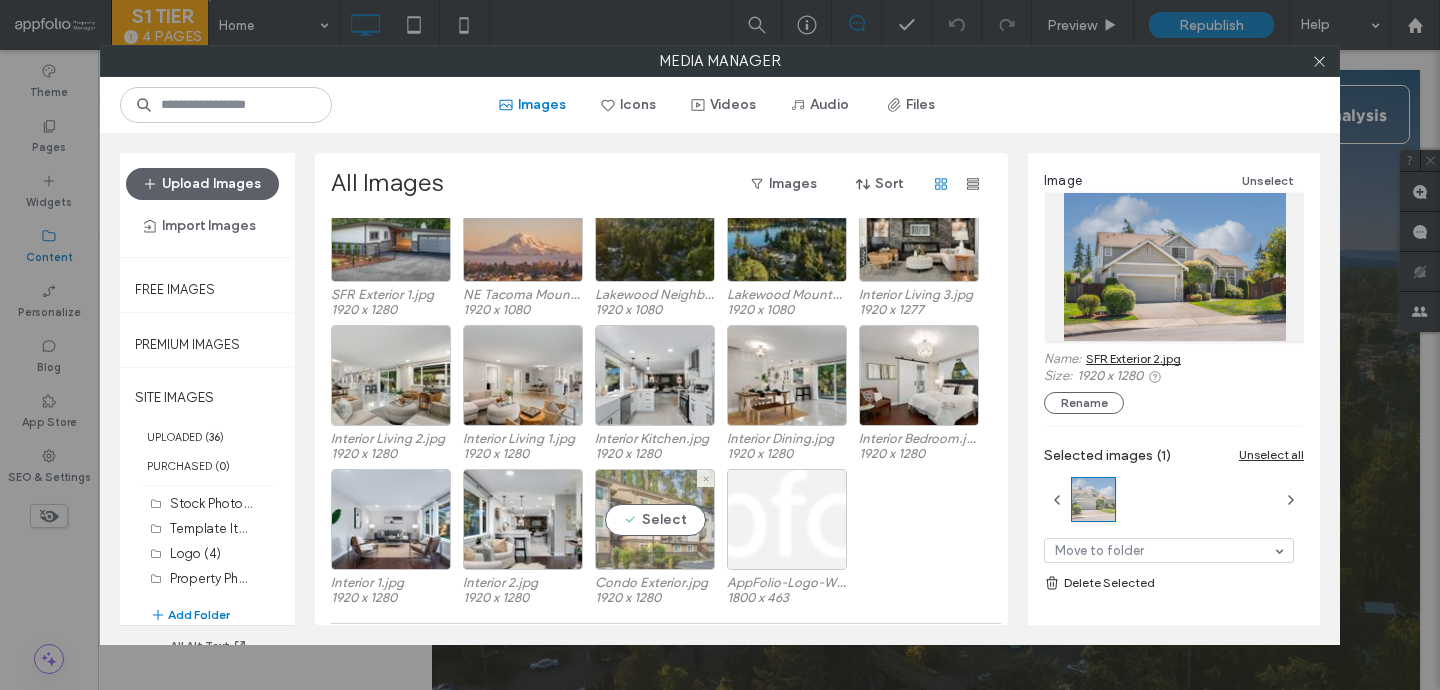 click on "Select" at bounding box center (655, 519) 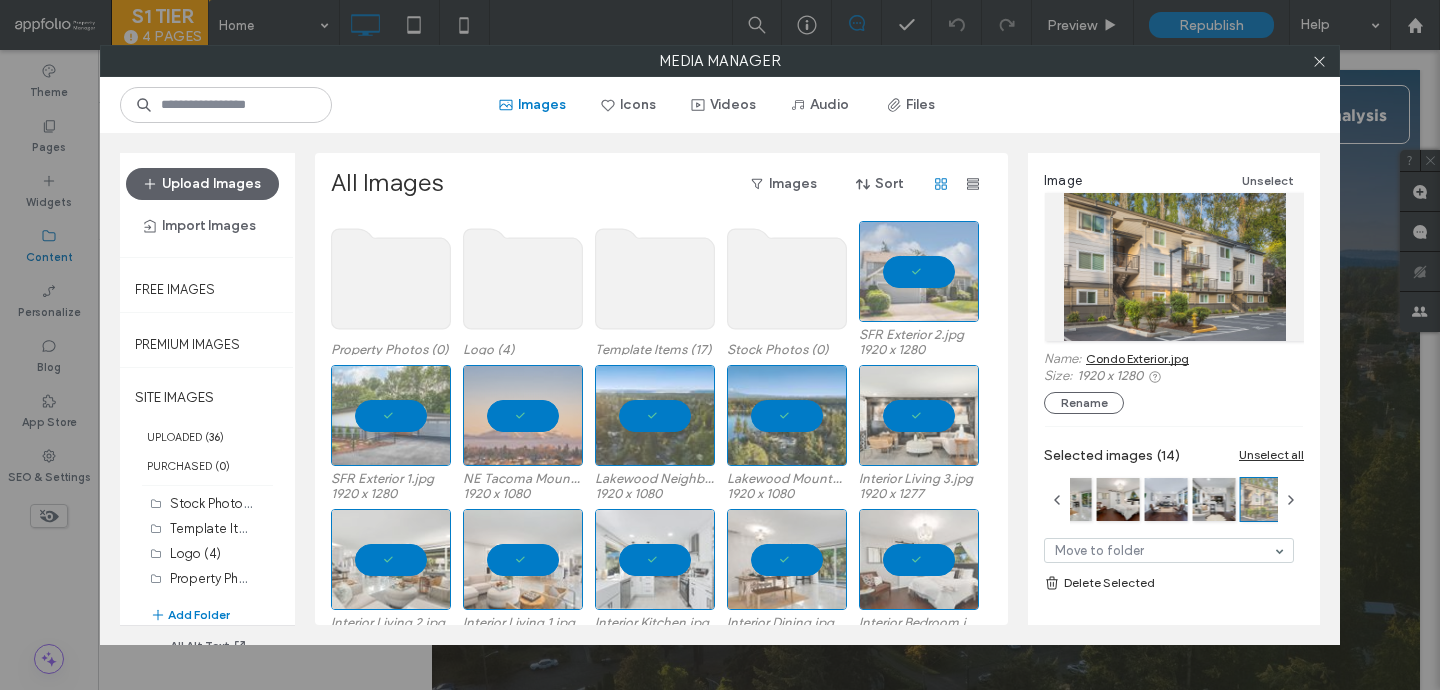 scroll, scrollTop: 0, scrollLeft: 0, axis: both 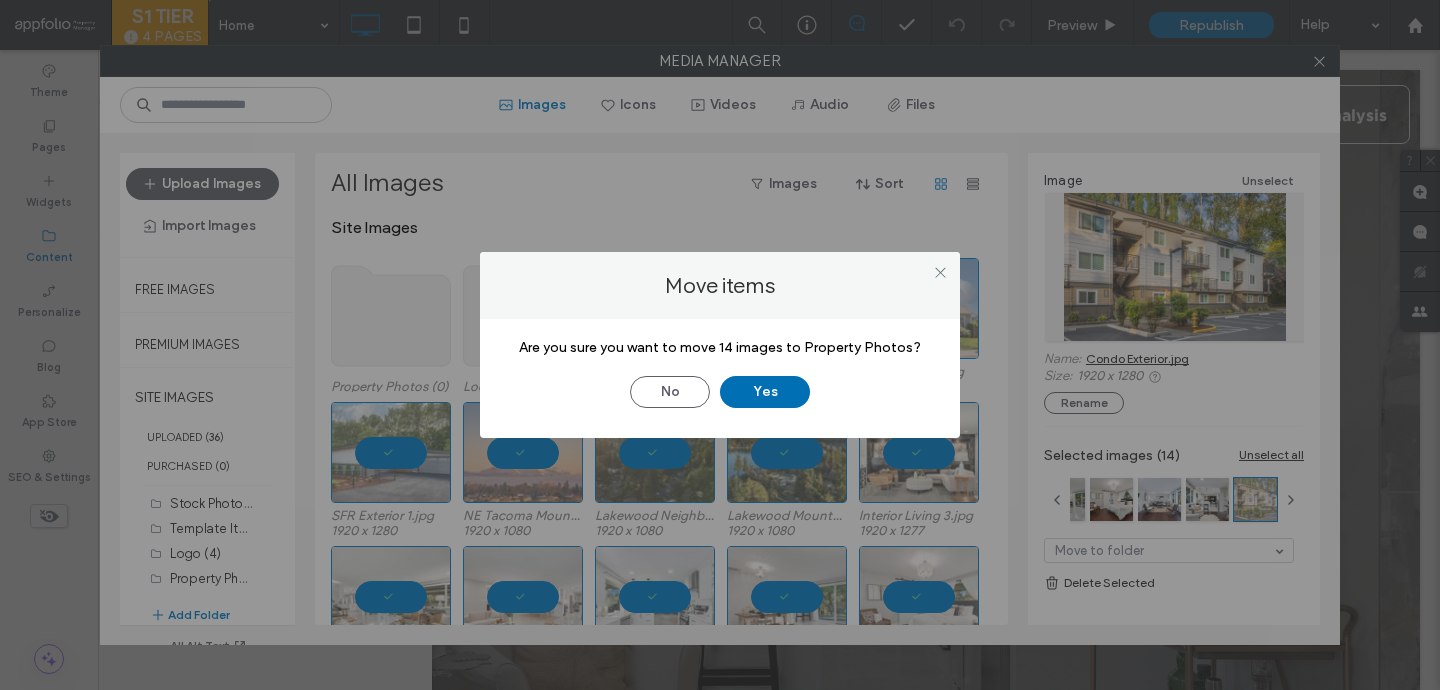 click on "Yes" at bounding box center [765, 392] 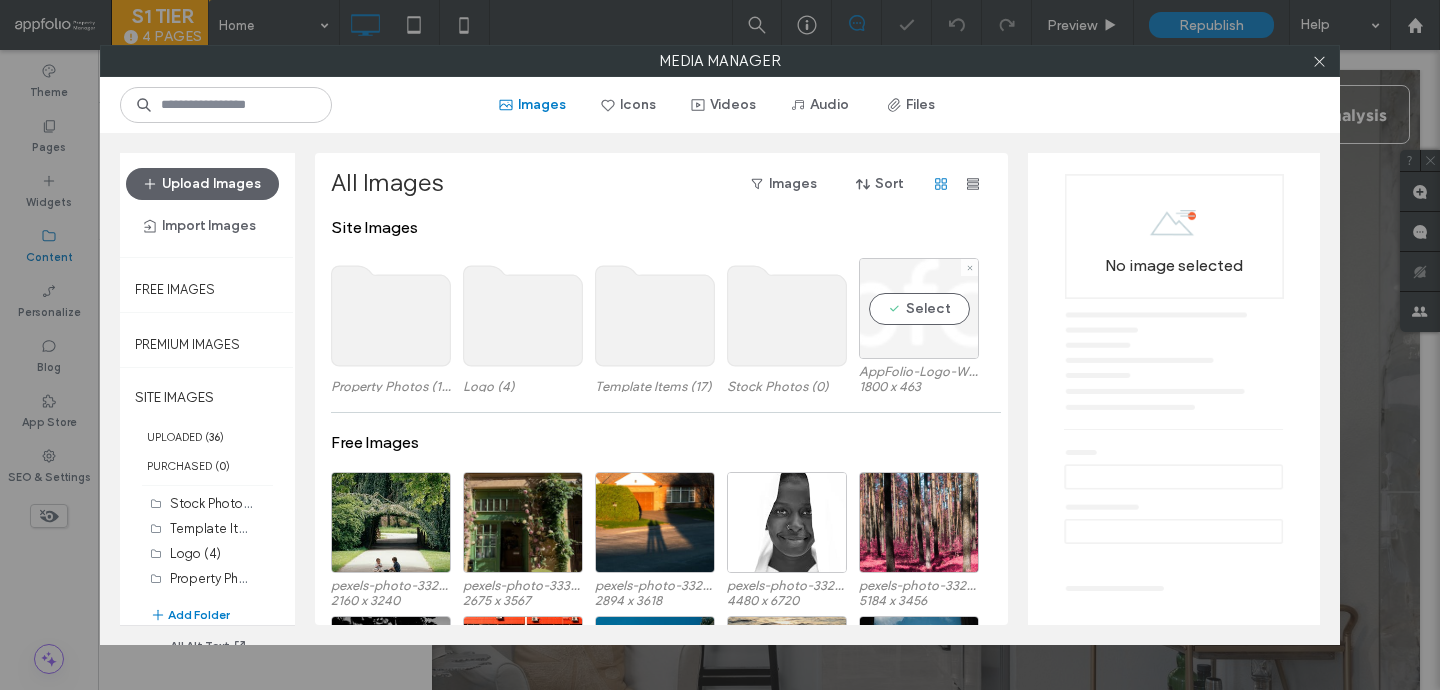 click on "Select" at bounding box center (919, 308) 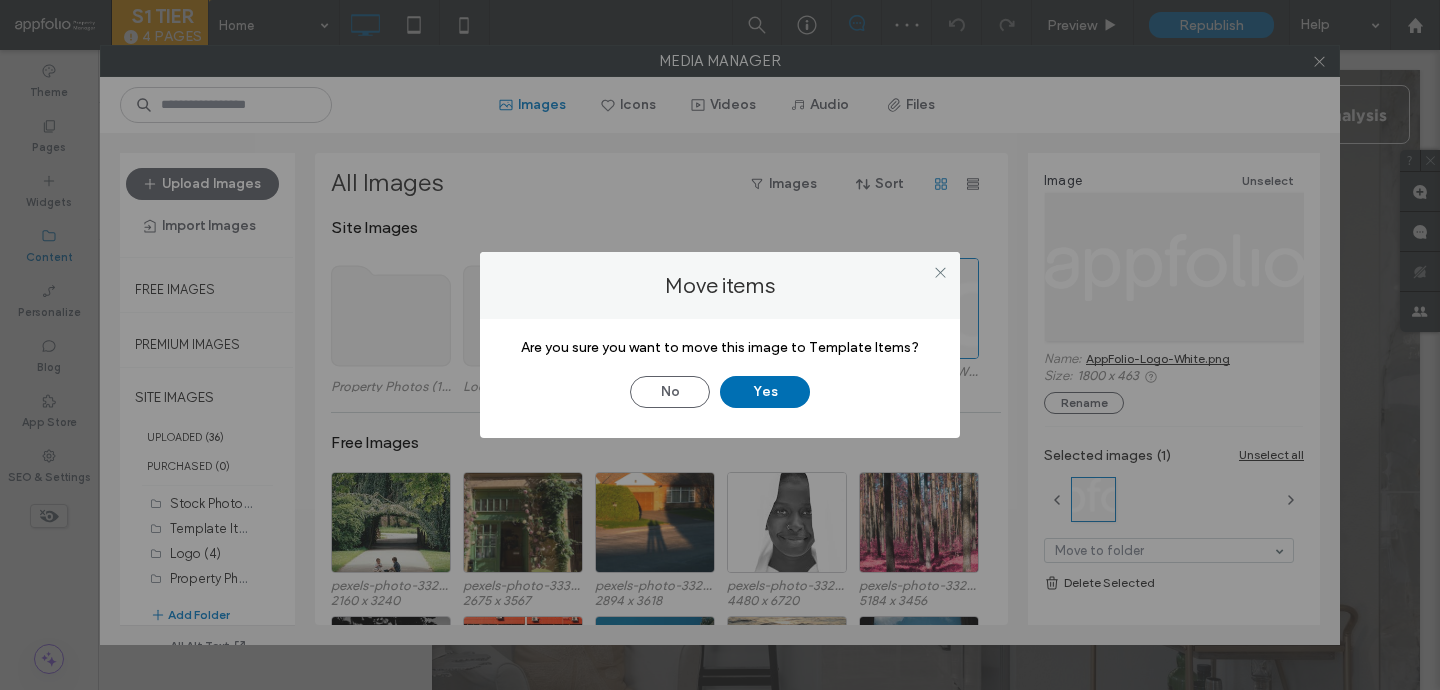 click on "Yes" at bounding box center (765, 392) 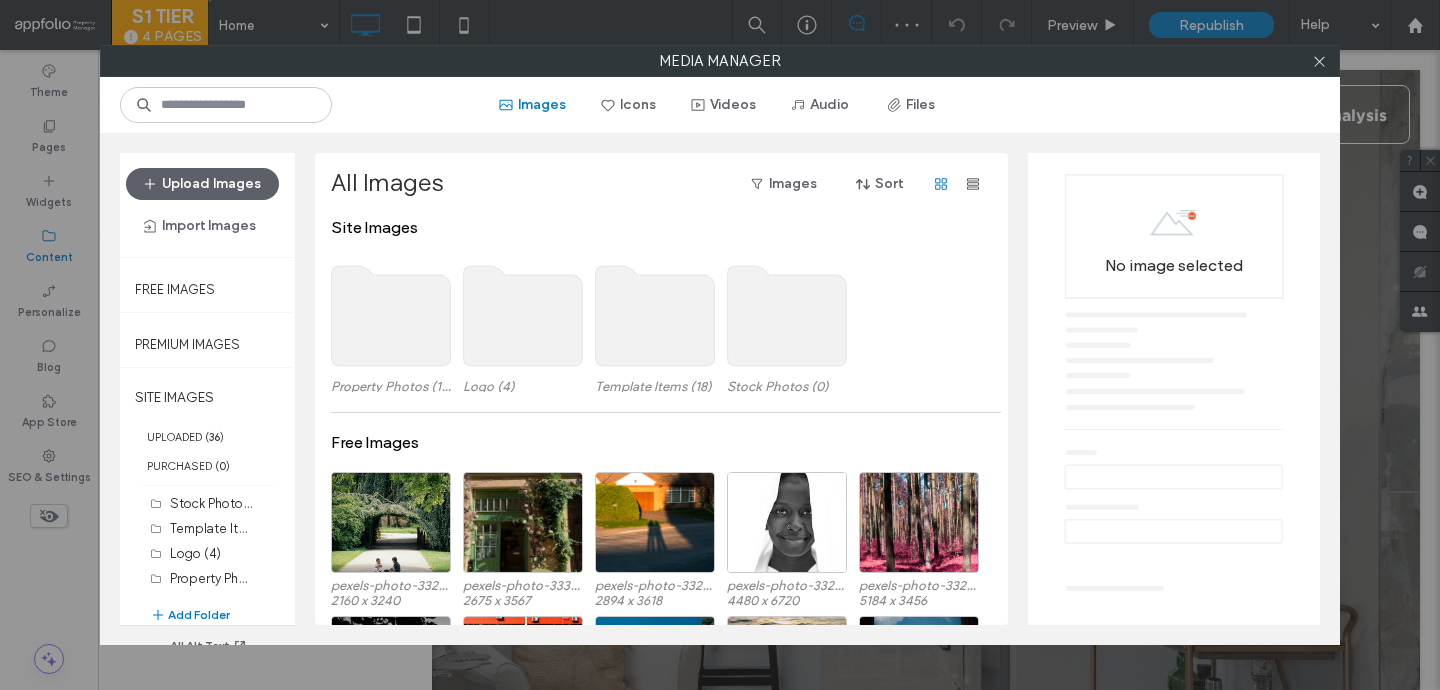 click 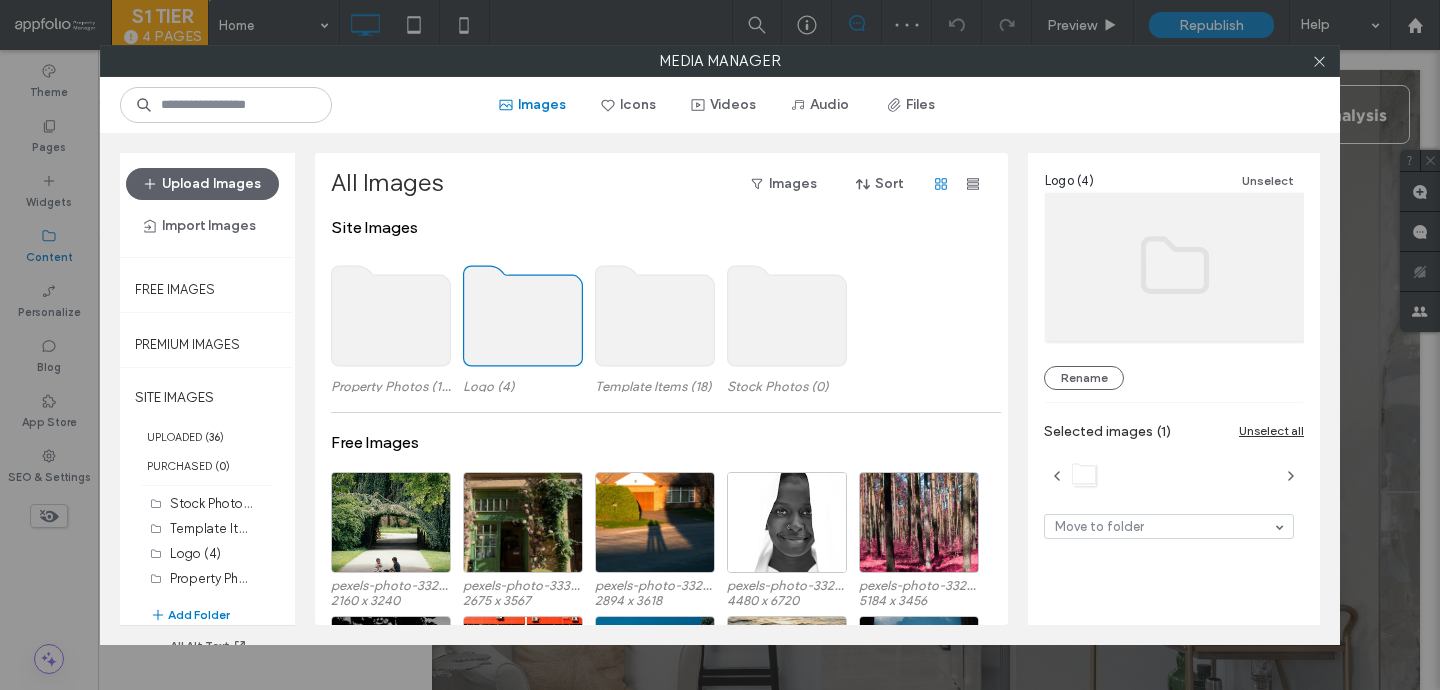 click 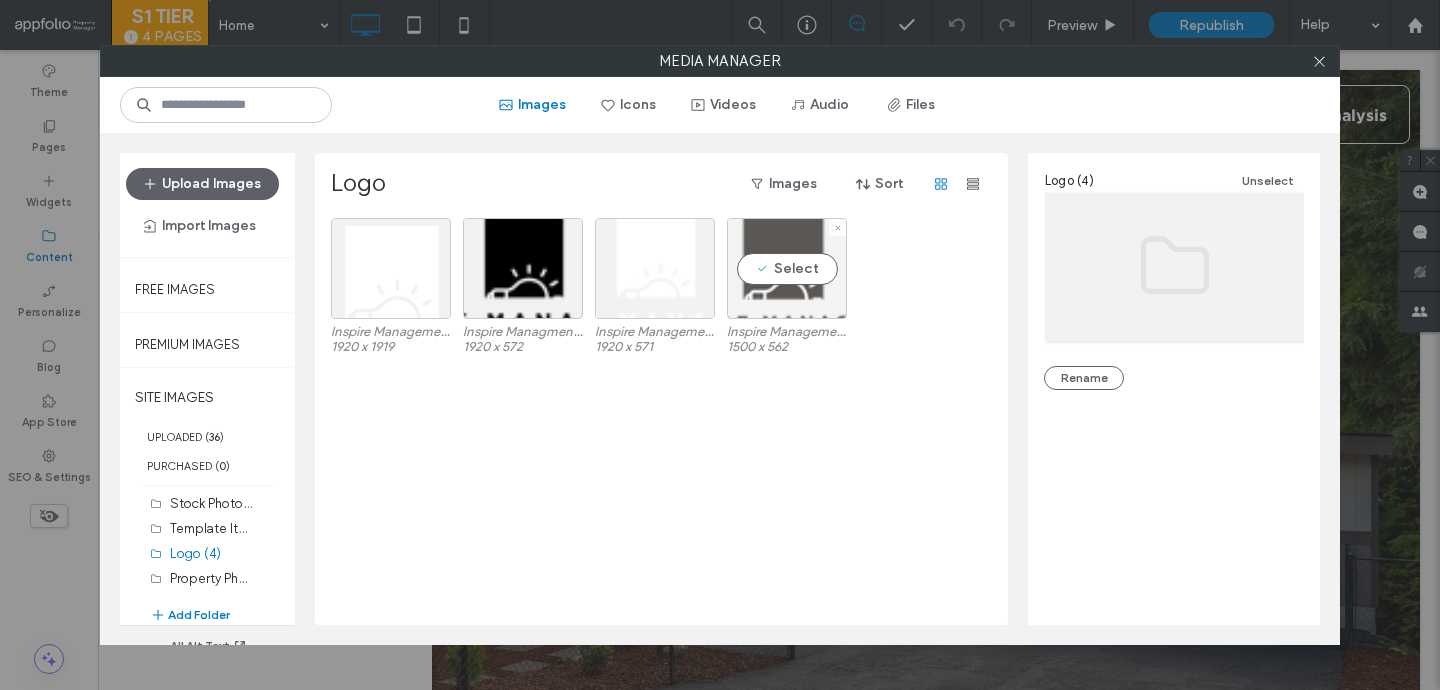 click on "Select" at bounding box center (787, 268) 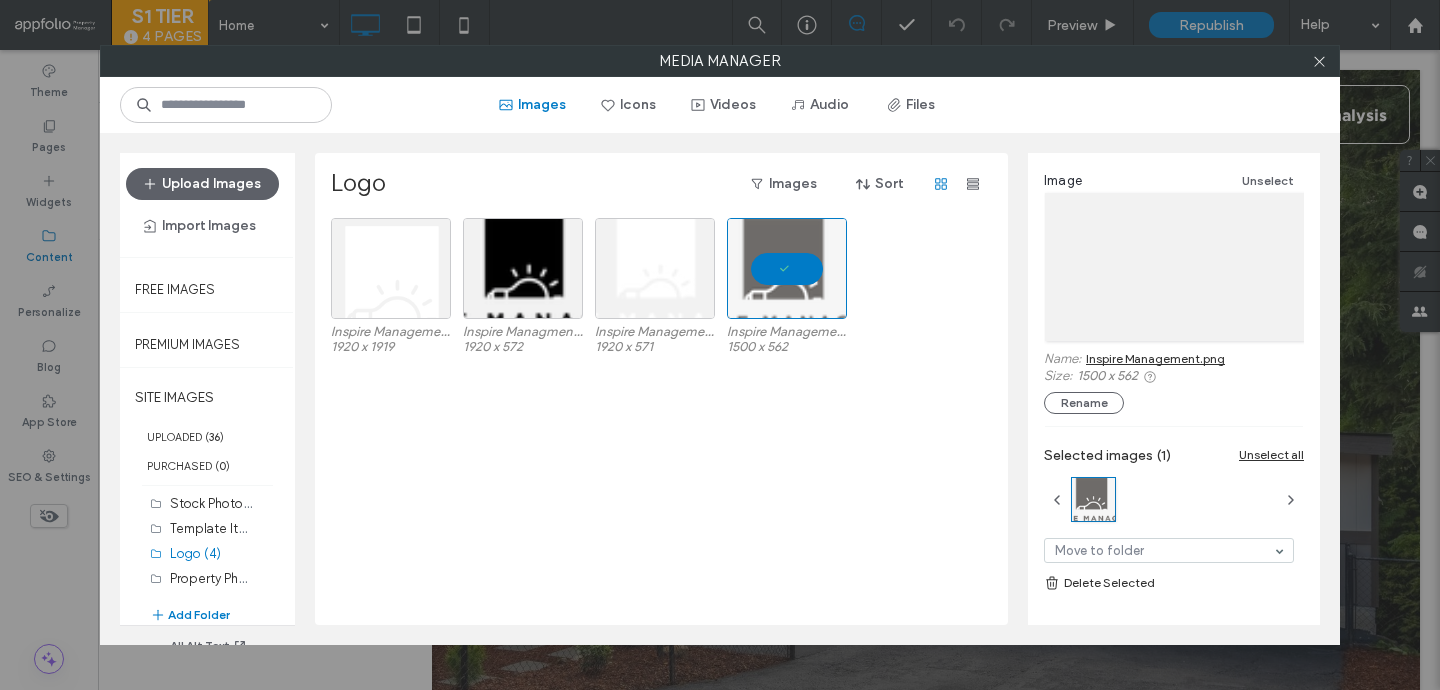click on "Delete Selected" at bounding box center [1174, 583] 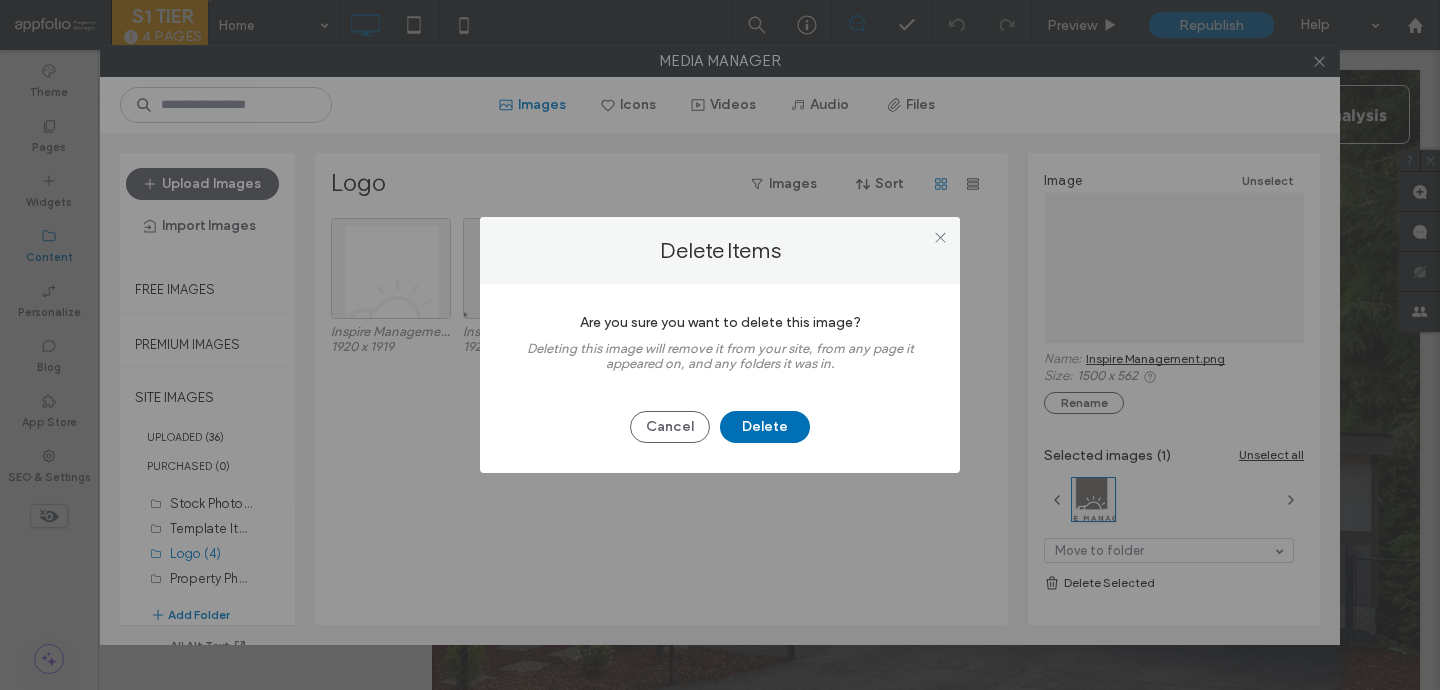 click on "Delete" at bounding box center [765, 427] 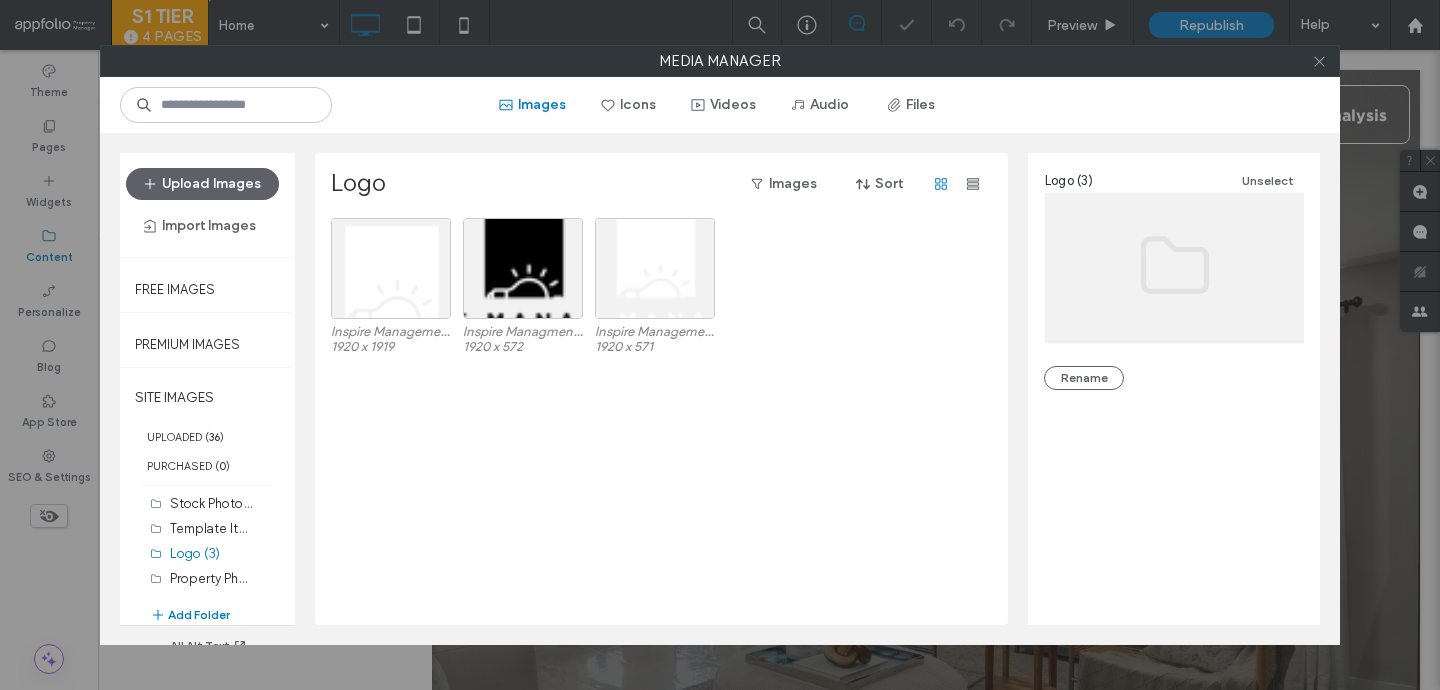 click 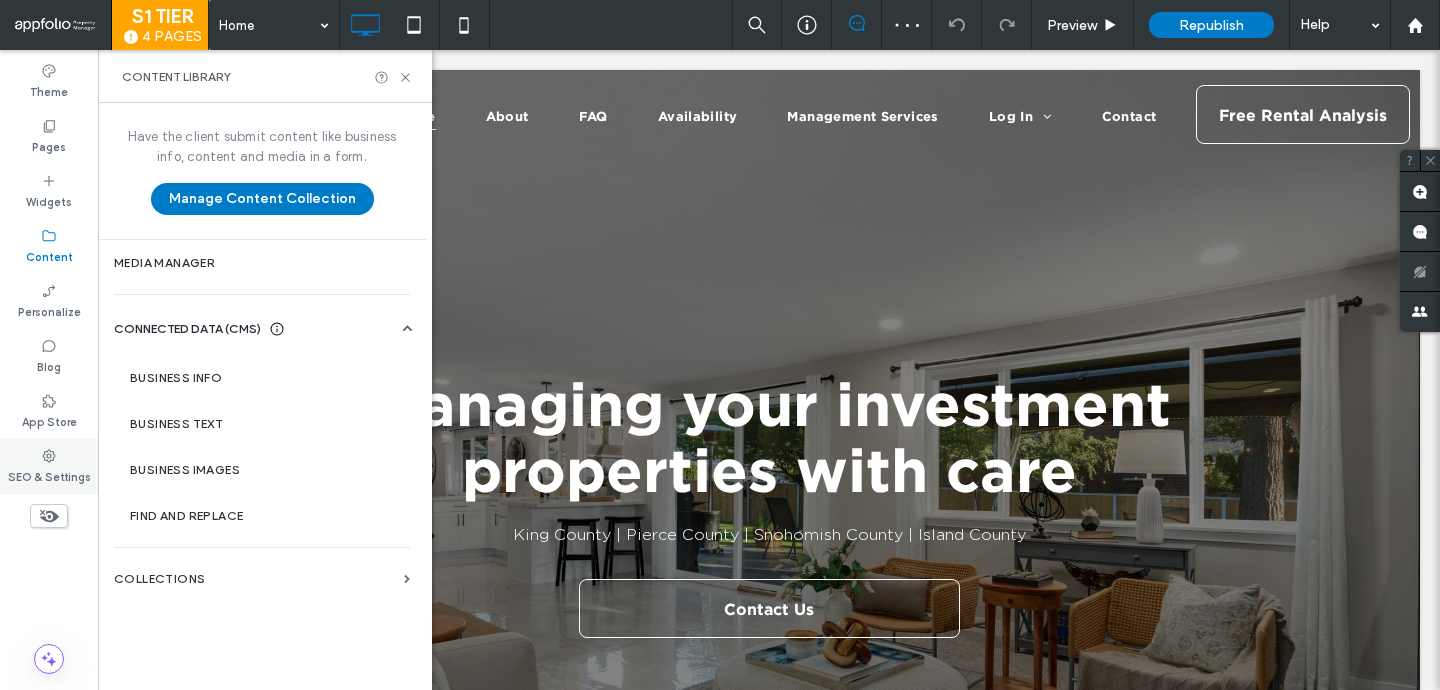 click 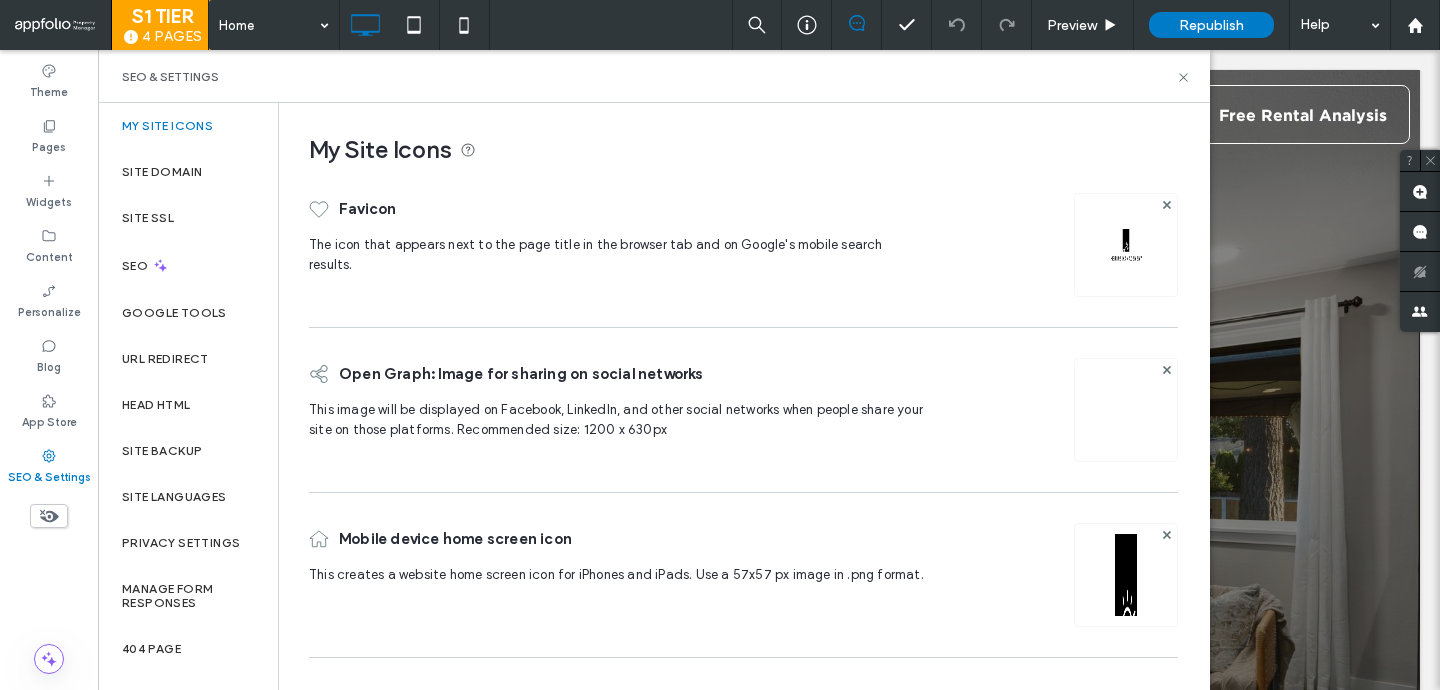 click on "SEO & Settings" at bounding box center [654, 77] 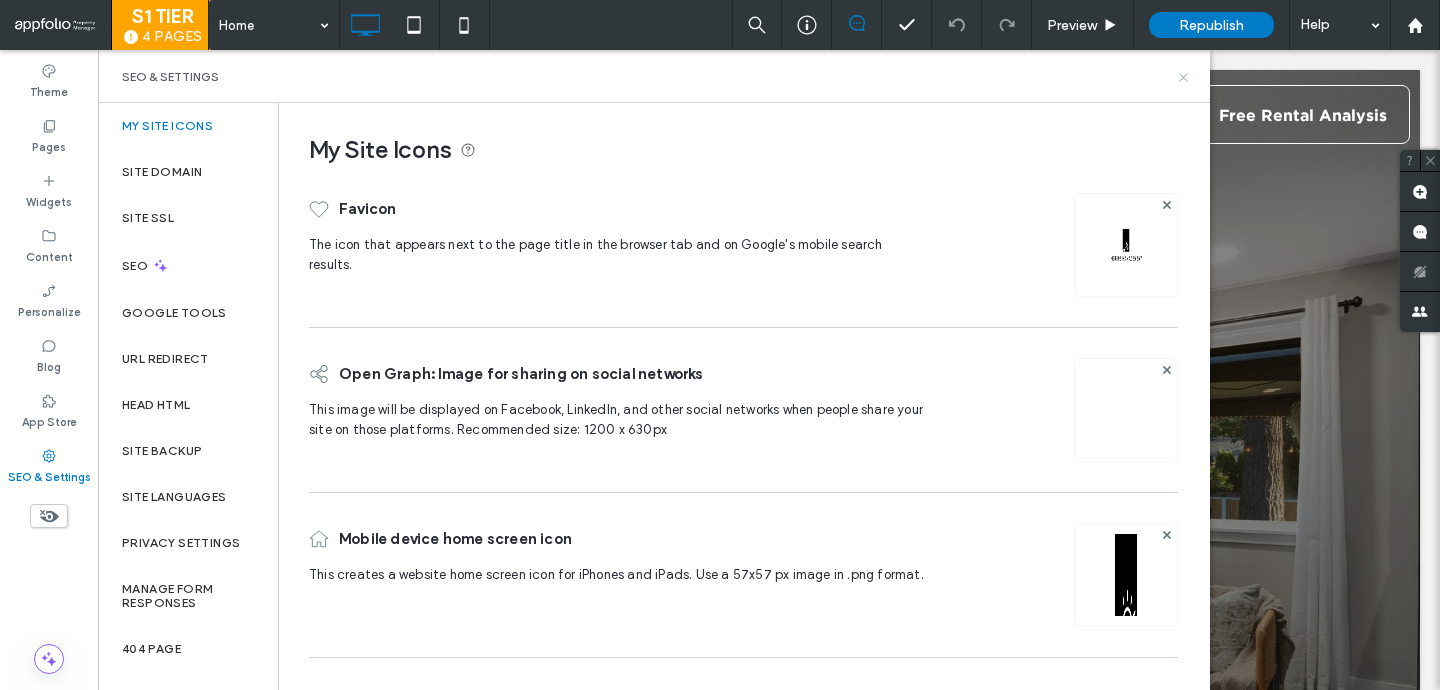 click 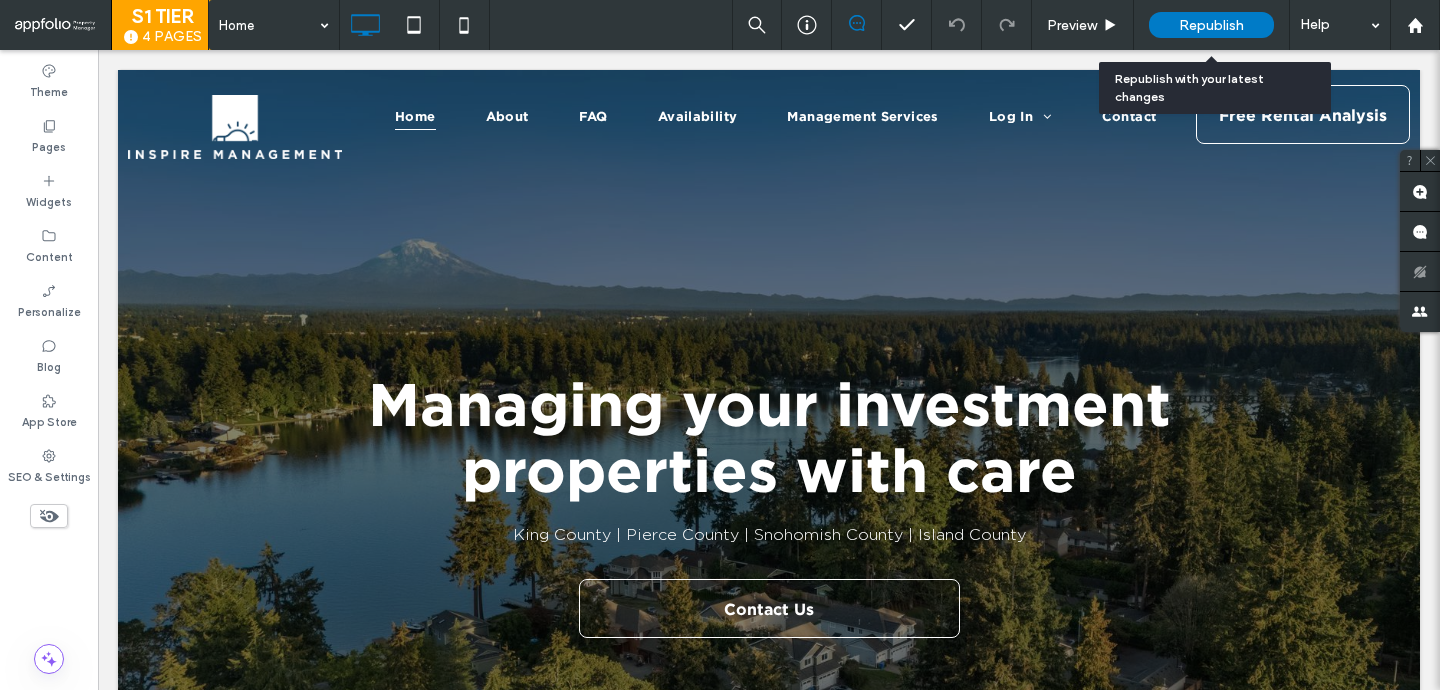click on "Republish" at bounding box center [1211, 25] 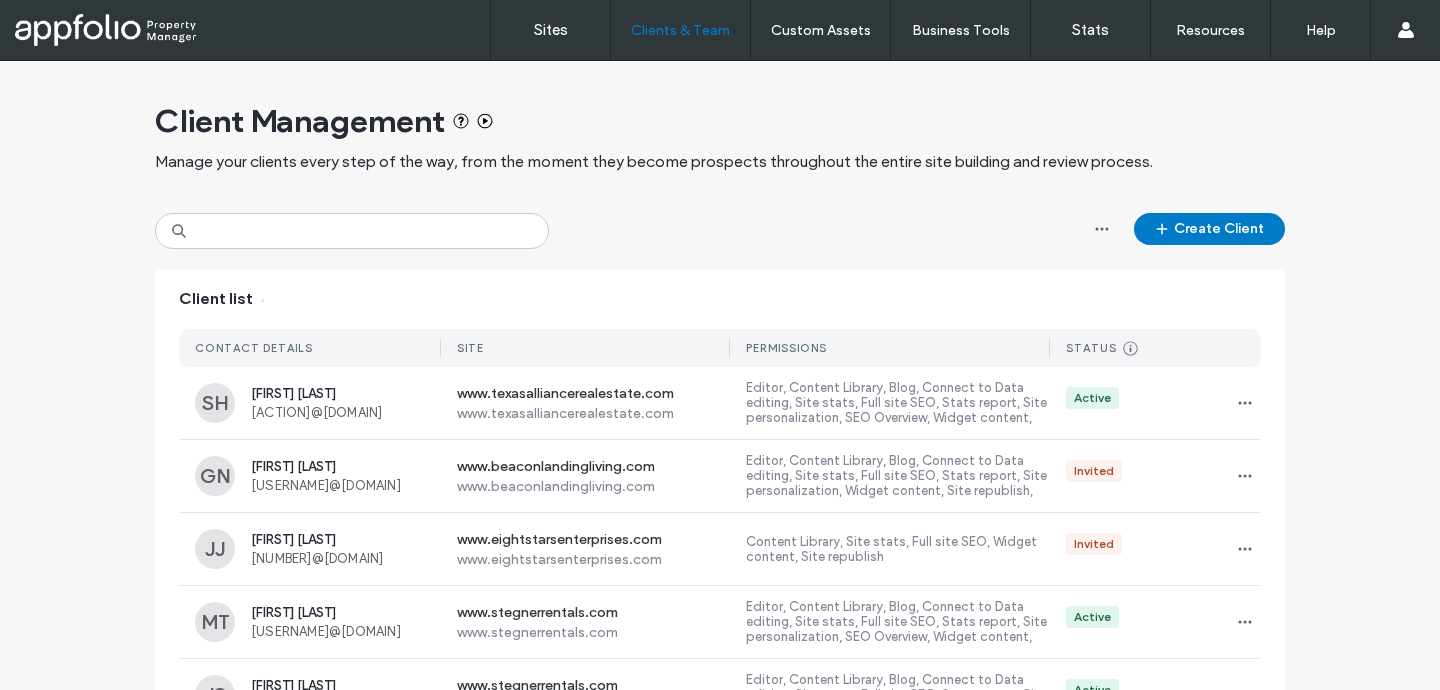 scroll, scrollTop: 0, scrollLeft: 0, axis: both 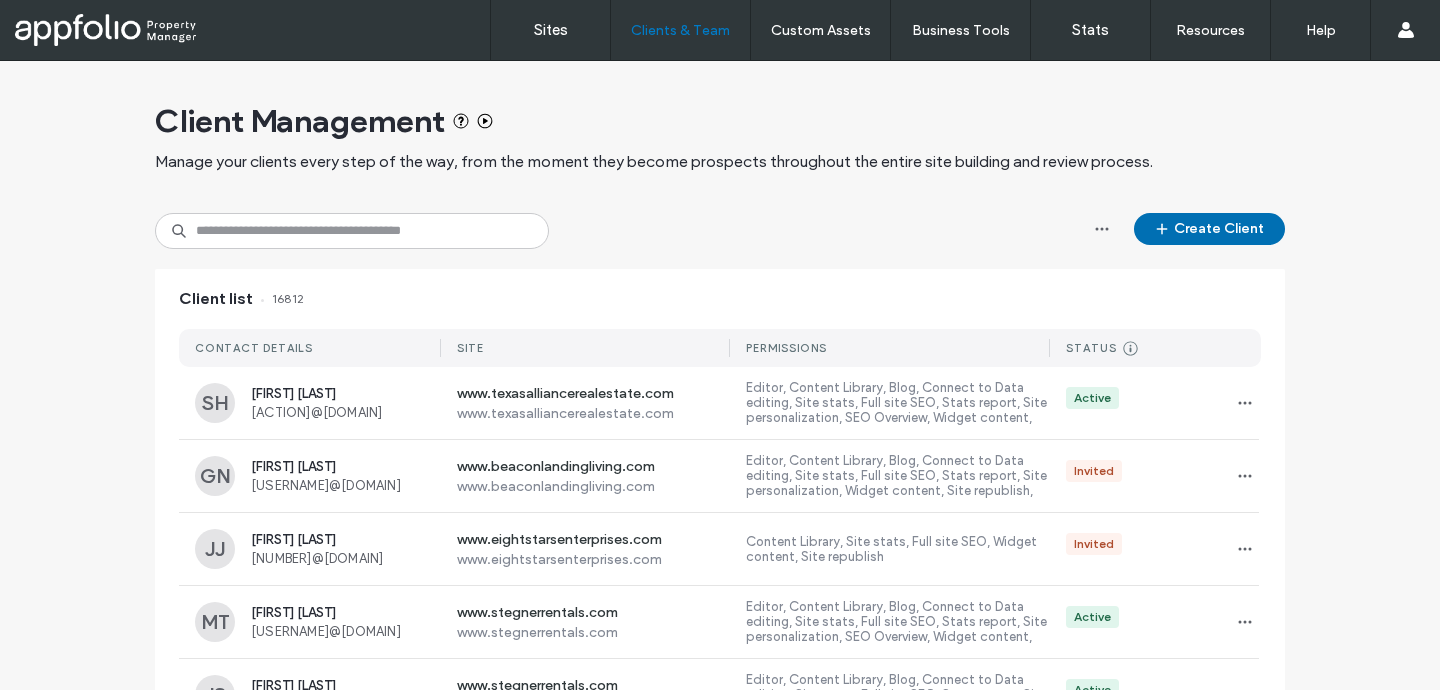click on "Create Client" at bounding box center [1209, 229] 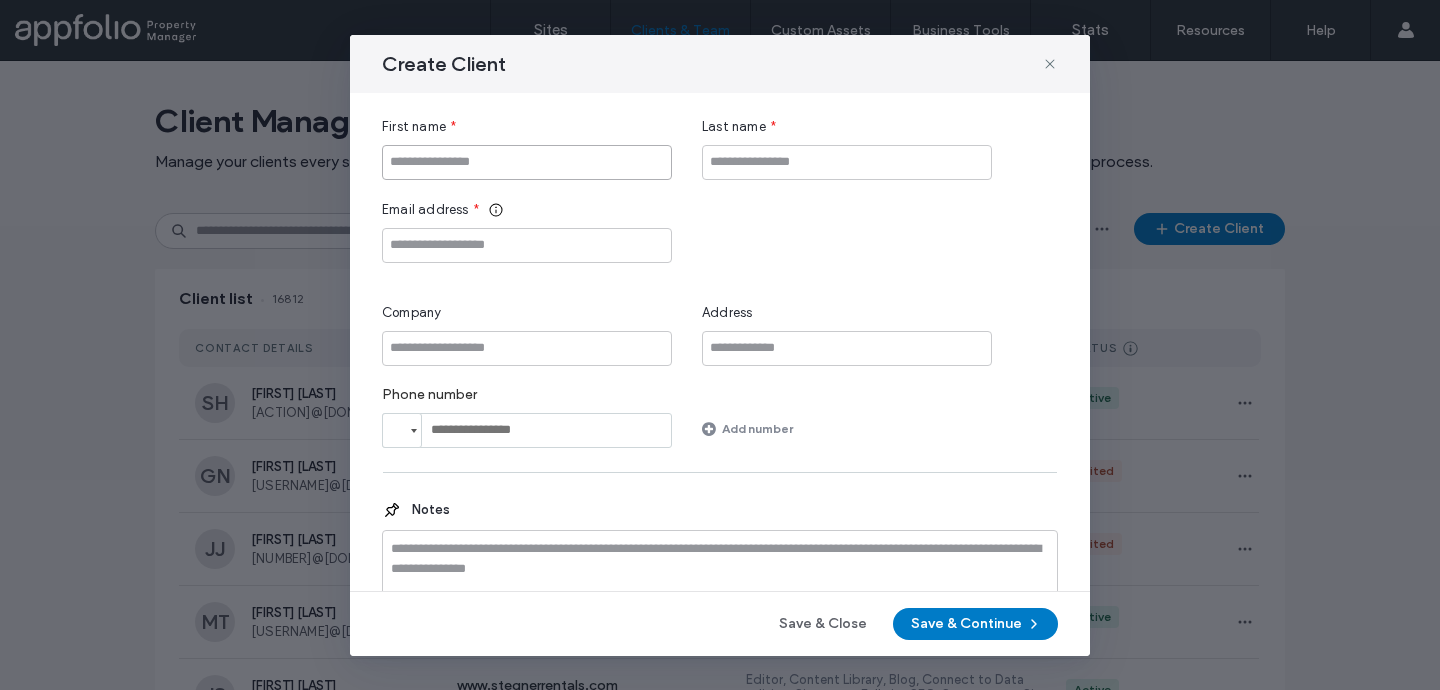 click at bounding box center [527, 162] 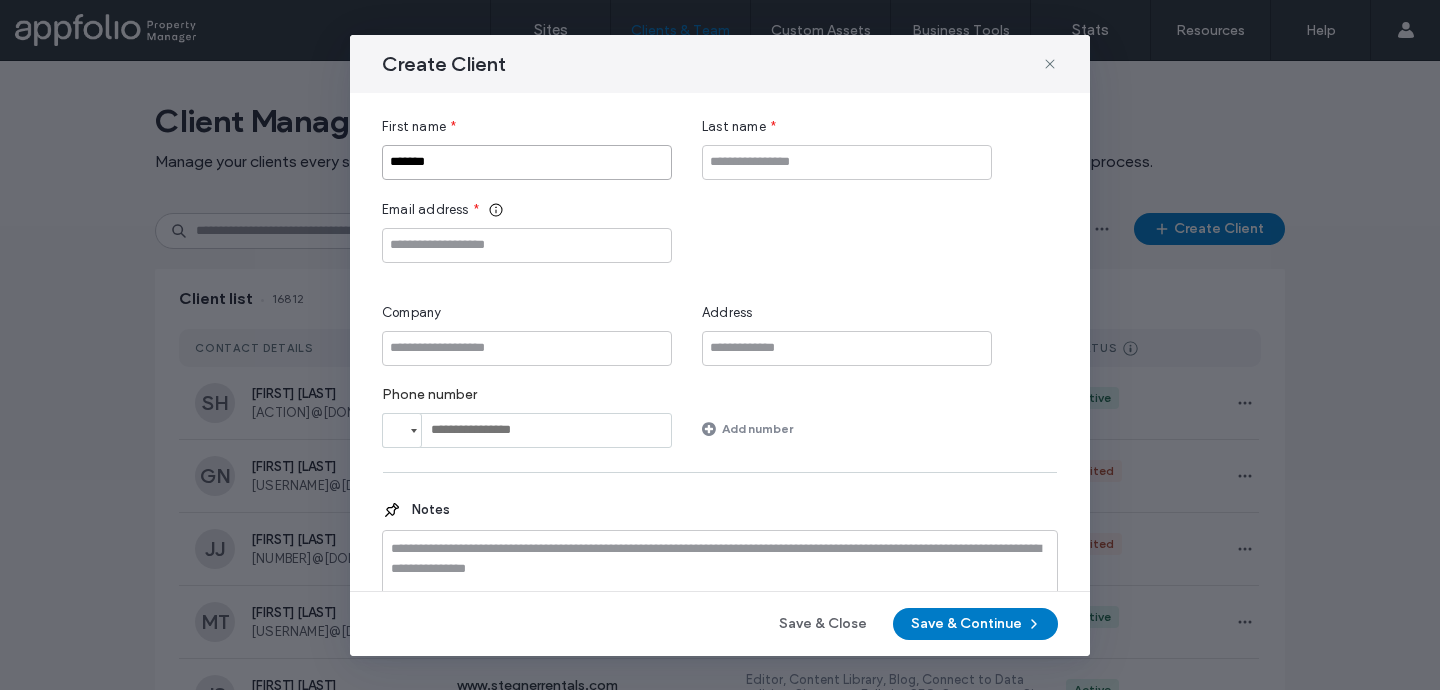 type on "*******" 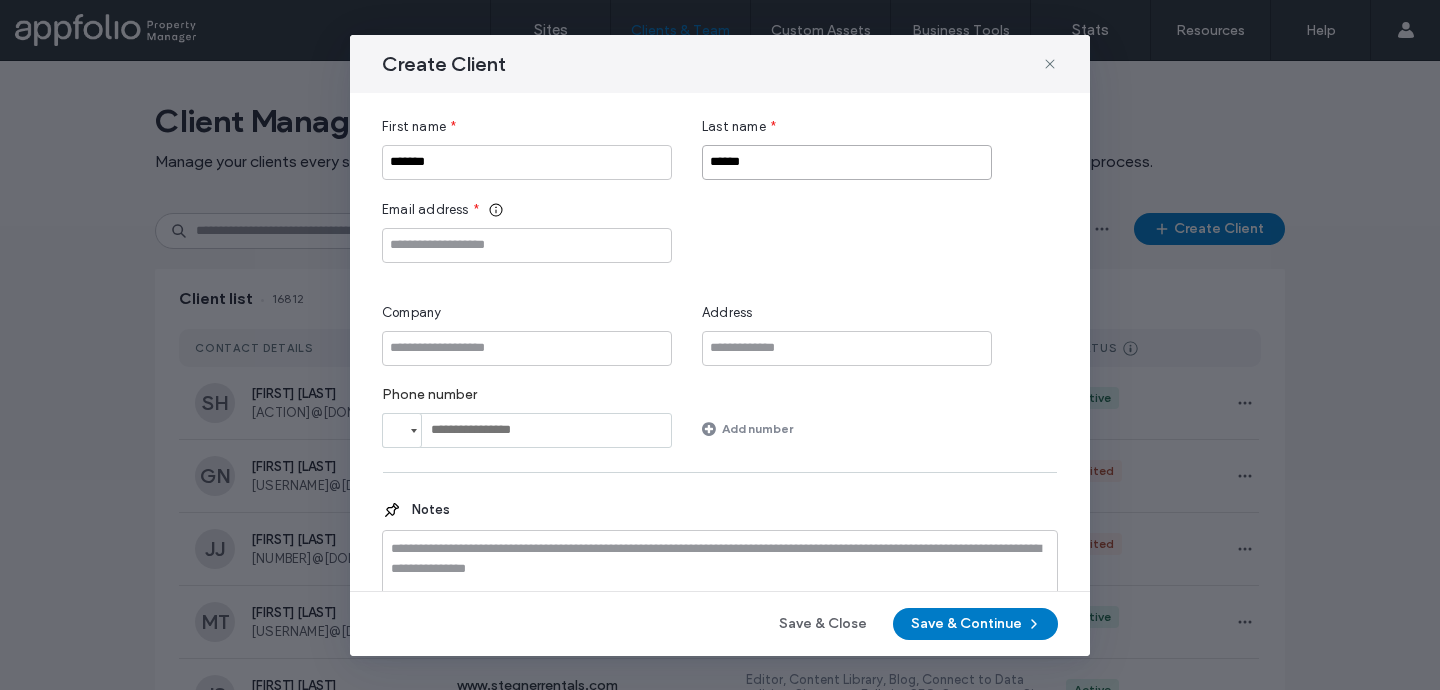 type on "******" 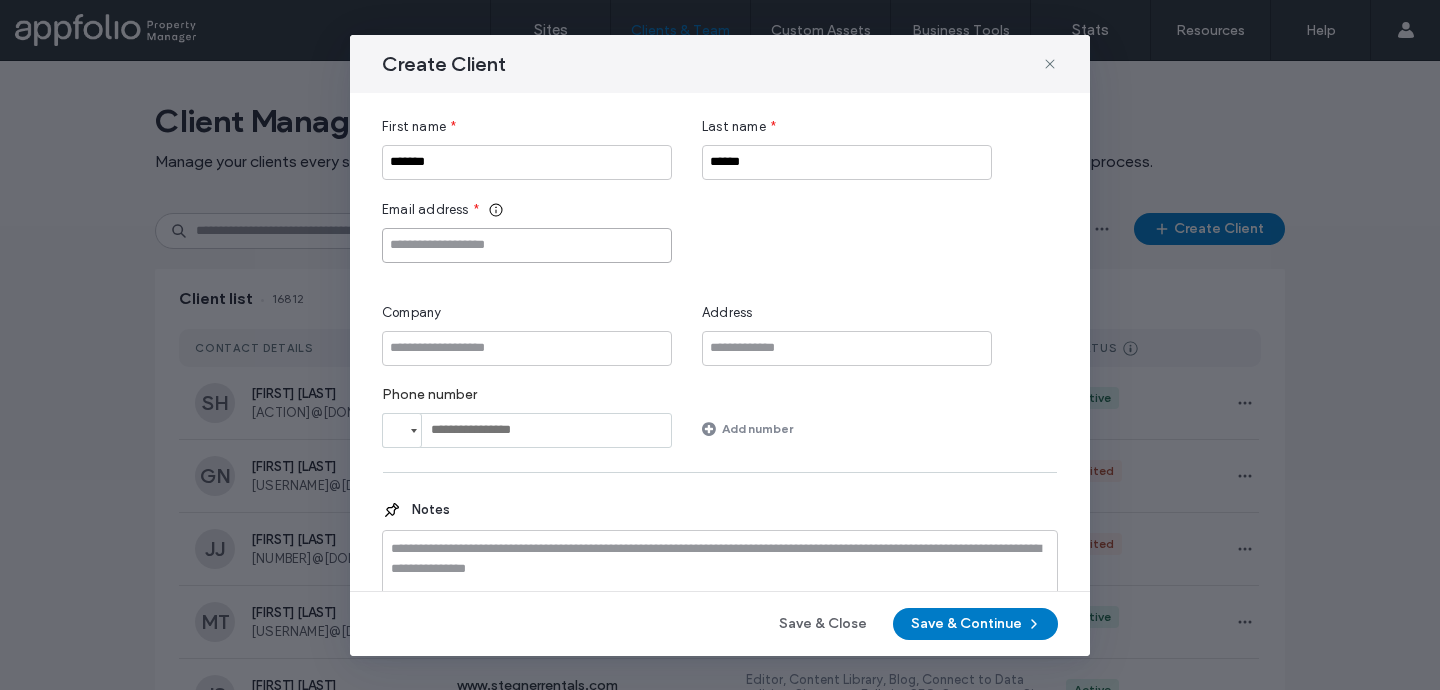 paste on "**********" 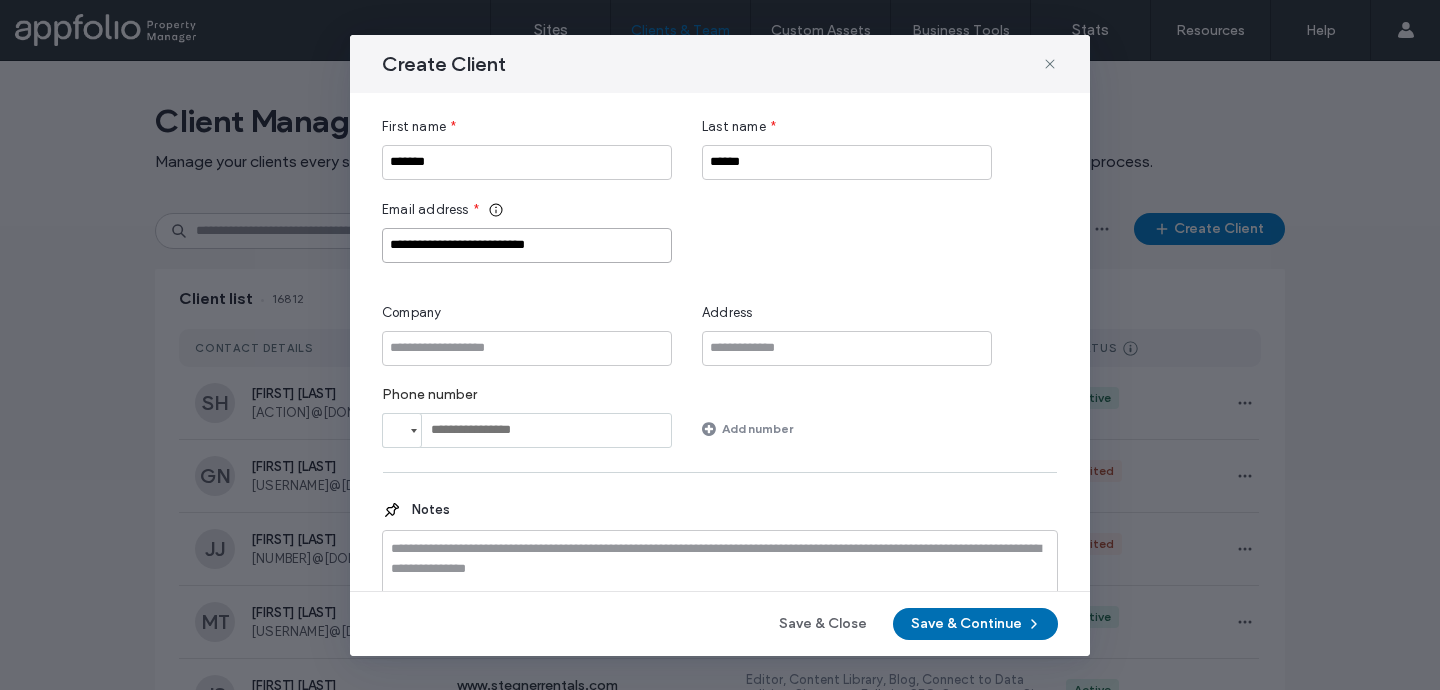type on "**********" 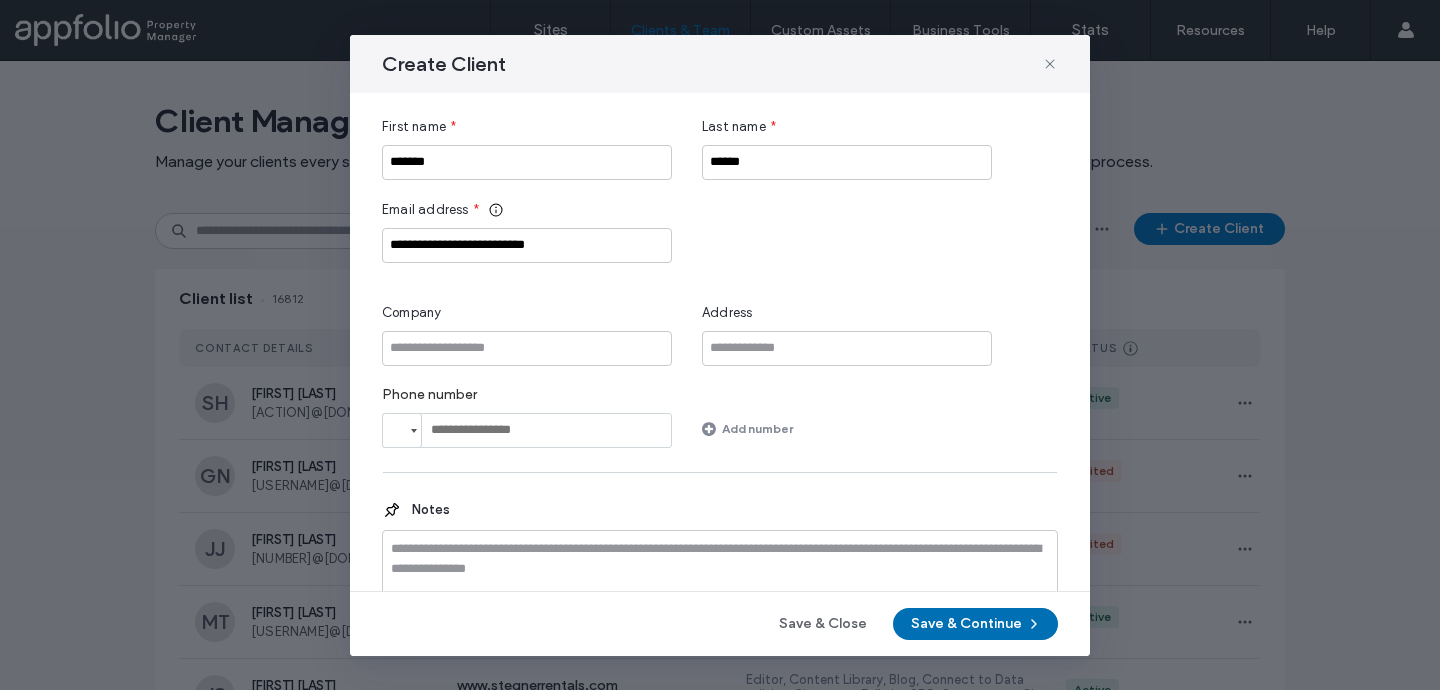 click on "Save & Continue" at bounding box center (975, 624) 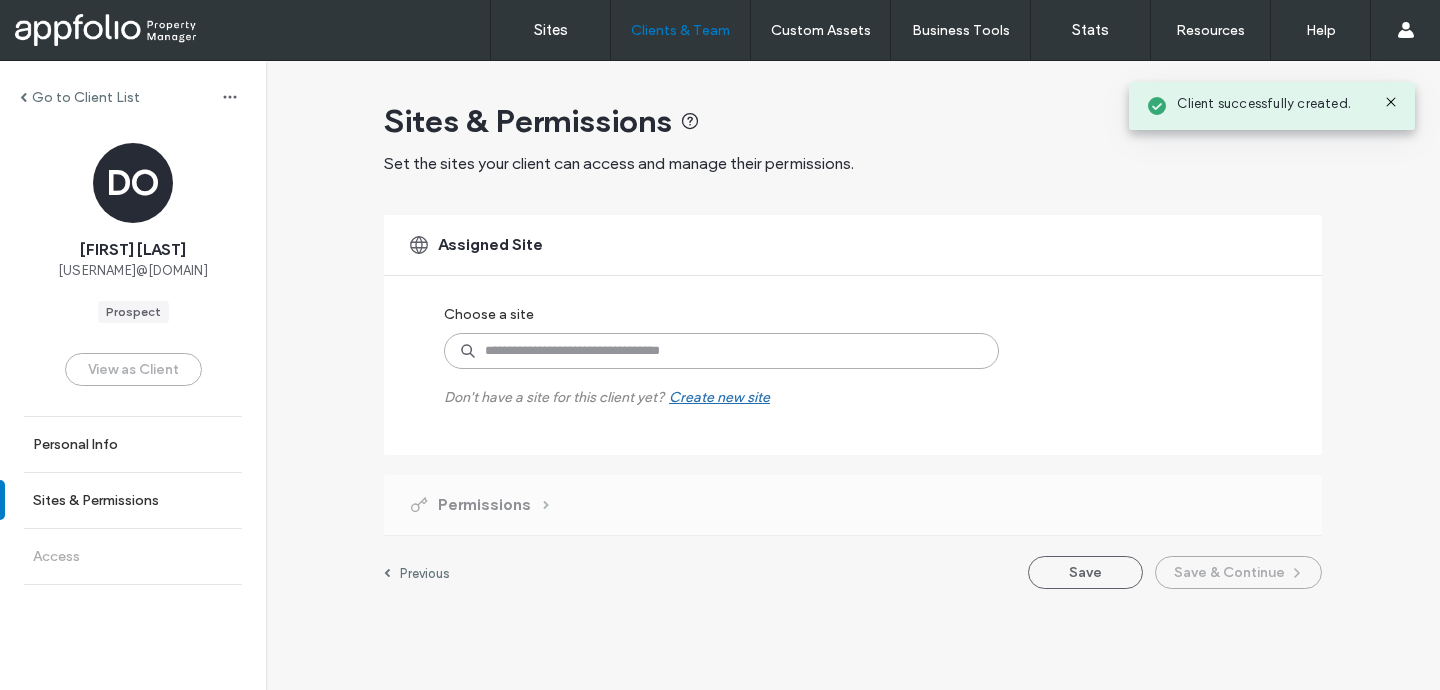 click at bounding box center (721, 351) 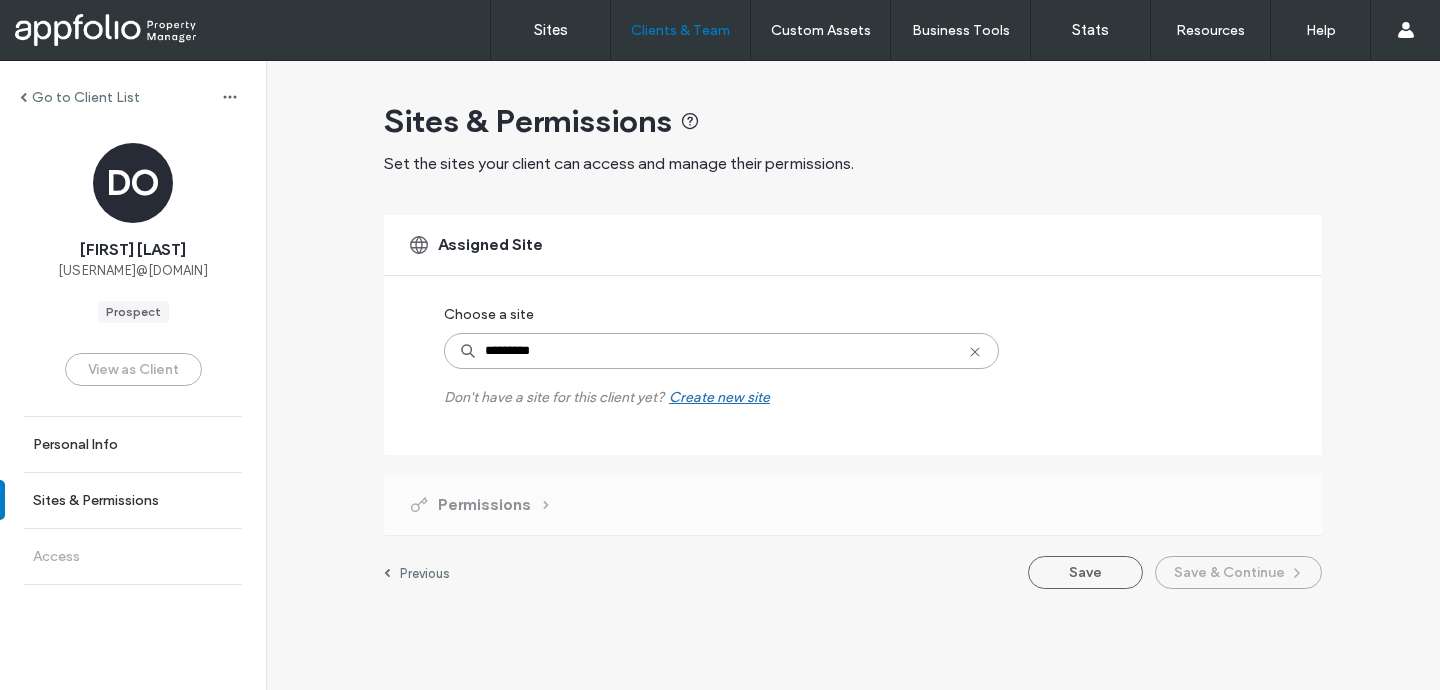 type on "**********" 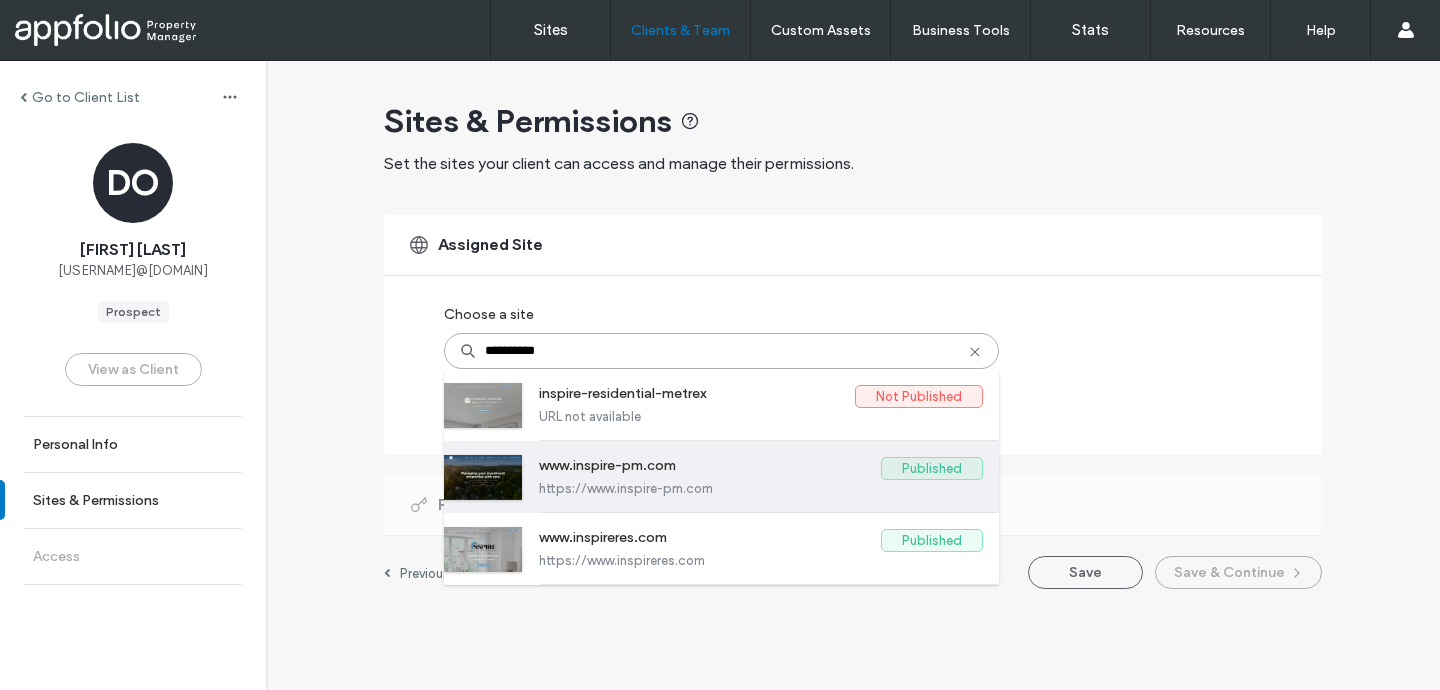 click on "https://www.inspire-pm.com" at bounding box center (761, 488) 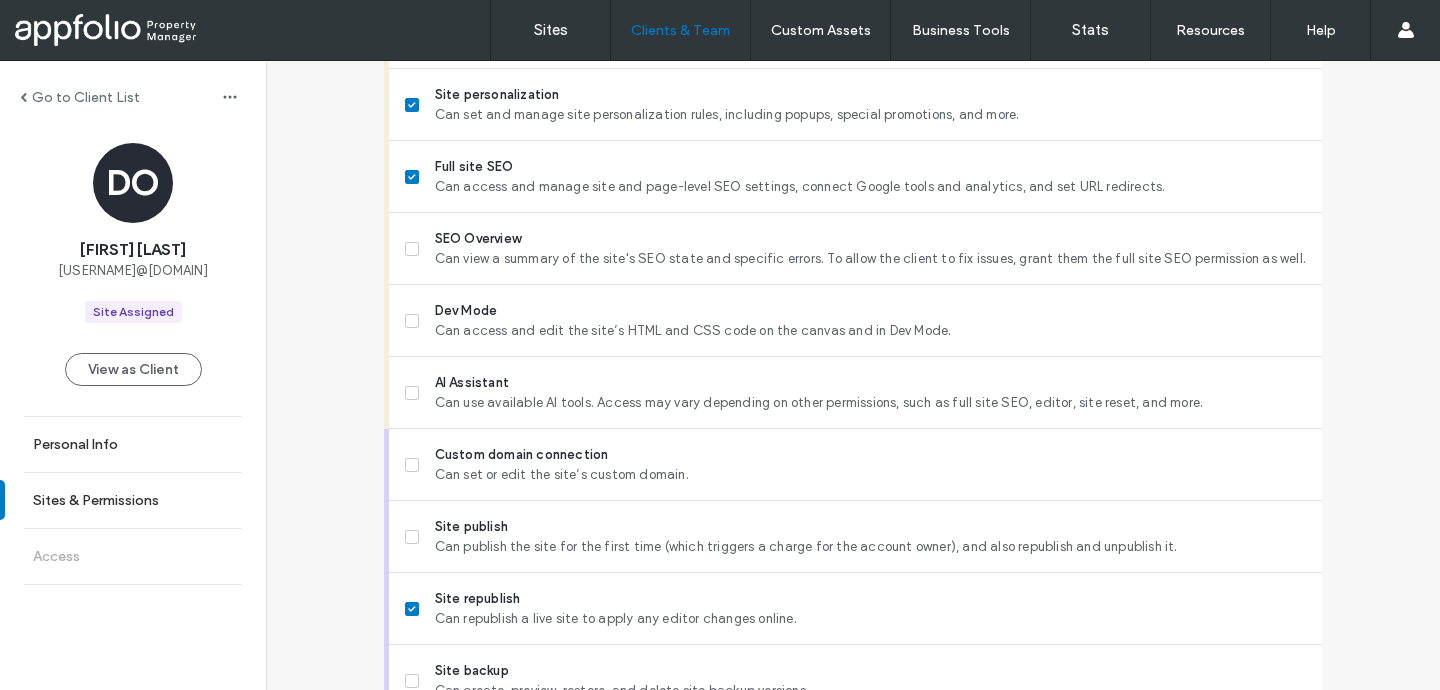 scroll, scrollTop: 1784, scrollLeft: 0, axis: vertical 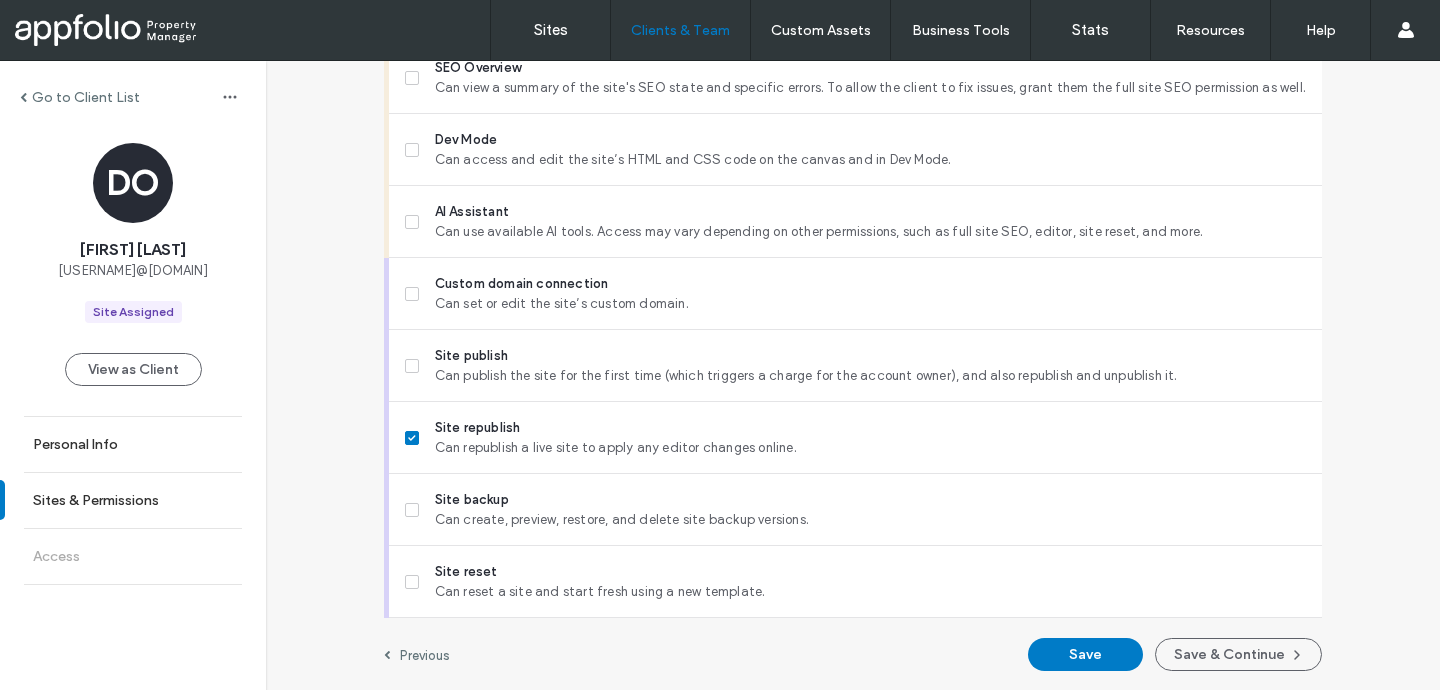 click on "Sites & Permissions Set the sites your client can access and manage their permissions. Assigned Site Assign another site www.inspire-pm.com Site ID: fa39eb84 https://www.inspire-pm.com Published Preview Permissions 10 Selected Use as default permissions for future clients Stats report Can receive monthly or weekly stat reports for this site about analytics and site traffic data. Monthly Weekly Site stats Can access and see the stats of this site. Site Comments Can access, add and delete comments on this site.  Editor Can manage widgets, pages, popups, design (including Site Theme), and site settings. Also includes blog and widget content permissions. Widget content Can edit the content of existing widgets on a site like site texts and media, but can’t edit widgets’ design or delete them. Flex sections Can add new flex sections to sites built with the Classic editor. Content Library External Content Library data sync Dynamic pages & Connect to Data Connect to Data editing eCommerce Blog Site apps Dev Mode" at bounding box center [853, -516] 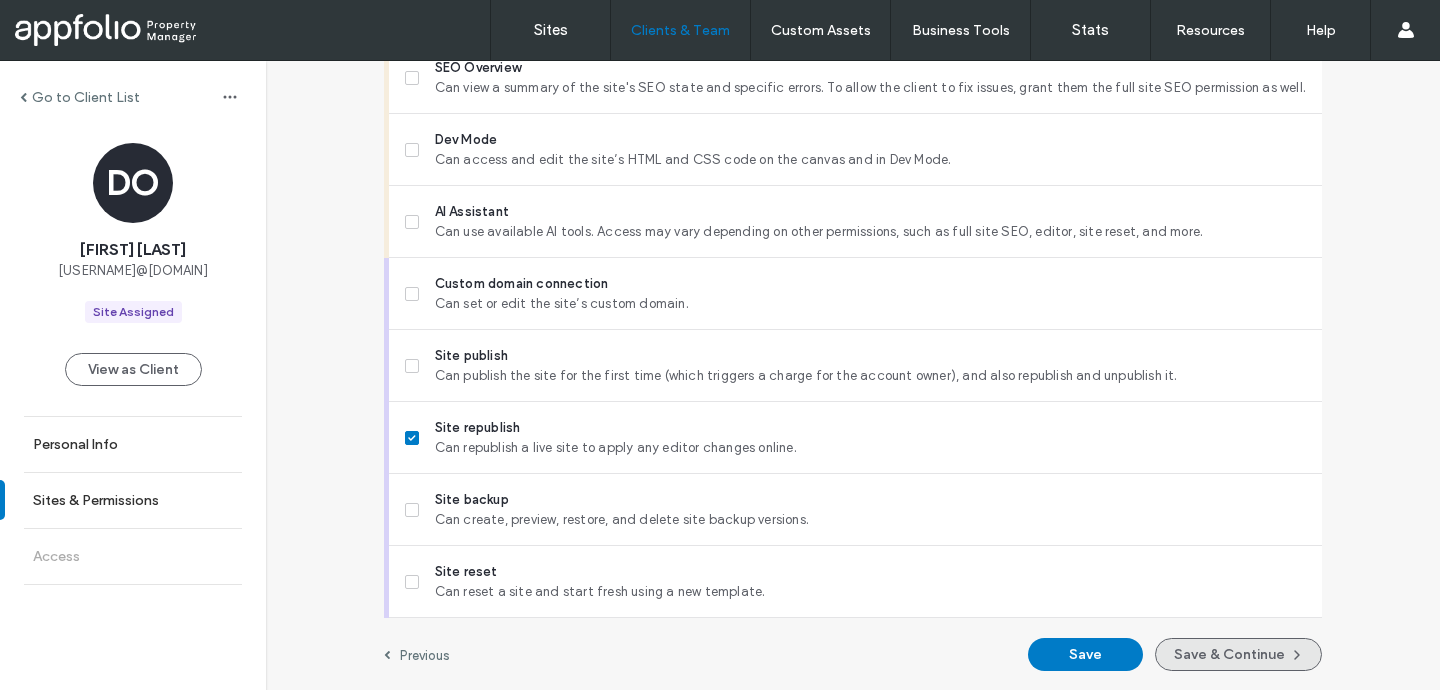 click on "Save & Continue" at bounding box center (1238, 654) 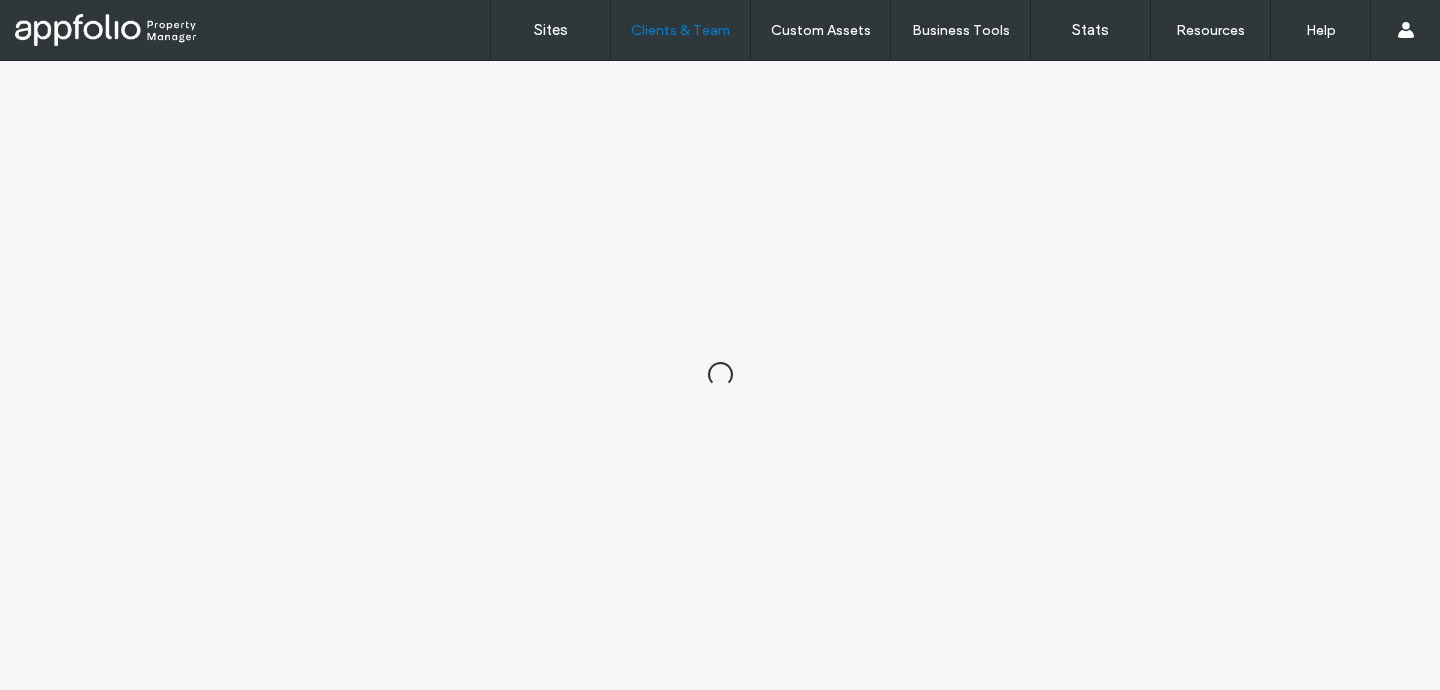 scroll, scrollTop: 0, scrollLeft: 0, axis: both 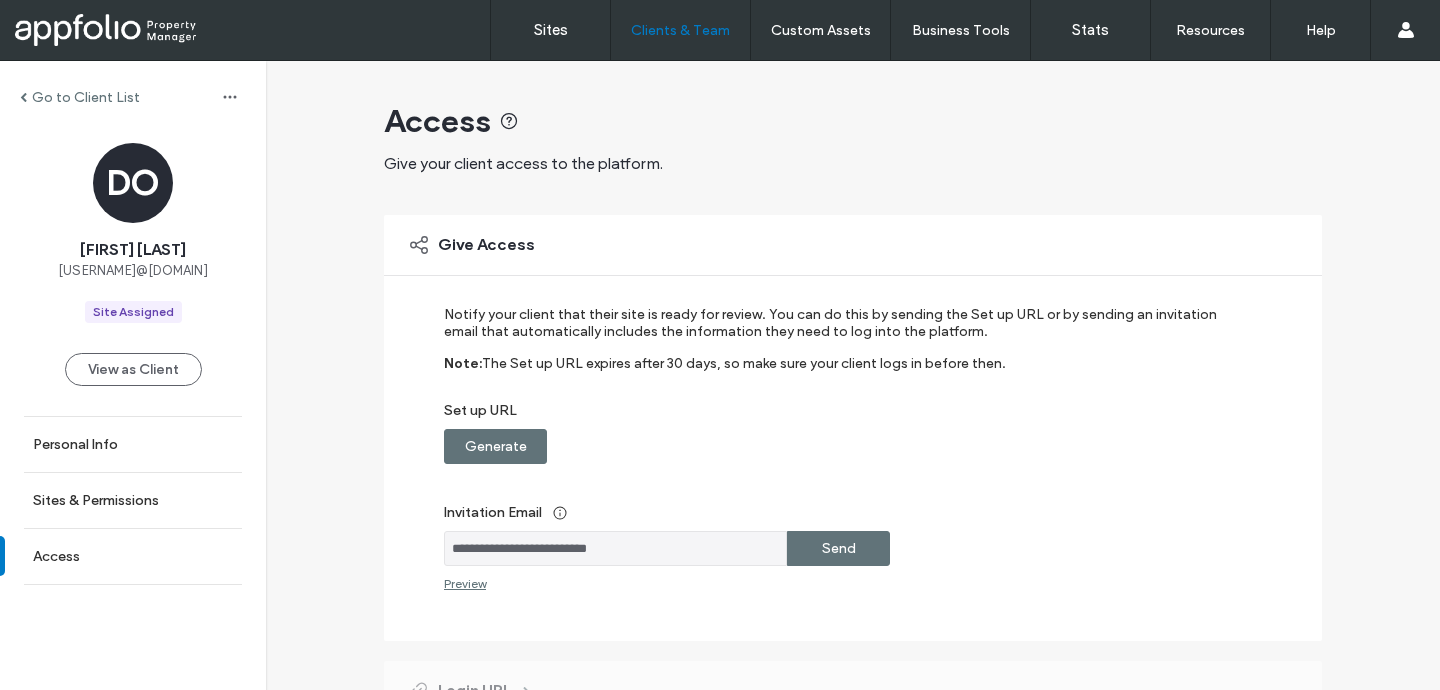 click on "Send" at bounding box center [839, 548] 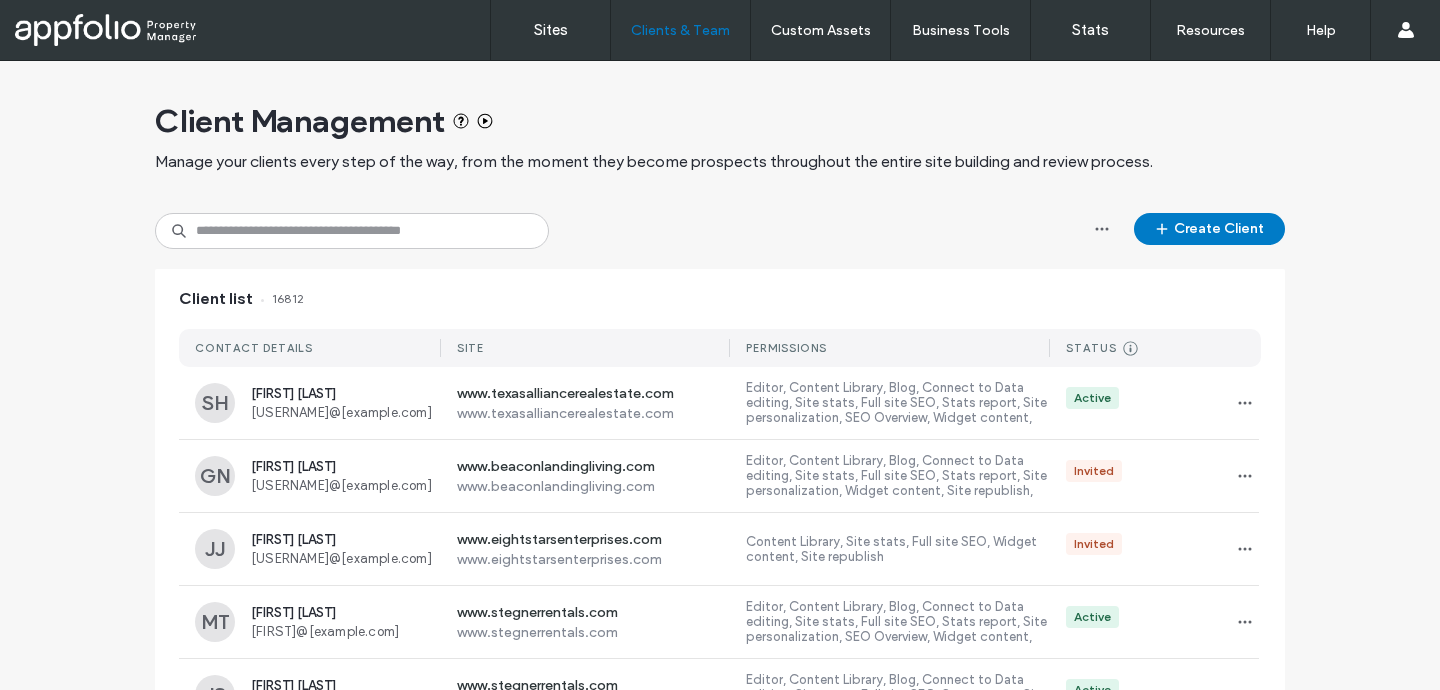 scroll, scrollTop: 0, scrollLeft: 0, axis: both 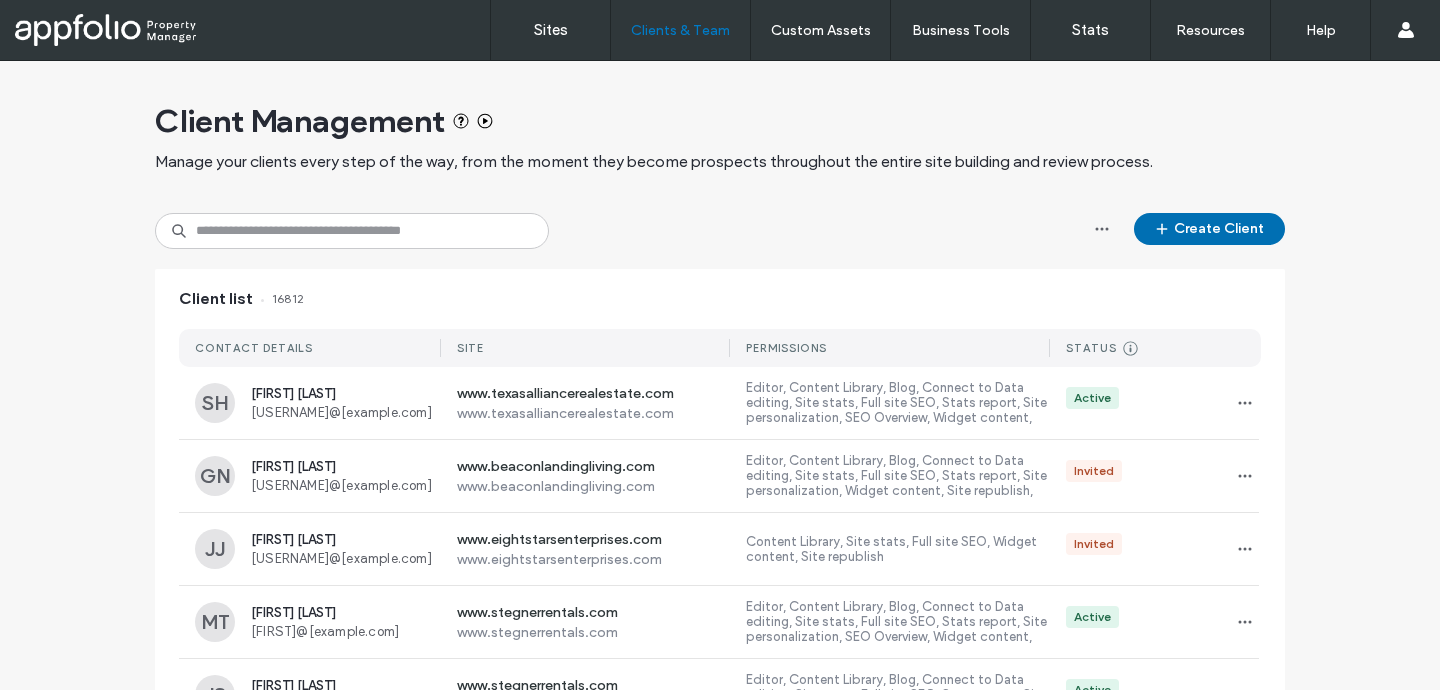 click 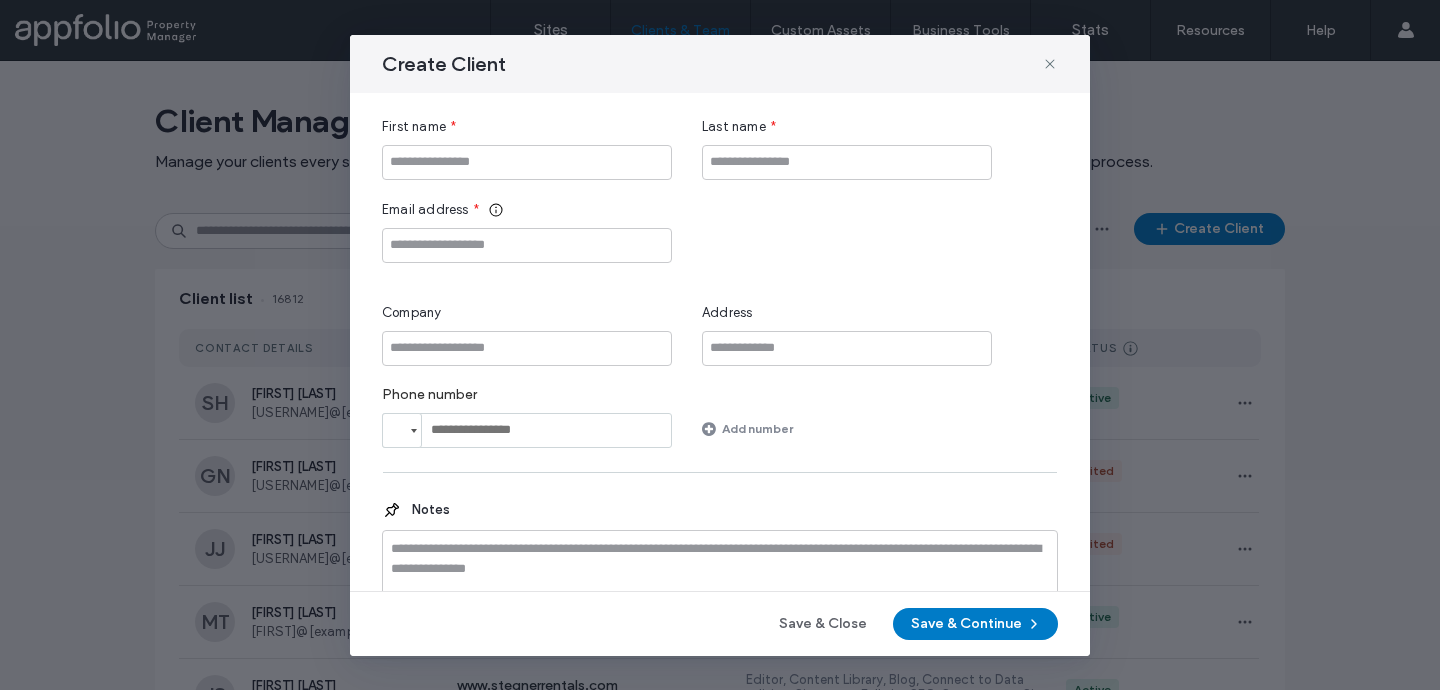 click on "First name * Last name * Email address * Company Address Phone number Phone Add number" at bounding box center [720, 282] 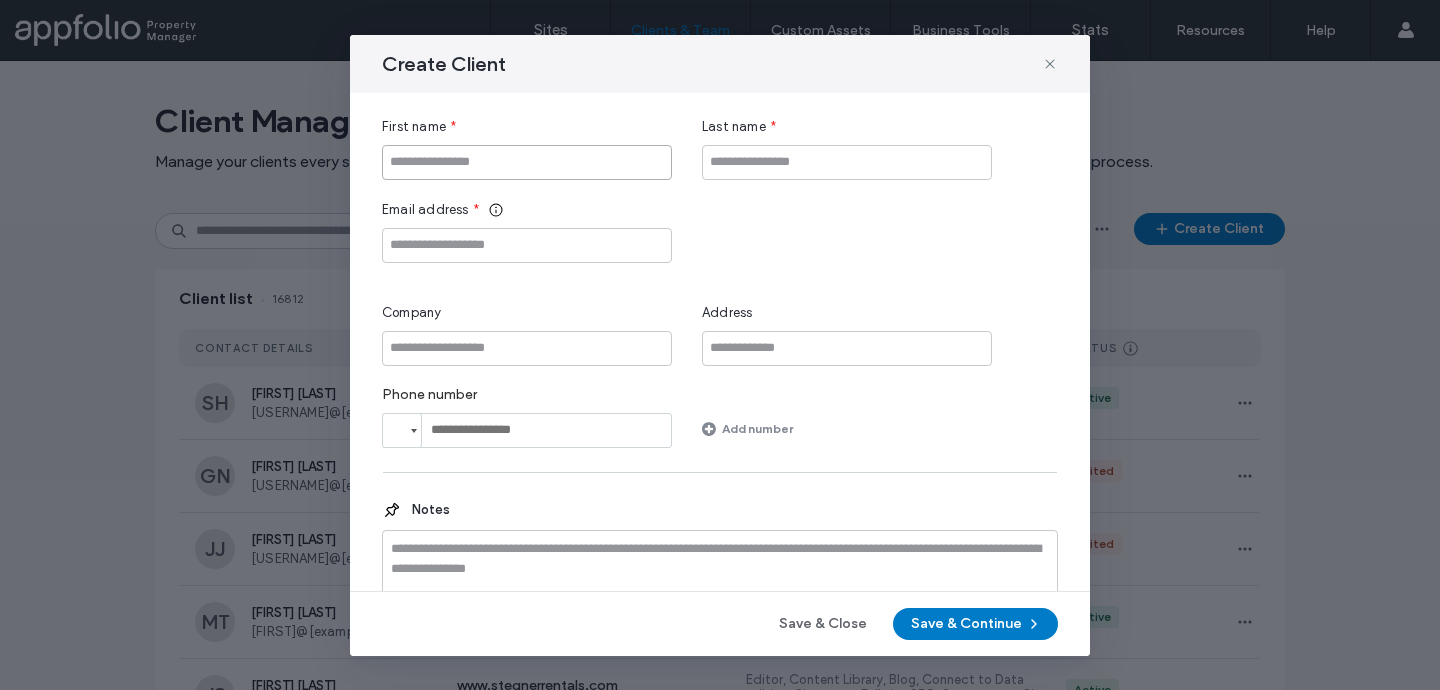 click at bounding box center (527, 162) 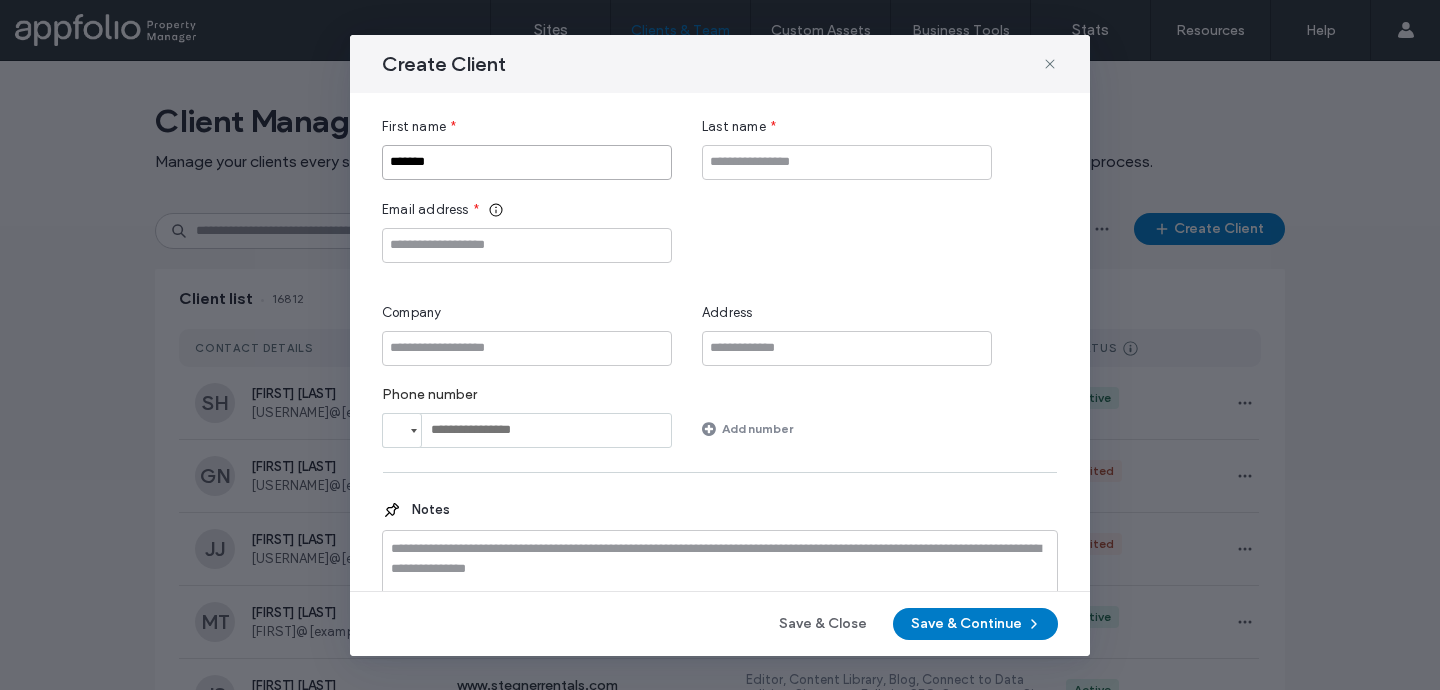 type on "*******" 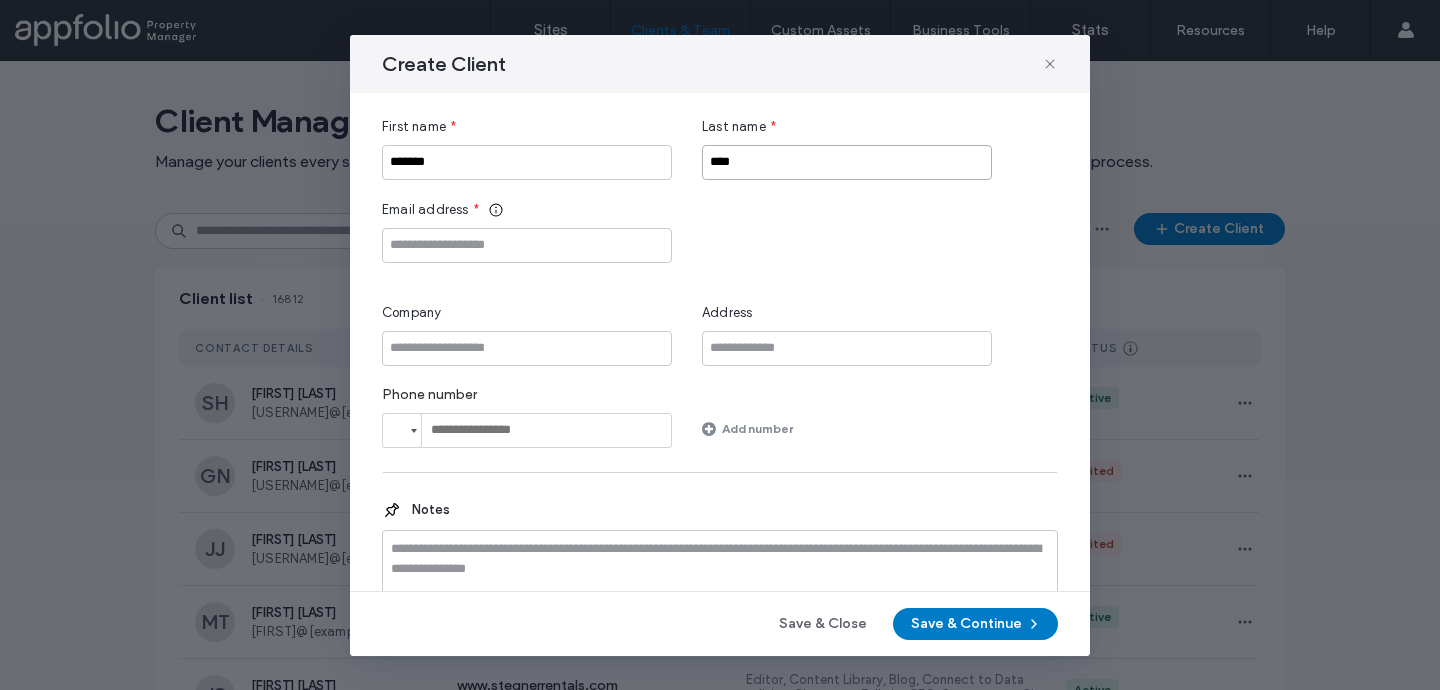 type on "****" 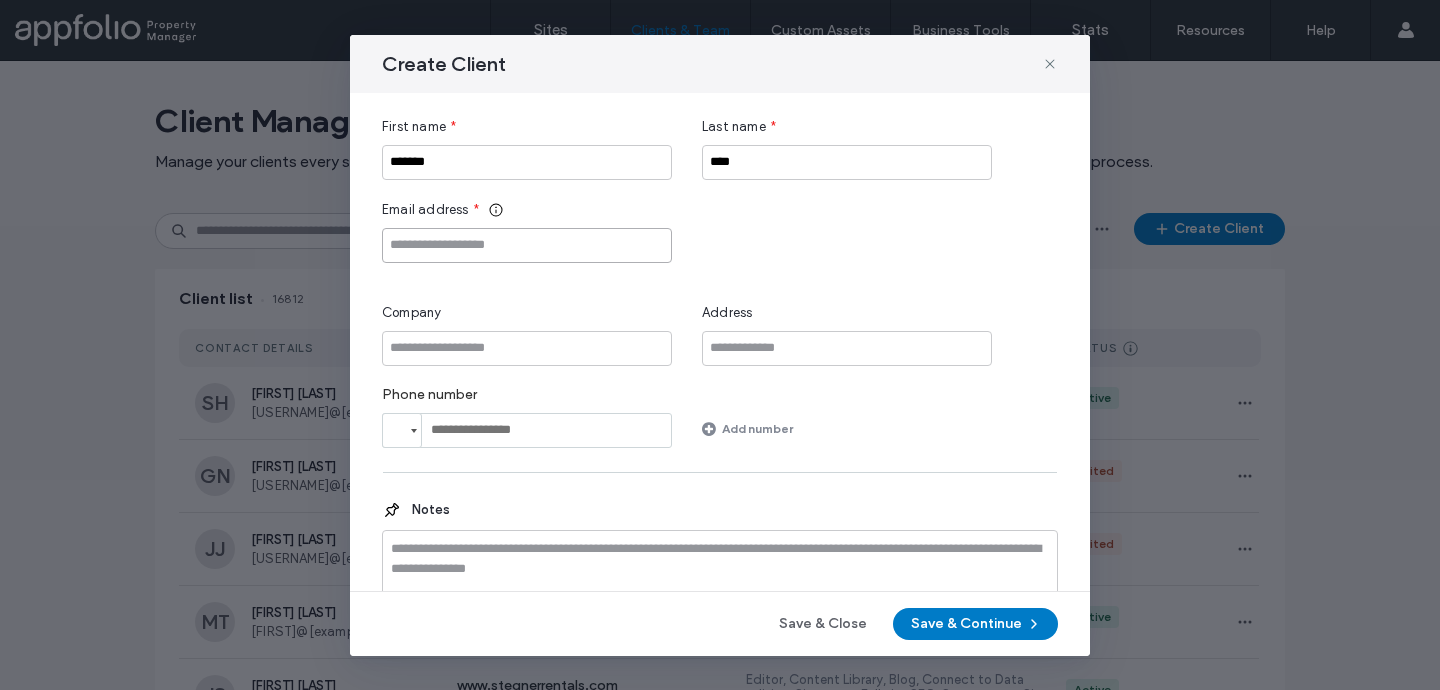 paste on "**********" 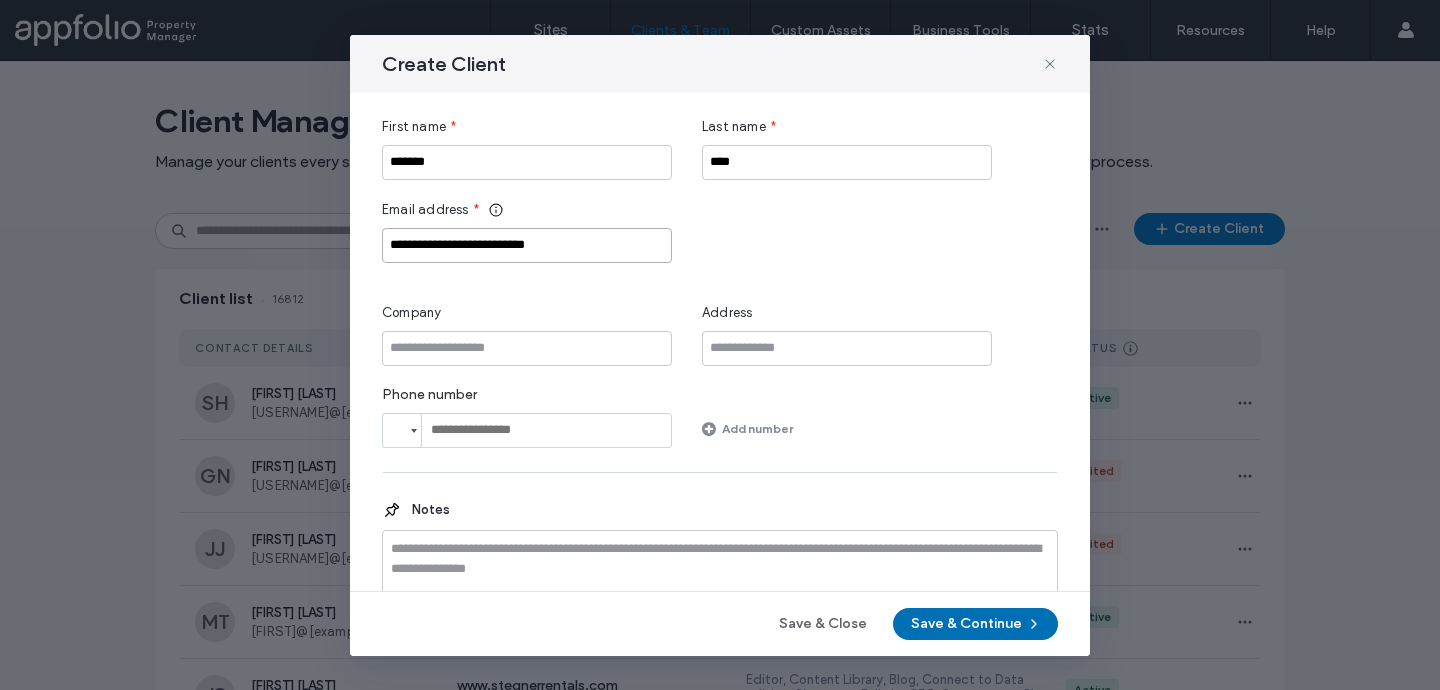 type on "**********" 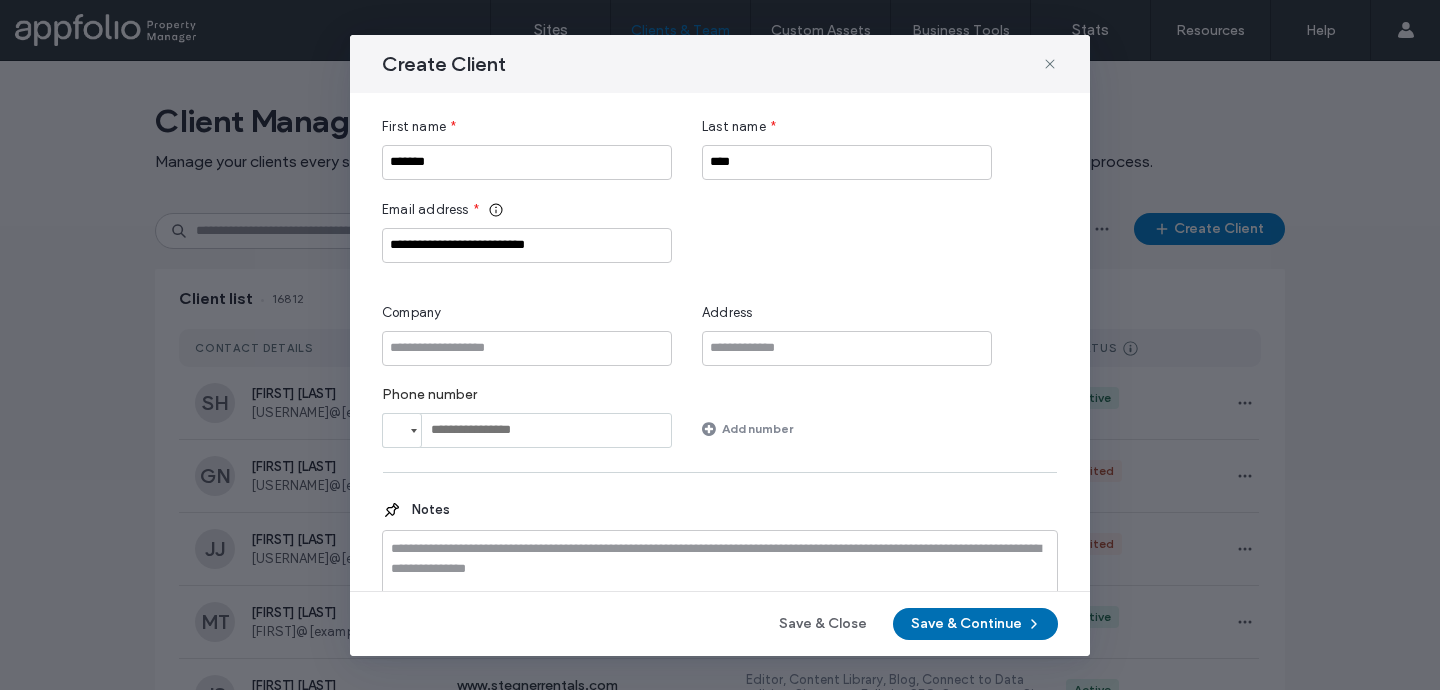 click on "Save & Continue" at bounding box center (975, 624) 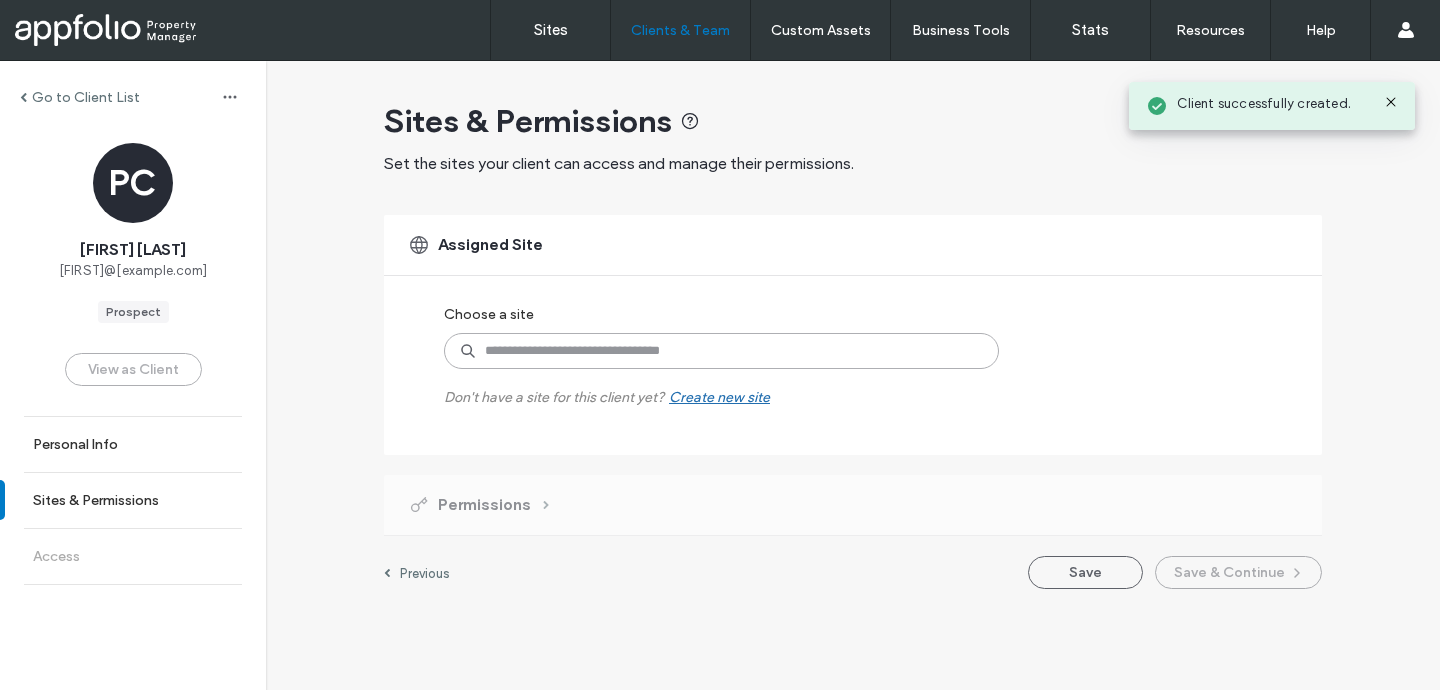 click at bounding box center [721, 351] 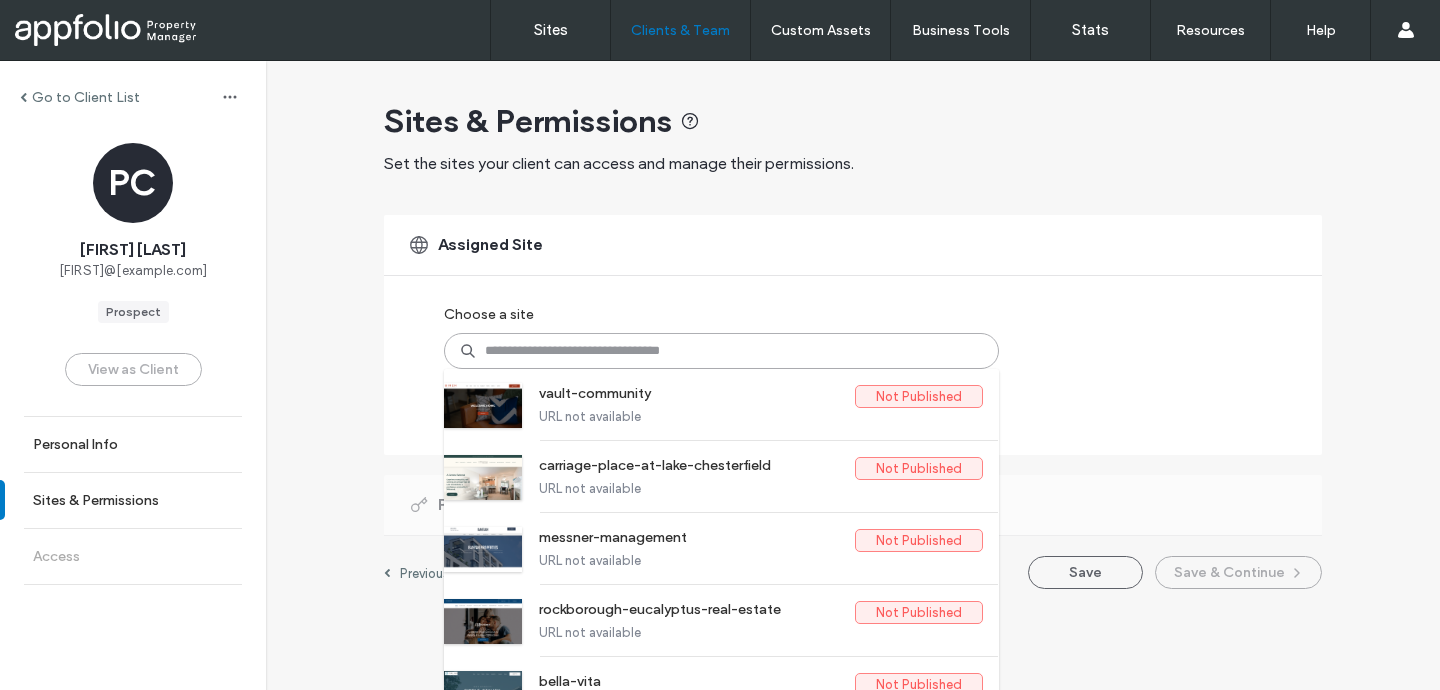 paste on "**********" 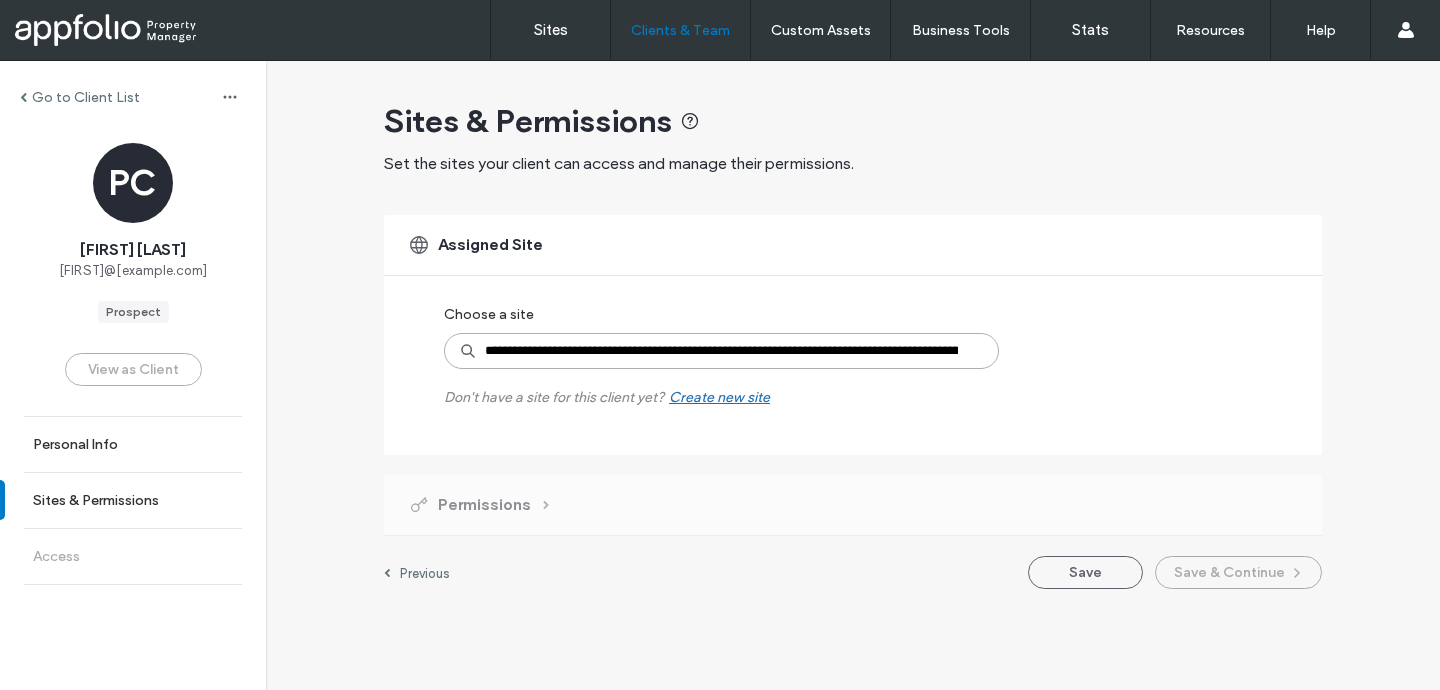 scroll, scrollTop: 0, scrollLeft: 182, axis: horizontal 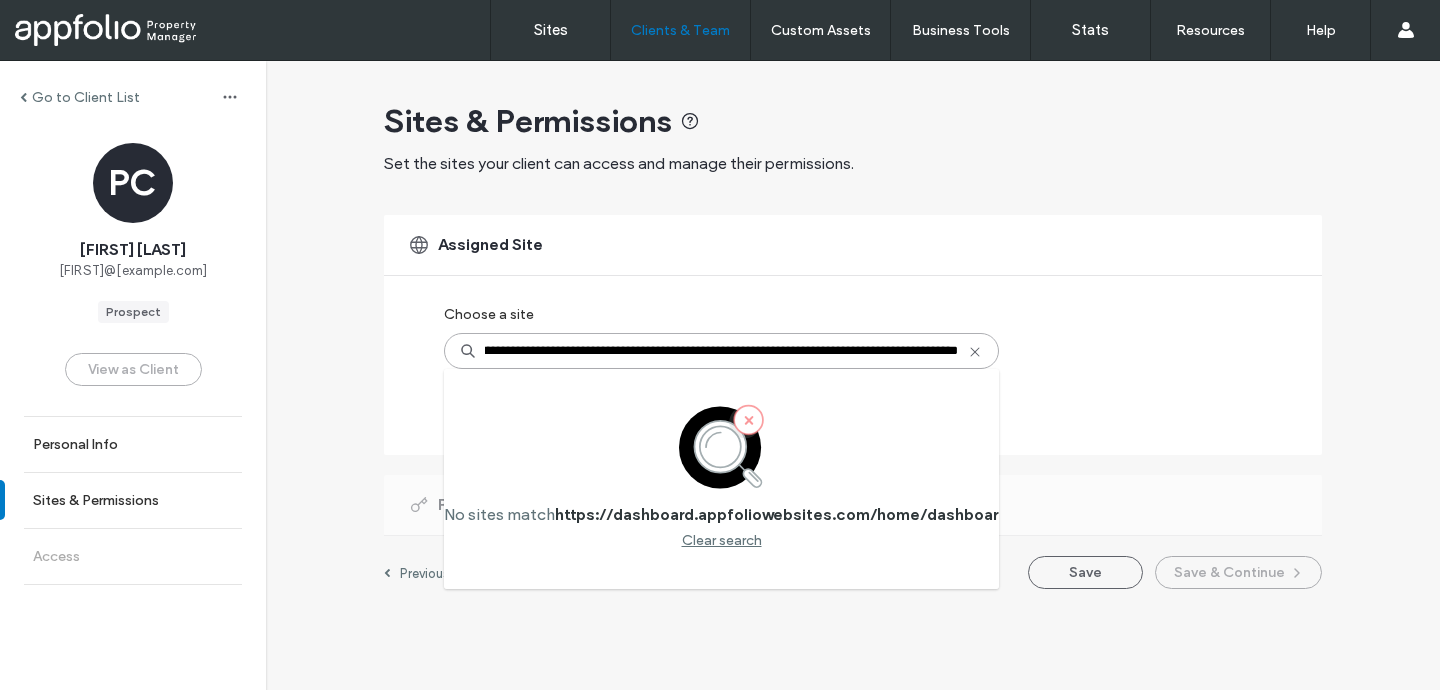 paste 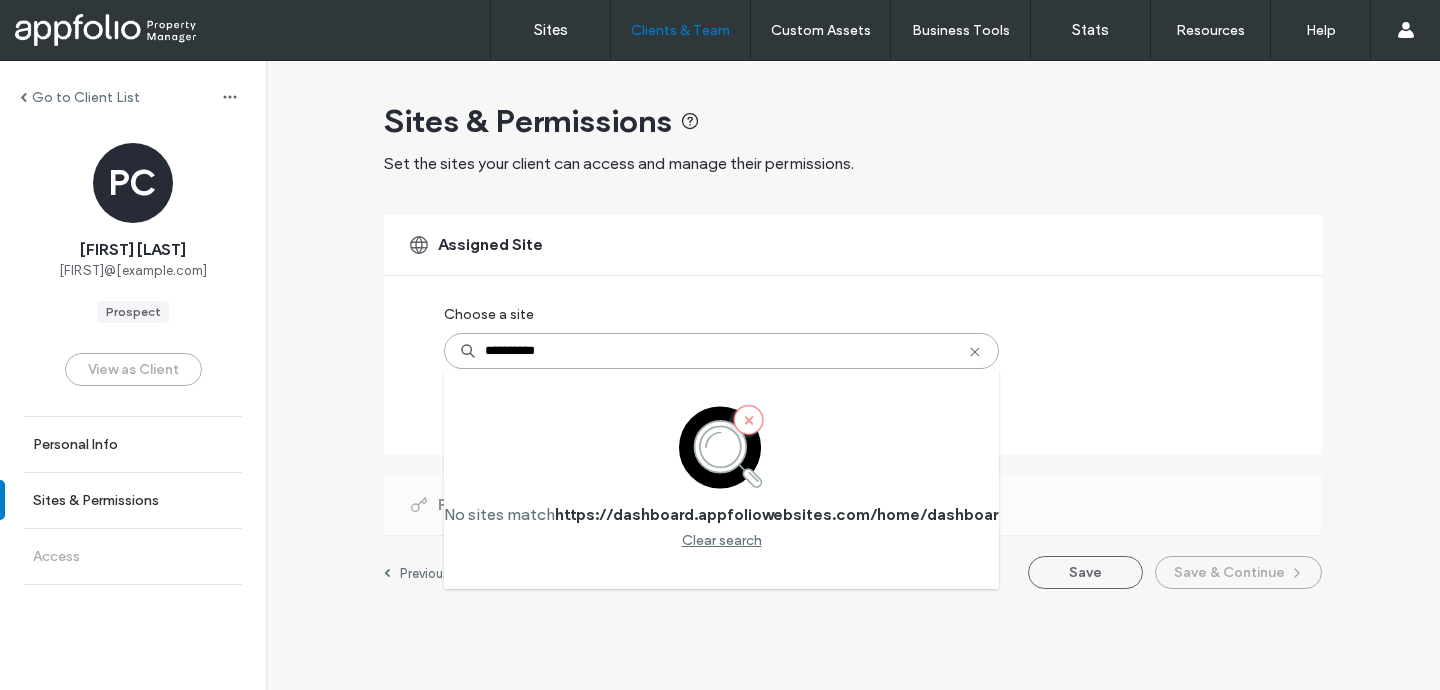 scroll, scrollTop: 0, scrollLeft: 0, axis: both 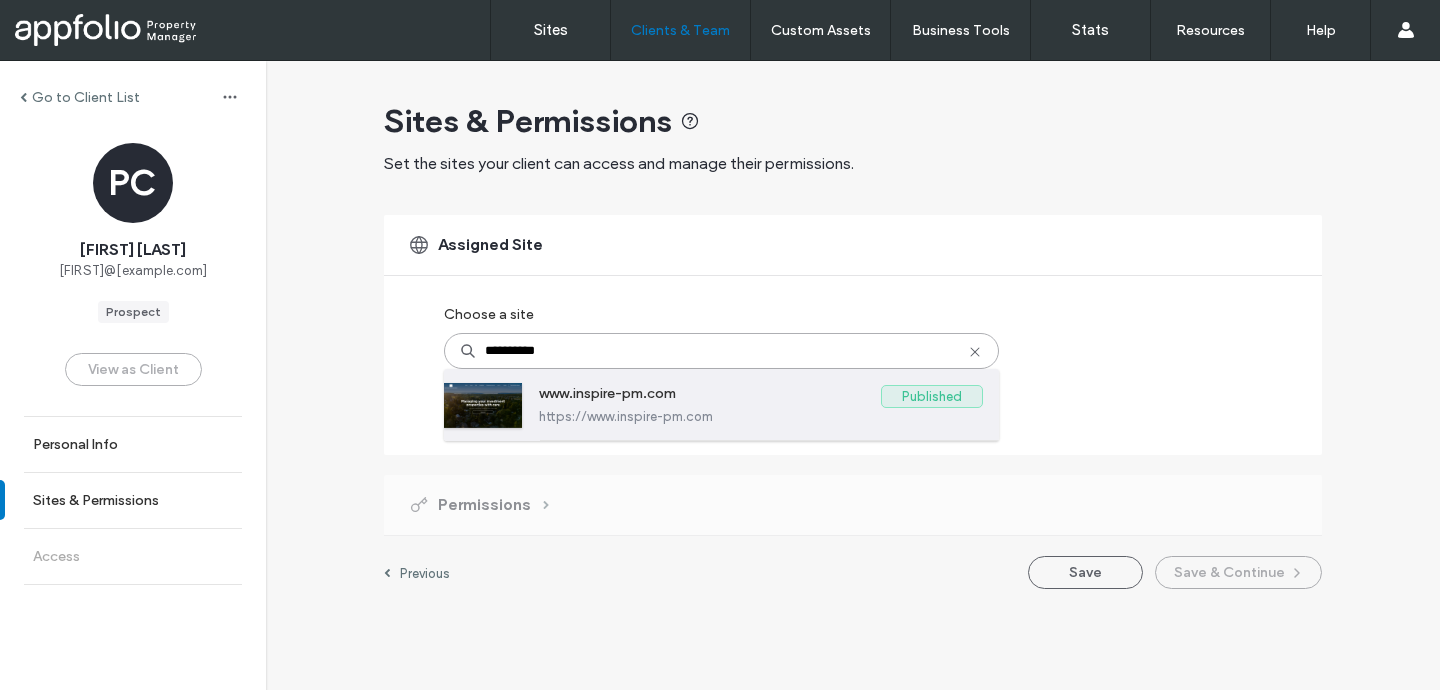 click on "https://www.inspire-pm.com" at bounding box center (761, 416) 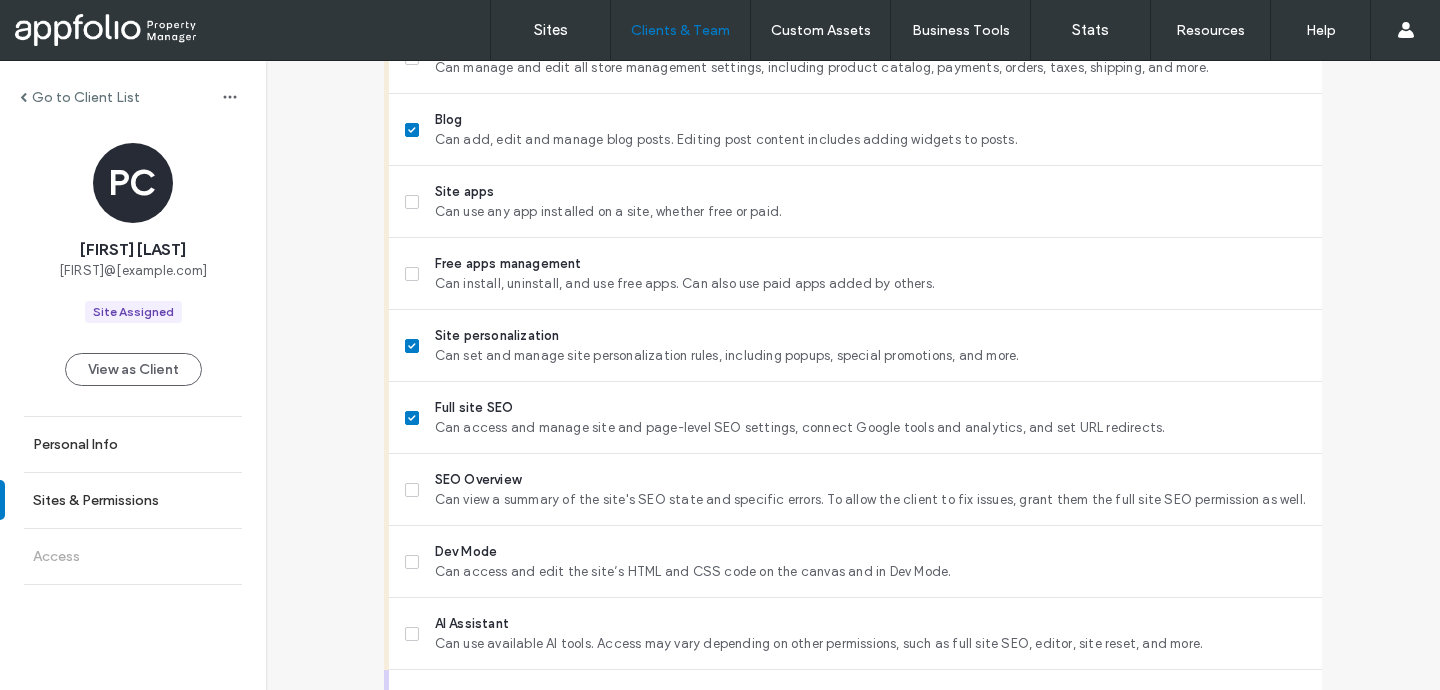 scroll, scrollTop: 1784, scrollLeft: 0, axis: vertical 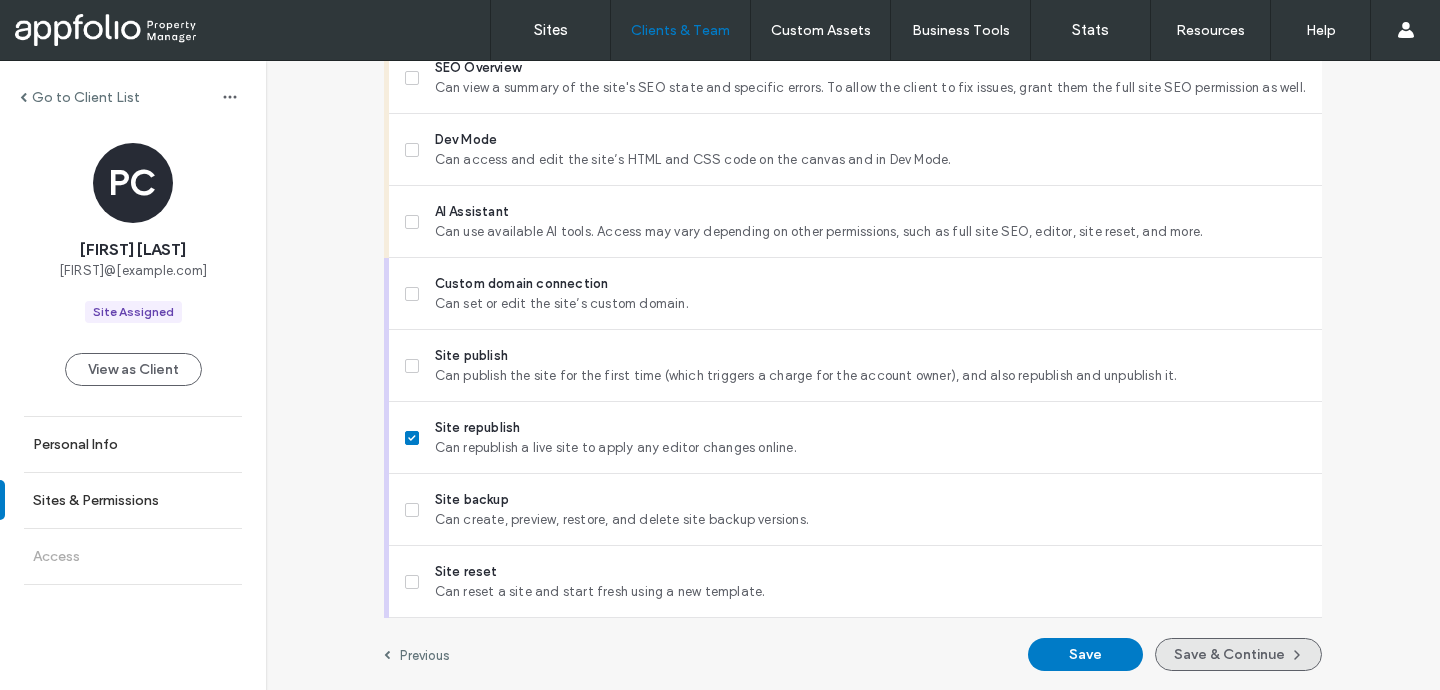 click on "Save & Continue" at bounding box center [1238, 654] 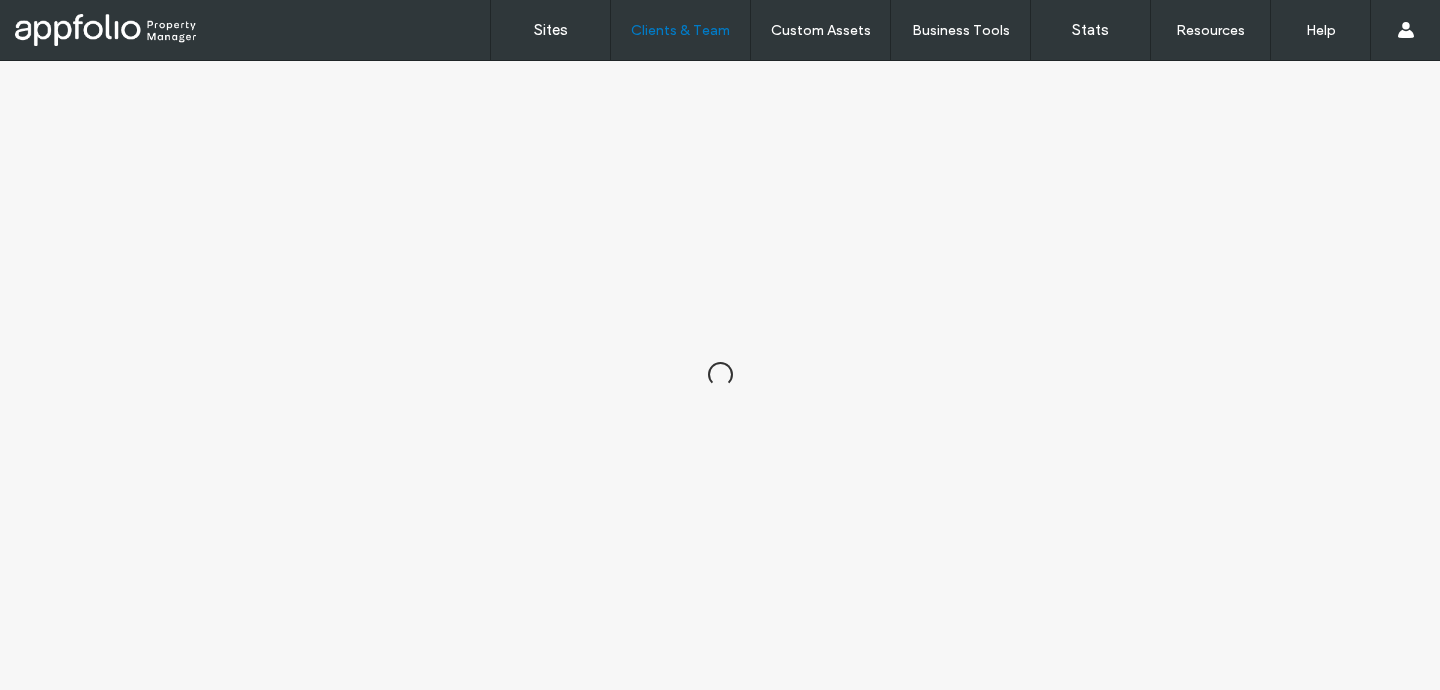 scroll, scrollTop: 0, scrollLeft: 0, axis: both 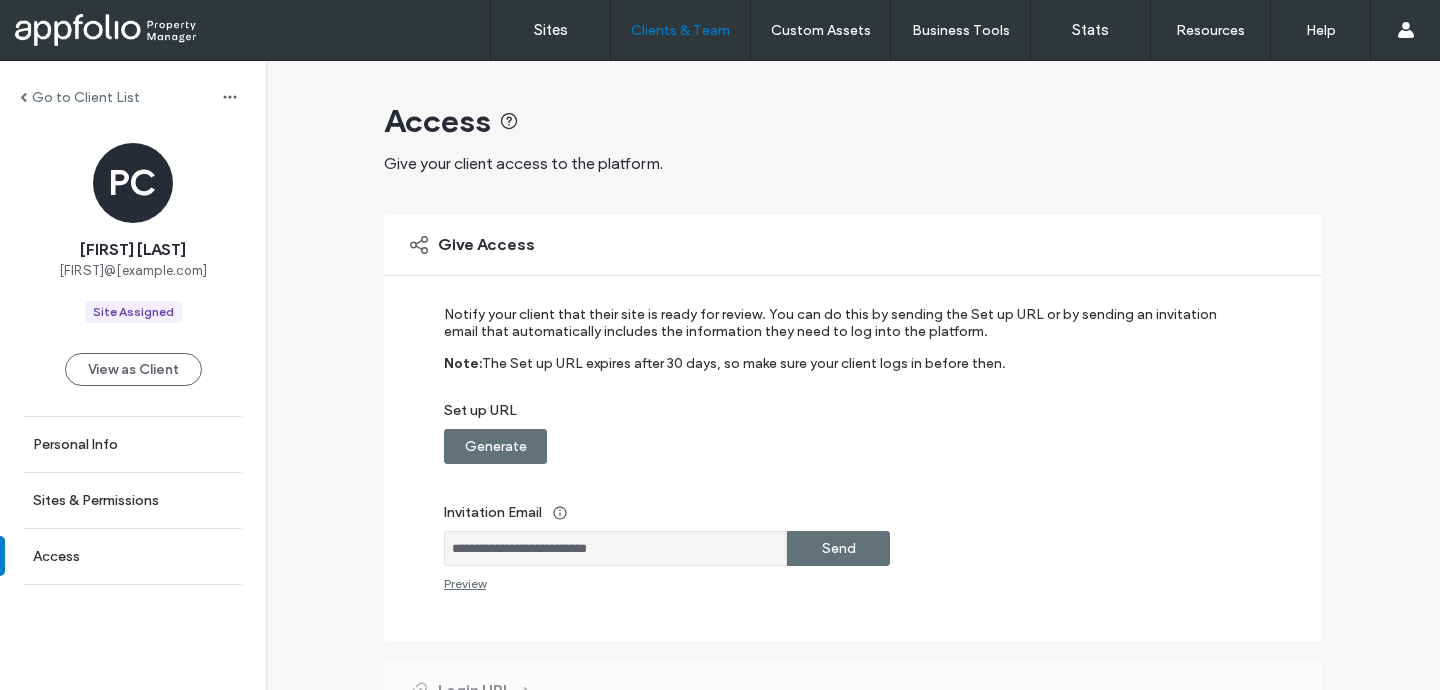 click on "Send" at bounding box center [839, 548] 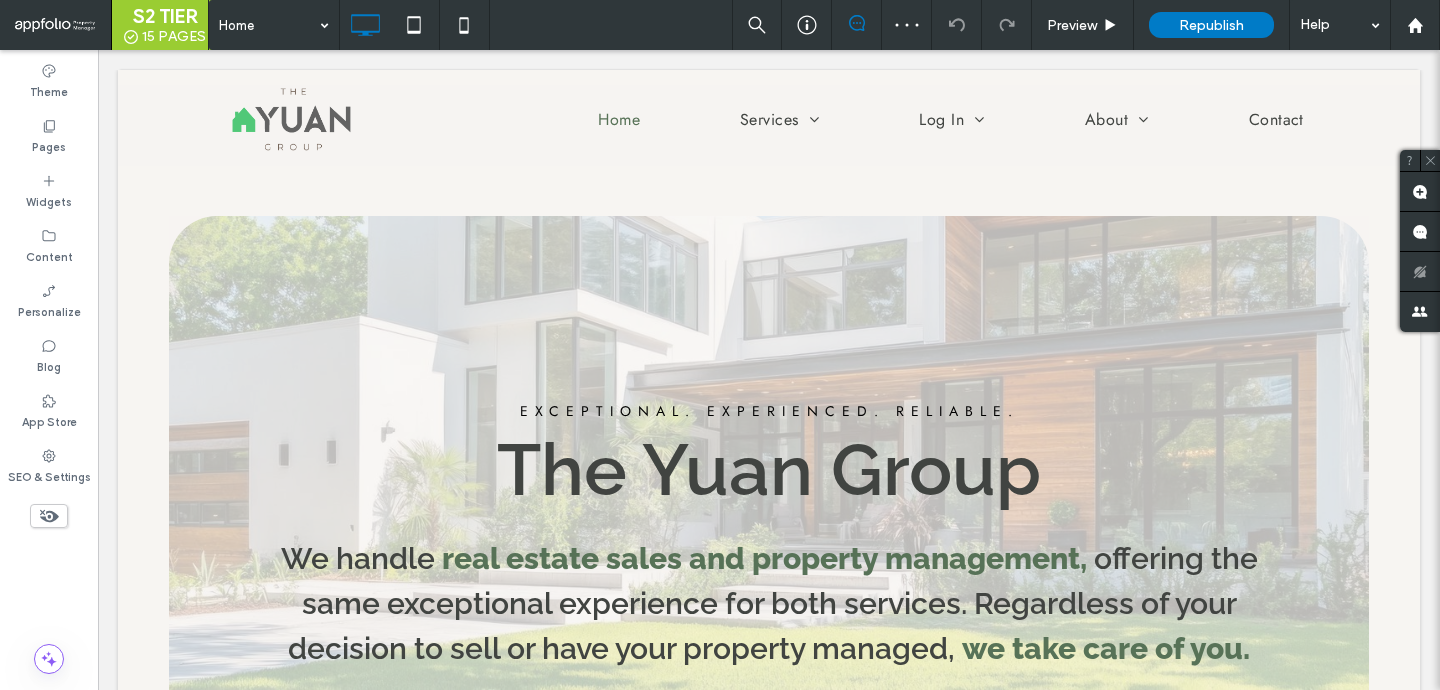 scroll, scrollTop: 0, scrollLeft: 0, axis: both 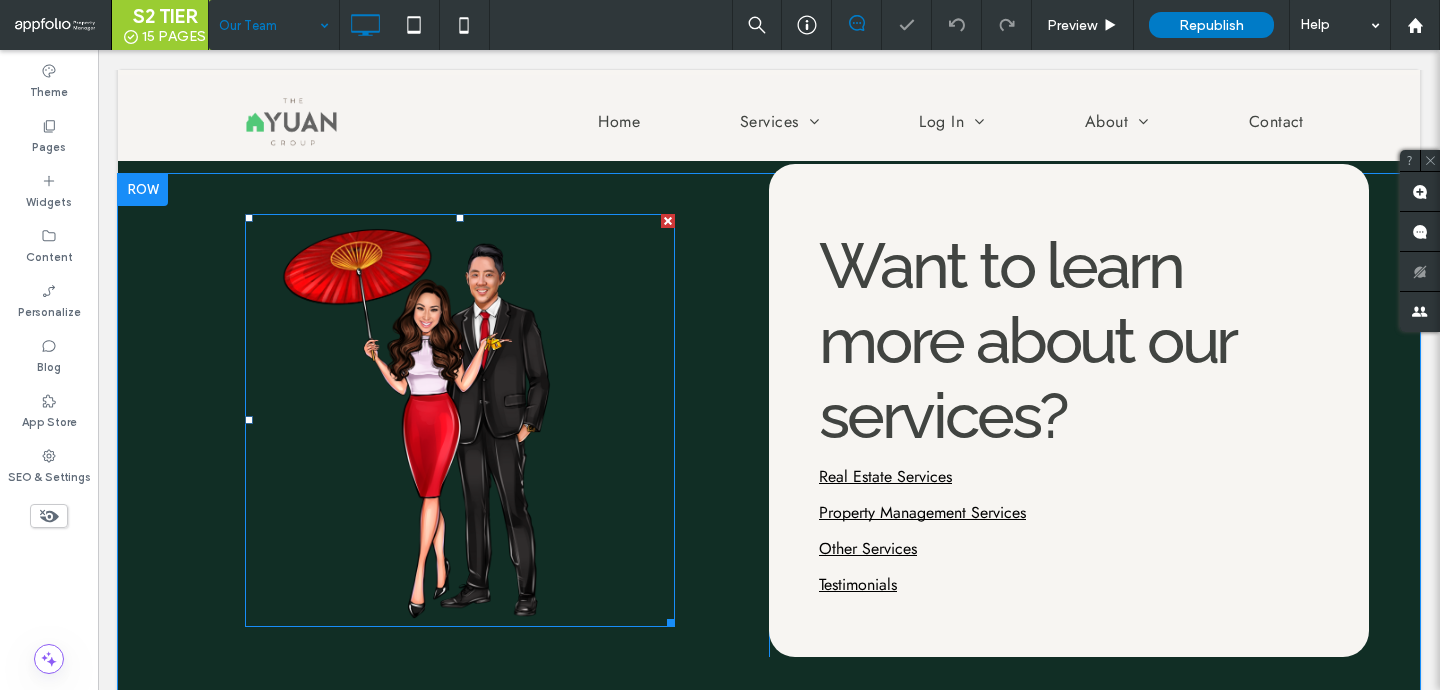 click at bounding box center (460, 420) 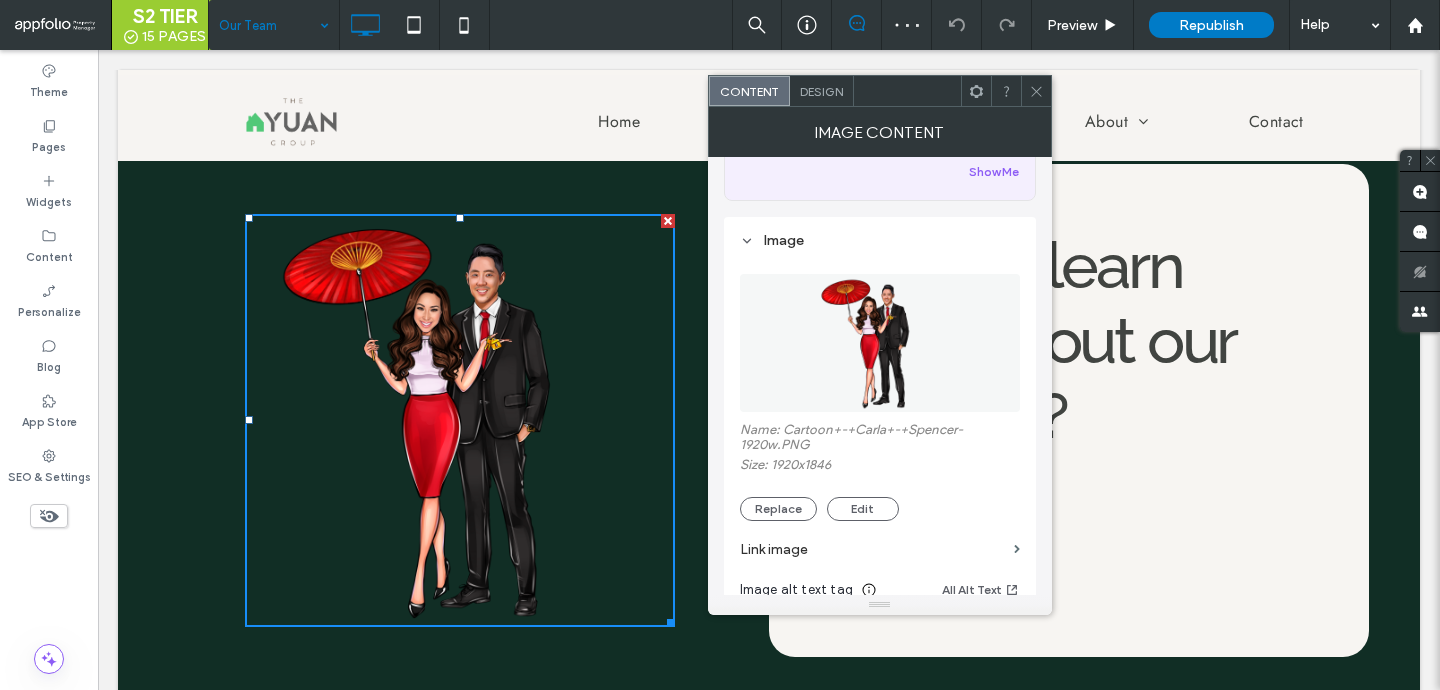 scroll, scrollTop: 235, scrollLeft: 0, axis: vertical 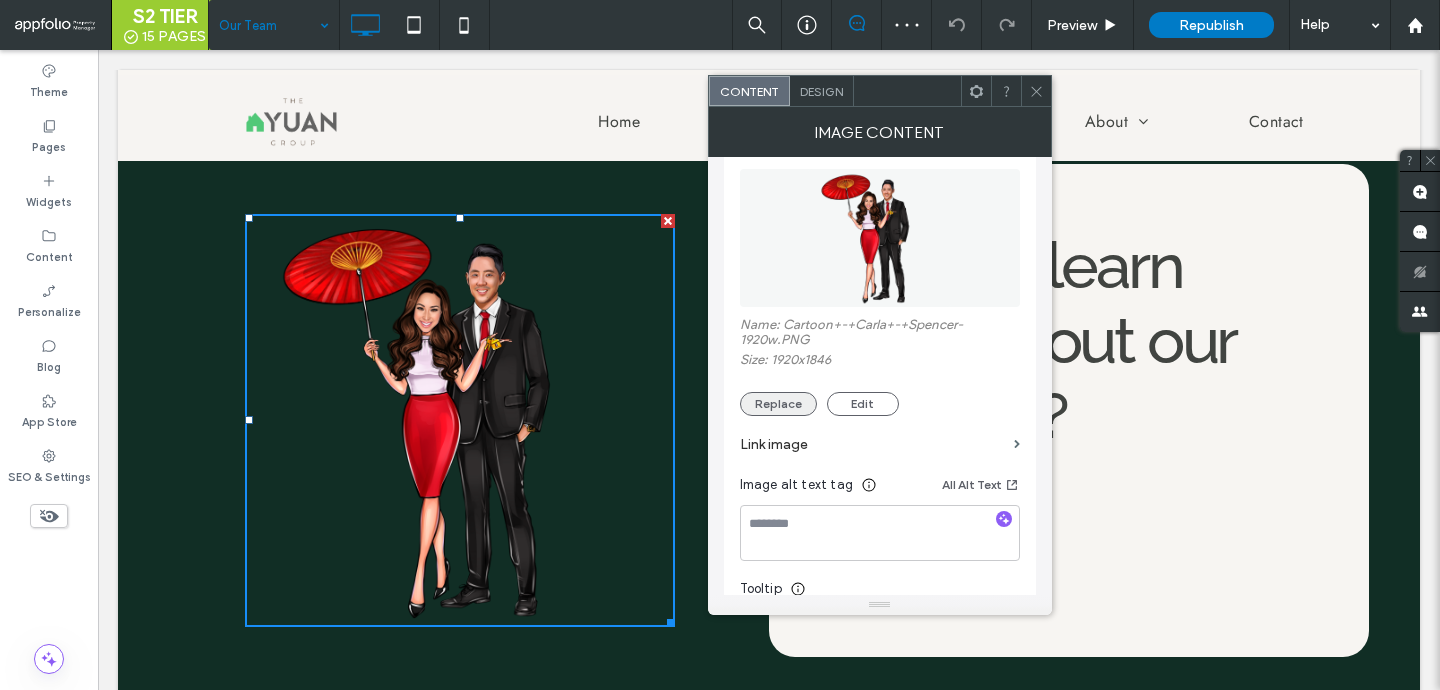 click on "Replace" at bounding box center (778, 404) 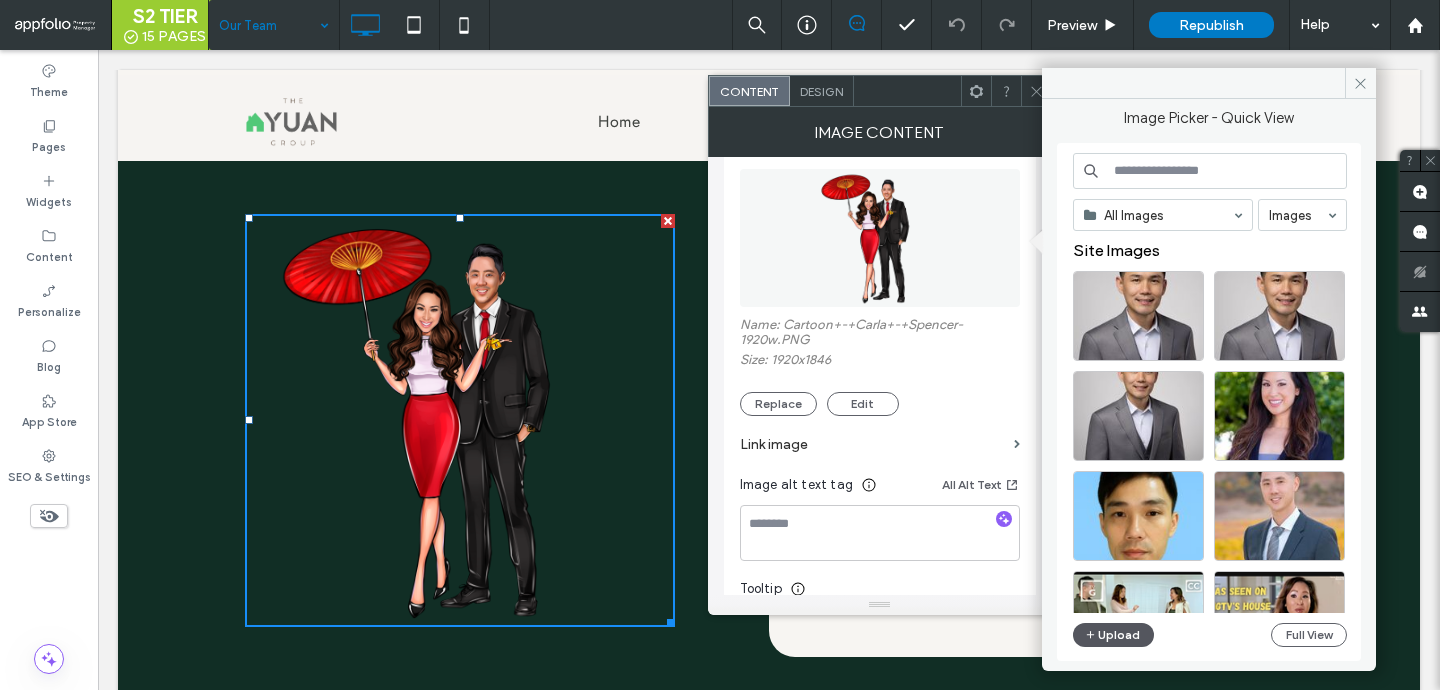 click on "Upload" at bounding box center [1114, 635] 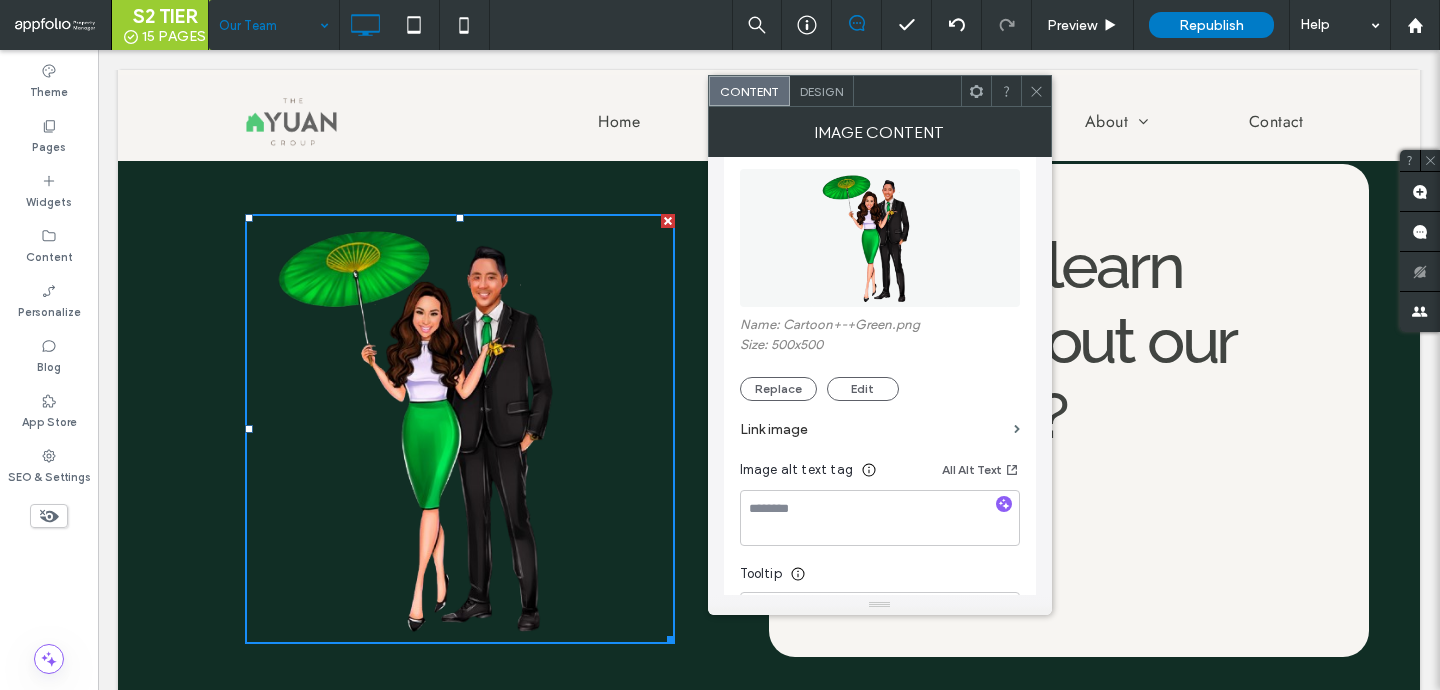 click 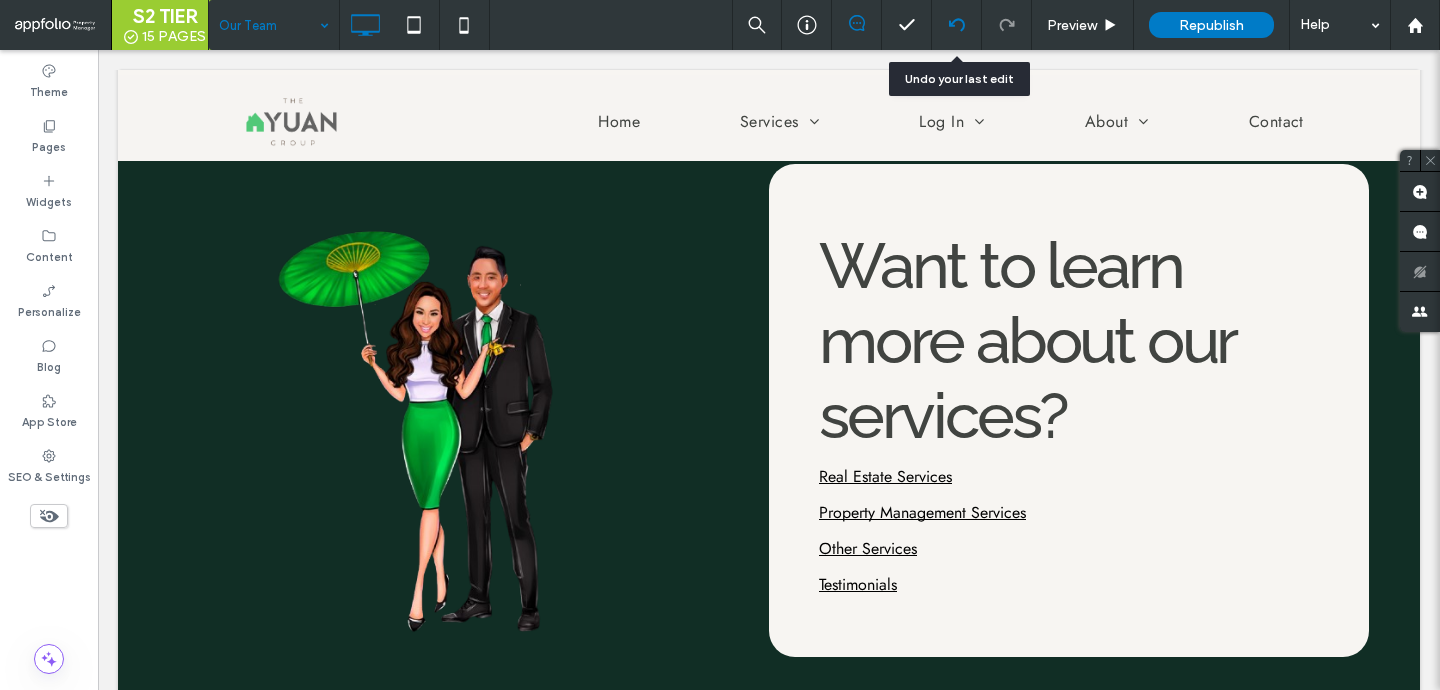 click 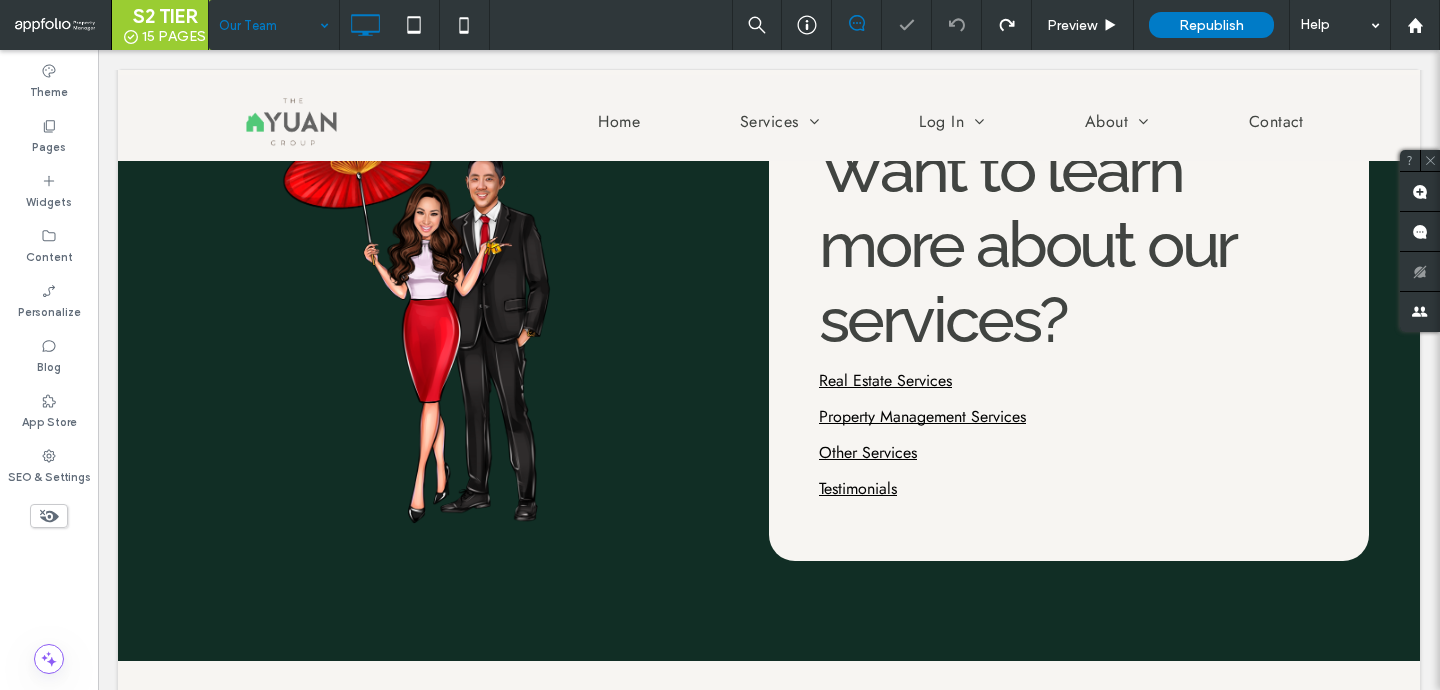 scroll, scrollTop: 1421, scrollLeft: 0, axis: vertical 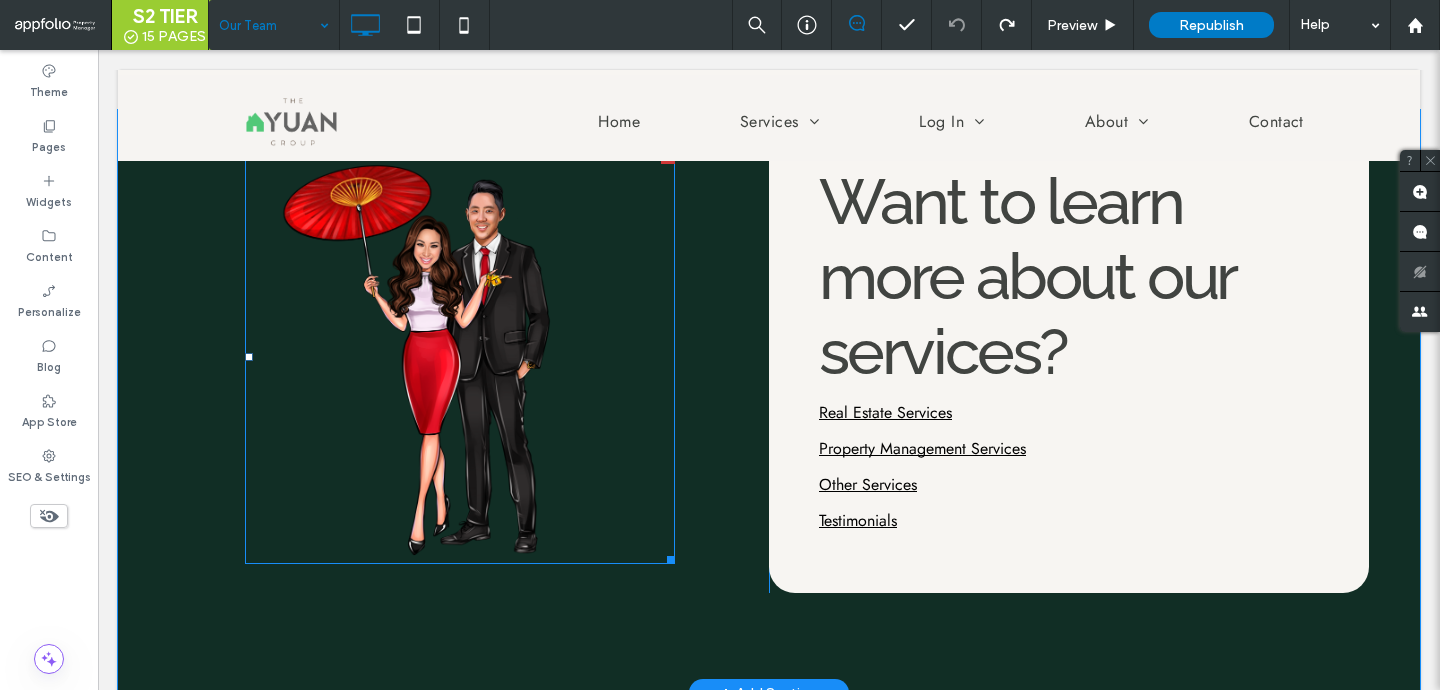 click at bounding box center [460, 356] 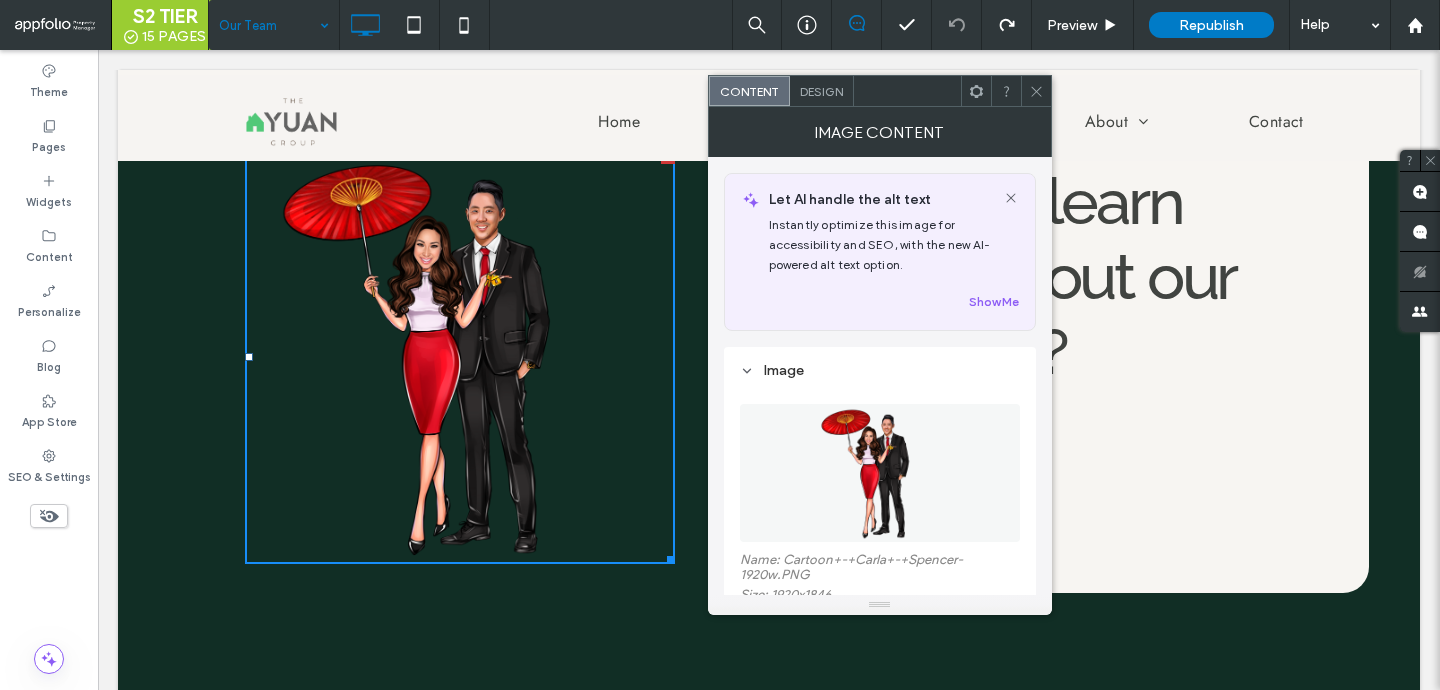 scroll, scrollTop: 230, scrollLeft: 0, axis: vertical 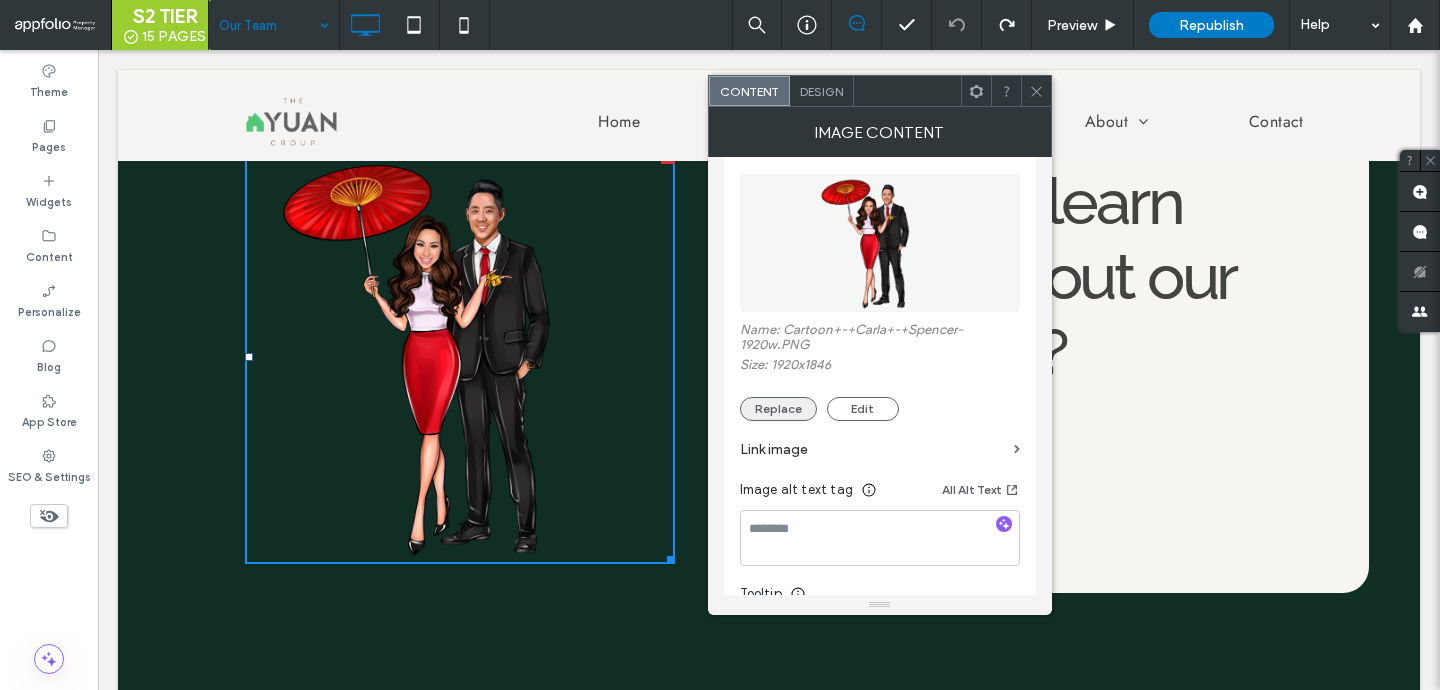 click on "Replace" at bounding box center [778, 409] 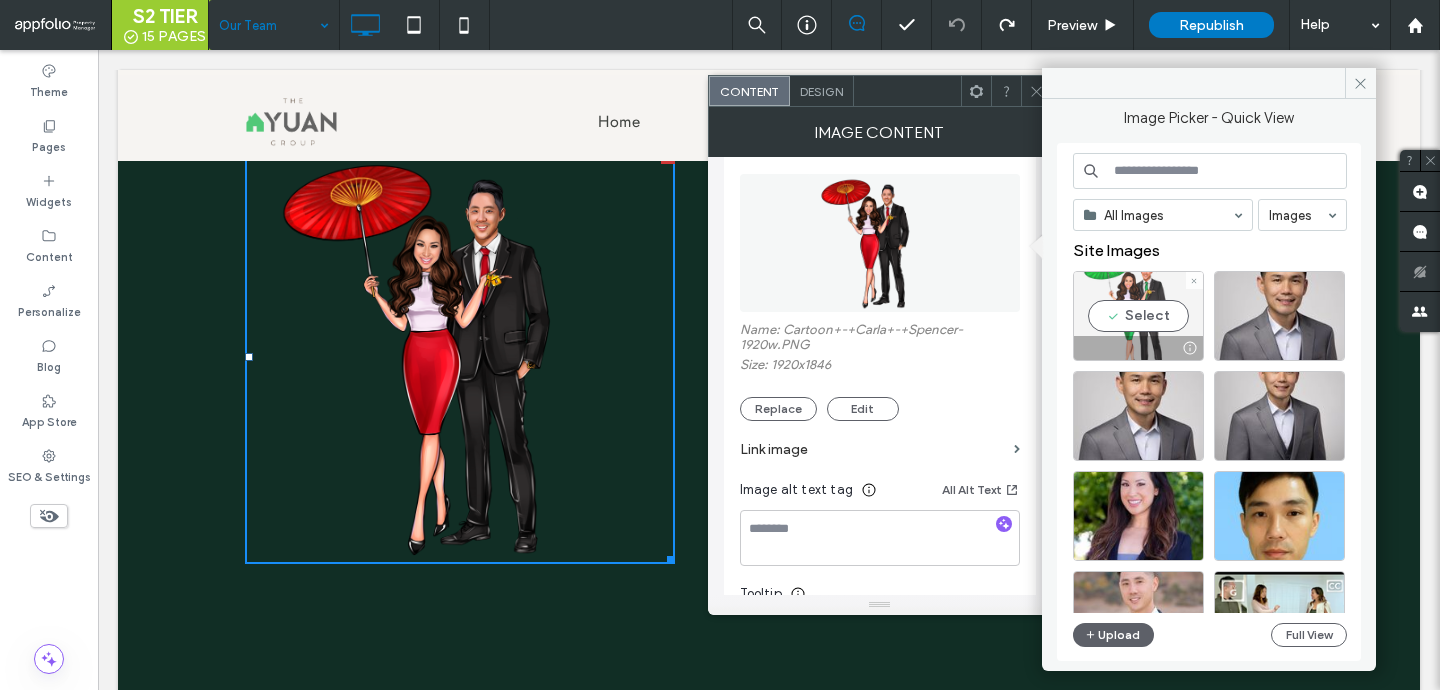 click on "Select" at bounding box center (1138, 316) 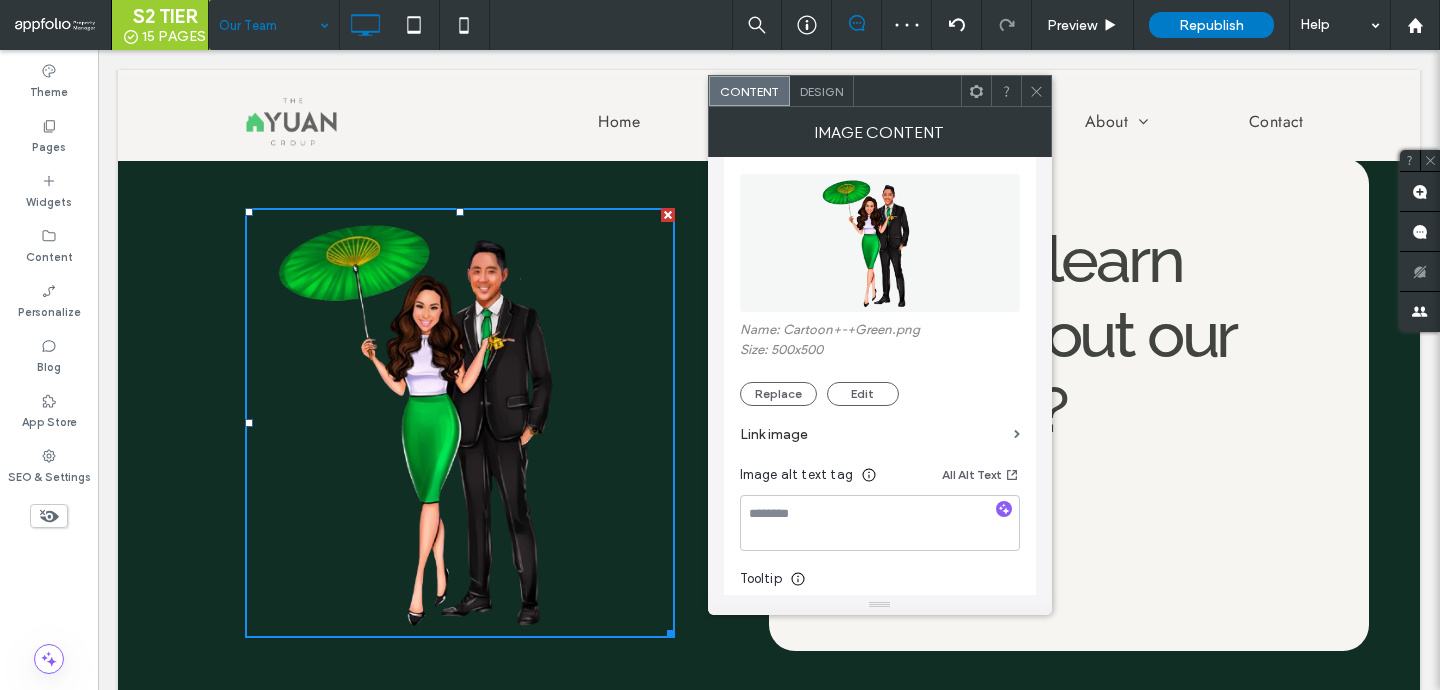 scroll, scrollTop: 1369, scrollLeft: 0, axis: vertical 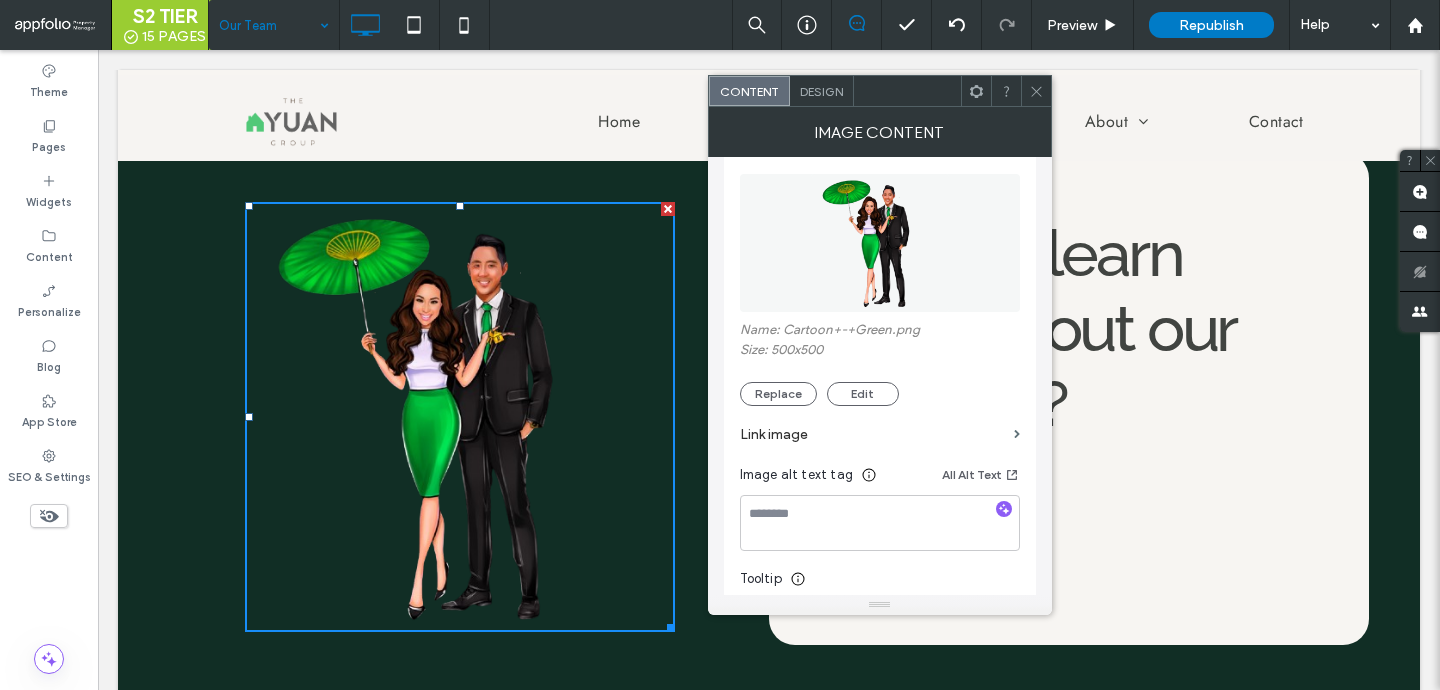 click 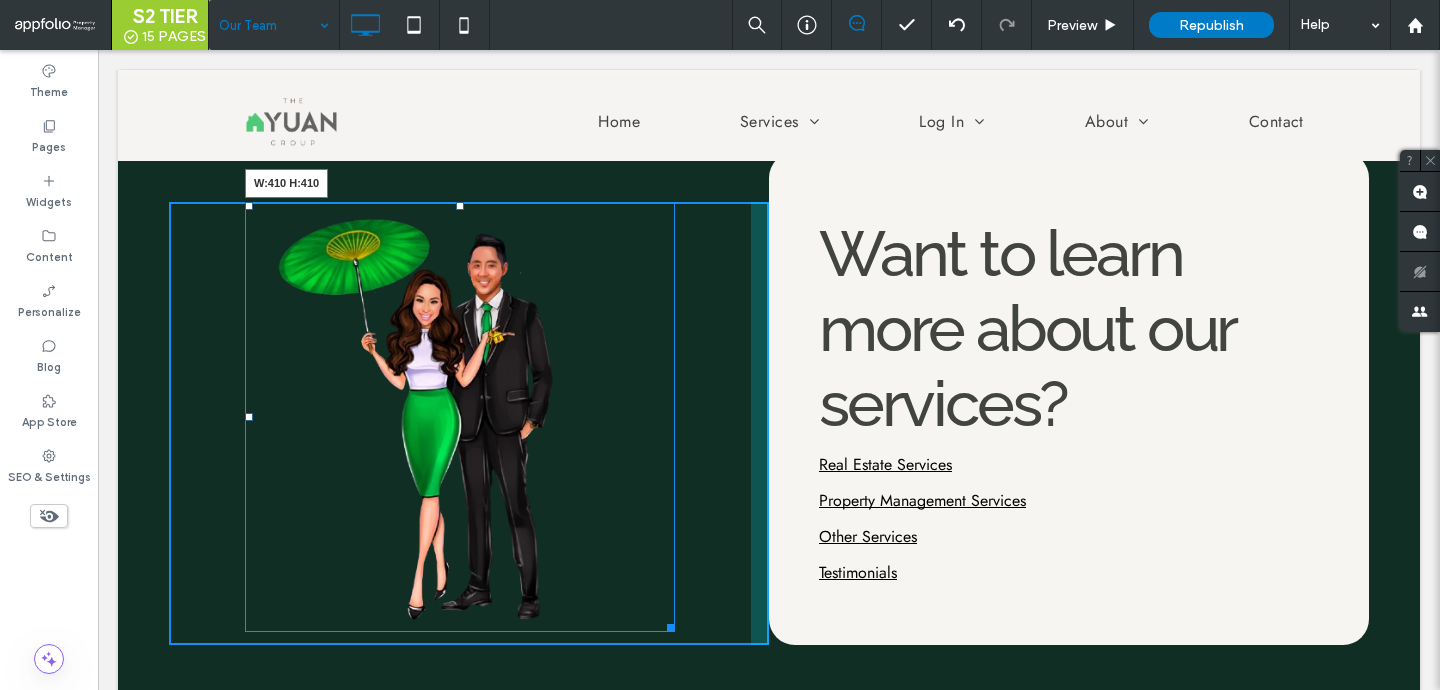drag, startPoint x: 653, startPoint y: 629, endPoint x: 642, endPoint y: 621, distance: 13.601471 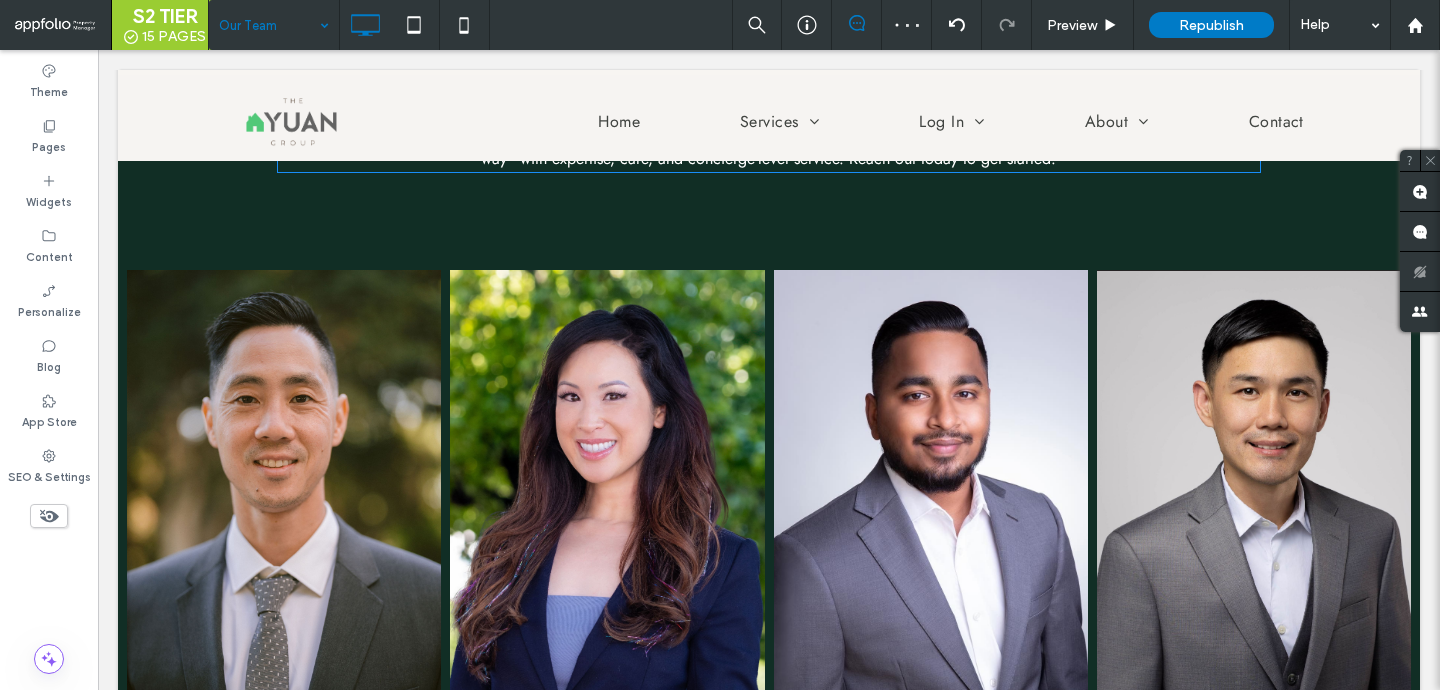 scroll, scrollTop: 250, scrollLeft: 0, axis: vertical 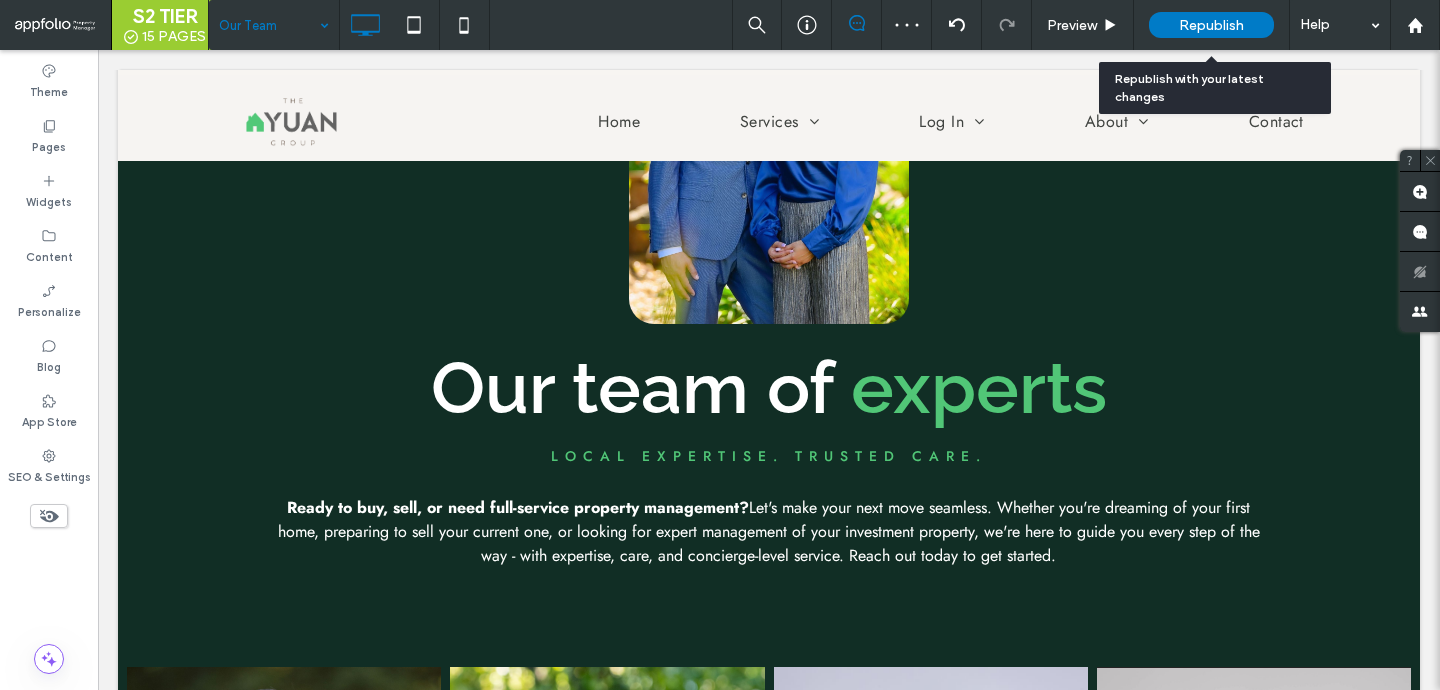 click on "Republish" at bounding box center (1211, 25) 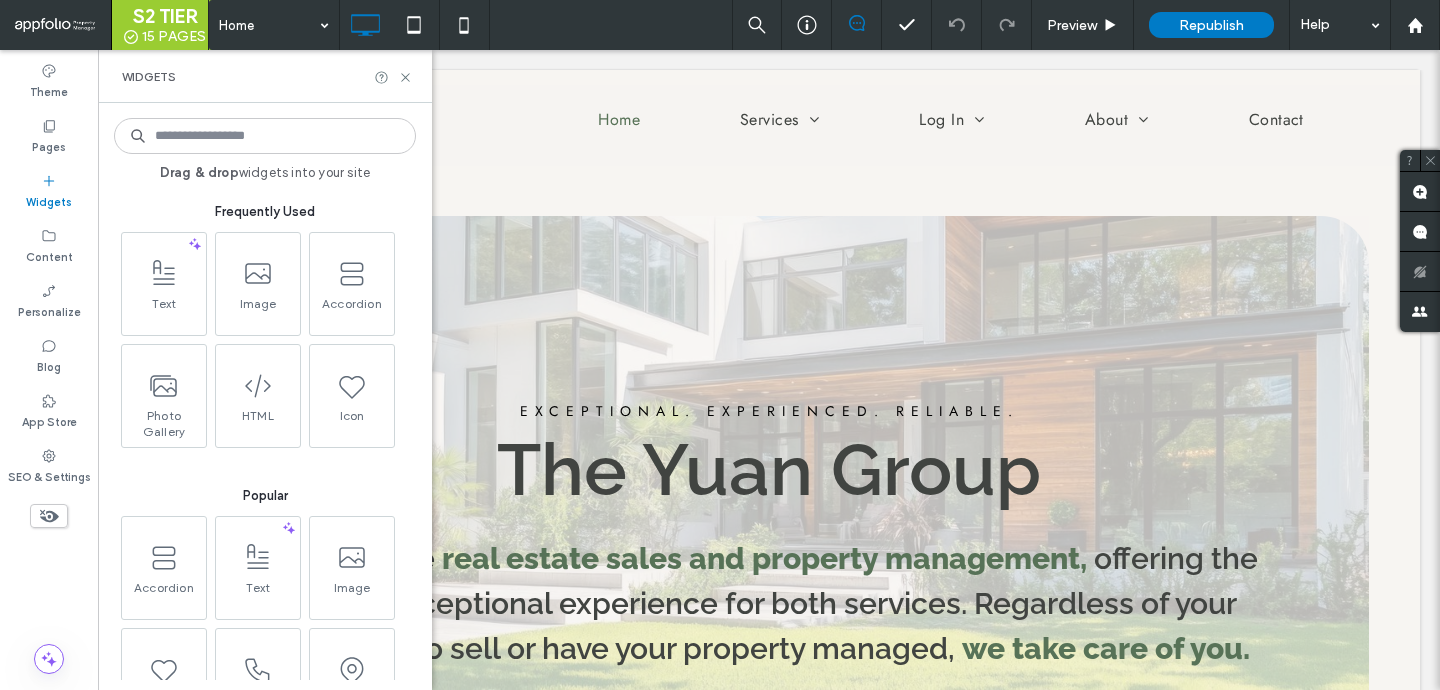 scroll, scrollTop: 0, scrollLeft: 0, axis: both 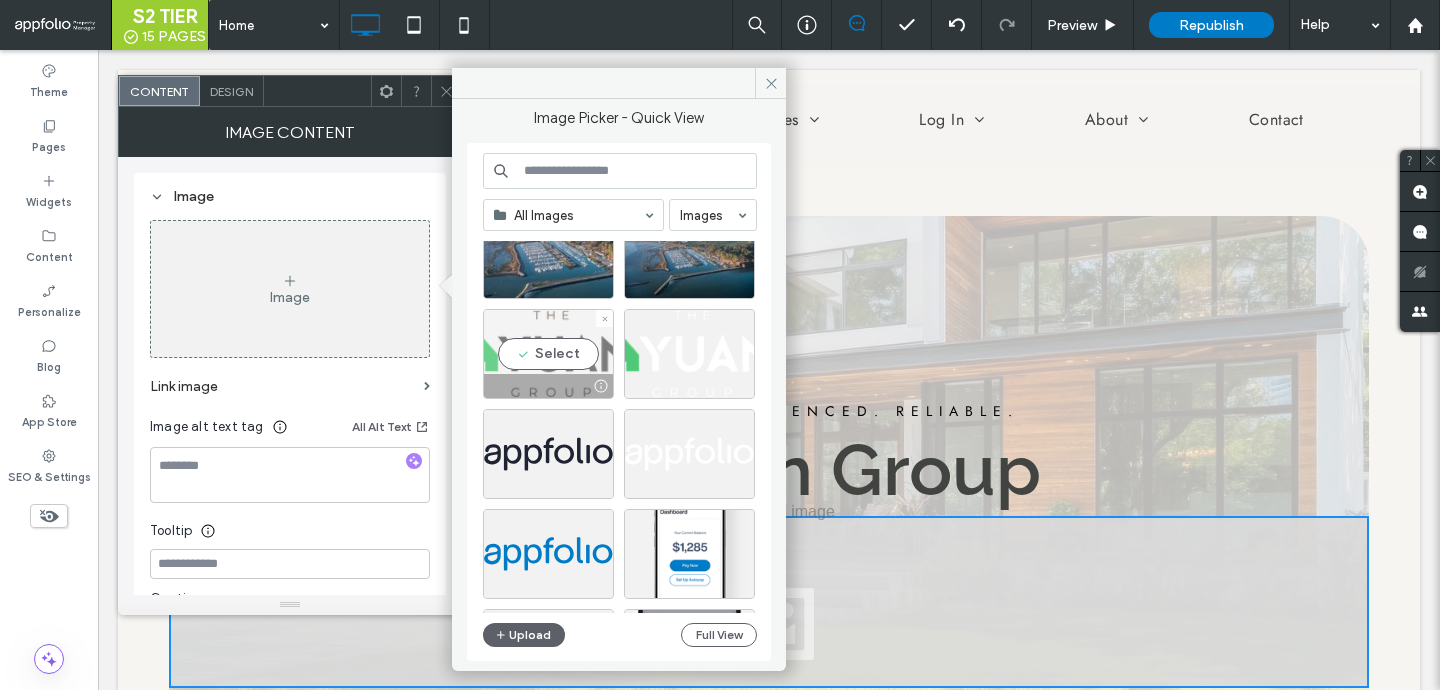 click on "Select" at bounding box center [548, 354] 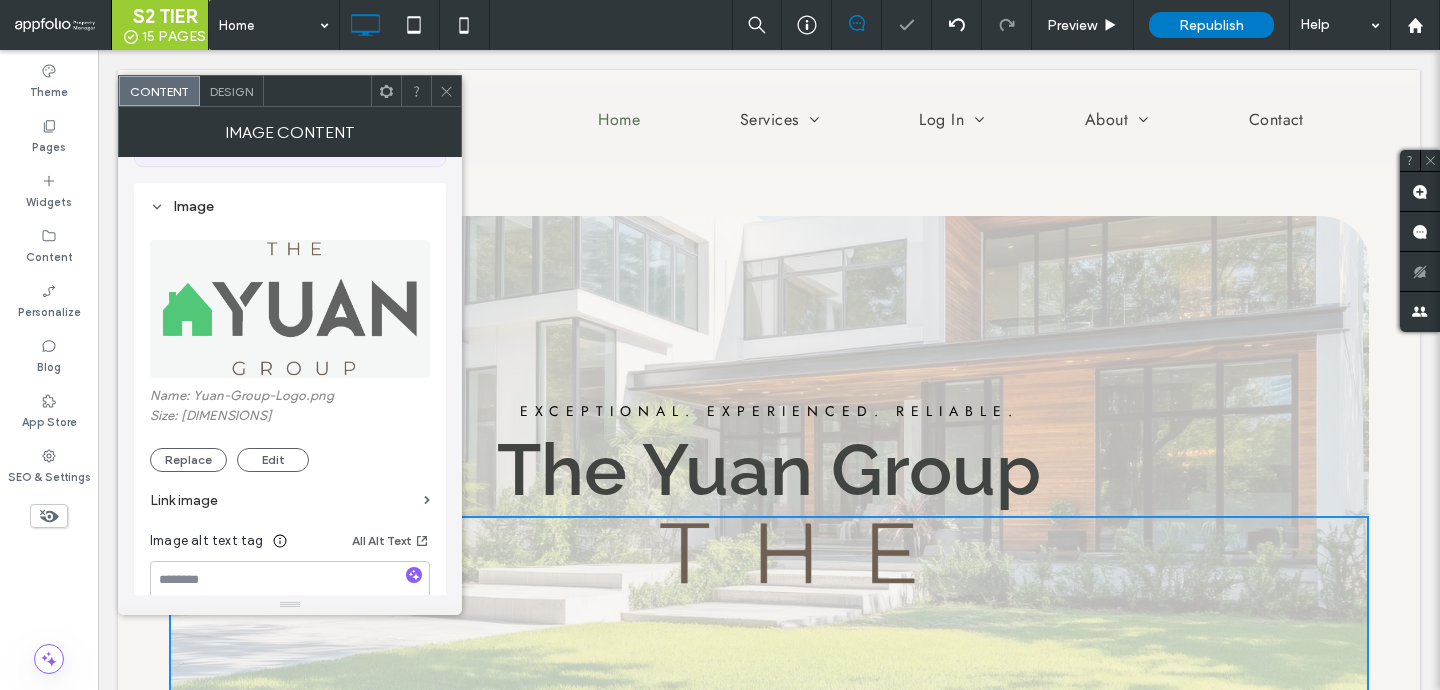 scroll, scrollTop: 179, scrollLeft: 0, axis: vertical 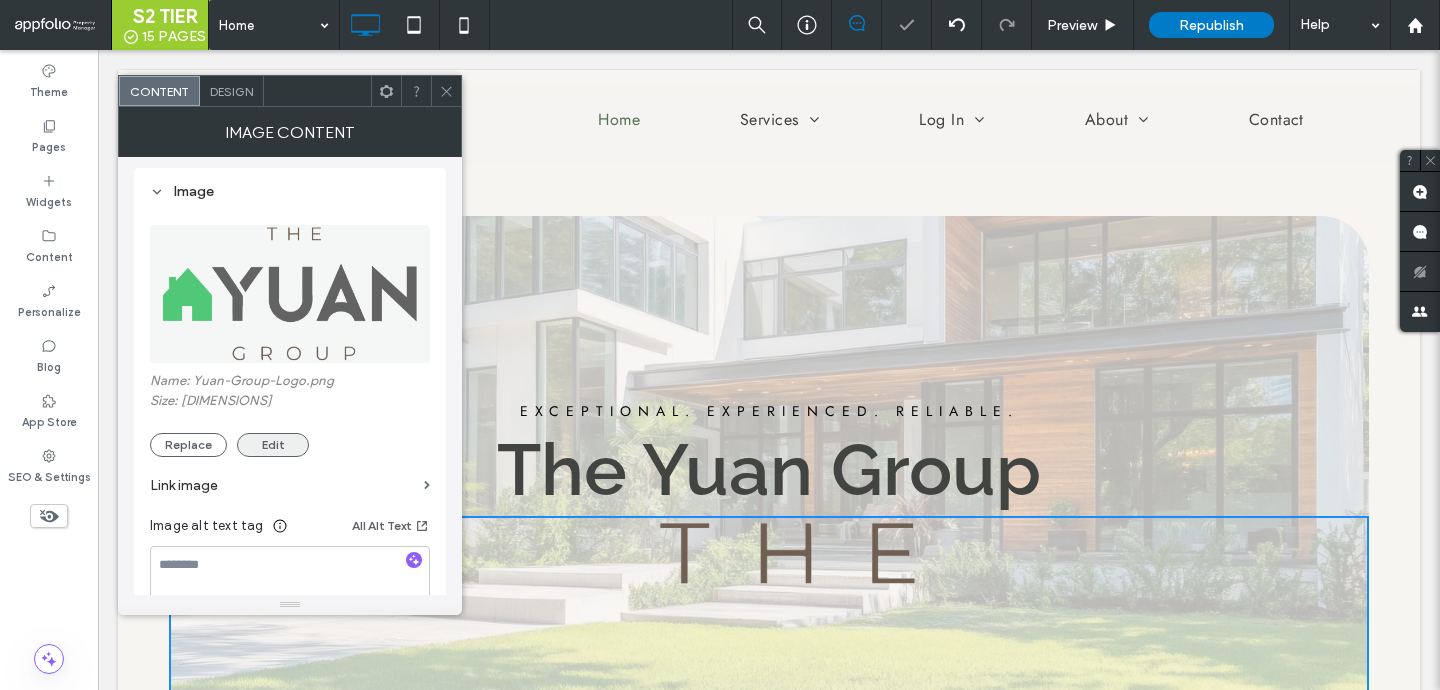 click on "Edit" at bounding box center [273, 445] 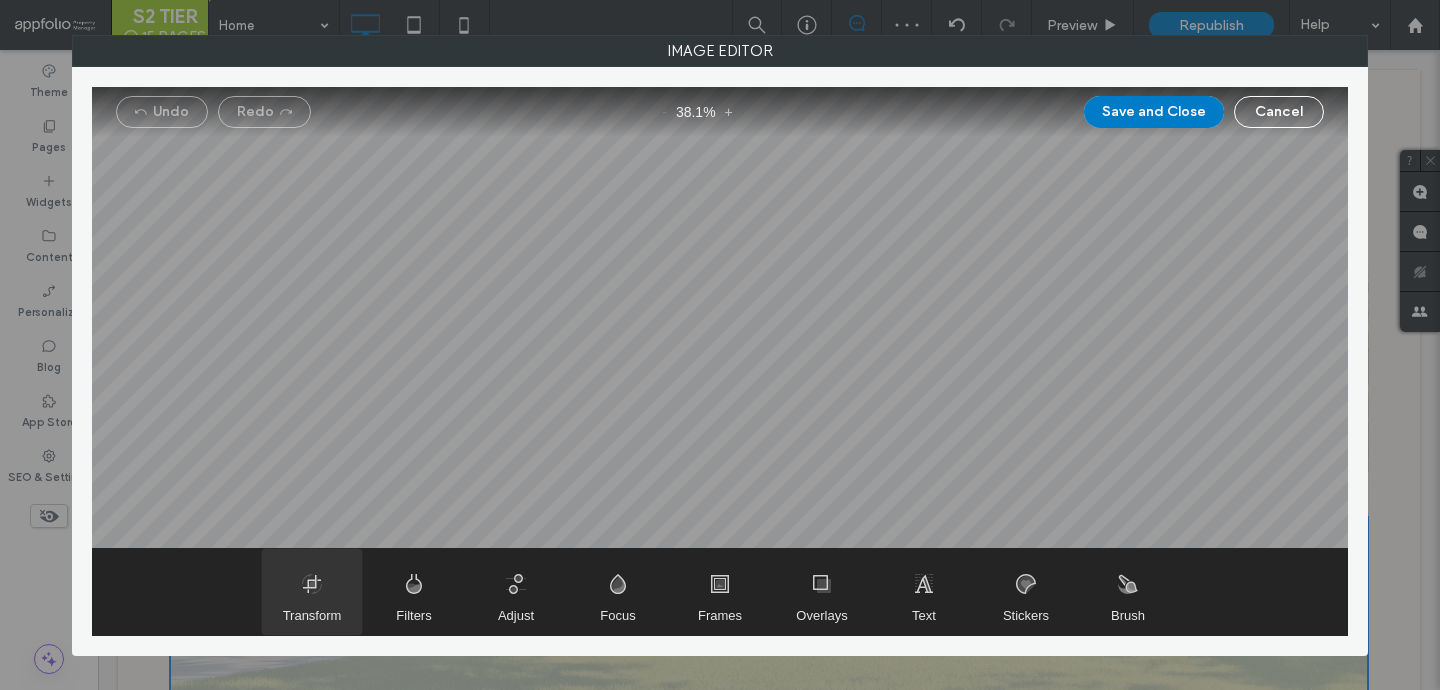 click at bounding box center [312, 592] 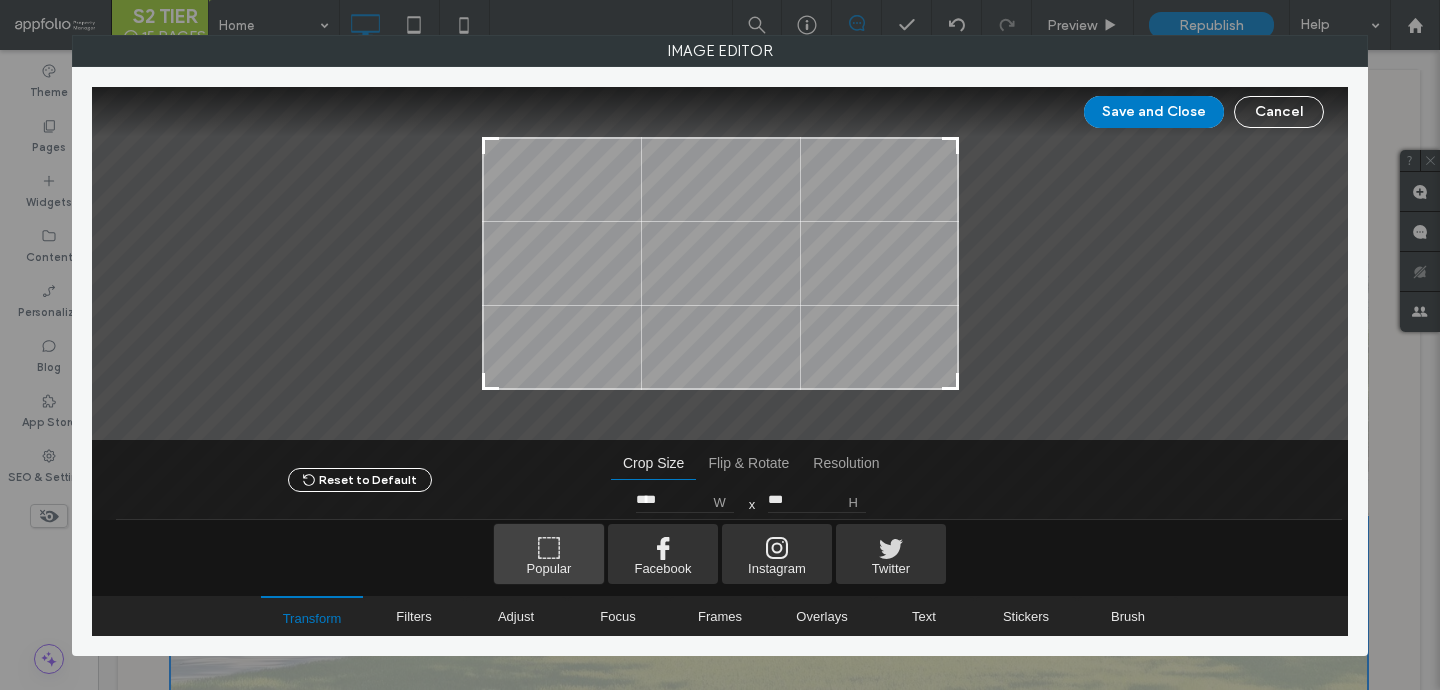 click at bounding box center [549, 554] 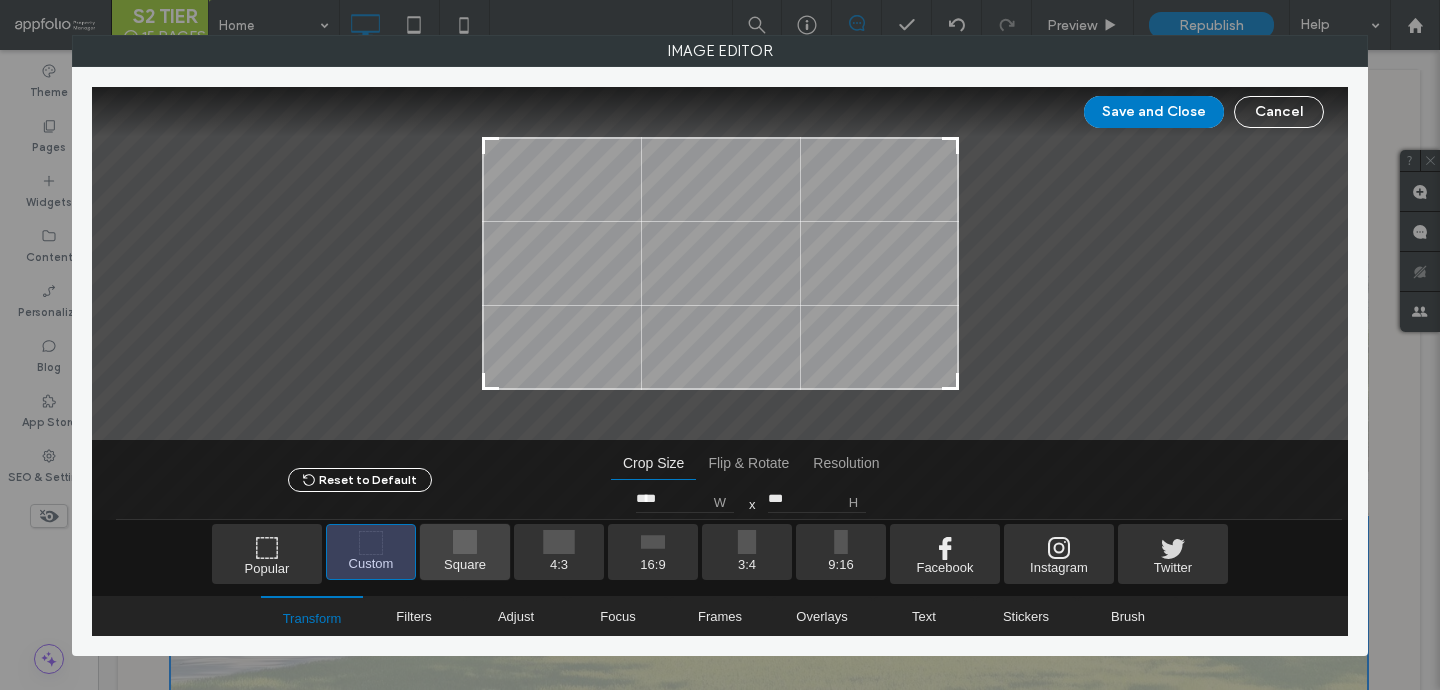 click at bounding box center [465, 552] 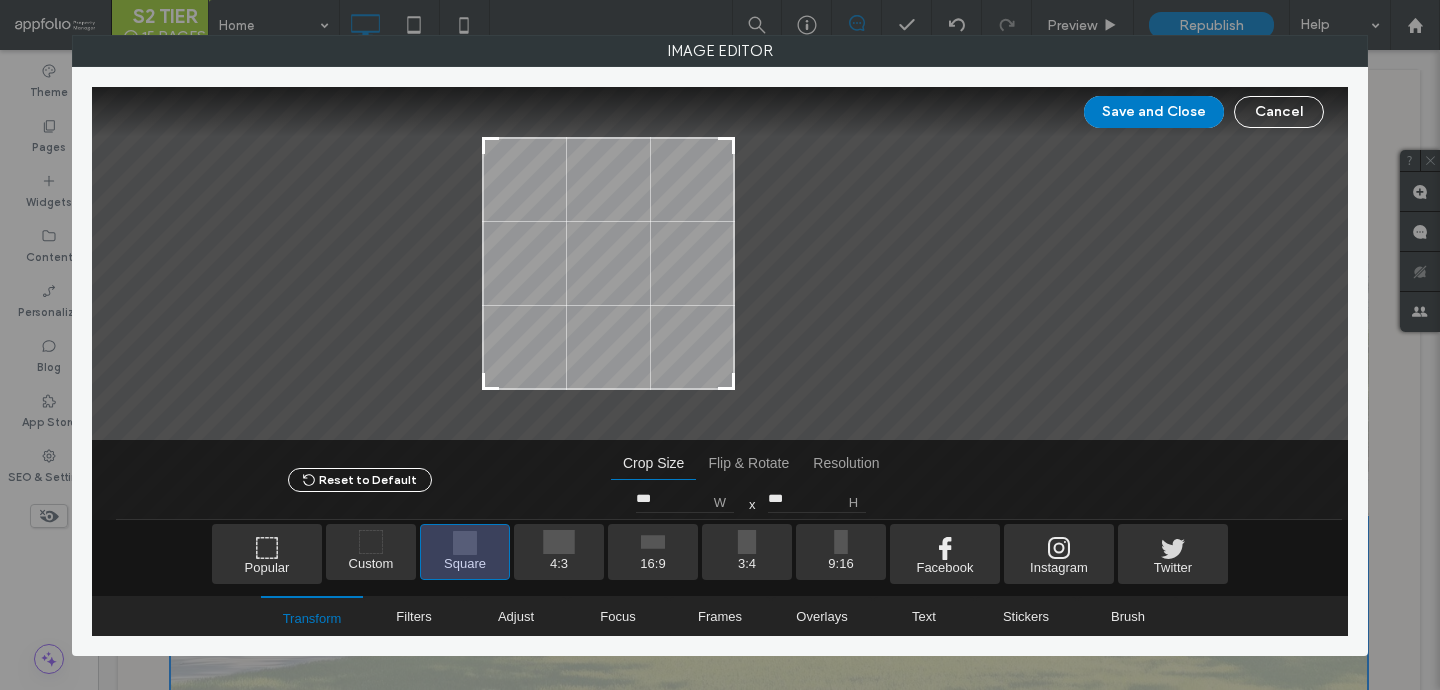drag, startPoint x: 816, startPoint y: 188, endPoint x: 634, endPoint y: 196, distance: 182.17574 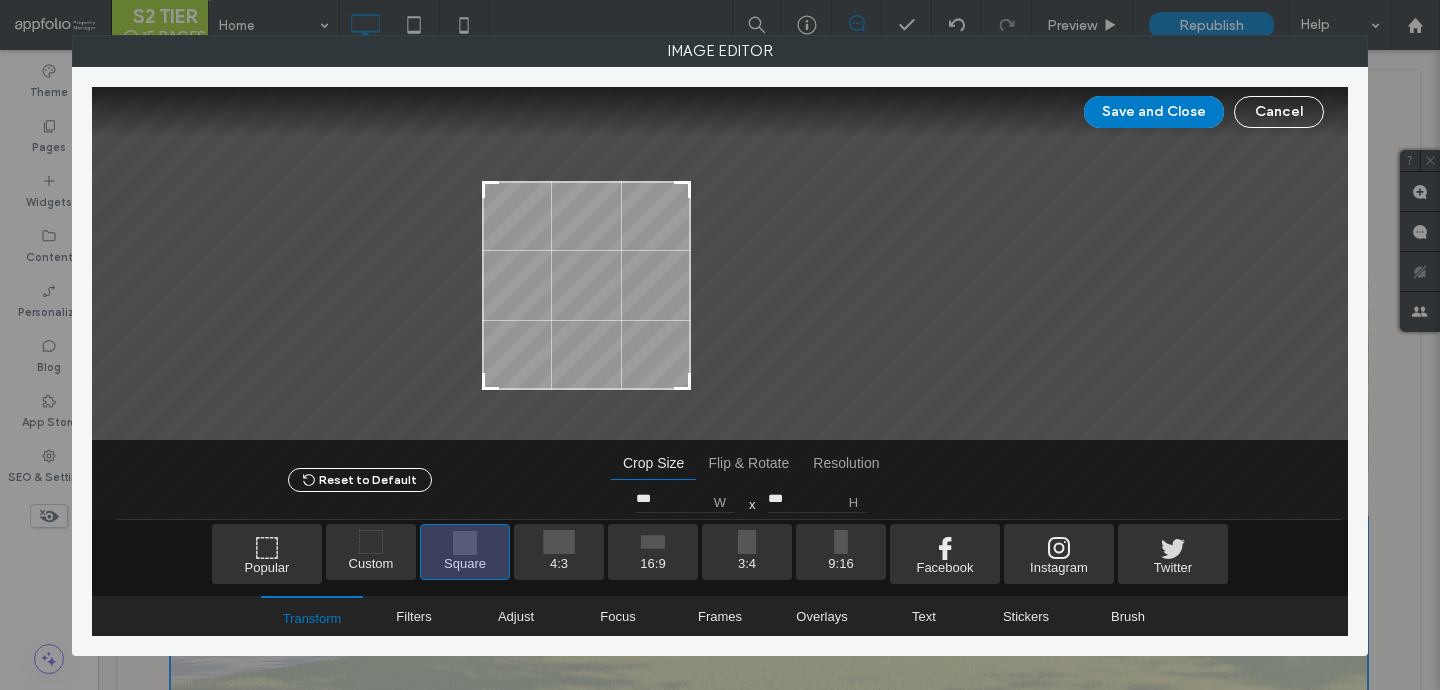type on "***" 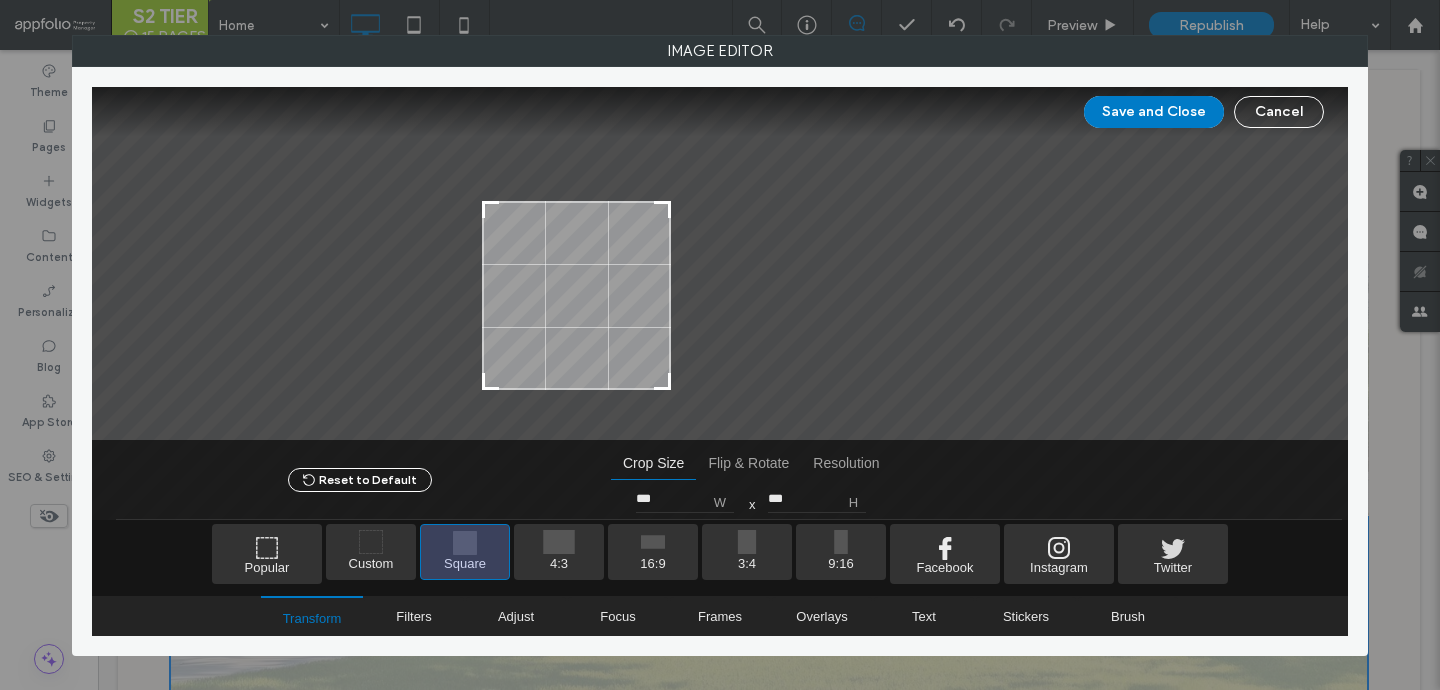 type on "***" 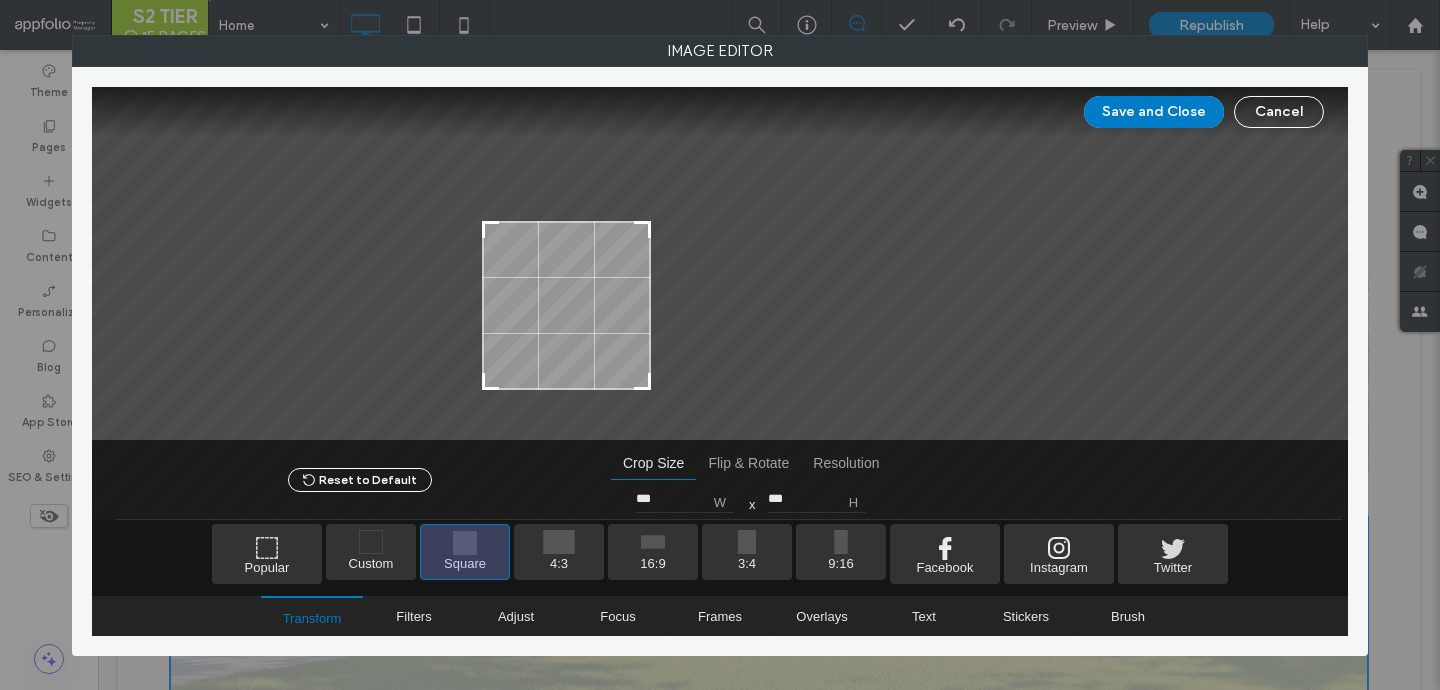 type on "***" 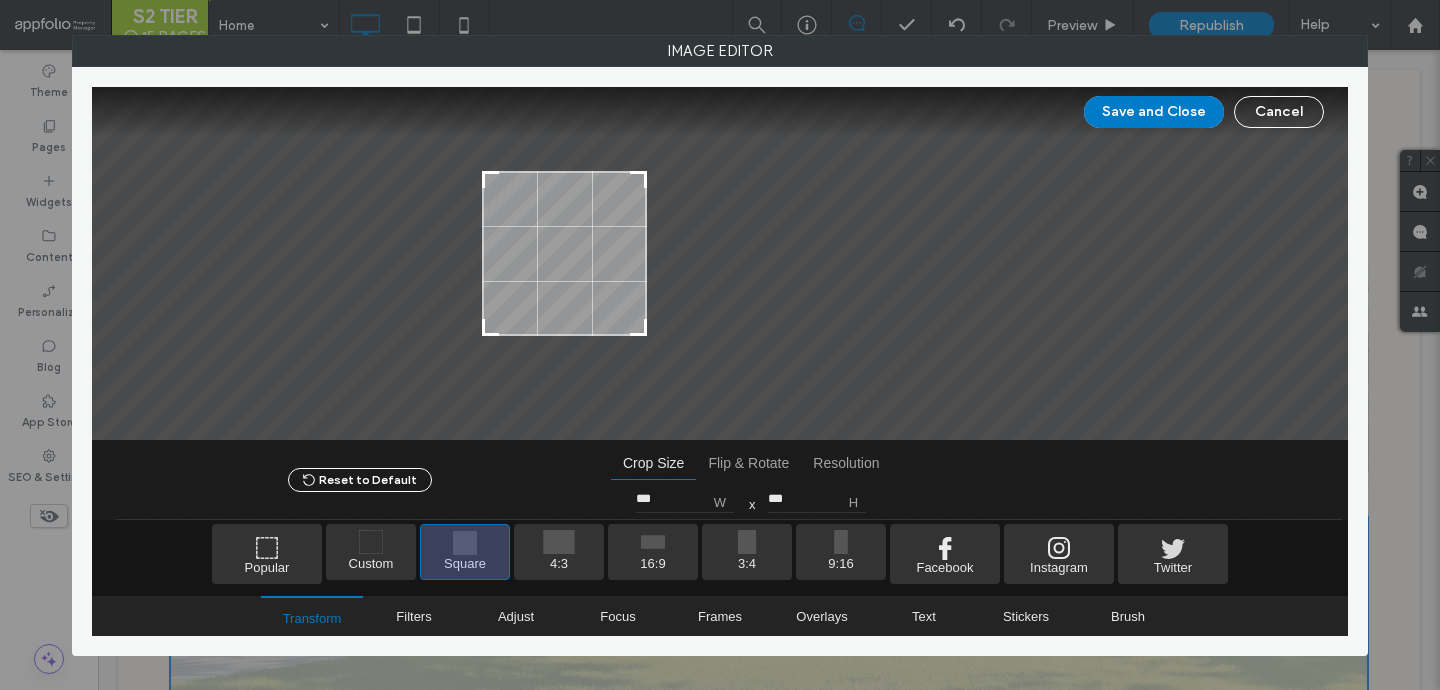 drag, startPoint x: 613, startPoint y: 302, endPoint x: 576, endPoint y: 250, distance: 63.82006 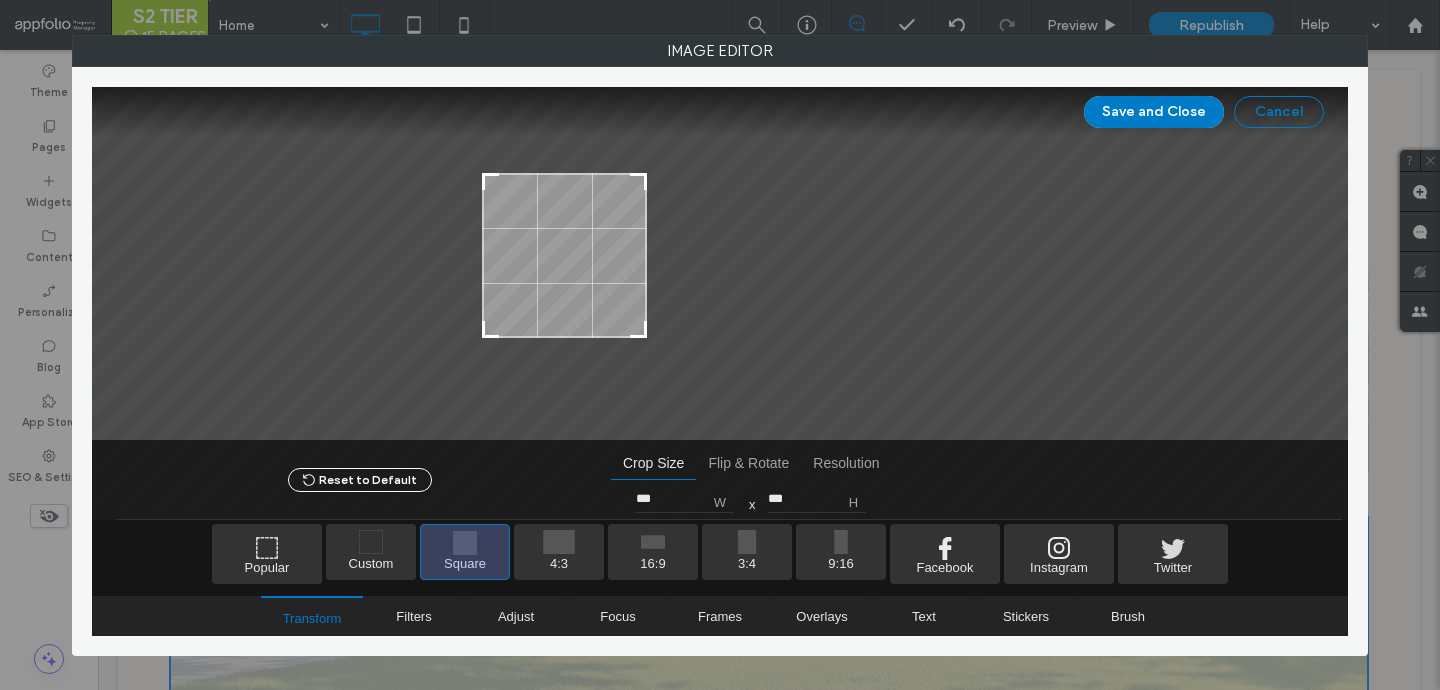 click on "Cancel" at bounding box center (1279, 112) 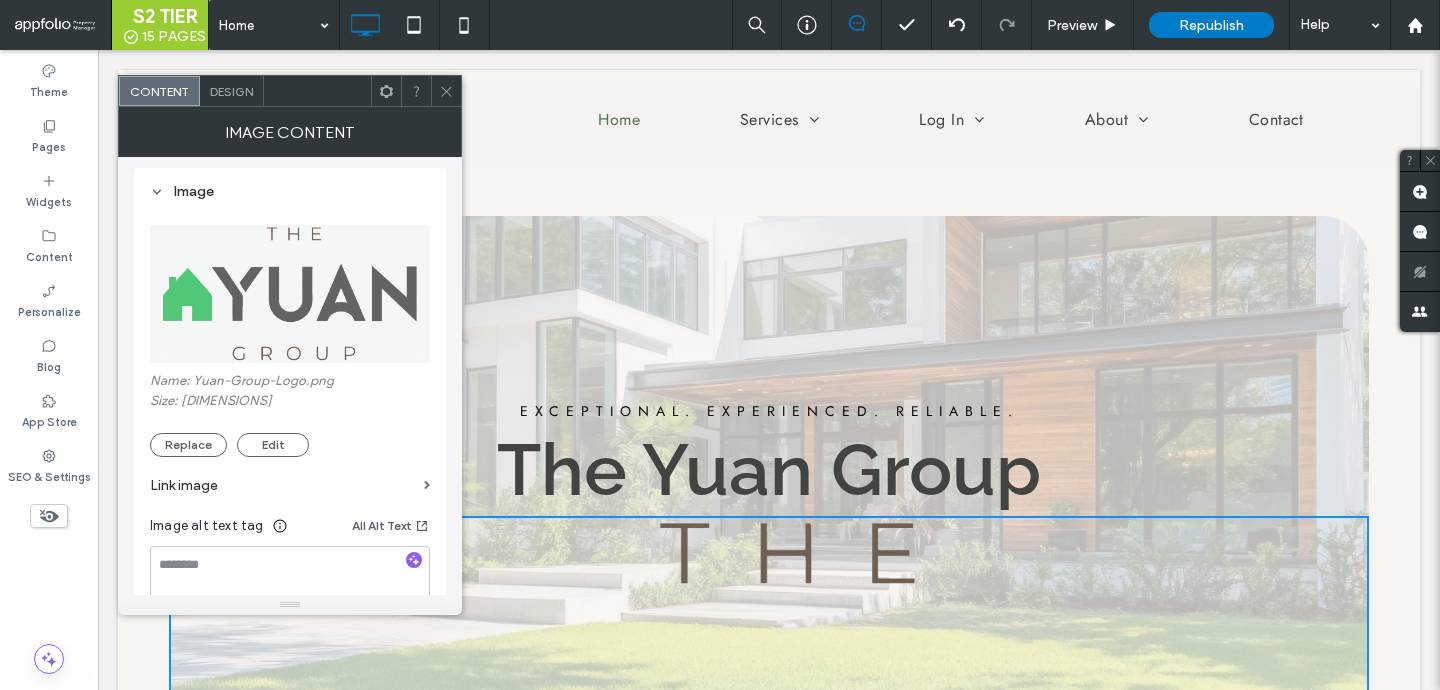 click 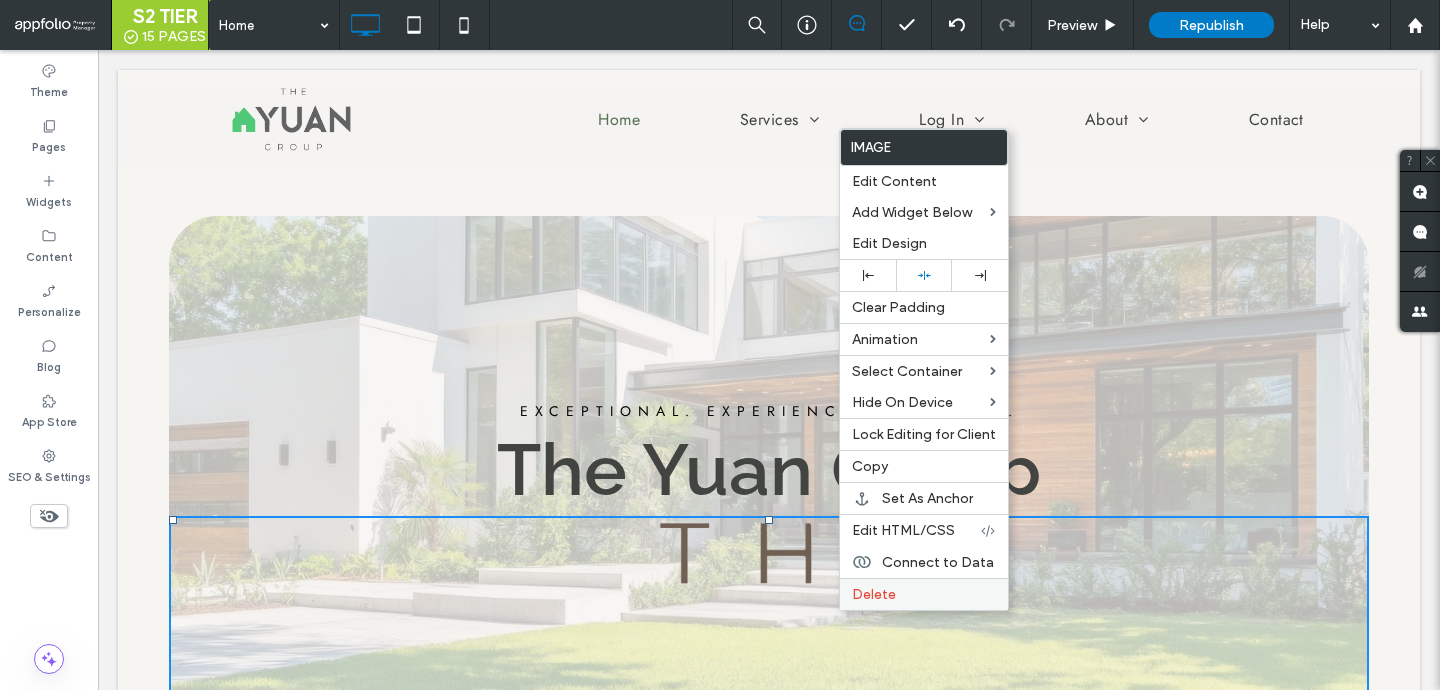 click on "Delete" at bounding box center (874, 594) 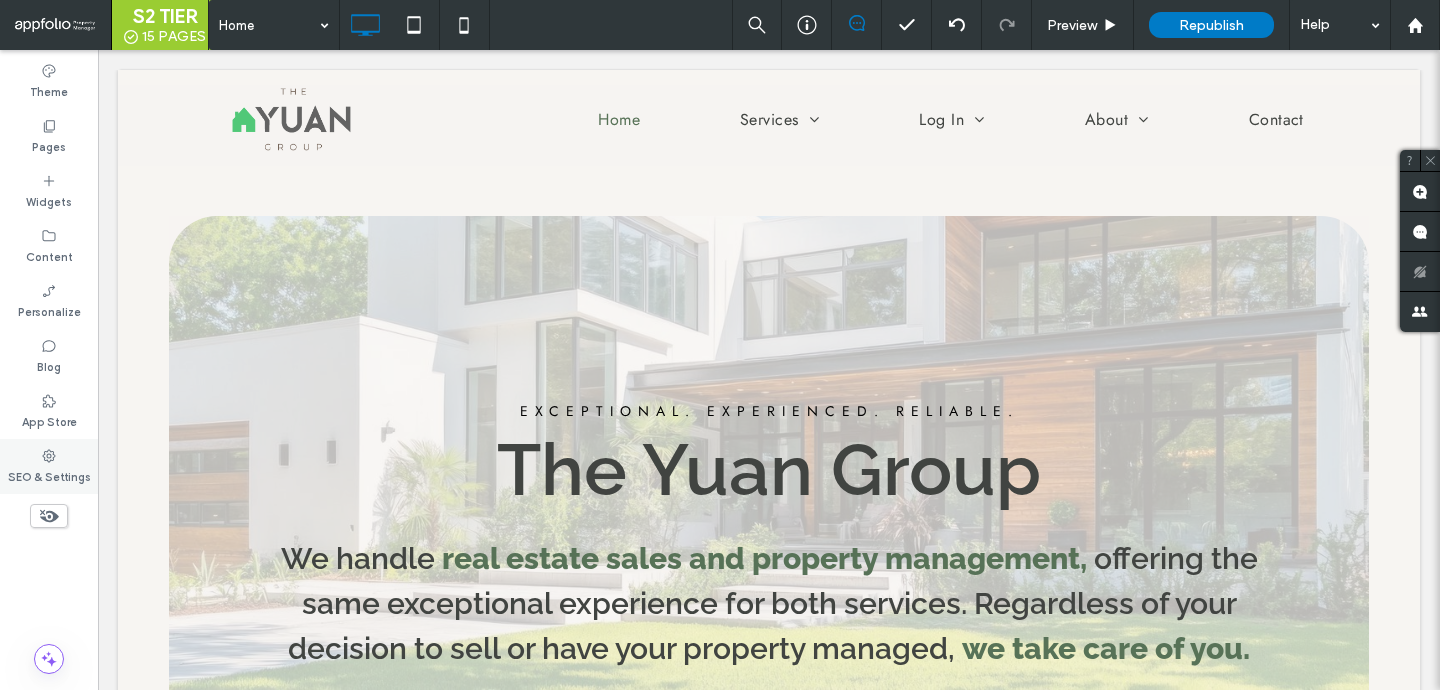 click on "SEO & Settings" at bounding box center [49, 475] 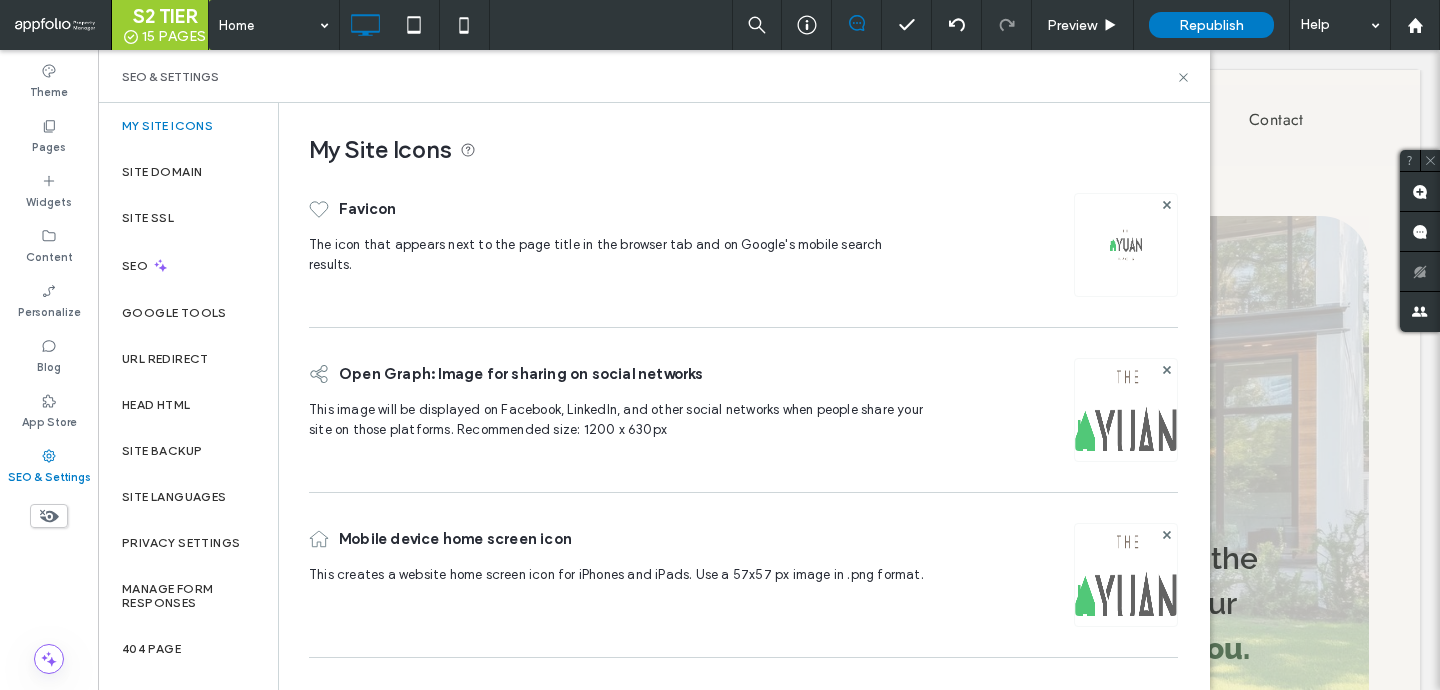 click at bounding box center [1126, 437] 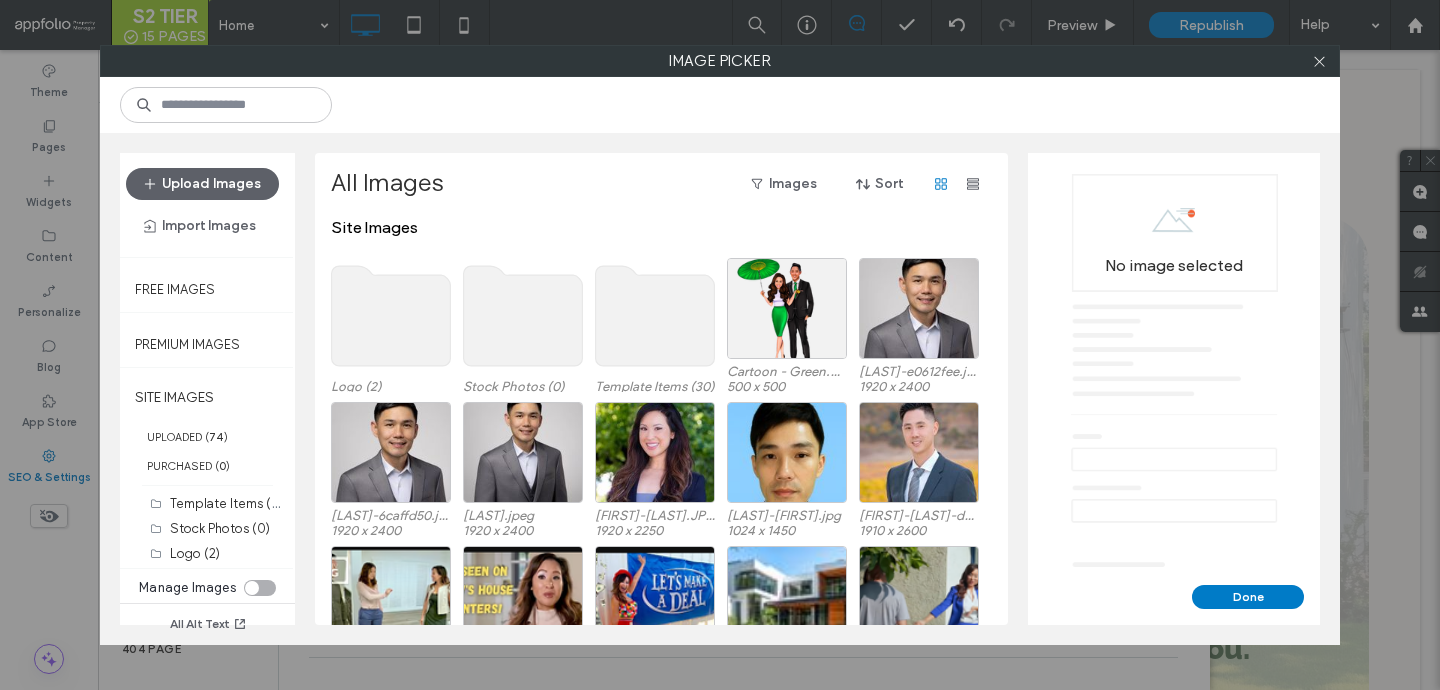 click 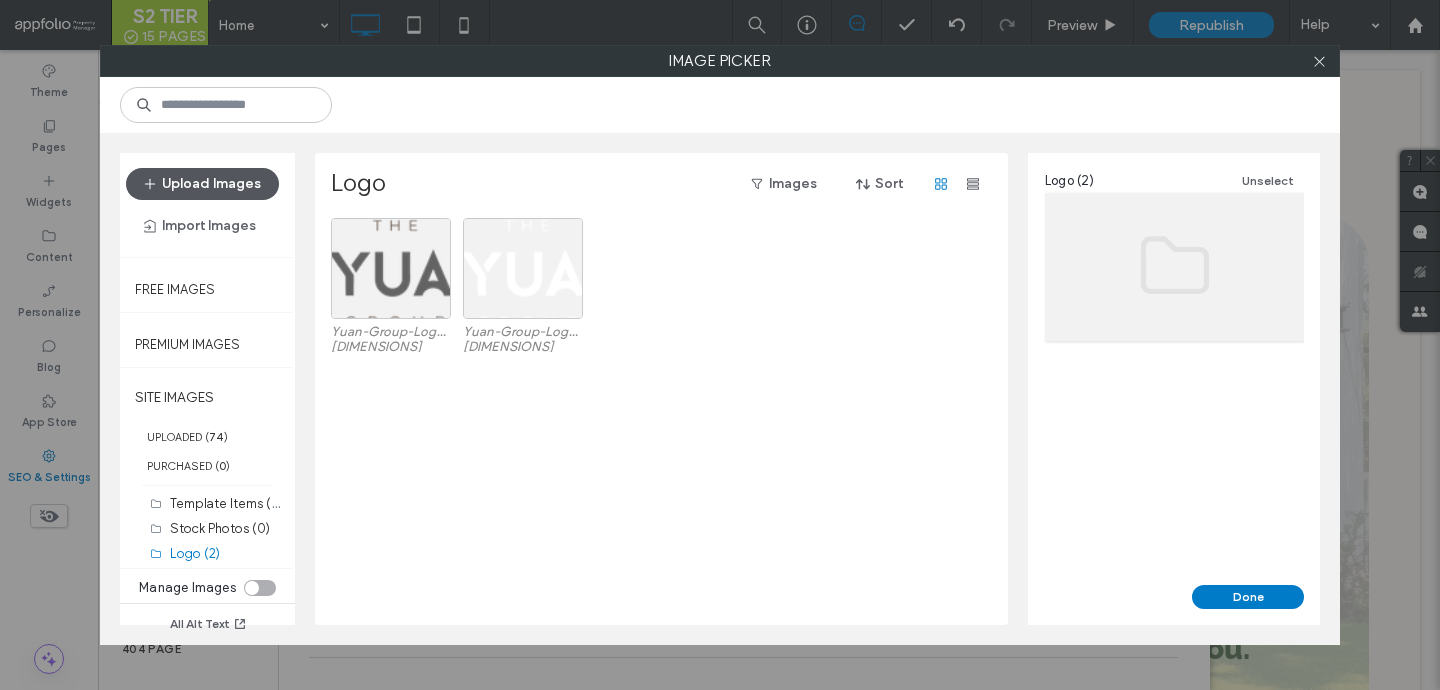 click on "Upload Images" at bounding box center (202, 184) 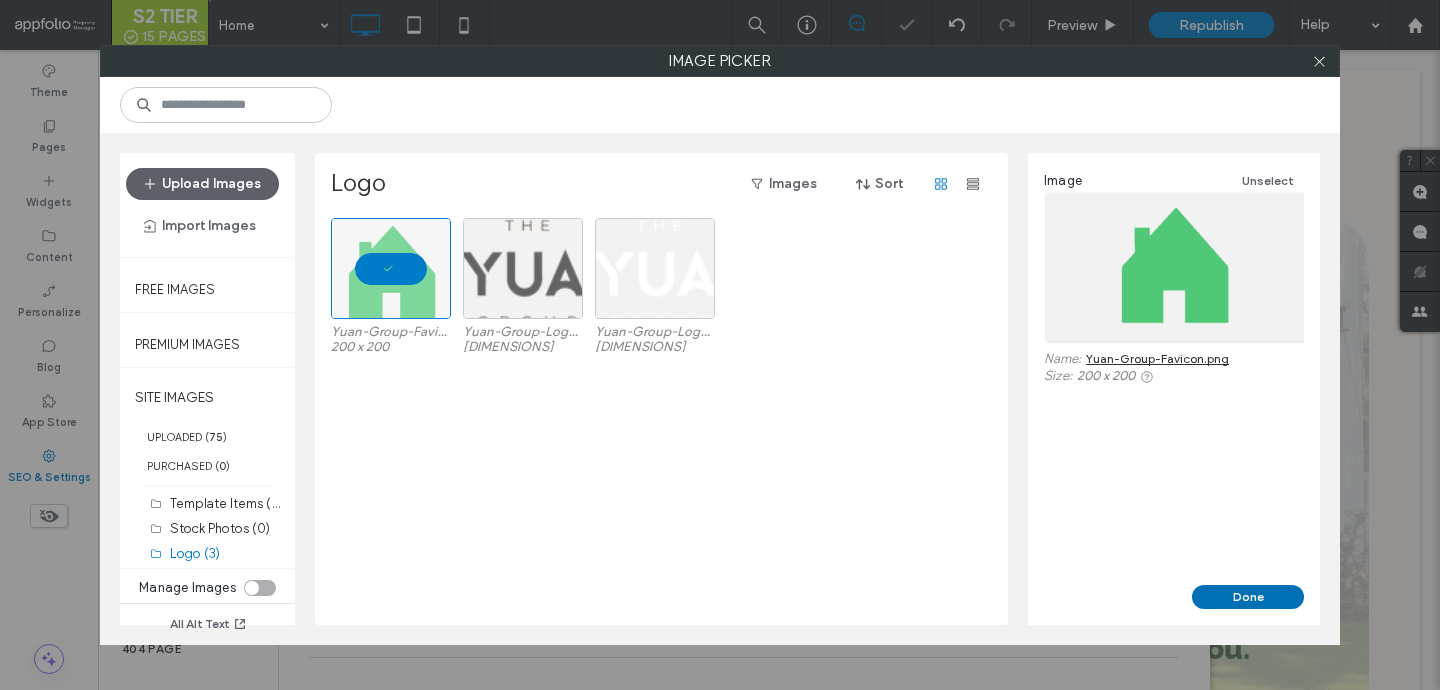 click on "Done" at bounding box center [1248, 597] 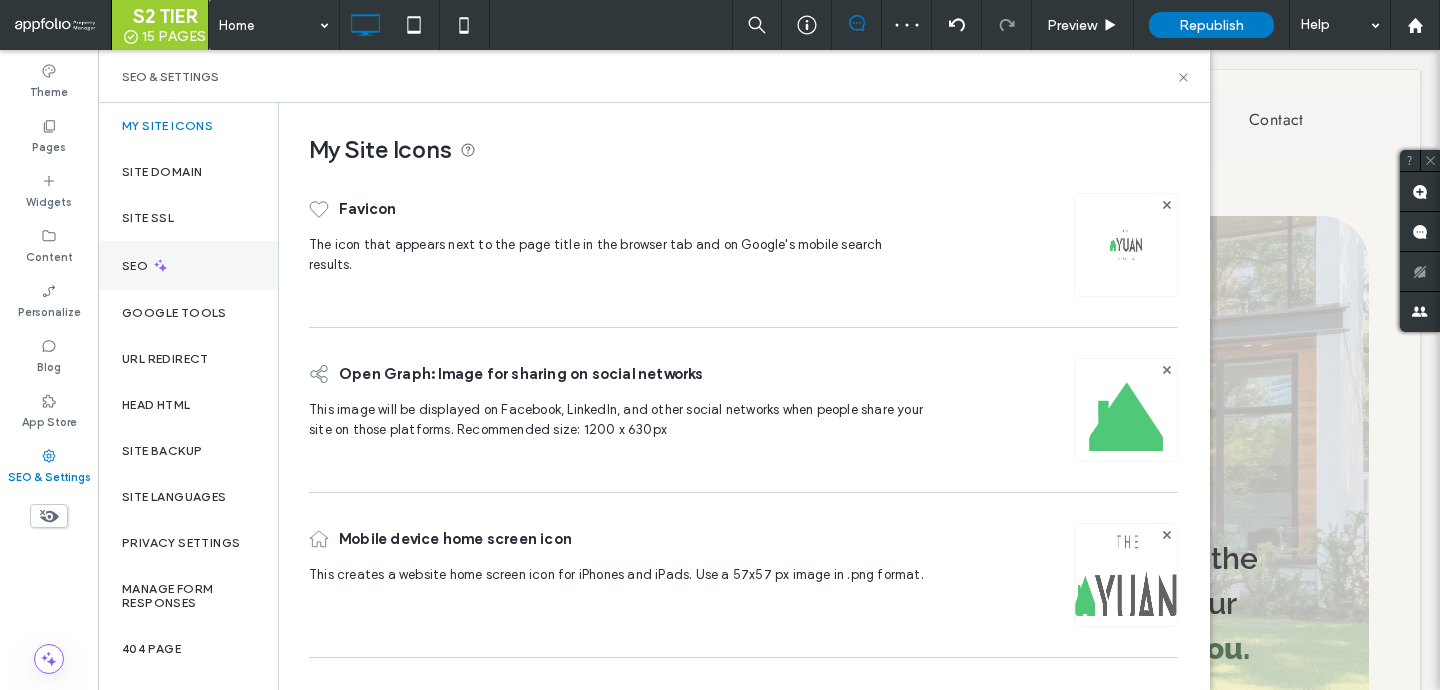 click on "SEO" at bounding box center [188, 265] 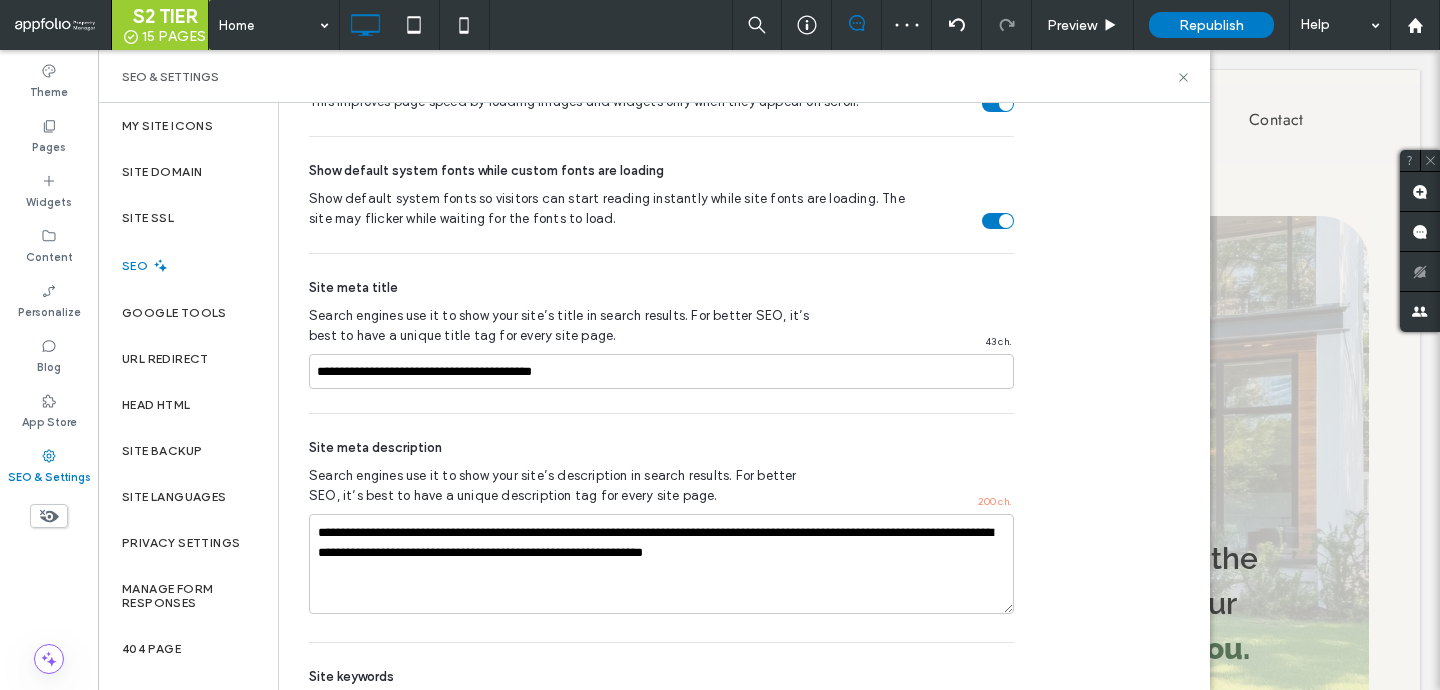 scroll, scrollTop: 1173, scrollLeft: 0, axis: vertical 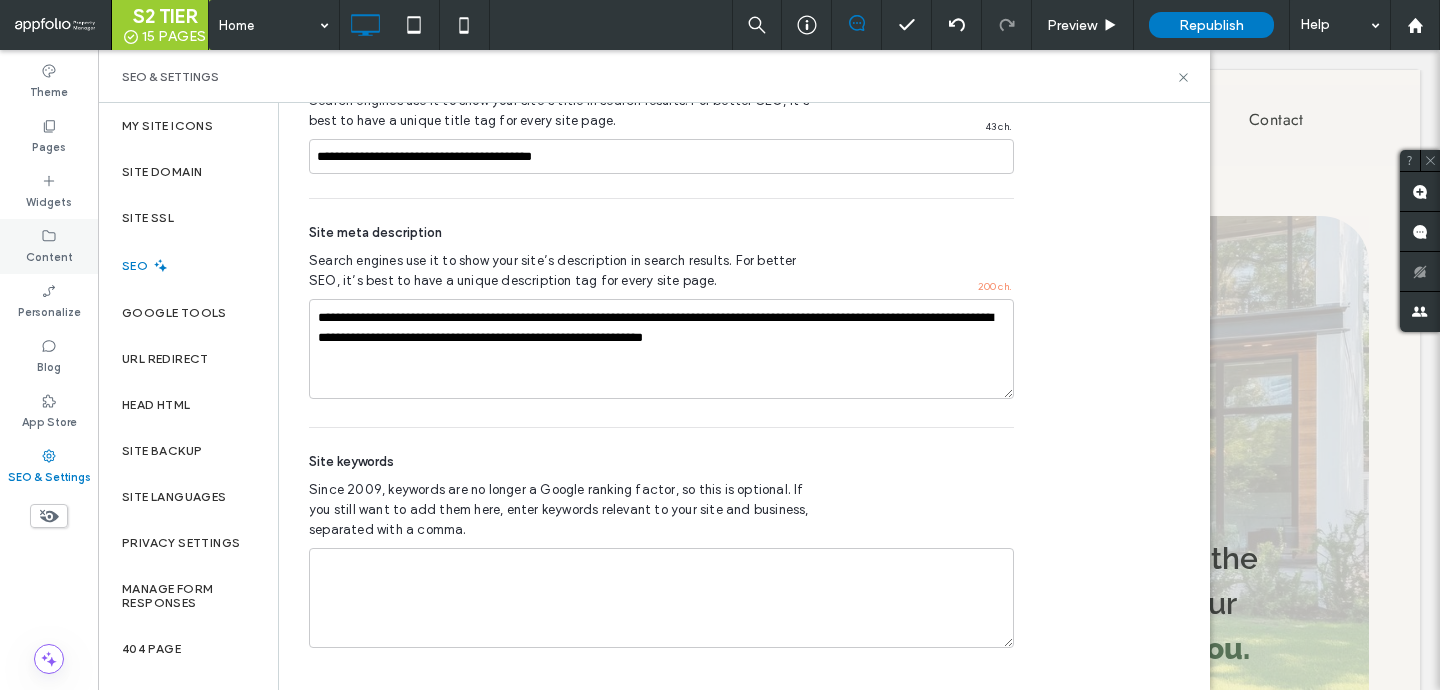 click on "Content" at bounding box center (49, 255) 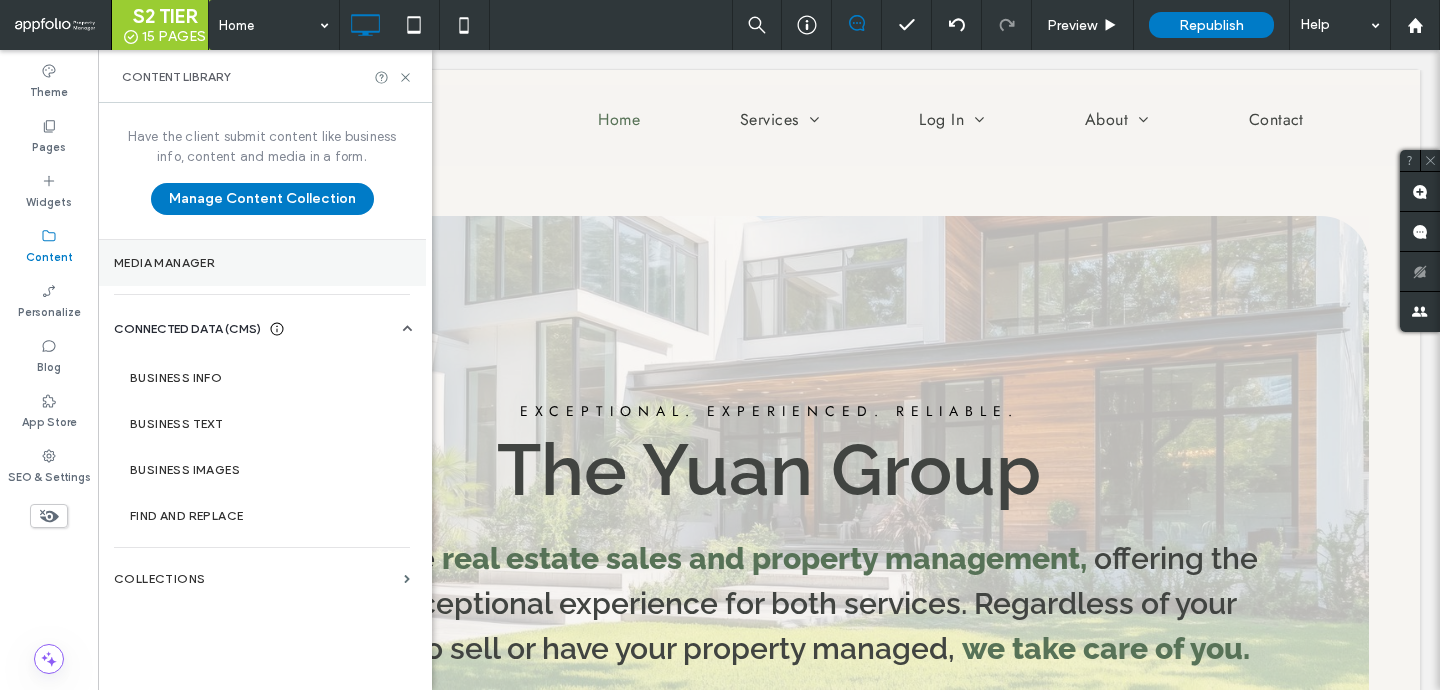 click on "Media Manager" at bounding box center (262, 263) 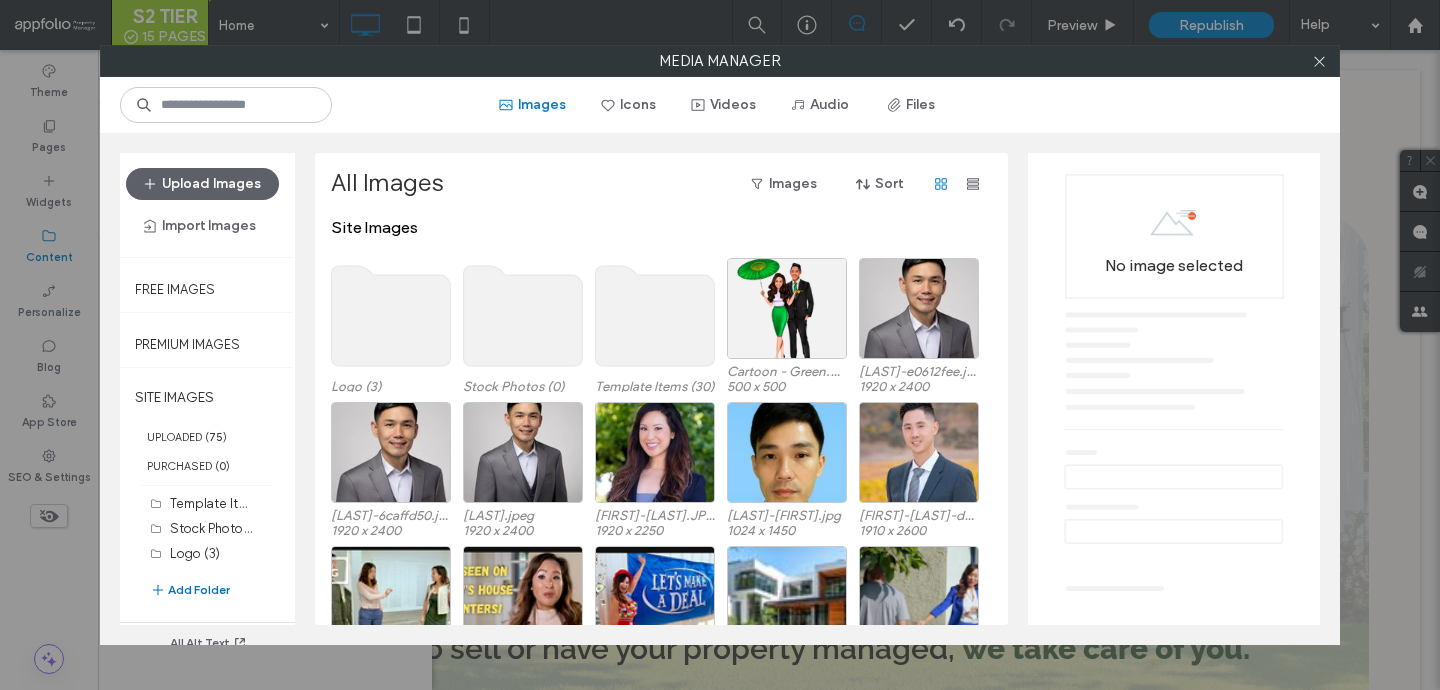 click on "Add Folder" at bounding box center (190, 590) 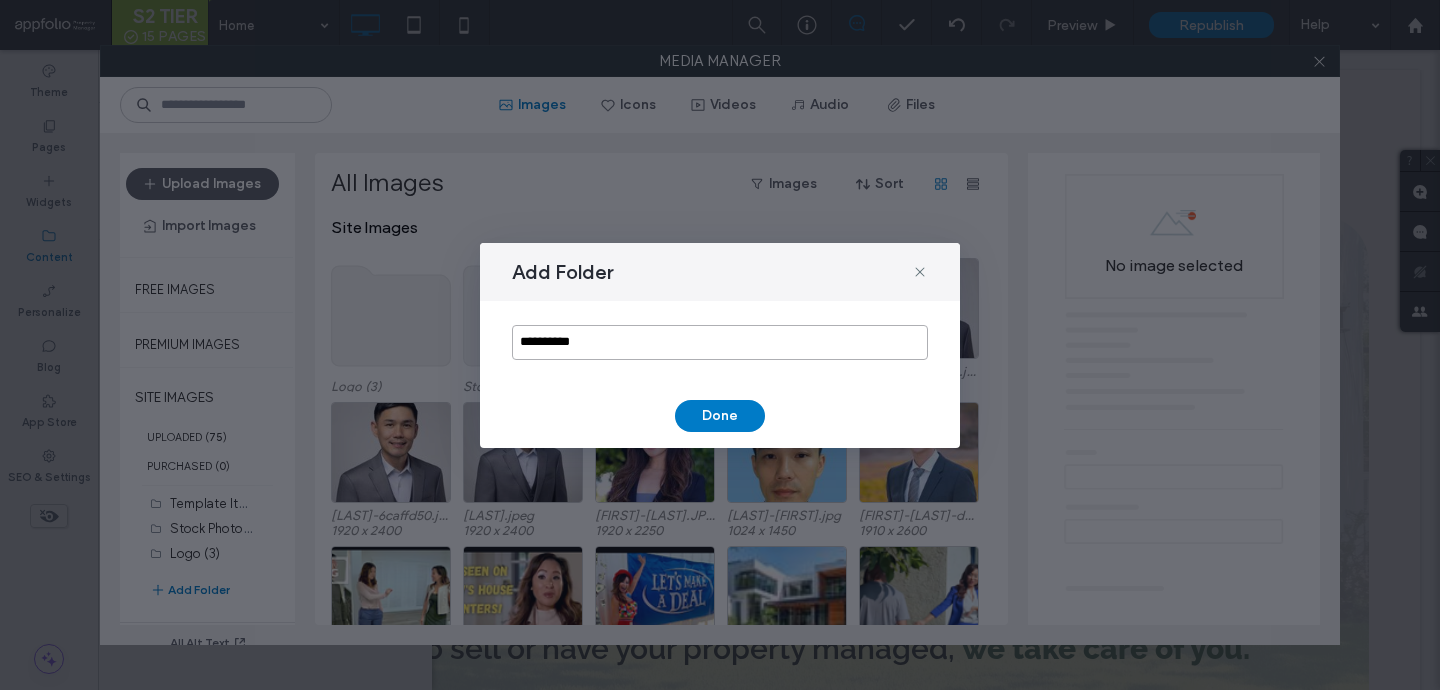 click on "**********" at bounding box center (720, 342) 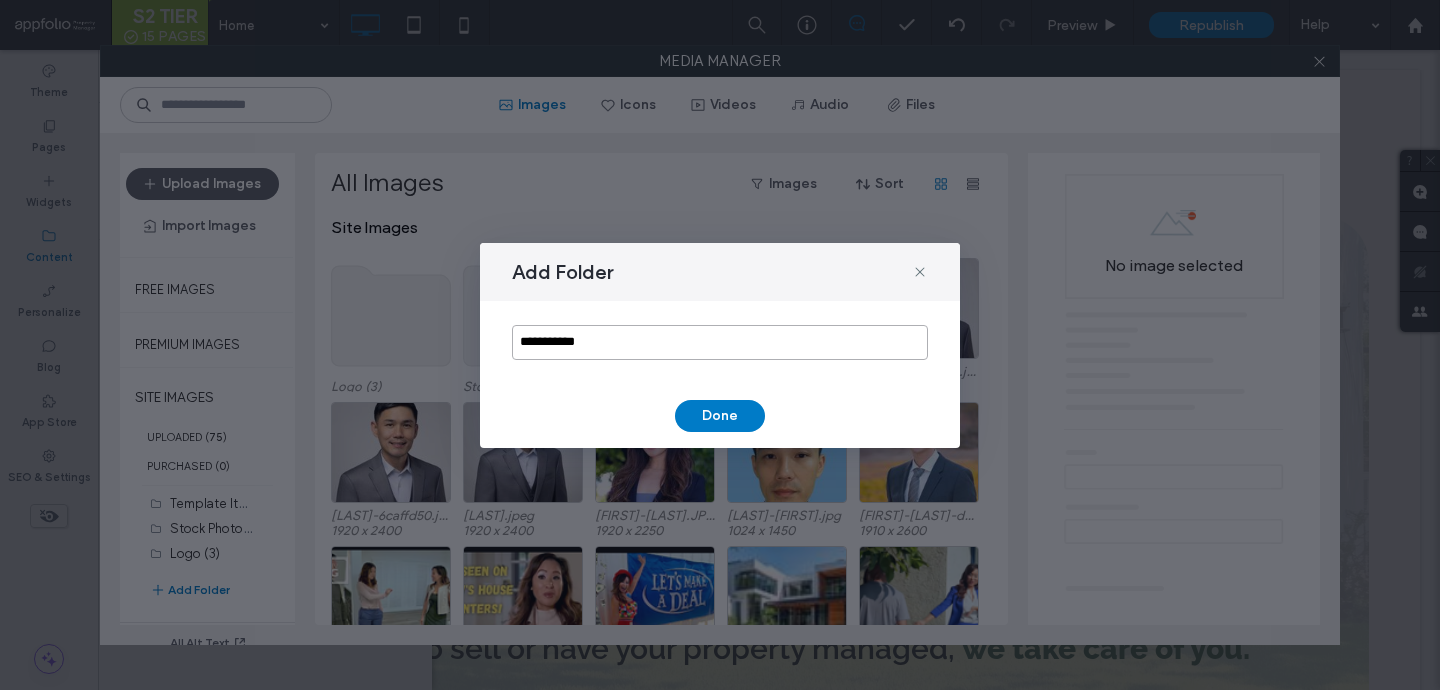 type on "**********" 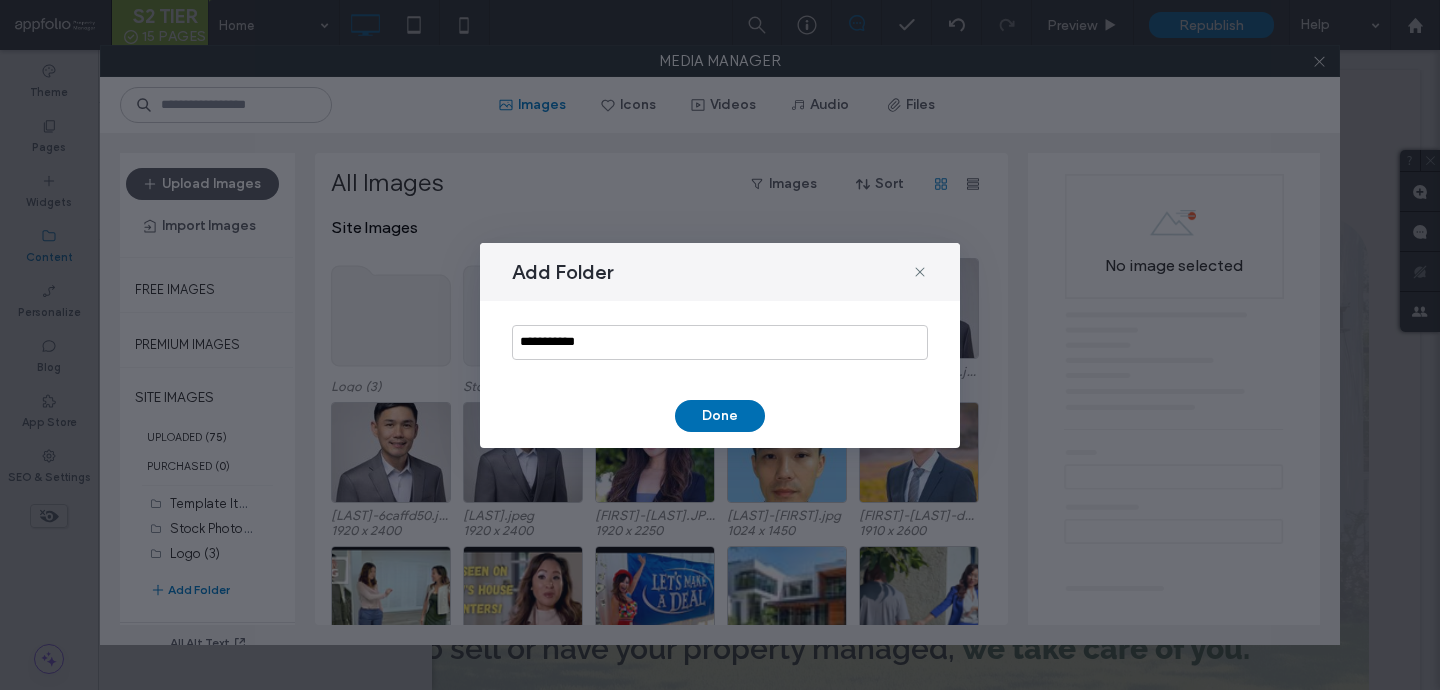 click on "Done" at bounding box center (720, 416) 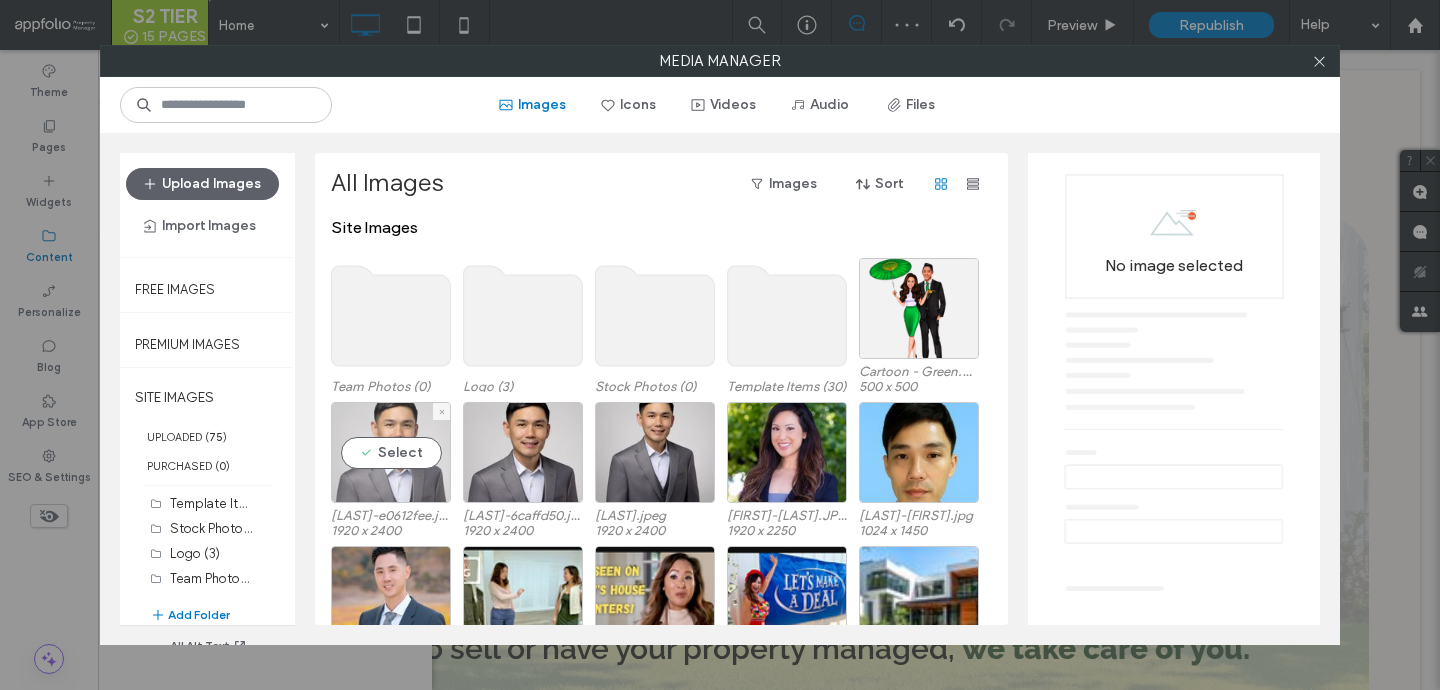 click on "Select" at bounding box center (391, 452) 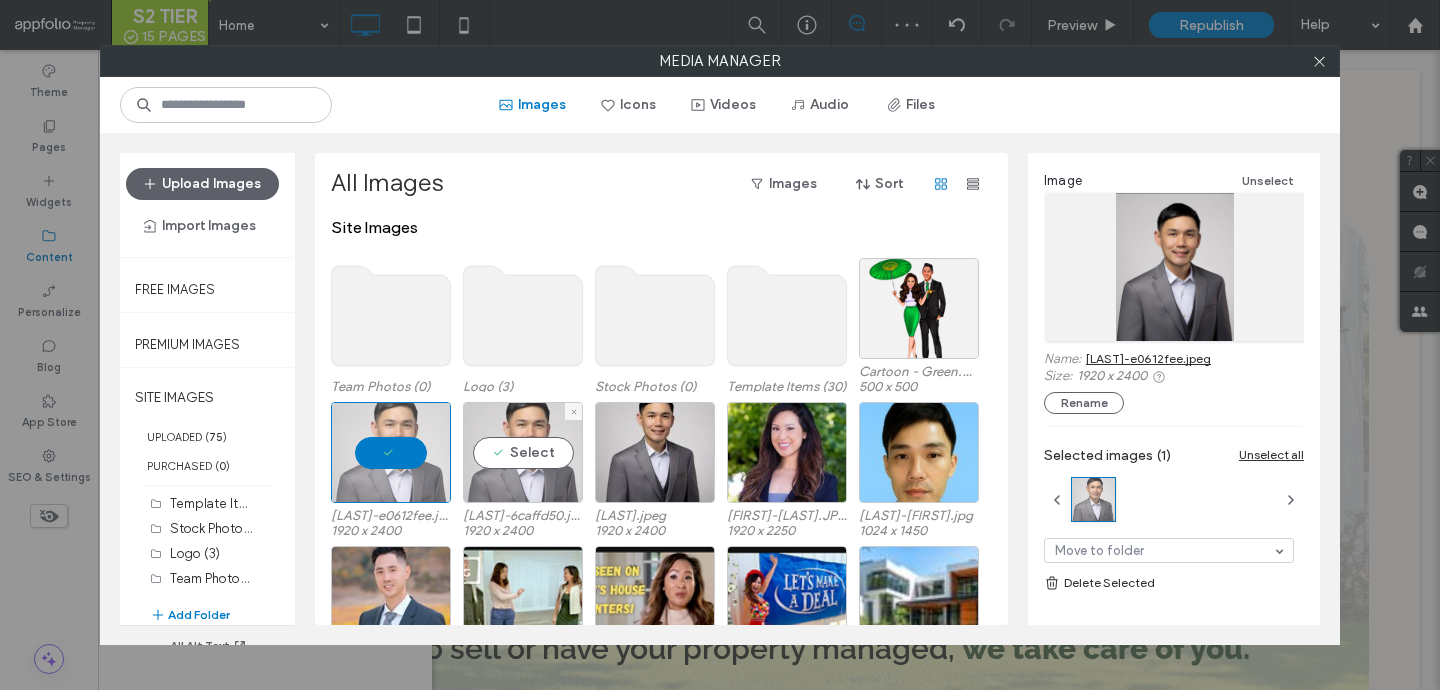 click on "Select" at bounding box center [523, 452] 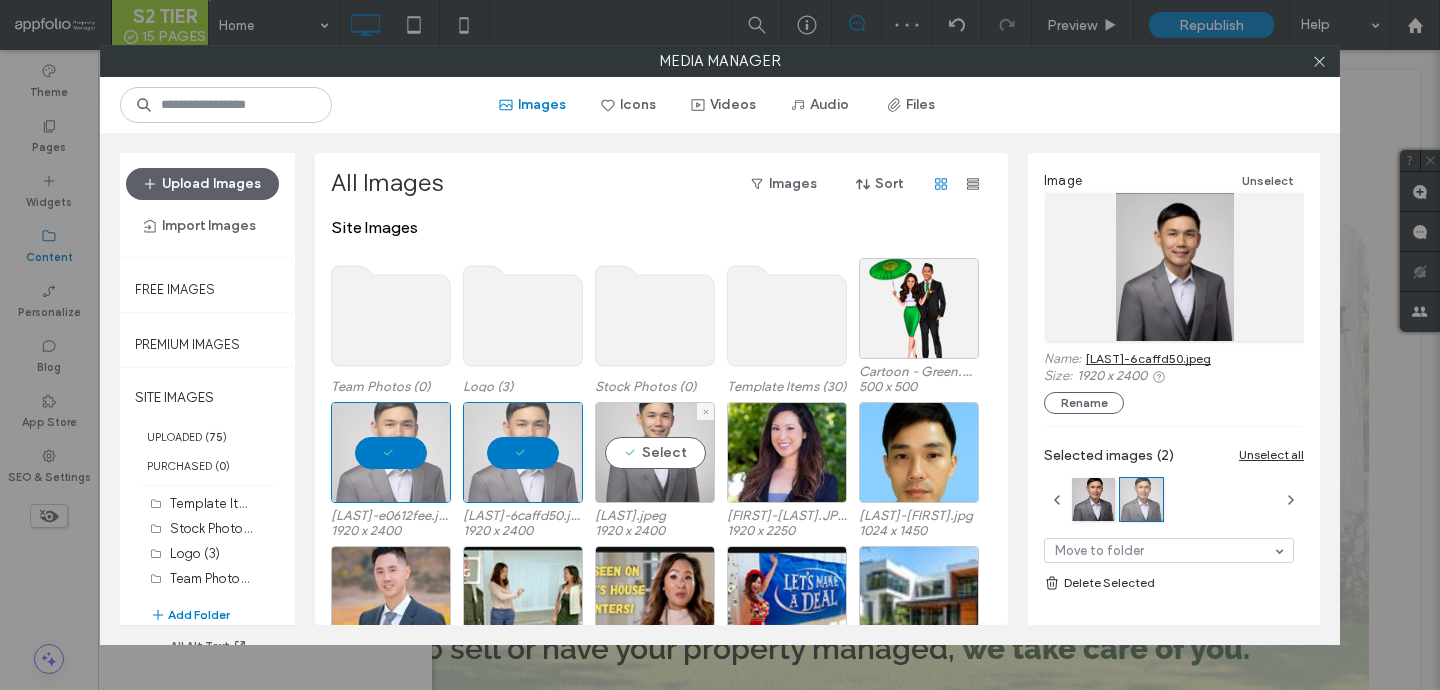 click on "Select" at bounding box center (655, 452) 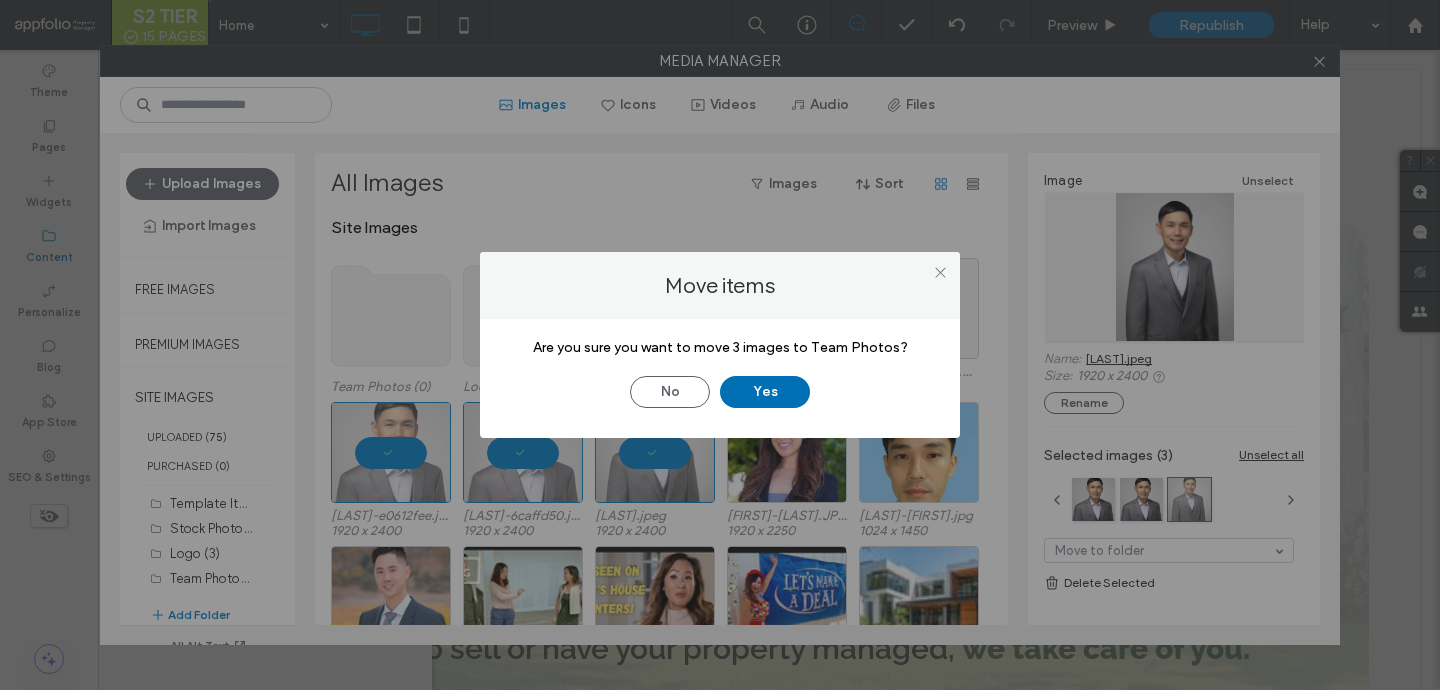 click on "Yes" at bounding box center [765, 392] 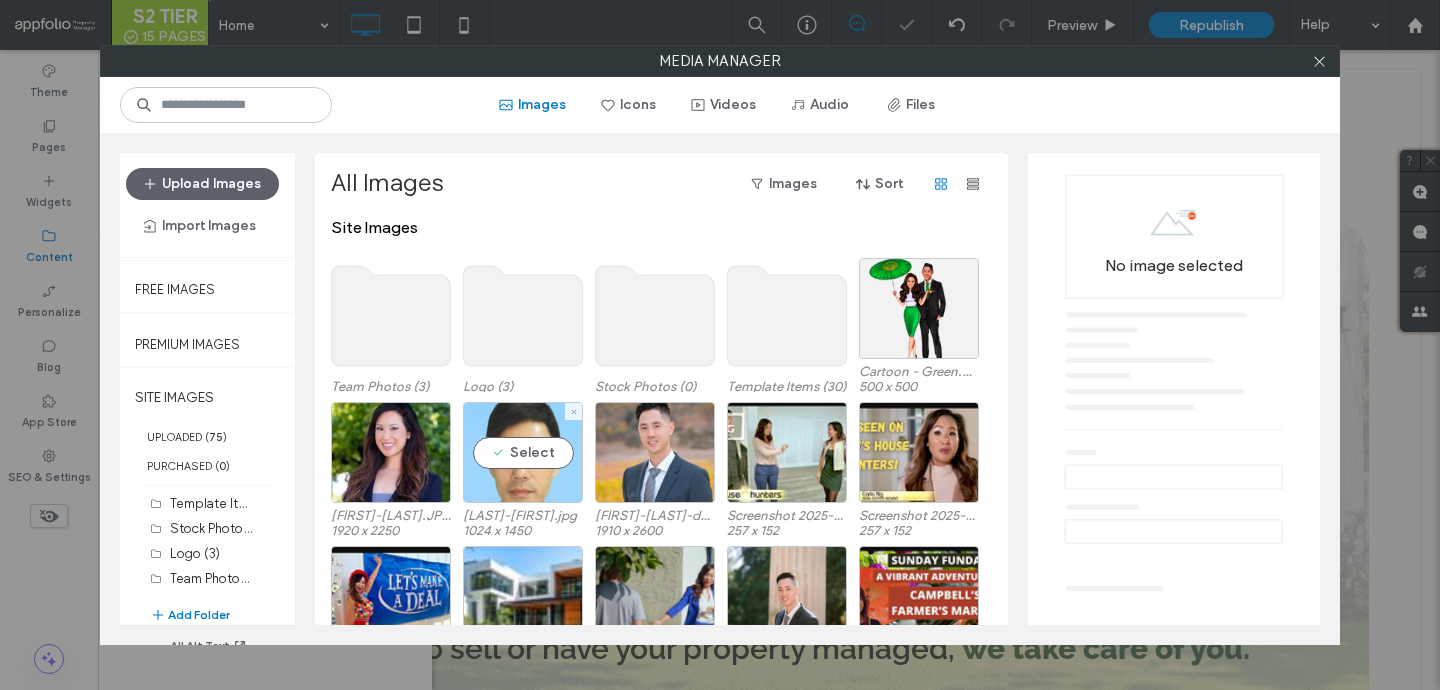 click on "Select" at bounding box center [523, 452] 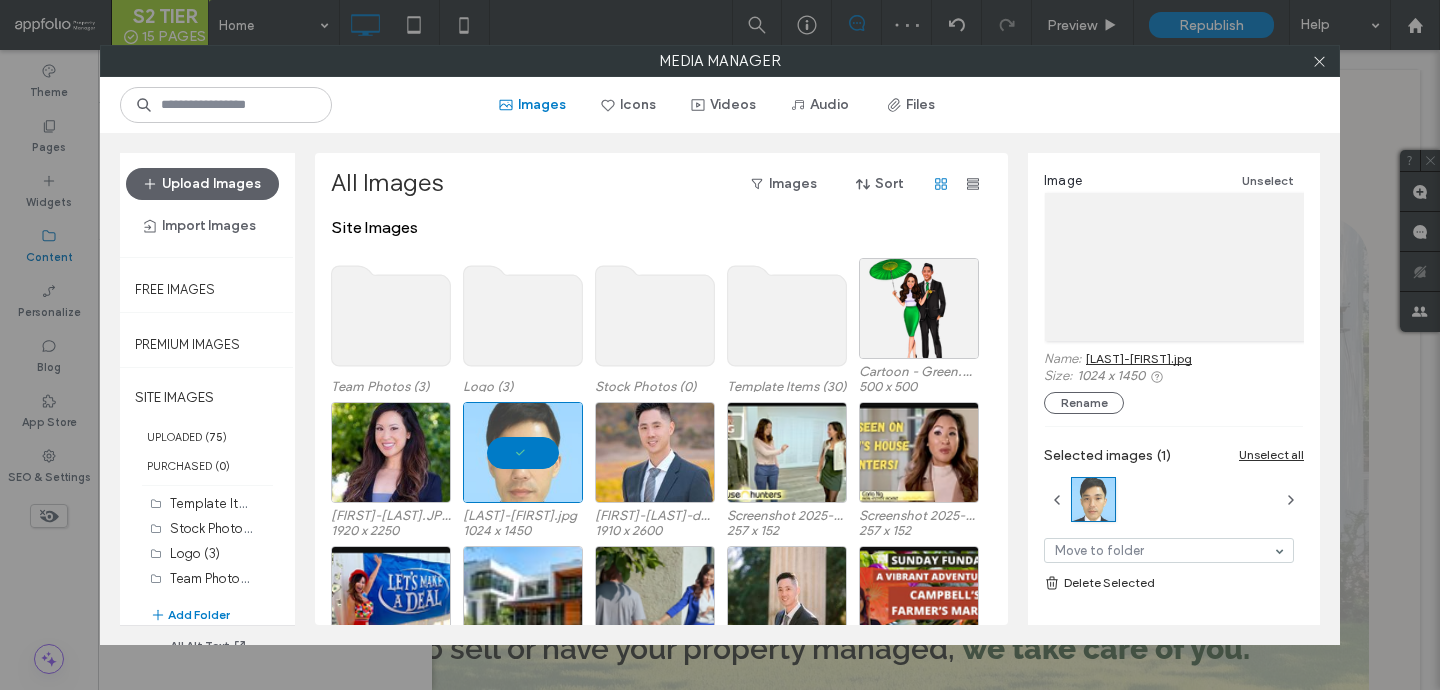 click on "Delete Selected" at bounding box center [1174, 583] 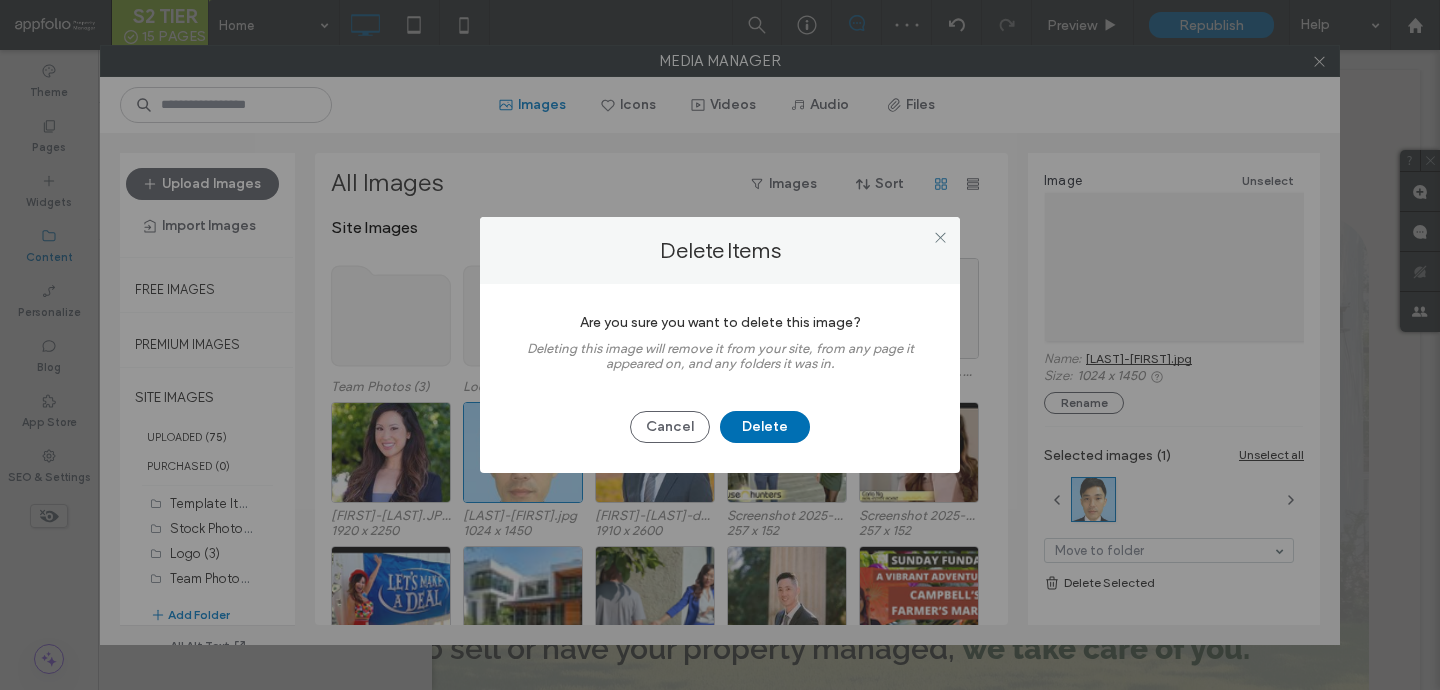 click on "Delete" at bounding box center (765, 427) 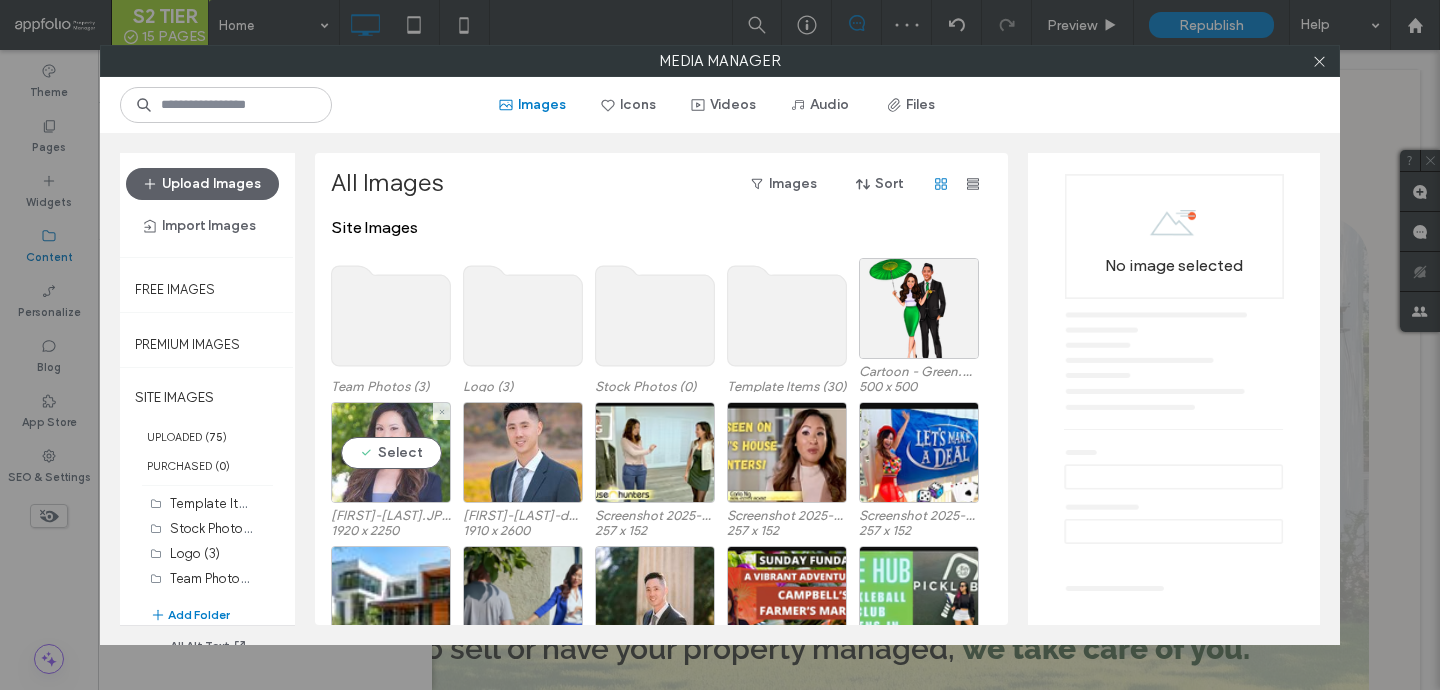 click on "Select" at bounding box center (391, 452) 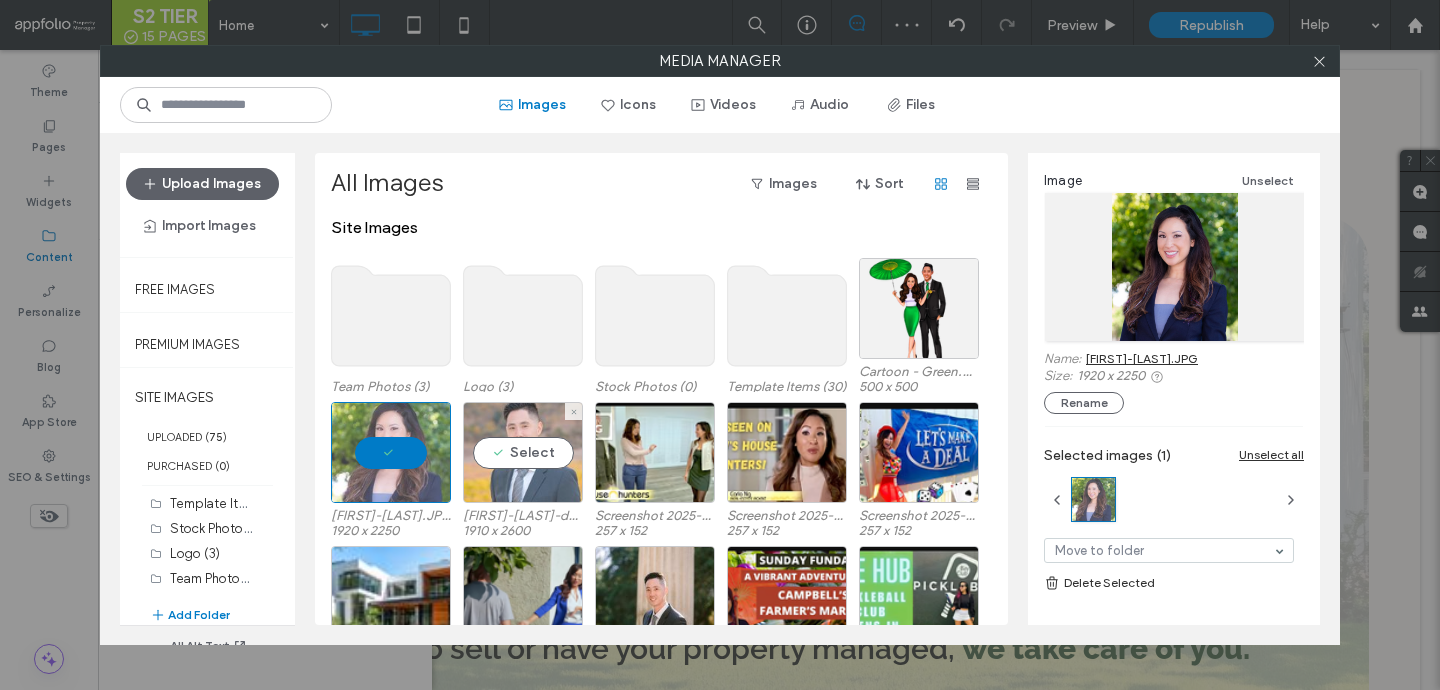 click on "Select" at bounding box center [523, 452] 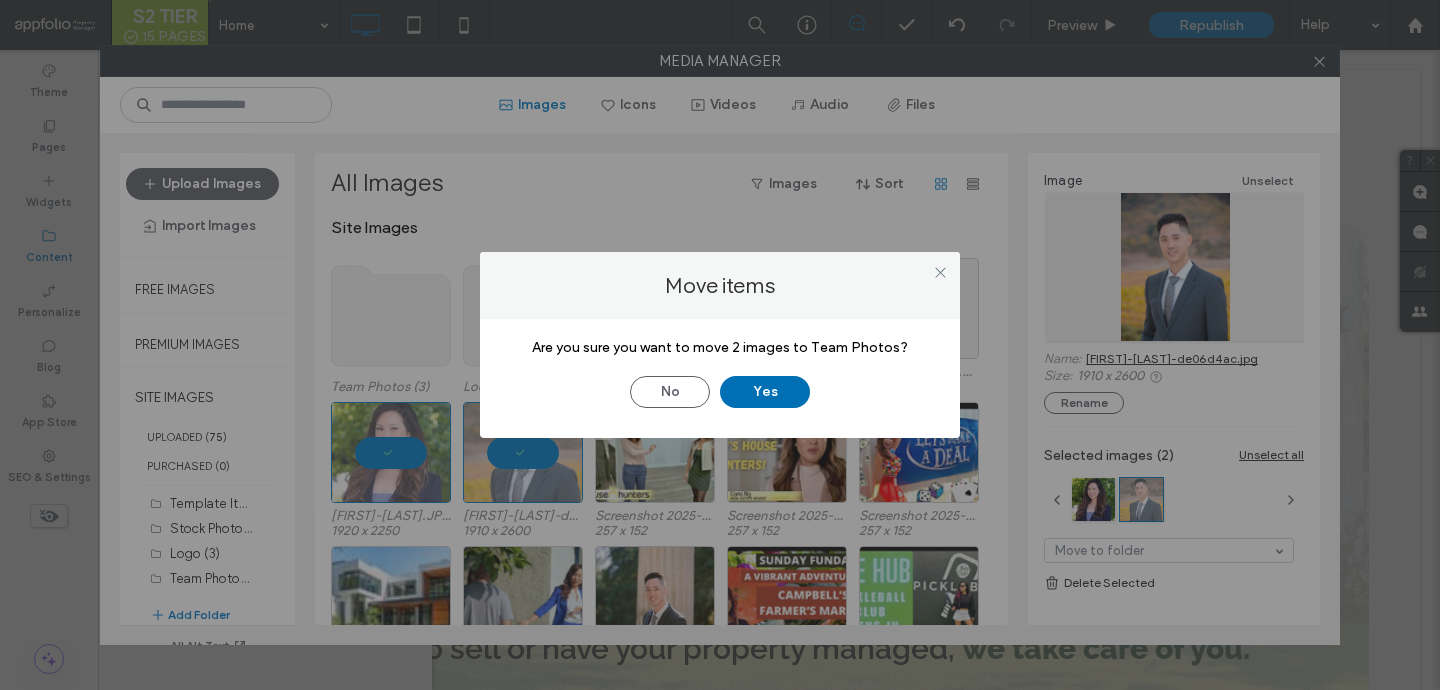 click on "Yes" at bounding box center [765, 392] 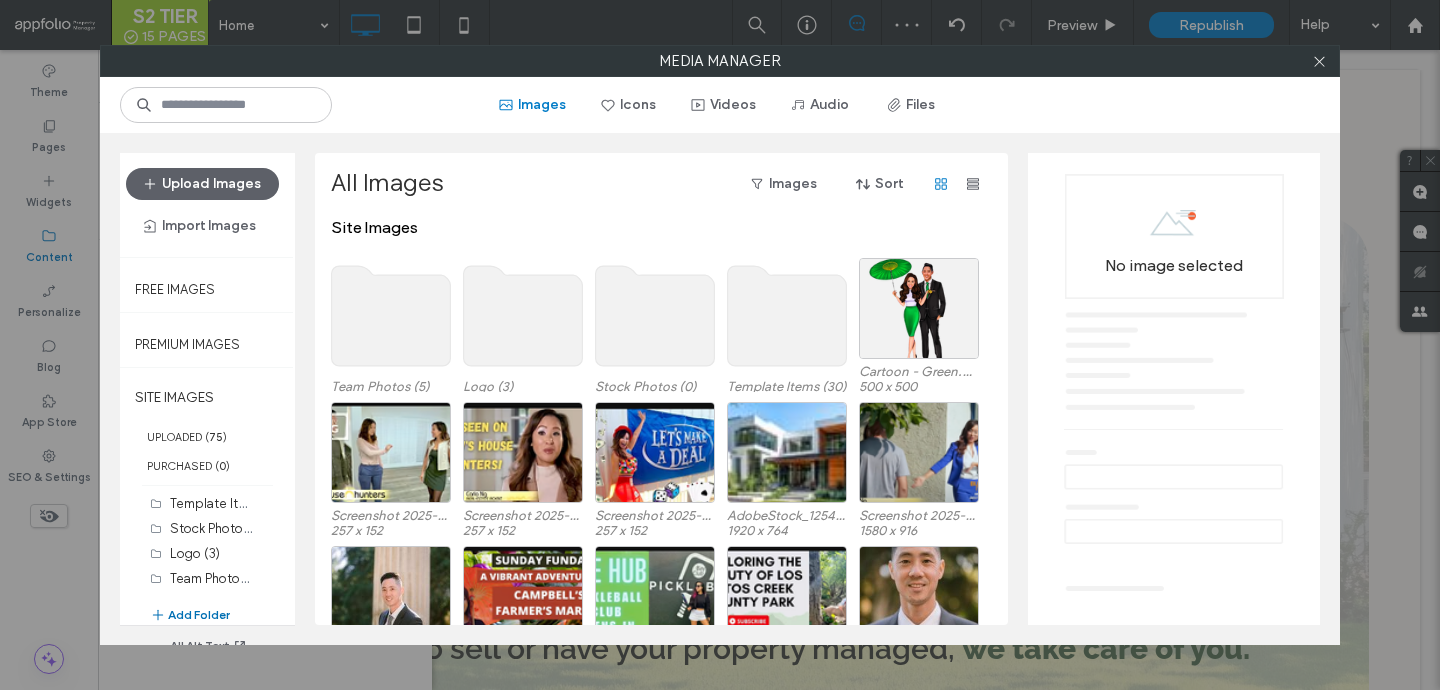 click on "Add Folder" at bounding box center [190, 615] 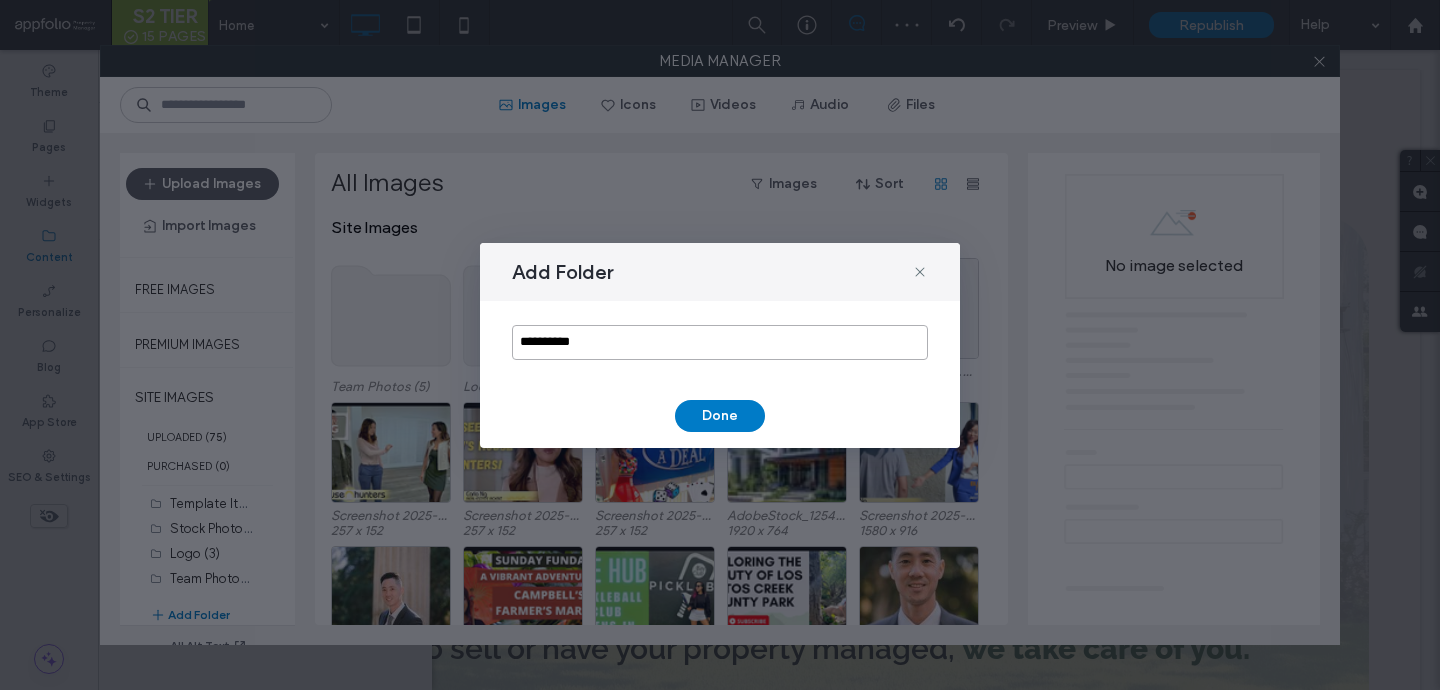 click on "**********" at bounding box center (720, 342) 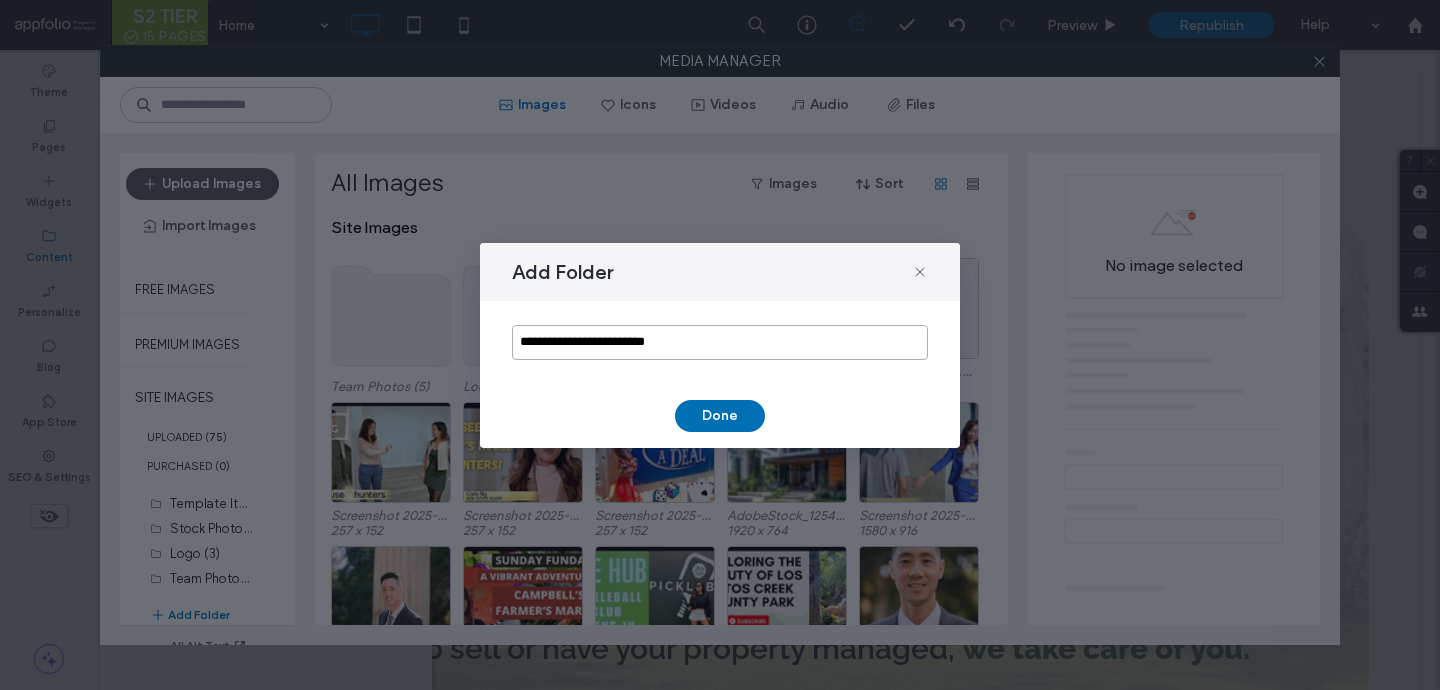 type on "**********" 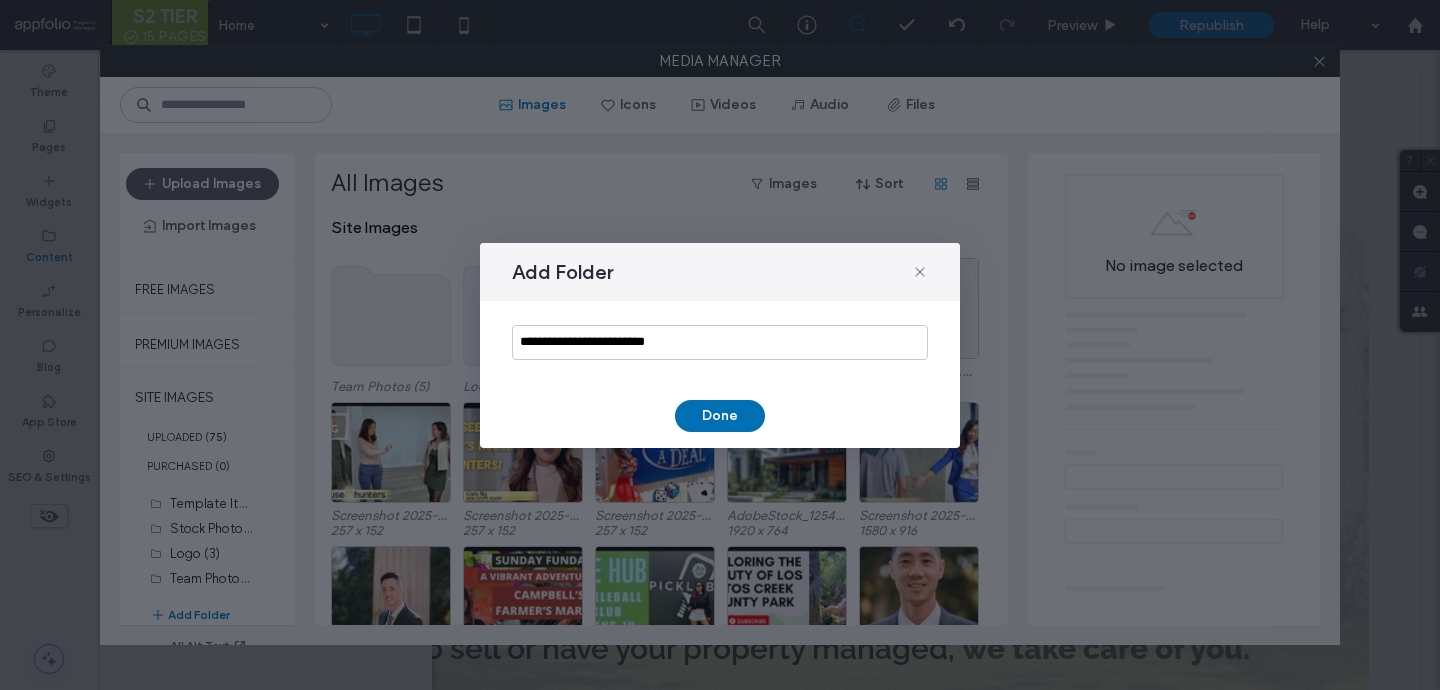 click on "Done" at bounding box center (720, 416) 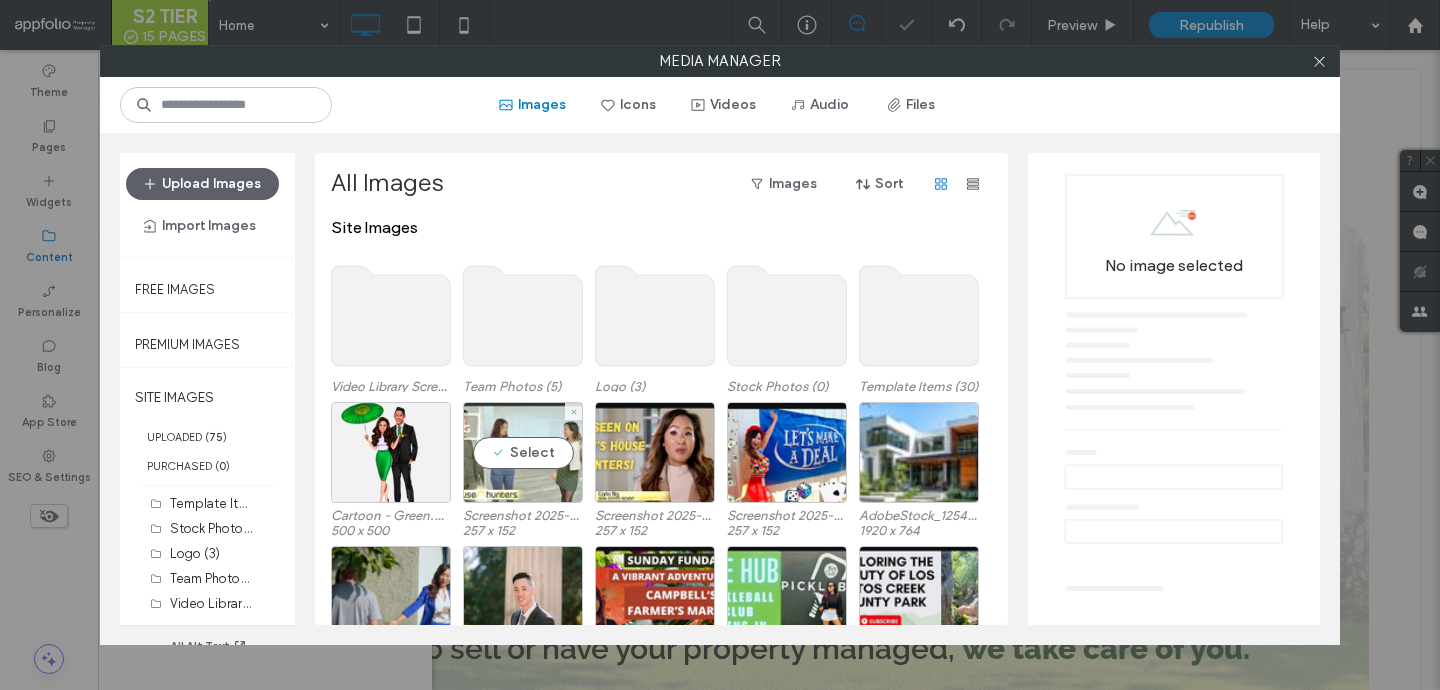 click on "Select" at bounding box center (523, 452) 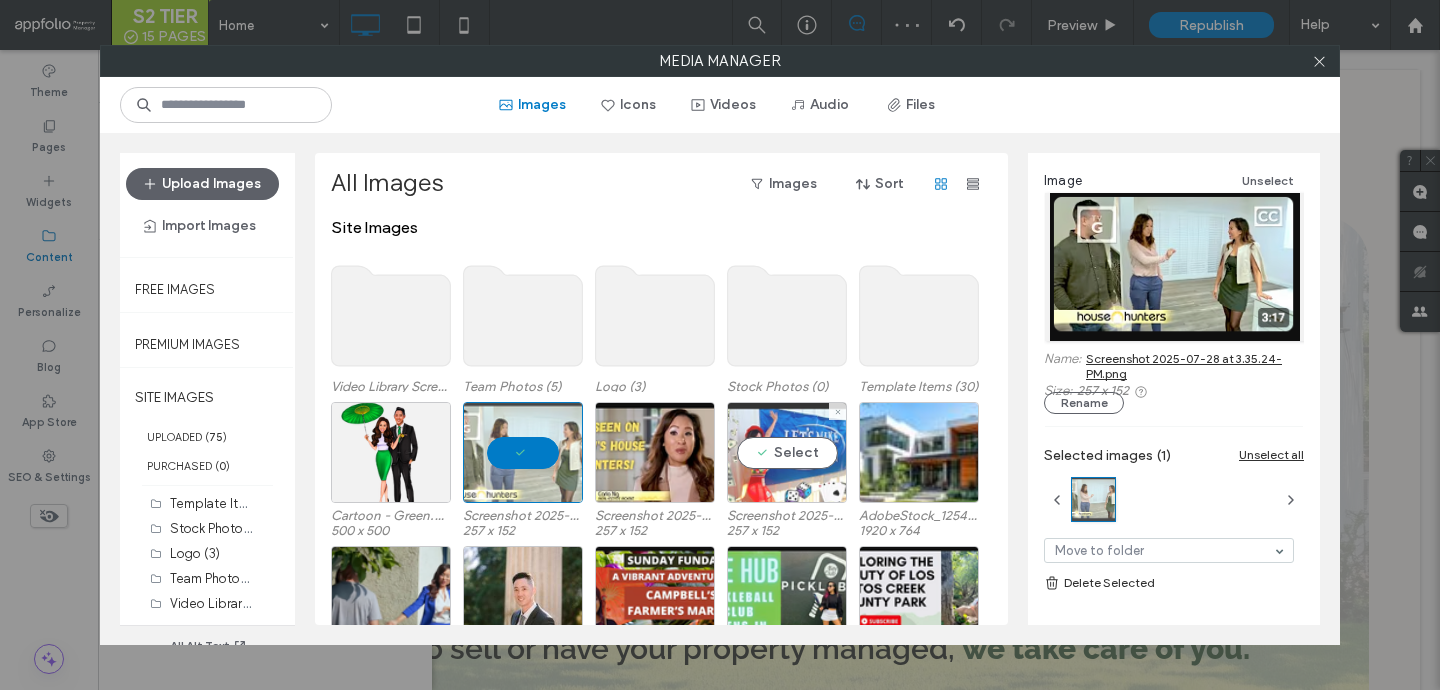 click on "Select" at bounding box center (787, 452) 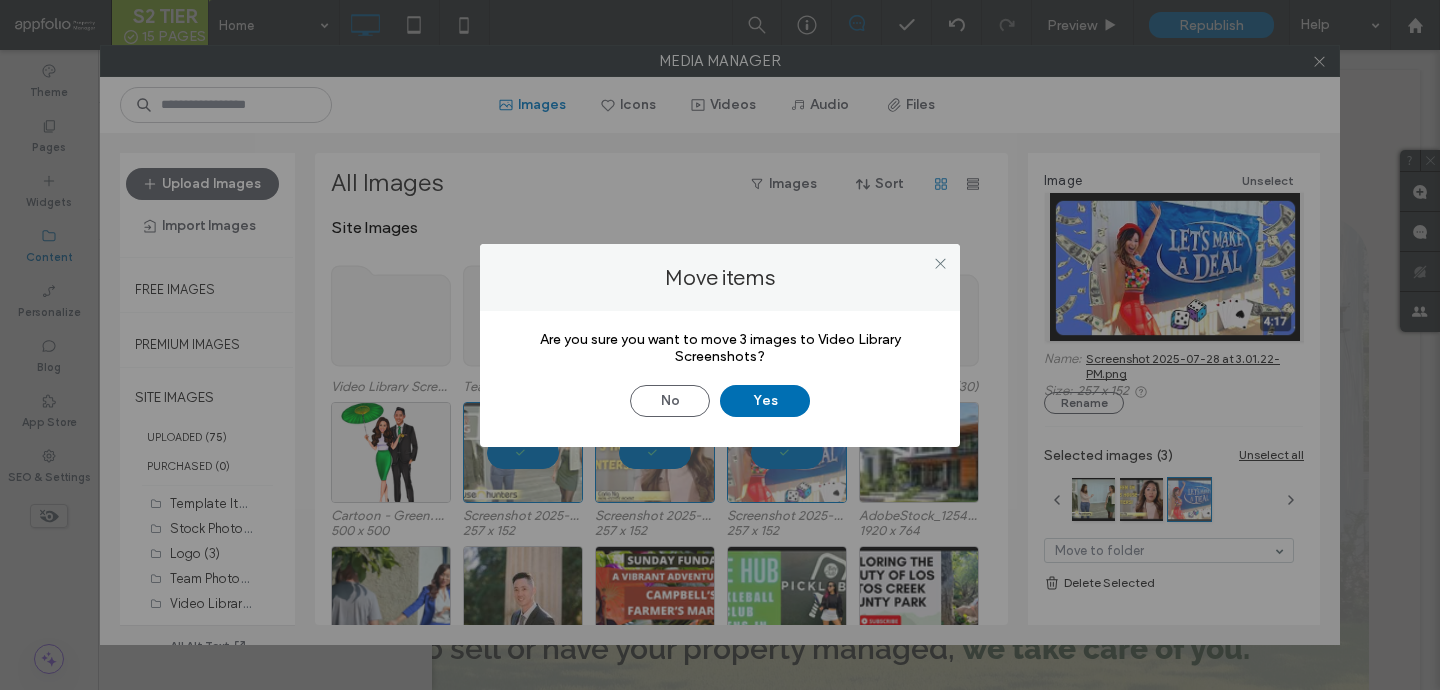 click on "Yes" at bounding box center (765, 401) 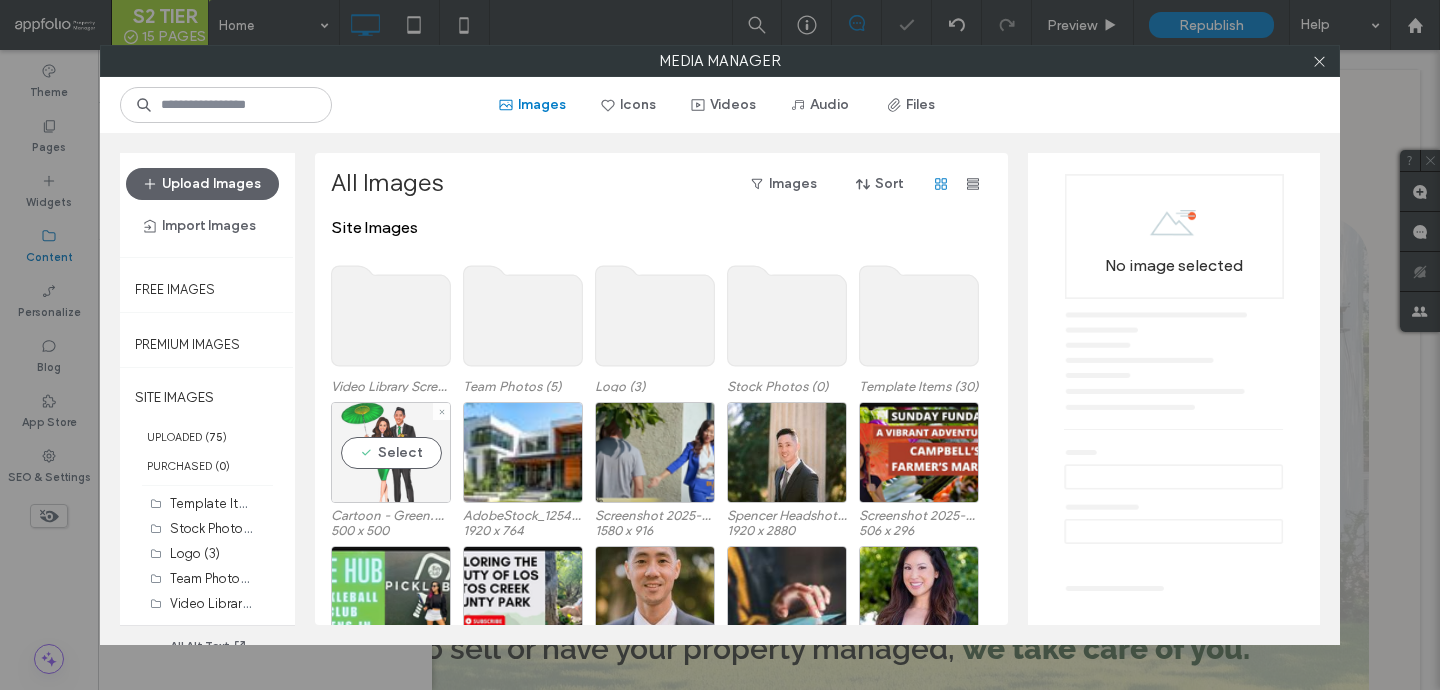 click on "Select" at bounding box center [391, 452] 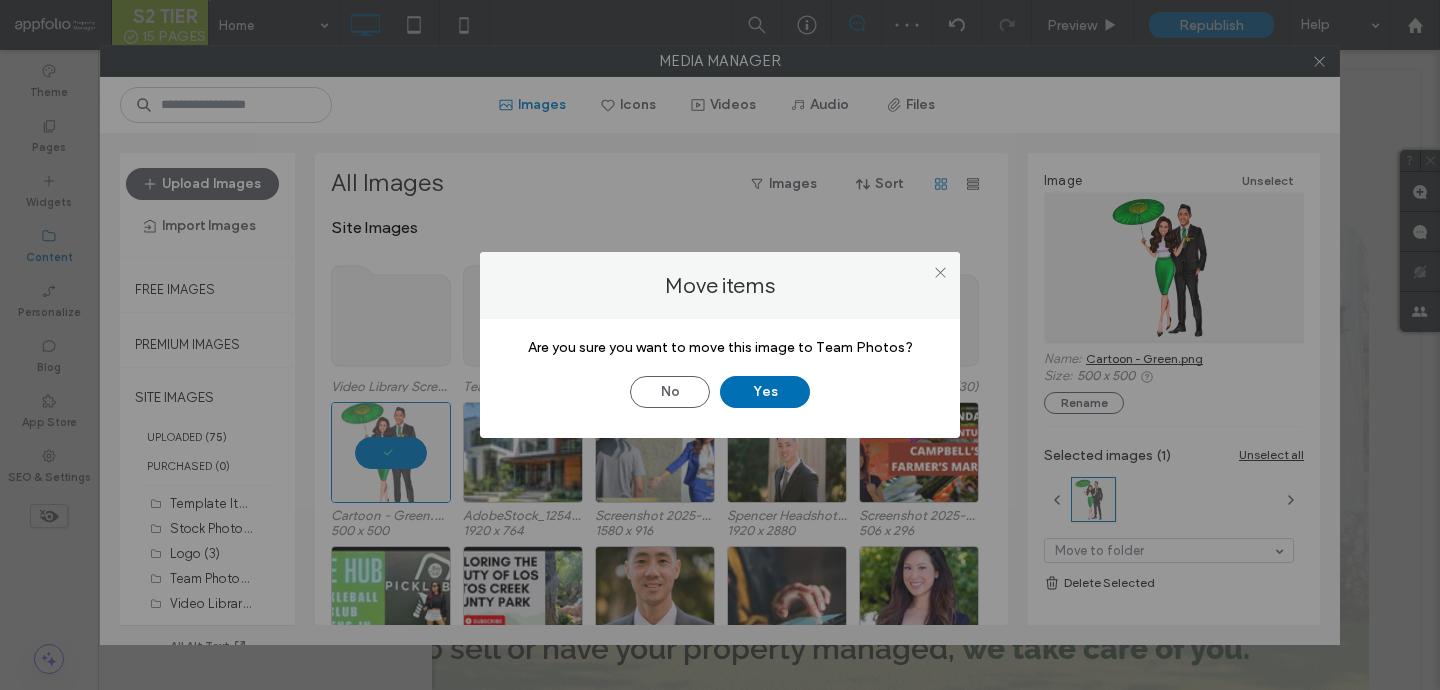 click on "Yes" at bounding box center (765, 392) 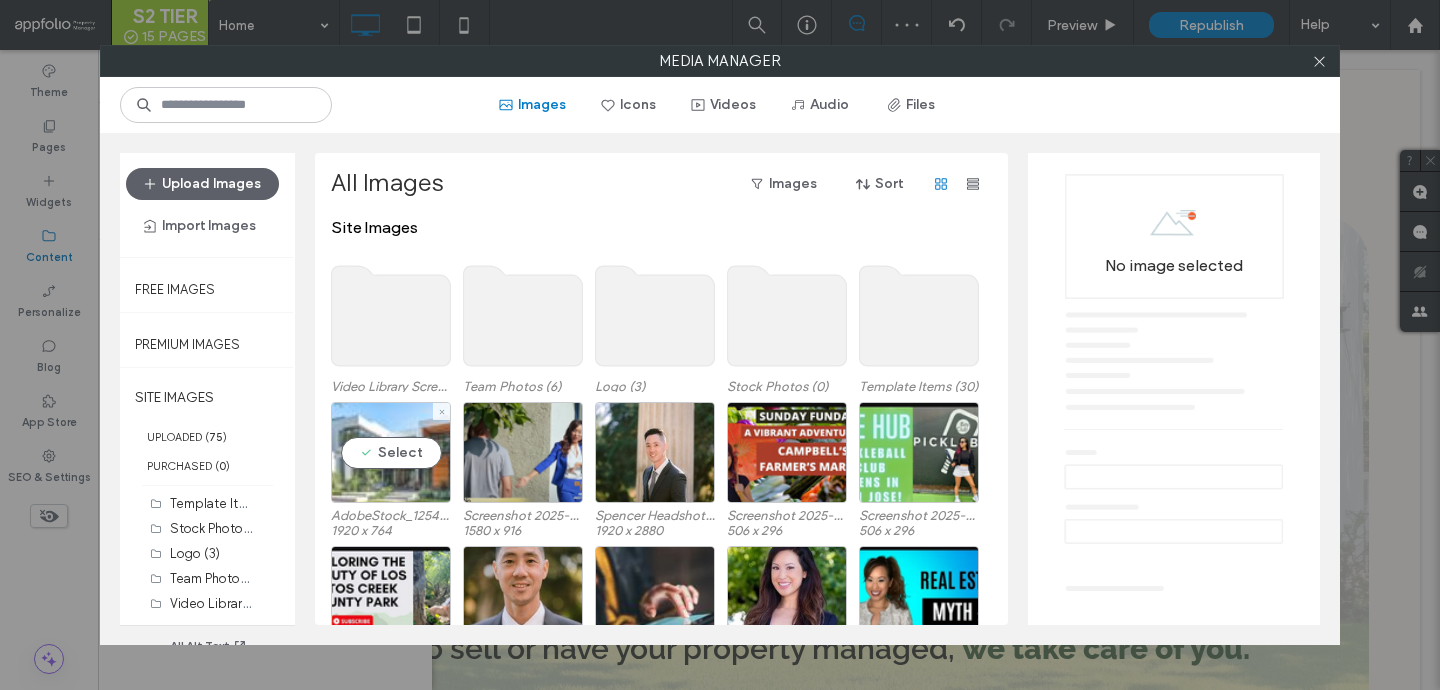 click on "Select" at bounding box center (391, 452) 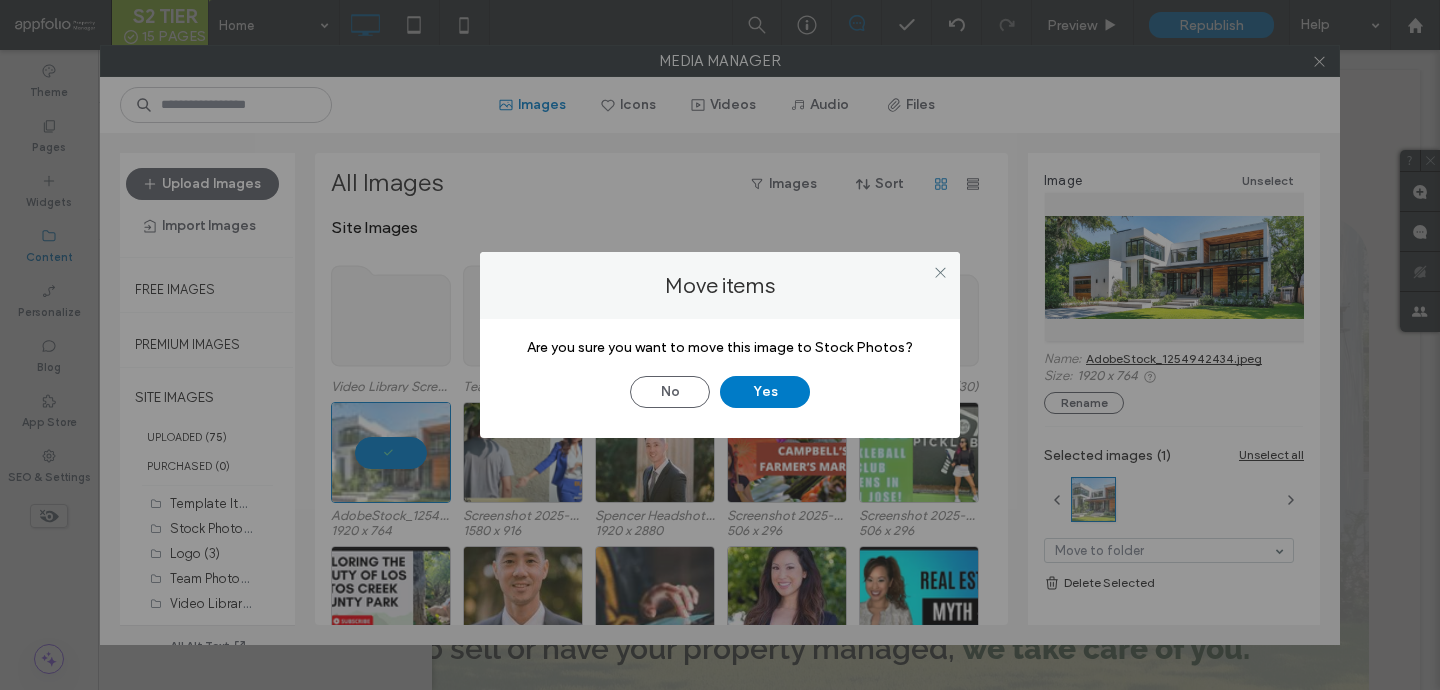 click on "No Yes" at bounding box center (720, 382) 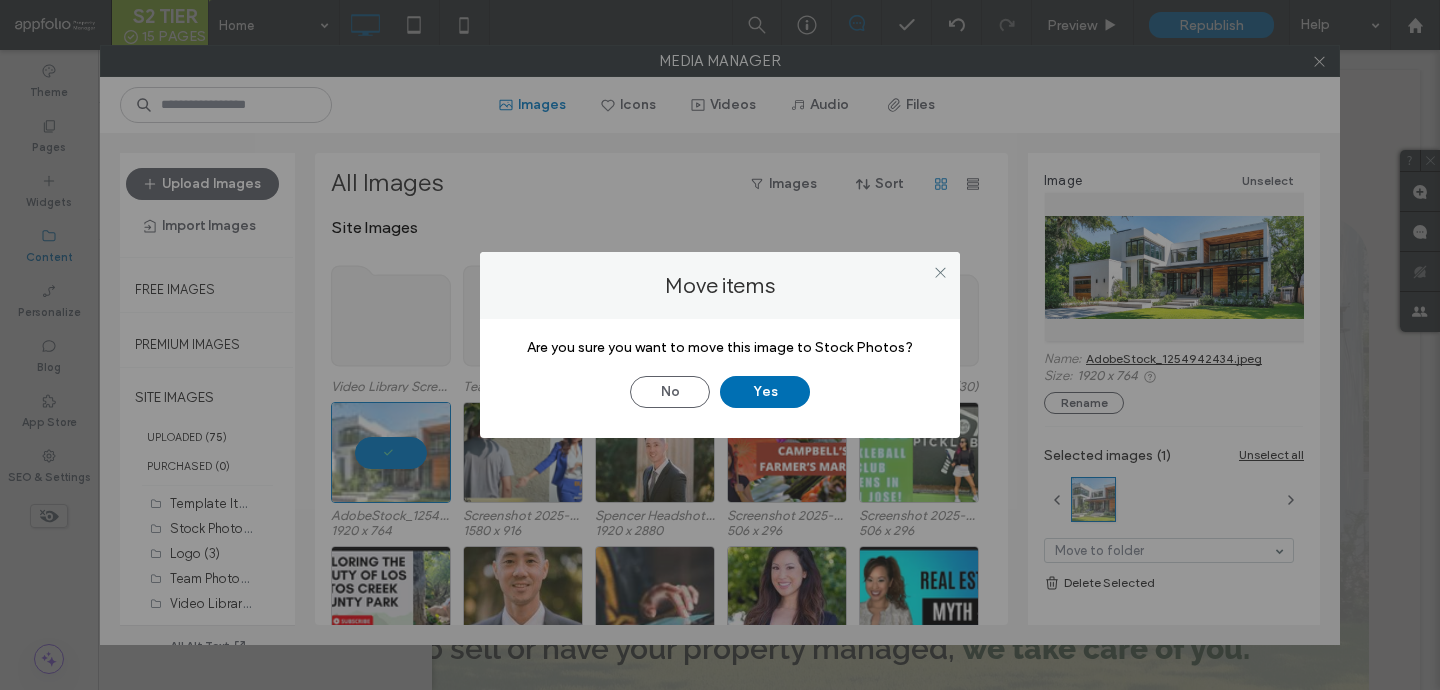 click on "Yes" at bounding box center (765, 392) 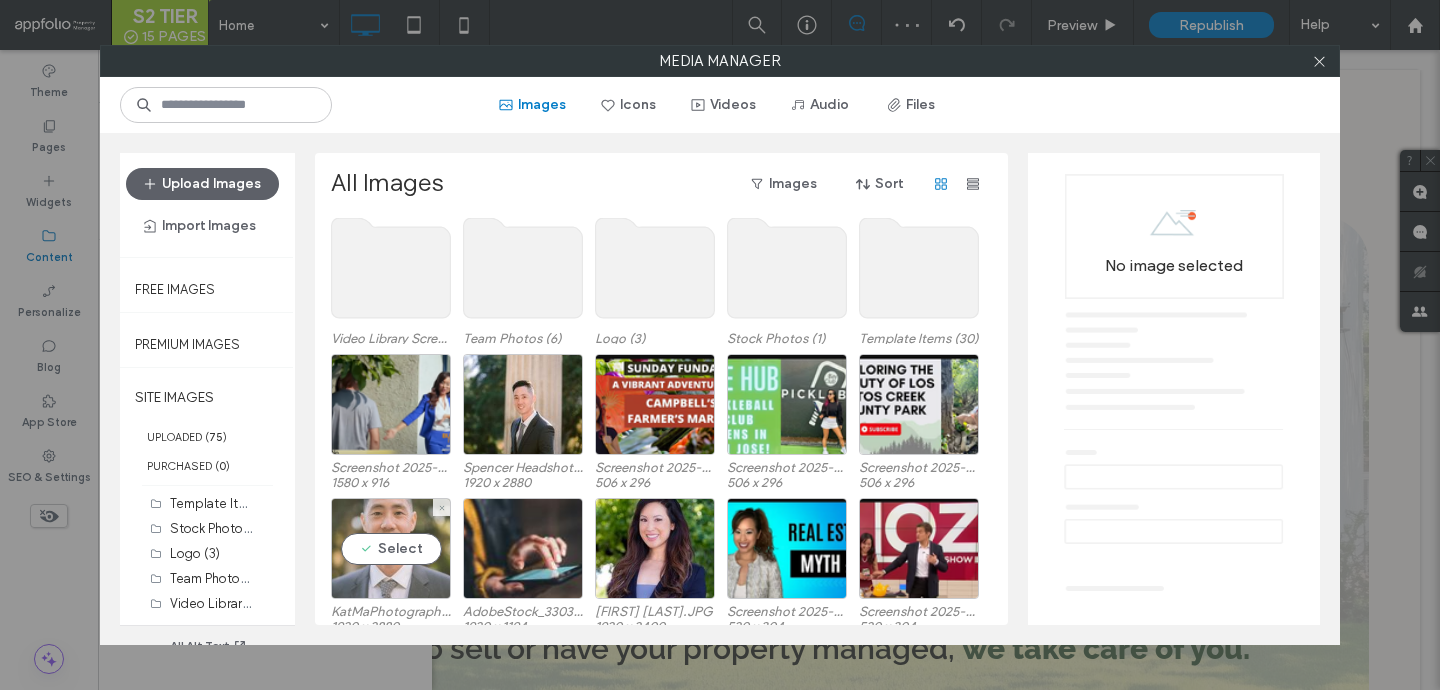 scroll, scrollTop: 70, scrollLeft: 0, axis: vertical 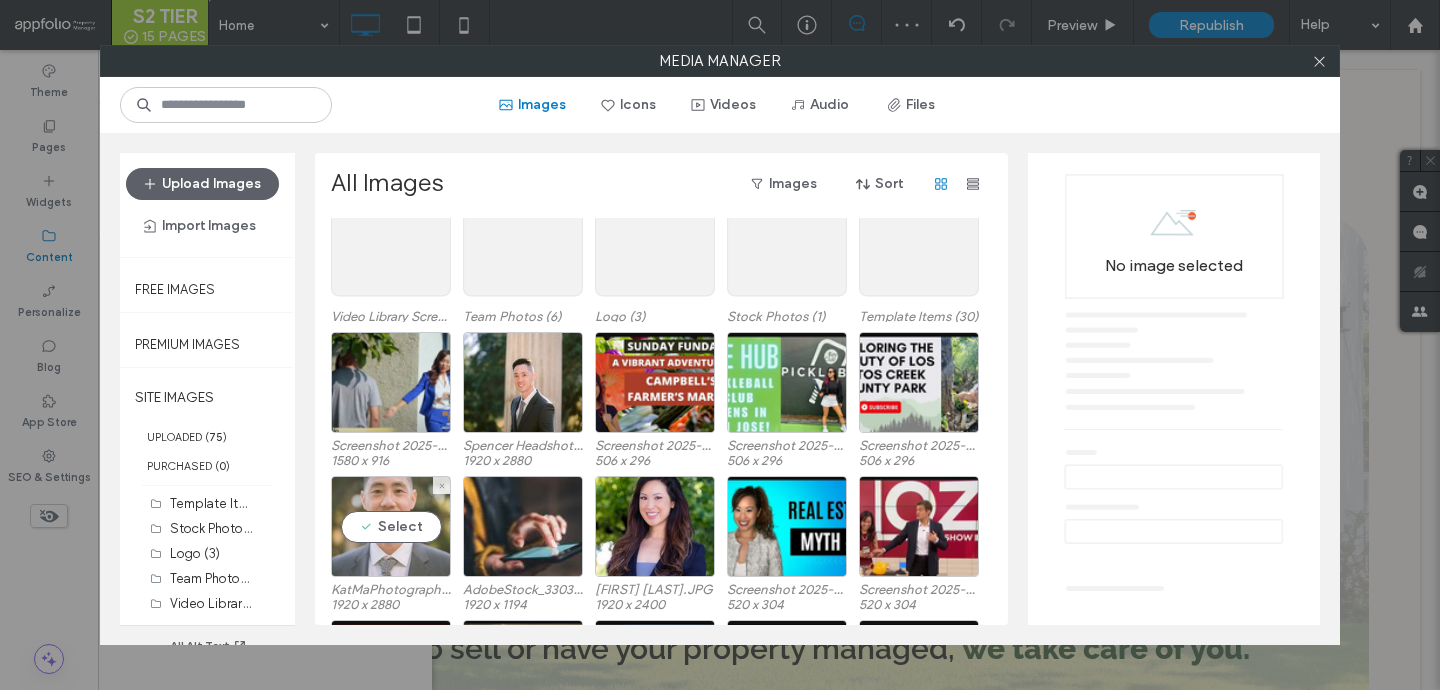 click on "Select" at bounding box center (391, 526) 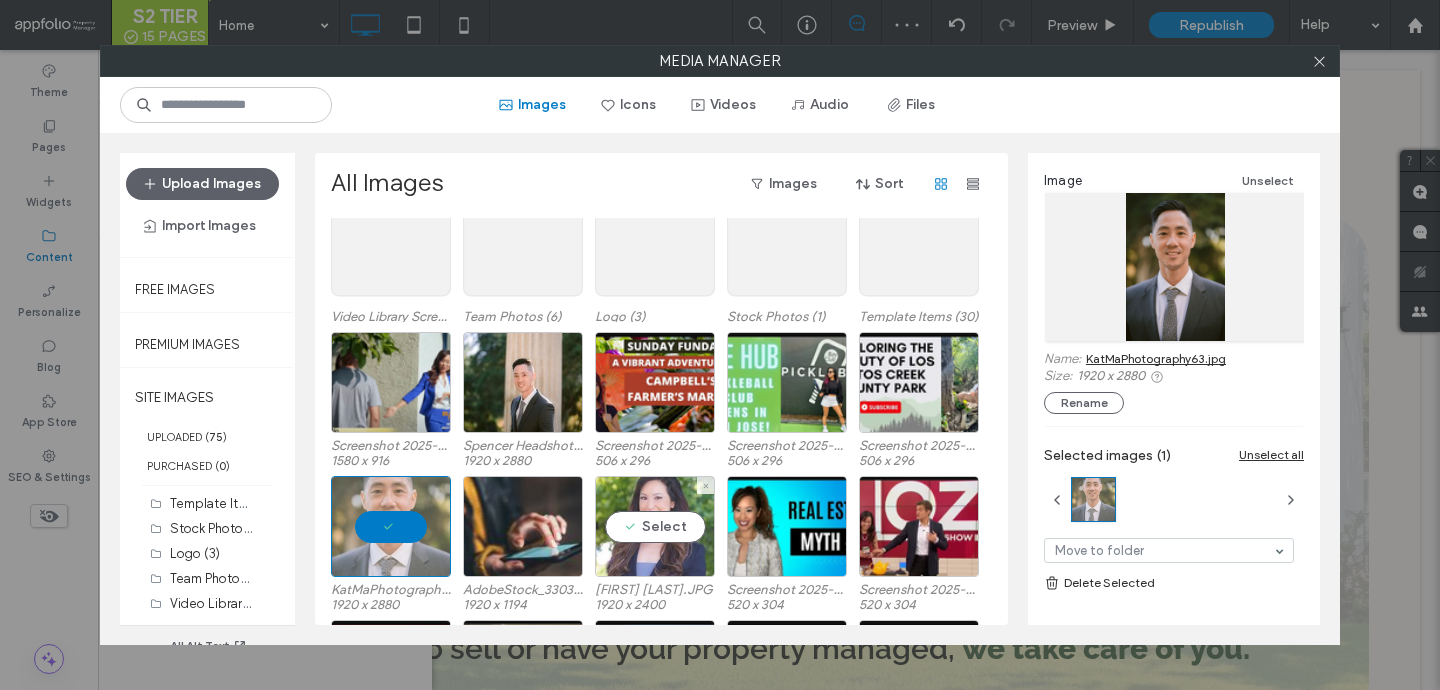 click on "Select" at bounding box center (655, 526) 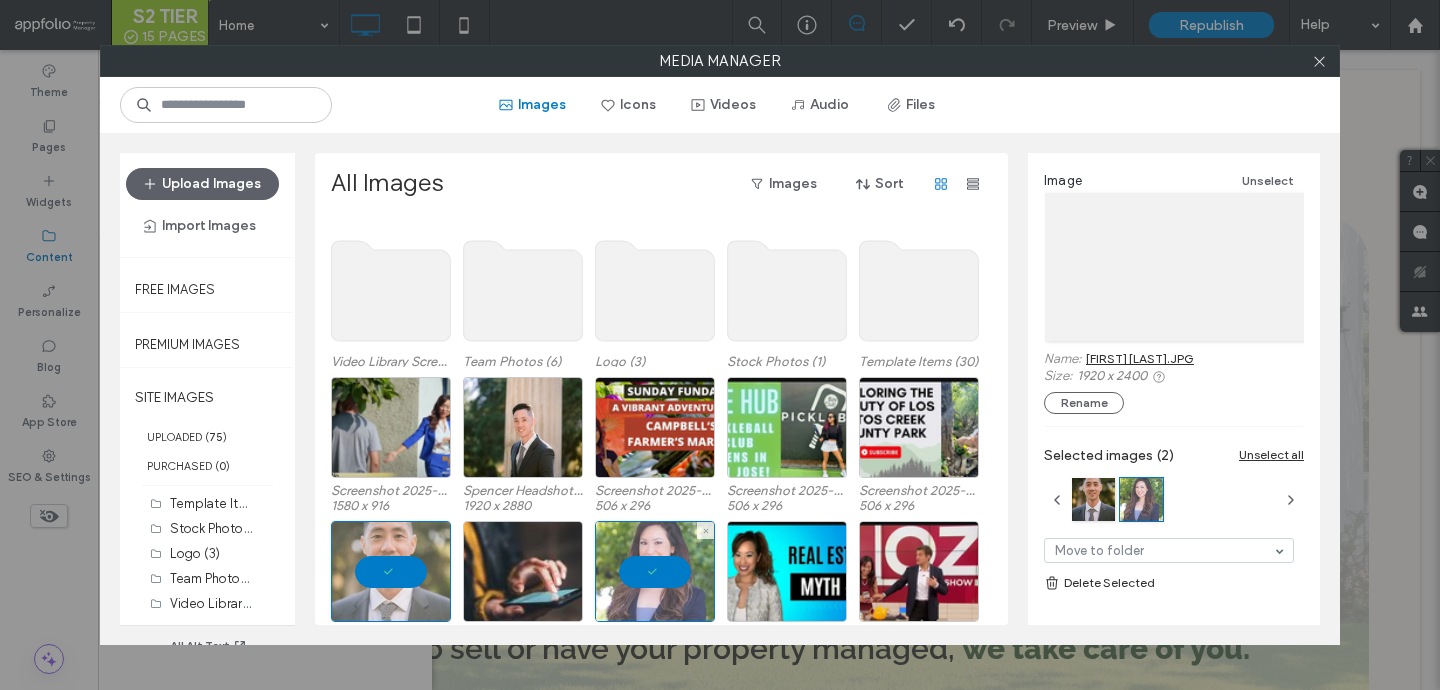 scroll, scrollTop: 0, scrollLeft: 0, axis: both 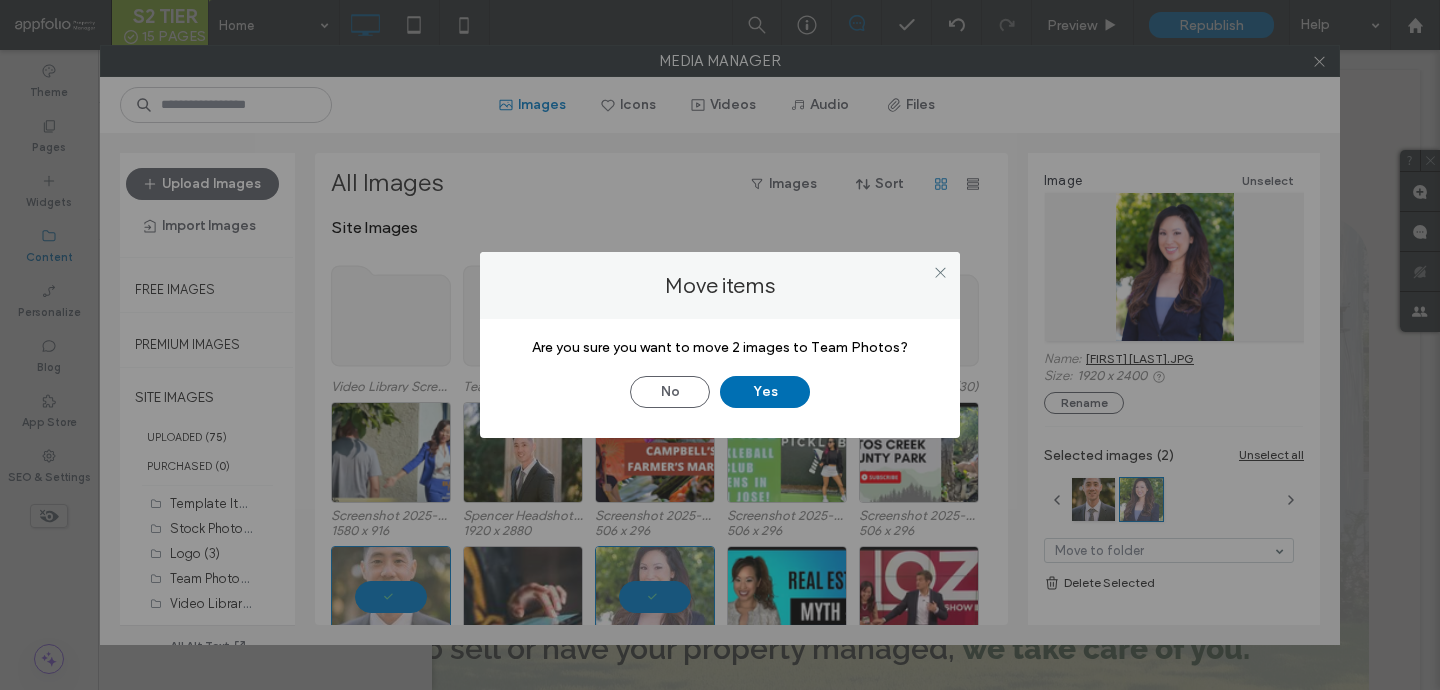 click on "Yes" at bounding box center [765, 392] 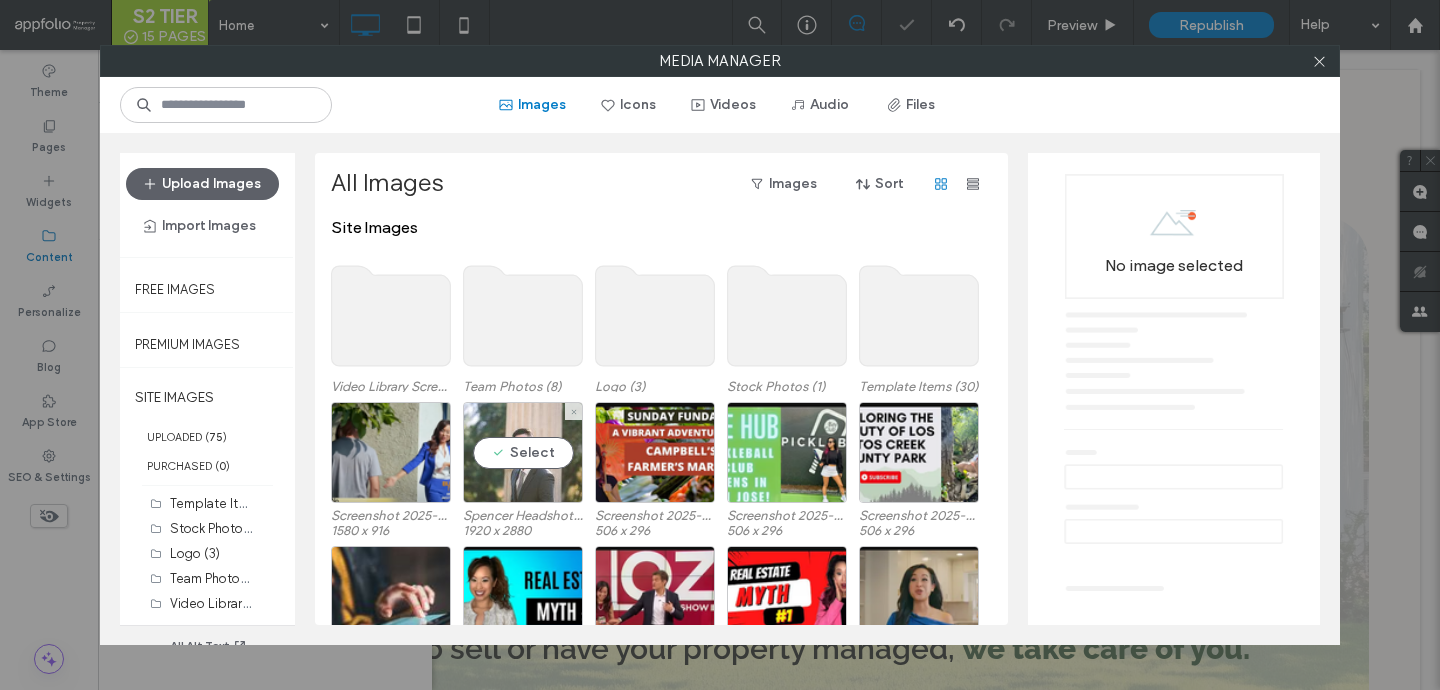 click on "Select" at bounding box center (523, 452) 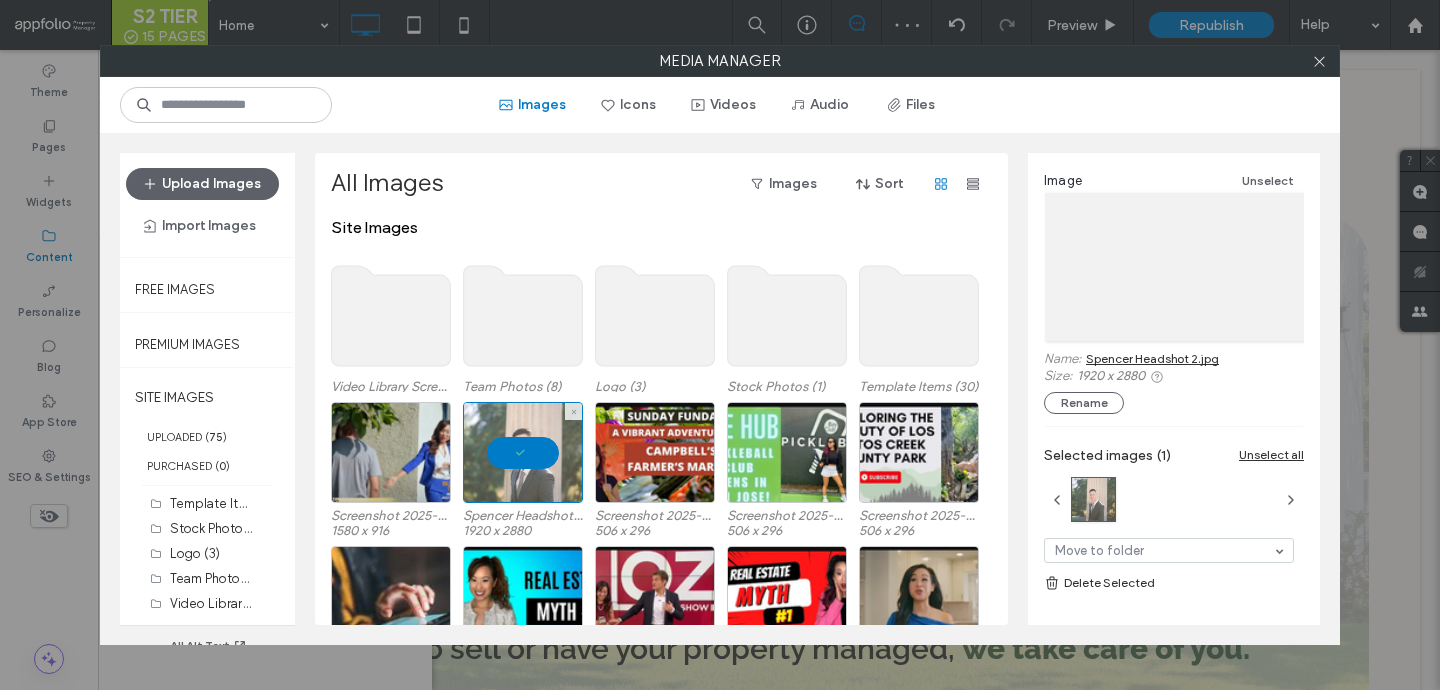 click at bounding box center (523, 452) 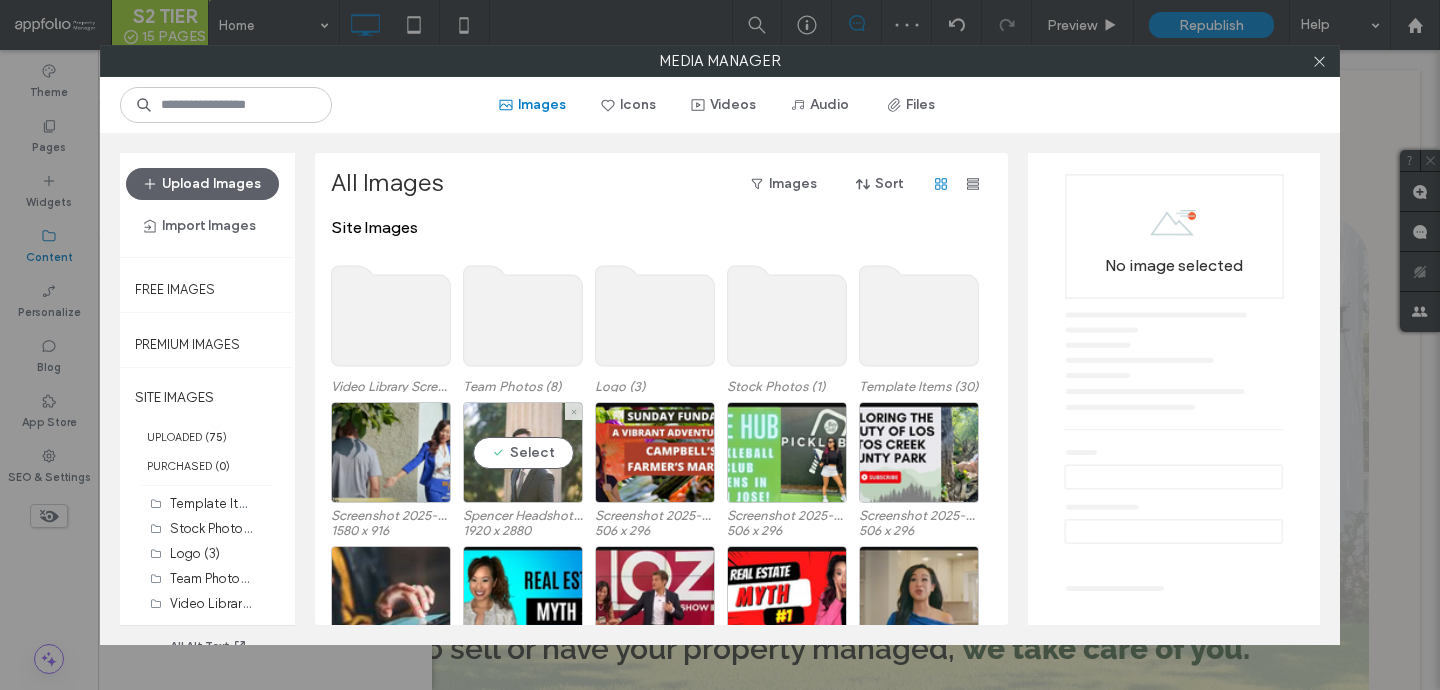 click on "Select" at bounding box center (523, 452) 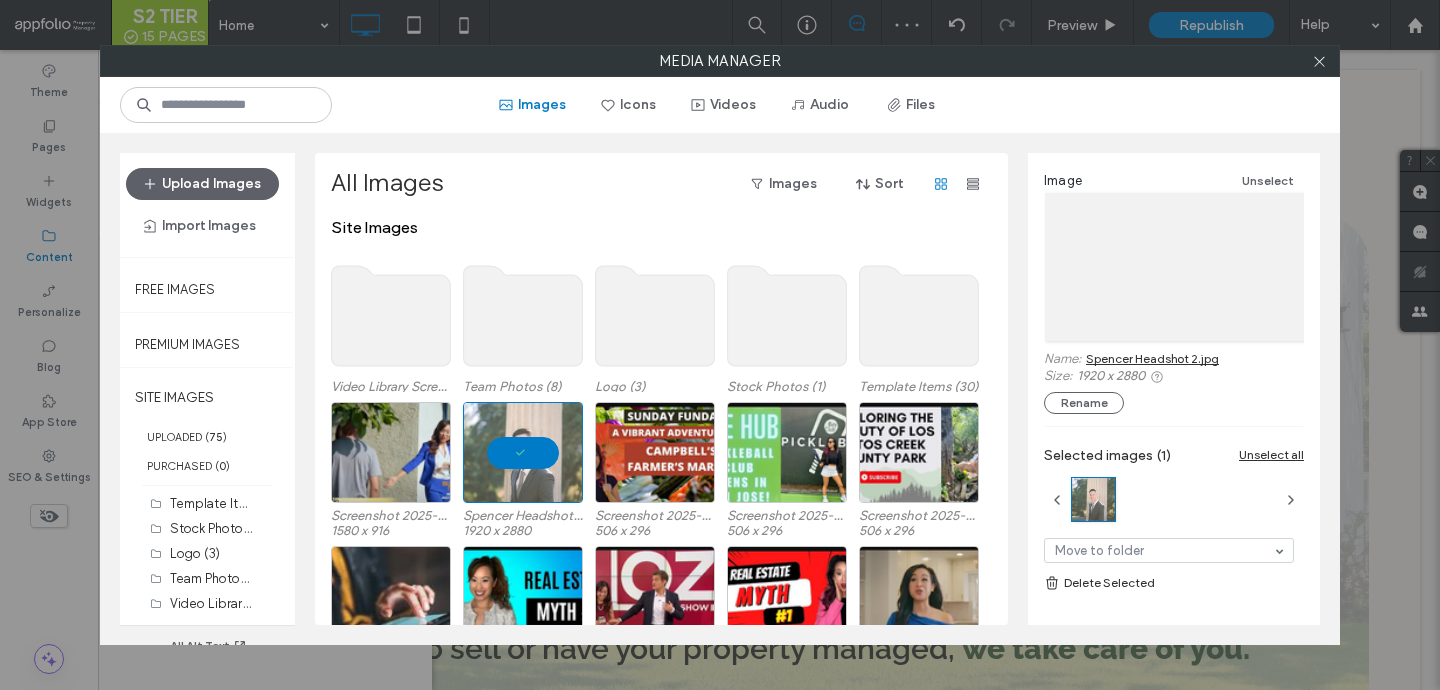 click on "Delete Selected" at bounding box center [1174, 583] 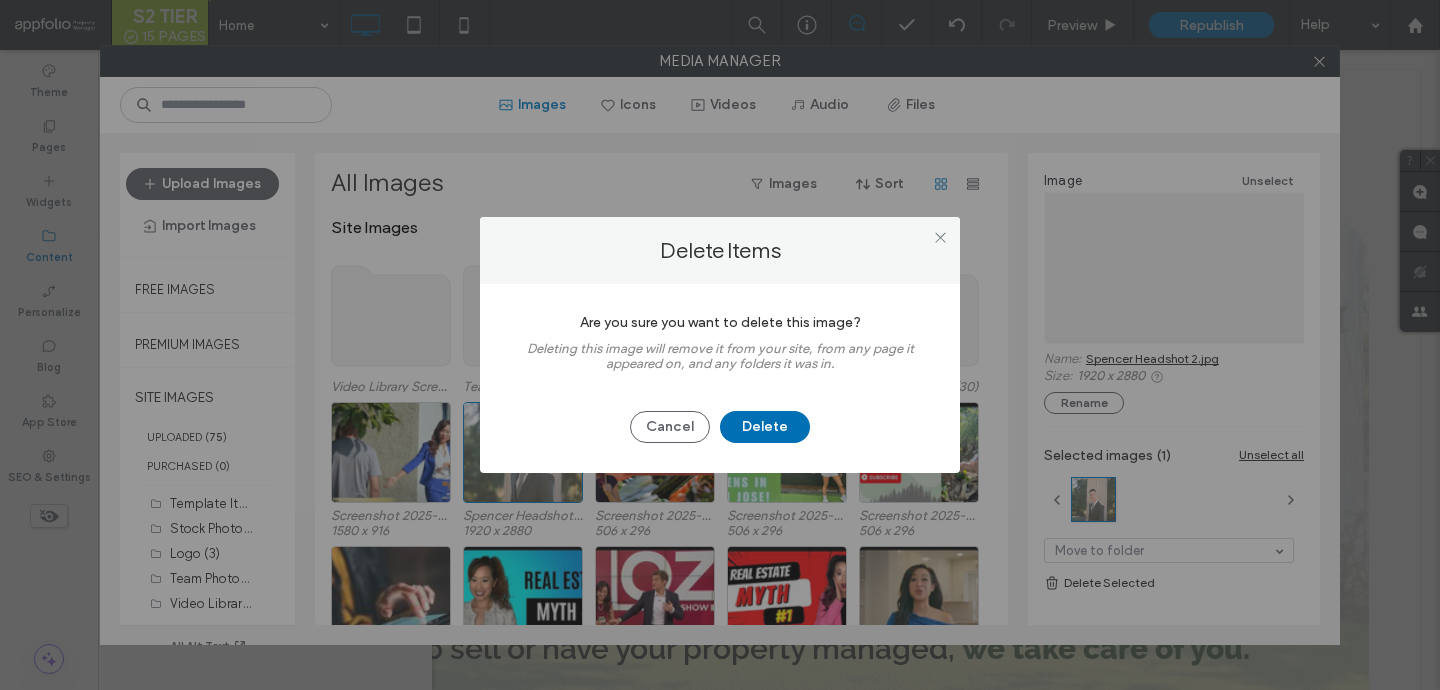 click on "Delete" at bounding box center [765, 427] 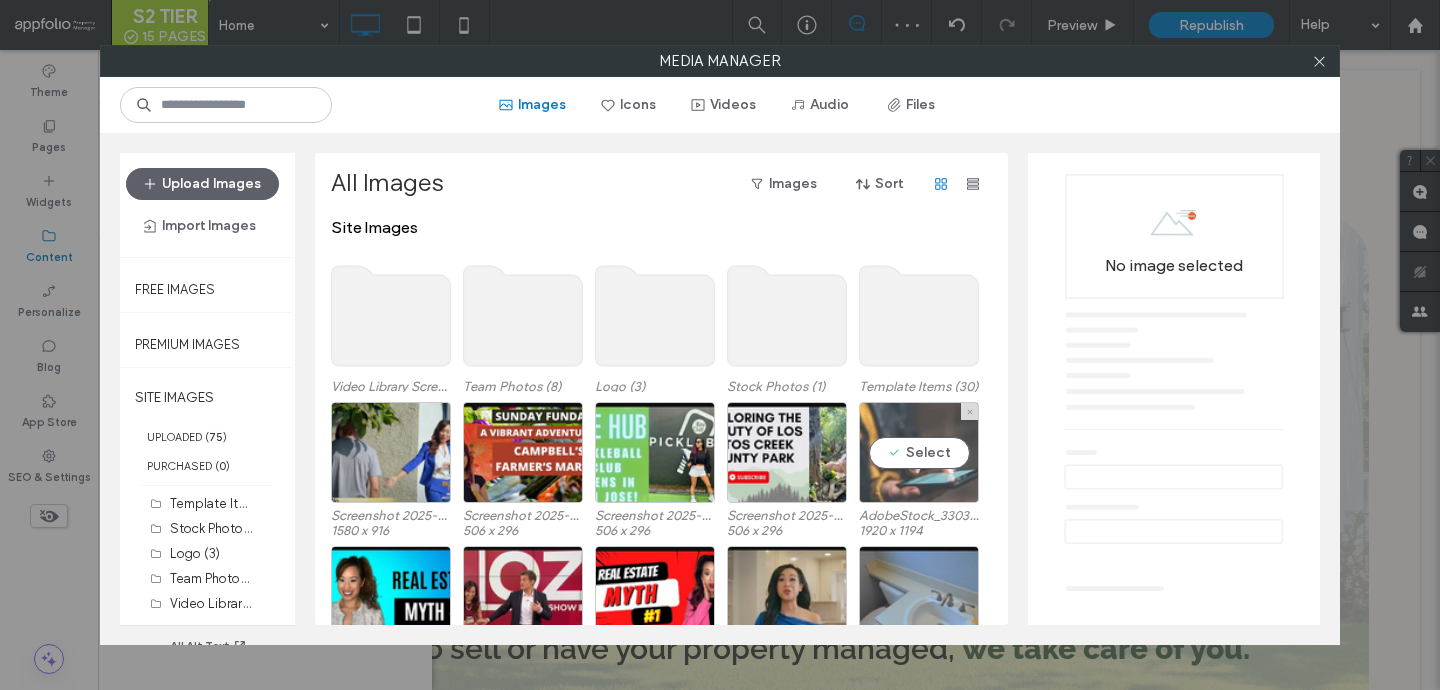 click on "Select" at bounding box center (919, 452) 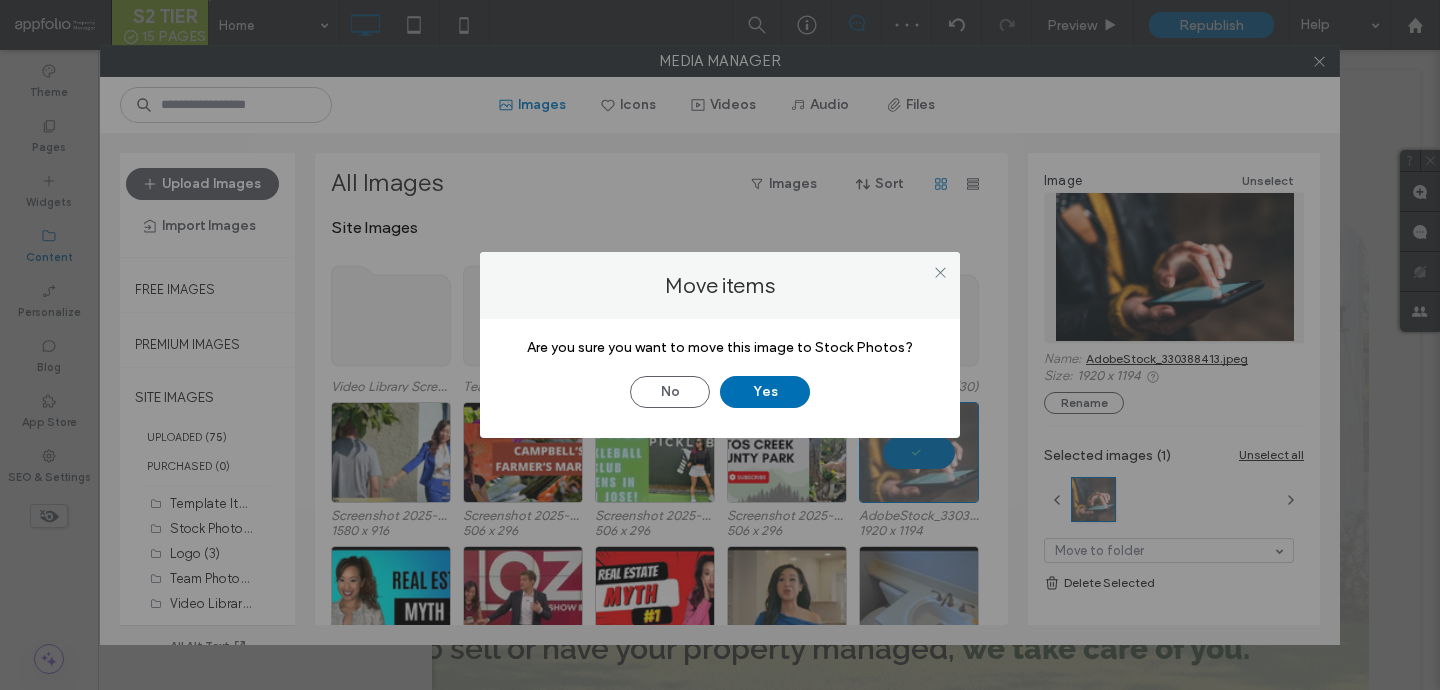 click on "Yes" at bounding box center (765, 392) 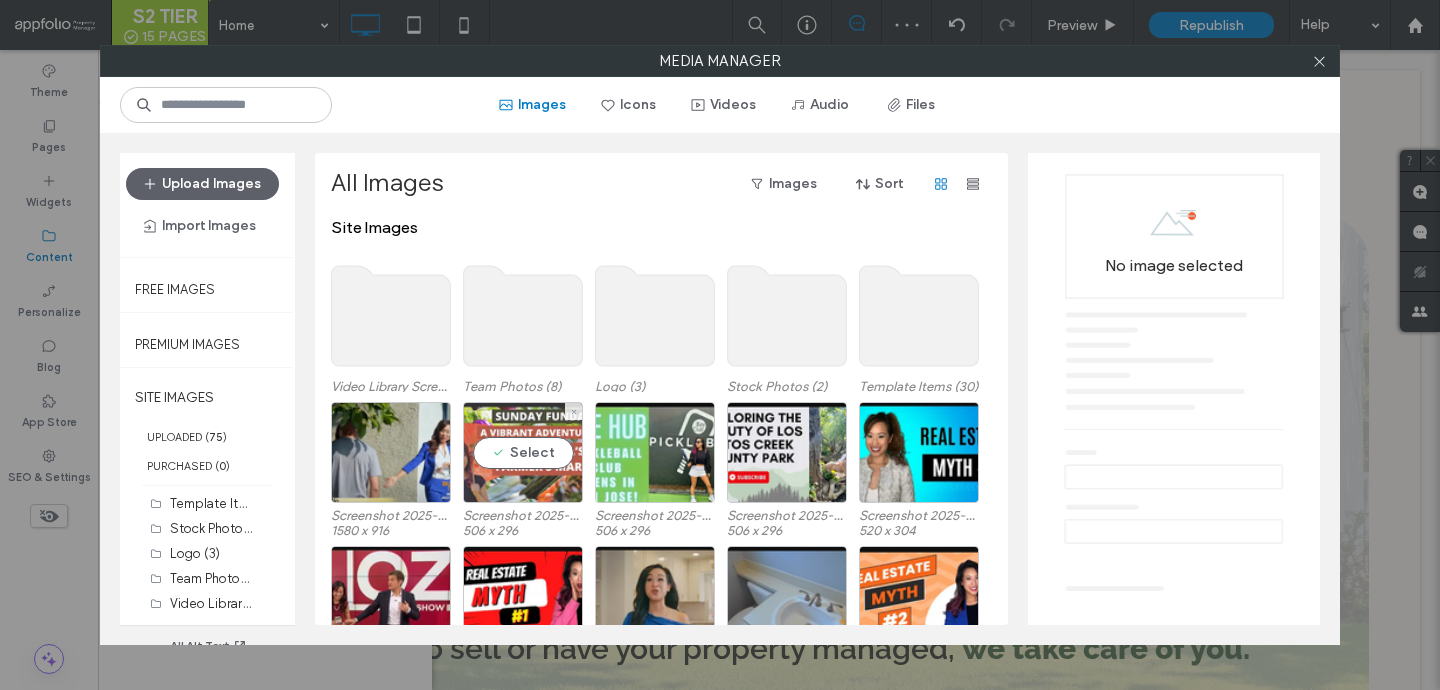 click on "Select" at bounding box center [523, 452] 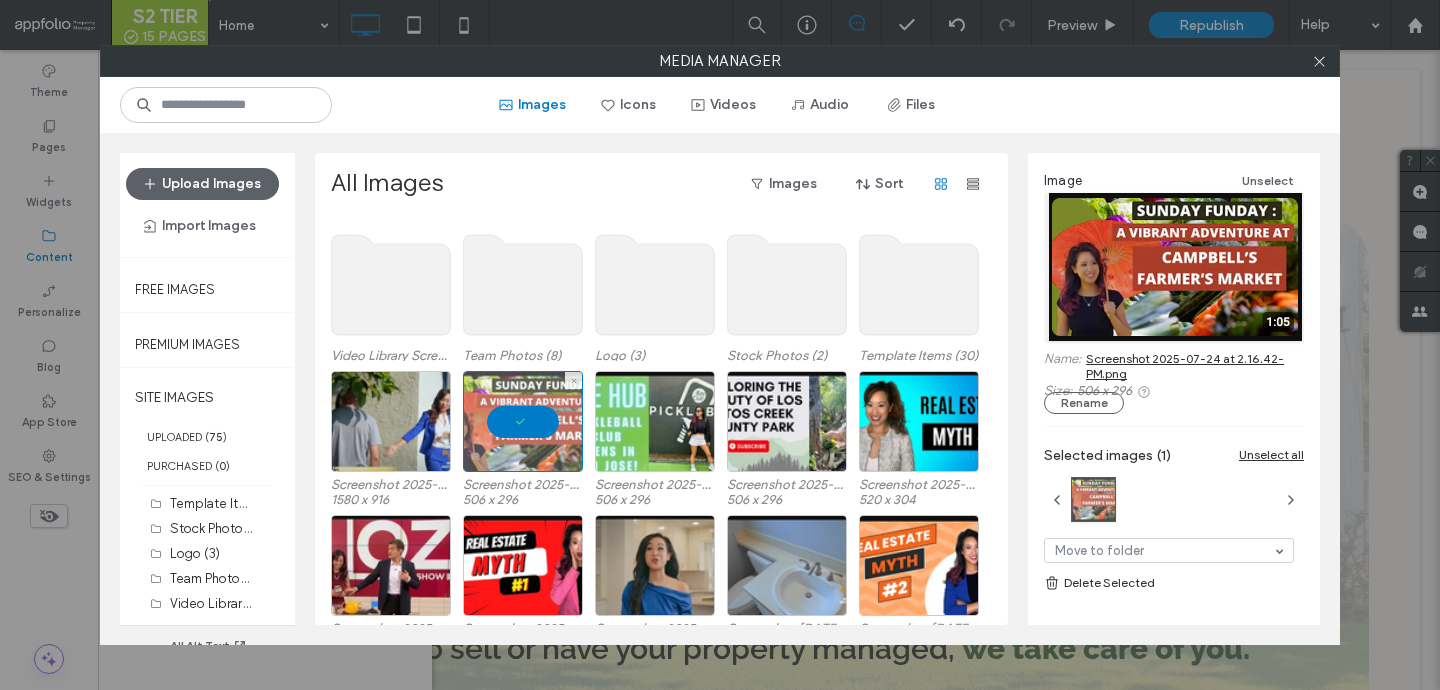 scroll, scrollTop: 38, scrollLeft: 0, axis: vertical 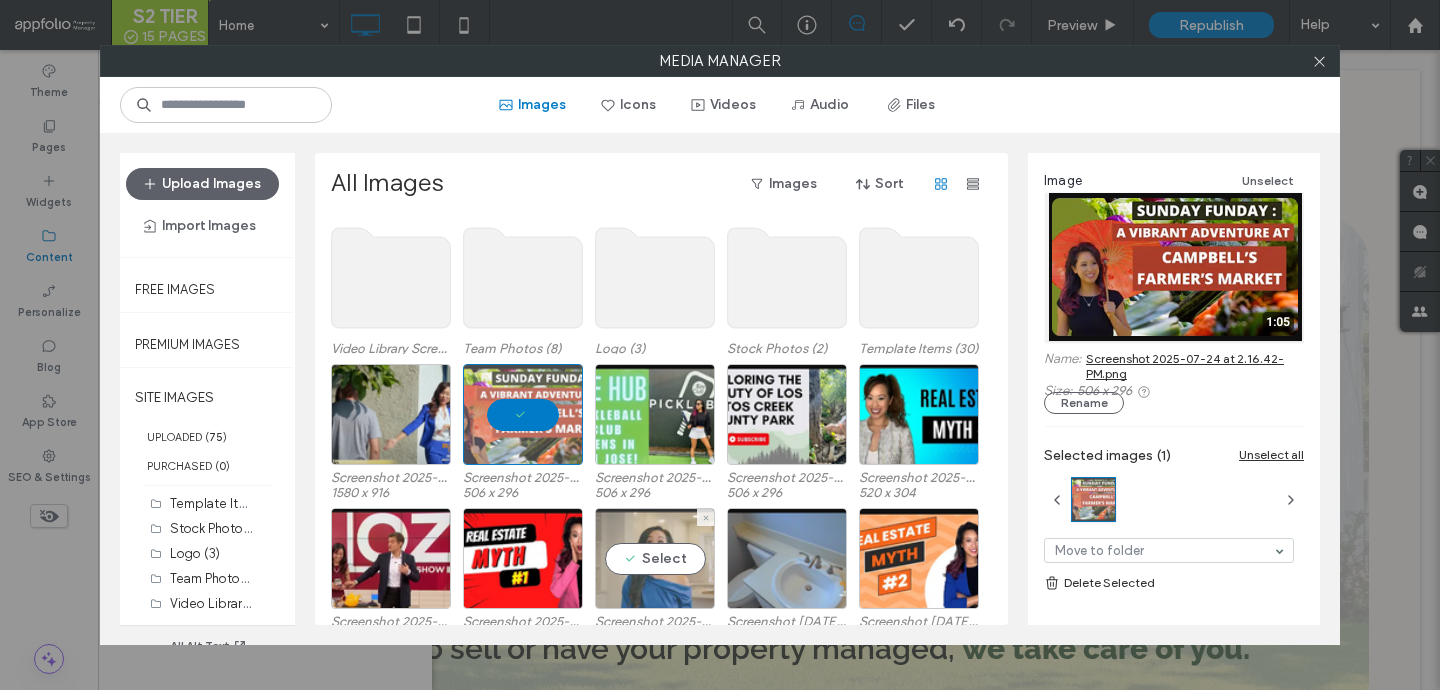 click on "Select" at bounding box center (655, 558) 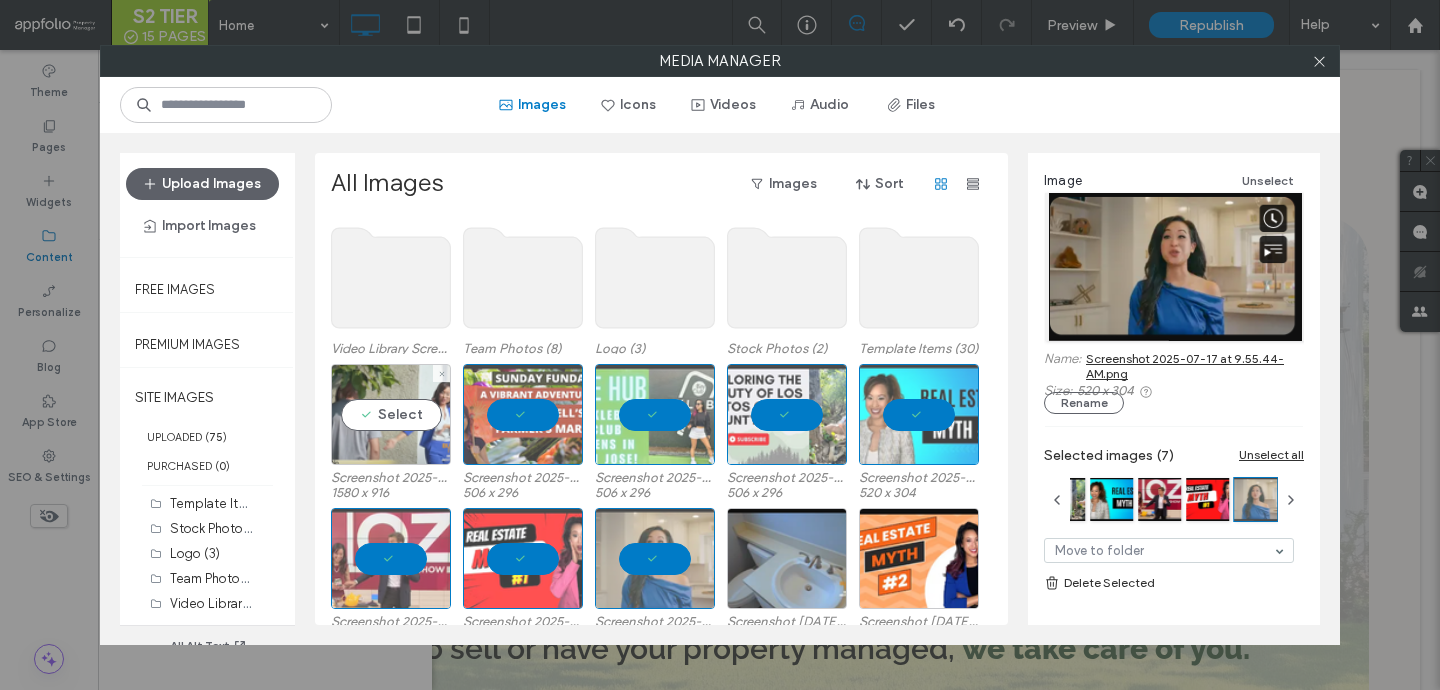click on "Select" at bounding box center (391, 414) 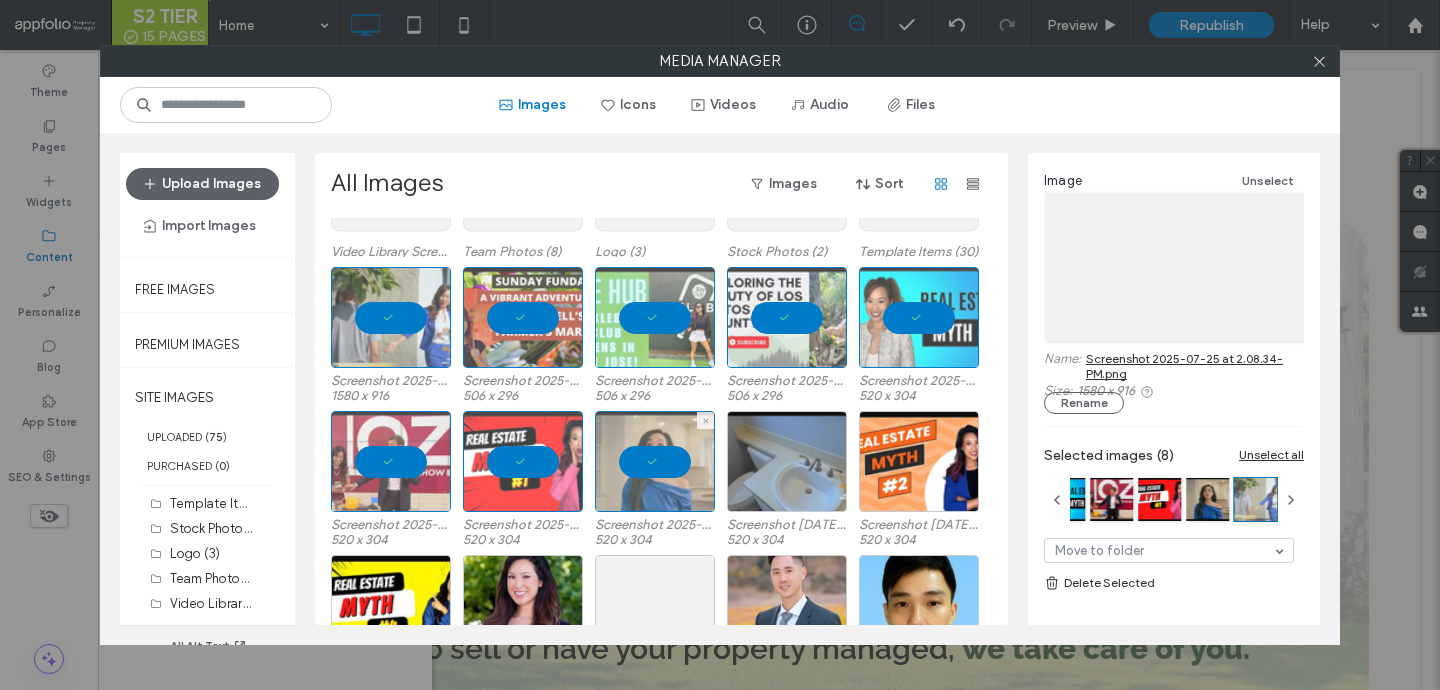scroll, scrollTop: 181, scrollLeft: 0, axis: vertical 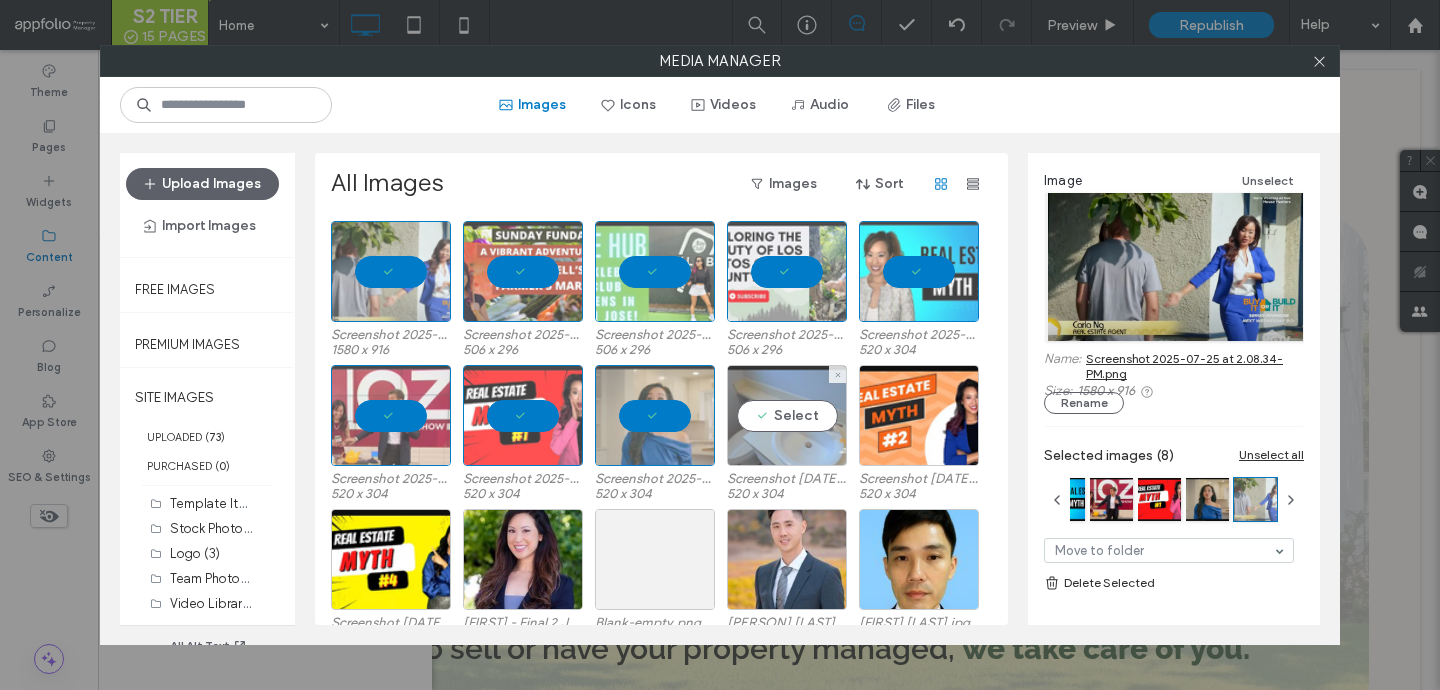 click on "Select" at bounding box center (787, 415) 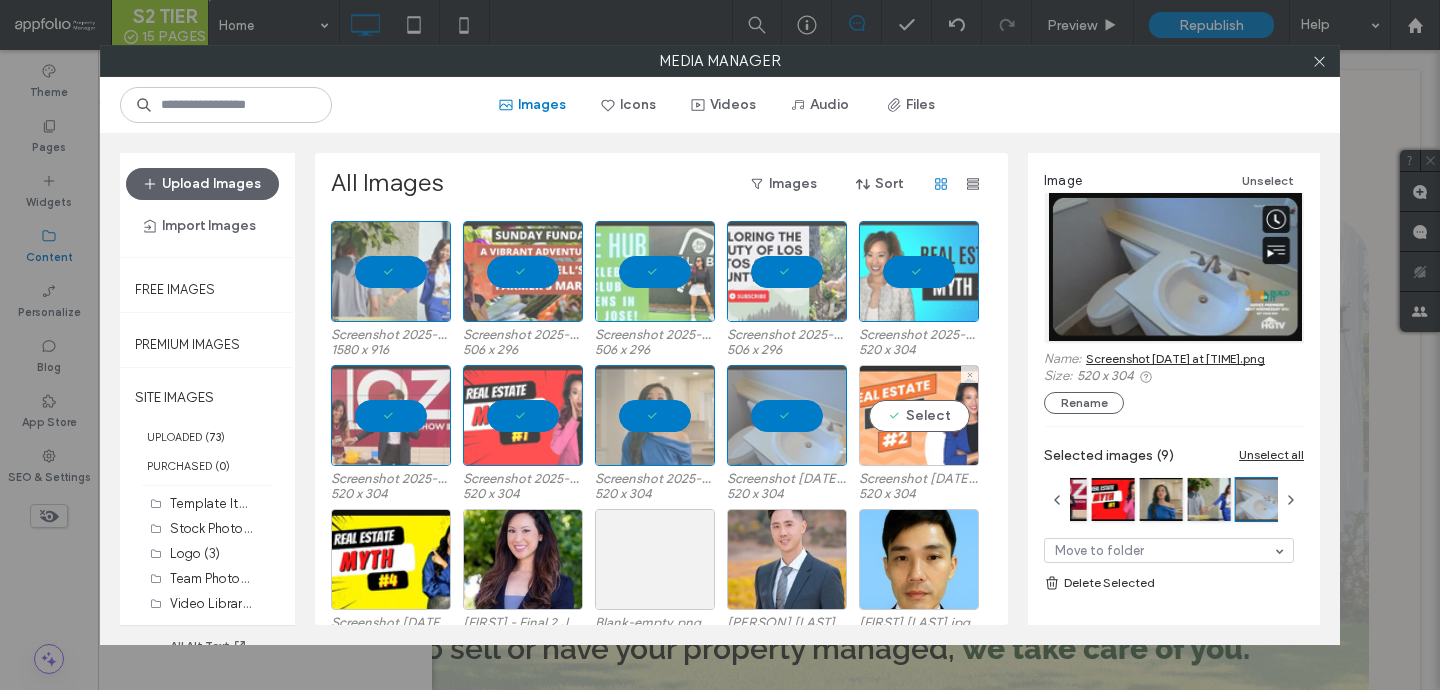 click on "Select" at bounding box center [919, 415] 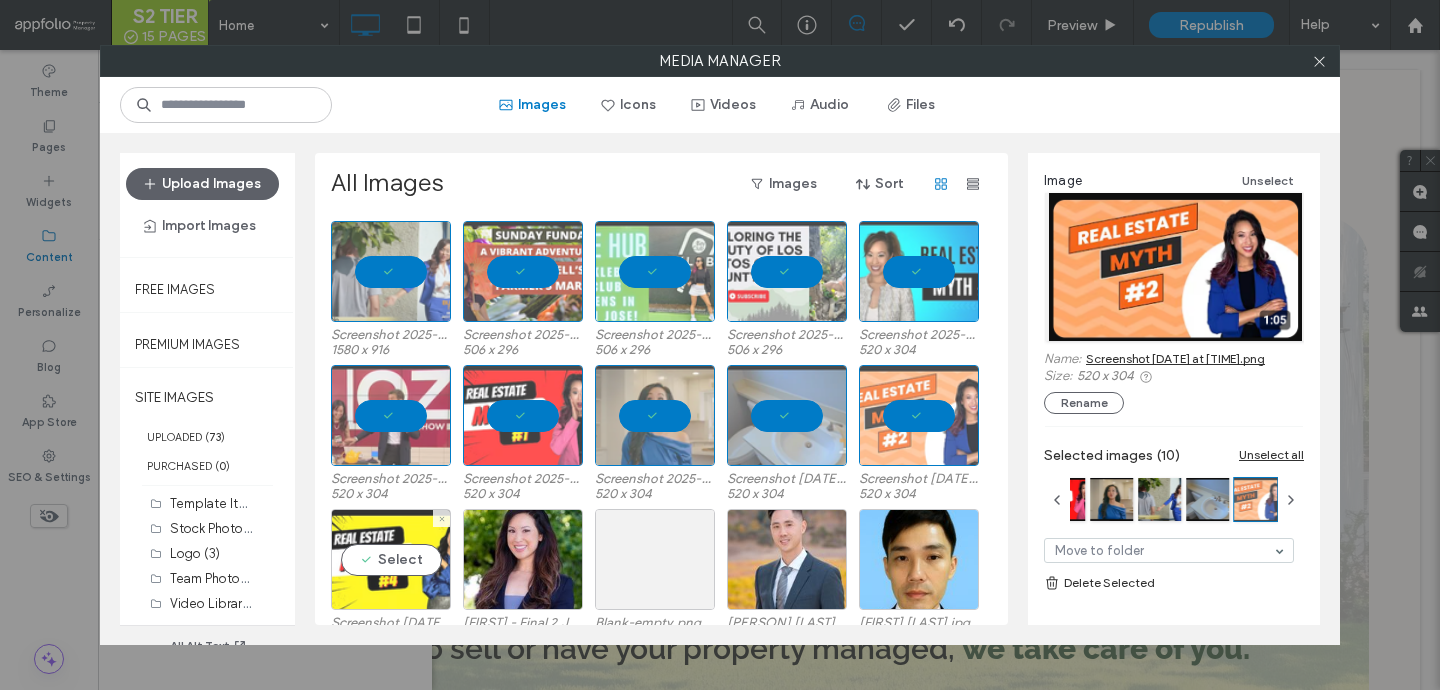 click on "Select" at bounding box center (391, 559) 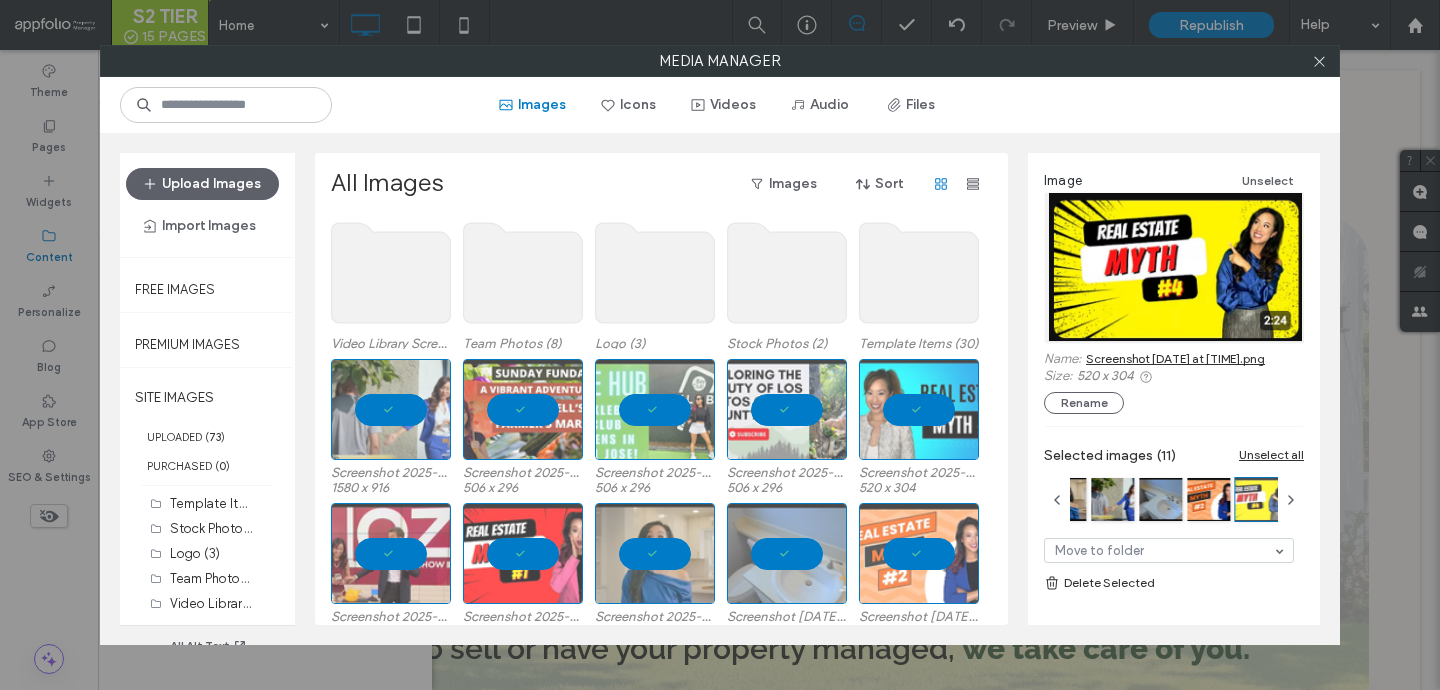 scroll, scrollTop: 0, scrollLeft: 0, axis: both 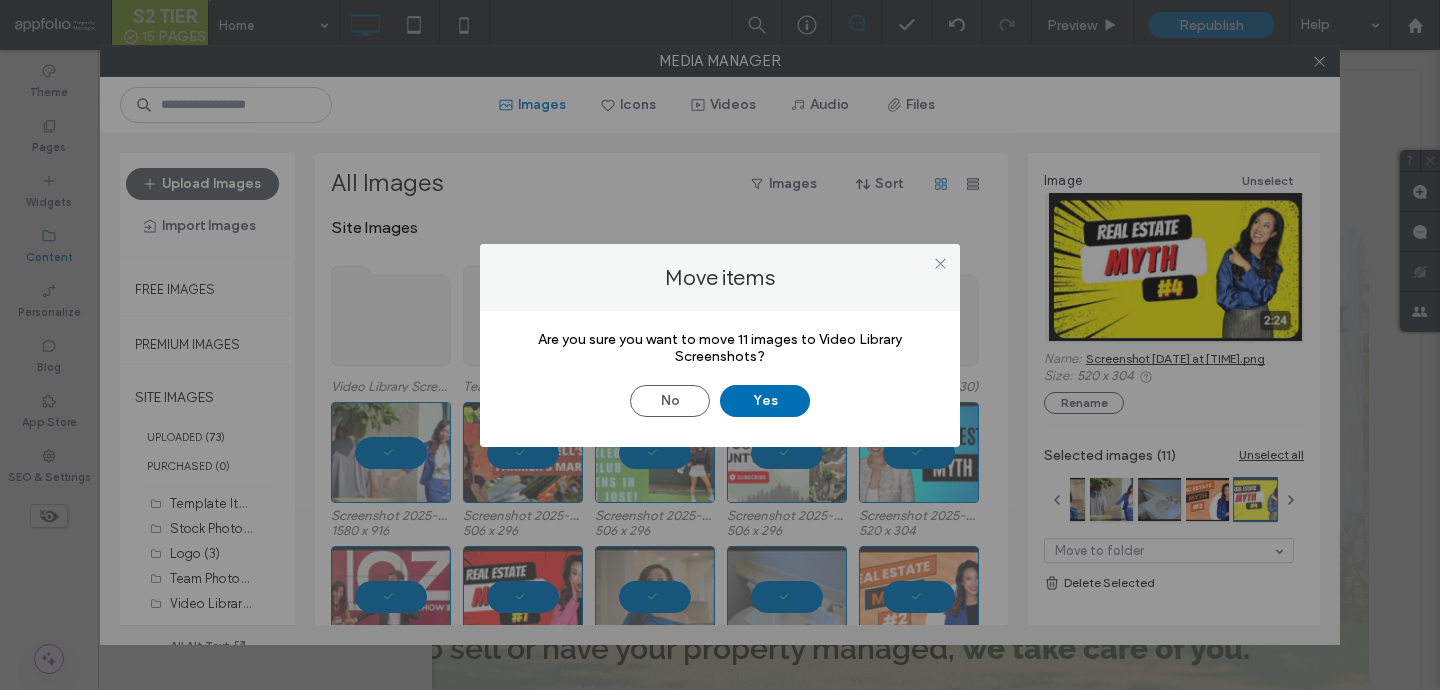 click on "Yes" at bounding box center (765, 401) 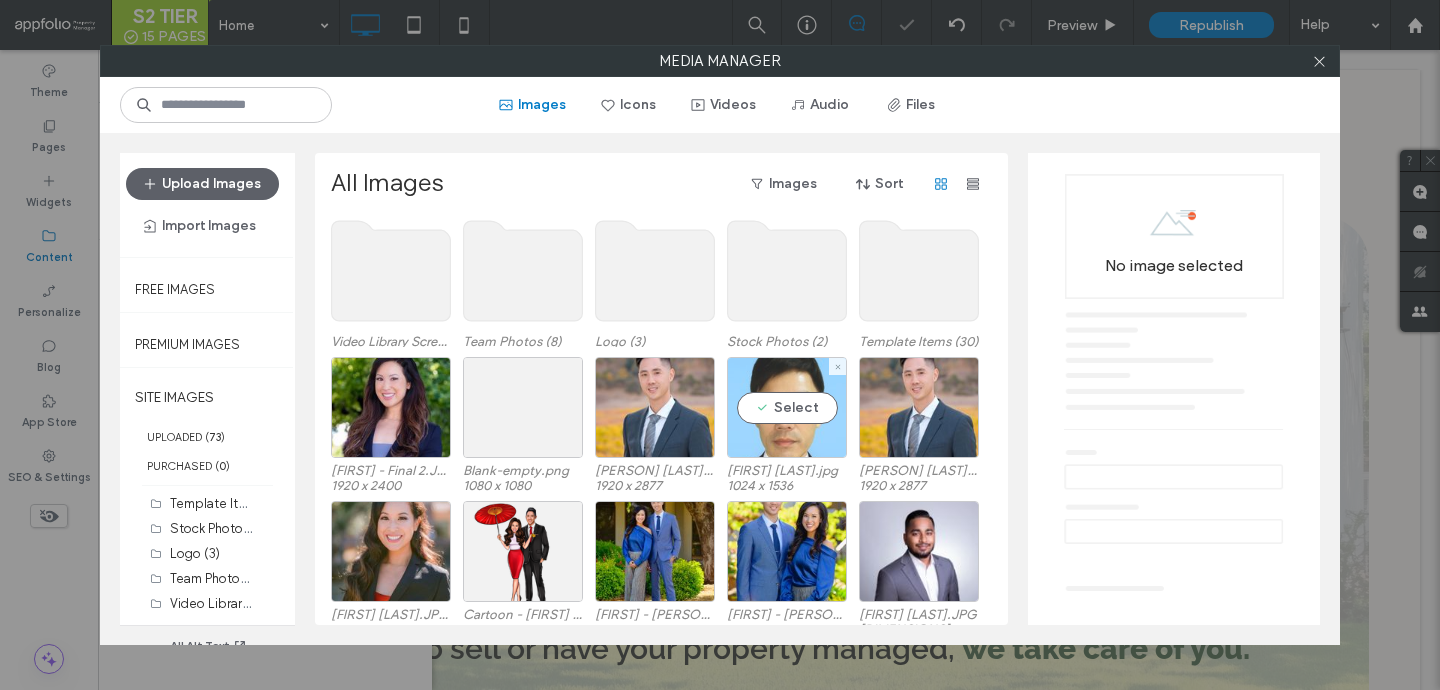 scroll, scrollTop: 65, scrollLeft: 0, axis: vertical 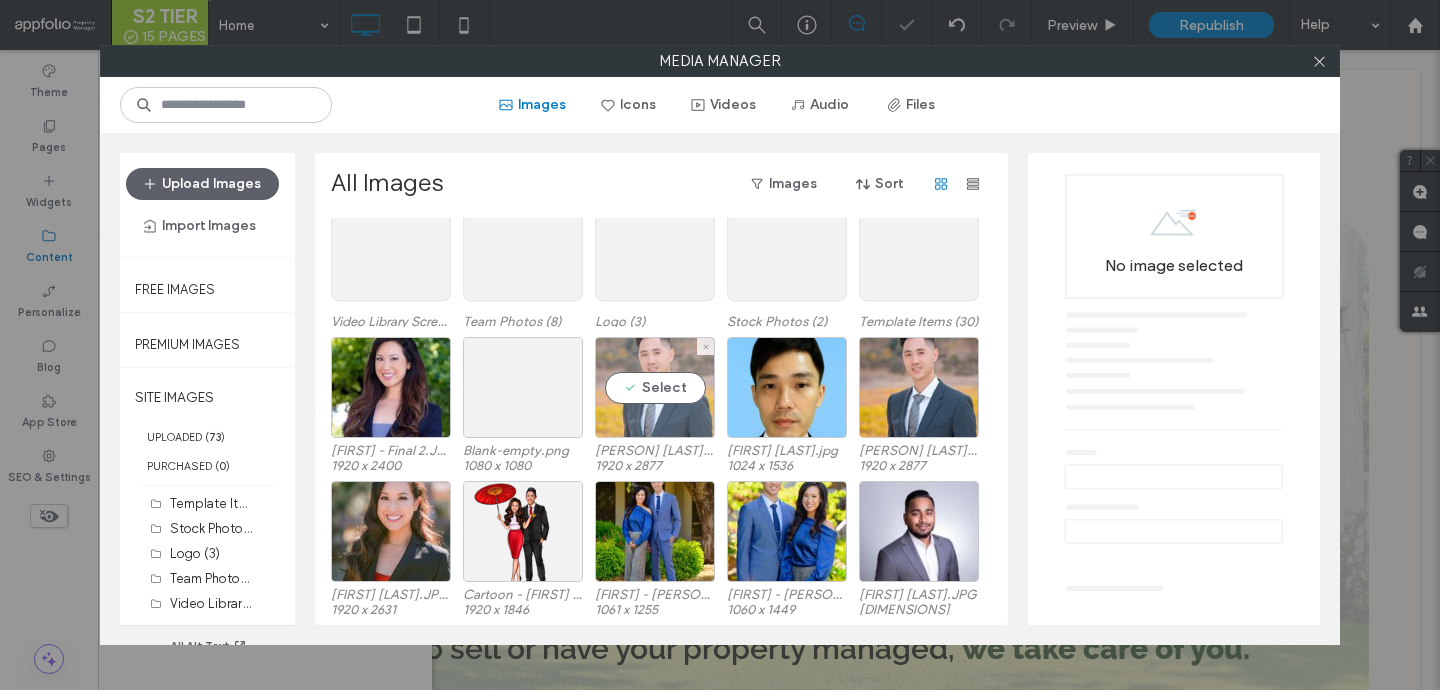 click on "Select" at bounding box center (655, 387) 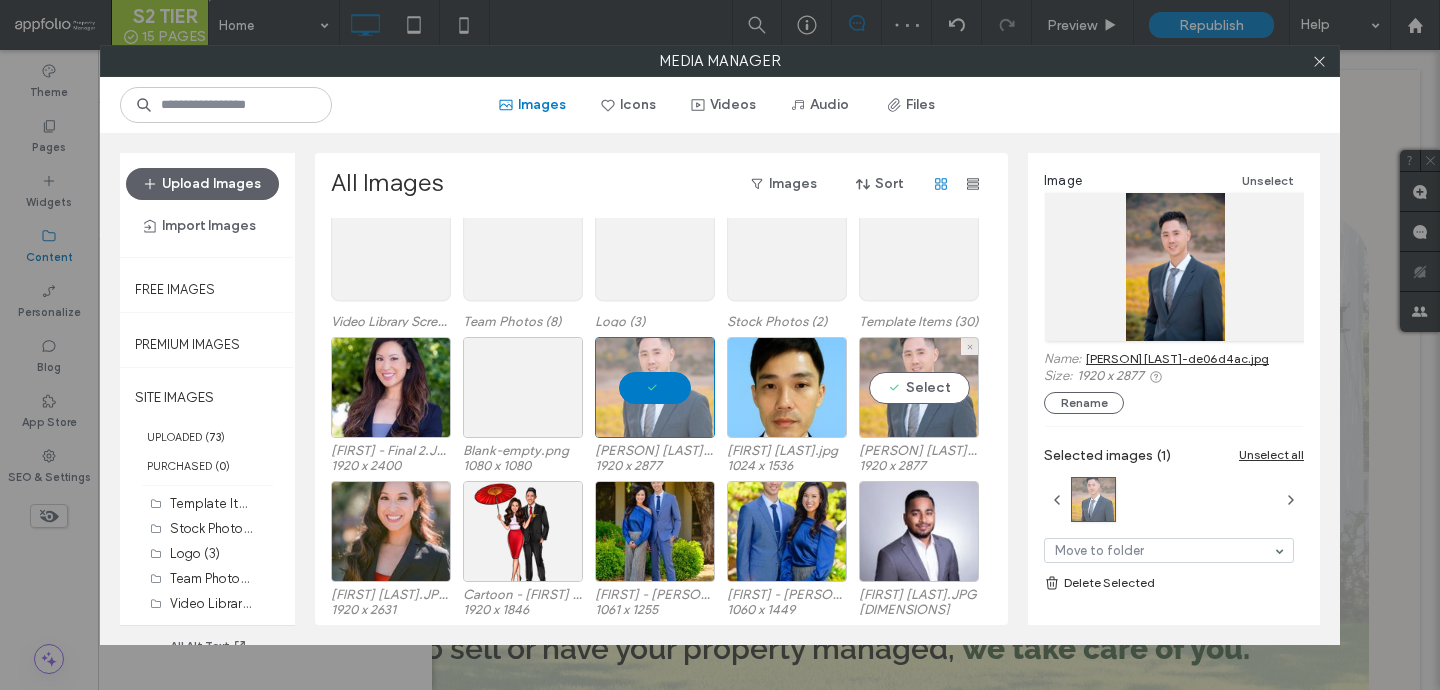 click on "Select" at bounding box center (919, 387) 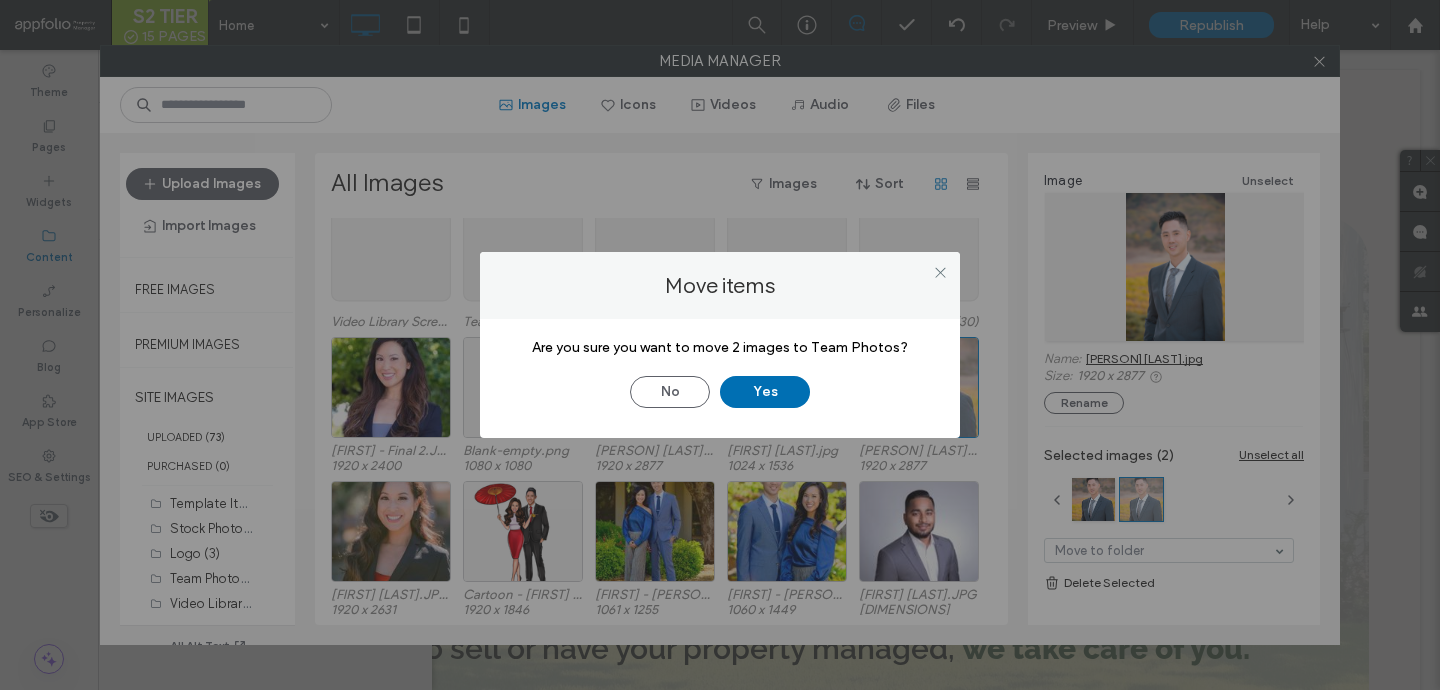 click on "Yes" at bounding box center [765, 392] 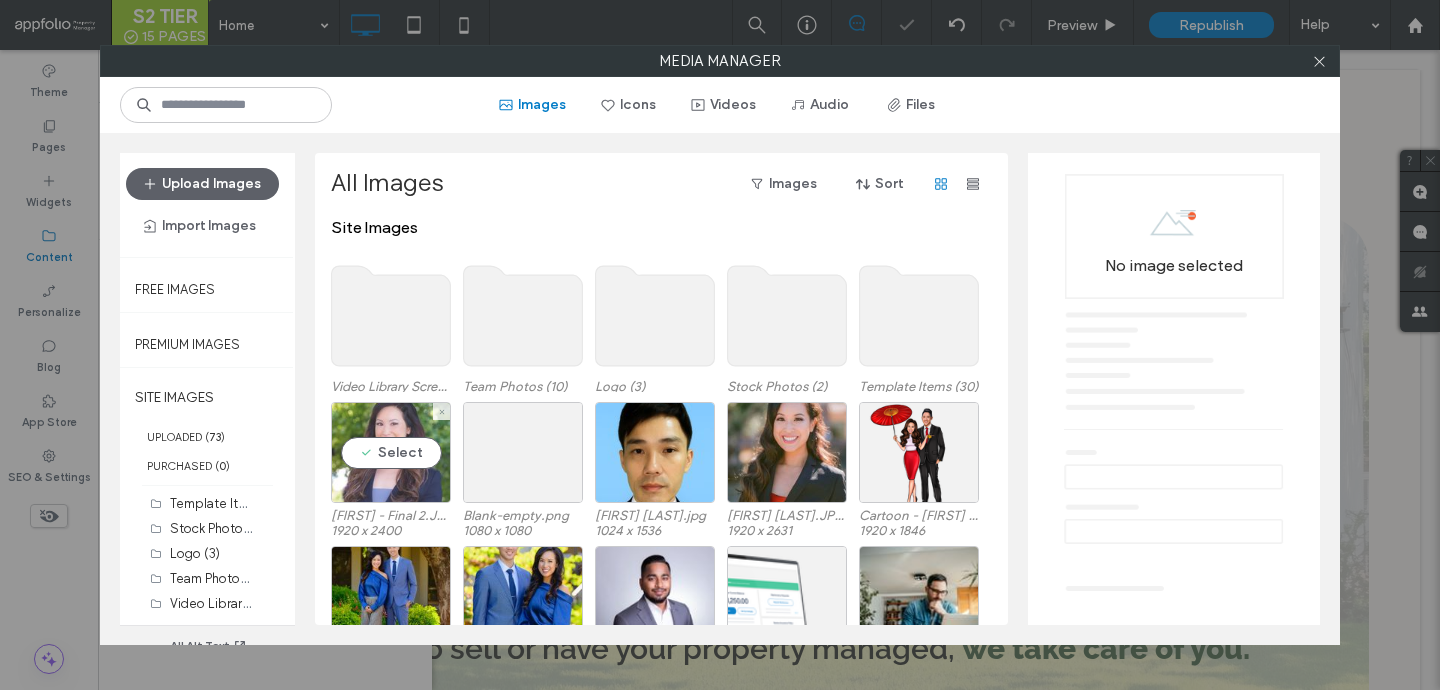 click on "Select" at bounding box center [391, 452] 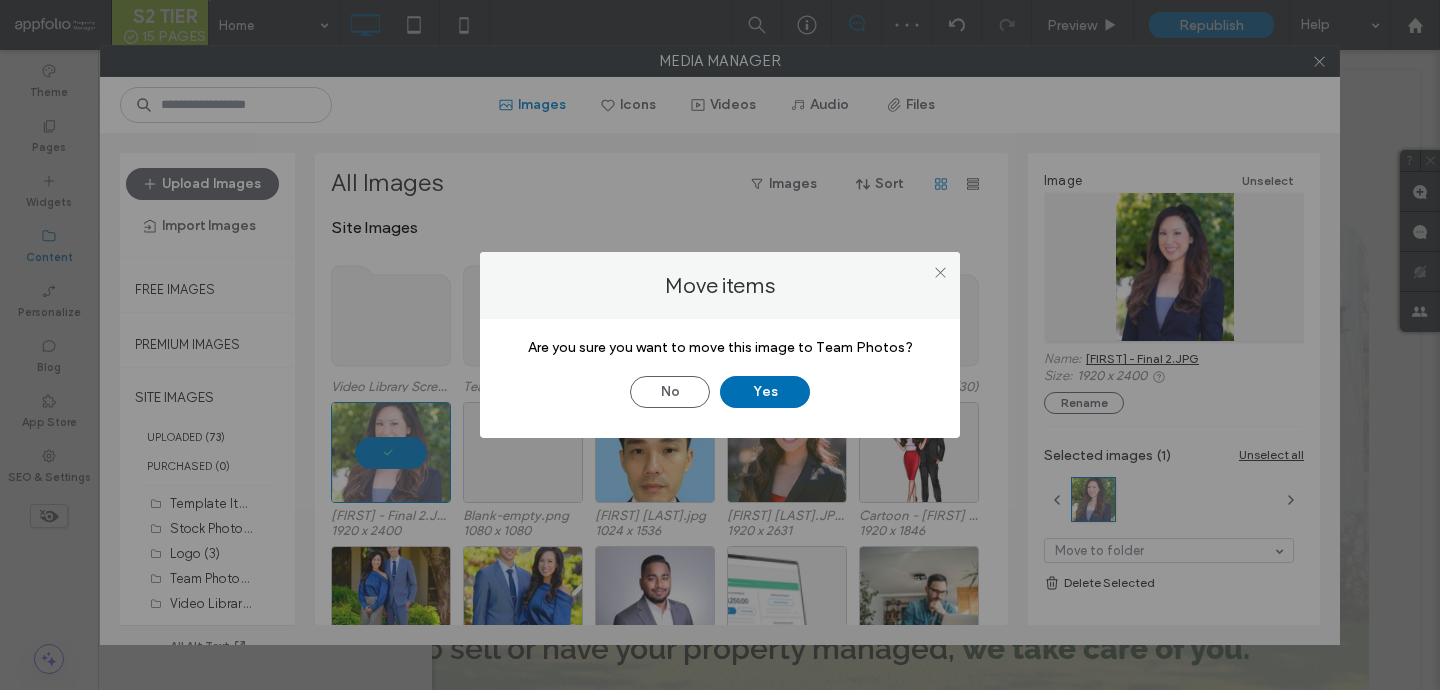 click on "Yes" at bounding box center [765, 392] 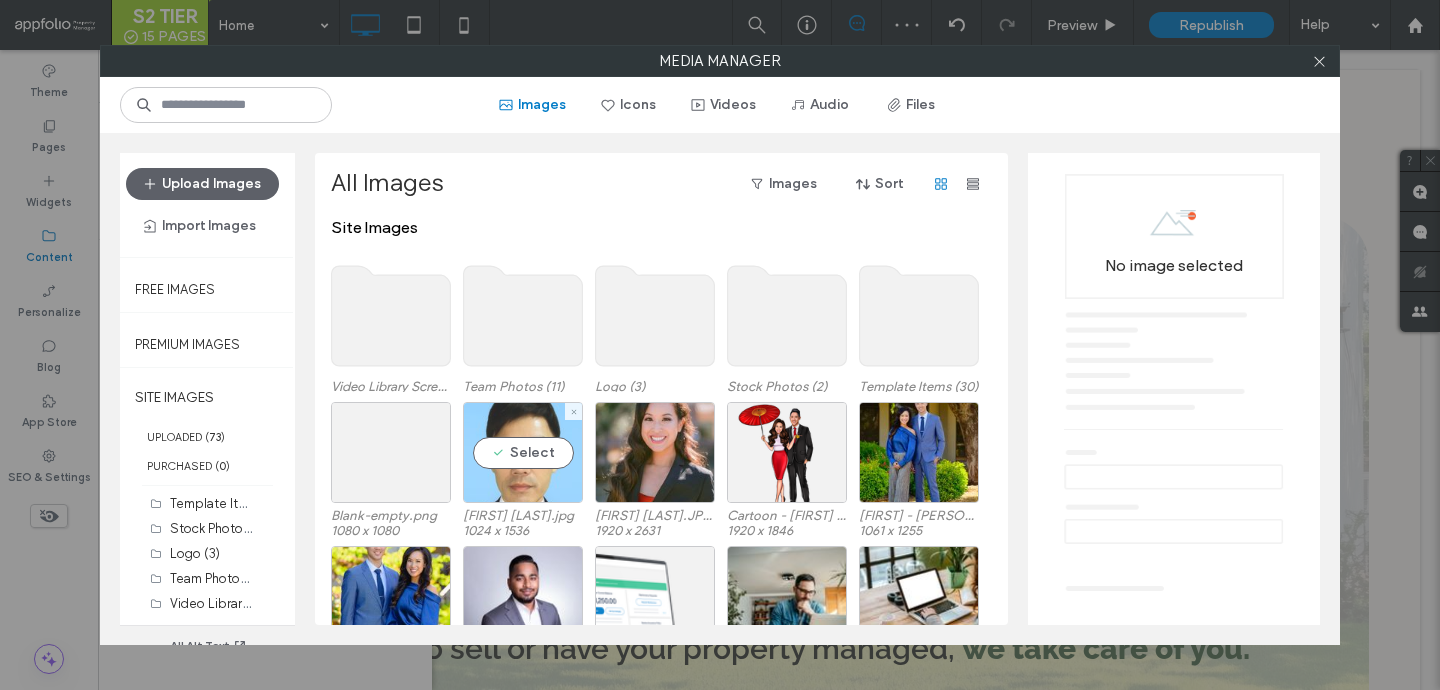scroll, scrollTop: 28, scrollLeft: 0, axis: vertical 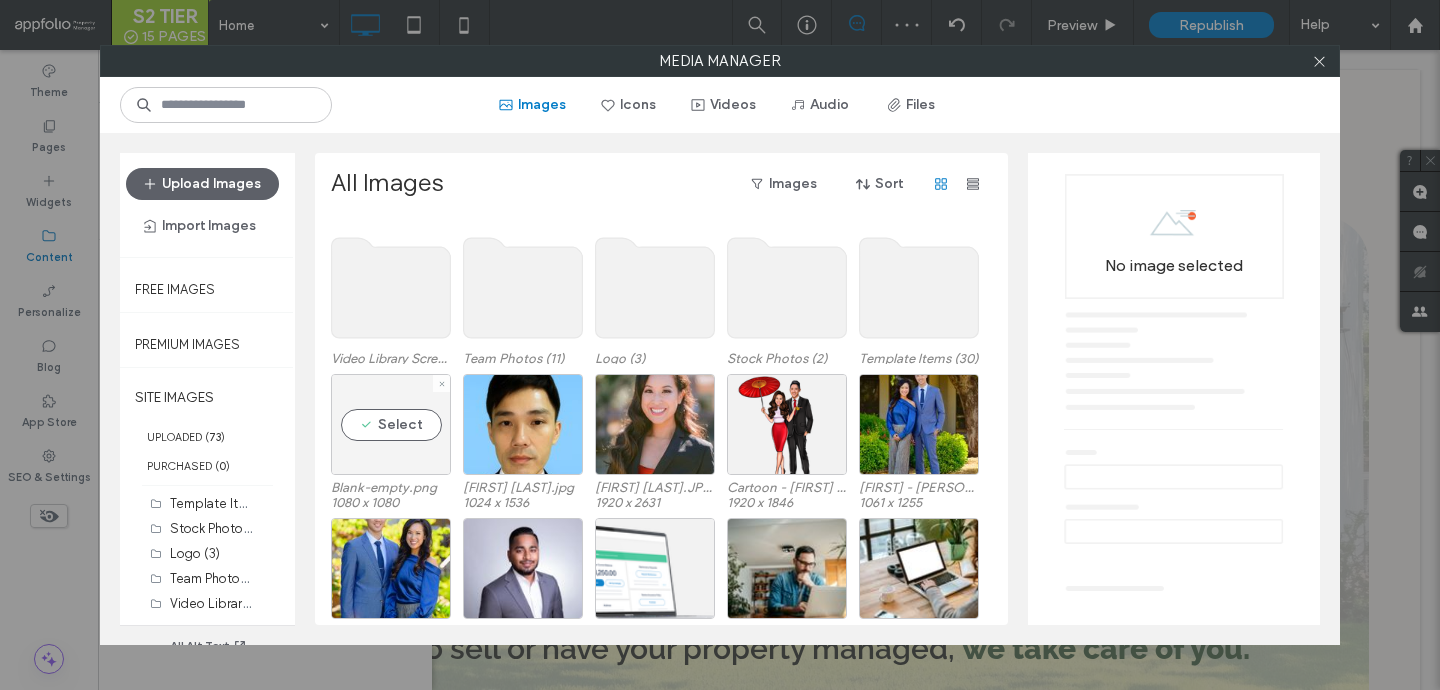 click on "Select" at bounding box center (391, 424) 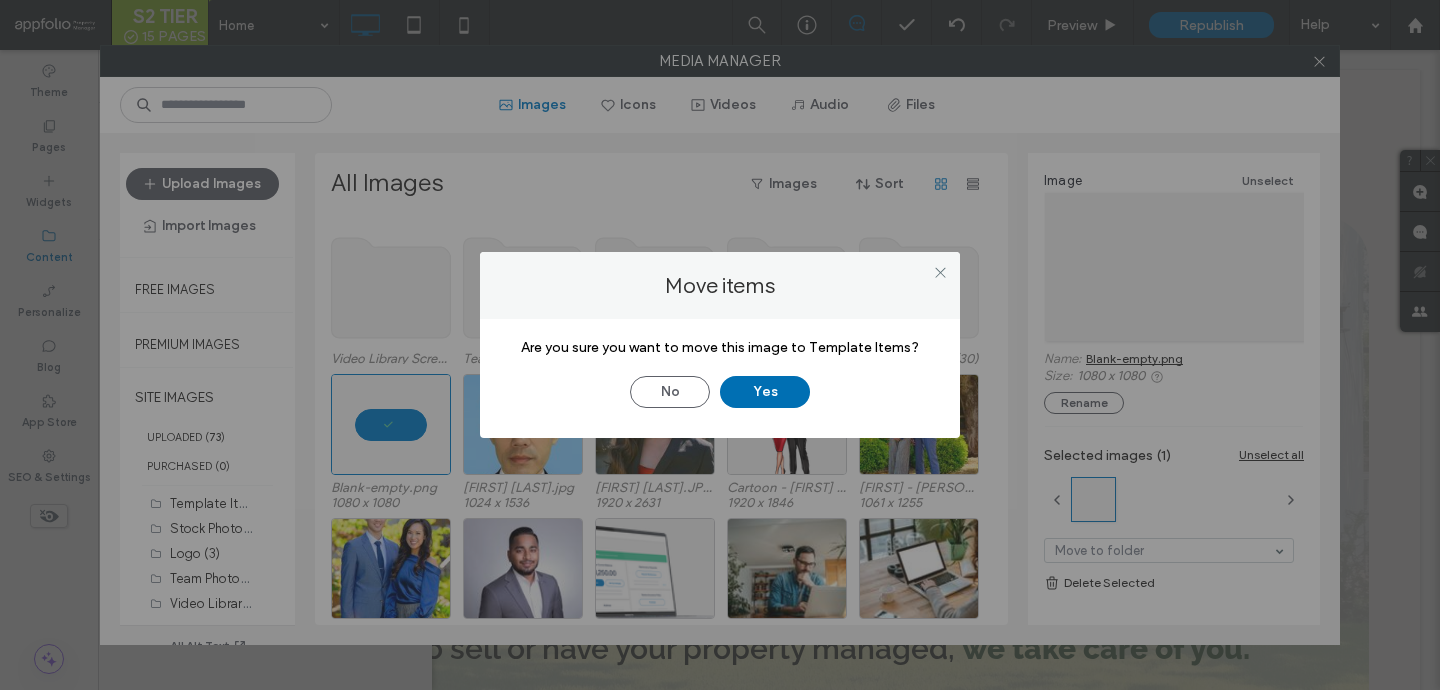 click on "Yes" at bounding box center (765, 392) 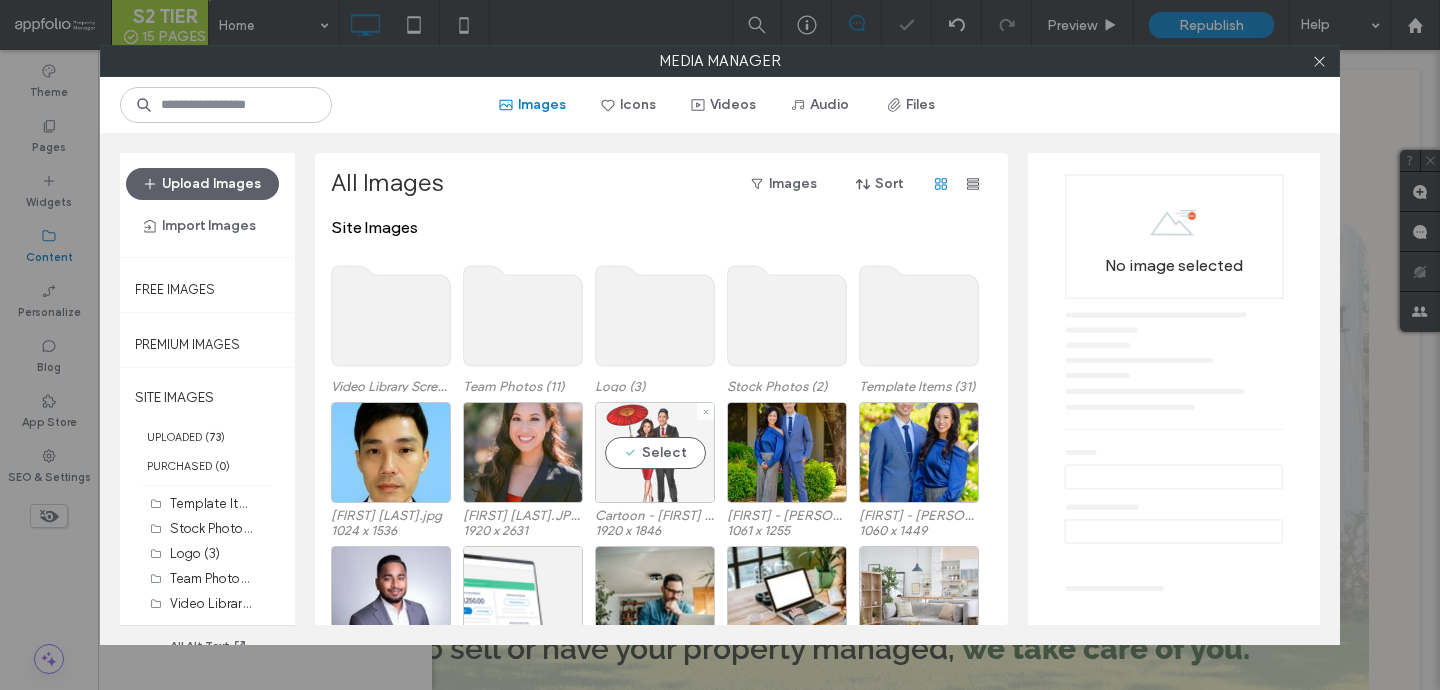 click on "Select" at bounding box center (655, 452) 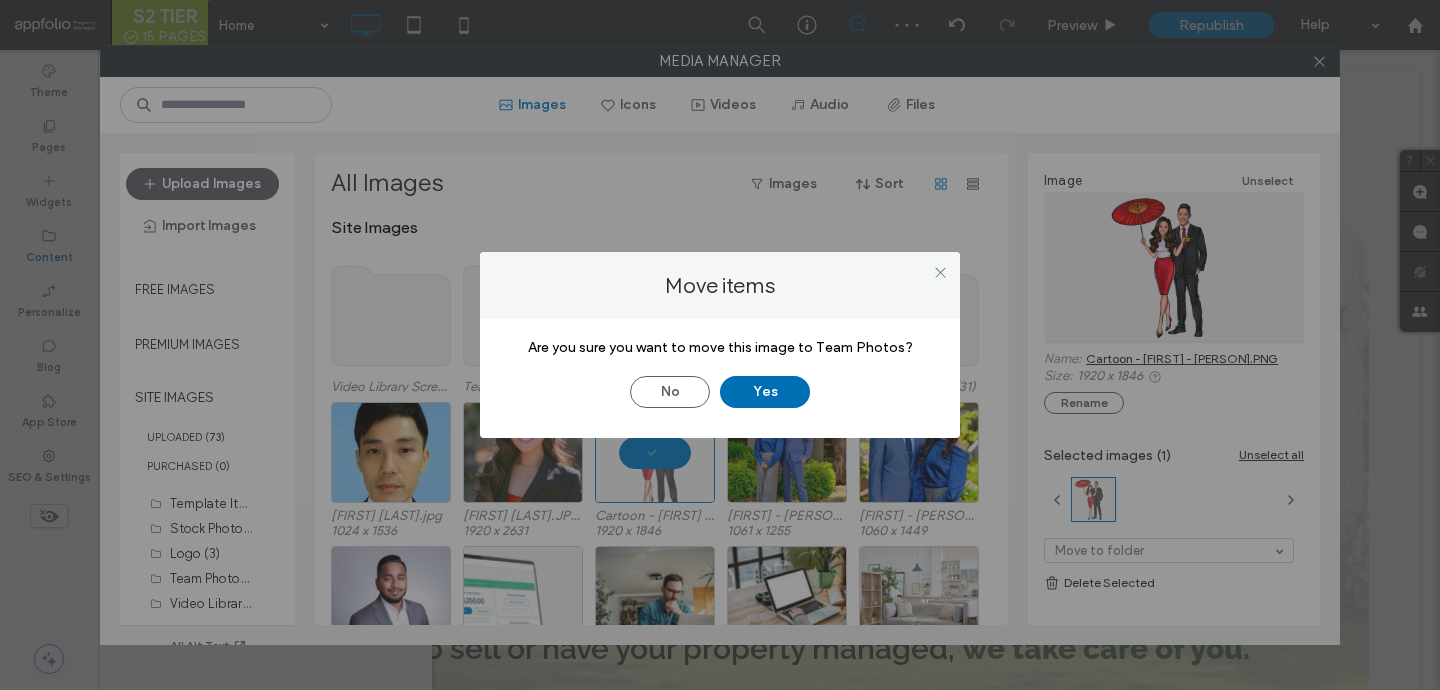 click on "Yes" at bounding box center [765, 392] 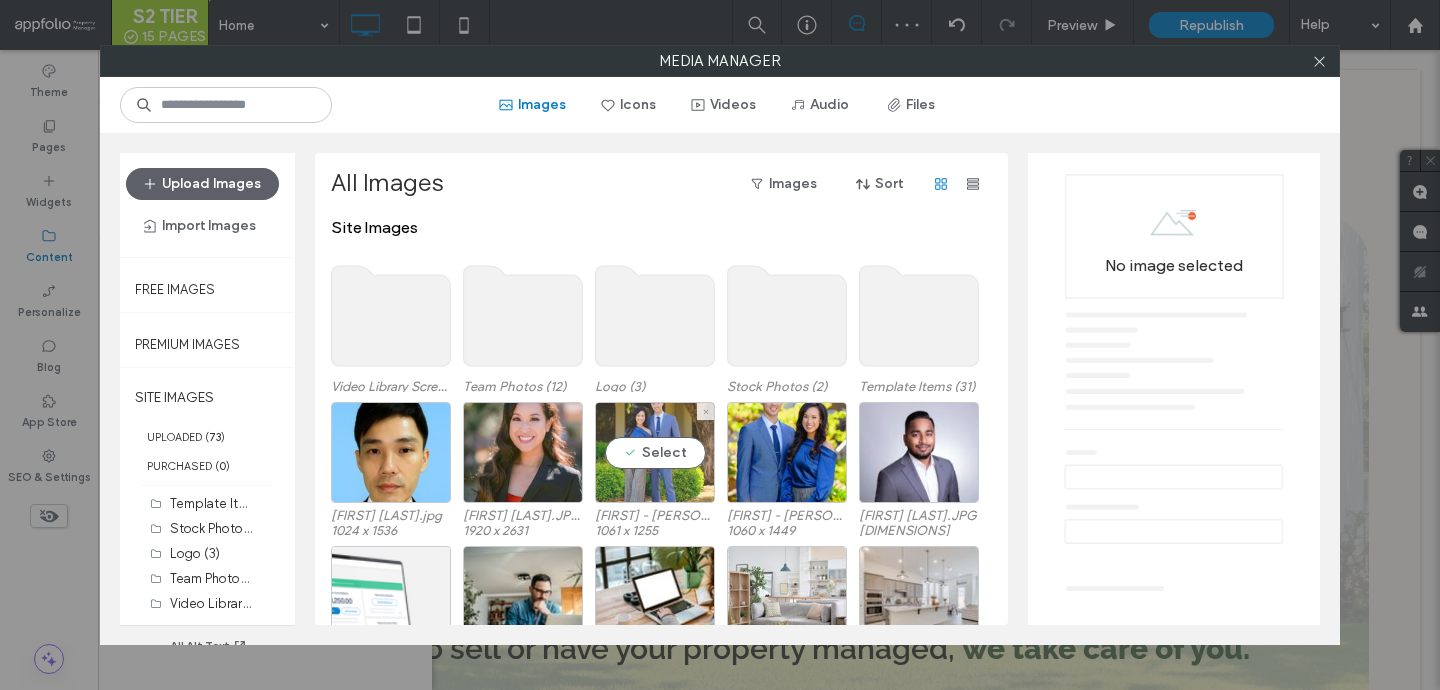 click on "Select" at bounding box center (655, 452) 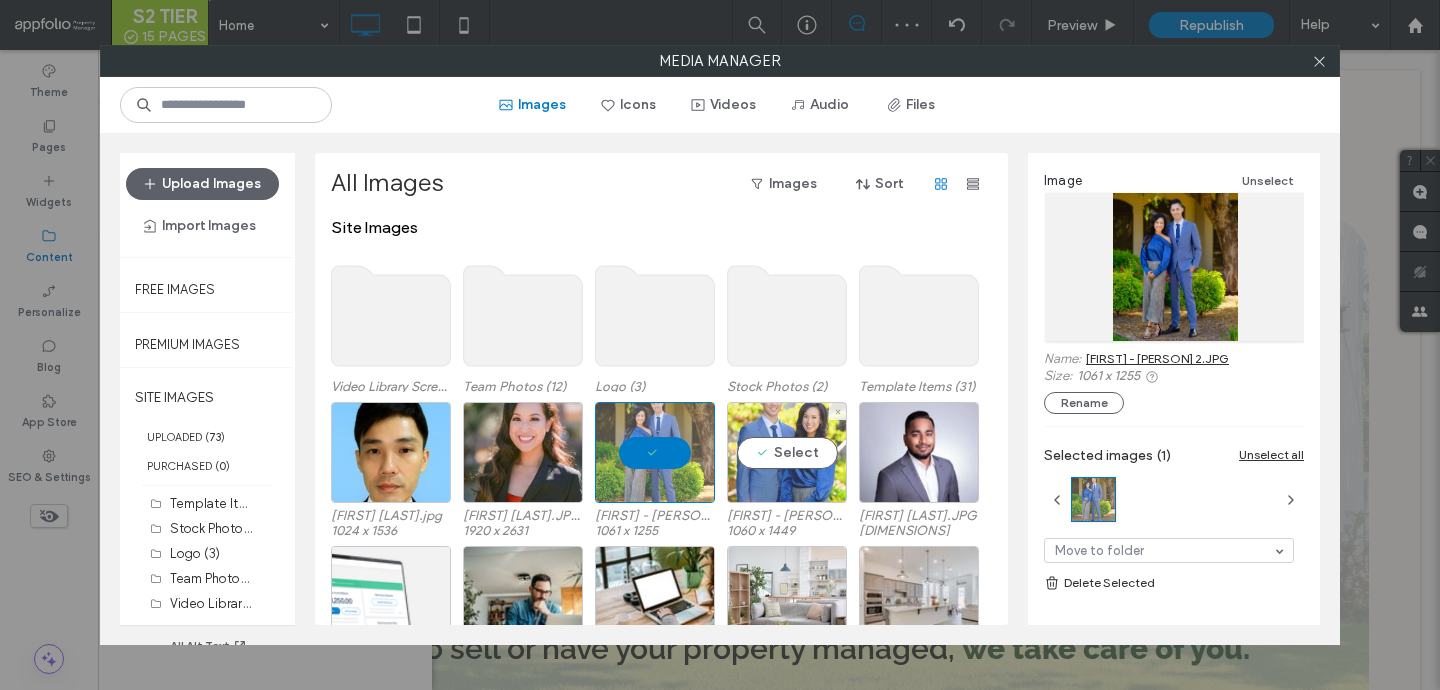 click on "Select" at bounding box center (787, 452) 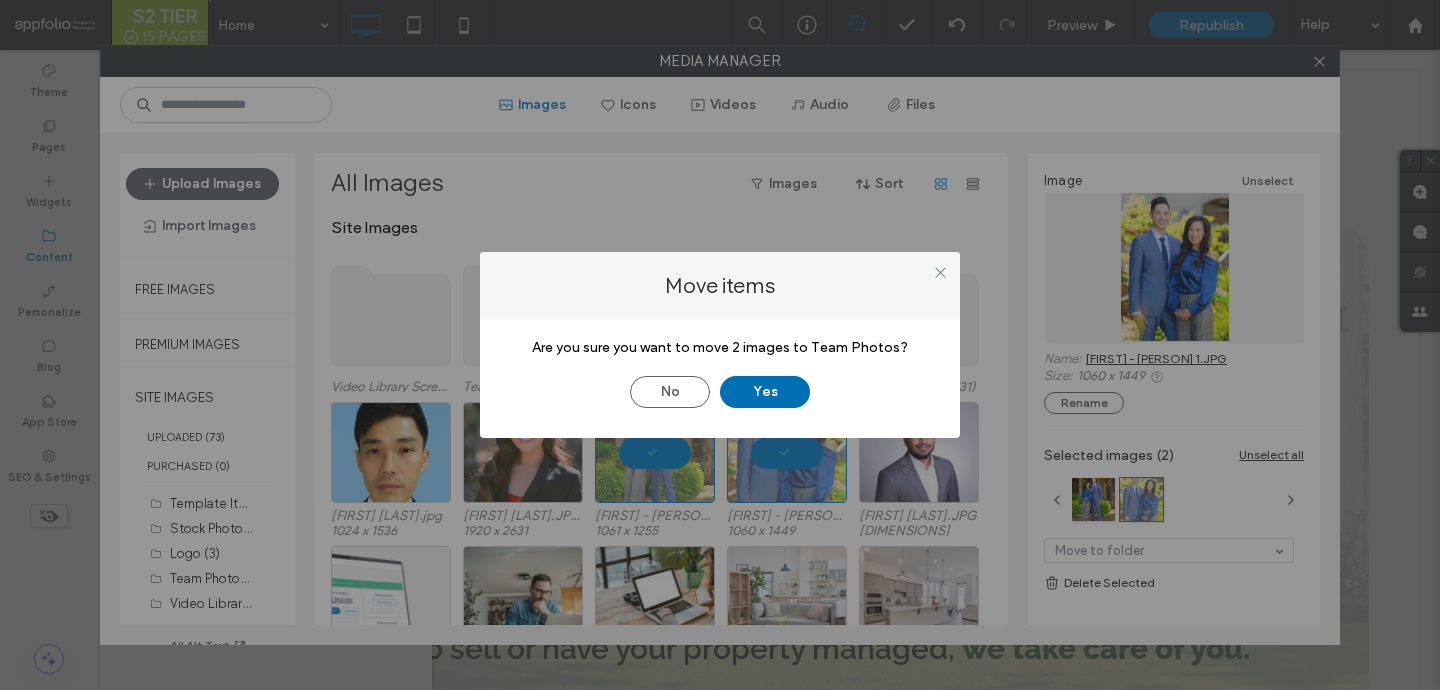 click on "Yes" at bounding box center (765, 392) 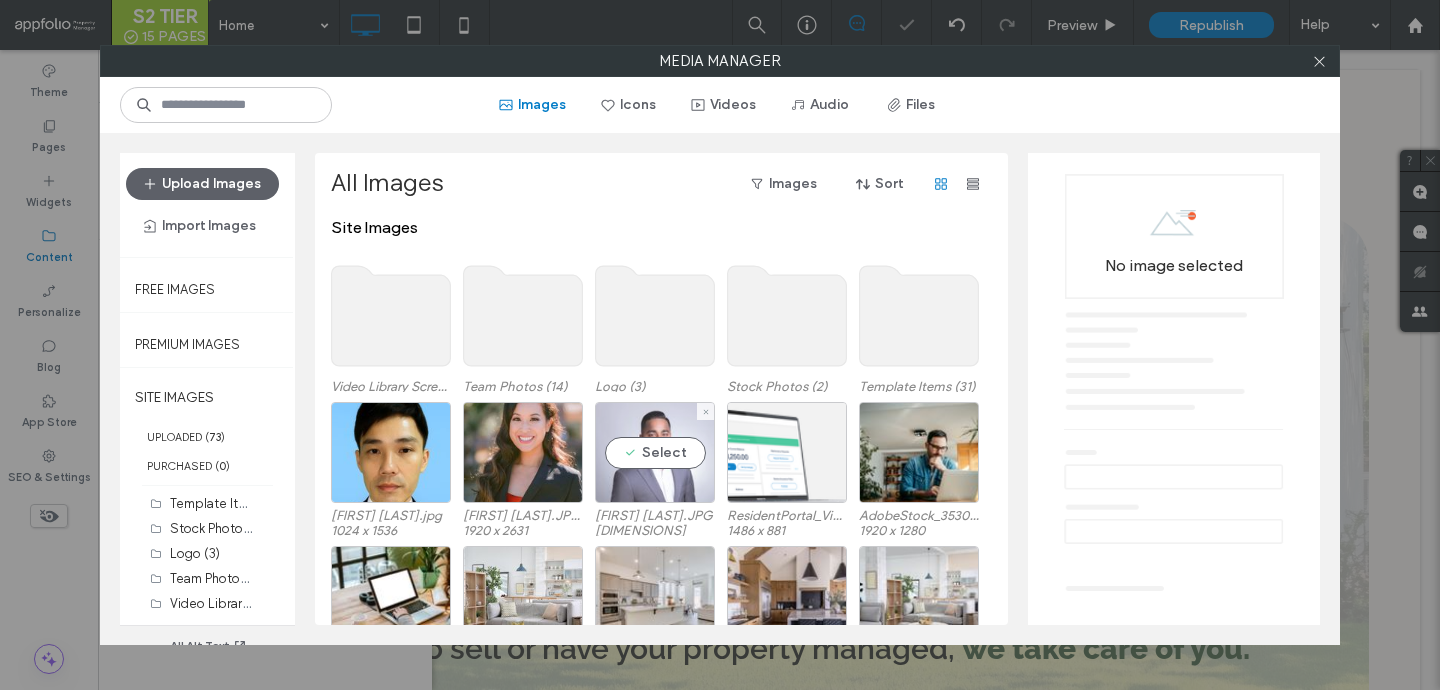 click on "Select" at bounding box center (655, 452) 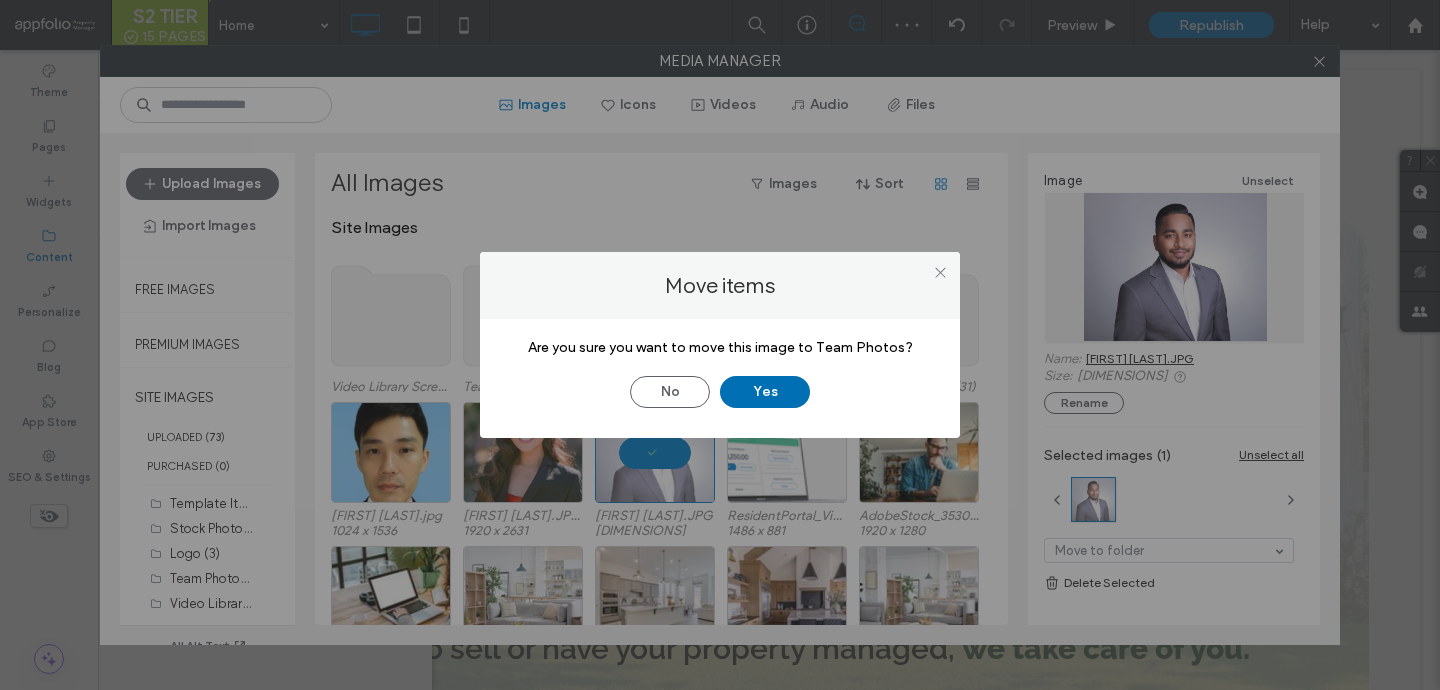 click on "Yes" at bounding box center [765, 392] 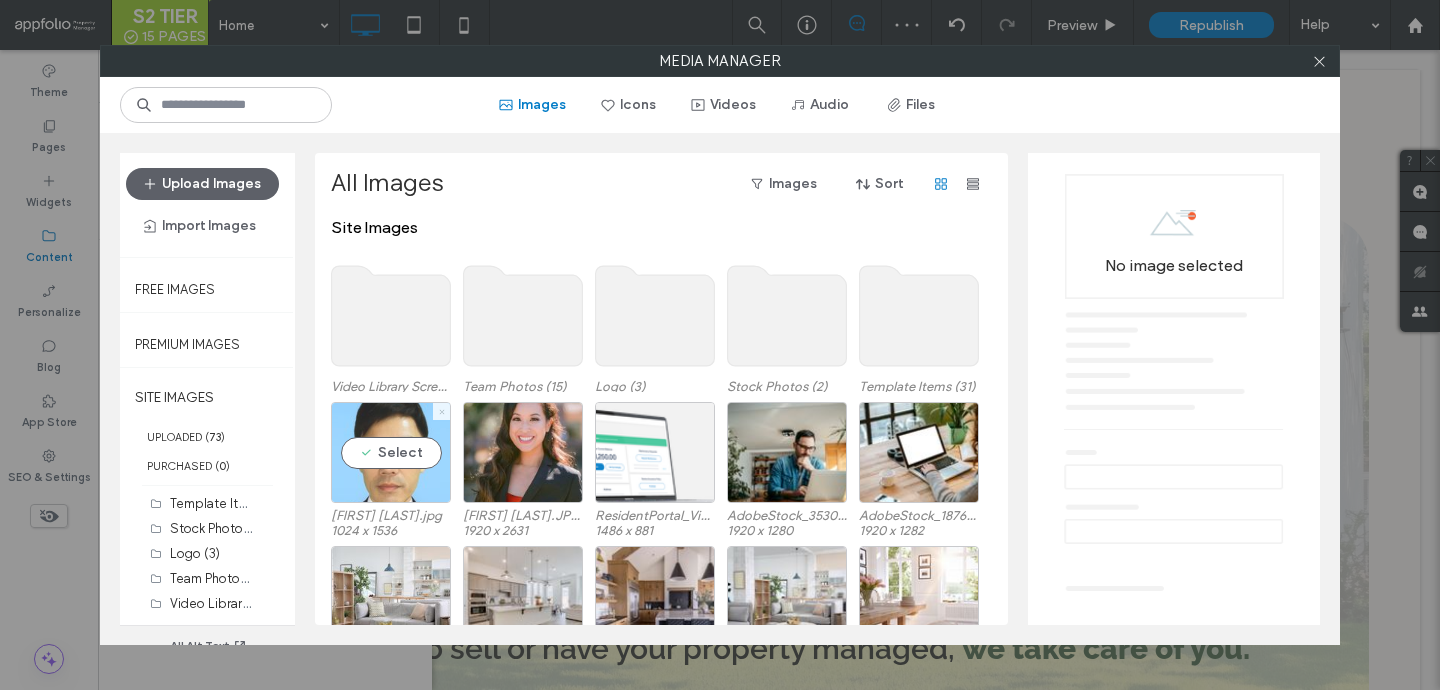 click 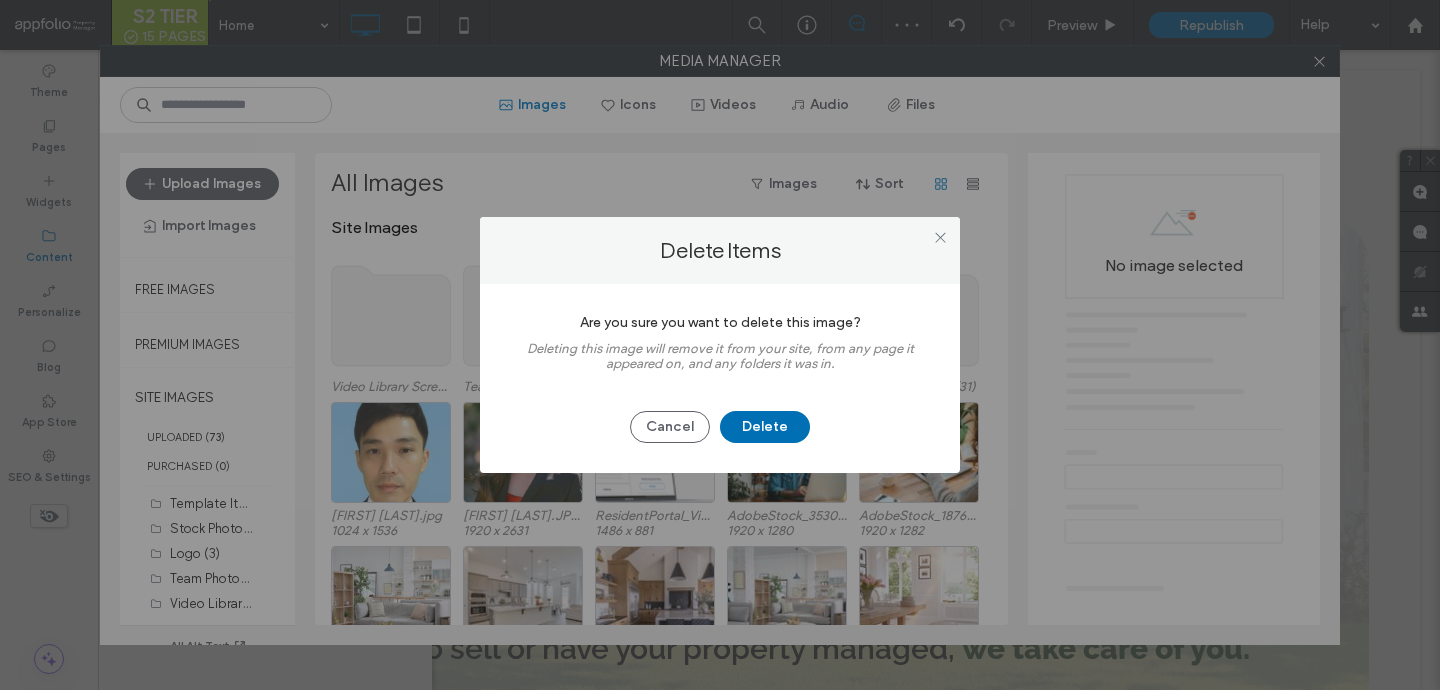 click on "Delete" at bounding box center [765, 427] 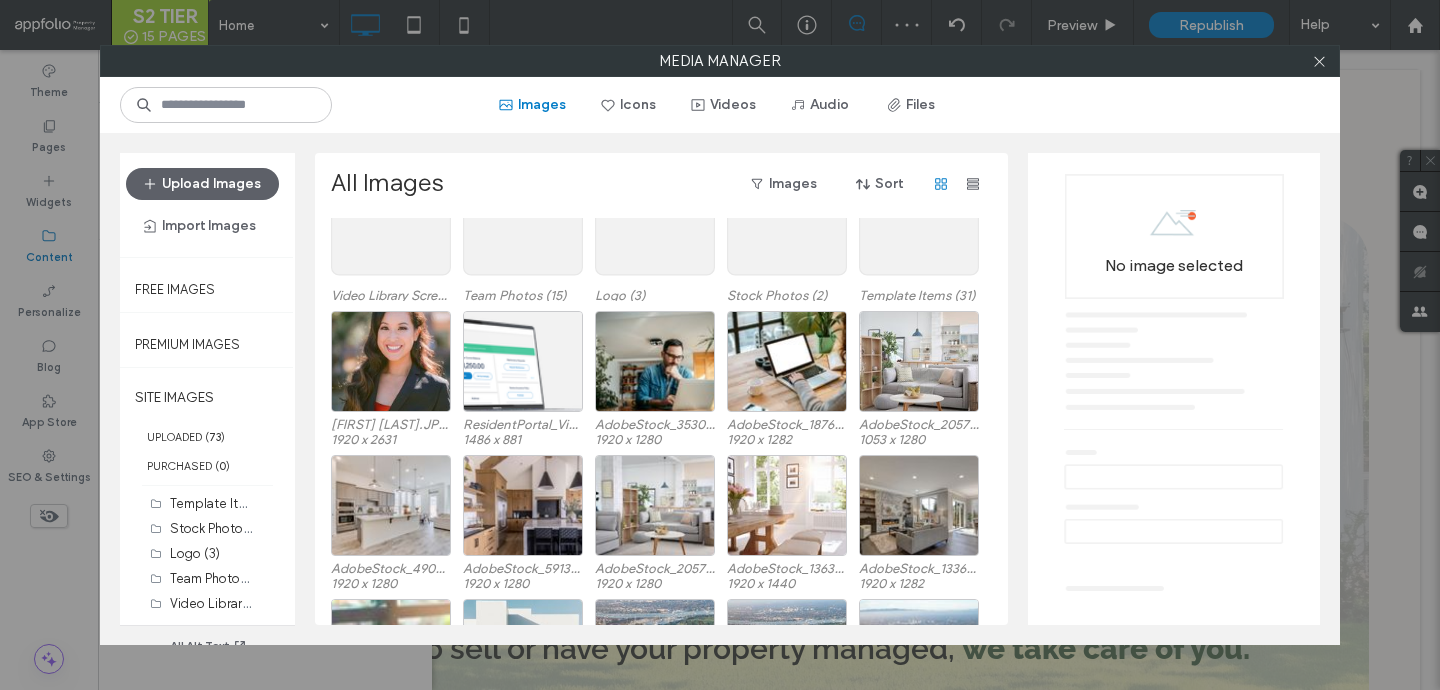 scroll, scrollTop: 109, scrollLeft: 0, axis: vertical 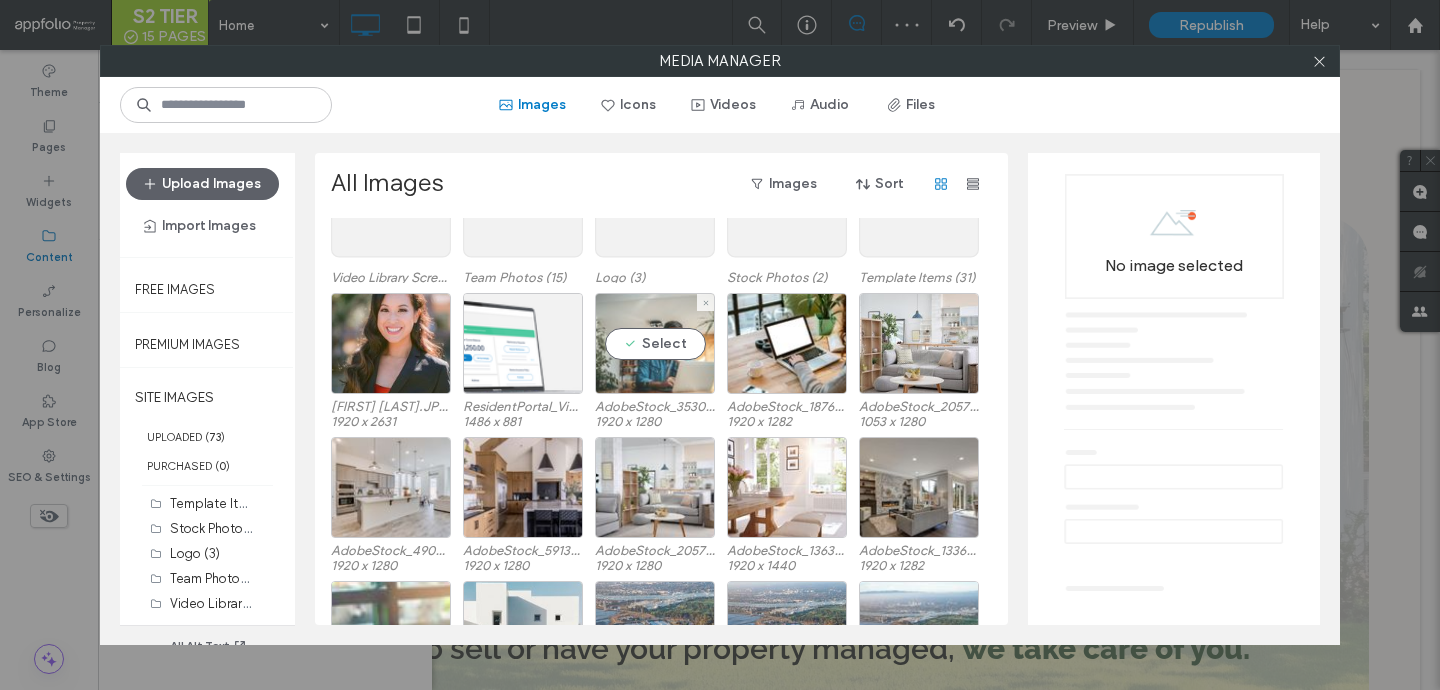 click on "Select" at bounding box center (655, 343) 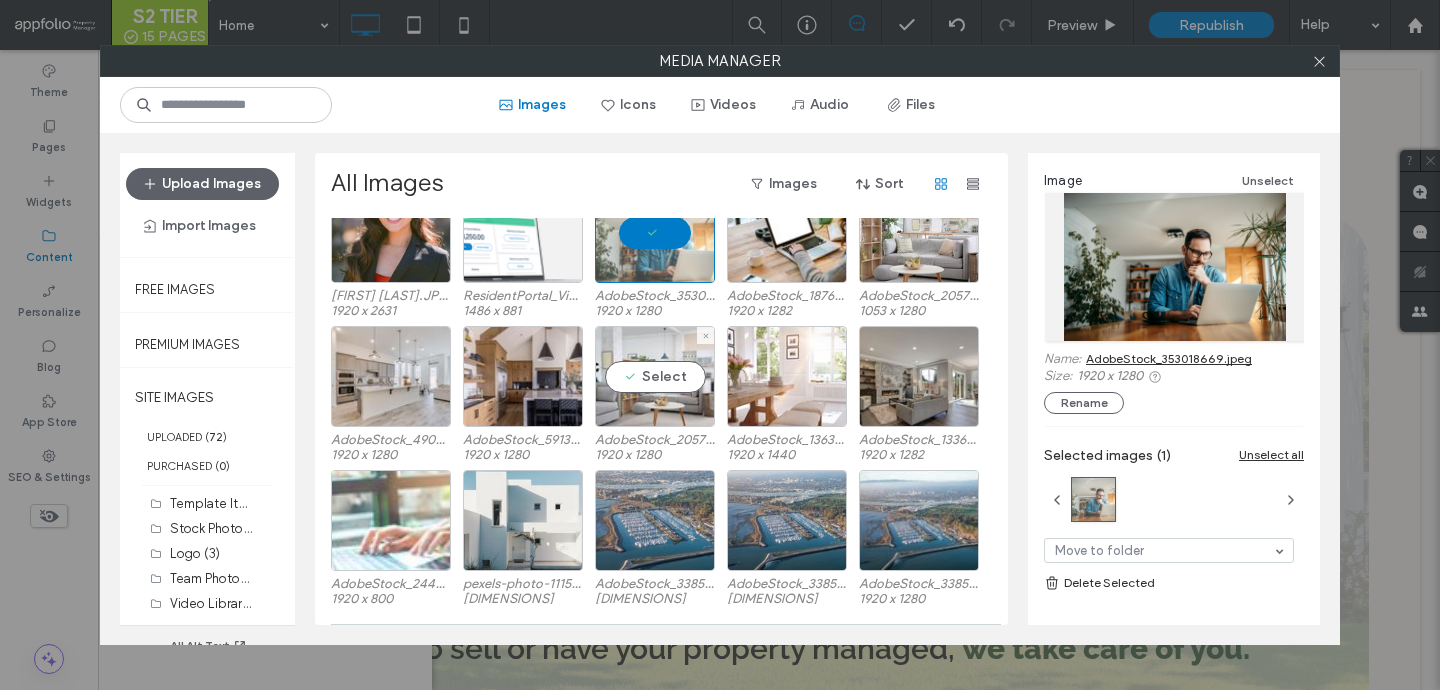 scroll, scrollTop: 228, scrollLeft: 0, axis: vertical 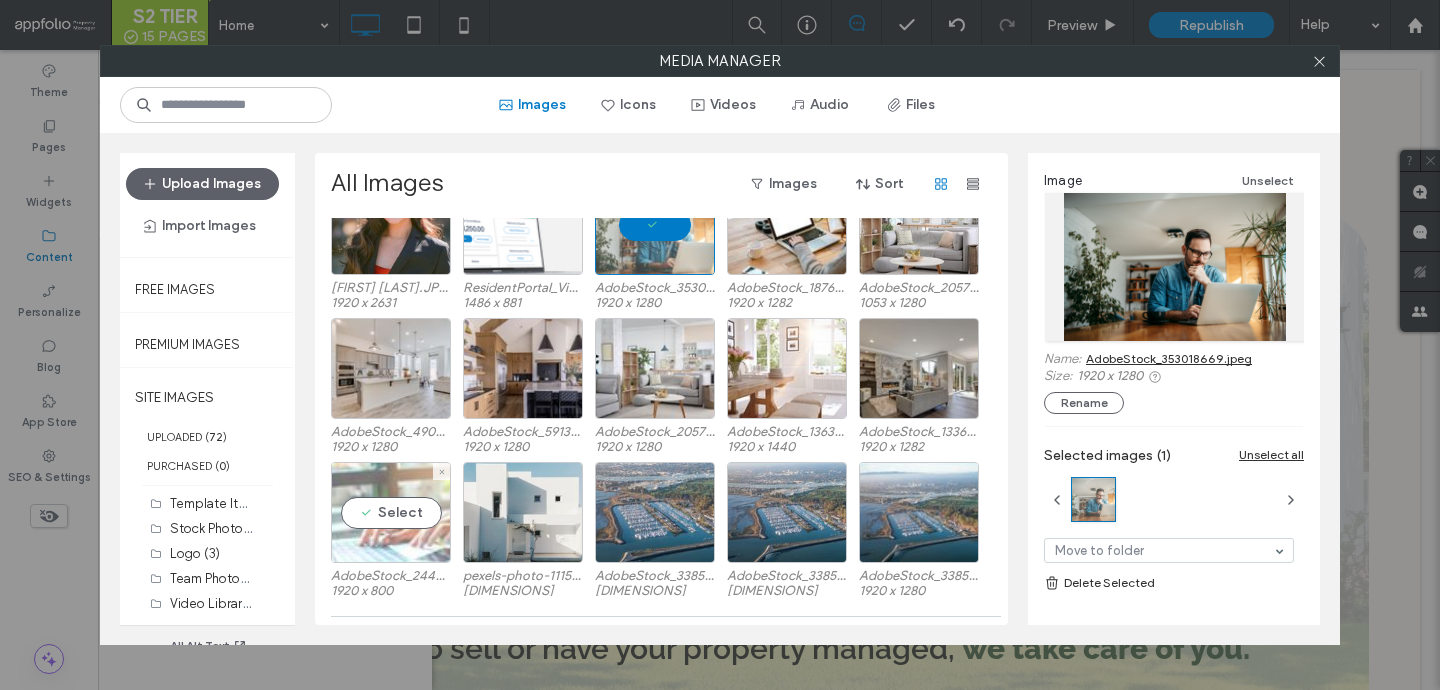 click on "Select" at bounding box center [391, 512] 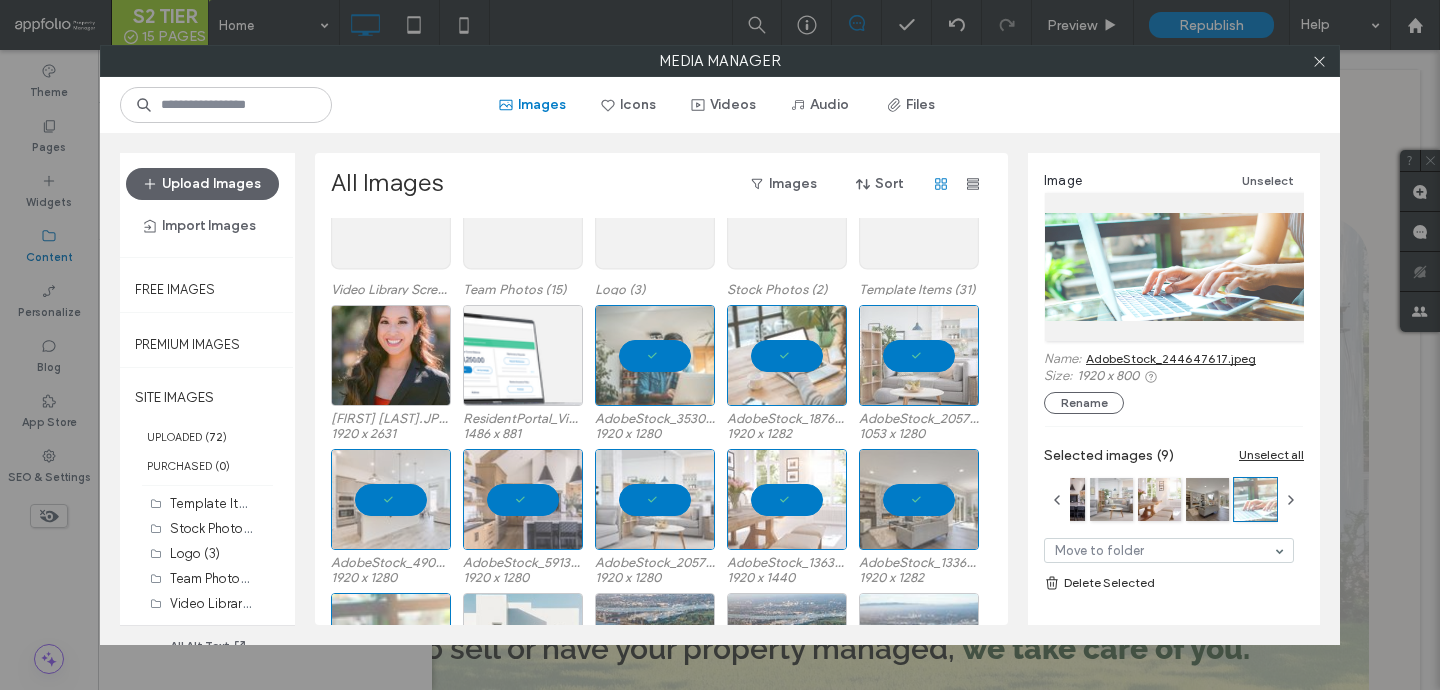 scroll, scrollTop: 43, scrollLeft: 0, axis: vertical 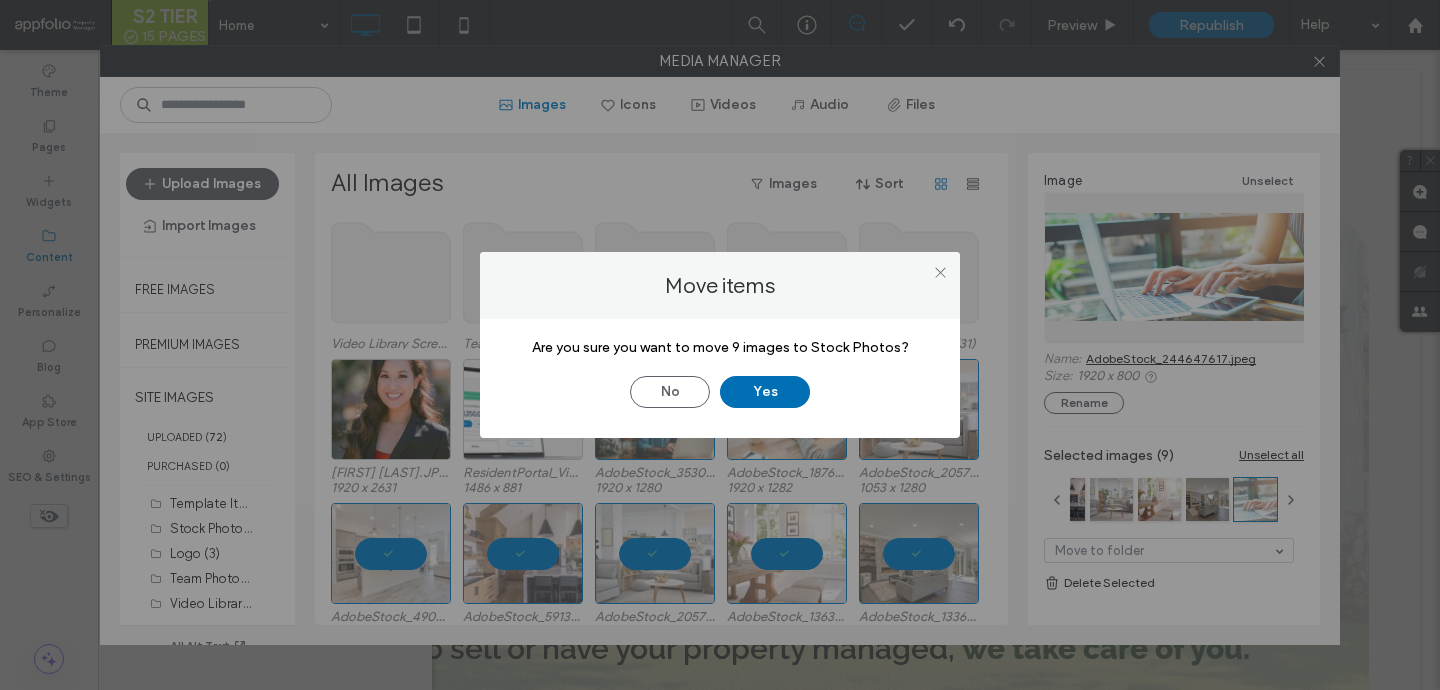 click on "Yes" at bounding box center (765, 392) 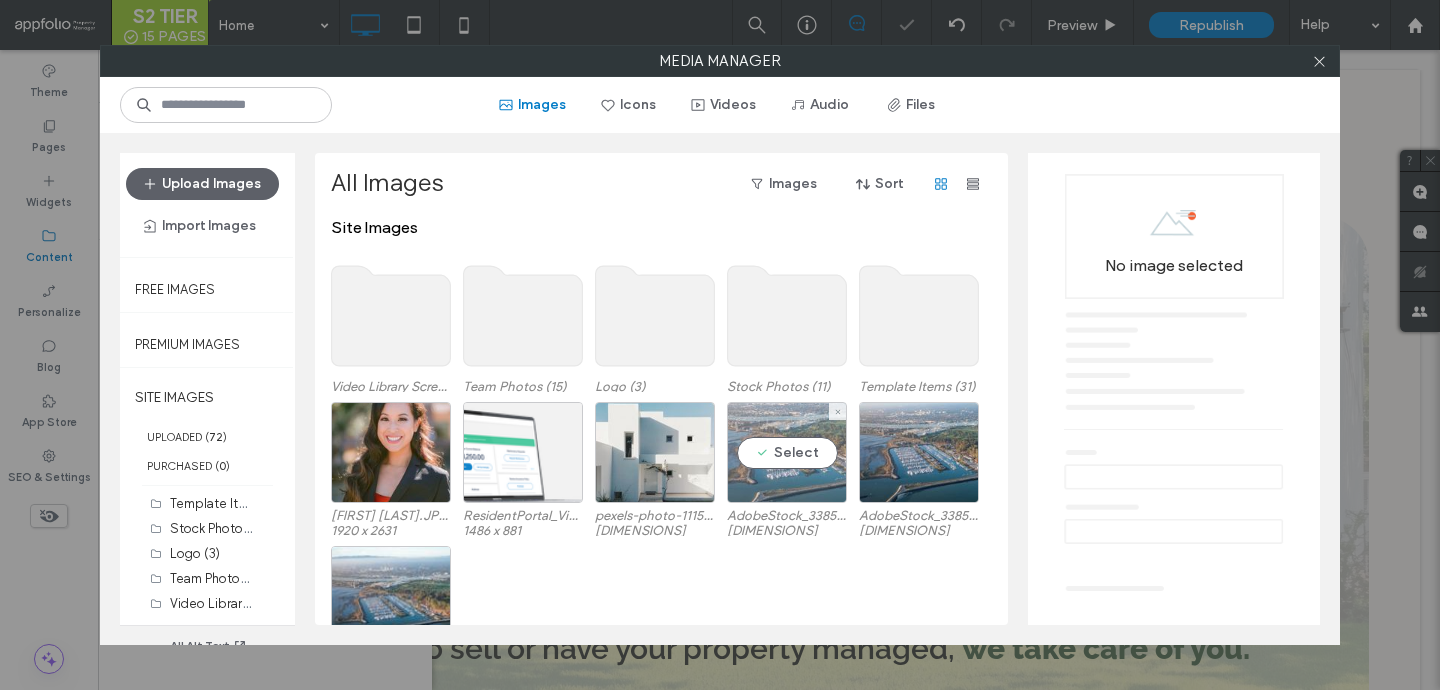 click on "Select" at bounding box center (787, 452) 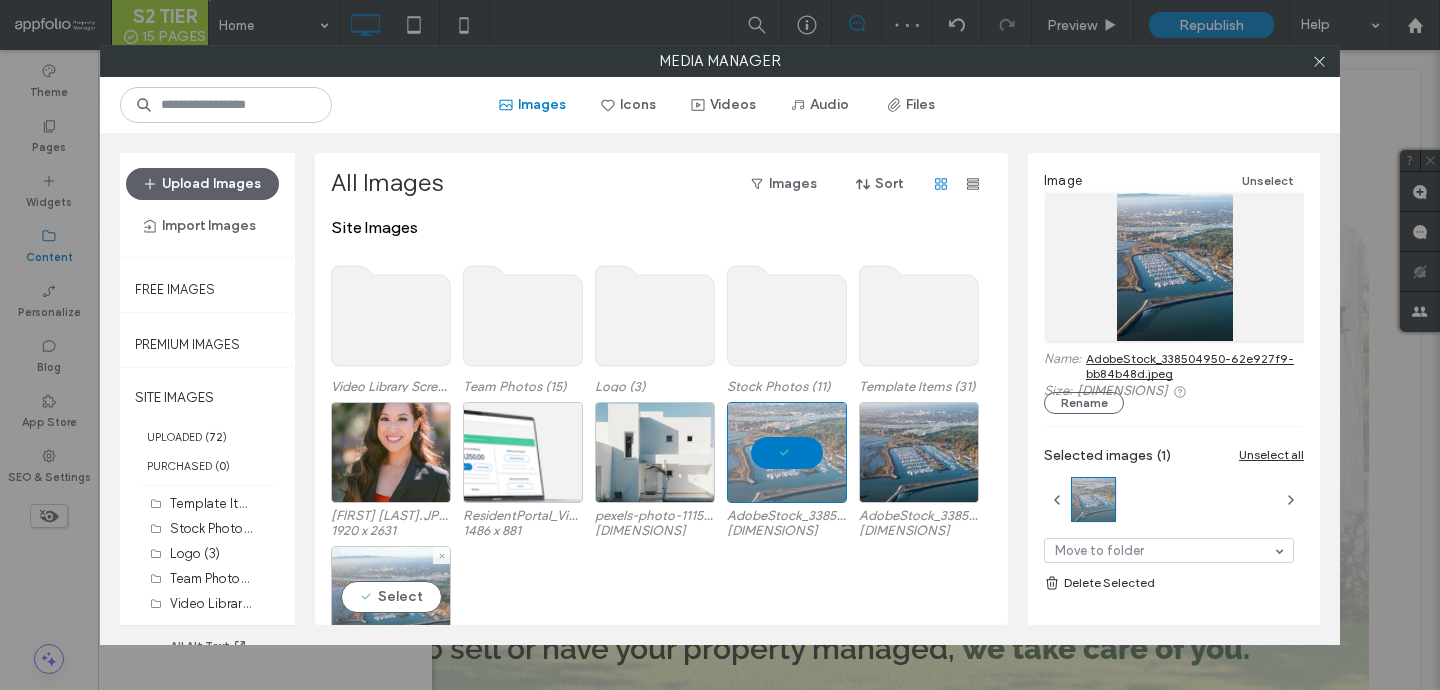 click on "Select" at bounding box center (391, 596) 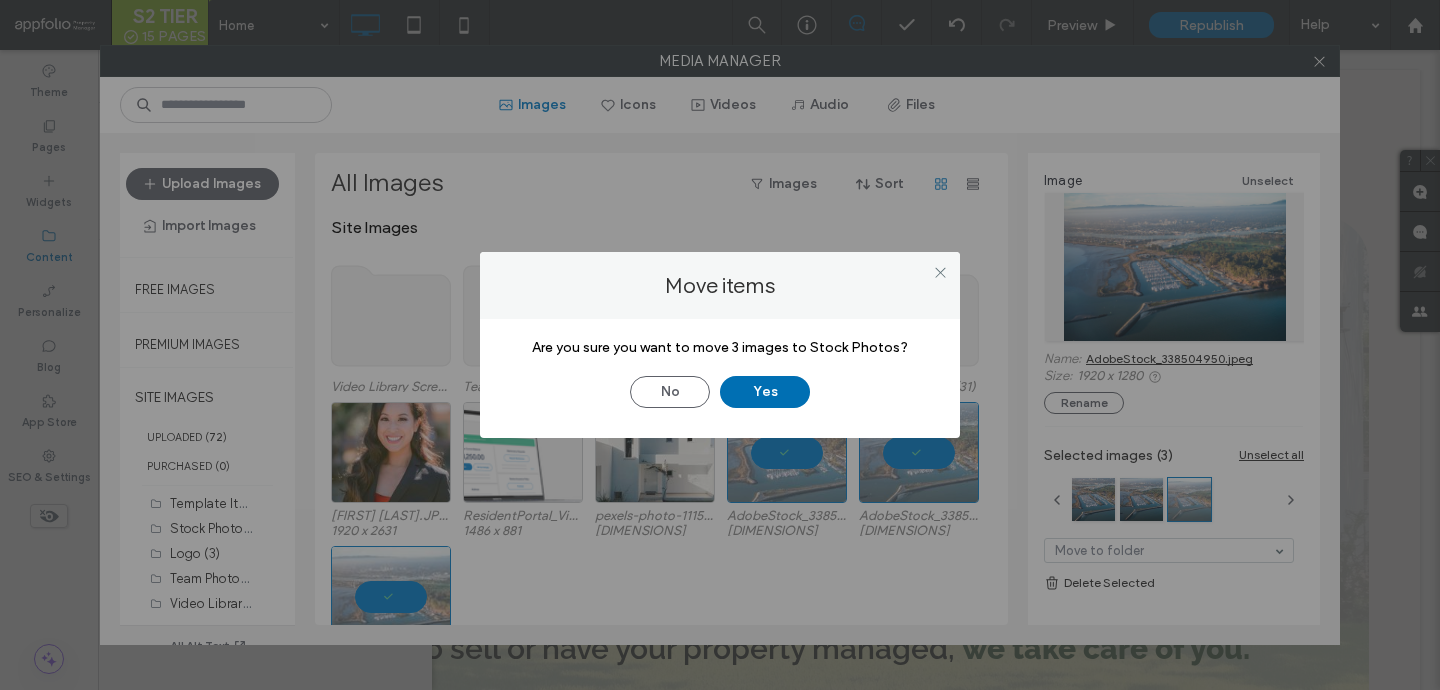 click on "Yes" at bounding box center [765, 392] 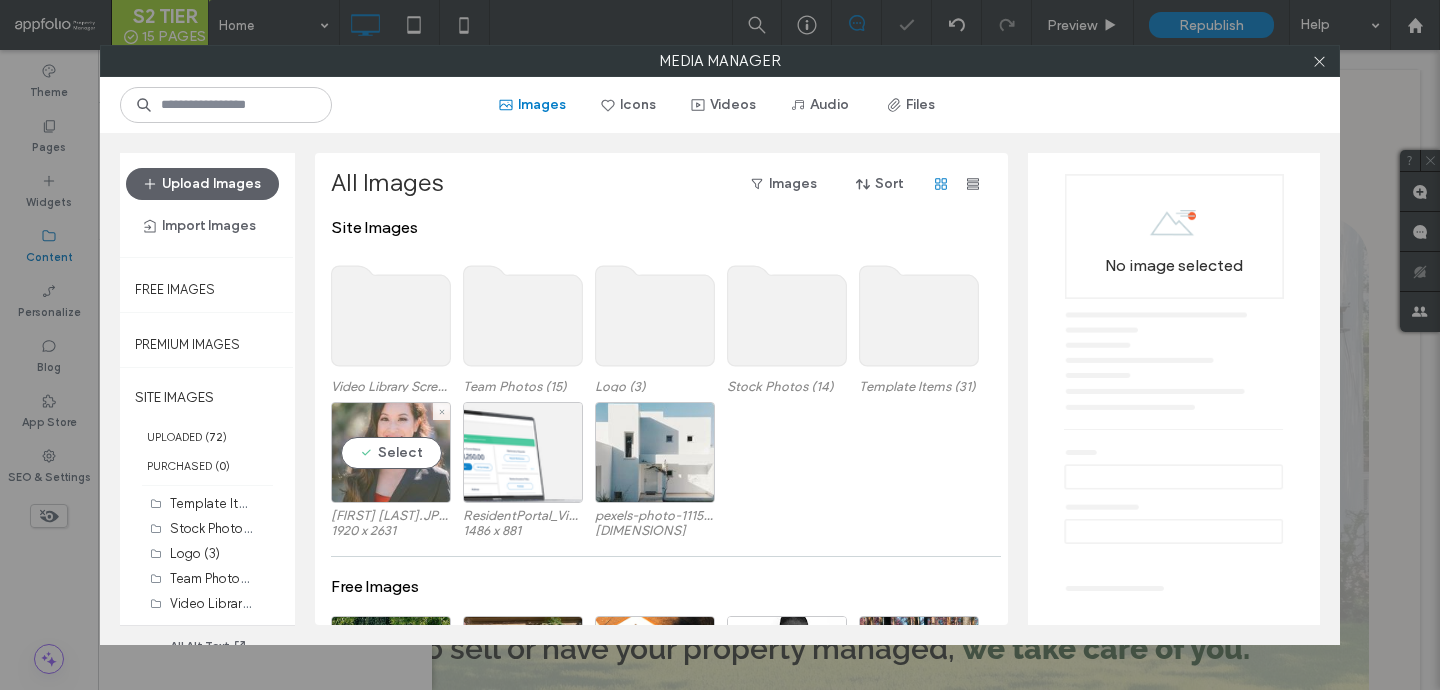 click on "Select" at bounding box center (391, 452) 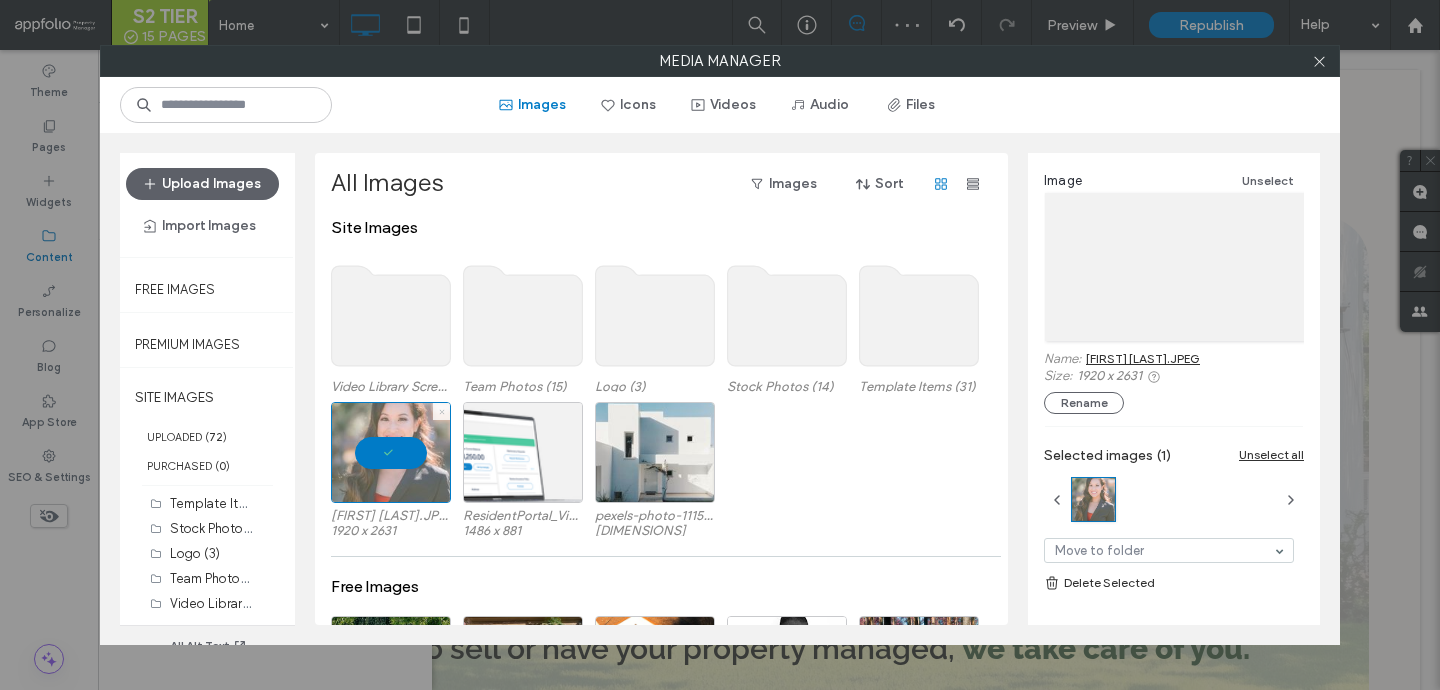 click 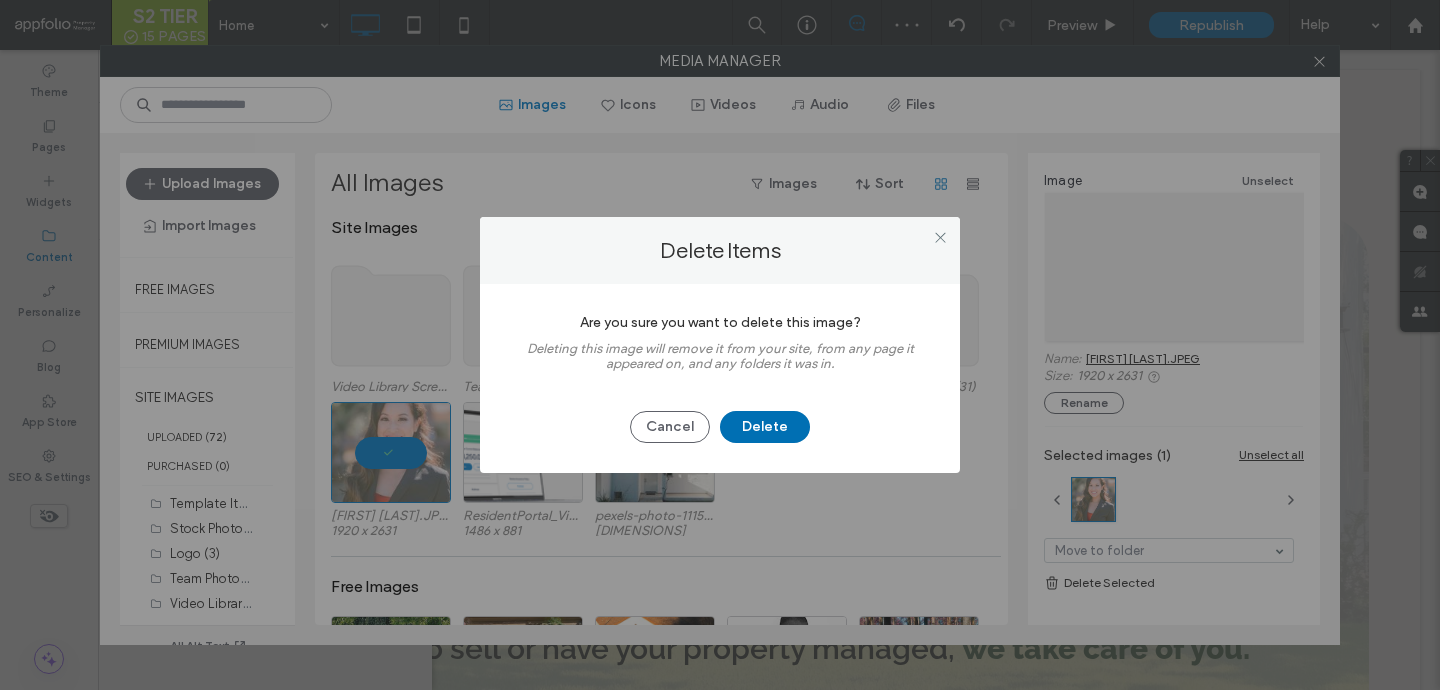 click on "Delete" at bounding box center [765, 427] 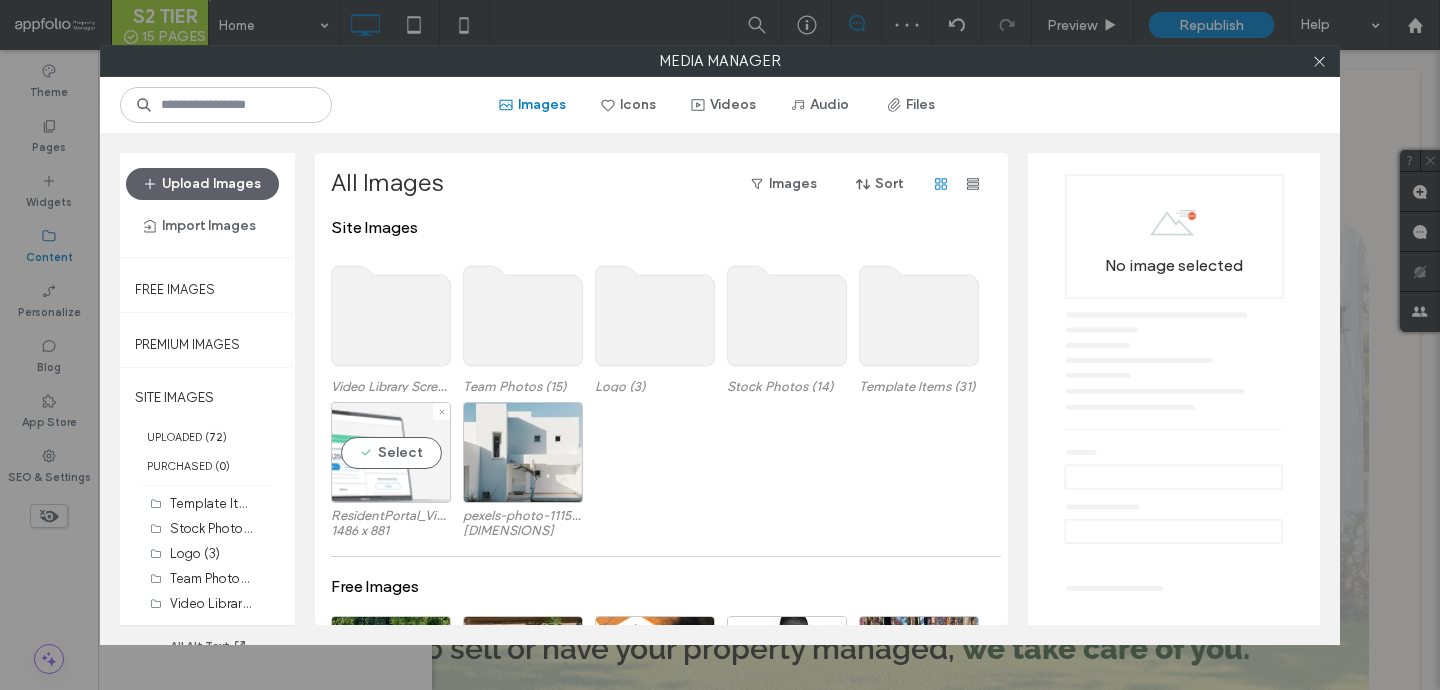 click on "Select" at bounding box center (391, 452) 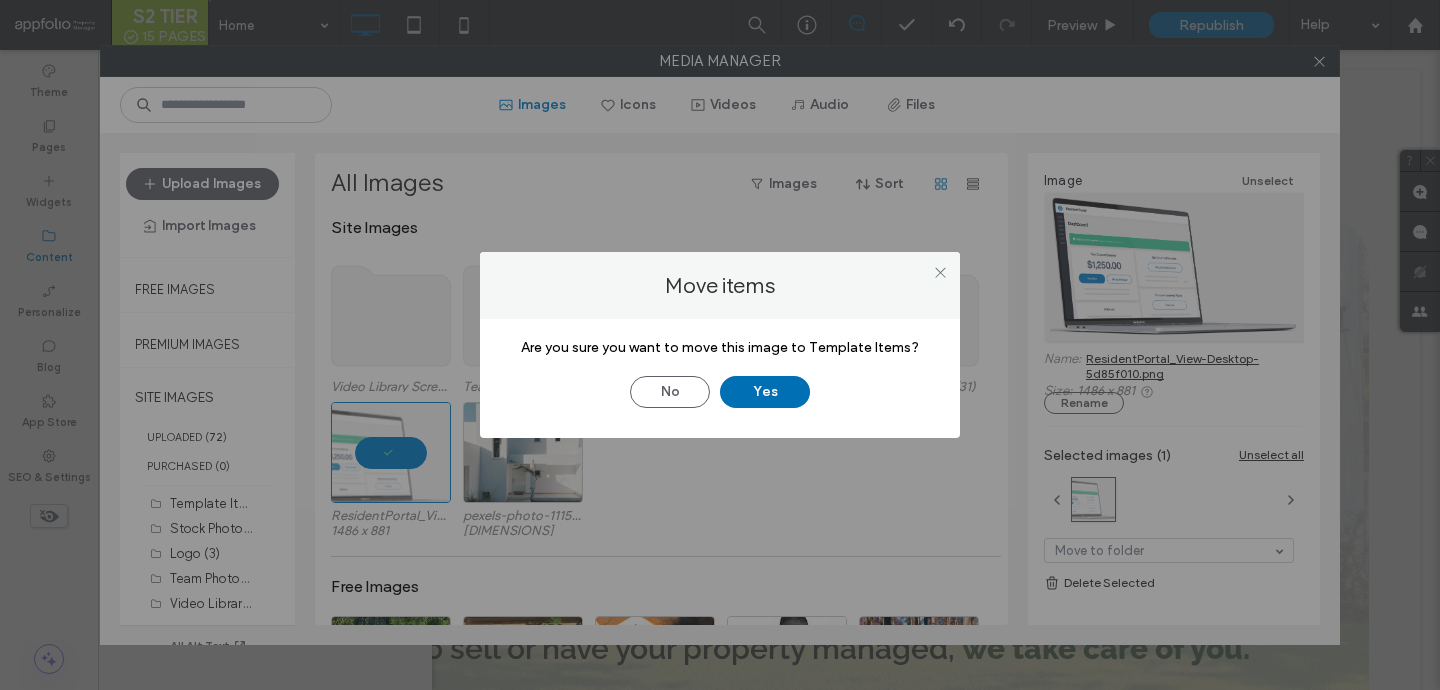 click on "Yes" at bounding box center (765, 392) 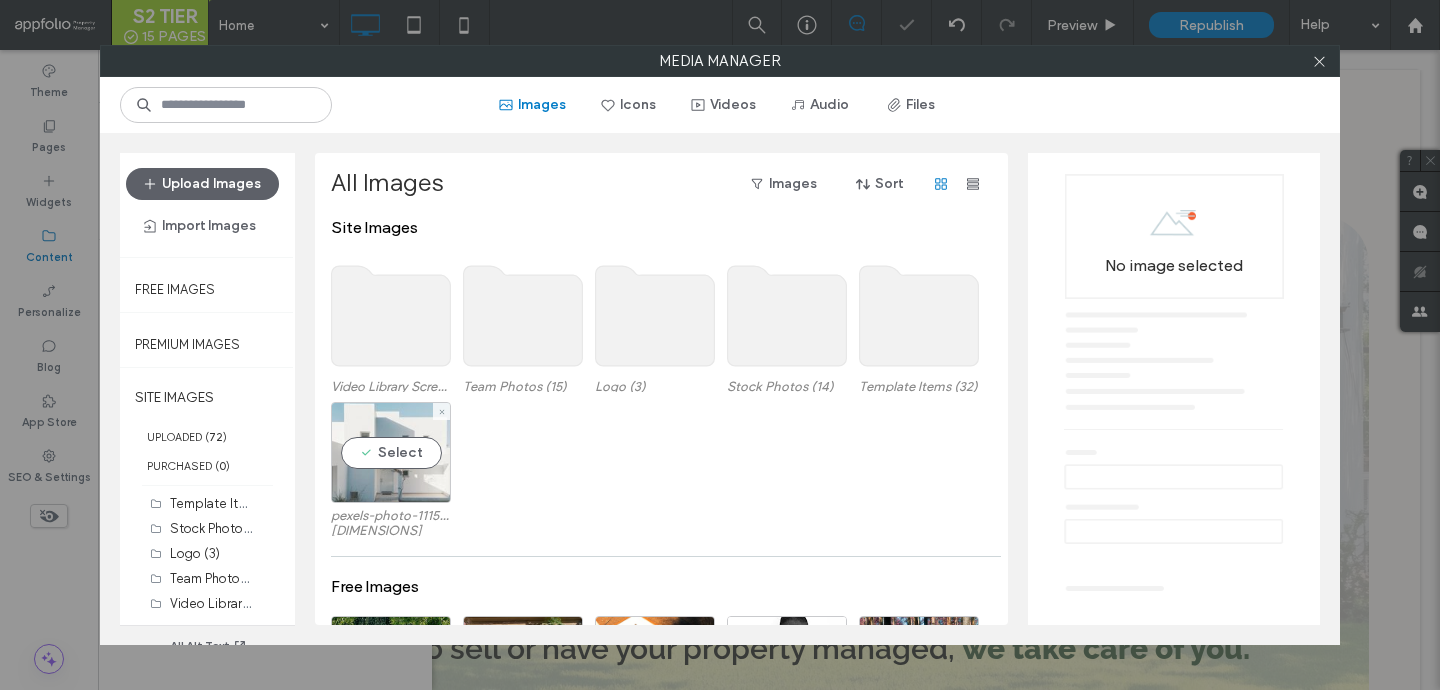 click on "Select" at bounding box center [391, 452] 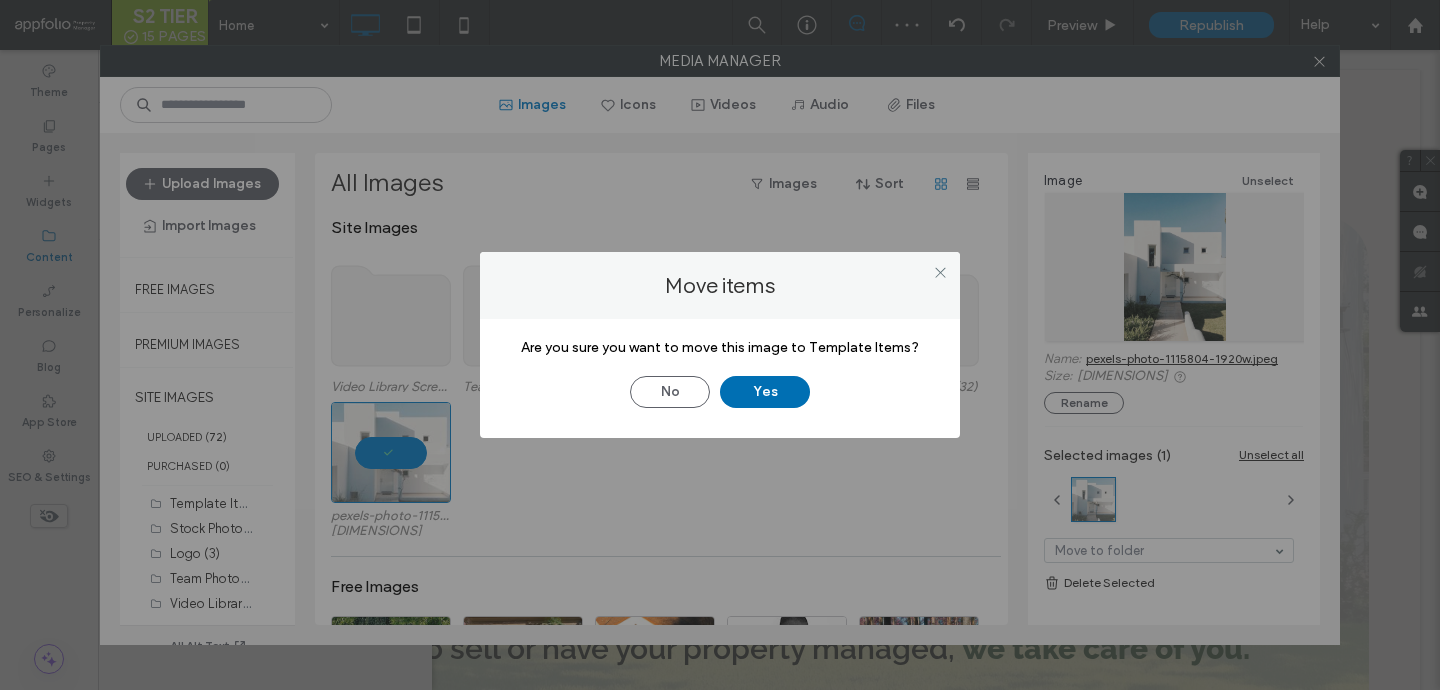 click on "Yes" at bounding box center [765, 392] 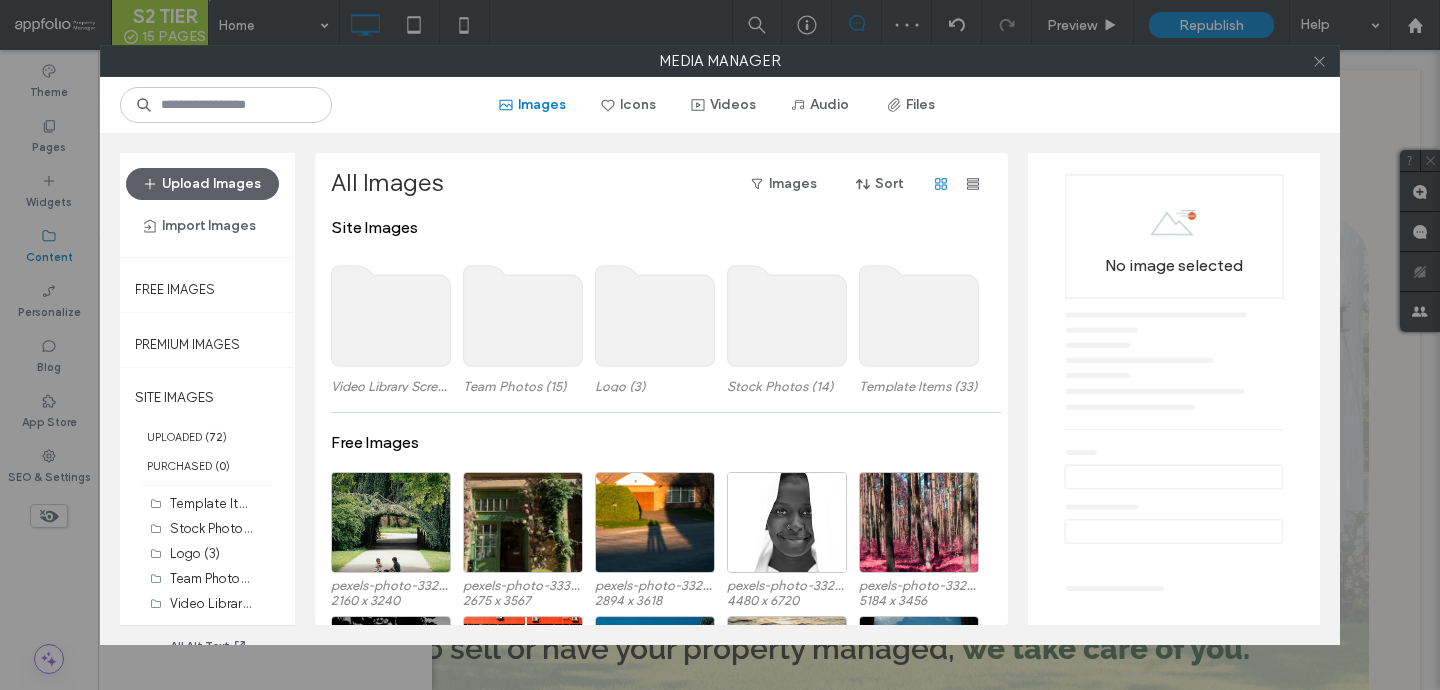 click at bounding box center [1319, 61] 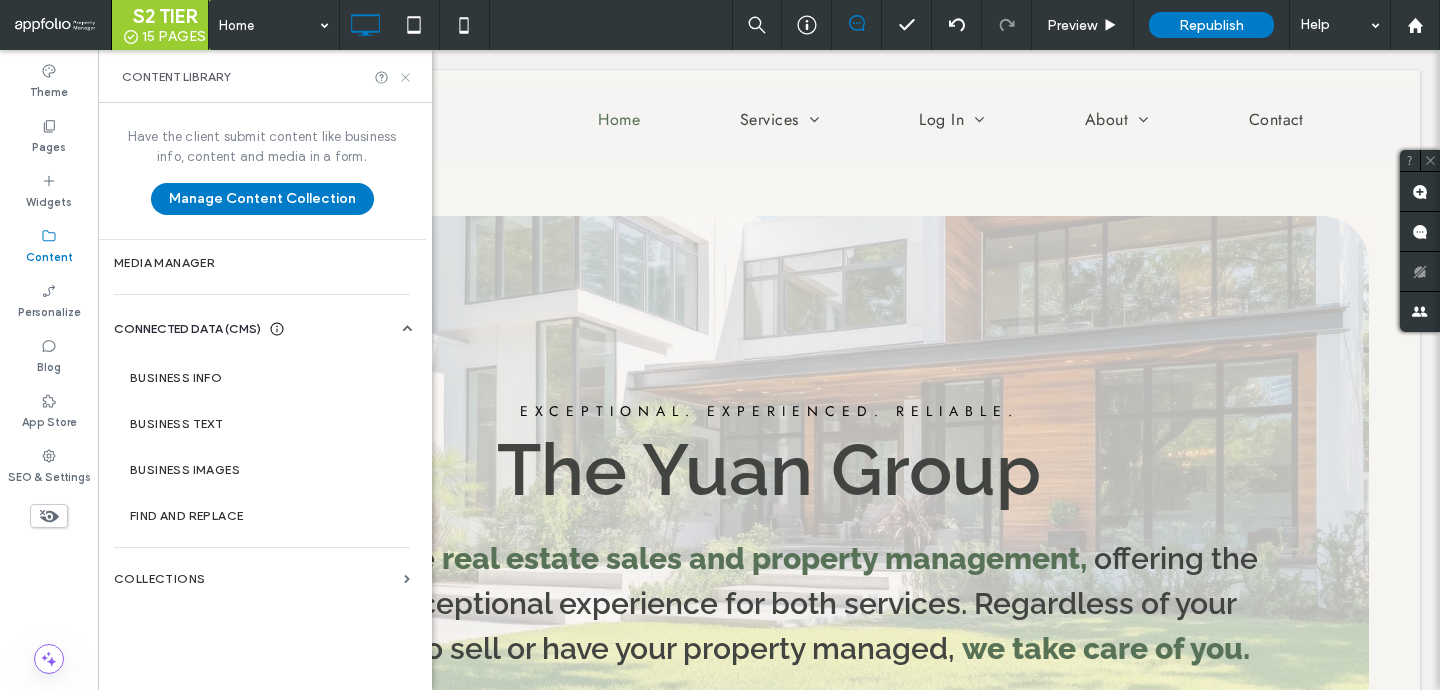 click 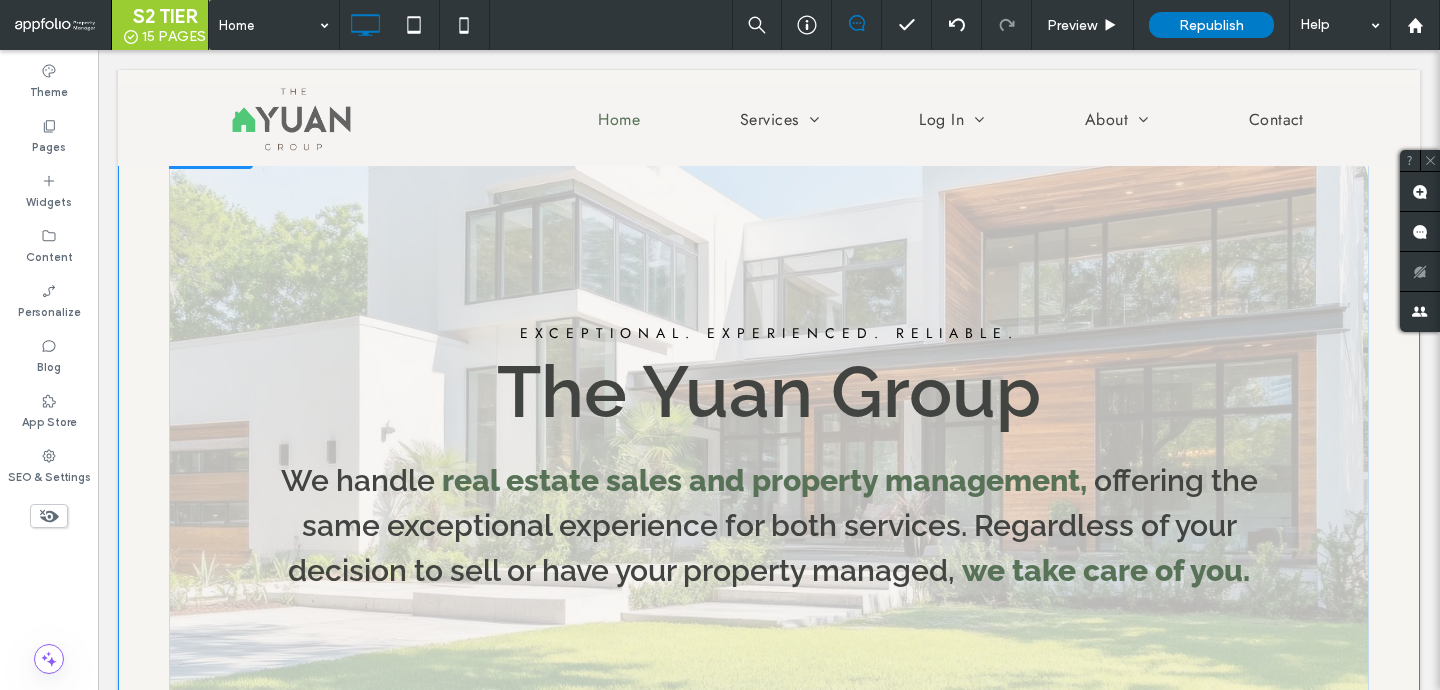 scroll, scrollTop: 0, scrollLeft: 0, axis: both 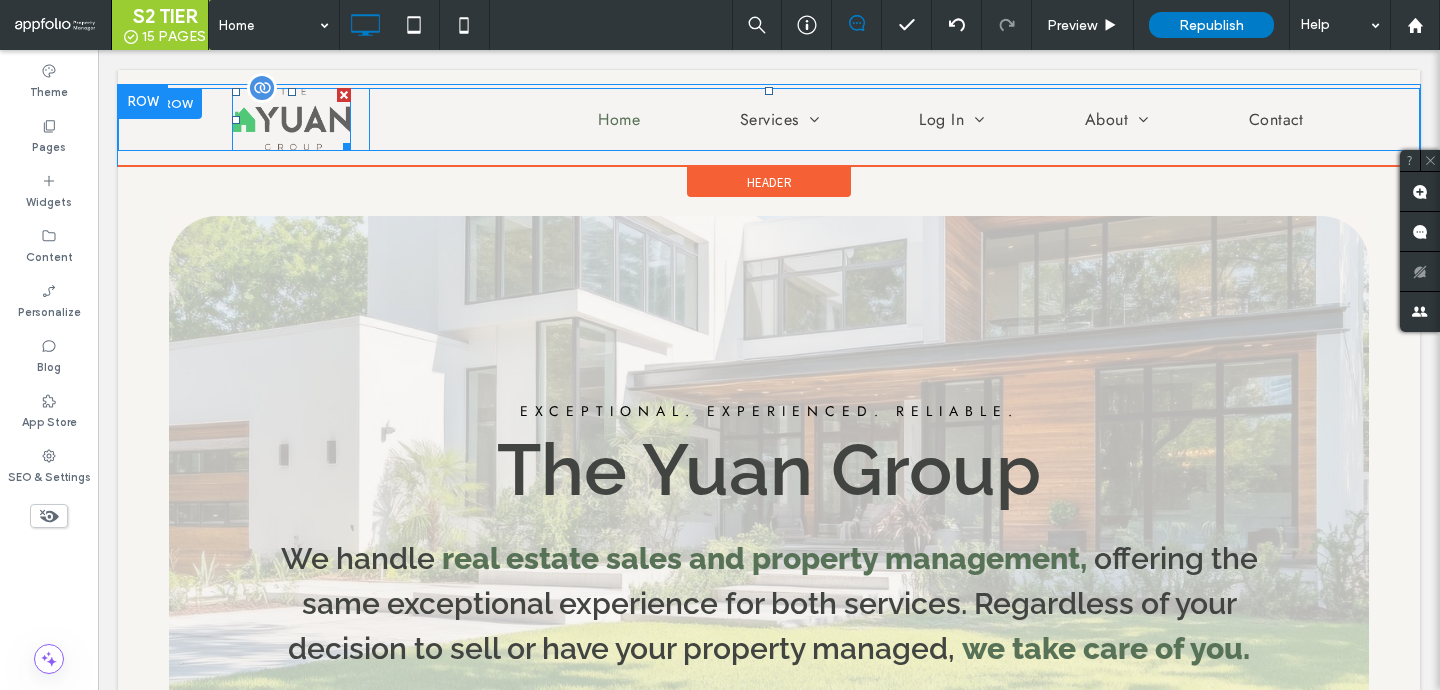 click at bounding box center (291, 119) 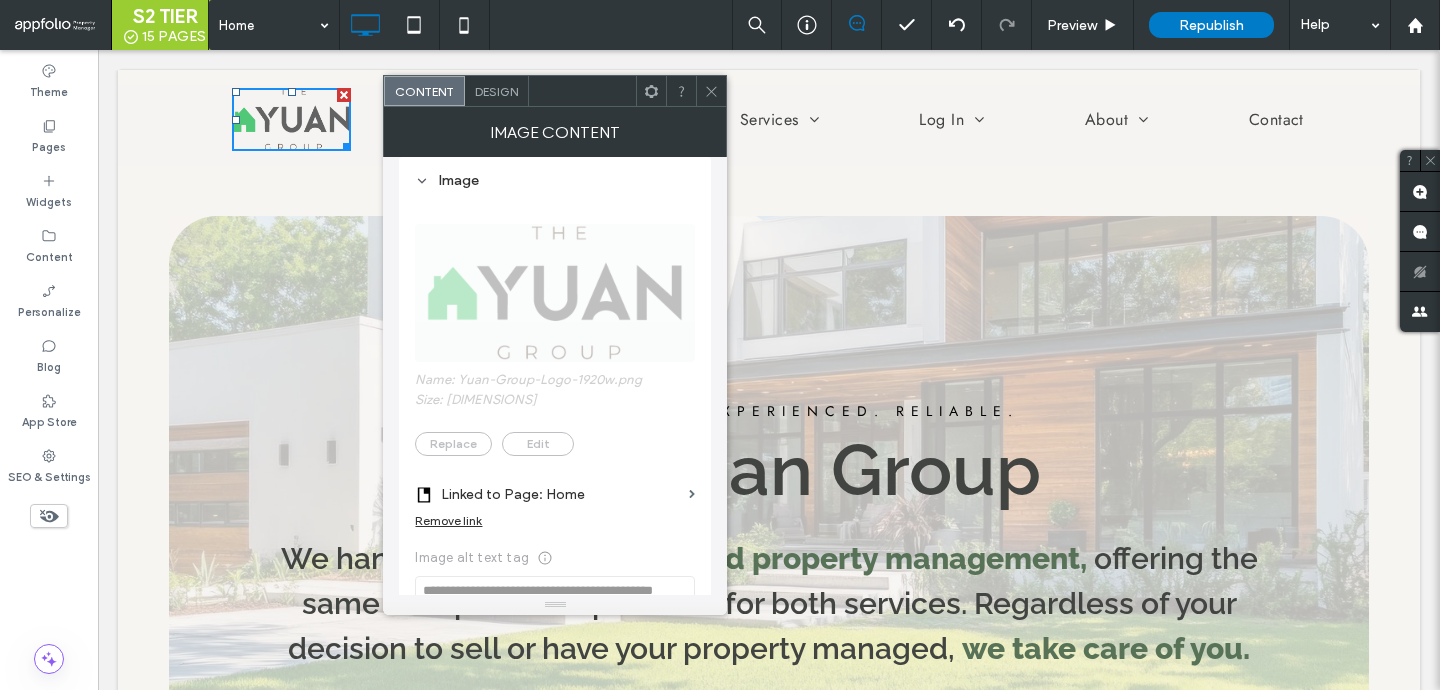 scroll, scrollTop: 350, scrollLeft: 0, axis: vertical 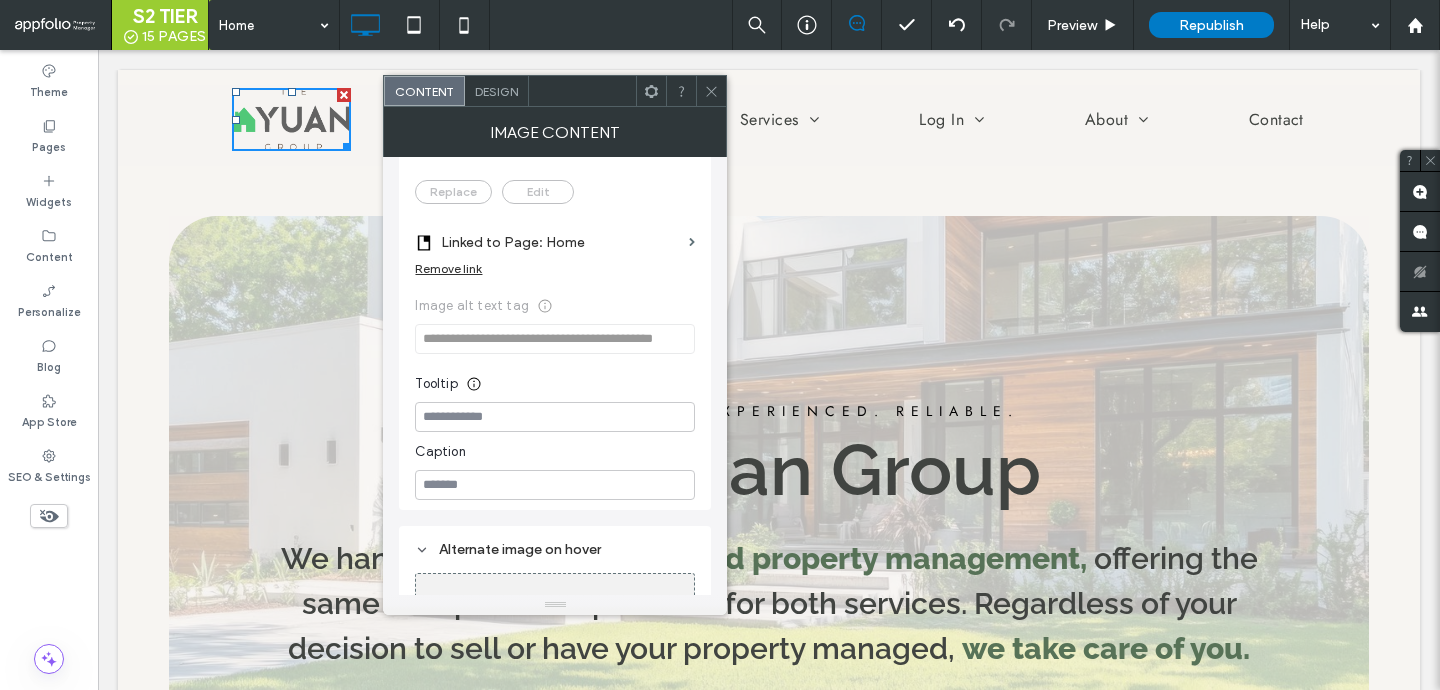 click 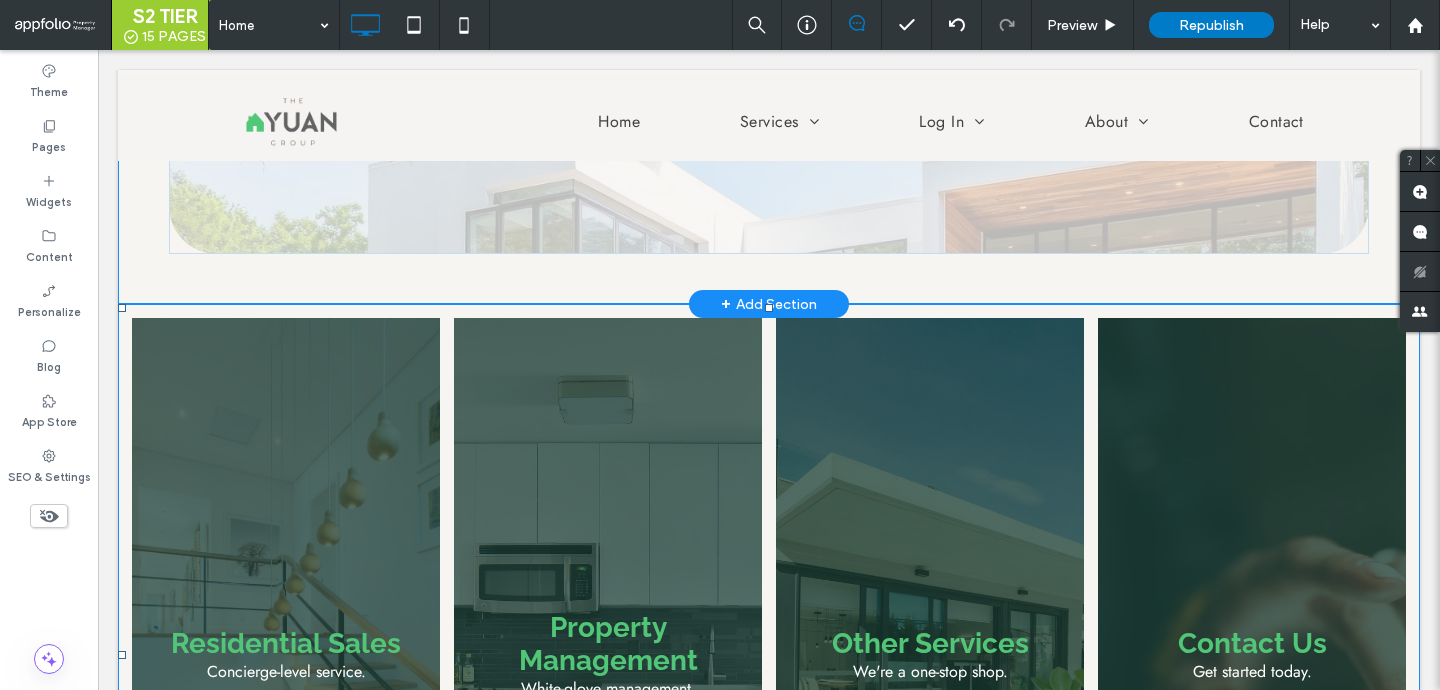scroll, scrollTop: 1052, scrollLeft: 0, axis: vertical 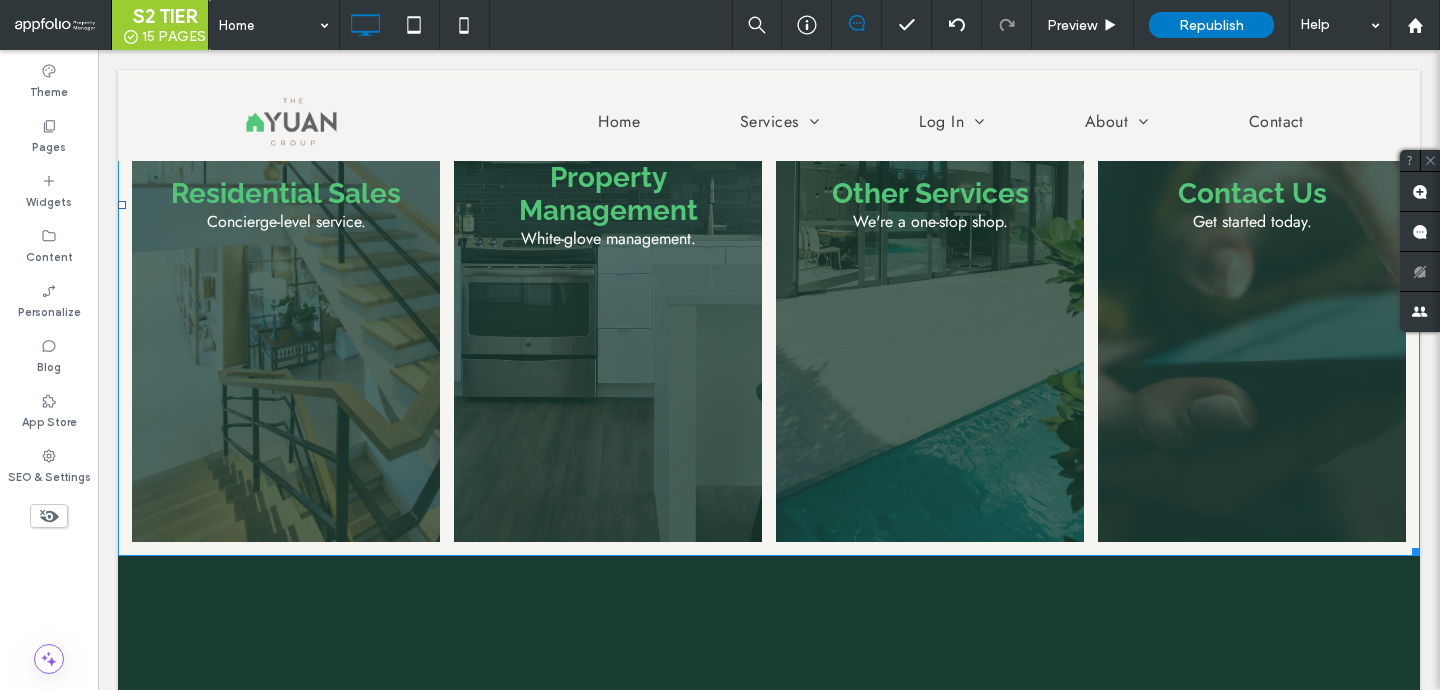 click at bounding box center [608, 205] 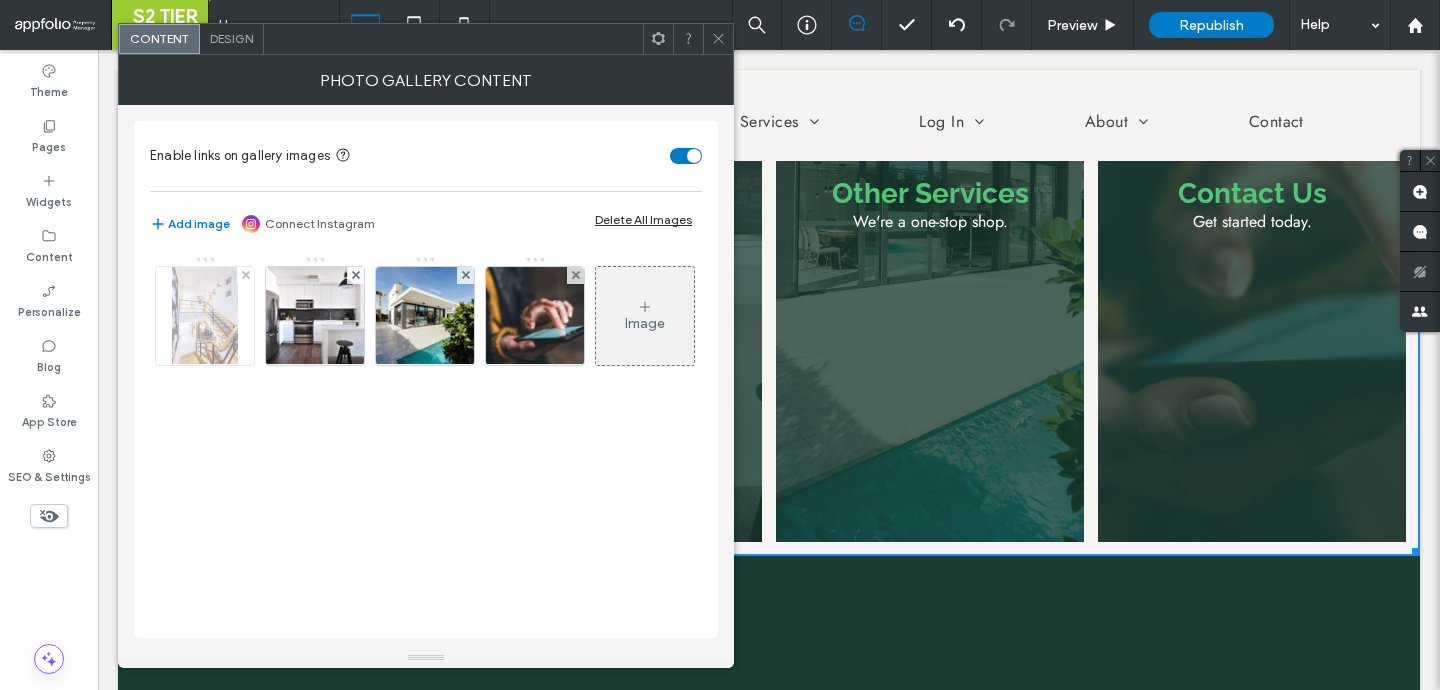 click at bounding box center (204, 316) 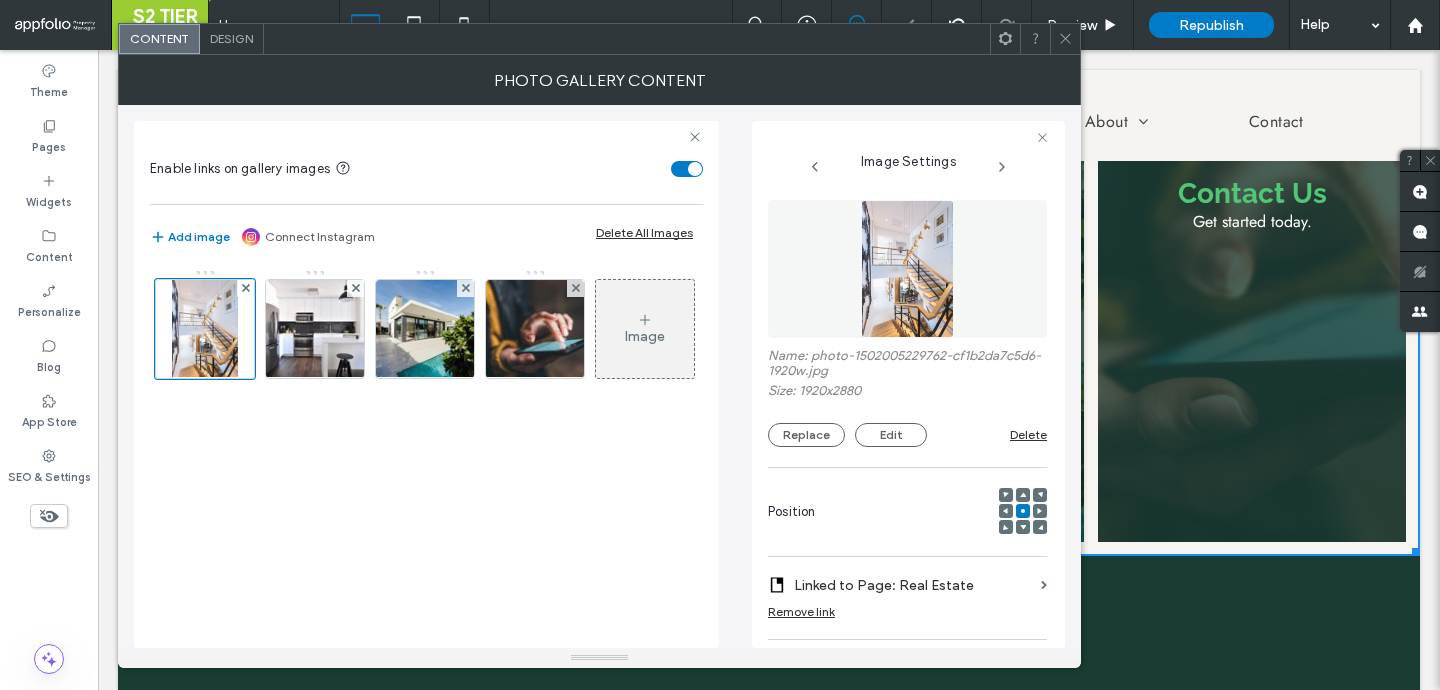 scroll, scrollTop: 0, scrollLeft: 17, axis: horizontal 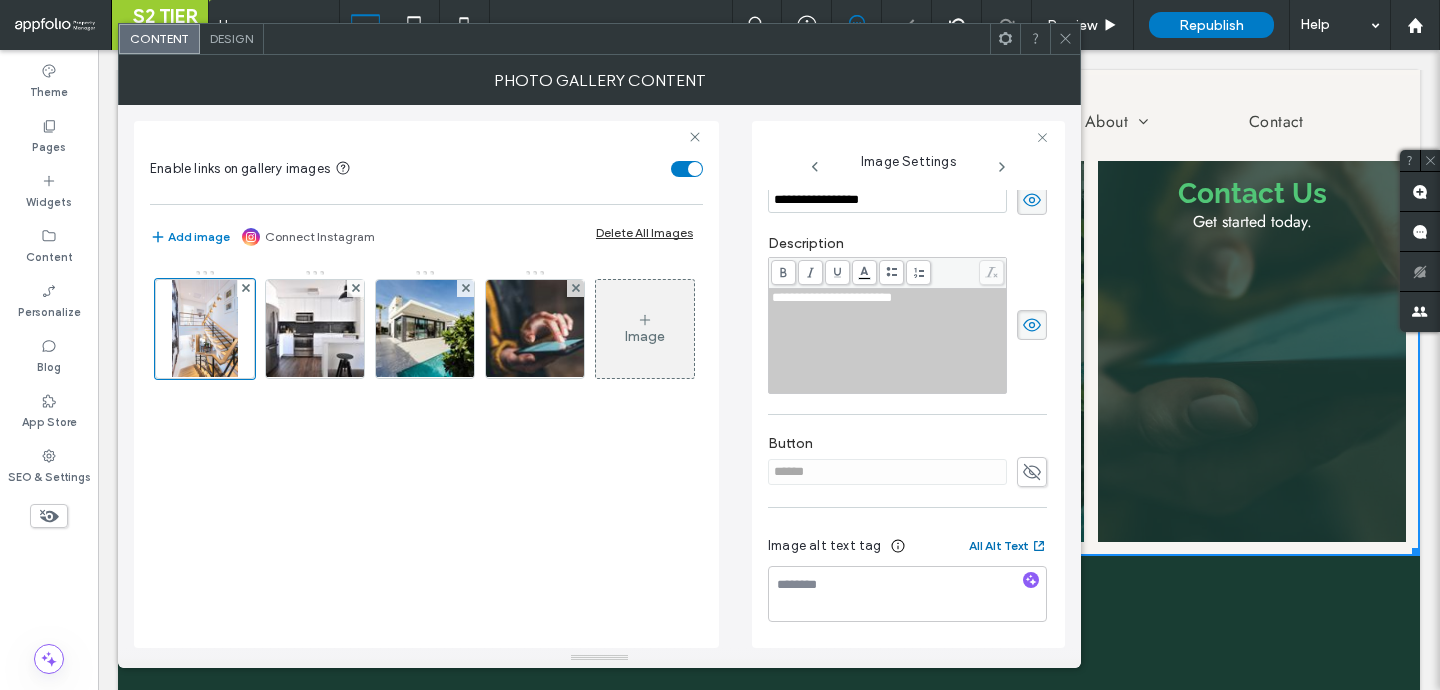 click on "All Alt Text" at bounding box center [1008, 546] 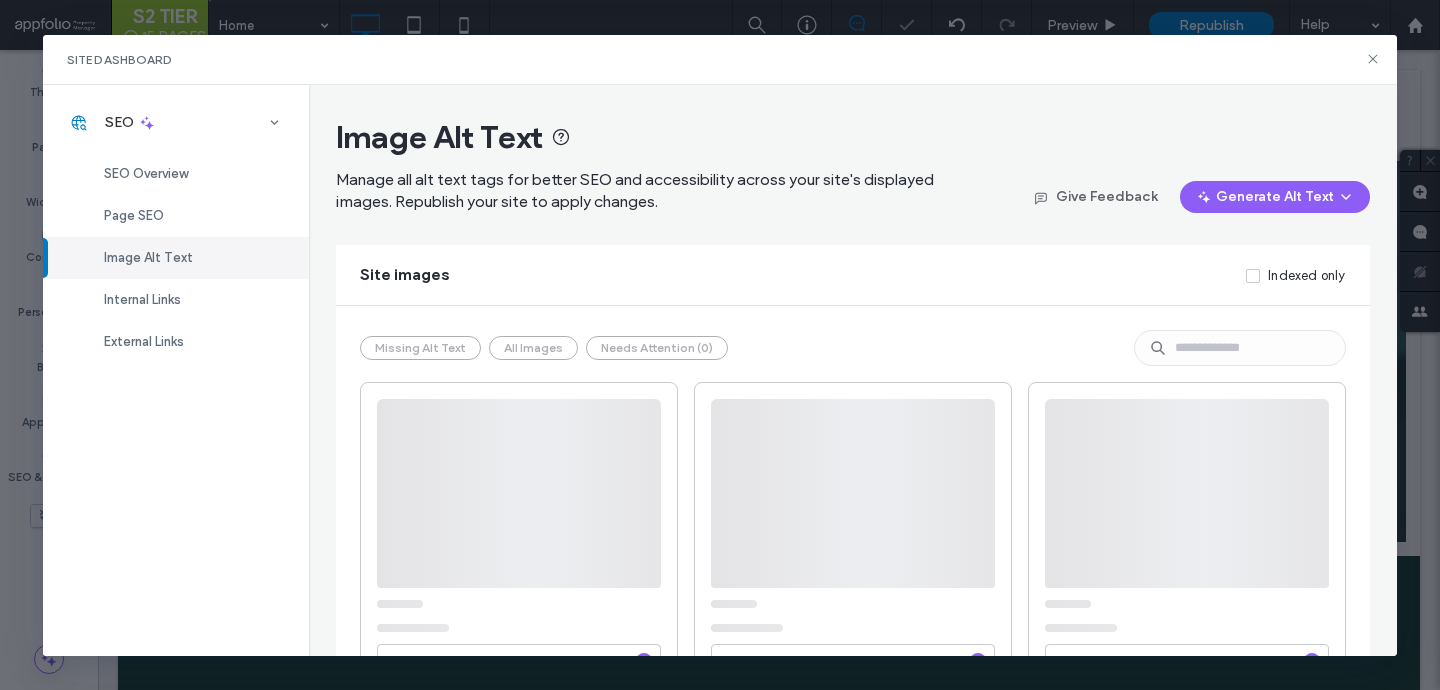 click on "Missing Alt Text All Images Needs Attention (0)" at bounding box center (544, 348) 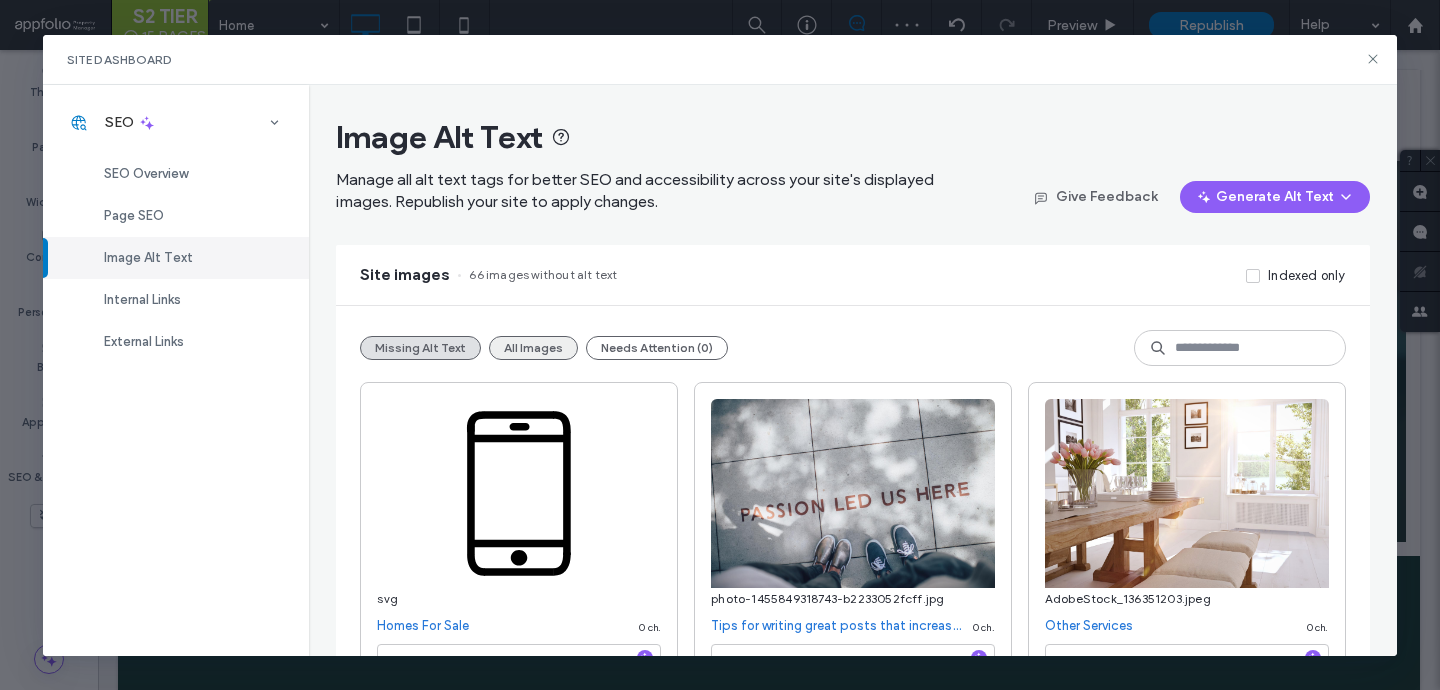 click on "All Images" at bounding box center [533, 348] 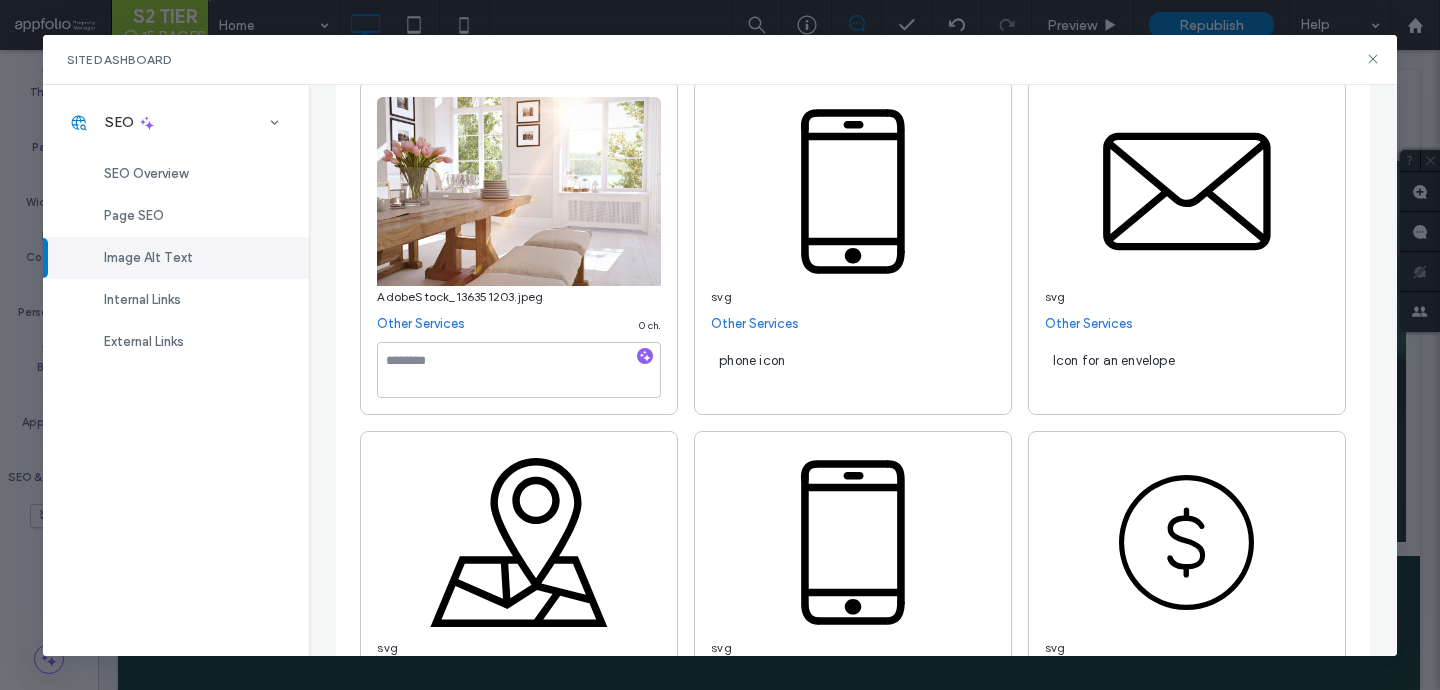 scroll, scrollTop: 1230, scrollLeft: 0, axis: vertical 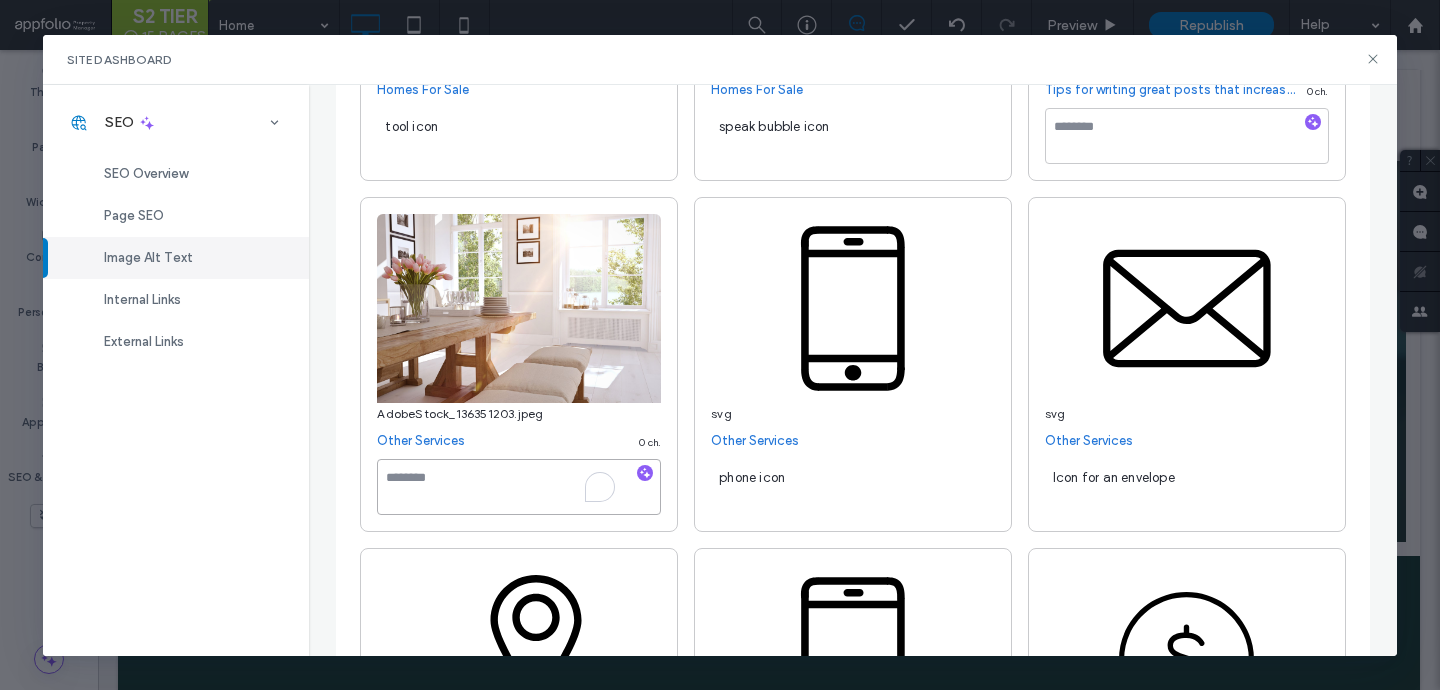 click at bounding box center [519, 487] 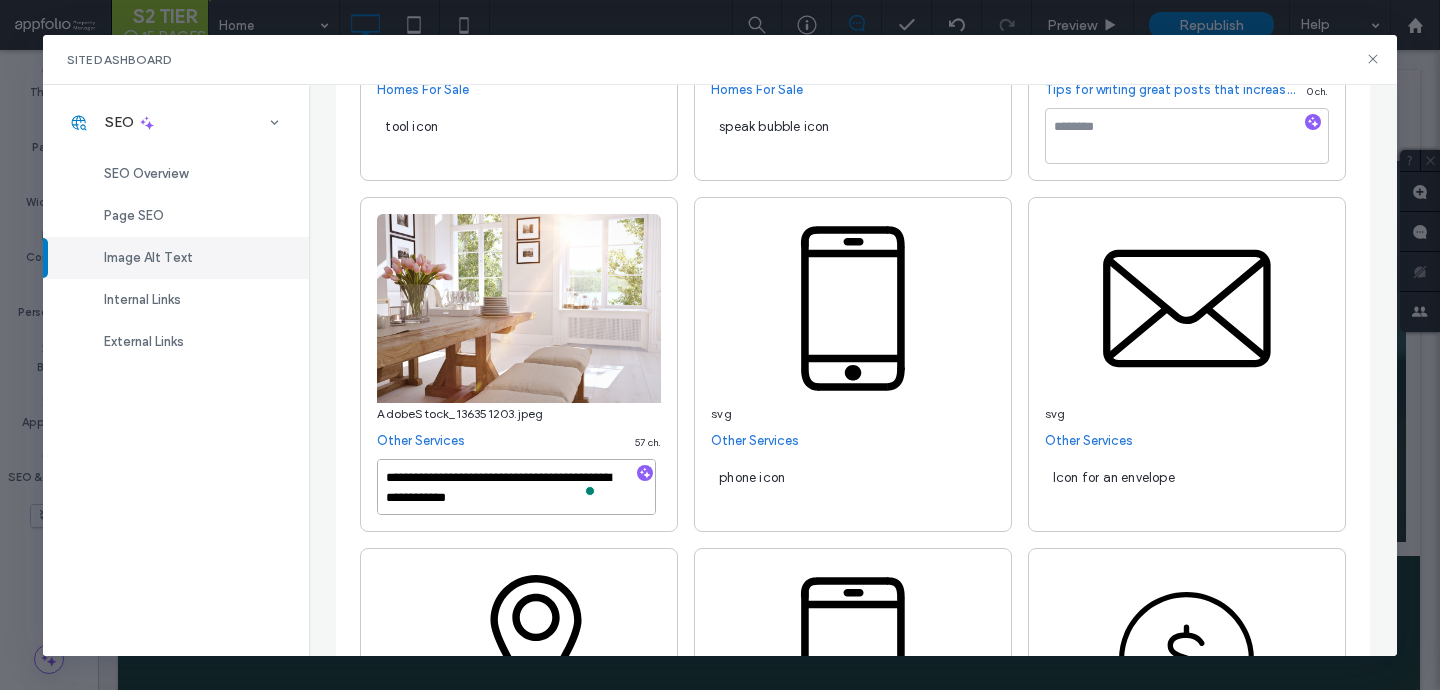 scroll, scrollTop: 2, scrollLeft: 0, axis: vertical 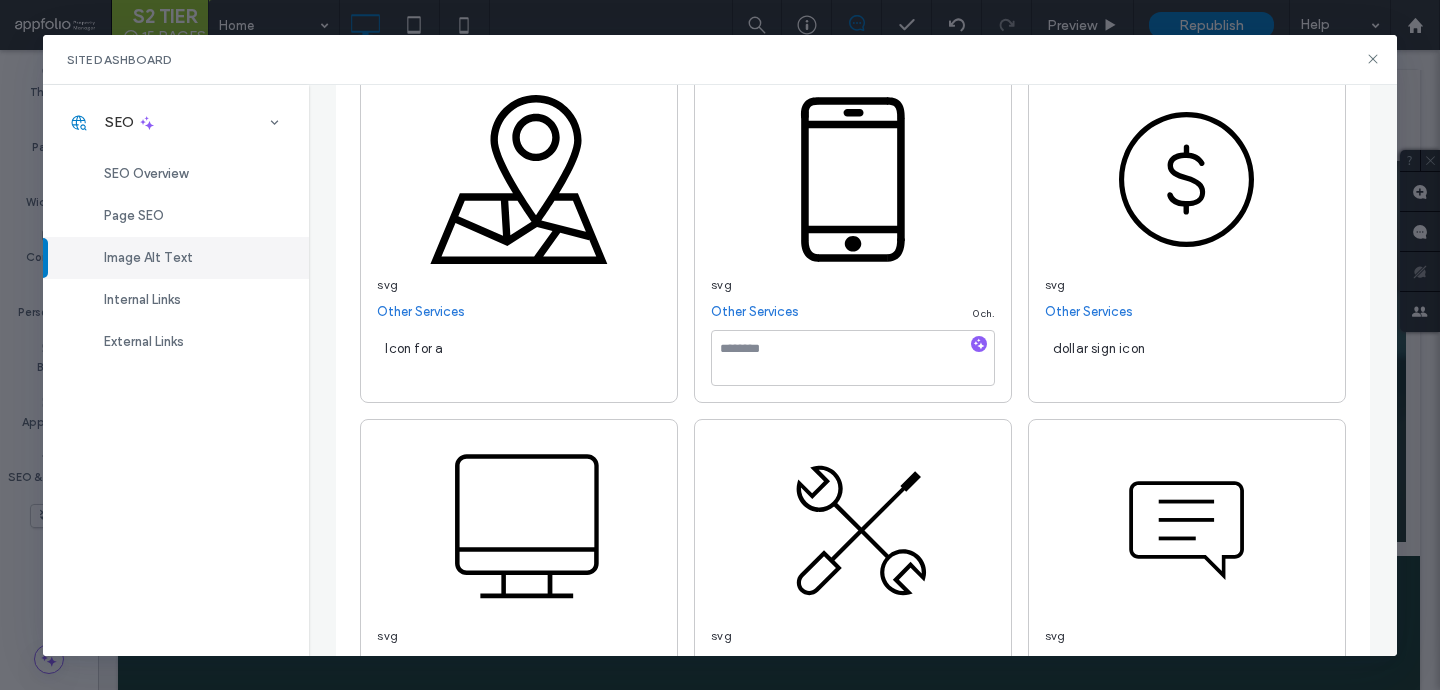 type on "**********" 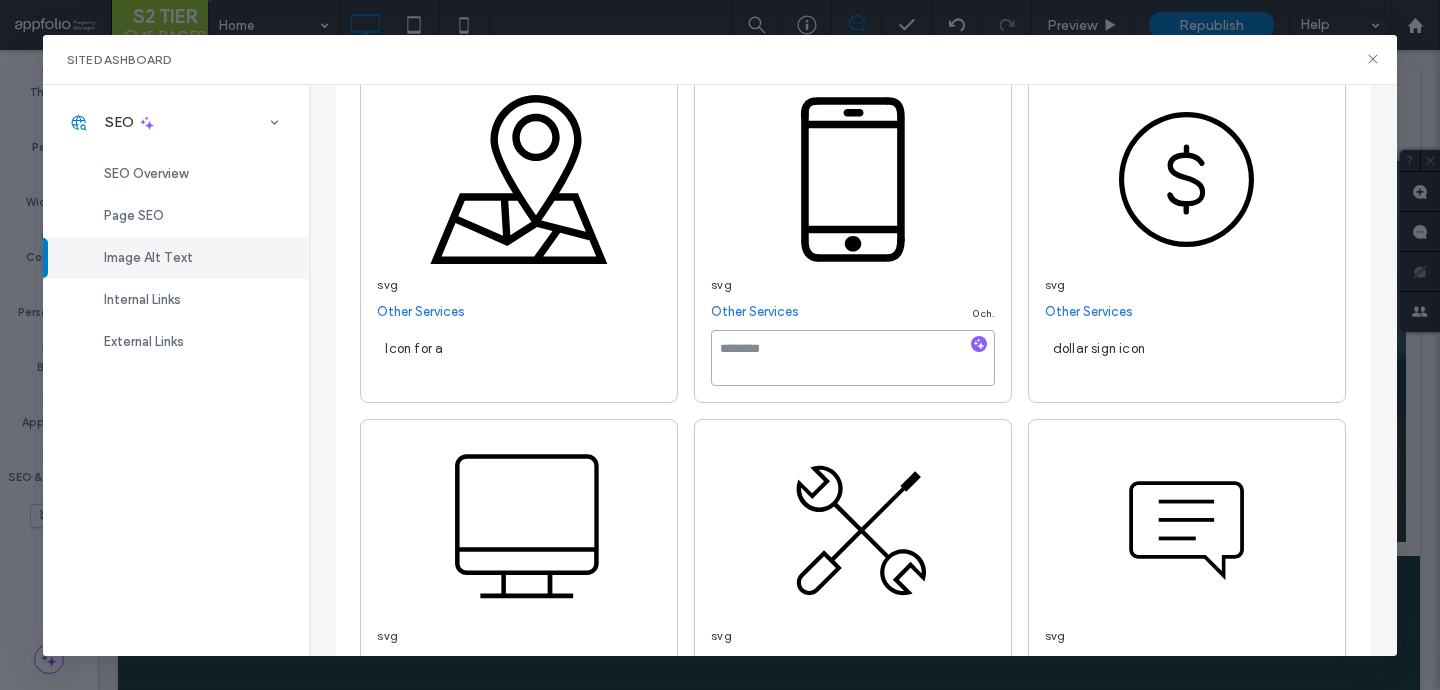 click at bounding box center (853, 358) 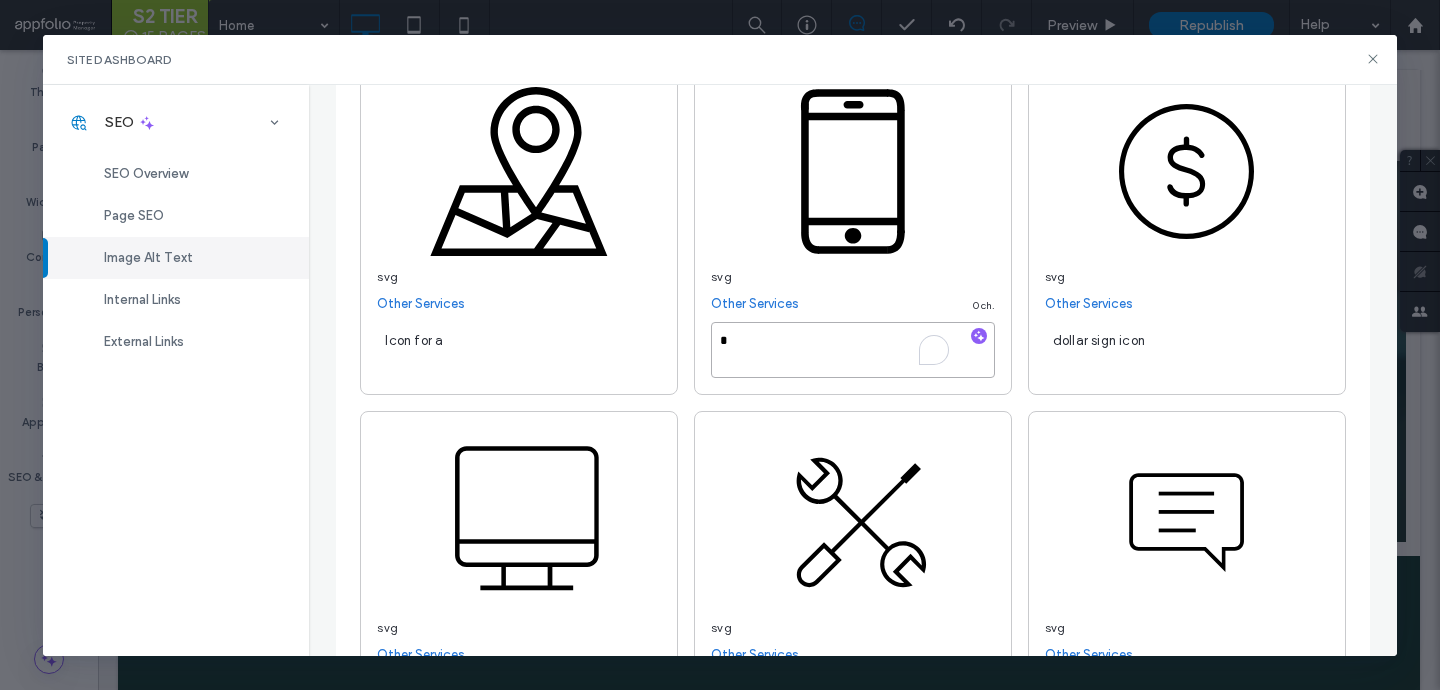 scroll, scrollTop: 1702, scrollLeft: 0, axis: vertical 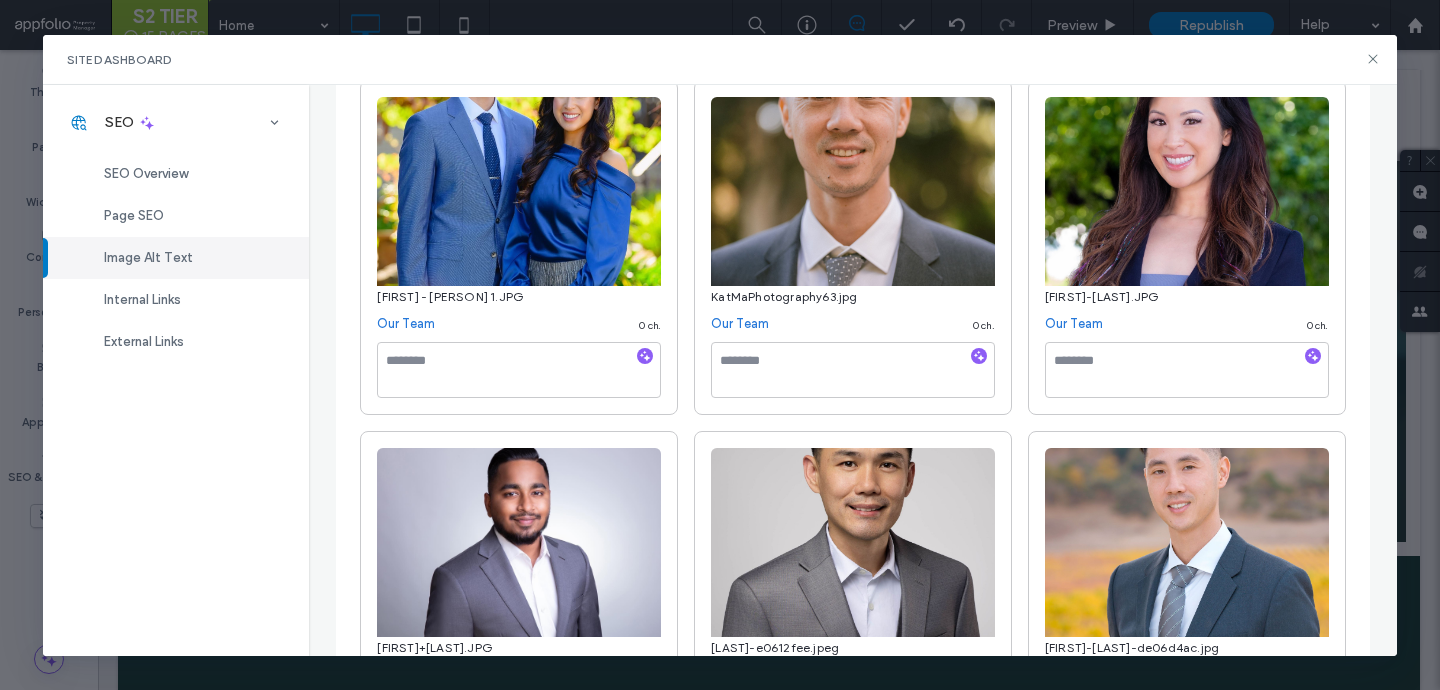 type on "**********" 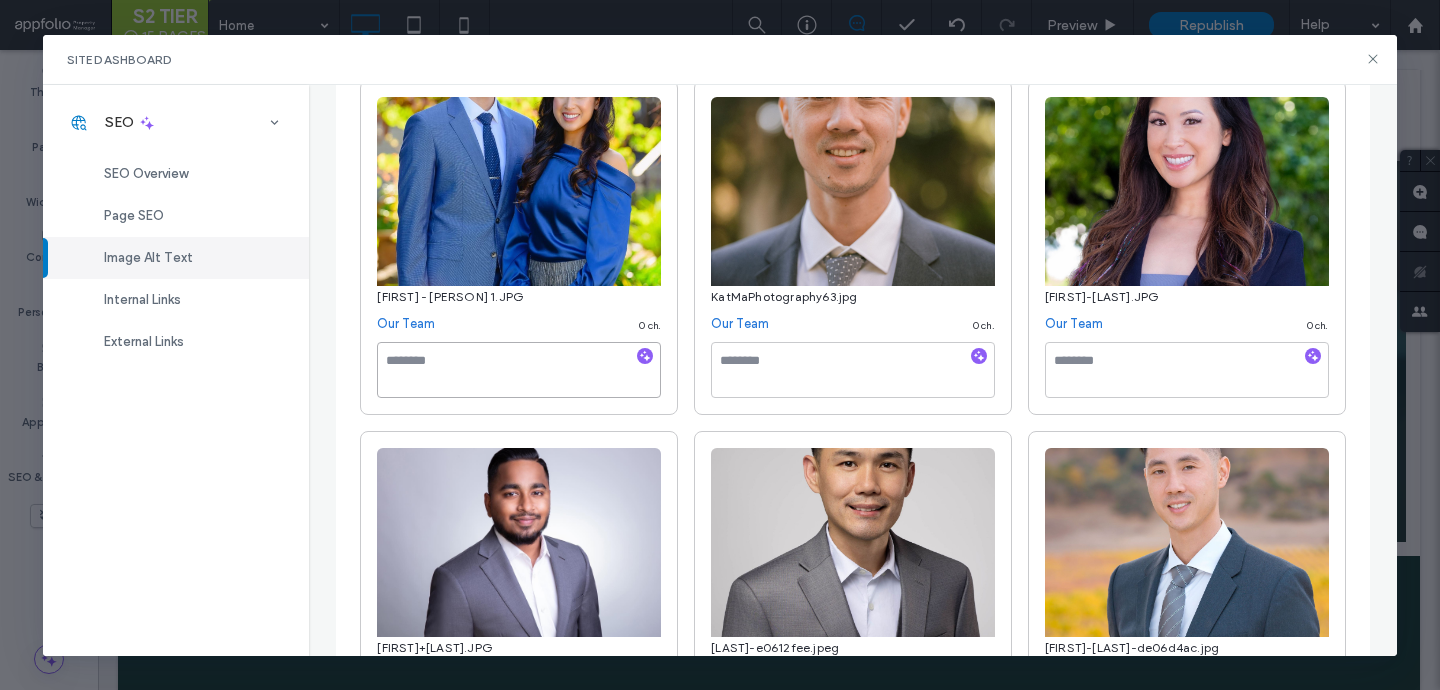 click at bounding box center (519, 370) 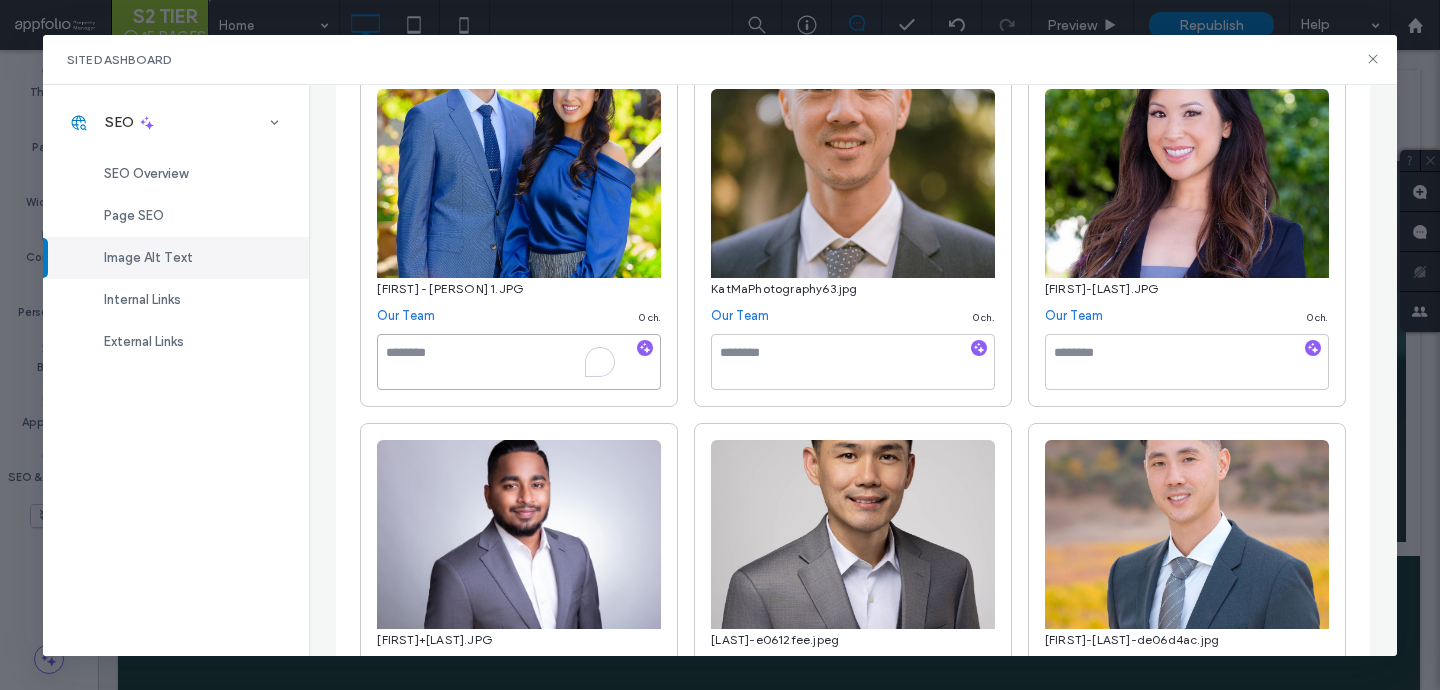 scroll, scrollTop: 2376, scrollLeft: 0, axis: vertical 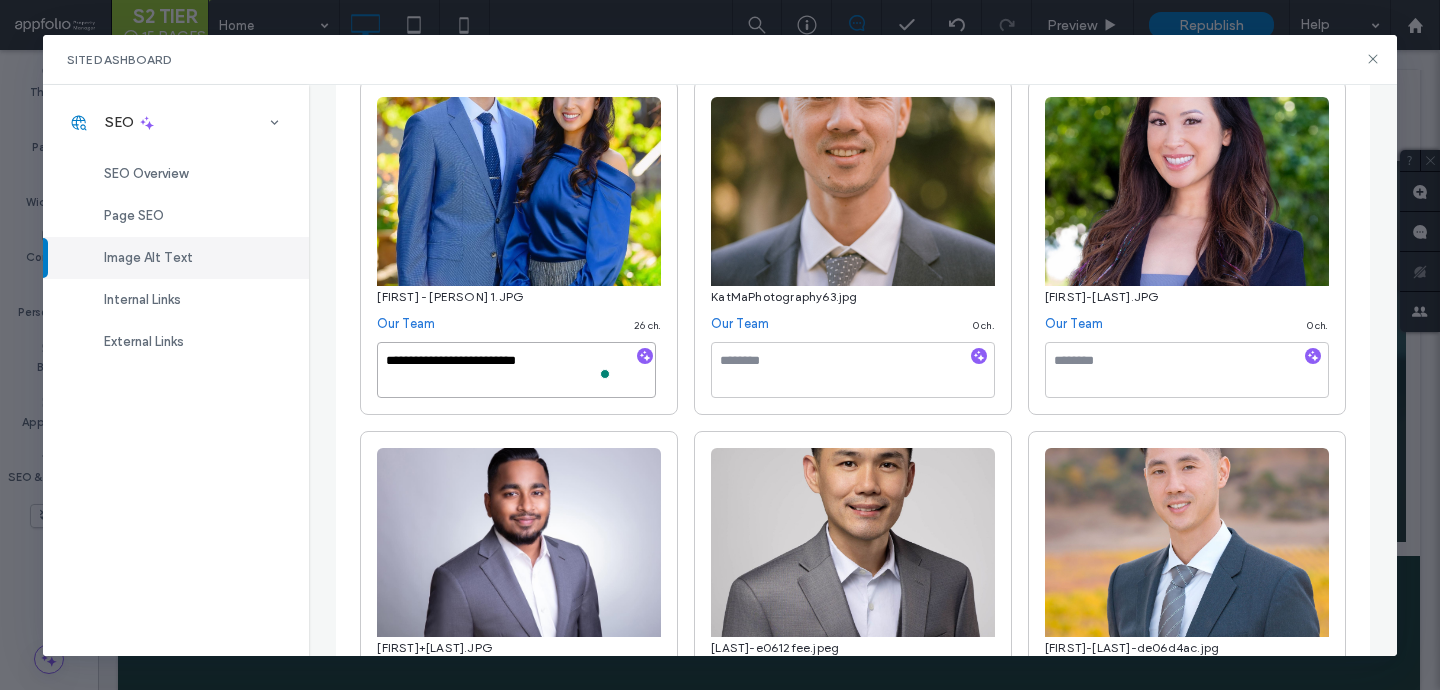 type on "**********" 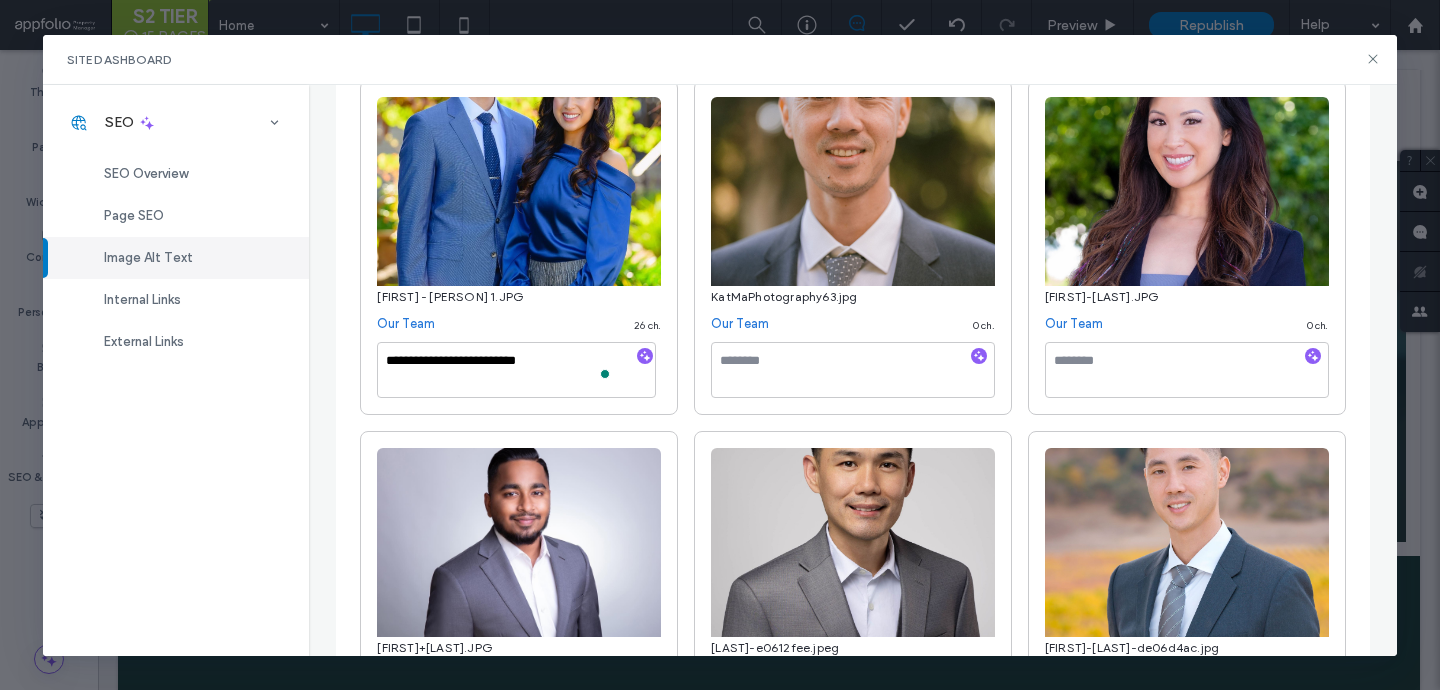 type 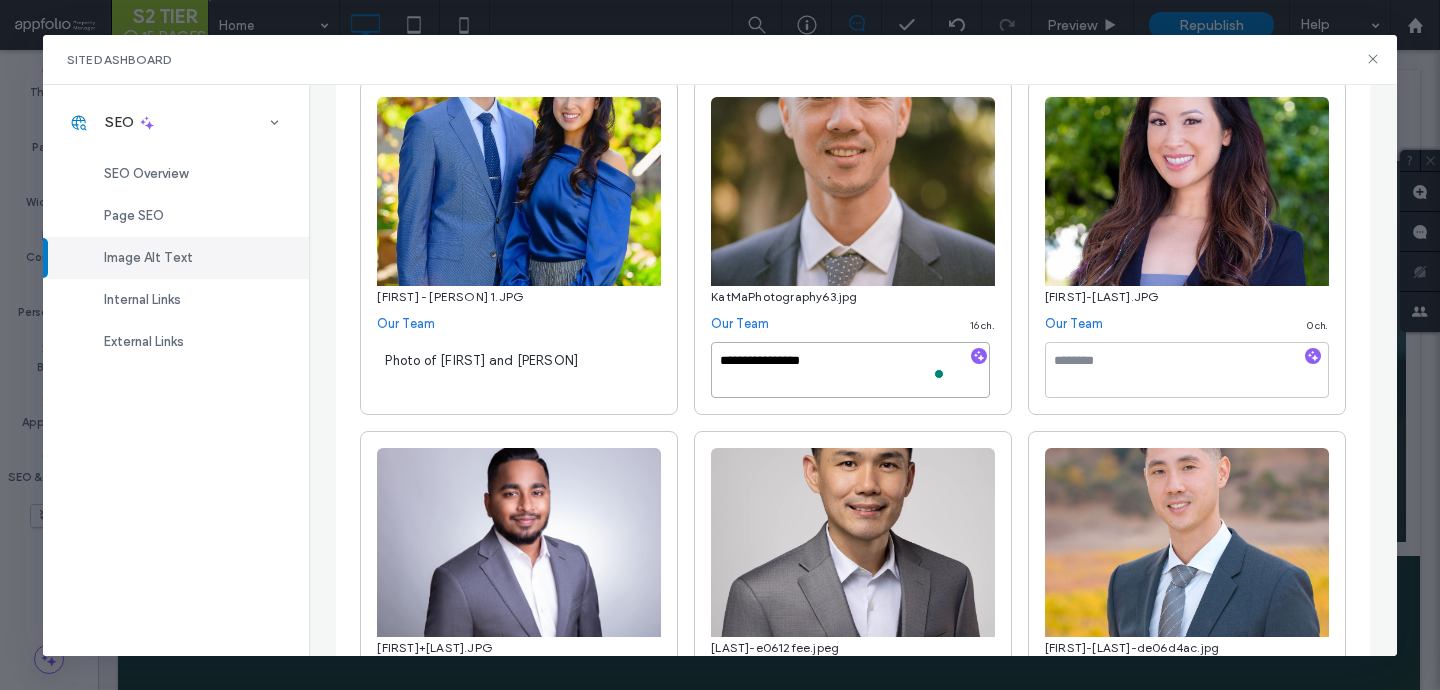 type on "**********" 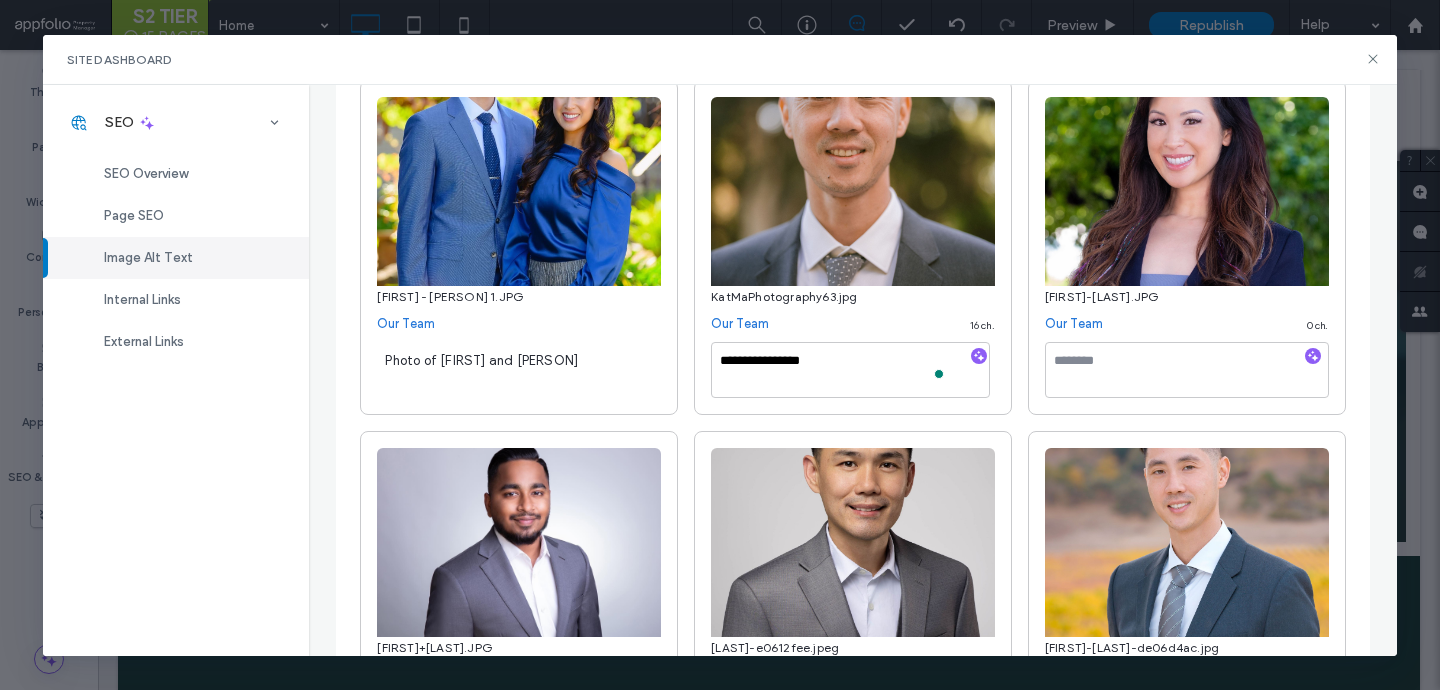 type 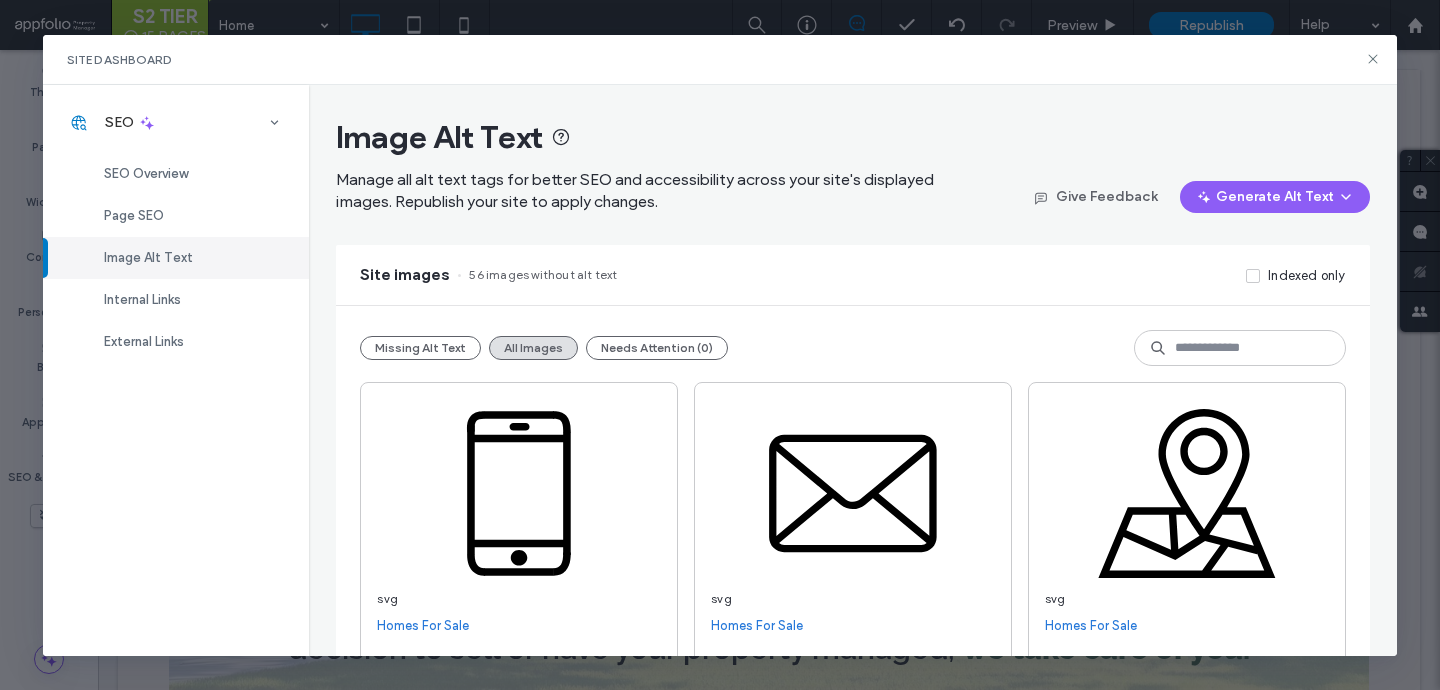 scroll, scrollTop: 1052, scrollLeft: 0, axis: vertical 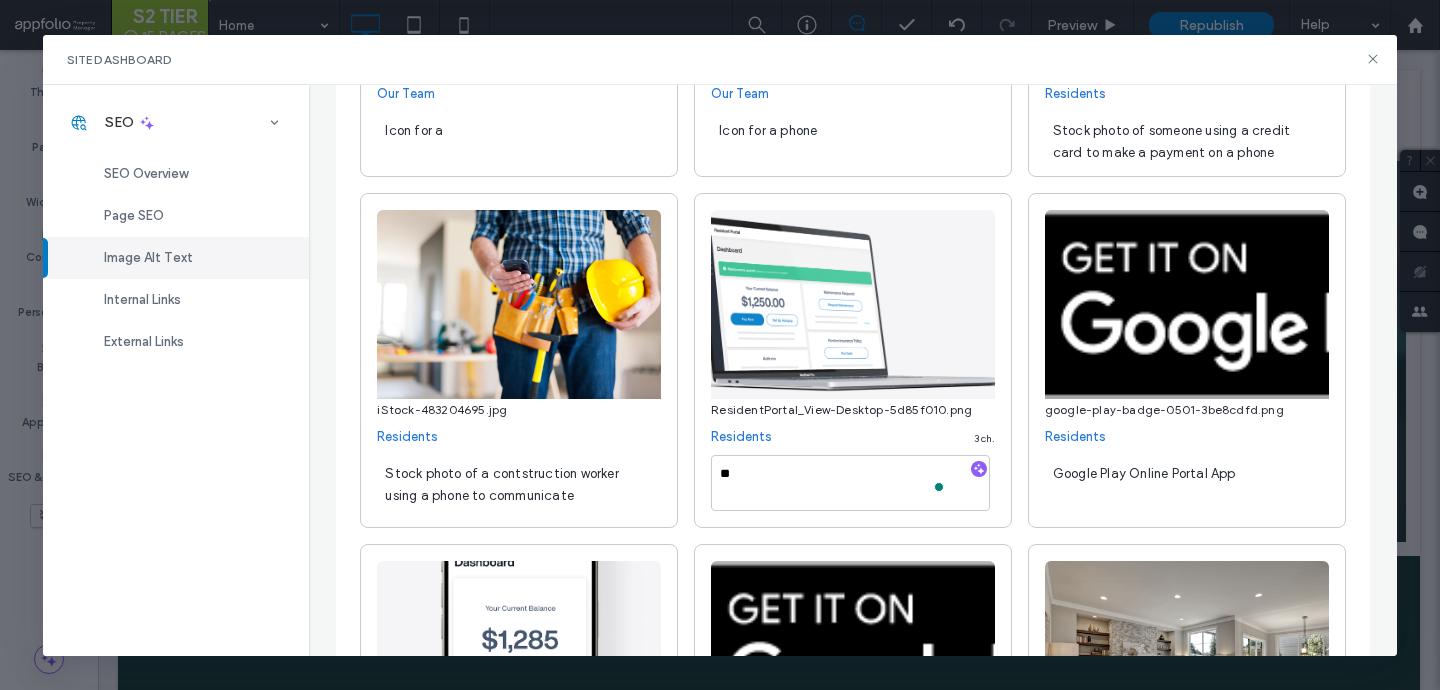 type on "*" 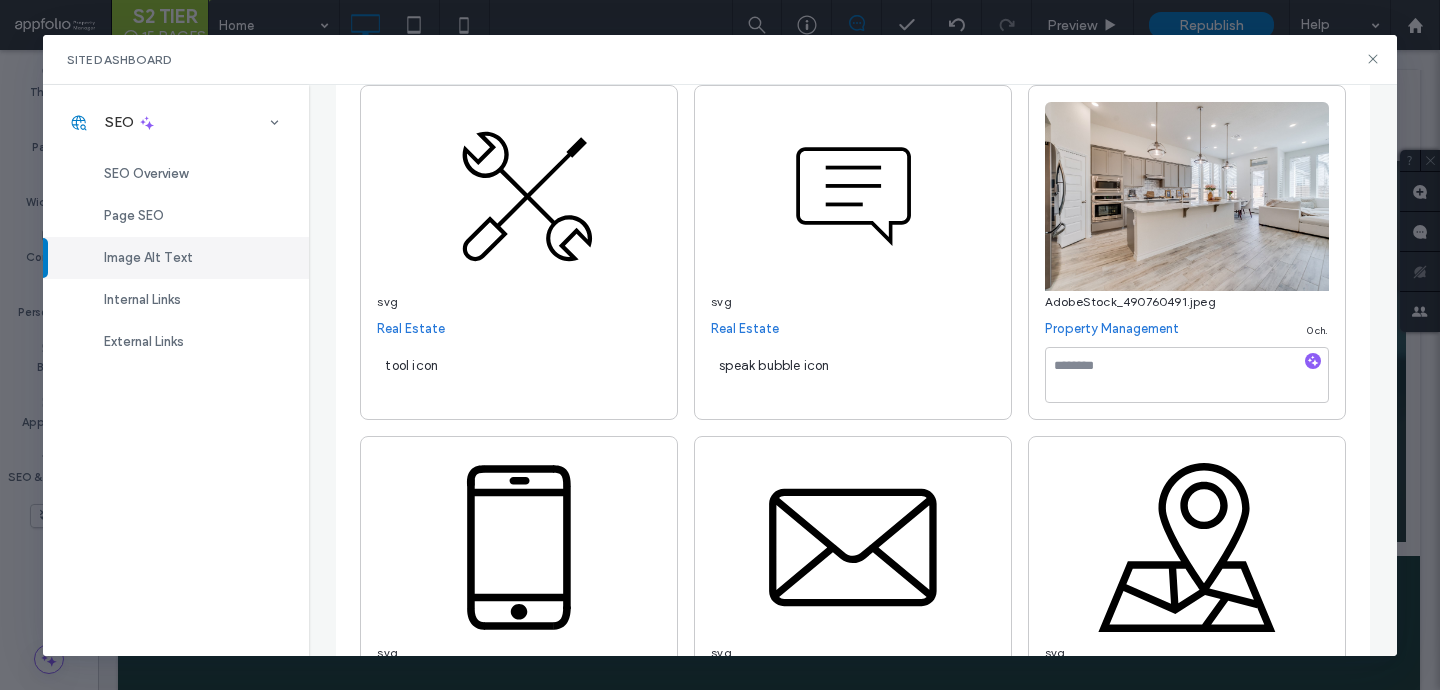 scroll, scrollTop: 6534, scrollLeft: 0, axis: vertical 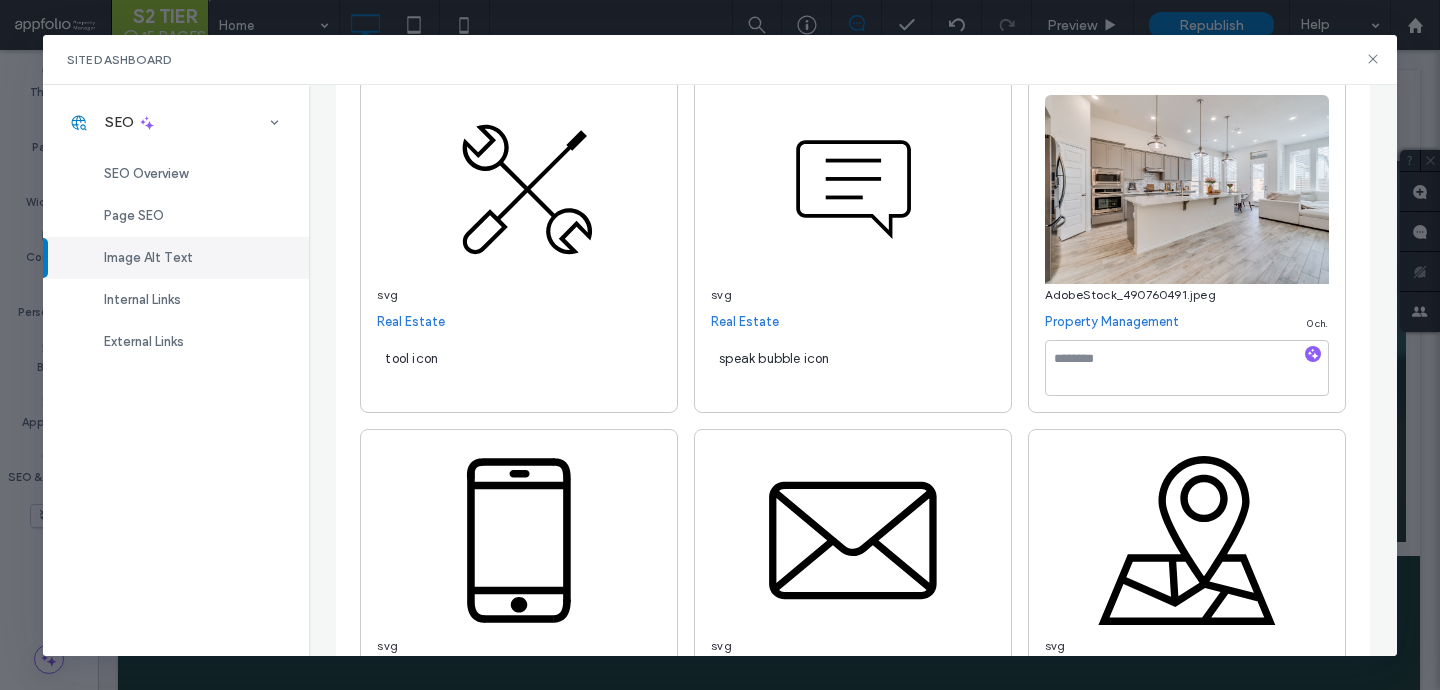 type on "**********" 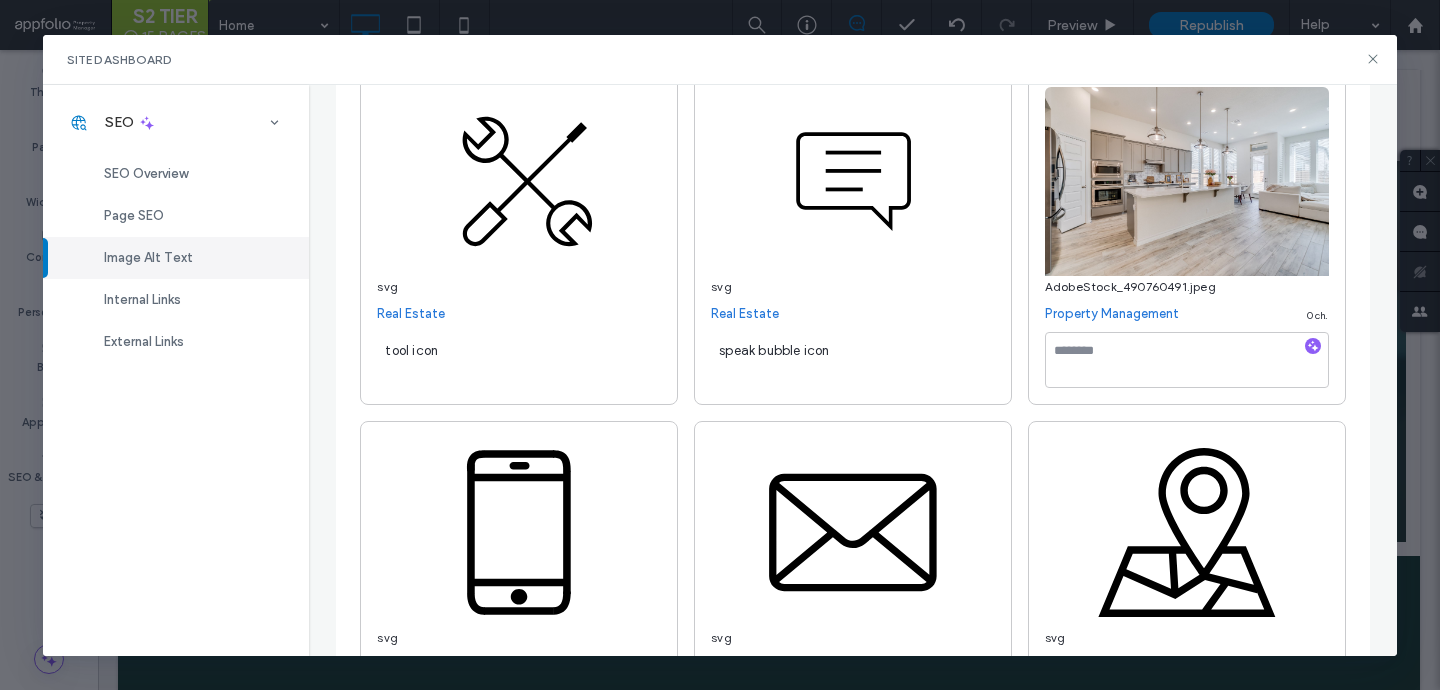 scroll, scrollTop: 6526, scrollLeft: 0, axis: vertical 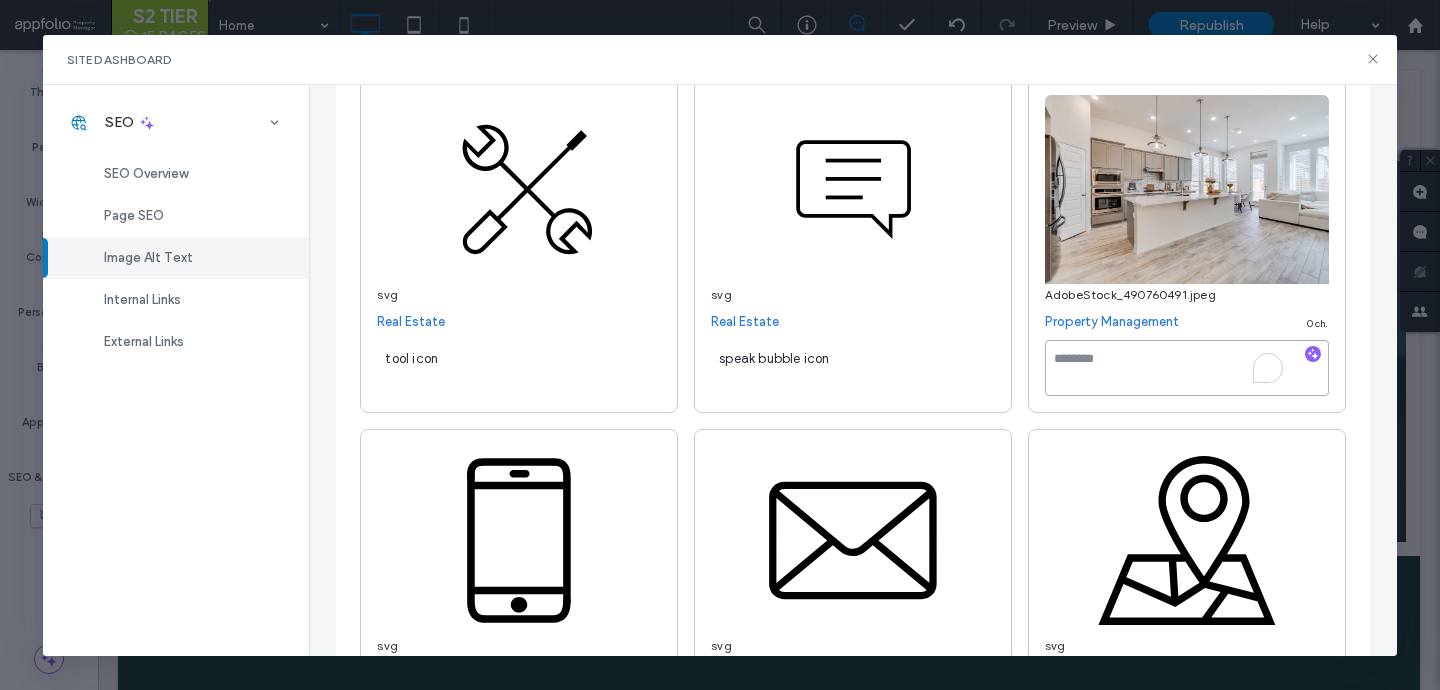 click at bounding box center [1187, 368] 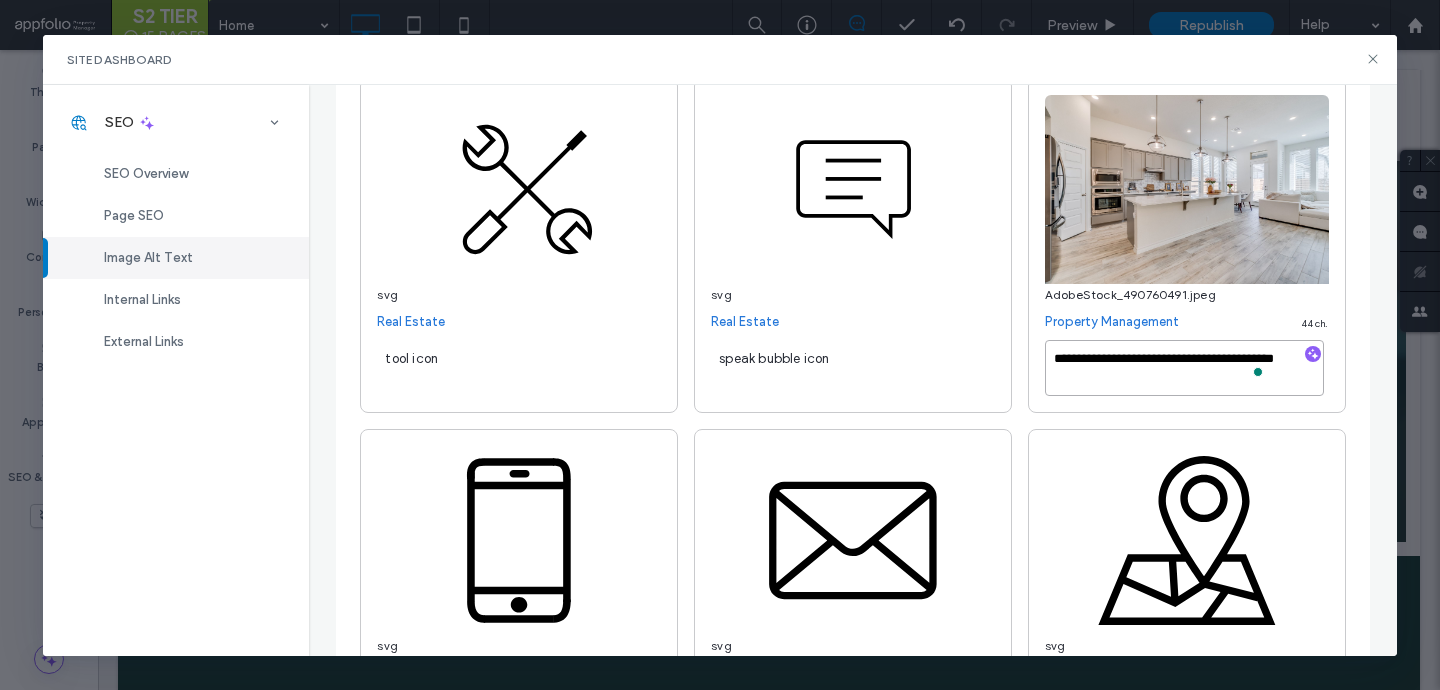 scroll, scrollTop: 2, scrollLeft: 0, axis: vertical 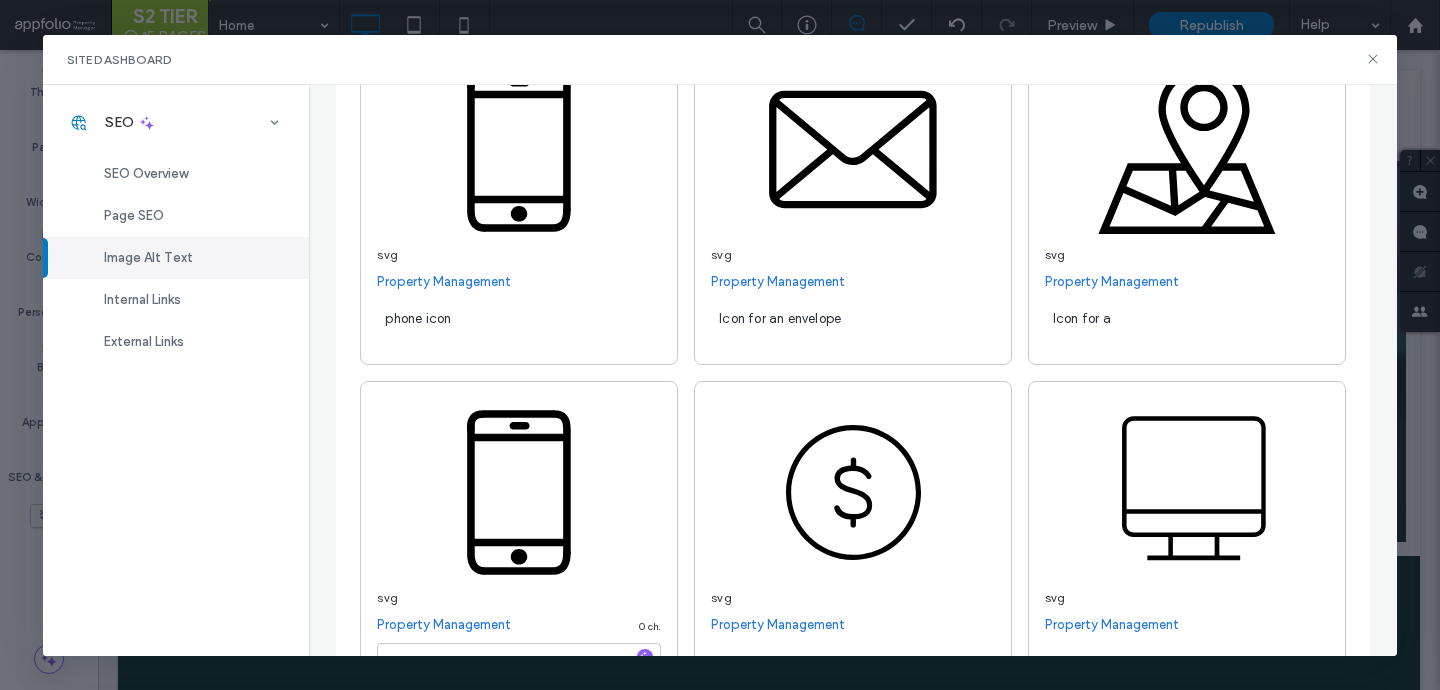 type on "**********" 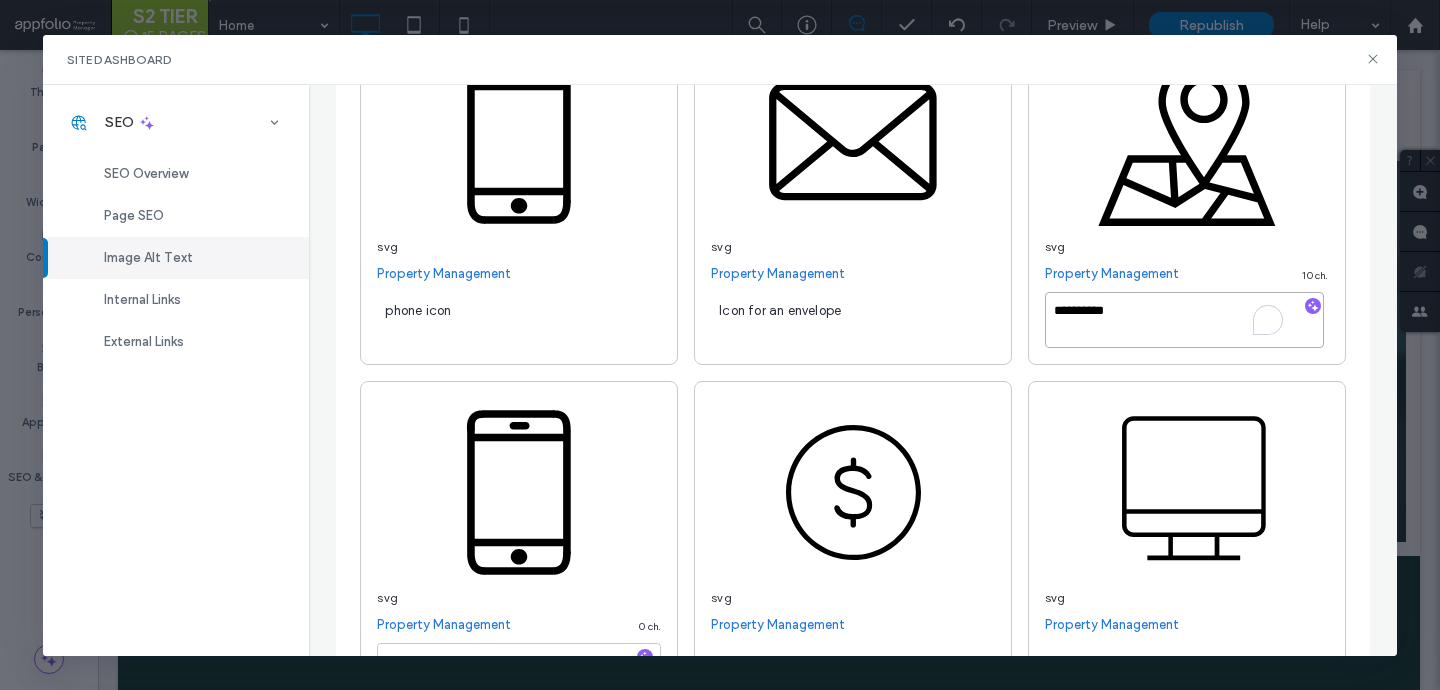 scroll, scrollTop: 6909, scrollLeft: 0, axis: vertical 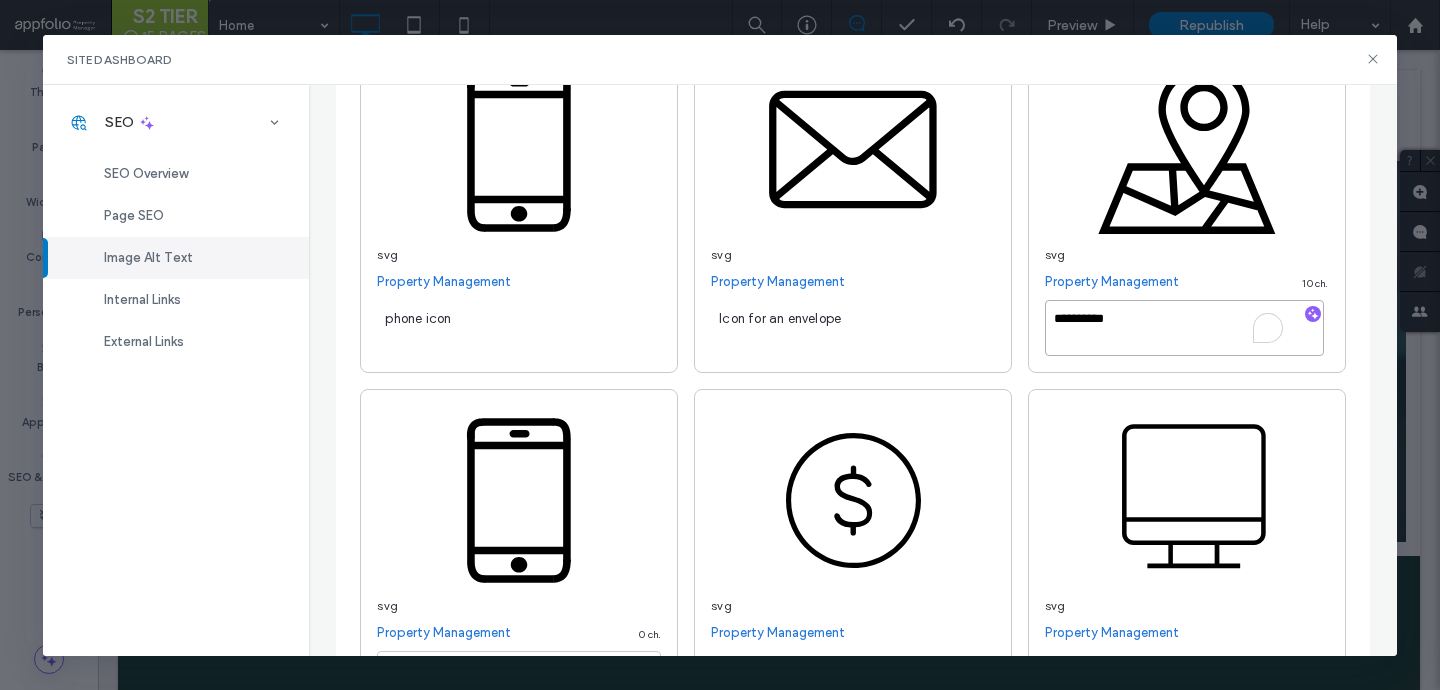 click on "**********" at bounding box center [1184, 328] 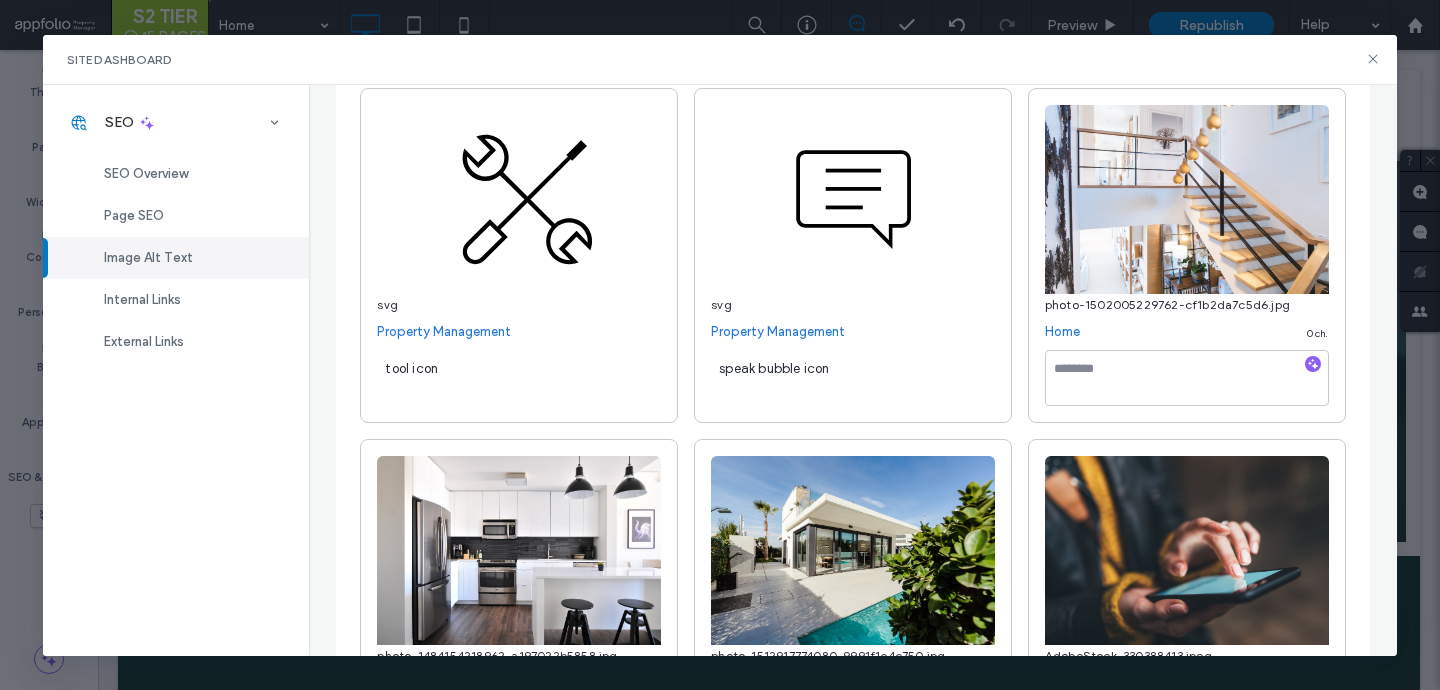 type on "**********" 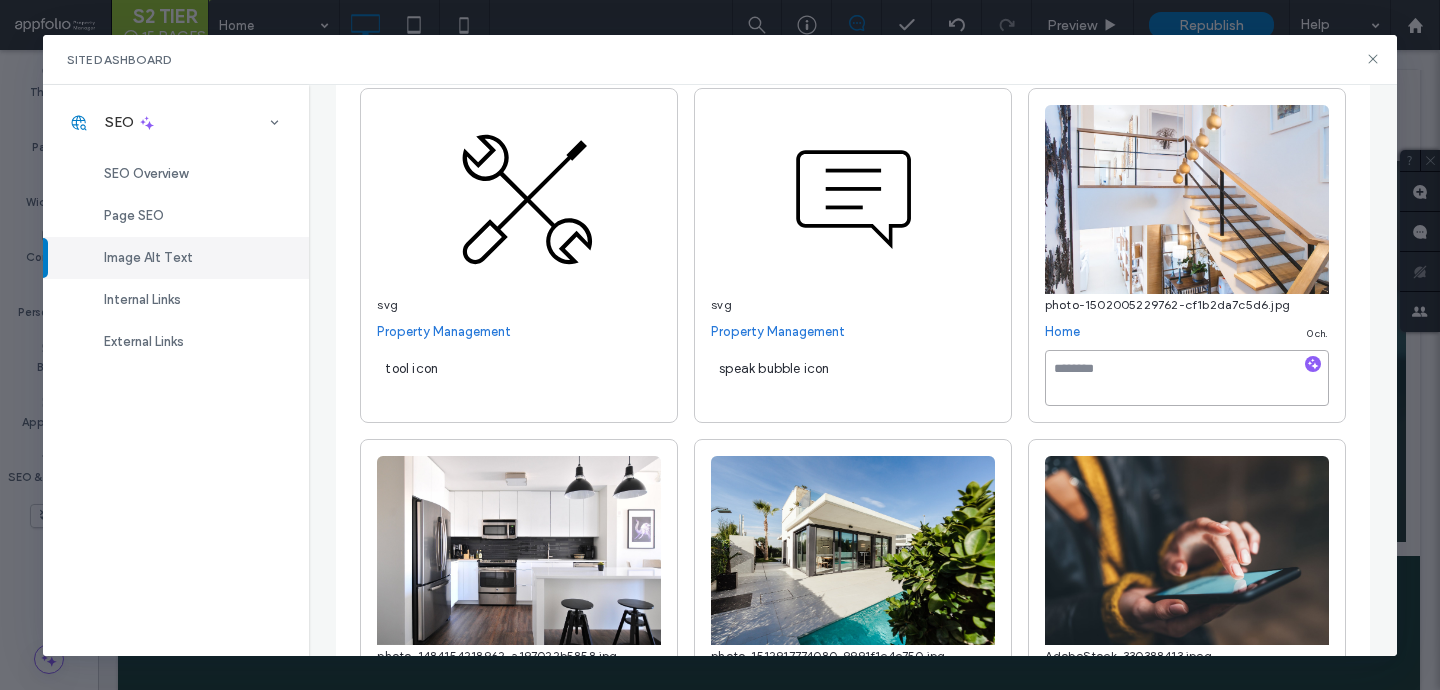 click at bounding box center [1187, 378] 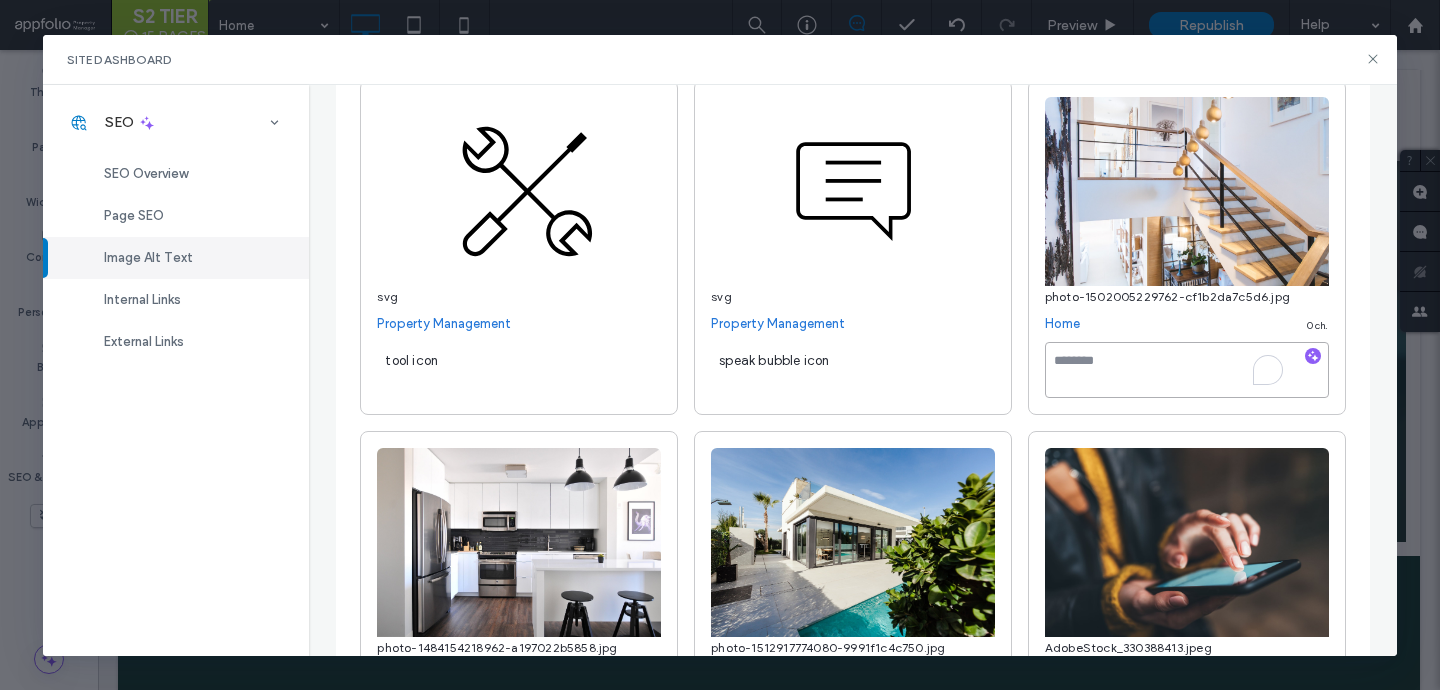scroll, scrollTop: 7553, scrollLeft: 0, axis: vertical 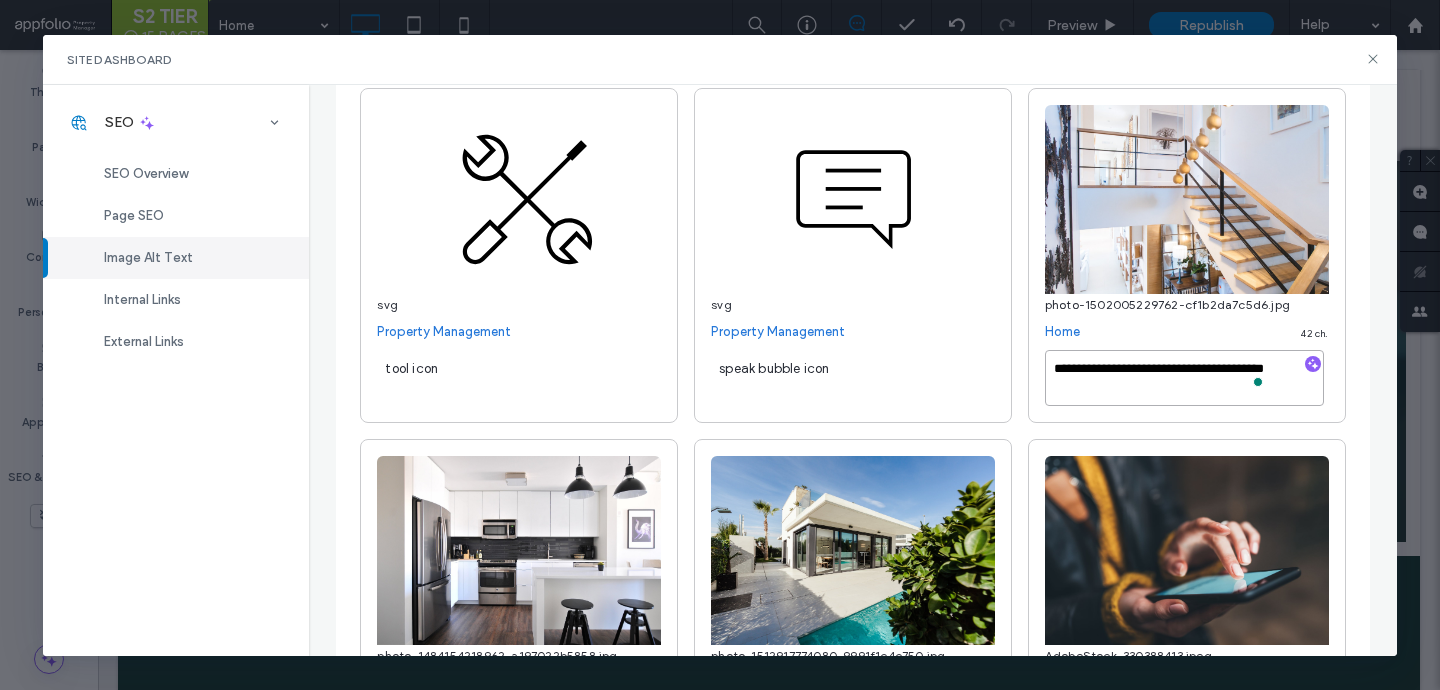type on "**********" 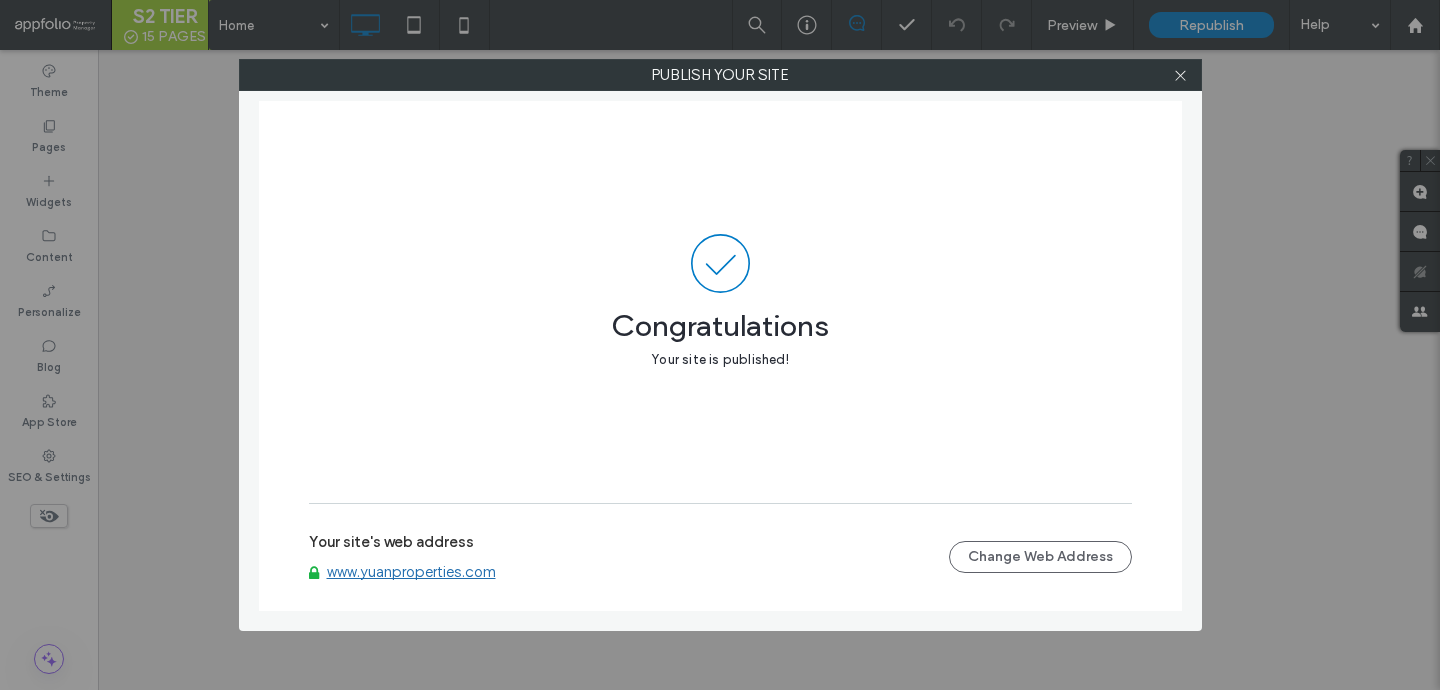 scroll, scrollTop: 0, scrollLeft: 0, axis: both 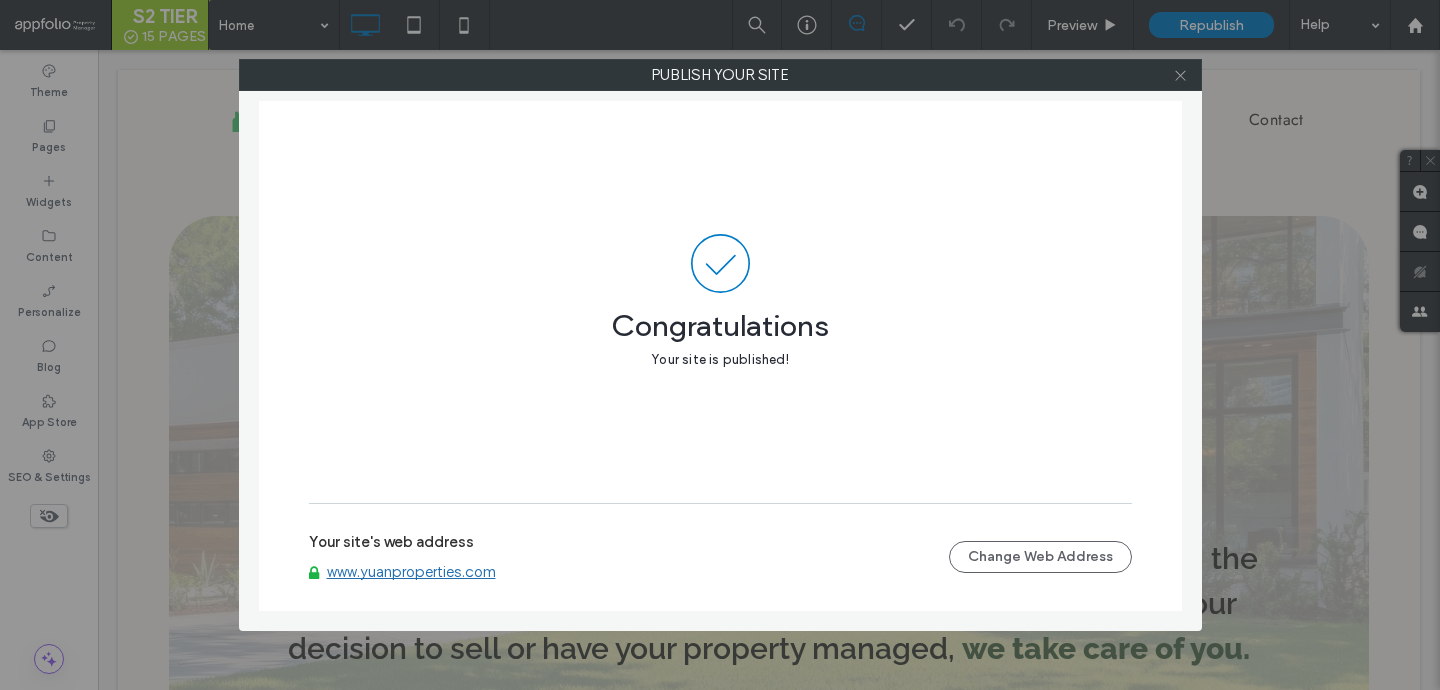 click 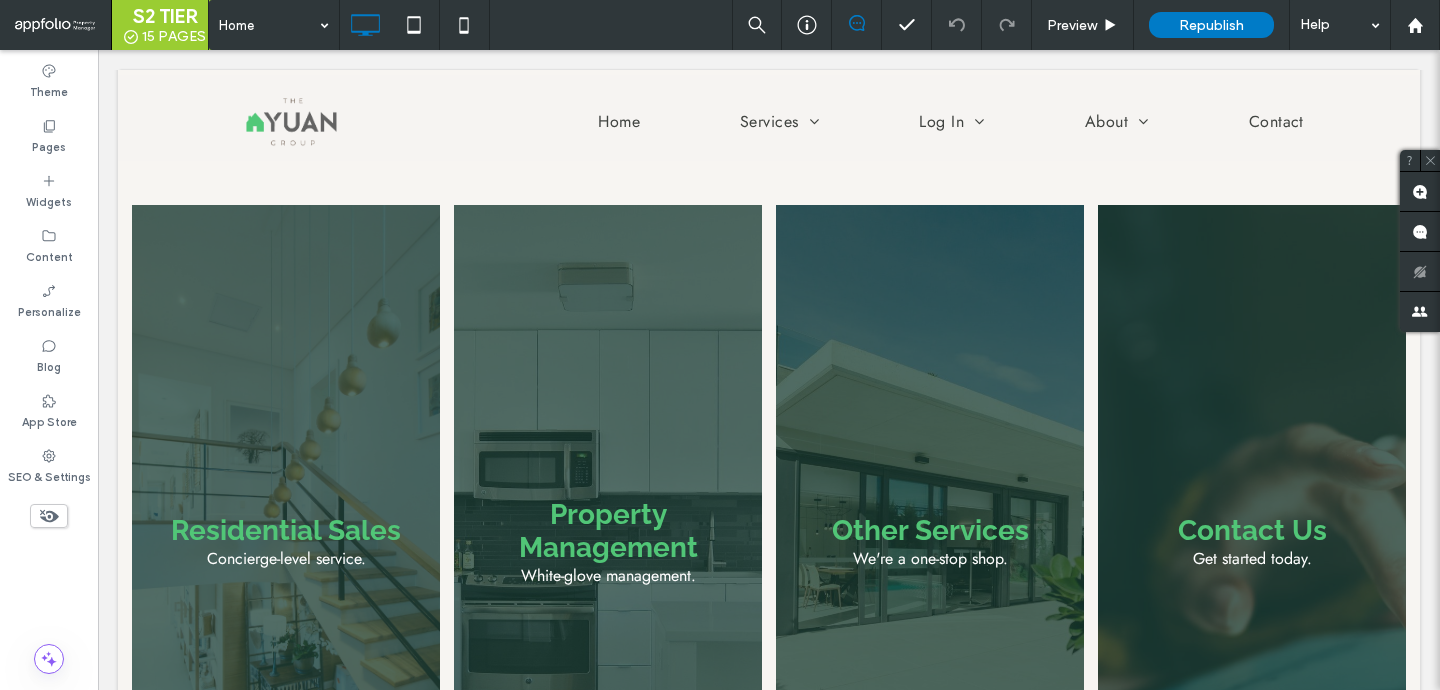 scroll, scrollTop: 0, scrollLeft: 0, axis: both 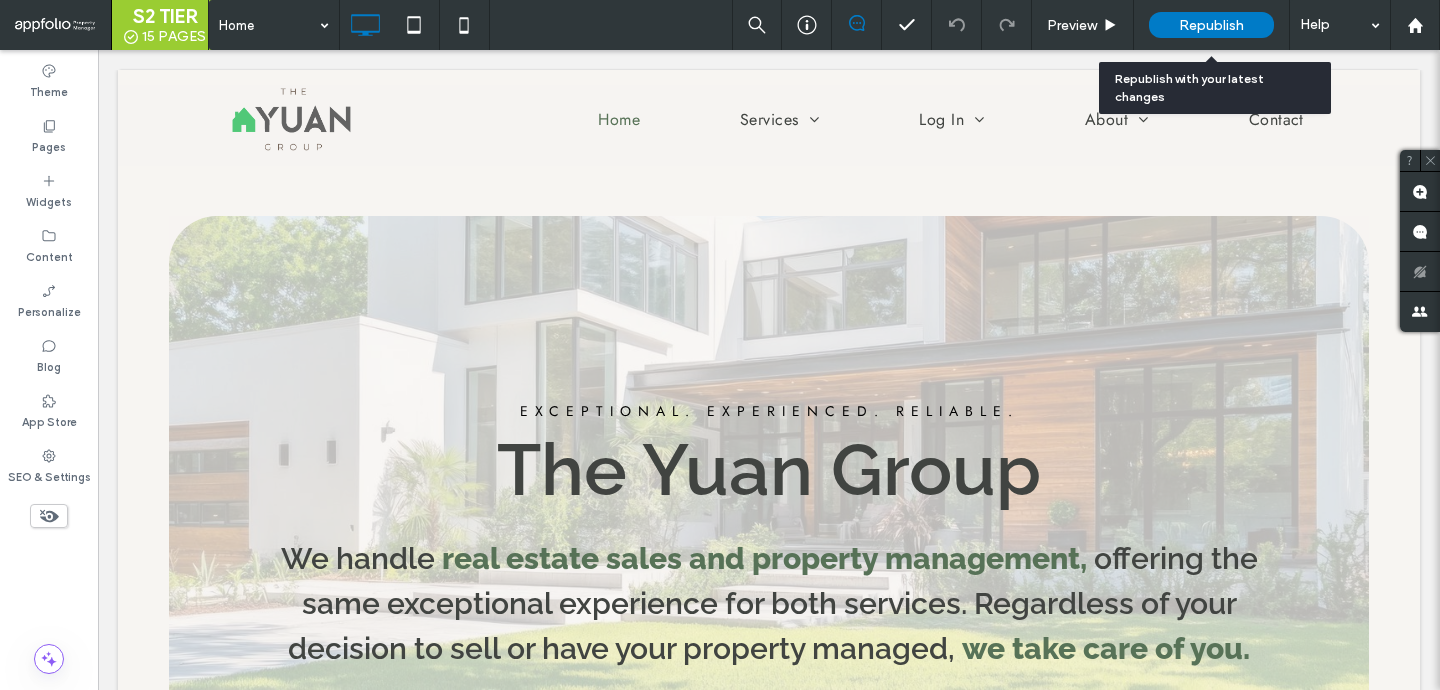 click on "Republish" at bounding box center [1211, 25] 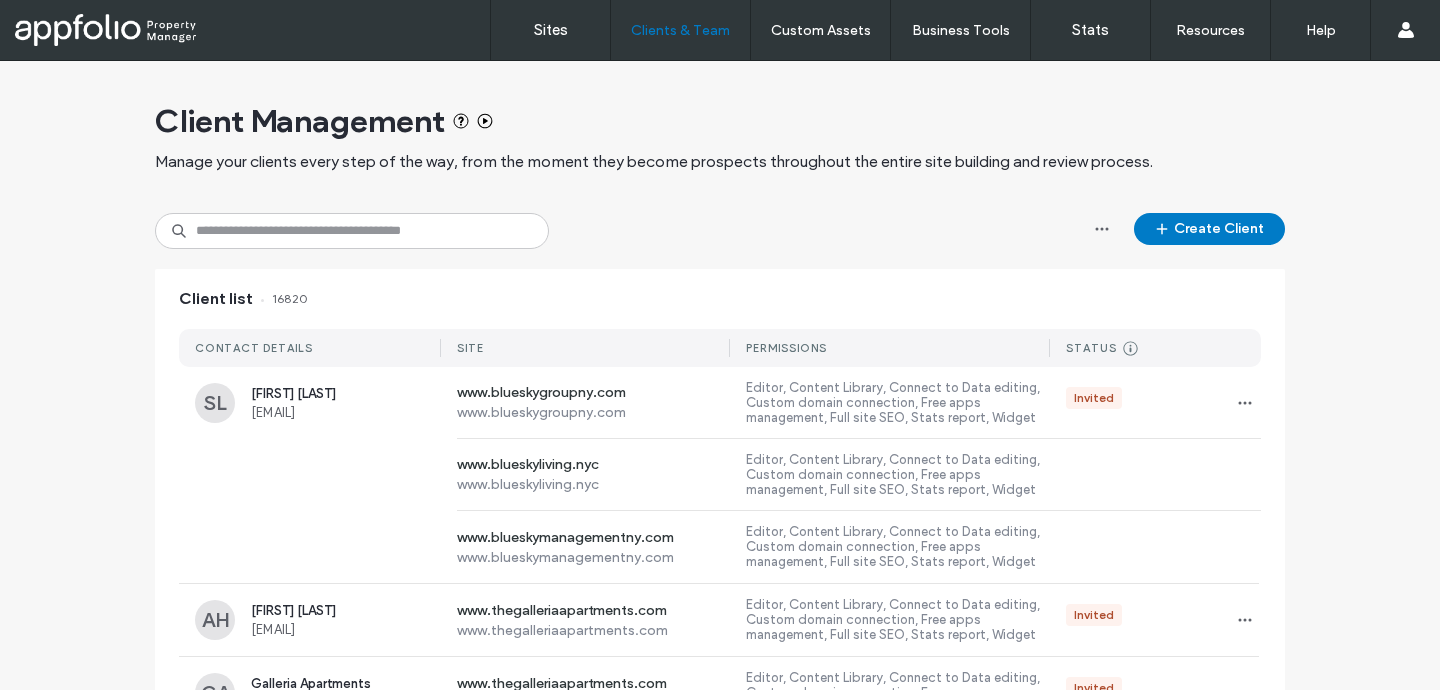 scroll, scrollTop: 0, scrollLeft: 0, axis: both 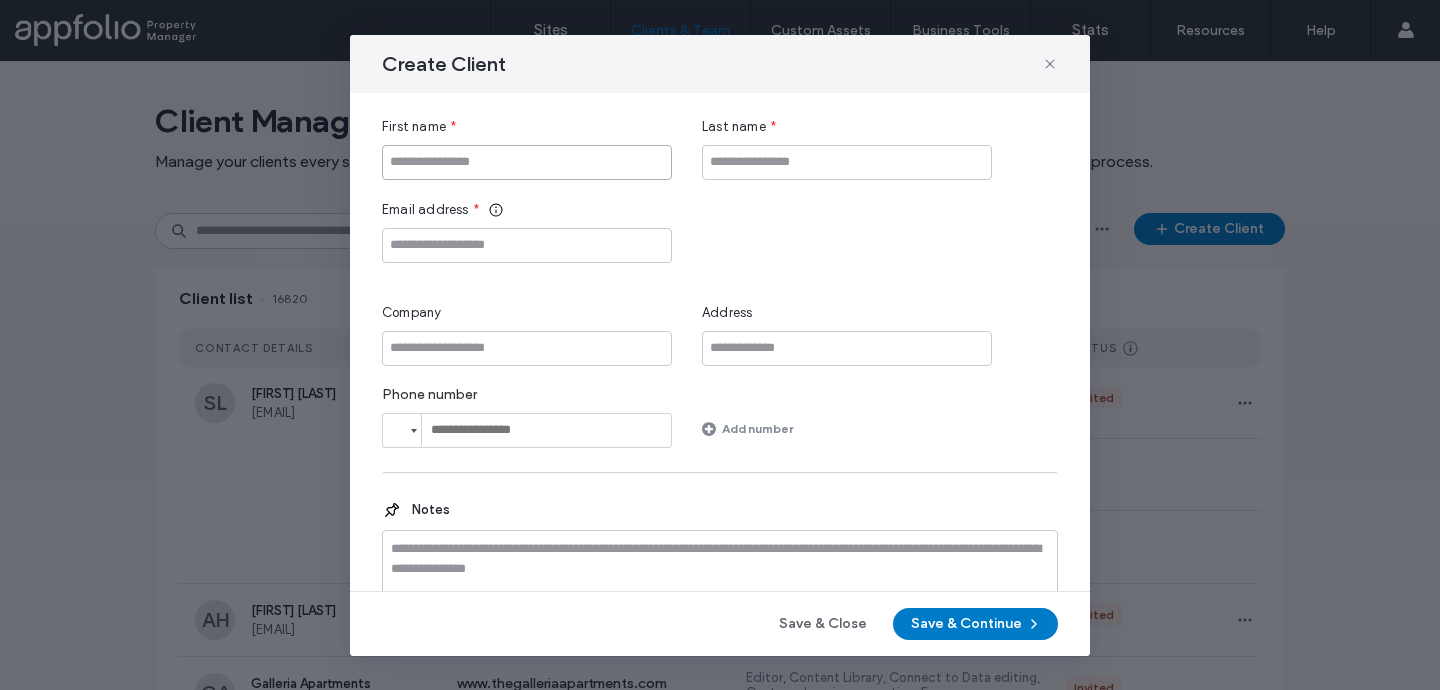 click at bounding box center (527, 162) 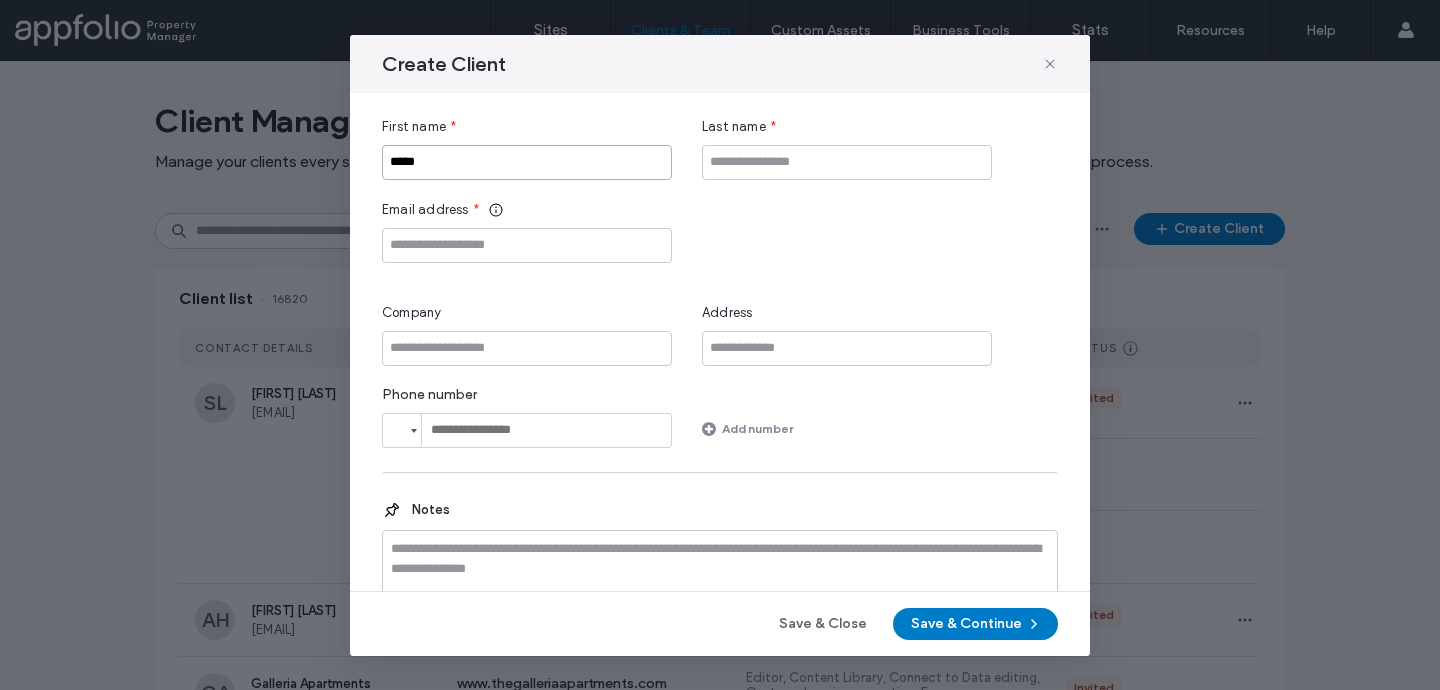 type on "*****" 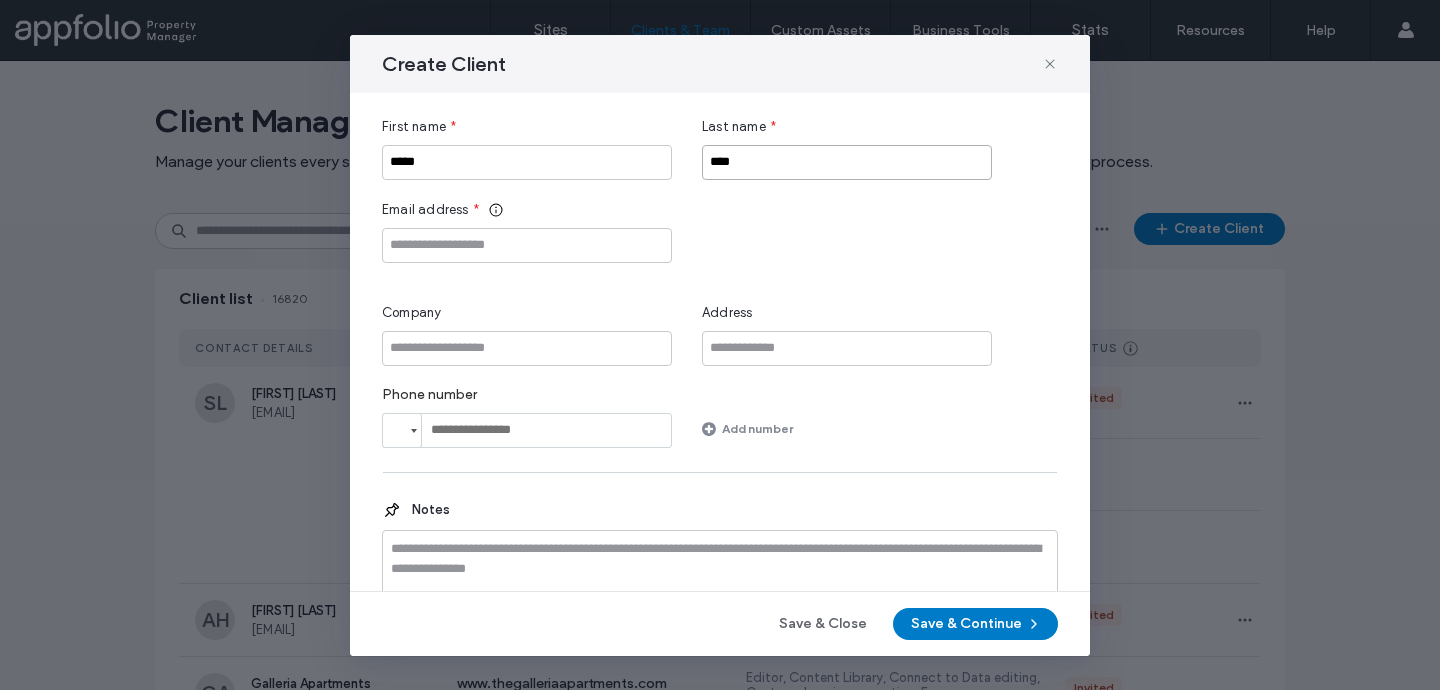 type on "****" 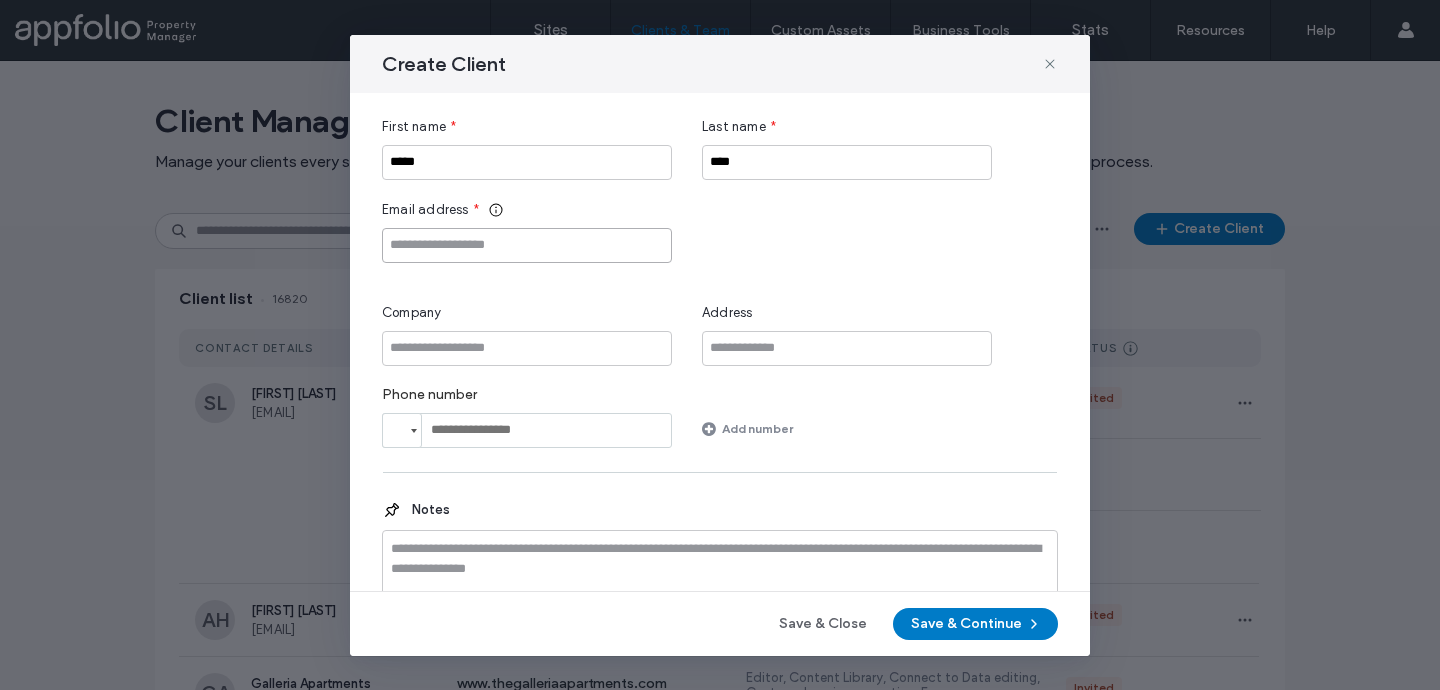 paste on "**********" 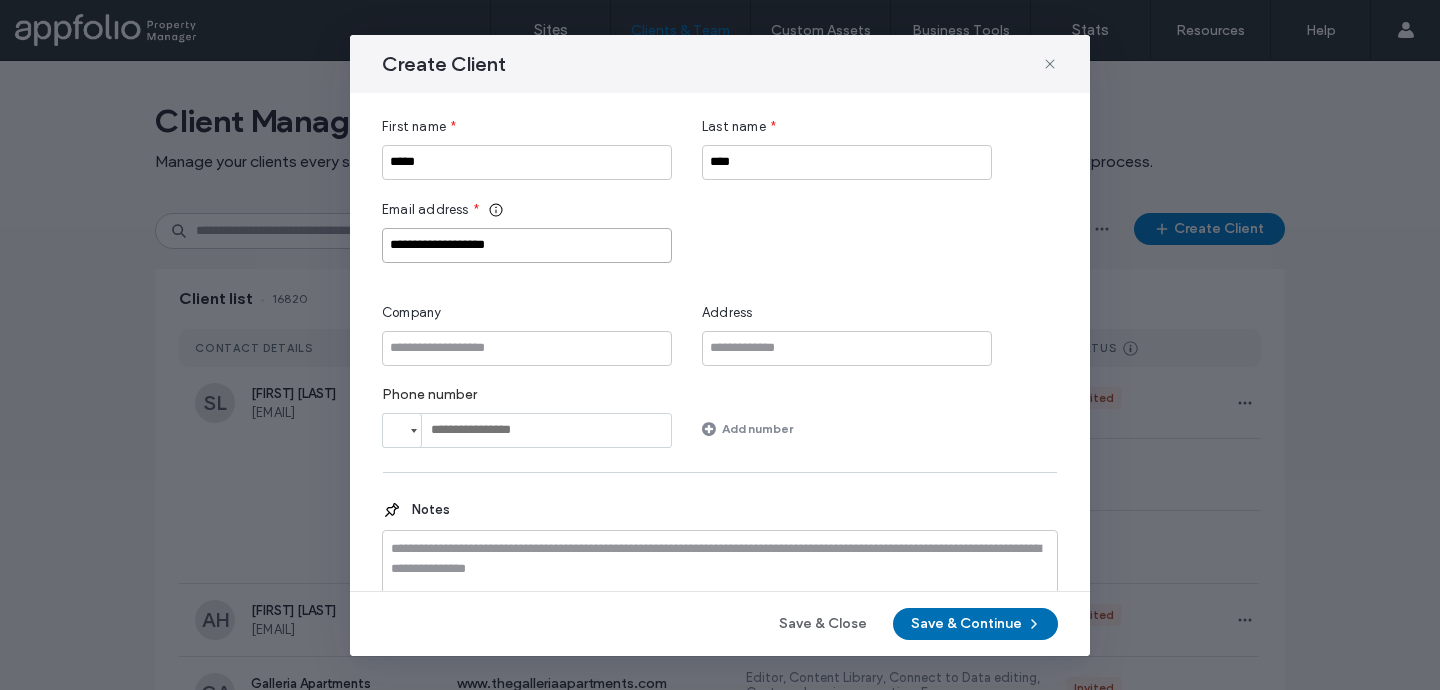 type on "**********" 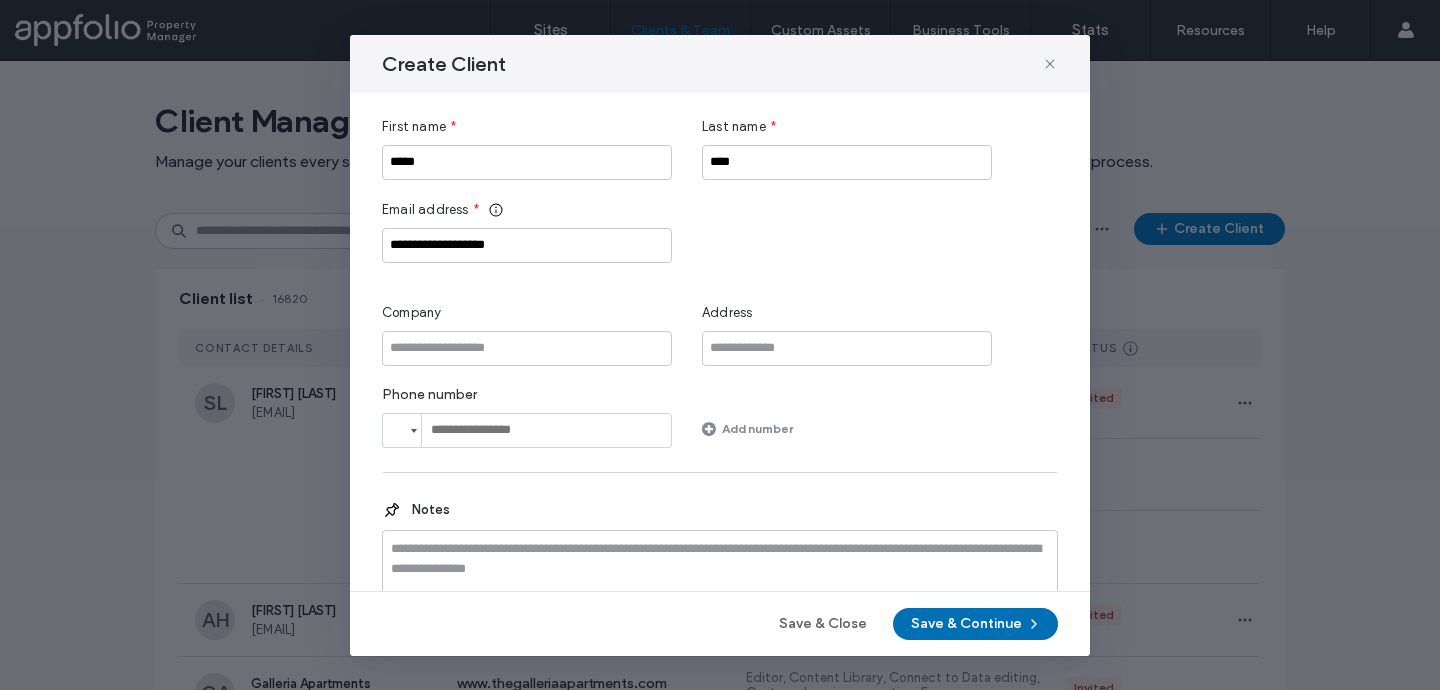 click on "Save & Continue" at bounding box center (975, 624) 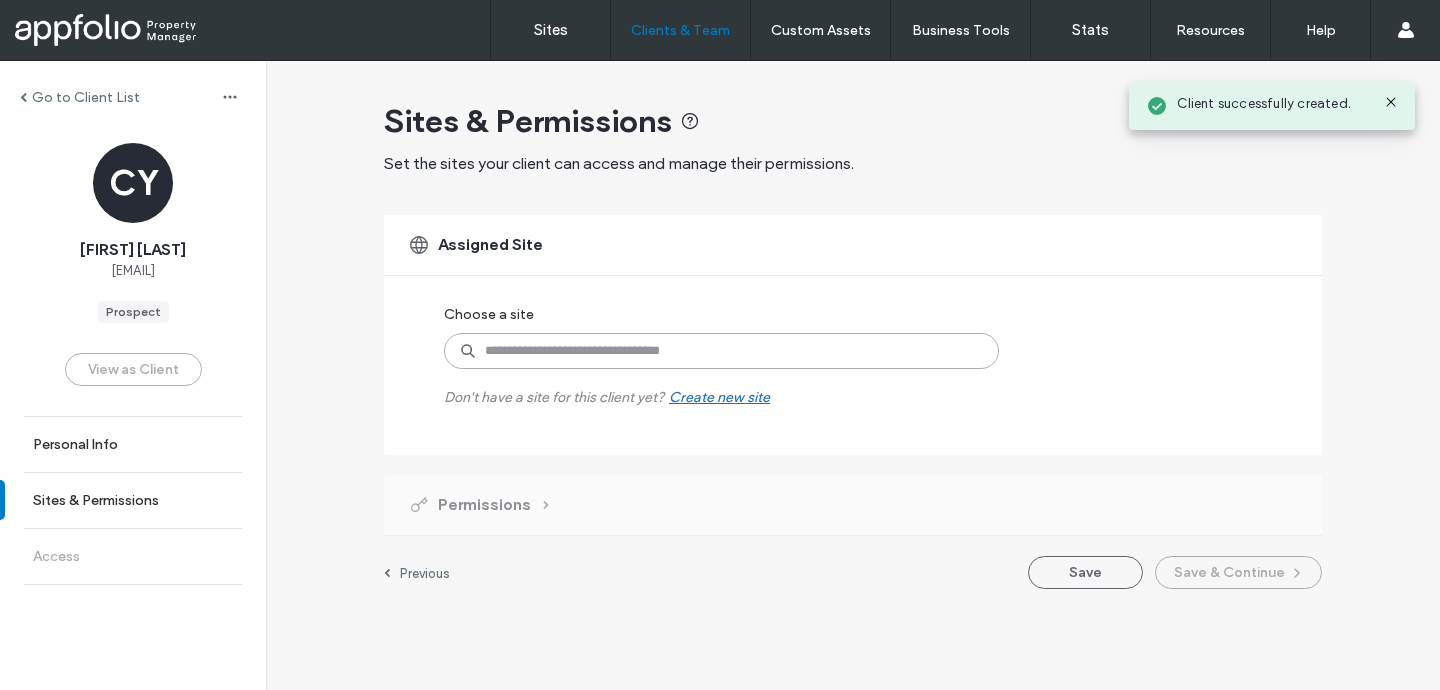 click at bounding box center [721, 351] 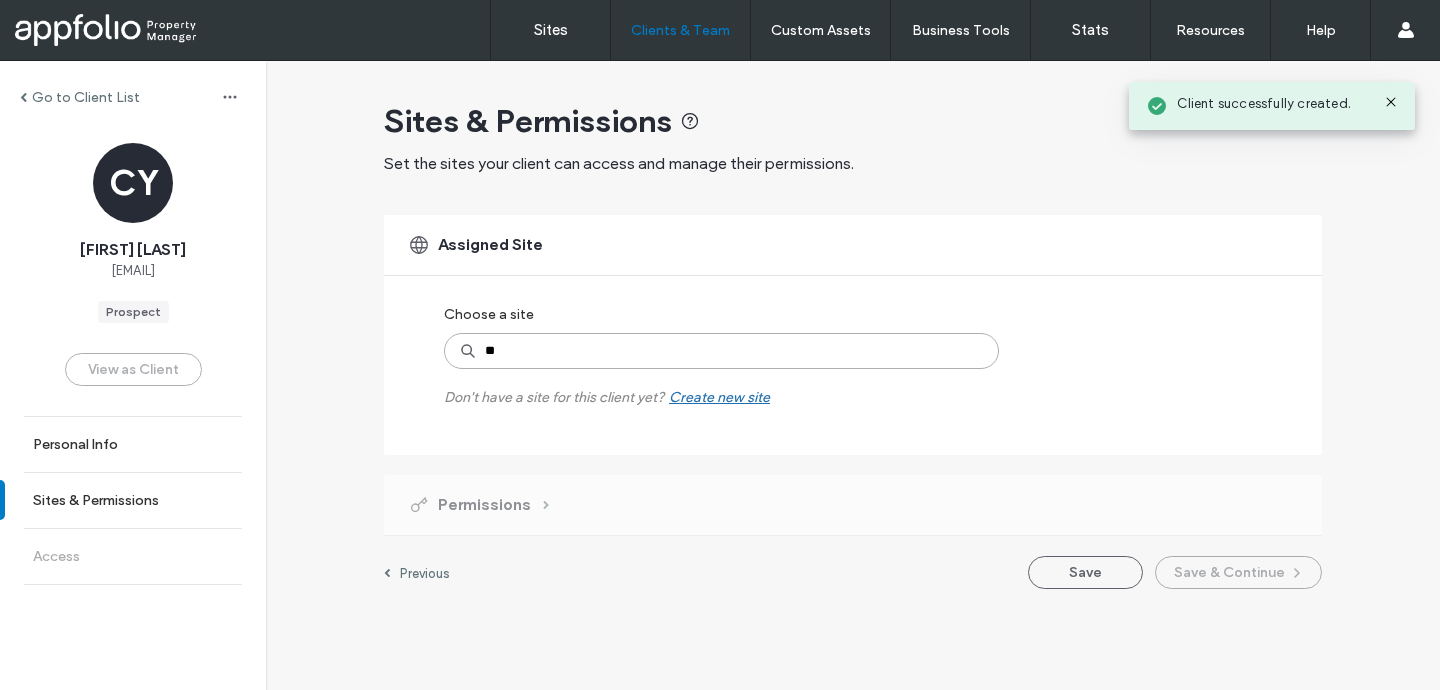 type on "***" 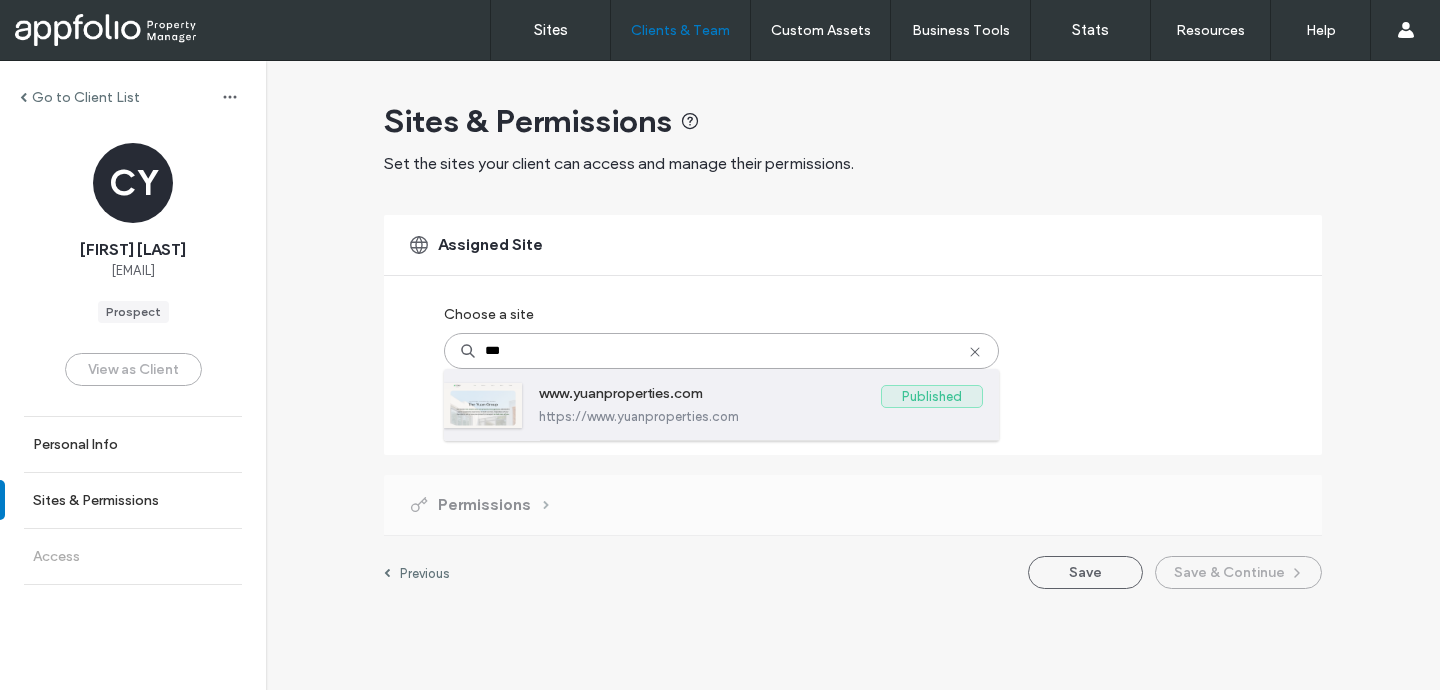click on "www.yuanproperties.com" at bounding box center [710, 397] 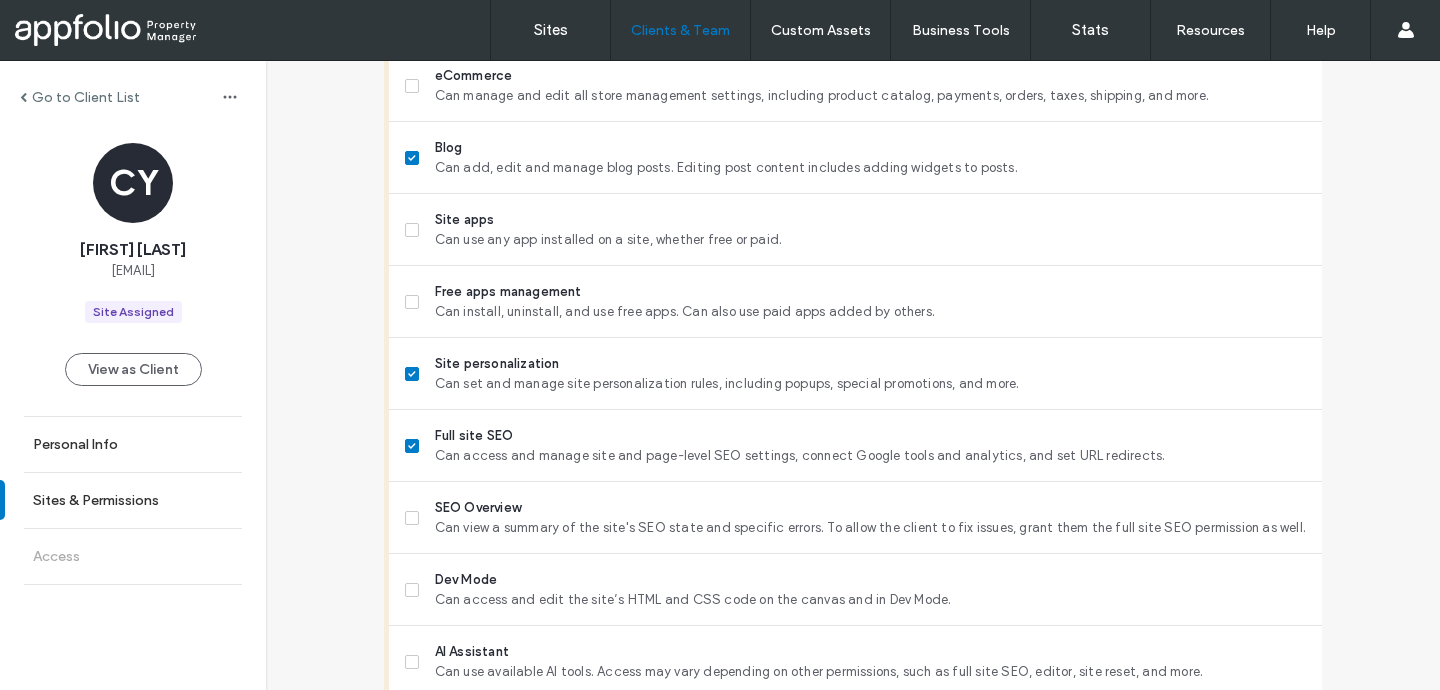 scroll, scrollTop: 1784, scrollLeft: 0, axis: vertical 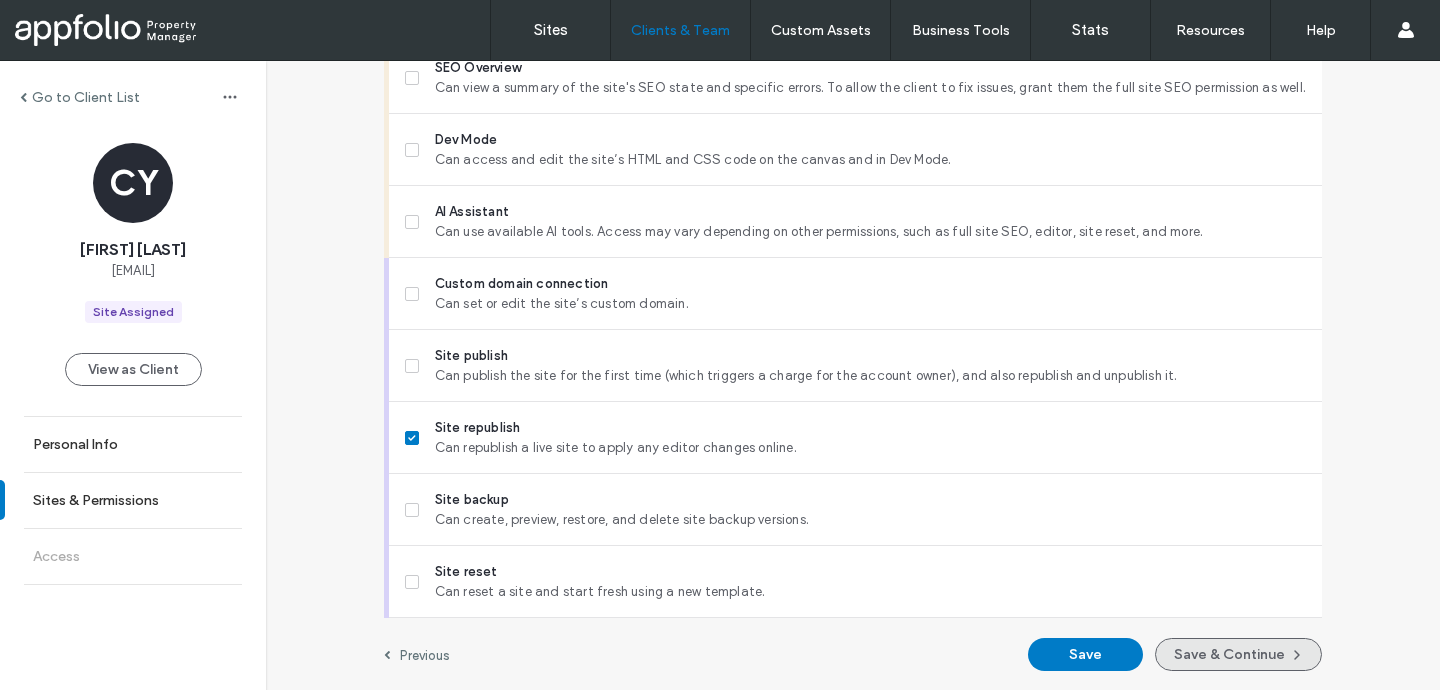 click on "Save & Continue" at bounding box center [1238, 654] 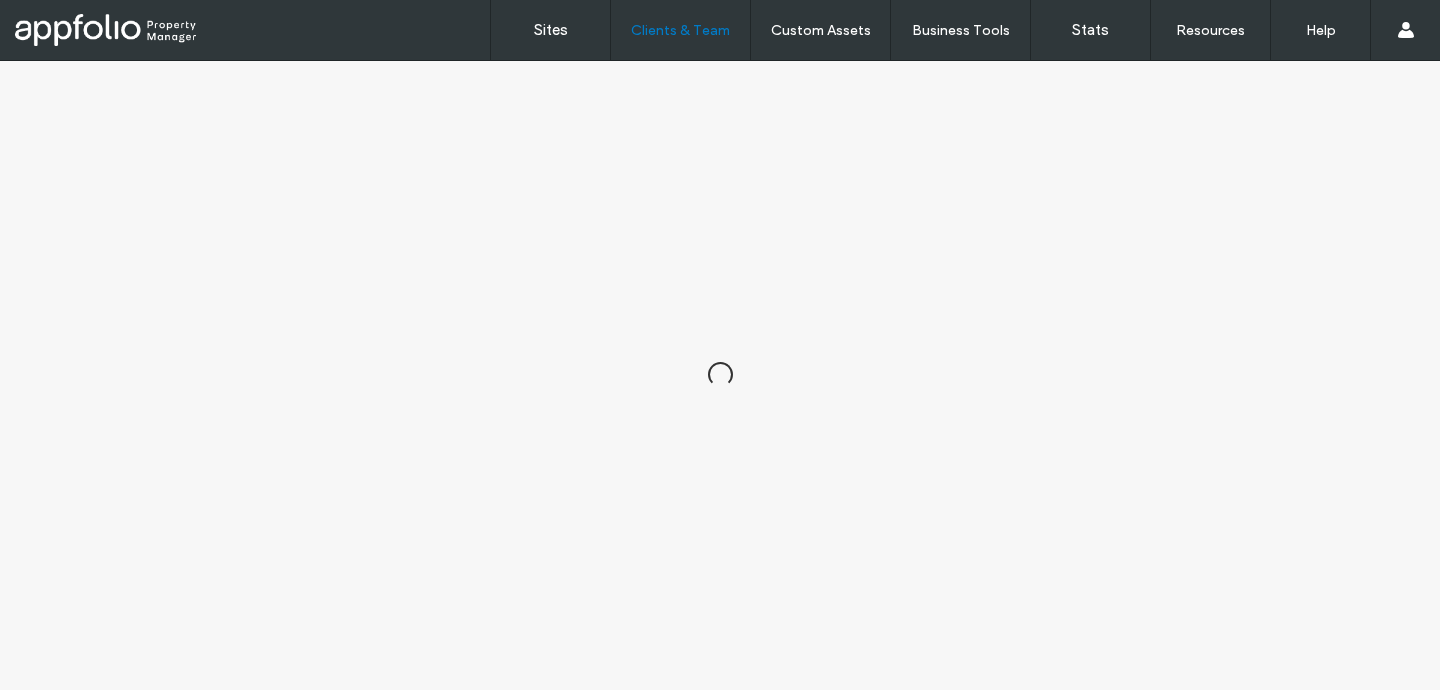 scroll, scrollTop: 0, scrollLeft: 0, axis: both 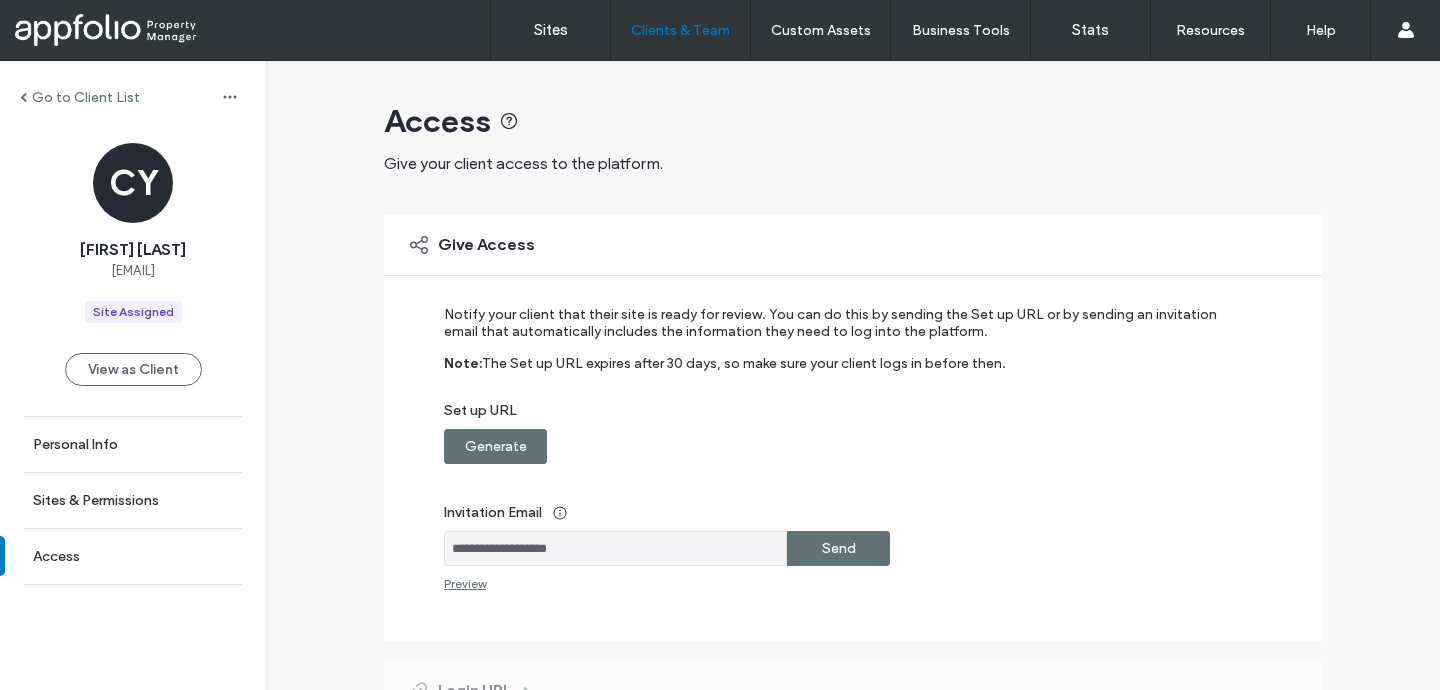 click on "Send" at bounding box center (838, 548) 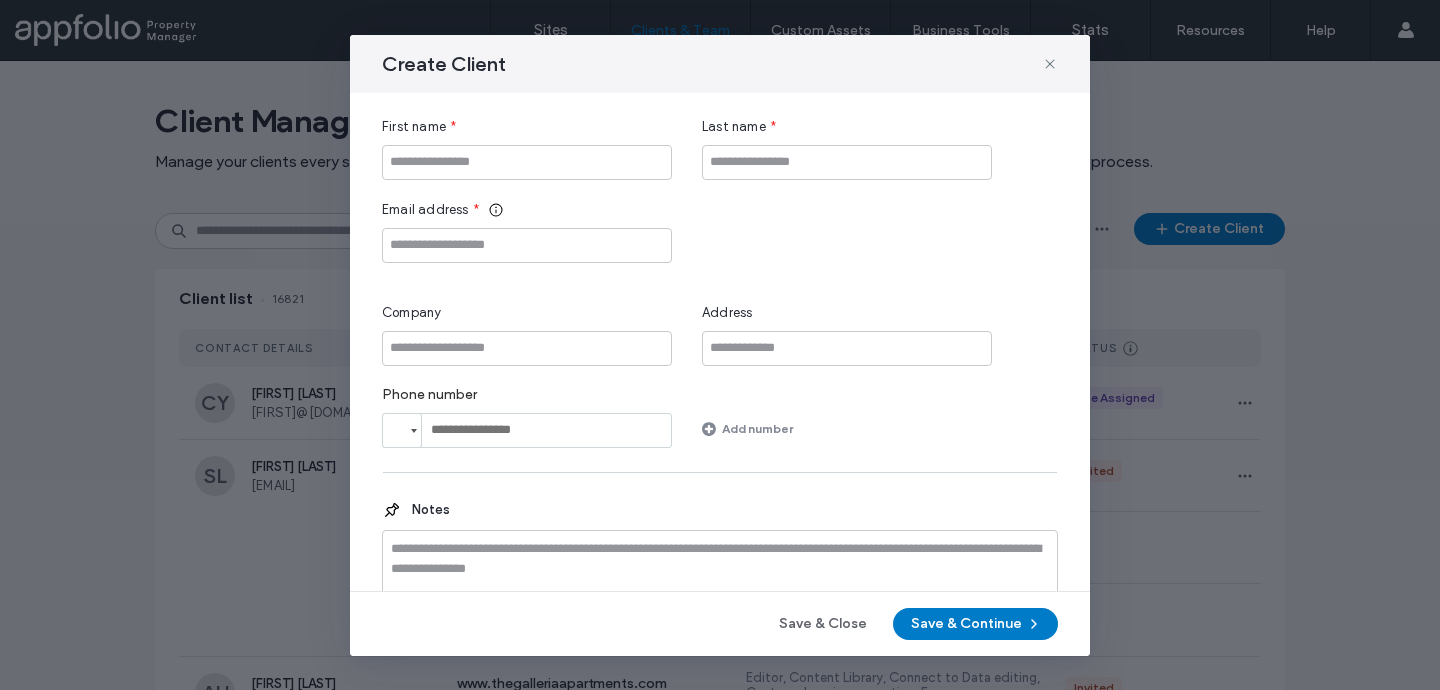 scroll, scrollTop: 0, scrollLeft: 0, axis: both 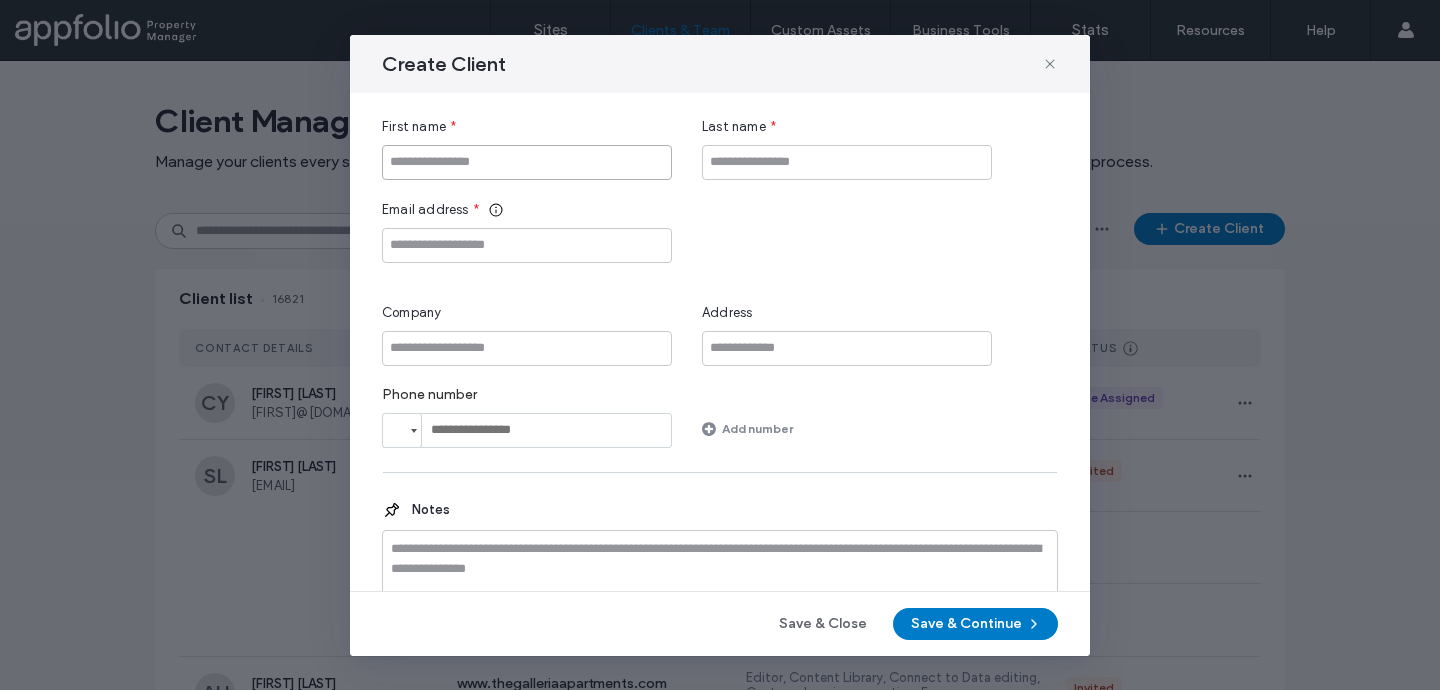 click at bounding box center (527, 162) 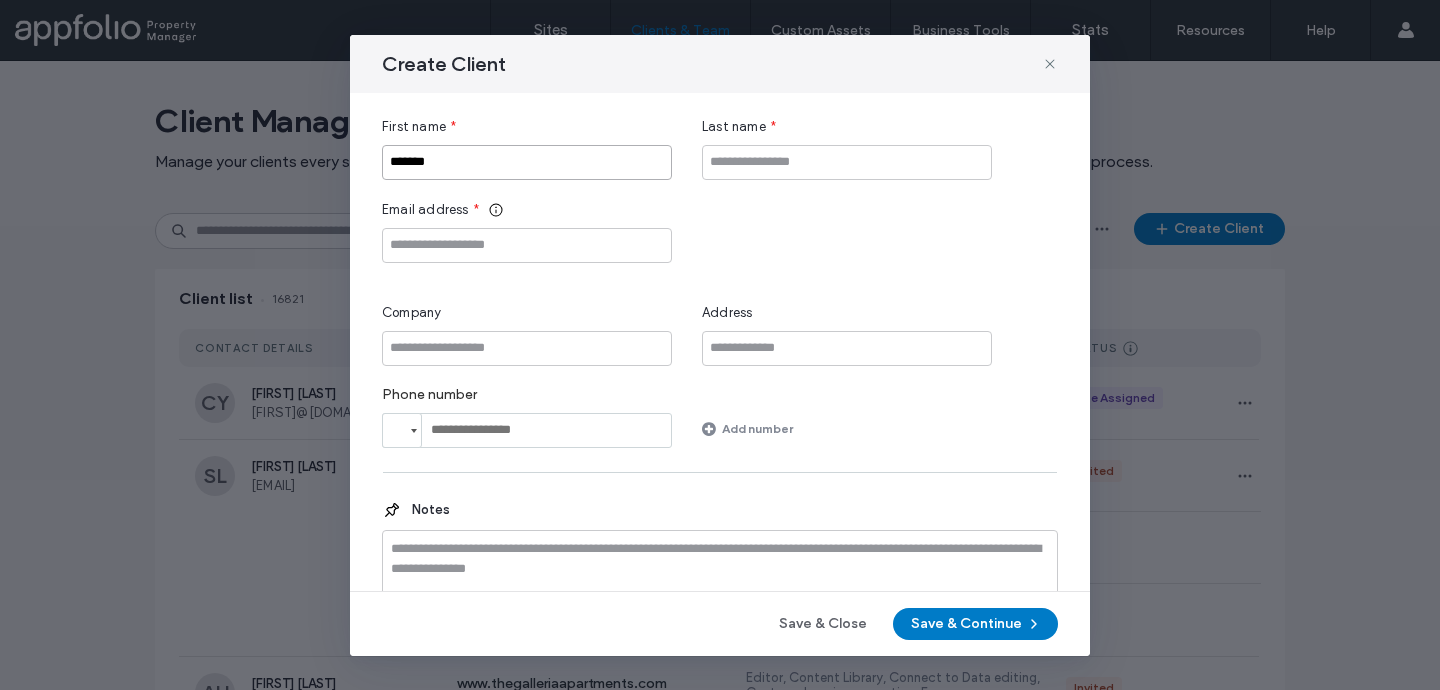 type on "*******" 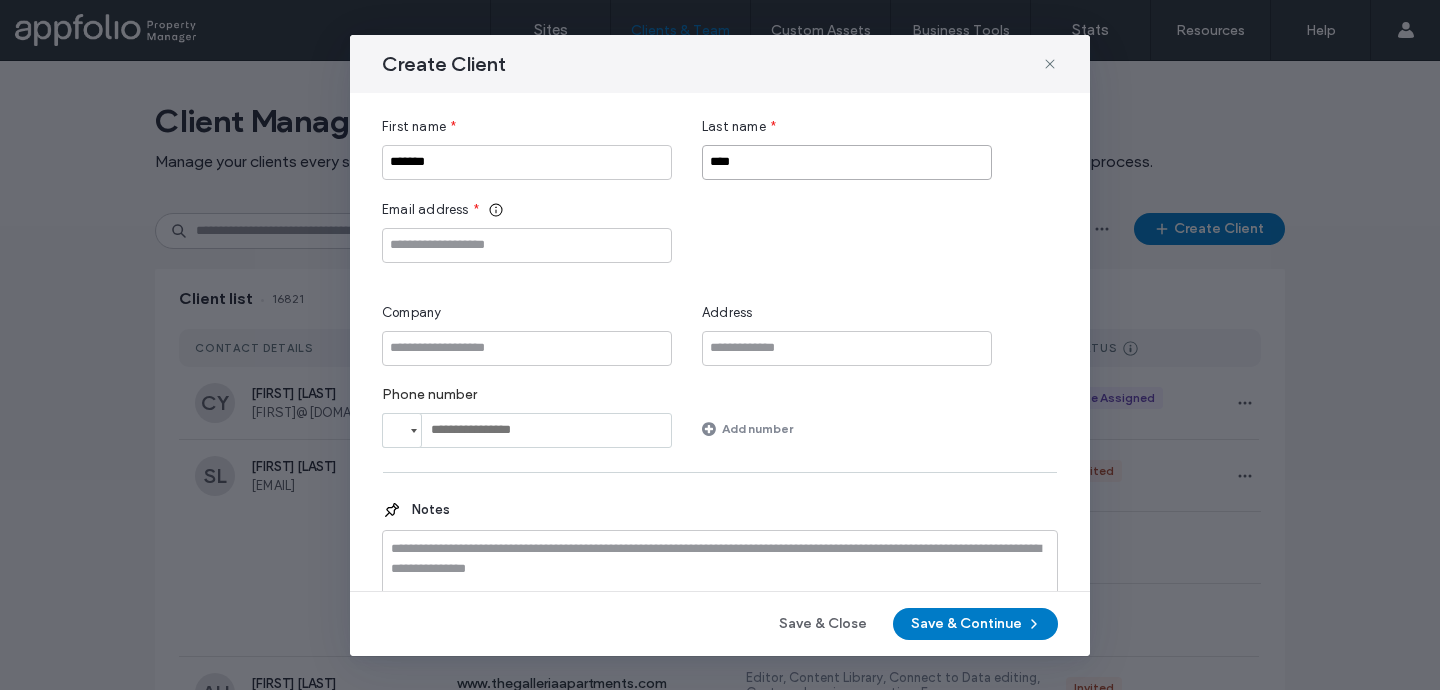 type on "****" 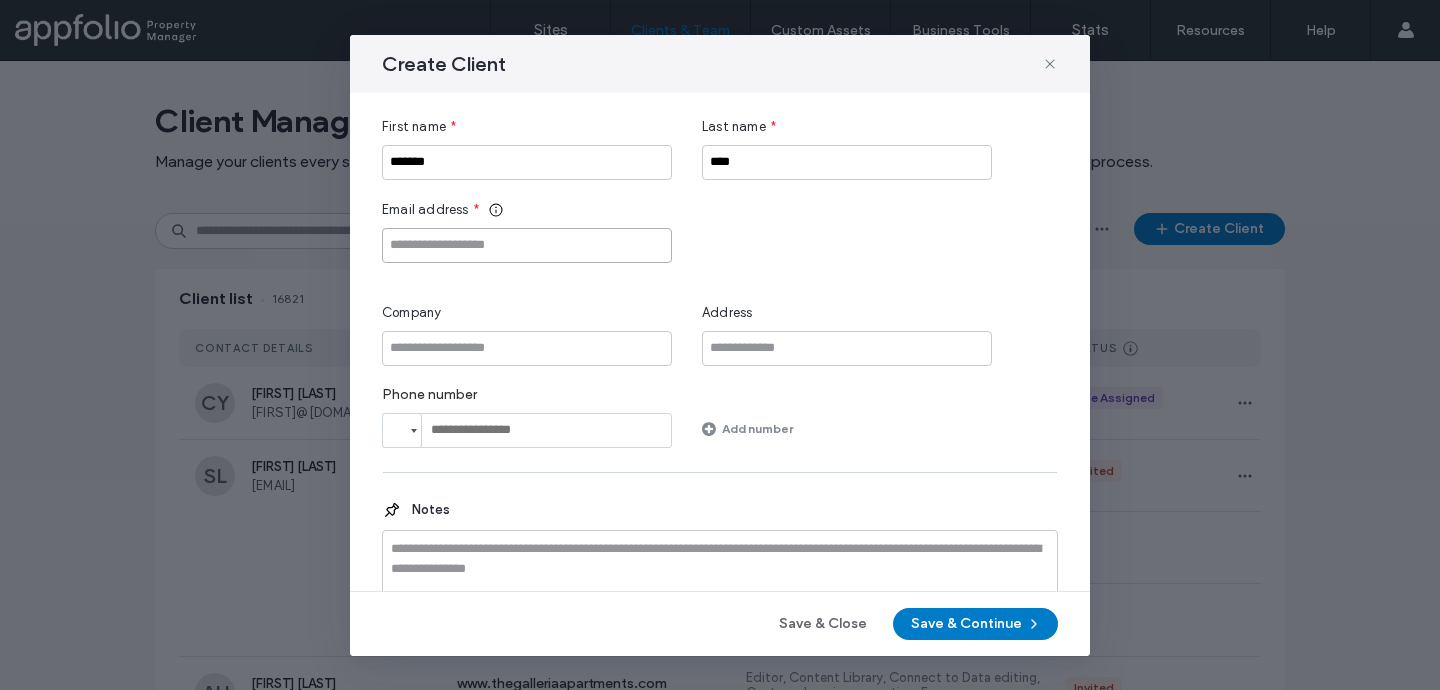 paste on "**********" 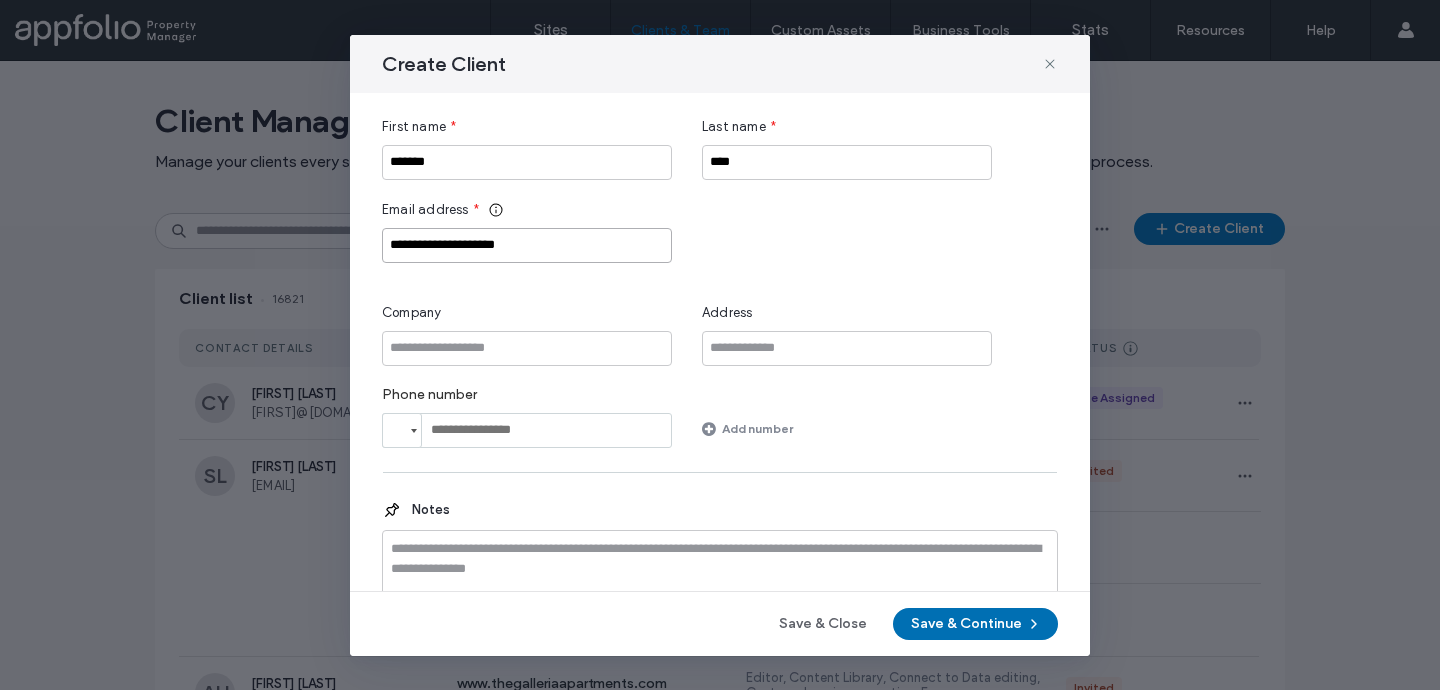 type on "**********" 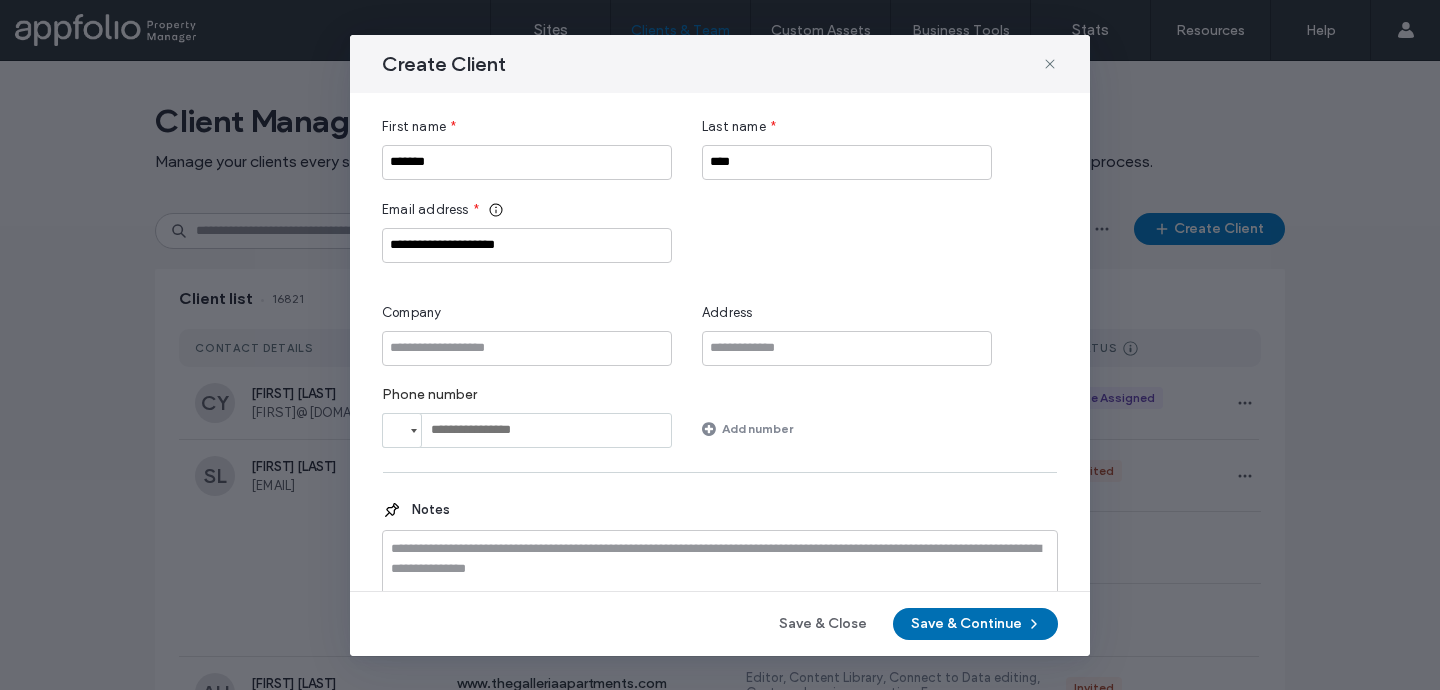 click on "Save & Continue" at bounding box center [975, 624] 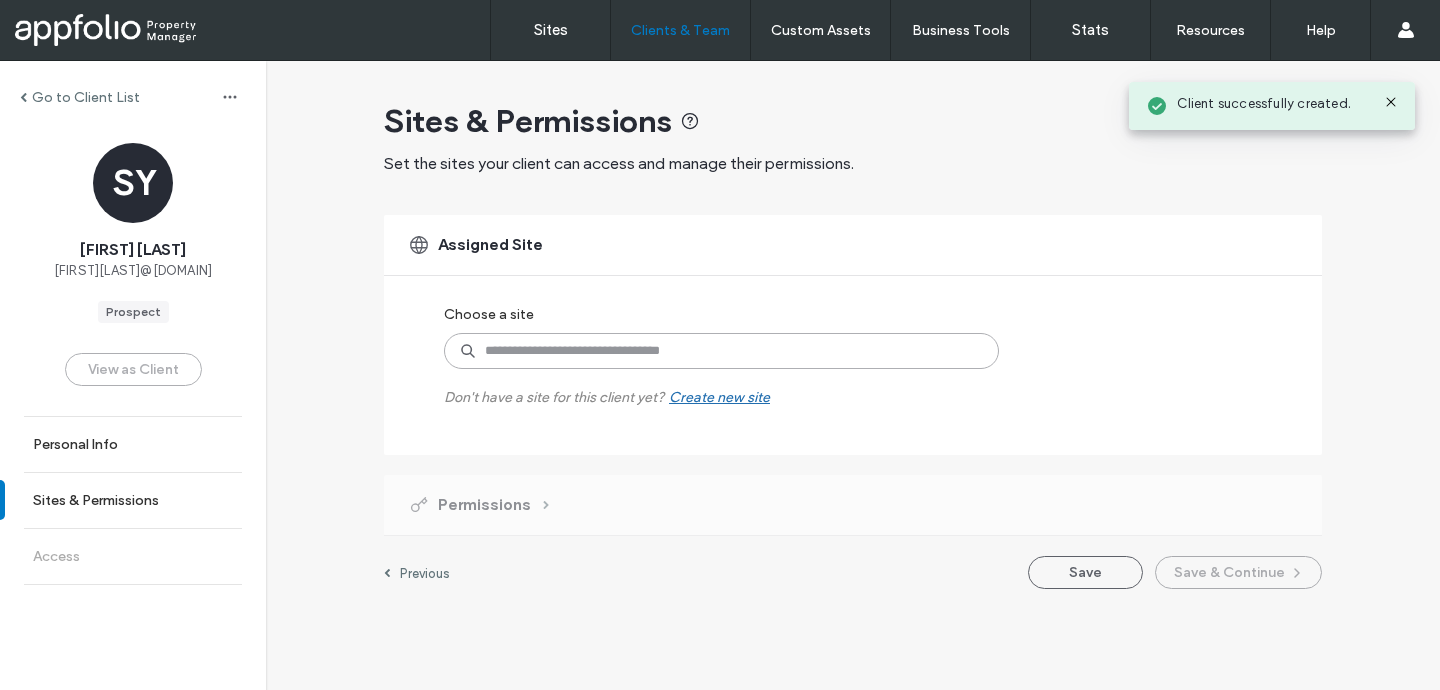 click at bounding box center (721, 351) 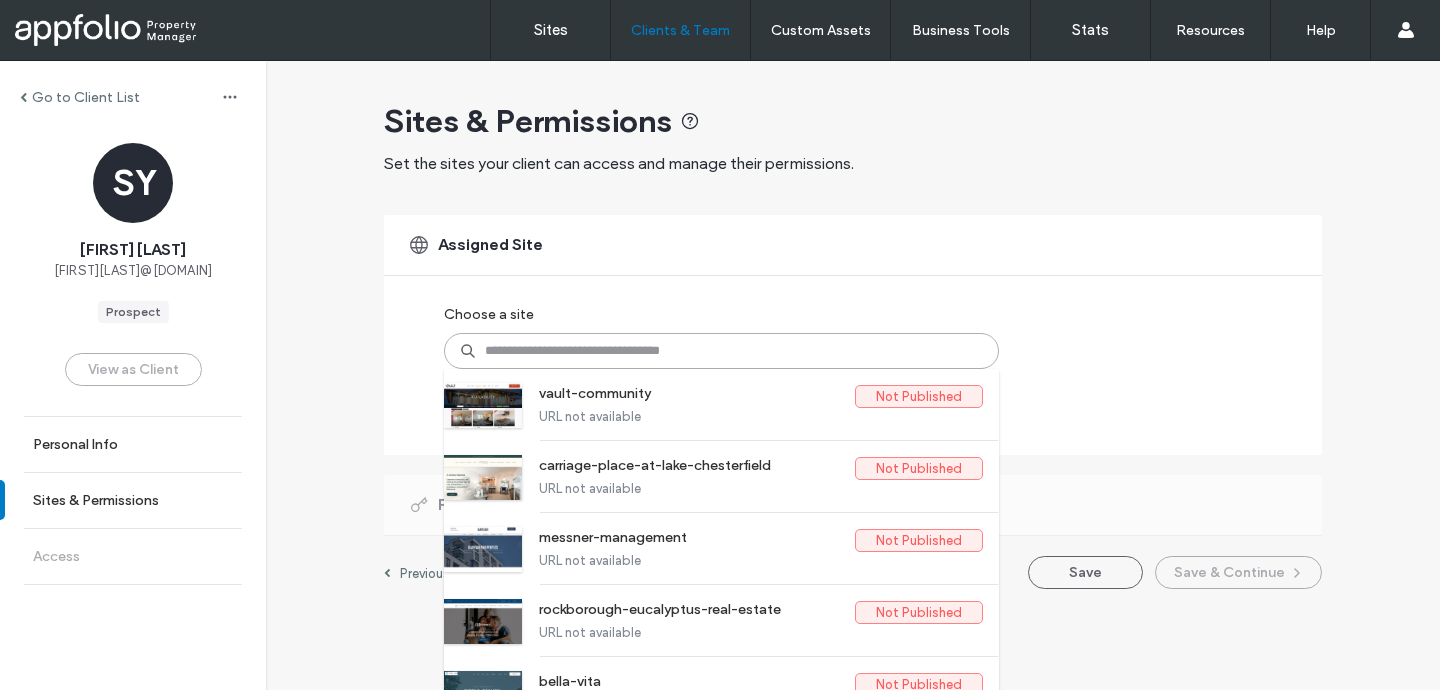 paste on "***" 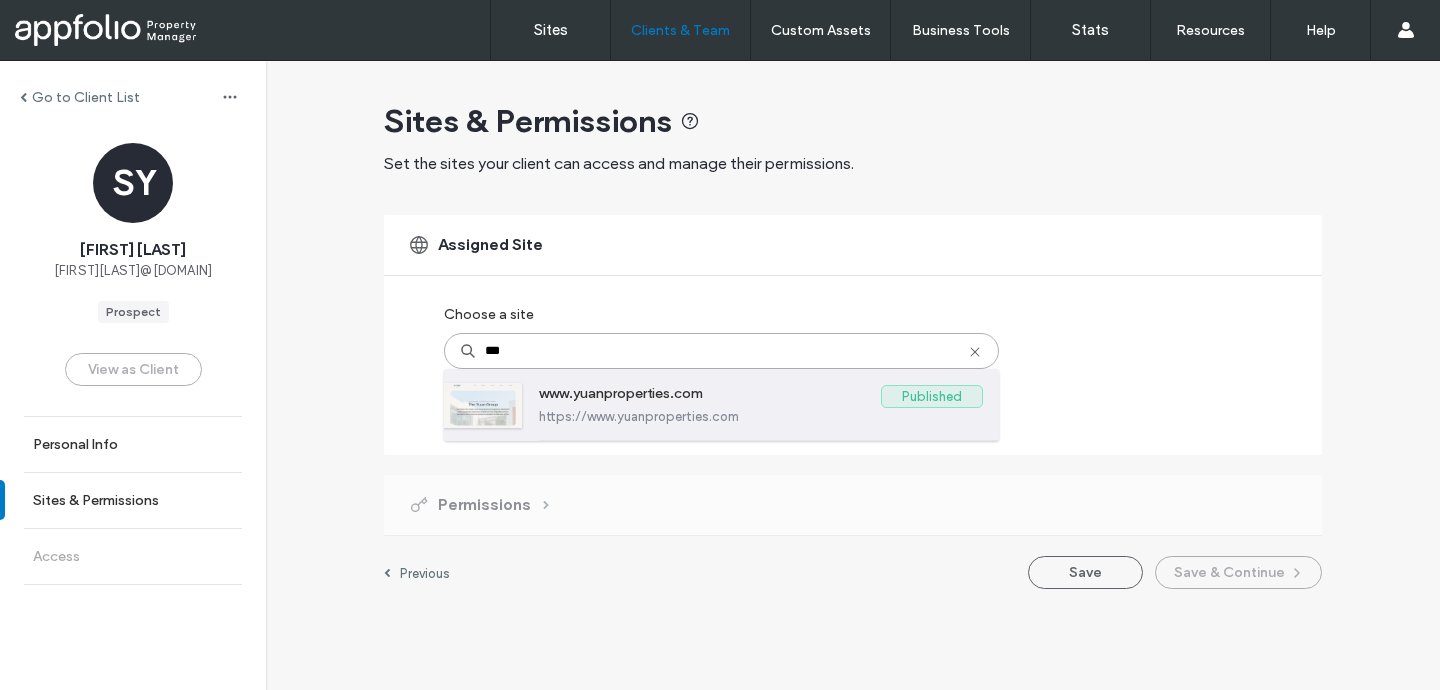 click on "www.yuanproperties.com" at bounding box center (710, 397) 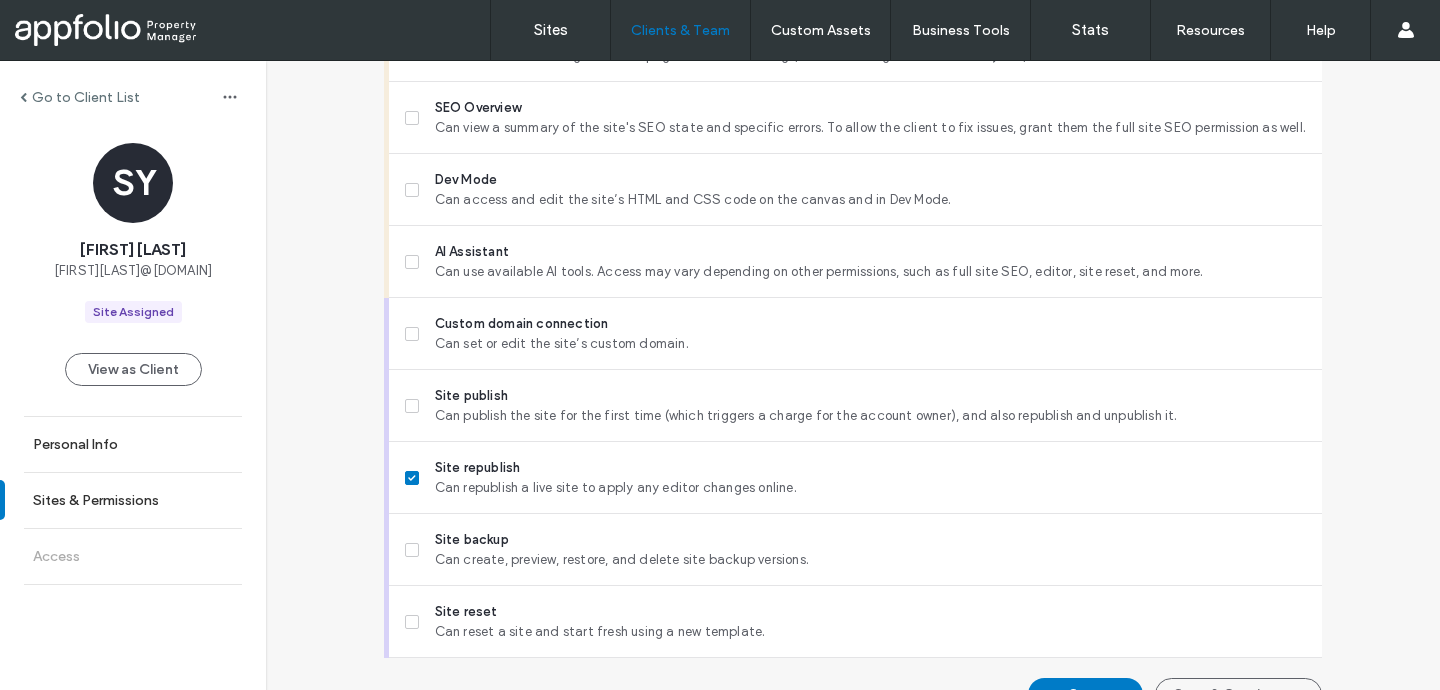 scroll, scrollTop: 1784, scrollLeft: 0, axis: vertical 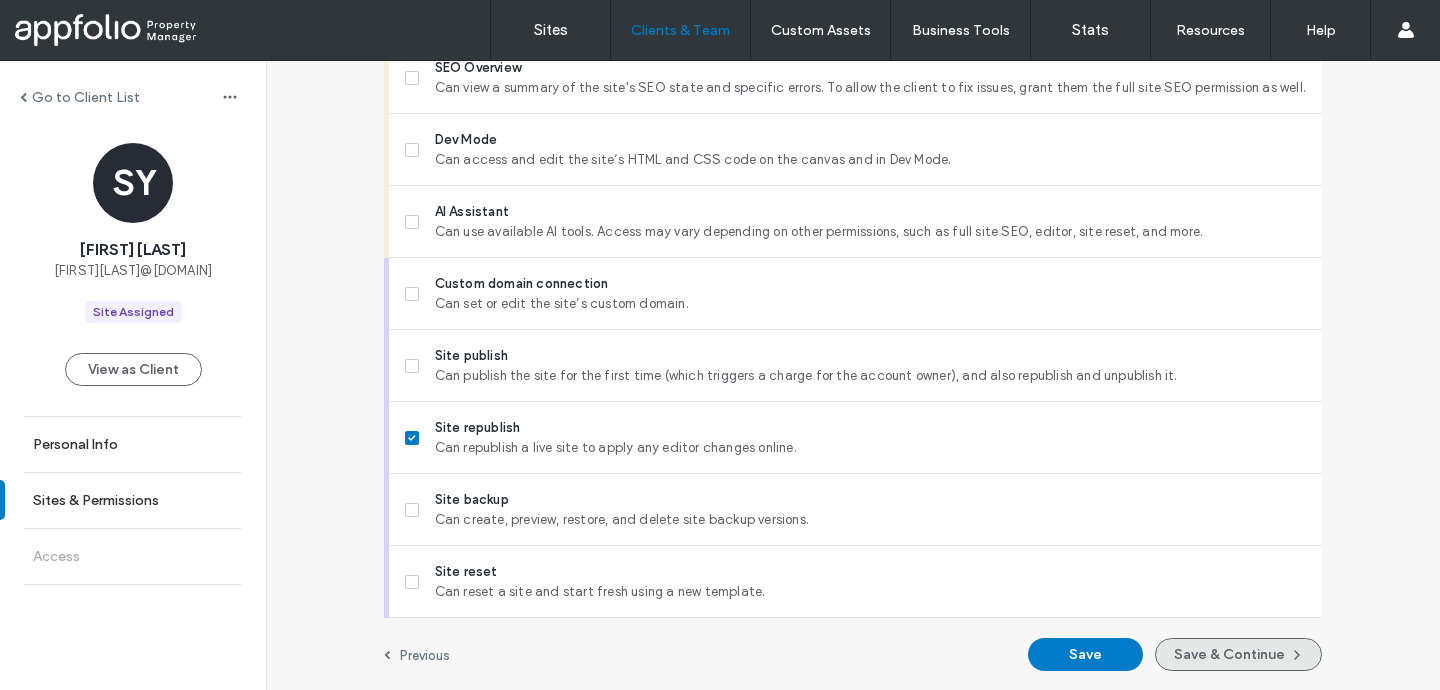 click on "Save & Continue" at bounding box center (1238, 654) 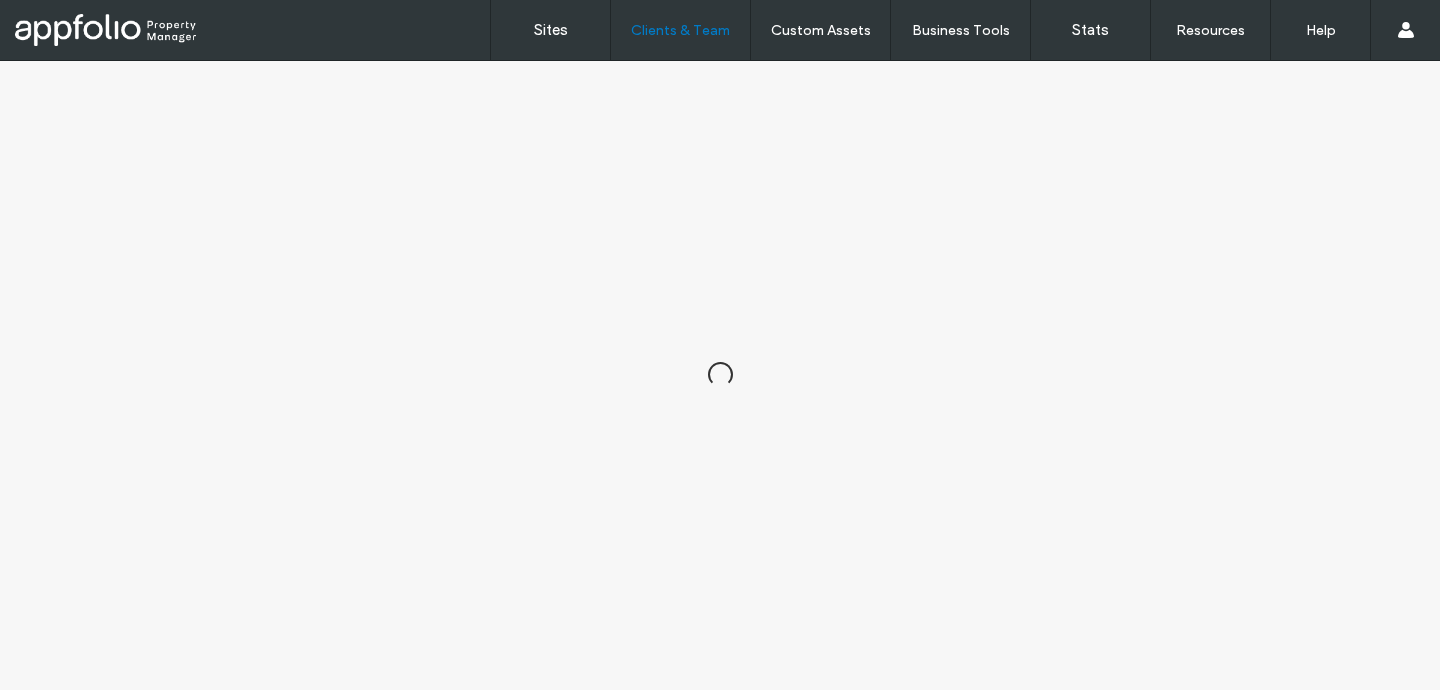 scroll, scrollTop: 0, scrollLeft: 0, axis: both 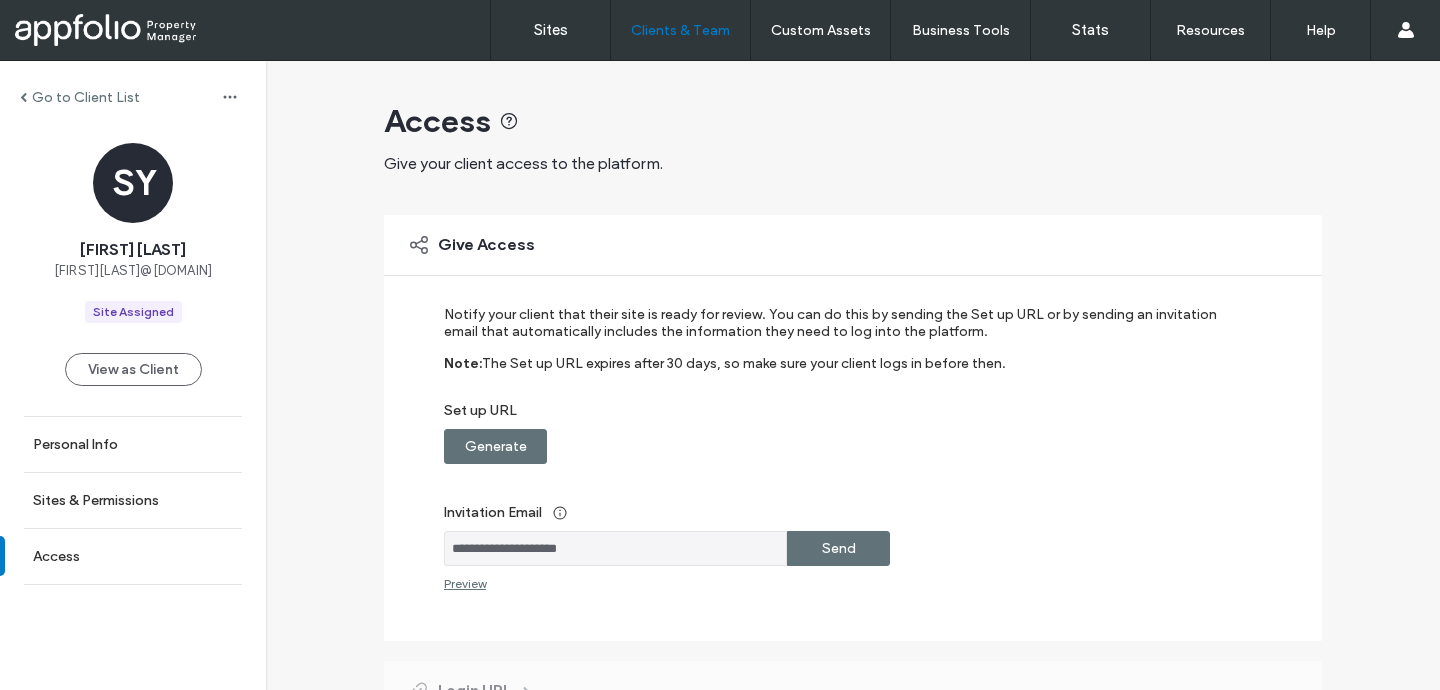 click on "Send" at bounding box center [839, 548] 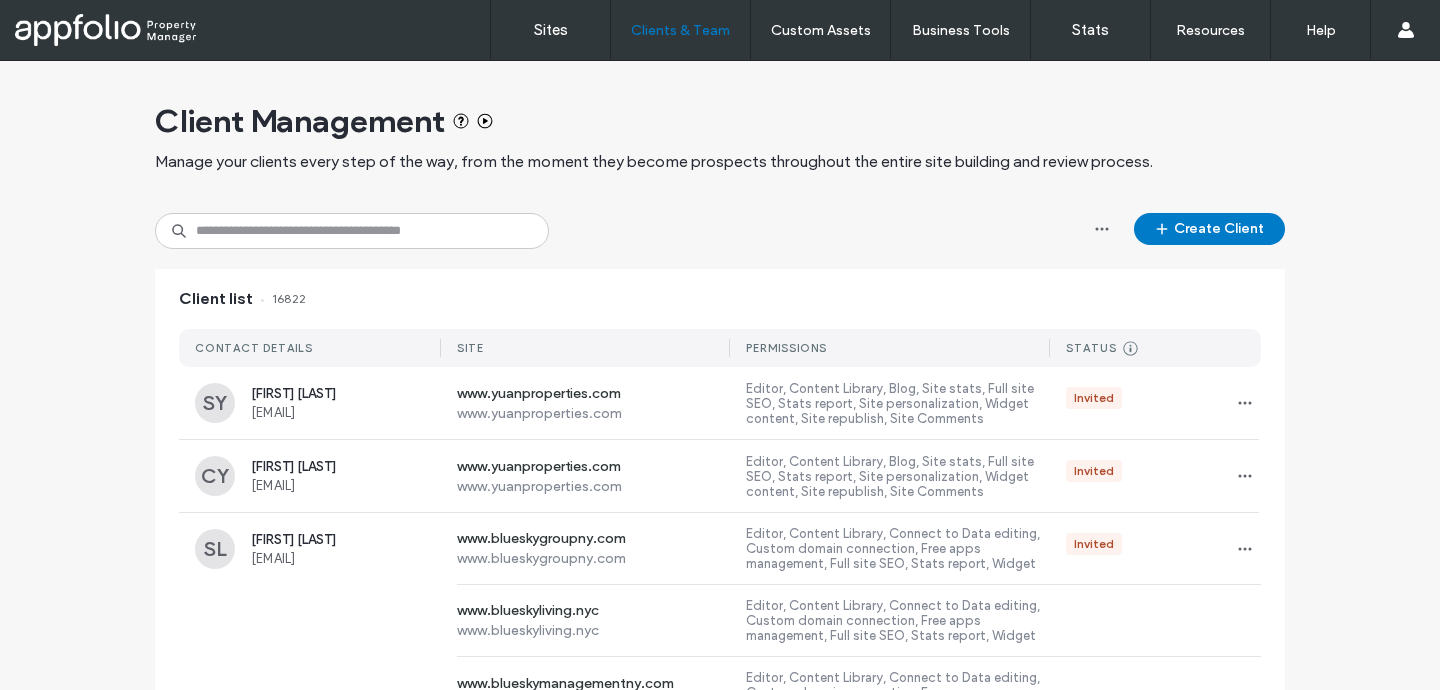 scroll, scrollTop: 0, scrollLeft: 0, axis: both 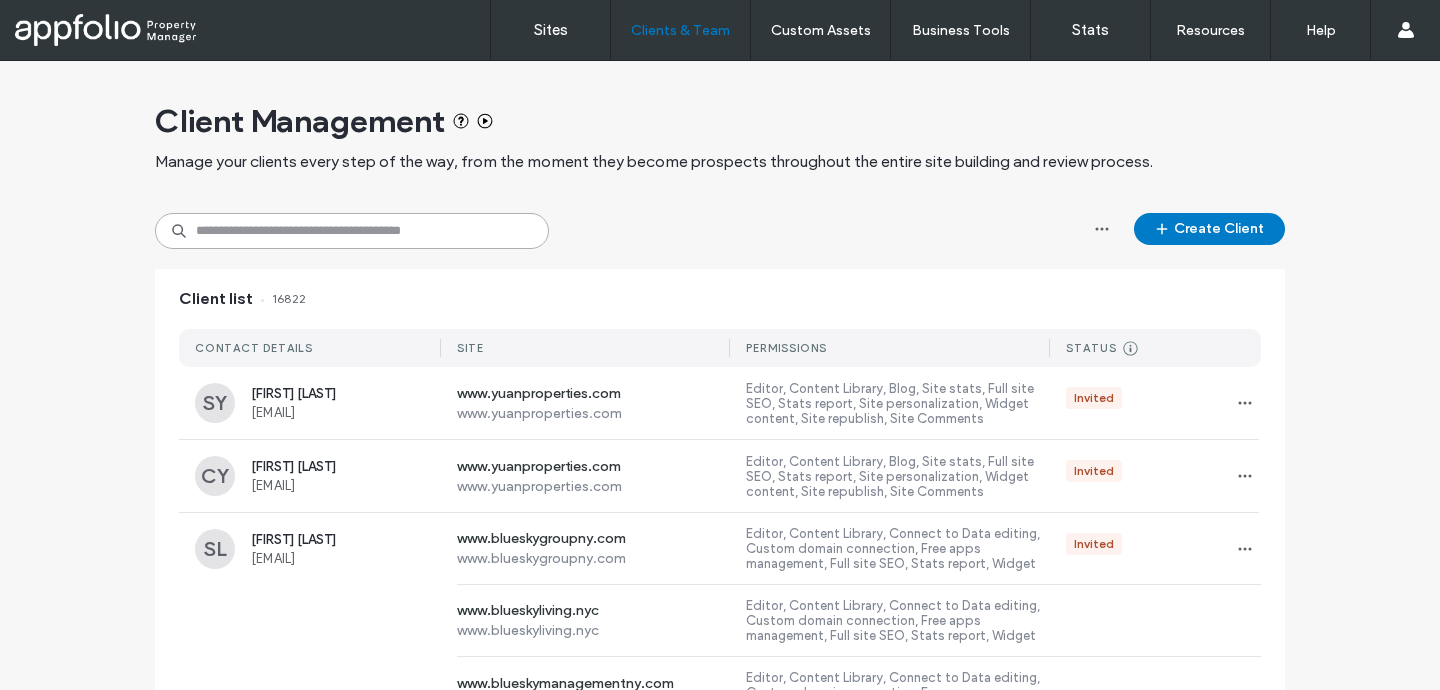 click at bounding box center [352, 231] 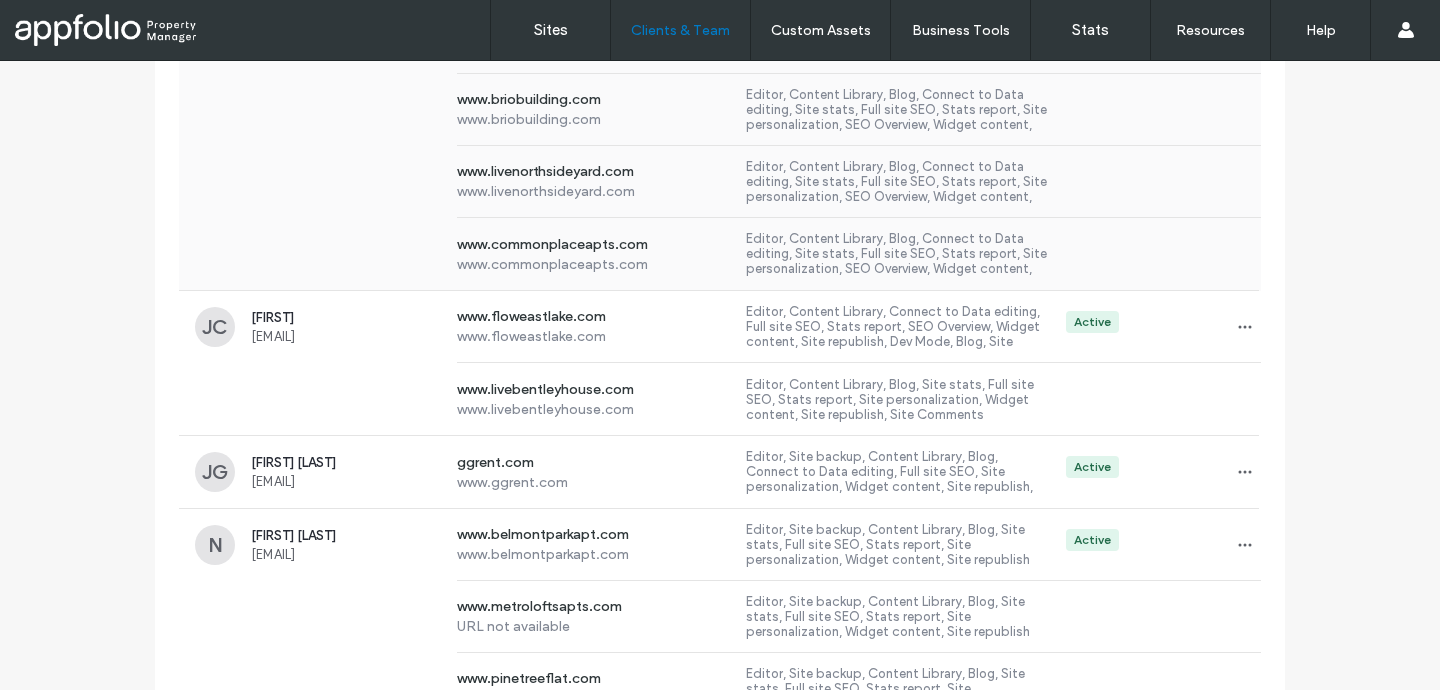 scroll, scrollTop: 0, scrollLeft: 0, axis: both 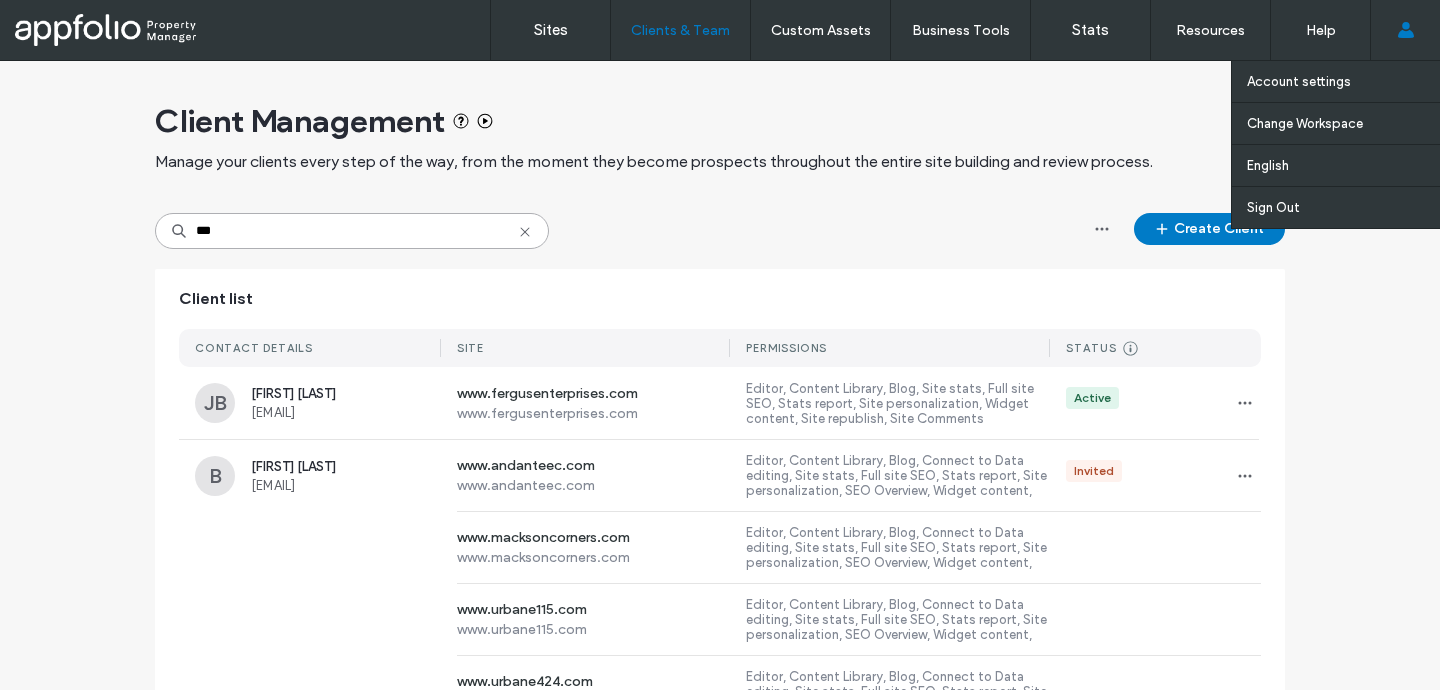 type on "***" 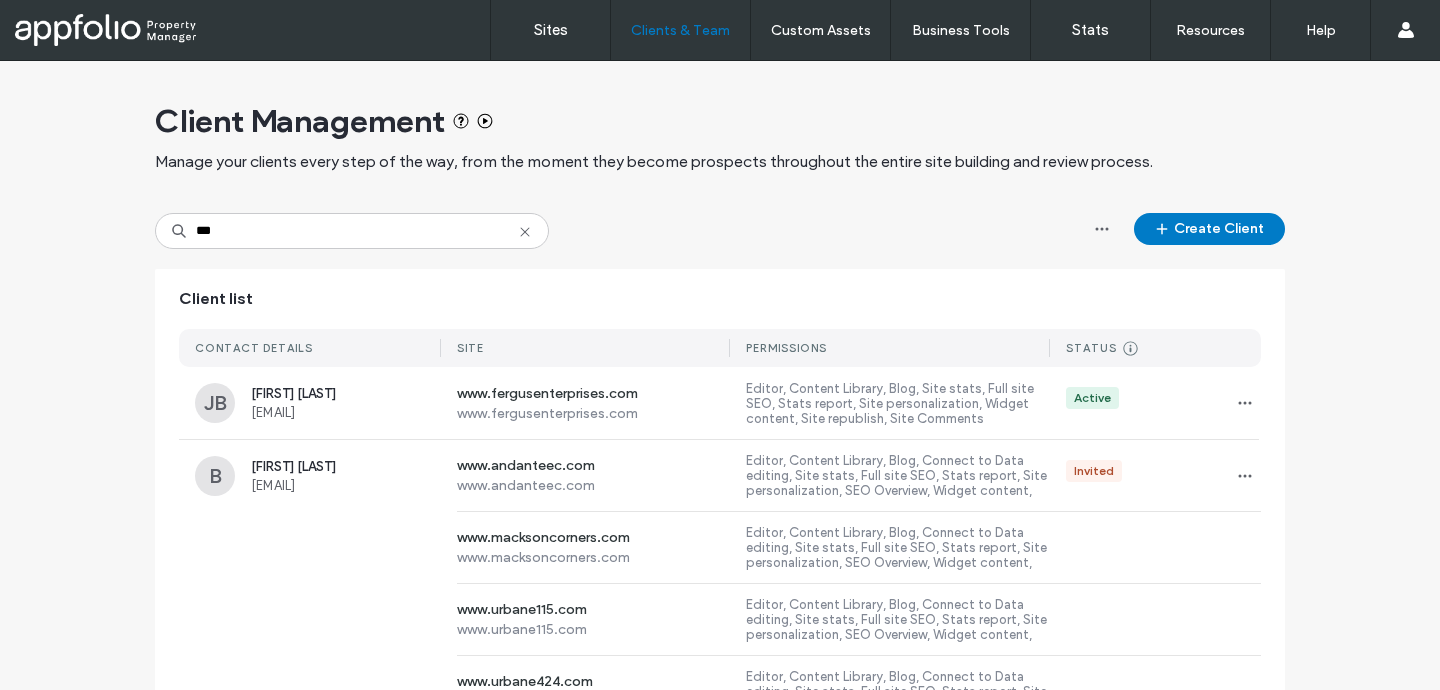 click on "Client Management Manage your clients every step of the way, from the moment they become prospects
throughout the entire site building and review process." at bounding box center (720, 137) 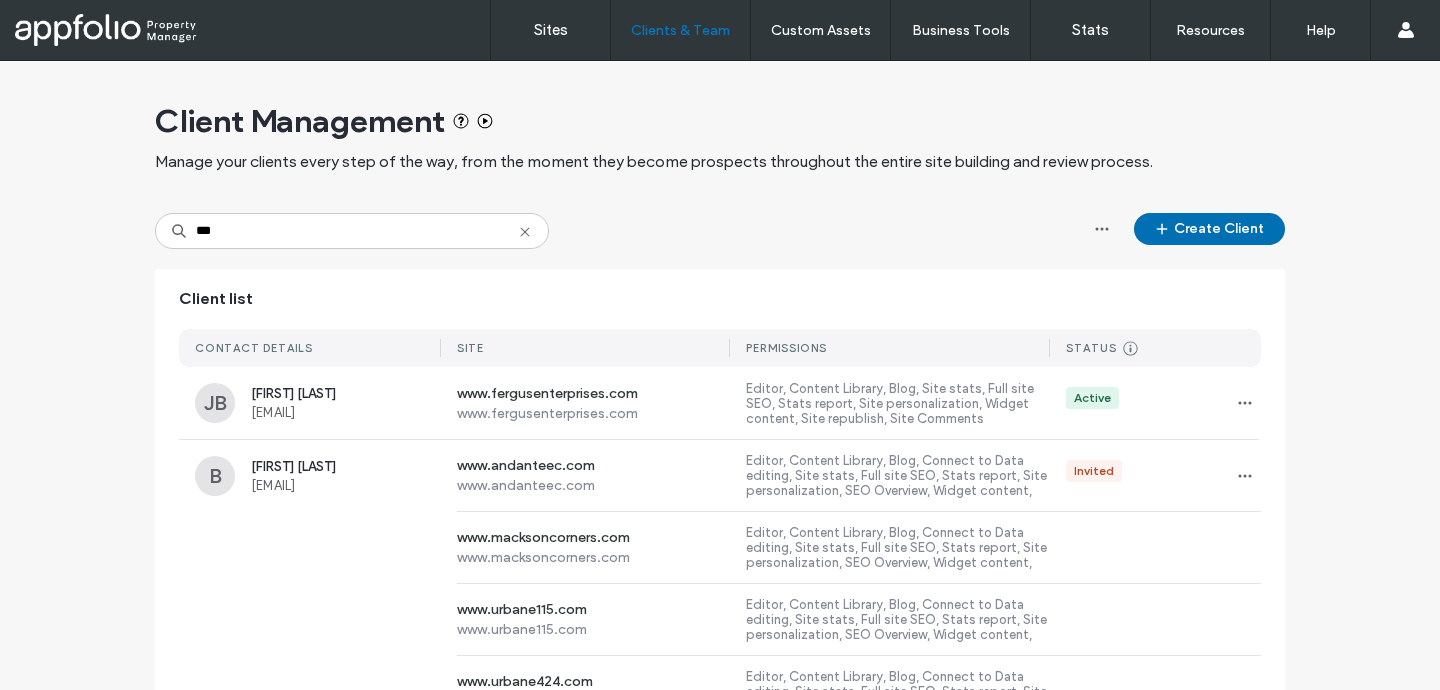 click on "Create Client" at bounding box center (1209, 229) 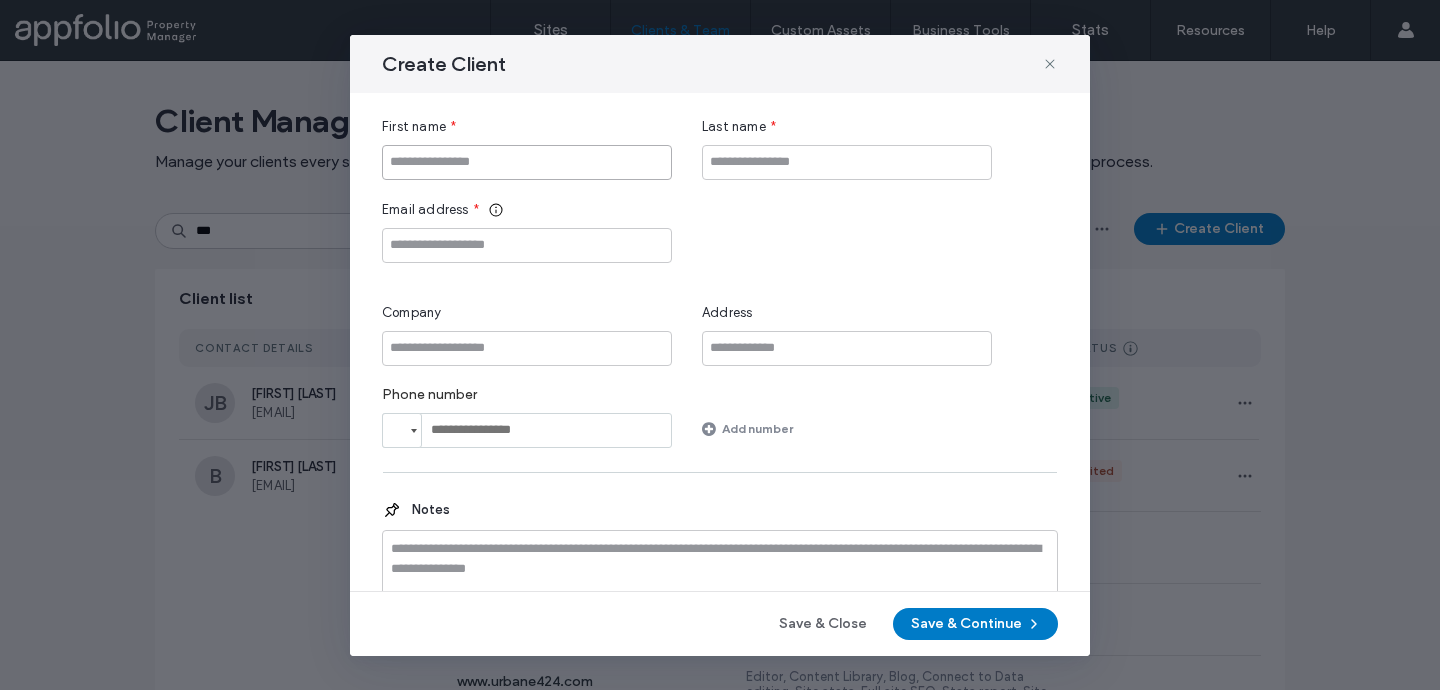 click at bounding box center [527, 162] 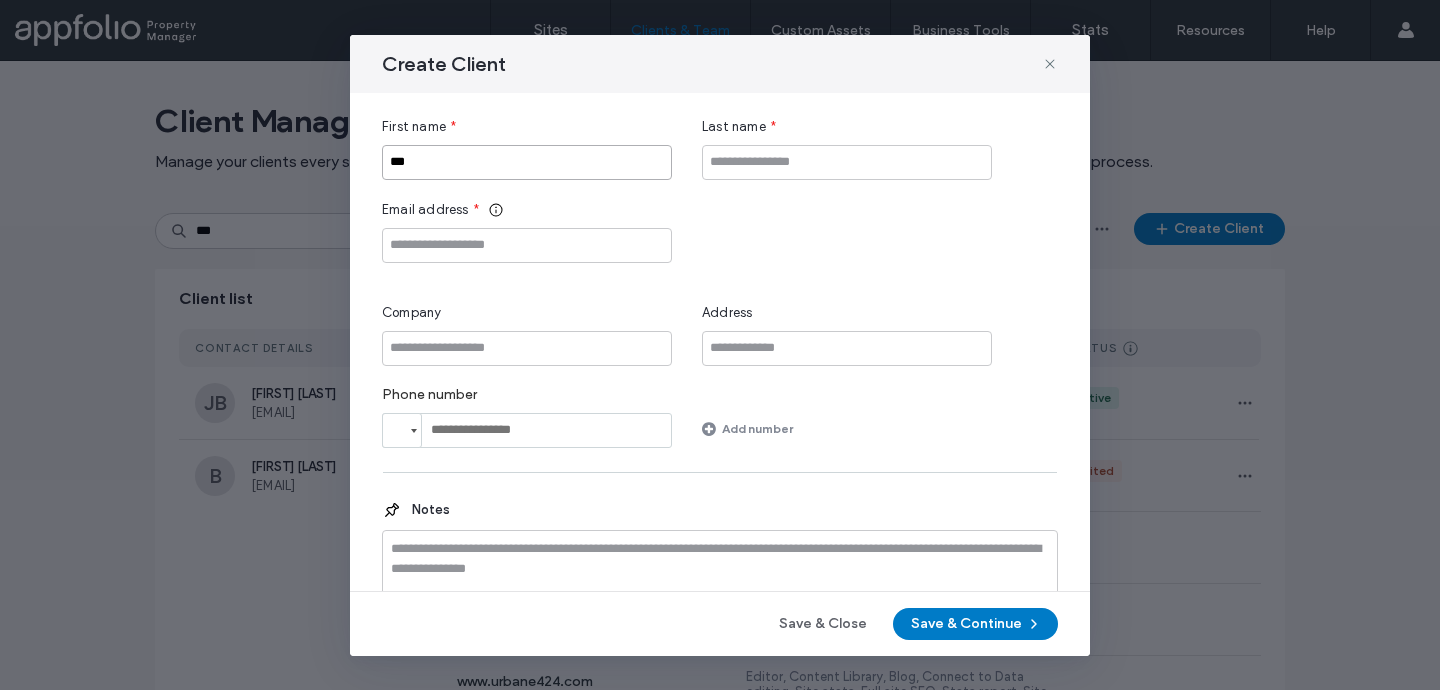 type on "***" 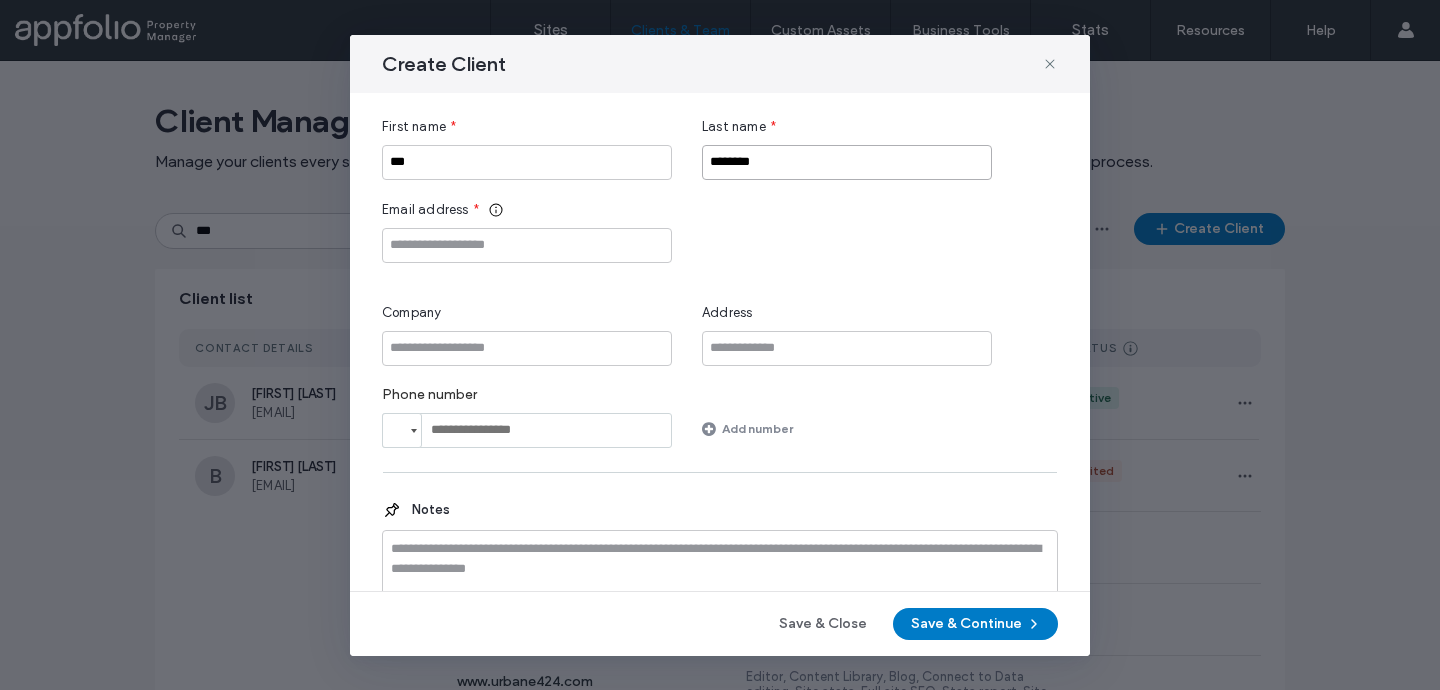 type on "********" 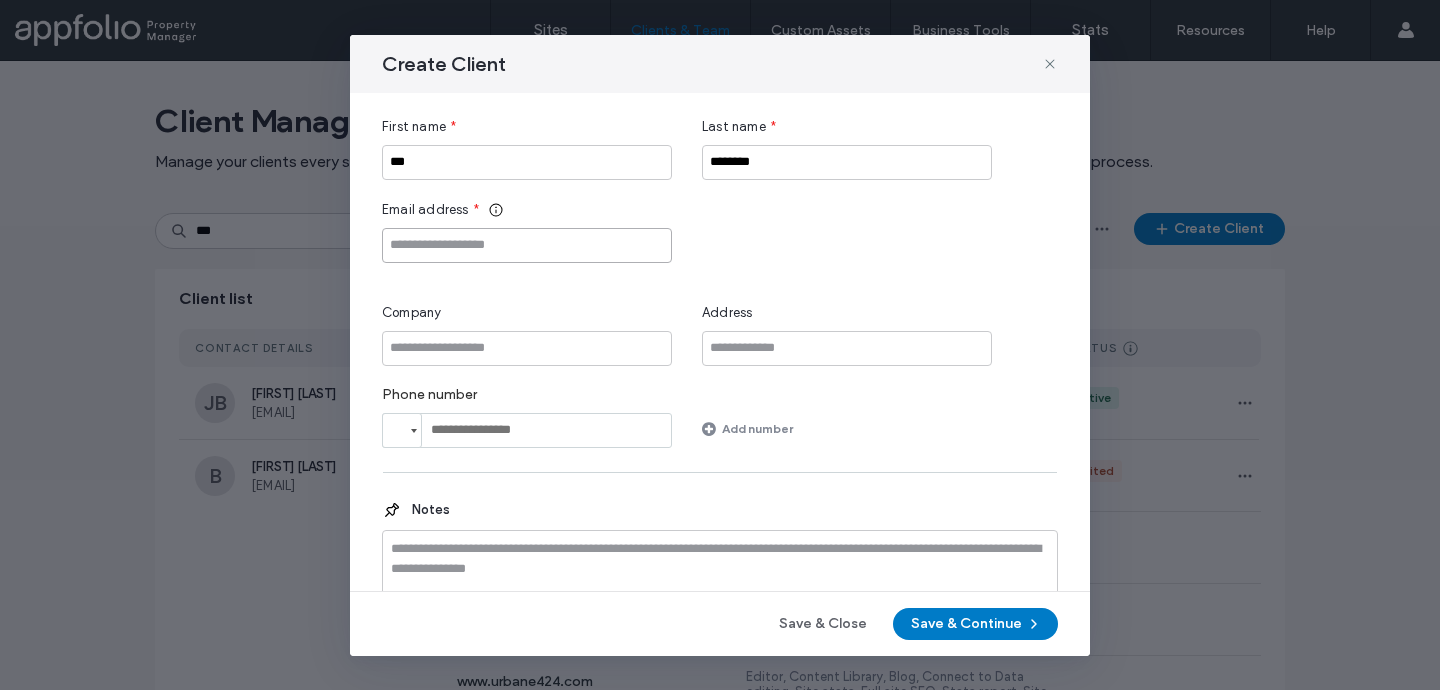 paste on "**********" 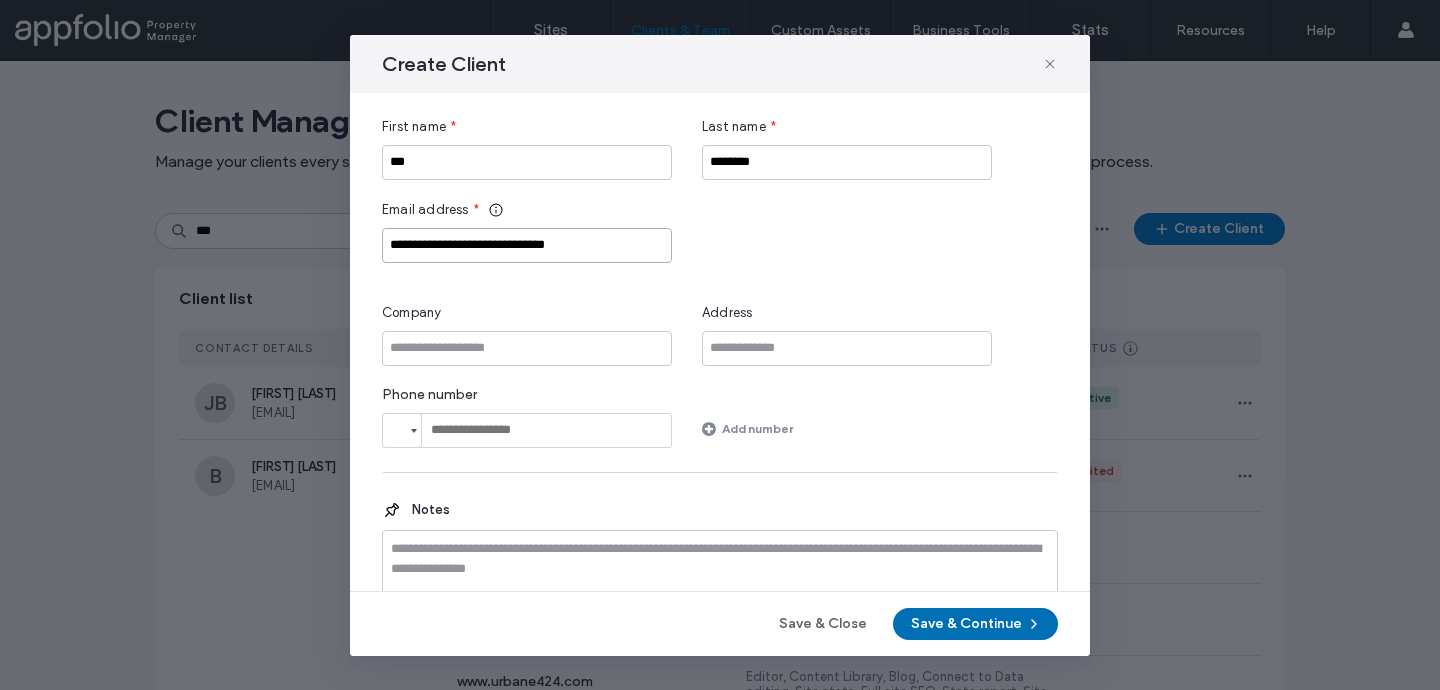 type on "**********" 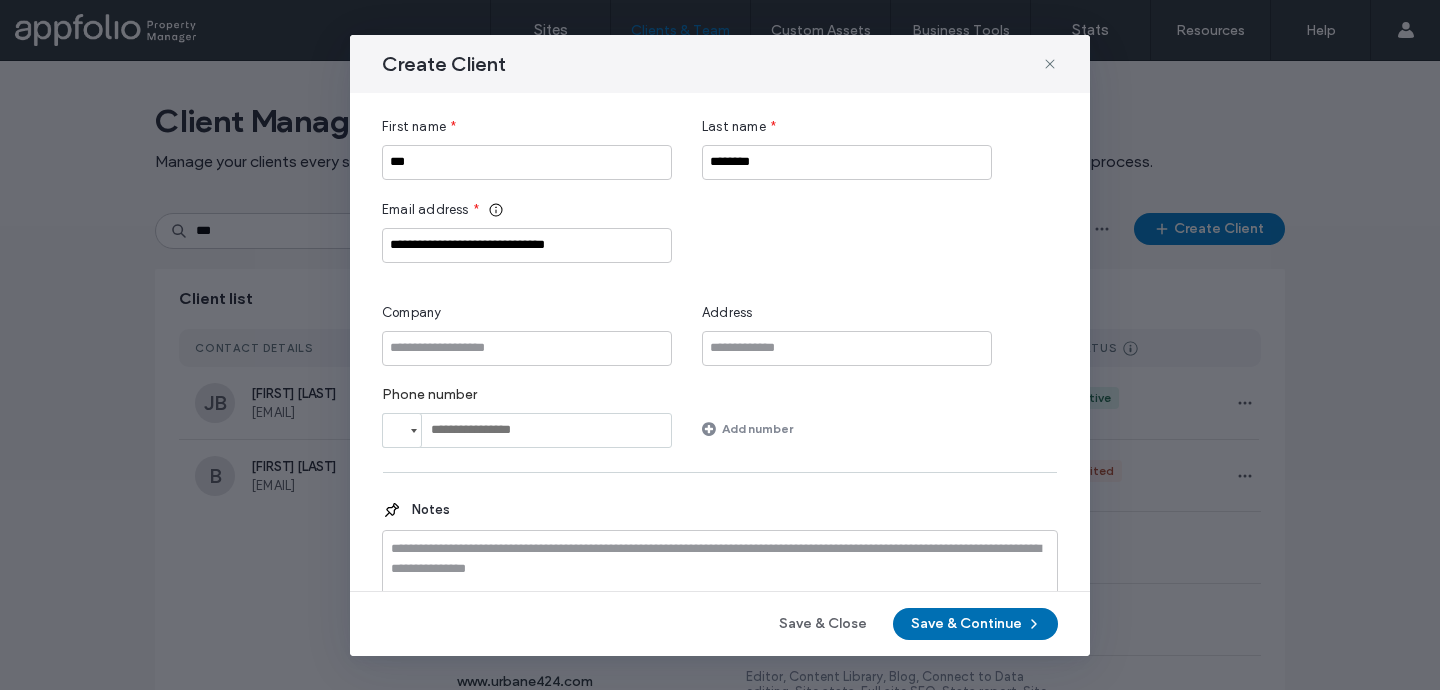 click on "Save & Continue" at bounding box center (975, 624) 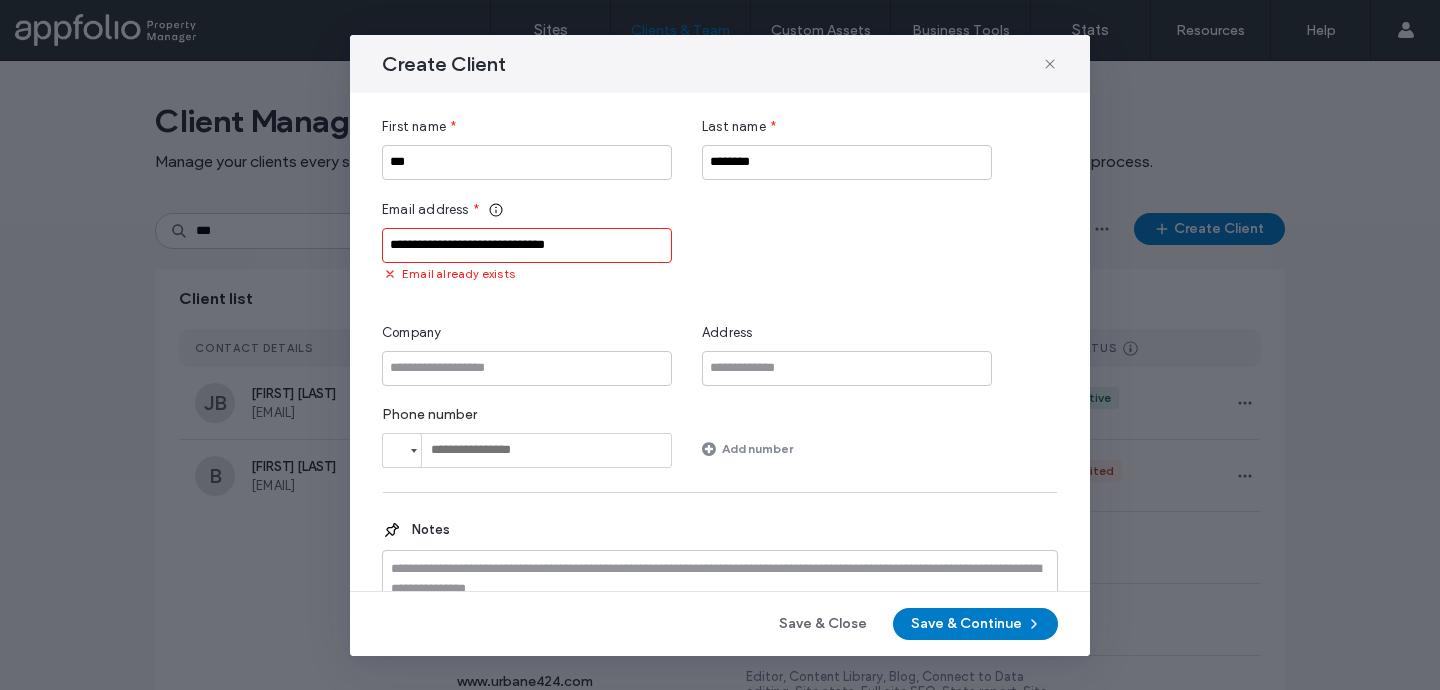 click on "Create Client" at bounding box center [720, 64] 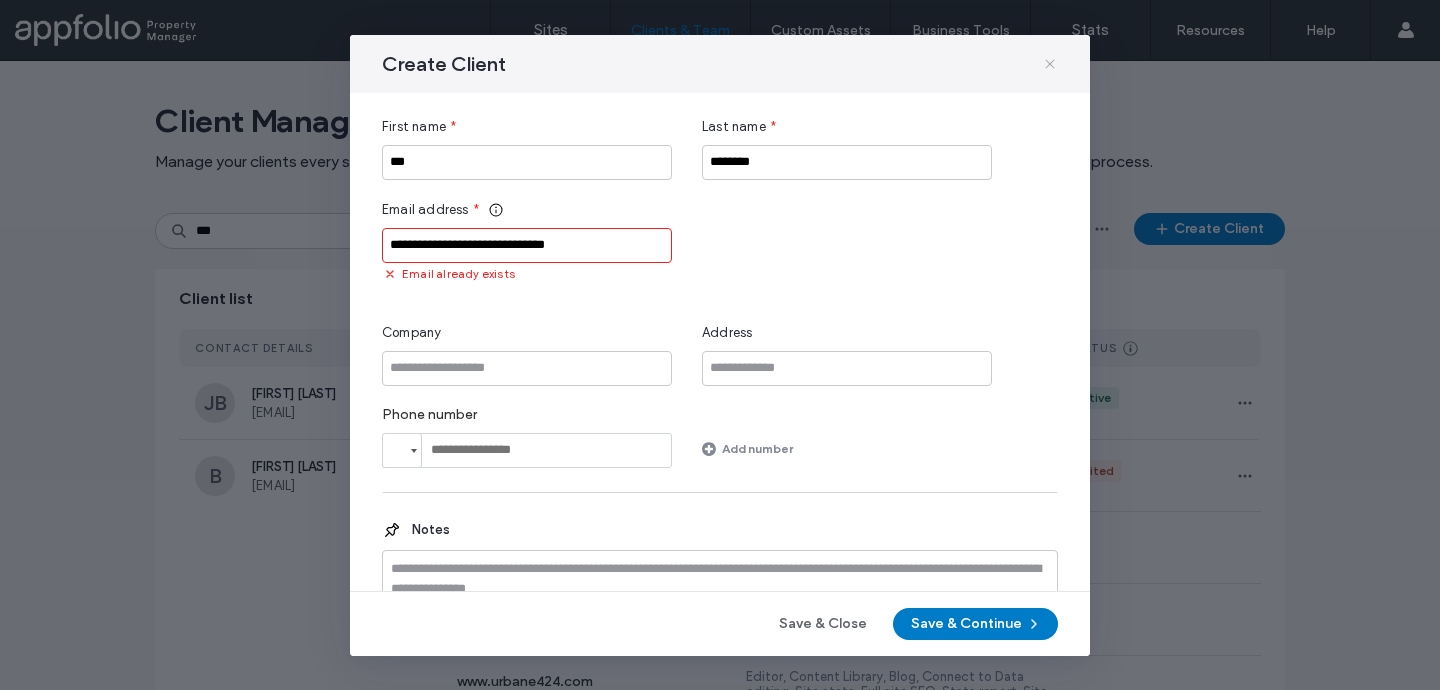 click 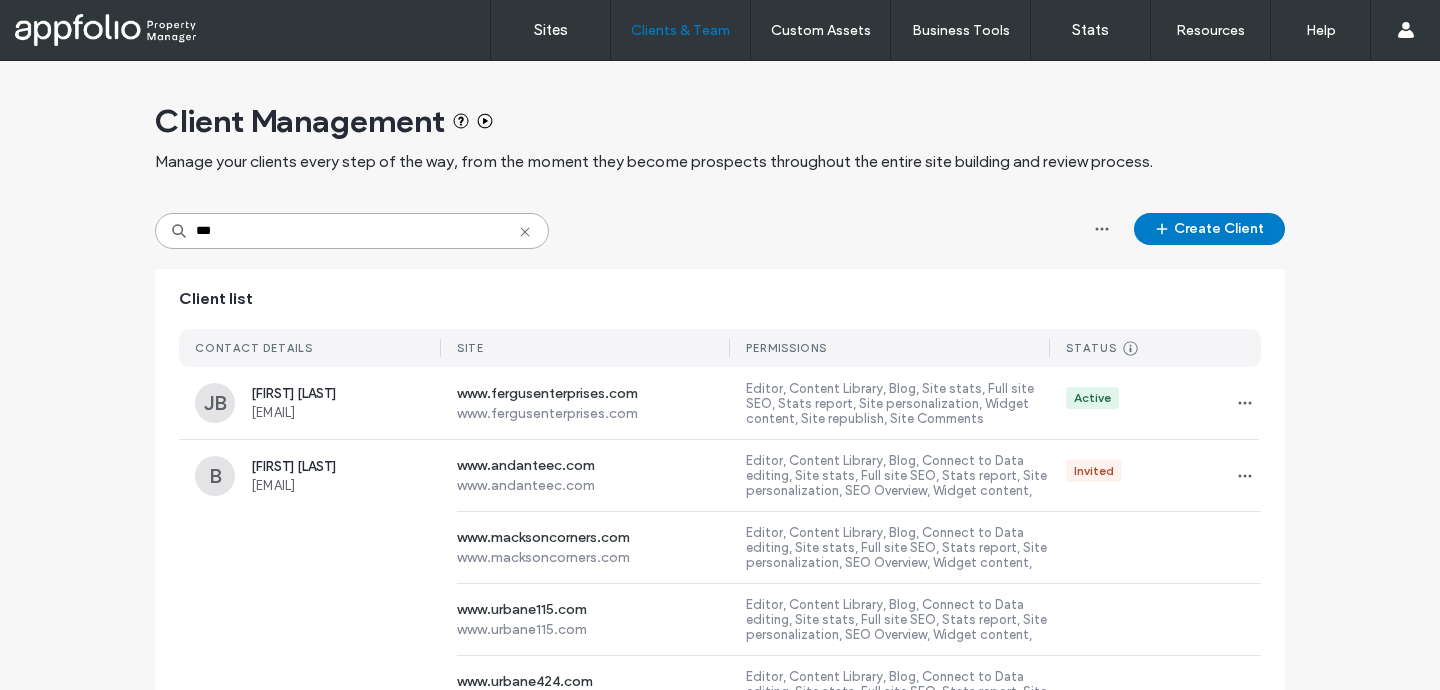 click on "***" at bounding box center [352, 231] 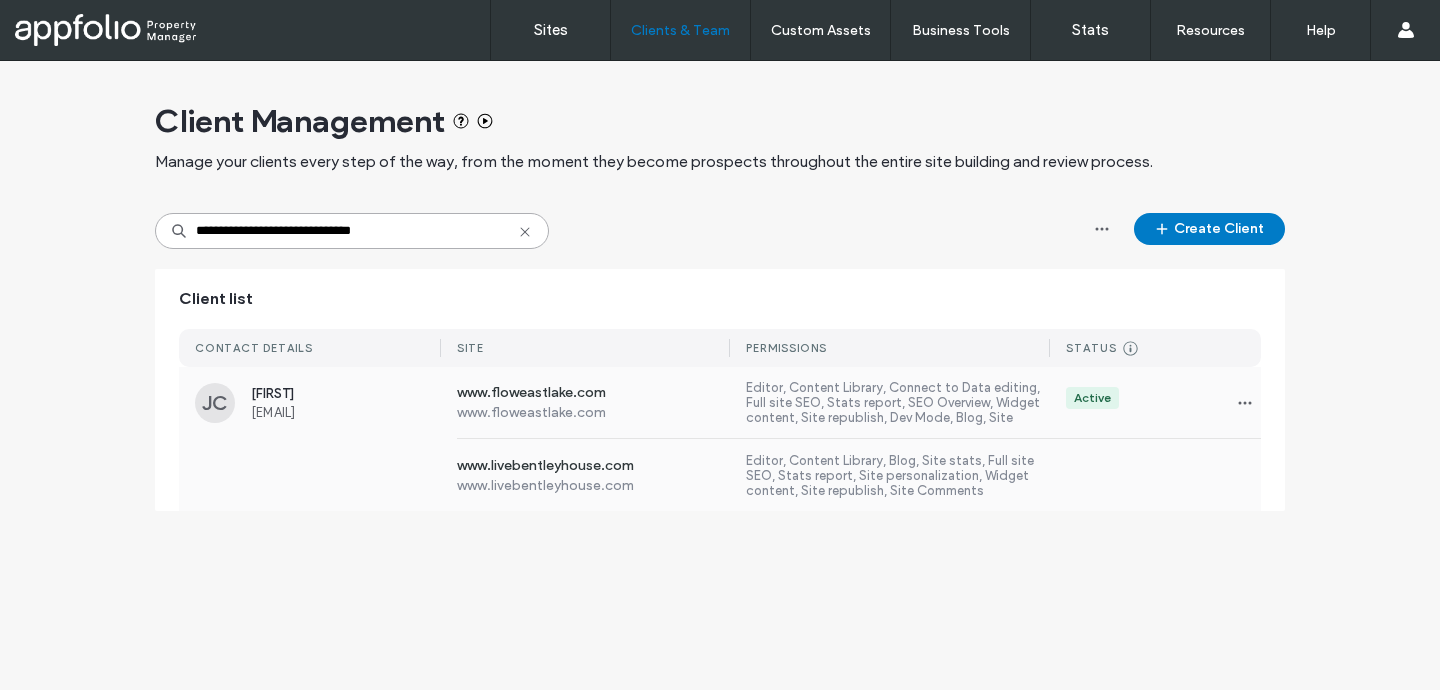 type on "**********" 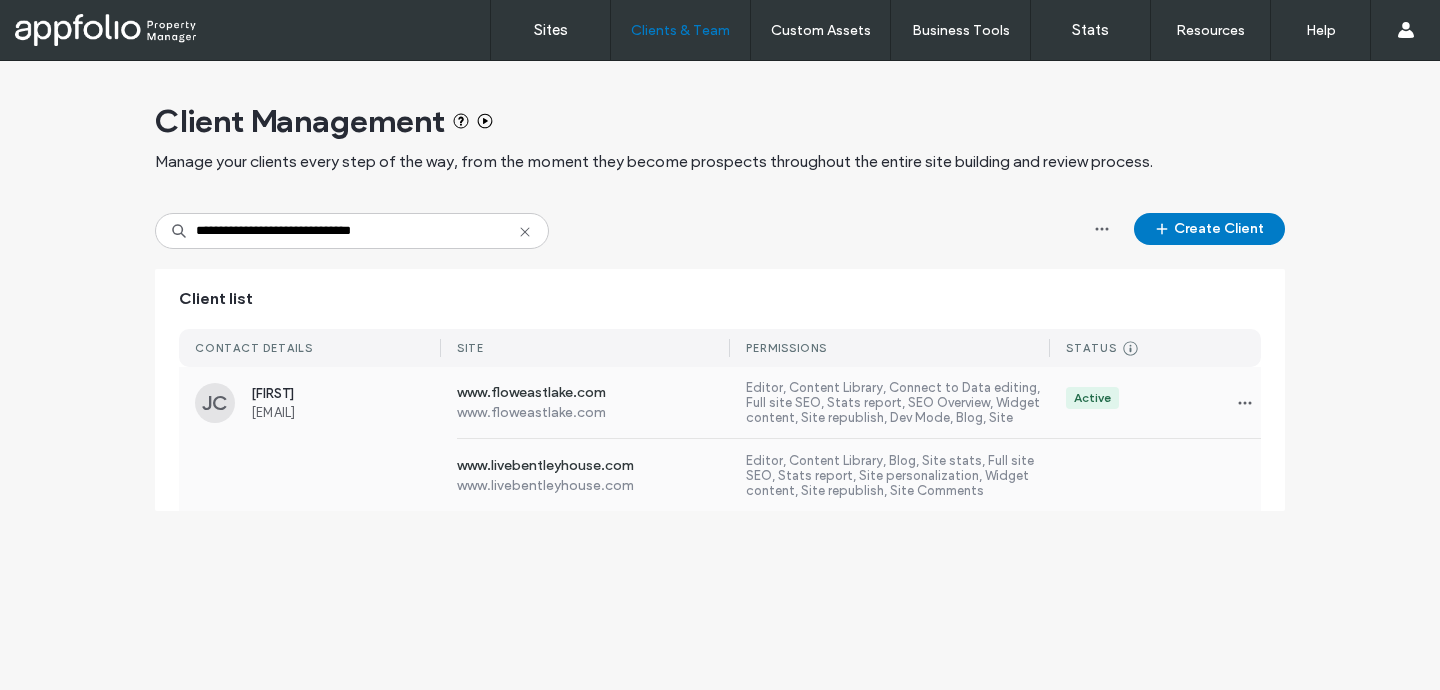 click on "www.floweastlake.com www.floweastlake.com Editor, Content Library, Connect to Data editing, Full site SEO, Stats report, SEO Overview, Widget content, Site republish, Dev Mode, Blog, Site stats, Site personalization, Dynamic pages & Connect to Data Active" at bounding box center [851, 402] 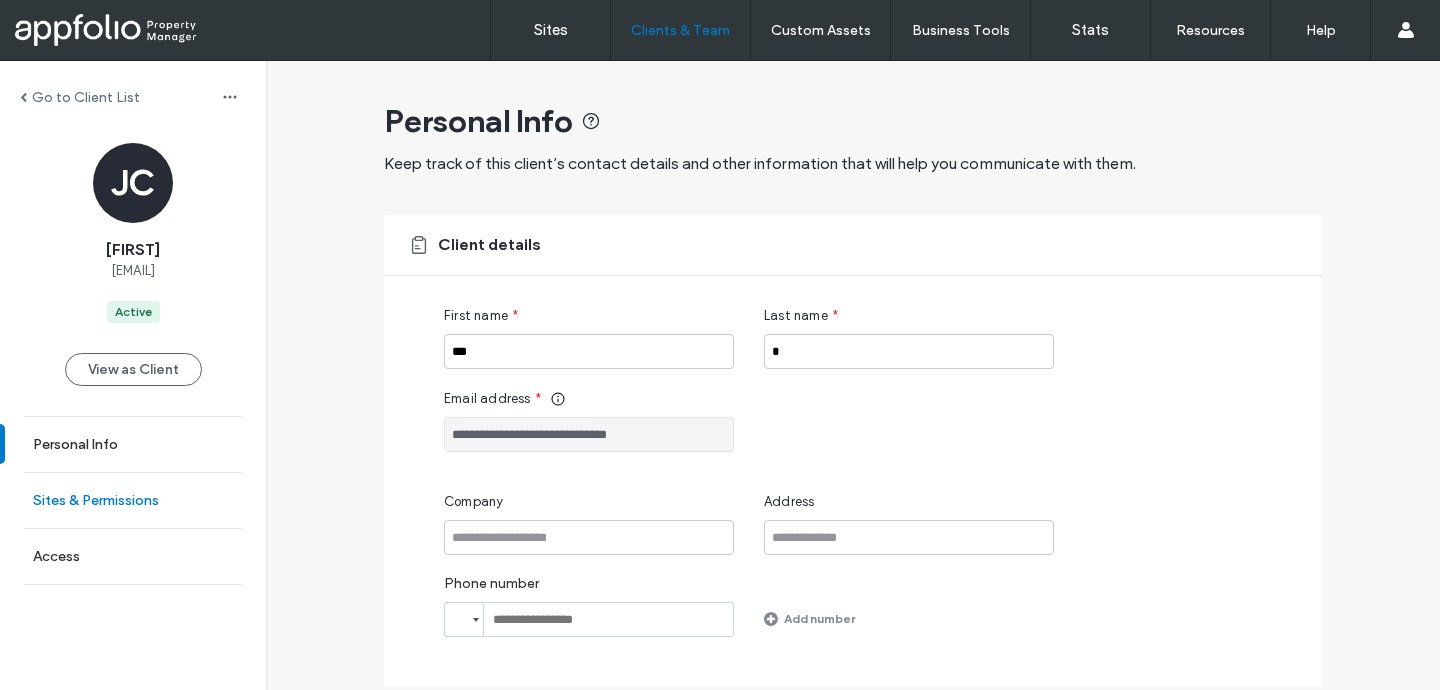 click on "Sites & Permissions" at bounding box center (133, 500) 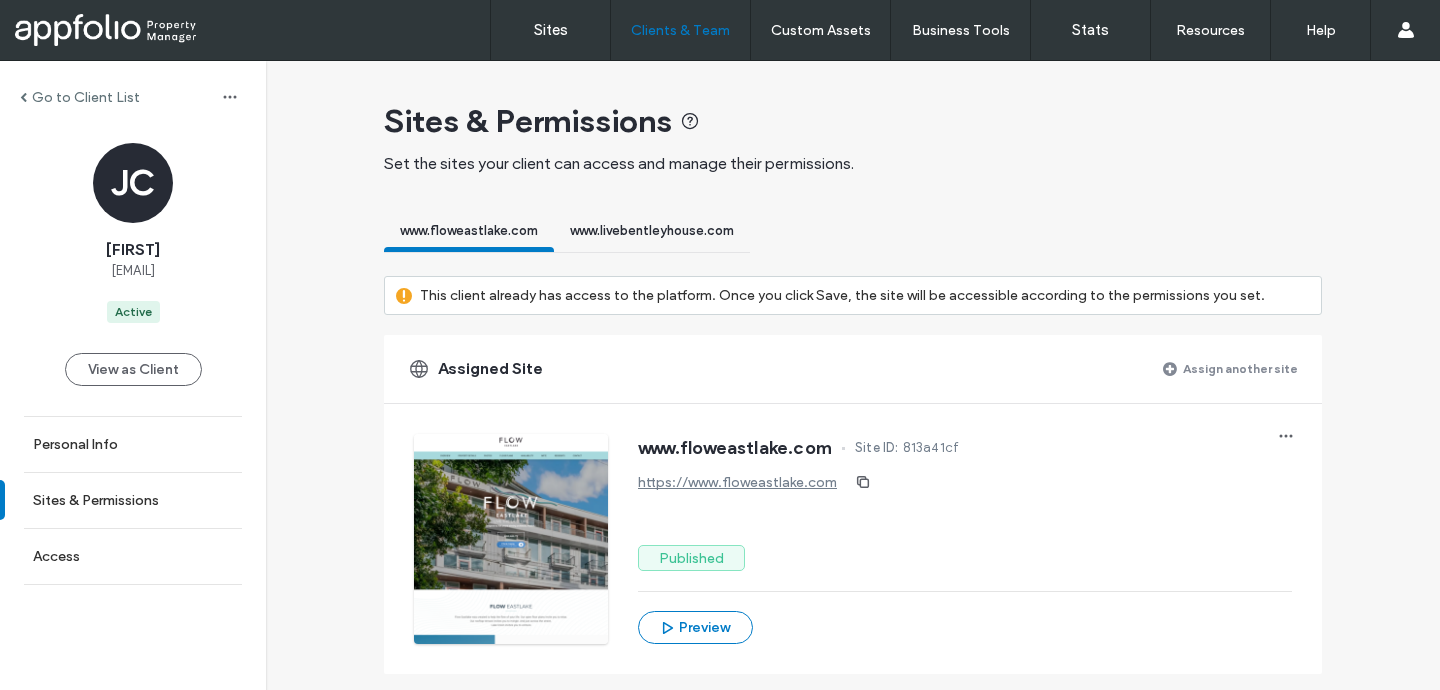 click on "Assign another site" at bounding box center [1240, 368] 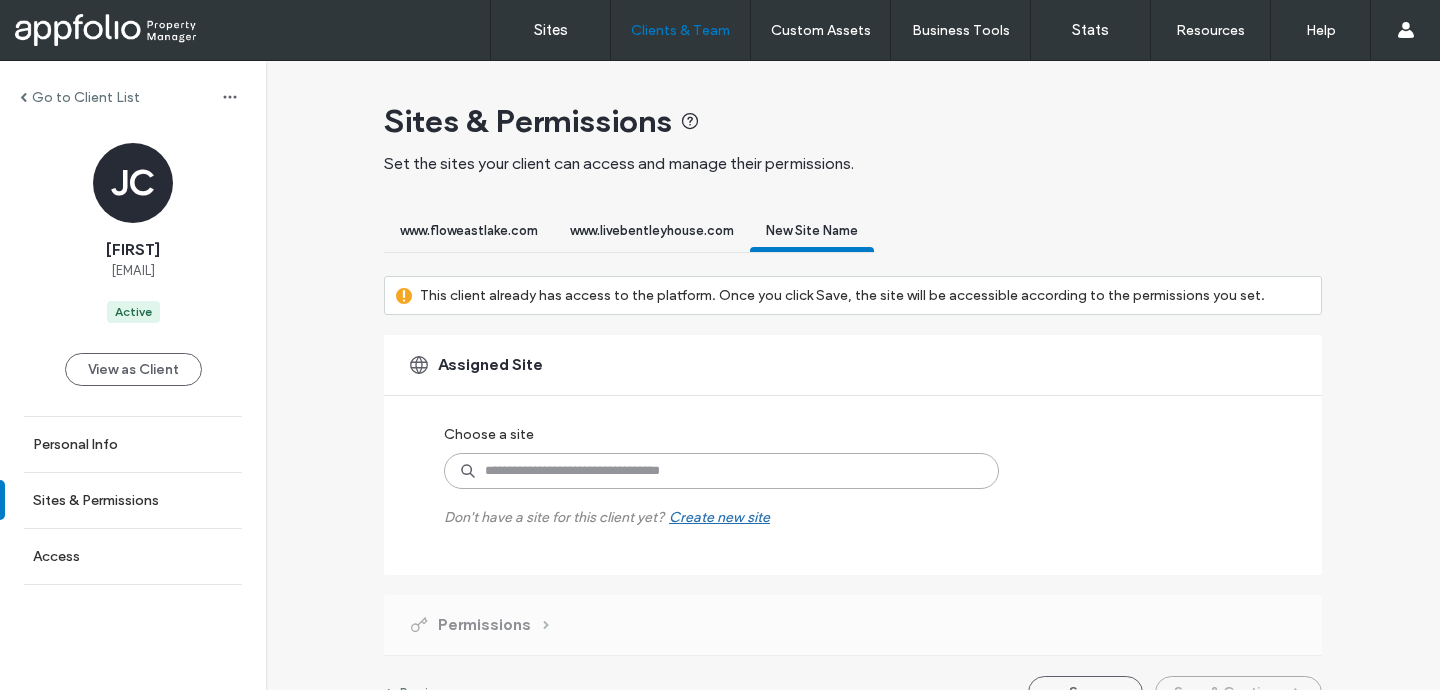 click at bounding box center [721, 471] 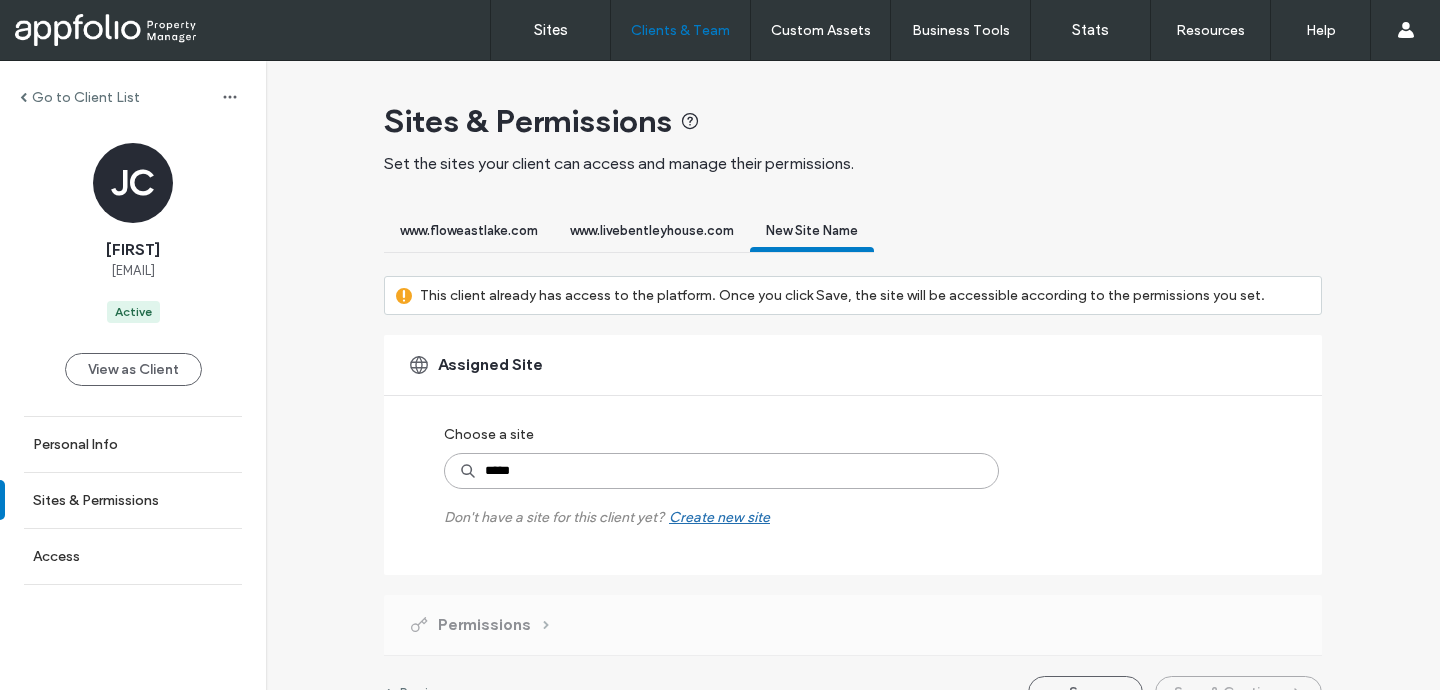 type on "******" 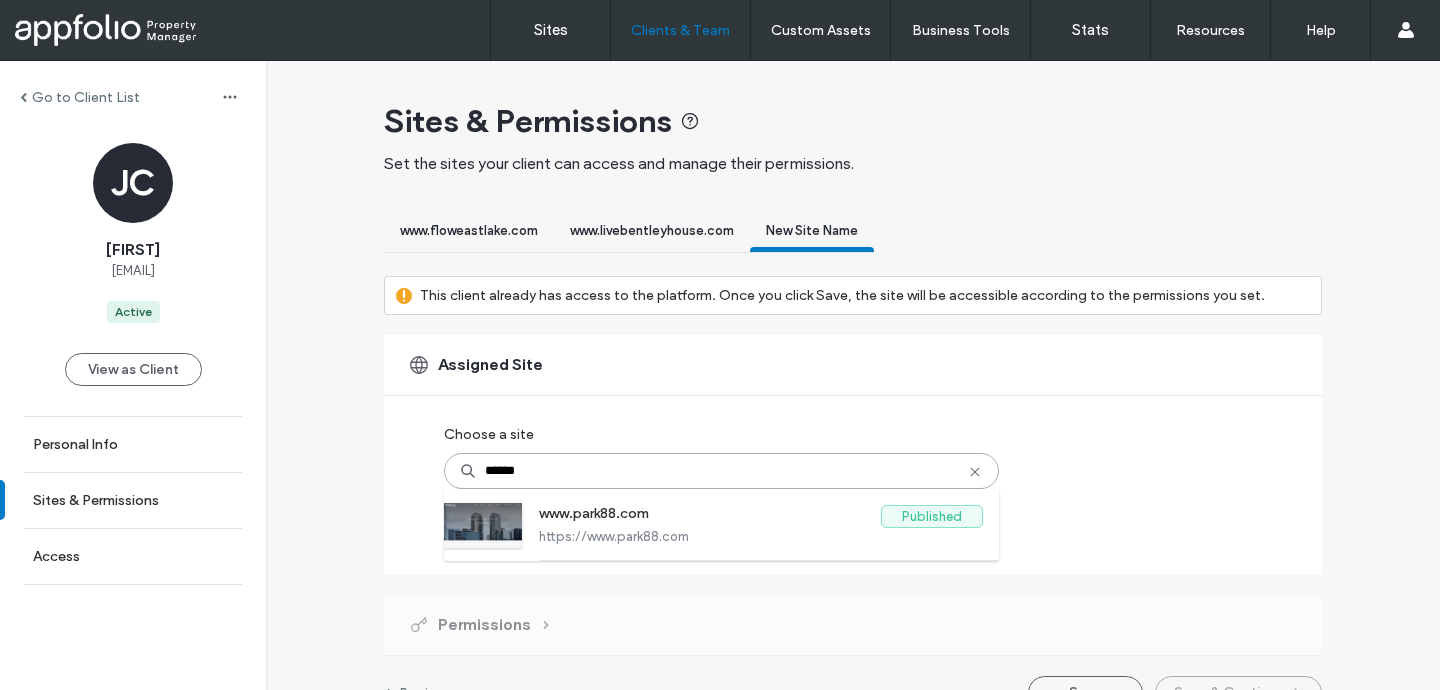 click on "www.park88.com" at bounding box center [710, 517] 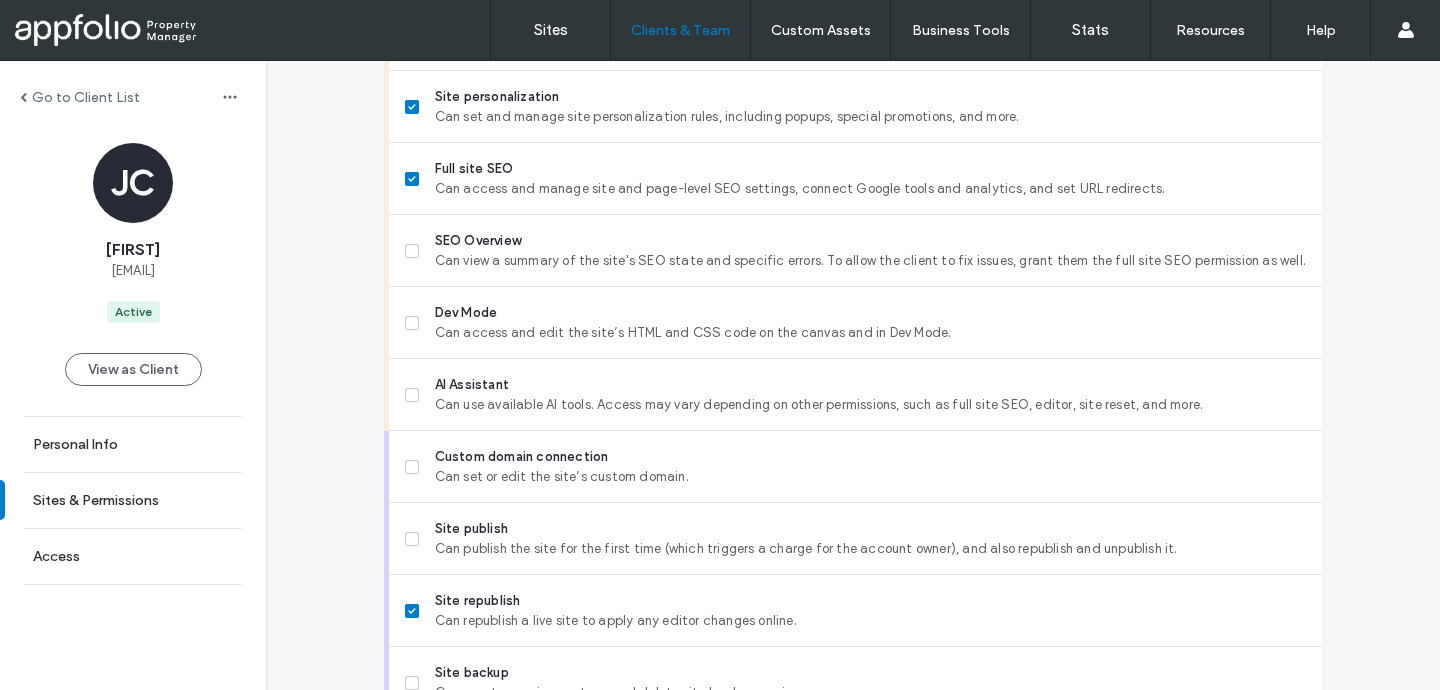 scroll, scrollTop: 1905, scrollLeft: 0, axis: vertical 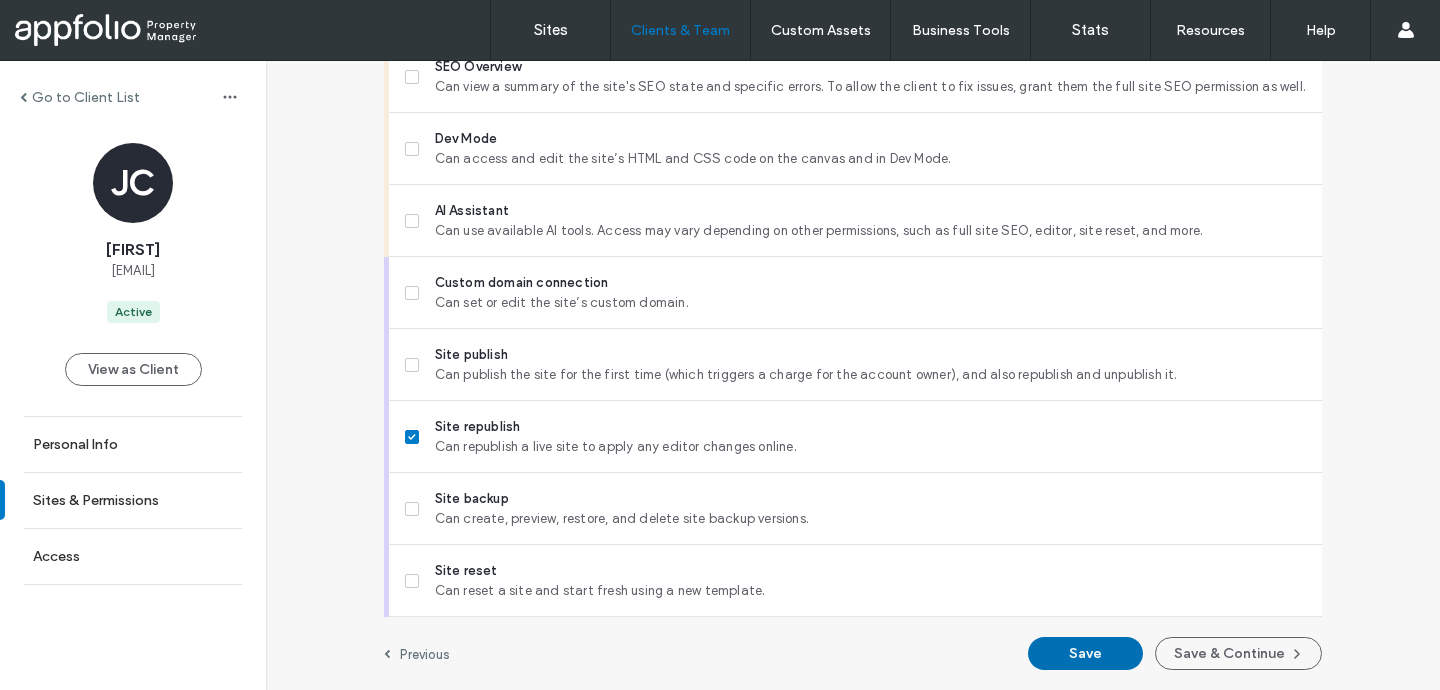 click on "Save" at bounding box center (1085, 653) 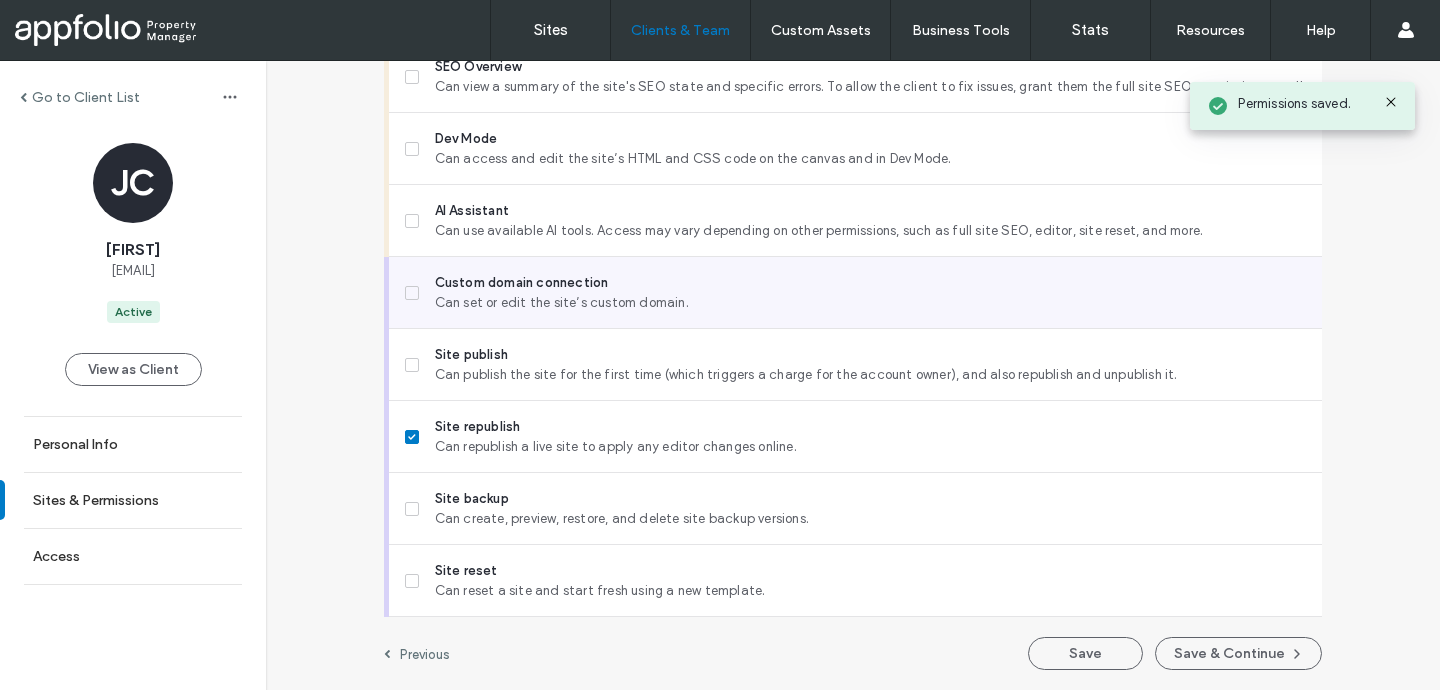 scroll, scrollTop: 0, scrollLeft: 0, axis: both 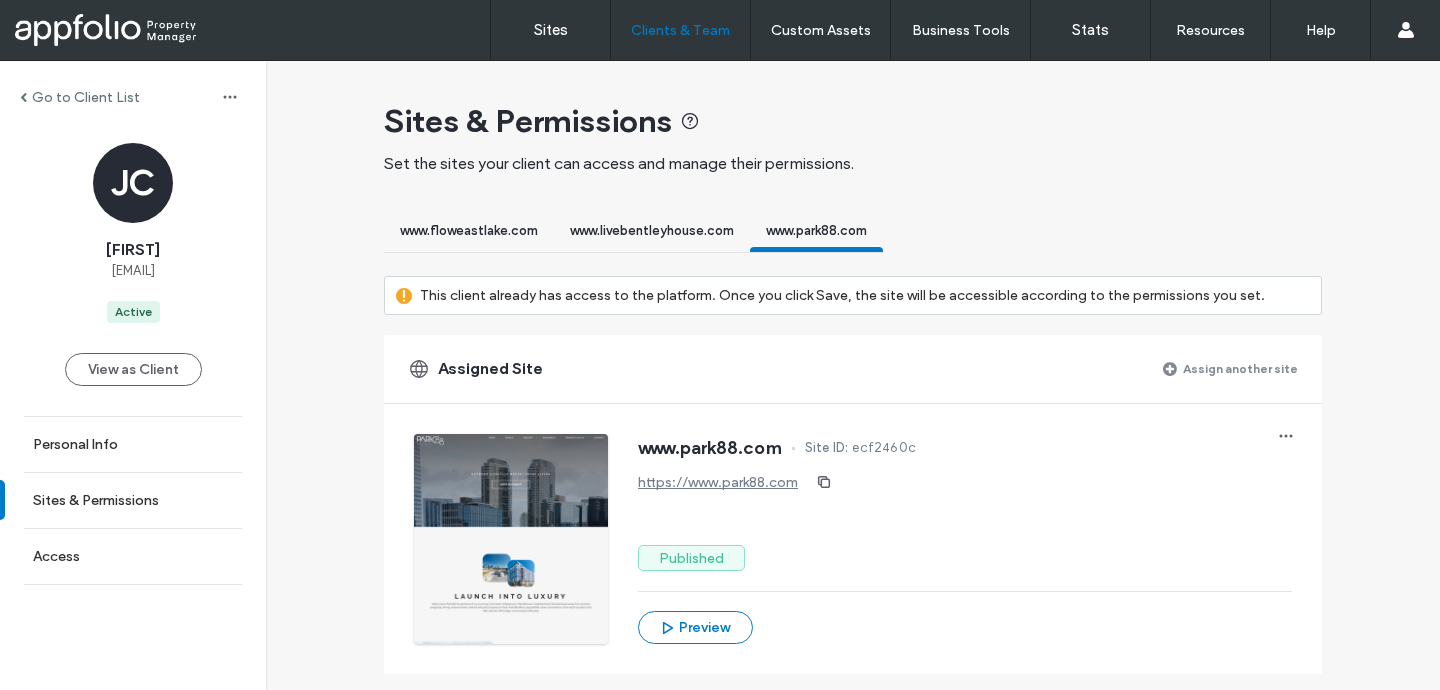 click on "Assign another site" at bounding box center [1240, 368] 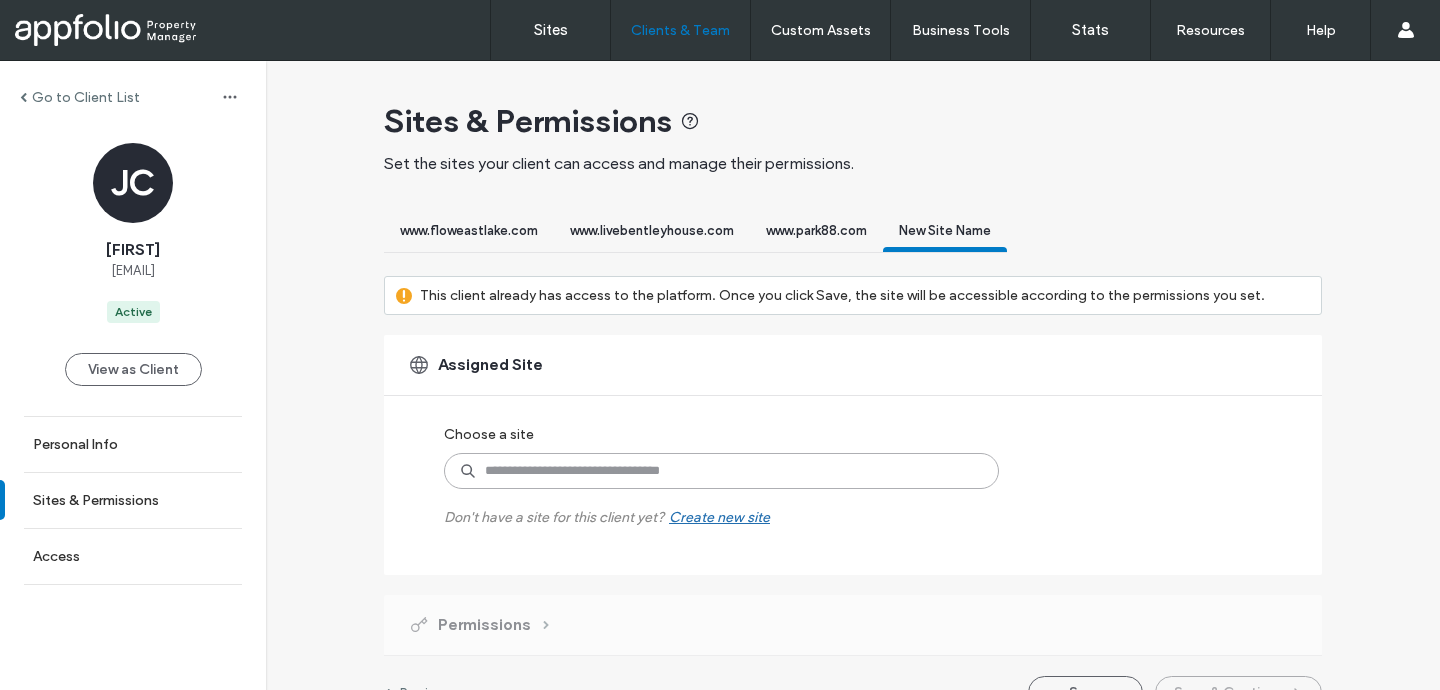 click at bounding box center [721, 471] 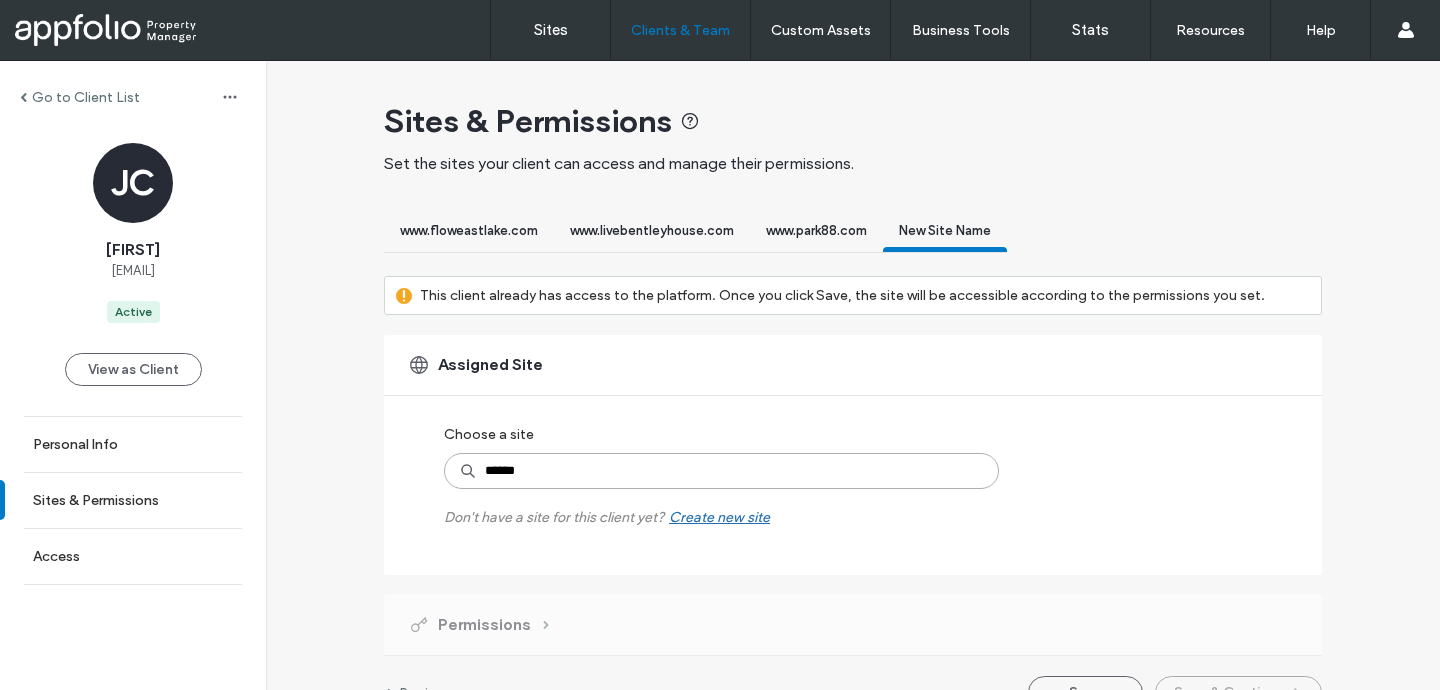 type on "*******" 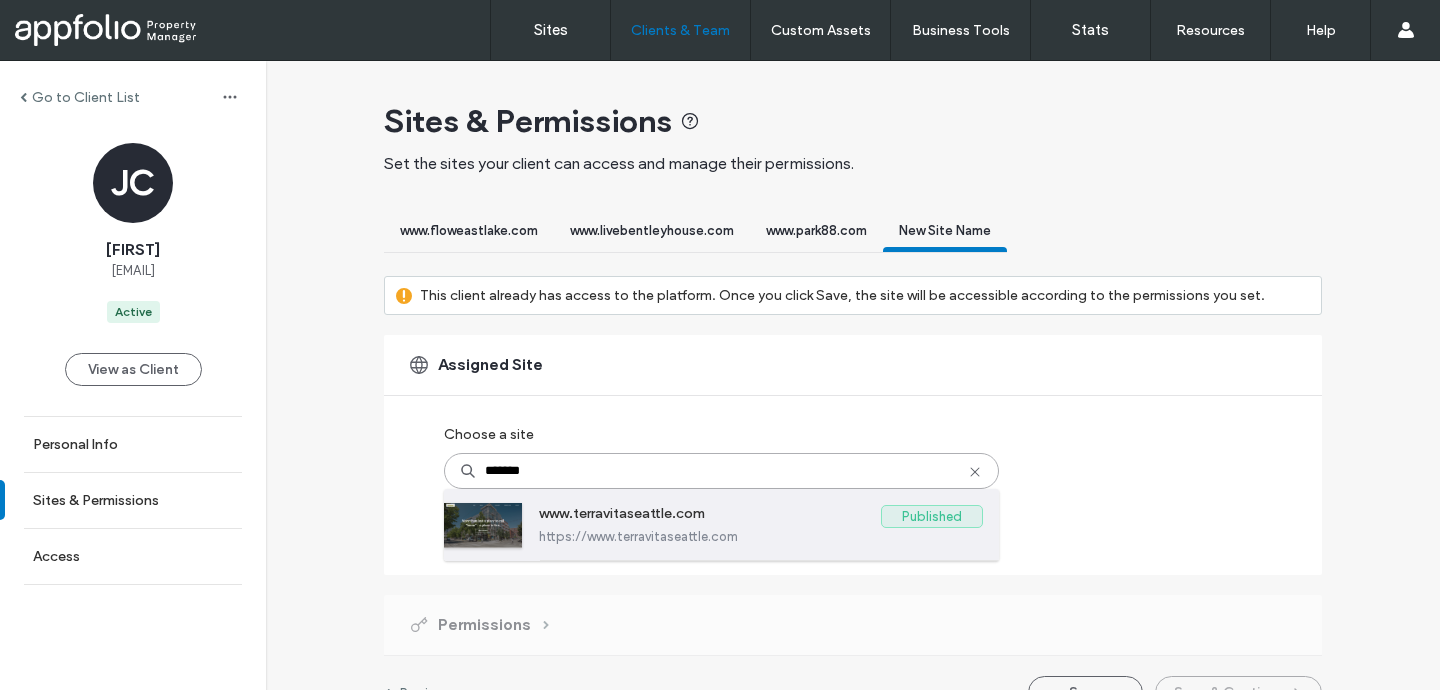 click on "www.terravitaseattle.com" at bounding box center [710, 517] 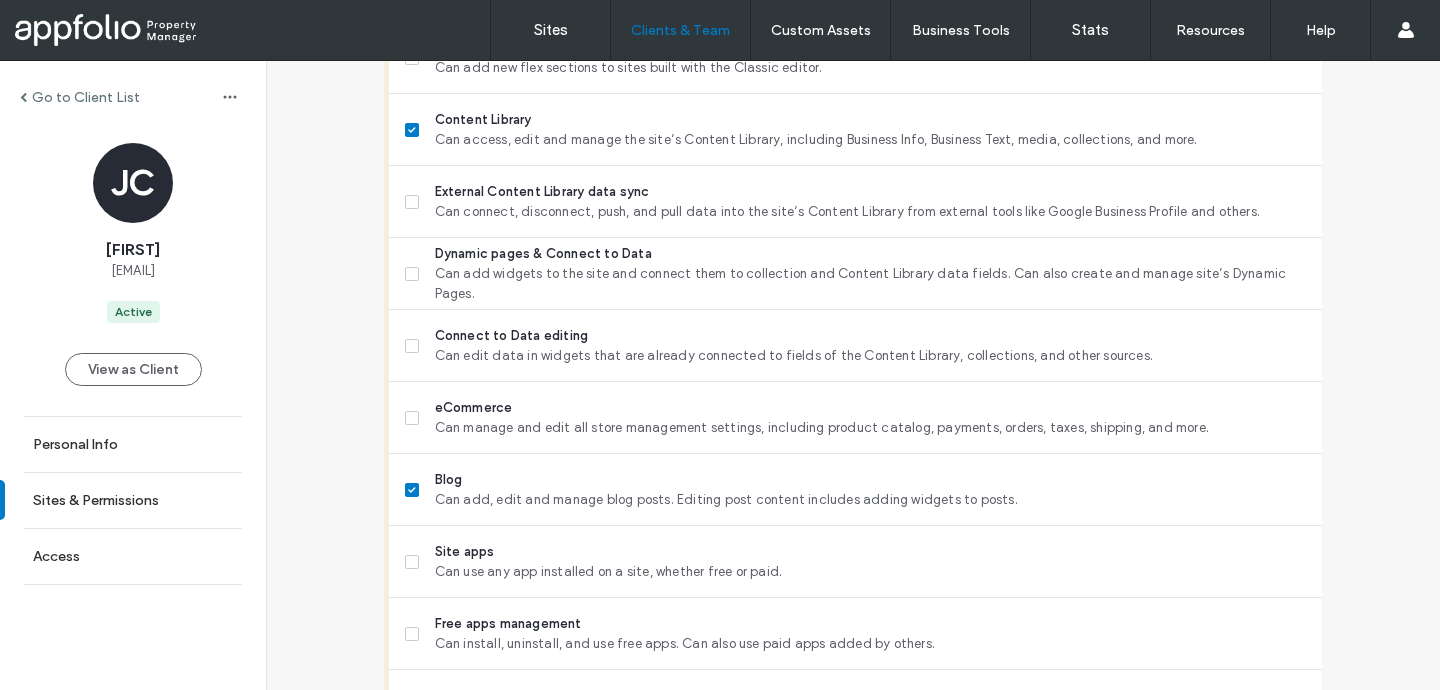 scroll, scrollTop: 1905, scrollLeft: 0, axis: vertical 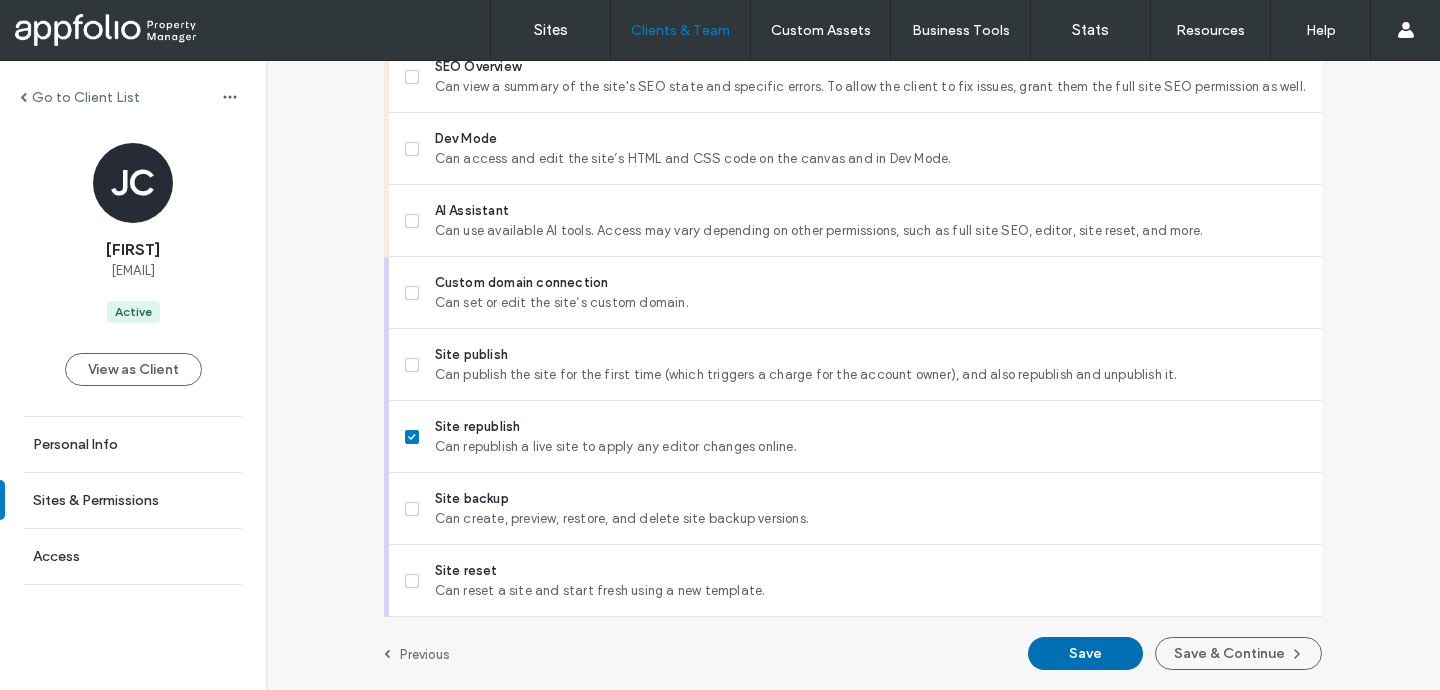 click on "Save" at bounding box center [1085, 653] 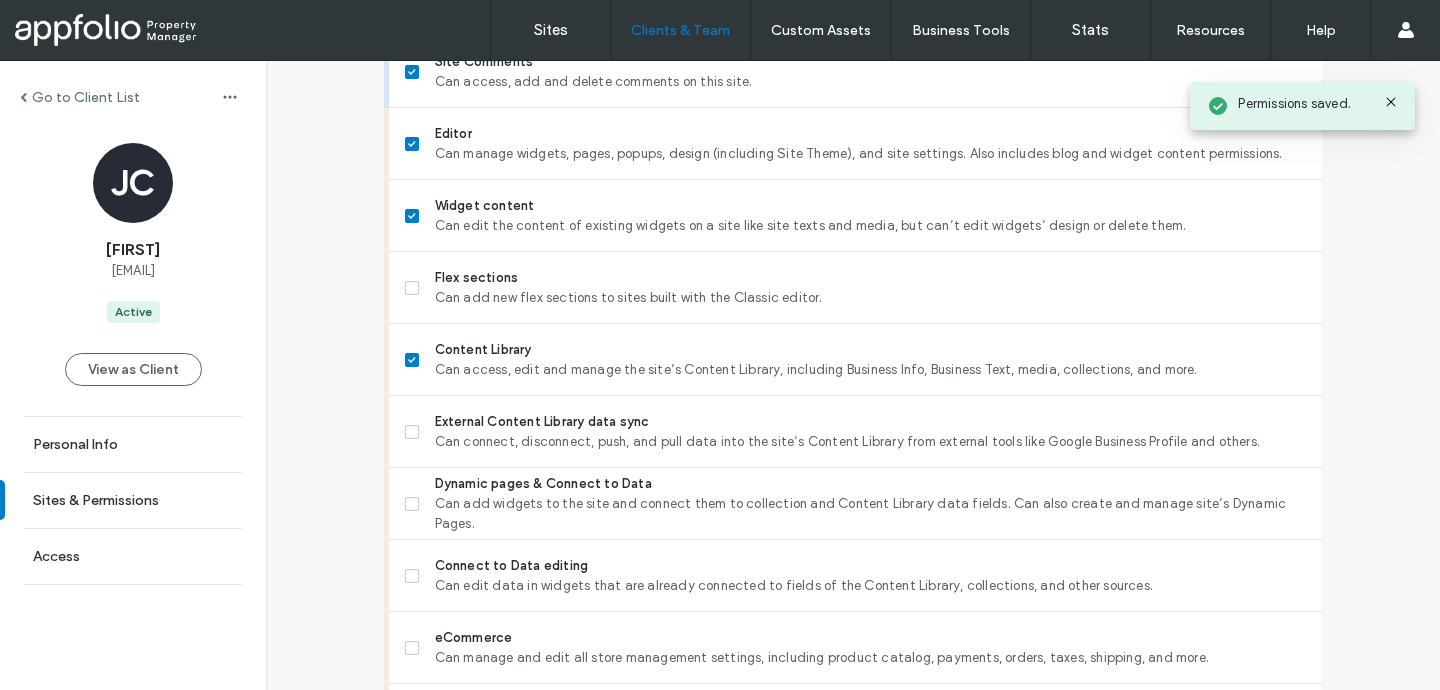 scroll, scrollTop: 0, scrollLeft: 0, axis: both 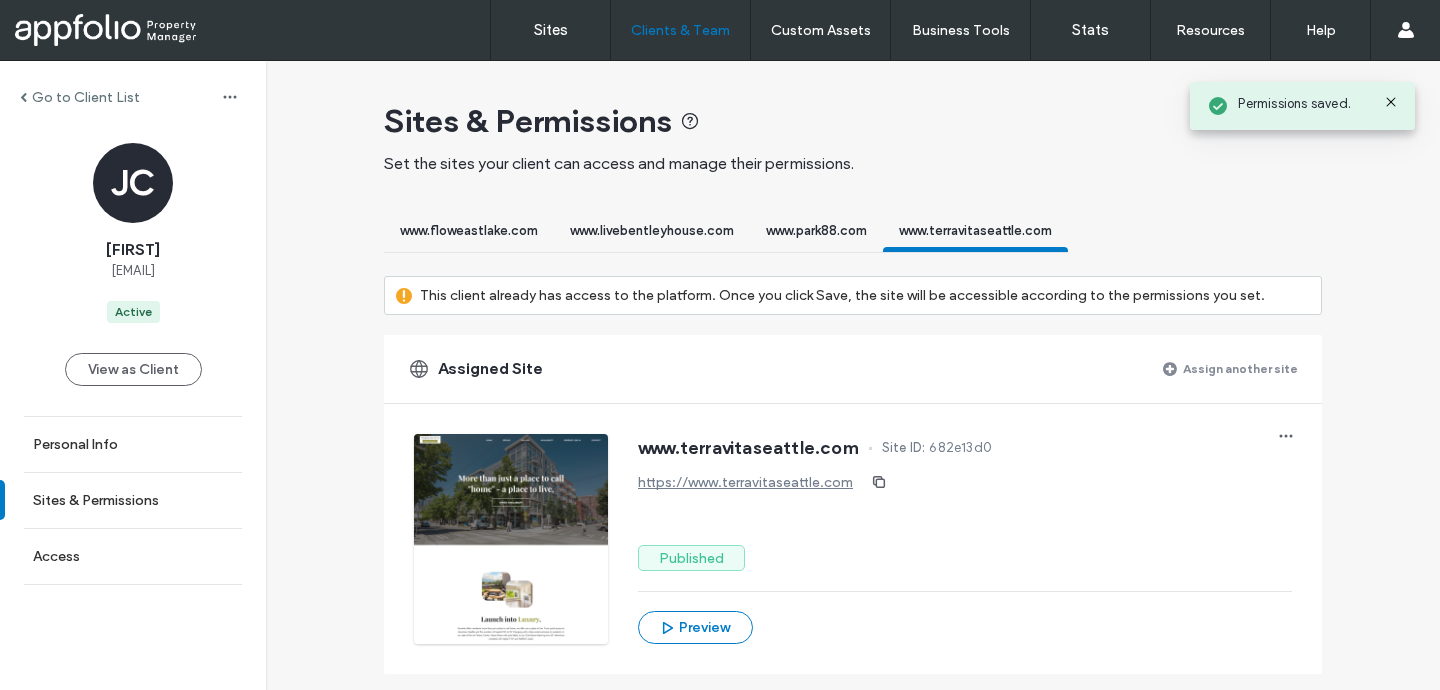 click on "Set the sites your client can access and manage their permissions." at bounding box center [853, 164] 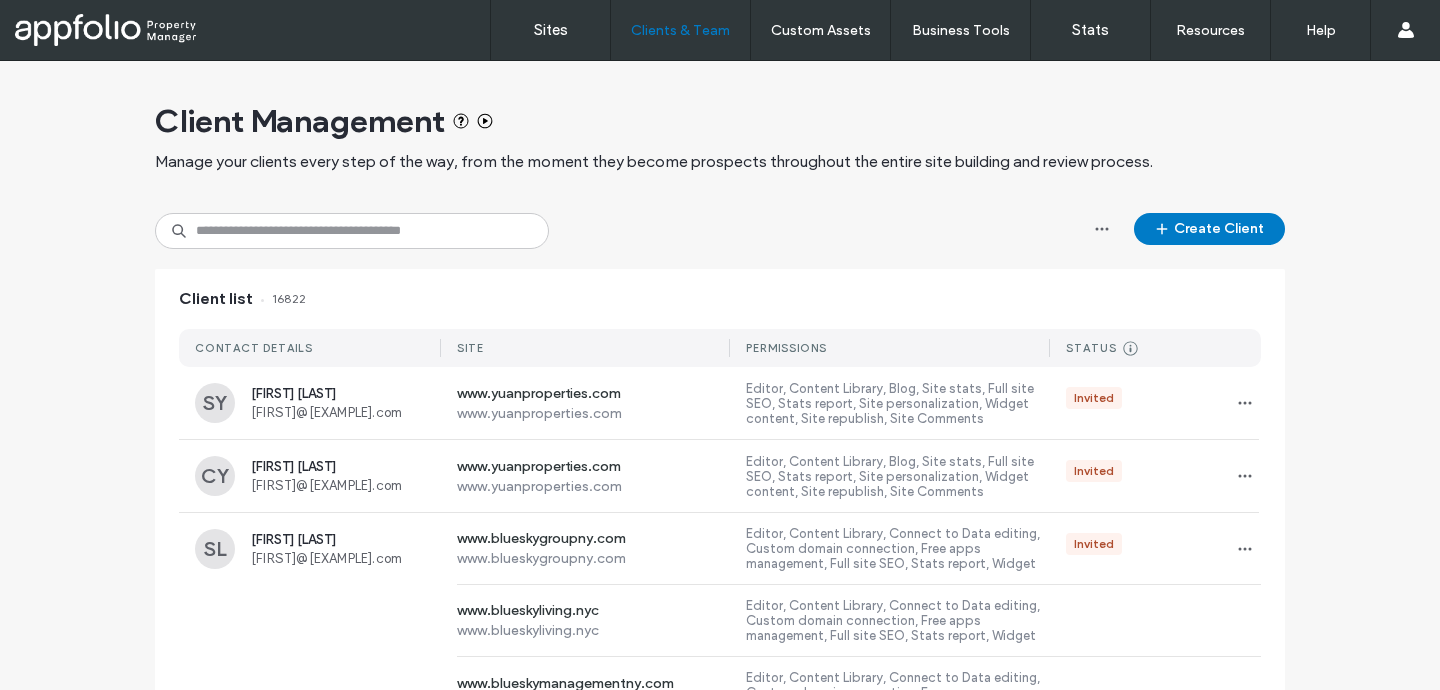 scroll, scrollTop: 0, scrollLeft: 0, axis: both 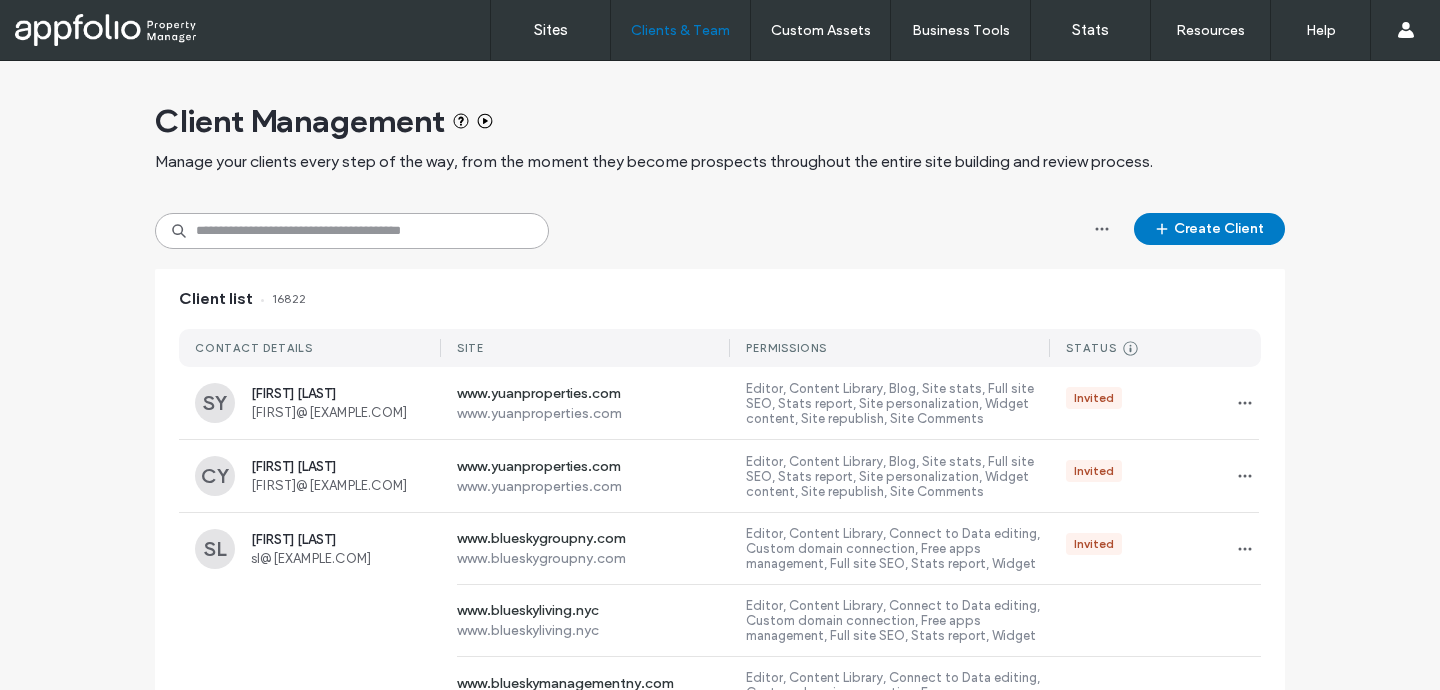 click at bounding box center (352, 231) 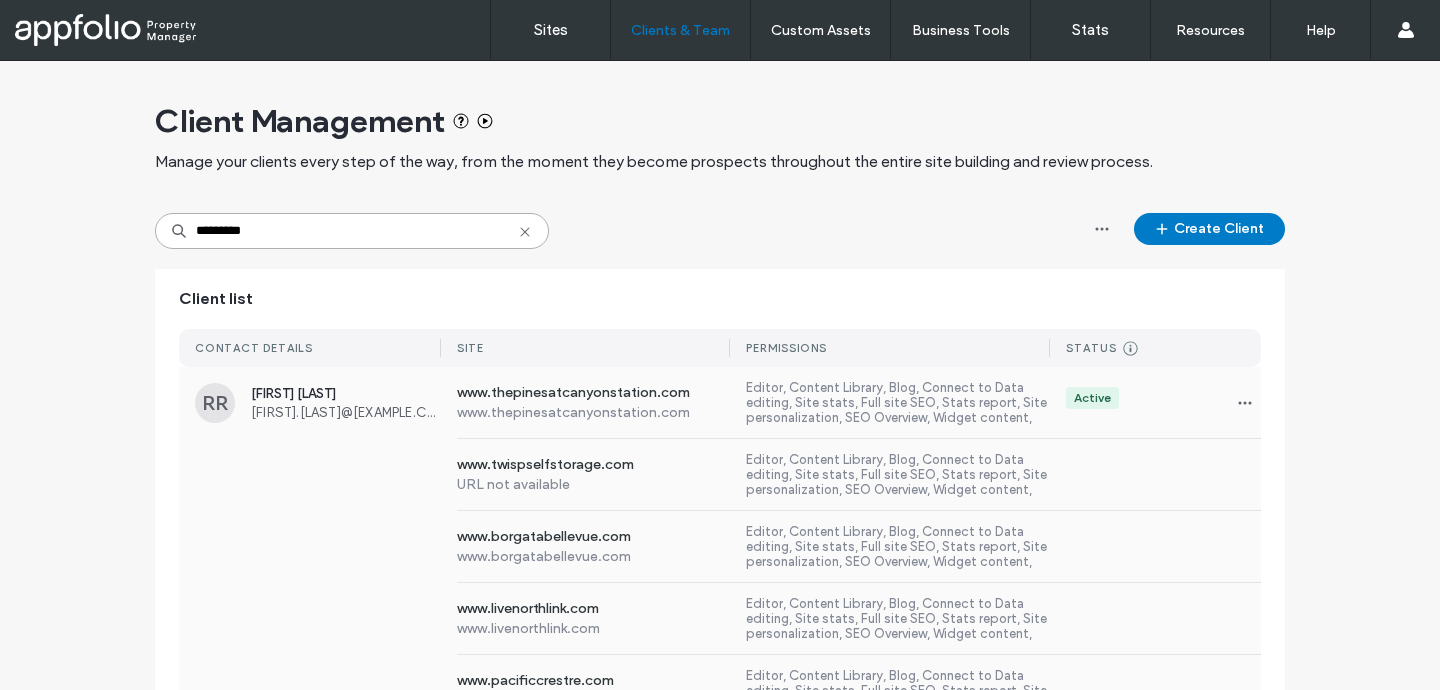 type on "*********" 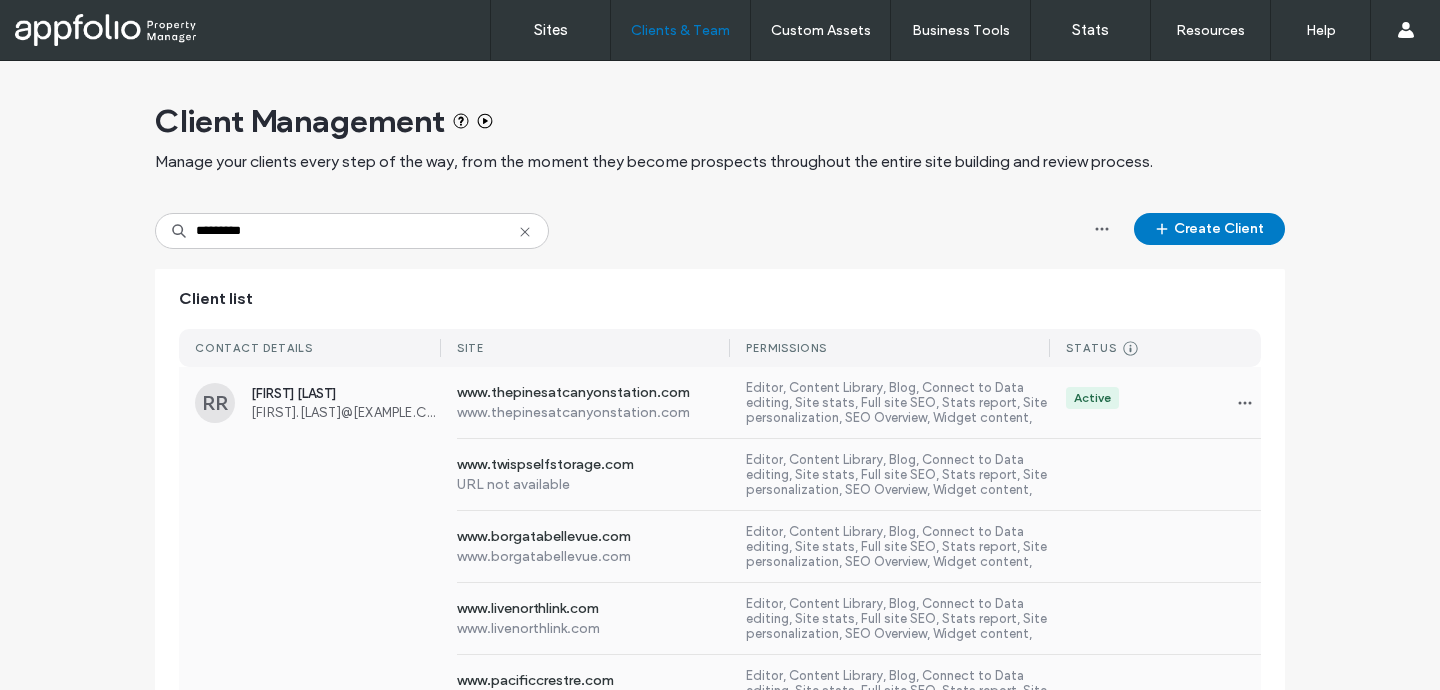 click on "www.thepinesatcanyonstation.com www.thepinesatcanyonstation.com Editor, Content Library, Blog, Connect to Data editing, Site stats, Full site SEO, Stats report, Site personalization, SEO Overview, Widget content, Site republish, Dynamic pages & Connect to Data Active" at bounding box center (851, 402) 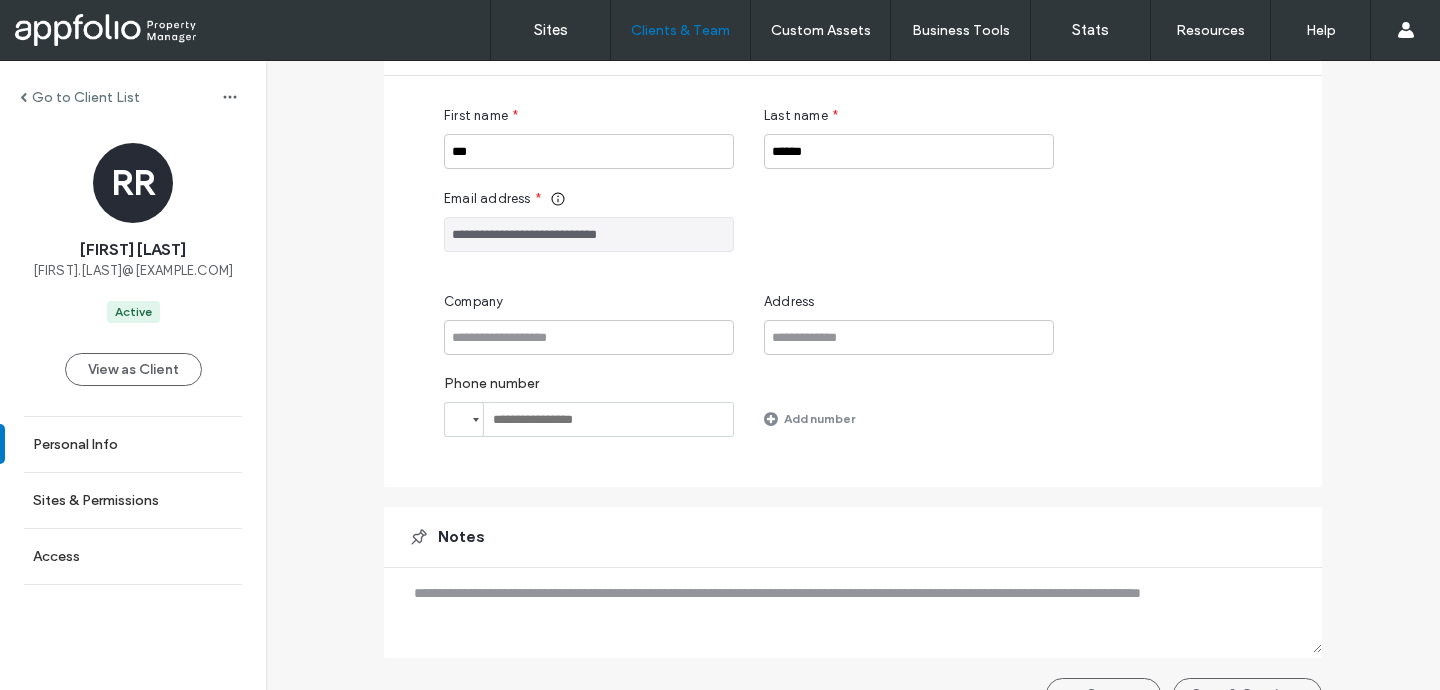 scroll, scrollTop: 241, scrollLeft: 0, axis: vertical 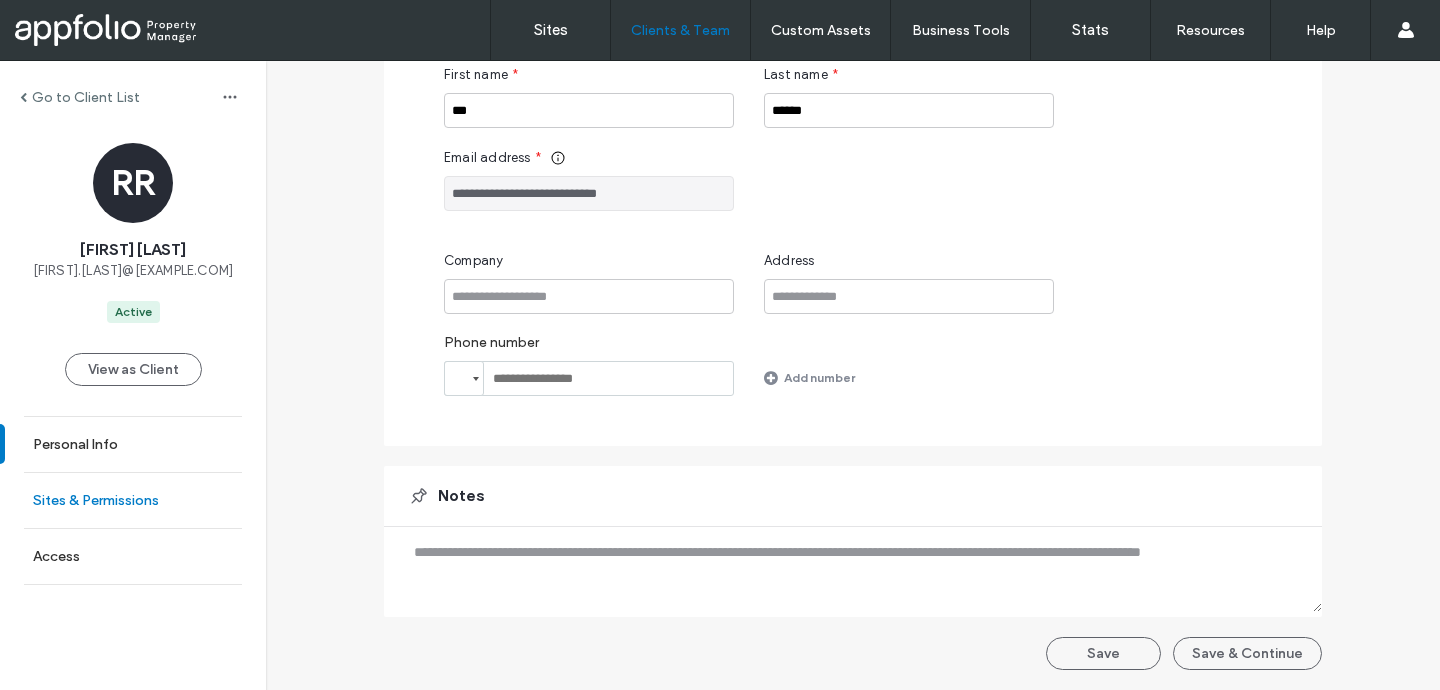 click on "Sites & Permissions" at bounding box center [96, 500] 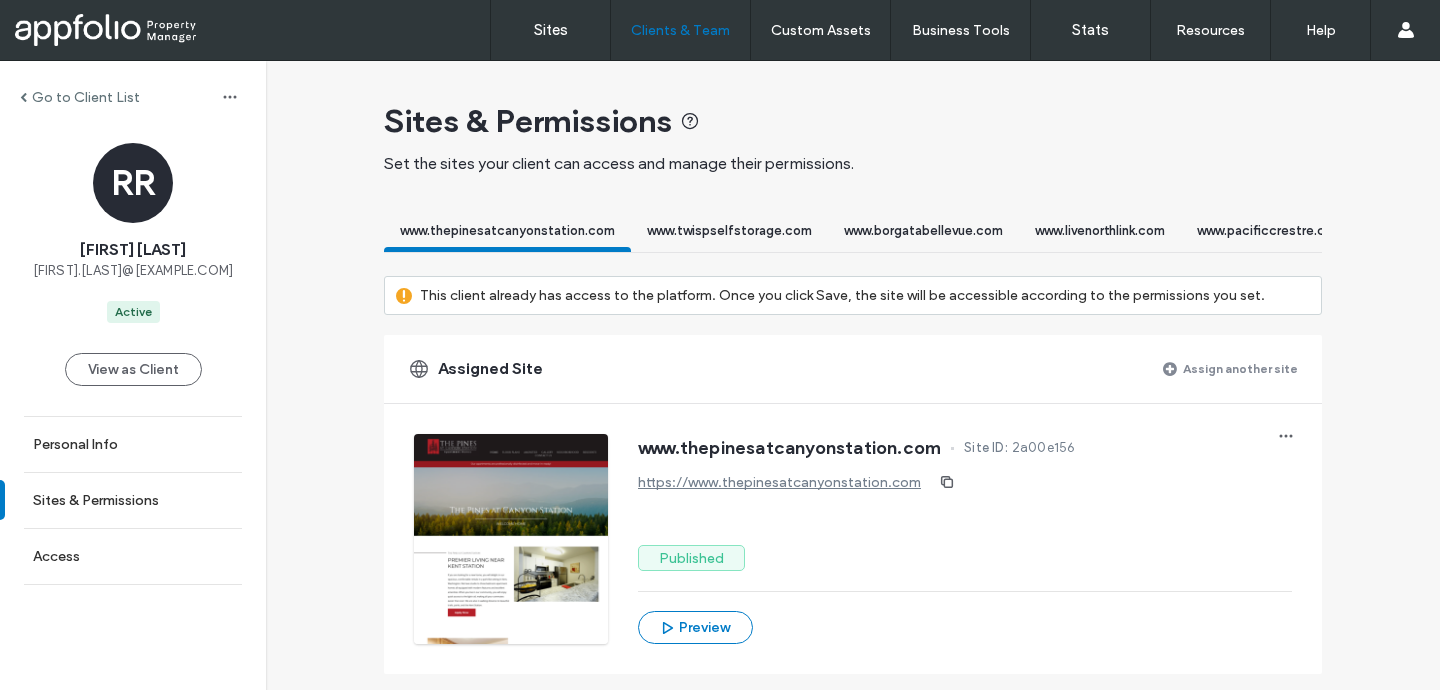 scroll, scrollTop: 28, scrollLeft: 0, axis: vertical 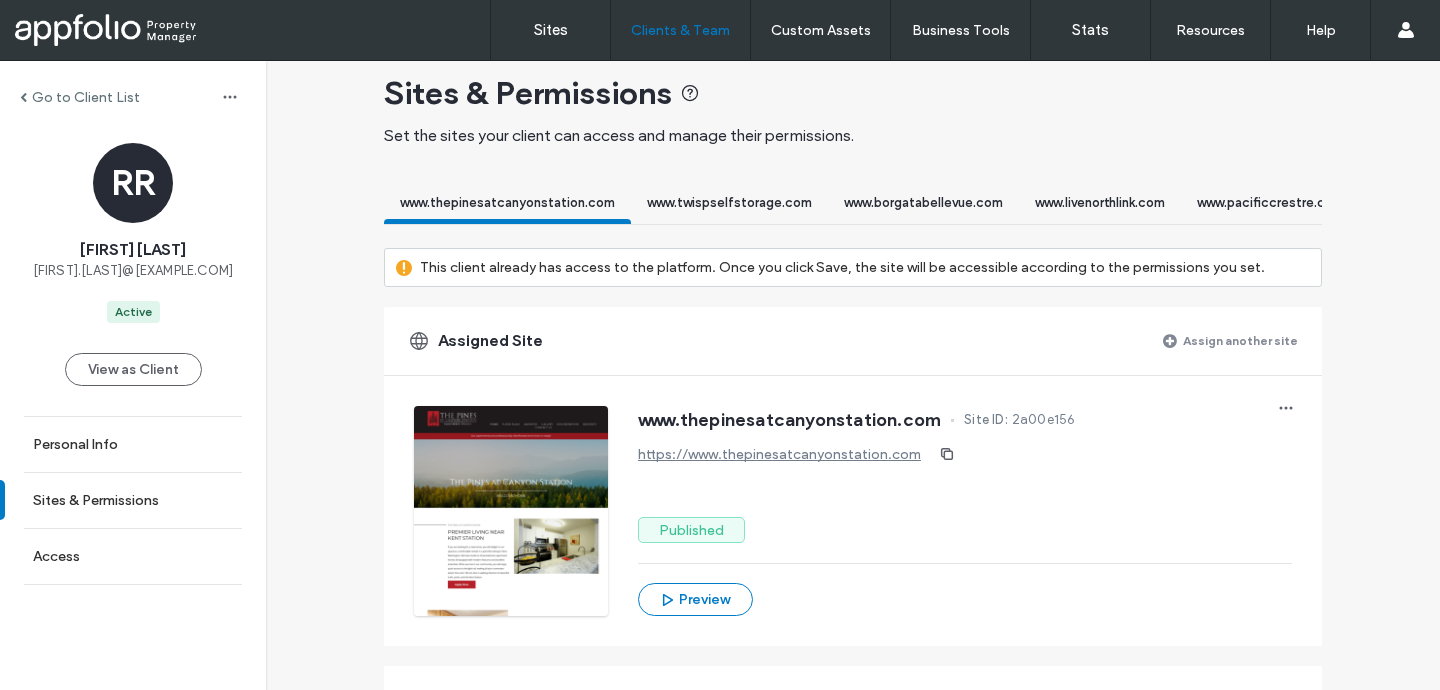 click on "Assign another site" at bounding box center (1240, 340) 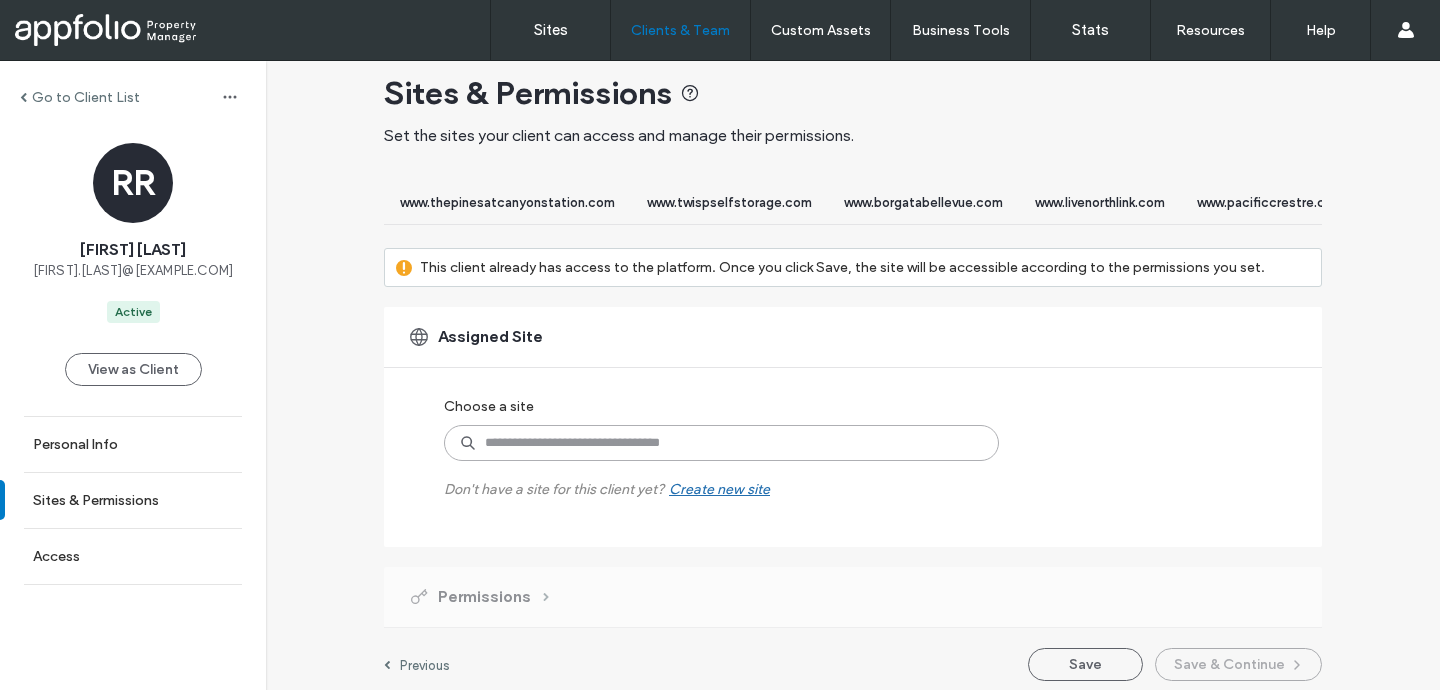 click at bounding box center (721, 443) 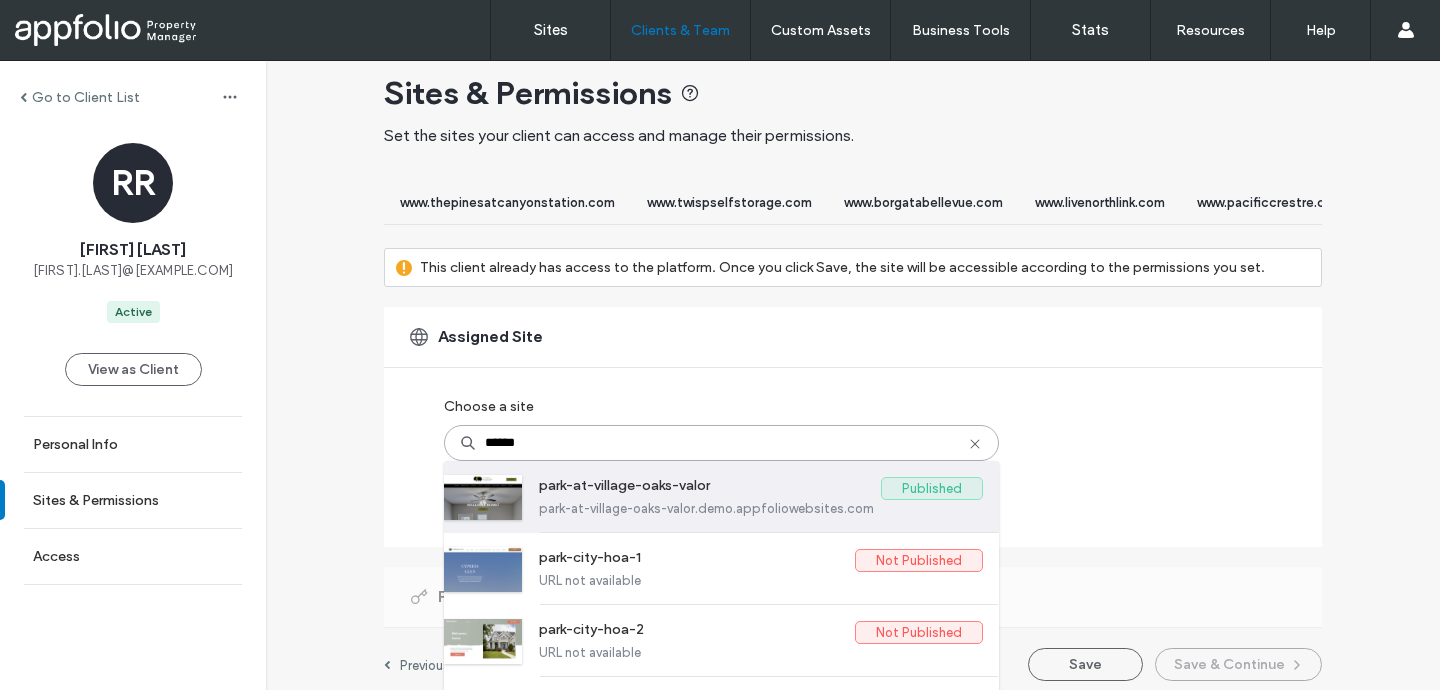 scroll, scrollTop: 13, scrollLeft: 0, axis: vertical 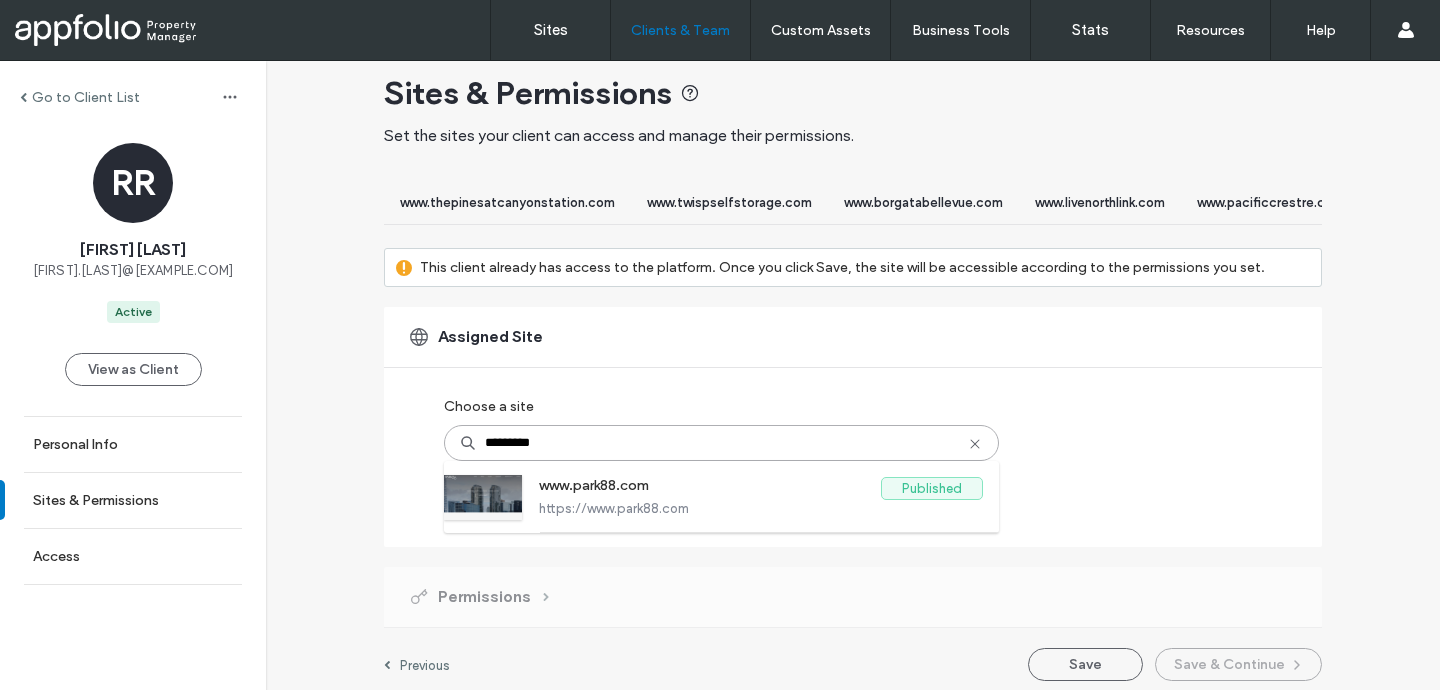 type on "**********" 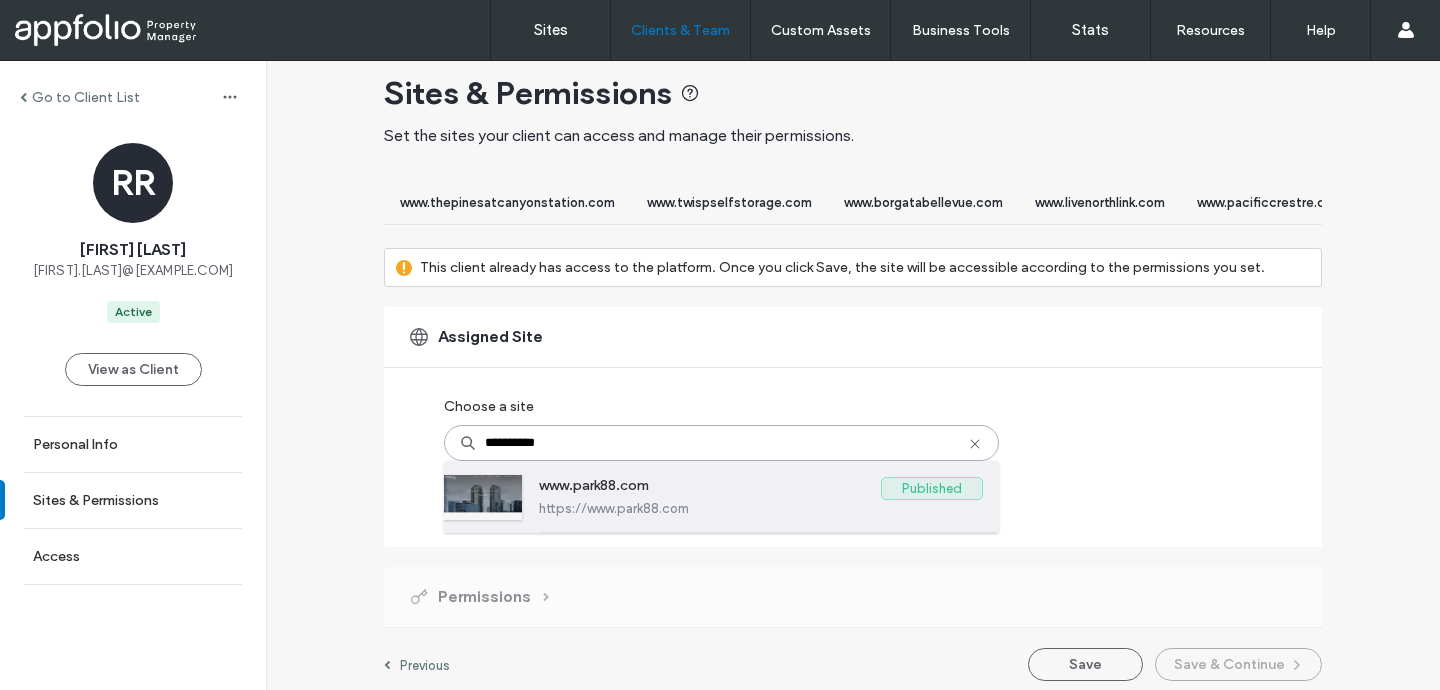 click on "www.park88.com" at bounding box center (710, 489) 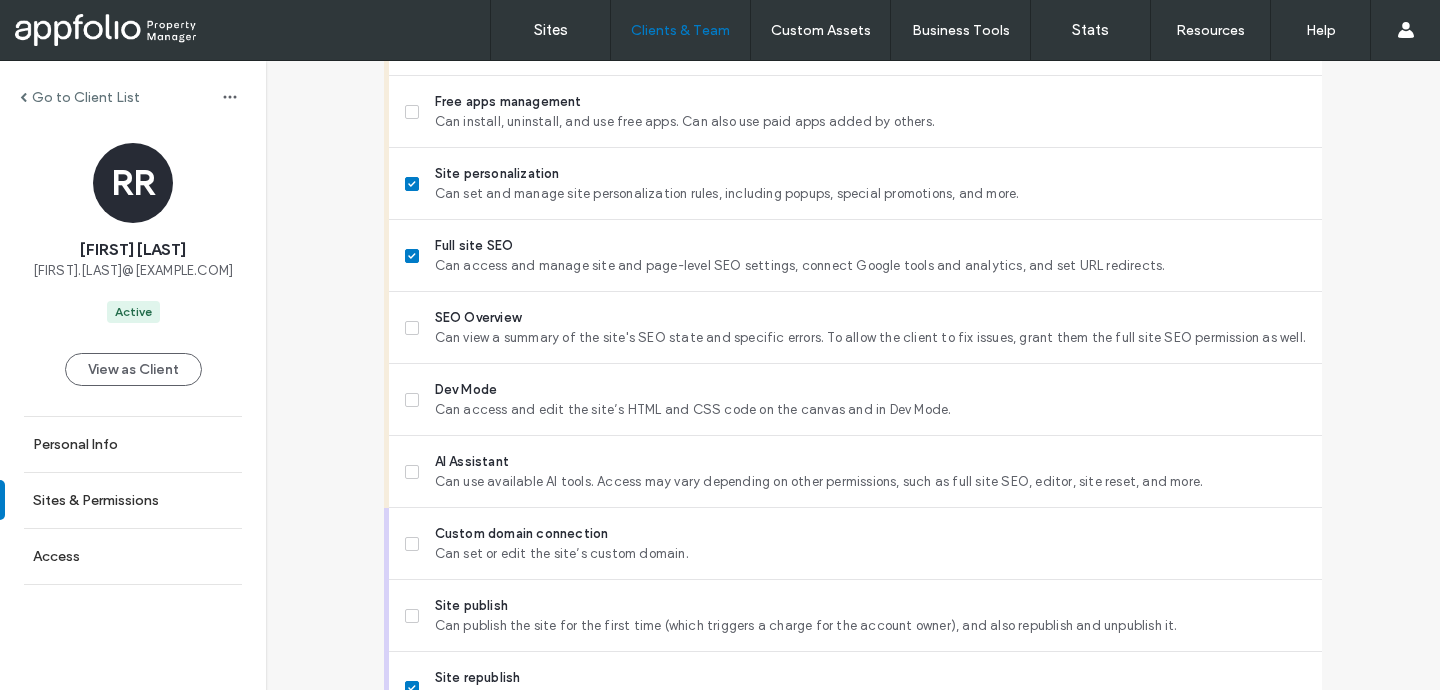 scroll, scrollTop: 1923, scrollLeft: 0, axis: vertical 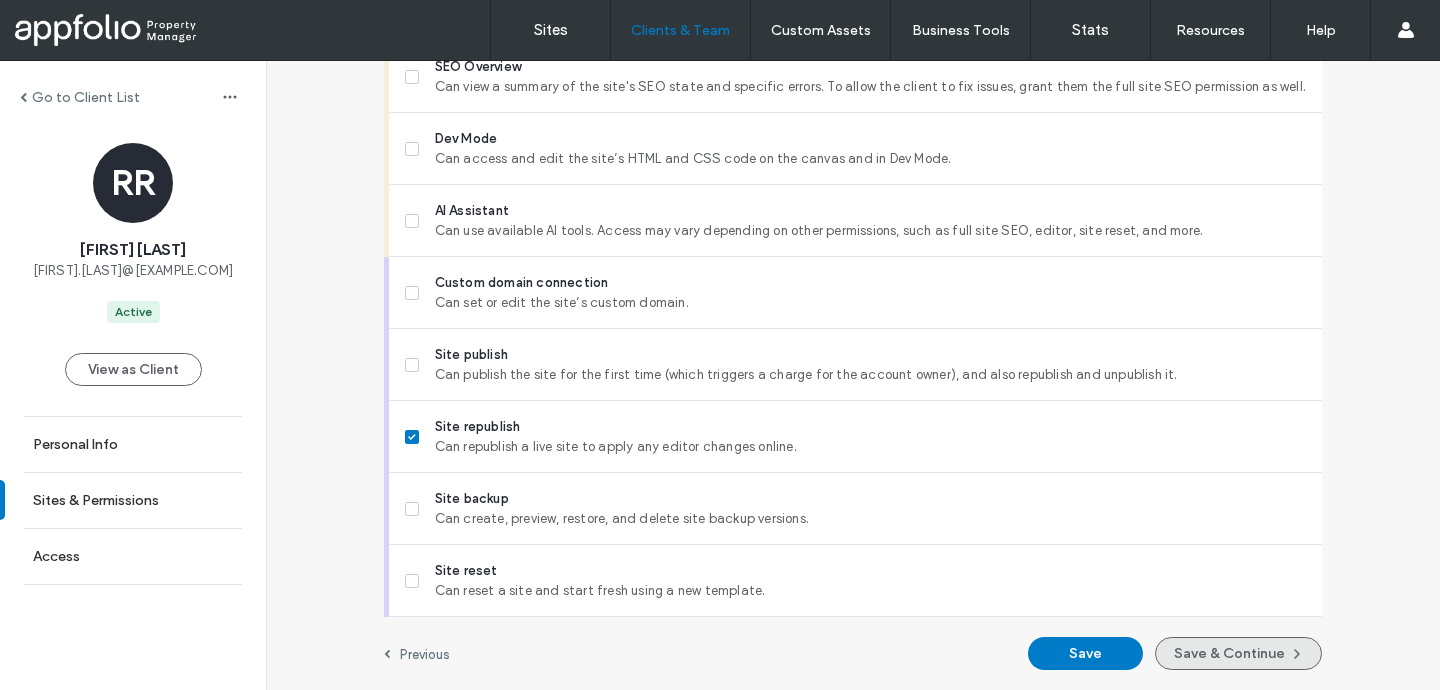 click on "Save & Continue" at bounding box center [1238, 653] 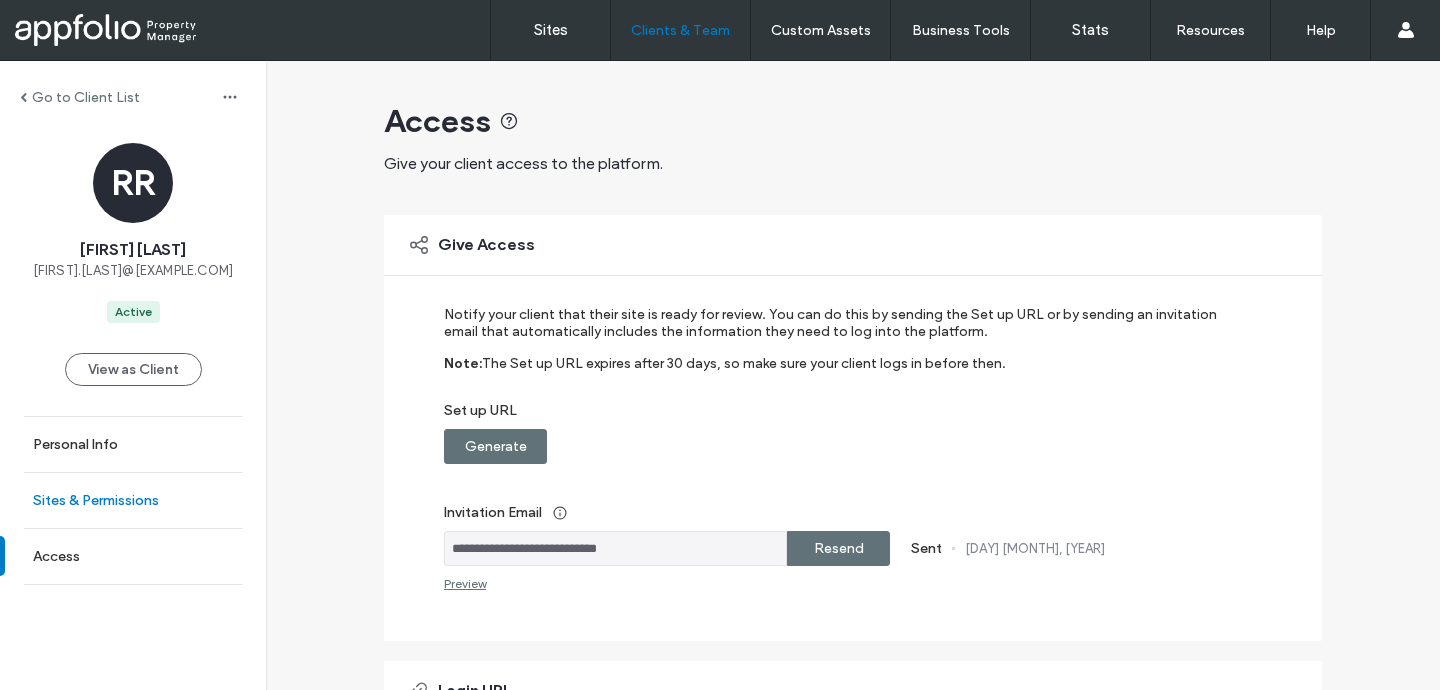 click on "Sites & Permissions" at bounding box center [133, 500] 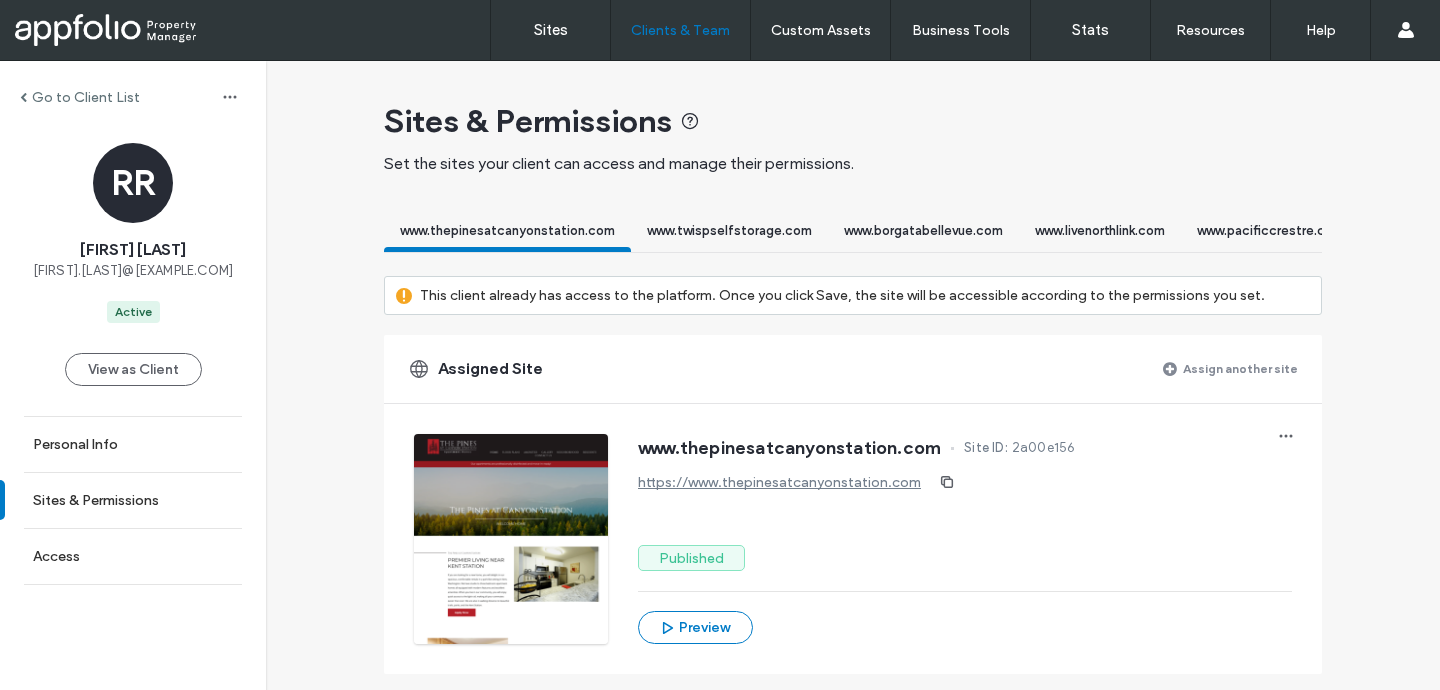 click on "Assign another site" at bounding box center [1240, 368] 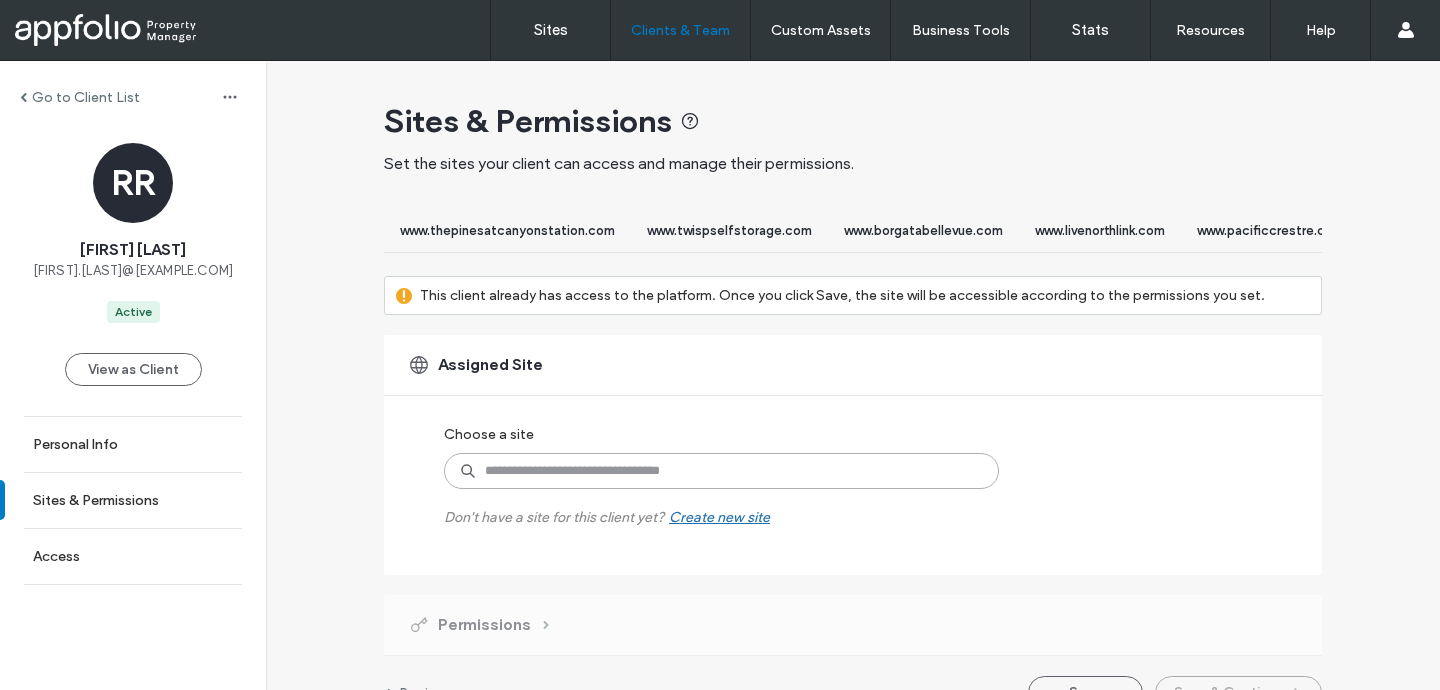 click at bounding box center [721, 471] 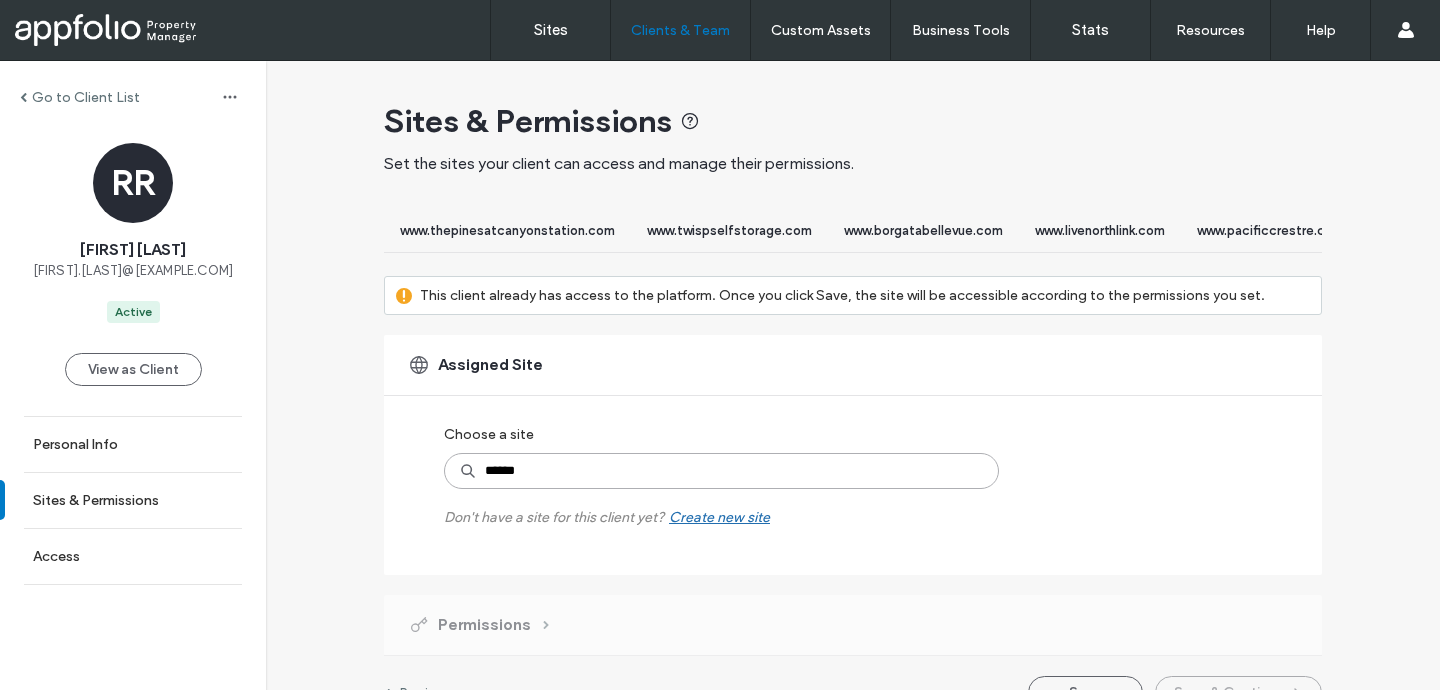 type on "*******" 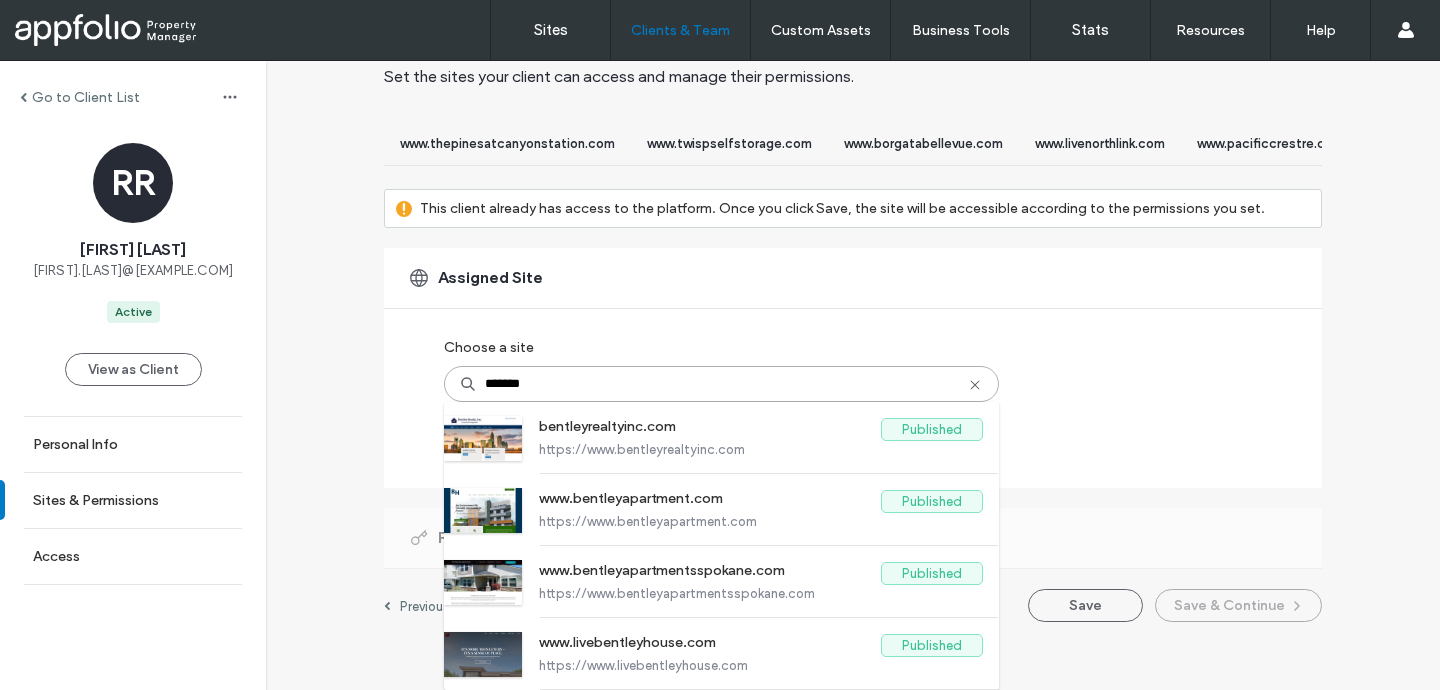 scroll, scrollTop: 105, scrollLeft: 0, axis: vertical 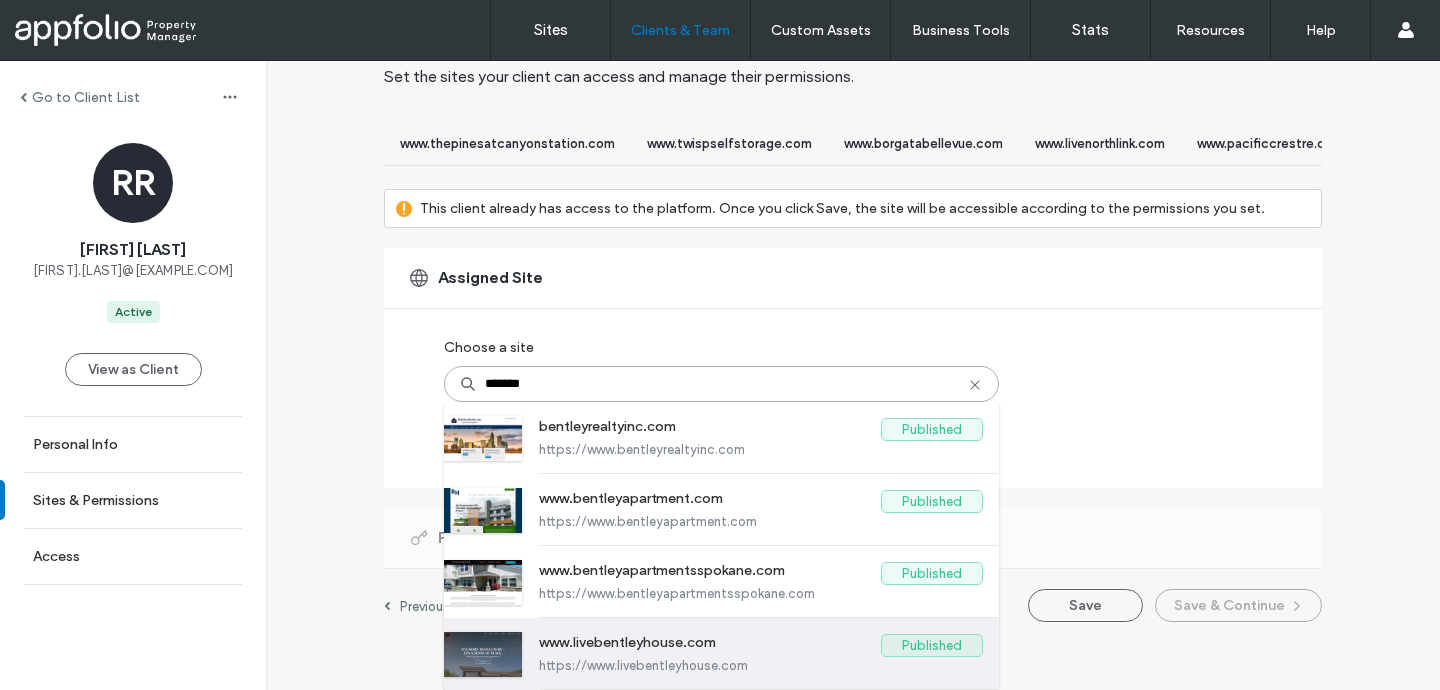 click on "www.livebentleyhouse.com" at bounding box center (710, 646) 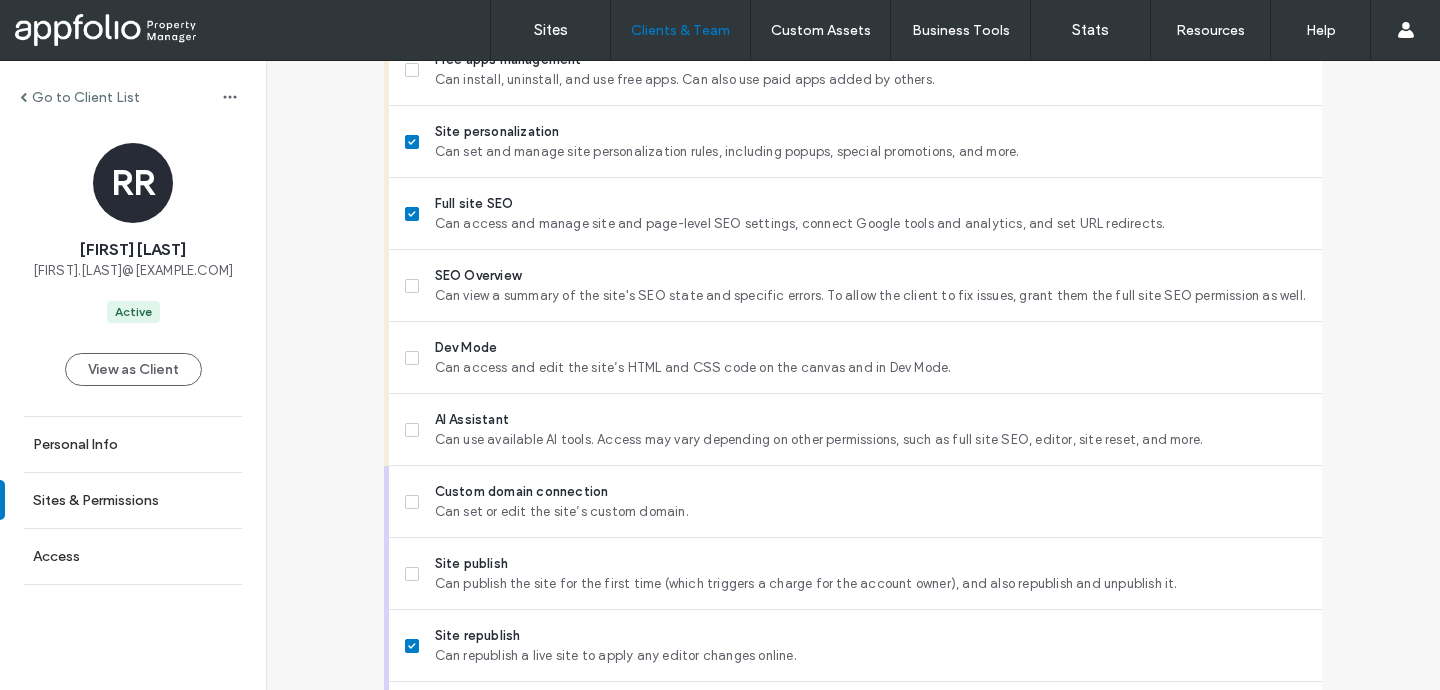 scroll, scrollTop: 1923, scrollLeft: 0, axis: vertical 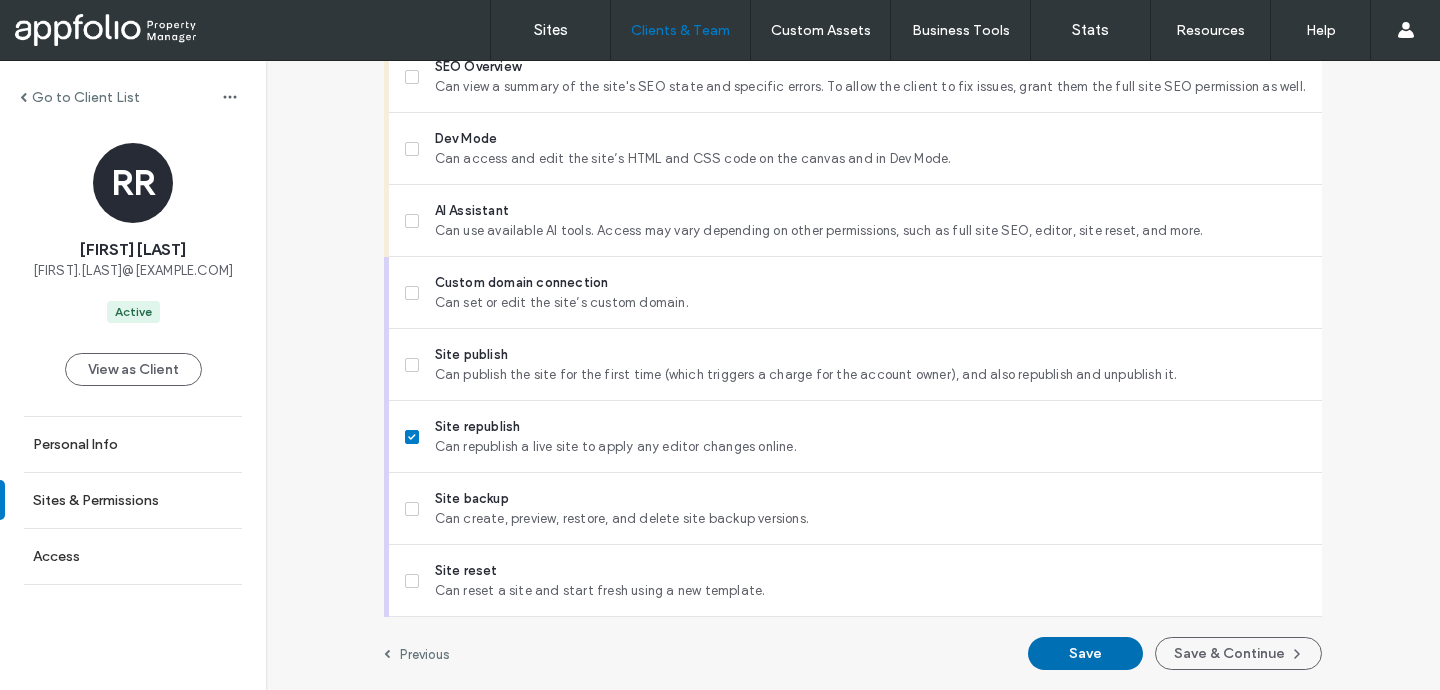 click on "Save" at bounding box center [1085, 653] 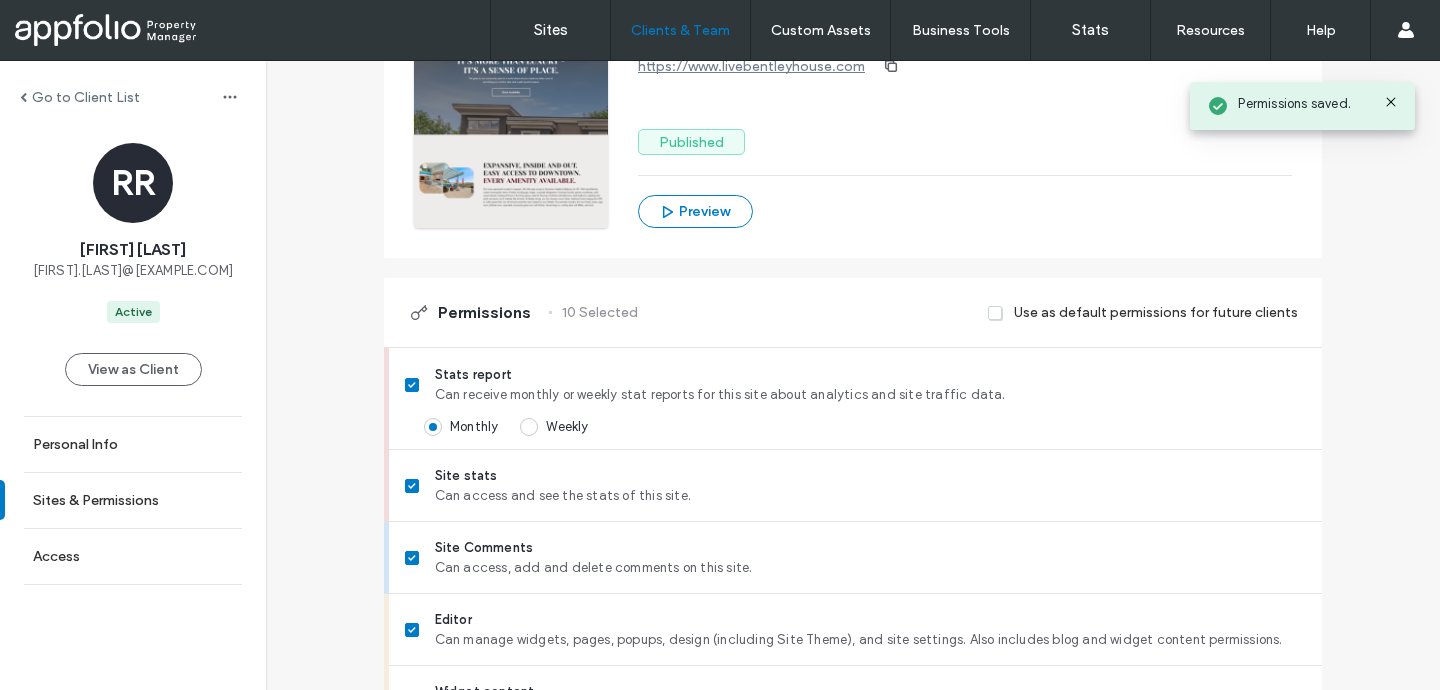 scroll, scrollTop: 0, scrollLeft: 0, axis: both 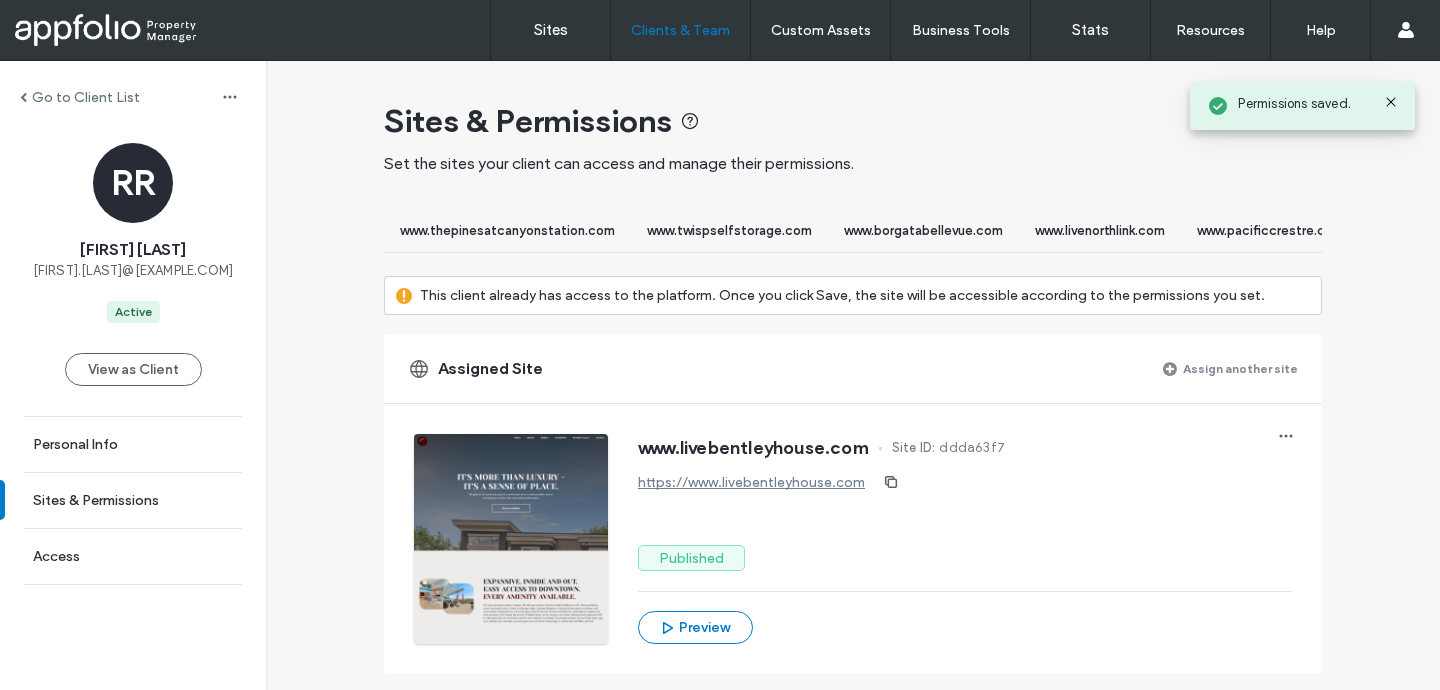 click on "Assign another site" at bounding box center (1240, 368) 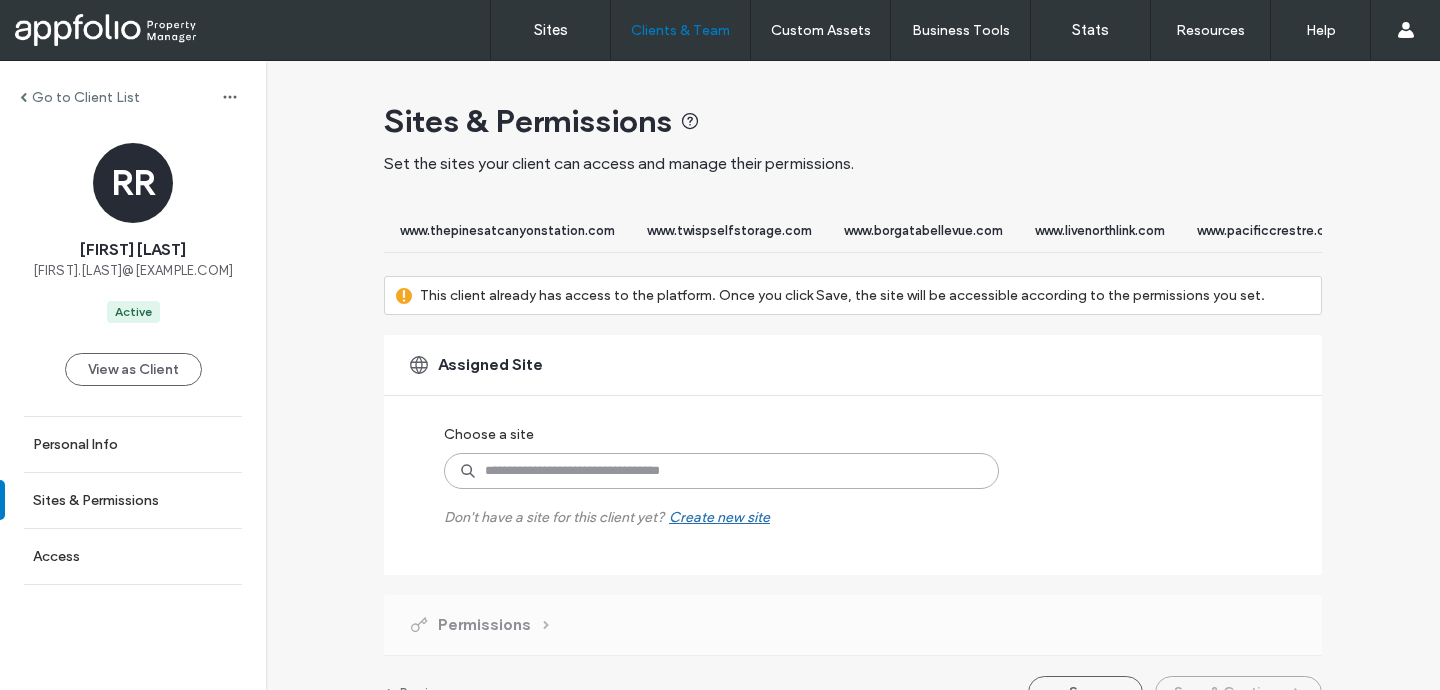 click at bounding box center (721, 471) 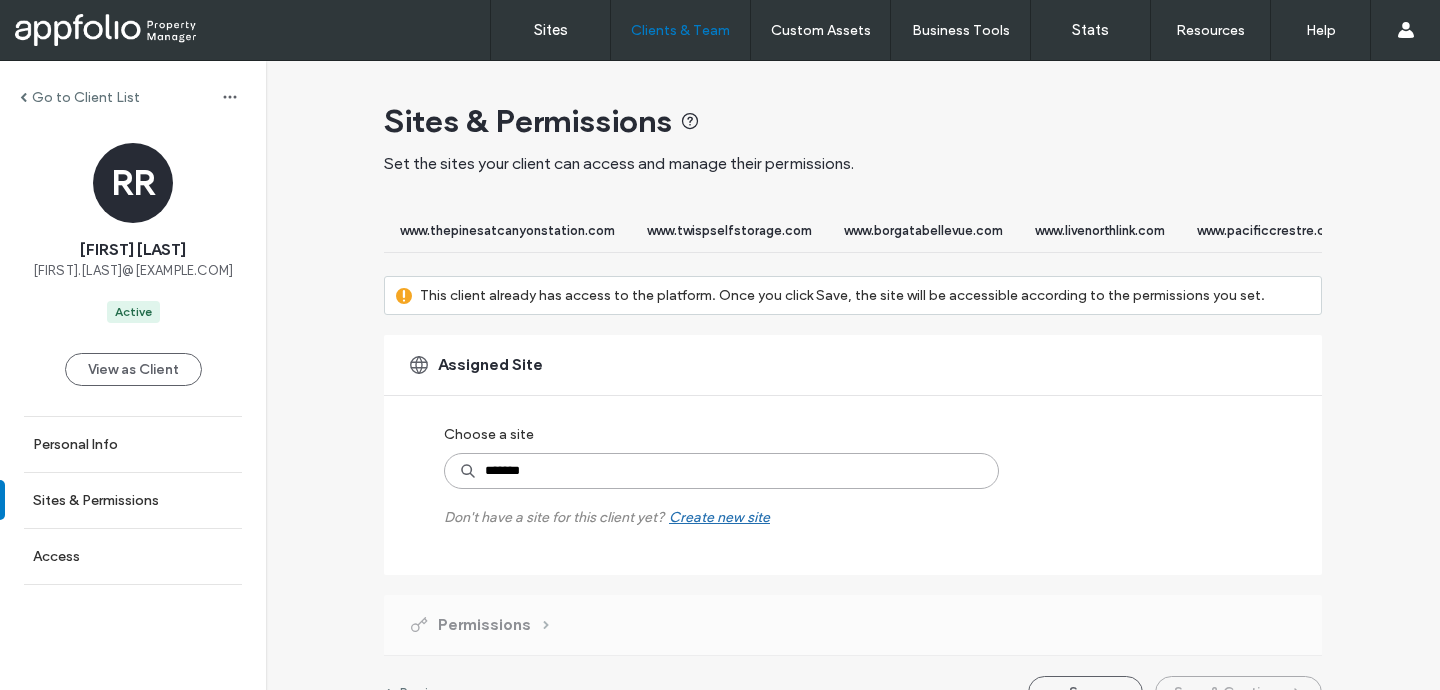type on "********" 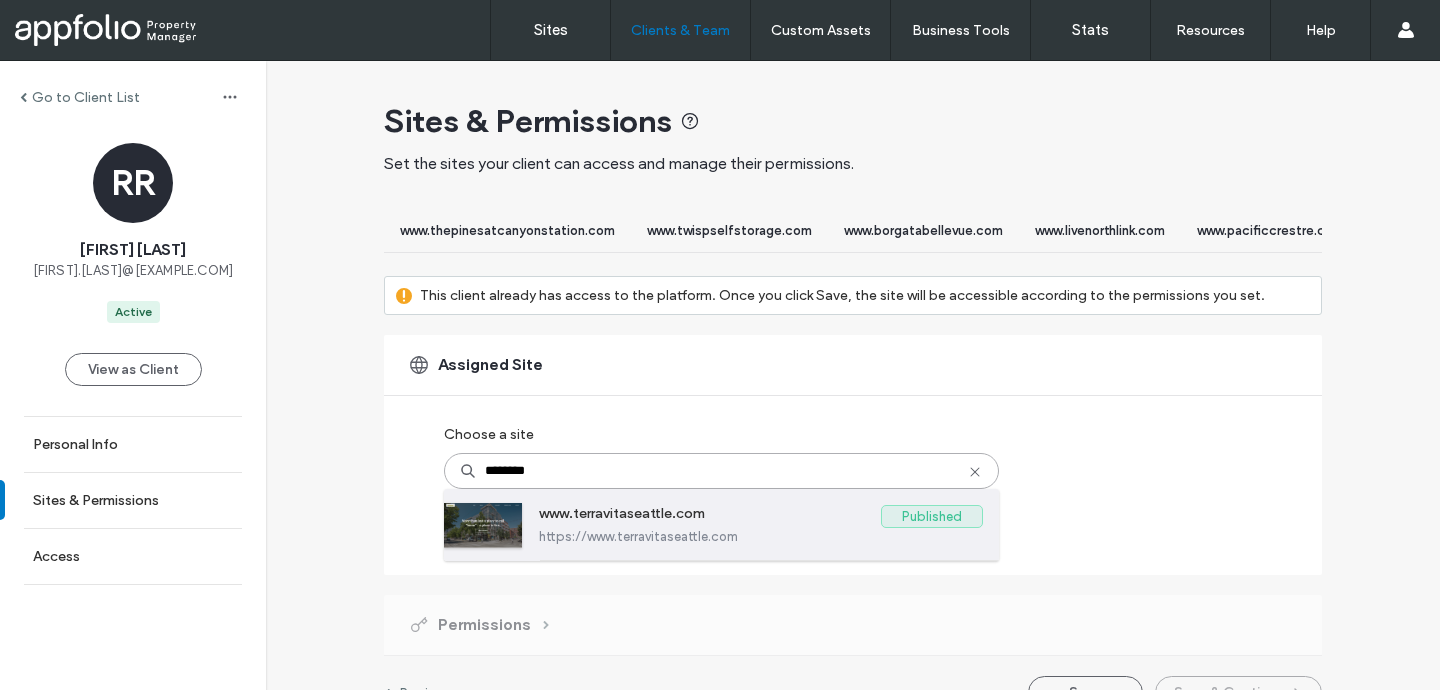 click on "www.terravitaseattle.com" at bounding box center (710, 517) 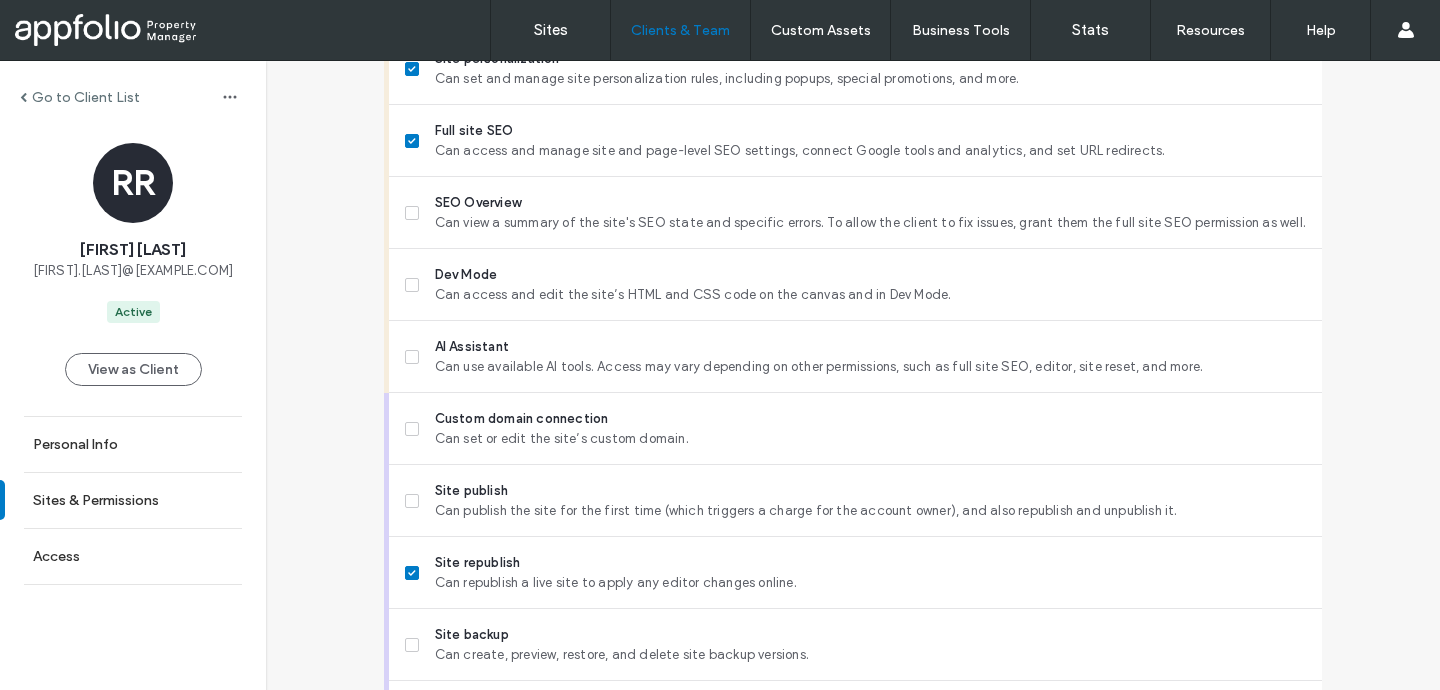 scroll, scrollTop: 1923, scrollLeft: 0, axis: vertical 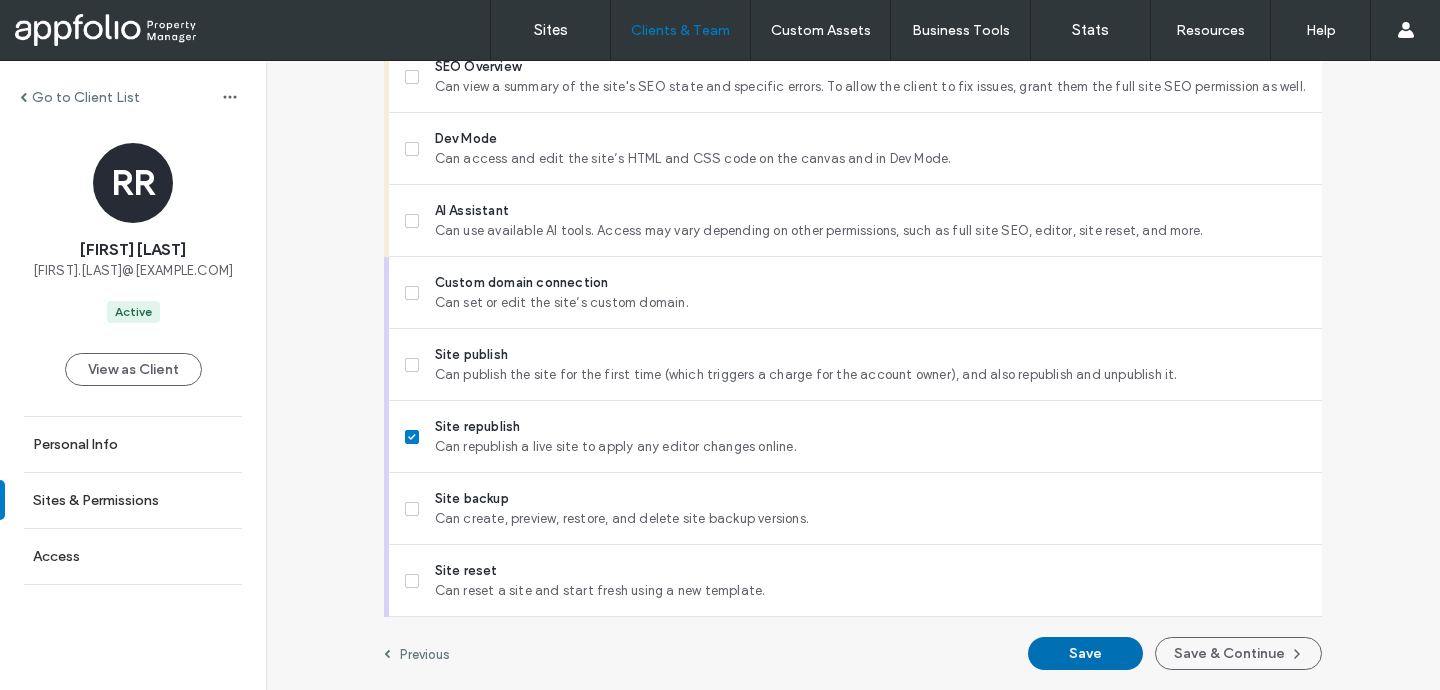 click on "Save" at bounding box center [1085, 653] 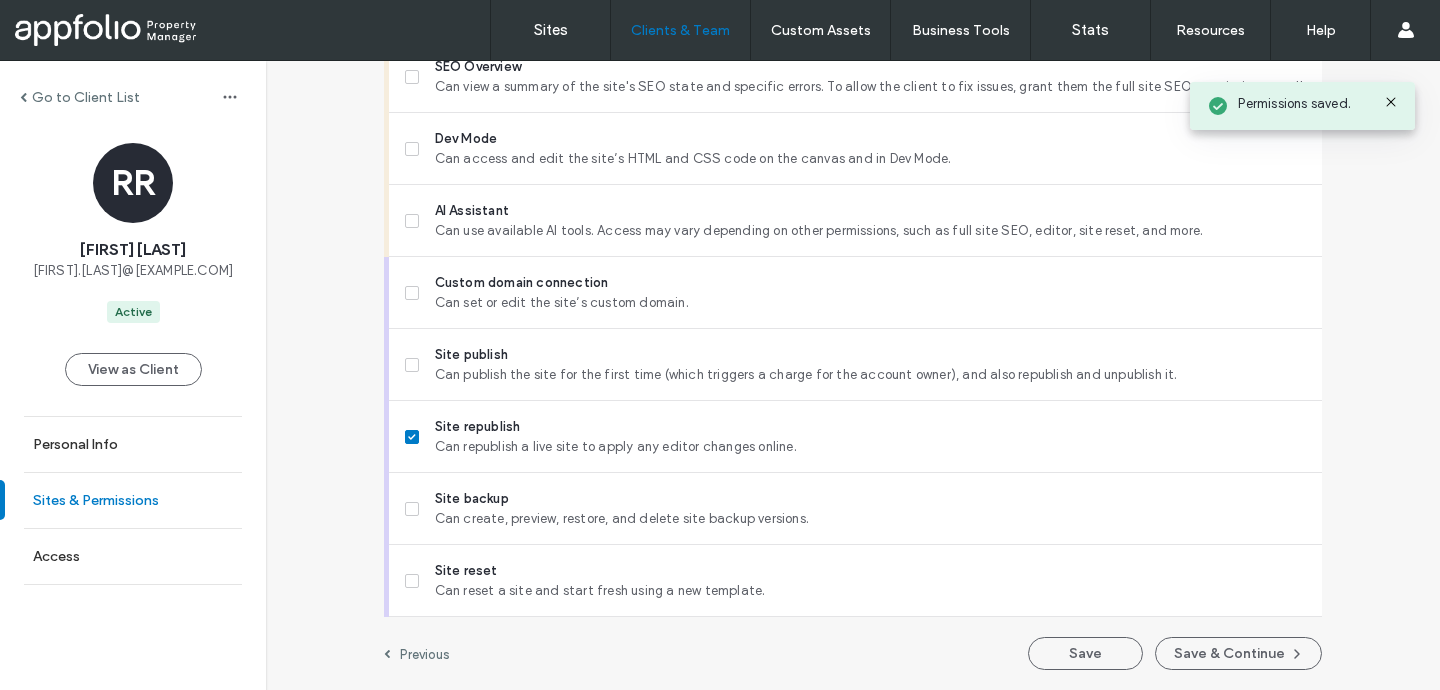 click on "Sites & Permissions" at bounding box center (96, 500) 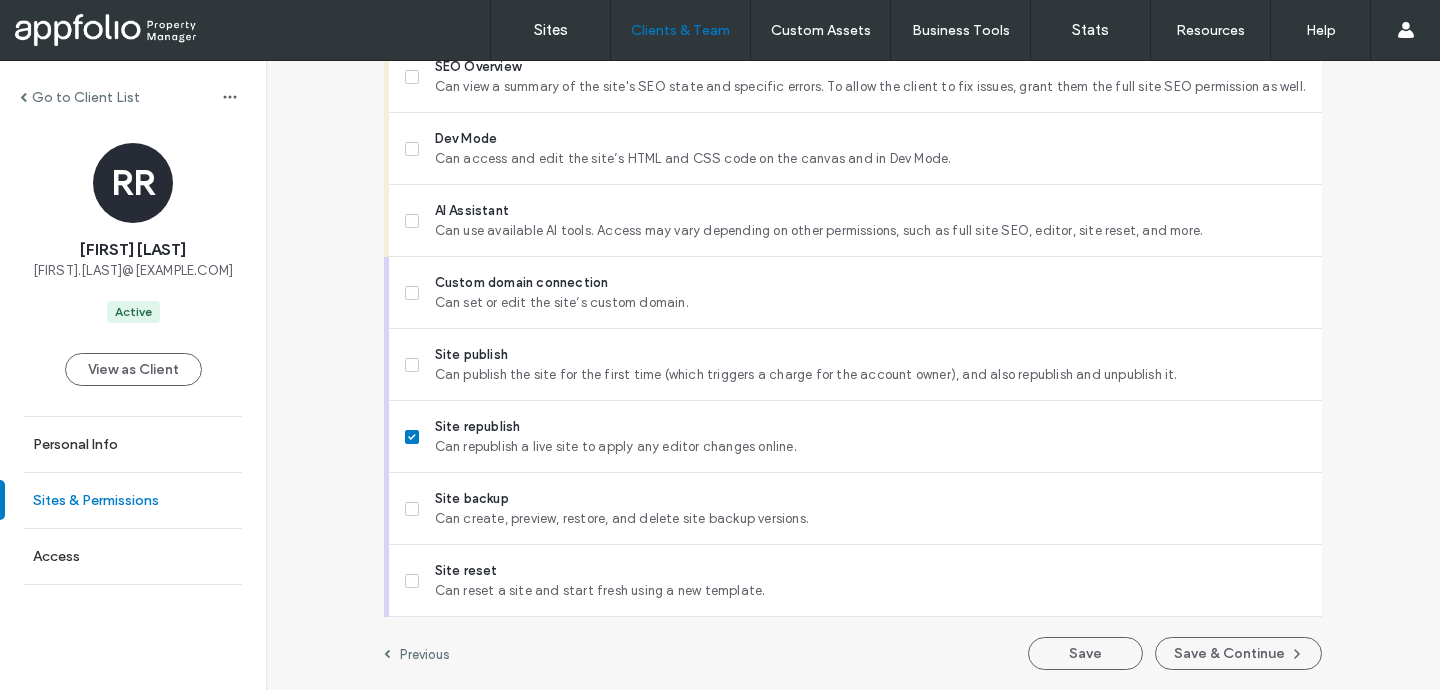 click on "Sites & Permissions" at bounding box center (96, 500) 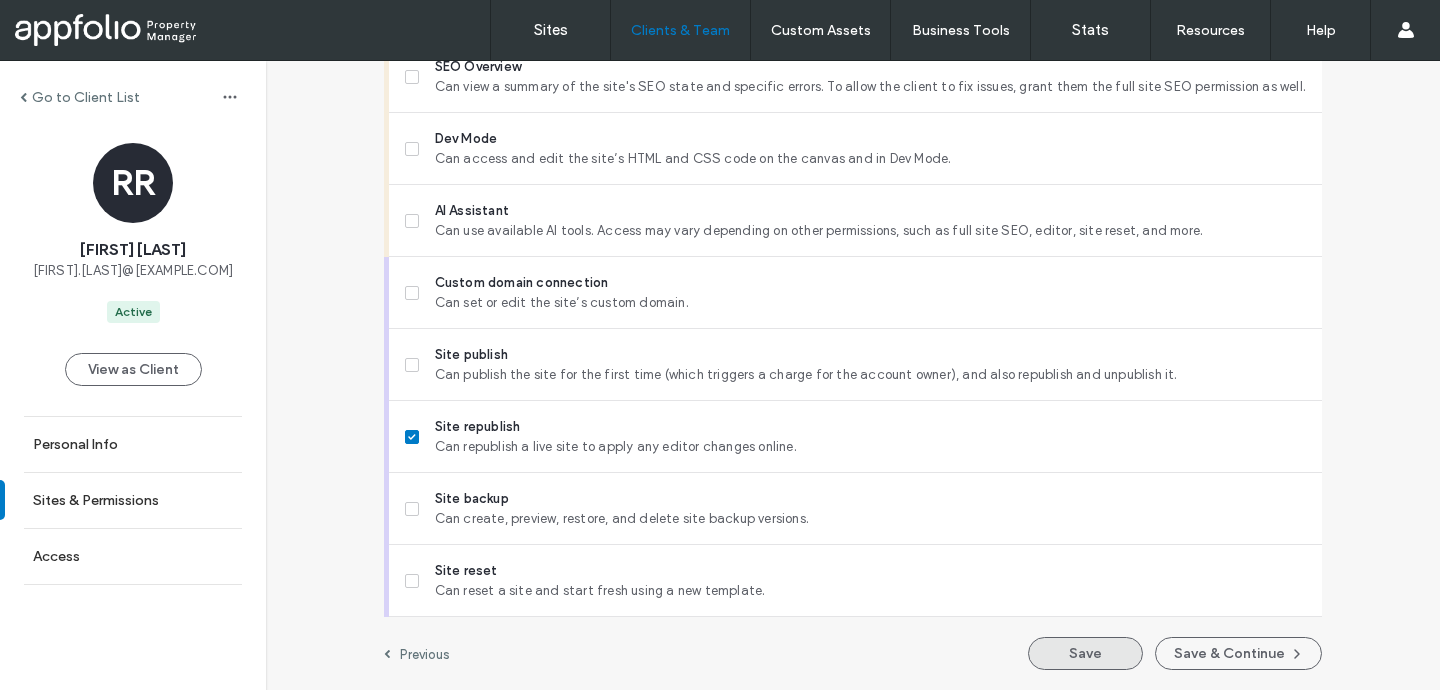 click on "Save" at bounding box center [1085, 653] 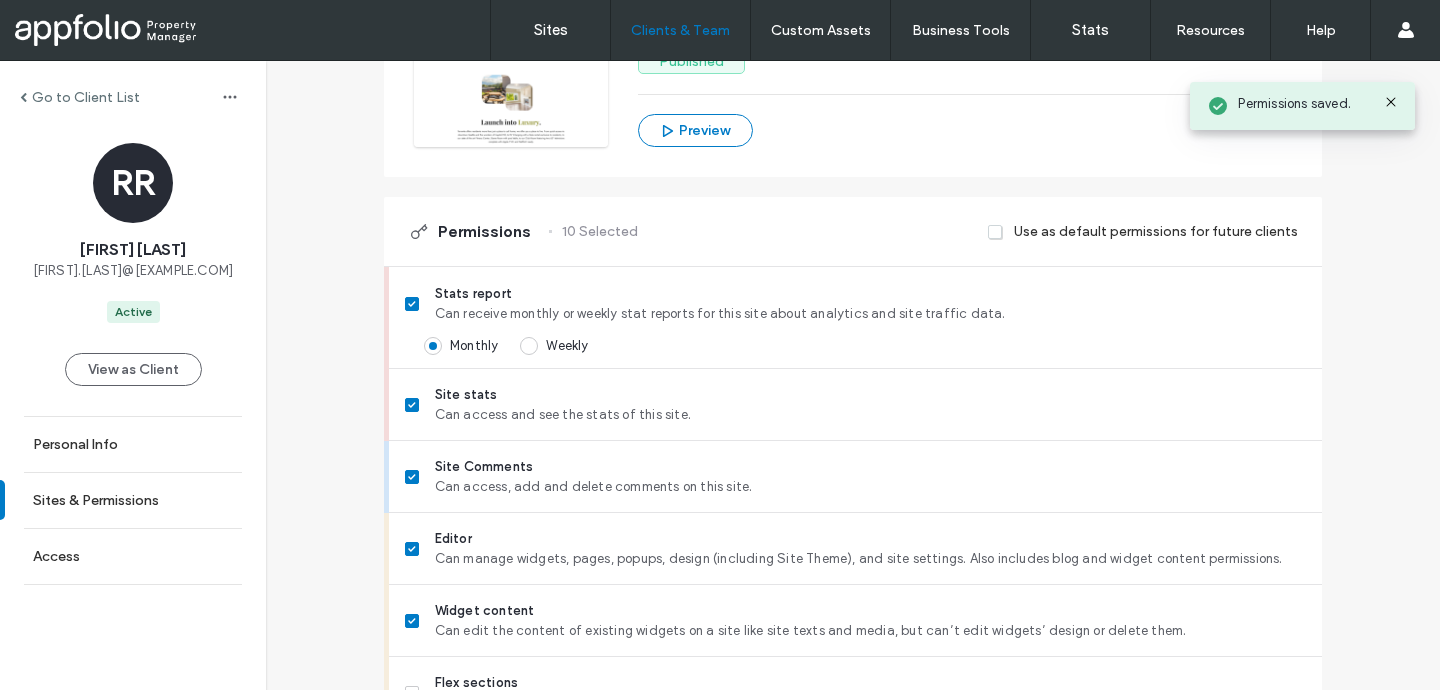 scroll, scrollTop: 0, scrollLeft: 0, axis: both 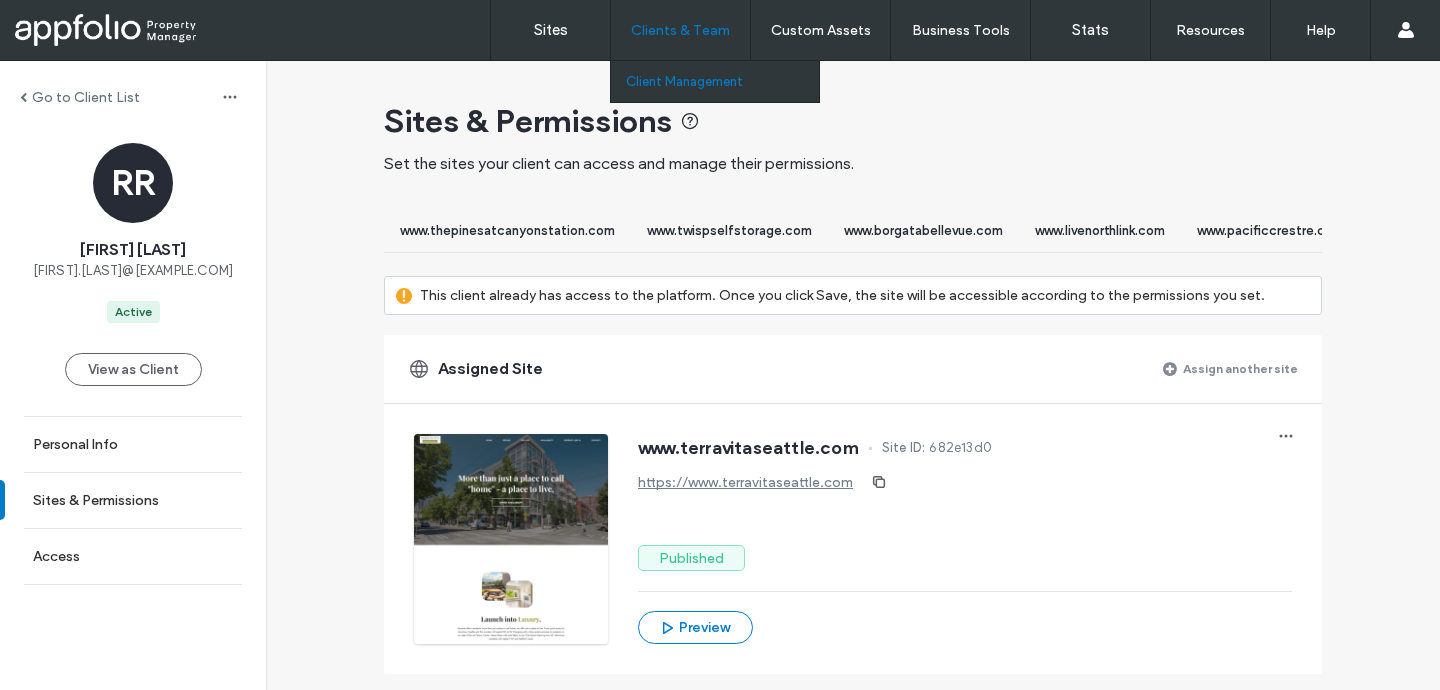 click on "Client Management" at bounding box center [684, 81] 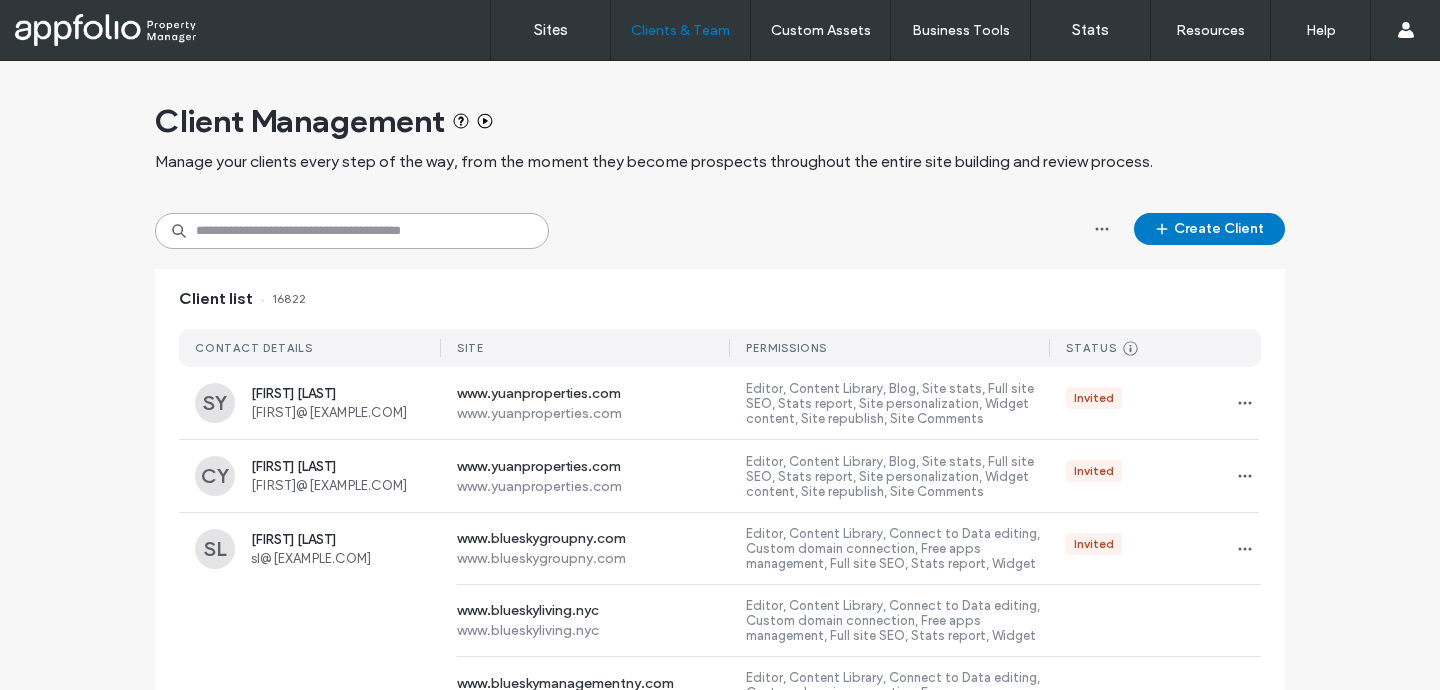 click at bounding box center [352, 231] 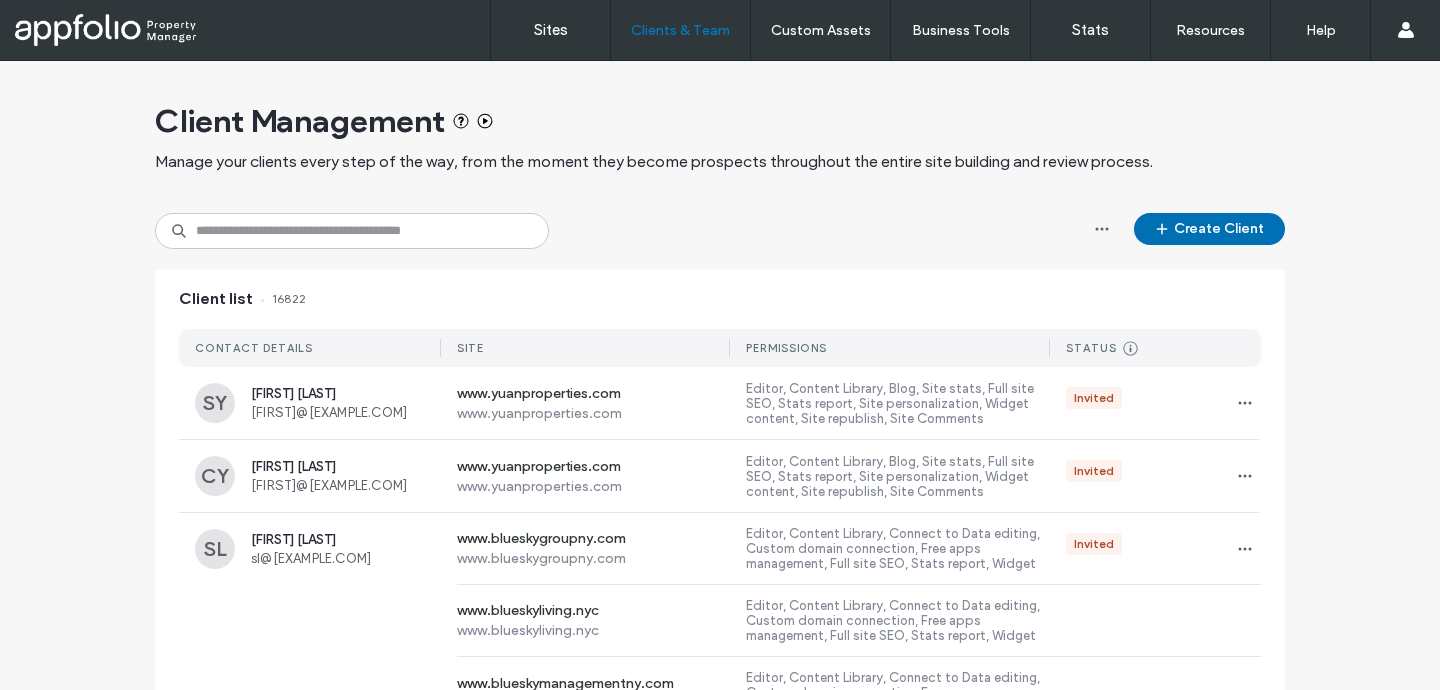 click on "Create Client" at bounding box center (1209, 229) 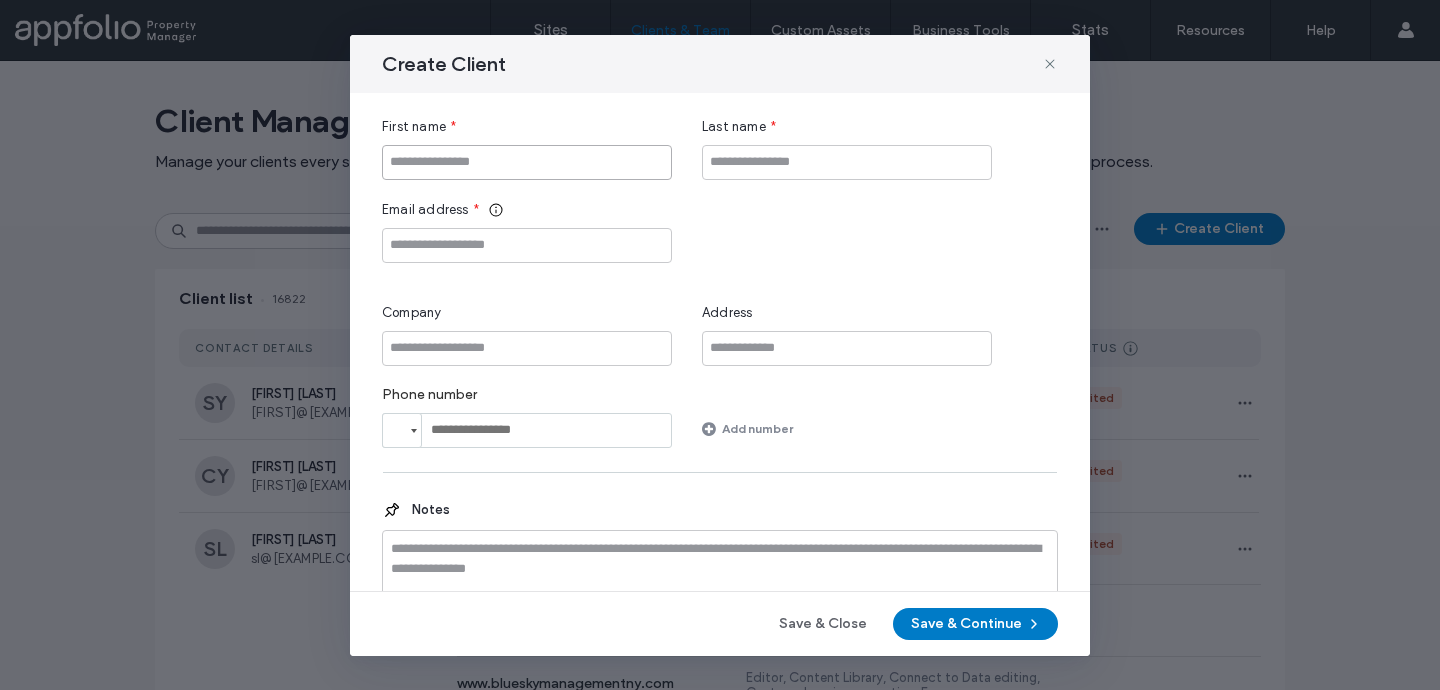 click at bounding box center (527, 162) 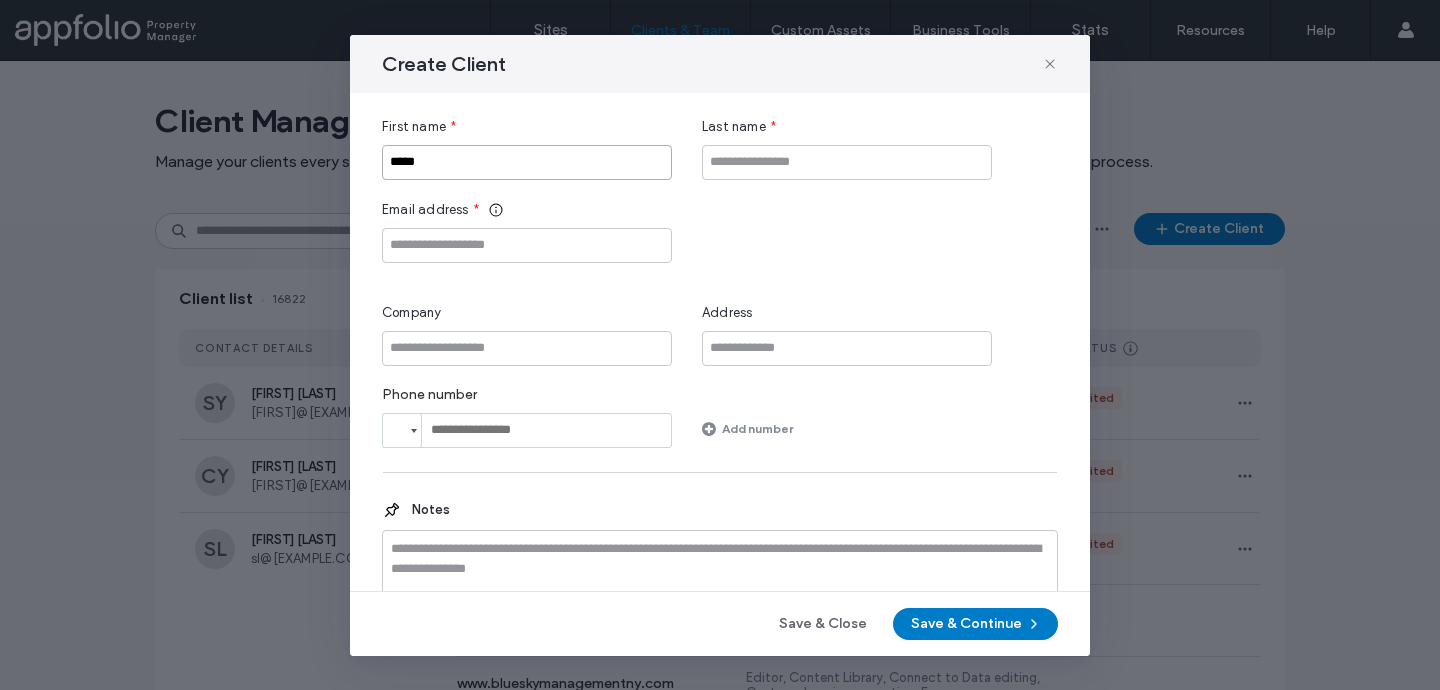 type on "*****" 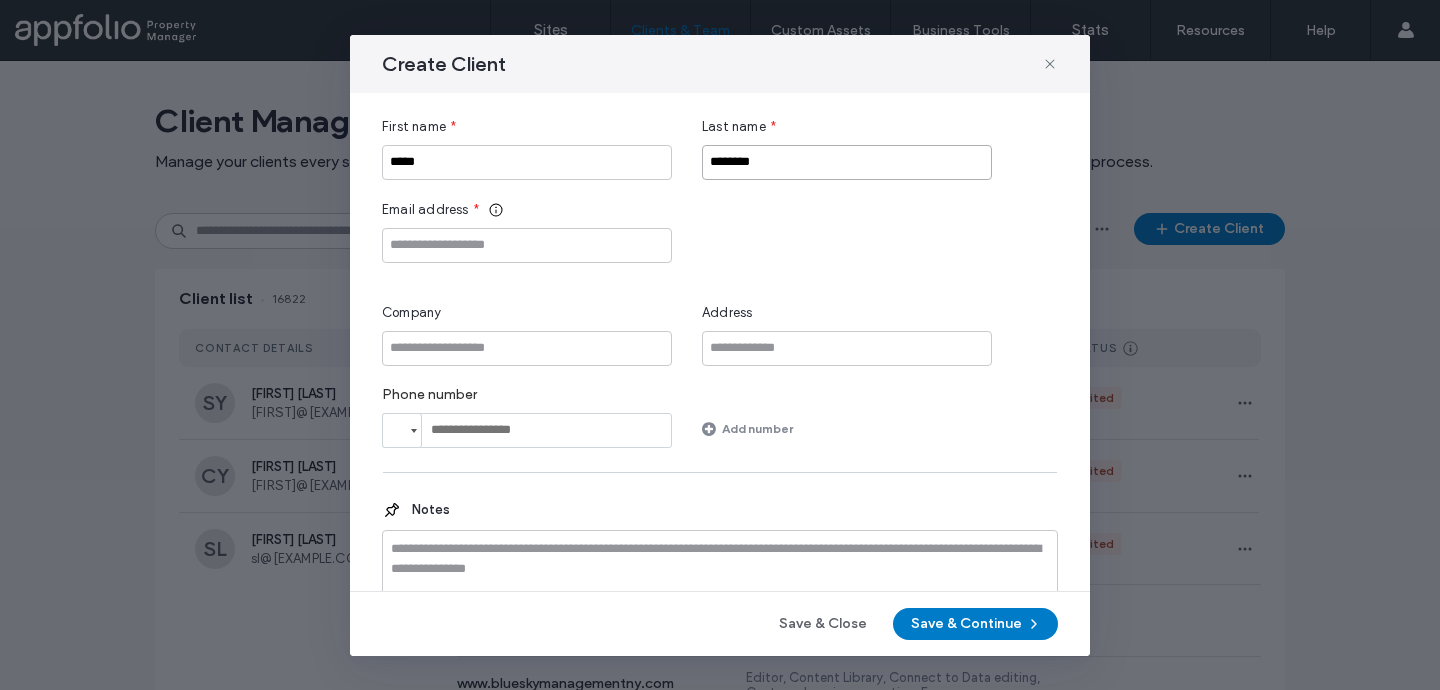 type on "********" 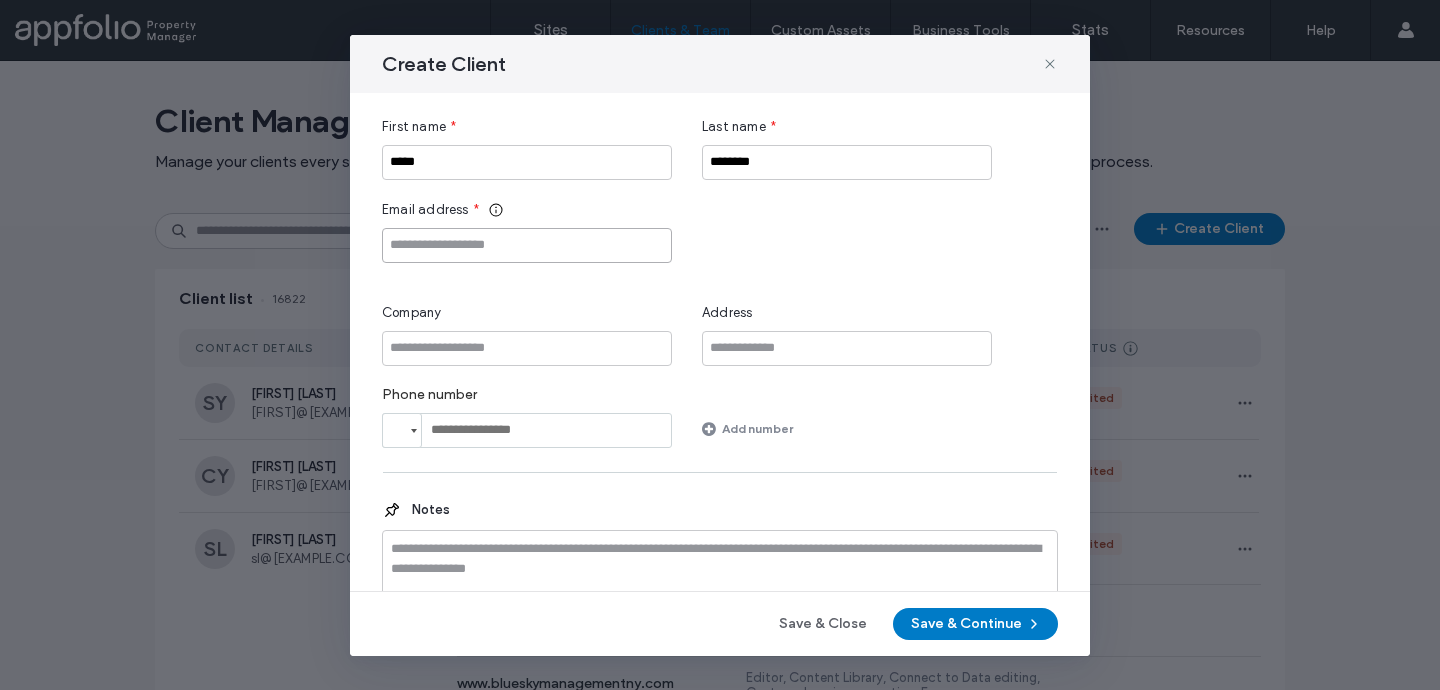click at bounding box center (527, 245) 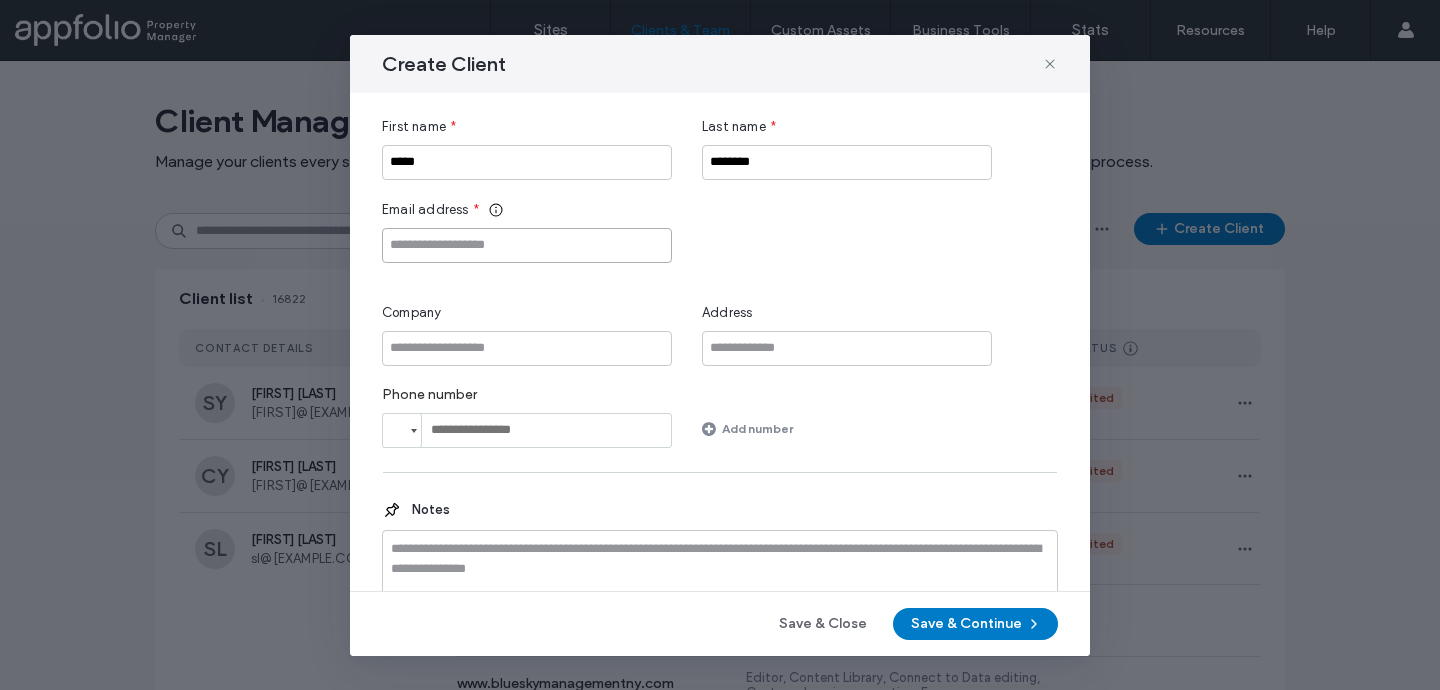 paste on "**********" 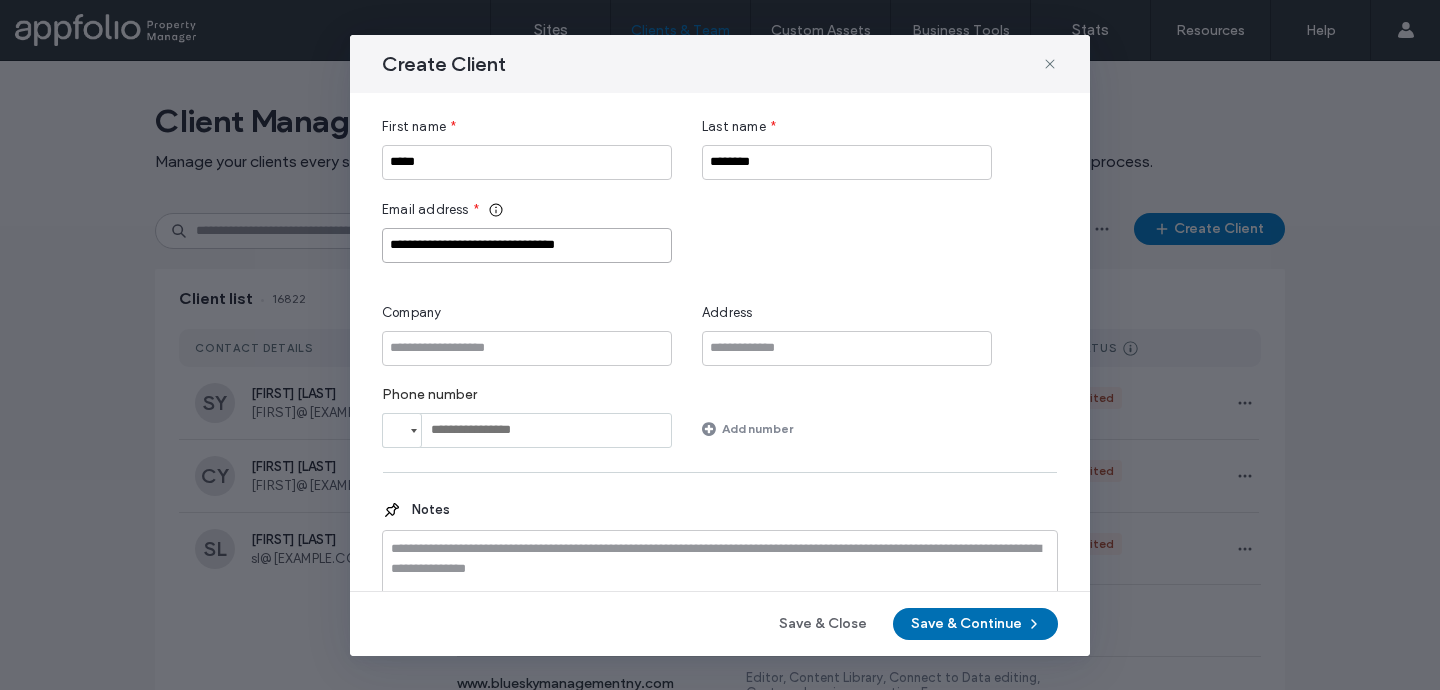 type on "**********" 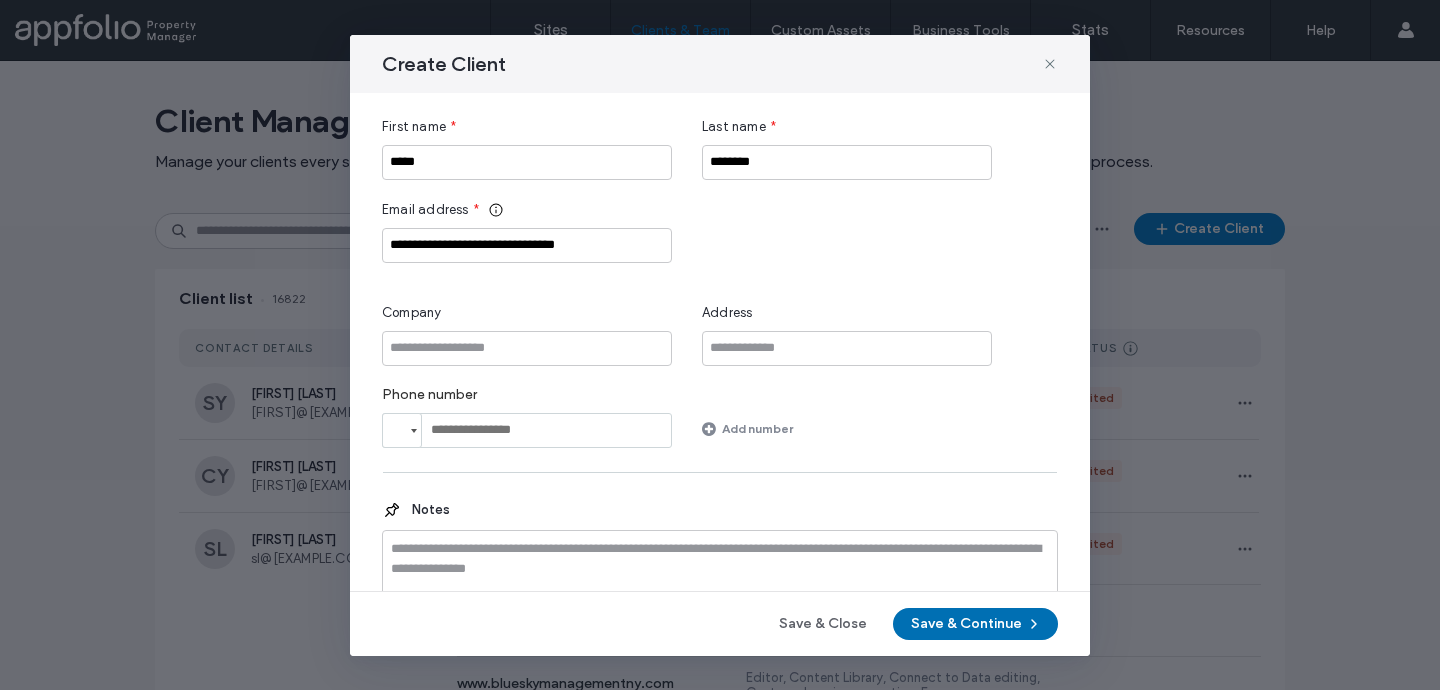 click on "Save & Continue" at bounding box center (975, 624) 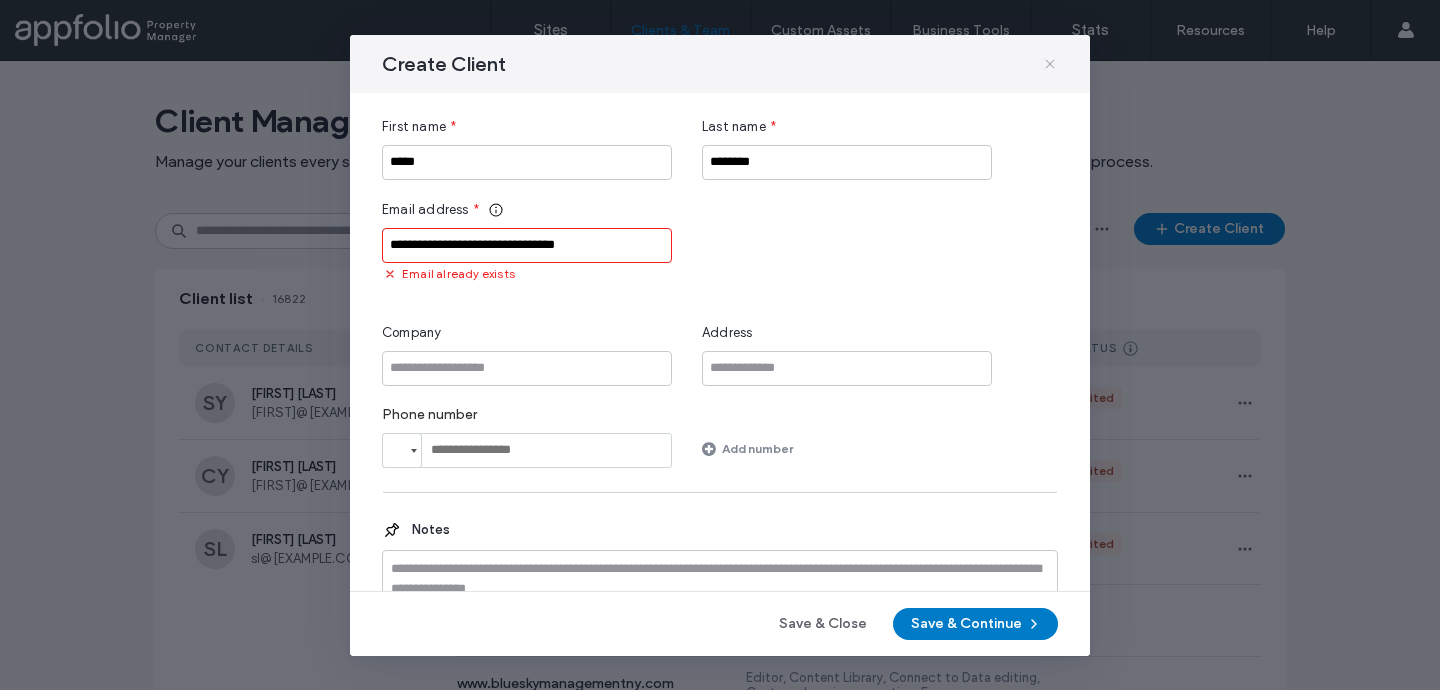 click 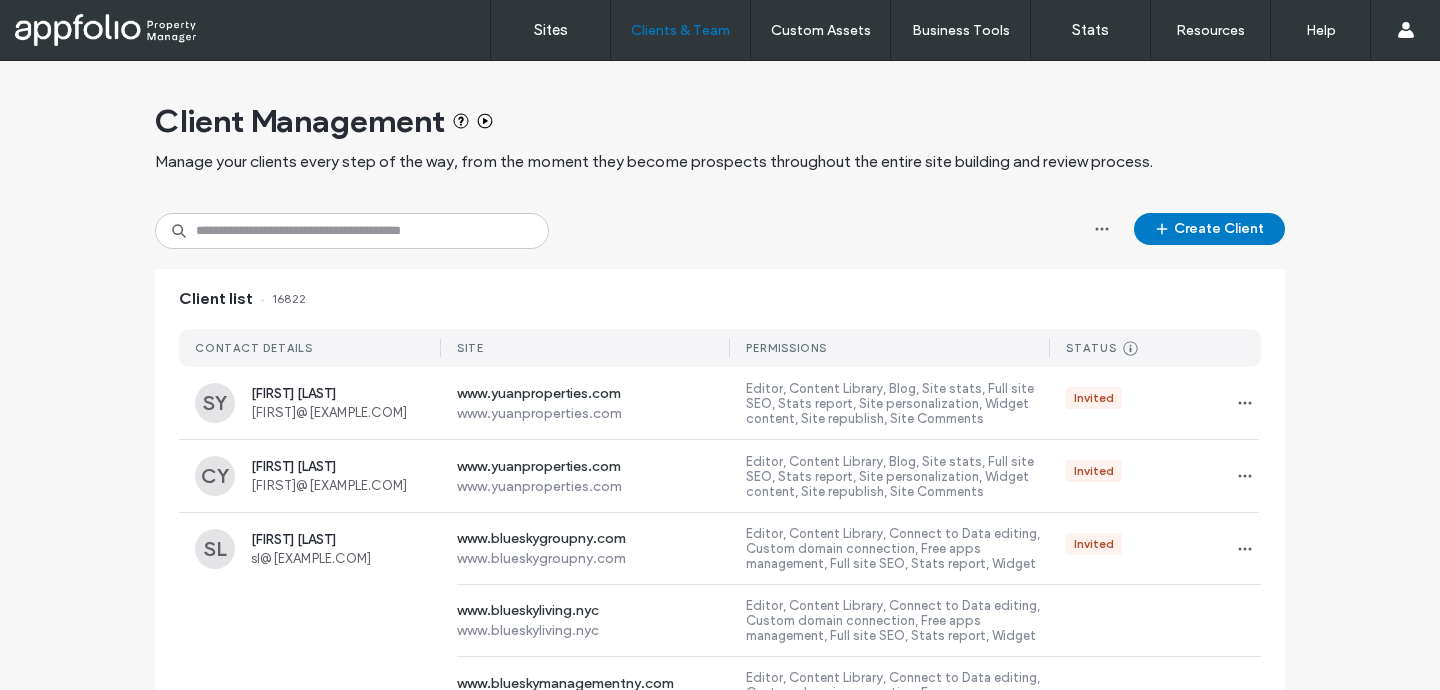 click on "Client Management Manage your clients every step of the way, from the moment they become prospects
throughout the entire site building and review process.  Create Client Client list 16822 CONTACT DETAILS SITE PERMISSIONS STATUS Prospect Client created  Site Assigned A site has been assigned to the client but they don’t have access to it. Invited A set up URL has been generated/sent but the client hasn’t used it.  Active Client has activated their account and logged in to the platform.  Suspended Client can't access the platform  SY Spencer Yuan spenceryuan@gmail.com www.yuanproperties.com www.yuanproperties.com Editor, Content Library, Blog, Site stats, Full site SEO, Stats report, Site personalization, Widget content, Site republish, Site Comments Invited CY Carla Yuan carlaerin@gmail.com www.yuanproperties.com www.yuanproperties.com Editor, Content Library, Blog, Site stats, Full site SEO, Stats report, Site personalization, Widget content, Site republish, Site Comments Invited SL Shiera Langbid AH GA" at bounding box center [720, 1277] 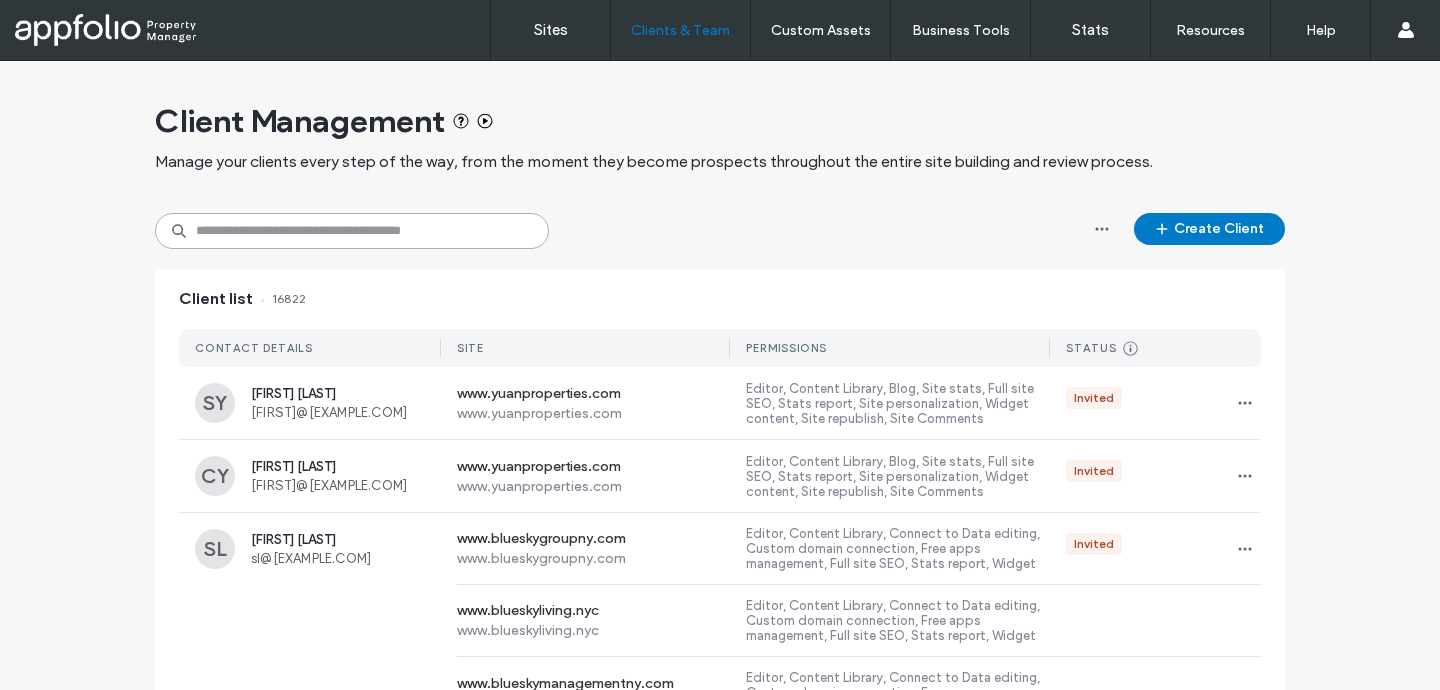 click at bounding box center [352, 231] 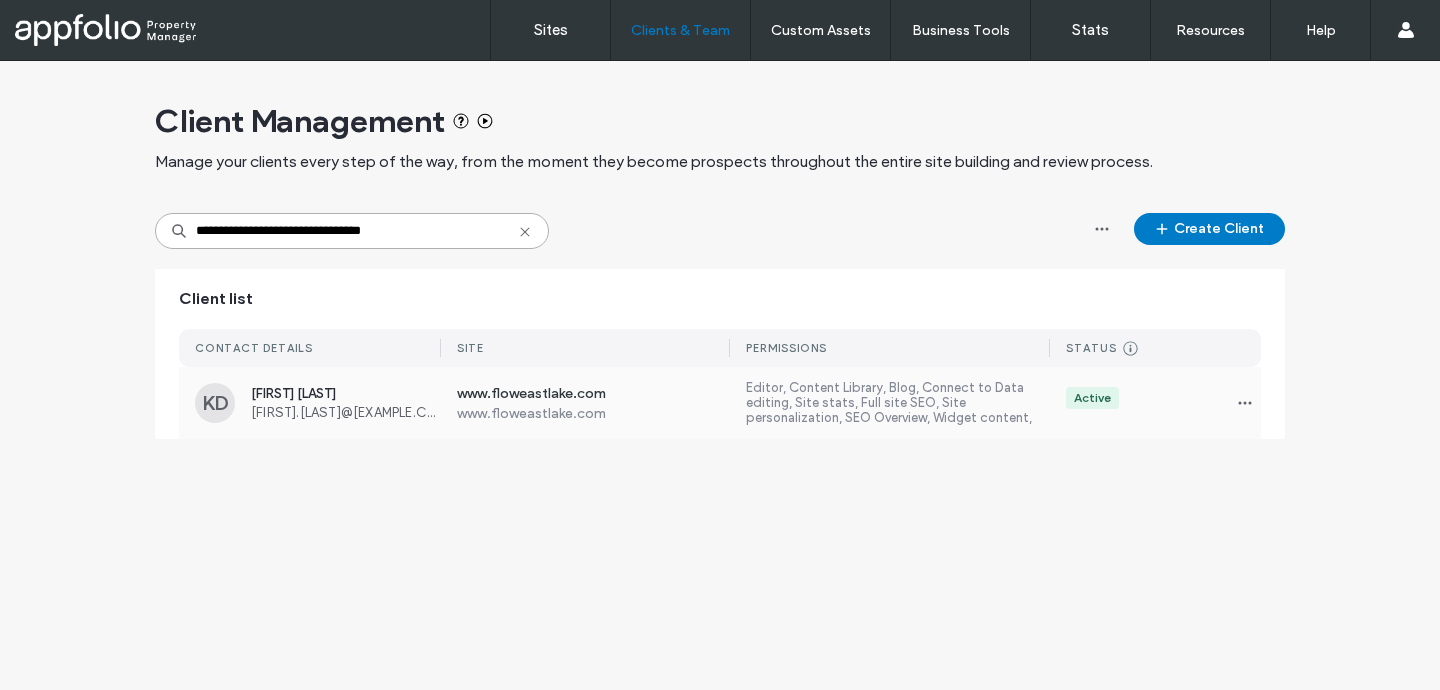 type on "**********" 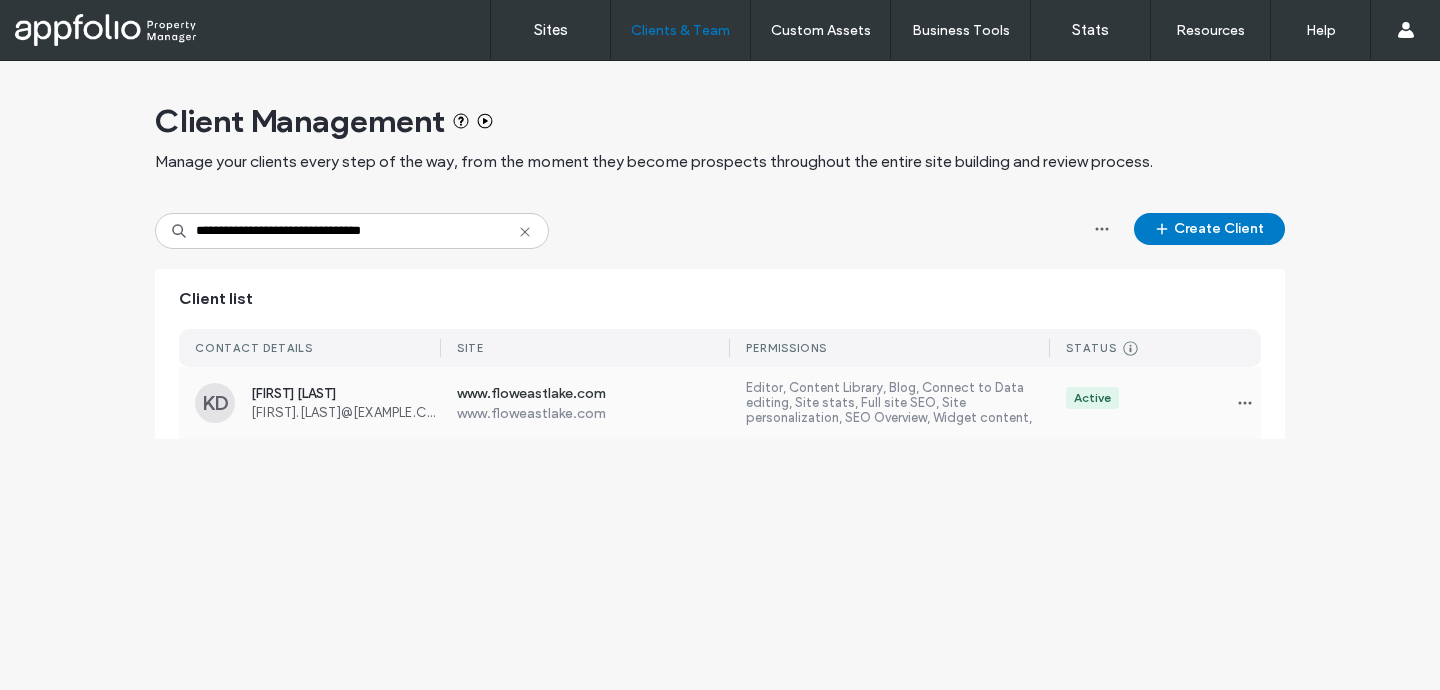 click on "kiran.dasgupta@pacificcrestre.com" at bounding box center [346, 412] 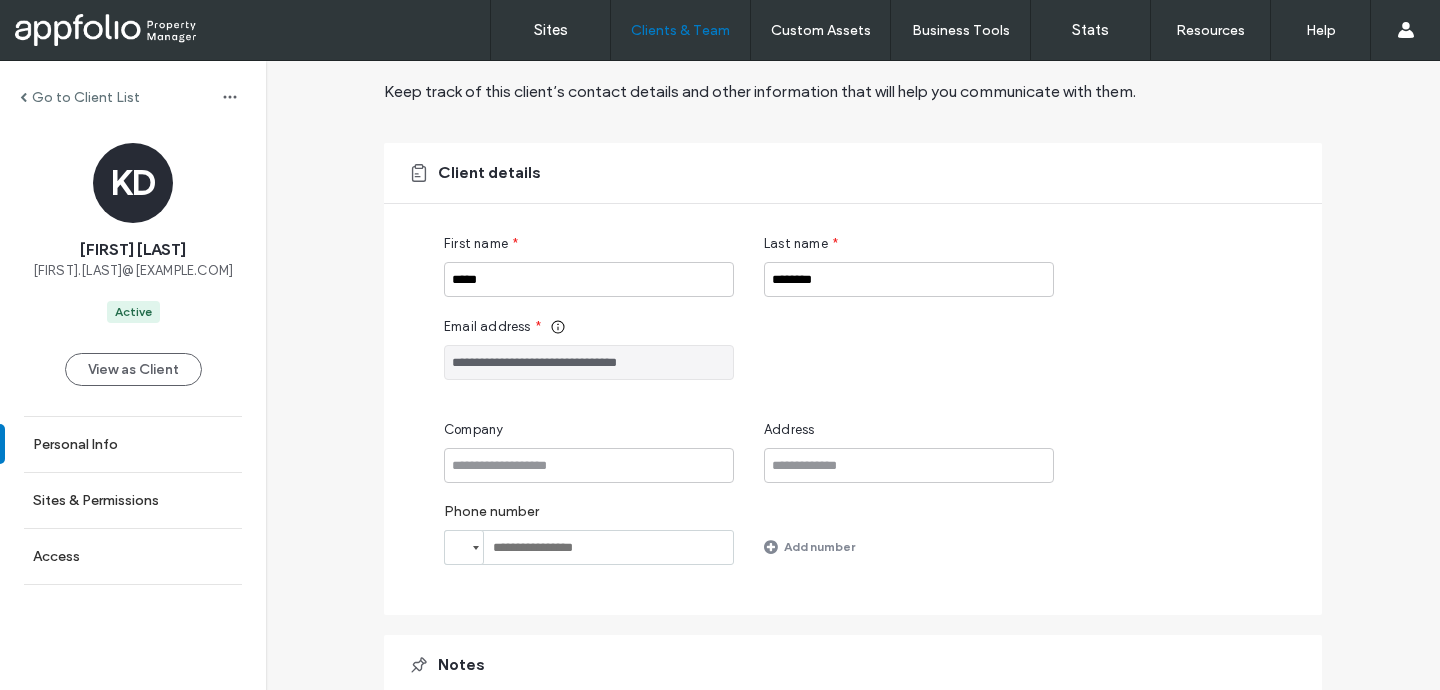 scroll, scrollTop: 113, scrollLeft: 0, axis: vertical 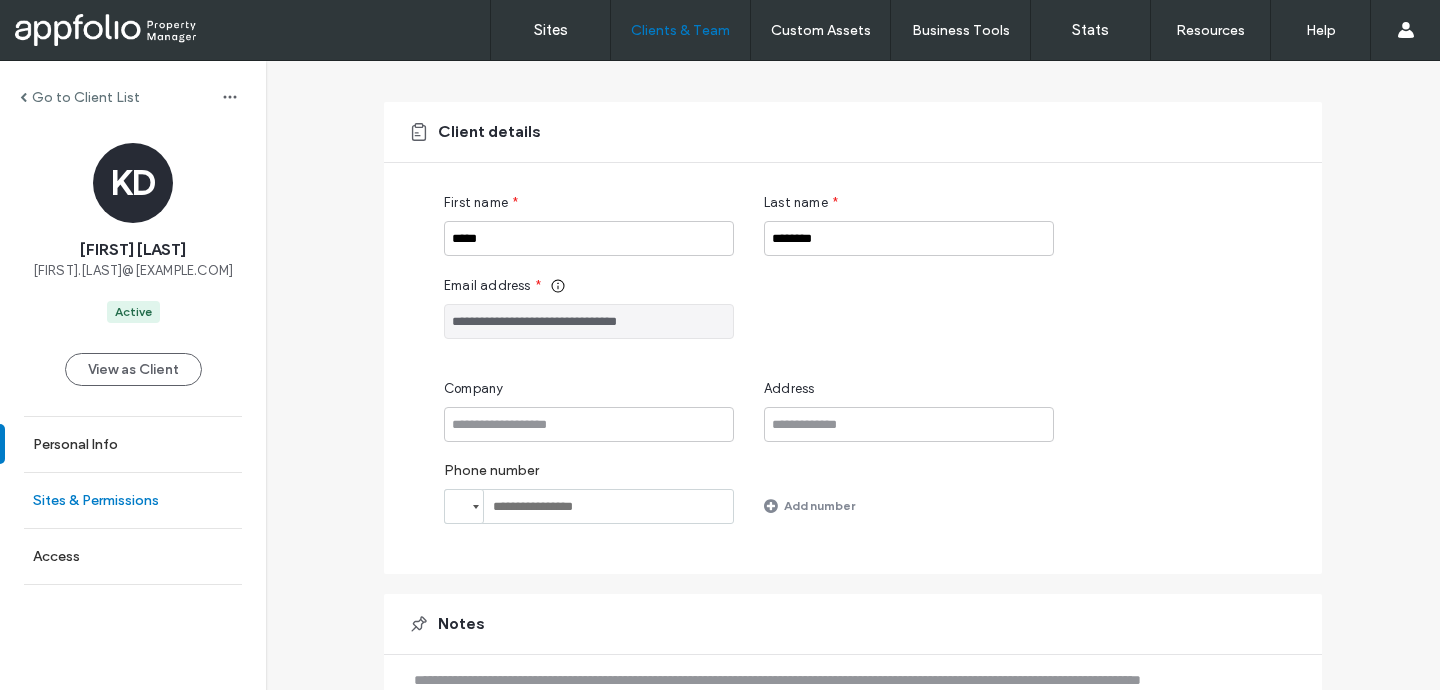 click on "Sites & Permissions" at bounding box center (133, 500) 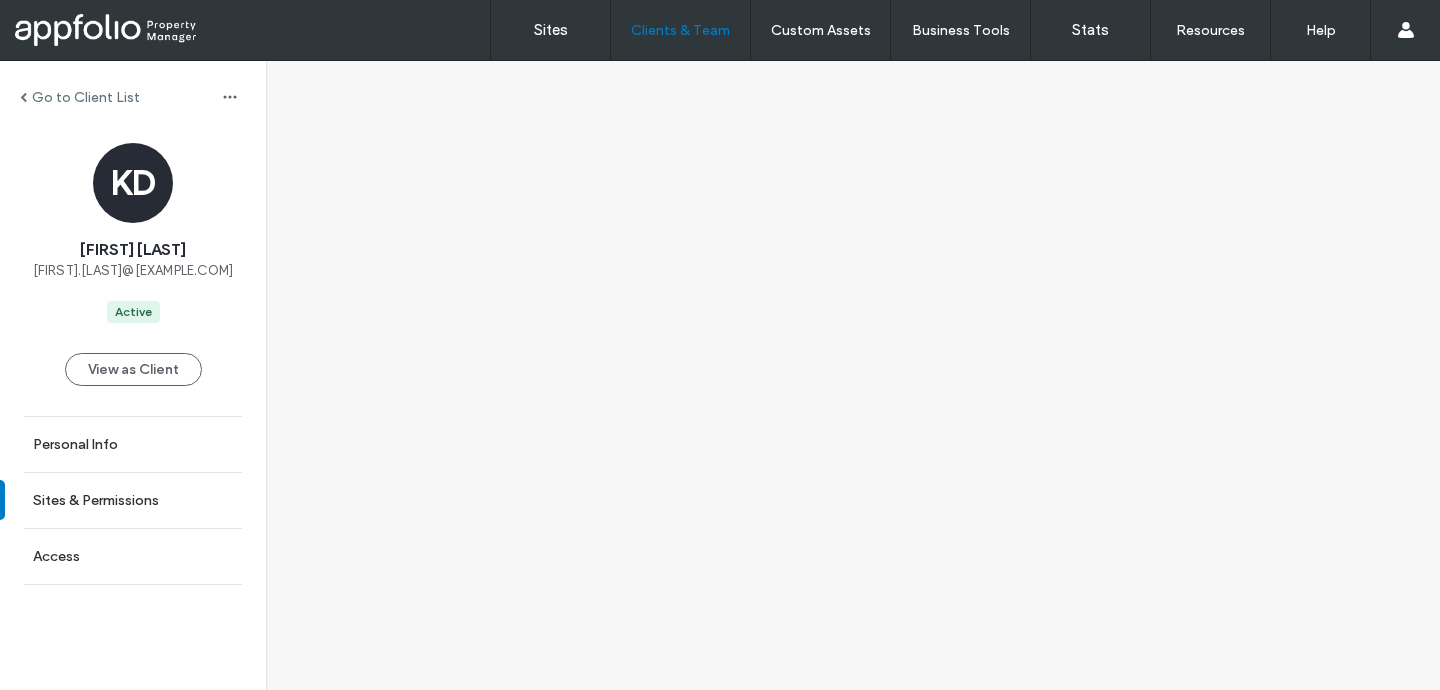 scroll, scrollTop: 0, scrollLeft: 0, axis: both 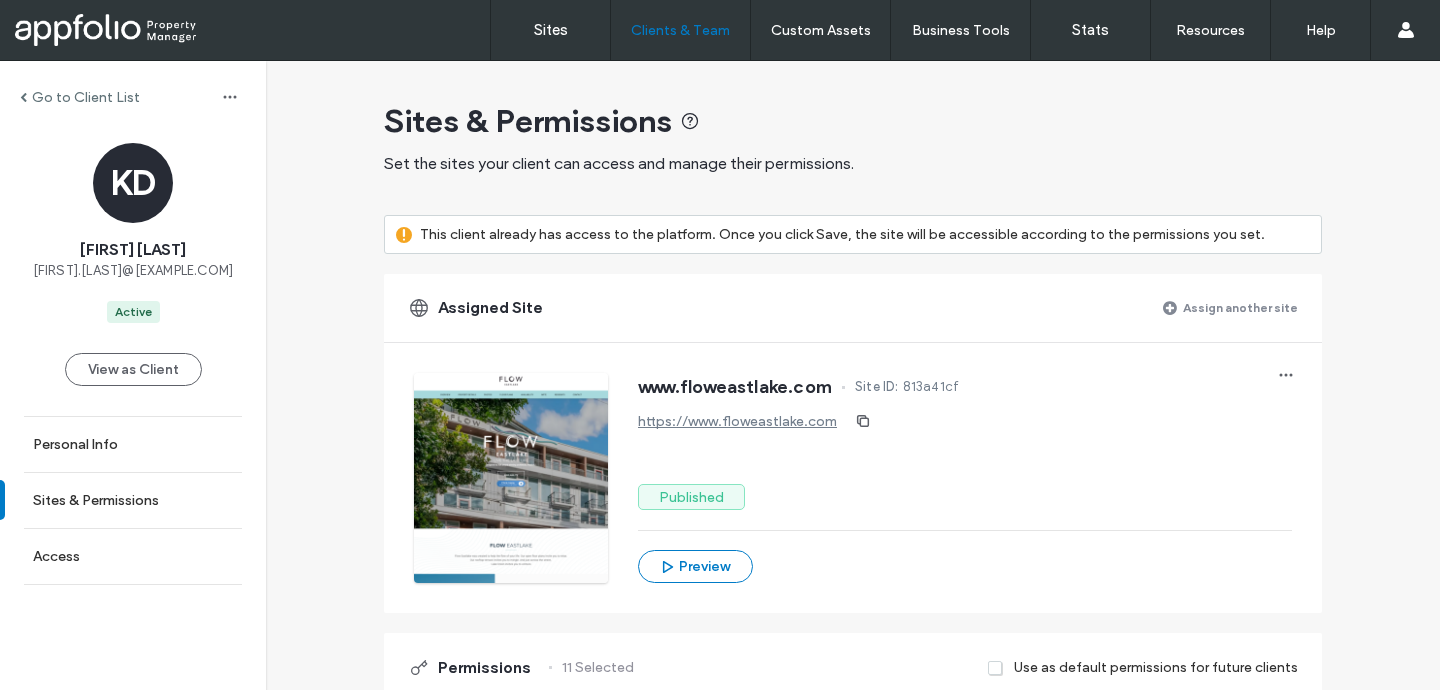 click on "Assign another site" at bounding box center (1240, 307) 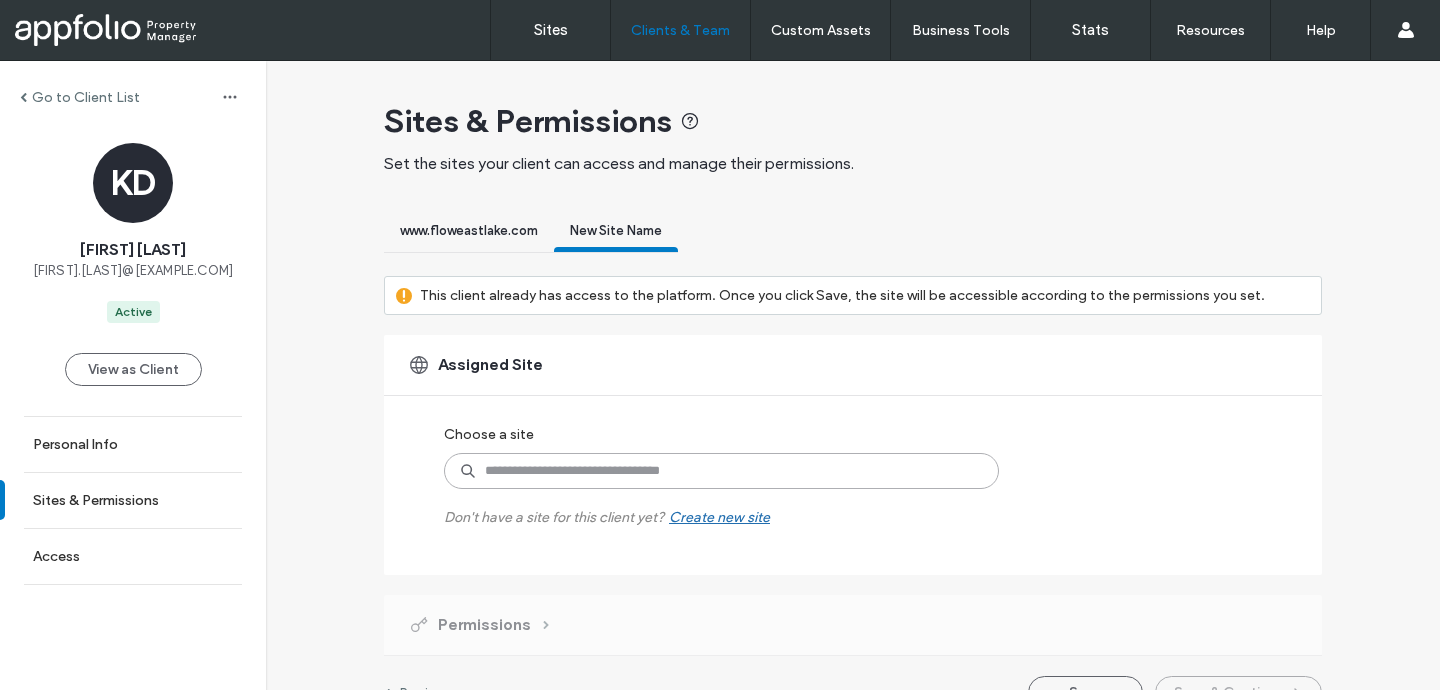 click at bounding box center [721, 471] 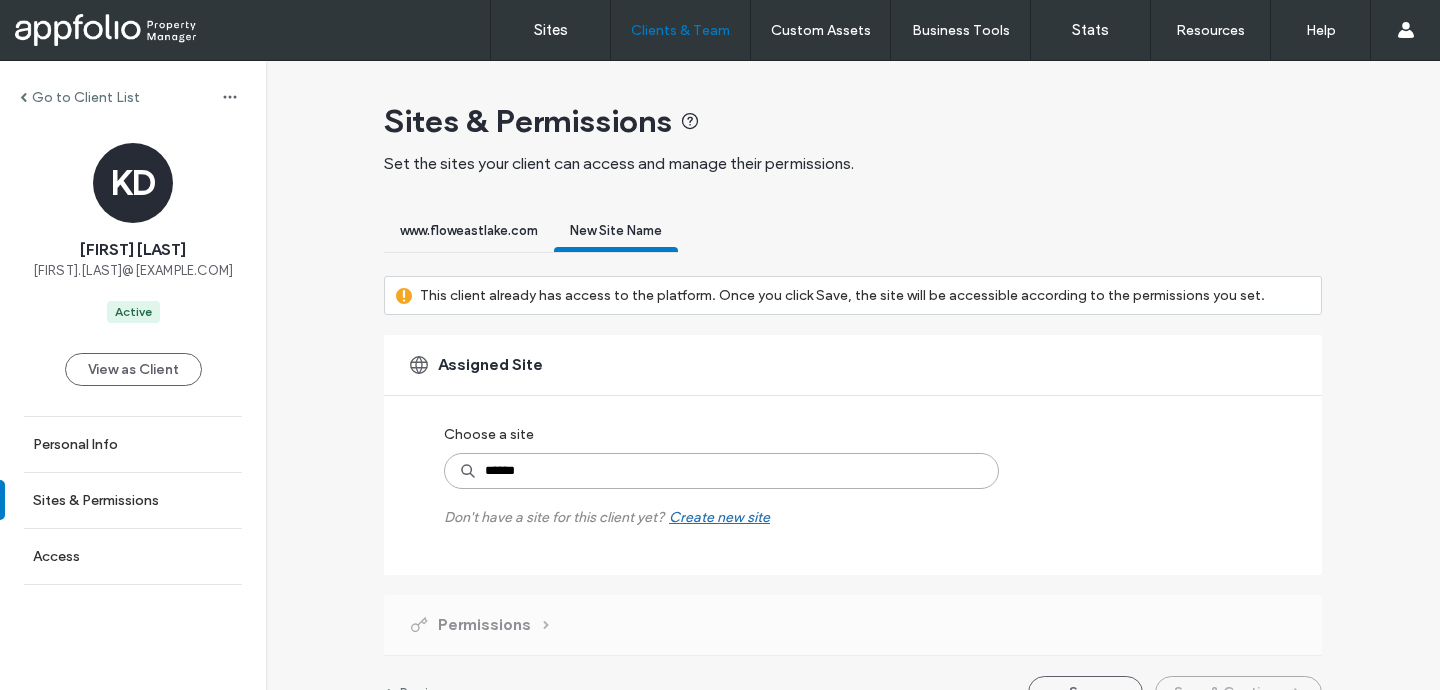 type on "*******" 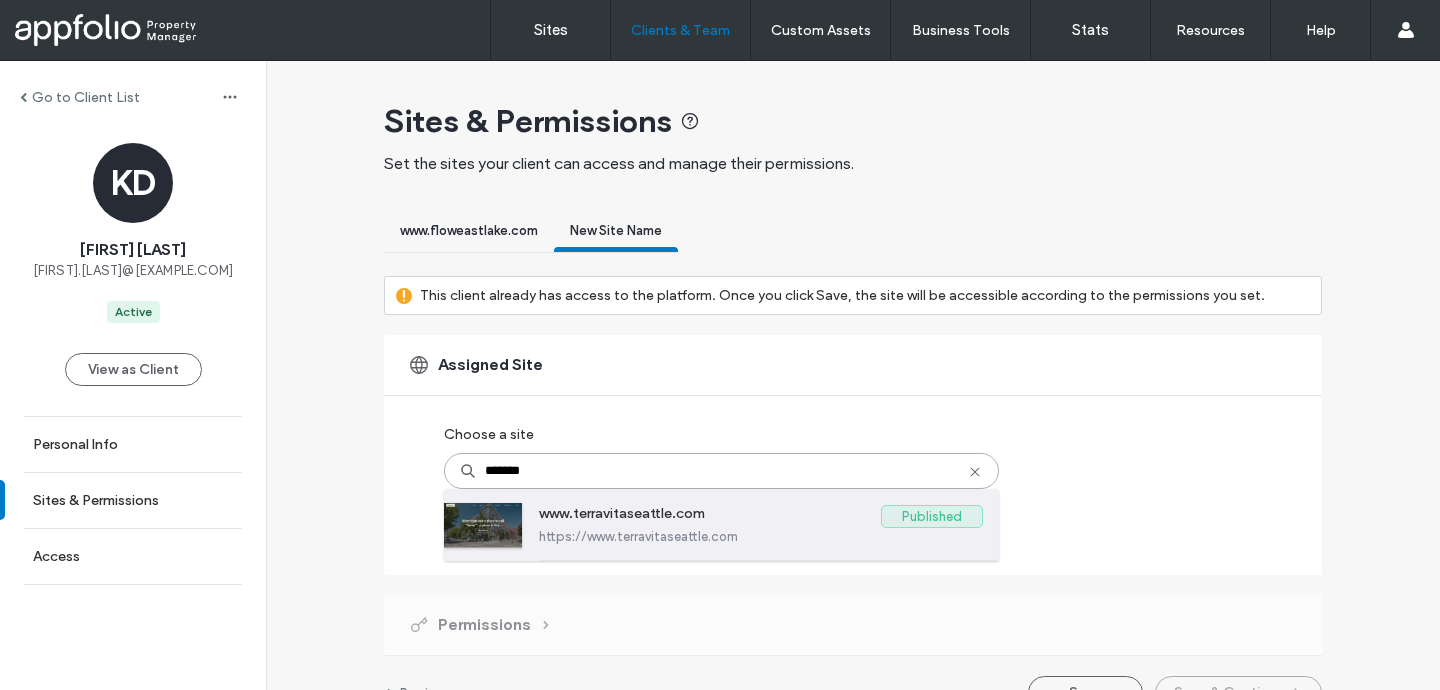 click on "www.terravitaseattle.com" at bounding box center [710, 517] 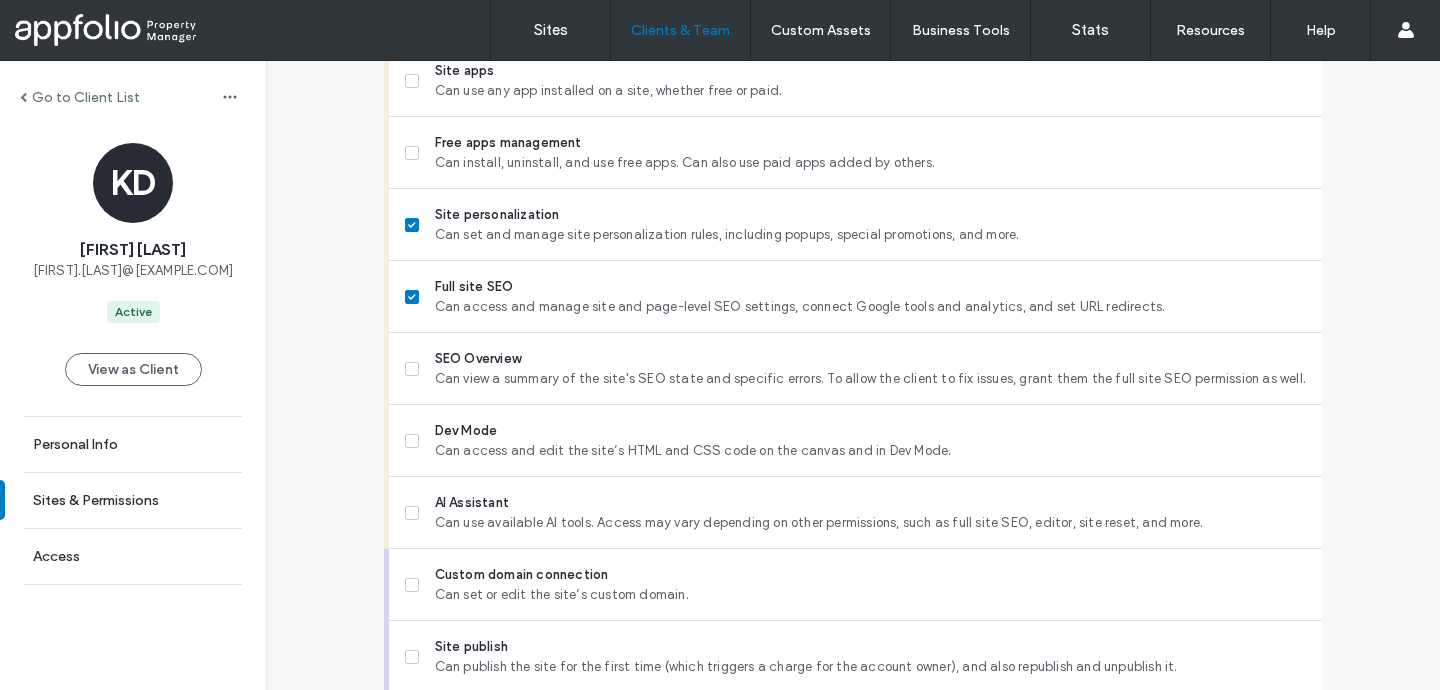 scroll, scrollTop: 1905, scrollLeft: 0, axis: vertical 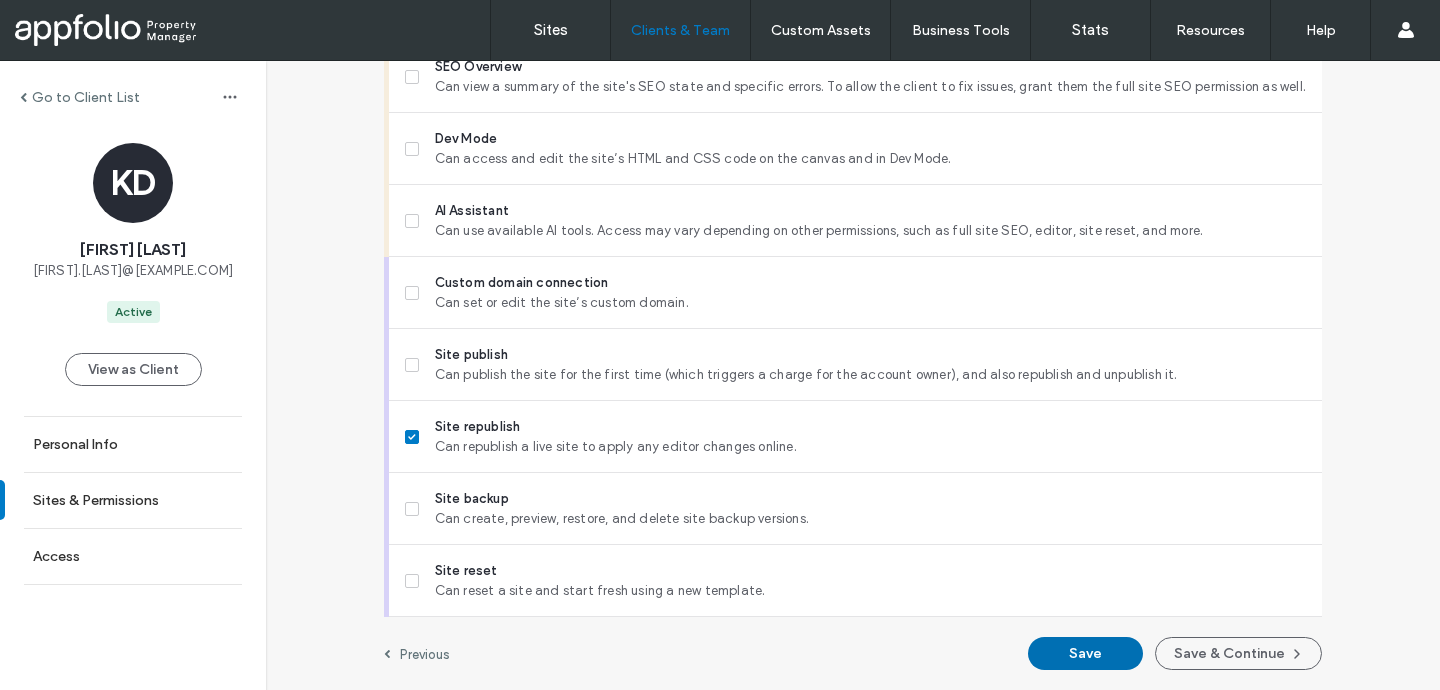 click on "Save" at bounding box center (1085, 653) 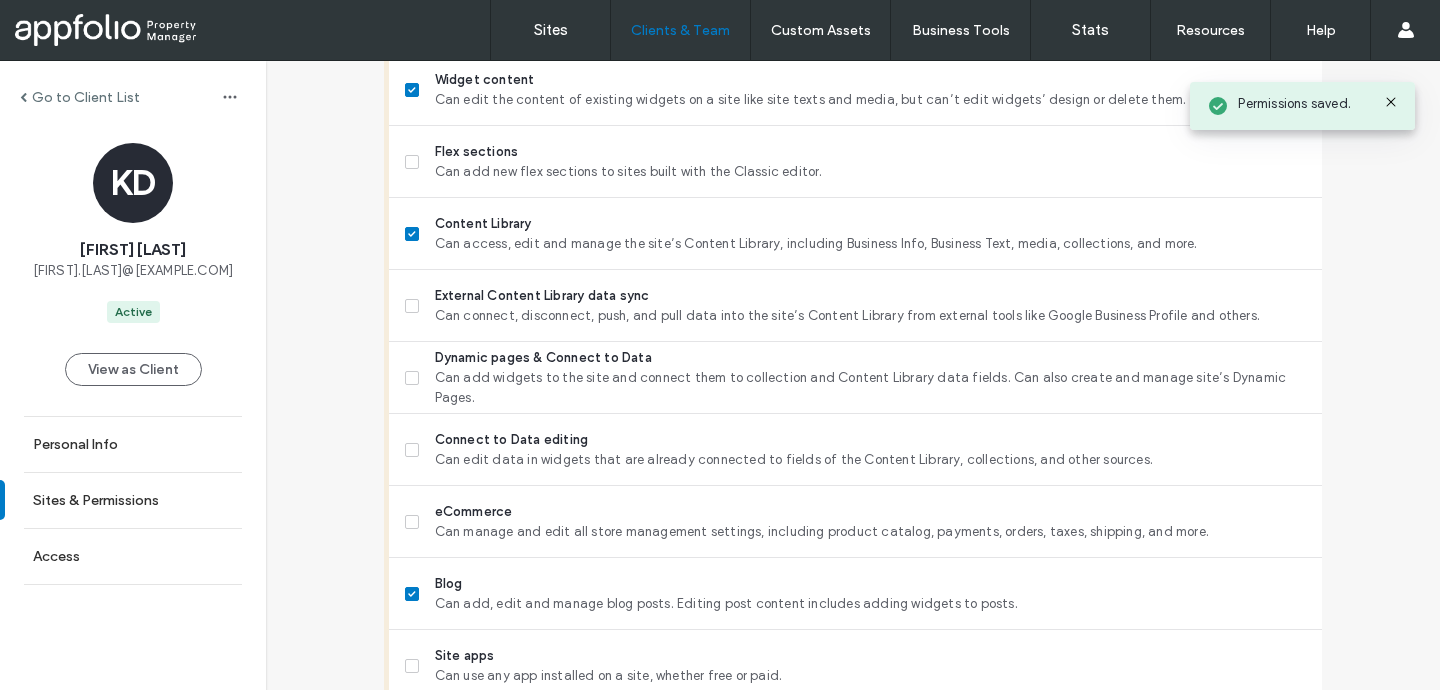 scroll, scrollTop: 0, scrollLeft: 0, axis: both 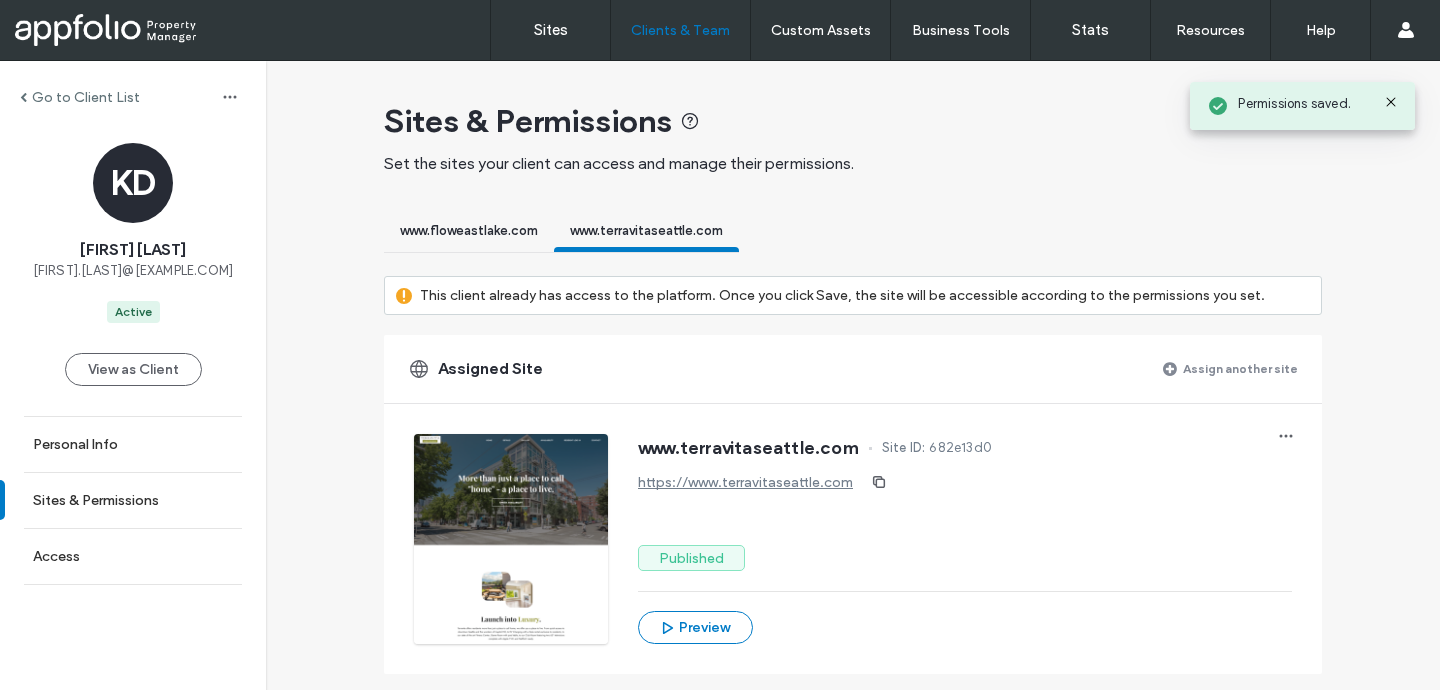 click on "Assign another site" at bounding box center [1240, 368] 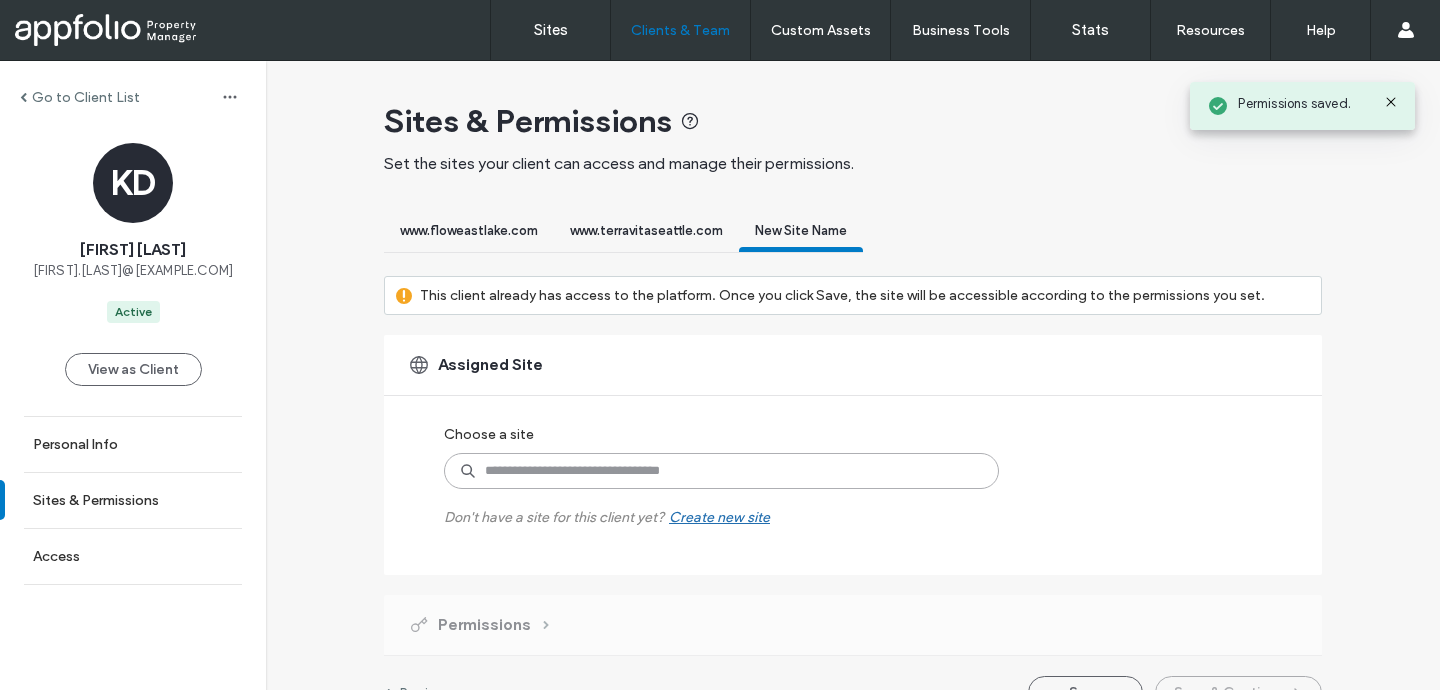click at bounding box center [721, 471] 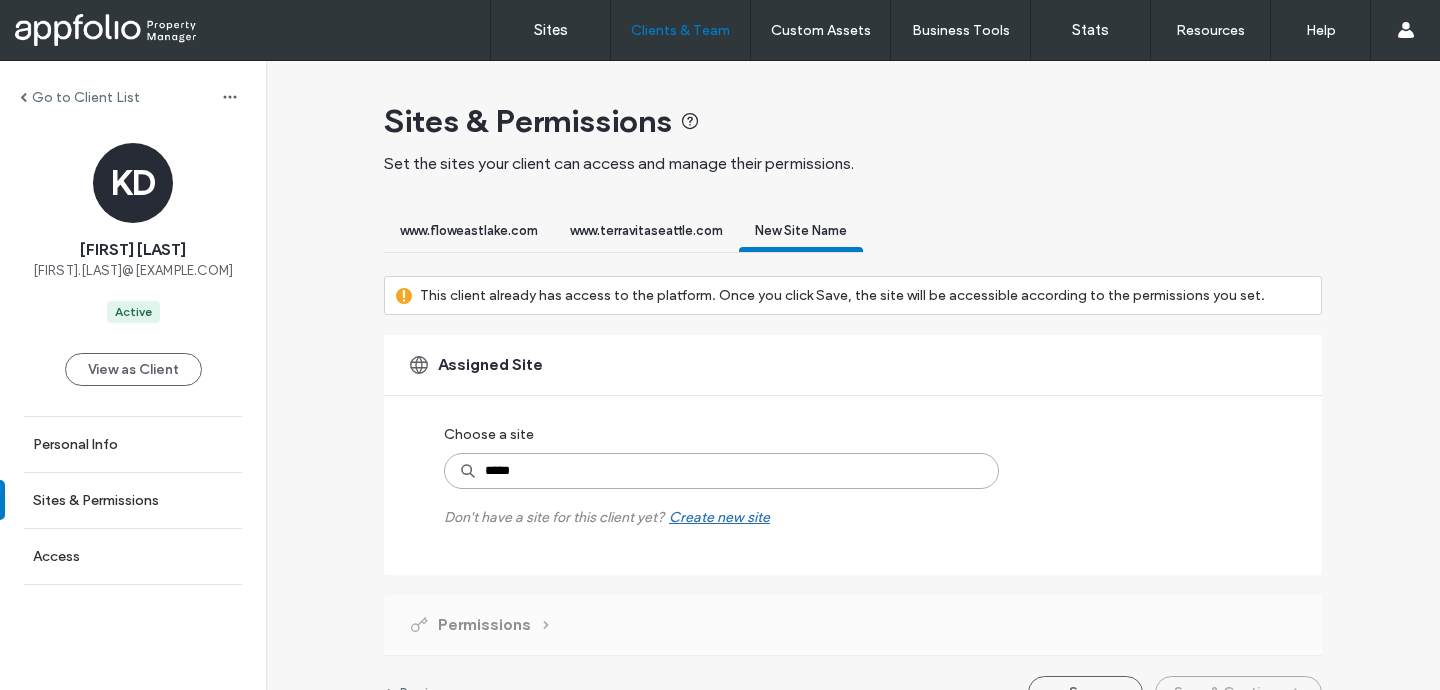 type on "******" 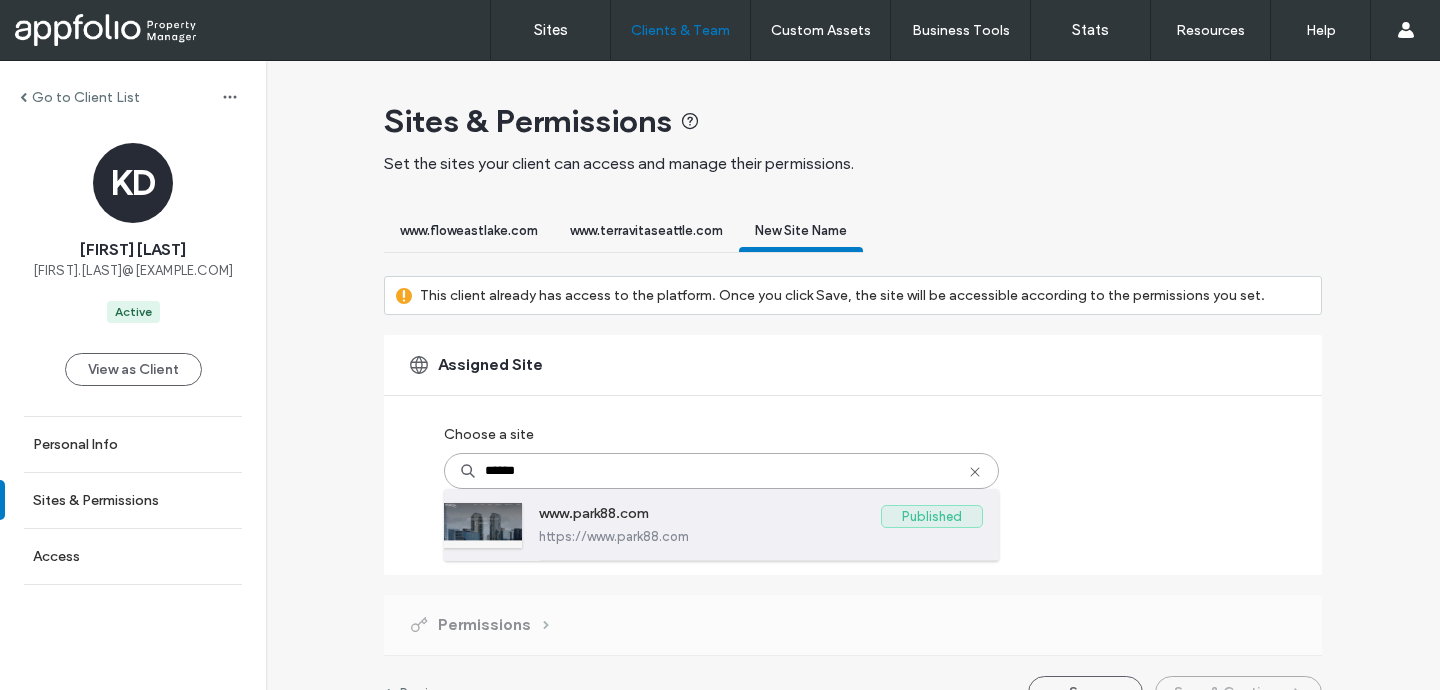 click on "www.park88.com Published https://www.park88.com" at bounding box center (761, 524) 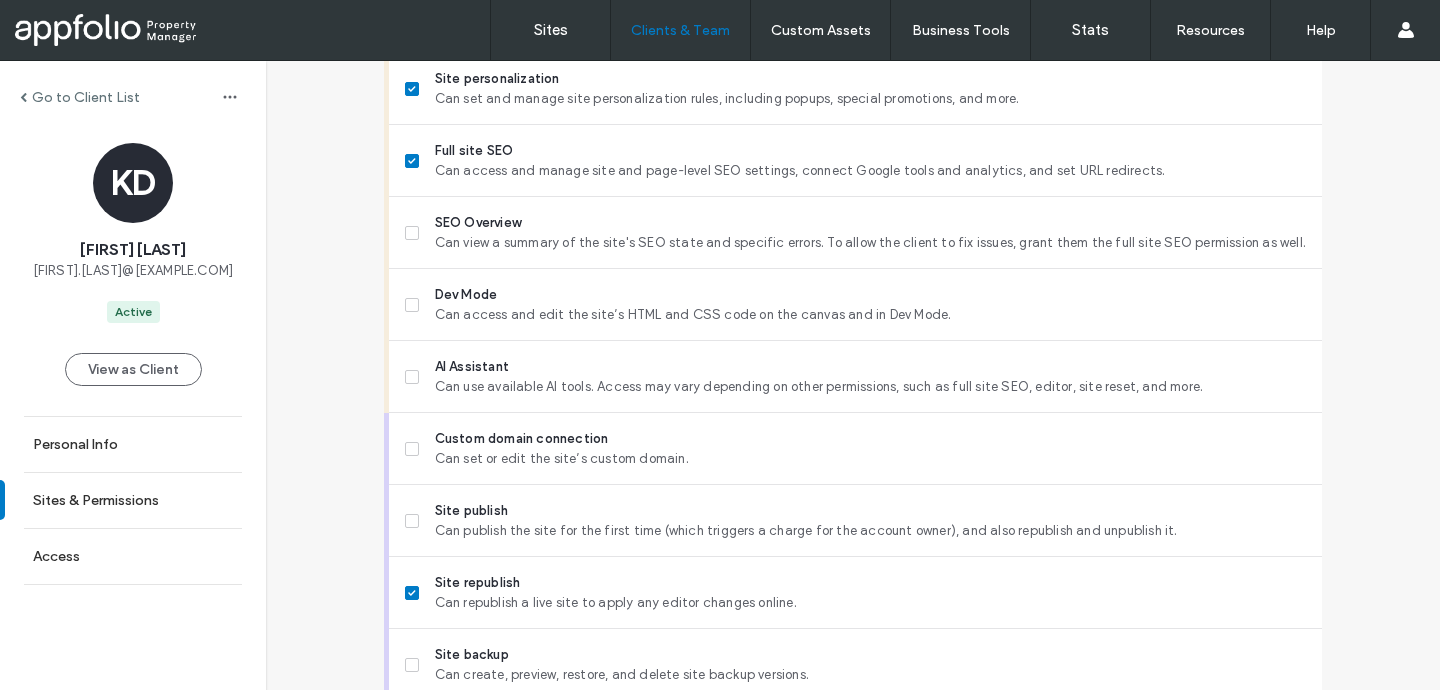 scroll, scrollTop: 1905, scrollLeft: 0, axis: vertical 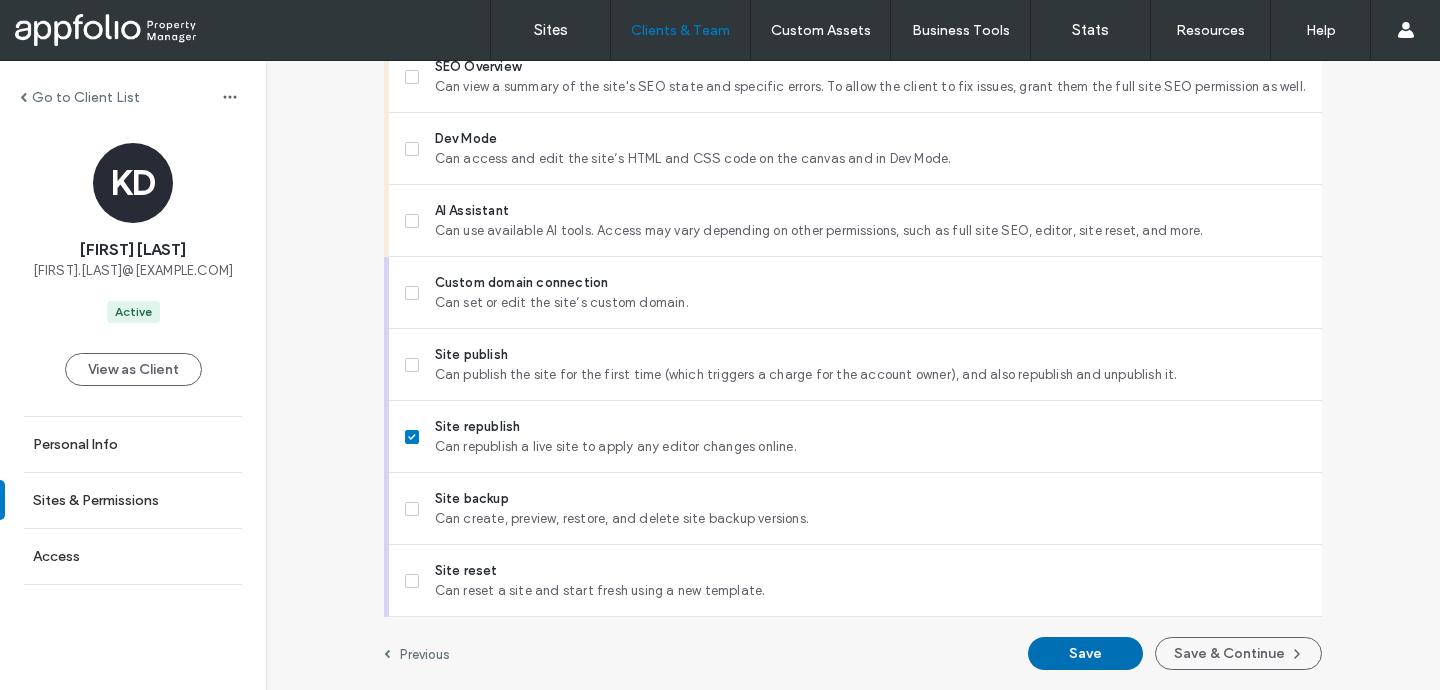 click on "Save" at bounding box center (1085, 653) 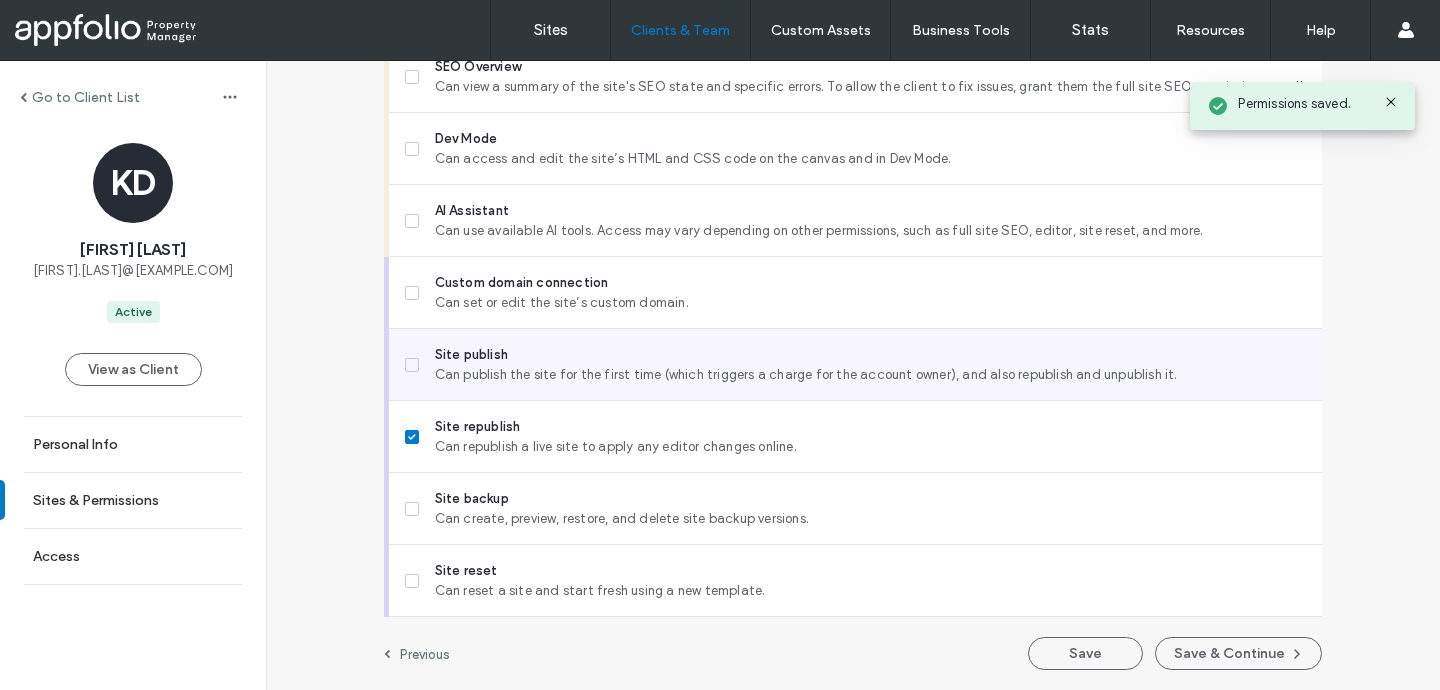 scroll, scrollTop: 0, scrollLeft: 0, axis: both 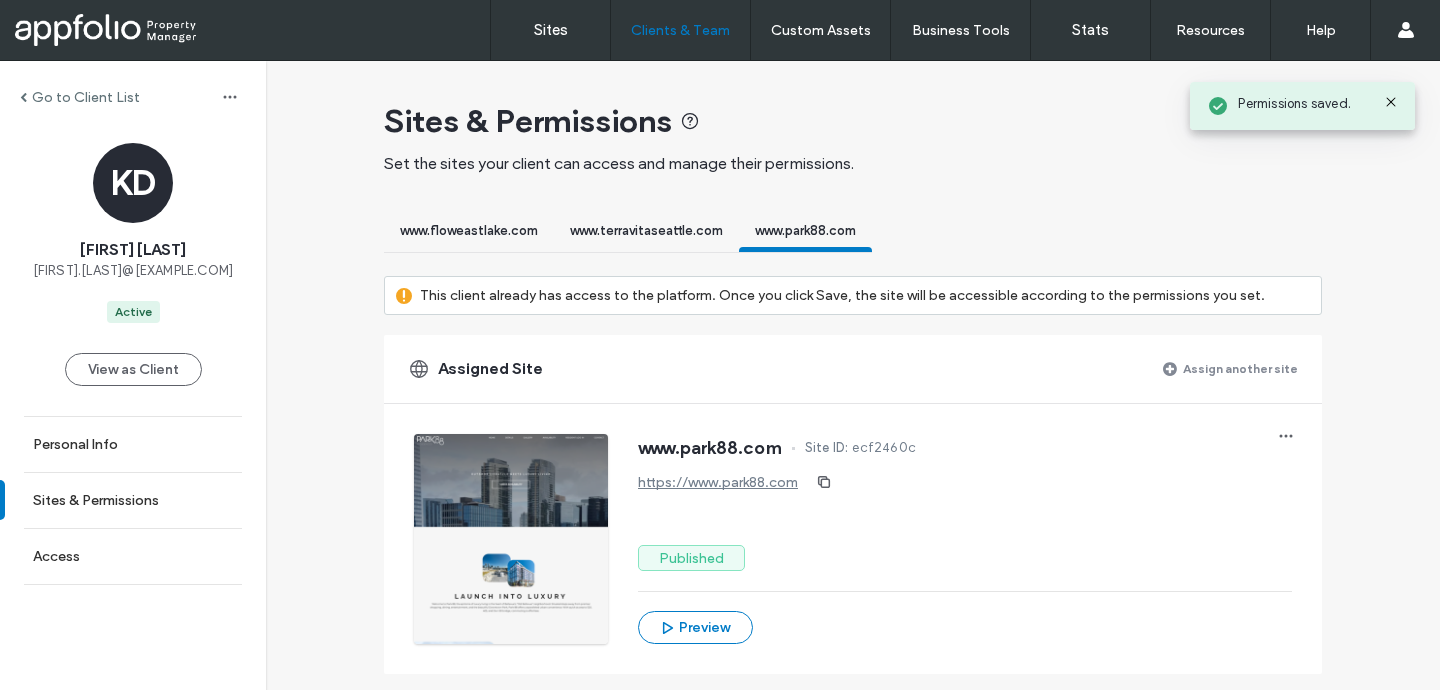 click on "Assign another site" at bounding box center (1240, 368) 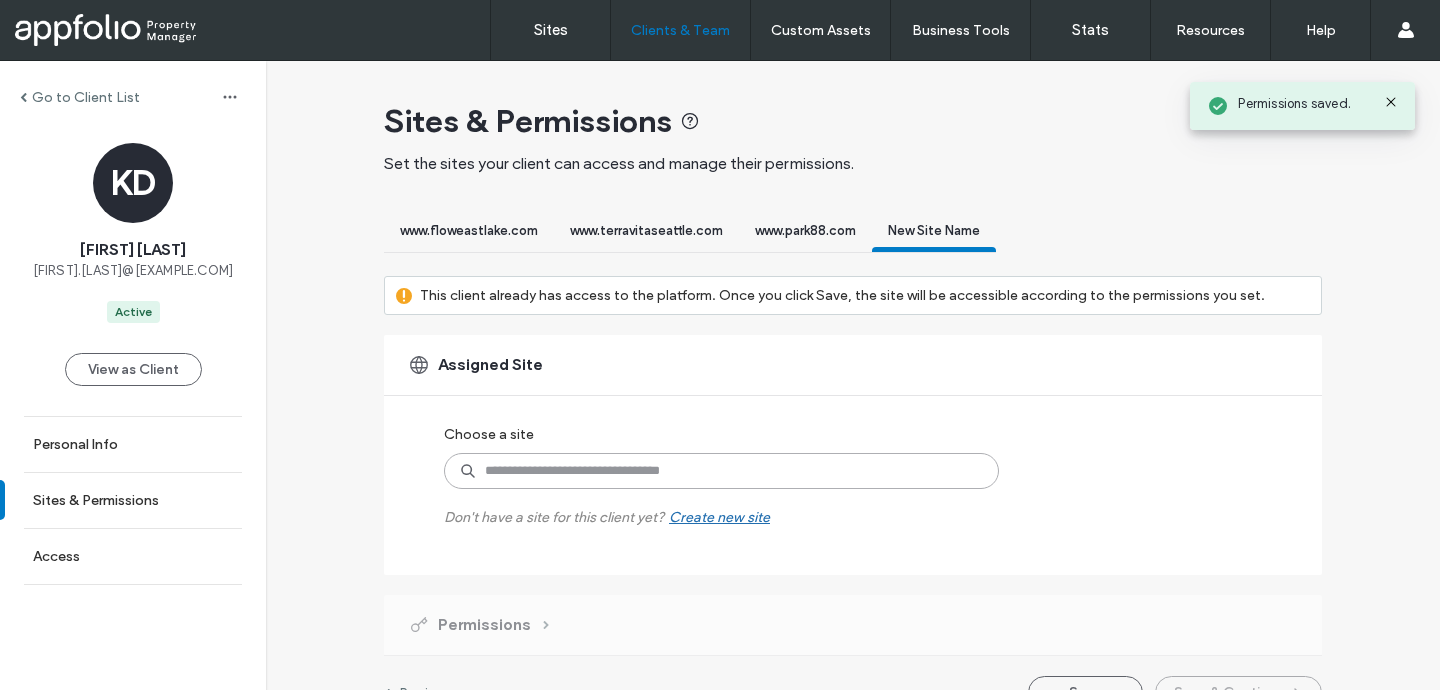 click at bounding box center (721, 471) 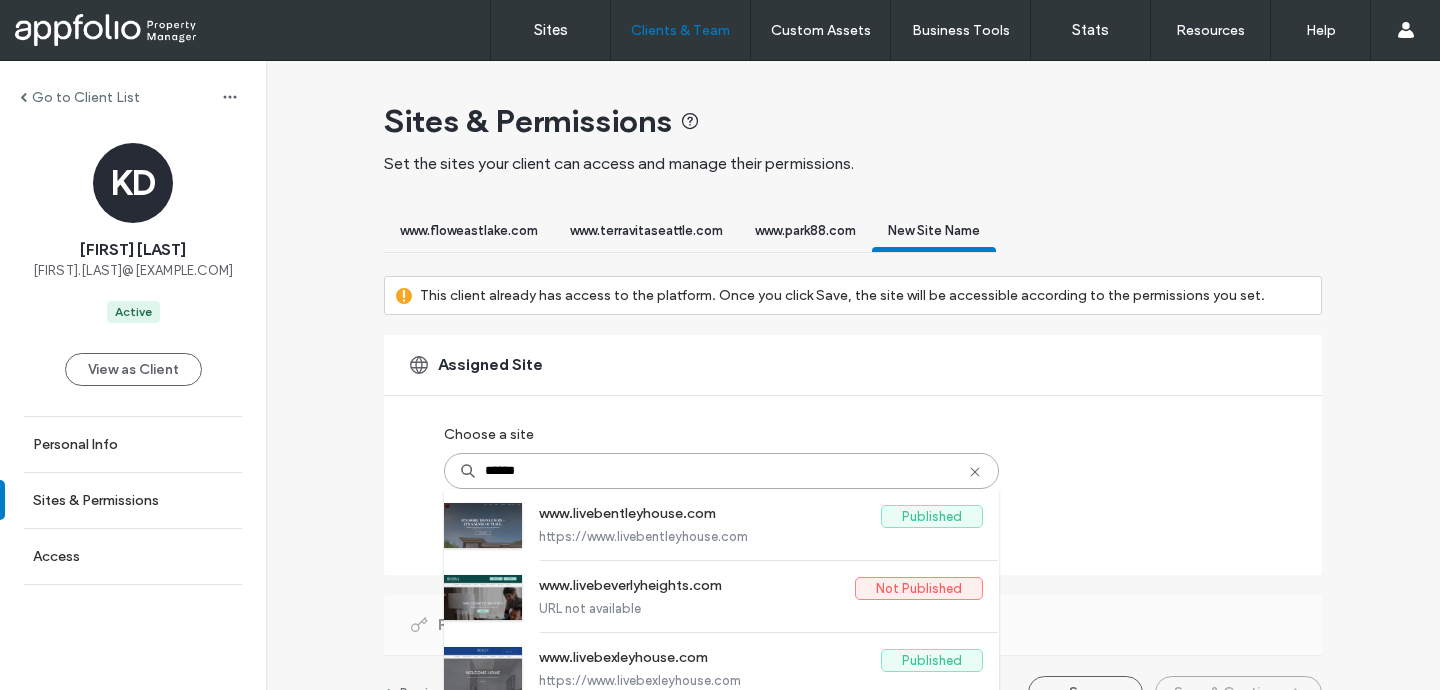 type on "*******" 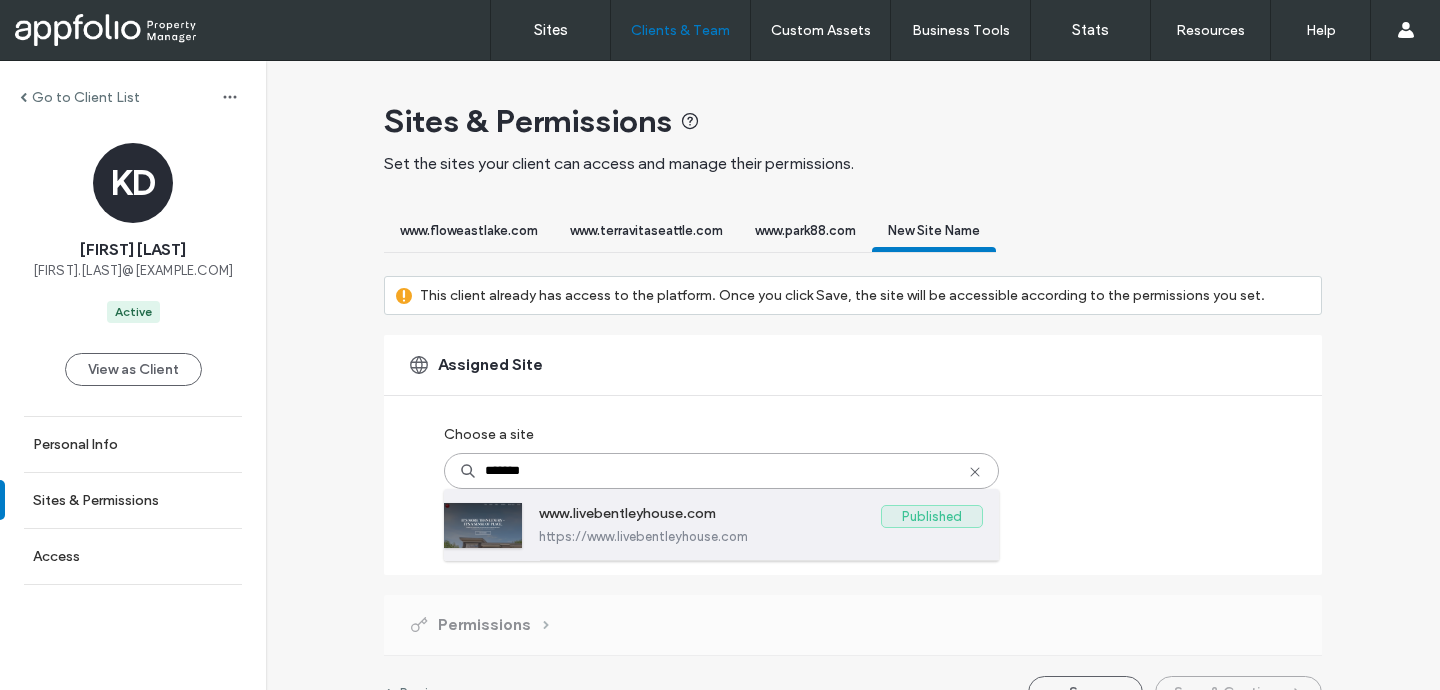 click on "https://www.livebentleyhouse.com" at bounding box center [761, 536] 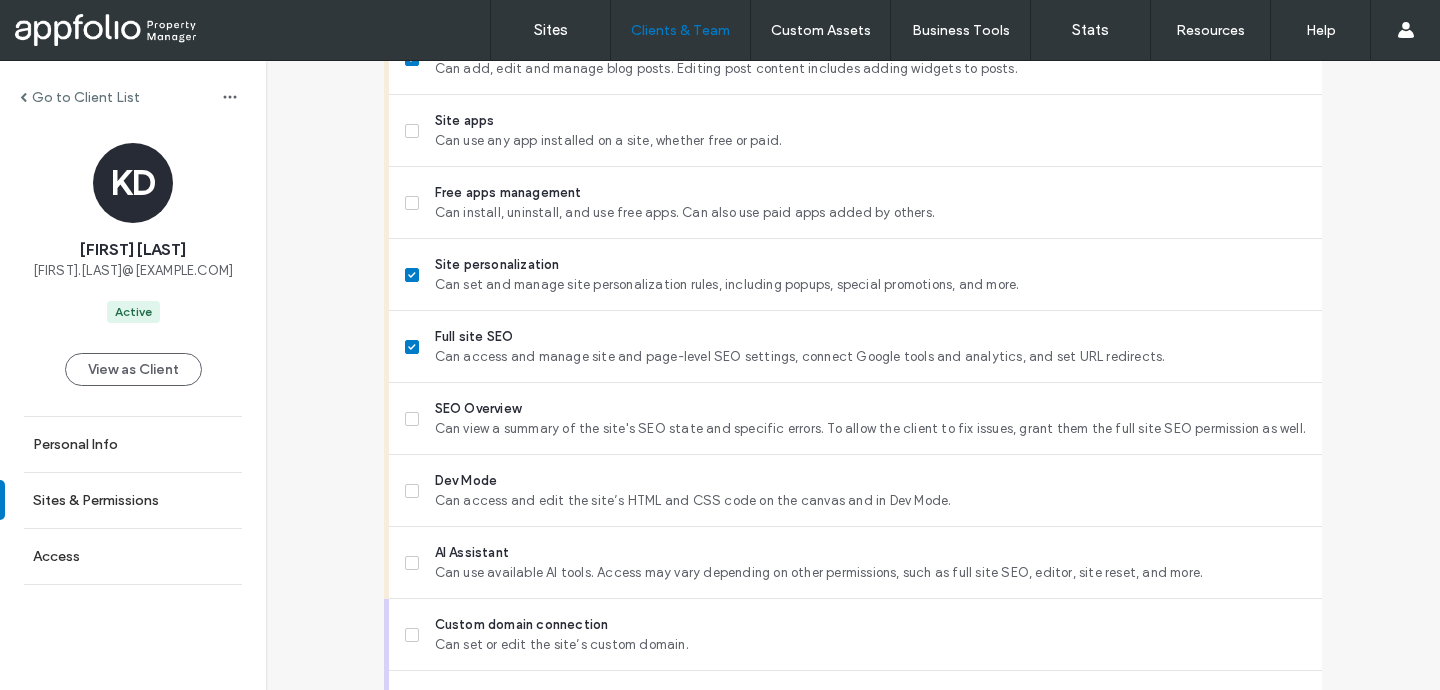 scroll, scrollTop: 1905, scrollLeft: 0, axis: vertical 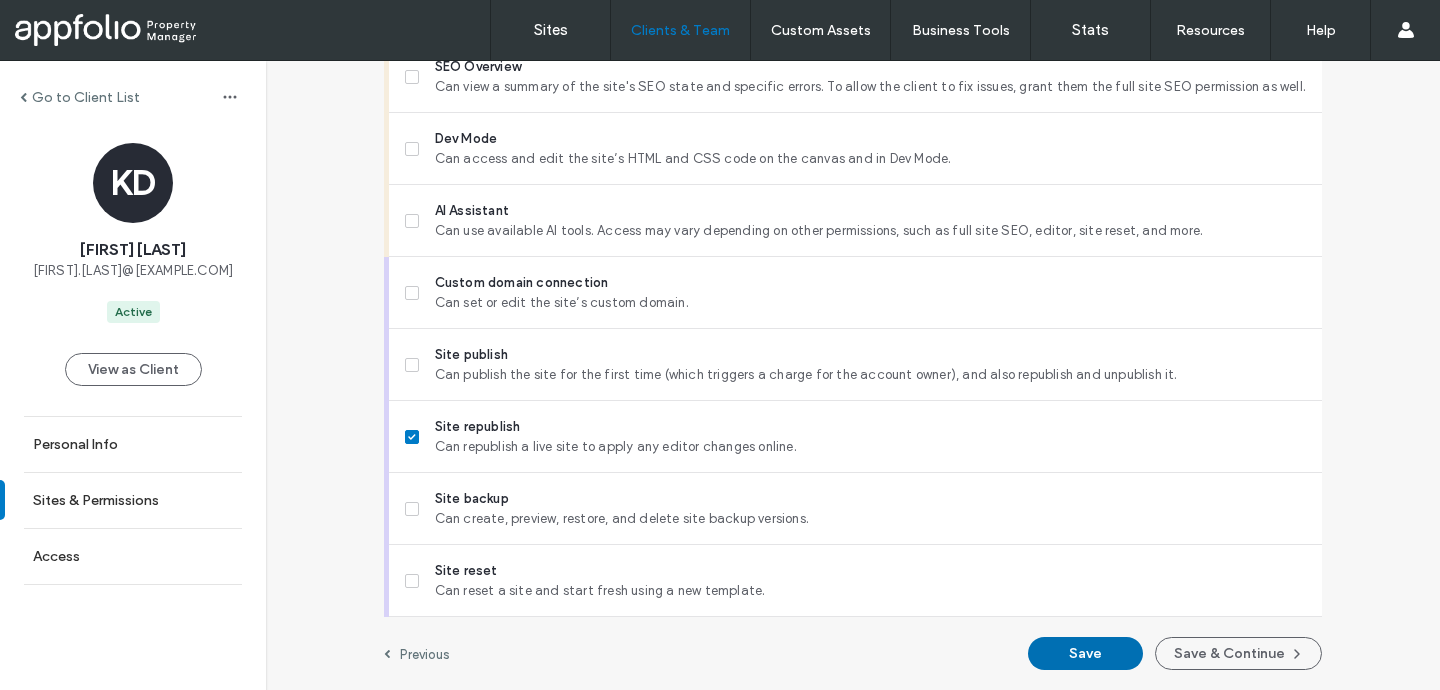 click on "Save" at bounding box center [1085, 653] 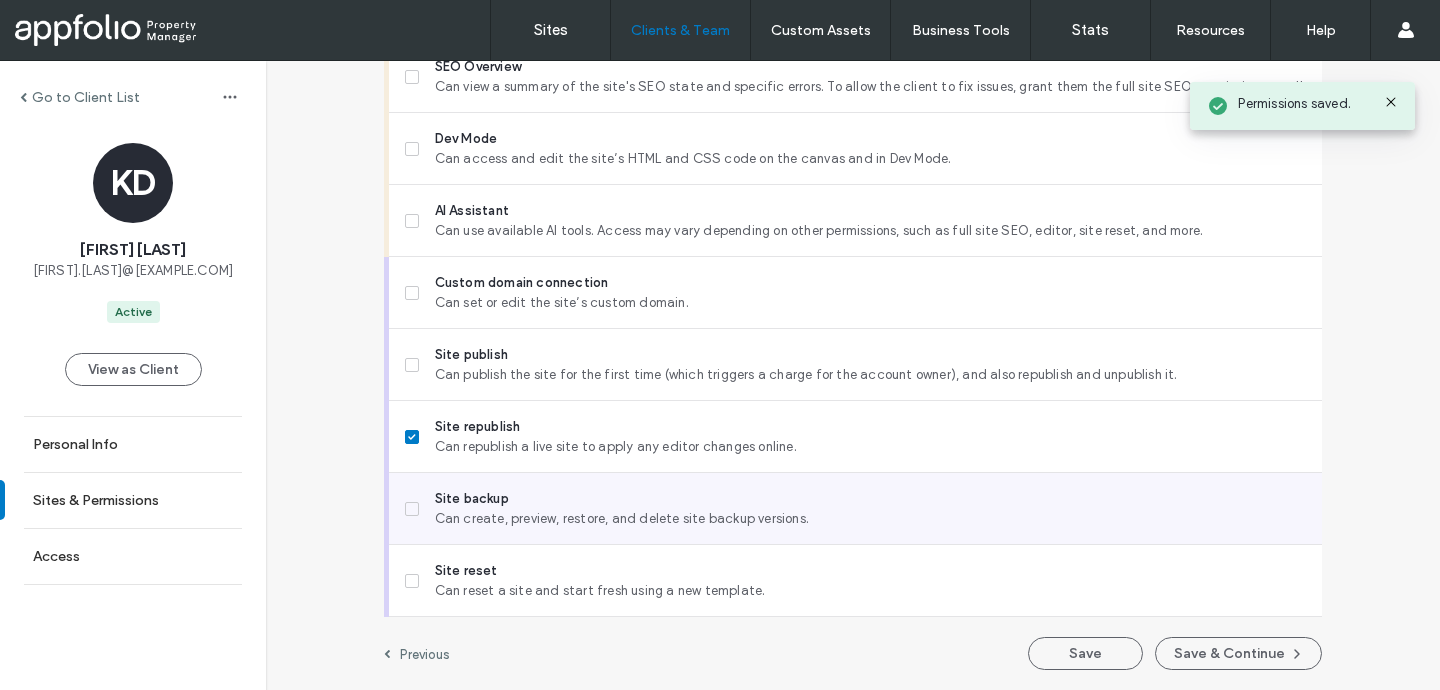scroll, scrollTop: 0, scrollLeft: 0, axis: both 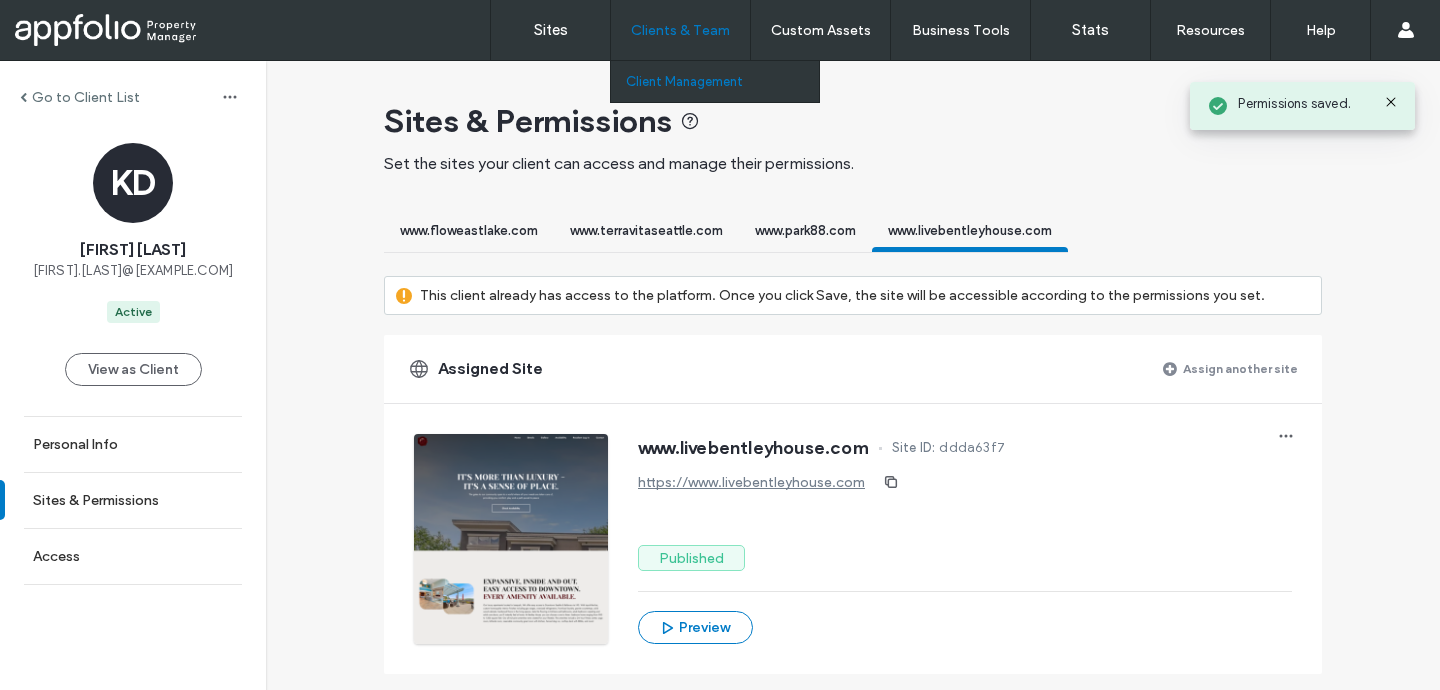 click on "Client Management" at bounding box center (722, 81) 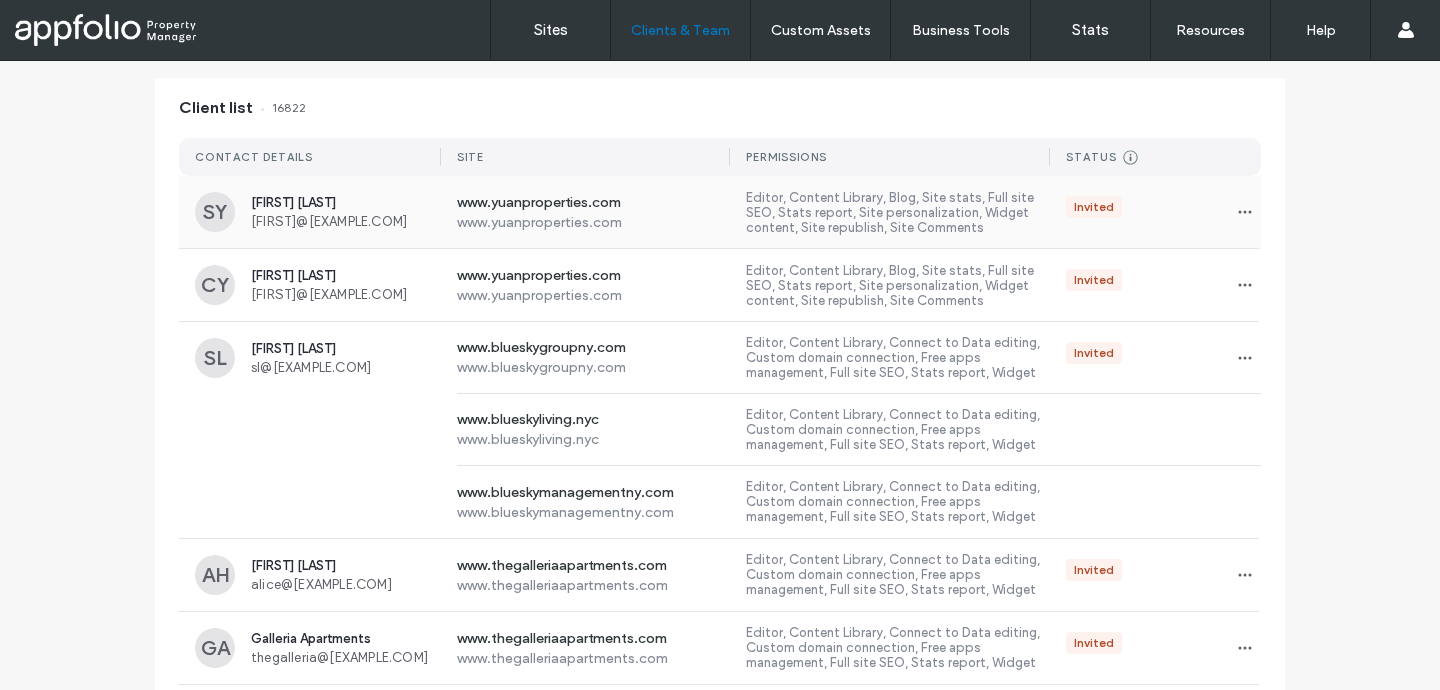 scroll, scrollTop: 192, scrollLeft: 0, axis: vertical 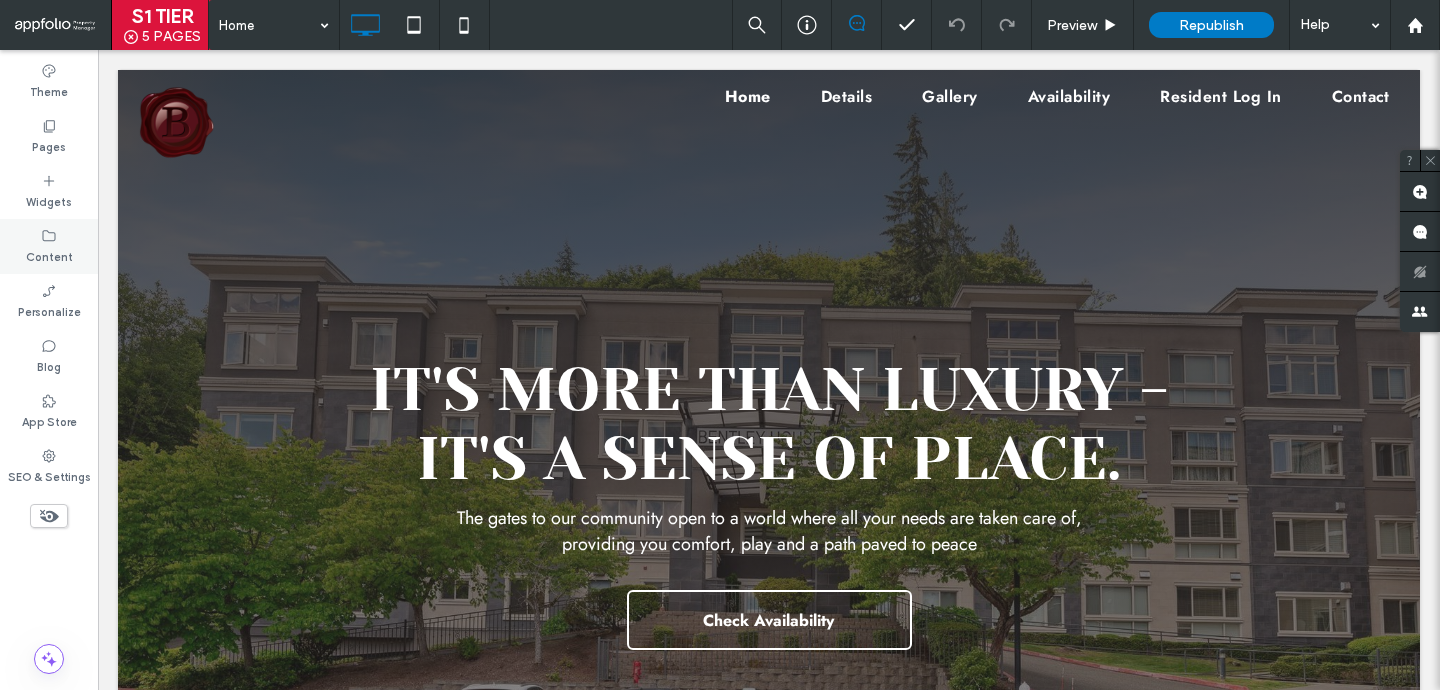 click on "Content" at bounding box center (49, 255) 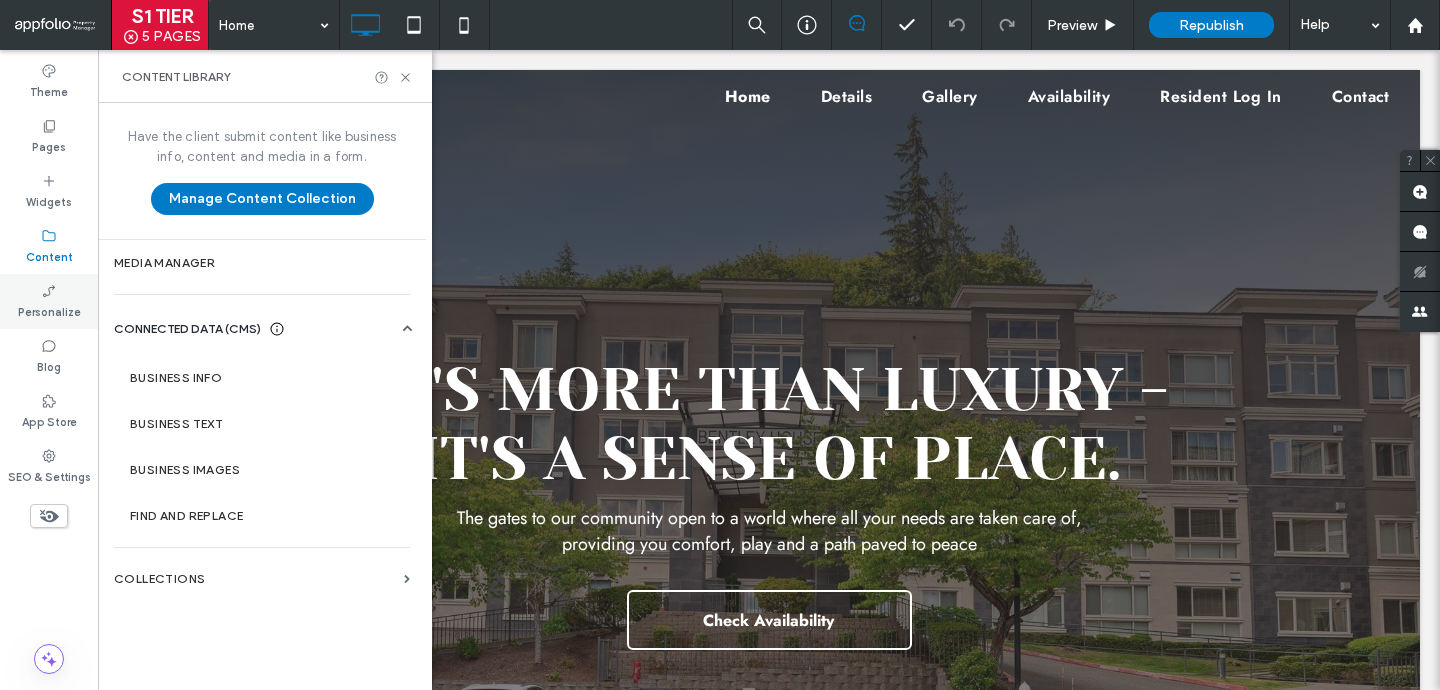 click on "Personalize" at bounding box center [49, 301] 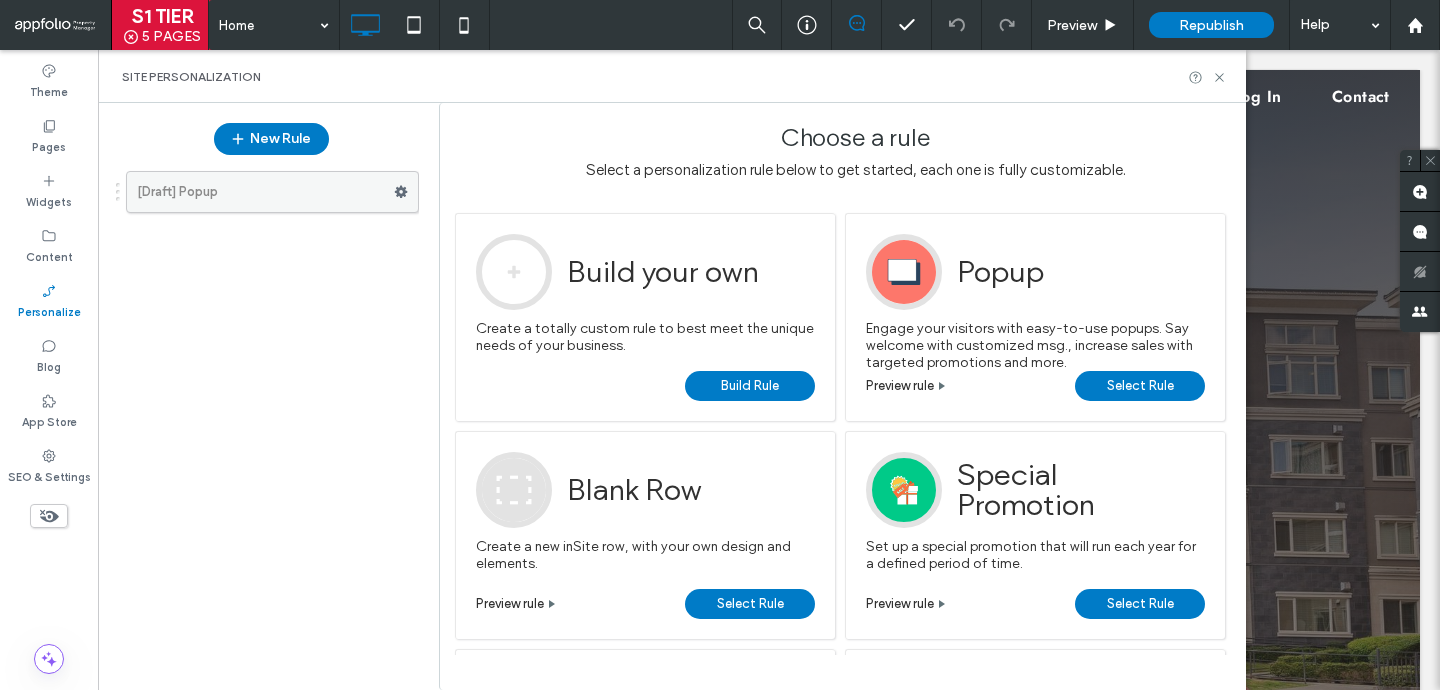 click on "[Draft] Popup" at bounding box center [265, 192] 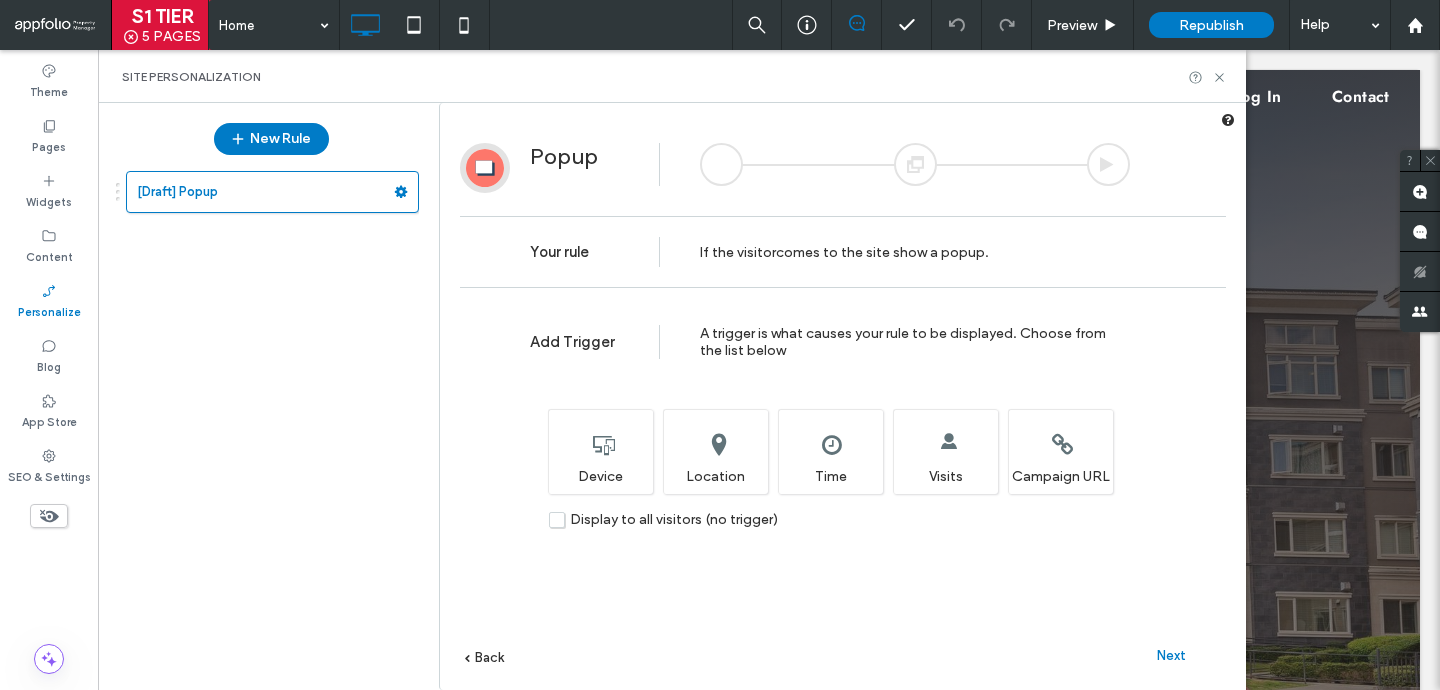 click on "Next" at bounding box center [1171, 655] 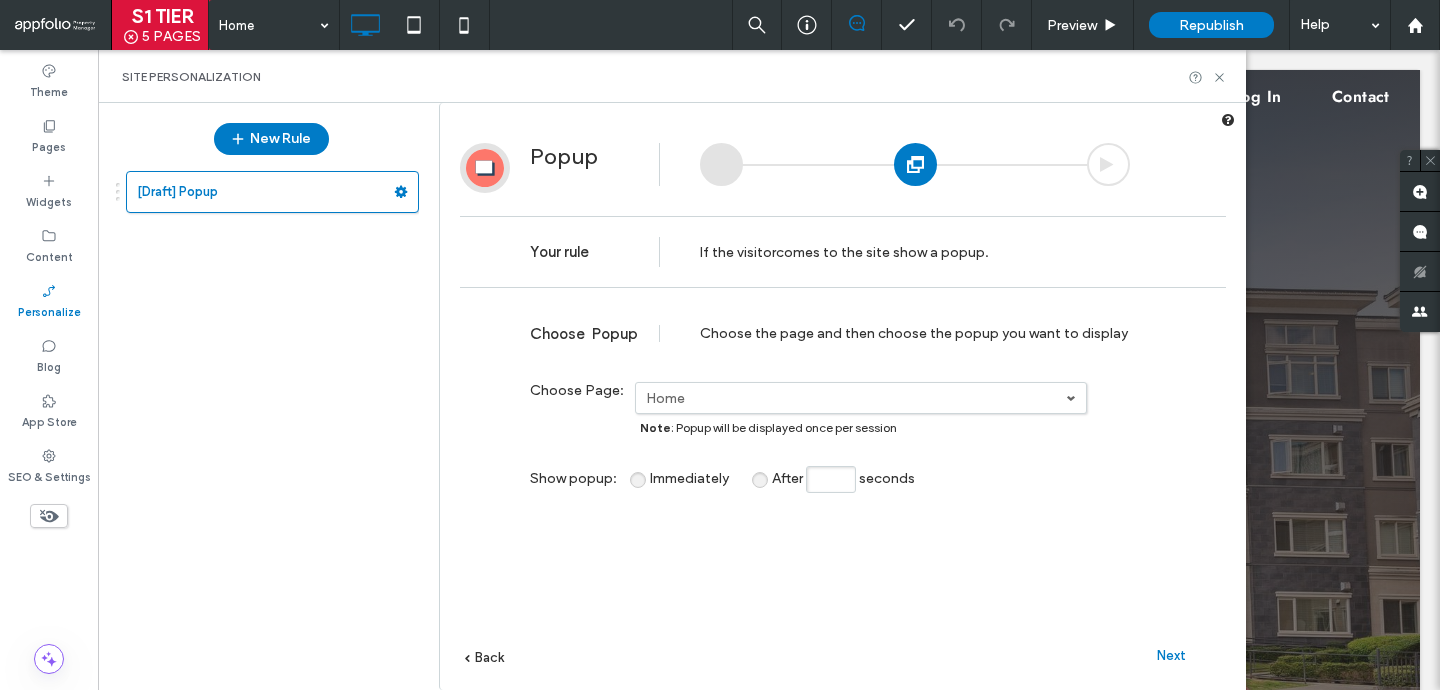 click on "Next" at bounding box center (1171, 655) 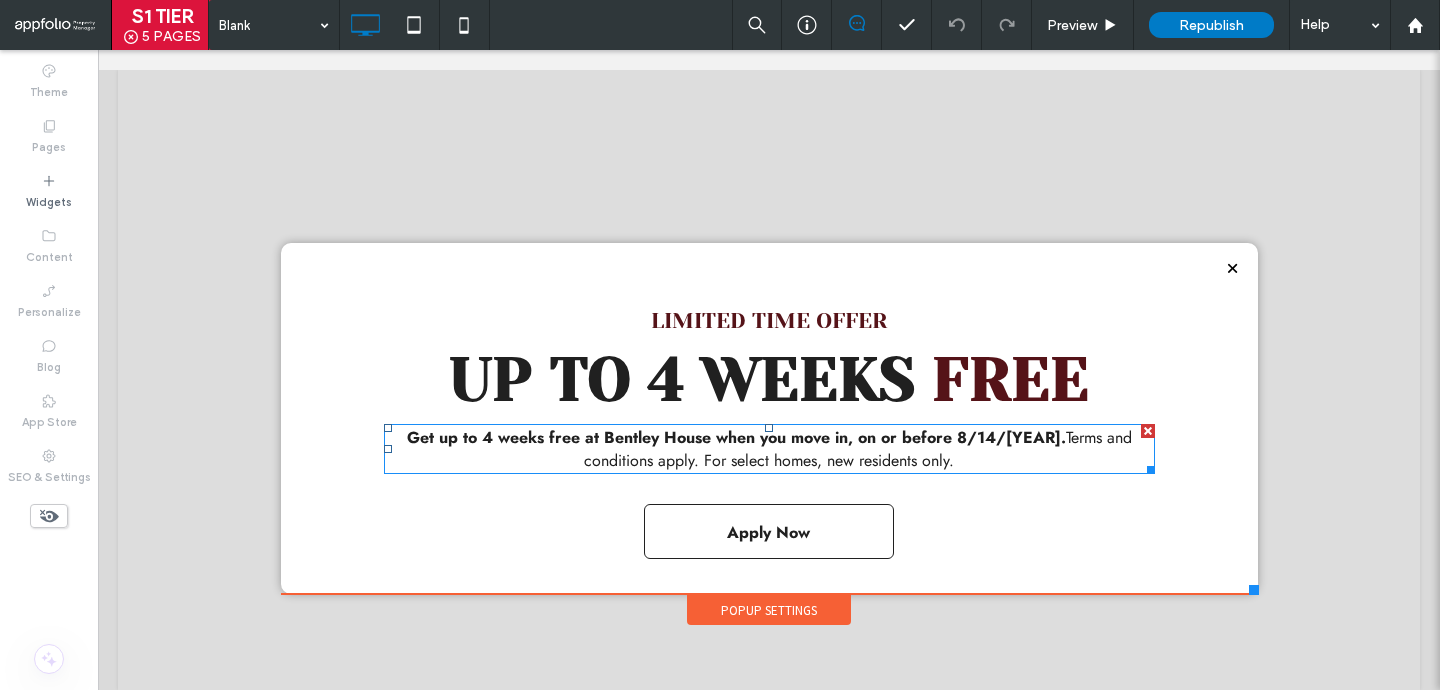 scroll, scrollTop: 0, scrollLeft: 0, axis: both 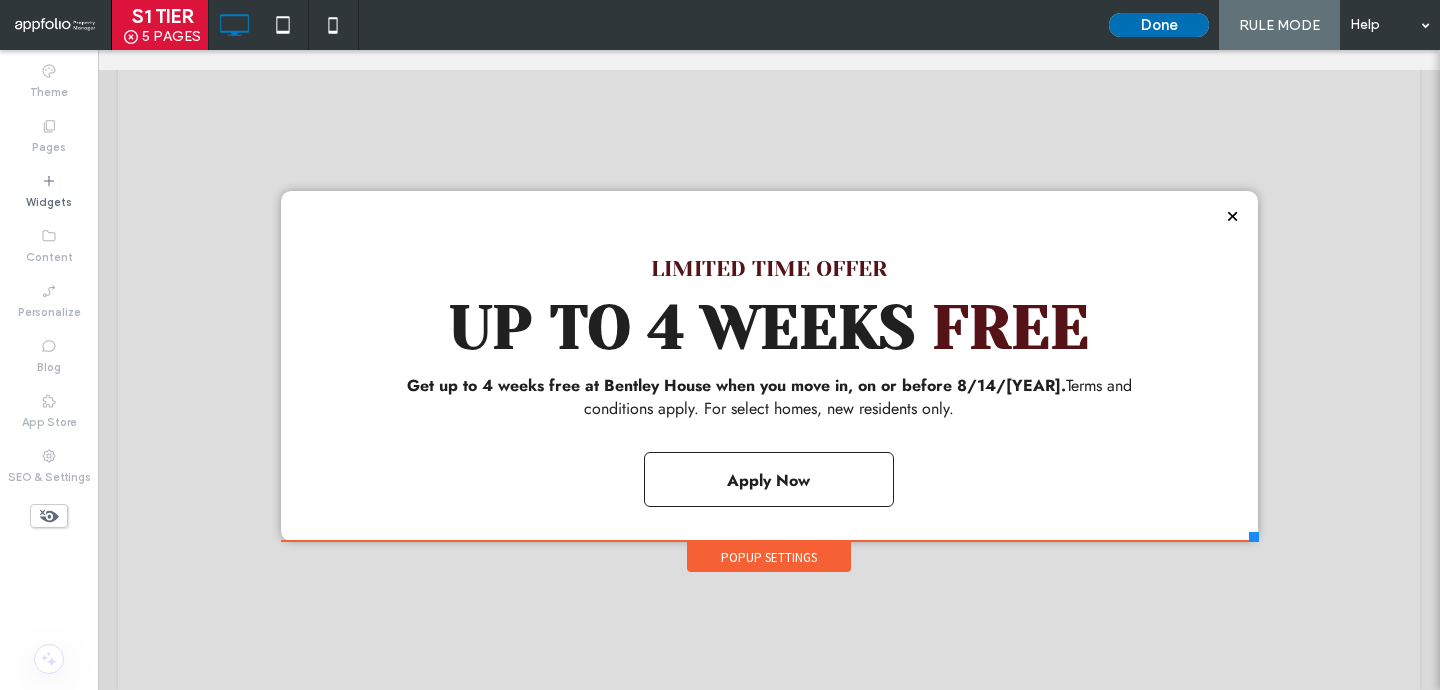 click on "Done" at bounding box center (1159, 25) 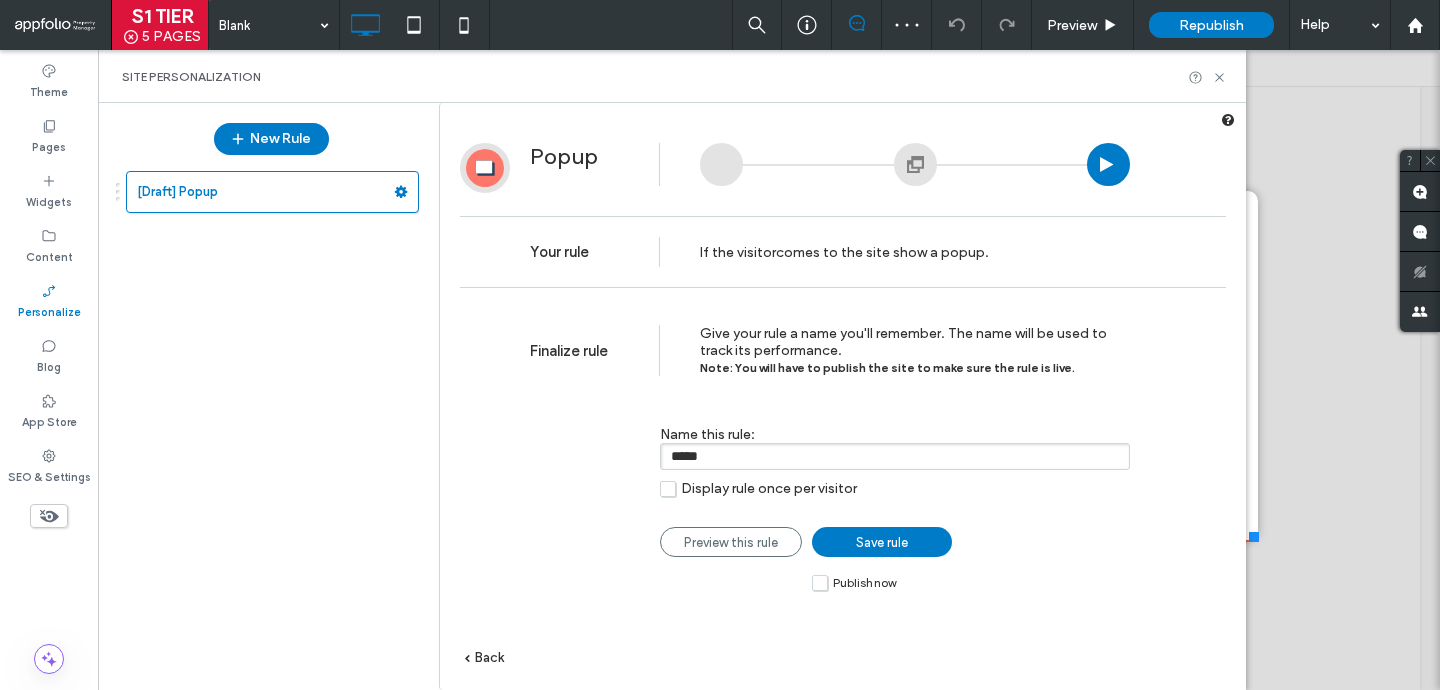 click on "Save rule" at bounding box center (882, 542) 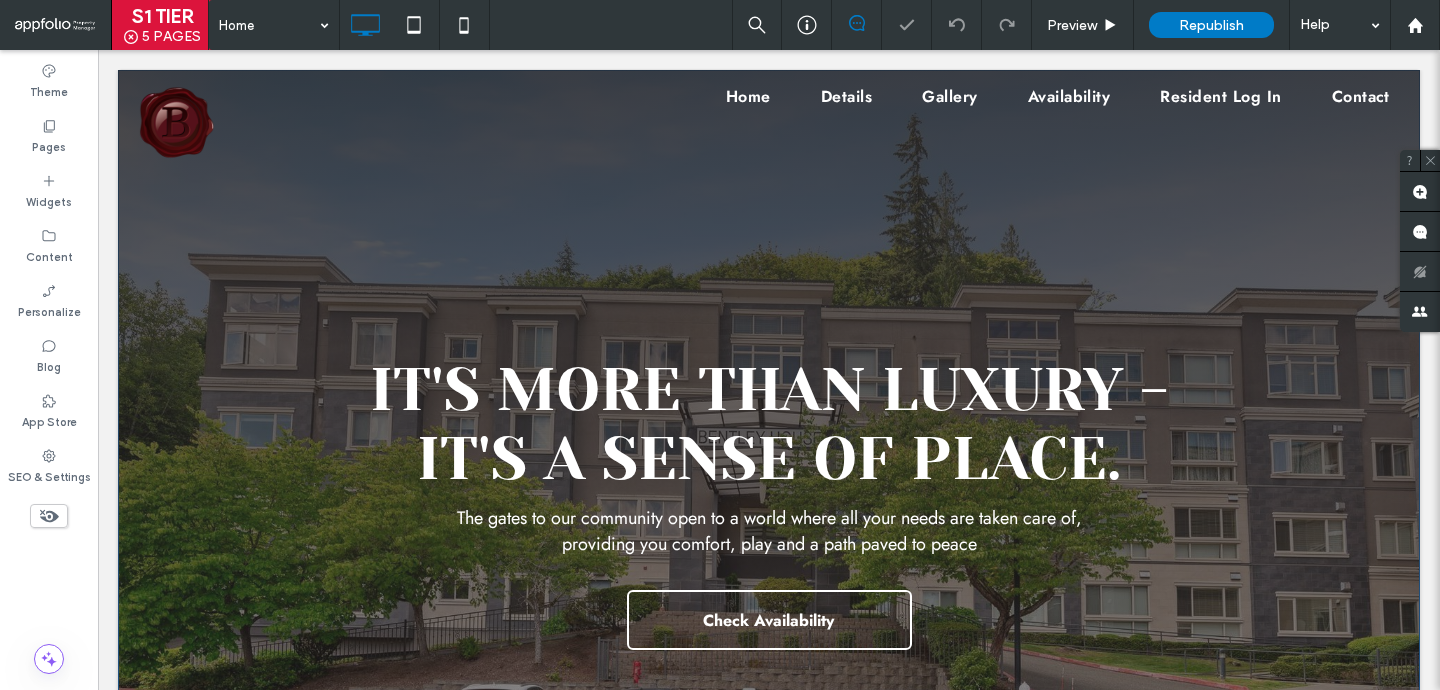 scroll, scrollTop: 0, scrollLeft: 0, axis: both 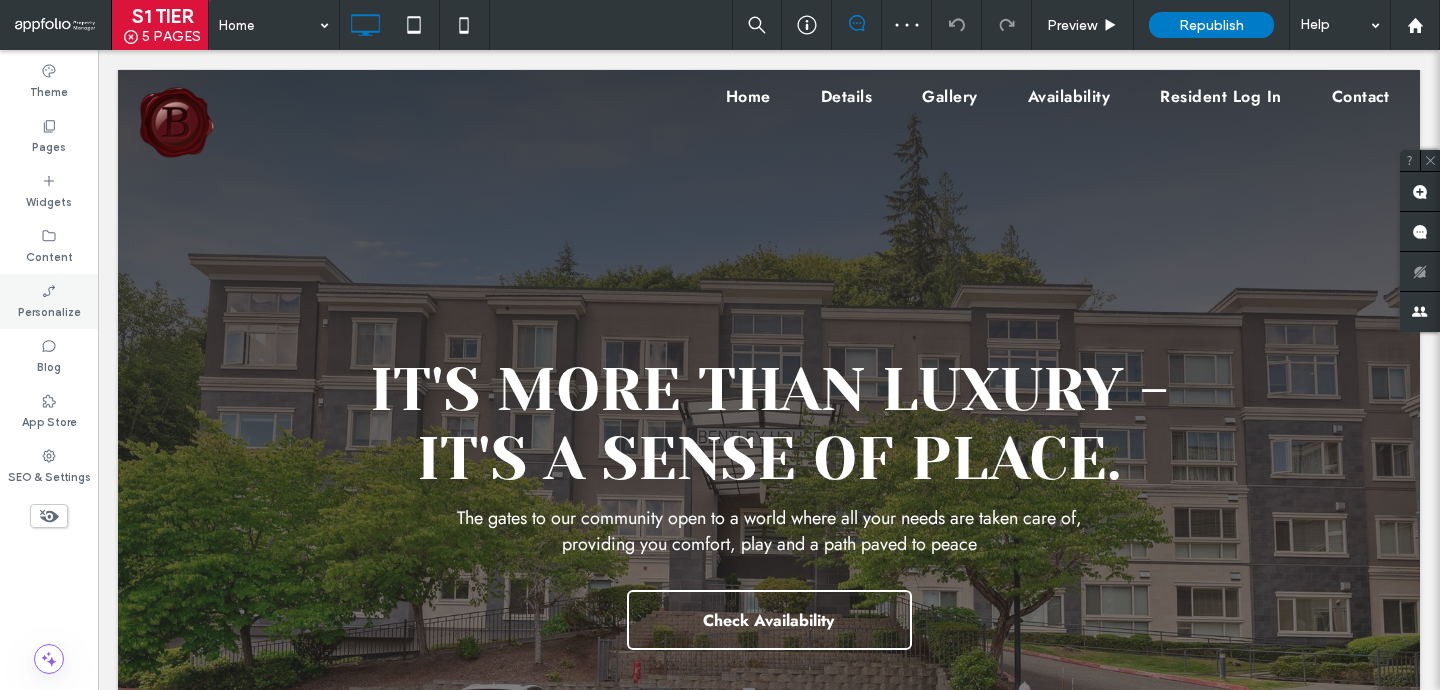 click on "Personalize" at bounding box center [49, 310] 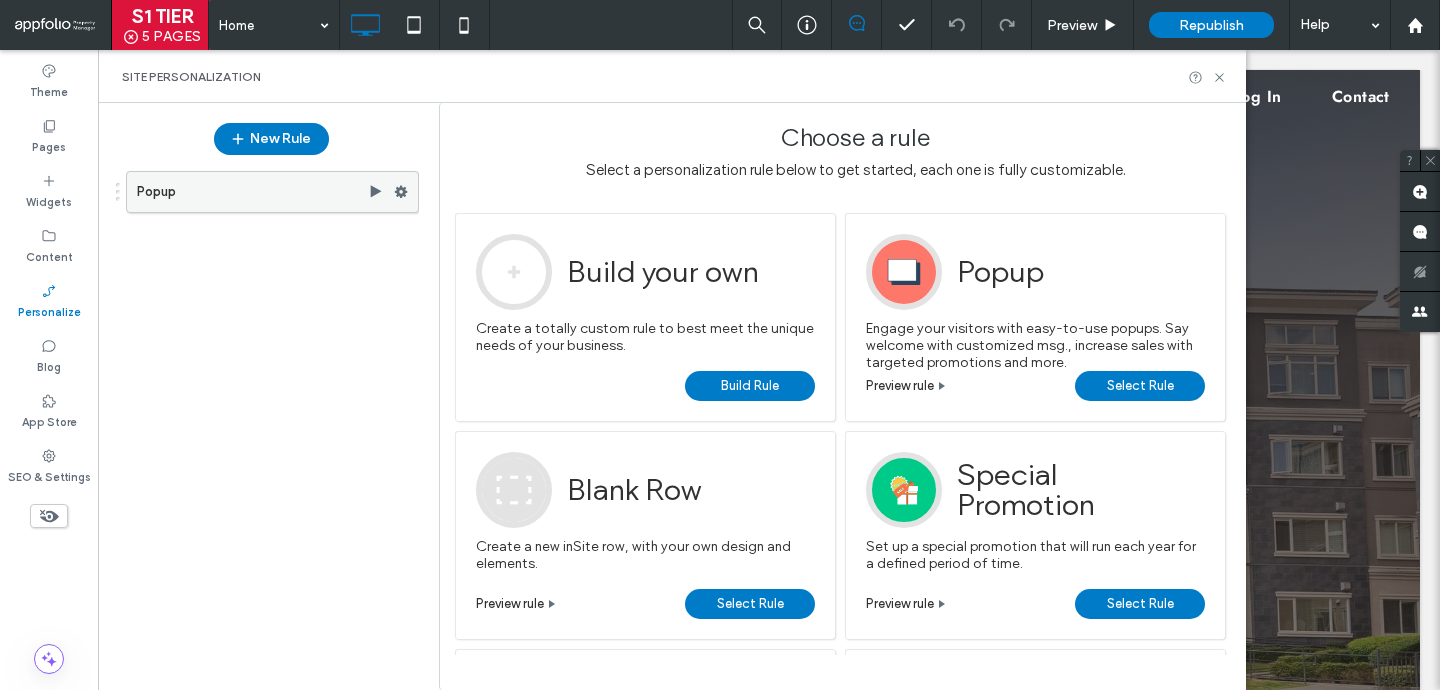click on "Popup" at bounding box center [252, 192] 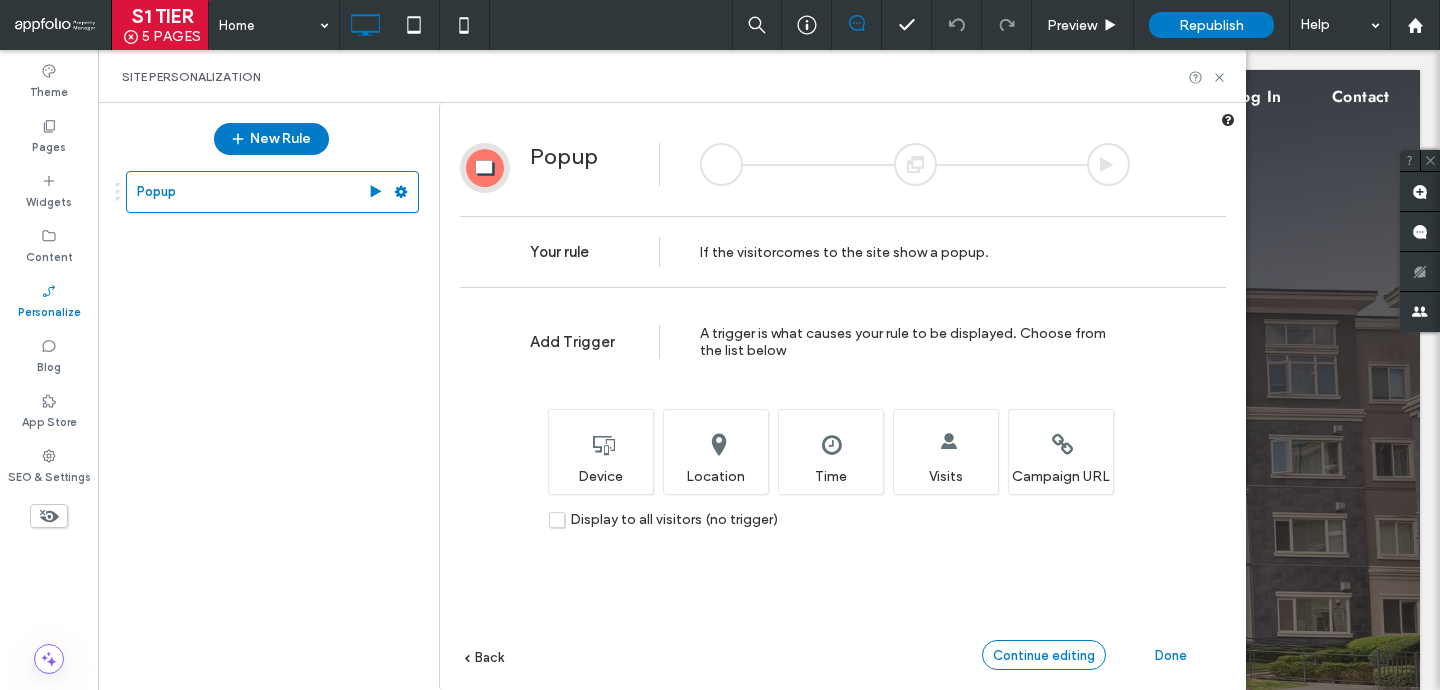 click on "Continue editing" at bounding box center (1044, 655) 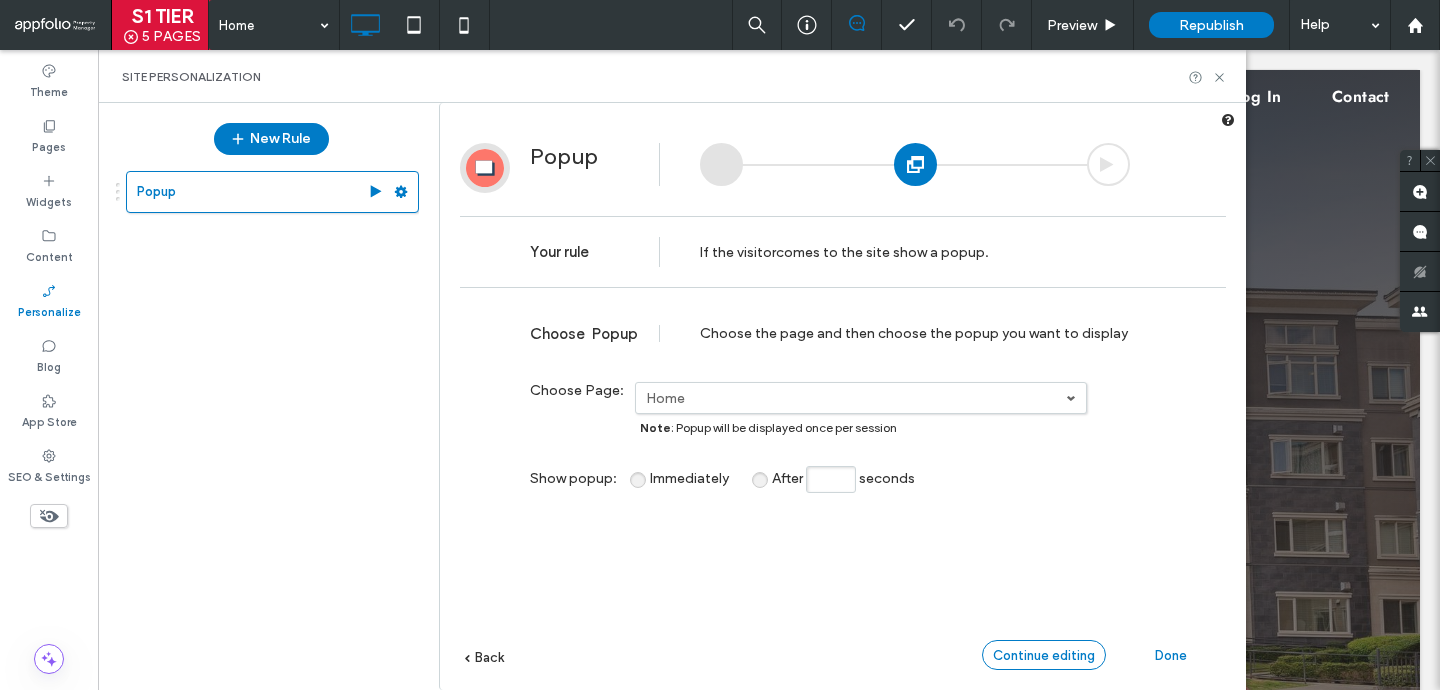 click on "Continue editing" at bounding box center (1044, 655) 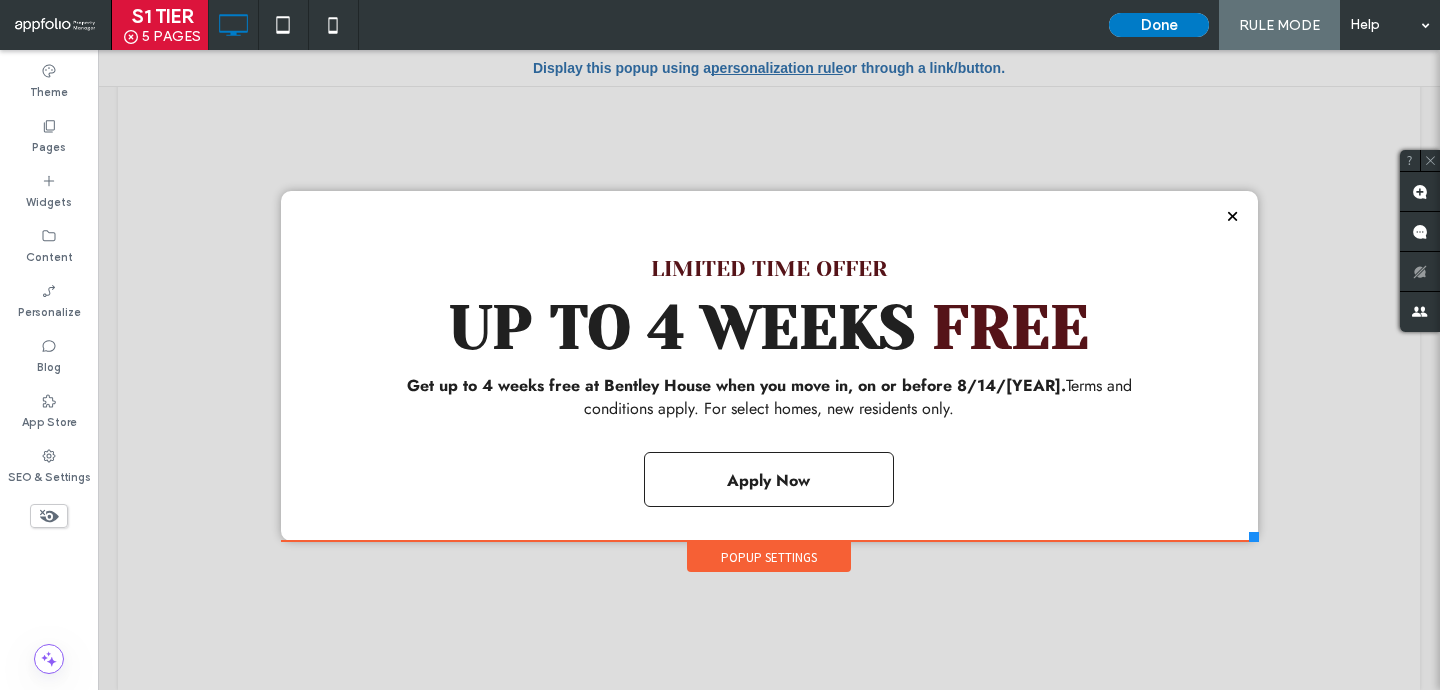 scroll, scrollTop: 0, scrollLeft: 0, axis: both 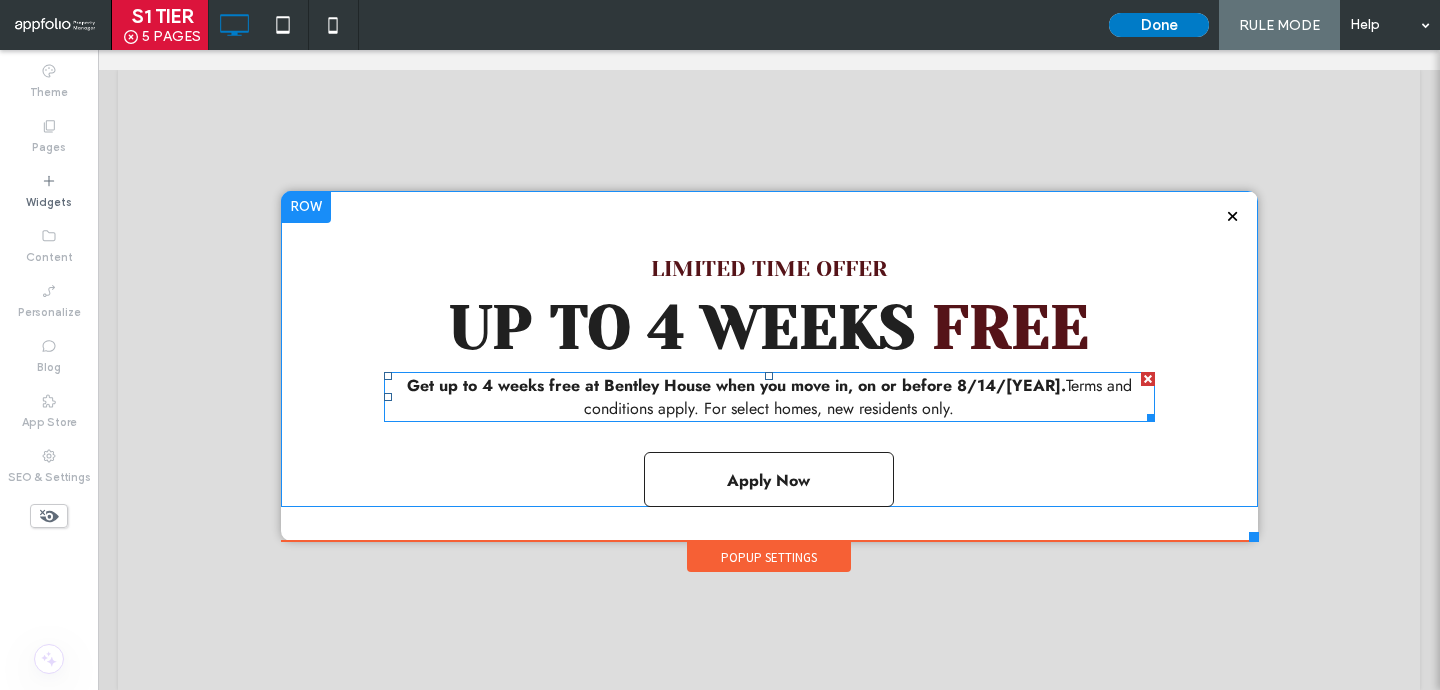 click on "Get up to 4 weeks free at Bentley House when you move in, on or before 8/14/2025." at bounding box center (736, 385) 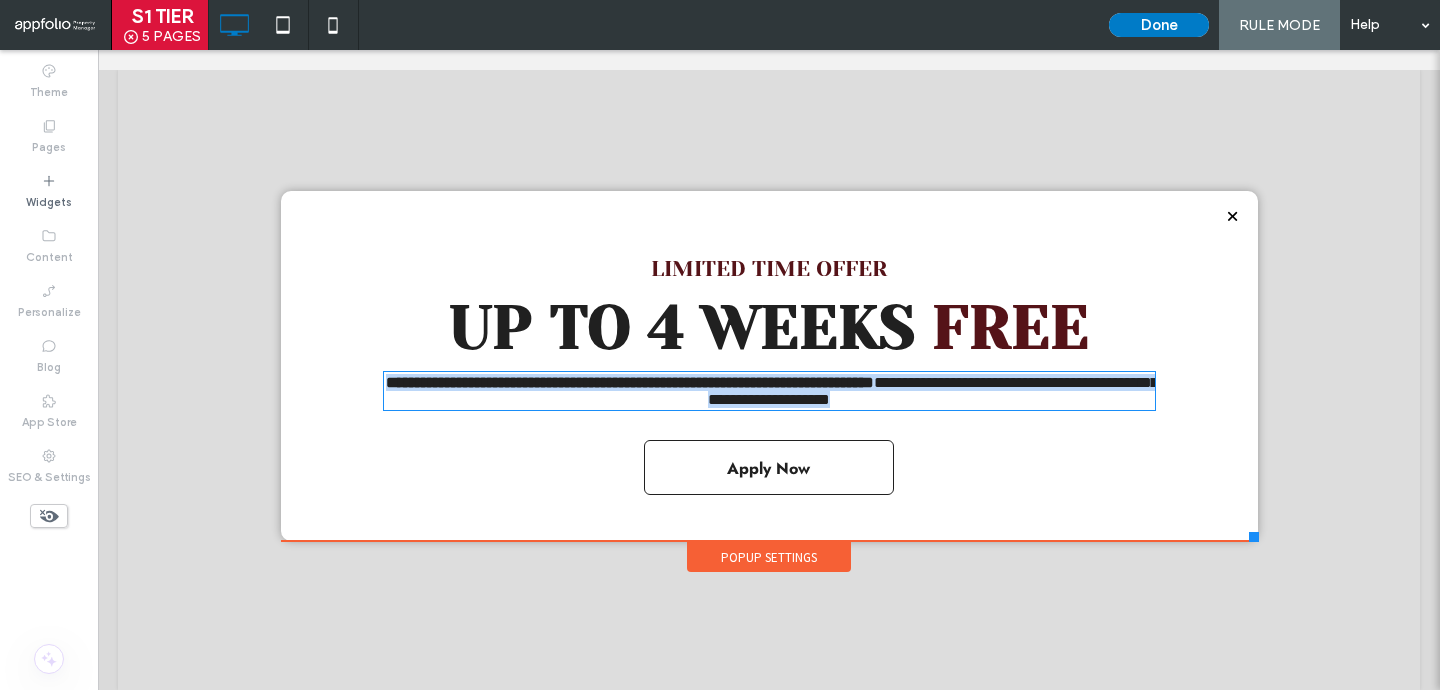 type on "****" 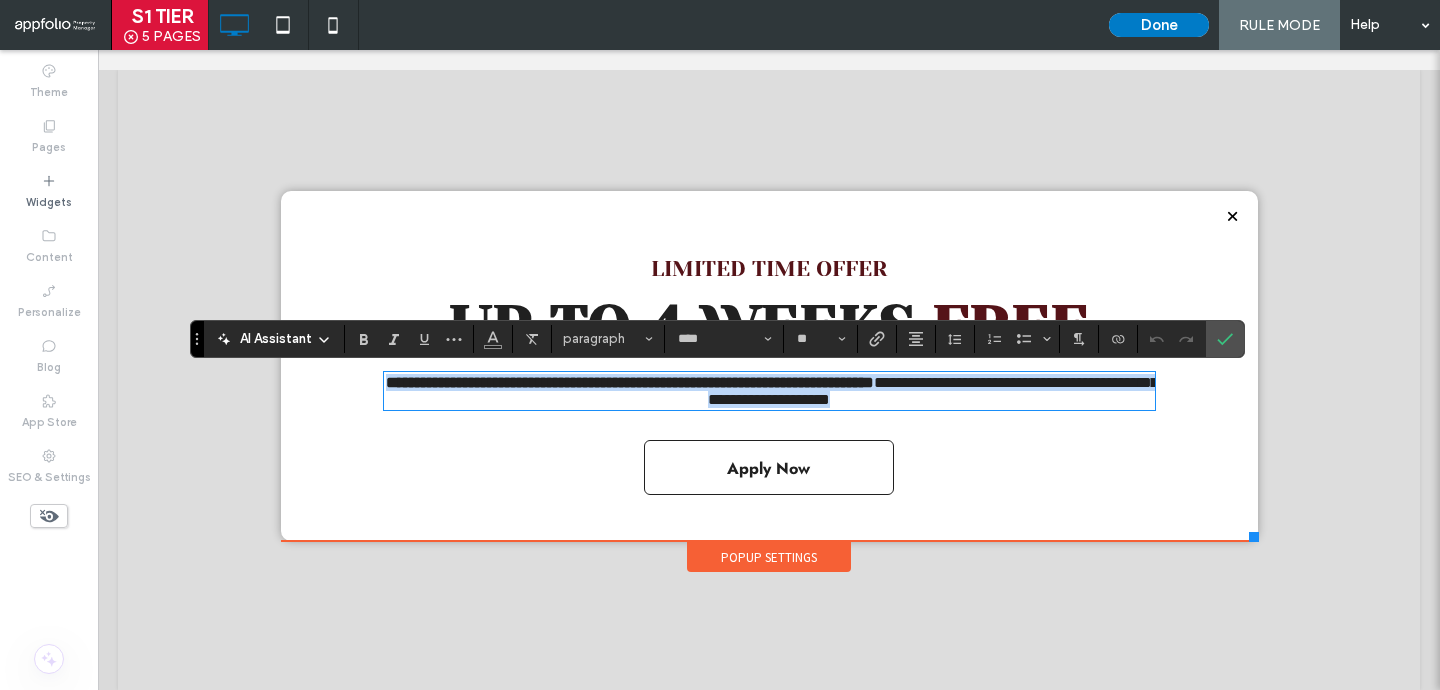 click on "**********" at bounding box center (630, 382) 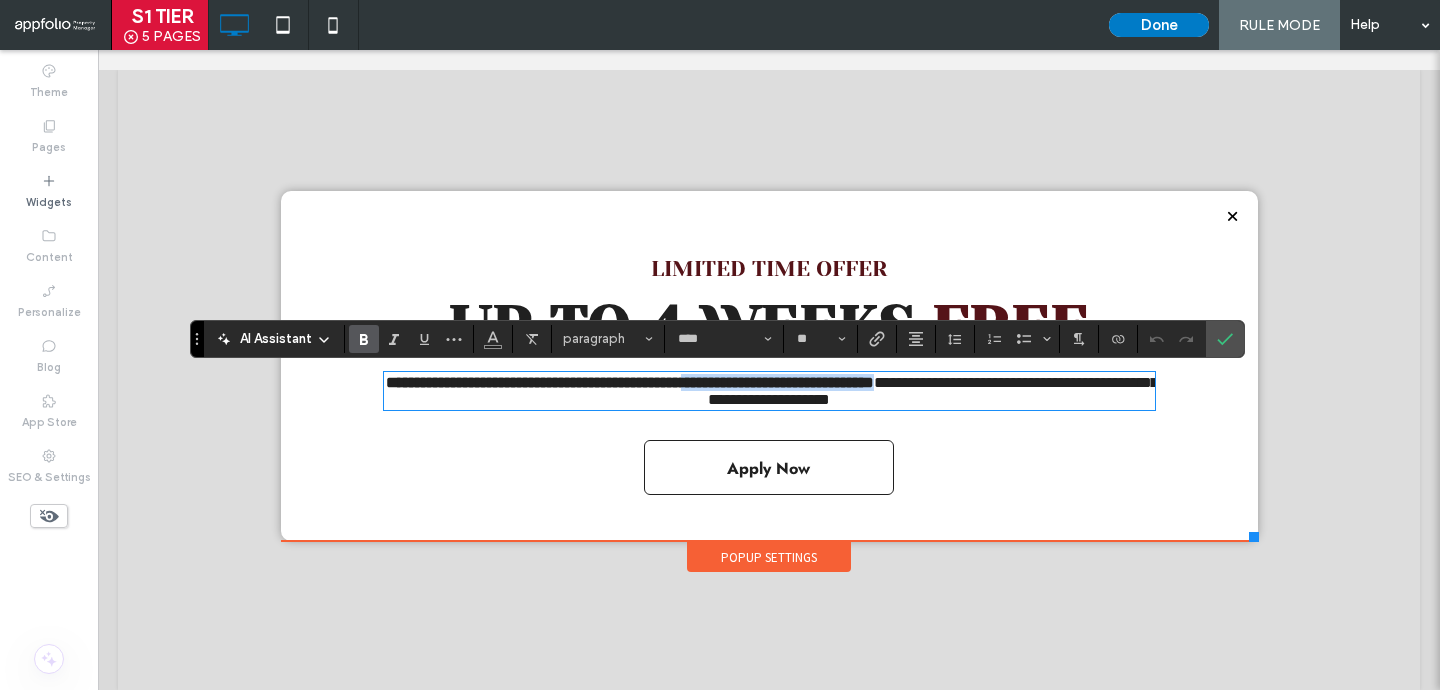 drag, startPoint x: 1045, startPoint y: 386, endPoint x: 787, endPoint y: 395, distance: 258.15692 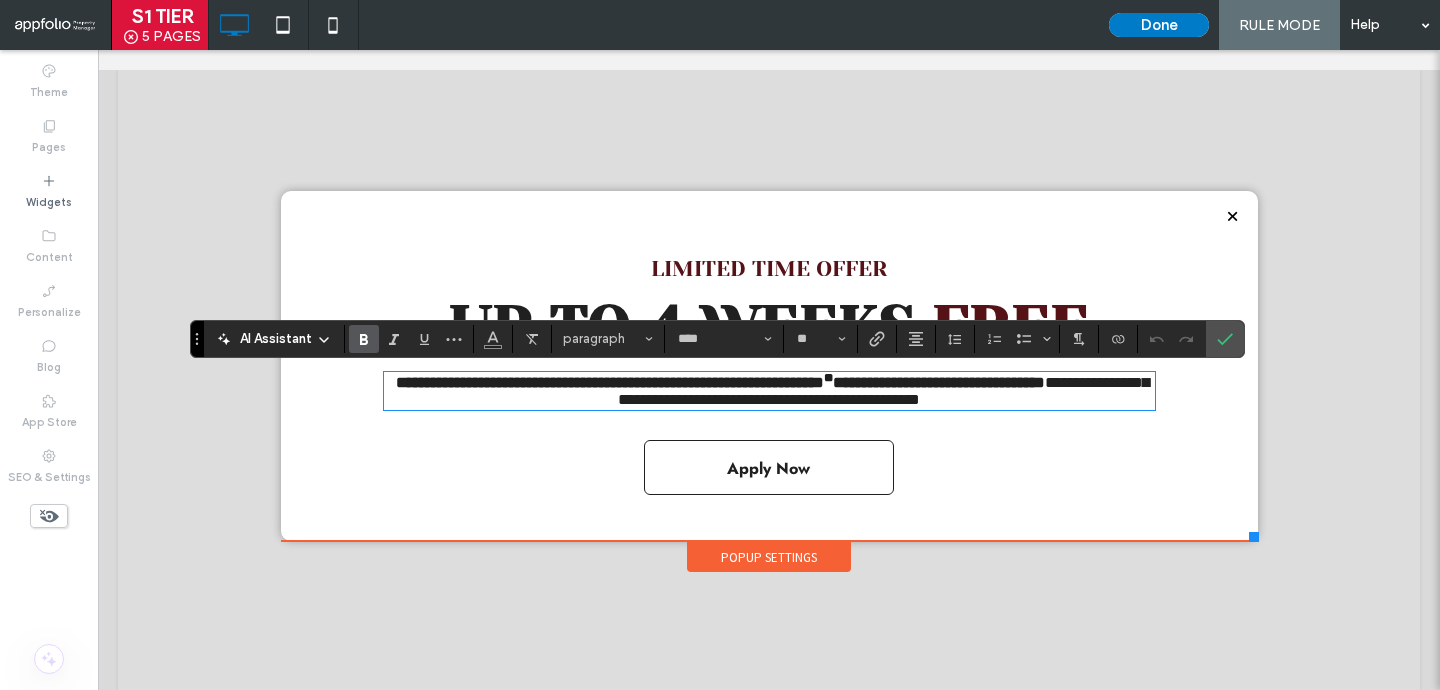 scroll, scrollTop: 0, scrollLeft: 0, axis: both 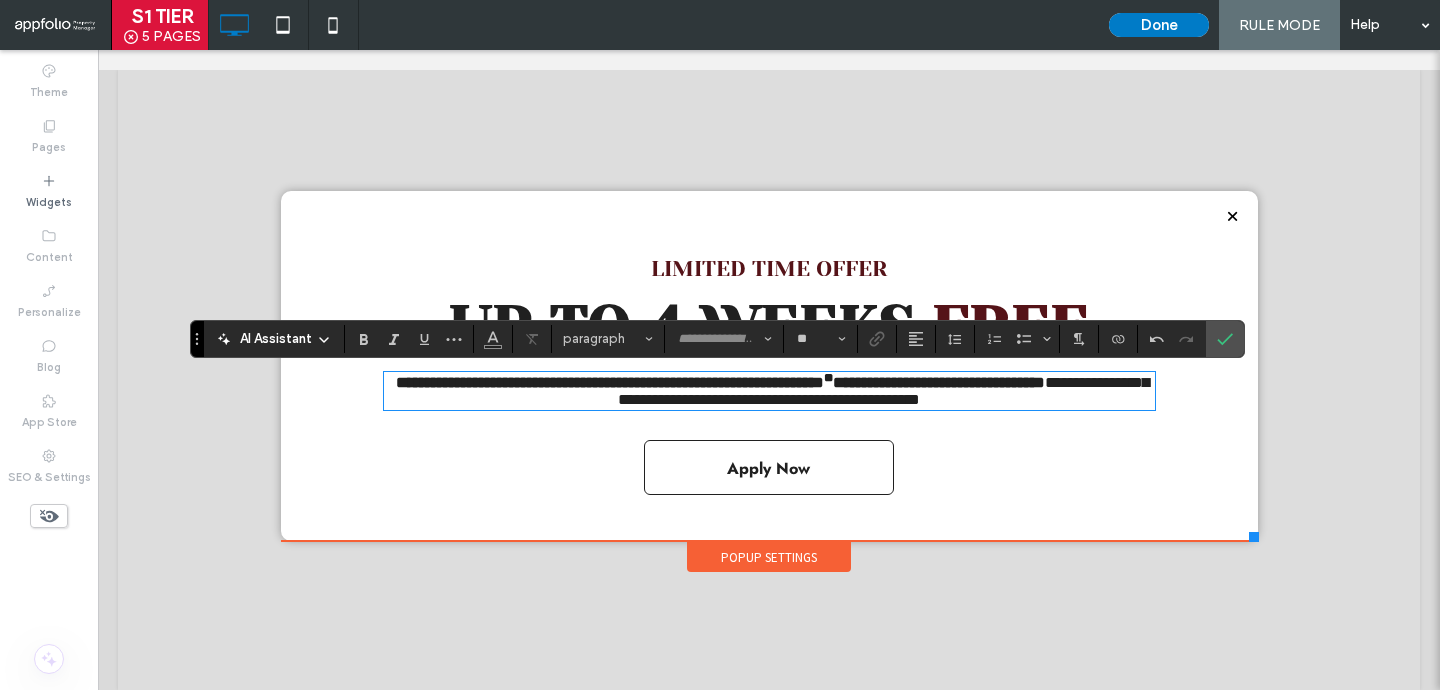 type on "****" 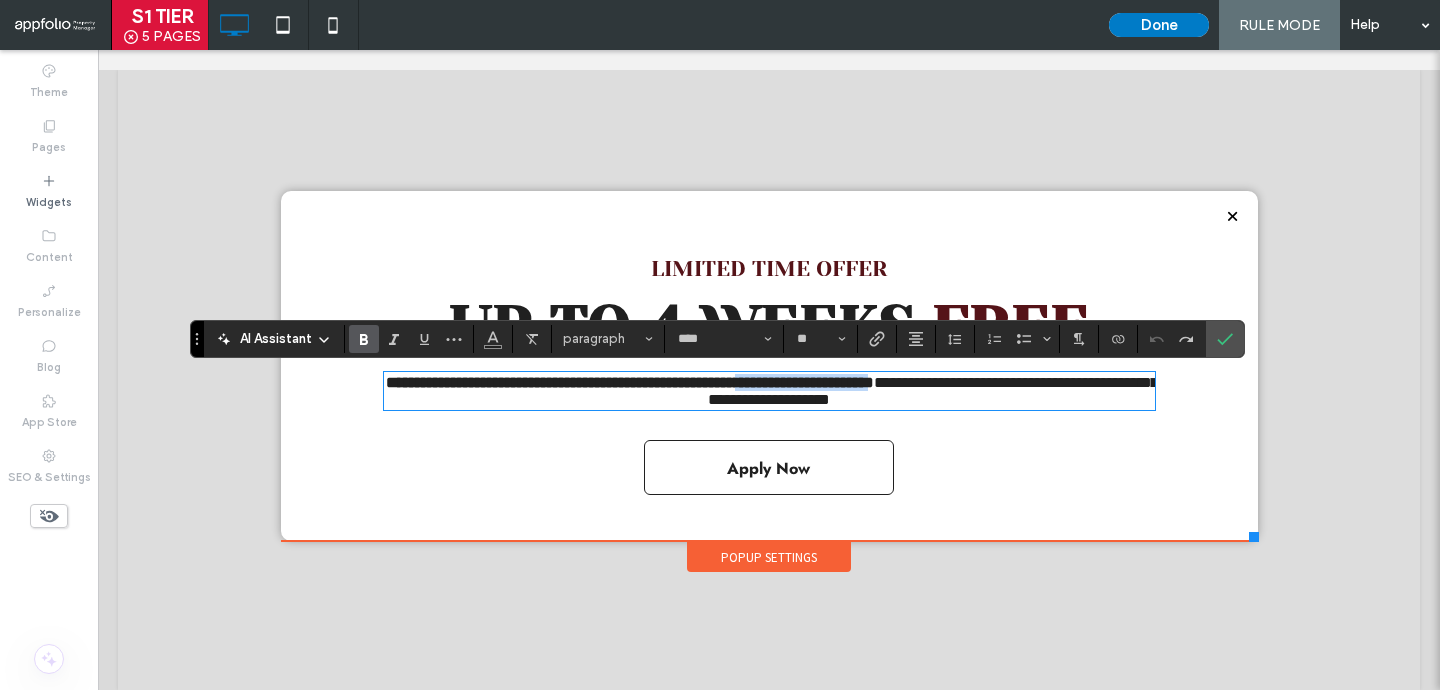 drag, startPoint x: 1040, startPoint y: 390, endPoint x: 854, endPoint y: 396, distance: 186.09676 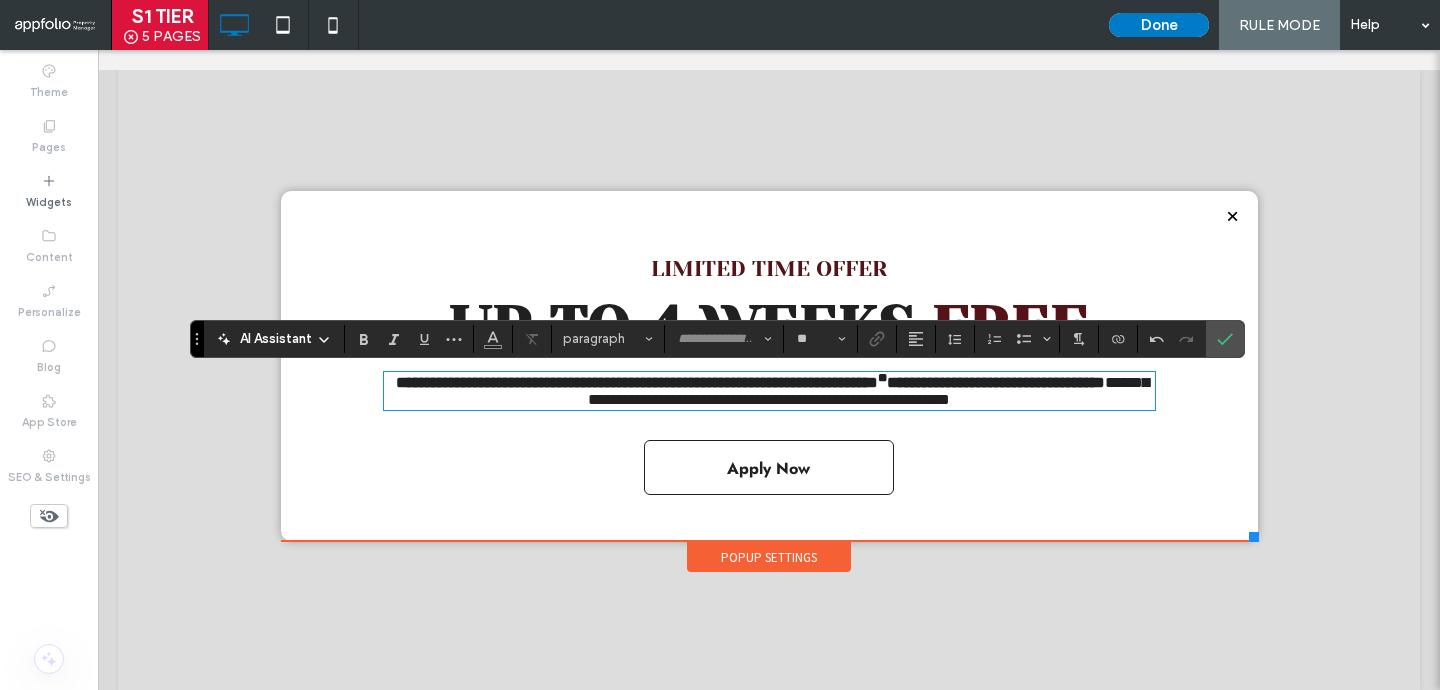 type on "****" 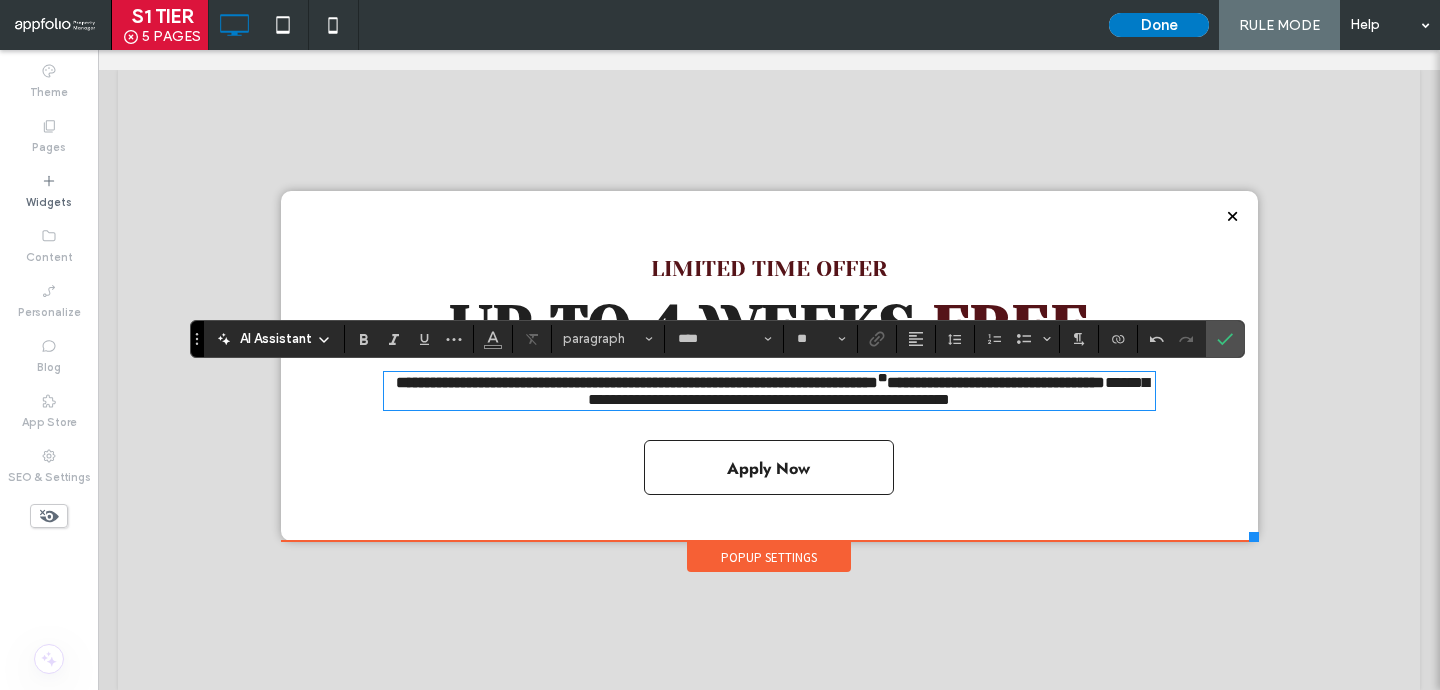 scroll, scrollTop: 0, scrollLeft: 0, axis: both 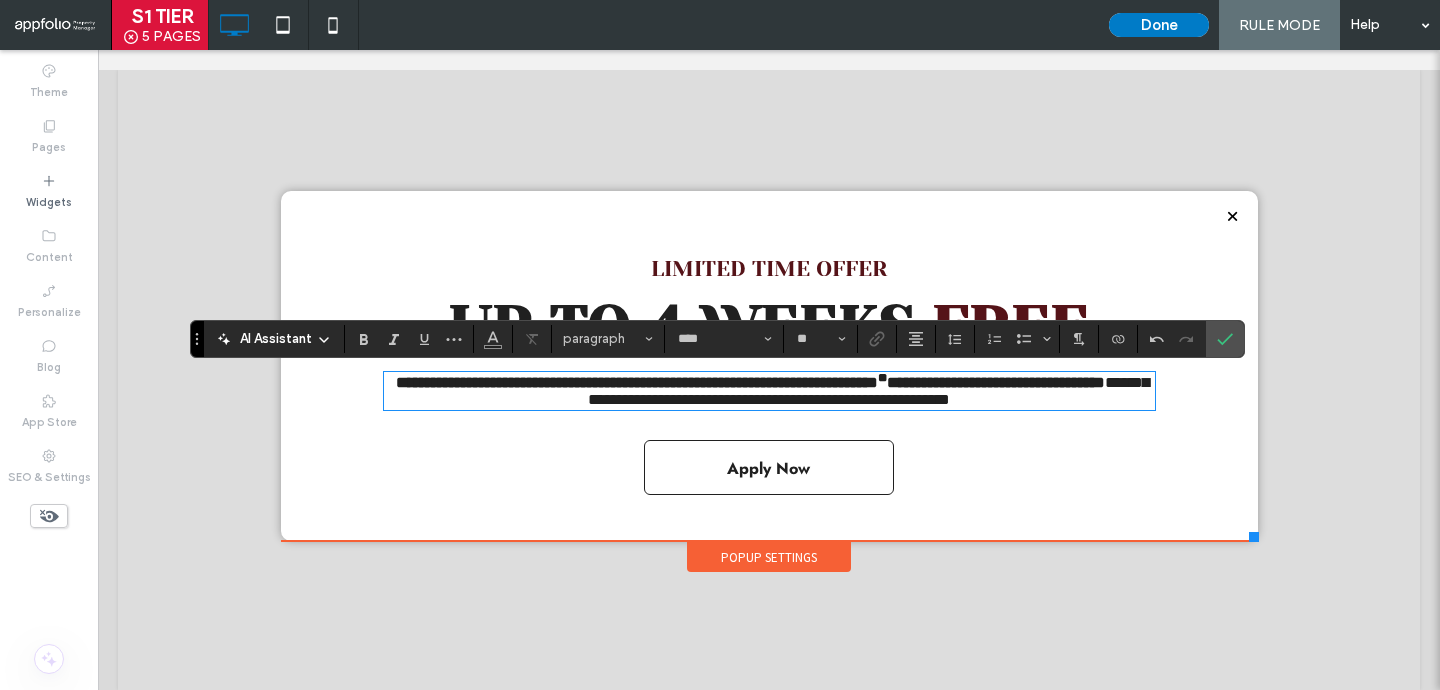 type 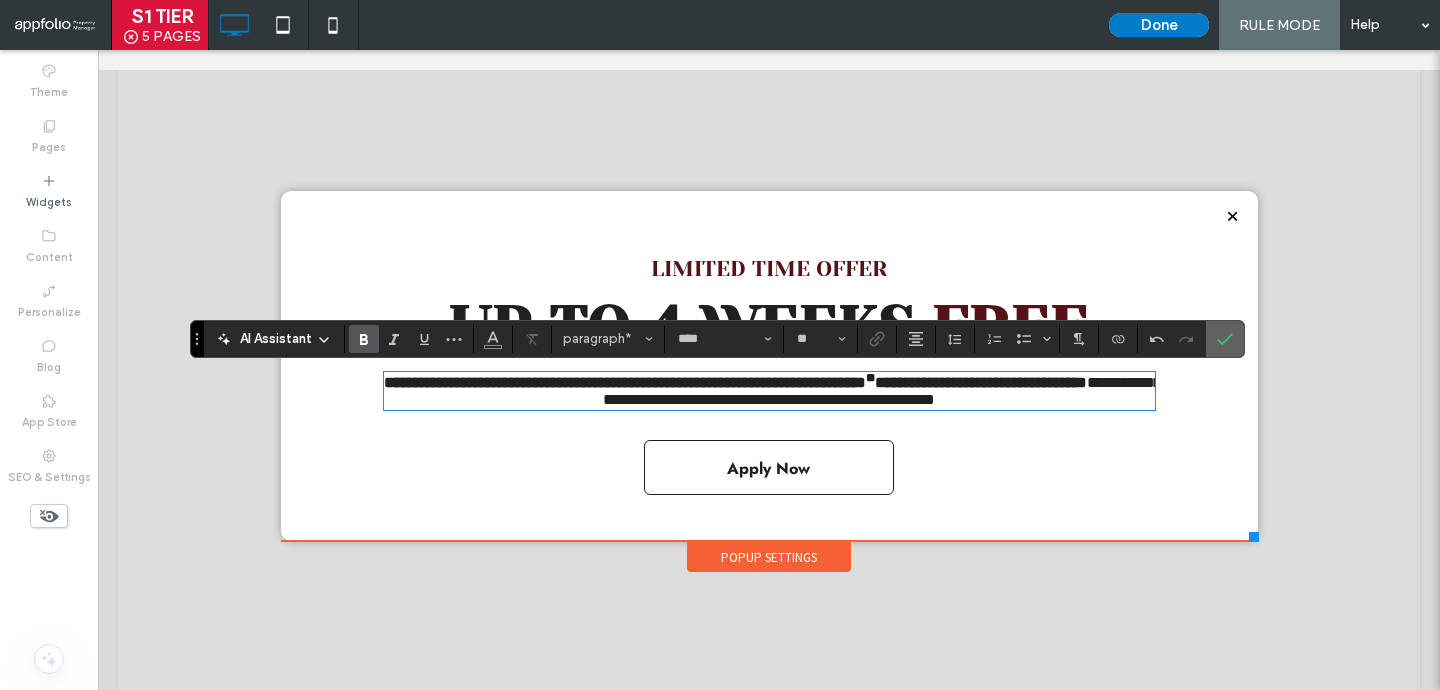 click 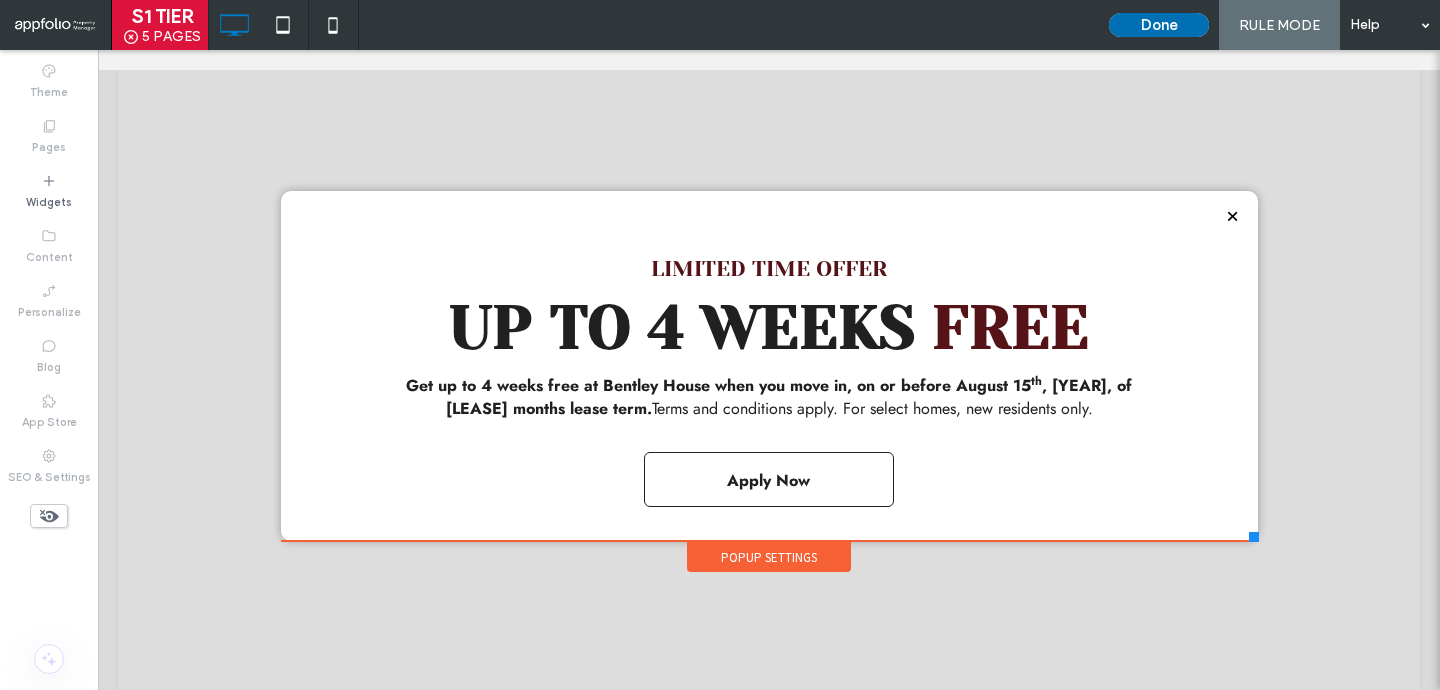 click on "Done" at bounding box center [1159, 25] 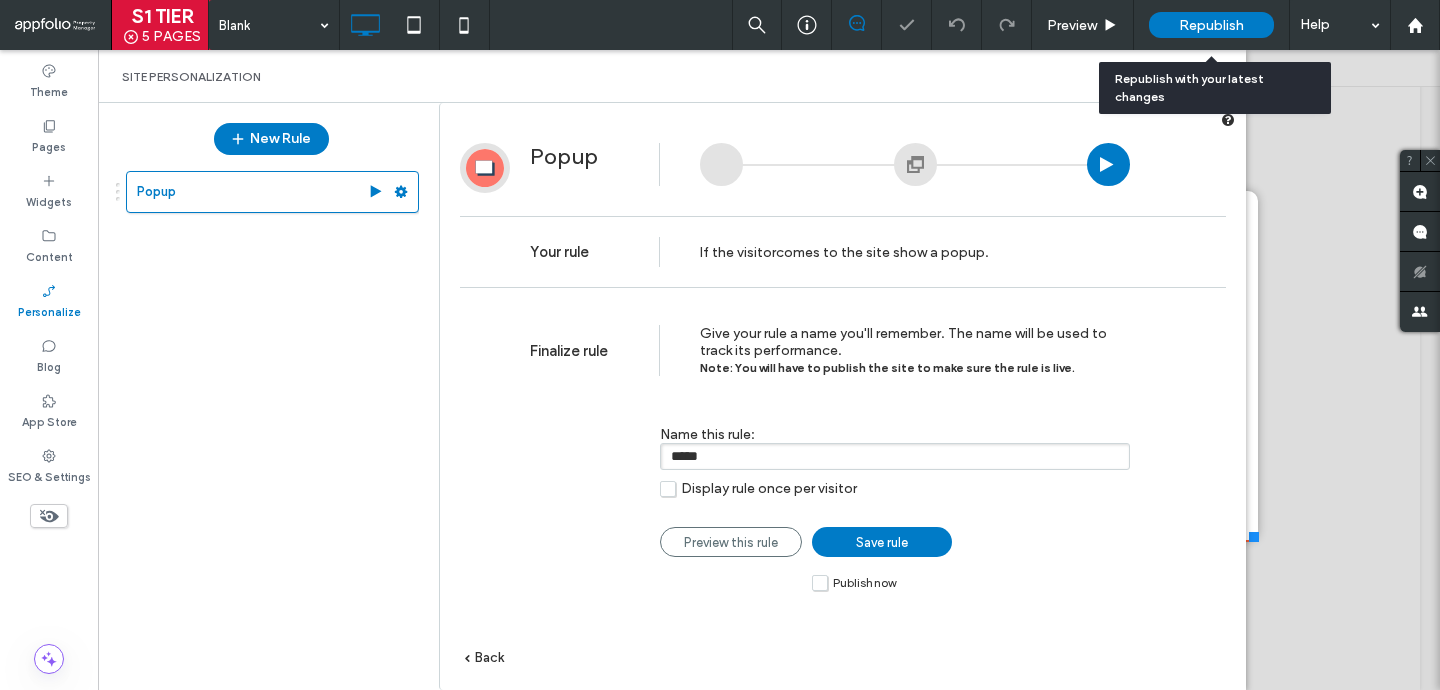 click on "Republish" at bounding box center [1211, 25] 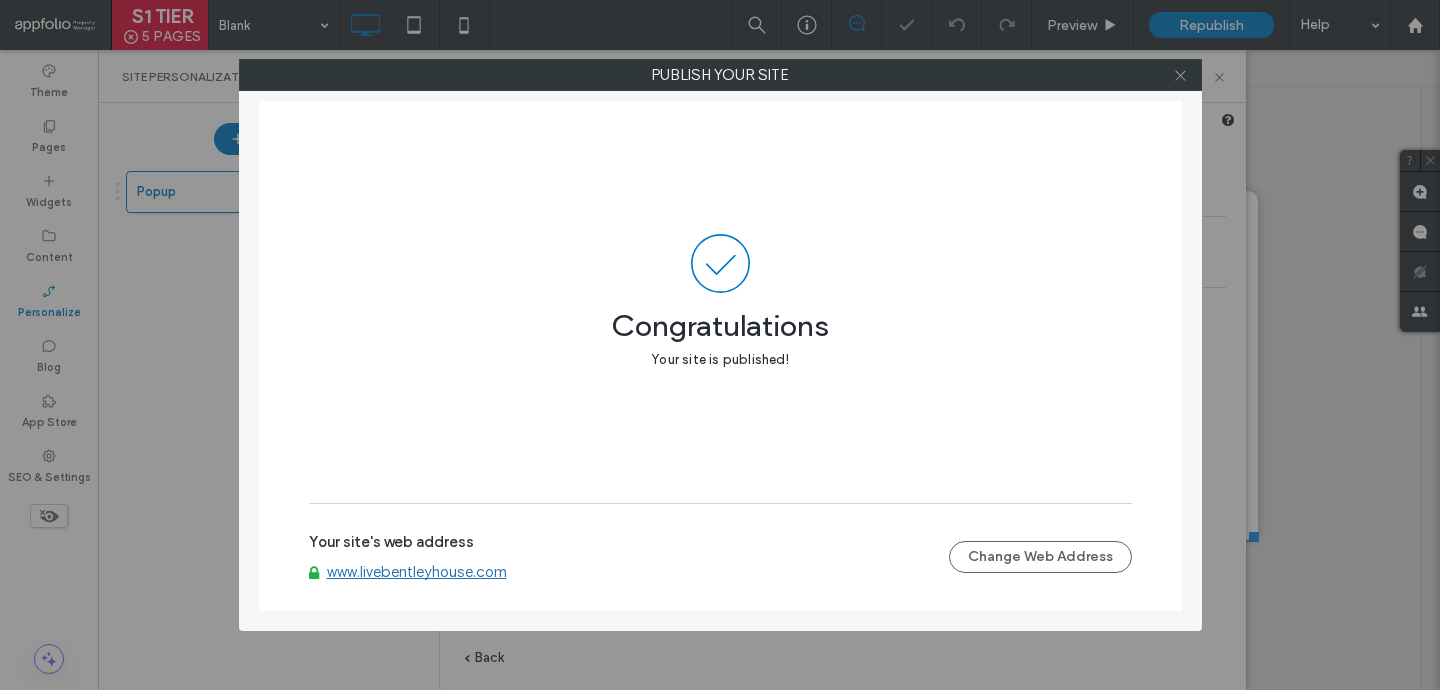 click 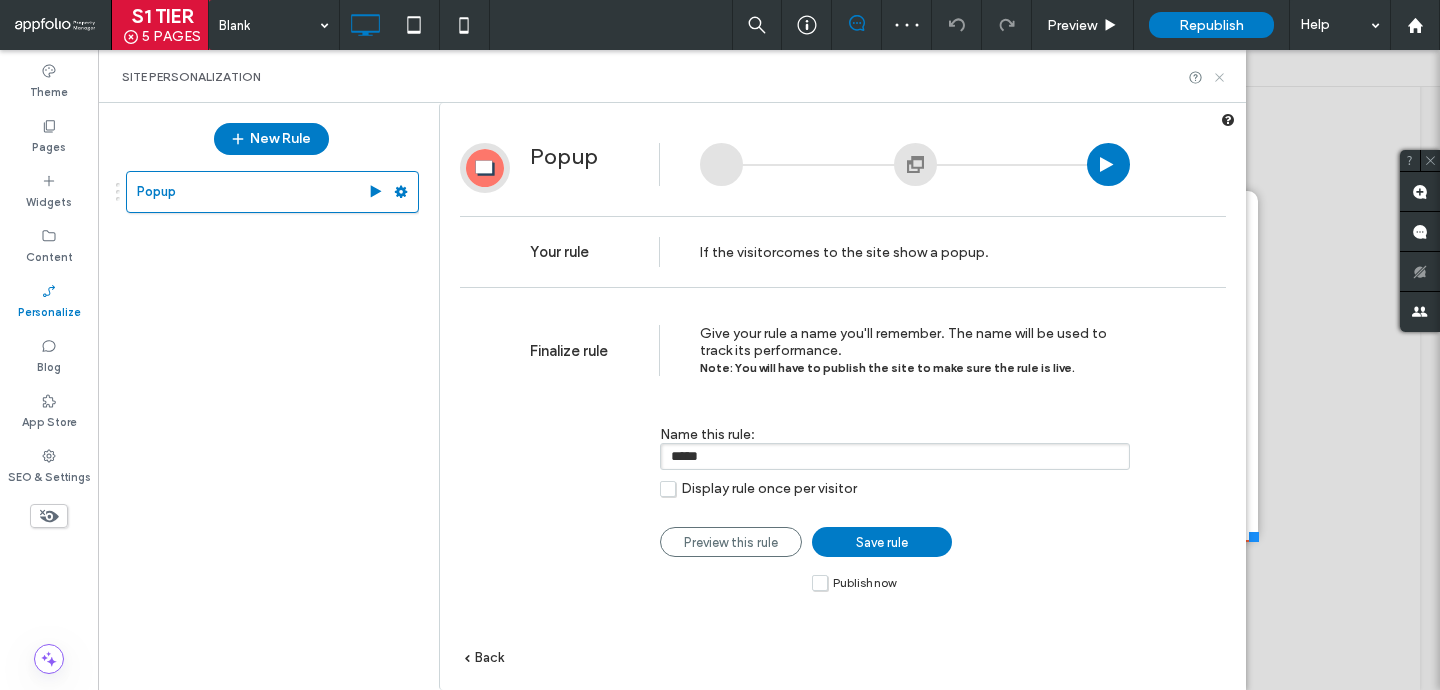 click 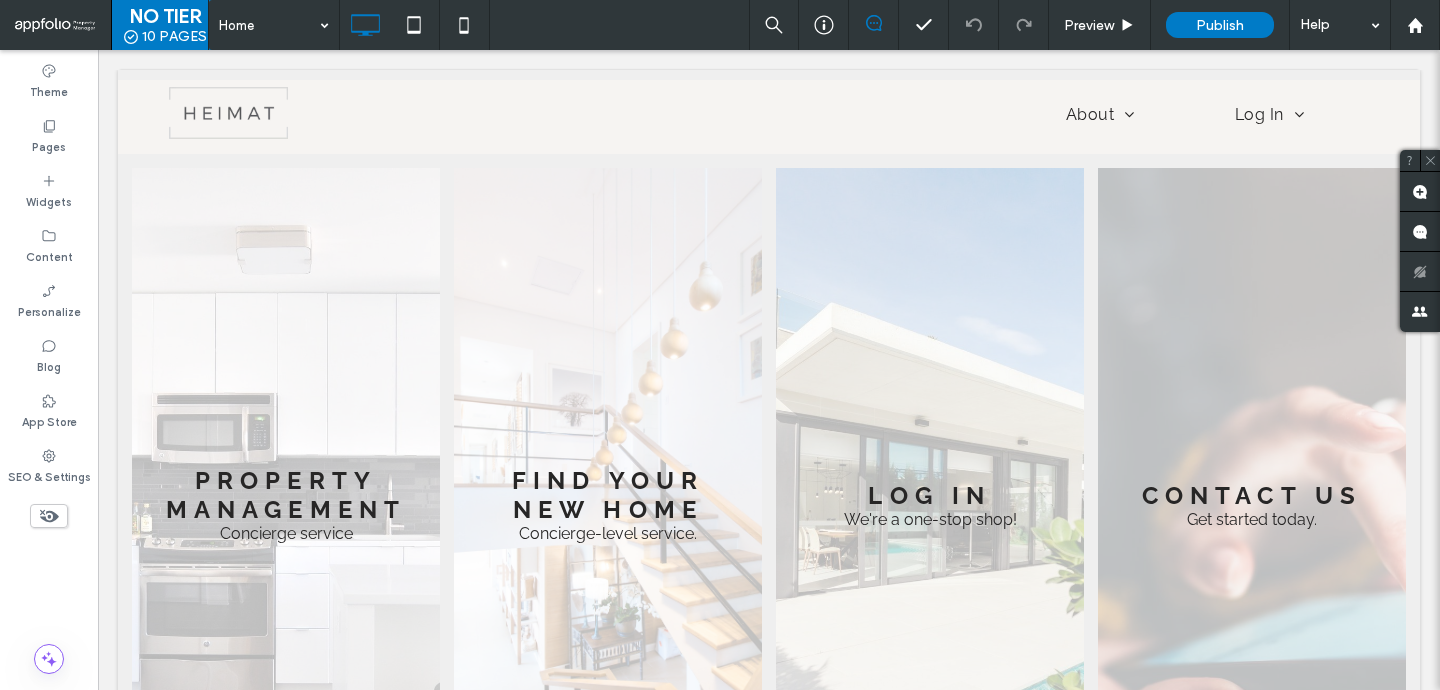 scroll, scrollTop: 0, scrollLeft: 0, axis: both 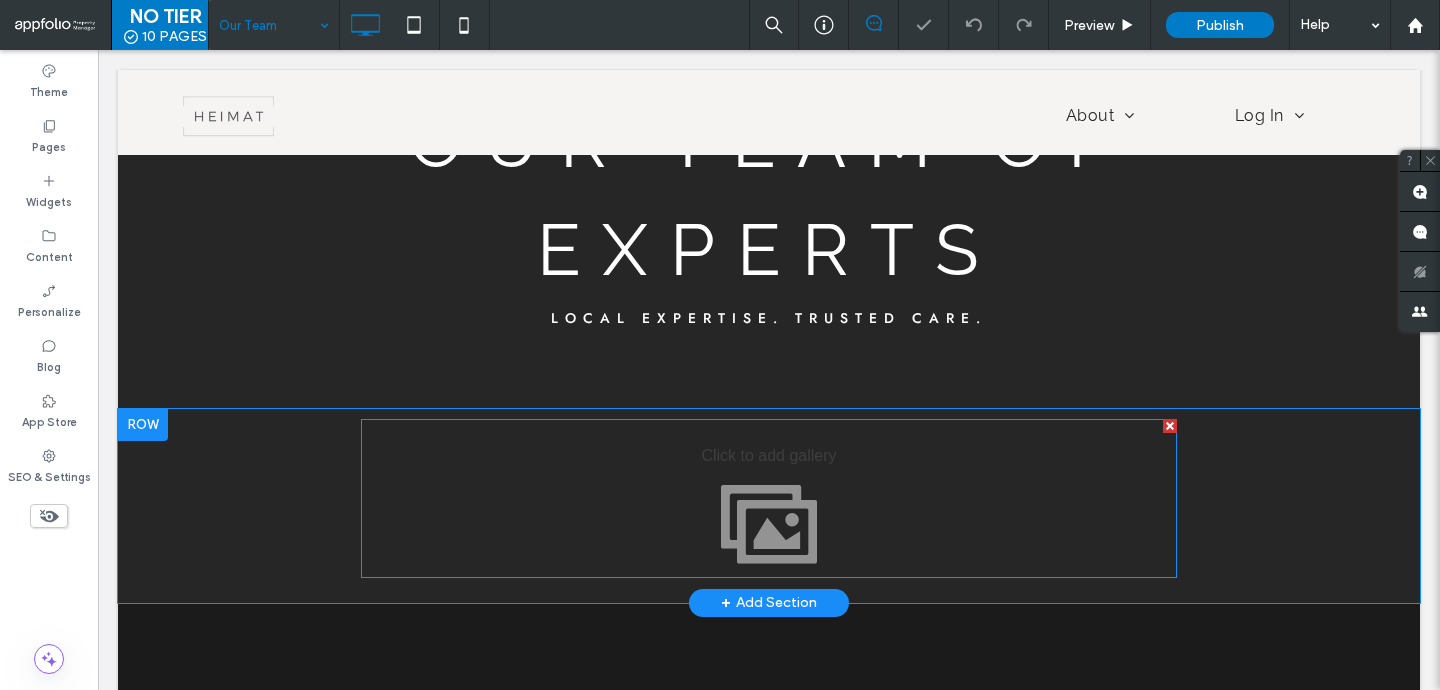 click at bounding box center [769, 498] 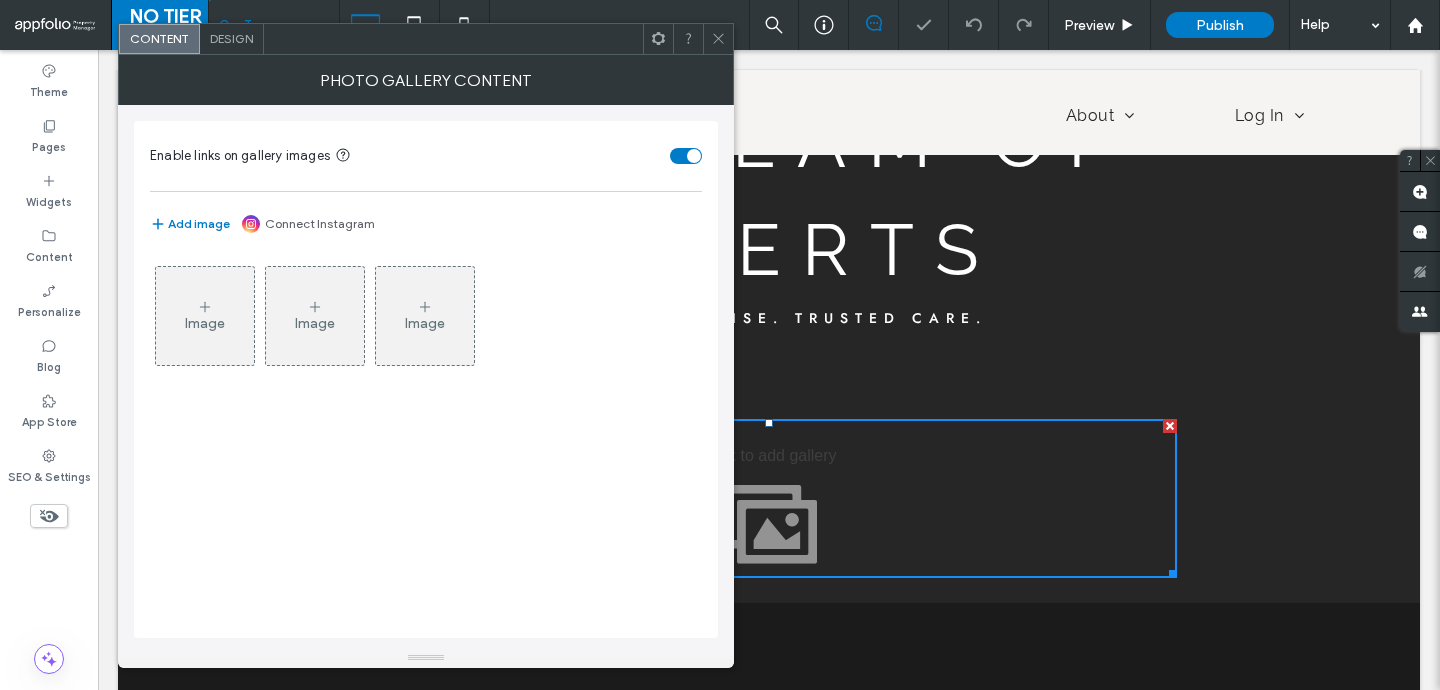 click on "Image" at bounding box center (205, 316) 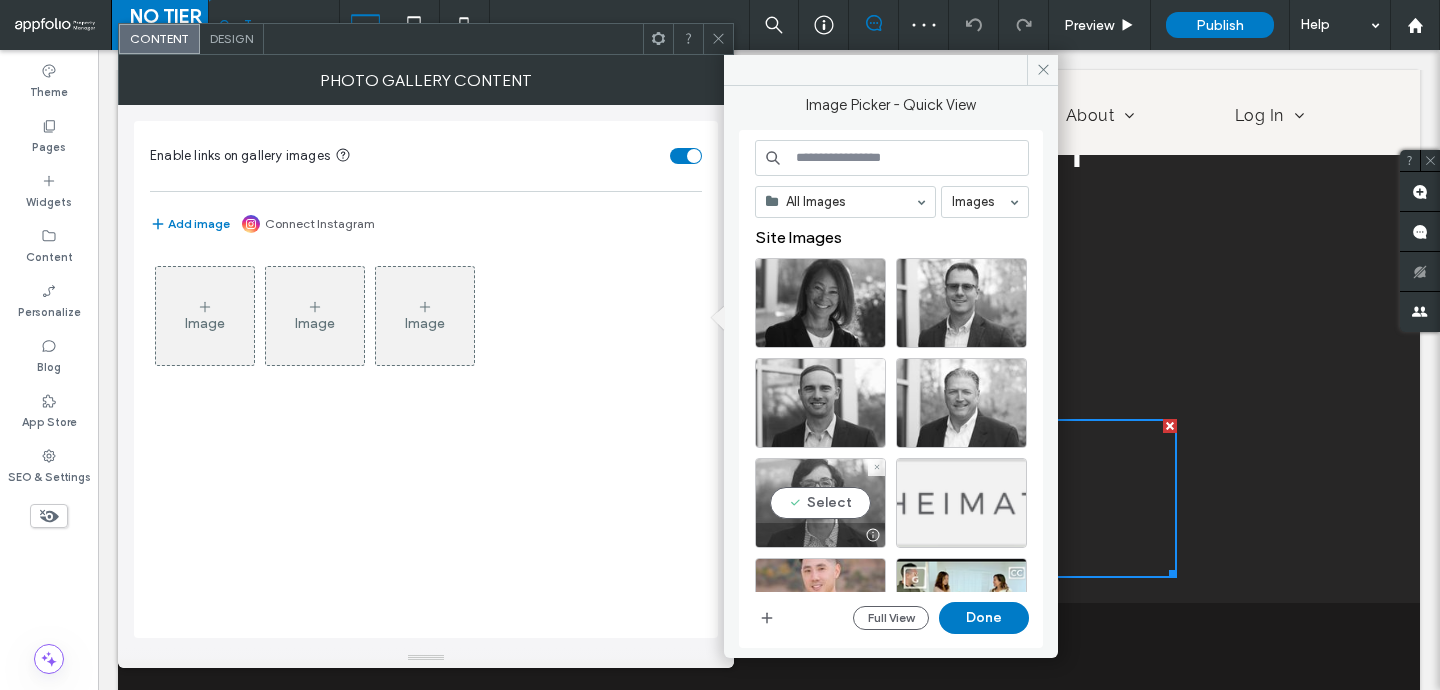 click on "Select" at bounding box center [820, 503] 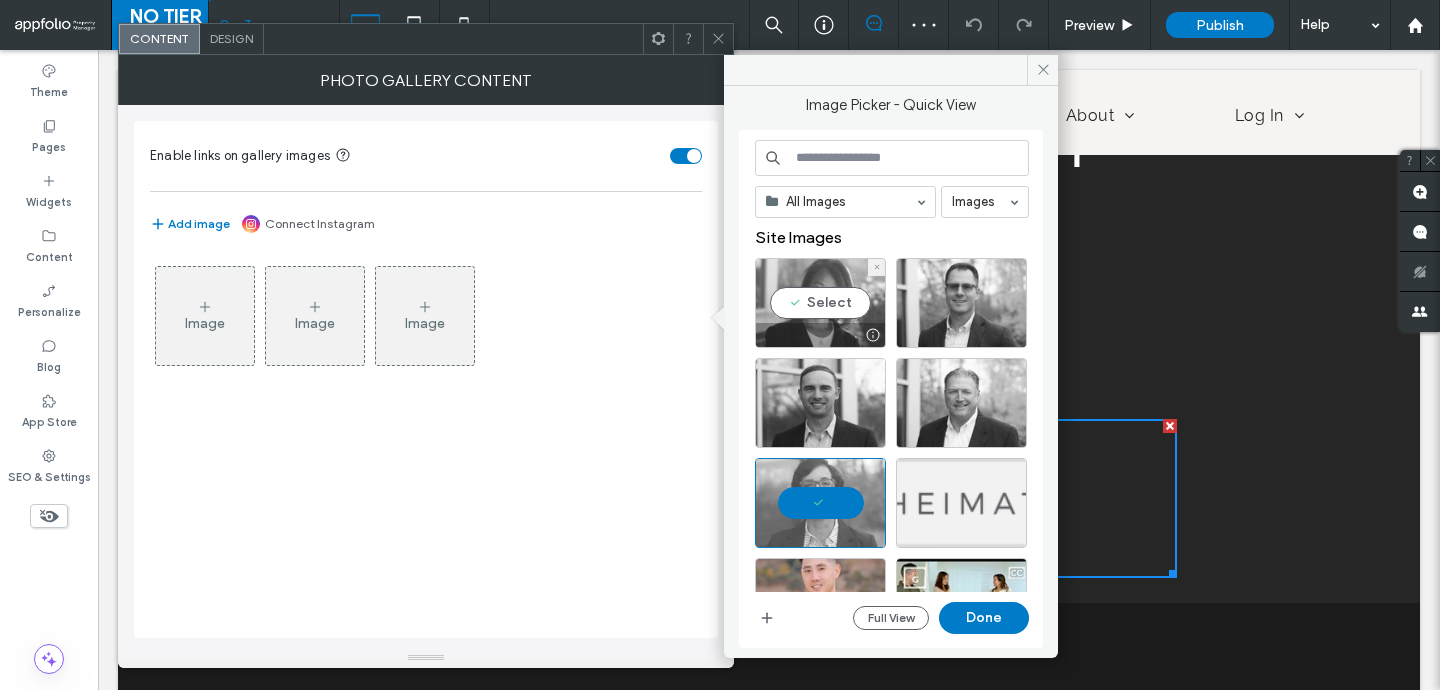 click on "Select" at bounding box center (820, 303) 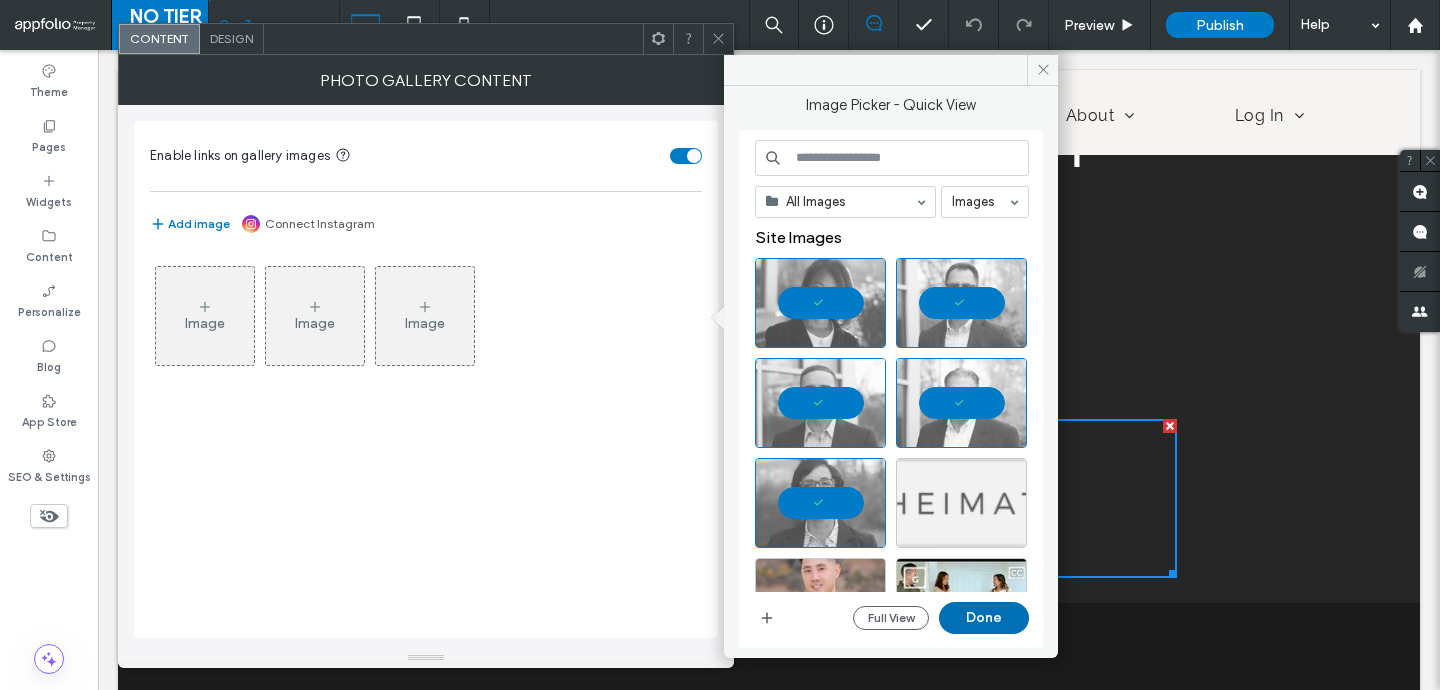 click on "Done" at bounding box center [984, 618] 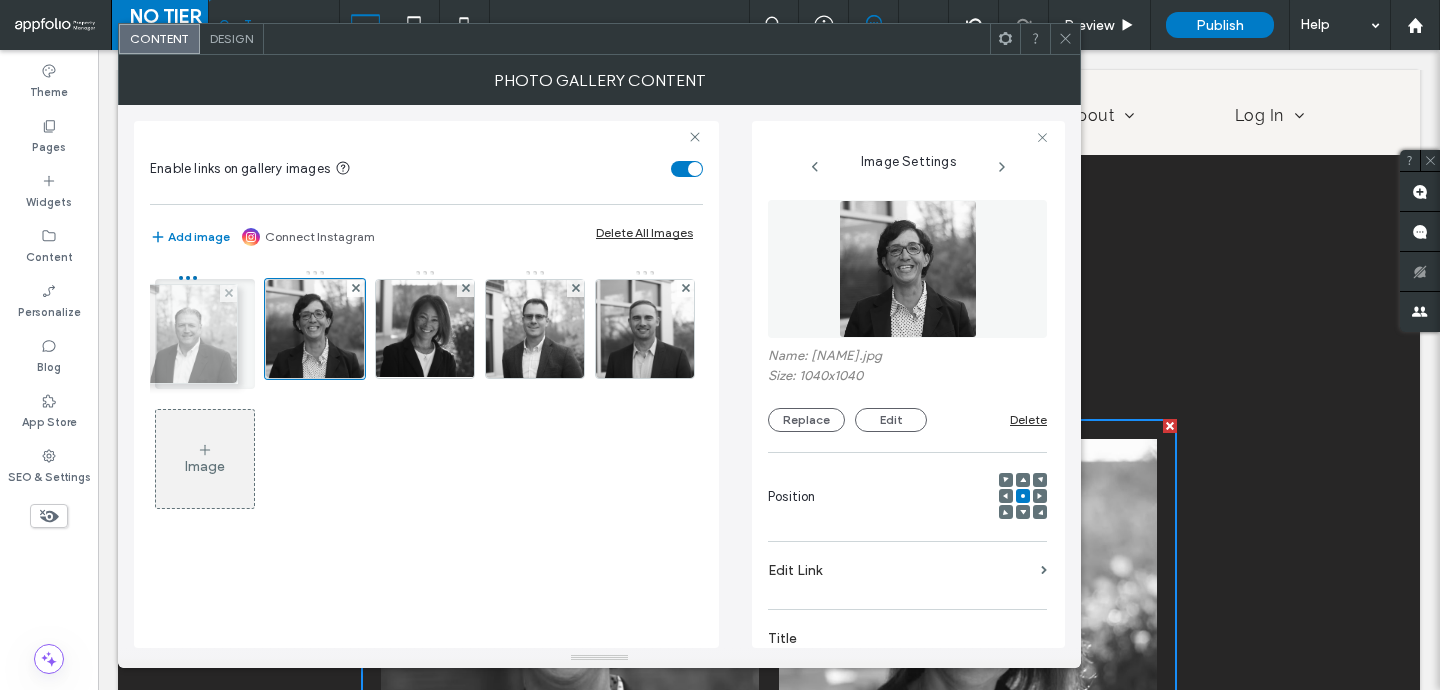 drag, startPoint x: 651, startPoint y: 314, endPoint x: 189, endPoint y: 319, distance: 462.02707 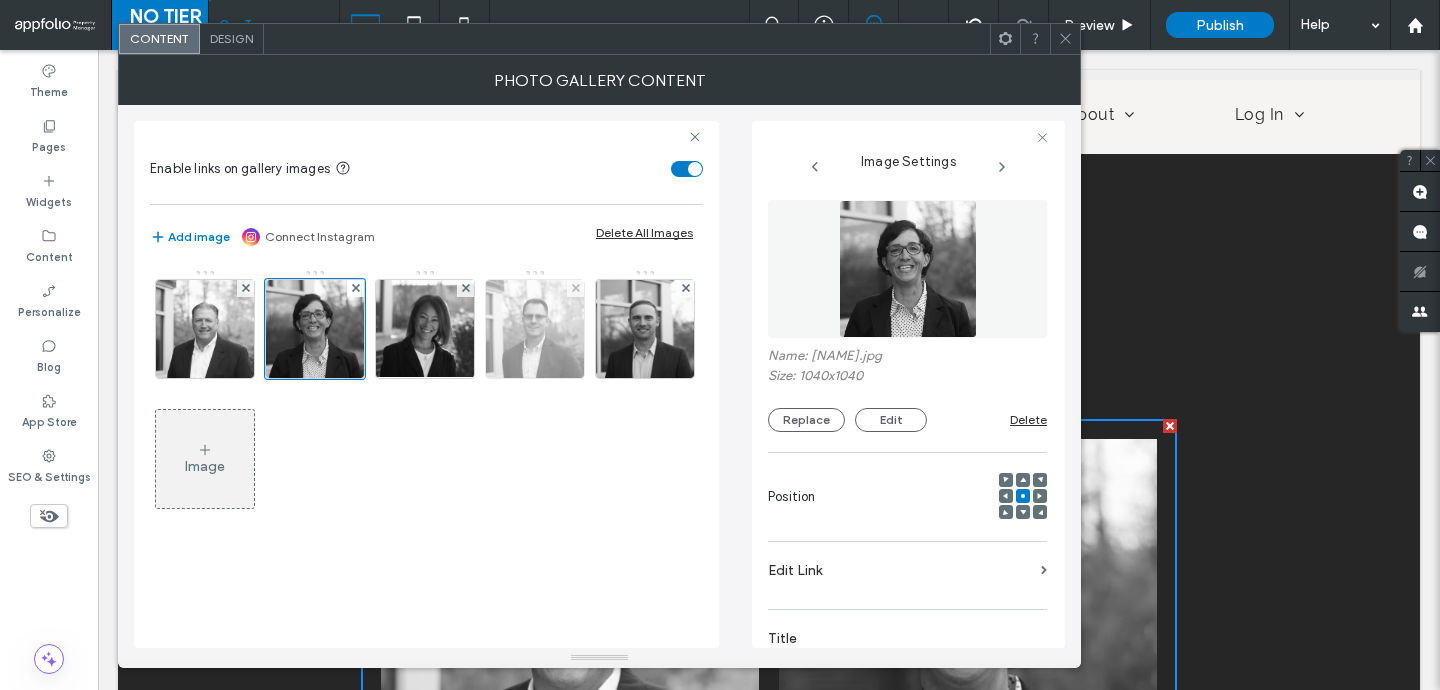 scroll, scrollTop: 106, scrollLeft: 0, axis: vertical 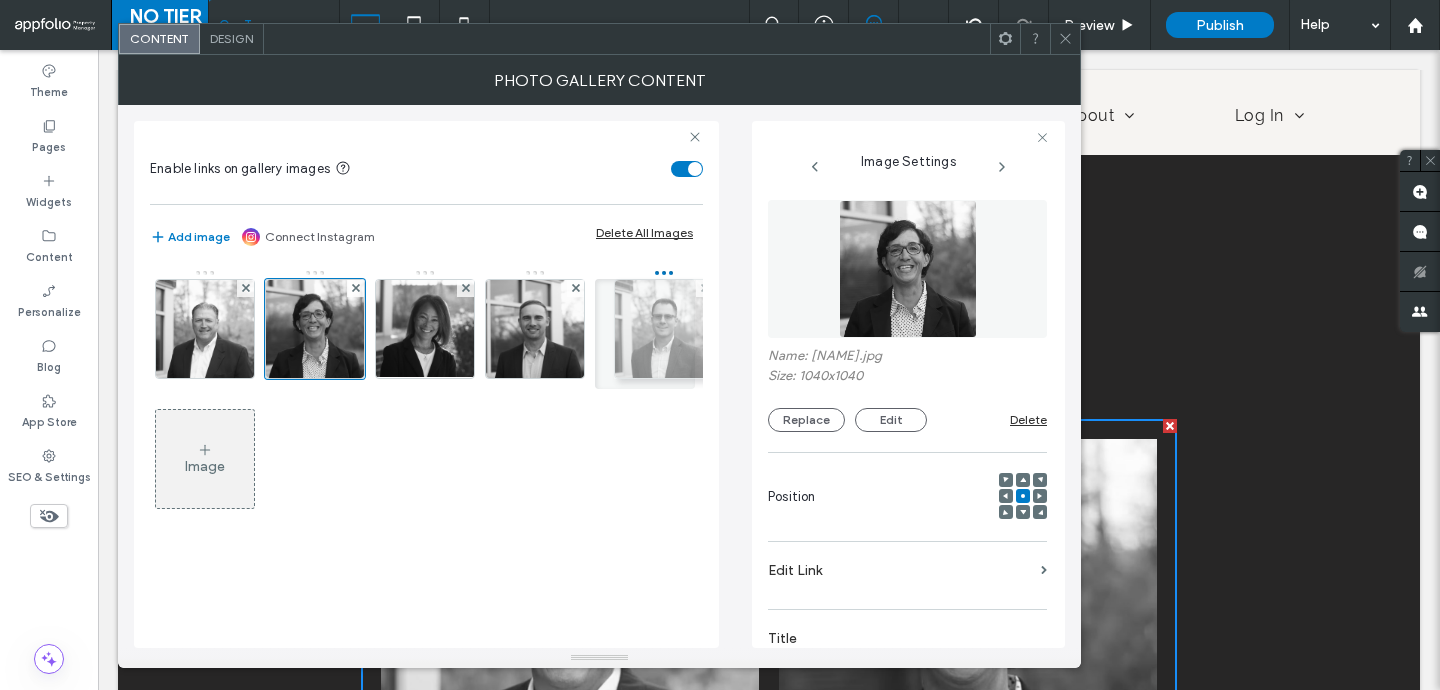 drag, startPoint x: 534, startPoint y: 375, endPoint x: 693, endPoint y: 370, distance: 159.0786 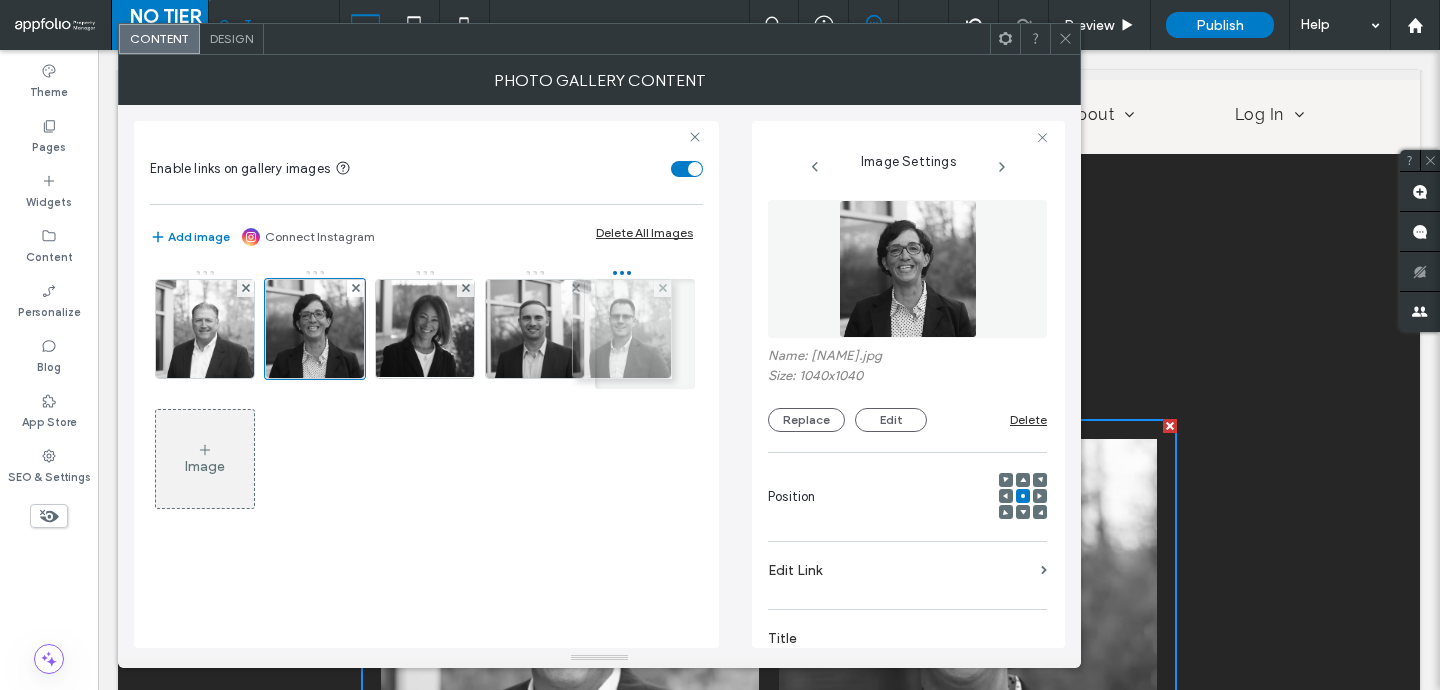 drag, startPoint x: 651, startPoint y: 354, endPoint x: 499, endPoint y: 353, distance: 152.0033 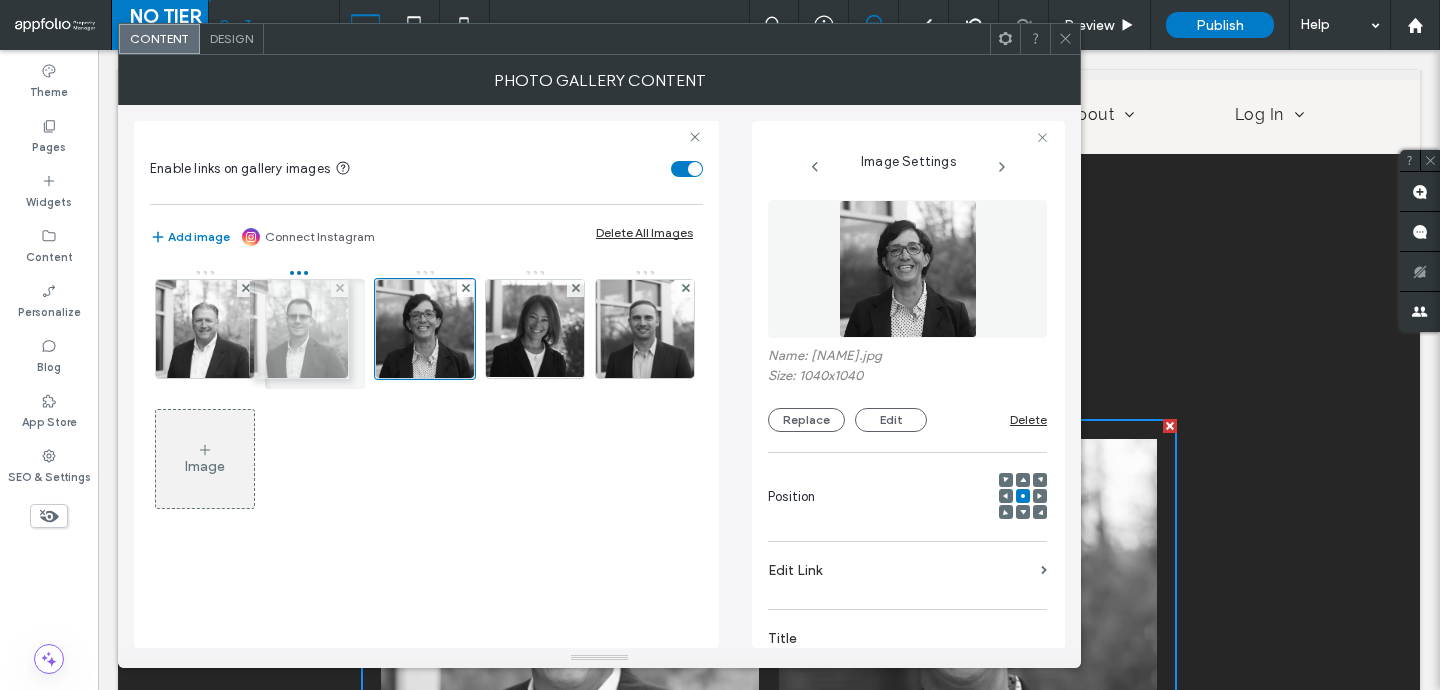 drag, startPoint x: 517, startPoint y: 329, endPoint x: 271, endPoint y: 329, distance: 246 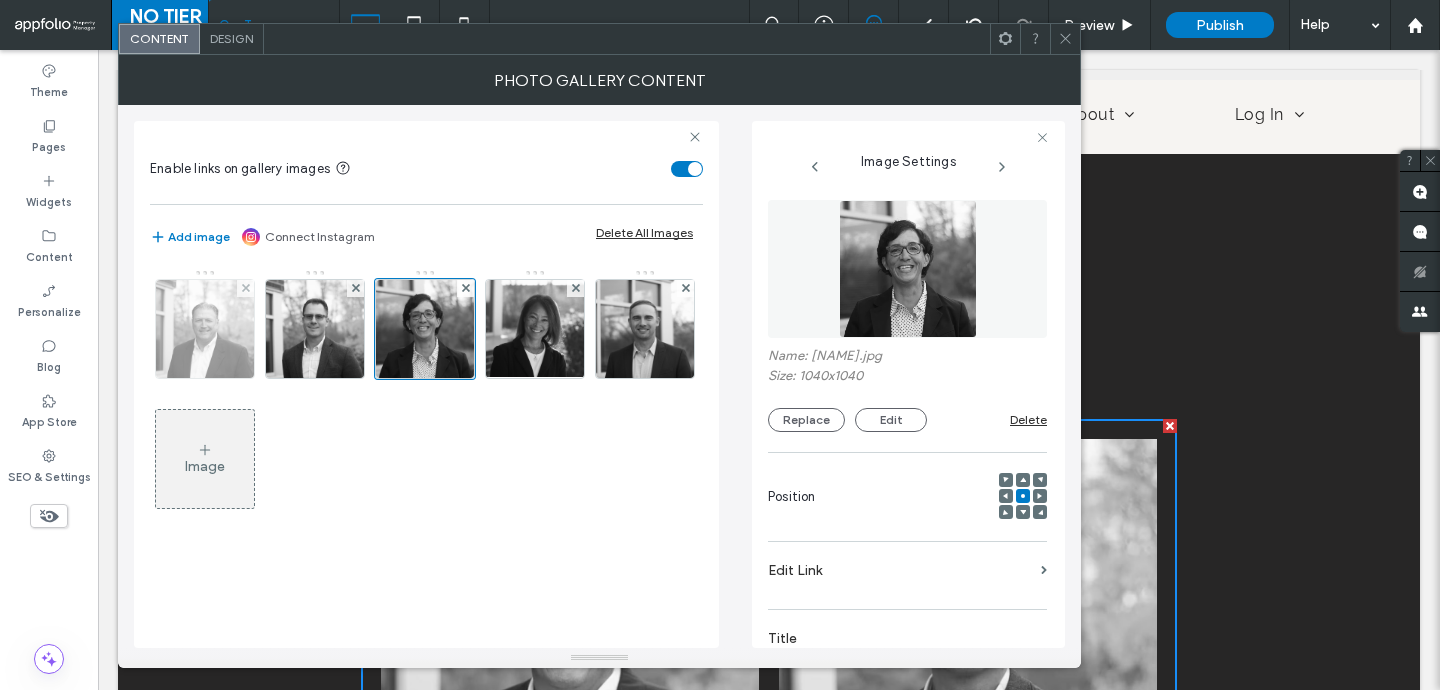 click at bounding box center (205, 329) 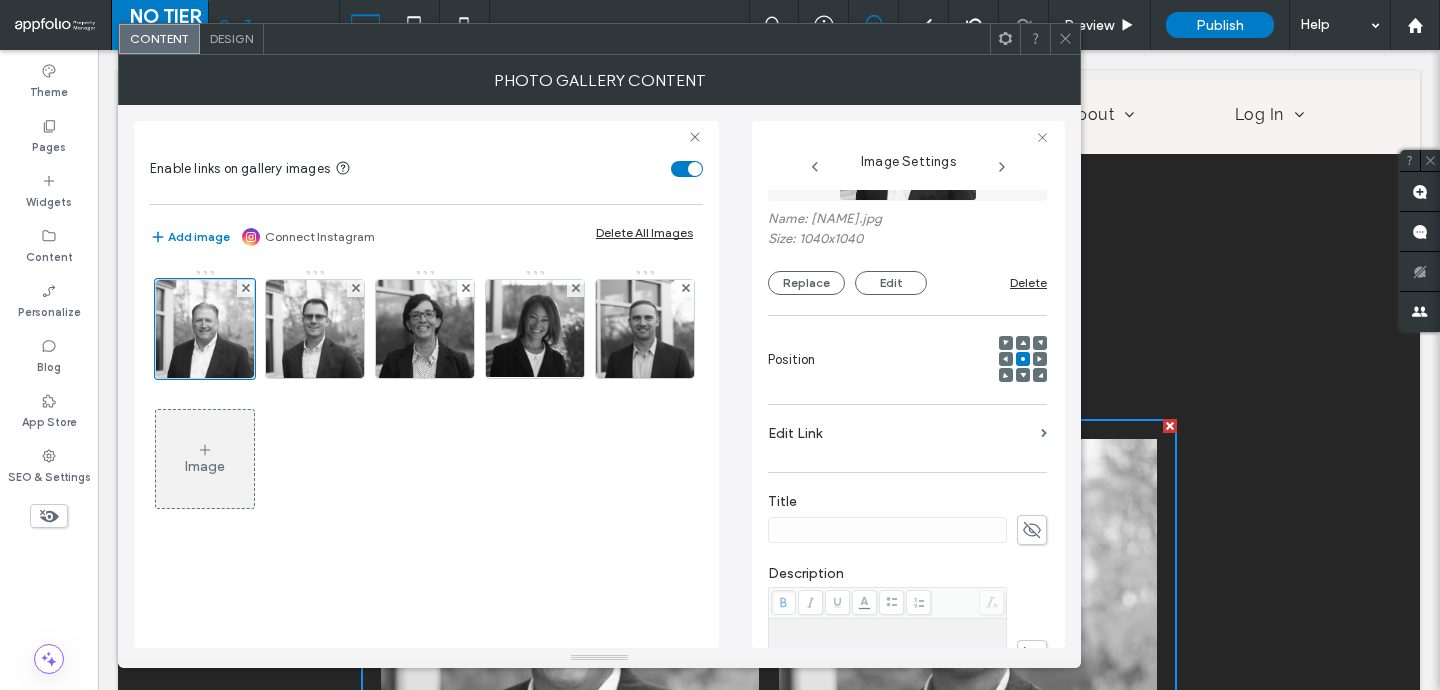 scroll, scrollTop: 150, scrollLeft: 0, axis: vertical 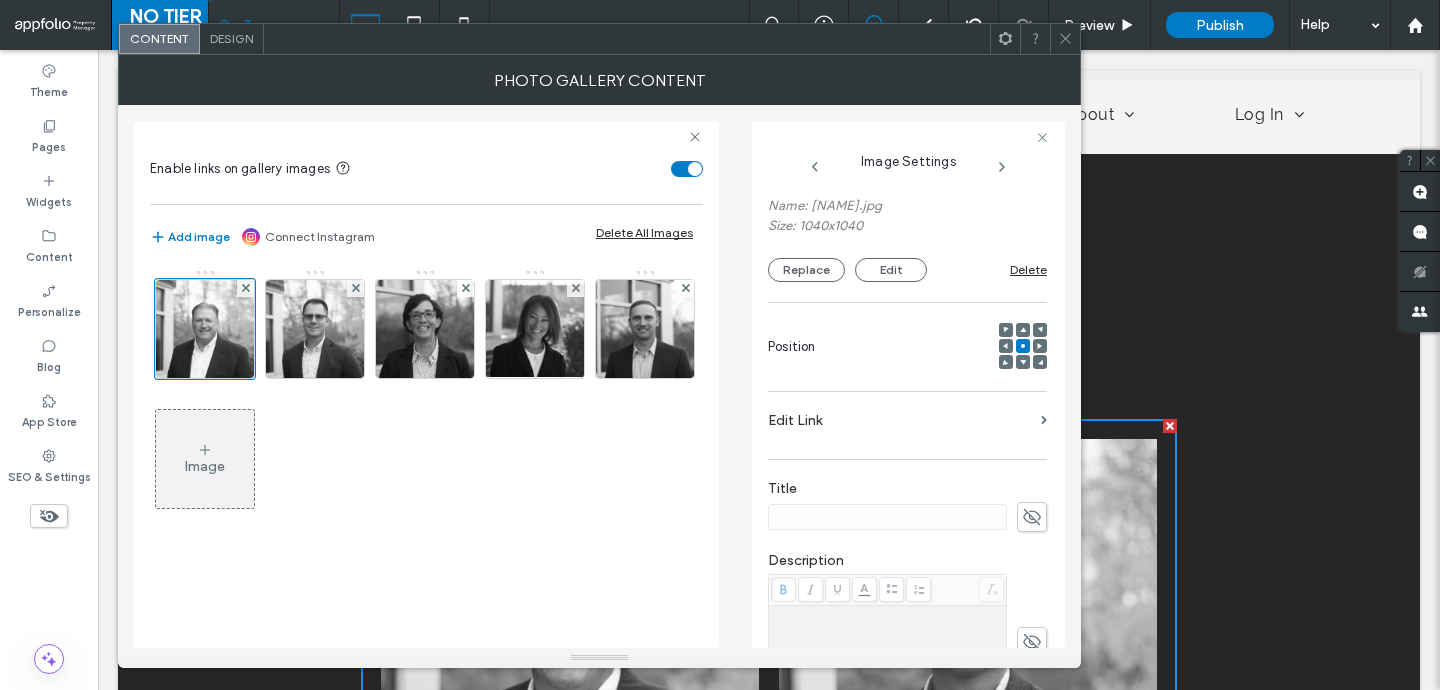 click 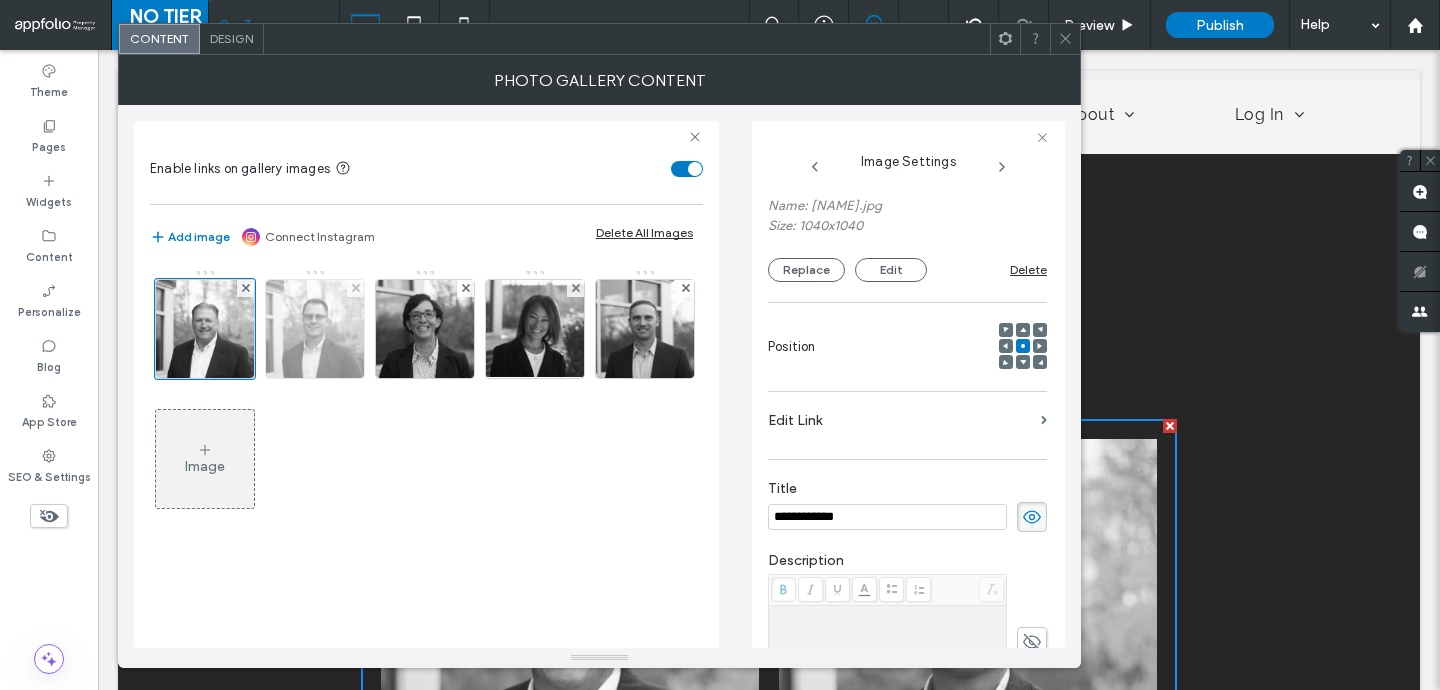 type on "**********" 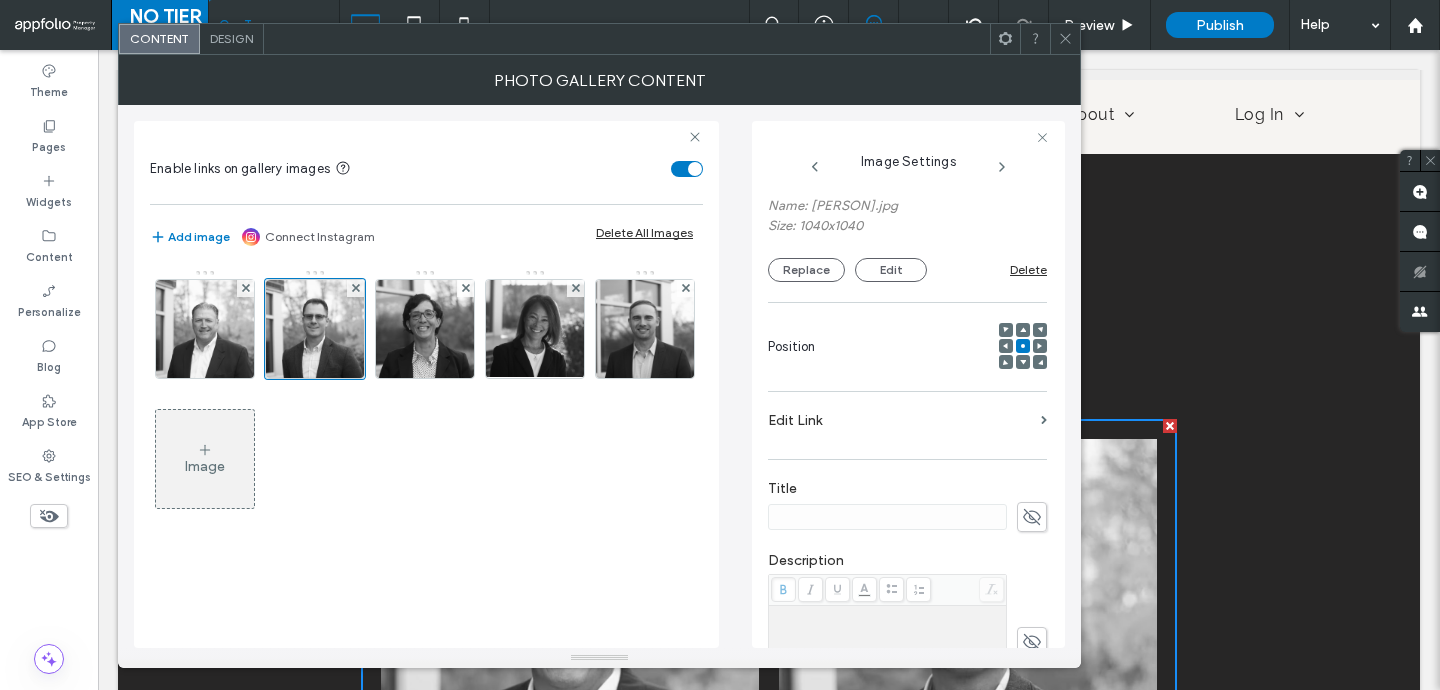 click 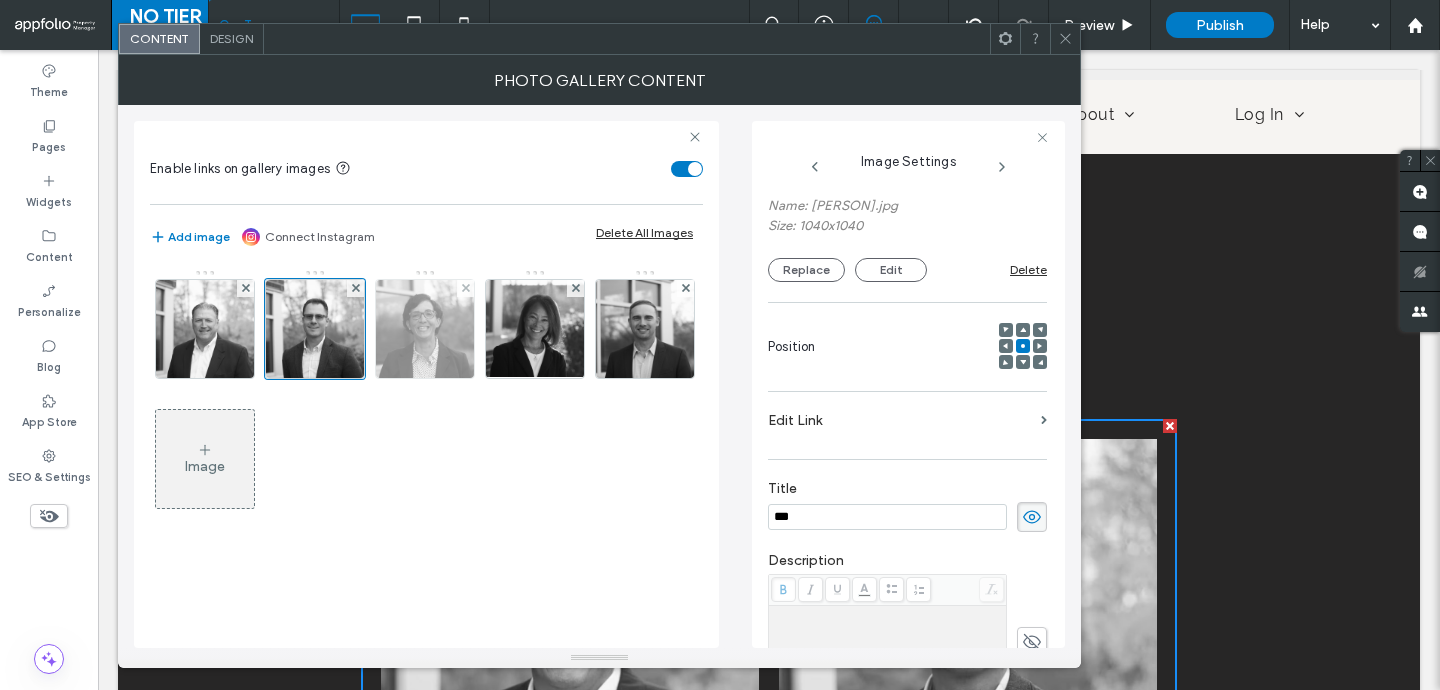 type on "***" 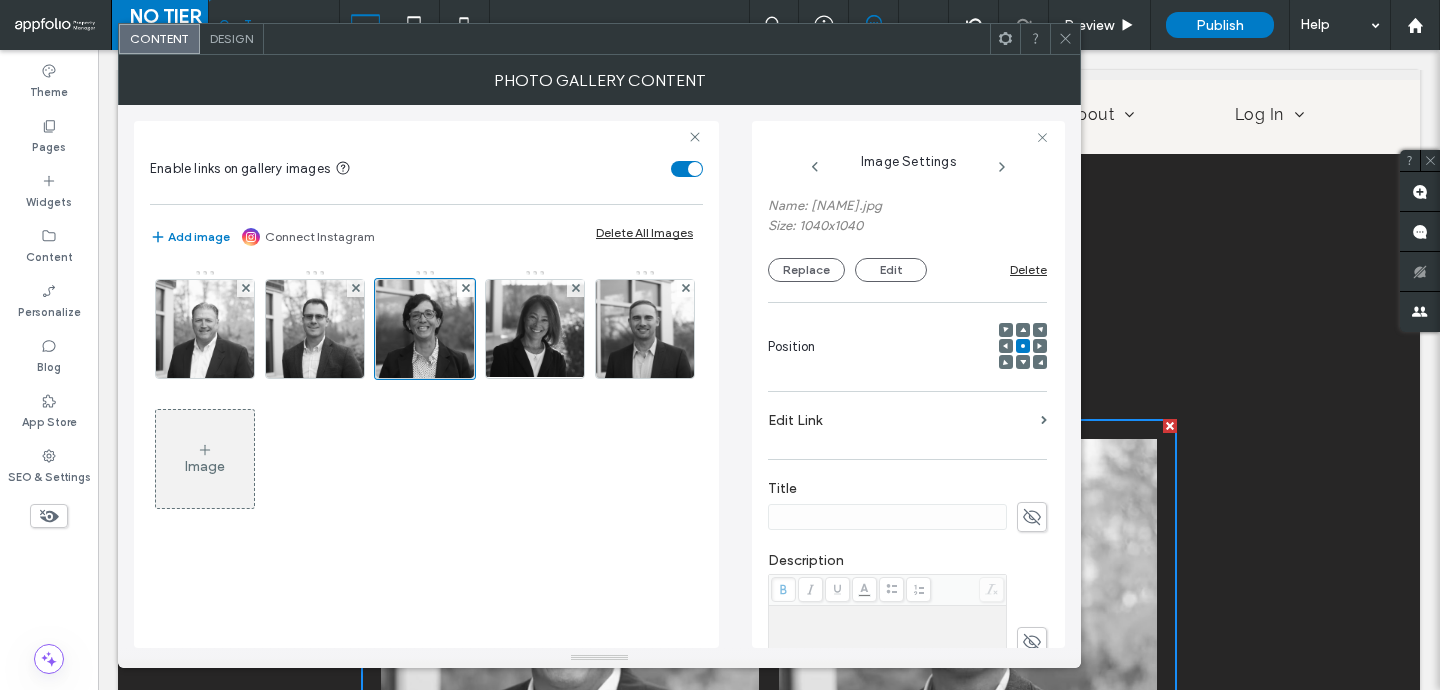 click 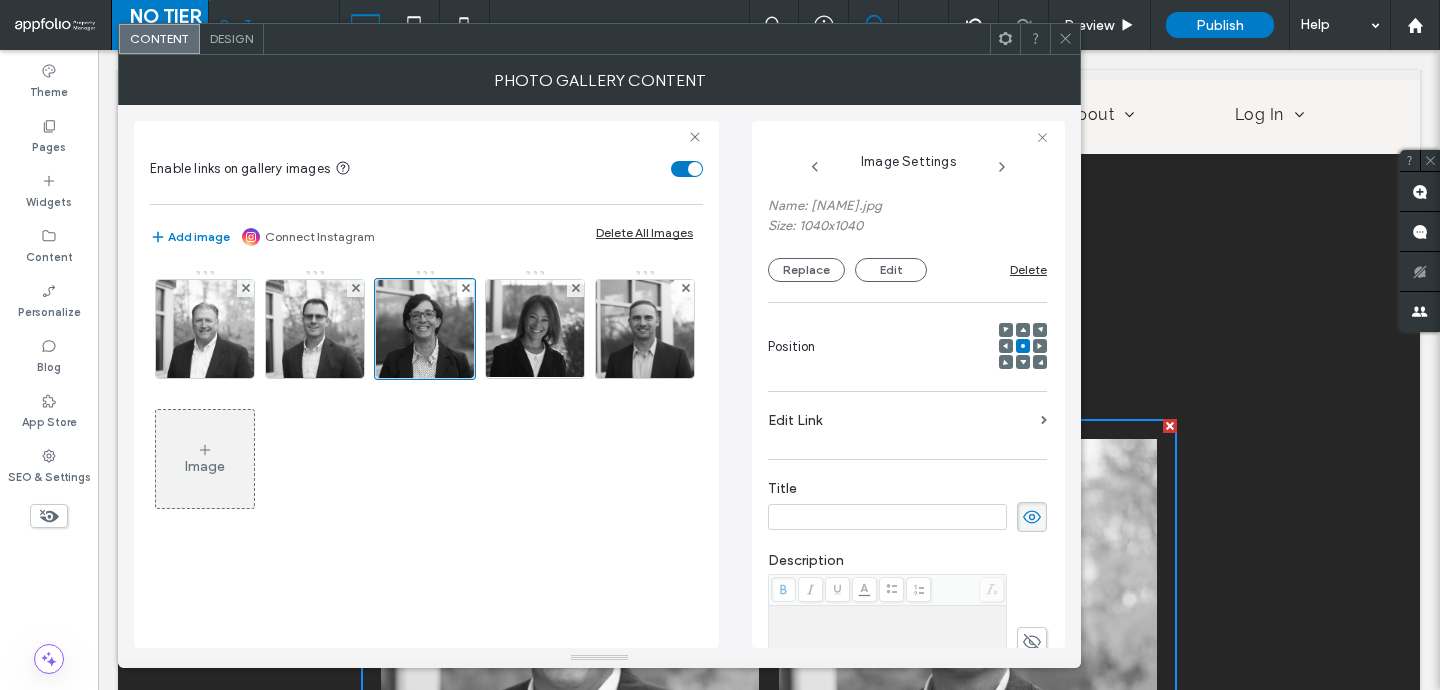 click at bounding box center [887, 517] 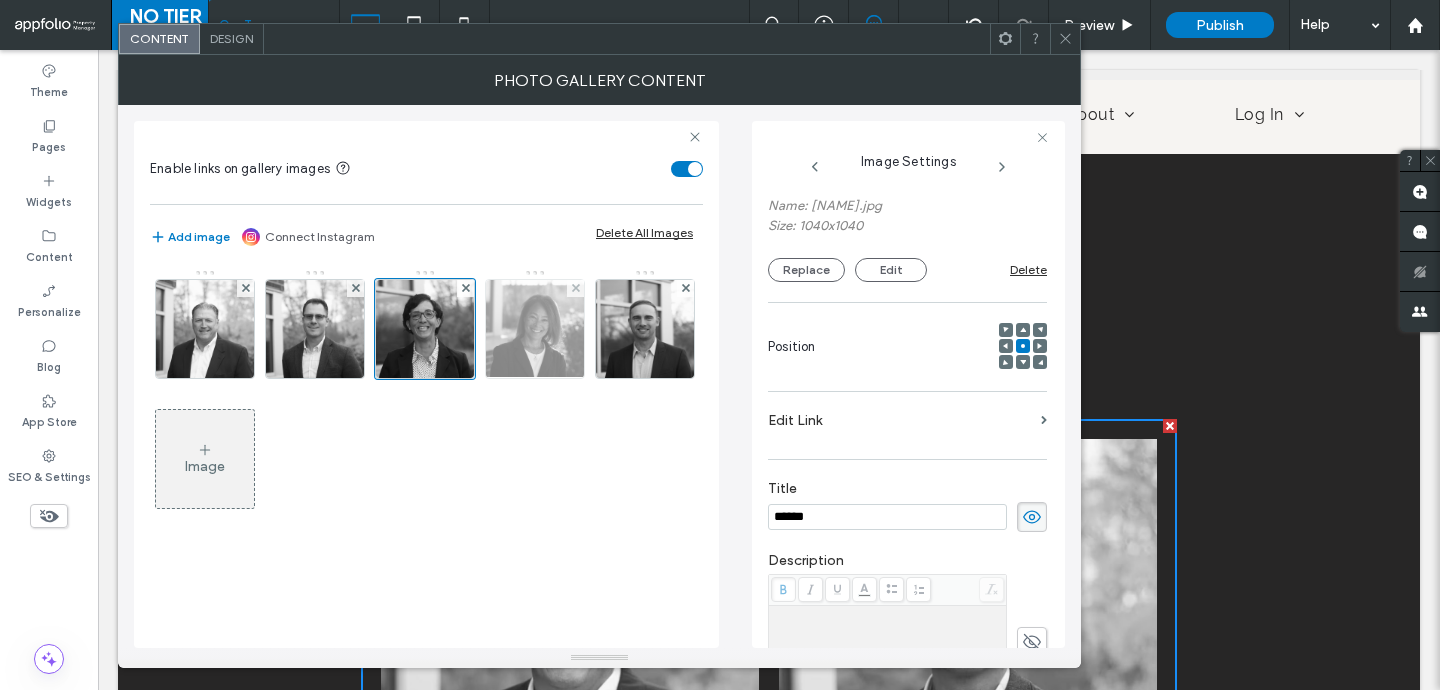 type on "******" 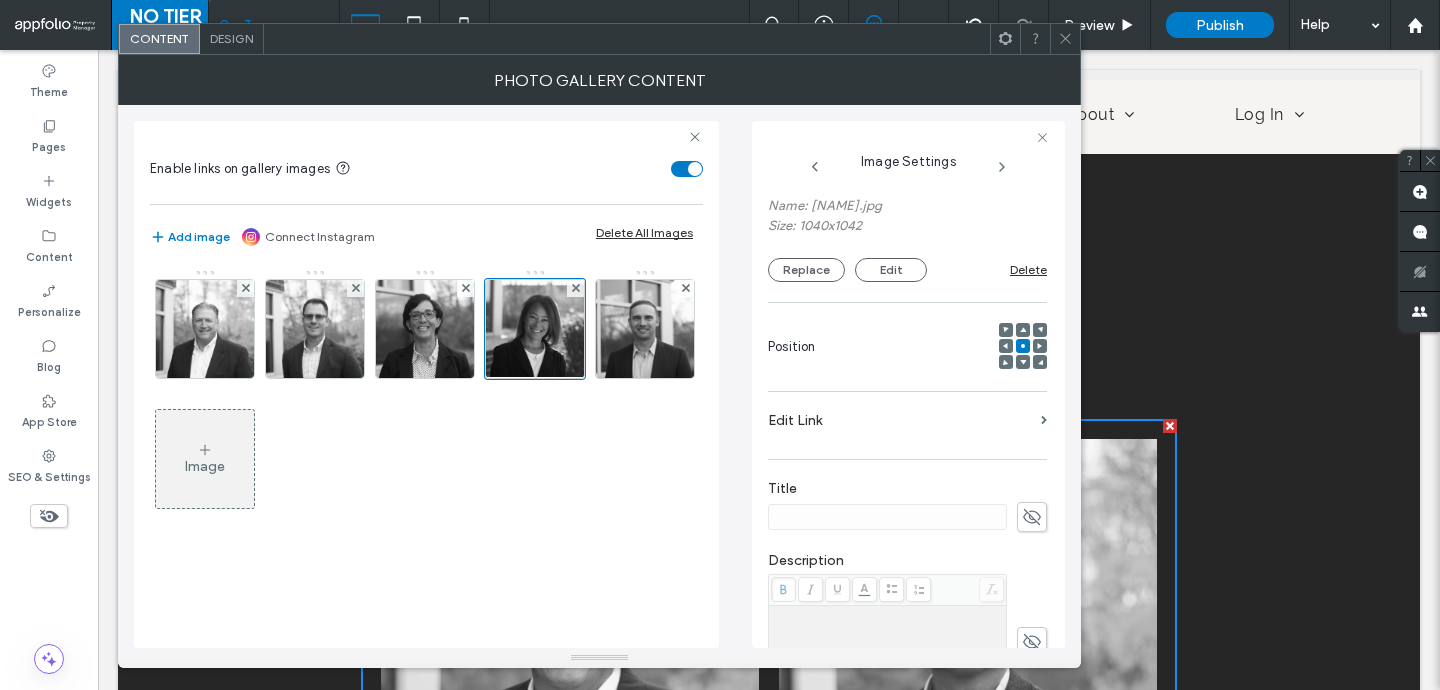 click 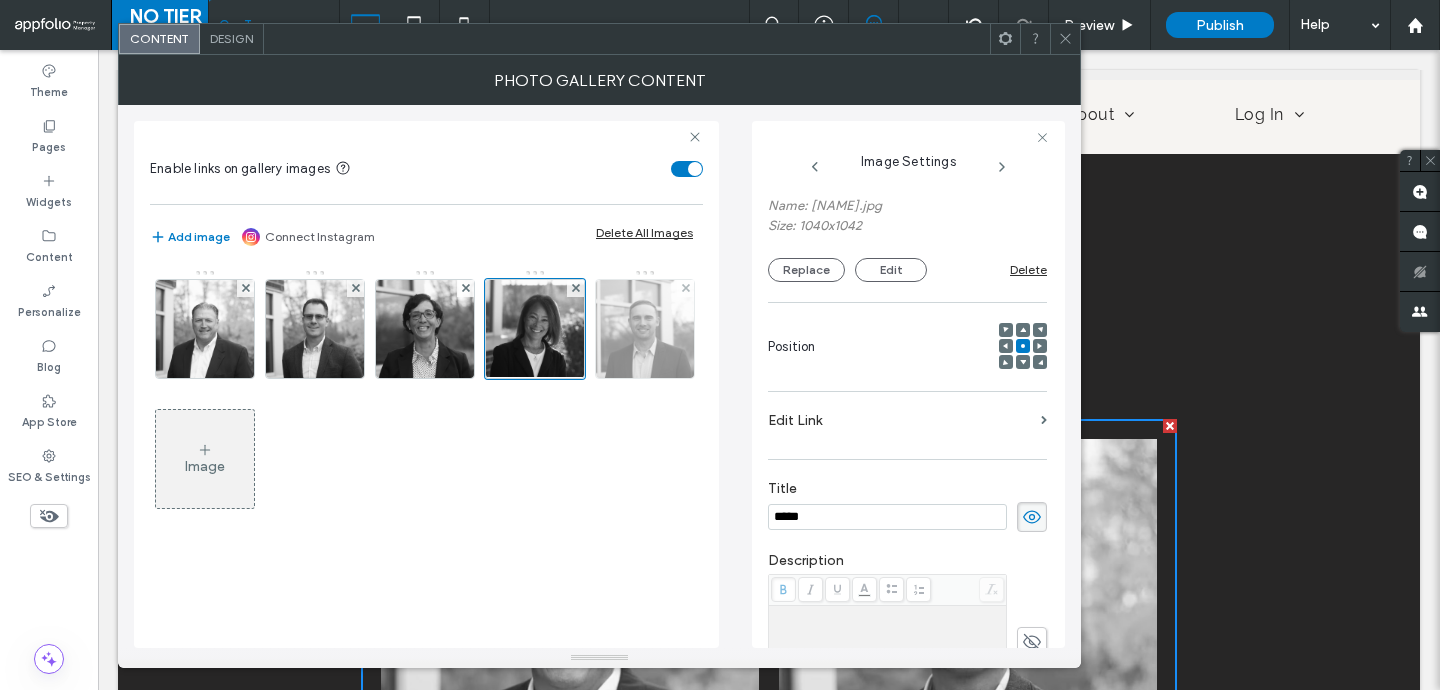 type on "*****" 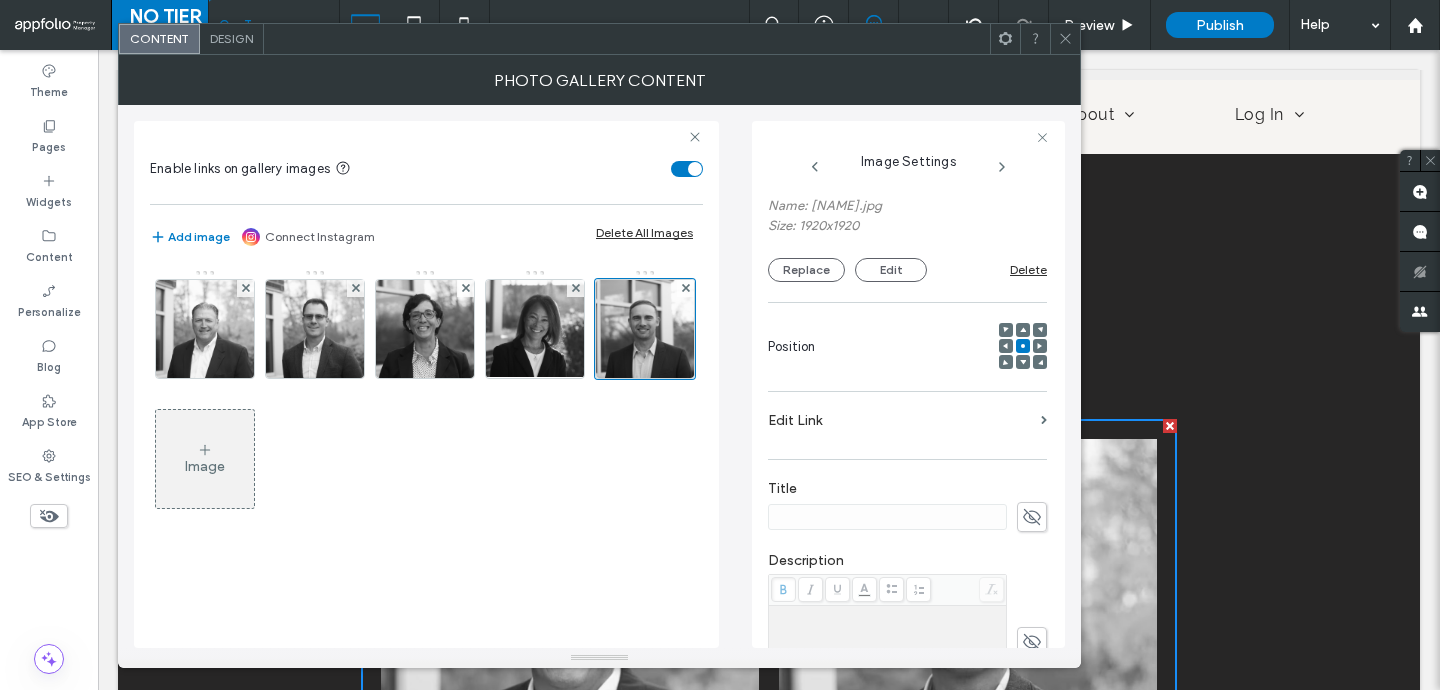 click at bounding box center (907, 517) 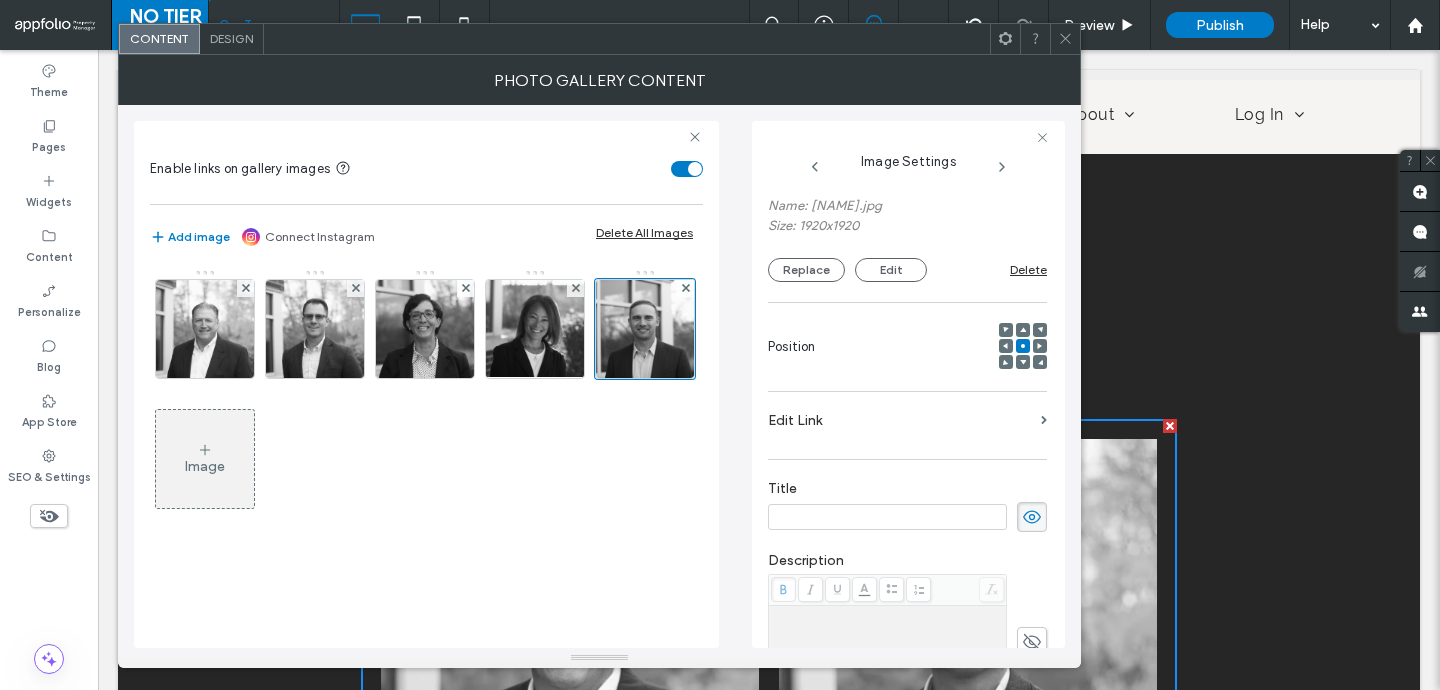 click 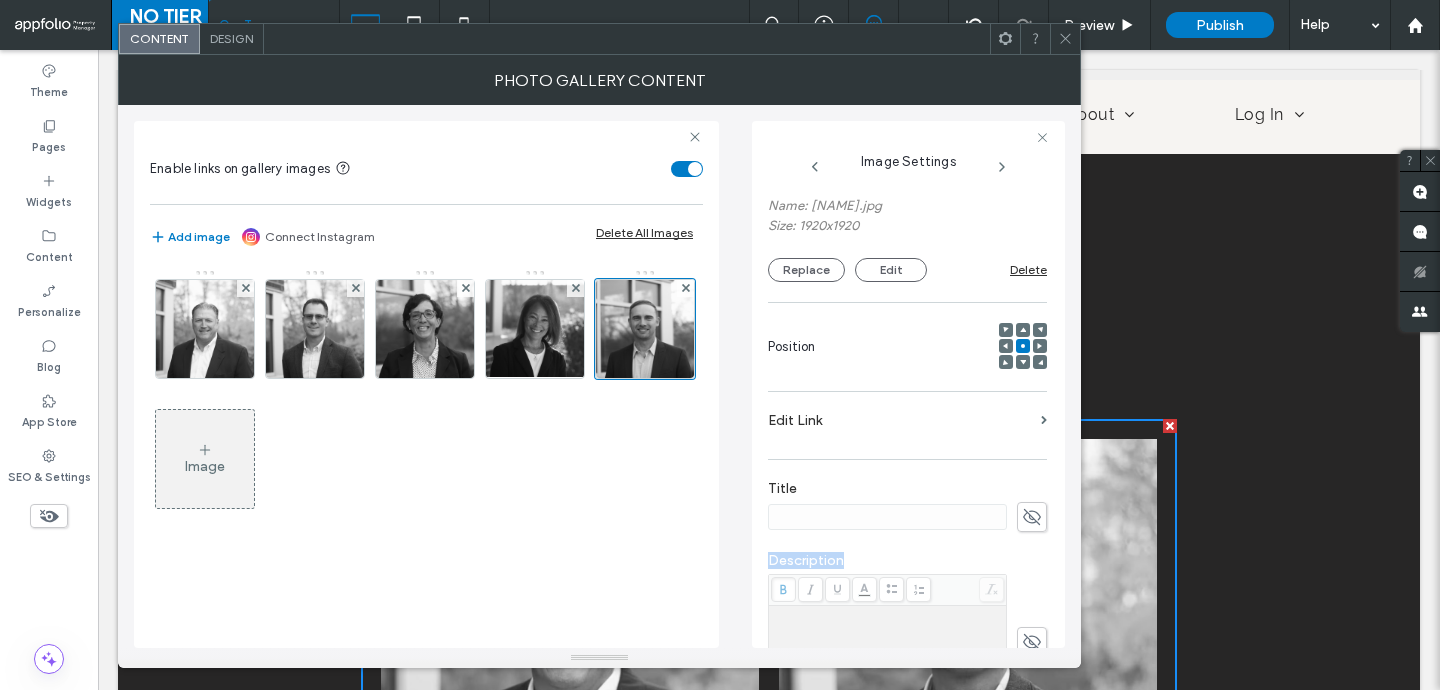 click 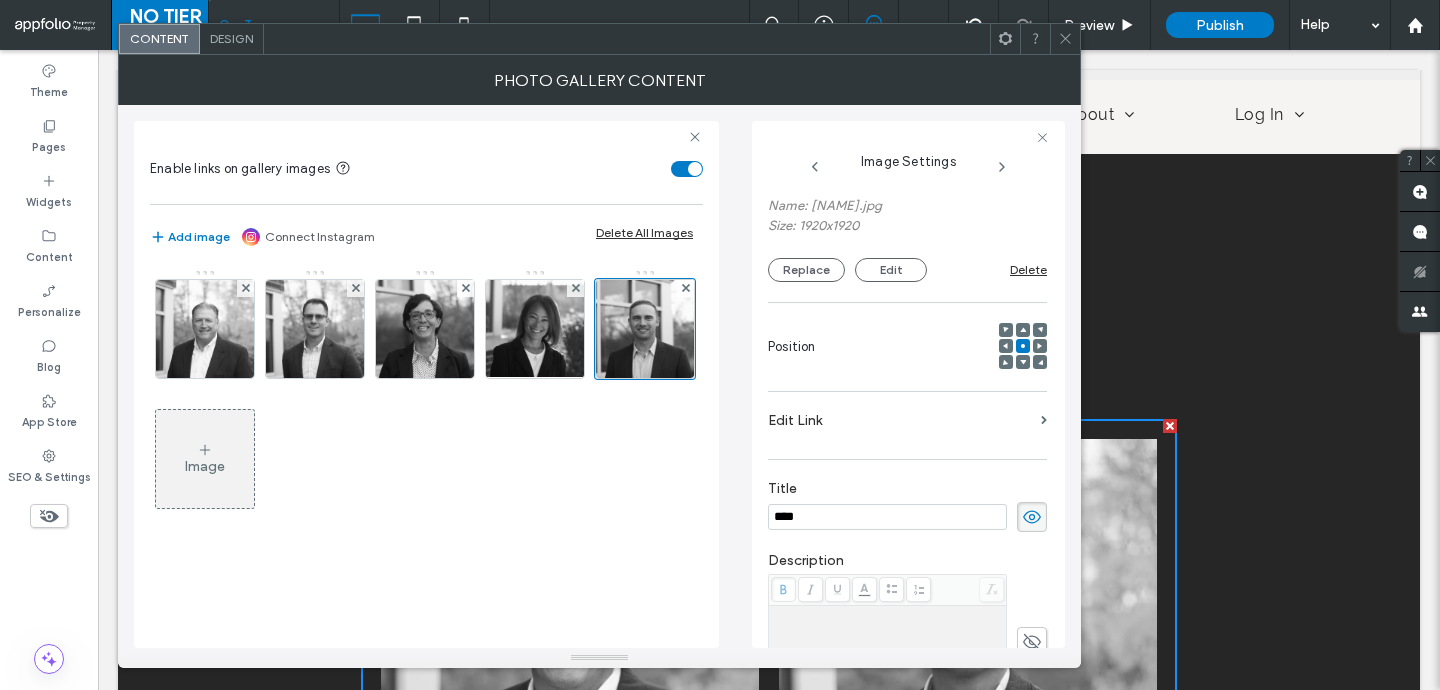 type on "****" 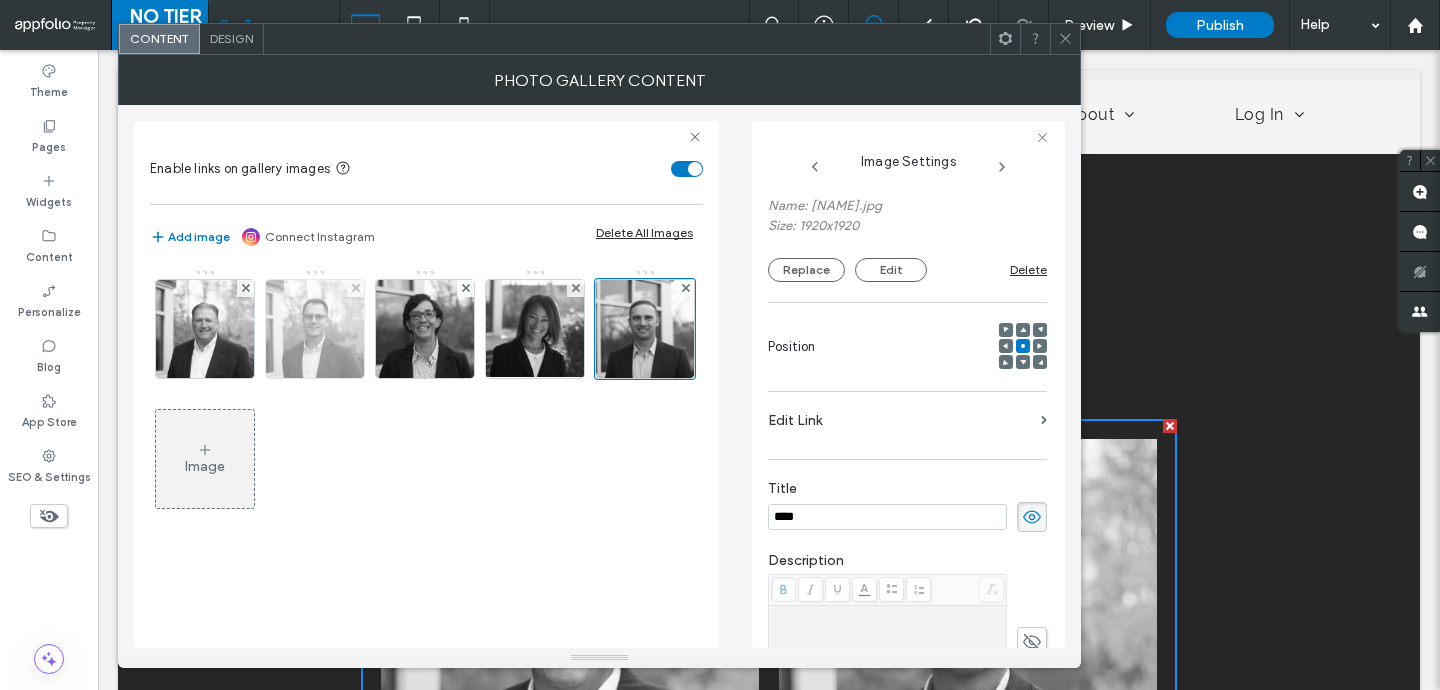click at bounding box center (315, 329) 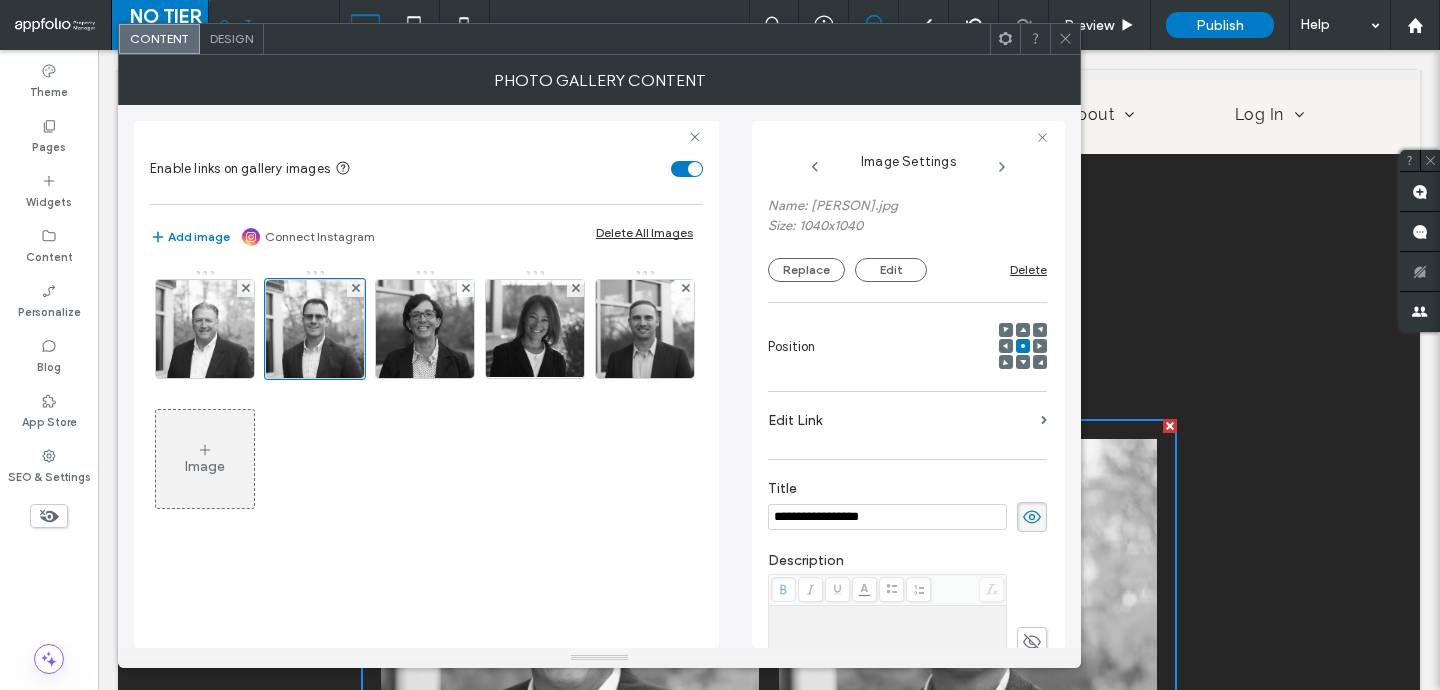 type on "**********" 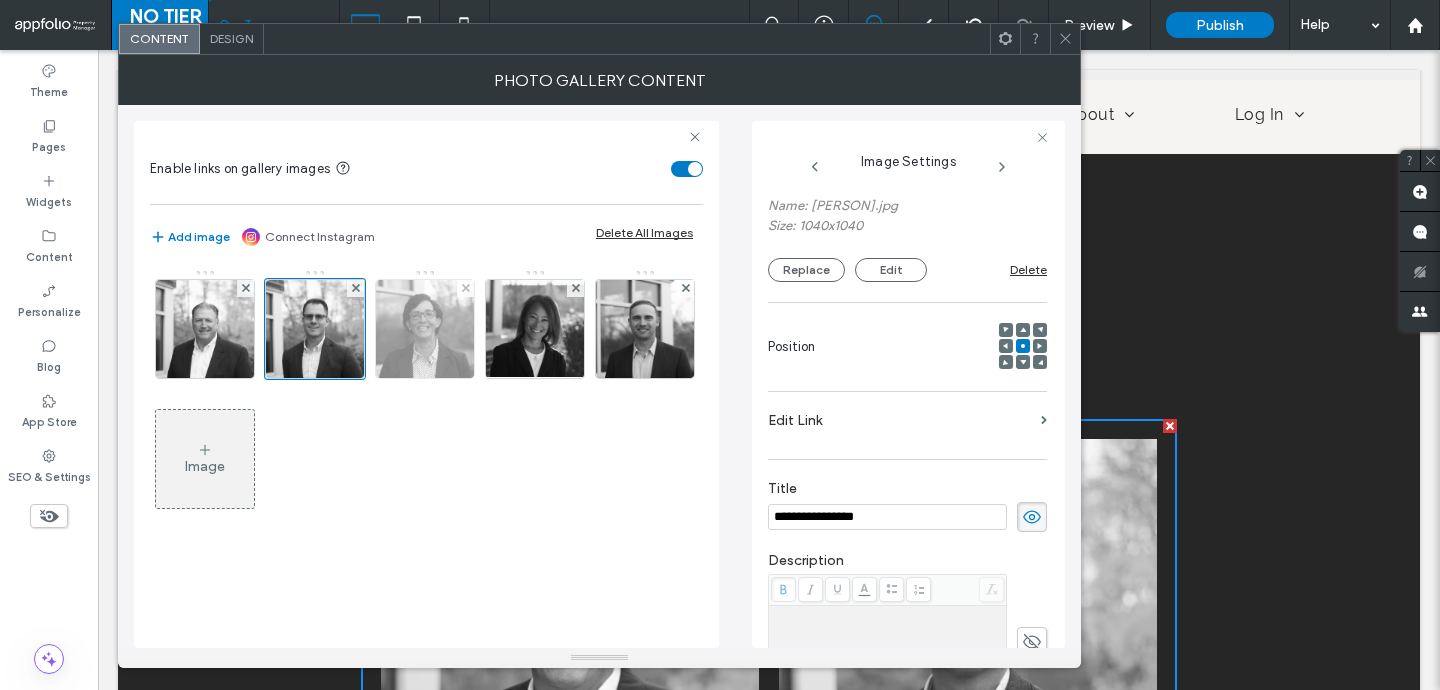 click at bounding box center (425, 329) 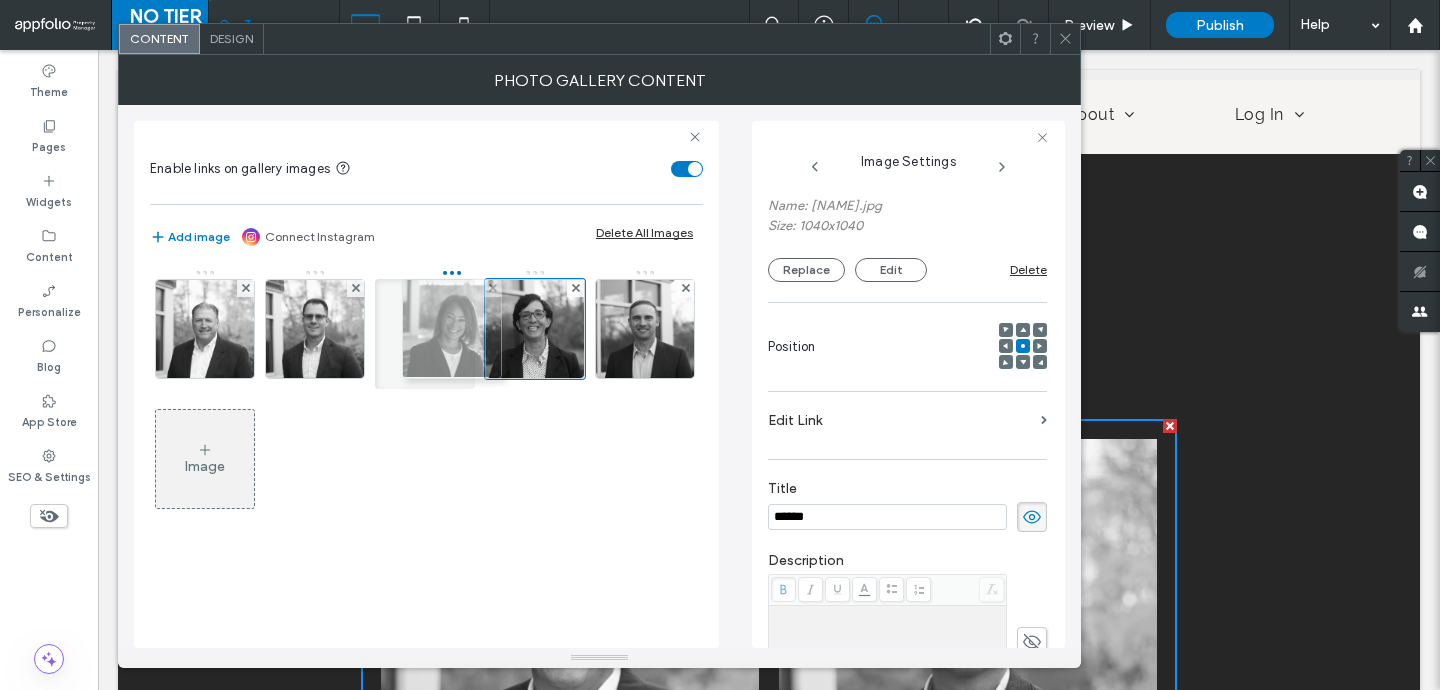 drag, startPoint x: 554, startPoint y: 346, endPoint x: 447, endPoint y: 341, distance: 107.11676 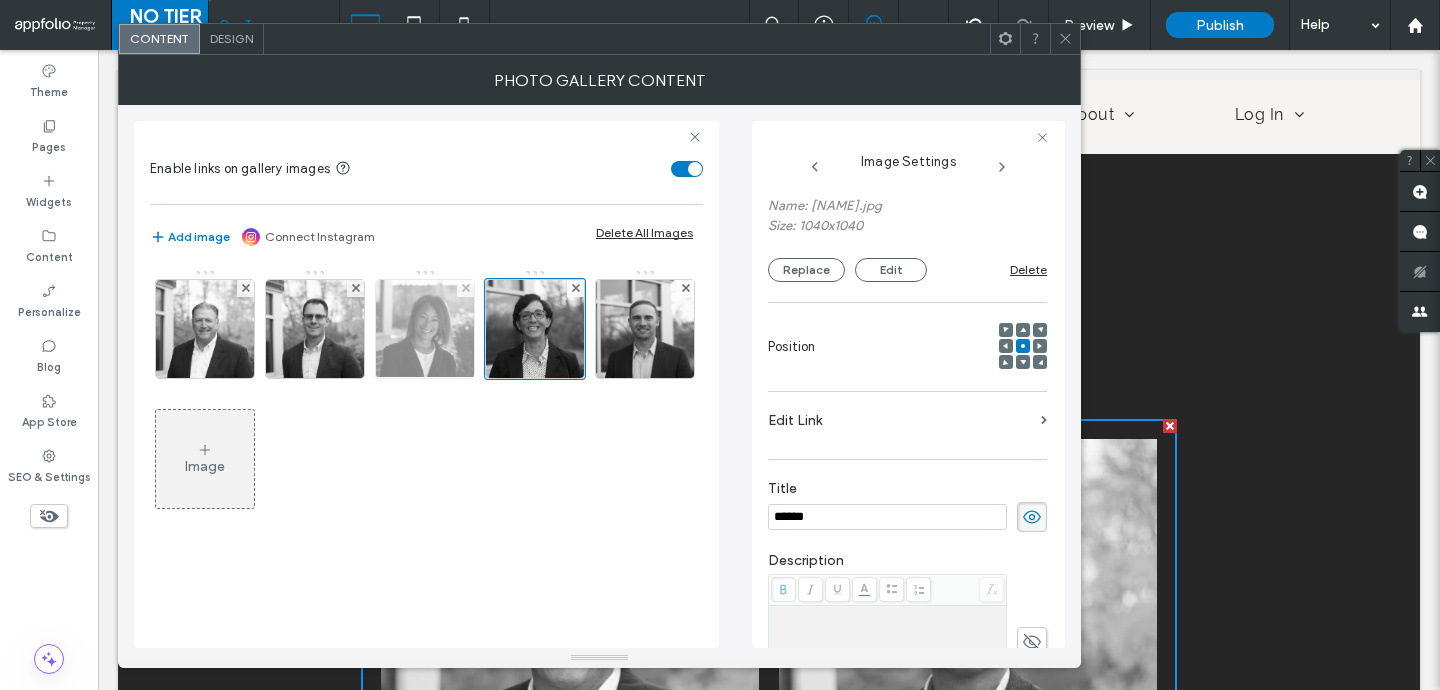 click at bounding box center [425, 329] 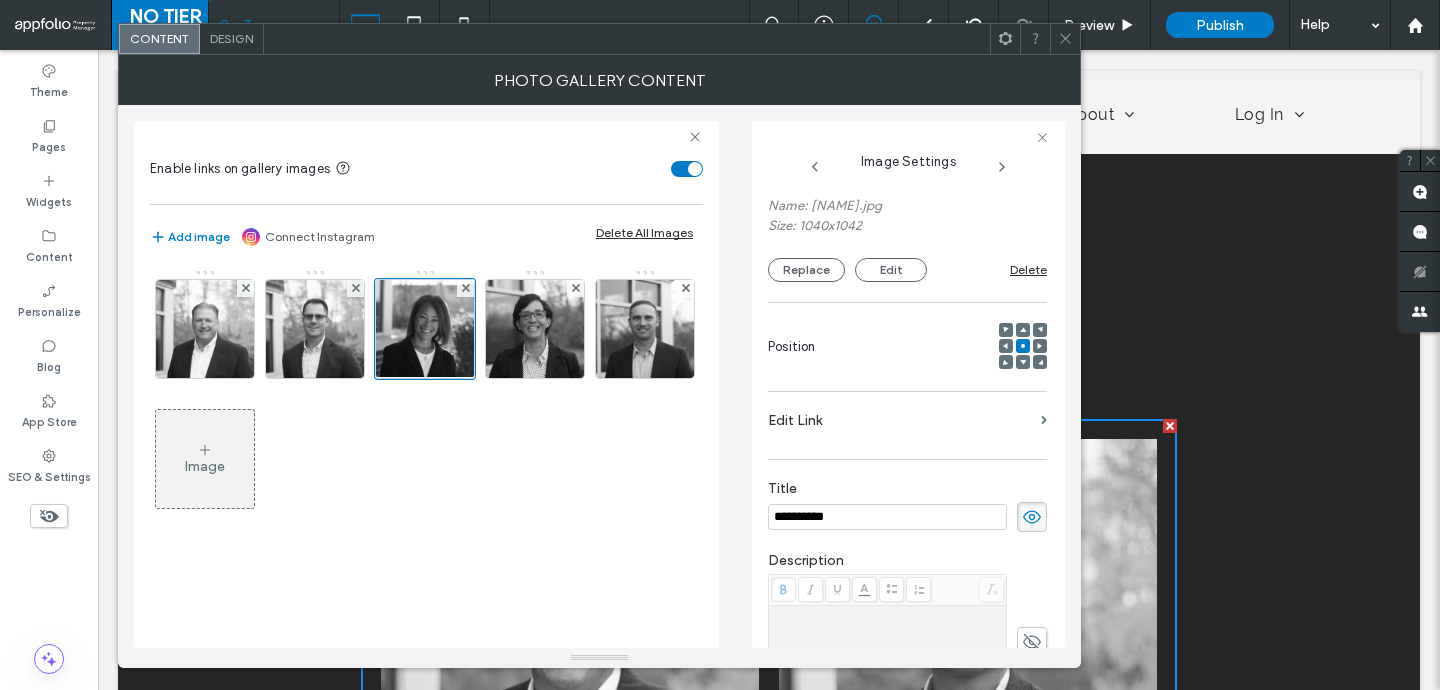 type on "**********" 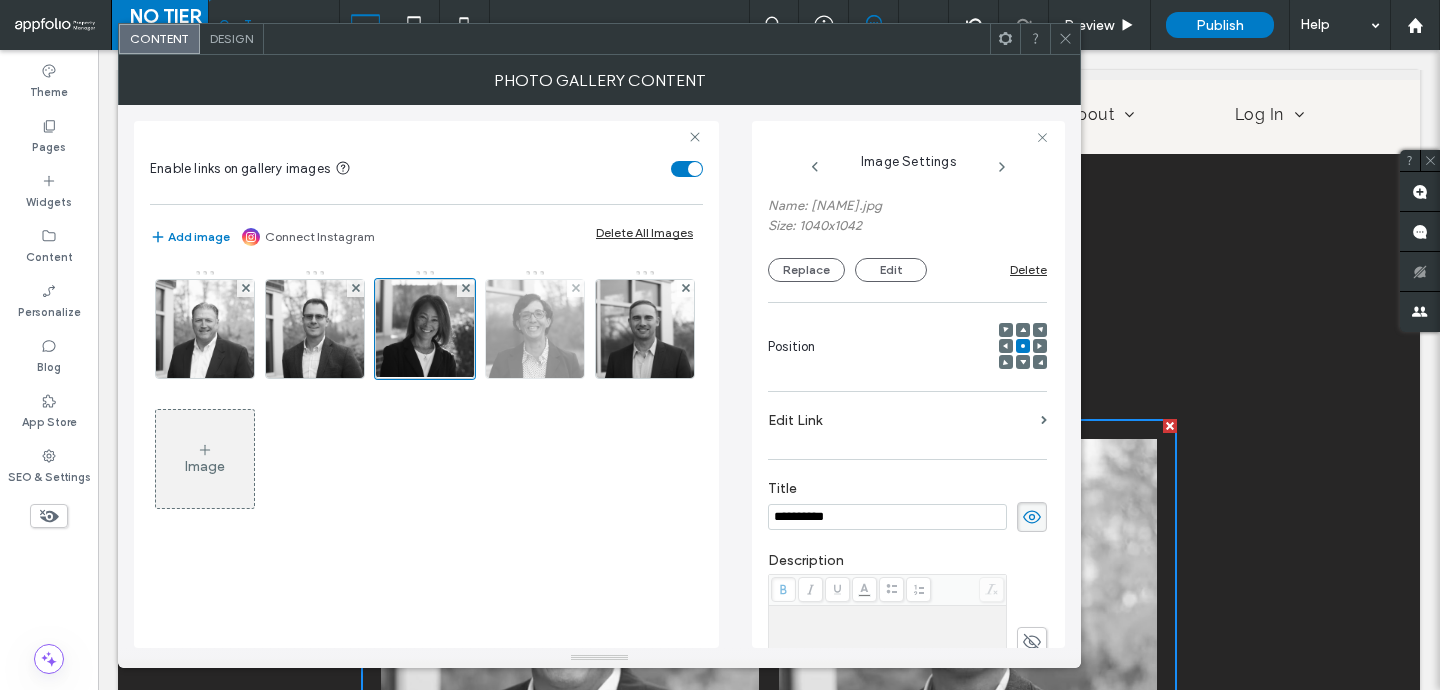 click at bounding box center (535, 329) 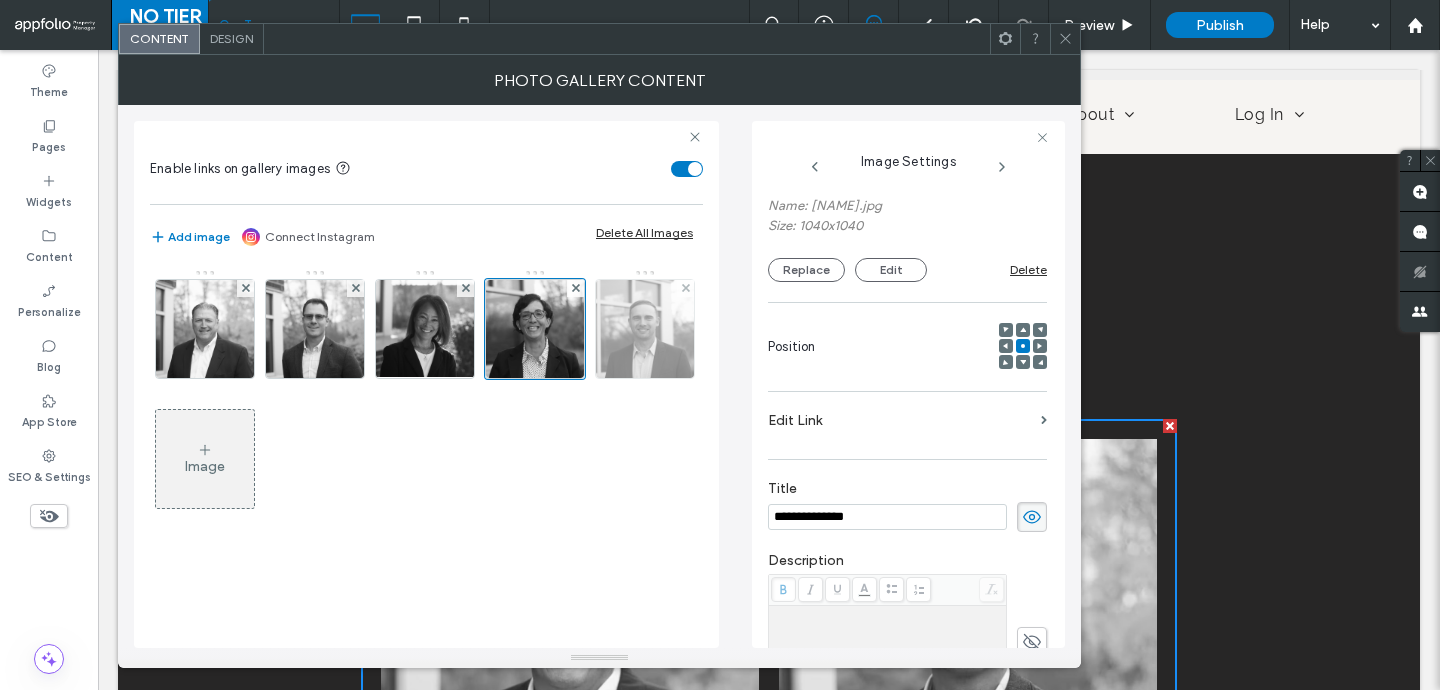 type on "**********" 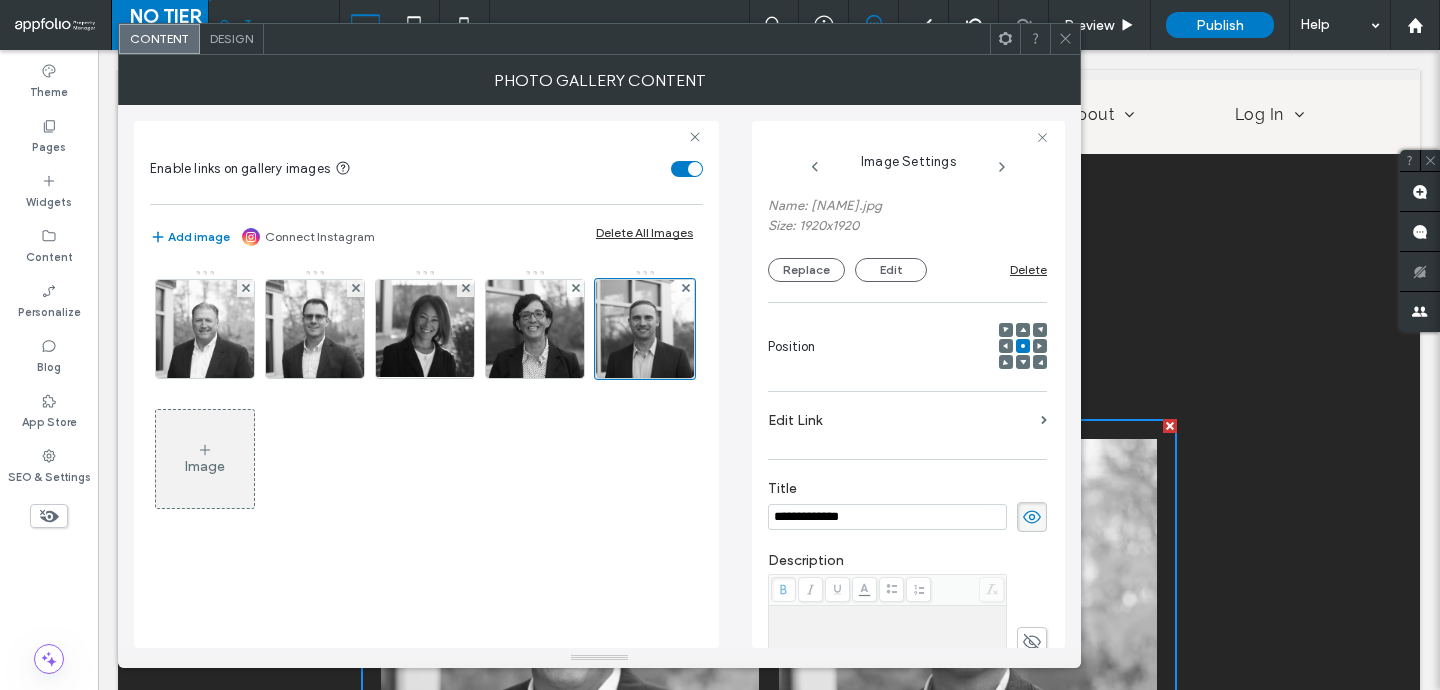 type on "**********" 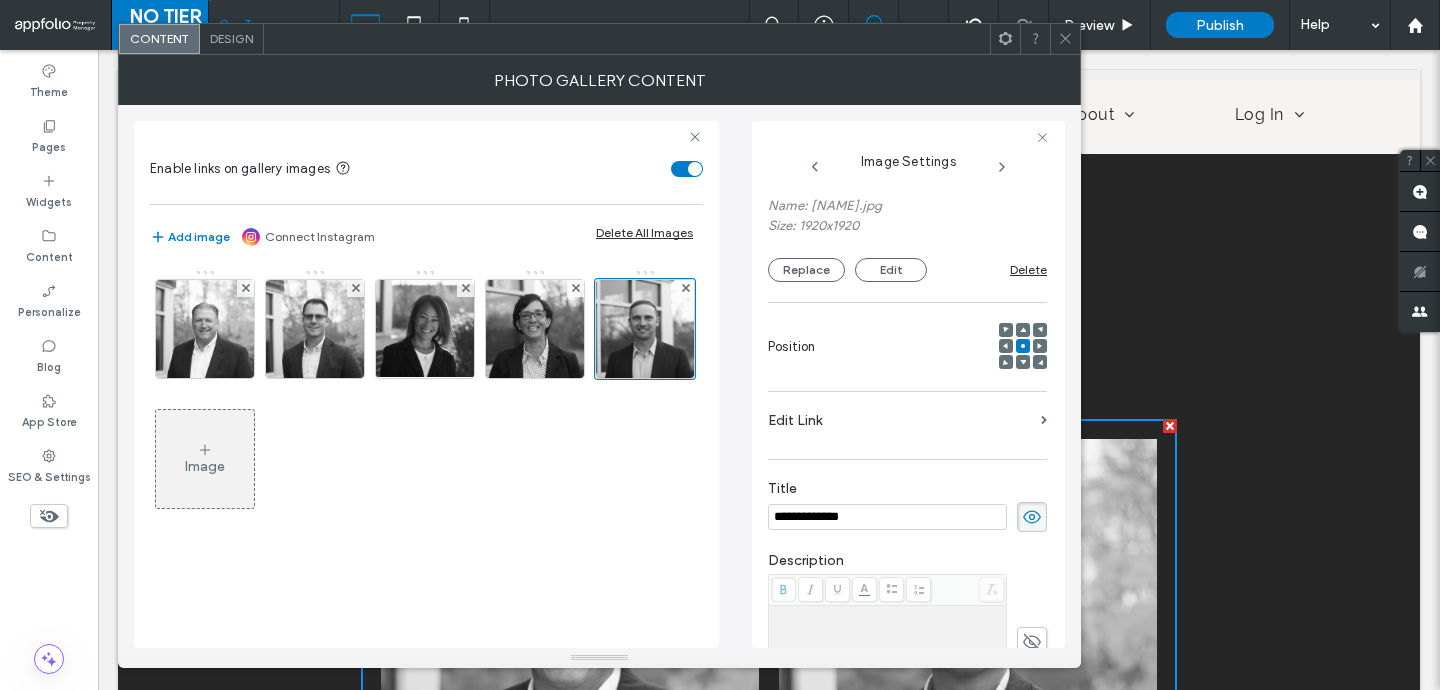 click at bounding box center [888, 658] 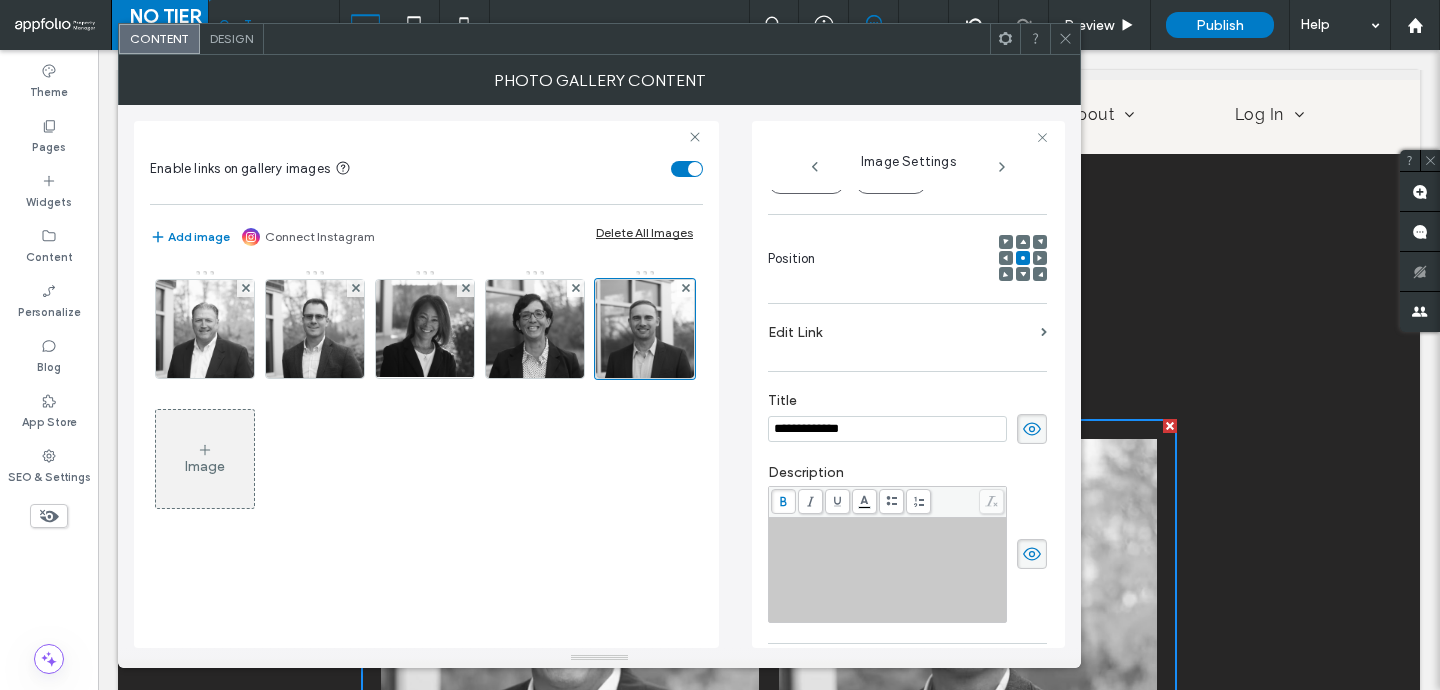 scroll, scrollTop: 256, scrollLeft: 0, axis: vertical 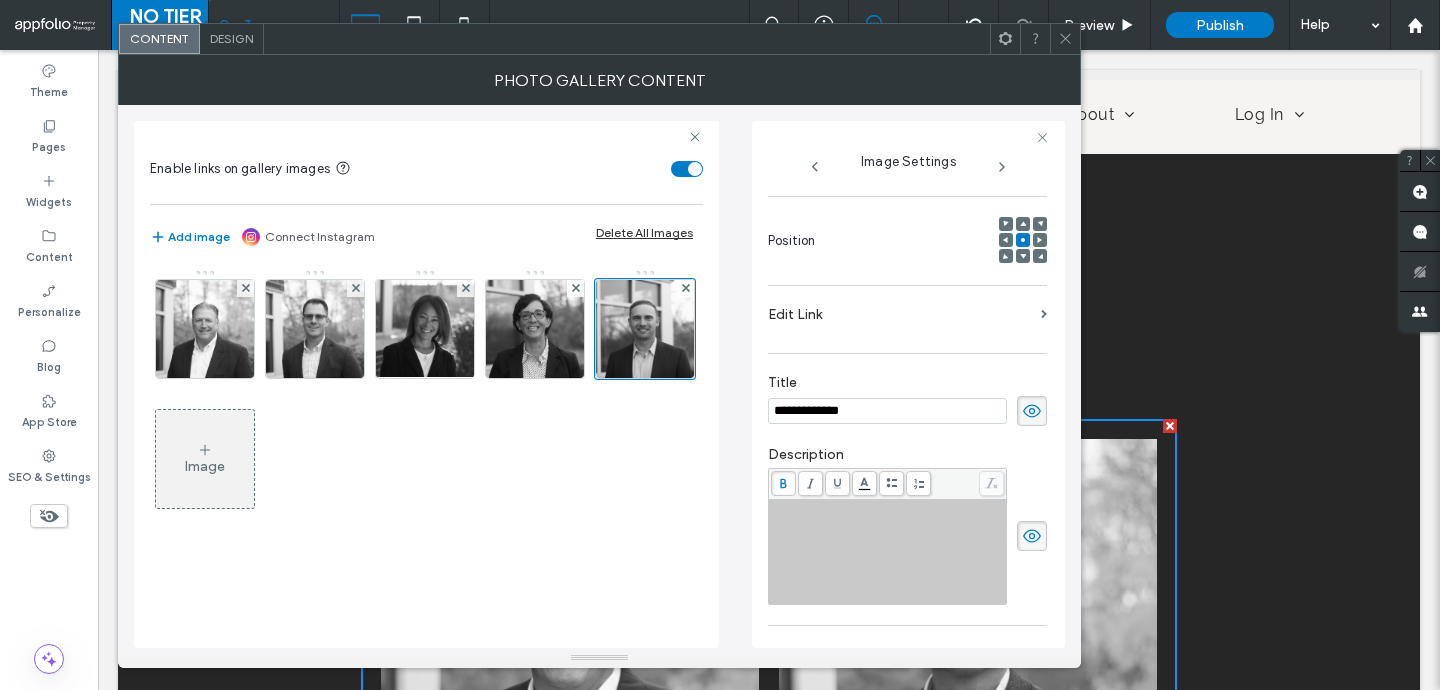 click at bounding box center [888, 552] 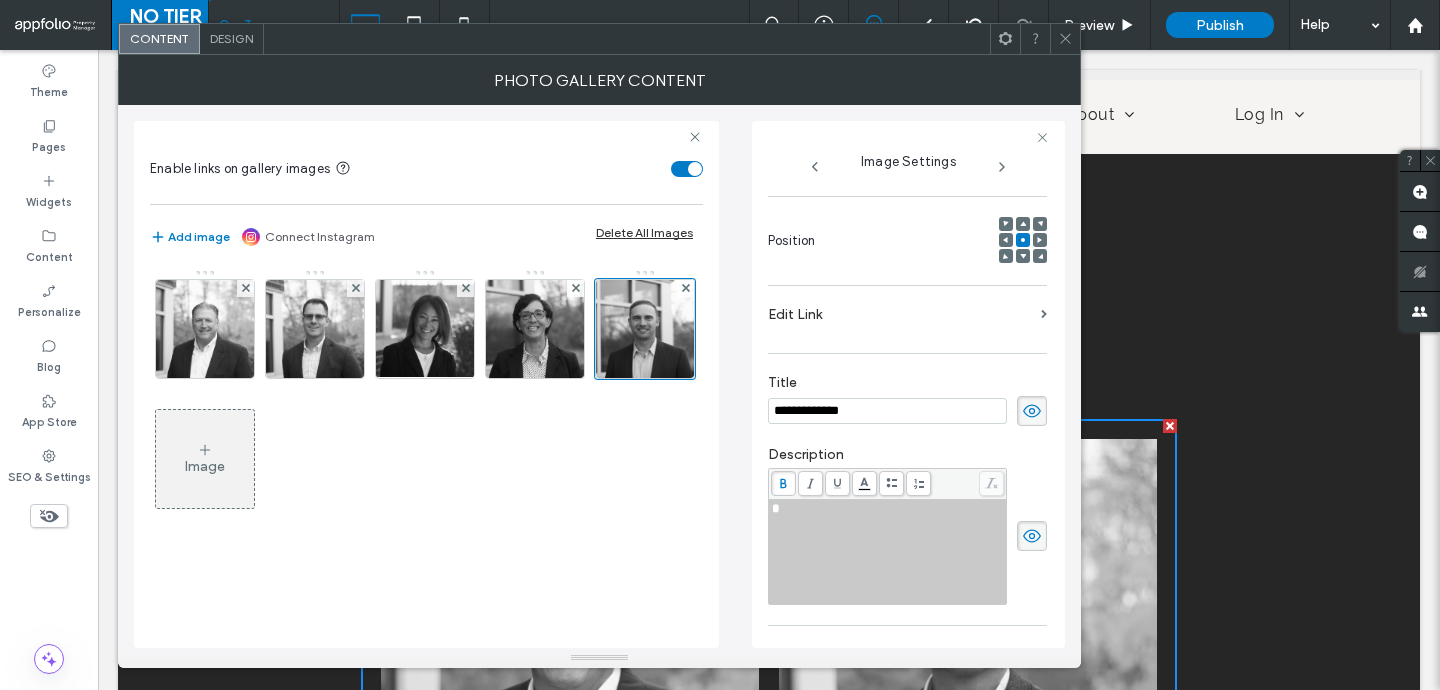 type 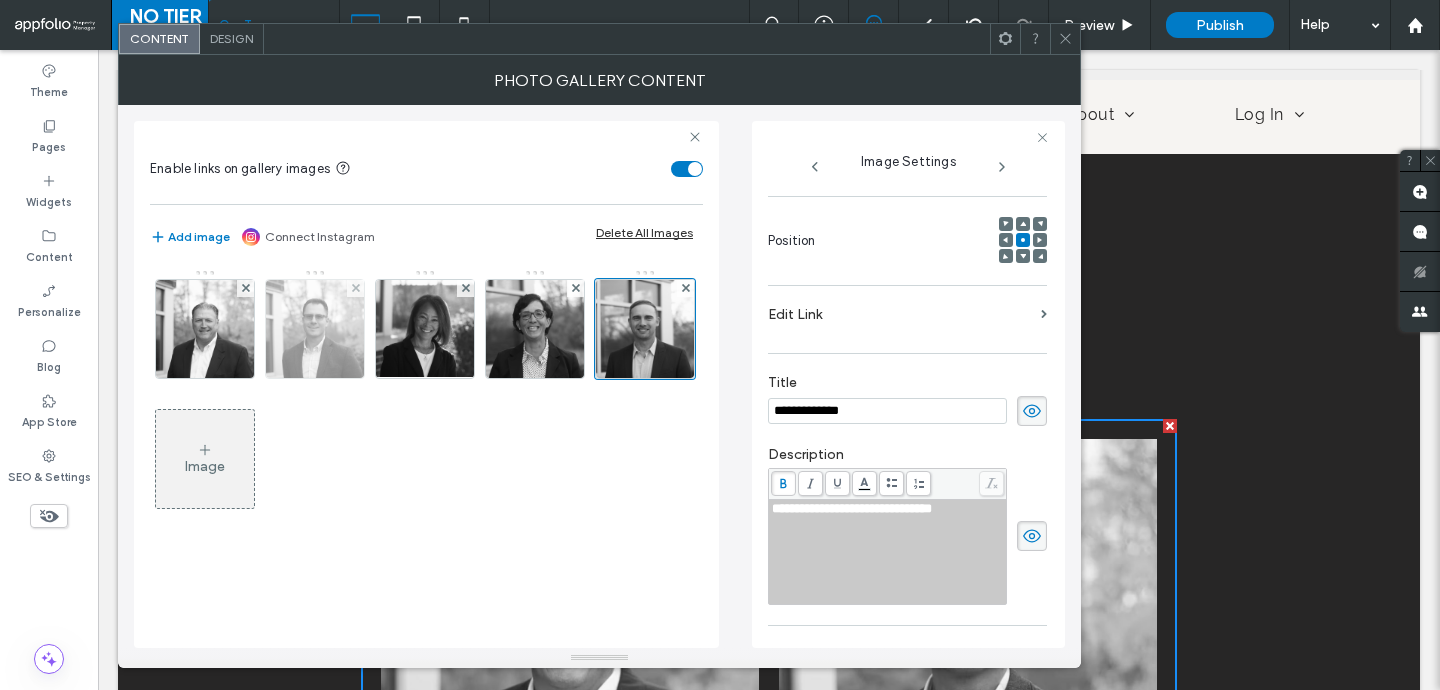 click at bounding box center (315, 329) 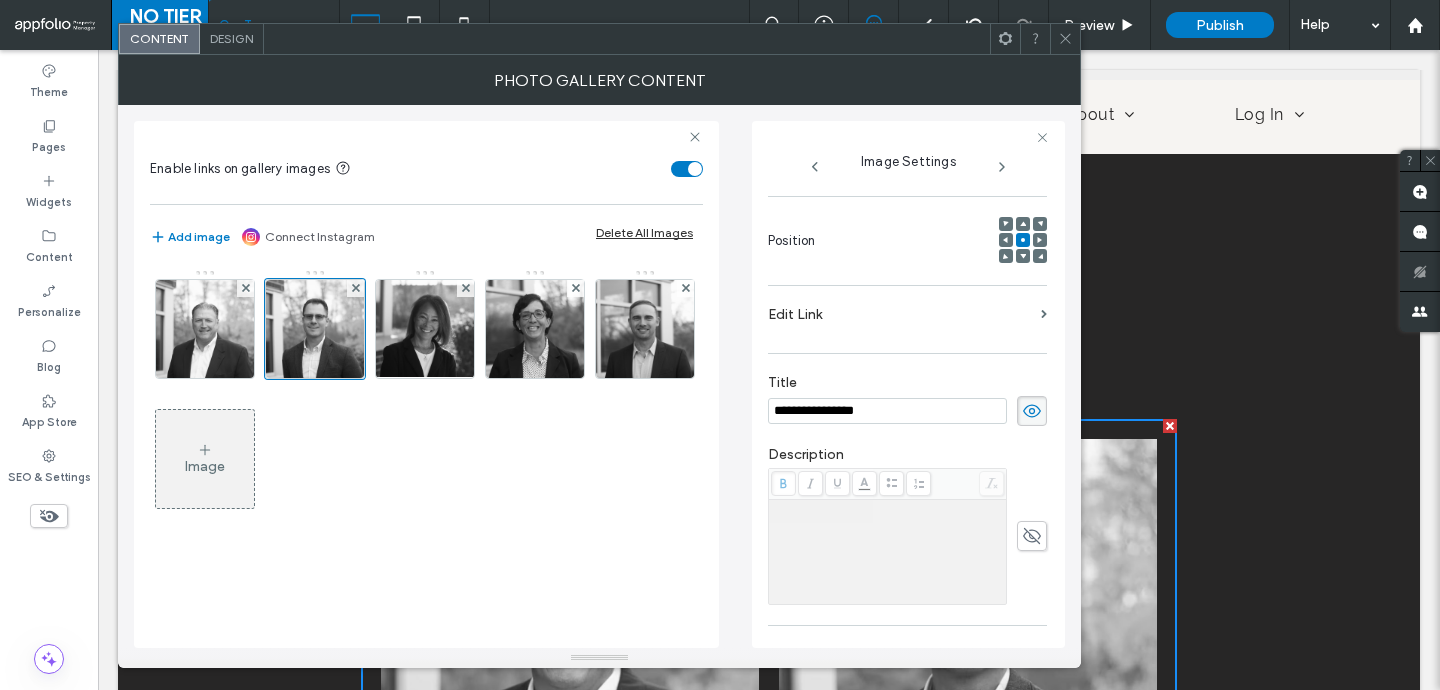 click at bounding box center (888, 552) 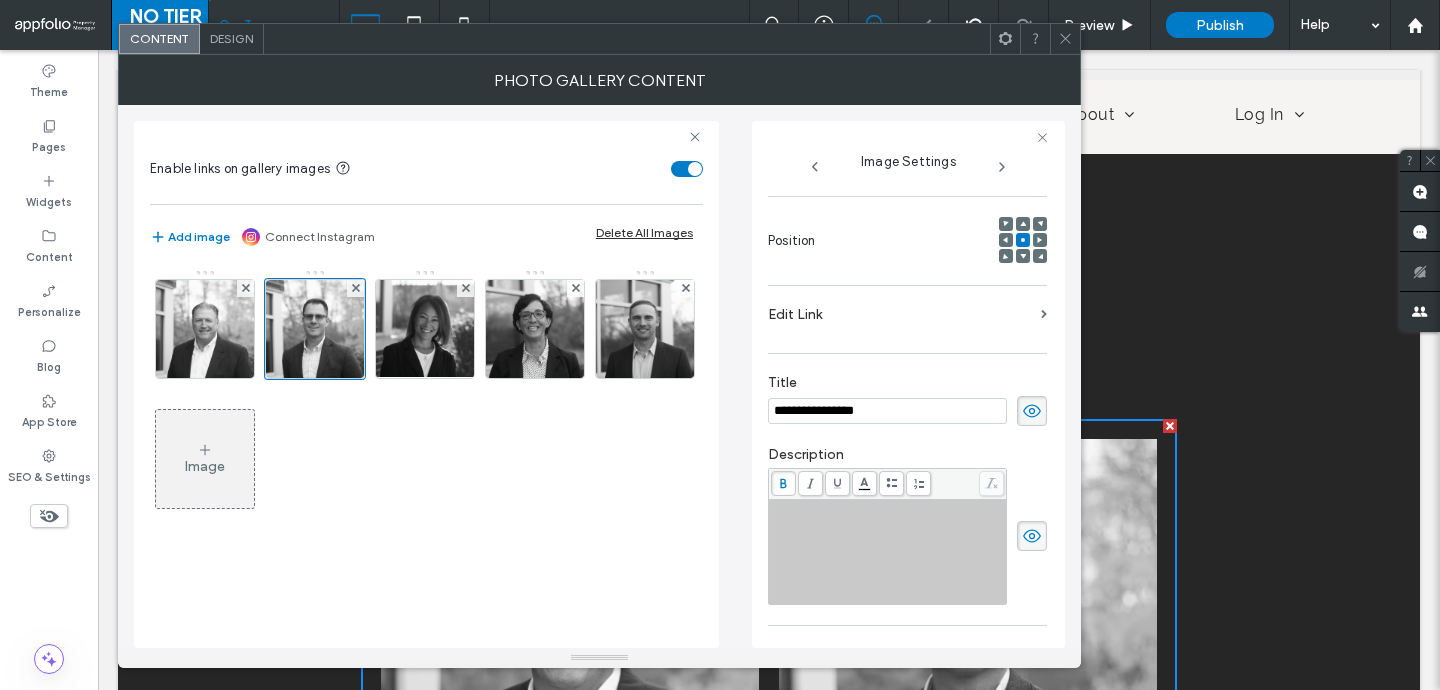 click at bounding box center [888, 552] 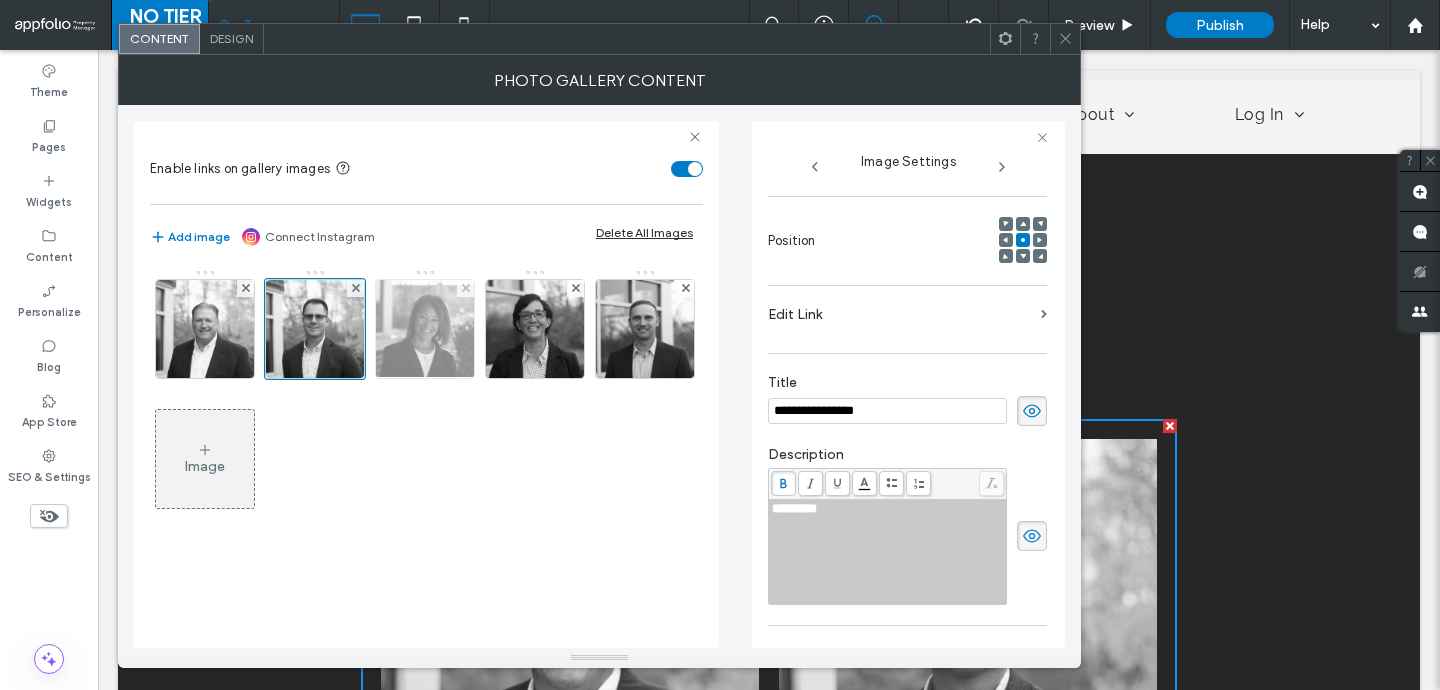 click at bounding box center (425, 329) 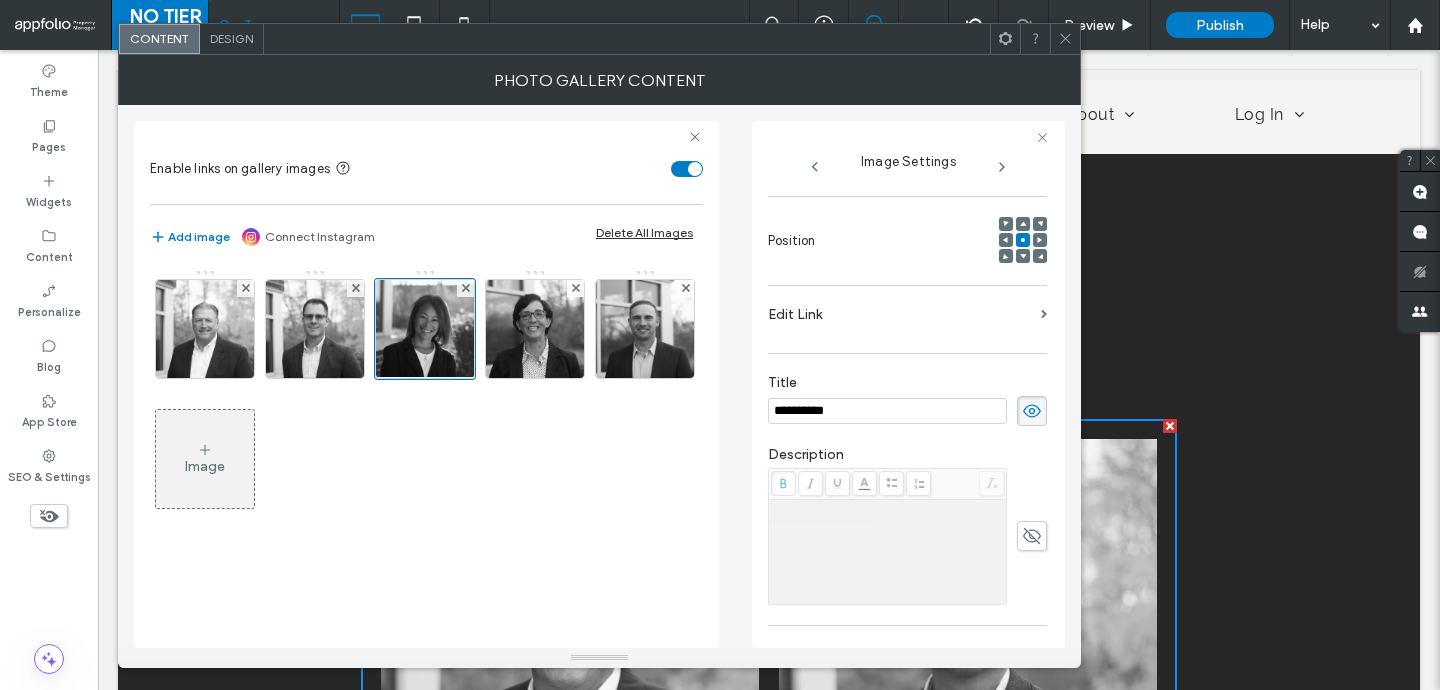 click at bounding box center (888, 552) 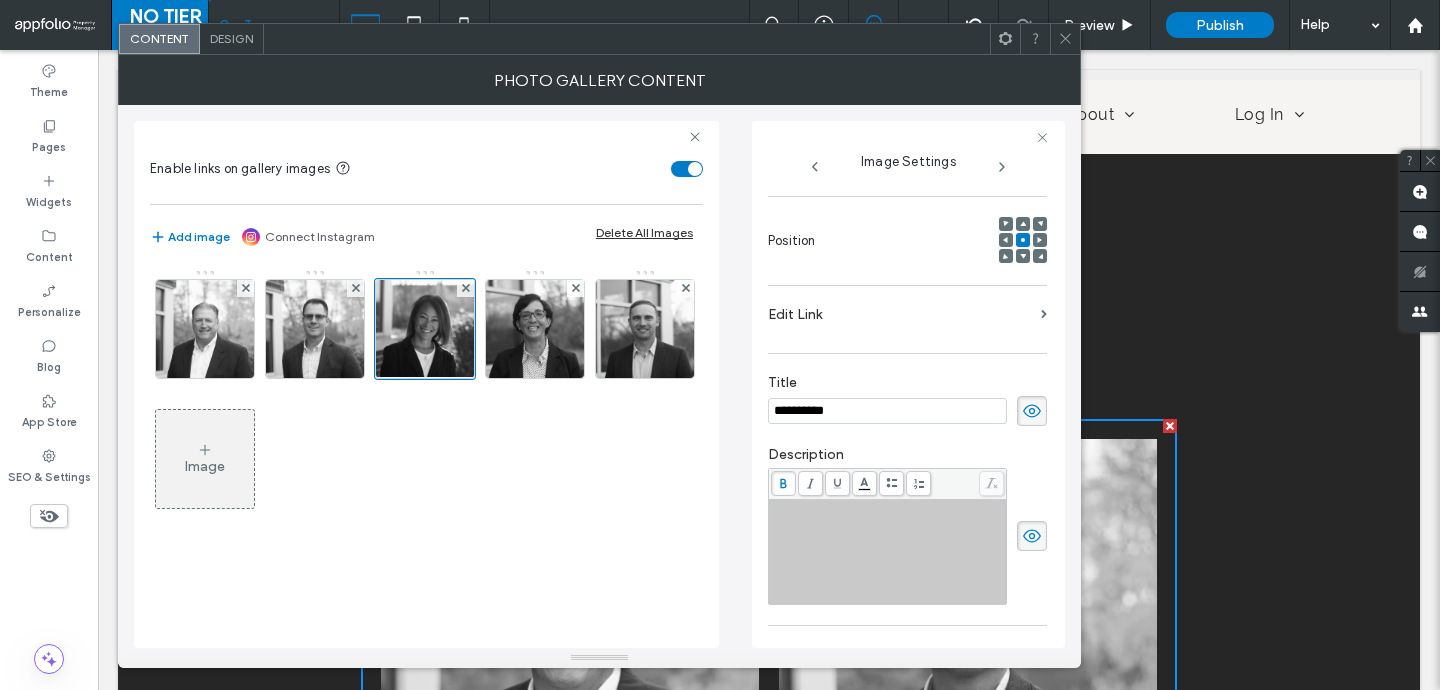 click at bounding box center [888, 552] 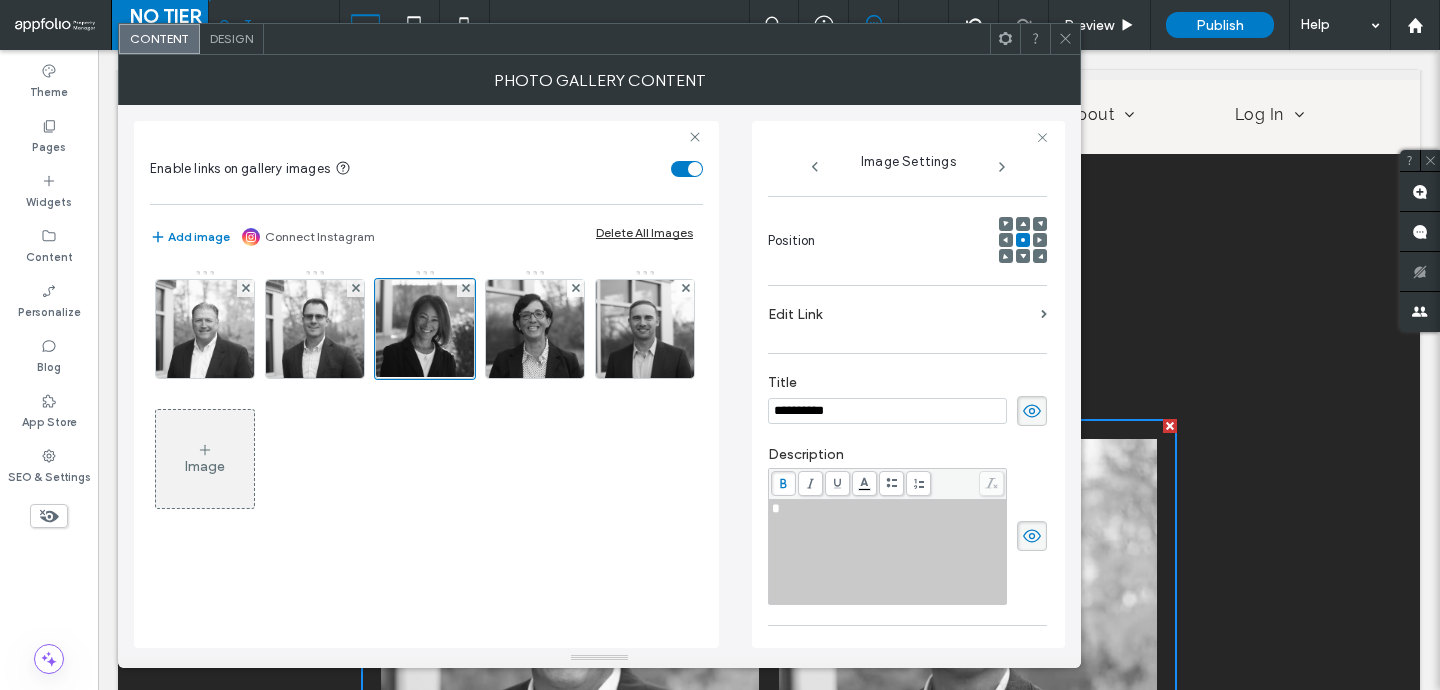 type 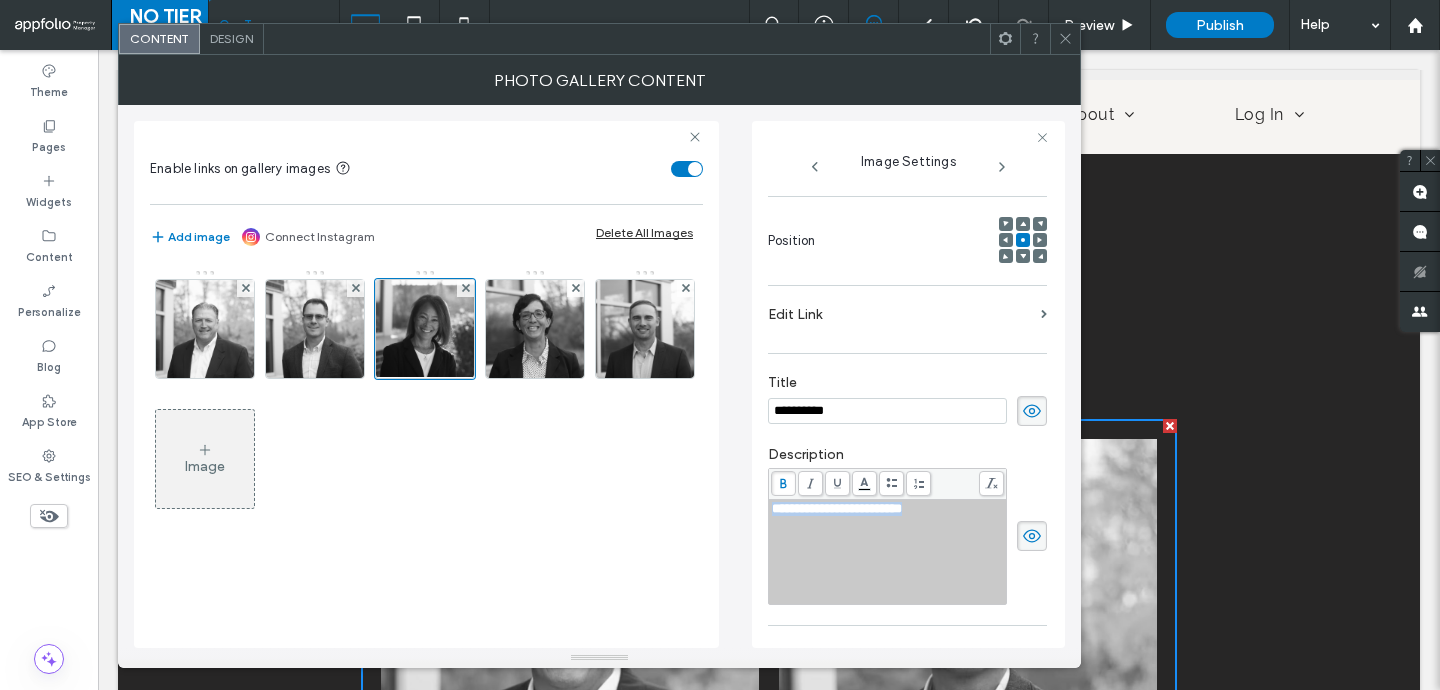 copy on "**********" 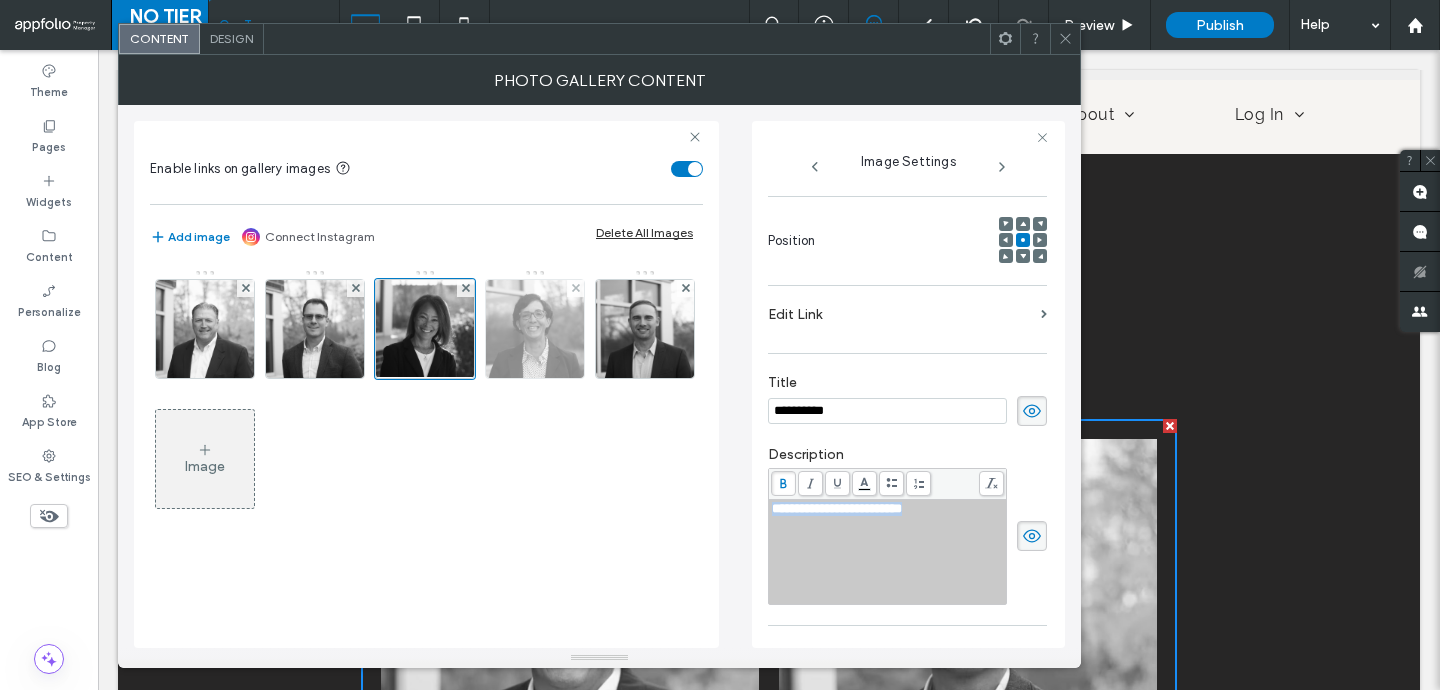 click at bounding box center [535, 329] 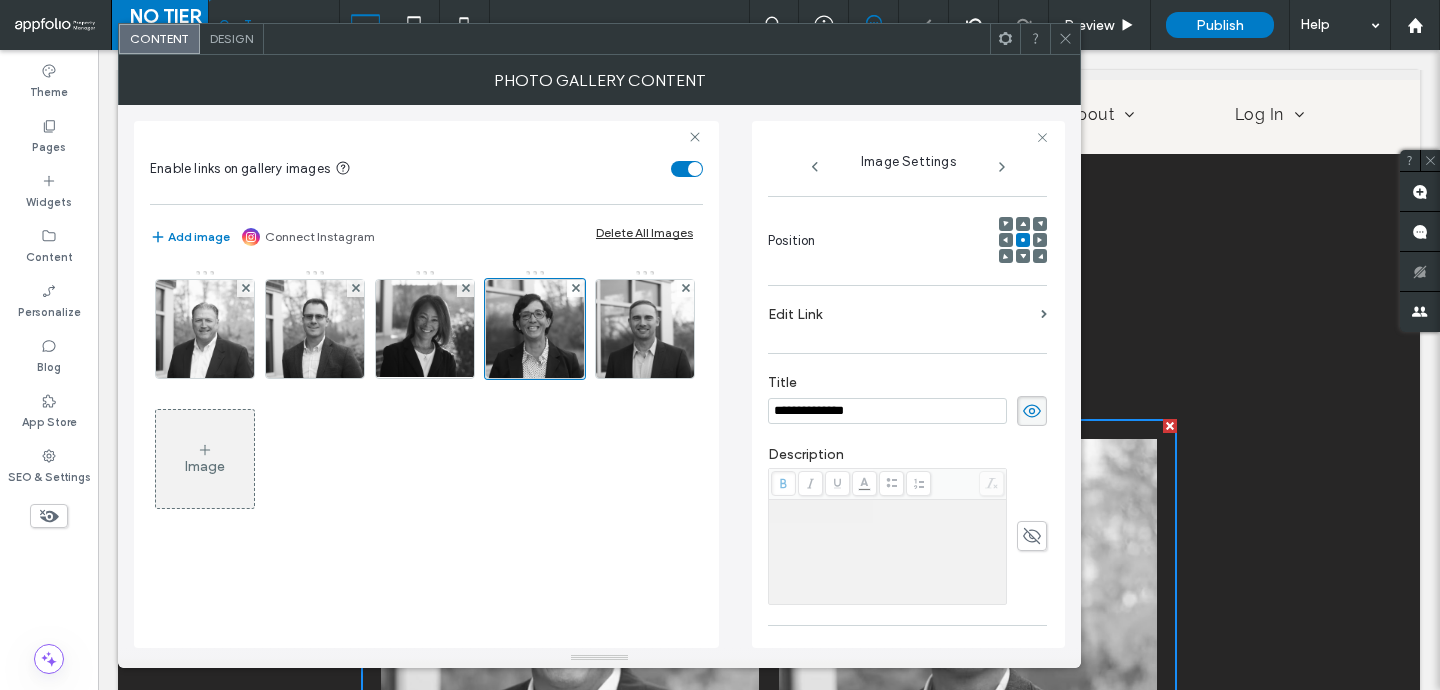 click at bounding box center (888, 552) 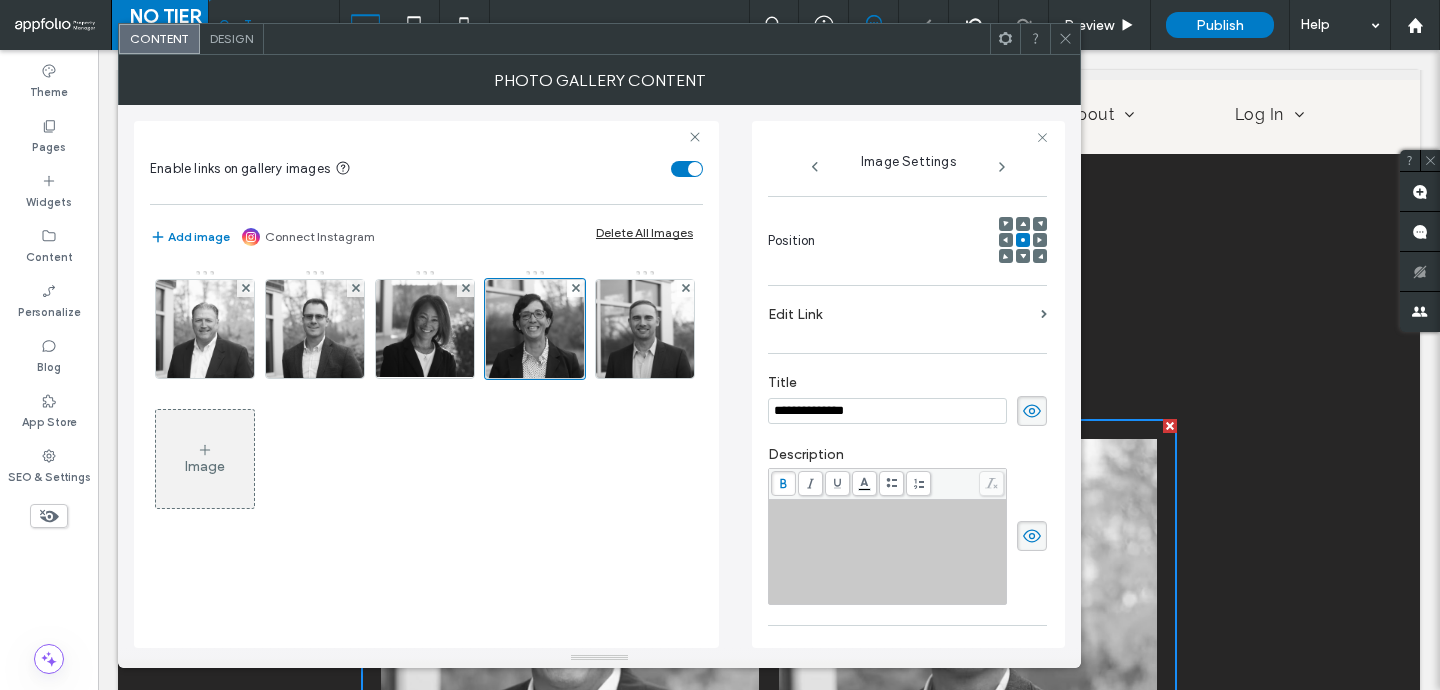 paste 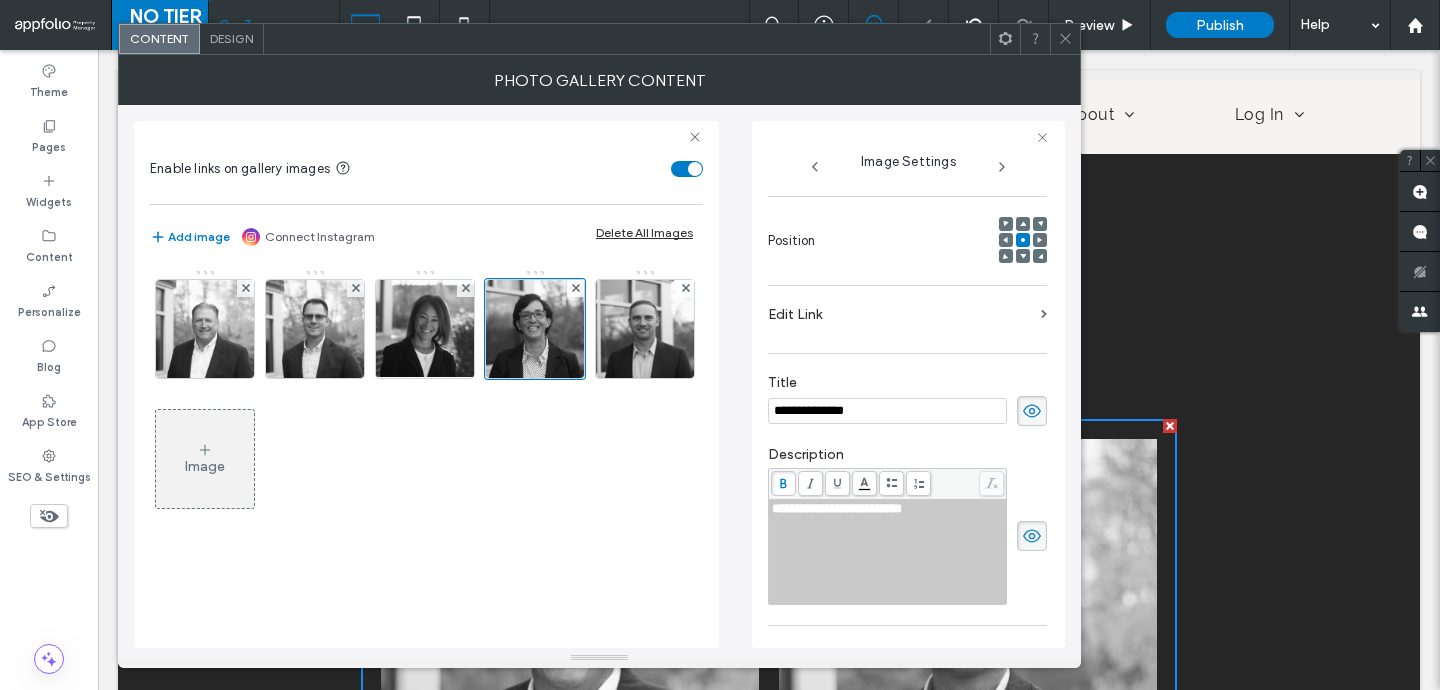 click on "**********" at bounding box center (837, 508) 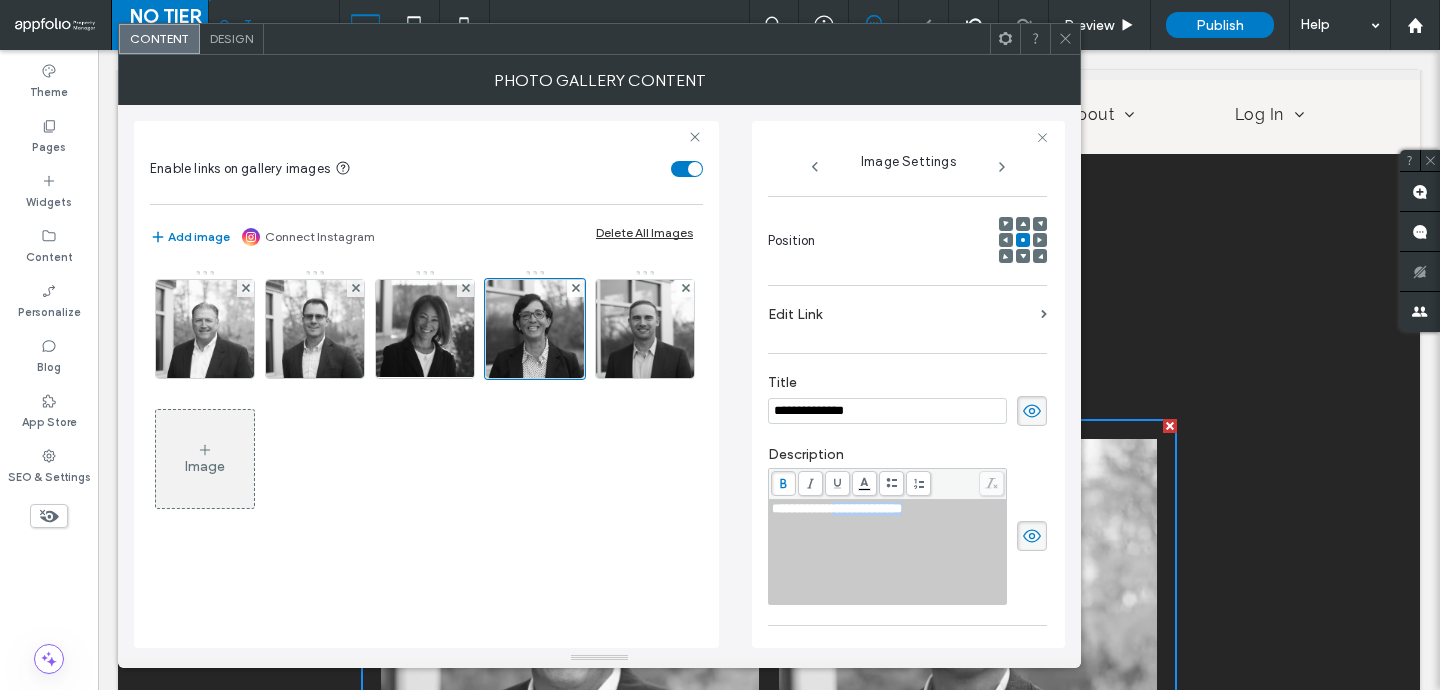 click on "**********" at bounding box center (837, 508) 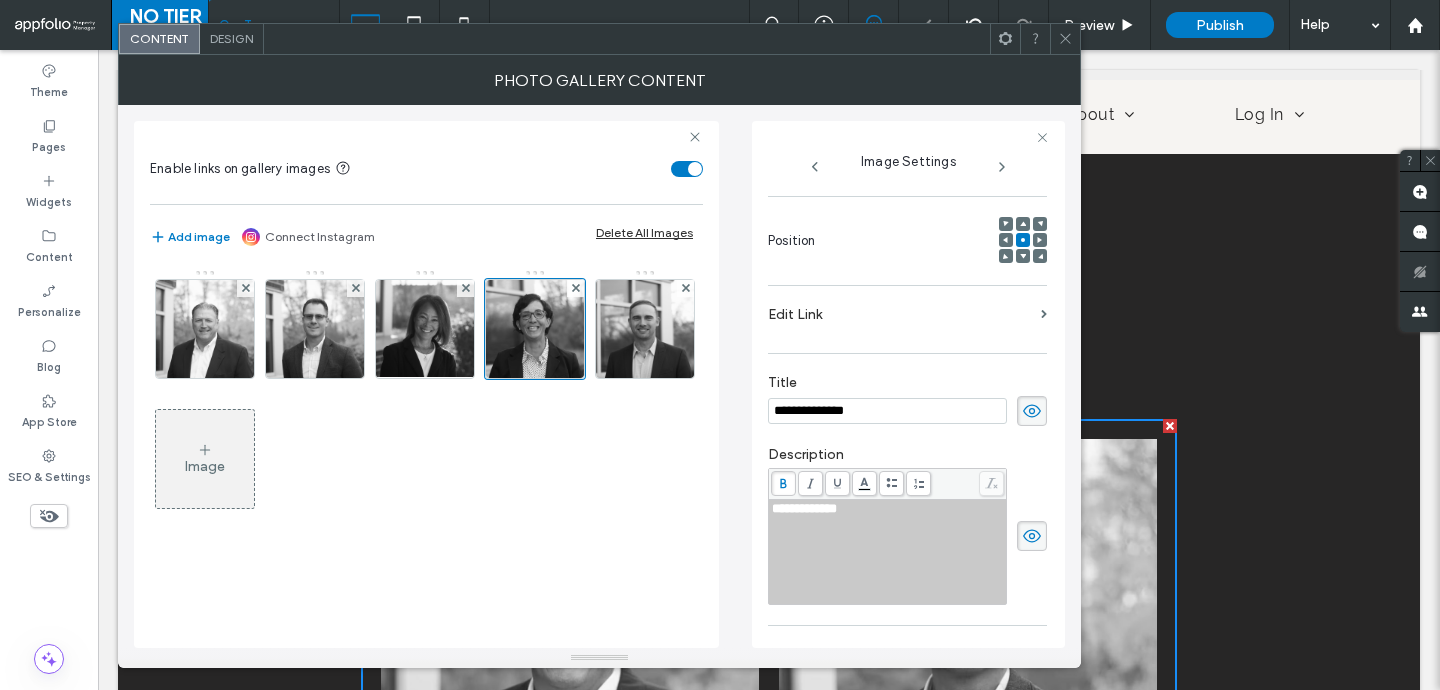 type 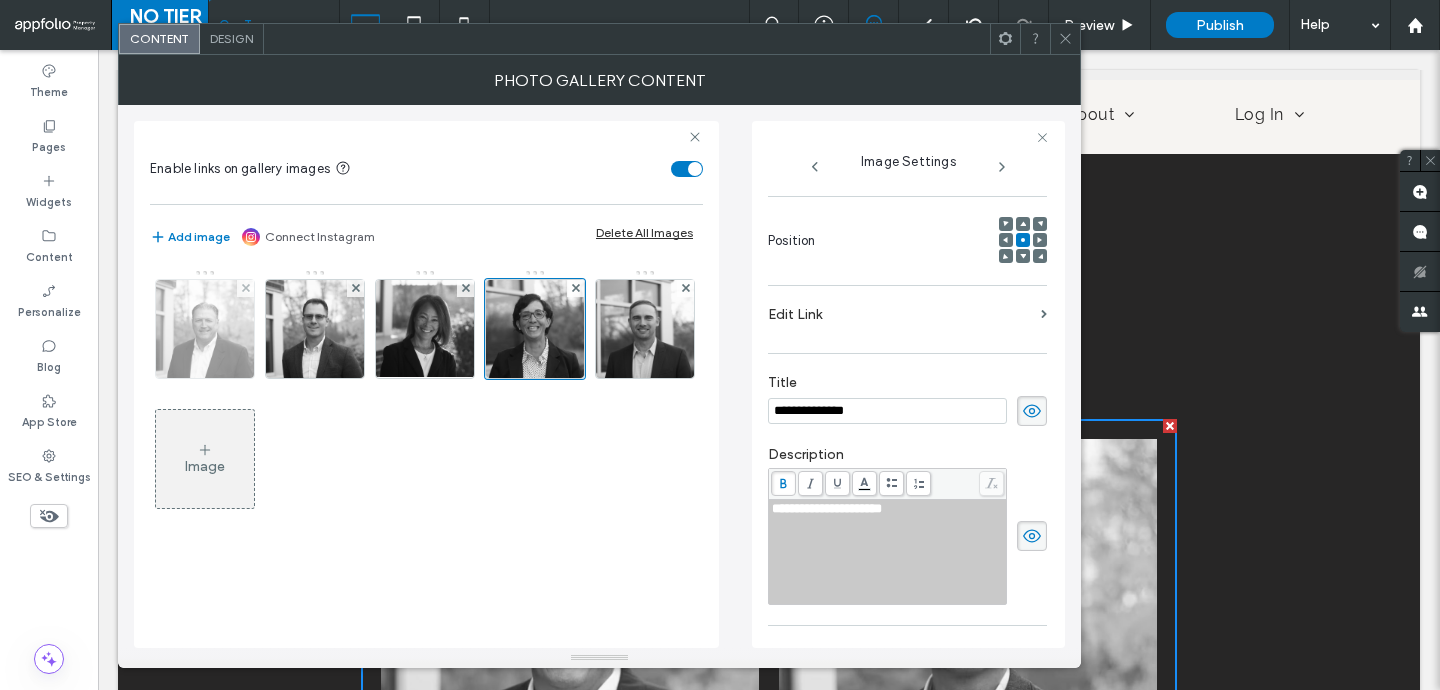 click at bounding box center (205, 329) 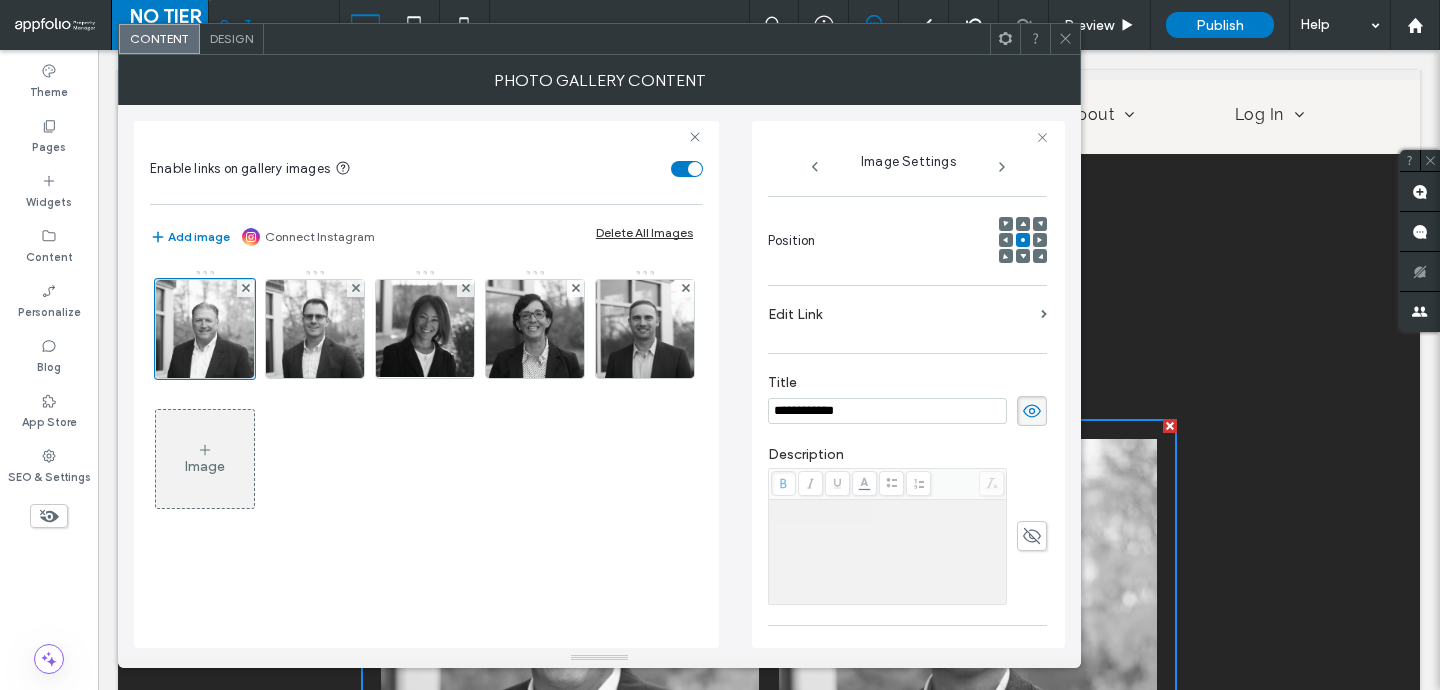 click at bounding box center (888, 552) 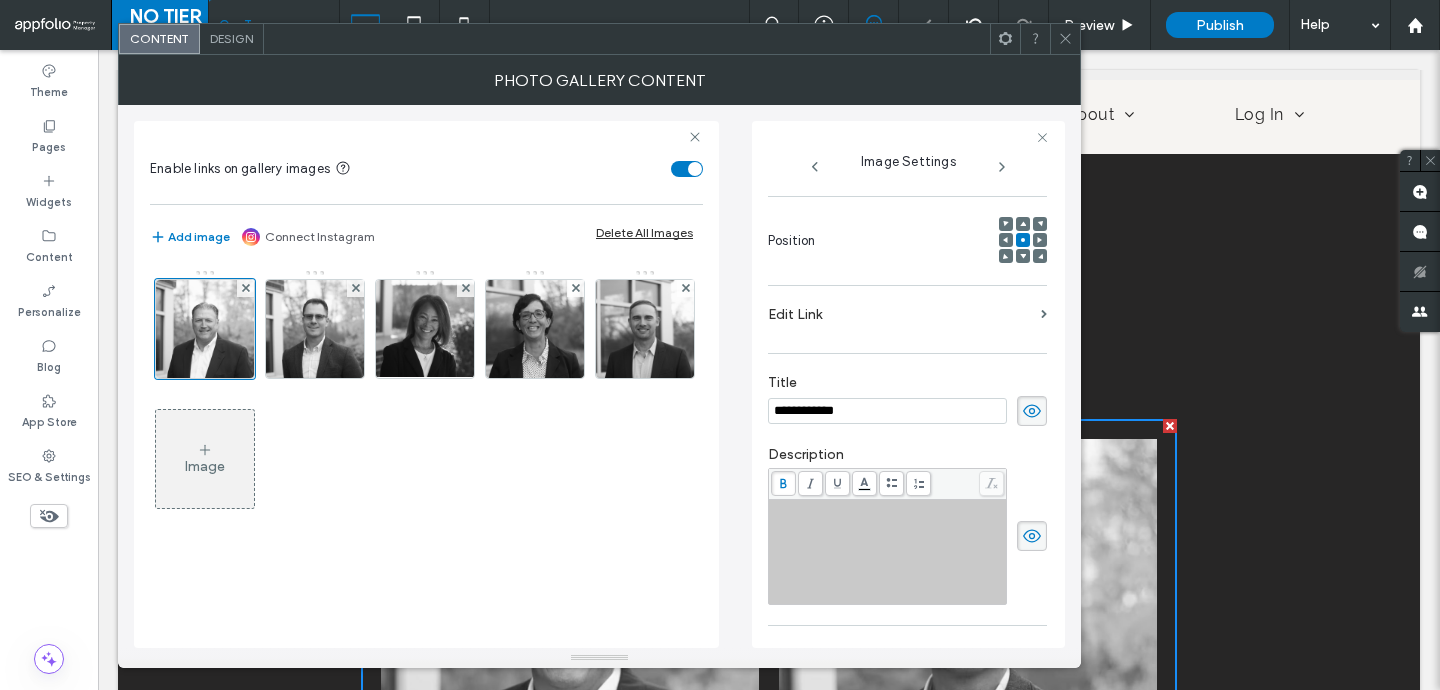 click at bounding box center [888, 552] 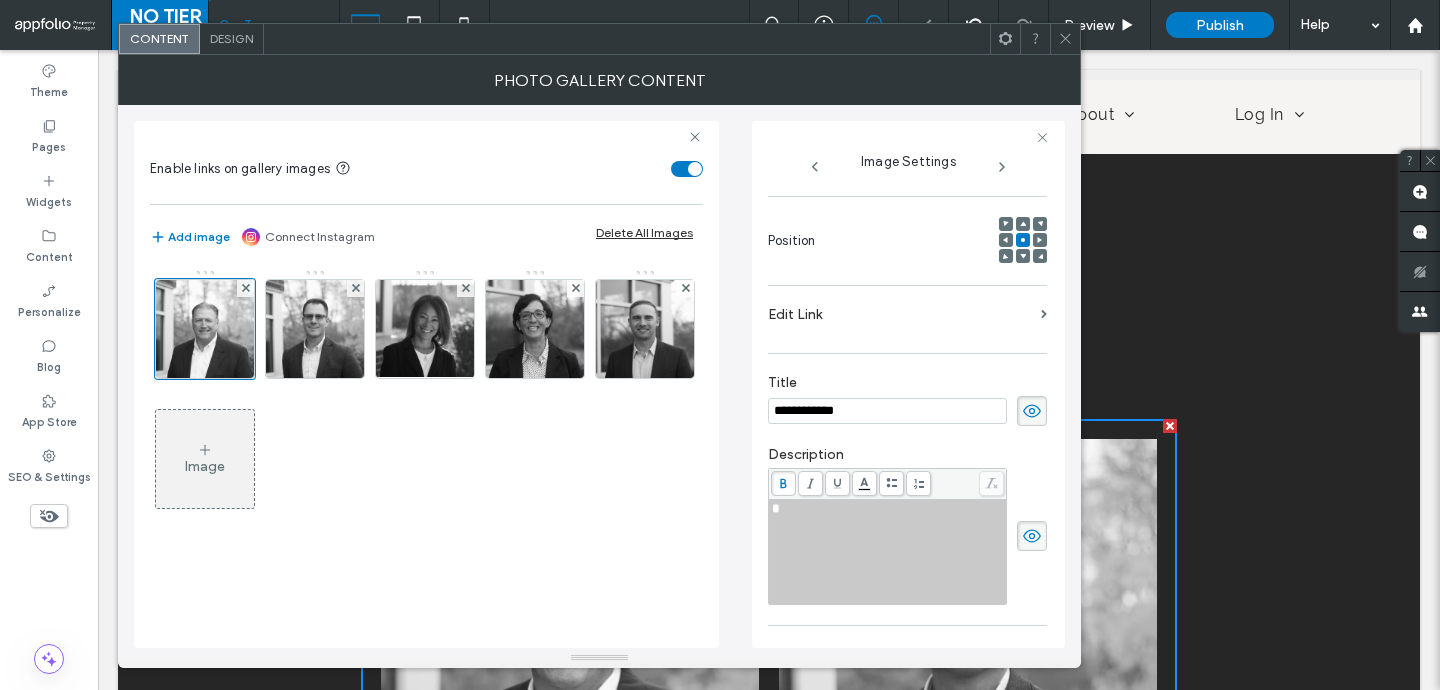 type 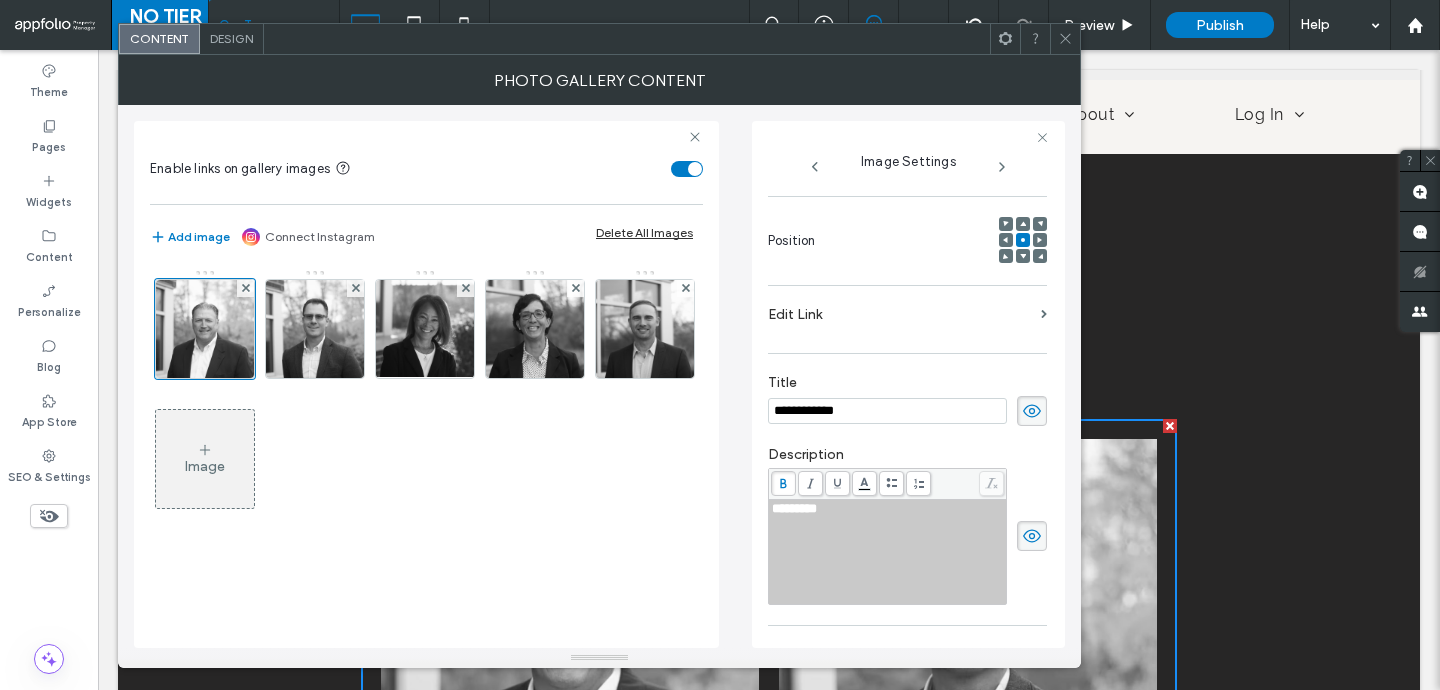 click 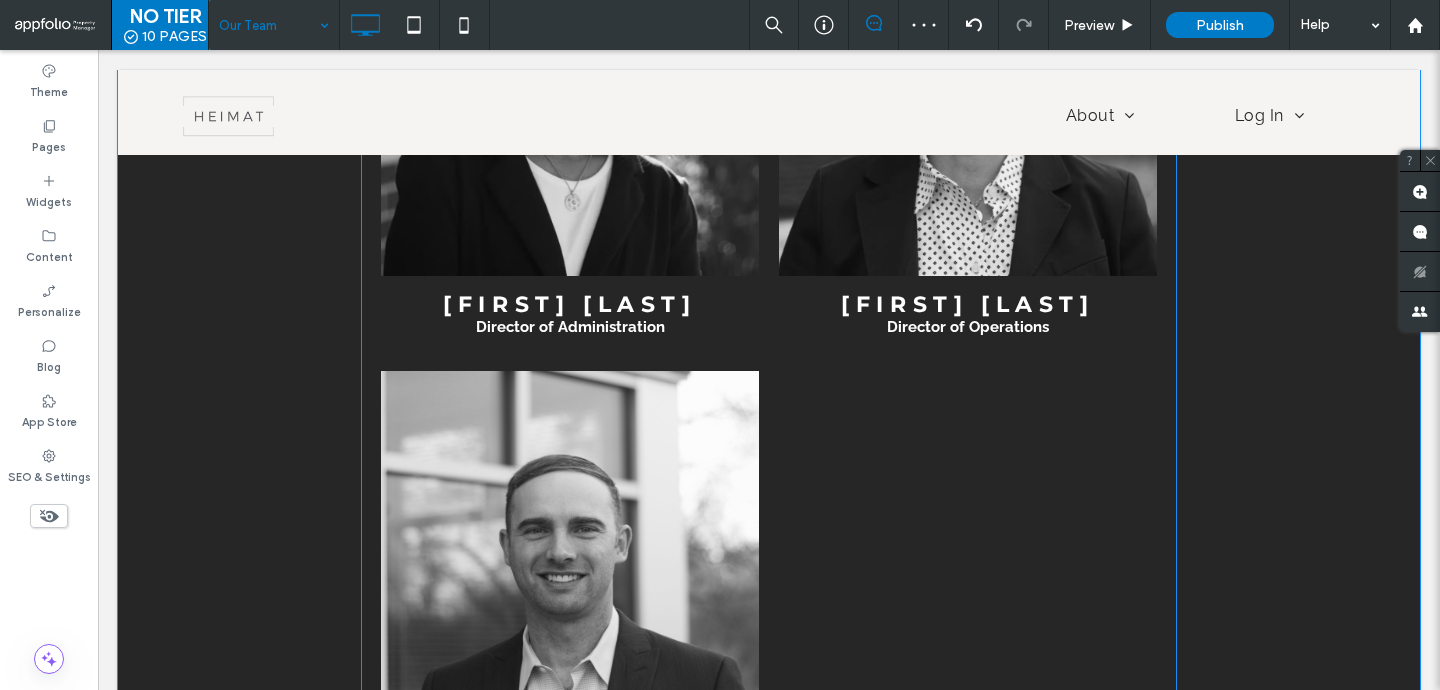 scroll, scrollTop: 1515, scrollLeft: 0, axis: vertical 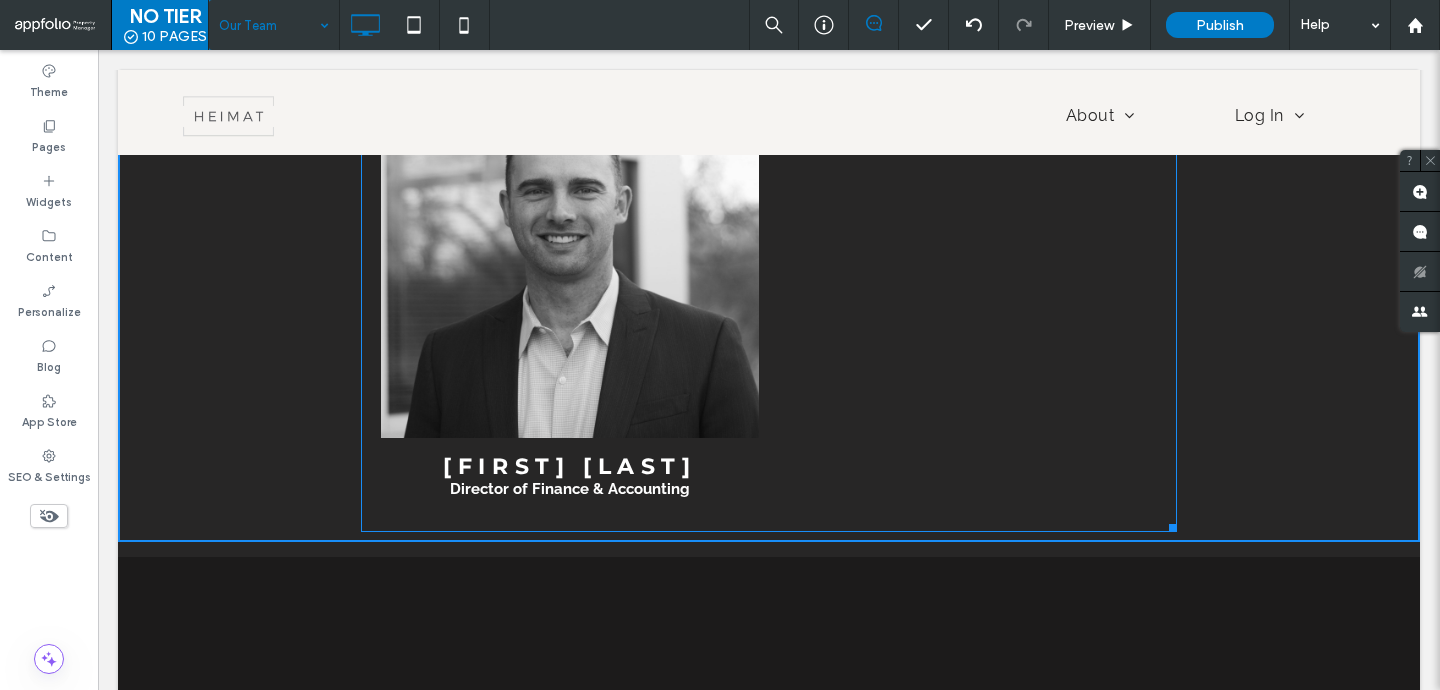 drag, startPoint x: 1165, startPoint y: 522, endPoint x: 1673, endPoint y: 517, distance: 508.0246 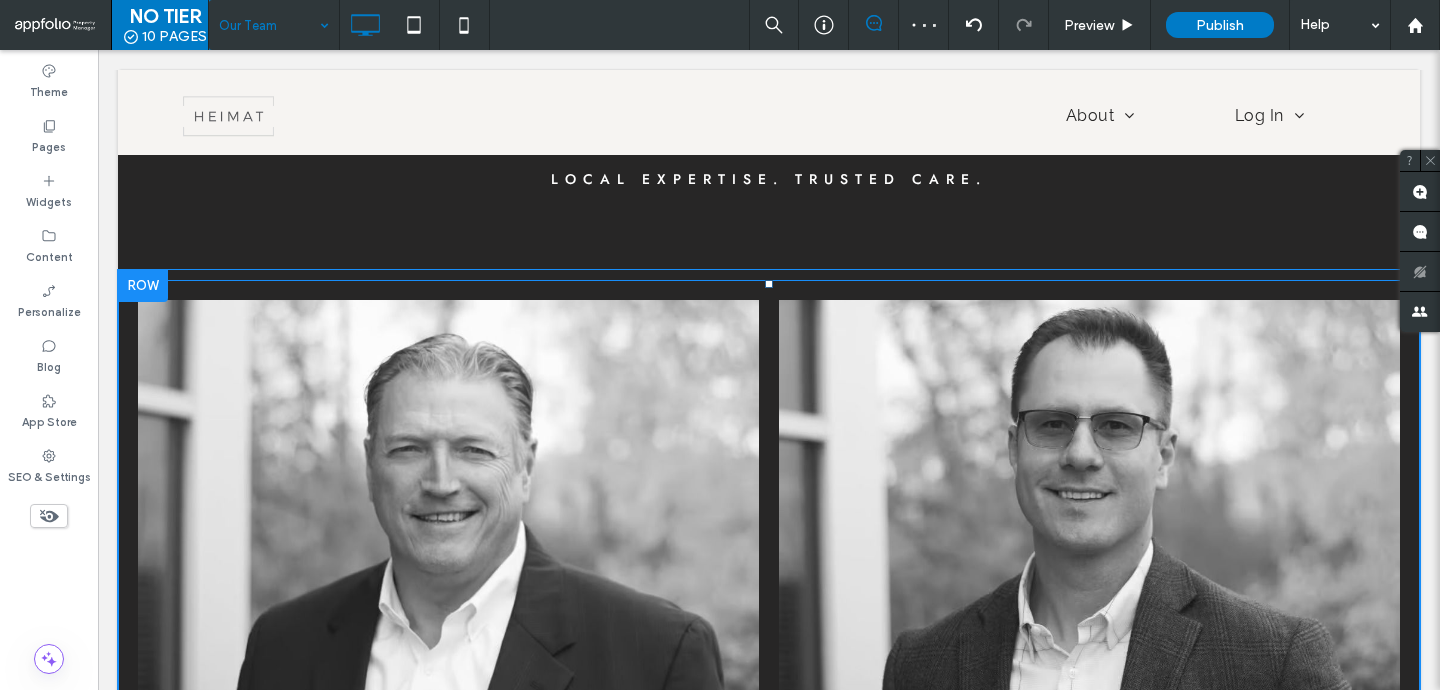 scroll, scrollTop: 327, scrollLeft: 0, axis: vertical 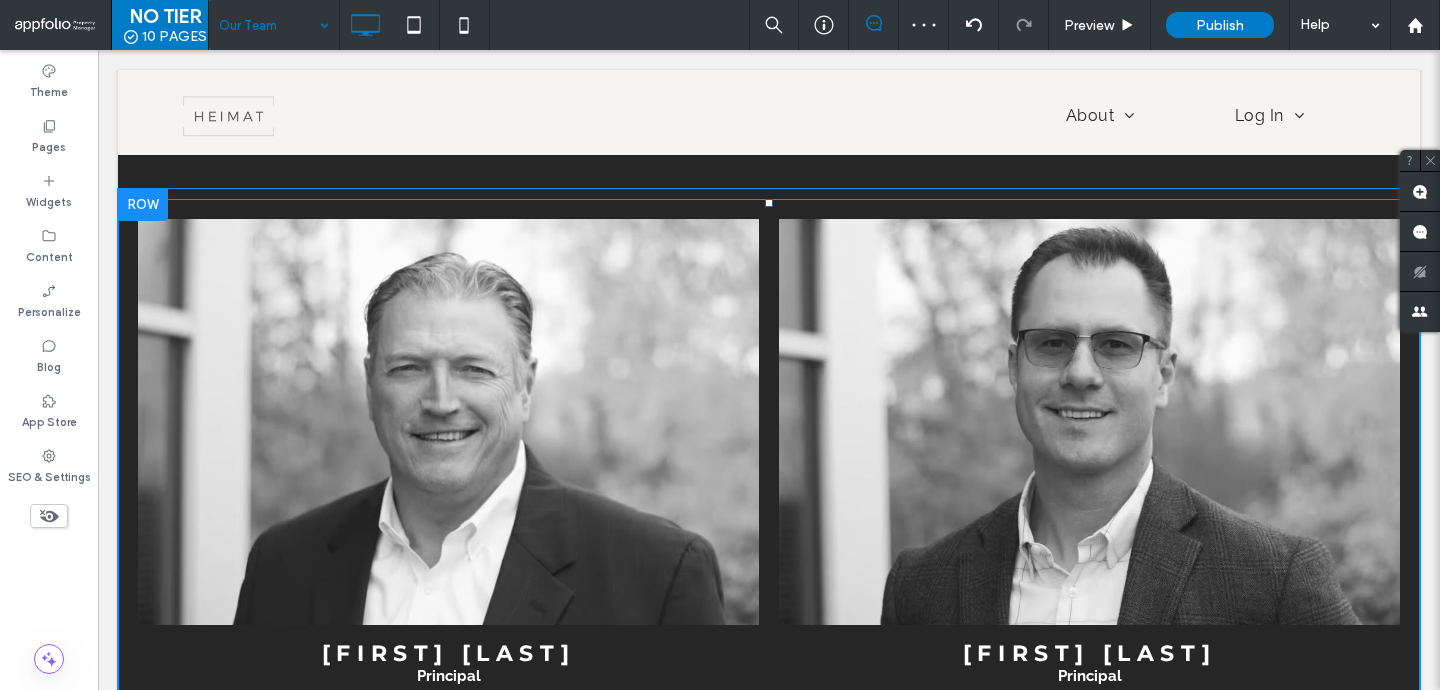 click at bounding box center (1089, 422) 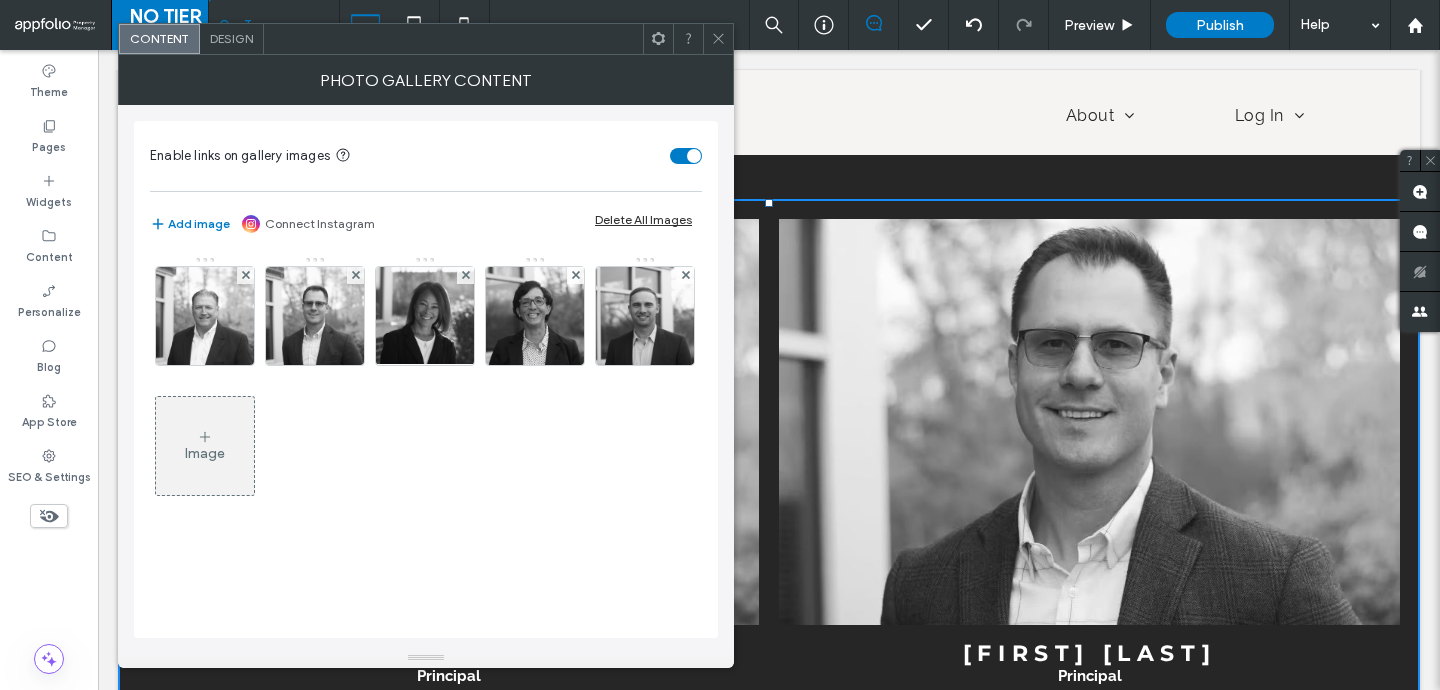 click on "Design" at bounding box center (231, 38) 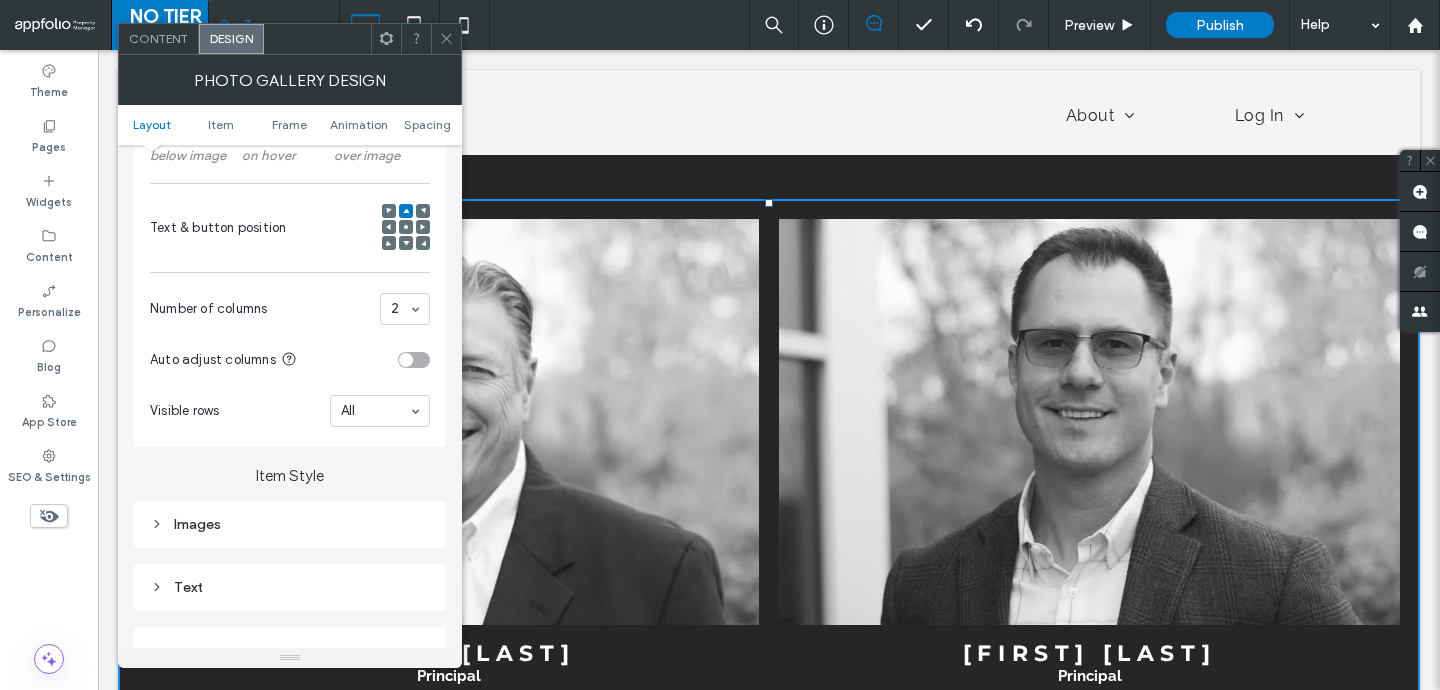 scroll, scrollTop: 562, scrollLeft: 0, axis: vertical 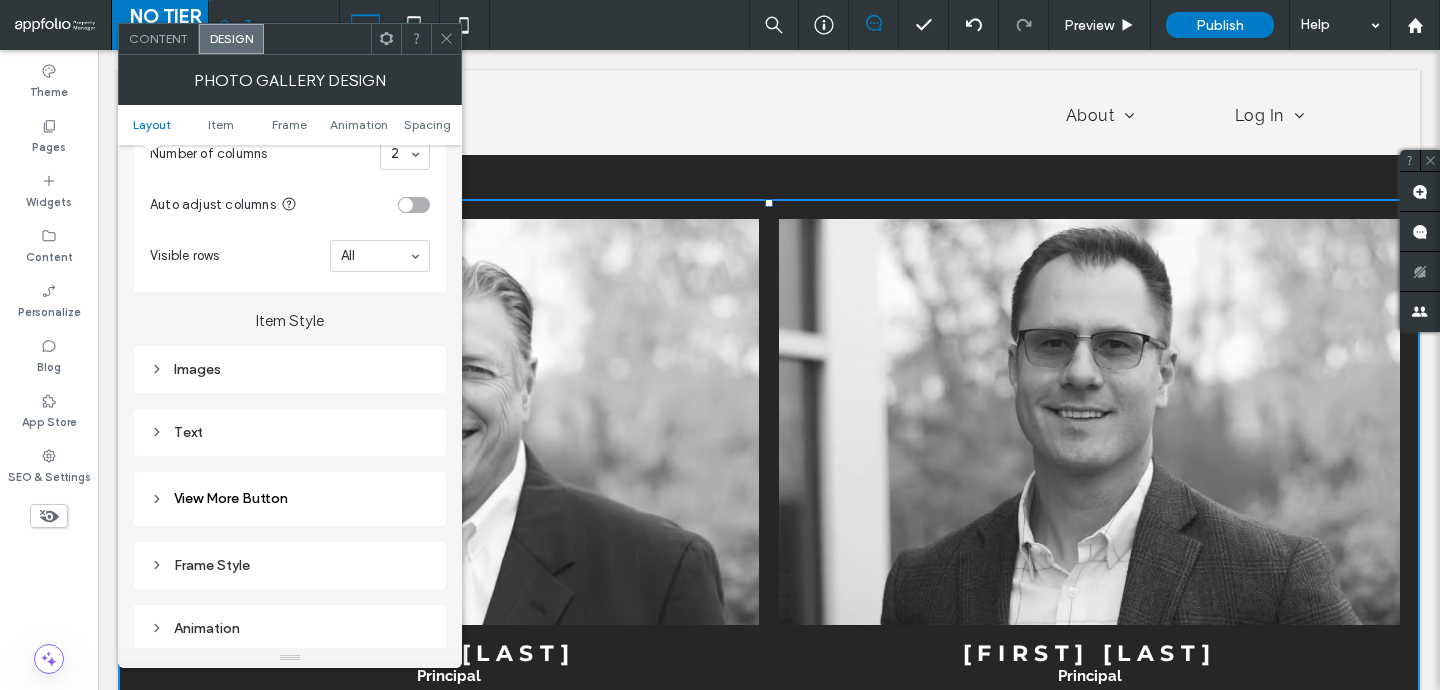 click on "Images" at bounding box center [290, 369] 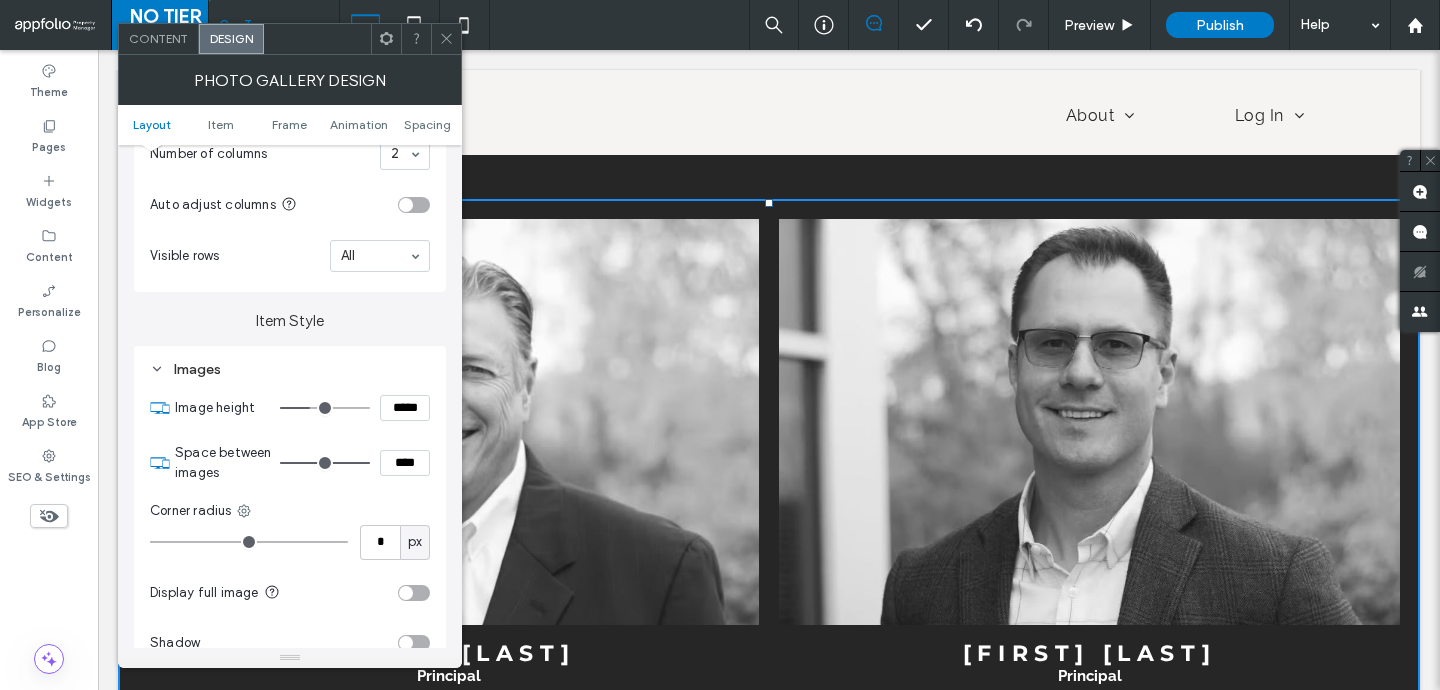 scroll, scrollTop: 609, scrollLeft: 0, axis: vertical 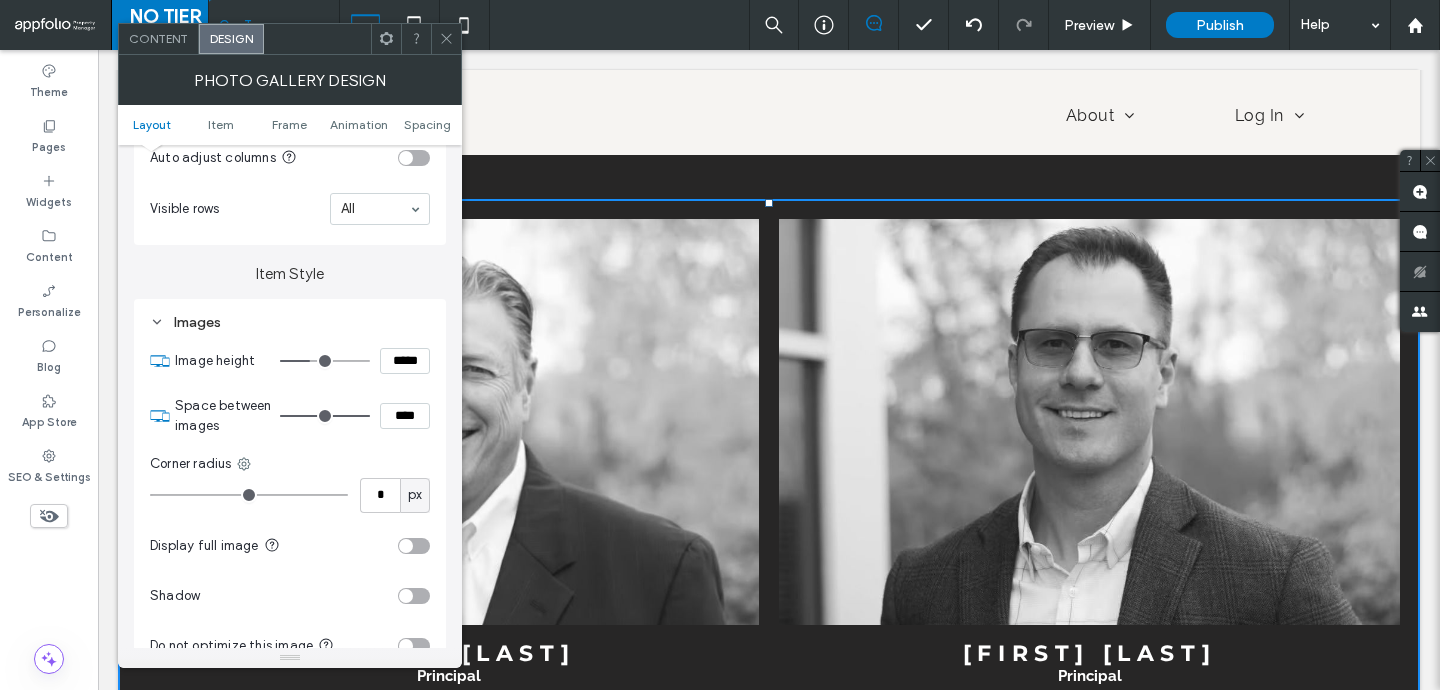 type on "*" 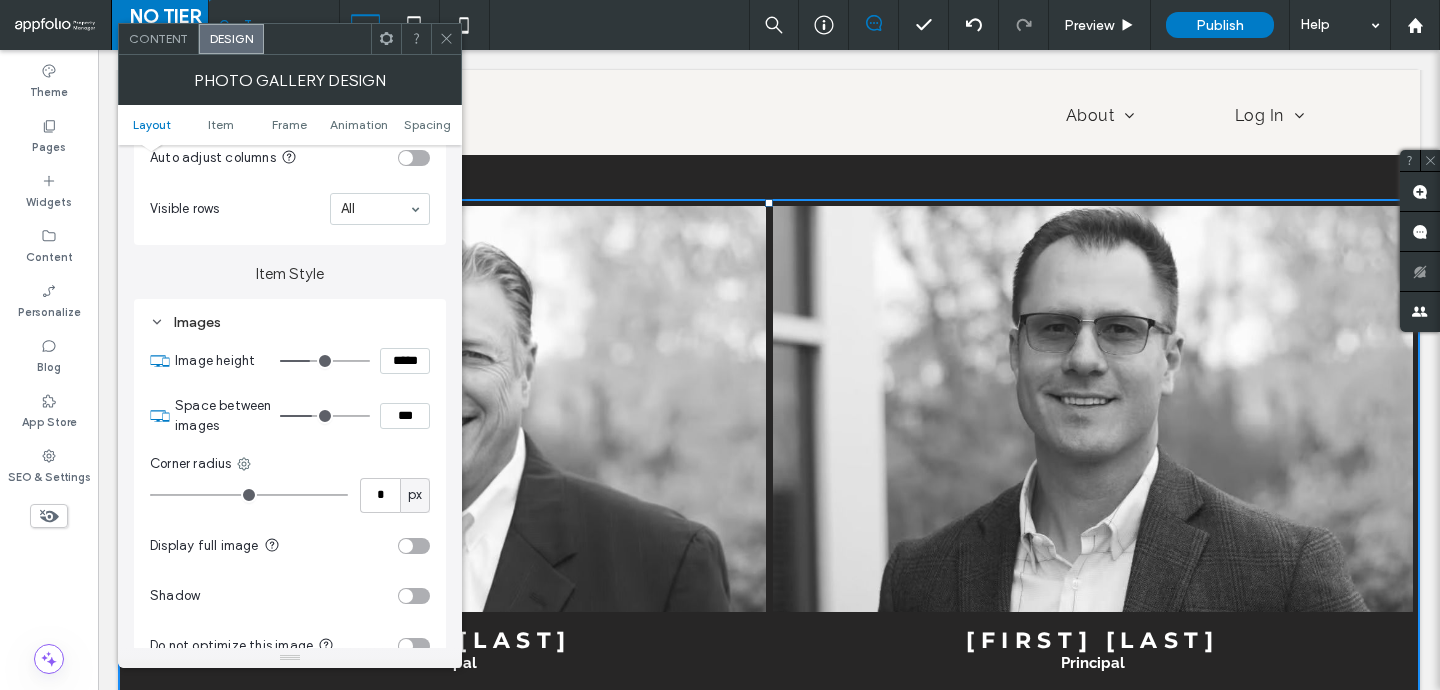 type on "*" 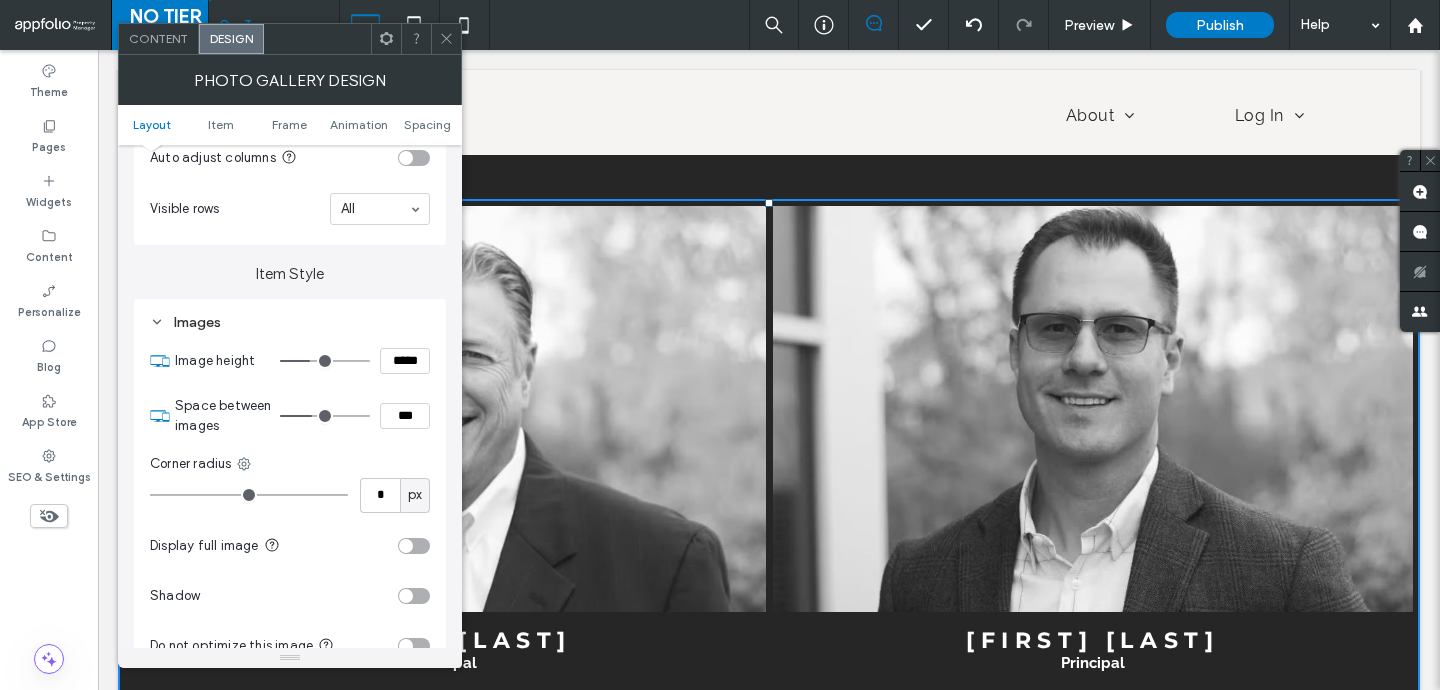 type on "***" 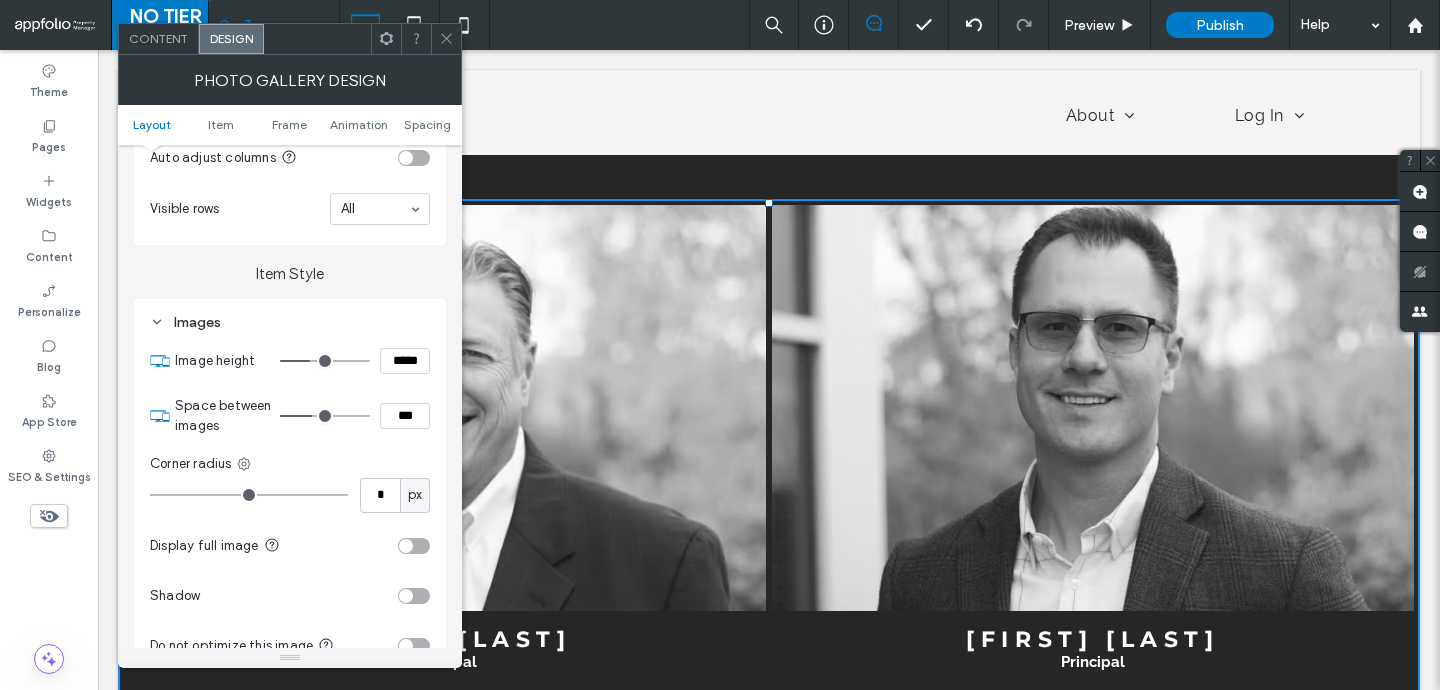 type on "*" 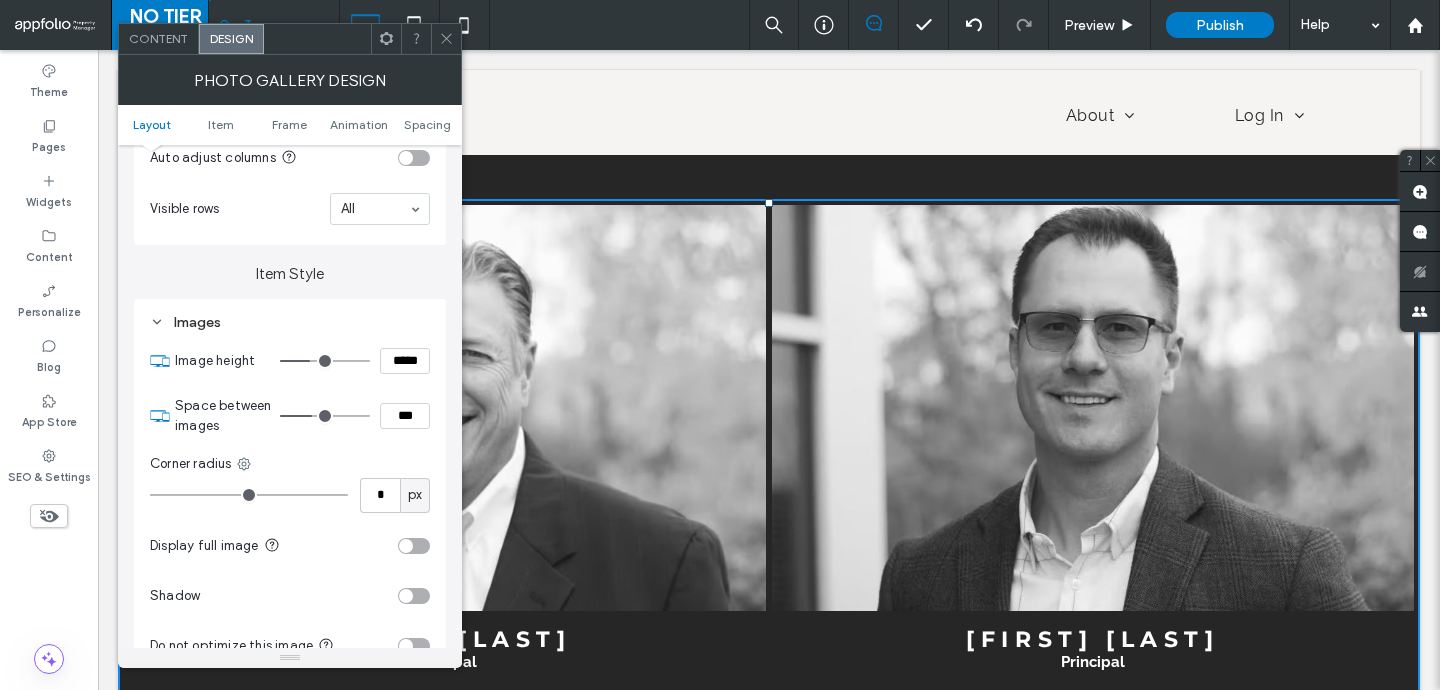 type on "***" 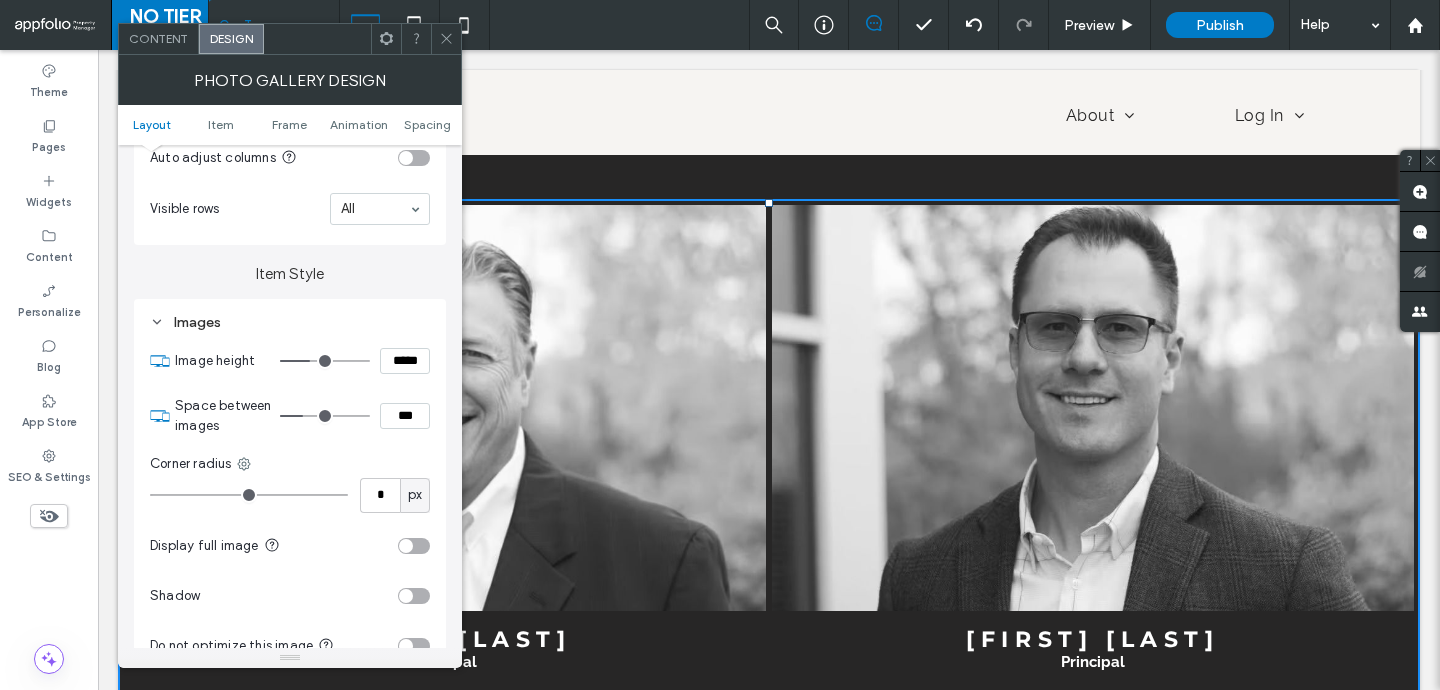 type on "*" 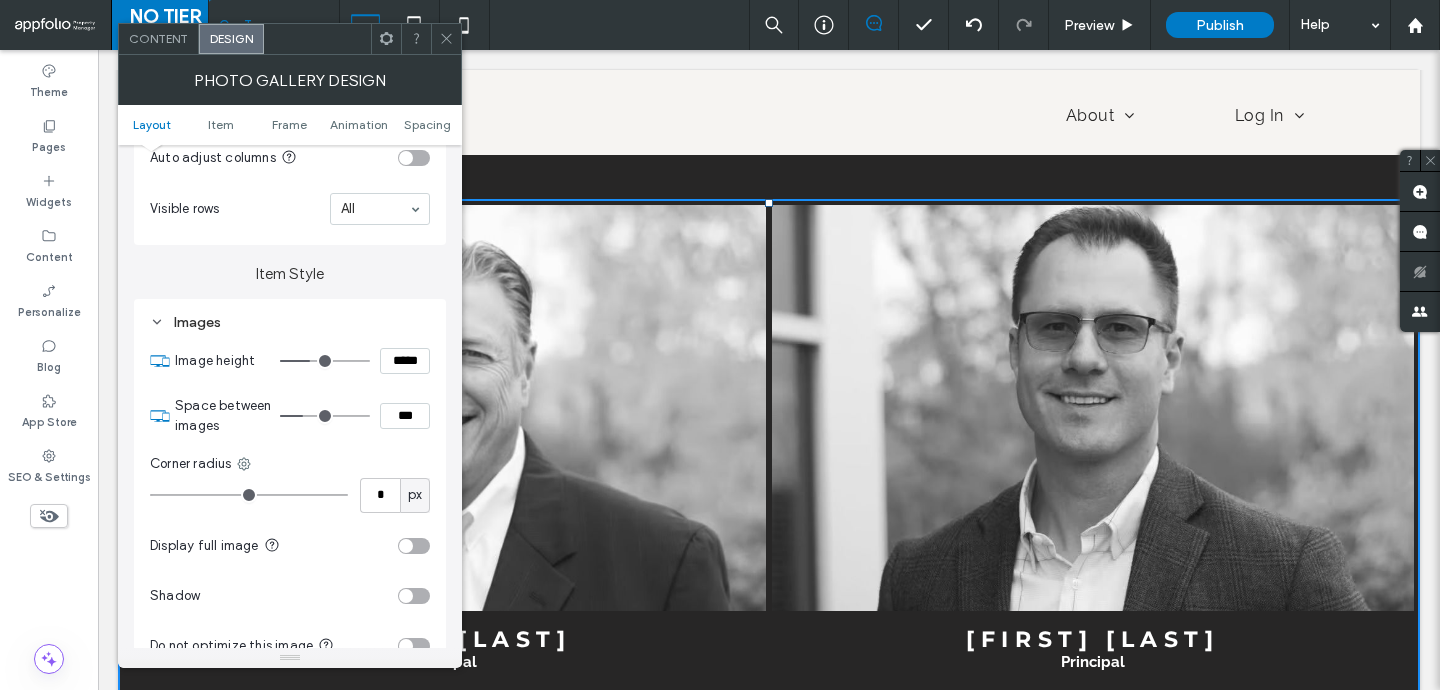 type on "***" 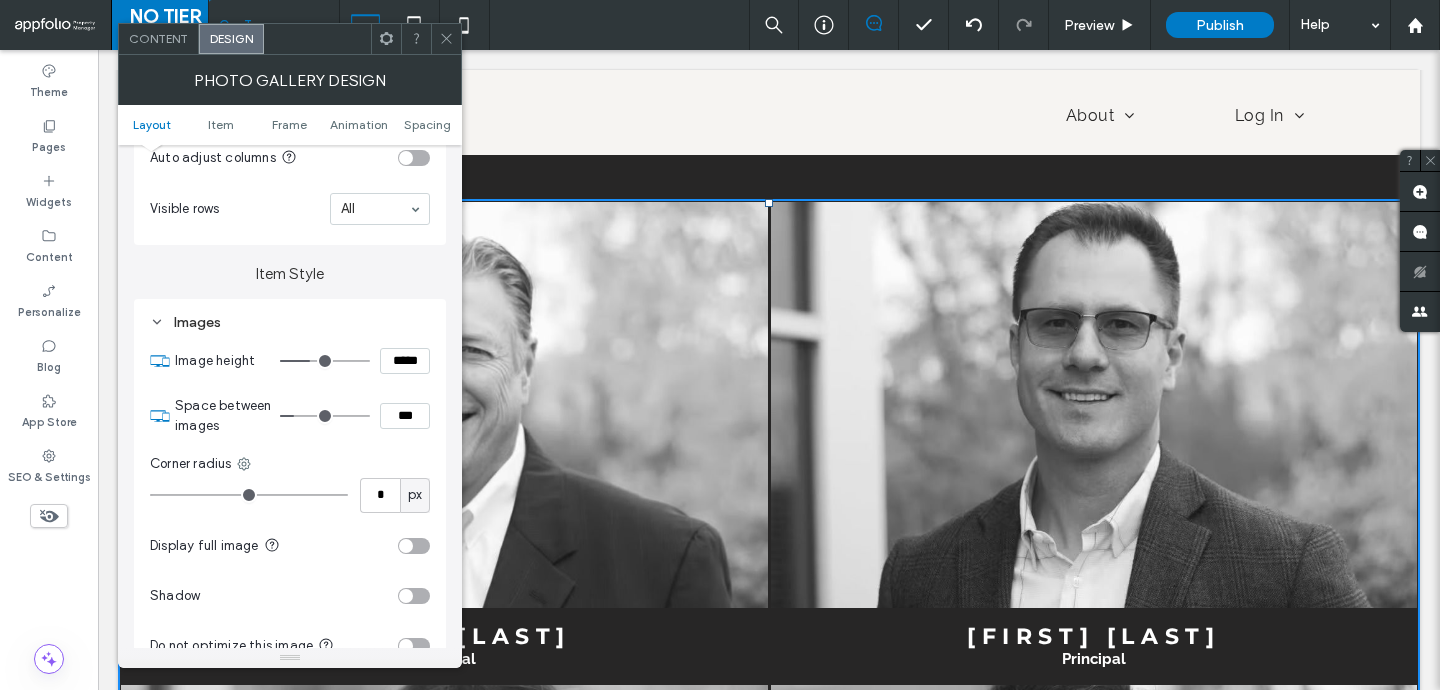 type on "*" 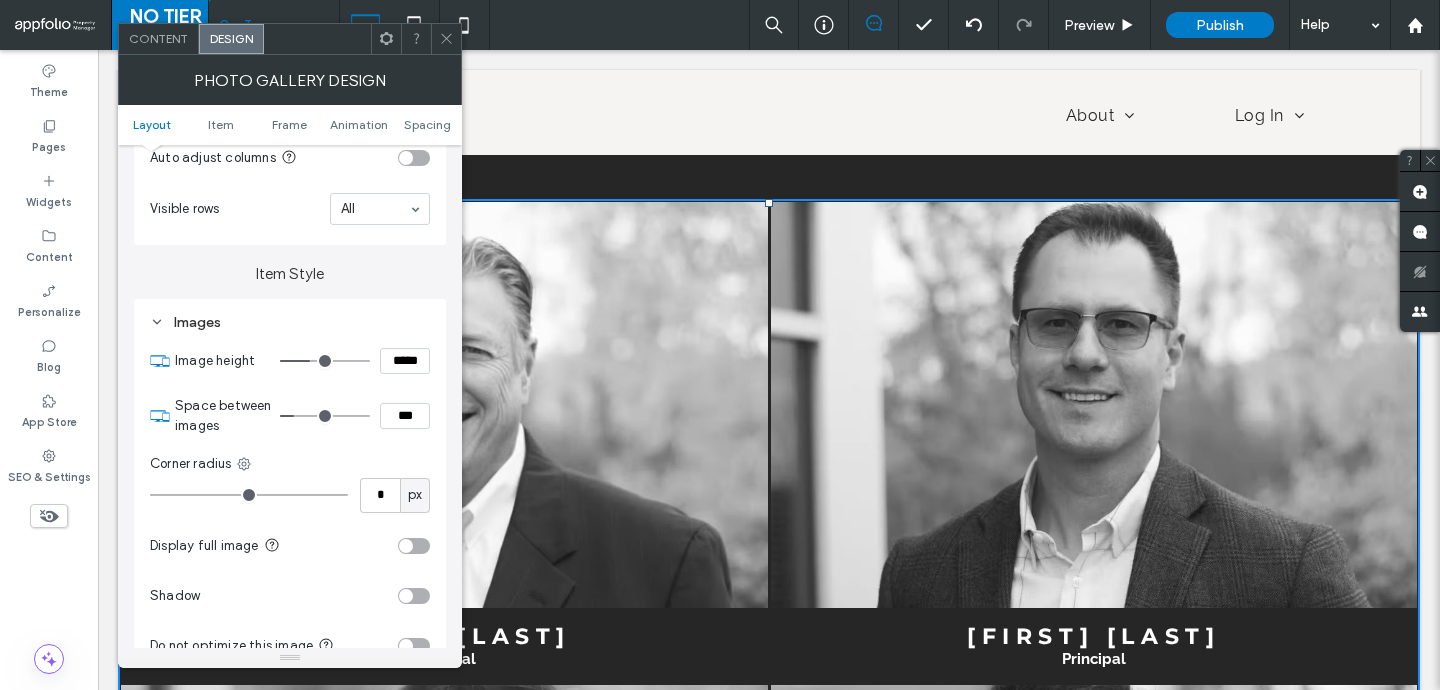 type on "***" 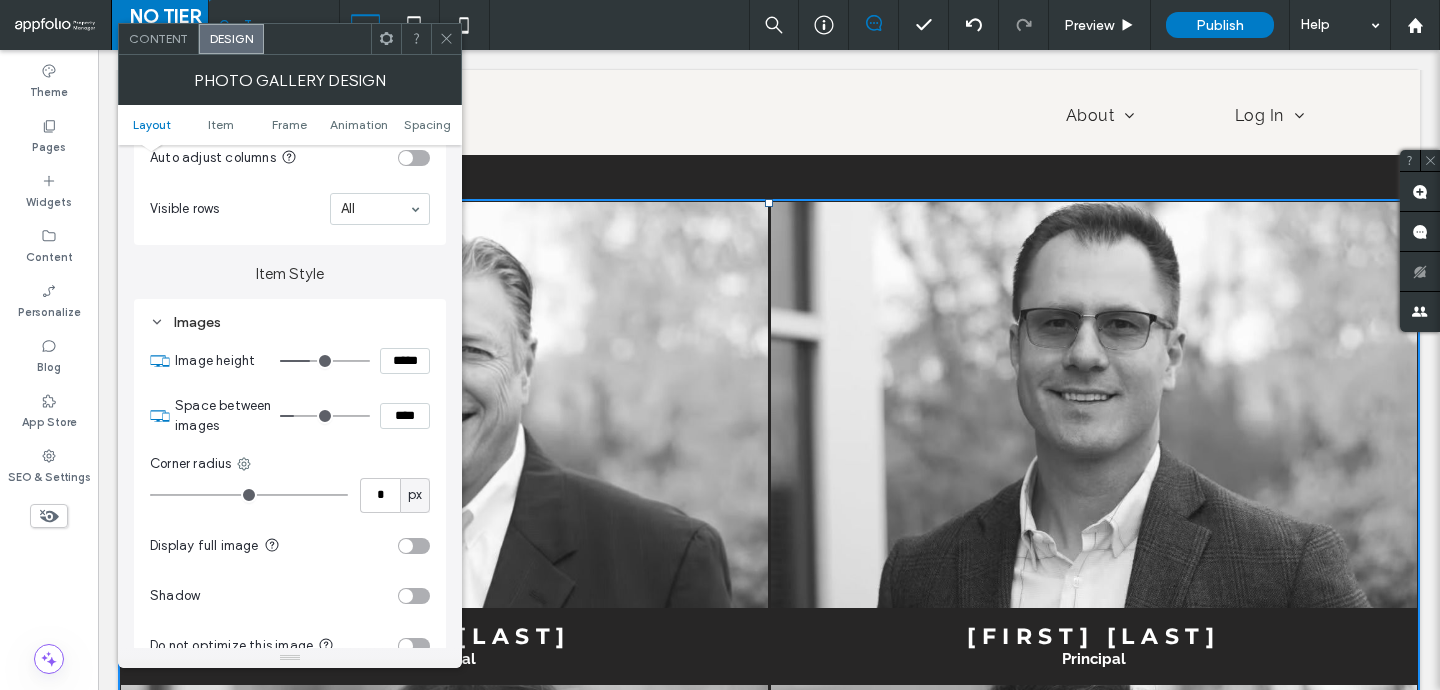 type on "**" 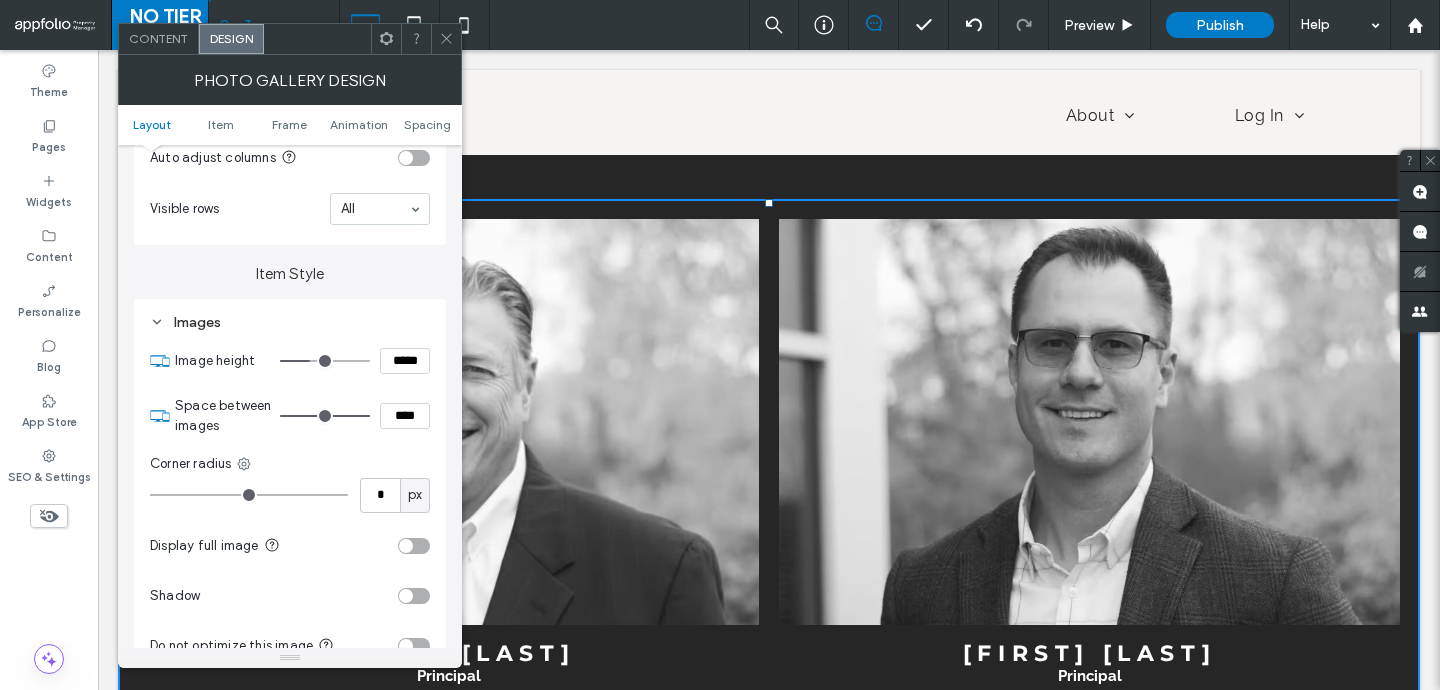 drag, startPoint x: 314, startPoint y: 420, endPoint x: 470, endPoint y: 423, distance: 156.02884 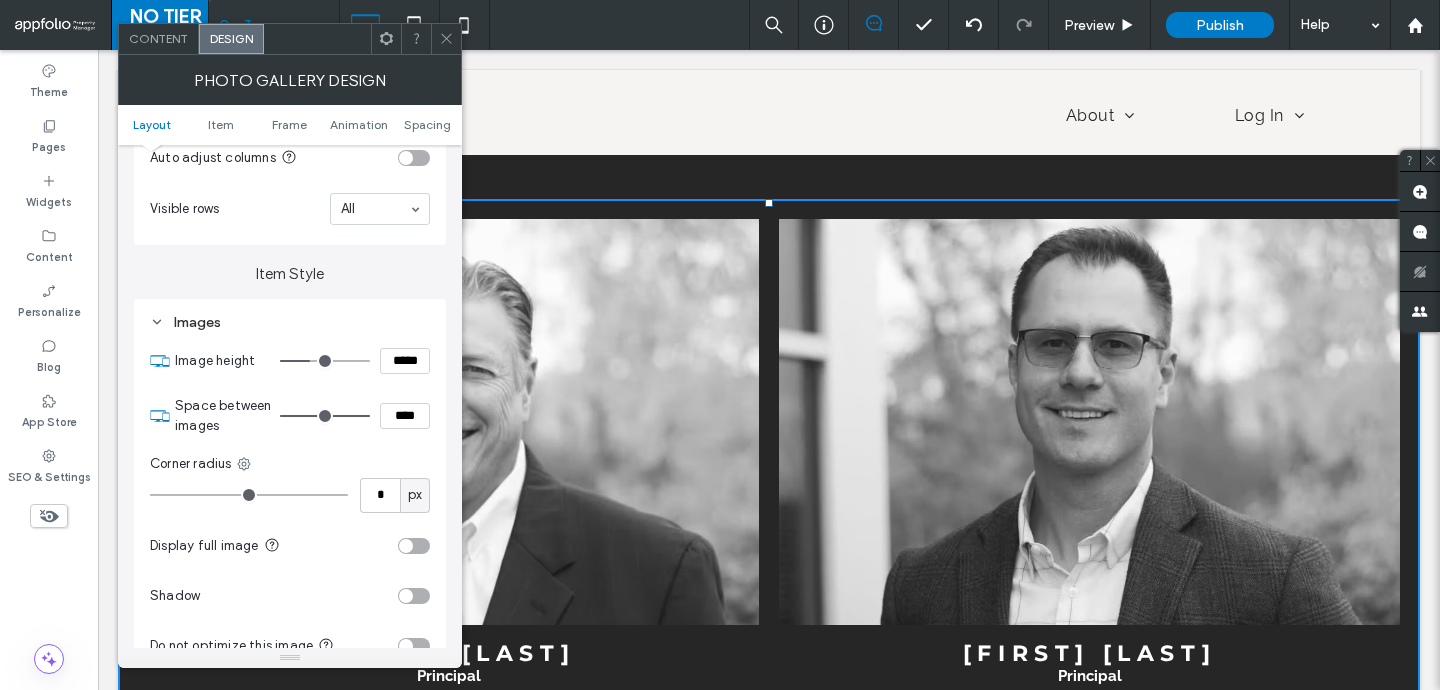 click at bounding box center (325, 416) 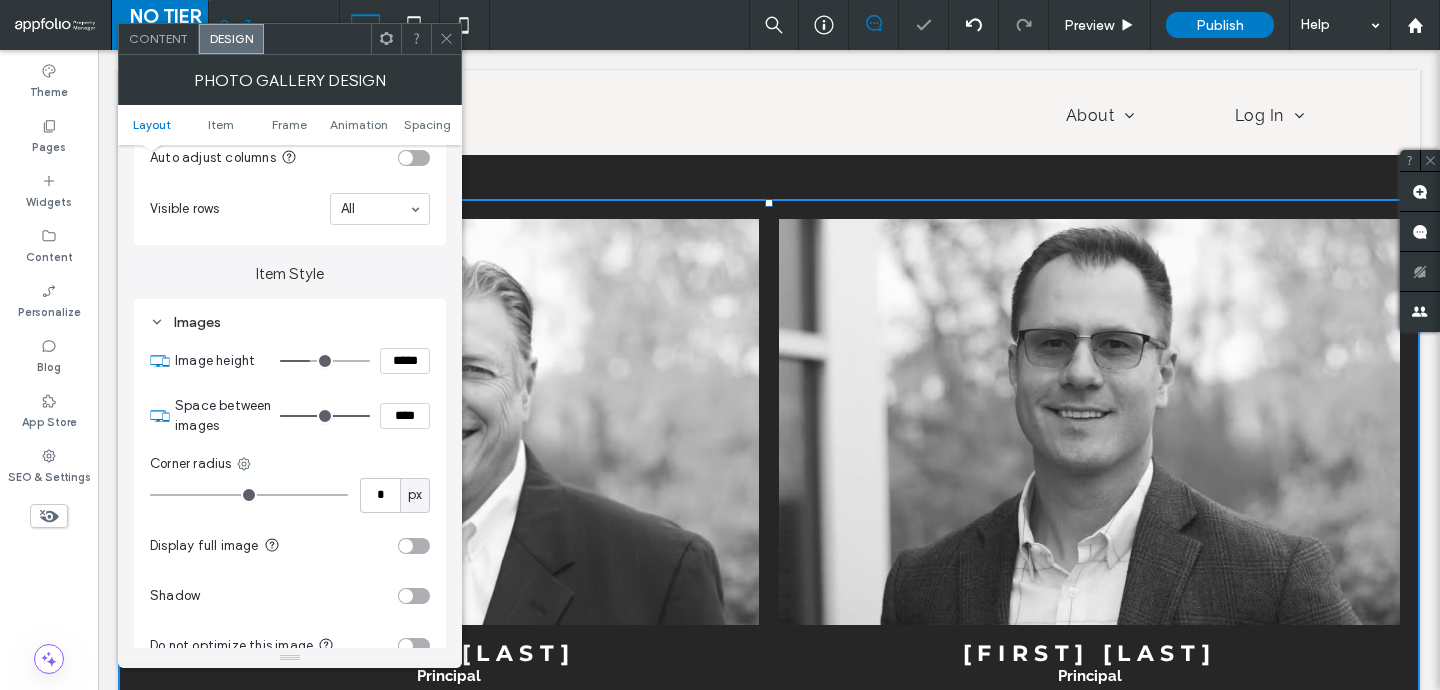 type on "***" 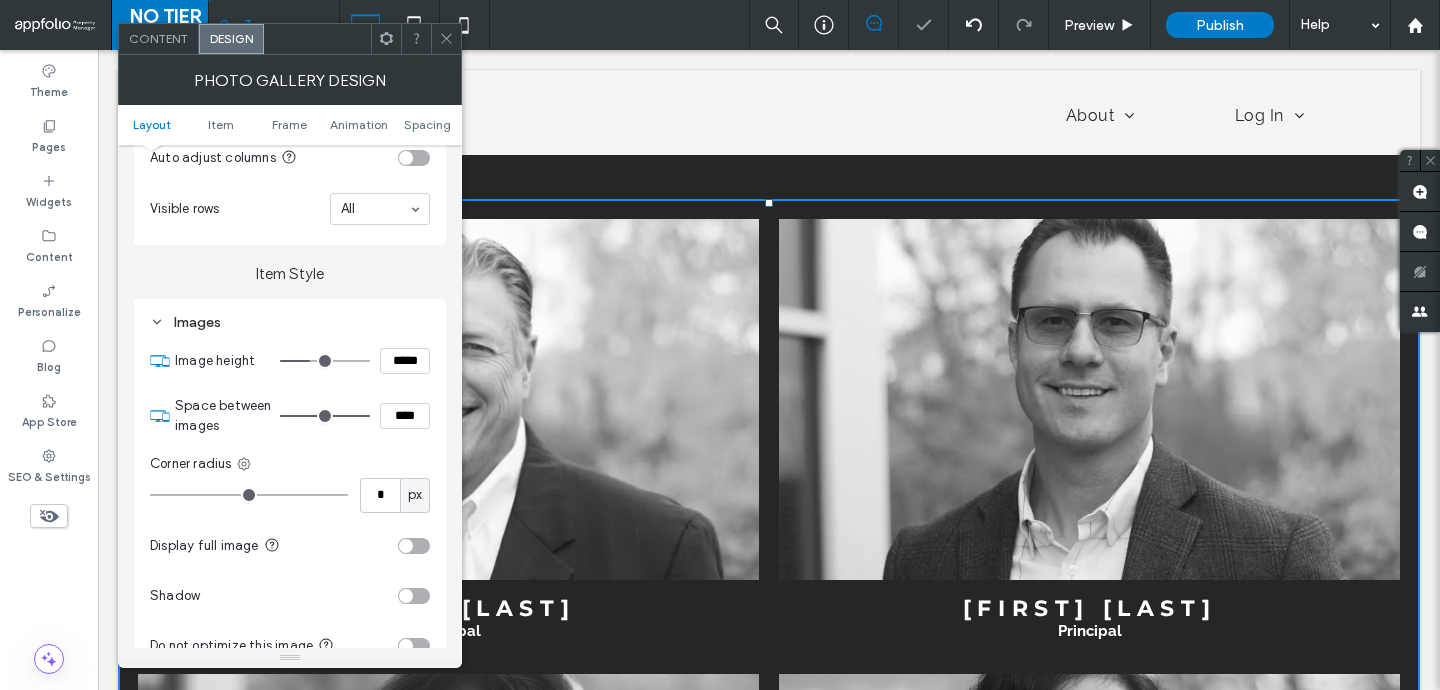 type on "***" 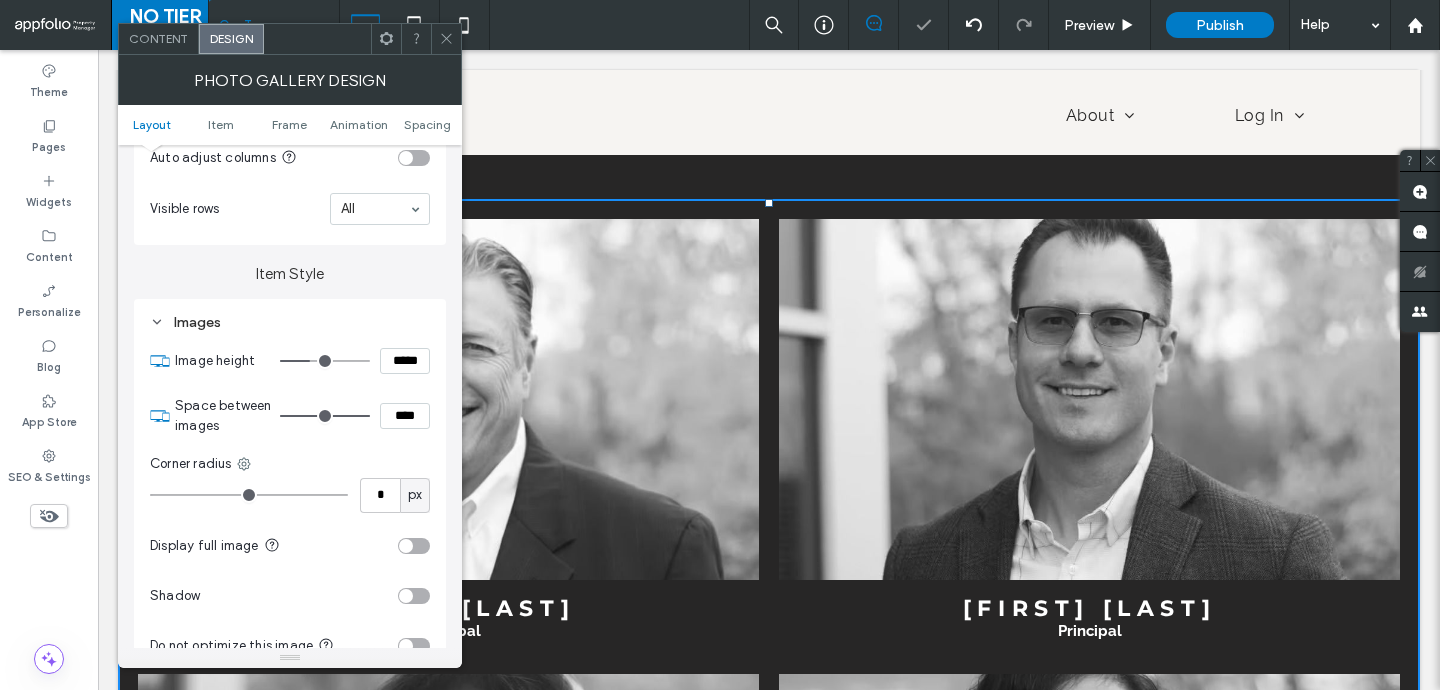 type on "*****" 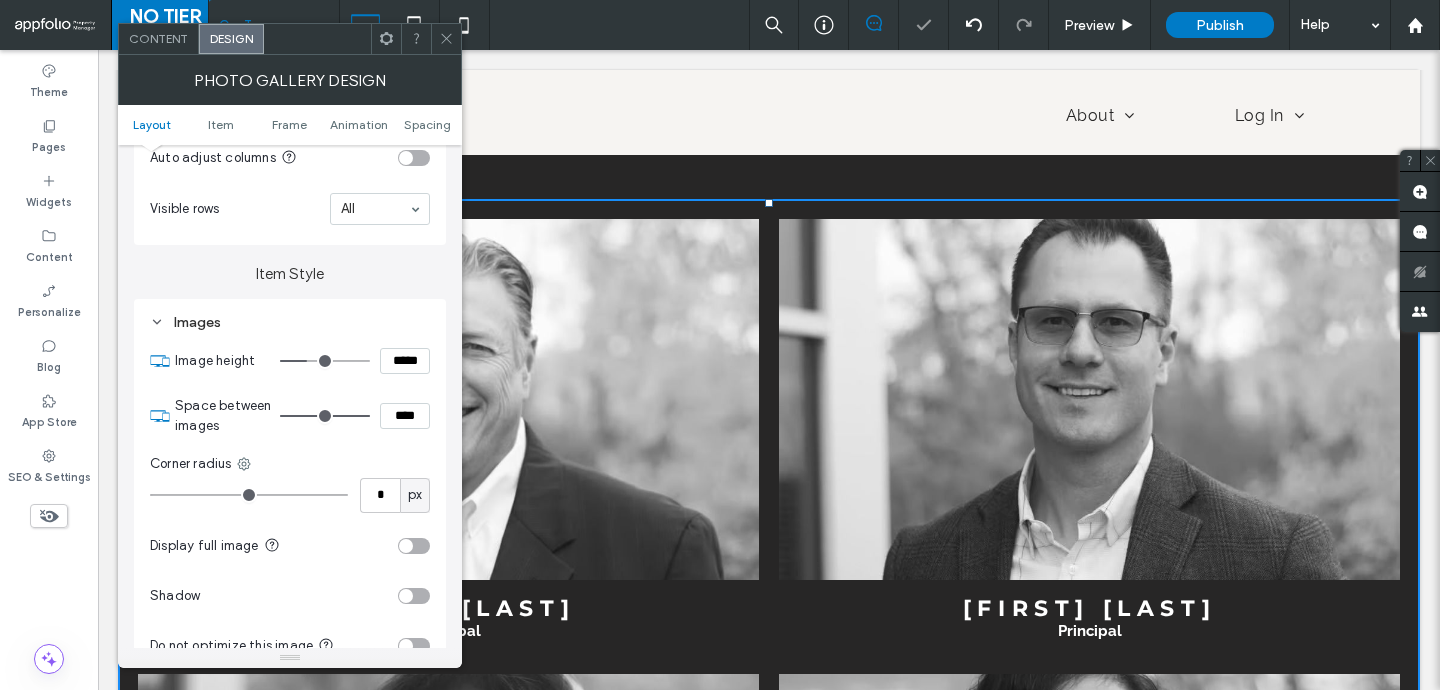 type on "***" 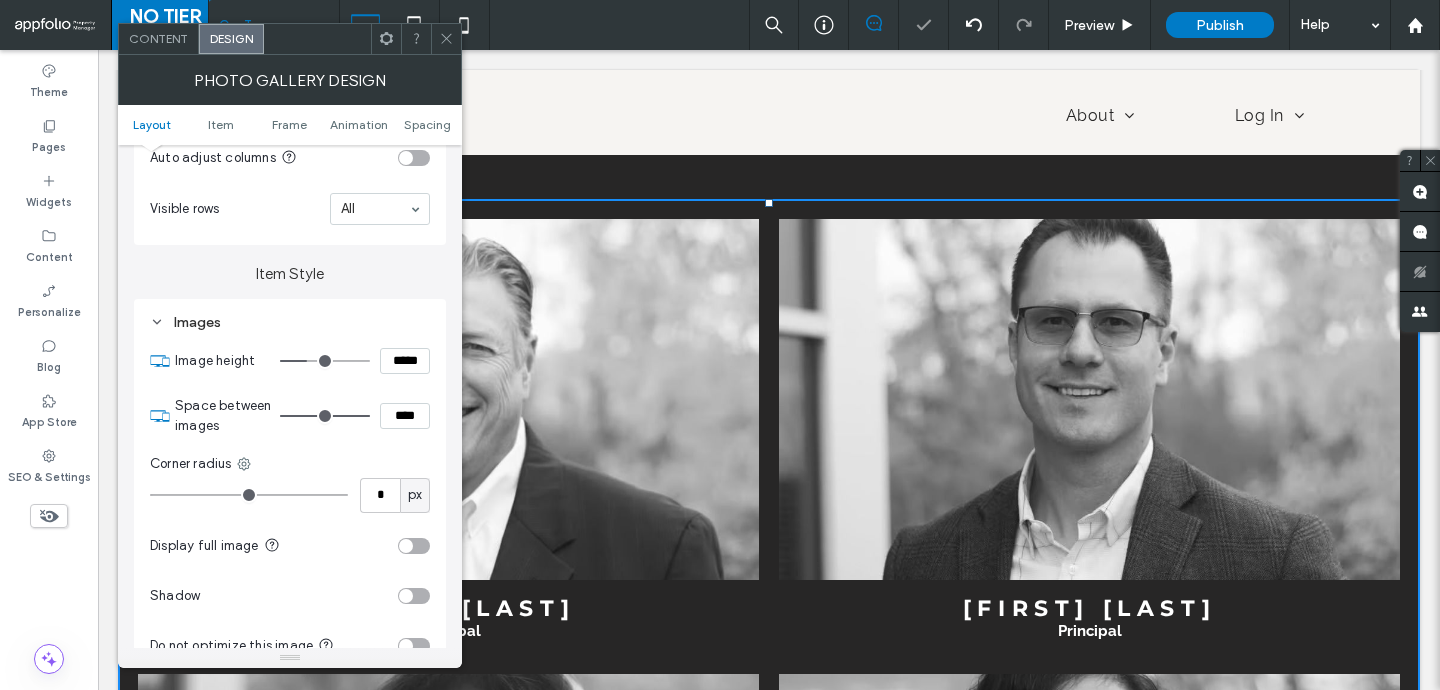 type on "*****" 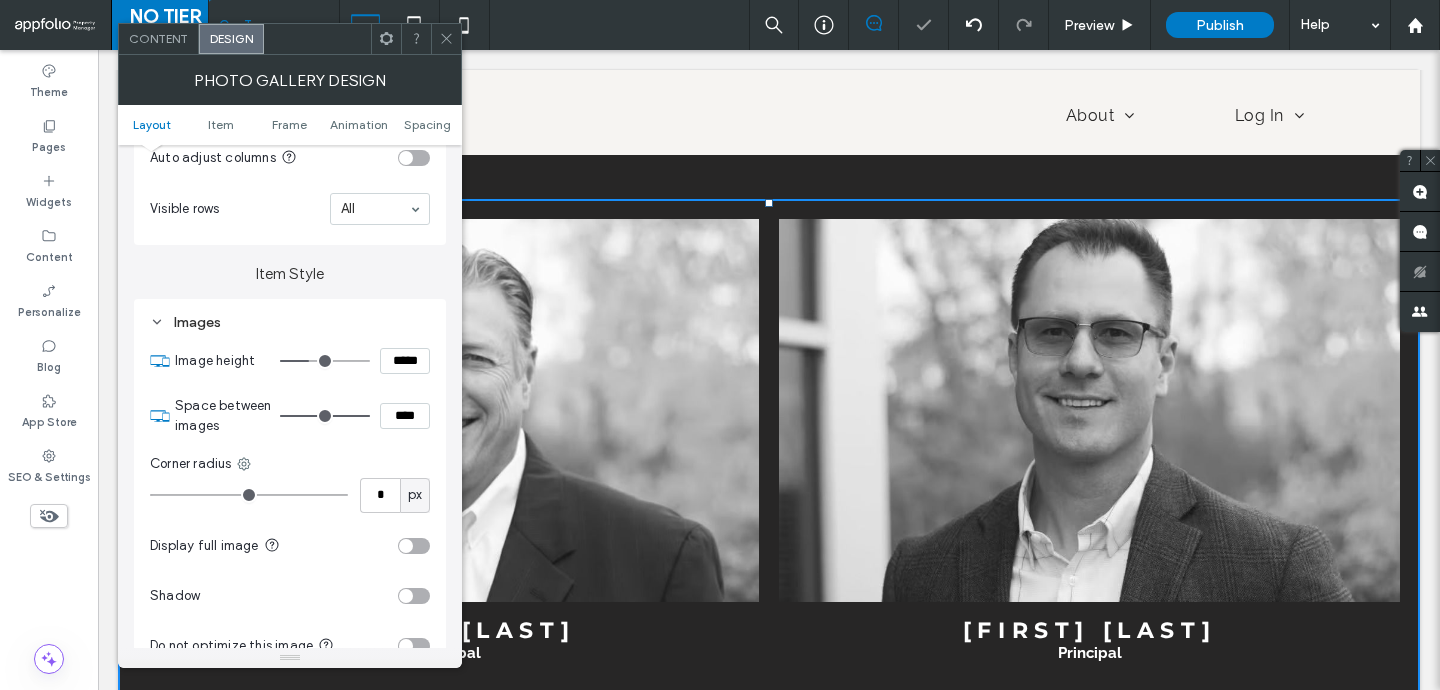 type on "***" 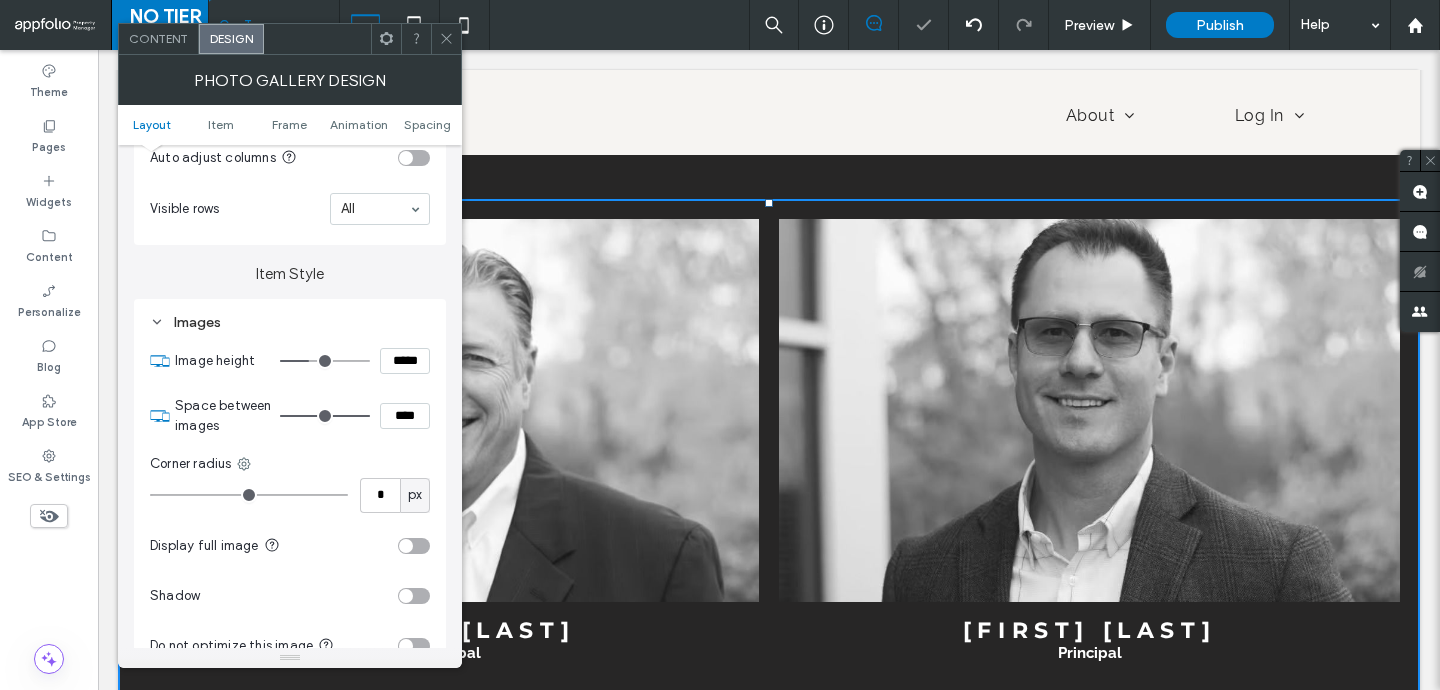 type on "*****" 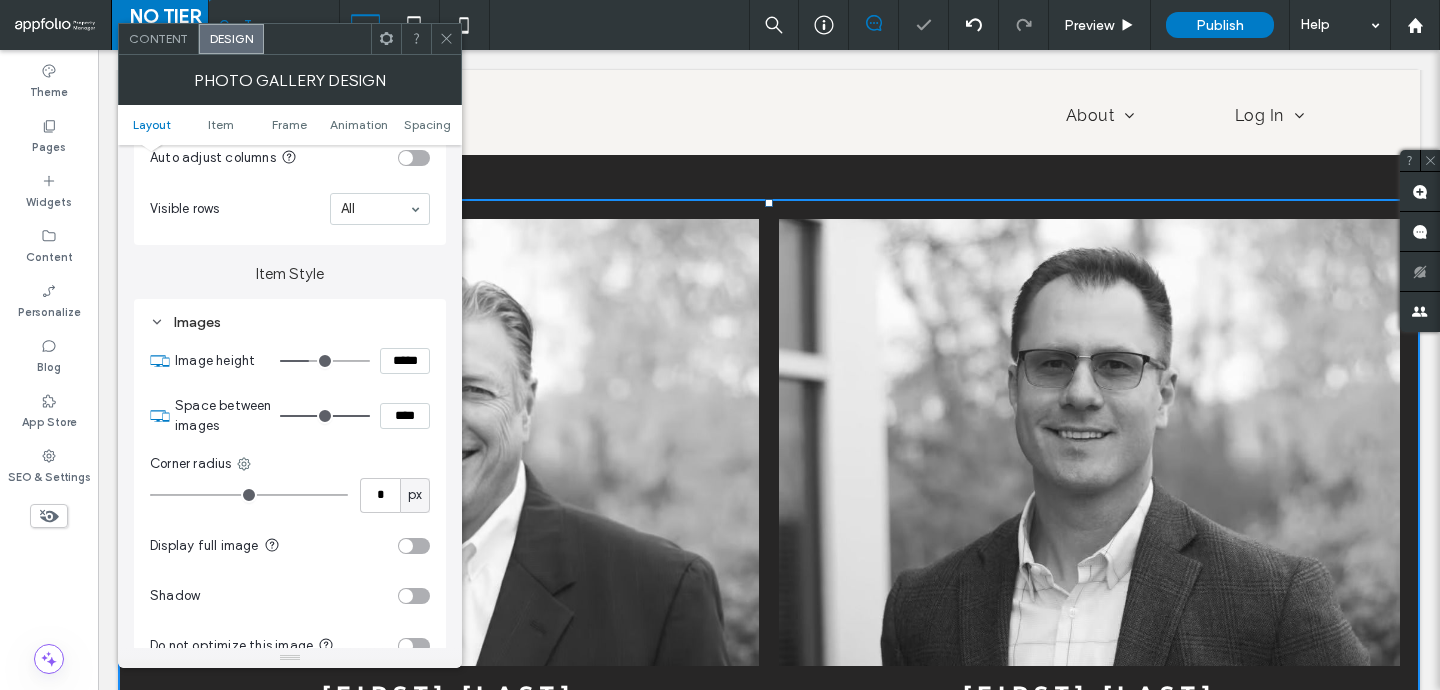 type on "***" 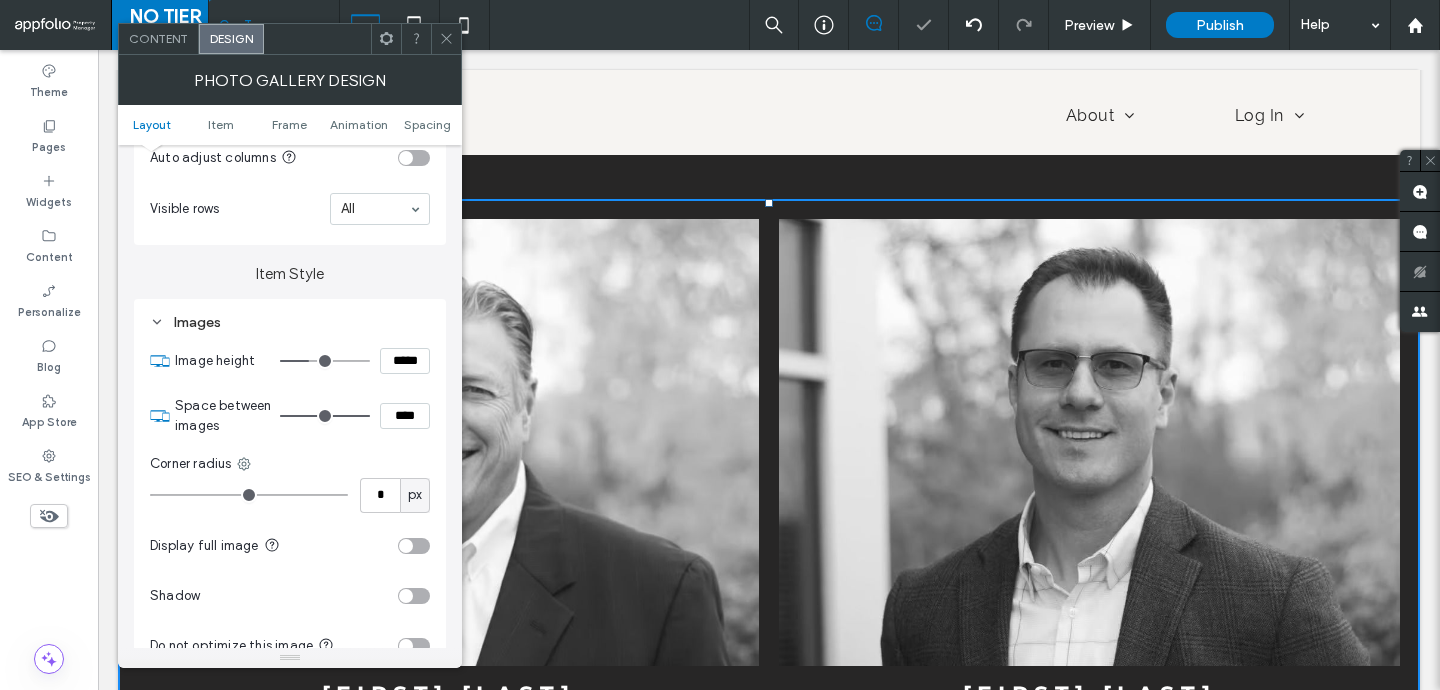 type on "*****" 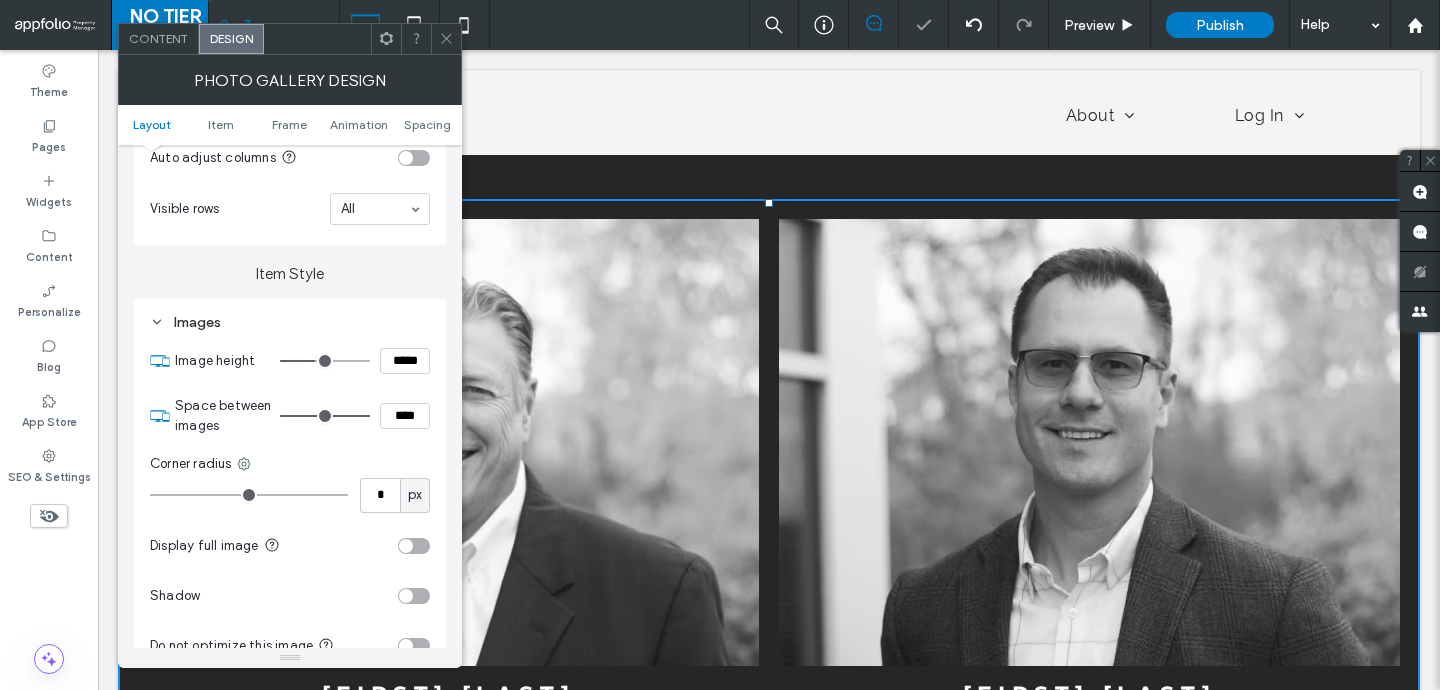 type on "***" 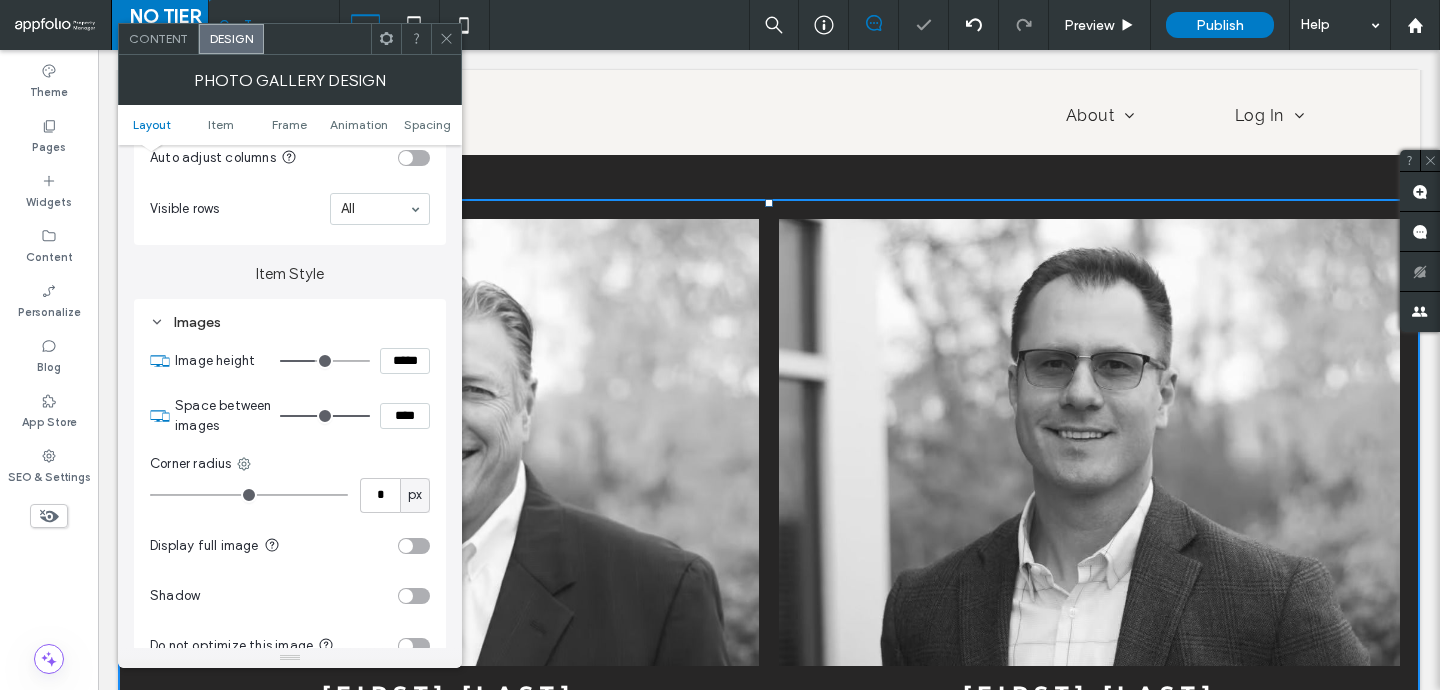 type on "*****" 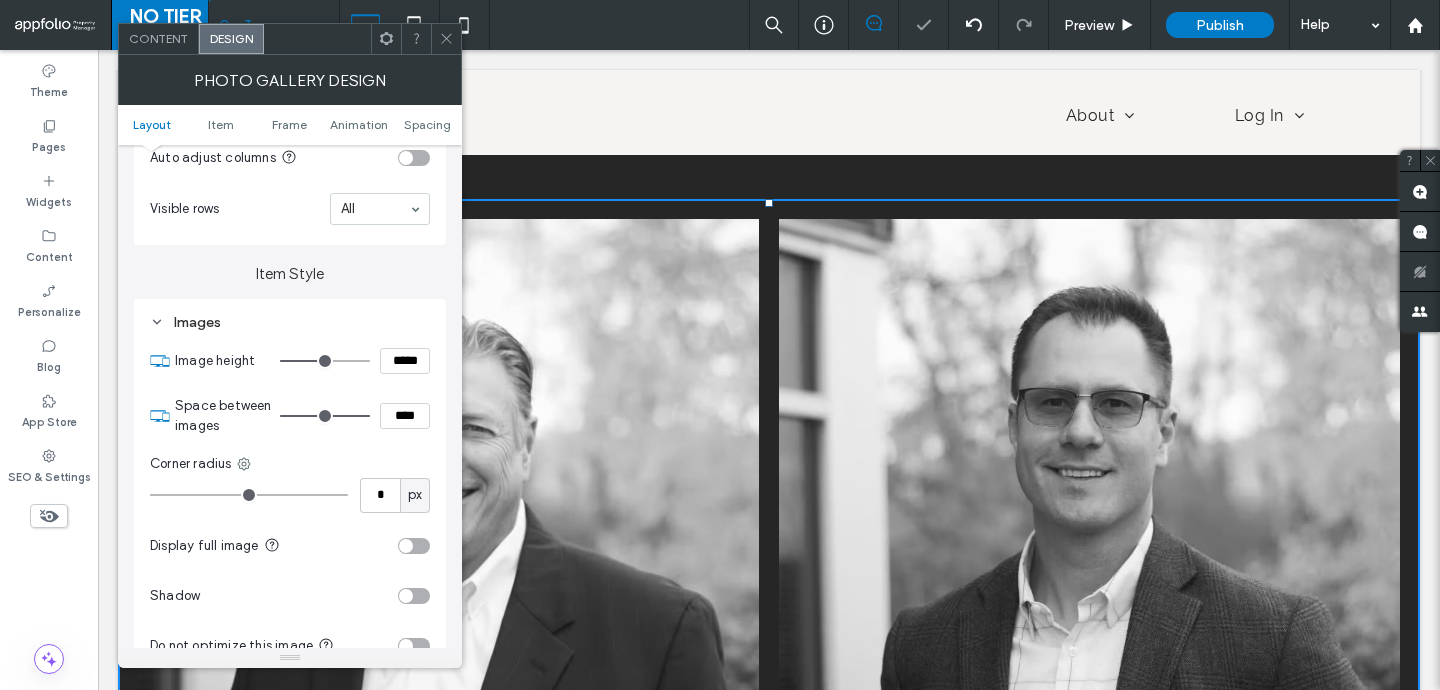 drag, startPoint x: 308, startPoint y: 366, endPoint x: 320, endPoint y: 366, distance: 12 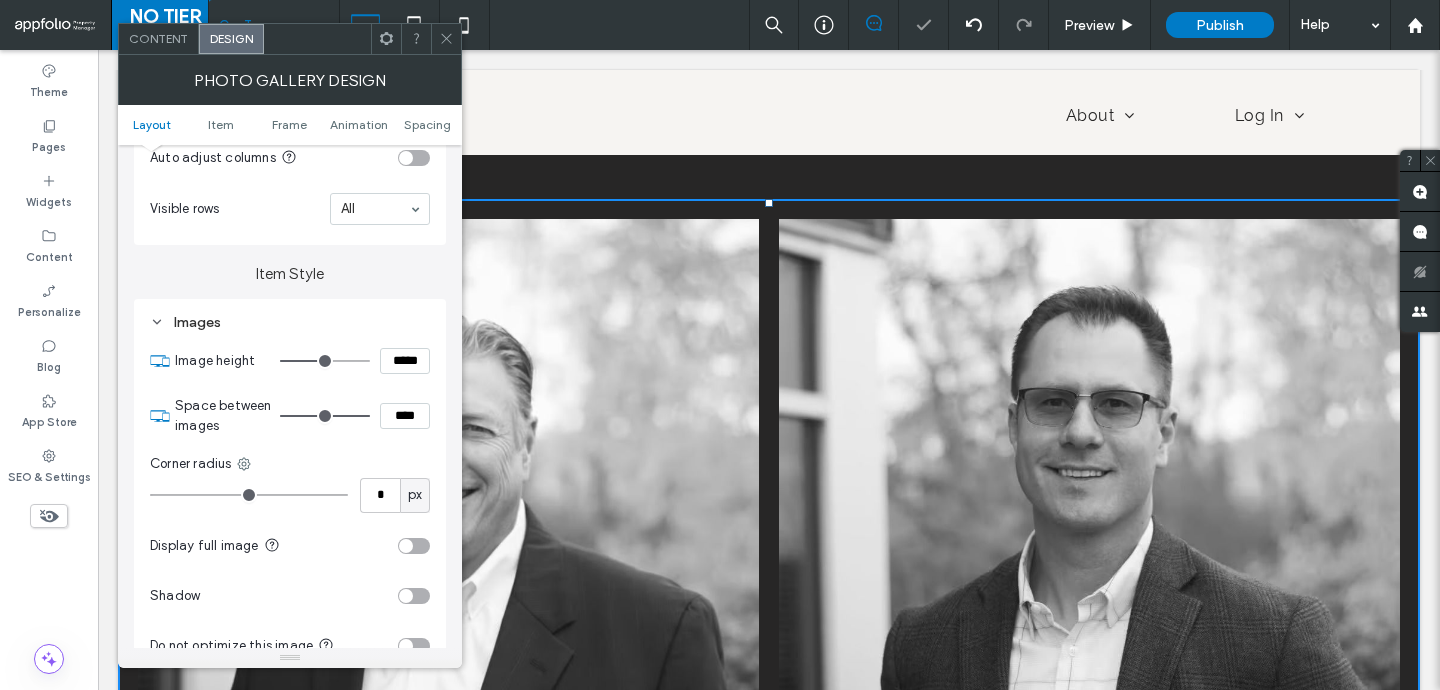 click at bounding box center (325, 361) 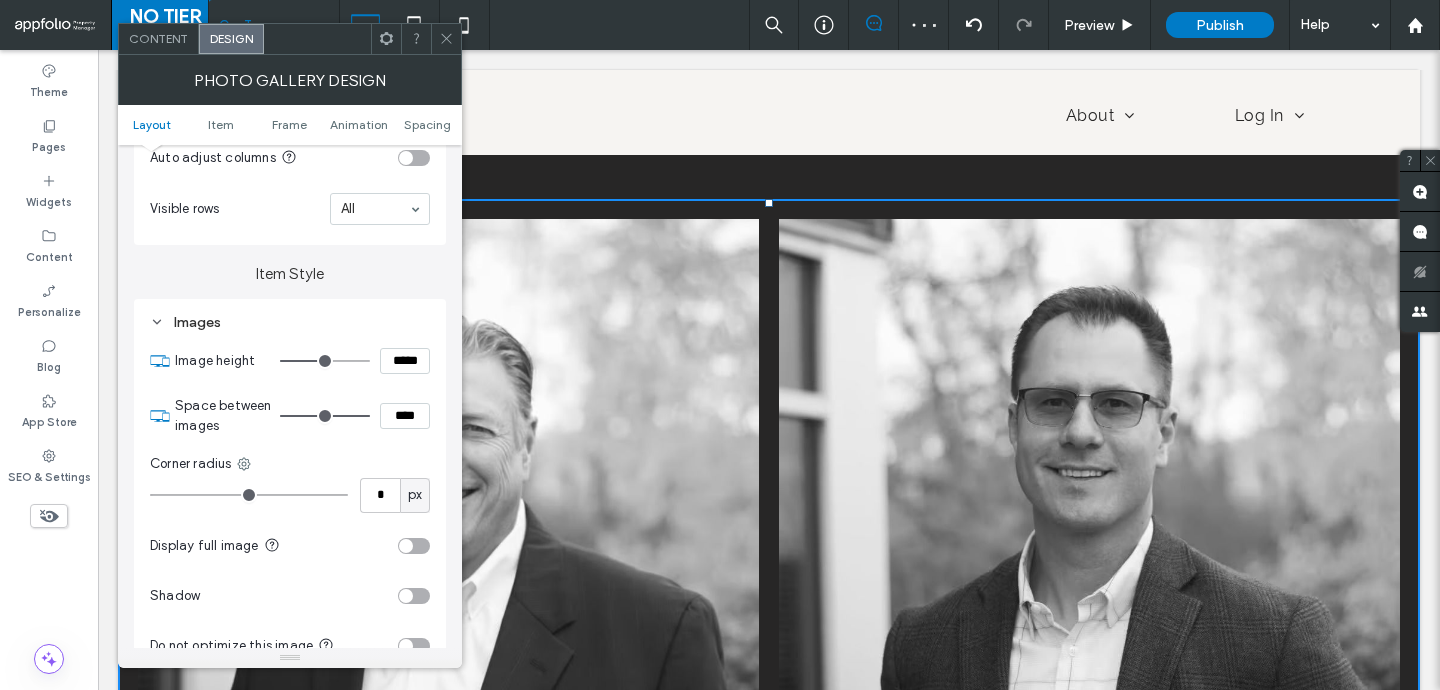 type on "***" 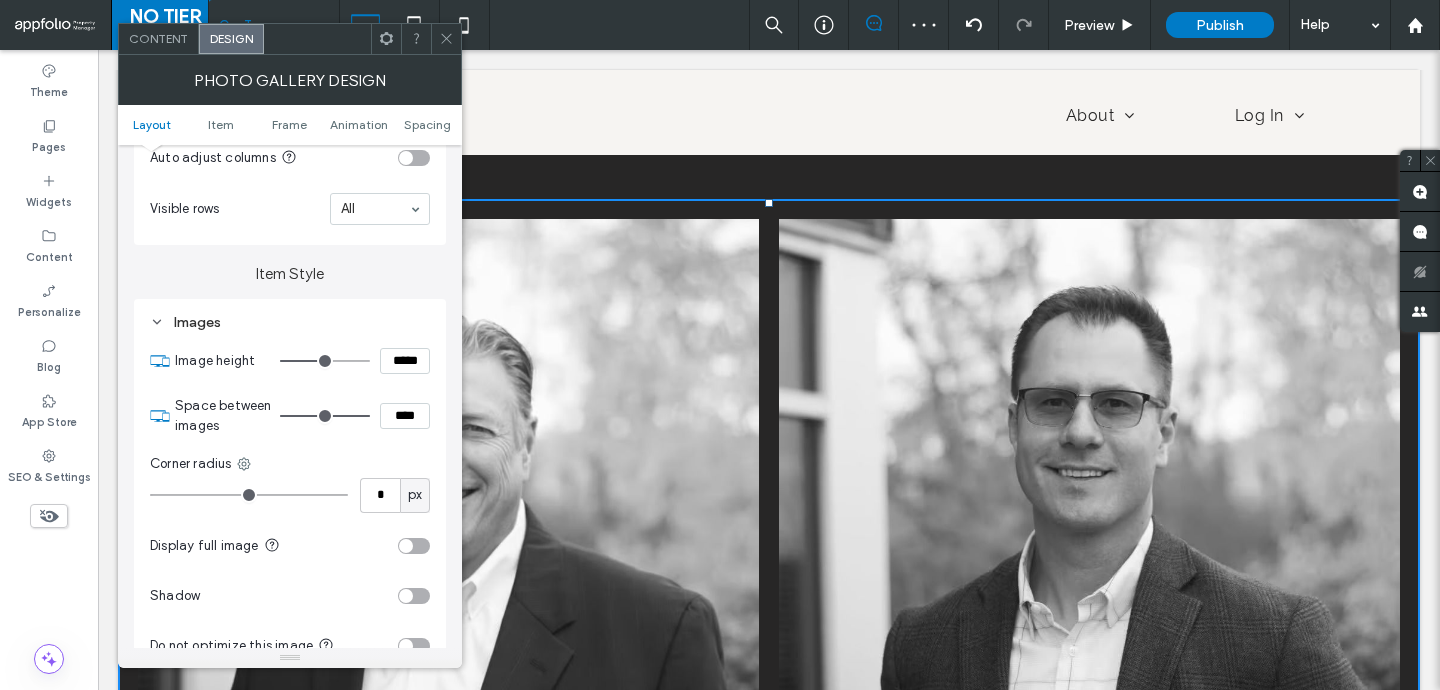 type on "*****" 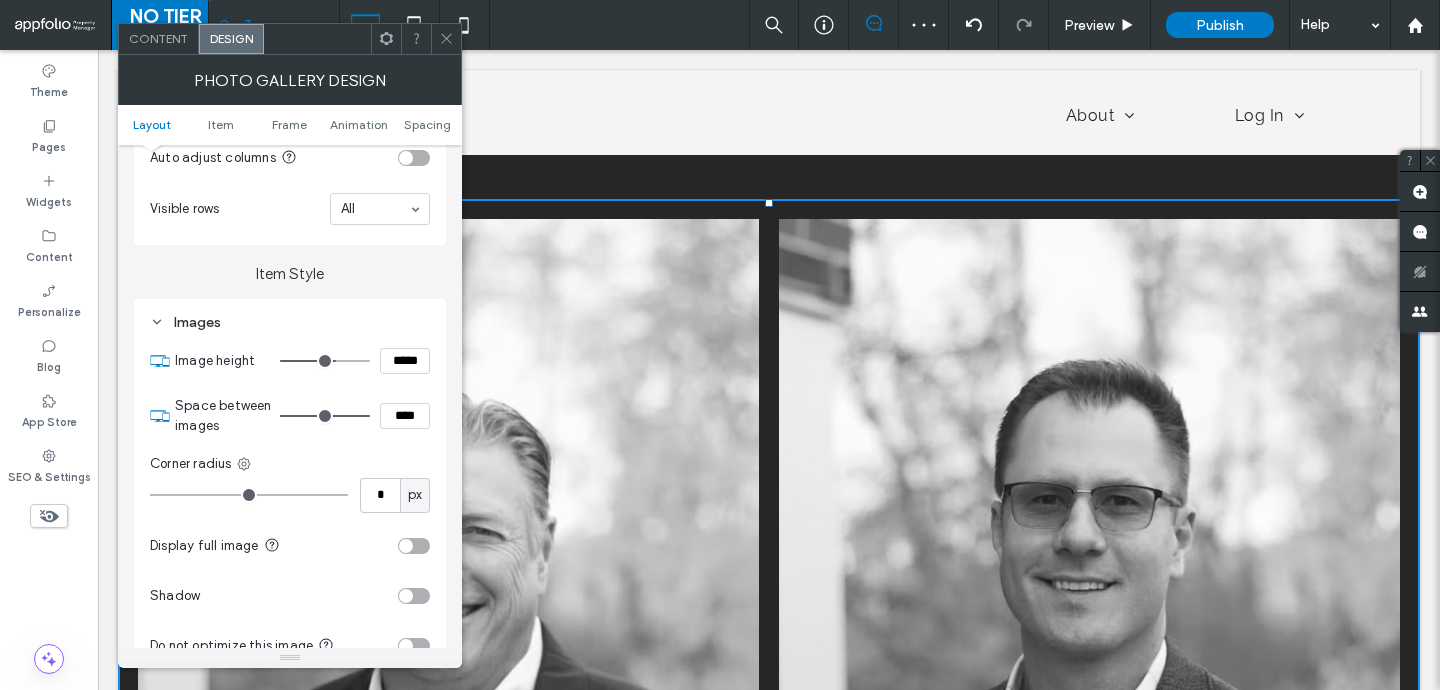 type on "***" 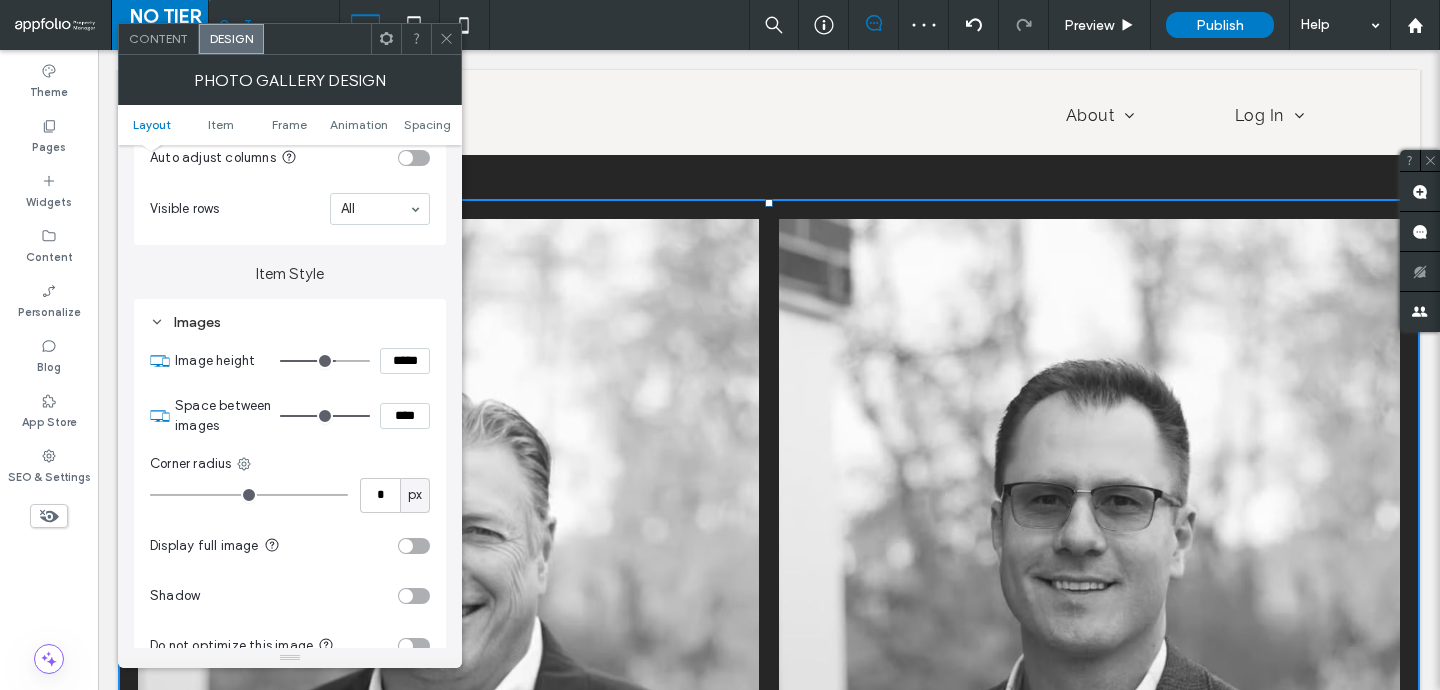 type on "*****" 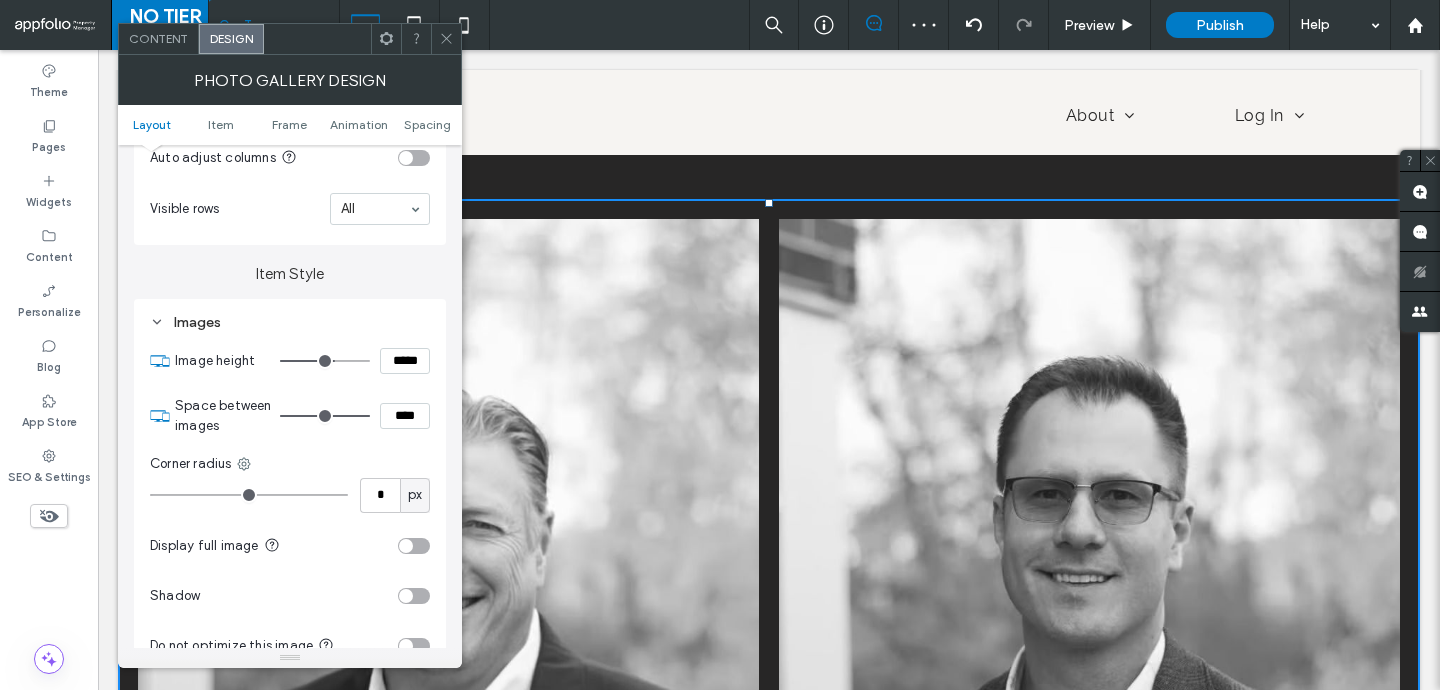 type on "***" 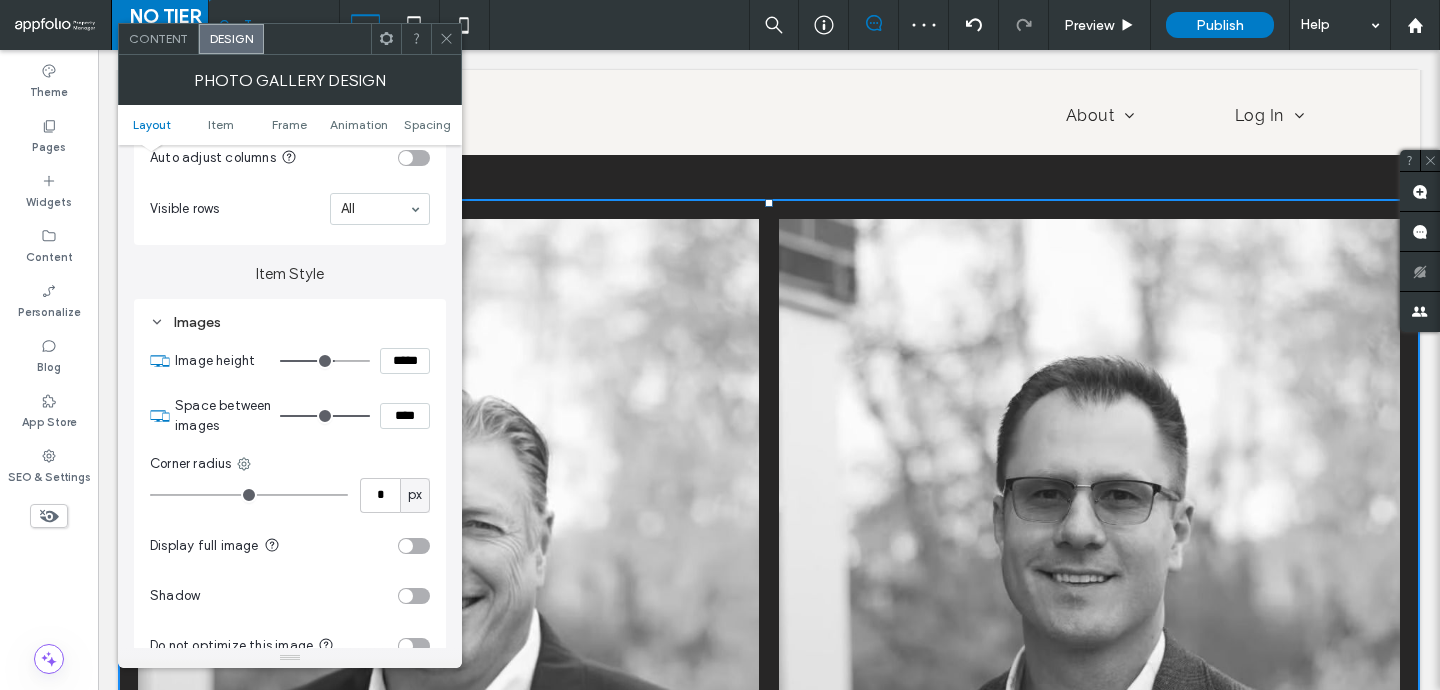 type on "*****" 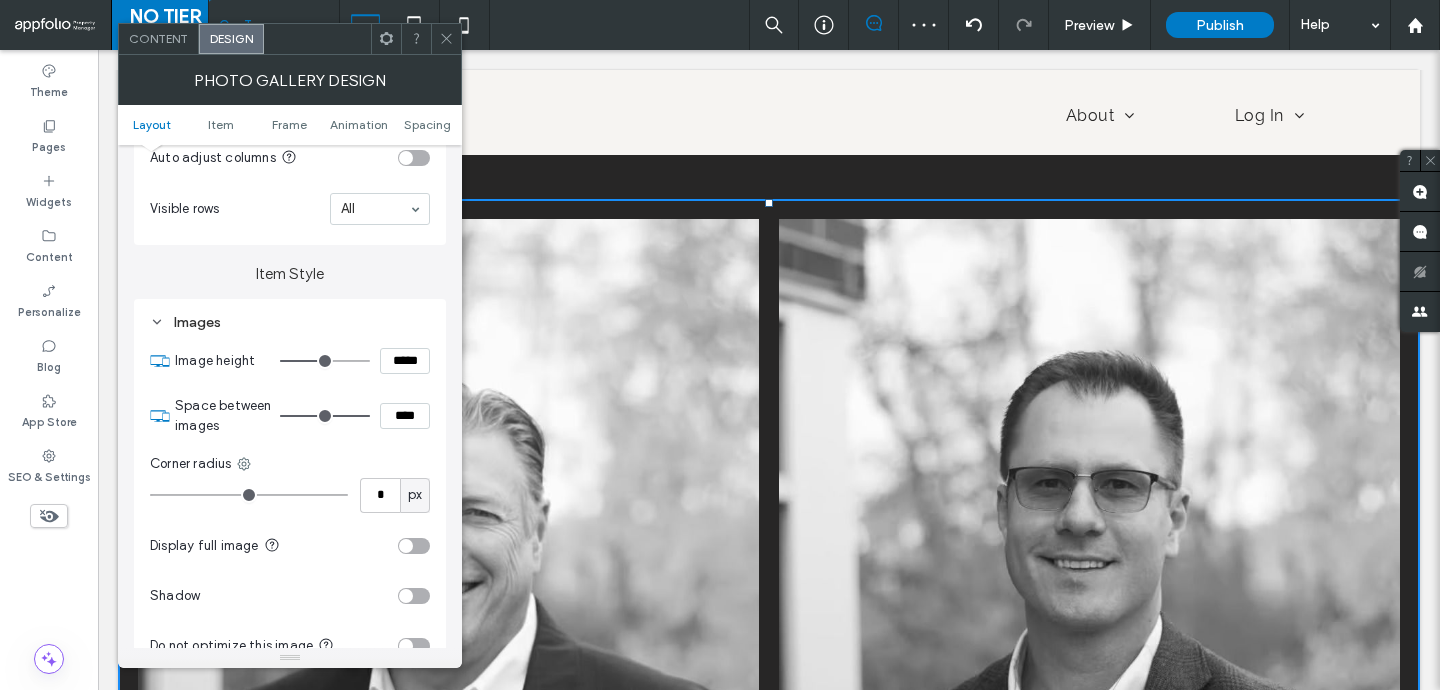 type on "***" 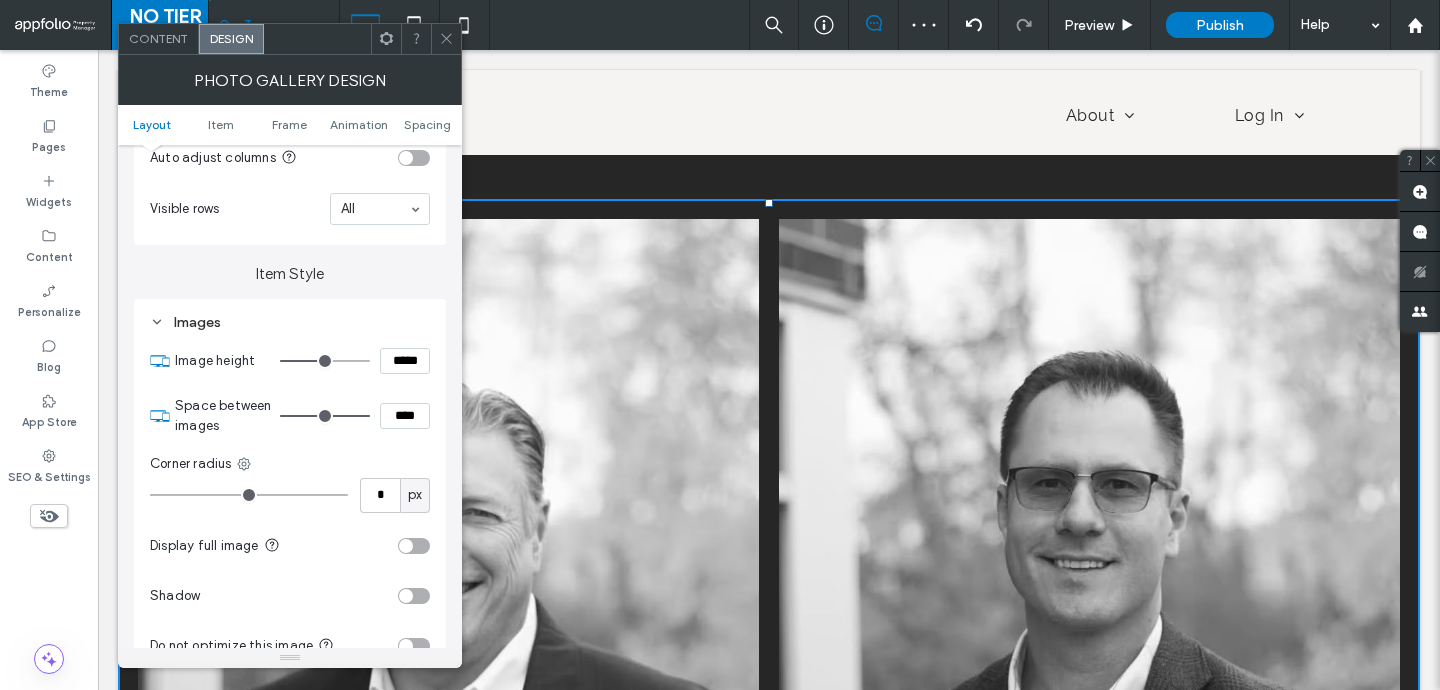 click at bounding box center [325, 361] 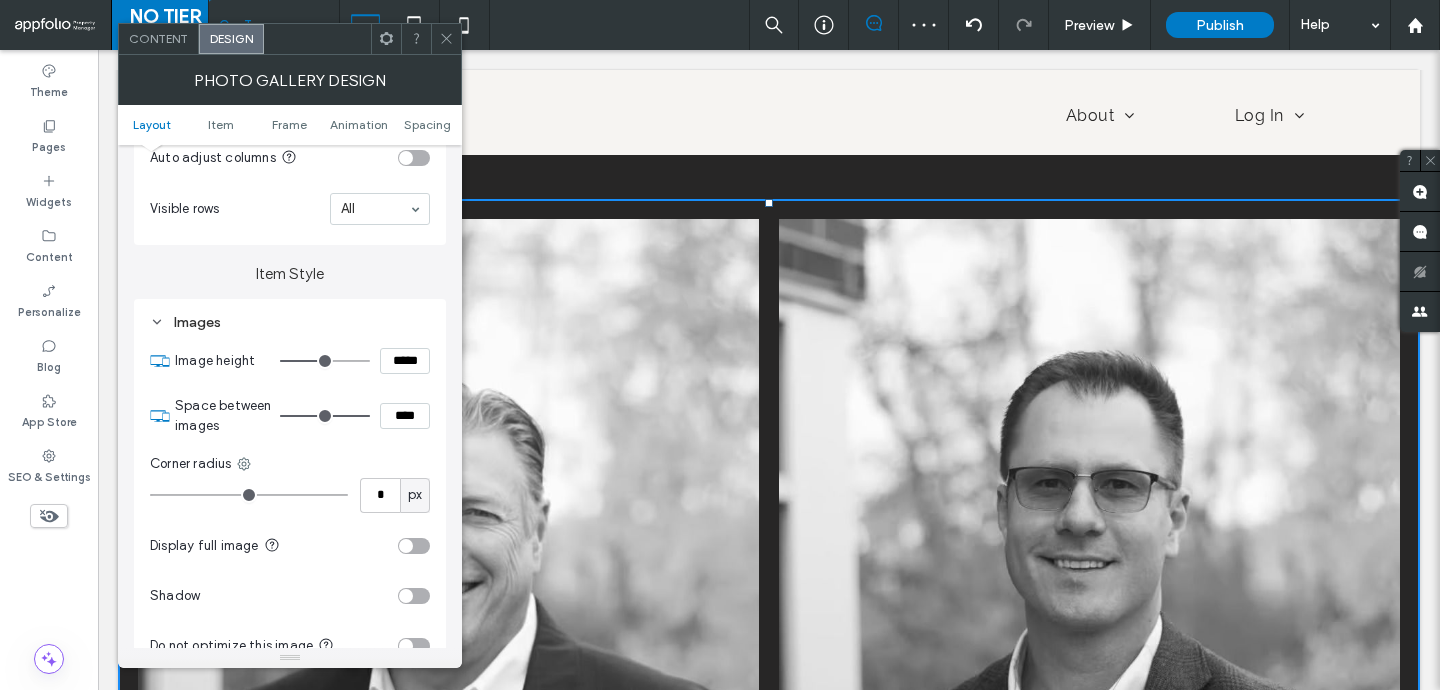 click at bounding box center (446, 39) 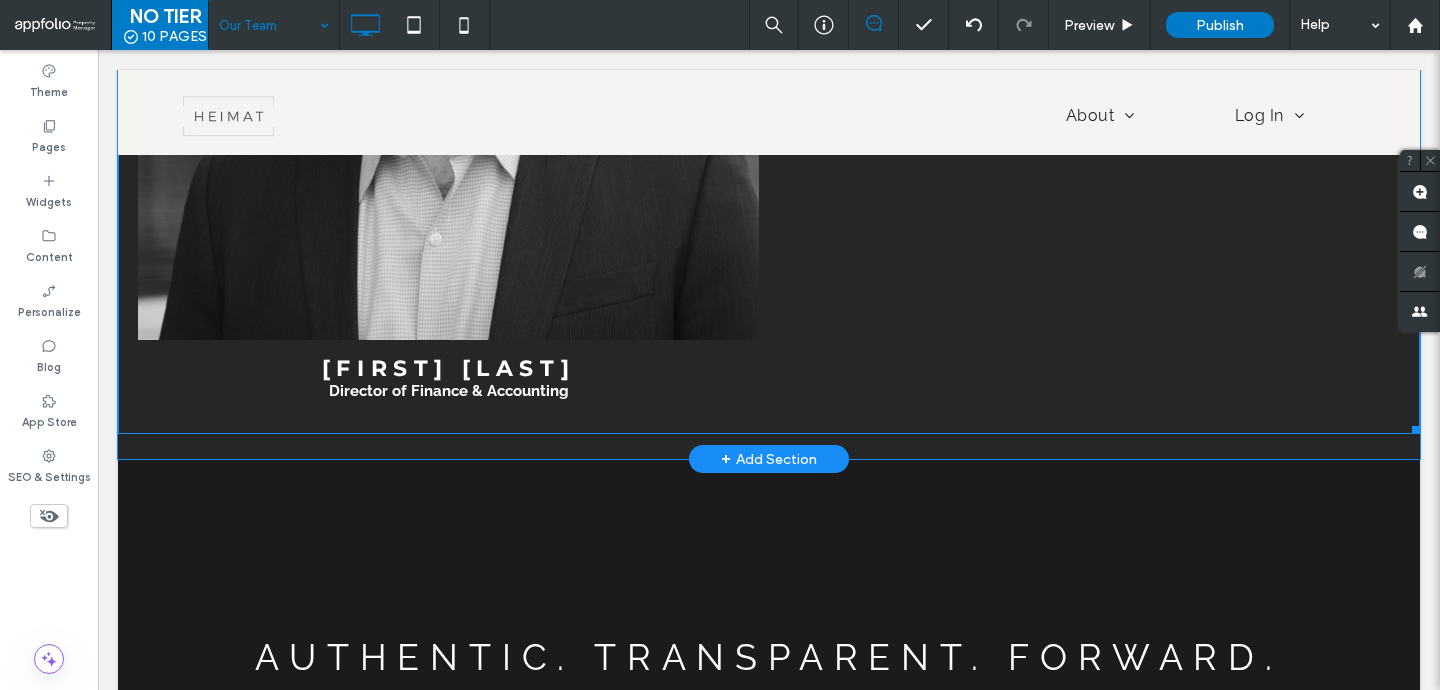scroll, scrollTop: 2561, scrollLeft: 0, axis: vertical 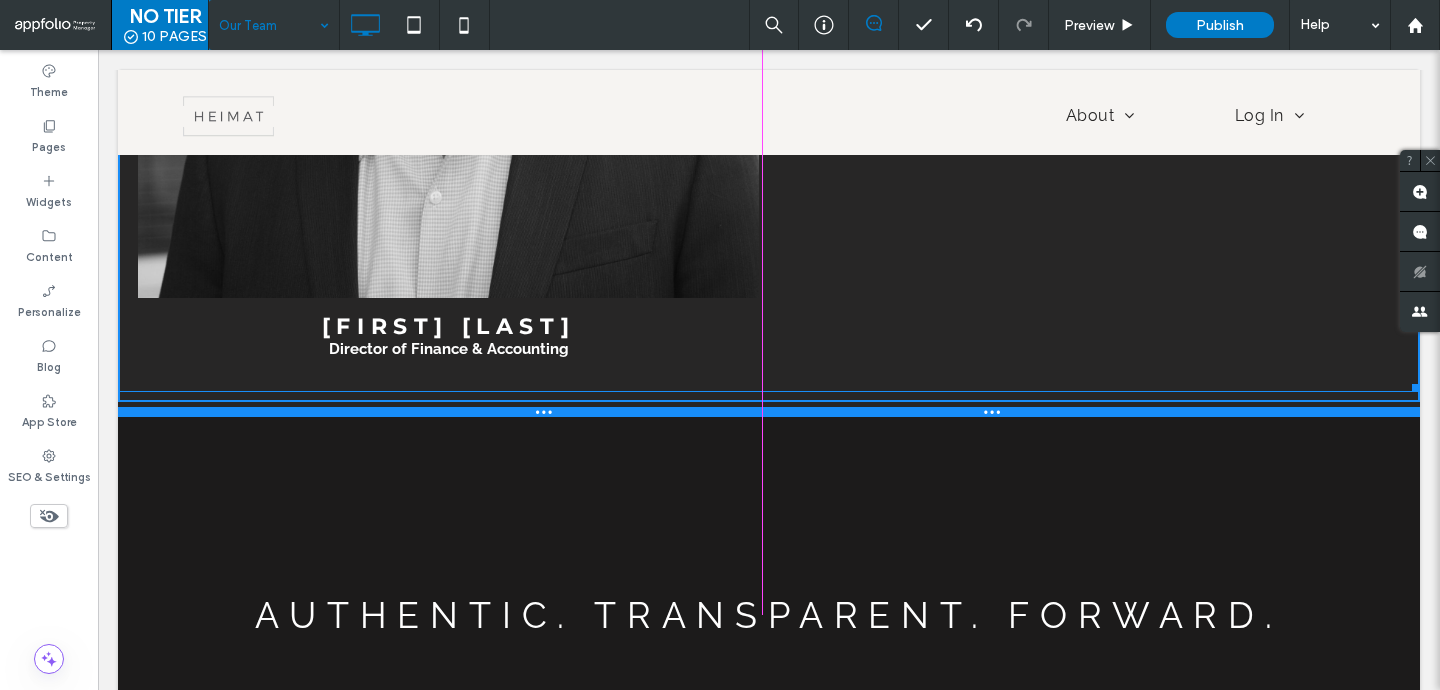 drag, startPoint x: 1392, startPoint y: 388, endPoint x: 1162, endPoint y: 412, distance: 231.24878 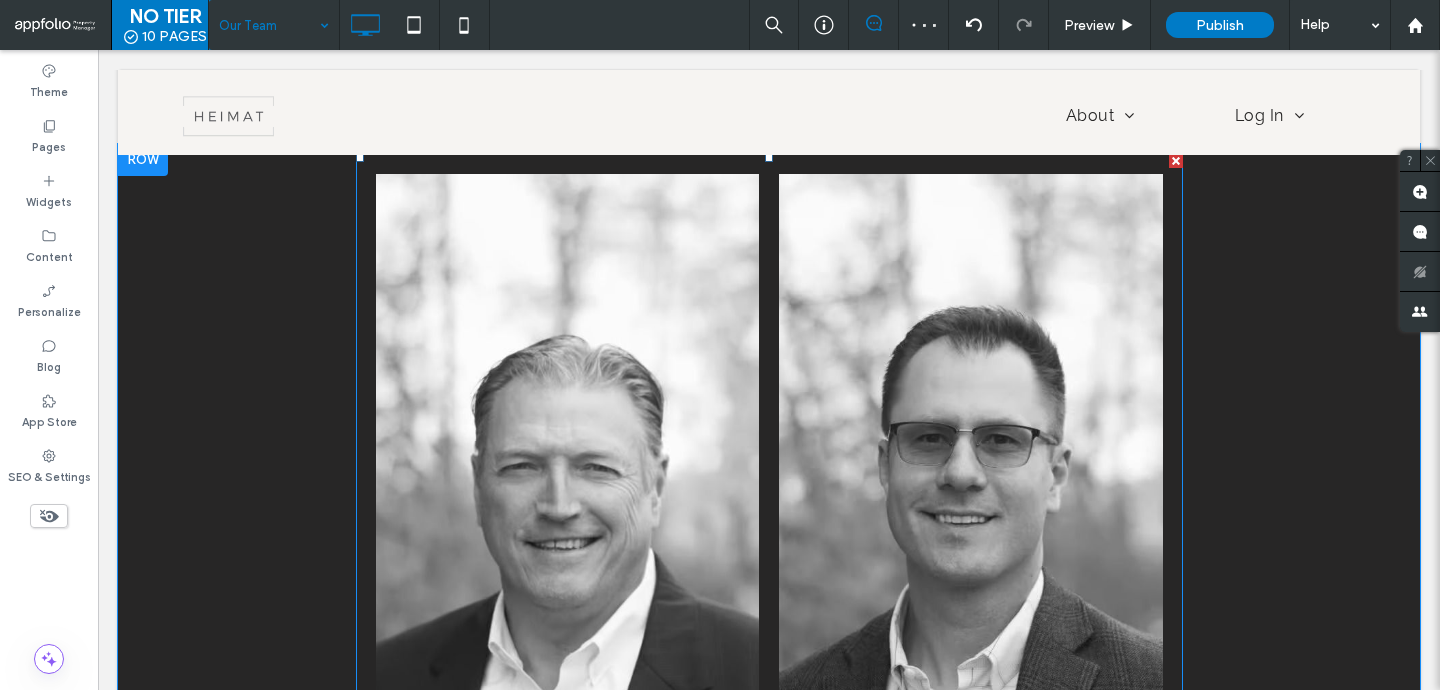 scroll, scrollTop: 293, scrollLeft: 0, axis: vertical 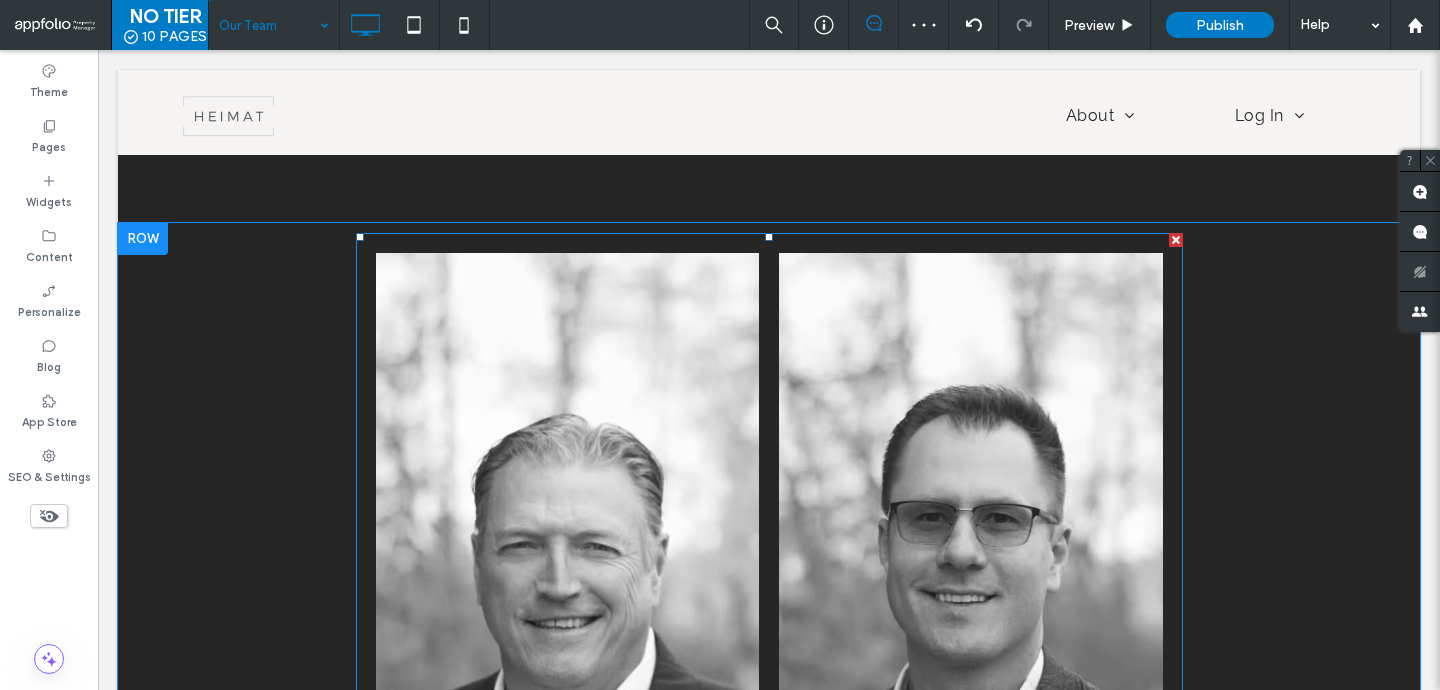 click at bounding box center (971, 607) 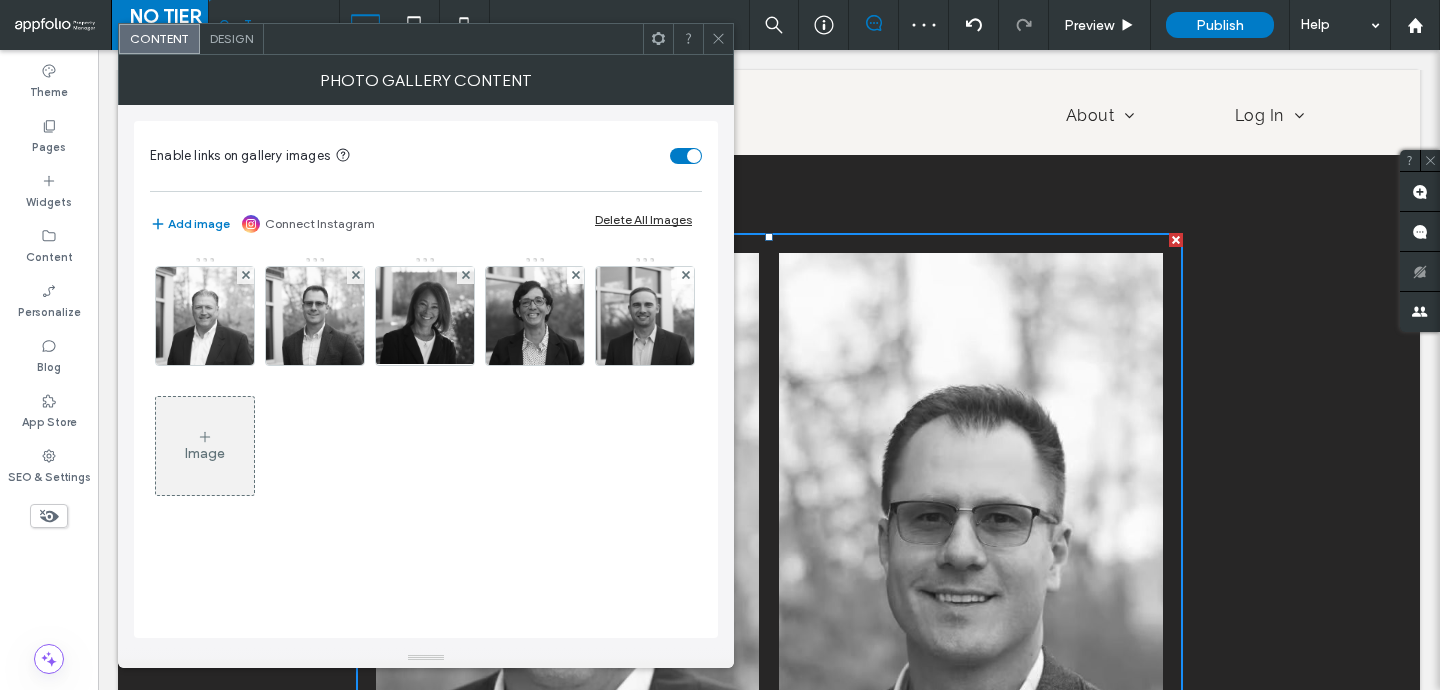 click on "Design" at bounding box center (232, 39) 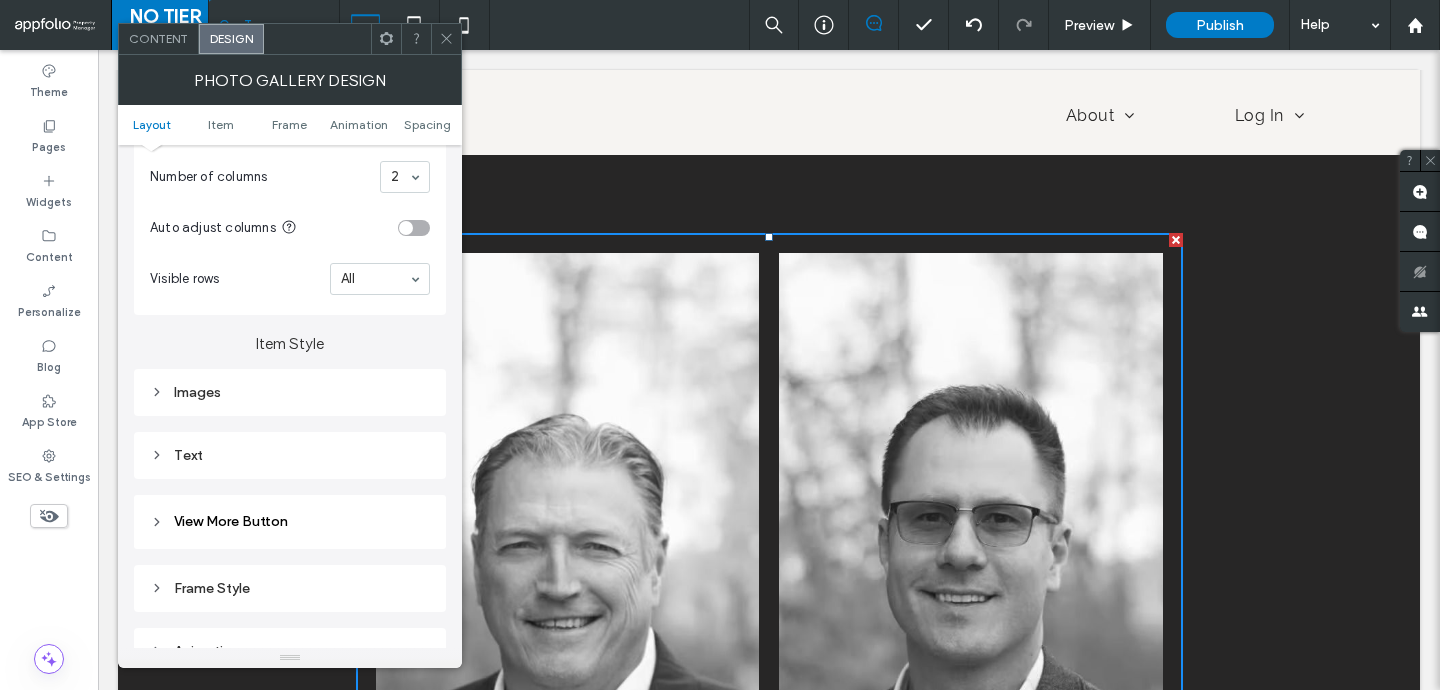 click on "Images" at bounding box center (290, 392) 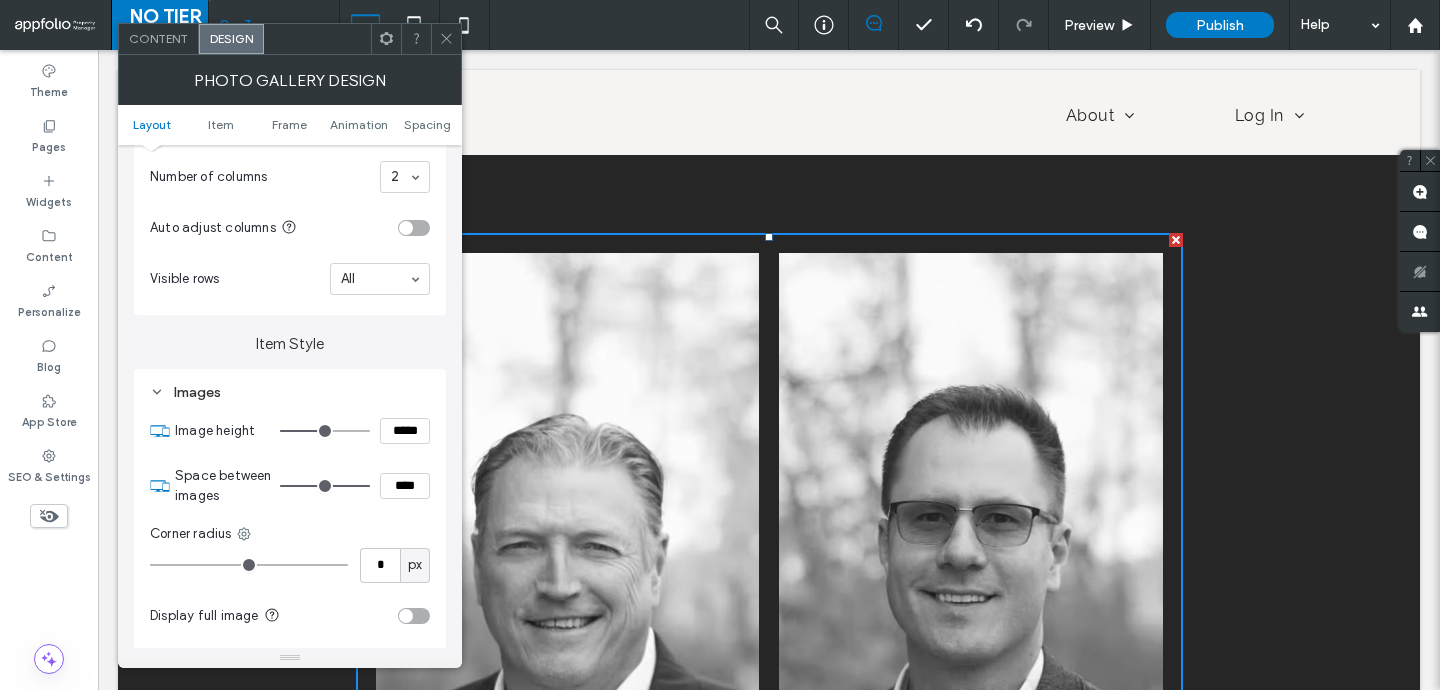 scroll, scrollTop: 664, scrollLeft: 0, axis: vertical 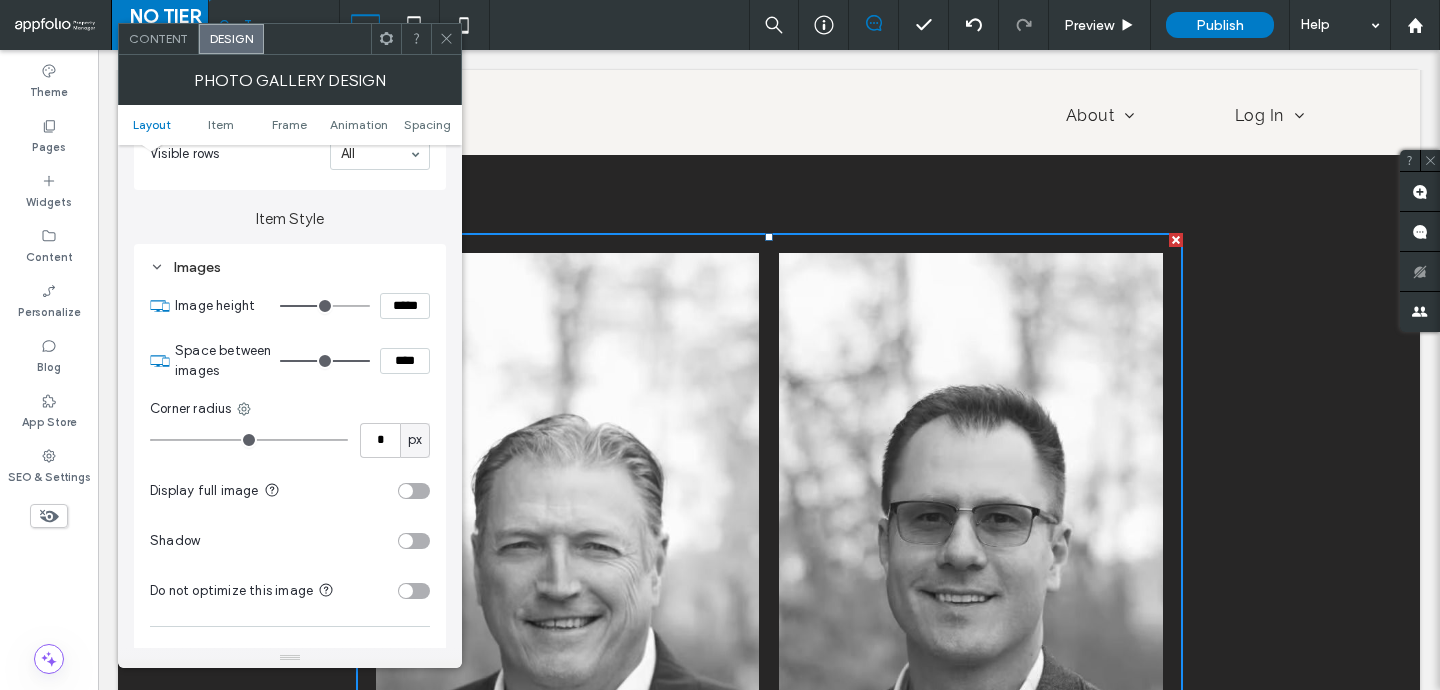 type on "*" 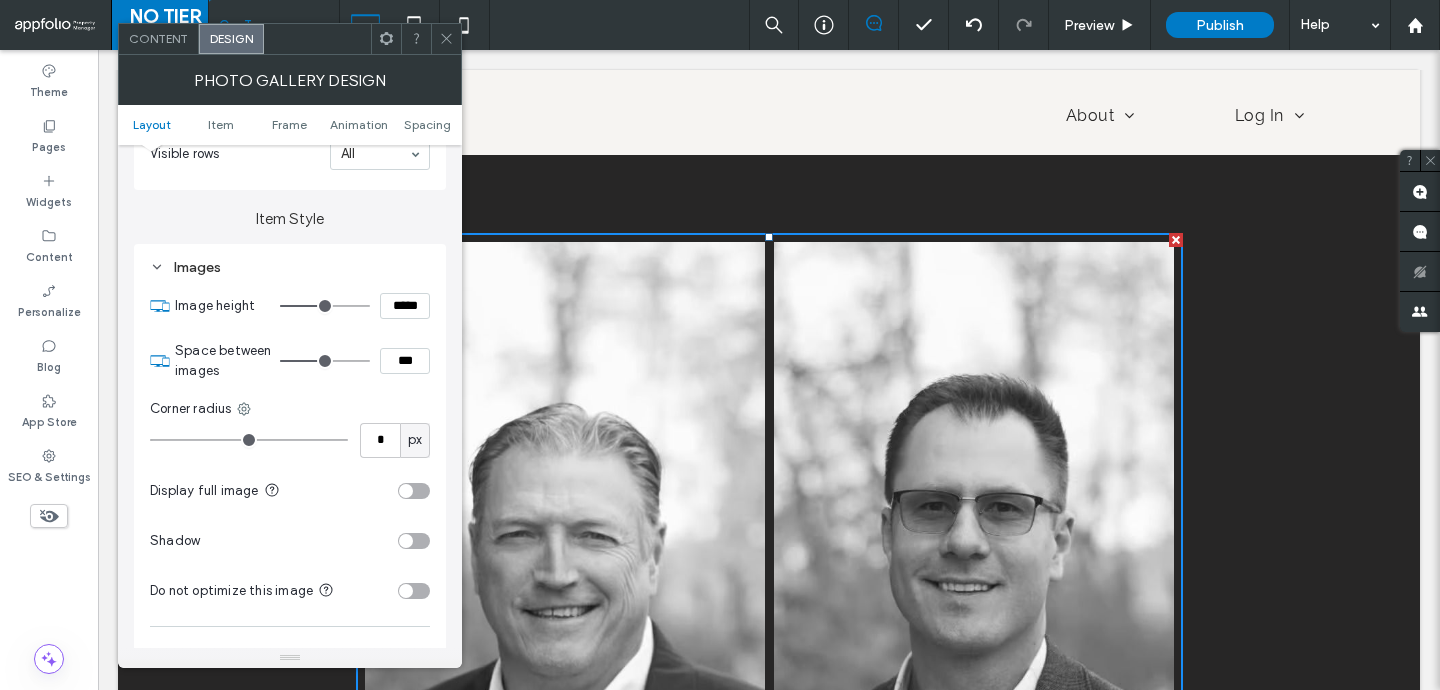 type on "*" 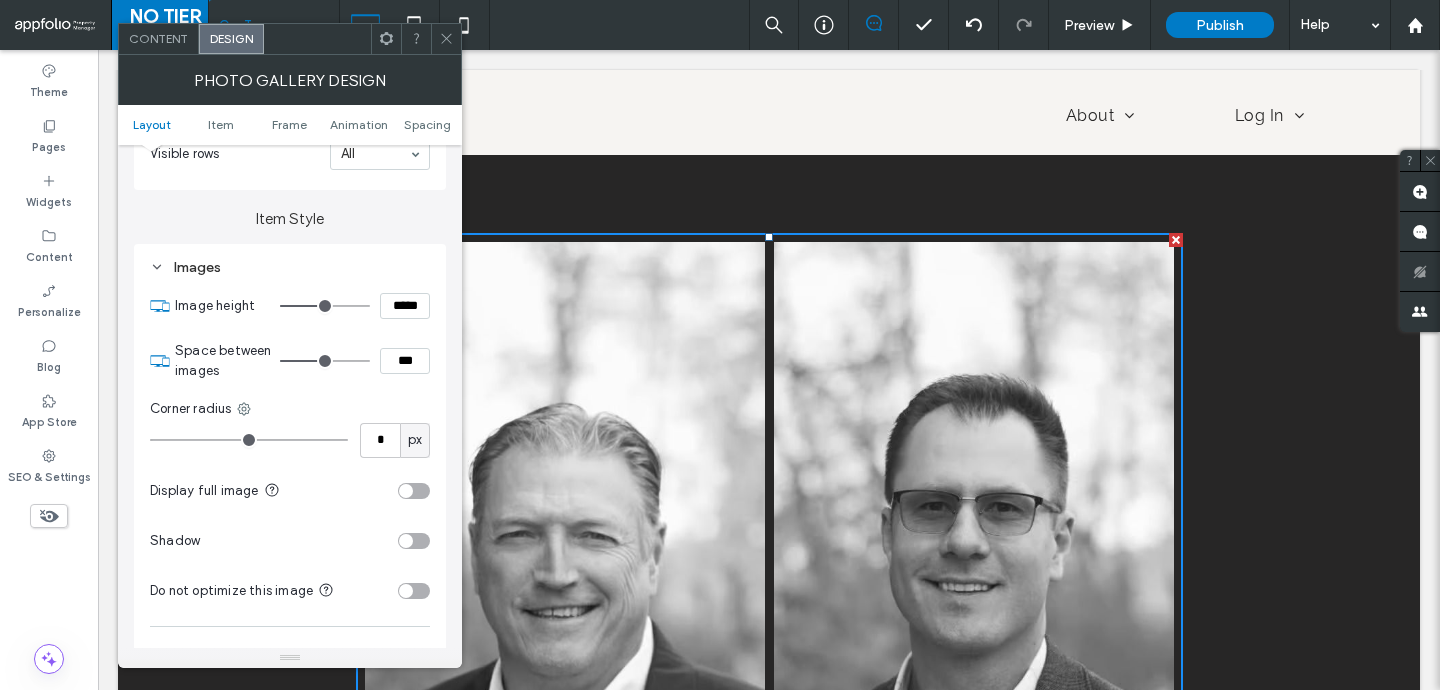 type on "***" 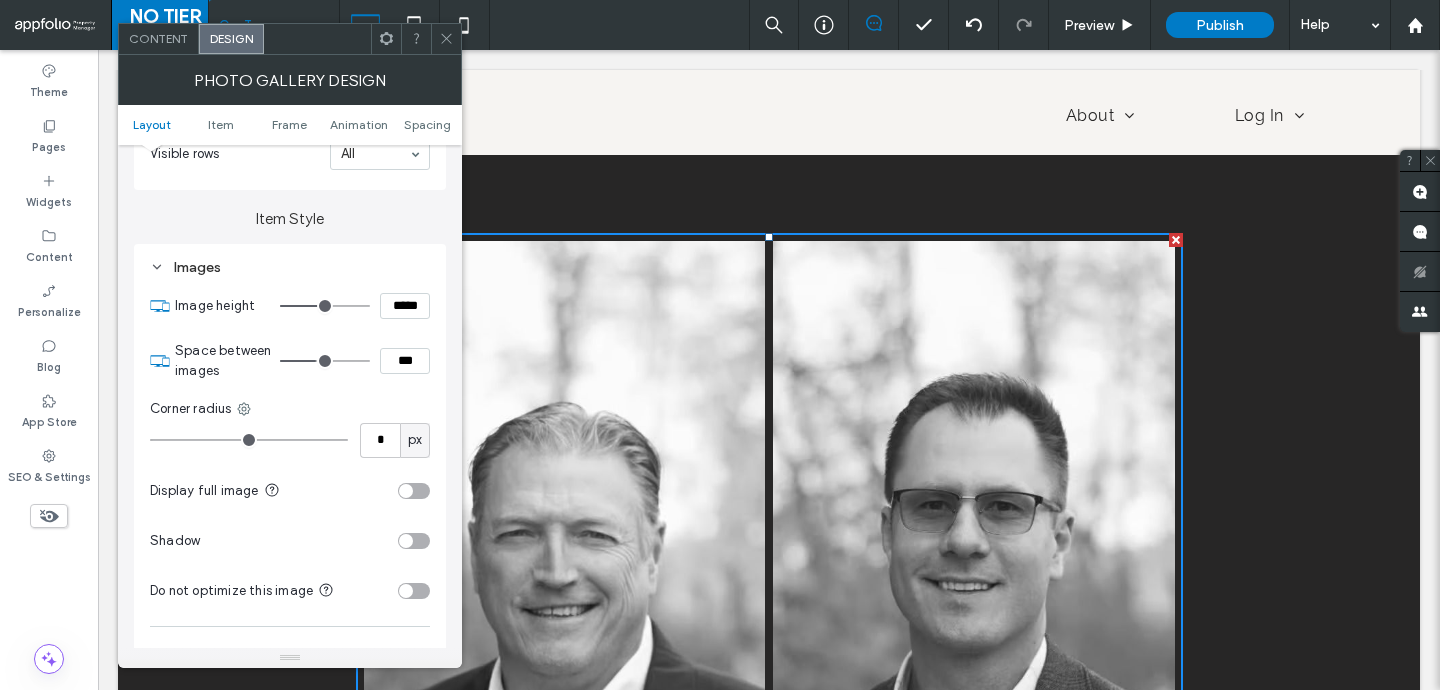type on "*" 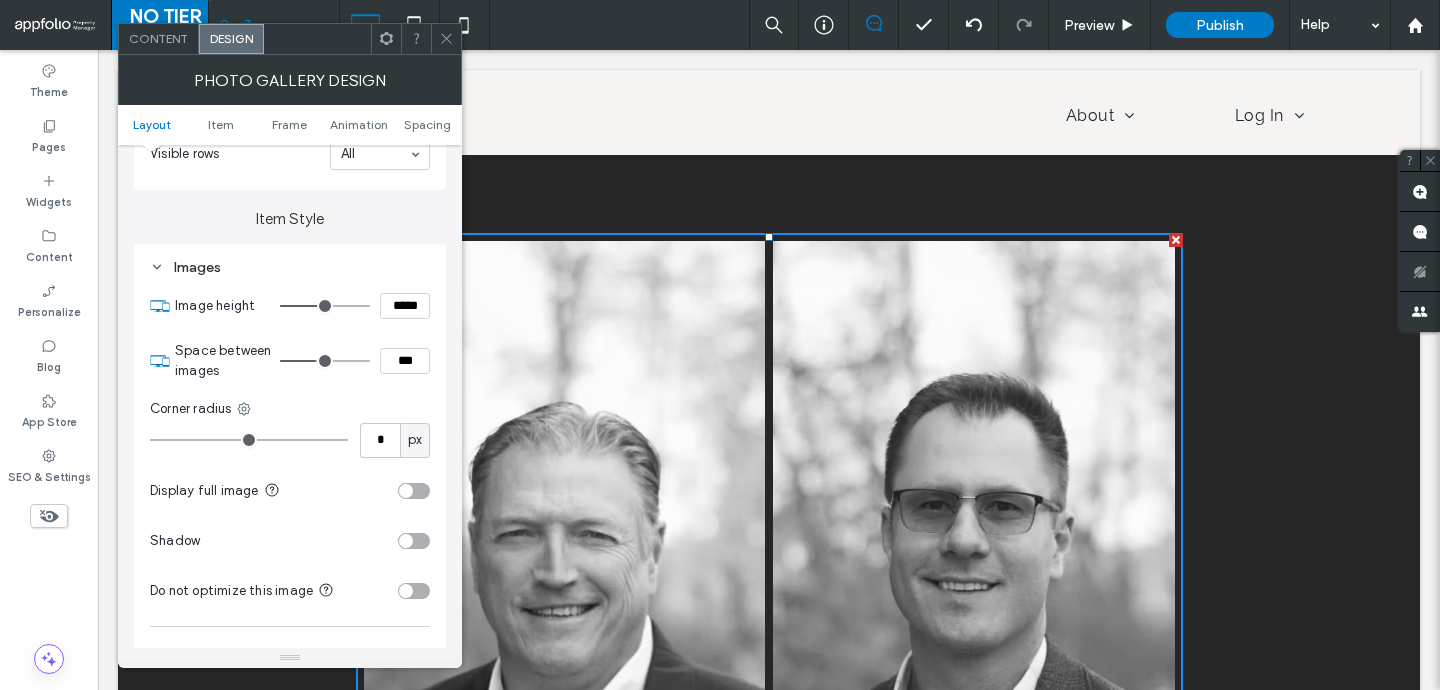 type on "***" 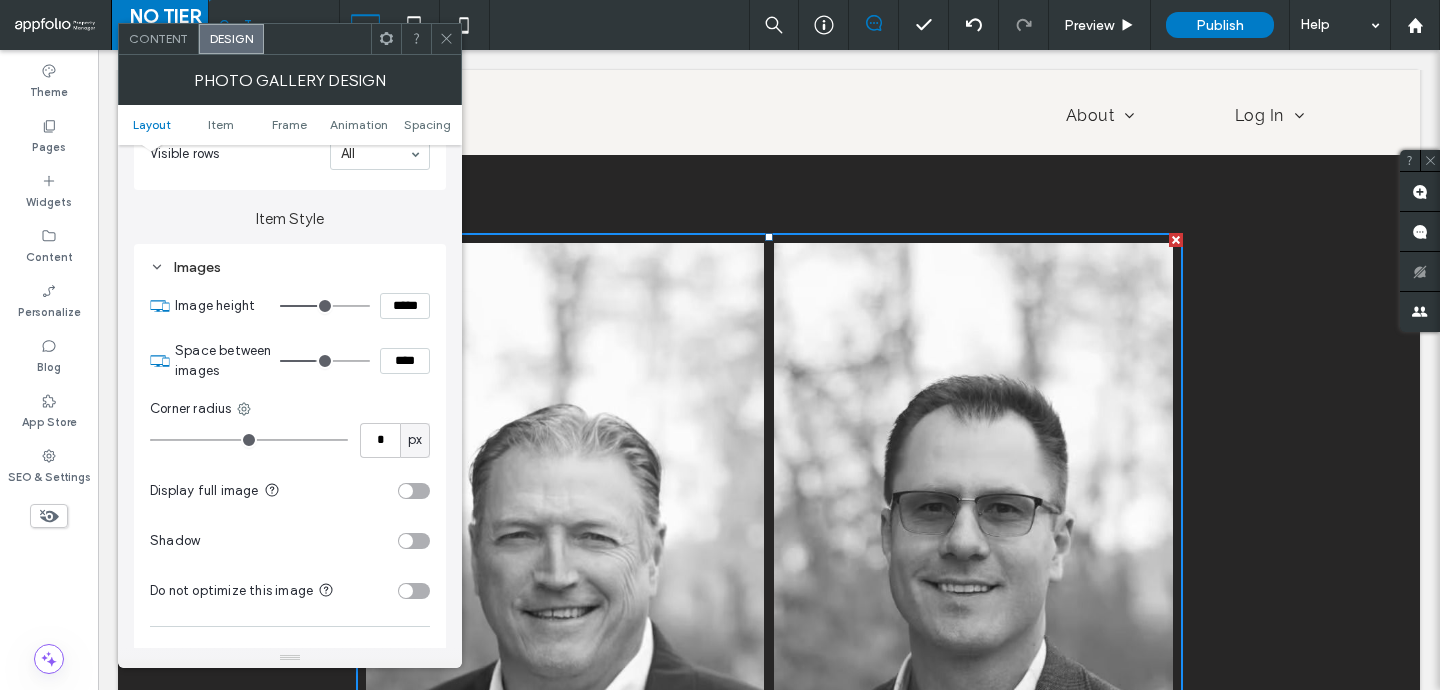 type on "**" 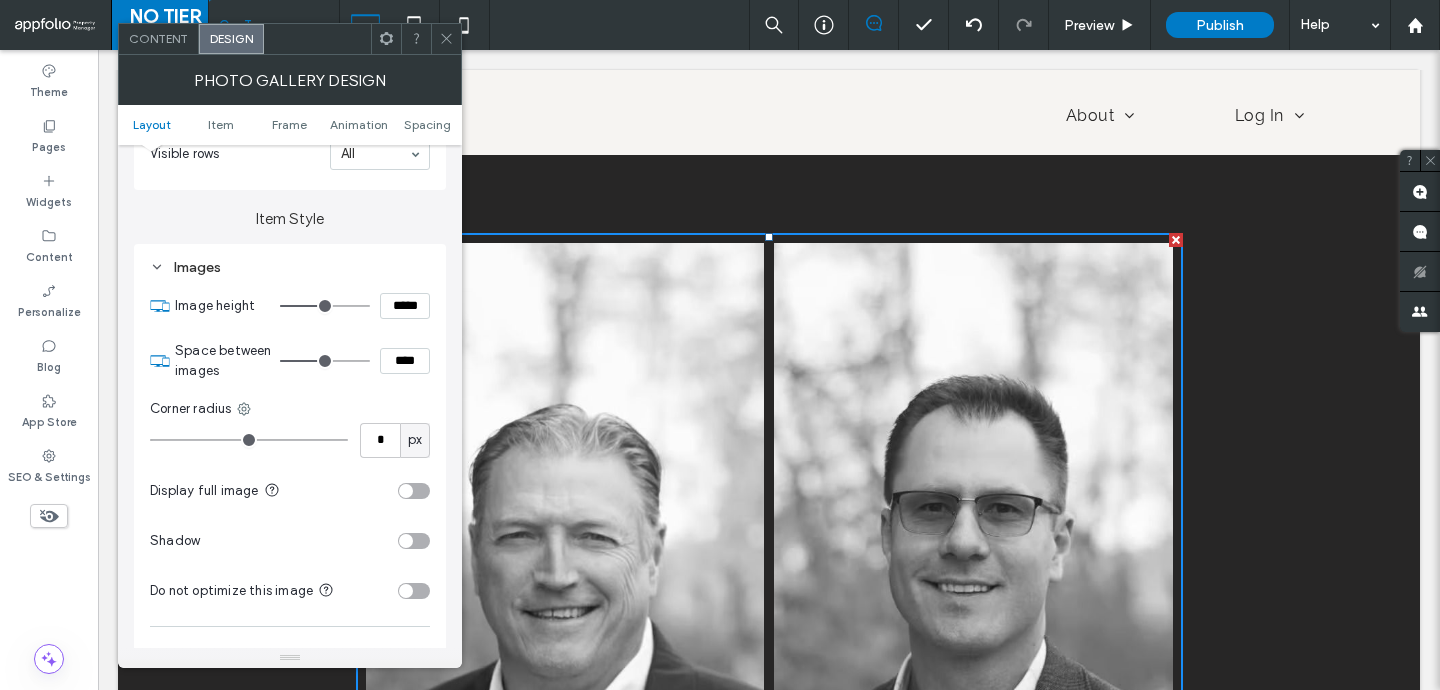 type on "**" 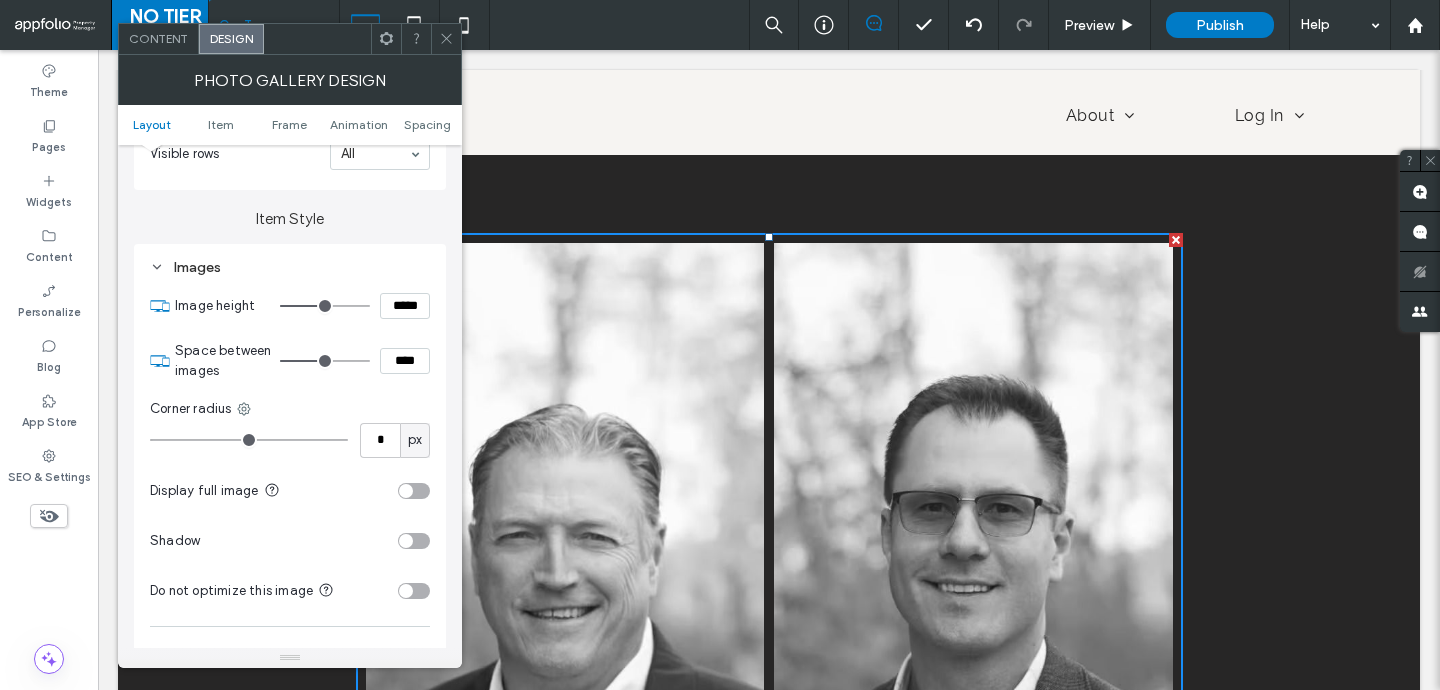 type on "****" 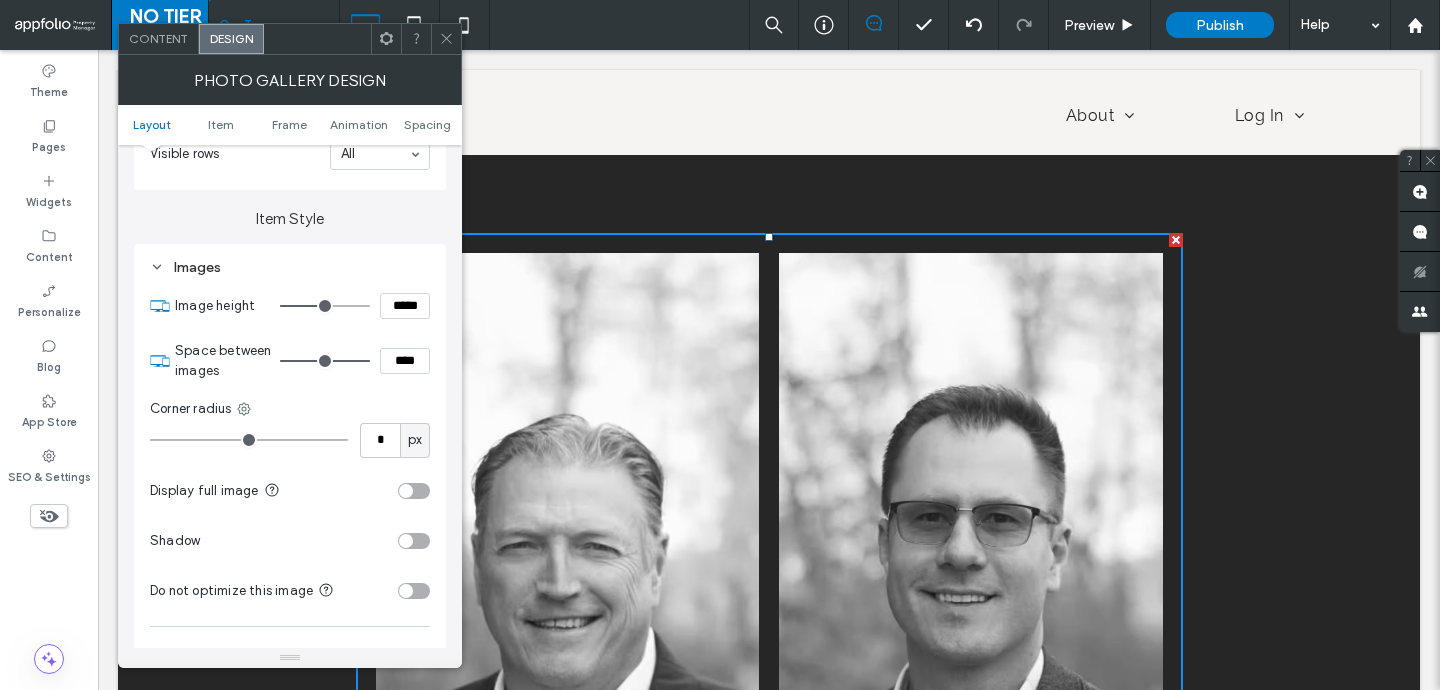drag, startPoint x: 321, startPoint y: 369, endPoint x: 417, endPoint y: 351, distance: 97.67292 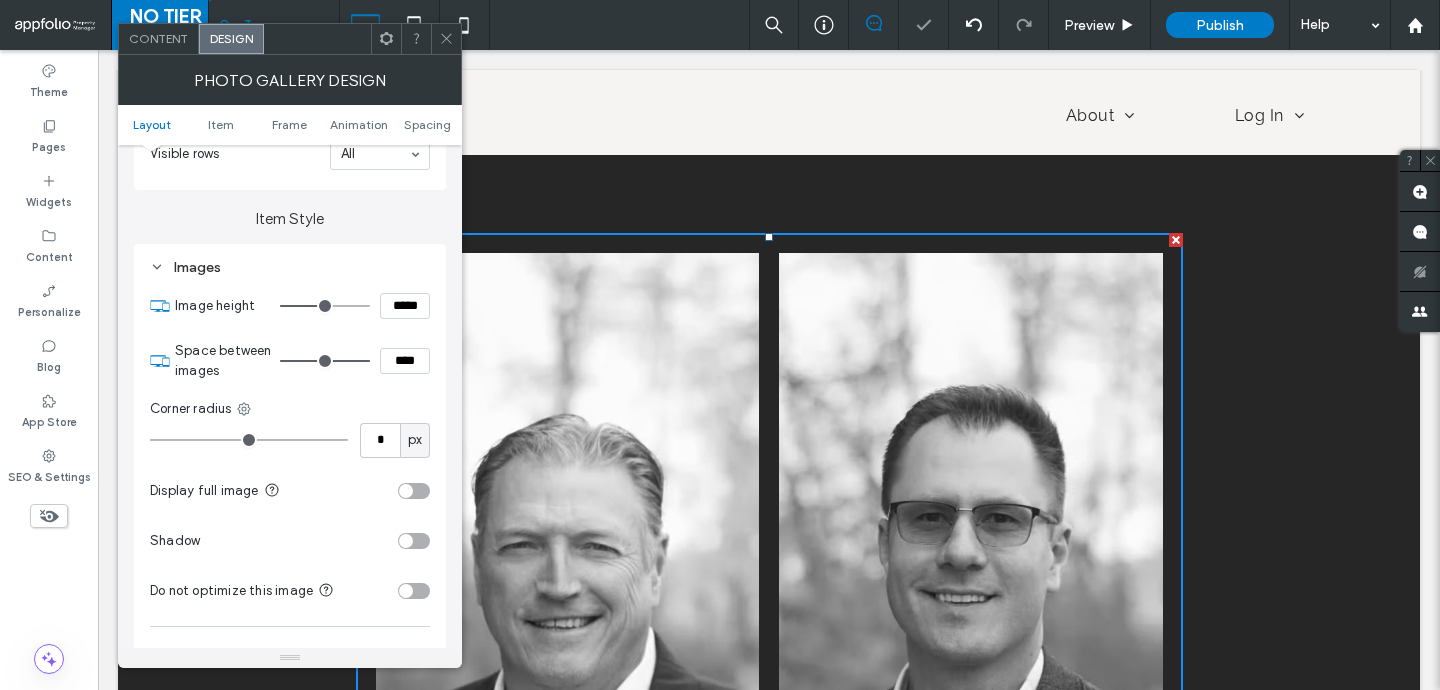 type on "***" 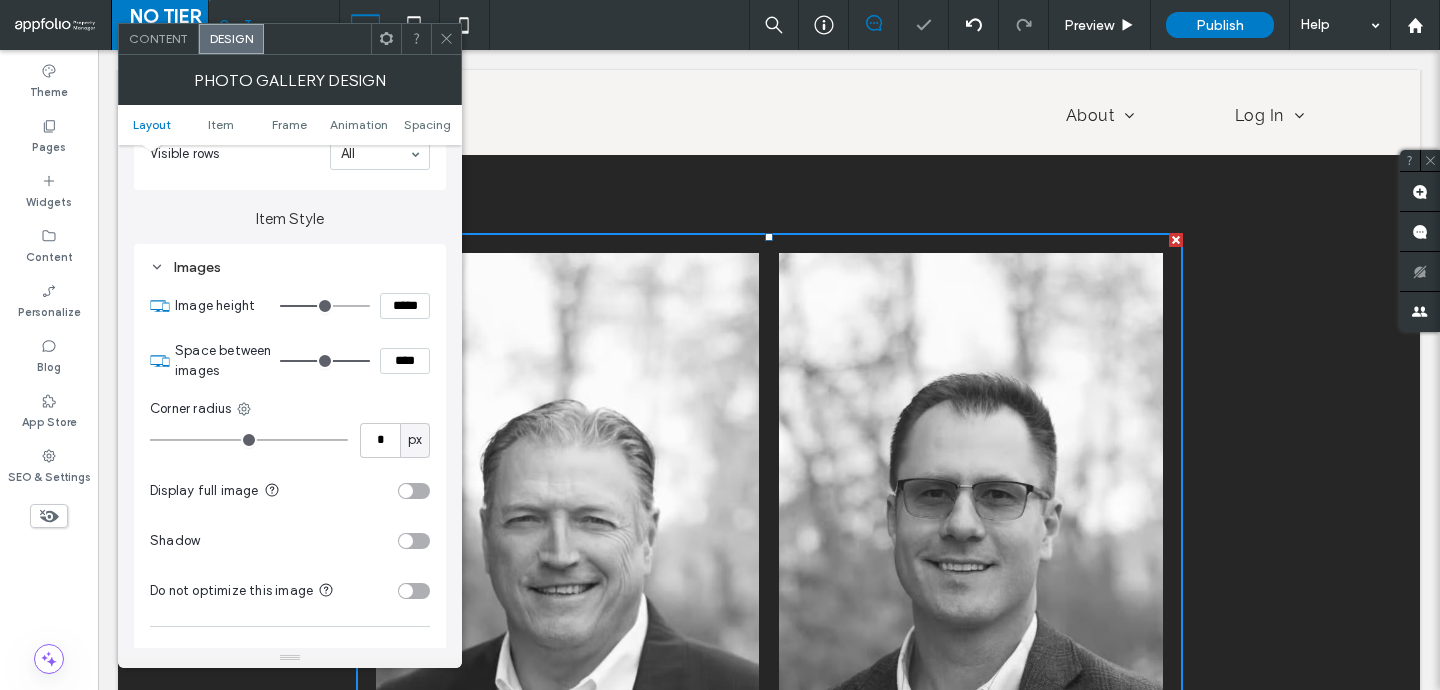 type on "***" 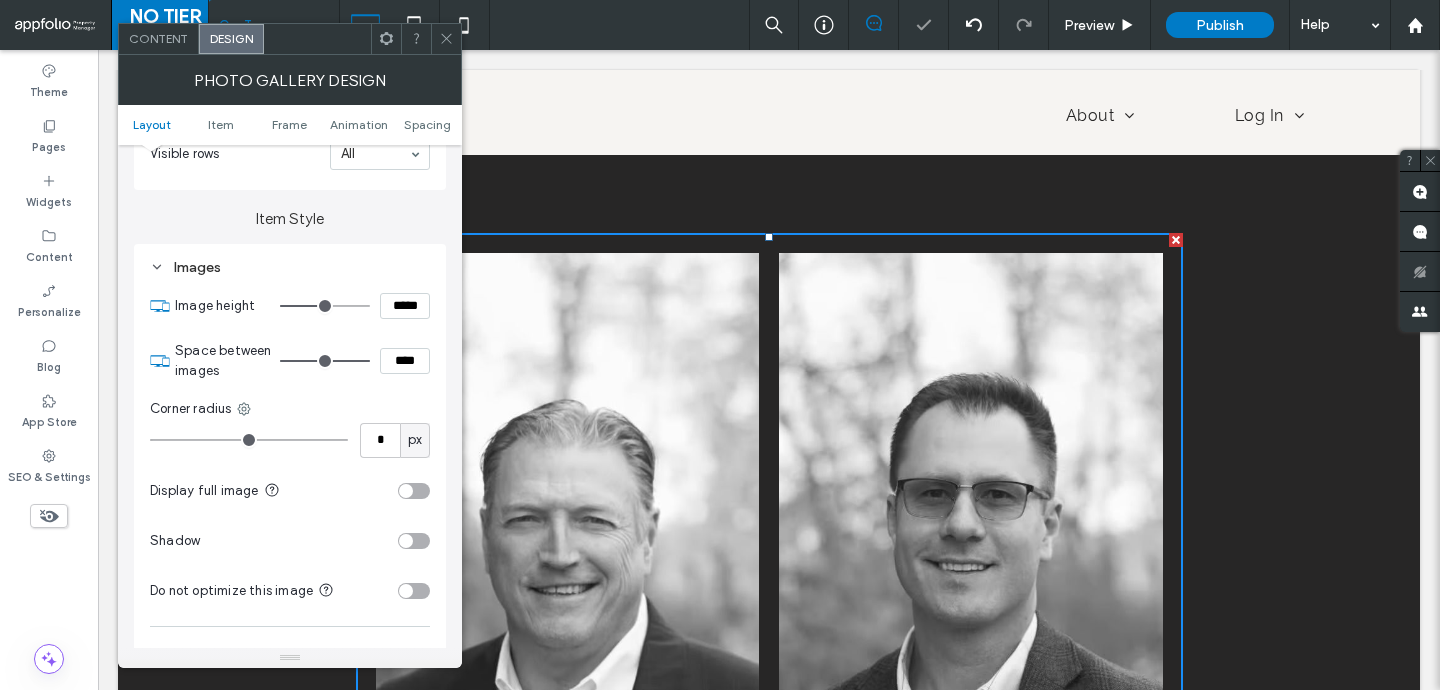 type on "*****" 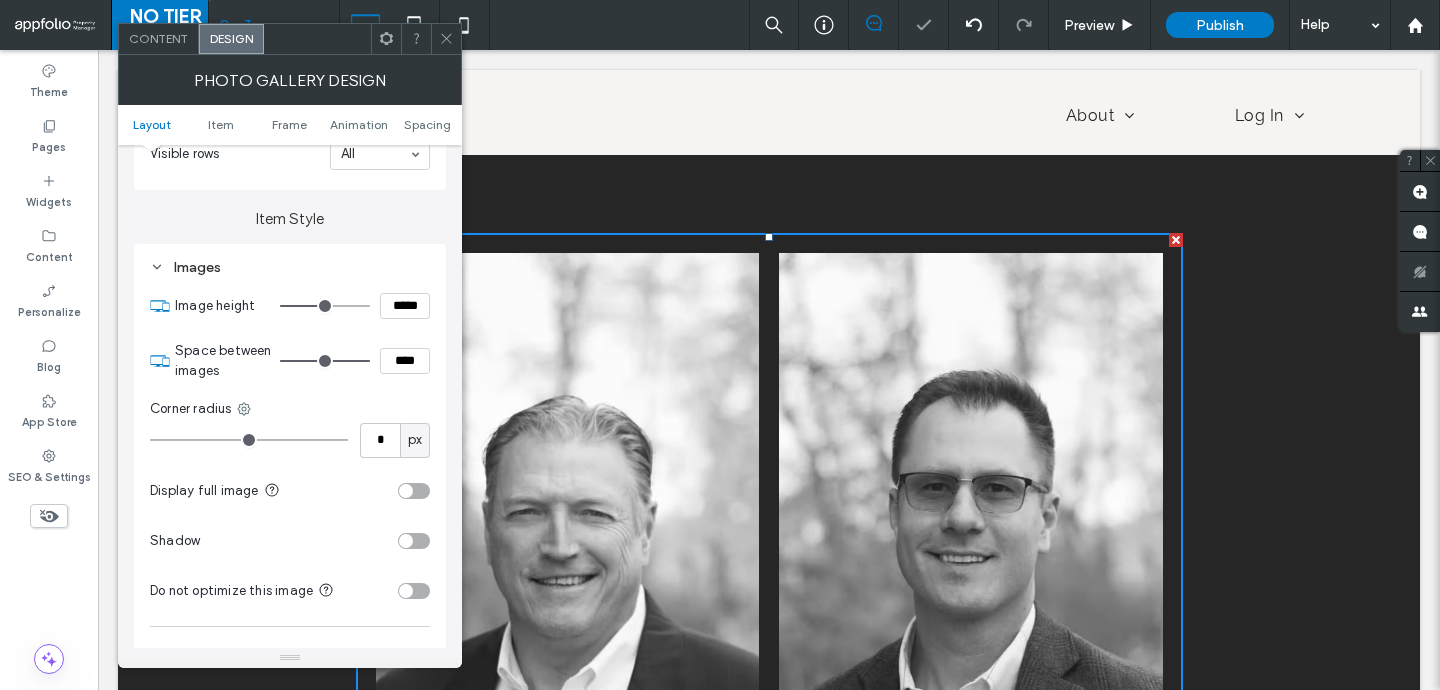 type on "***" 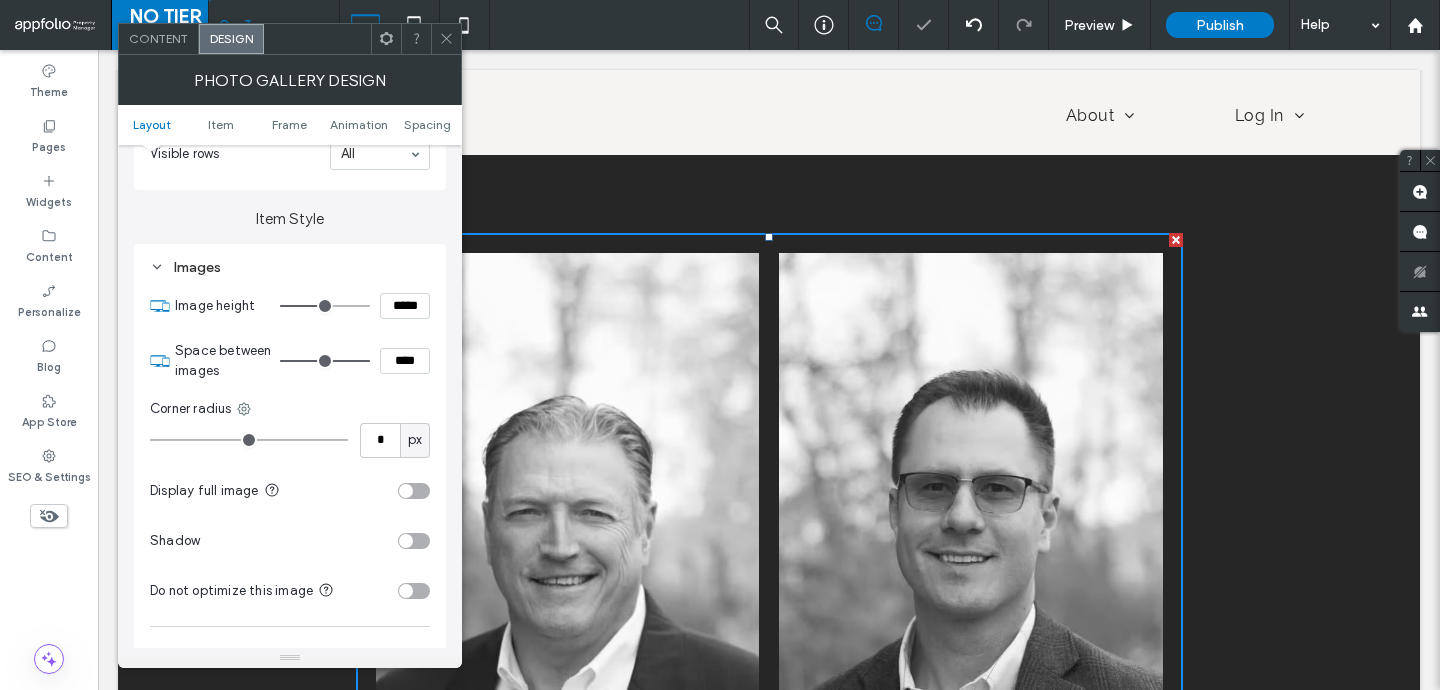 type on "*****" 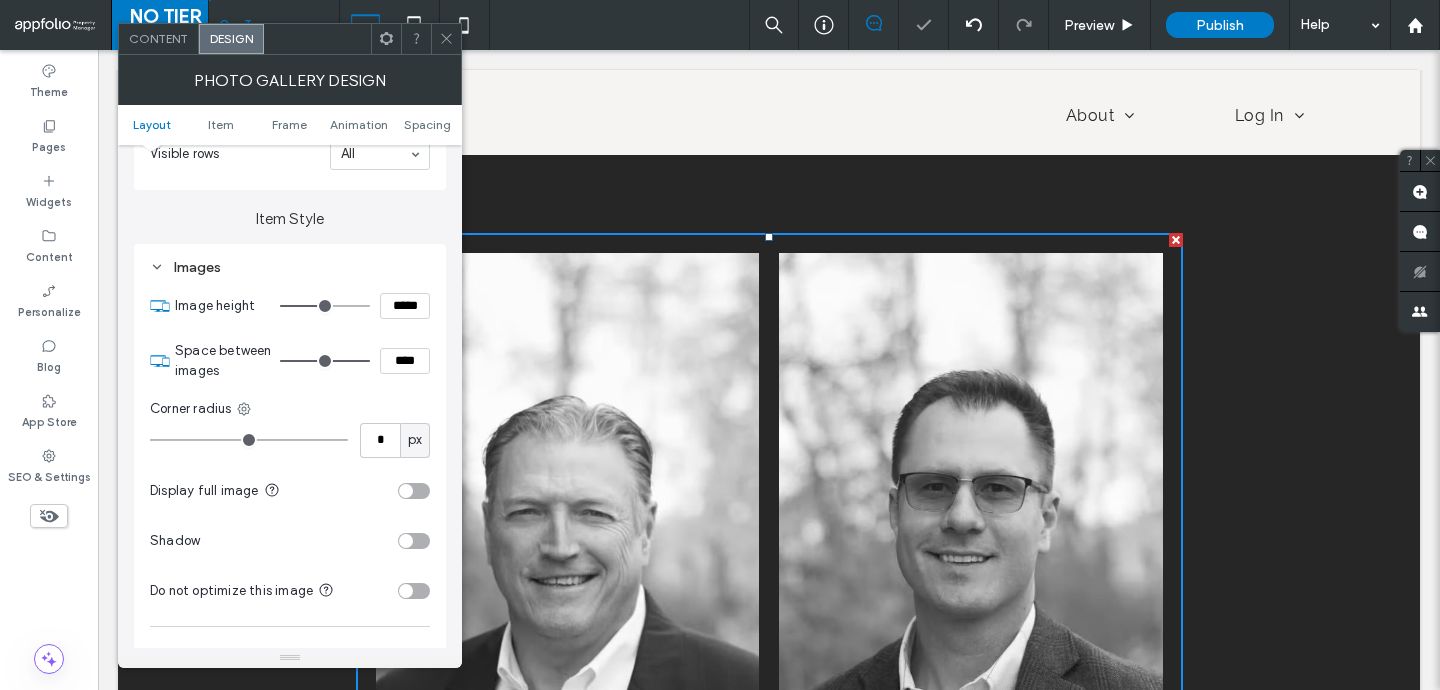 type on "***" 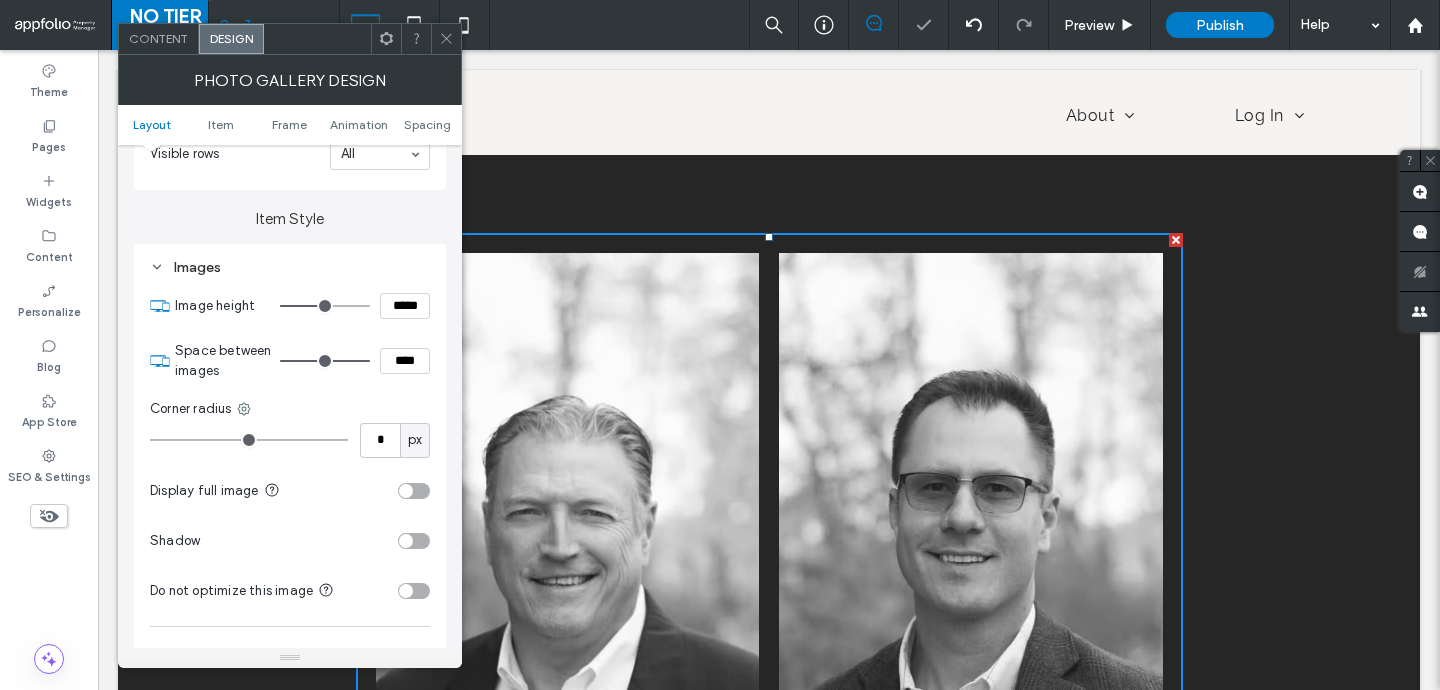 type on "*****" 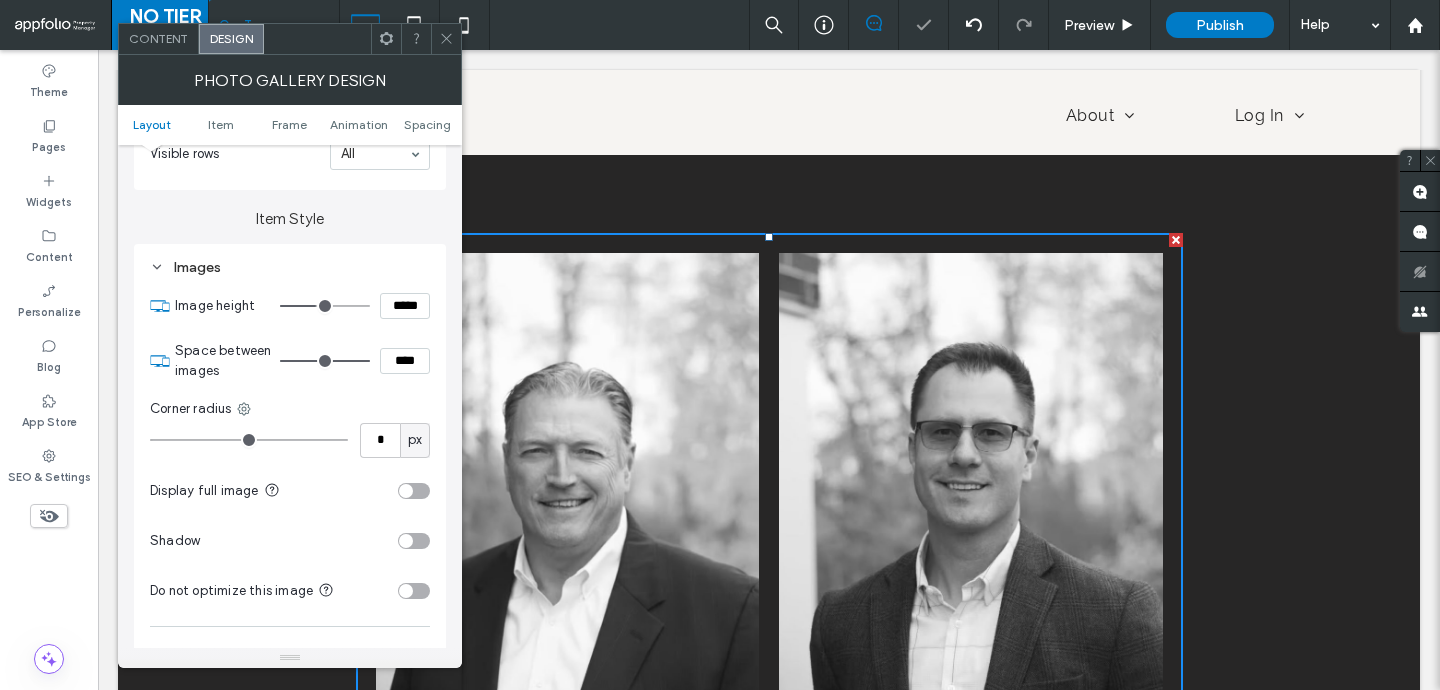 type on "***" 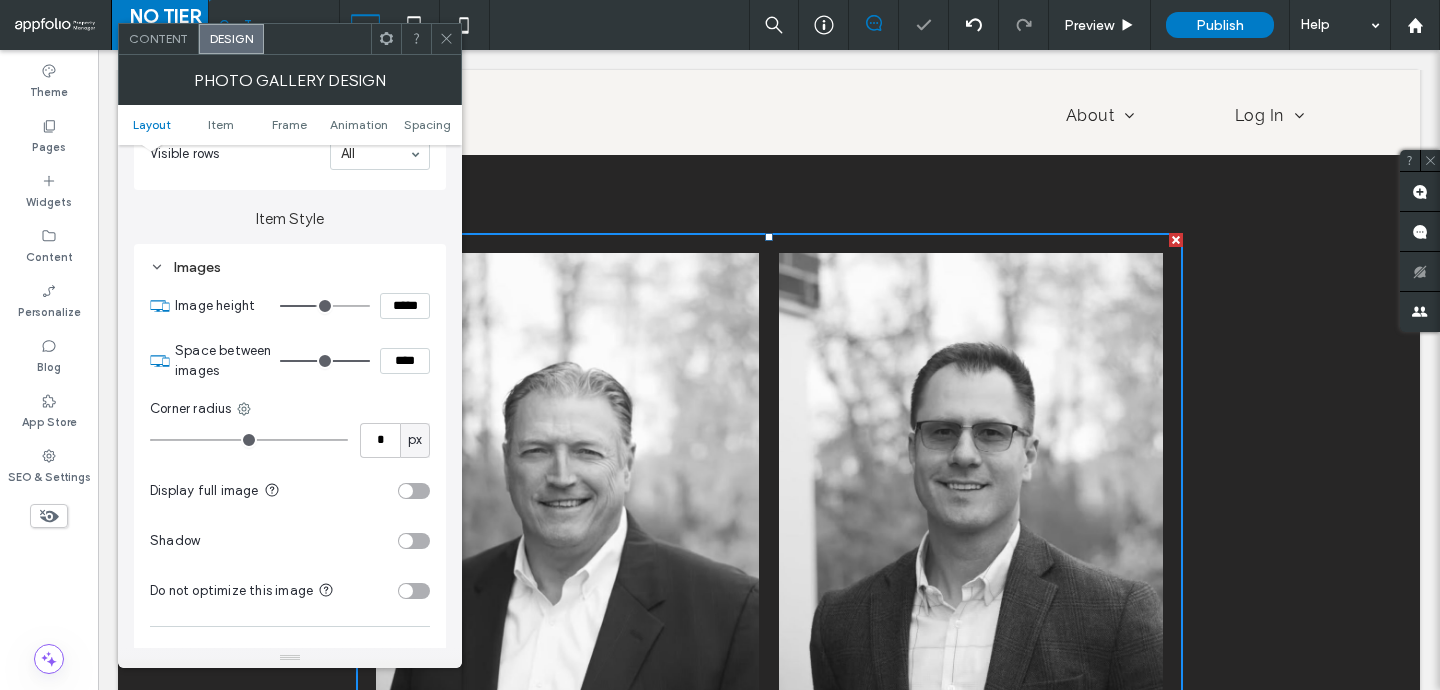 type on "*****" 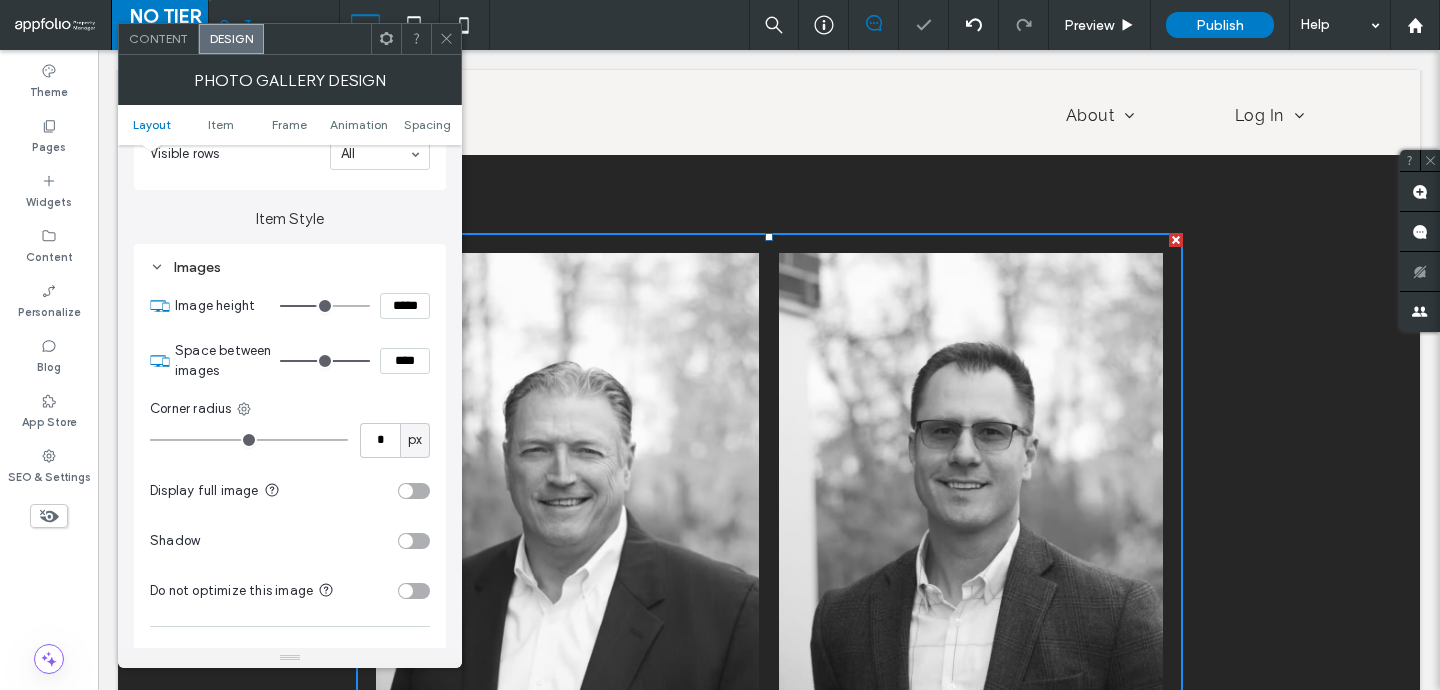 type on "***" 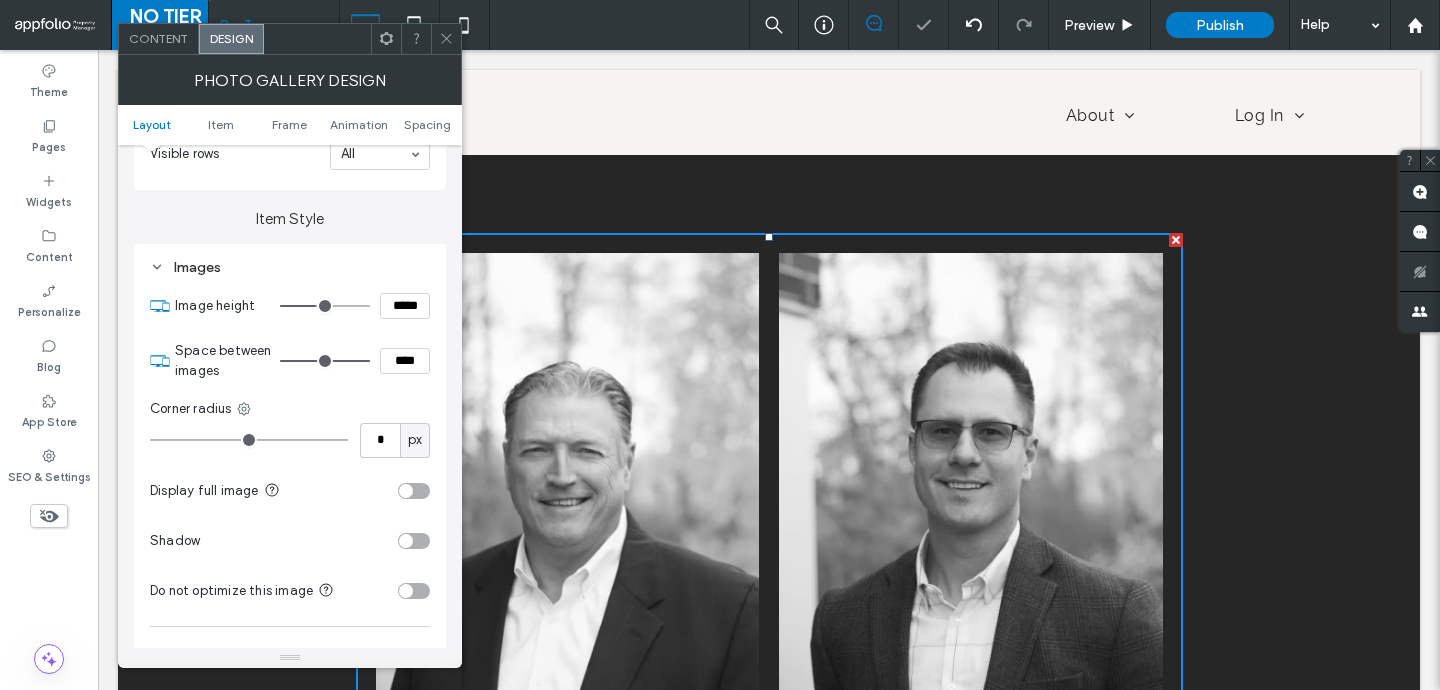 type on "*****" 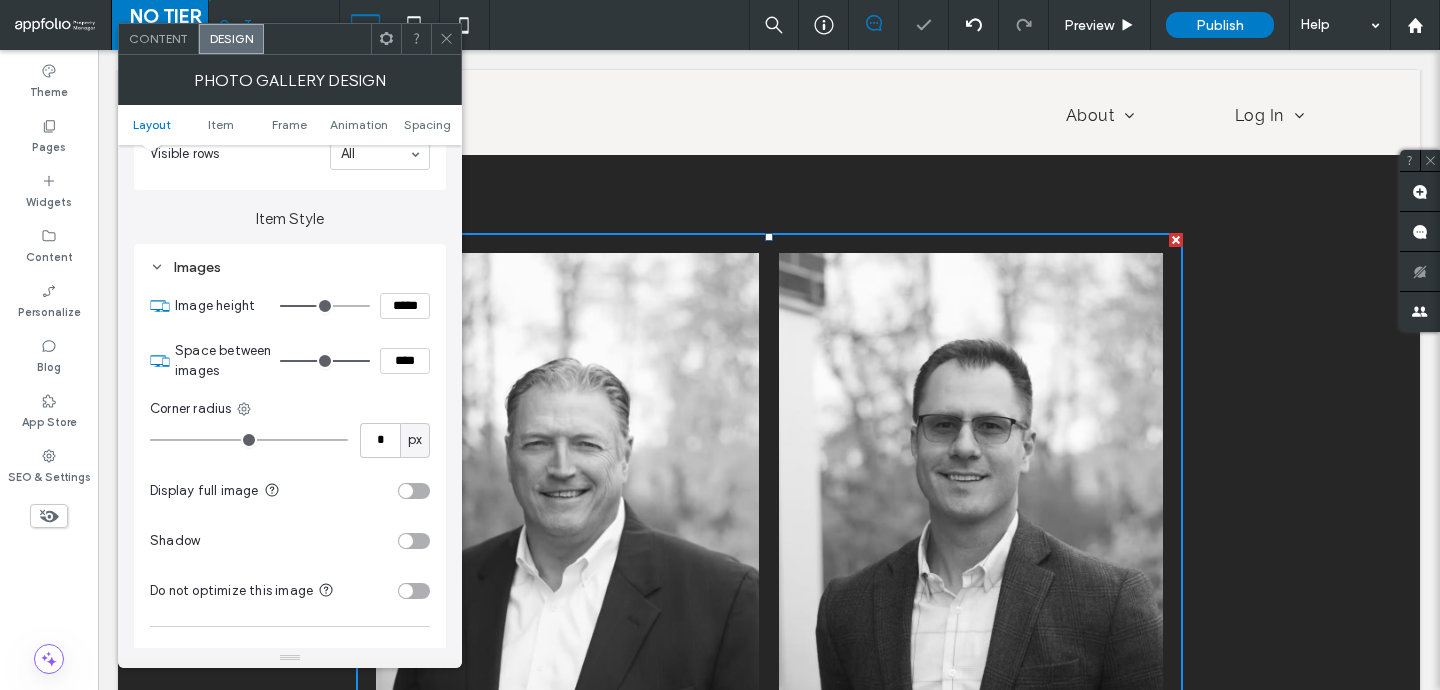 type on "***" 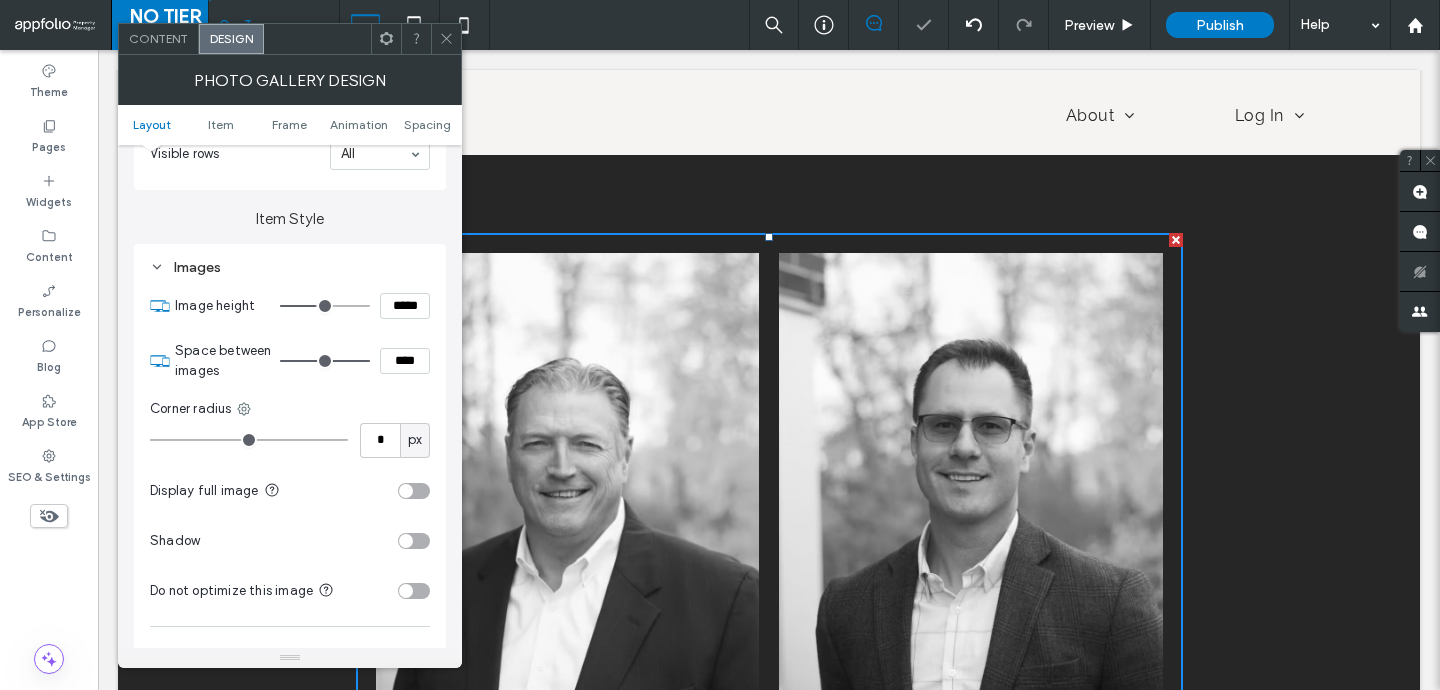 type on "*****" 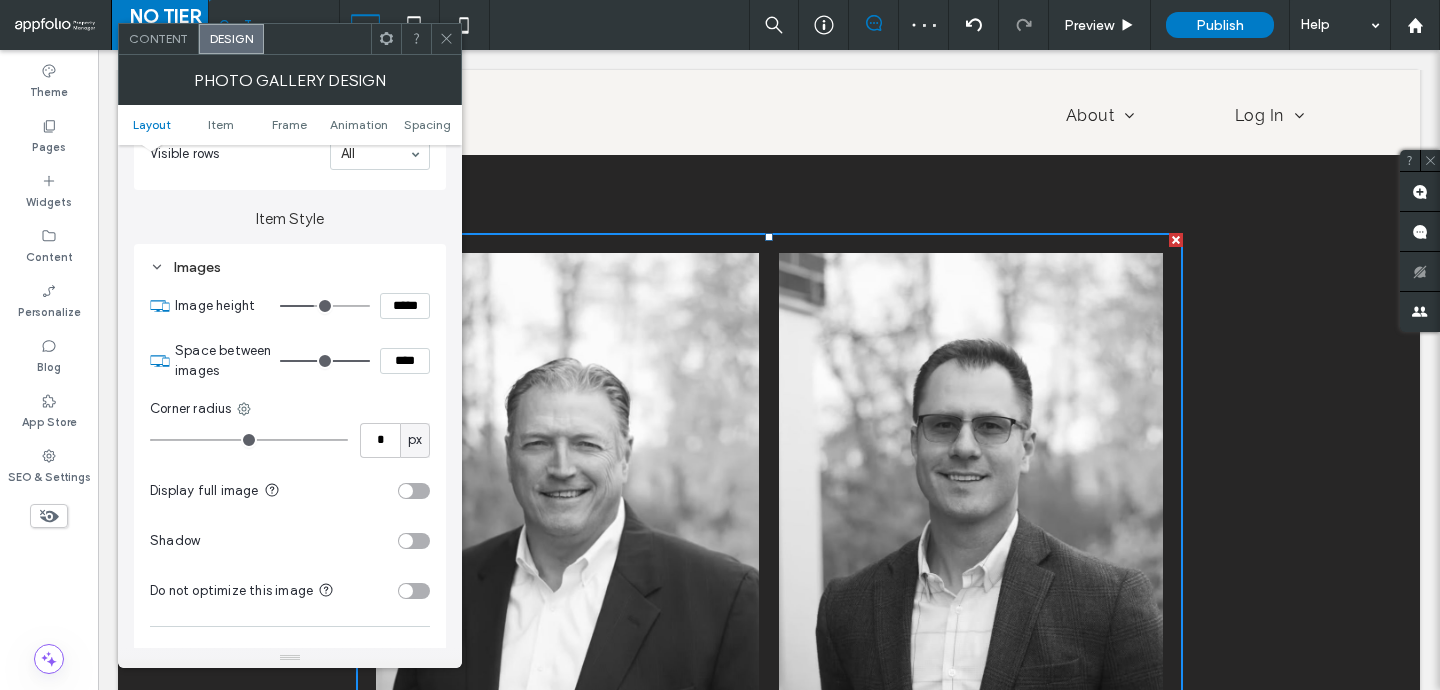 type on "***" 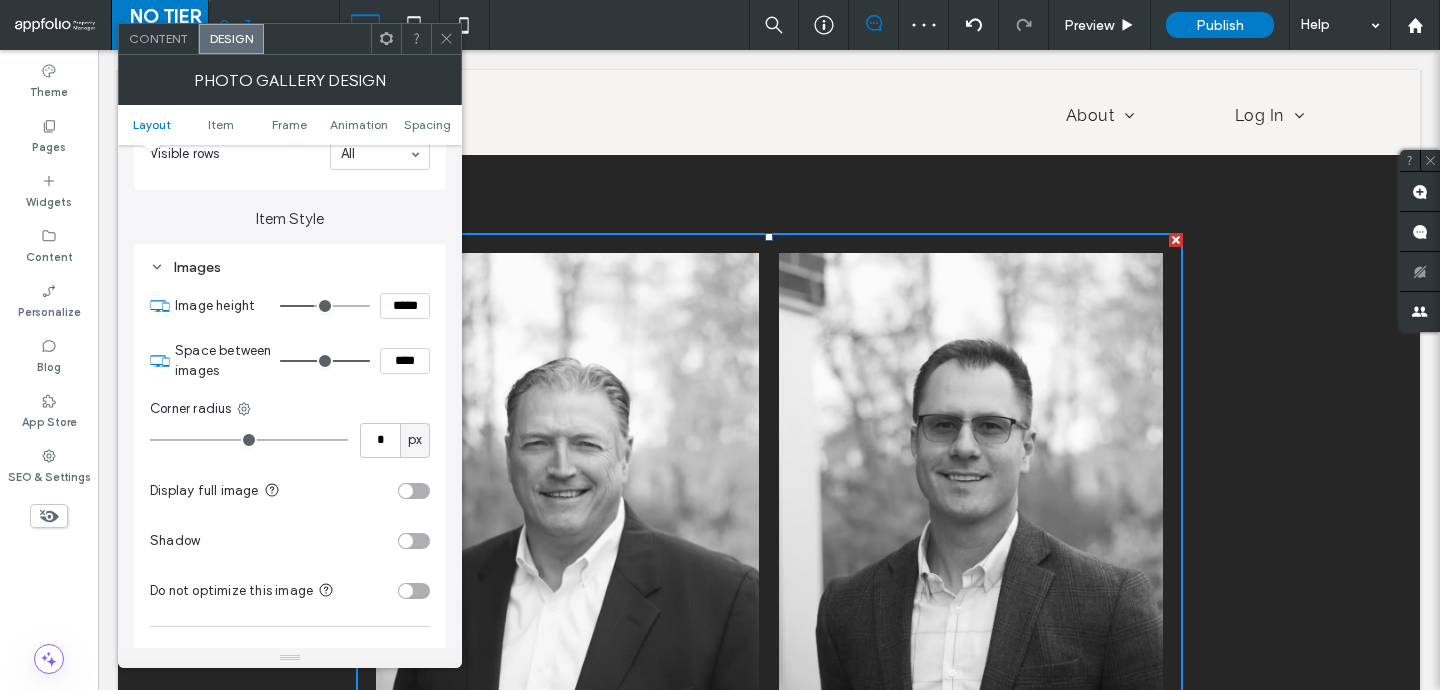 type on "*****" 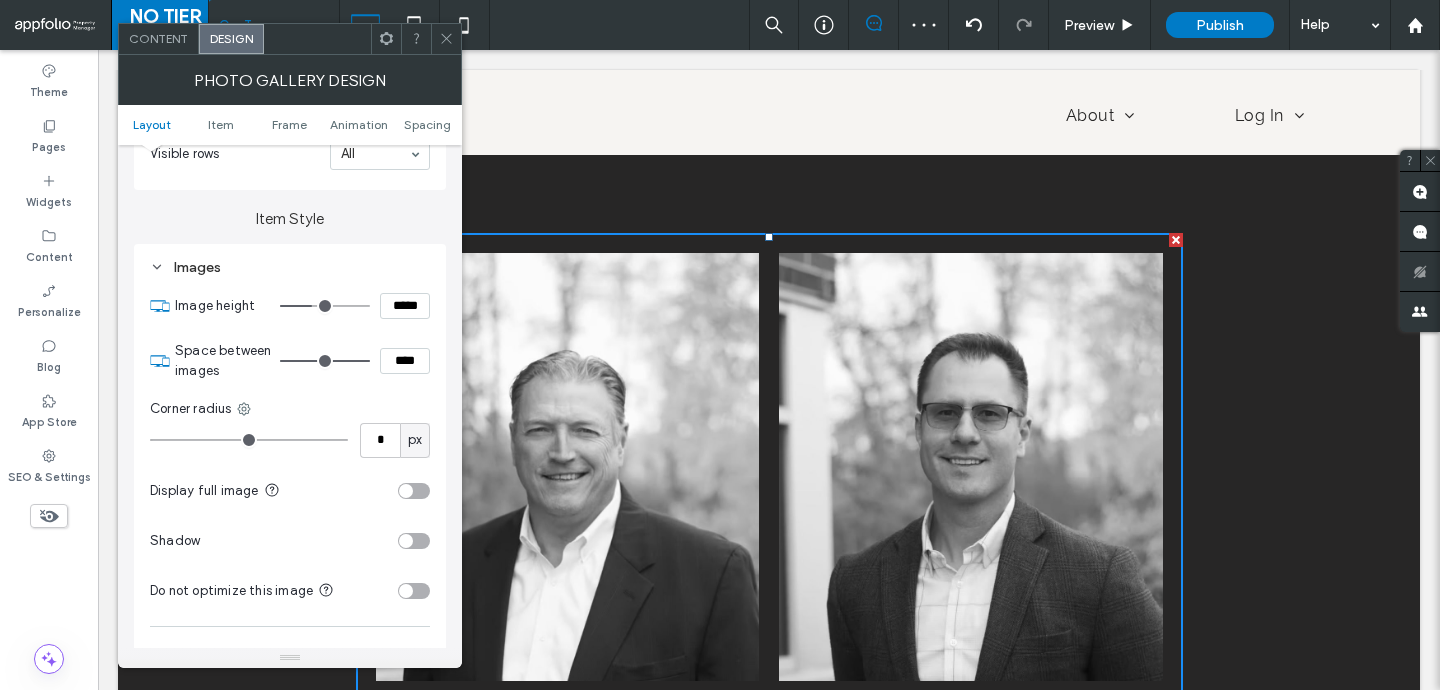 type on "***" 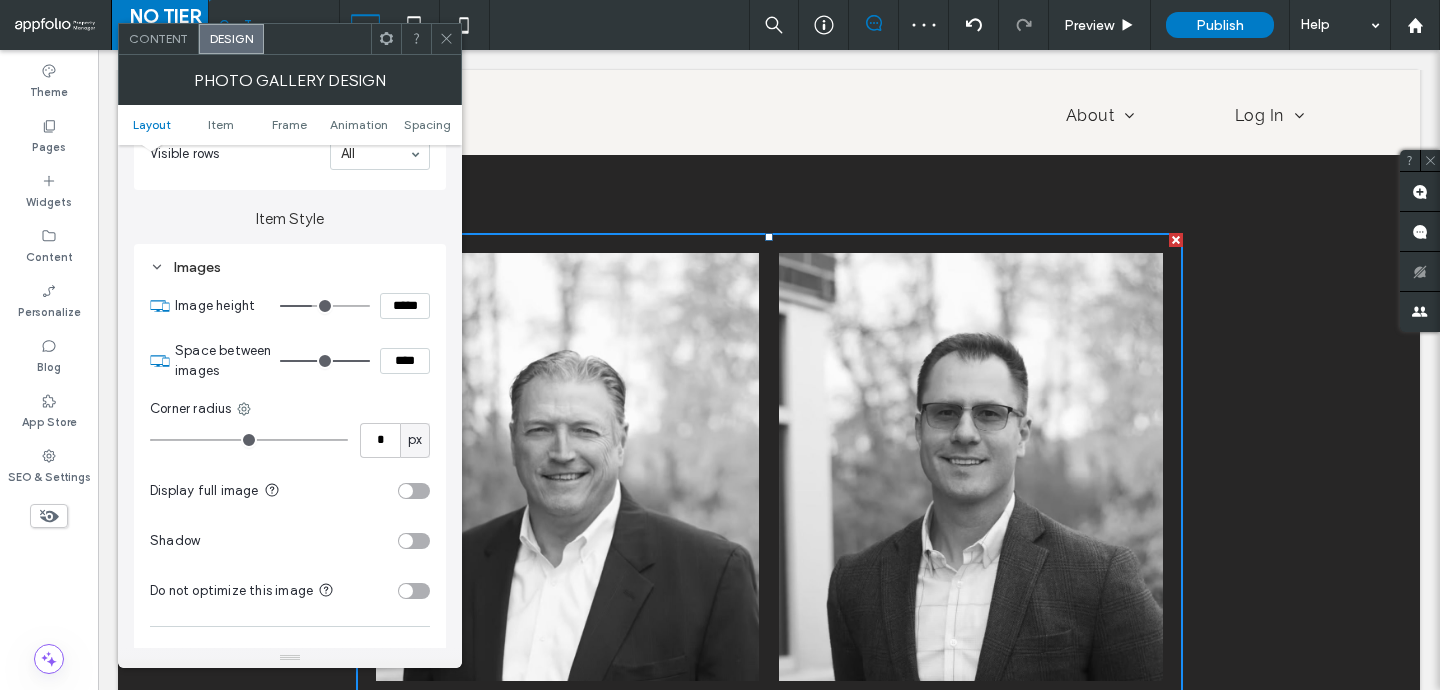 type on "*****" 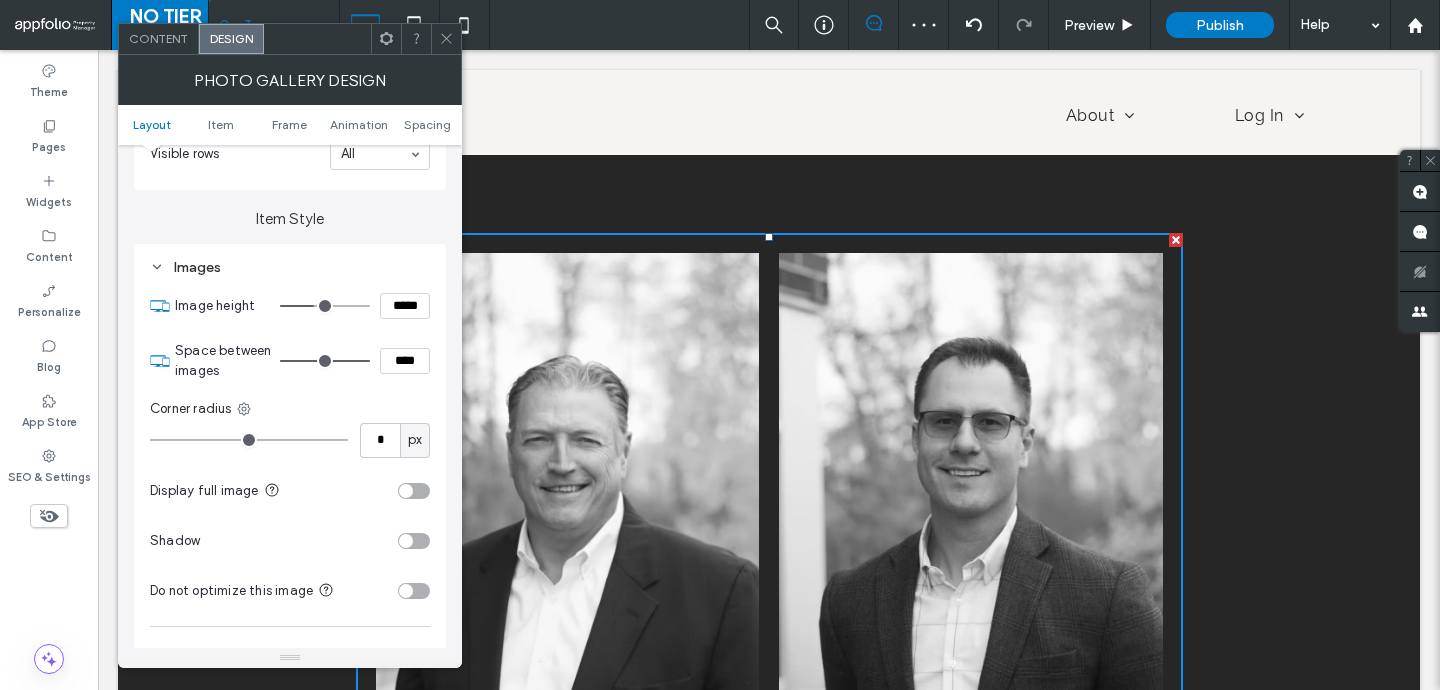 drag, startPoint x: 327, startPoint y: 310, endPoint x: 315, endPoint y: 310, distance: 12 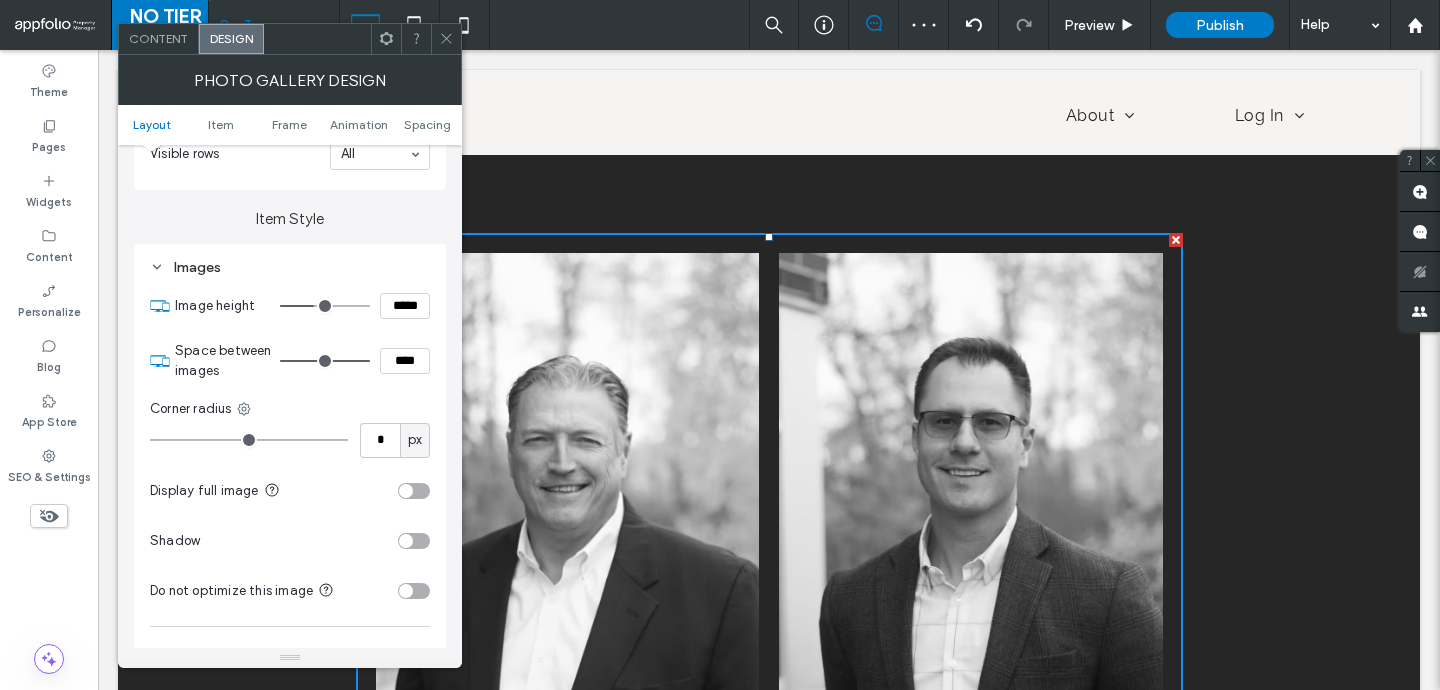 type on "***" 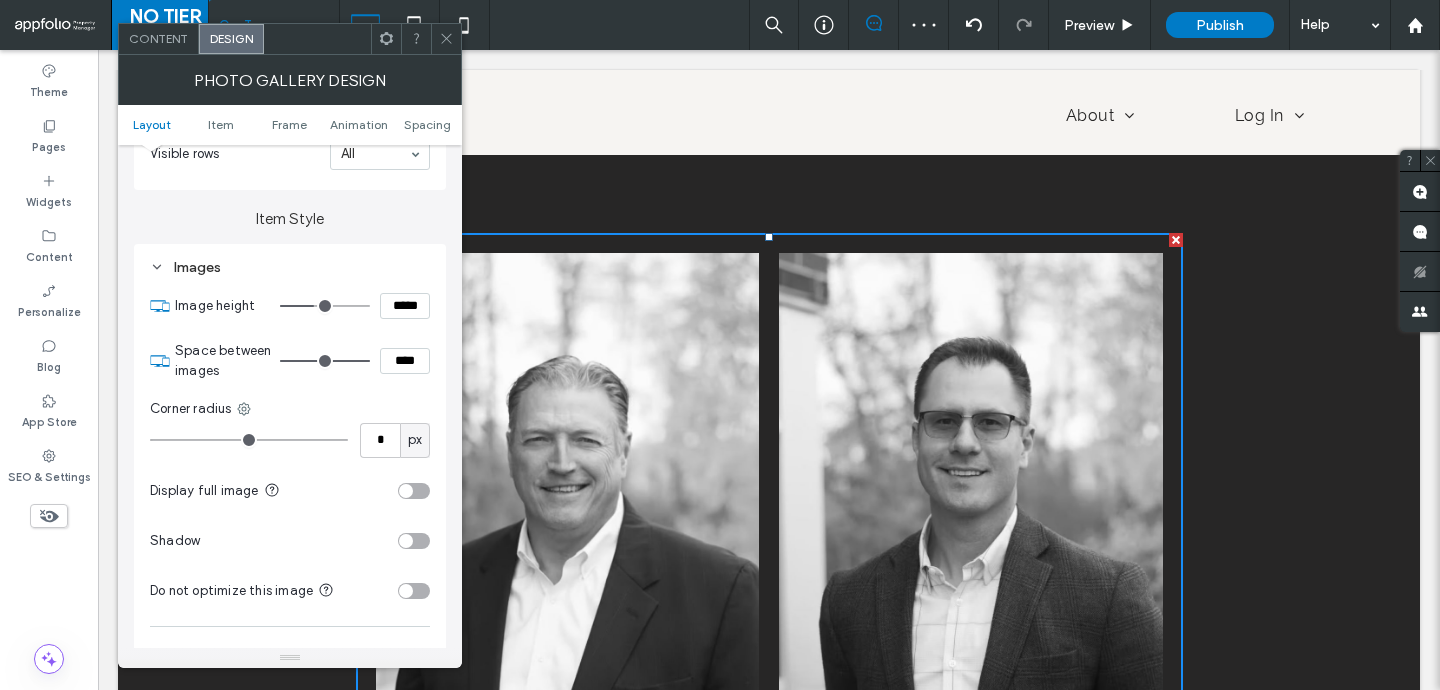 click 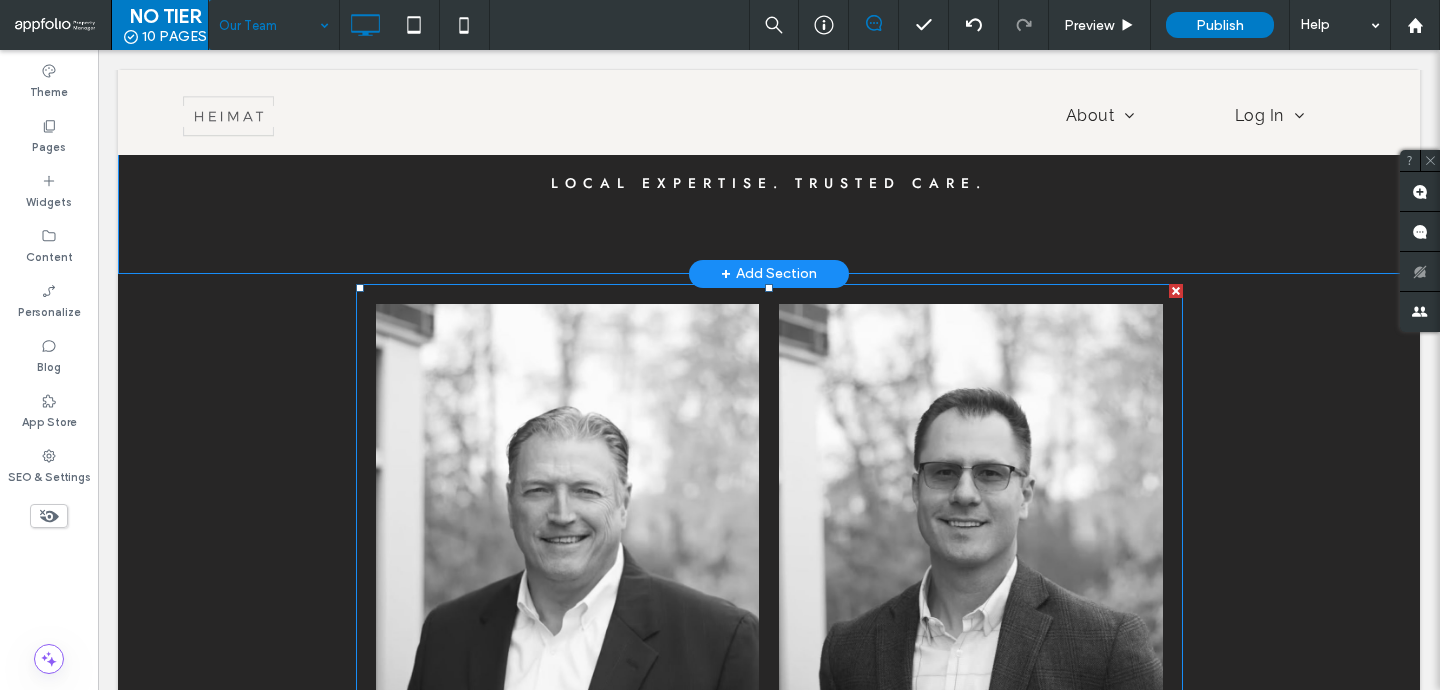 scroll, scrollTop: 343, scrollLeft: 0, axis: vertical 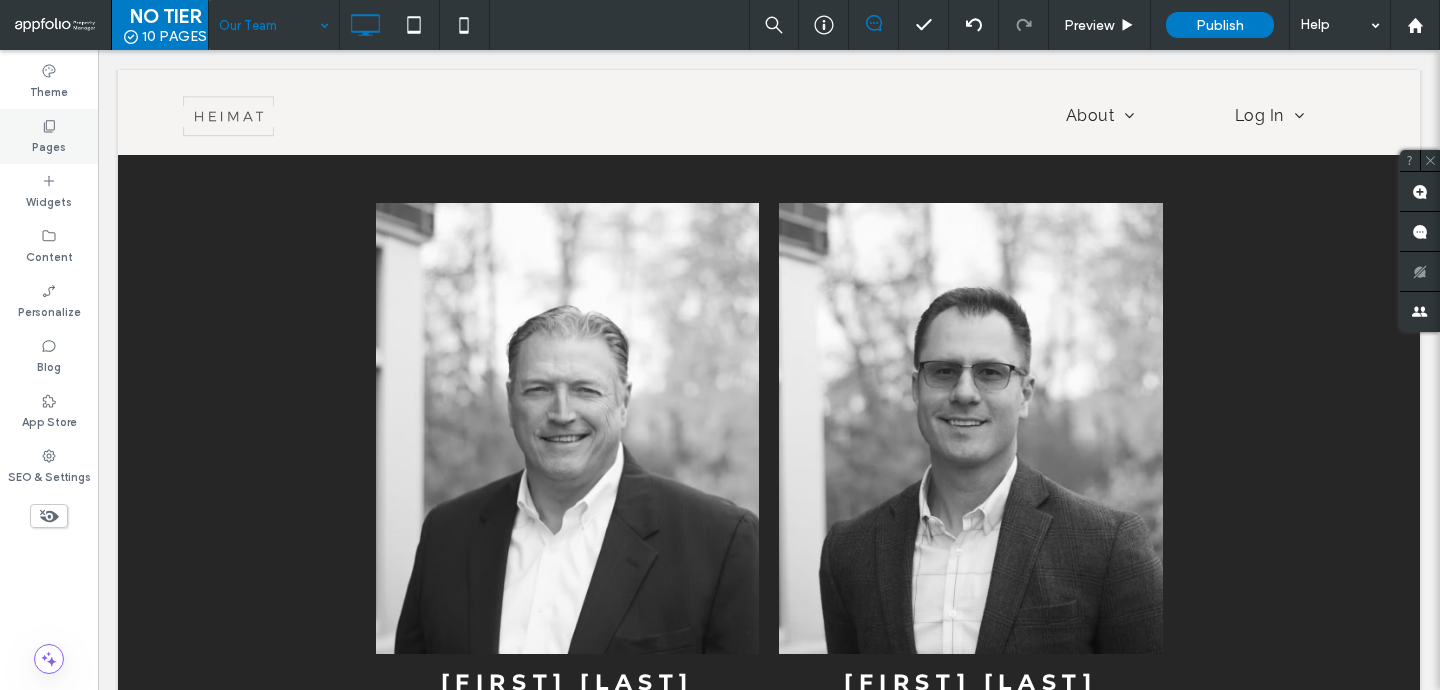 click on "Pages" at bounding box center (49, 145) 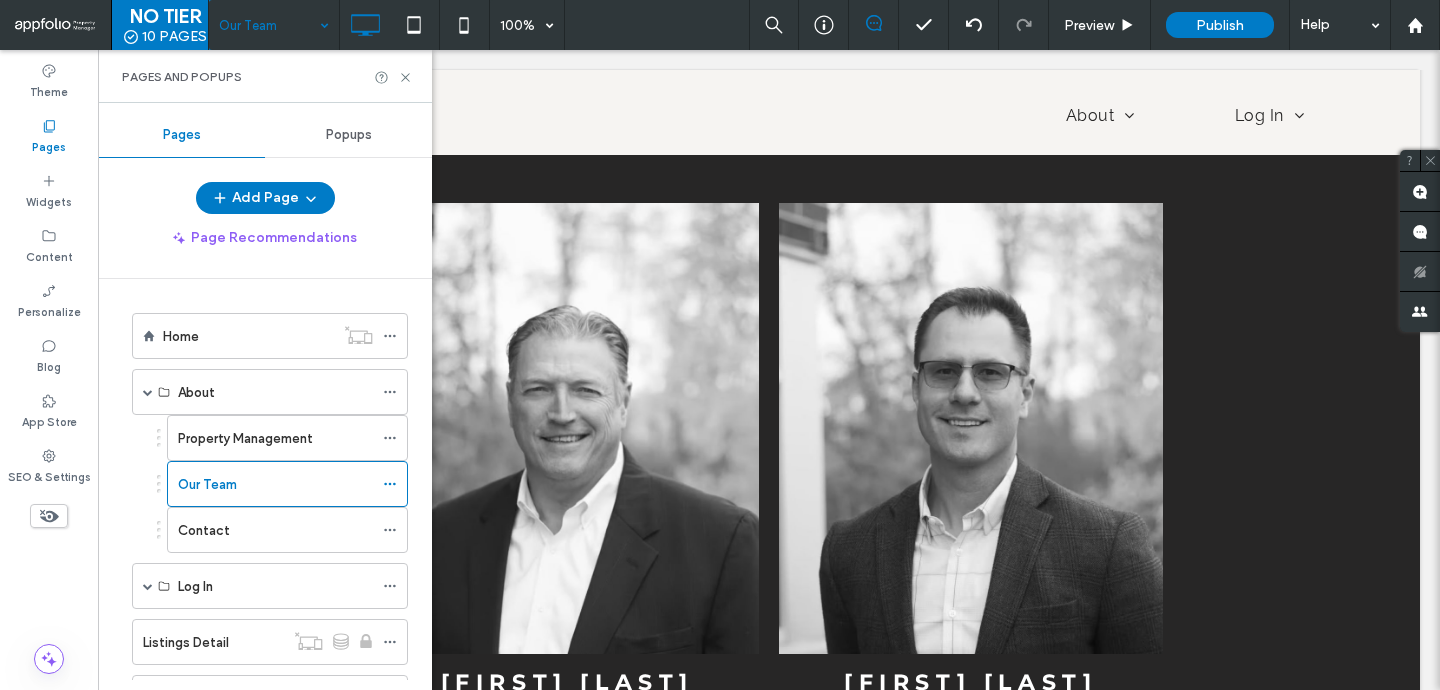 click on "Popups" at bounding box center (348, 135) 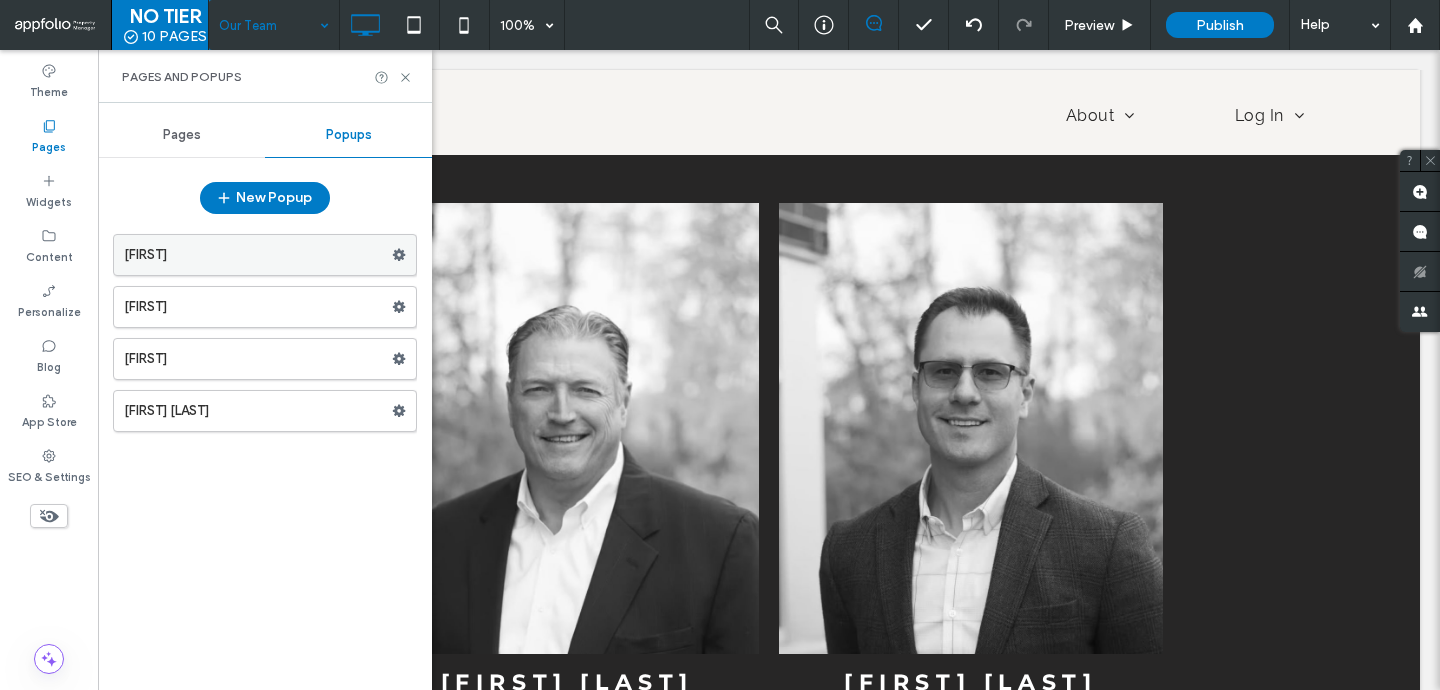 click 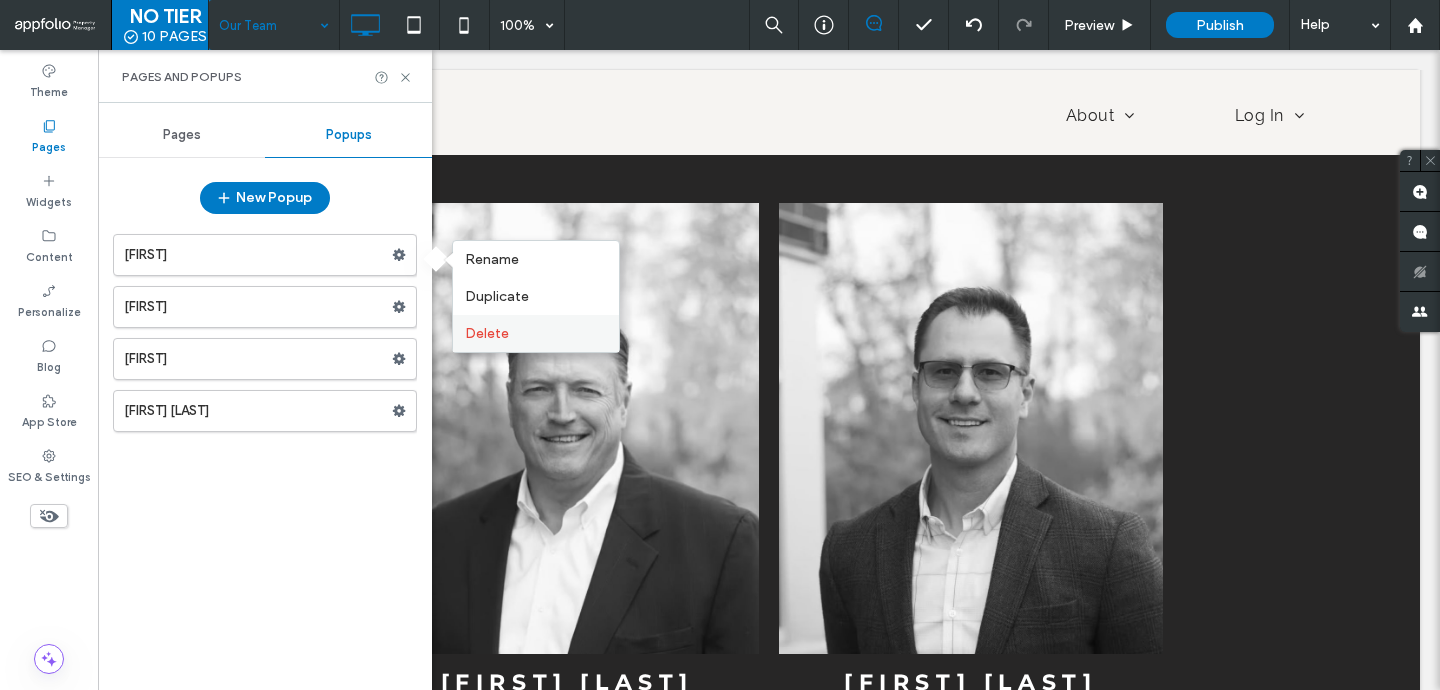 click on "Delete" at bounding box center (487, 333) 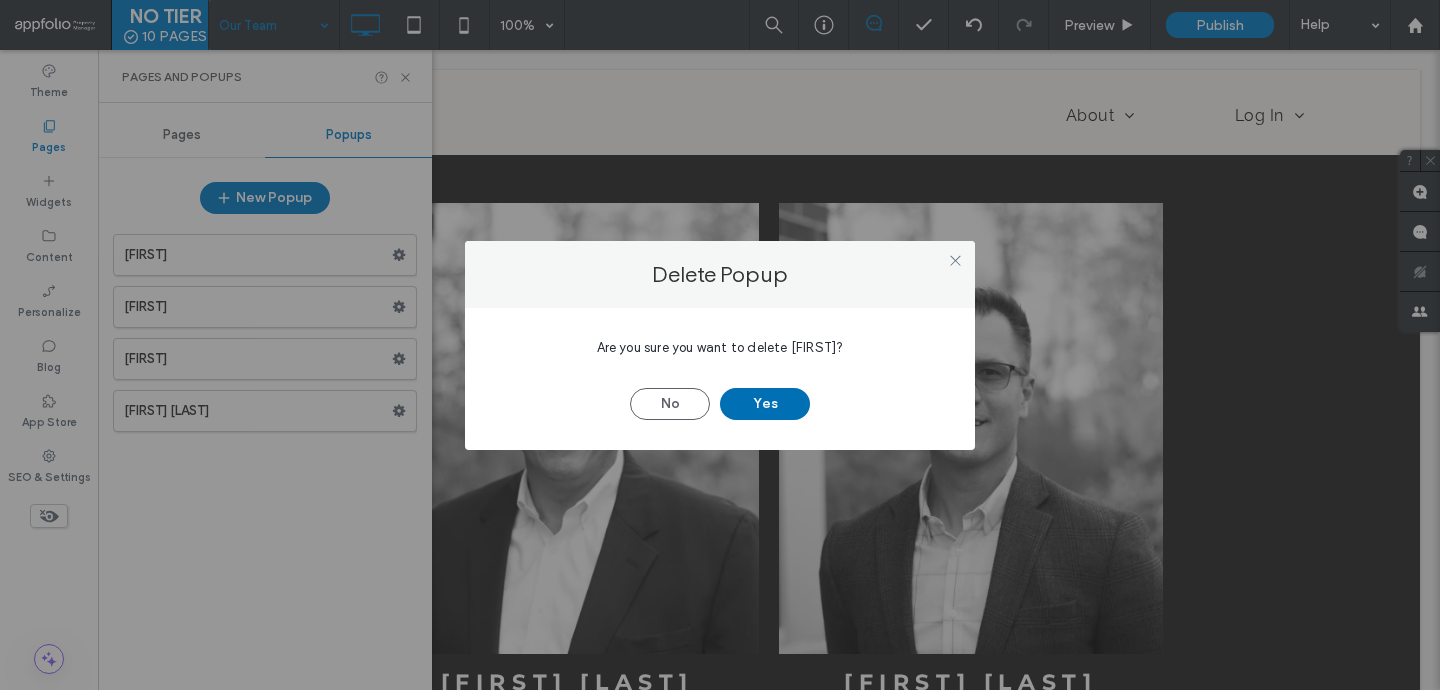 click on "Yes" at bounding box center (765, 404) 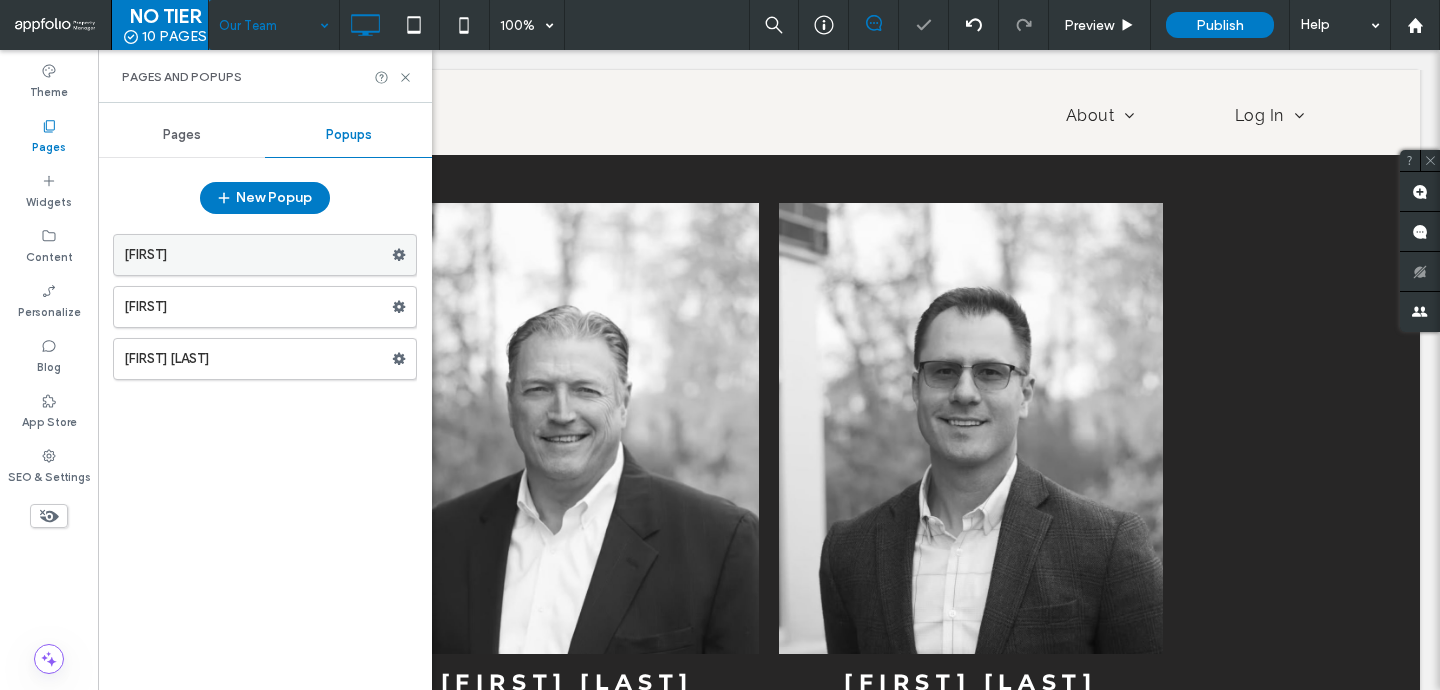 click 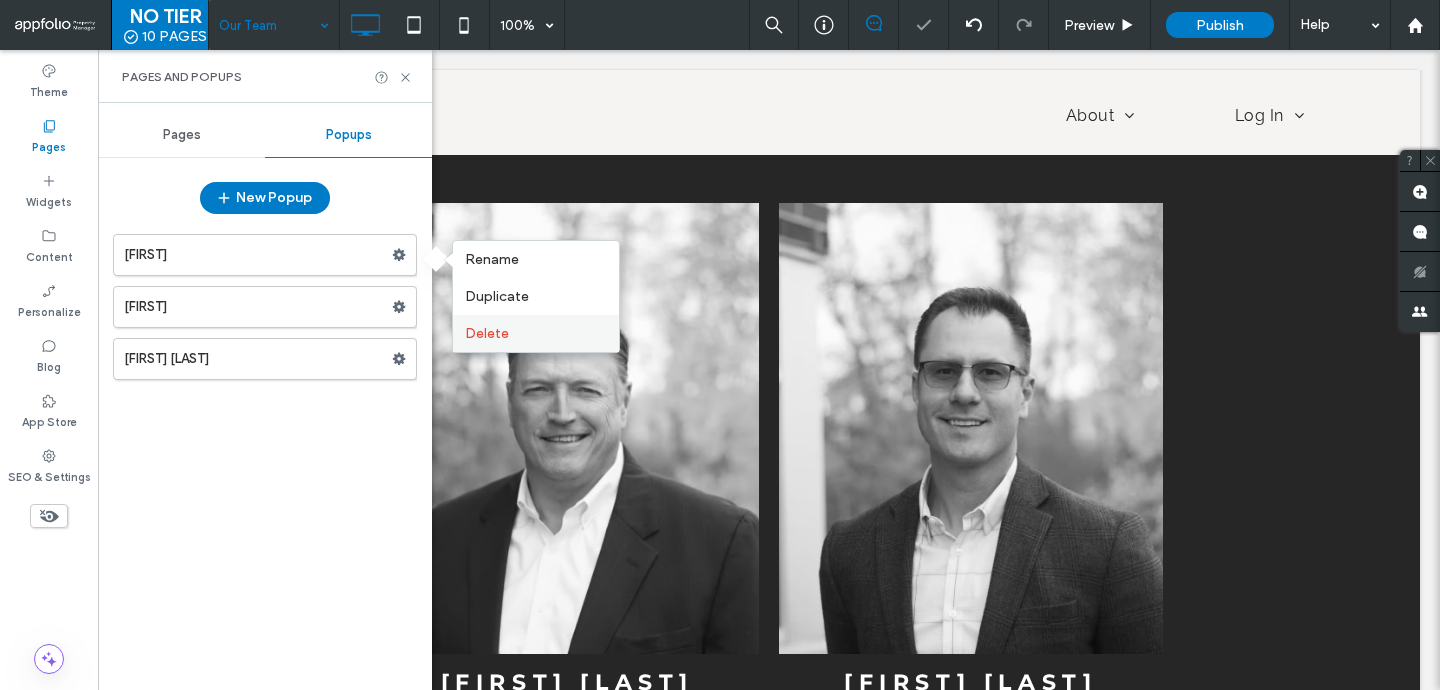 click on "Delete" at bounding box center (536, 333) 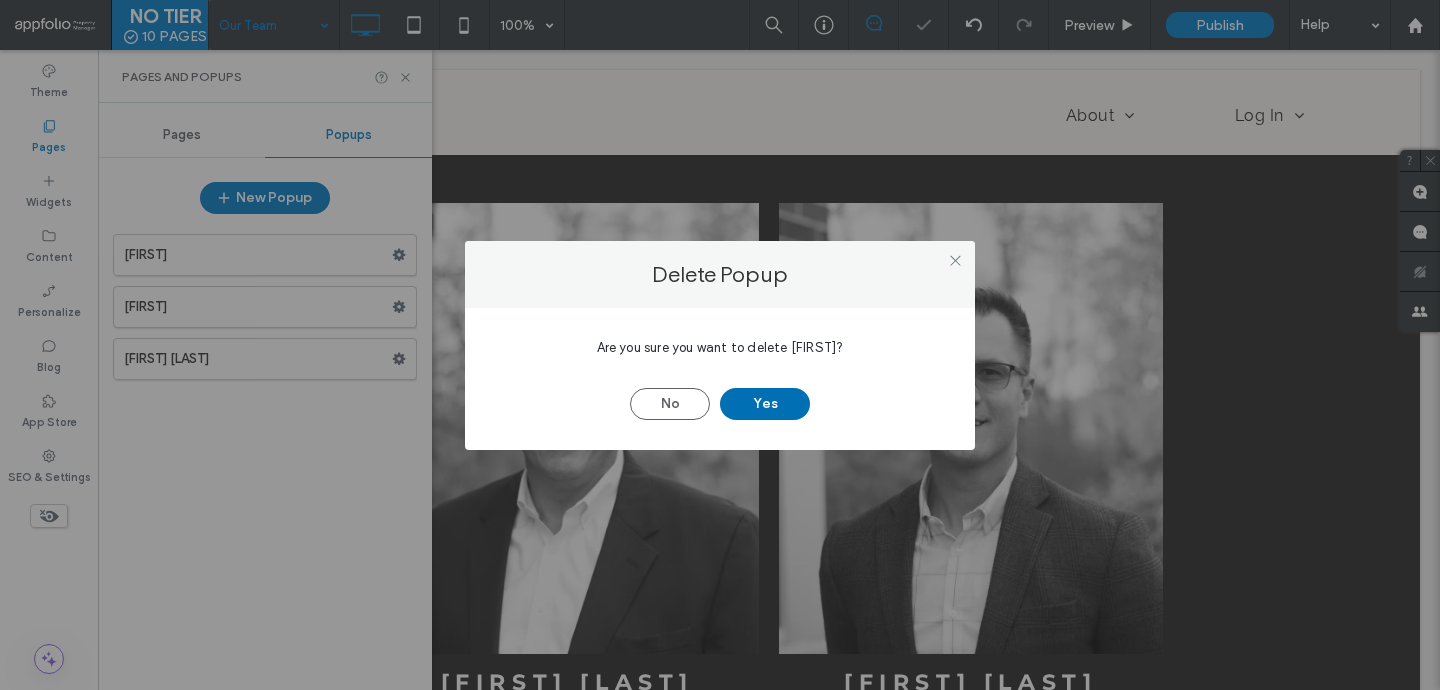 click on "Yes" at bounding box center [765, 404] 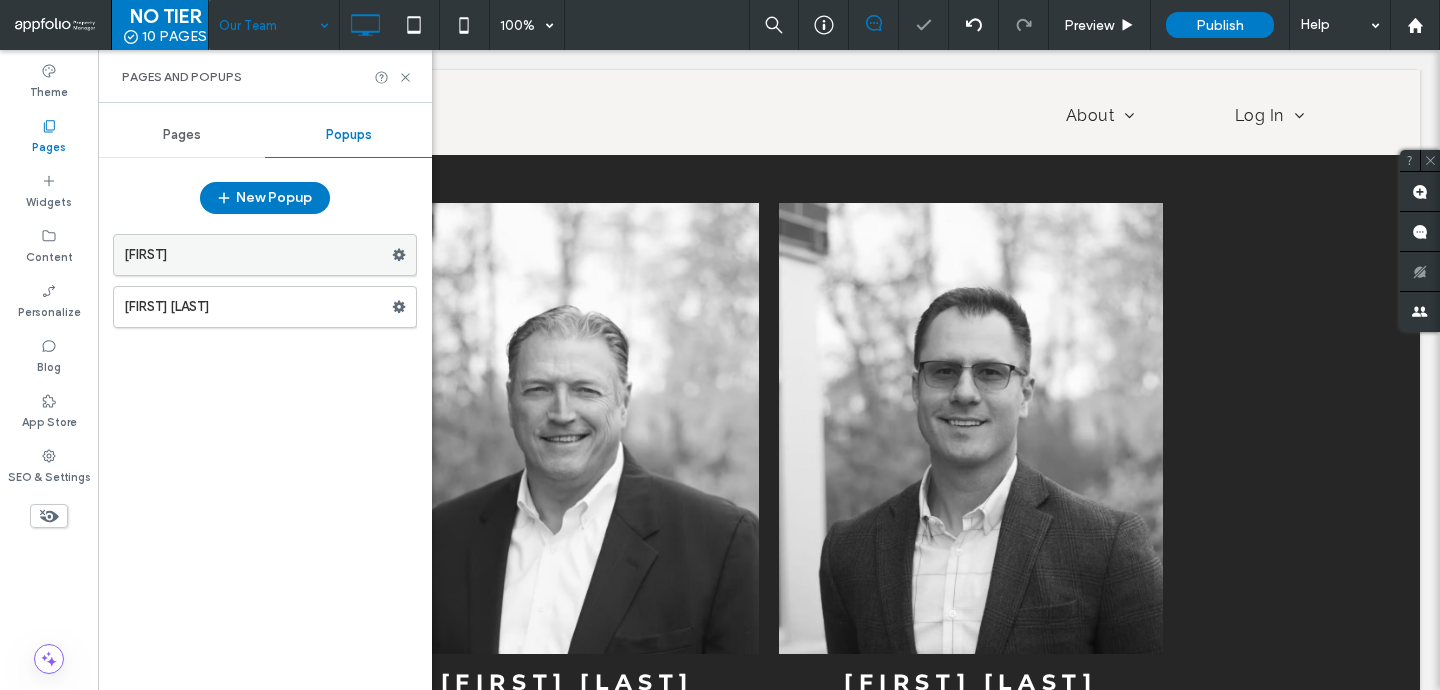 click 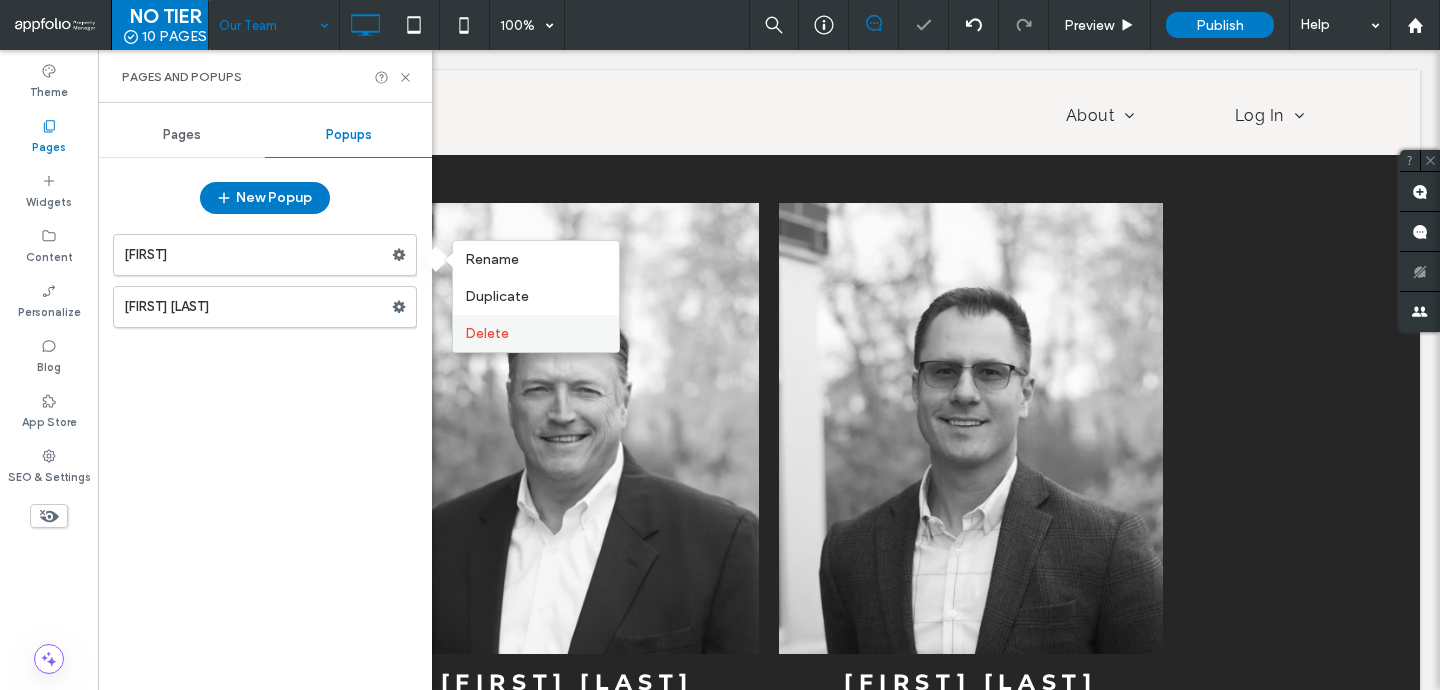 click on "Delete" at bounding box center [536, 333] 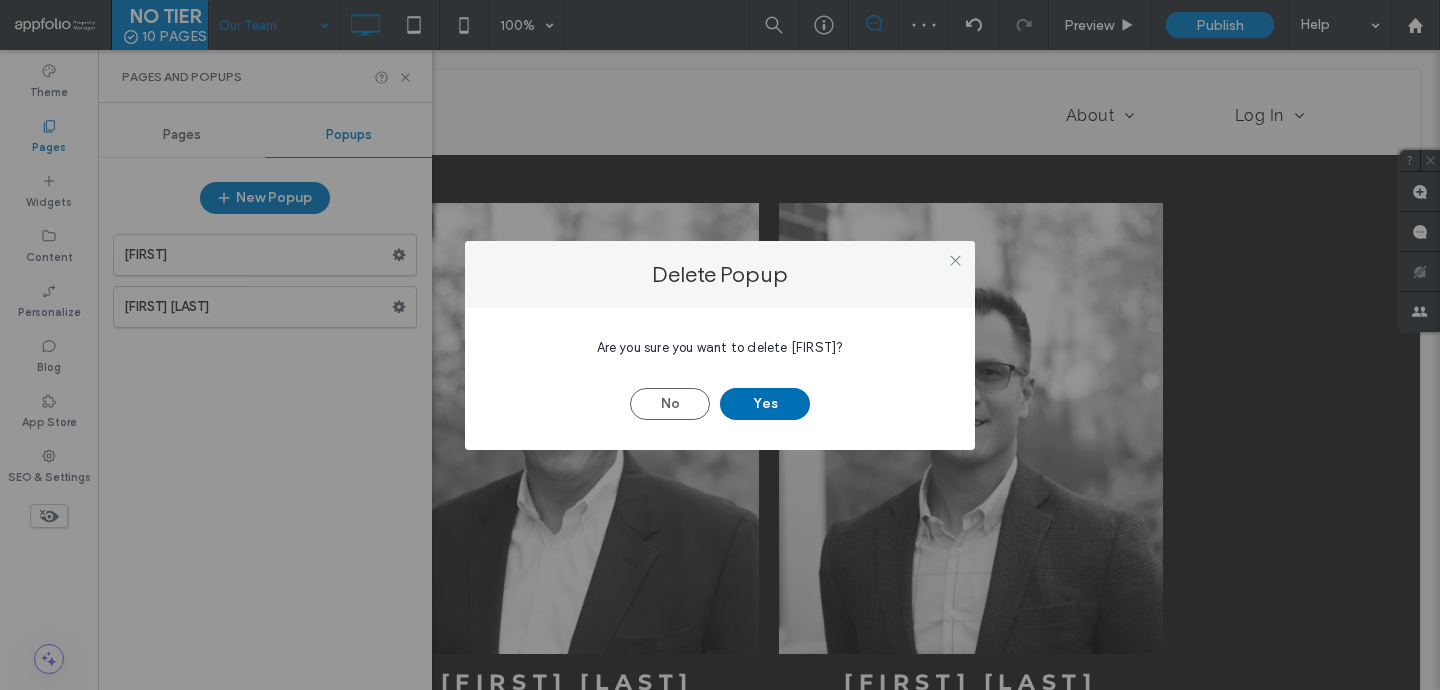 click on "Yes" at bounding box center [765, 404] 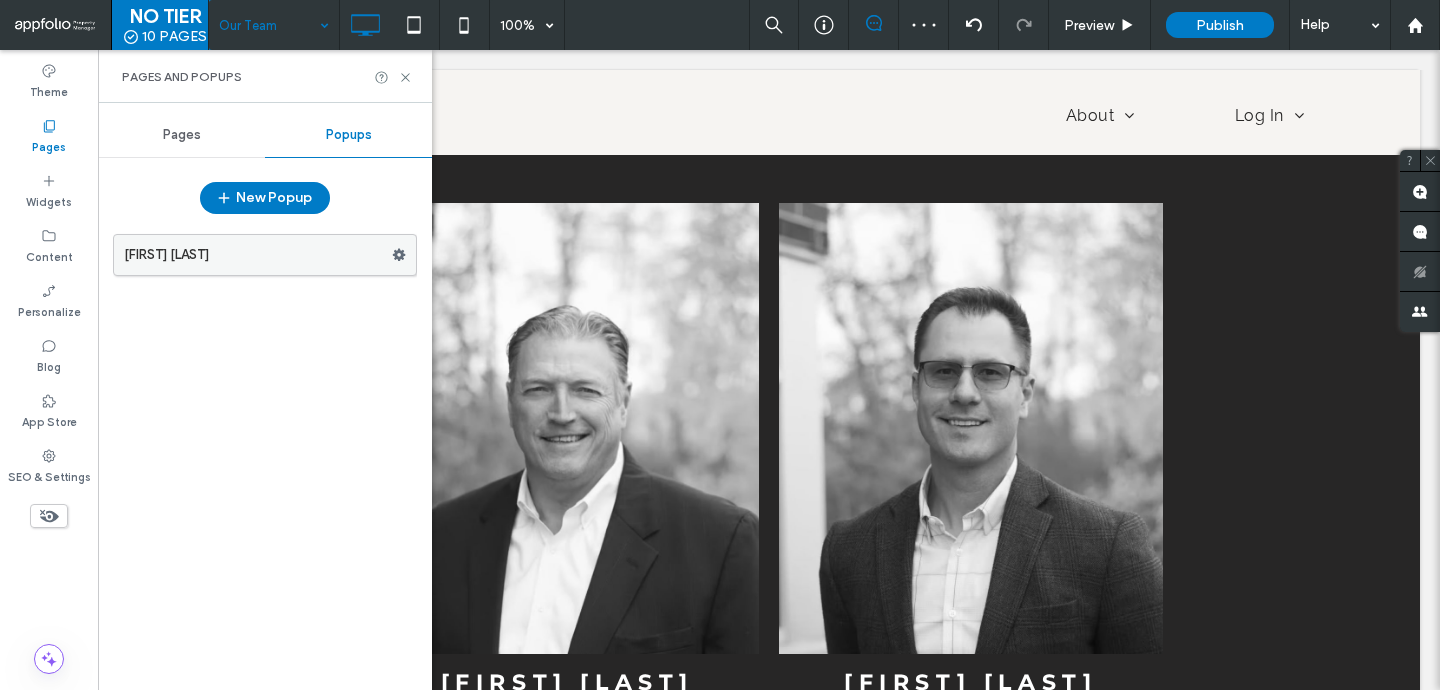 click on "Tuan Nguyen" at bounding box center (258, 255) 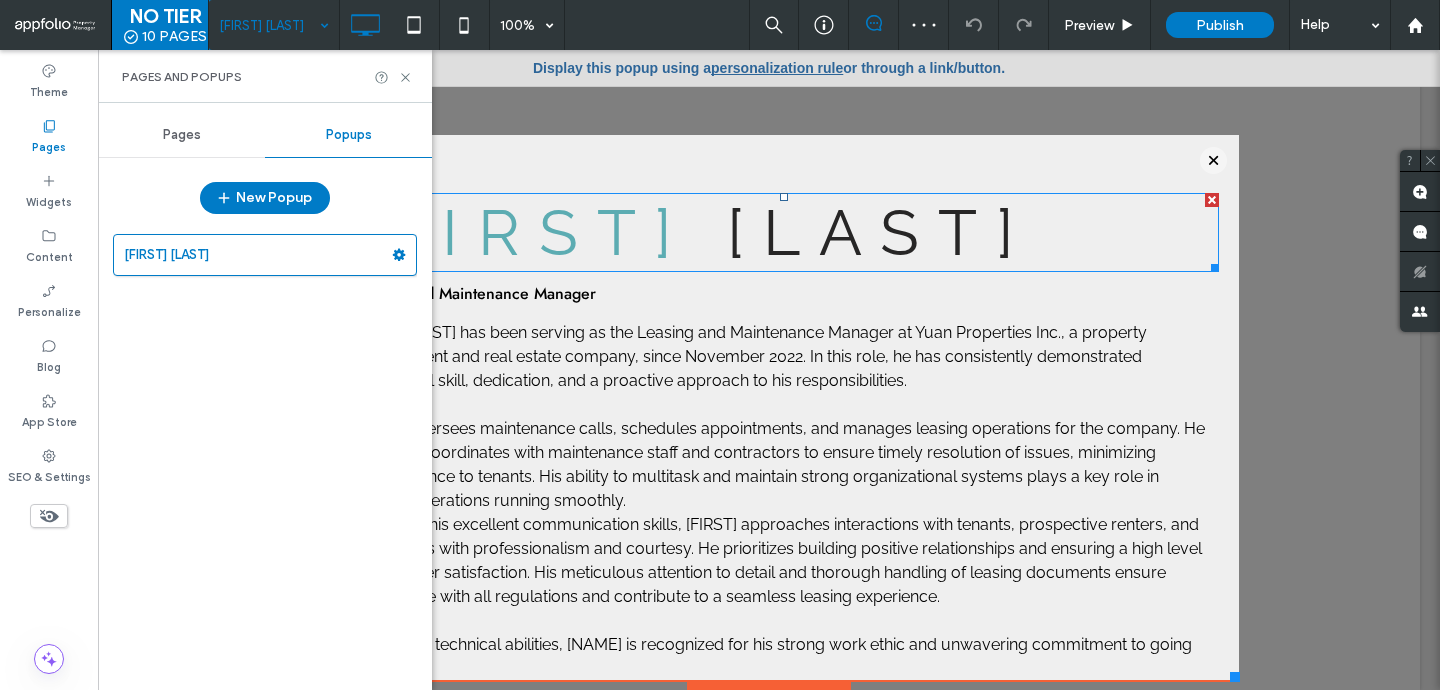 scroll, scrollTop: 0, scrollLeft: 0, axis: both 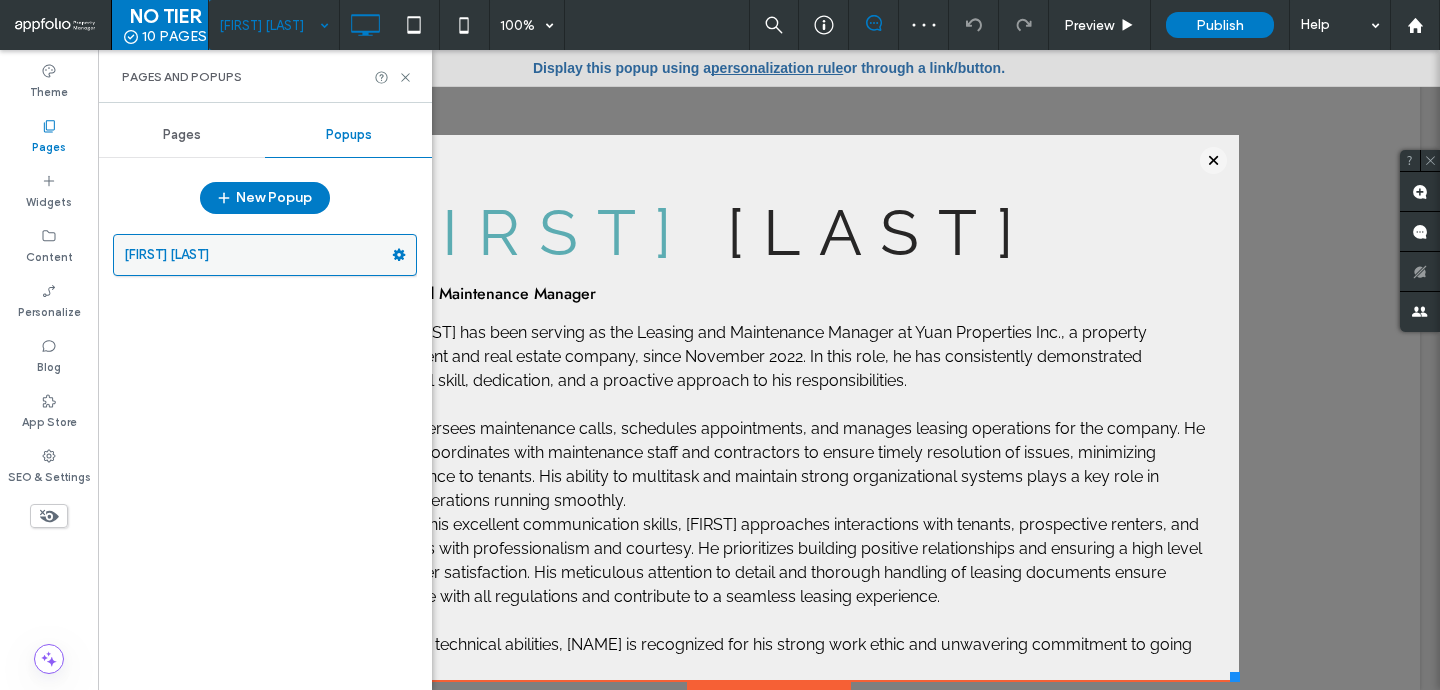 click 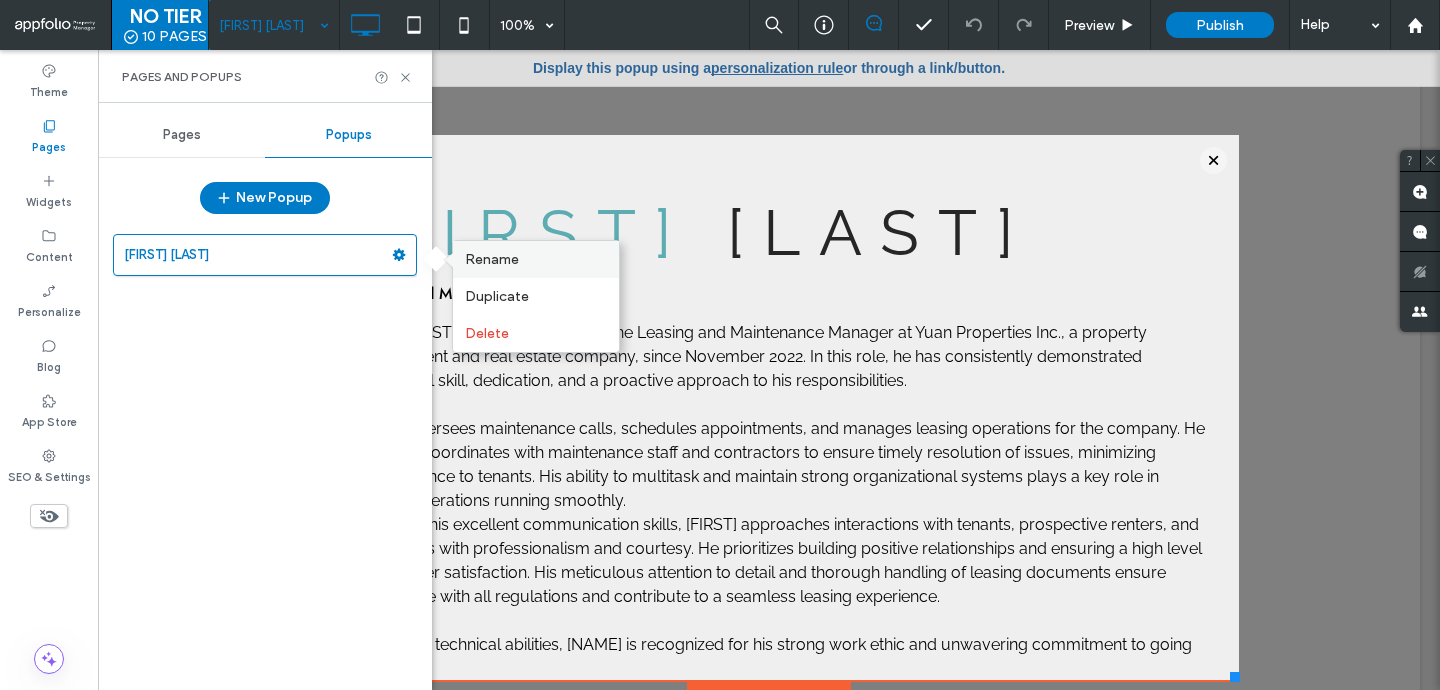 click on "Rename" at bounding box center [492, 259] 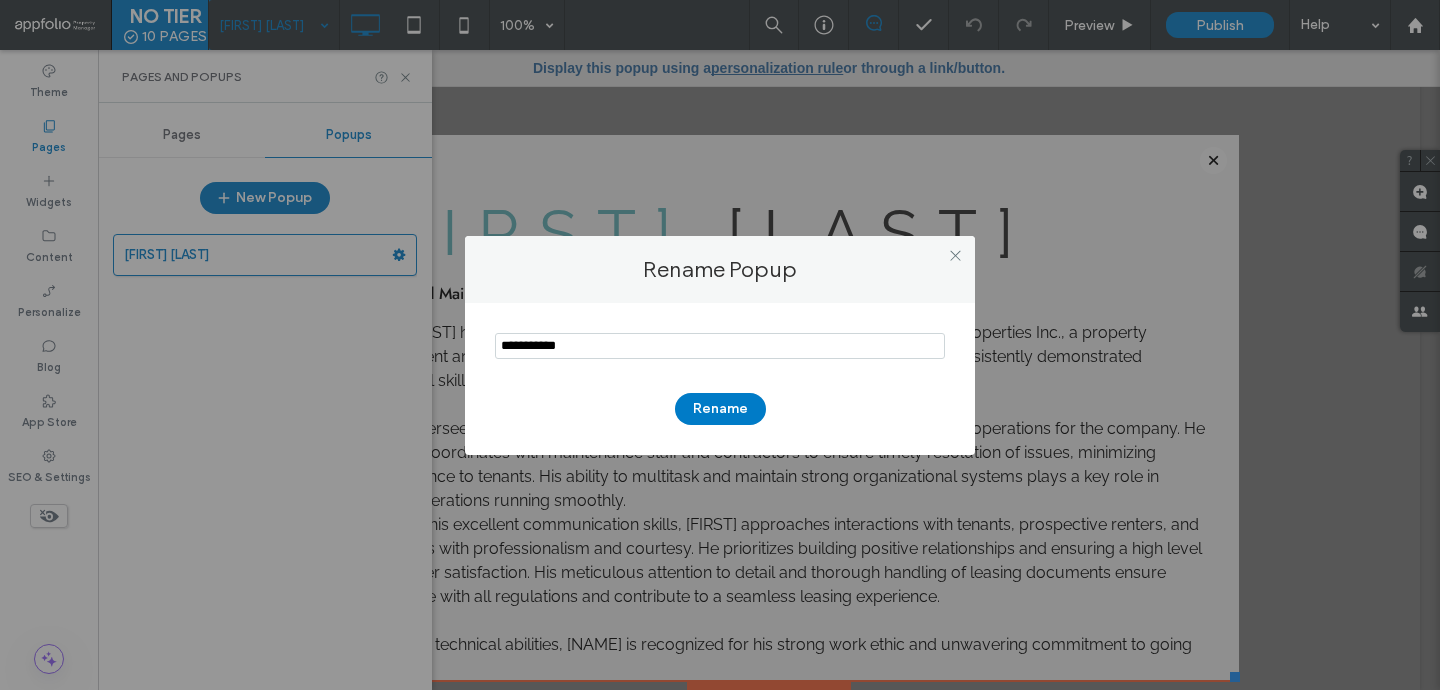 click at bounding box center [720, 348] 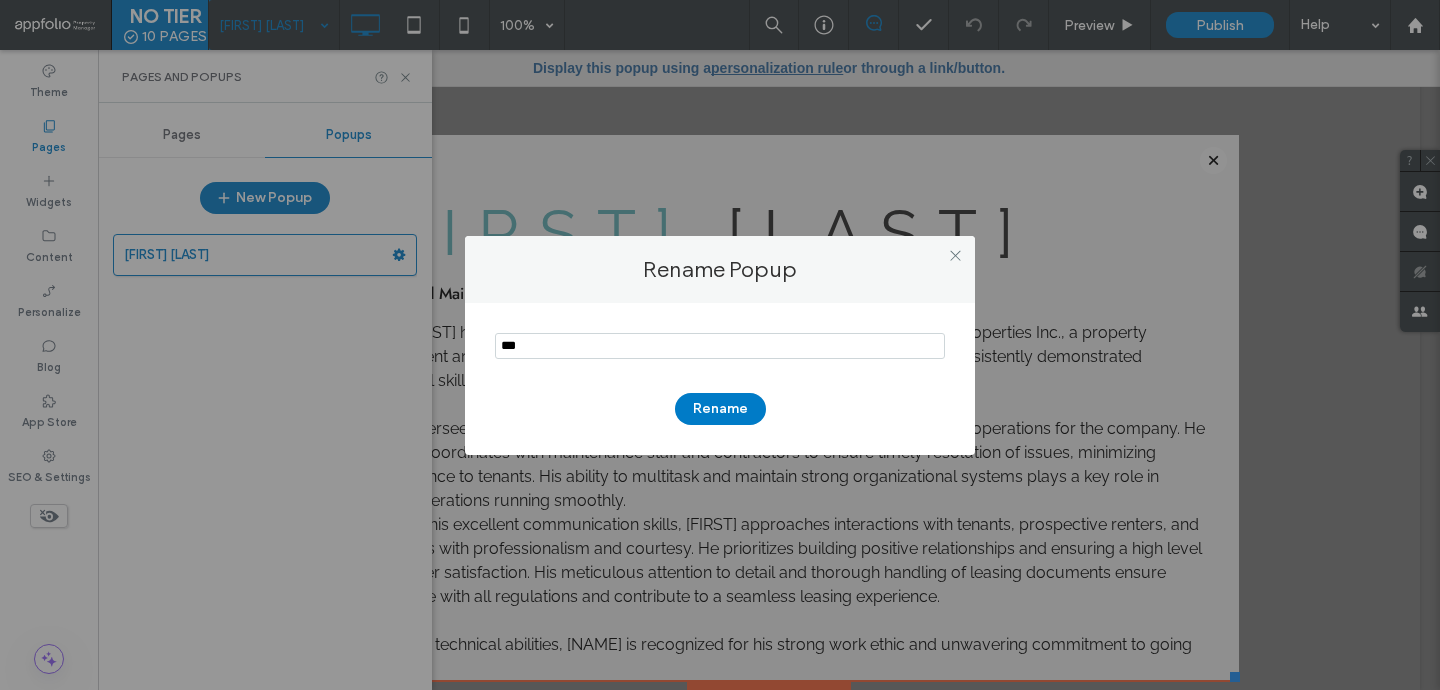 type 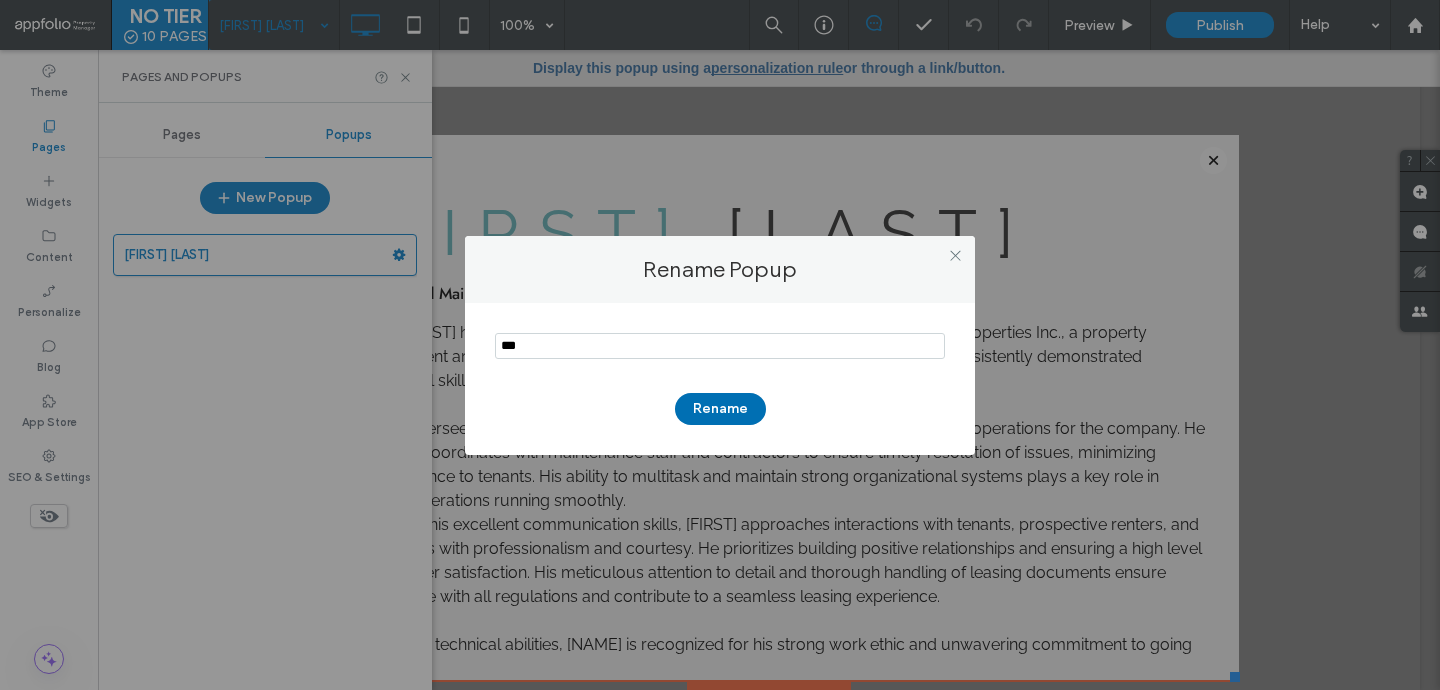 click on "Rename" at bounding box center [720, 409] 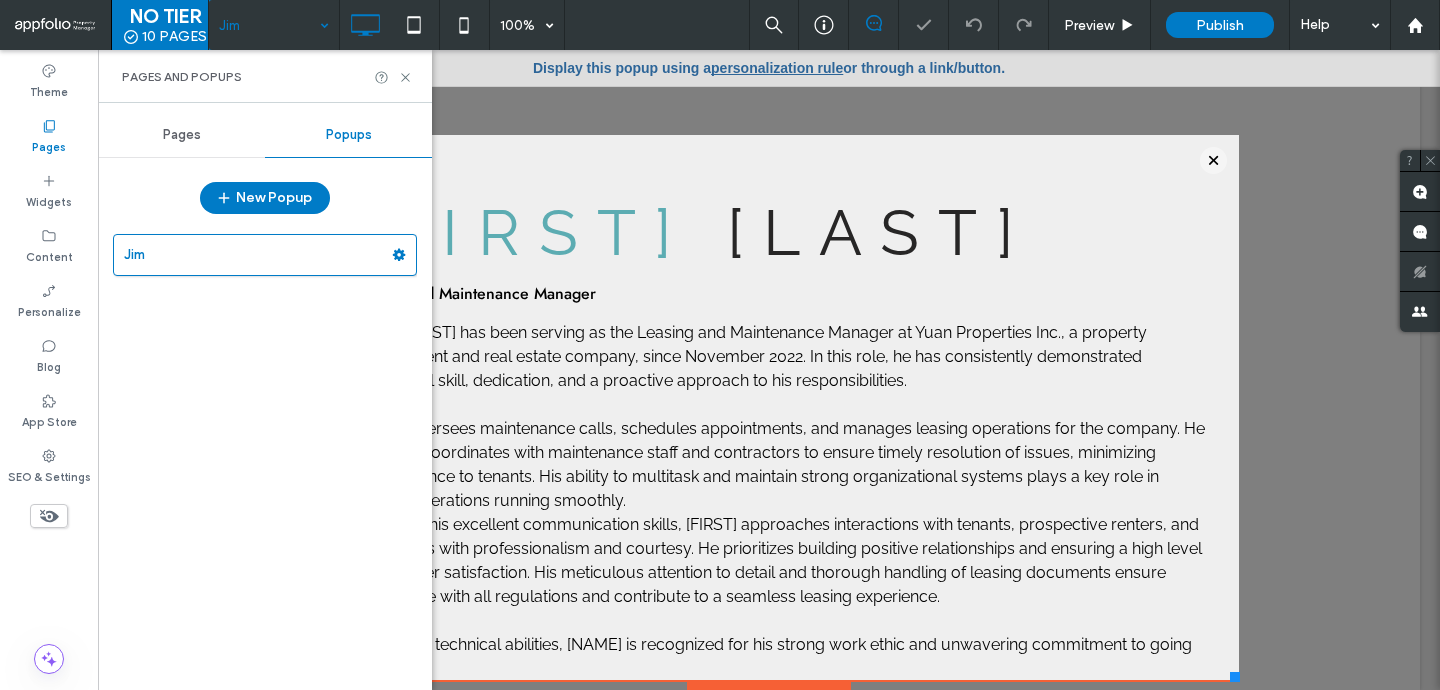 click on "Pages" at bounding box center (181, 135) 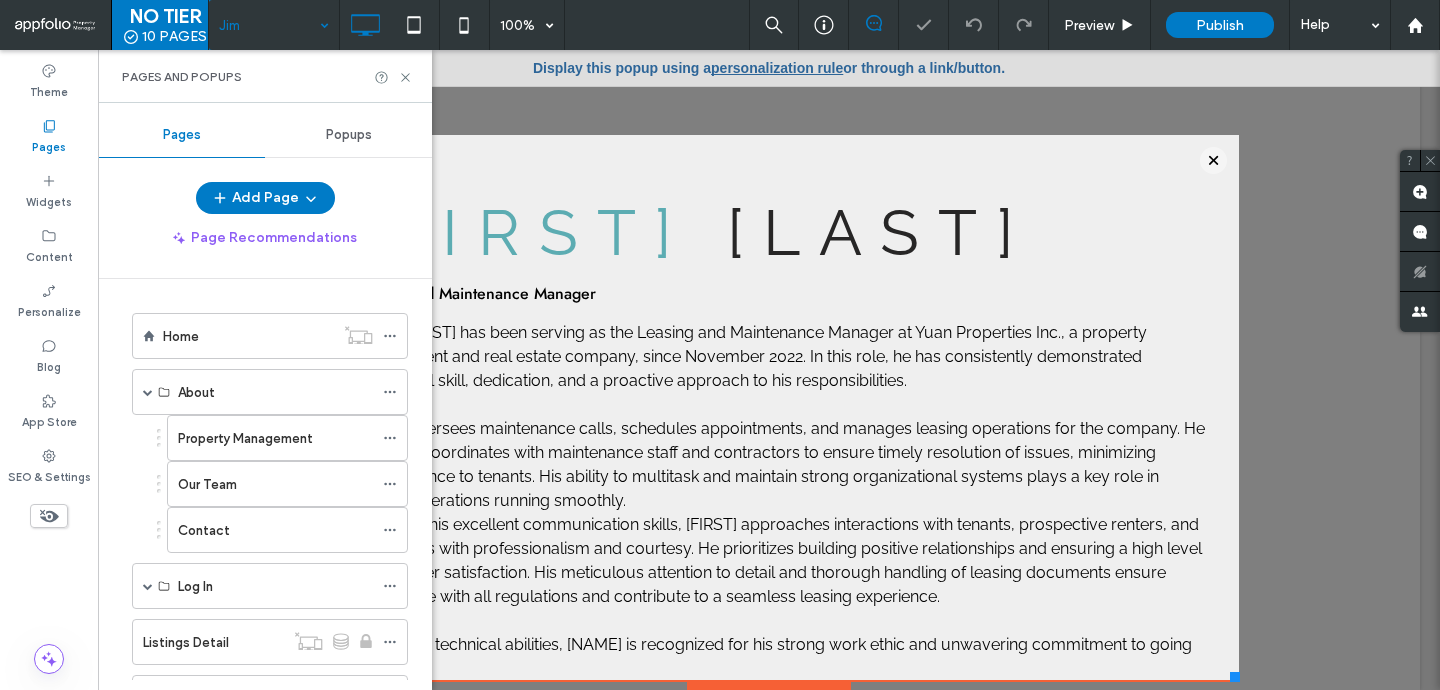 click on "Popups" at bounding box center [349, 135] 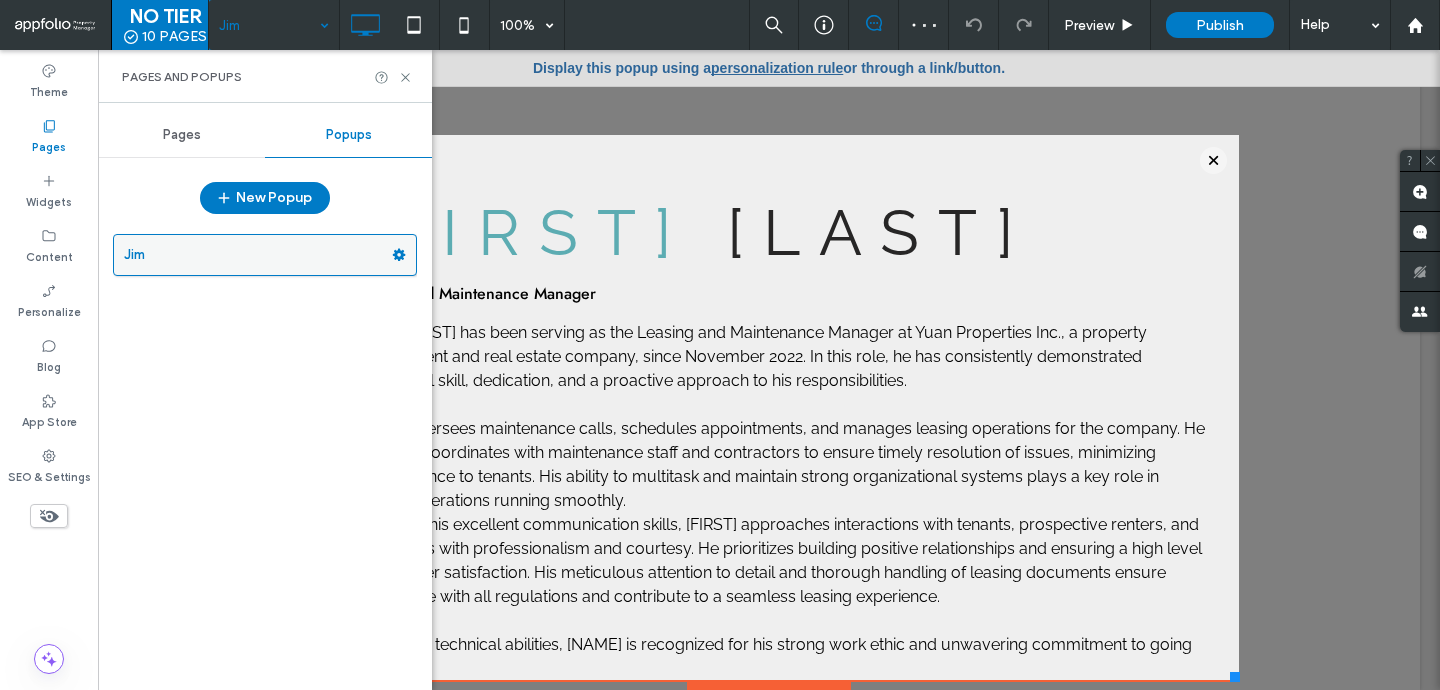 click 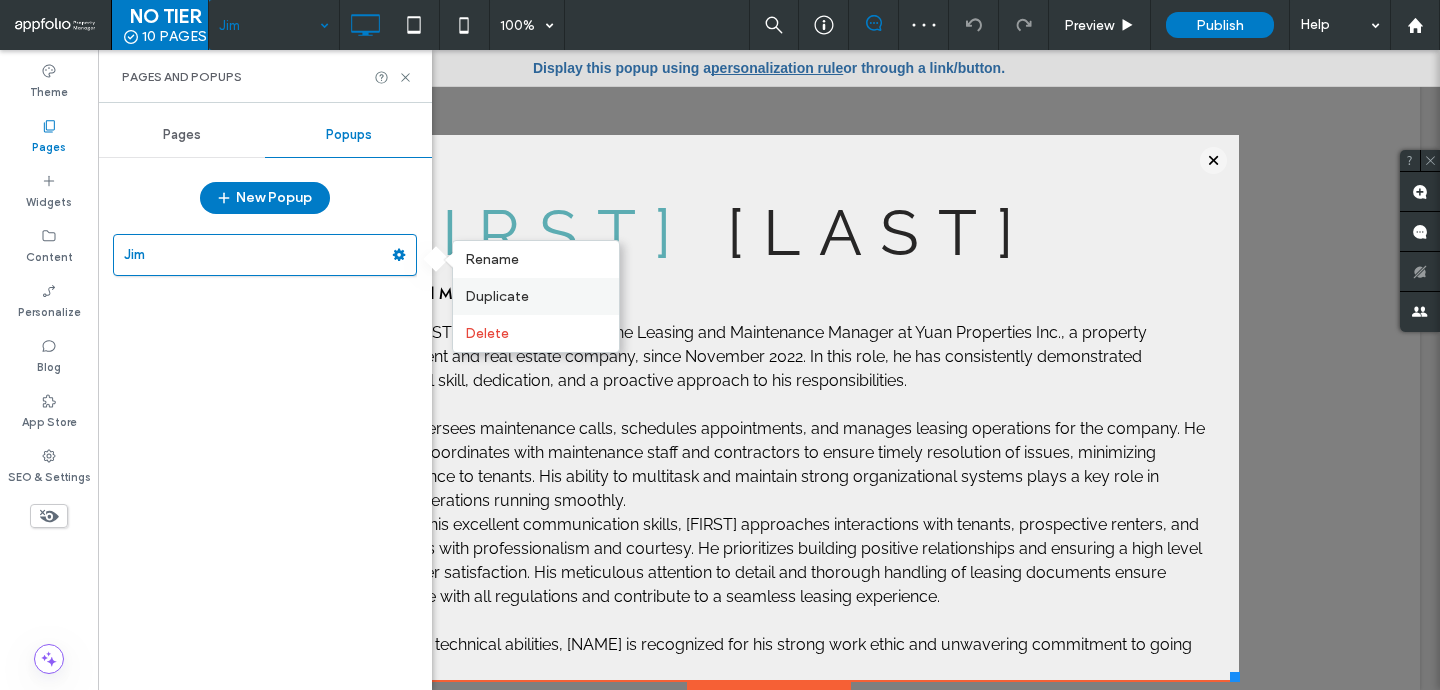 click on "Duplicate" at bounding box center (536, 296) 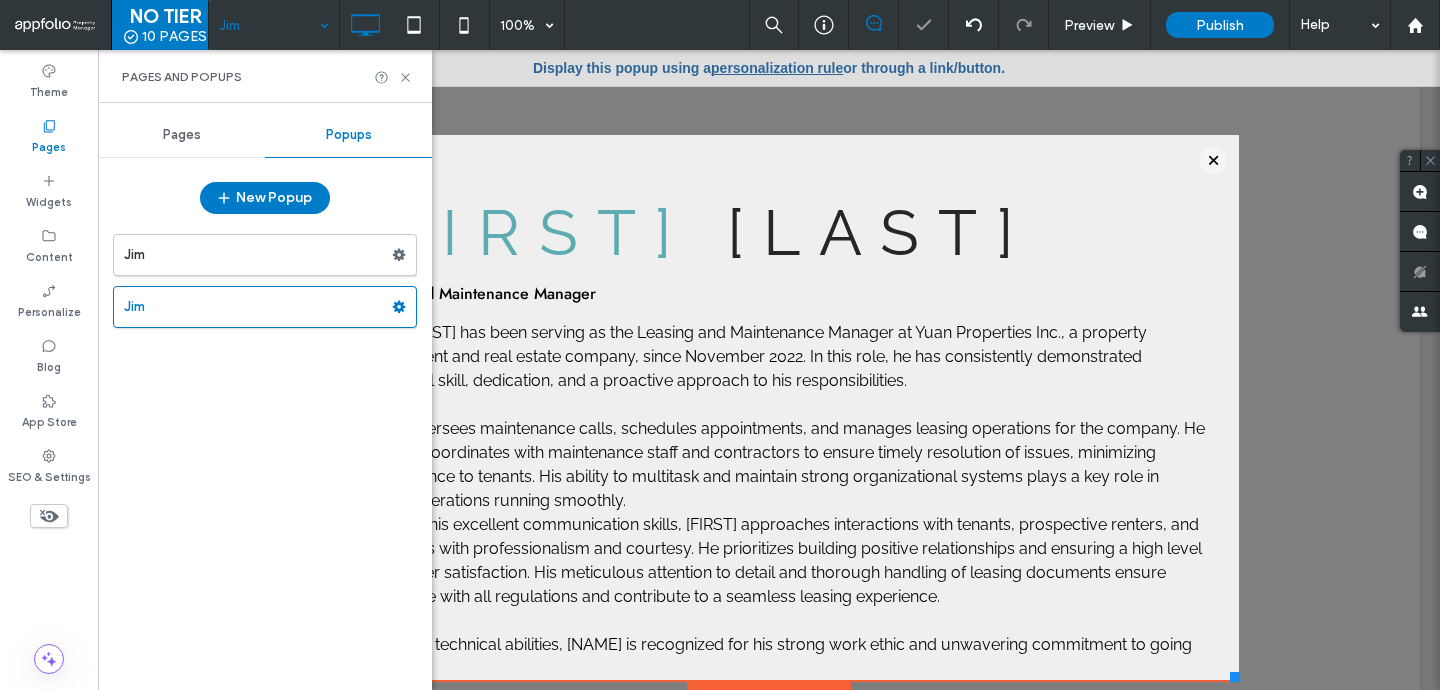 scroll, scrollTop: 0, scrollLeft: 0, axis: both 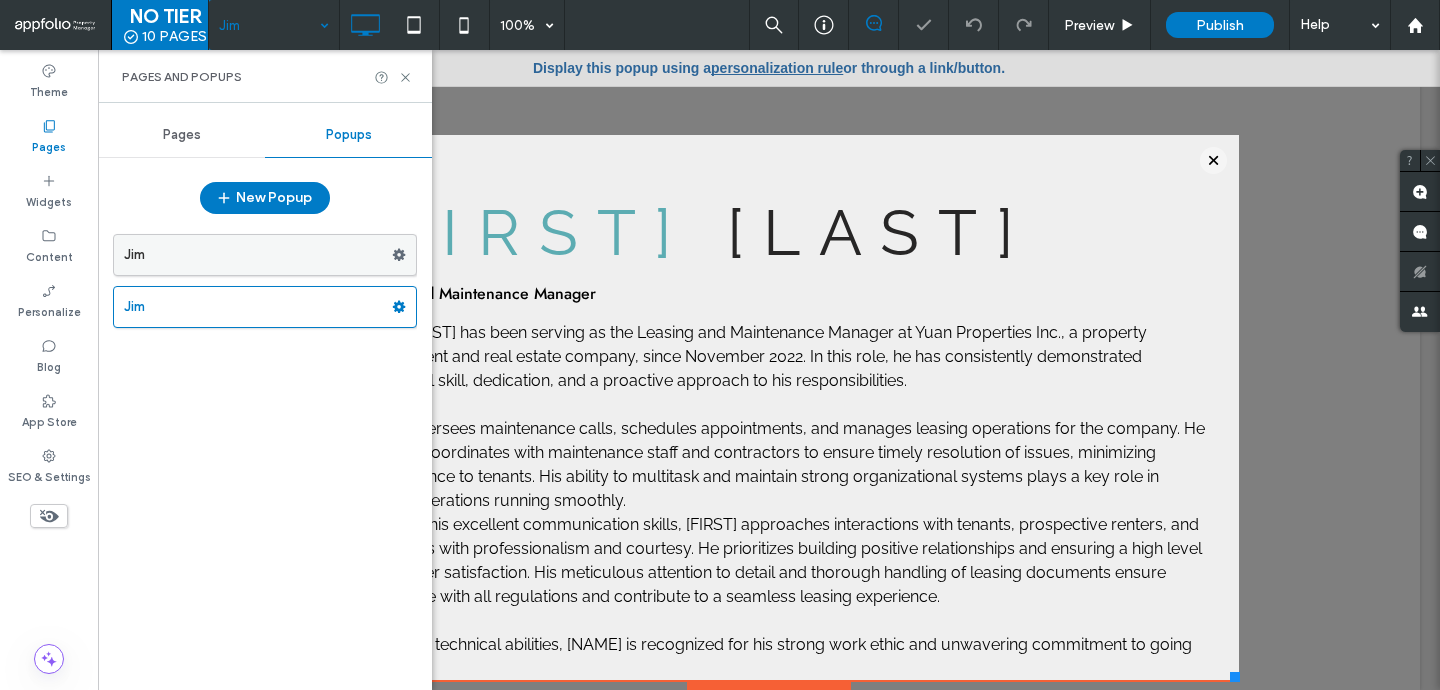 click 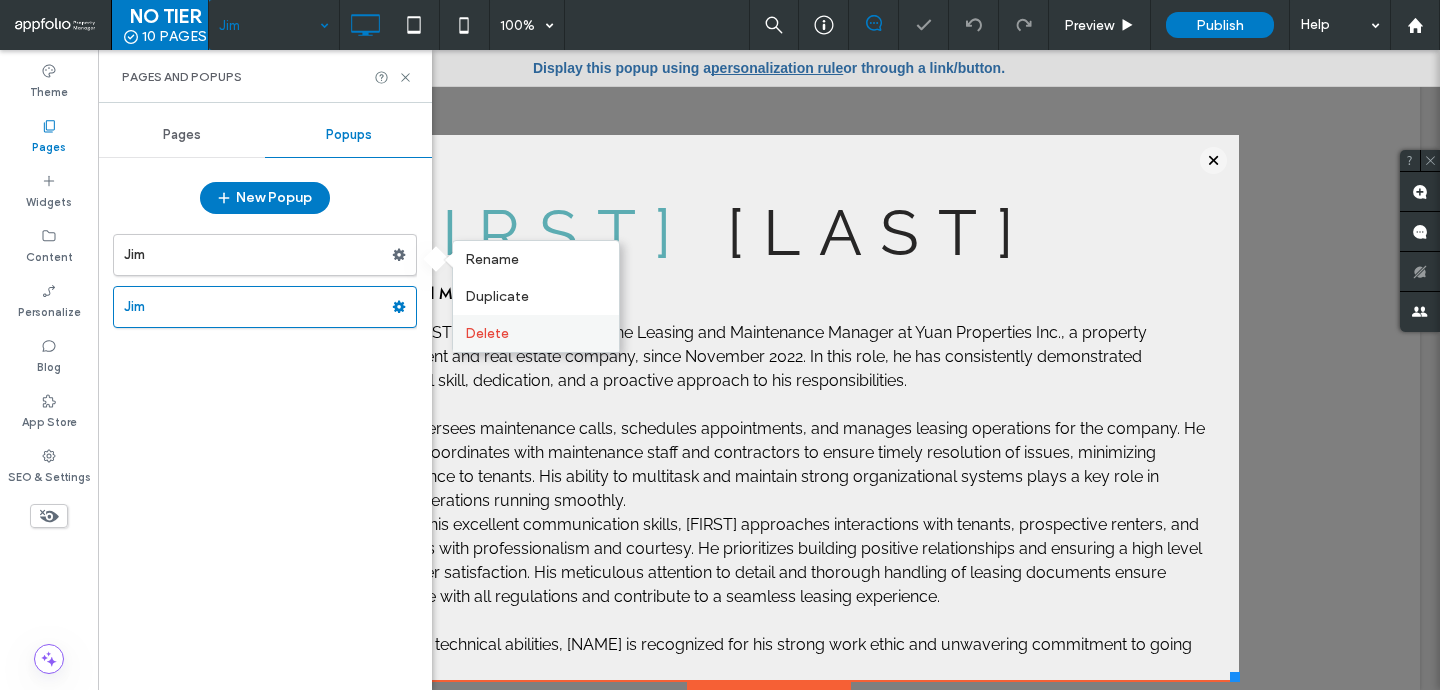 click on "Delete" at bounding box center [487, 333] 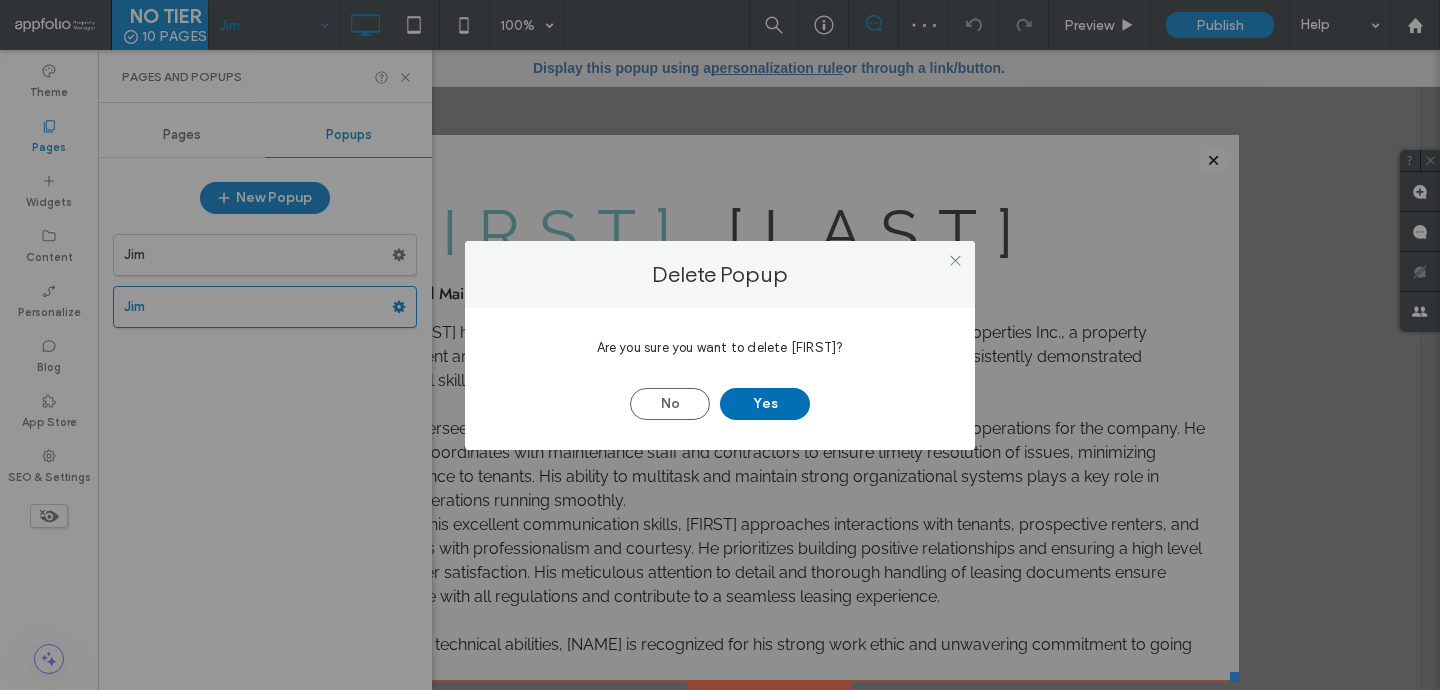 click on "Yes" at bounding box center [765, 404] 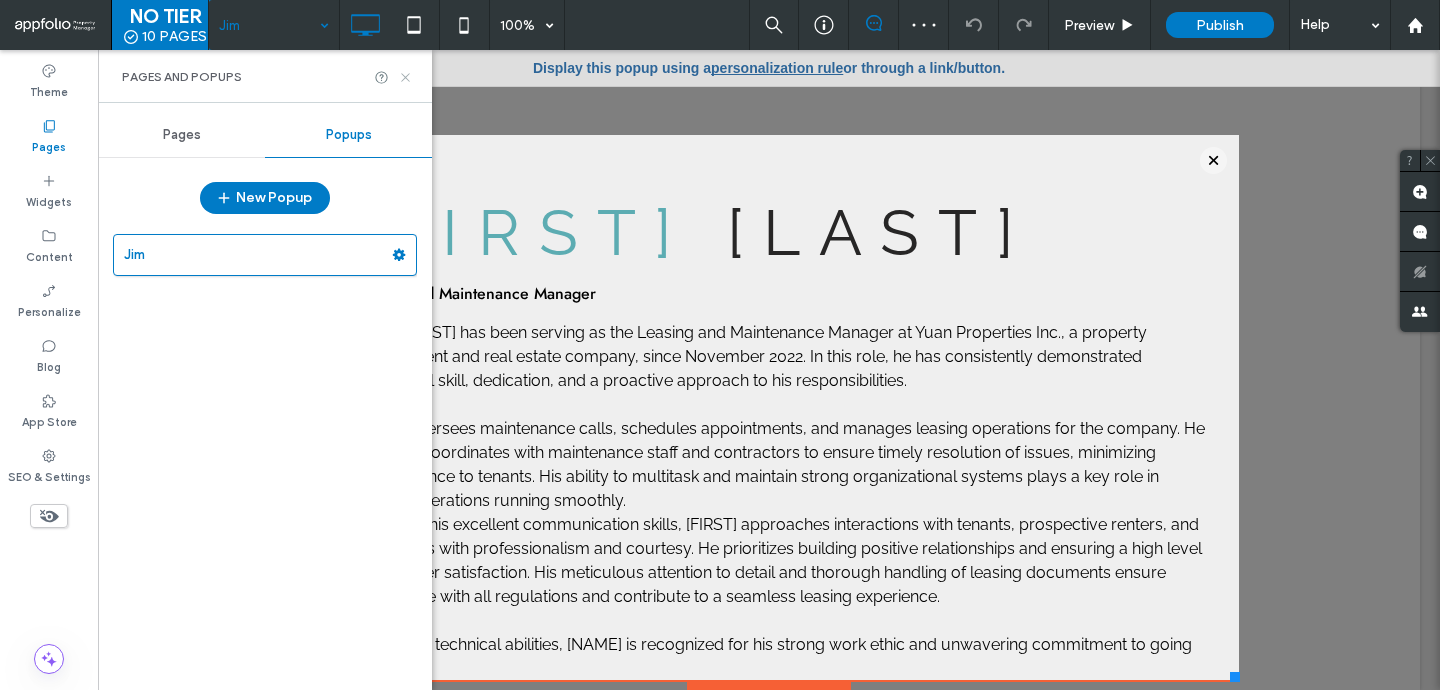 click 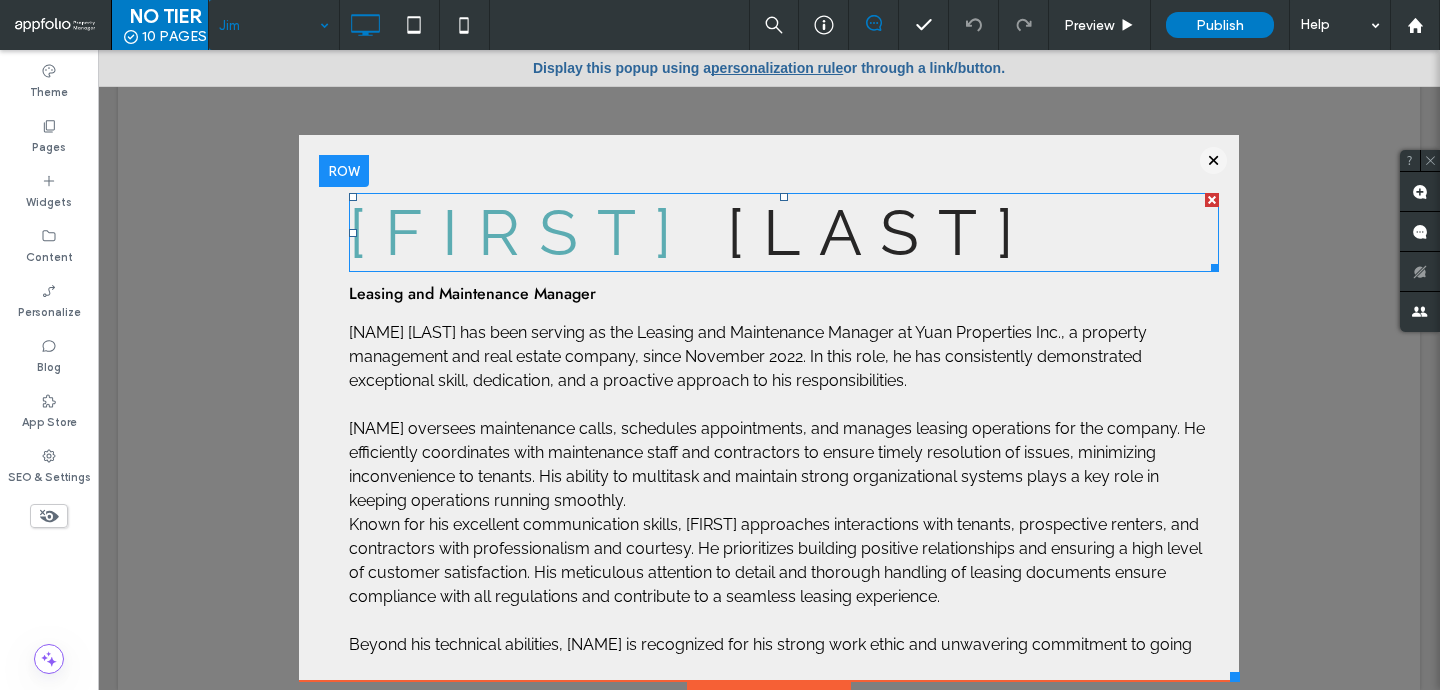 click on "Tuan" at bounding box center [520, 232] 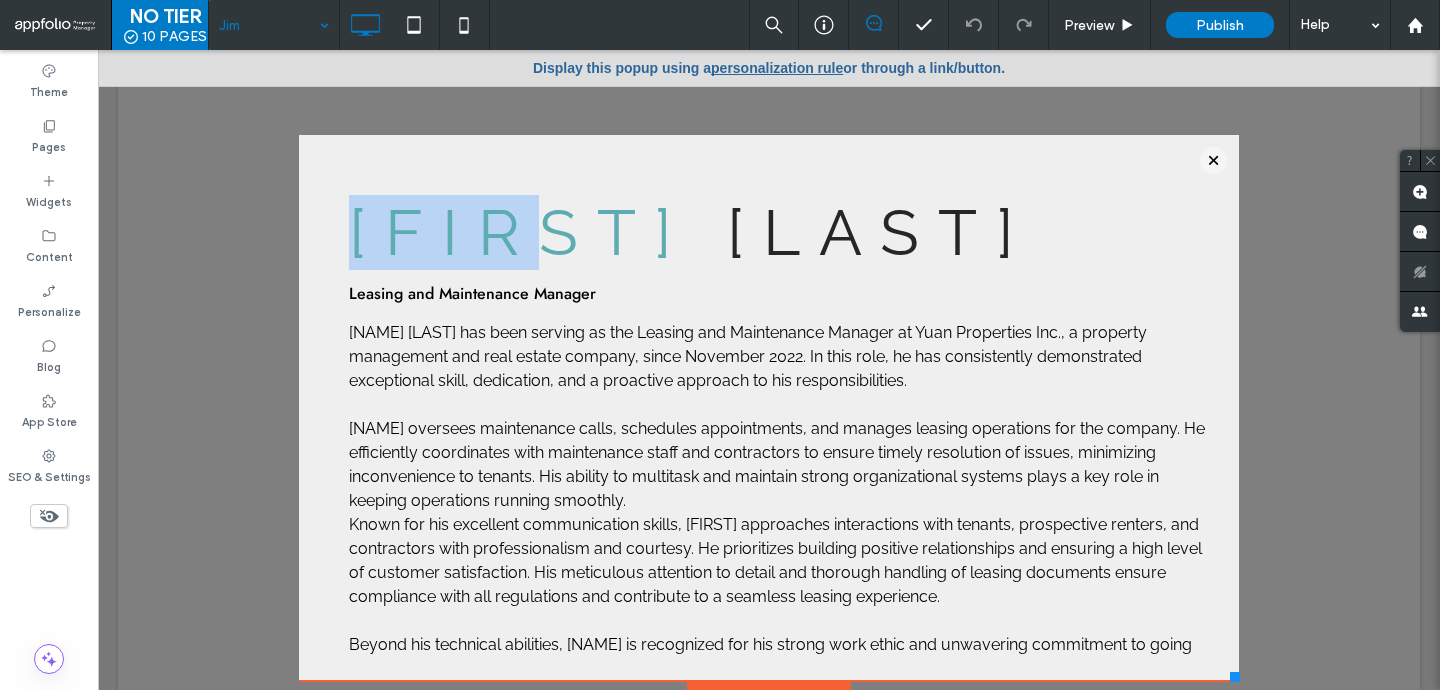 click on "Tuan" at bounding box center [520, 232] 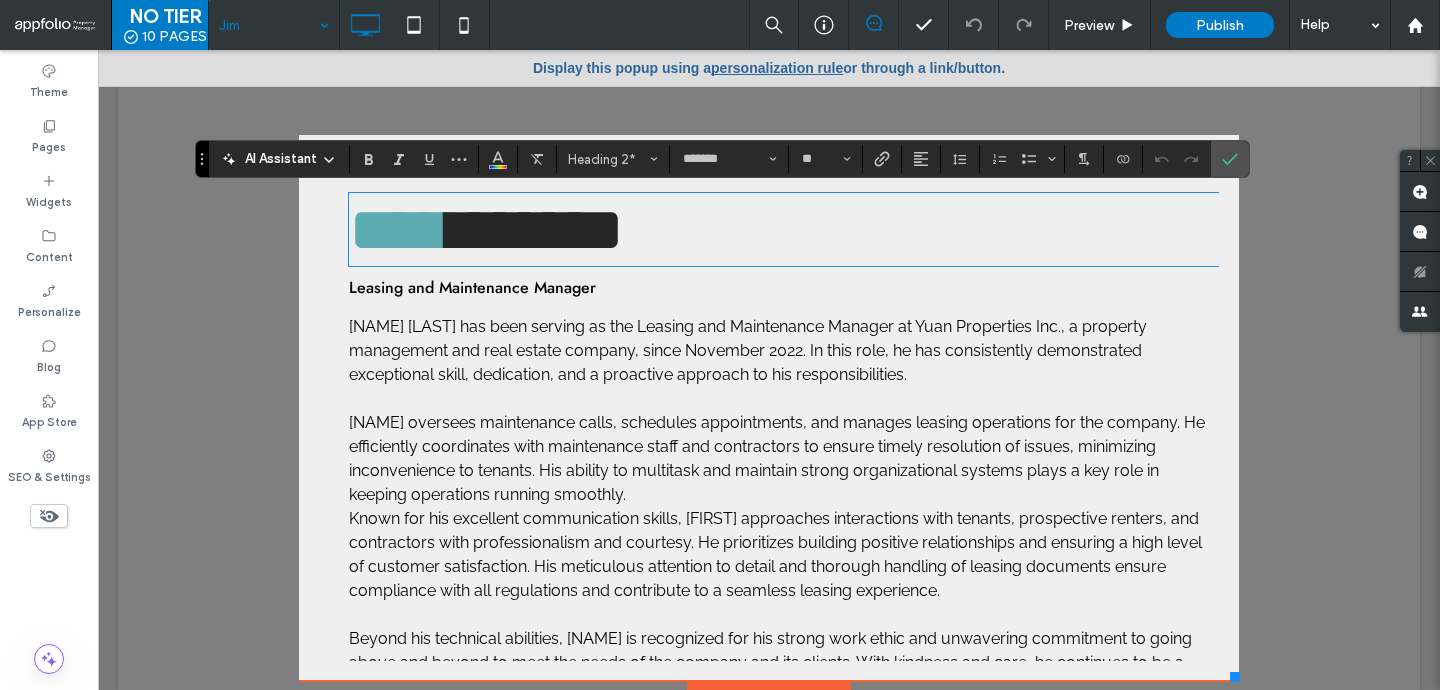 paste 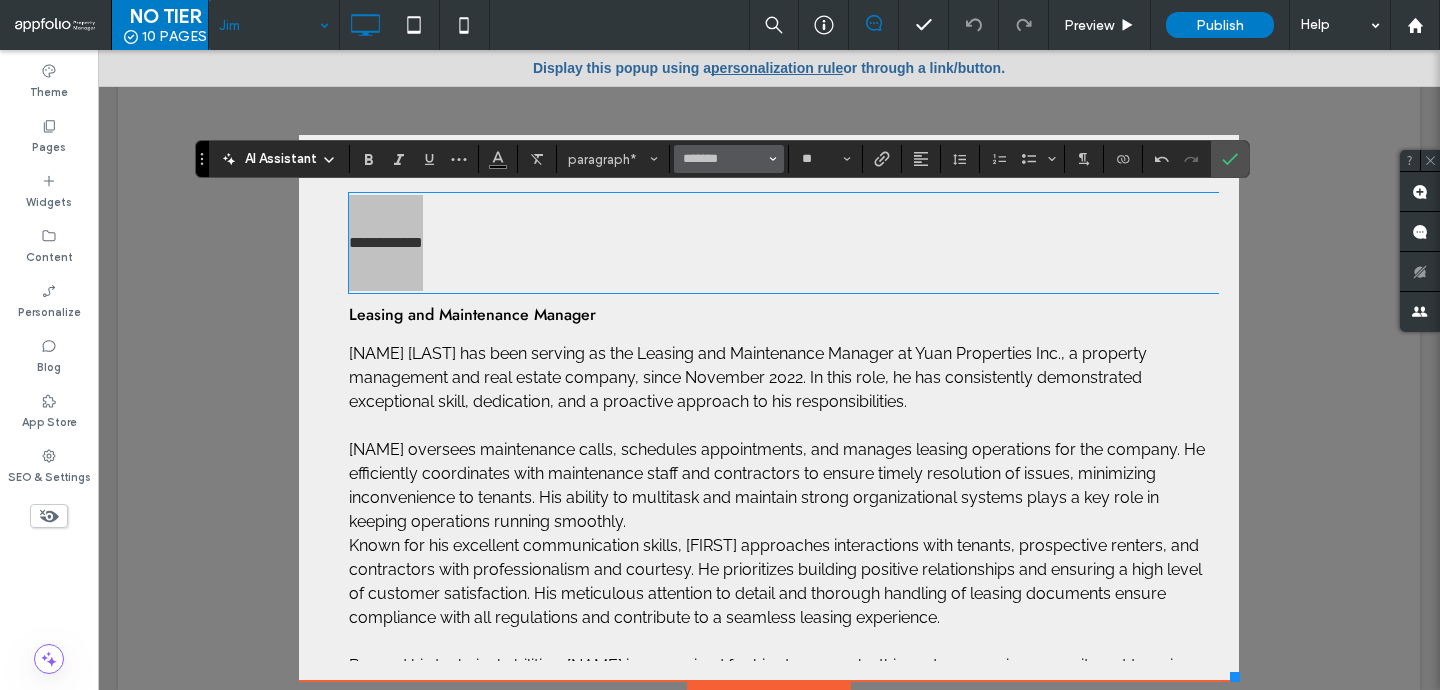 click on "*******" at bounding box center (729, 159) 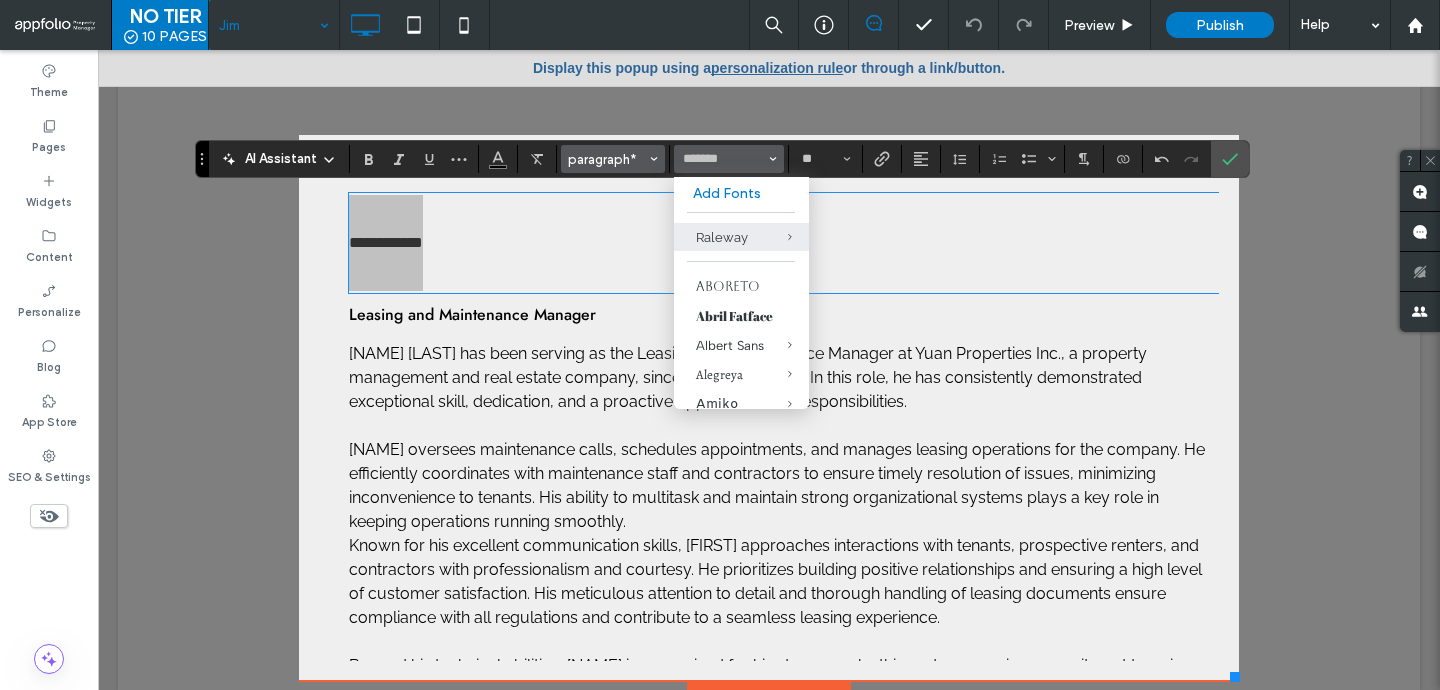 click on "paragraph*" at bounding box center [613, 159] 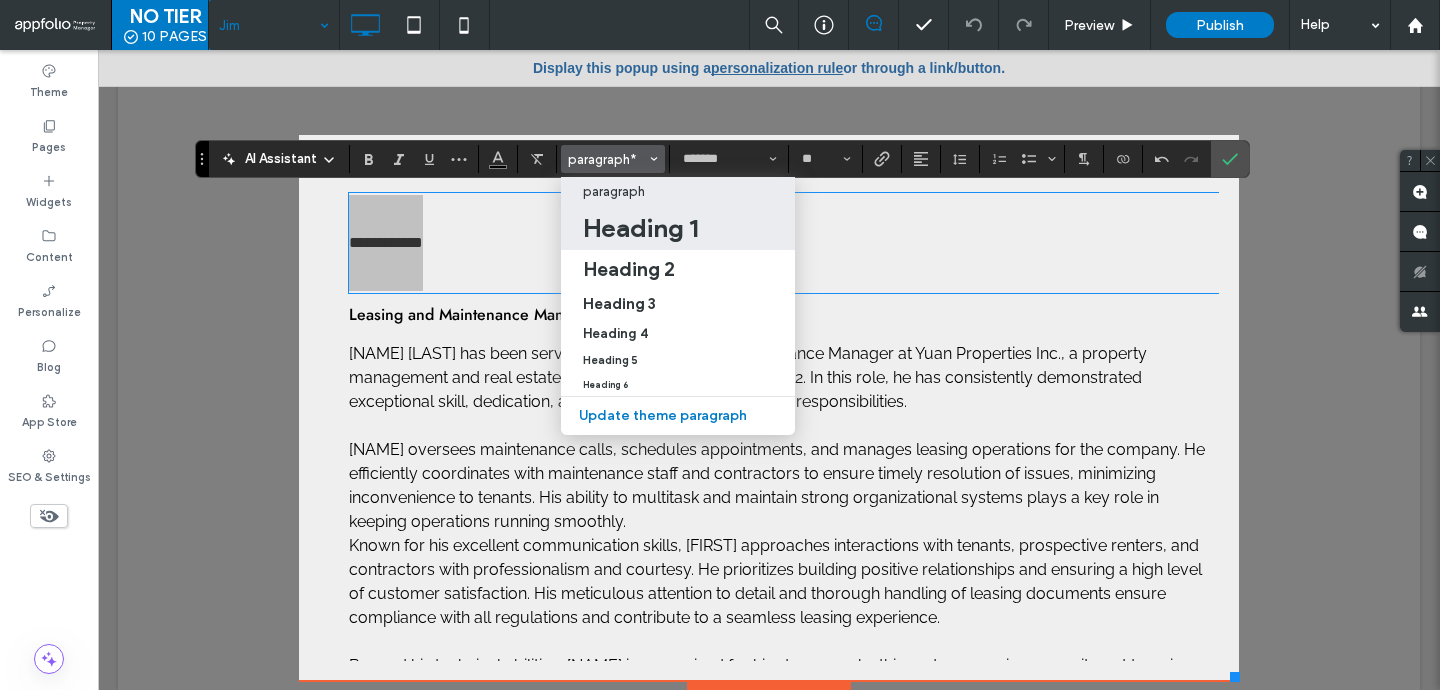 click on "Heading 1" at bounding box center [640, 228] 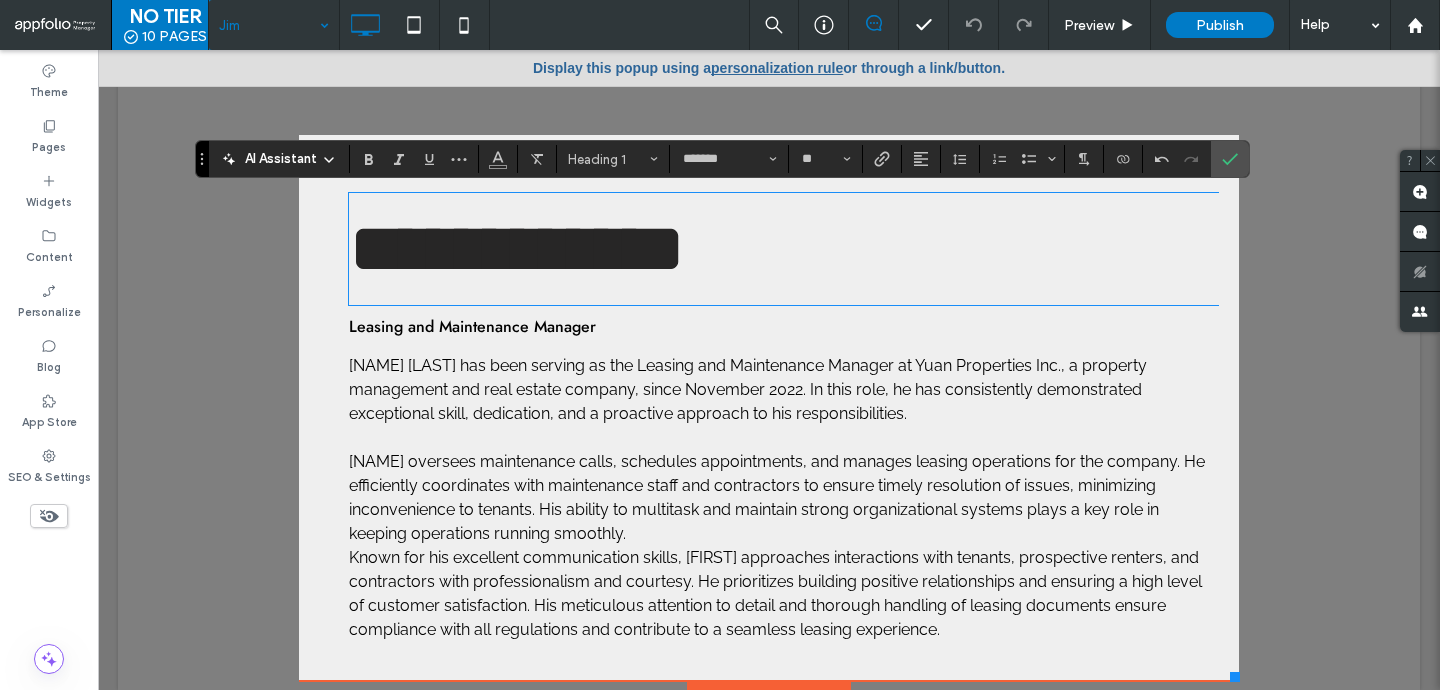 click on "**********" at bounding box center (784, 249) 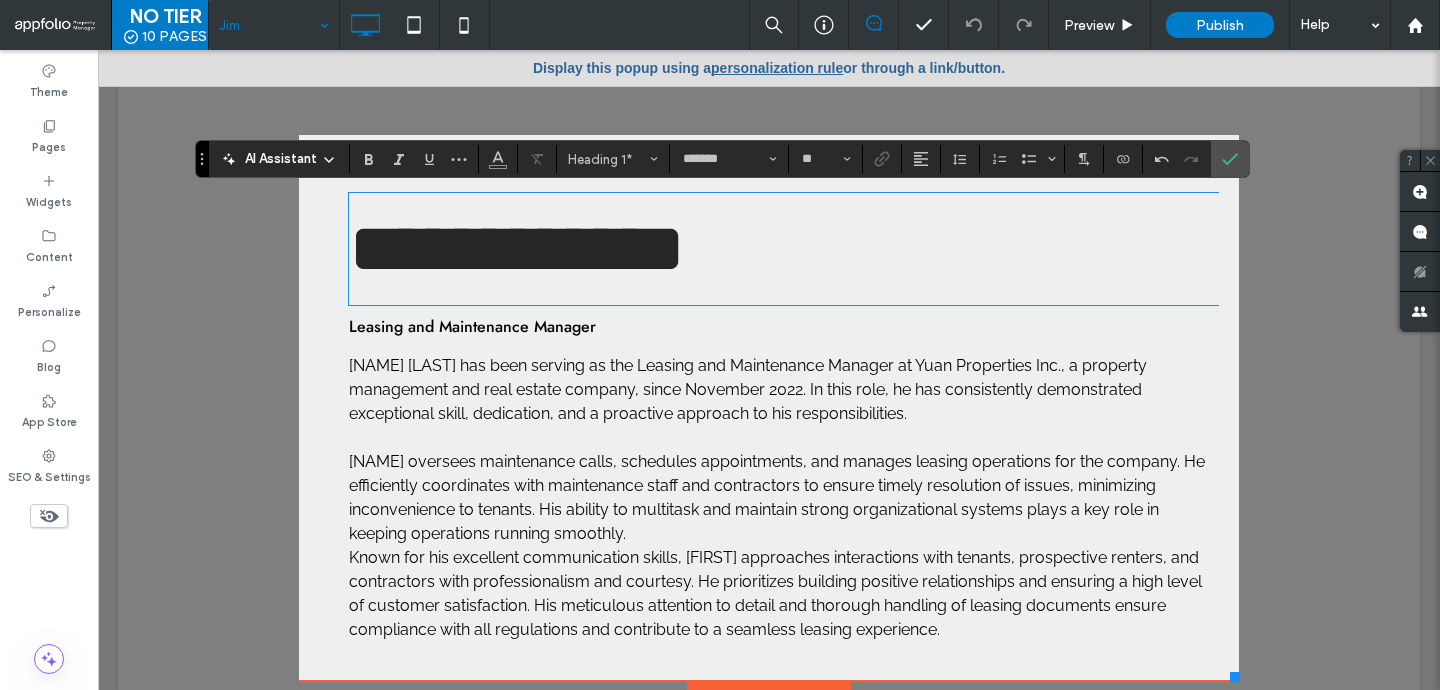 click on "Tuan Nguyen has been serving as the Leasing and Maintenance Manager at Yuan Properties Inc., a property management and real estate company, since November 2022. In this role, he has consistently demonstrated exceptional skill, dedication, and a proactive approach to his responsibilities." at bounding box center [784, 390] 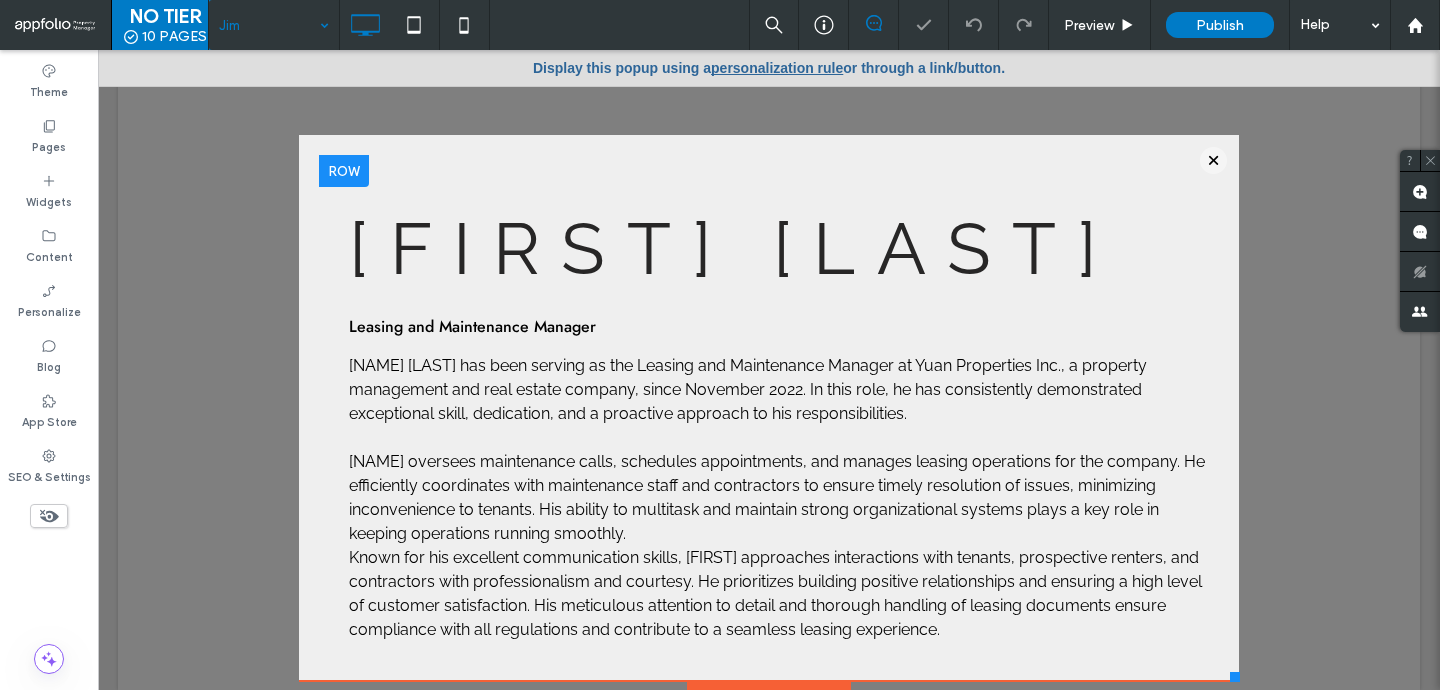 click on "Jim Sedgwick
Leasing and Maintenance Manager
Tuan Nguyen has been serving as the Leasing and Maintenance Manager at Yuan Properties Inc., a property management and real estate company, since November 2022. In this role, he has consistently demonstrated exceptional skill, dedication, and a proactive approach to his responsibilities. ﻿ Tuan oversees maintenance calls, schedules appointments, and manages leasing operations for the company. He efficiently coordinates with maintenance staff and contractors to ensure timely resolution of issues, minimizing inconvenience to tenants. His ability to multitask and maintain strong organizational systems plays a key role in keeping operations running smoothly. Beyond his technical abilities, Tuan is recognized for his strong work ethic and unwavering commitment to going above and beyond to meet the needs of the company and its clients. With kindness and care, he continues to be a dependable and valued member of the team.
Click To Paste" at bounding box center (769, 451) 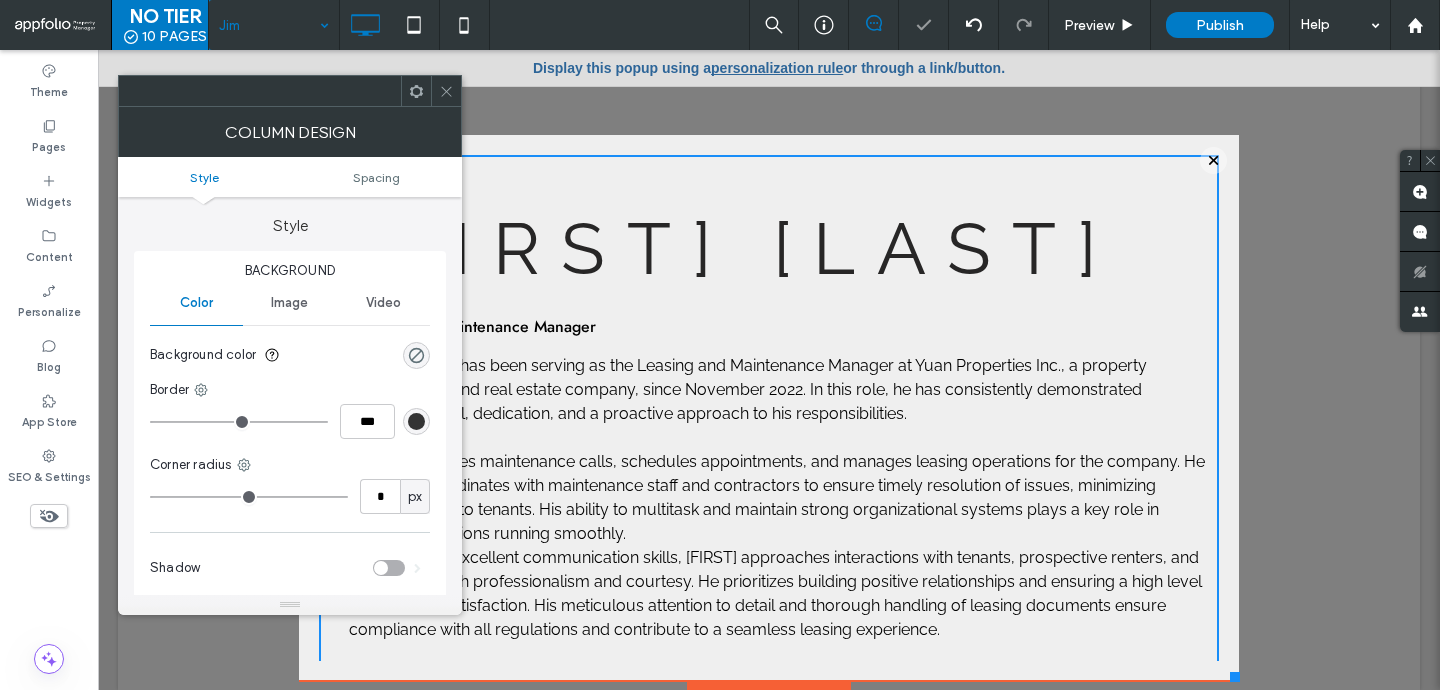 click 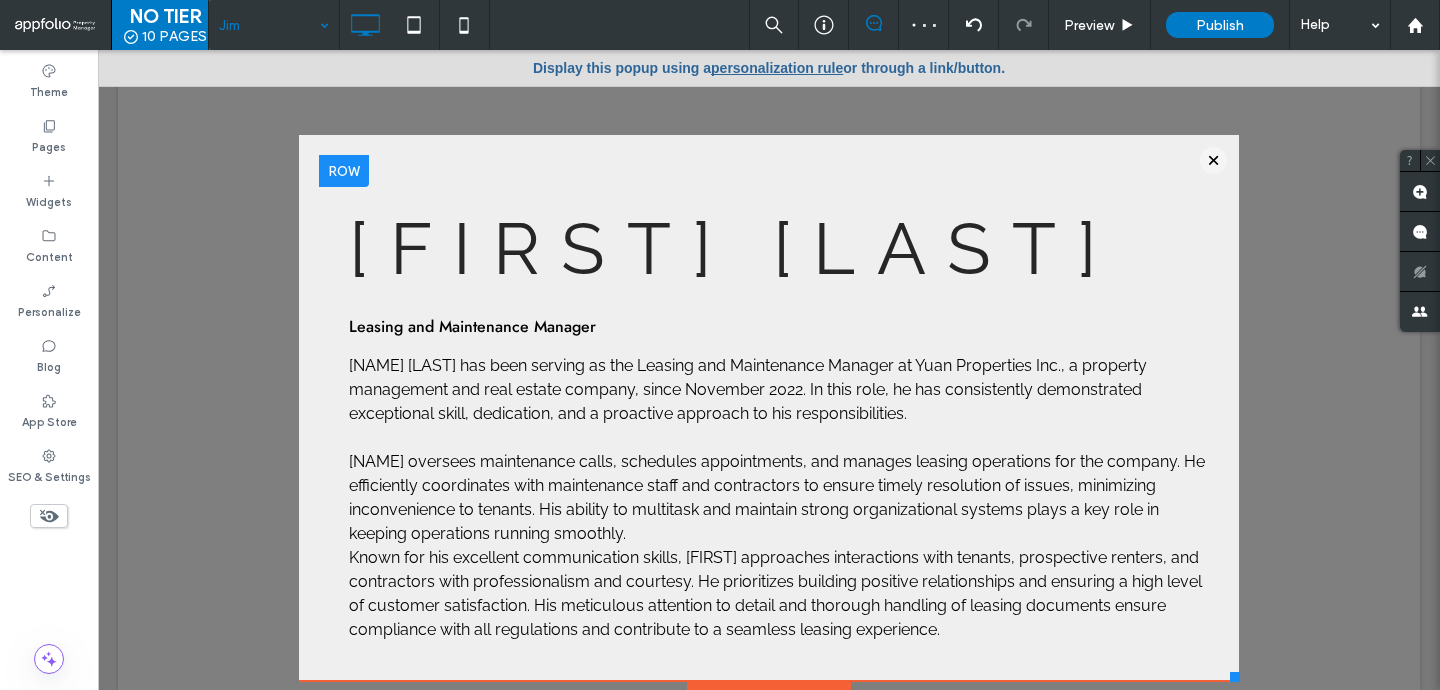 click on "Leasing and Maintenance Manager" at bounding box center [784, 327] 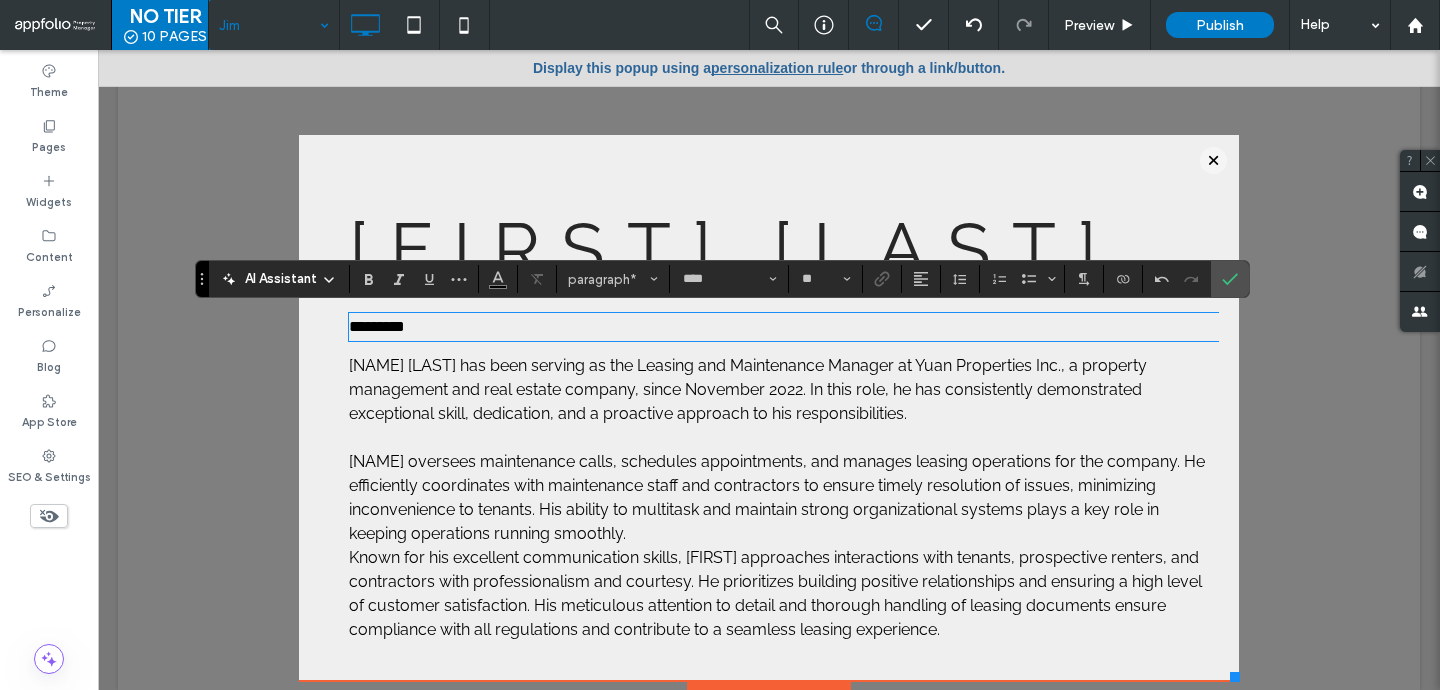 click on "Tuan Nguyen has been serving as the Leasing and Maintenance Manager at Yuan Properties Inc., a property management and real estate company, since November 2022. In this role, he has consistently demonstrated exceptional skill, dedication, and a proactive approach to his responsibilities." at bounding box center (748, 389) 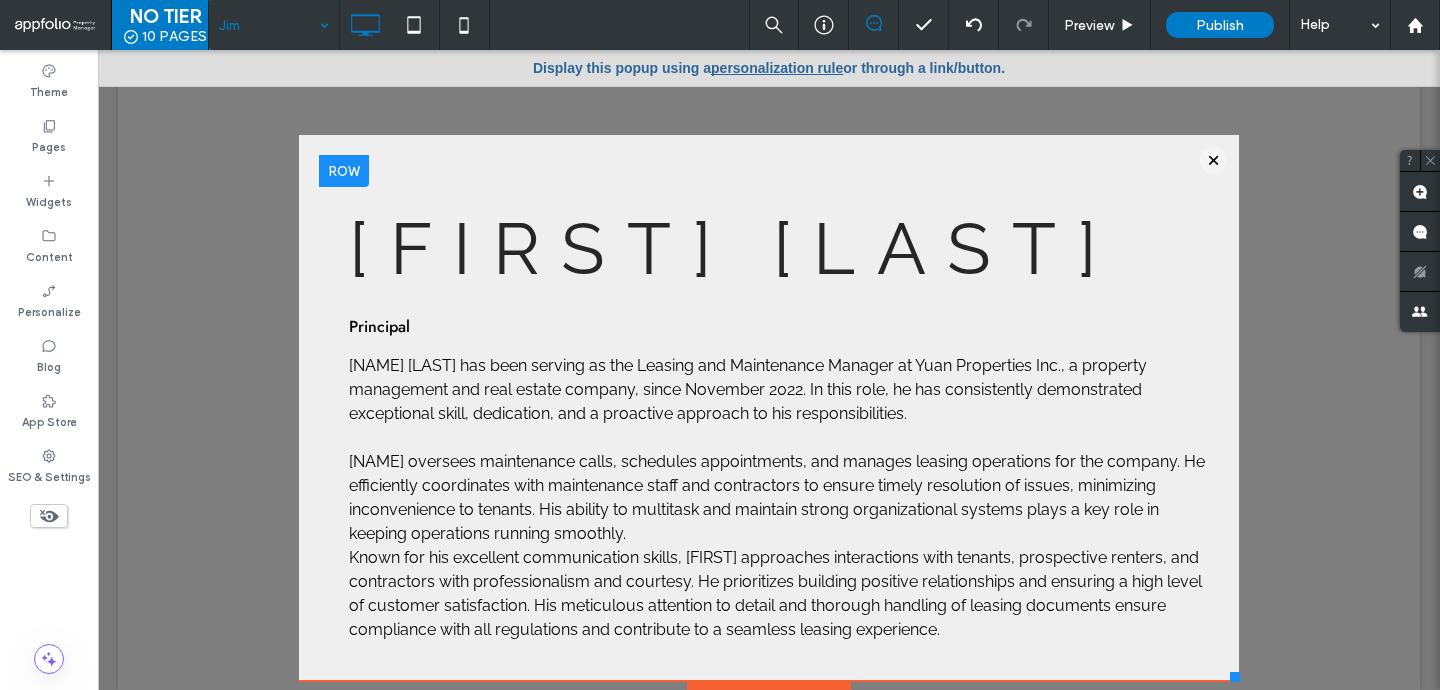 scroll, scrollTop: 20, scrollLeft: 0, axis: vertical 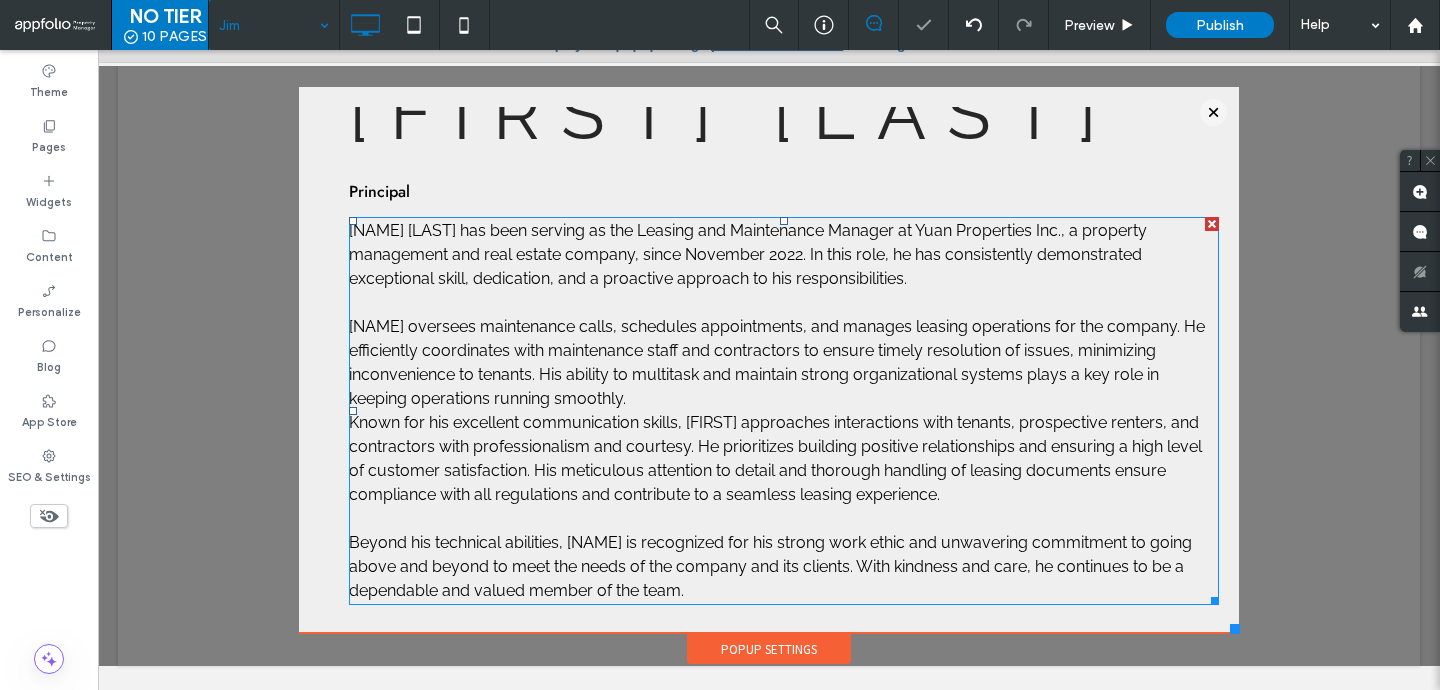click on "Tuan oversees maintenance calls, schedules appointments, and manages leasing operations for the company. He efficiently coordinates with maintenance staff and contractors to ensure timely resolution of issues, minimizing inconvenience to tenants. His ability to multitask and maintain strong organizational systems plays a key role in keeping operations running smoothly." at bounding box center (784, 363) 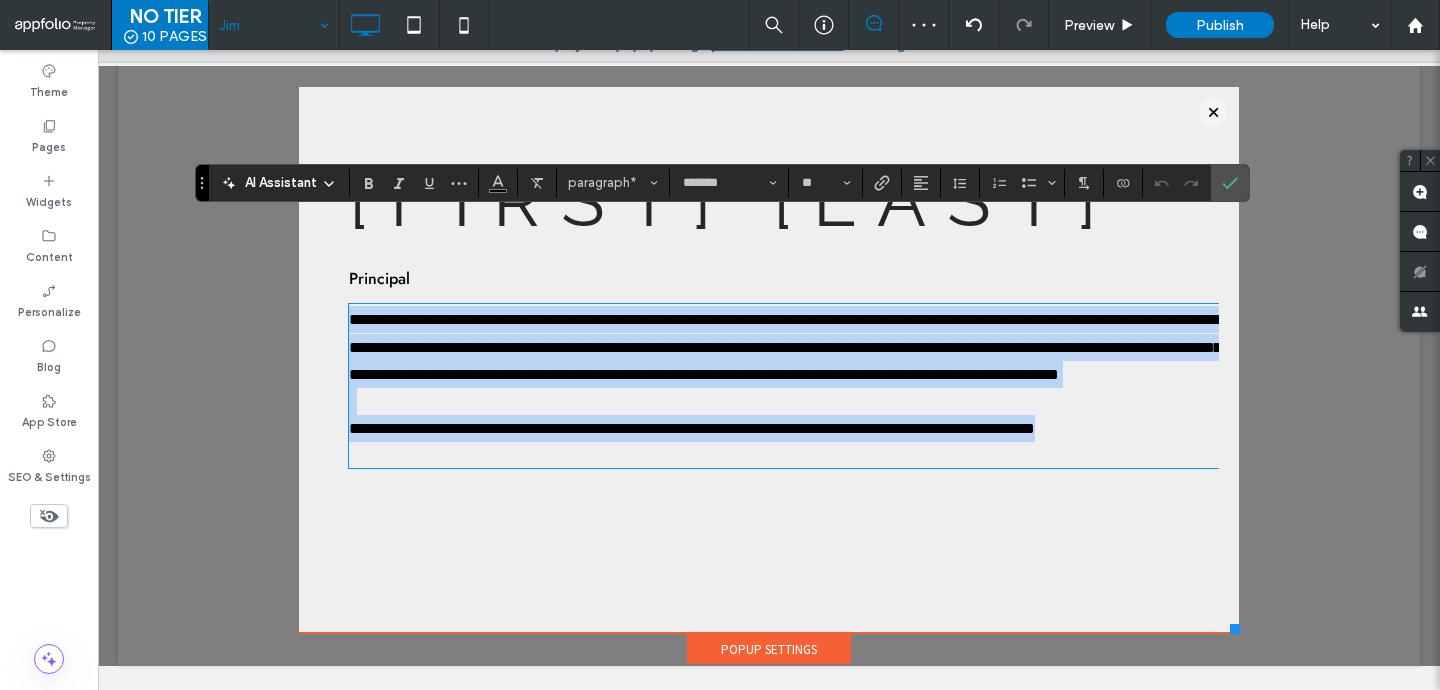 scroll, scrollTop: 0, scrollLeft: 0, axis: both 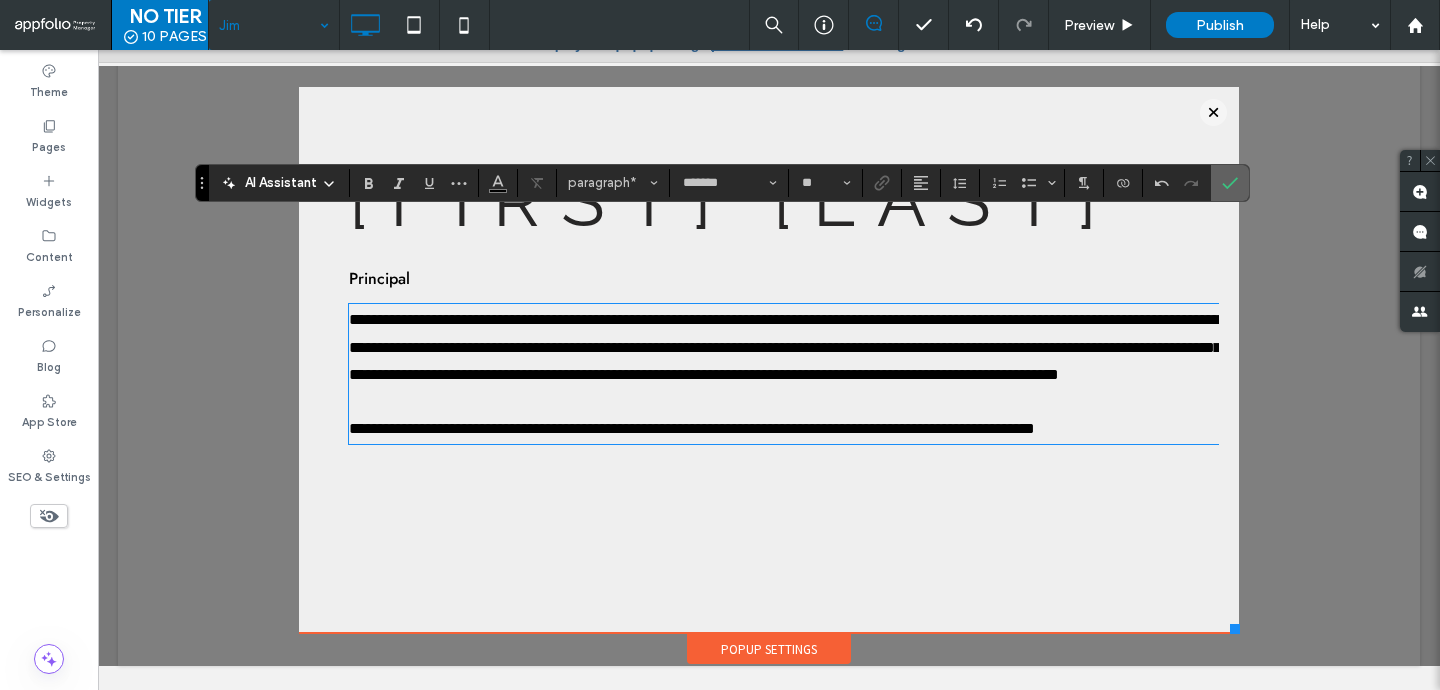 click 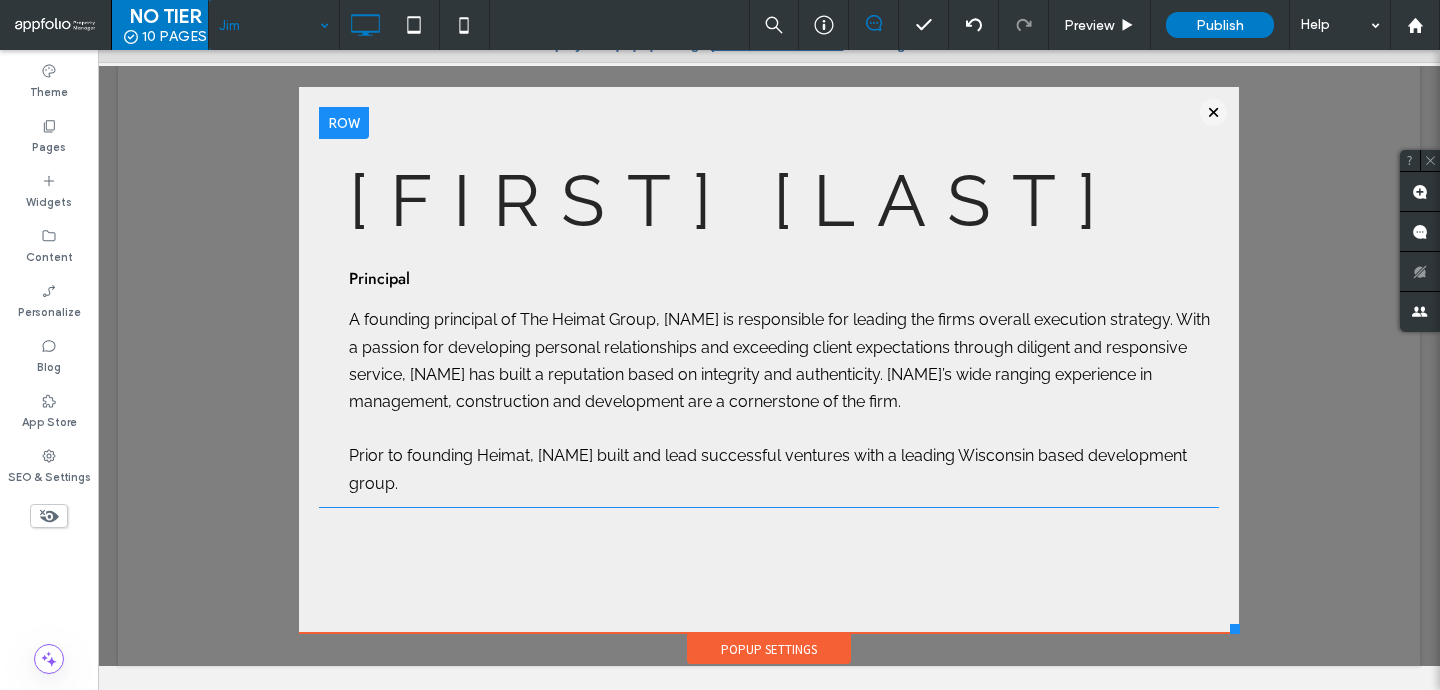 scroll, scrollTop: 0, scrollLeft: 0, axis: both 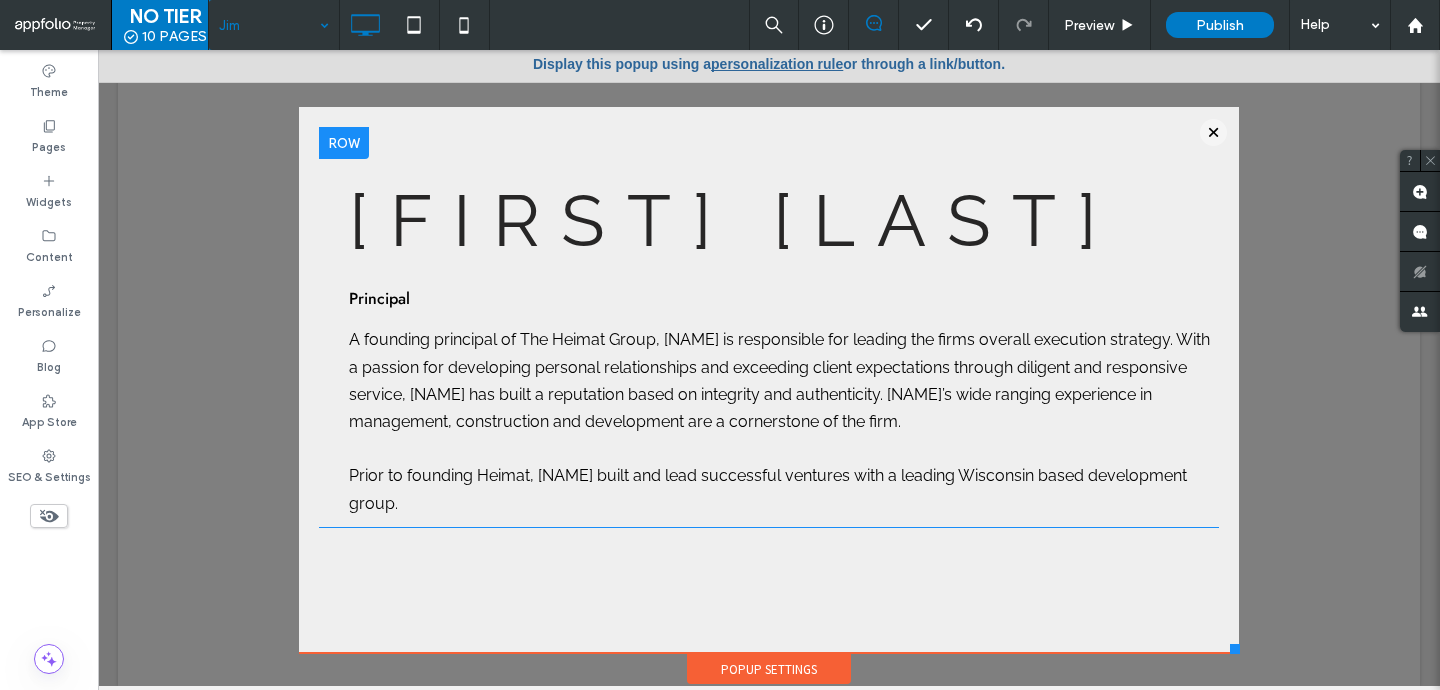 click on "Click To Paste
Jim Sedgwick
Principal
A founding principal of The Heimat Group, Jim is responsible for leading the firms overall execution strategy.  With a passion for developing personal relationships and exceeding client expectations through diligent and responsive service, Jim has built a reputation based on integrity and authenticity. Jim’s wide ranging experience in management, construction and development are a cornerstone of the firm.   Prior to founding Heimat, Jim built and lead successful ventures with a leading Wisconsin based development group.
Click To Paste" at bounding box center [769, 380] 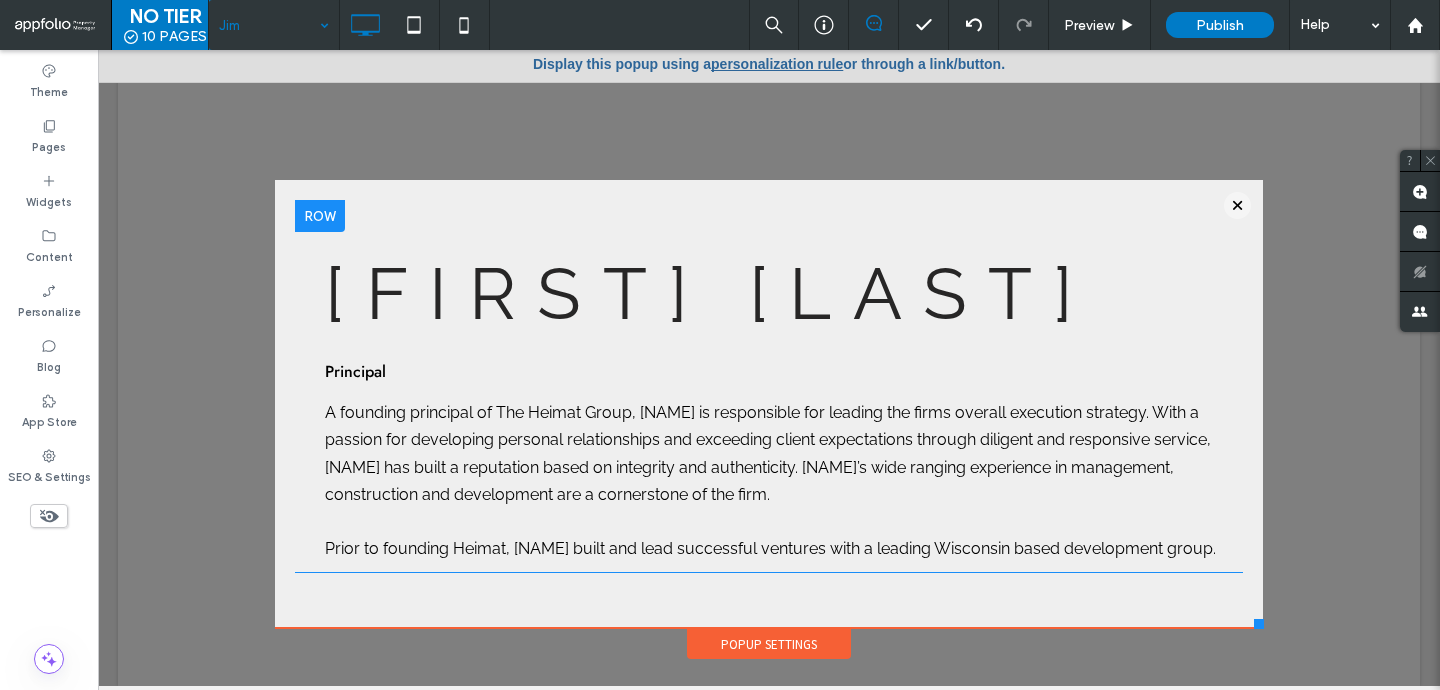 drag, startPoint x: 1217, startPoint y: 649, endPoint x: 1248, endPoint y: 604, distance: 54.644306 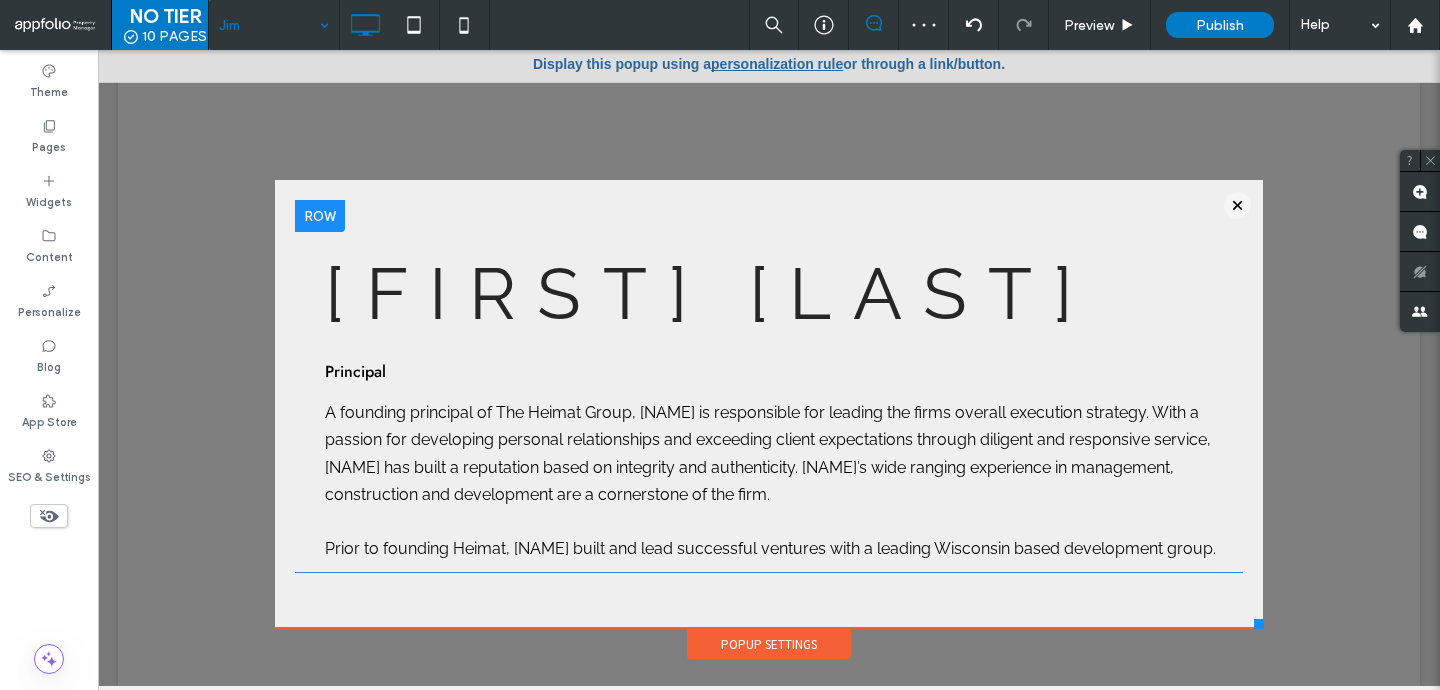 click at bounding box center [1237, 205] 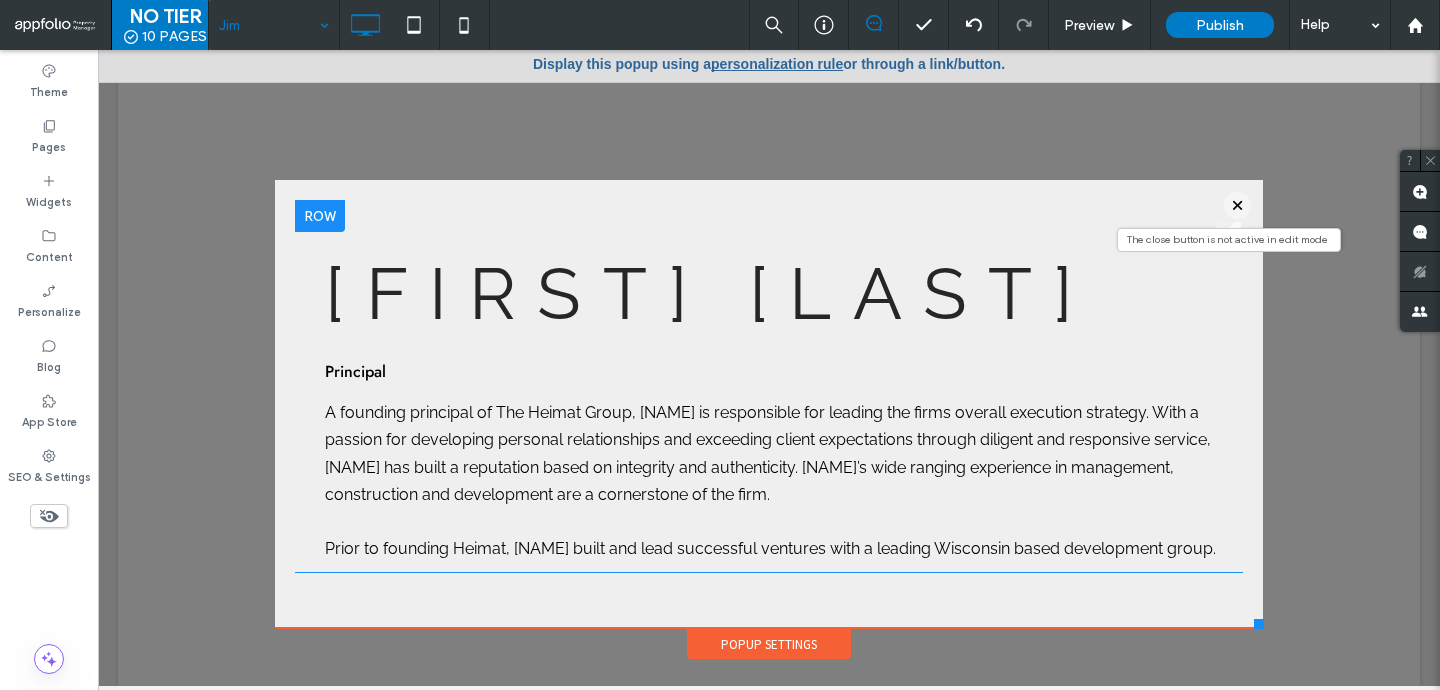 click at bounding box center [1237, 205] 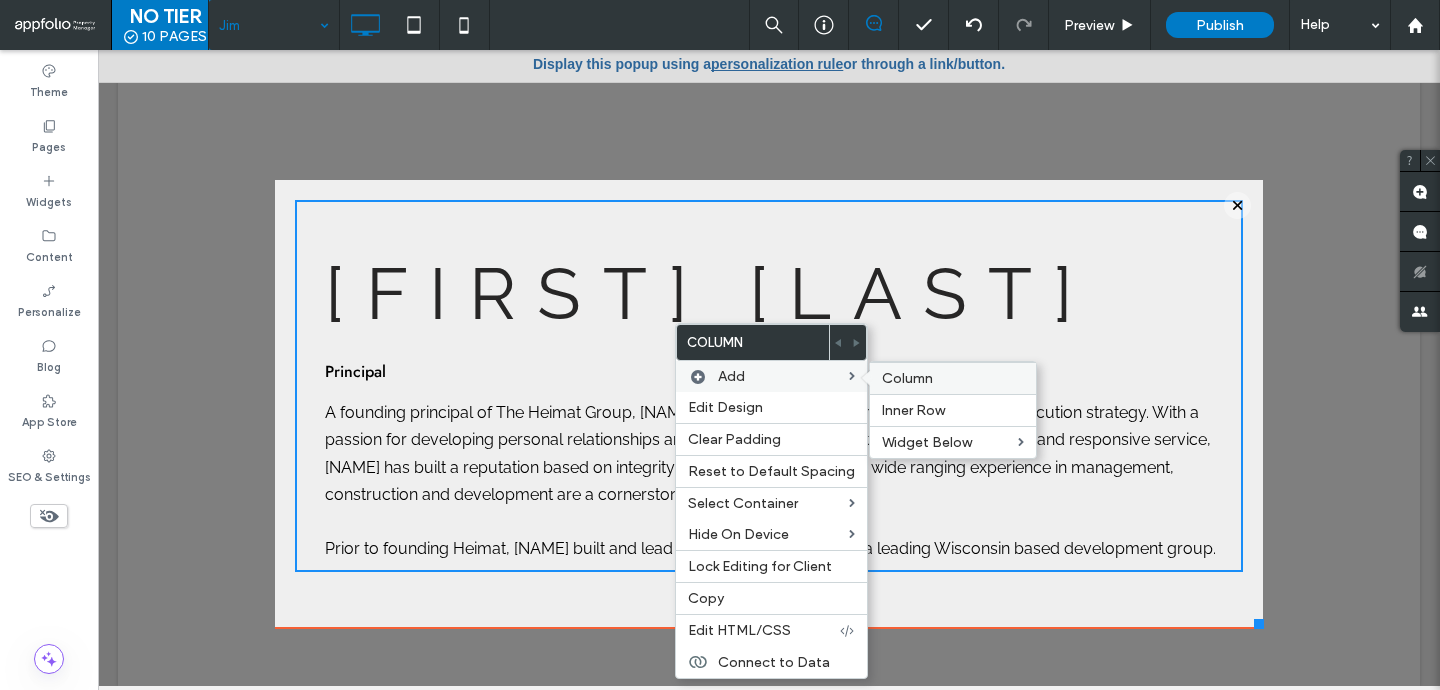 click on "Column" at bounding box center [953, 378] 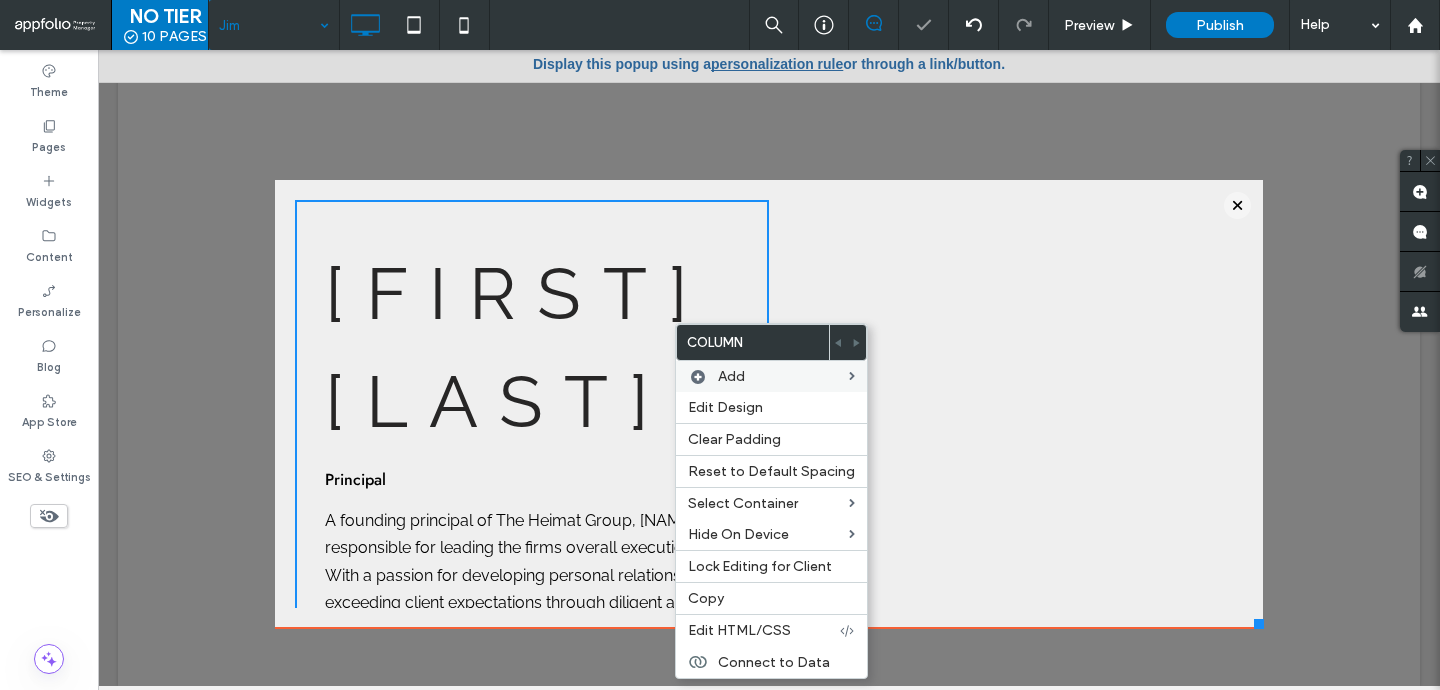 click on "Jim Sedgwick" at bounding box center (547, 348) 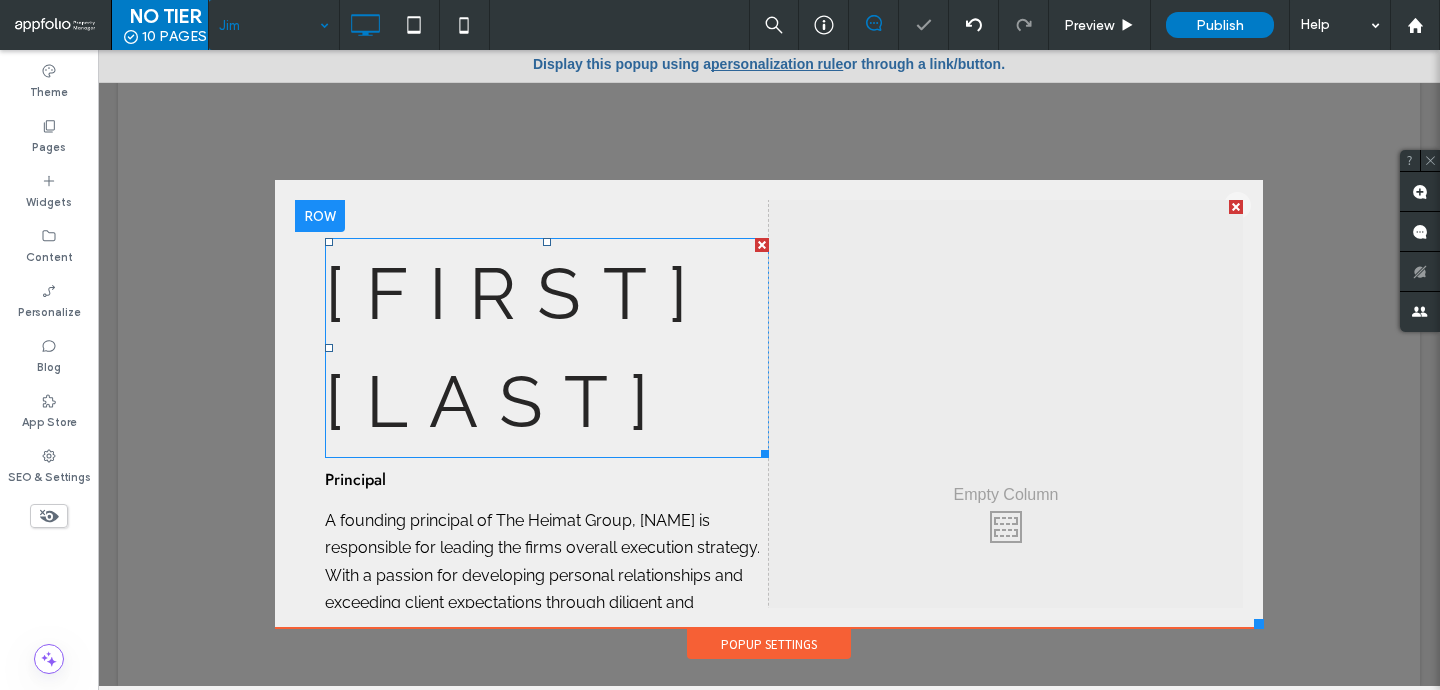 click on "Jim Sedgwick" at bounding box center (547, 348) 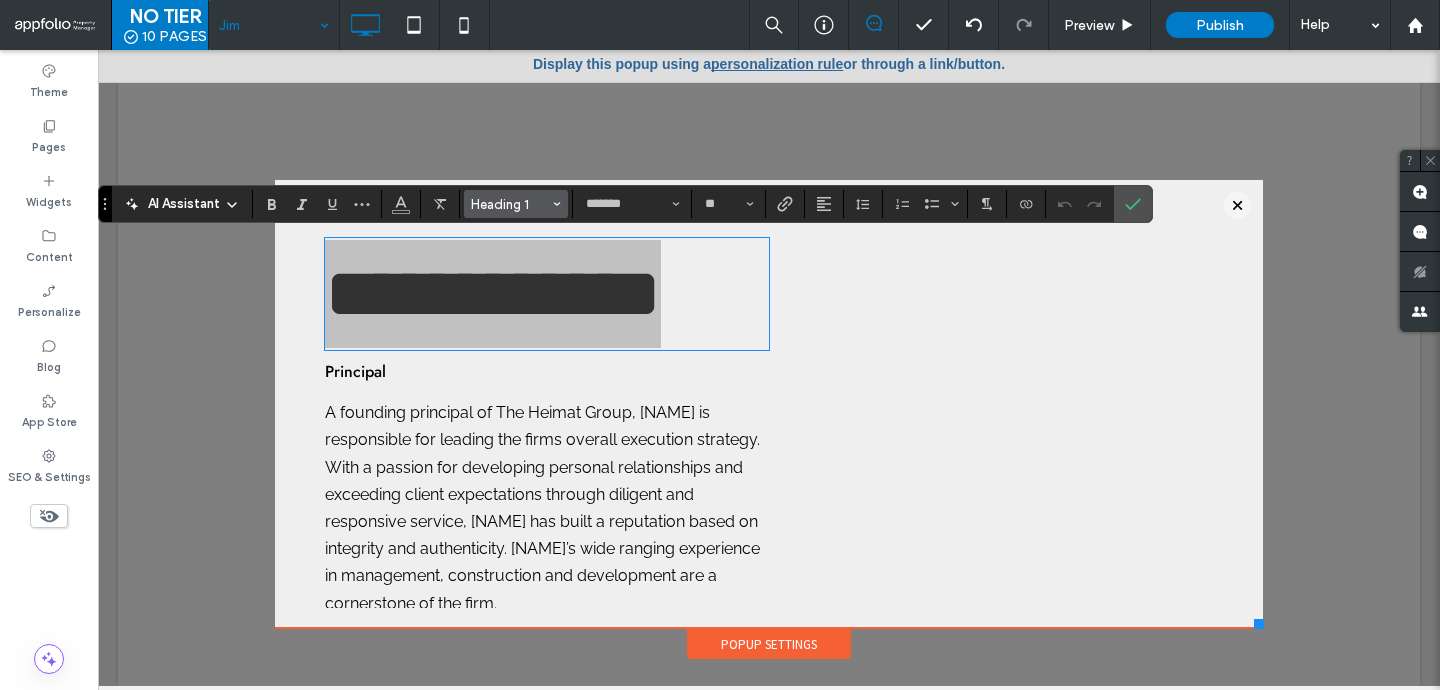 click 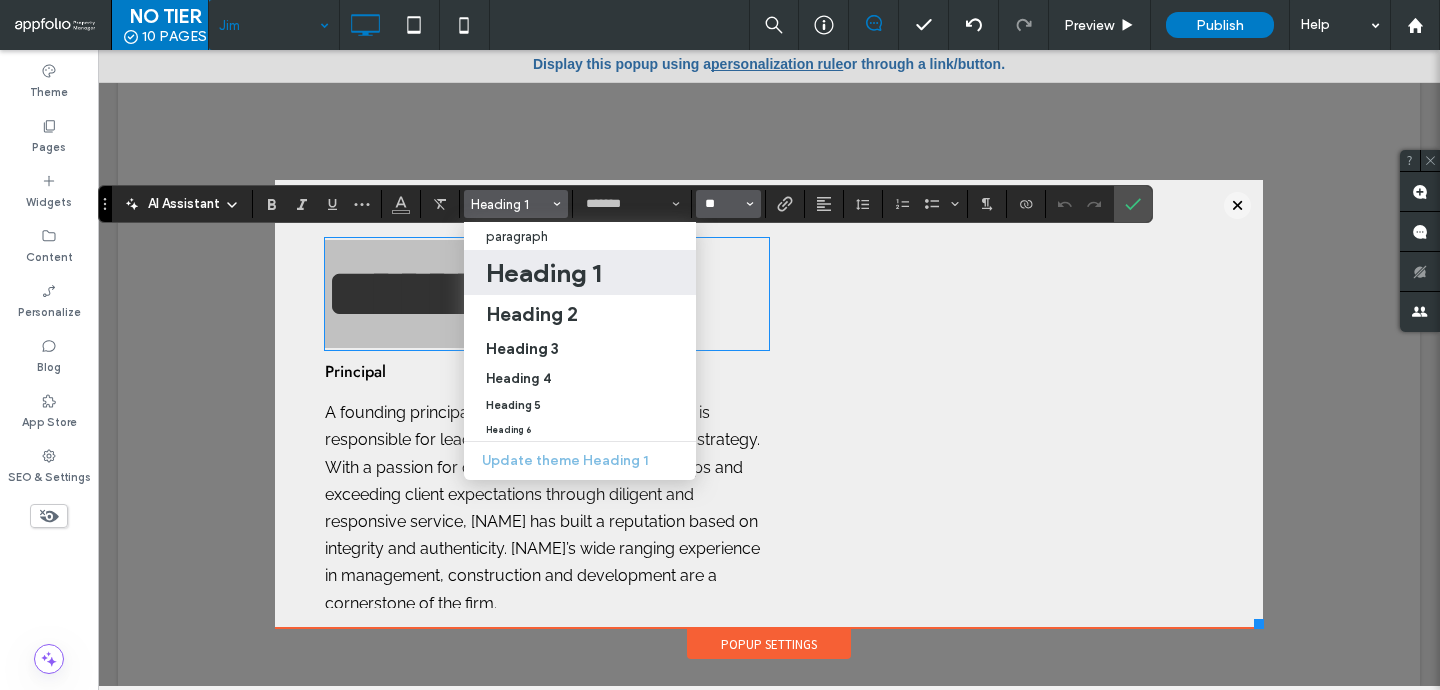 click on "**" at bounding box center [722, 204] 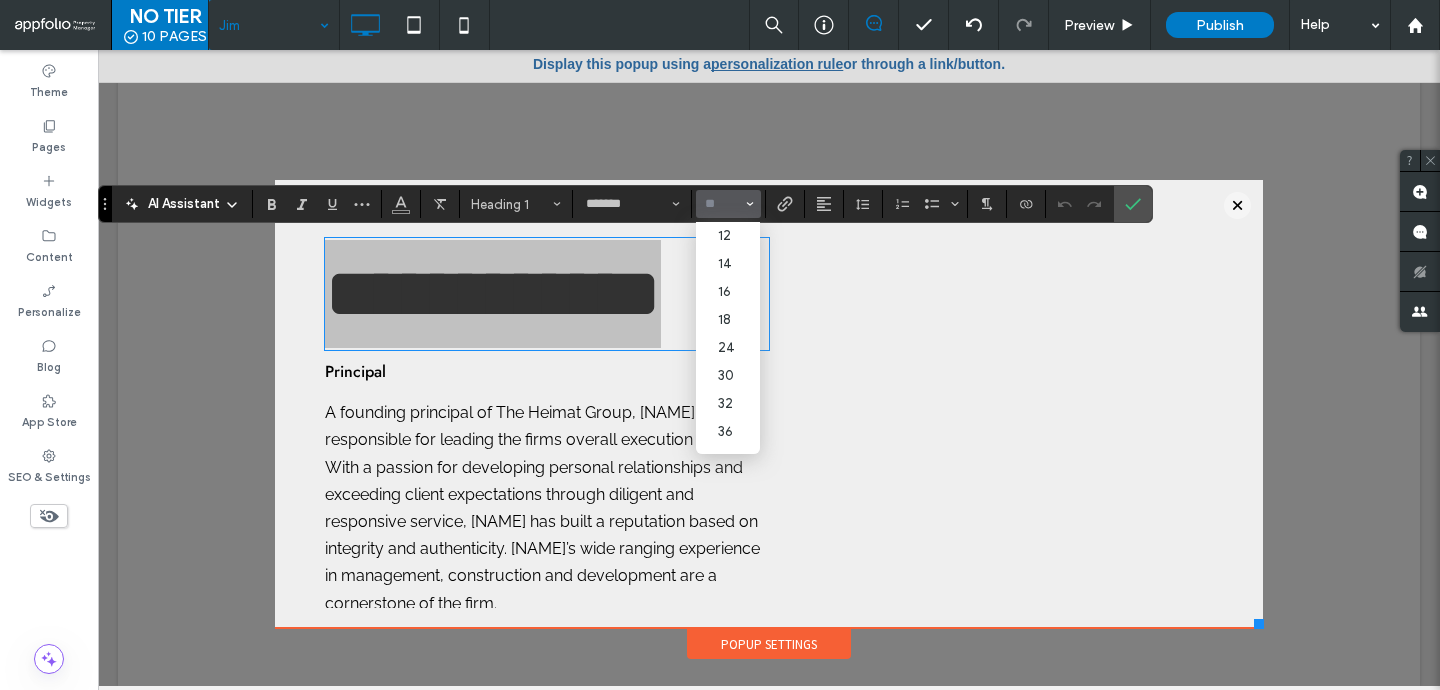 scroll, scrollTop: 247, scrollLeft: 0, axis: vertical 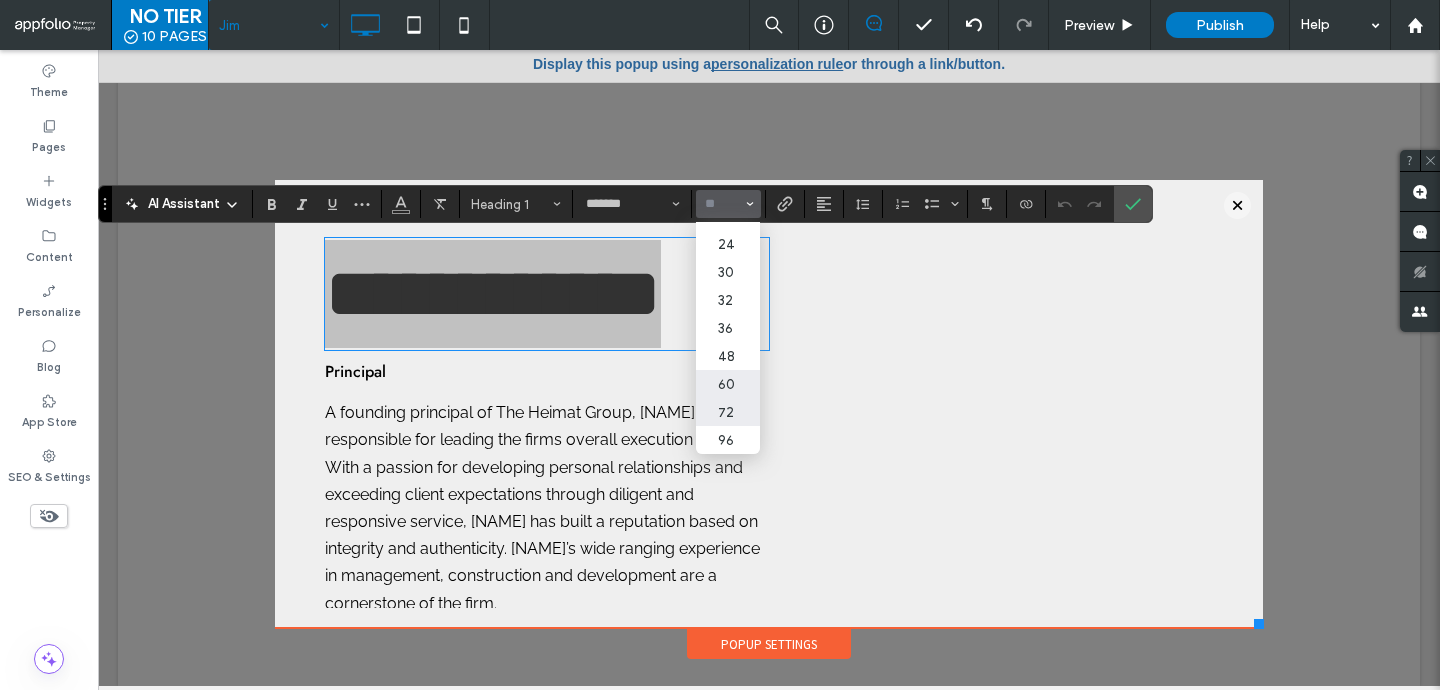 click on "60" at bounding box center [728, 384] 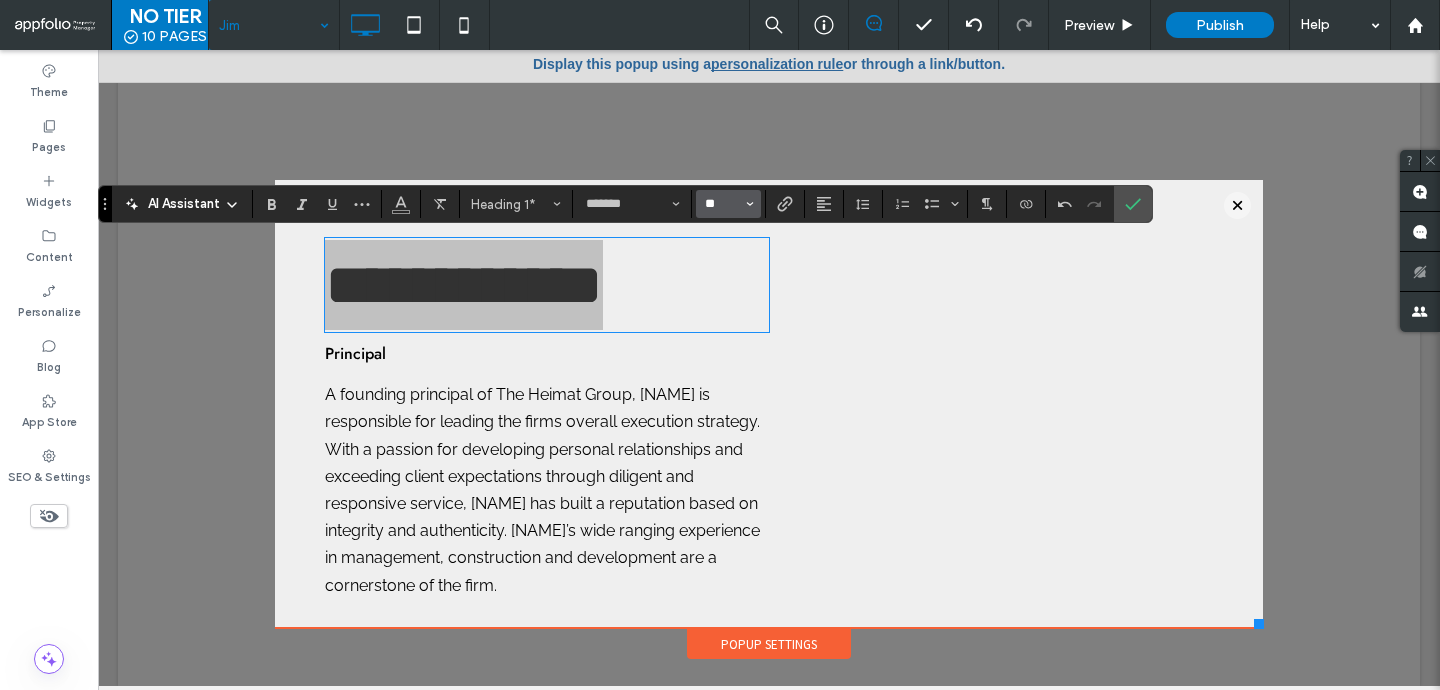 click on "**" at bounding box center (722, 204) 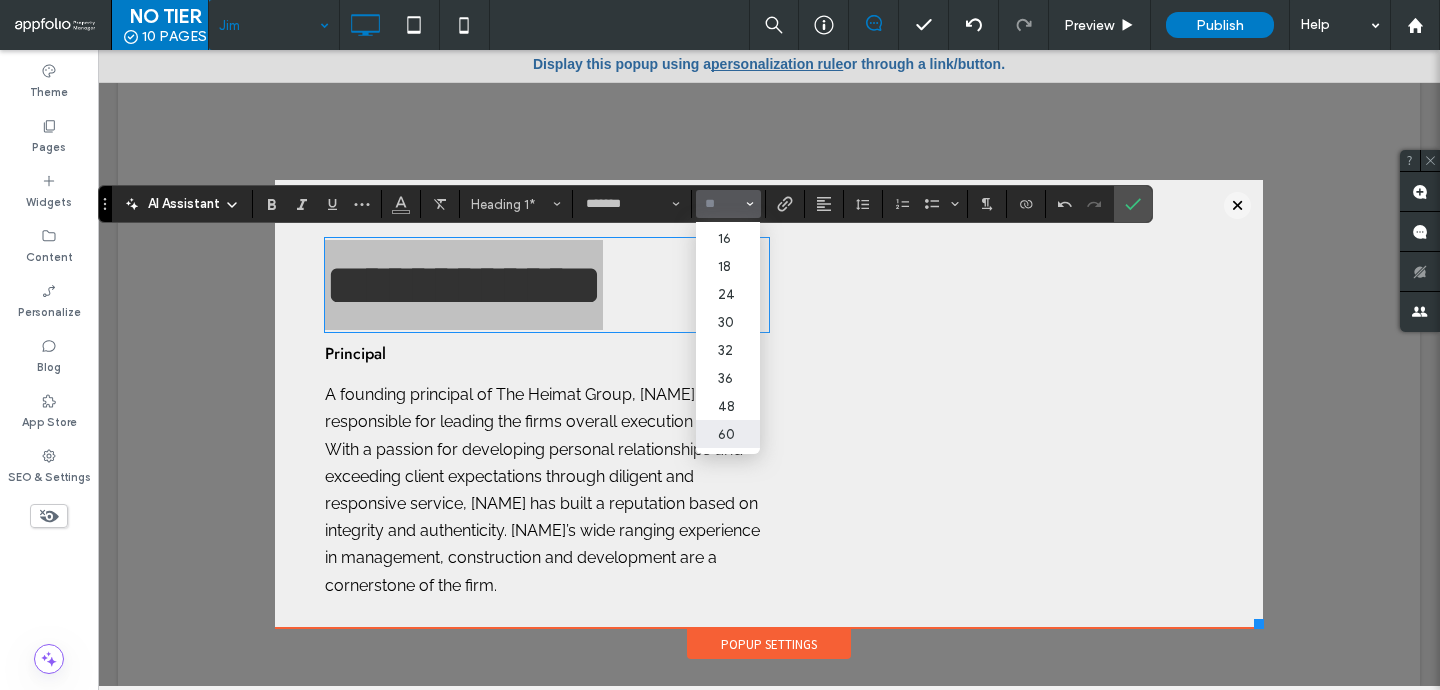 scroll, scrollTop: 247, scrollLeft: 0, axis: vertical 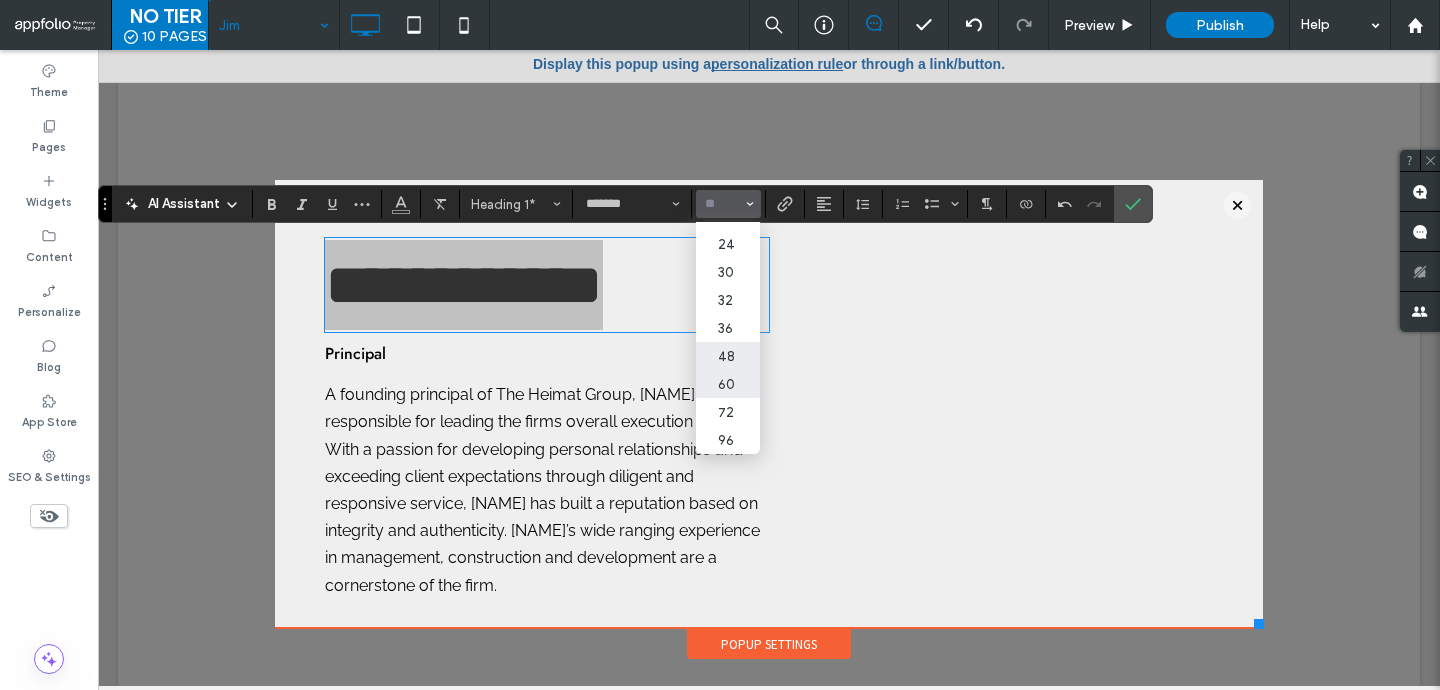 click on "48" at bounding box center [728, 356] 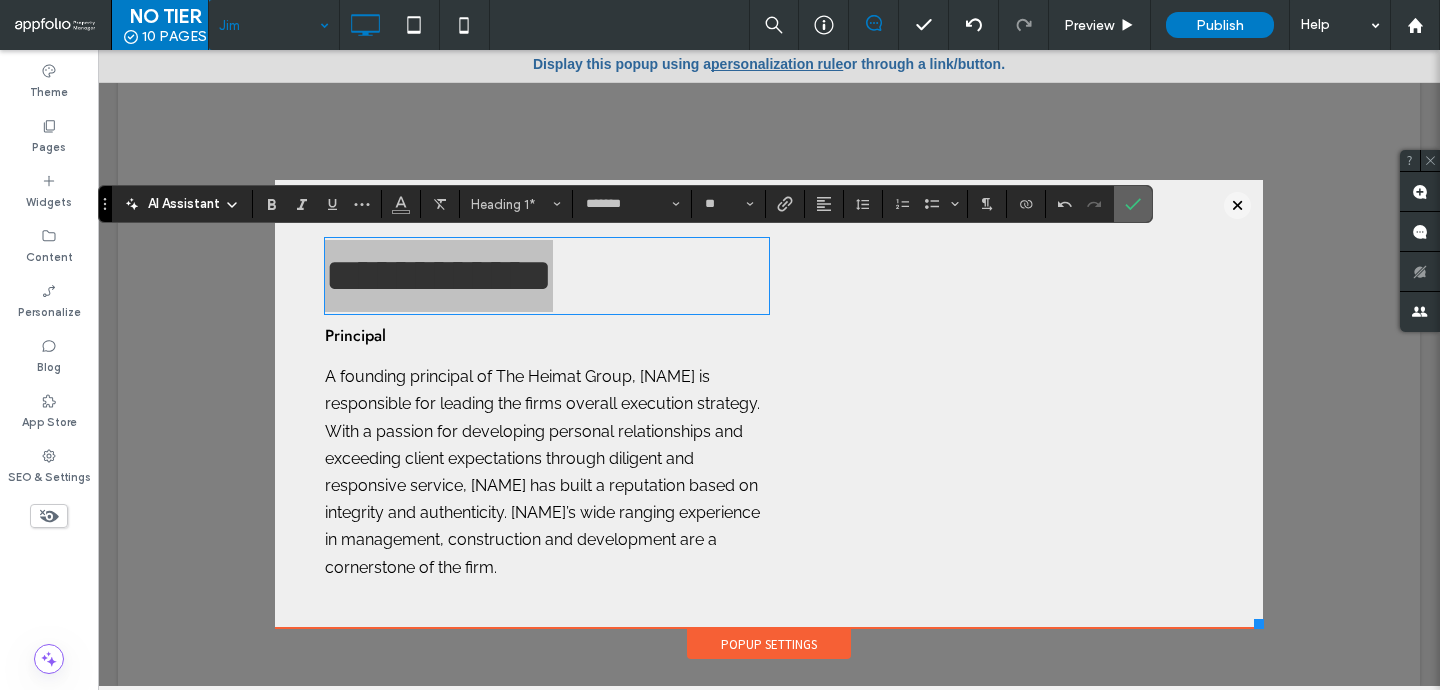 click 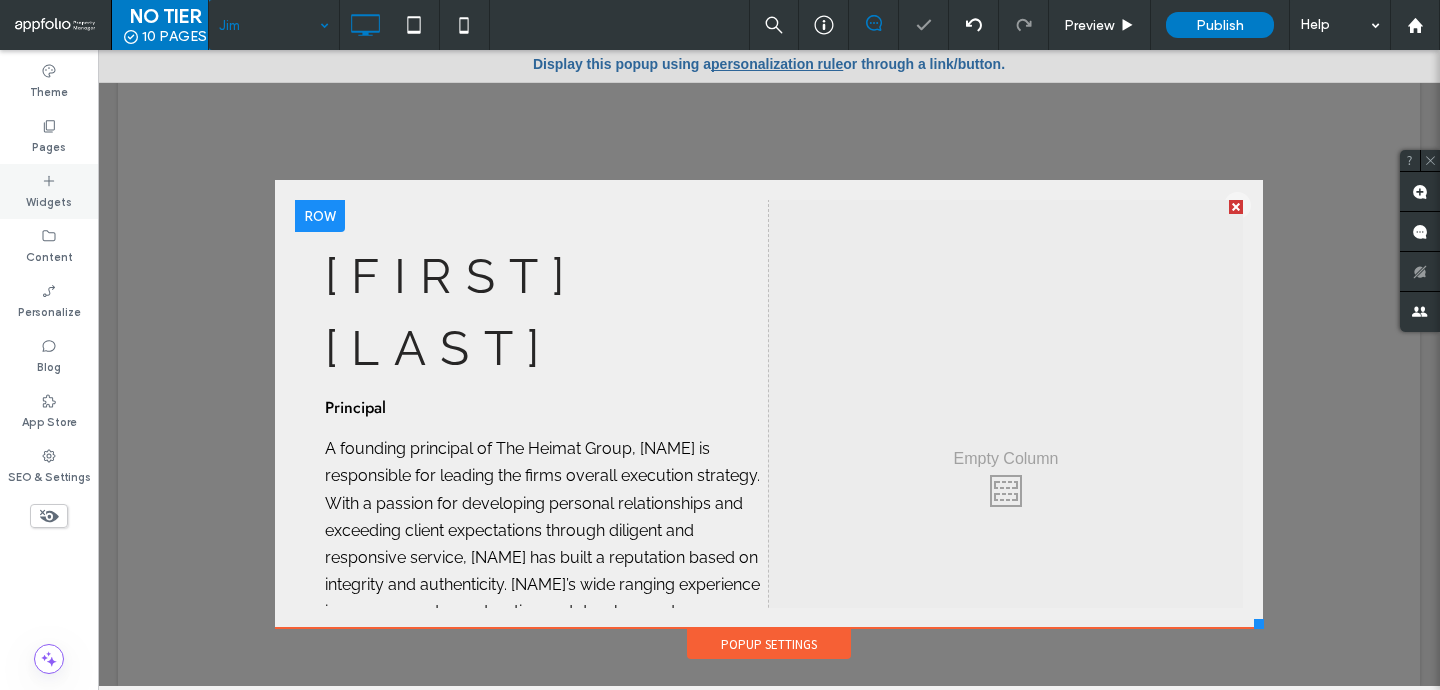 click on "Widgets" at bounding box center (49, 200) 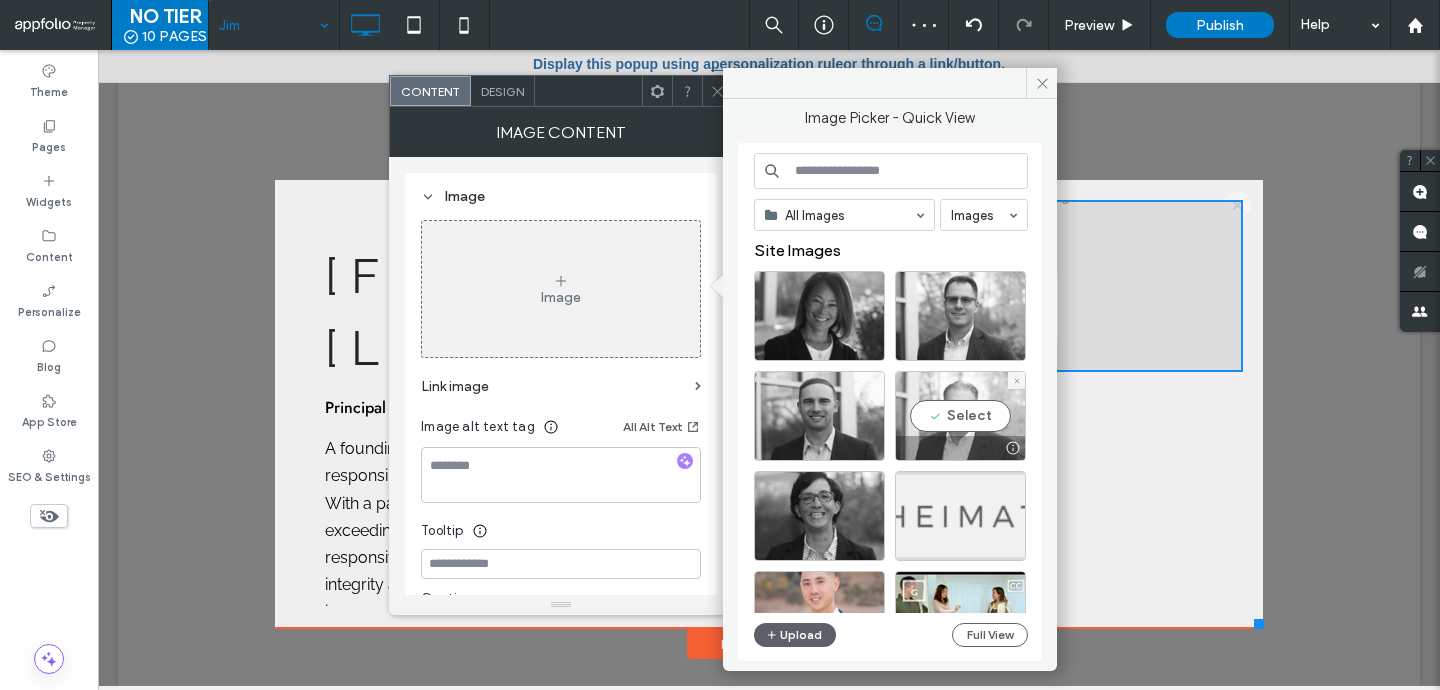 click on "Select" at bounding box center [960, 416] 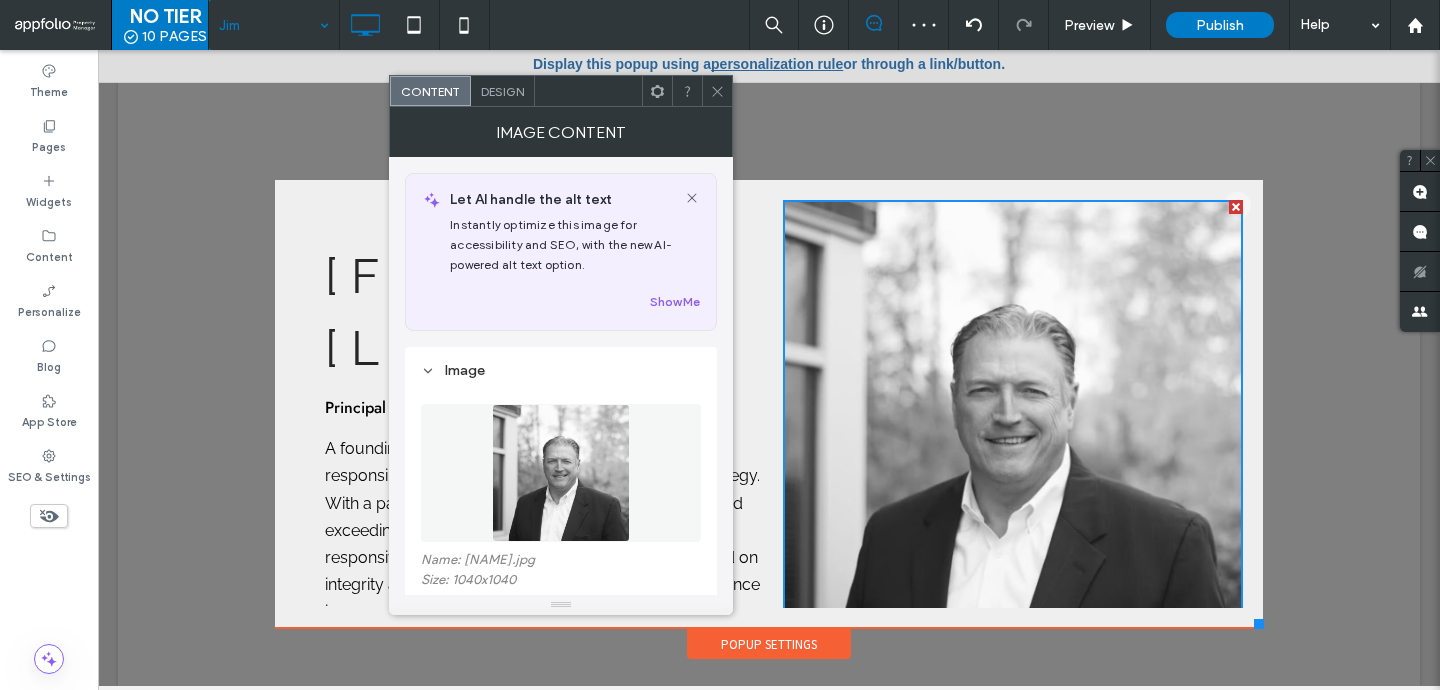 click 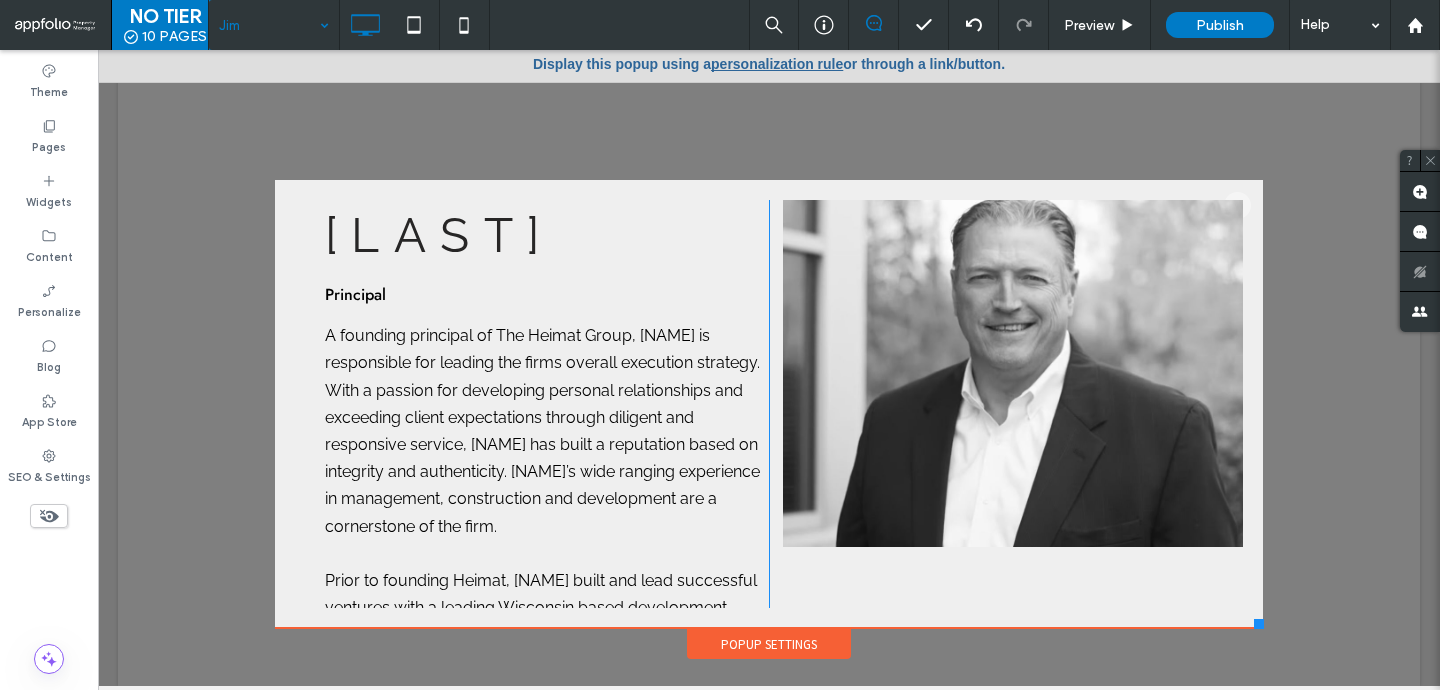scroll, scrollTop: 163, scrollLeft: 0, axis: vertical 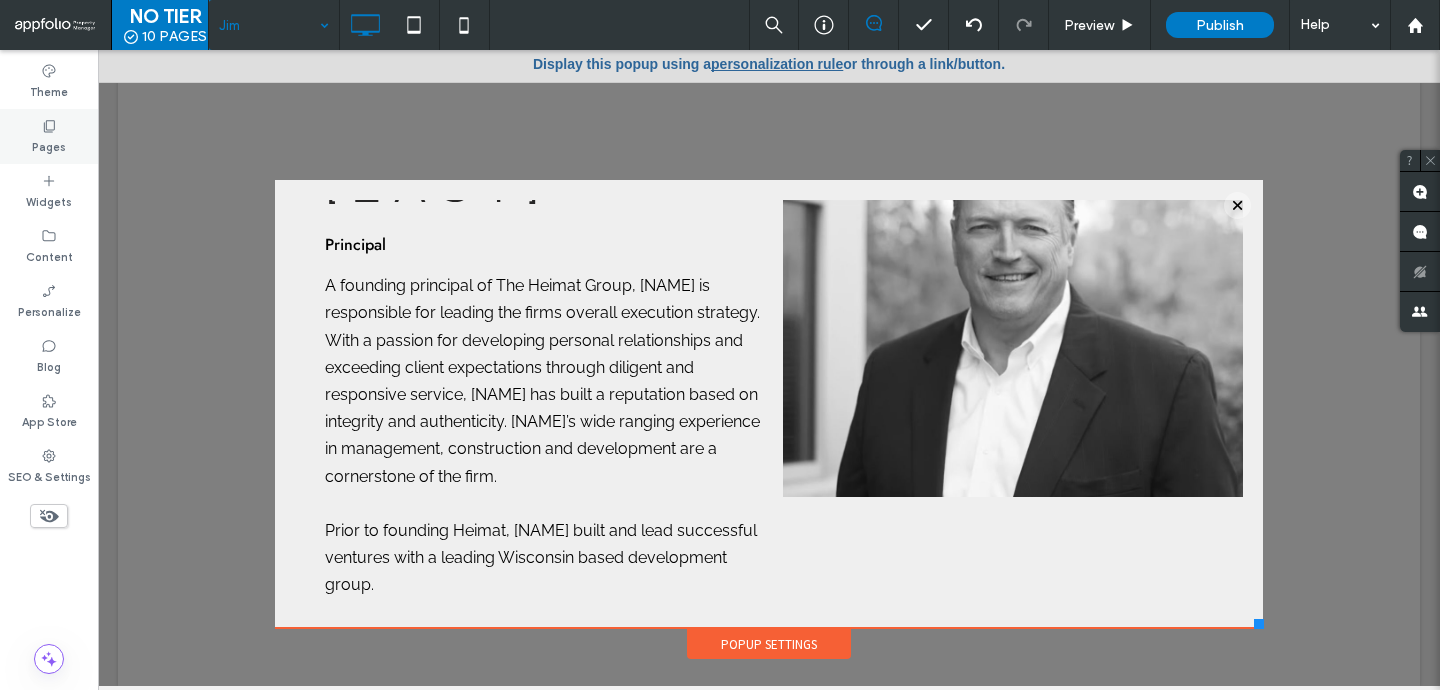 click on "Pages" at bounding box center (49, 136) 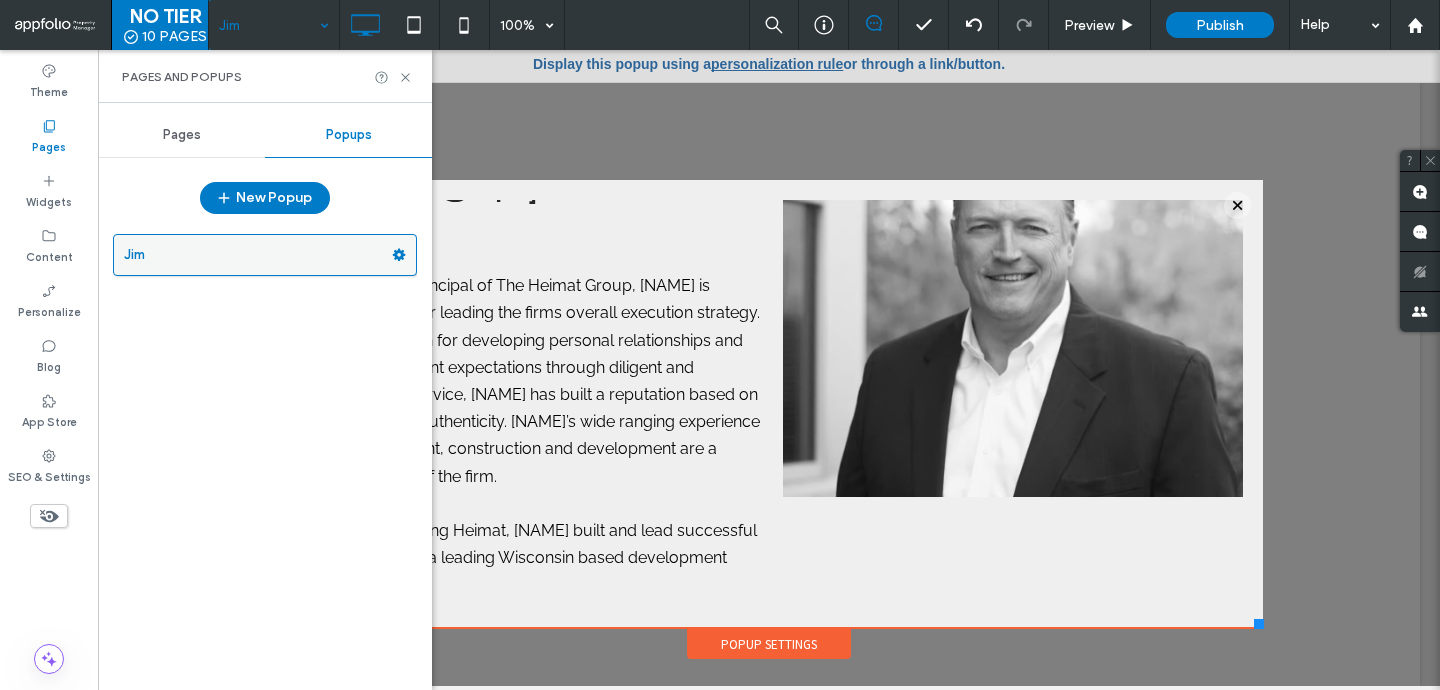 click at bounding box center (399, 255) 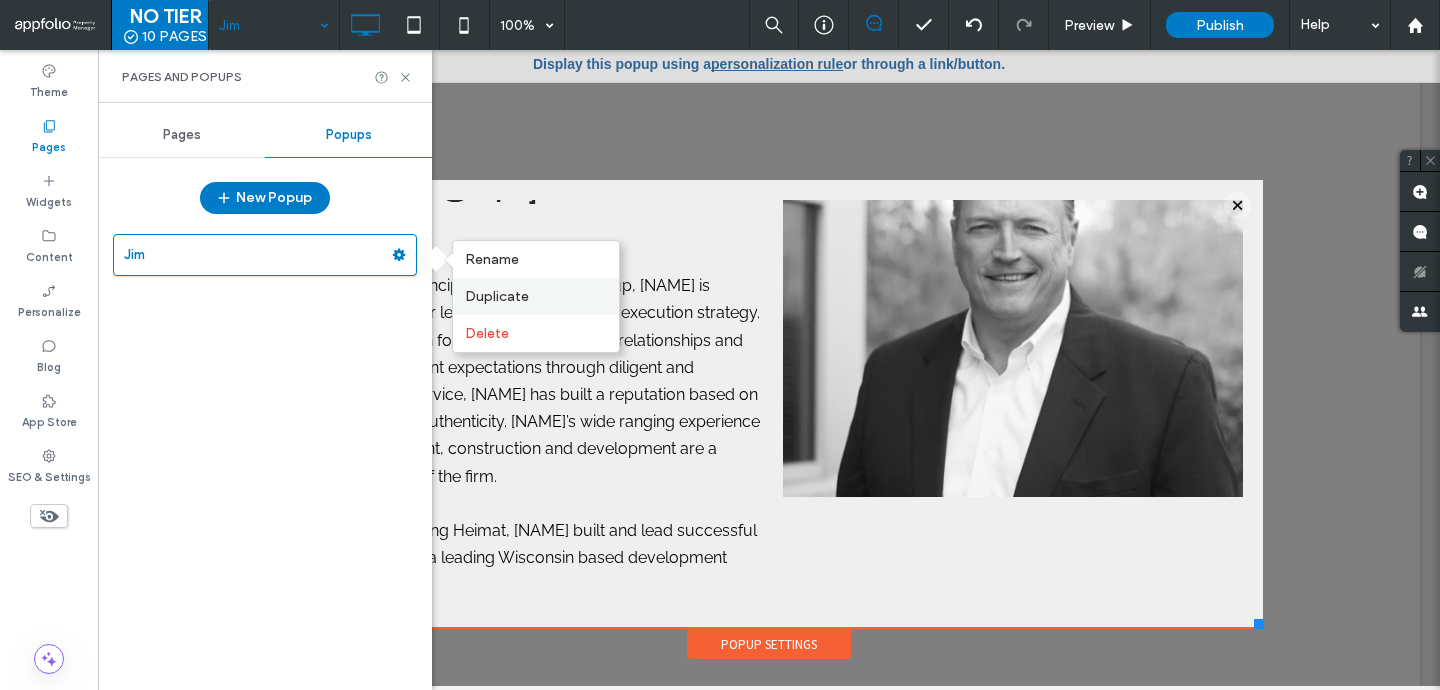 click on "Duplicate" at bounding box center (497, 296) 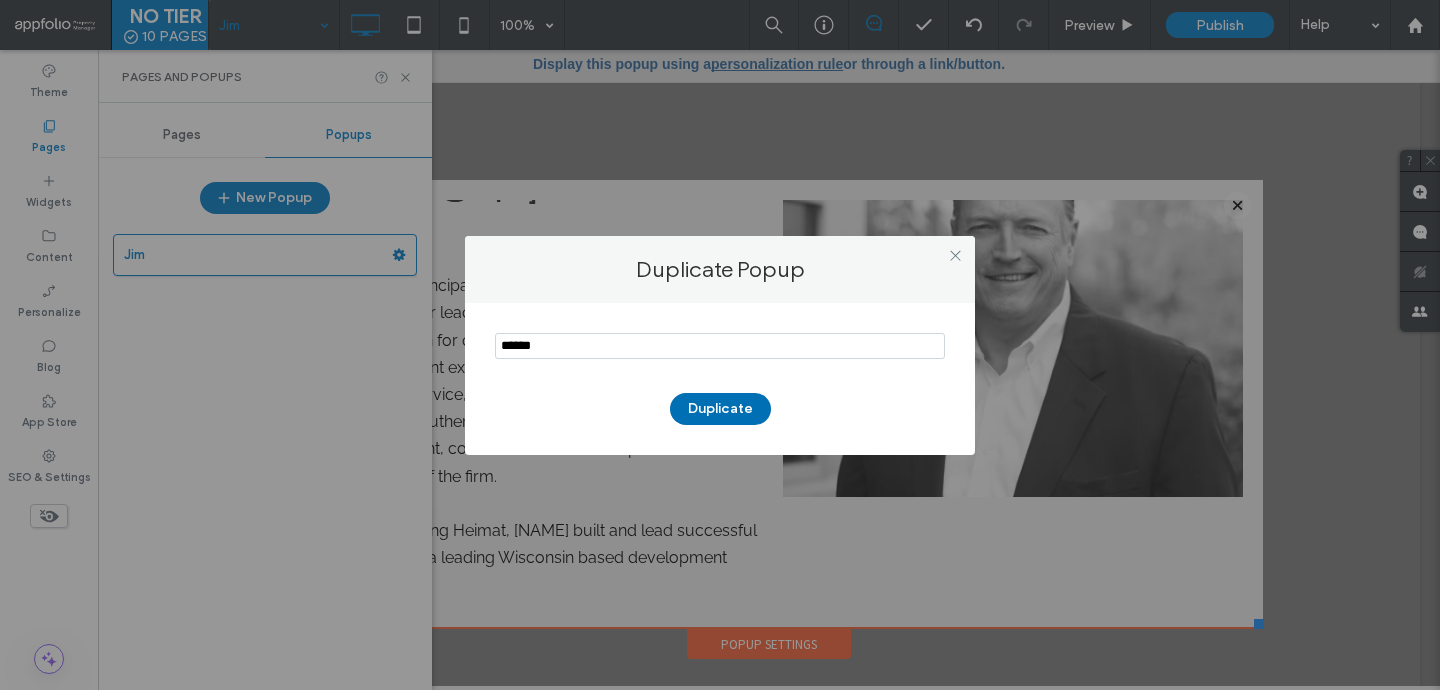 click on "Duplicate" at bounding box center (720, 409) 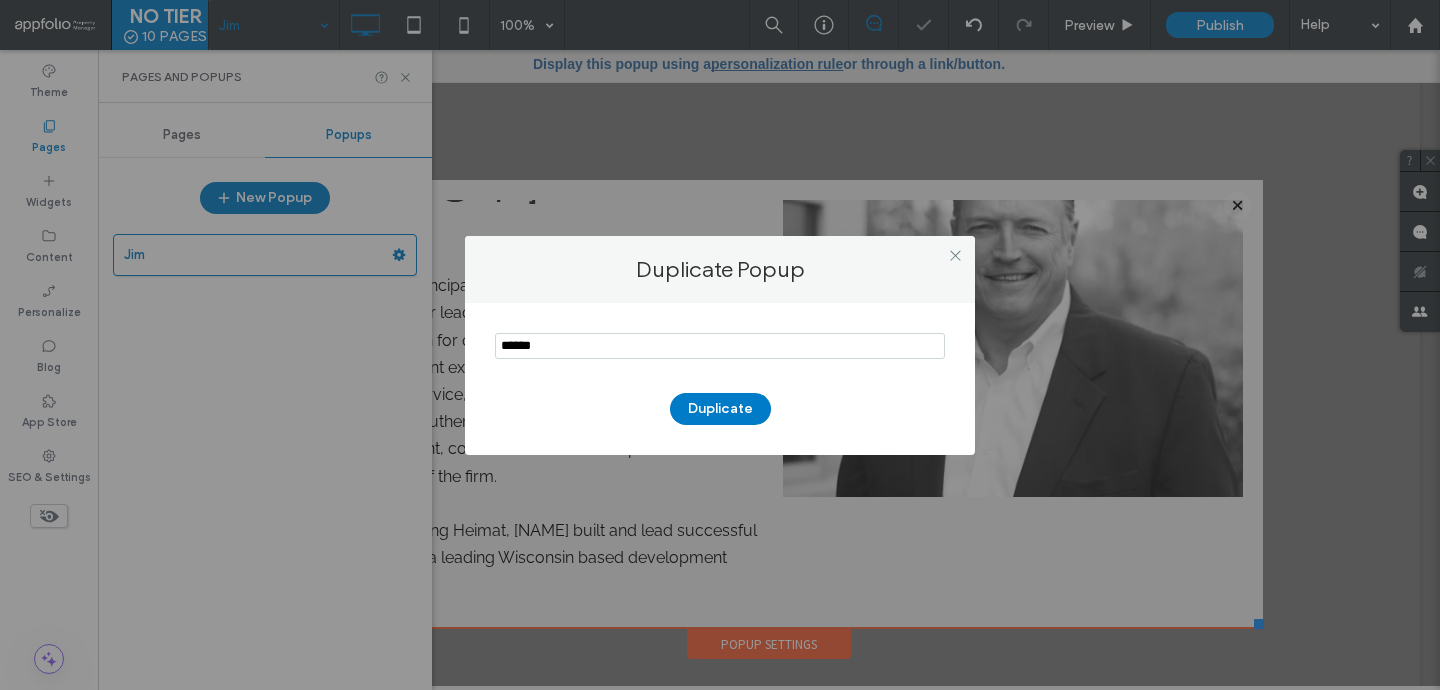 scroll, scrollTop: 0, scrollLeft: 0, axis: both 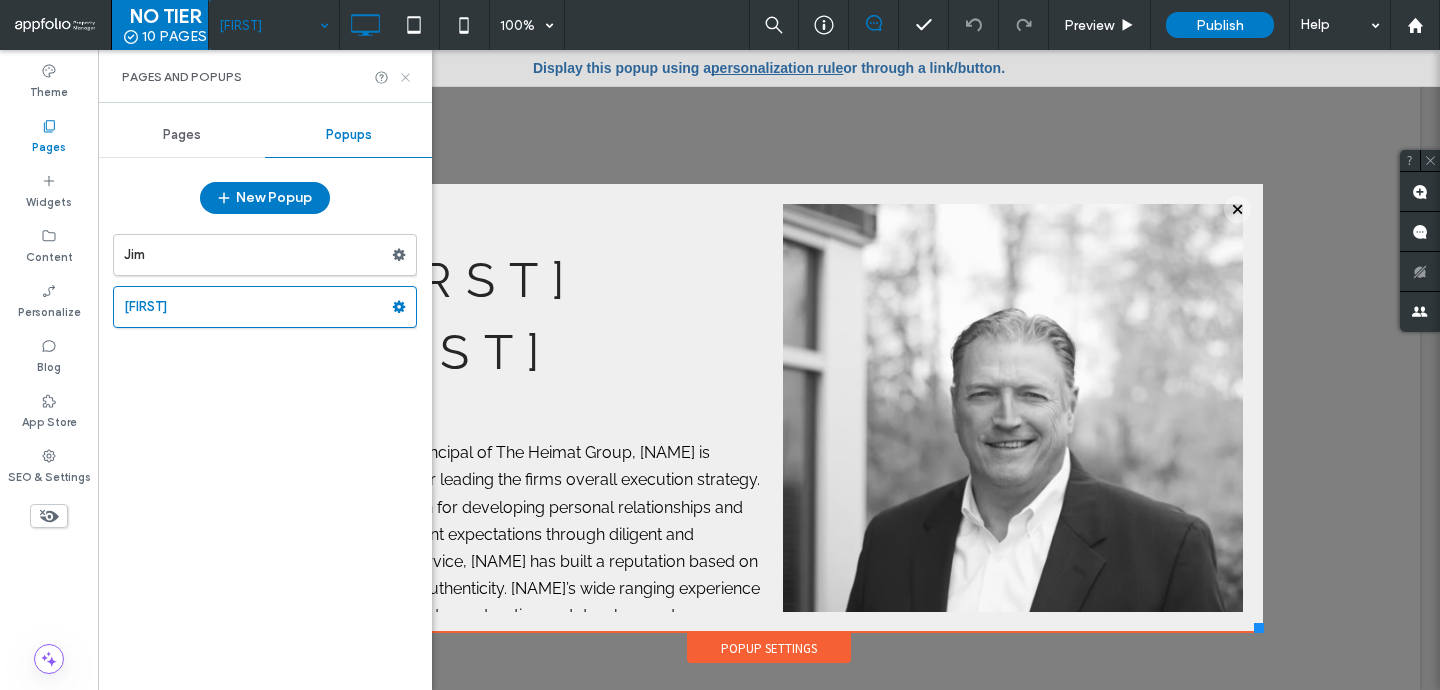 click 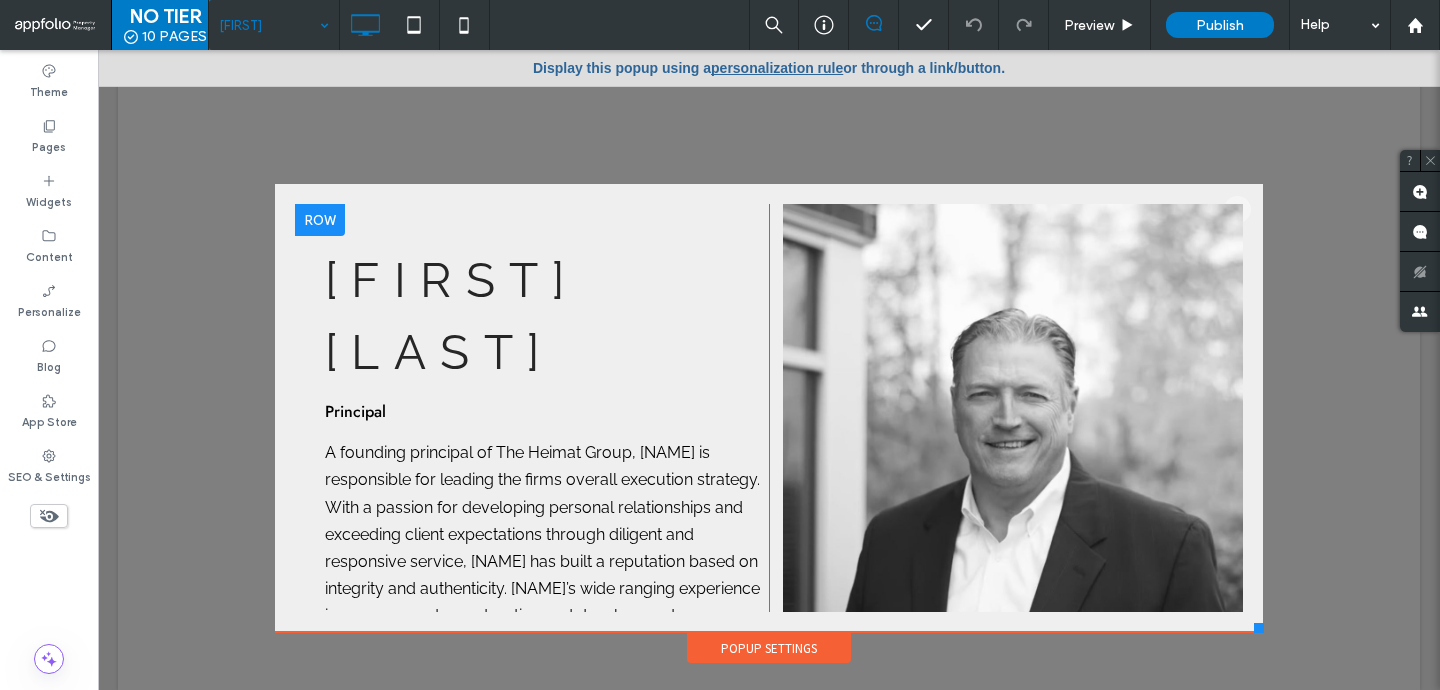 click on "A founding principal of The Heimat Group, Jim is responsible for leading the firms overall execution strategy.  With a passion for developing personal relationships and exceeding client expectations through diligent and responsive service, Jim has built a reputation based on integrity and authenticity. Jim’s wide ranging experience in management, construction and development are a cornerstone of the firm." at bounding box center [542, 547] 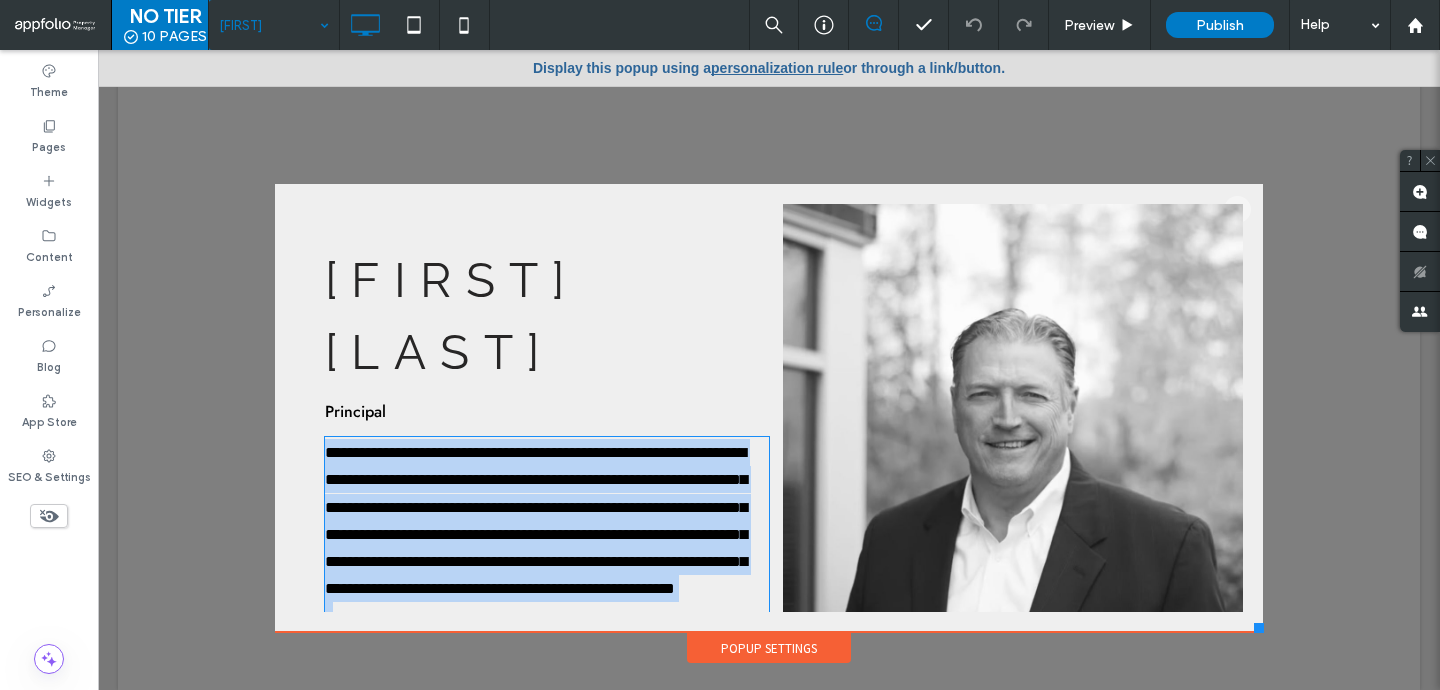 scroll, scrollTop: 20, scrollLeft: 0, axis: vertical 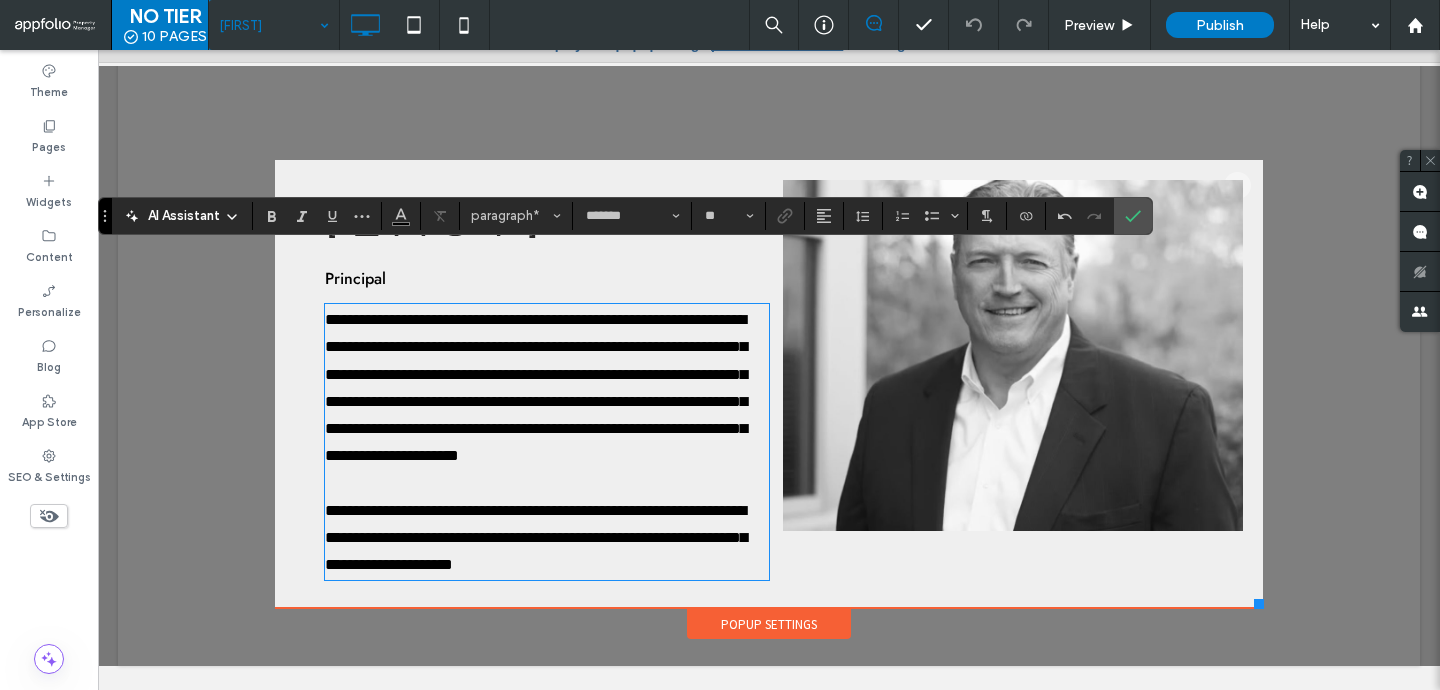 click at bounding box center (1013, 301) 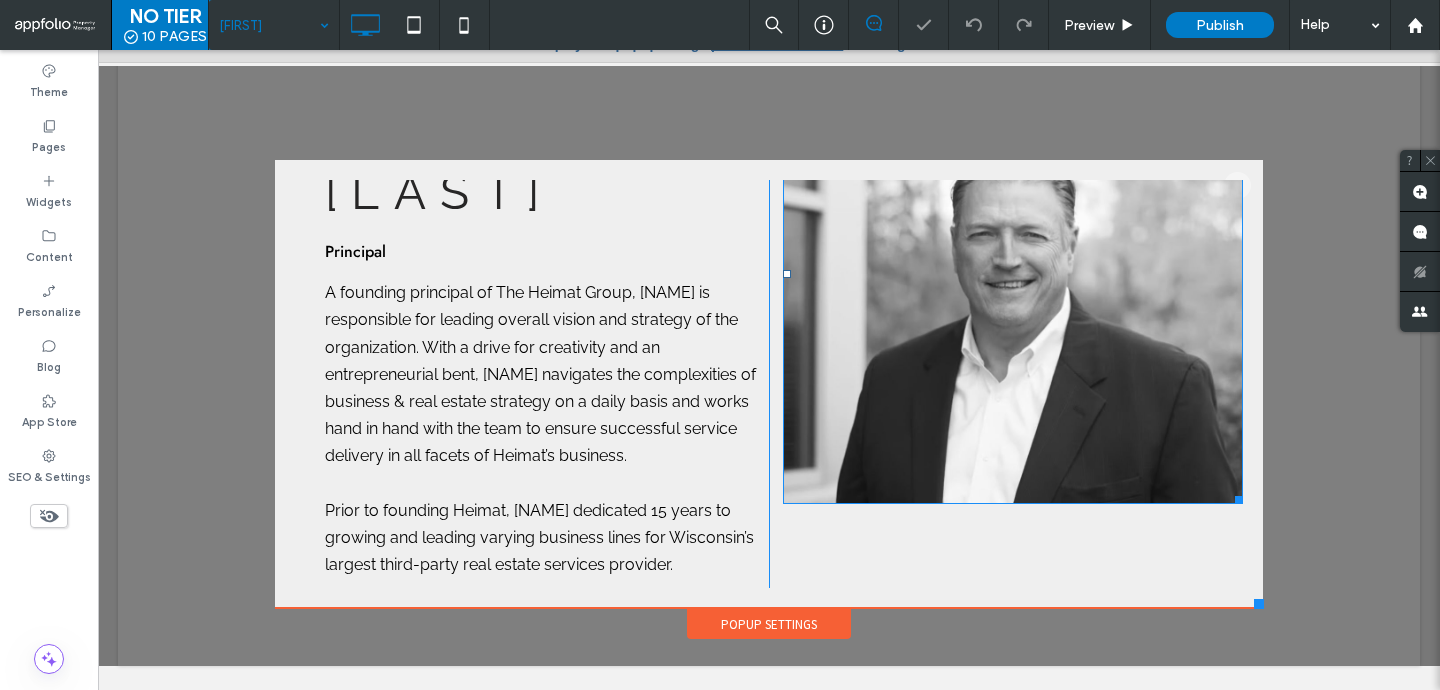 click at bounding box center [1013, 274] 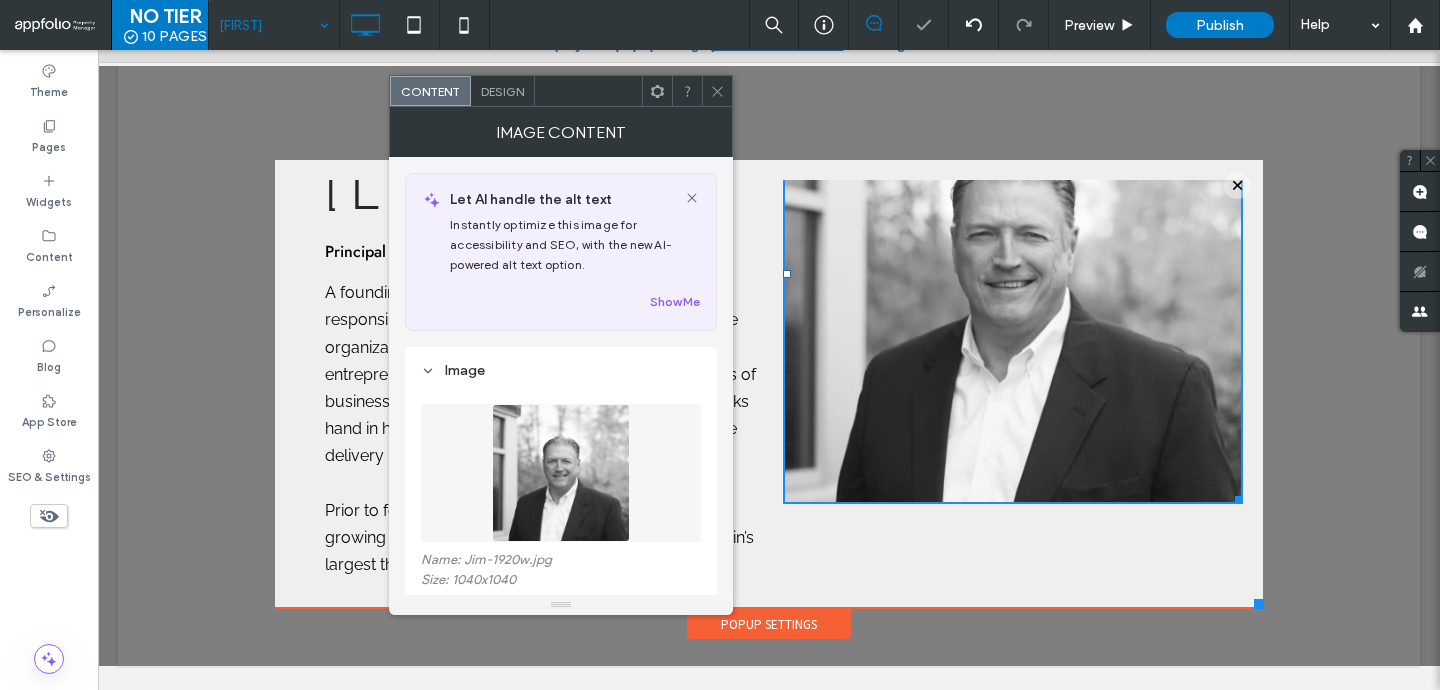 scroll, scrollTop: 172, scrollLeft: 0, axis: vertical 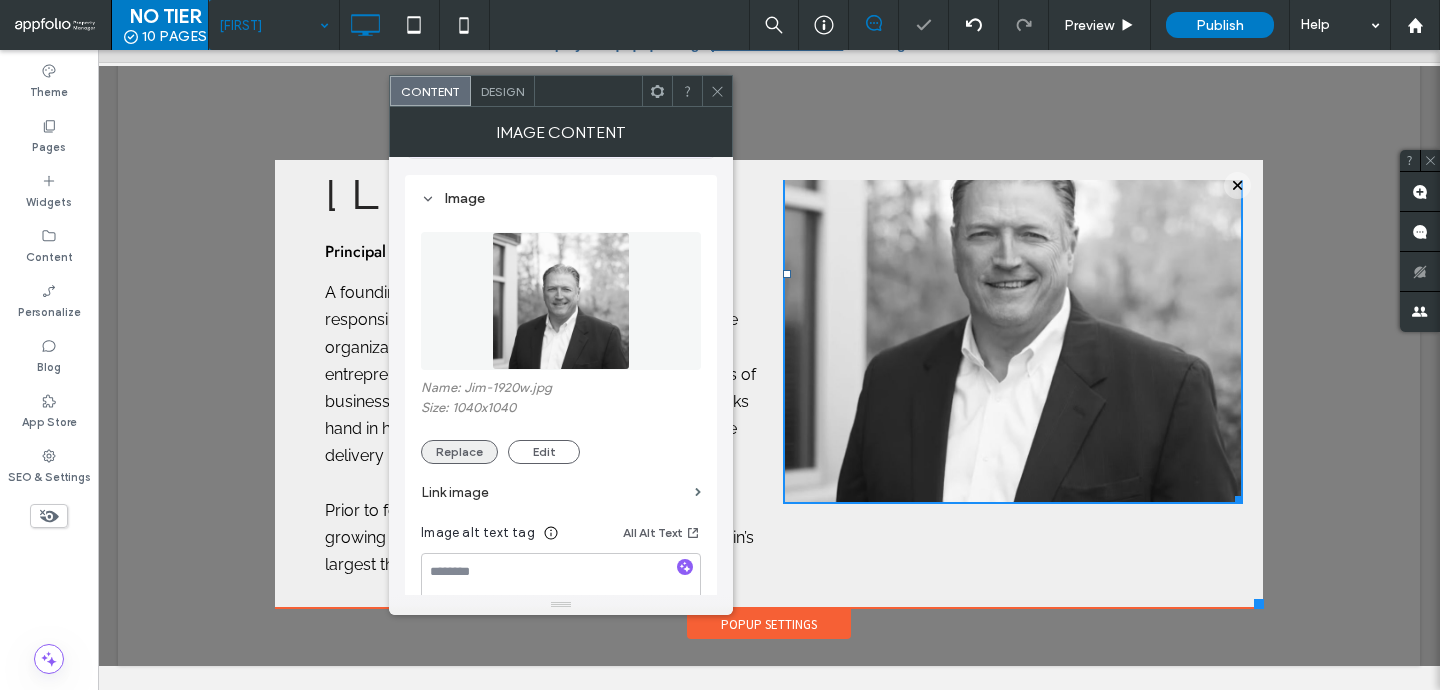 click on "Replace" at bounding box center [459, 452] 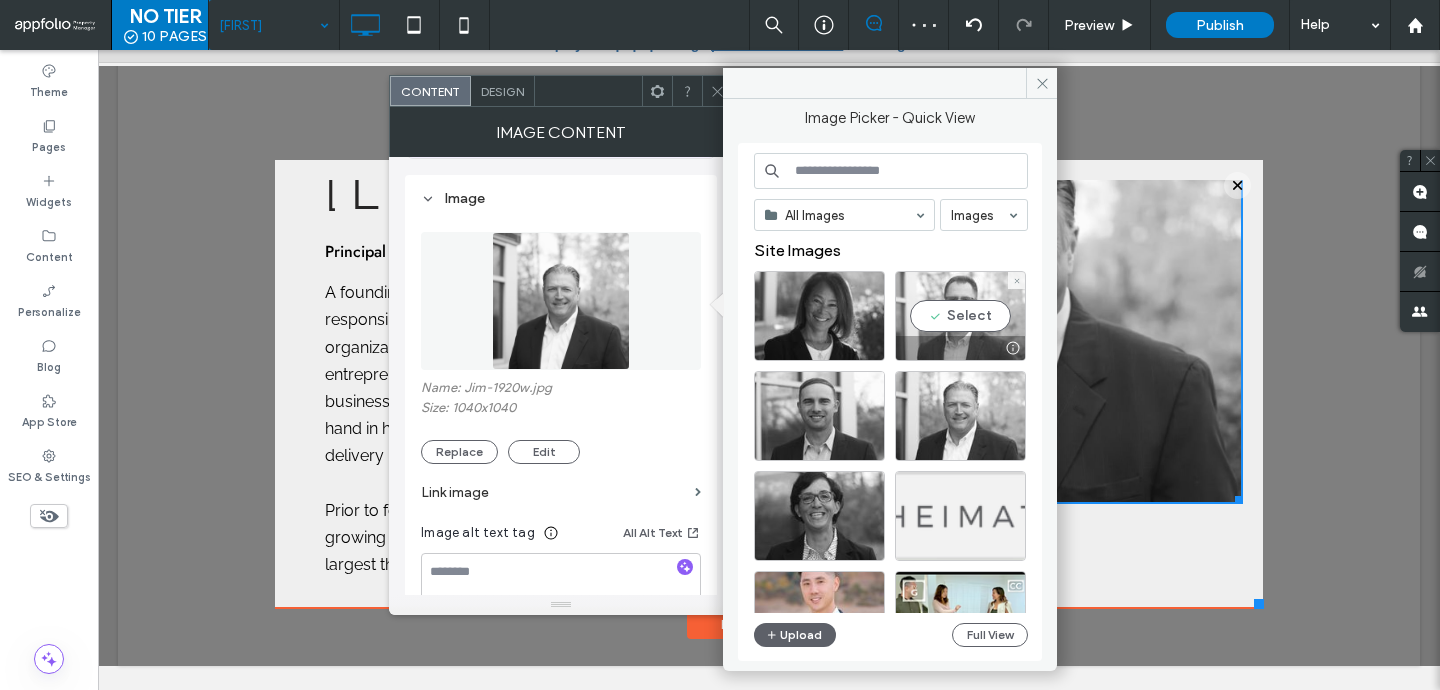 click on "Select" at bounding box center [960, 316] 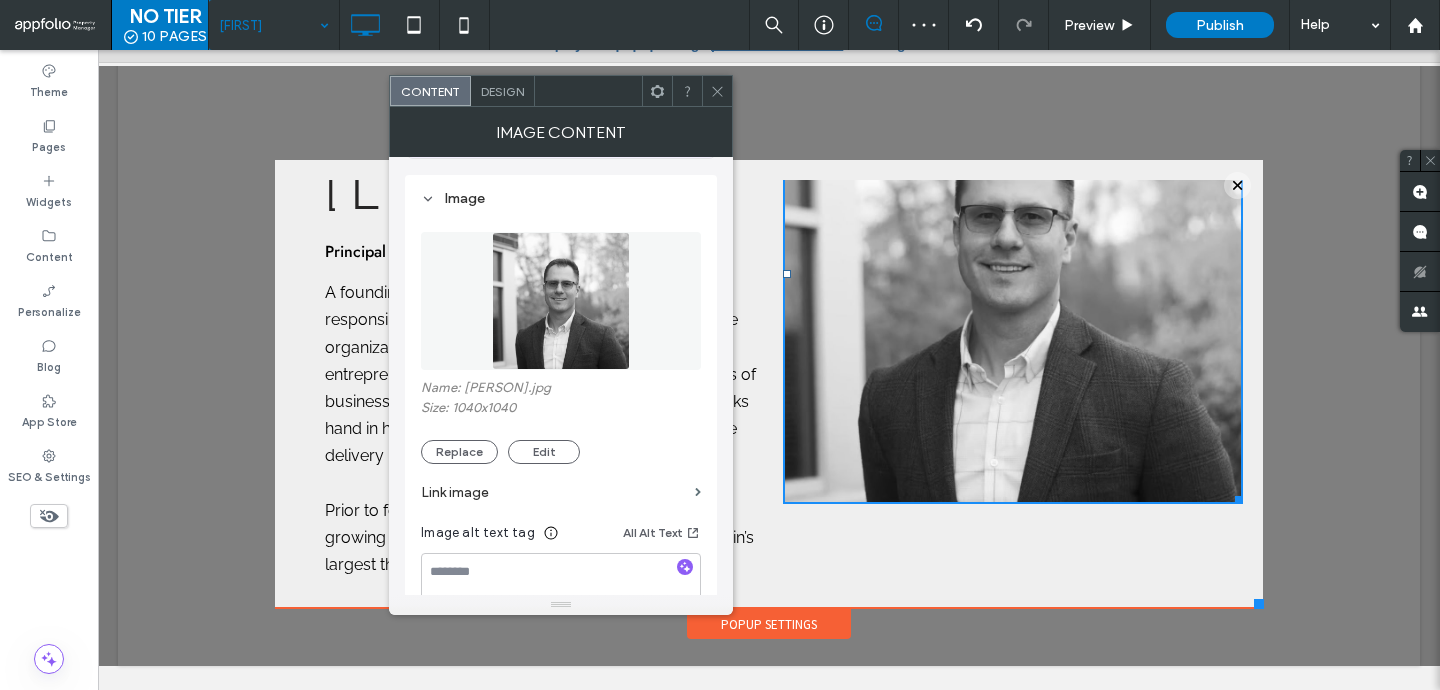 click 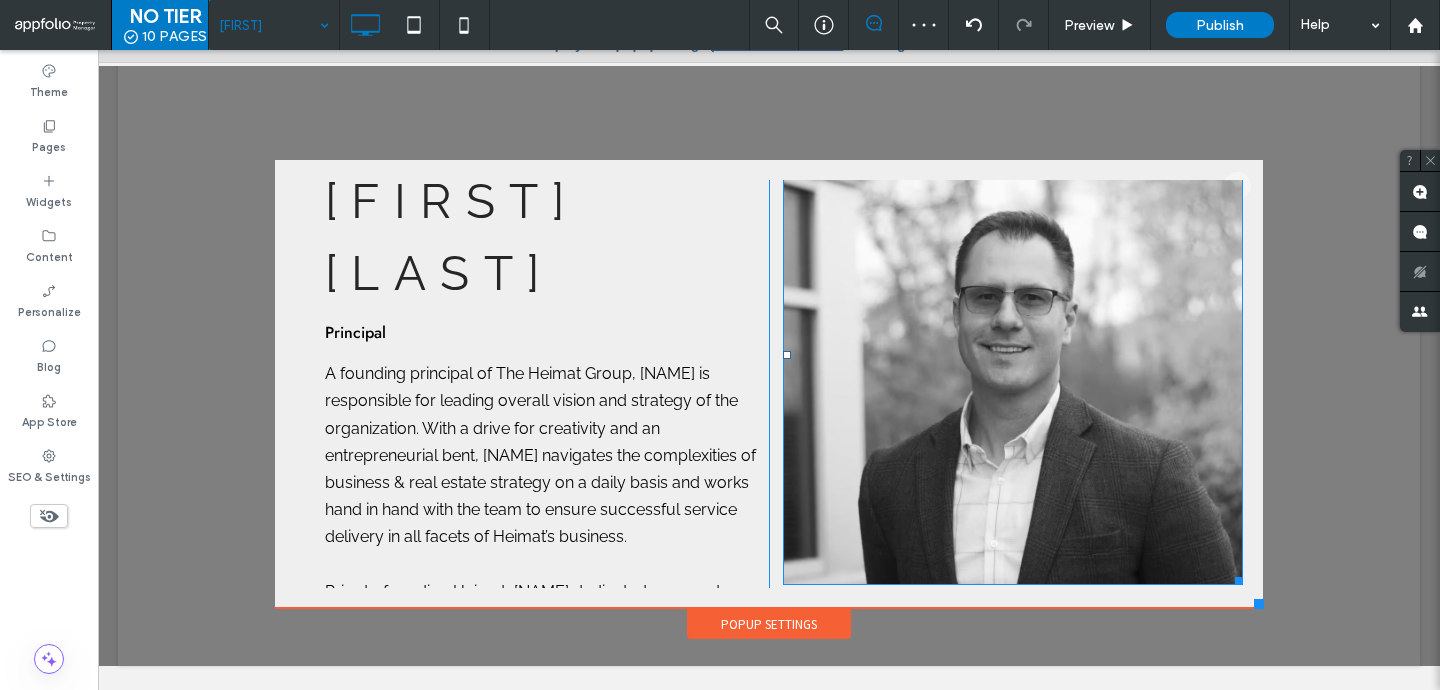 scroll, scrollTop: 0, scrollLeft: 0, axis: both 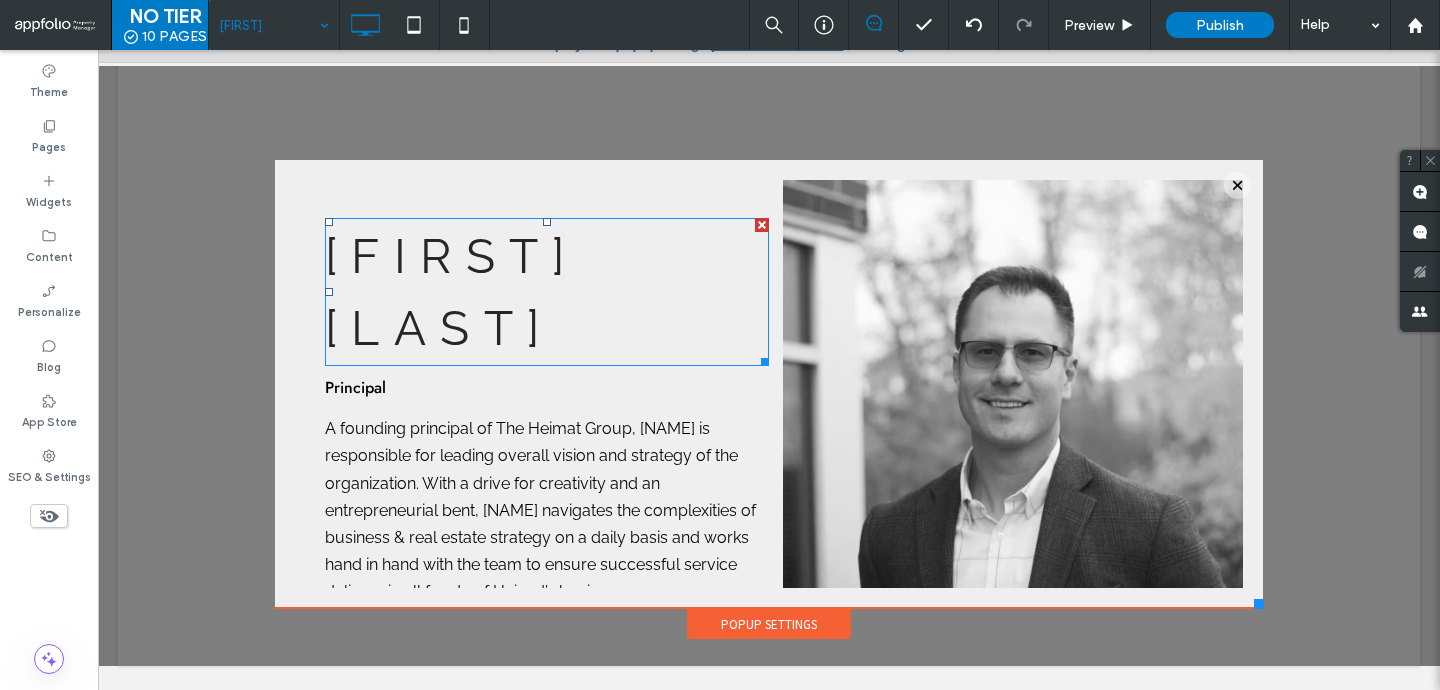 click on "Jim Sedgwick" at bounding box center (547, 292) 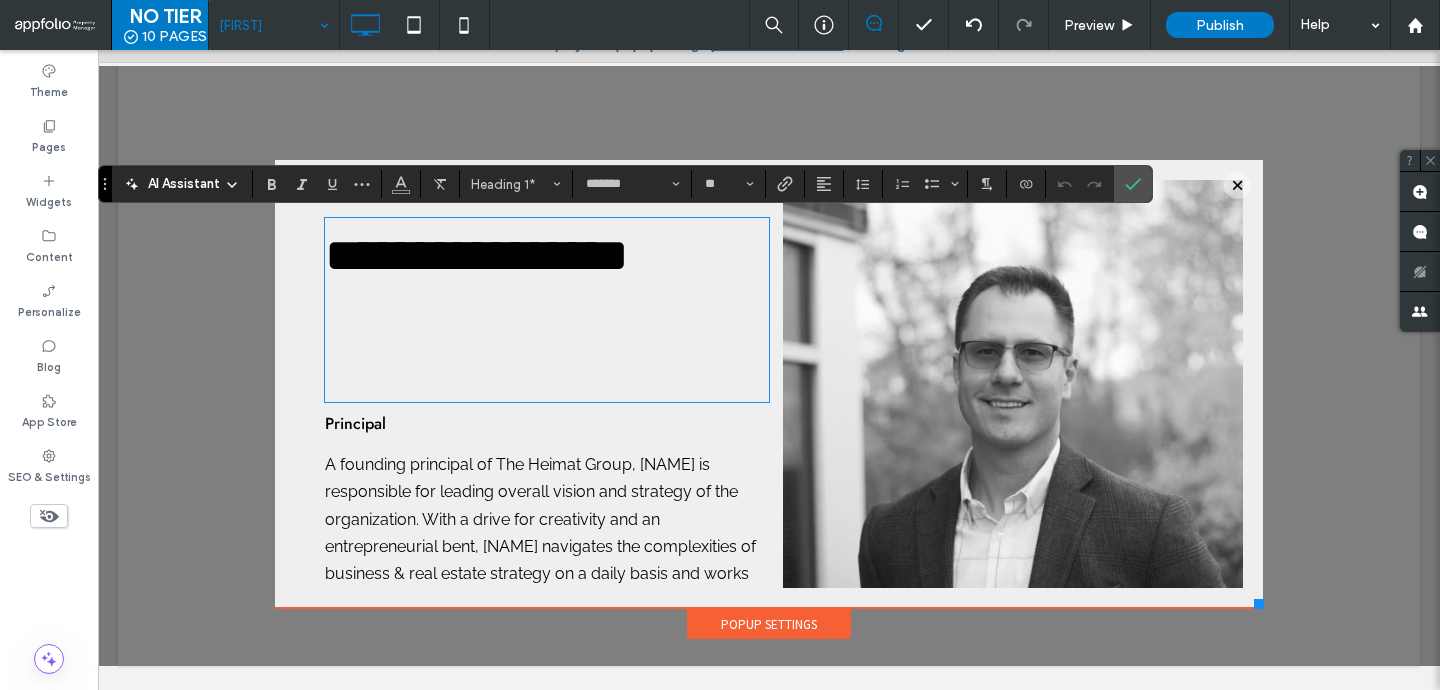scroll, scrollTop: 0, scrollLeft: 0, axis: both 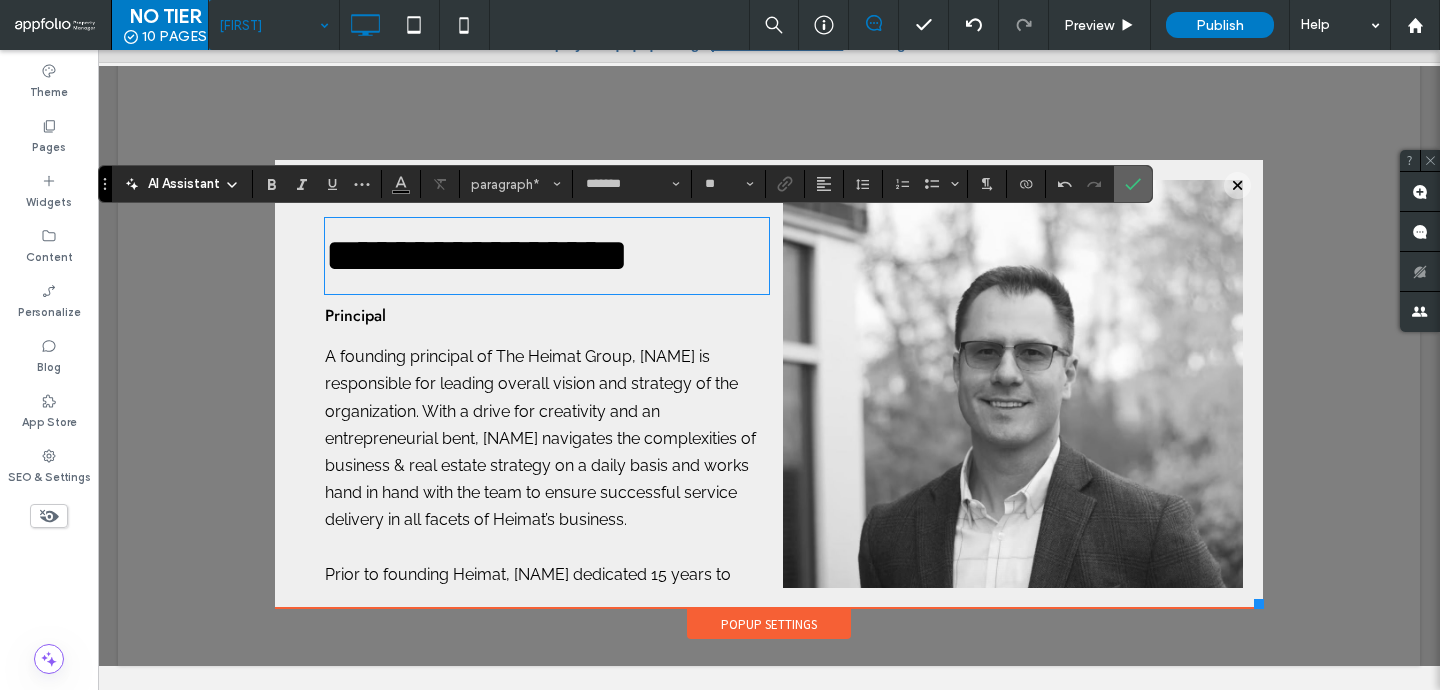 click 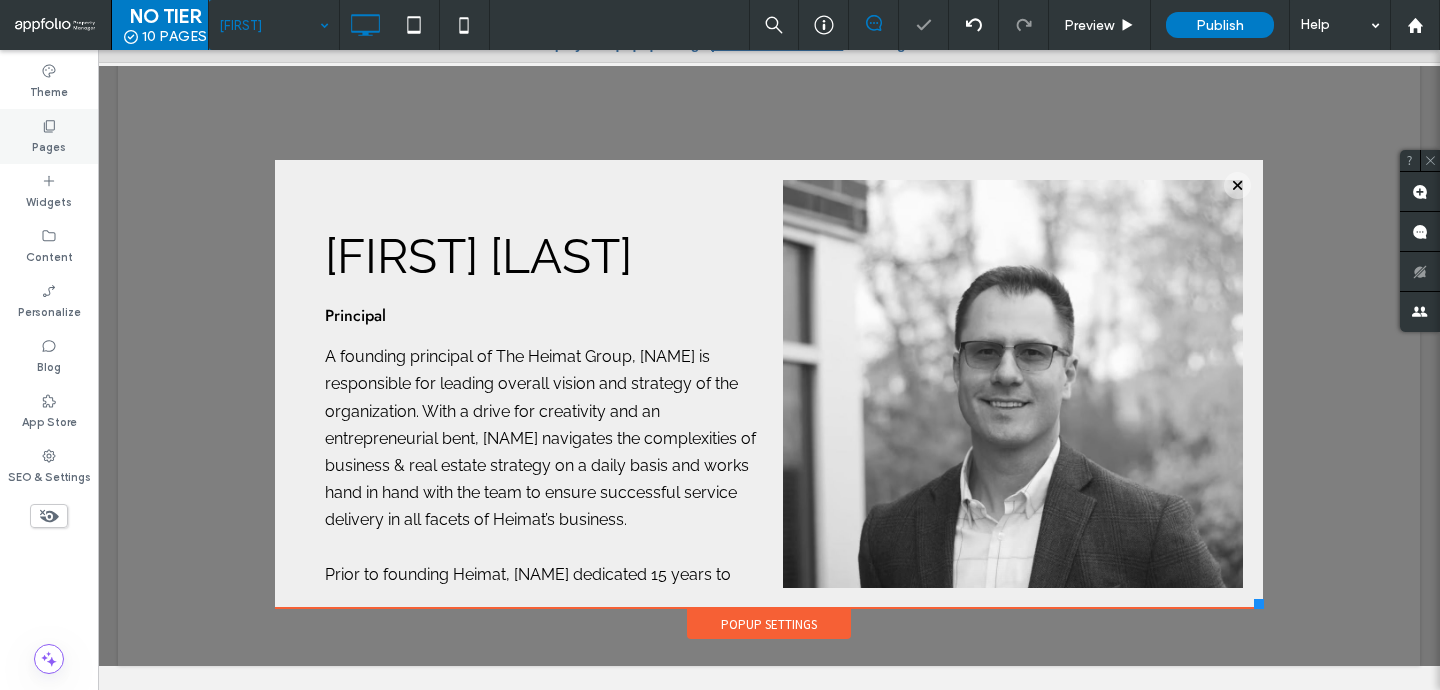 click on "Pages" at bounding box center [49, 145] 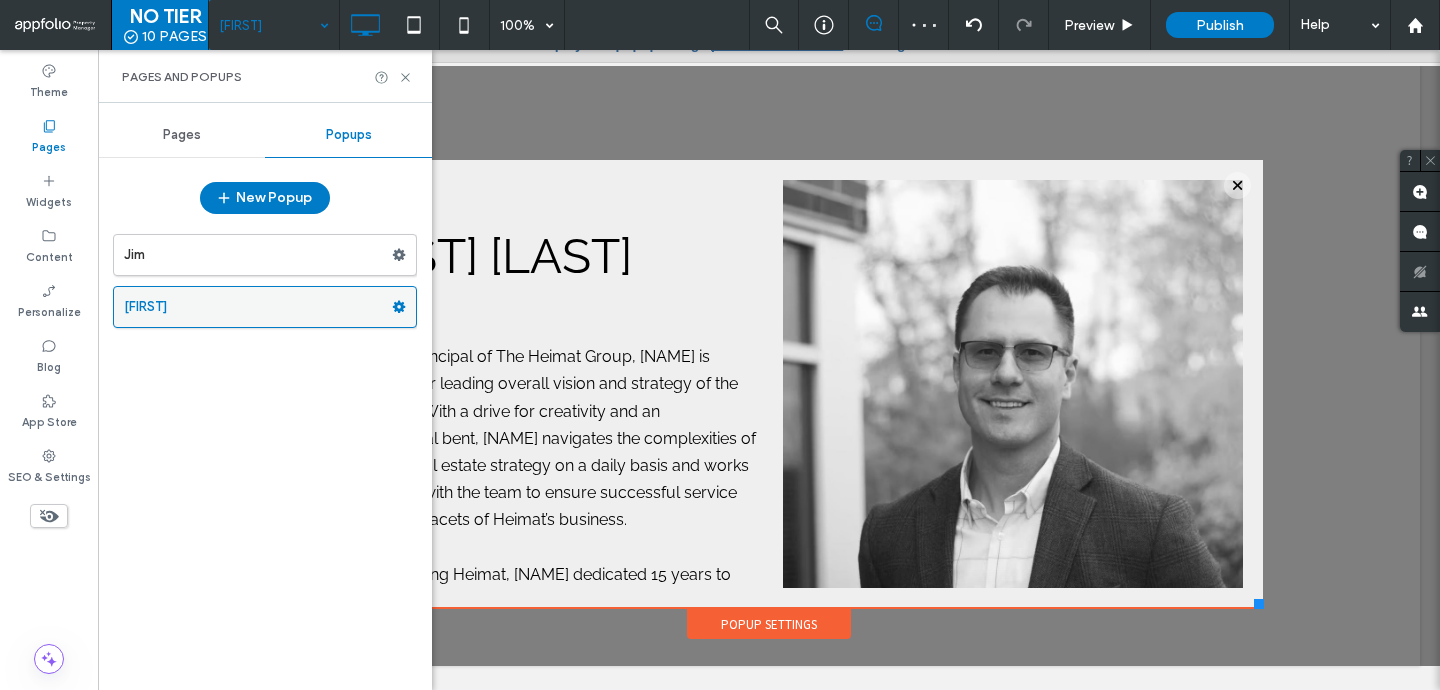 click 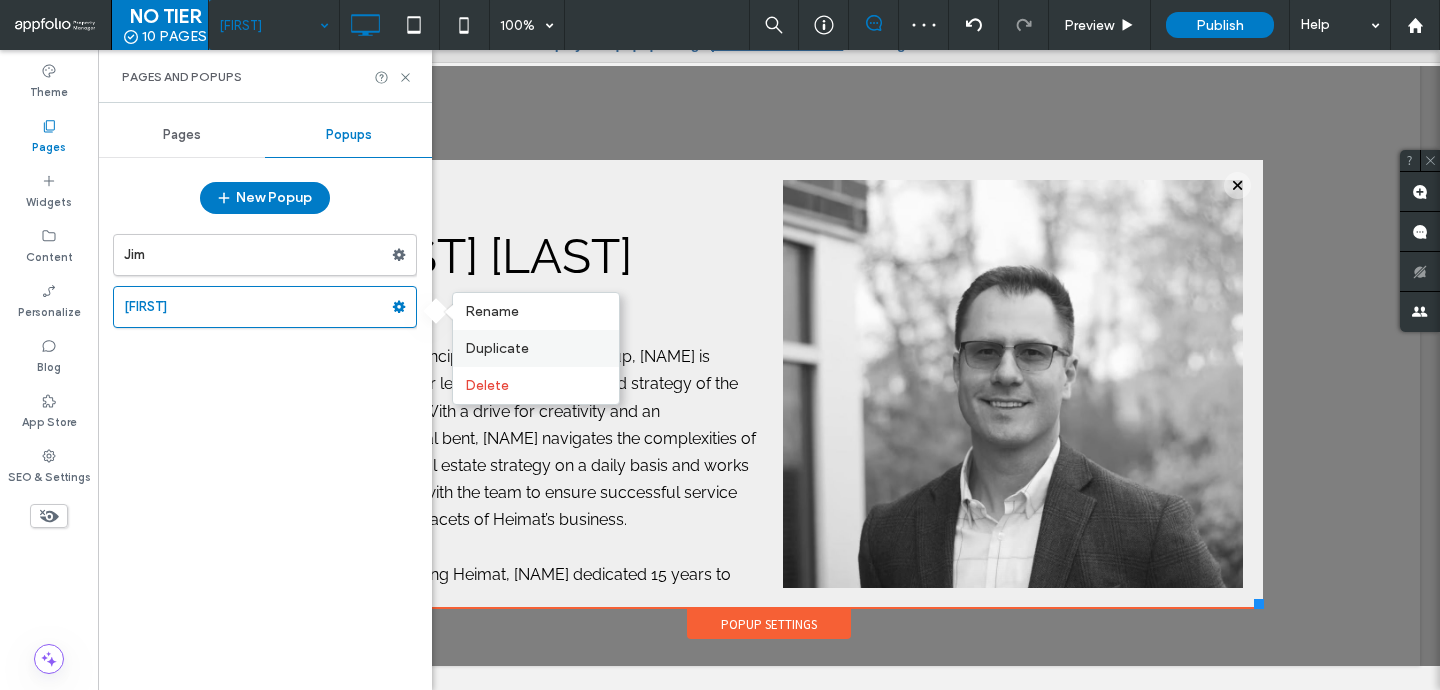 click on "Duplicate" at bounding box center (497, 348) 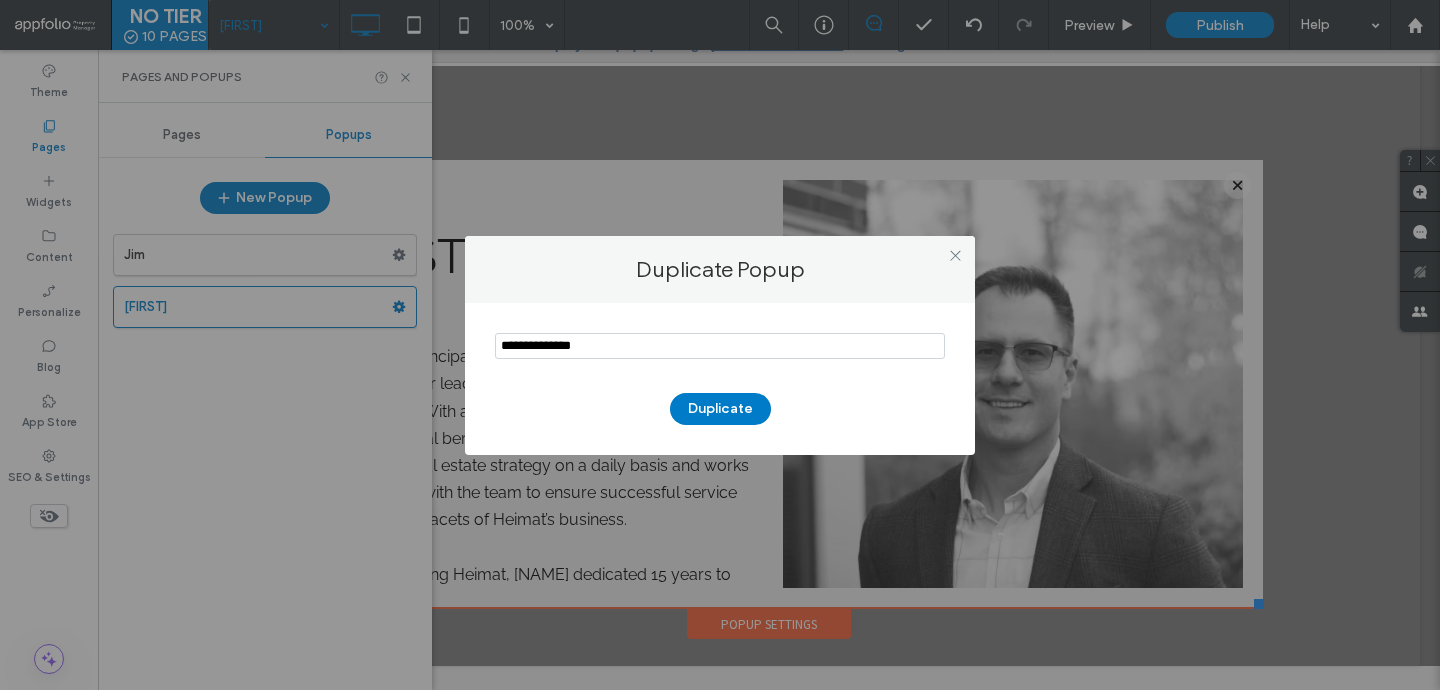 click at bounding box center [720, 348] 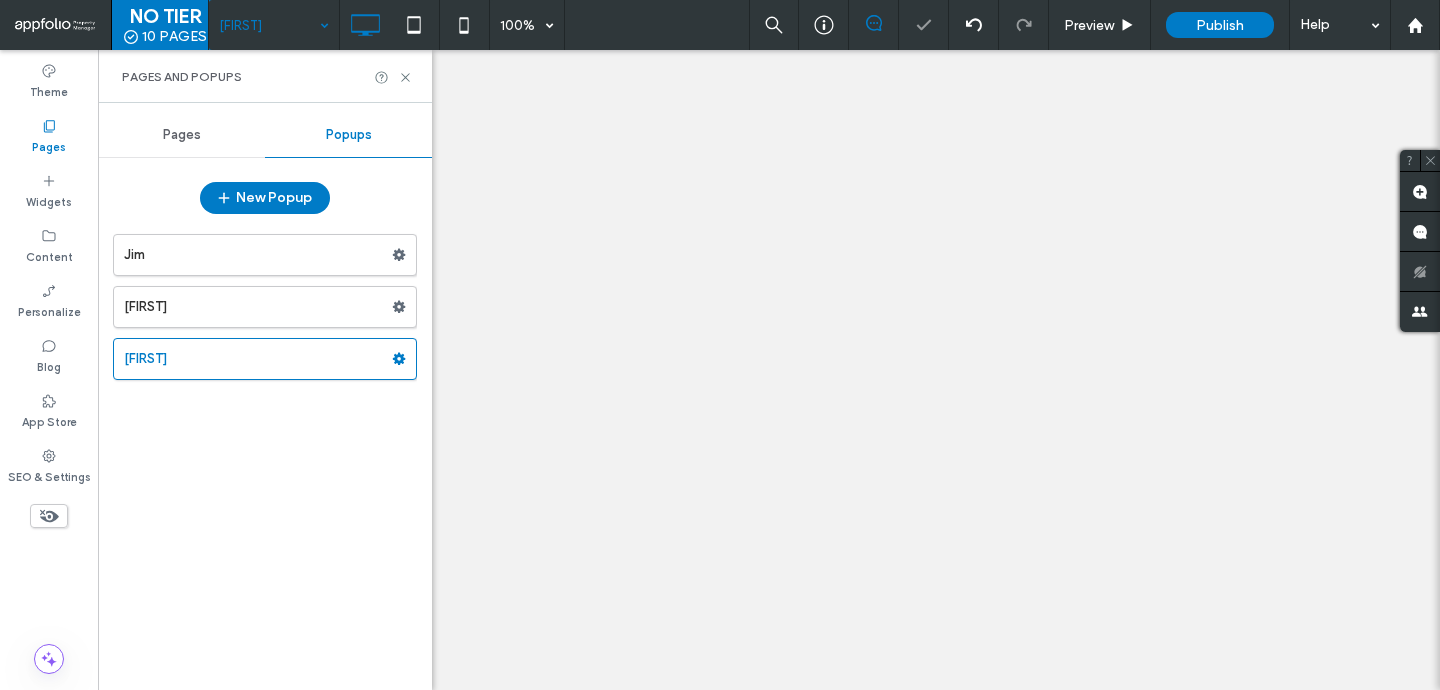 scroll, scrollTop: 0, scrollLeft: 0, axis: both 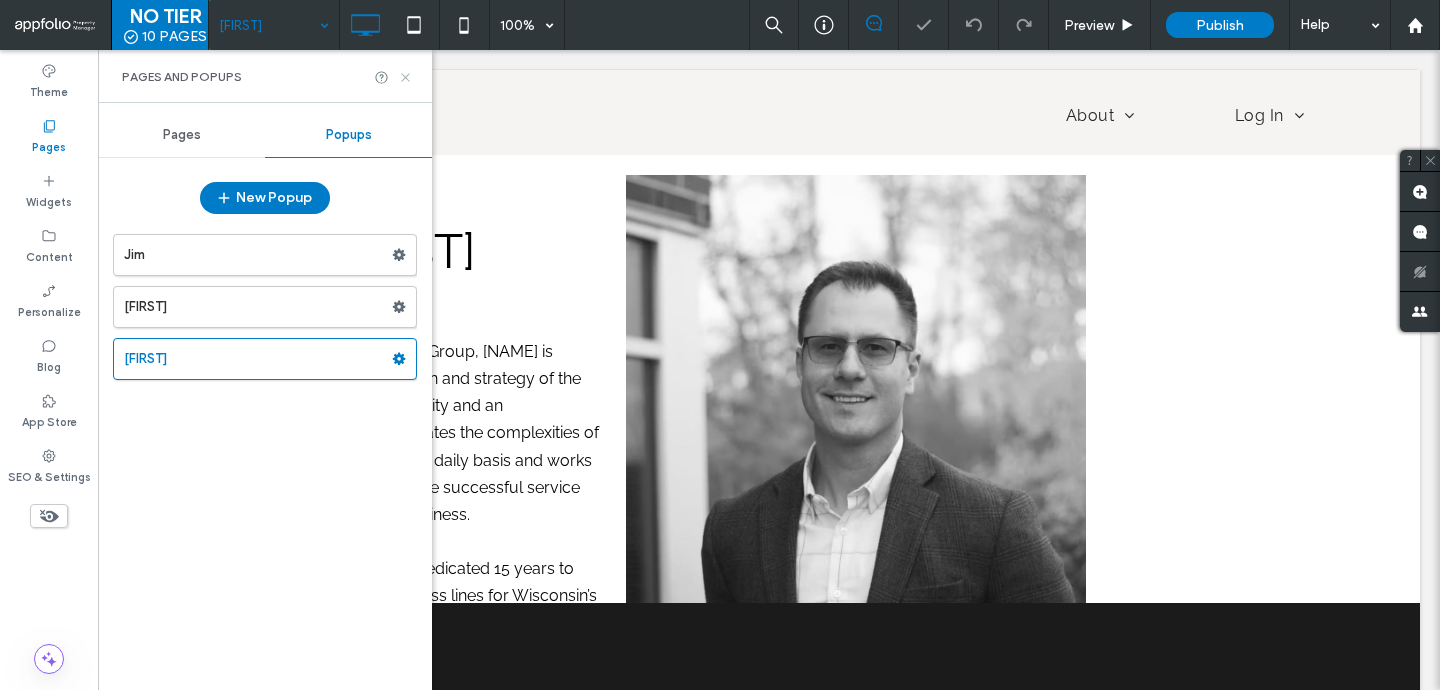 click 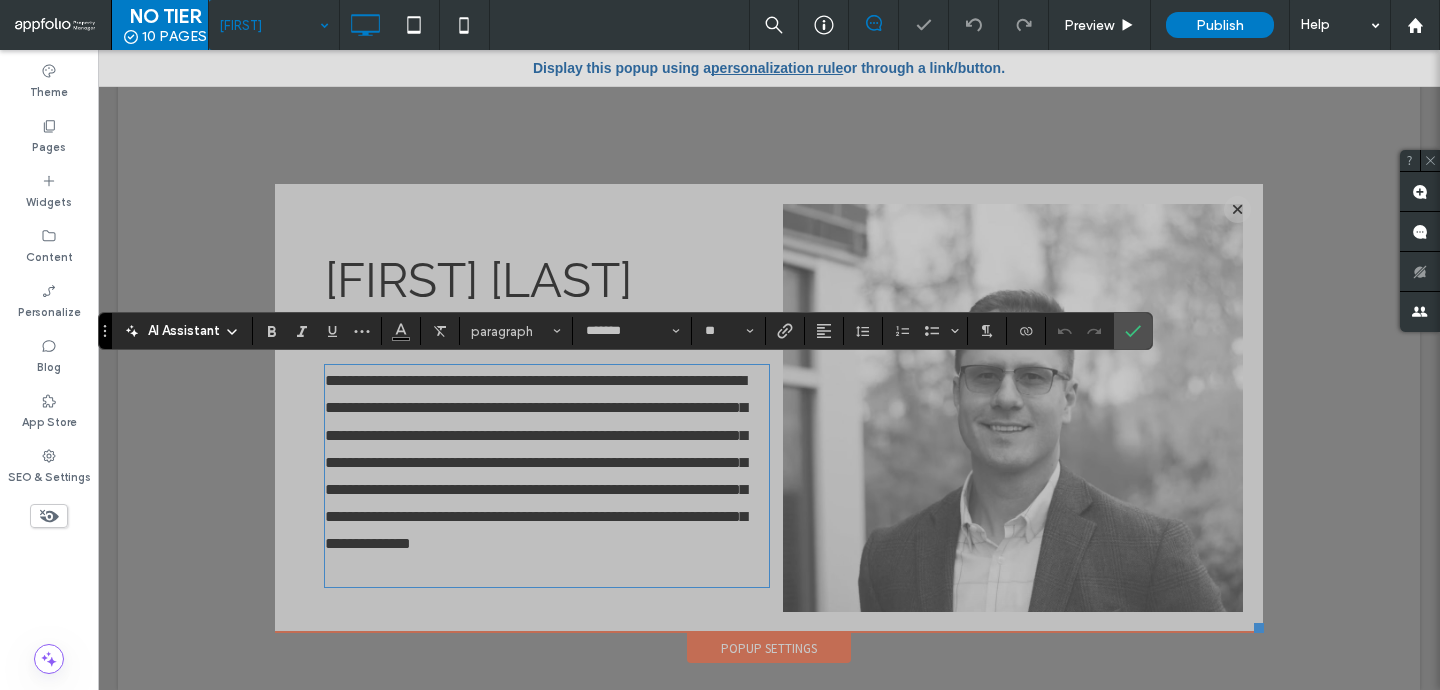 scroll, scrollTop: 0, scrollLeft: 0, axis: both 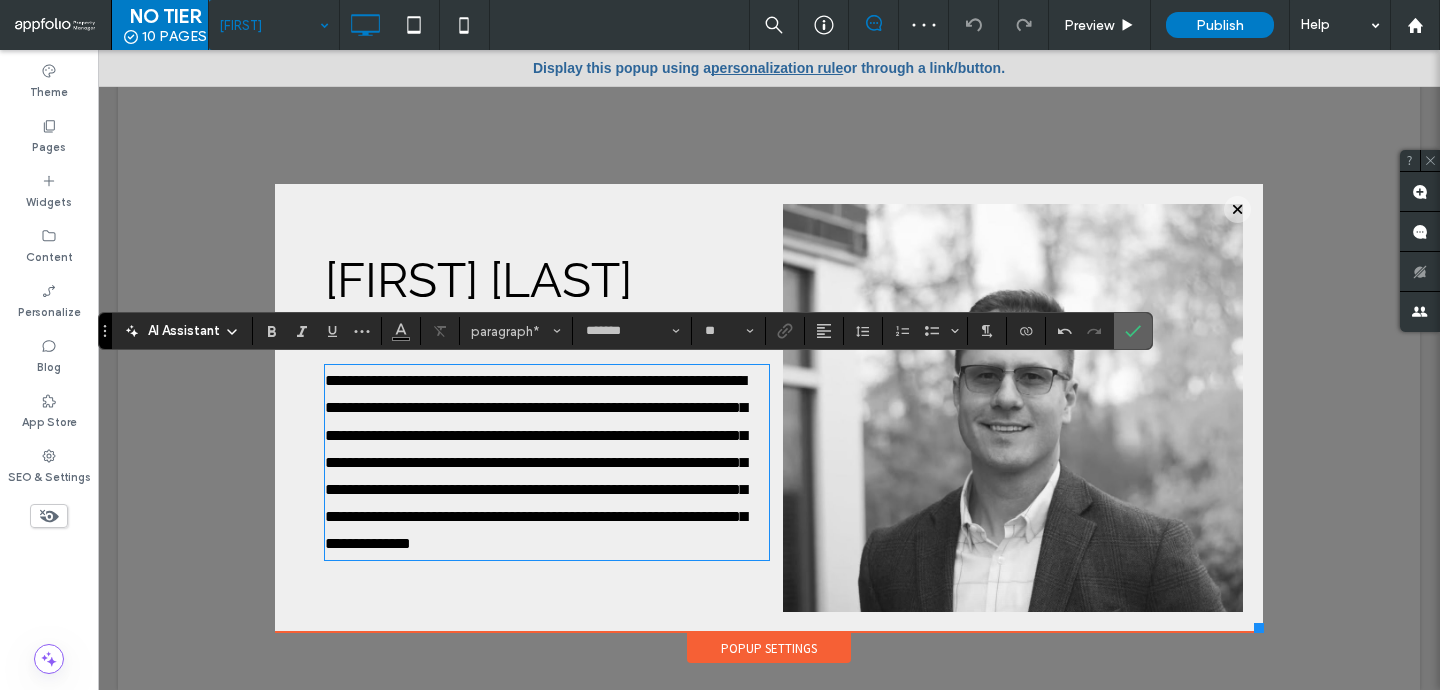 click 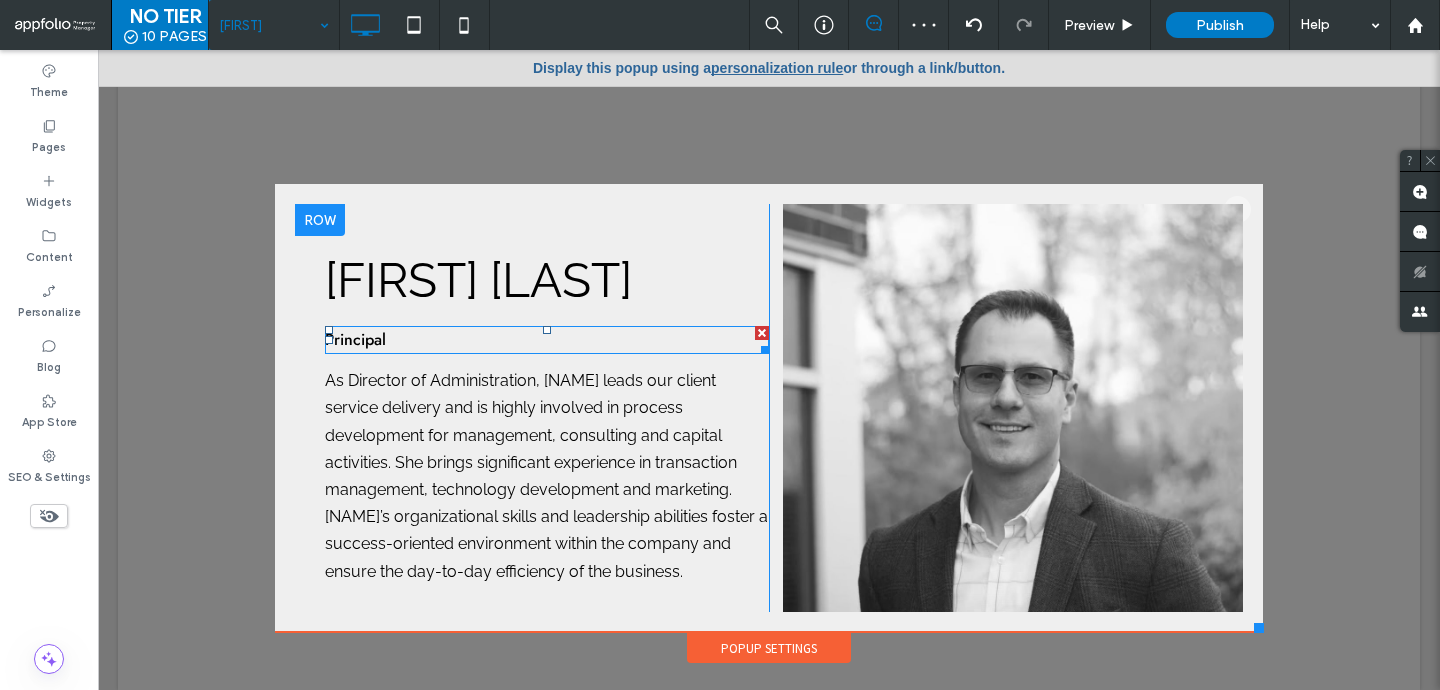 click on "Principal" at bounding box center (547, 340) 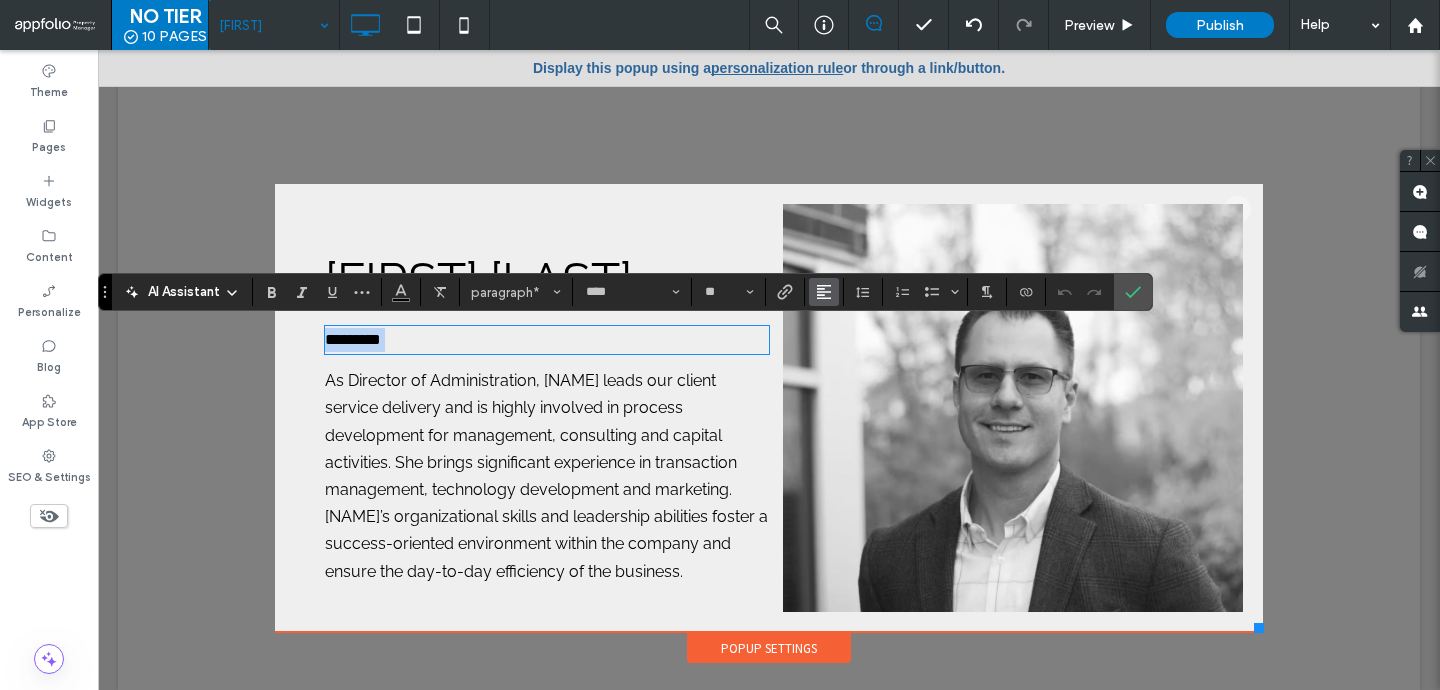 paste 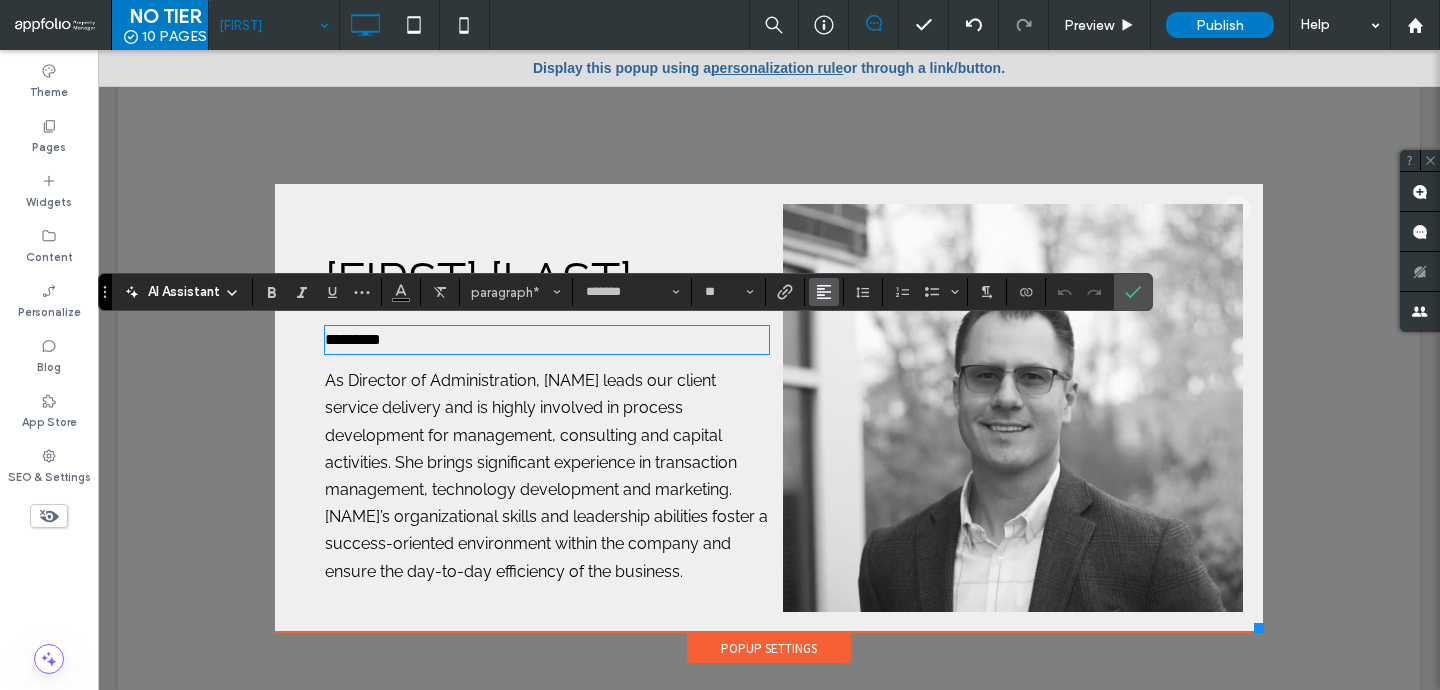scroll, scrollTop: 0, scrollLeft: 0, axis: both 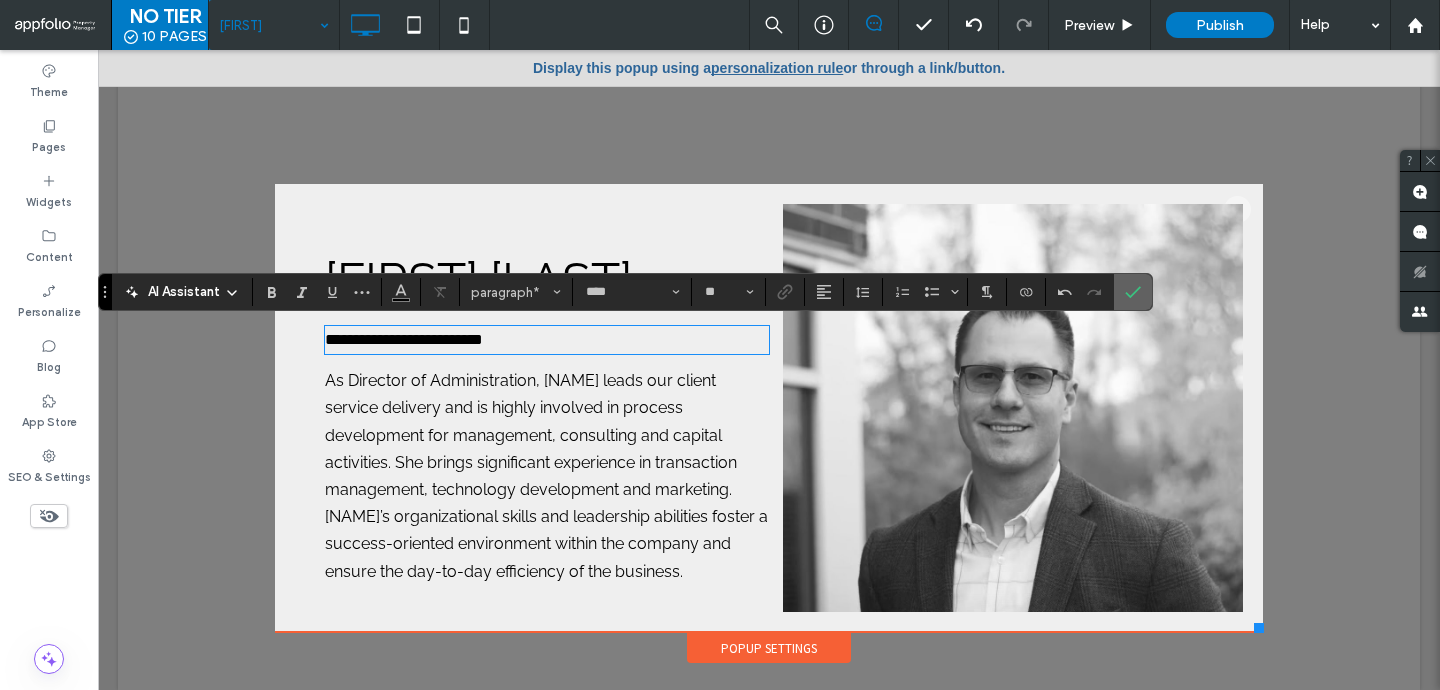 click 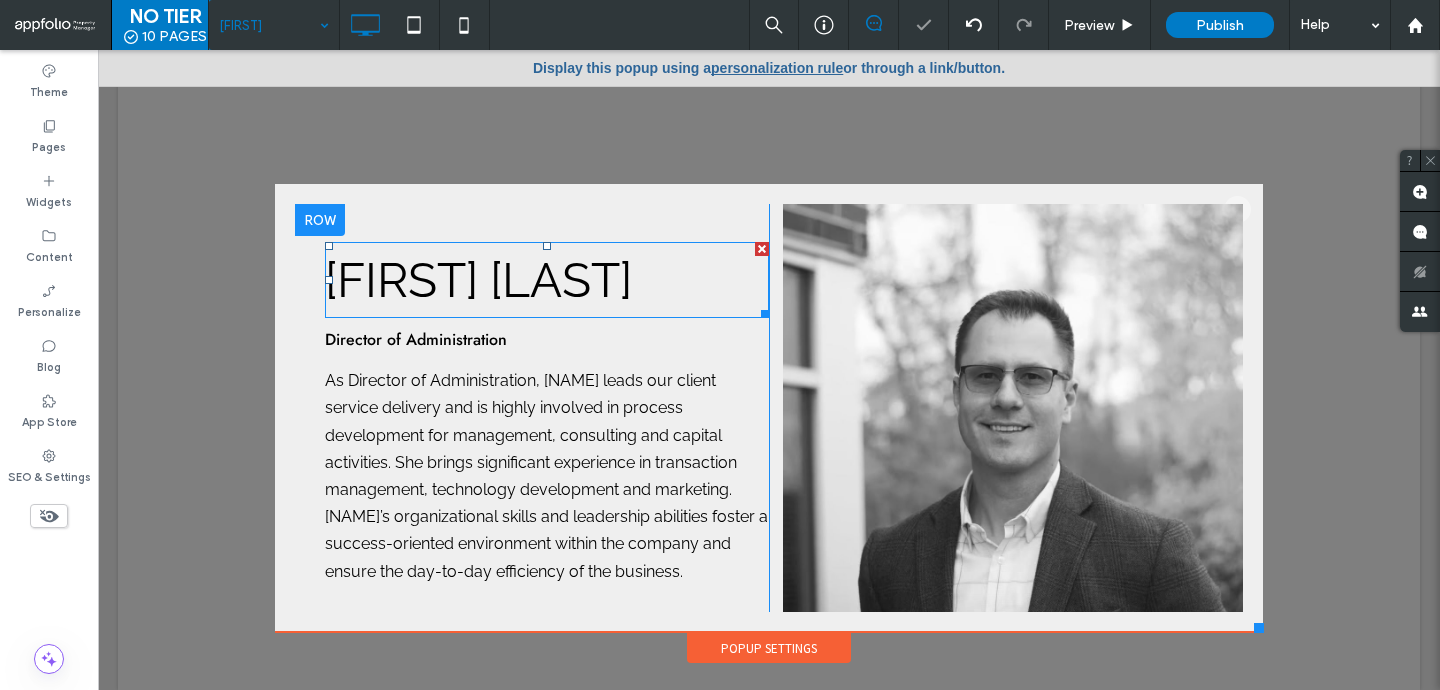 click on "Joseph F. Lak II" at bounding box center [478, 280] 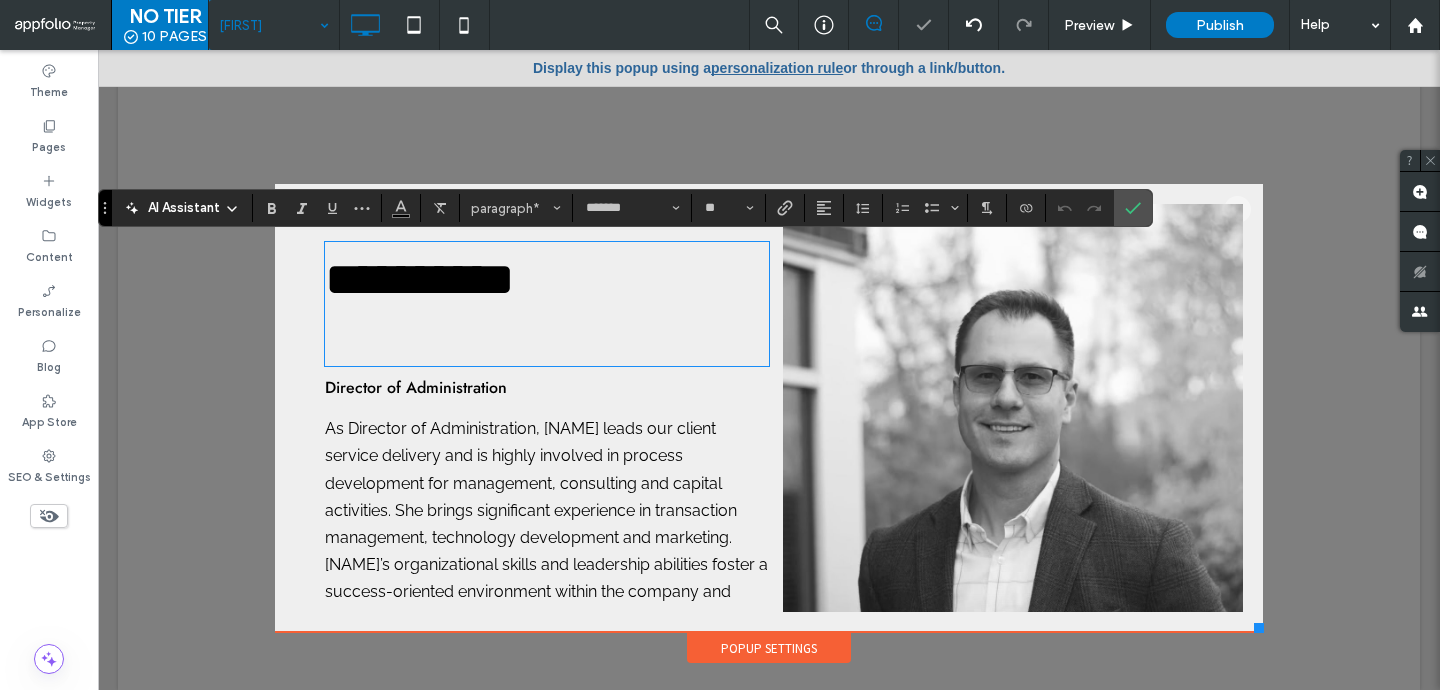 scroll, scrollTop: 0, scrollLeft: 0, axis: both 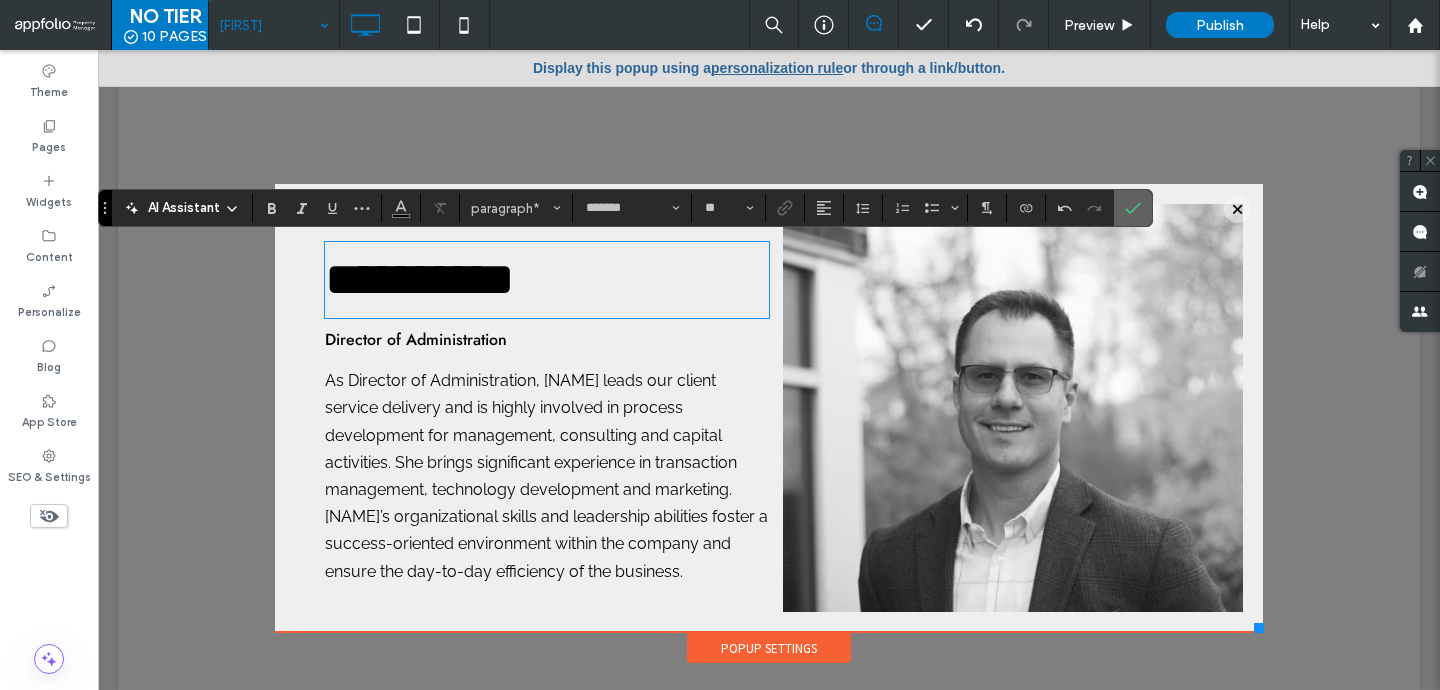click 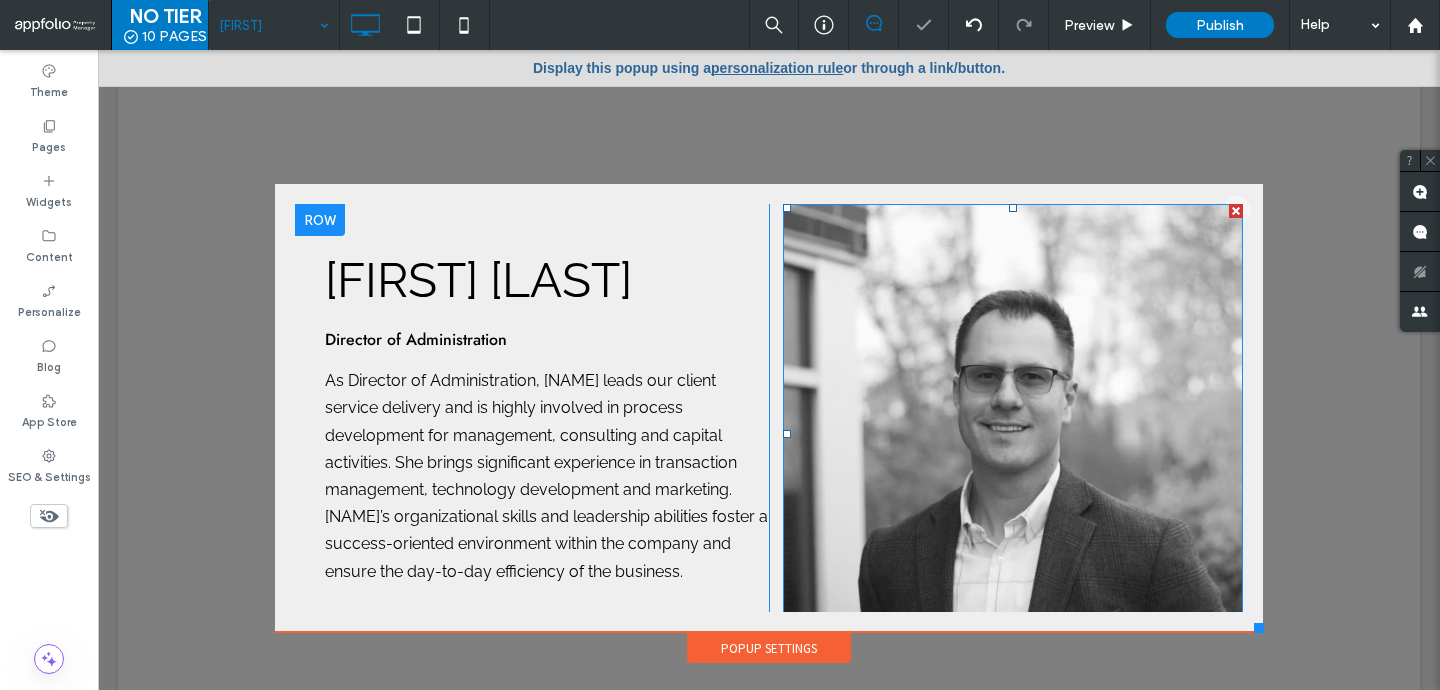 click at bounding box center [1013, 434] 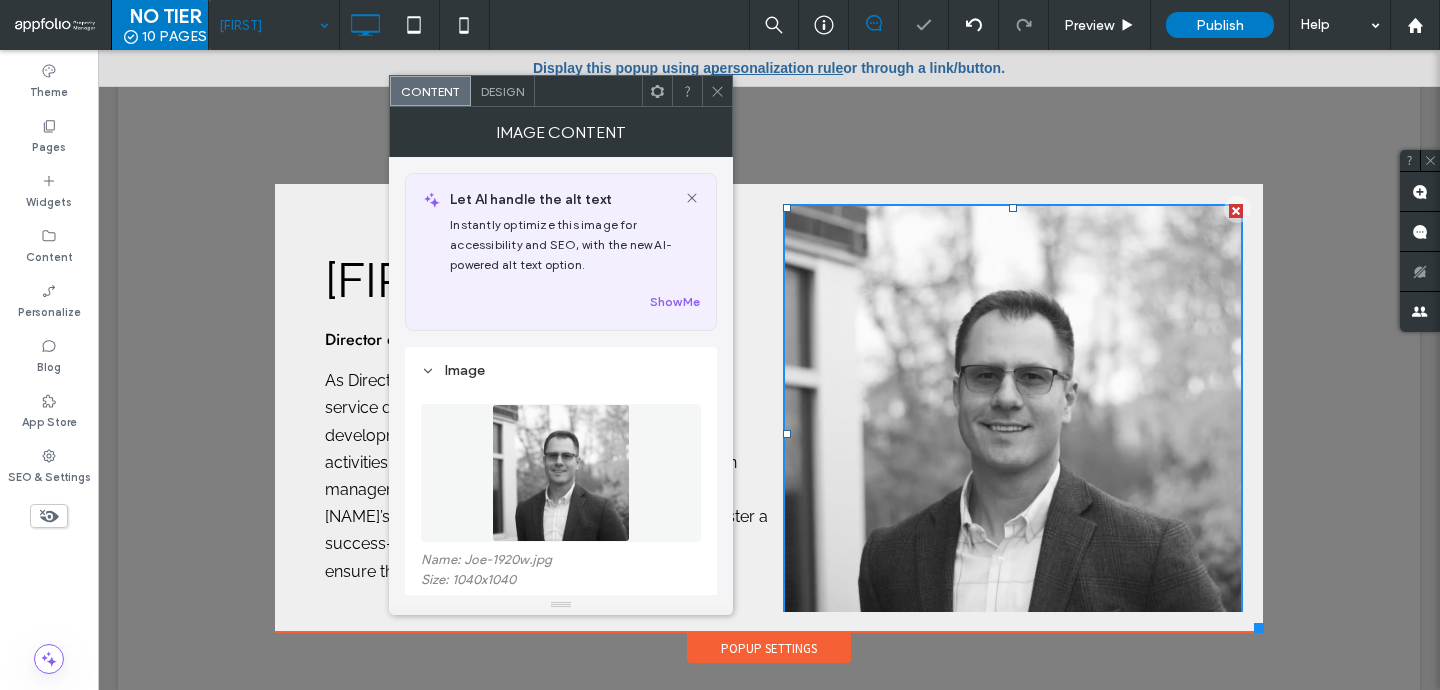scroll, scrollTop: 179, scrollLeft: 0, axis: vertical 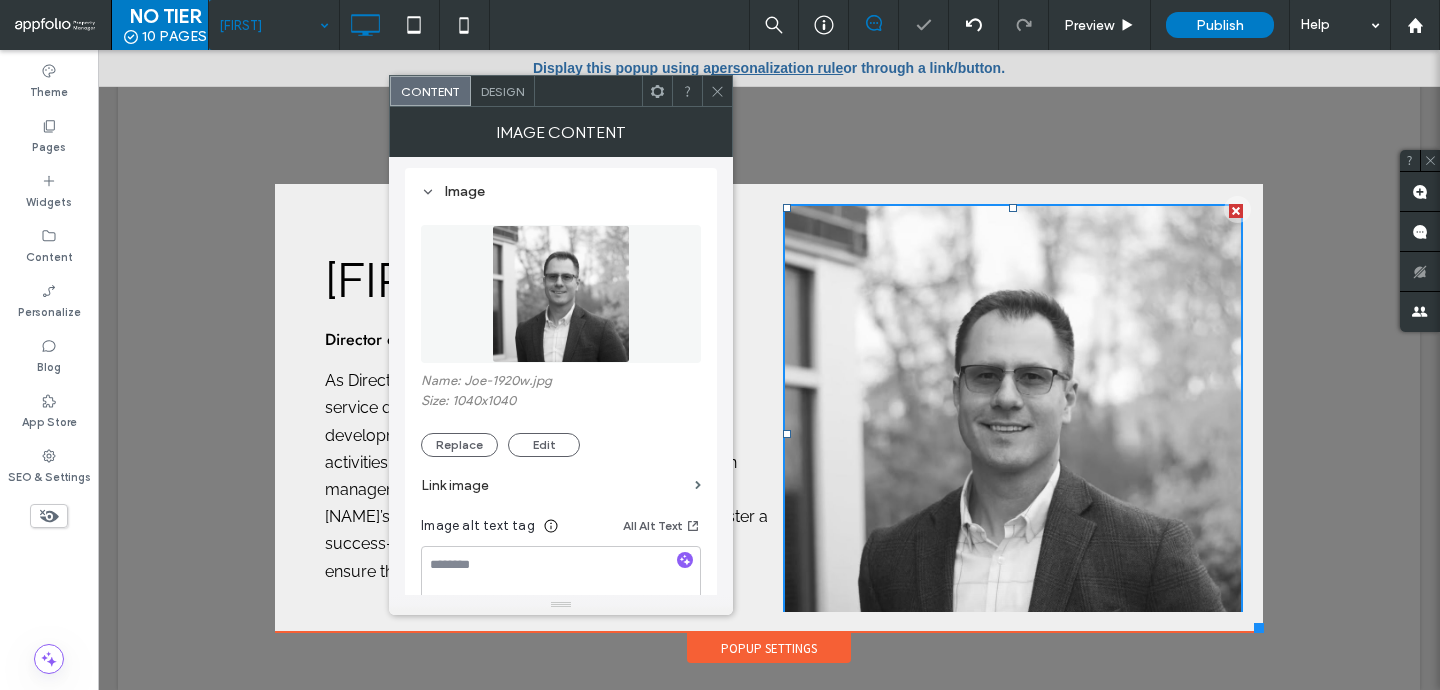 click on "Link image" at bounding box center (561, 485) 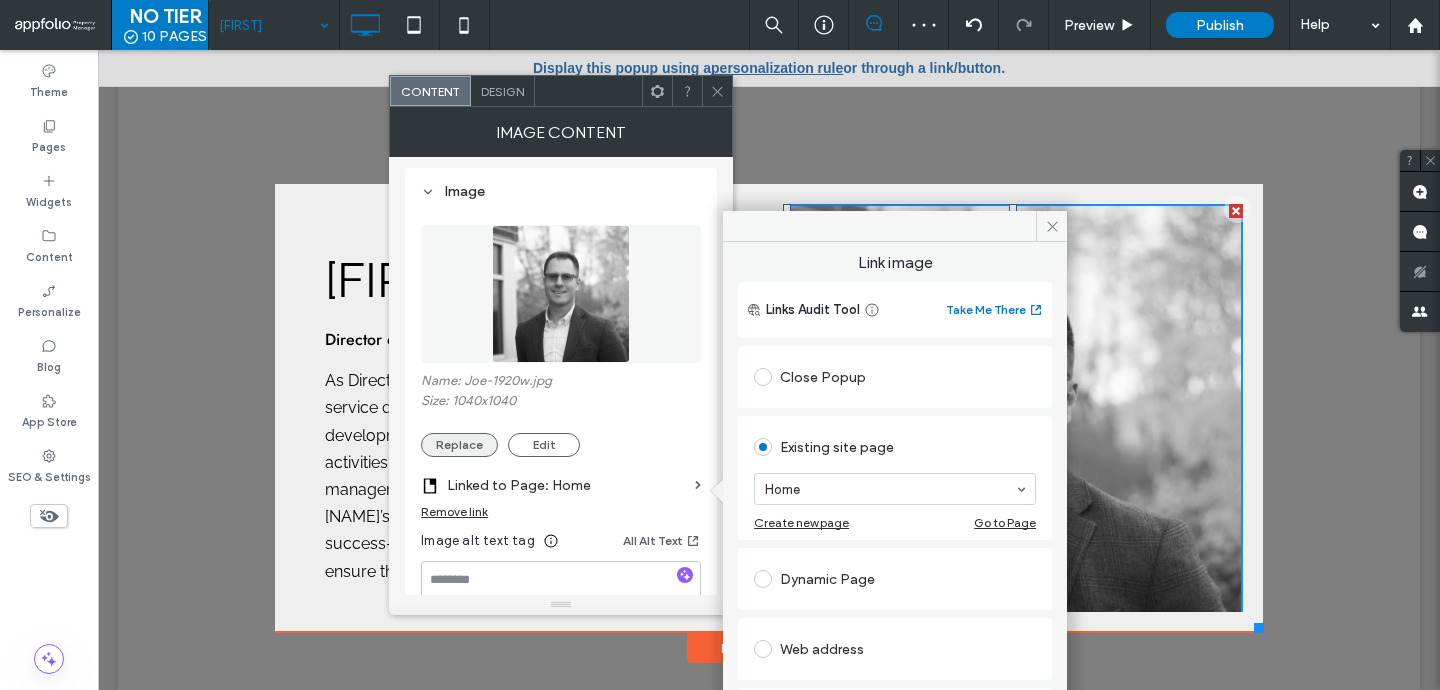click on "Replace" at bounding box center (459, 445) 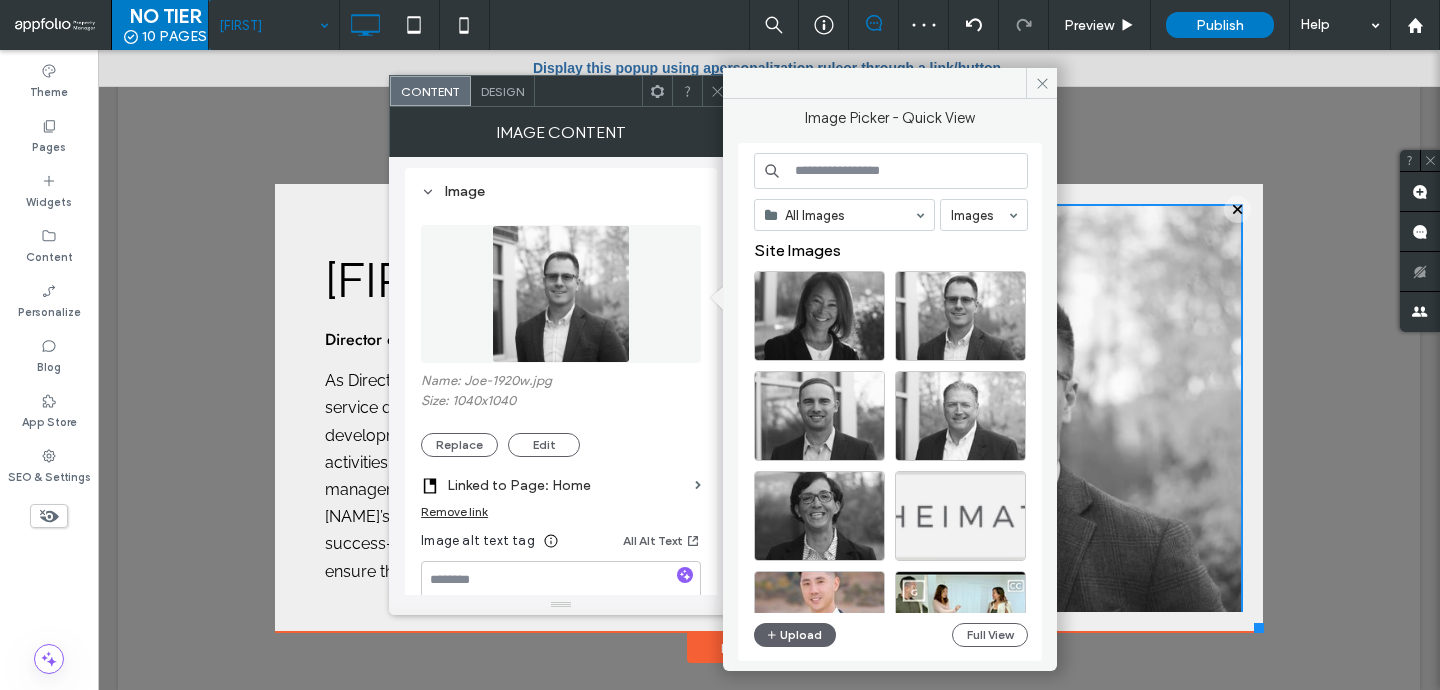 click on "Remove link" at bounding box center (454, 511) 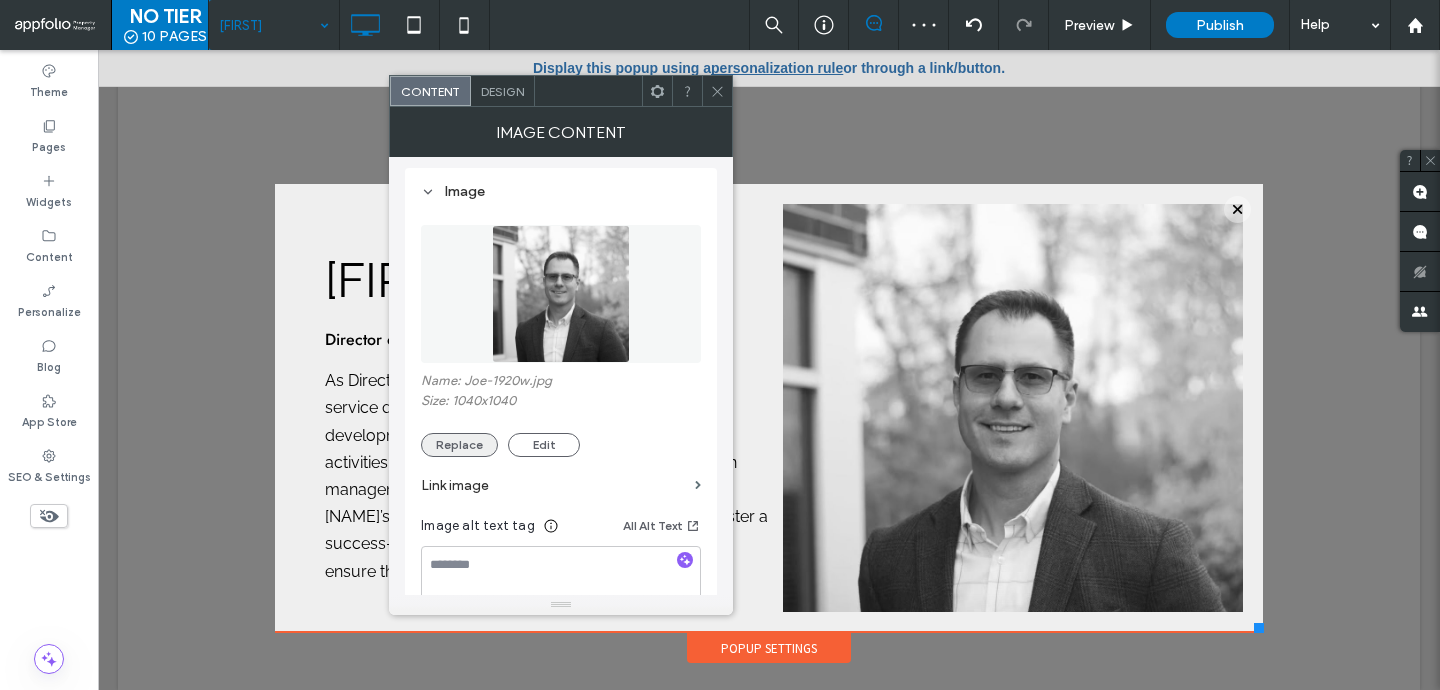 click on "Replace" at bounding box center (459, 445) 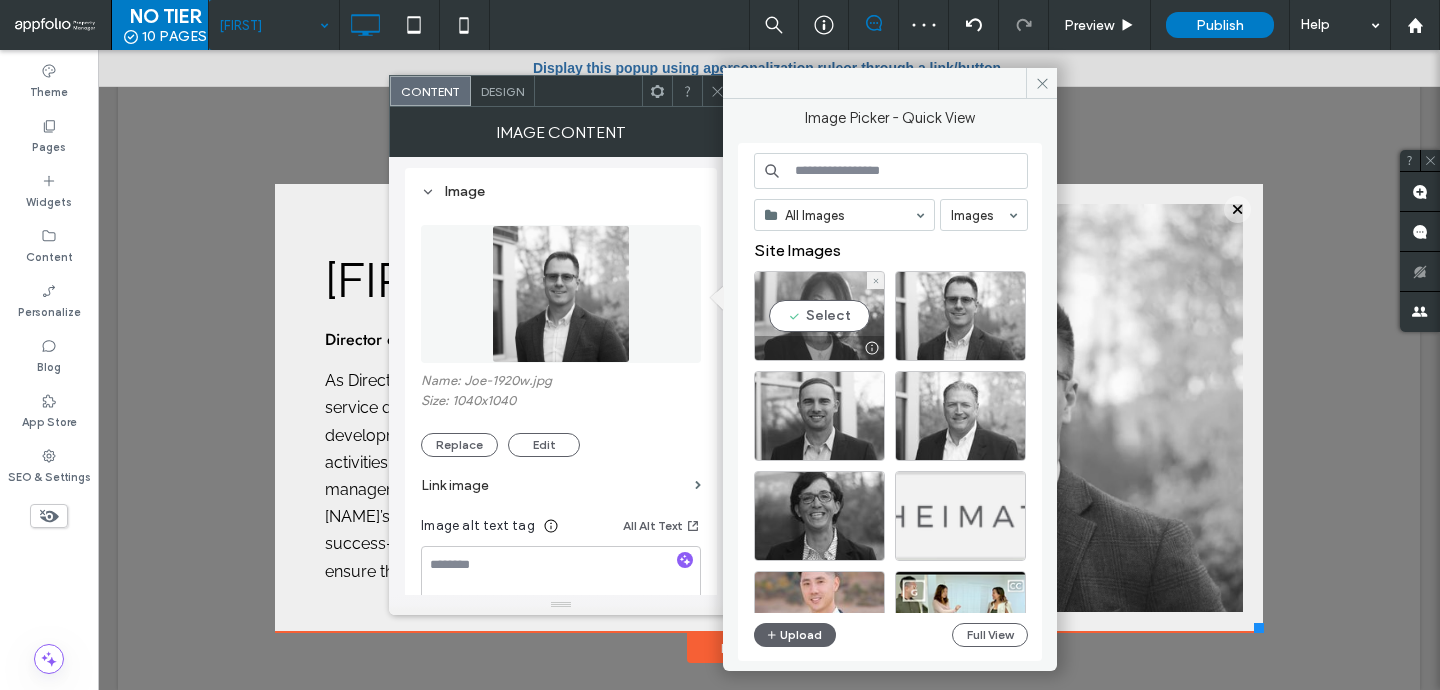click on "Select" at bounding box center [819, 316] 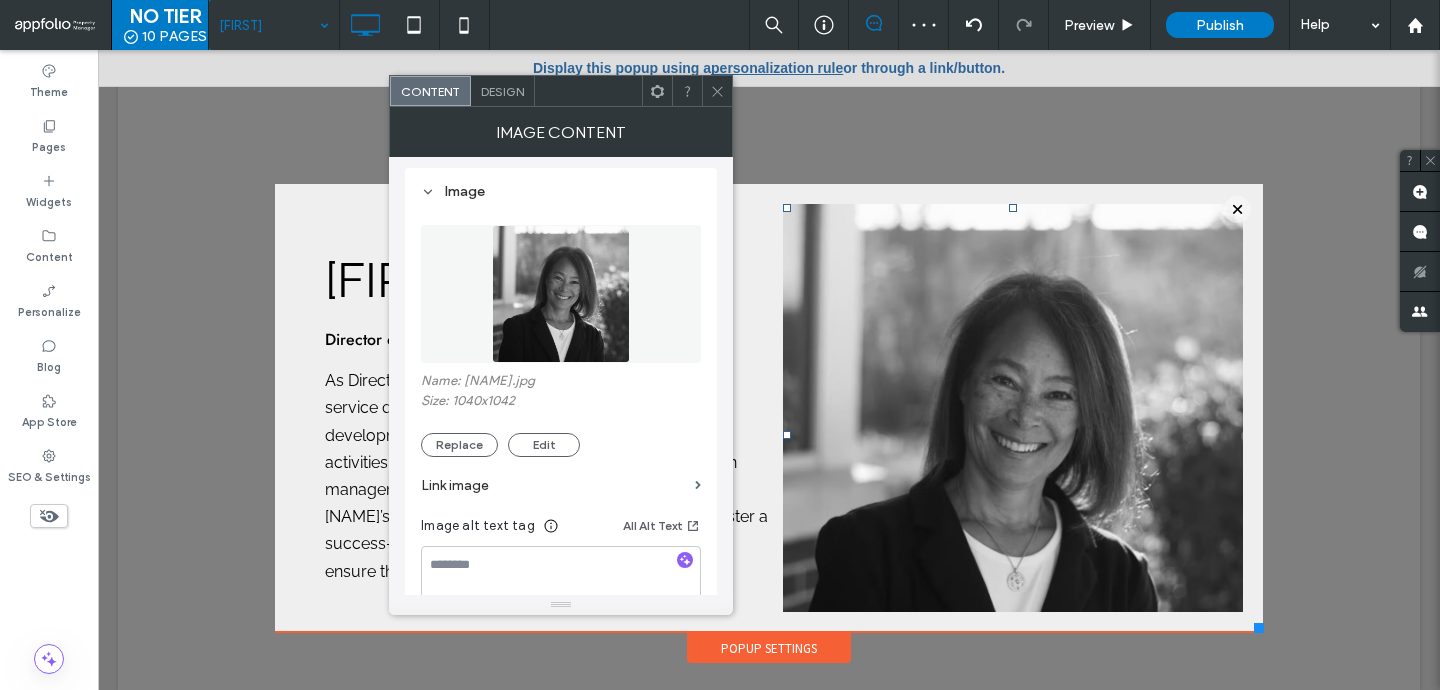 click 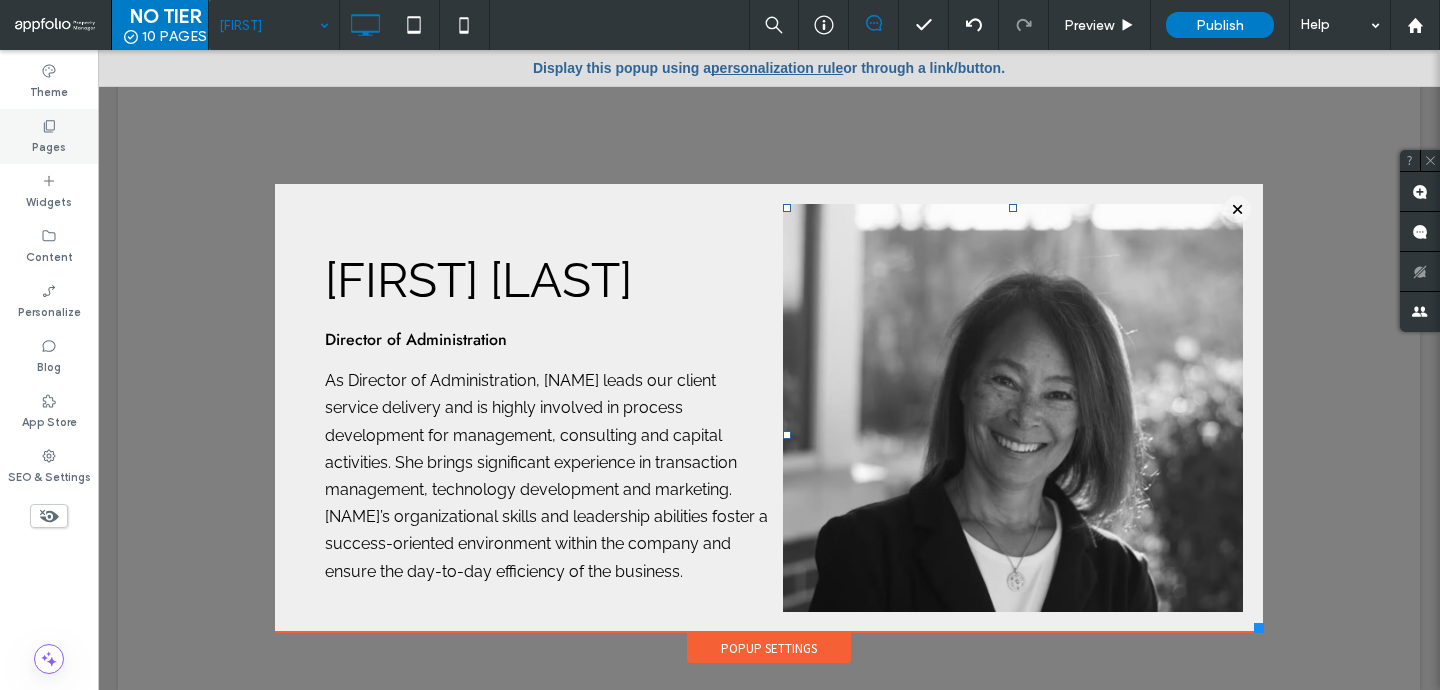 click 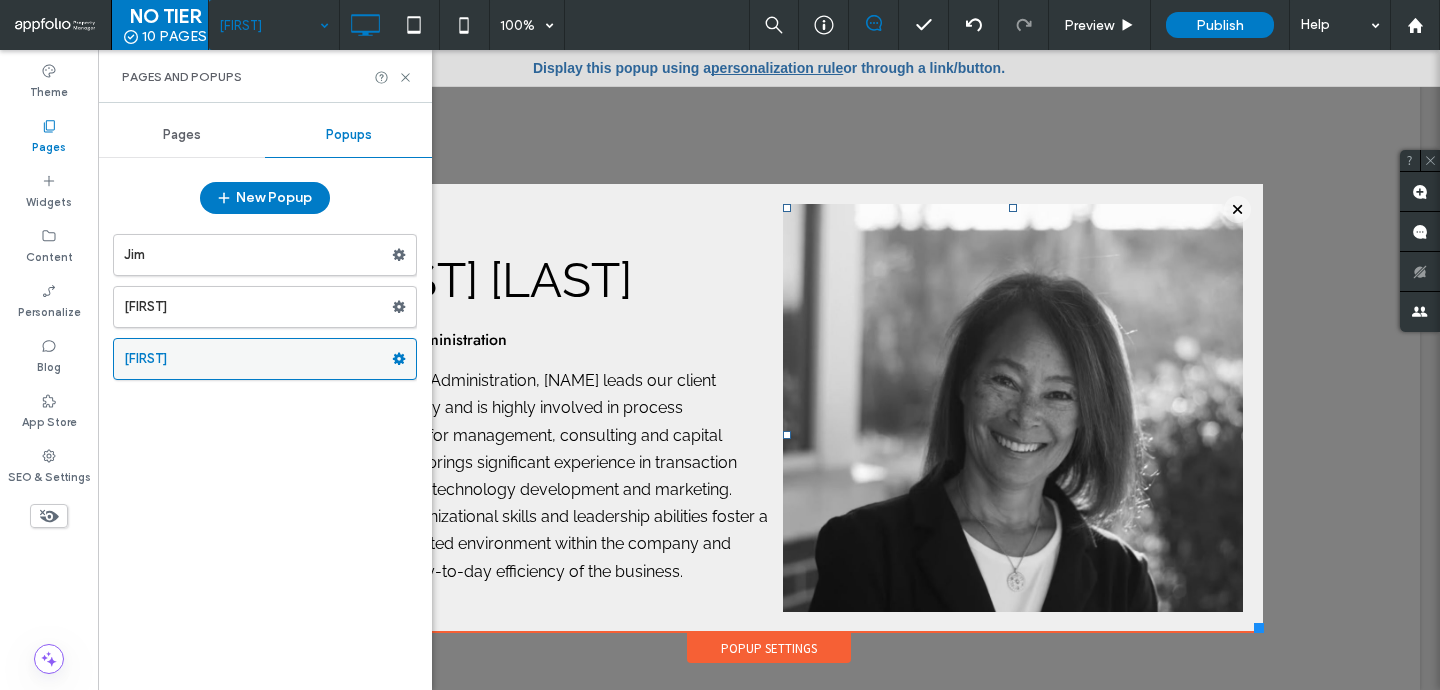 click 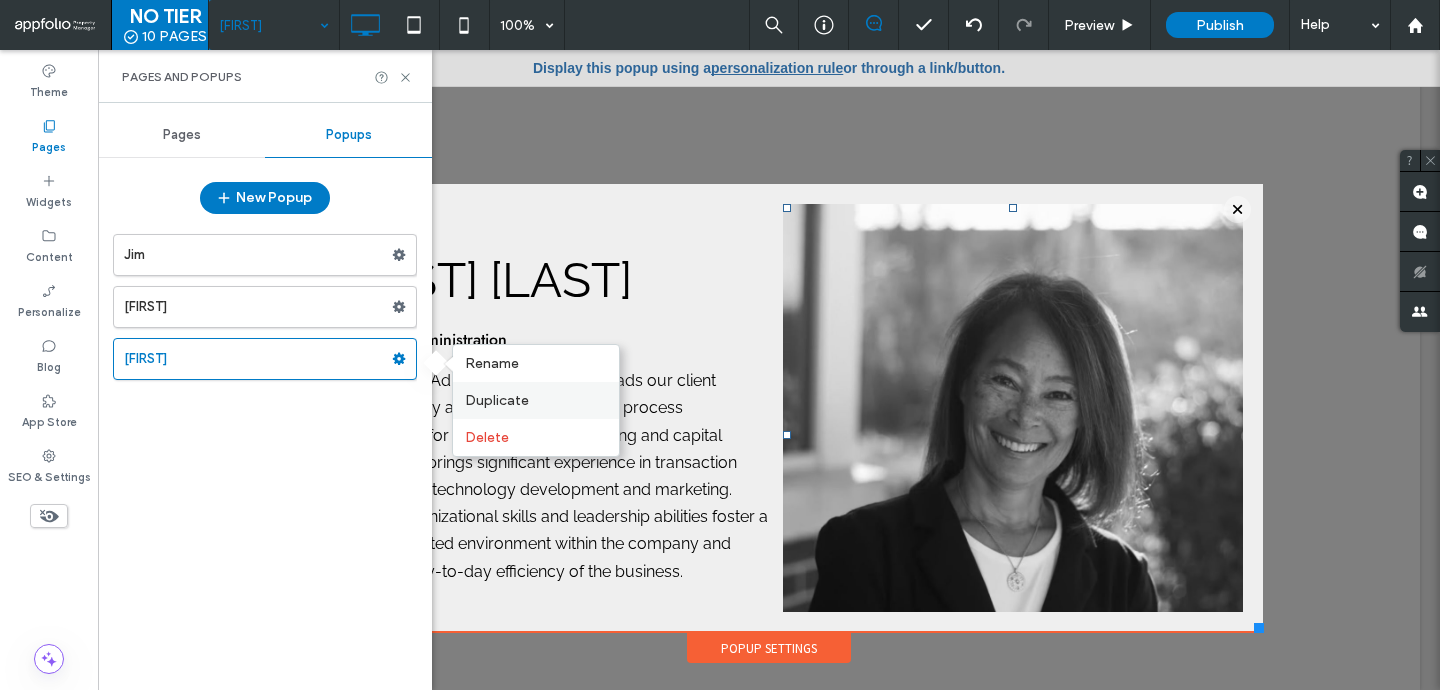 click on "Duplicate" at bounding box center (497, 400) 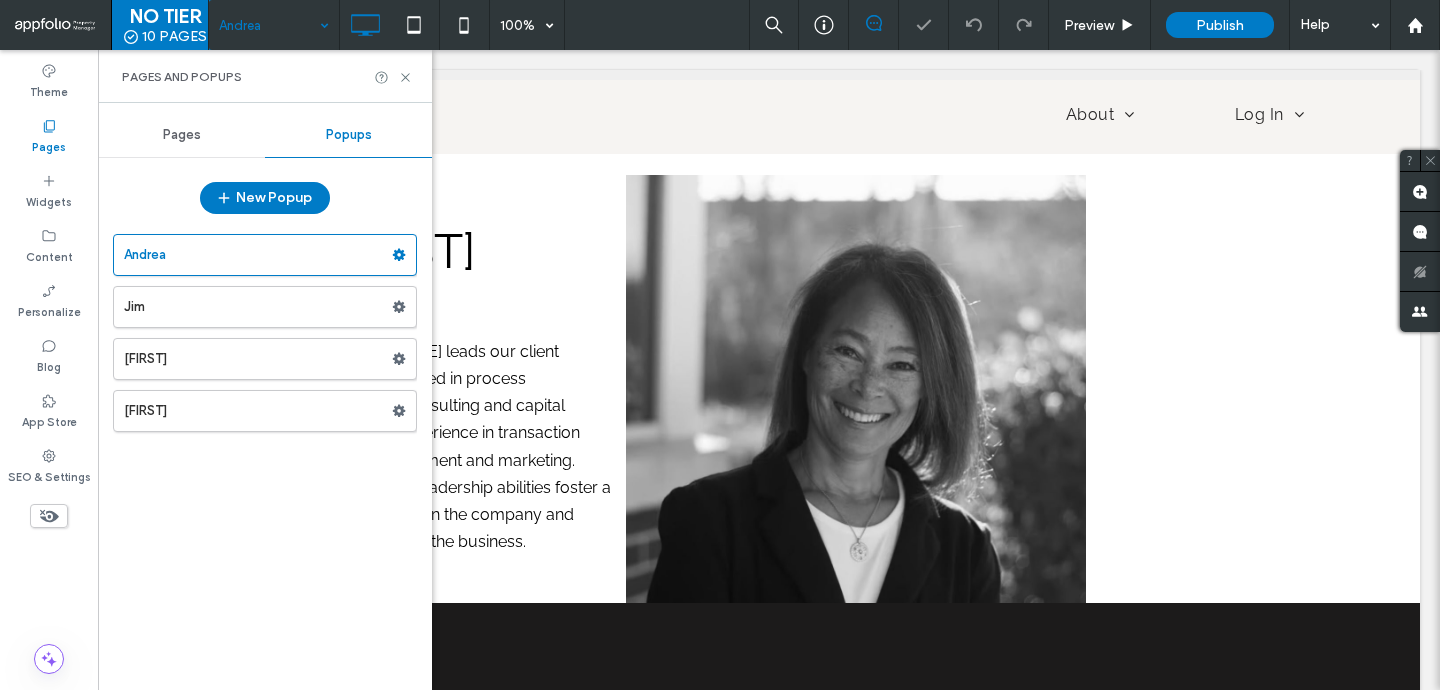 click on "Pages and Popups" at bounding box center [265, 76] 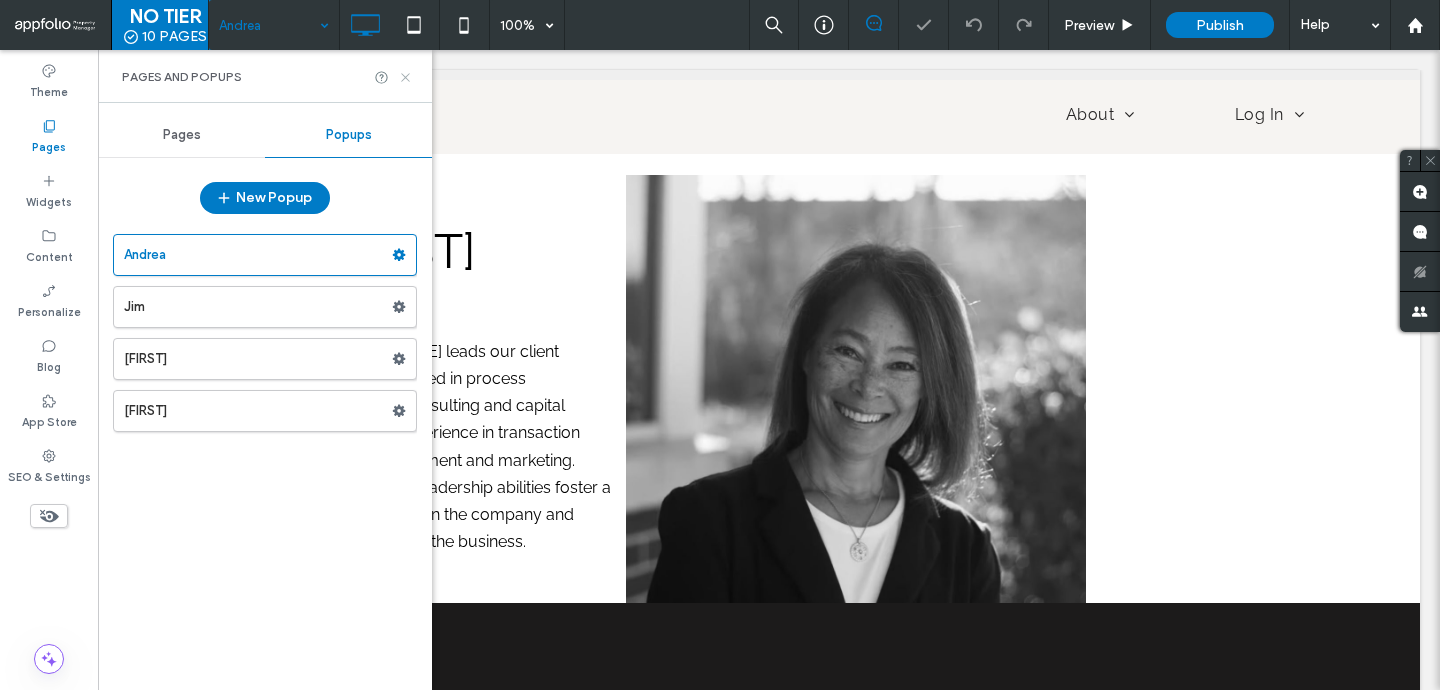 click 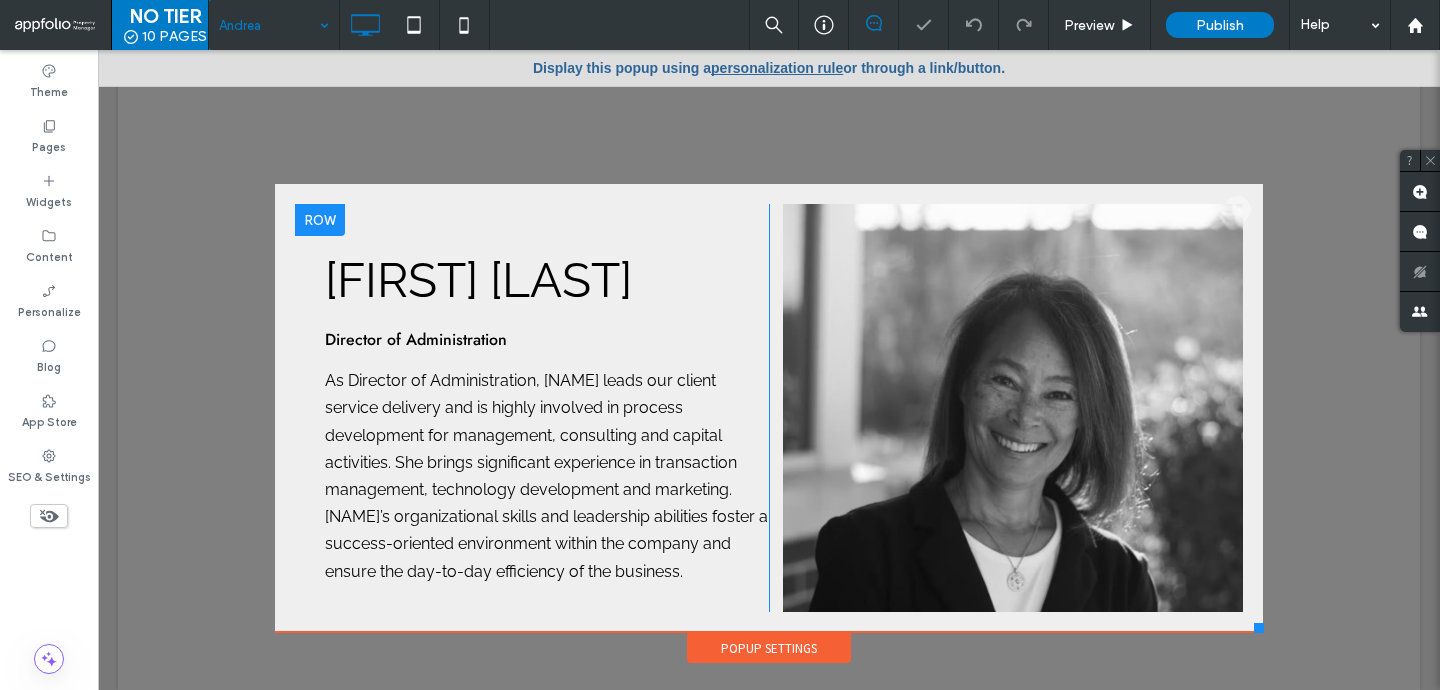 scroll, scrollTop: 0, scrollLeft: 0, axis: both 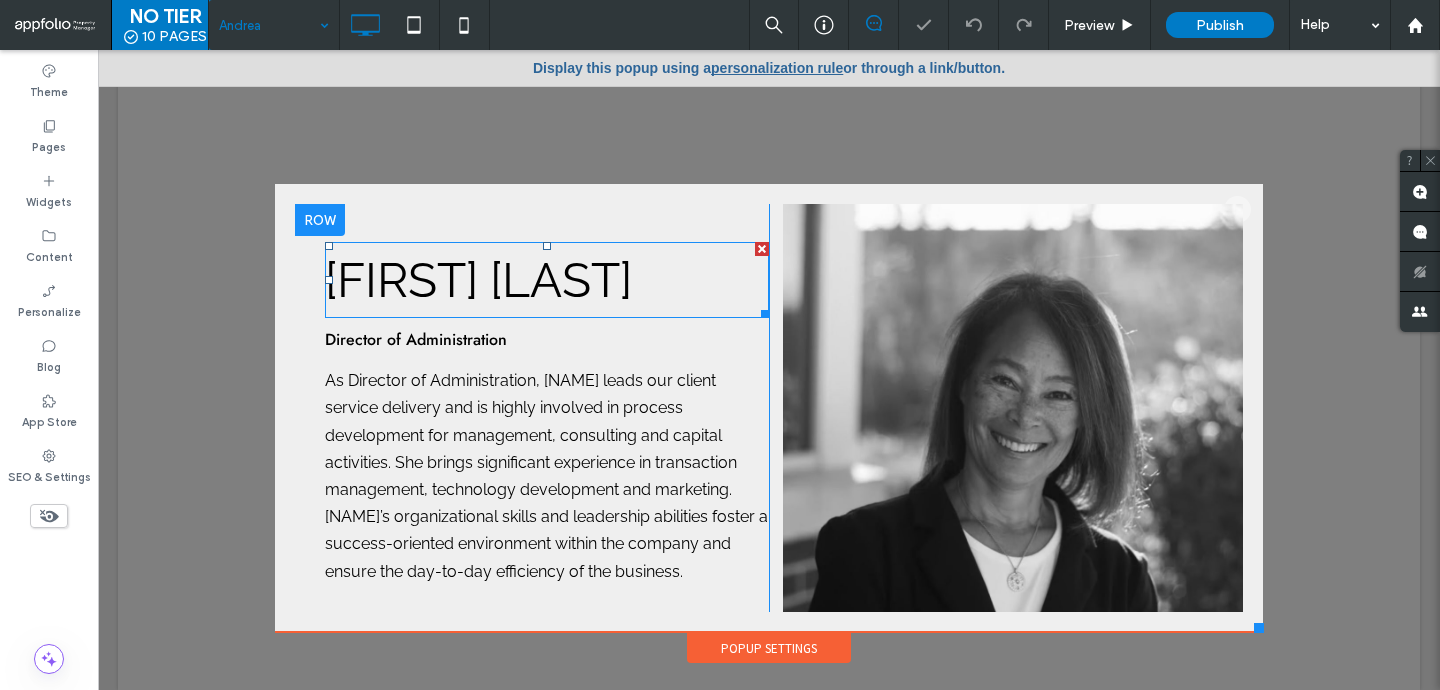 click on "Robin Wine" at bounding box center [478, 280] 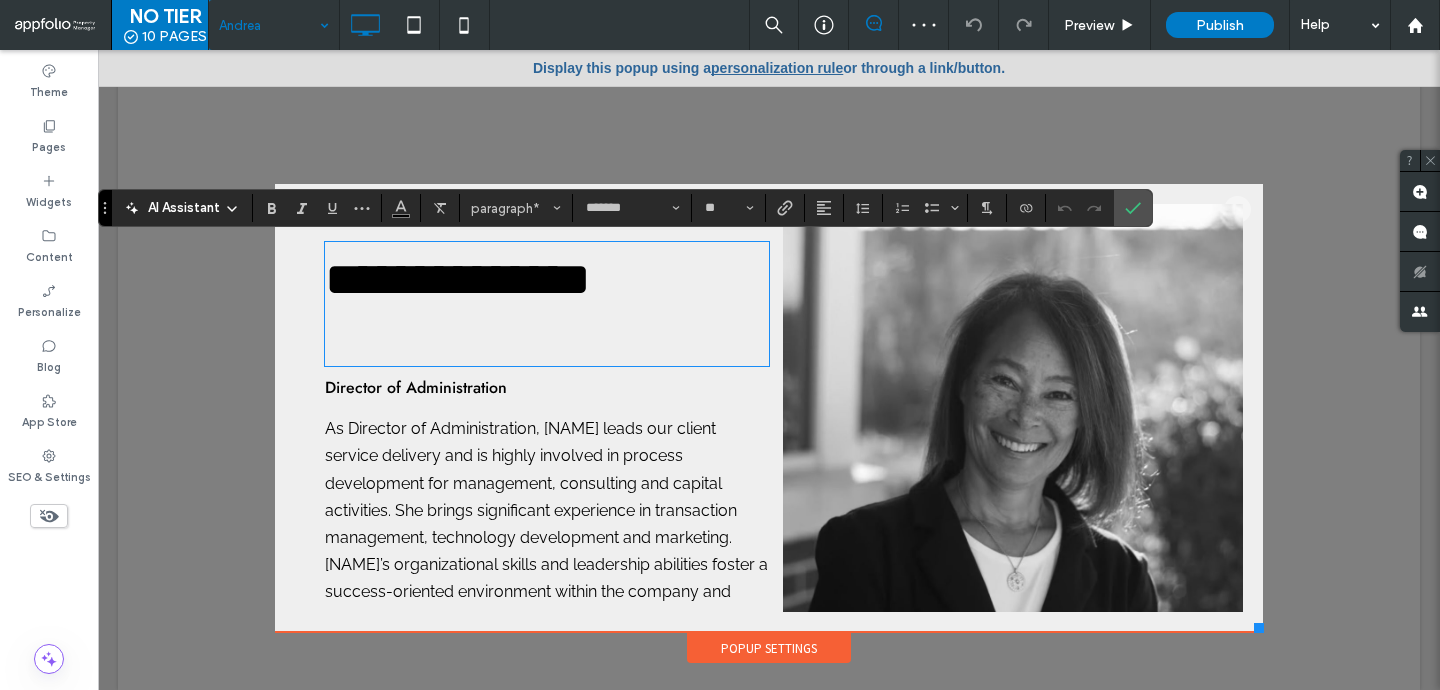 scroll, scrollTop: 0, scrollLeft: 0, axis: both 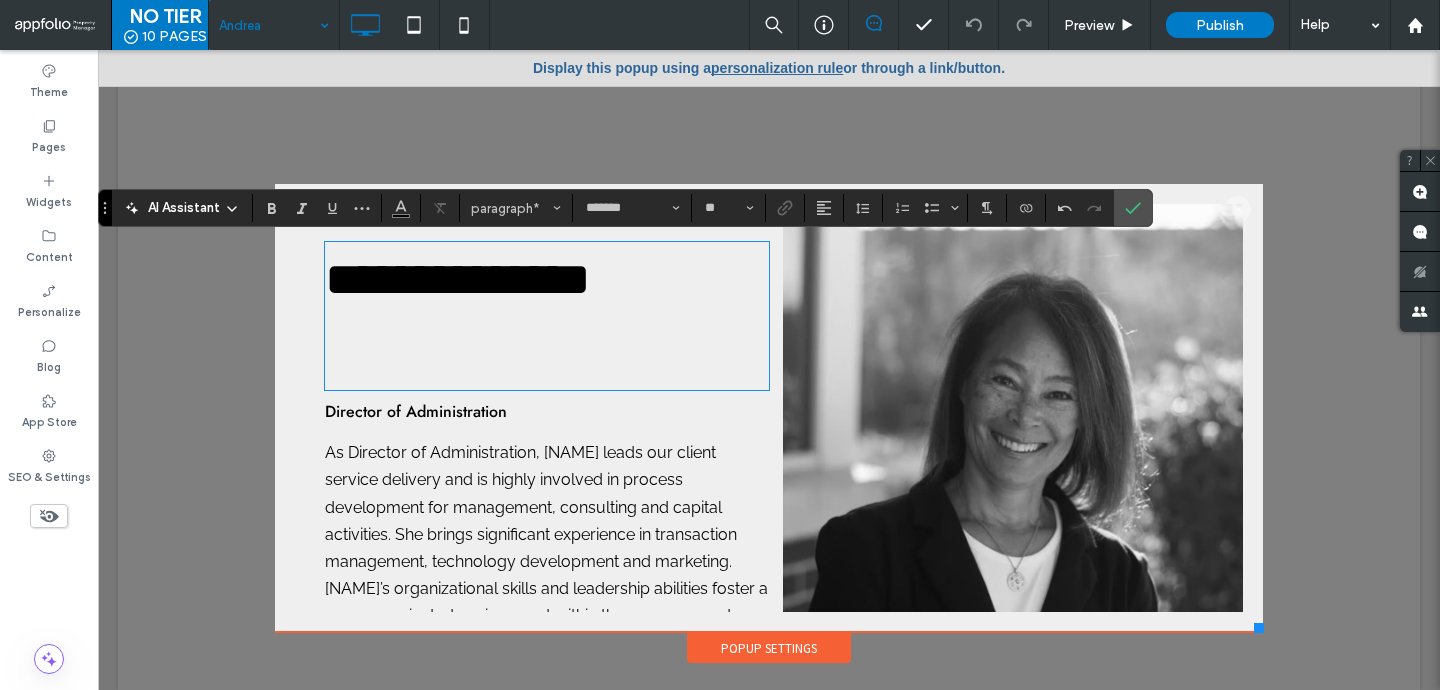 click on "**********" at bounding box center [547, 316] 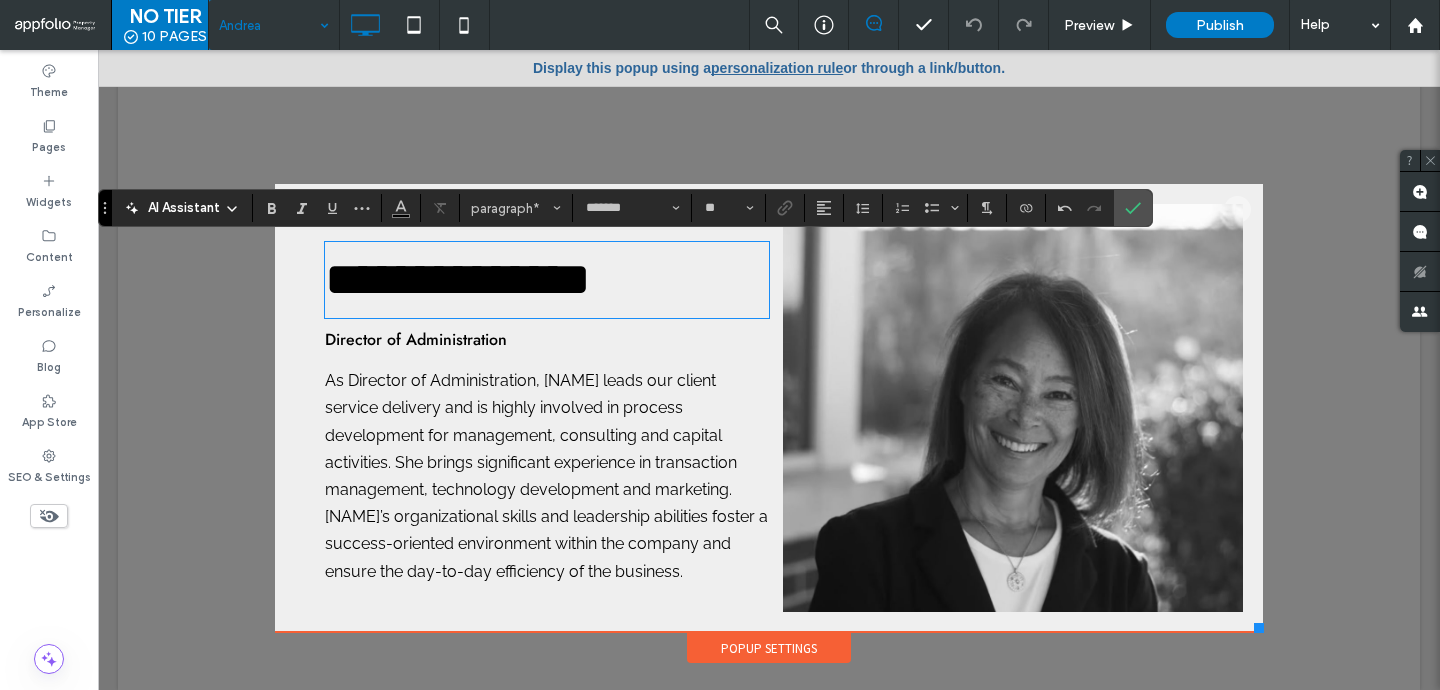 click on "Director of Administration" at bounding box center [547, 340] 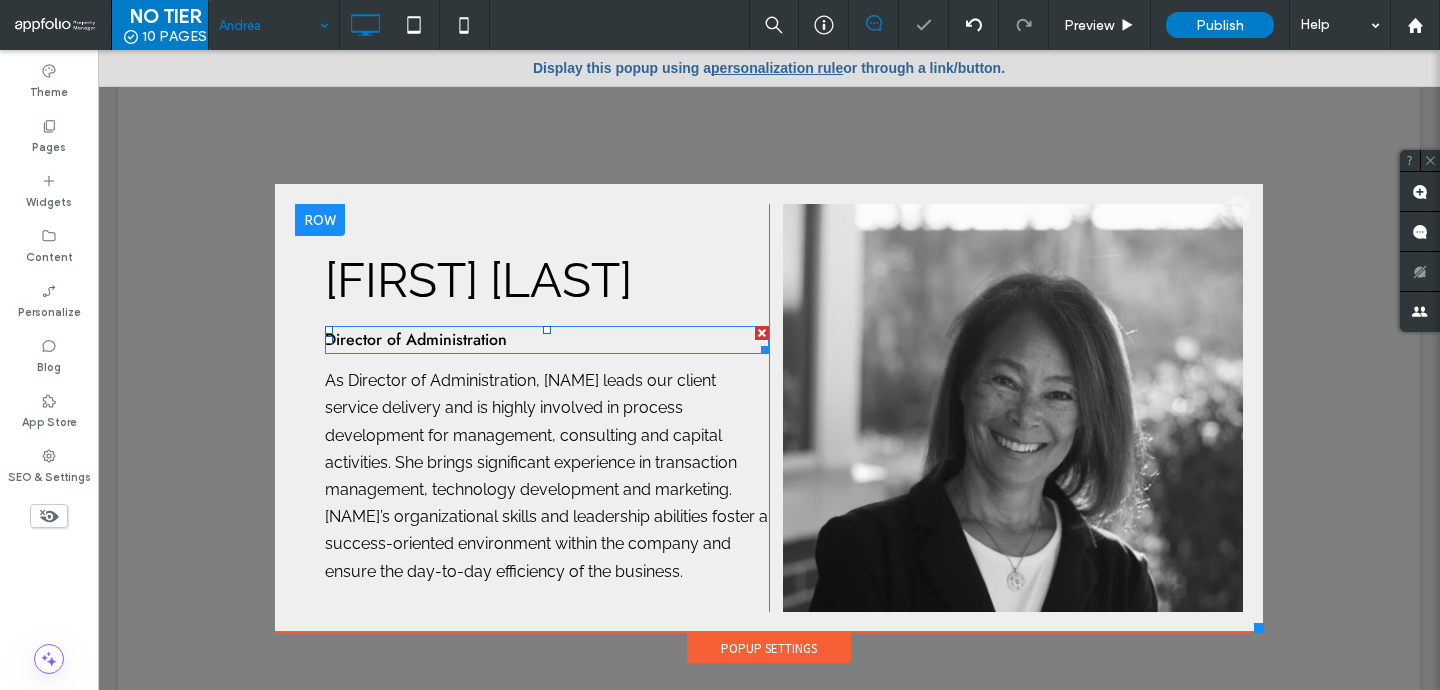 click on "Director of Administration" at bounding box center (416, 339) 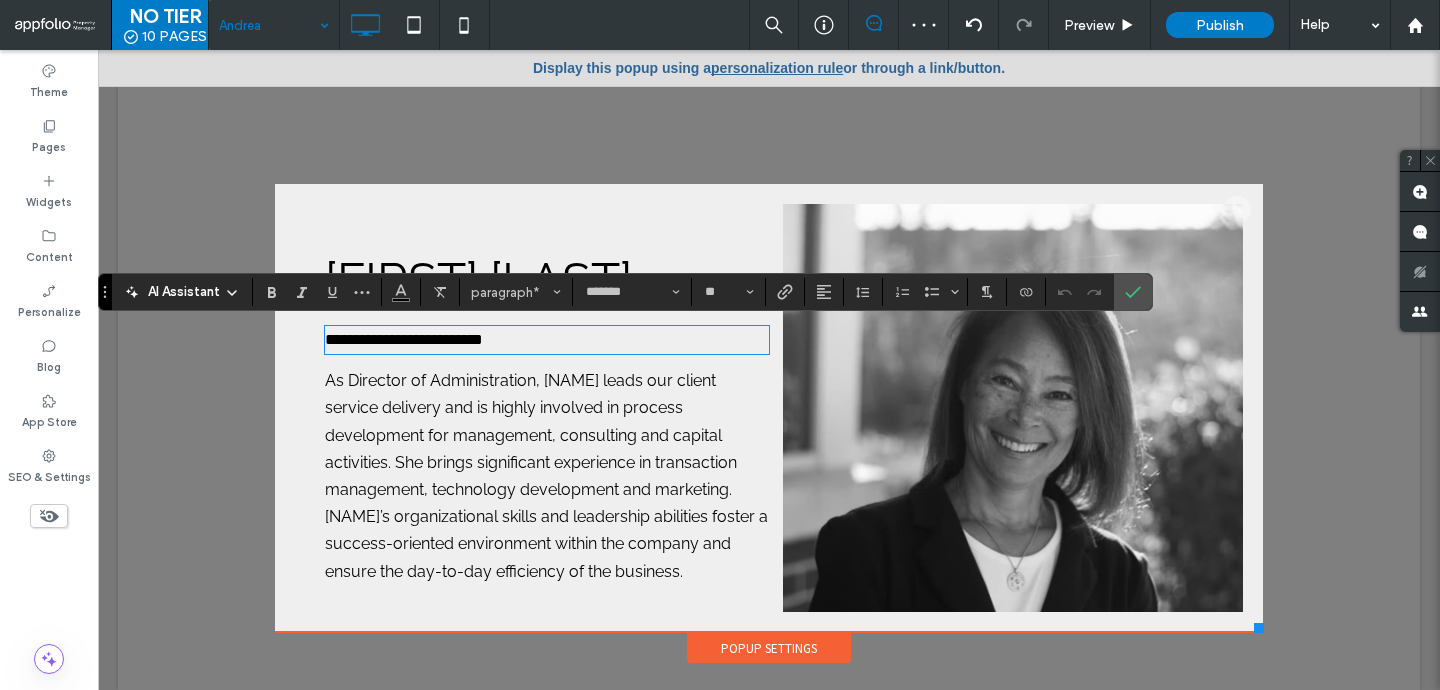 scroll, scrollTop: 0, scrollLeft: 0, axis: both 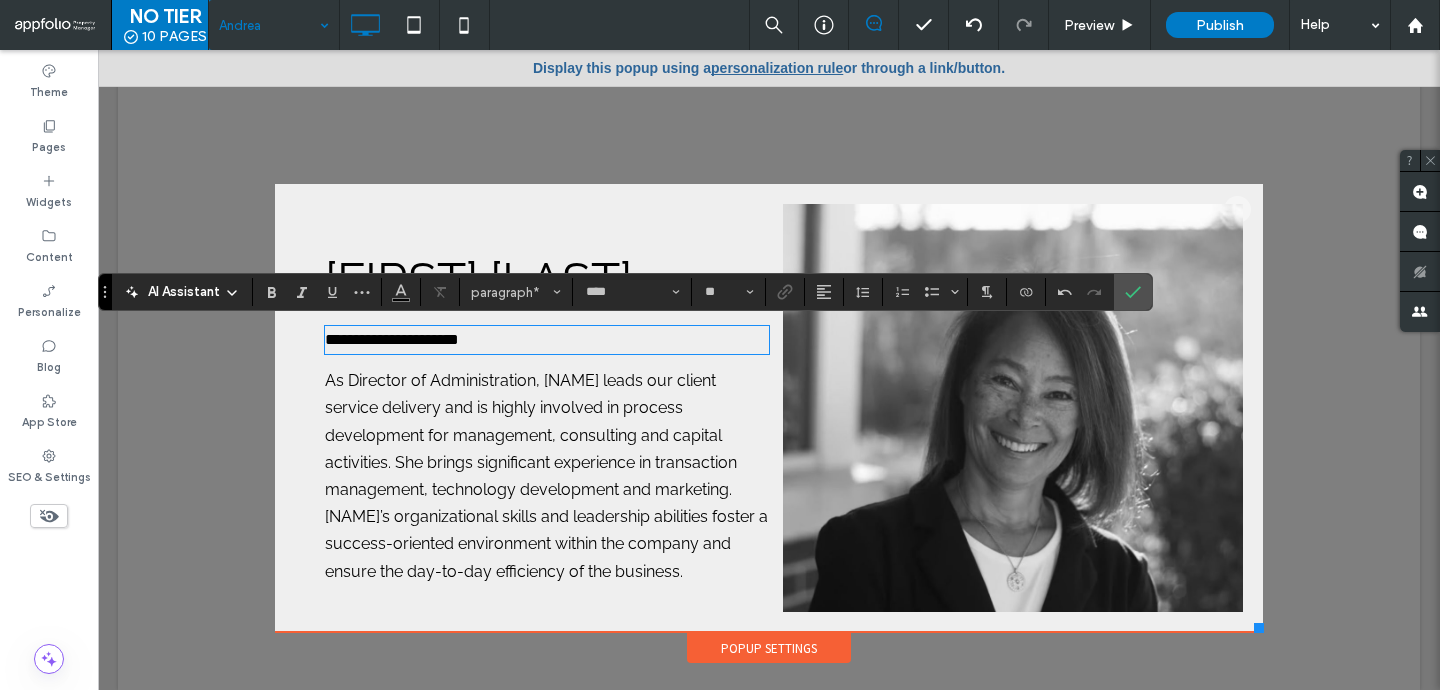 click on "As Director of Administration, Robin leads our client service delivery and is highly involved in process development for management, consulting and capital activities. She brings significant experience in transaction management, technology development and marketing. Robin’s organizational skills and leadership abilities foster a success-oriented environment within the company and ensure the day-to-day efficiency of the business." at bounding box center (546, 475) 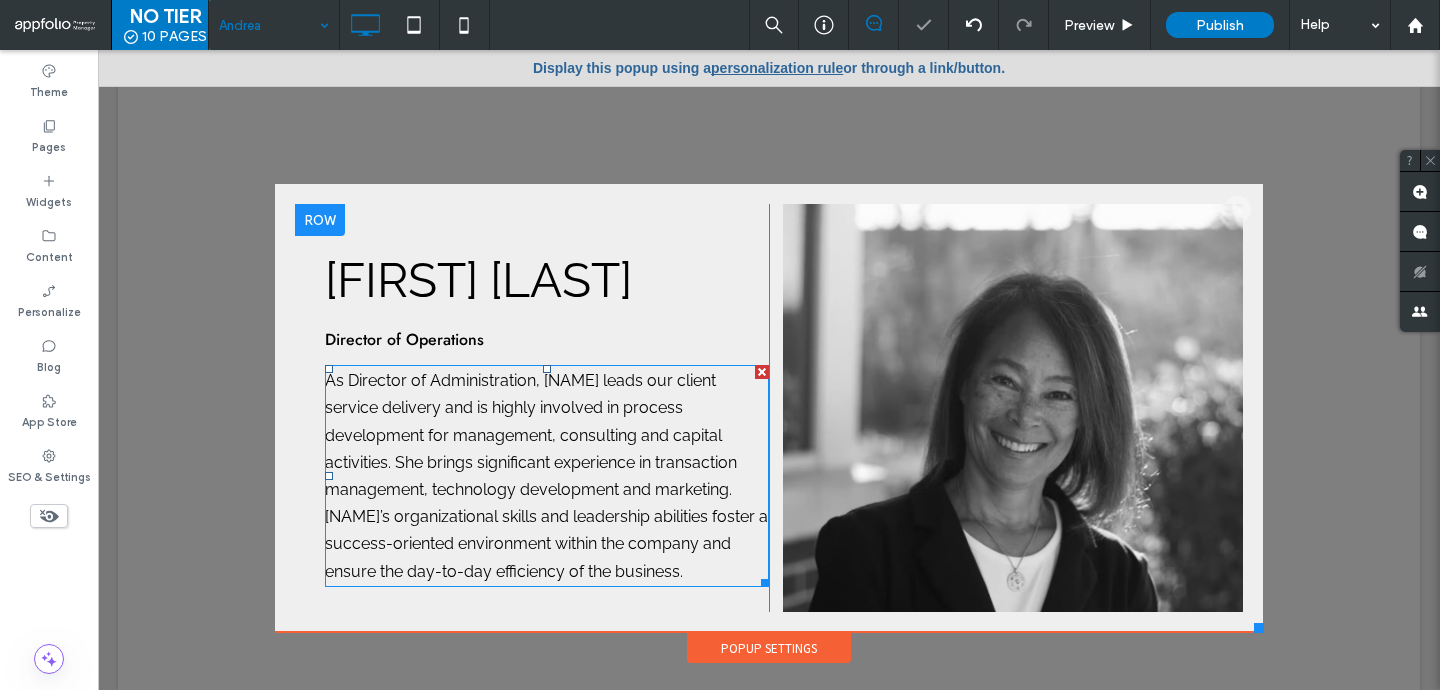 click on "As Director of Administration, Robin leads our client service delivery and is highly involved in process development for management, consulting and capital activities. She brings significant experience in transaction management, technology development and marketing. Robin’s organizational skills and leadership abilities foster a success-oriented environment within the company and ensure the day-to-day efficiency of the business." at bounding box center (546, 475) 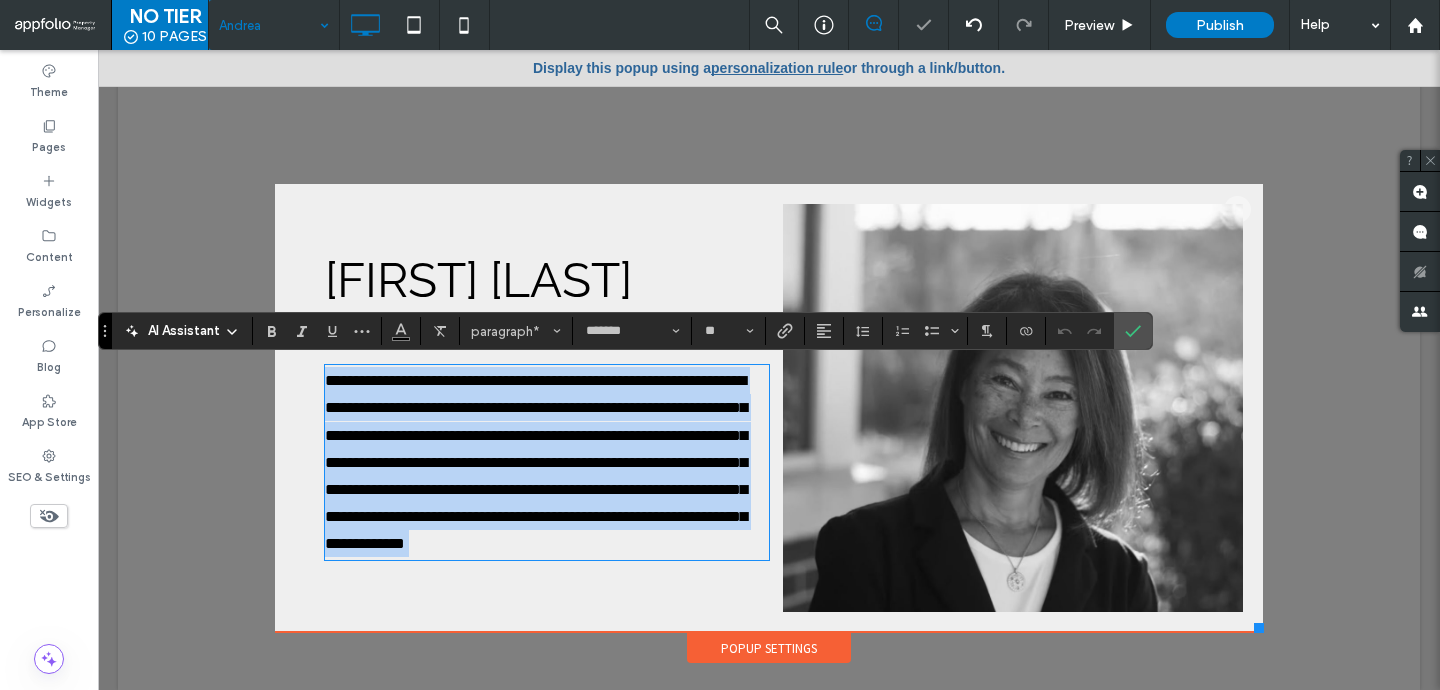 paste 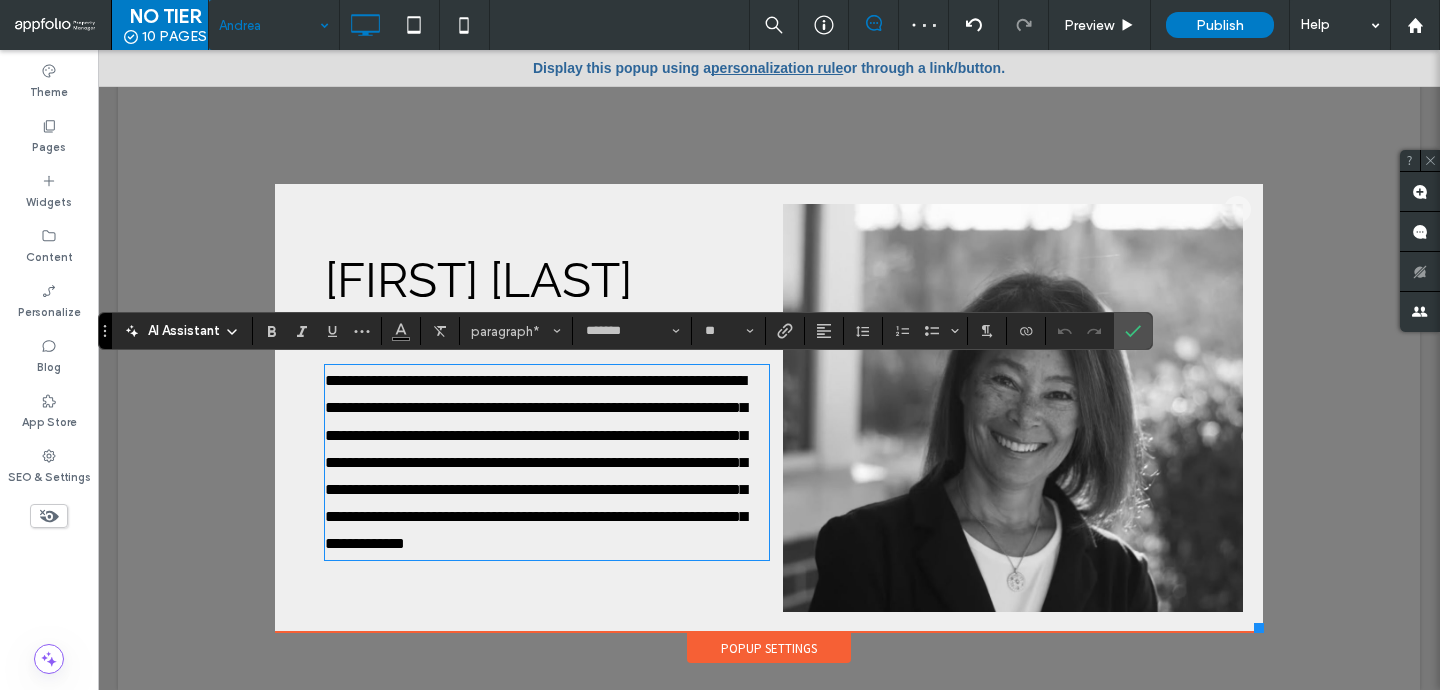 scroll, scrollTop: 0, scrollLeft: 0, axis: both 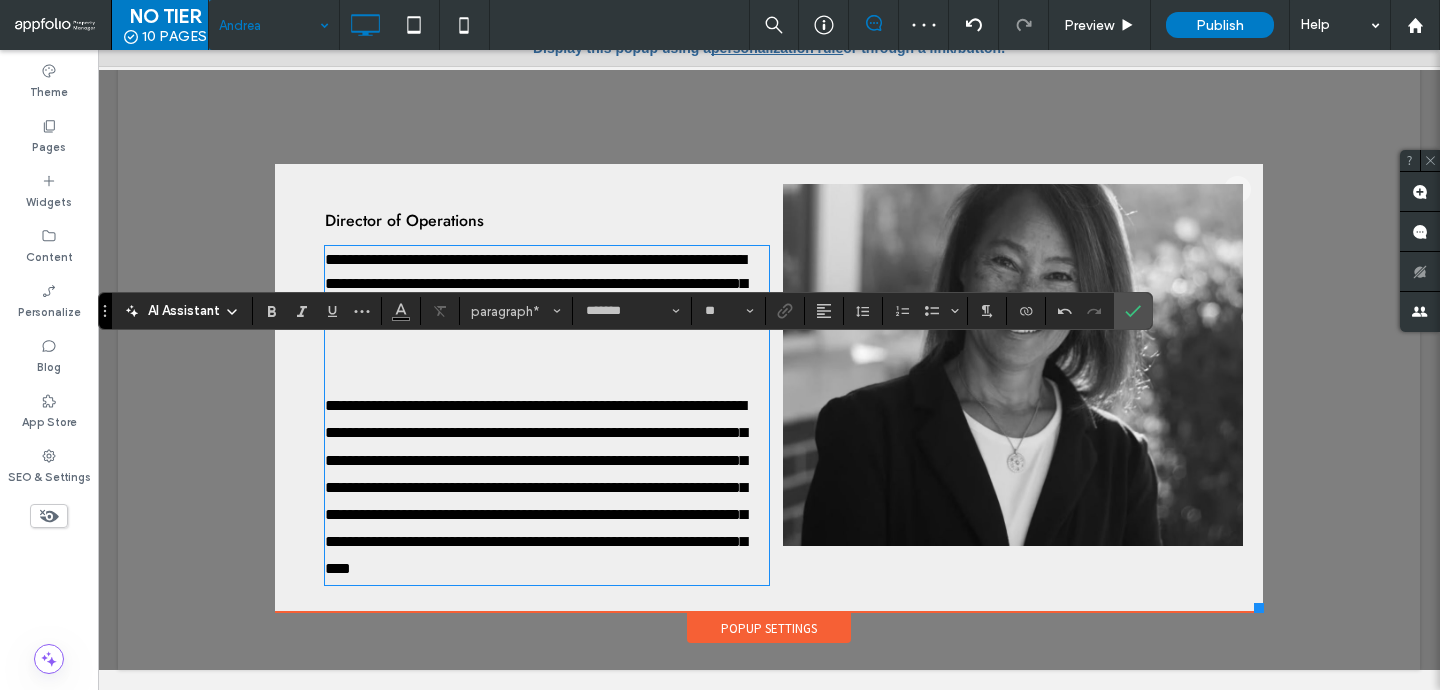 click on "﻿" at bounding box center (547, 380) 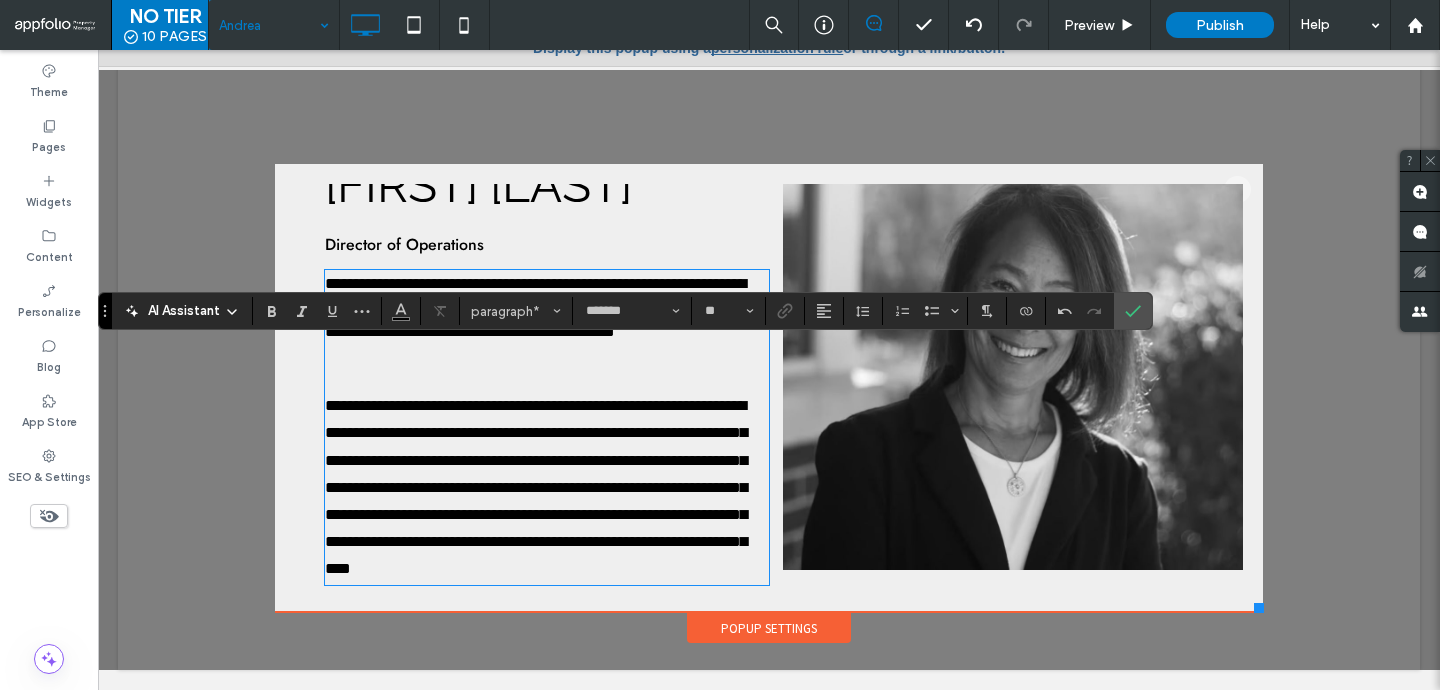 scroll, scrollTop: 102, scrollLeft: 0, axis: vertical 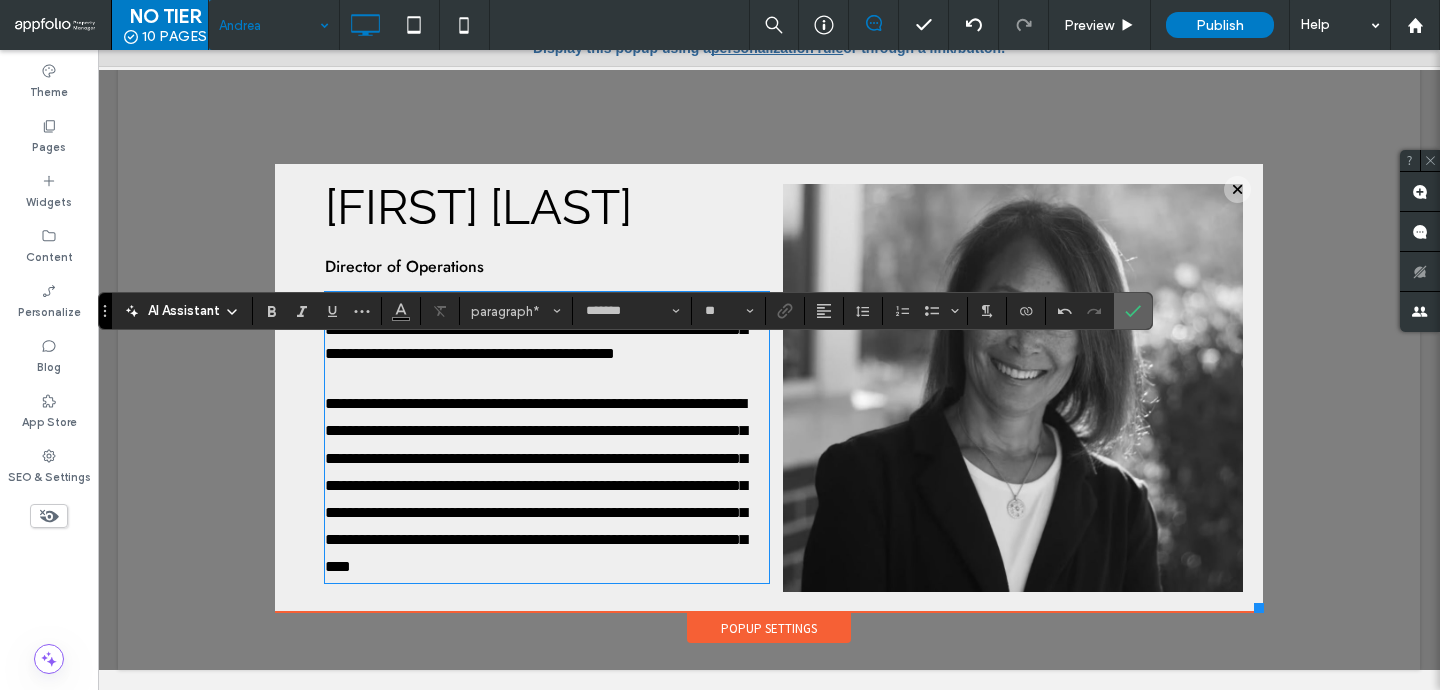 click 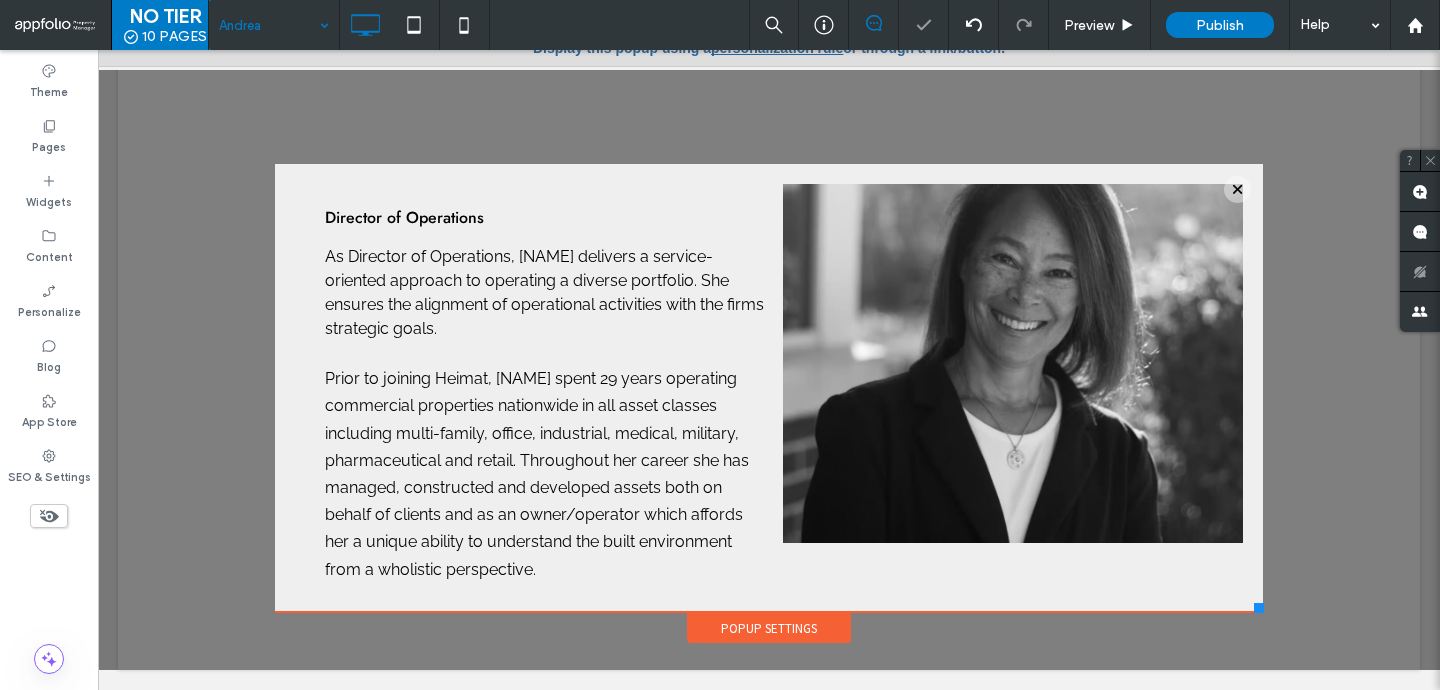 scroll, scrollTop: 0, scrollLeft: 0, axis: both 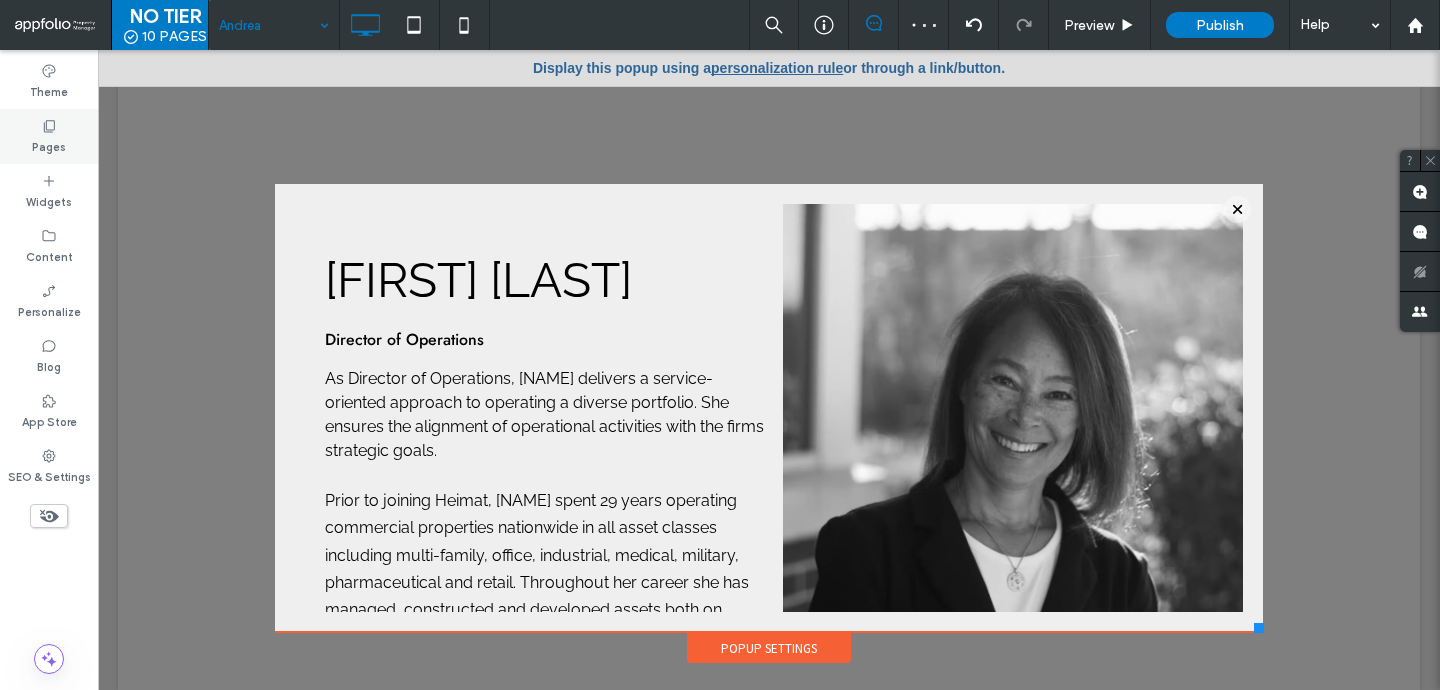 click on "Pages" at bounding box center (49, 145) 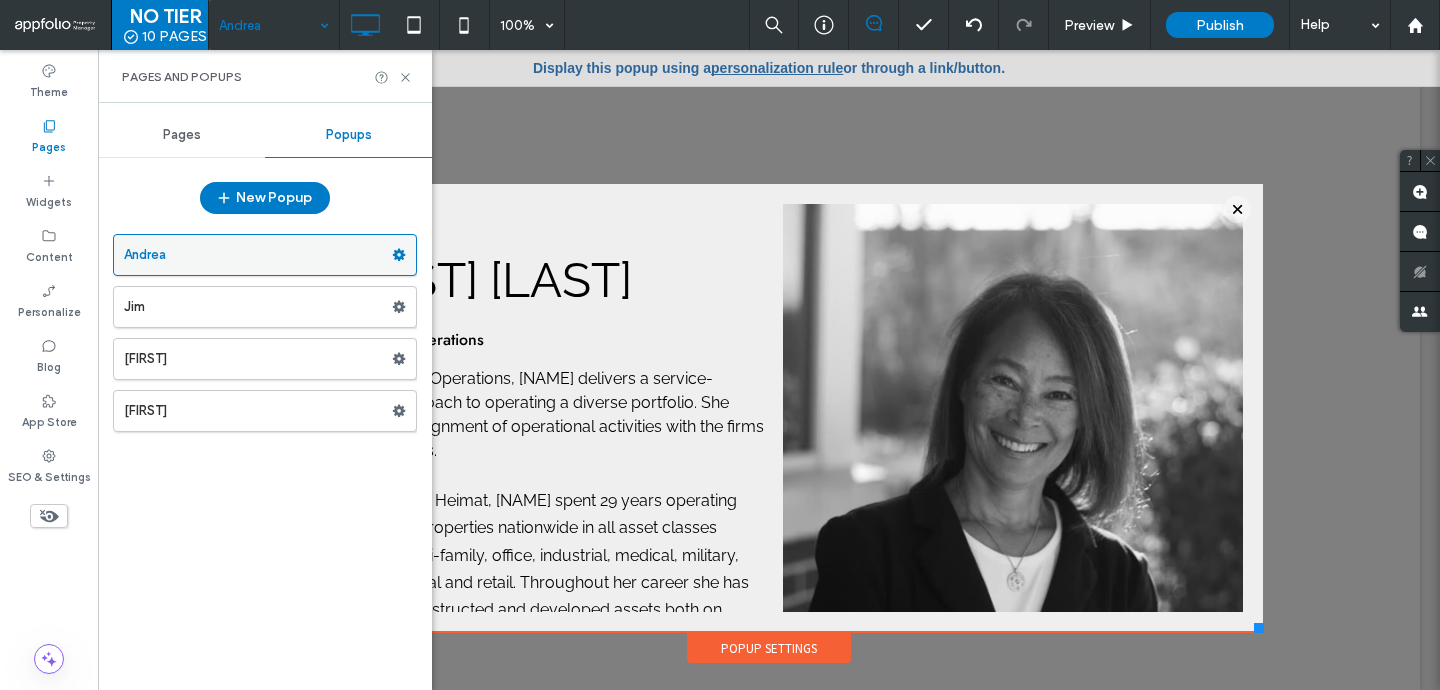 click 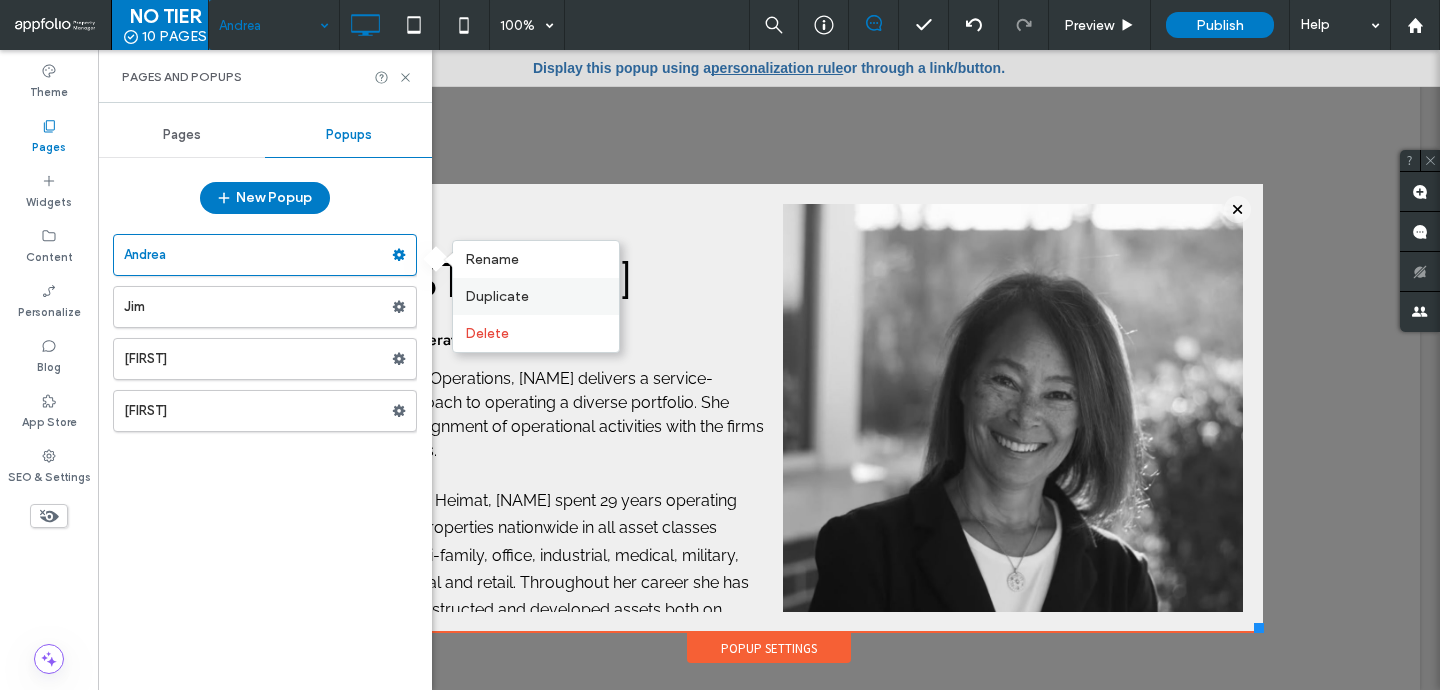 click on "Duplicate" at bounding box center [497, 296] 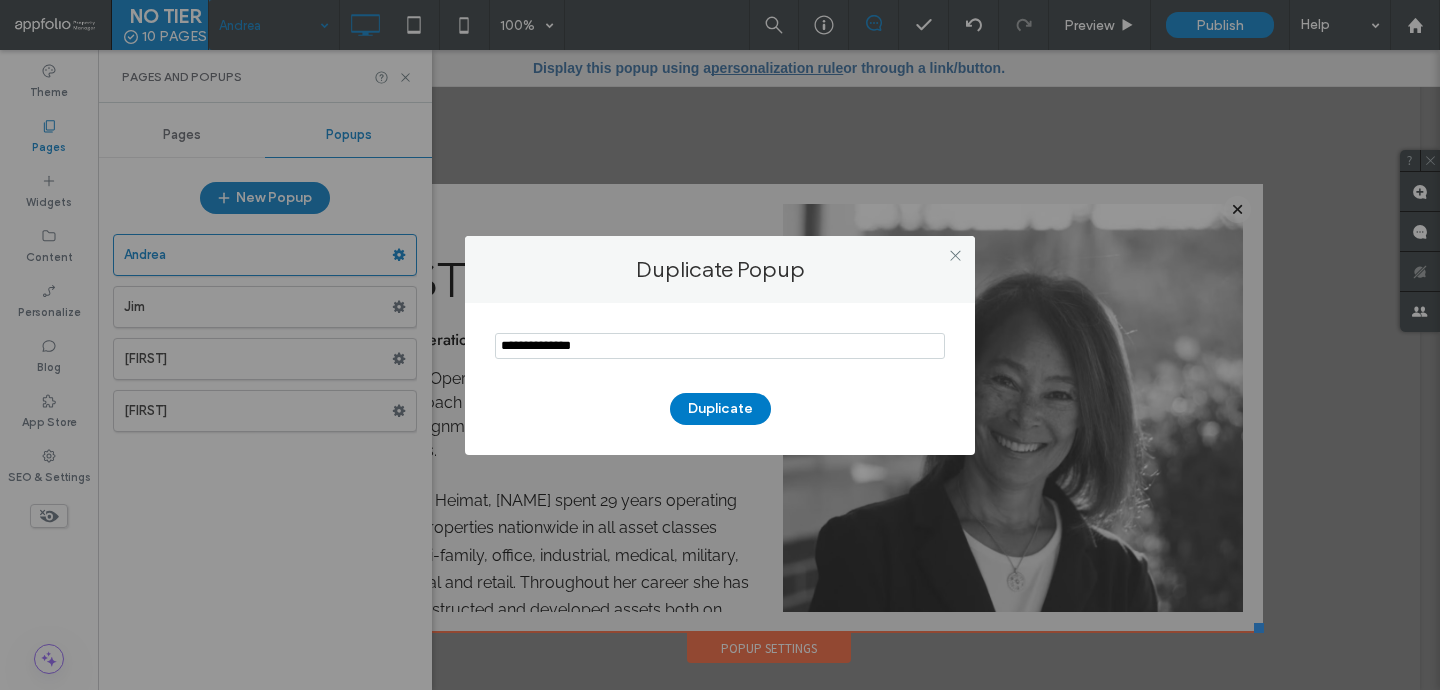 click at bounding box center (720, 346) 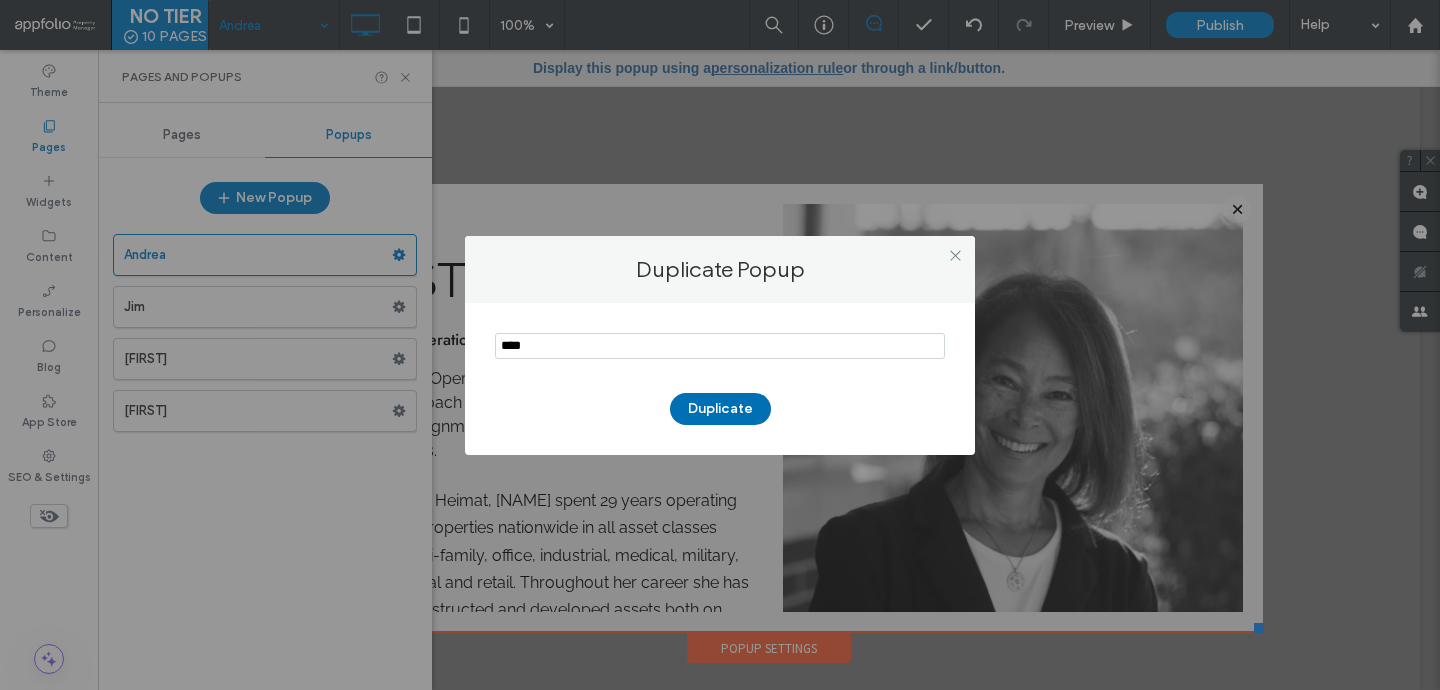 click on "Duplicate" at bounding box center [720, 409] 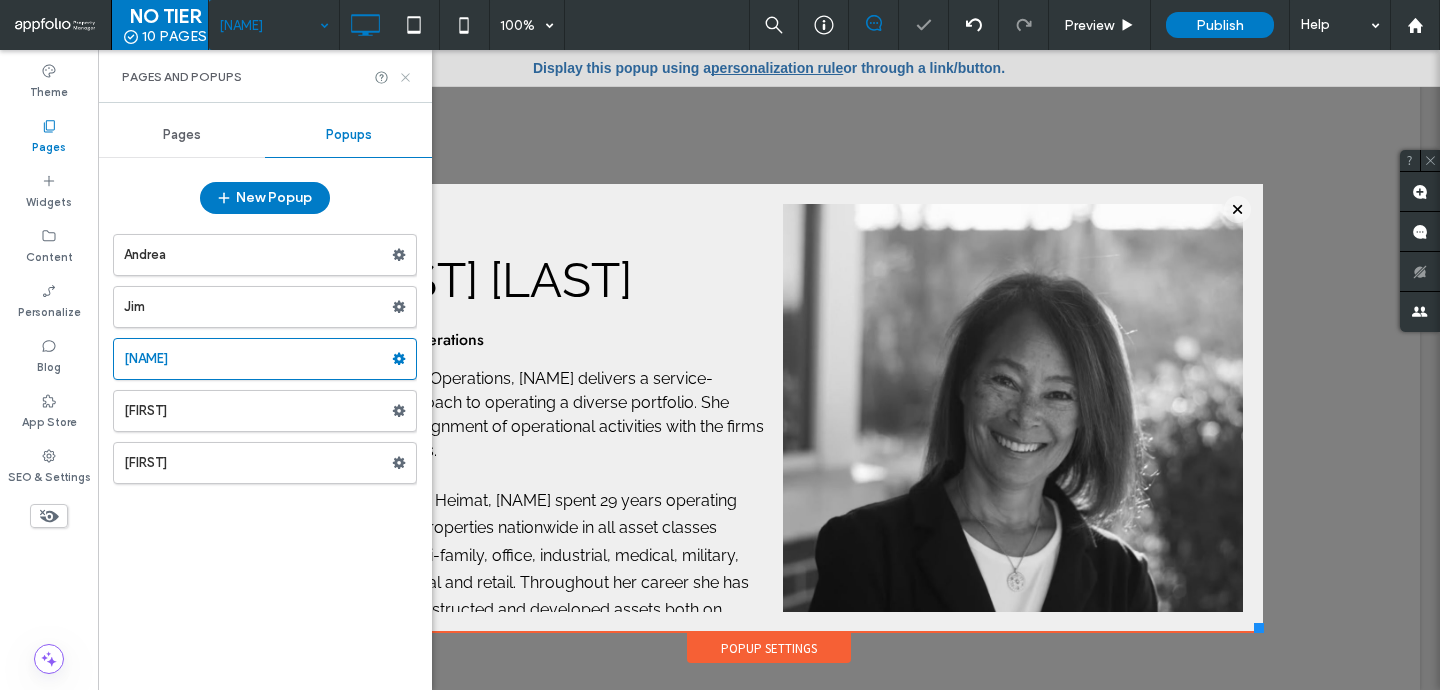 scroll, scrollTop: 0, scrollLeft: 0, axis: both 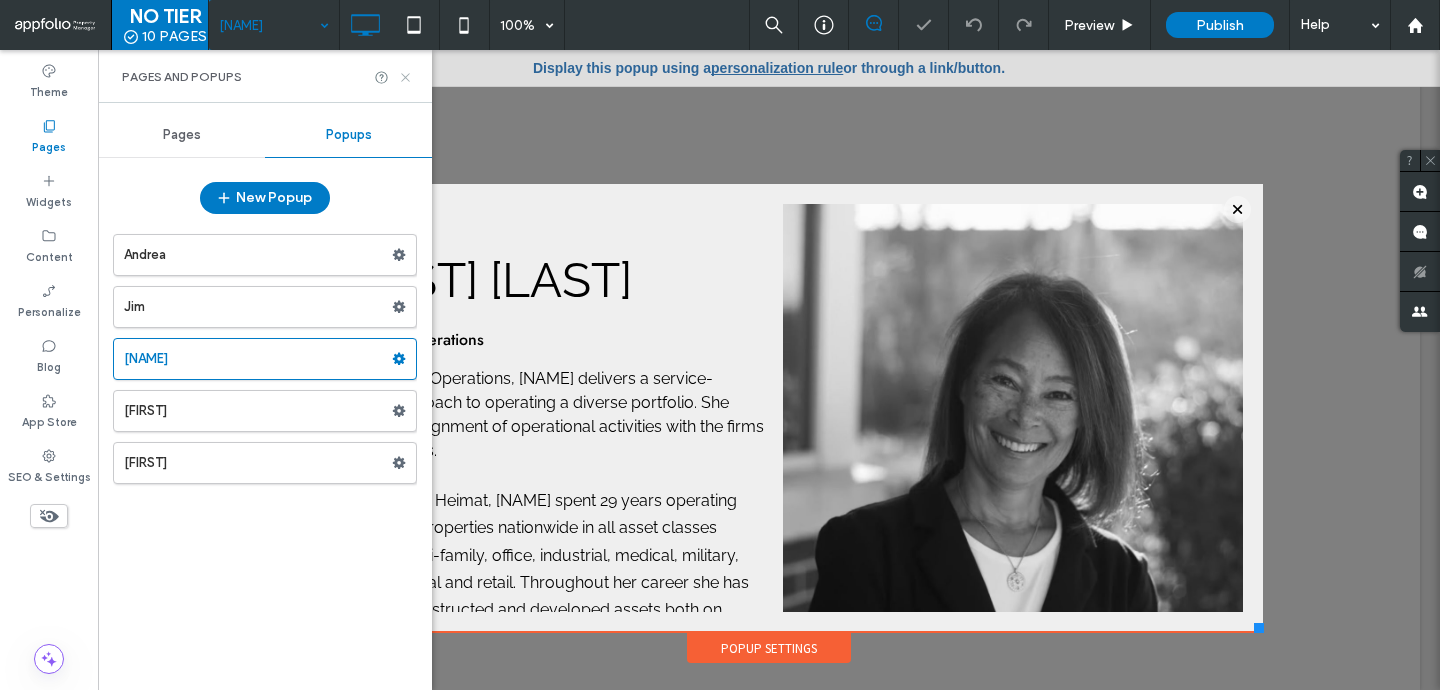 click 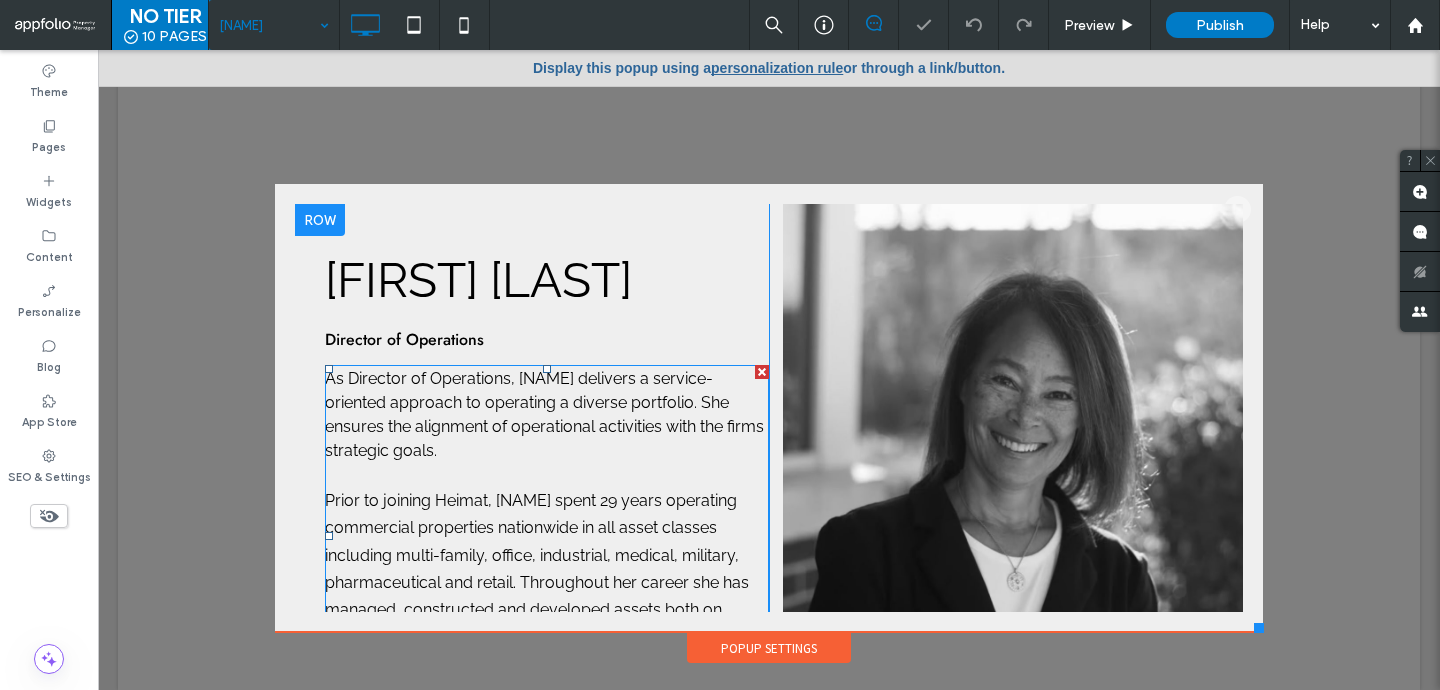 click on "Prior to joining Heimat, Andrea spent 29 years operating commercial properties nationwide in all asset classes including multi-family, office, industrial, medical, military, pharmaceutical and retail. Throughout her career she has managed, constructed and developed assets both on behalf of clients and as an owner/operator which affords her a unique ability to understand the built environment from a wholistic perspective." at bounding box center [547, 596] 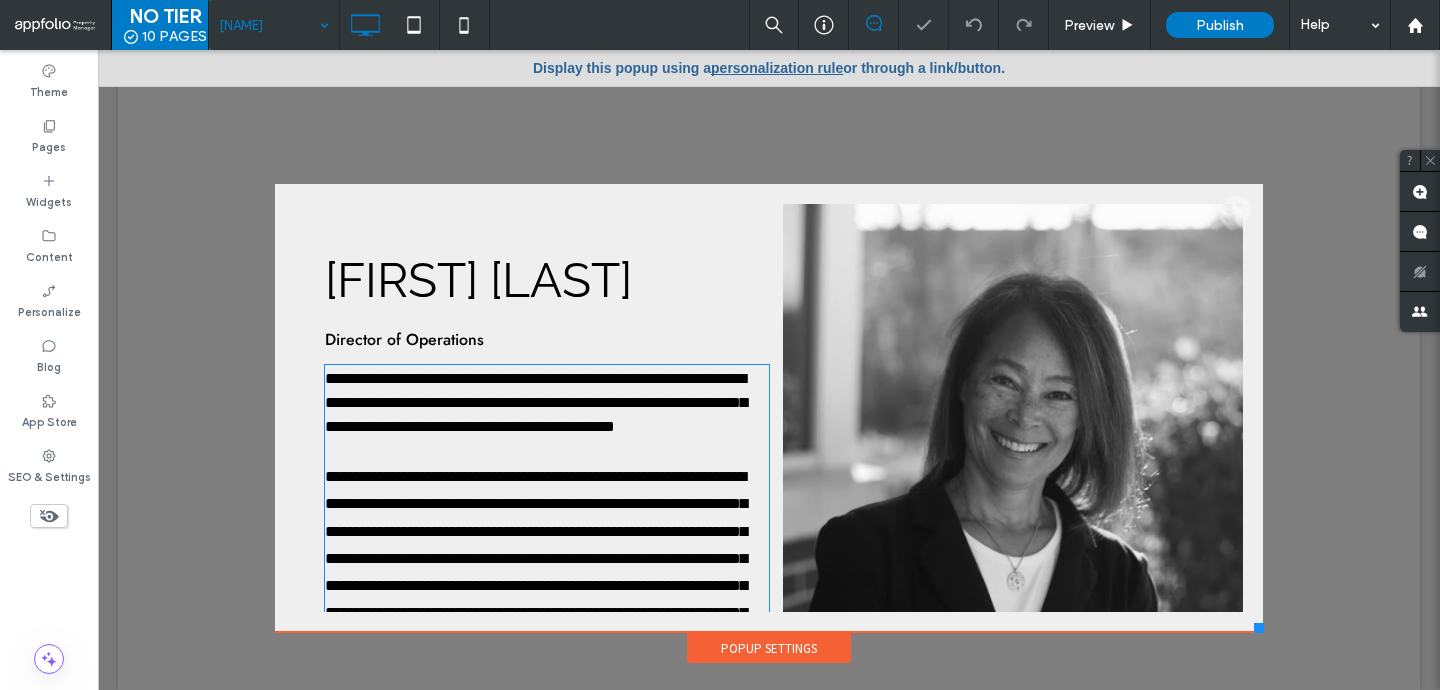 scroll, scrollTop: 102, scrollLeft: 0, axis: vertical 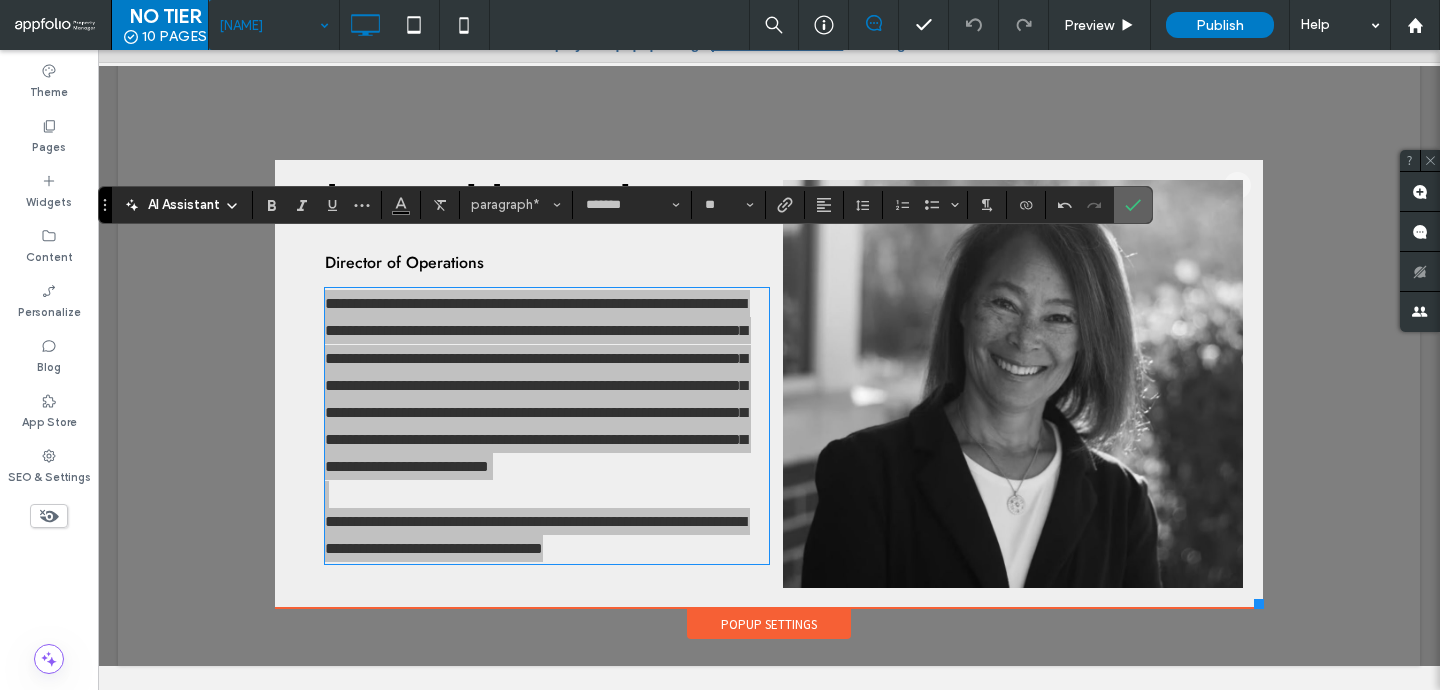 click at bounding box center (1133, 205) 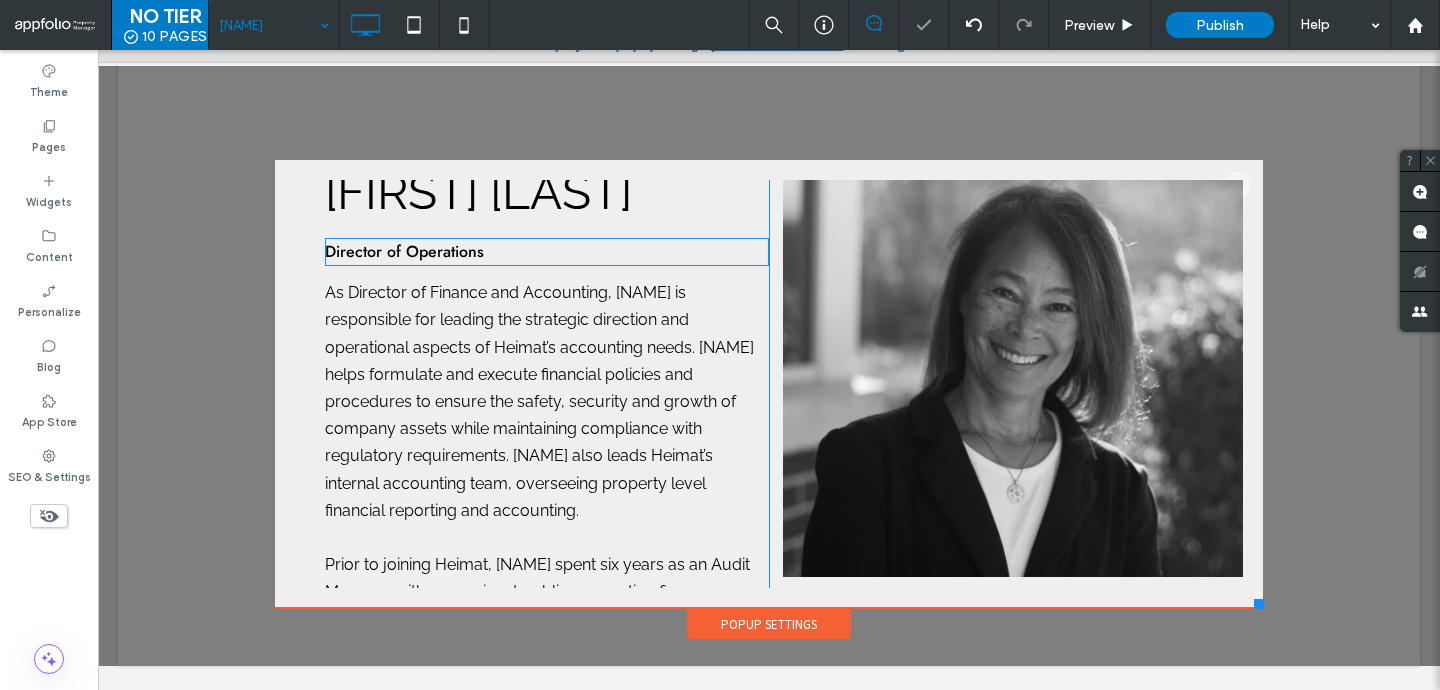 click on "Director of Operations" at bounding box center [404, 251] 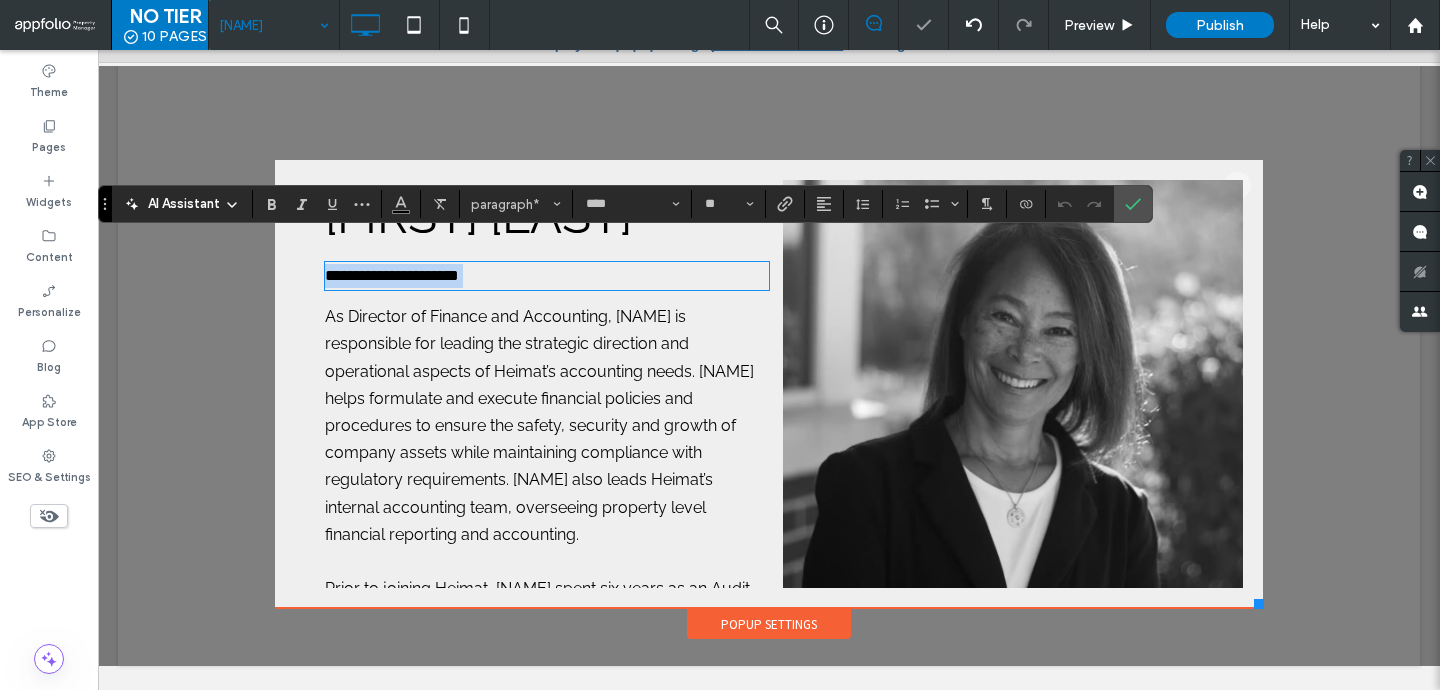 scroll, scrollTop: 35, scrollLeft: 0, axis: vertical 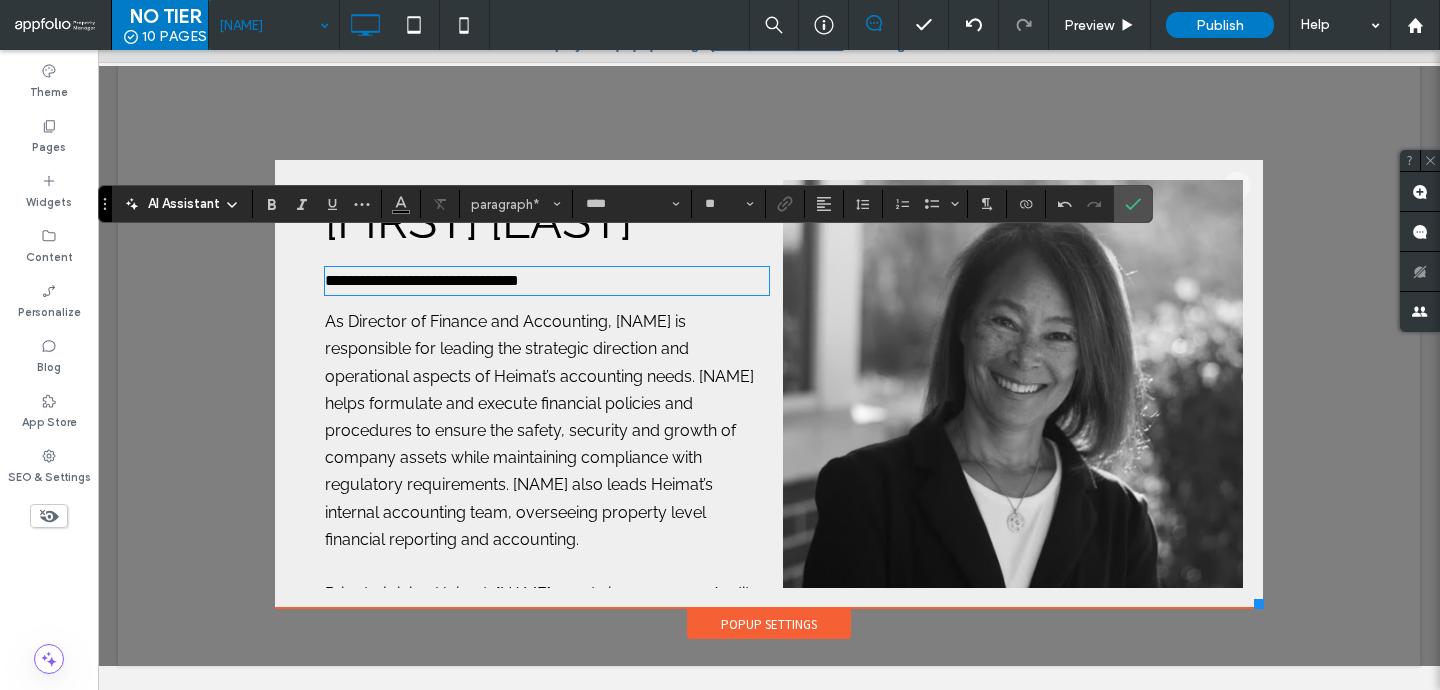 click on "Andrea Scrobel" at bounding box center (478, 221) 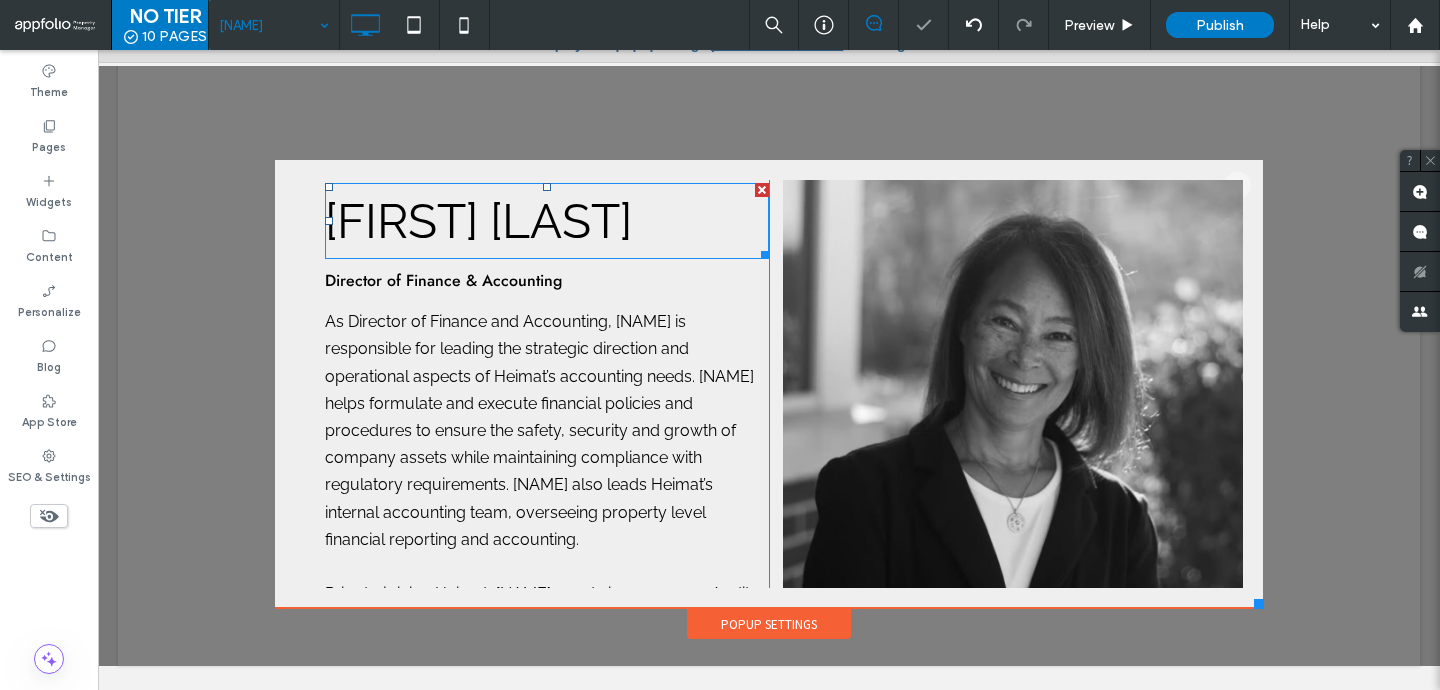 click on "Andrea Scrobel" at bounding box center (478, 221) 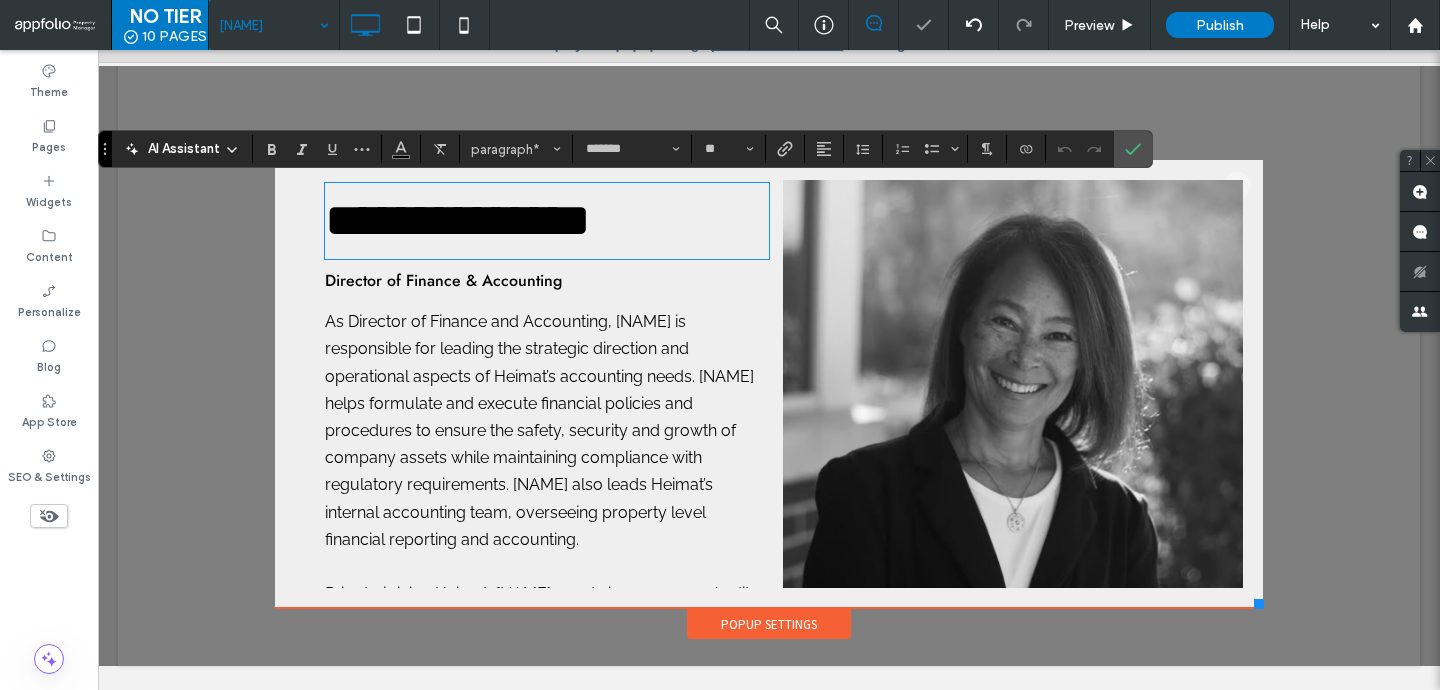 scroll, scrollTop: 0, scrollLeft: 0, axis: both 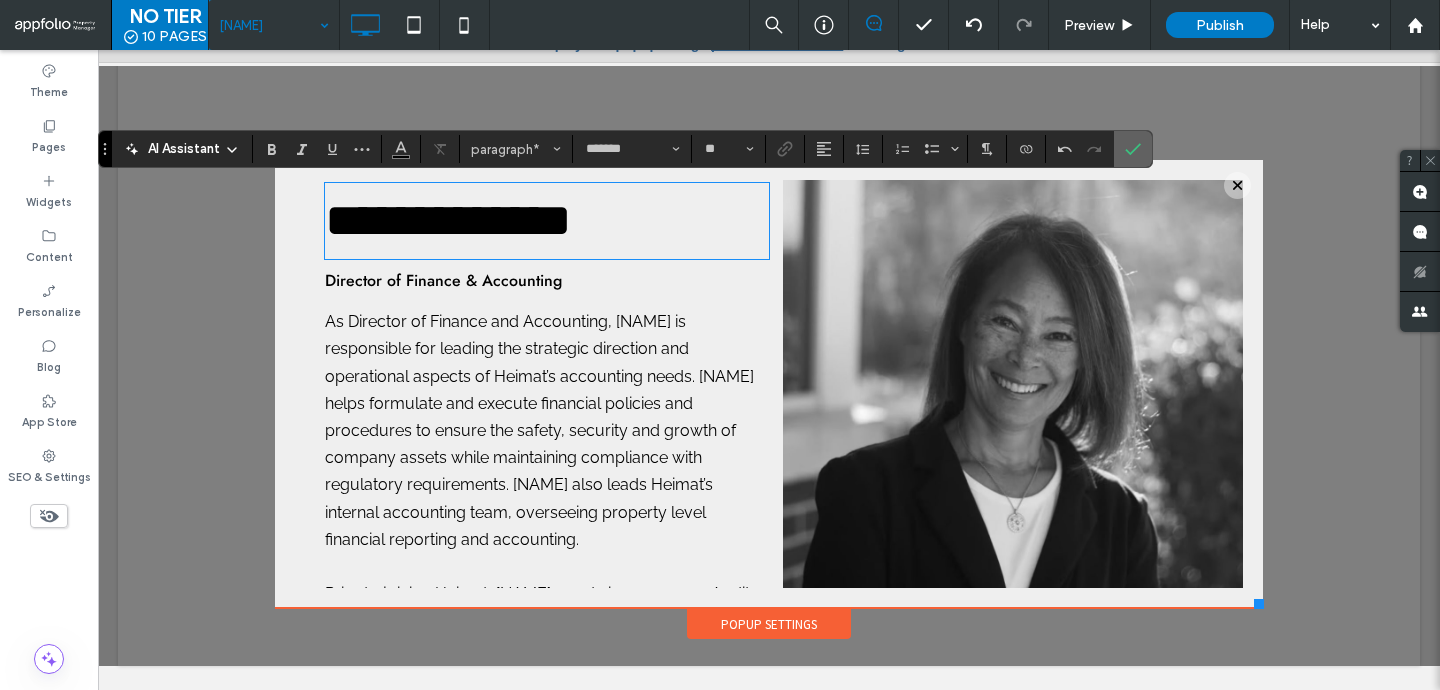 click at bounding box center (1133, 149) 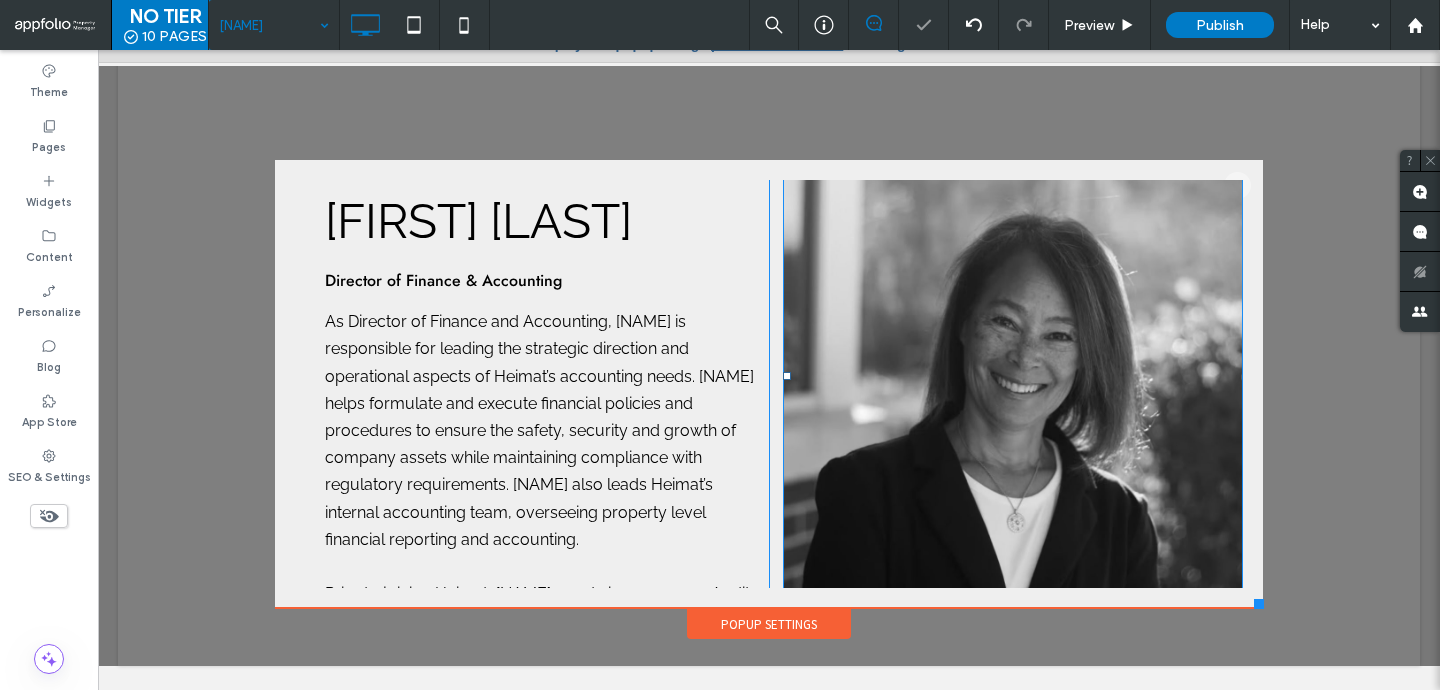 click at bounding box center (1013, 375) 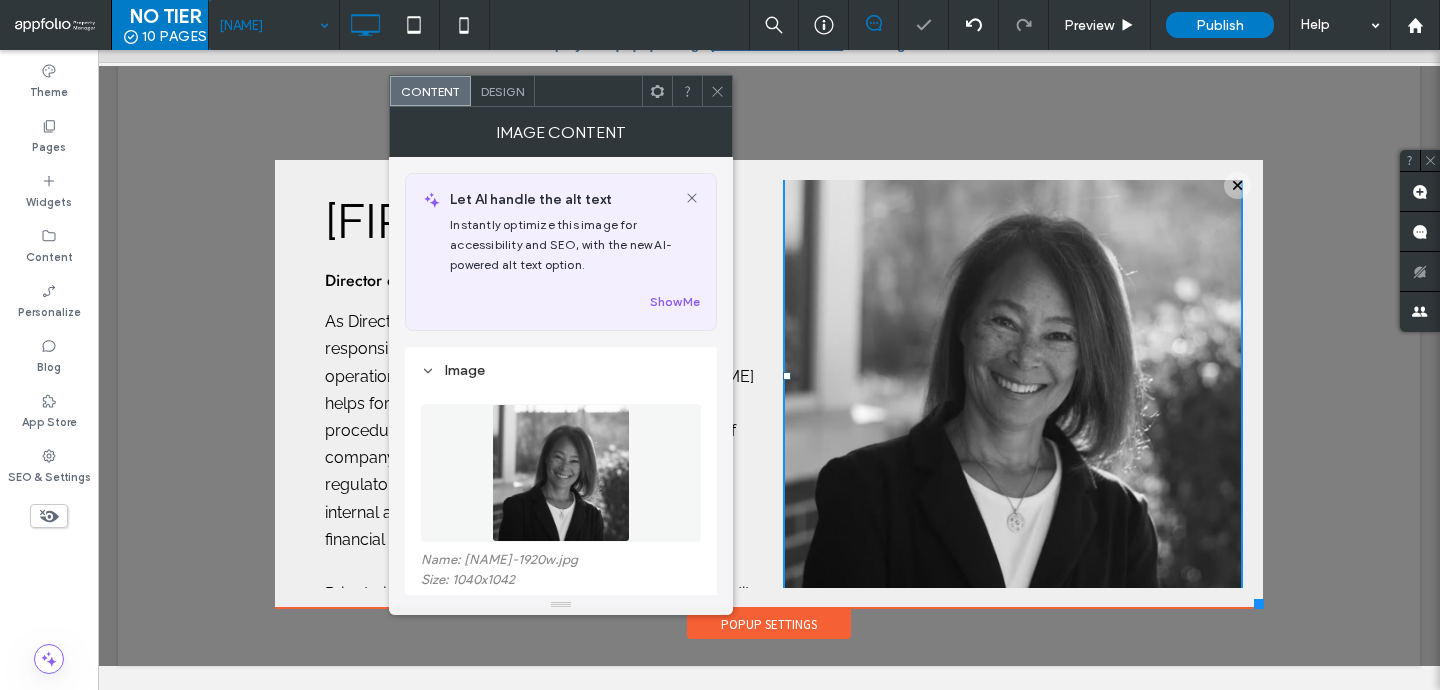 scroll, scrollTop: 178, scrollLeft: 0, axis: vertical 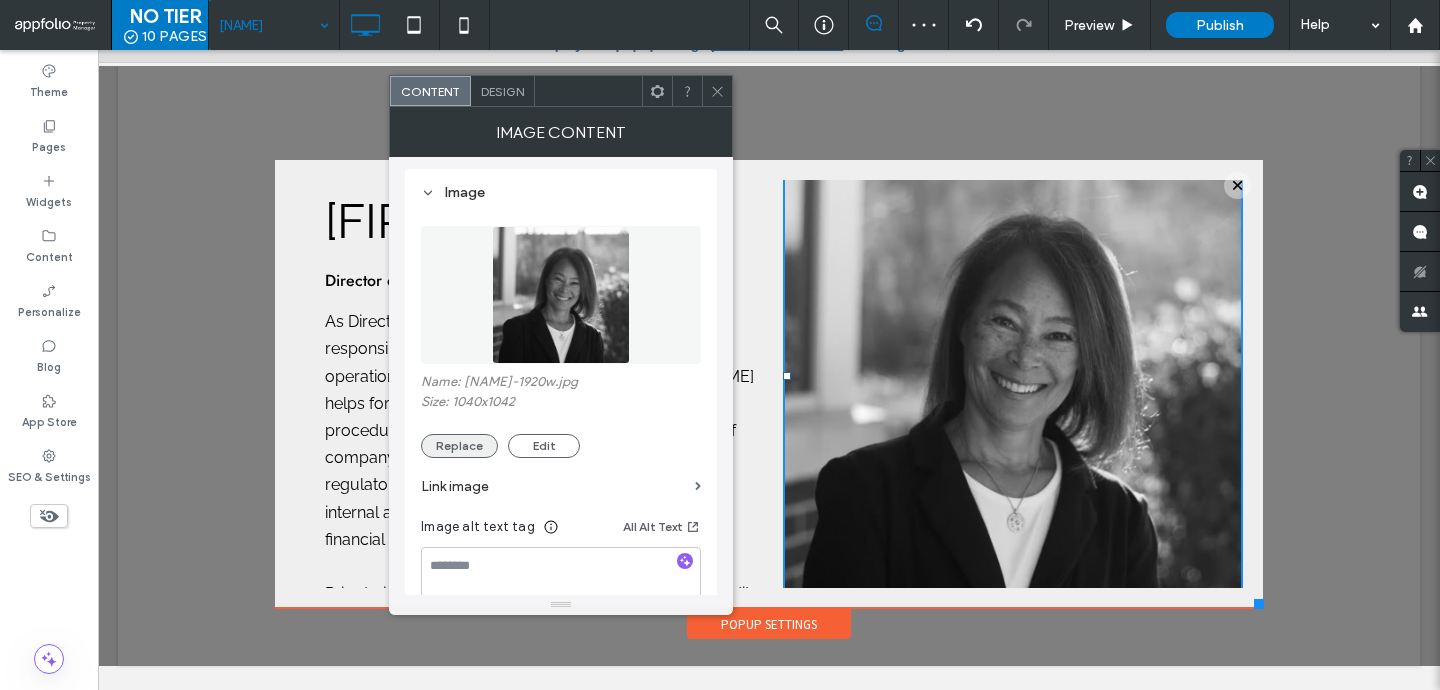 click on "Replace" at bounding box center (459, 446) 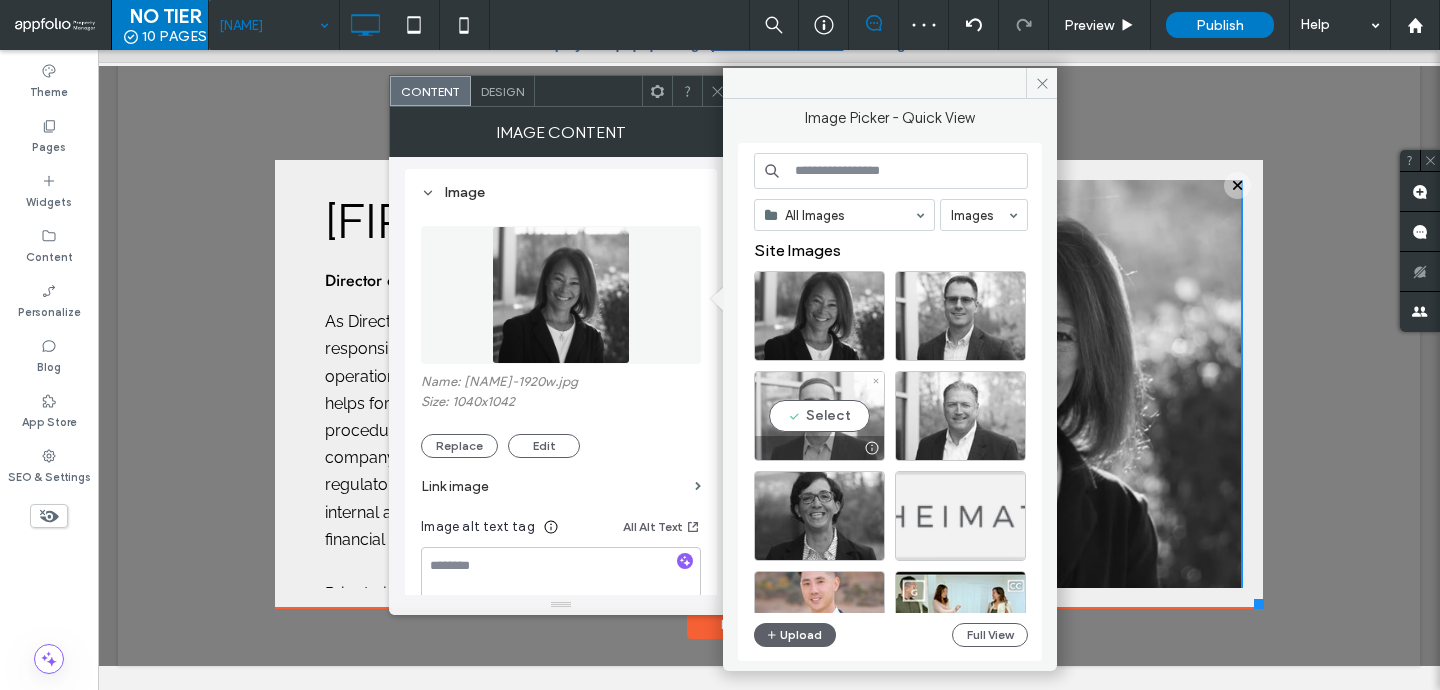 click on "Select" at bounding box center (819, 416) 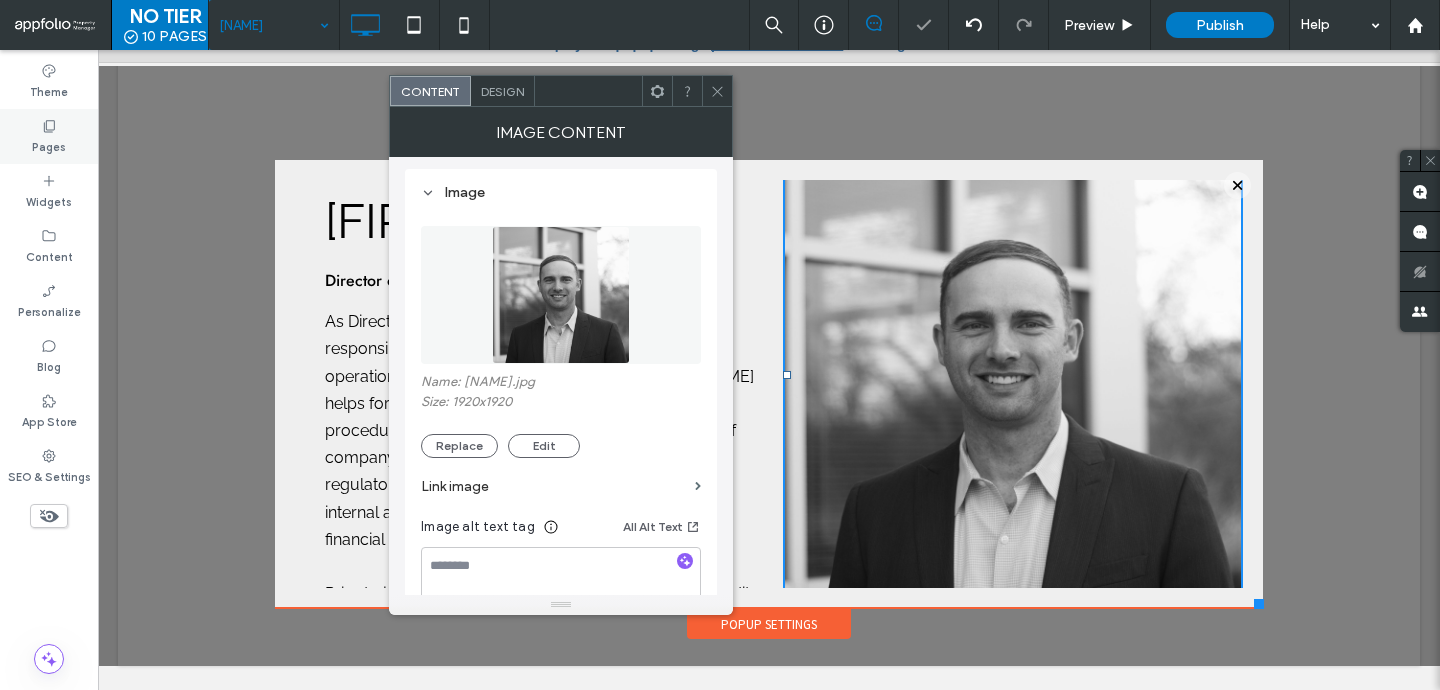 click on "Pages" at bounding box center (49, 136) 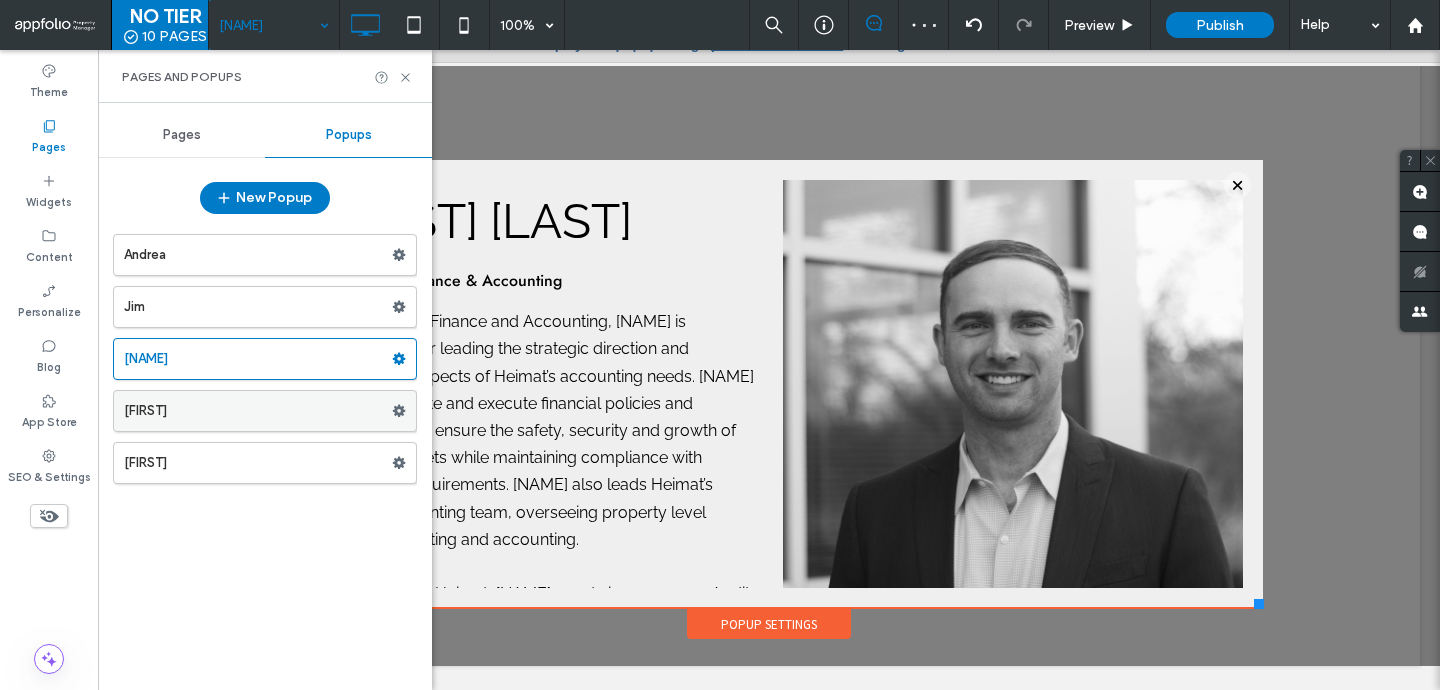 click on "Joseph" at bounding box center (258, 411) 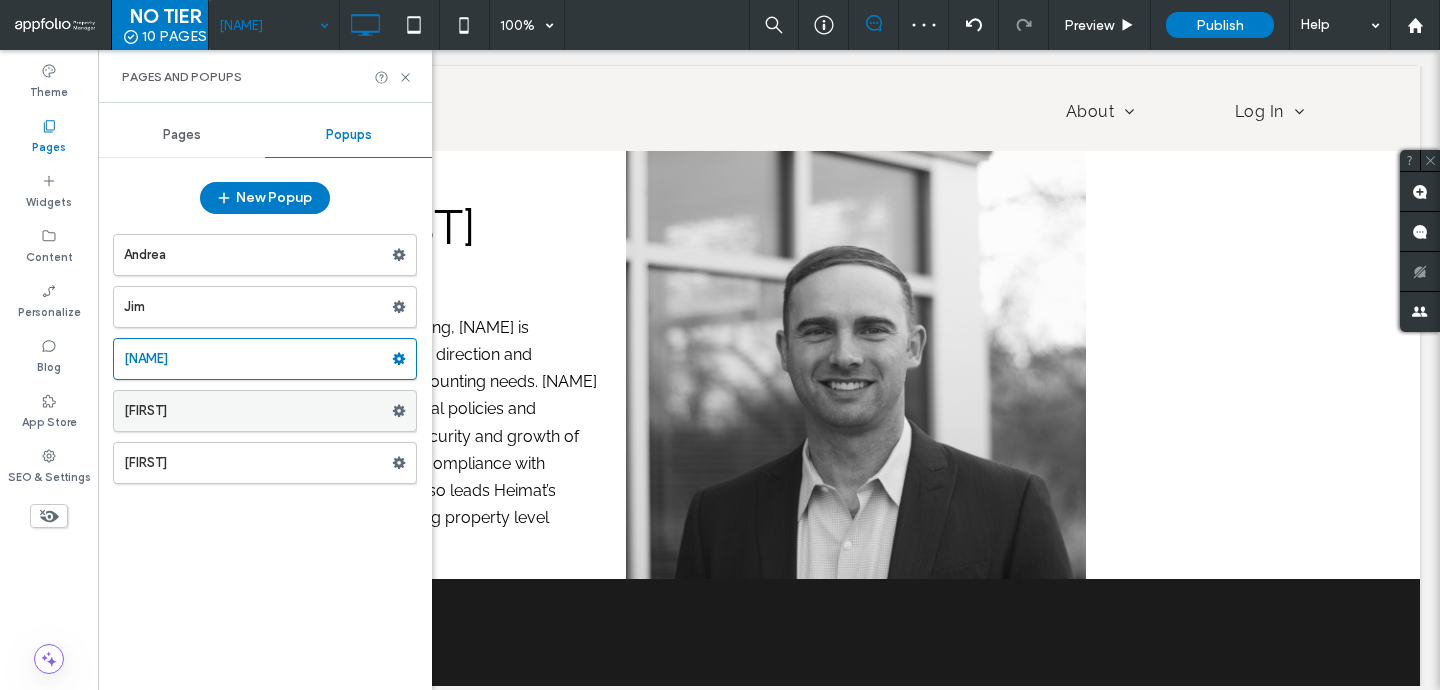 scroll, scrollTop: 0, scrollLeft: 0, axis: both 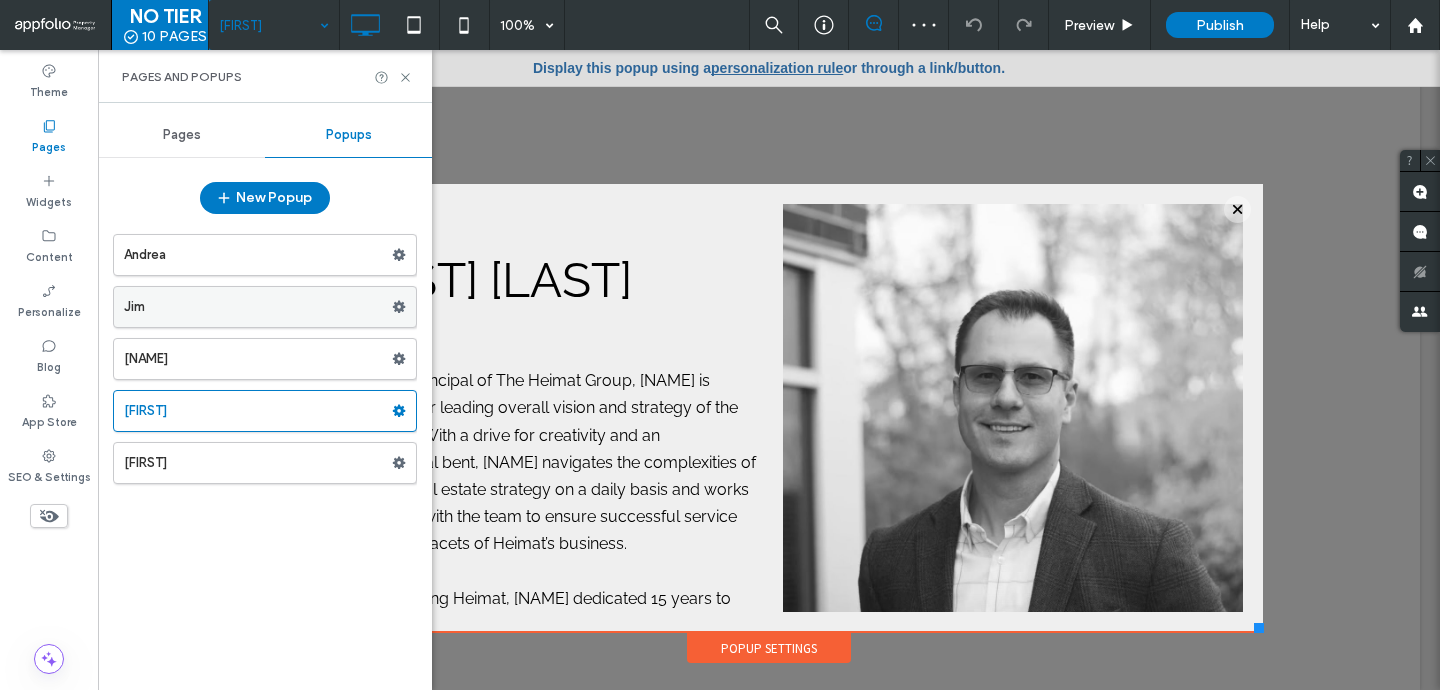 click on "Jim" at bounding box center (258, 307) 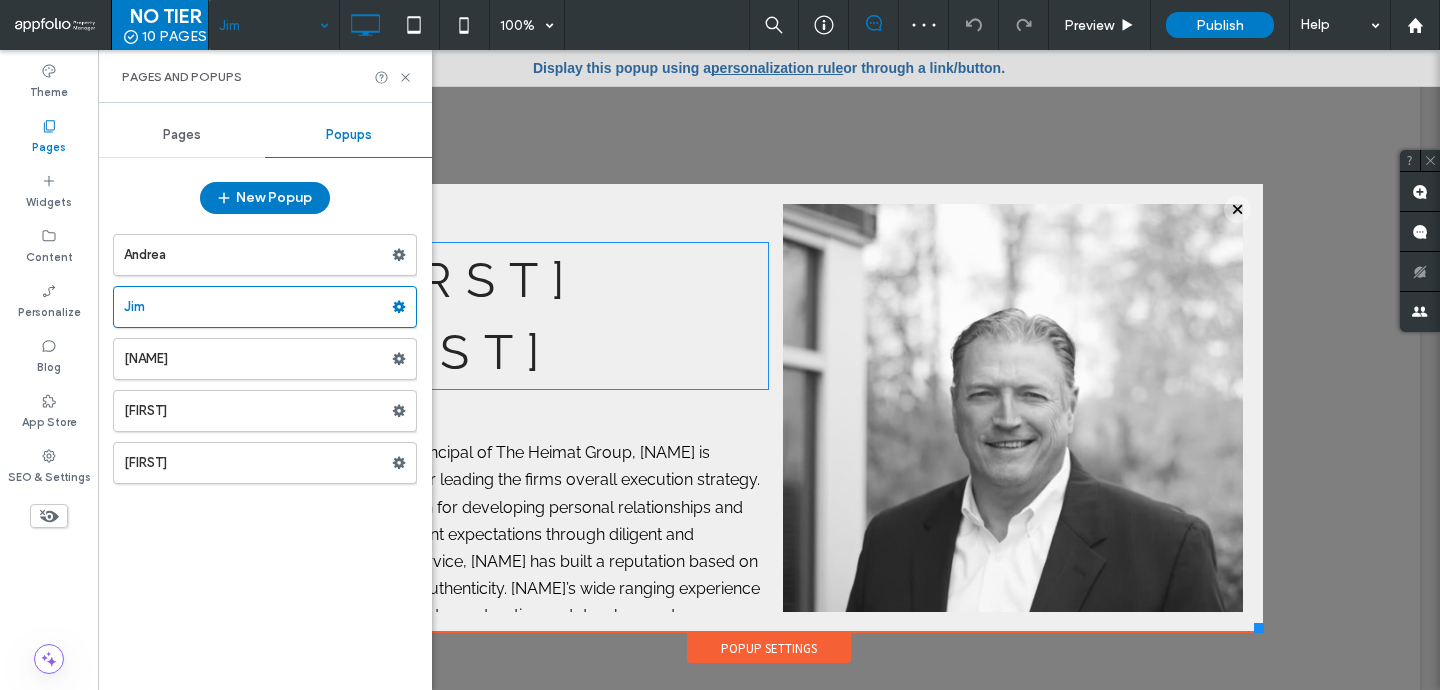 scroll, scrollTop: 0, scrollLeft: 0, axis: both 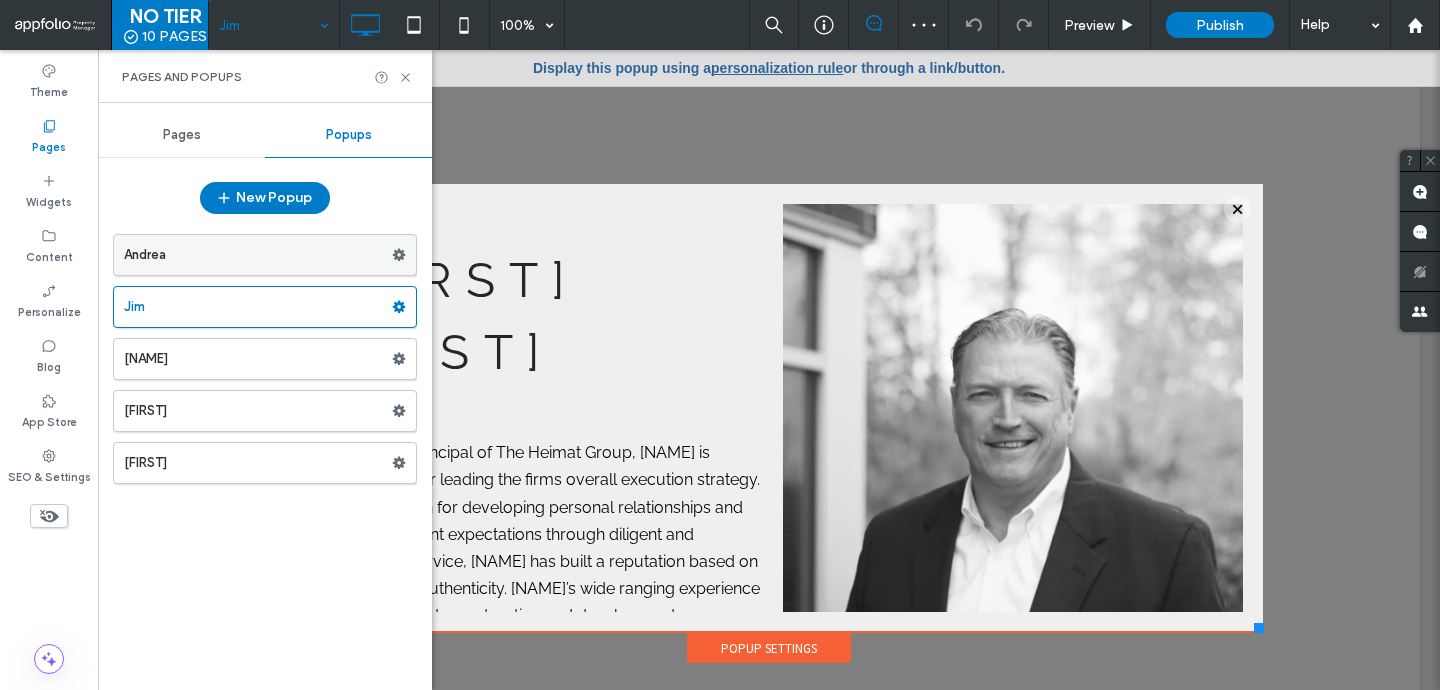 click on "Andrea" at bounding box center [258, 255] 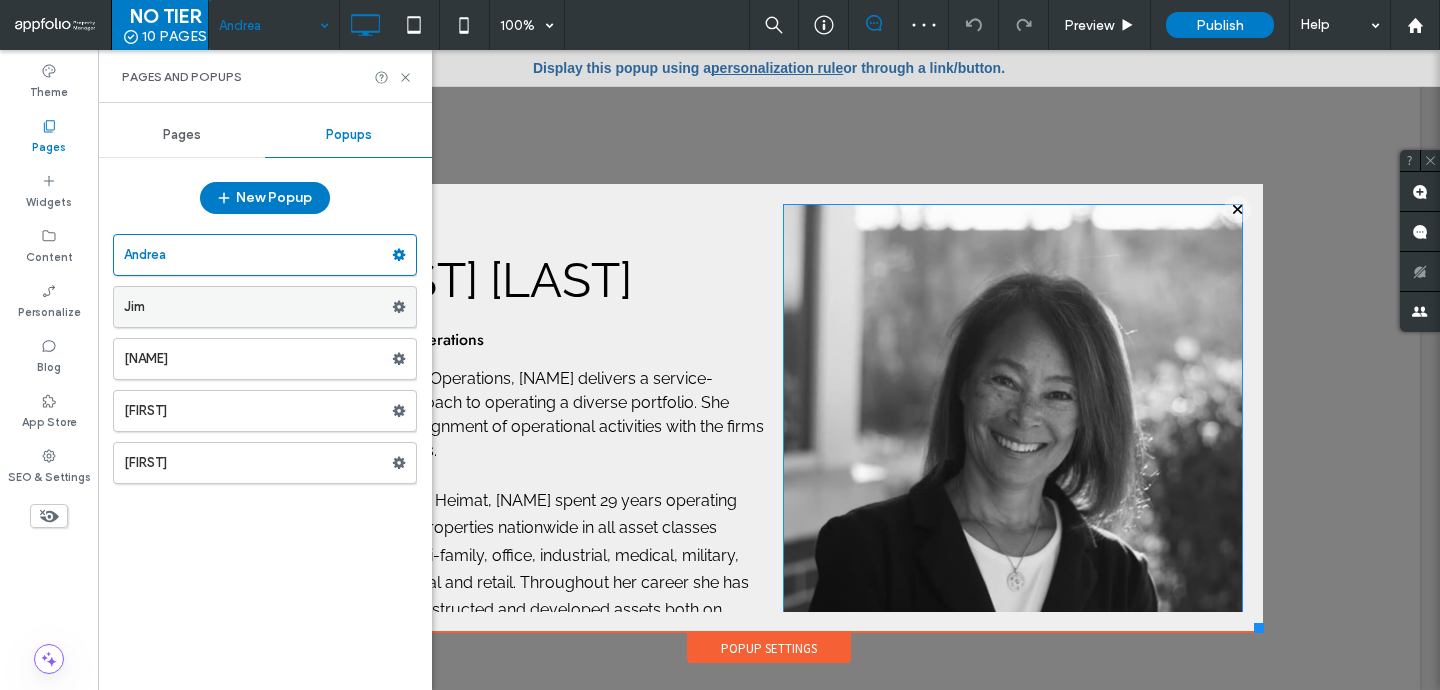scroll, scrollTop: 0, scrollLeft: 0, axis: both 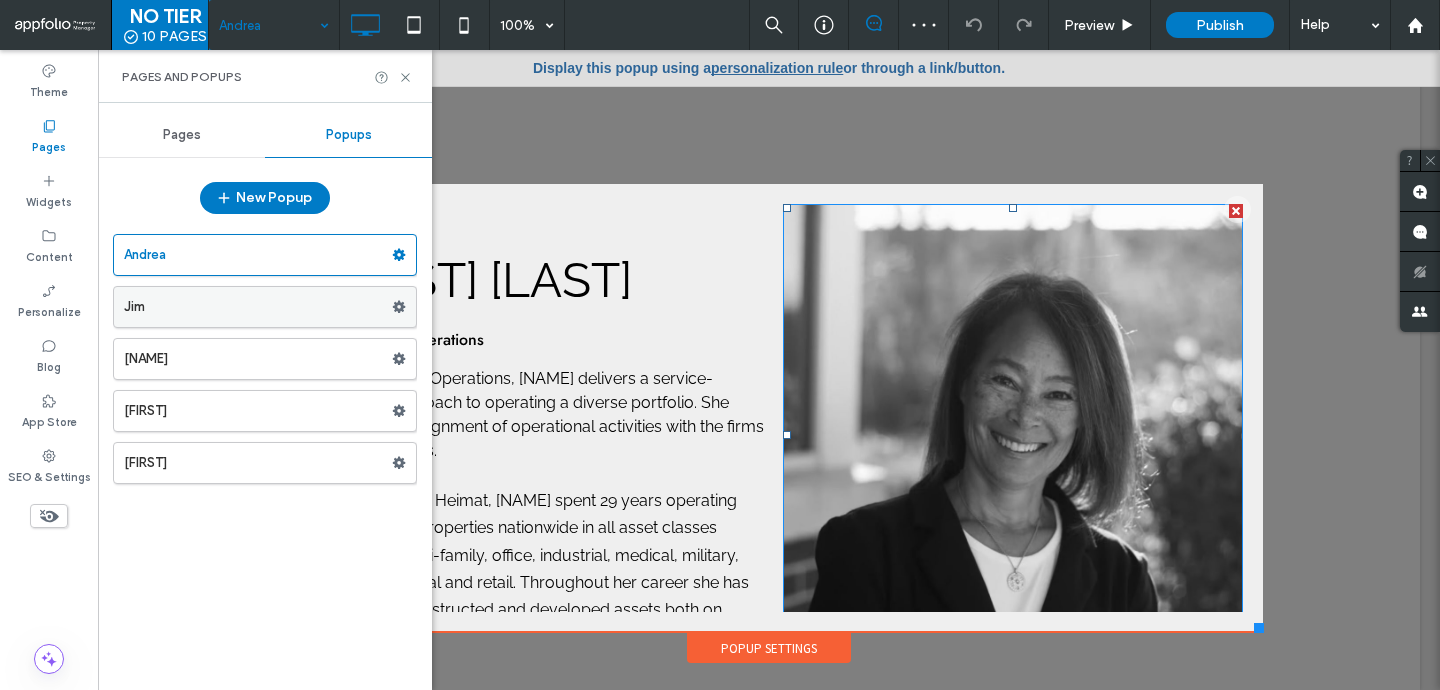 click at bounding box center [1013, 434] 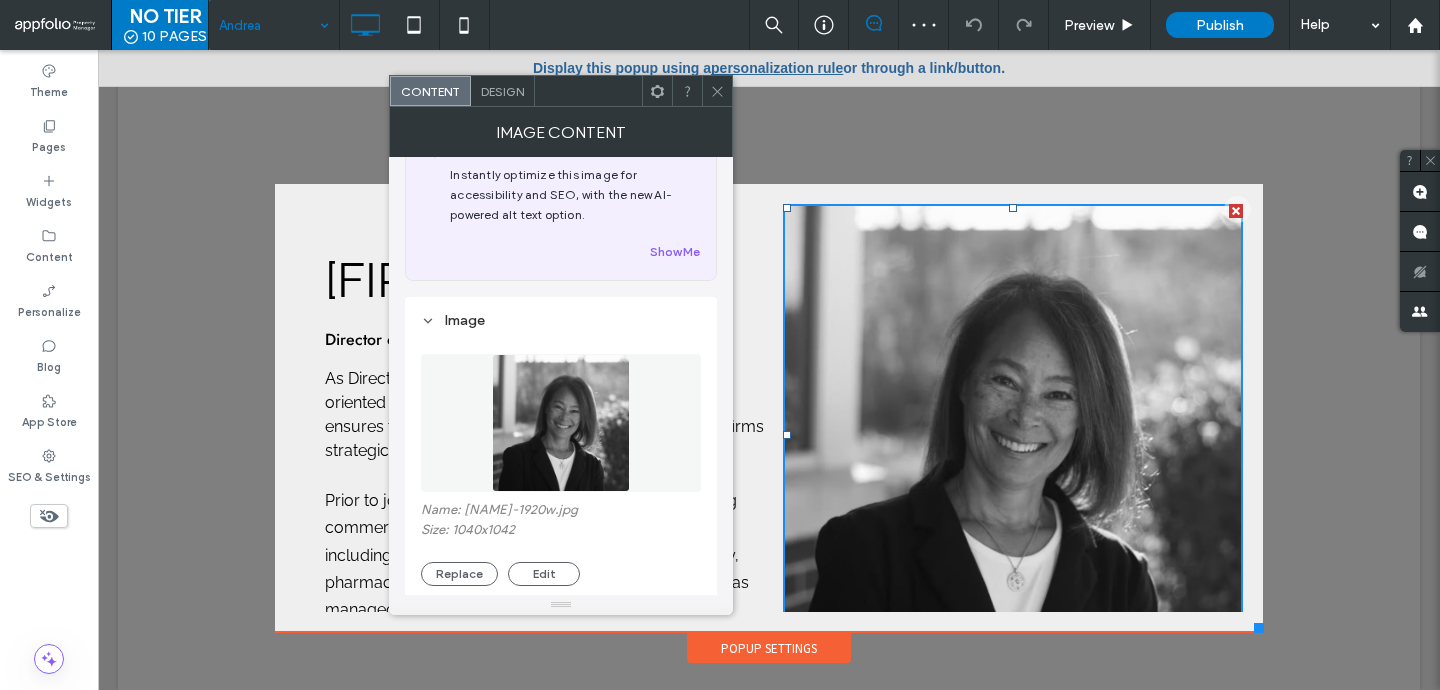 scroll, scrollTop: 121, scrollLeft: 0, axis: vertical 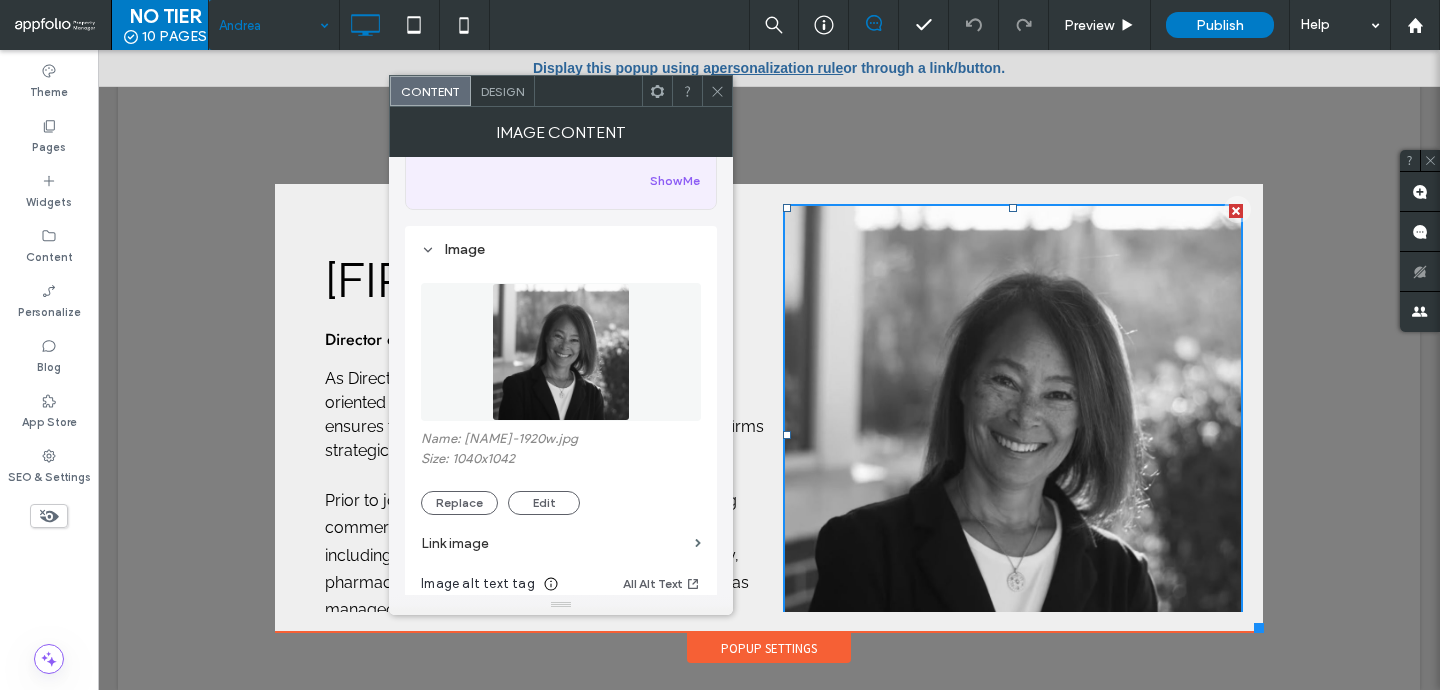 click on "Name: Robin-1920w.jpg Size: 1040x1042 Replace Edit" at bounding box center (561, 473) 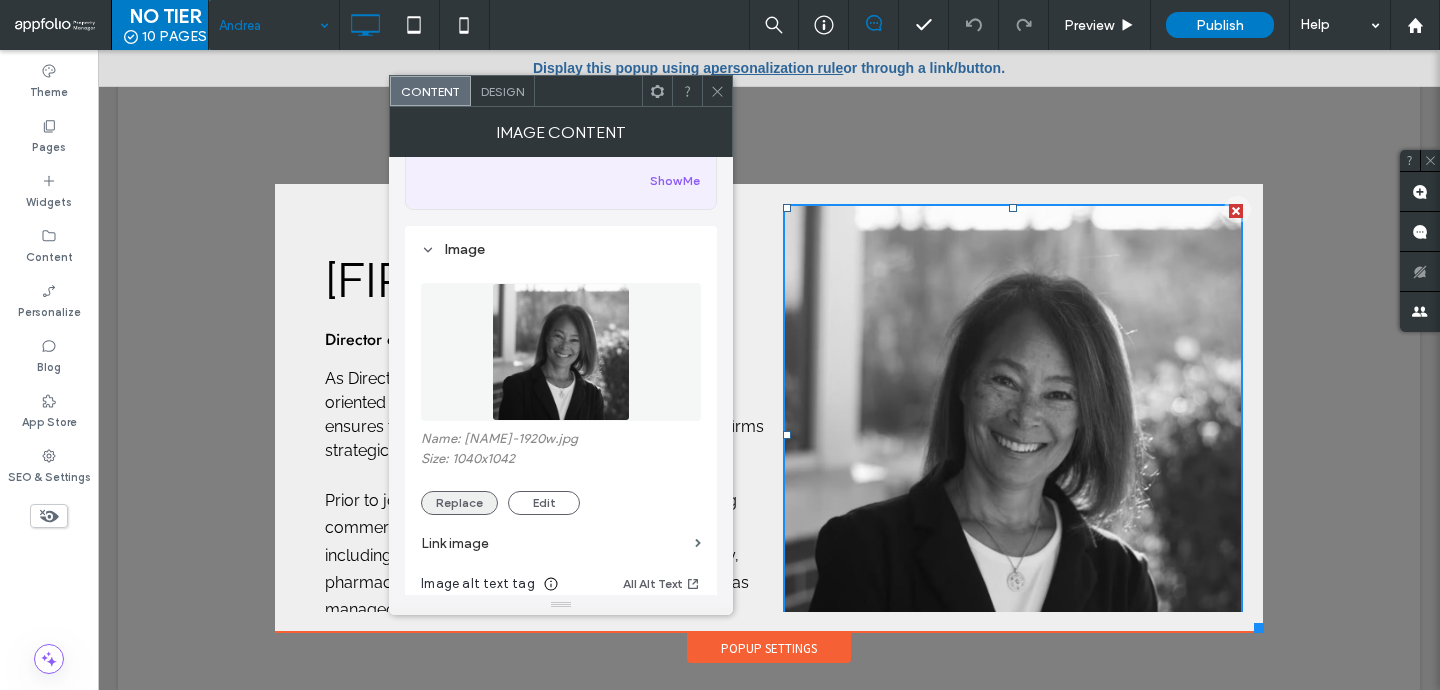 click on "Replace" at bounding box center [459, 503] 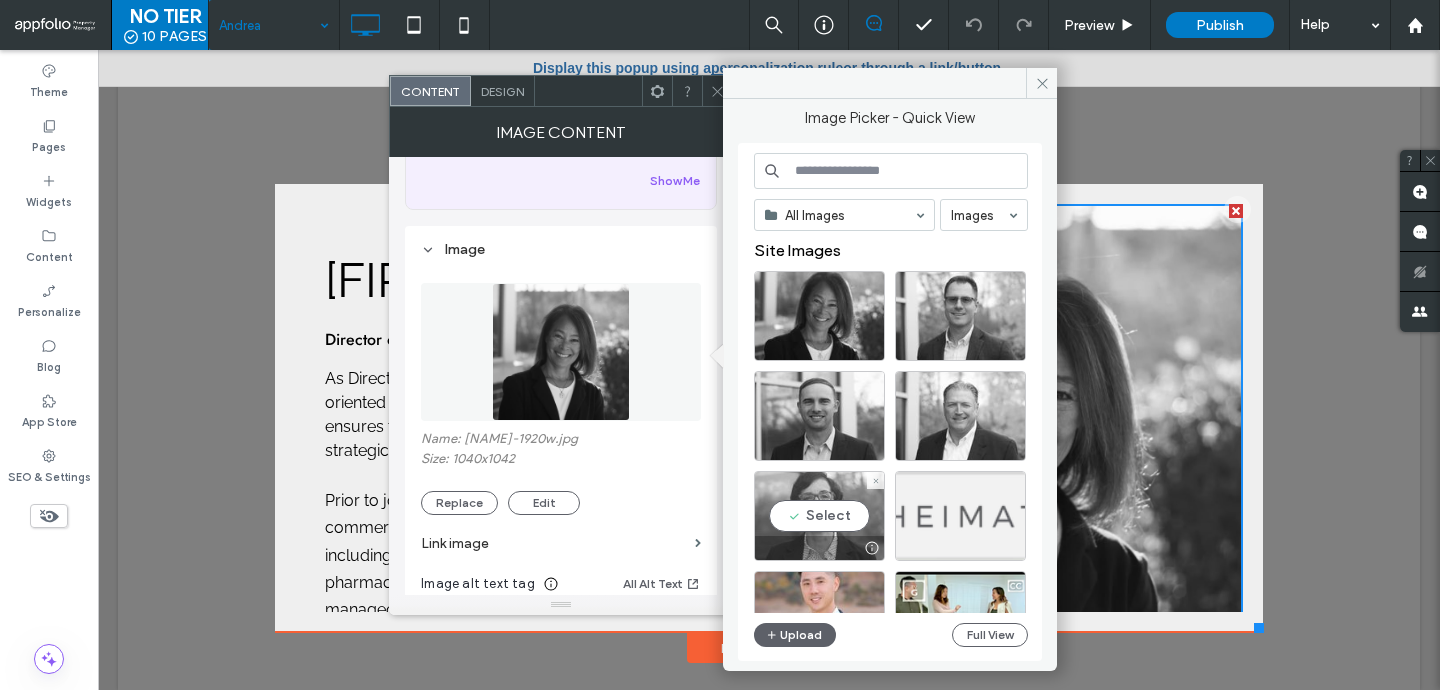 click on "Select" at bounding box center [819, 516] 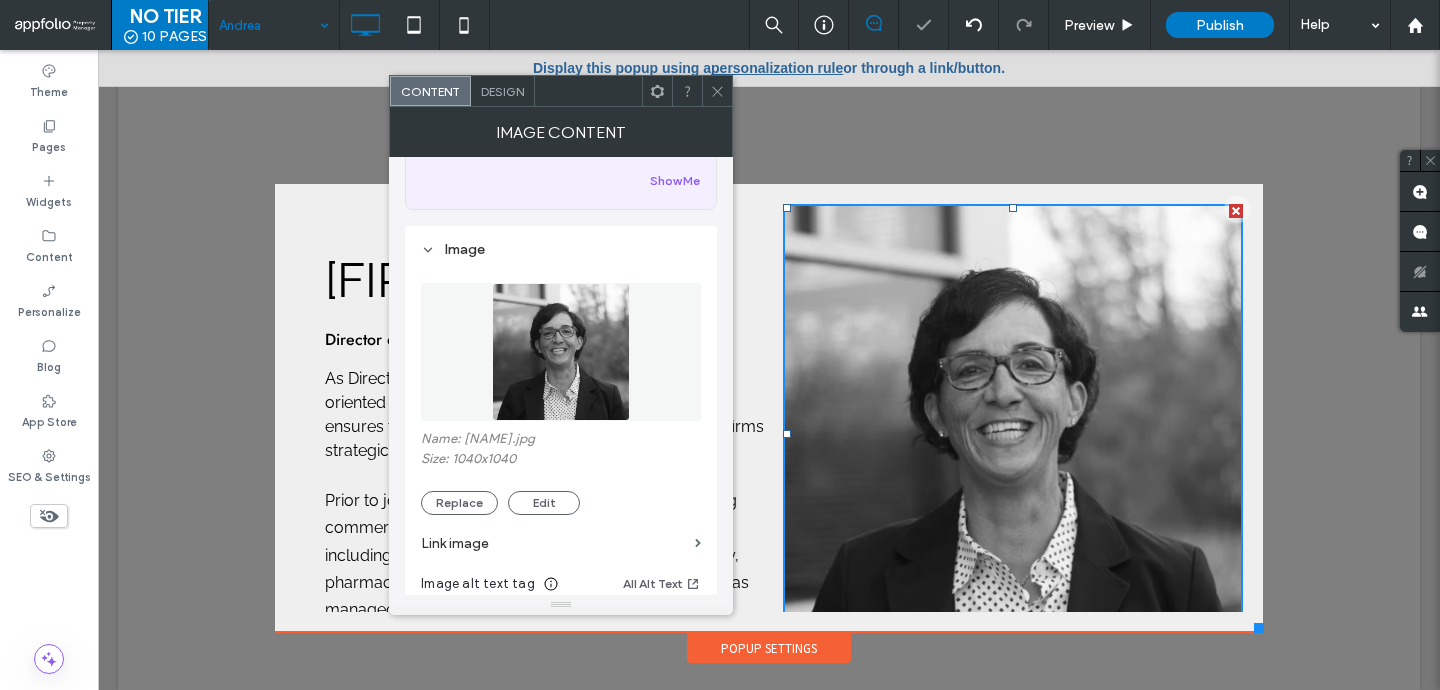 click 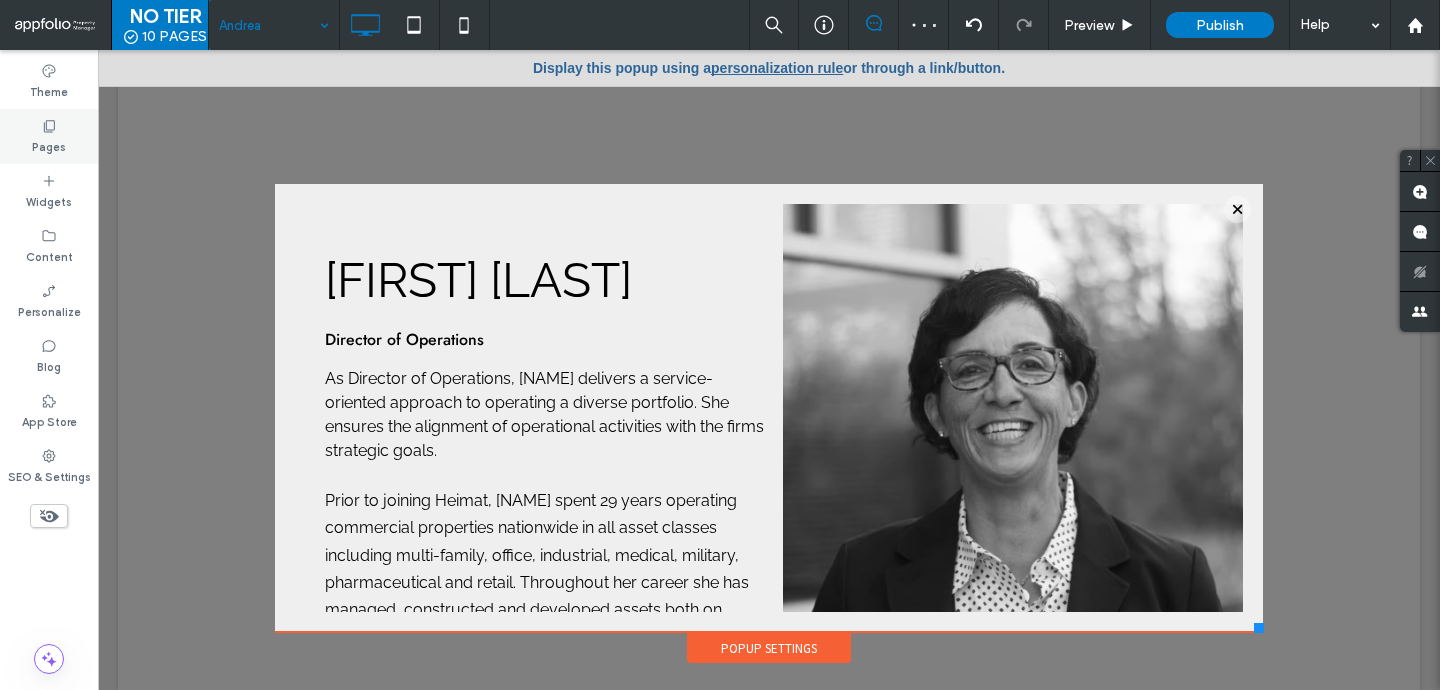click on "Pages" at bounding box center [49, 136] 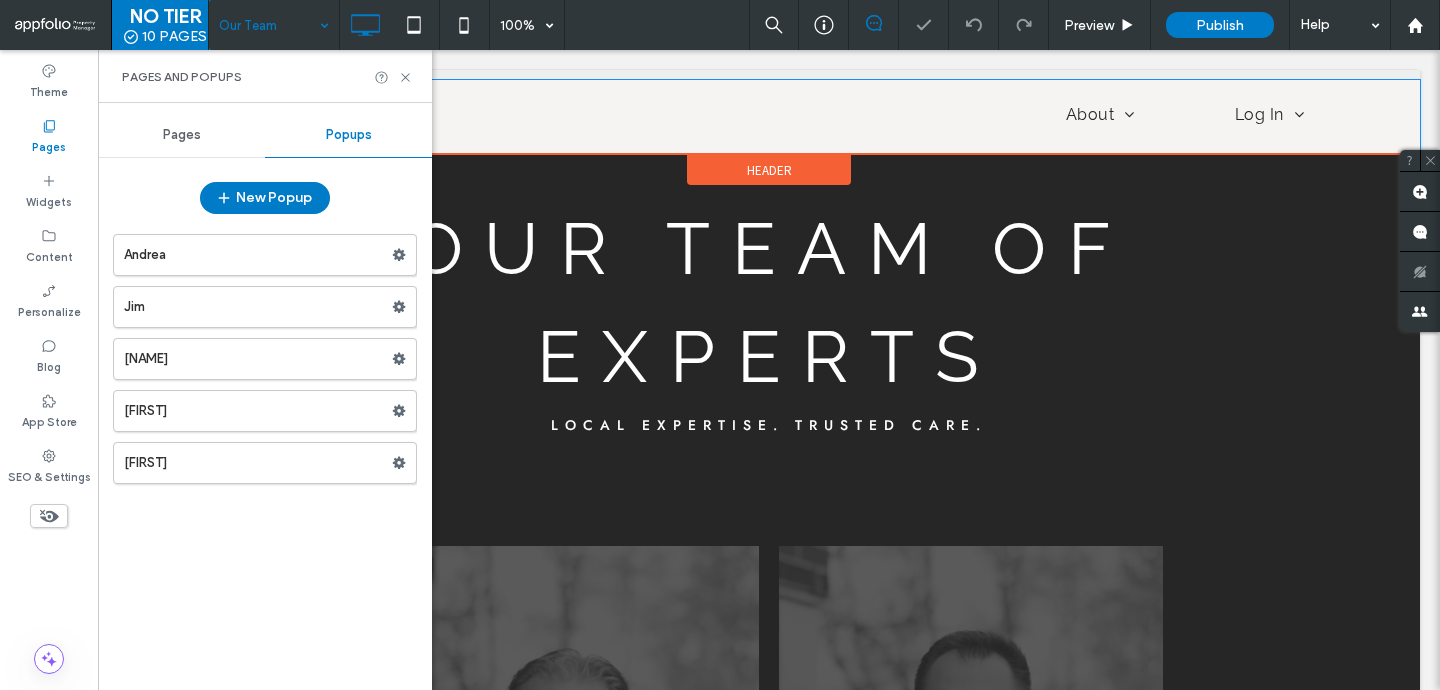 scroll, scrollTop: 0, scrollLeft: 0, axis: both 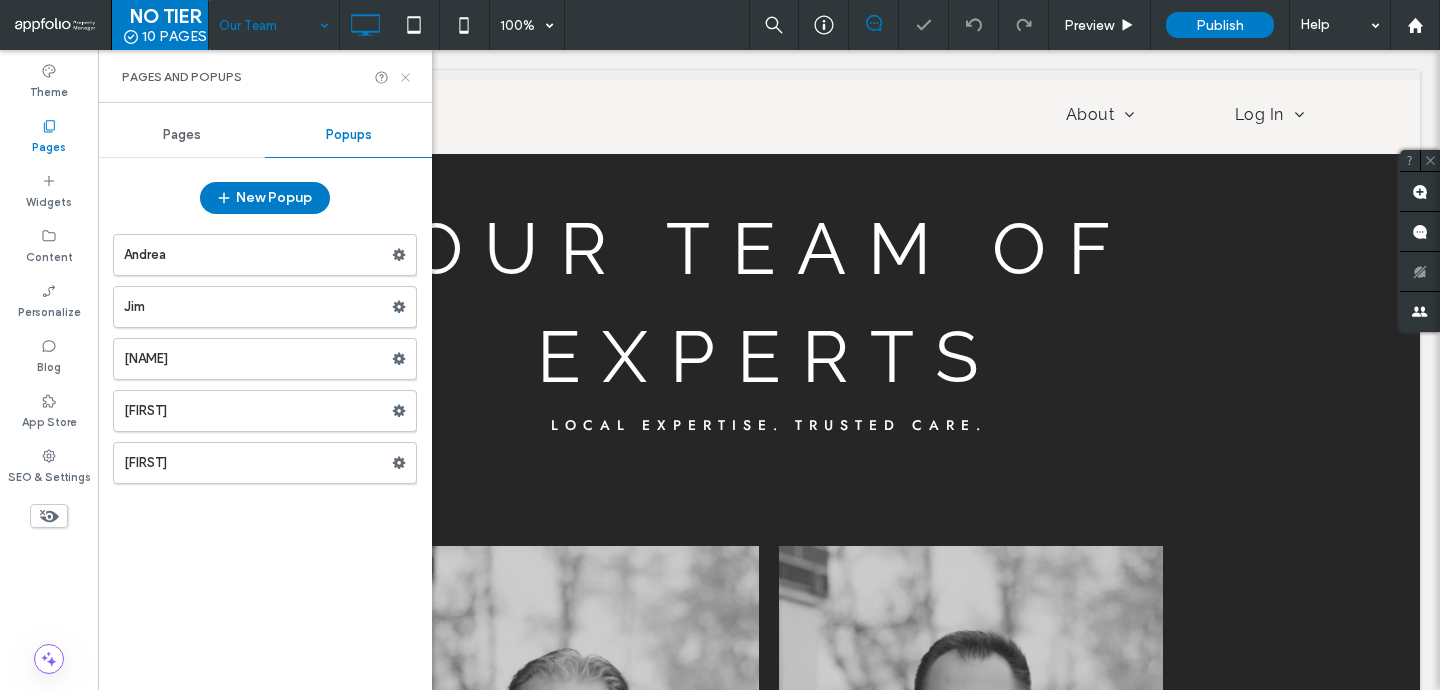 click 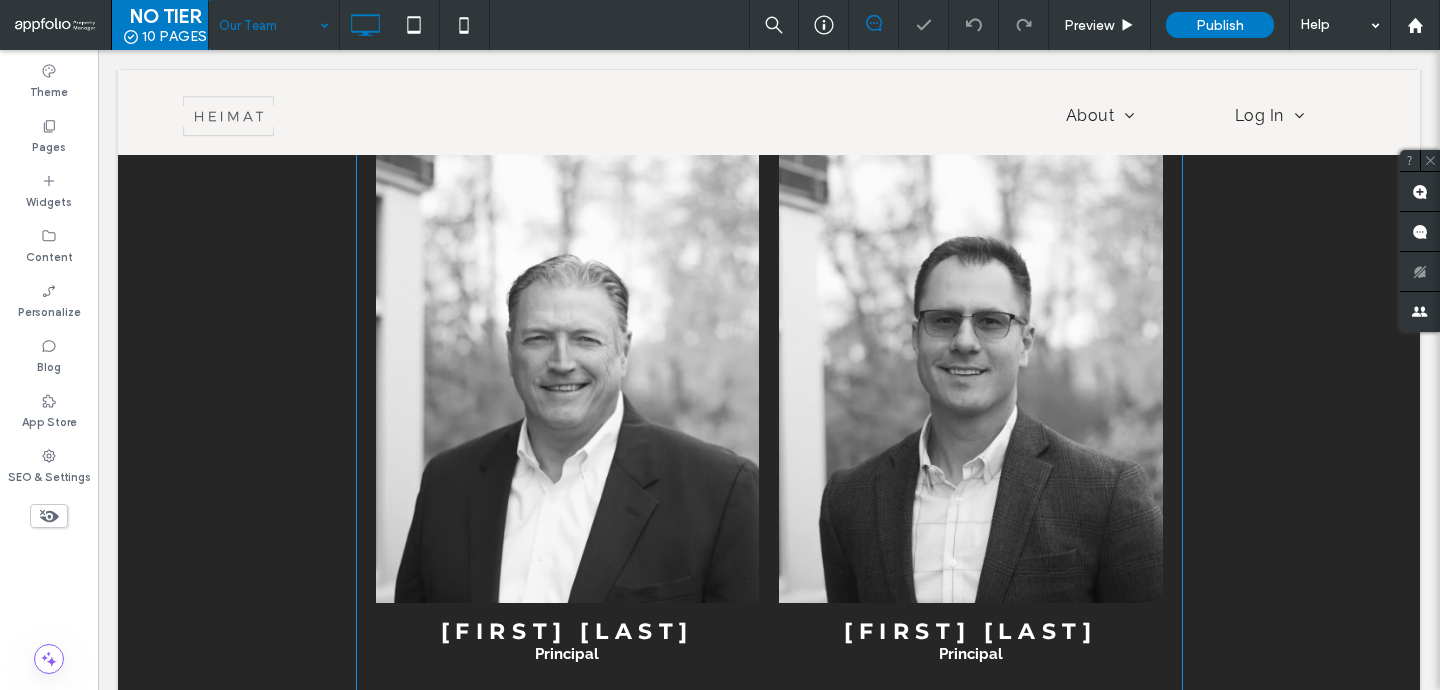 scroll, scrollTop: 469, scrollLeft: 0, axis: vertical 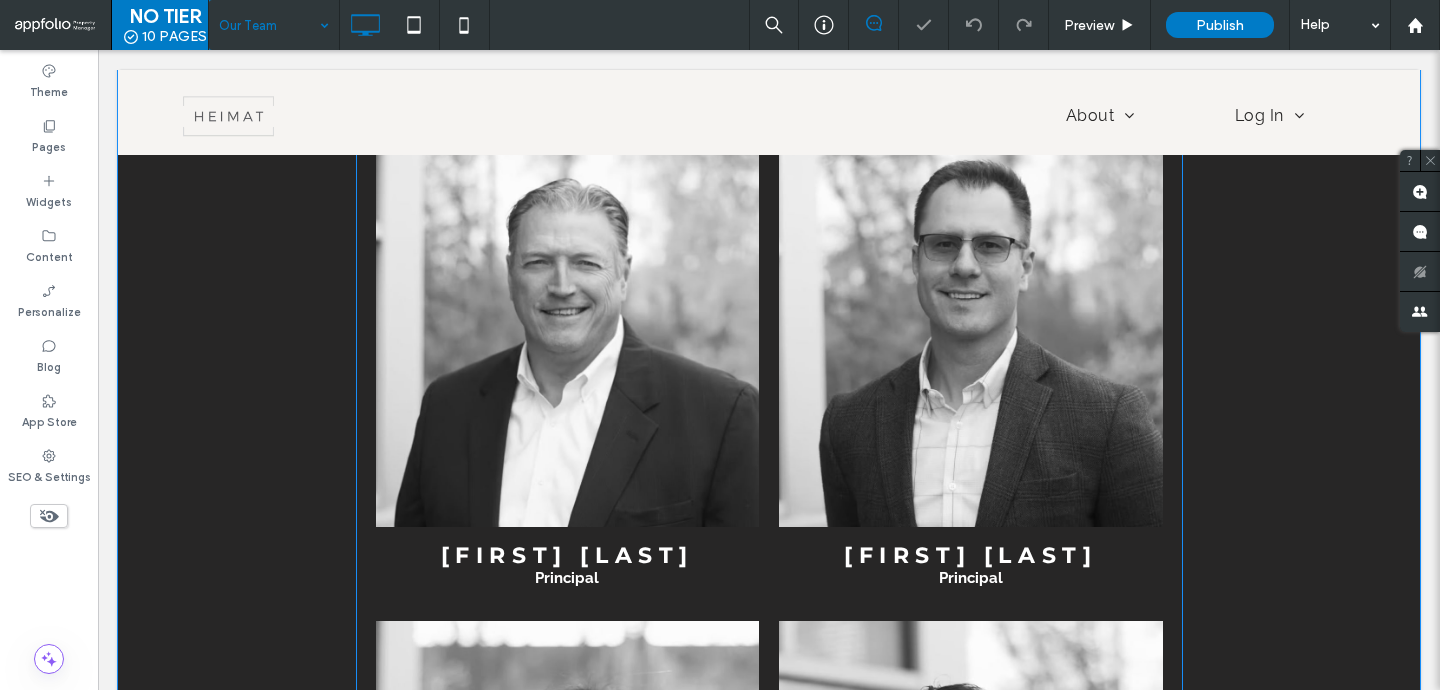 click at bounding box center [568, 301] 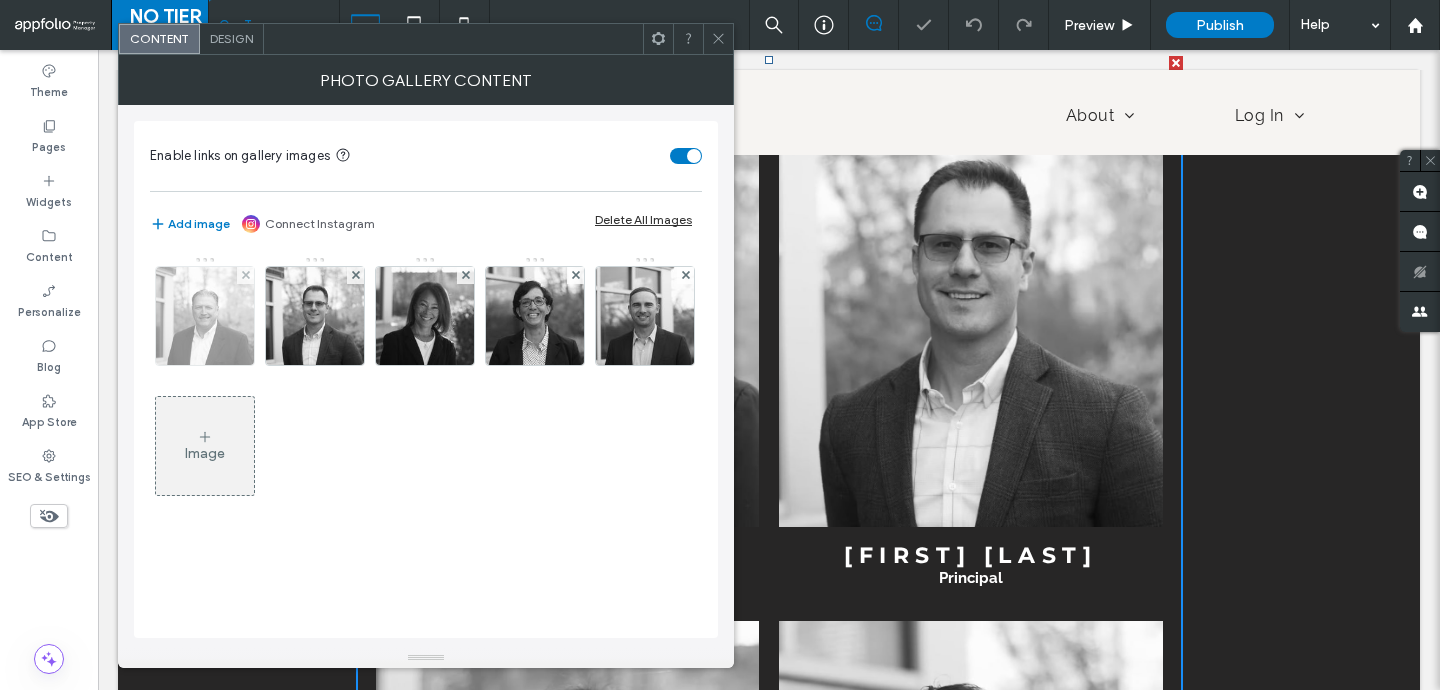 click at bounding box center [205, 316] 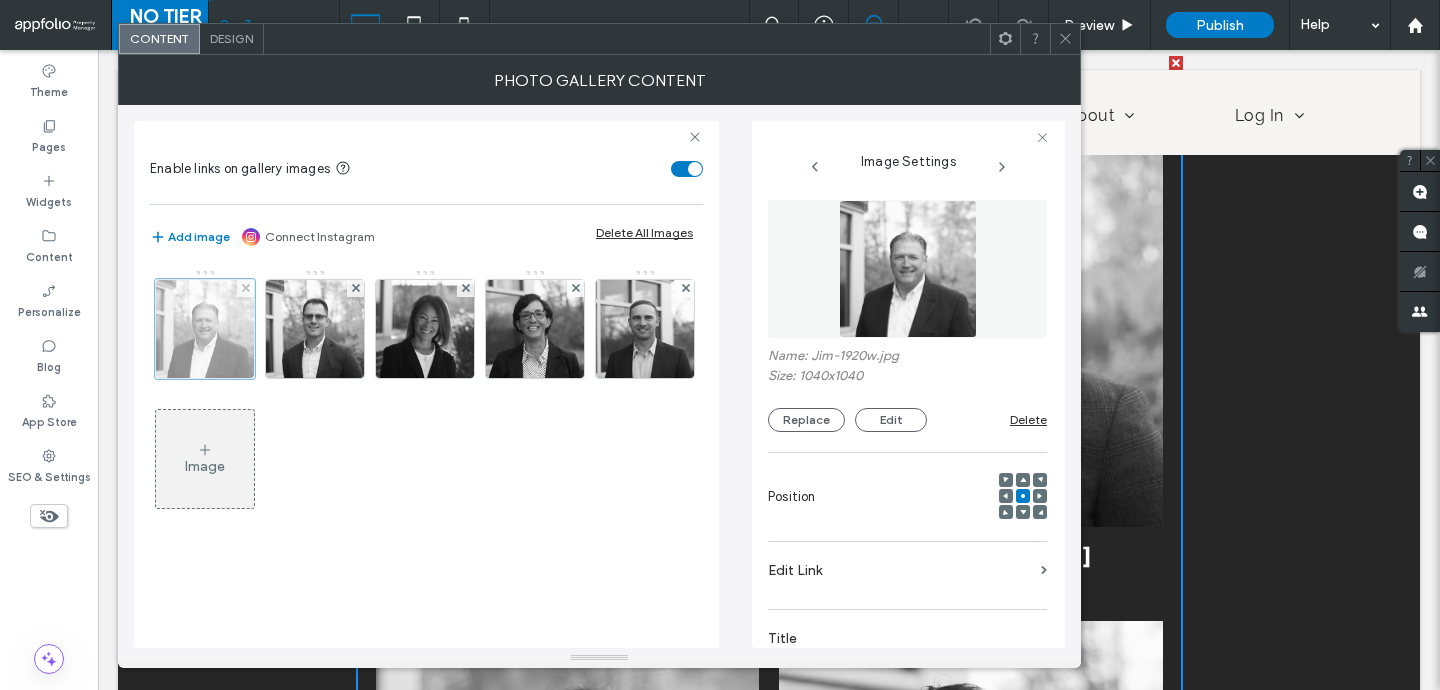 scroll, scrollTop: 0, scrollLeft: 17, axis: horizontal 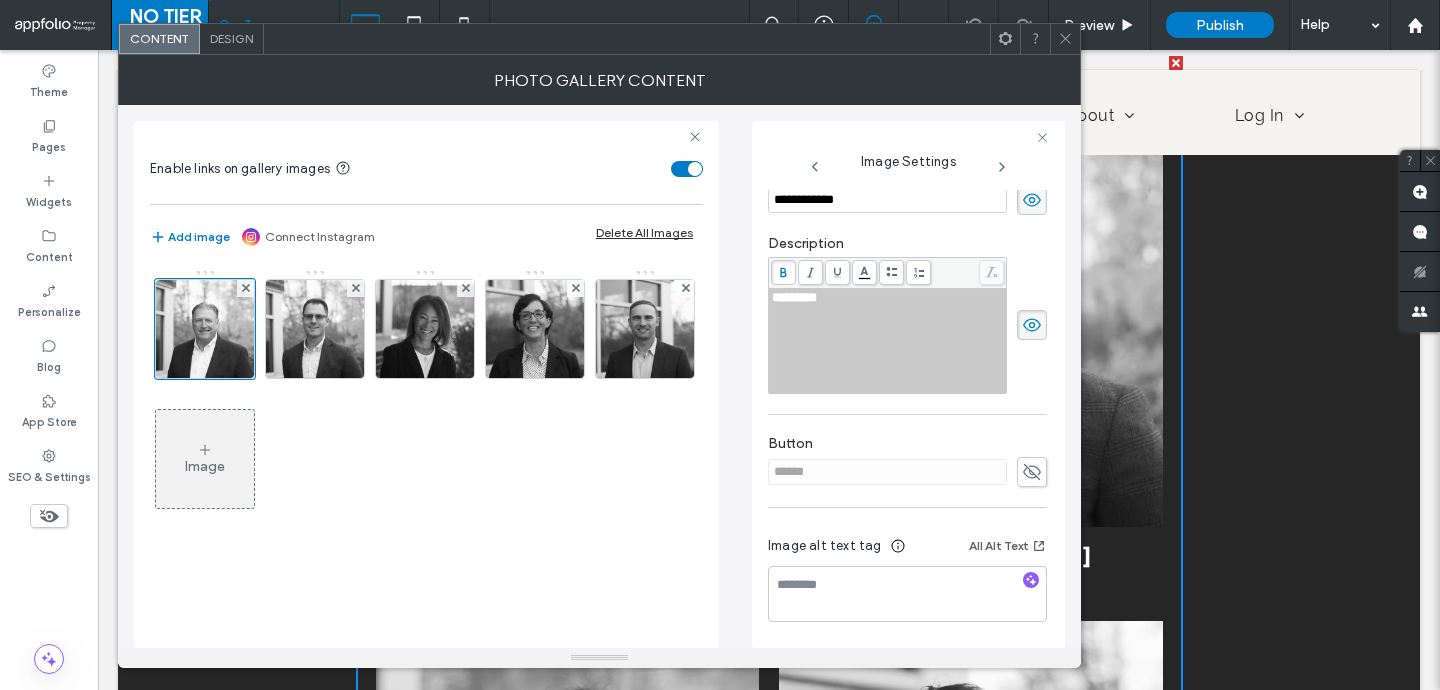 click on "**********" at bounding box center (908, 384) 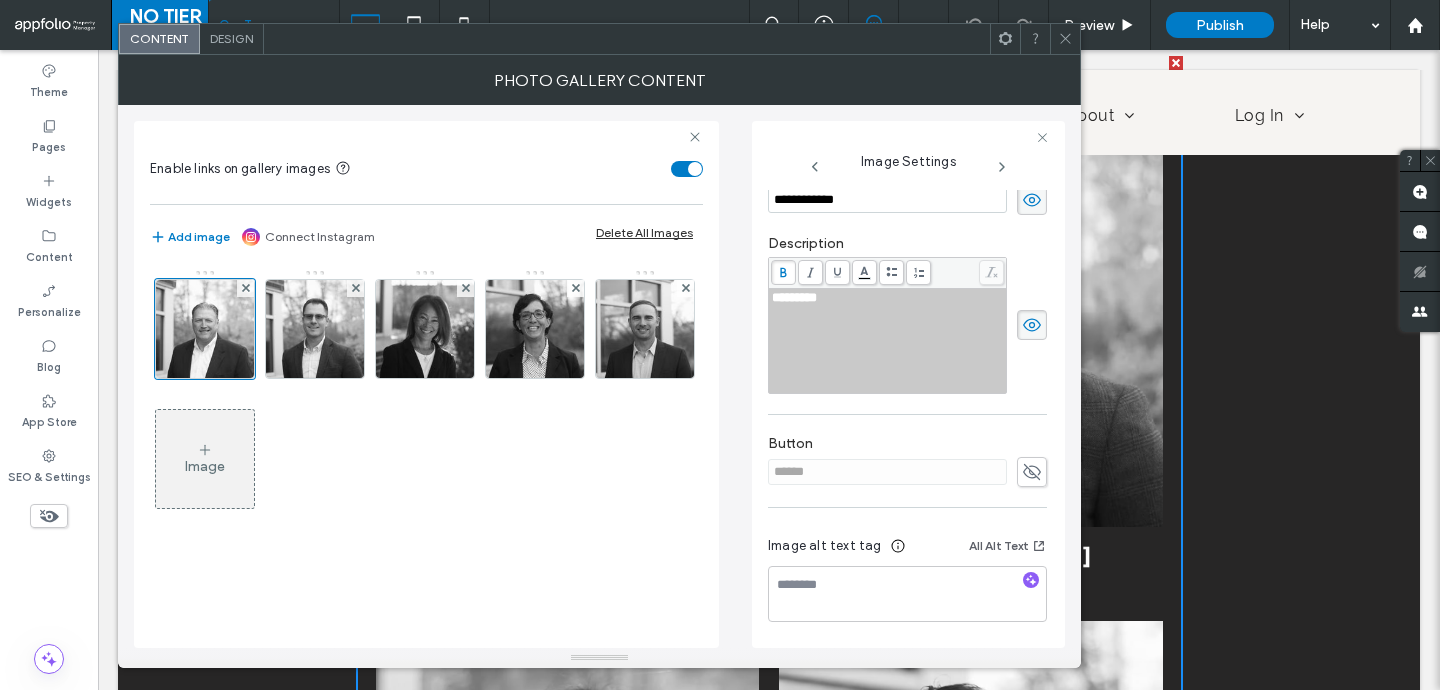click 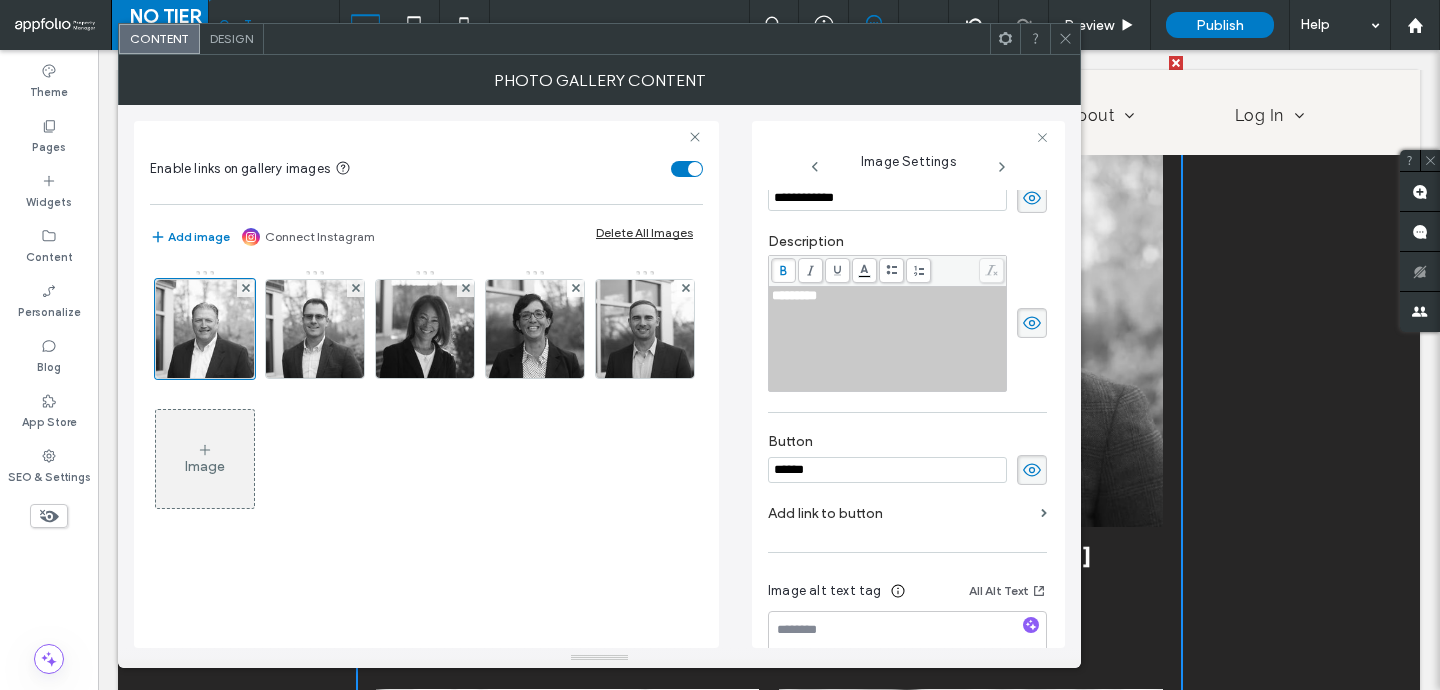click on "******" at bounding box center (887, 470) 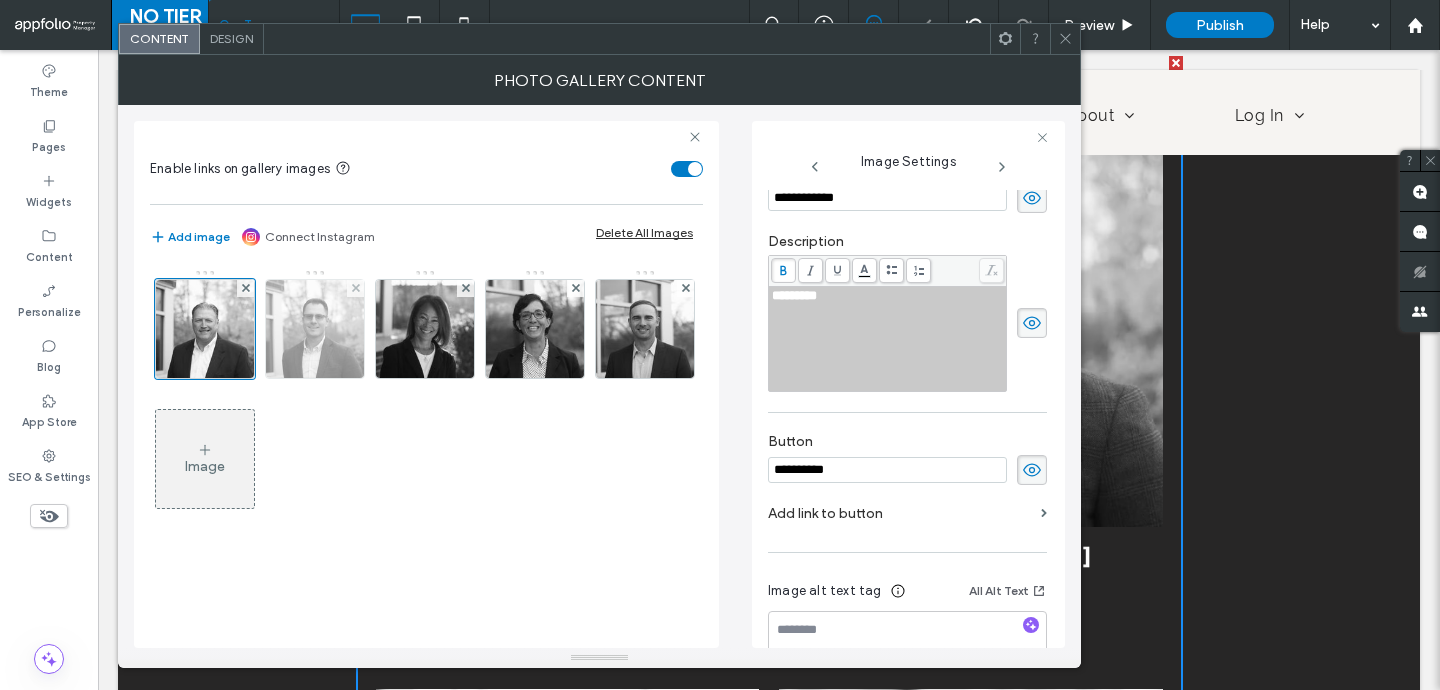 click at bounding box center (315, 329) 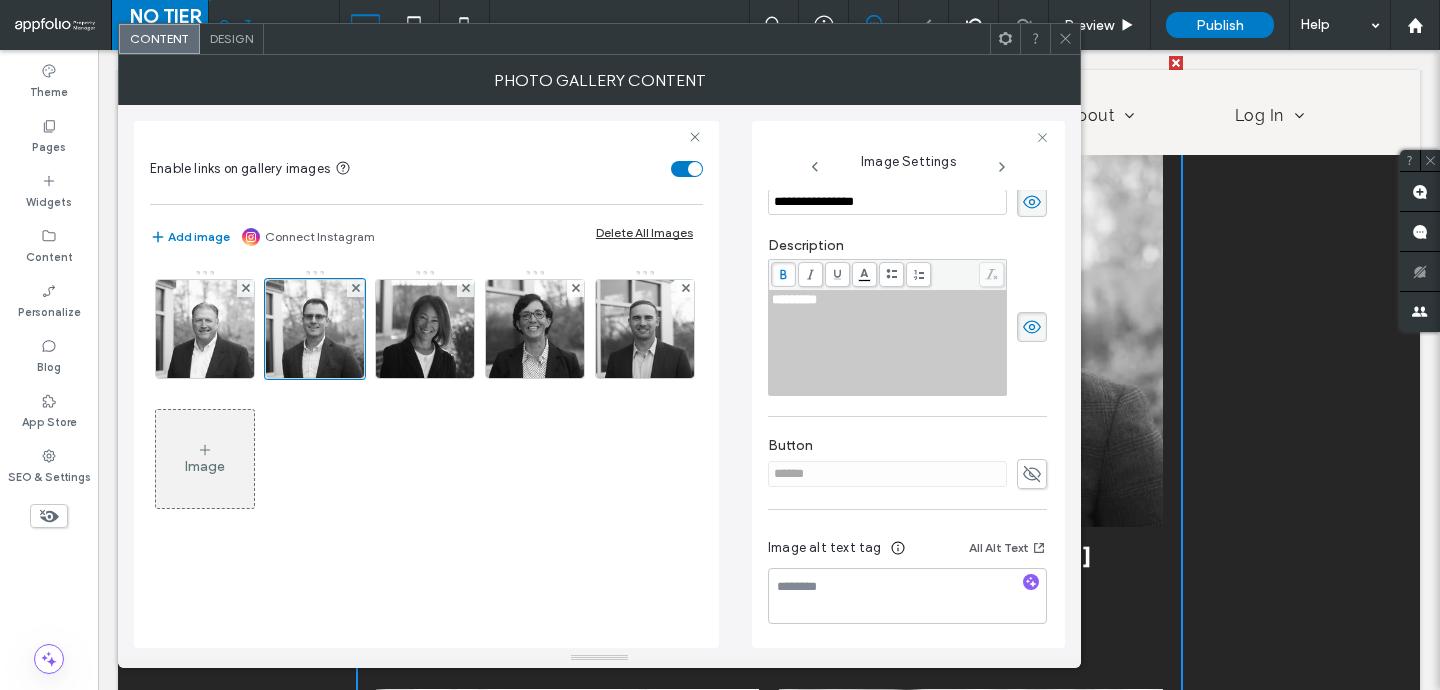 click 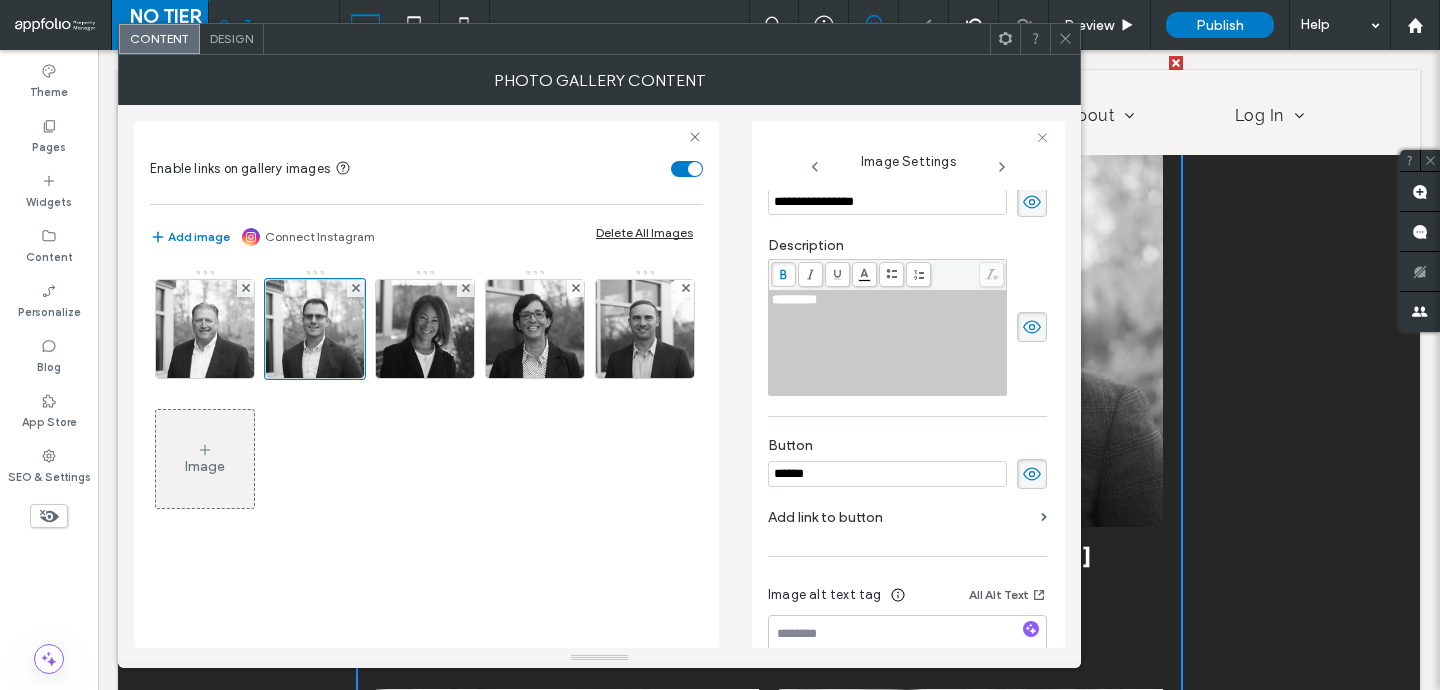 click on "******" at bounding box center [887, 474] 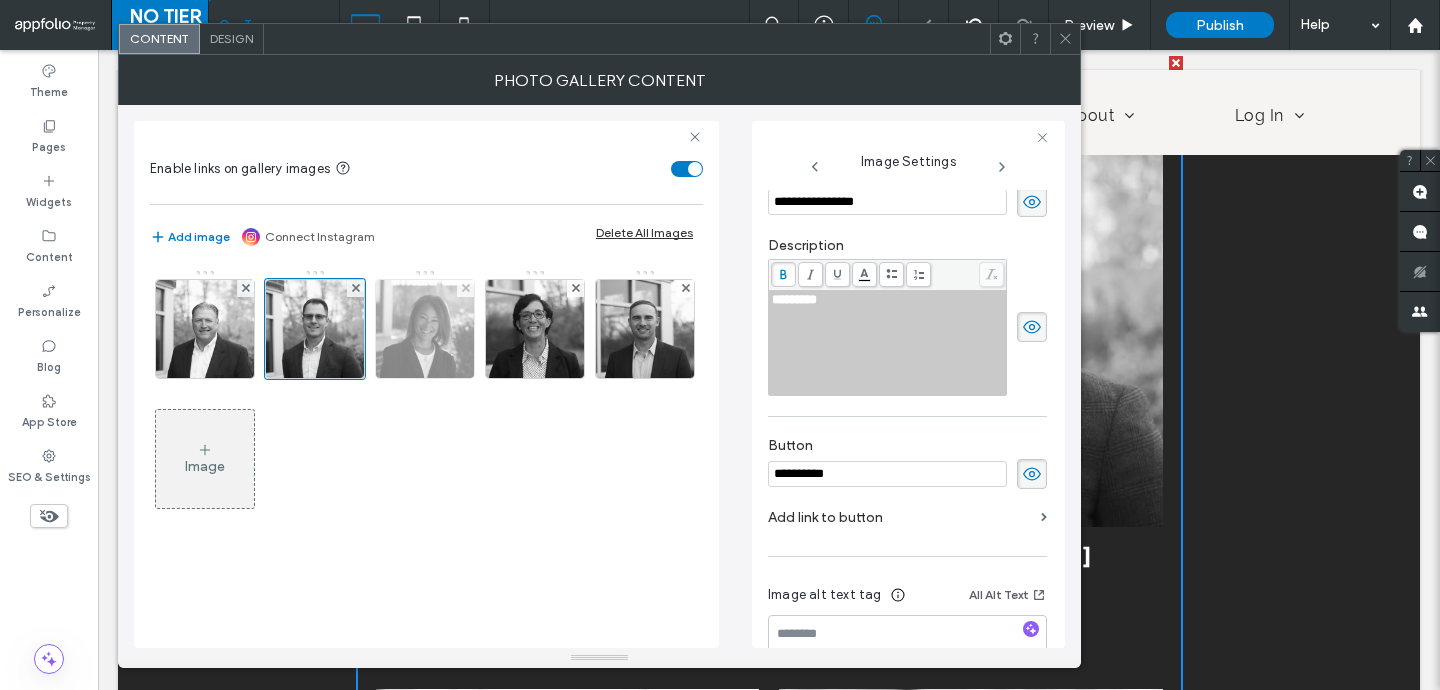 click at bounding box center (425, 329) 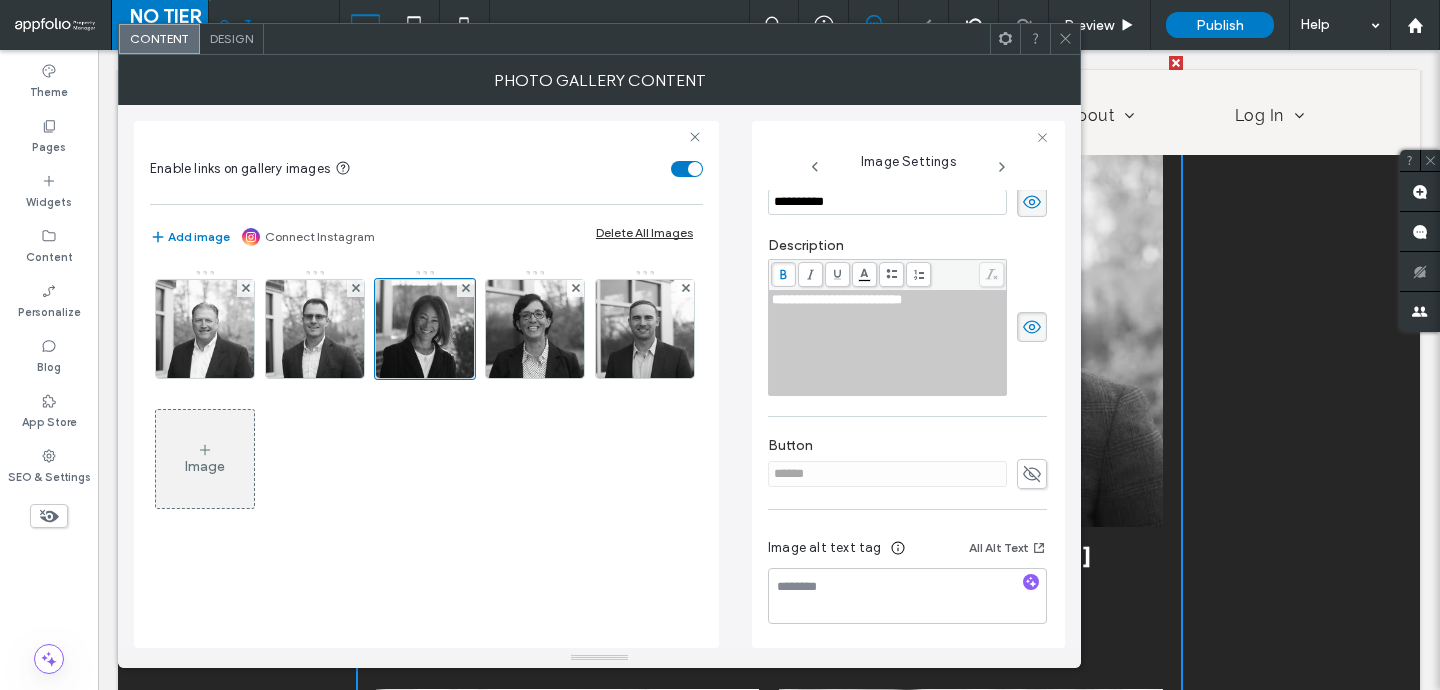 click at bounding box center [1032, 474] 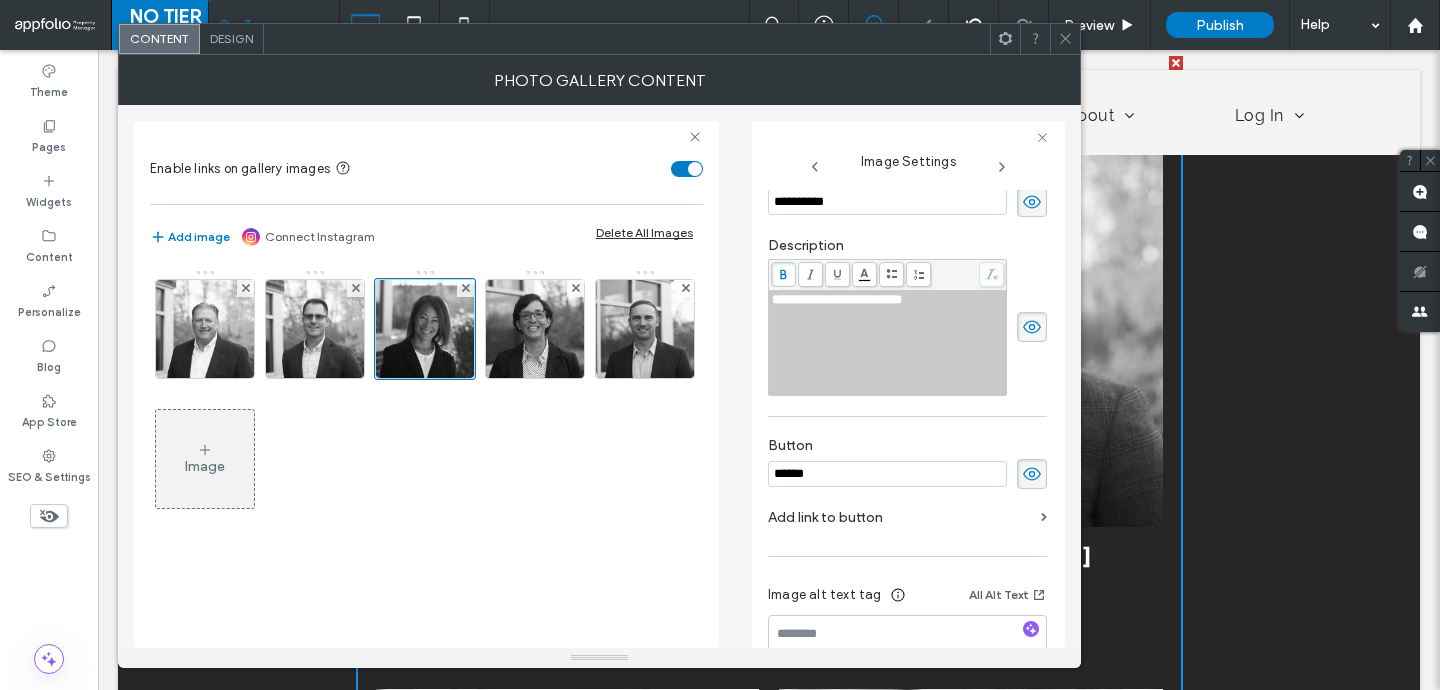 click on "******" at bounding box center [887, 474] 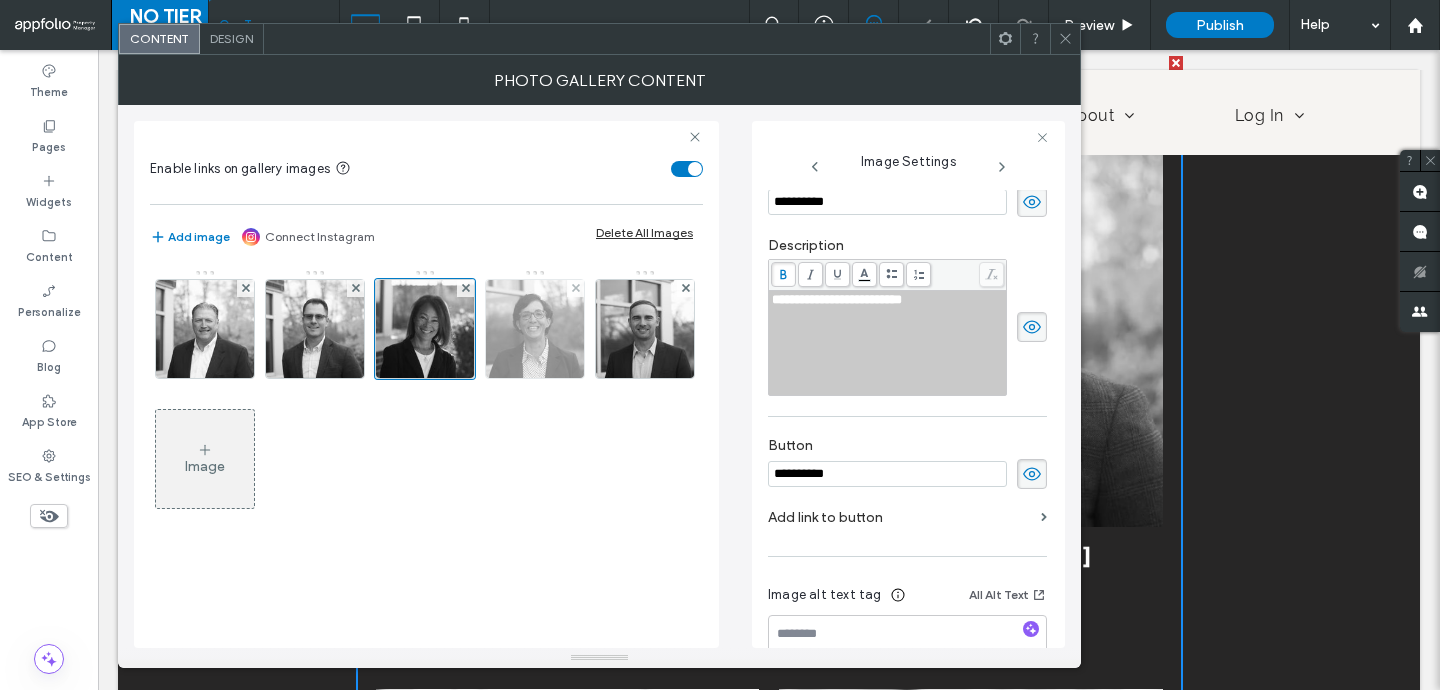 click at bounding box center [535, 329] 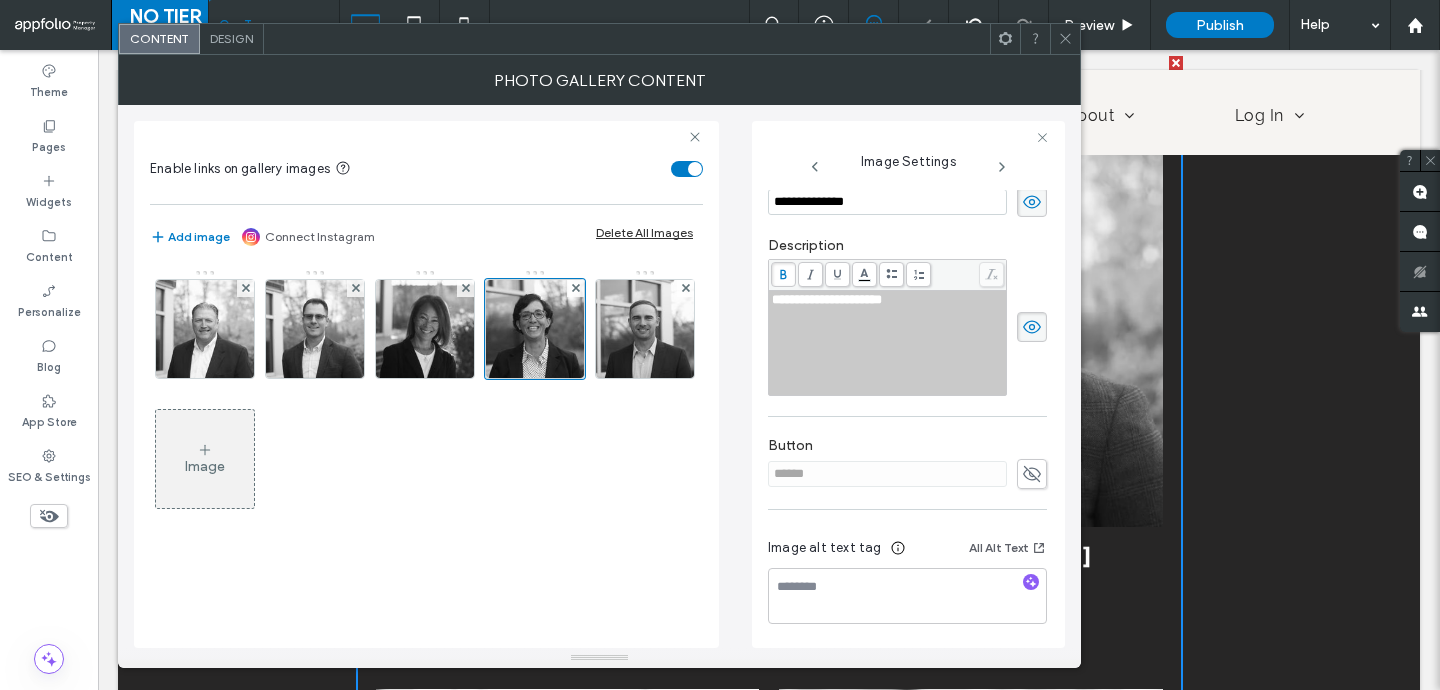 click on "**********" at bounding box center [908, 419] 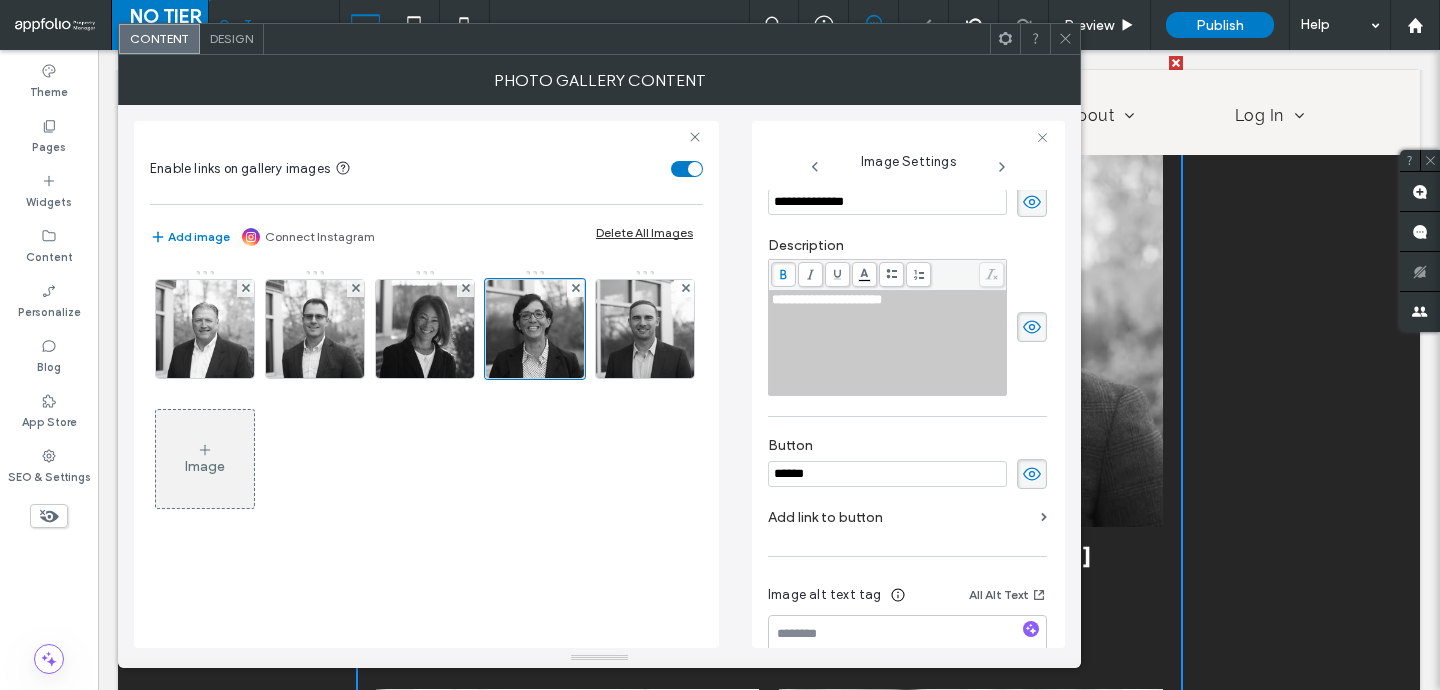 click on "******" at bounding box center [887, 474] 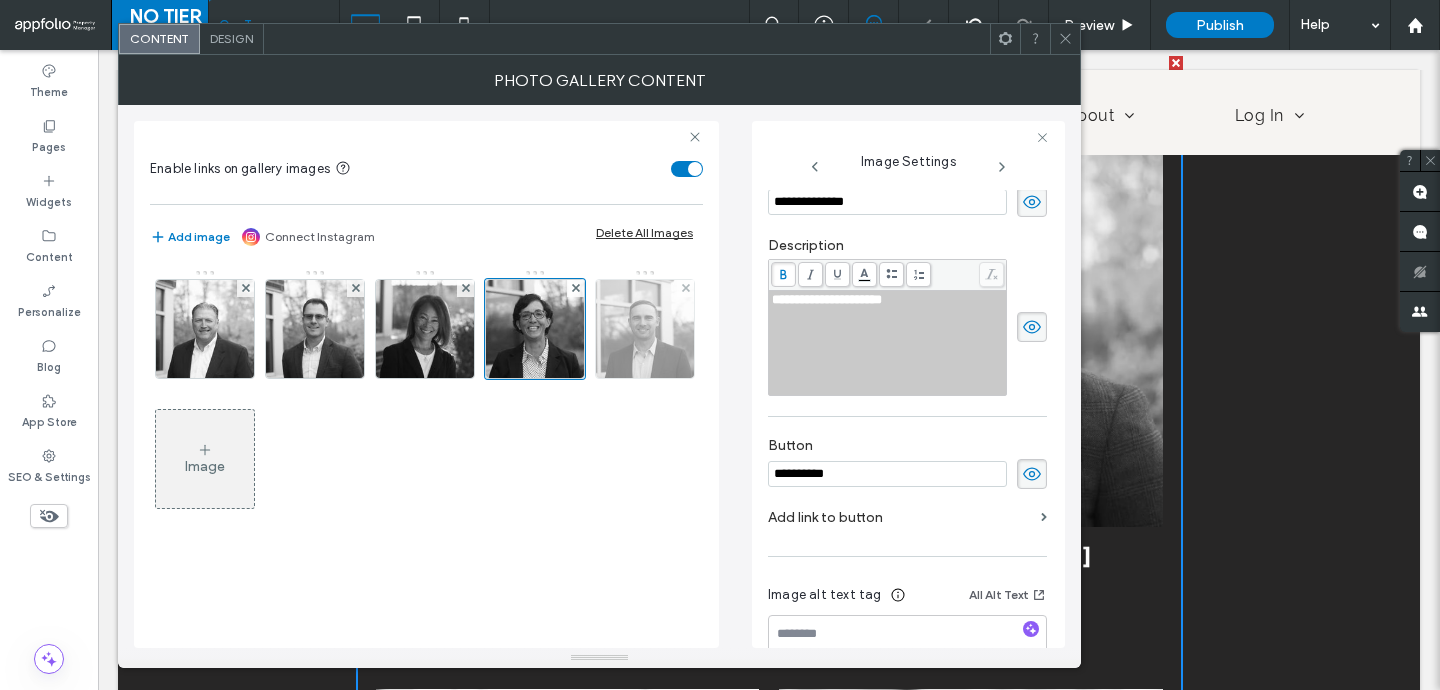 click at bounding box center (645, 329) 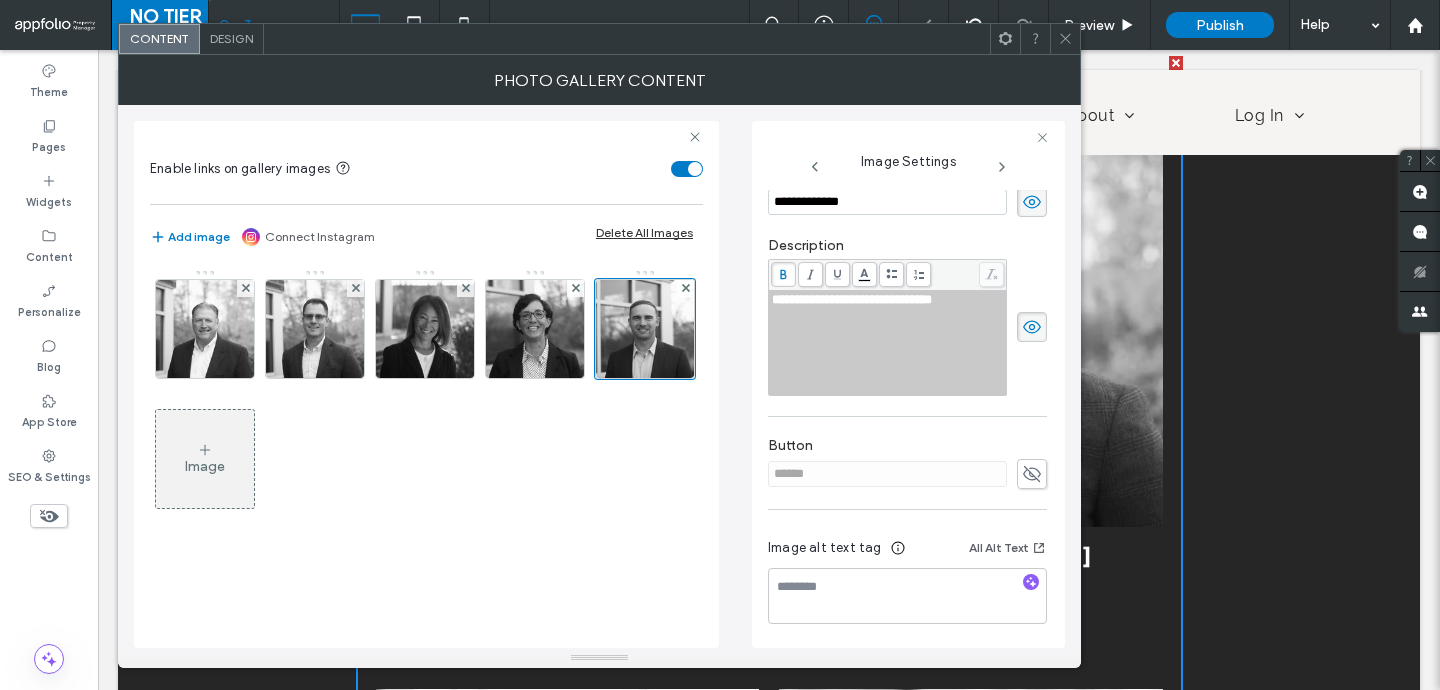 click 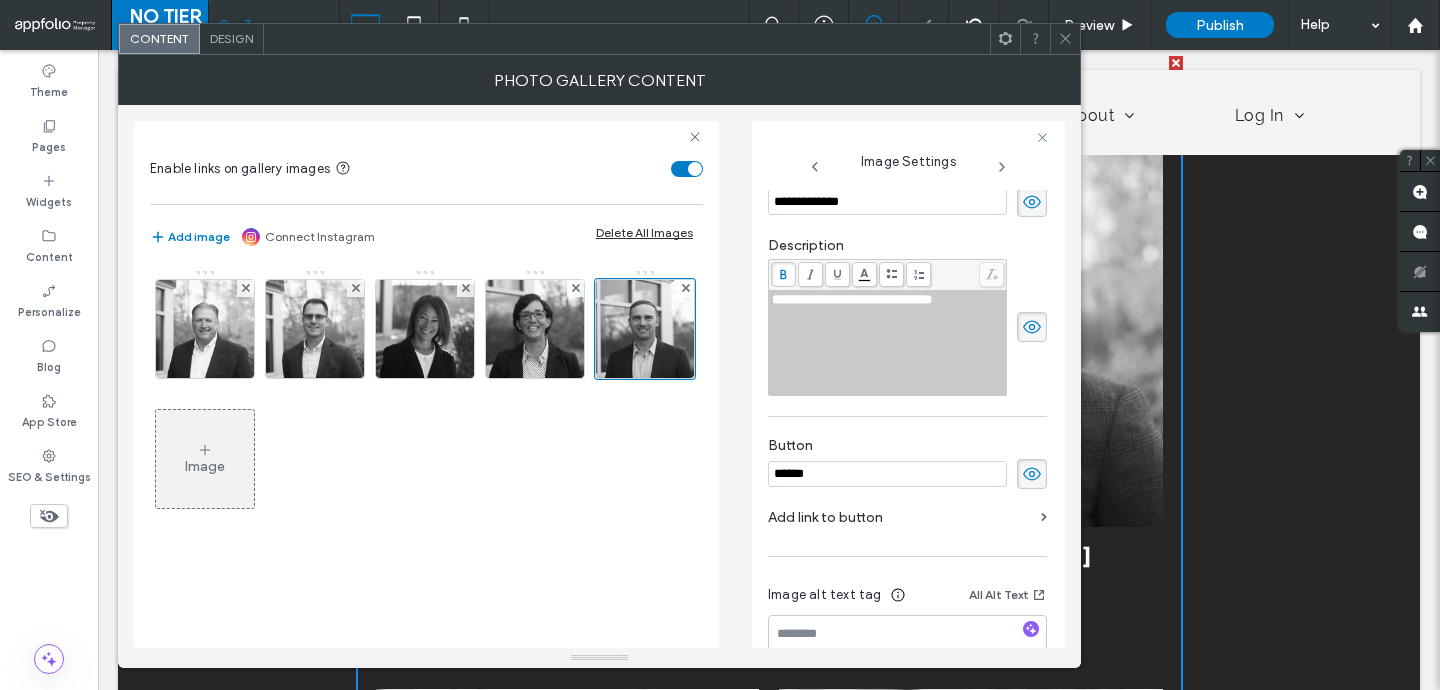 click on "******" at bounding box center (887, 474) 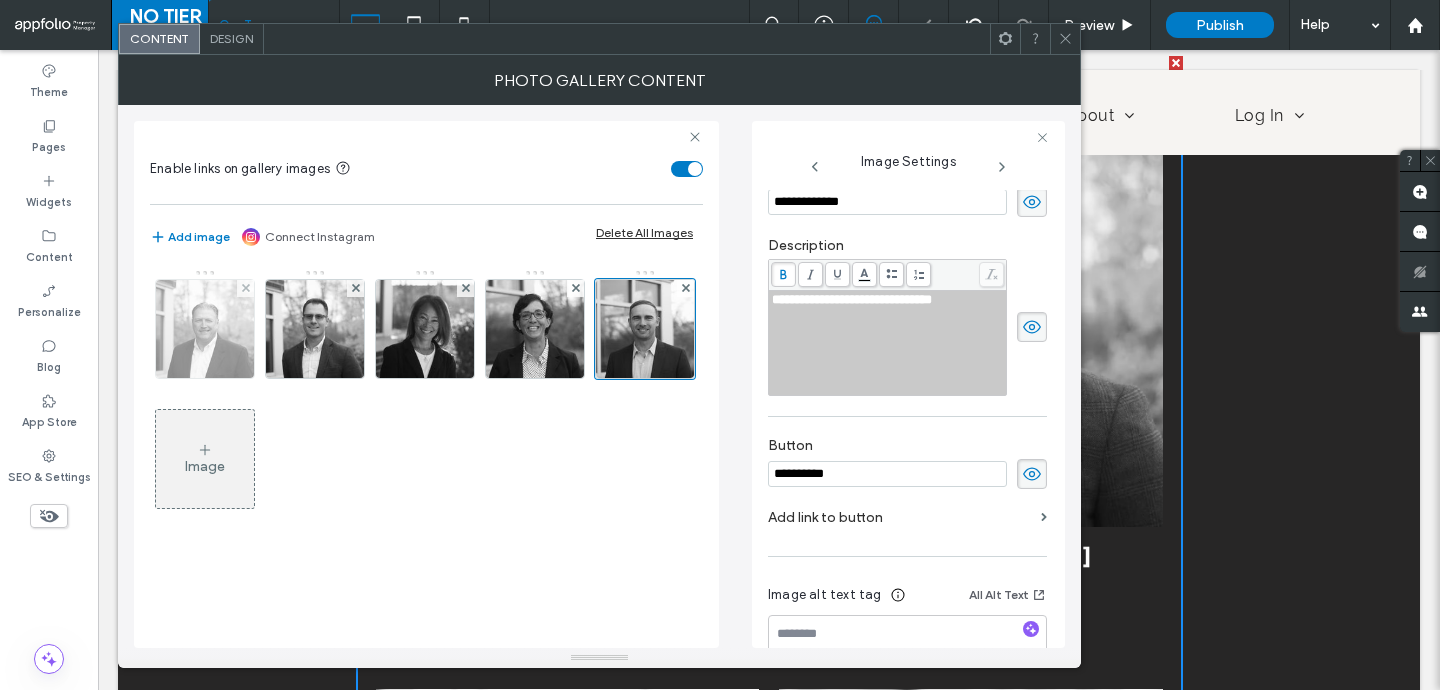 click at bounding box center [205, 329] 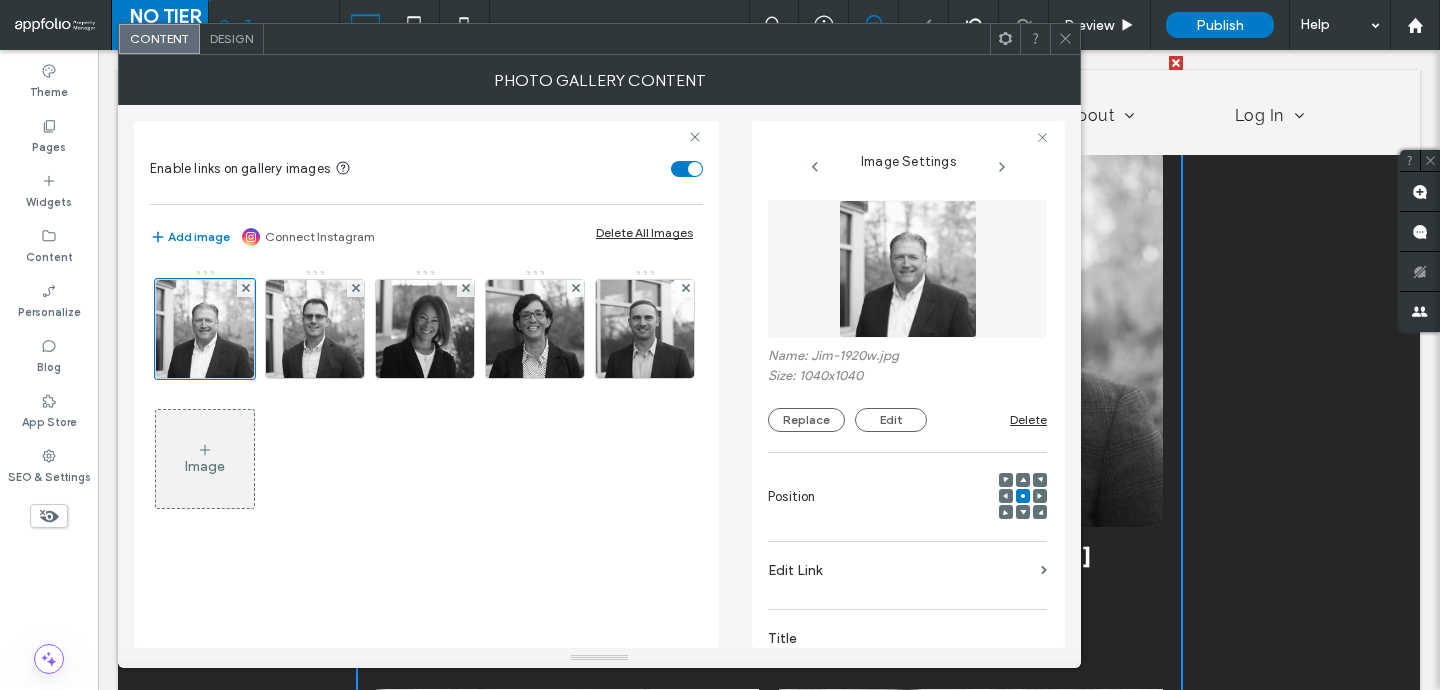 scroll, scrollTop: 56, scrollLeft: 0, axis: vertical 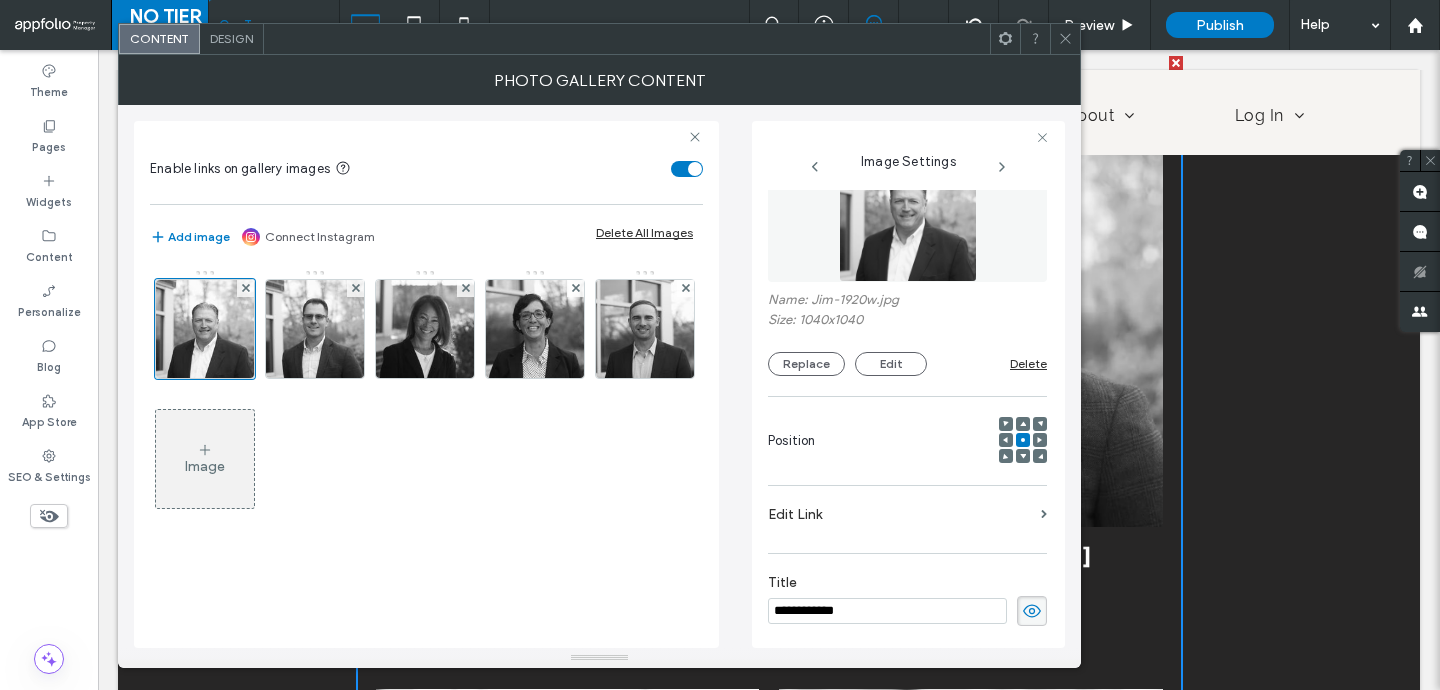 click on "Edit Link" at bounding box center [907, 519] 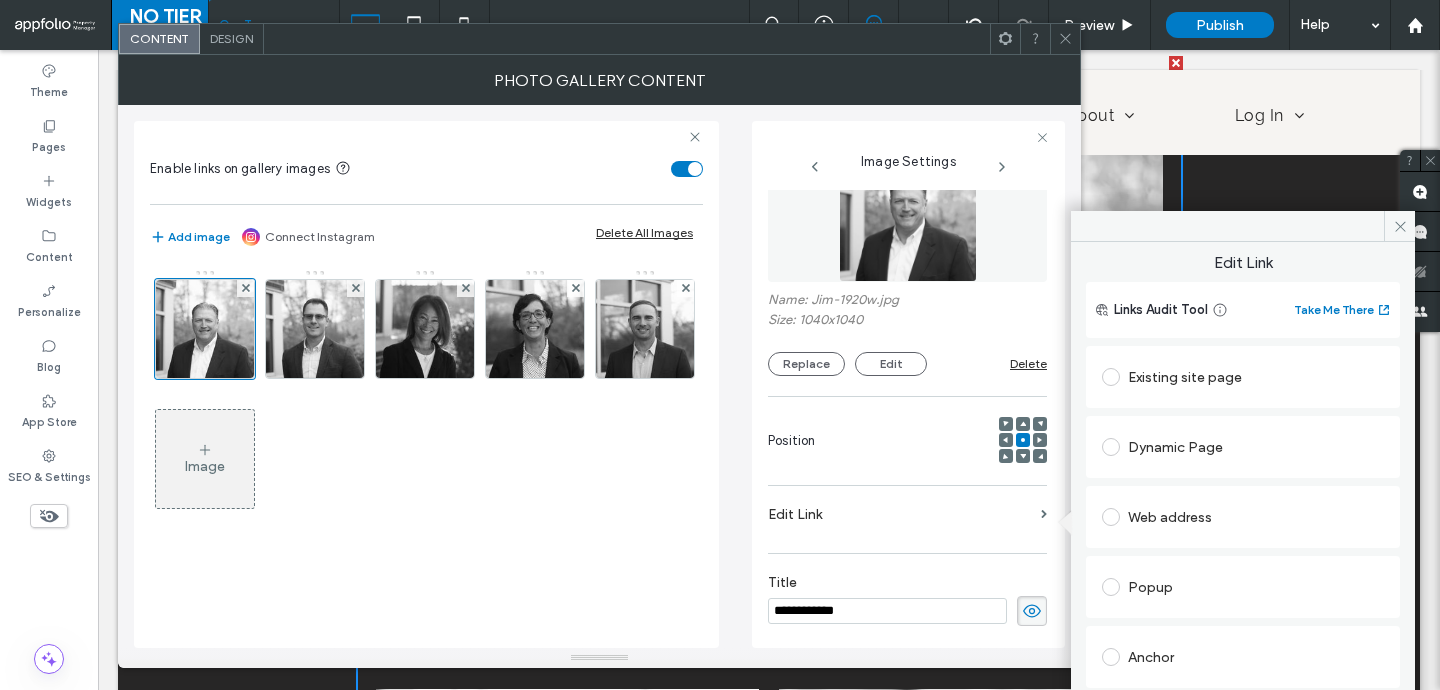 click on "Popup" at bounding box center [1243, 587] 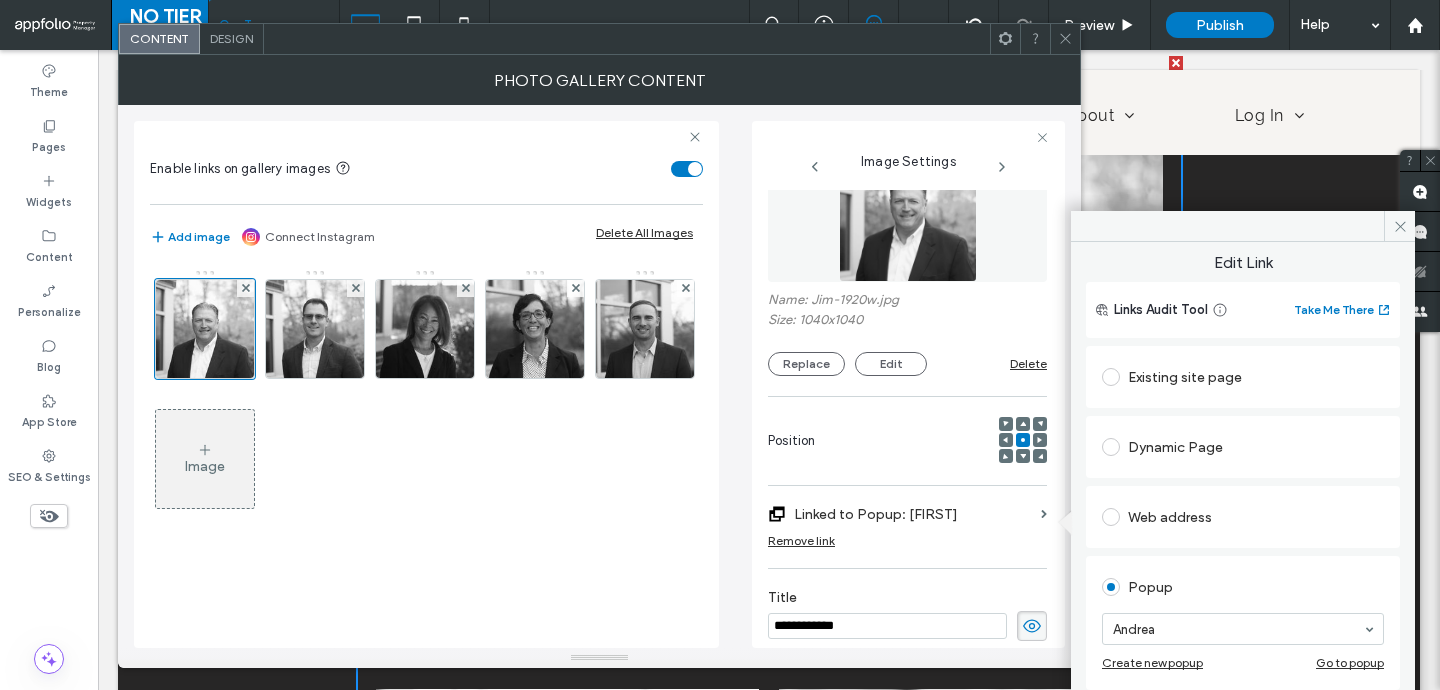 click on "Blog post" at bounding box center [1243, 799] 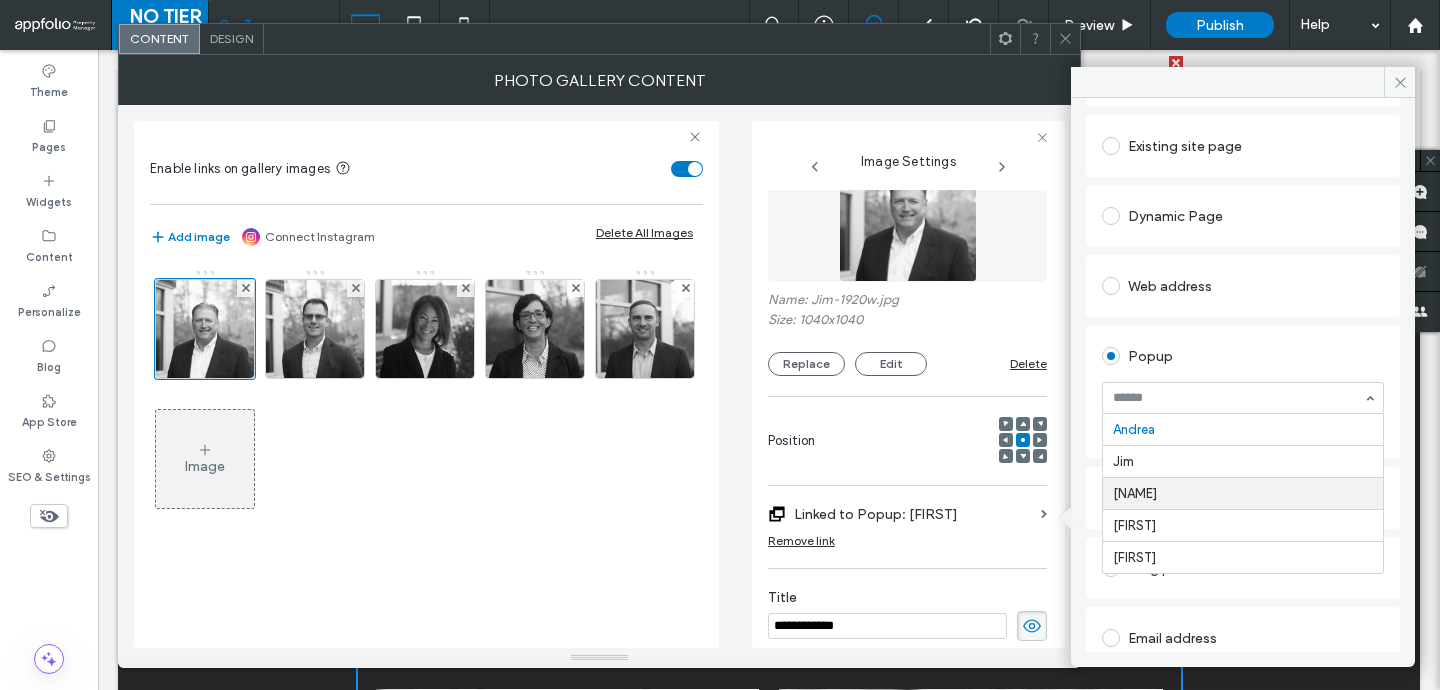 scroll, scrollTop: 136, scrollLeft: 0, axis: vertical 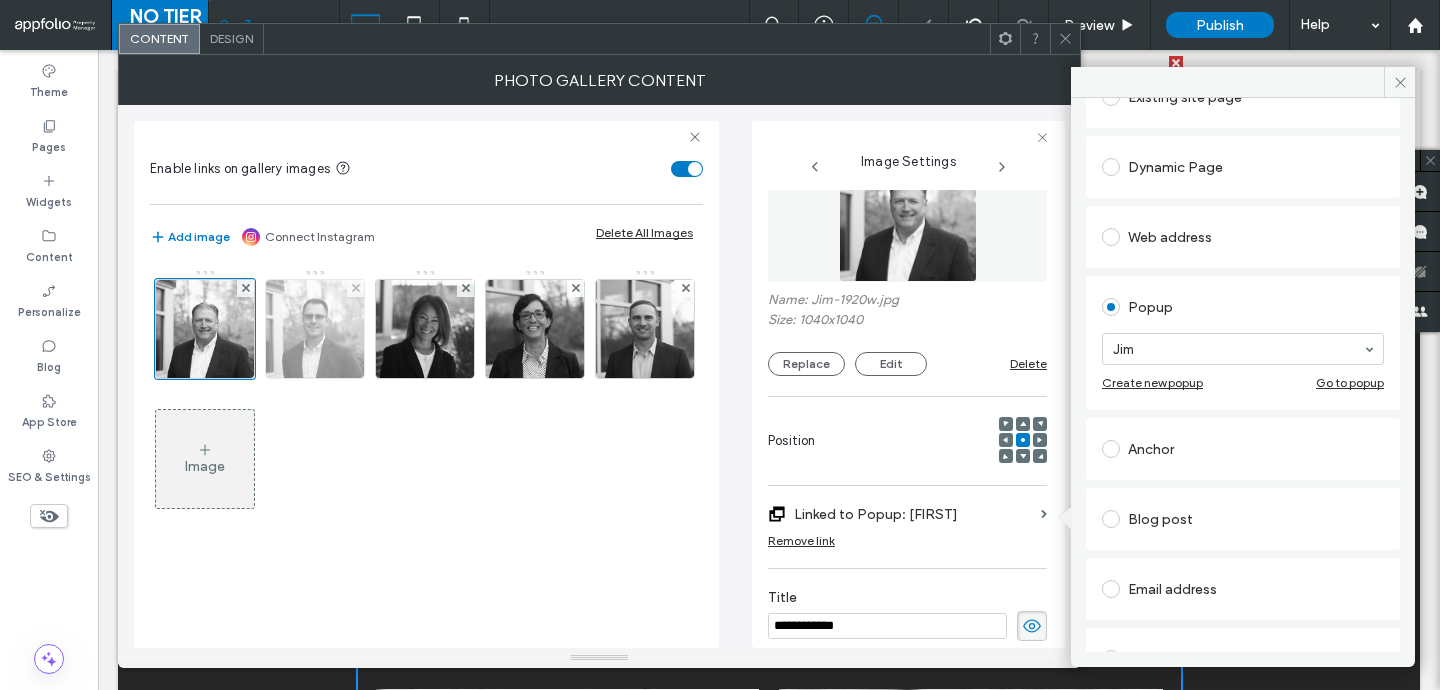 click at bounding box center [315, 329] 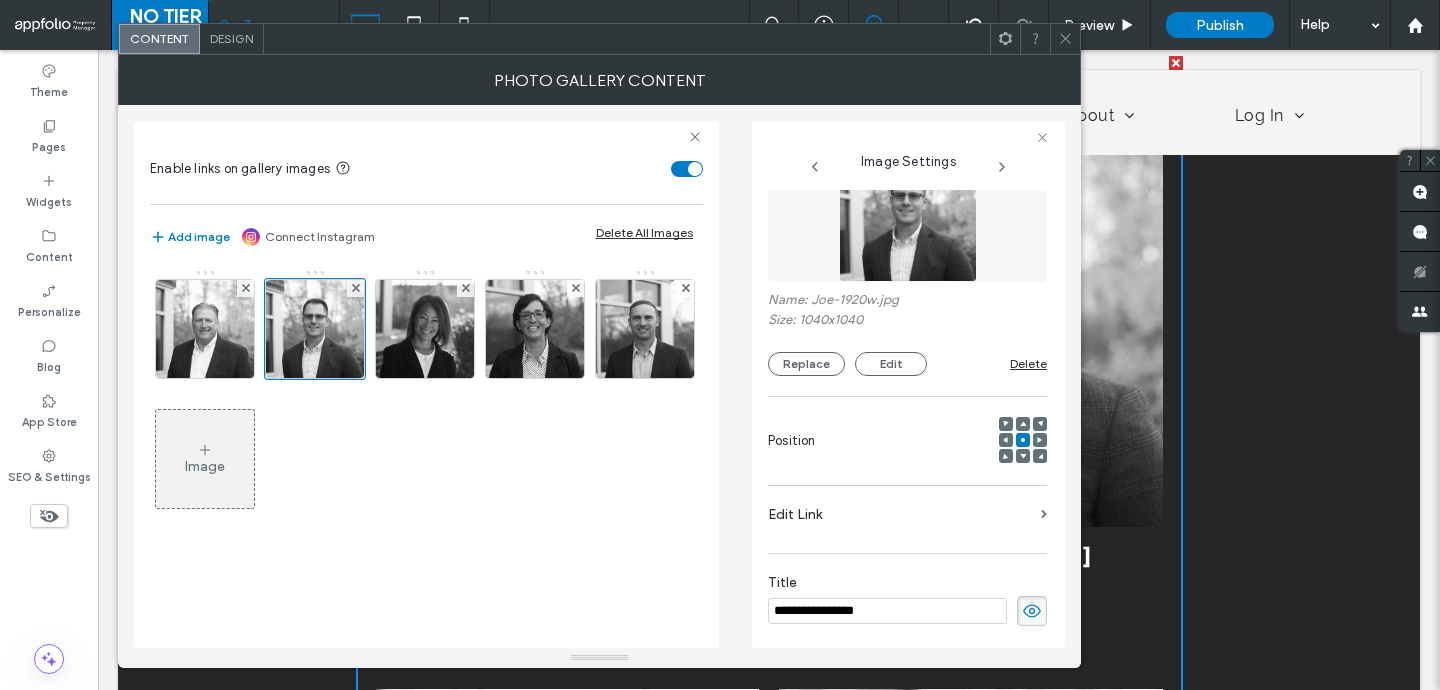click on "Edit Link" at bounding box center [900, 514] 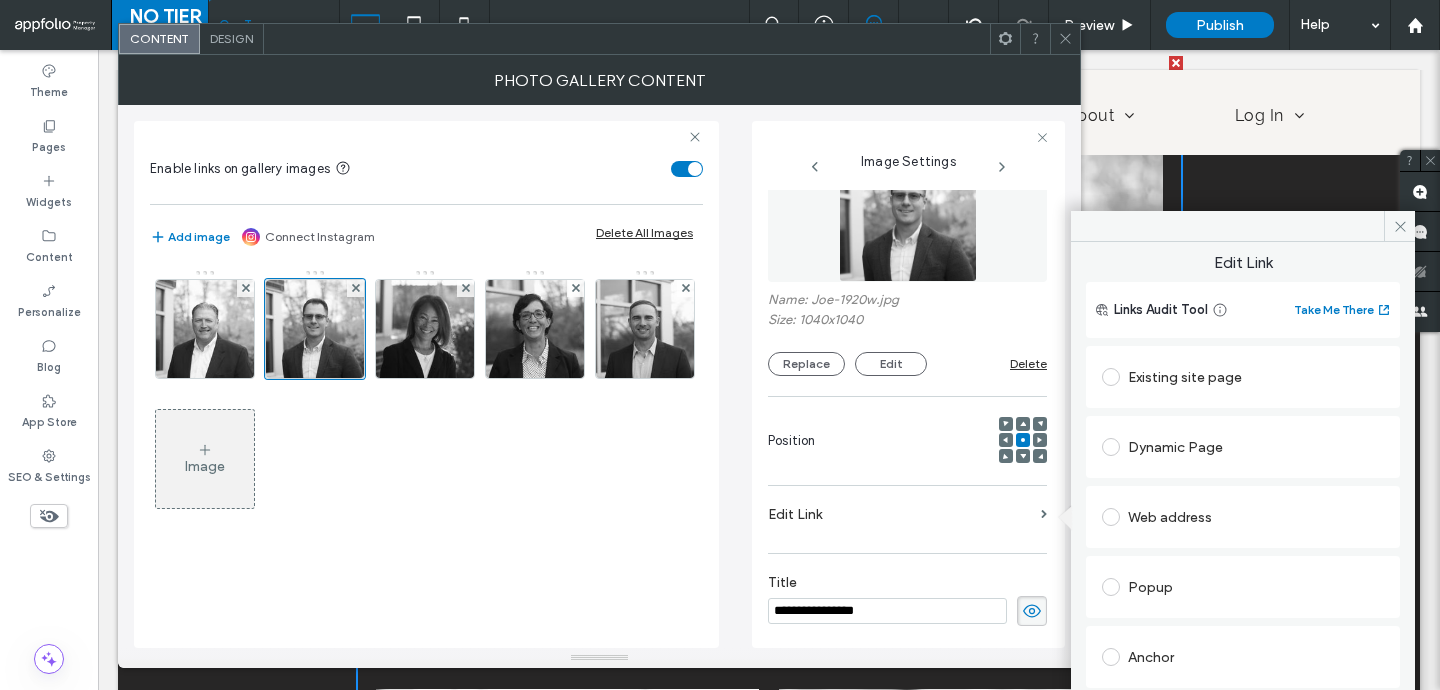 click on "Popup" at bounding box center (1243, 587) 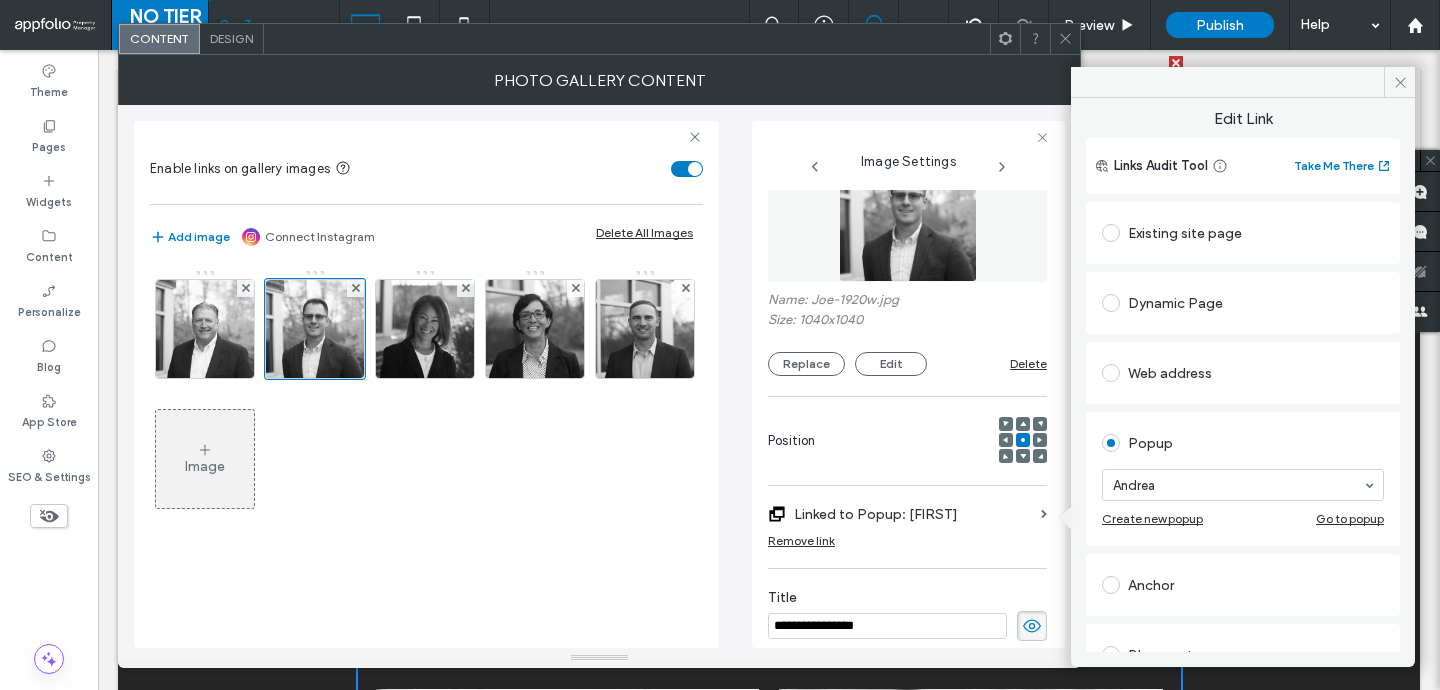 click on "Blog post" at bounding box center (1243, 655) 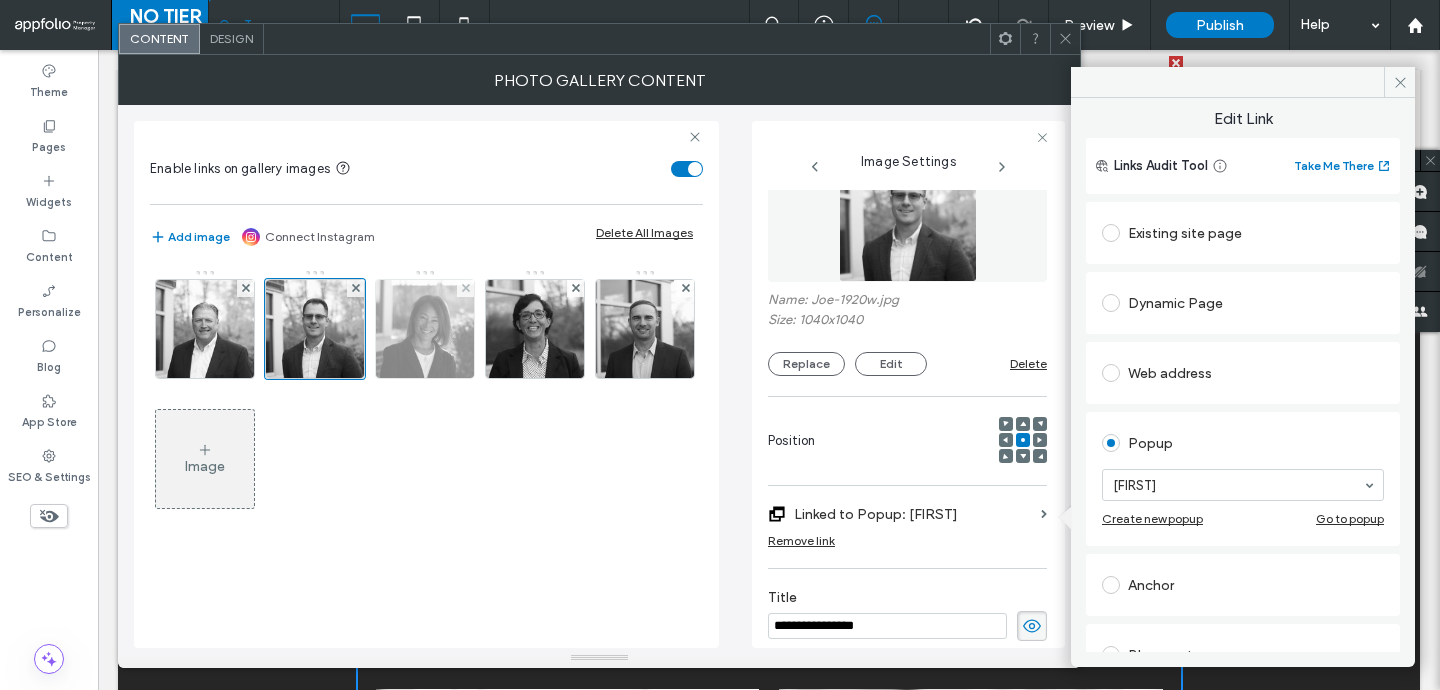 click at bounding box center [425, 329] 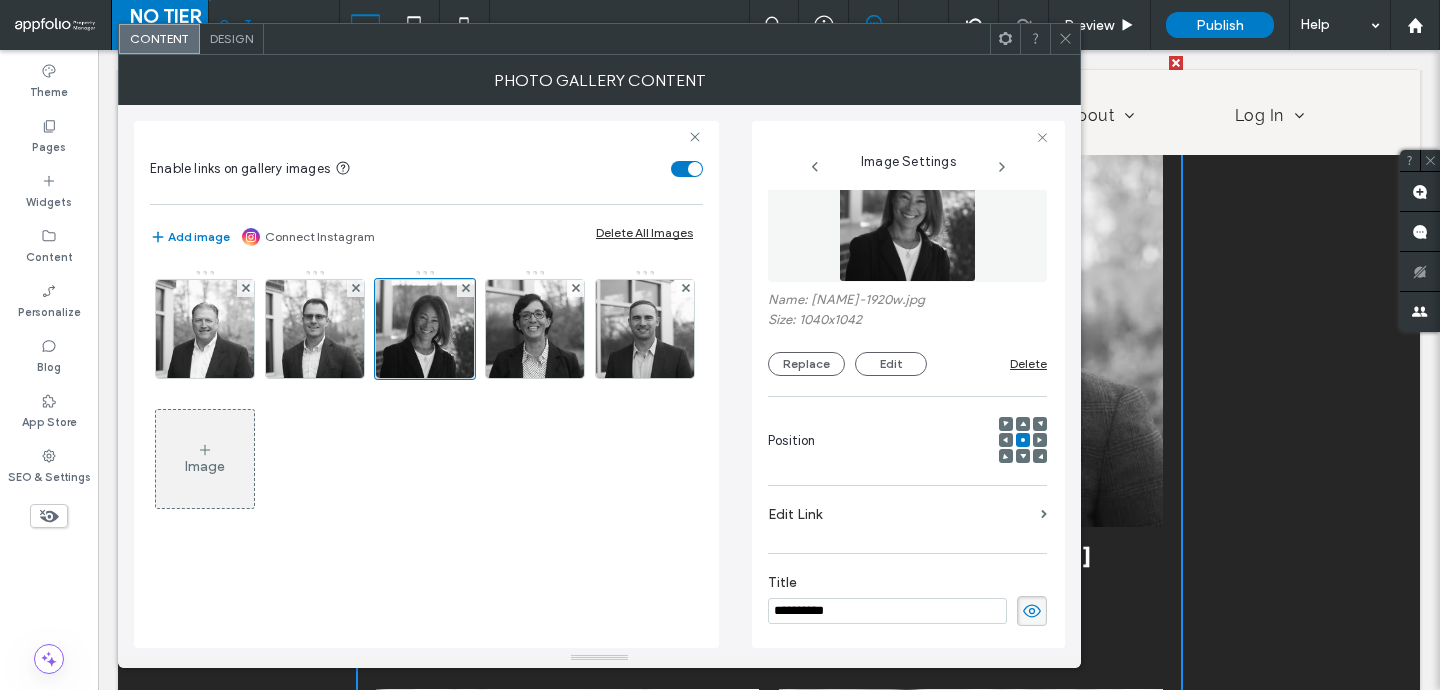 click on "Edit Link" at bounding box center [900, 514] 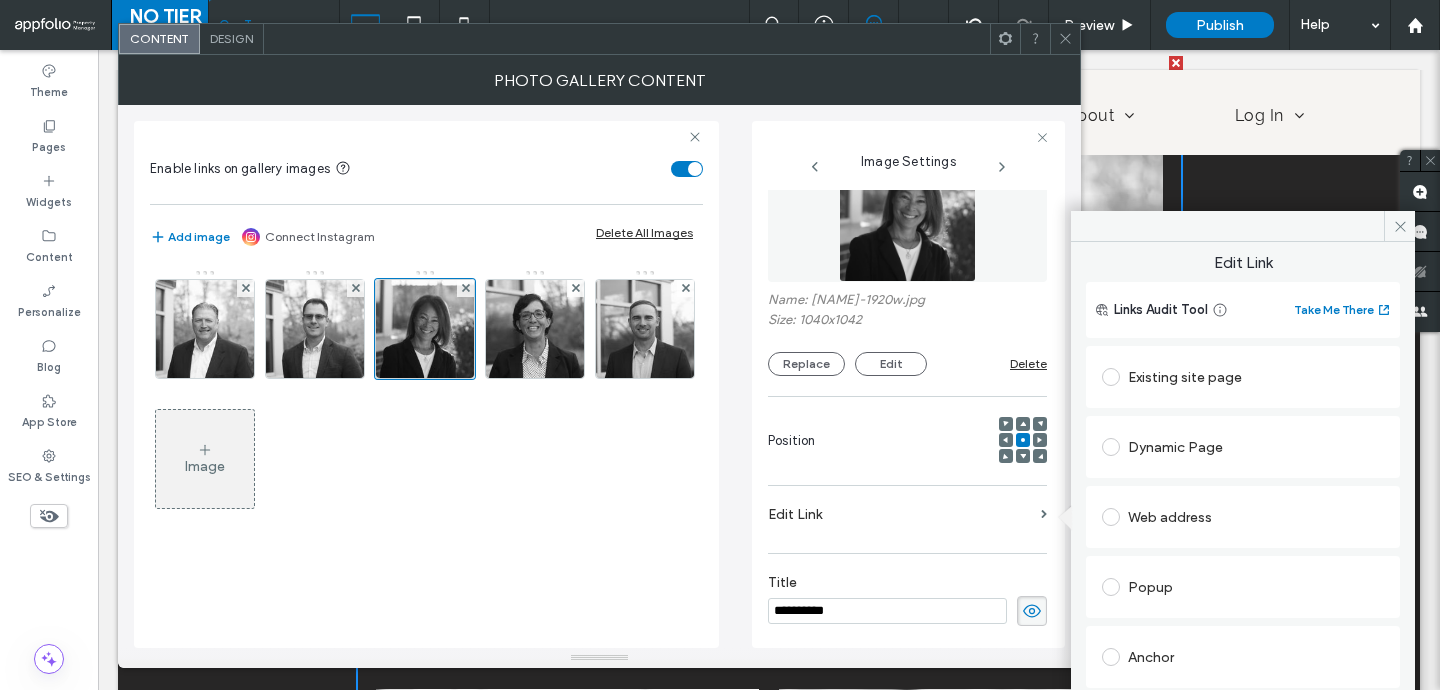 click on "Popup" at bounding box center [1243, 587] 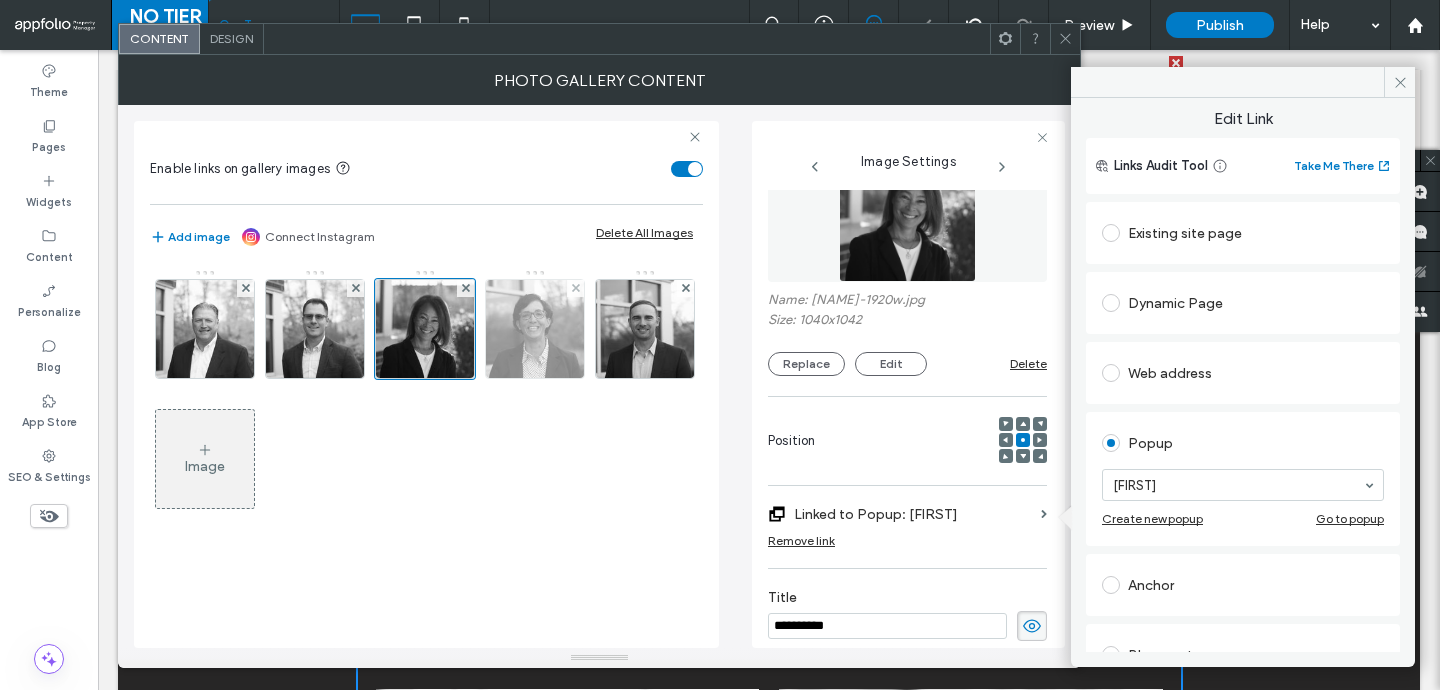 click at bounding box center [535, 329] 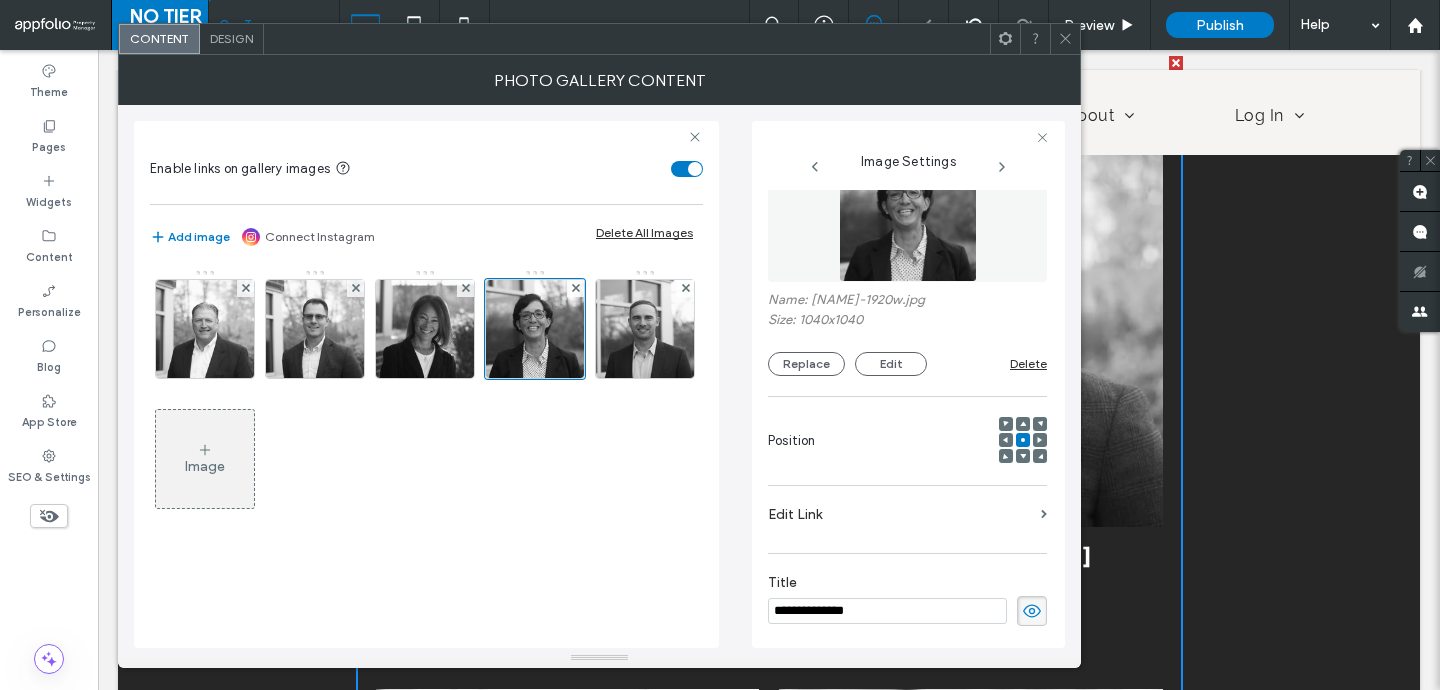 click on "Edit Link" at bounding box center (900, 514) 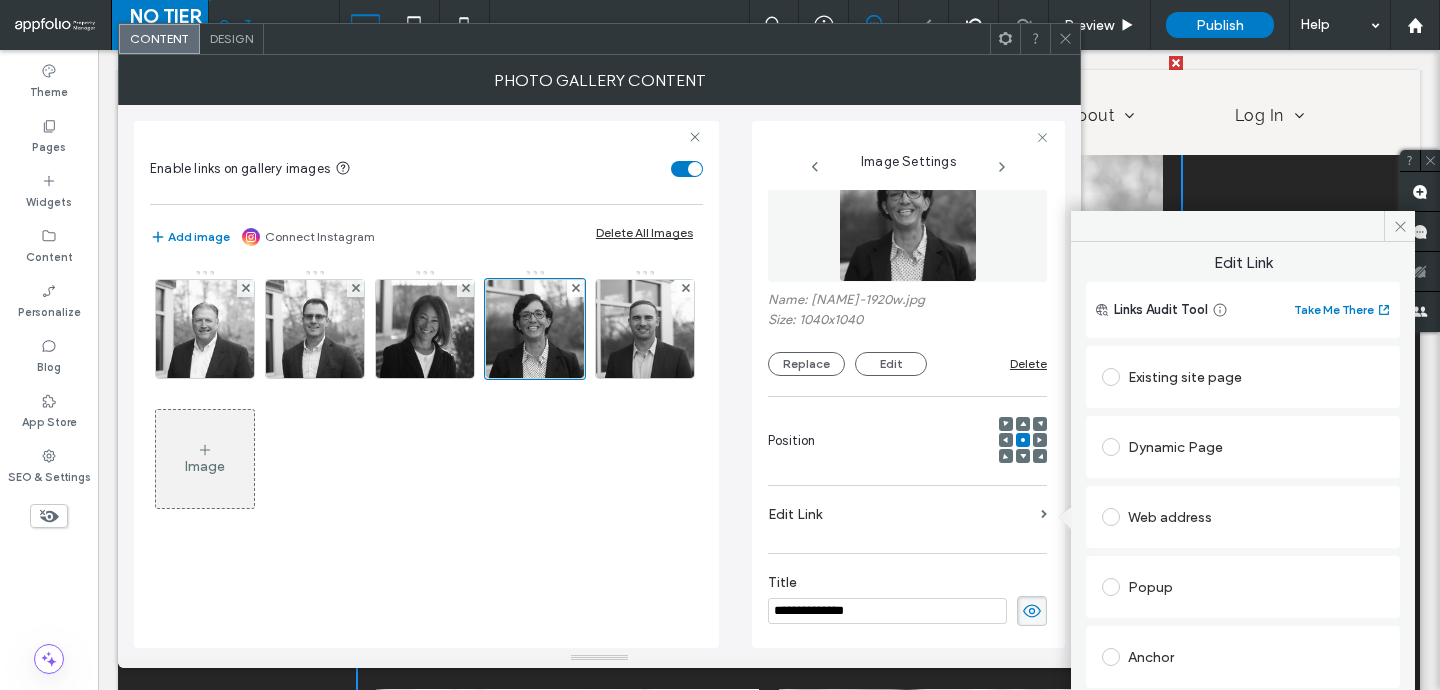click on "Popup" at bounding box center [1243, 587] 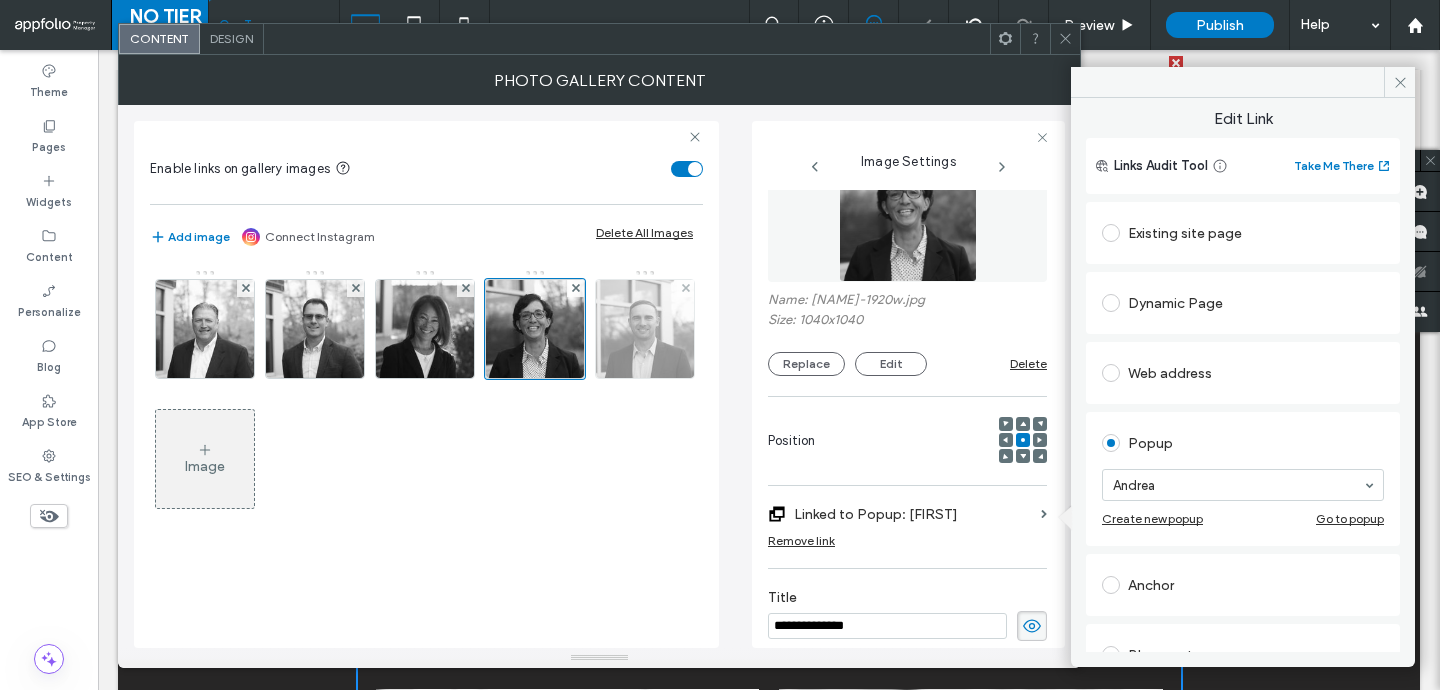 click at bounding box center [645, 329] 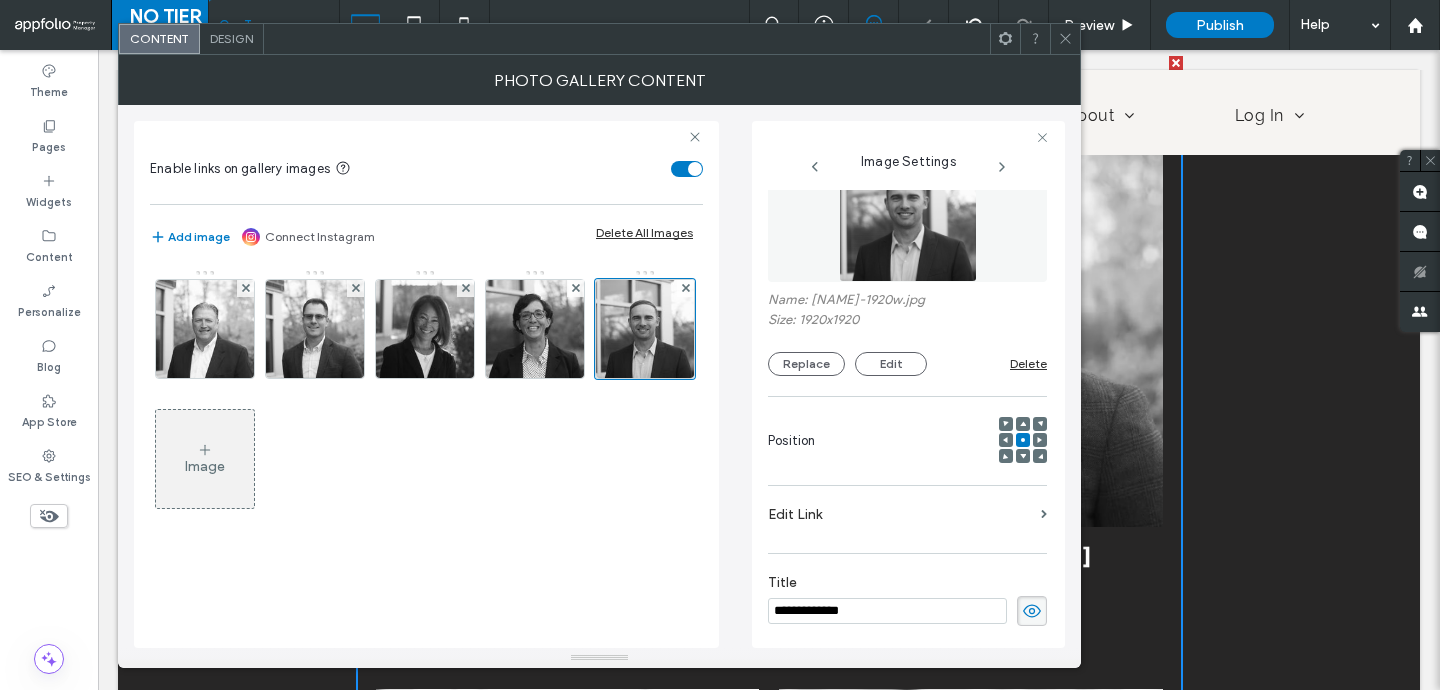 click on "Edit Link" at bounding box center [900, 514] 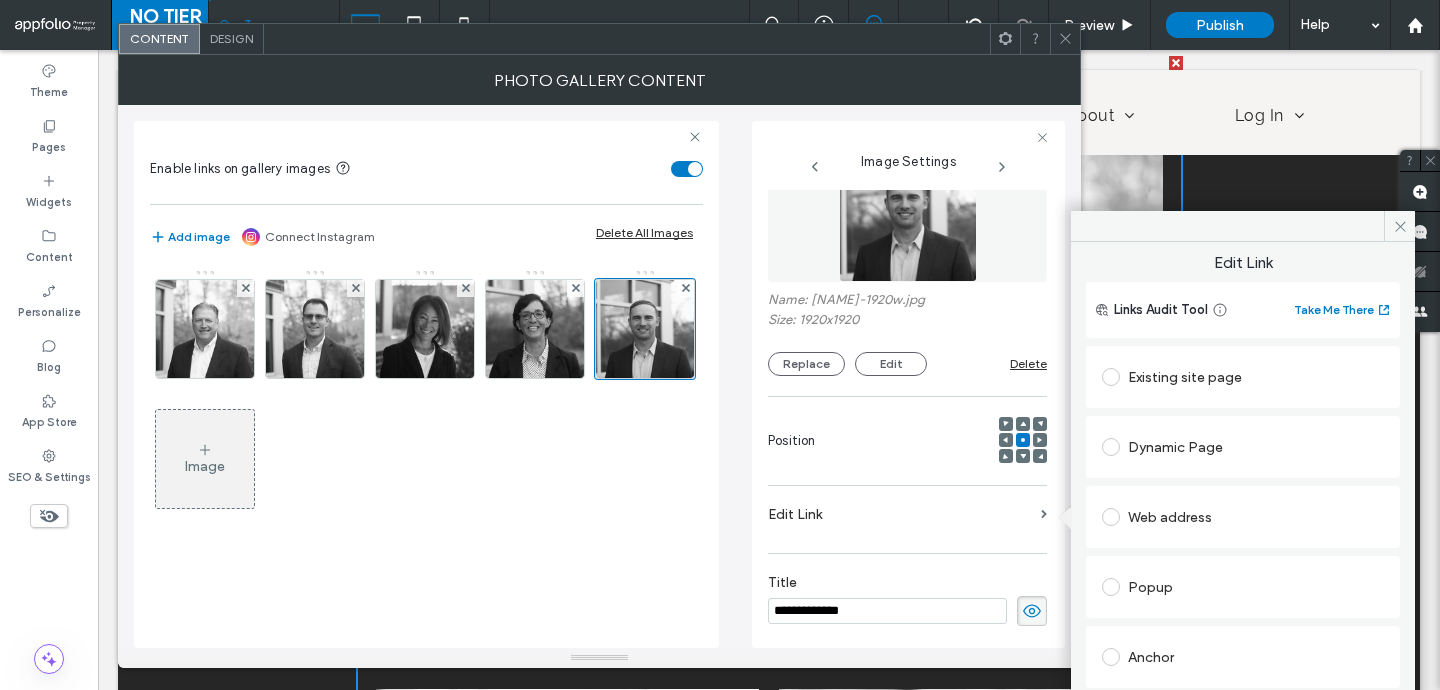 click on "Popup" at bounding box center (1243, 587) 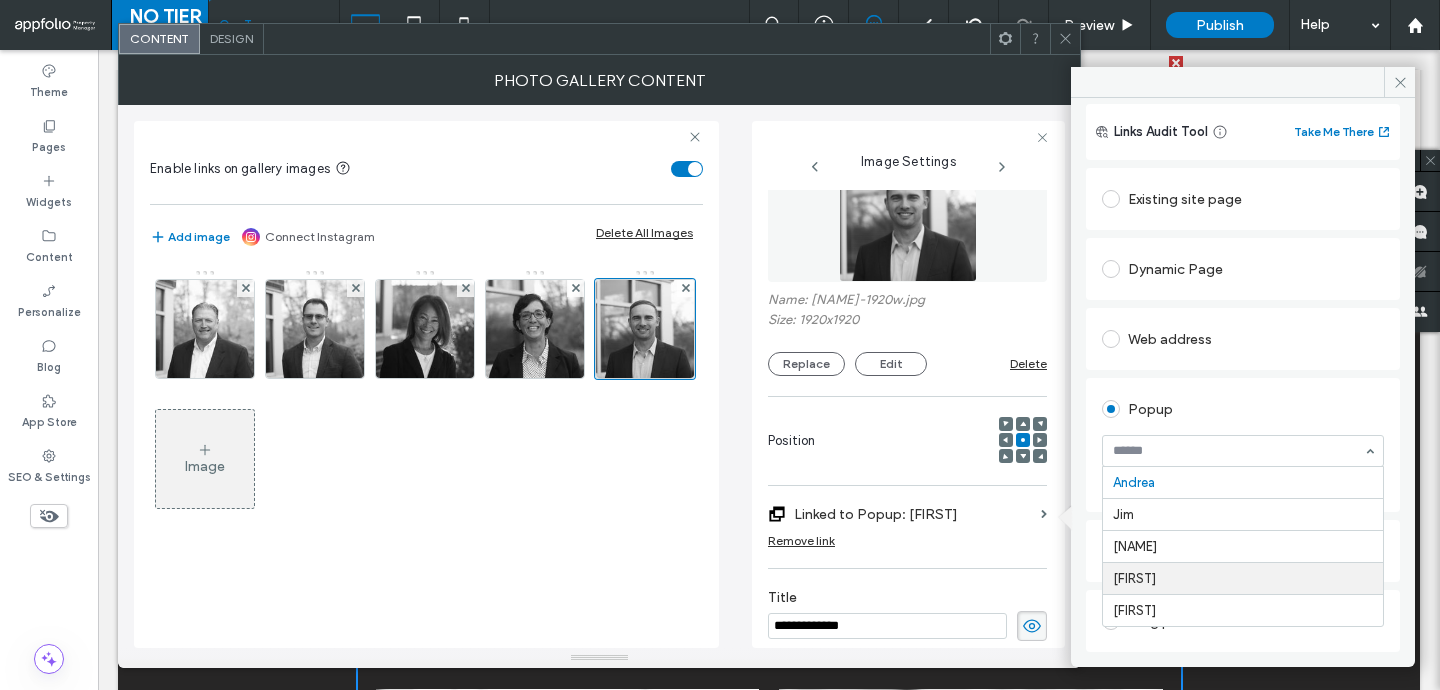 scroll, scrollTop: 44, scrollLeft: 0, axis: vertical 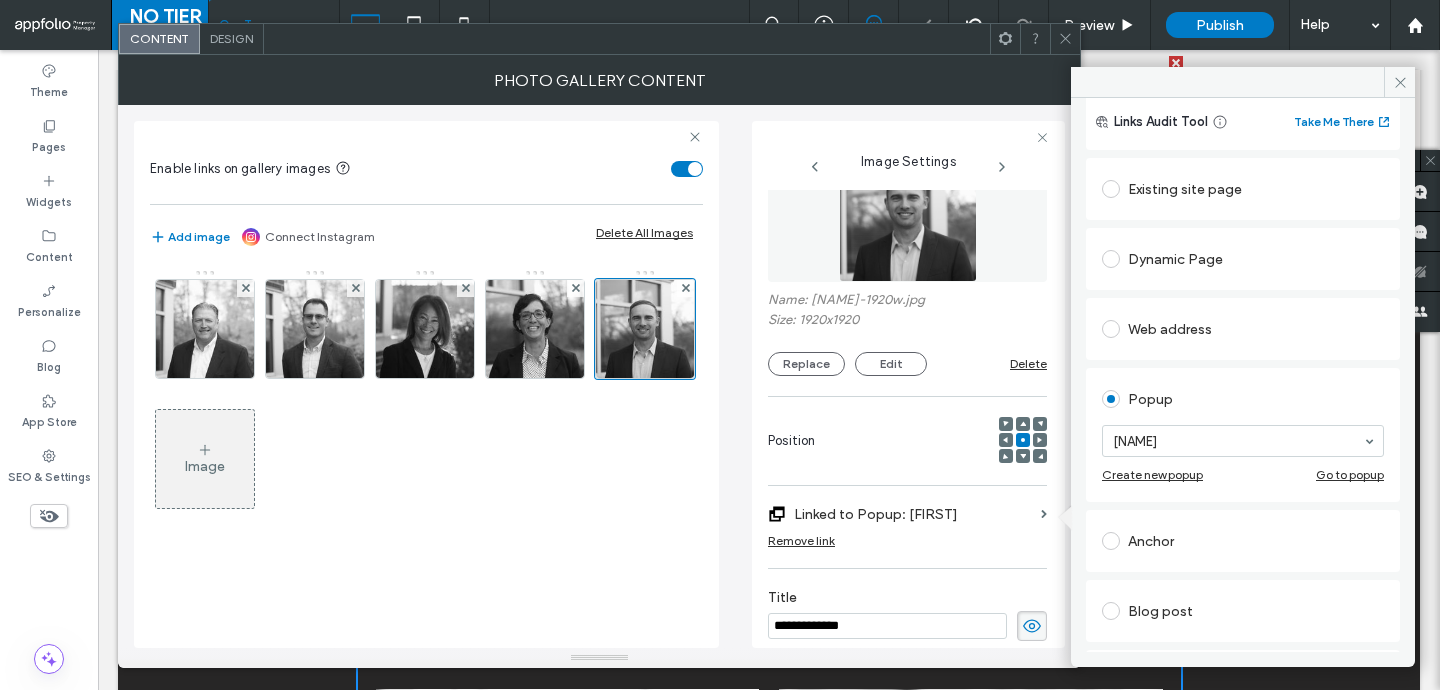 click on "**********" at bounding box center (599, 376) 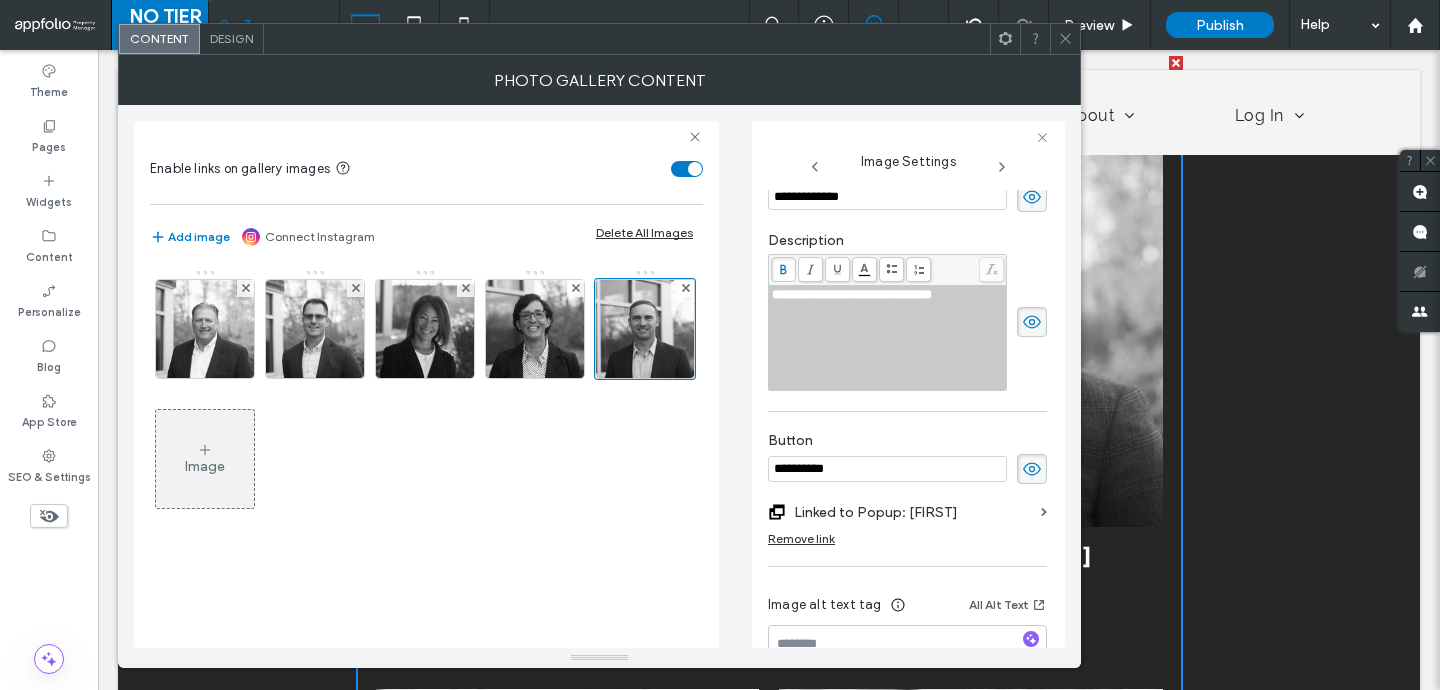 scroll, scrollTop: 545, scrollLeft: 0, axis: vertical 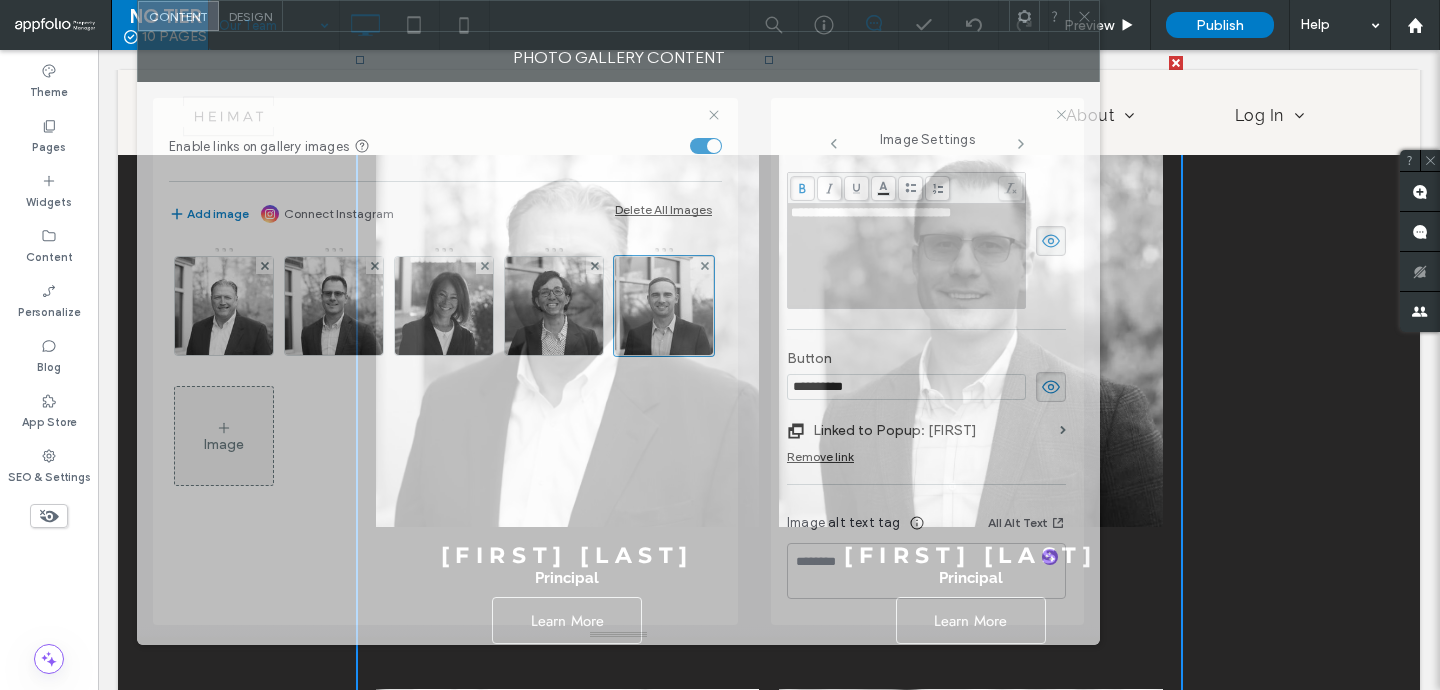 drag, startPoint x: 492, startPoint y: 46, endPoint x: 511, endPoint y: -28, distance: 76.40026 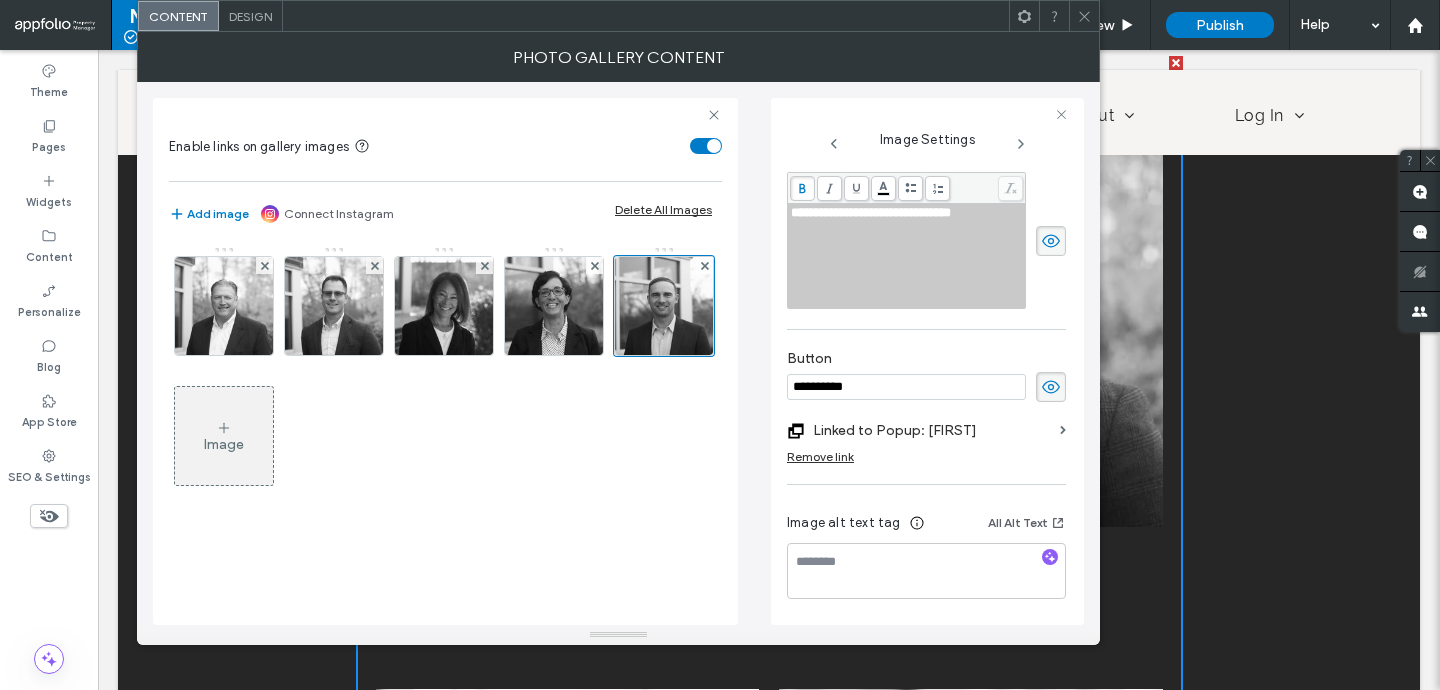 click on "Design" at bounding box center [250, 16] 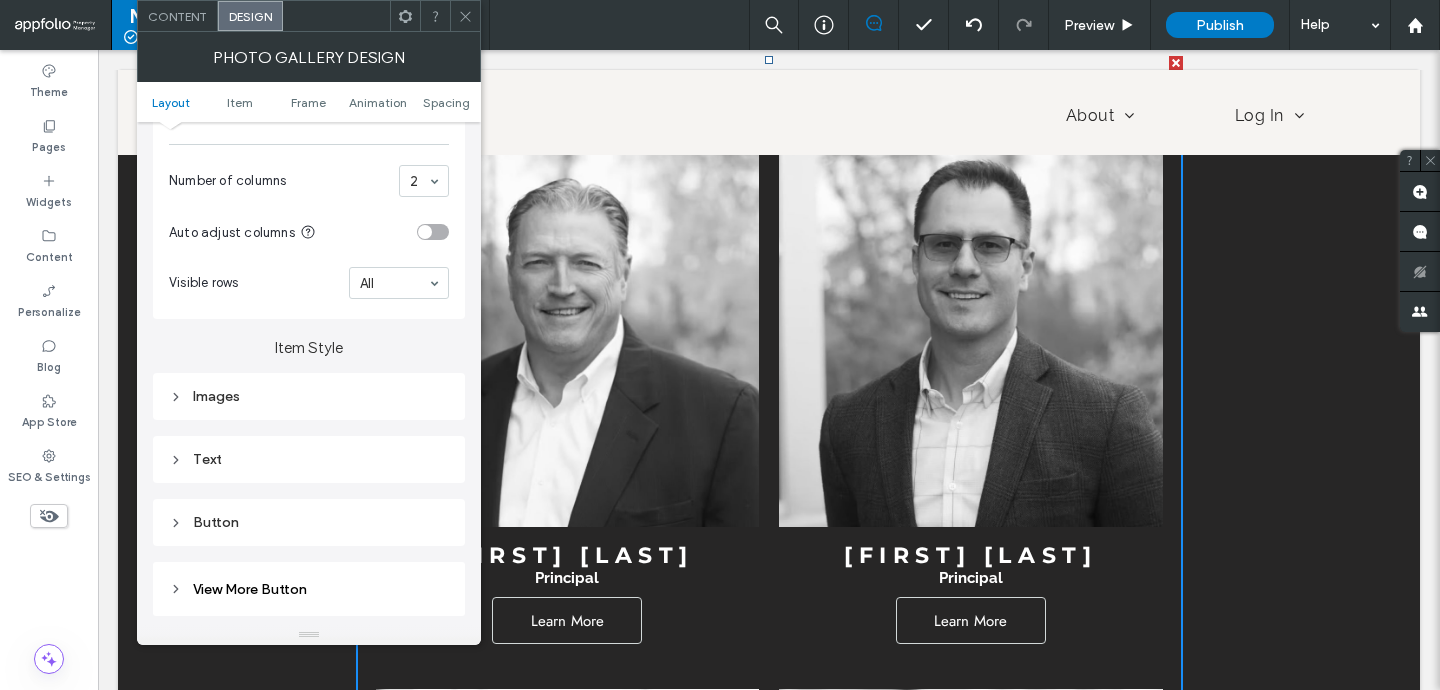 scroll, scrollTop: 581, scrollLeft: 0, axis: vertical 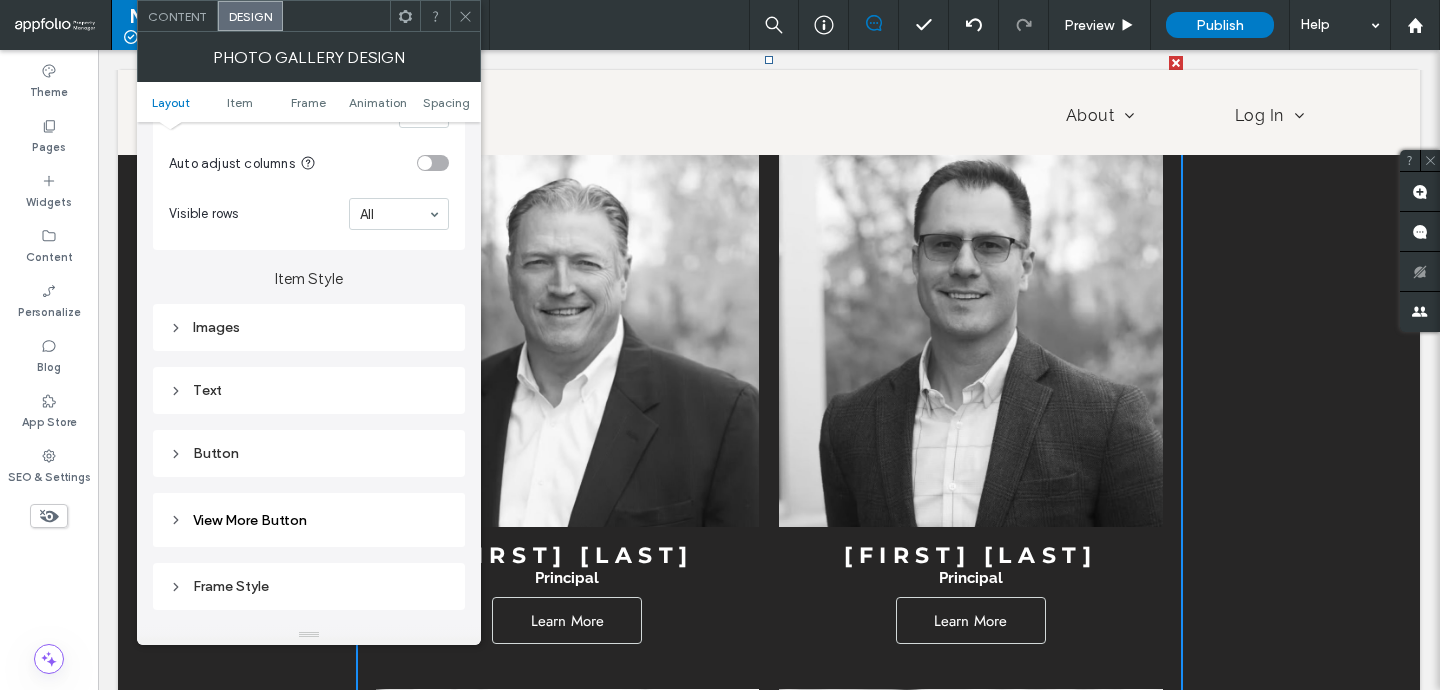 click on "Button" at bounding box center (309, 453) 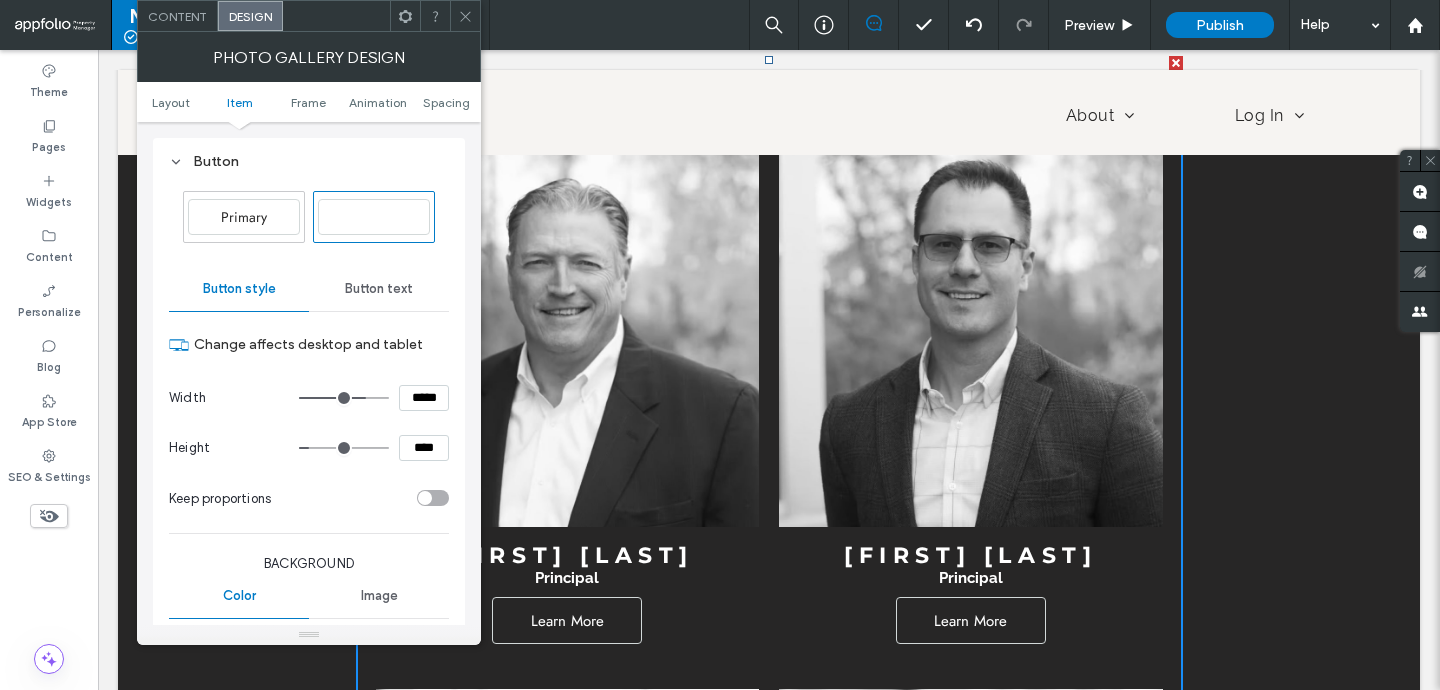scroll, scrollTop: 874, scrollLeft: 0, axis: vertical 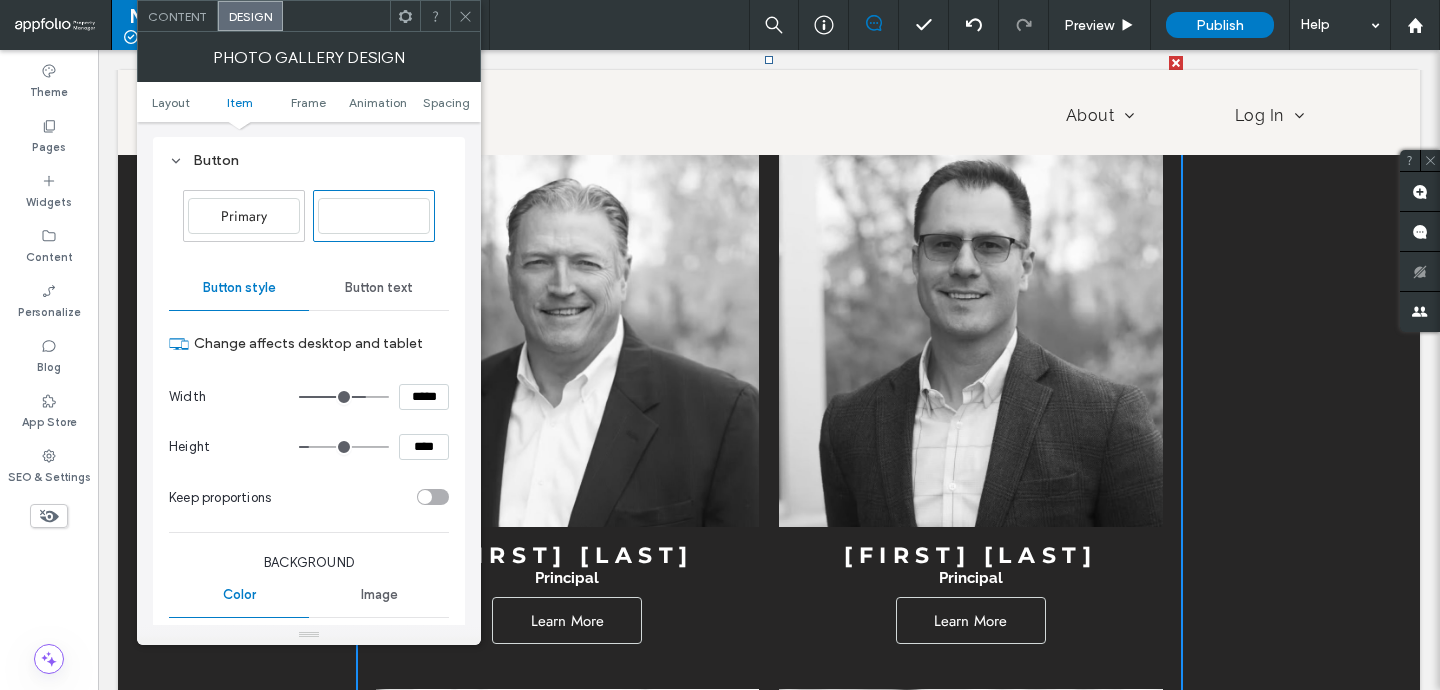 click on "Button text" at bounding box center (379, 288) 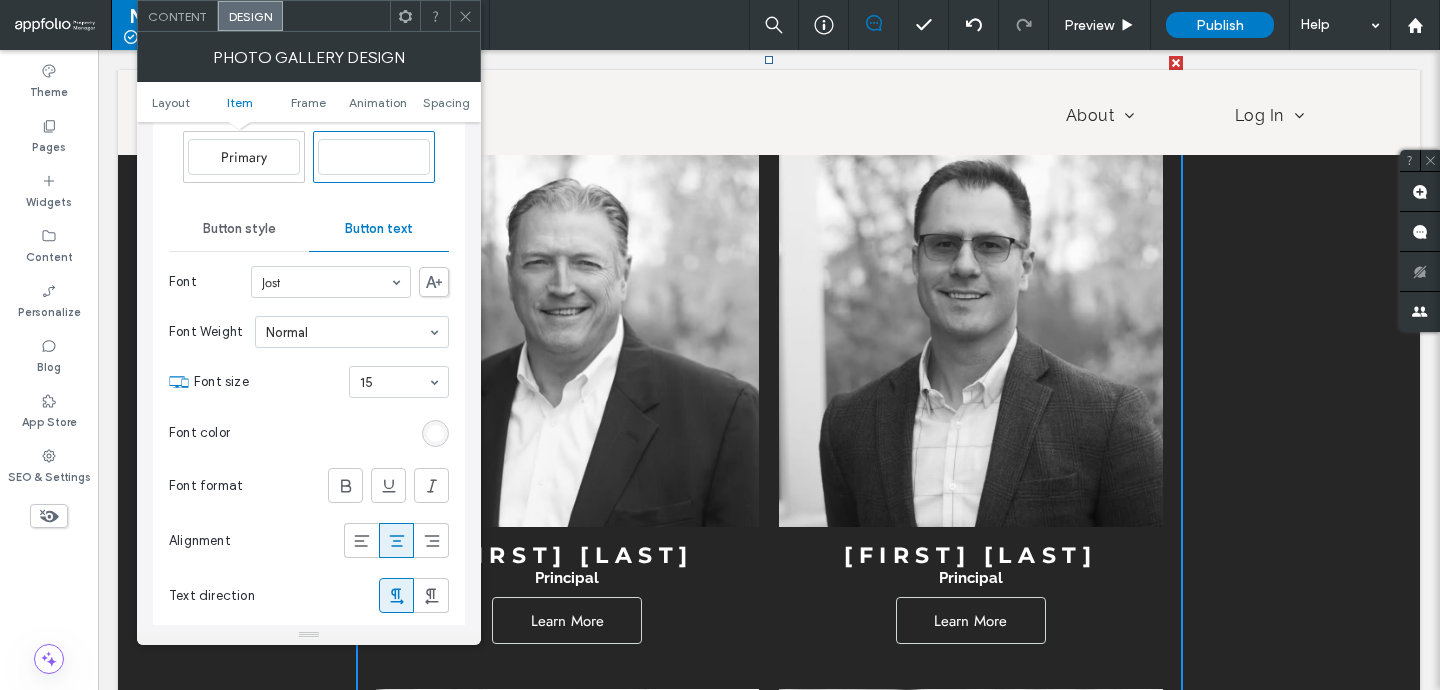 scroll, scrollTop: 962, scrollLeft: 0, axis: vertical 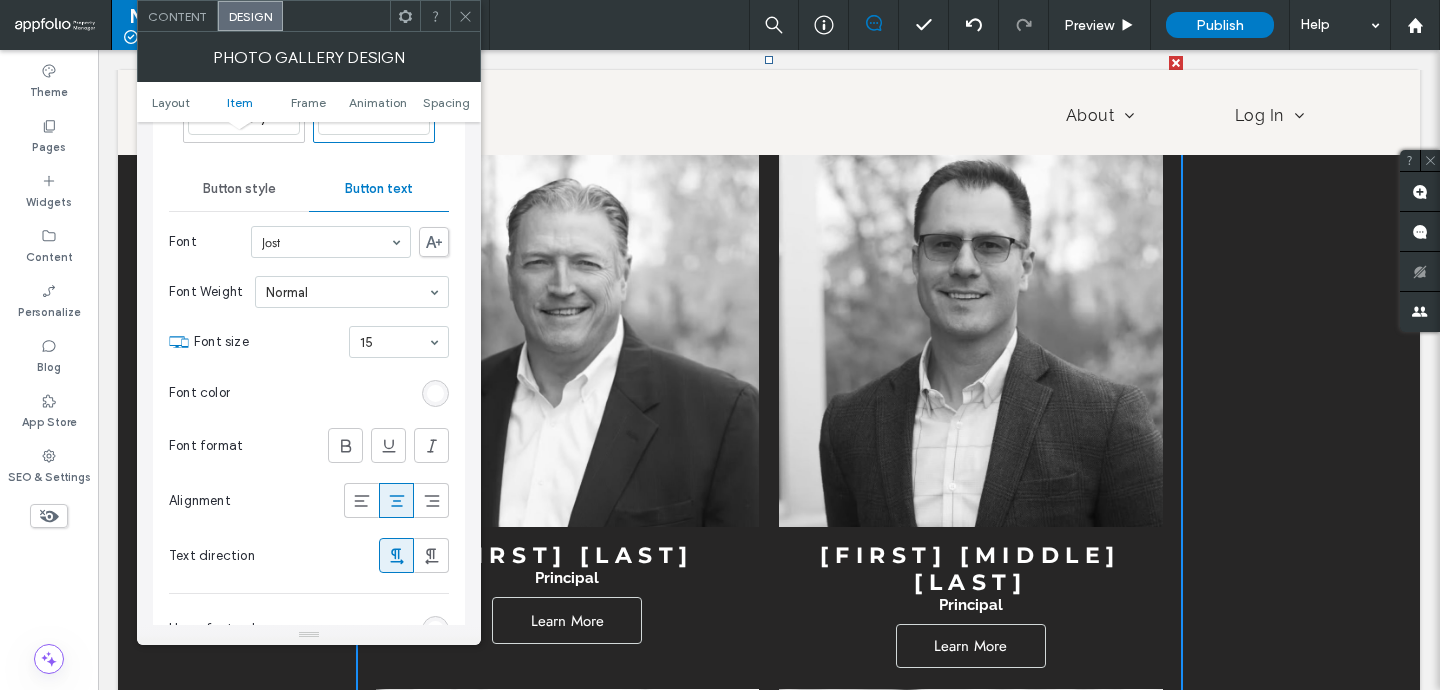 click on "Button style" at bounding box center [239, 189] 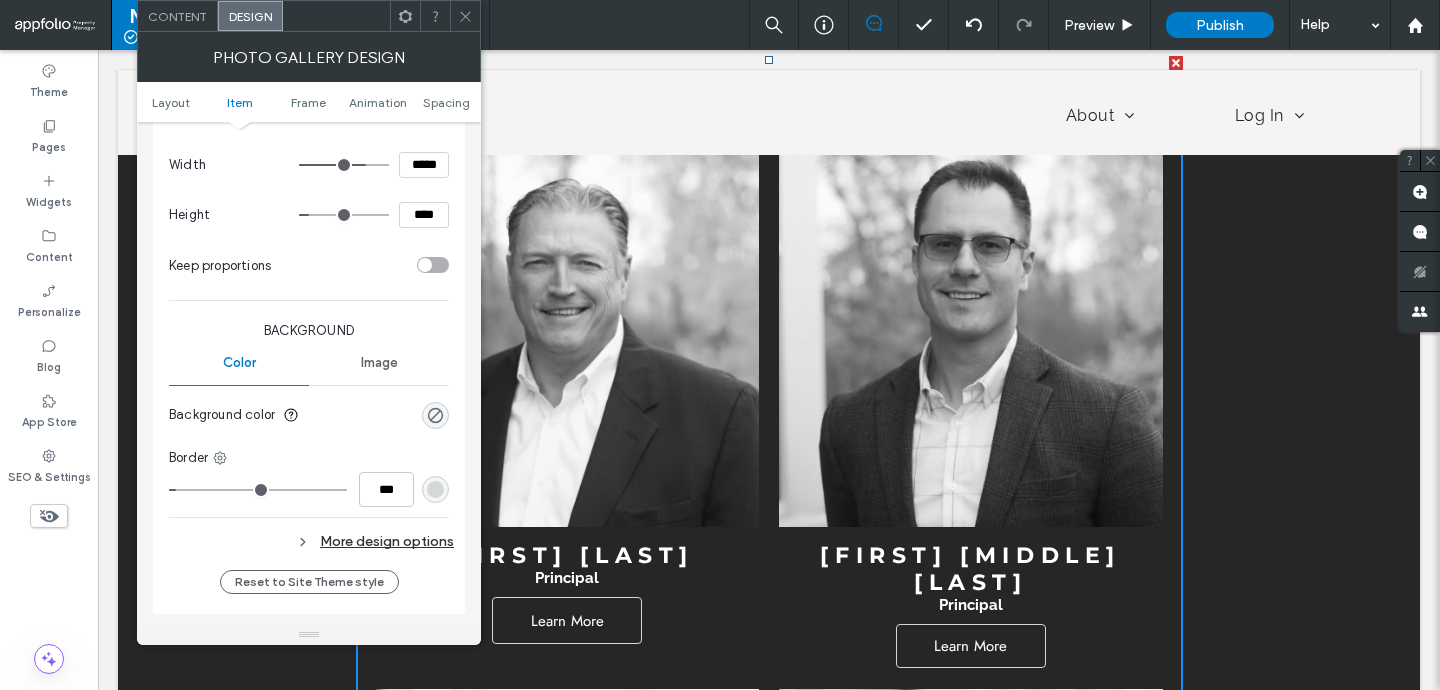 scroll, scrollTop: 1127, scrollLeft: 0, axis: vertical 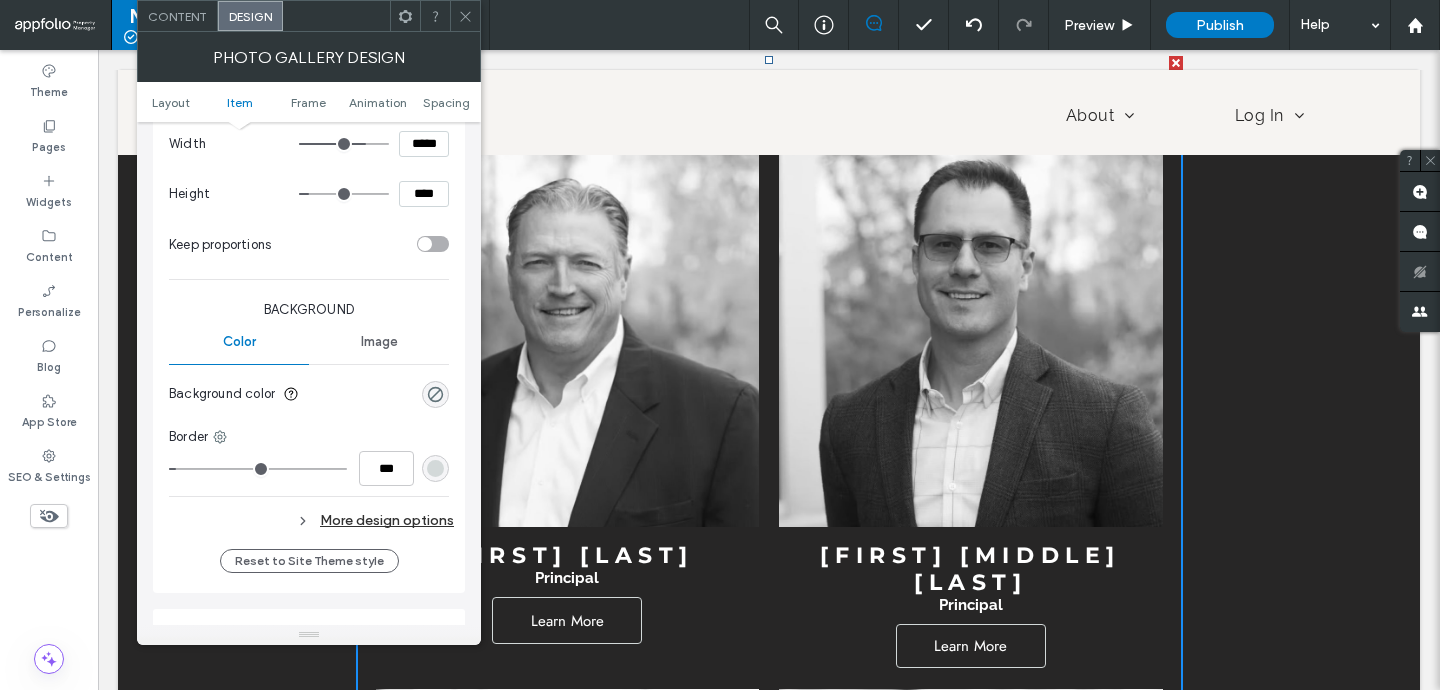 type on "*" 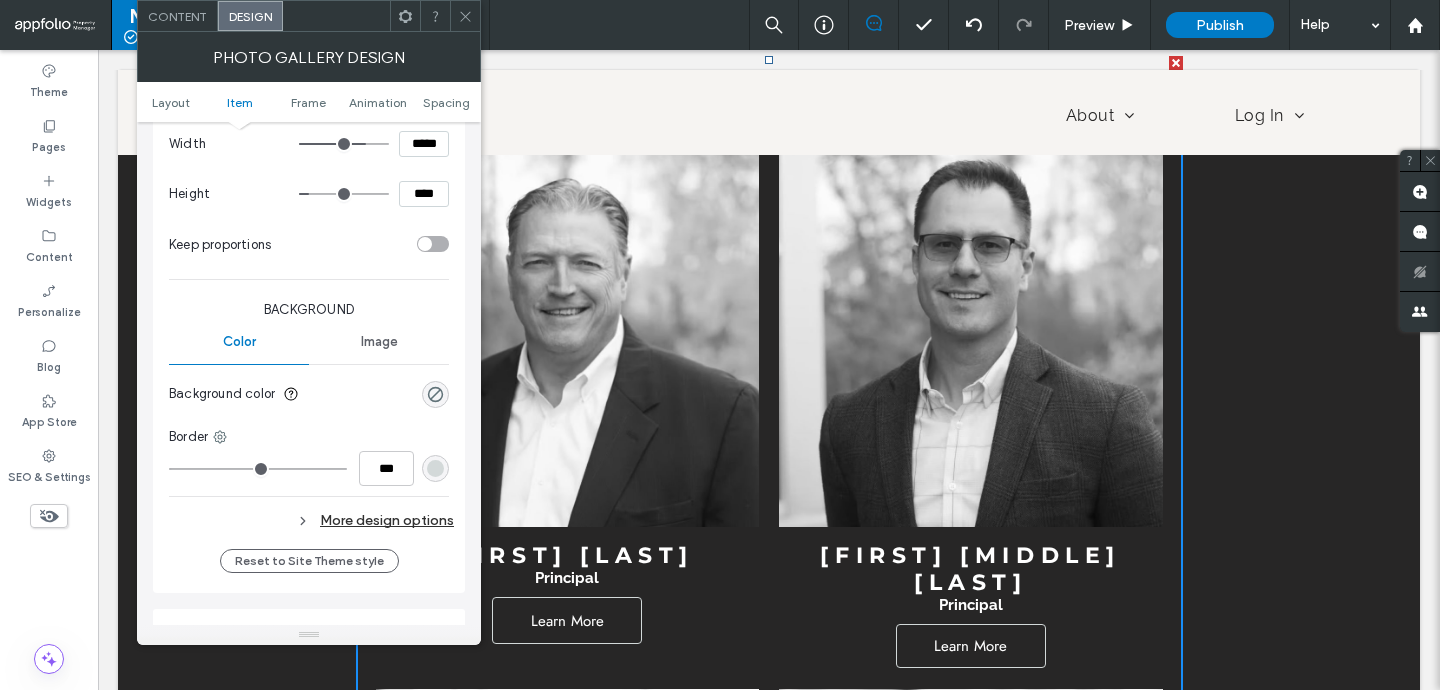 type on "*" 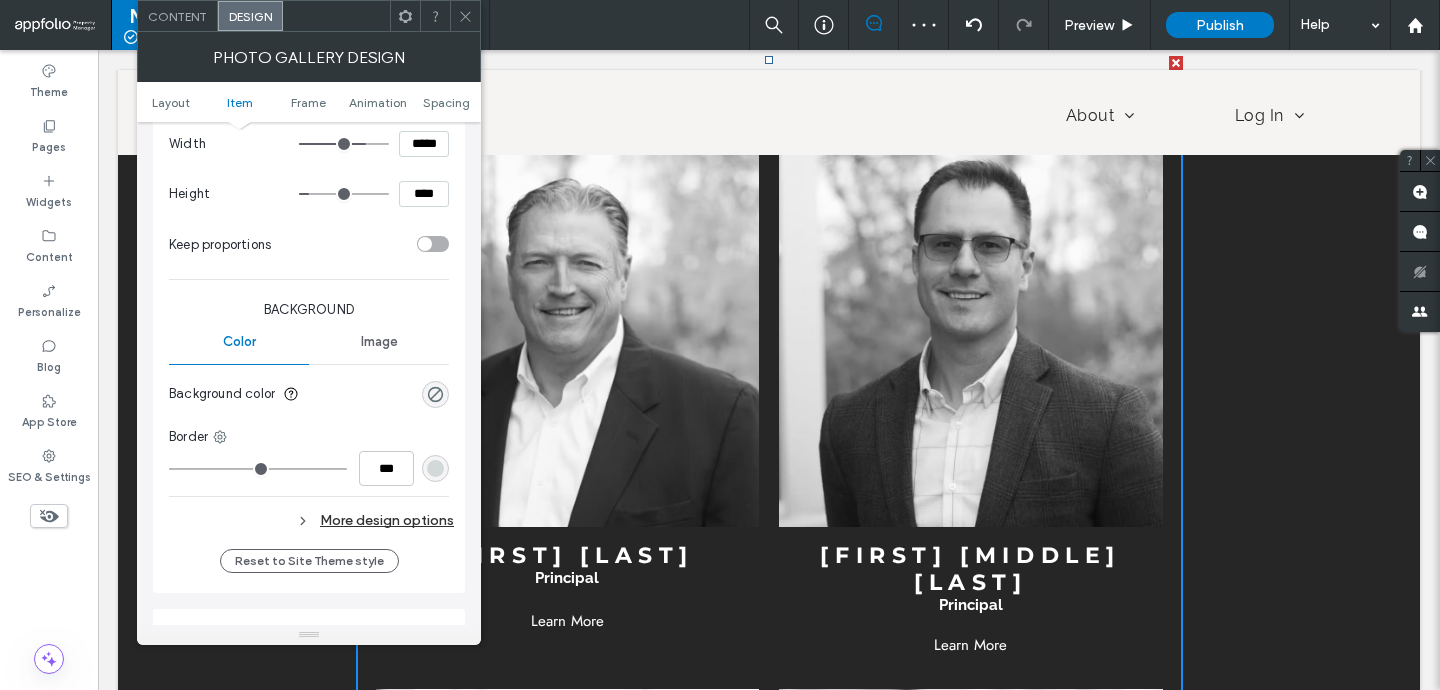 click on "More design options" at bounding box center (311, 520) 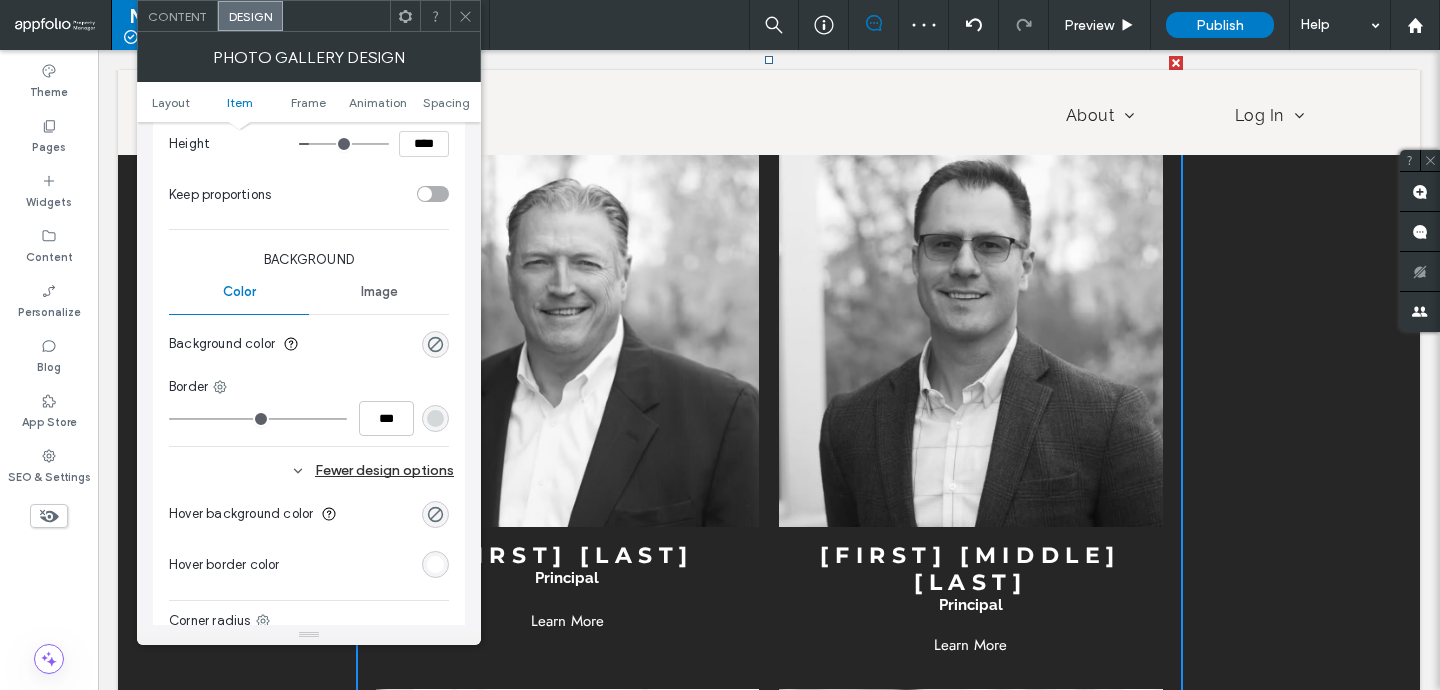 scroll, scrollTop: 1200, scrollLeft: 0, axis: vertical 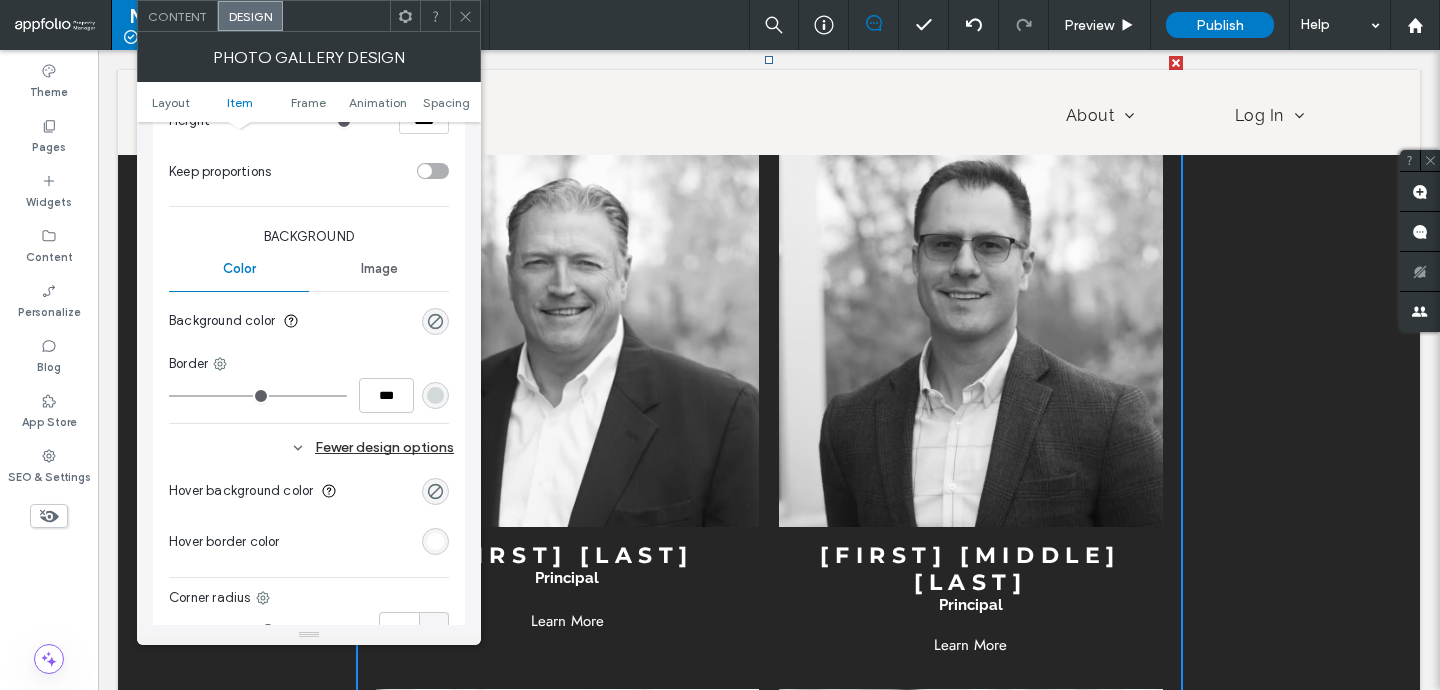 click at bounding box center [435, 541] 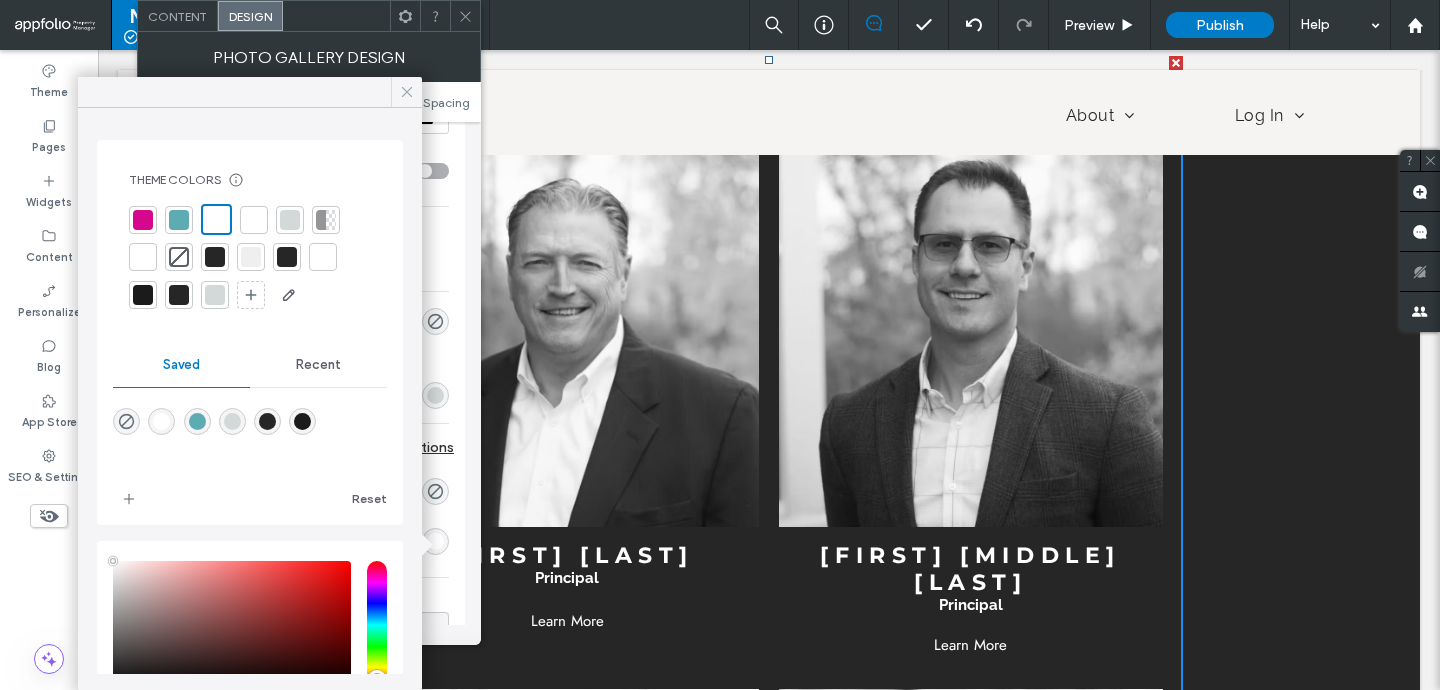 click 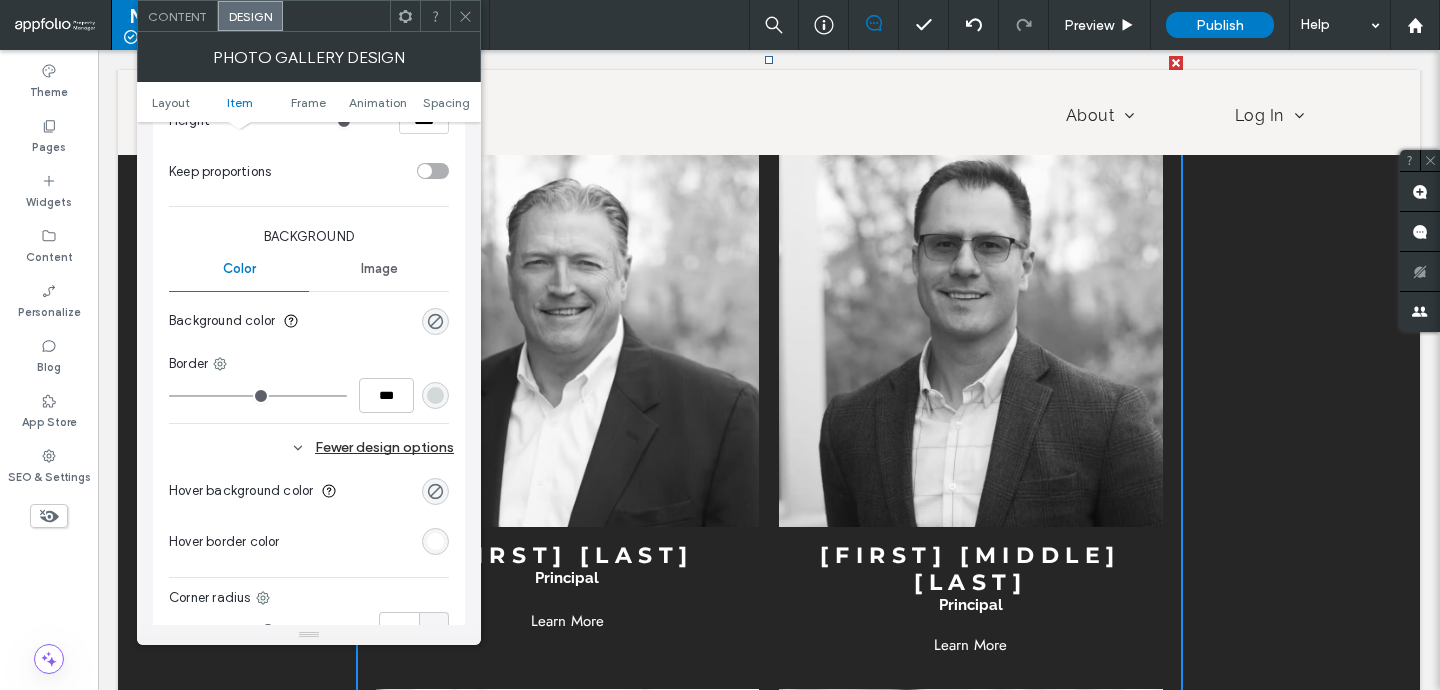 click on "Content" at bounding box center [178, 16] 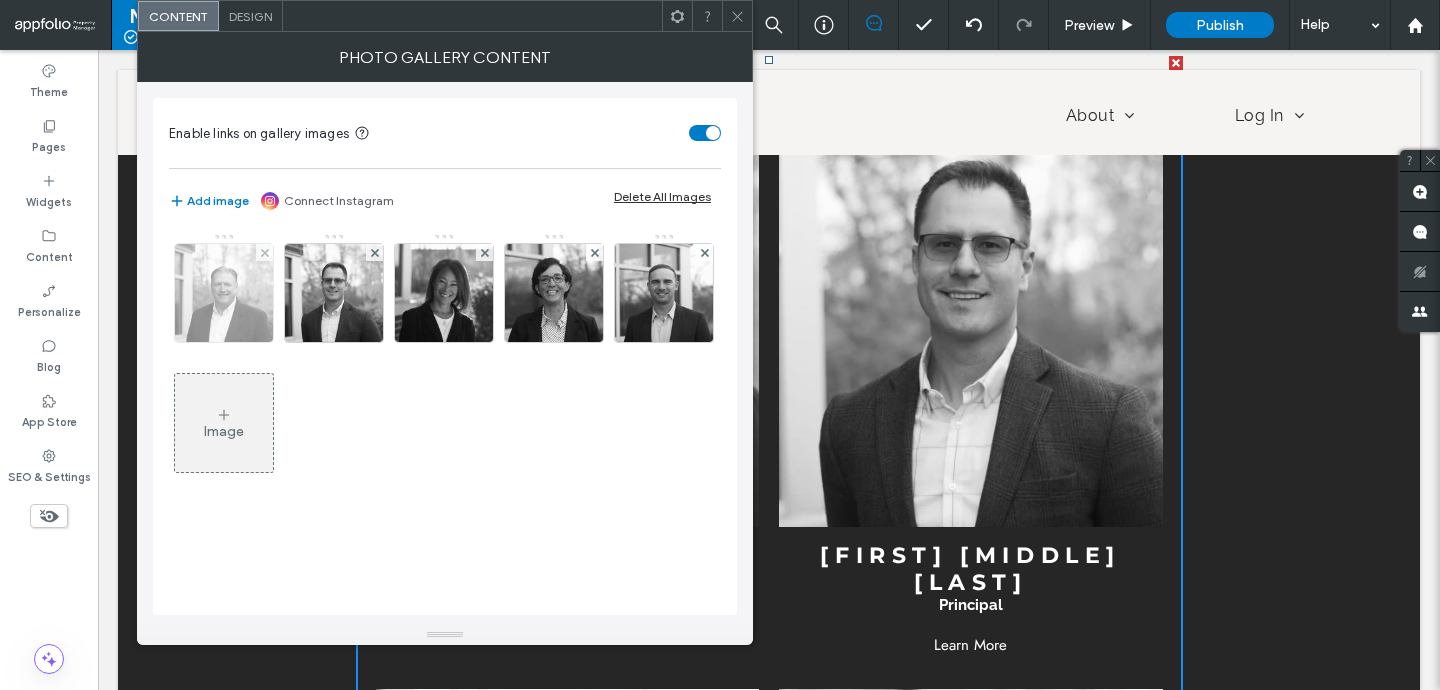 click at bounding box center (224, 293) 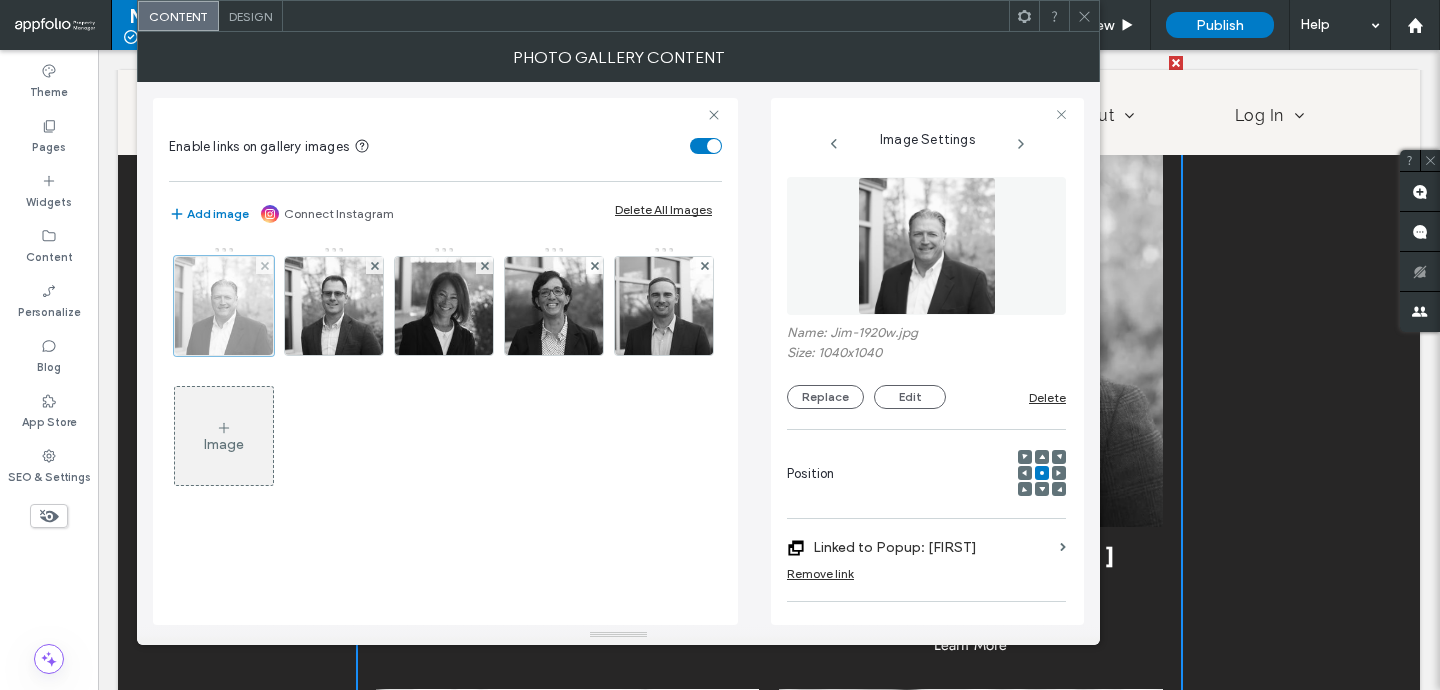 scroll, scrollTop: 0, scrollLeft: 17, axis: horizontal 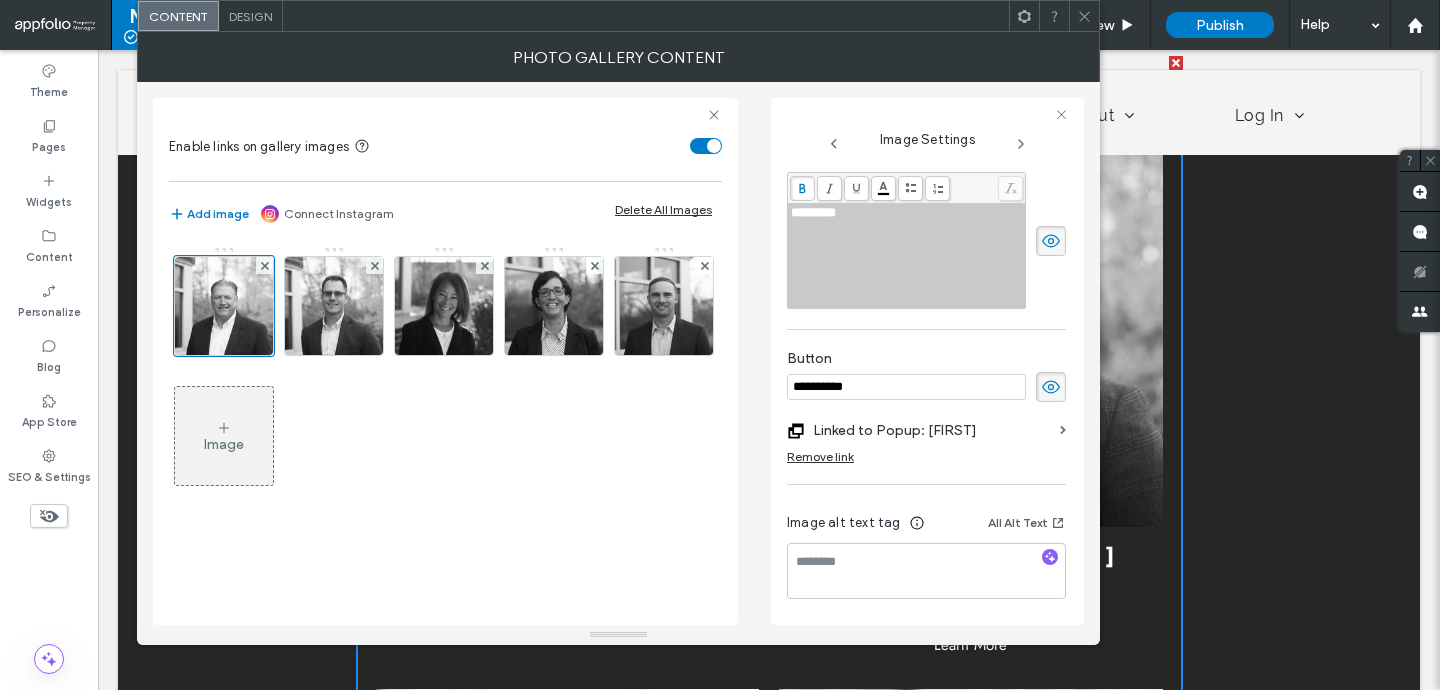 click on "**********" at bounding box center [906, 387] 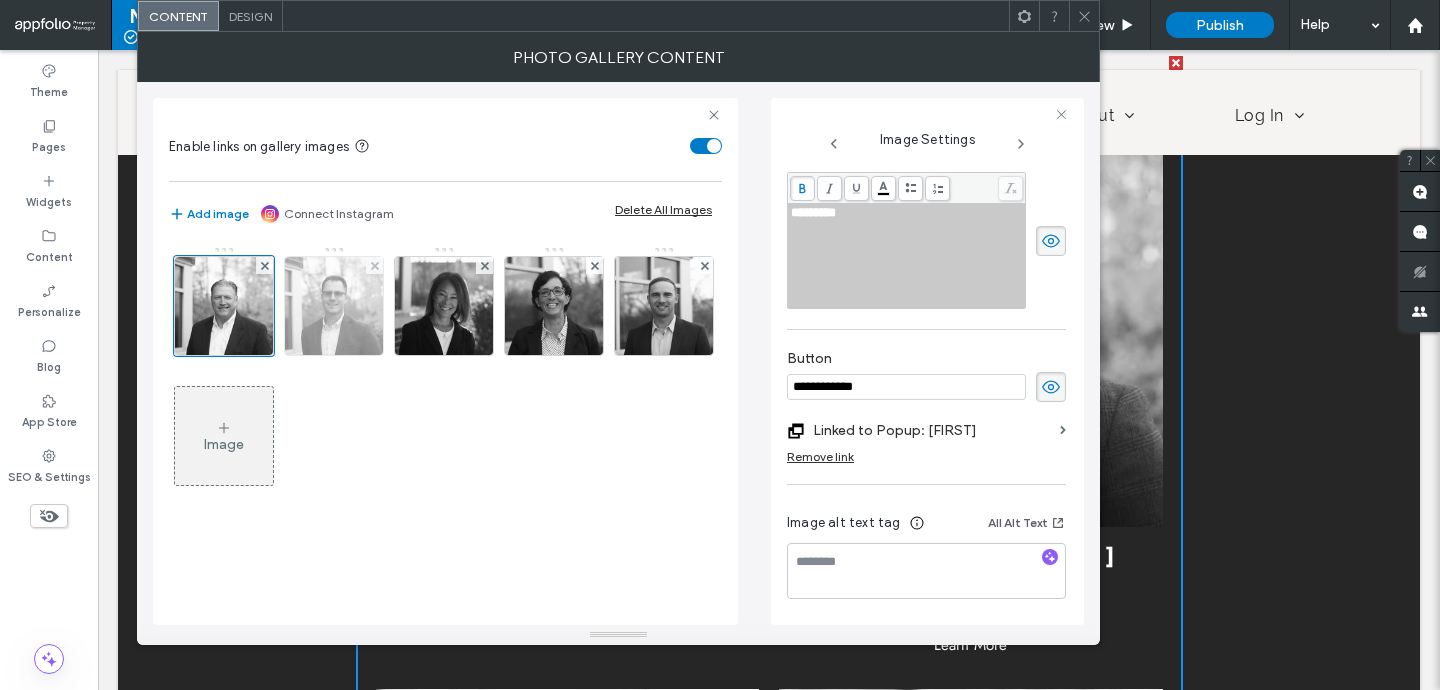type on "**********" 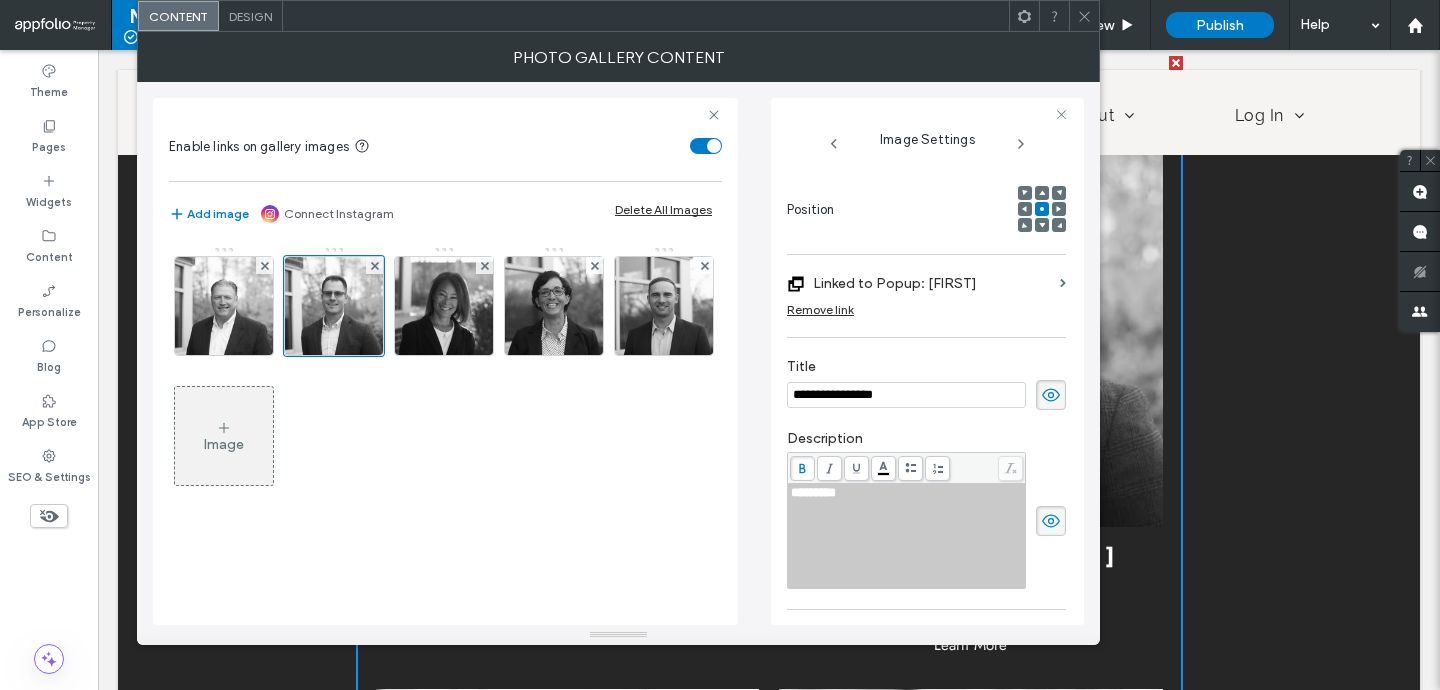 scroll, scrollTop: 545, scrollLeft: 0, axis: vertical 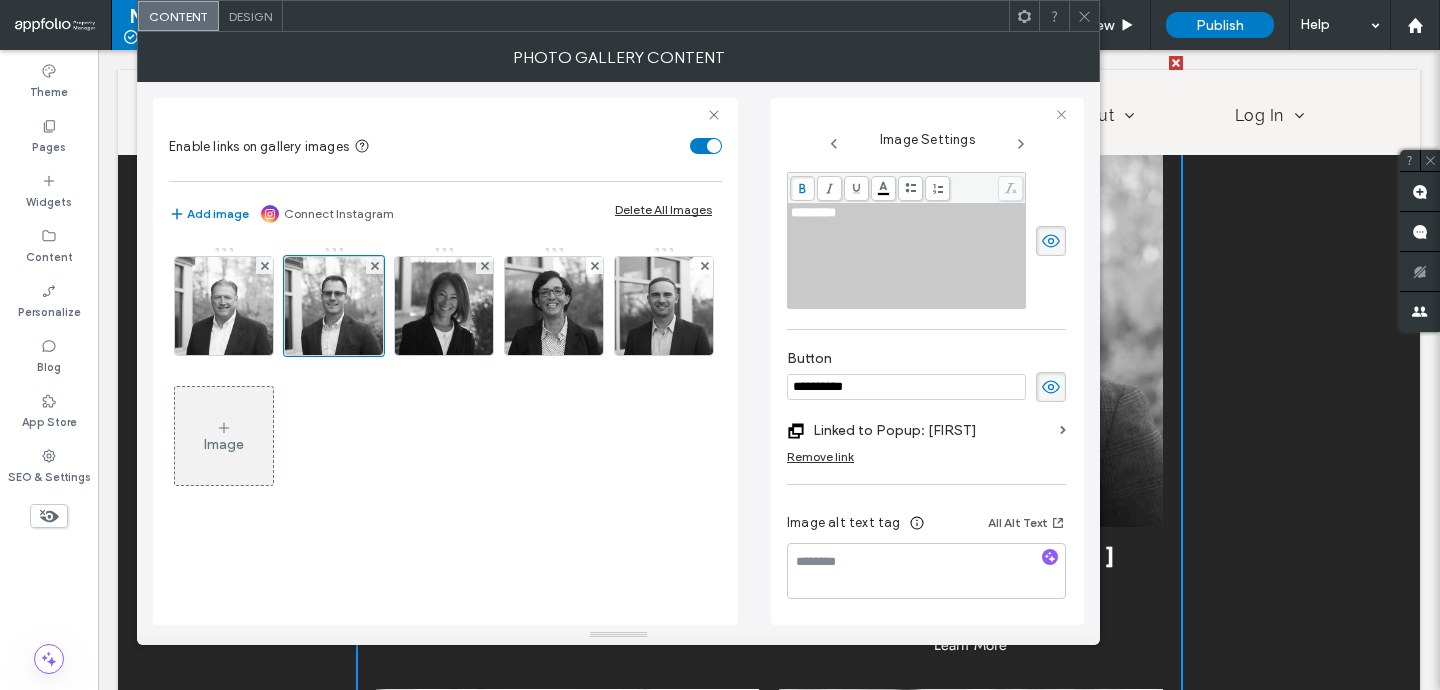 click on "**********" at bounding box center [906, 387] 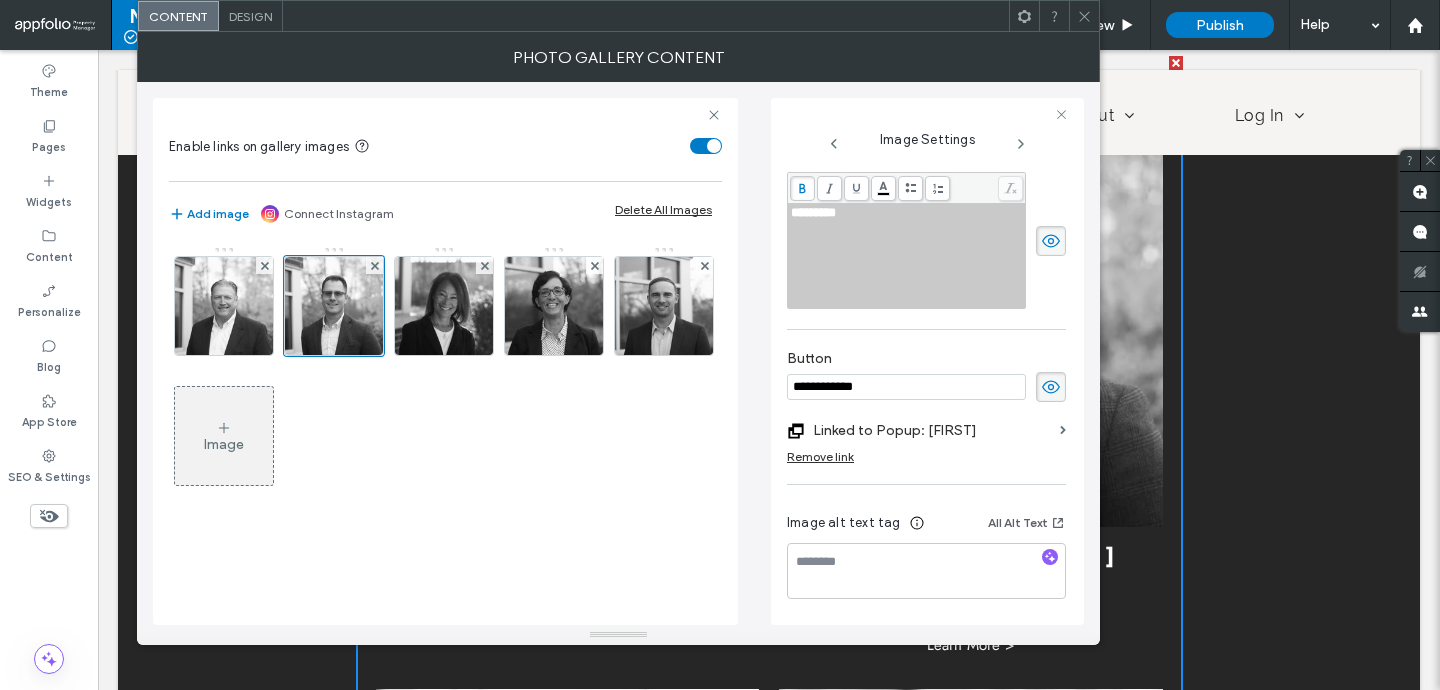 type on "**********" 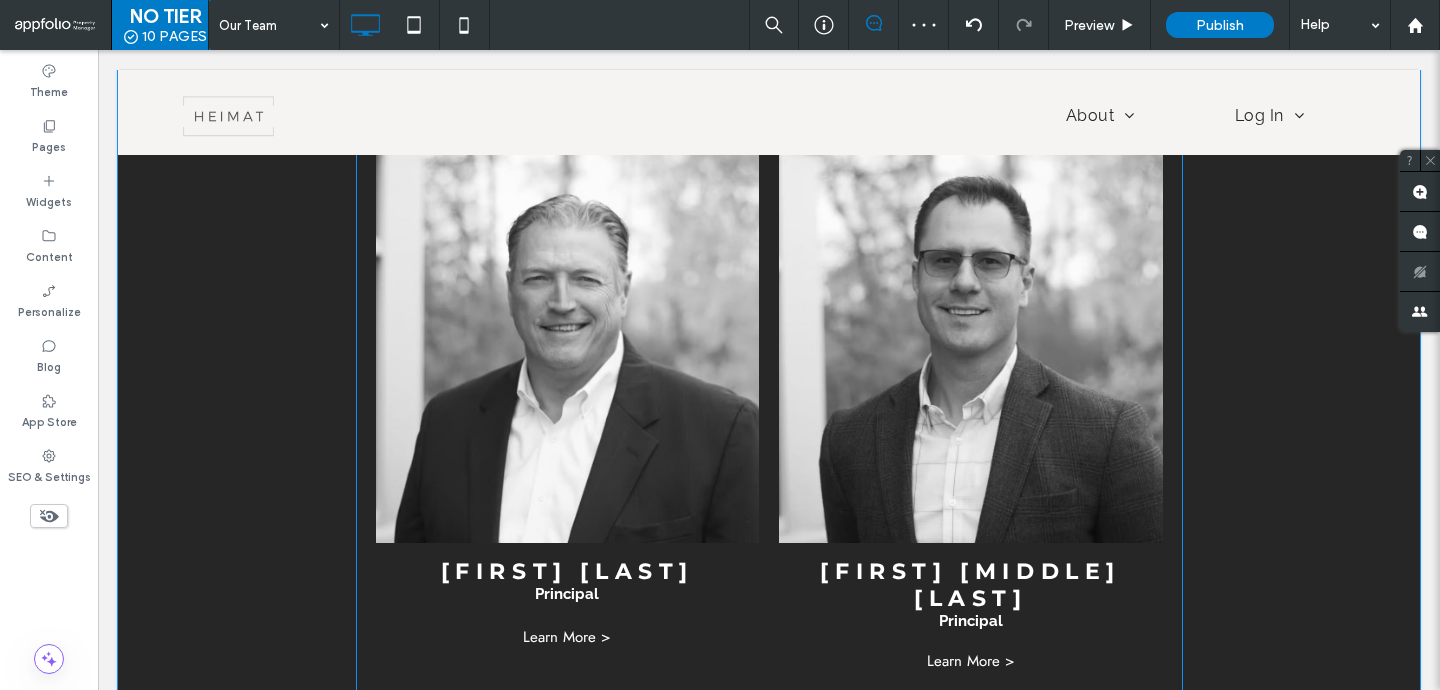scroll, scrollTop: 466, scrollLeft: 0, axis: vertical 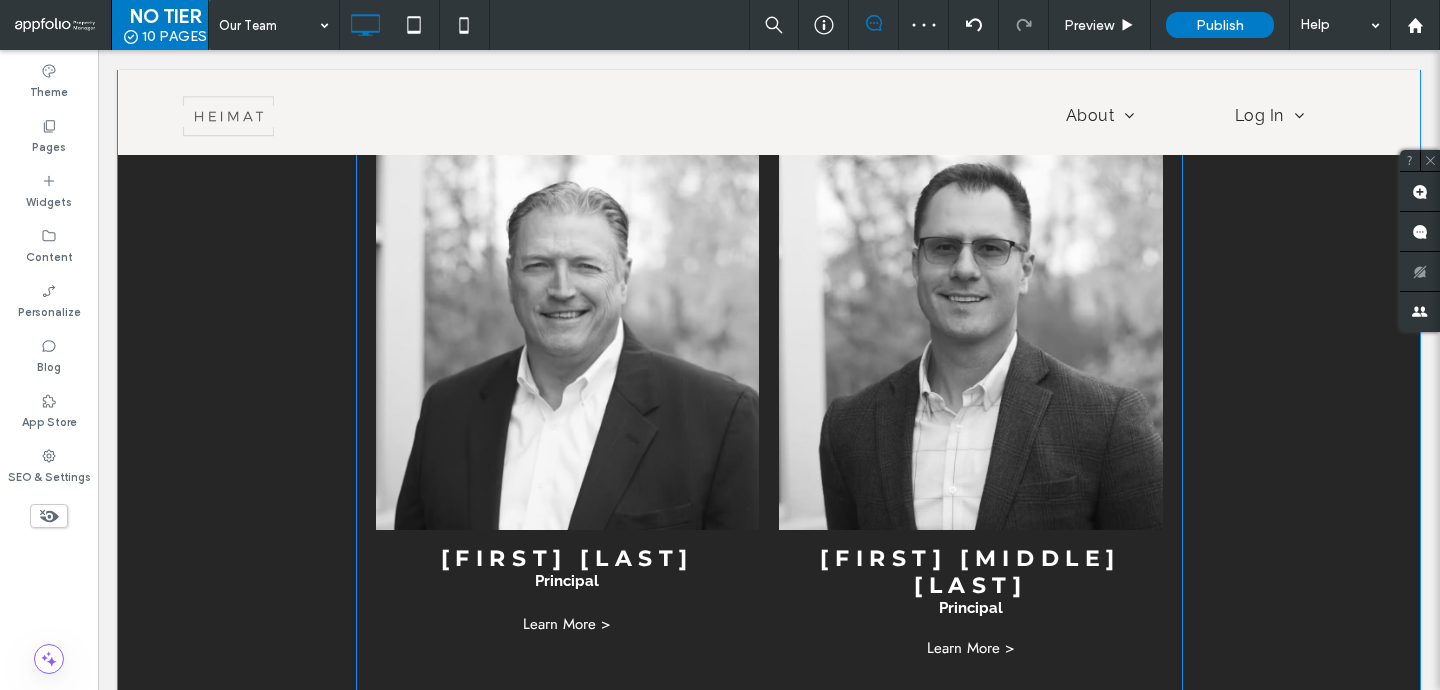 click at bounding box center (568, 304) 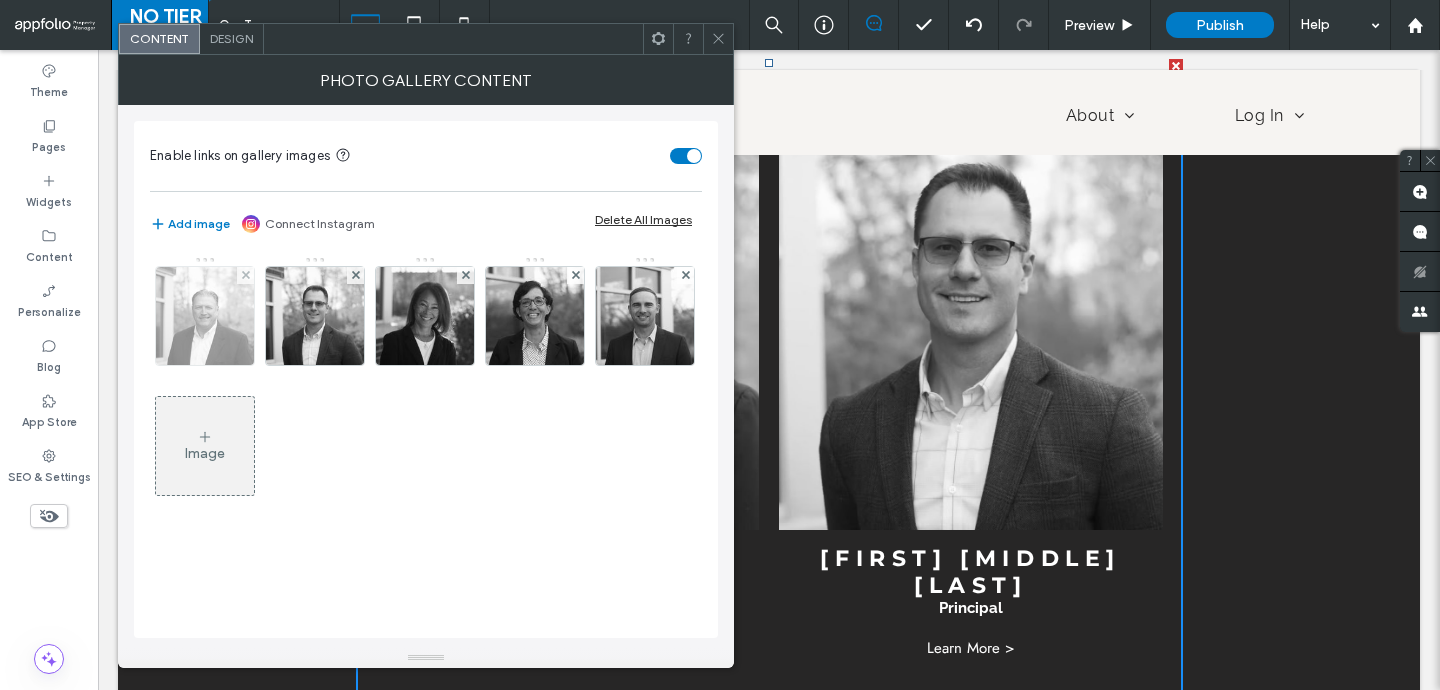 click at bounding box center (205, 316) 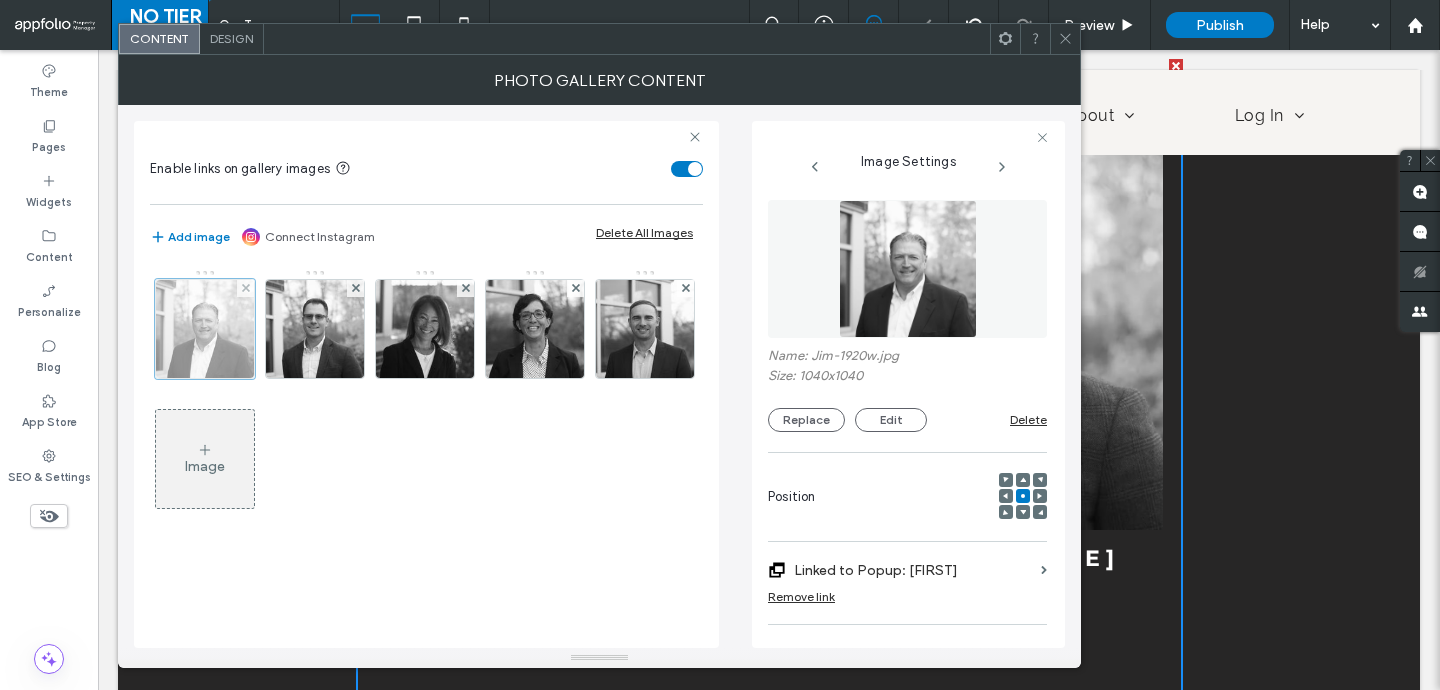 scroll, scrollTop: 0, scrollLeft: 26, axis: horizontal 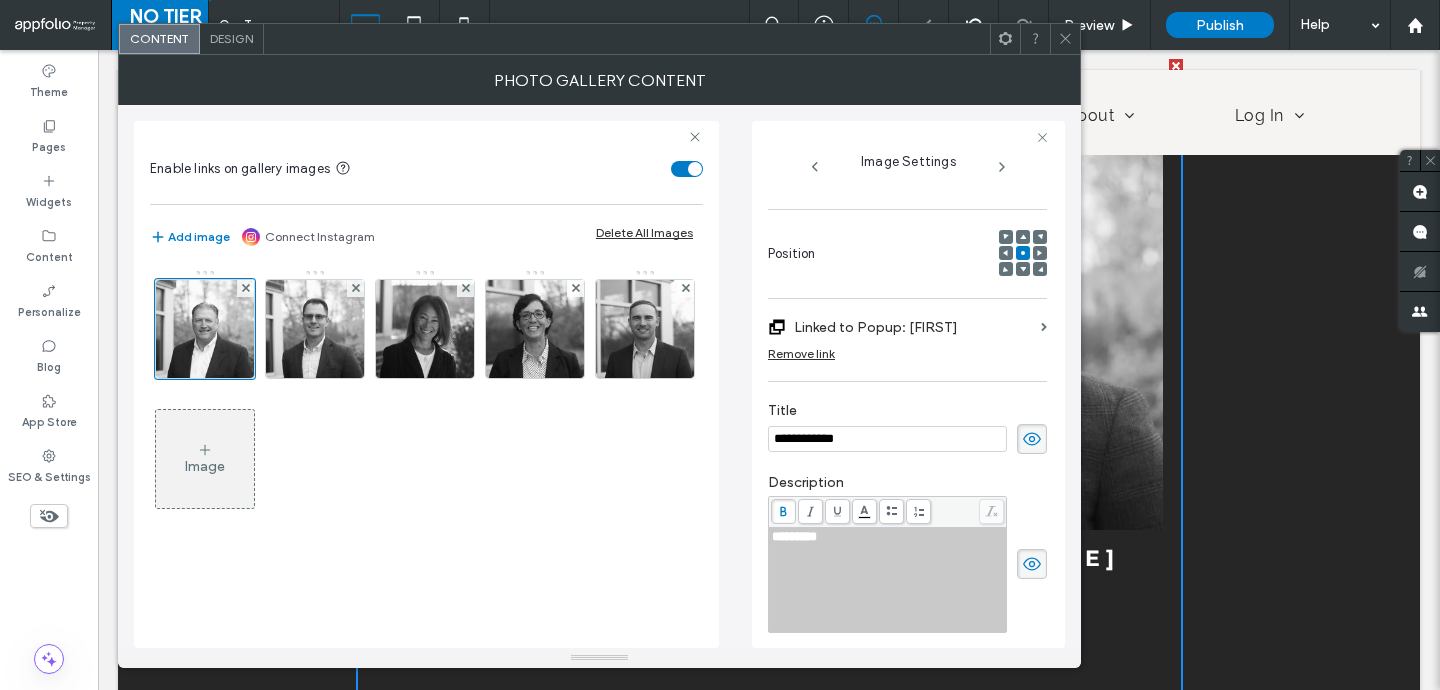 click on "Design" at bounding box center (232, 39) 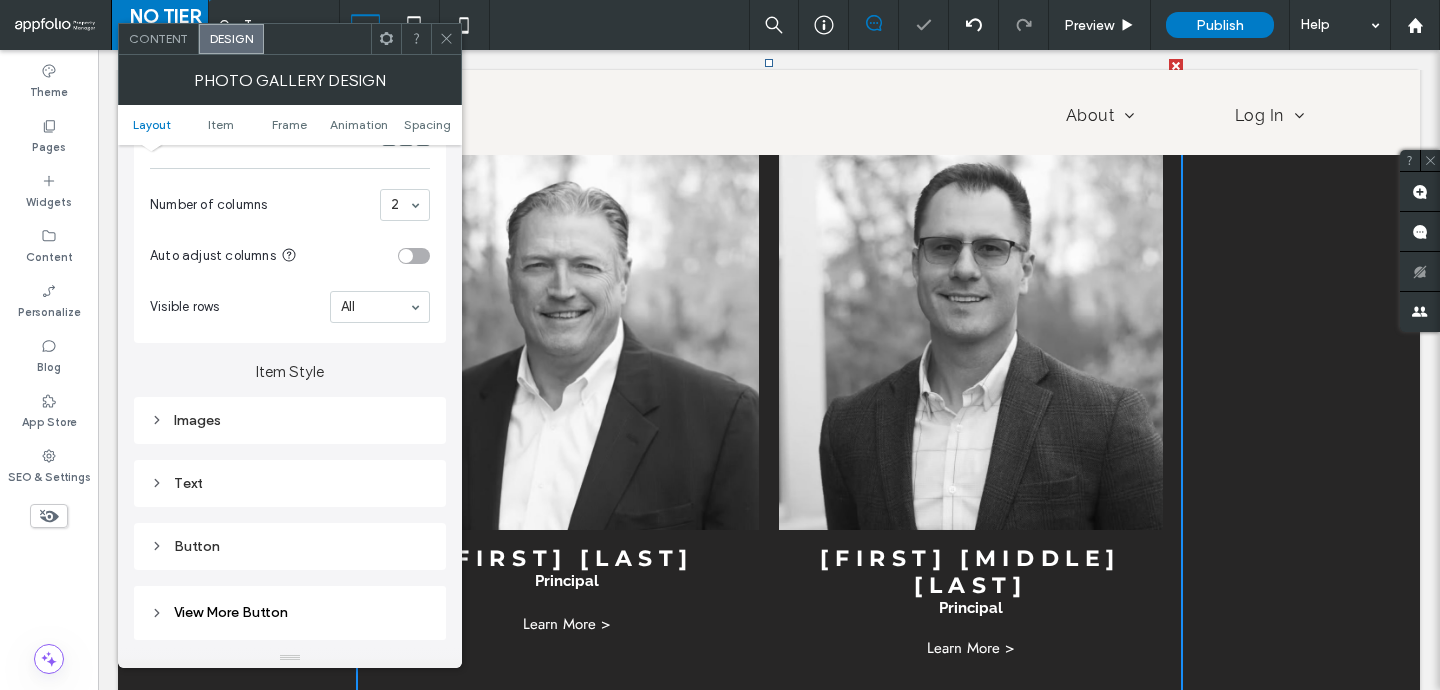scroll, scrollTop: 554, scrollLeft: 0, axis: vertical 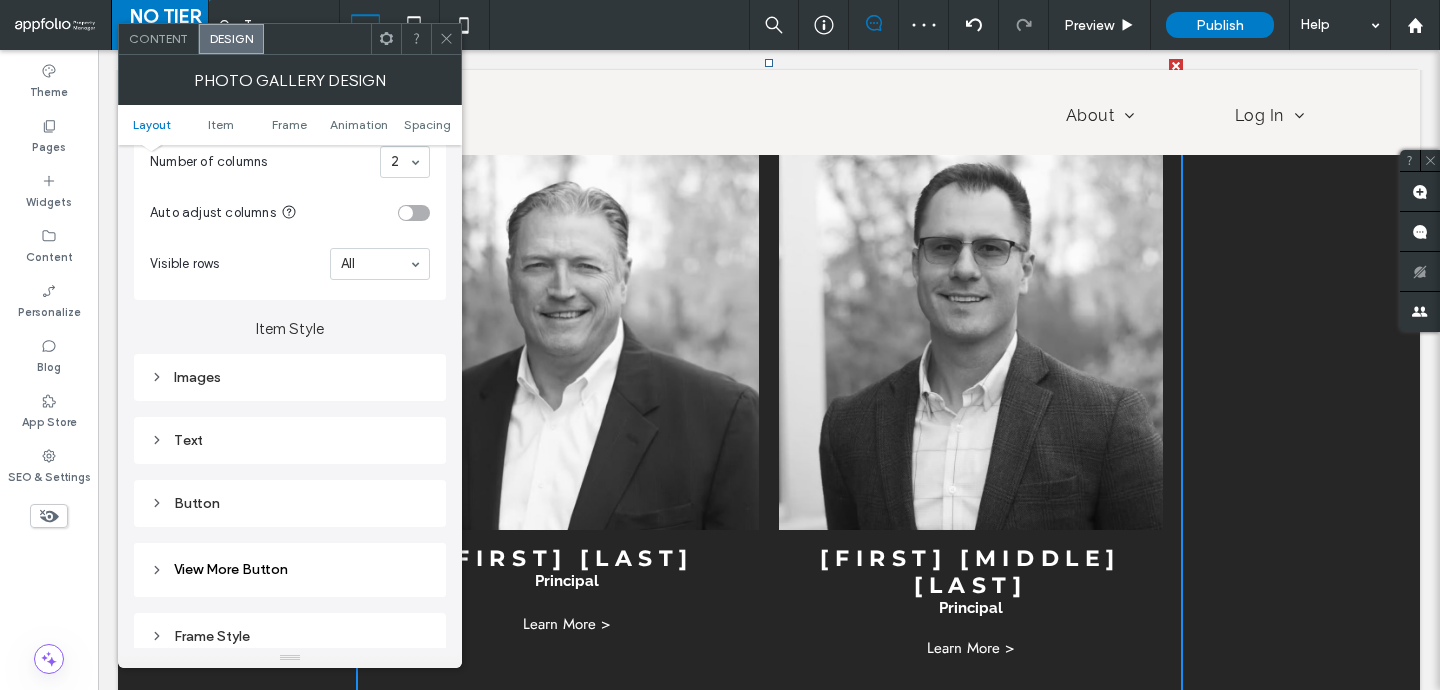 click on "Button" at bounding box center [290, 503] 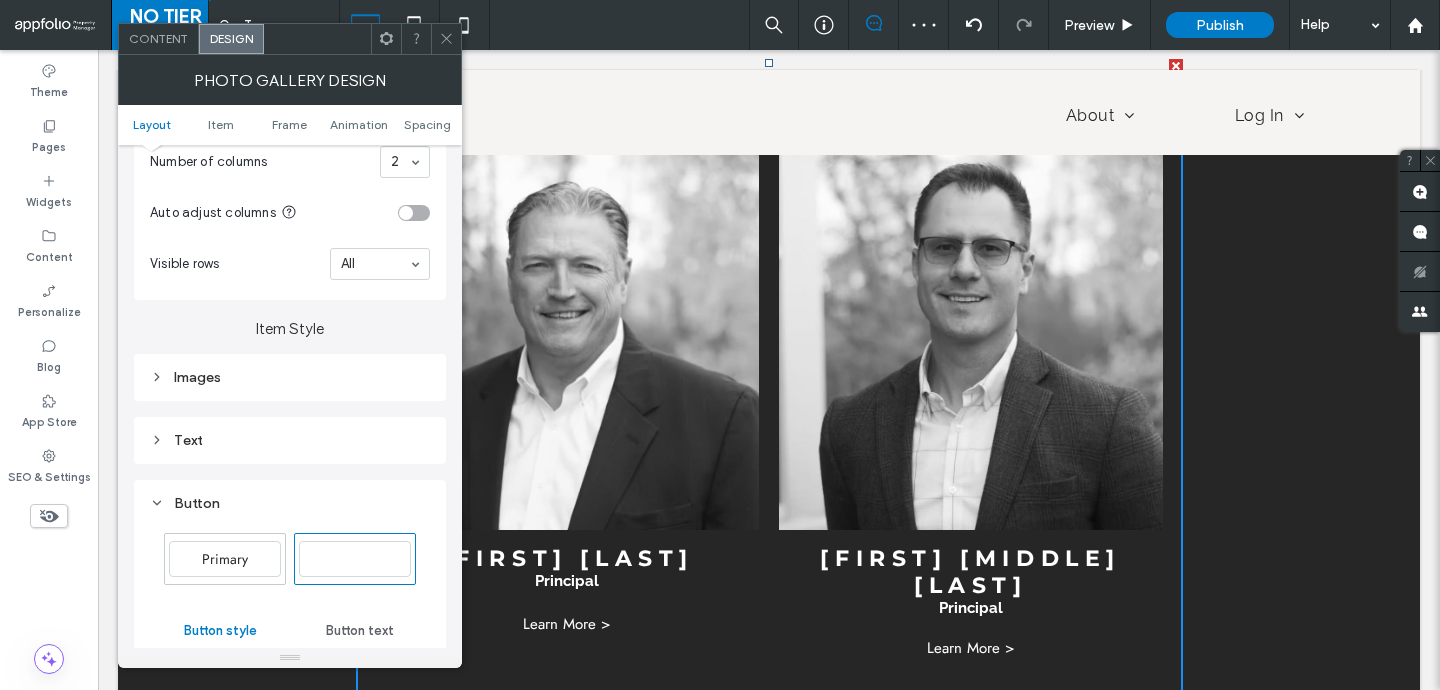 scroll, scrollTop: 713, scrollLeft: 0, axis: vertical 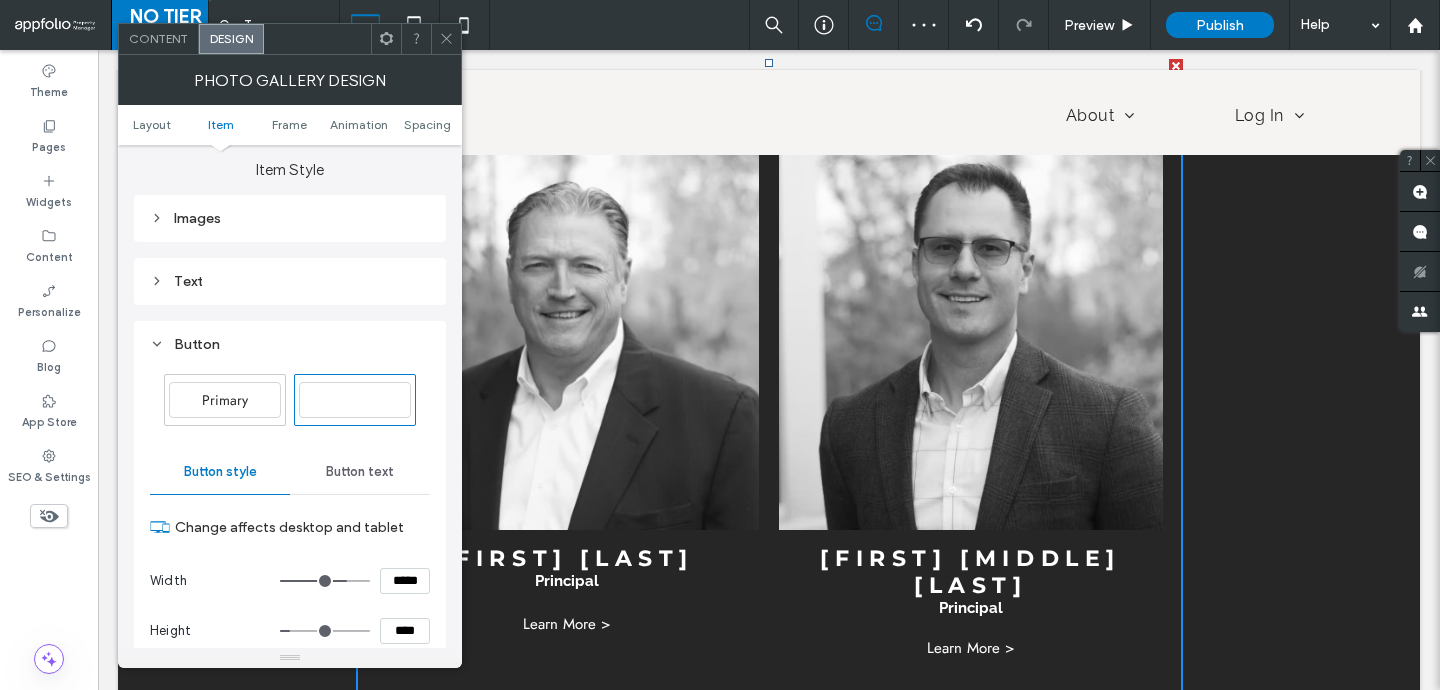click on "Button text" at bounding box center [360, 472] 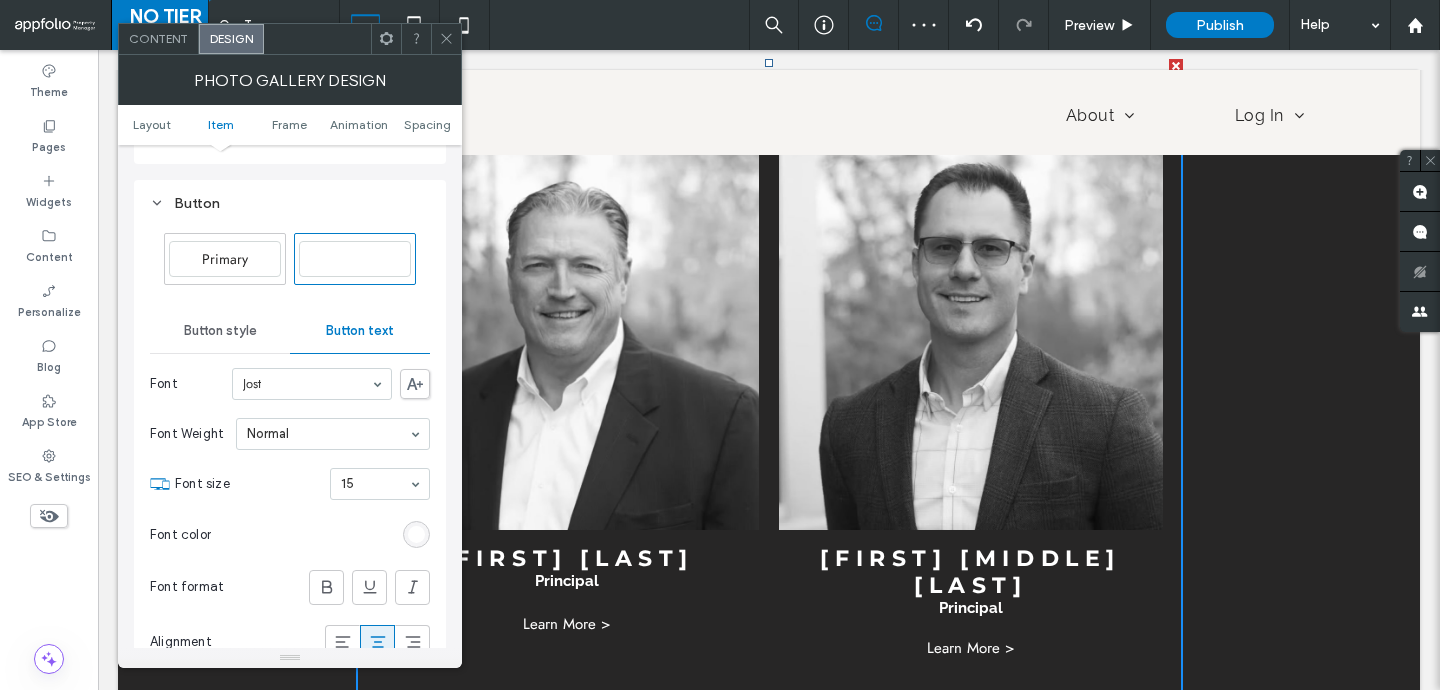 scroll, scrollTop: 951, scrollLeft: 0, axis: vertical 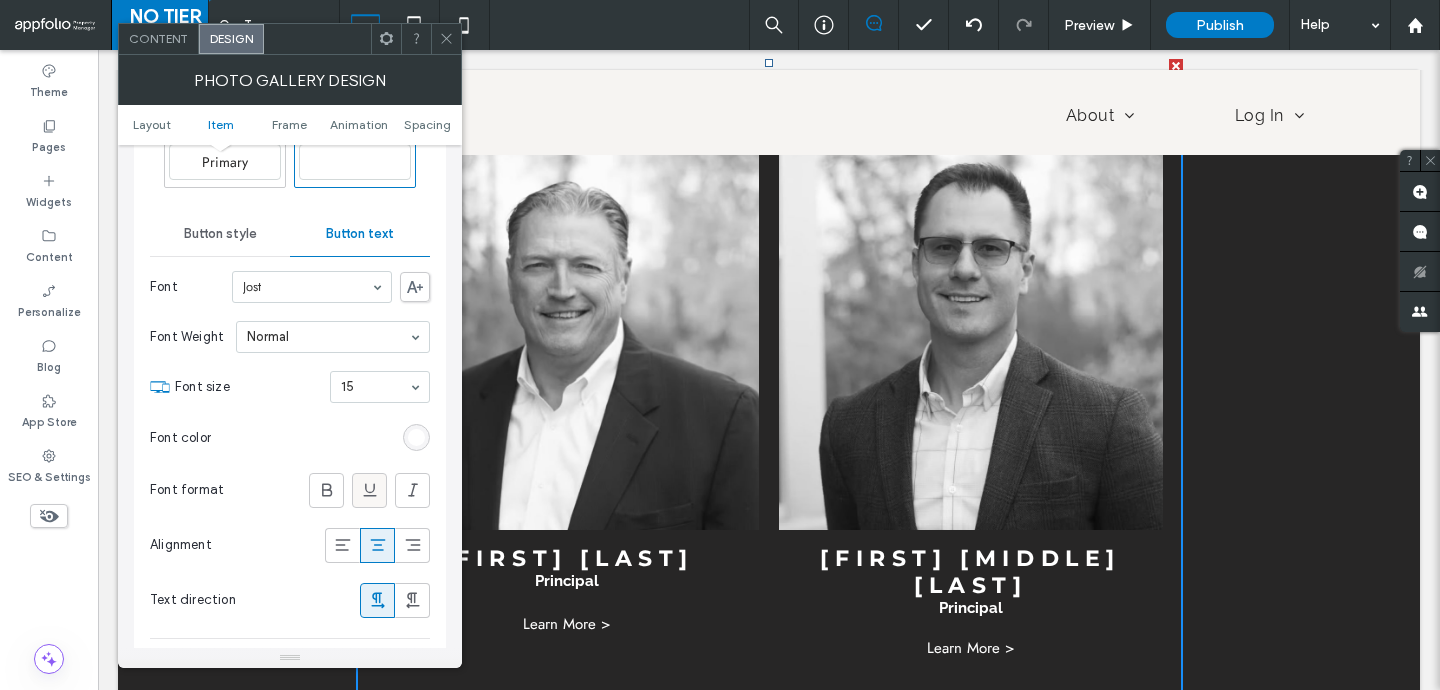 click at bounding box center [369, 490] 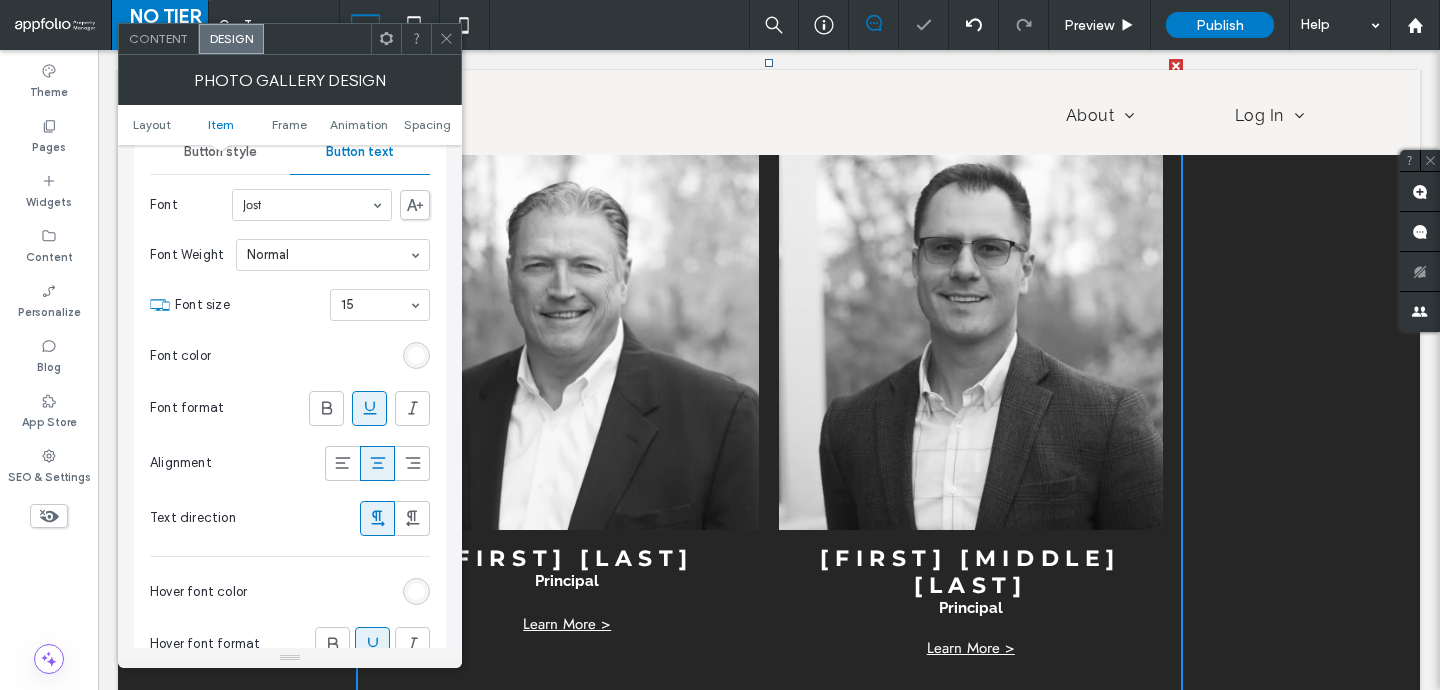 scroll, scrollTop: 1120, scrollLeft: 0, axis: vertical 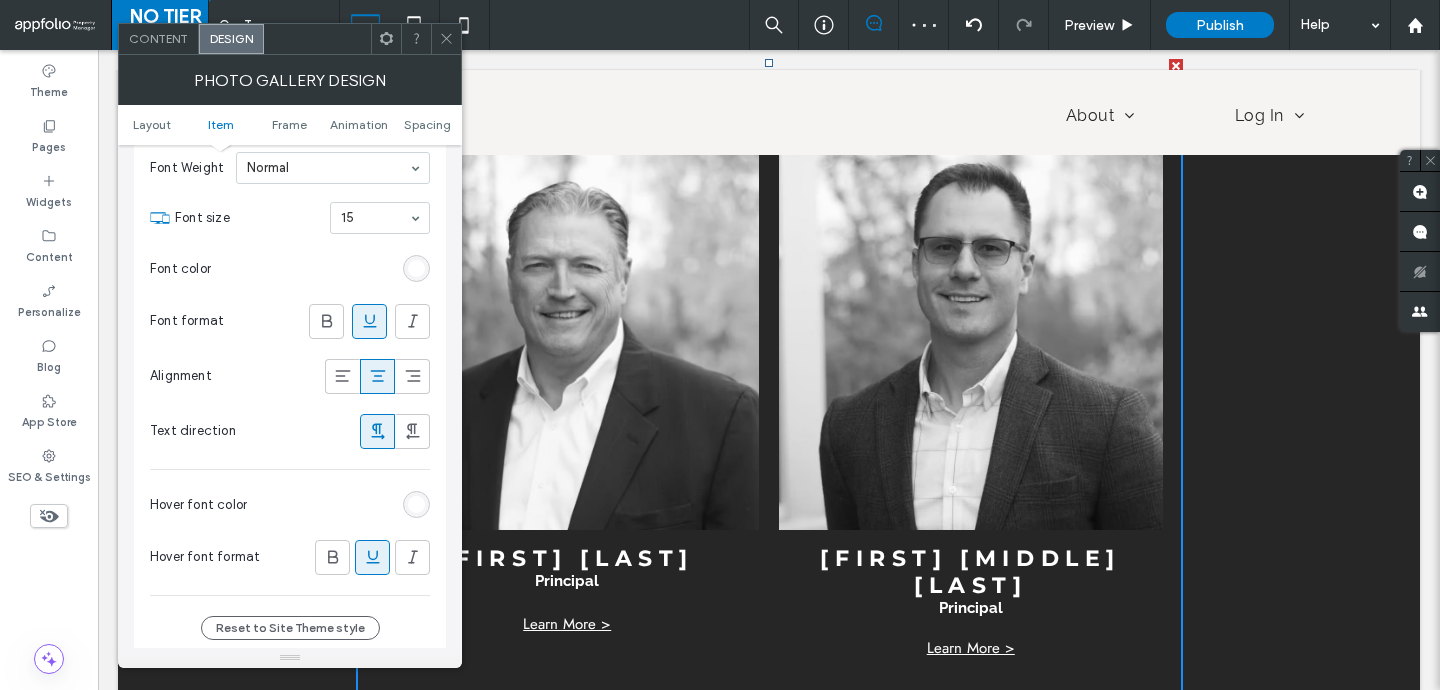 click on "Content" at bounding box center (158, 38) 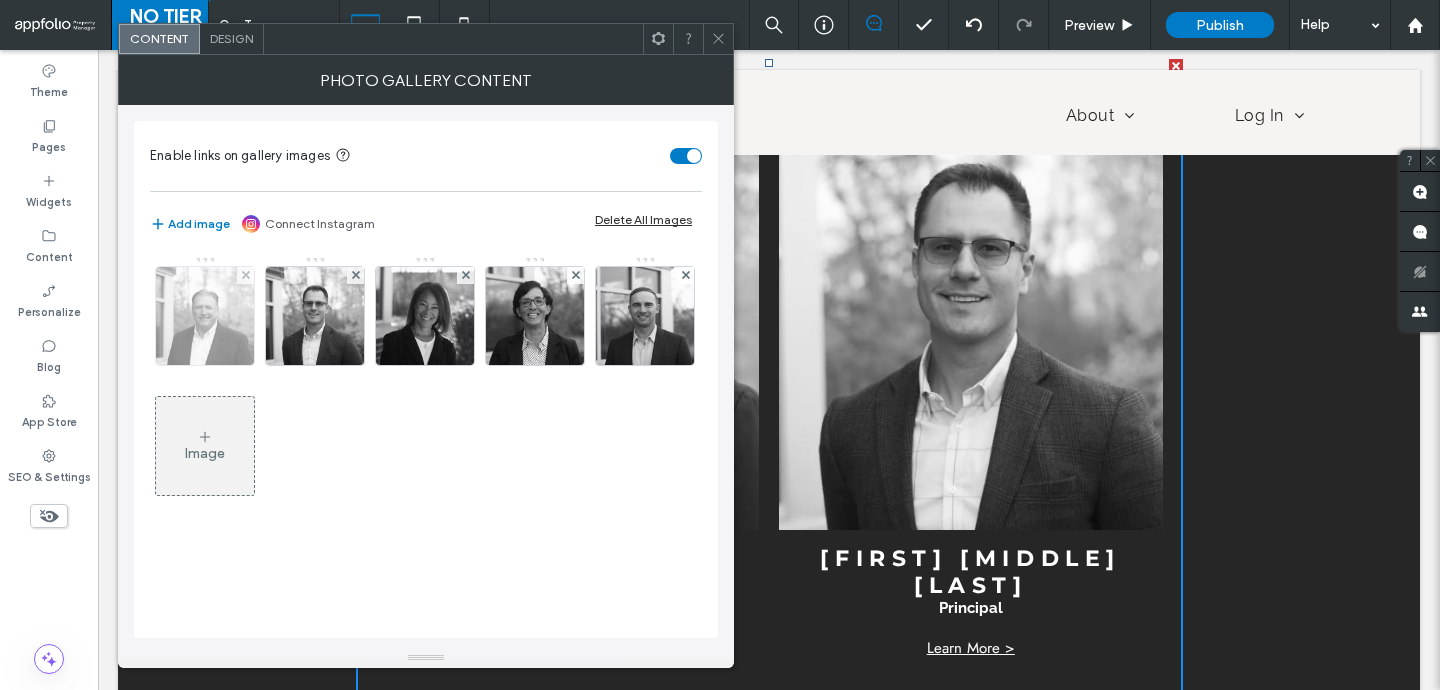 click at bounding box center (205, 316) 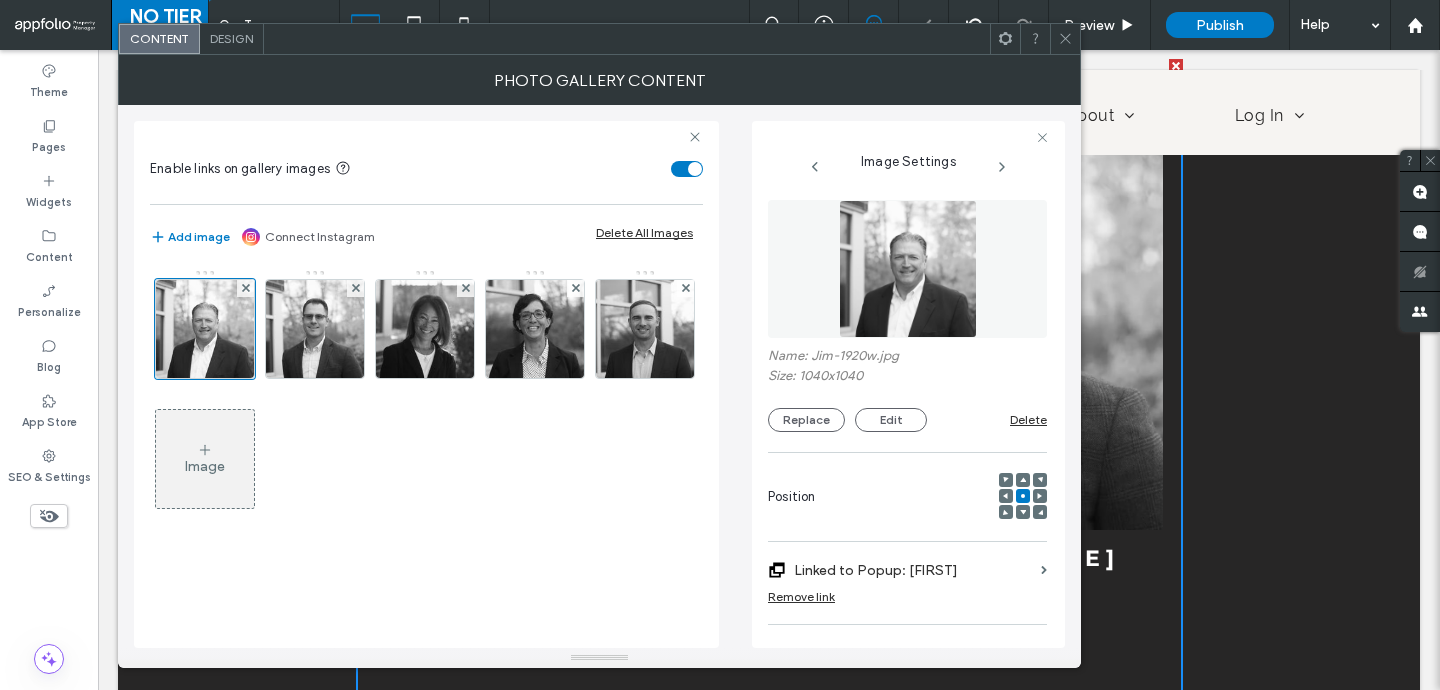 scroll, scrollTop: 0, scrollLeft: 17, axis: horizontal 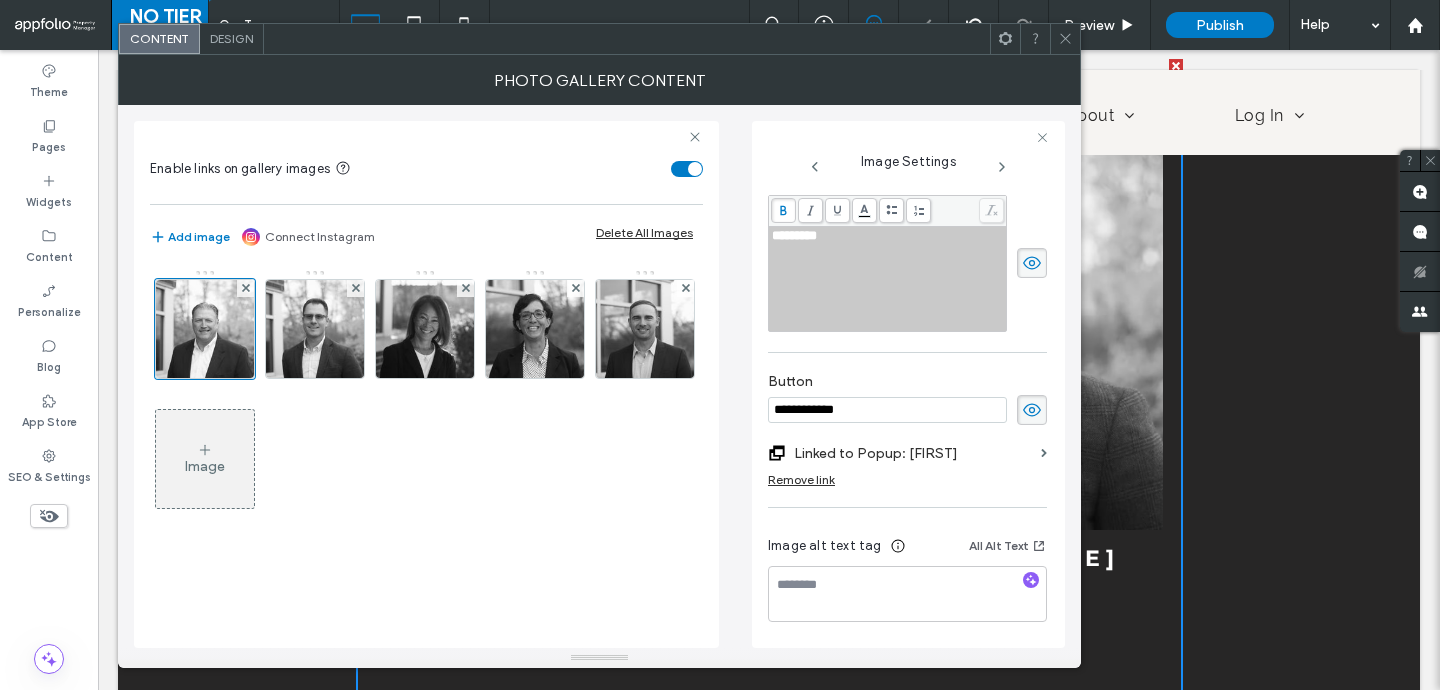 click on "**********" at bounding box center [887, 410] 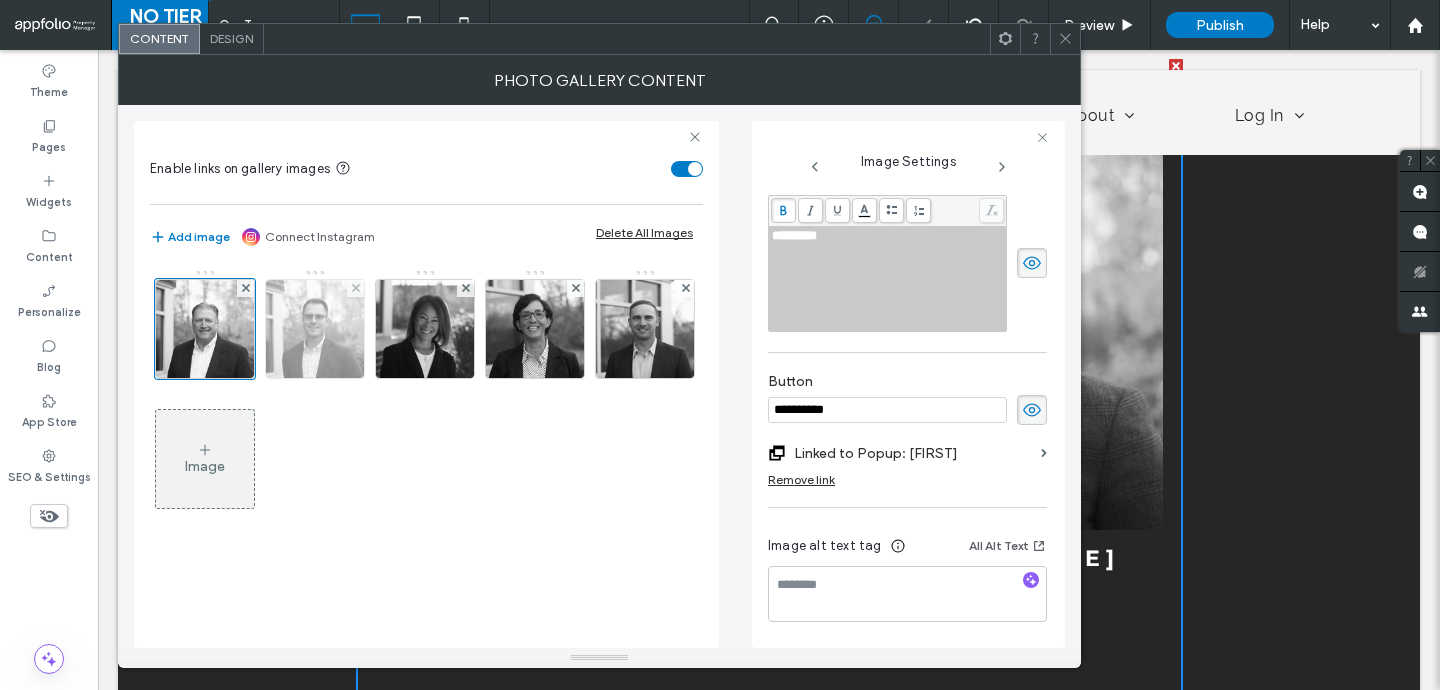 type on "**********" 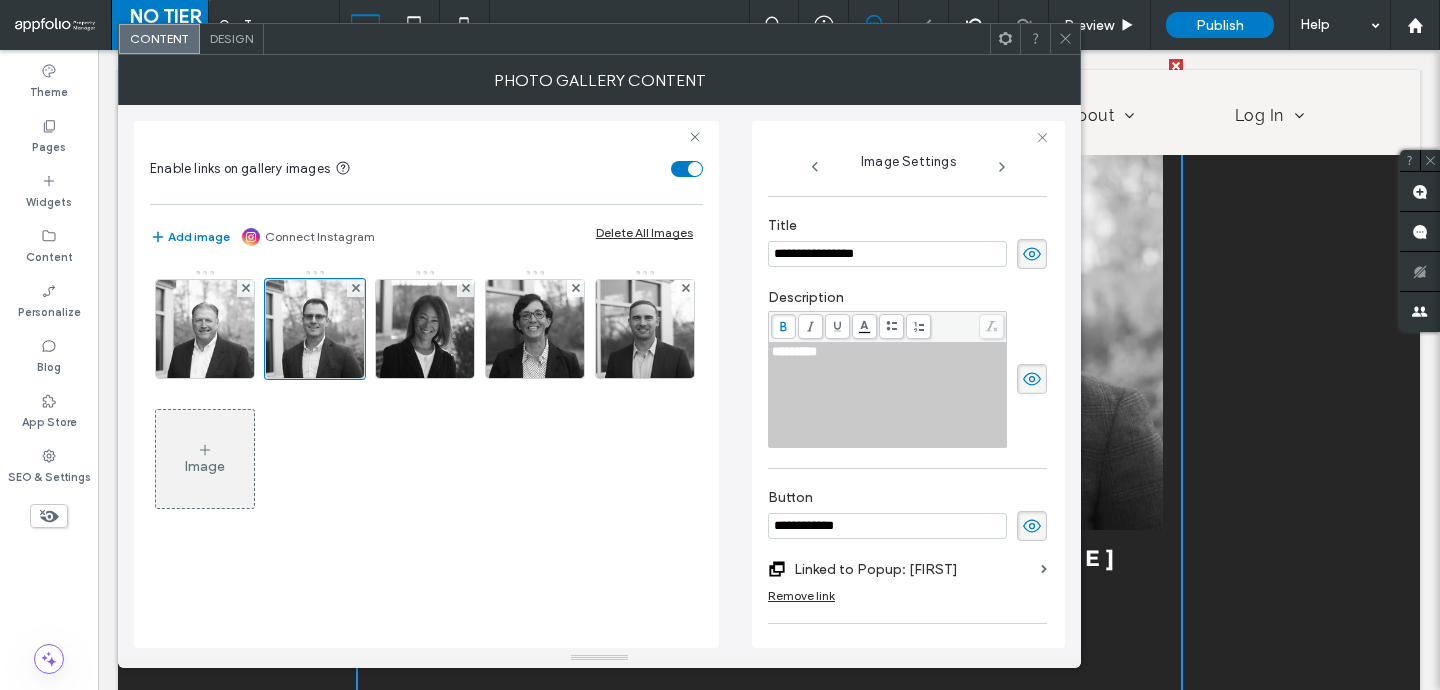scroll, scrollTop: 545, scrollLeft: 0, axis: vertical 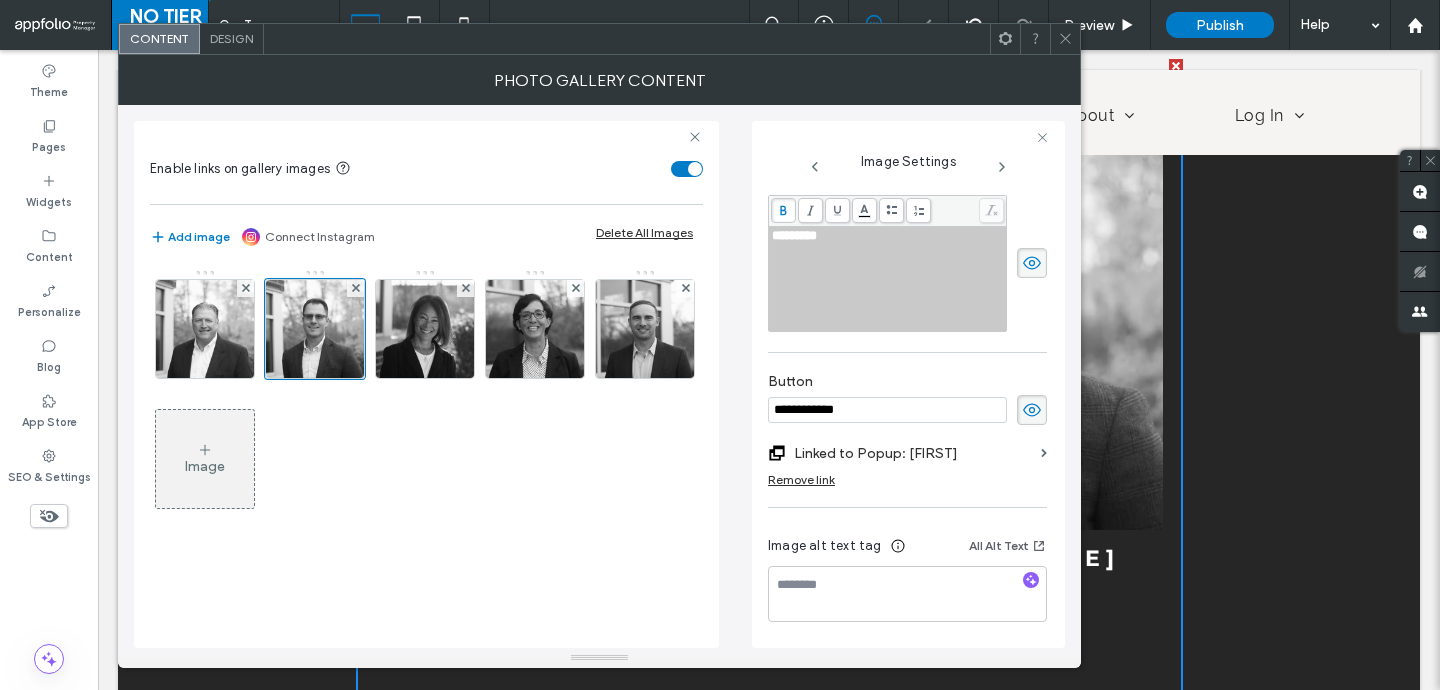 click on "**********" at bounding box center (887, 410) 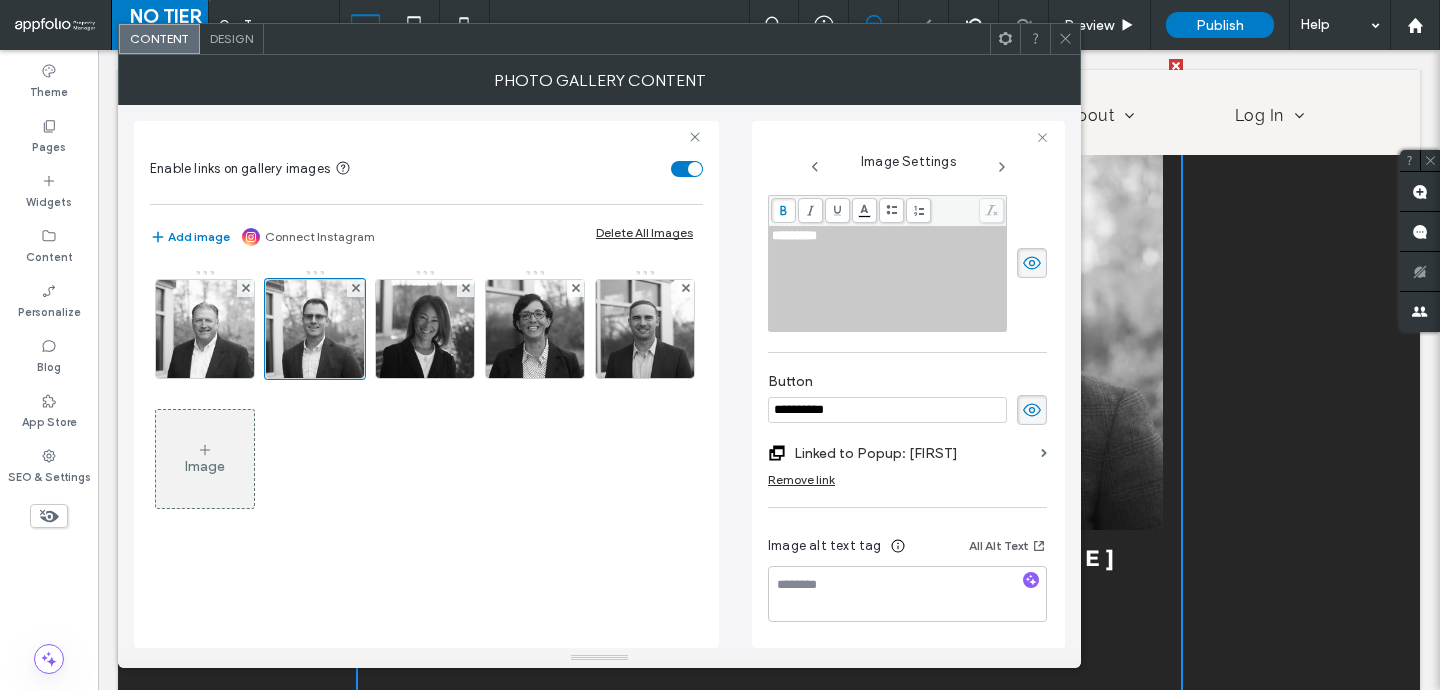 type on "**********" 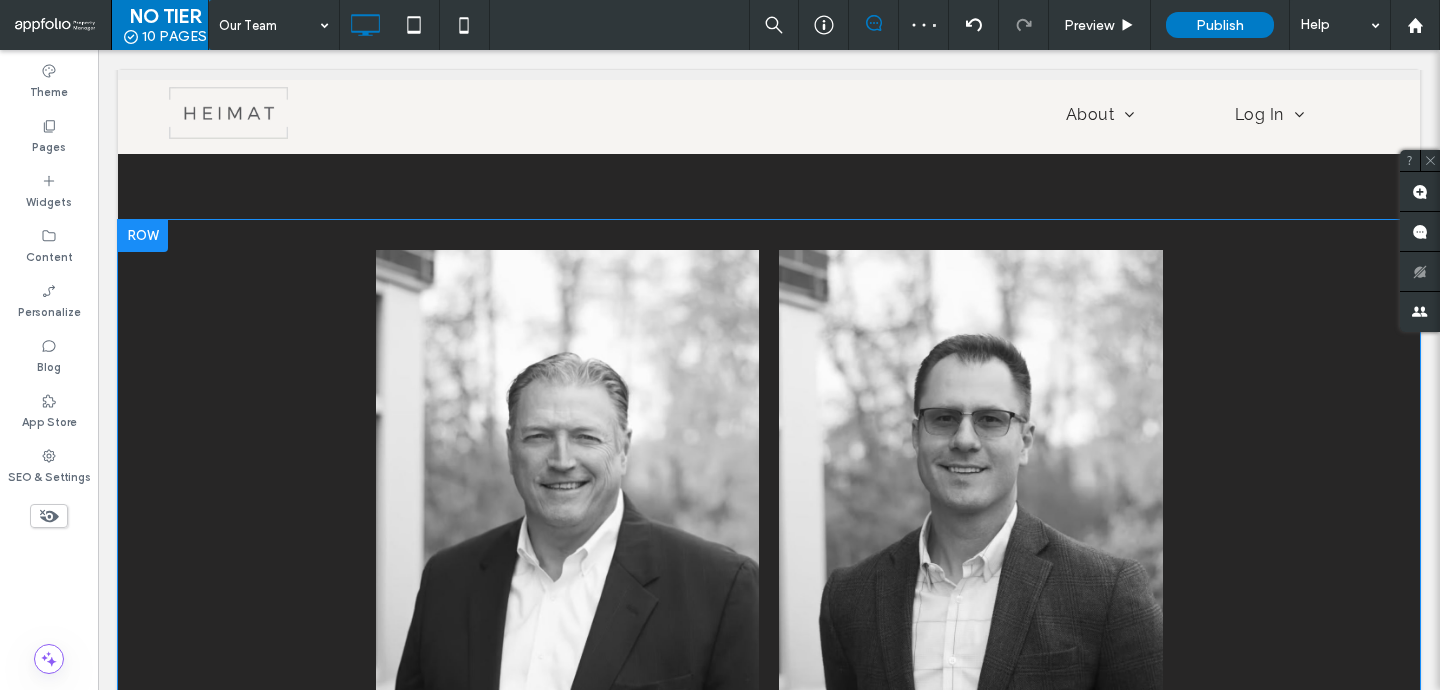 scroll, scrollTop: 0, scrollLeft: 0, axis: both 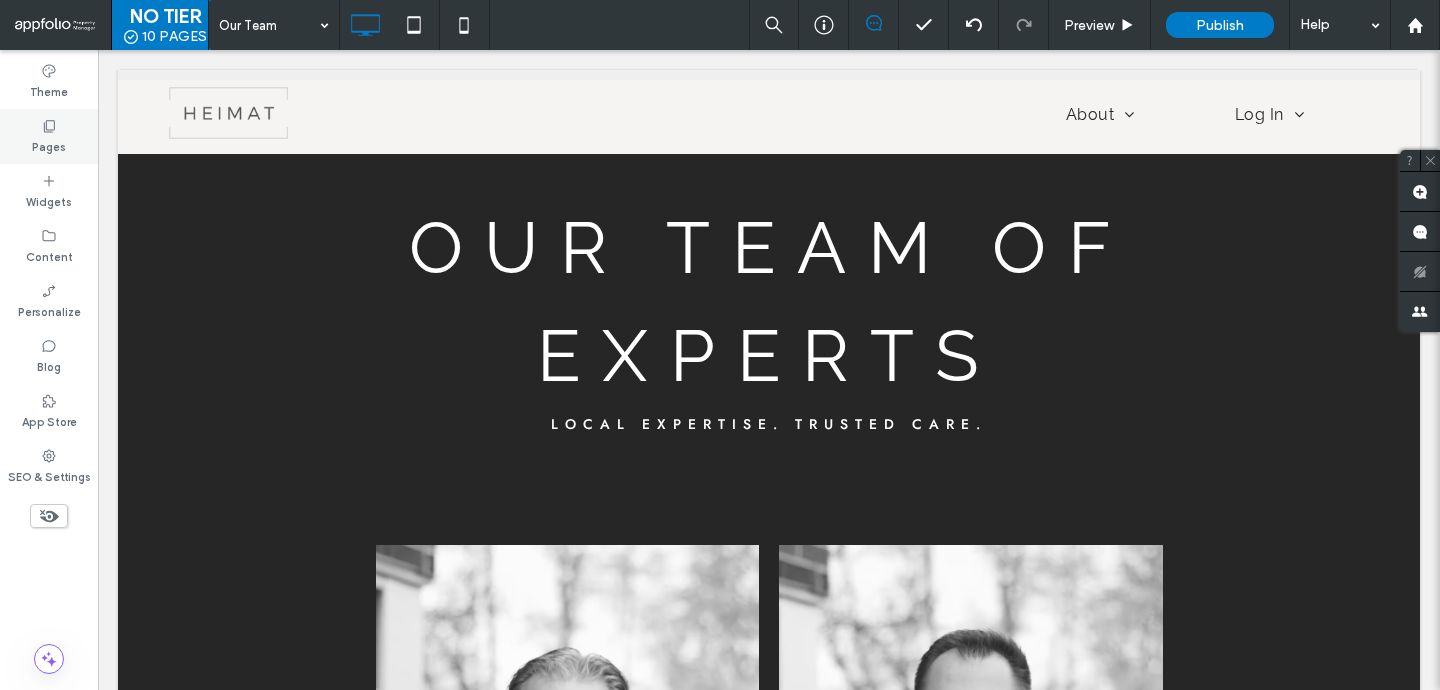 click on "Pages" at bounding box center [49, 145] 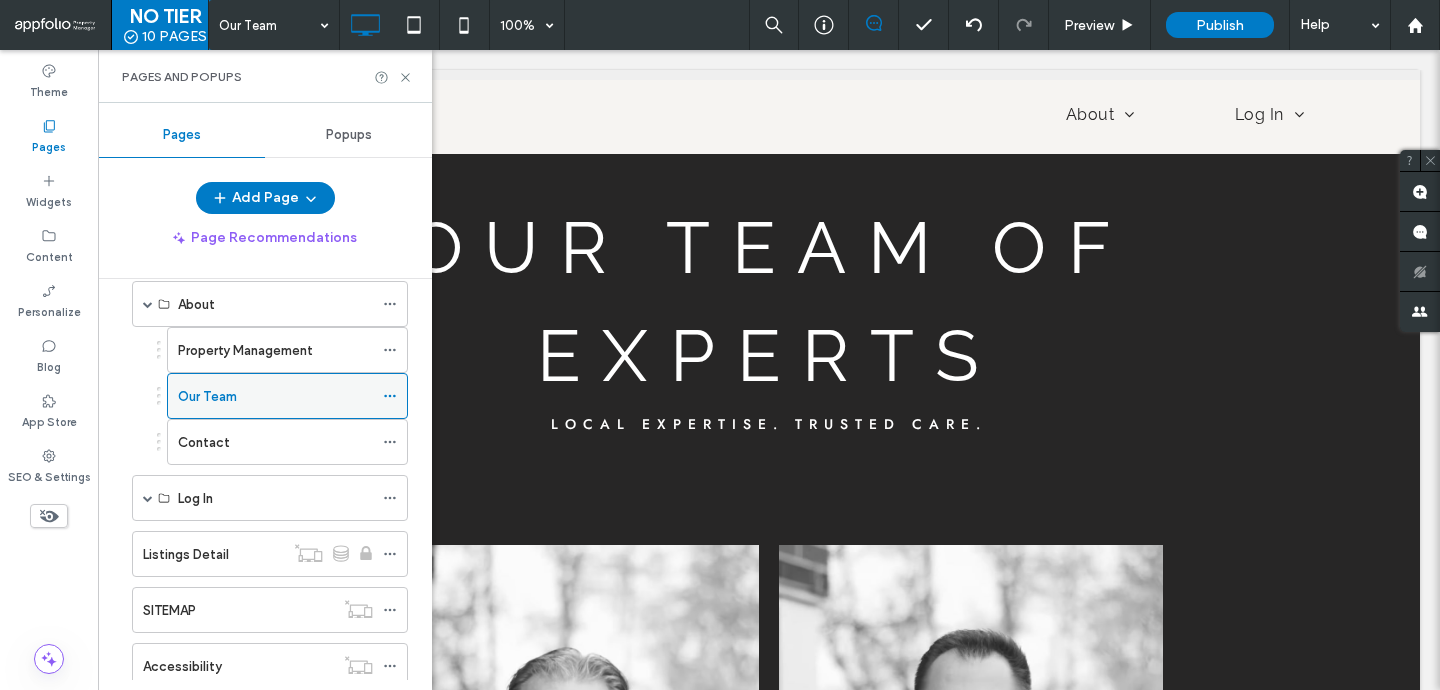 scroll, scrollTop: 93, scrollLeft: 0, axis: vertical 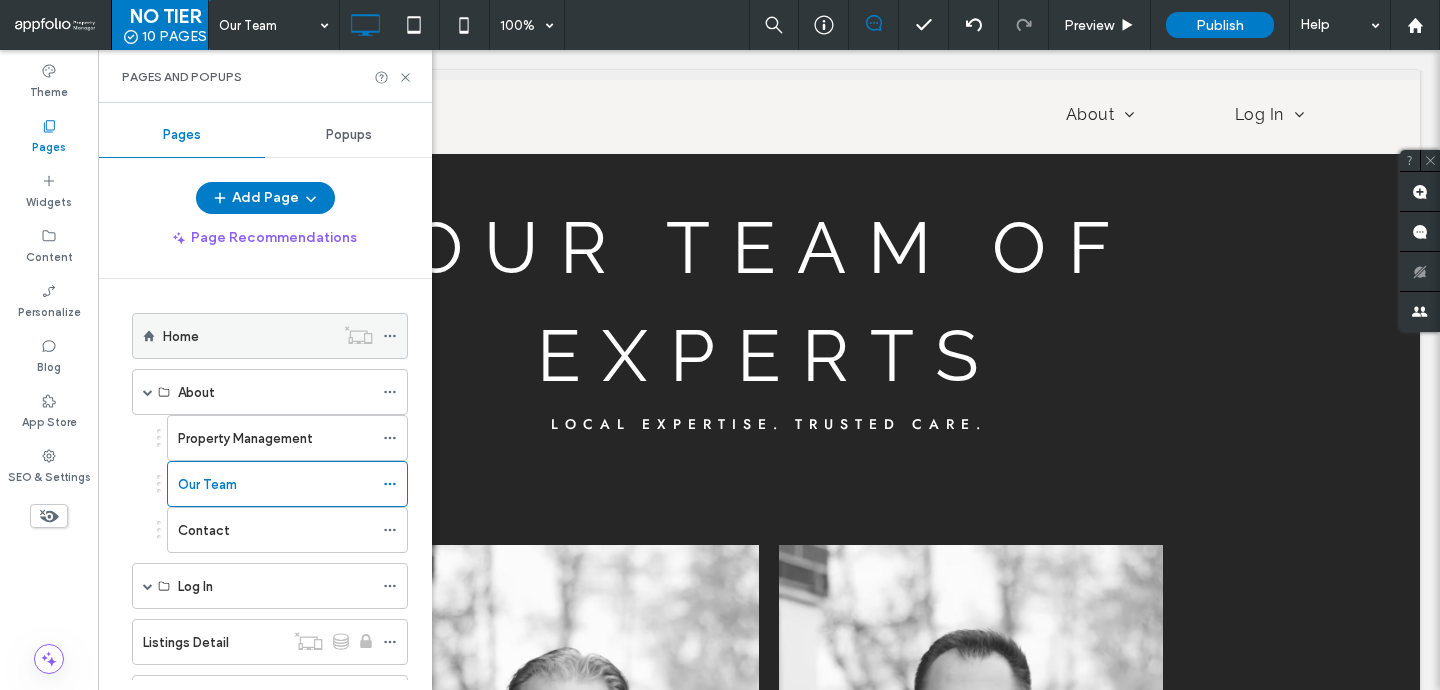 click on "Home" at bounding box center (248, 336) 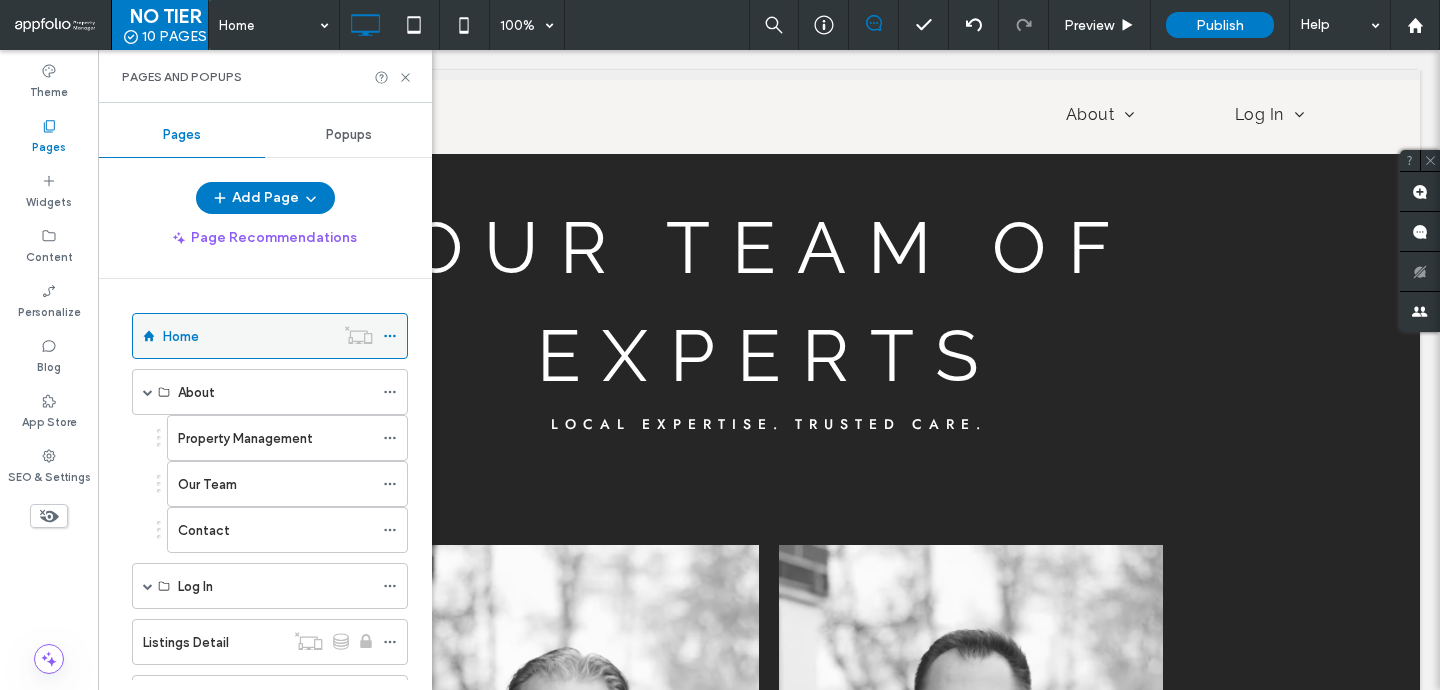 click 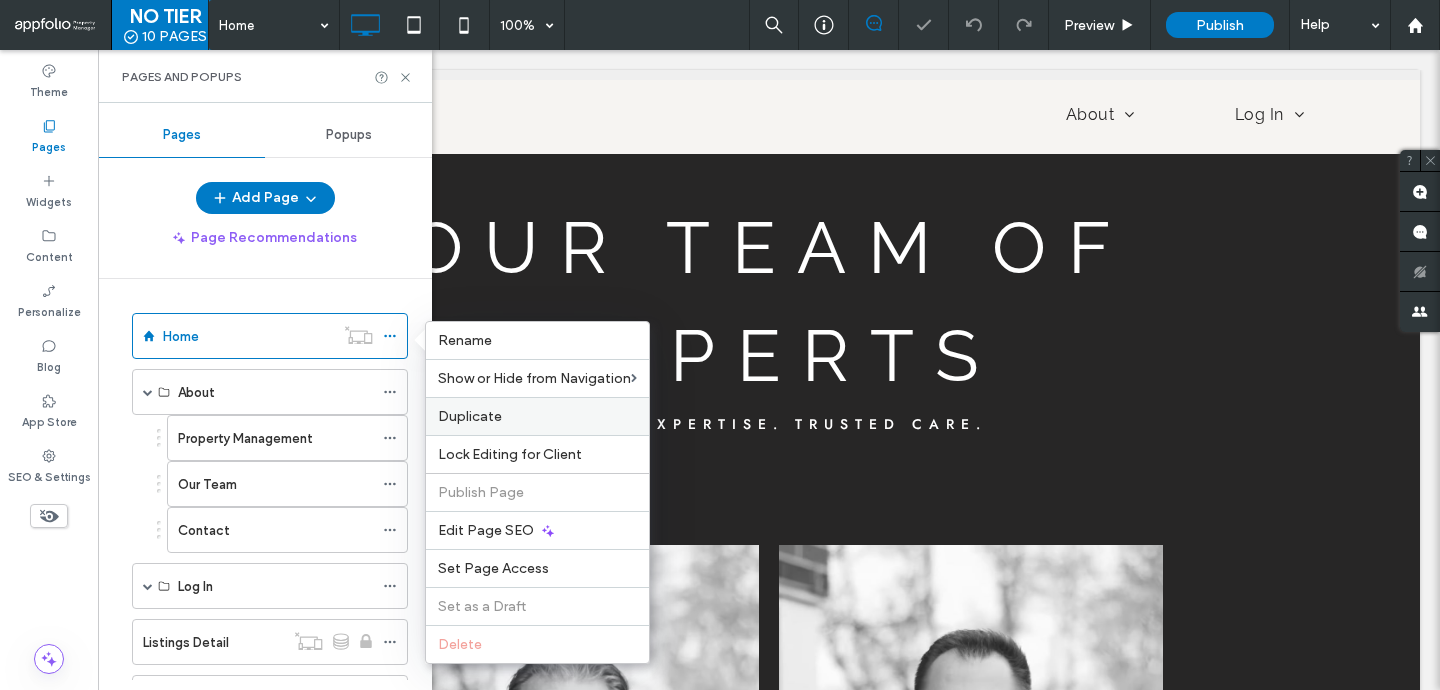 click on "Duplicate" at bounding box center (537, 416) 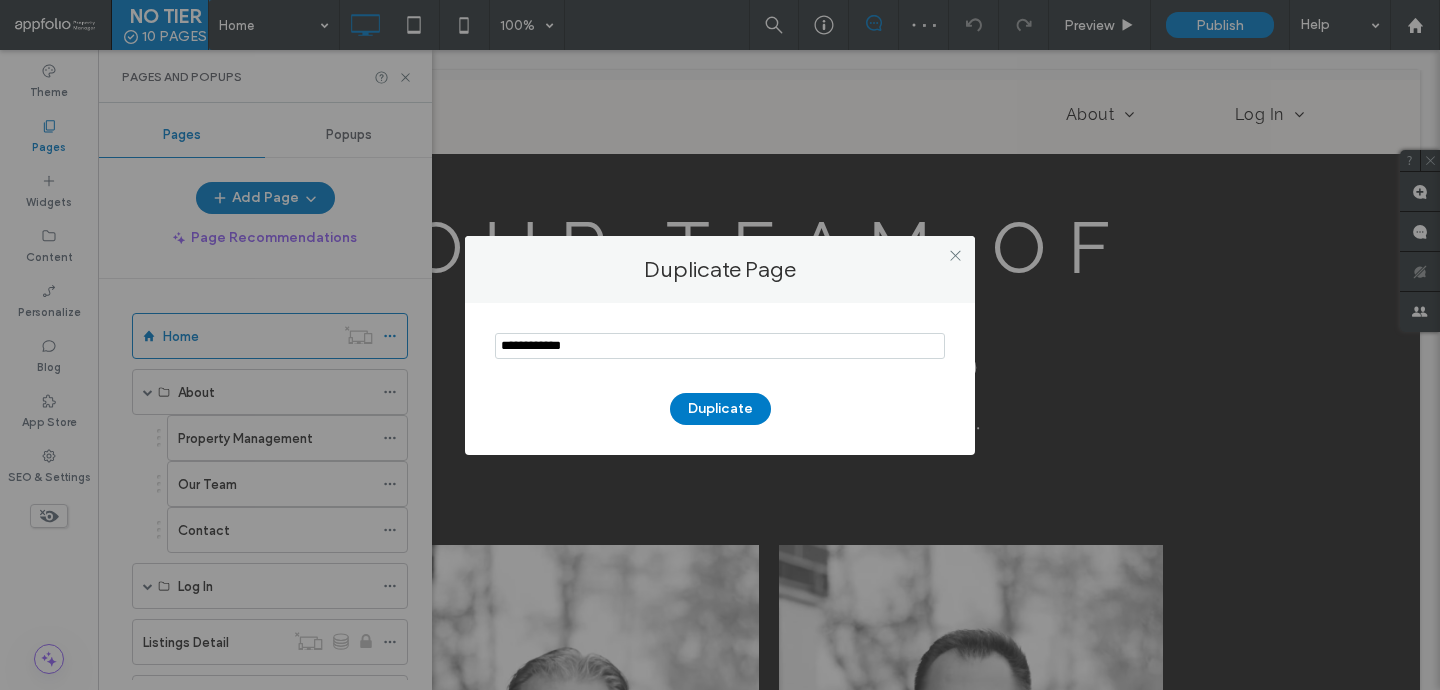 click at bounding box center [720, 346] 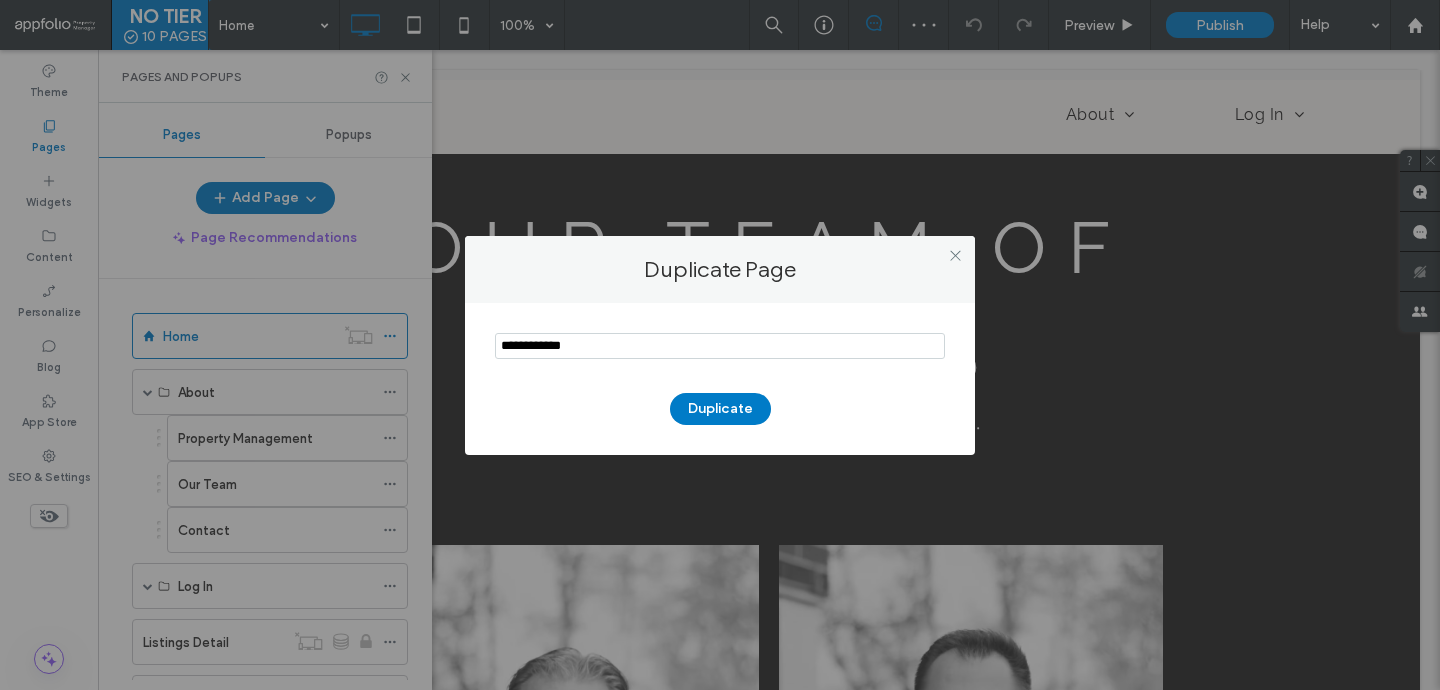 click at bounding box center (720, 346) 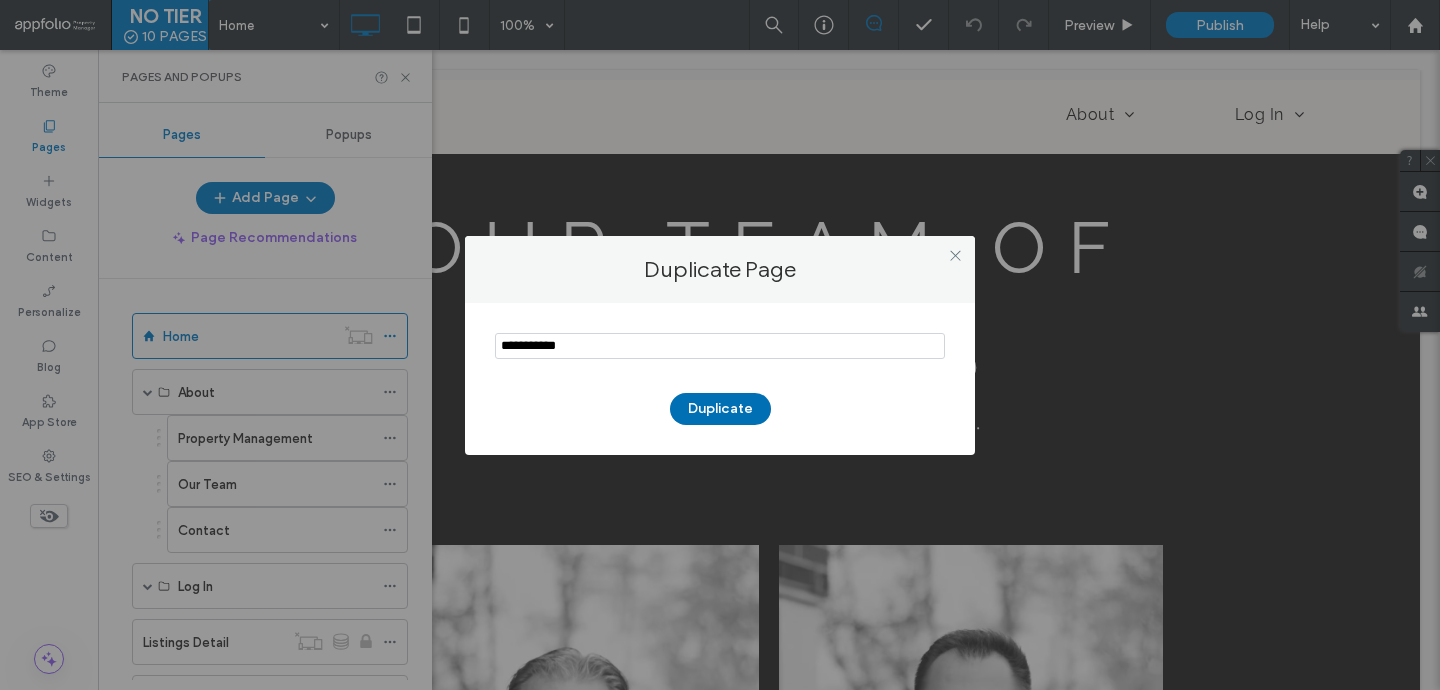 type on "**********" 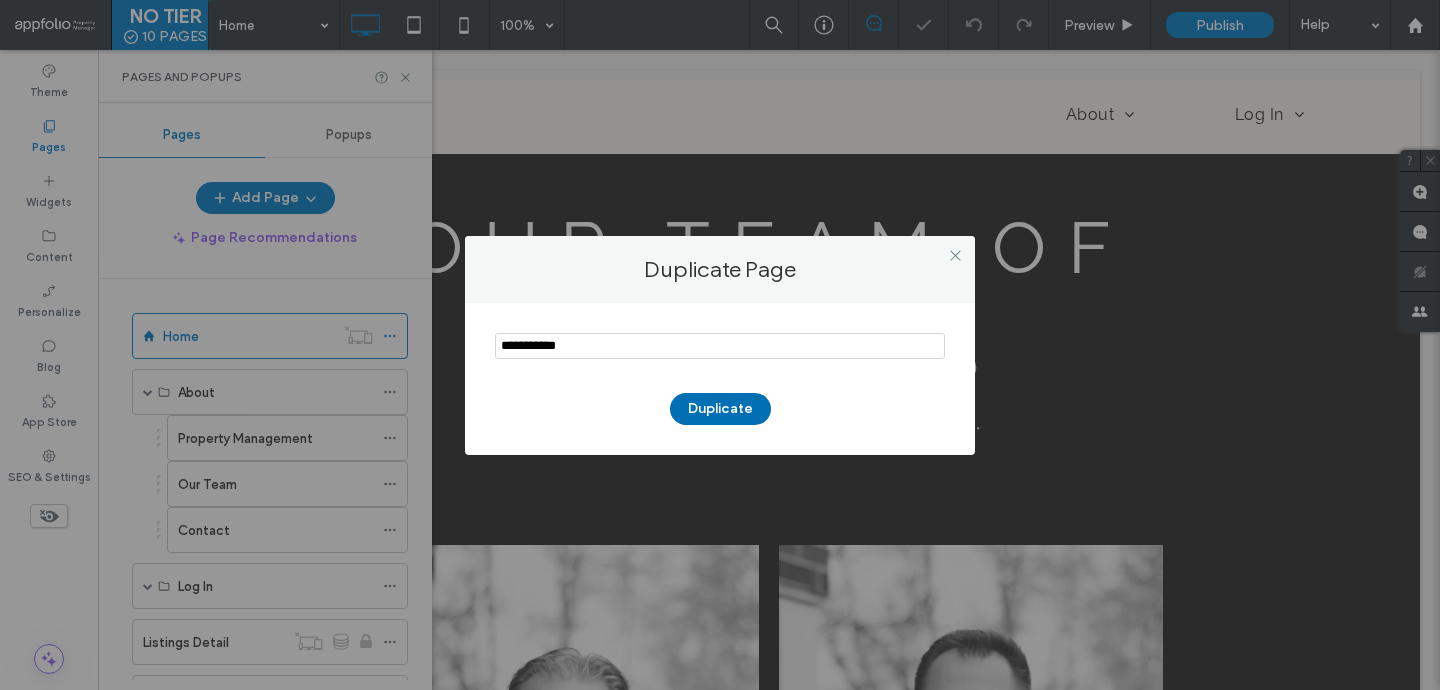 click on "Duplicate" at bounding box center [720, 409] 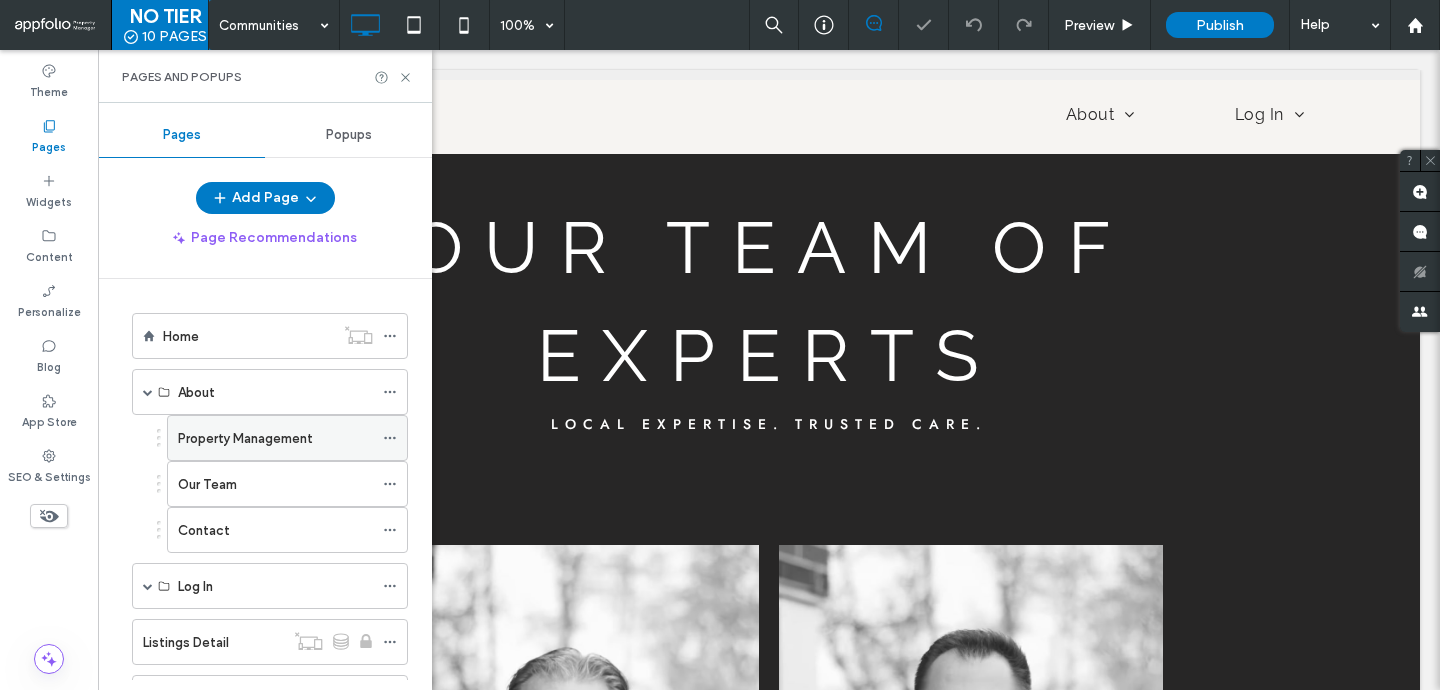 scroll, scrollTop: 315, scrollLeft: 0, axis: vertical 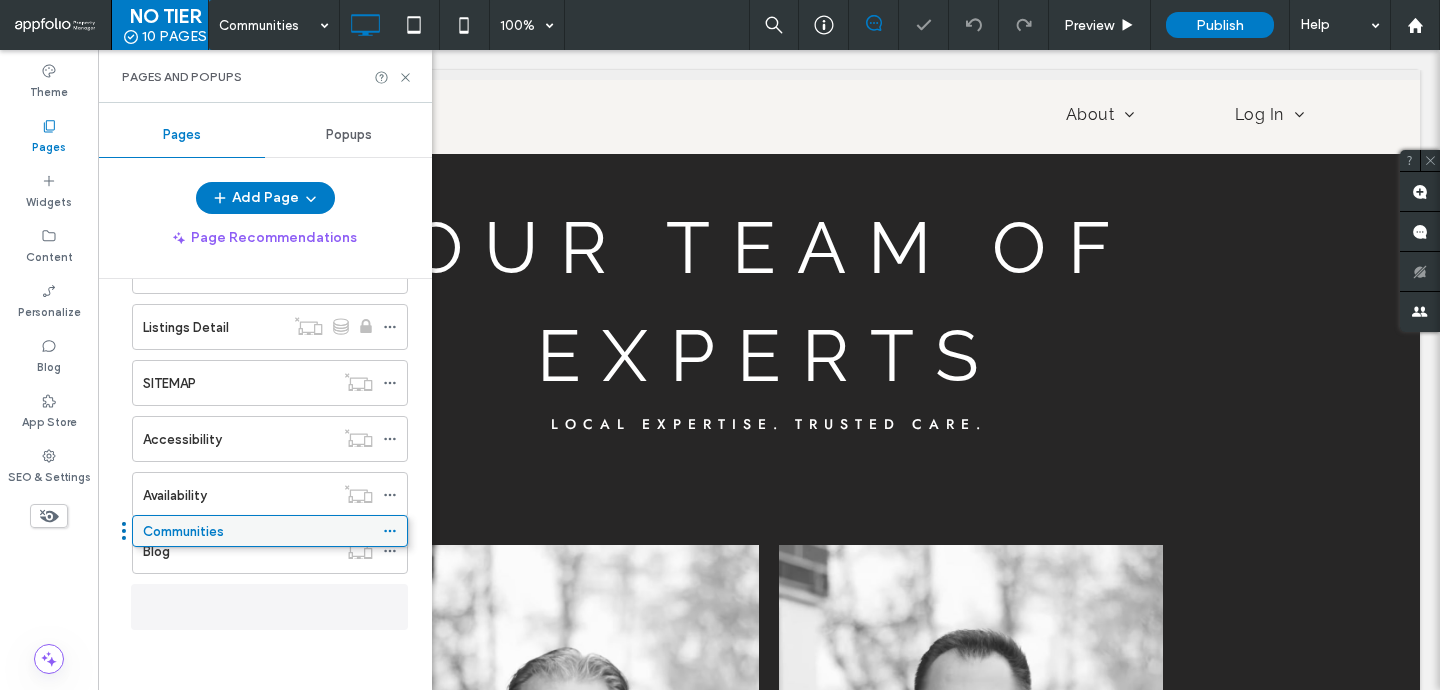 drag, startPoint x: 271, startPoint y: 618, endPoint x: 271, endPoint y: 528, distance: 90 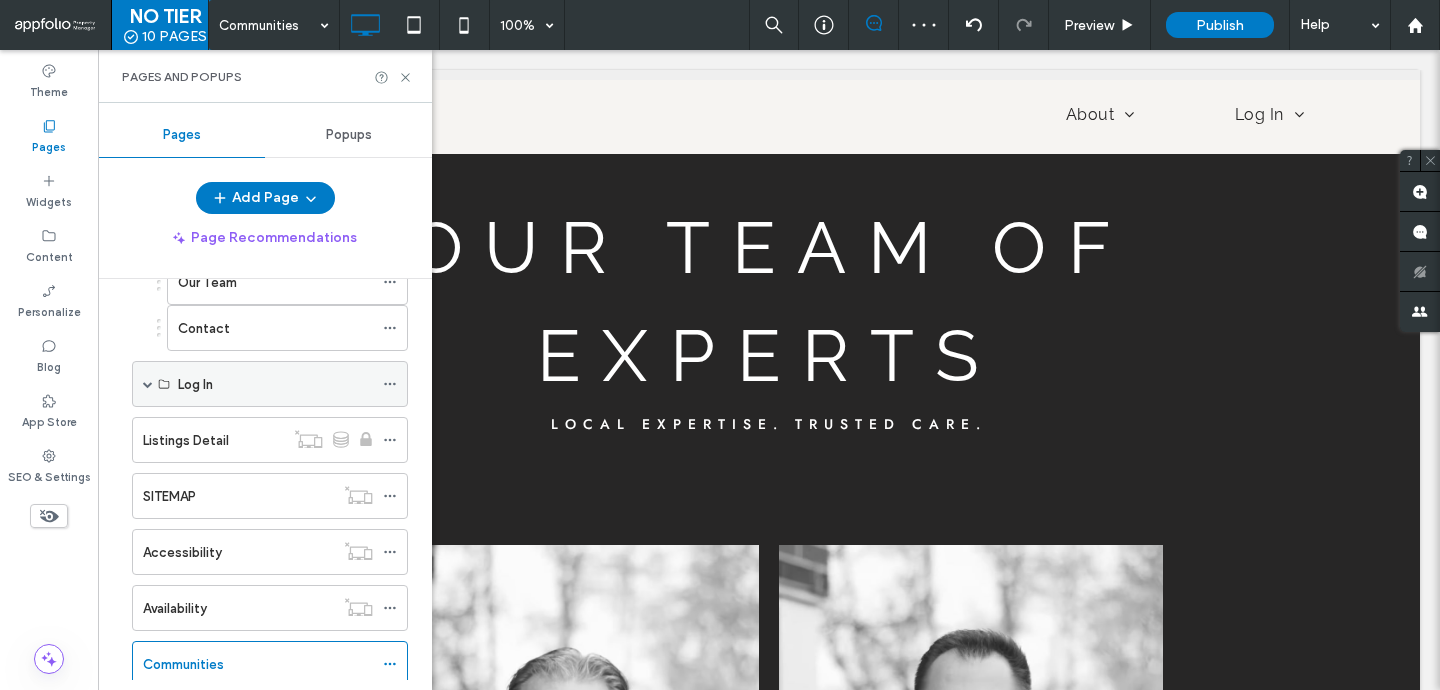 scroll, scrollTop: 222, scrollLeft: 0, axis: vertical 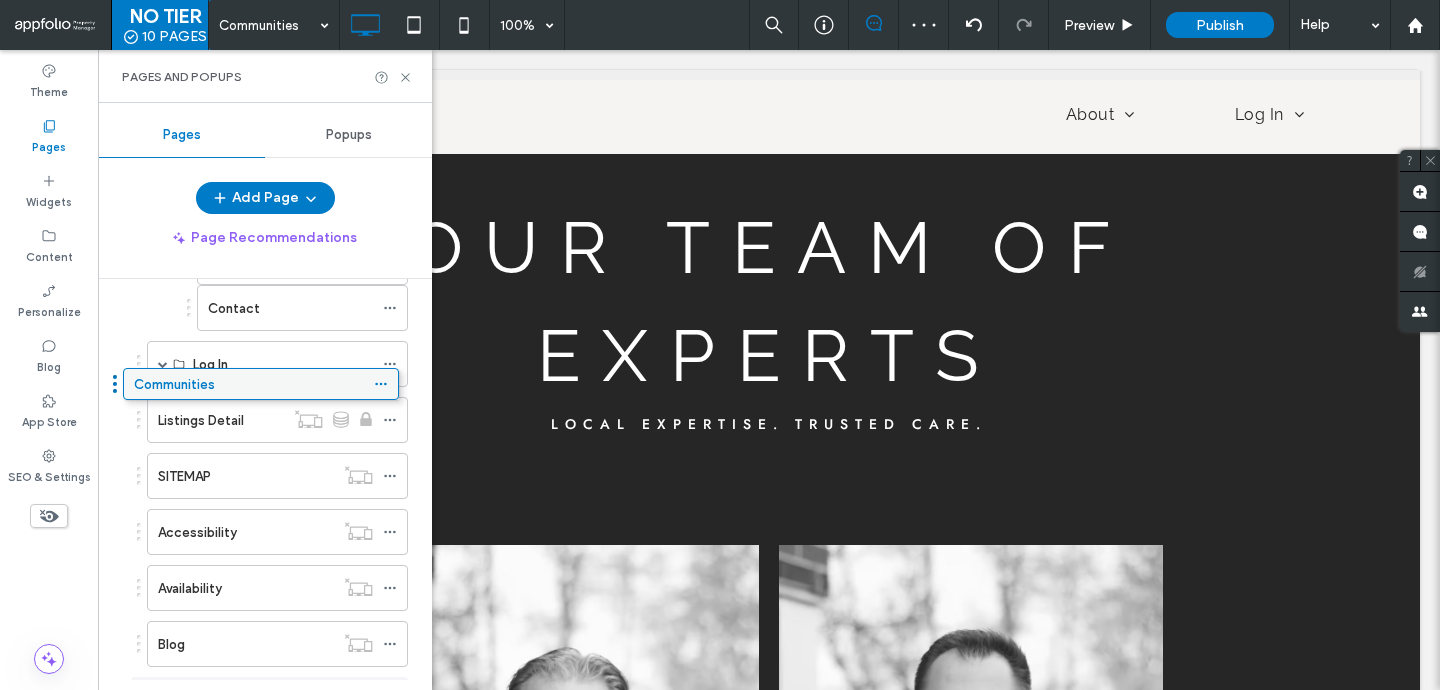 drag, startPoint x: 240, startPoint y: 662, endPoint x: 231, endPoint y: 388, distance: 274.14777 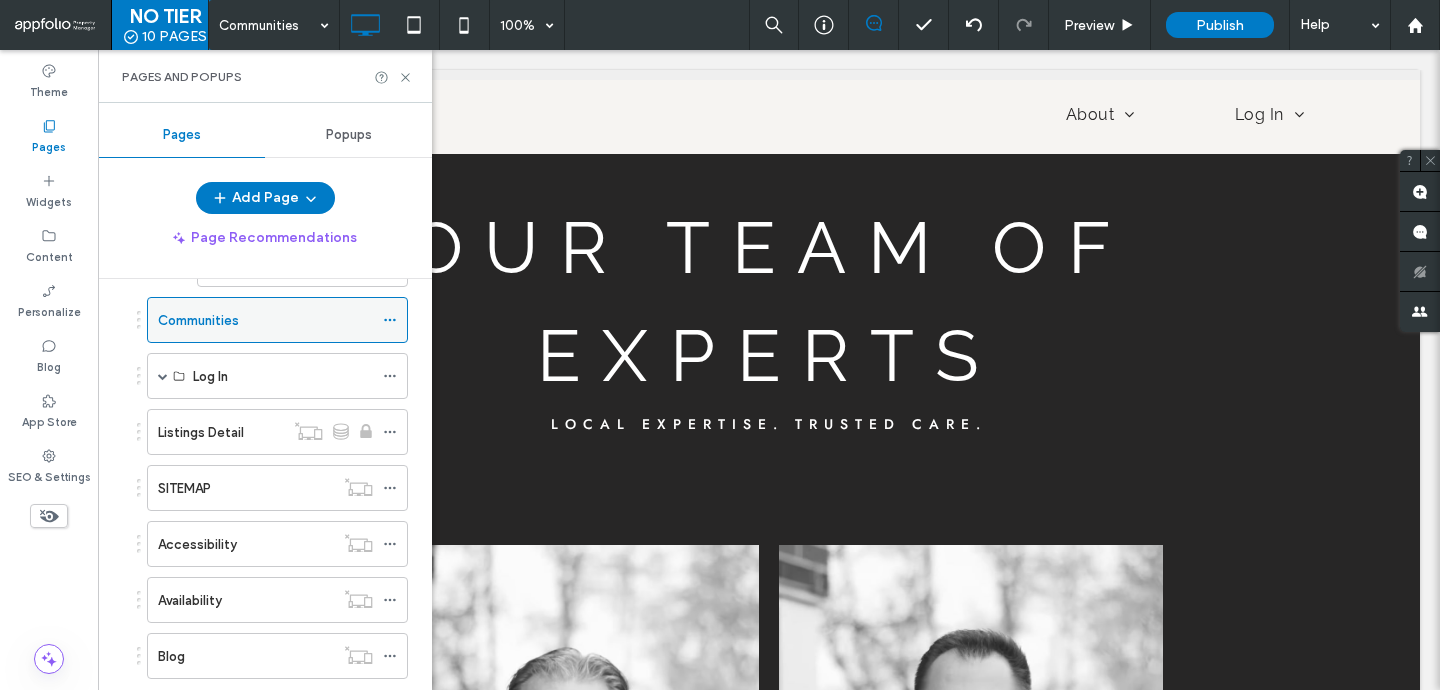scroll, scrollTop: 297, scrollLeft: 0, axis: vertical 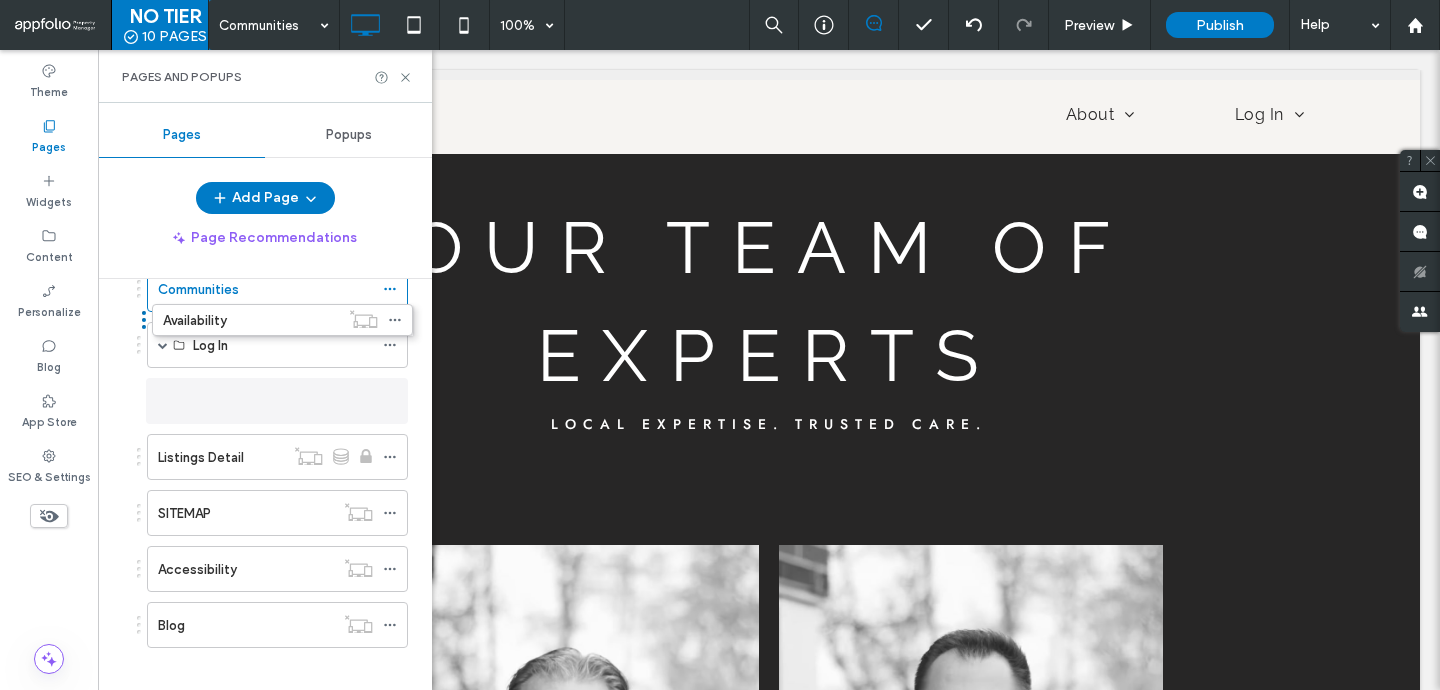 drag, startPoint x: 311, startPoint y: 577, endPoint x: 316, endPoint y: 336, distance: 241.05186 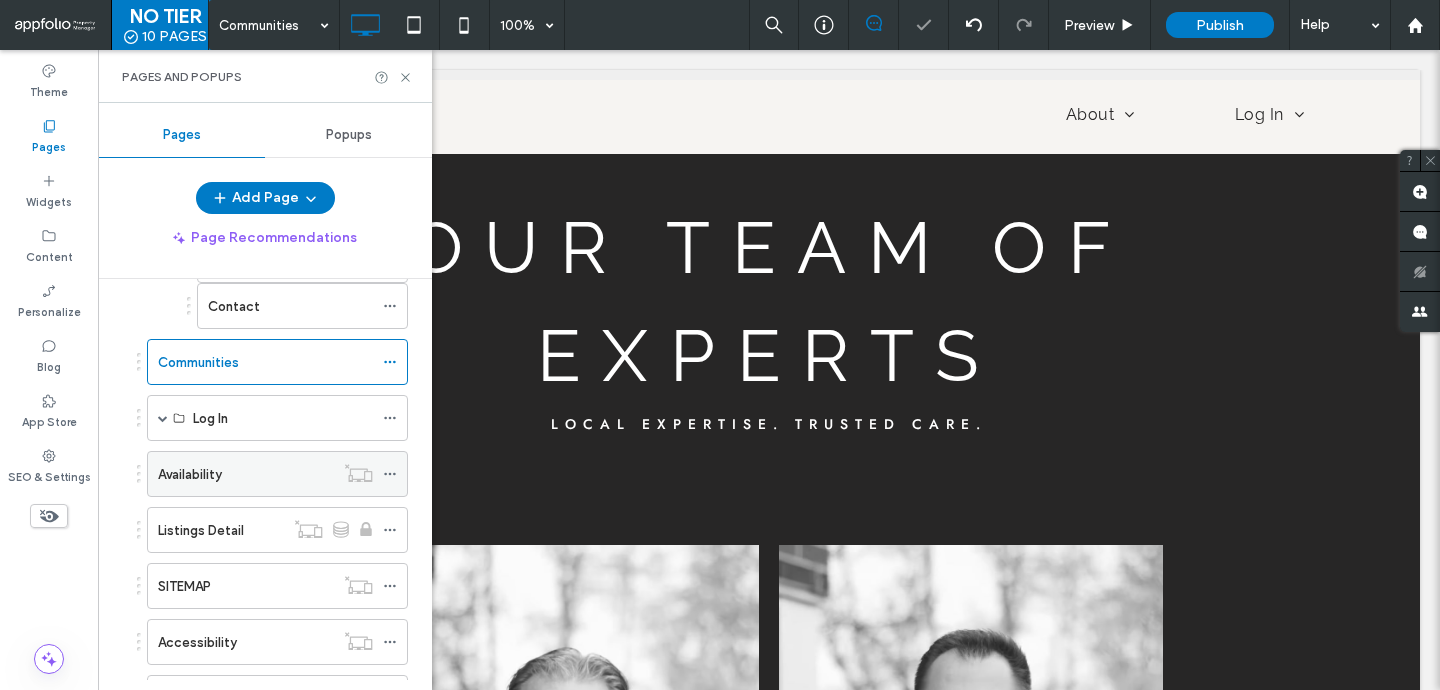 scroll, scrollTop: 178, scrollLeft: 0, axis: vertical 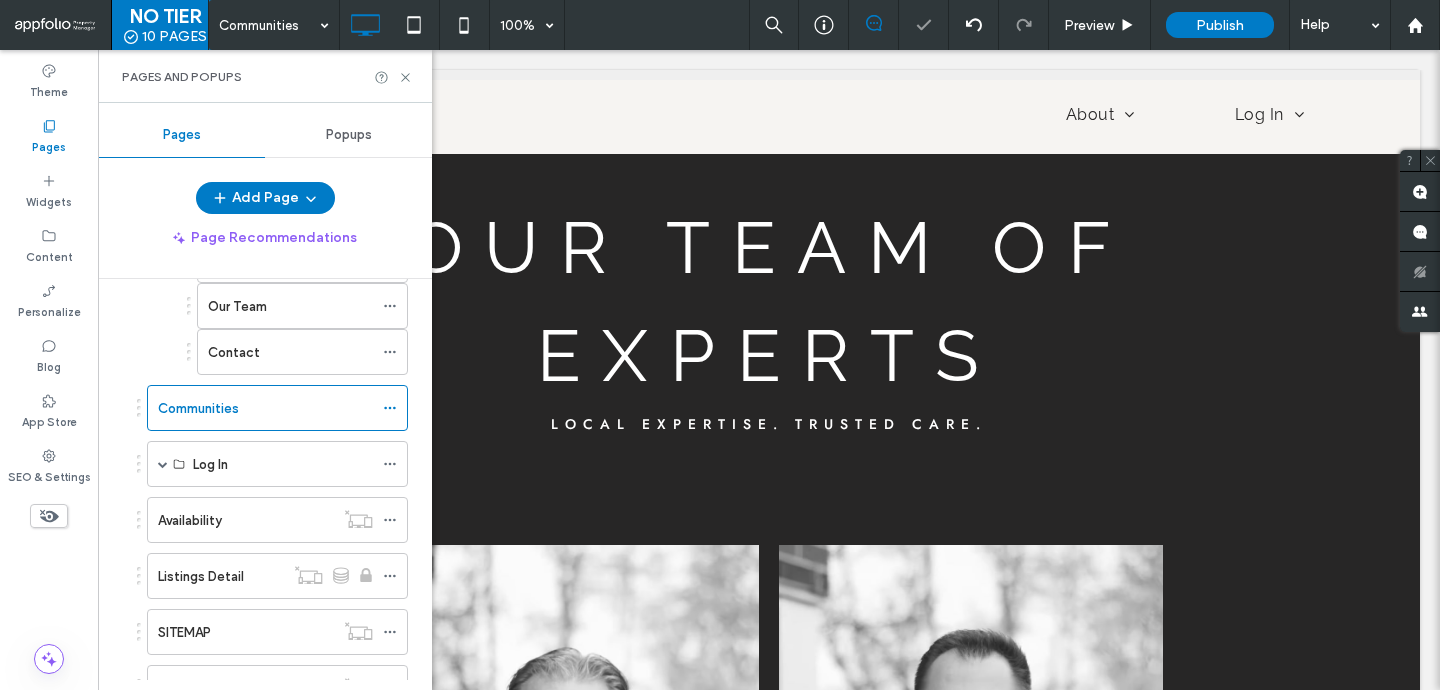drag, startPoint x: 247, startPoint y: 542, endPoint x: 249, endPoint y: 490, distance: 52.03845 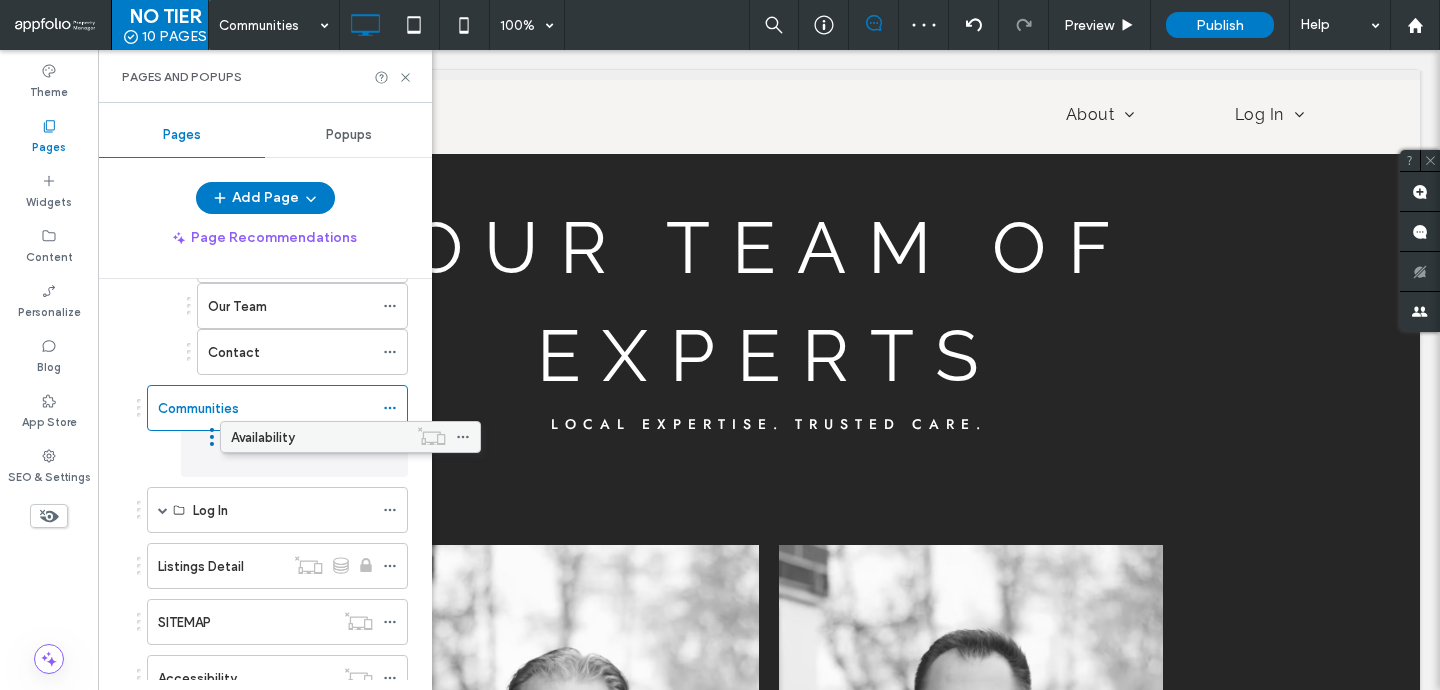 drag, startPoint x: 245, startPoint y: 515, endPoint x: 318, endPoint y: 439, distance: 105.380264 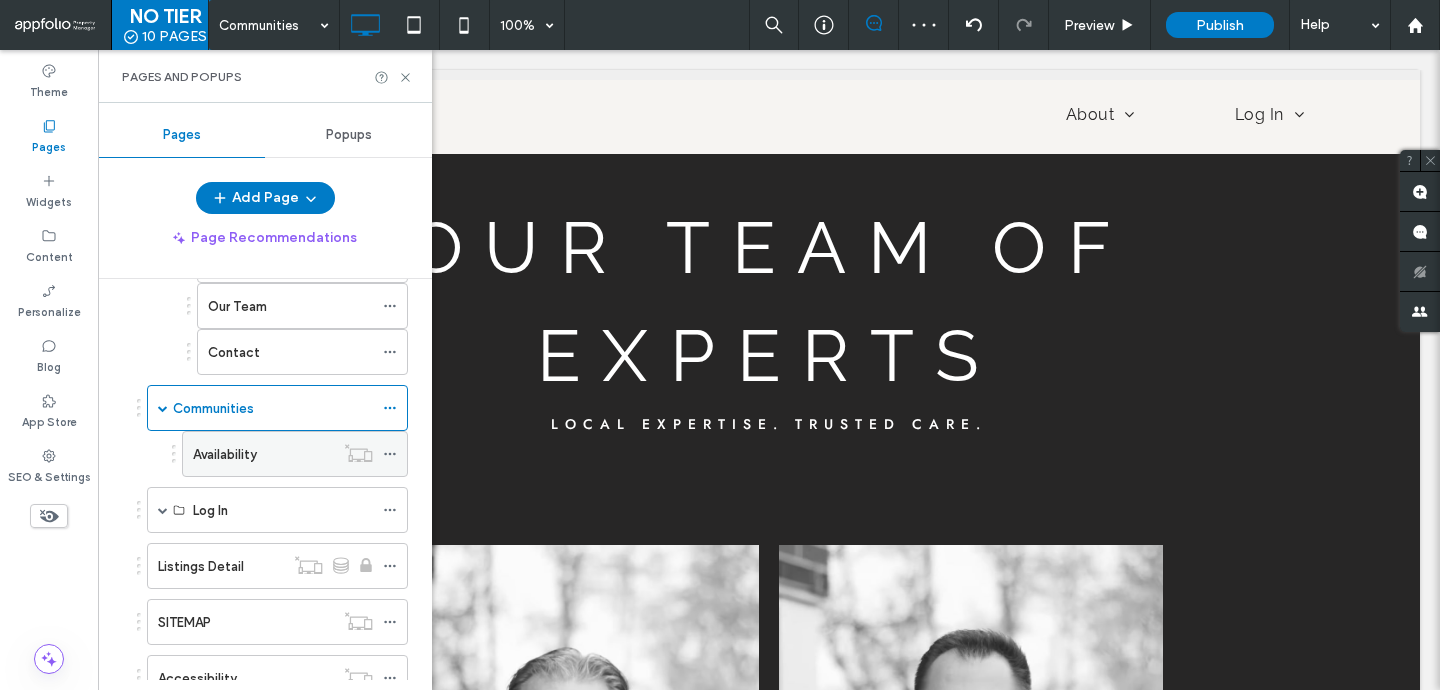 click 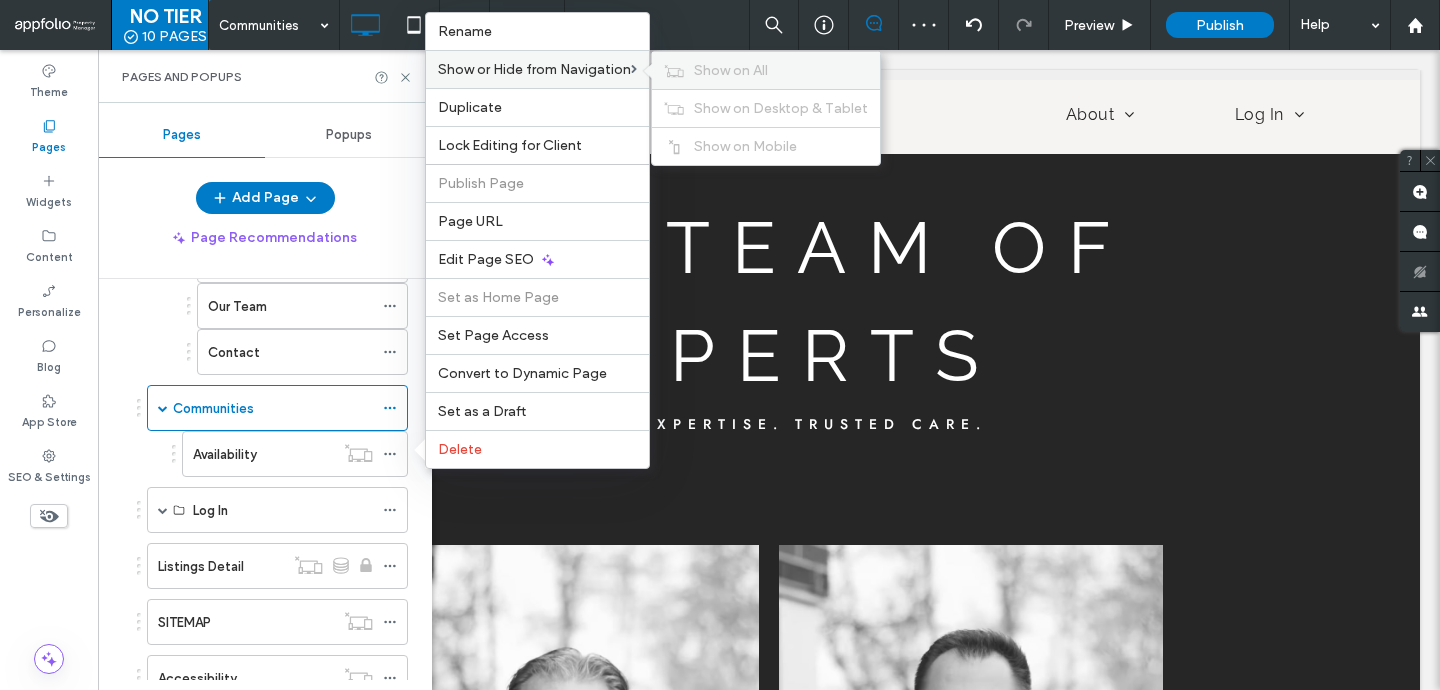 click on "Show on All" at bounding box center (766, 70) 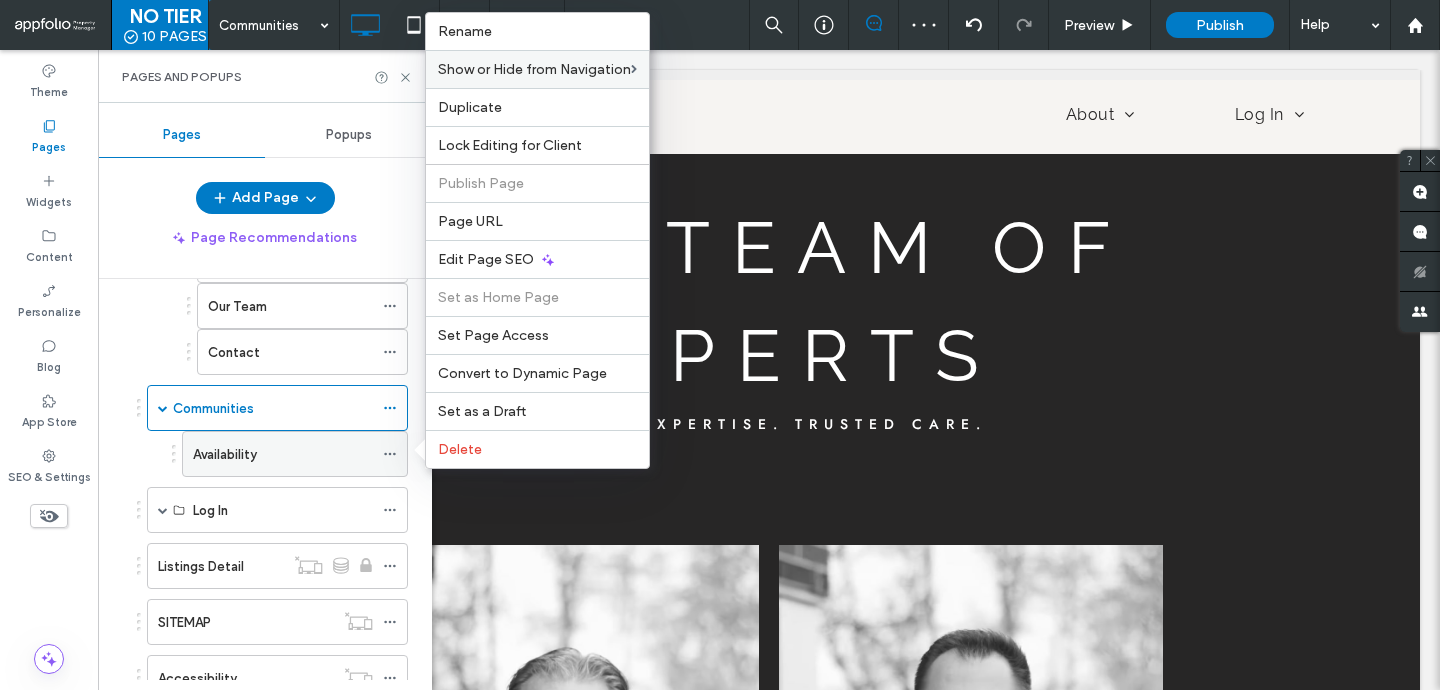click 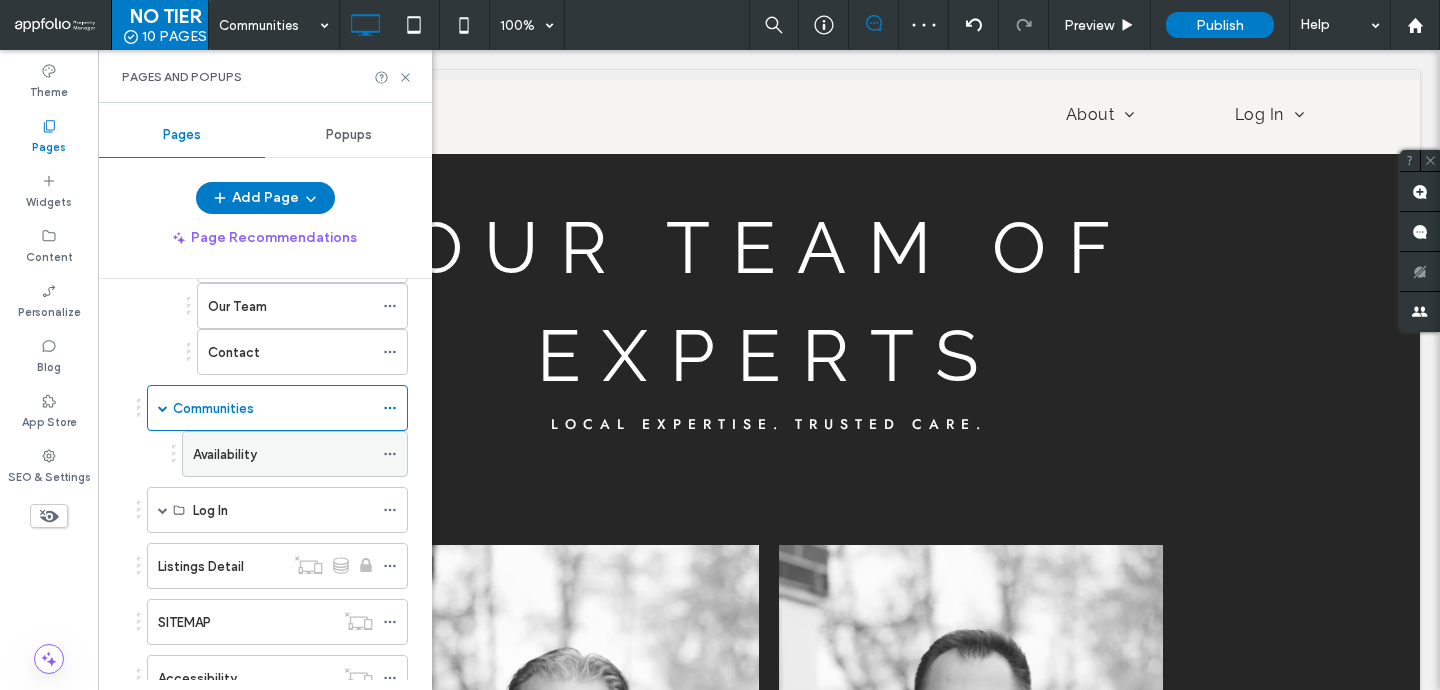 click 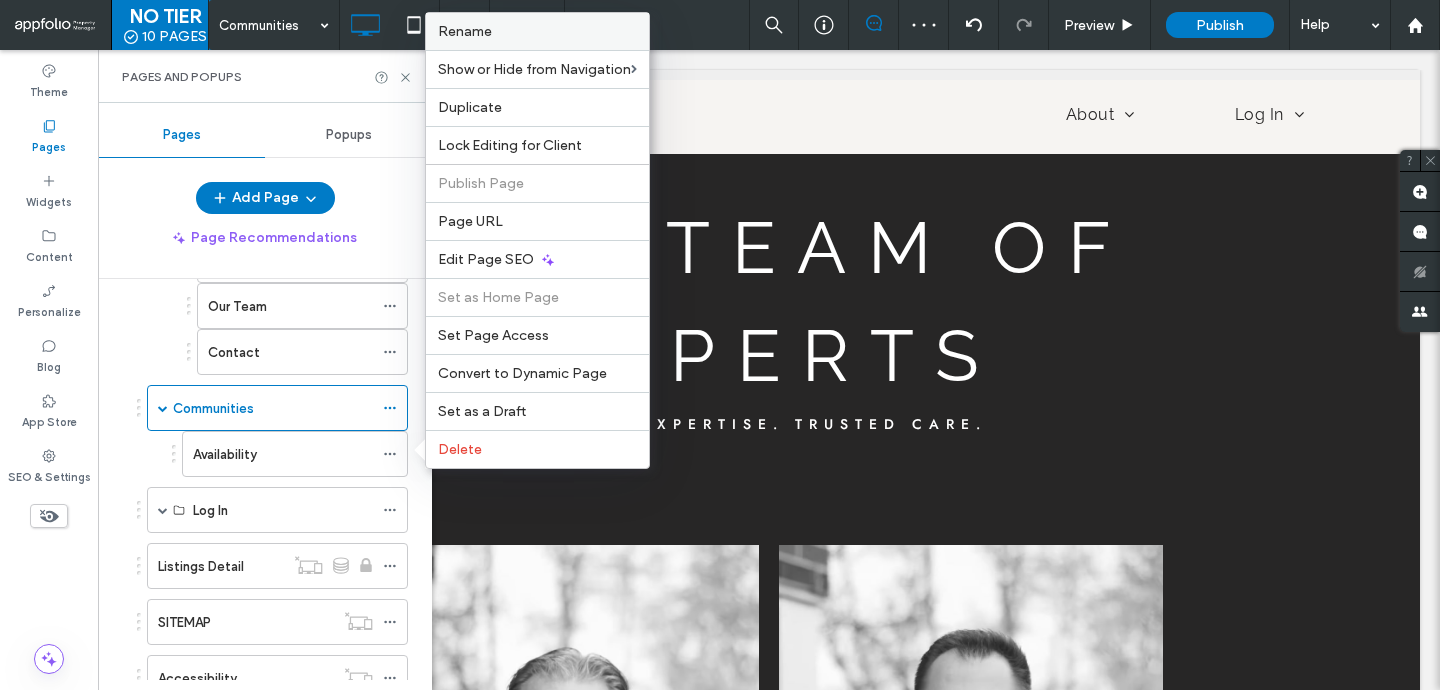 click on "Rename" at bounding box center [537, 31] 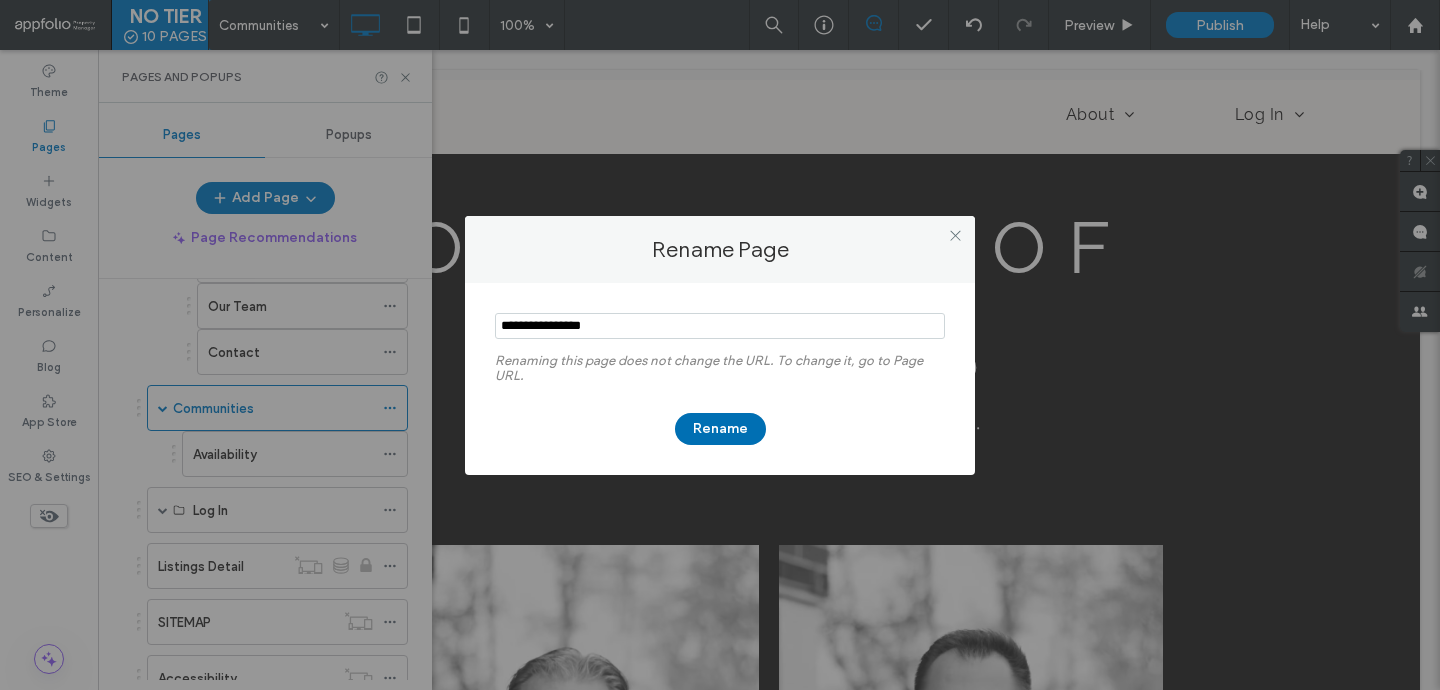 type on "**********" 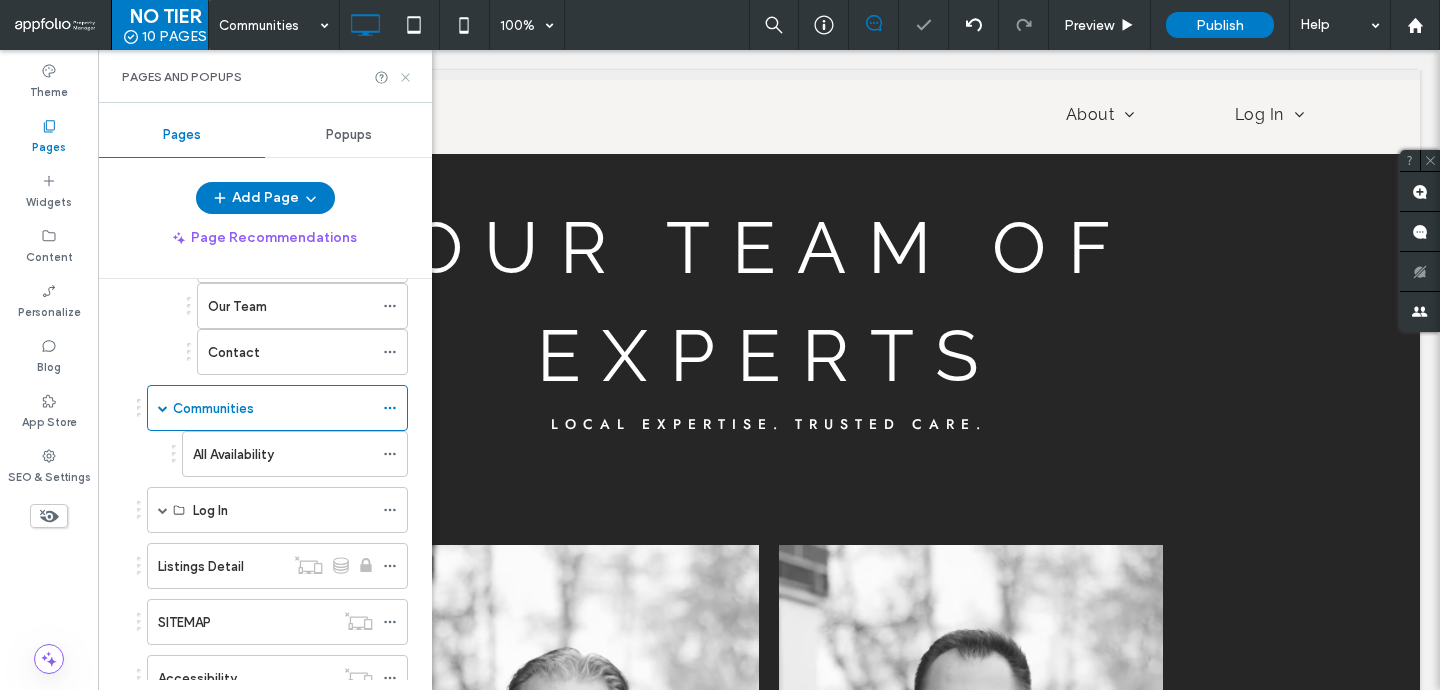 click 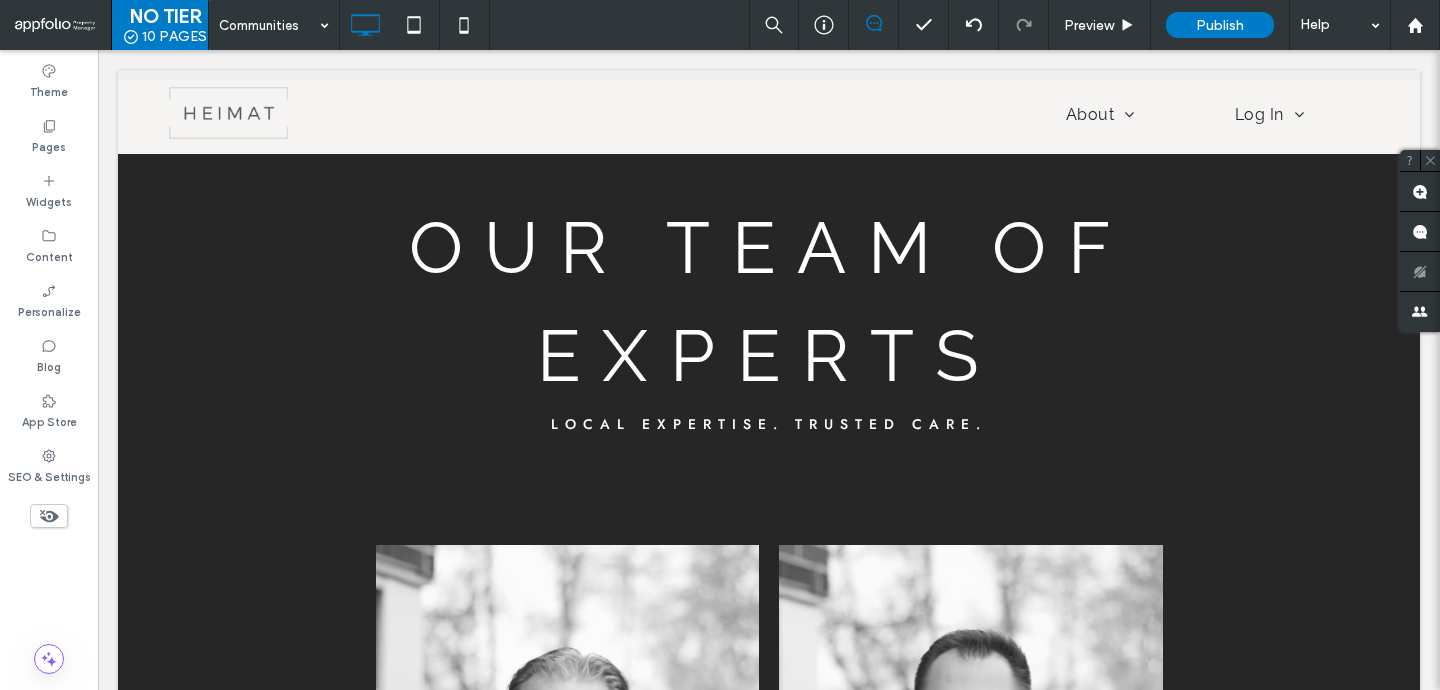 type on "*******" 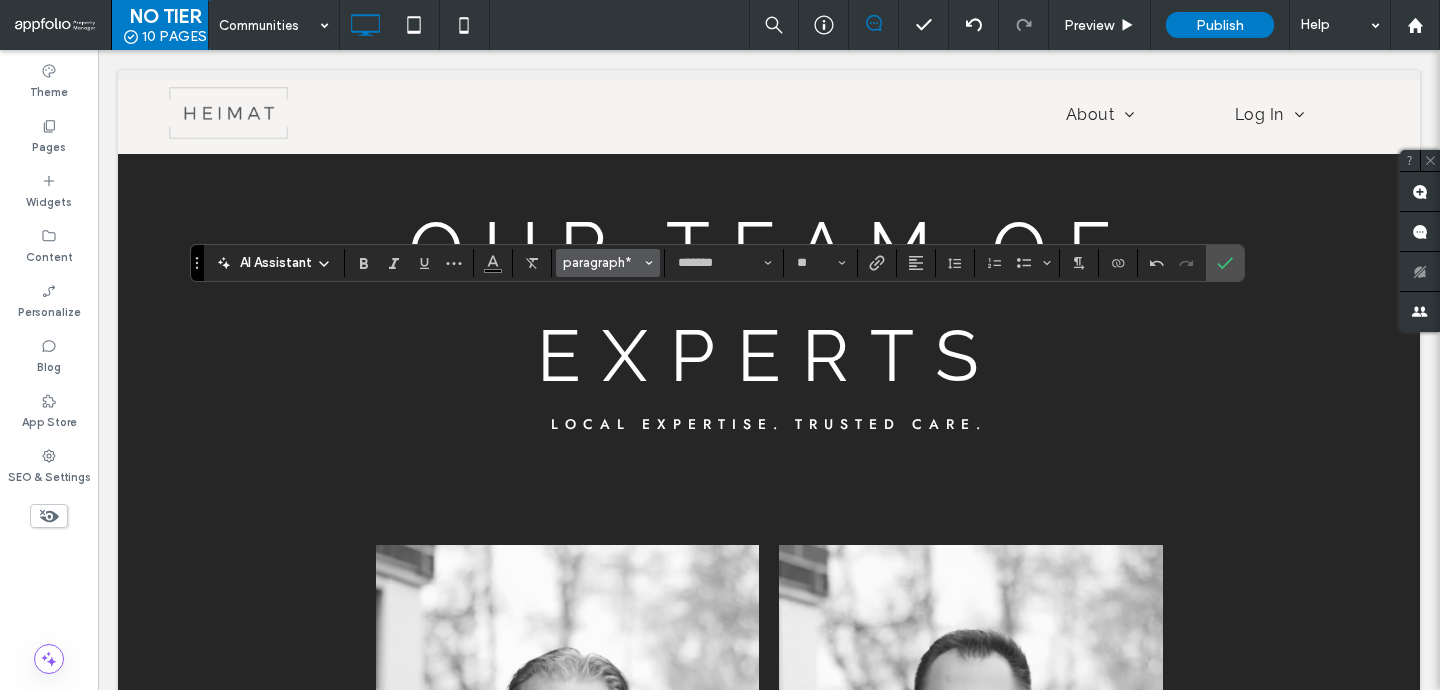 click 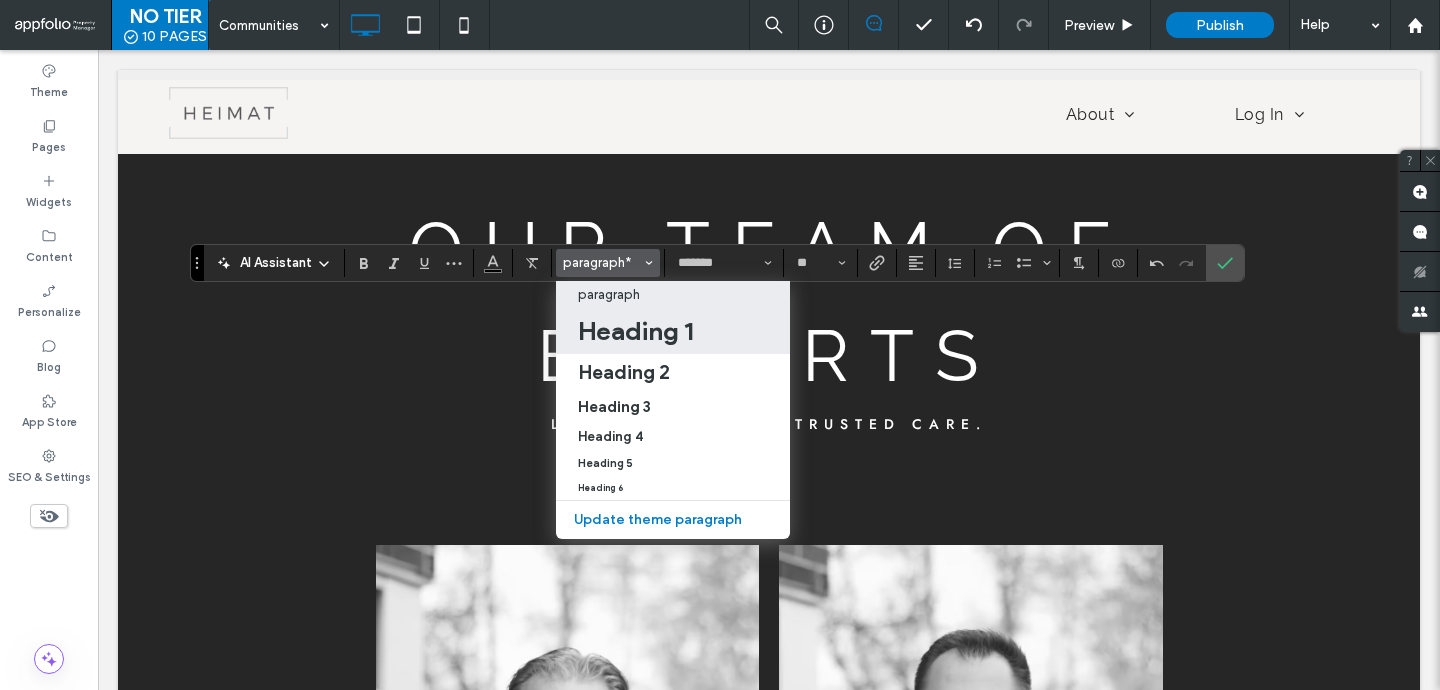 click on "Heading 1" at bounding box center [635, 331] 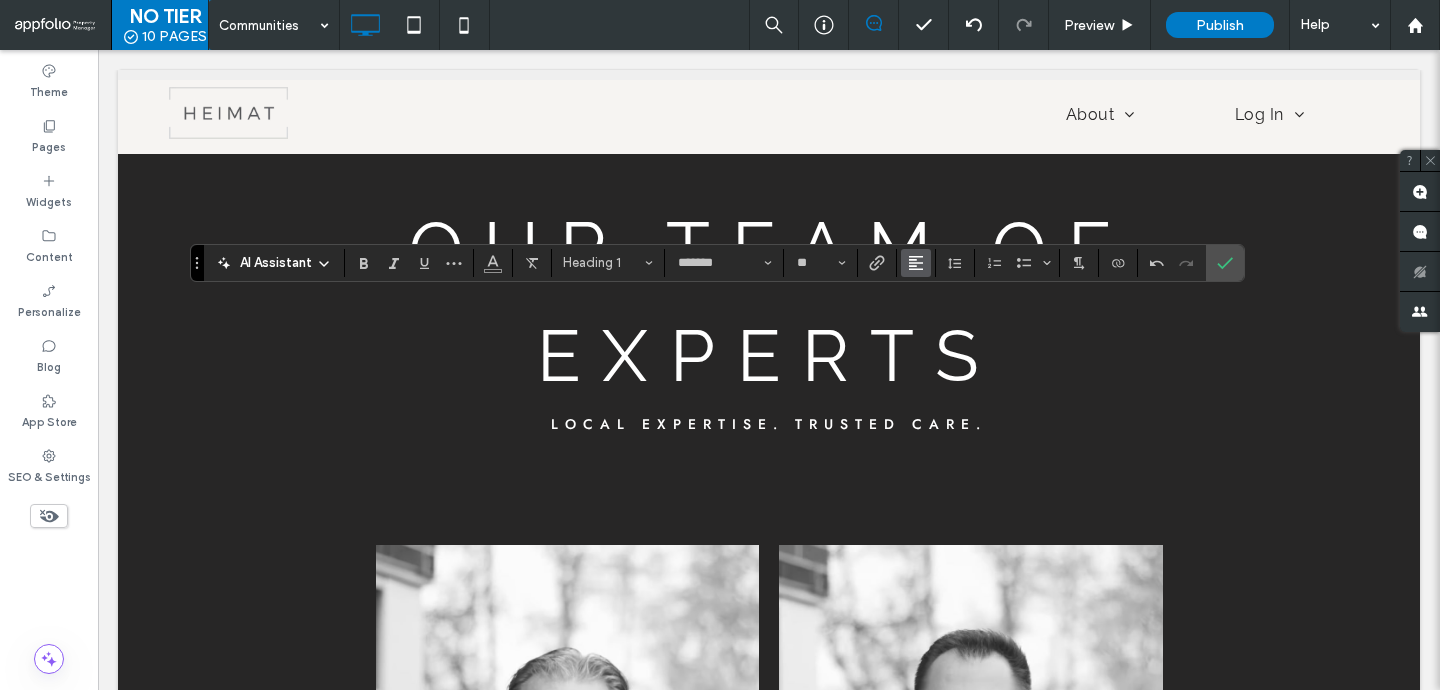 click 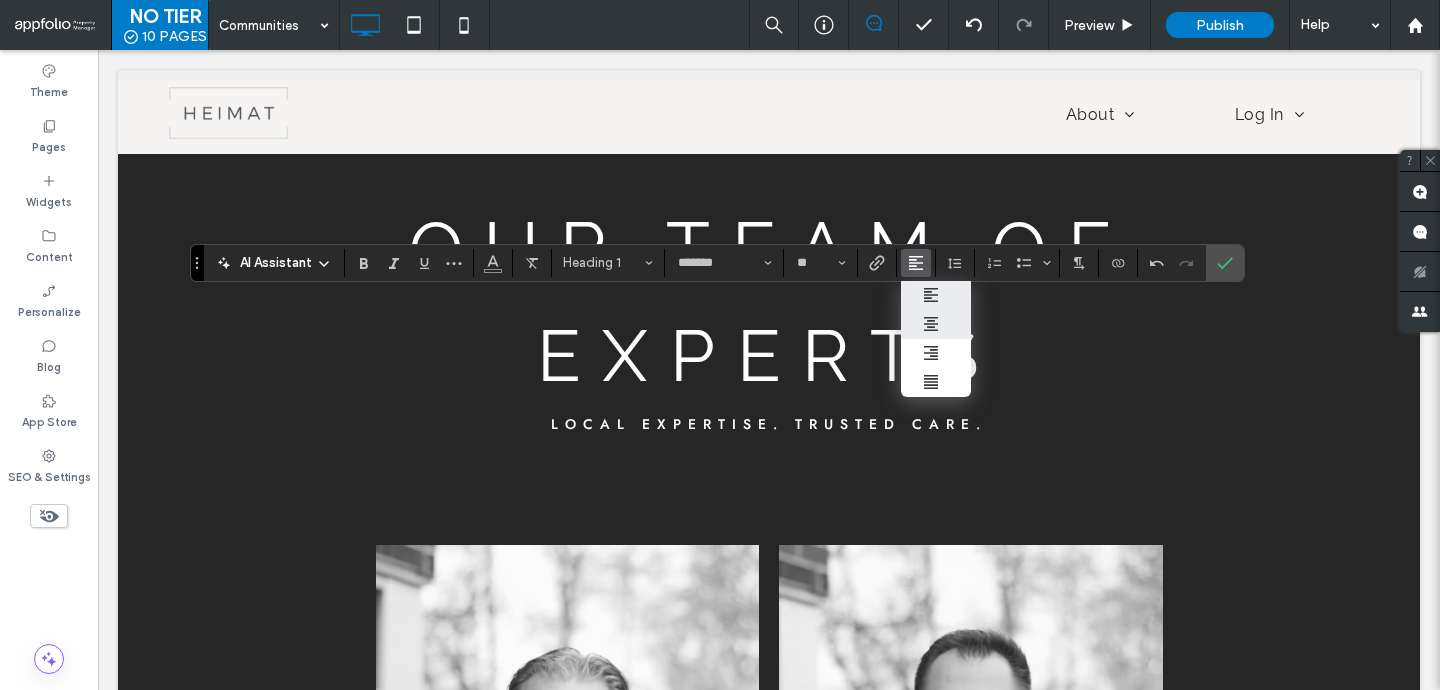 click 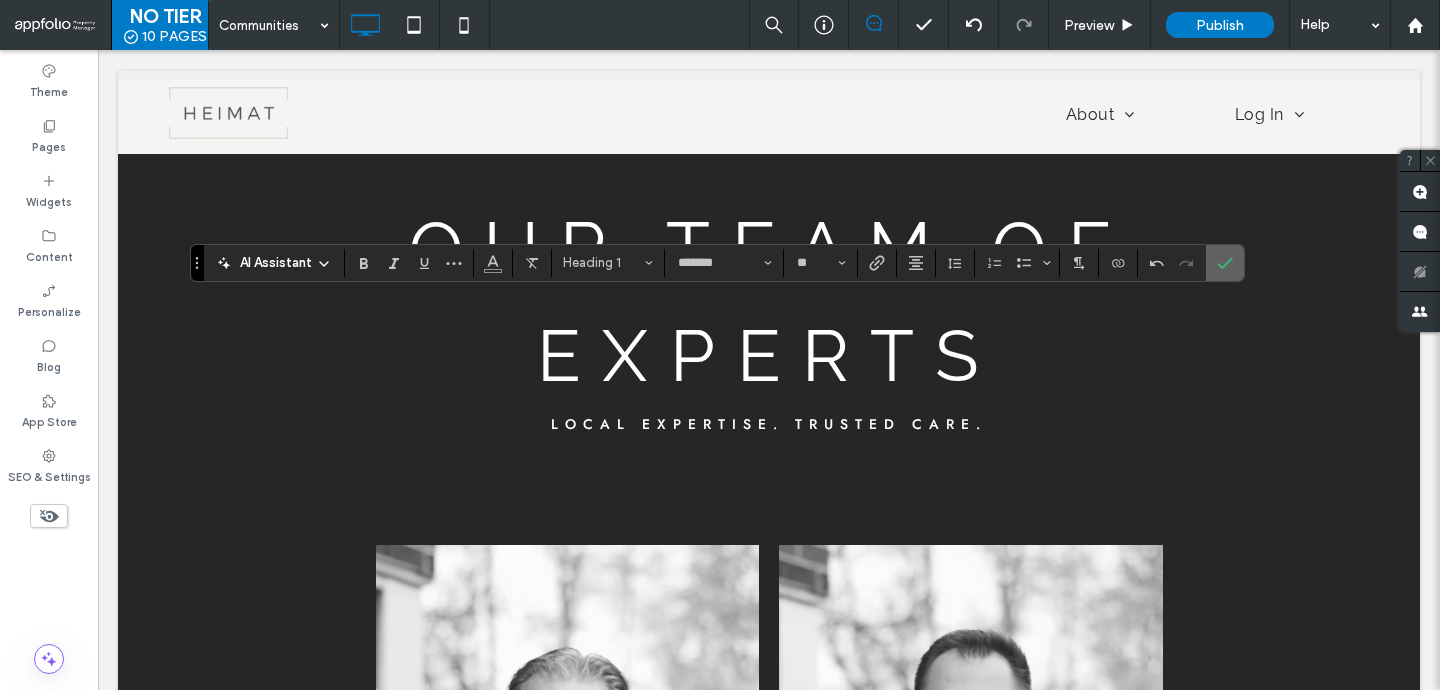 click at bounding box center [1221, 263] 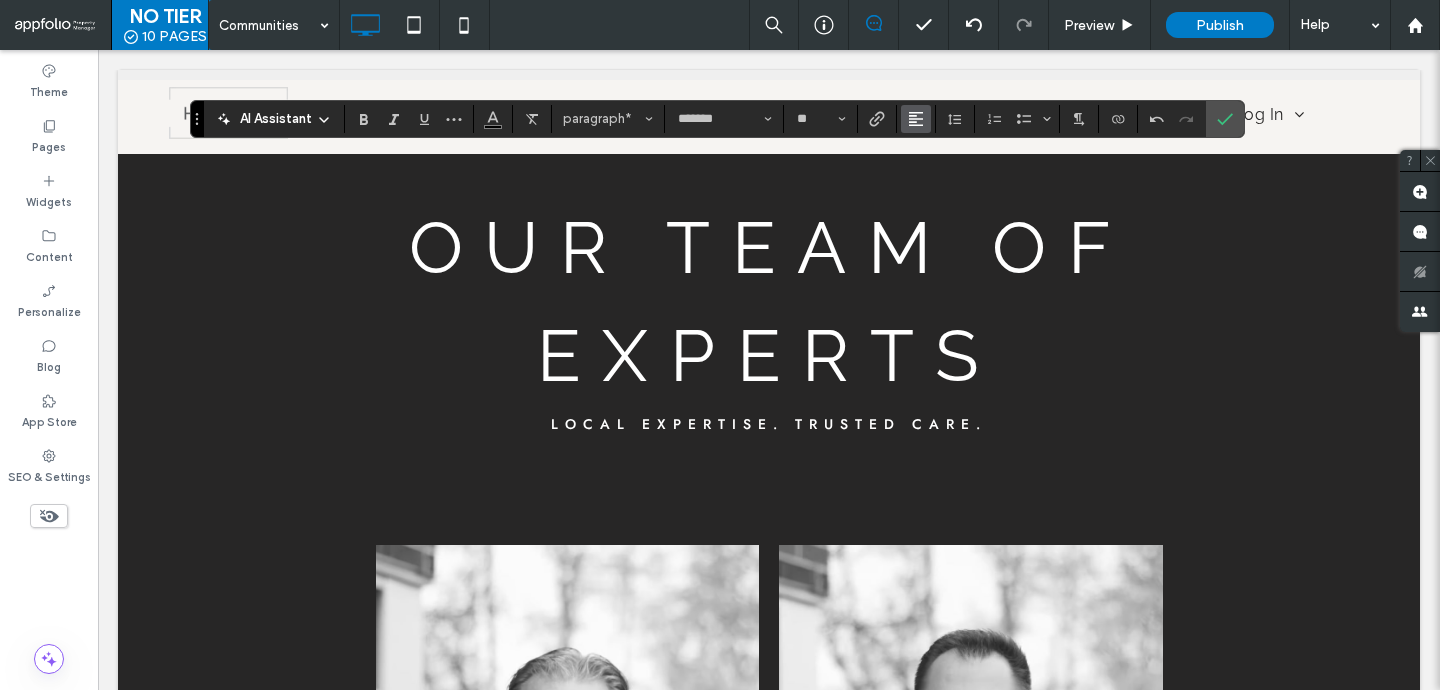 click at bounding box center (916, 119) 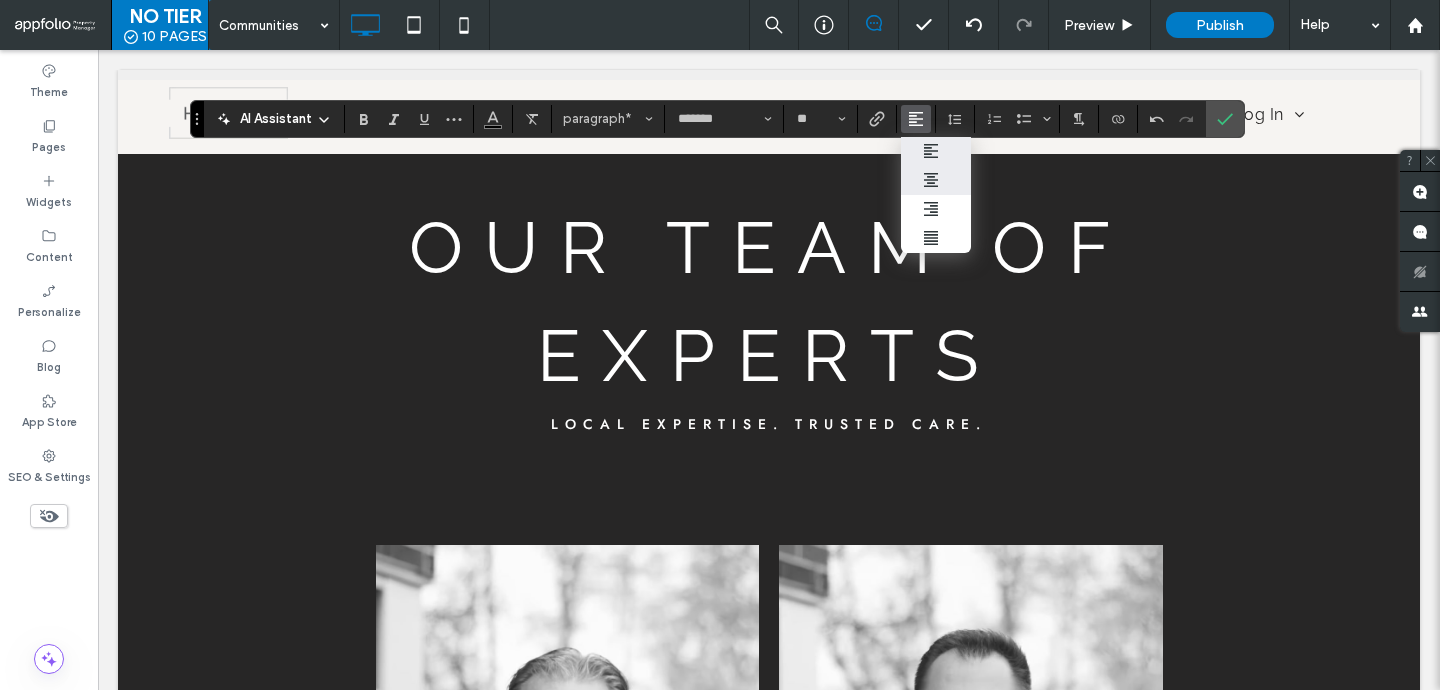 click 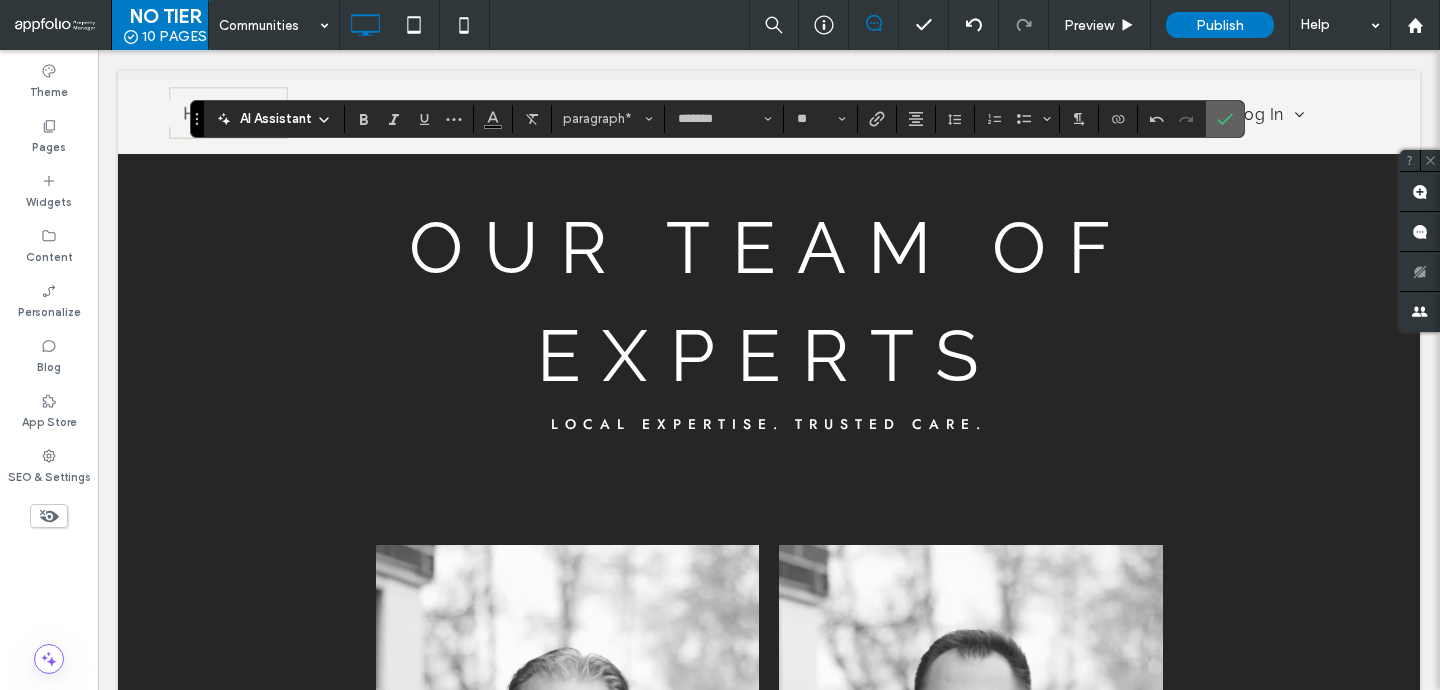 click 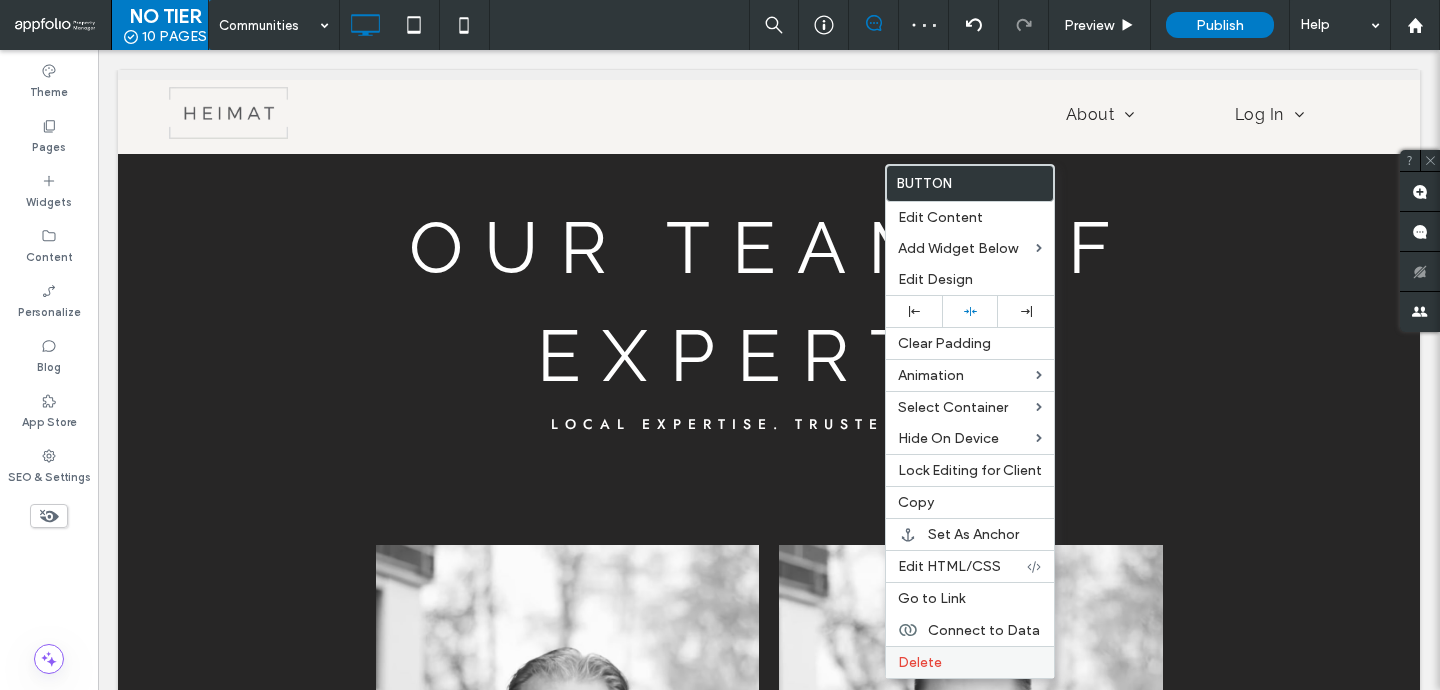 click on "Delete" at bounding box center [970, 662] 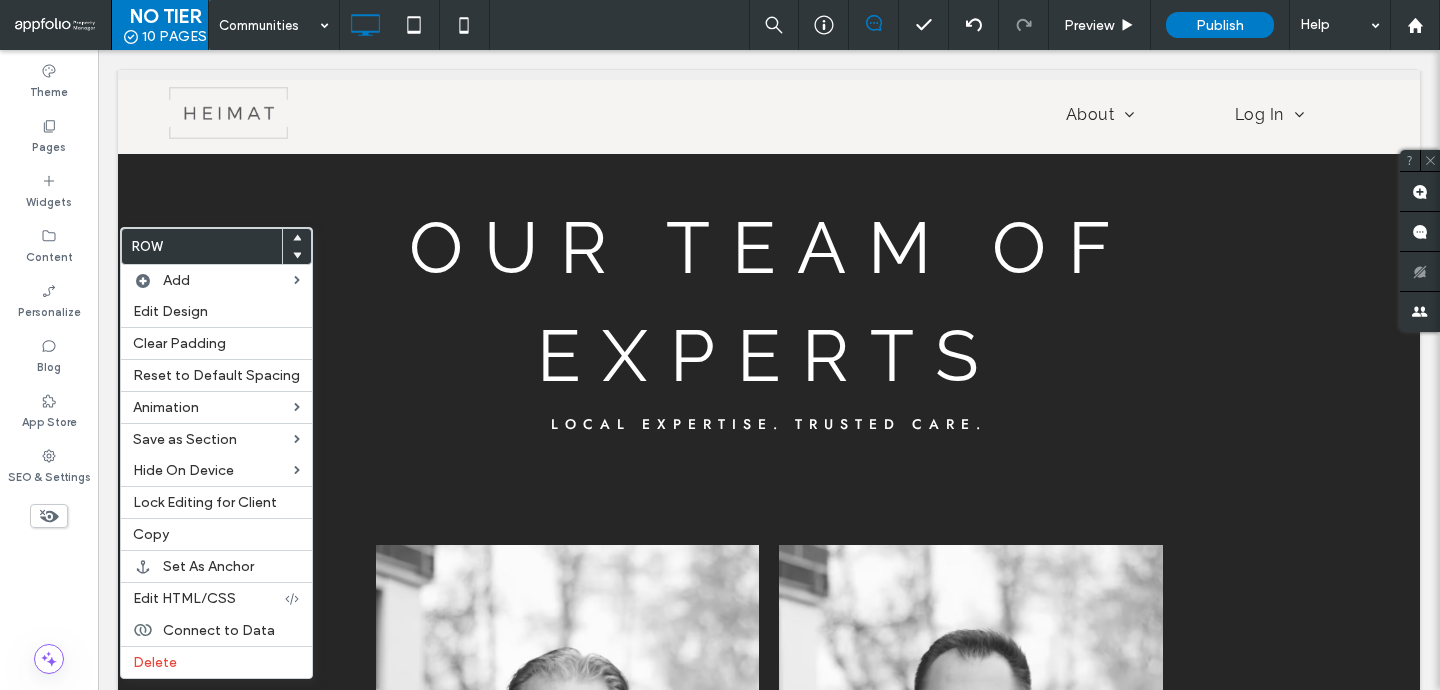 click at bounding box center (297, 238) 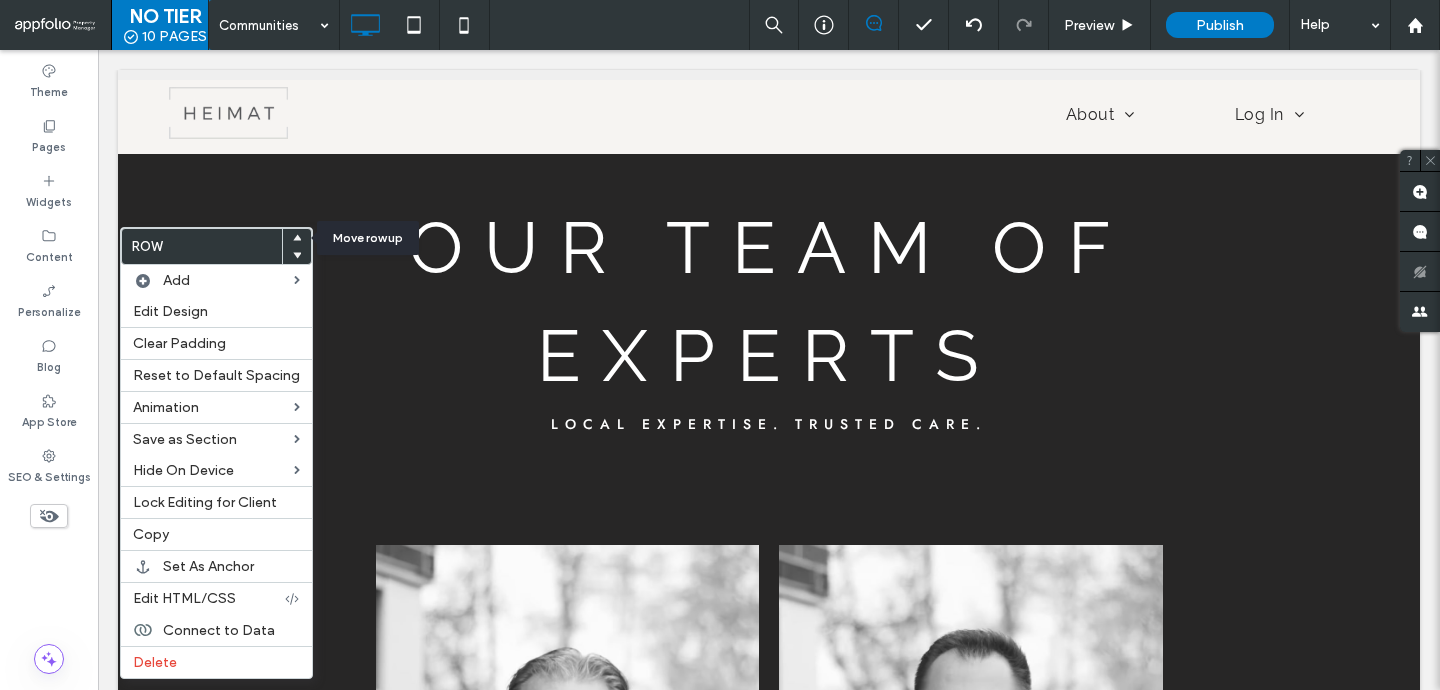 click at bounding box center [297, 238] 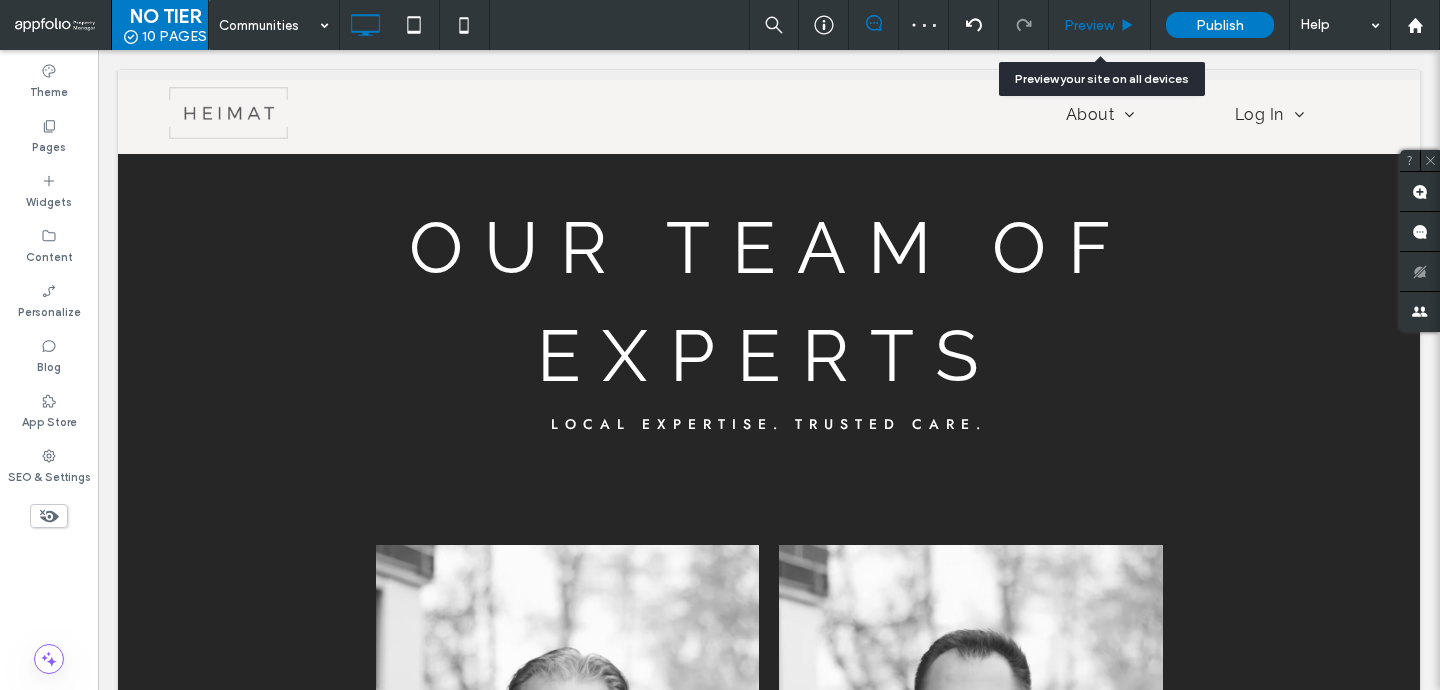 click on "Preview" at bounding box center [1100, 25] 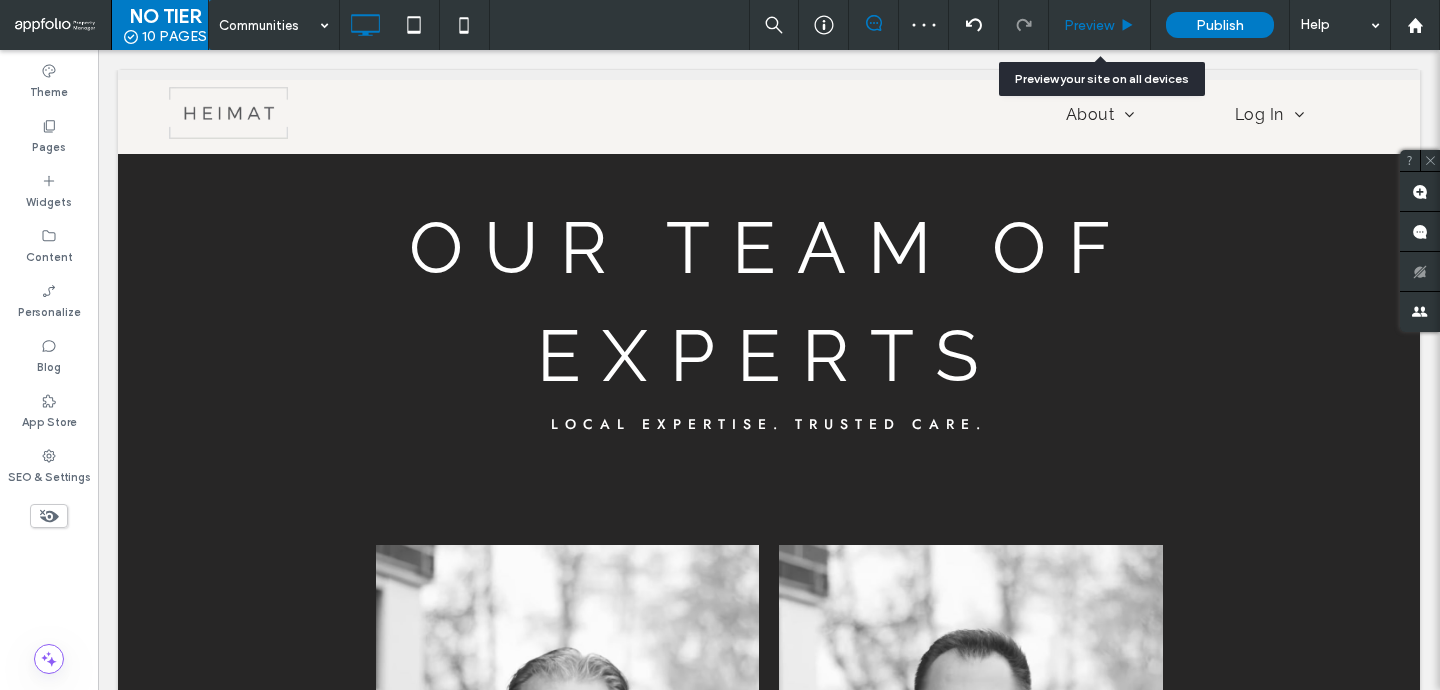 click on "Preview" at bounding box center (1089, 25) 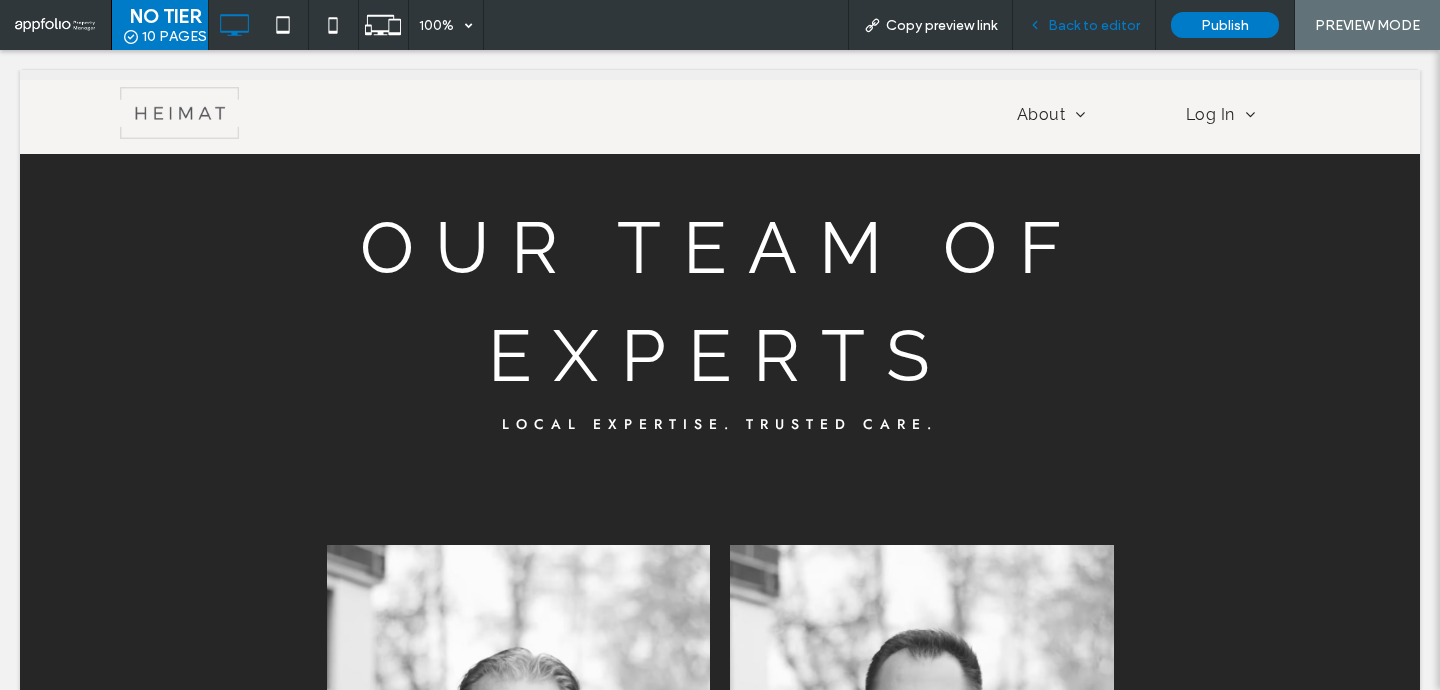 click on "Back to editor" at bounding box center [1094, 25] 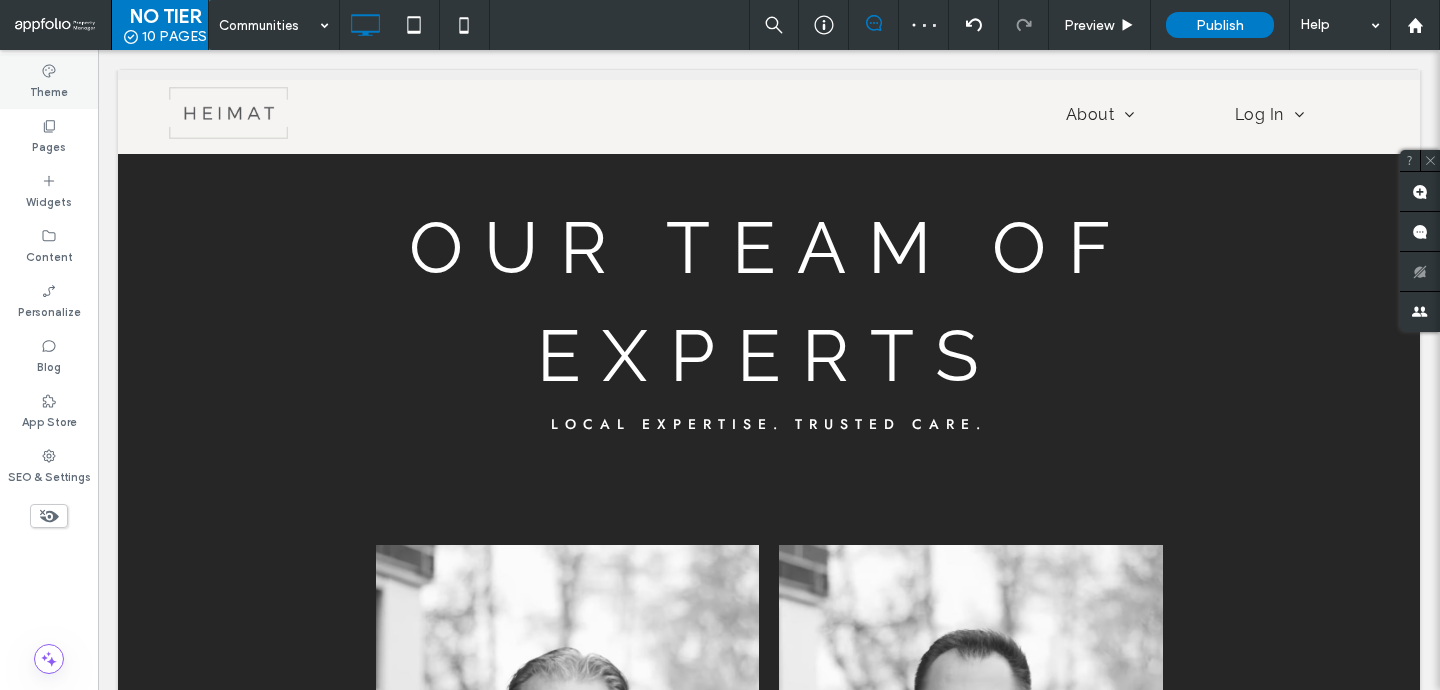 click on "Theme" at bounding box center [49, 81] 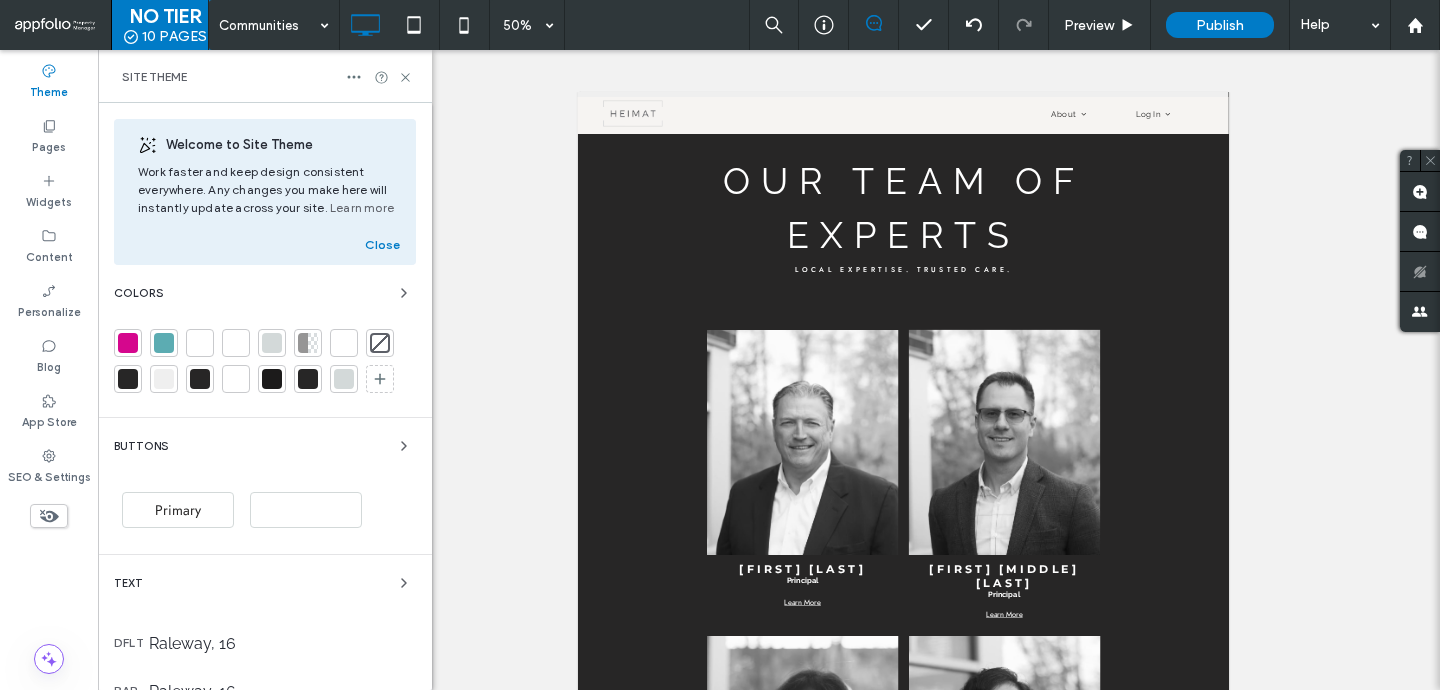 click at bounding box center (128, 343) 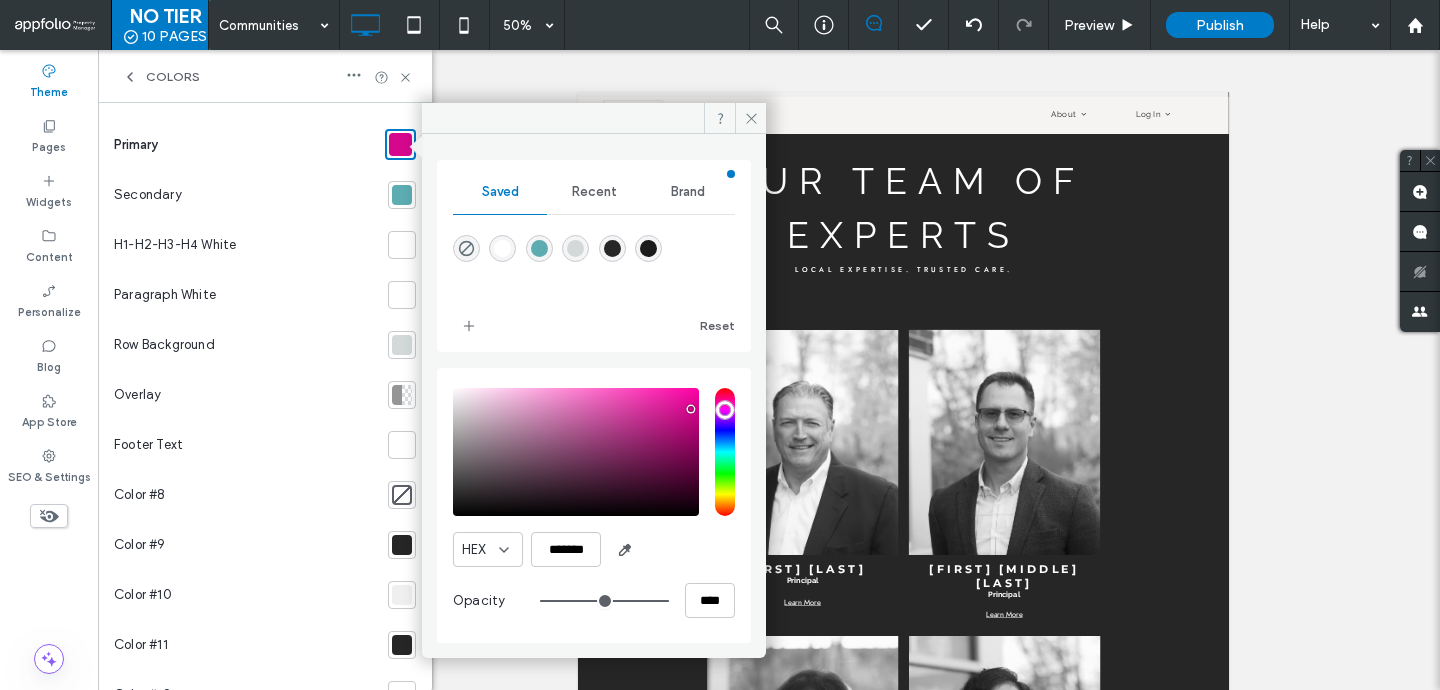 click at bounding box center (612, 248) 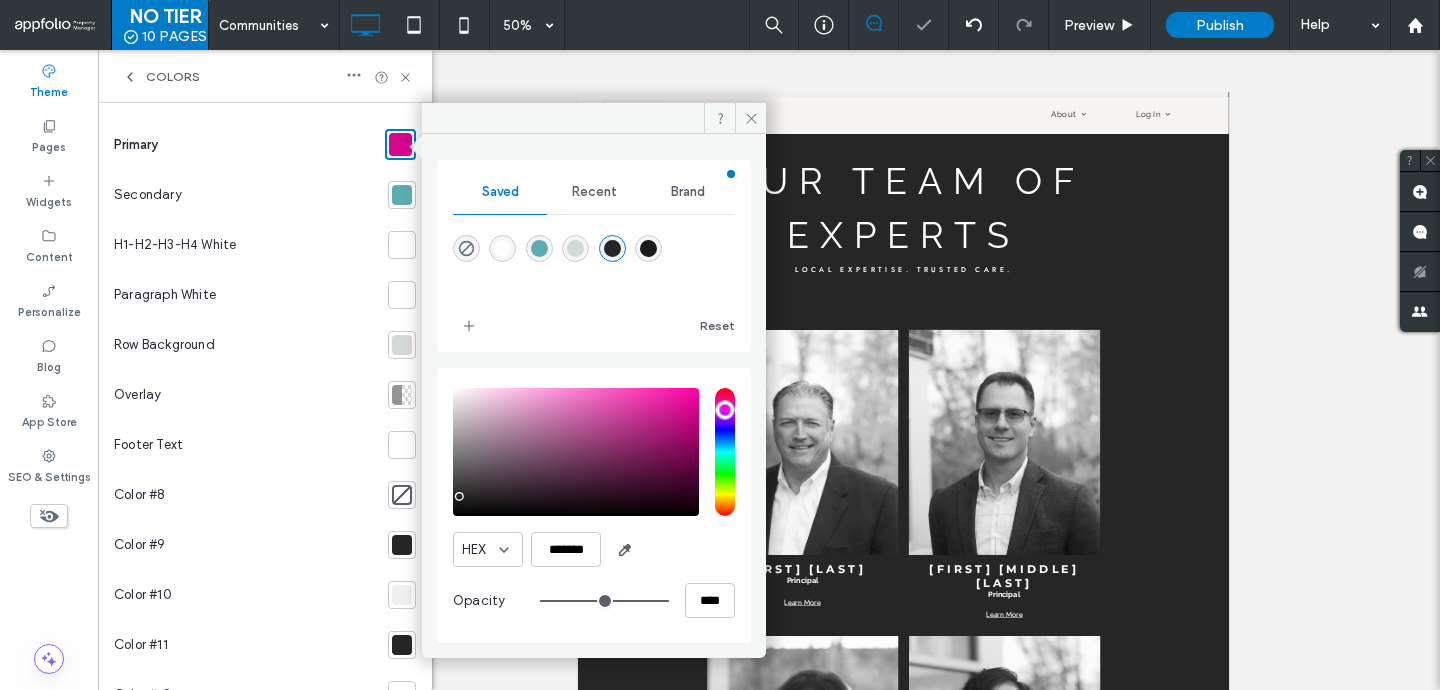 type on "*******" 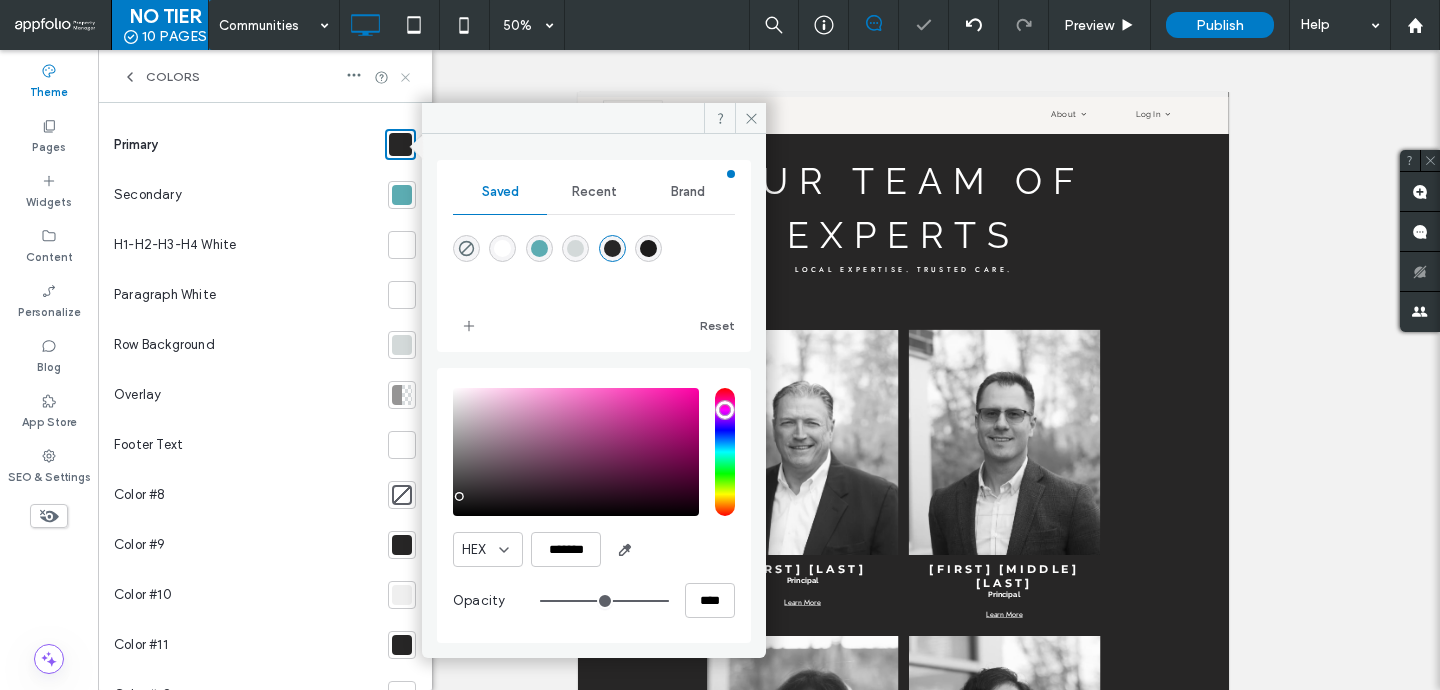 click 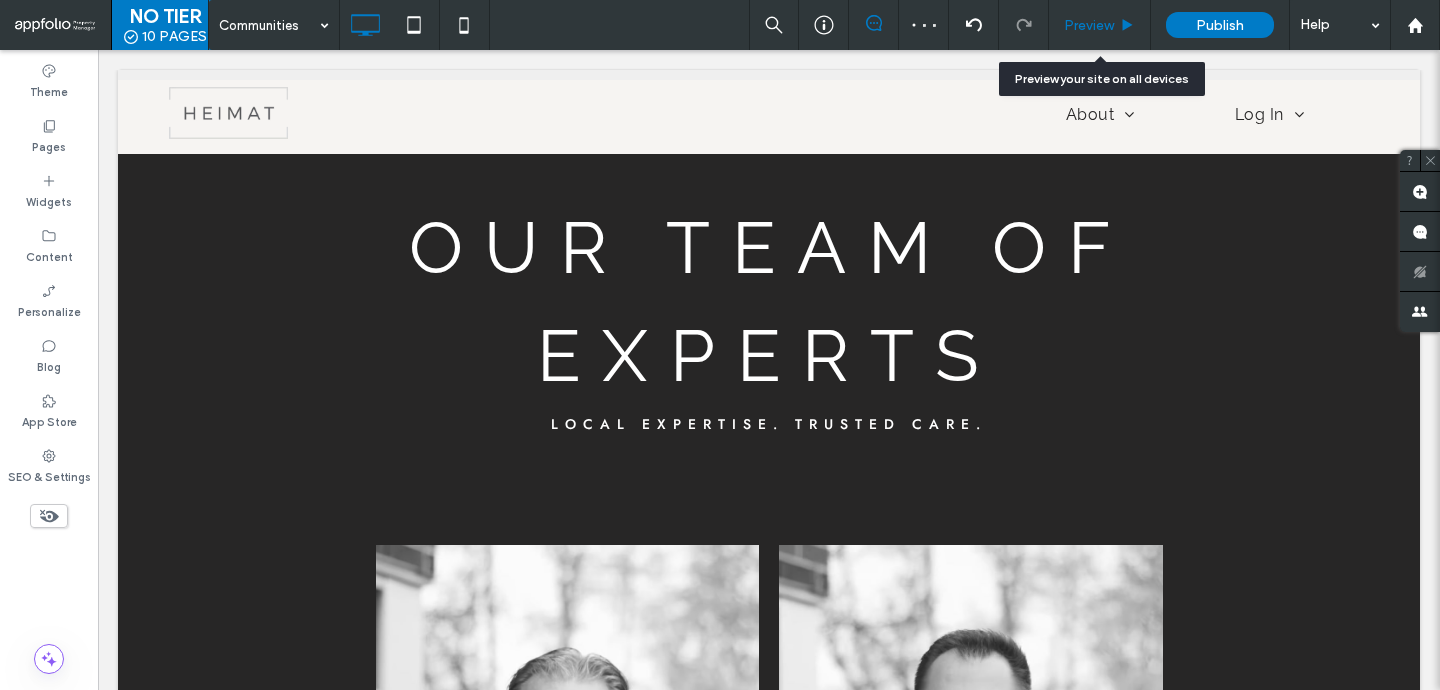click on "Preview" at bounding box center (1089, 25) 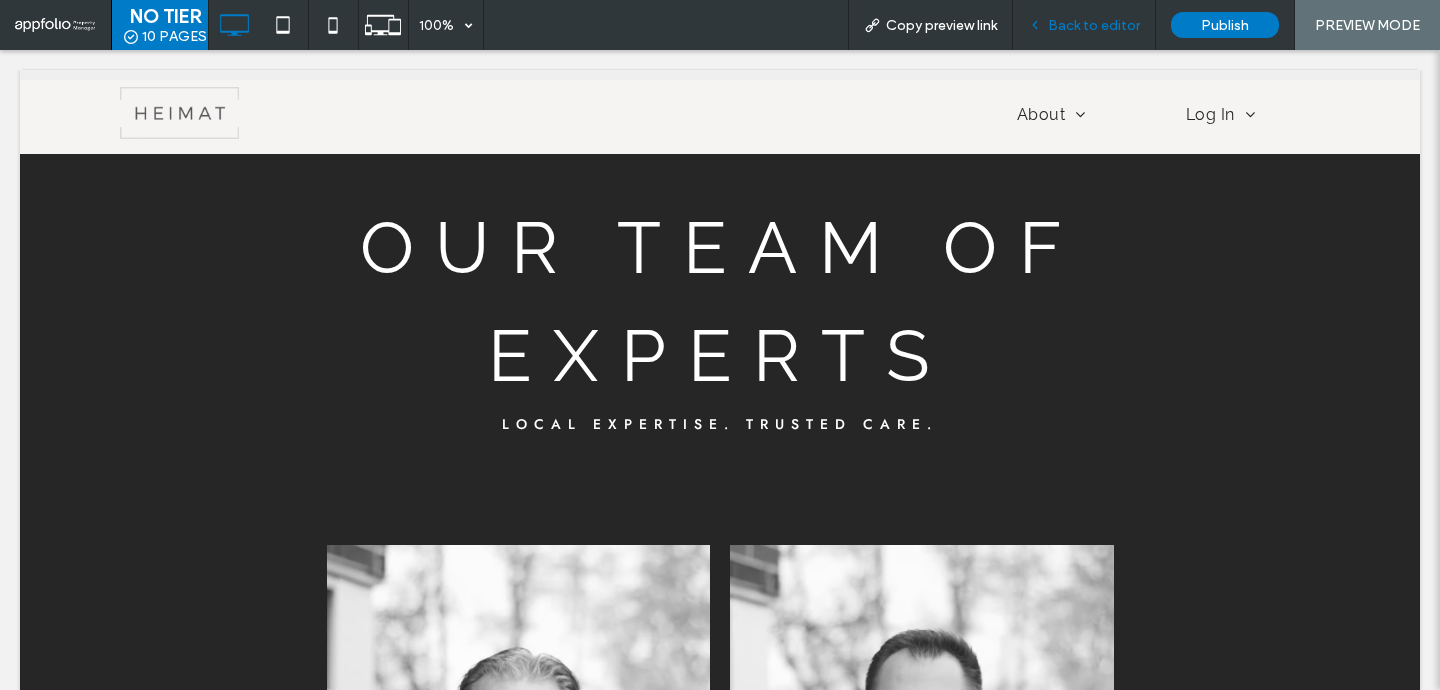 click on "Back to editor" at bounding box center (1094, 25) 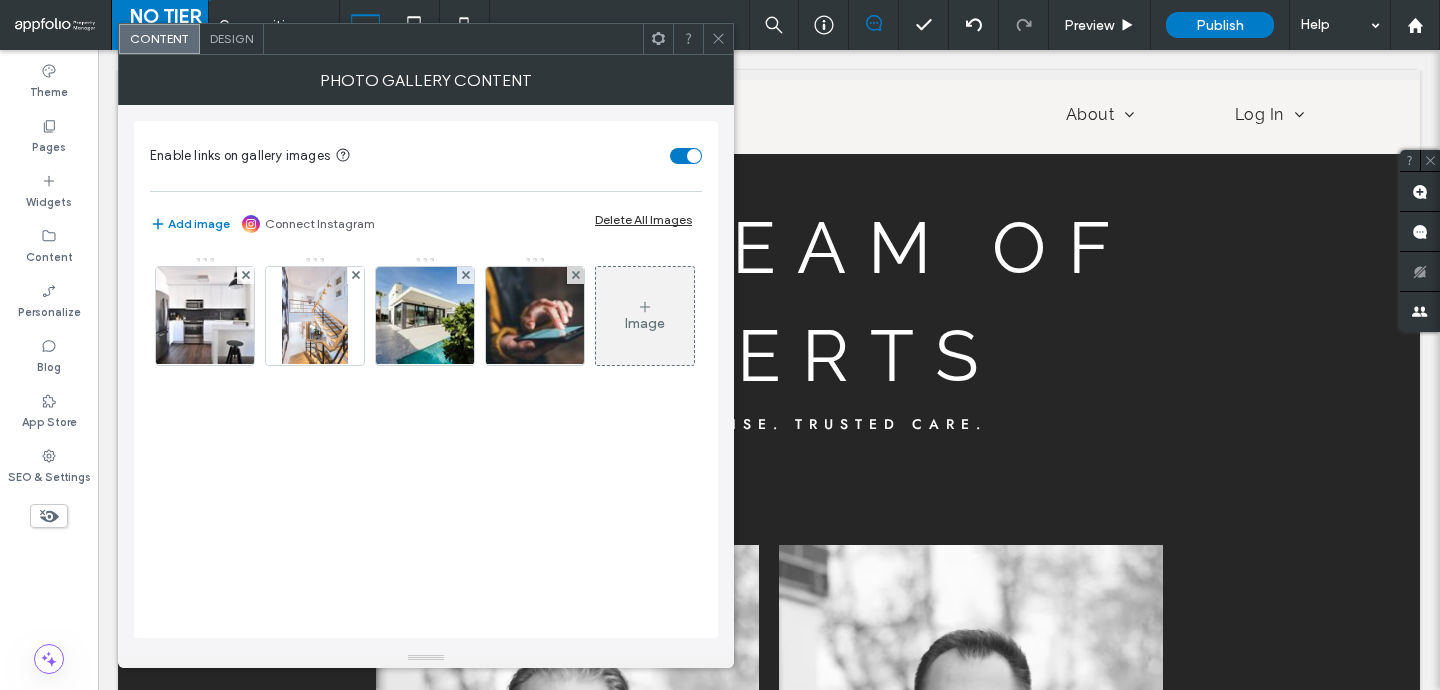 click 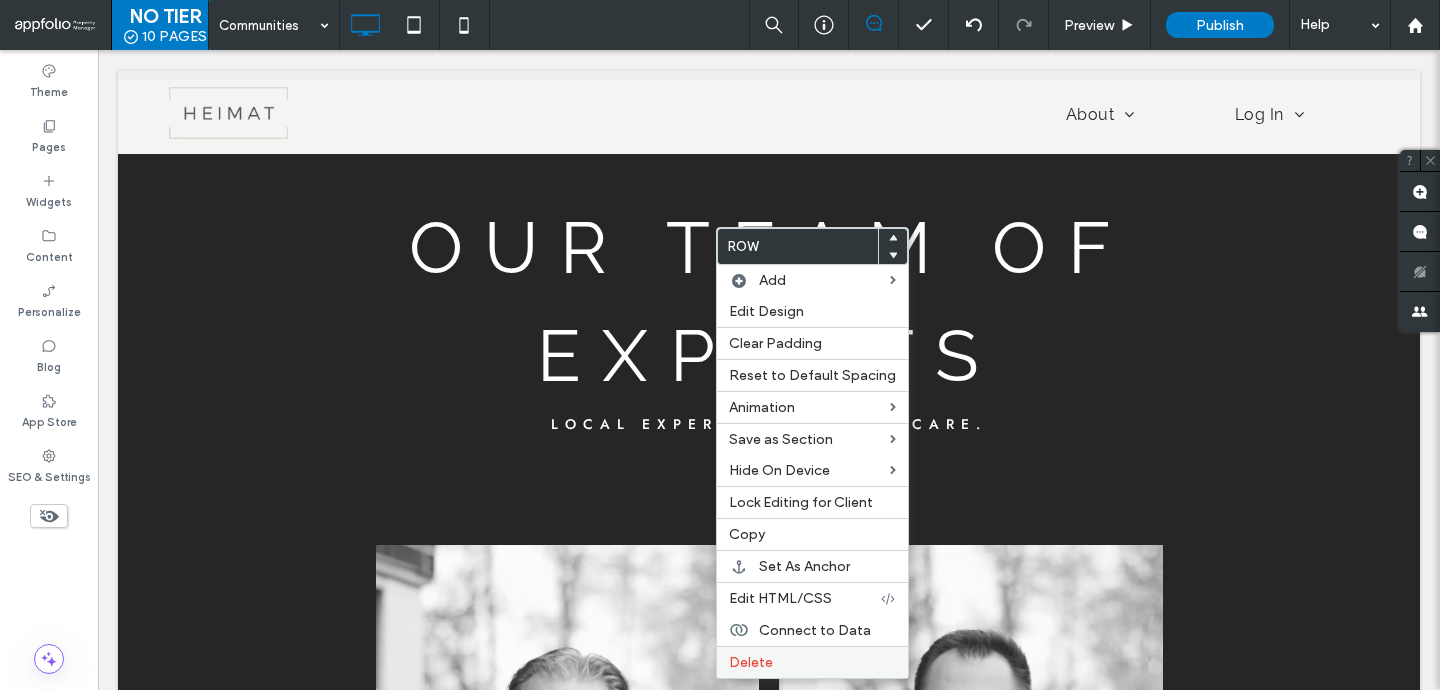 click on "Delete" at bounding box center (751, 662) 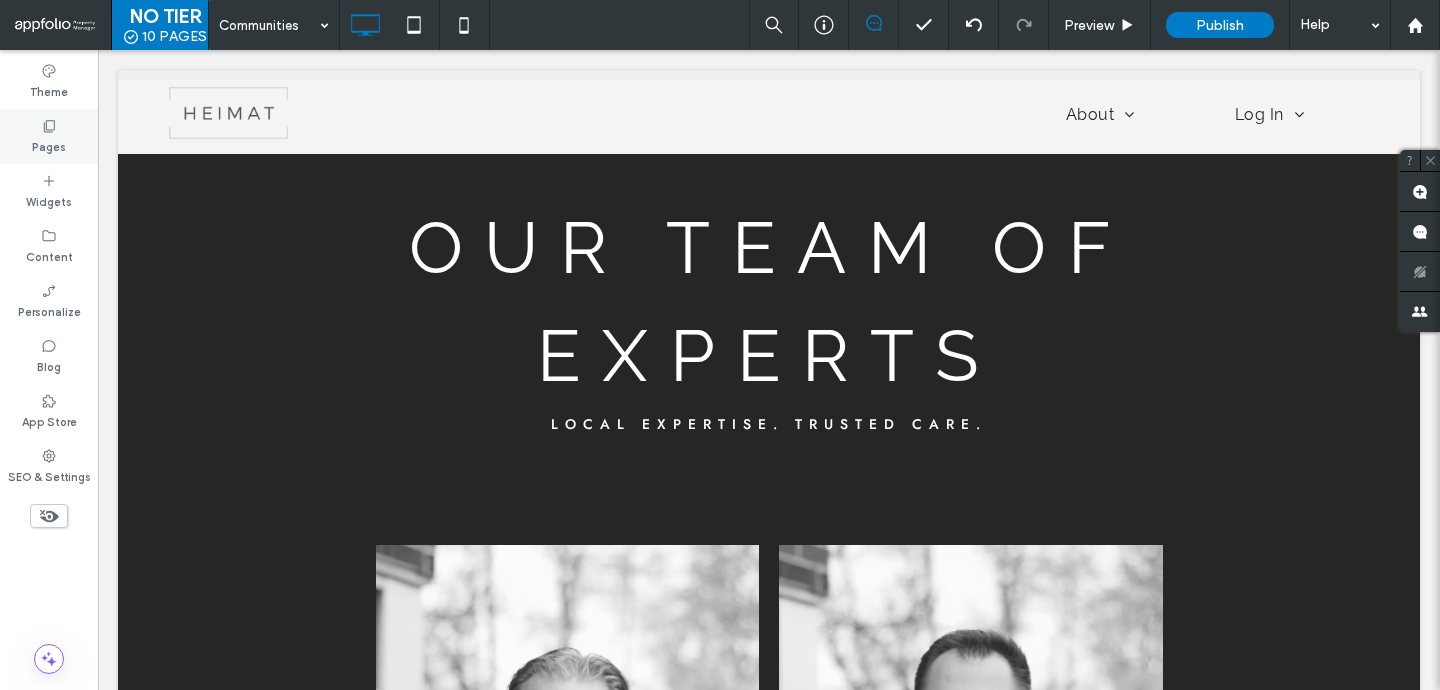 click on "Pages" at bounding box center (49, 136) 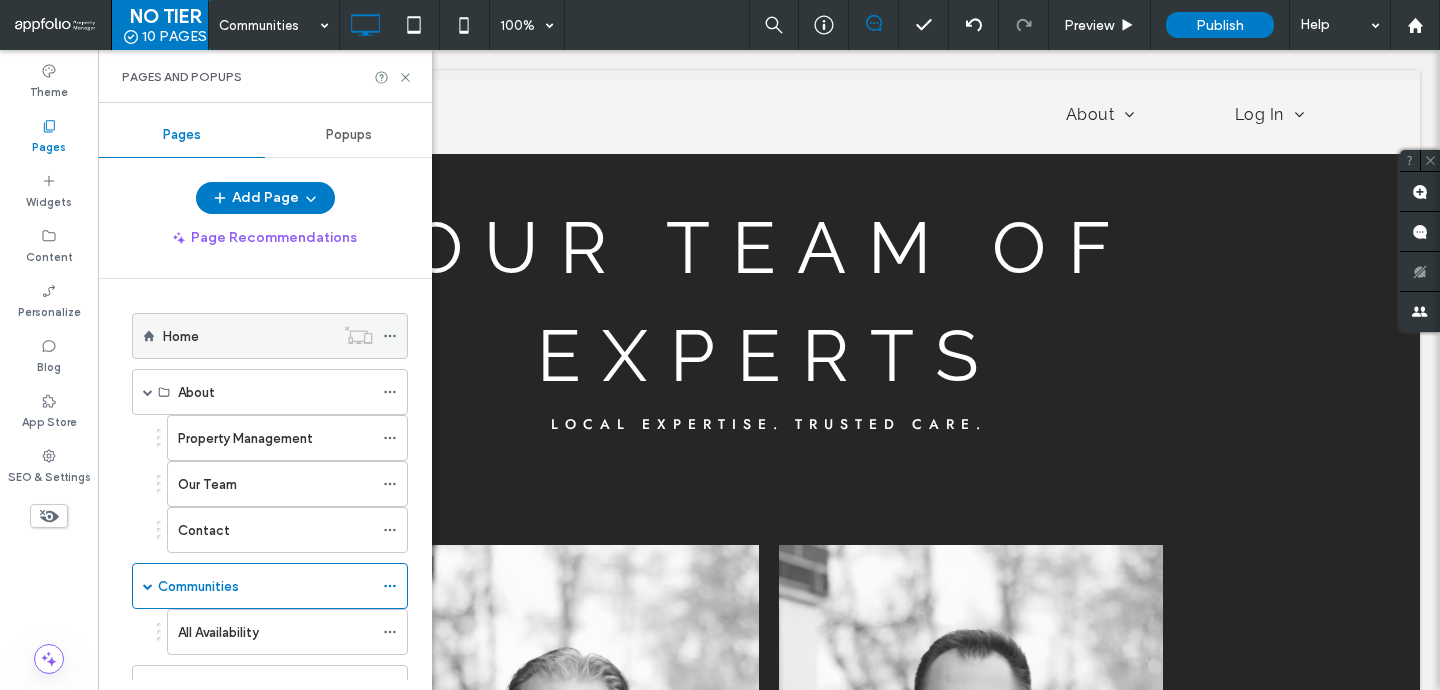 click 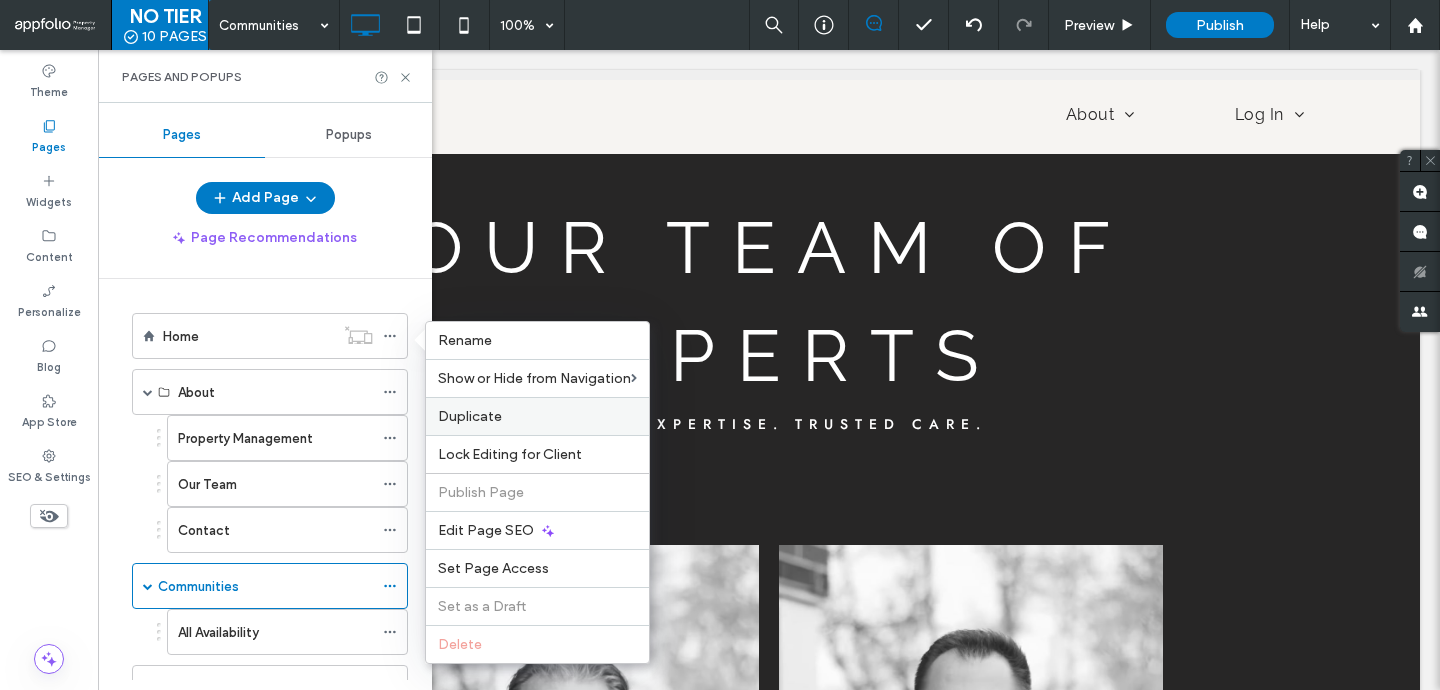 click on "Duplicate" at bounding box center [470, 416] 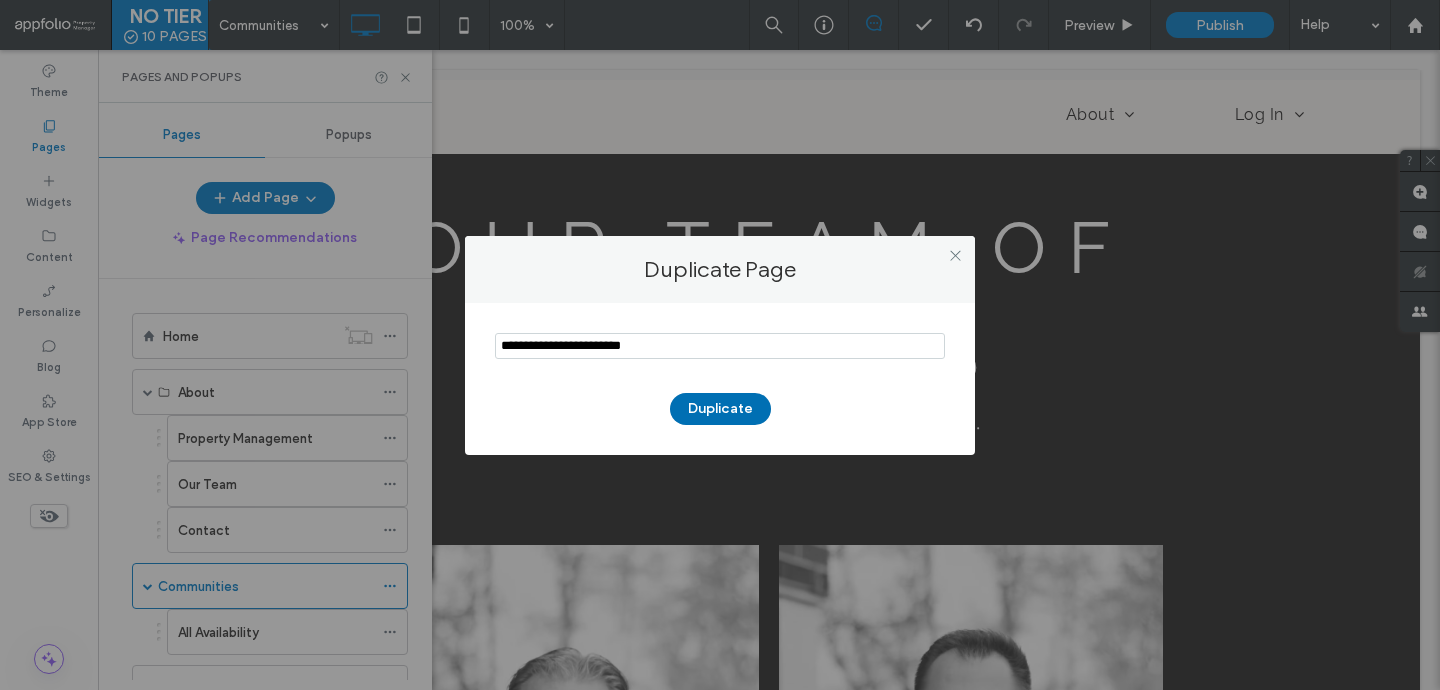 type on "**********" 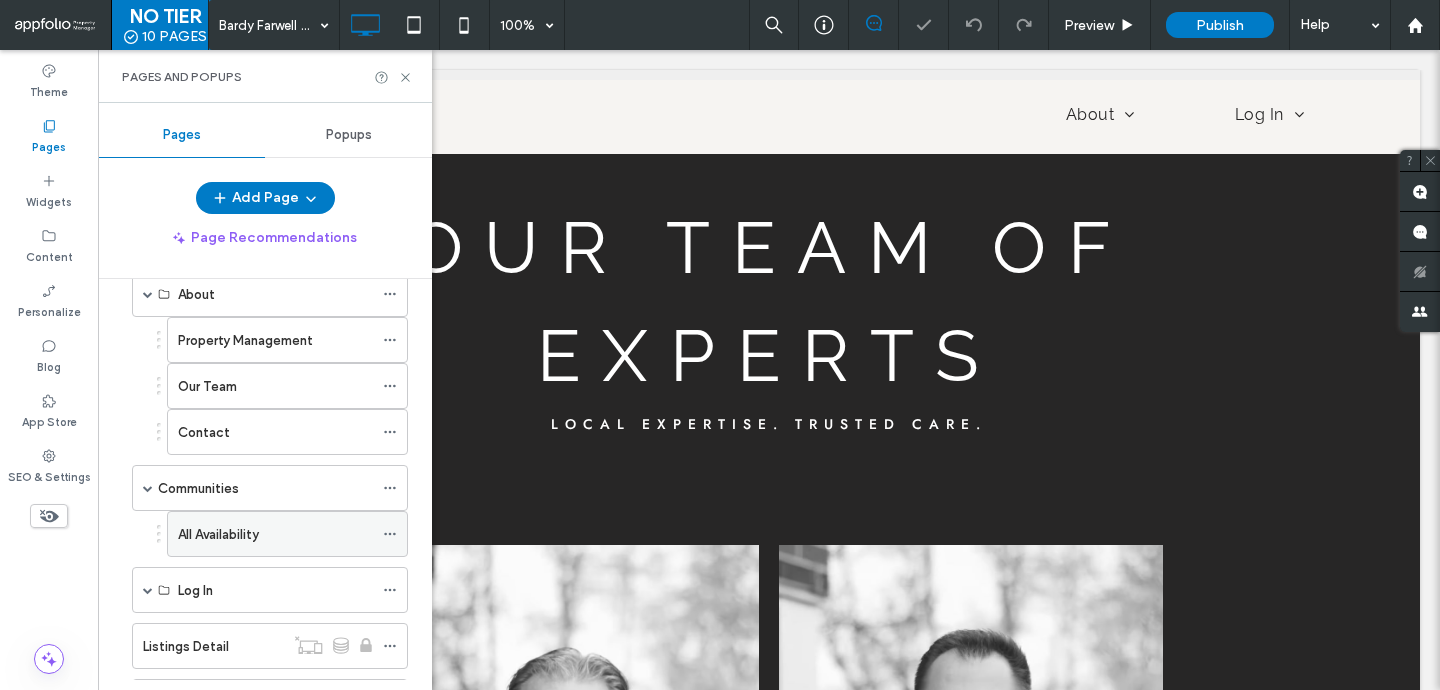 scroll, scrollTop: 361, scrollLeft: 0, axis: vertical 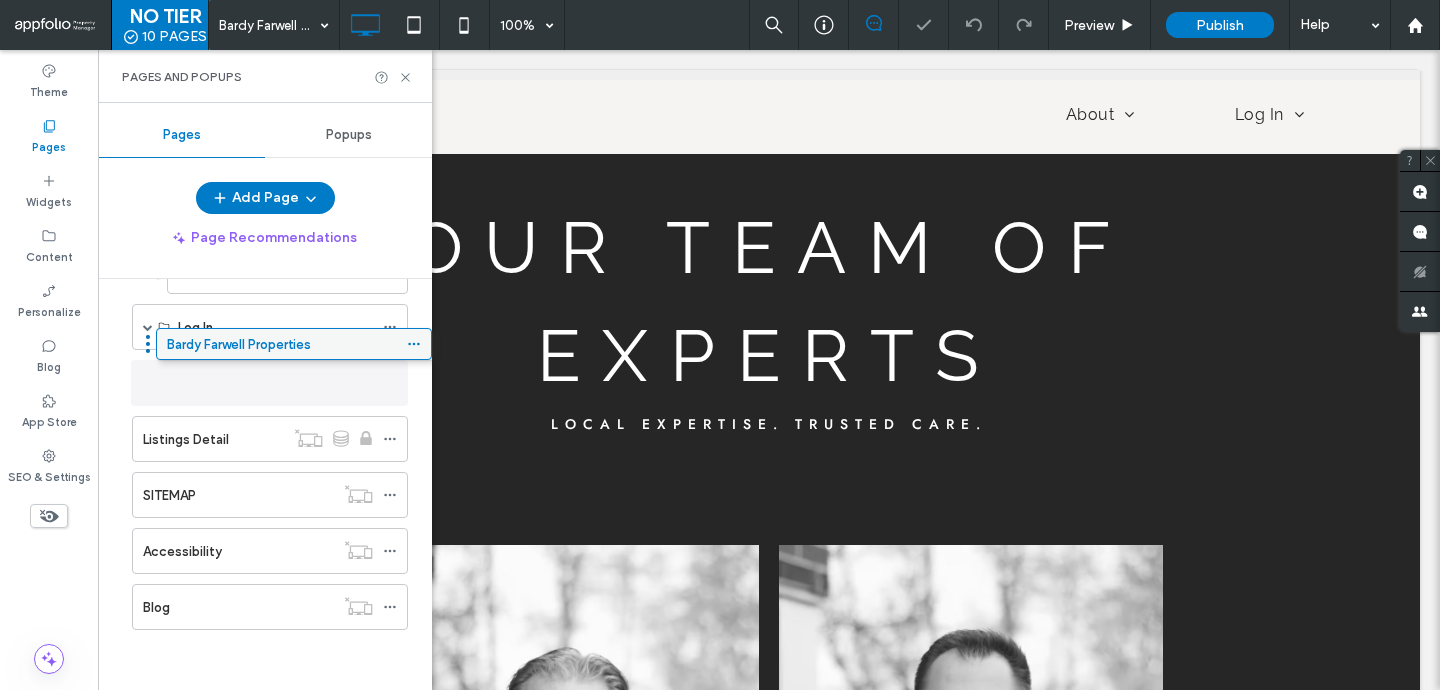 drag, startPoint x: 277, startPoint y: 605, endPoint x: 301, endPoint y: 349, distance: 257.12253 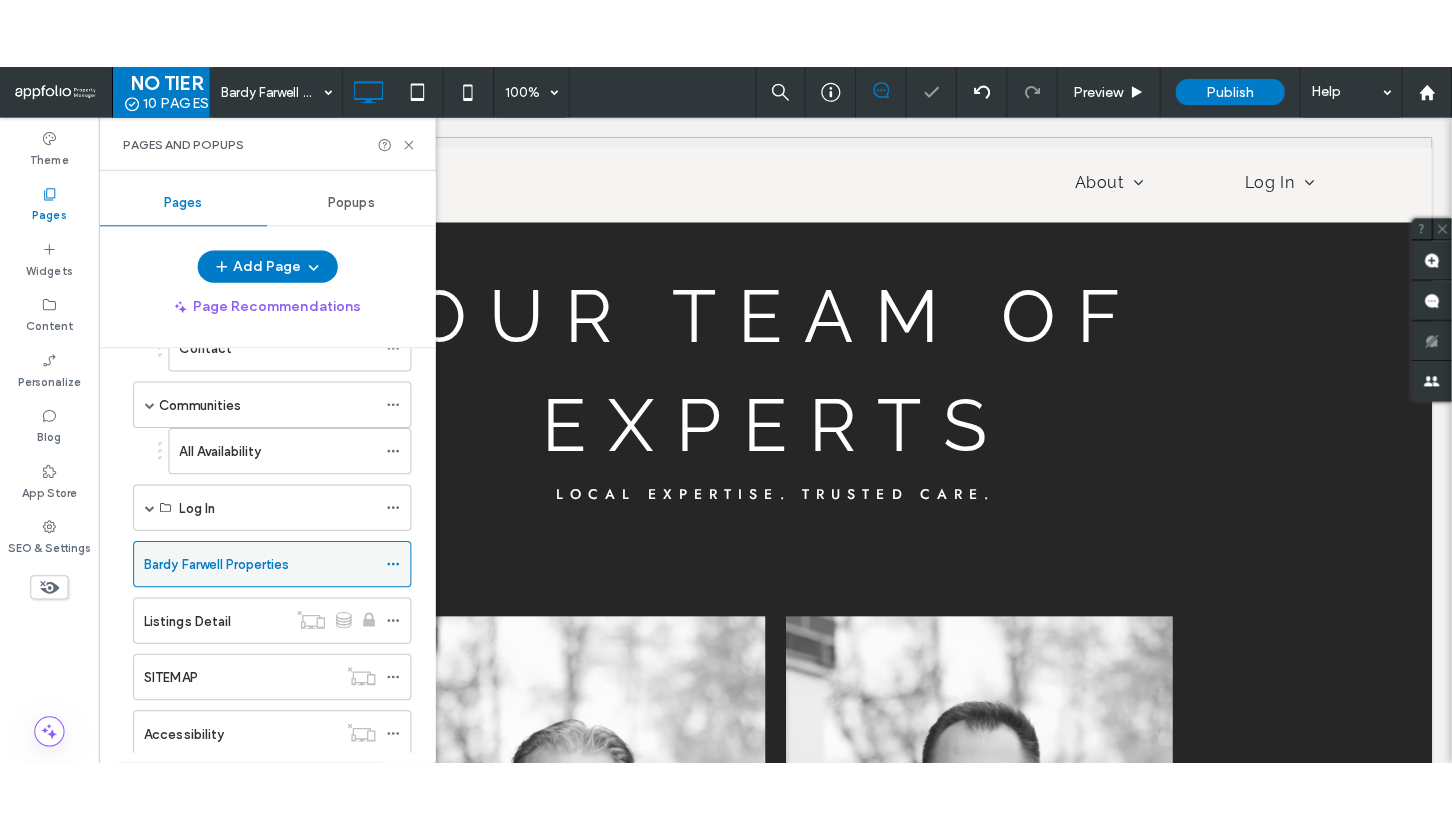 scroll, scrollTop: 175, scrollLeft: 0, axis: vertical 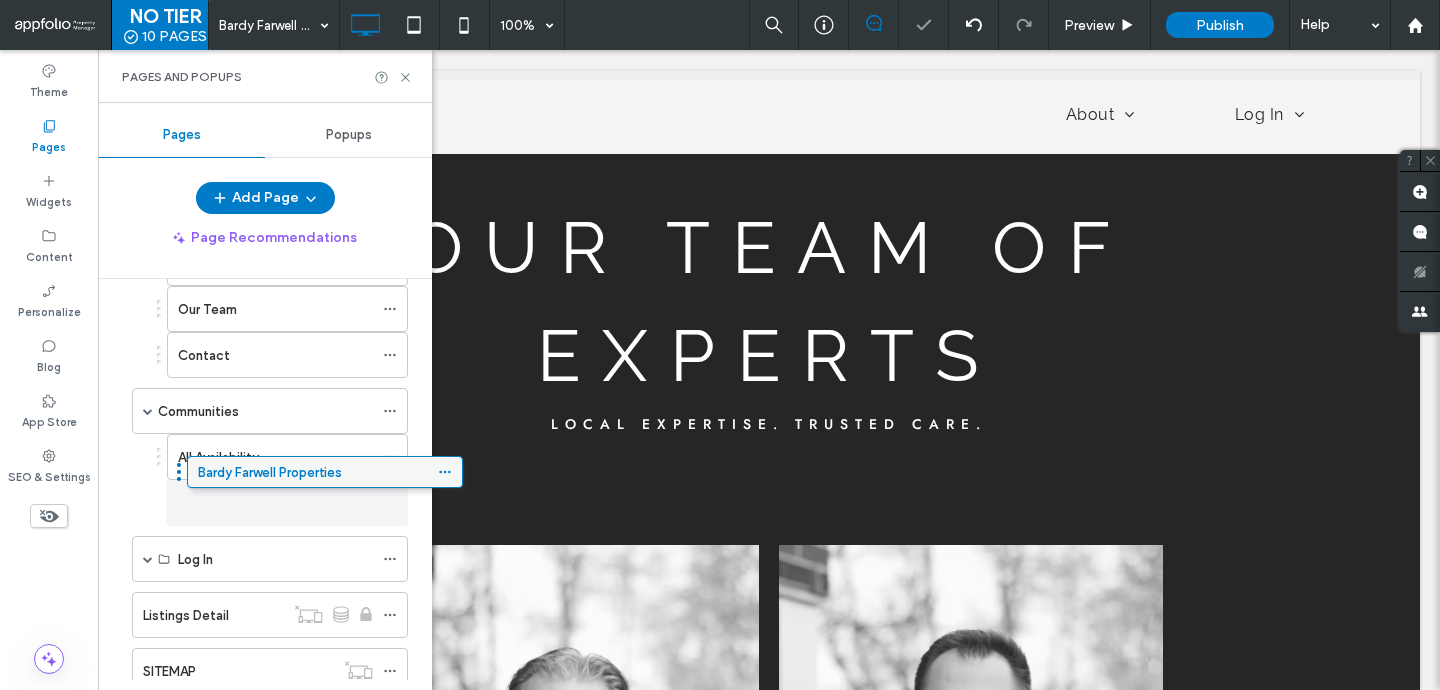 drag, startPoint x: 243, startPoint y: 570, endPoint x: 298, endPoint y: 480, distance: 105.47511 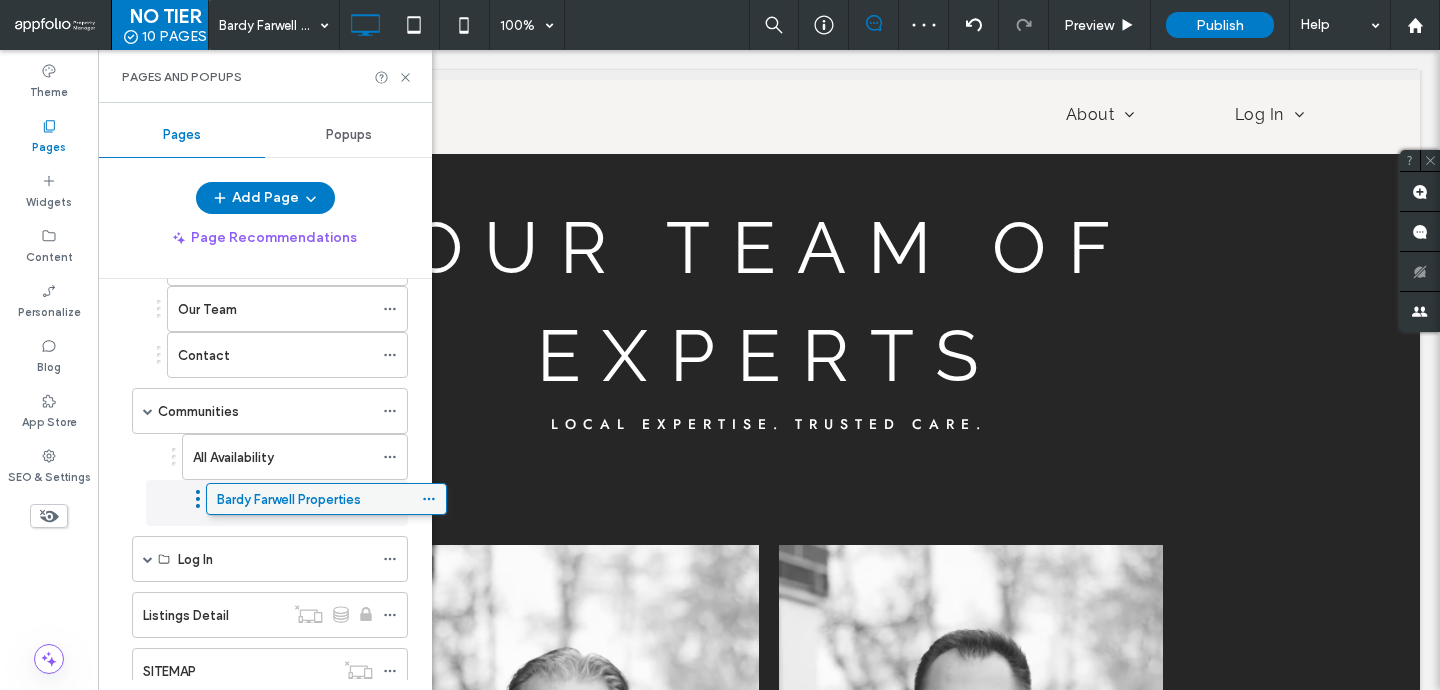 drag, startPoint x: 298, startPoint y: 497, endPoint x: 338, endPoint y: 490, distance: 40.60788 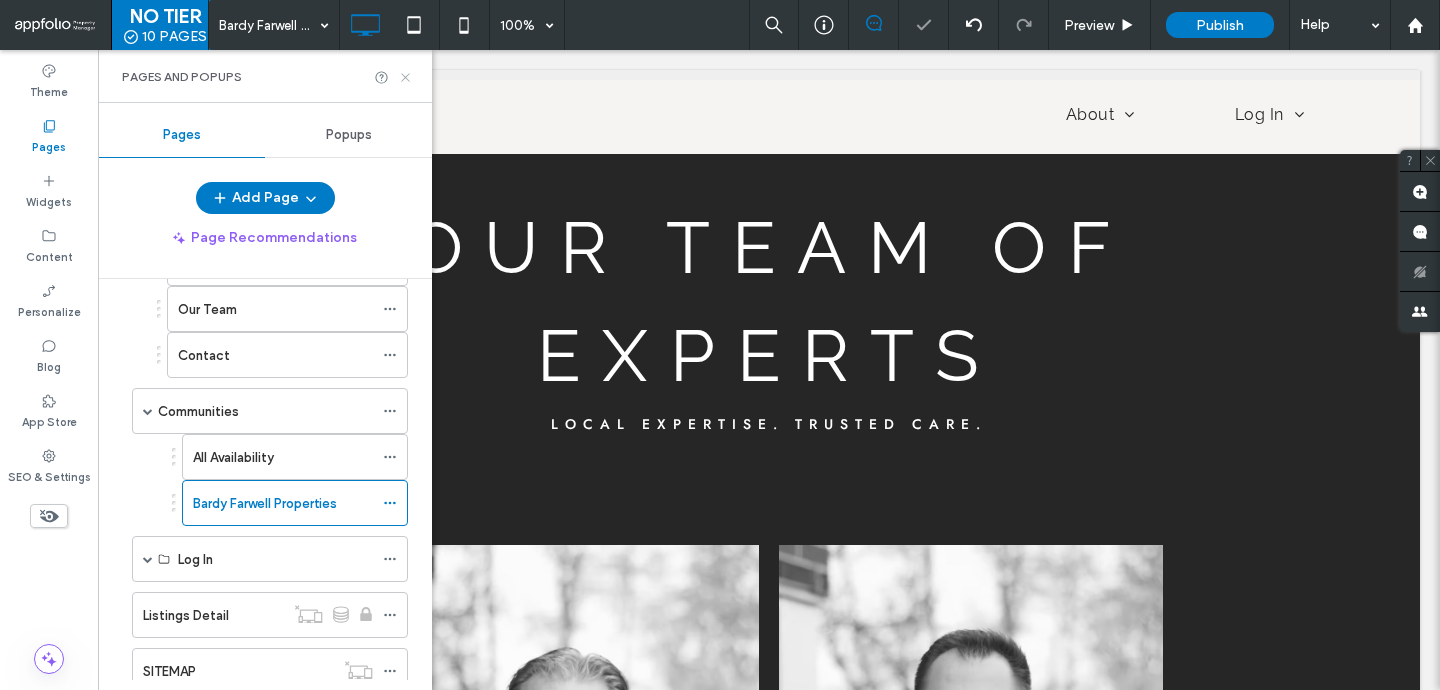 click 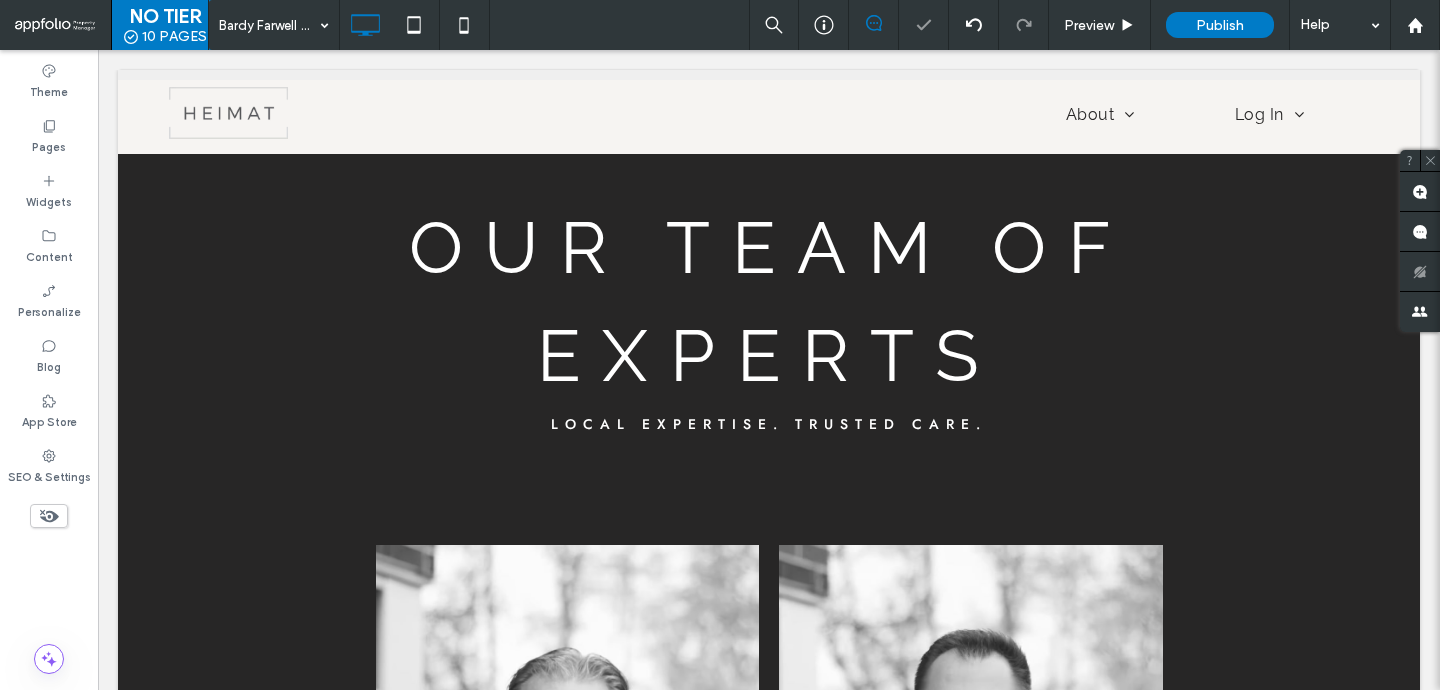 type on "*******" 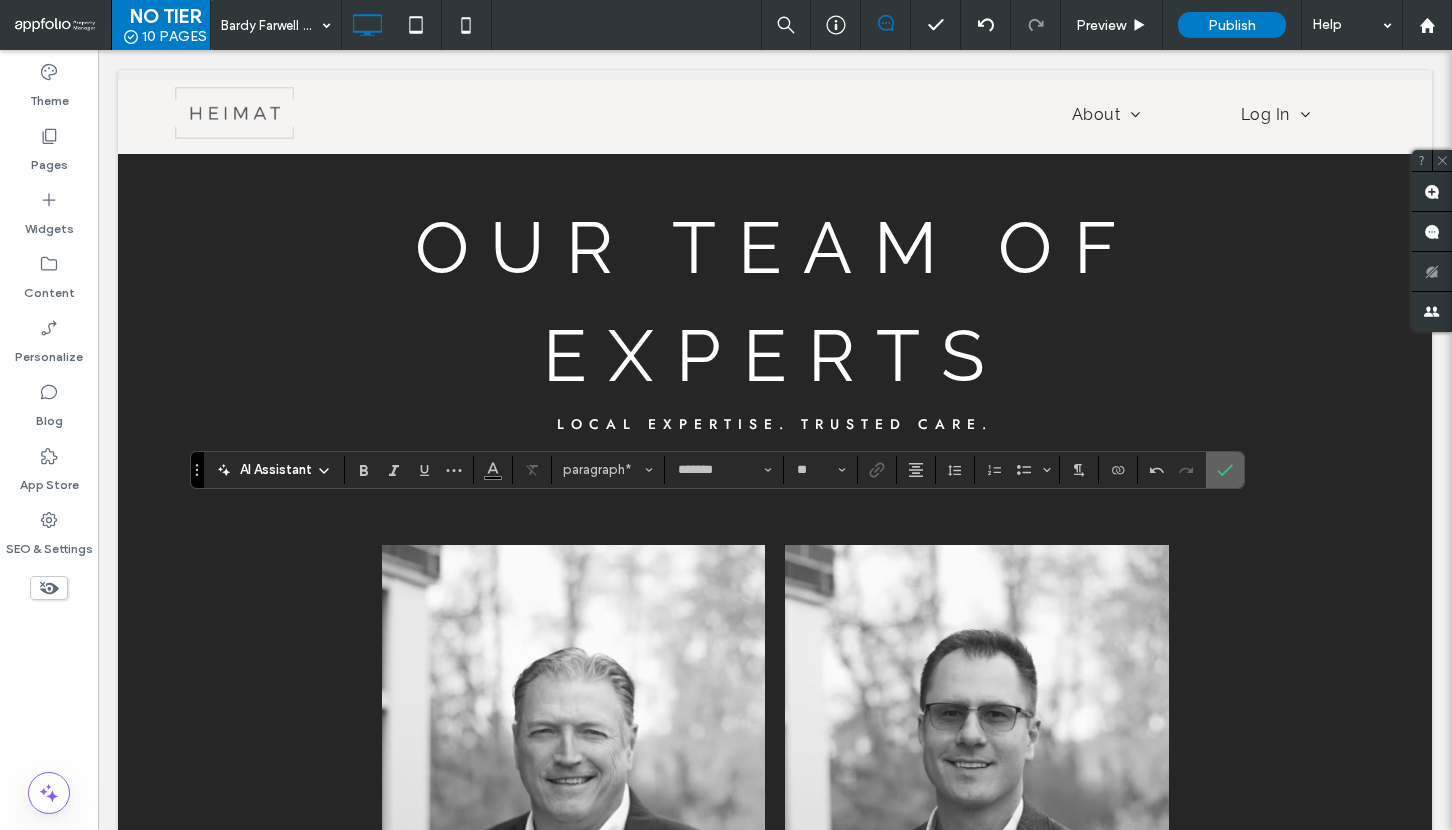 click 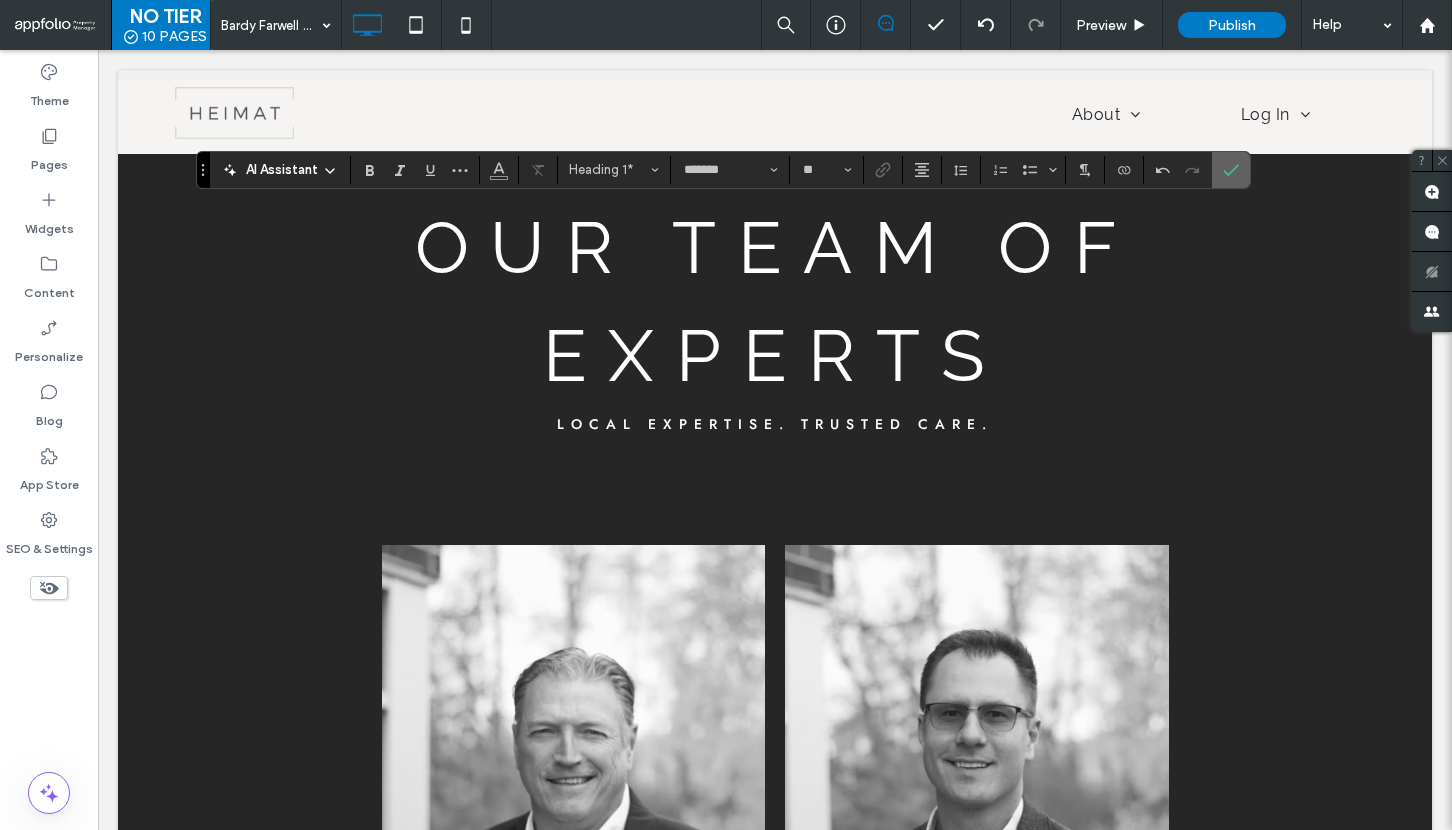 click at bounding box center (1231, 170) 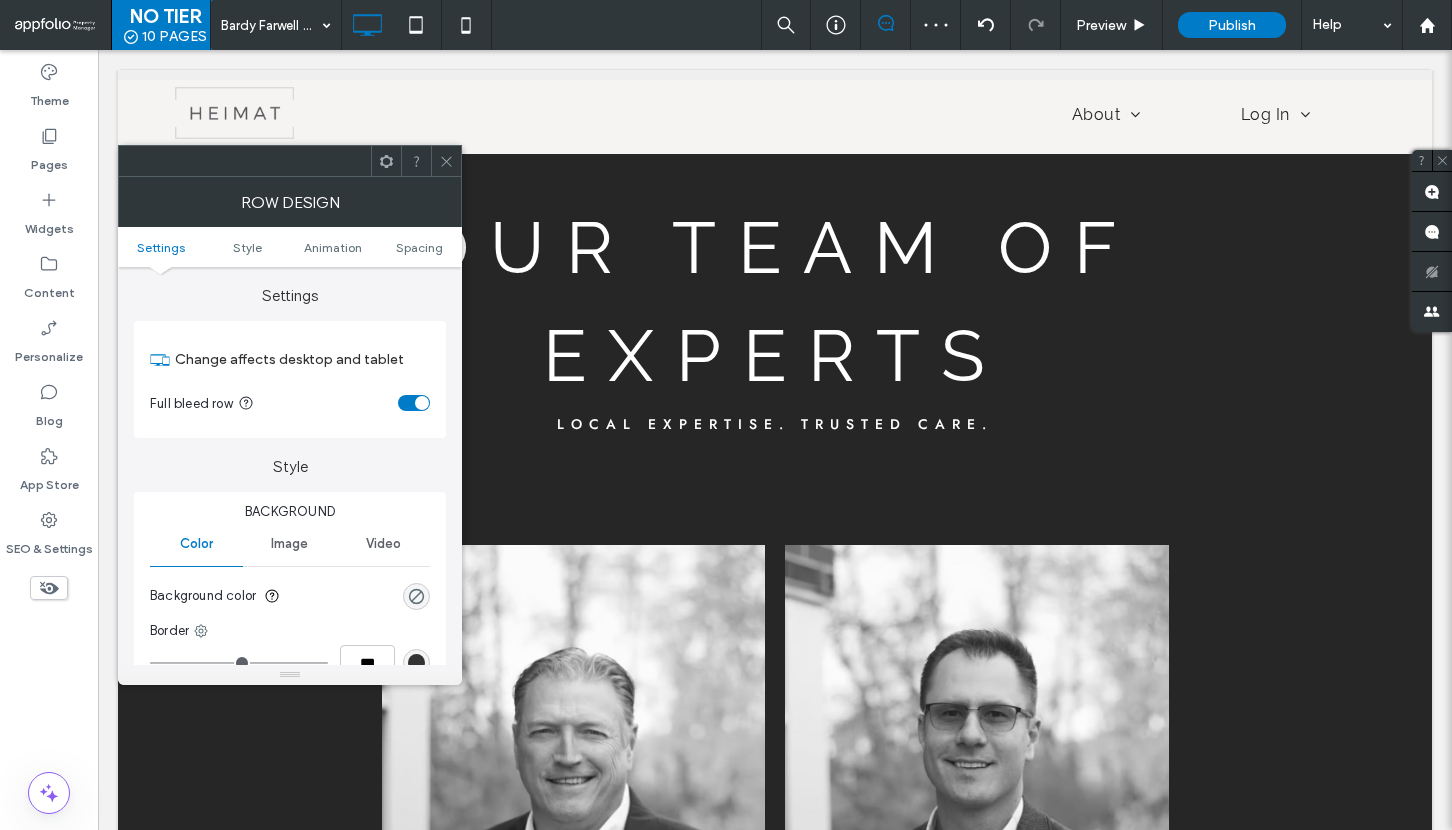 click on "Image" at bounding box center [289, 544] 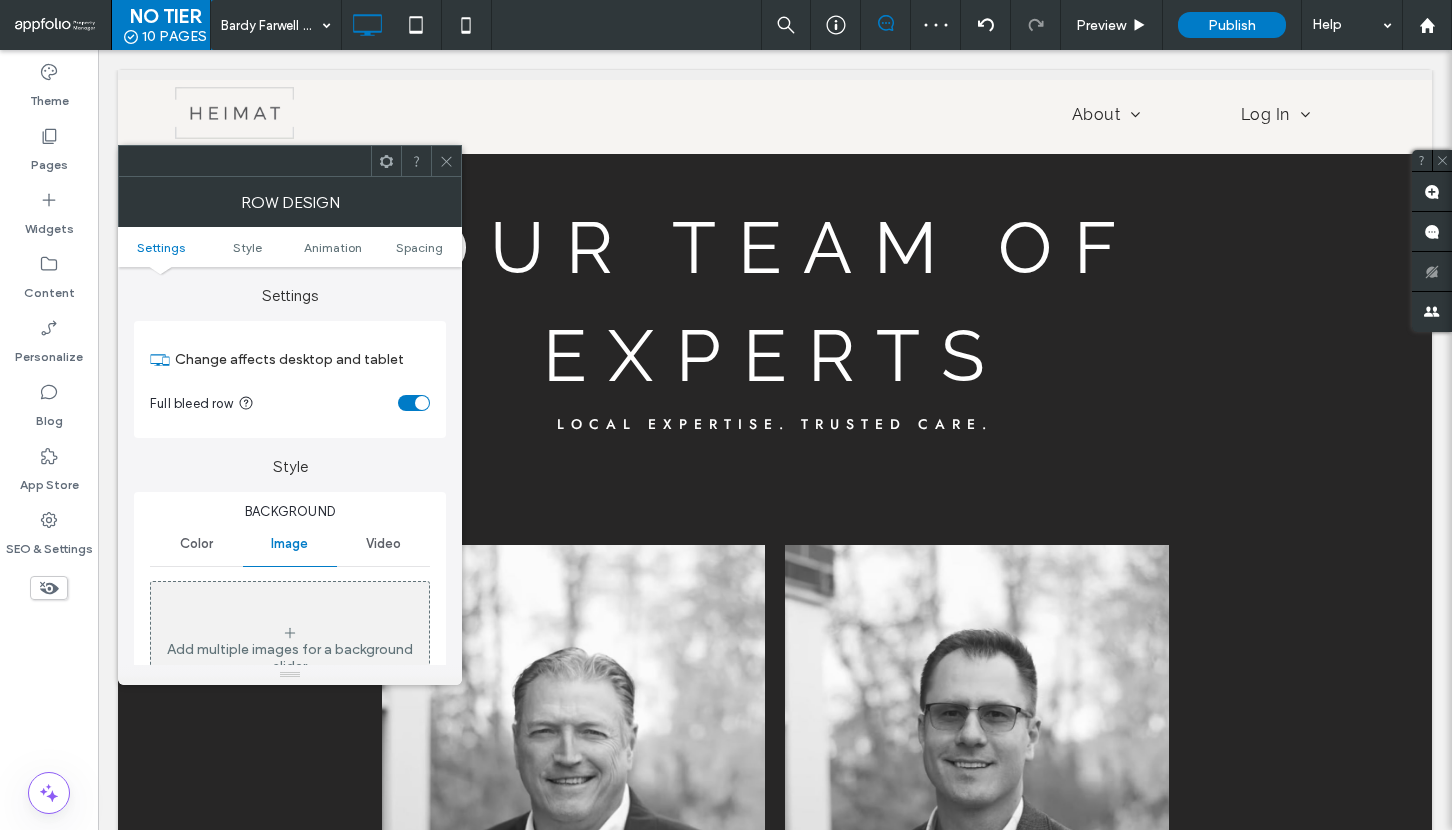 click on "Add multiple images for a background slider" at bounding box center [290, 650] 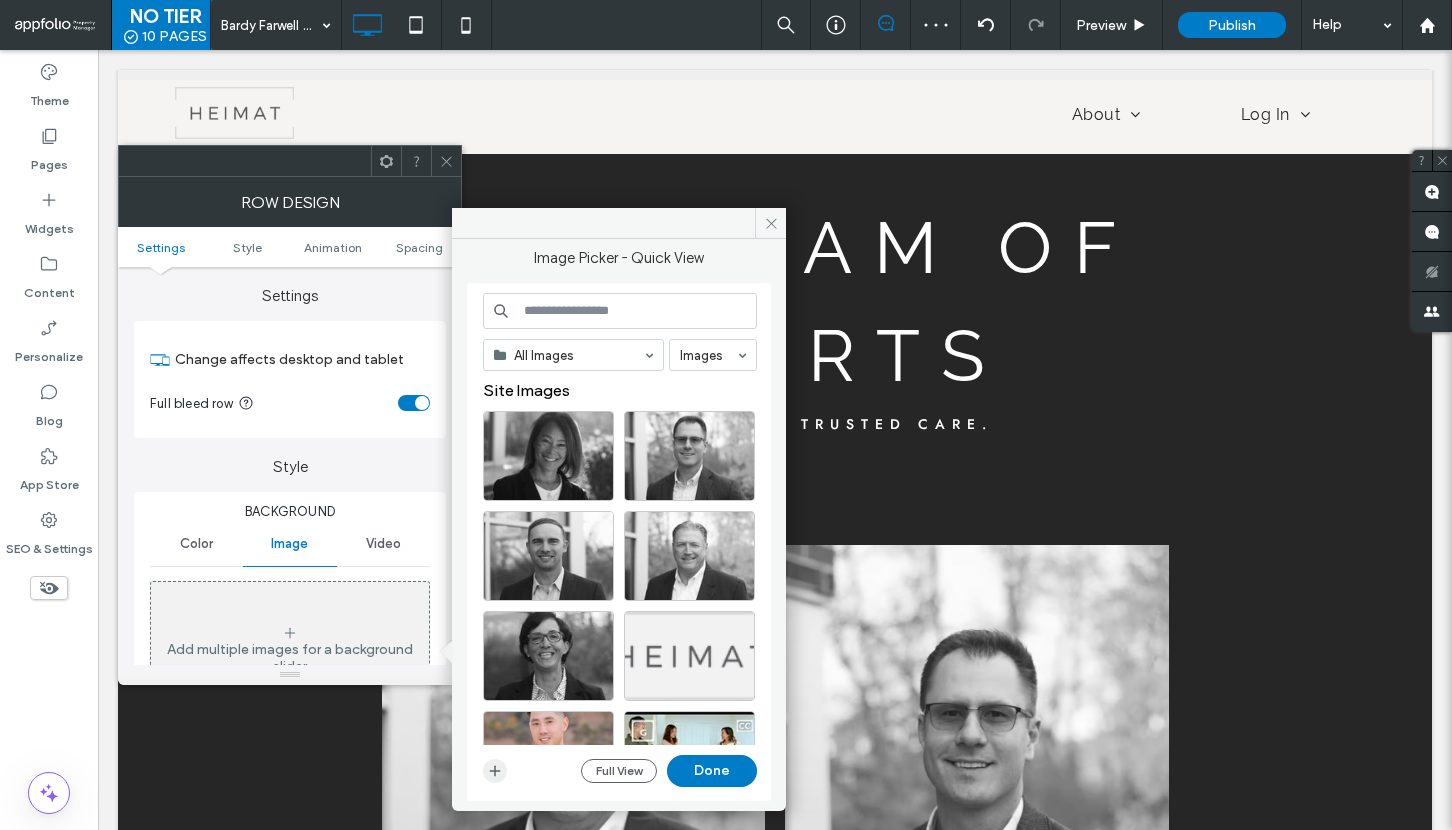click 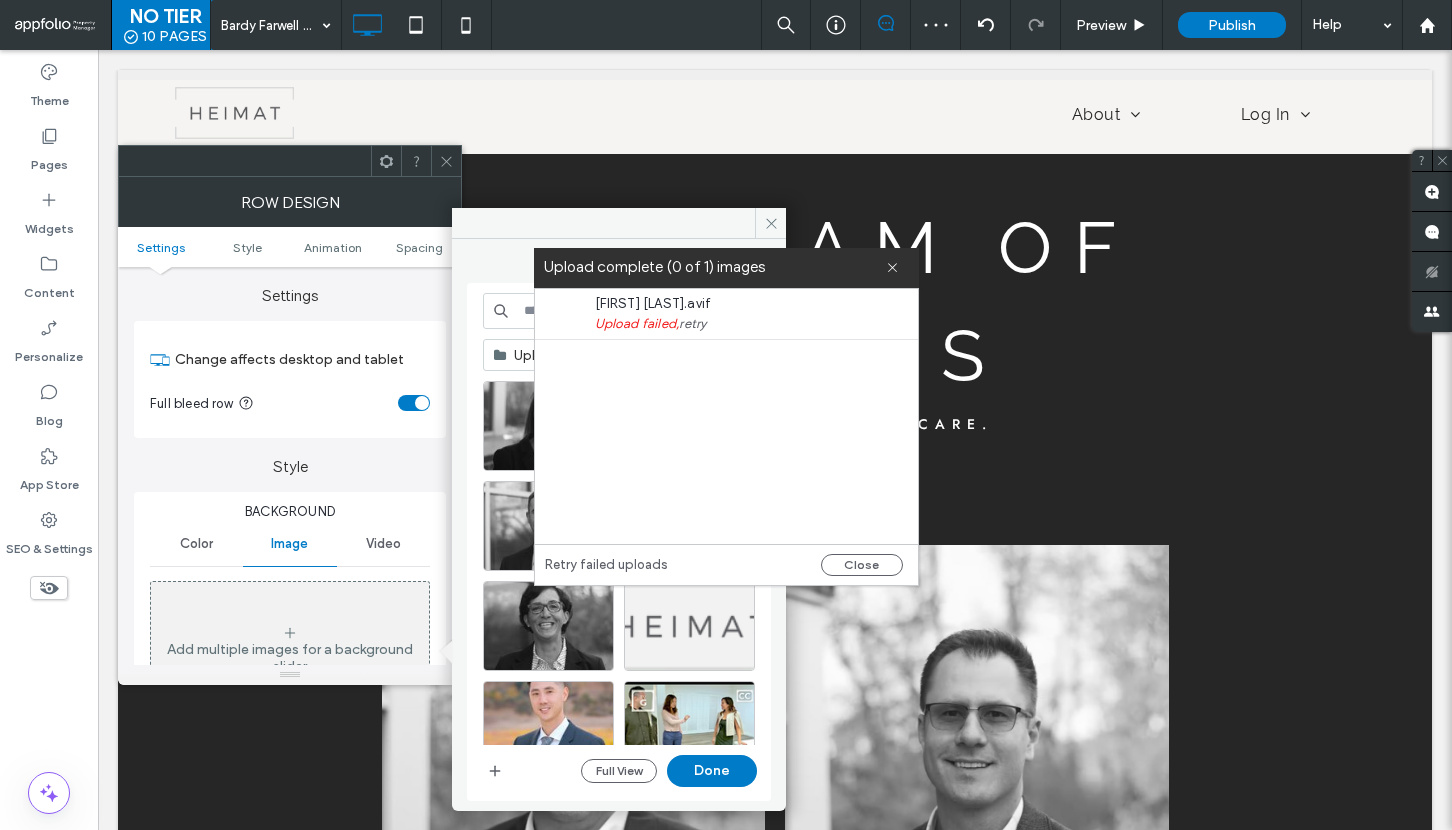 click on "retry" at bounding box center (692, 324) 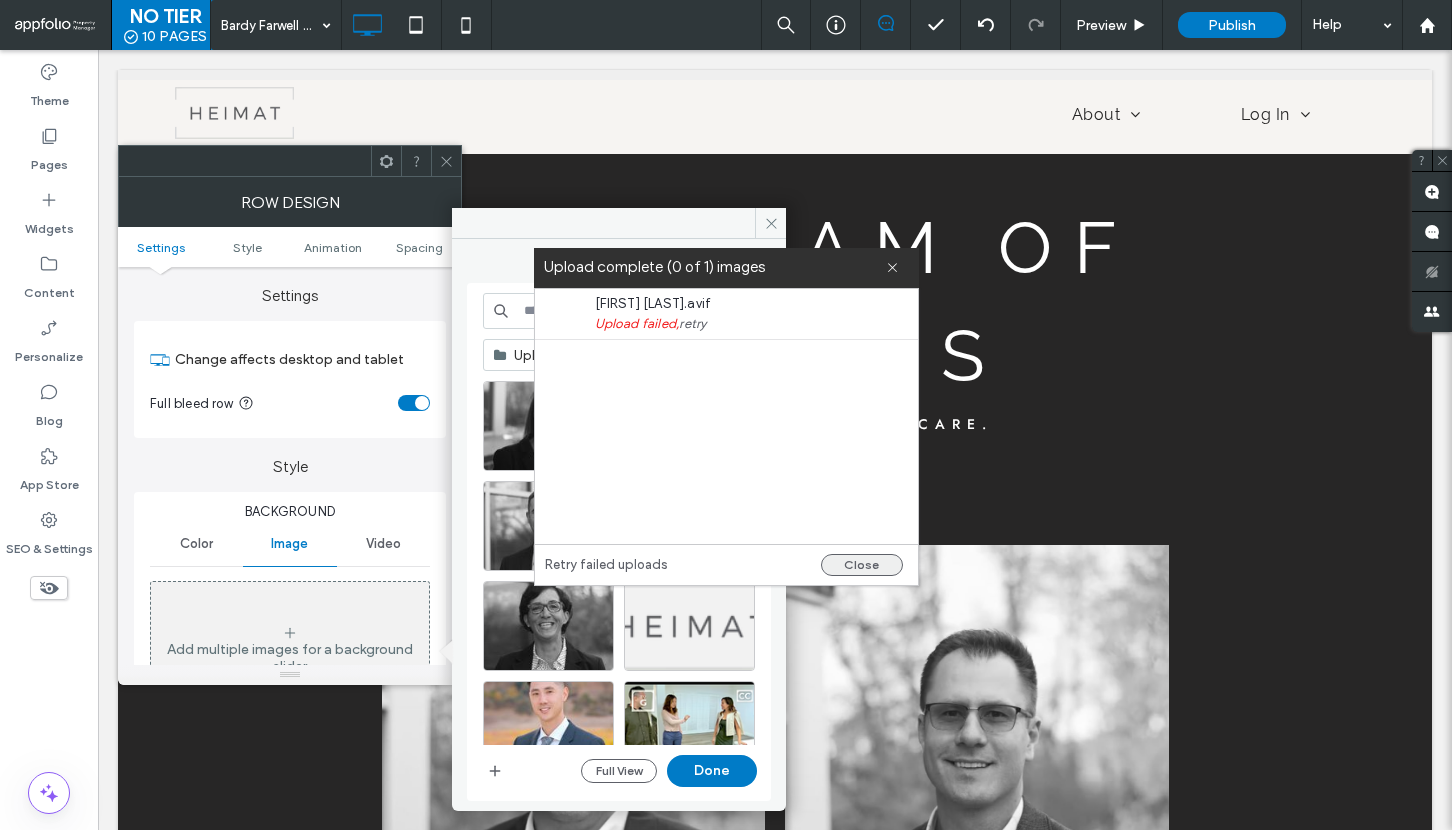 click on "Close" at bounding box center (862, 565) 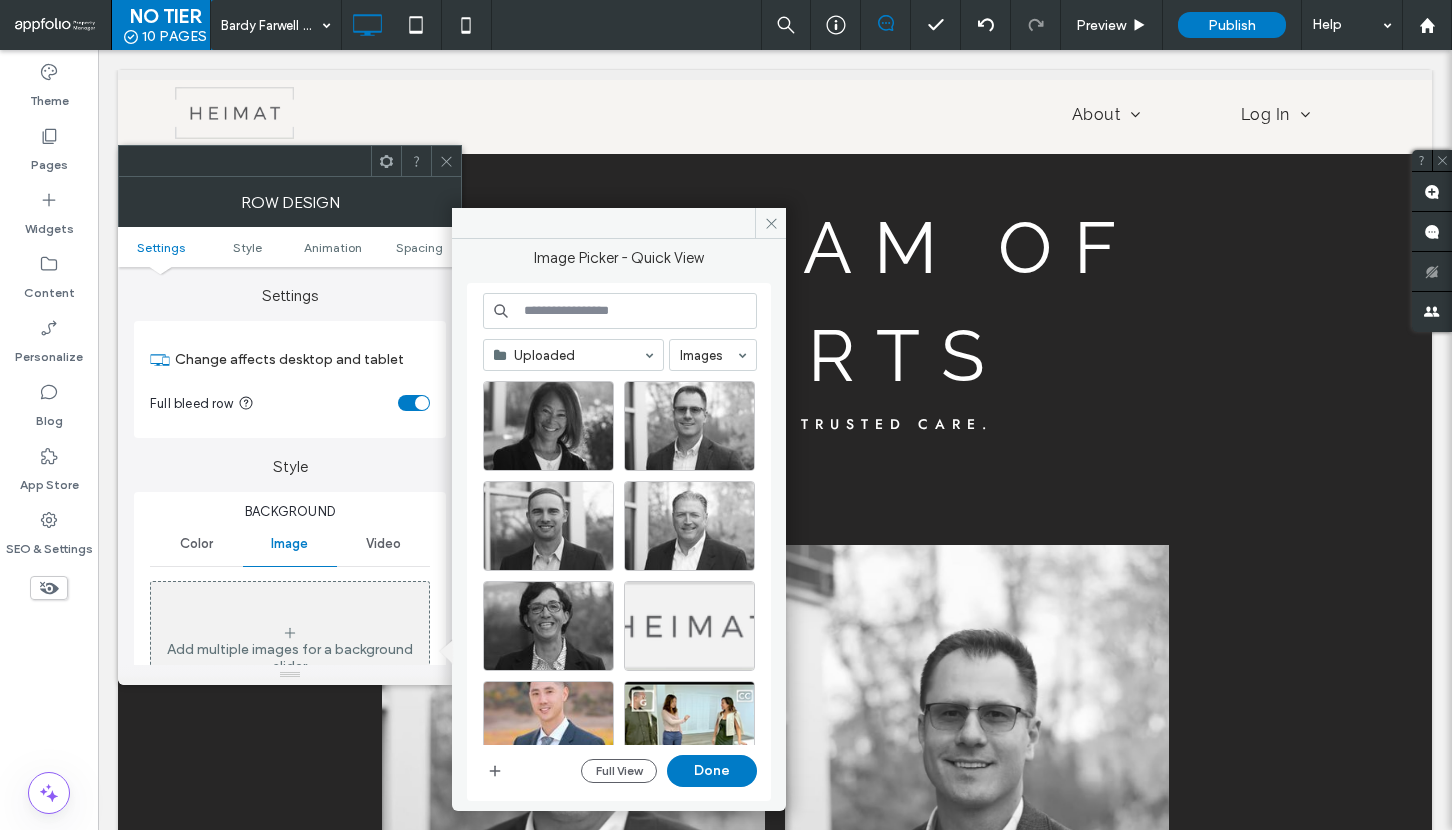 click on "Full View Done" at bounding box center (620, 771) 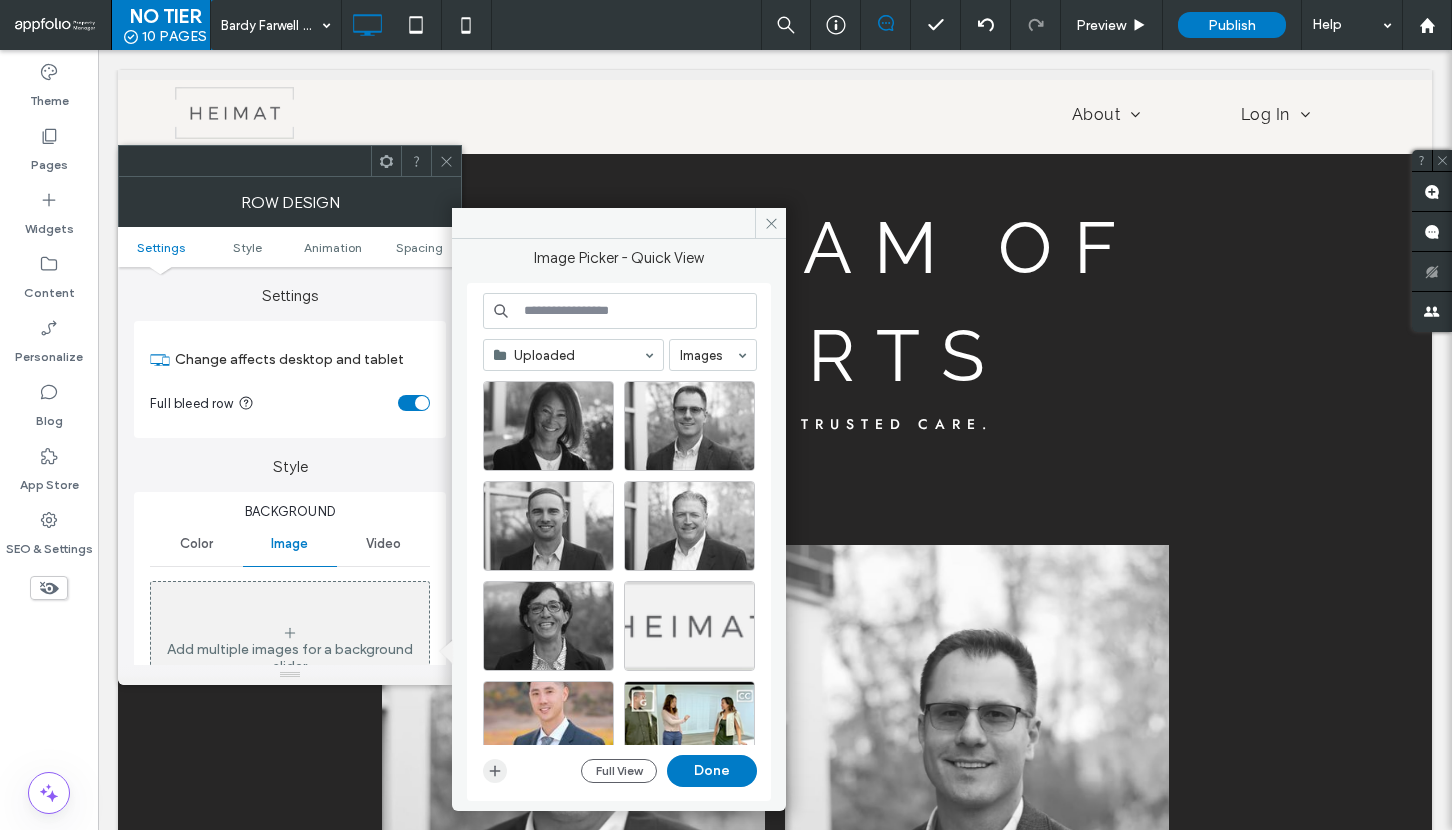 click 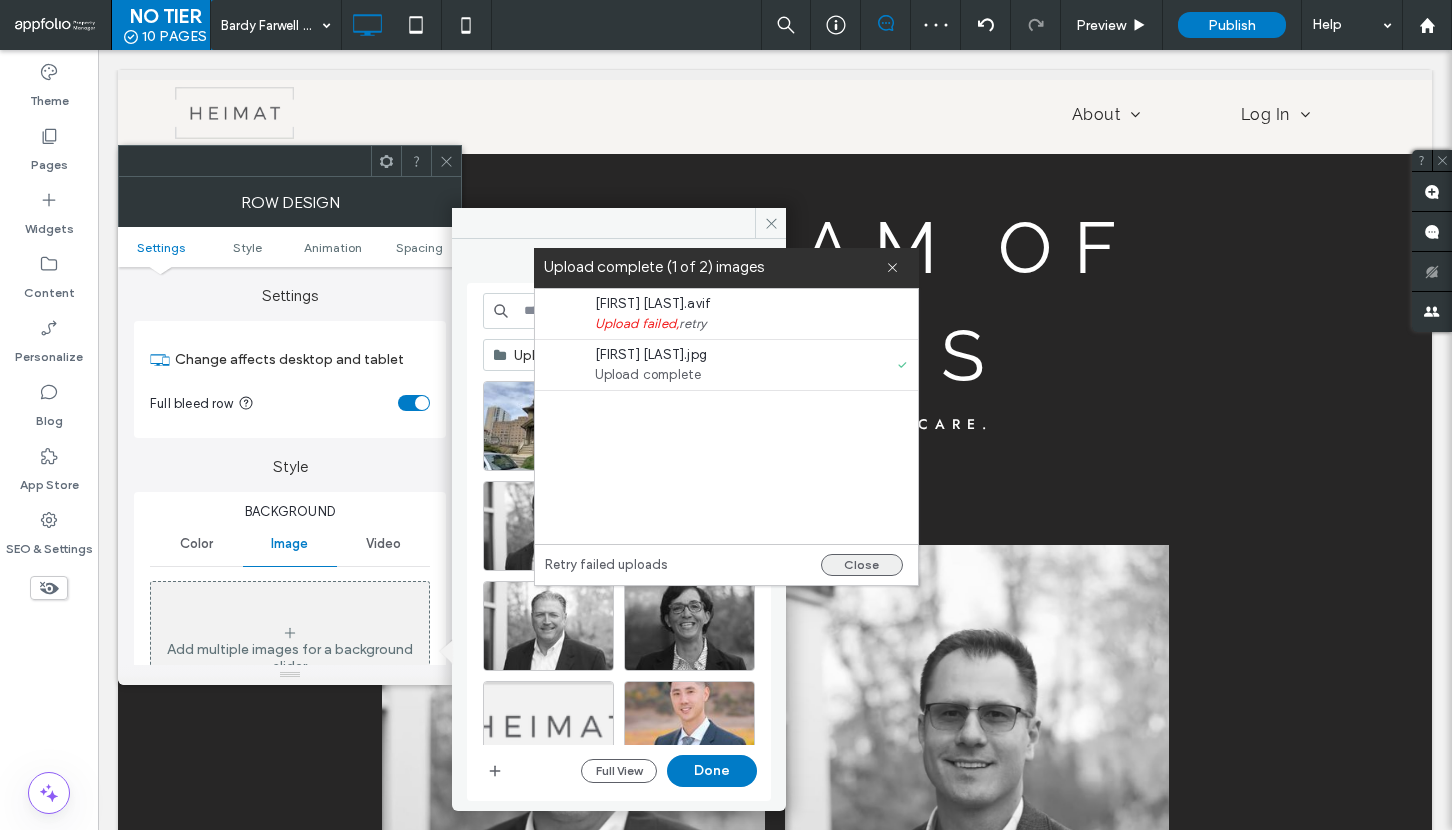 click on "Close" at bounding box center (862, 565) 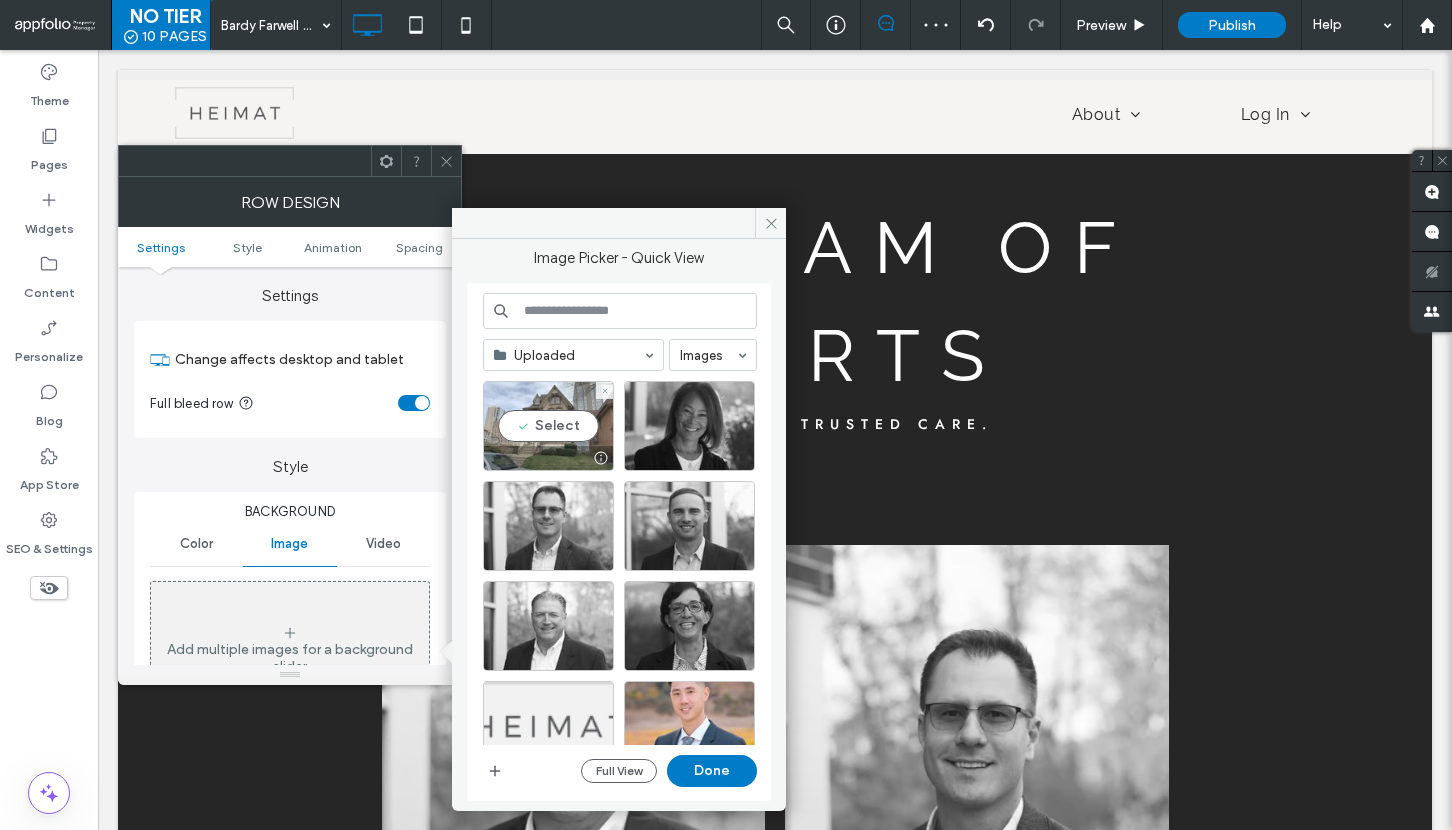 click at bounding box center [548, 458] 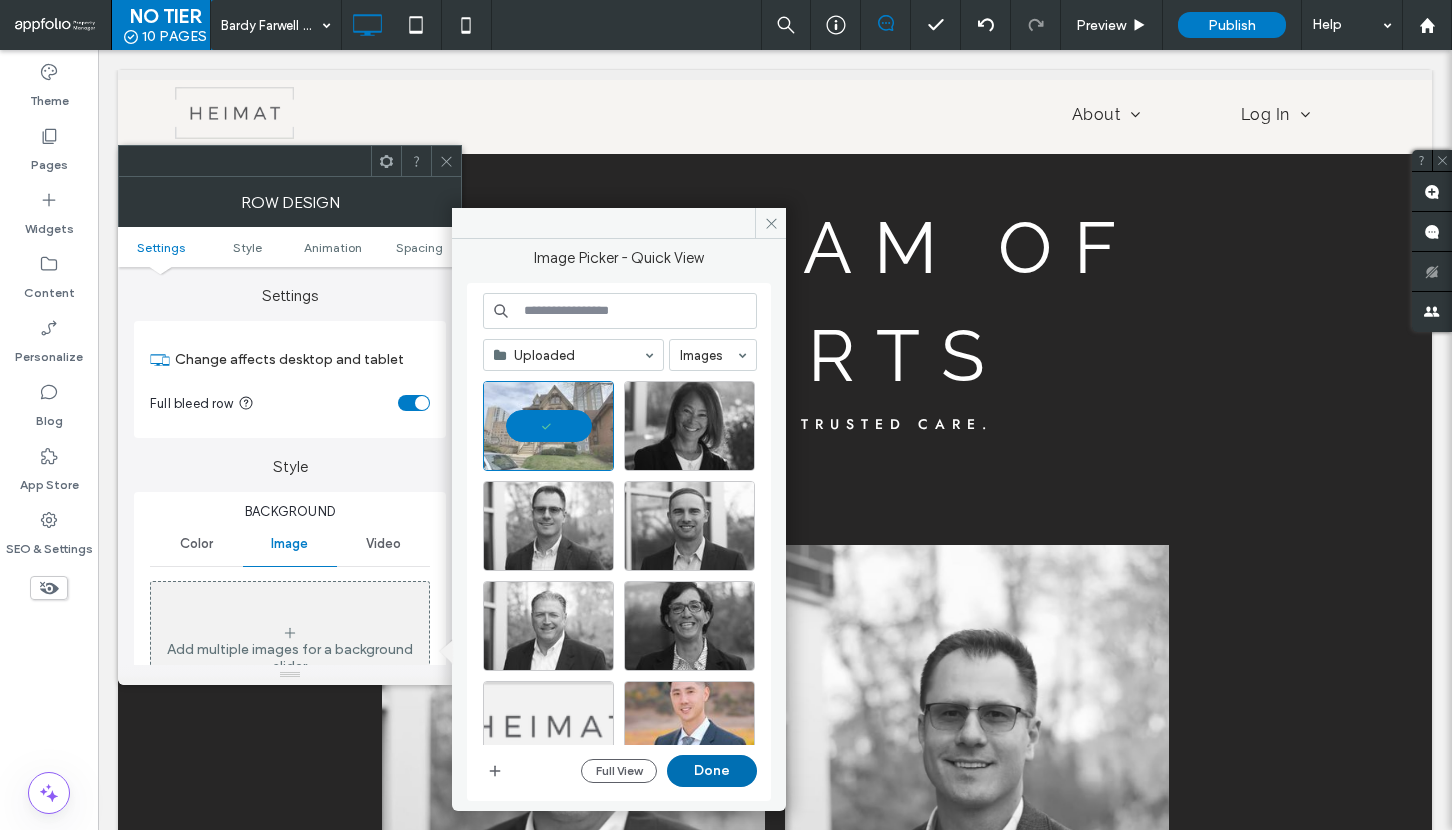 click on "Done" at bounding box center (712, 771) 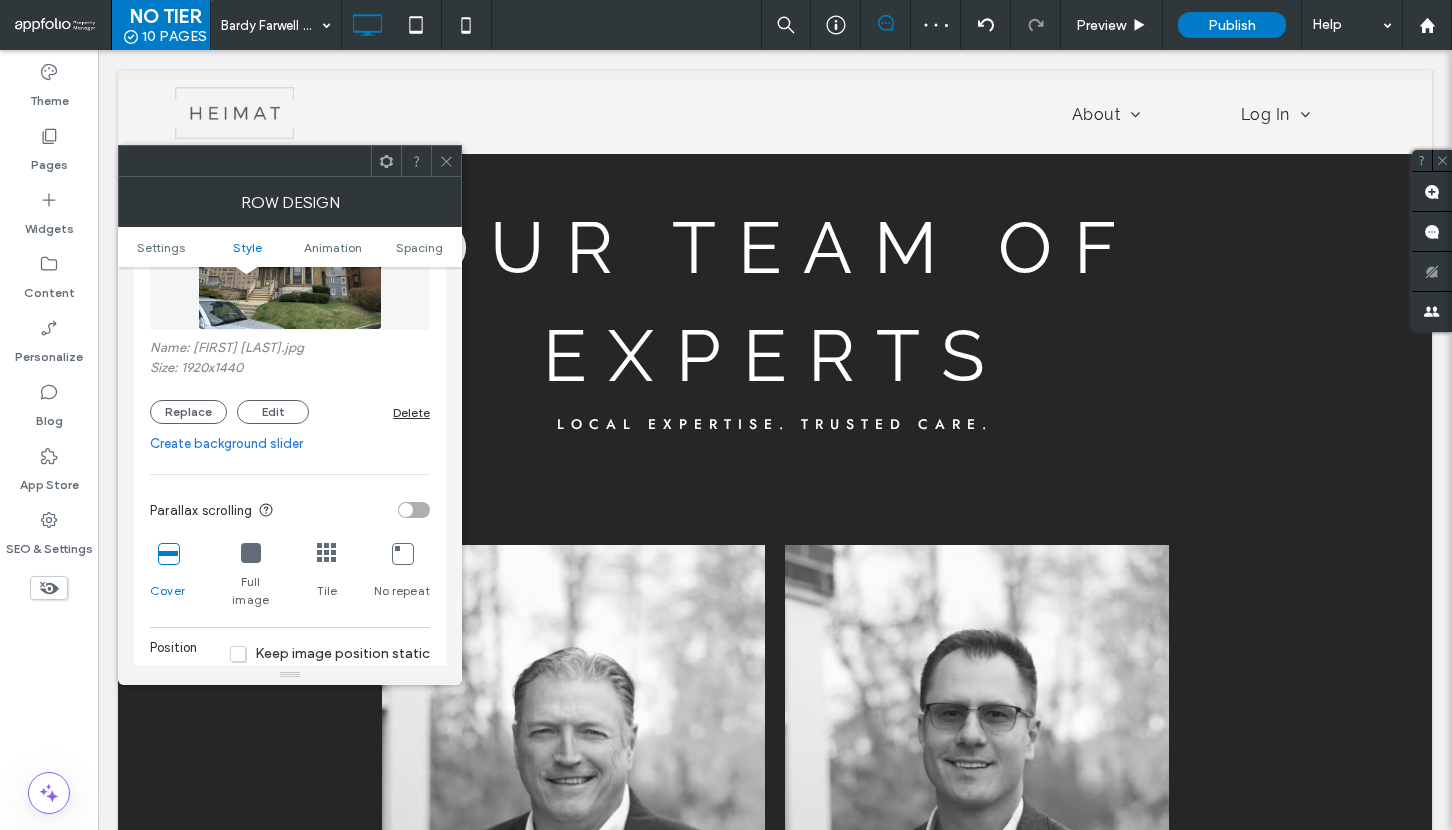 scroll, scrollTop: 411, scrollLeft: 0, axis: vertical 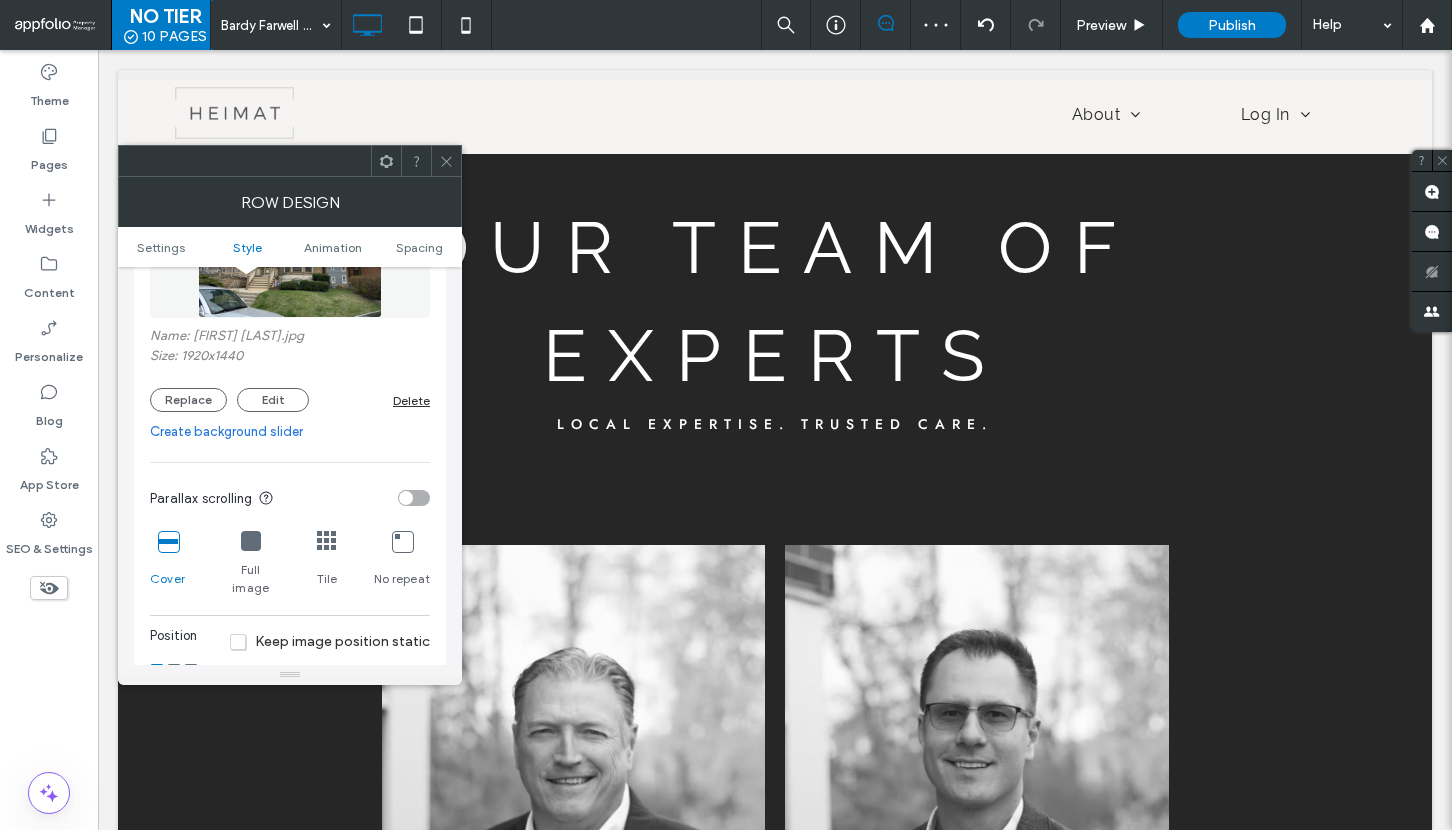 click at bounding box center (406, 498) 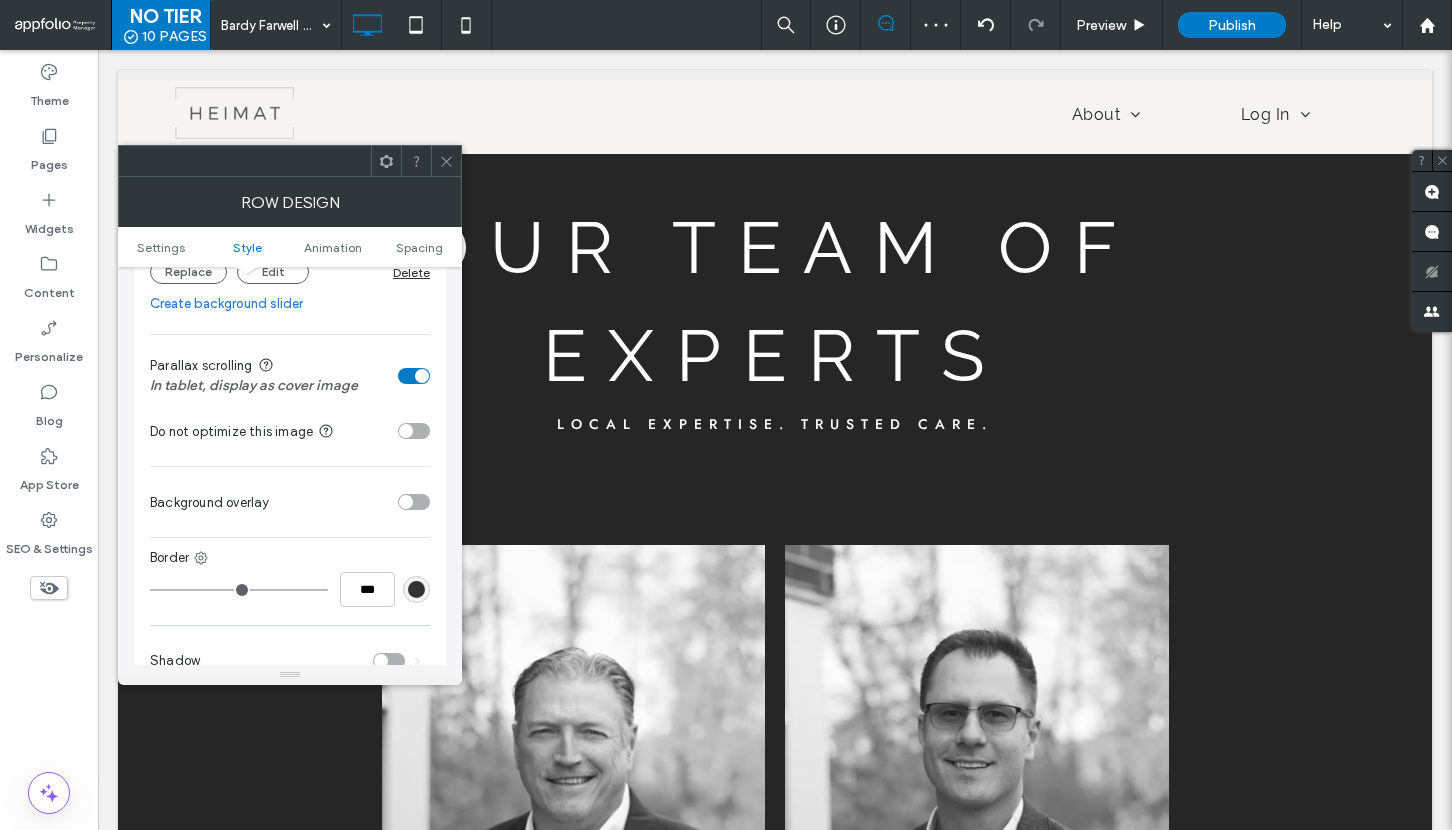 scroll, scrollTop: 545, scrollLeft: 0, axis: vertical 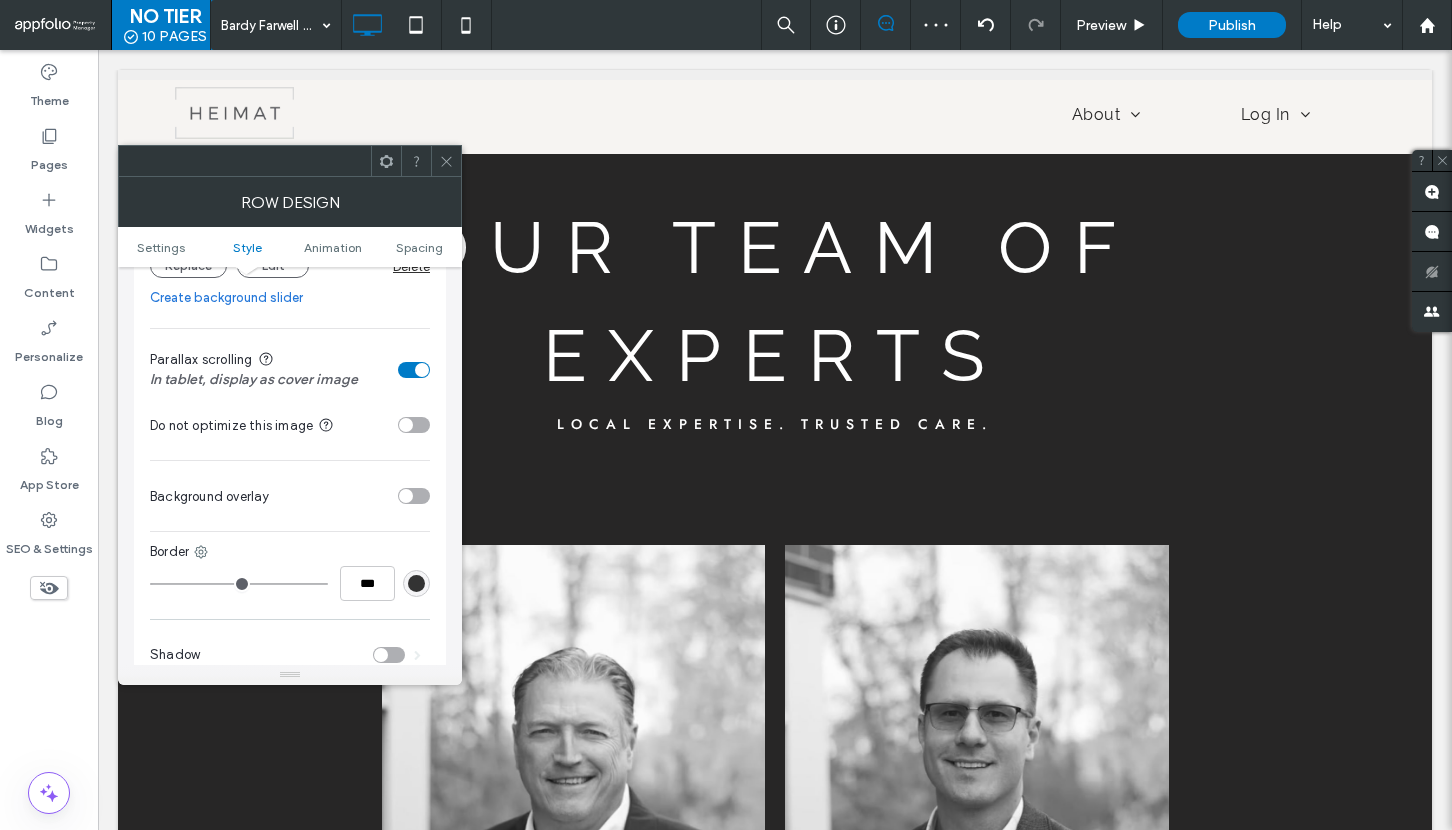 click on "Background overlay" at bounding box center [290, 496] 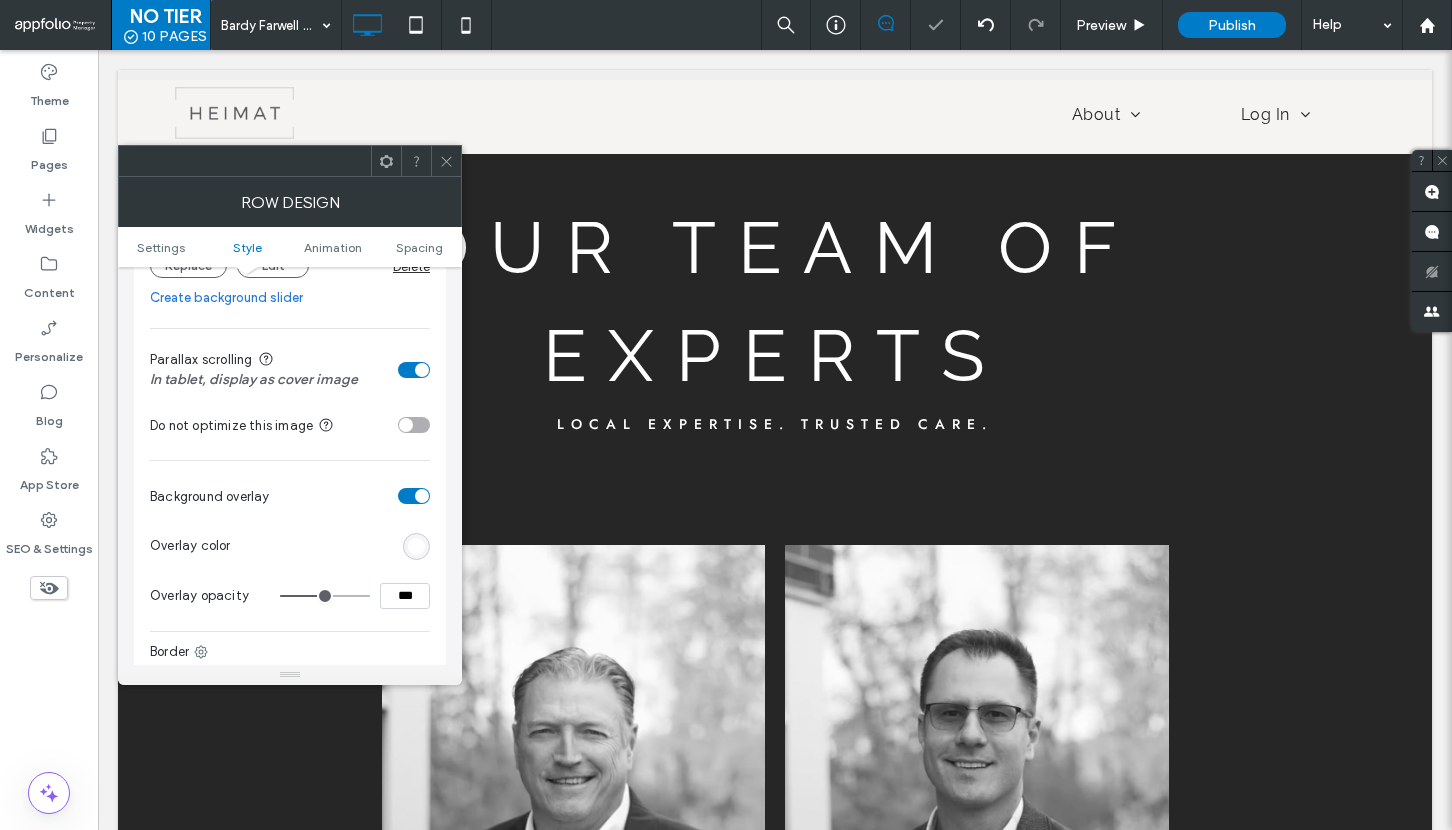 click at bounding box center [416, 546] 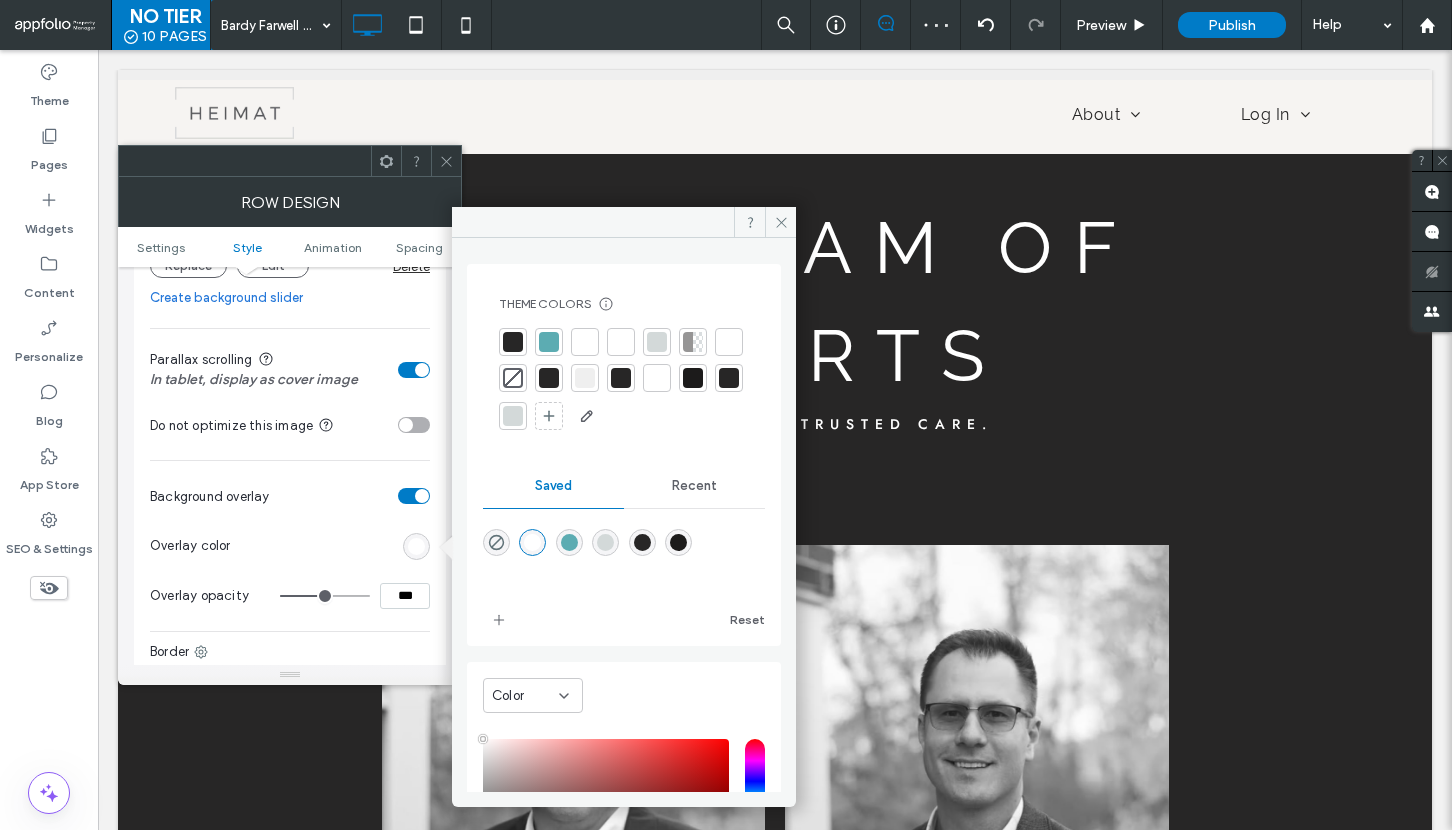 click at bounding box center (513, 342) 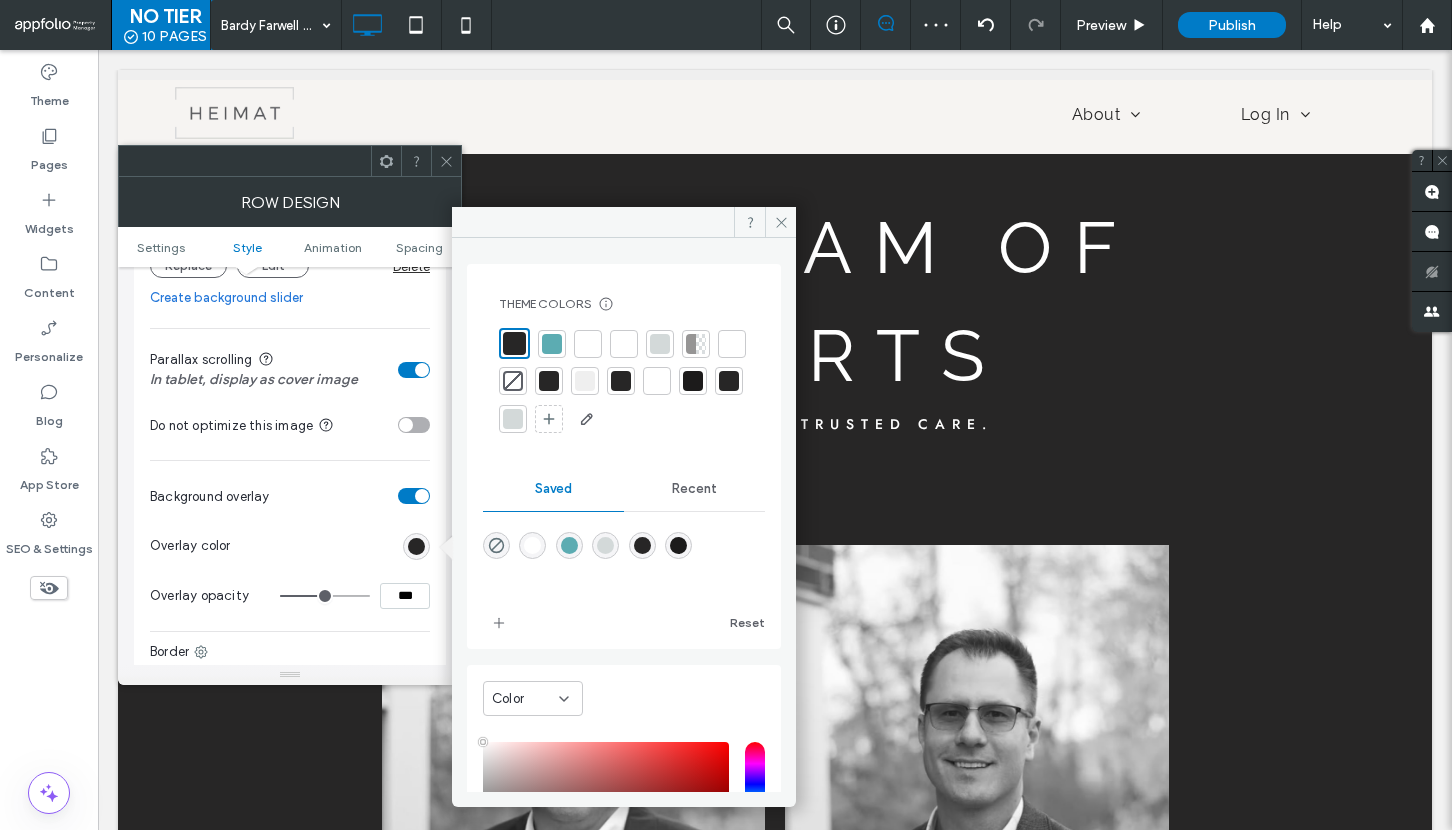 click at bounding box center [701, 344] 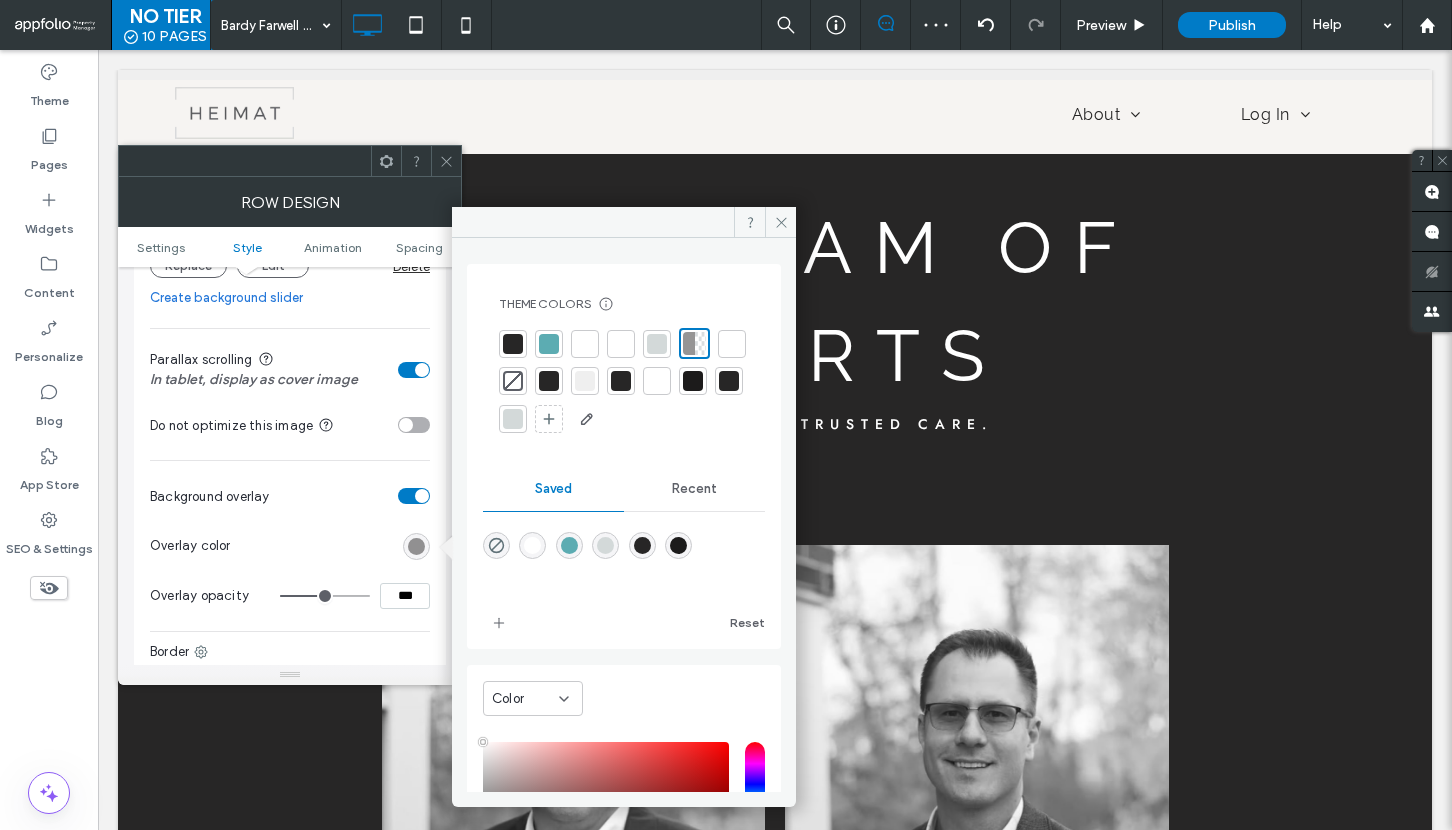 click at bounding box center (513, 344) 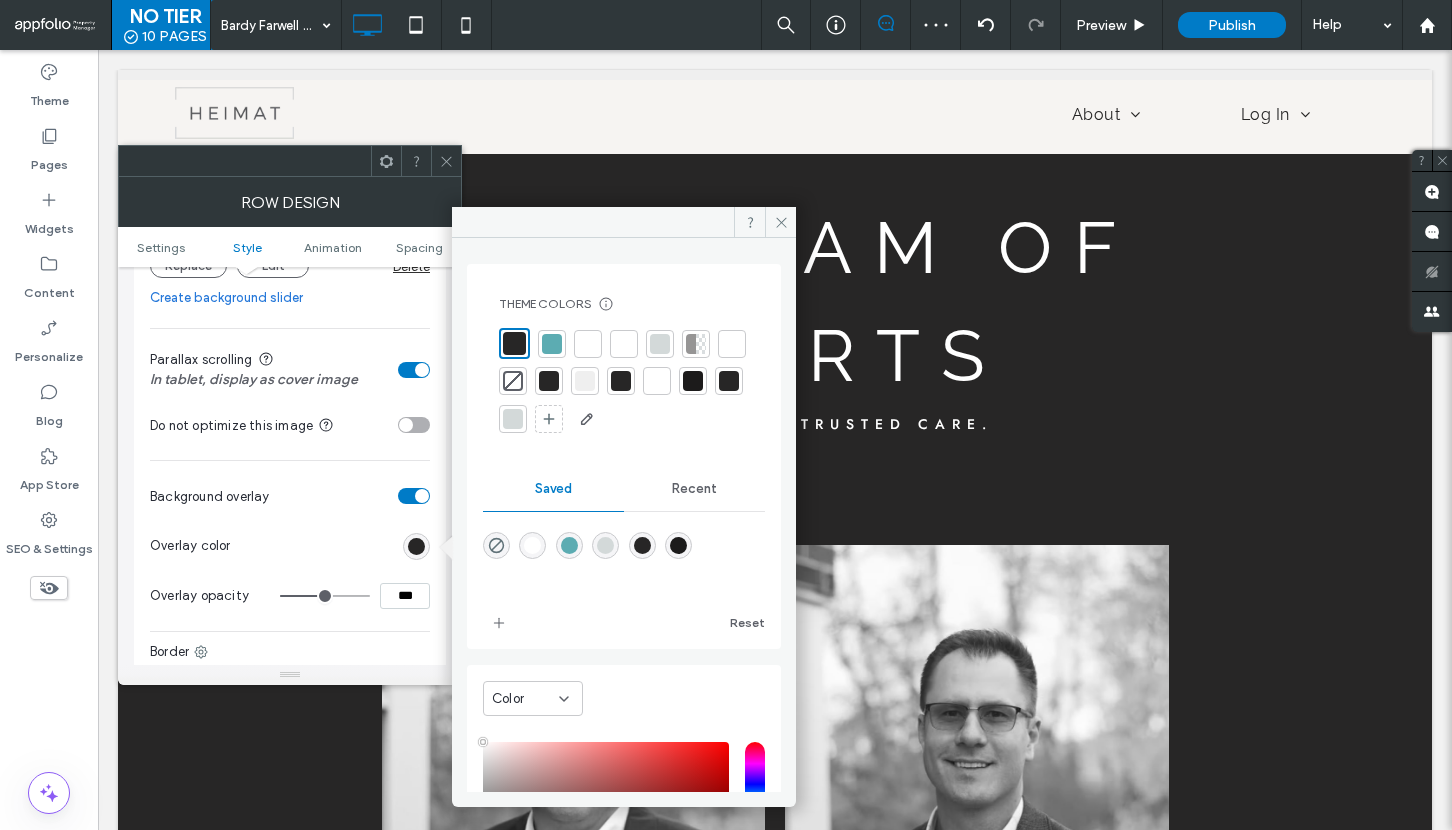 type on "**" 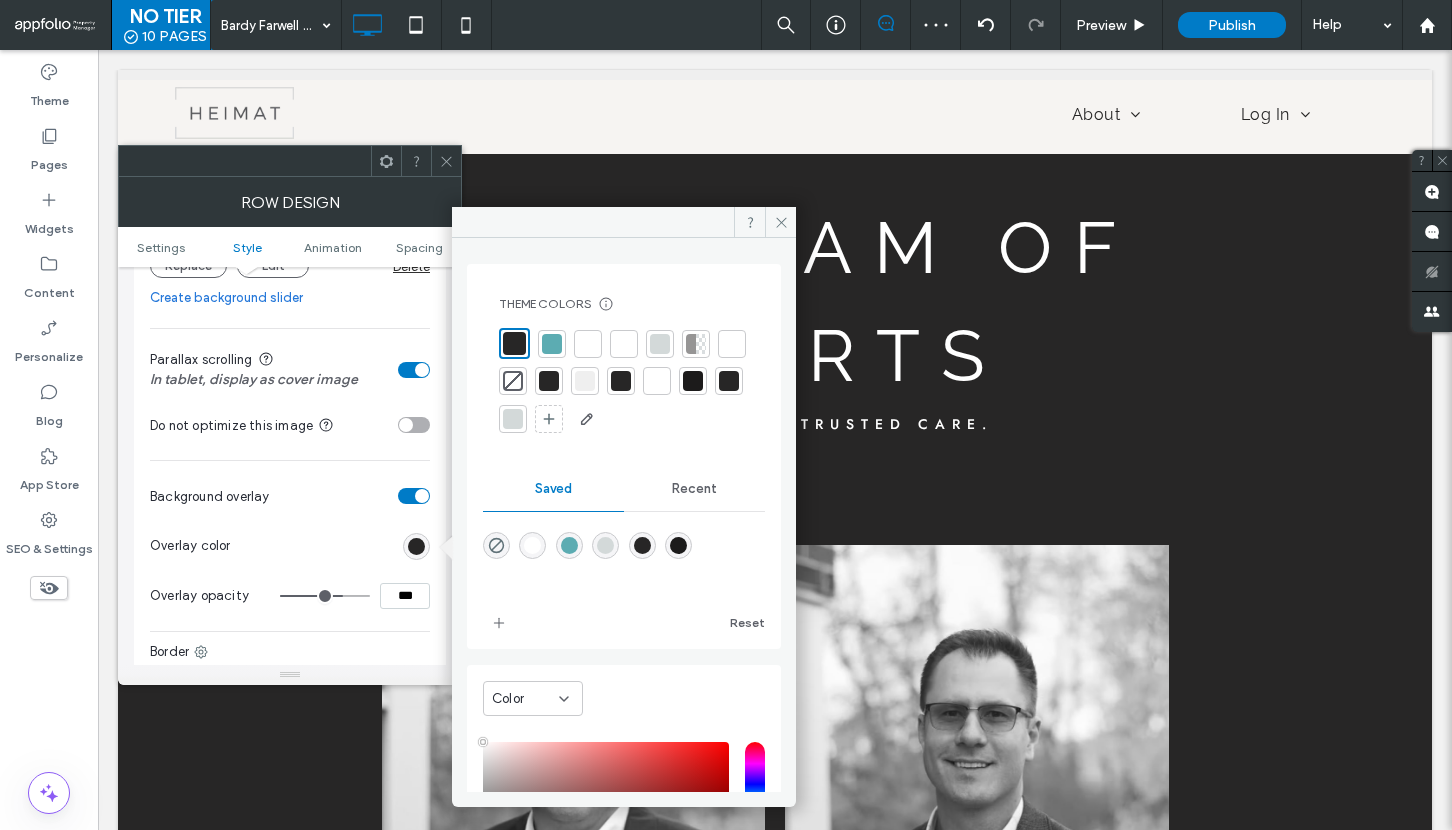 type on "**" 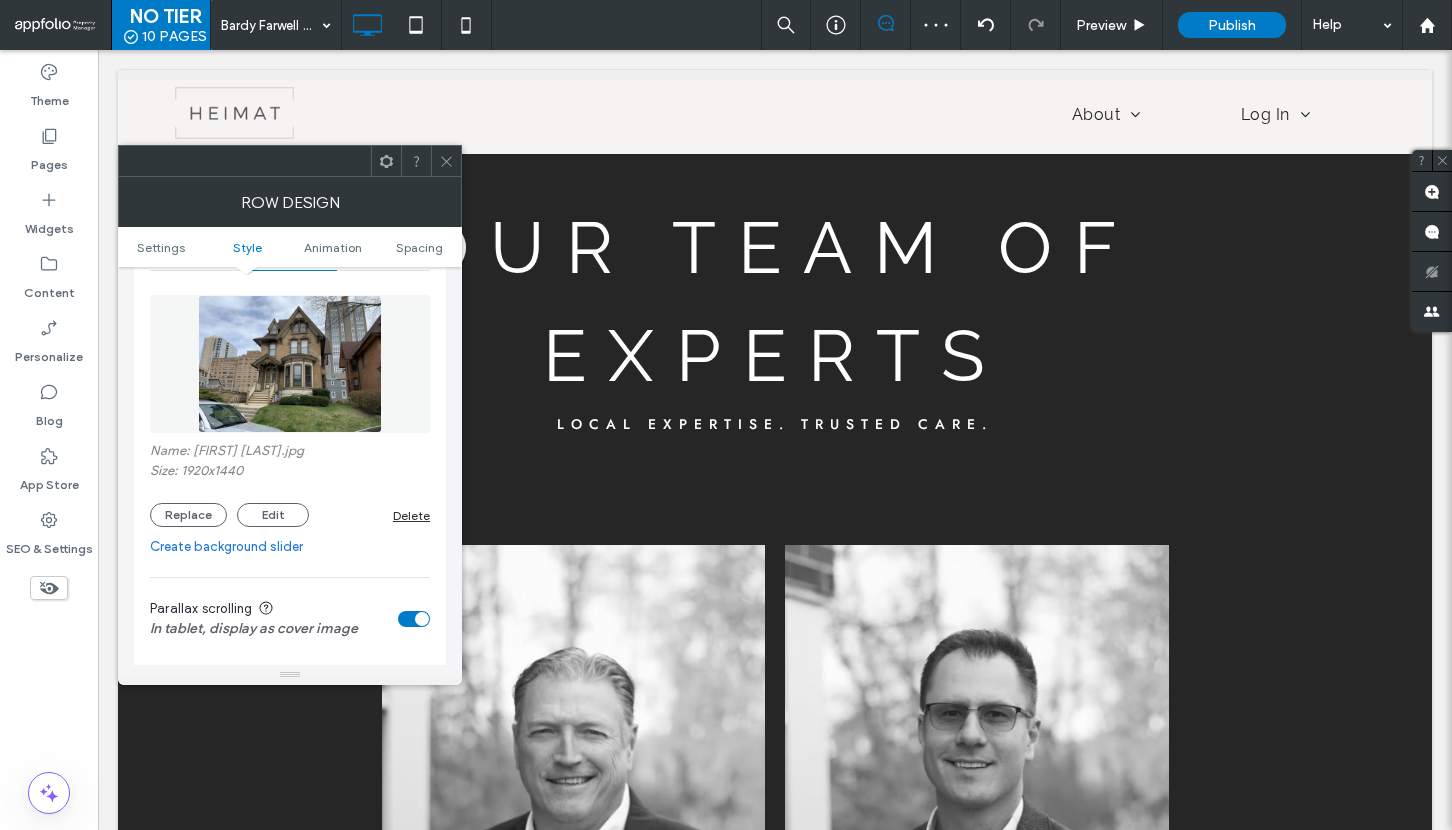 scroll, scrollTop: 278, scrollLeft: 0, axis: vertical 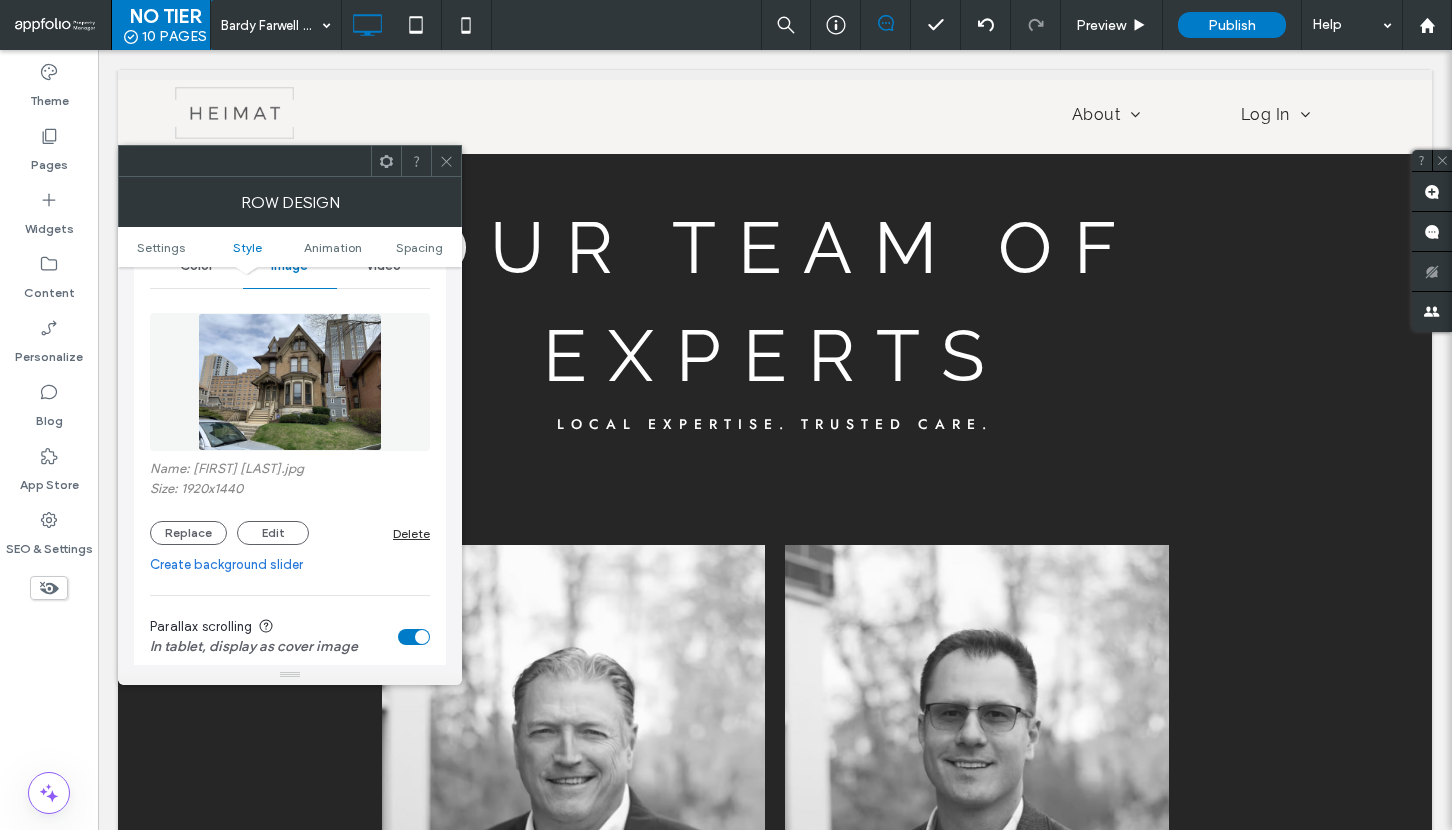 click at bounding box center [446, 161] 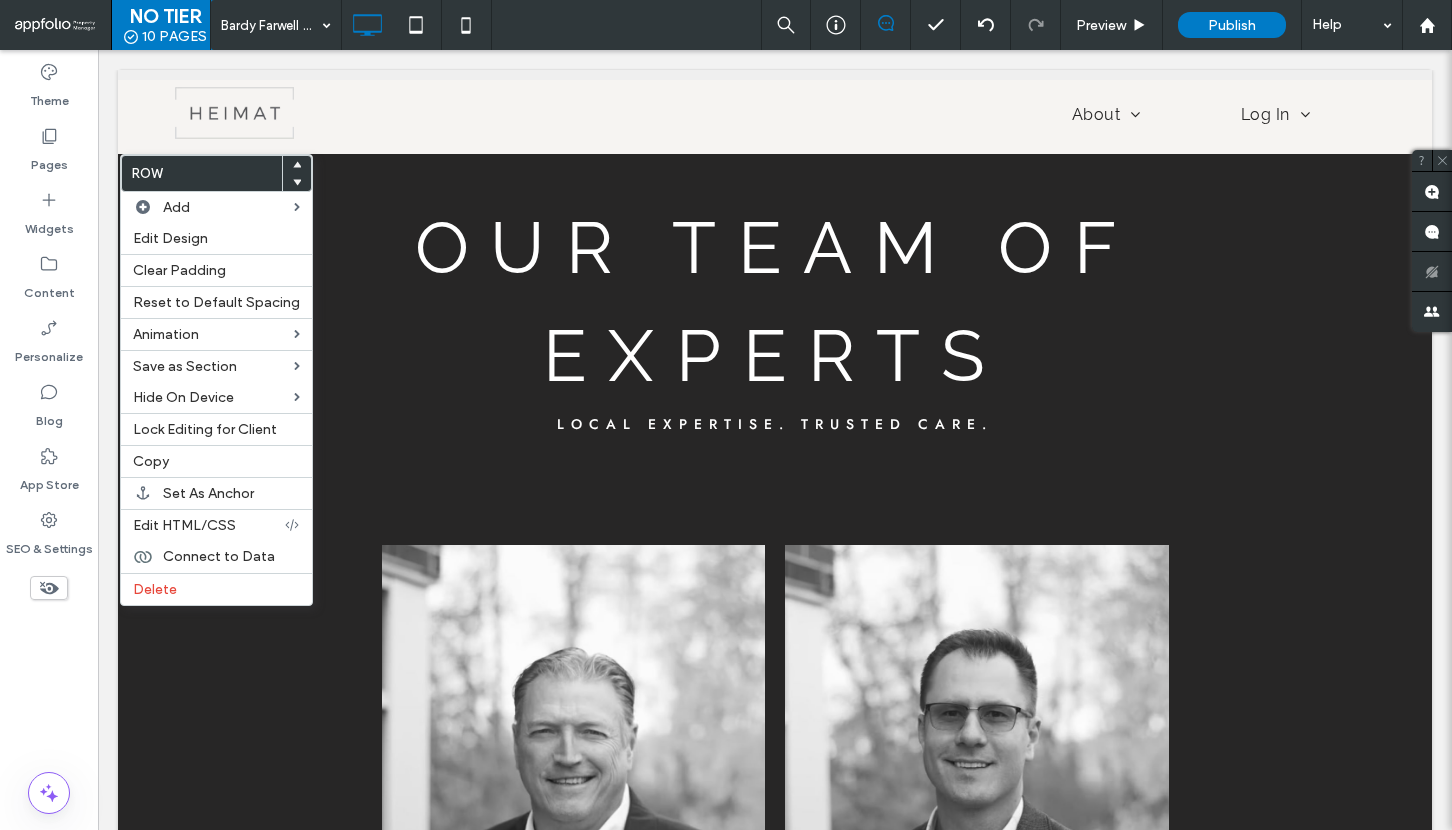 click 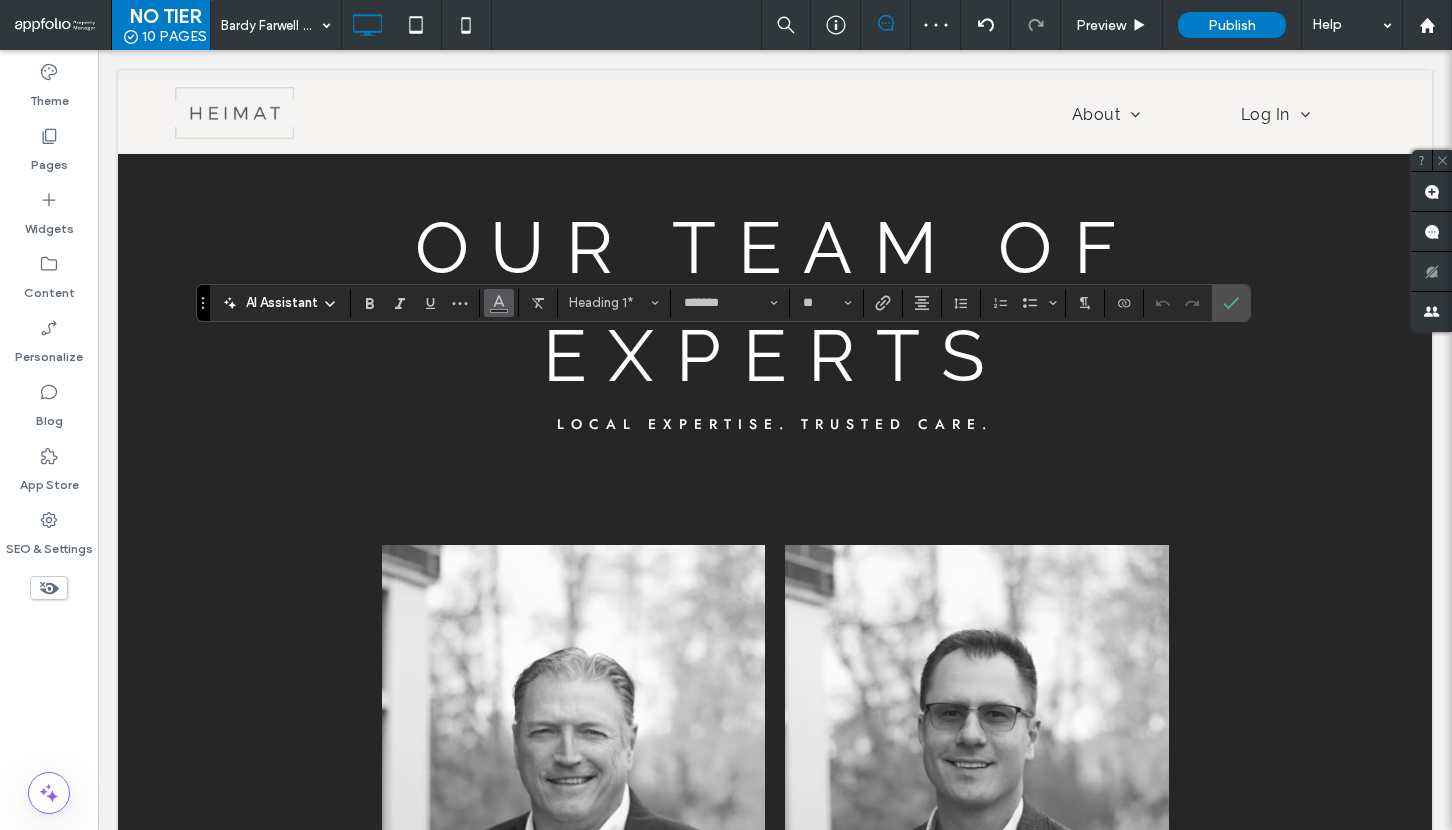 click 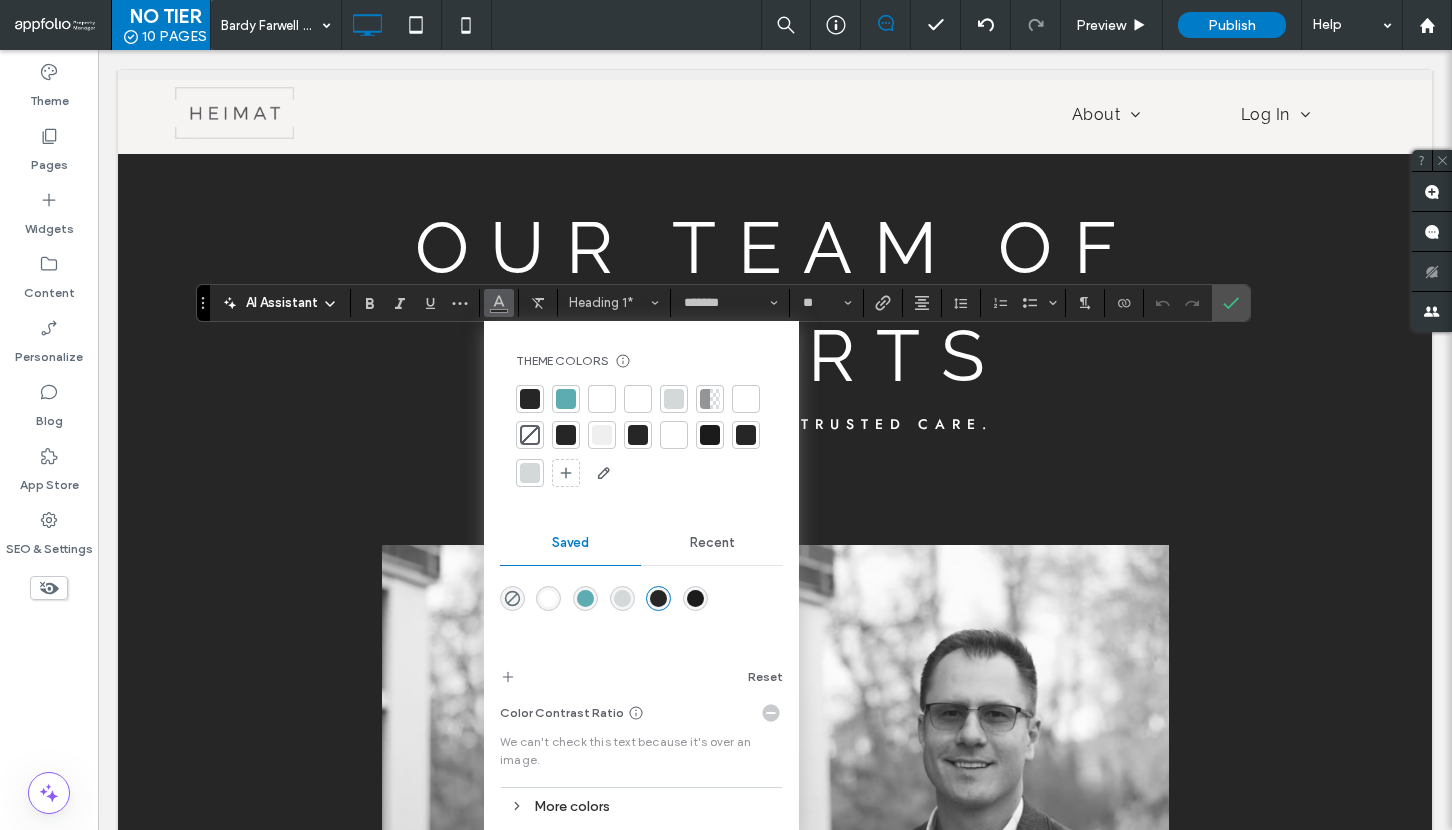 click at bounding box center [602, 399] 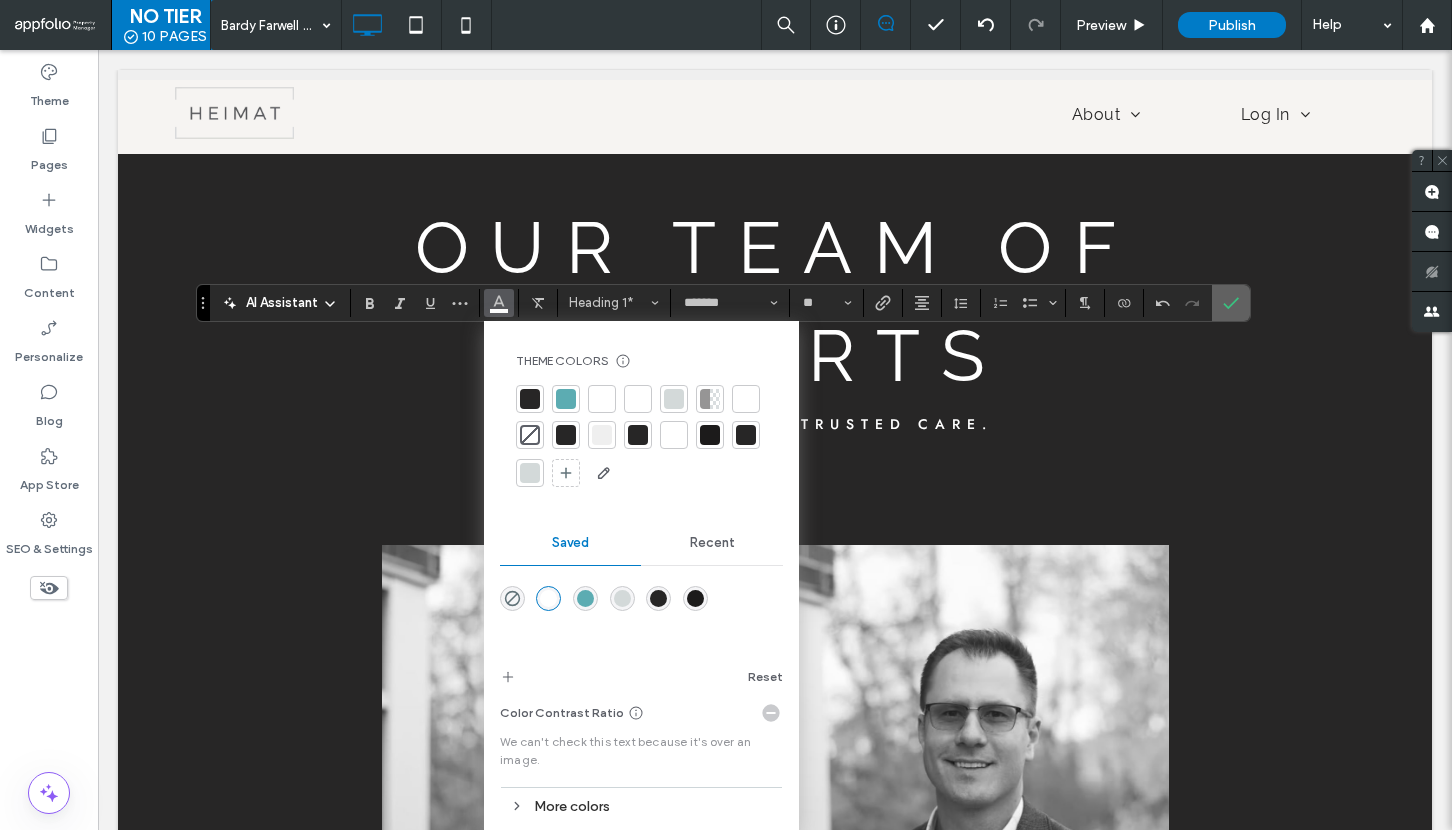 click at bounding box center [1231, 303] 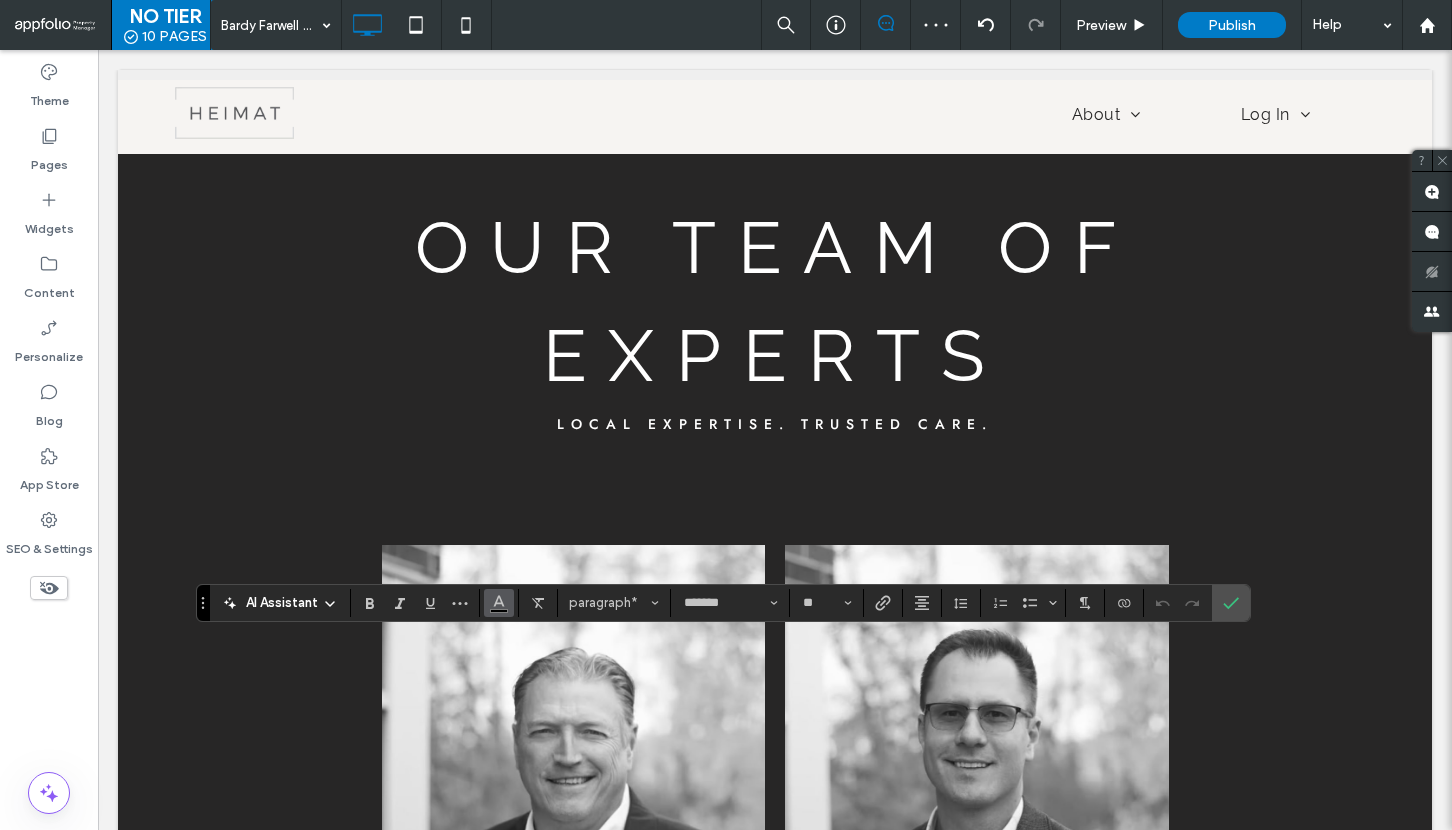 click 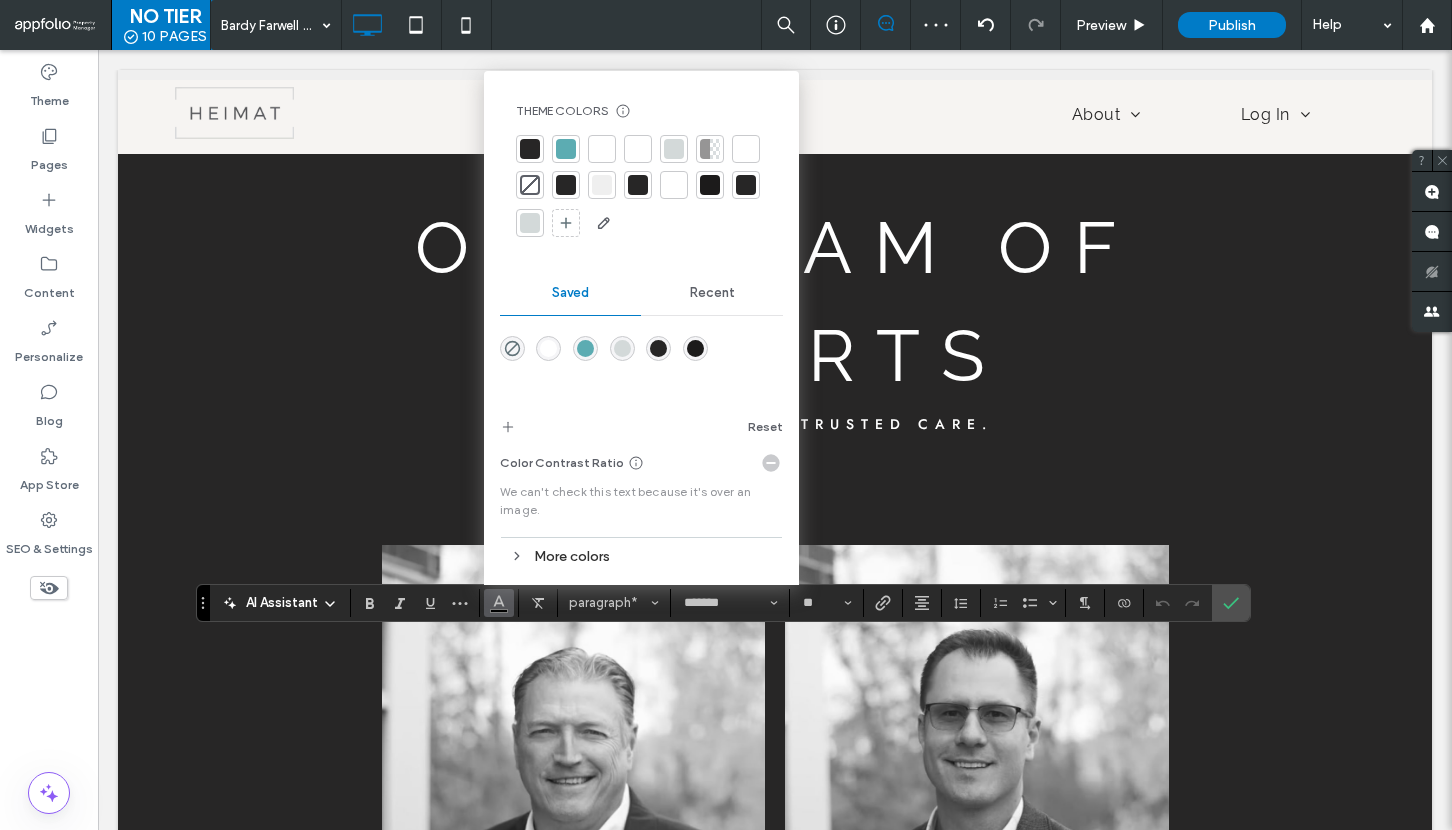 click at bounding box center (638, 149) 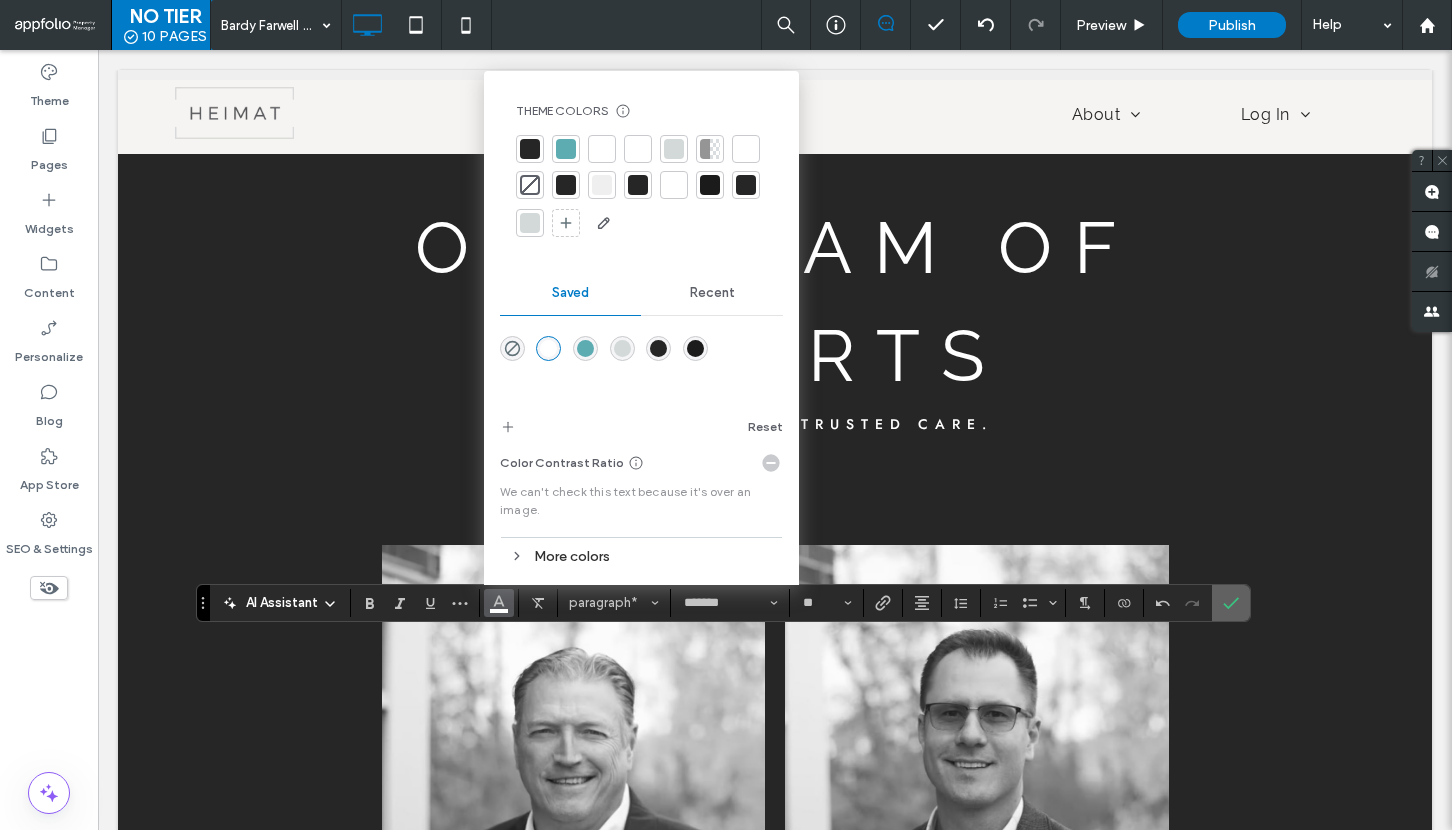 click at bounding box center [1231, 603] 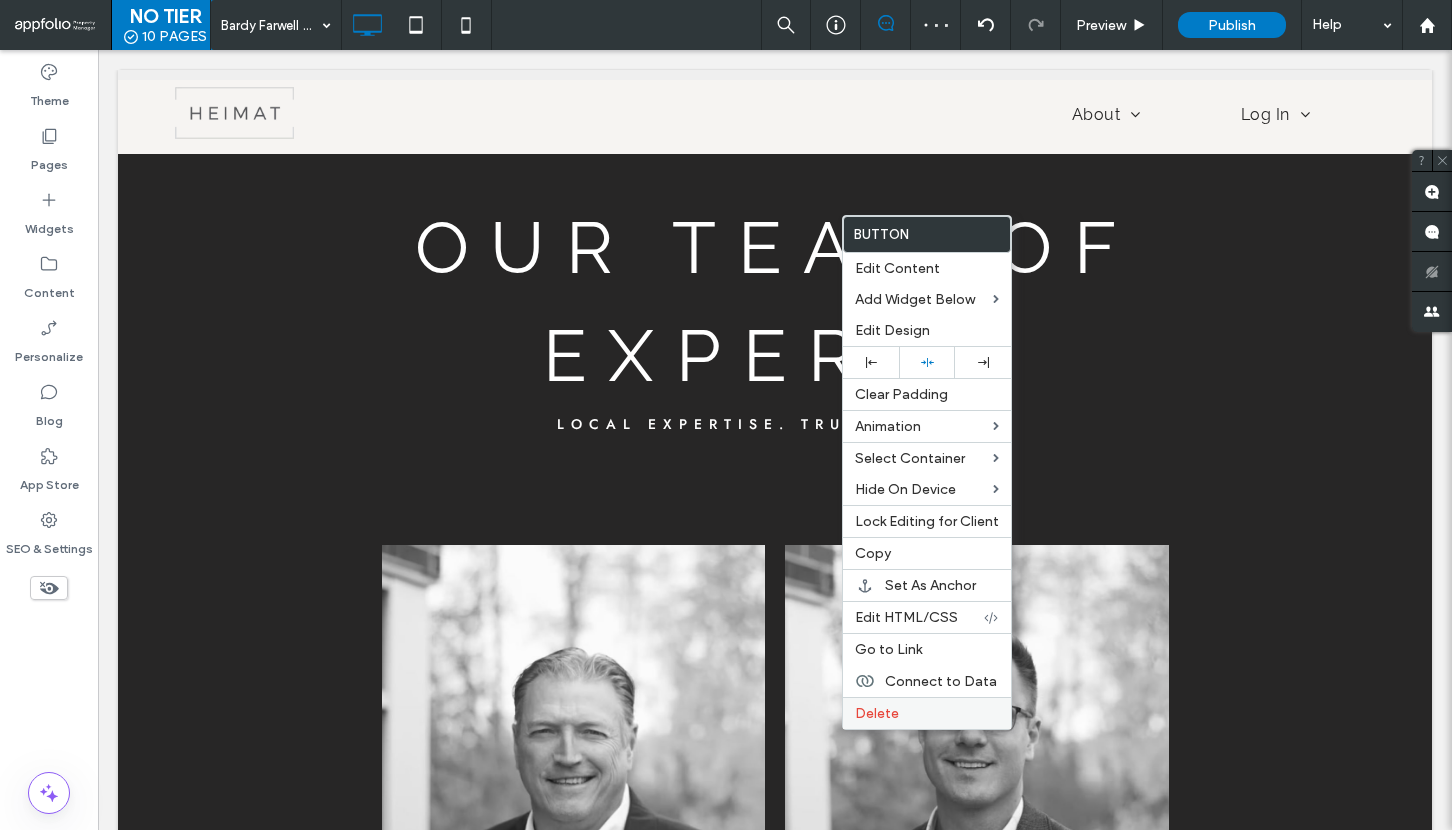 click on "Delete" at bounding box center (877, 713) 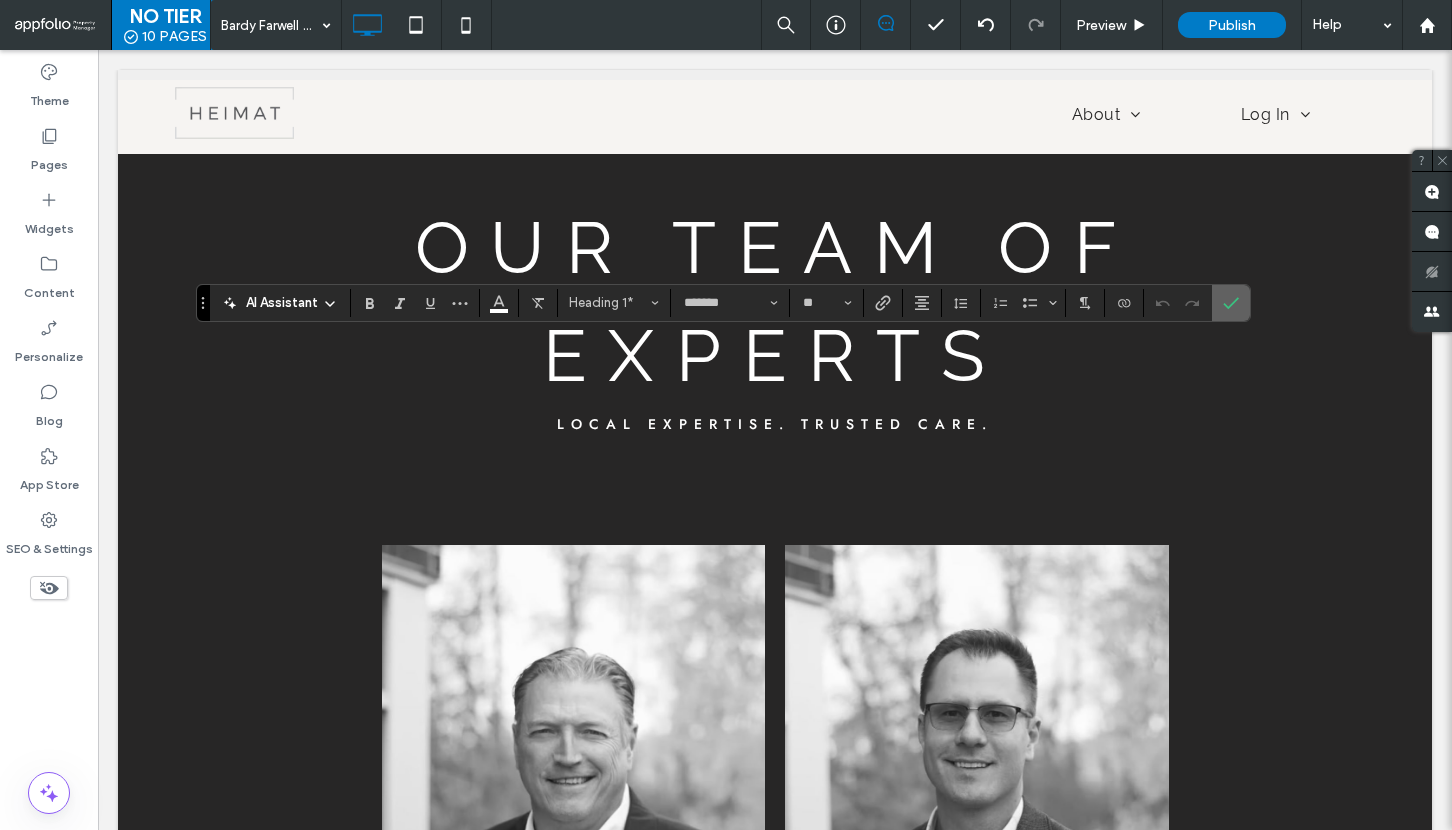 click 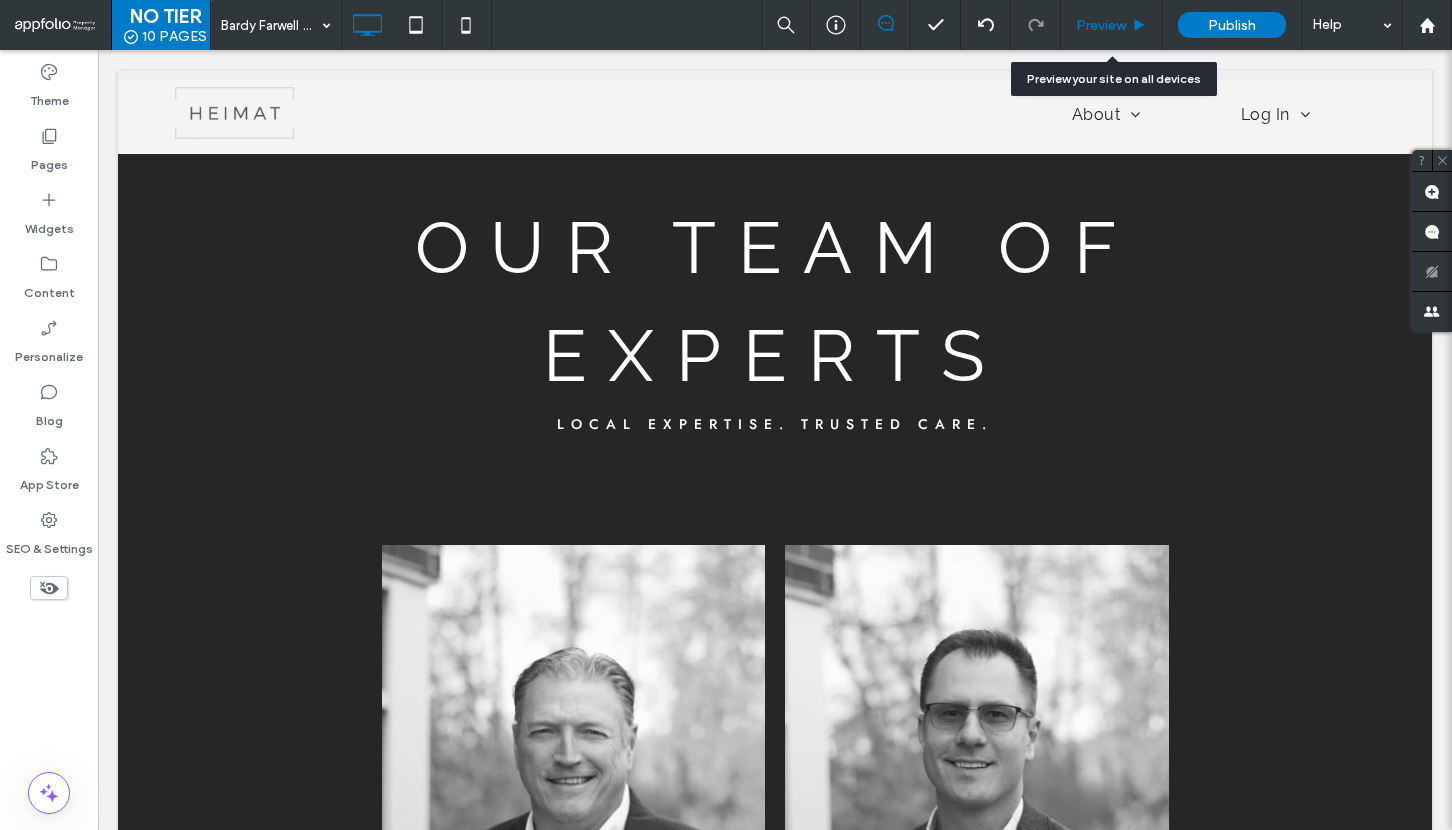 click 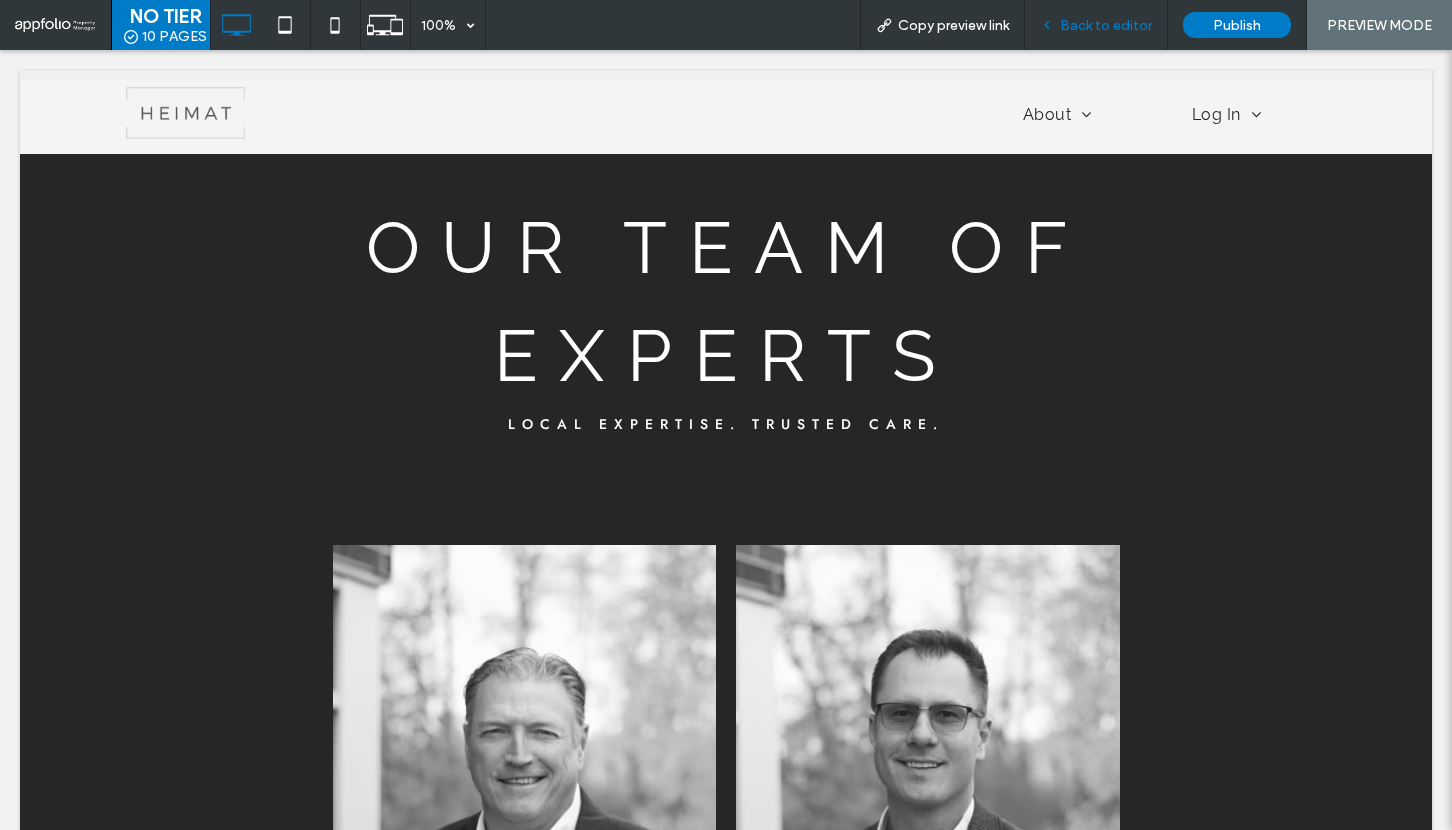 click on "Back to editor" at bounding box center [1106, 25] 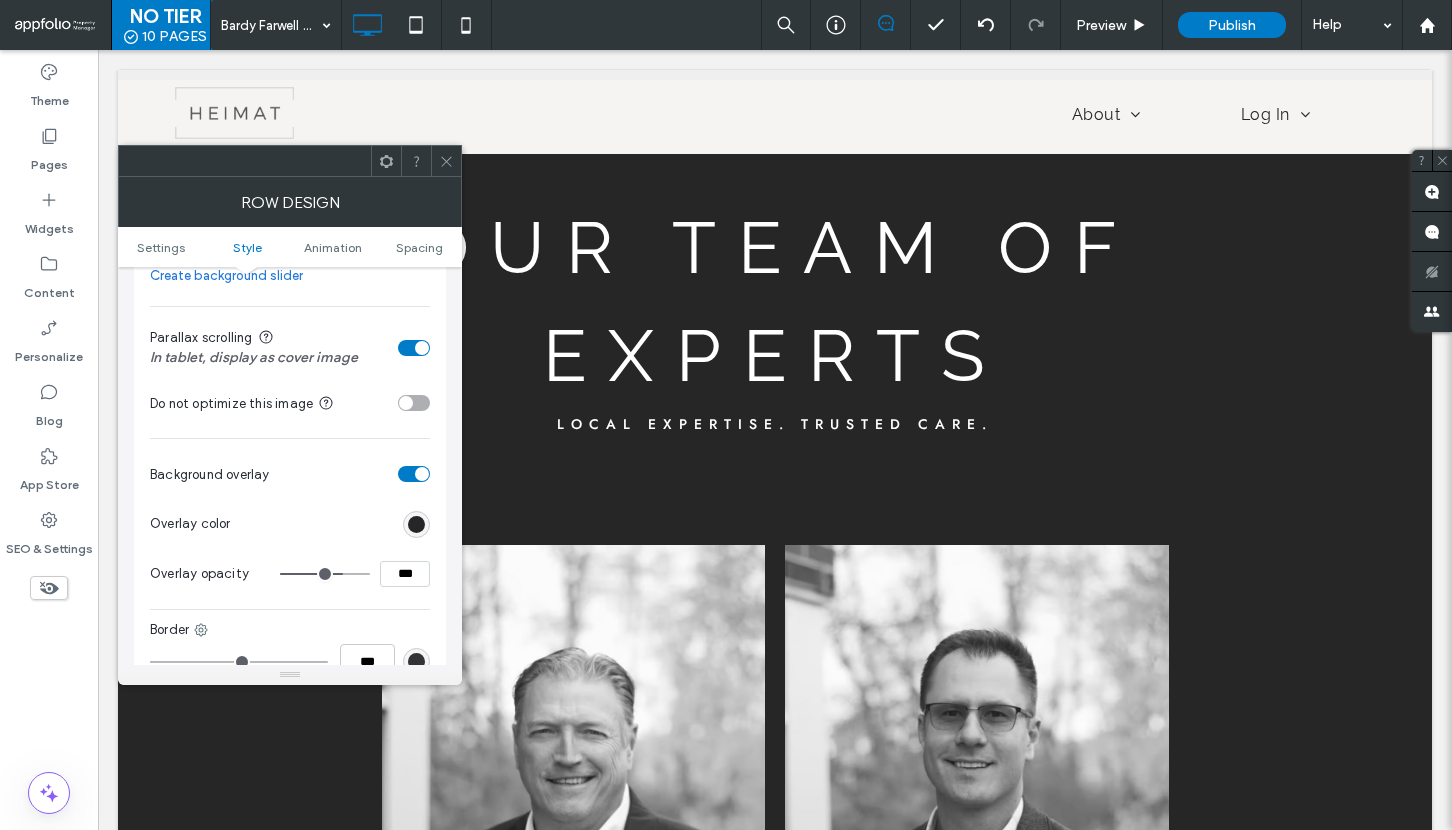 scroll, scrollTop: 571, scrollLeft: 0, axis: vertical 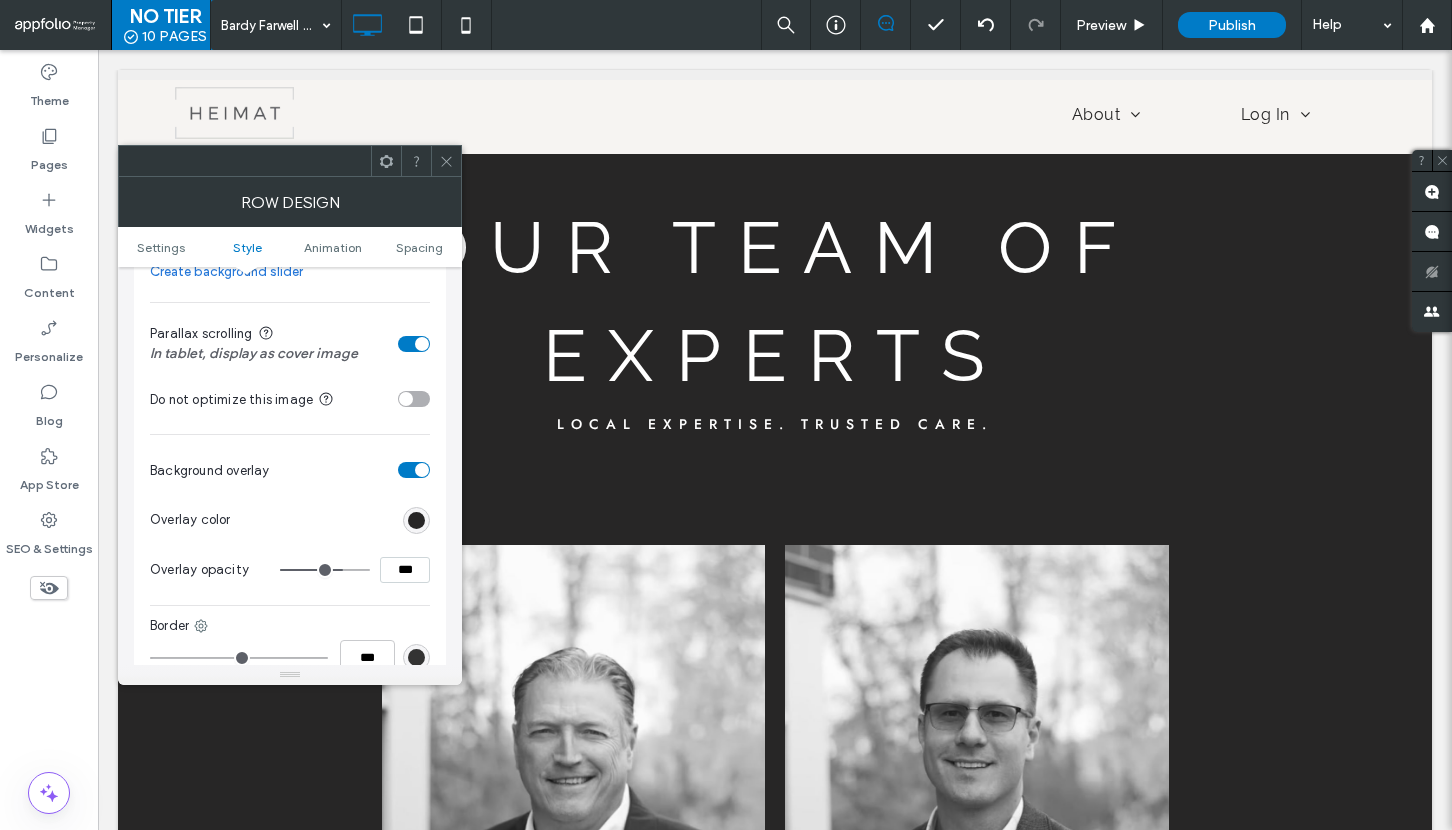 type on "**" 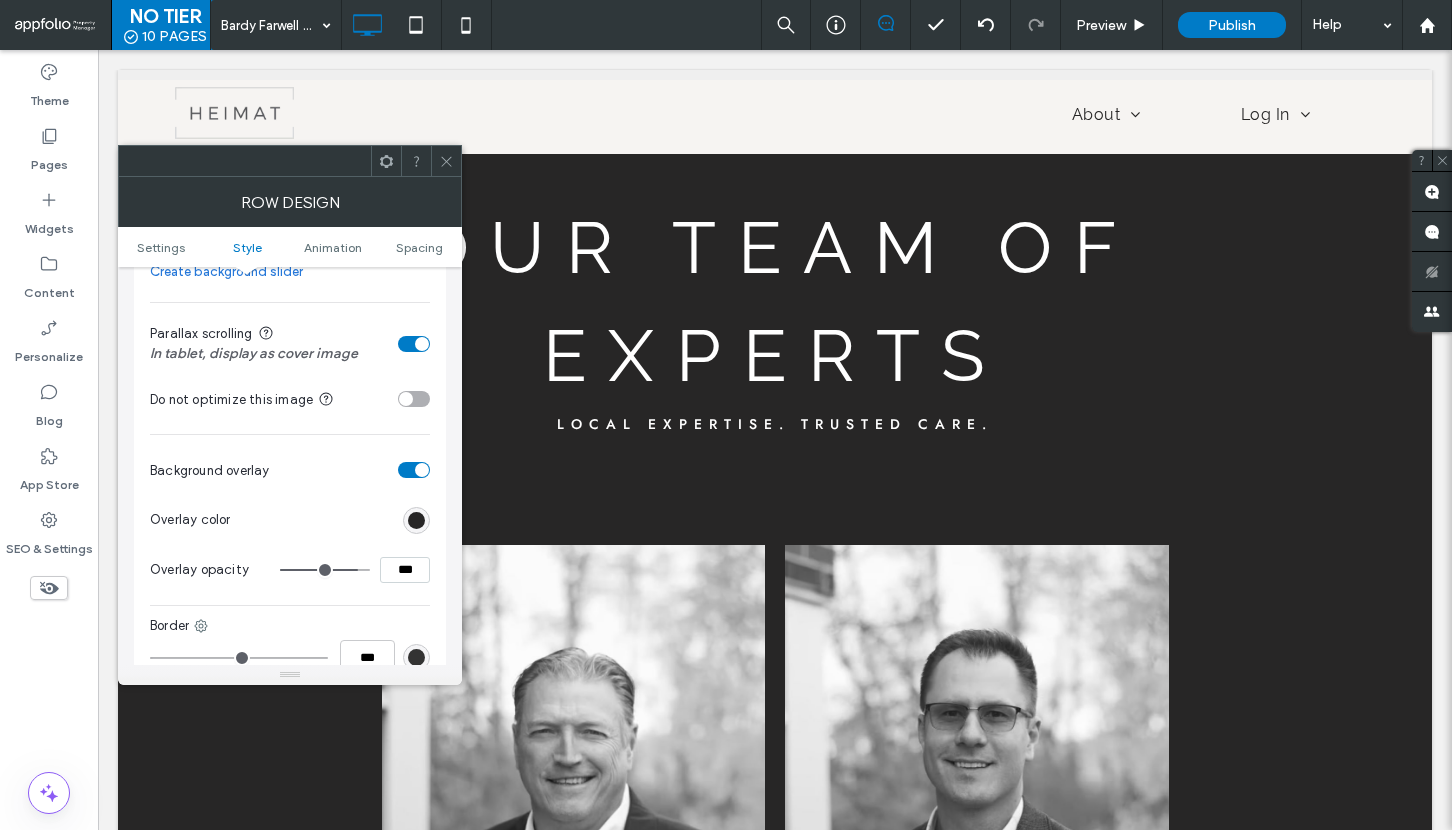type on "**" 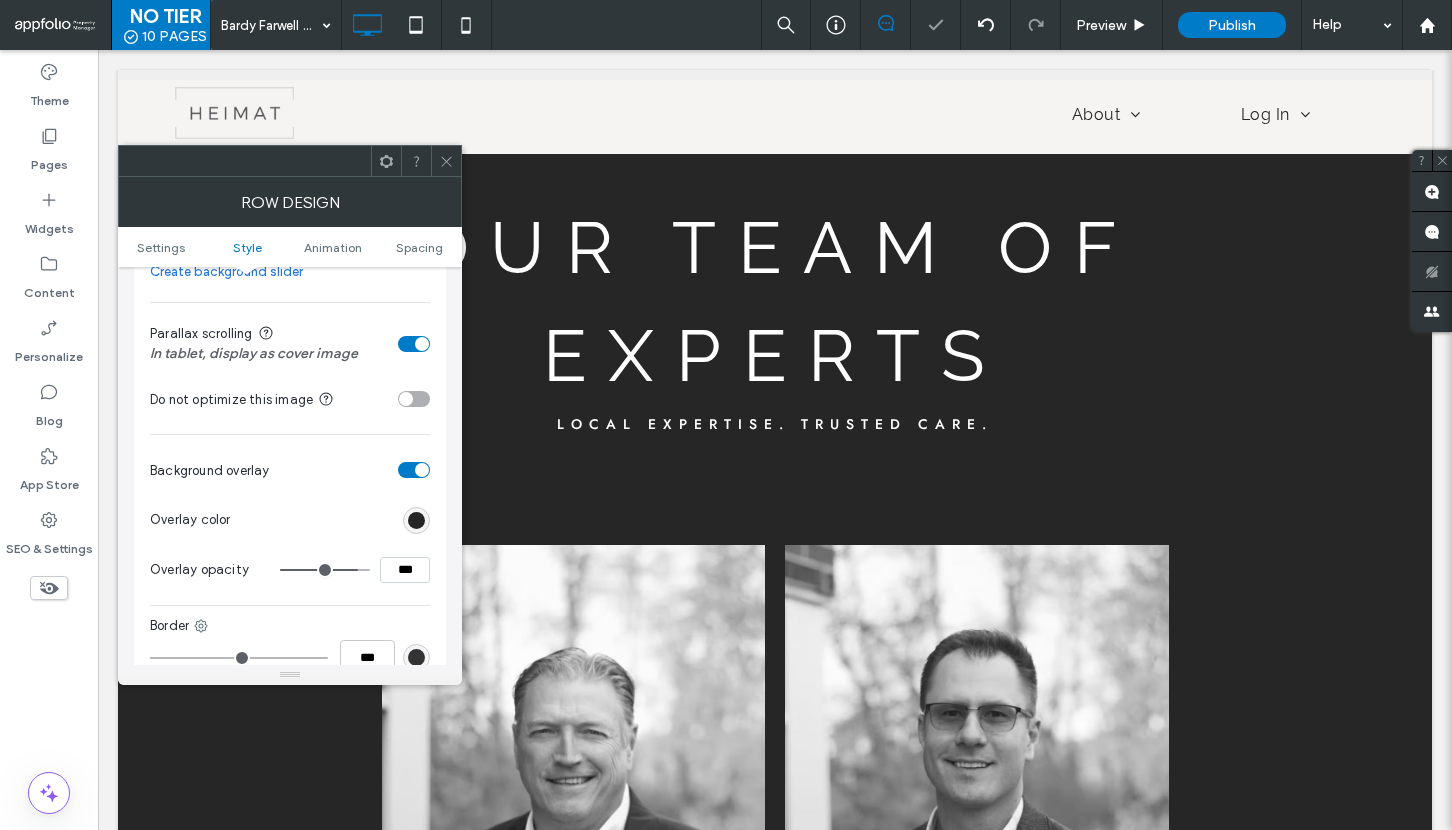 click at bounding box center (325, 570) 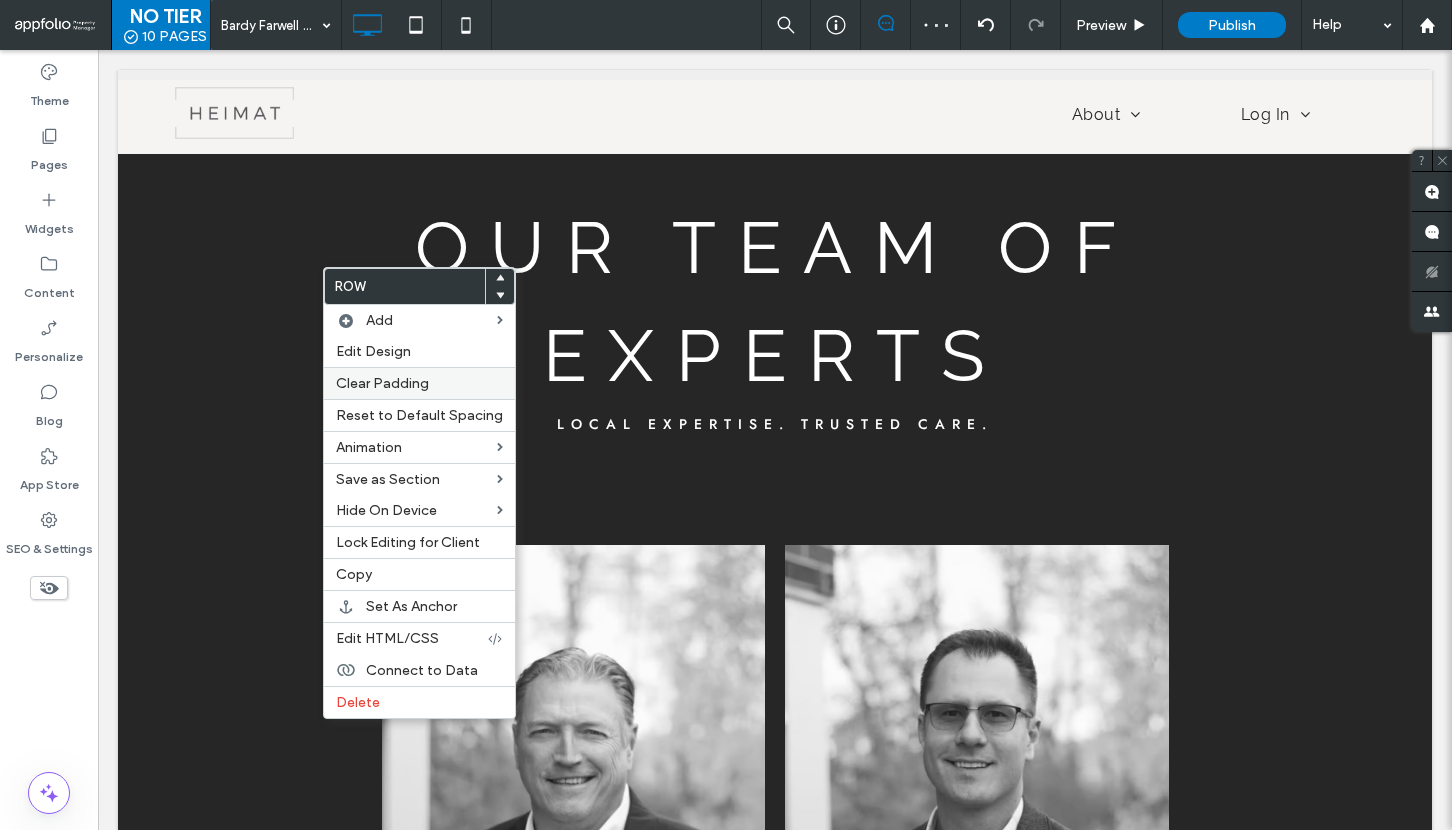 click on "Clear Padding" at bounding box center (382, 383) 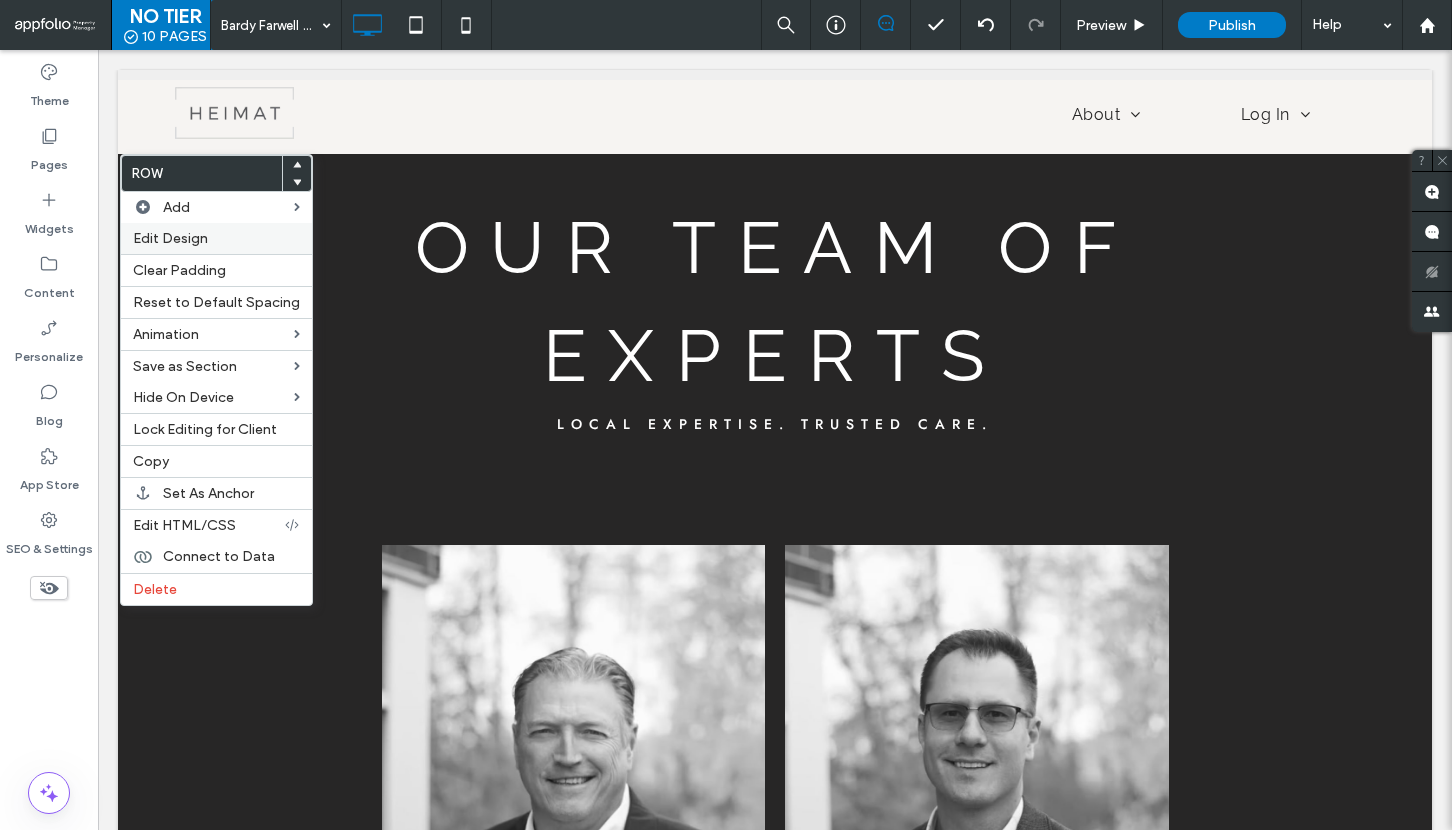 click on "Edit Design" at bounding box center (216, 238) 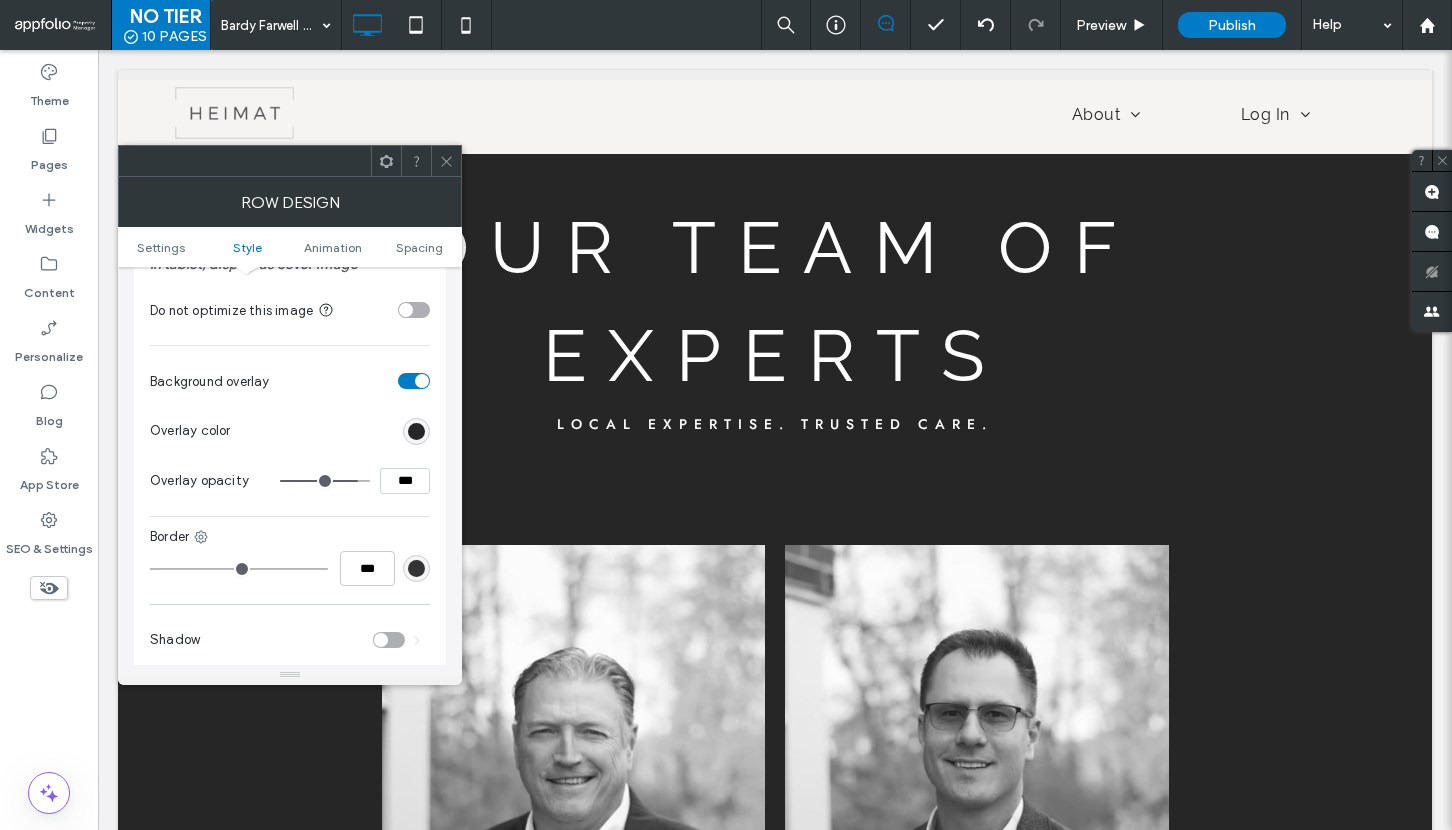 scroll, scrollTop: 661, scrollLeft: 0, axis: vertical 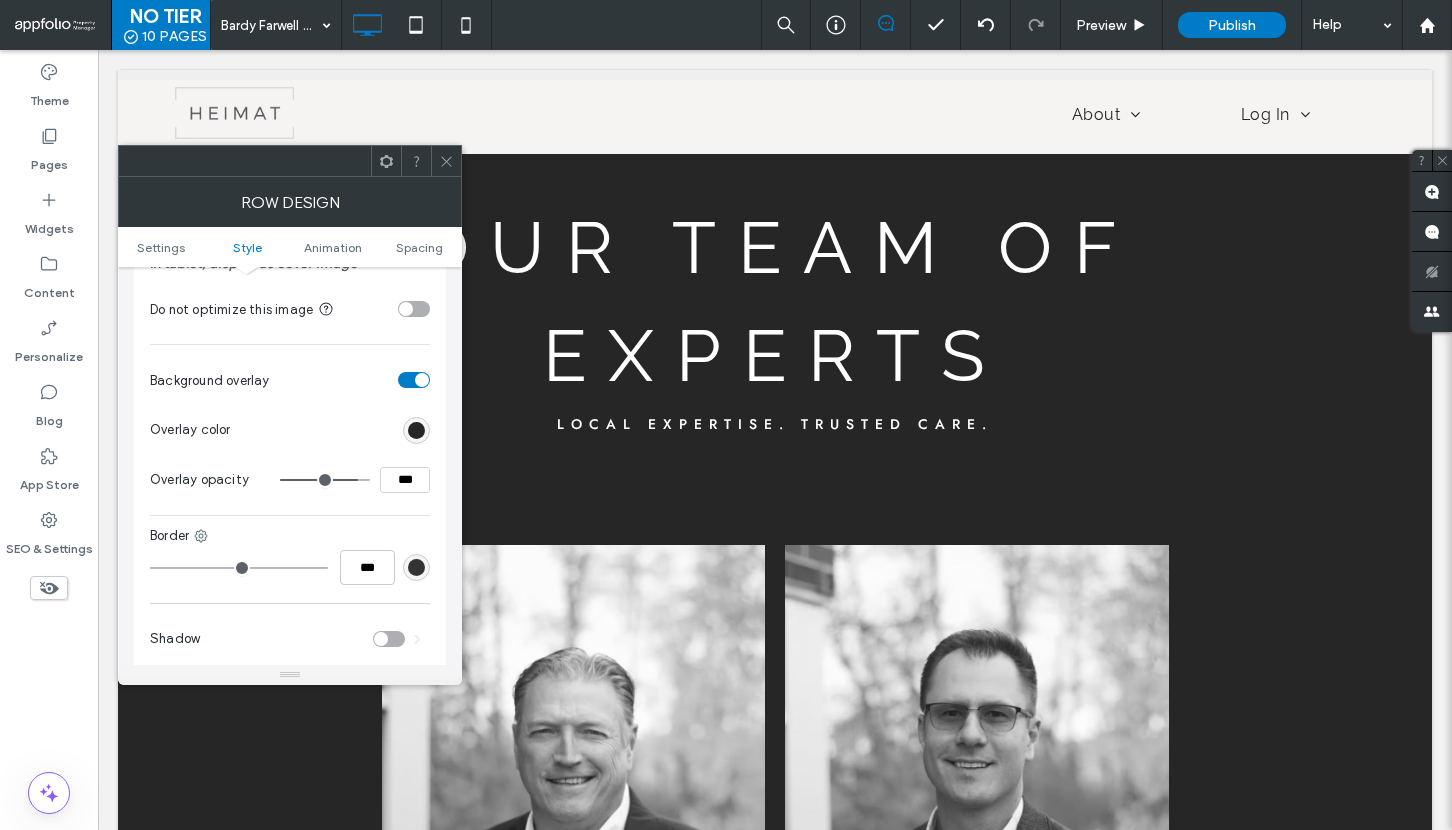 click at bounding box center [414, 380] 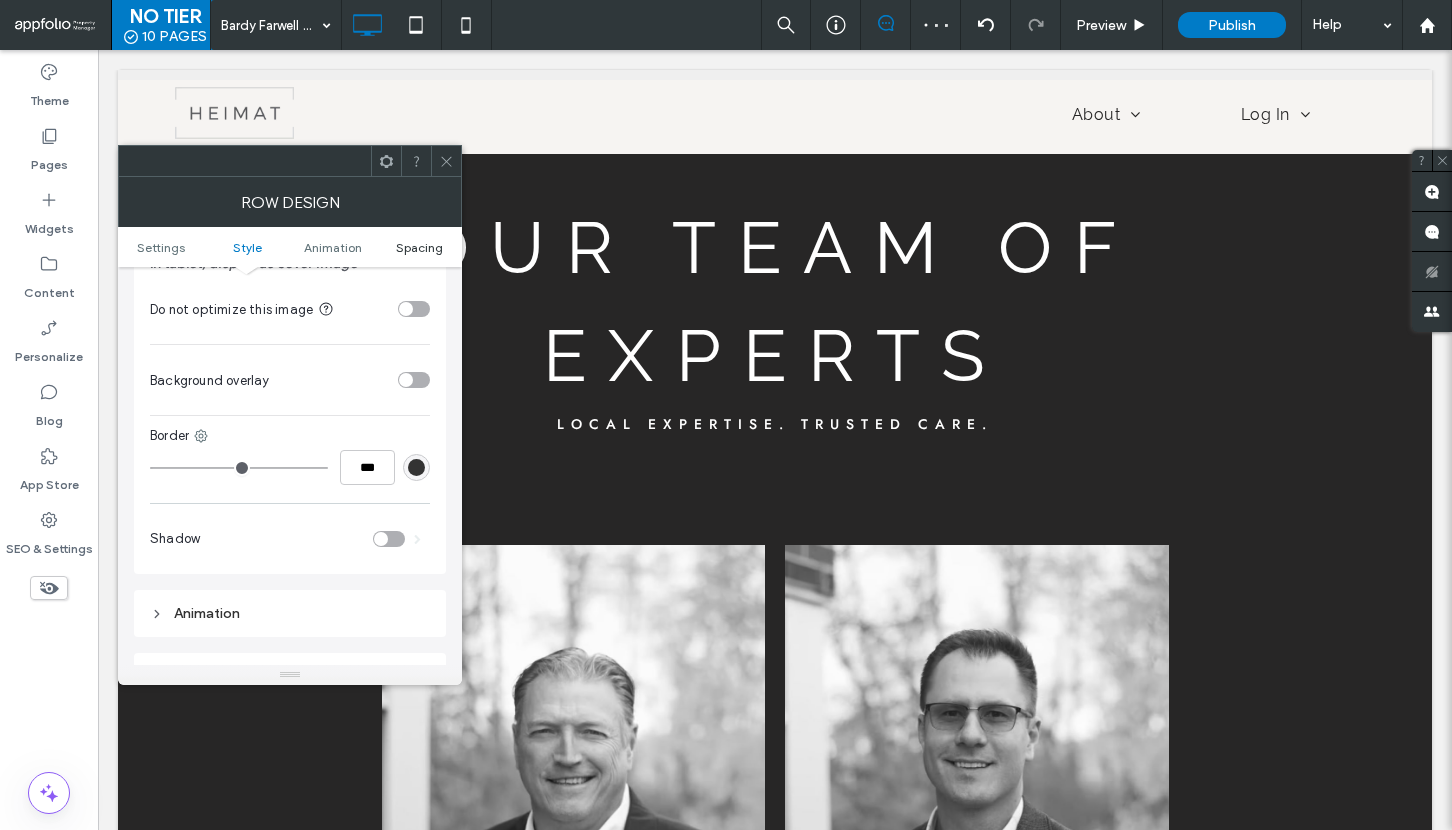 click on "Spacing" at bounding box center (419, 247) 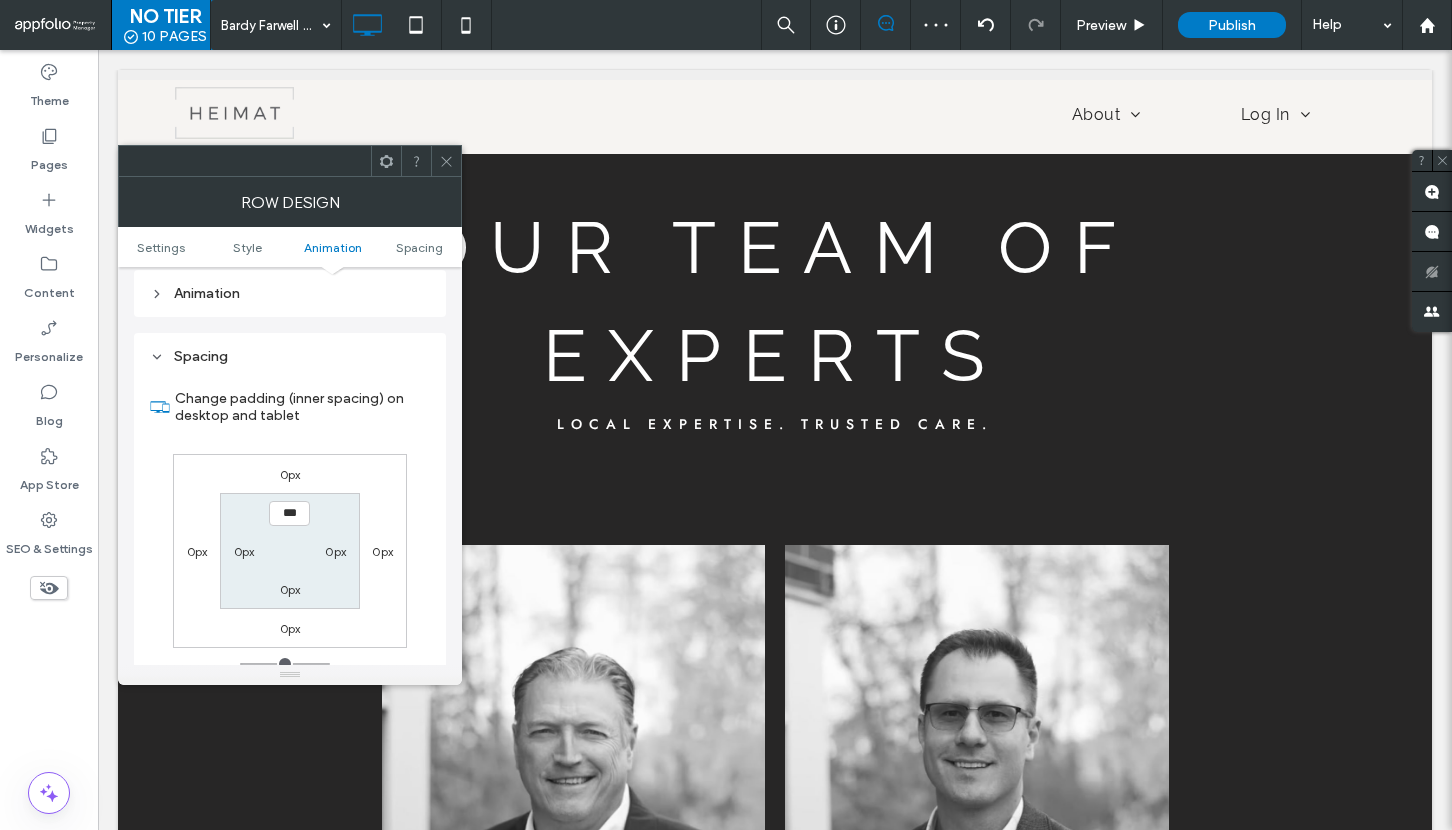 scroll, scrollTop: 1031, scrollLeft: 0, axis: vertical 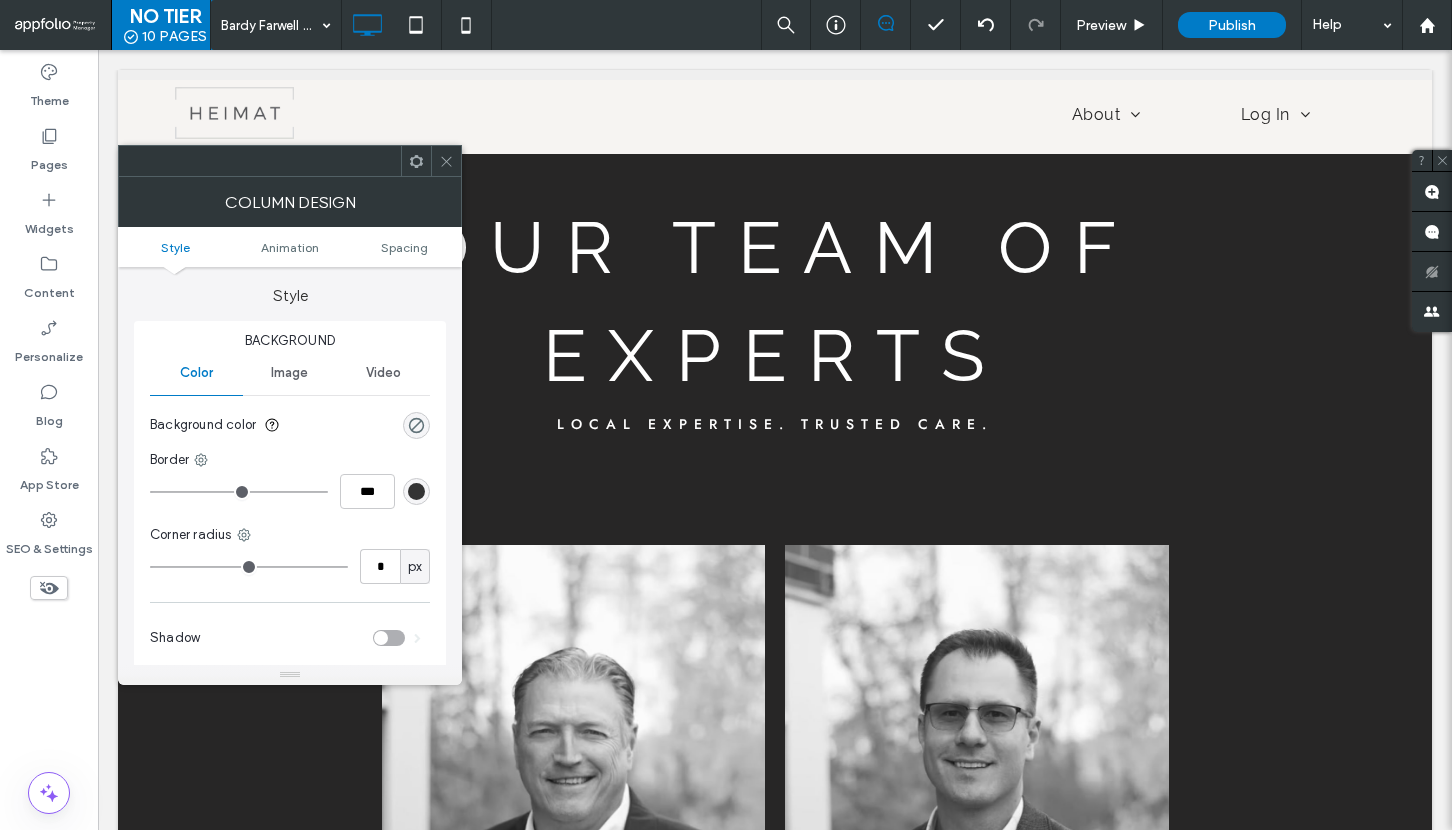 click on "Style Animation Spacing" at bounding box center [290, 247] 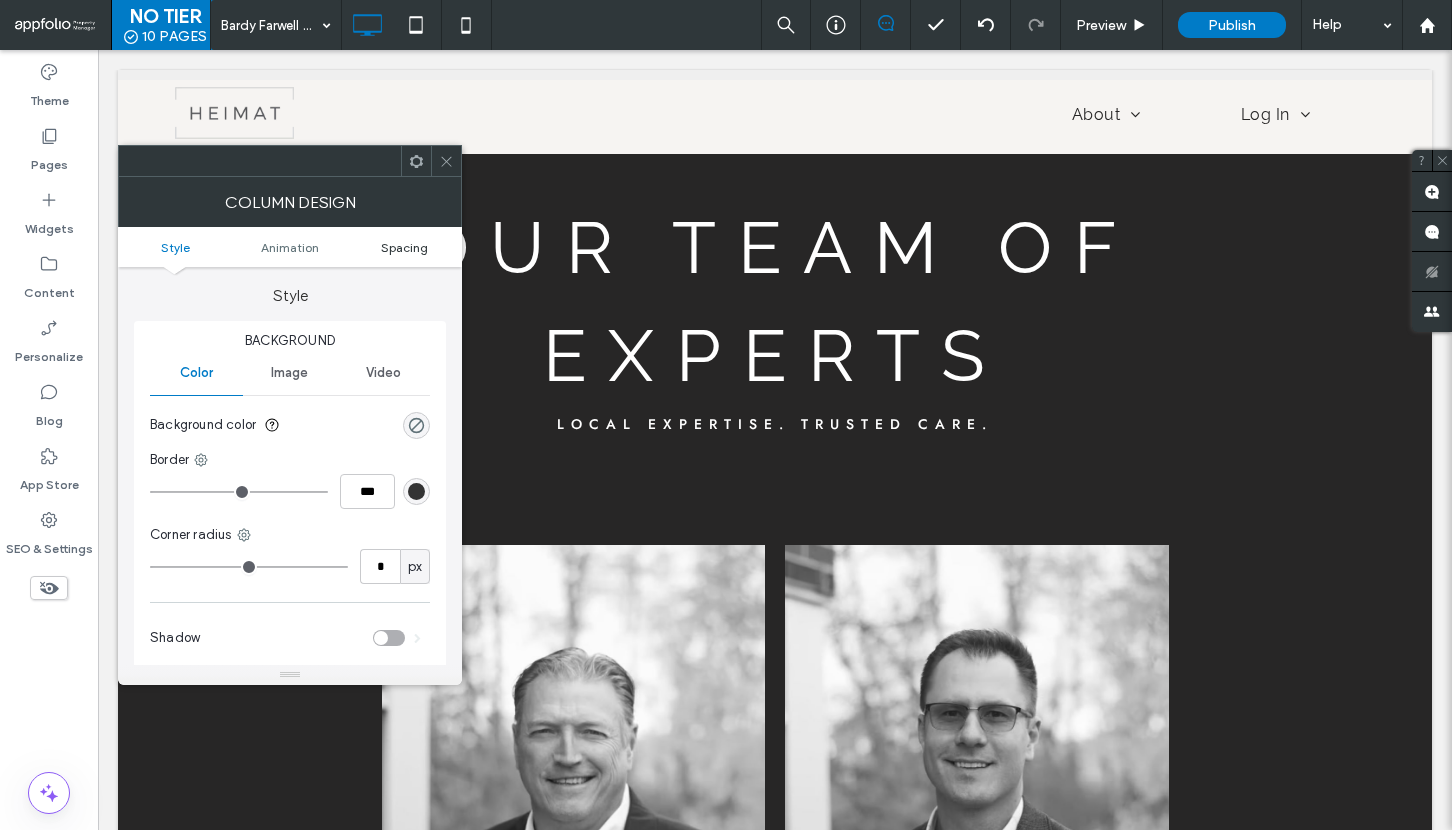 click on "Spacing" at bounding box center [404, 247] 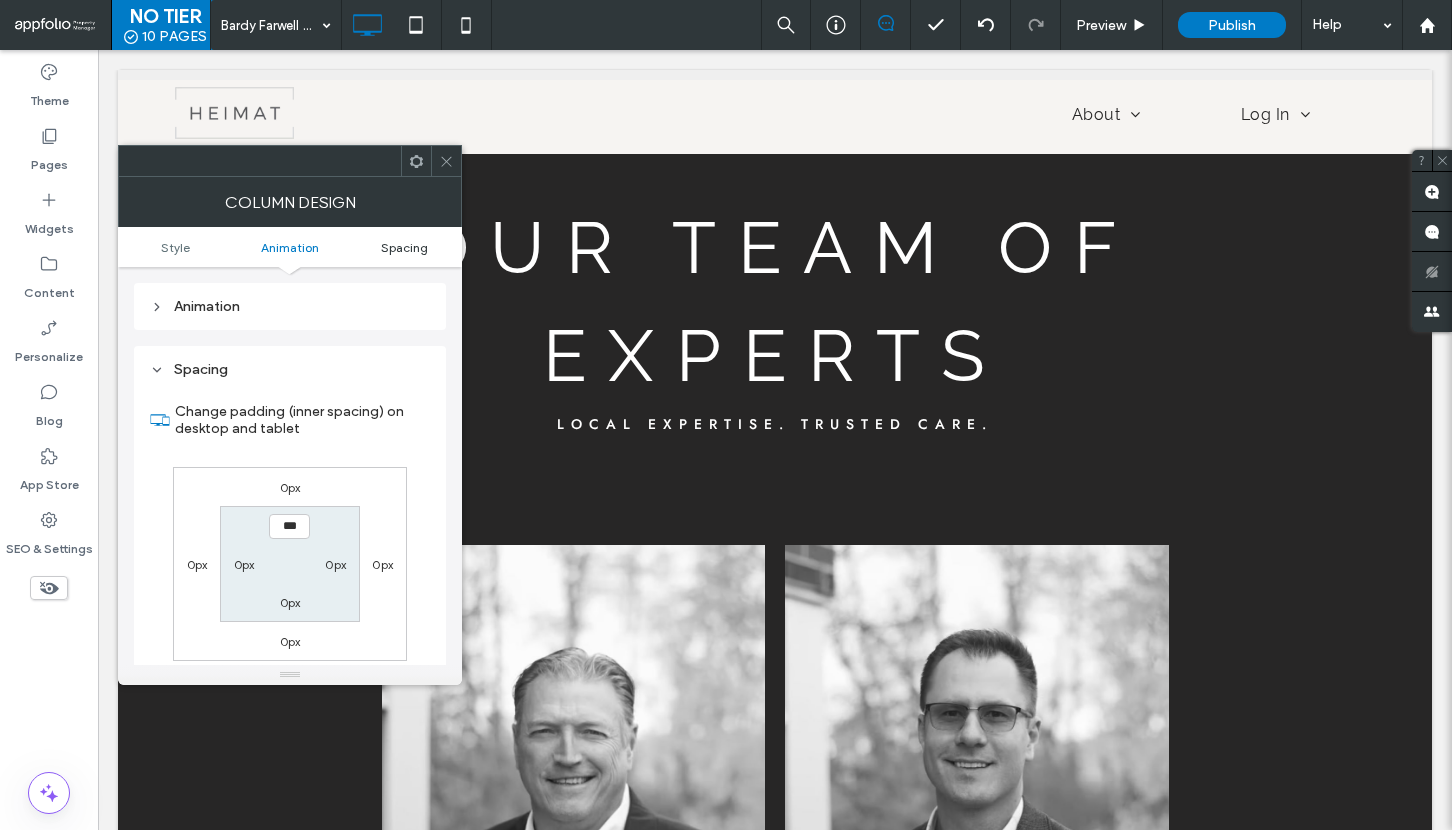 scroll, scrollTop: 469, scrollLeft: 0, axis: vertical 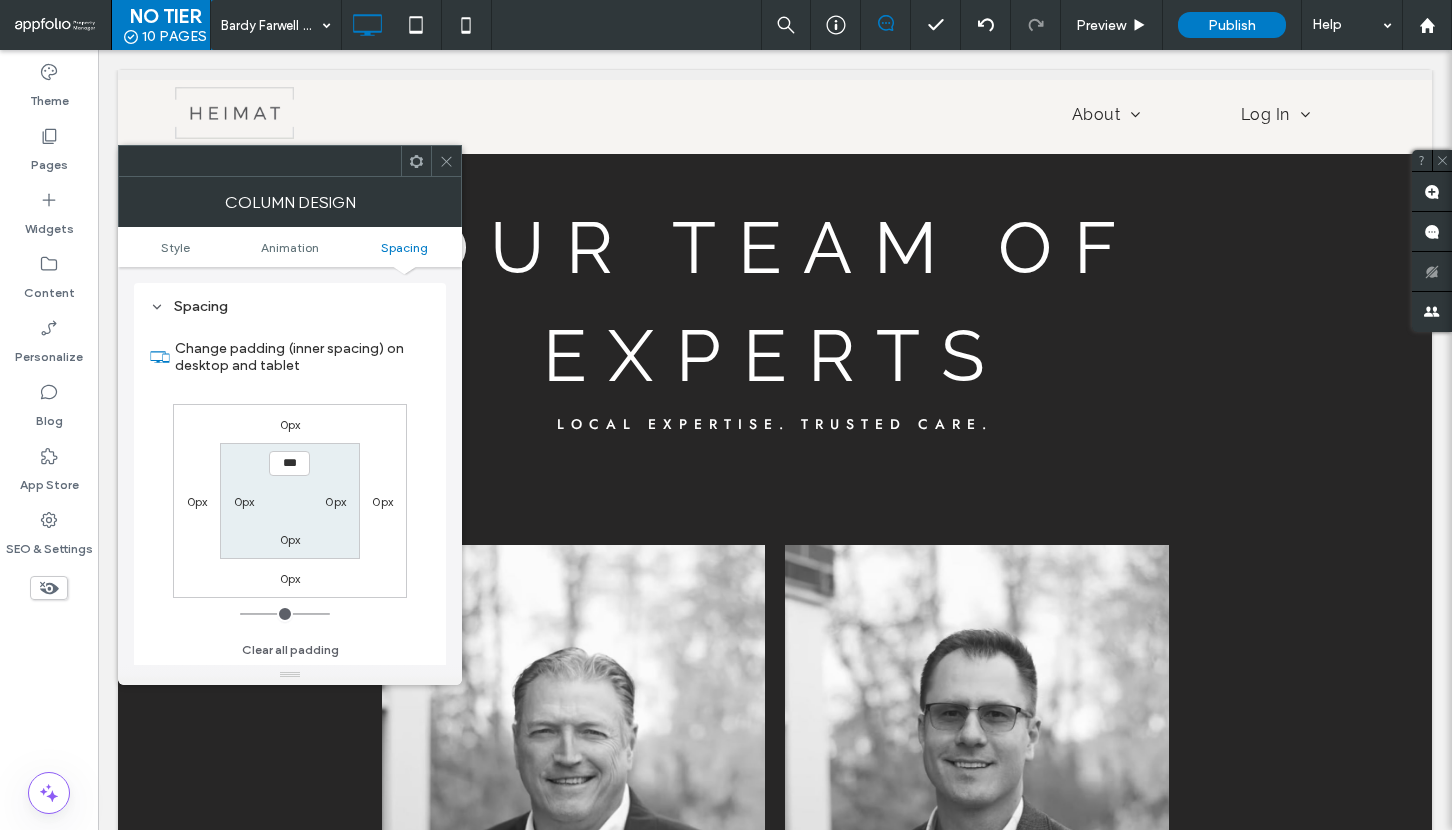 click 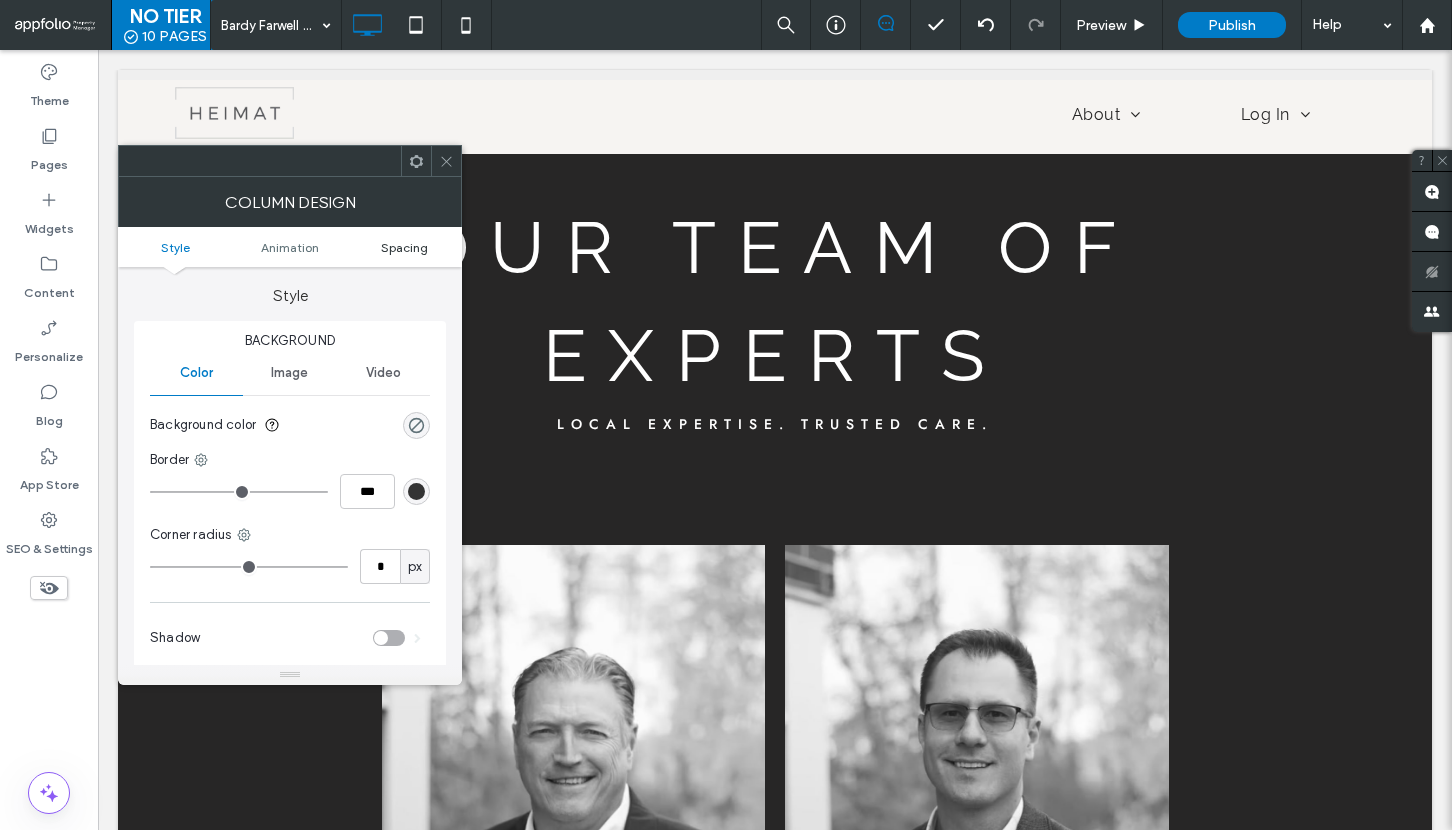 click on "Spacing" at bounding box center (404, 247) 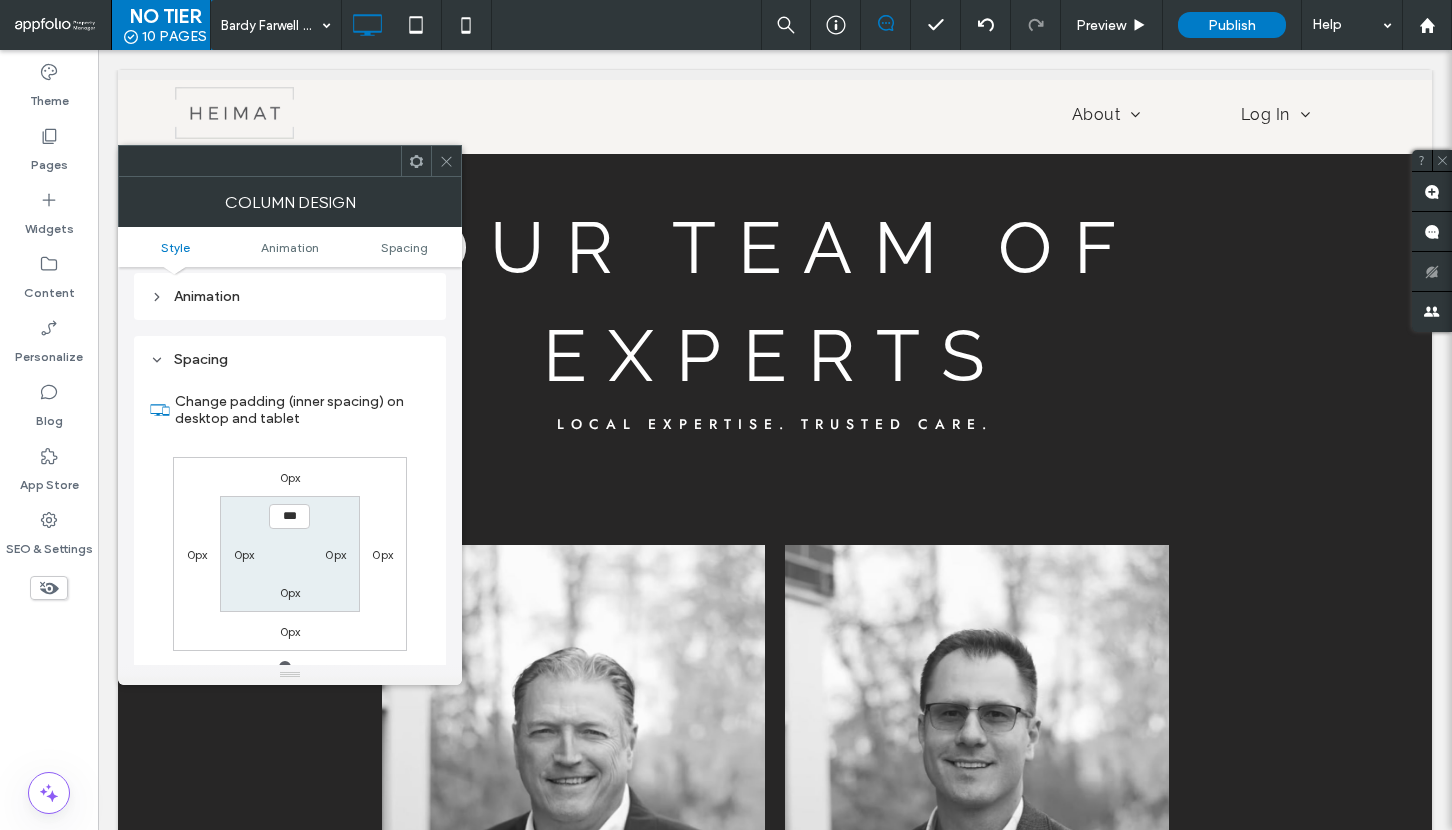 scroll, scrollTop: 469, scrollLeft: 0, axis: vertical 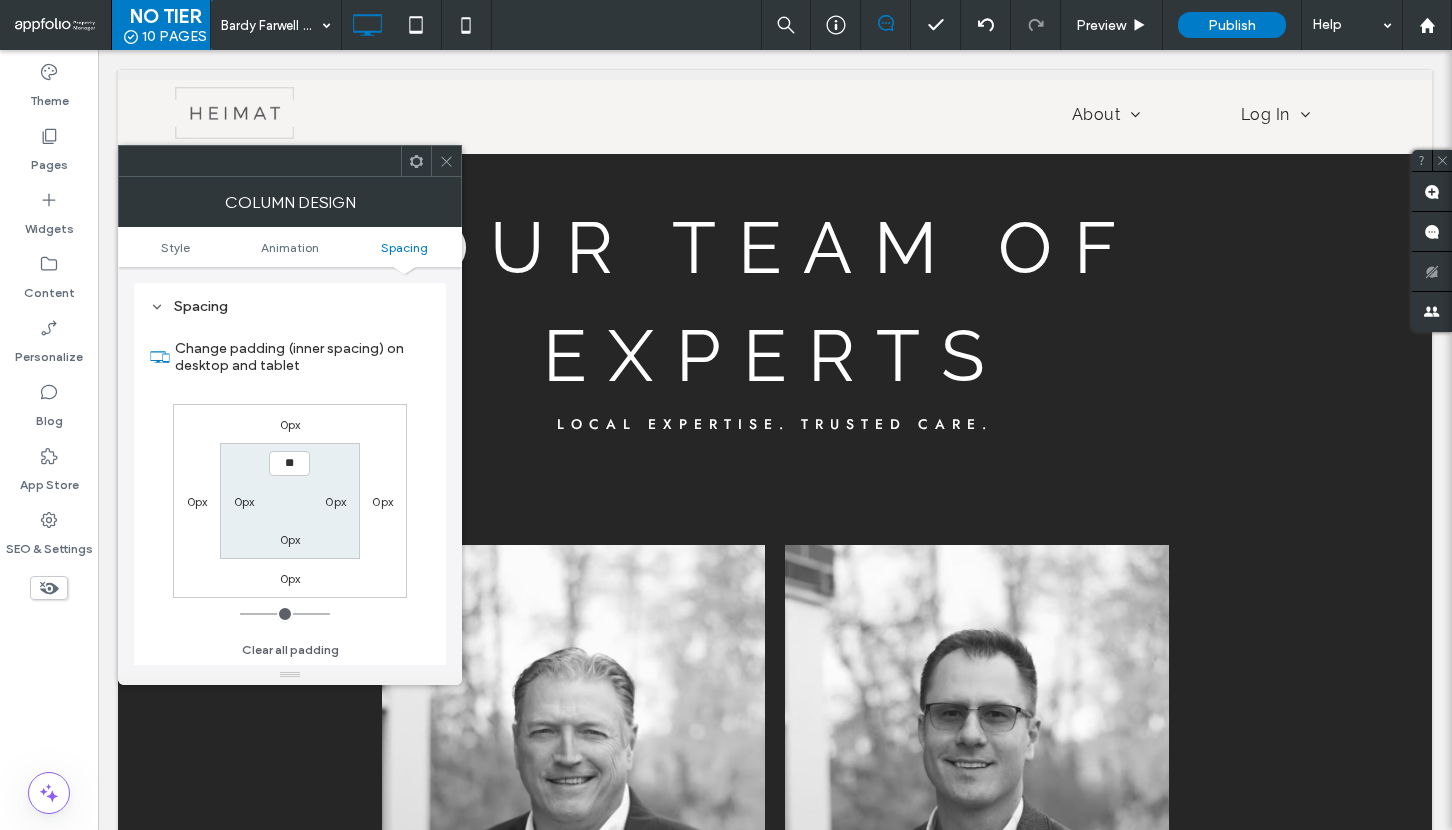 type on "***" 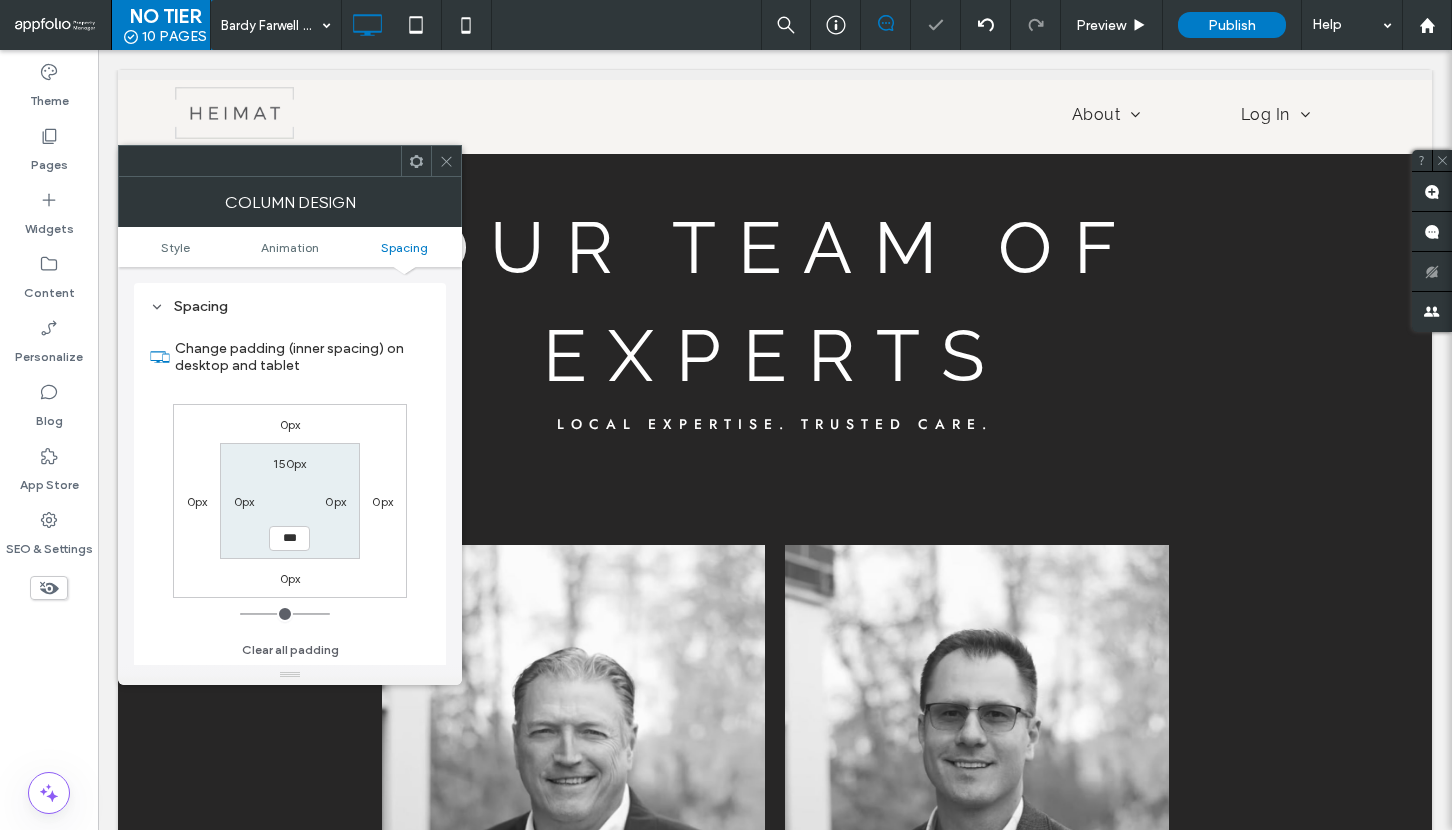 type on "***" 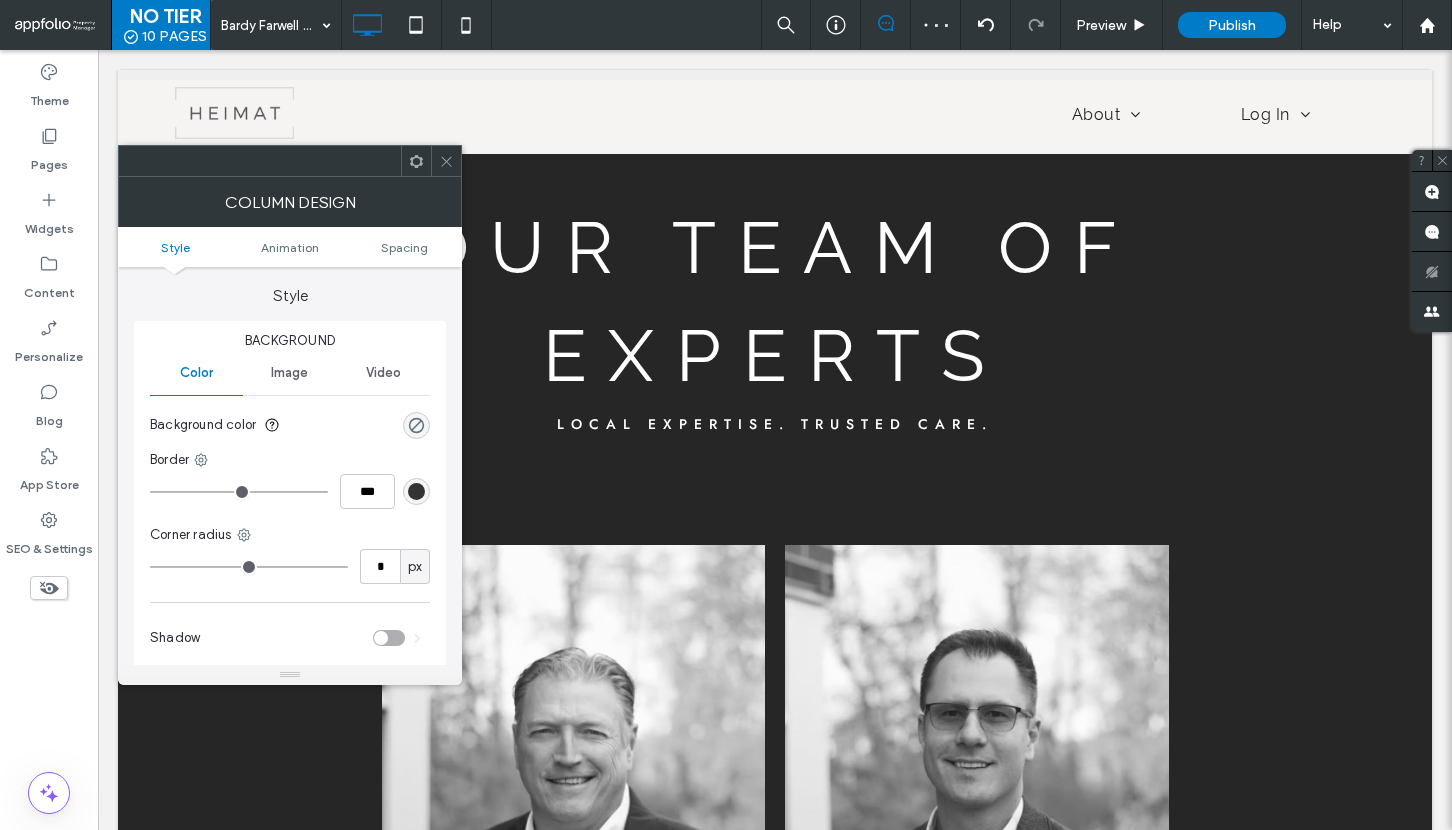 scroll, scrollTop: 17, scrollLeft: 0, axis: vertical 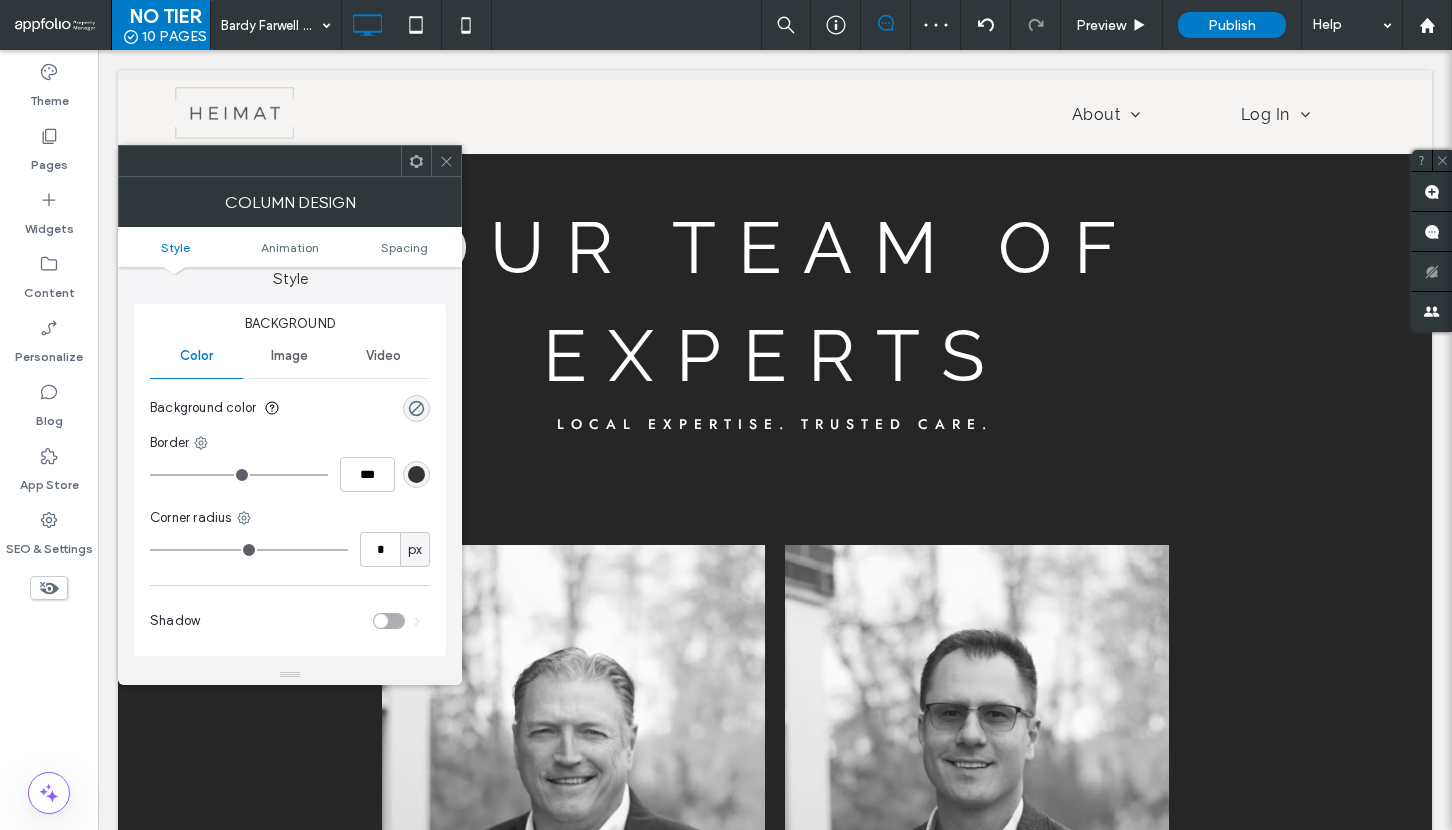 click on "Background Color Image Video Background color Border *** Corner radius * px Shadow" at bounding box center [290, 480] 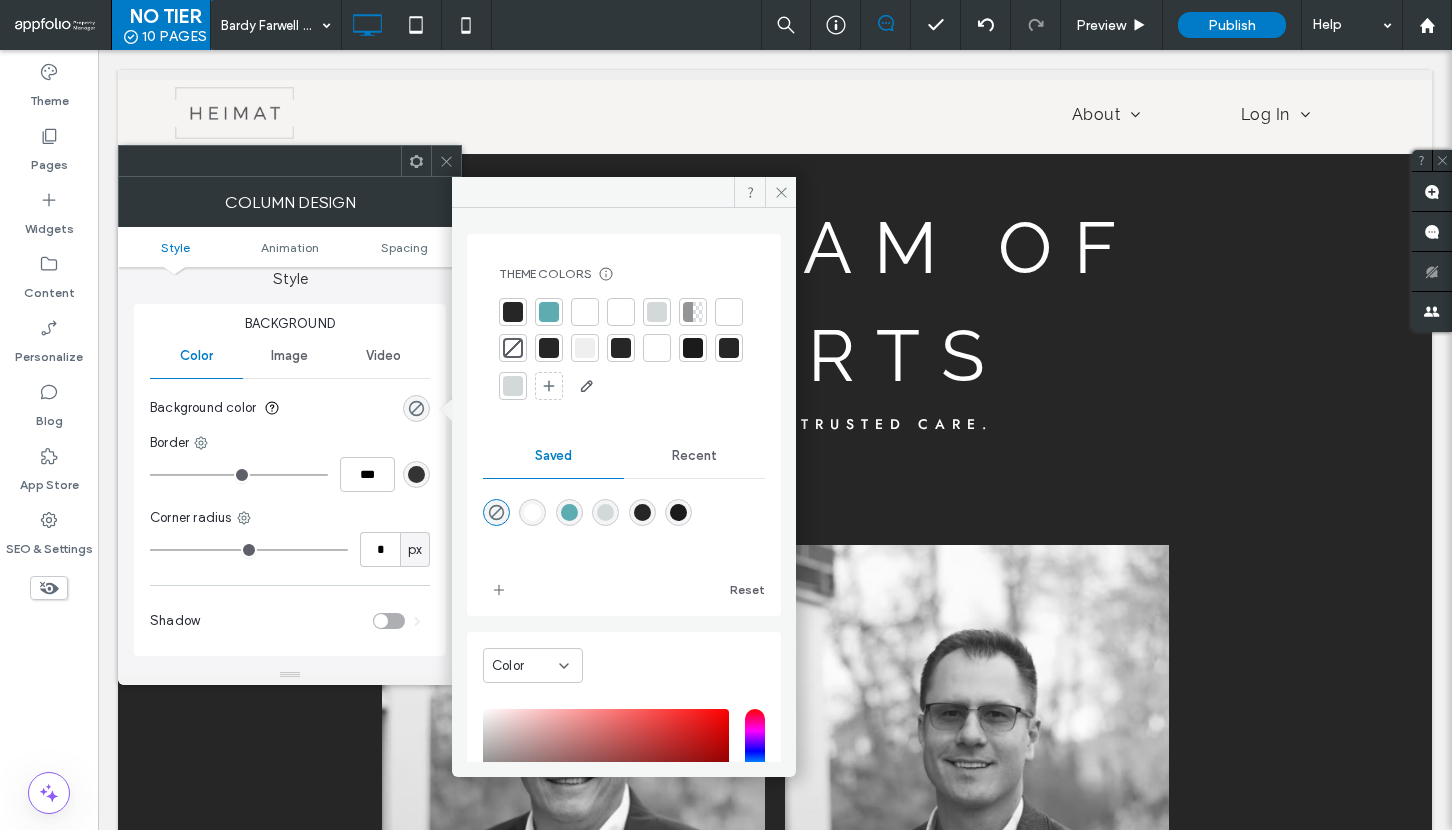 click at bounding box center (624, 350) 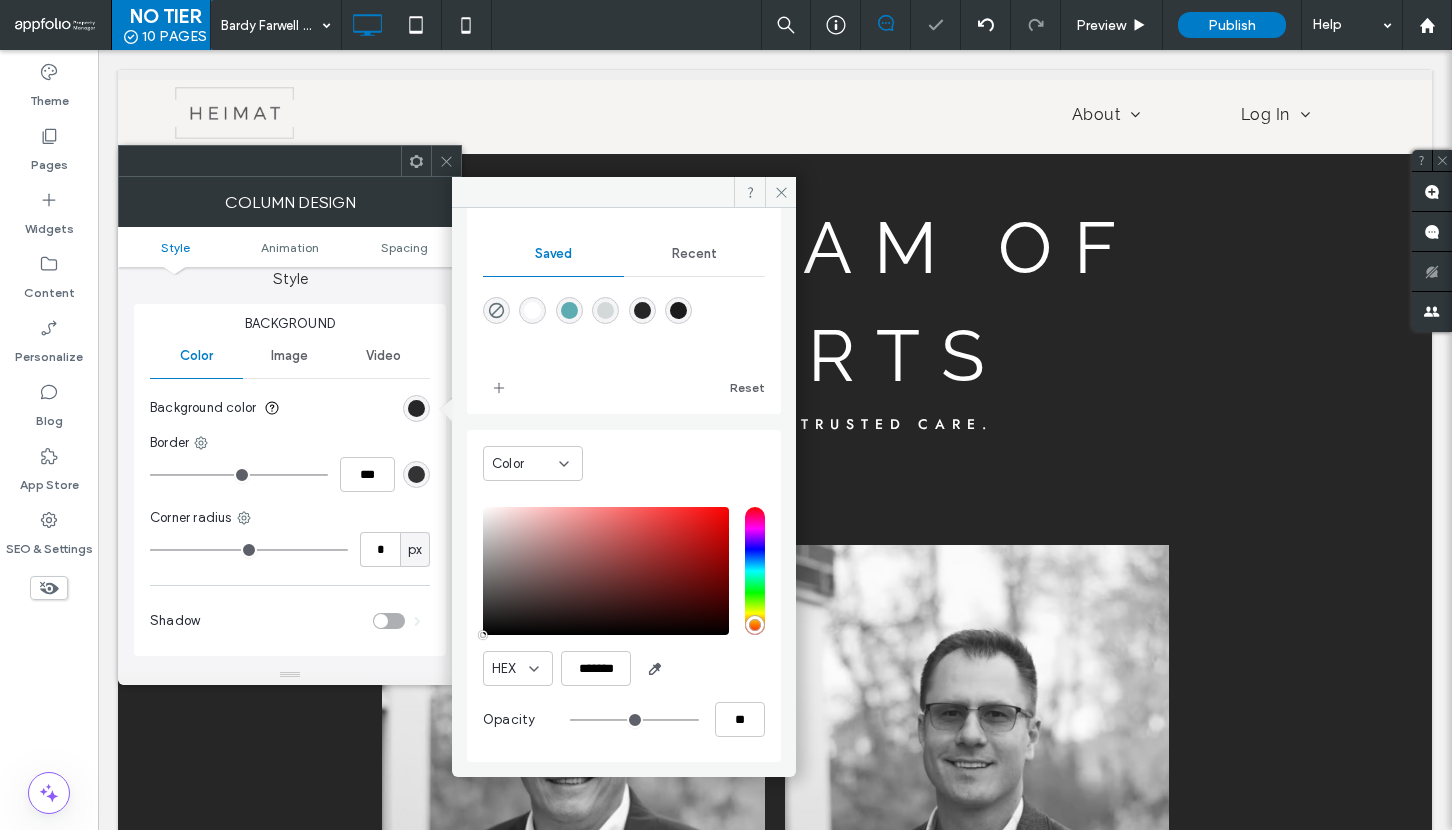 type on "**" 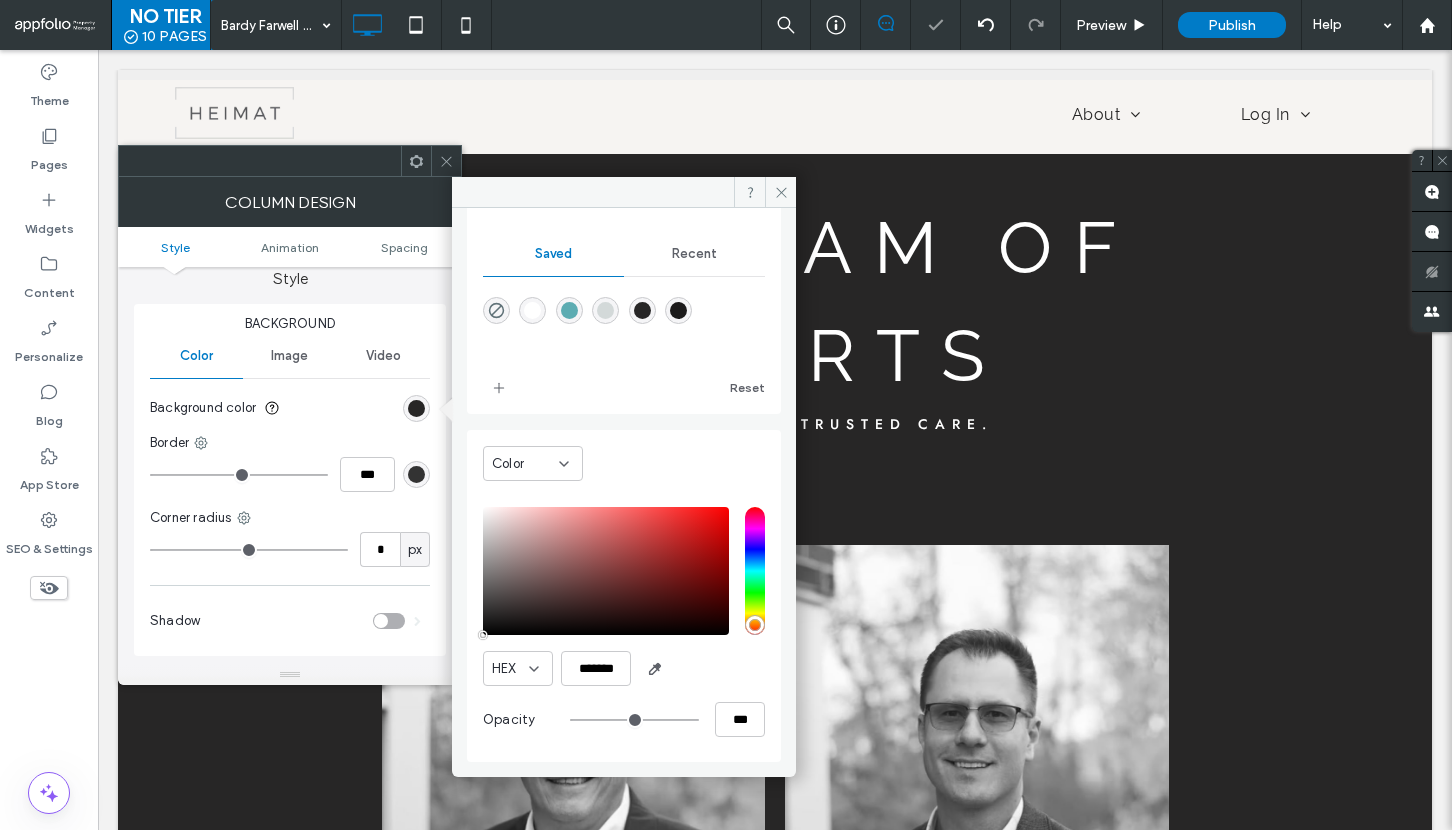type on "**" 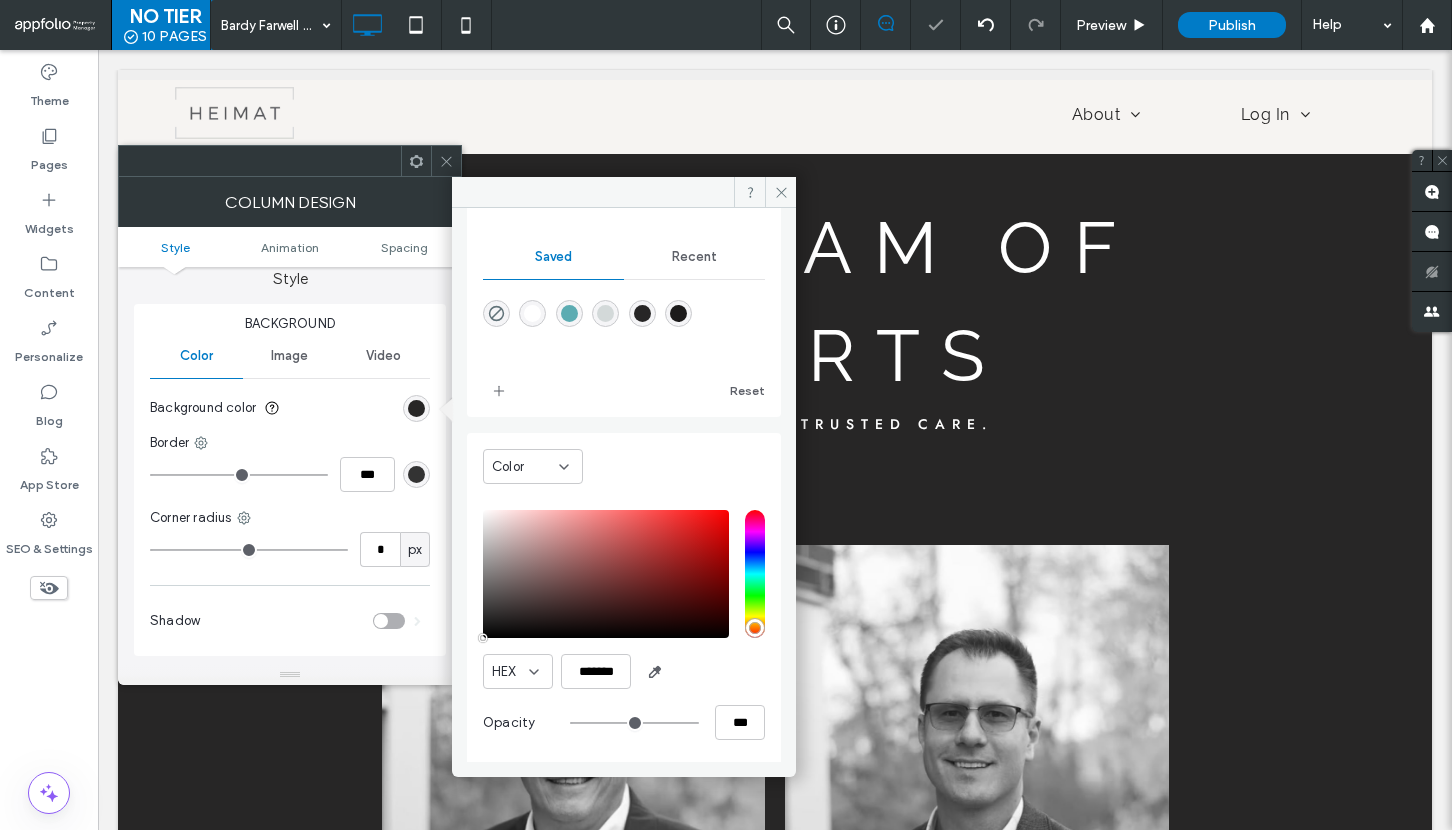 type on "**" 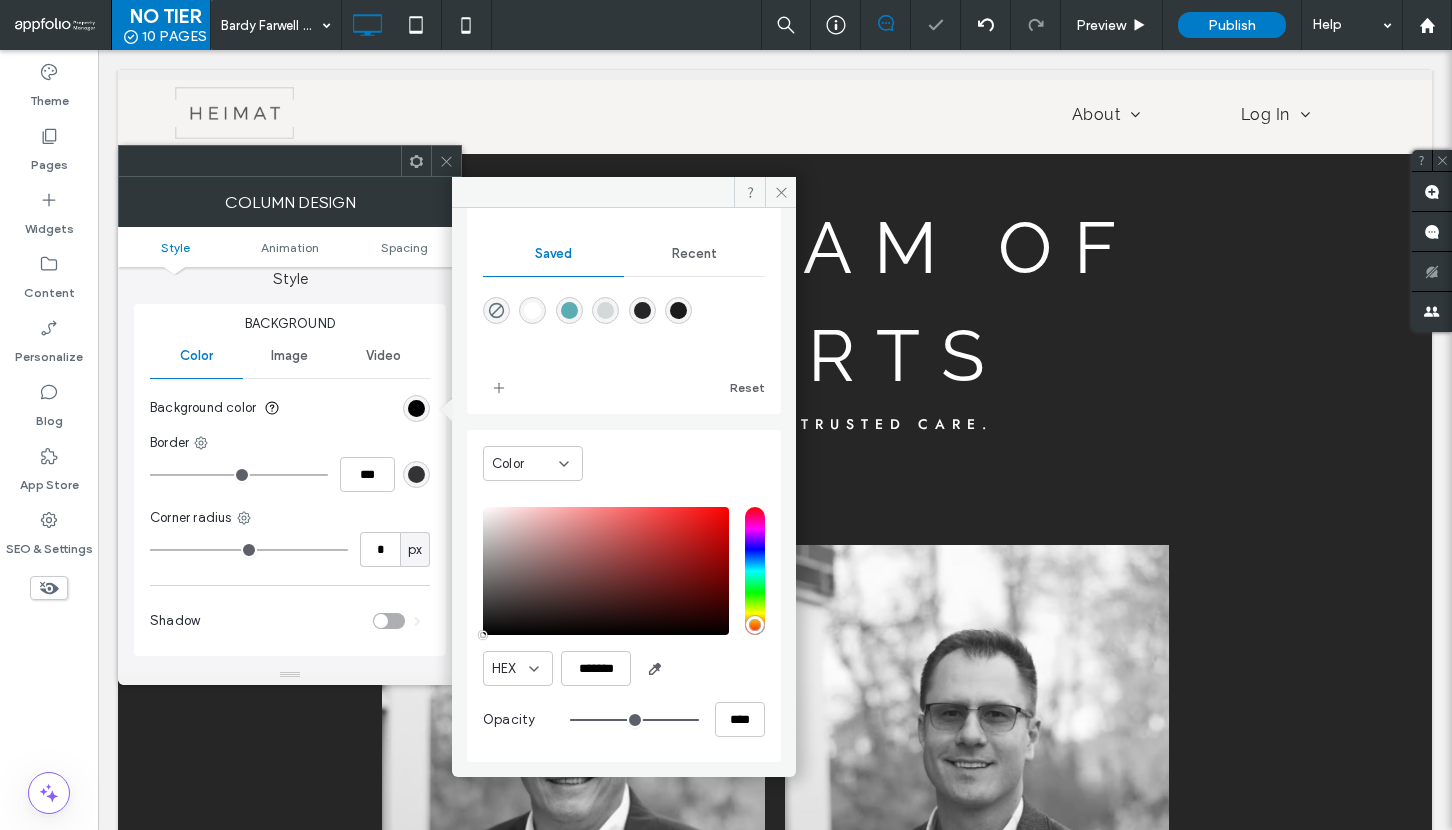 drag, startPoint x: 668, startPoint y: 725, endPoint x: 729, endPoint y: 724, distance: 61.008198 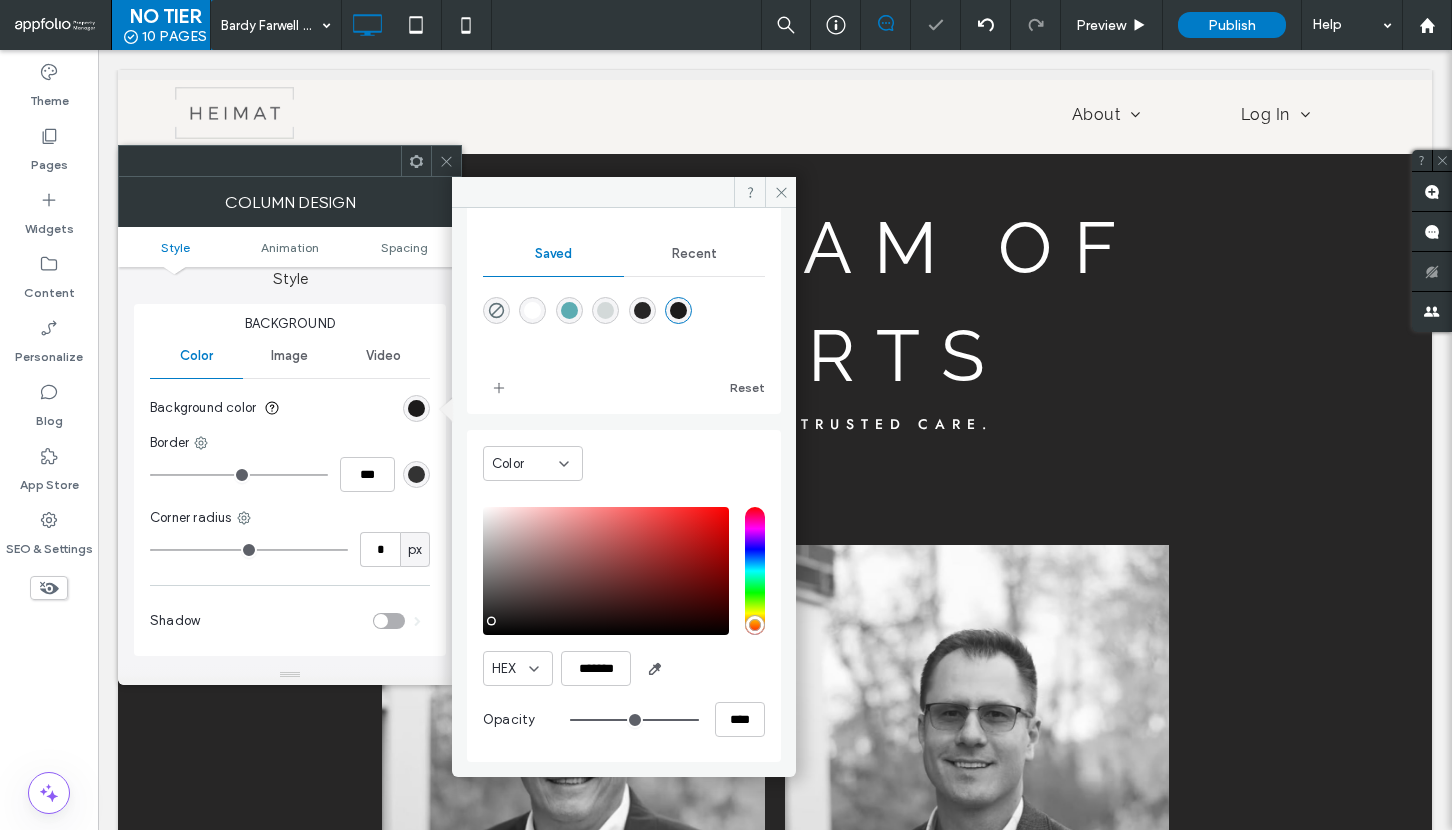 click at bounding box center [642, 310] 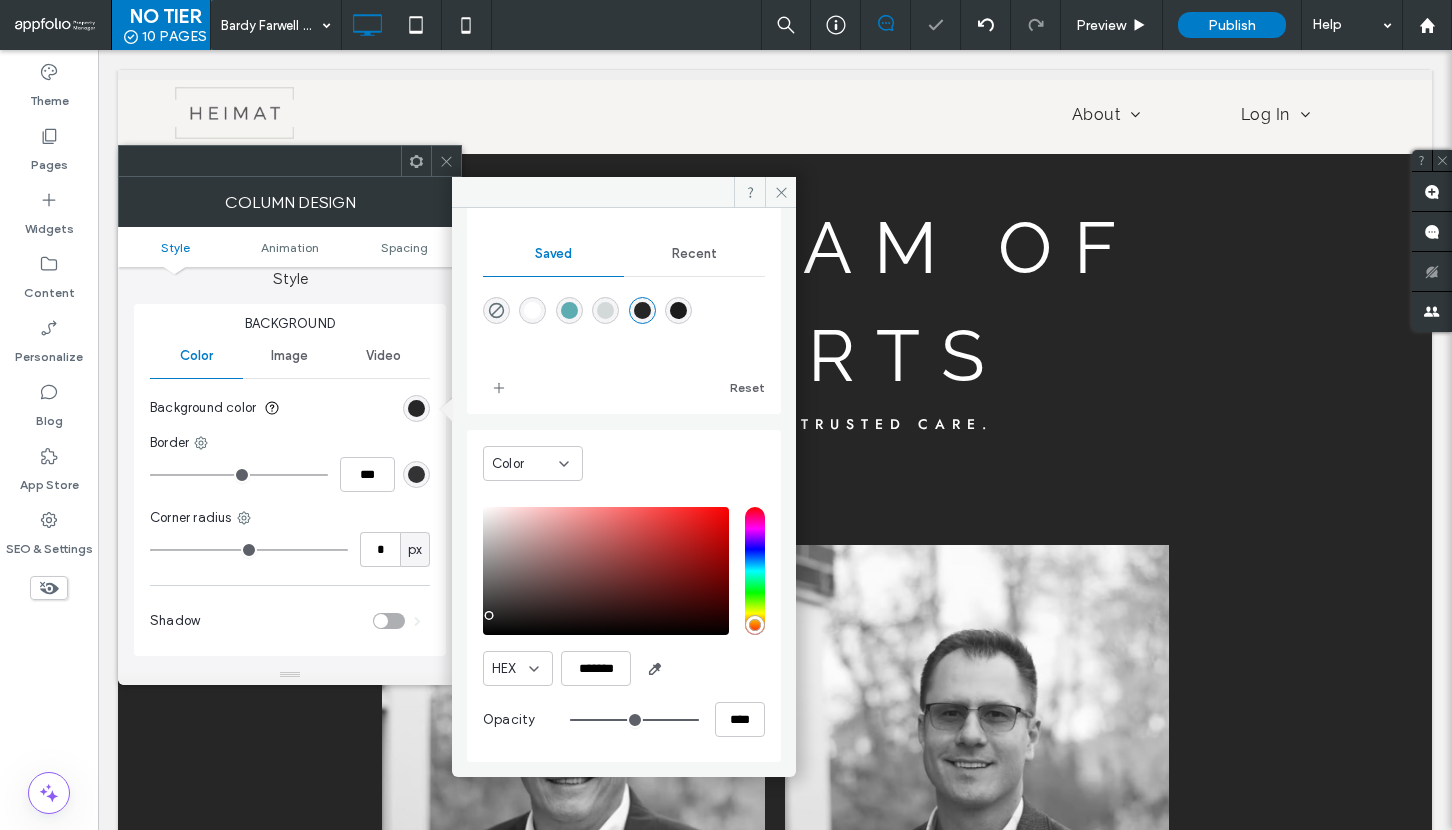 click at bounding box center (678, 310) 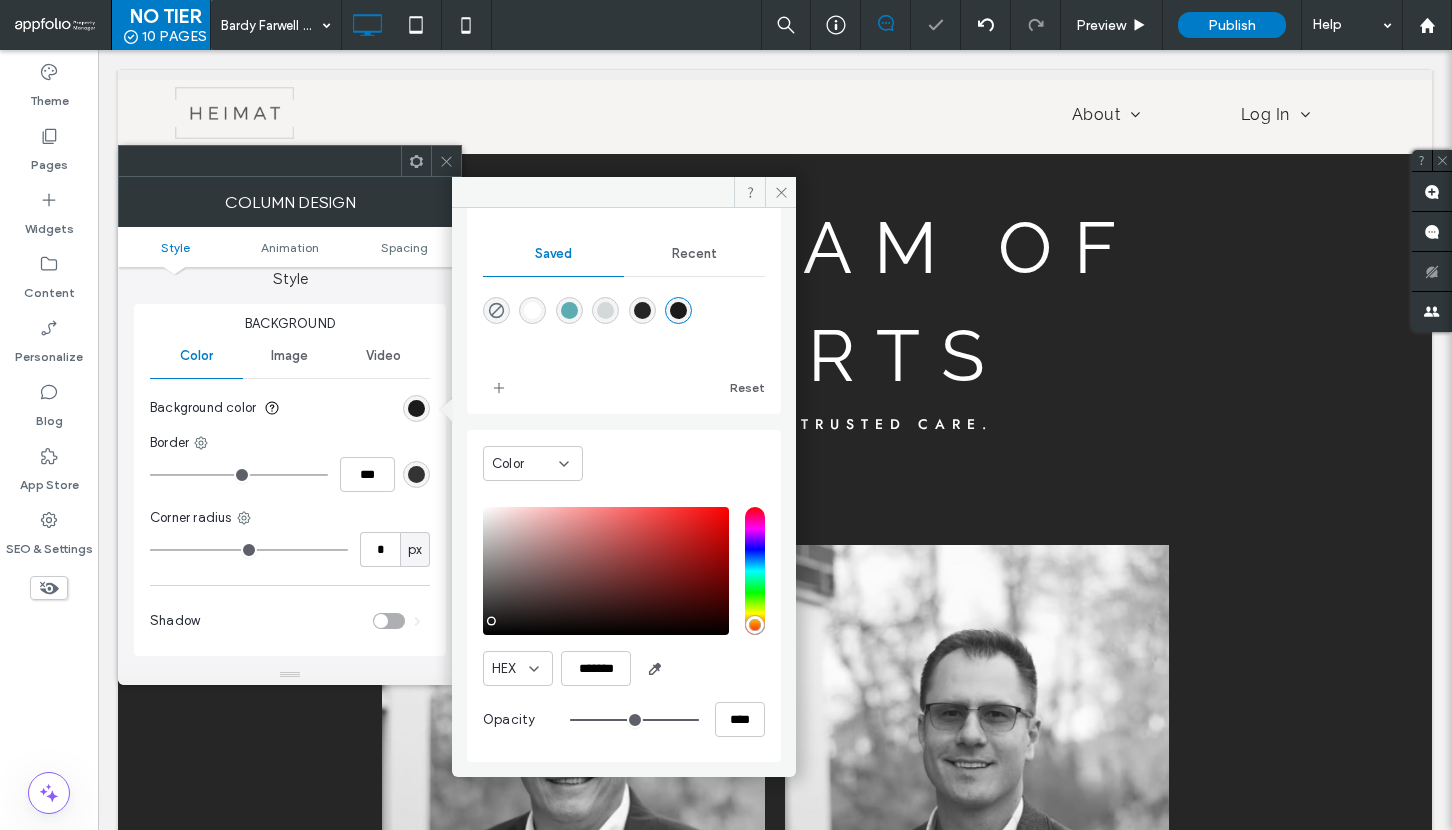 type on "**" 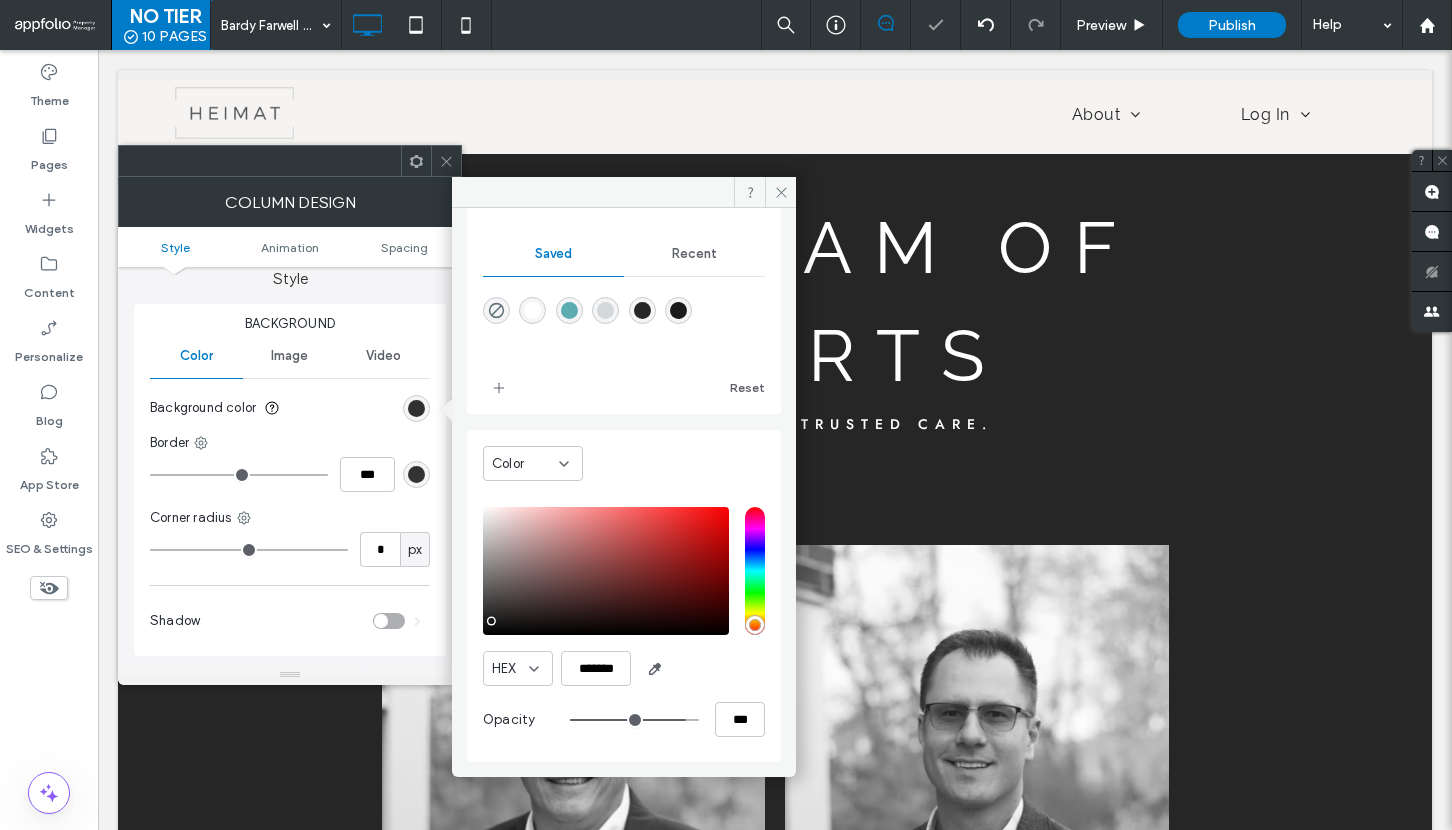 type on "**" 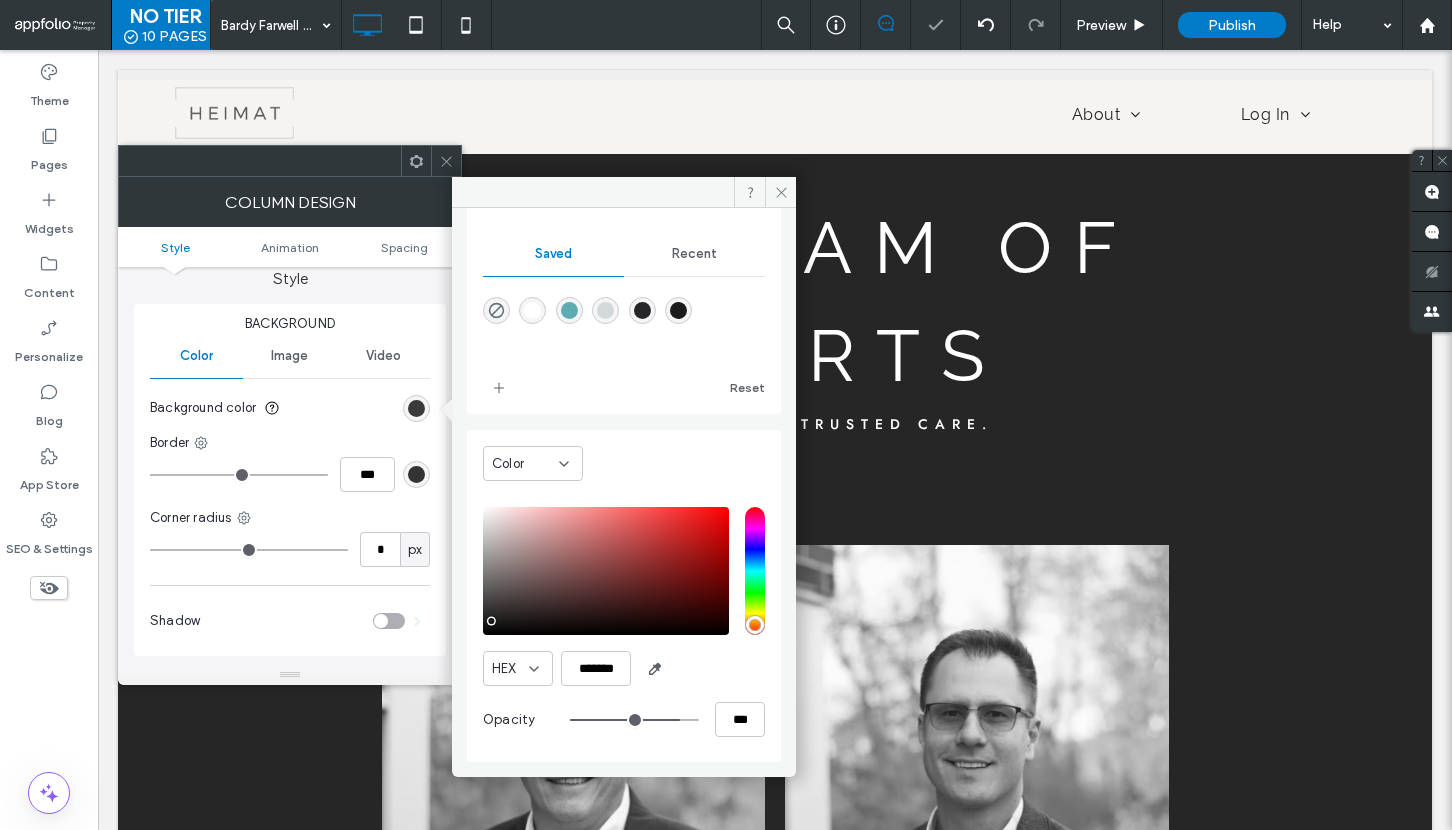 type on "**" 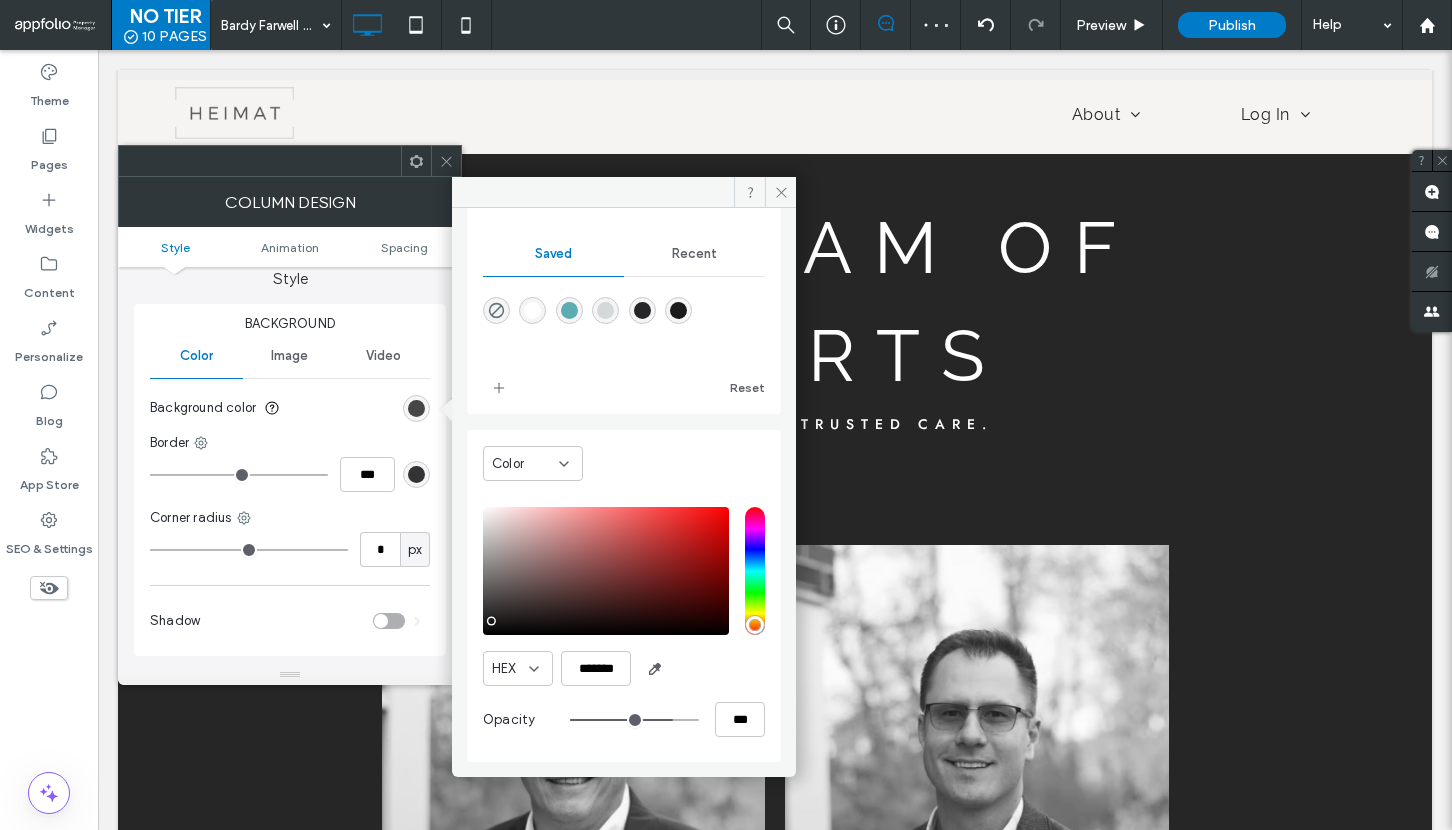 type on "**" 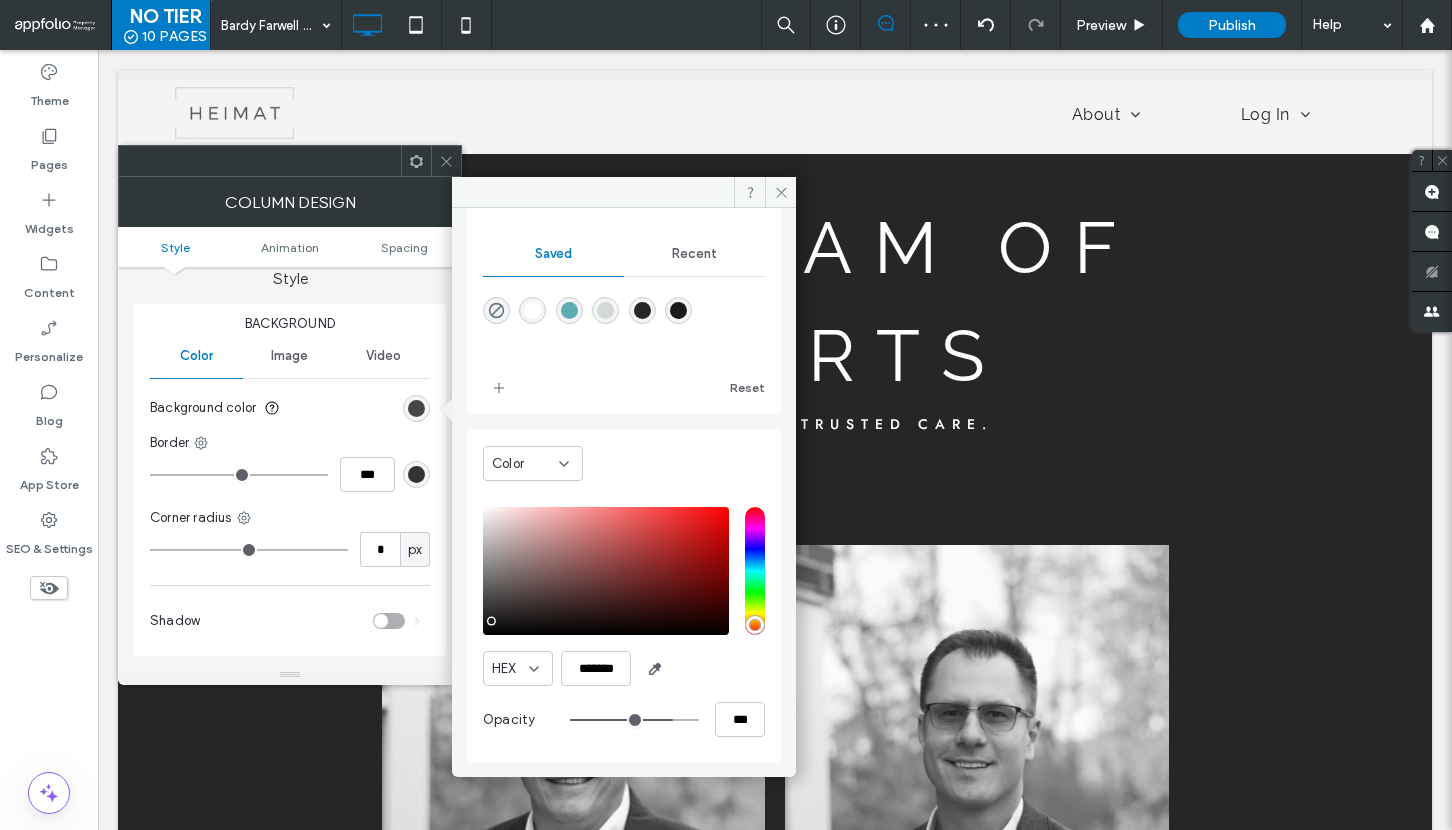 type on "***" 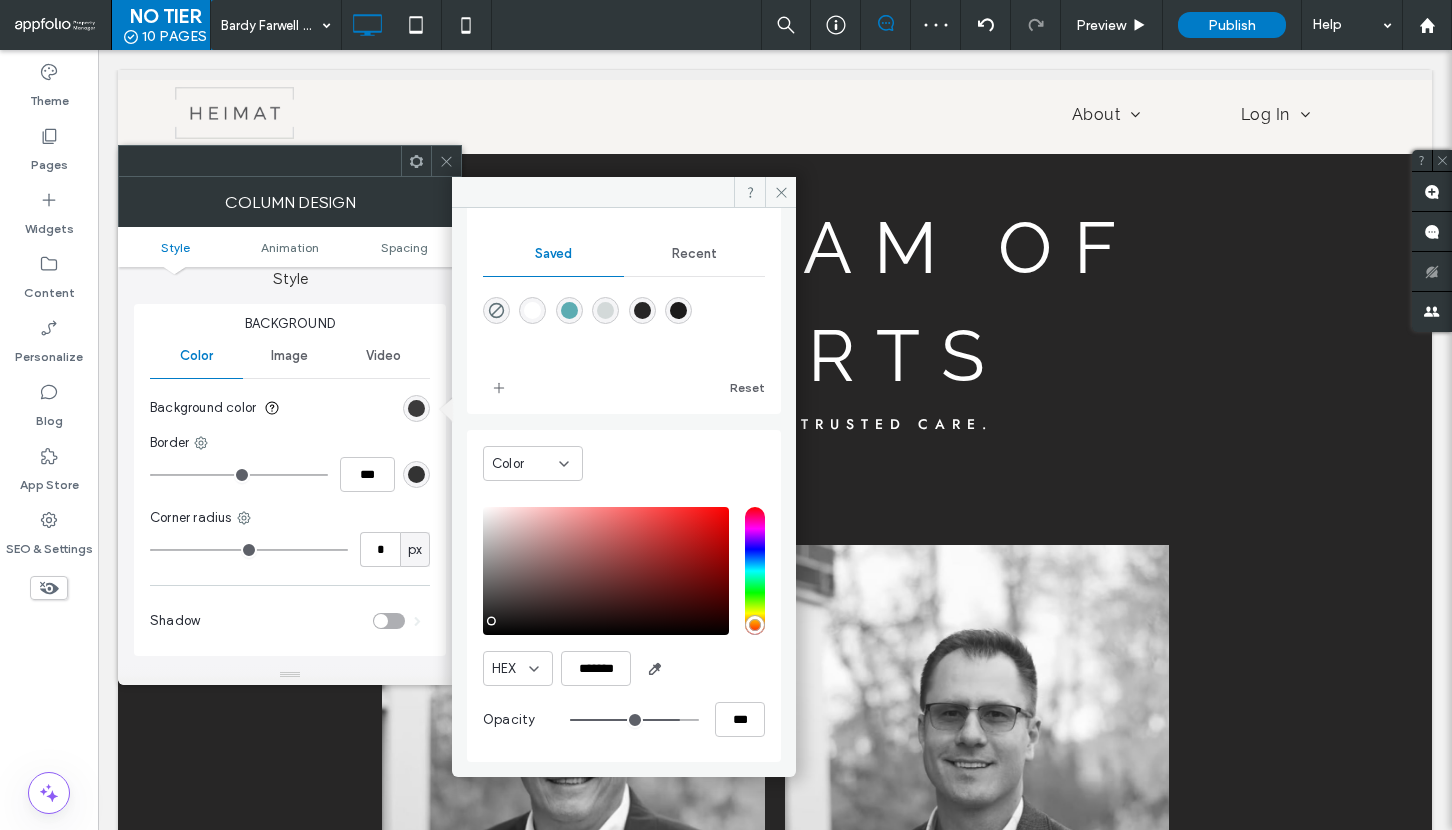 type on "**" 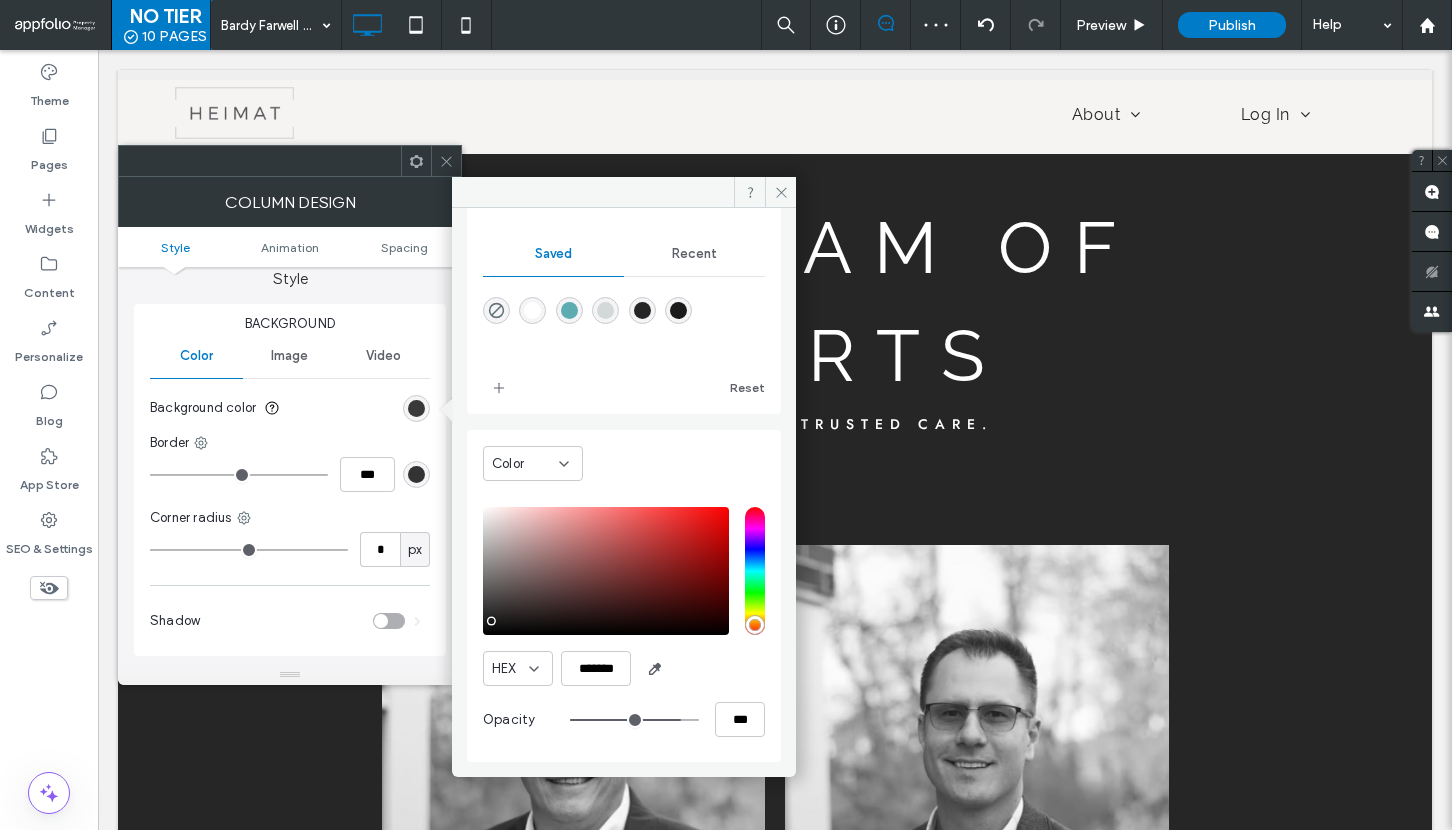 type on "**" 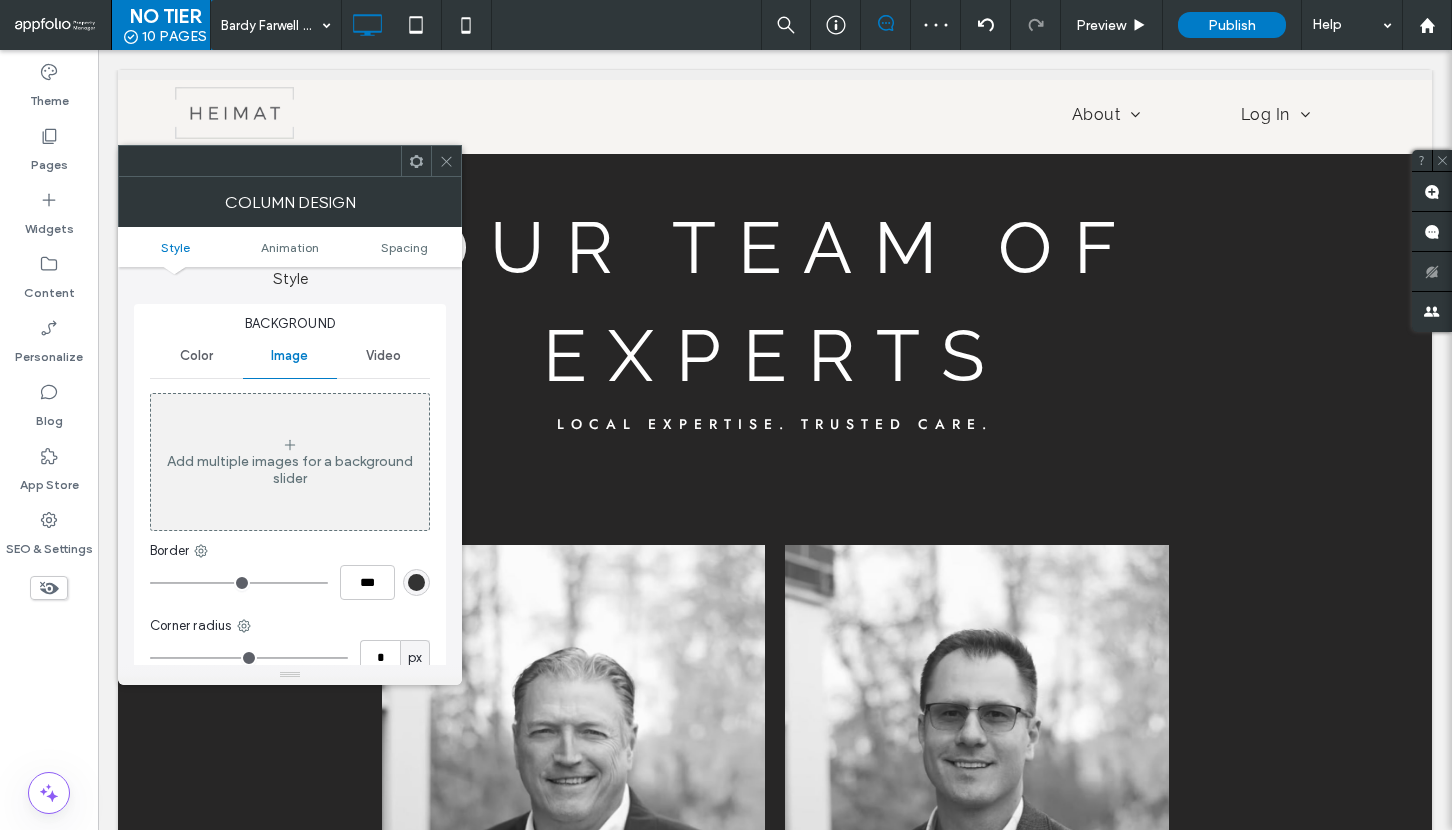 click on "Style Animation Spacing" at bounding box center [290, 247] 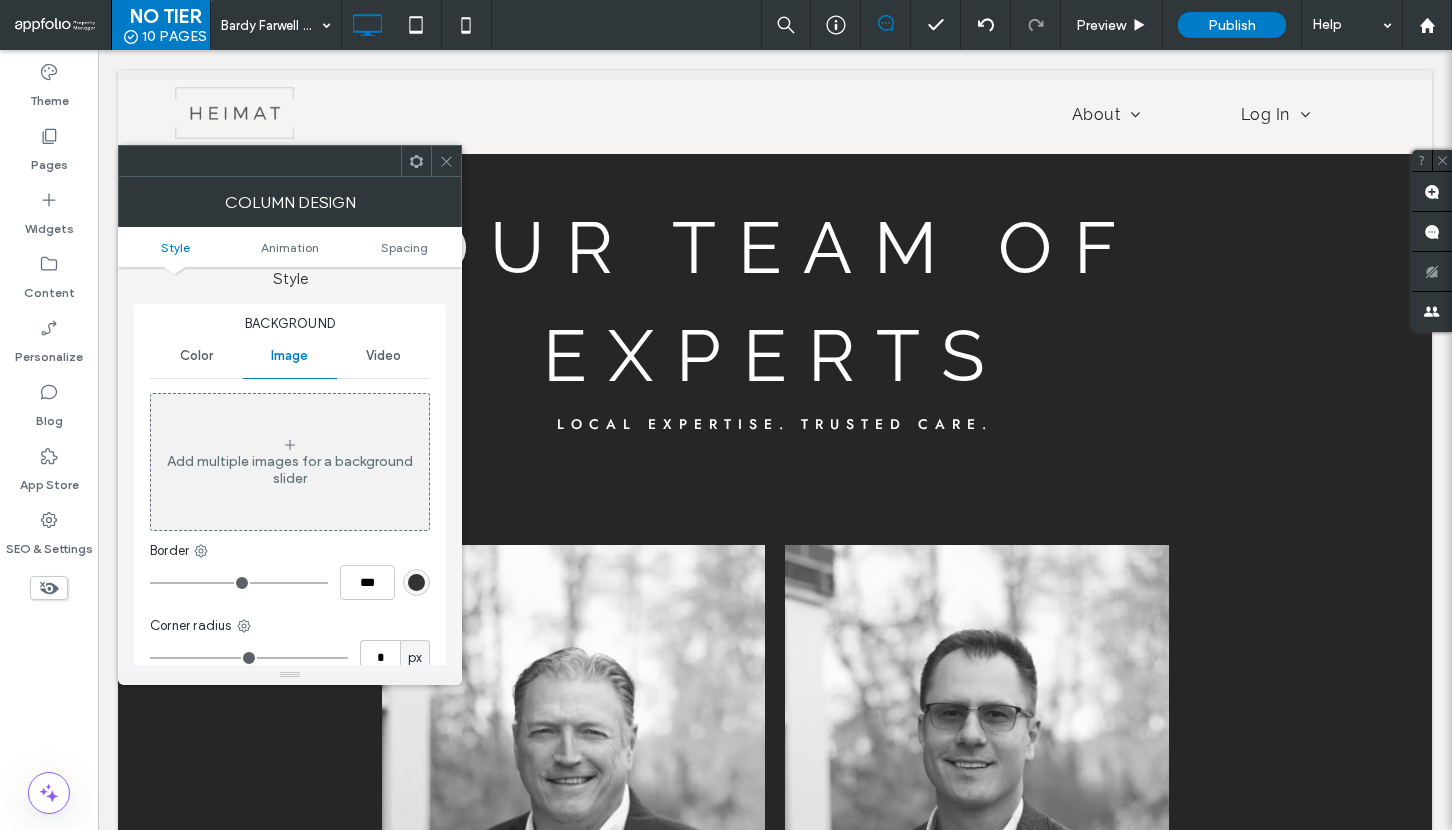 click on "Column Design" at bounding box center (290, 202) 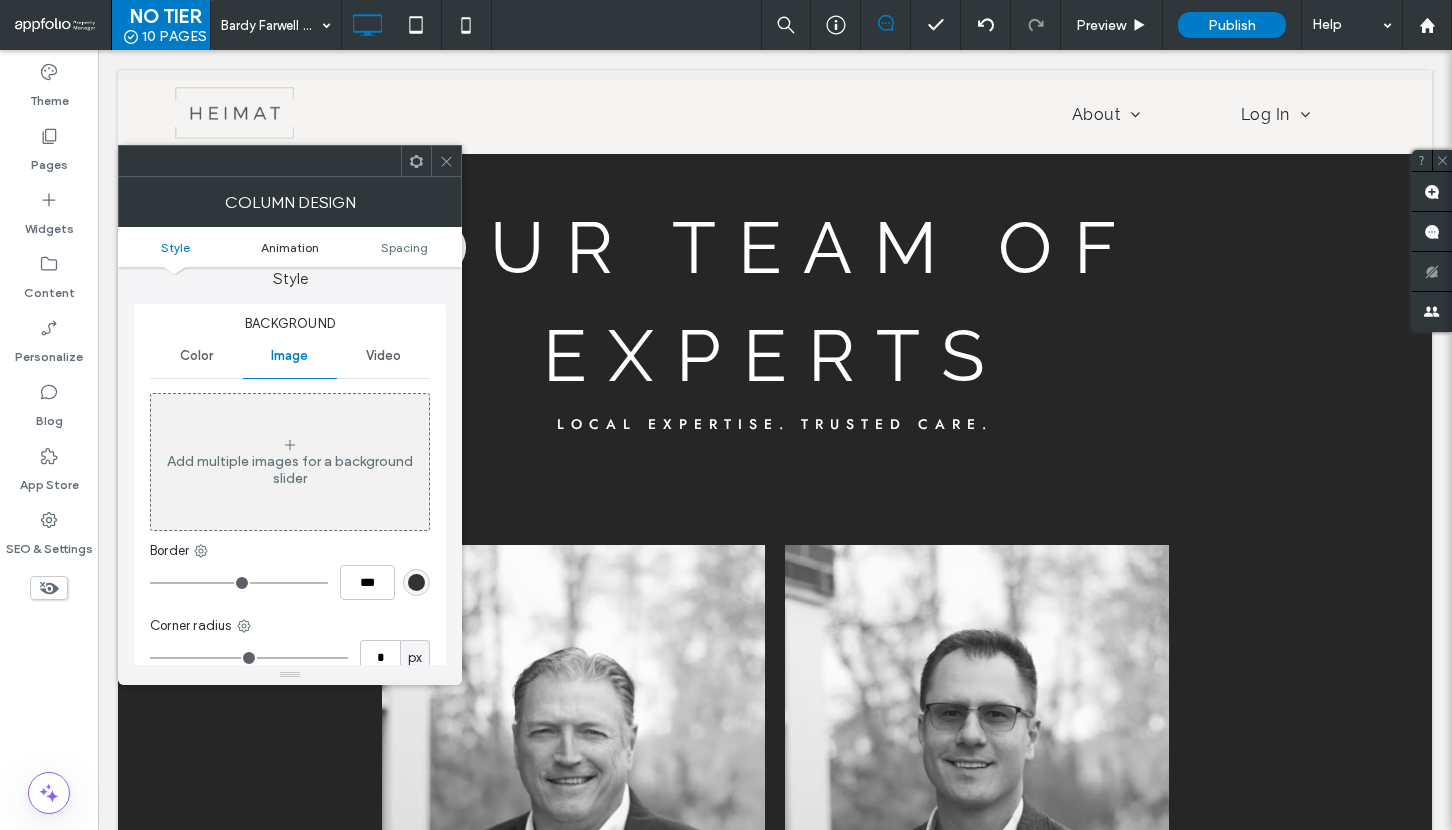 click on "Animation" at bounding box center (290, 247) 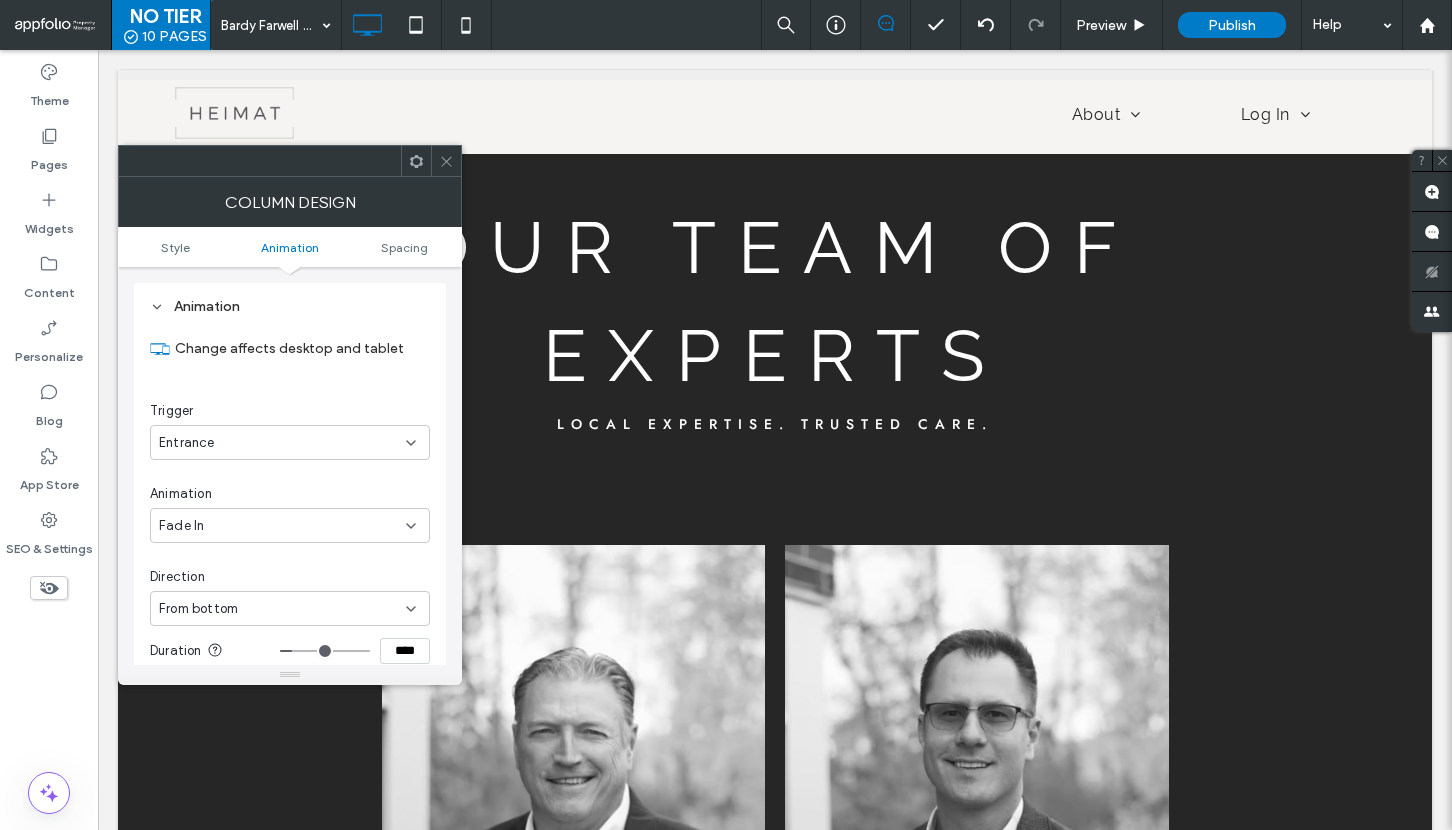 scroll, scrollTop: 569, scrollLeft: 0, axis: vertical 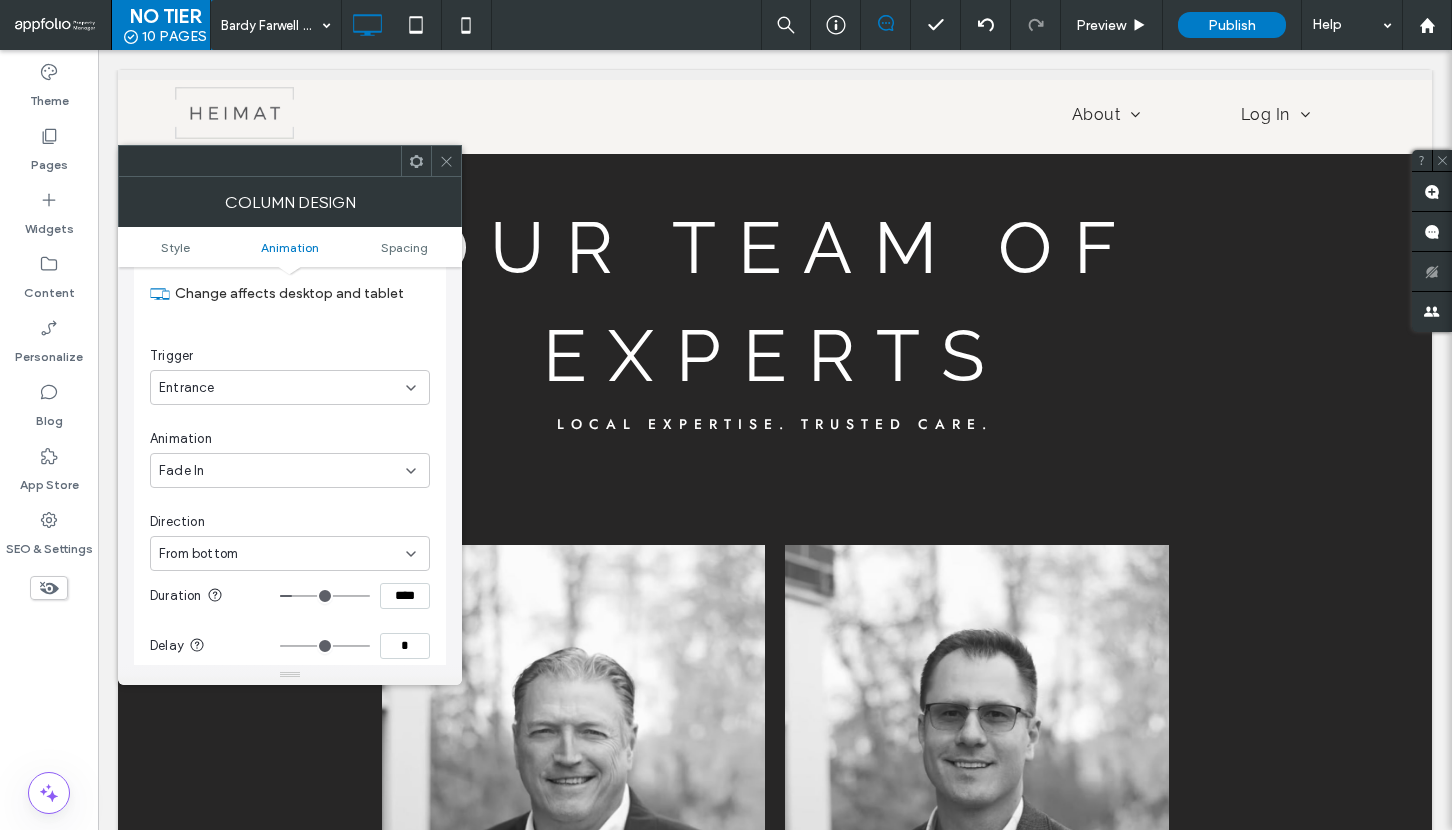 click 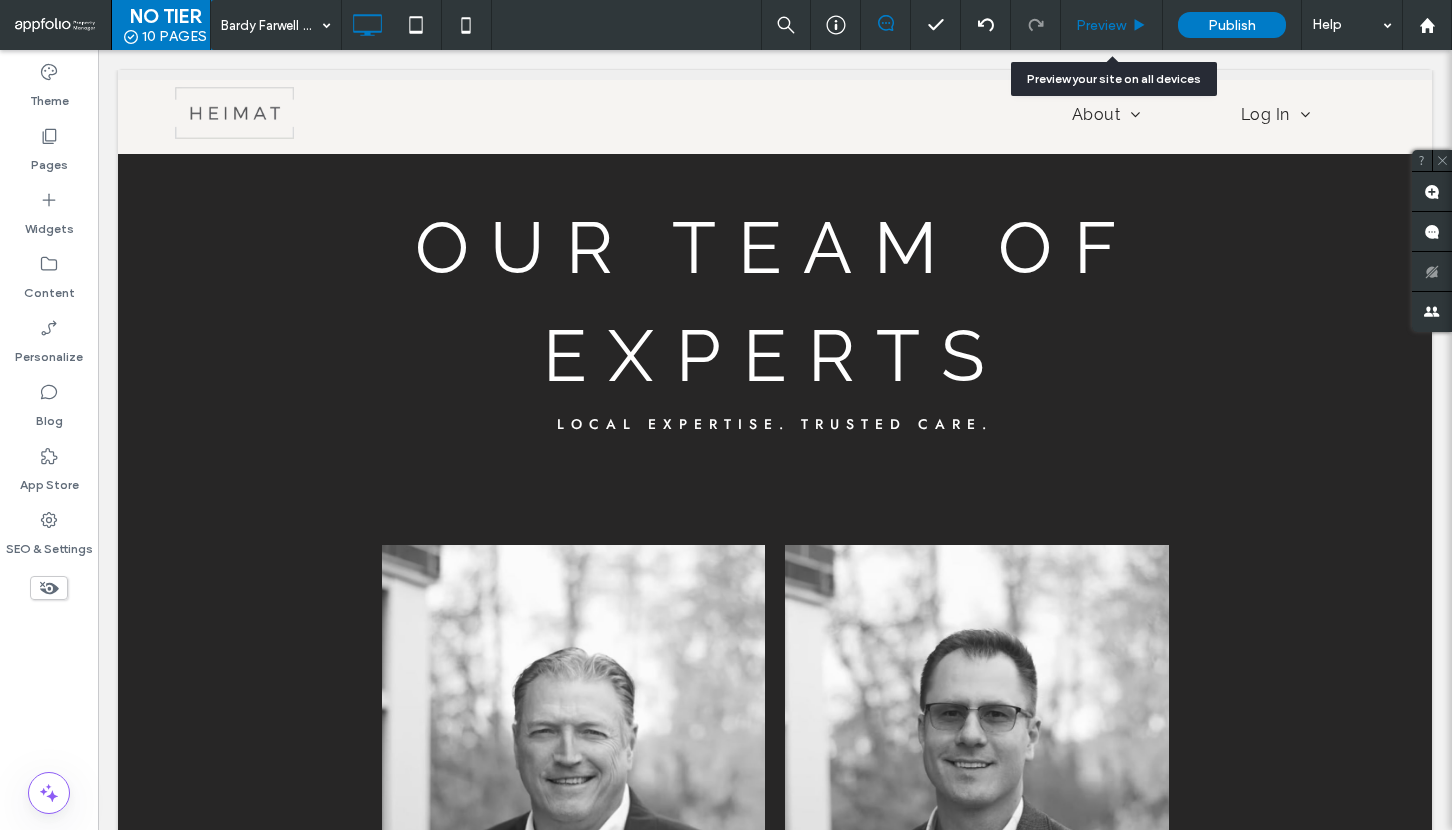 click on "Preview" at bounding box center (1112, 25) 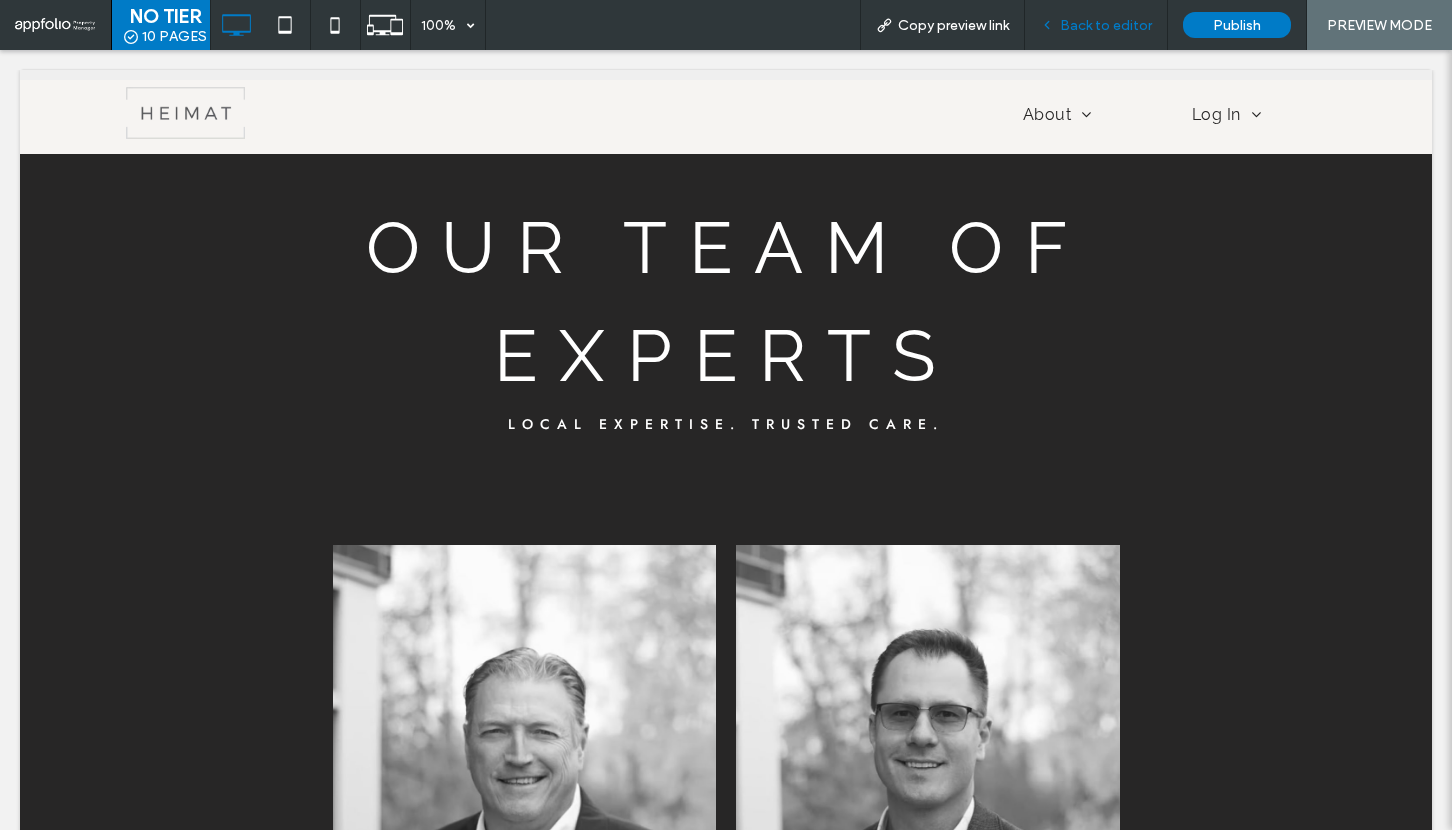 click on "Back to editor" at bounding box center [1106, 25] 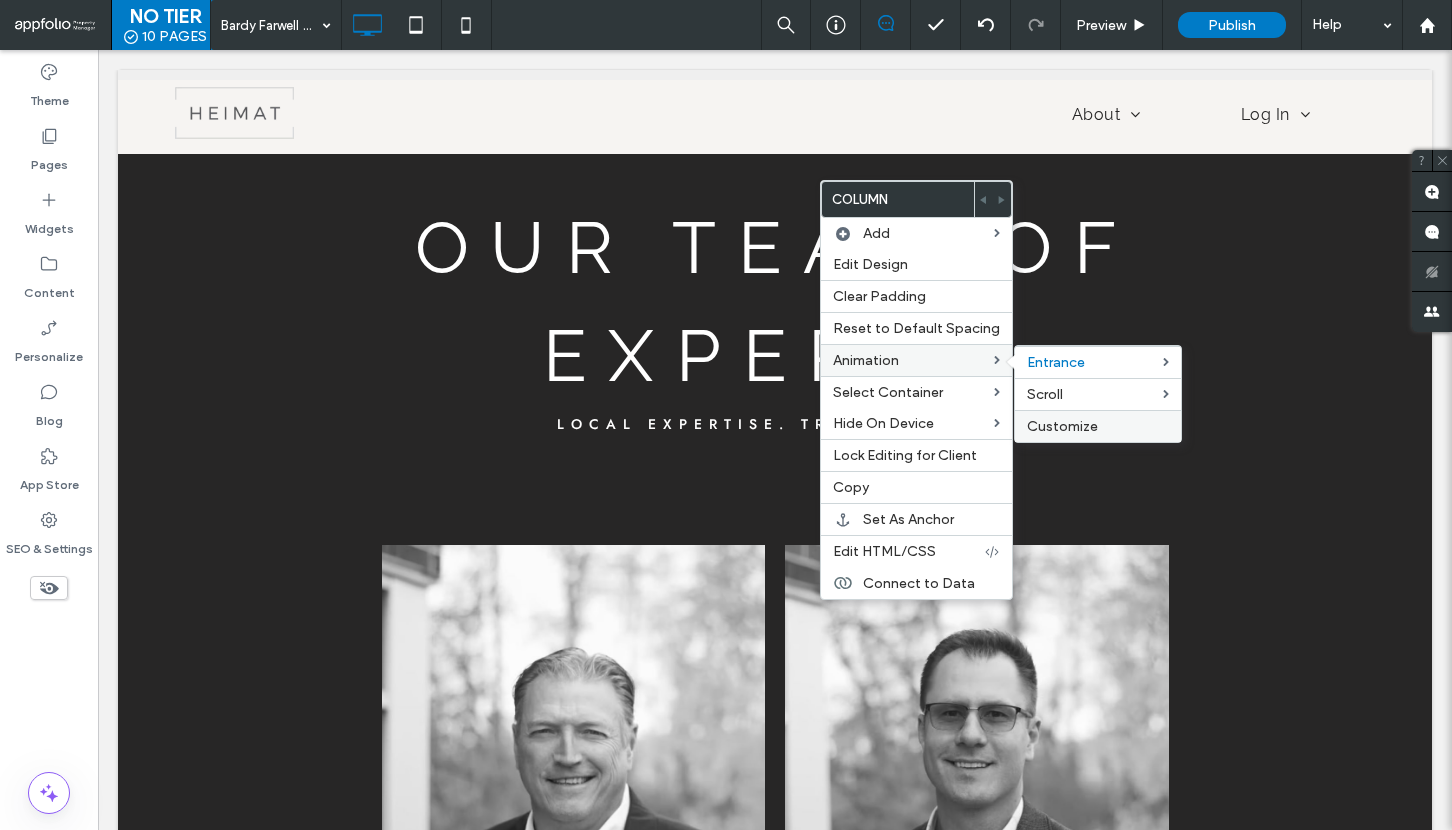 click on "Customize" at bounding box center [1062, 426] 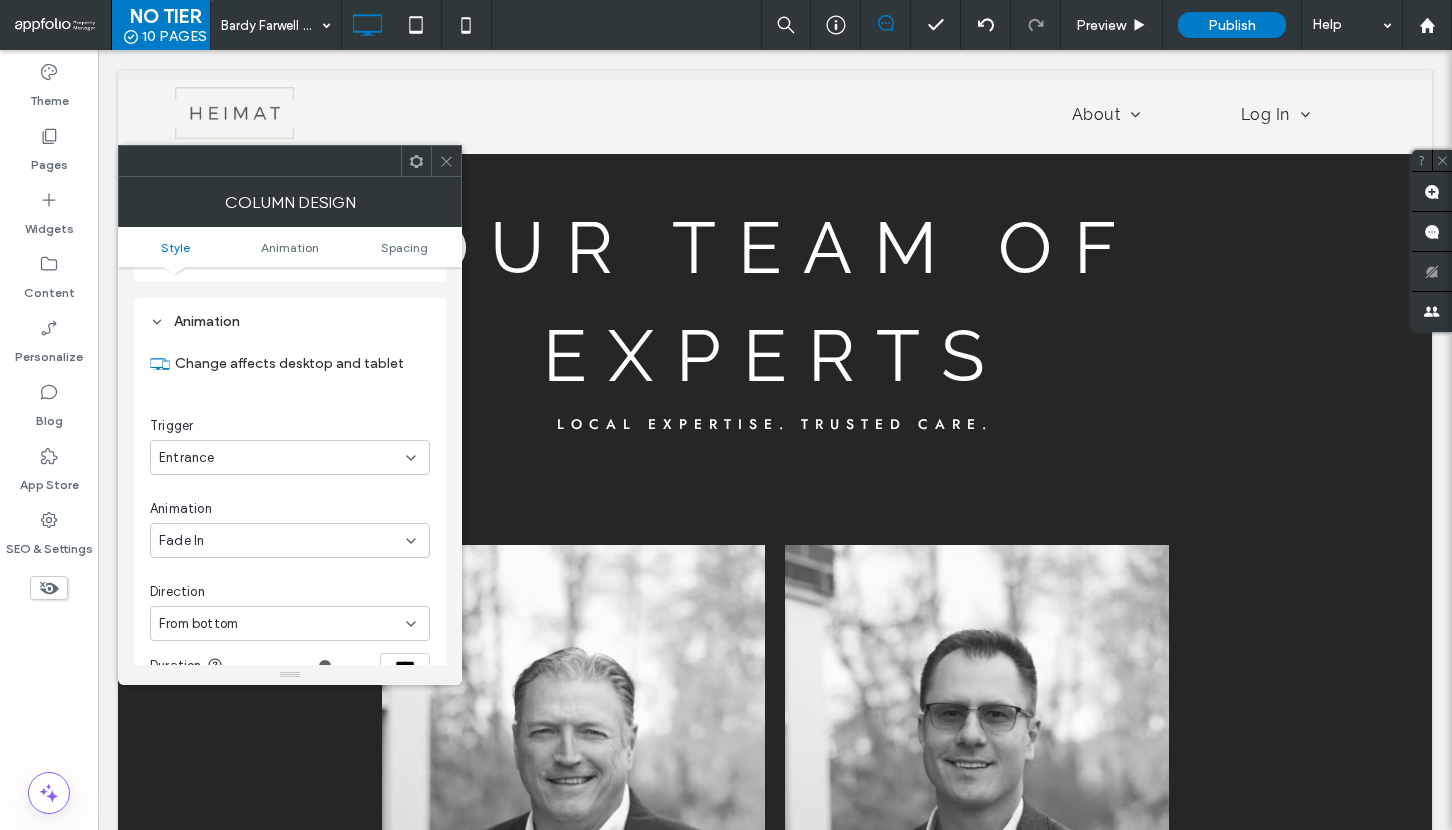 scroll, scrollTop: 406, scrollLeft: 0, axis: vertical 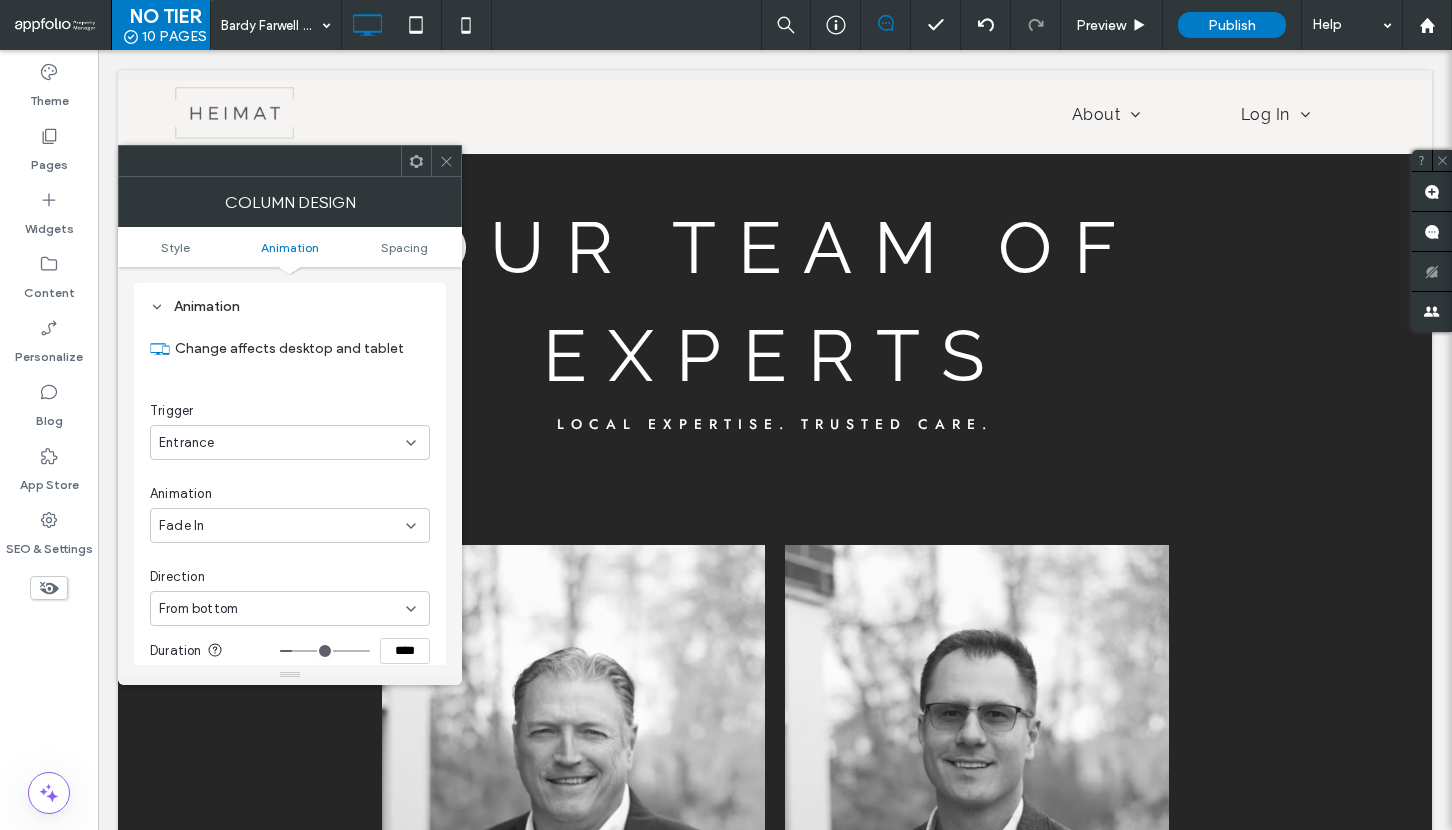 click on "From bottom" at bounding box center [282, 609] 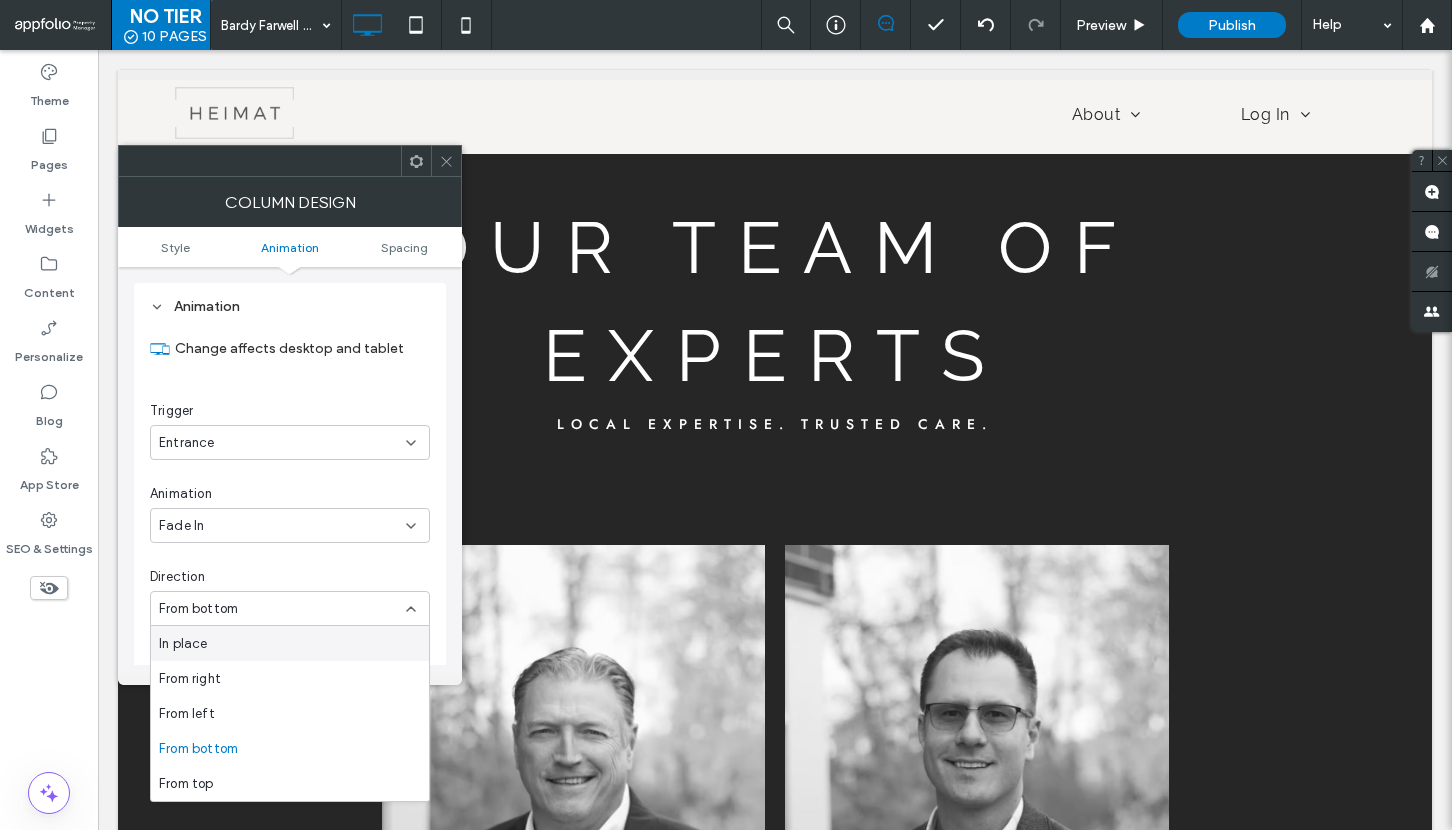 click on "In place" at bounding box center (290, 643) 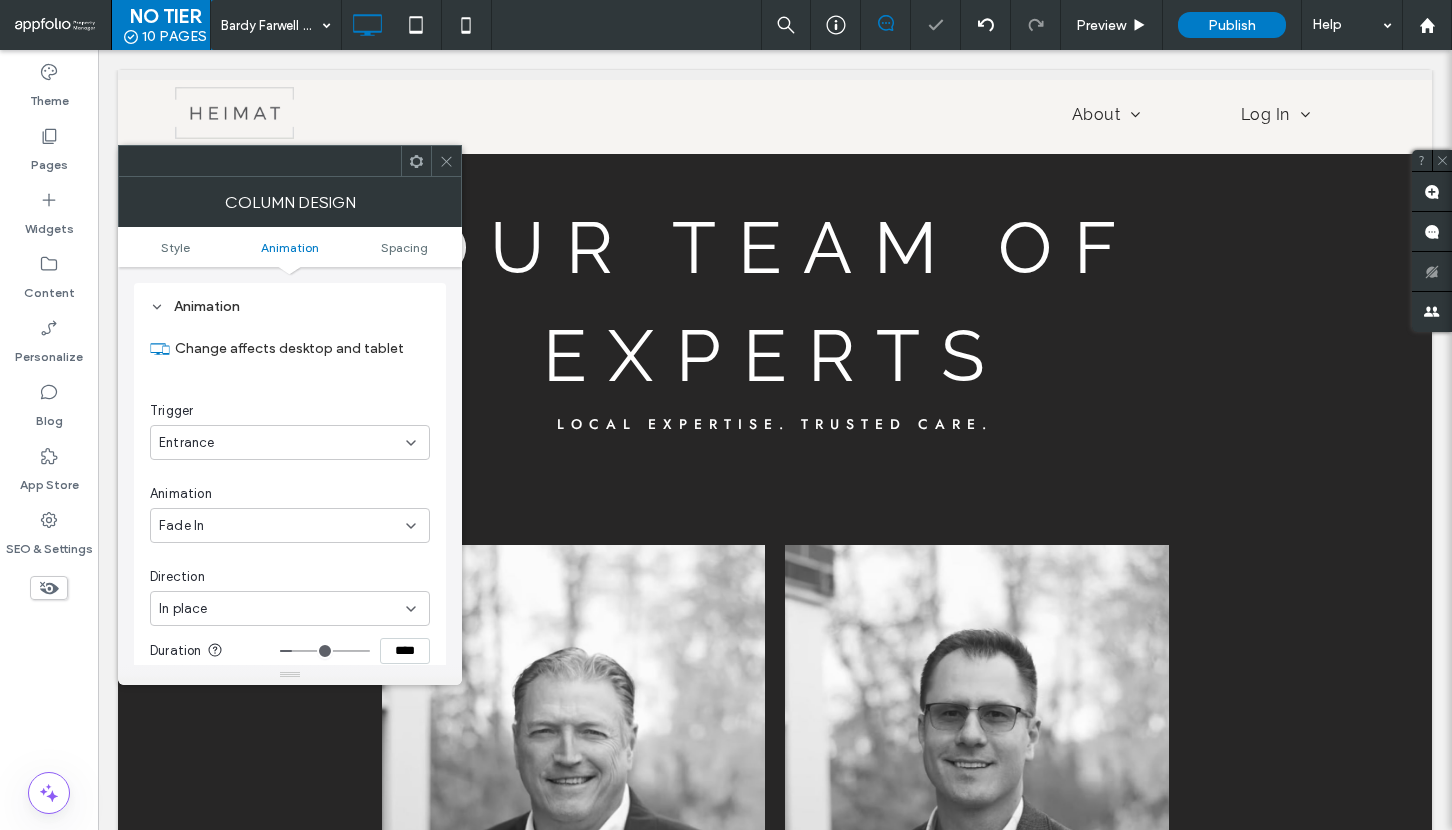 click 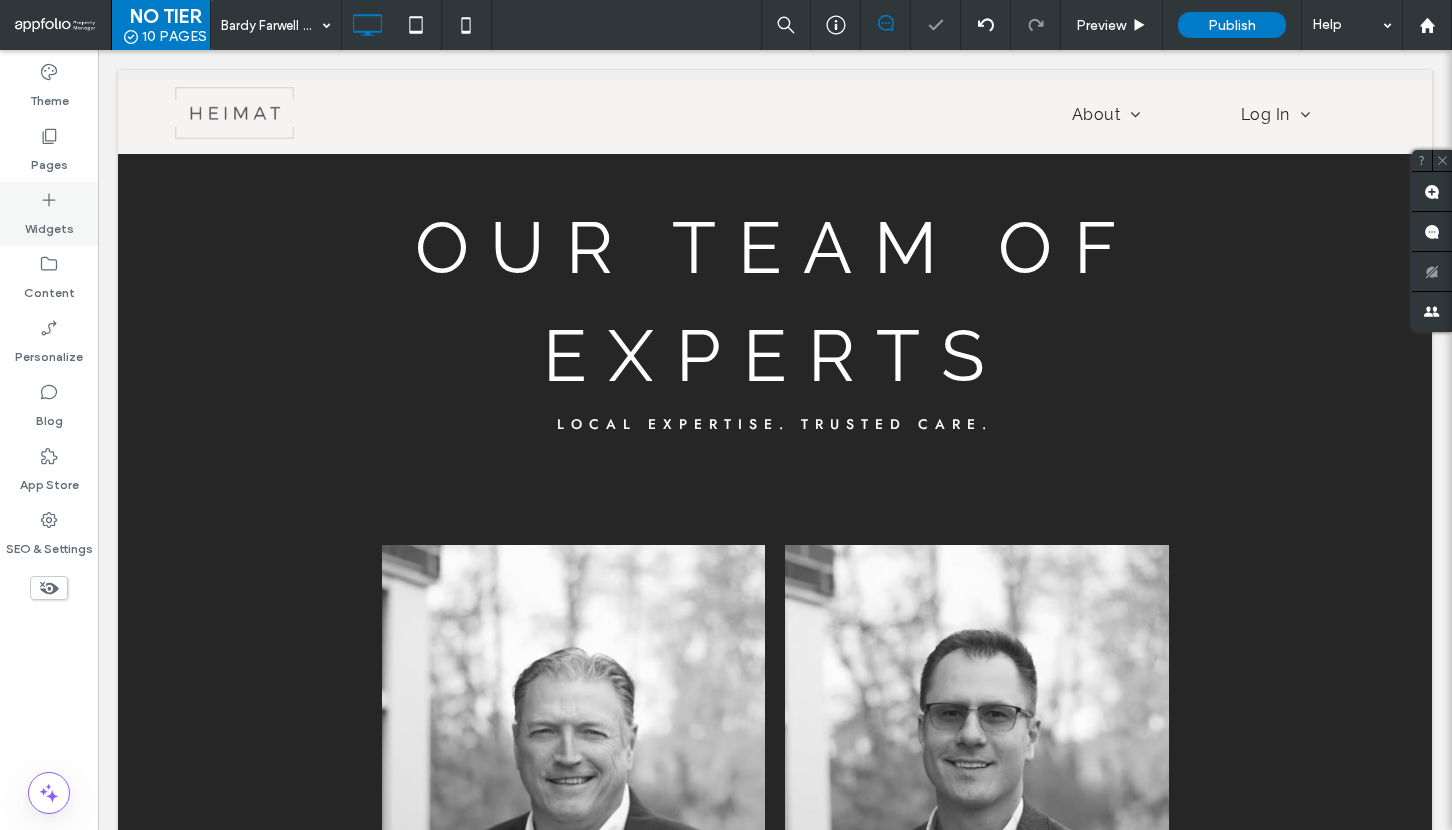 click on "Widgets" at bounding box center (49, 224) 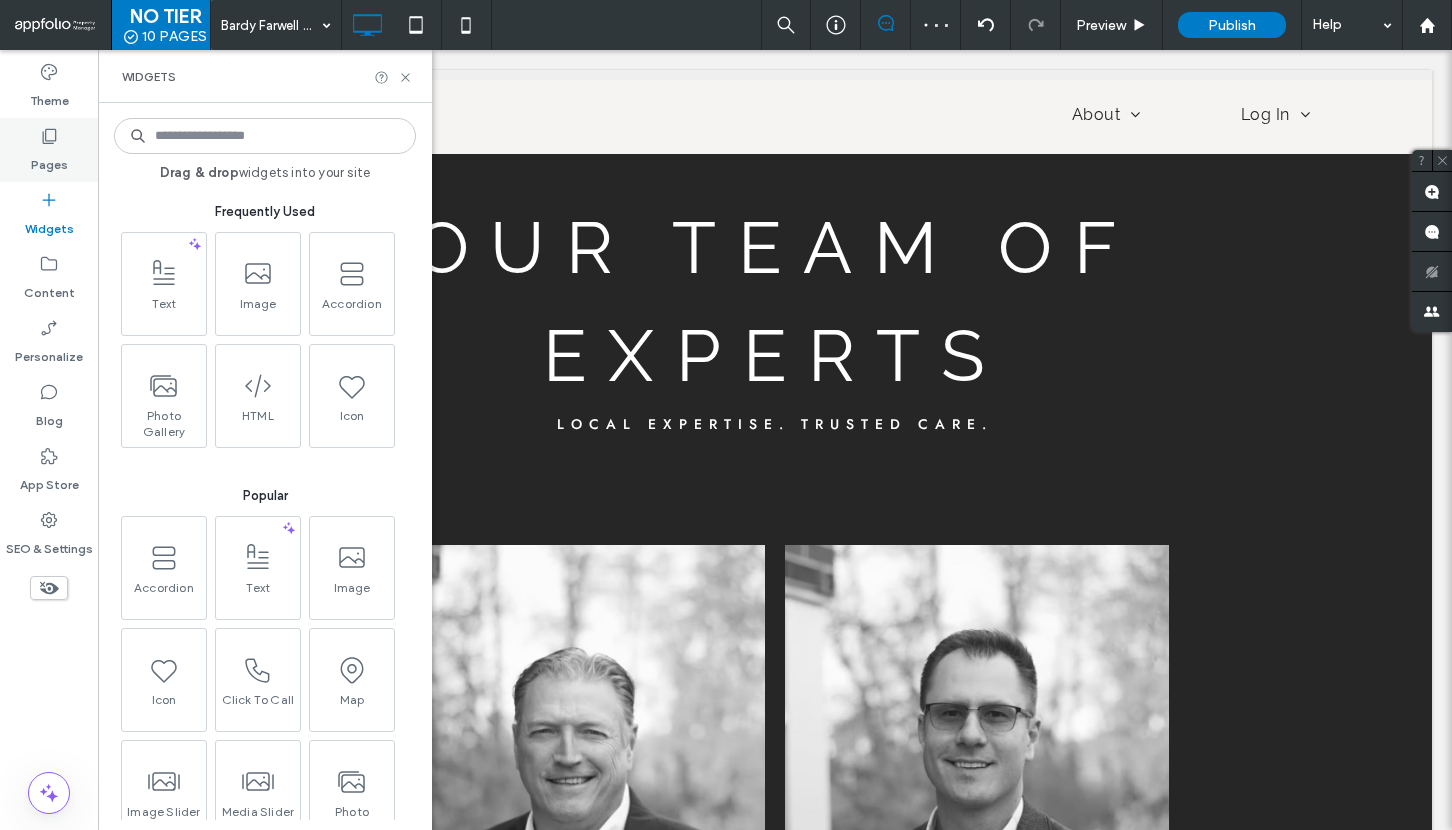 click on "Pages" at bounding box center (49, 160) 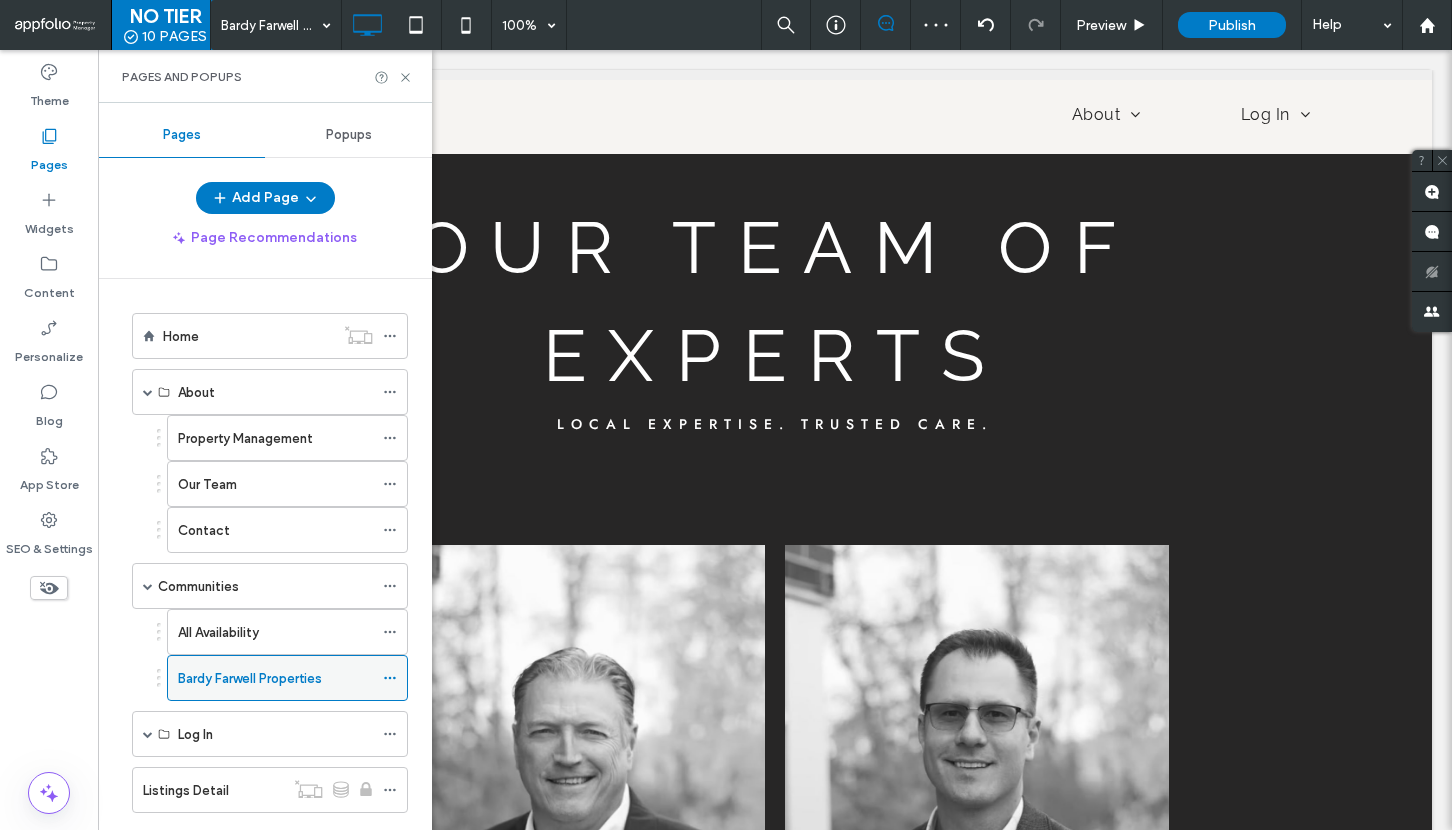 click 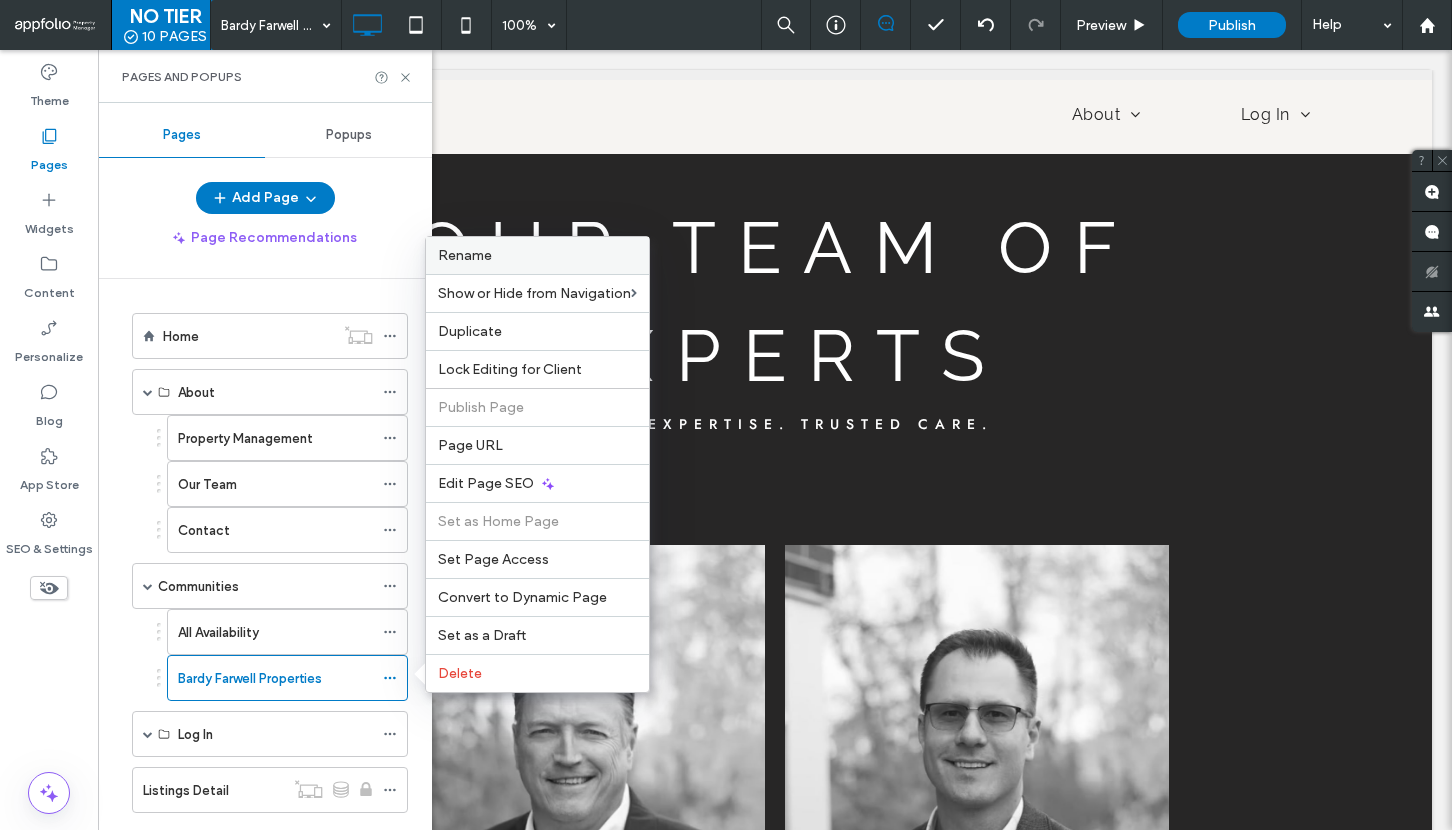 click on "Rename" at bounding box center (465, 255) 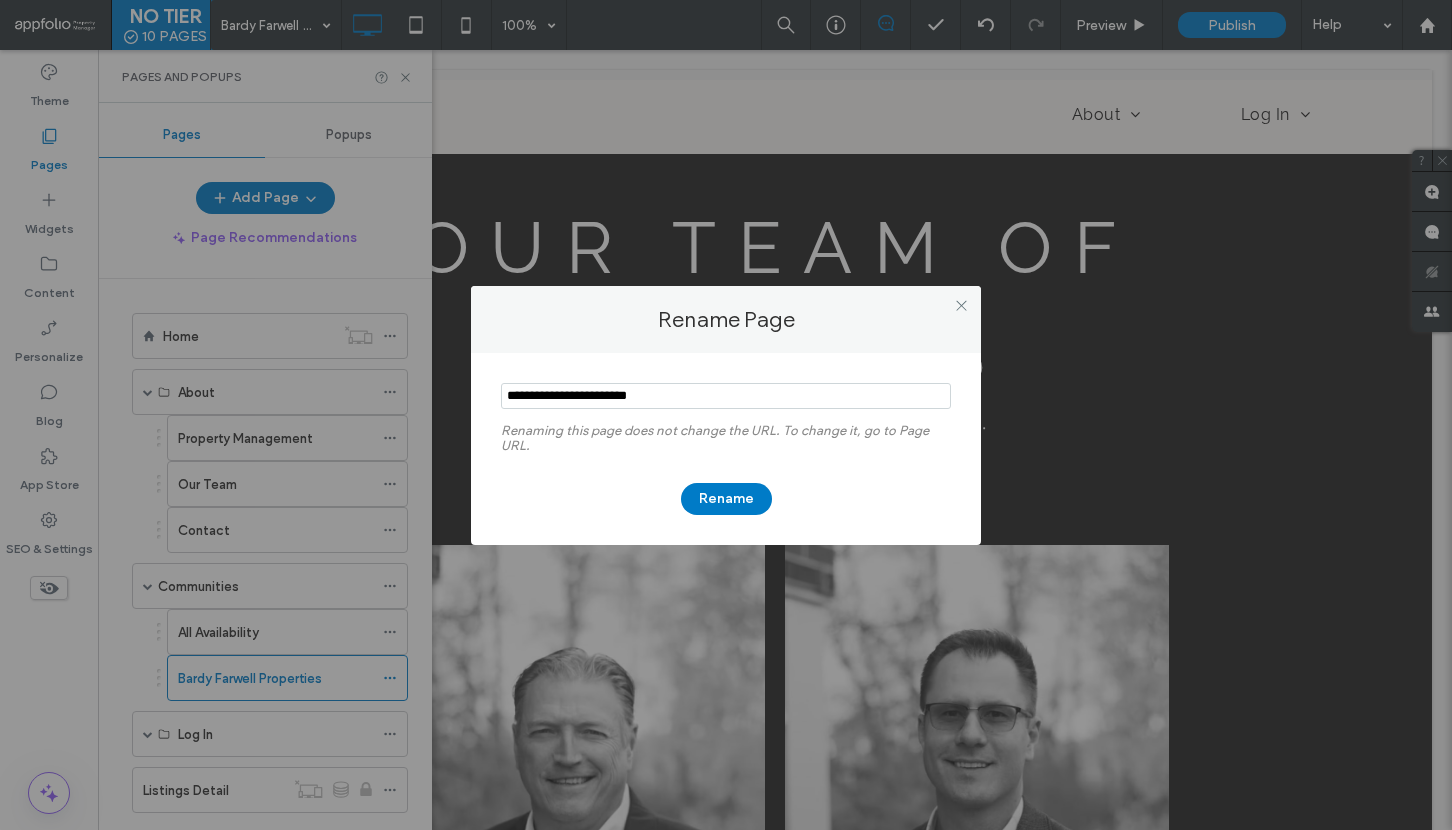 click at bounding box center [726, 396] 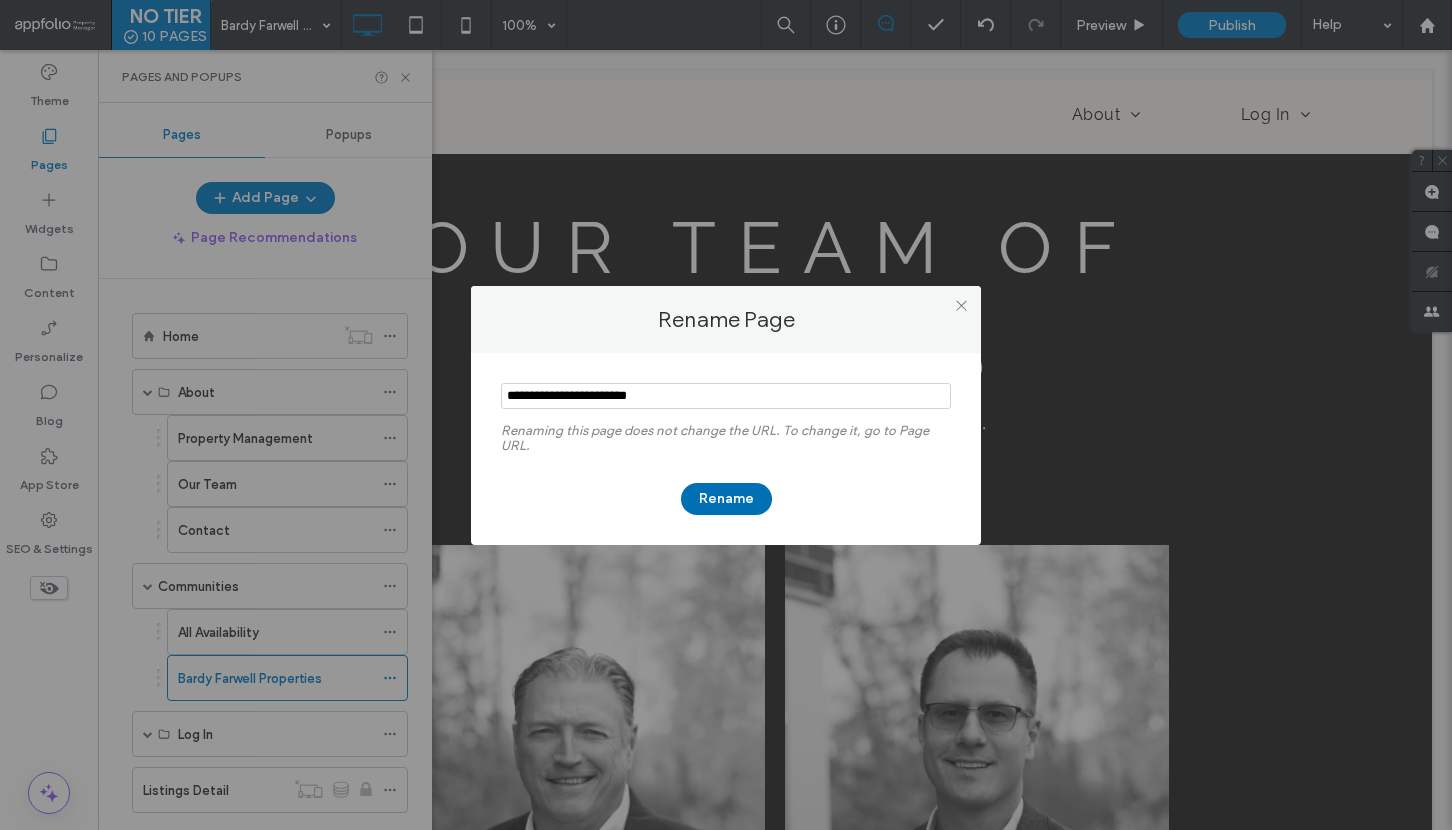 type on "**********" 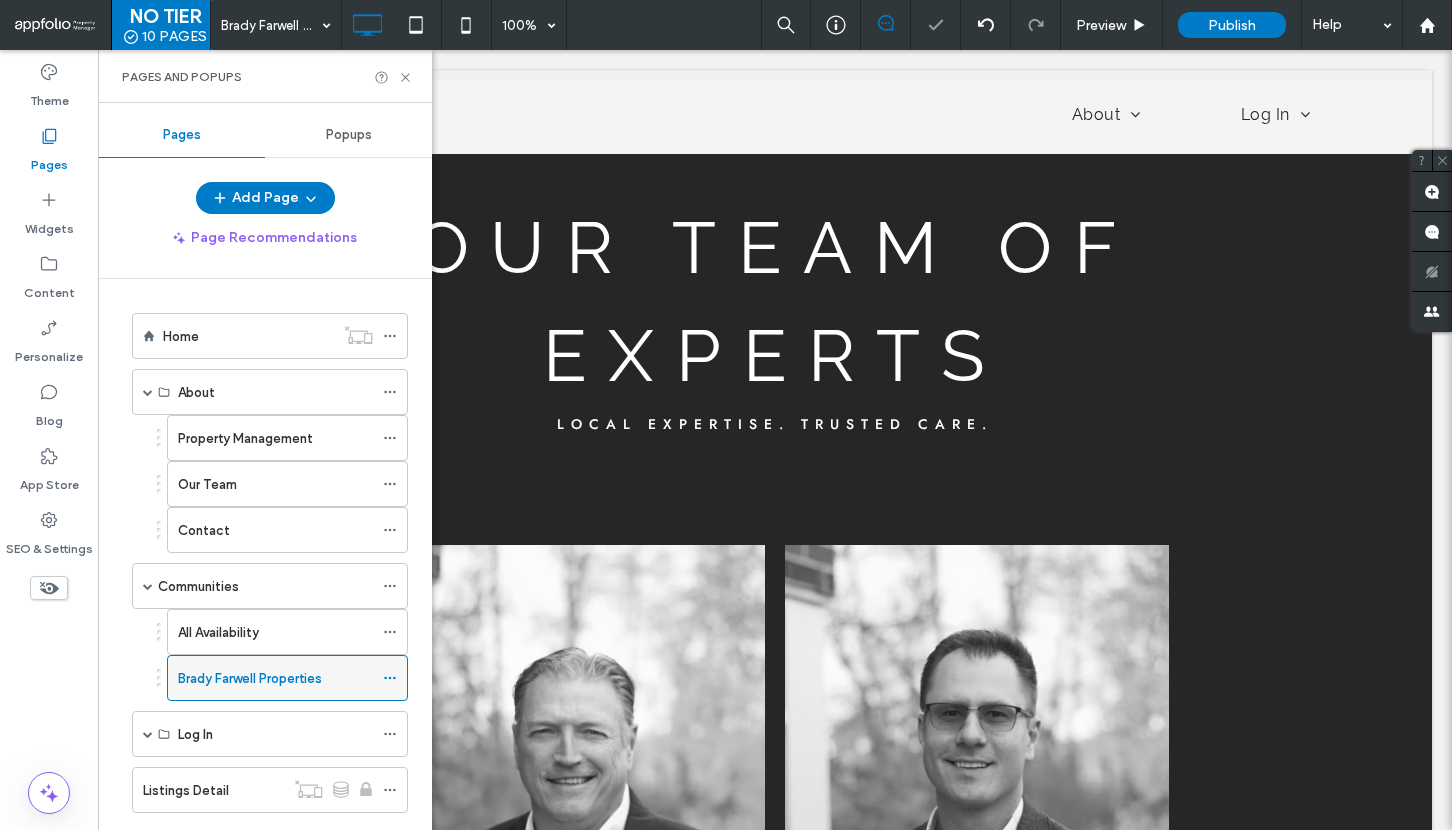 click 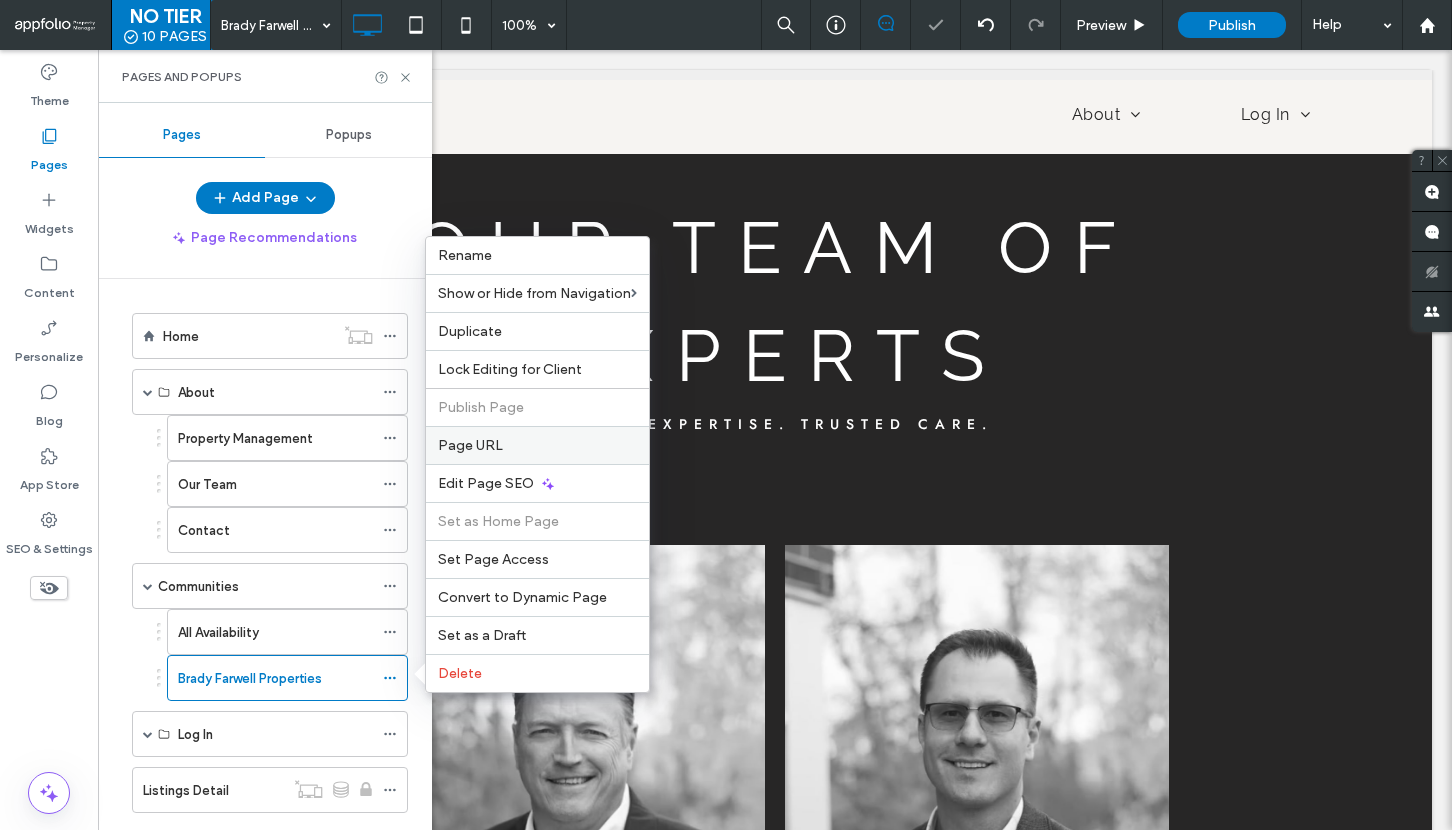 click on "Page URL" at bounding box center [537, 445] 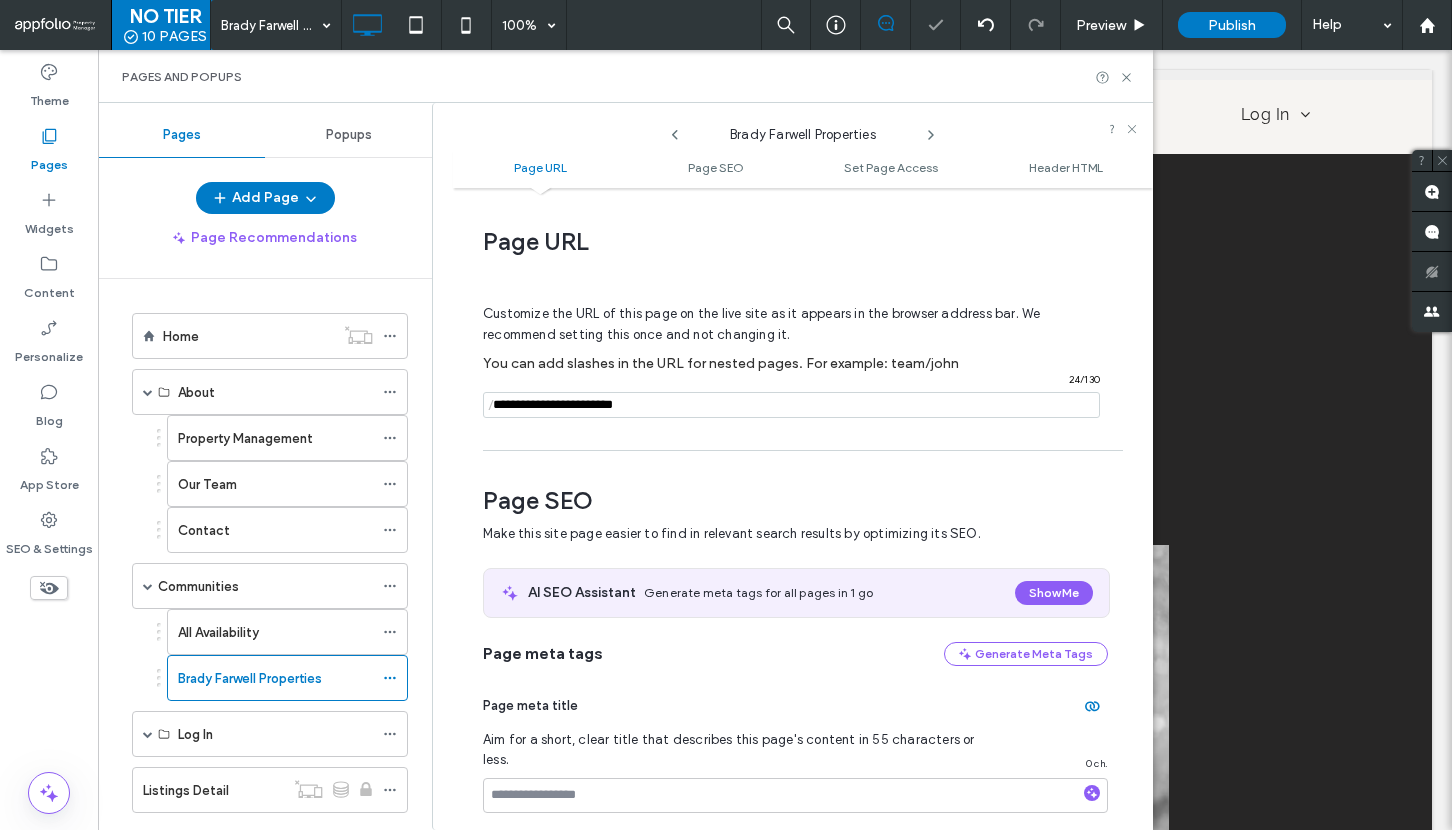 scroll, scrollTop: 10, scrollLeft: 0, axis: vertical 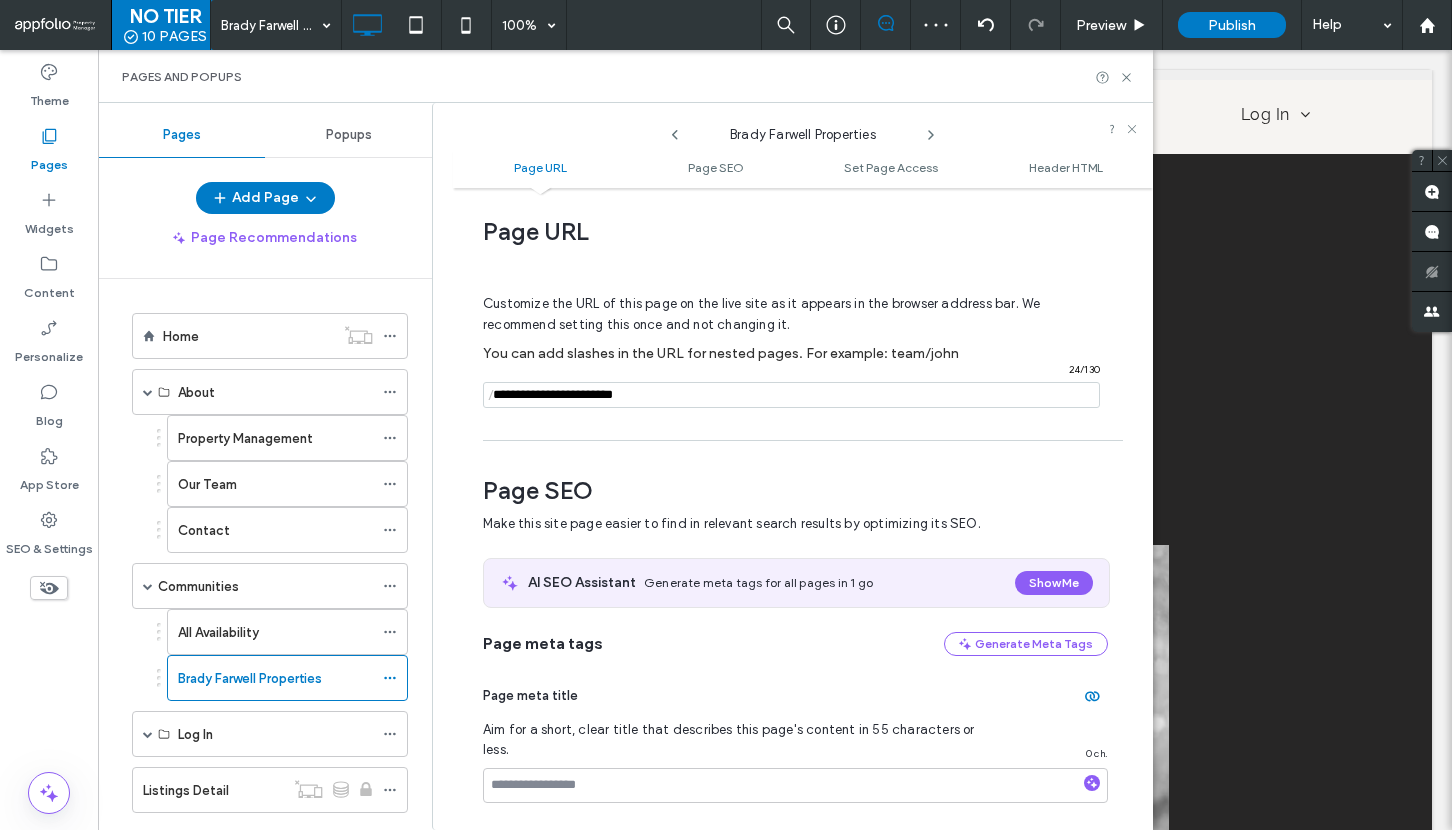 click at bounding box center [791, 395] 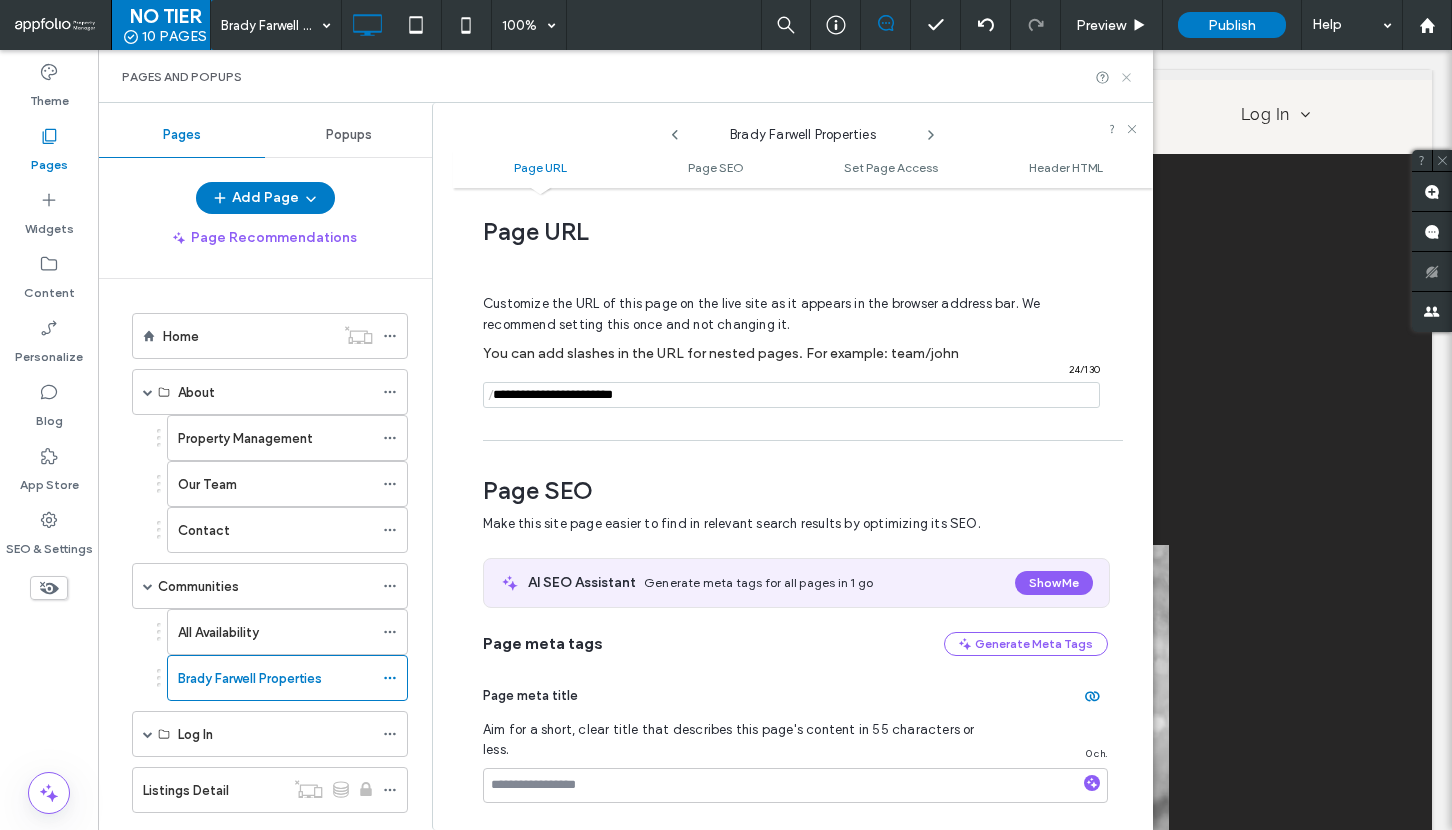 type on "**********" 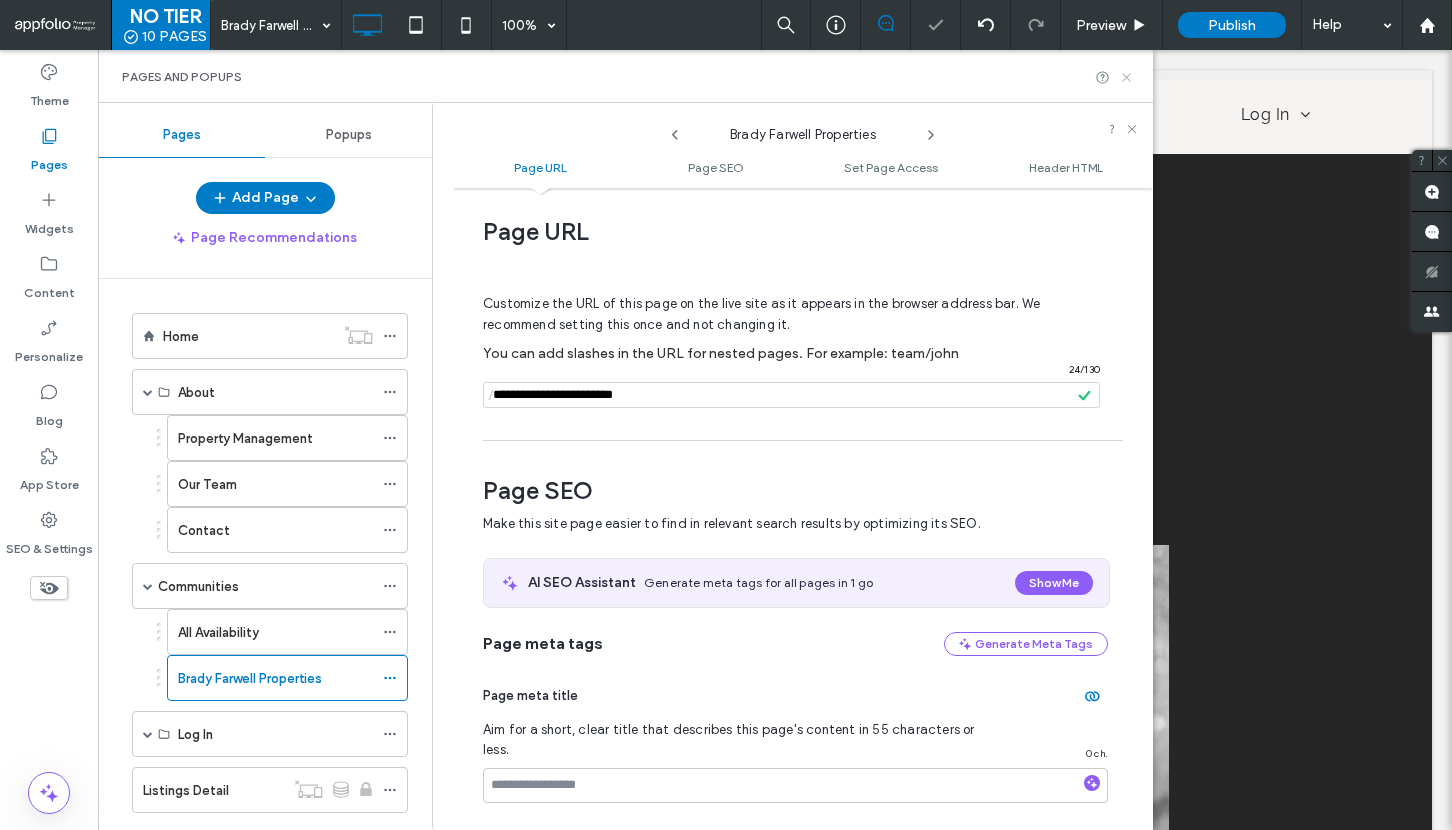 click 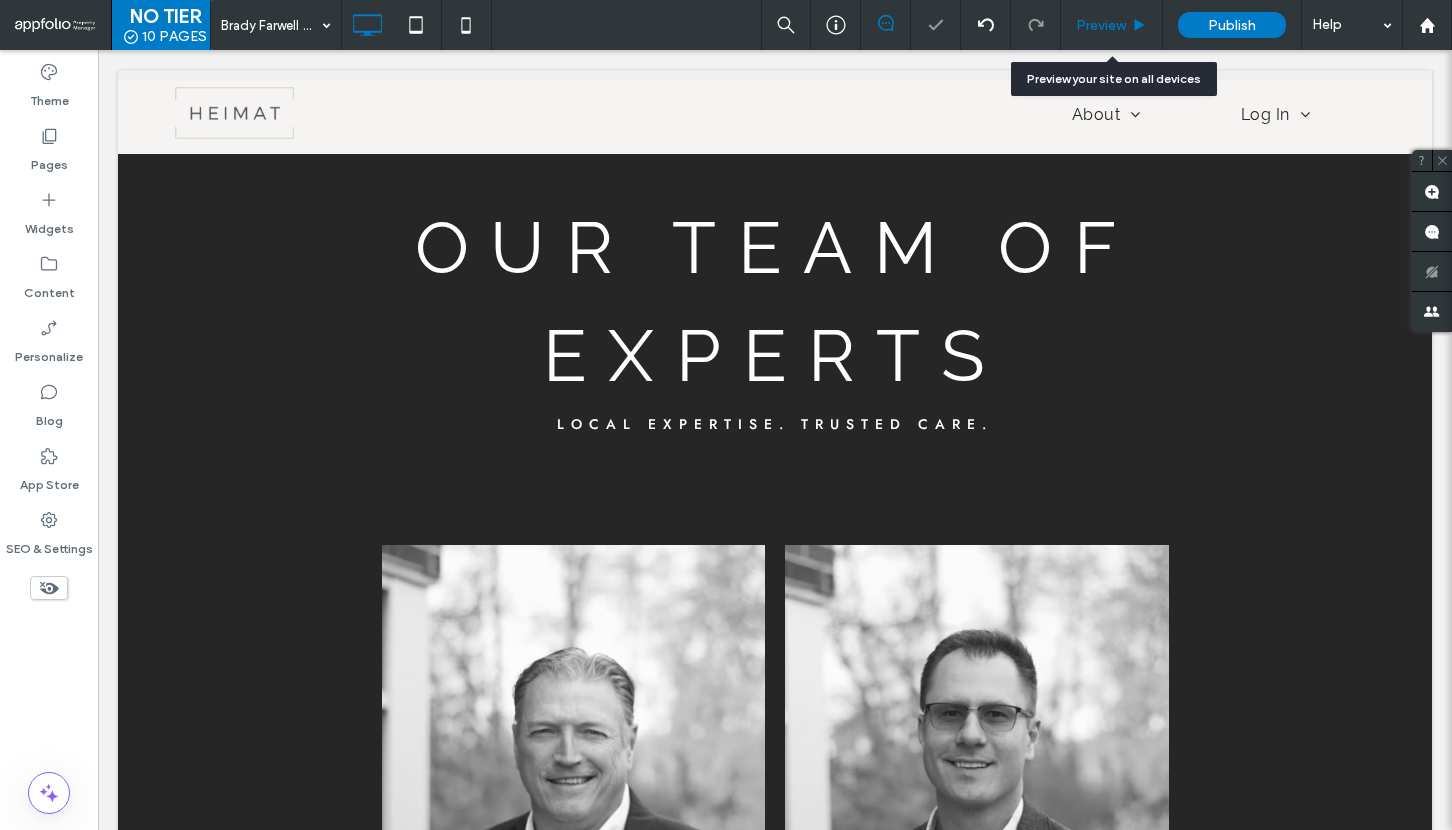 click on "Preview" at bounding box center [1101, 25] 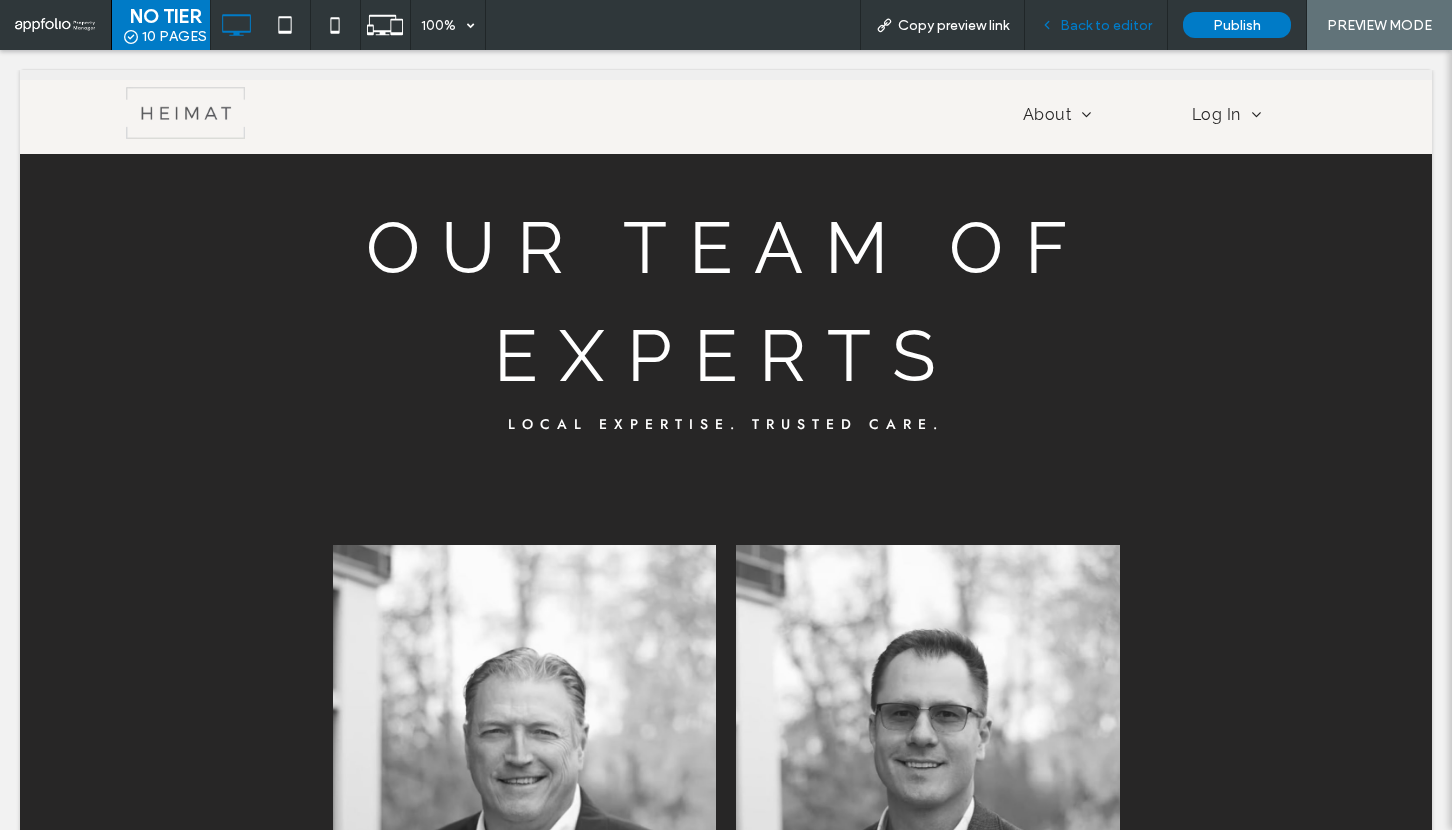 click on "Back to editor" at bounding box center [1106, 25] 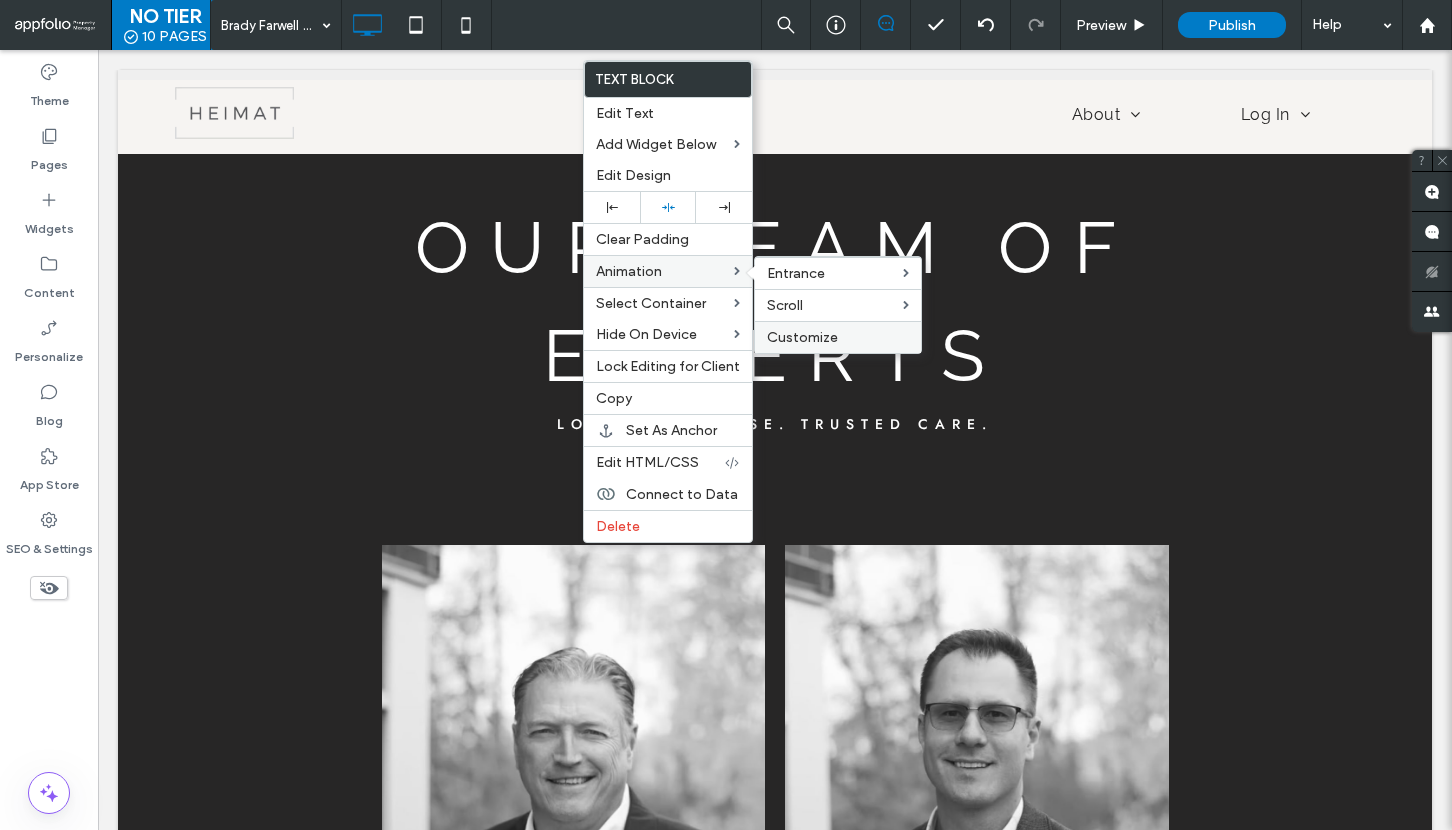 click on "Customize" at bounding box center [802, 337] 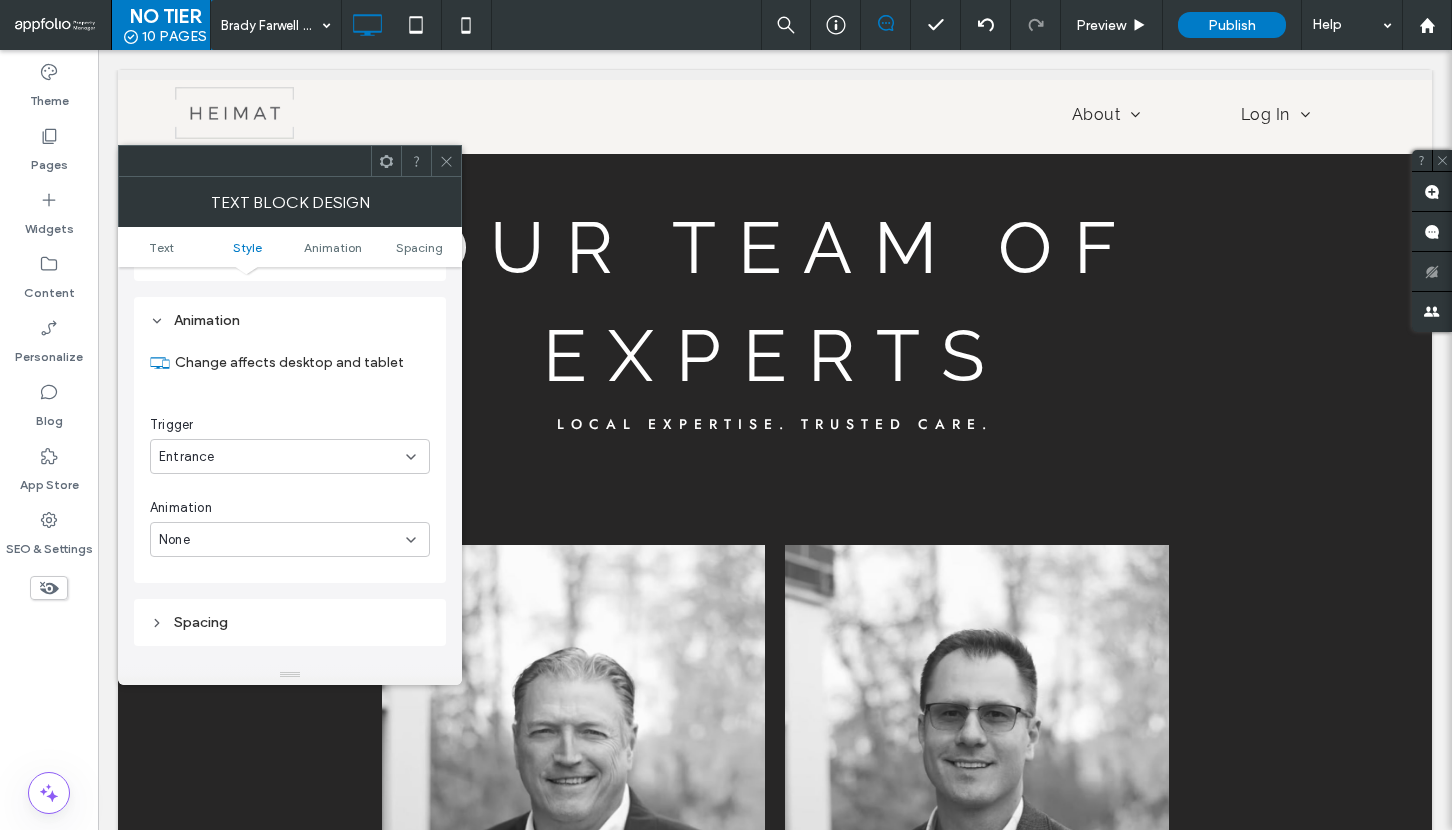 scroll, scrollTop: 510, scrollLeft: 0, axis: vertical 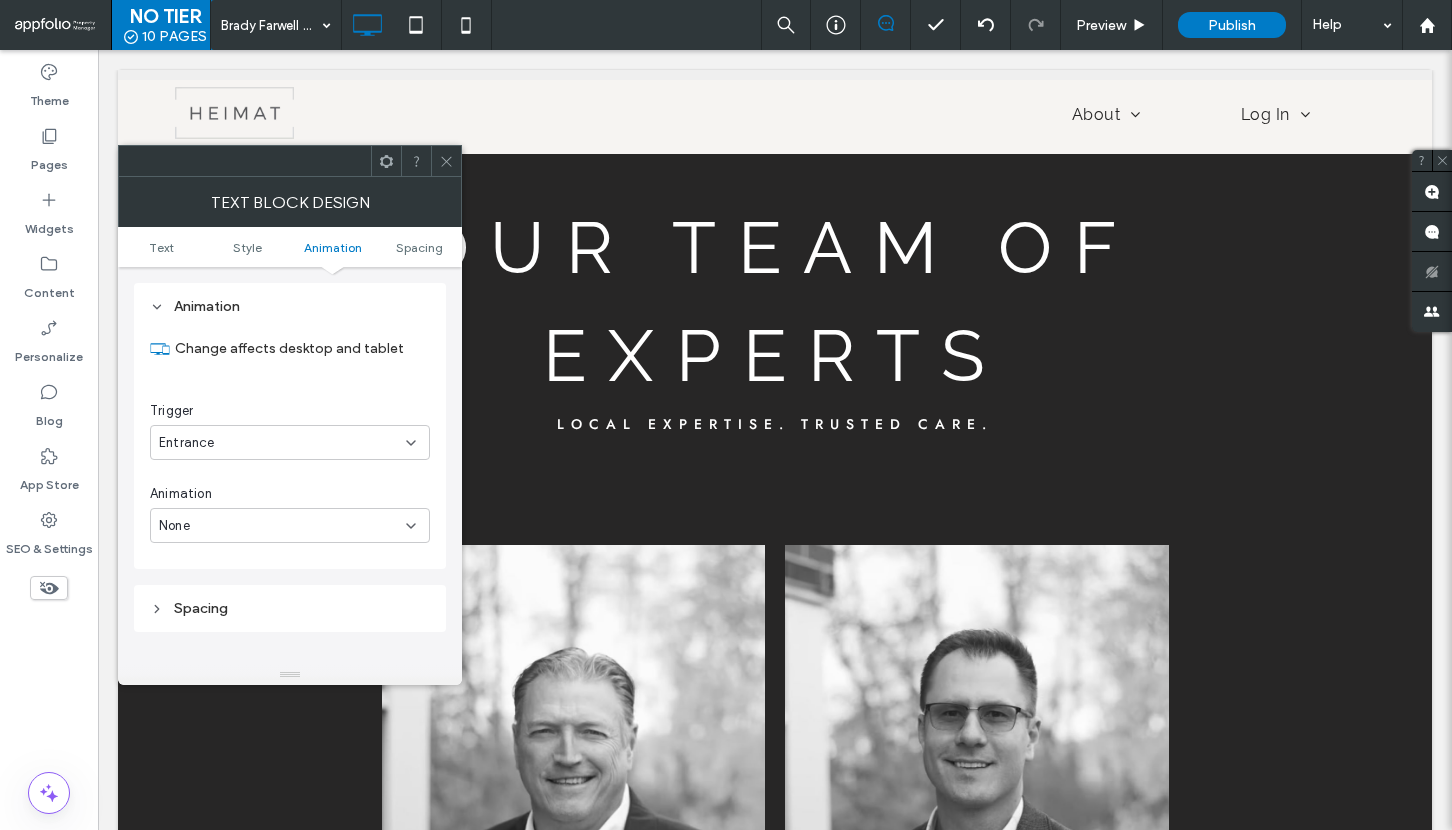 click on "None" at bounding box center (282, 526) 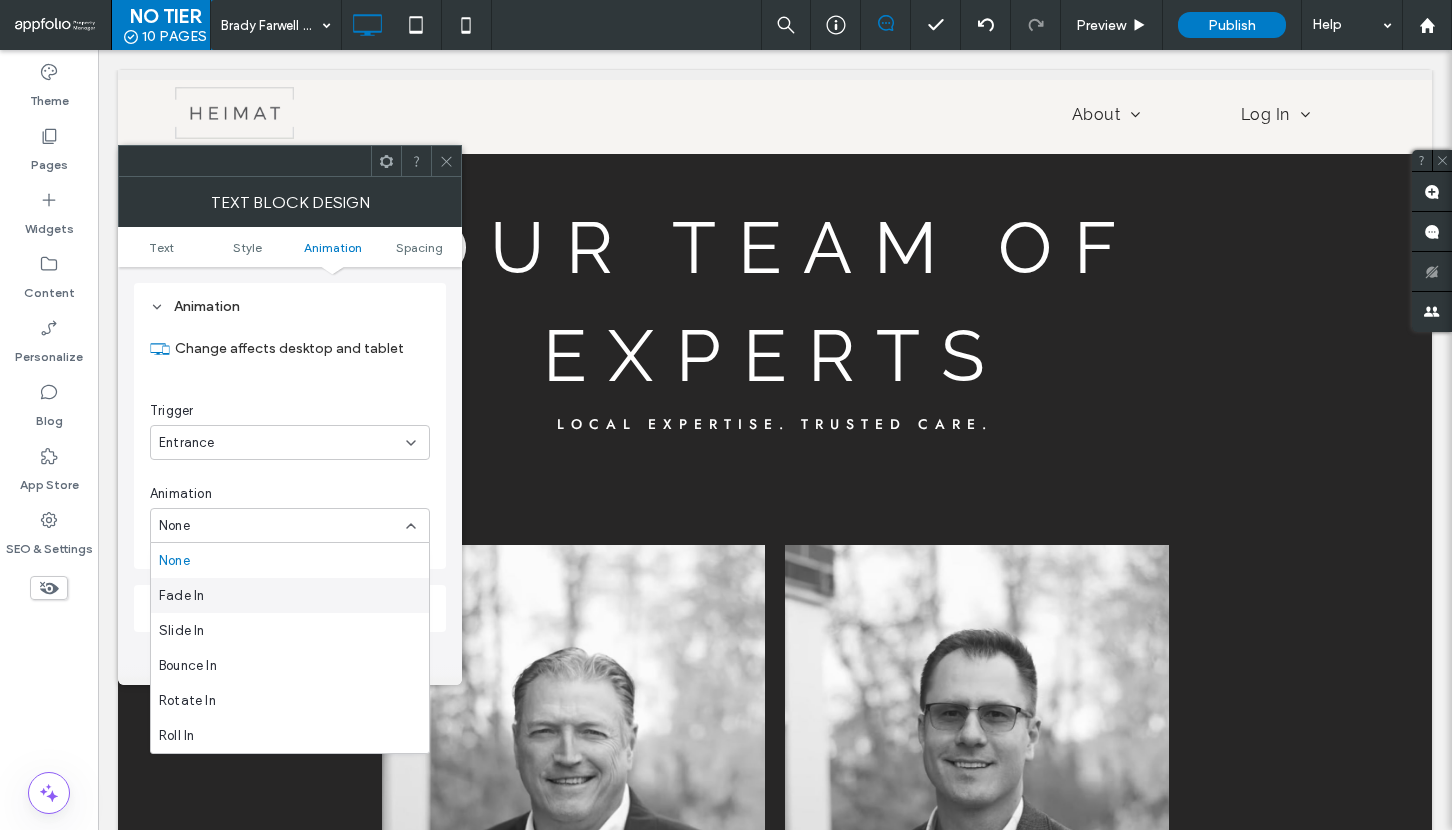 click on "Fade In" at bounding box center [290, 595] 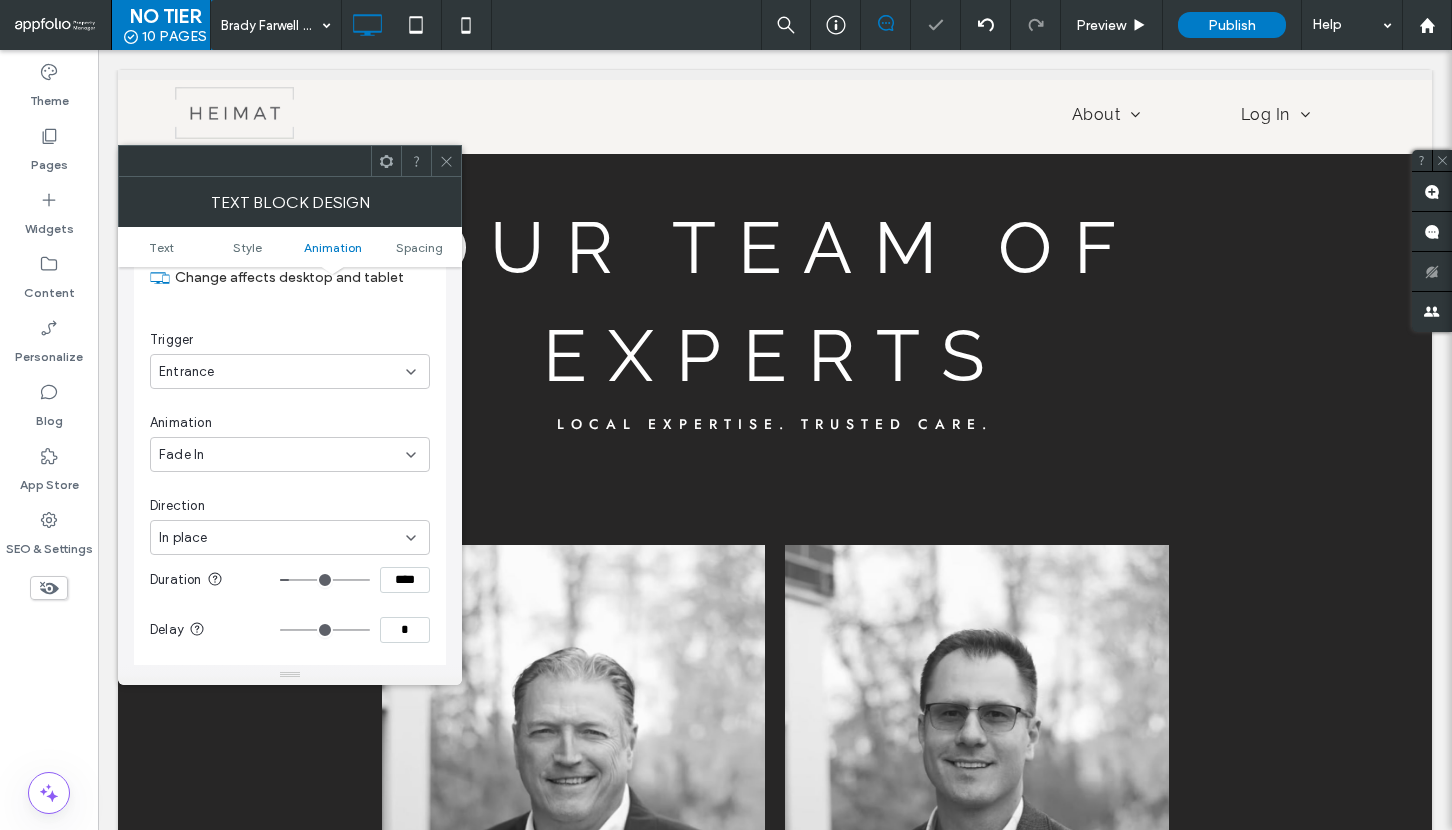 scroll, scrollTop: 620, scrollLeft: 0, axis: vertical 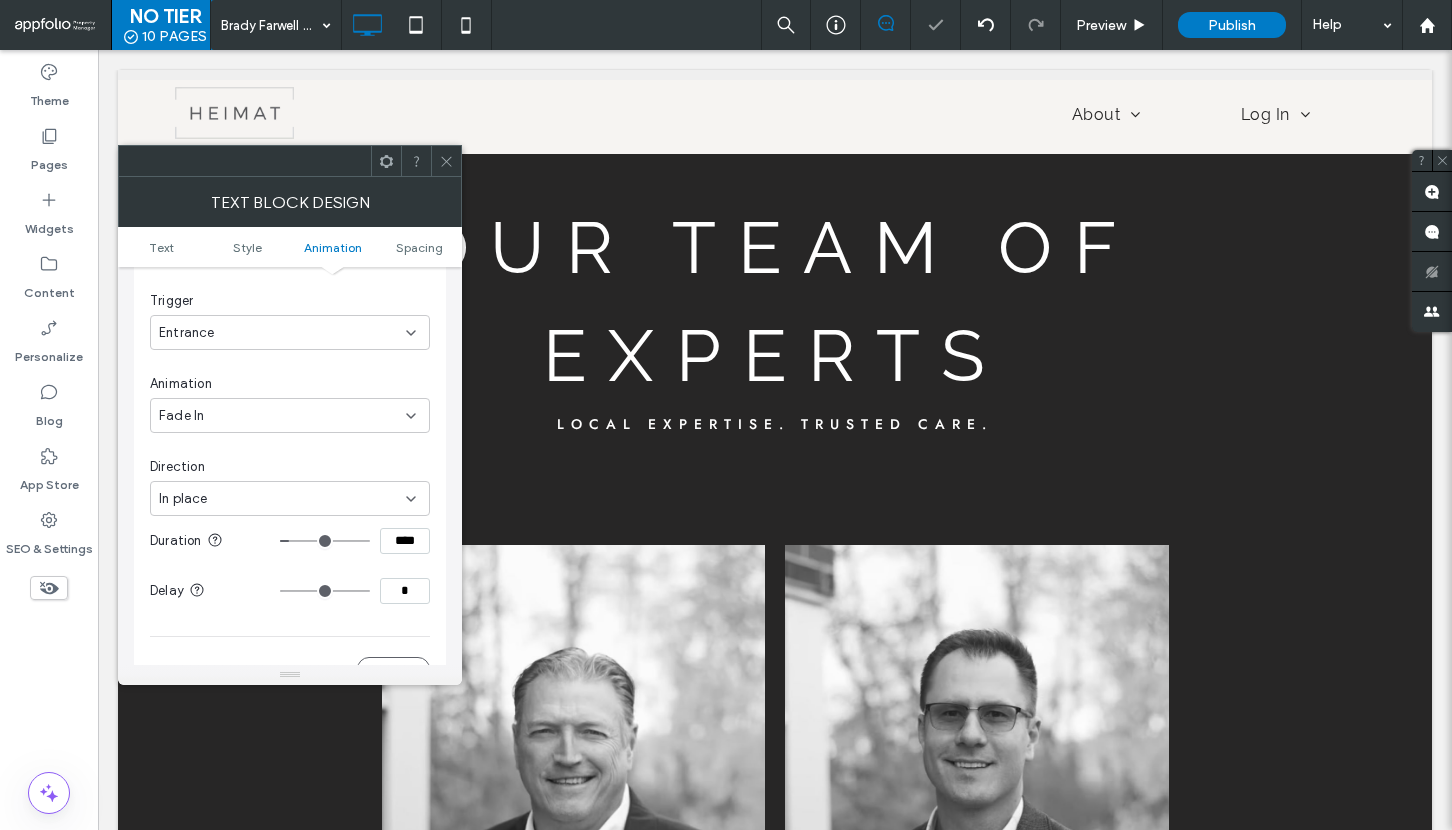 type on "***" 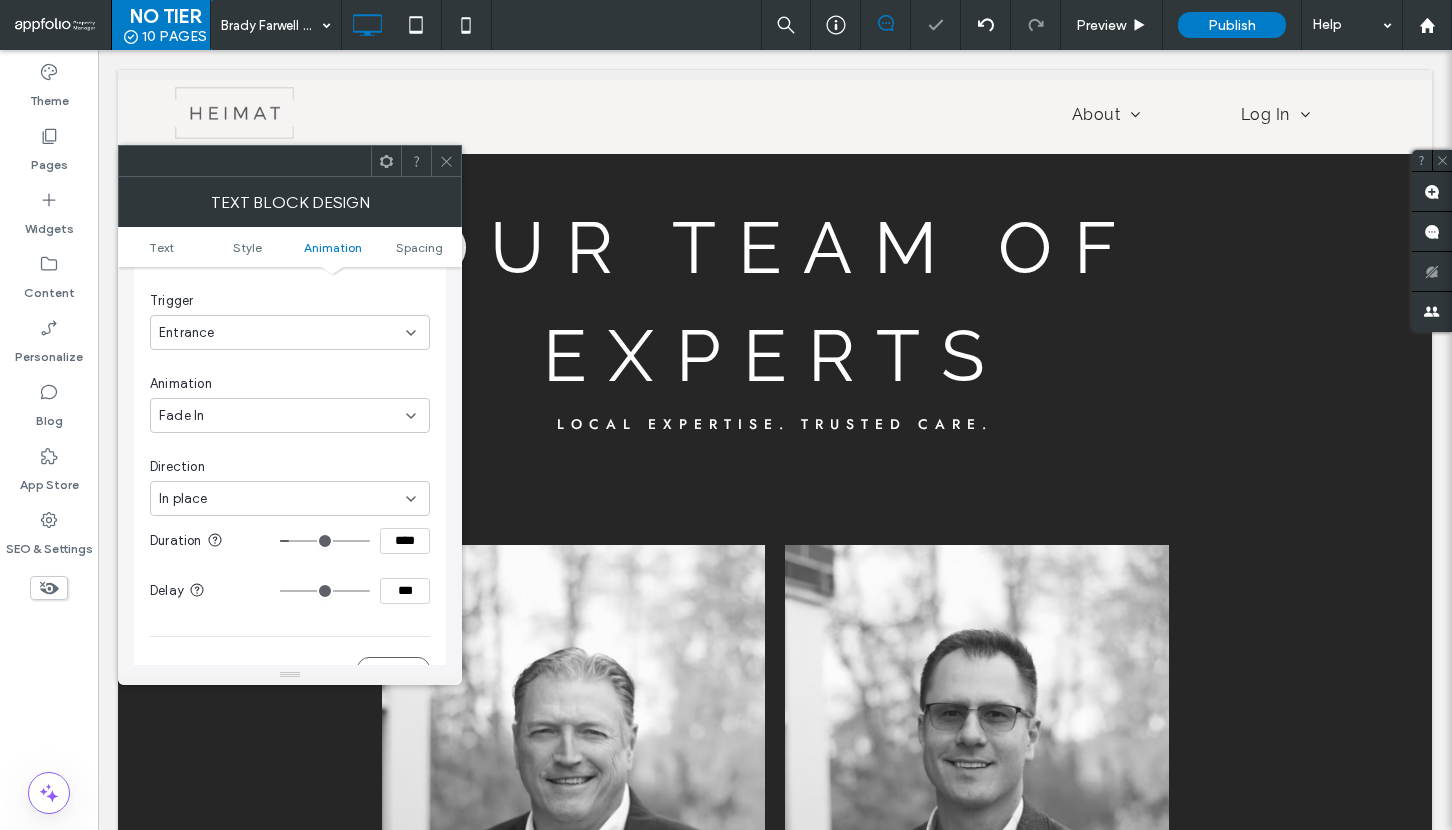 type on "***" 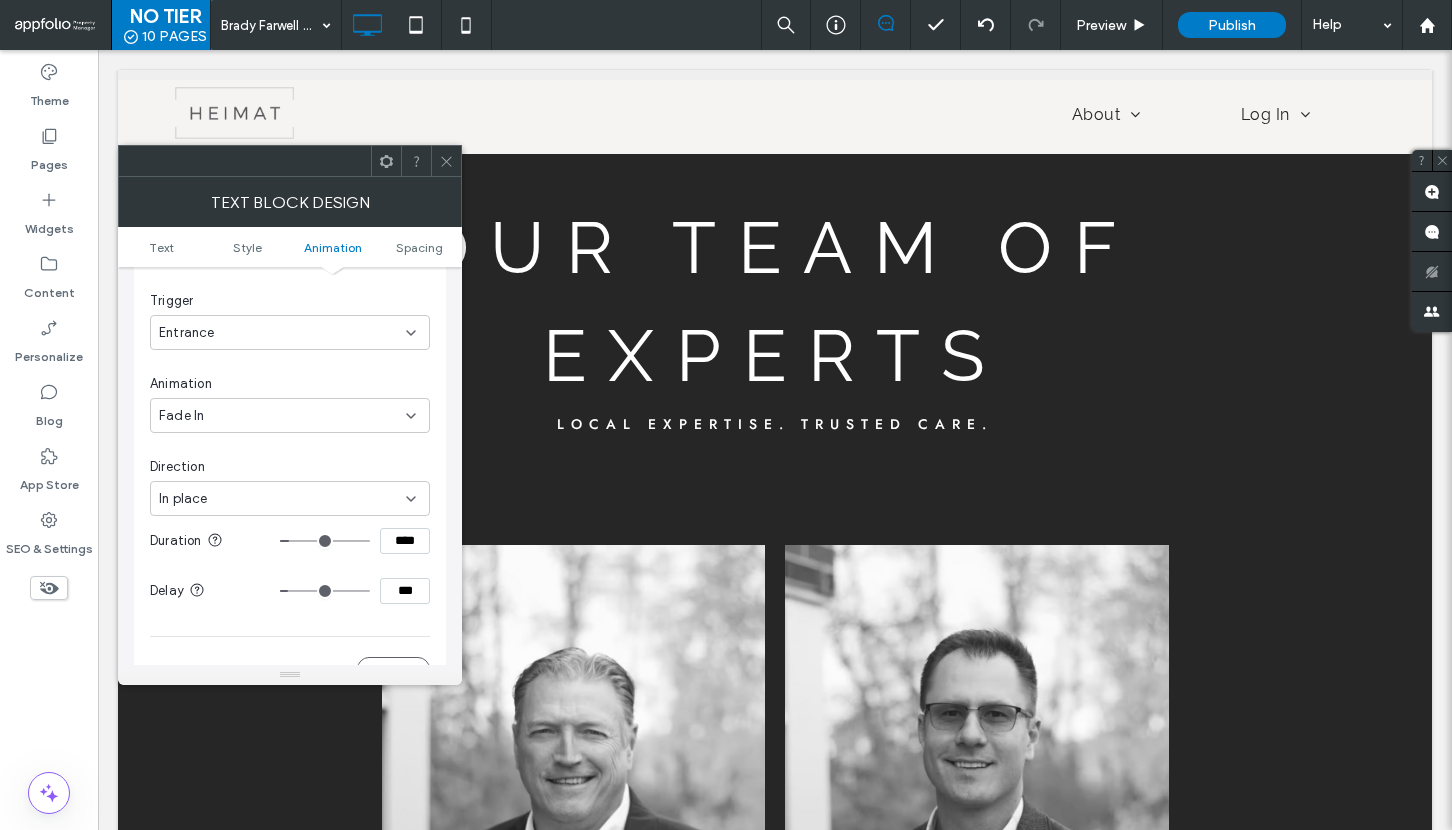 click at bounding box center (446, 161) 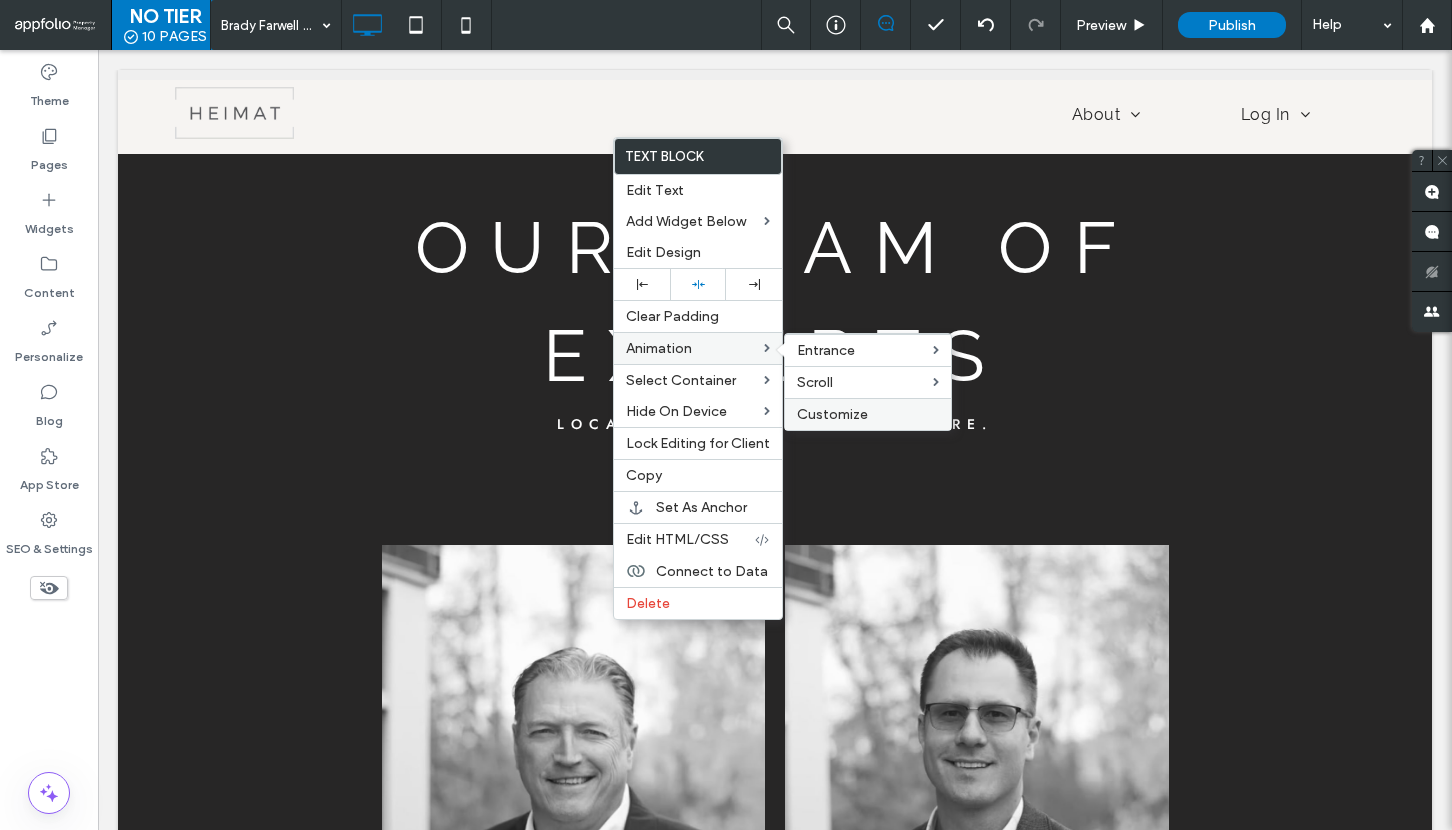 click on "Customize" at bounding box center (832, 414) 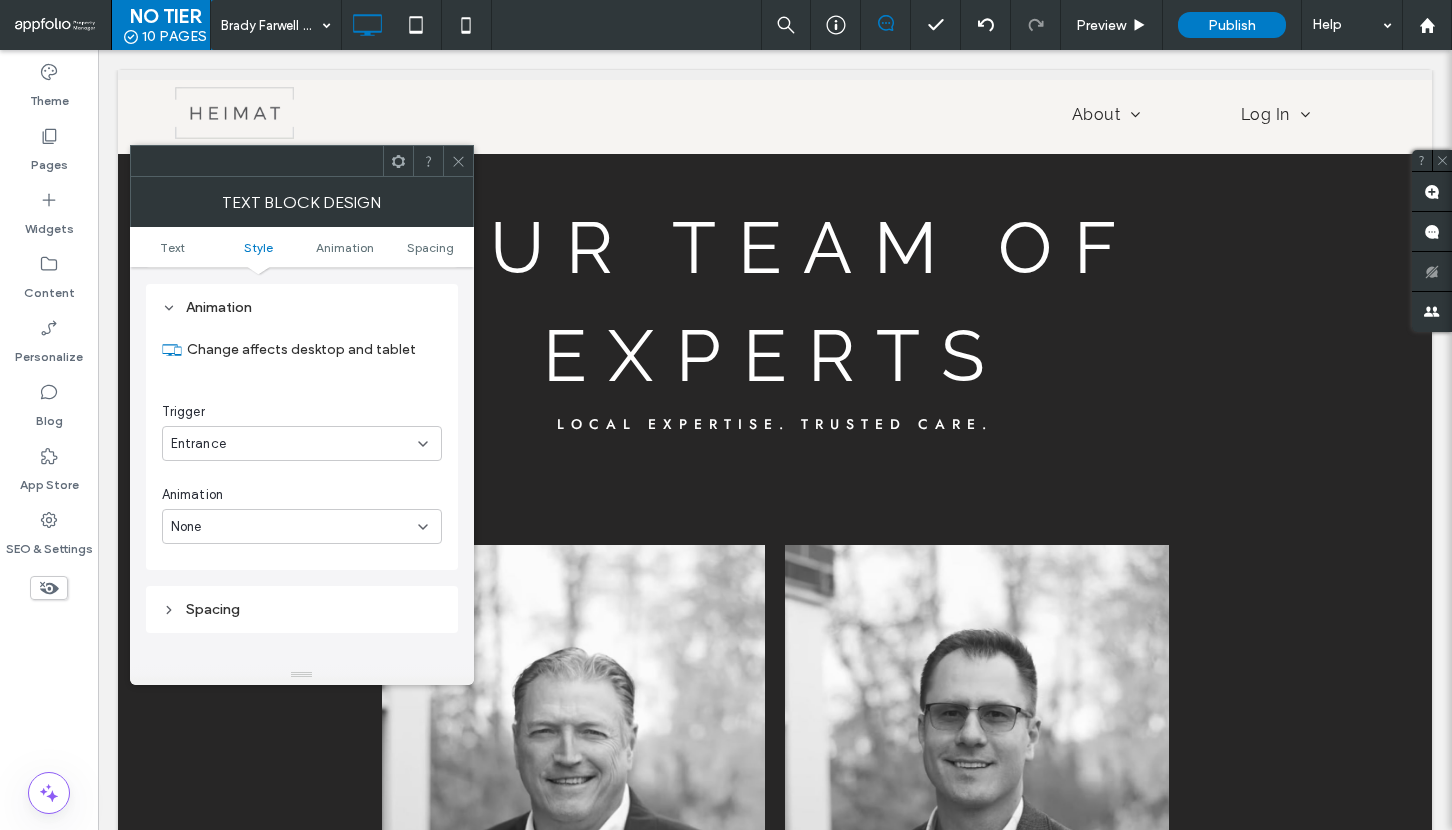 scroll, scrollTop: 510, scrollLeft: 0, axis: vertical 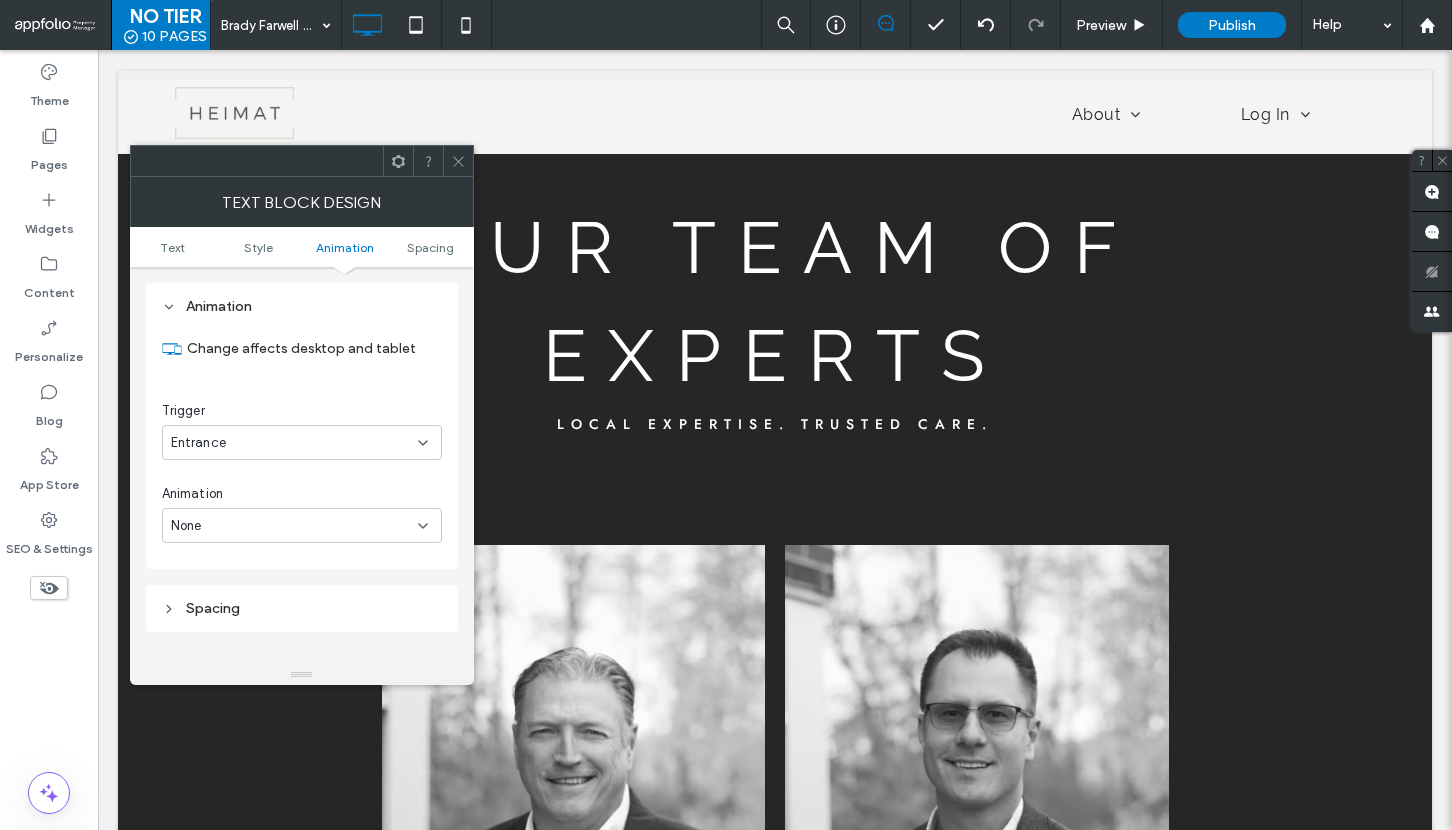 click on "None" at bounding box center (294, 526) 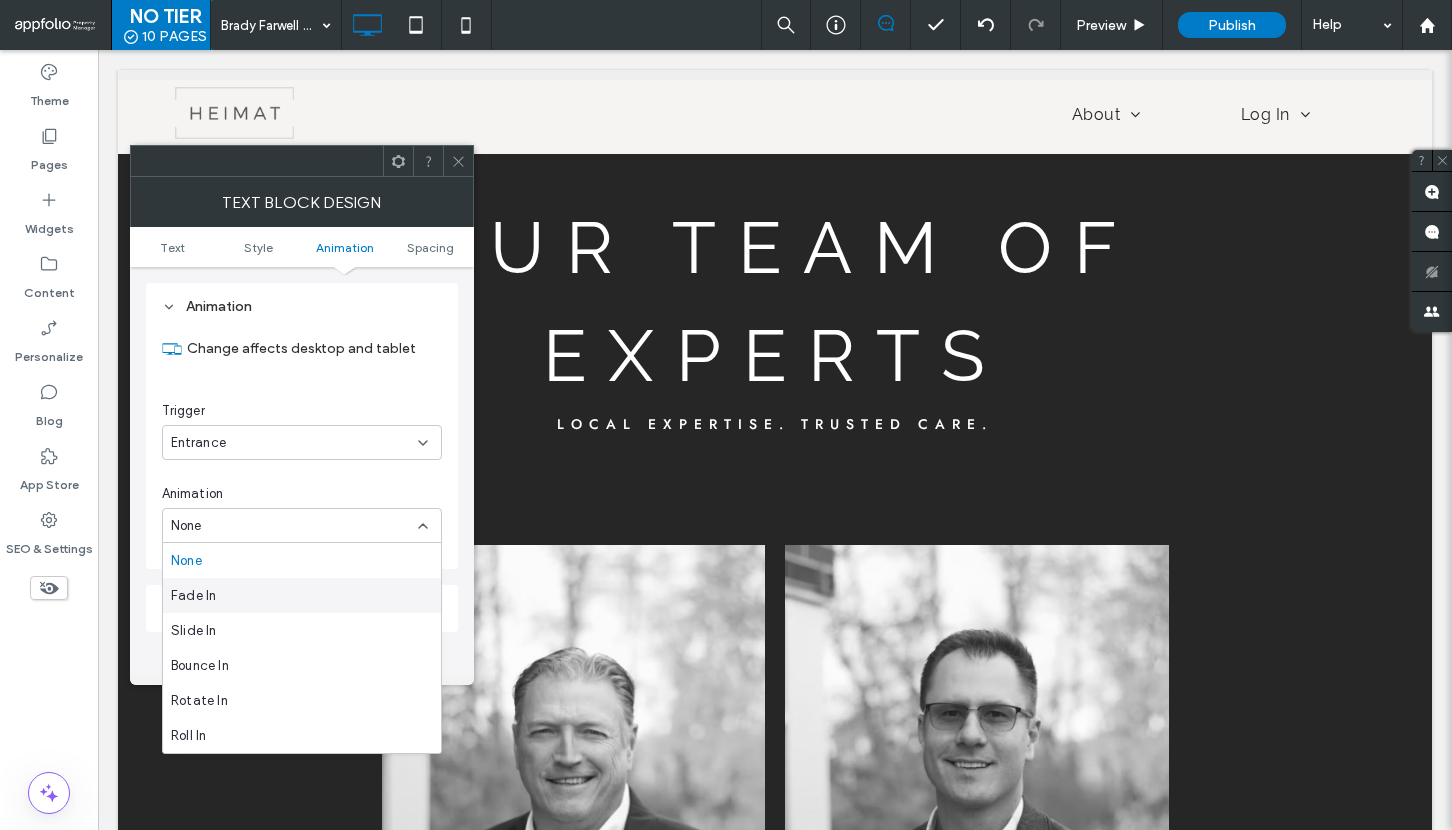 click on "Fade In" at bounding box center [302, 595] 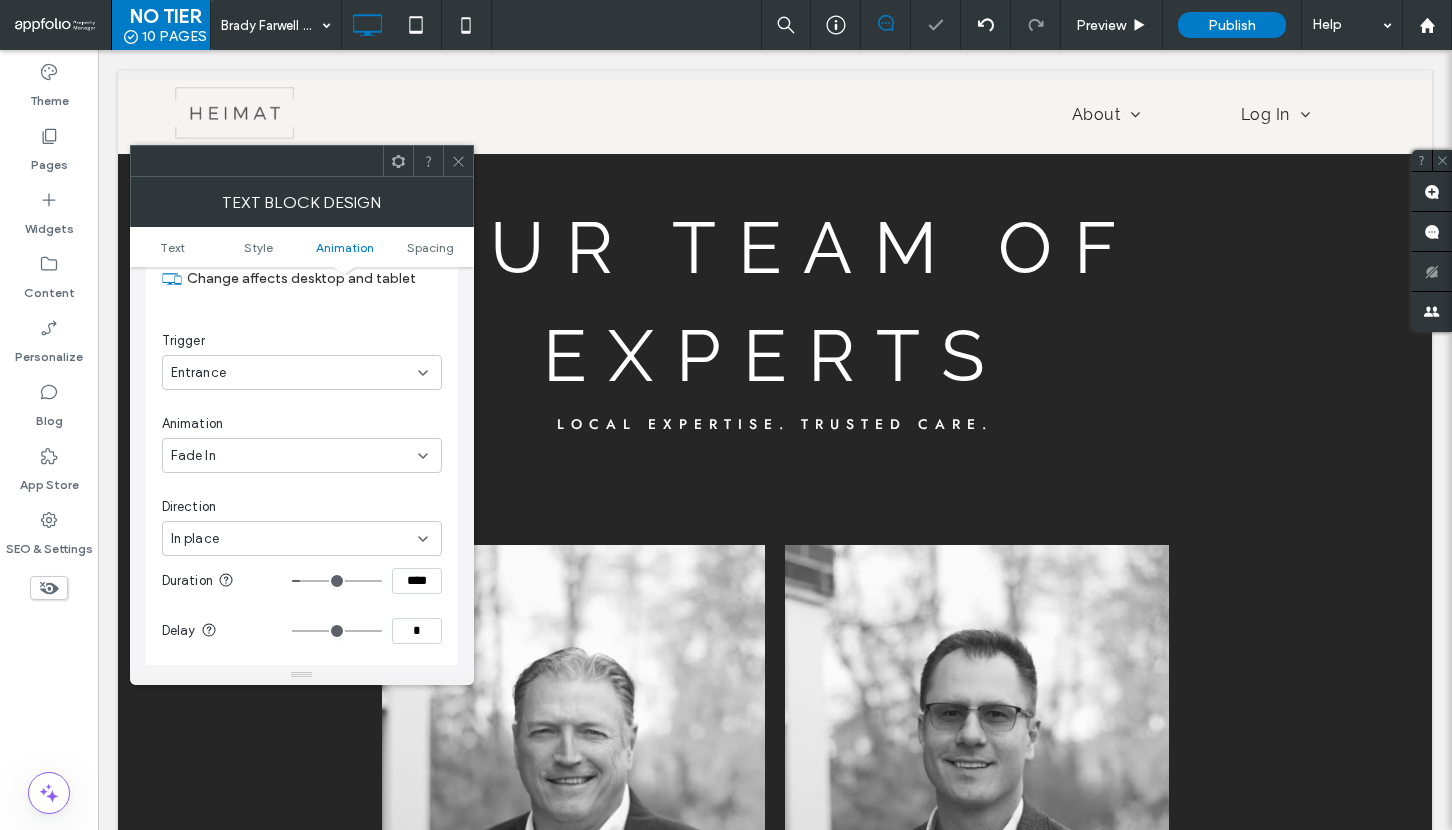 scroll, scrollTop: 619, scrollLeft: 0, axis: vertical 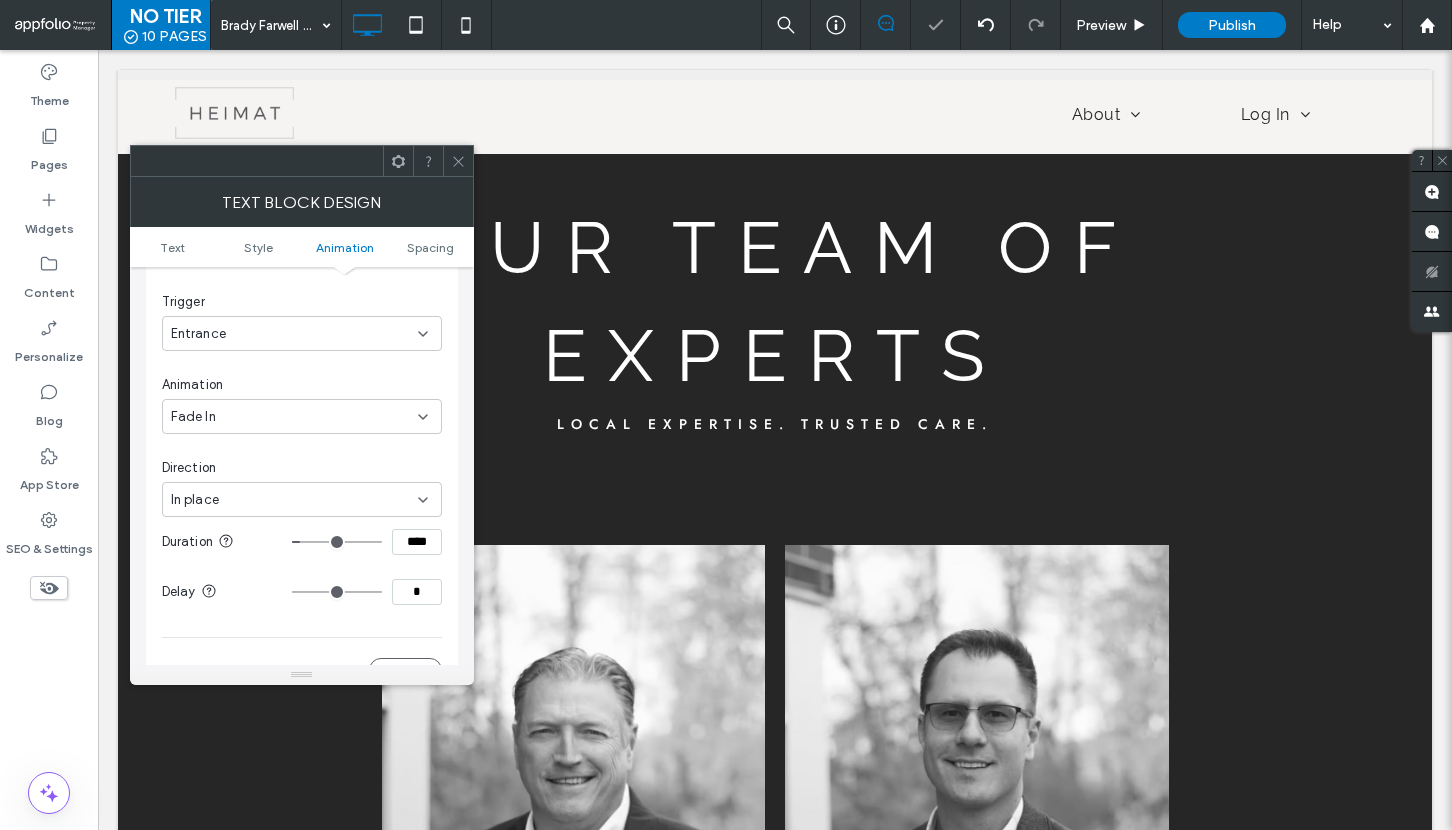 click at bounding box center (342, 592) 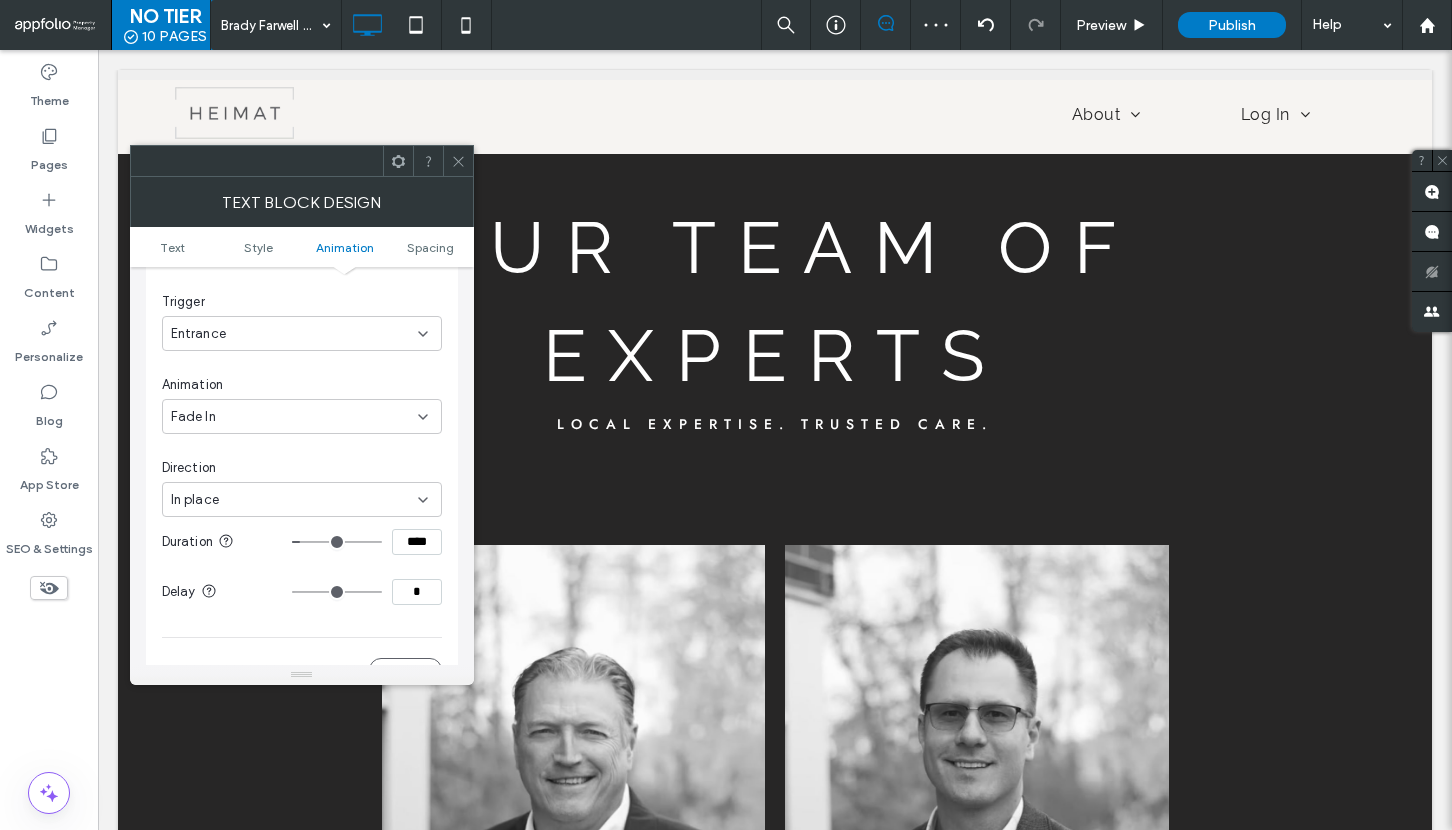 type on "****" 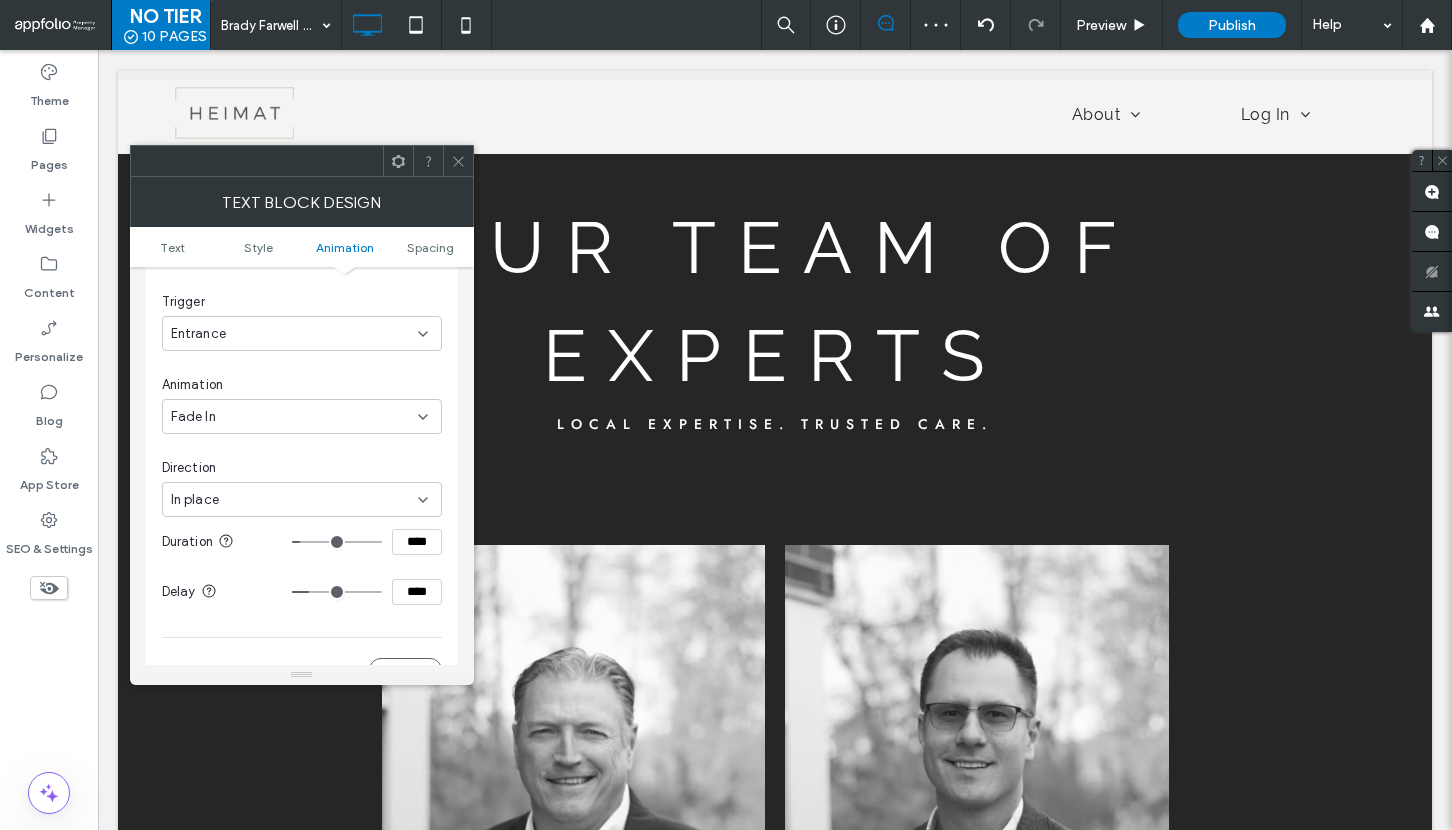 click at bounding box center [337, 592] 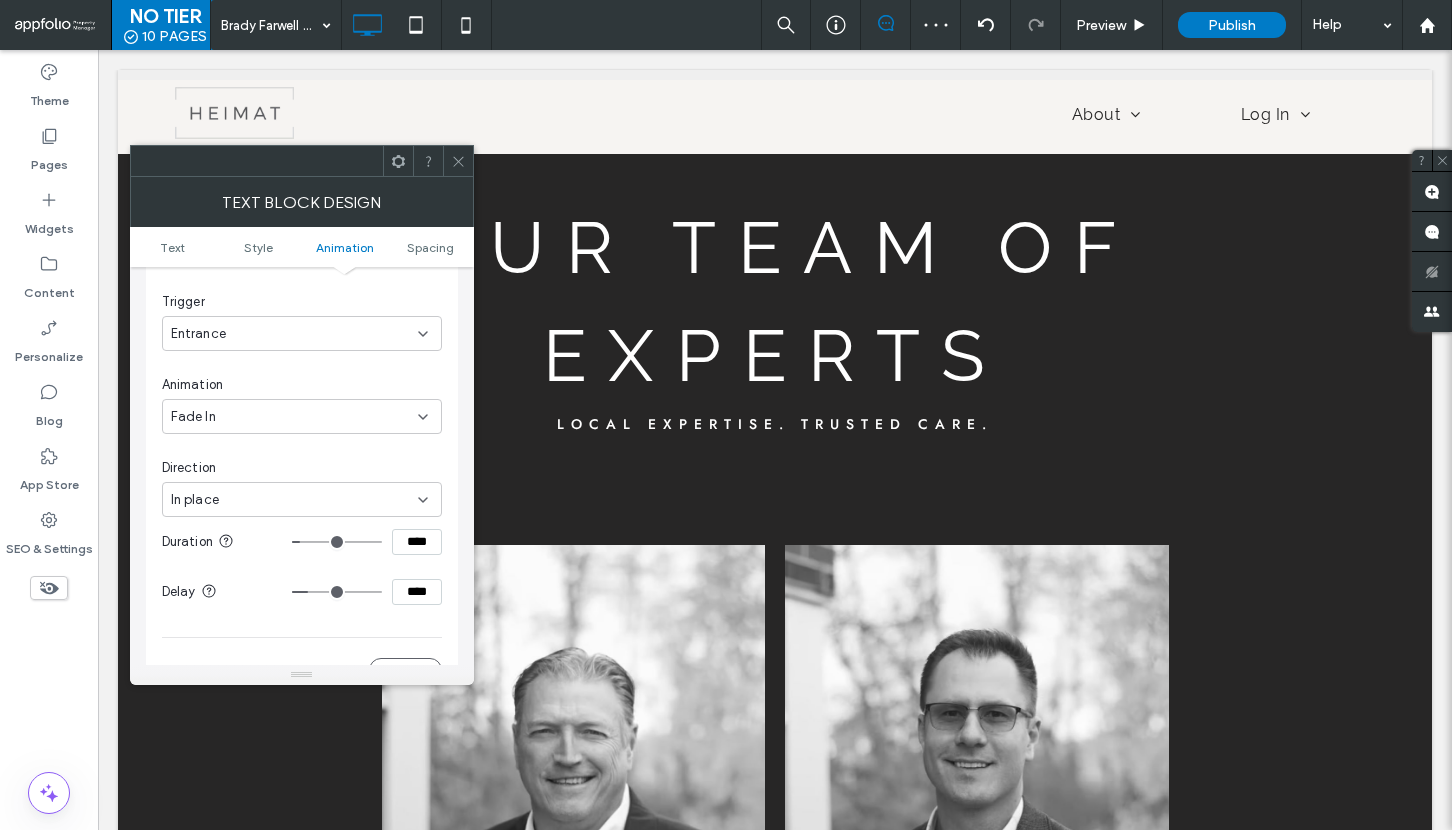 type on "****" 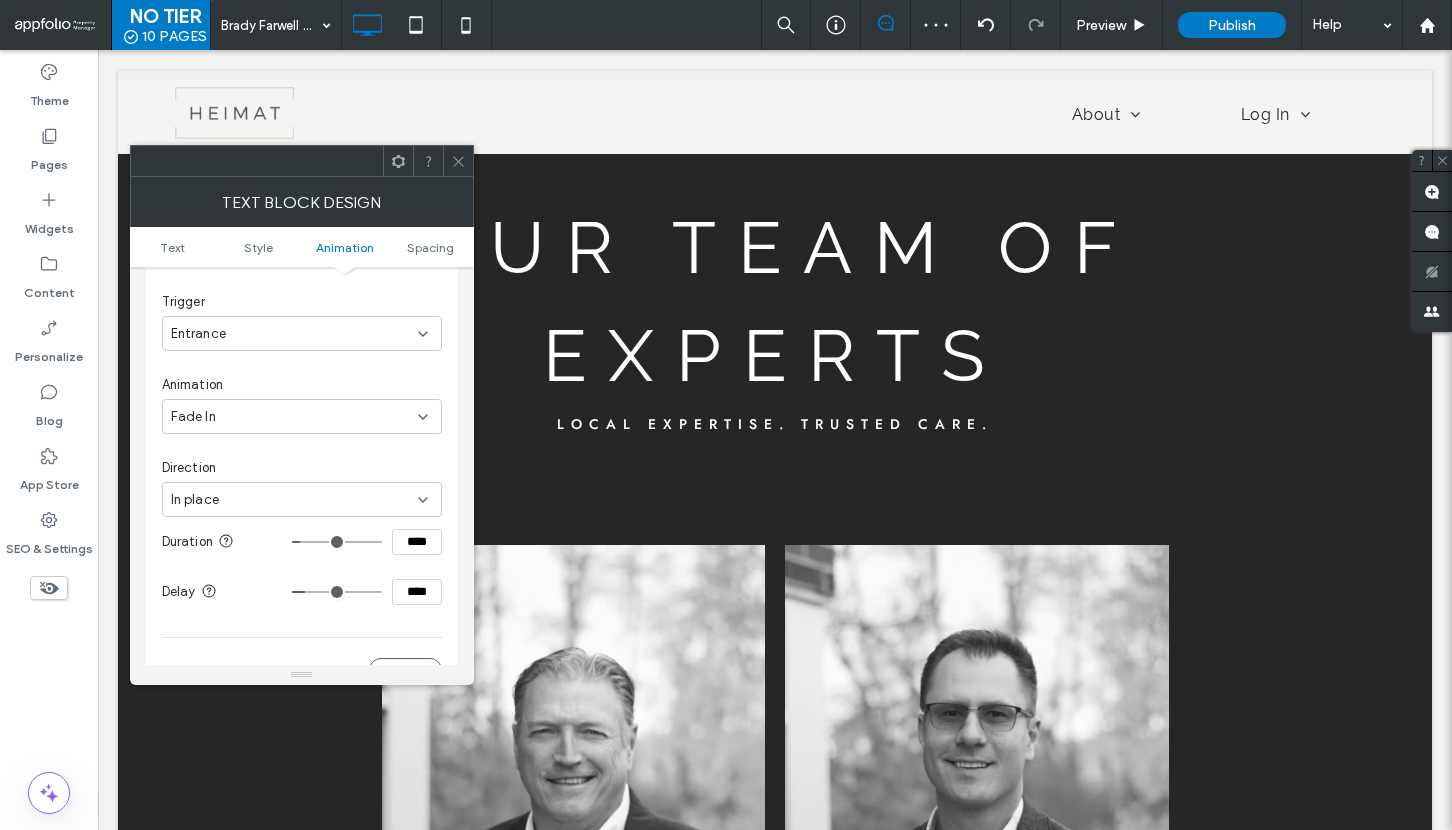 type on "****" 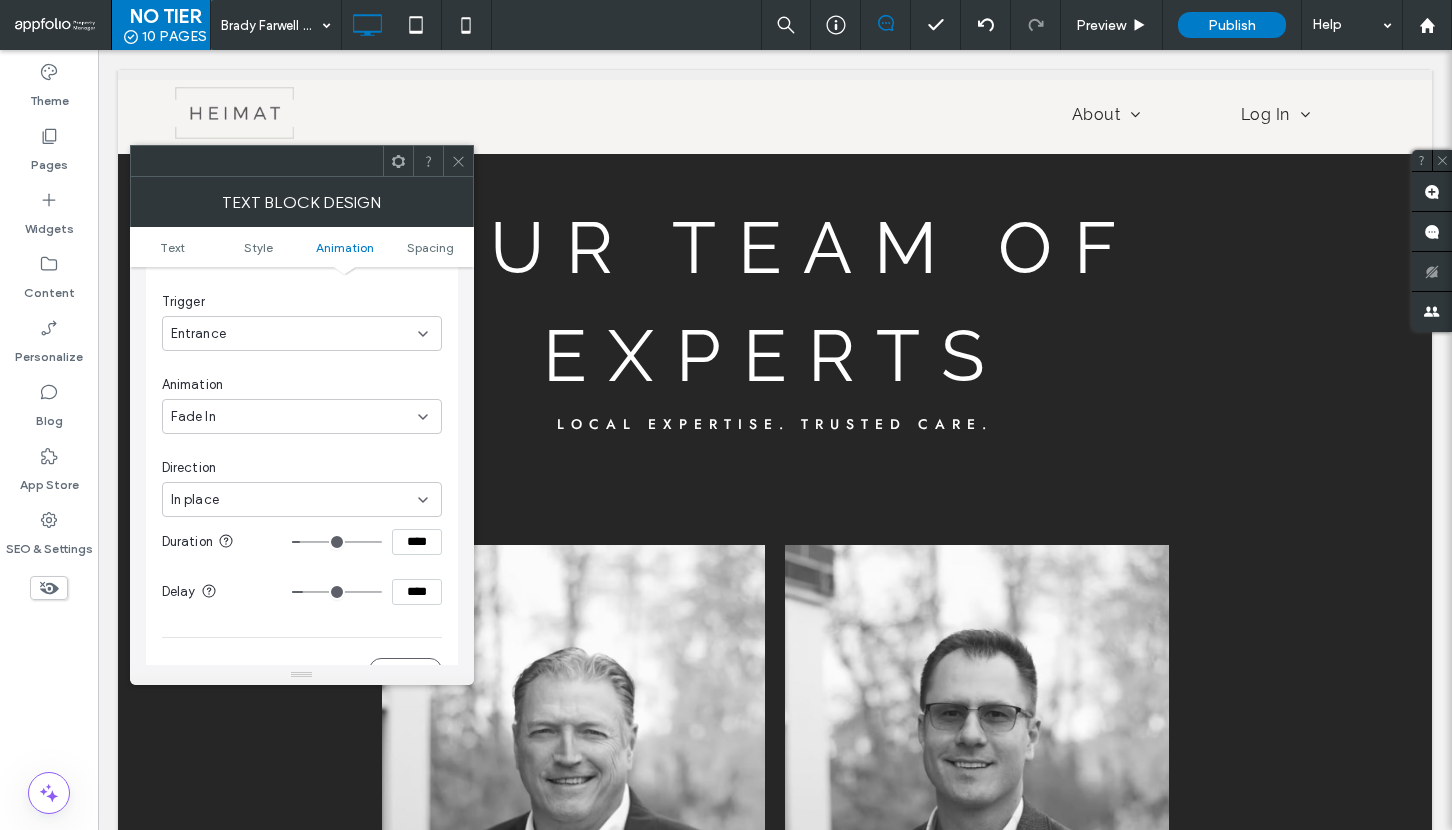 type on "****" 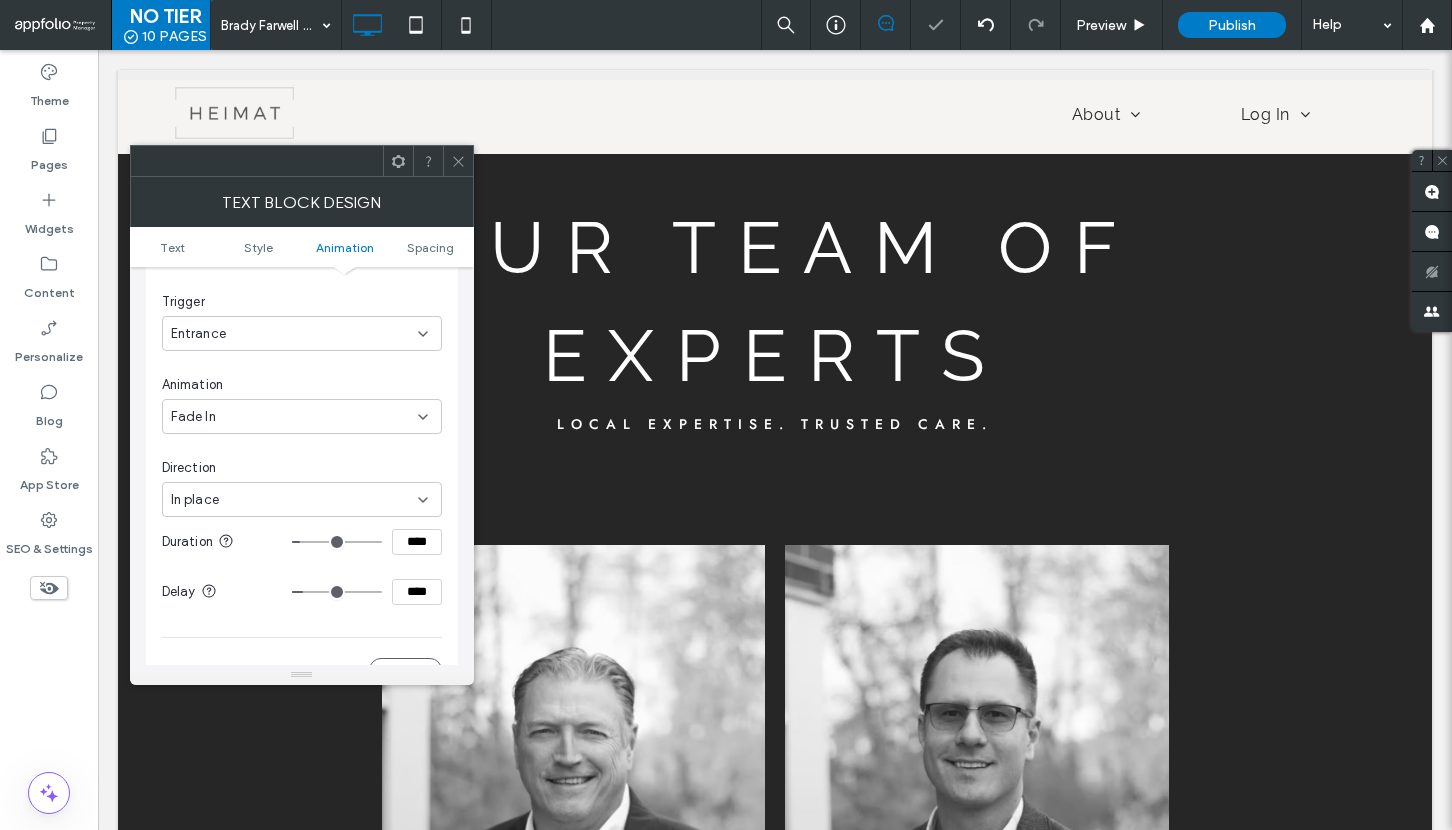 click 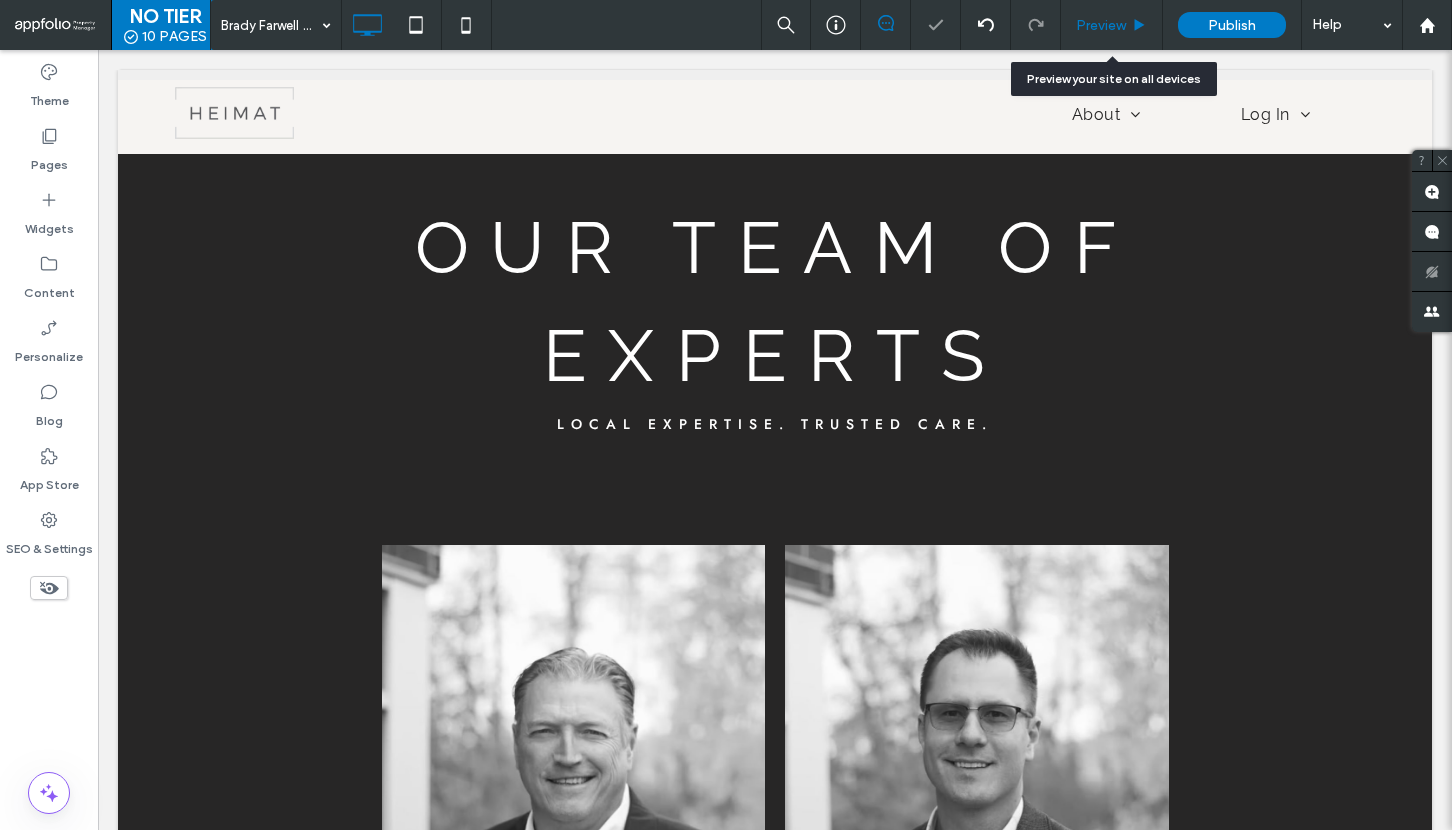 click on "Preview" at bounding box center [1112, 25] 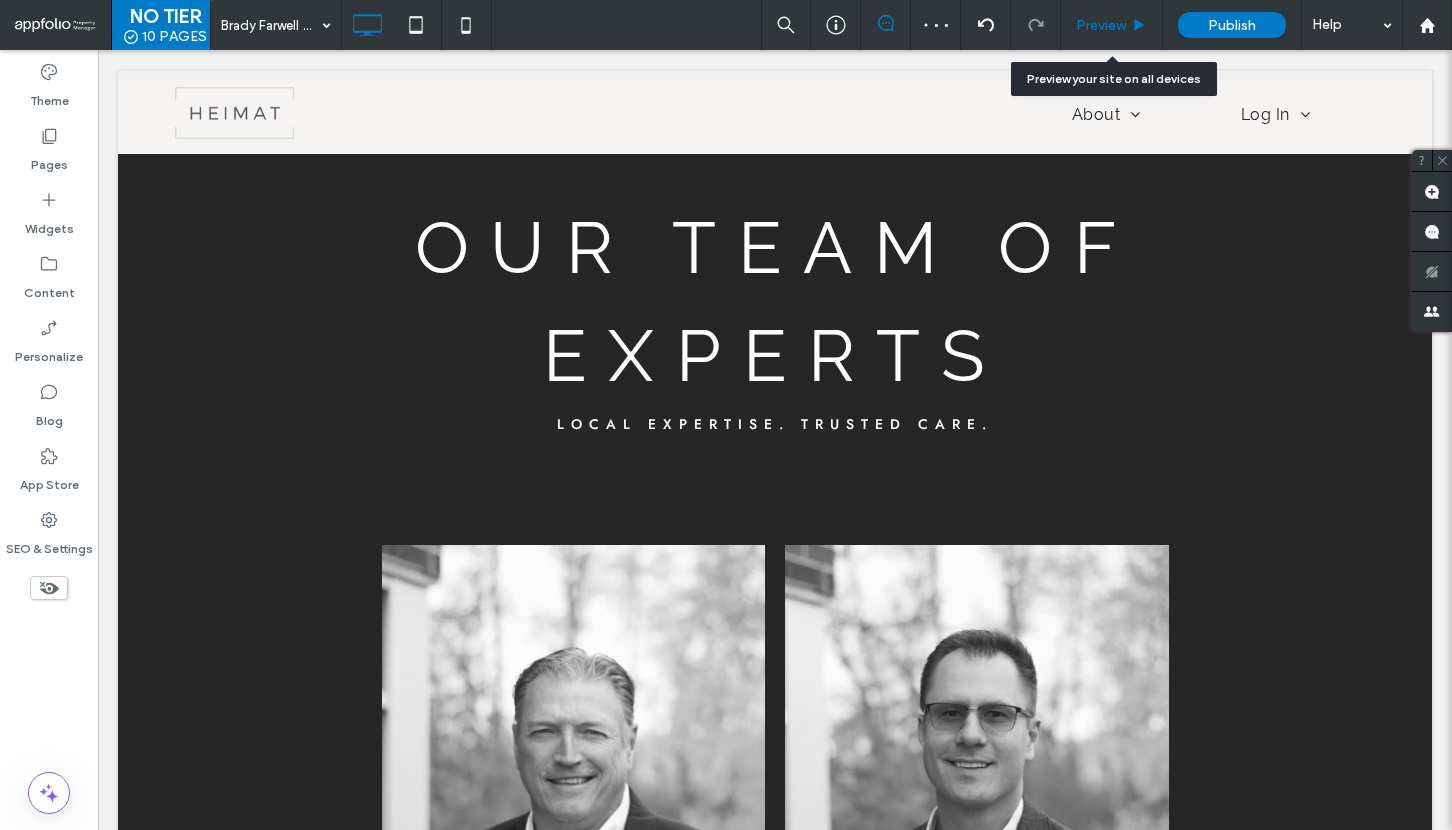 click on "Preview" at bounding box center (1101, 25) 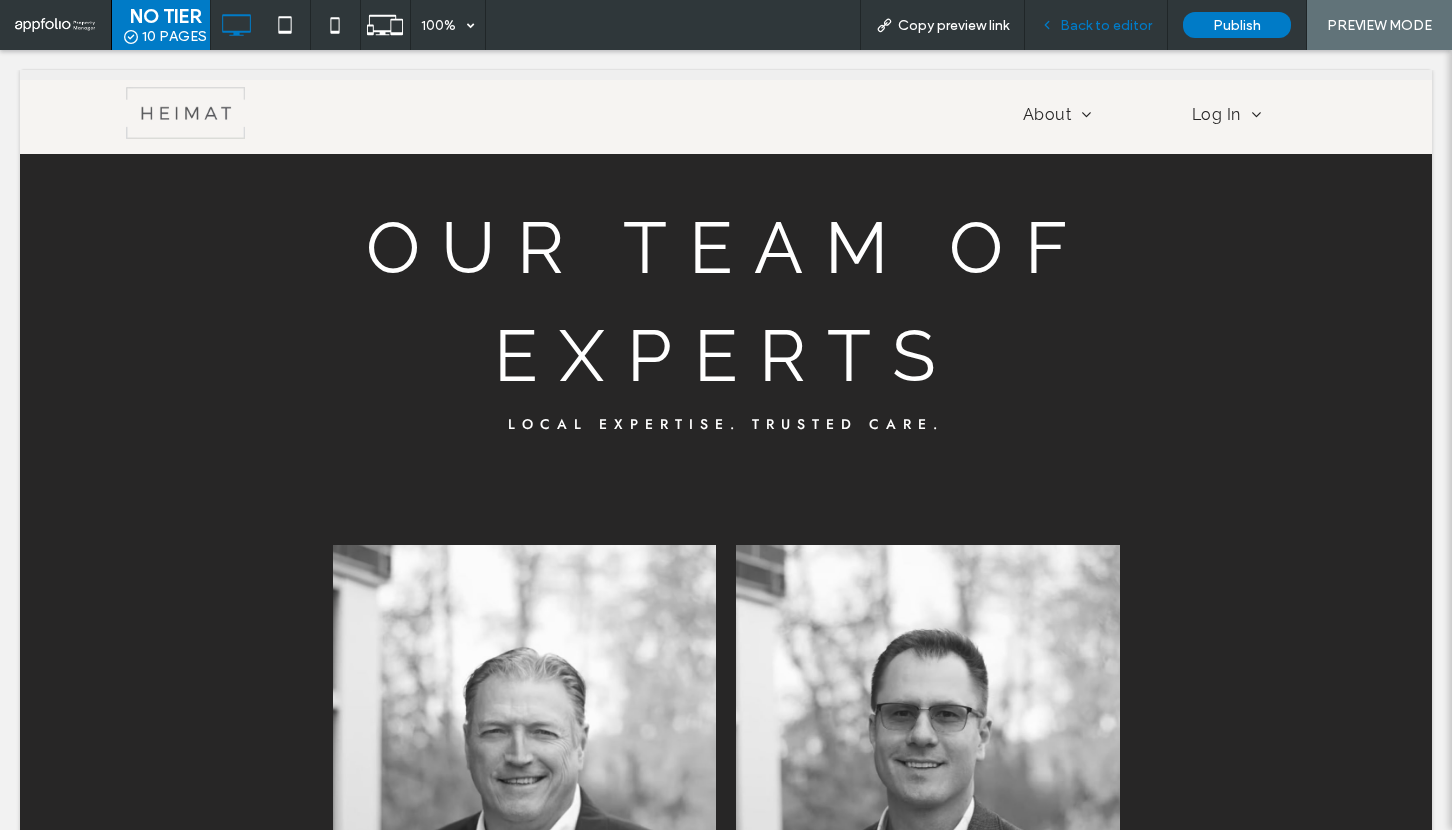 click on "Back to editor" at bounding box center [1096, 25] 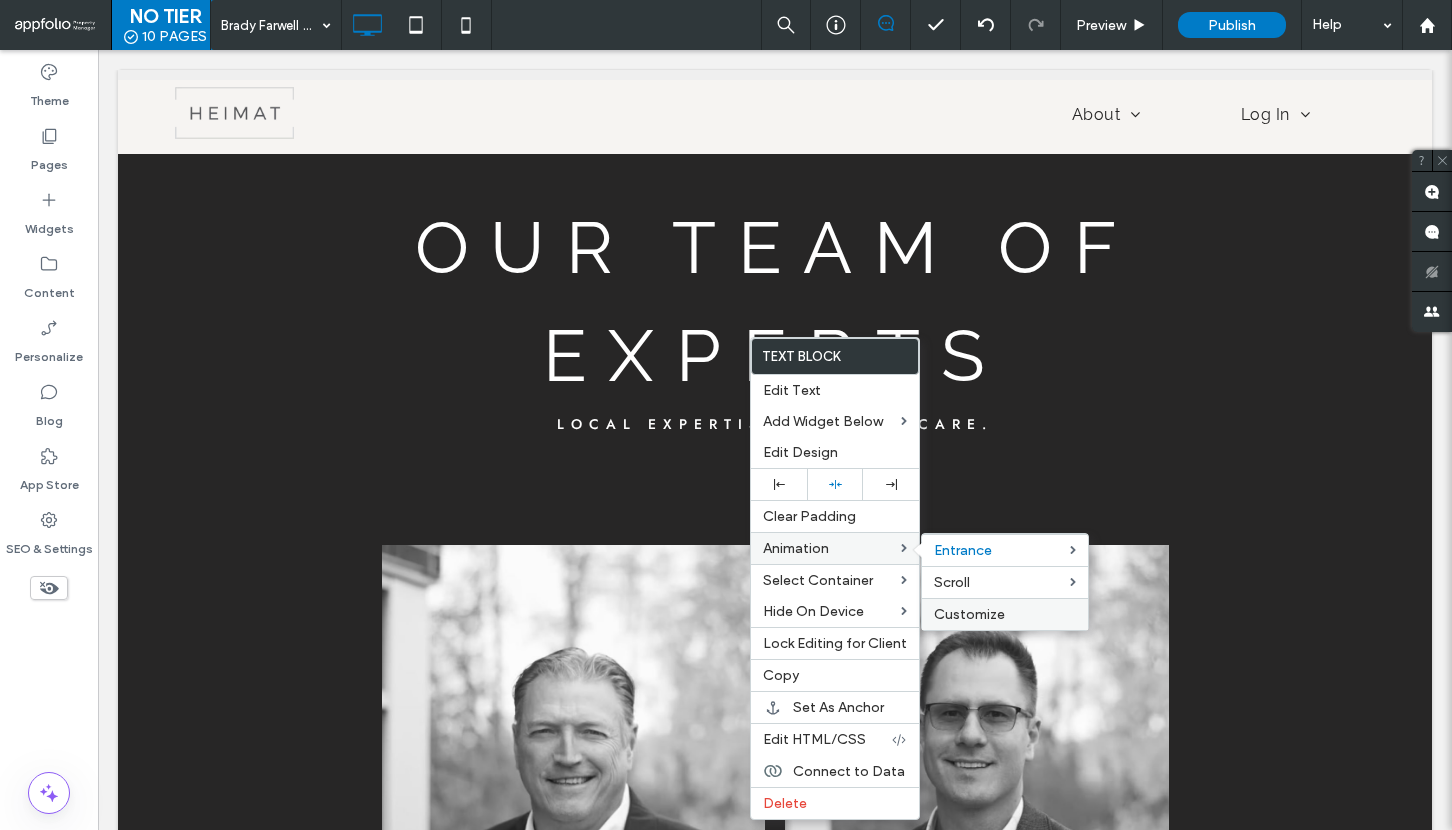 click on "Customize" at bounding box center (1005, 614) 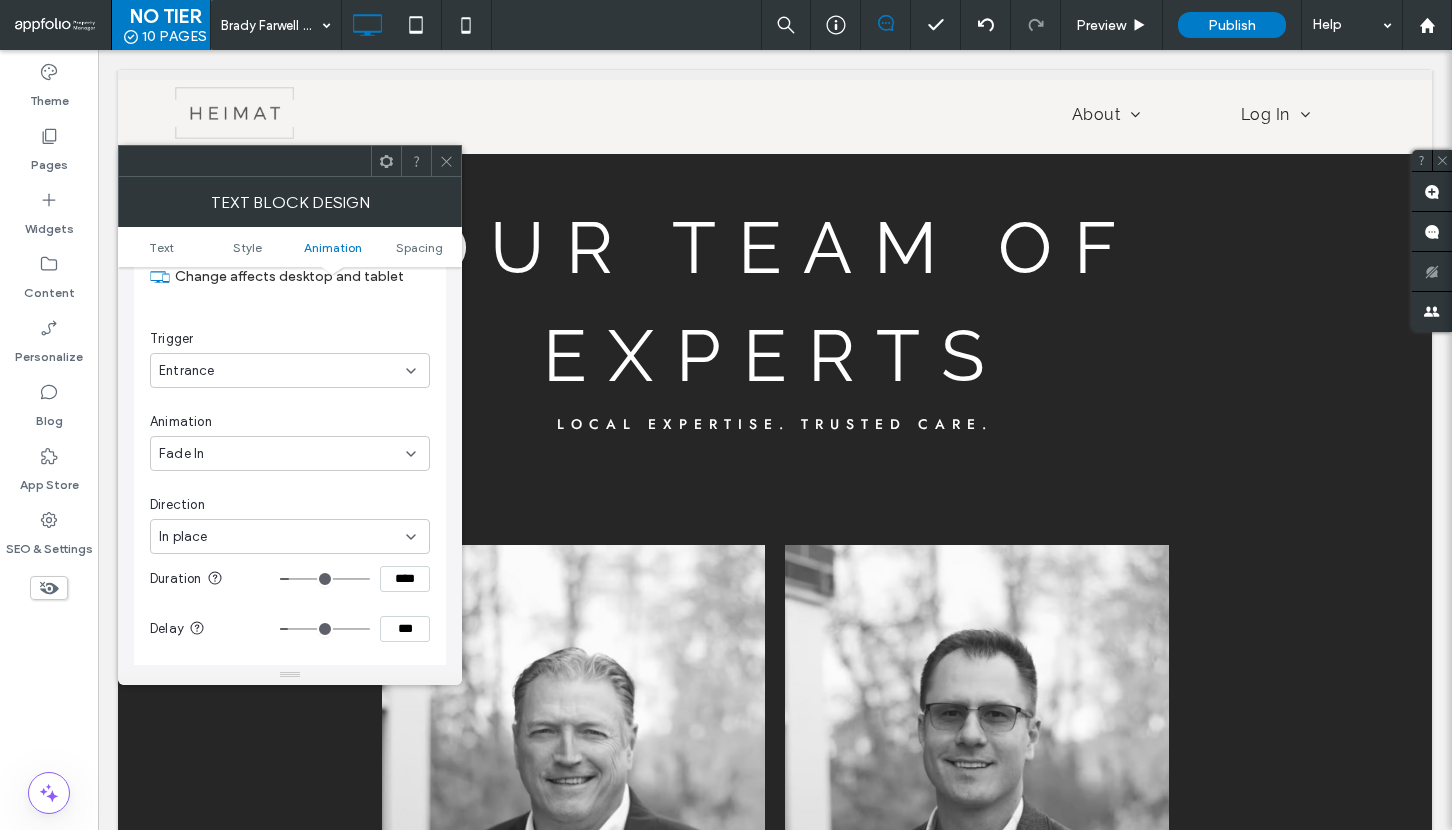scroll, scrollTop: 610, scrollLeft: 0, axis: vertical 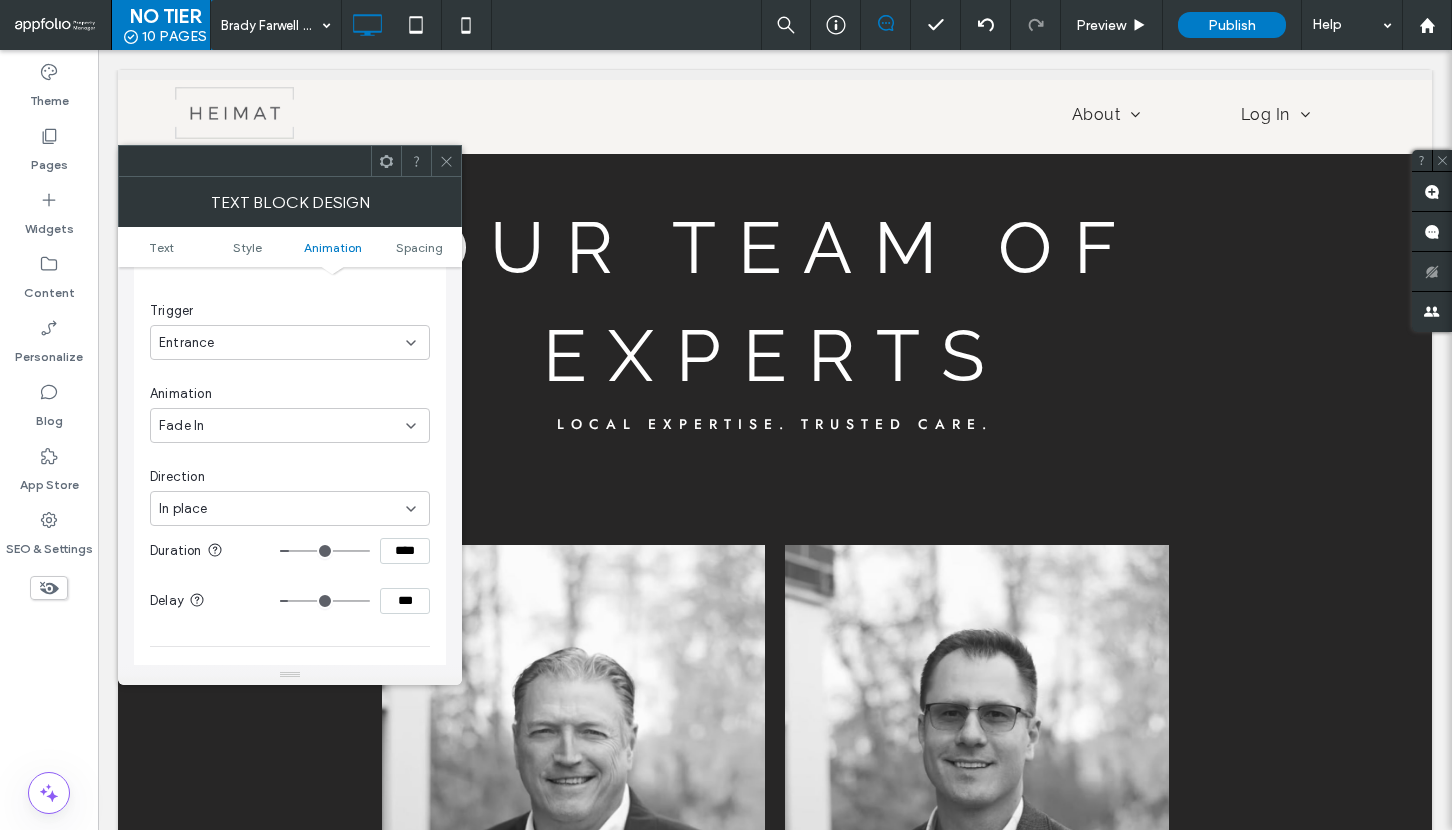 type on "****" 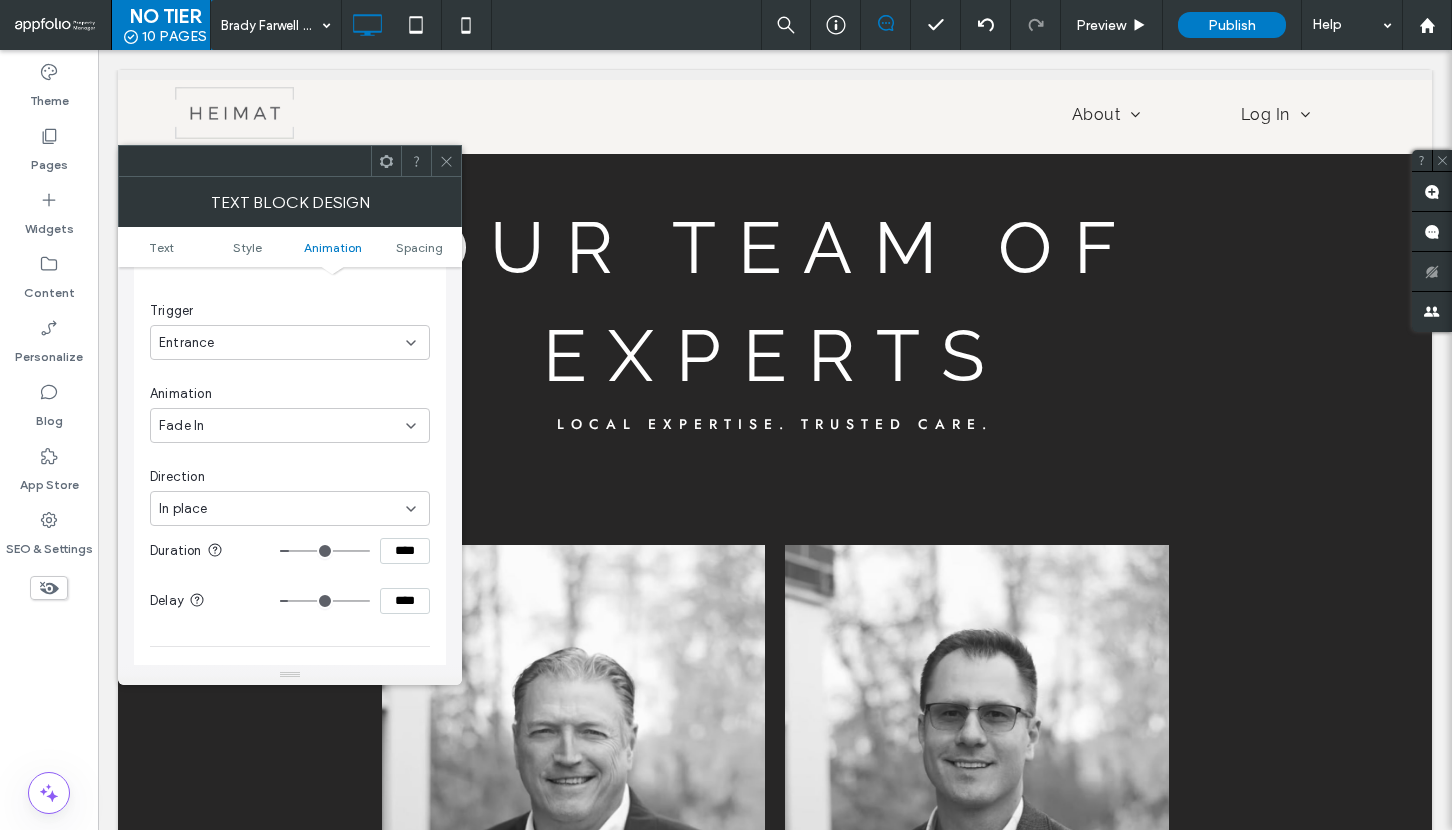 type on "****" 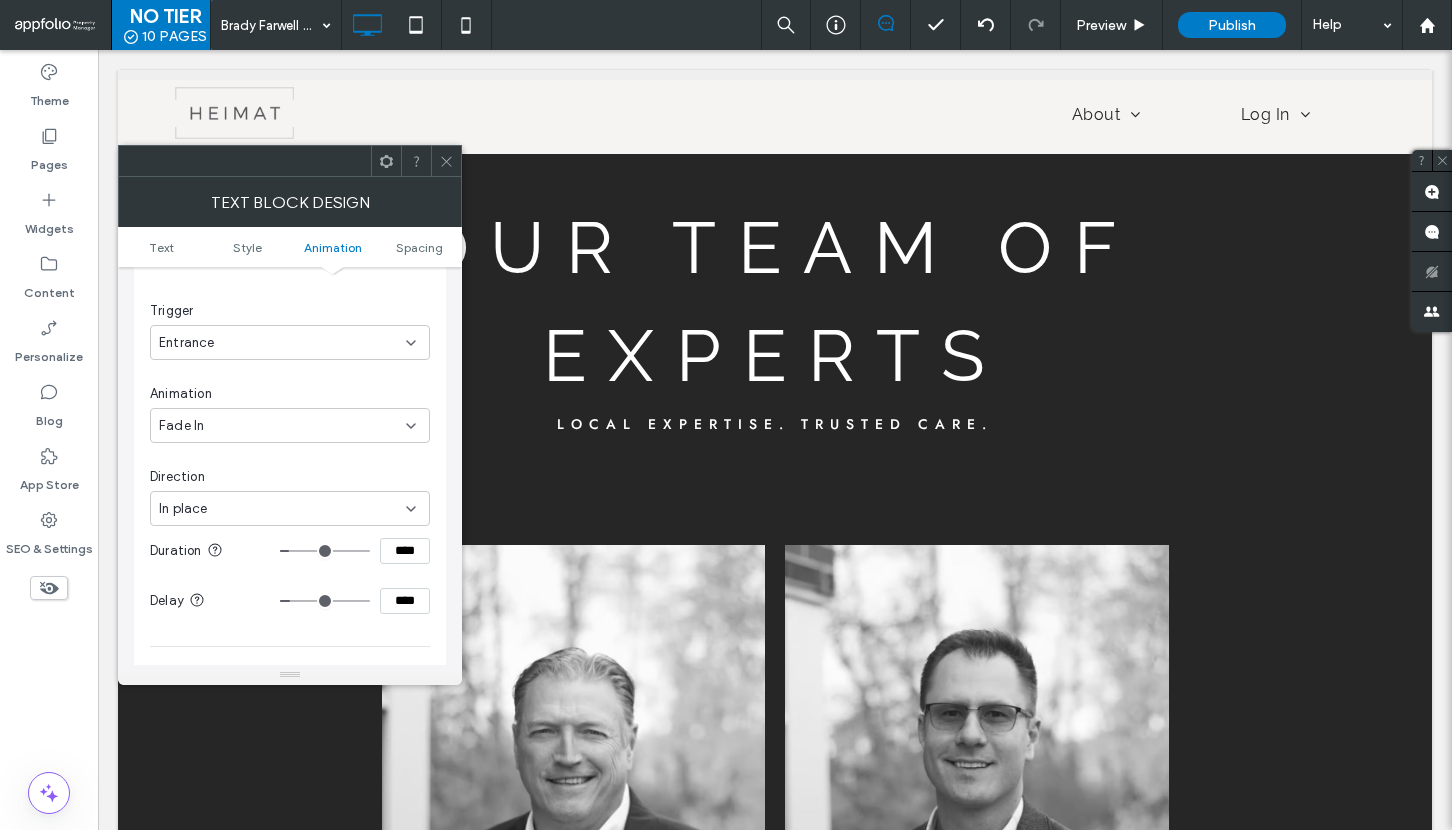 type on "****" 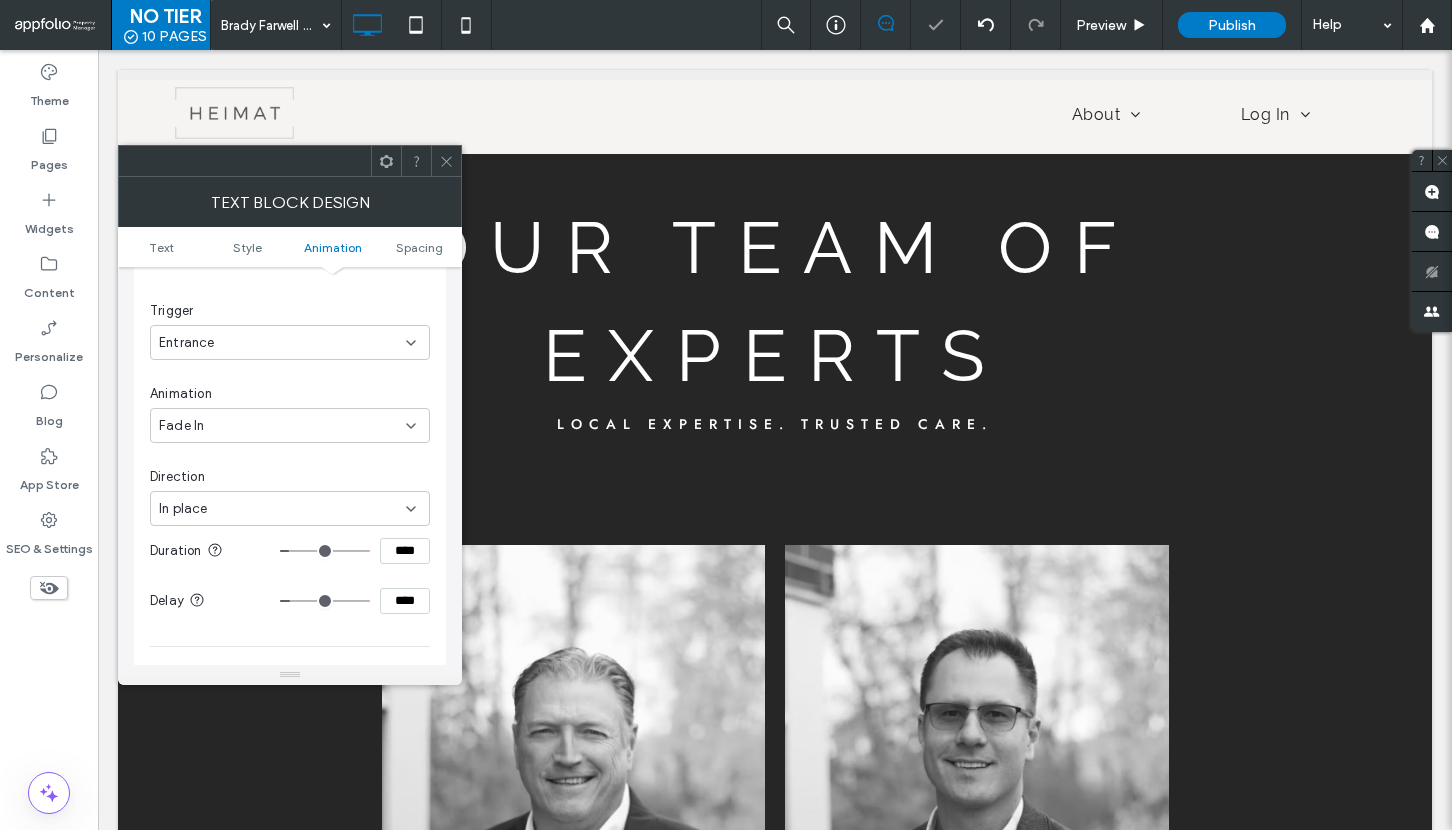 click 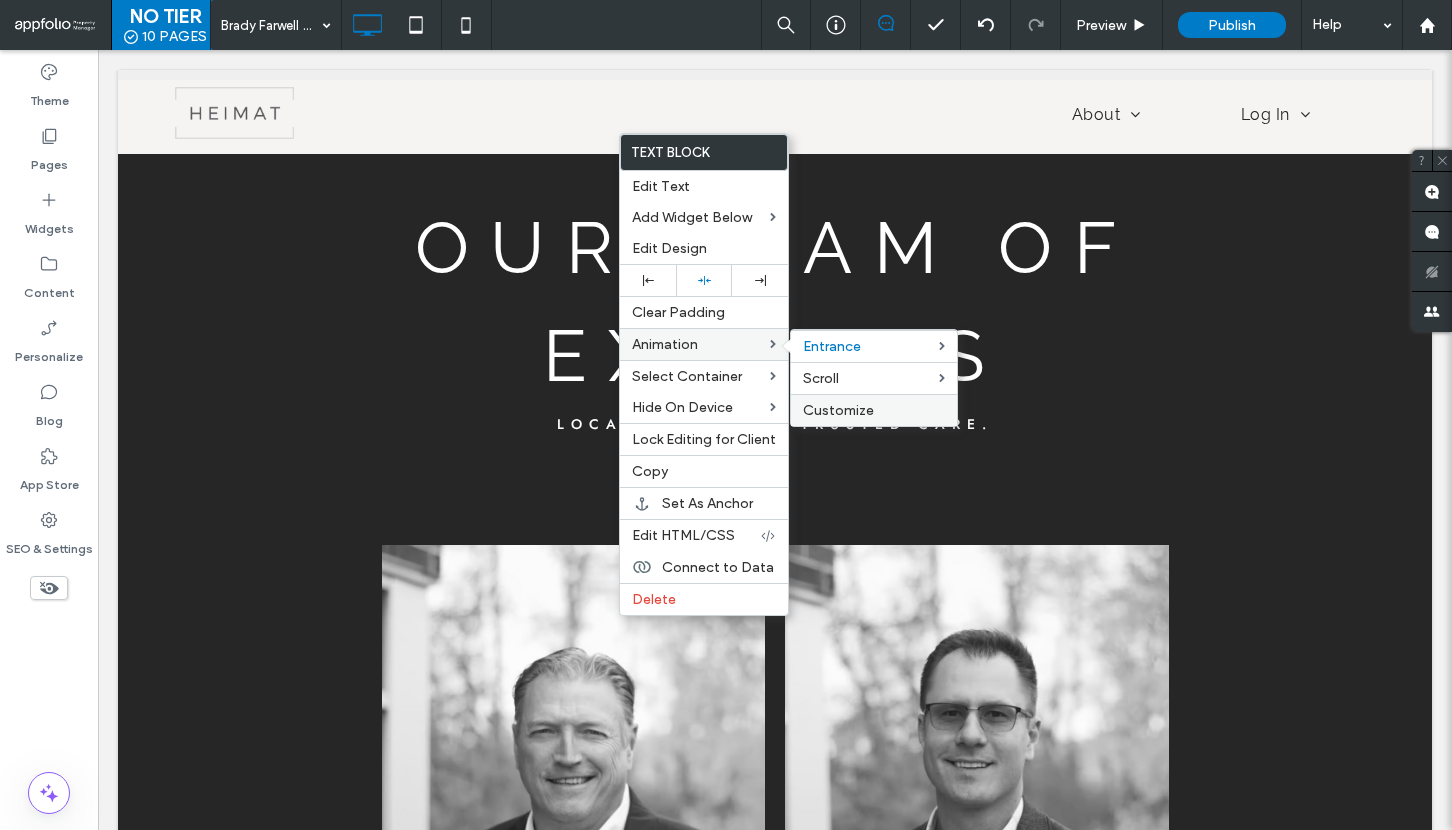click on "Customize" at bounding box center (838, 410) 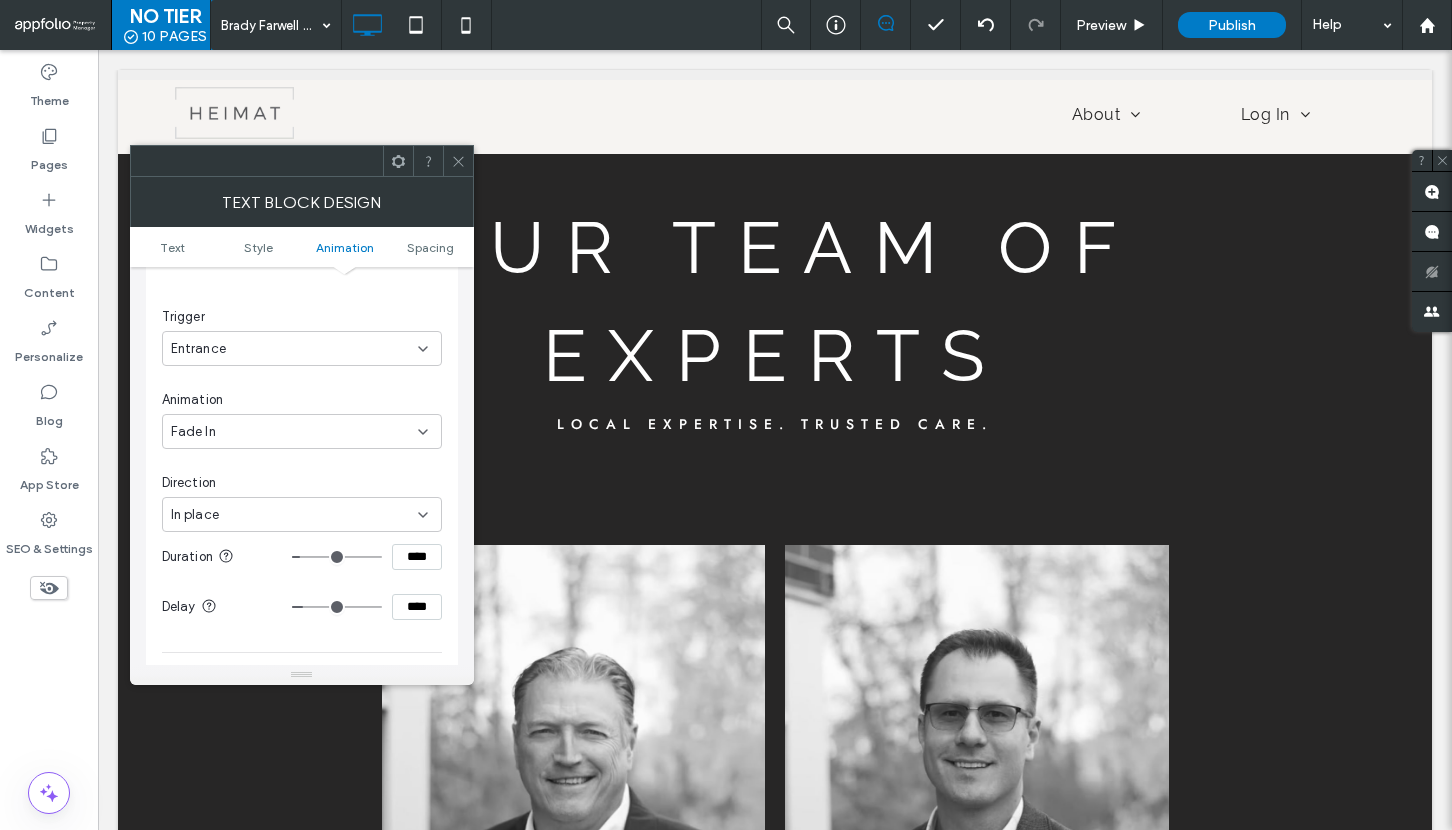 scroll, scrollTop: 659, scrollLeft: 0, axis: vertical 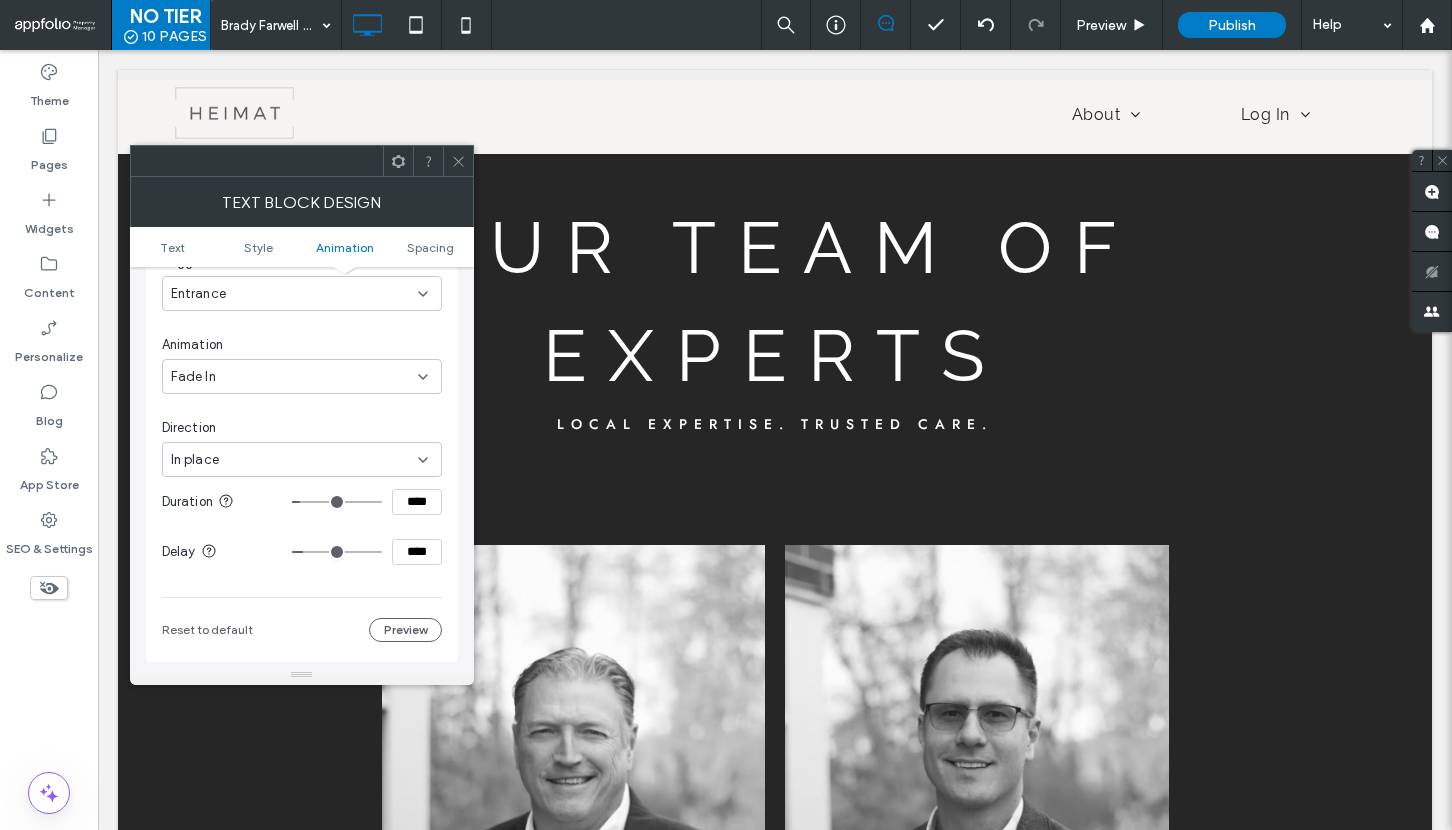 type on "****" 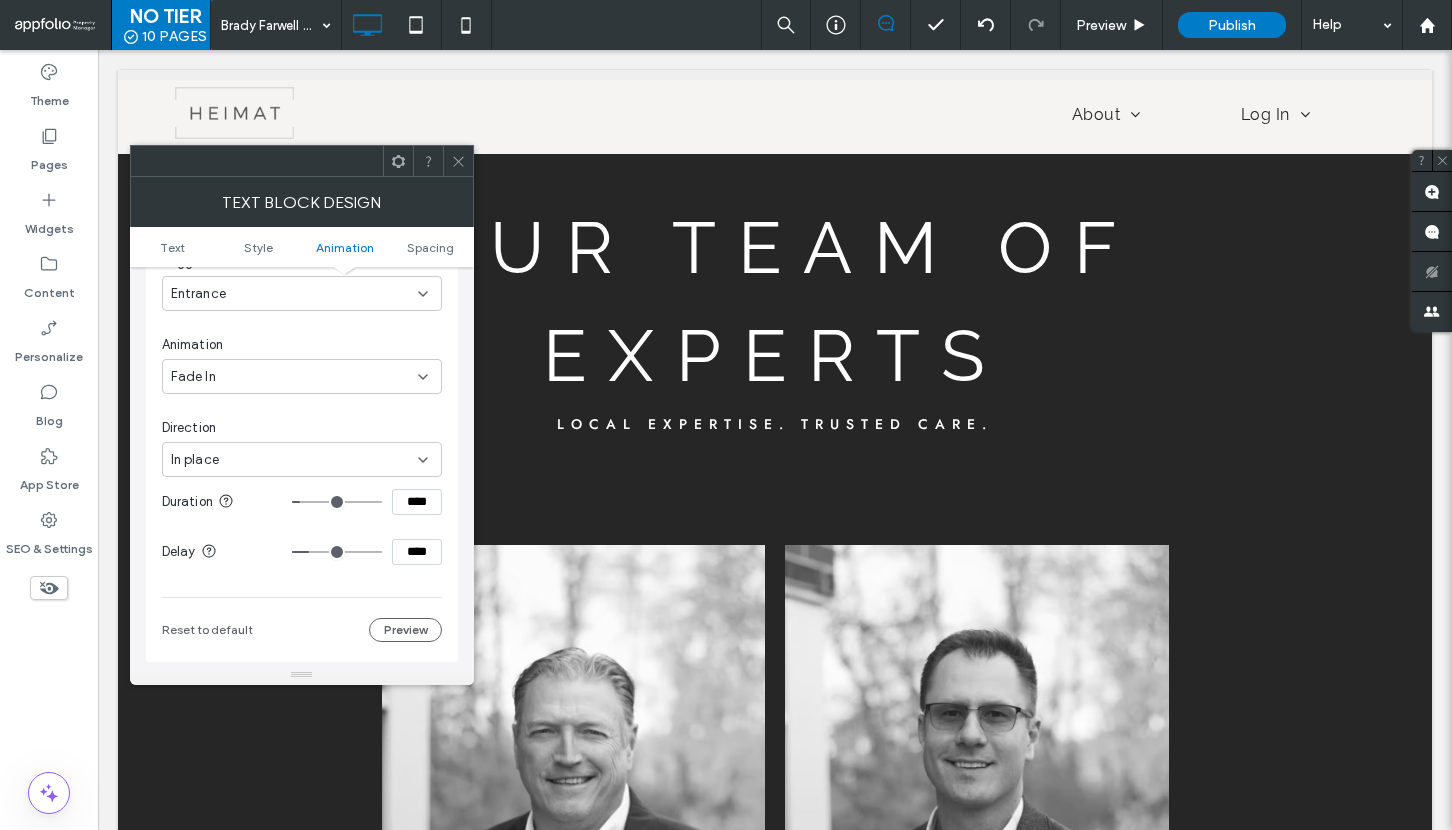 type on "****" 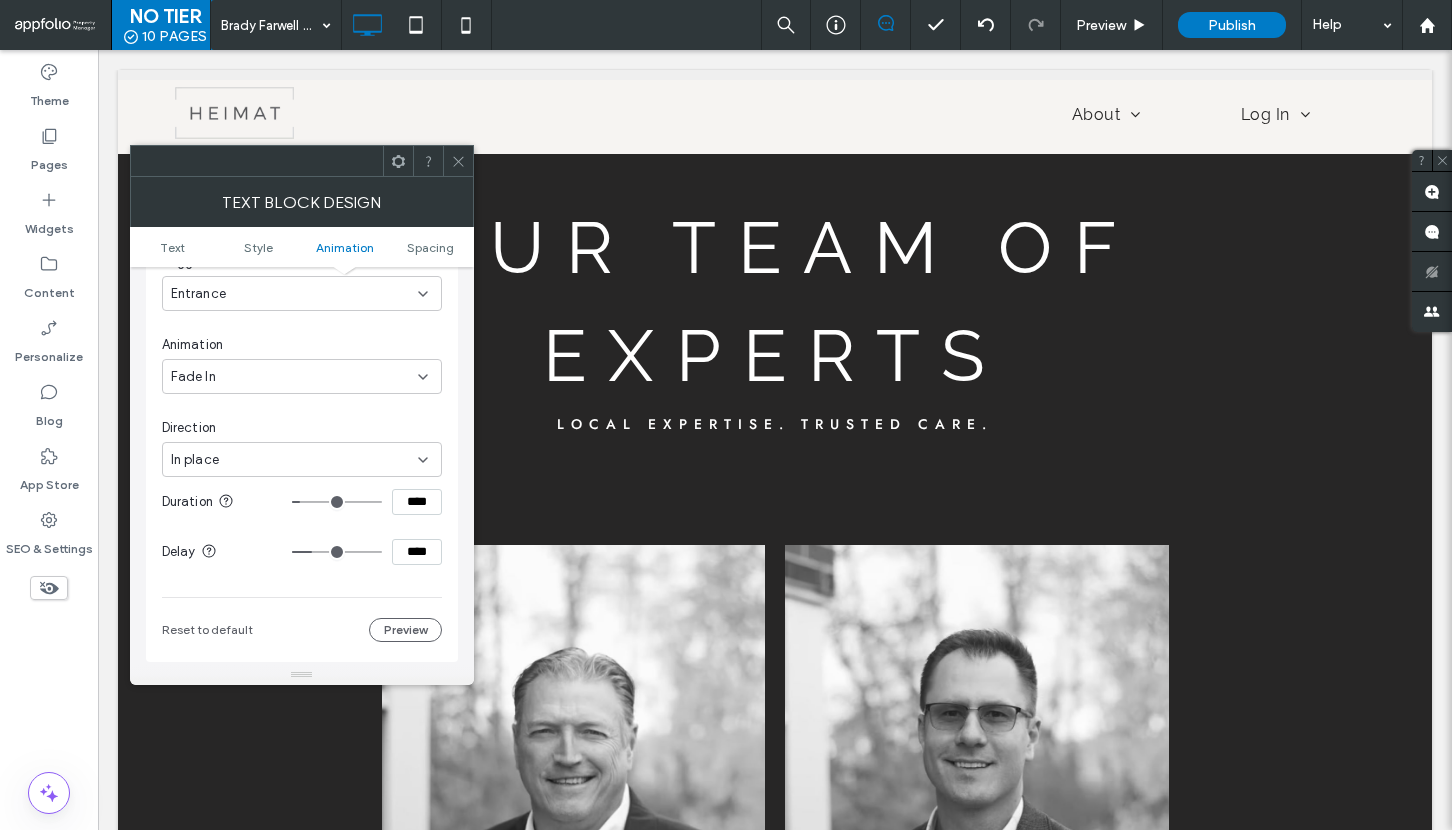 type on "****" 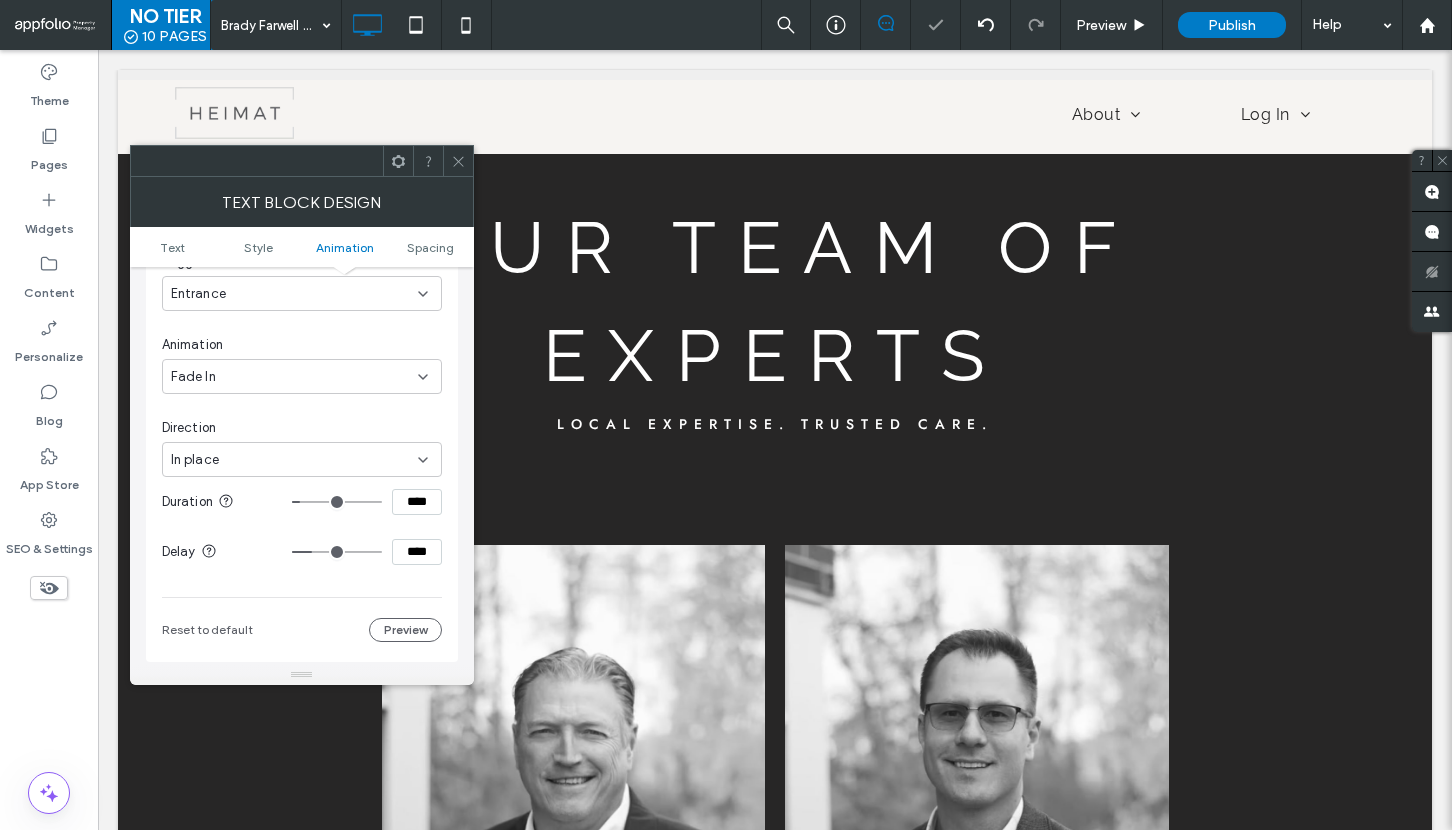click at bounding box center (458, 161) 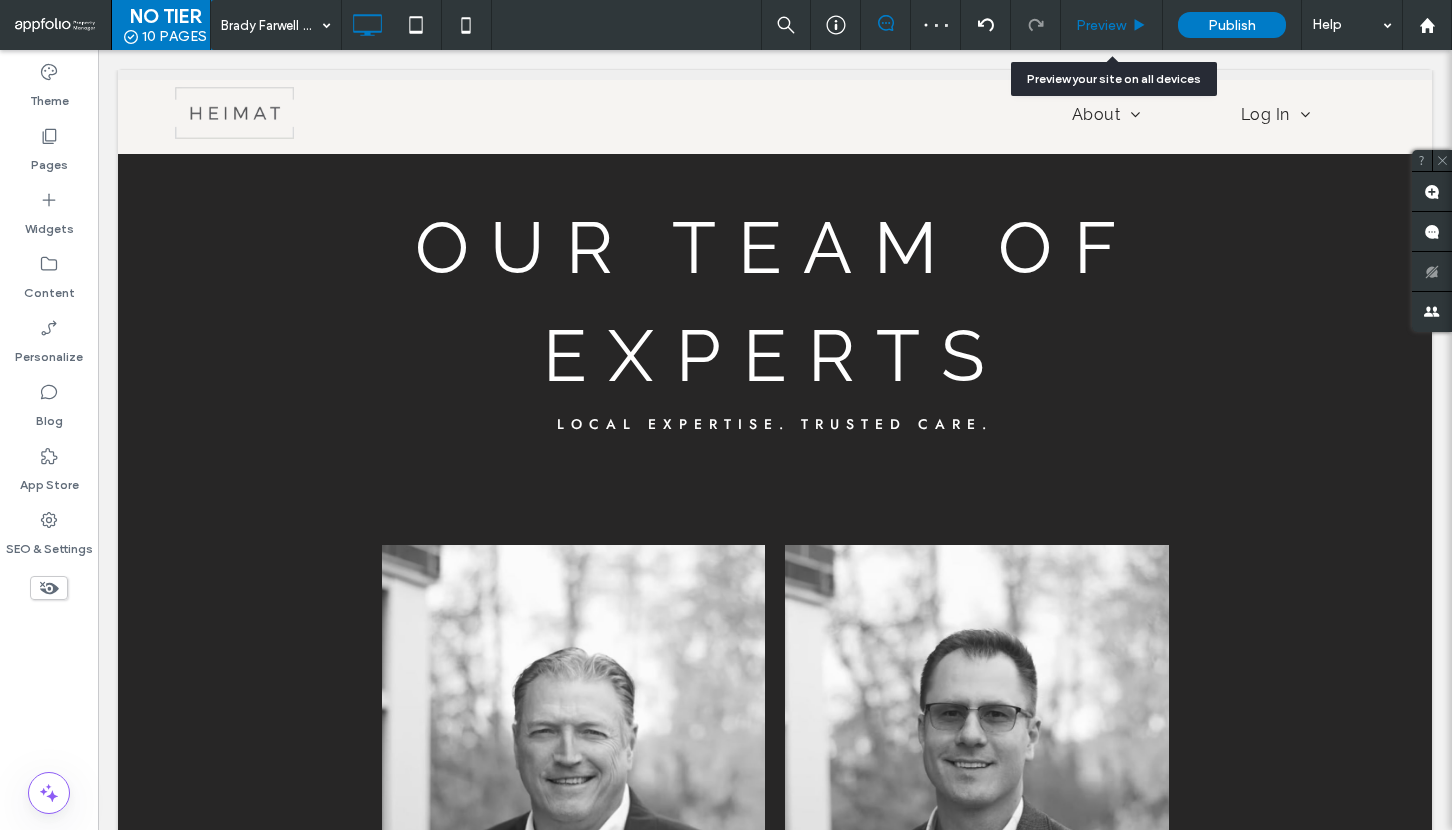 click on "Preview" at bounding box center (1101, 25) 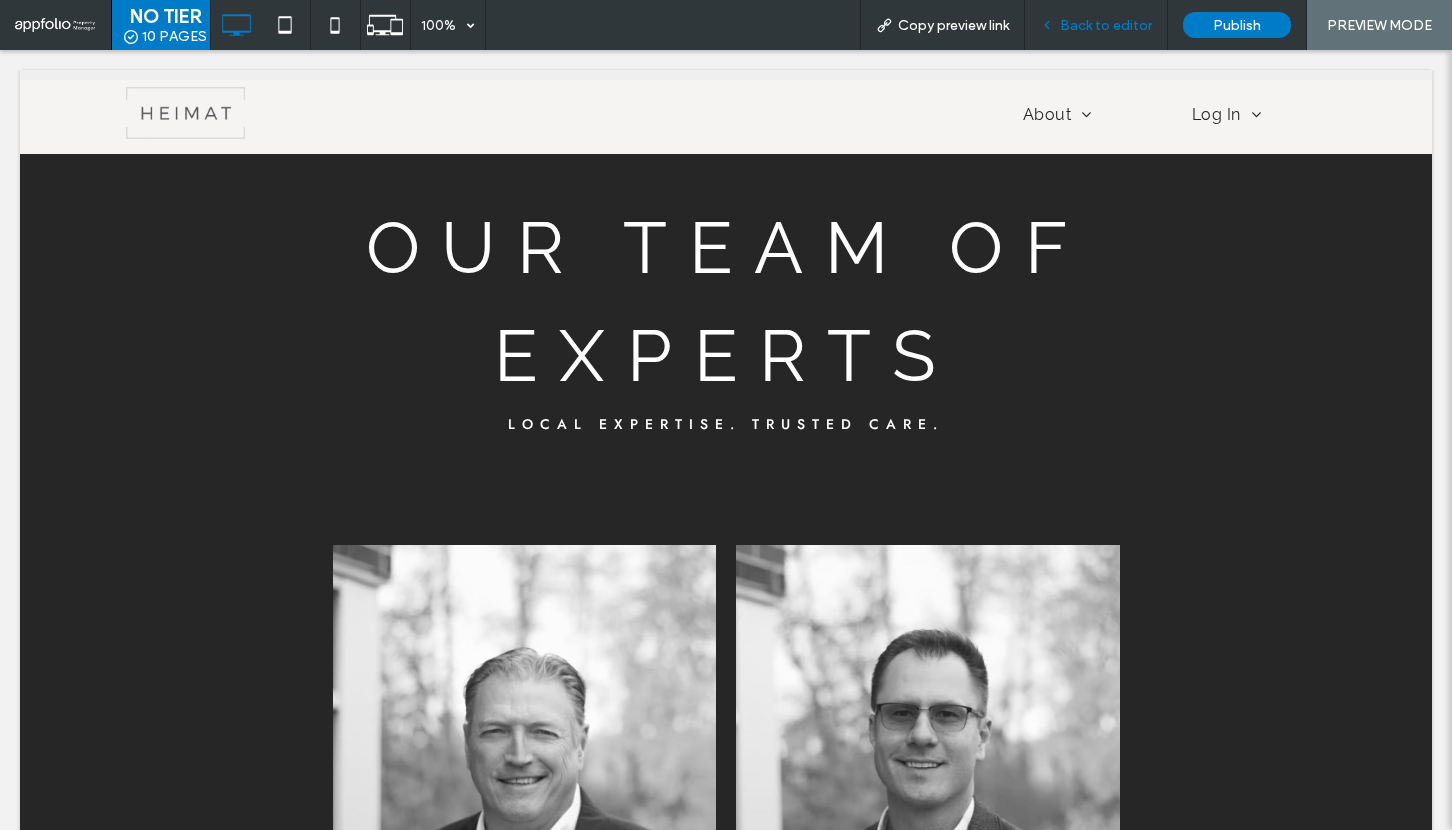 click on "Back to editor" at bounding box center (1106, 25) 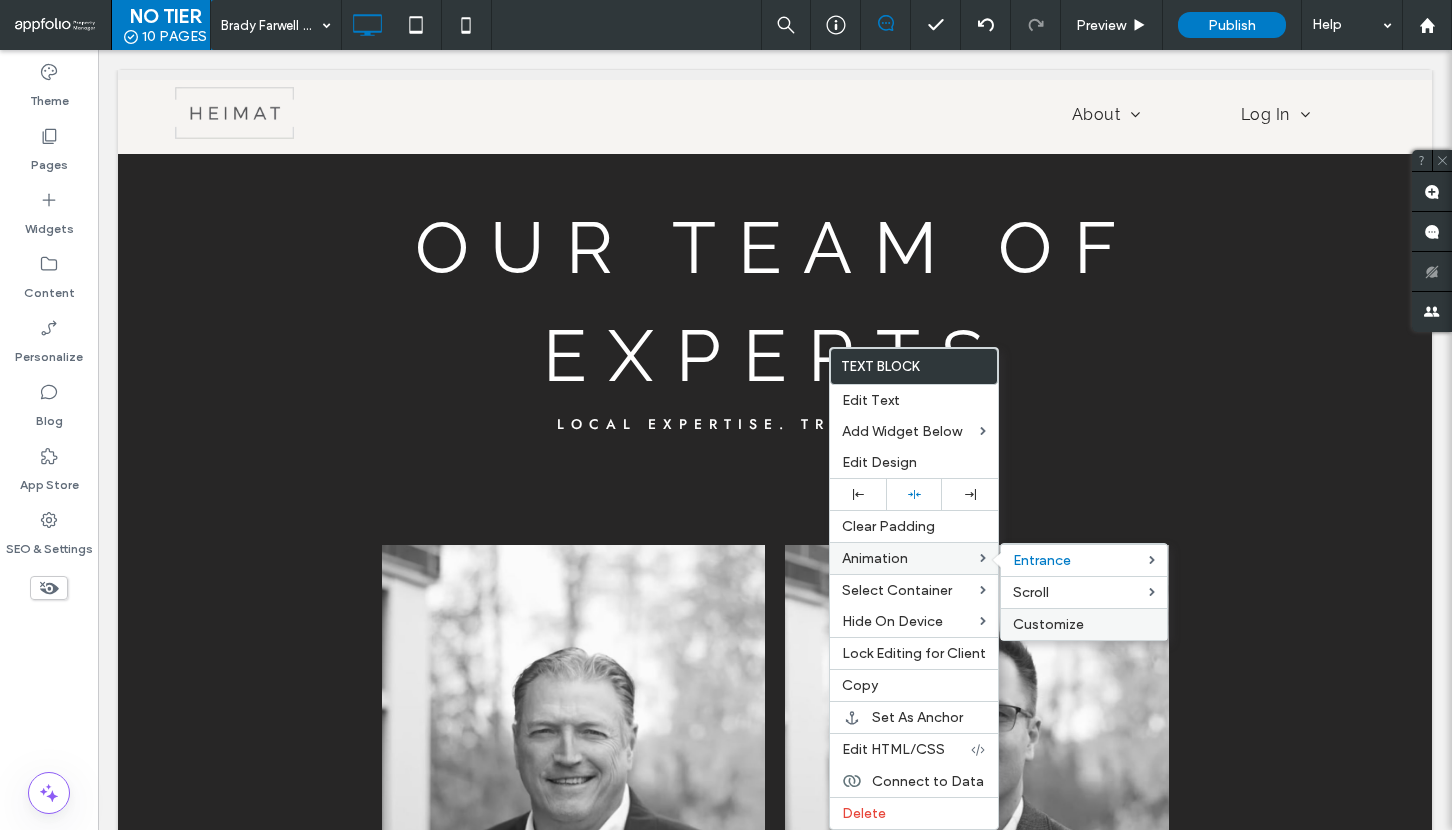 click on "Customize" at bounding box center [1048, 624] 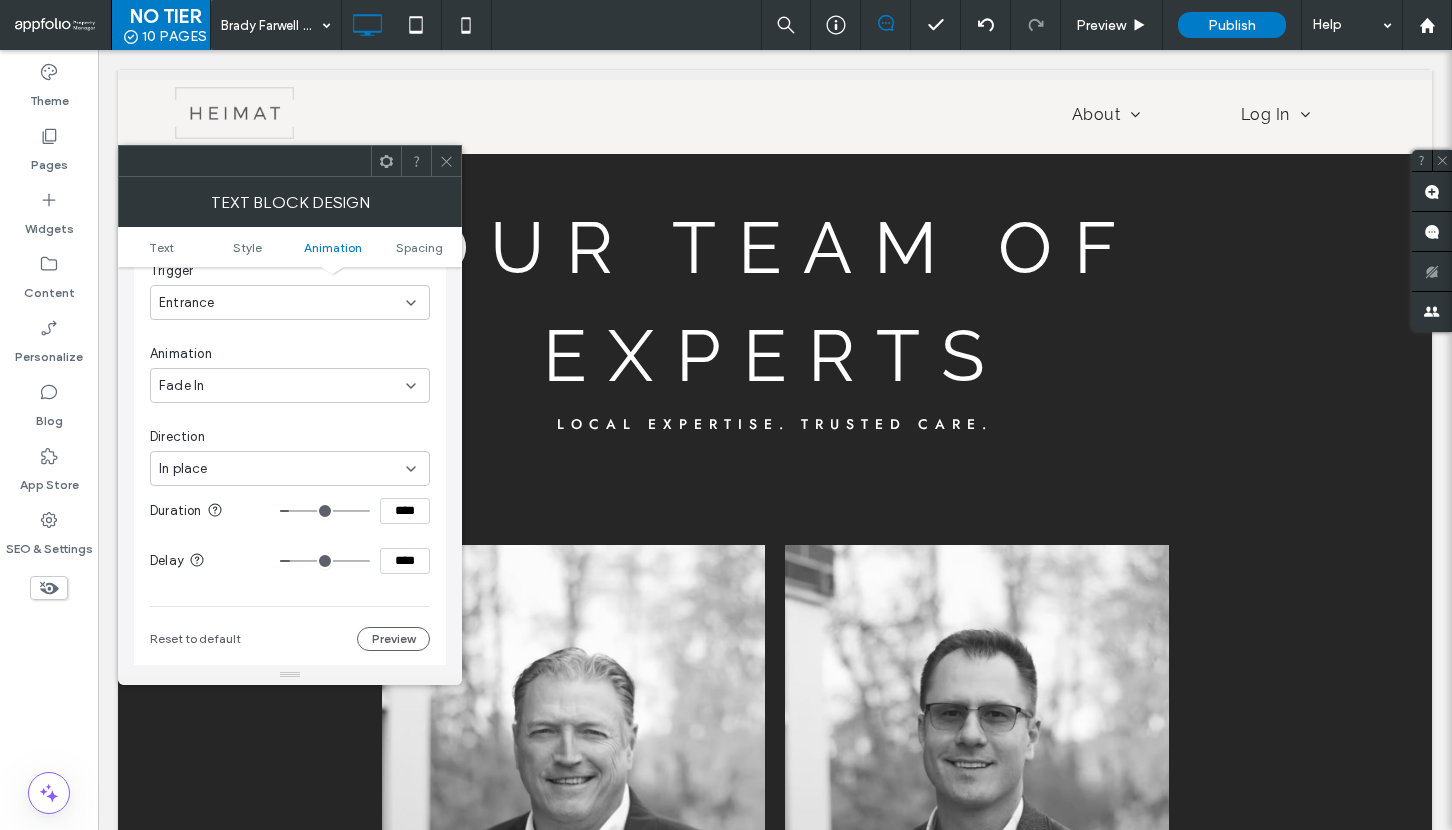 scroll, scrollTop: 670, scrollLeft: 0, axis: vertical 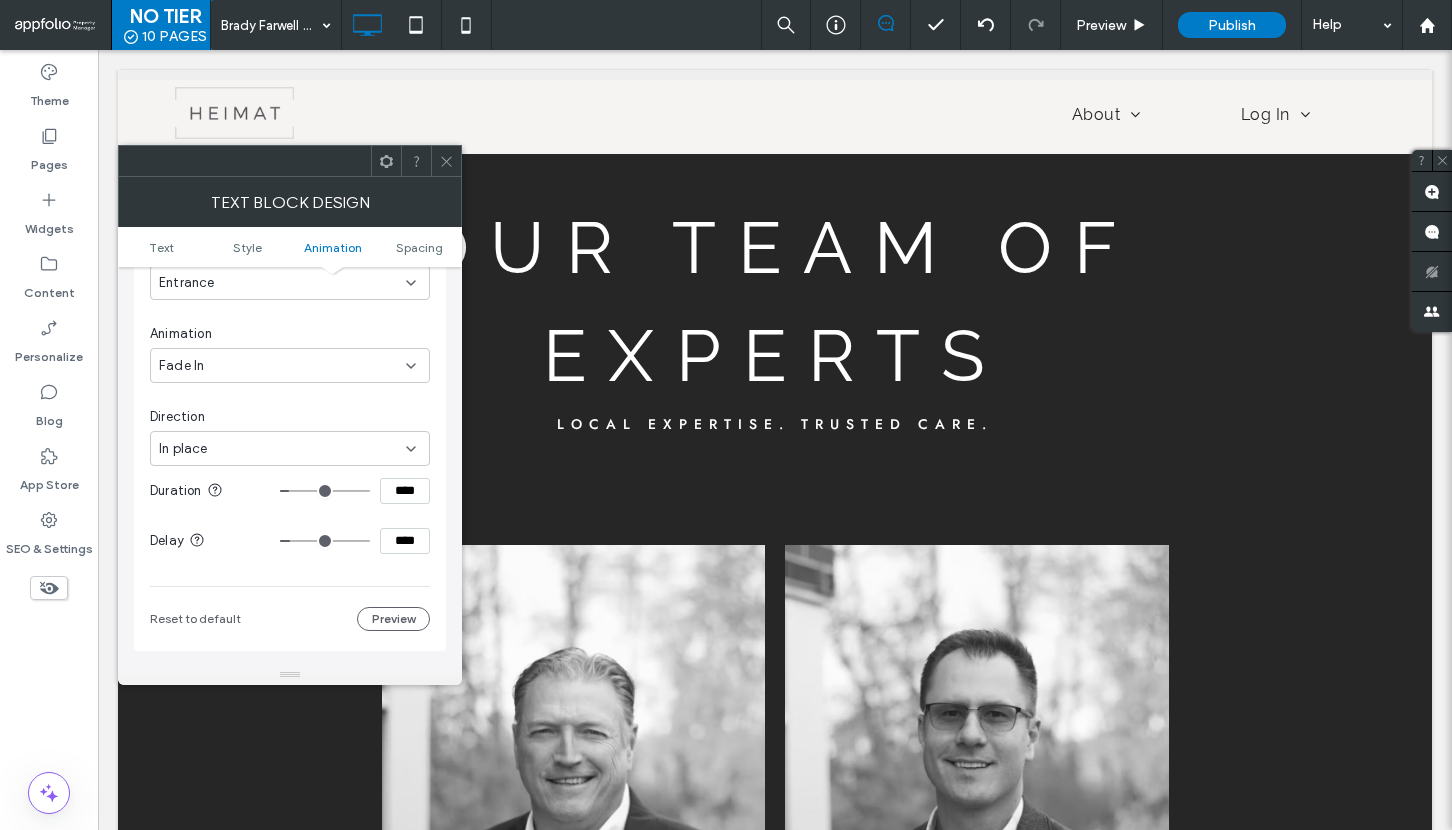 type on "****" 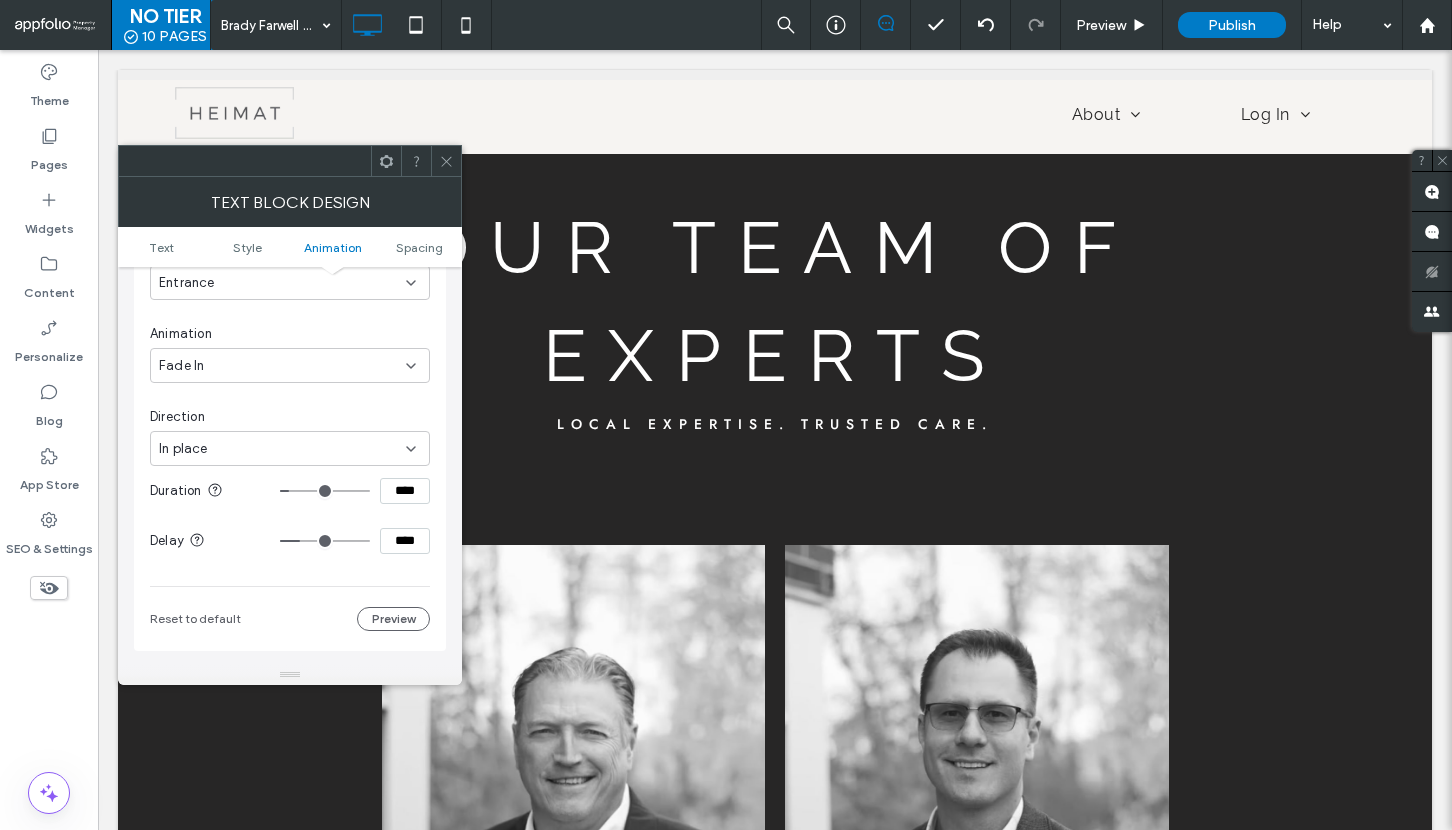 type on "****" 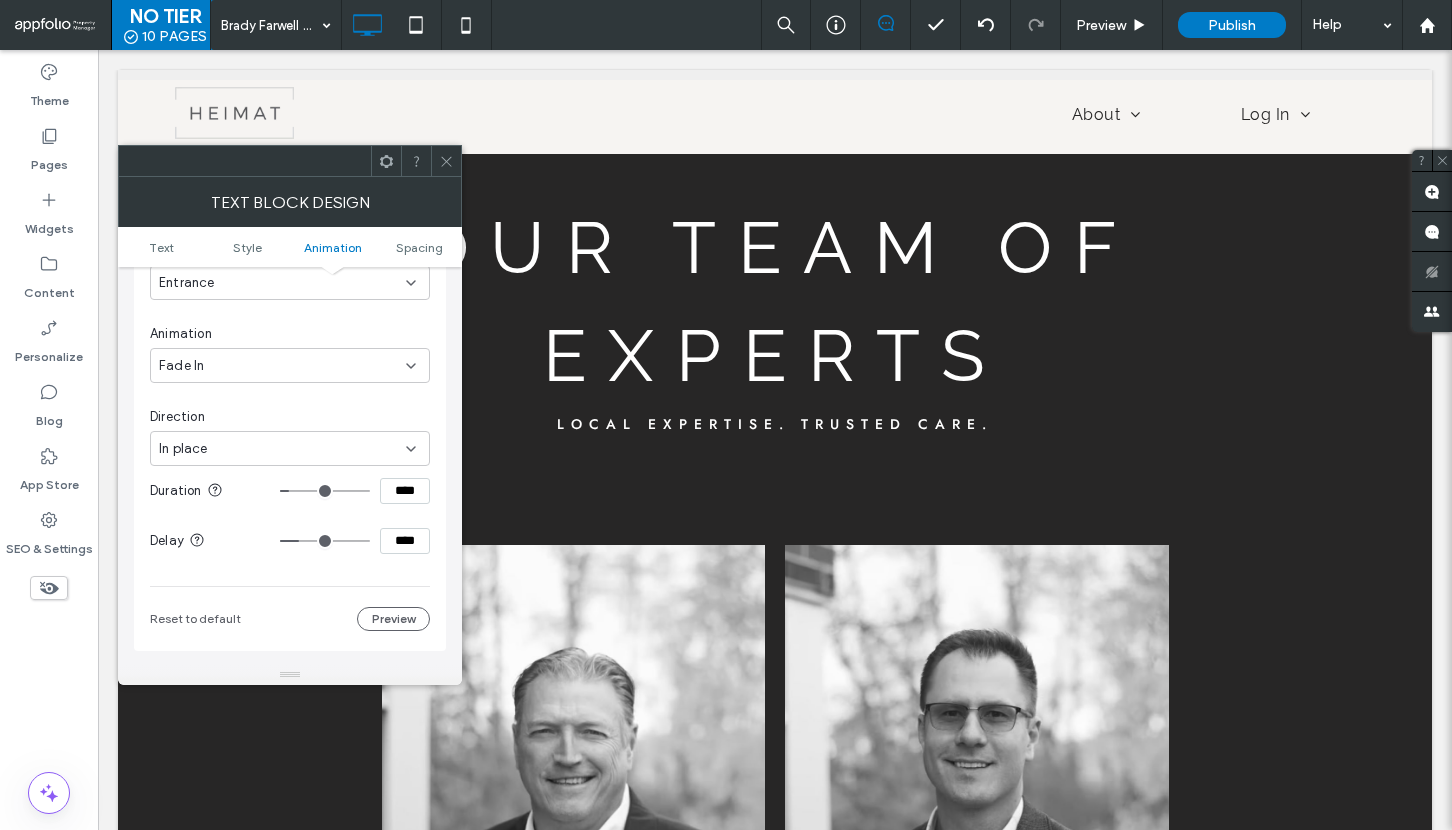 type on "****" 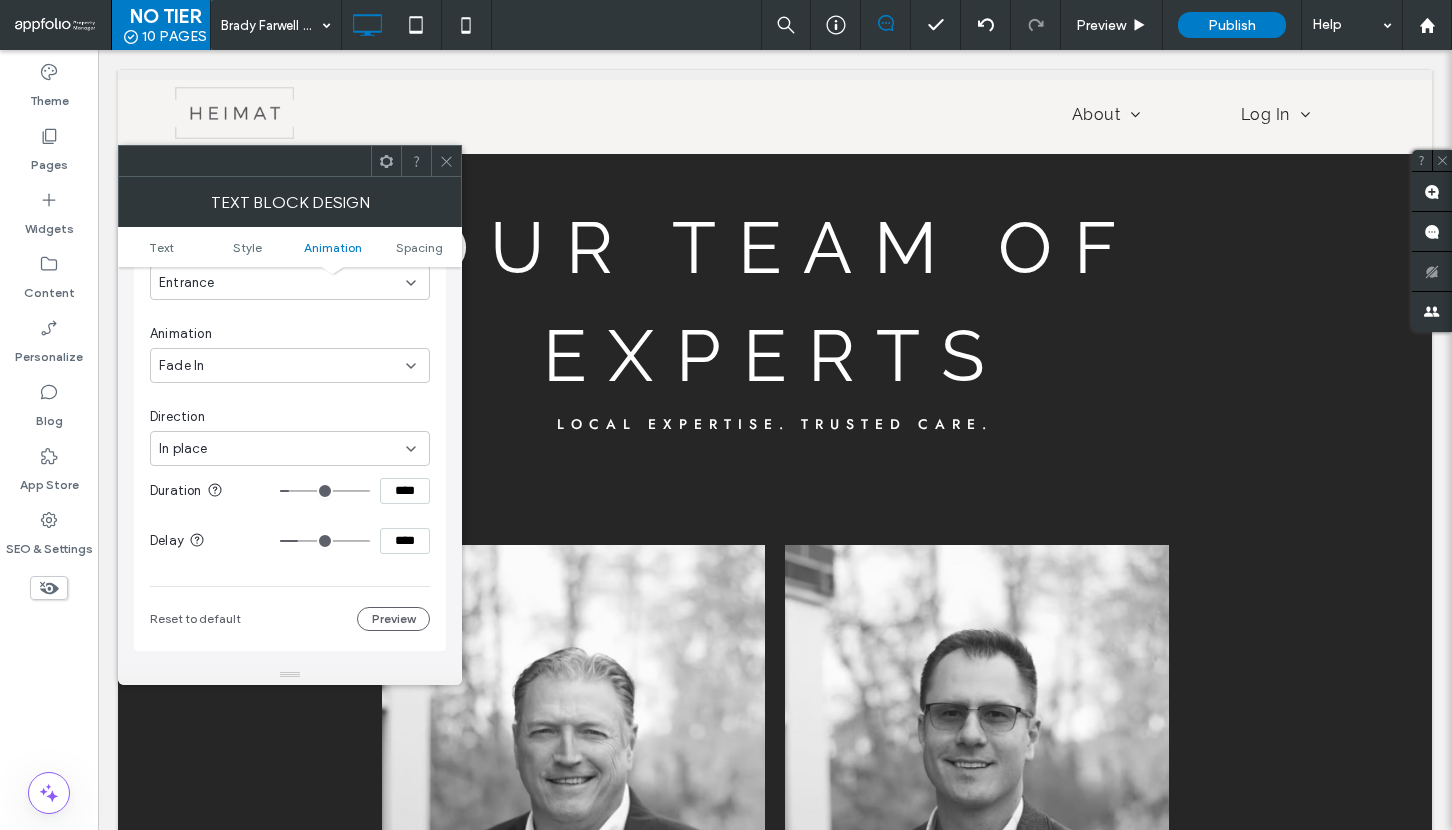 type on "****" 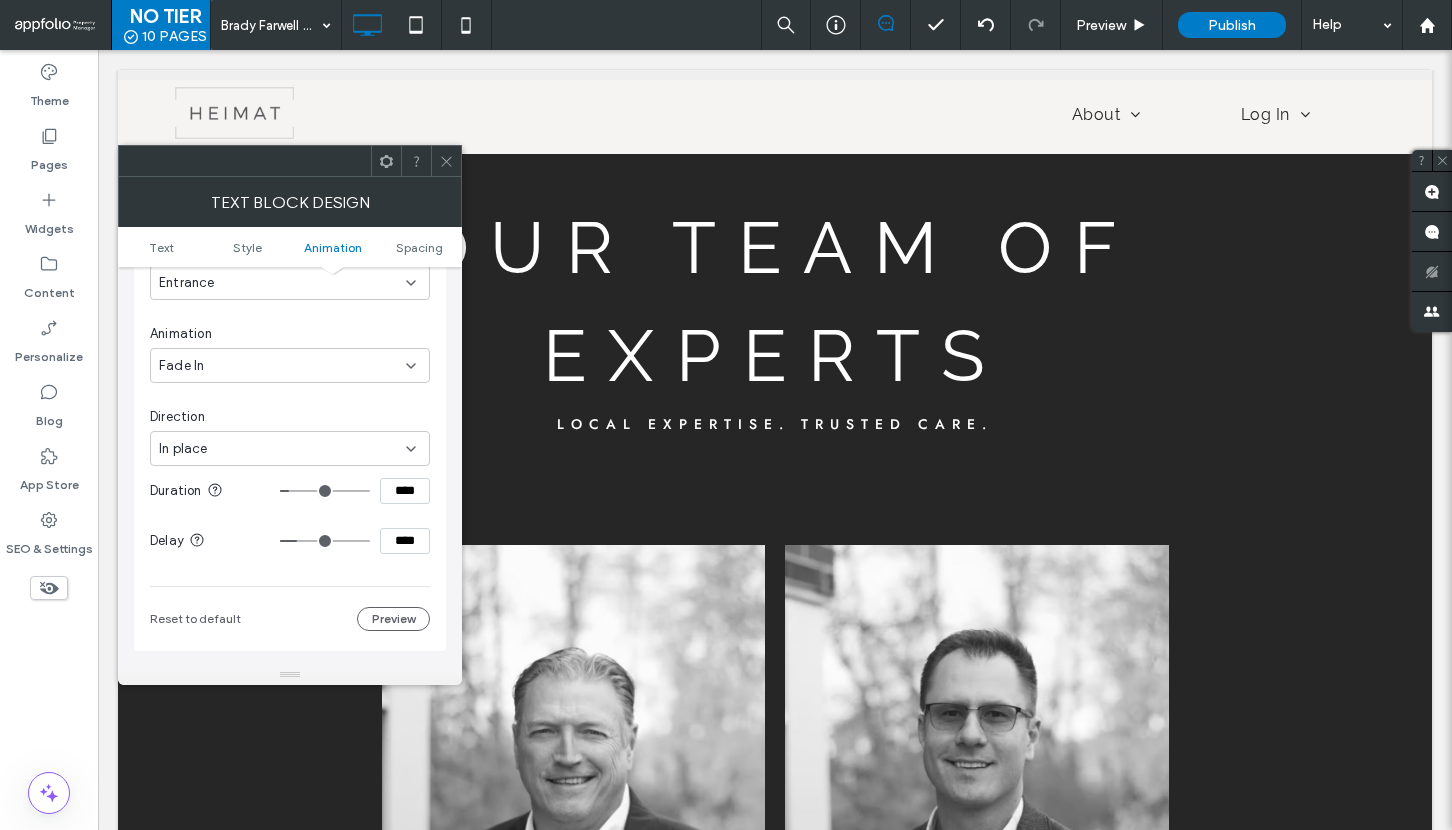 type on "****" 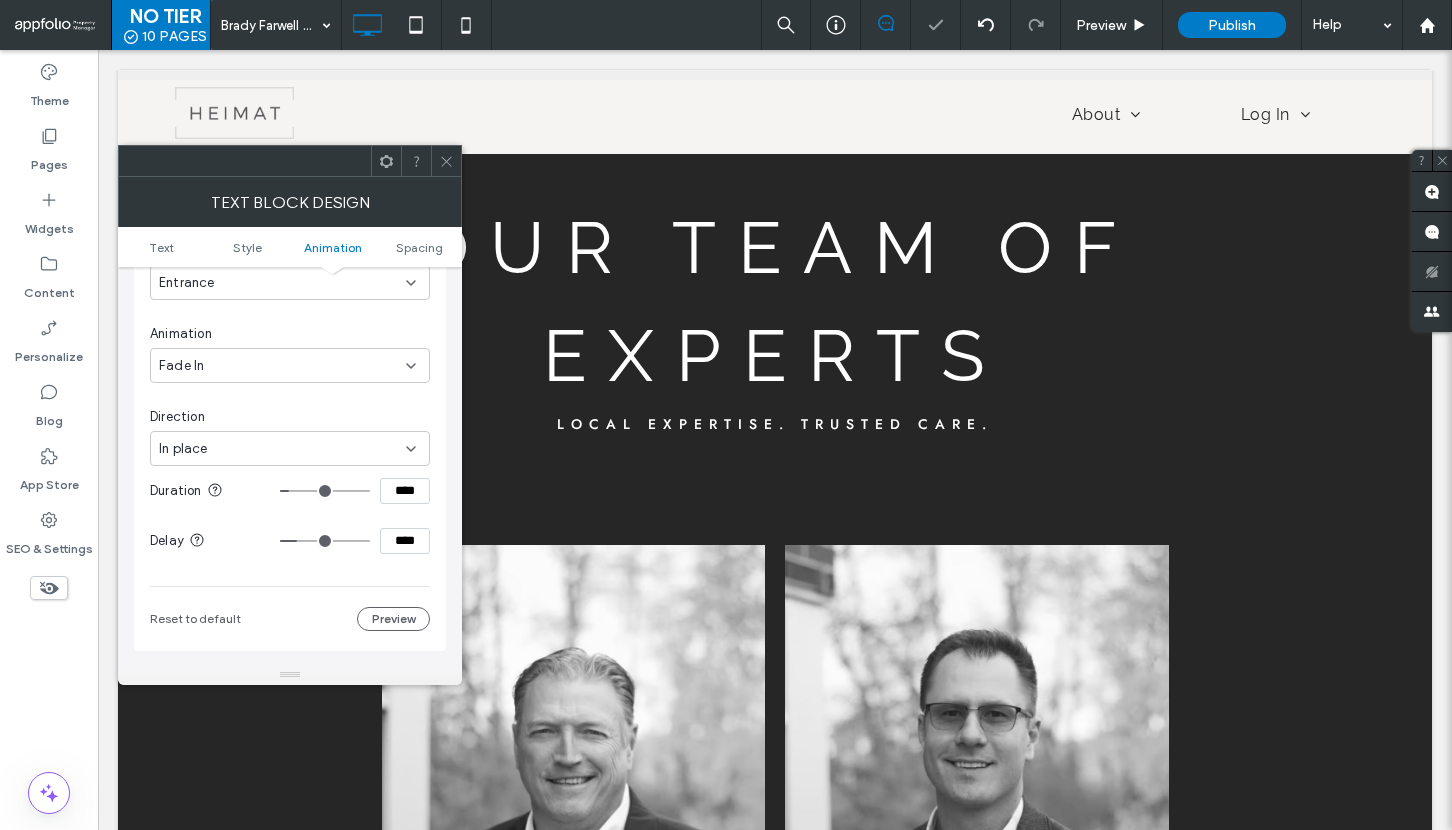 click 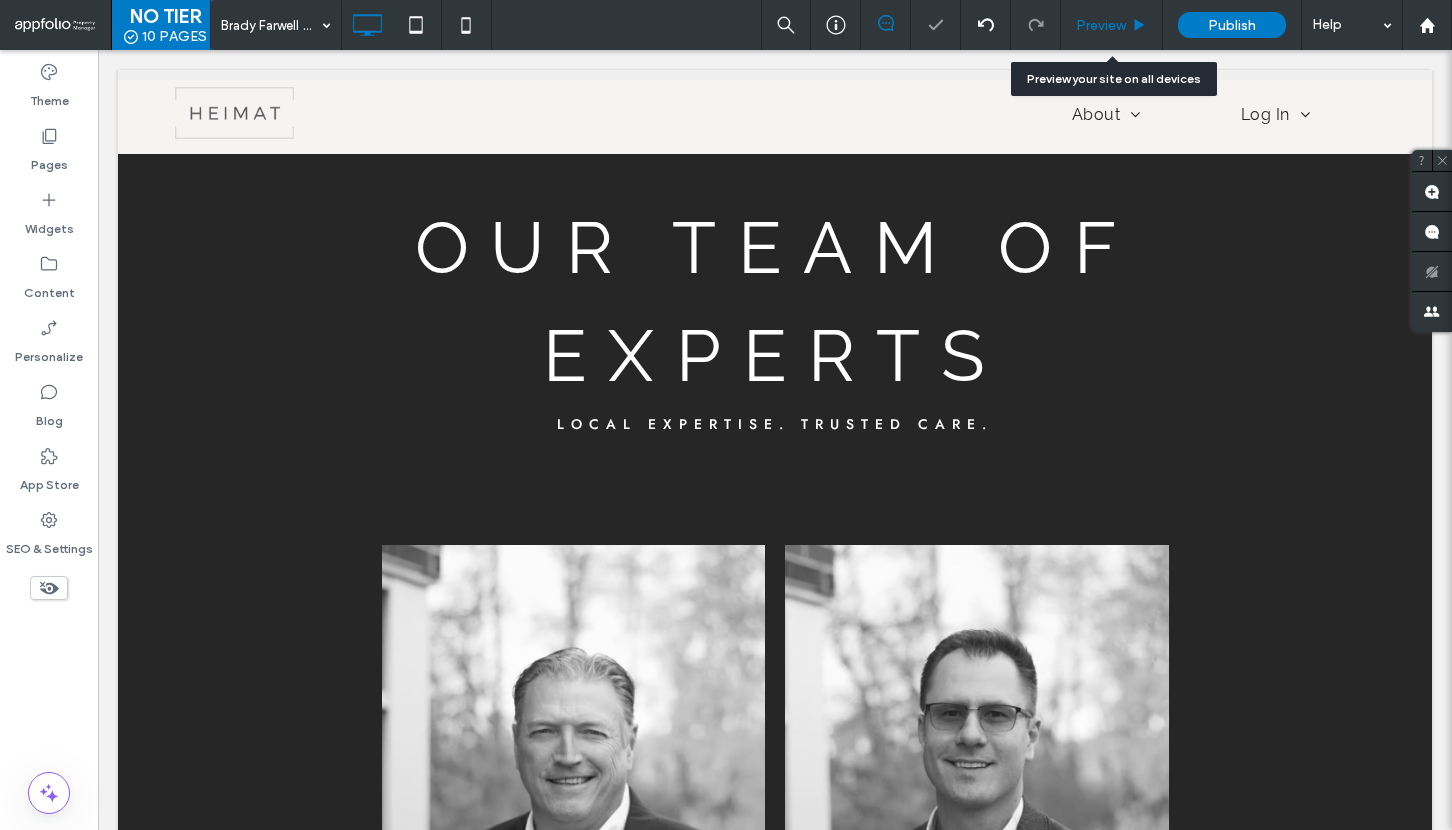 click on "Preview" at bounding box center (1112, 25) 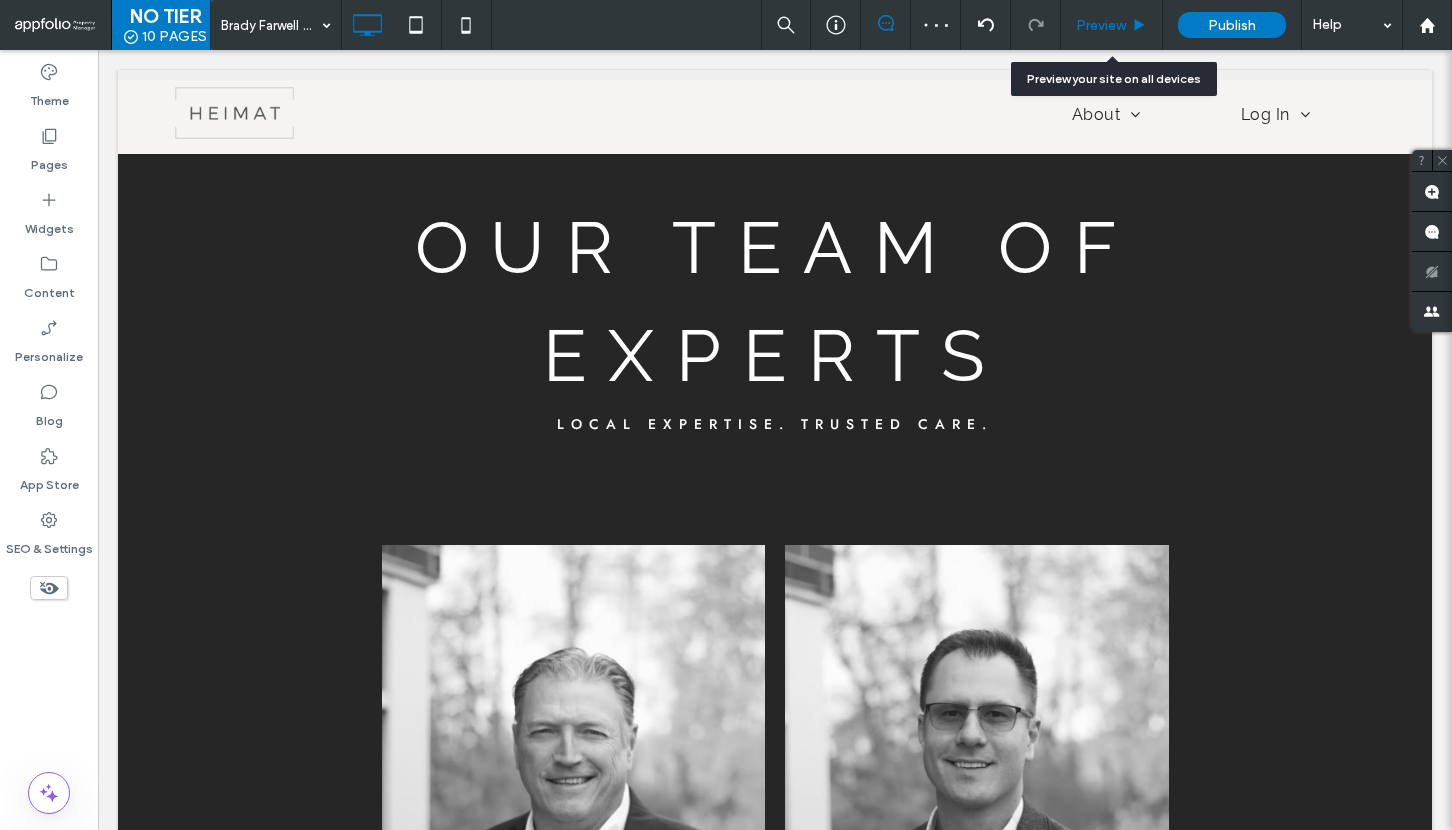 click on "Preview" at bounding box center [1101, 25] 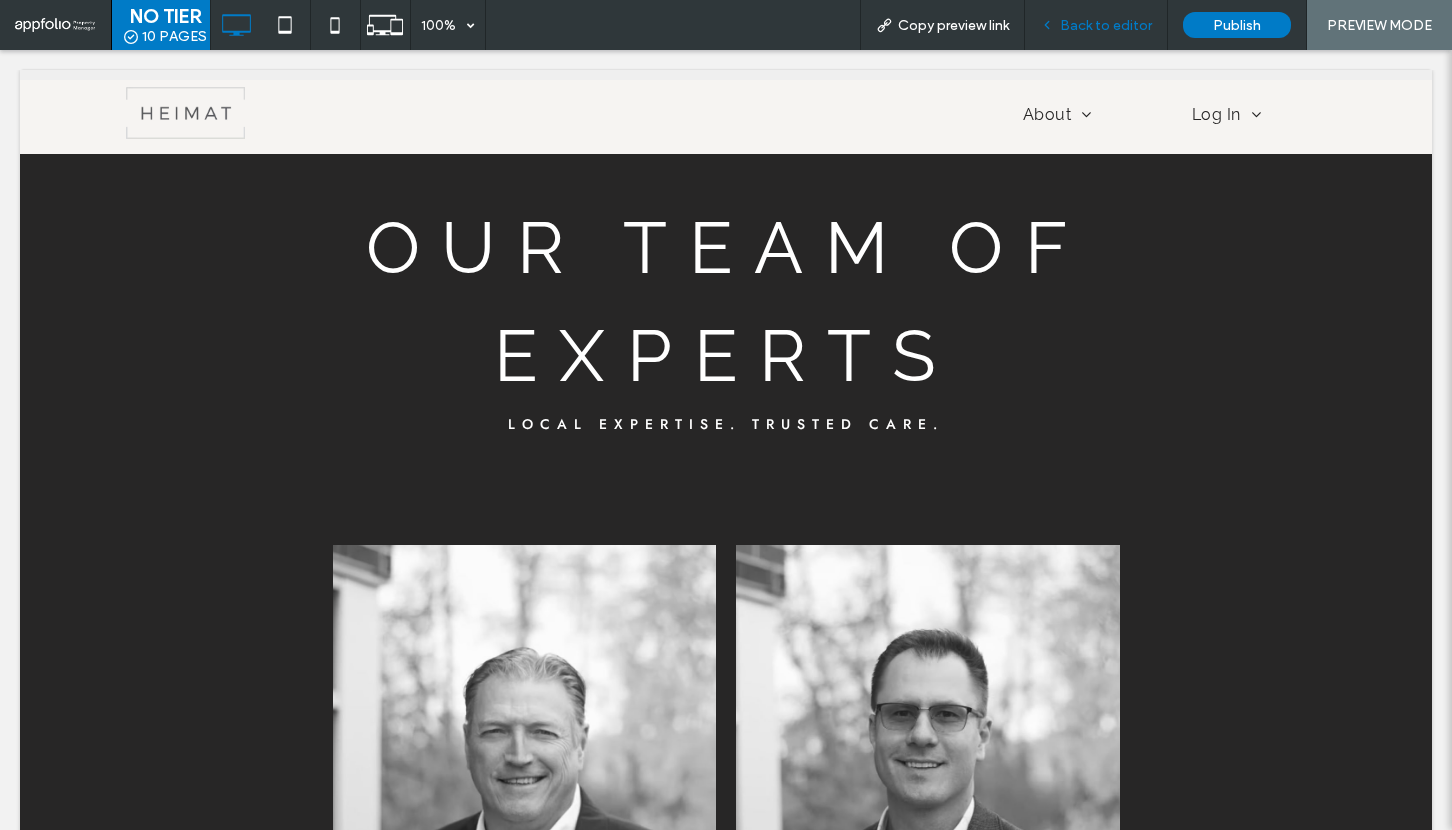 click on "Back to editor" at bounding box center (1106, 25) 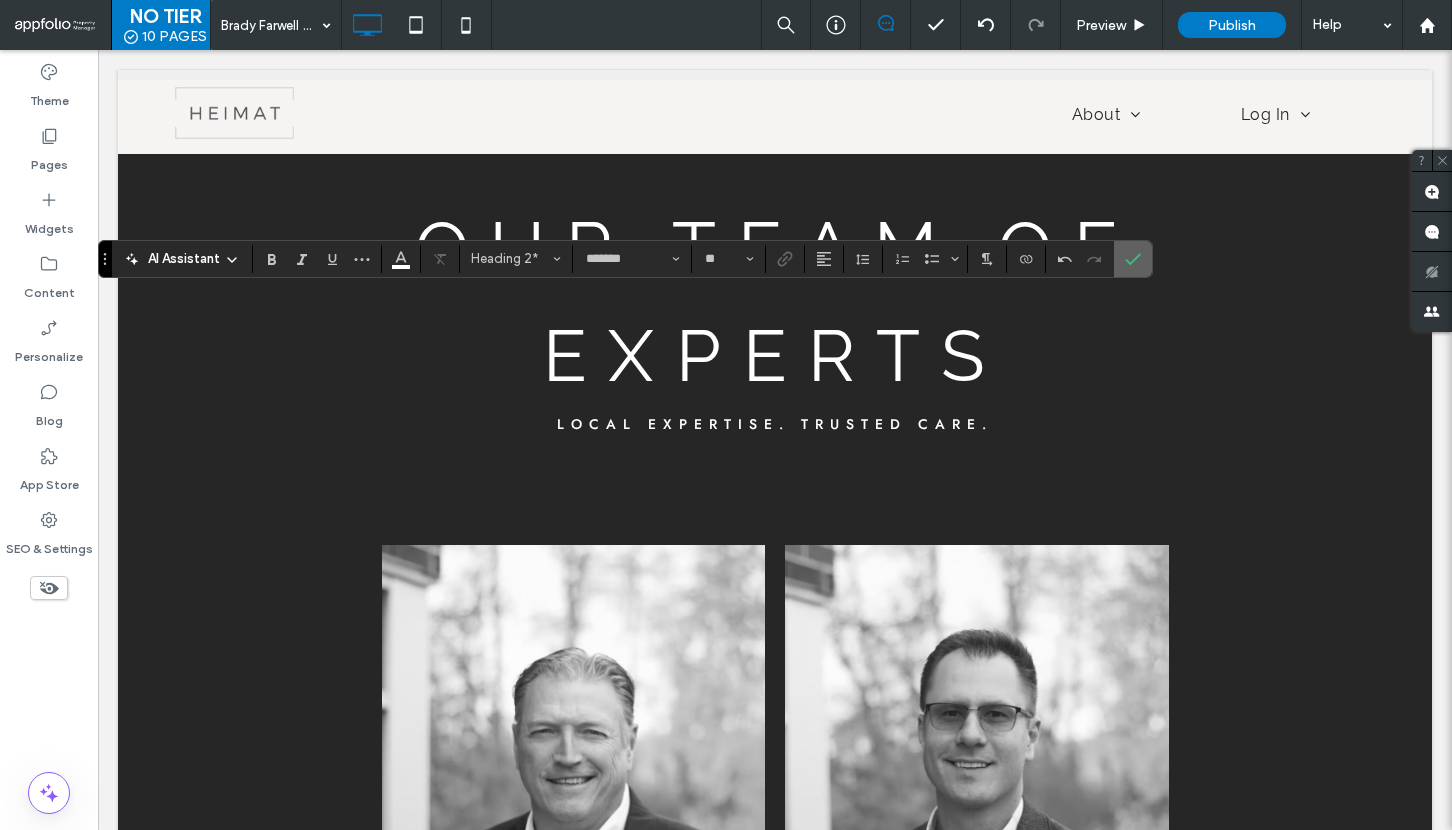 click at bounding box center [1129, 259] 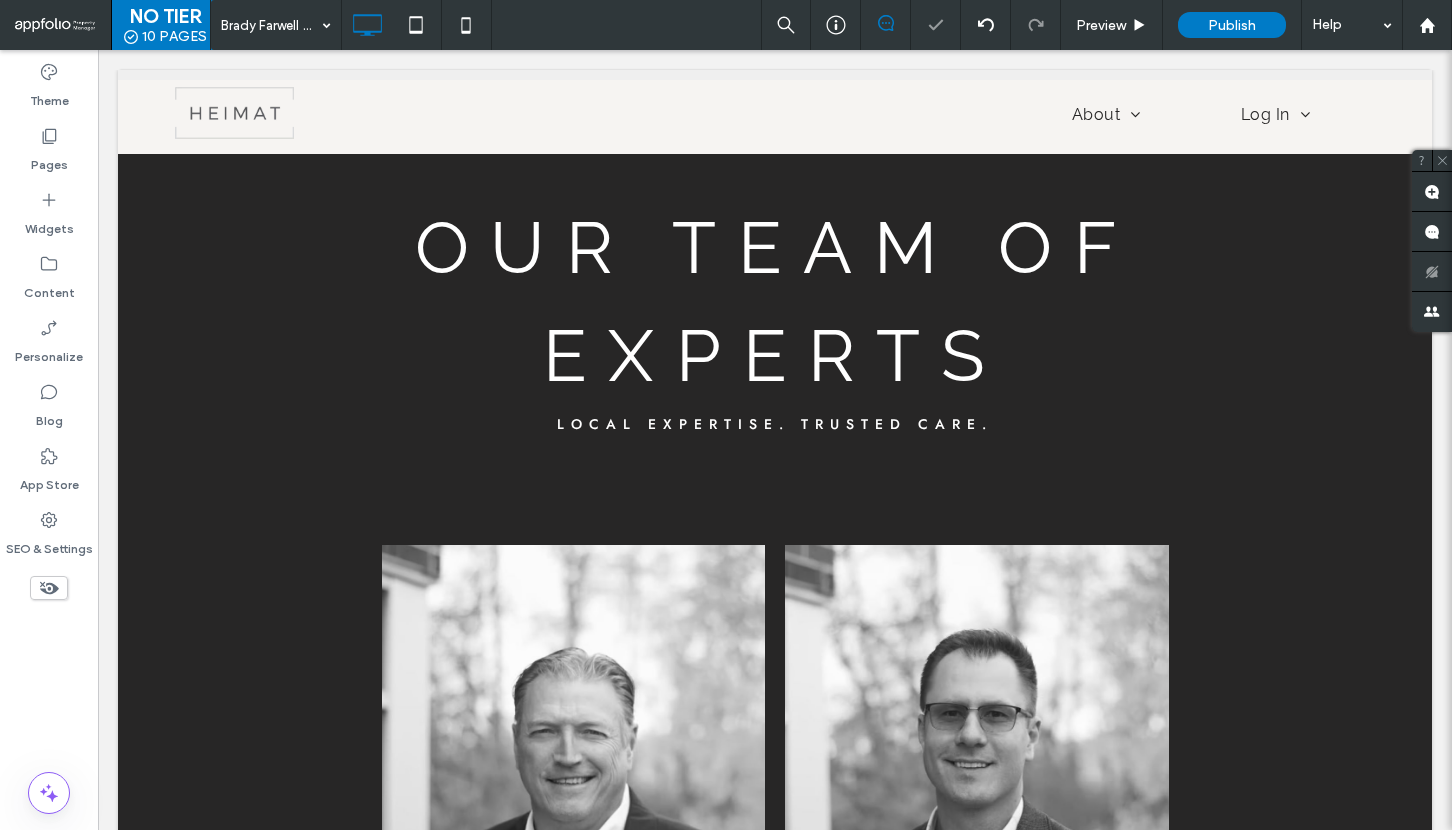 type on "*******" 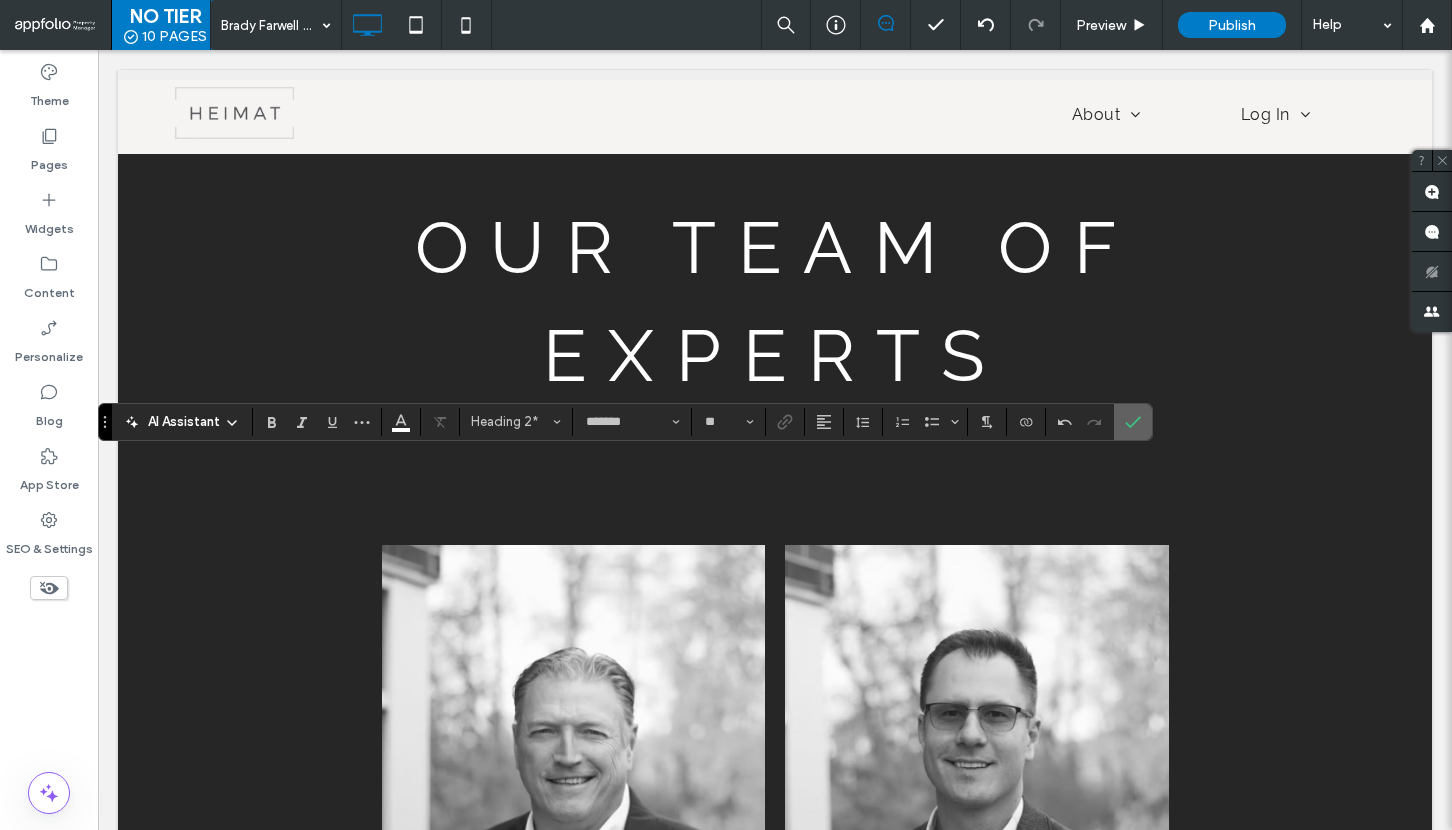 click at bounding box center [1133, 422] 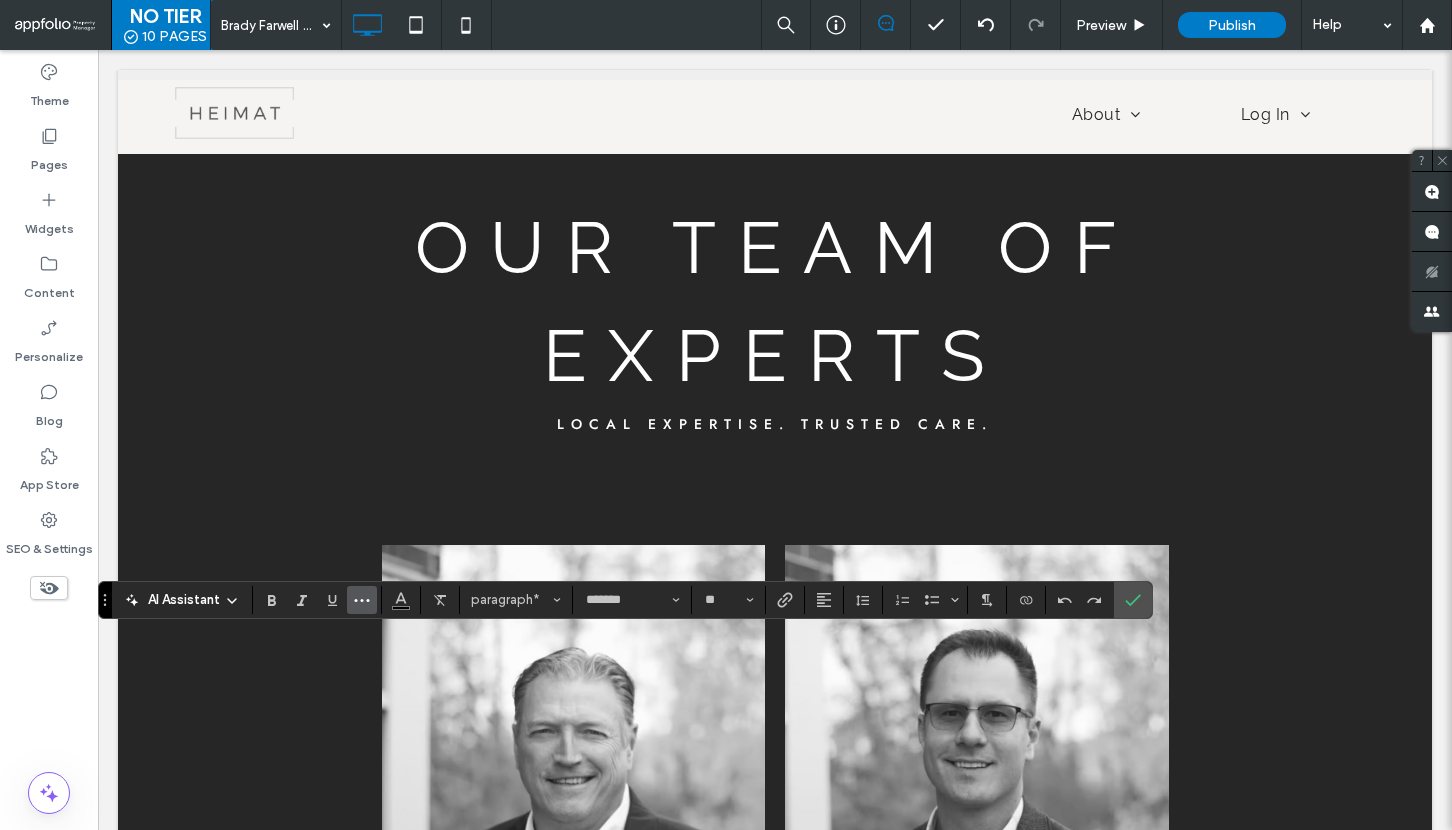 click 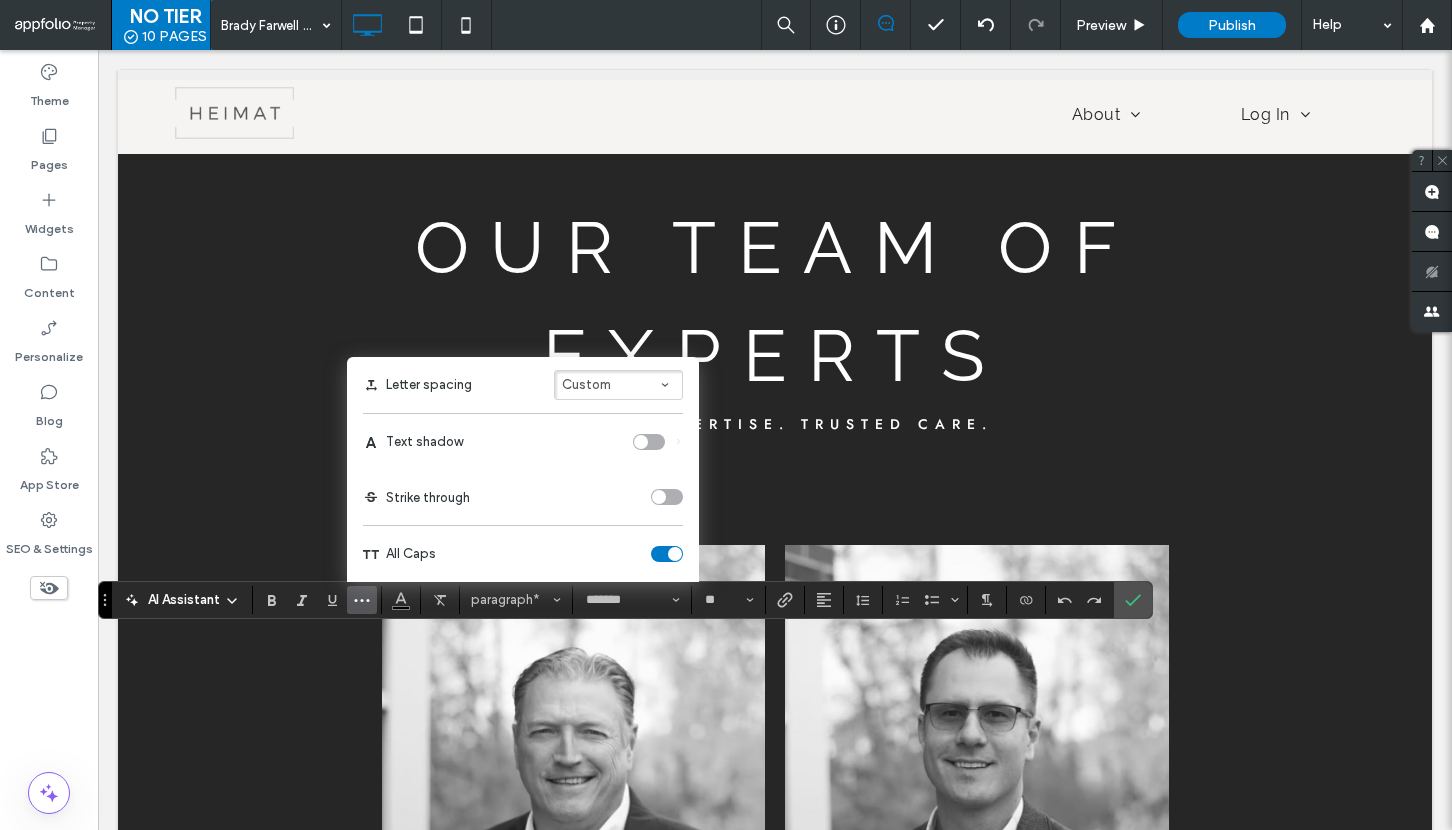click at bounding box center (667, 554) 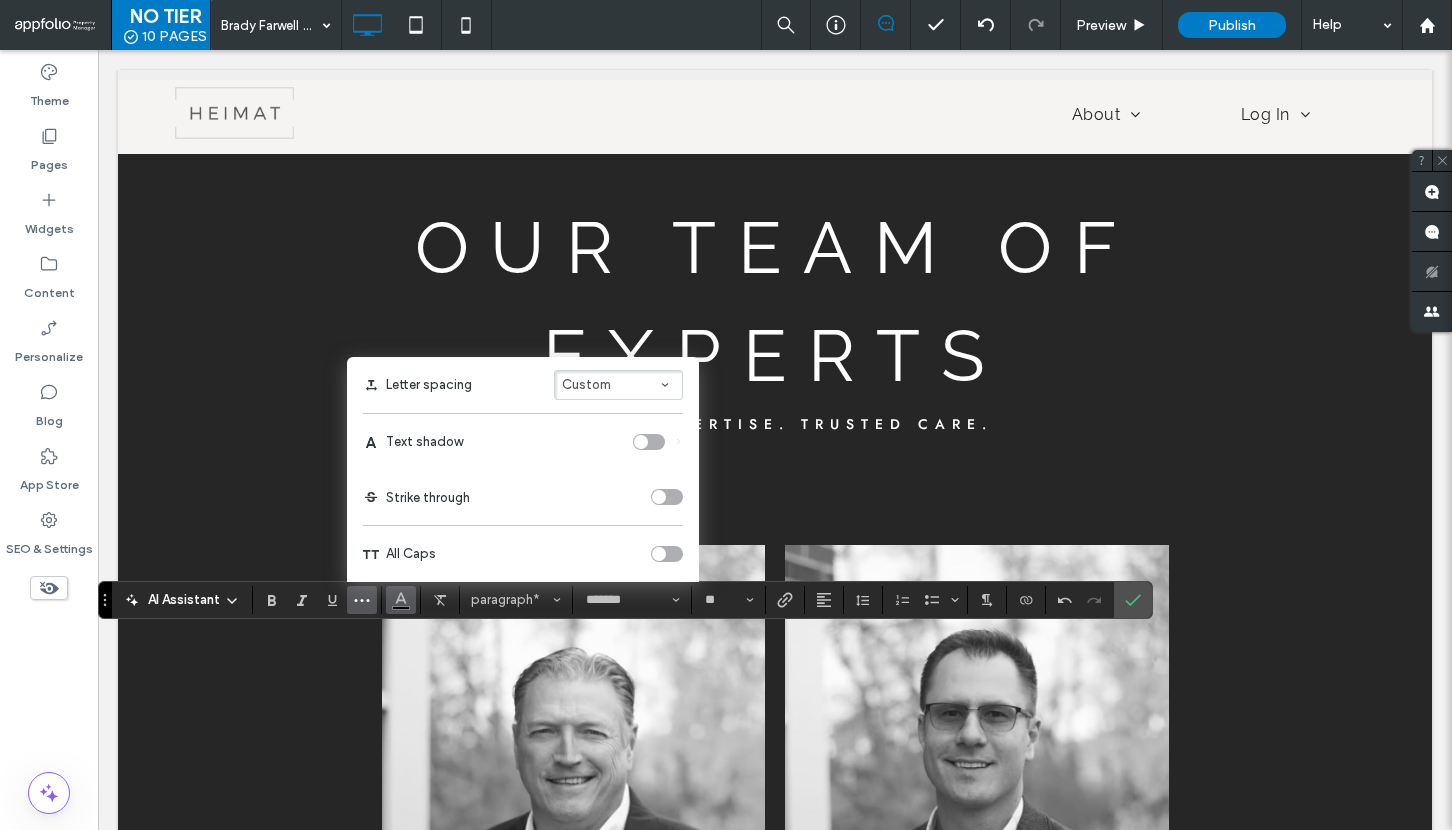click 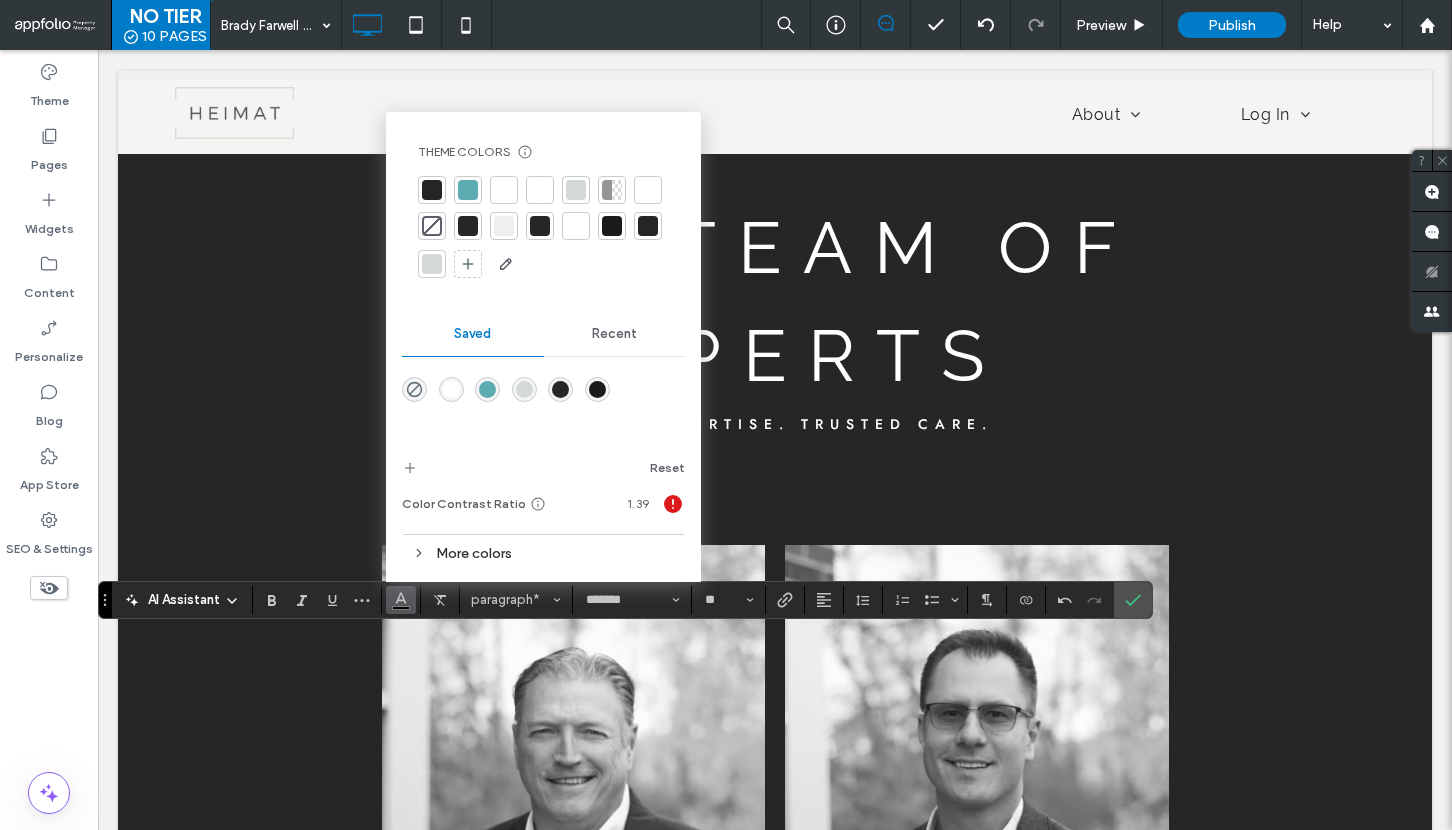 click at bounding box center [540, 190] 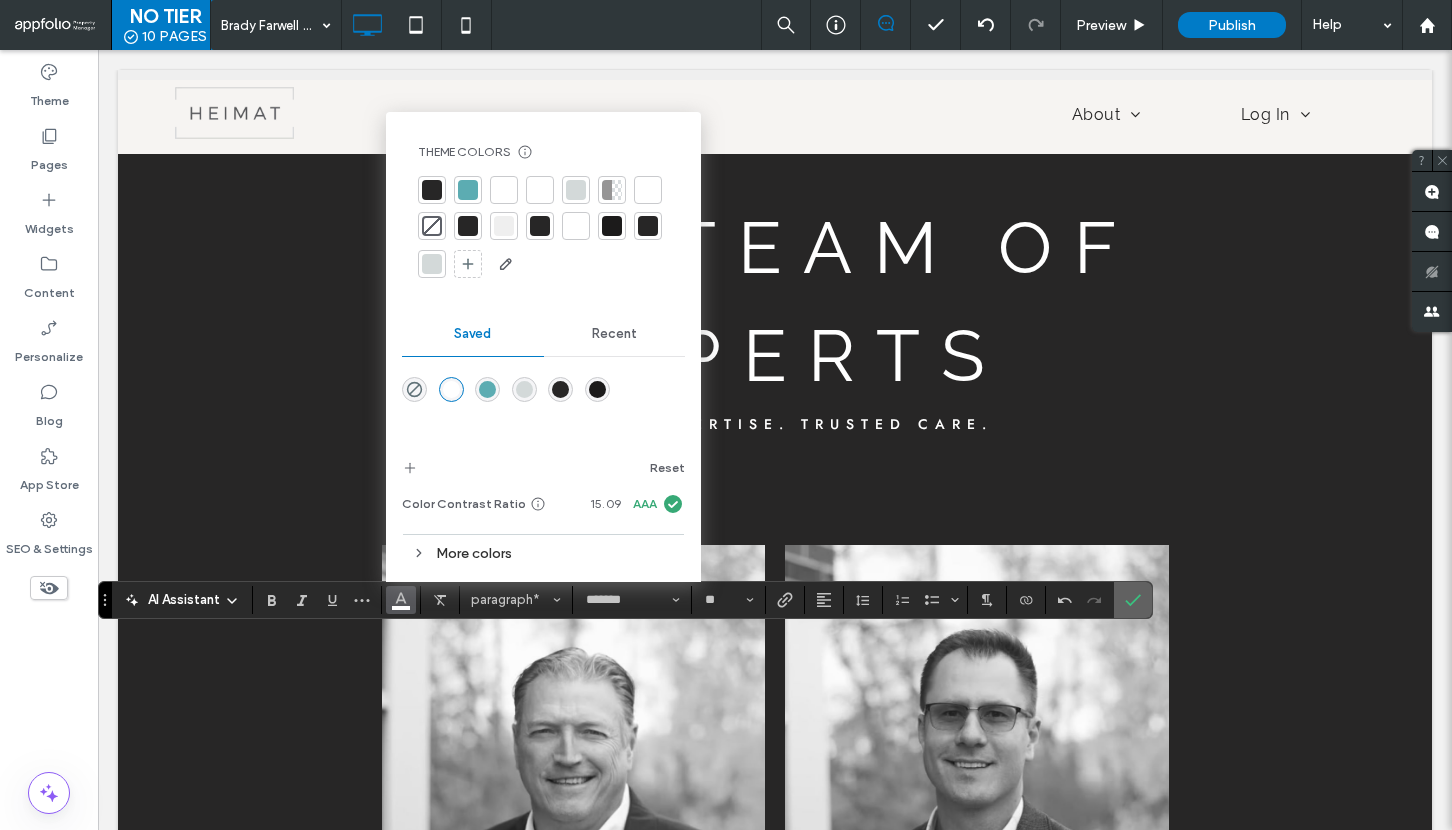 click at bounding box center (1133, 600) 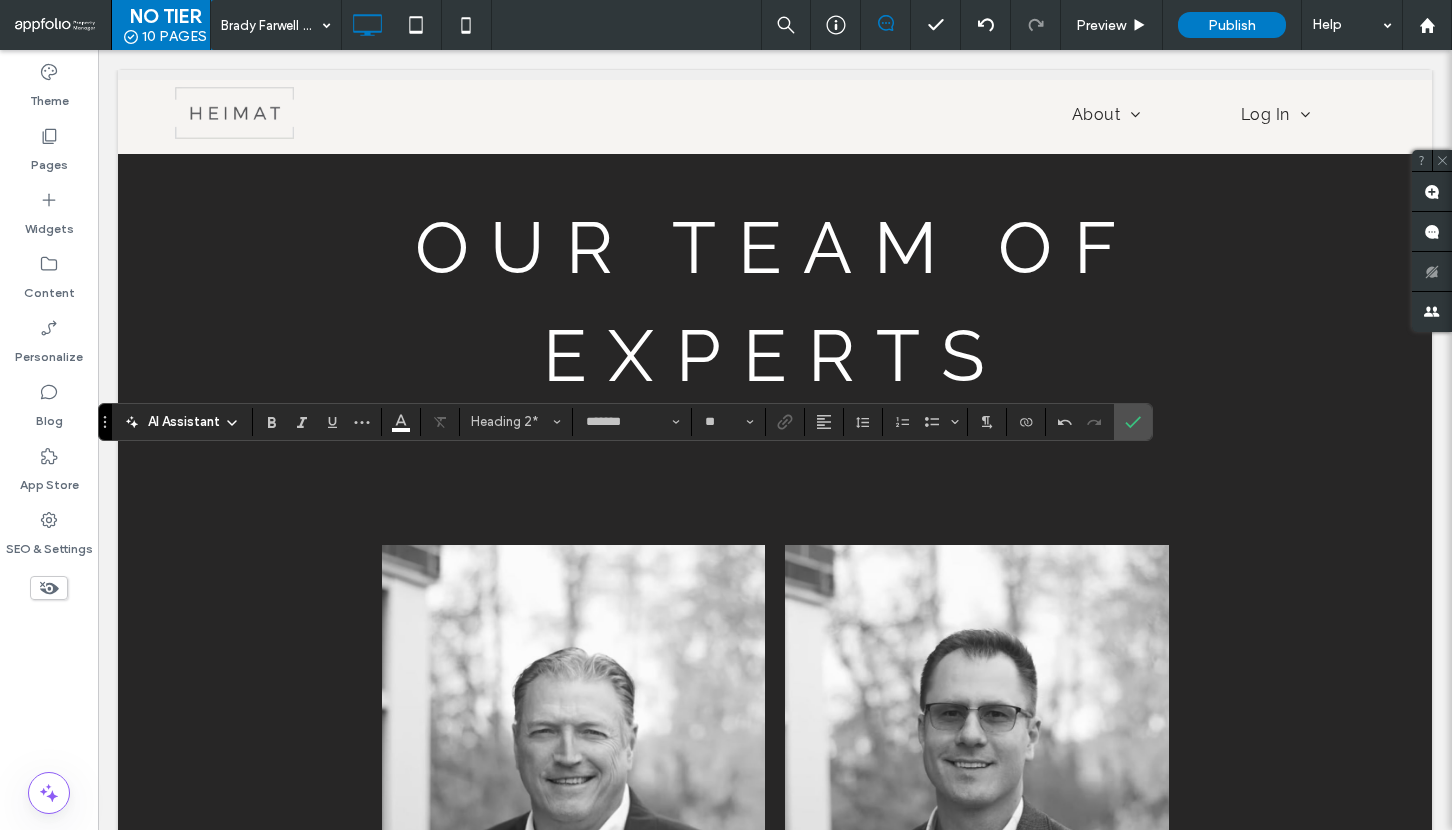 click at bounding box center [1095, 422] 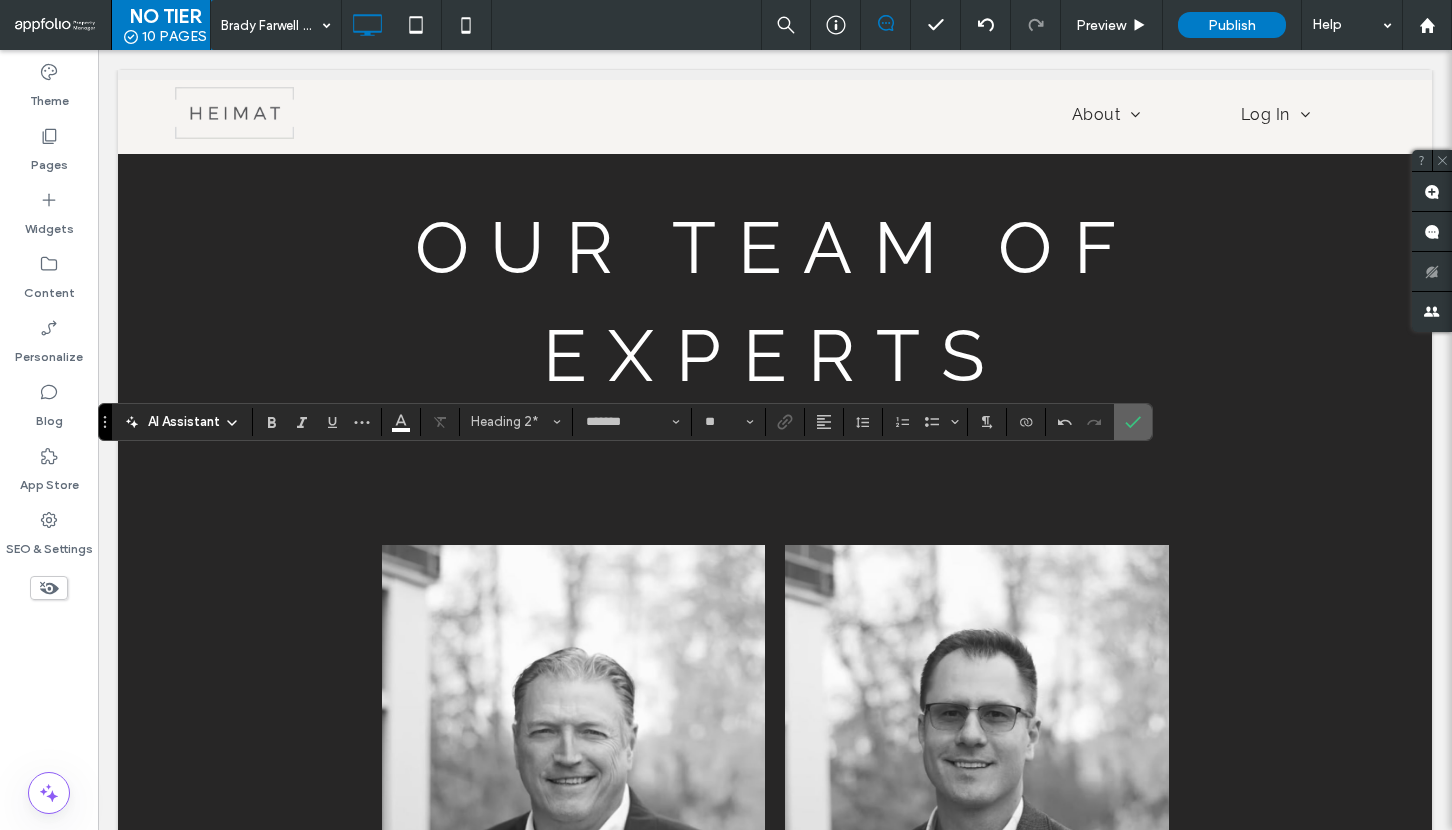 click 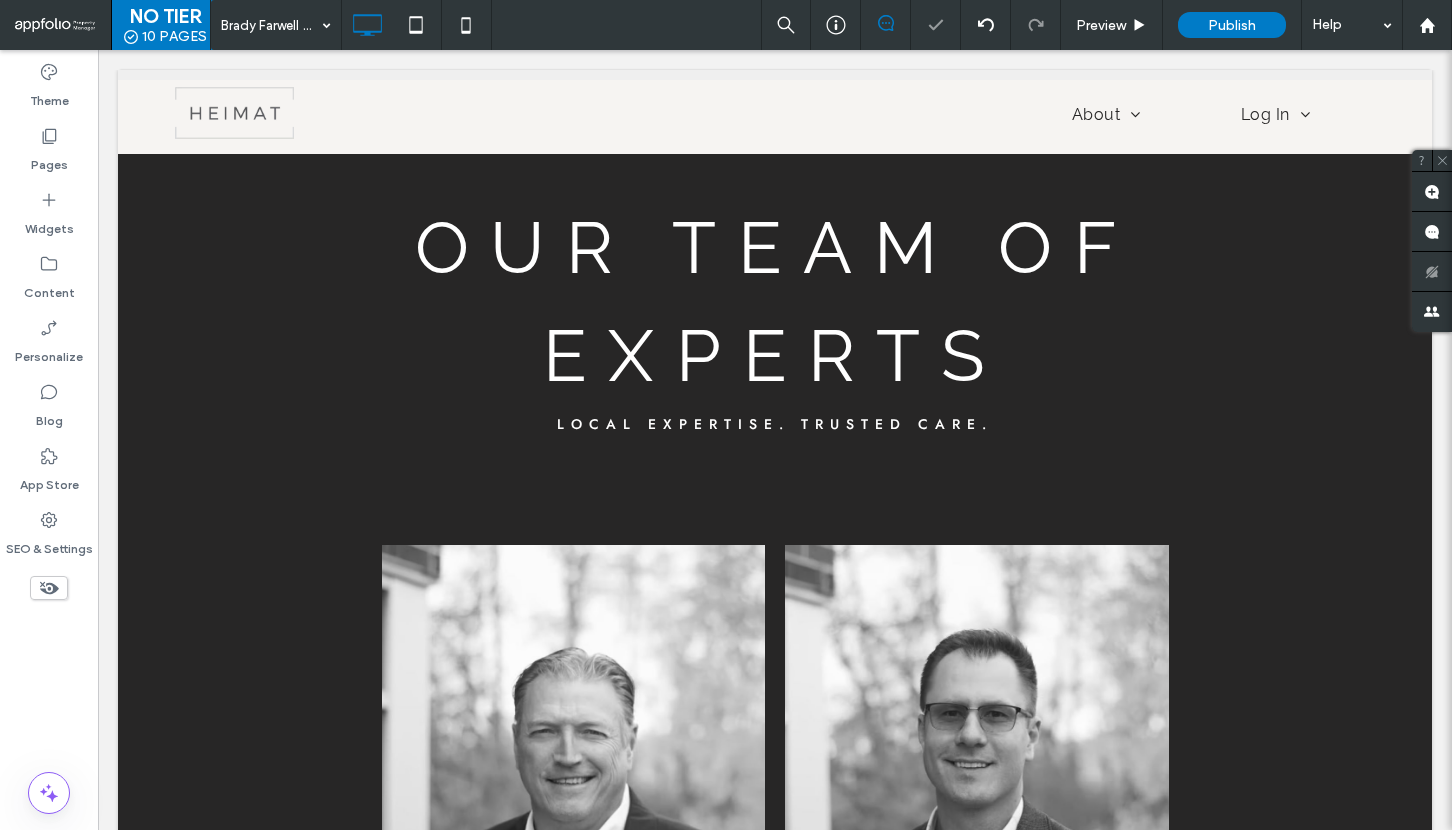 type on "*******" 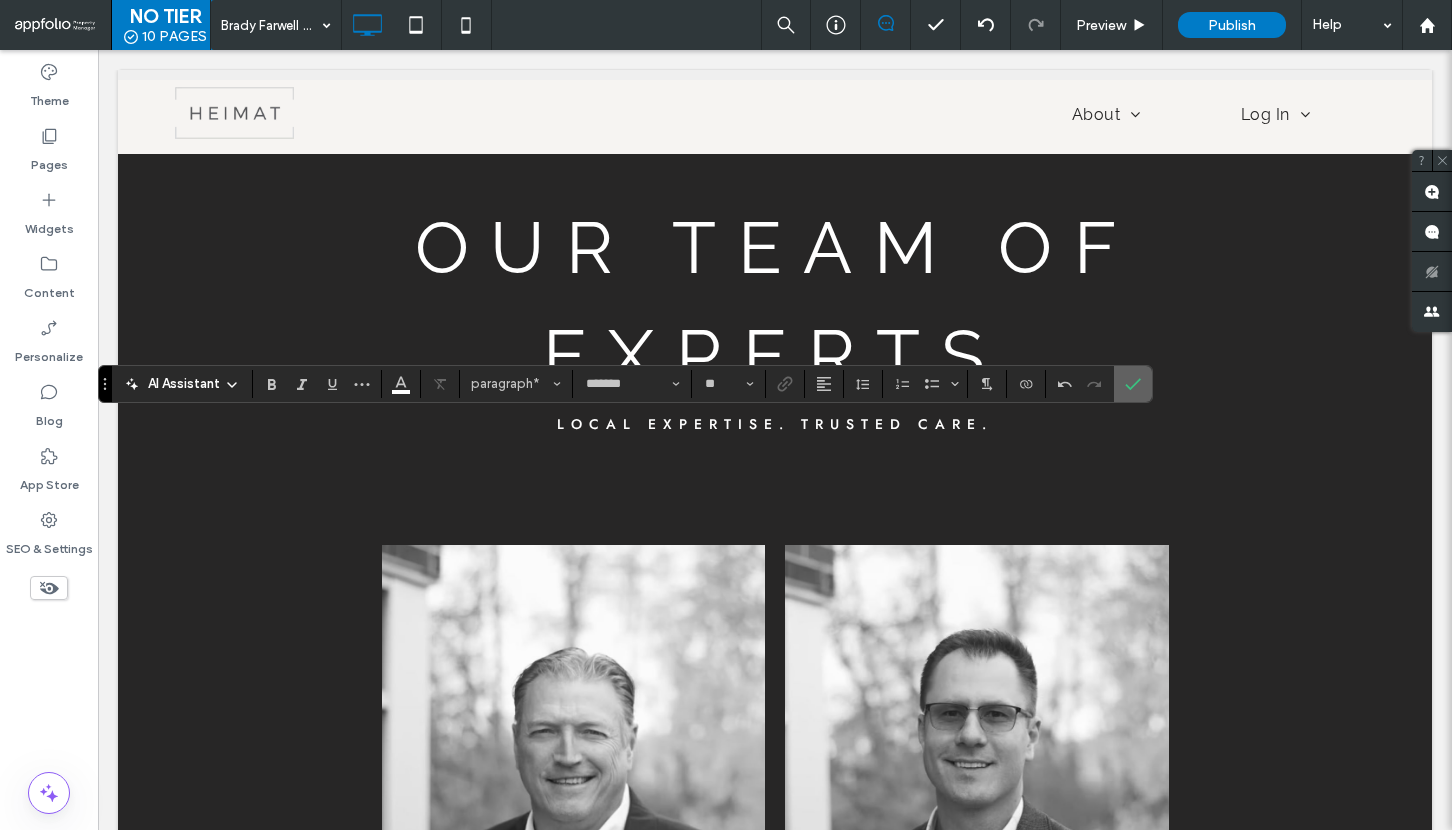 click 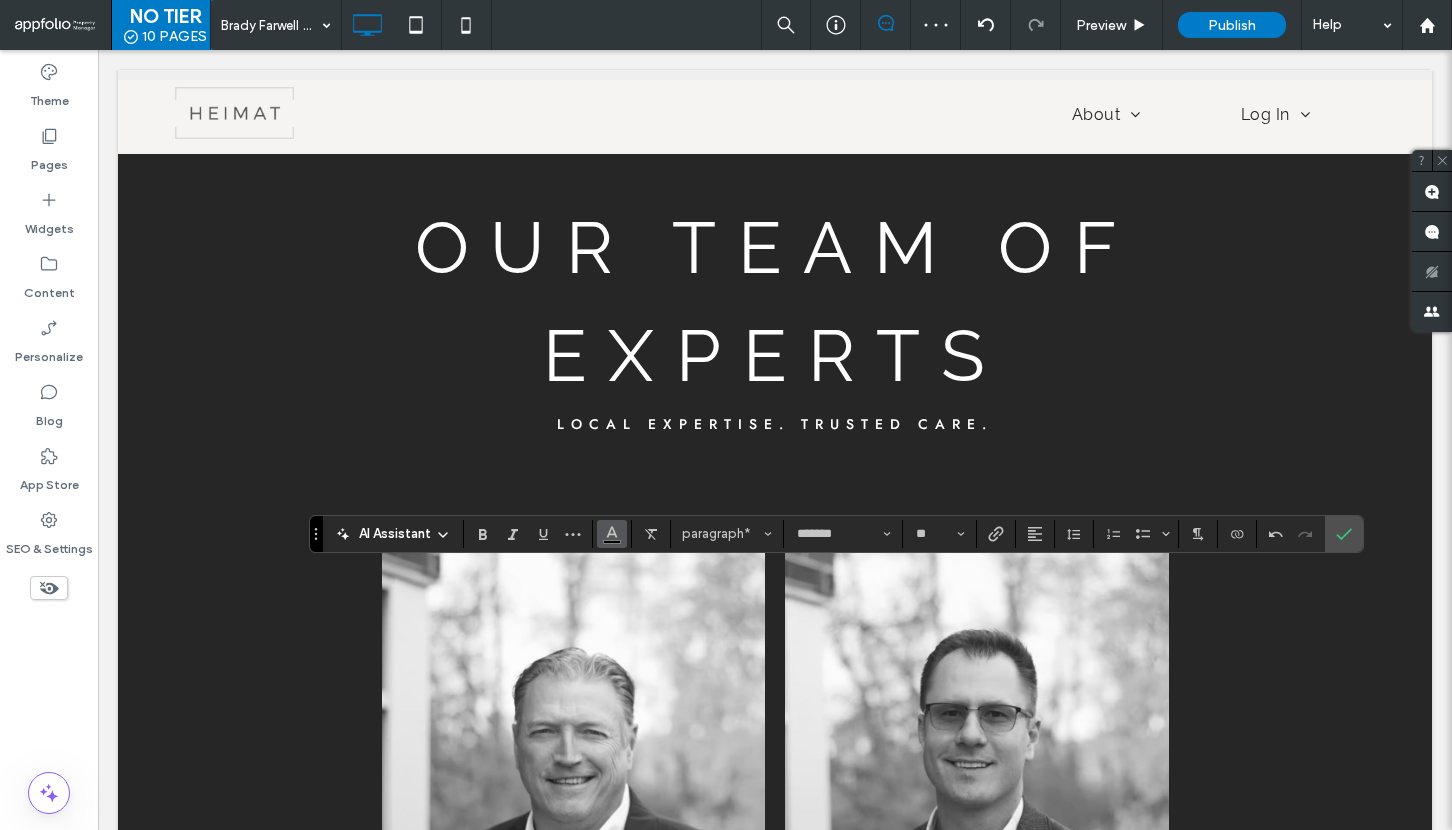click 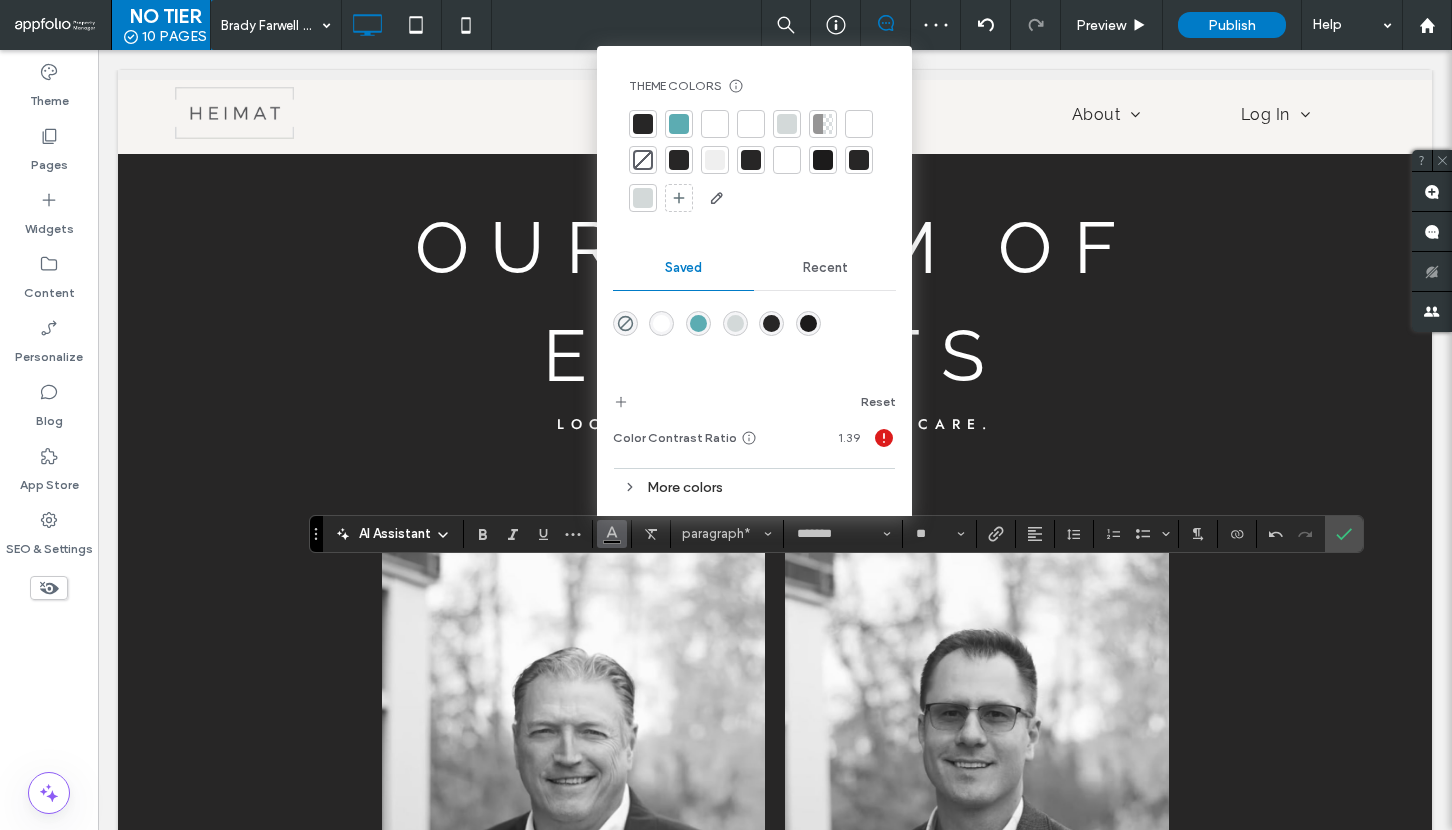 click at bounding box center [751, 124] 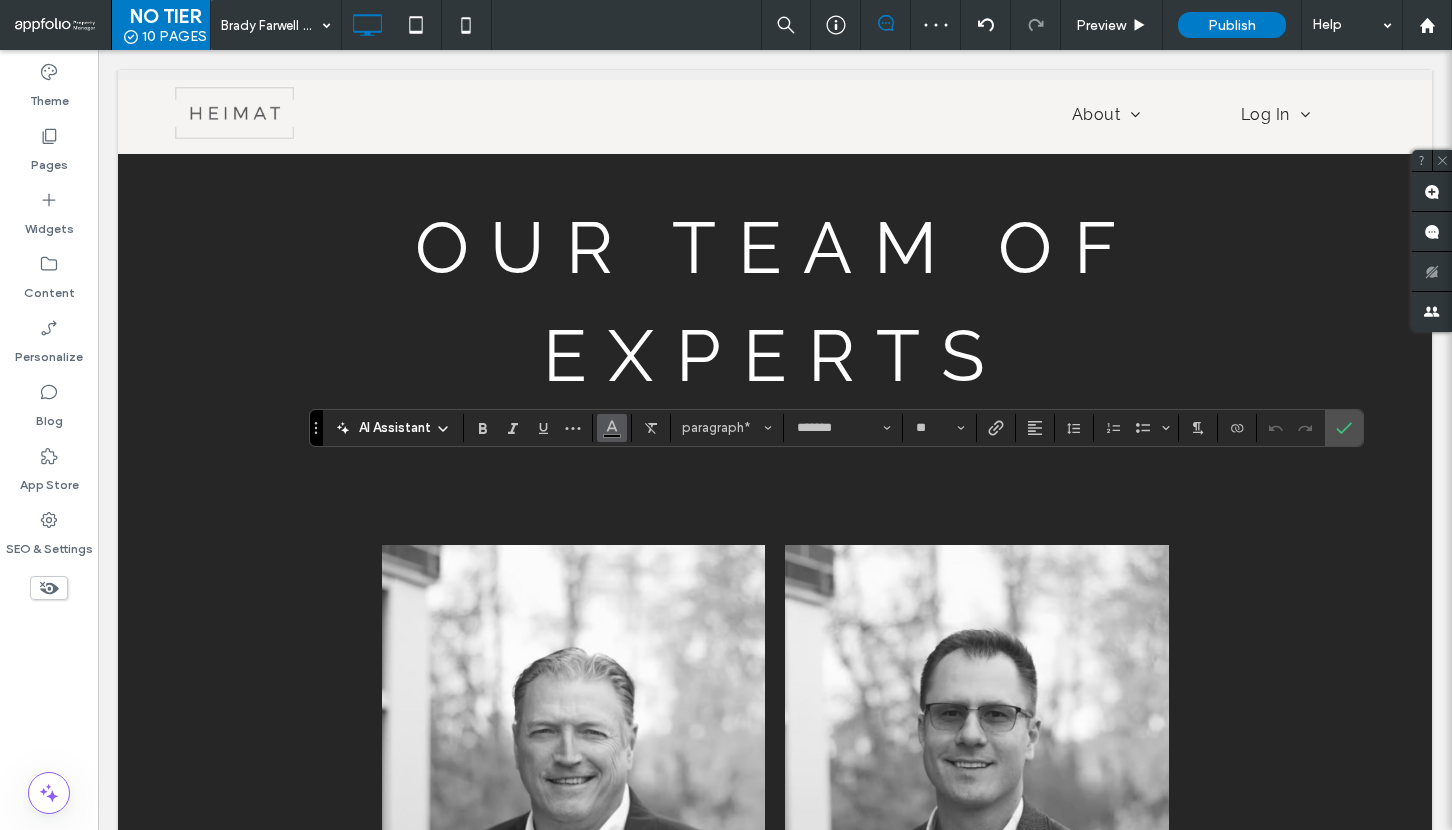 click 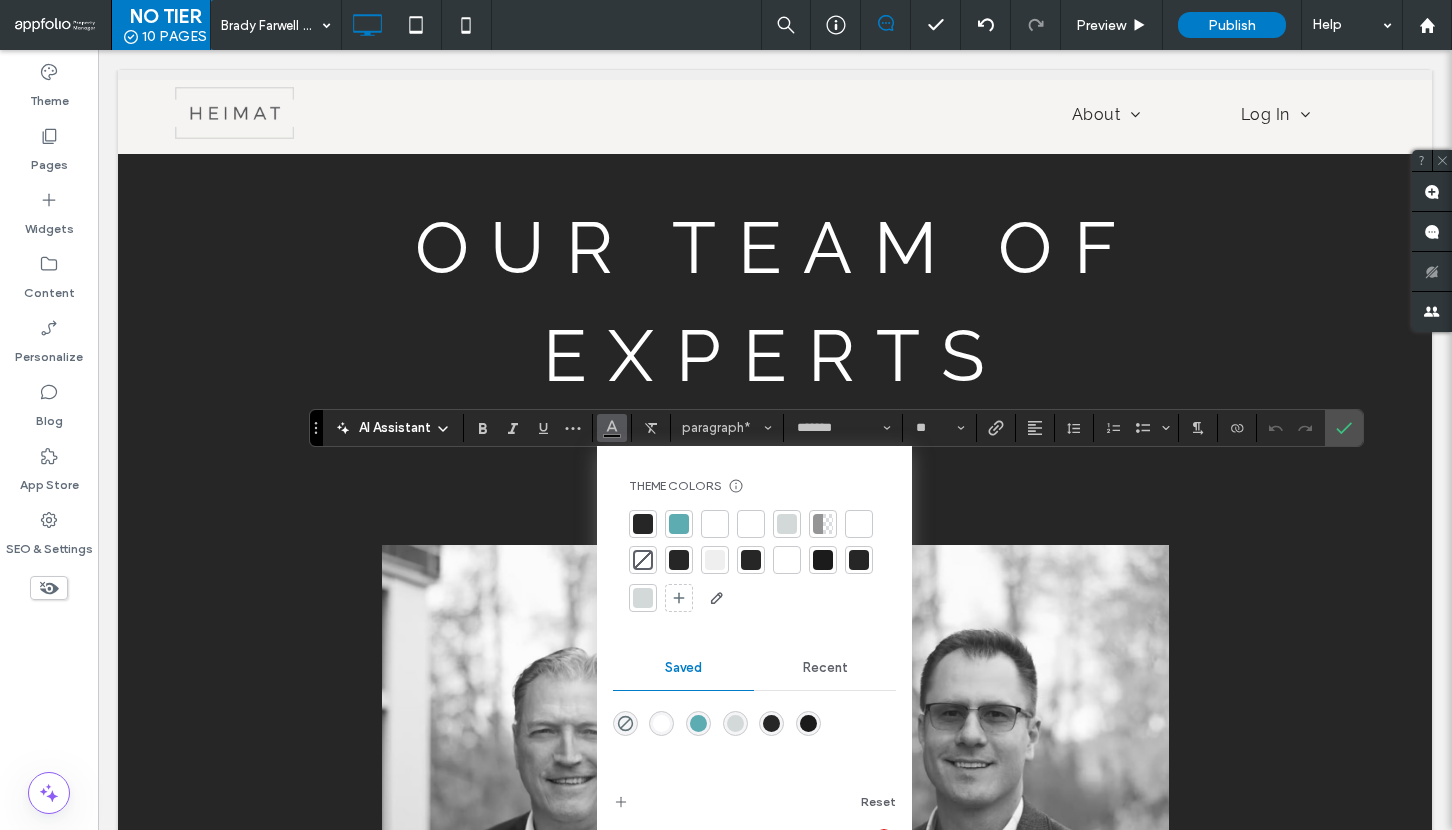 click at bounding box center [751, 524] 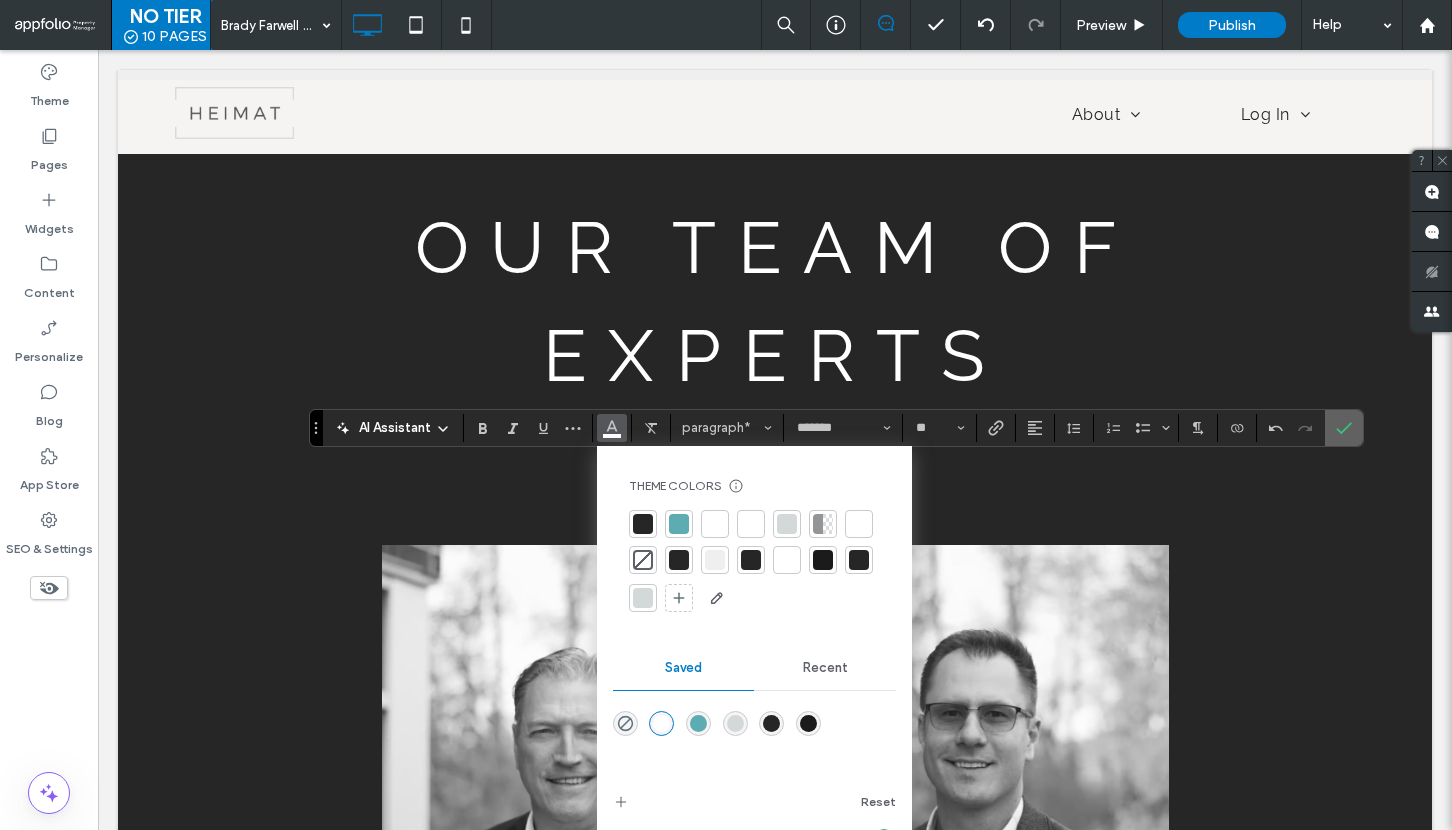 click 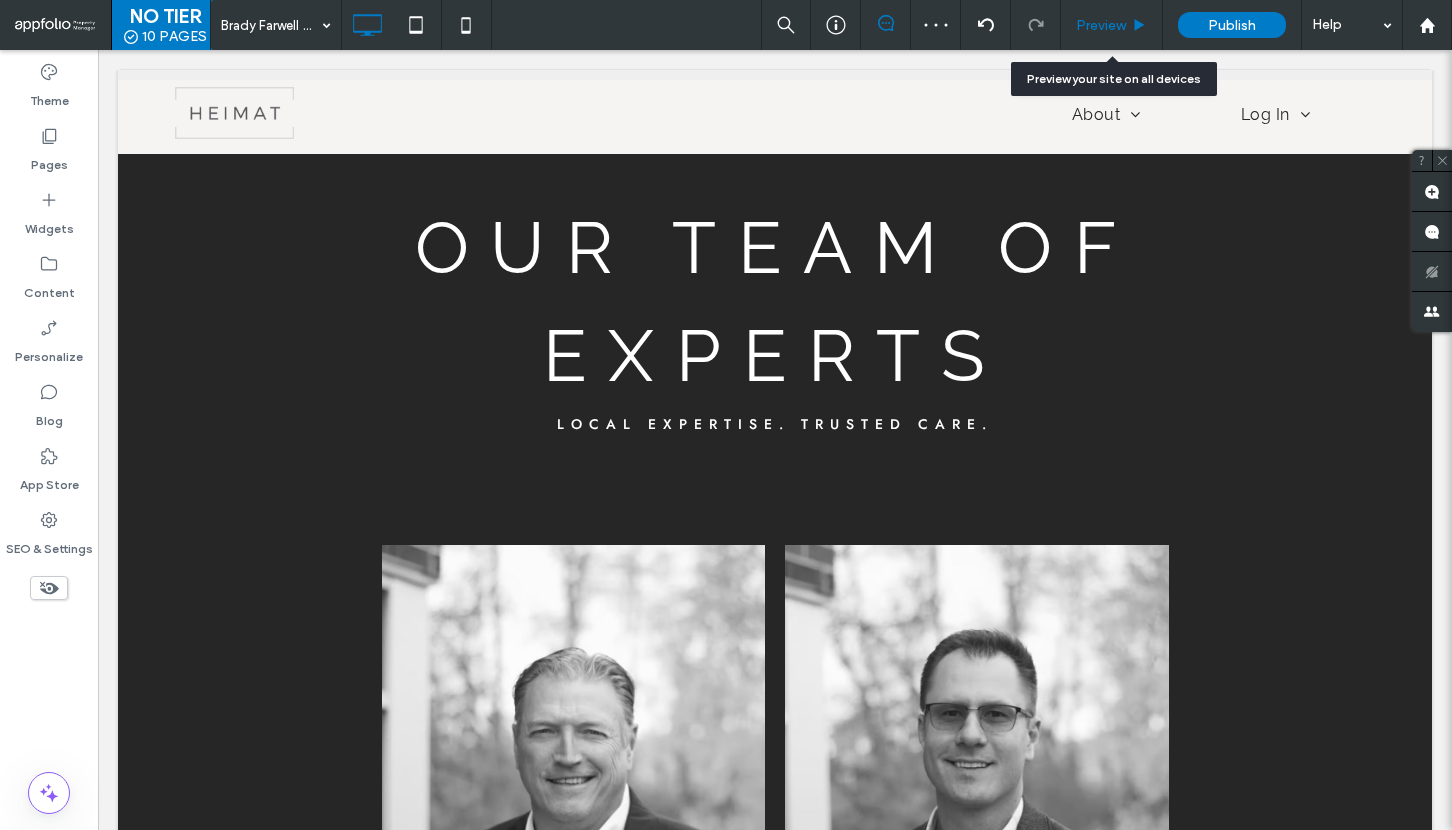 click on "Preview" at bounding box center [1101, 25] 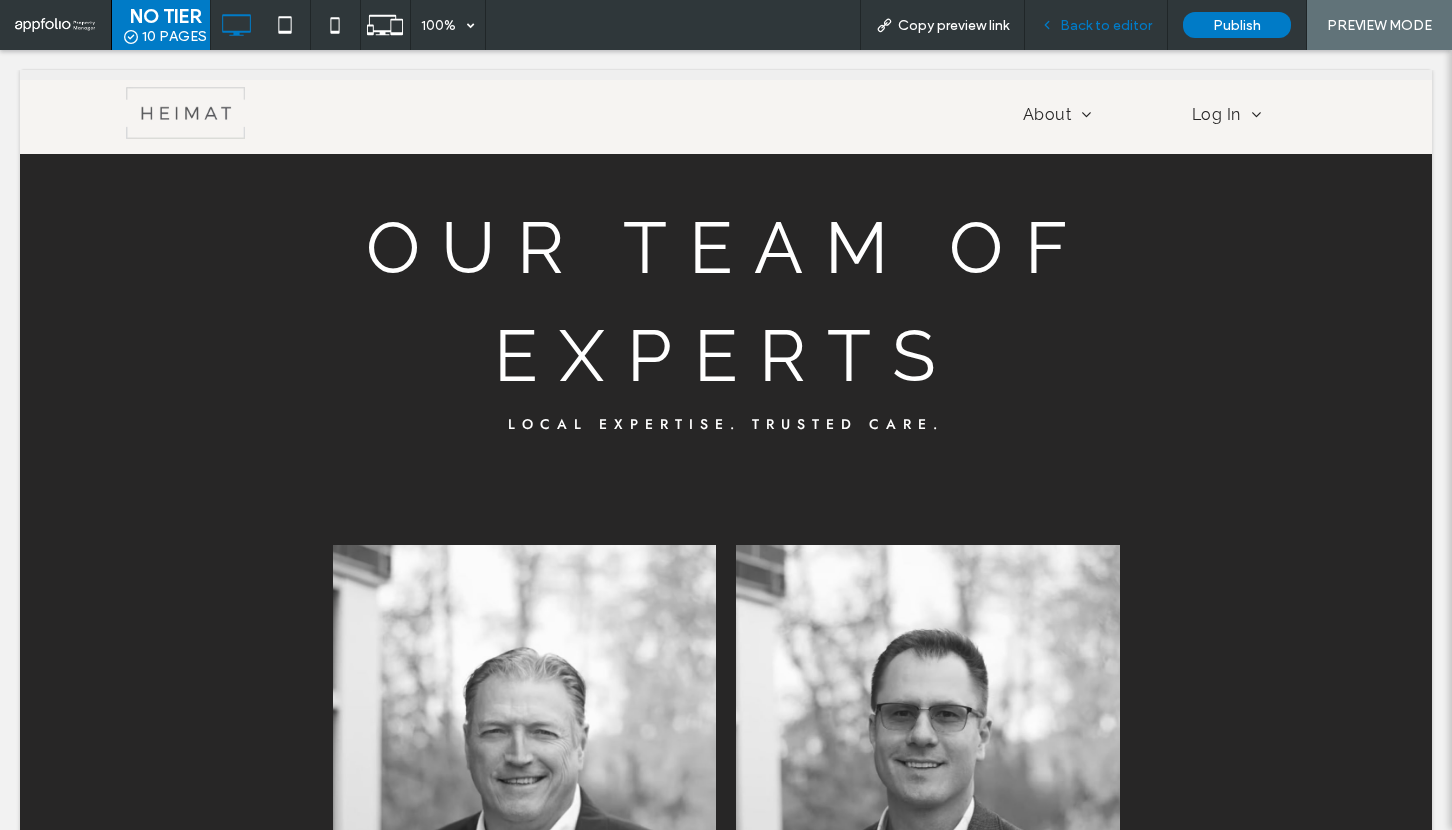 click on "Back to editor" at bounding box center [1106, 25] 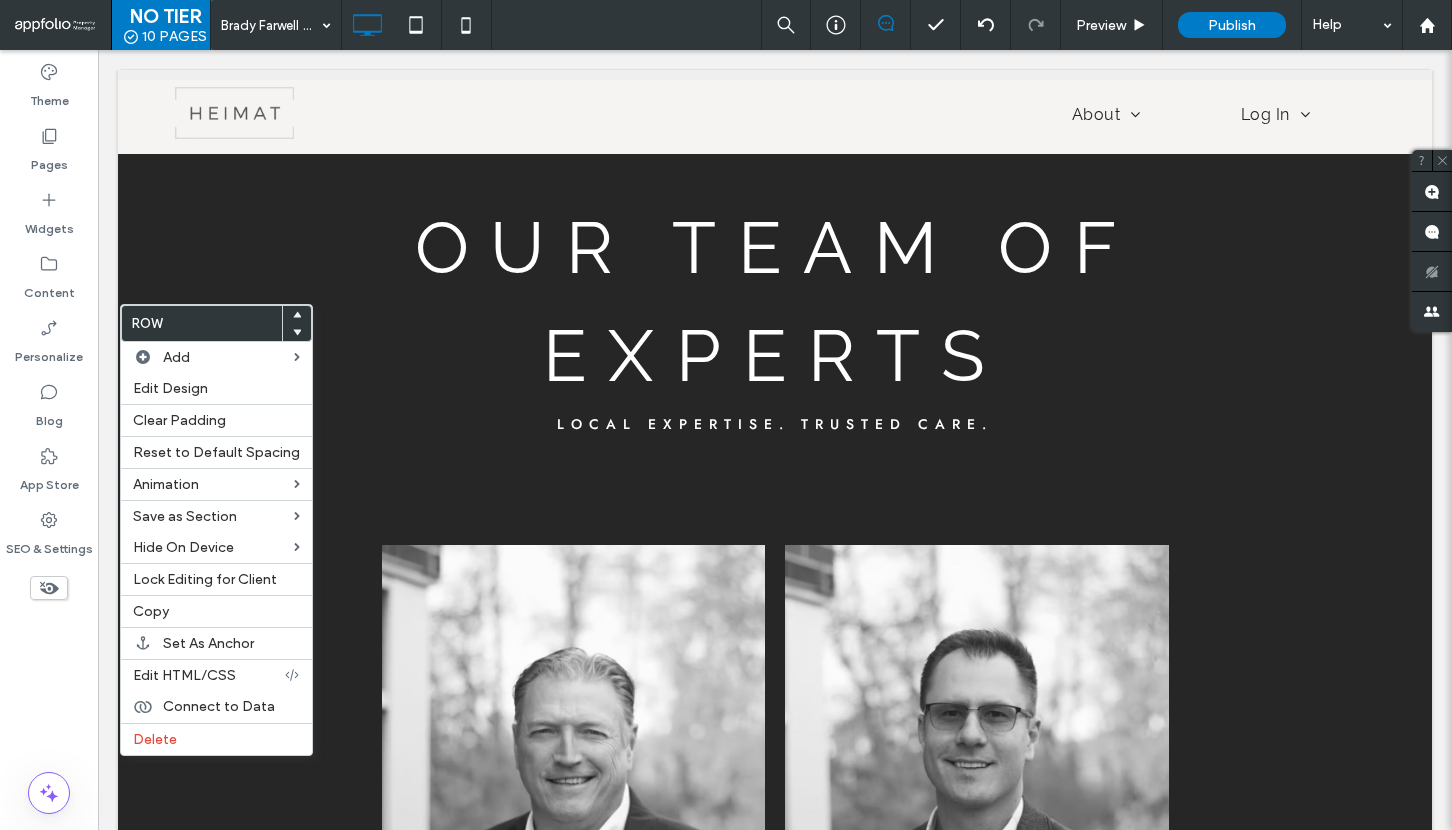 click at bounding box center (297, 332) 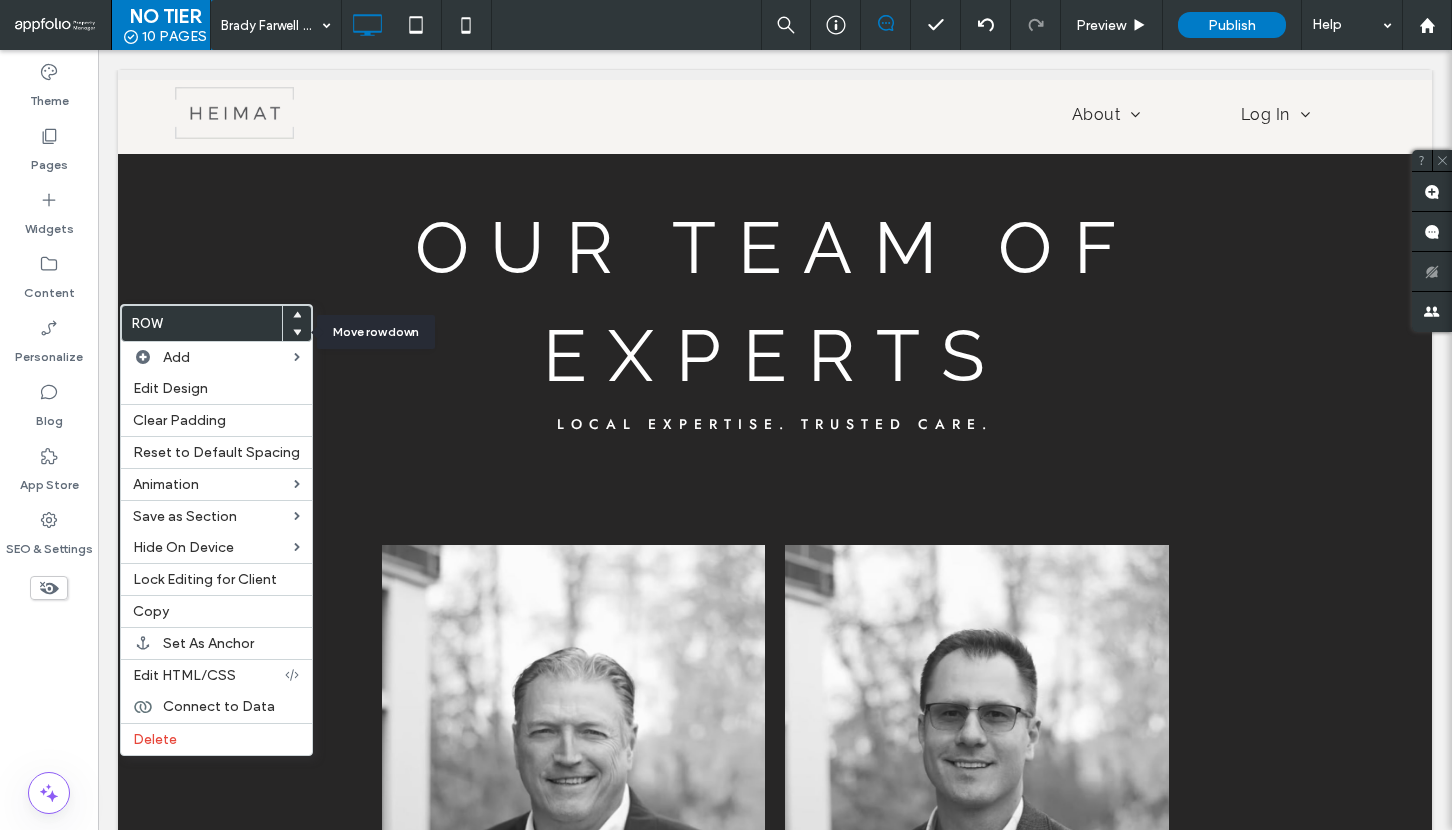 click at bounding box center [297, 332] 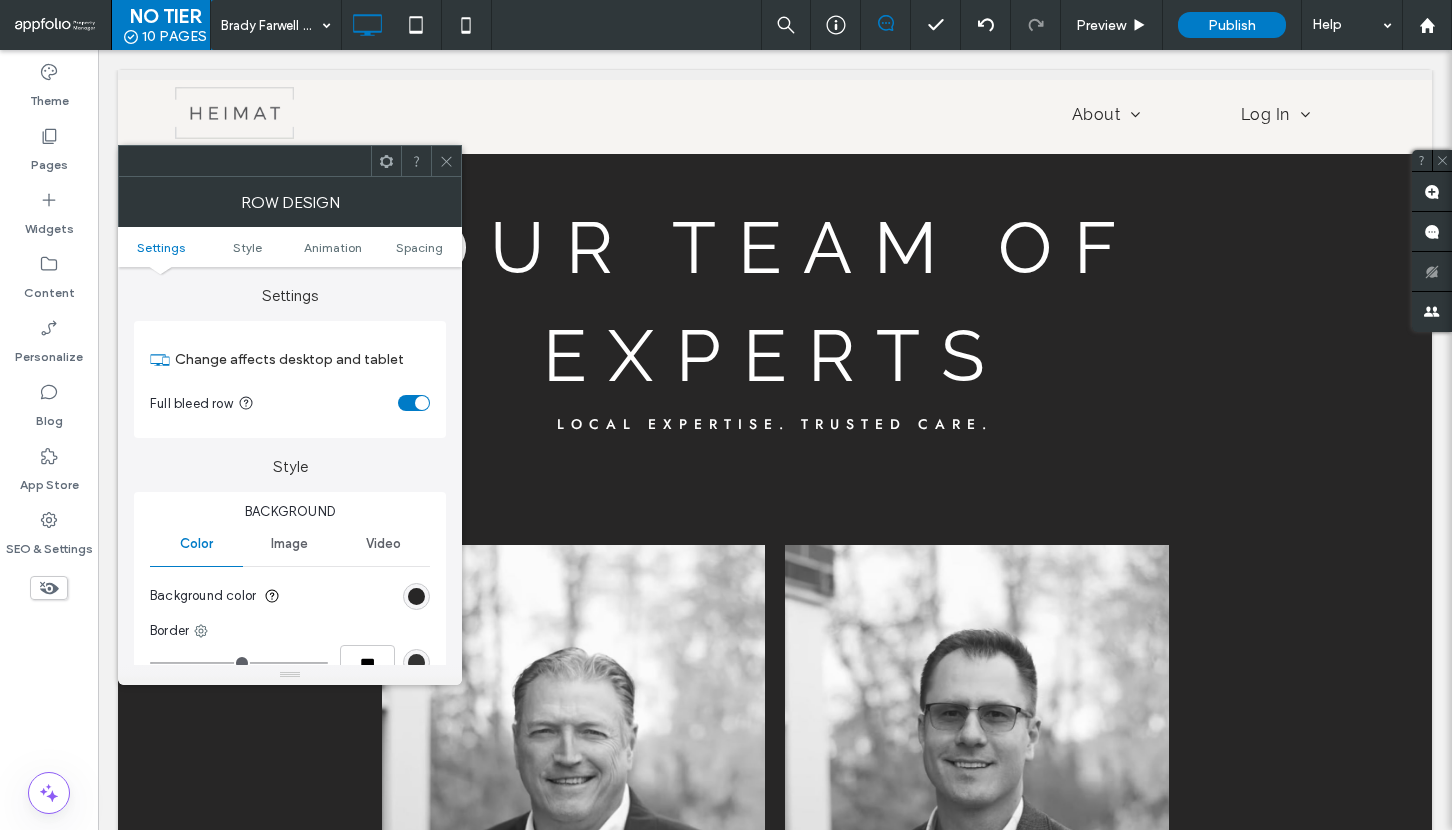 click on "Background color" at bounding box center [290, 596] 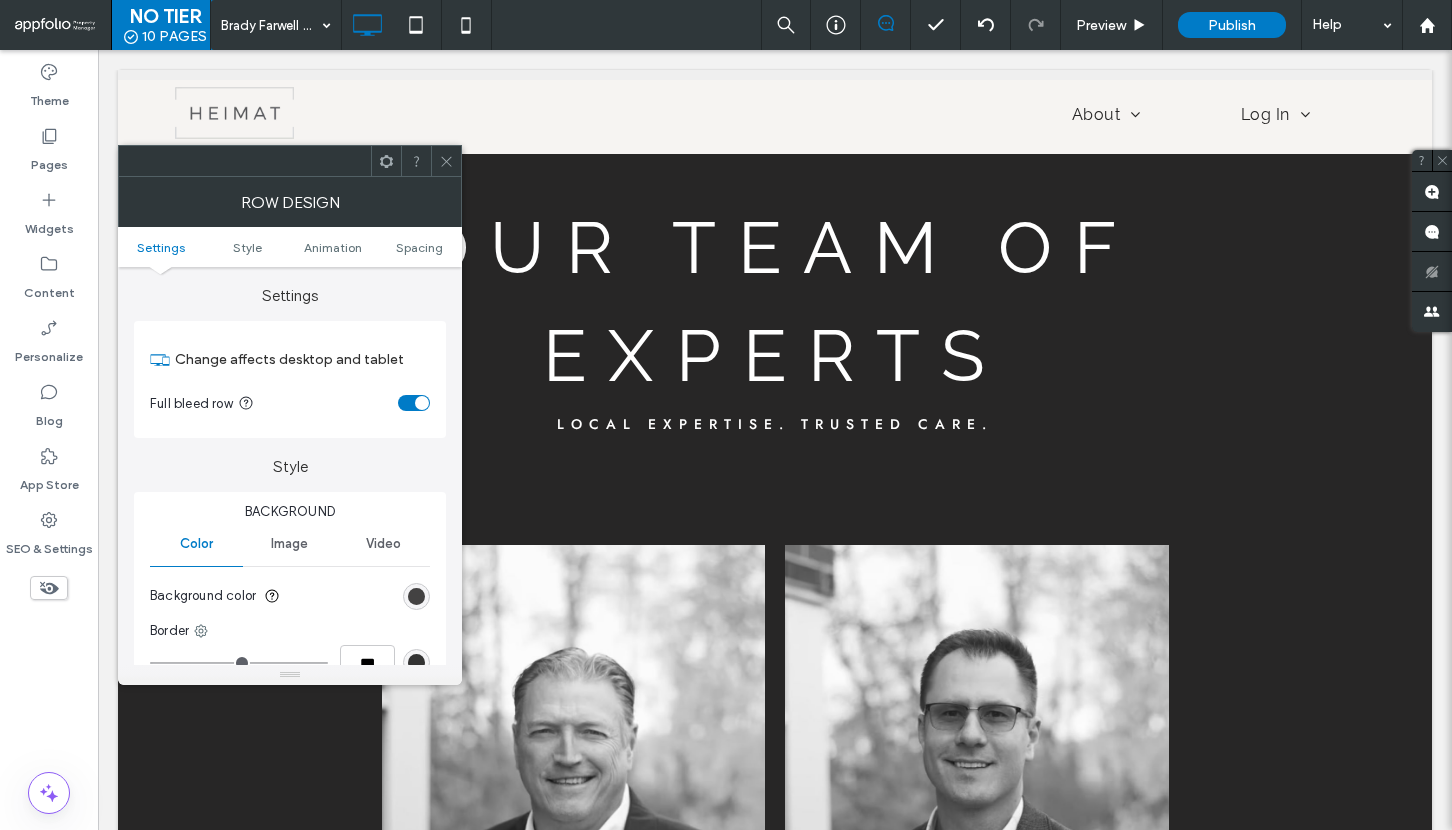 click at bounding box center [416, 596] 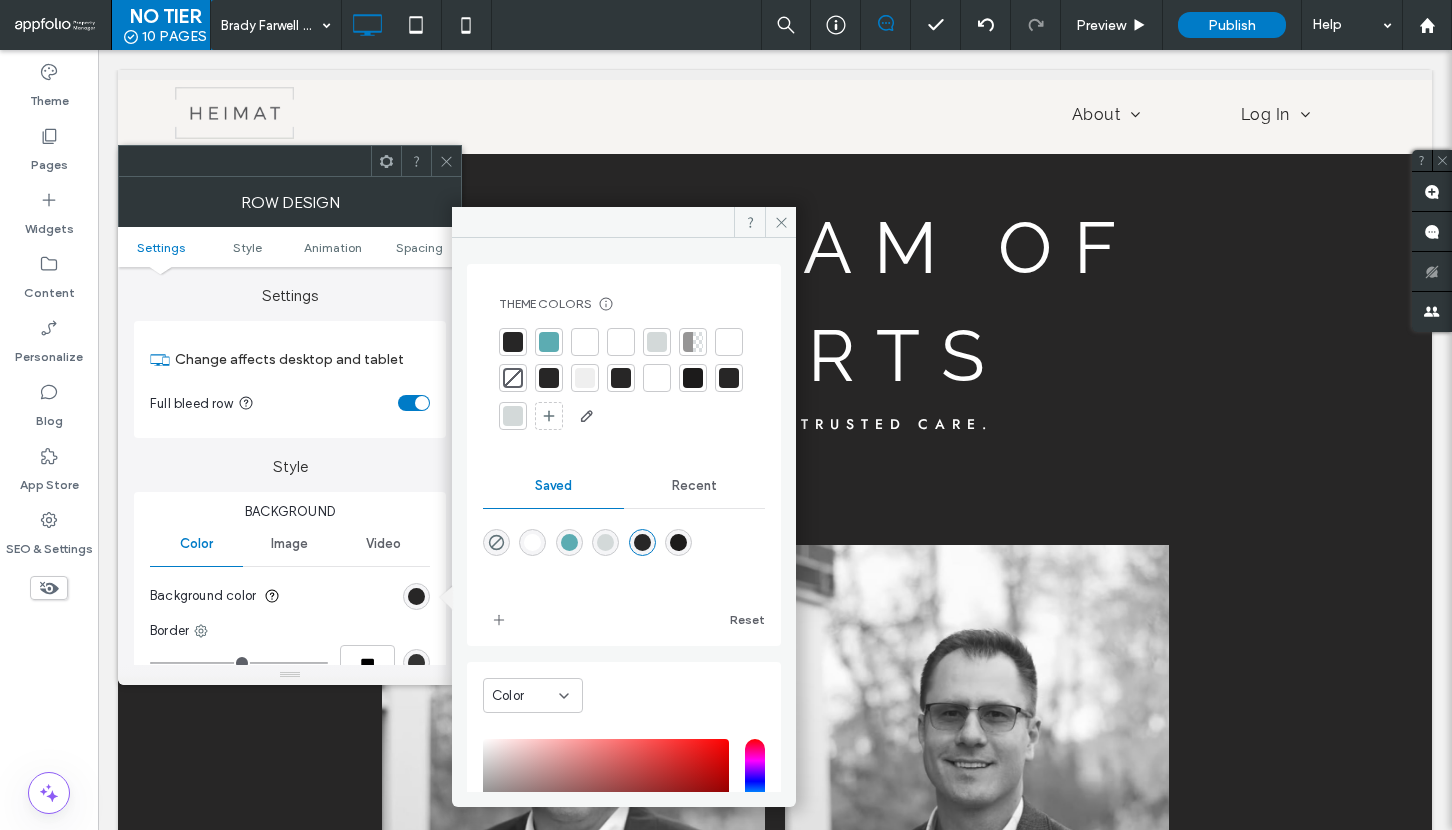 click at bounding box center [621, 342] 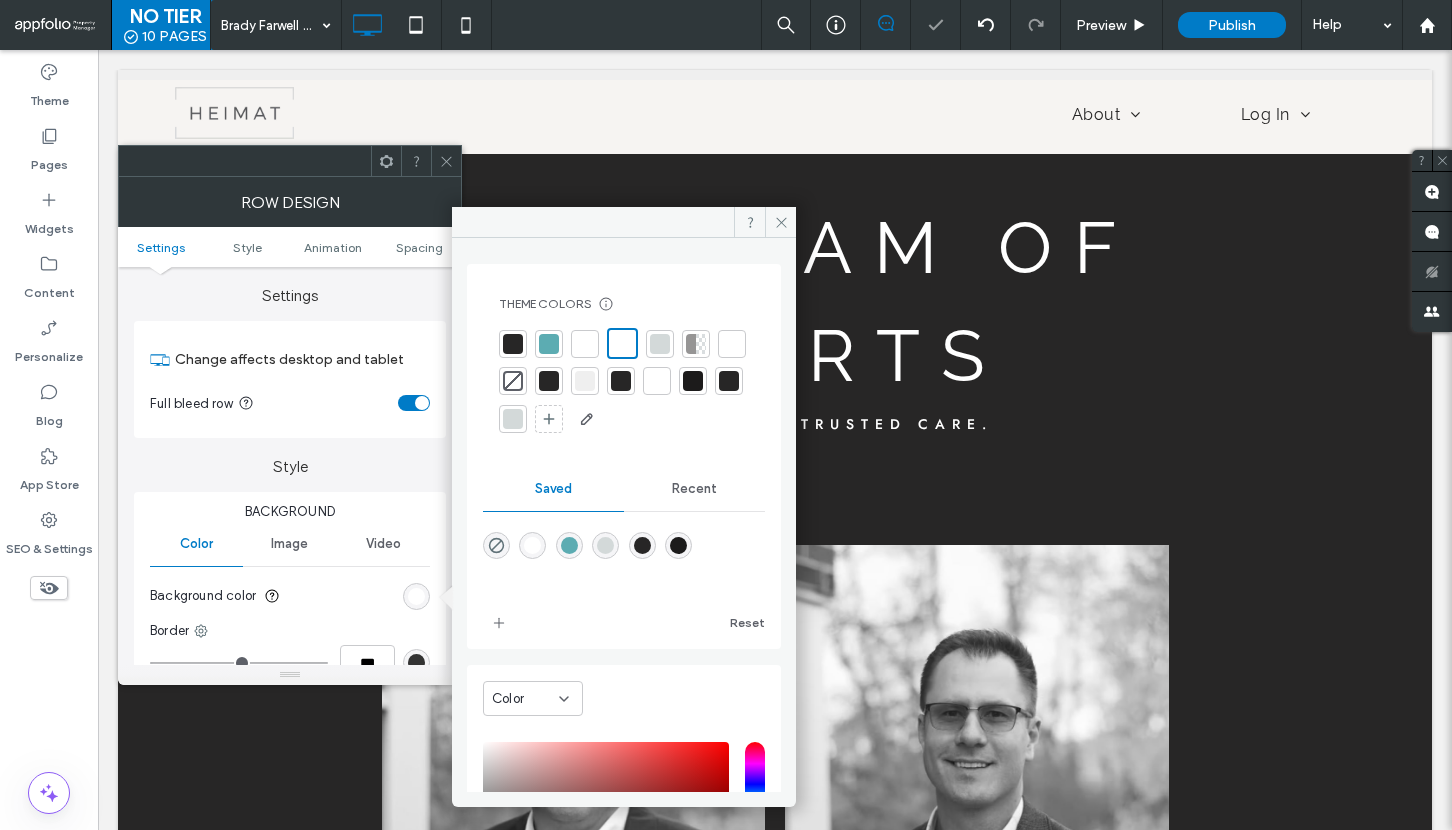 click at bounding box center [585, 381] 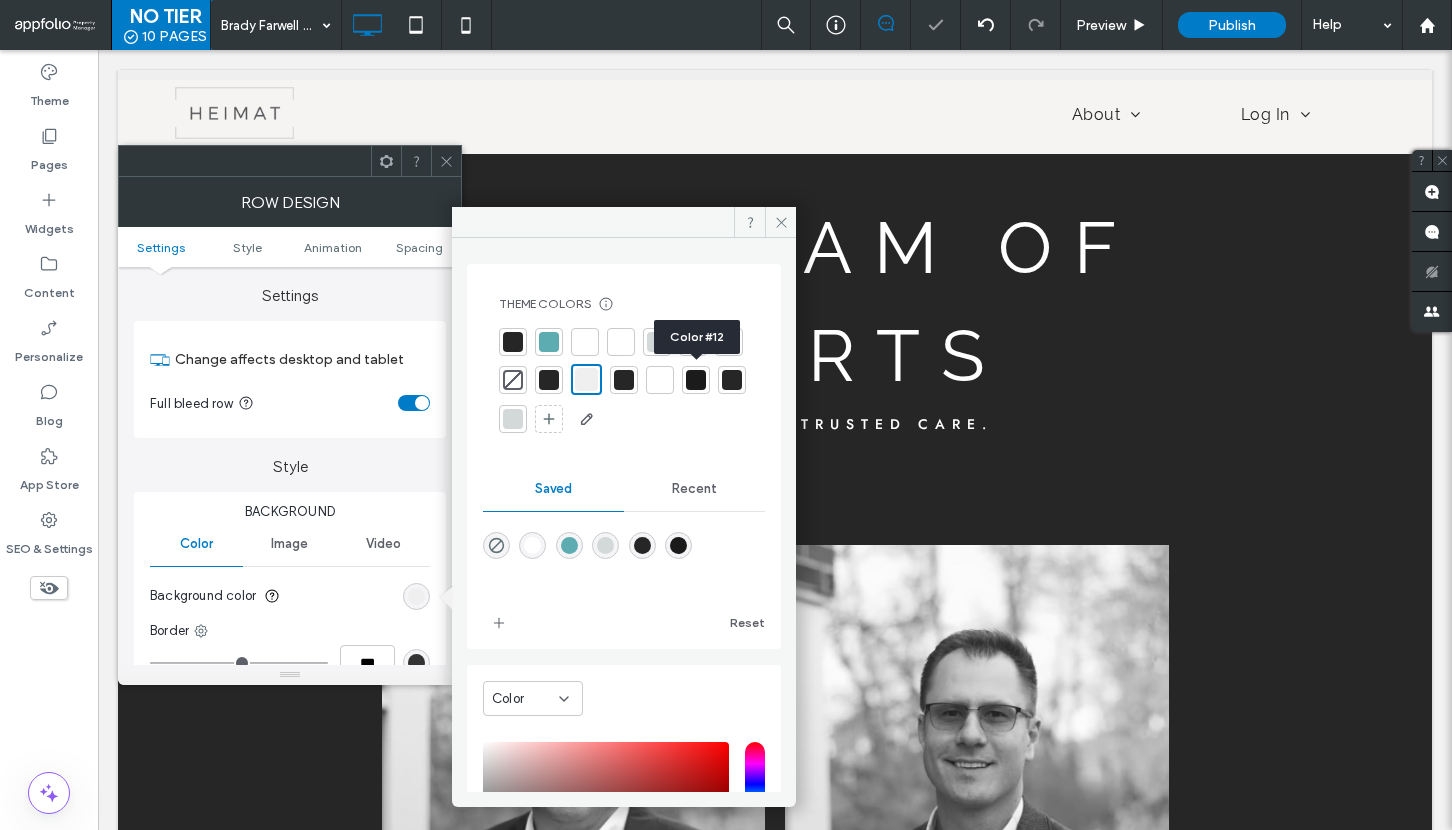 click at bounding box center [660, 380] 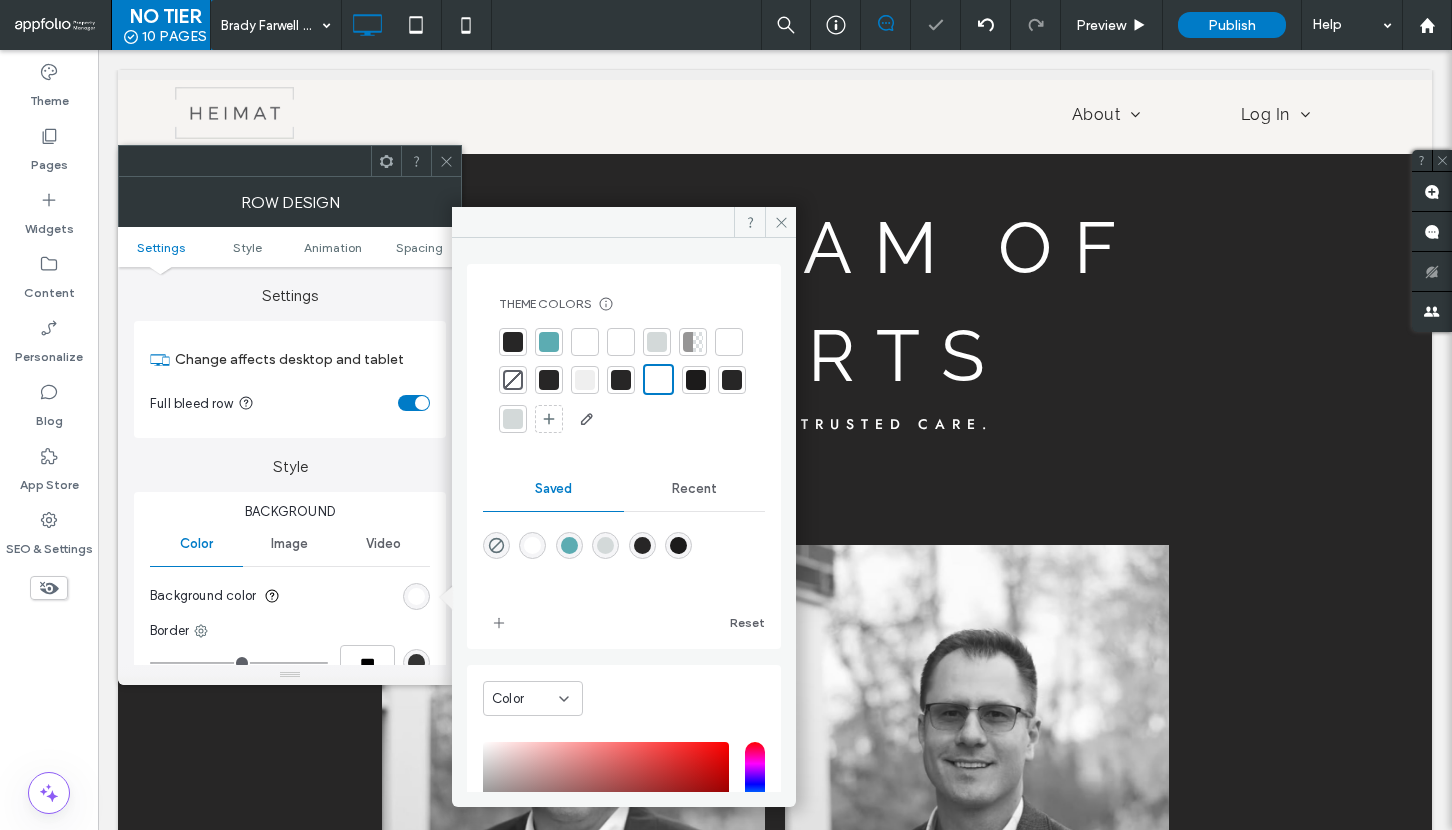 click at bounding box center [621, 342] 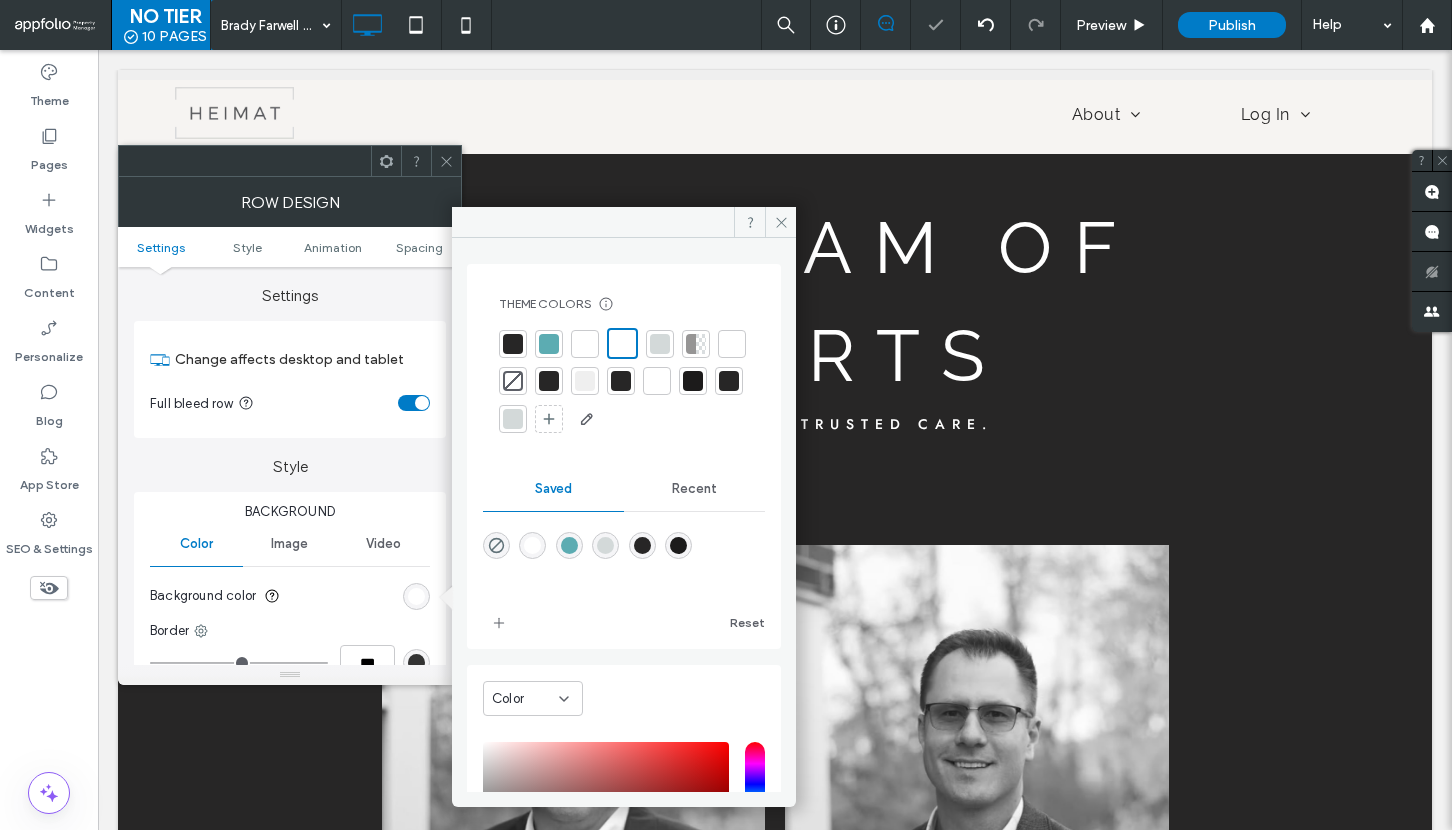 click 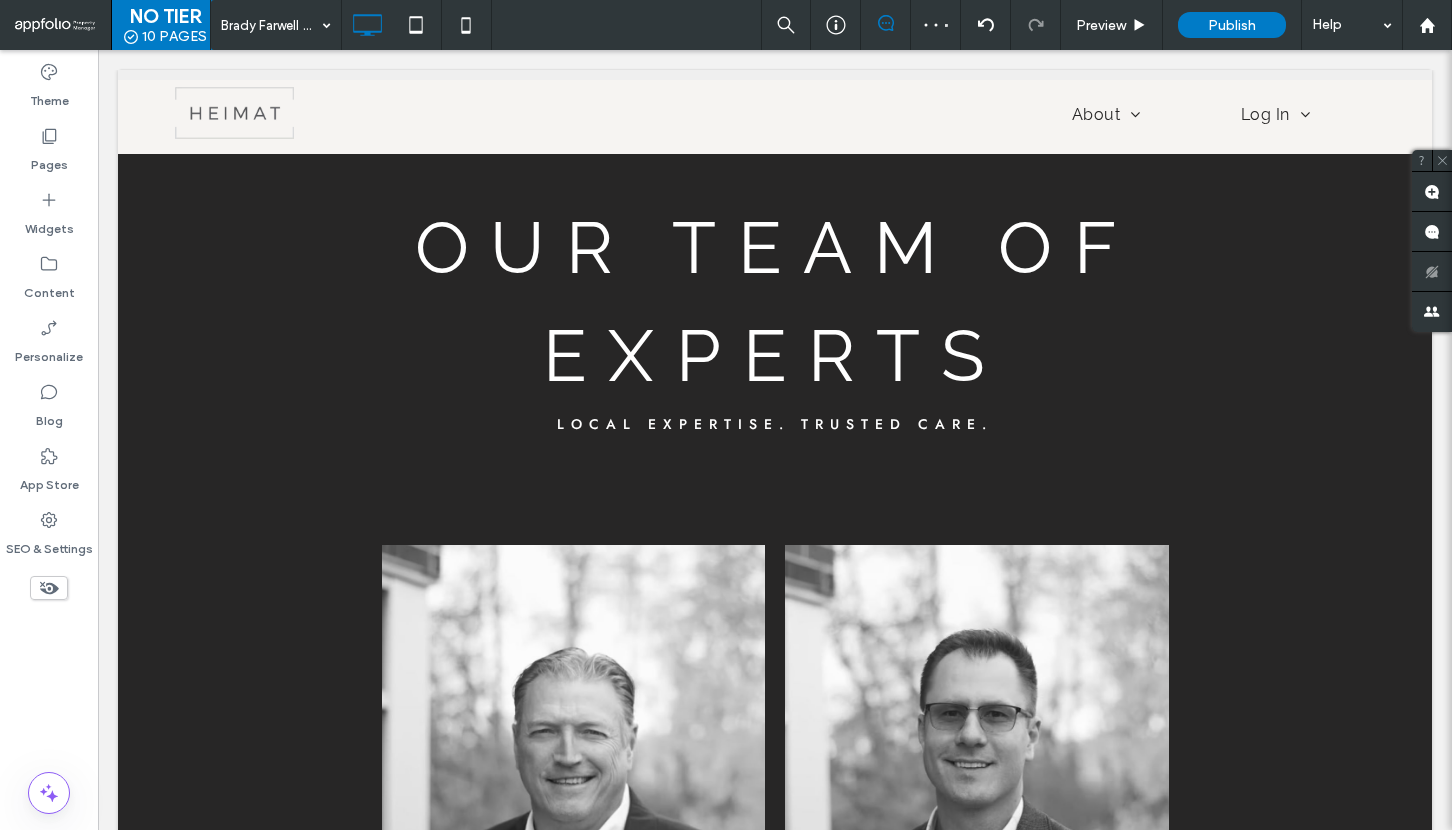 type on "*******" 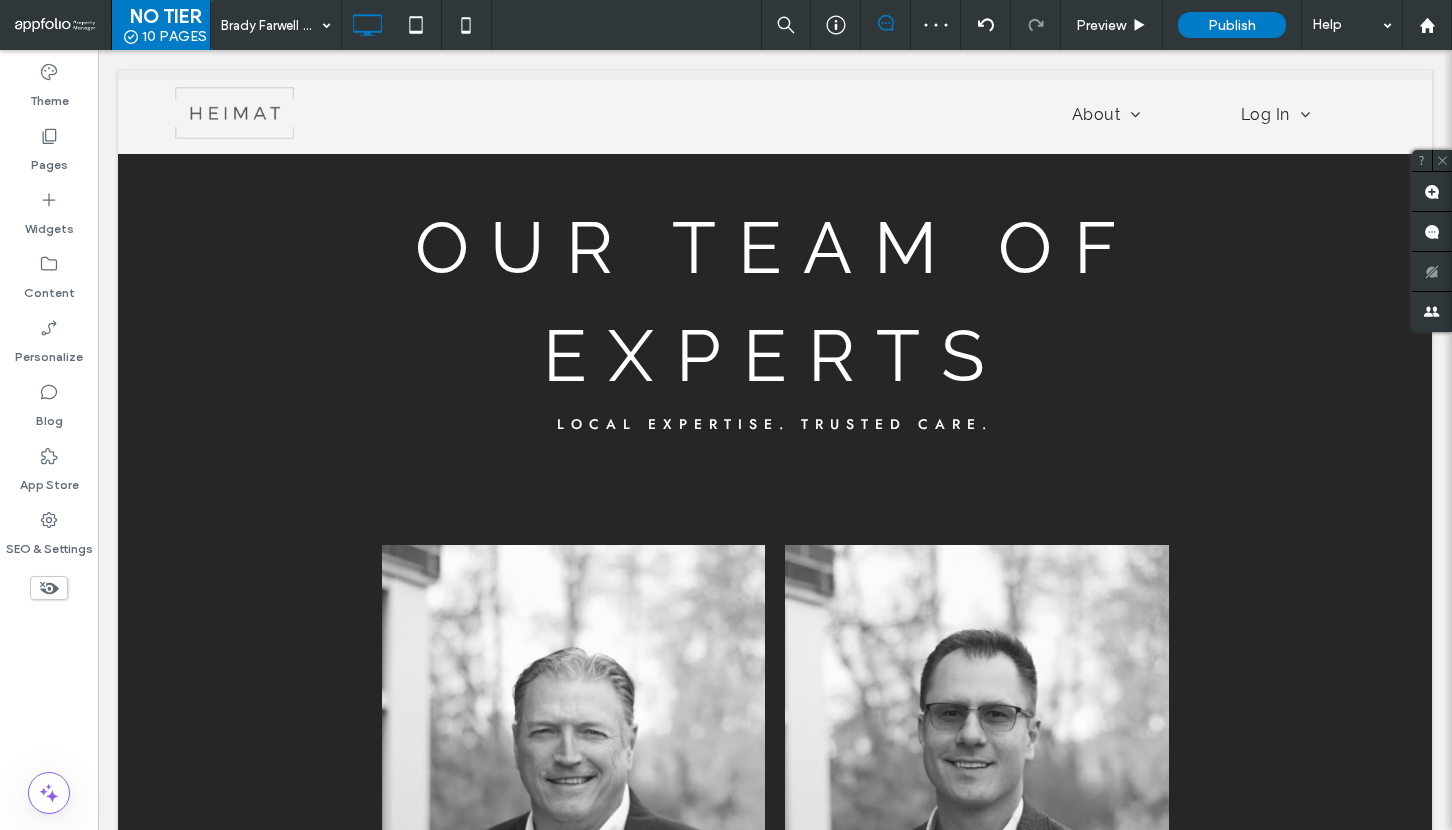 type on "**" 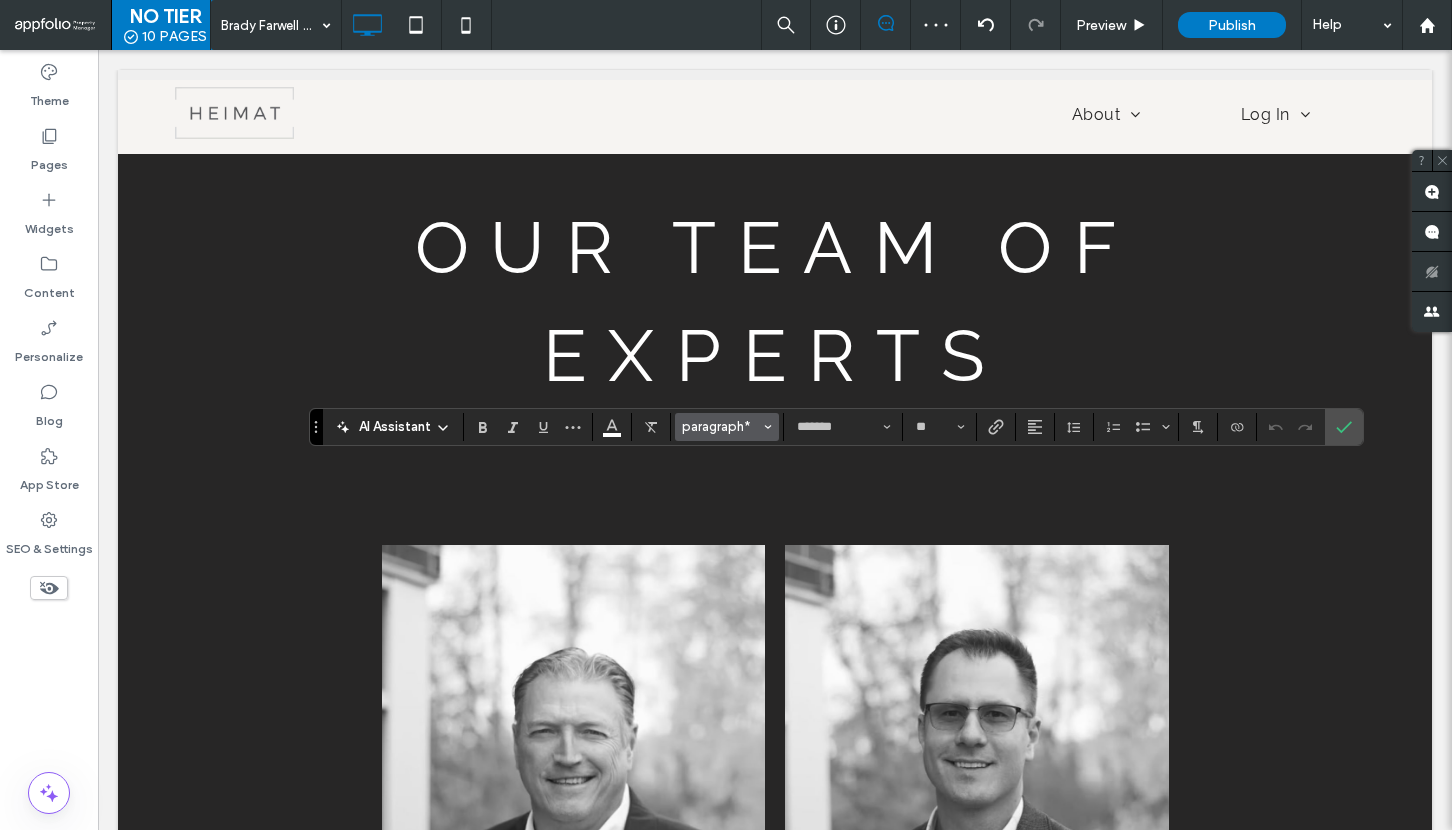click on "paragraph*" at bounding box center [721, 426] 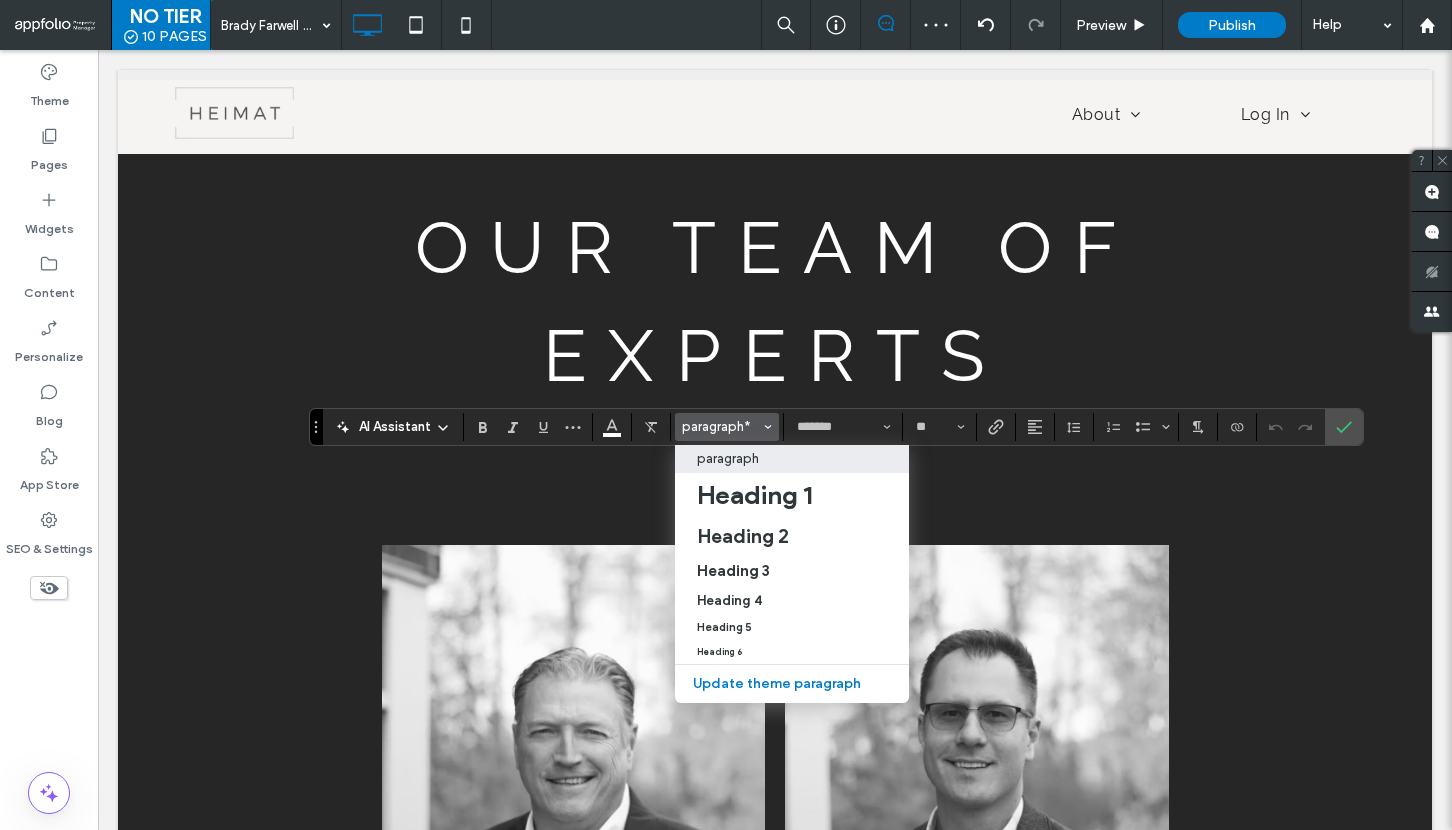 click on "paragraph" at bounding box center (728, 458) 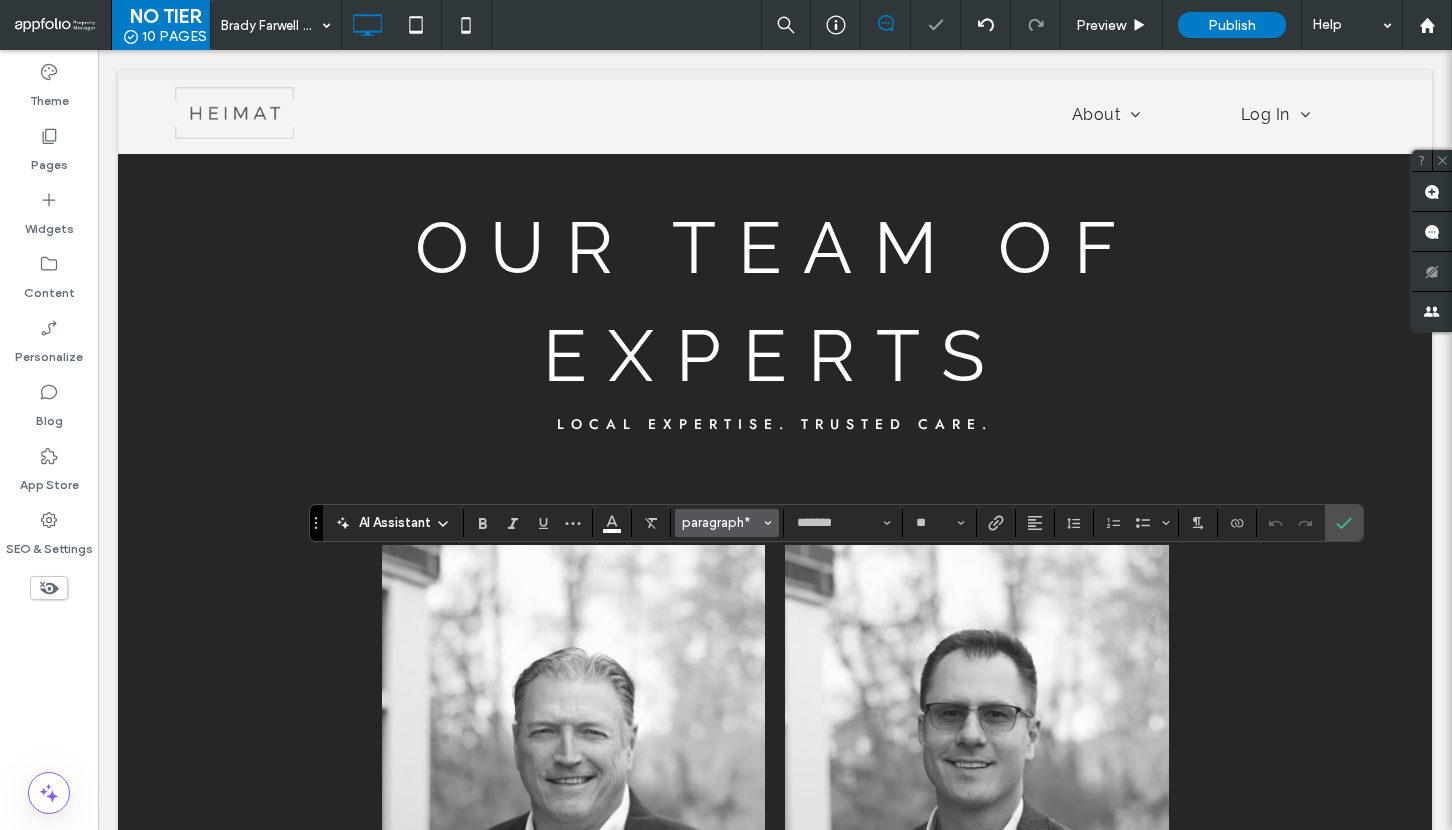 click on "paragraph*" at bounding box center [721, 522] 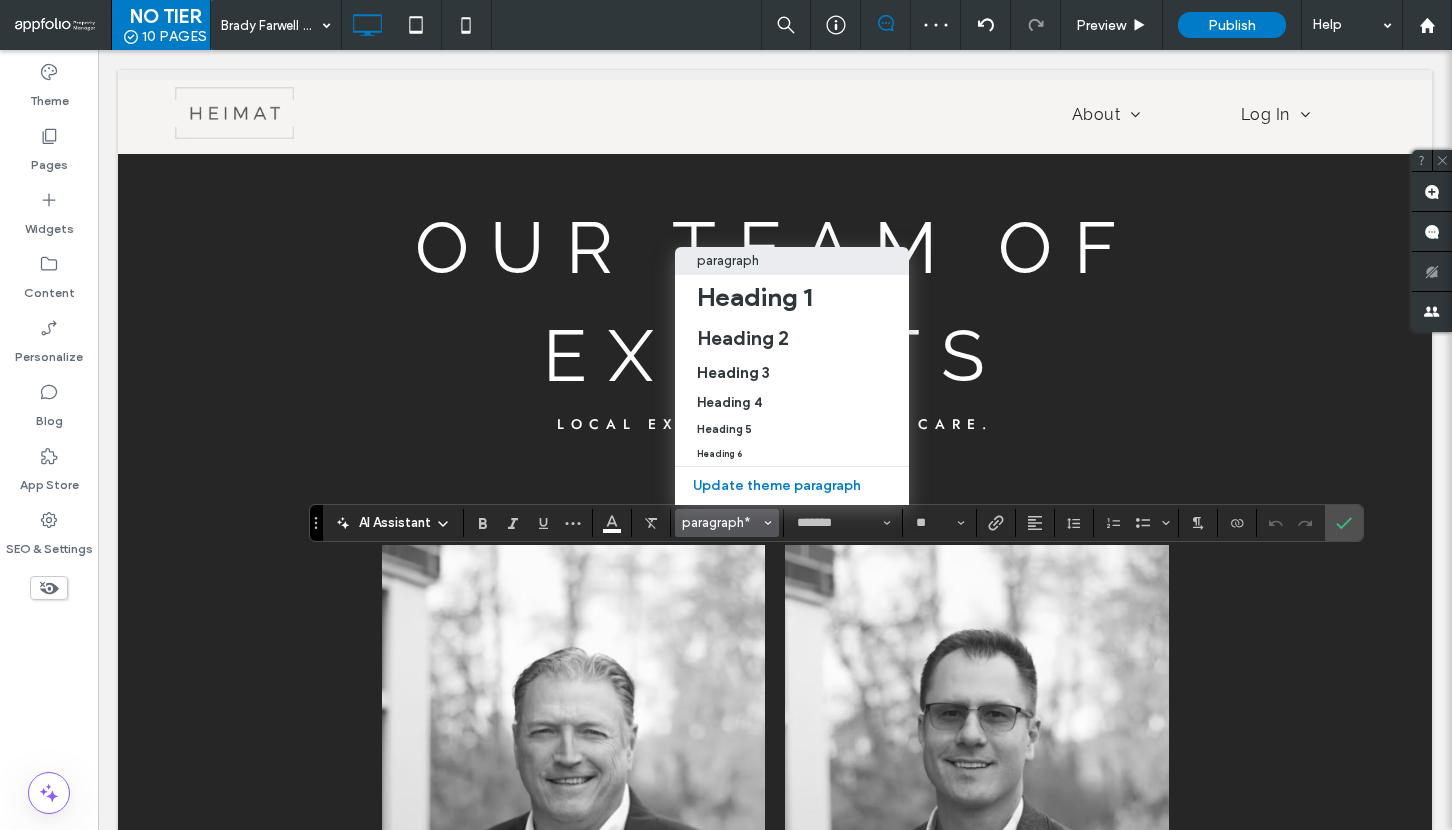 click on "paragraph" at bounding box center [728, 260] 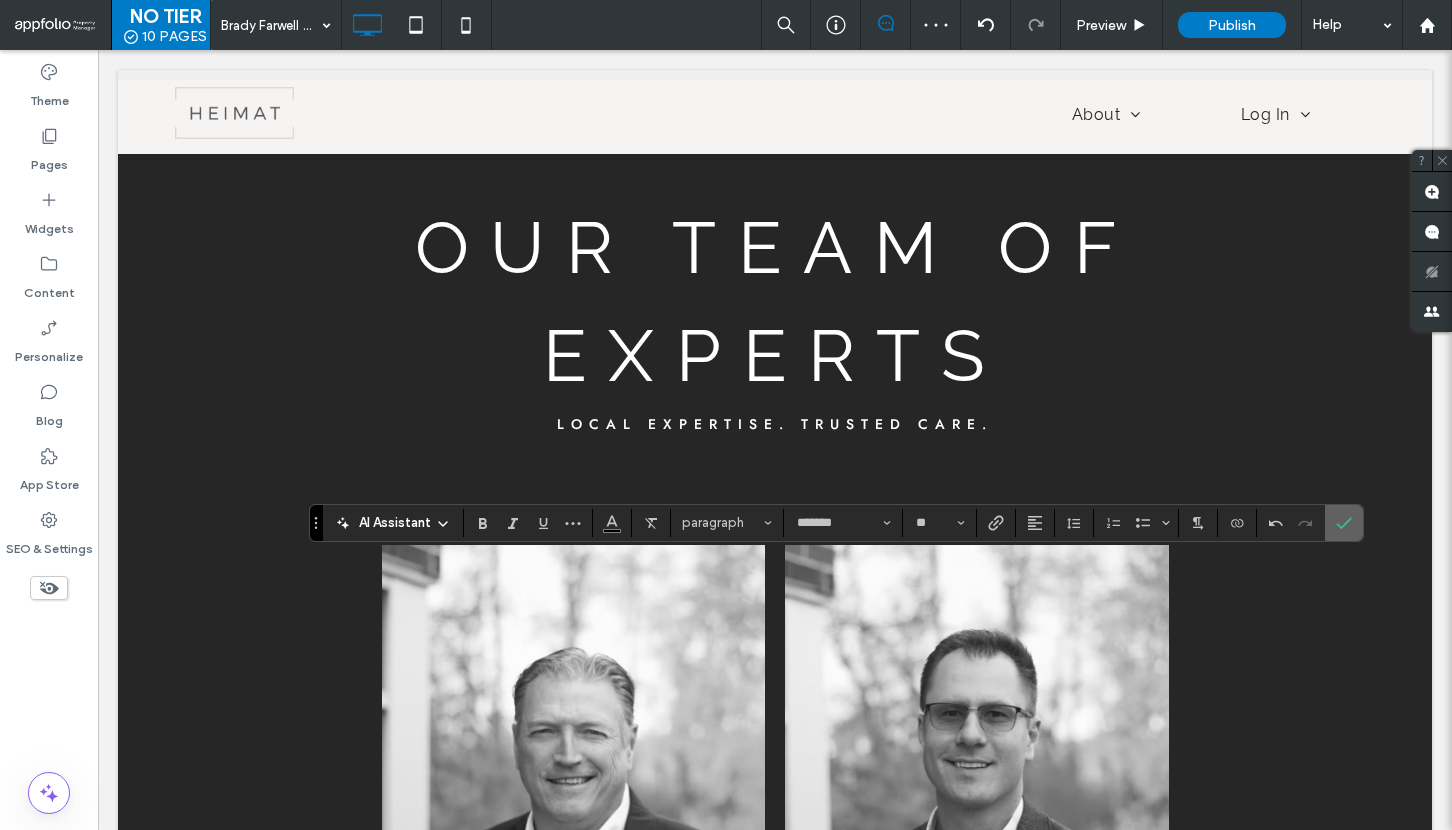 click 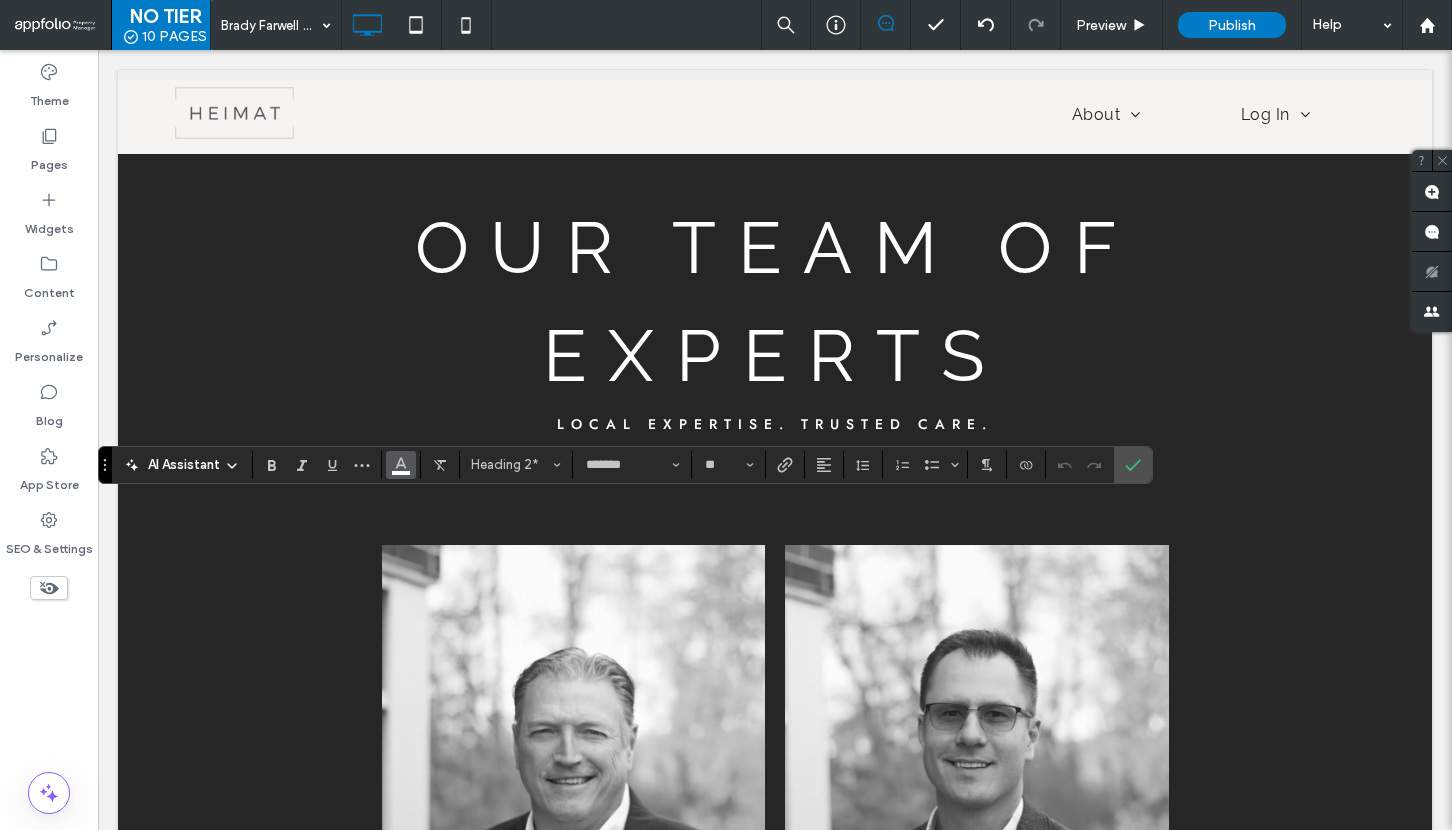 click at bounding box center [401, 465] 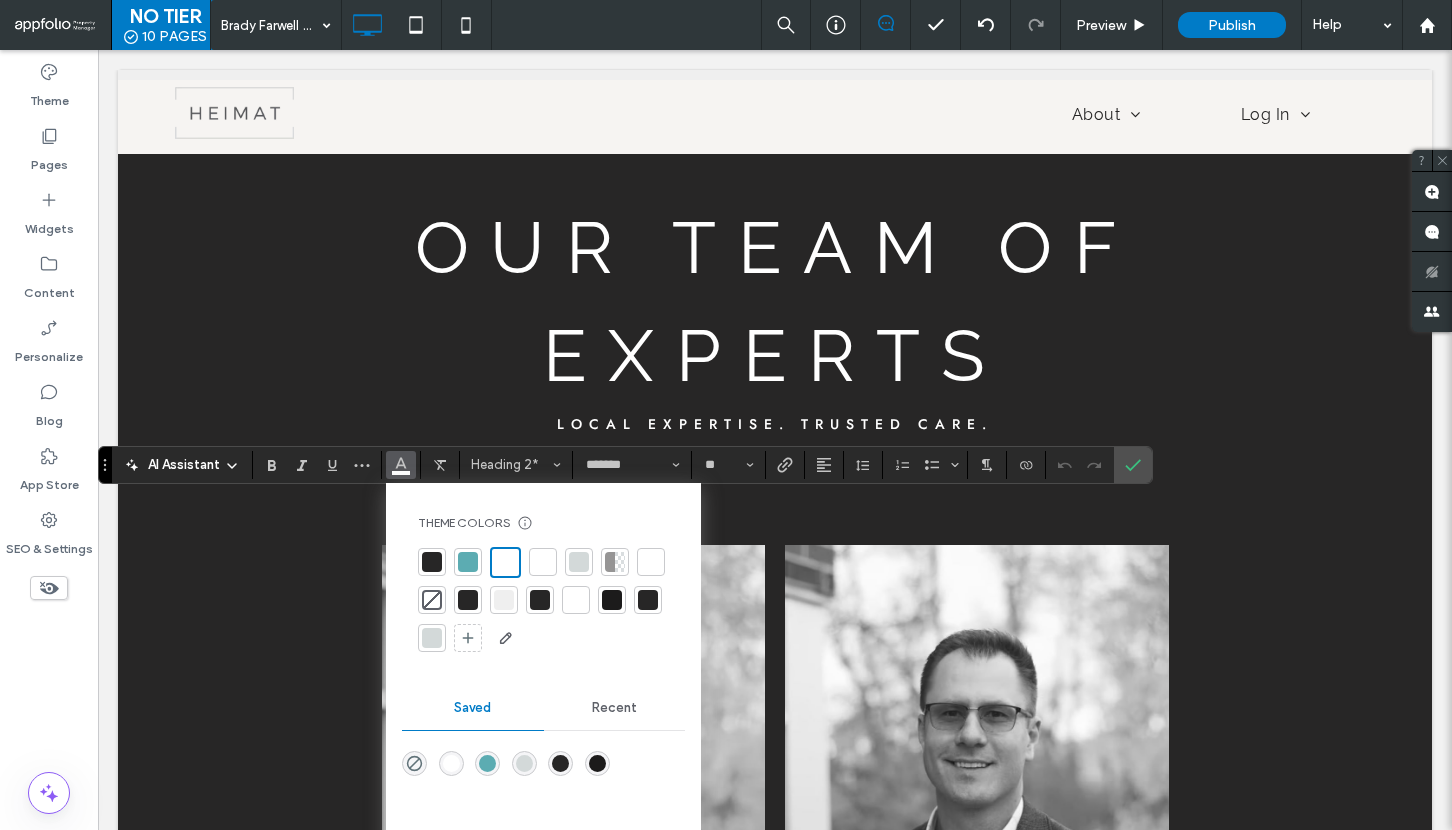 click on "AI Assistant Theme Colors Save time with Theme Colors Create a color palette to instantly add or change colors of connected site elements.    Learn more Saved Recent Reset Color Contrast Ratio 1 More colors Heading 2* ******* **" at bounding box center (625, 465) 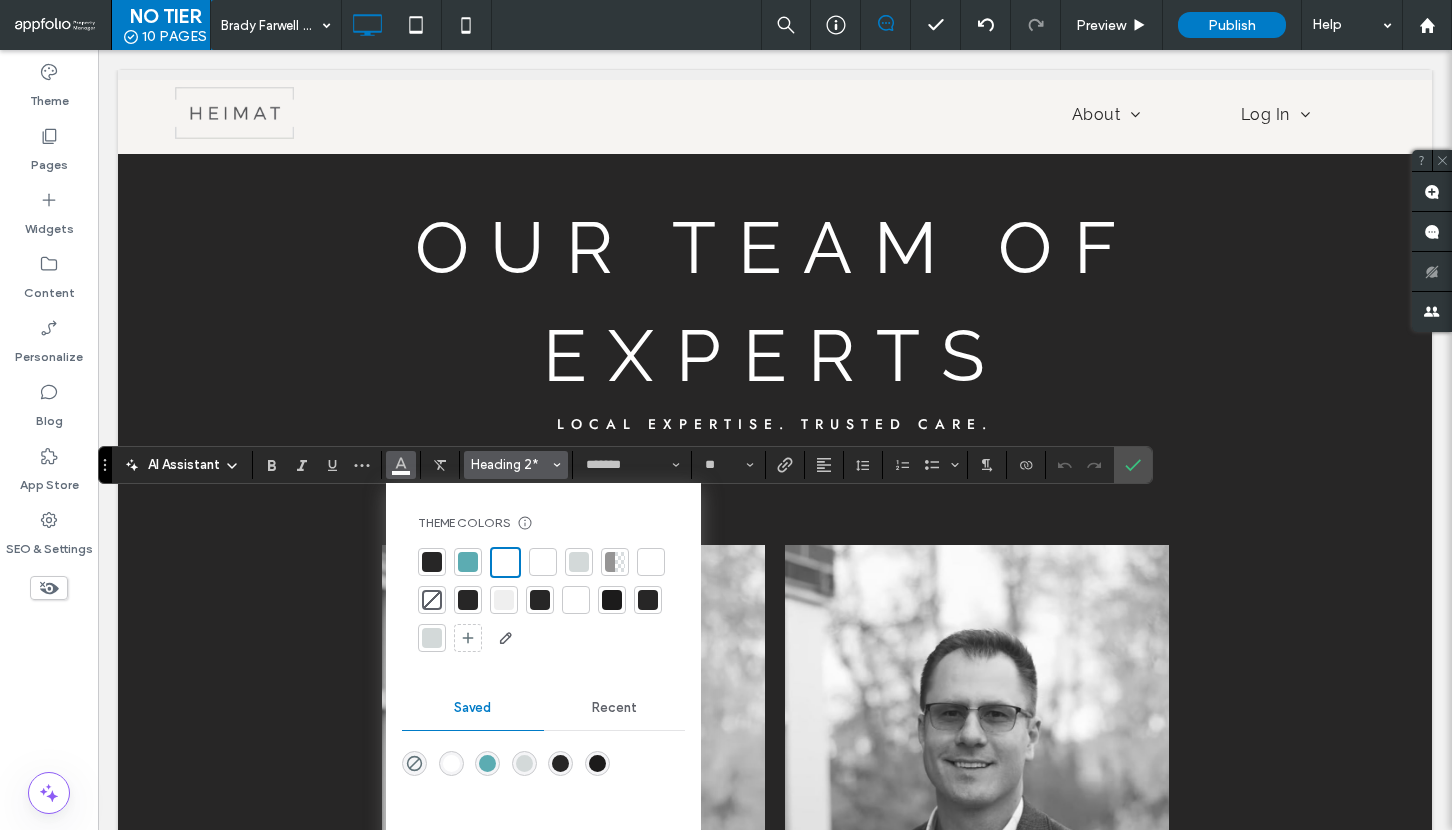 click on "Heading 2*" at bounding box center (516, 465) 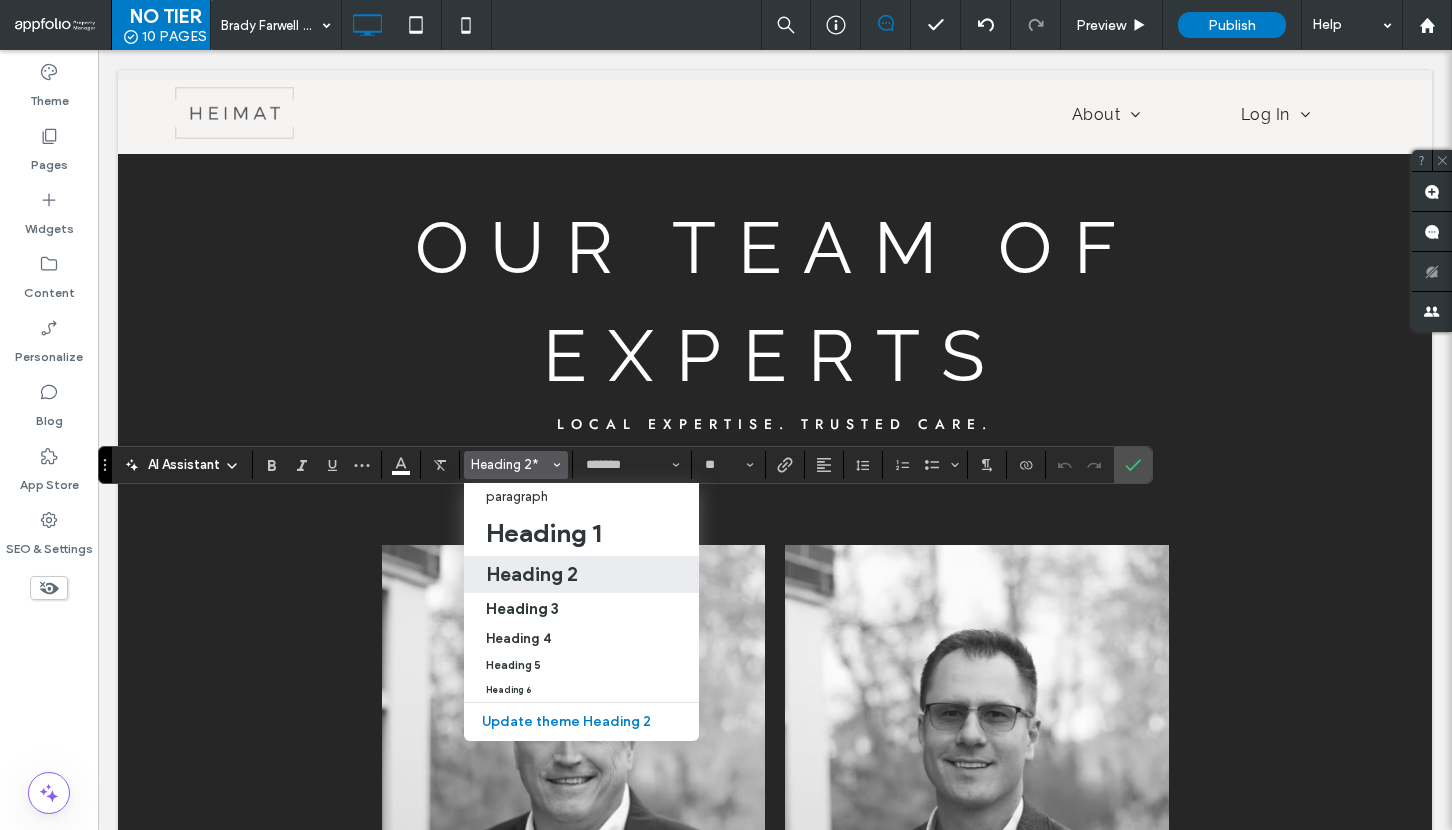 click on "Heading 2" at bounding box center [532, 574] 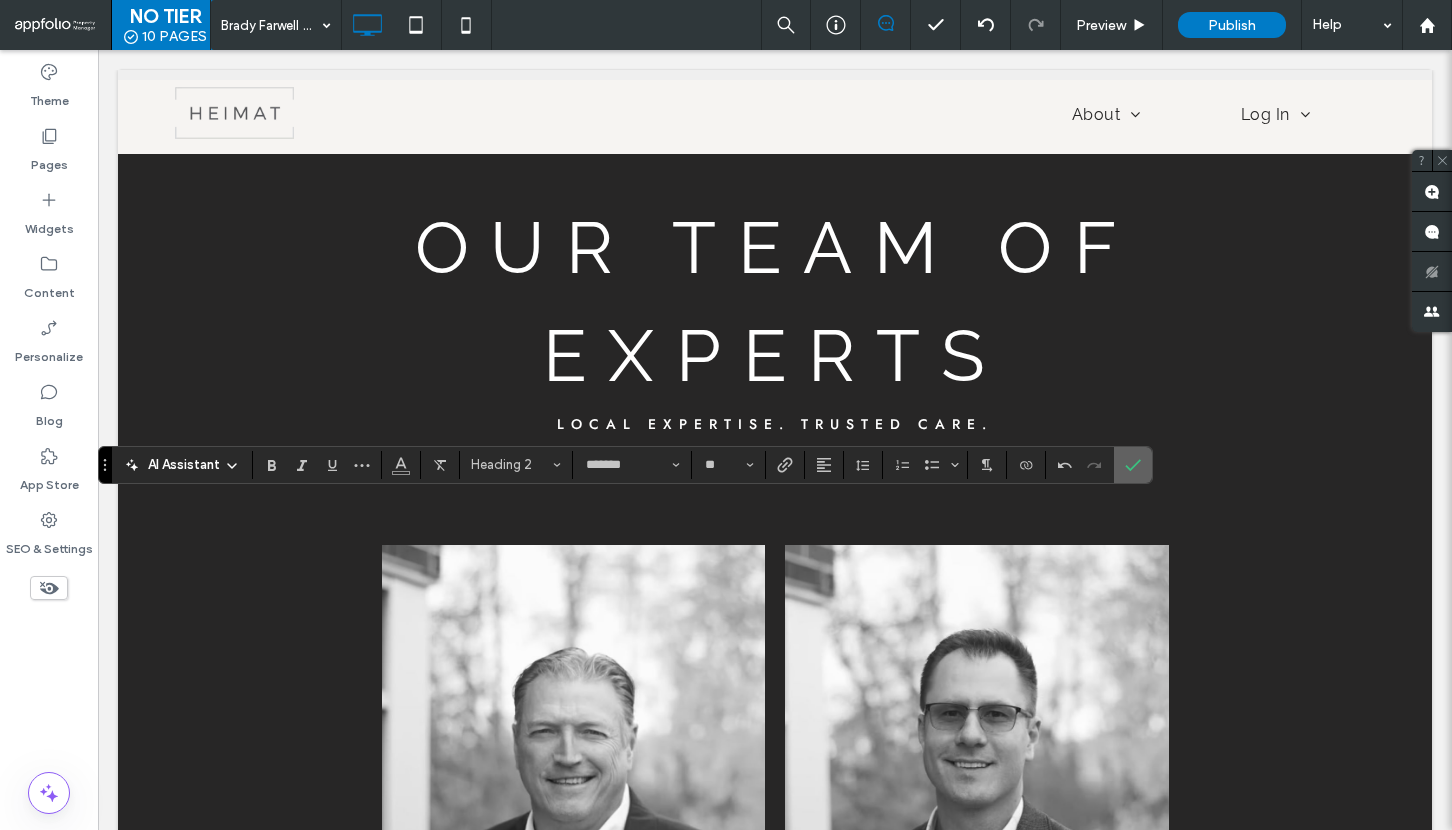 click at bounding box center [1129, 465] 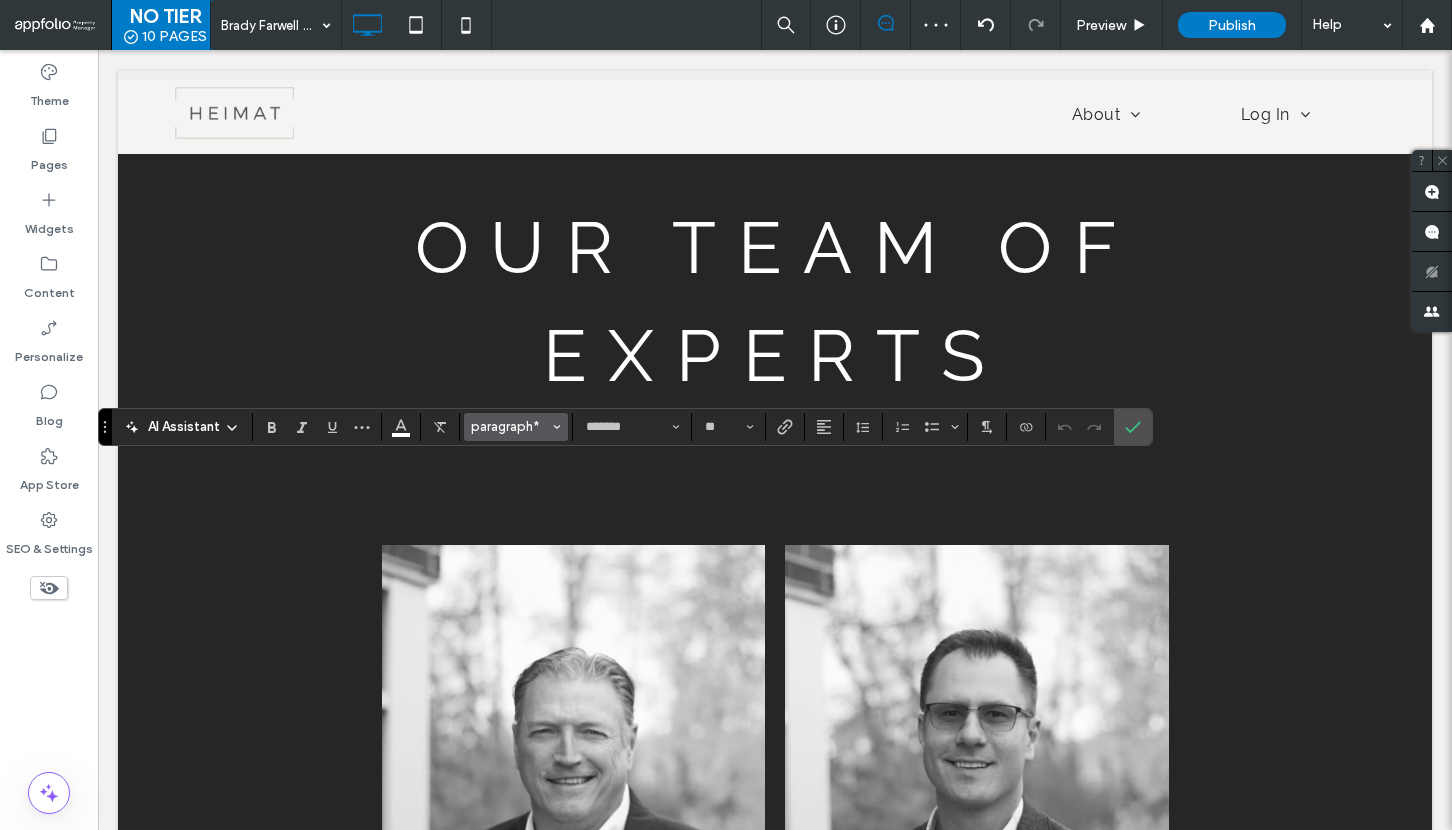 click on "paragraph*" at bounding box center (510, 426) 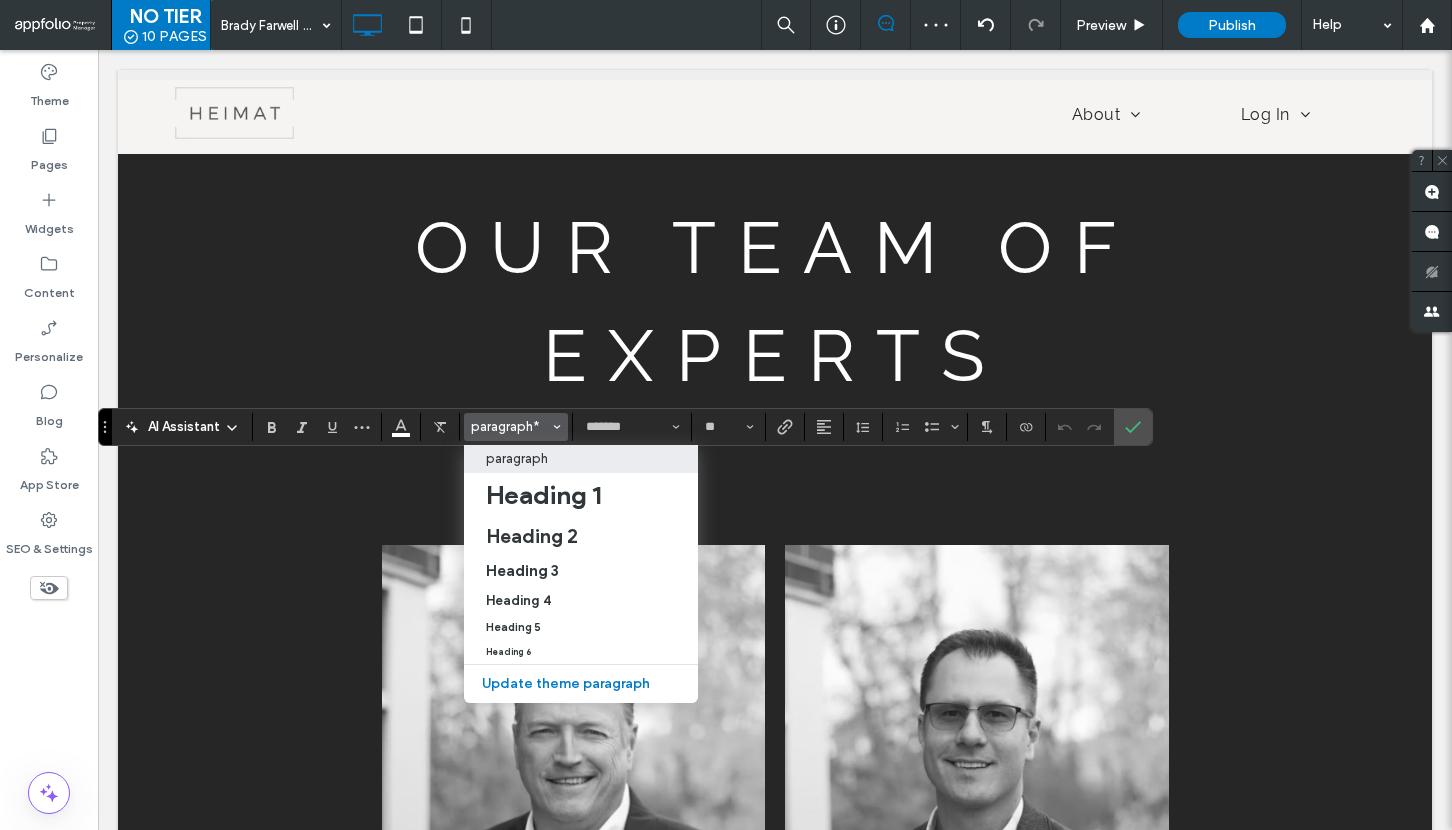 click at bounding box center (401, 427) 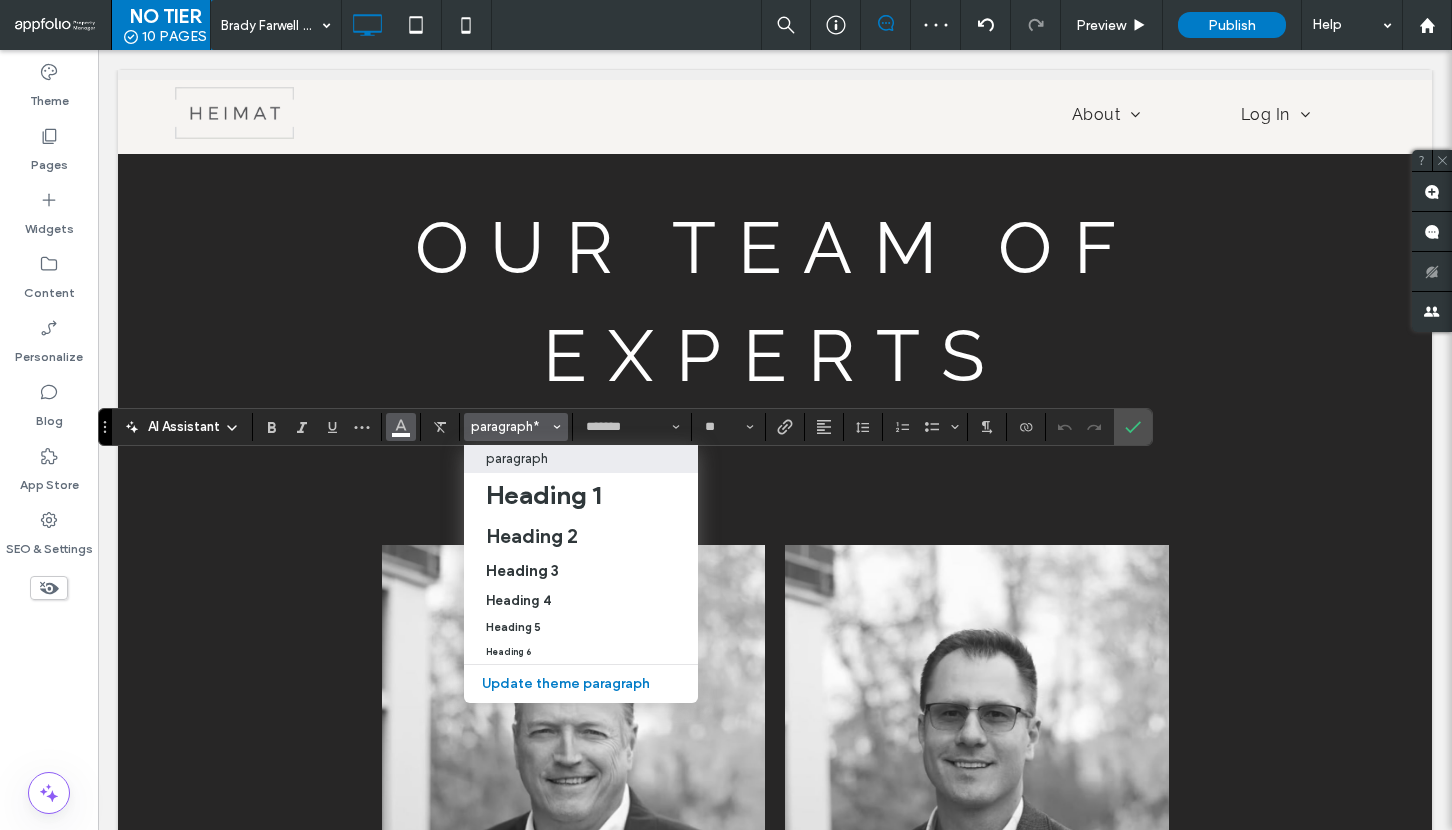 click 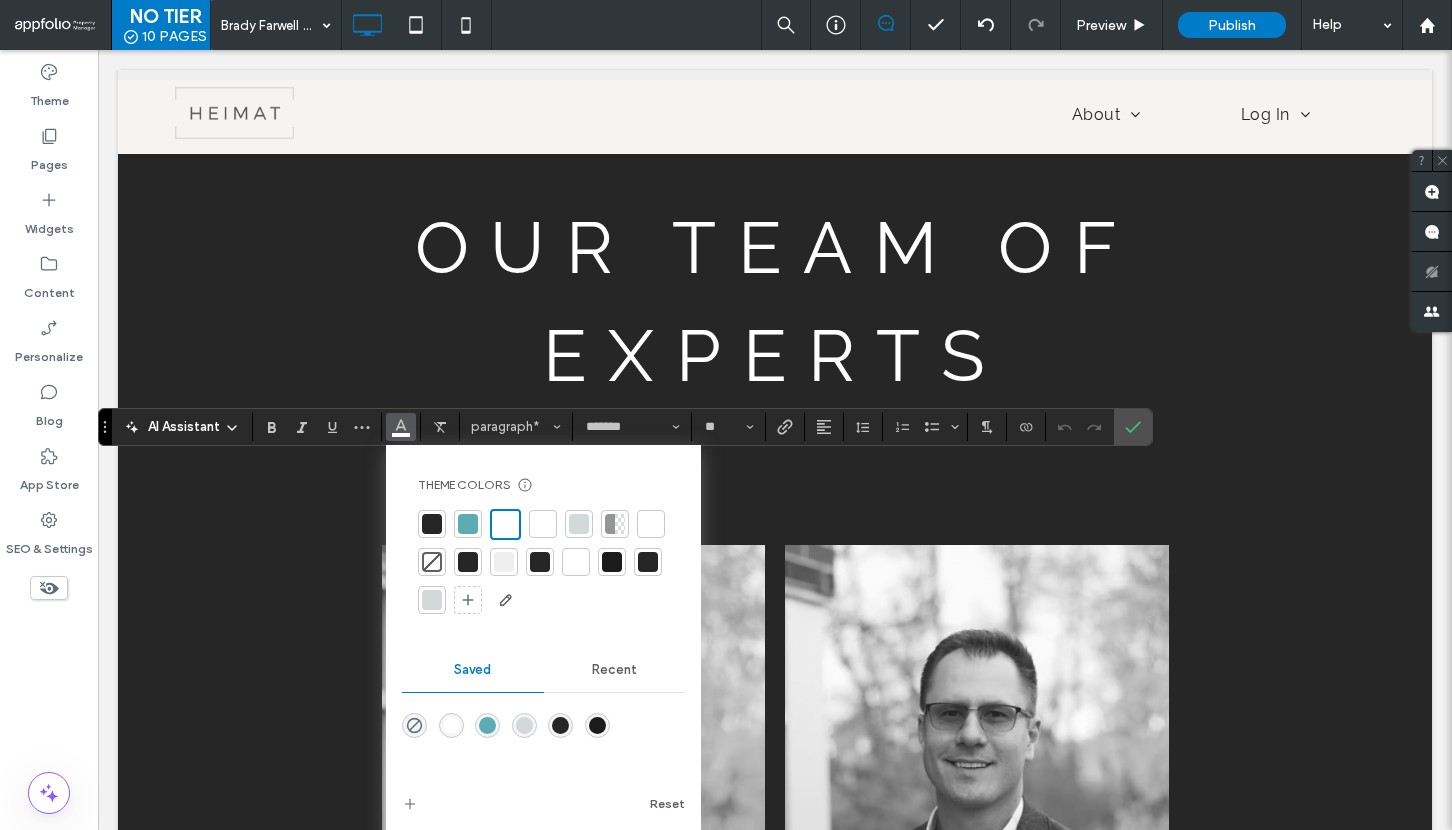 click at bounding box center [432, 524] 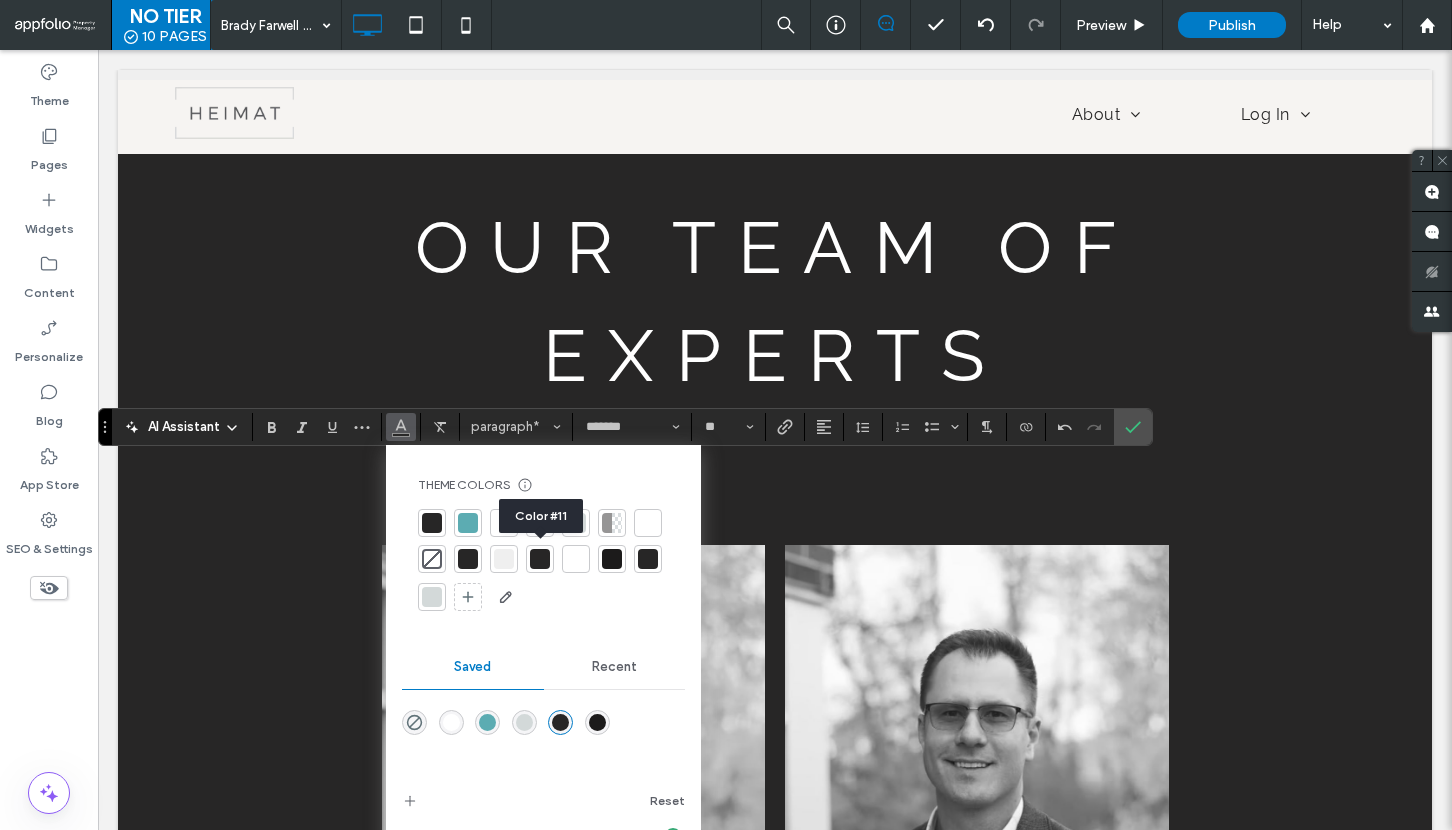click at bounding box center (540, 559) 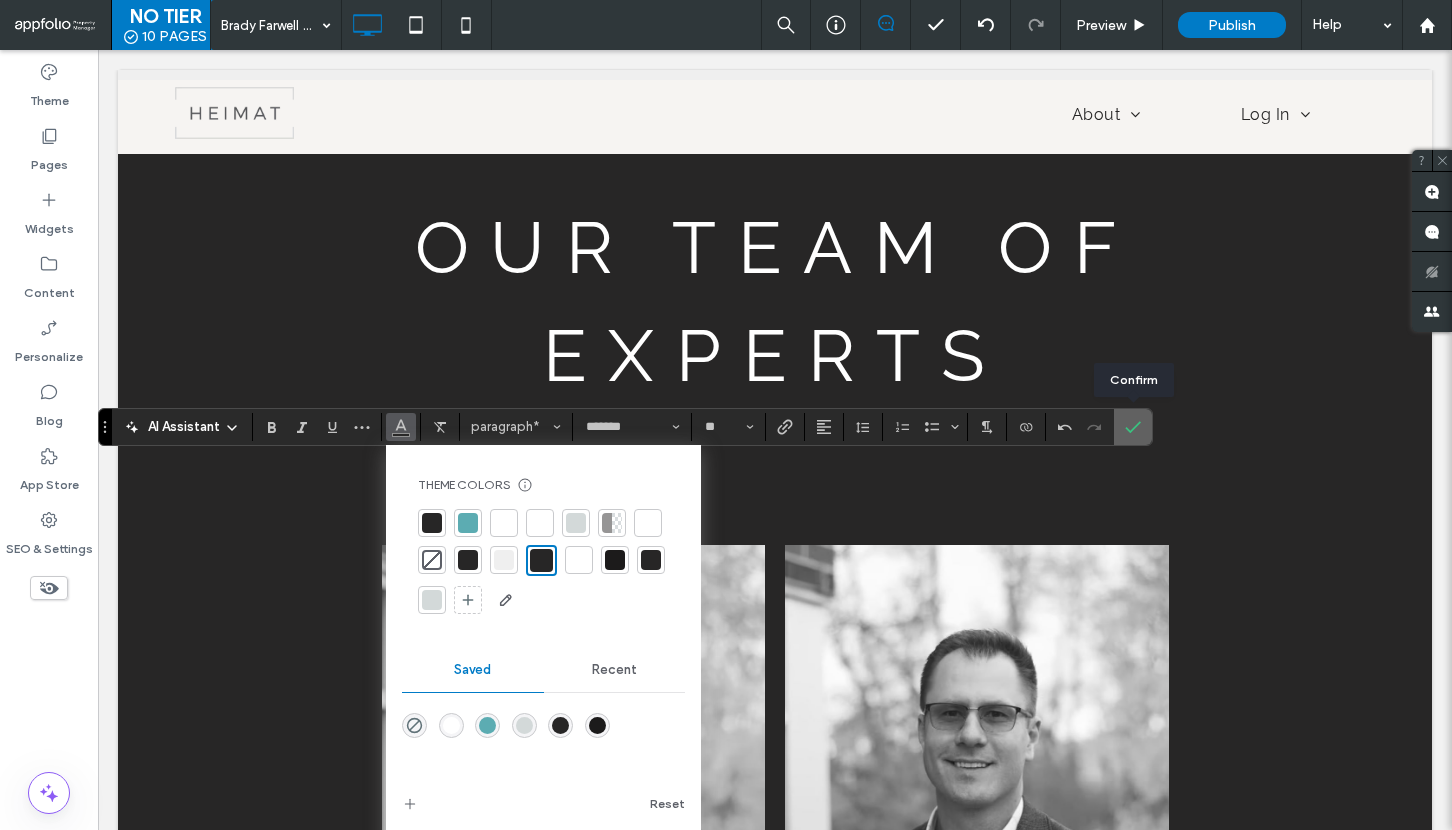 click at bounding box center (1133, 427) 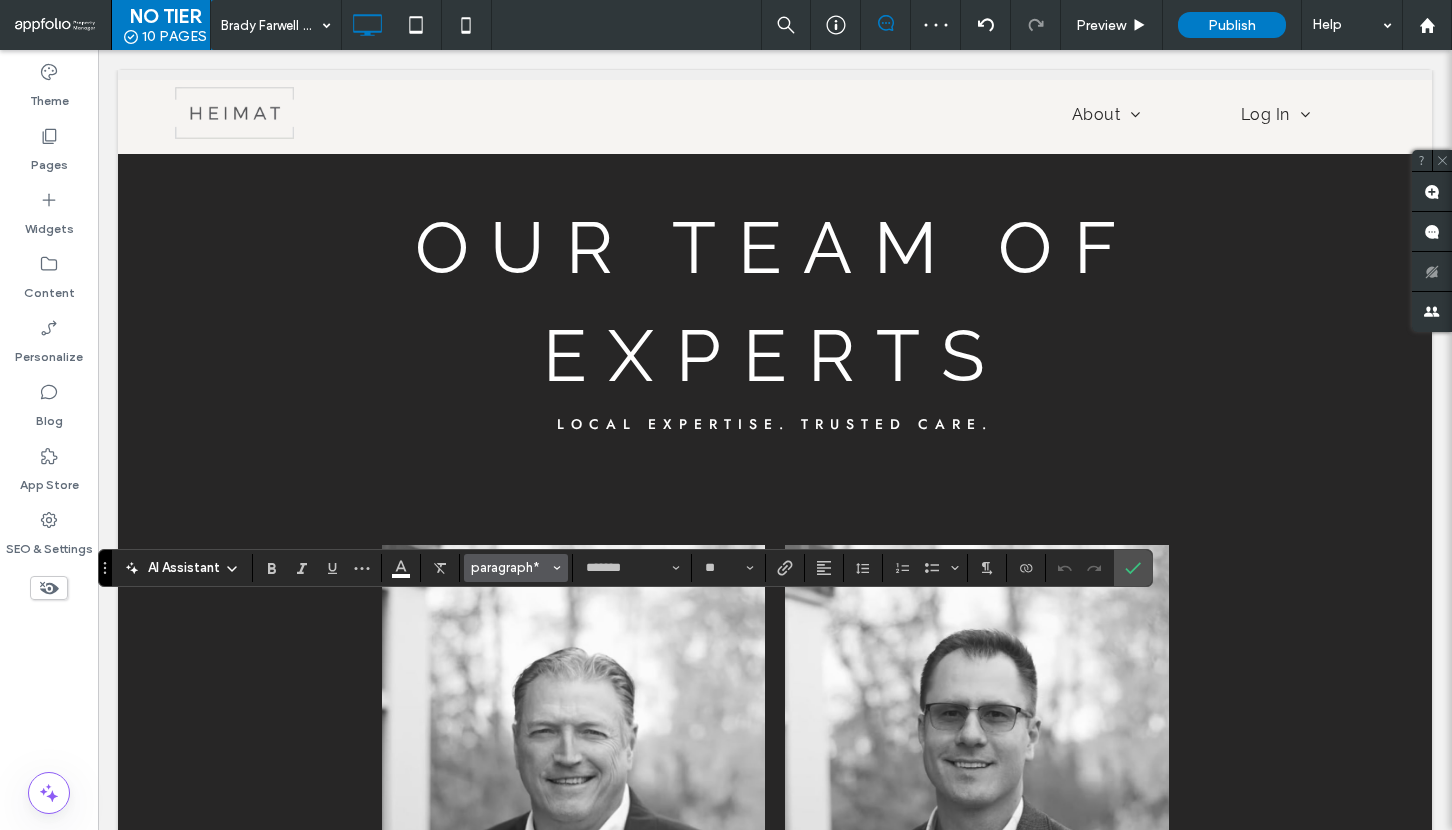 click on "paragraph*" at bounding box center (510, 567) 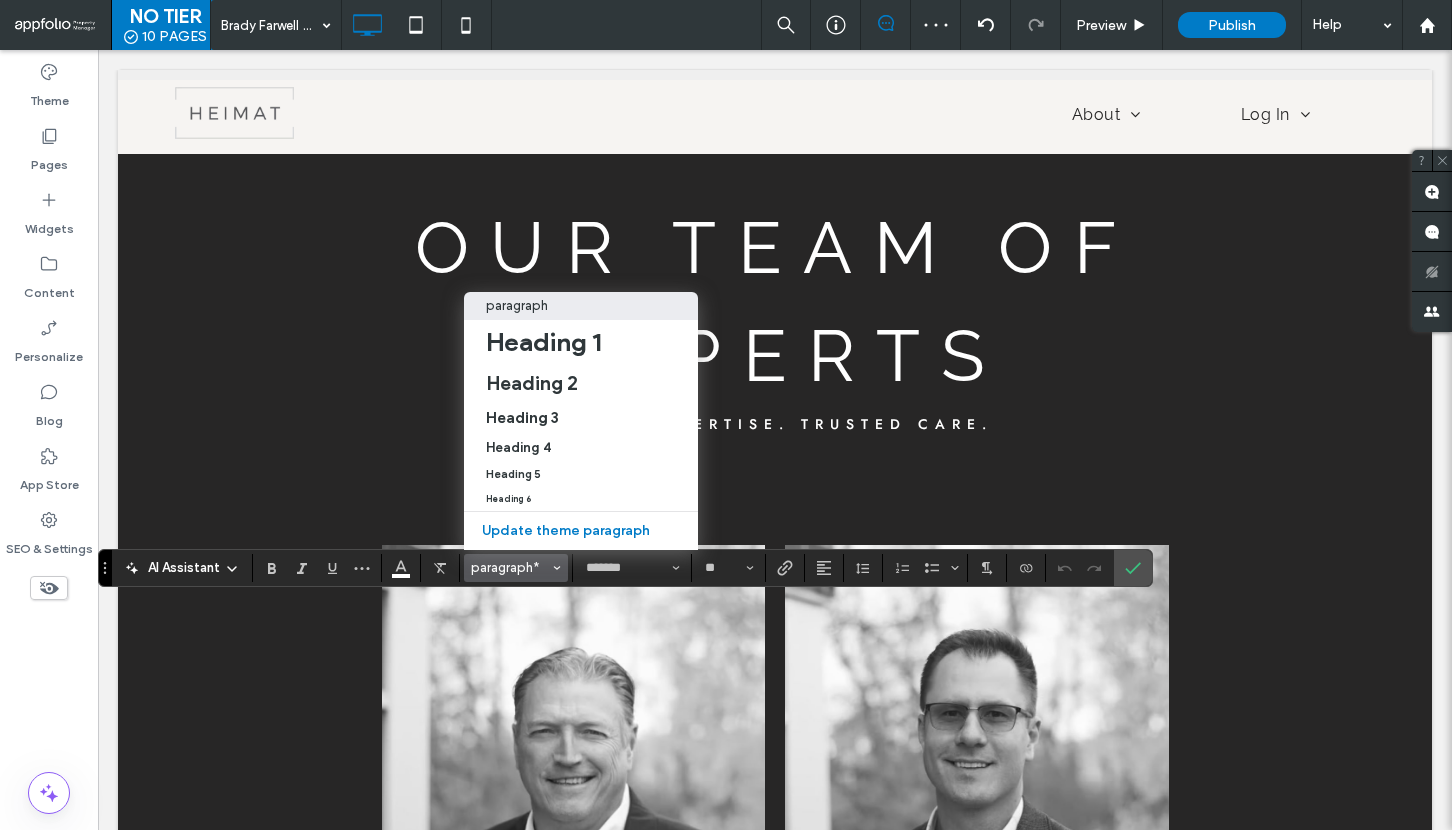 click on "paragraph" at bounding box center (517, 305) 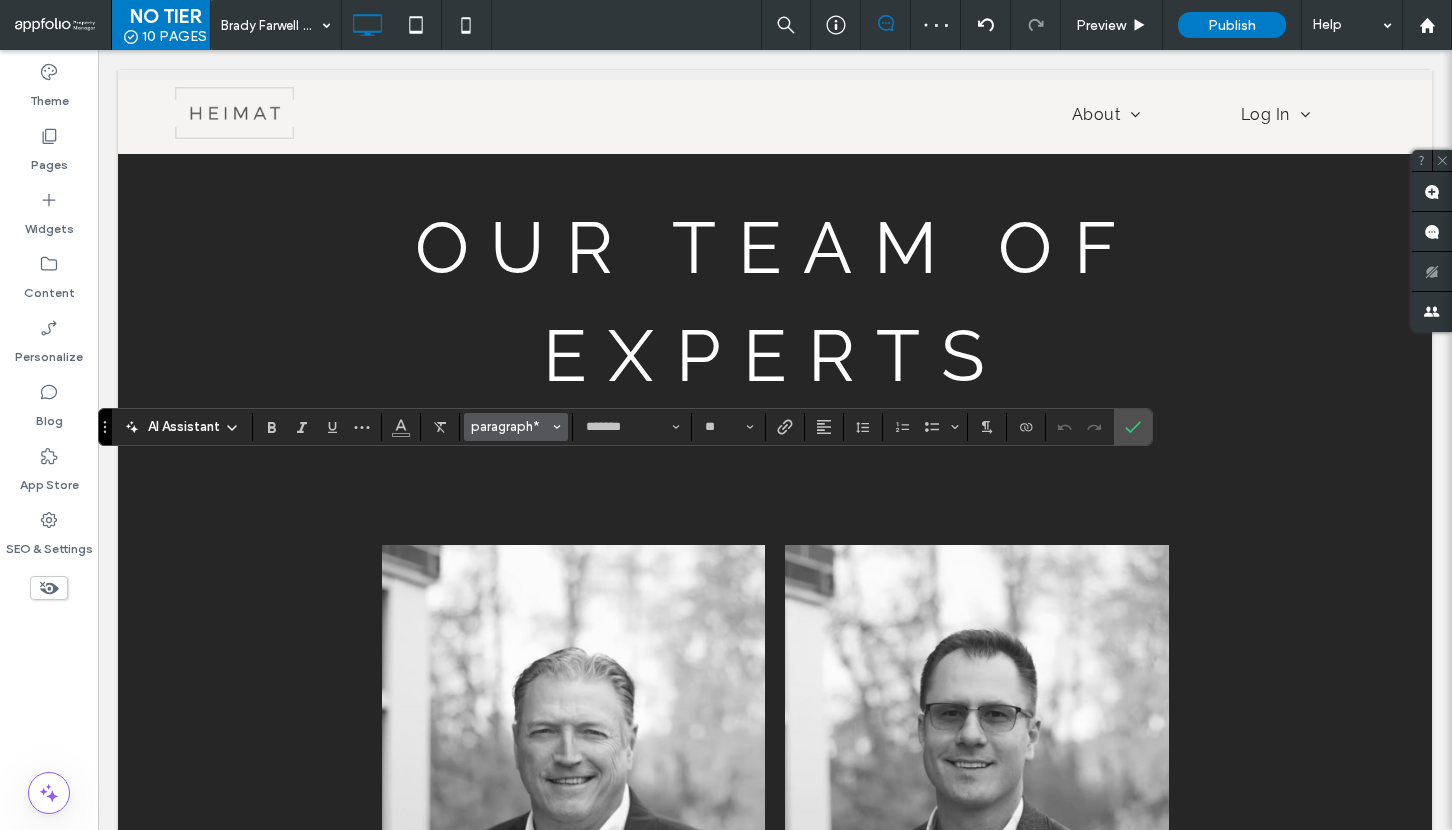 click on "paragraph*" at bounding box center [510, 426] 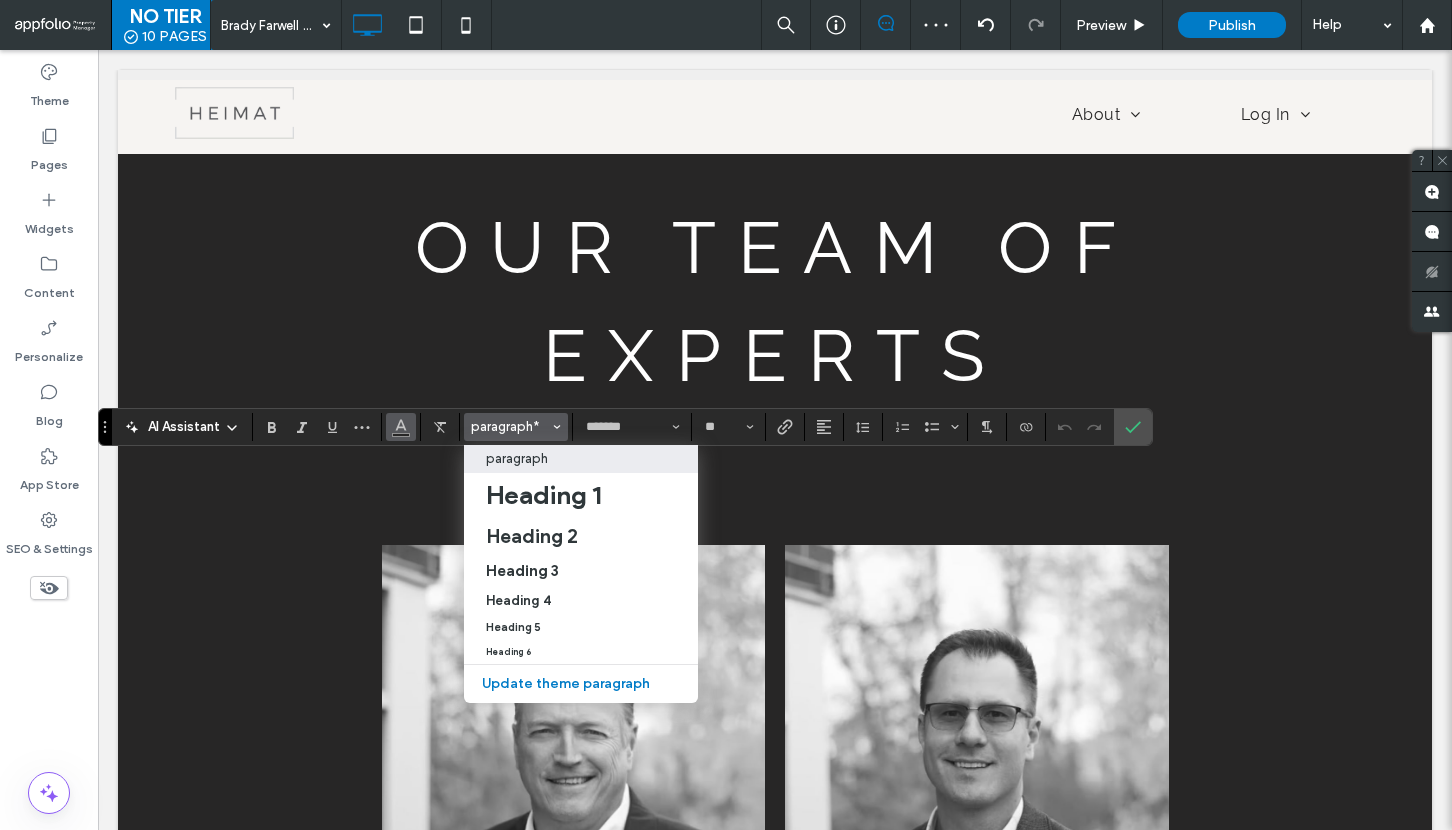 click 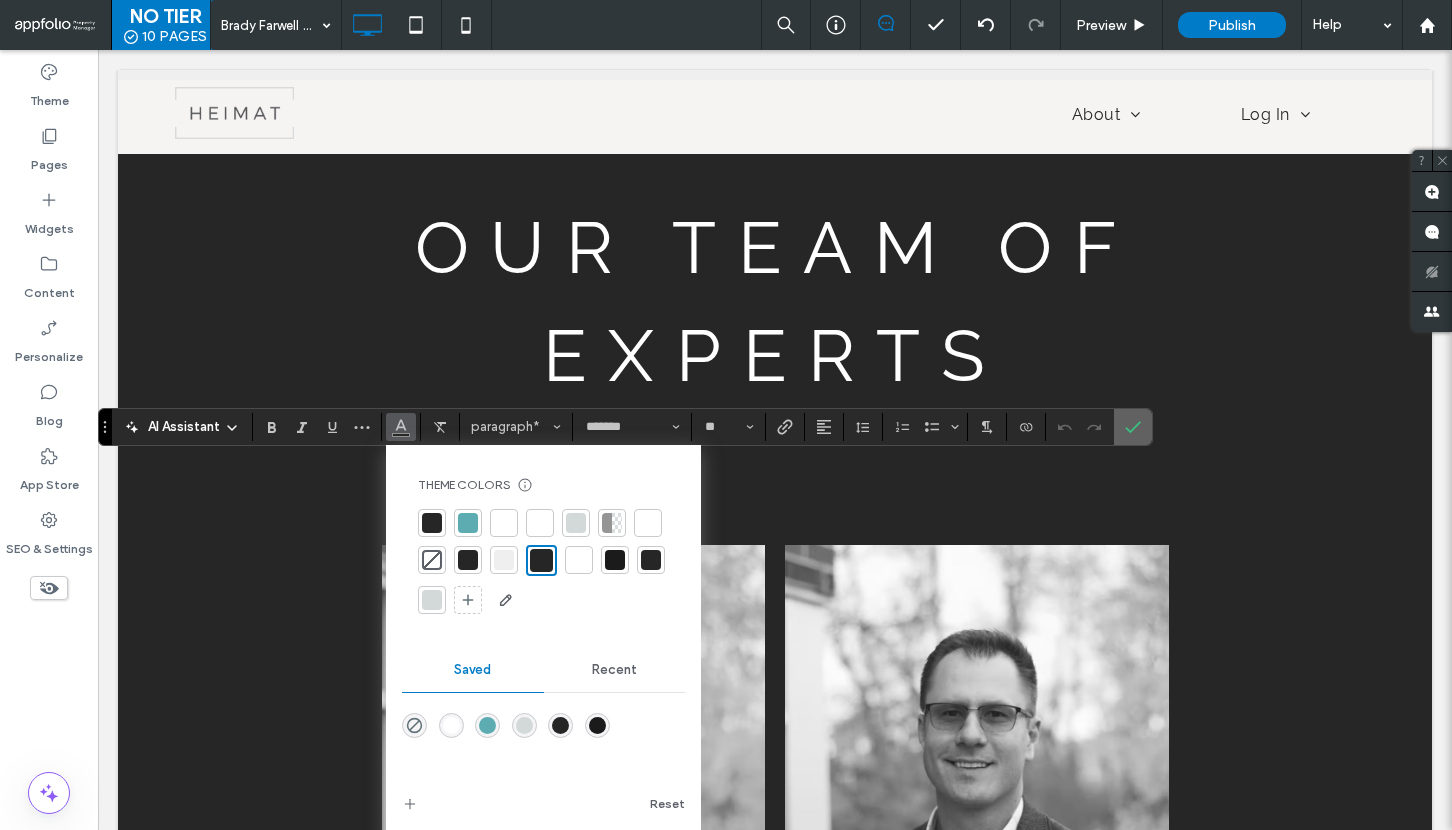 click 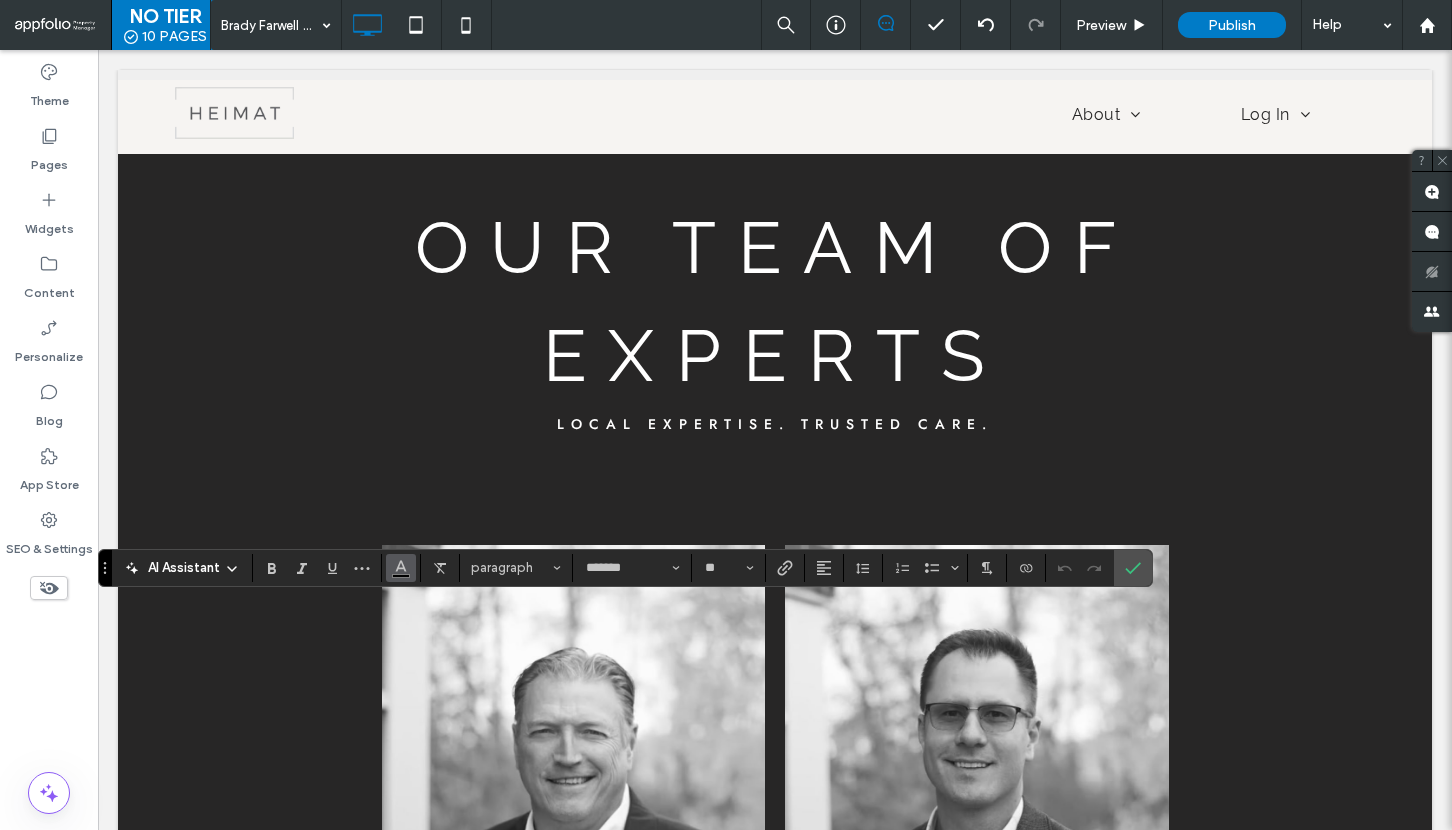 click at bounding box center (401, 566) 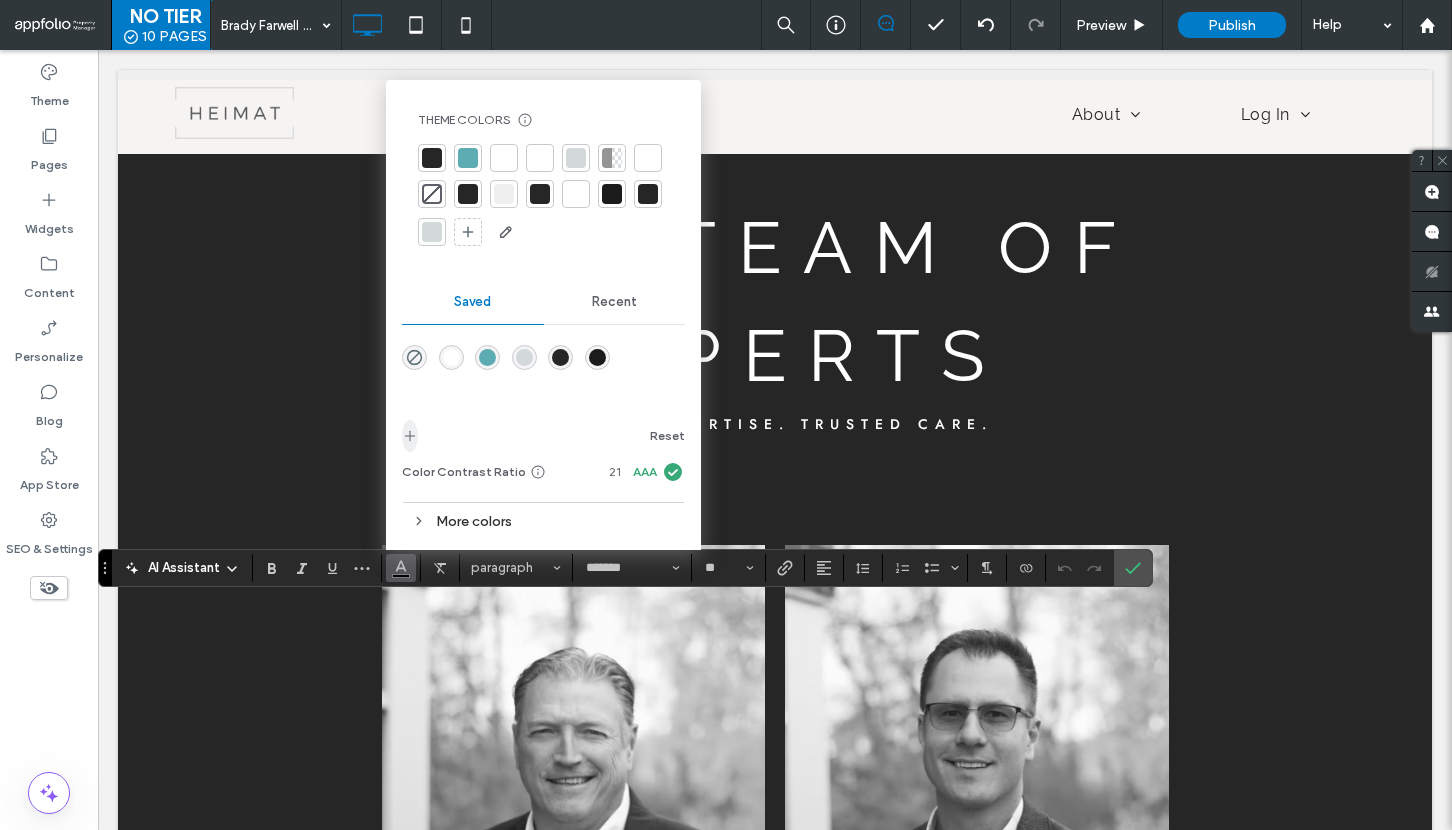 click 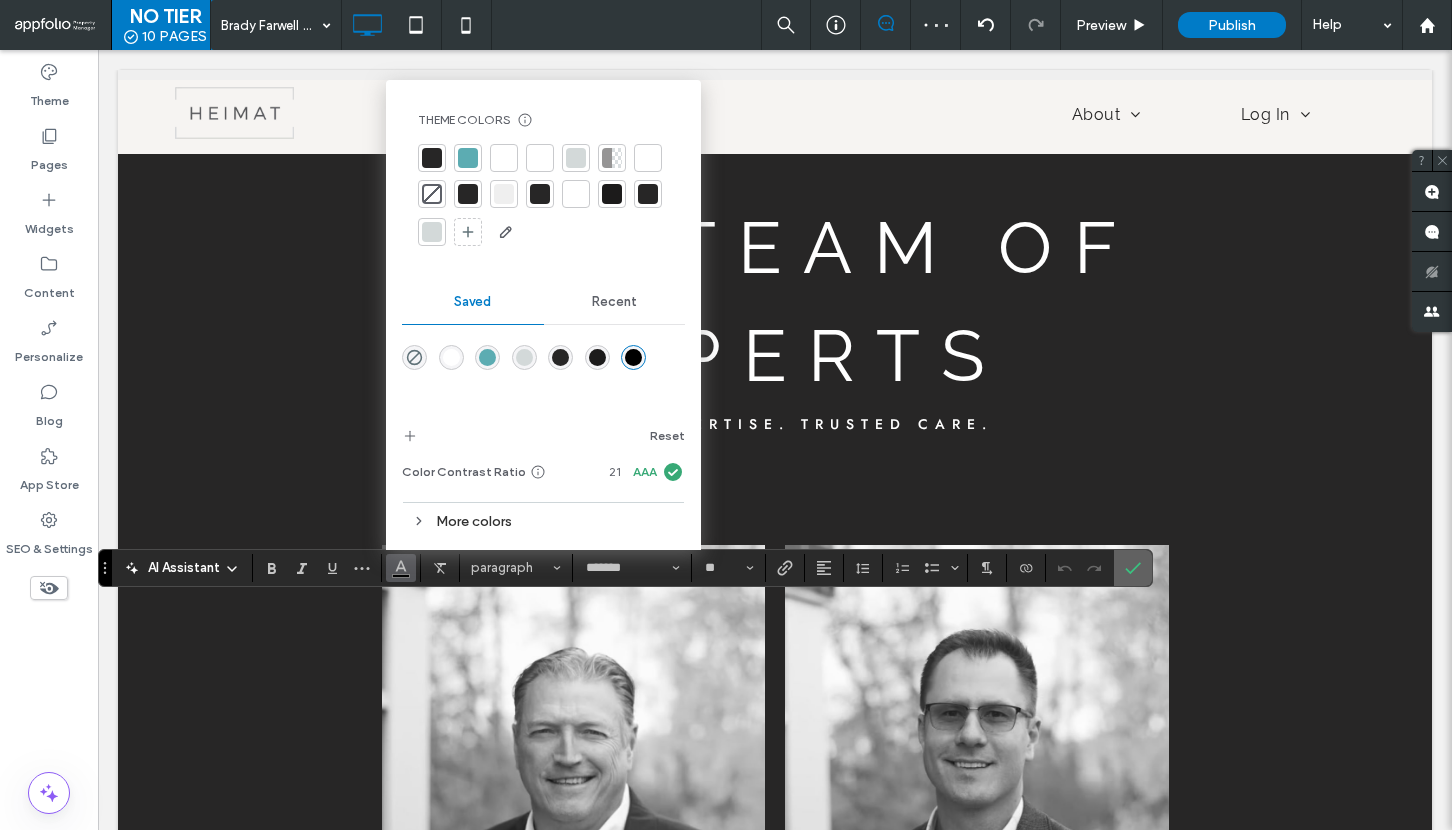click at bounding box center (1133, 568) 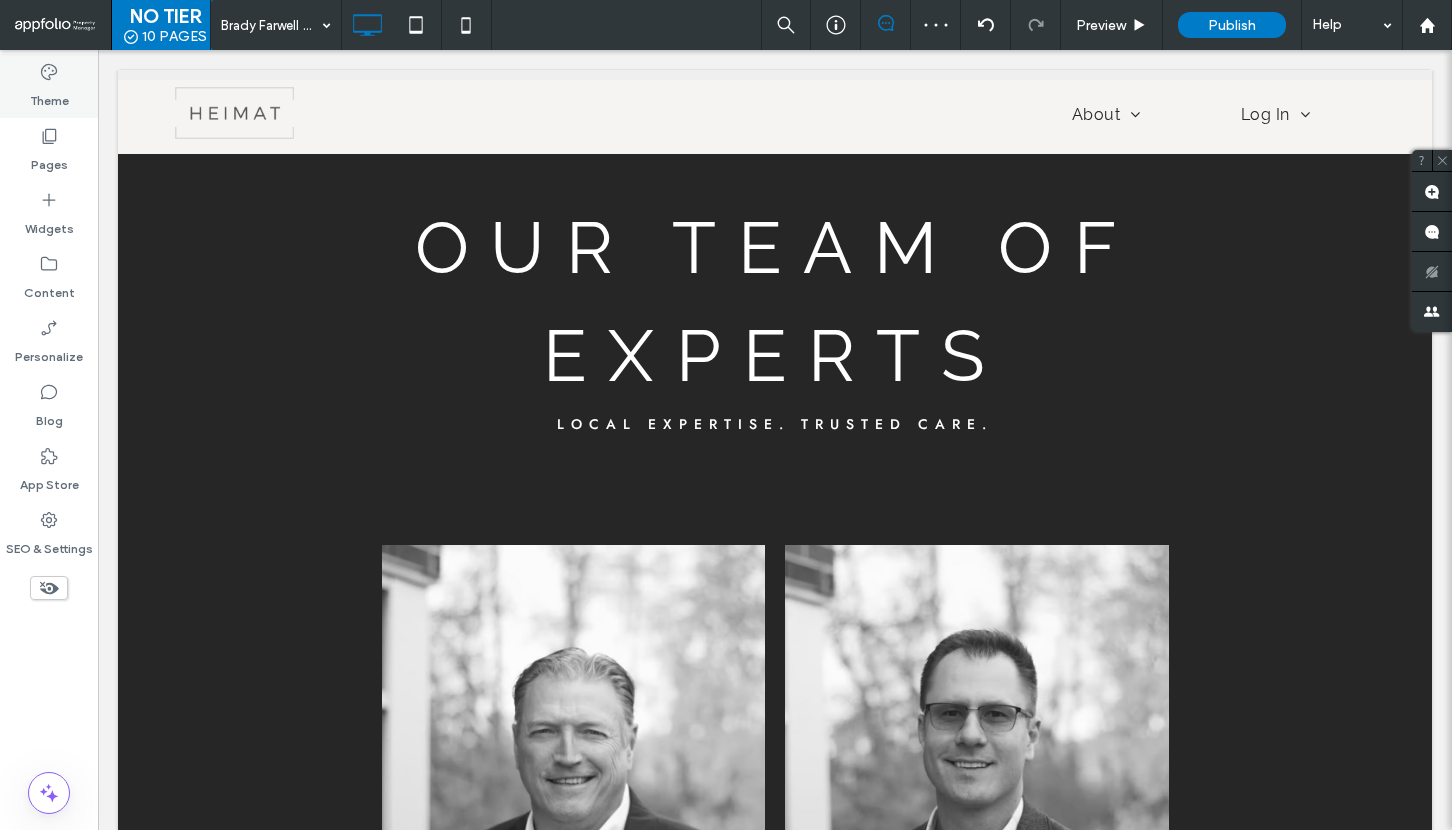 click on "Theme" at bounding box center (49, 96) 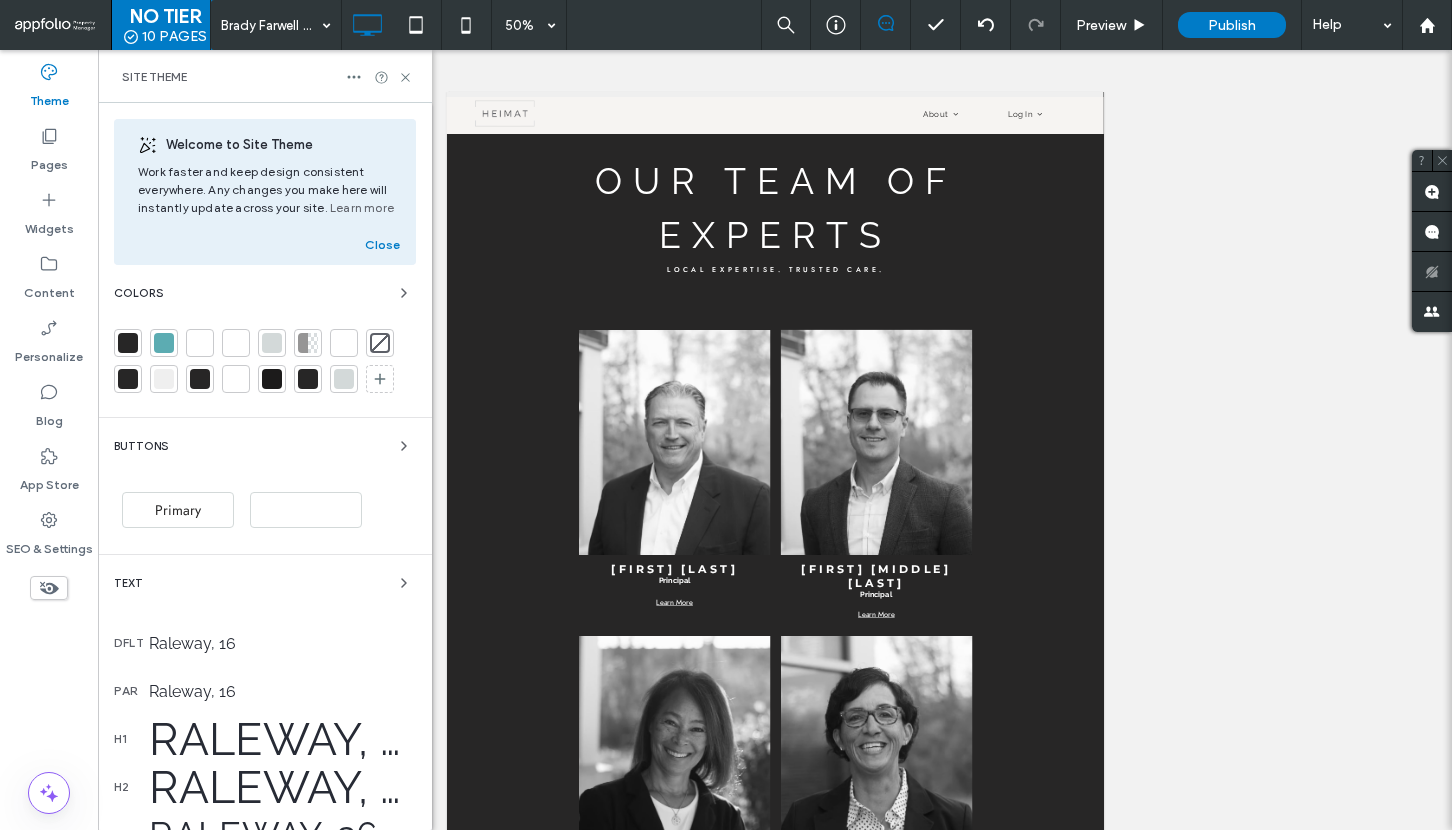 click on "Raleway, 16" at bounding box center (282, 643) 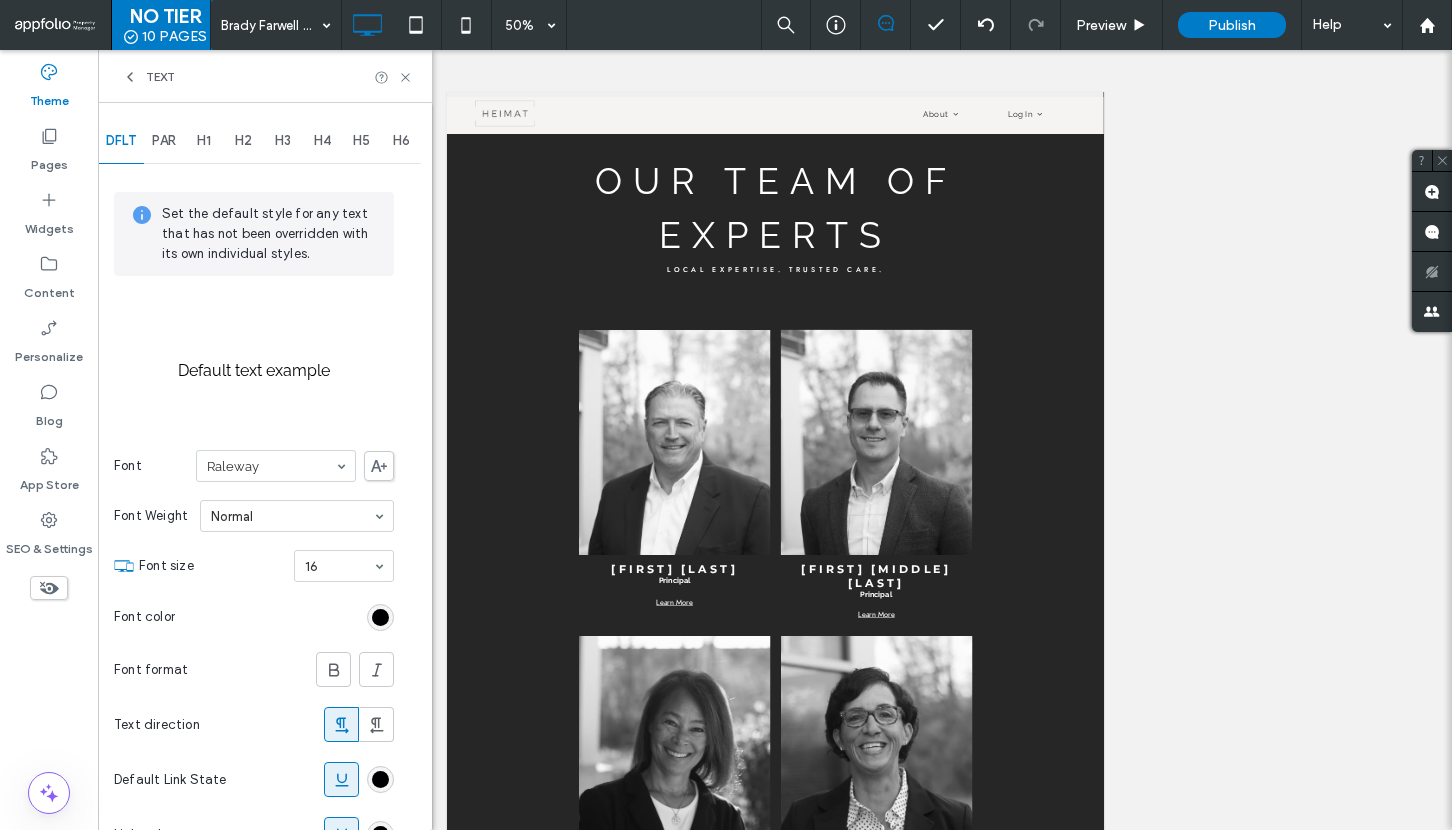 click on "H1" at bounding box center [204, 141] 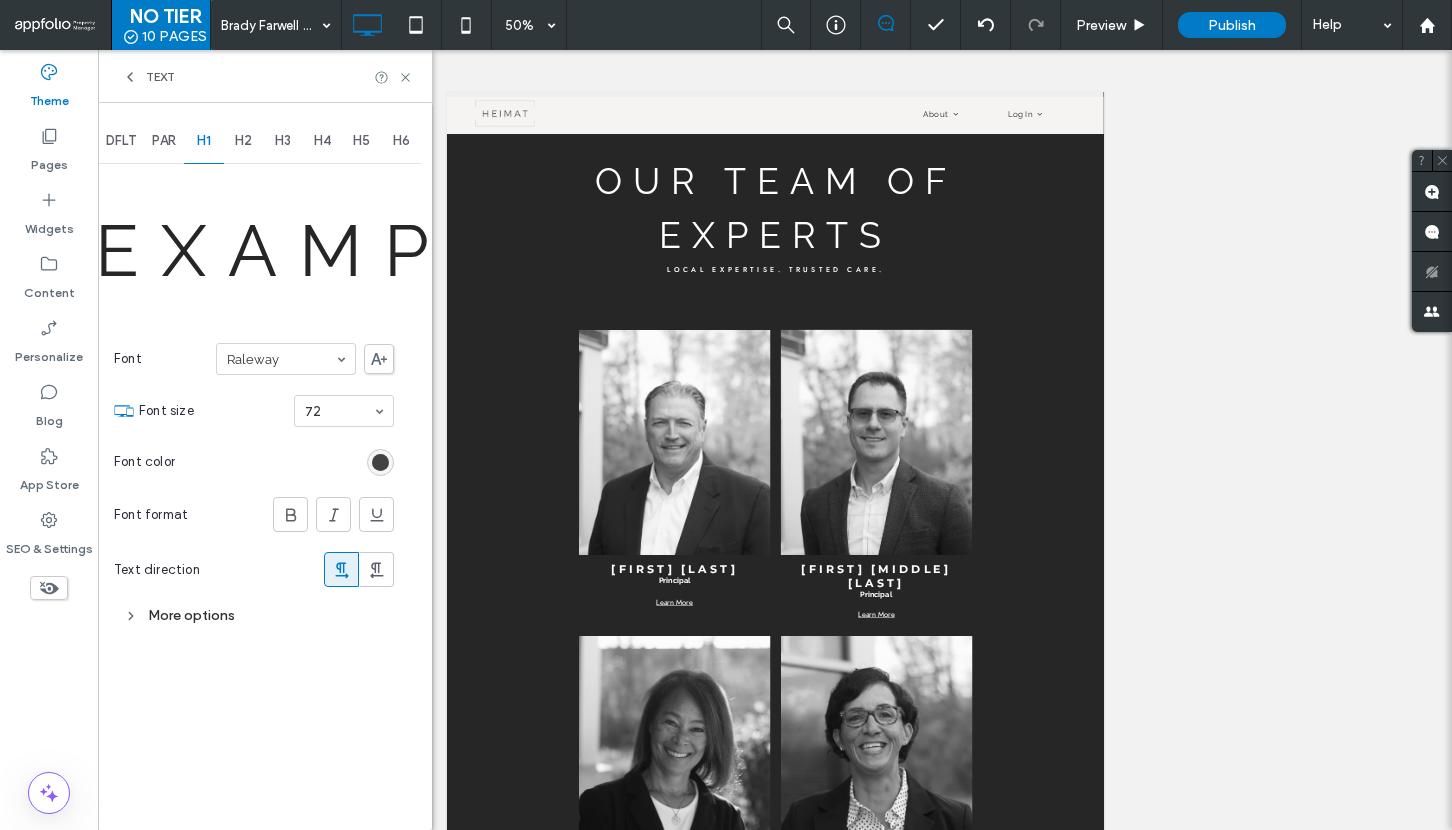 click at bounding box center (380, 462) 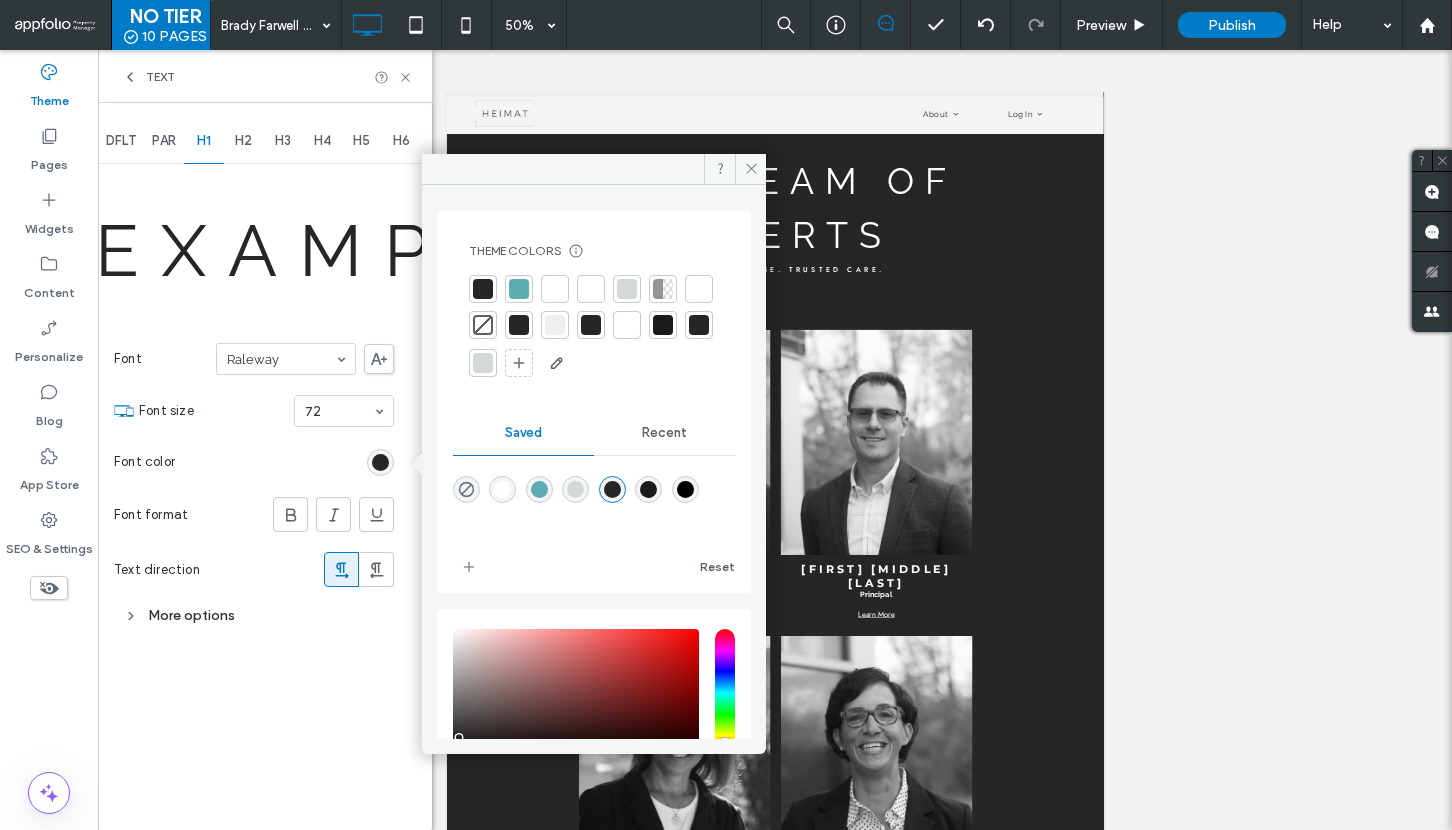 click on "H2" at bounding box center (244, 141) 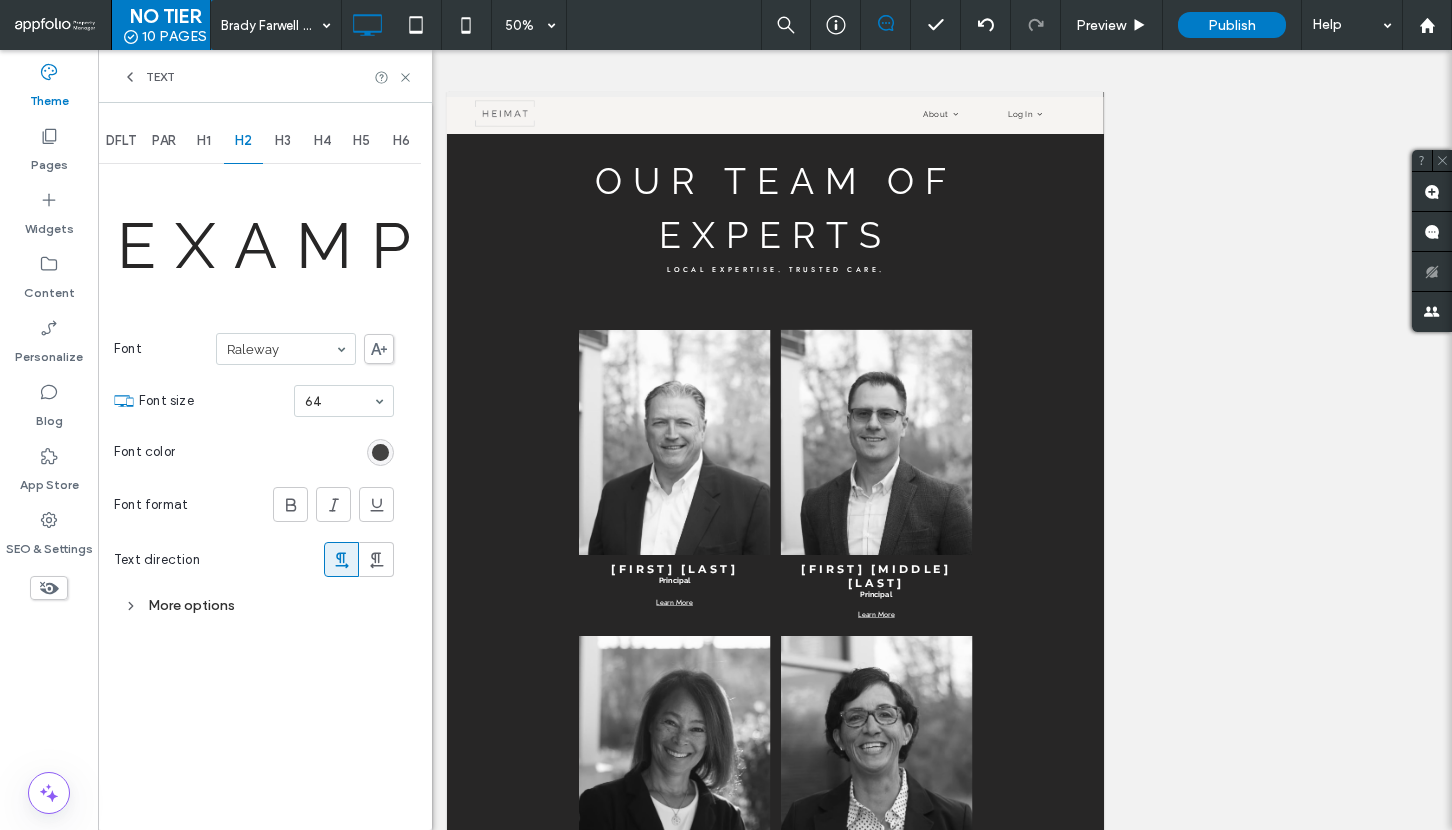 click at bounding box center [380, 452] 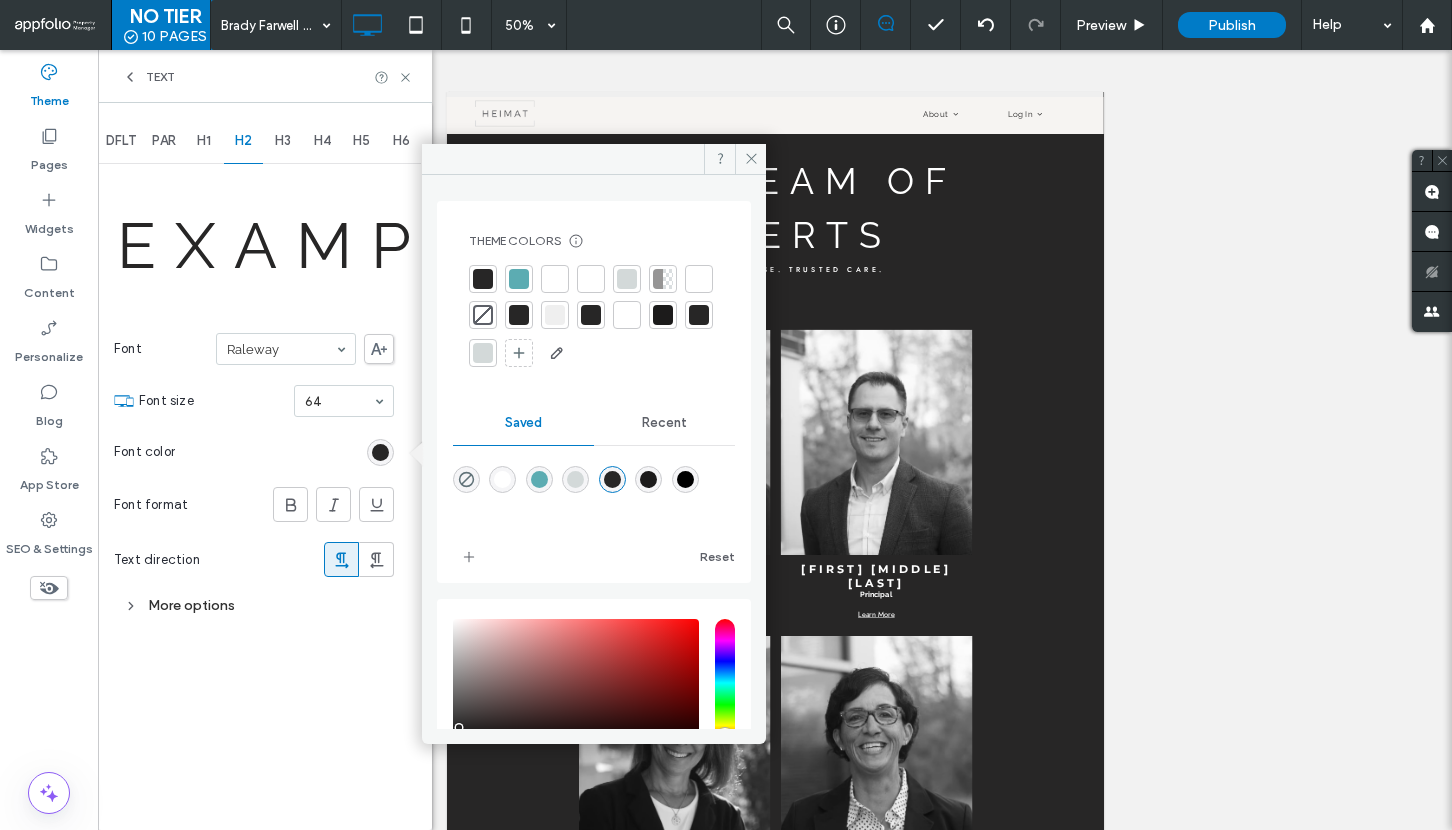 click on "H3" at bounding box center (283, 141) 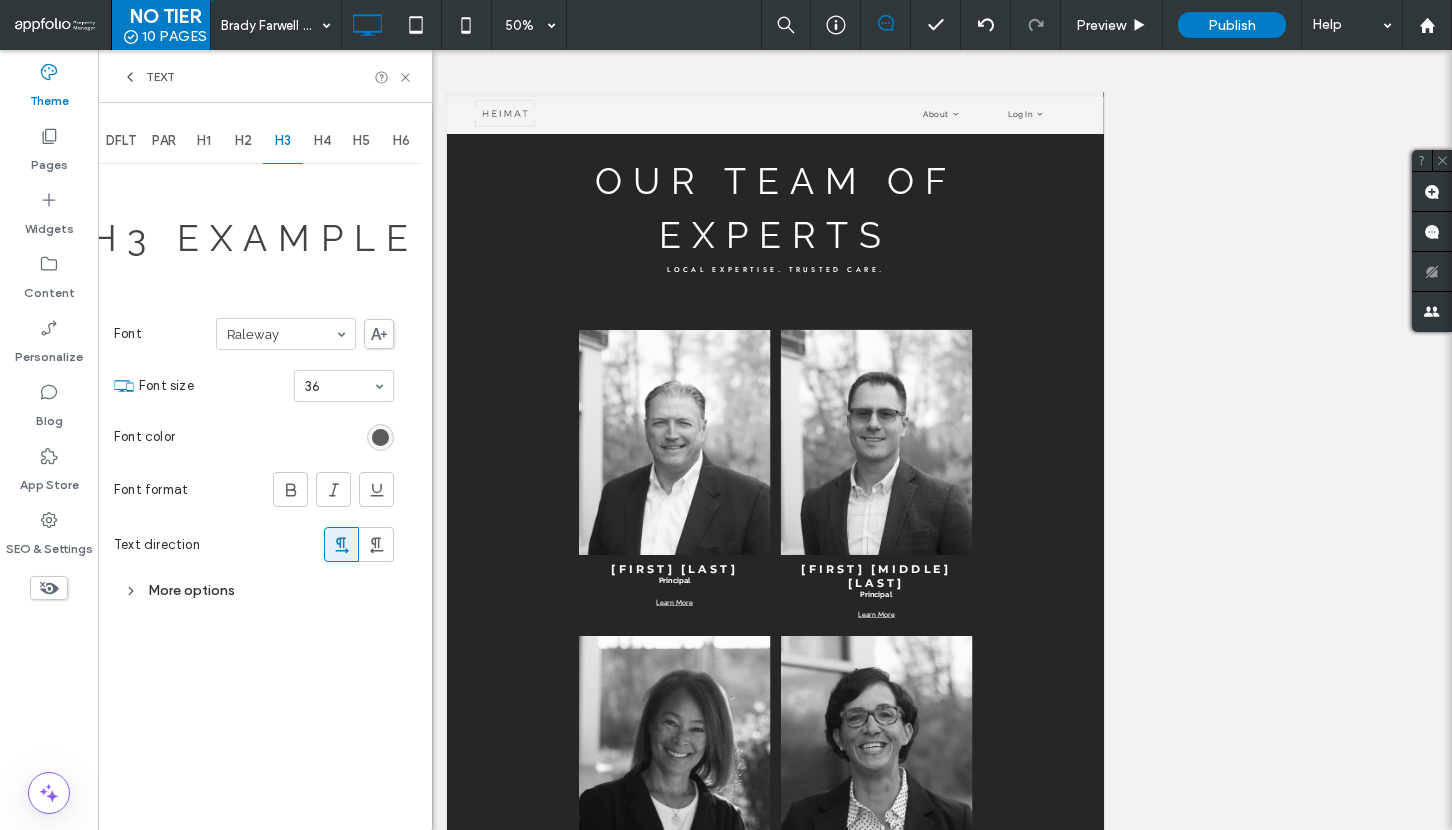 click at bounding box center (380, 437) 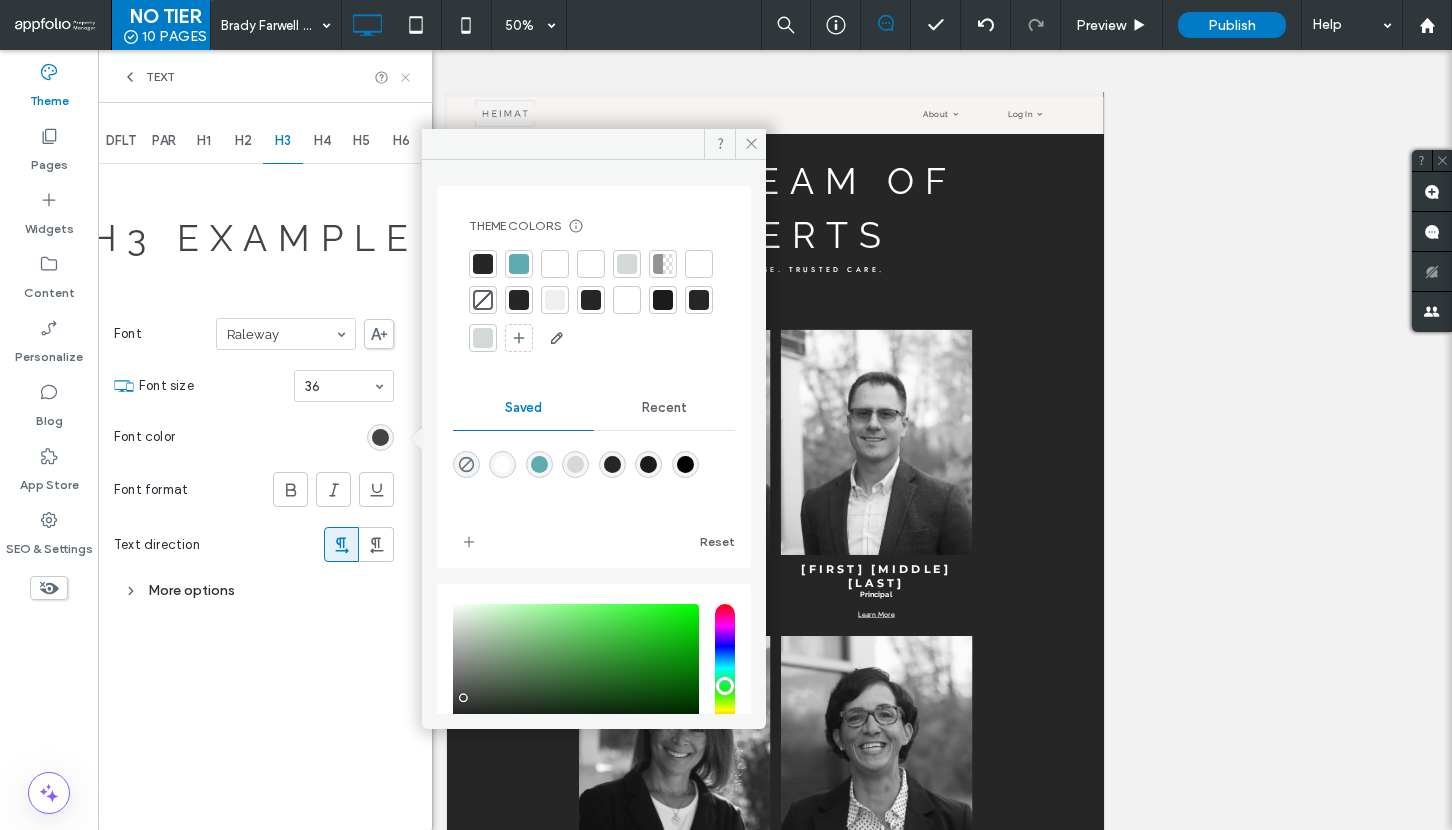 click 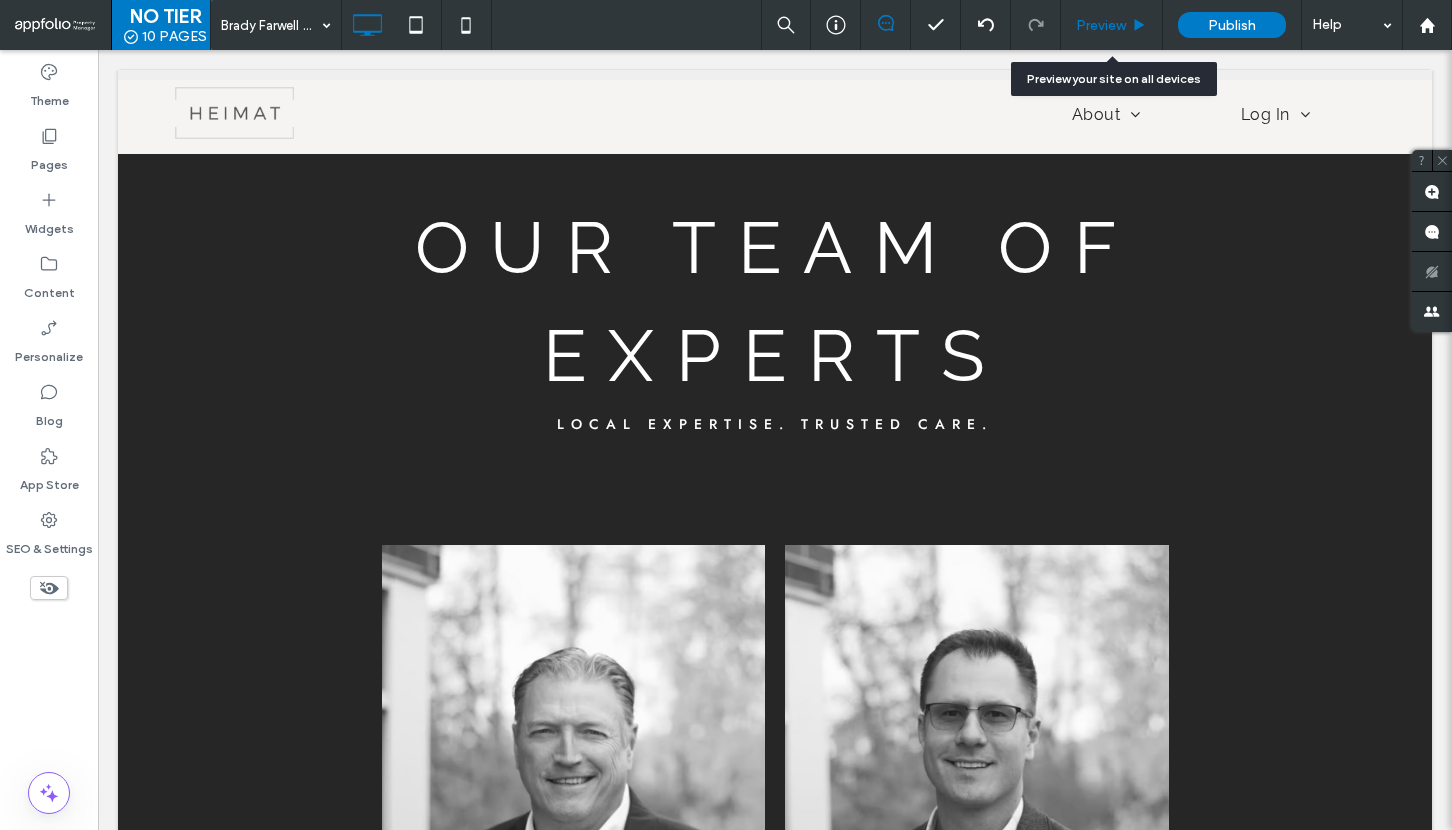 click on "Preview" at bounding box center [1101, 25] 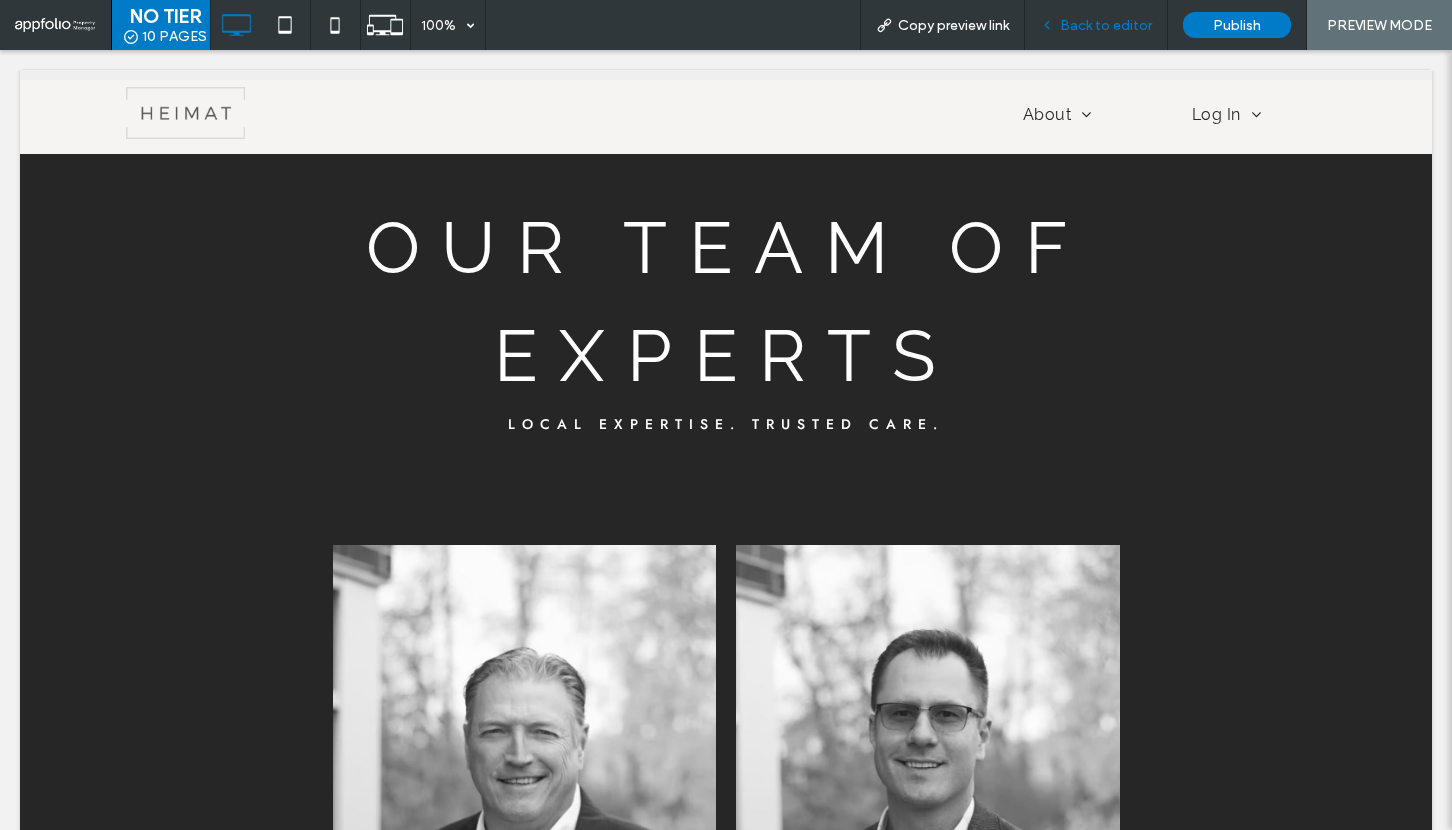 click on "Back to editor" at bounding box center (1106, 25) 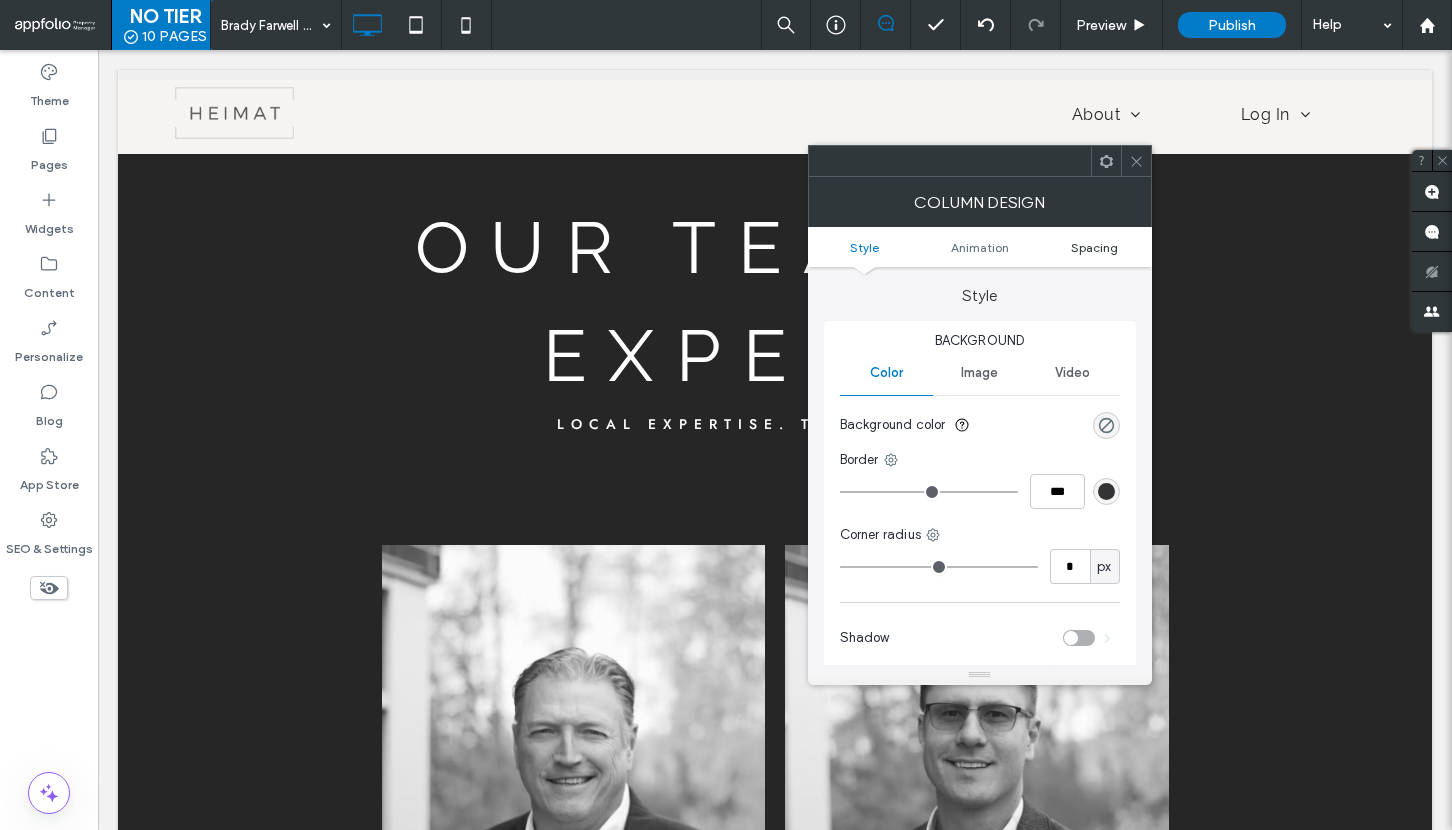 click on "Spacing" at bounding box center [1094, 247] 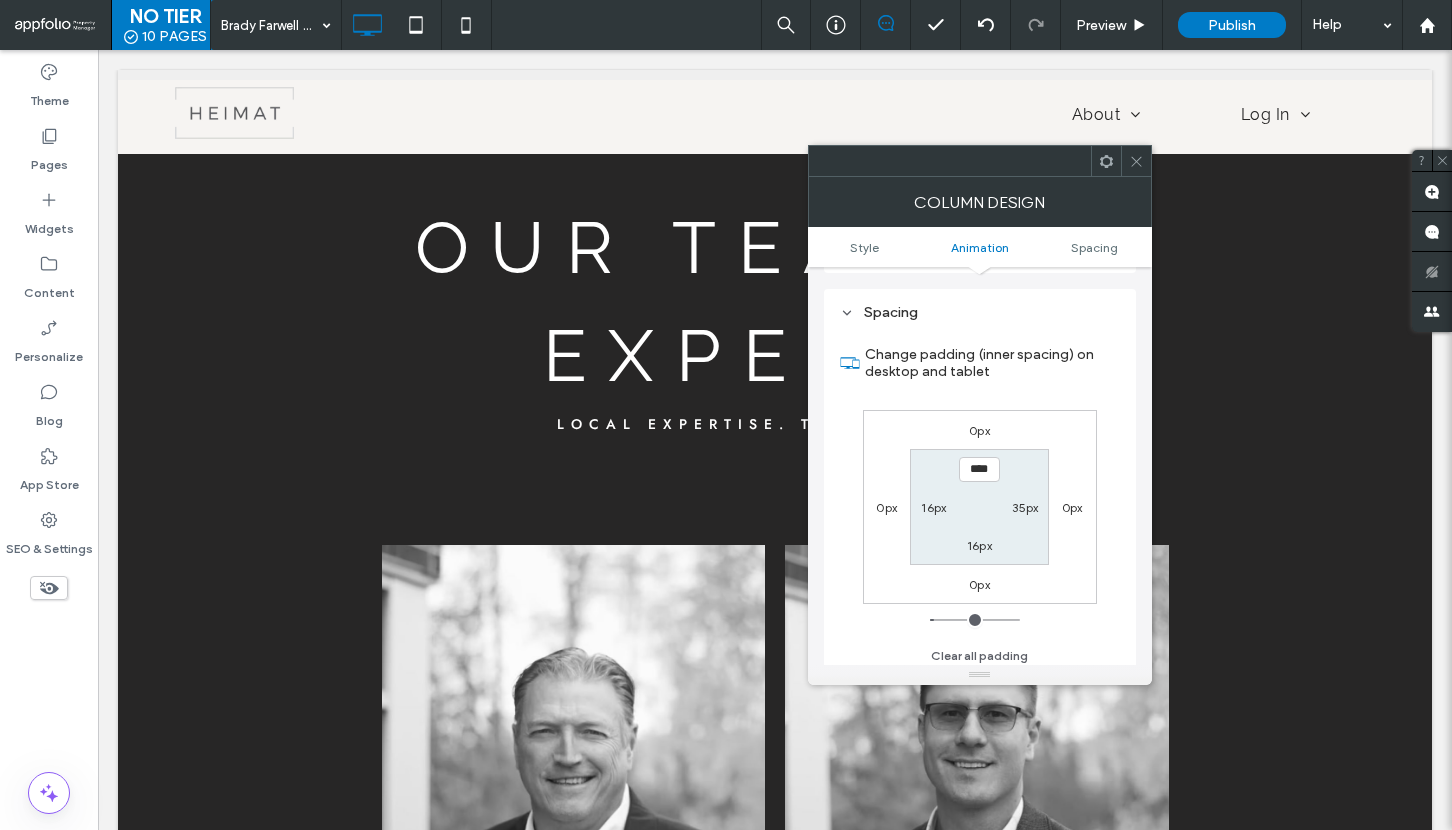 scroll, scrollTop: 469, scrollLeft: 0, axis: vertical 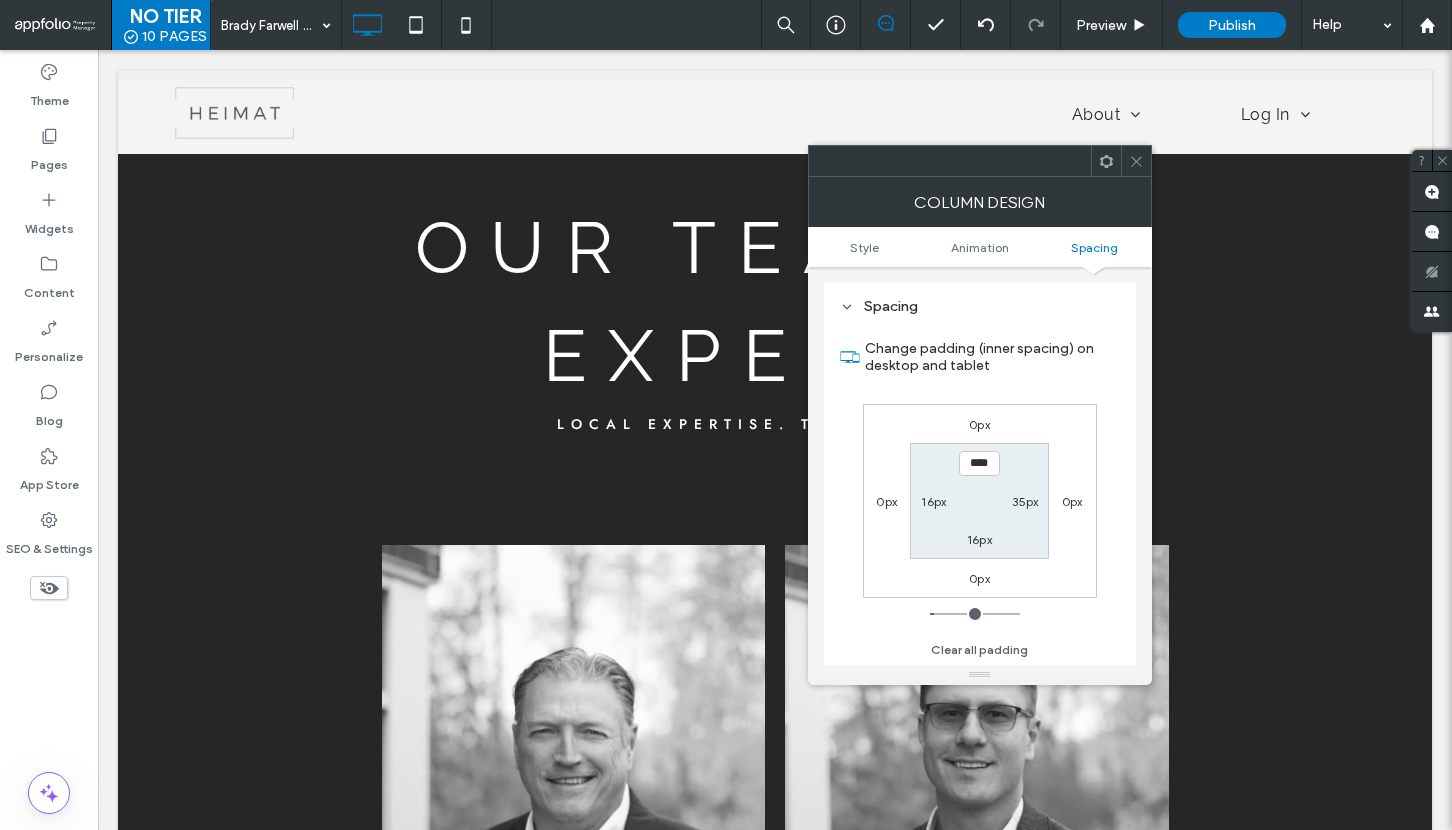 click on "16px" at bounding box center [933, 501] 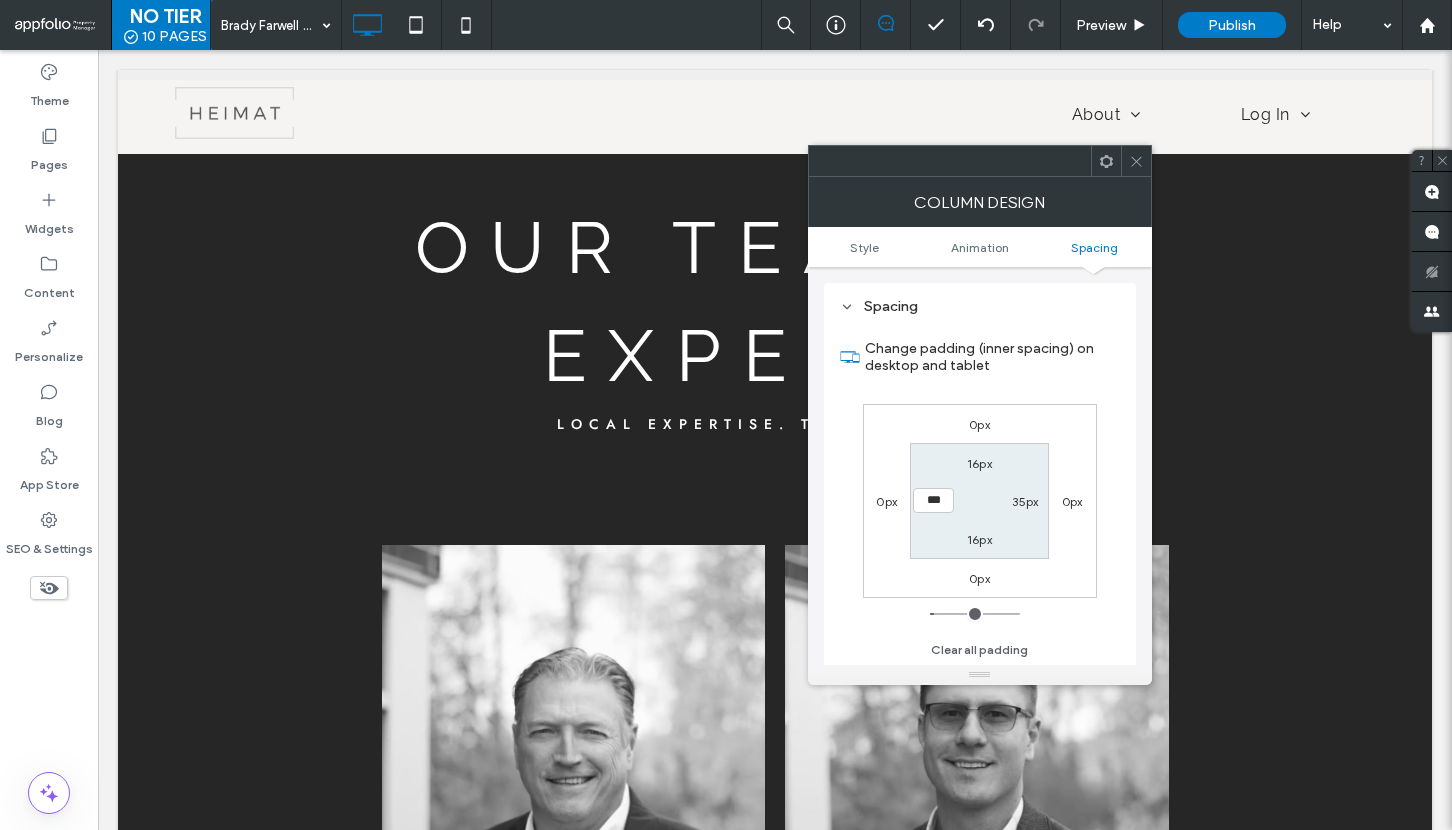 type on "***" 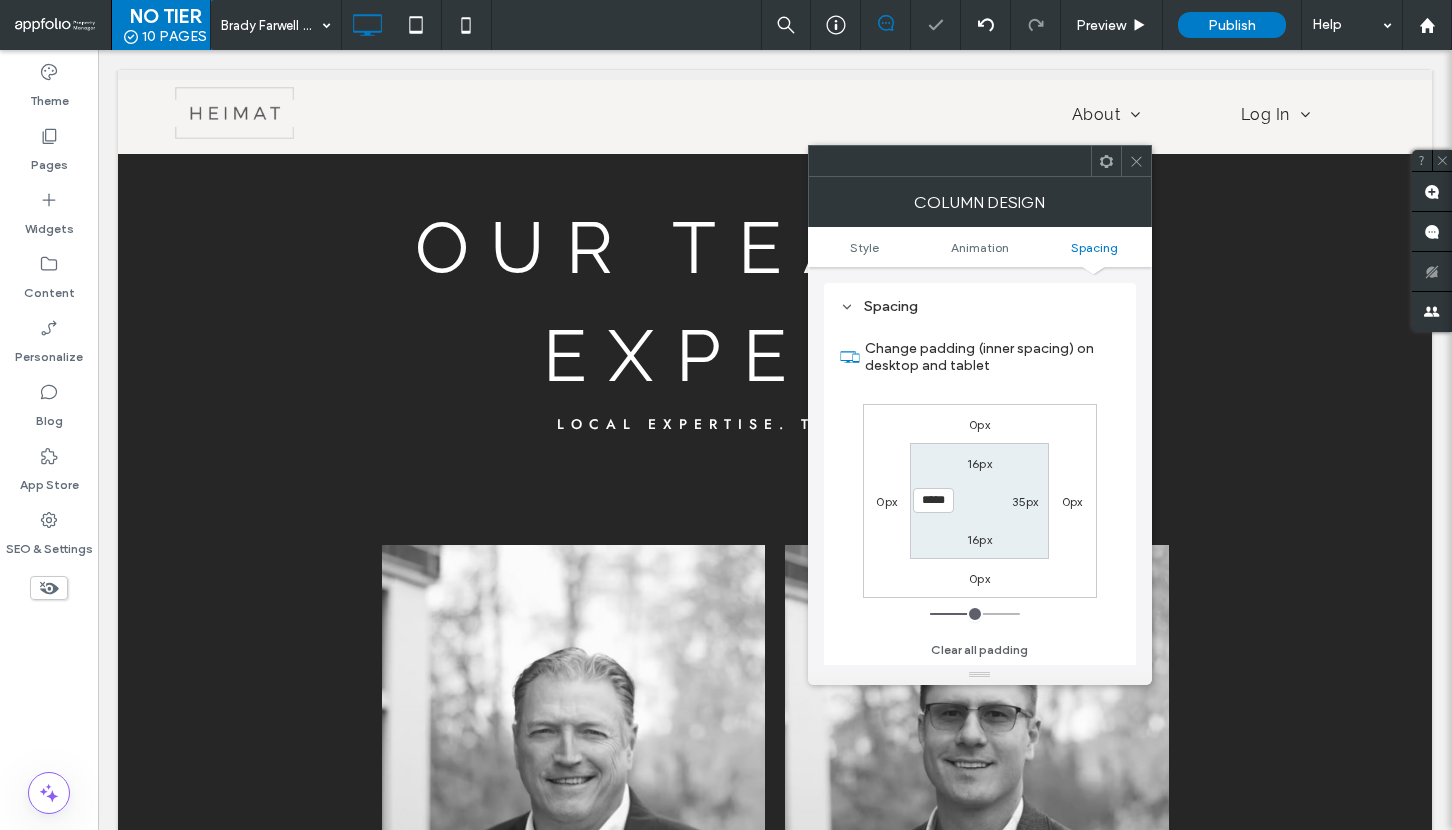 click 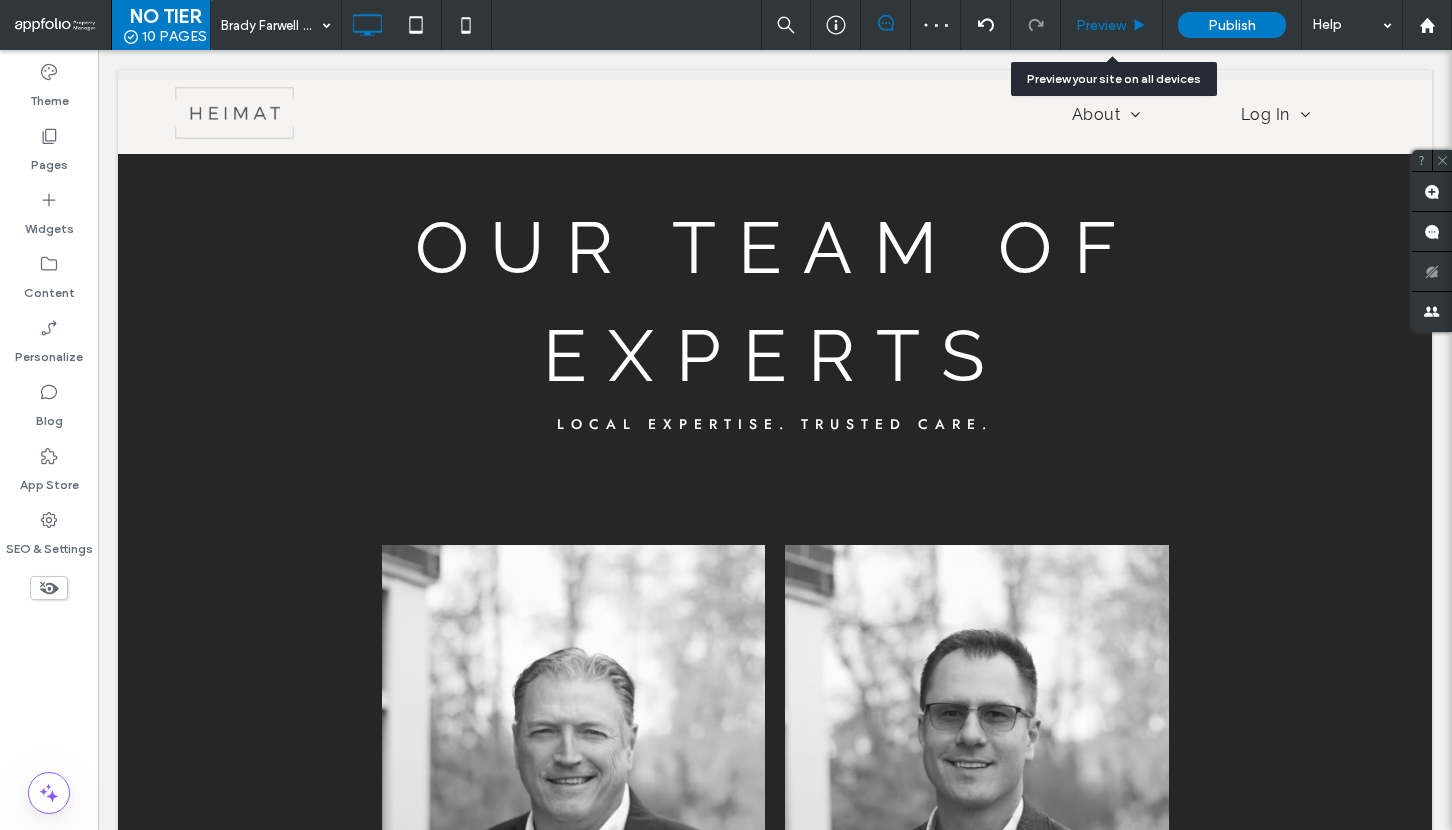 click on "Preview" at bounding box center [1101, 25] 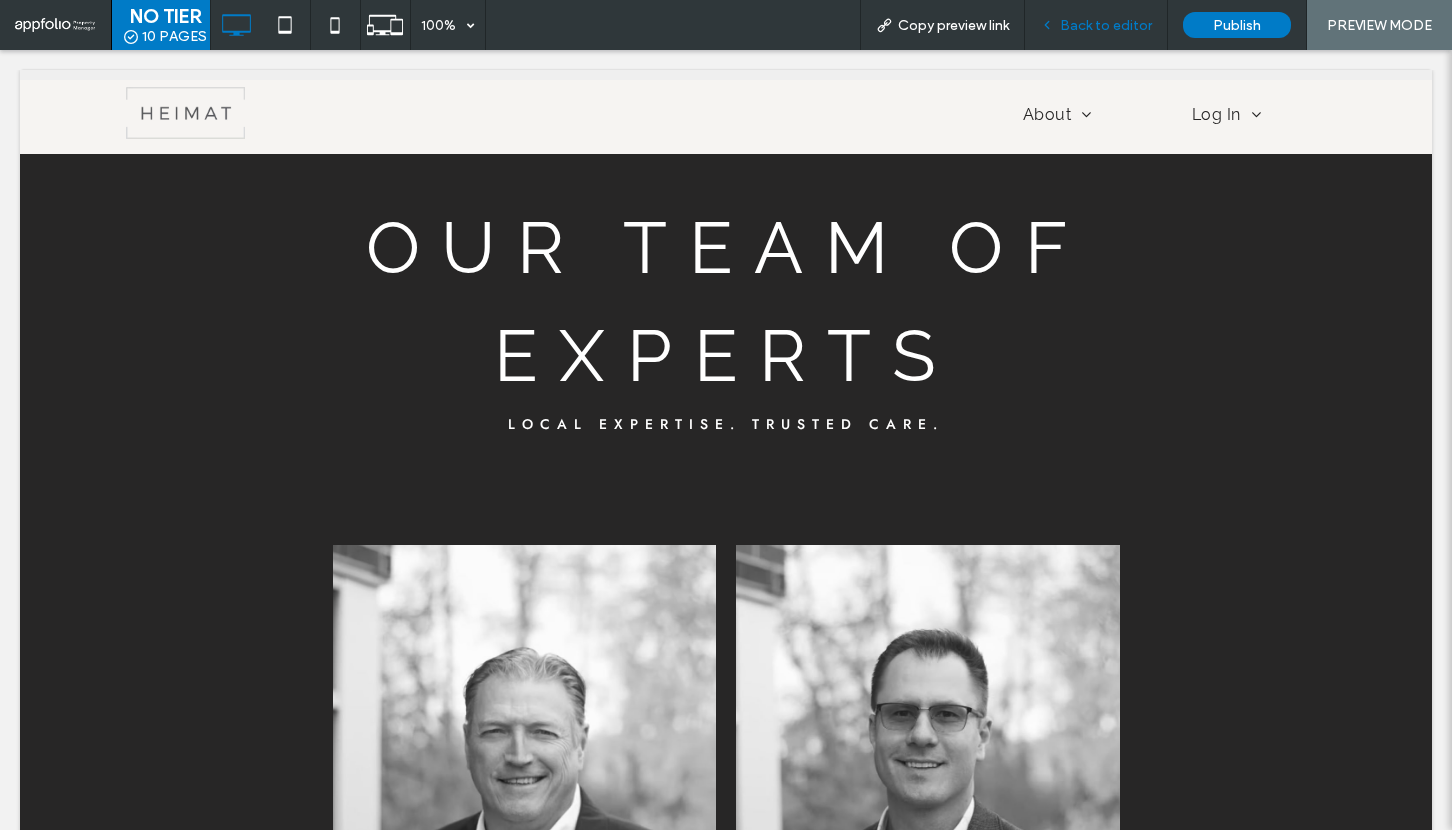click on "Back to editor" at bounding box center [1106, 25] 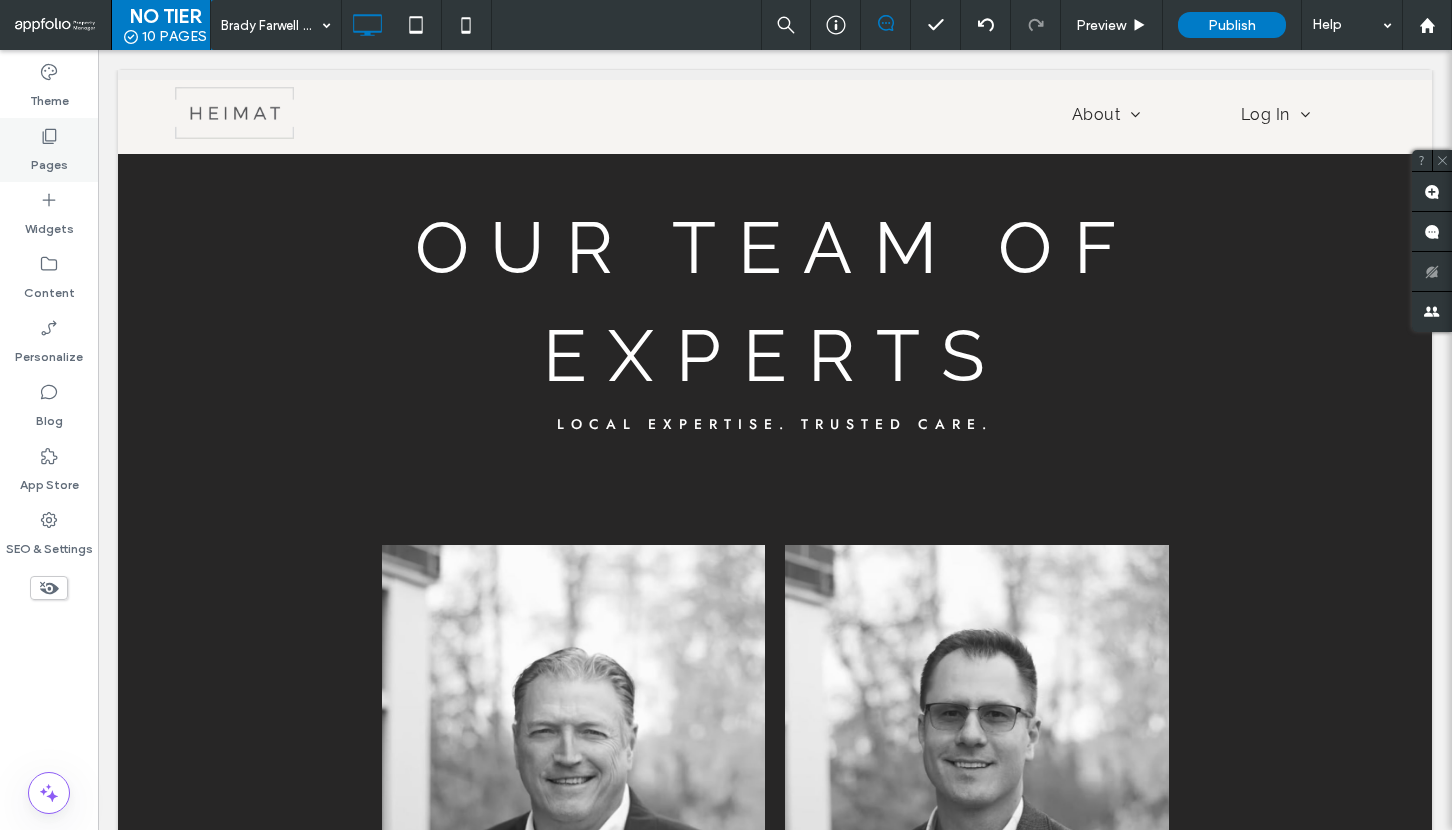 click on "Pages" at bounding box center (49, 160) 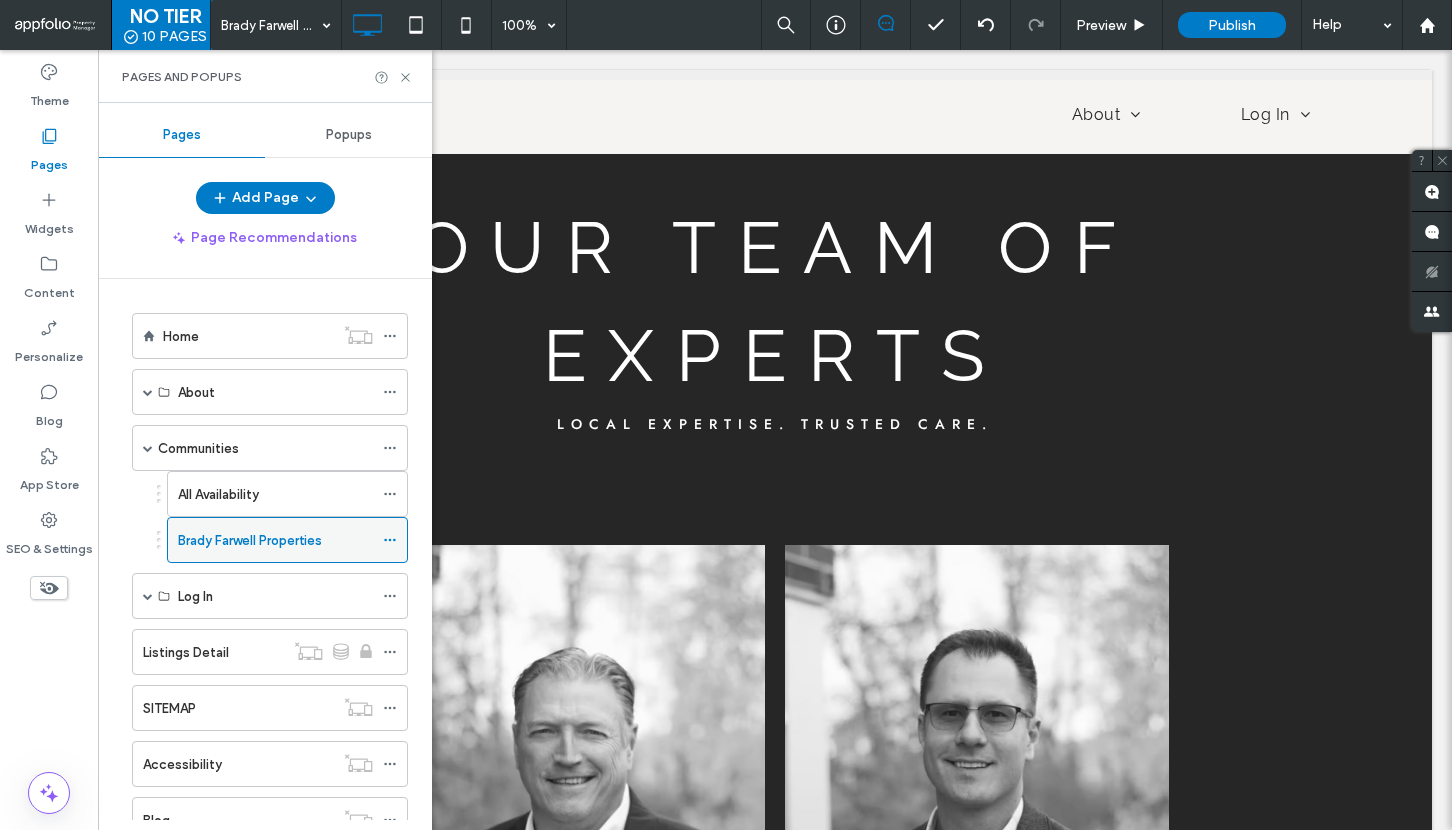 click 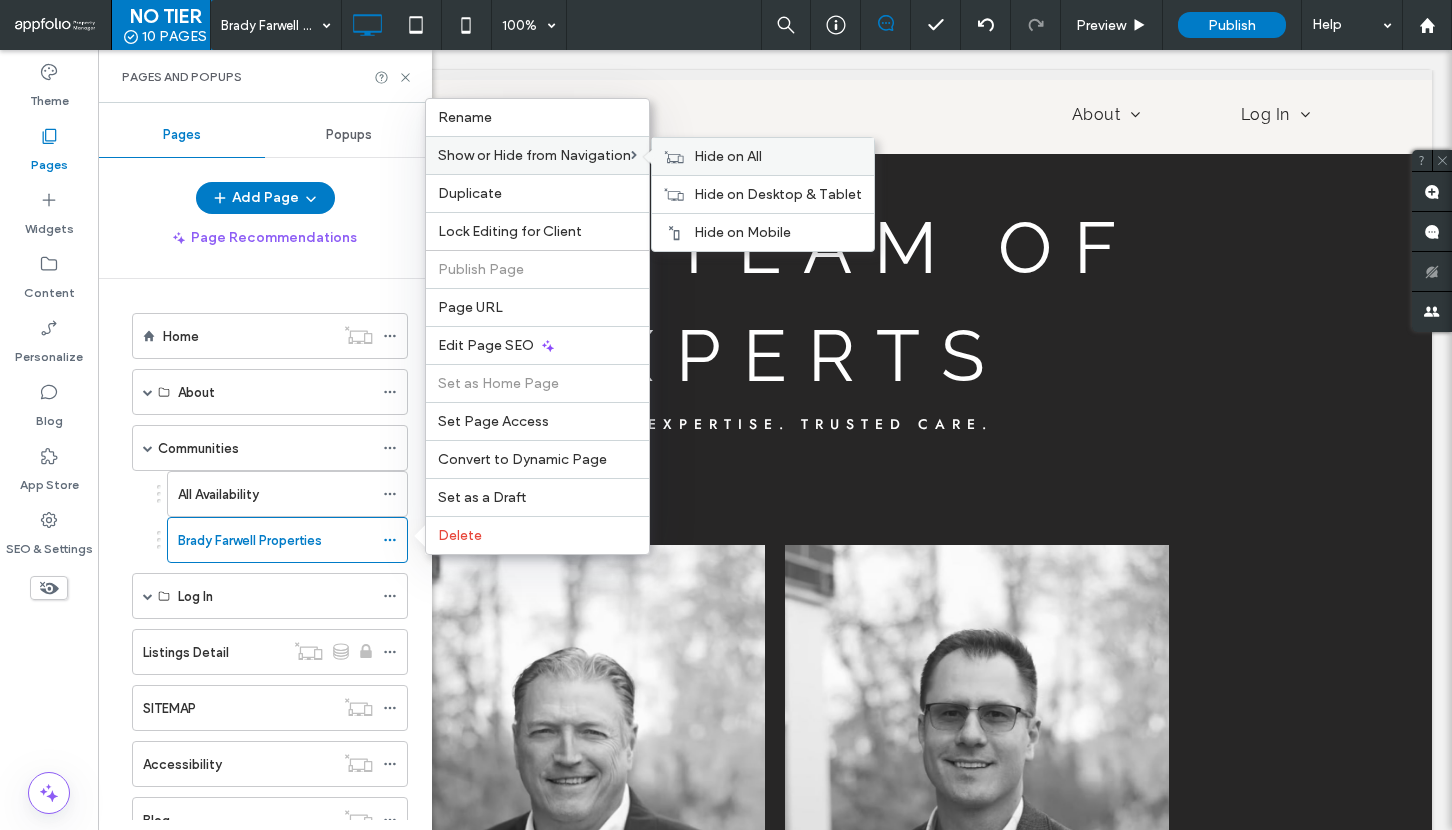 click on "Hide on All" at bounding box center (728, 156) 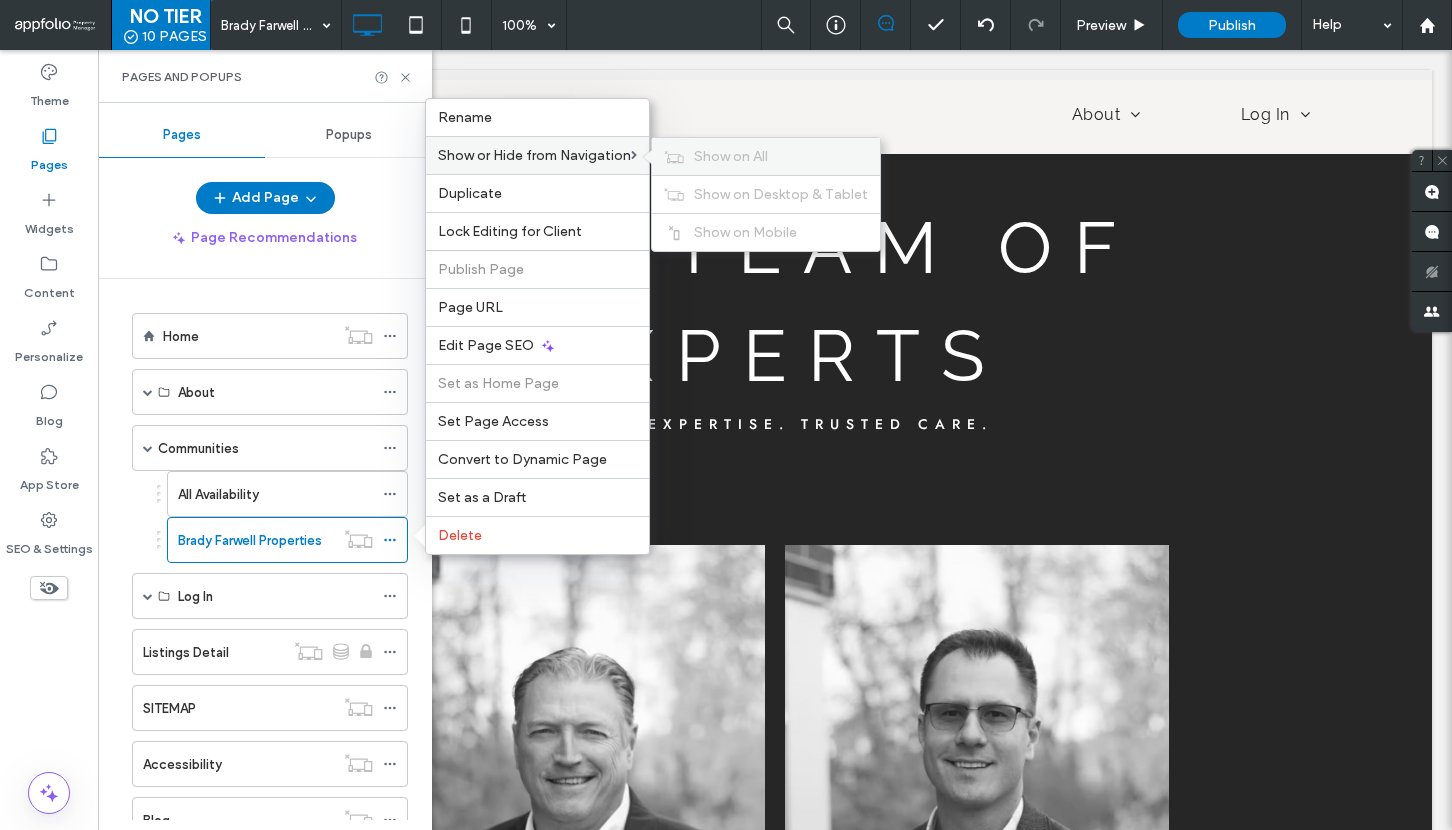 click on "Show on All" at bounding box center (731, 156) 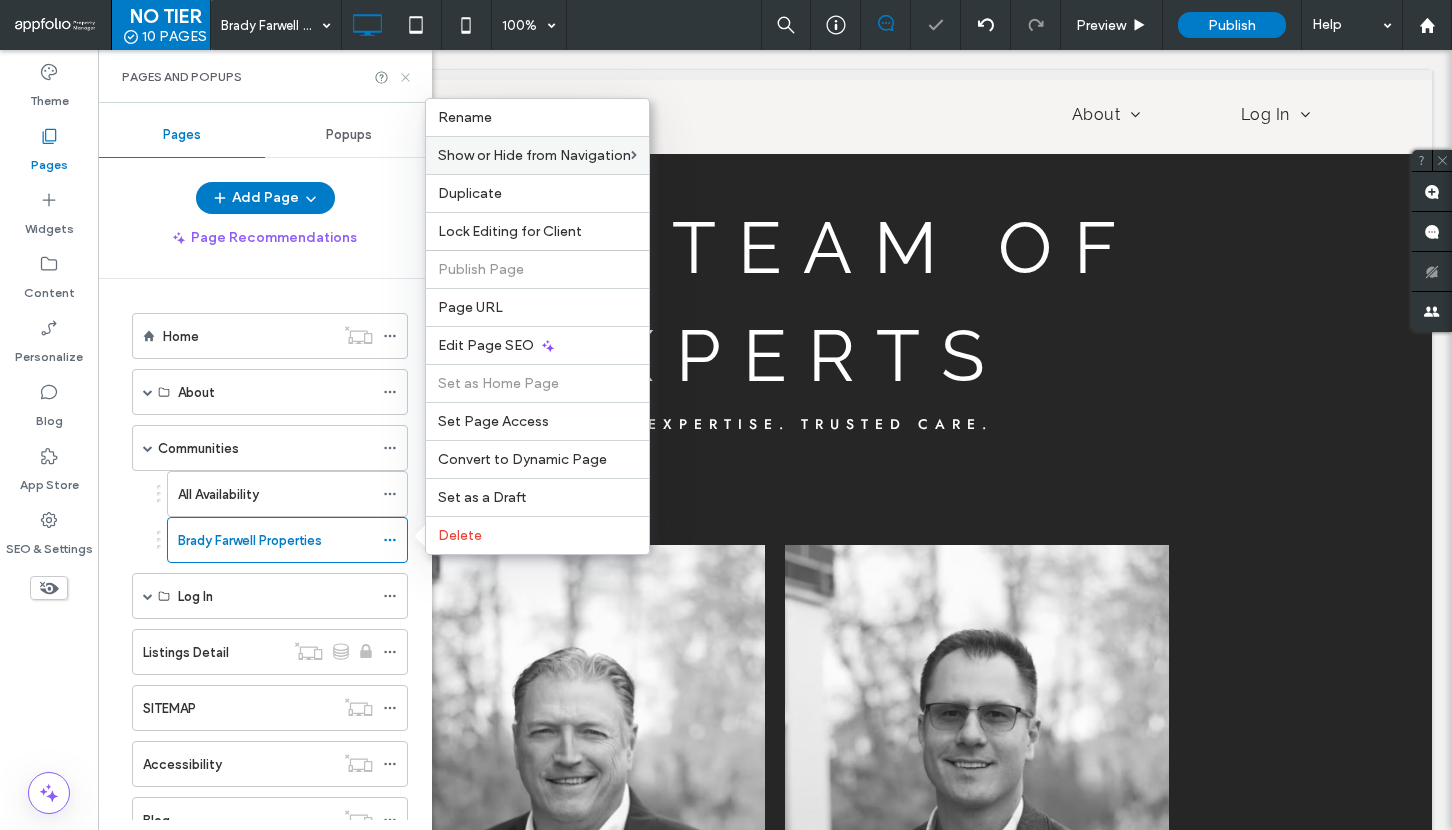 click 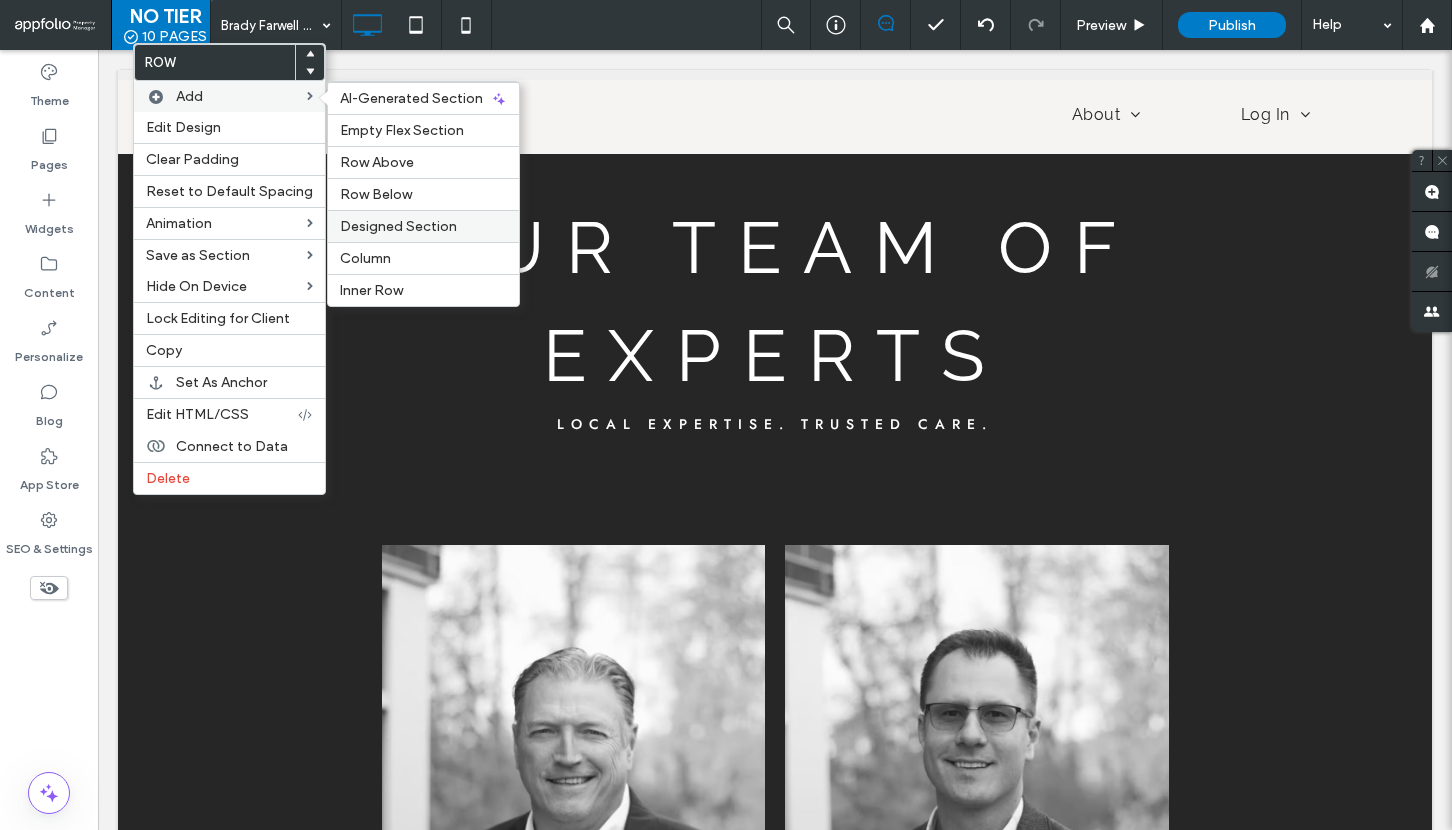 click on "Designed Section" at bounding box center [423, 226] 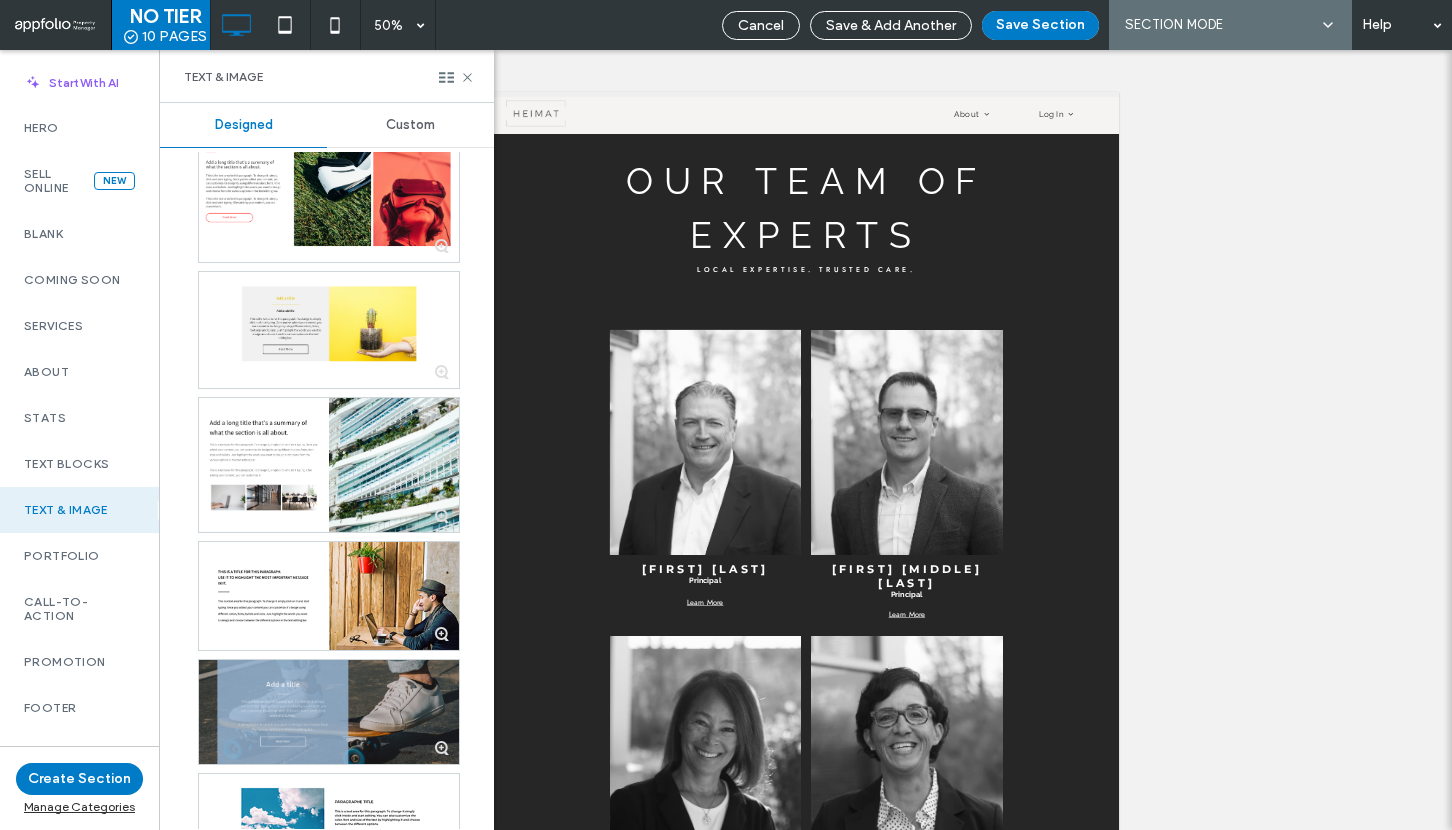 scroll, scrollTop: 1541, scrollLeft: 0, axis: vertical 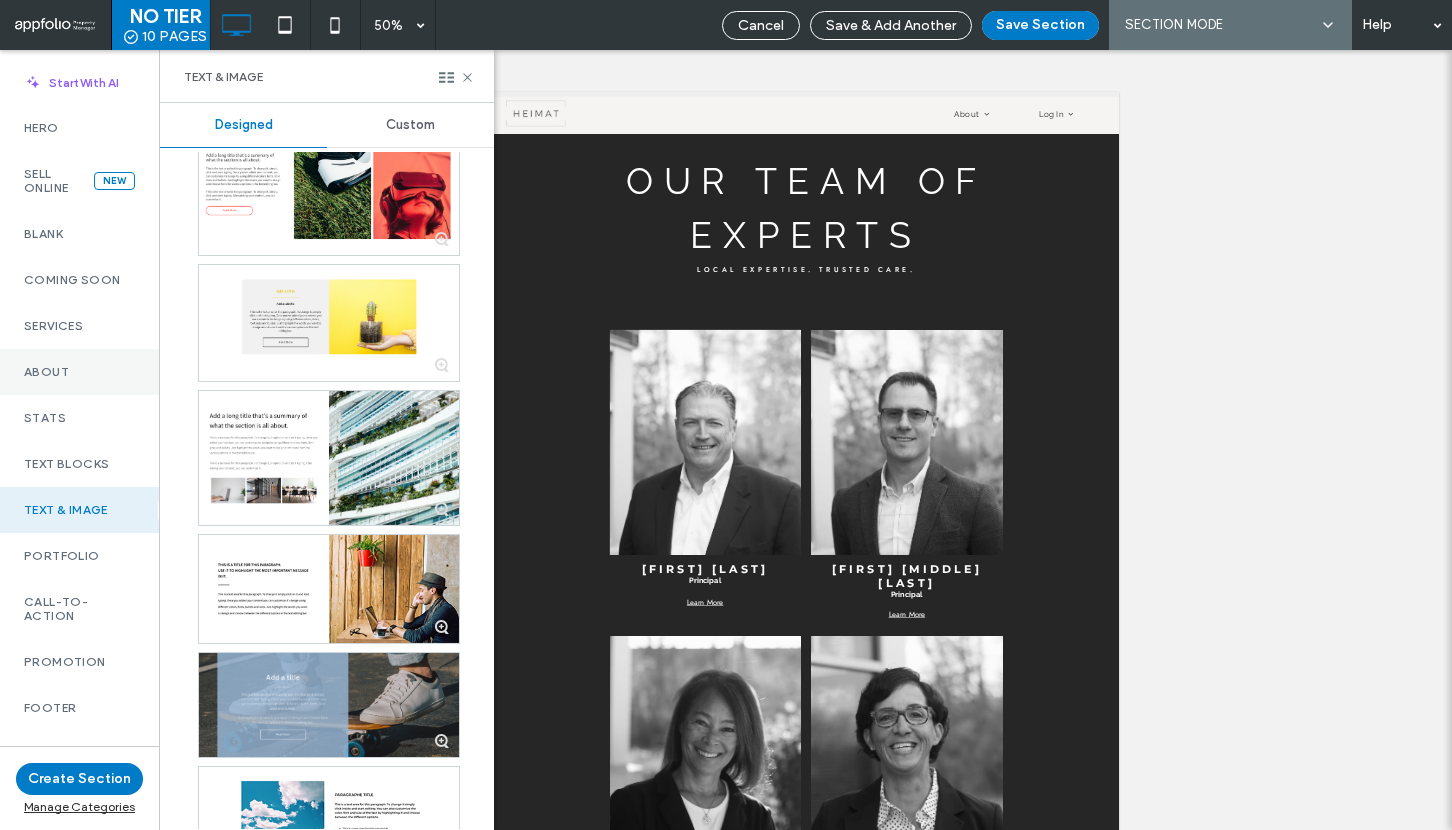 click on "About" at bounding box center (79, 372) 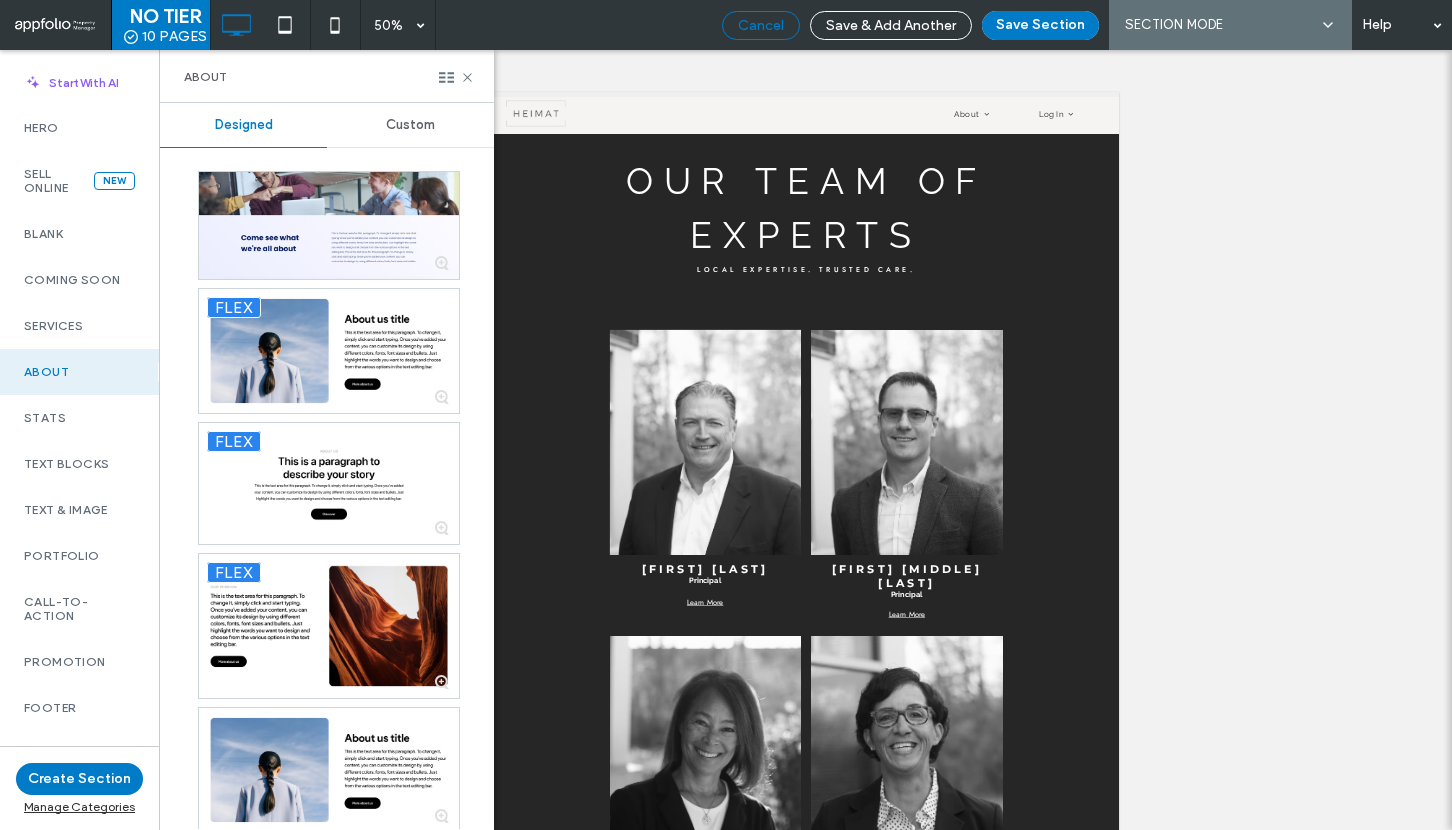 click on "Cancel" at bounding box center (761, 25) 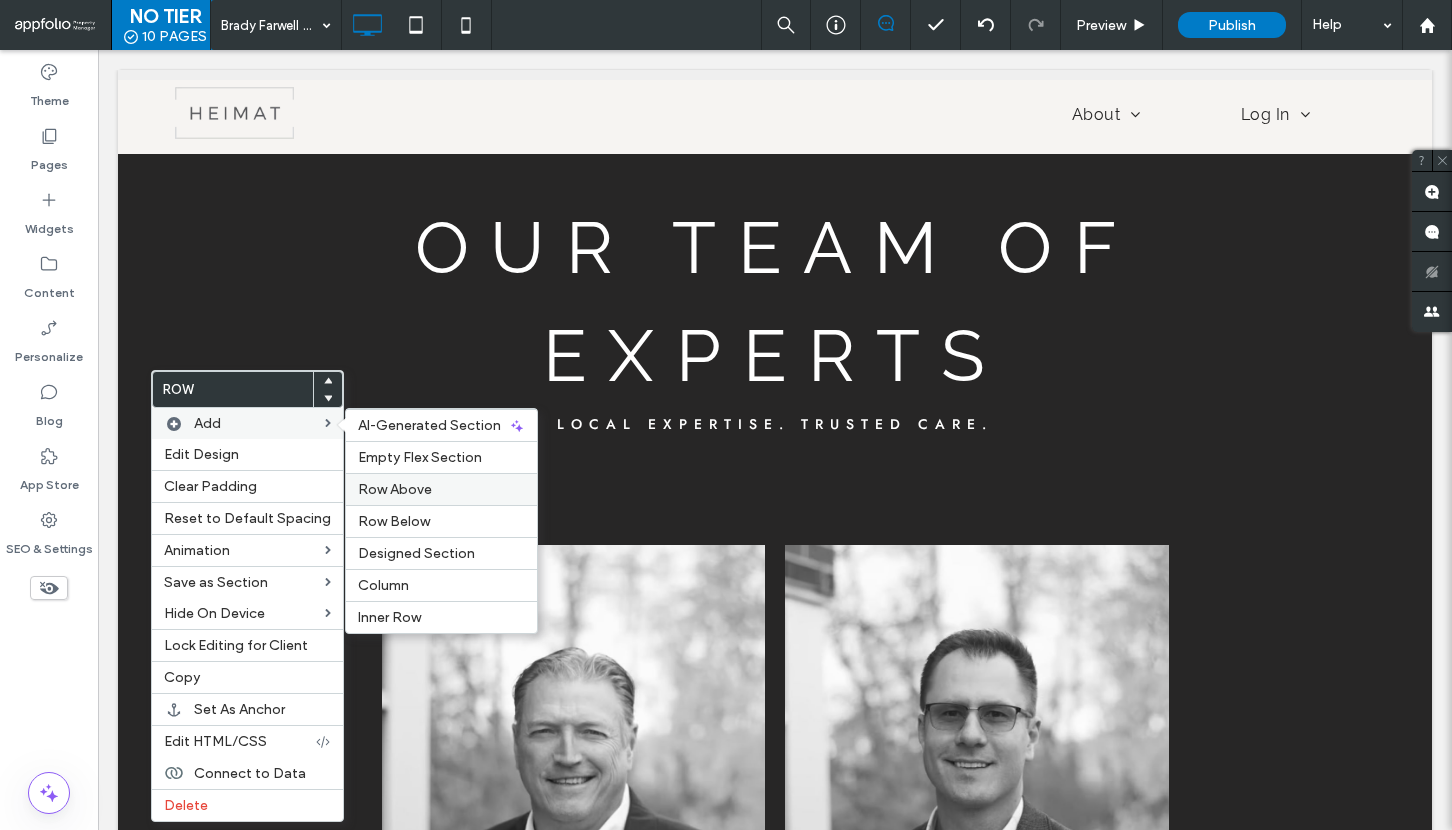 click on "Row Above" at bounding box center (441, 489) 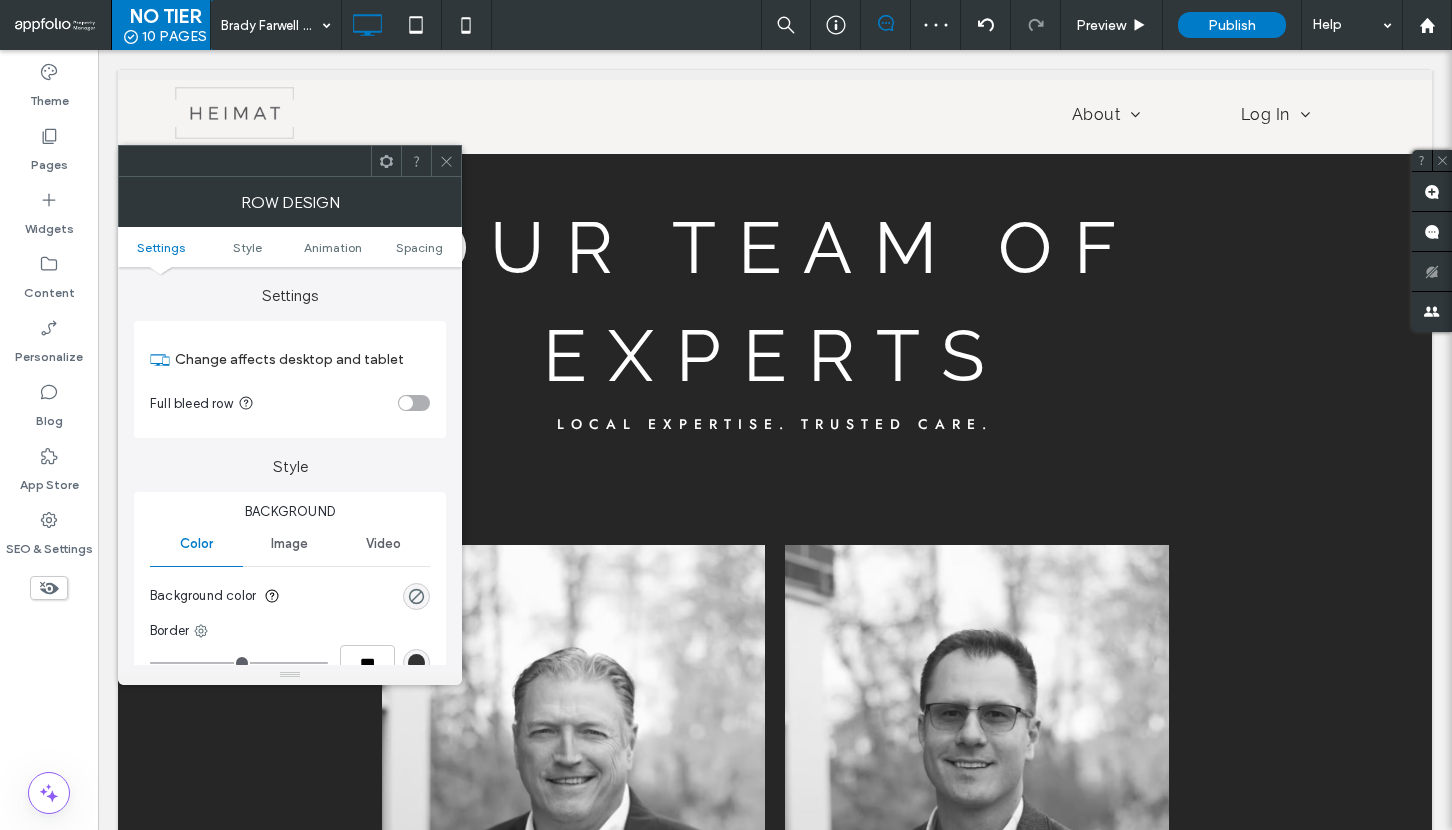 click at bounding box center (416, 596) 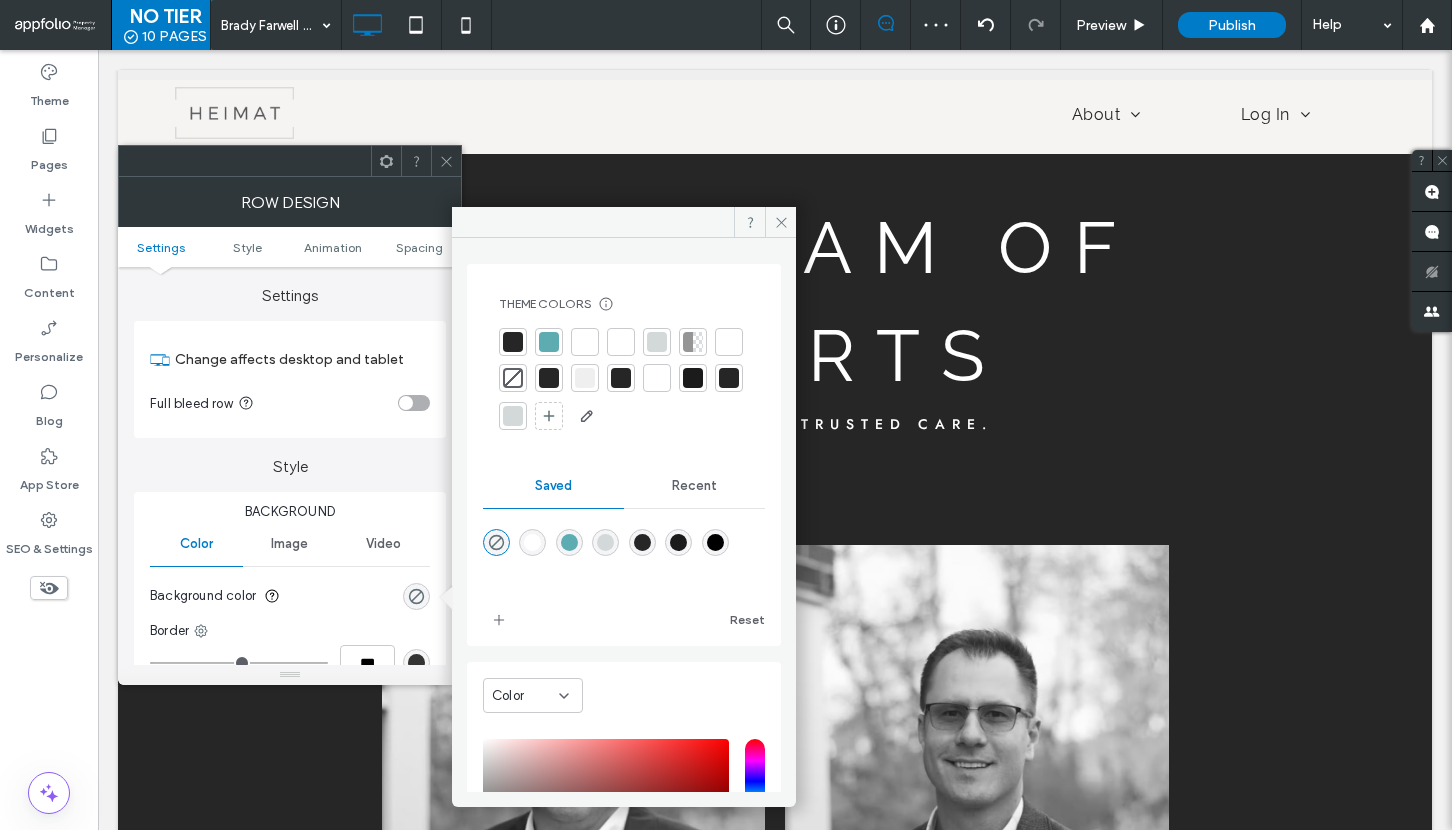 click at bounding box center (513, 342) 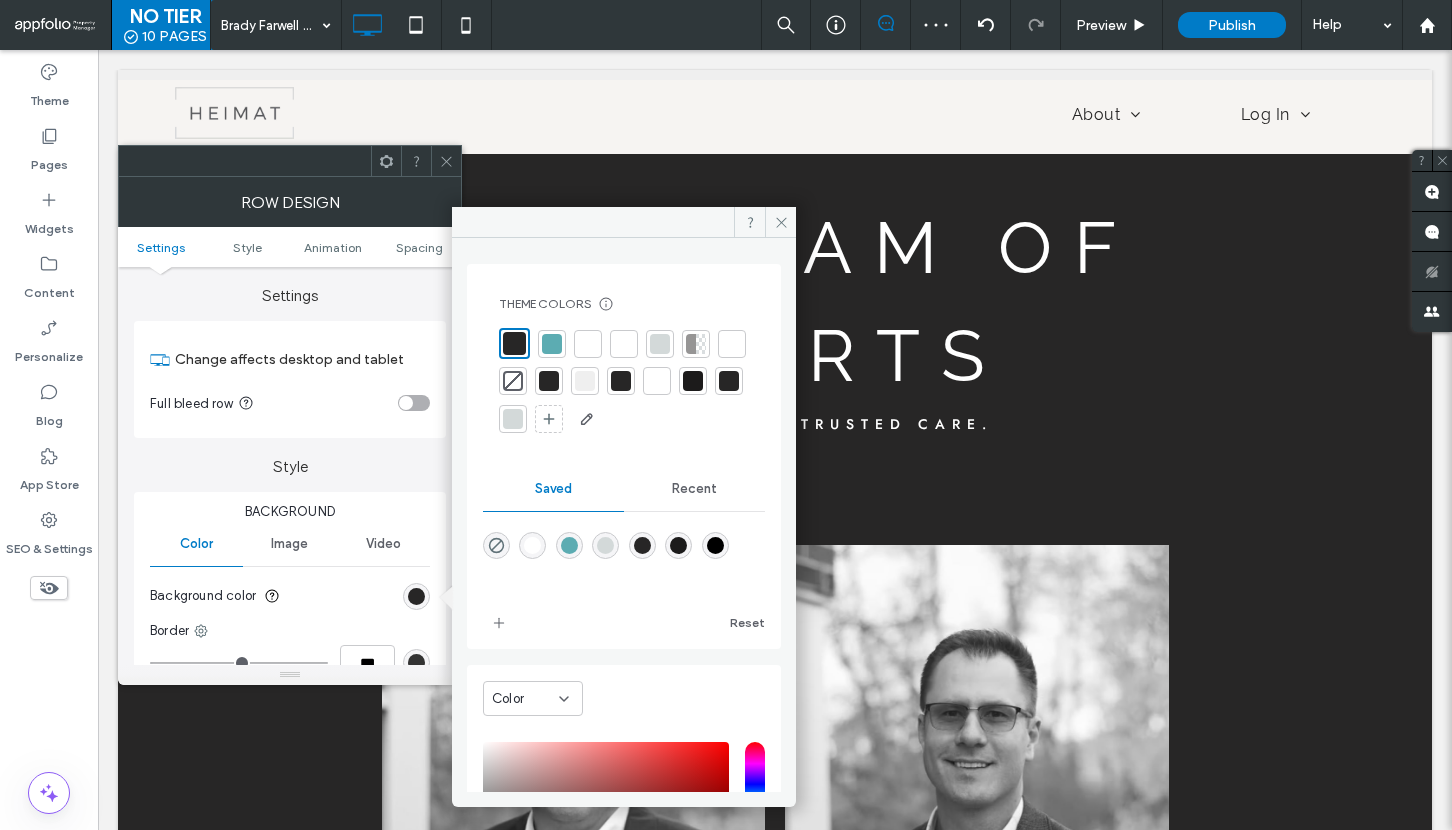 click 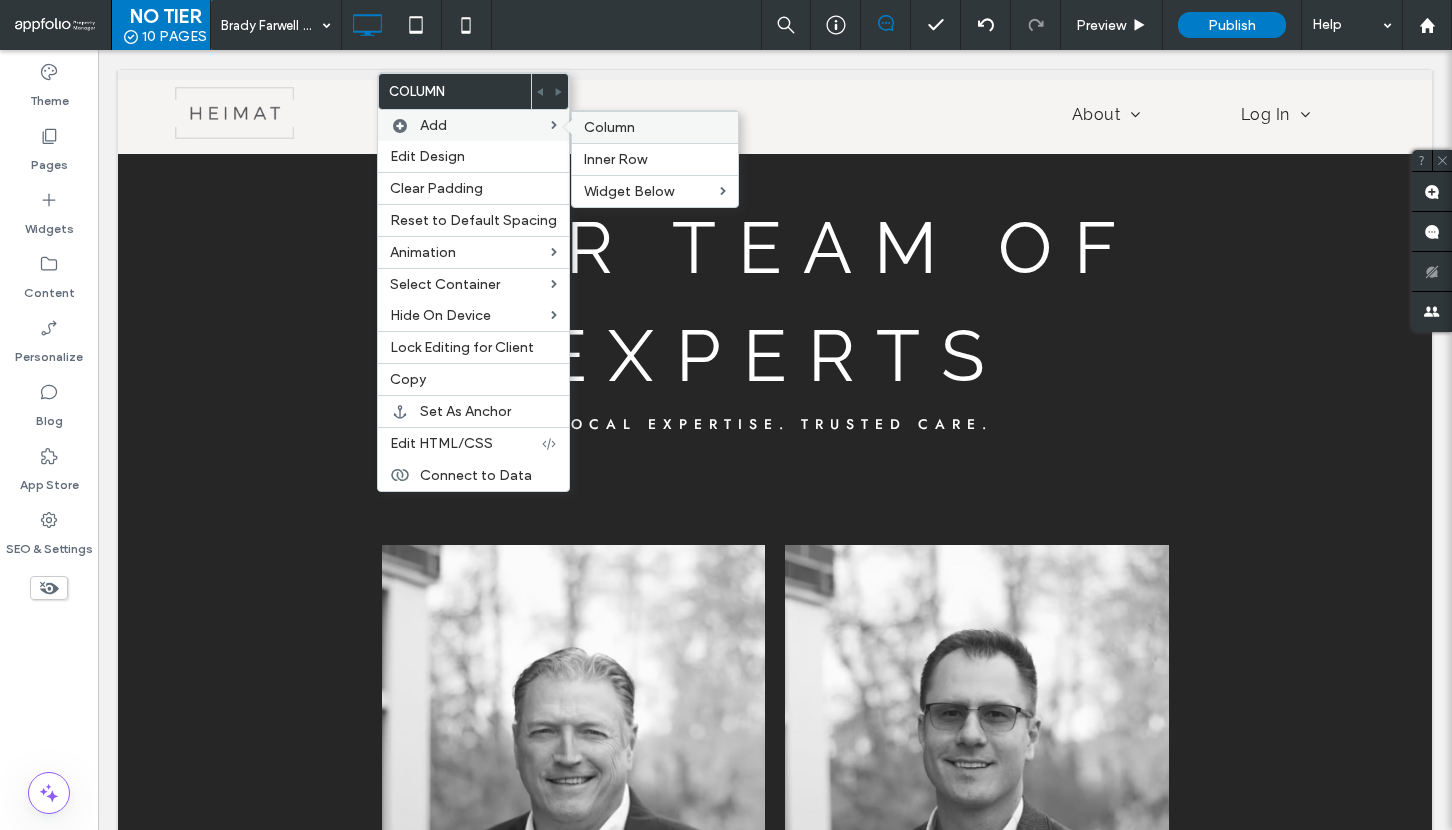click on "Column" at bounding box center [655, 127] 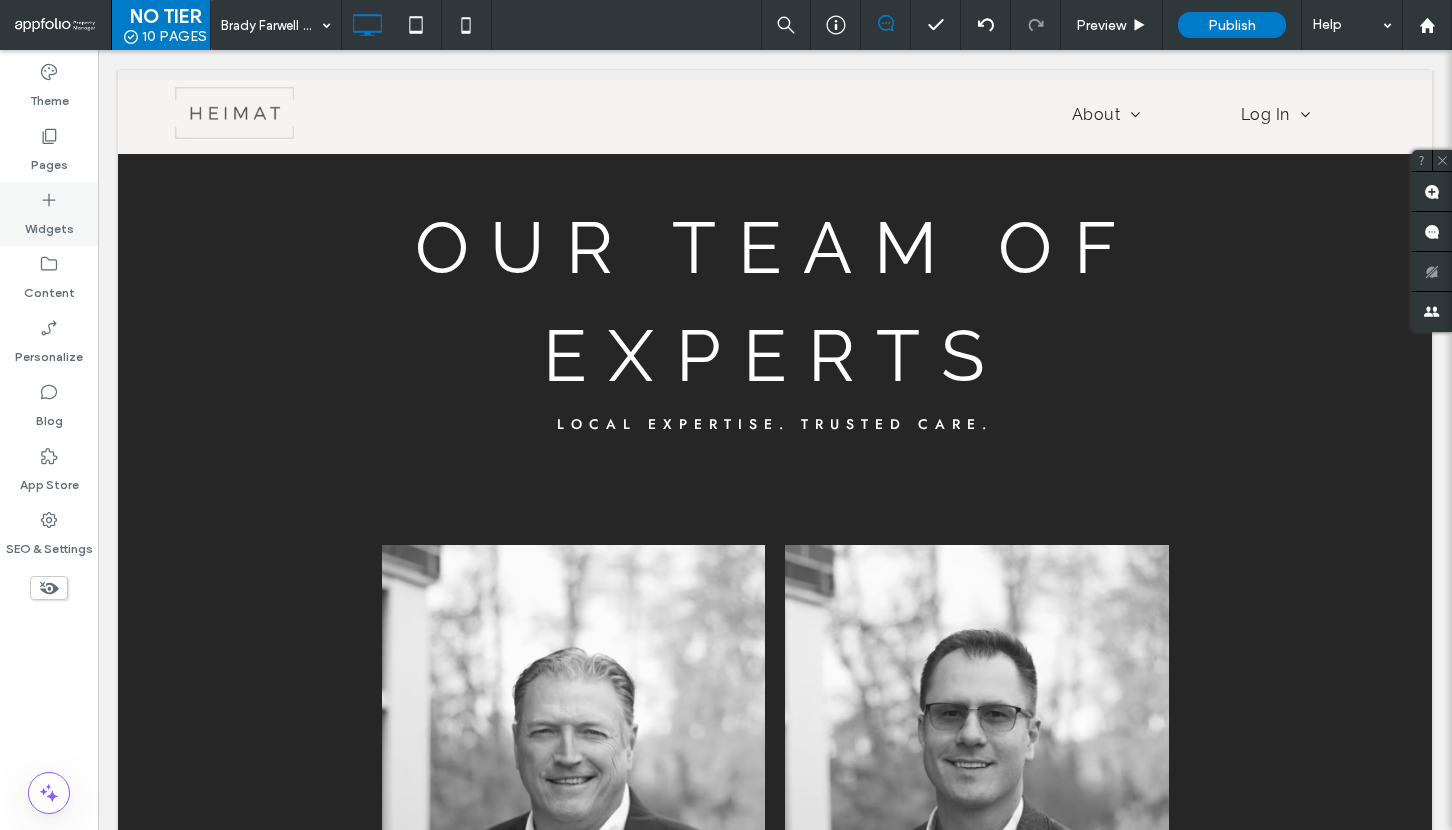 click on "Widgets" at bounding box center [49, 224] 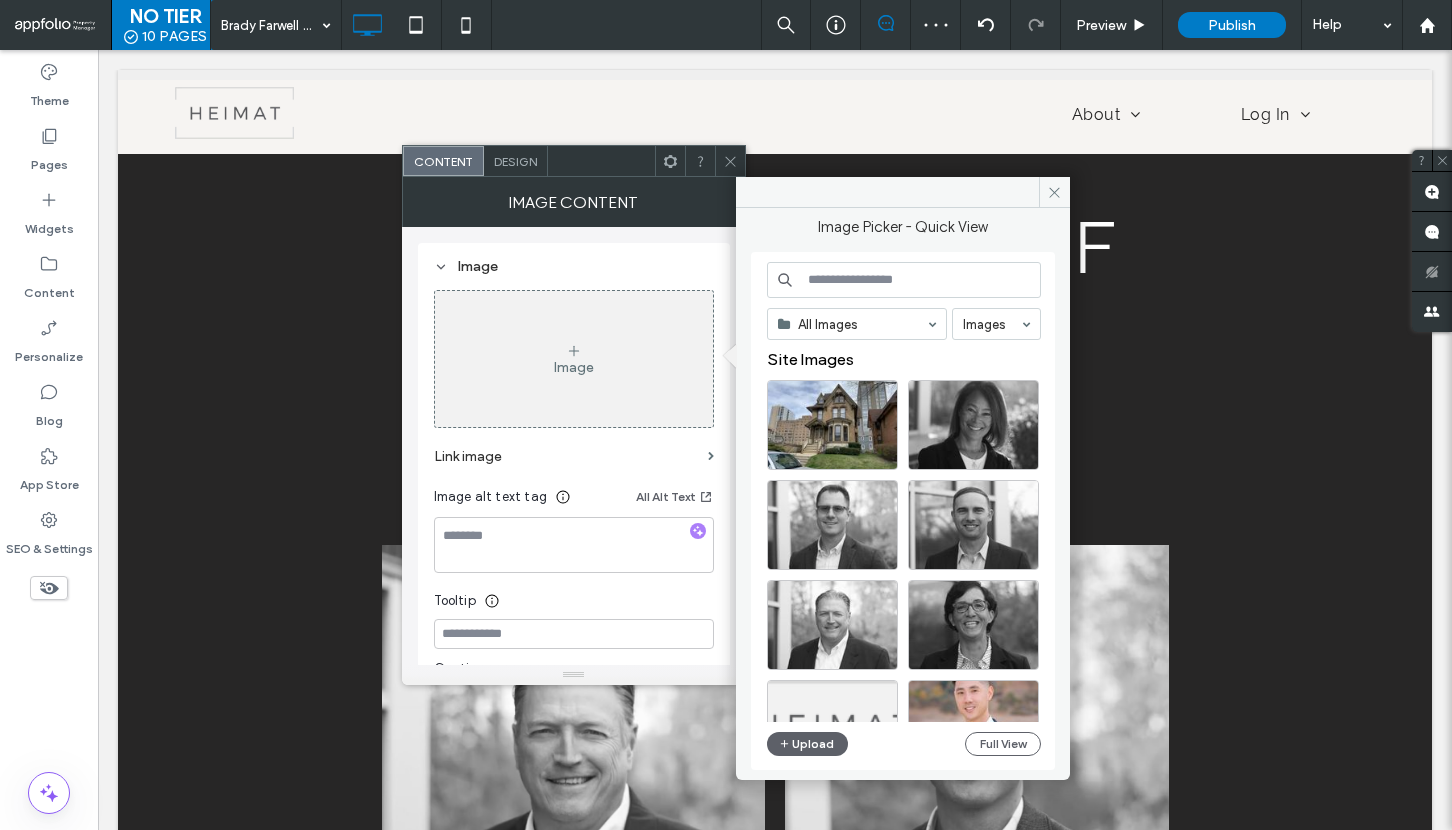 click 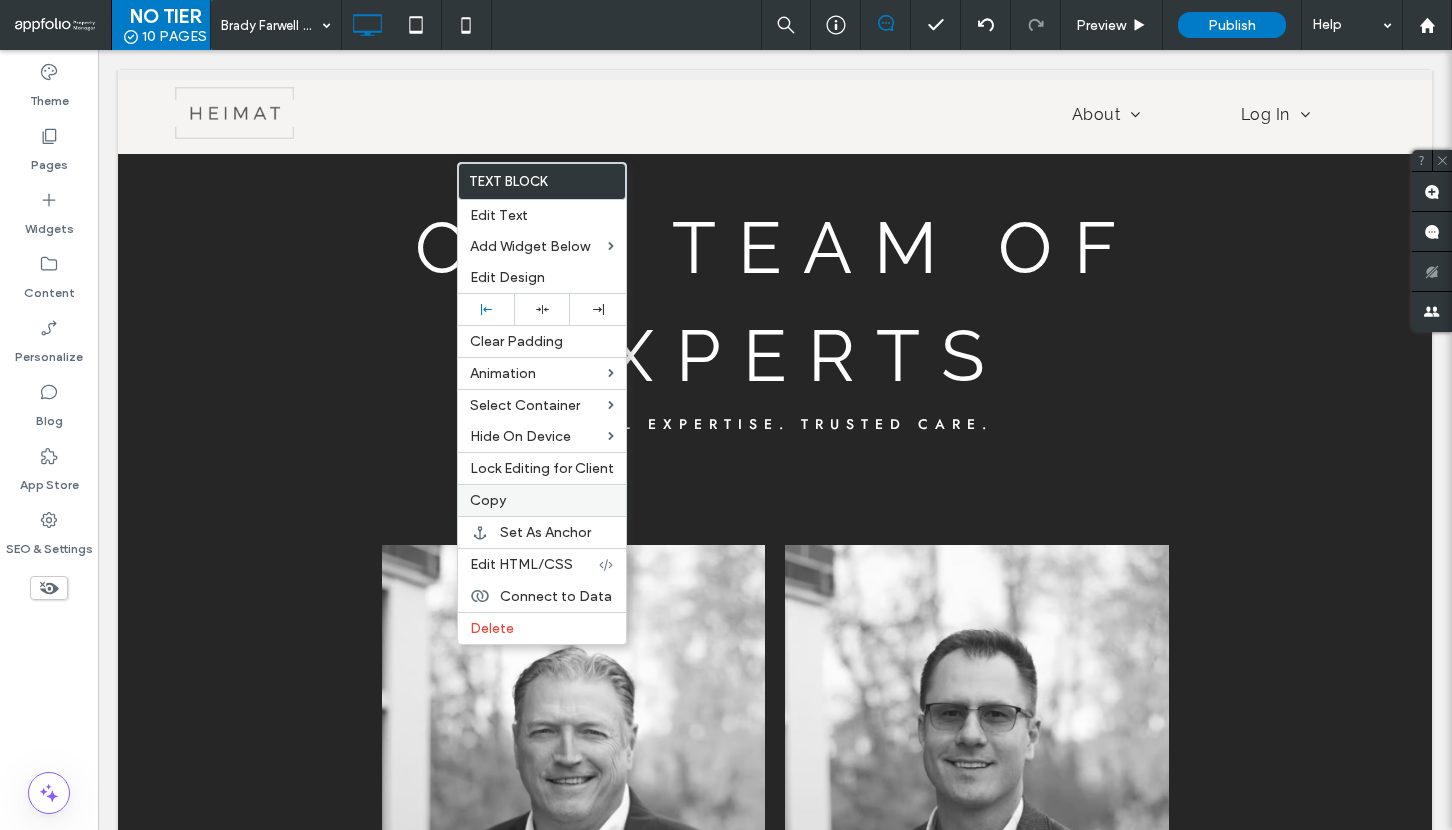 click on "Copy" at bounding box center [542, 500] 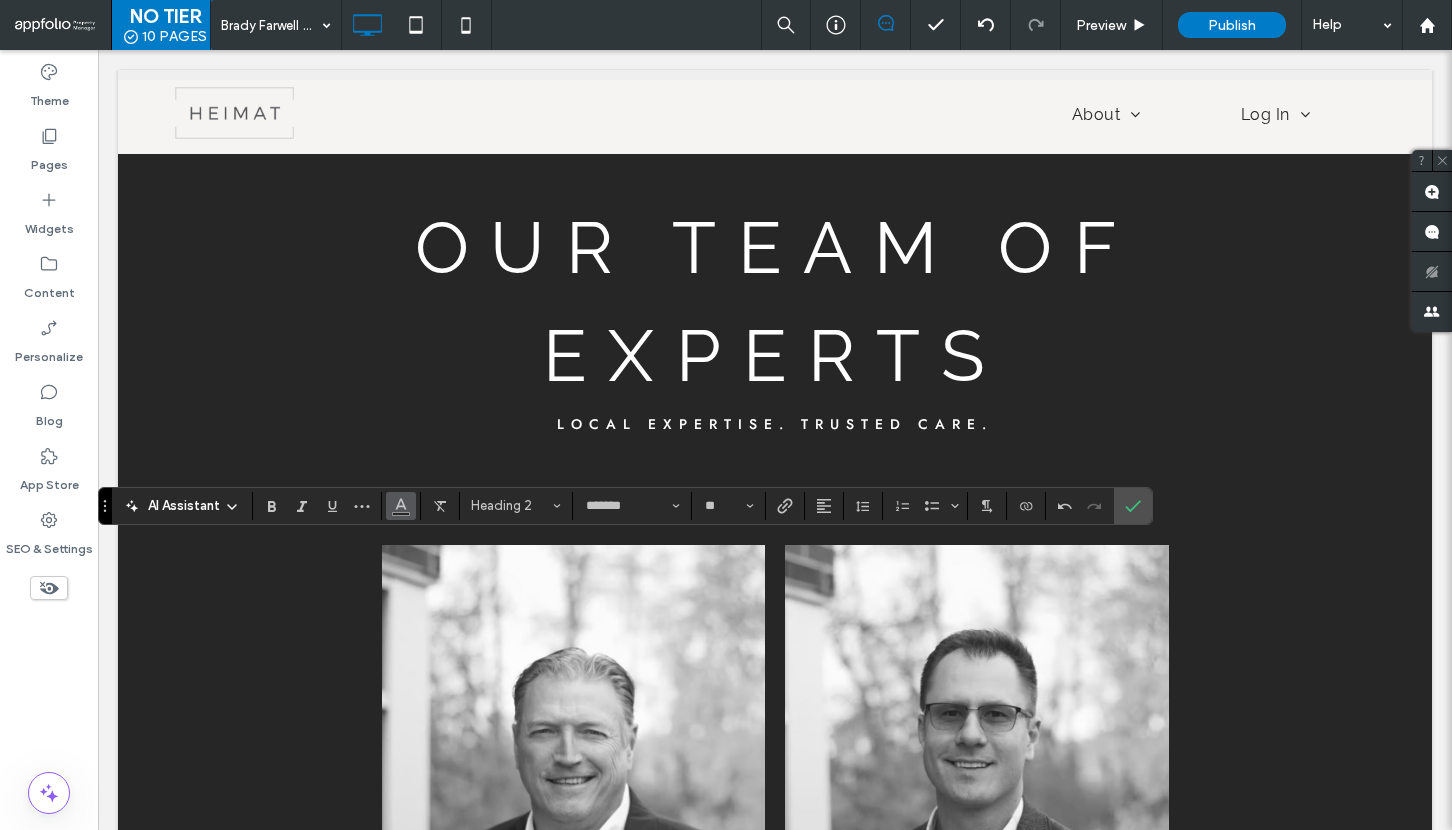 click 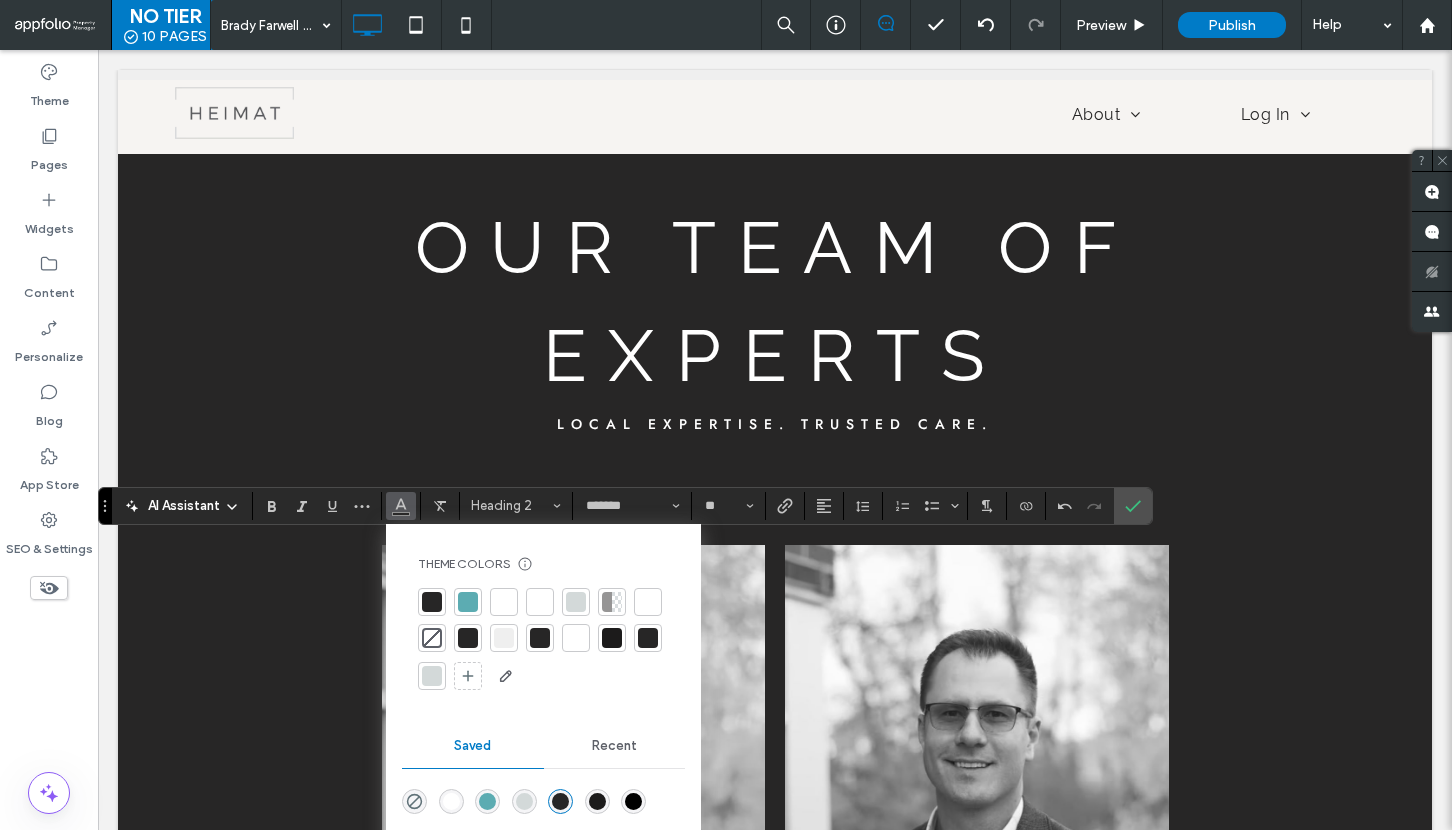 click at bounding box center (540, 602) 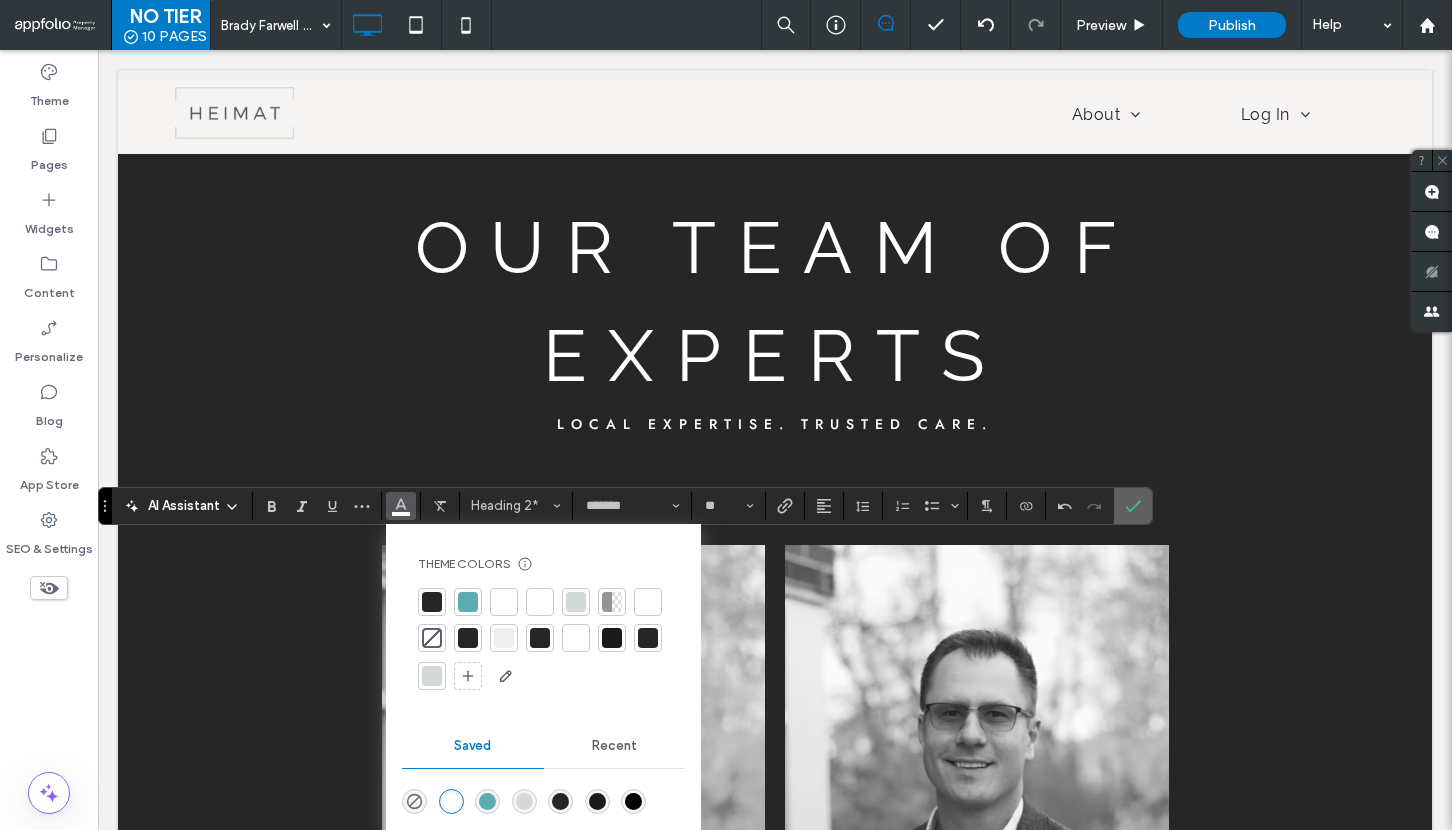 click at bounding box center [1133, 506] 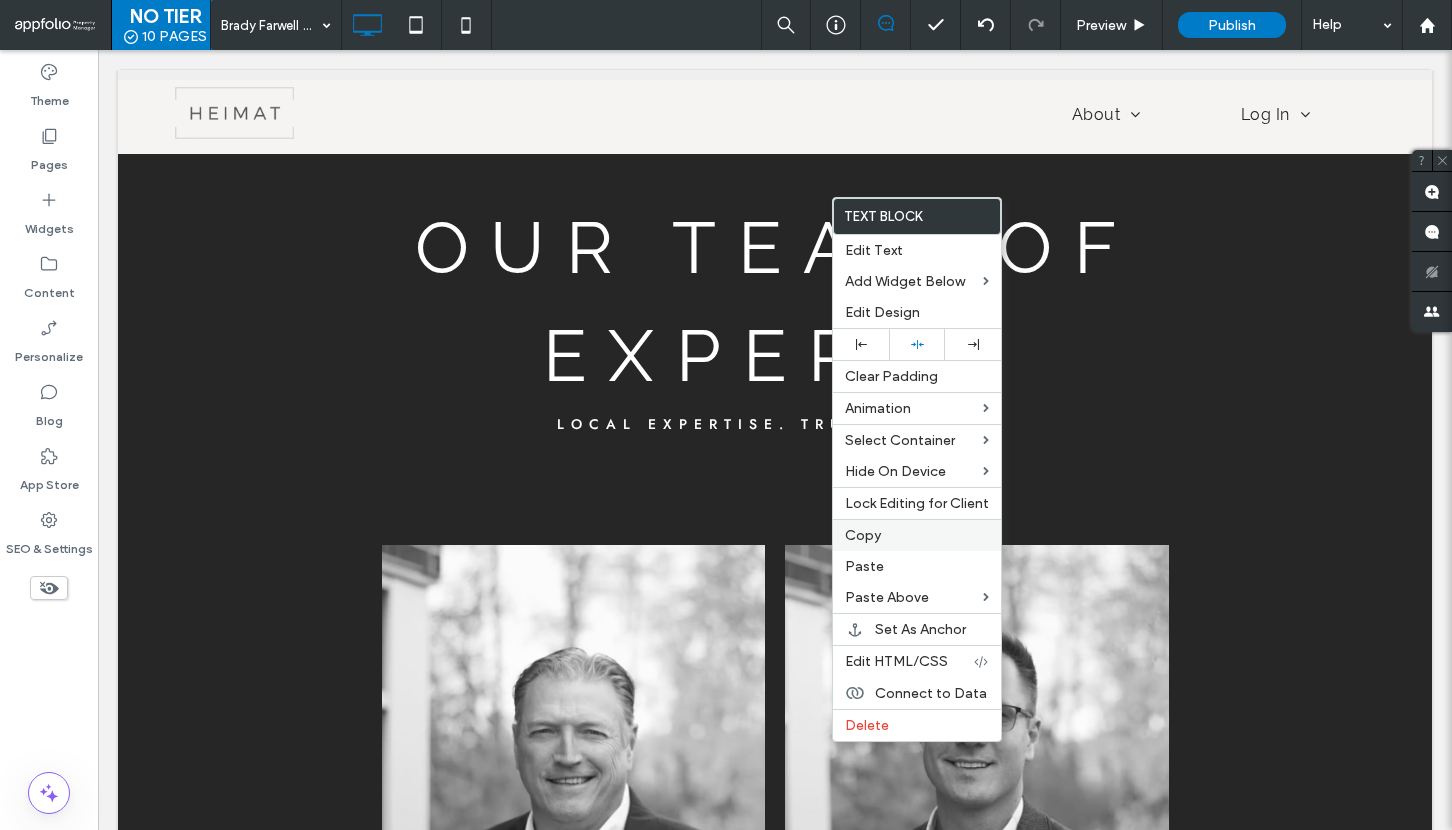 click on "Copy" at bounding box center (917, 535) 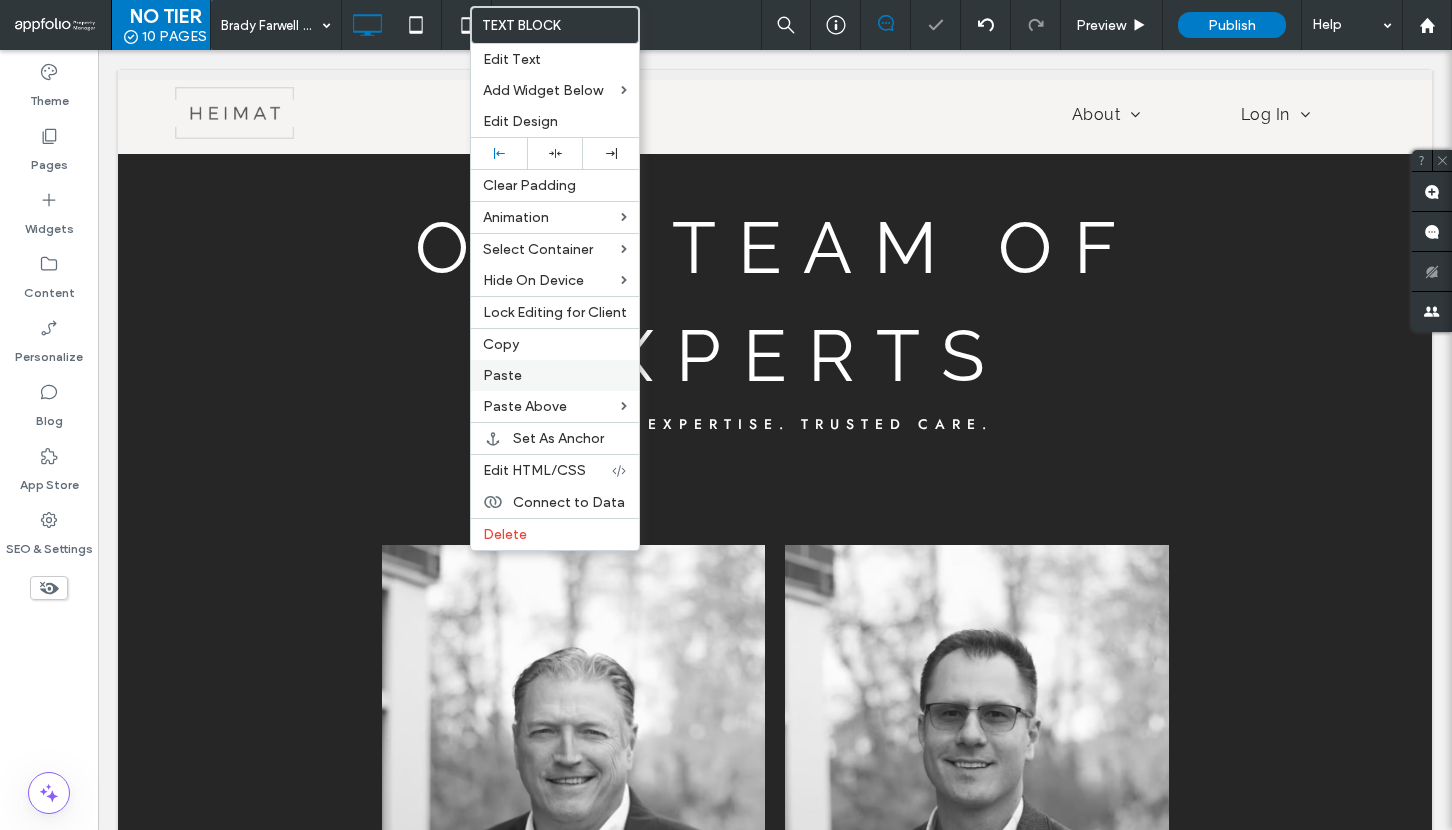 click on "Paste" at bounding box center [555, 375] 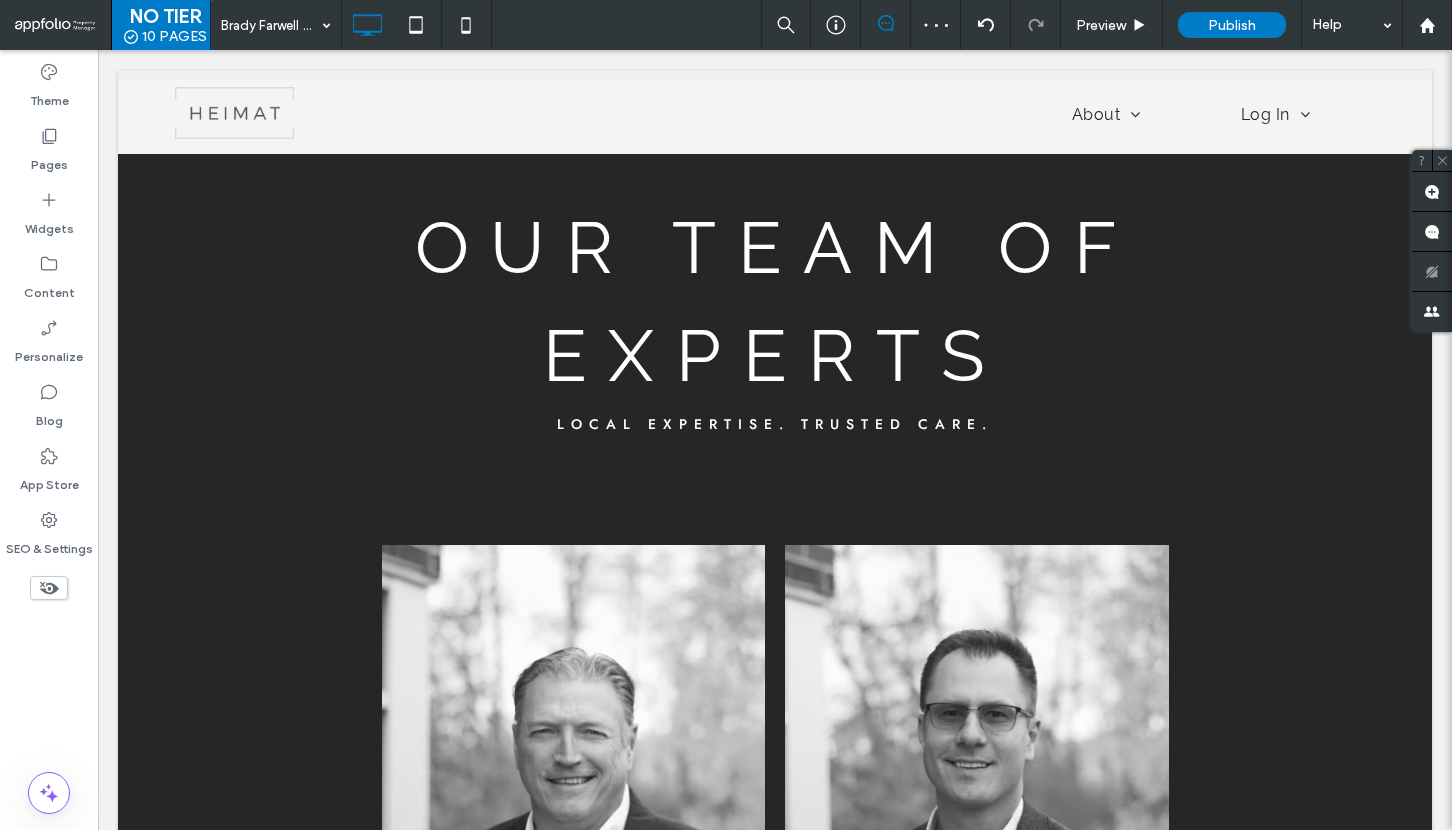 type on "*******" 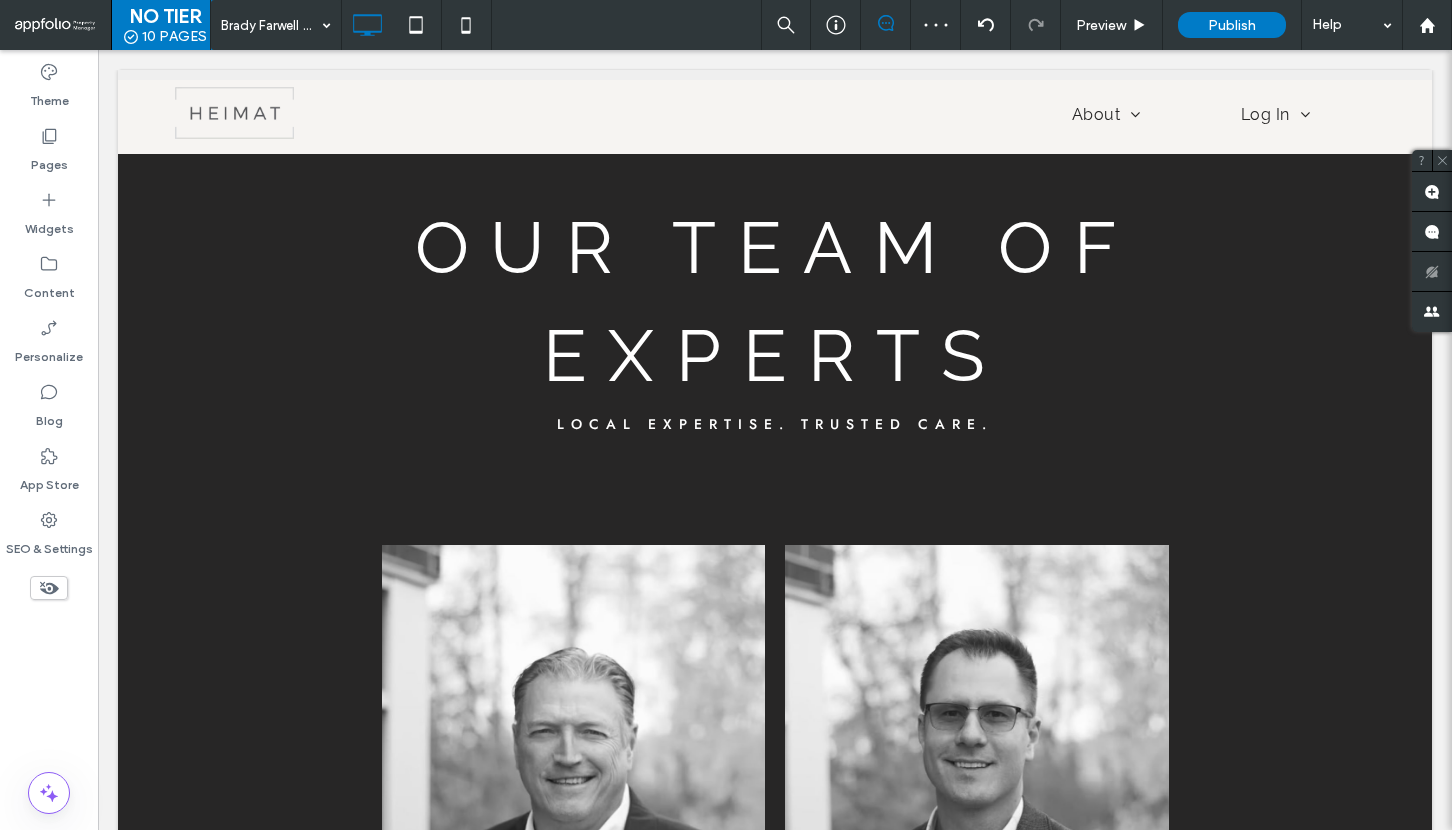 type on "**" 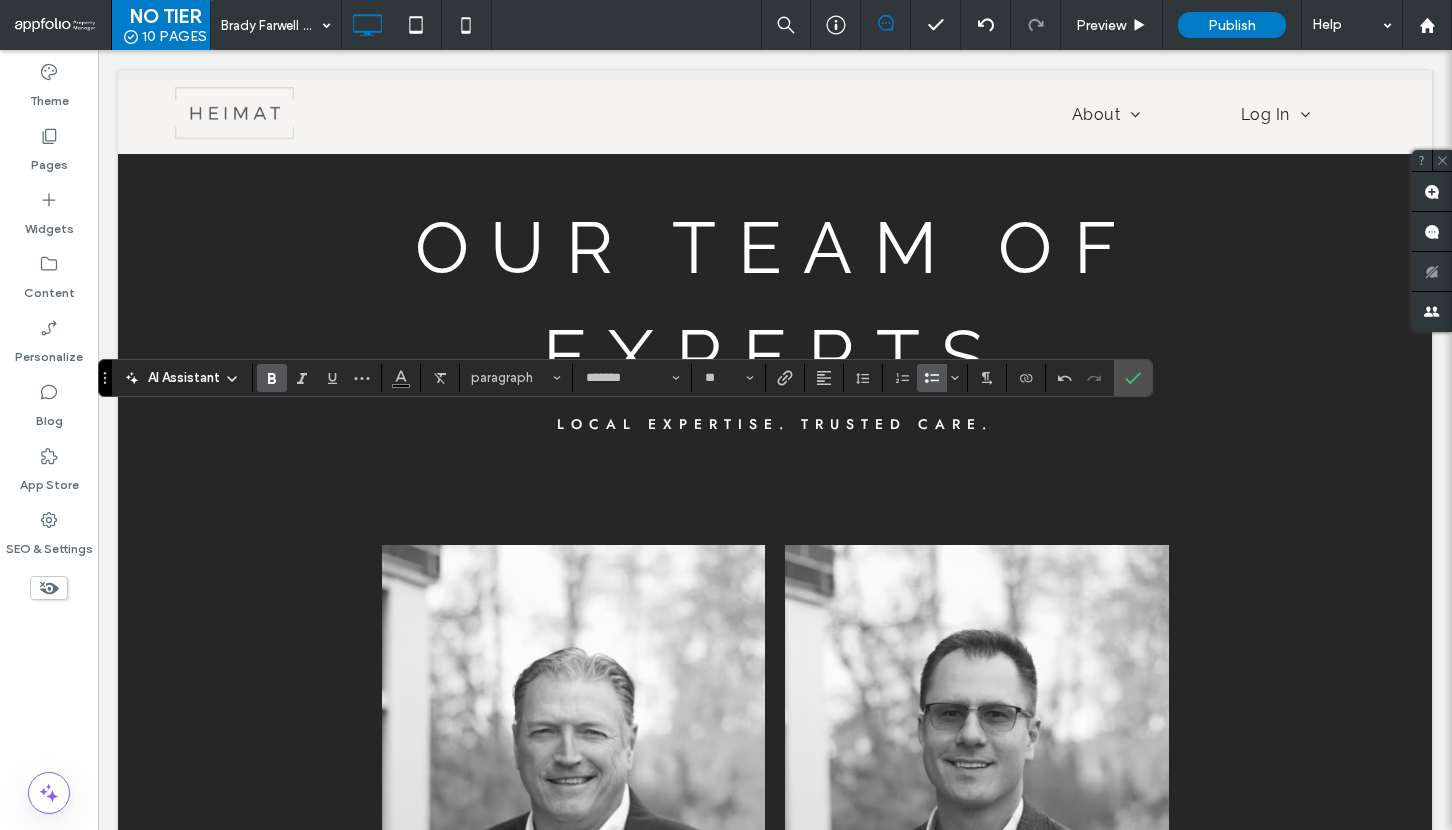 click 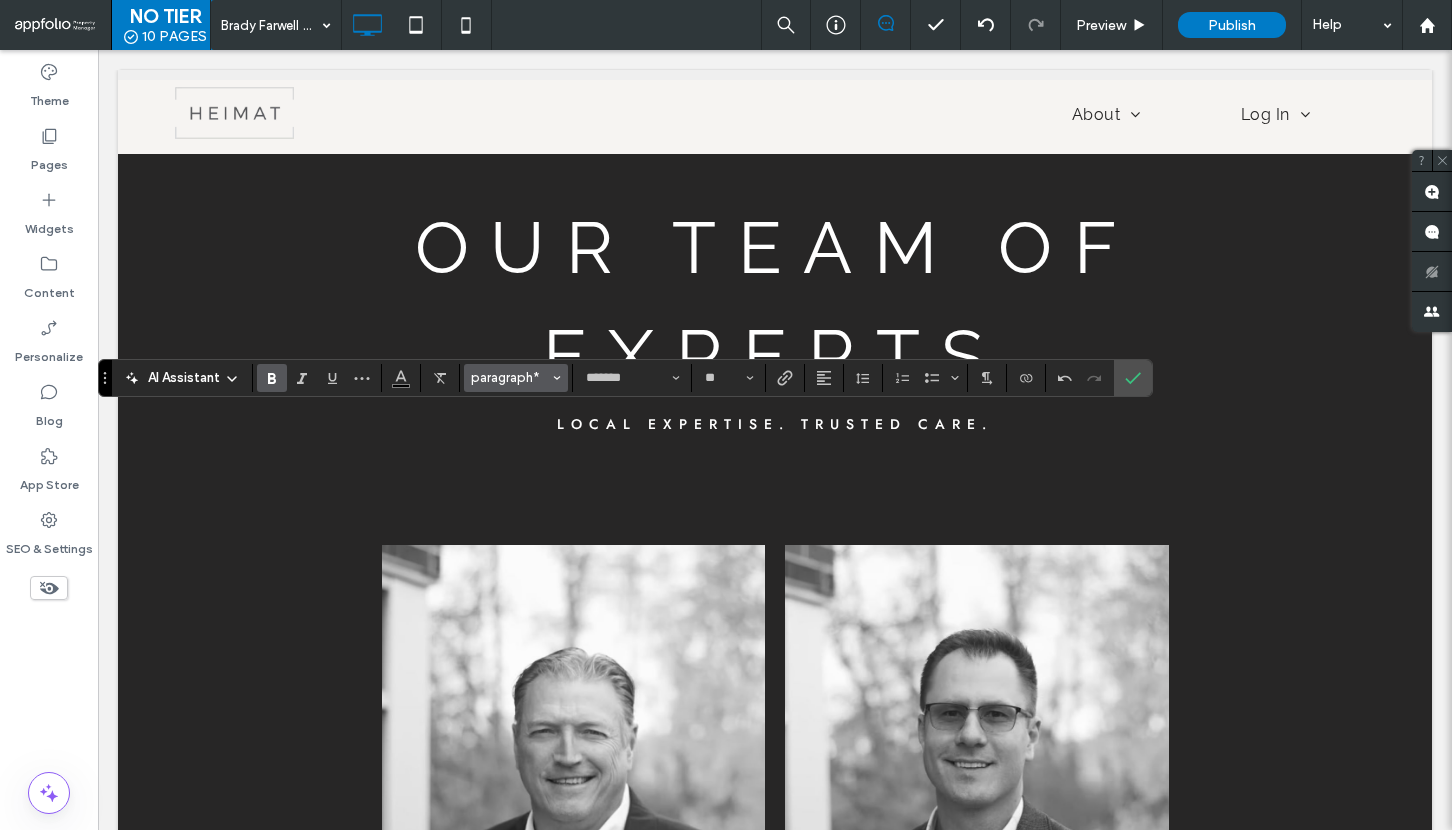 click on "paragraph*" at bounding box center (510, 377) 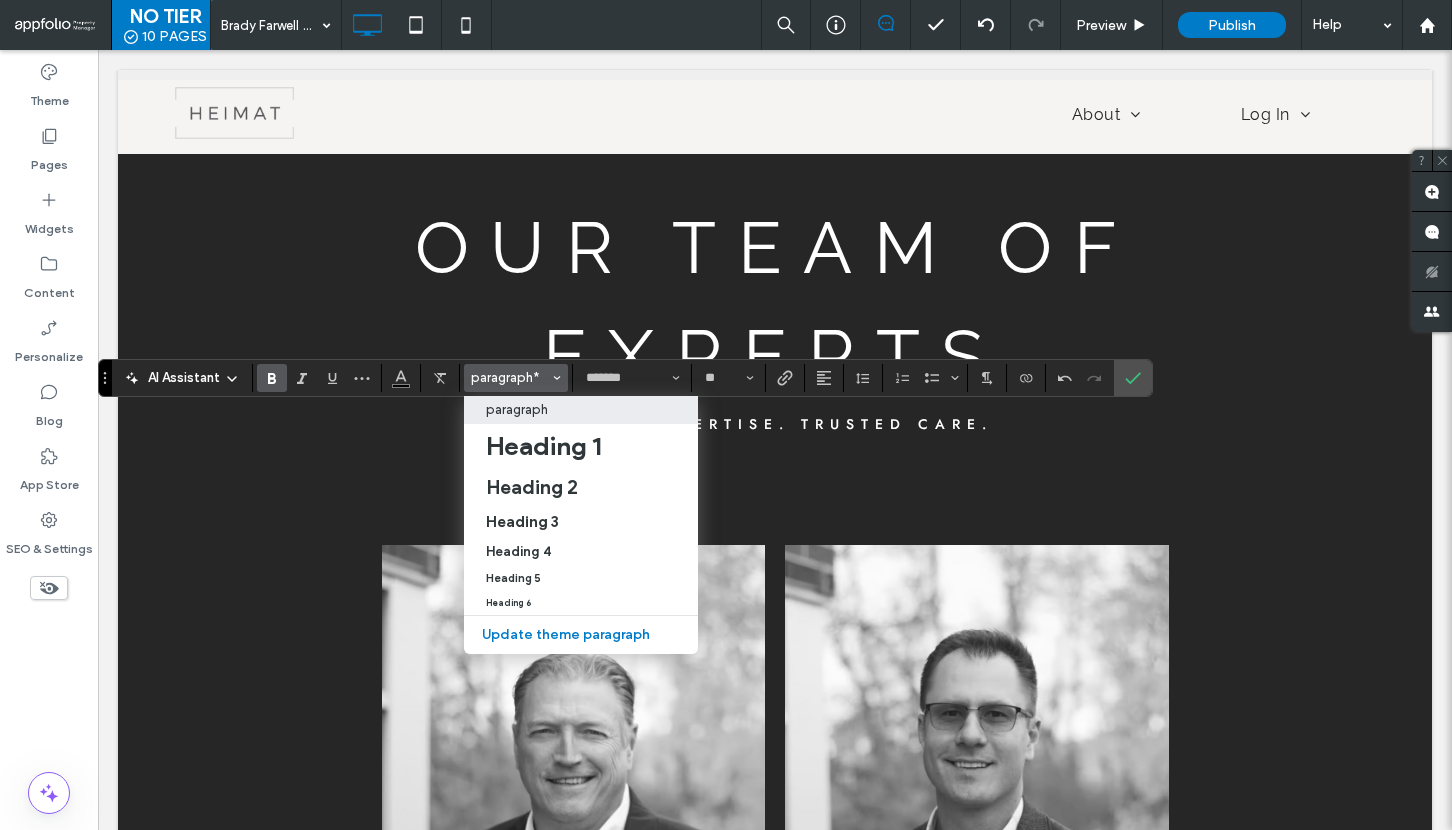 click on "paragraph" at bounding box center [581, 410] 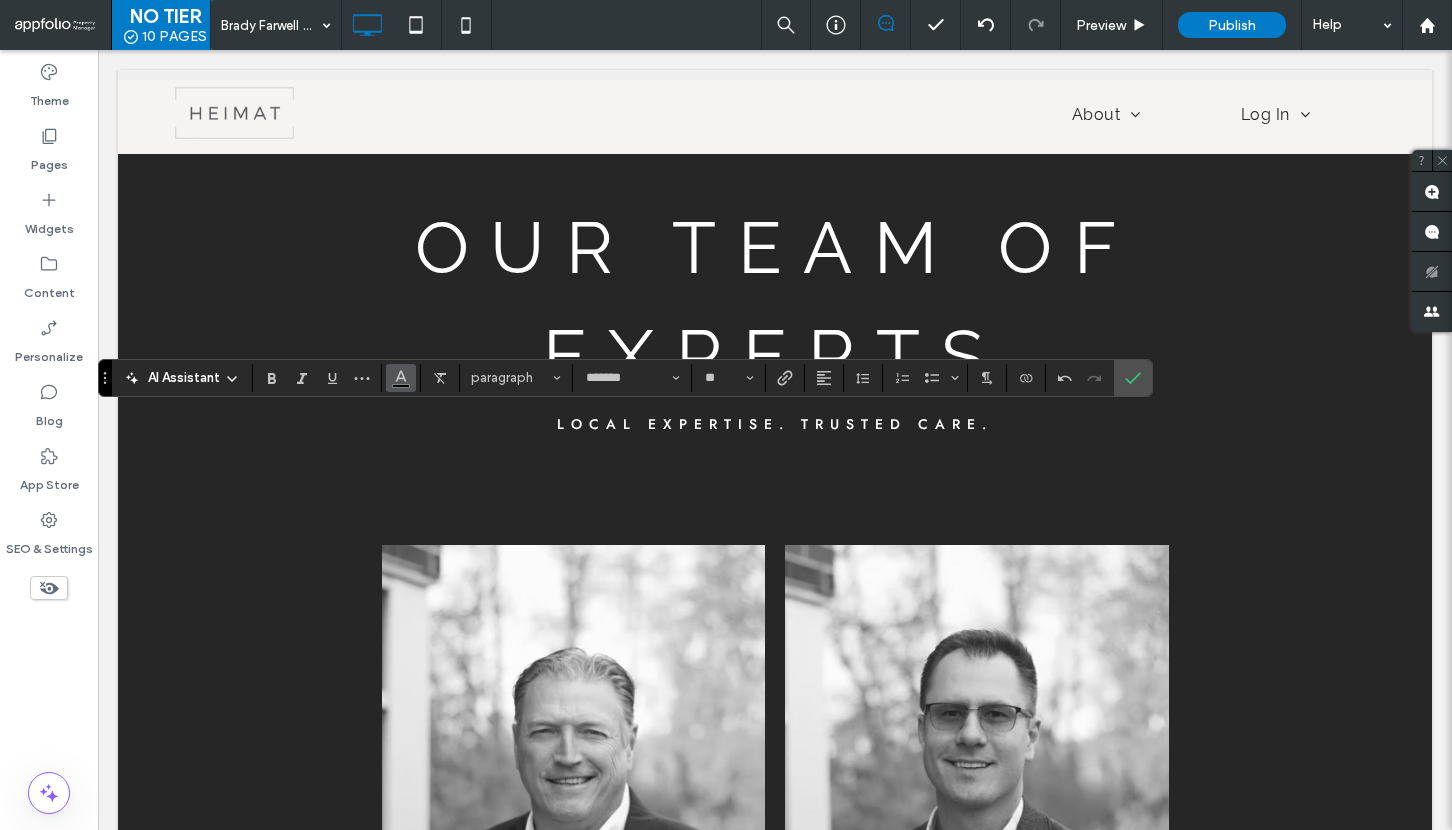 click 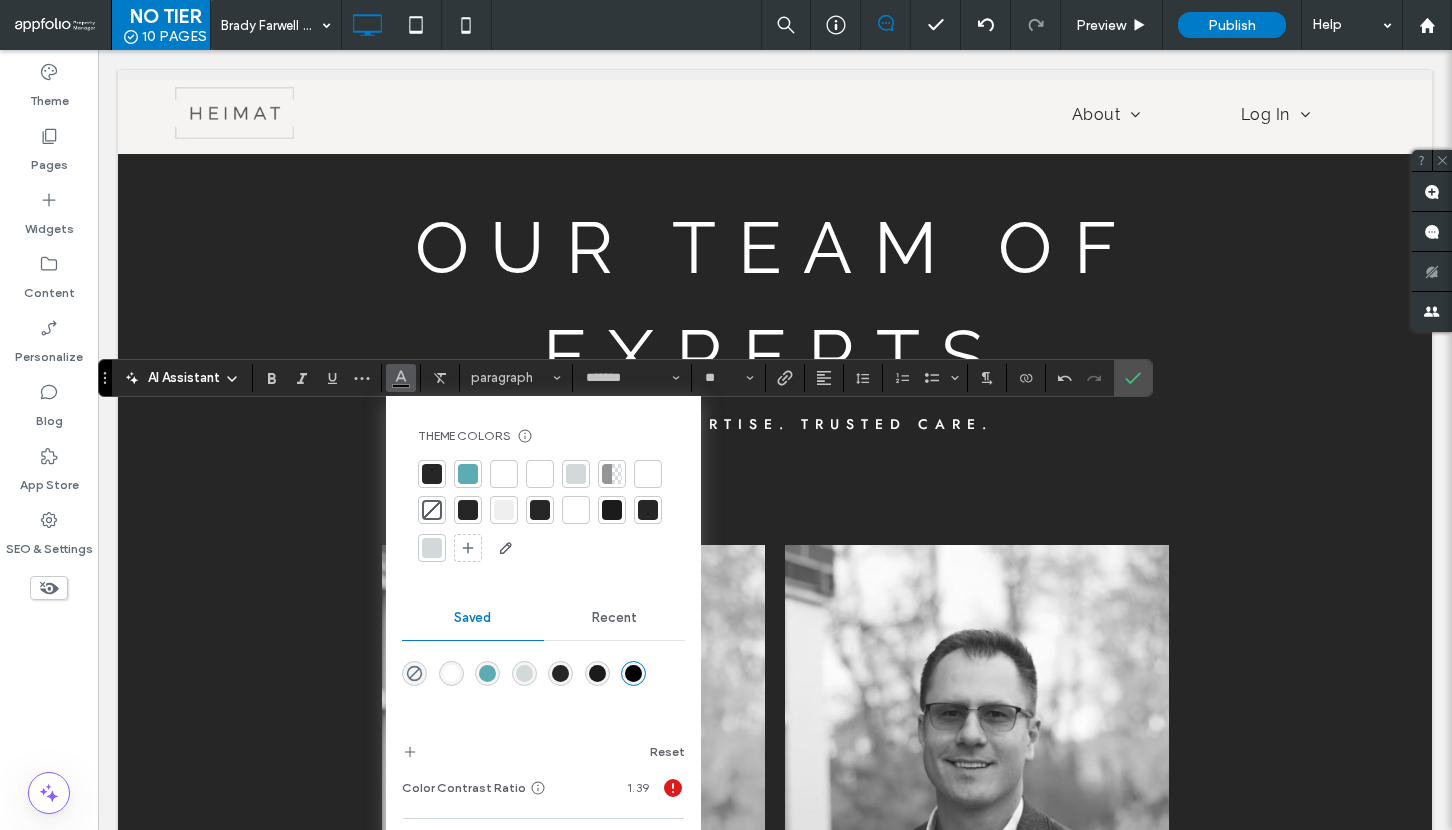 click at bounding box center (540, 474) 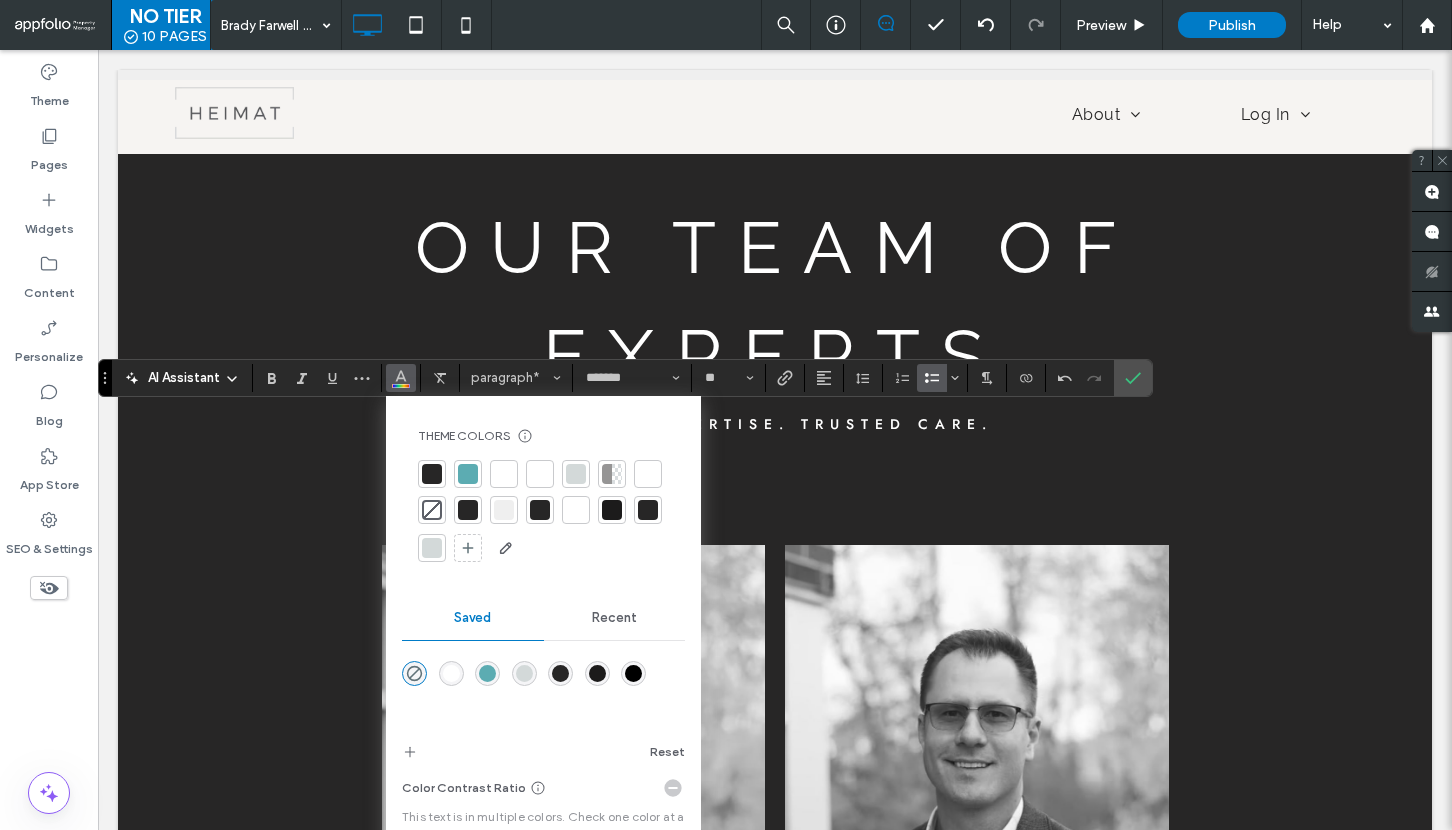 click 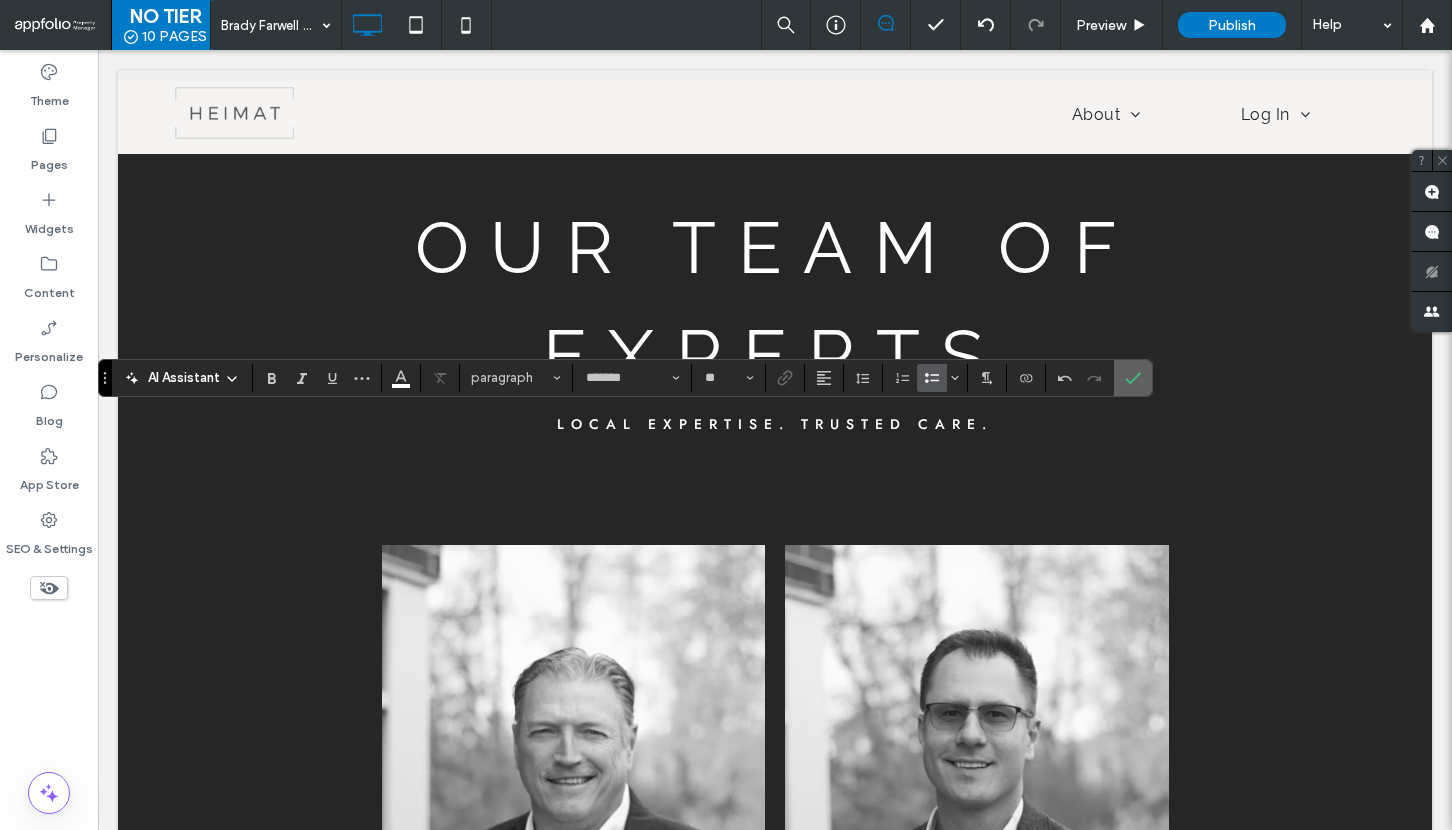 click 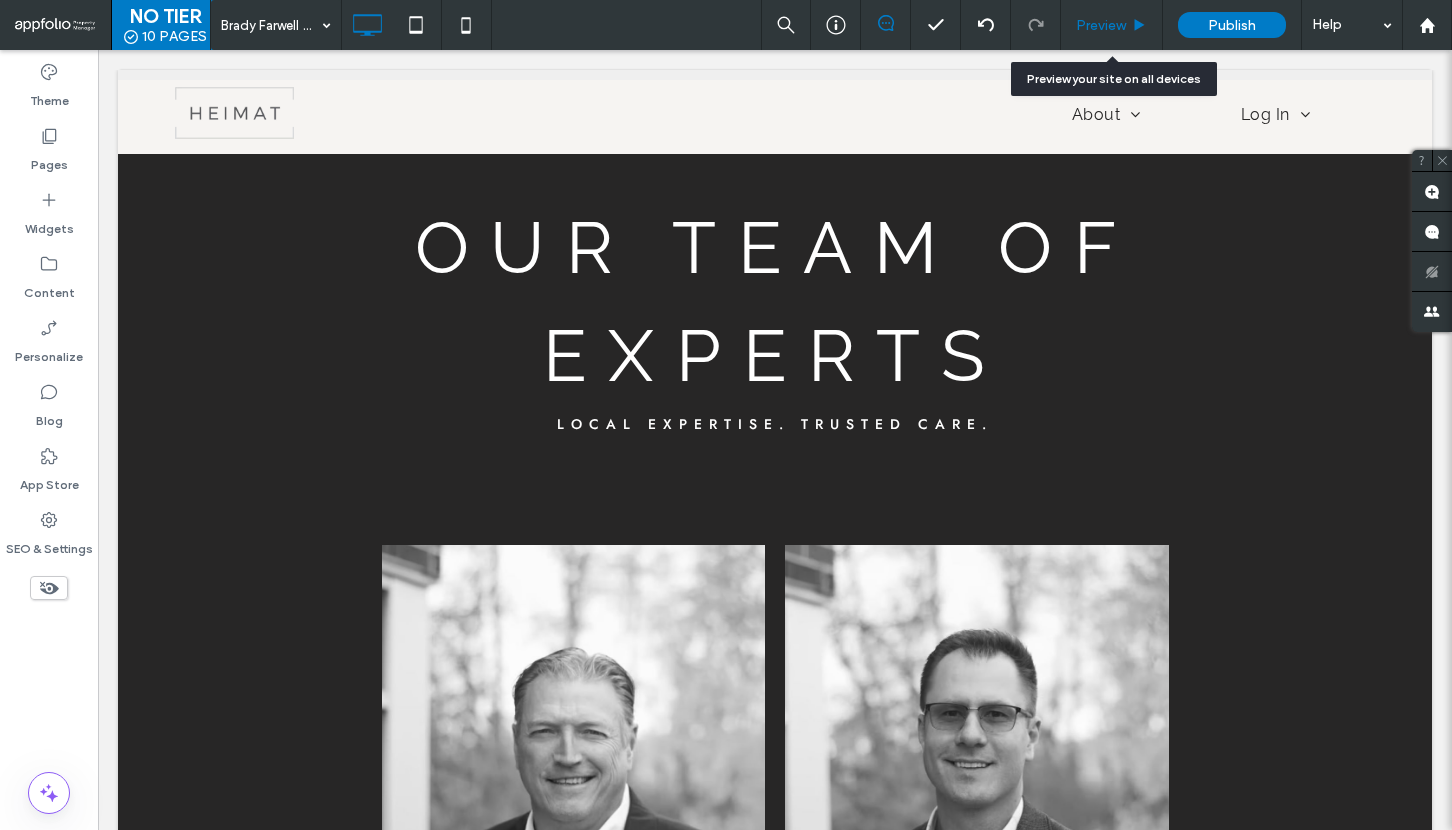 click 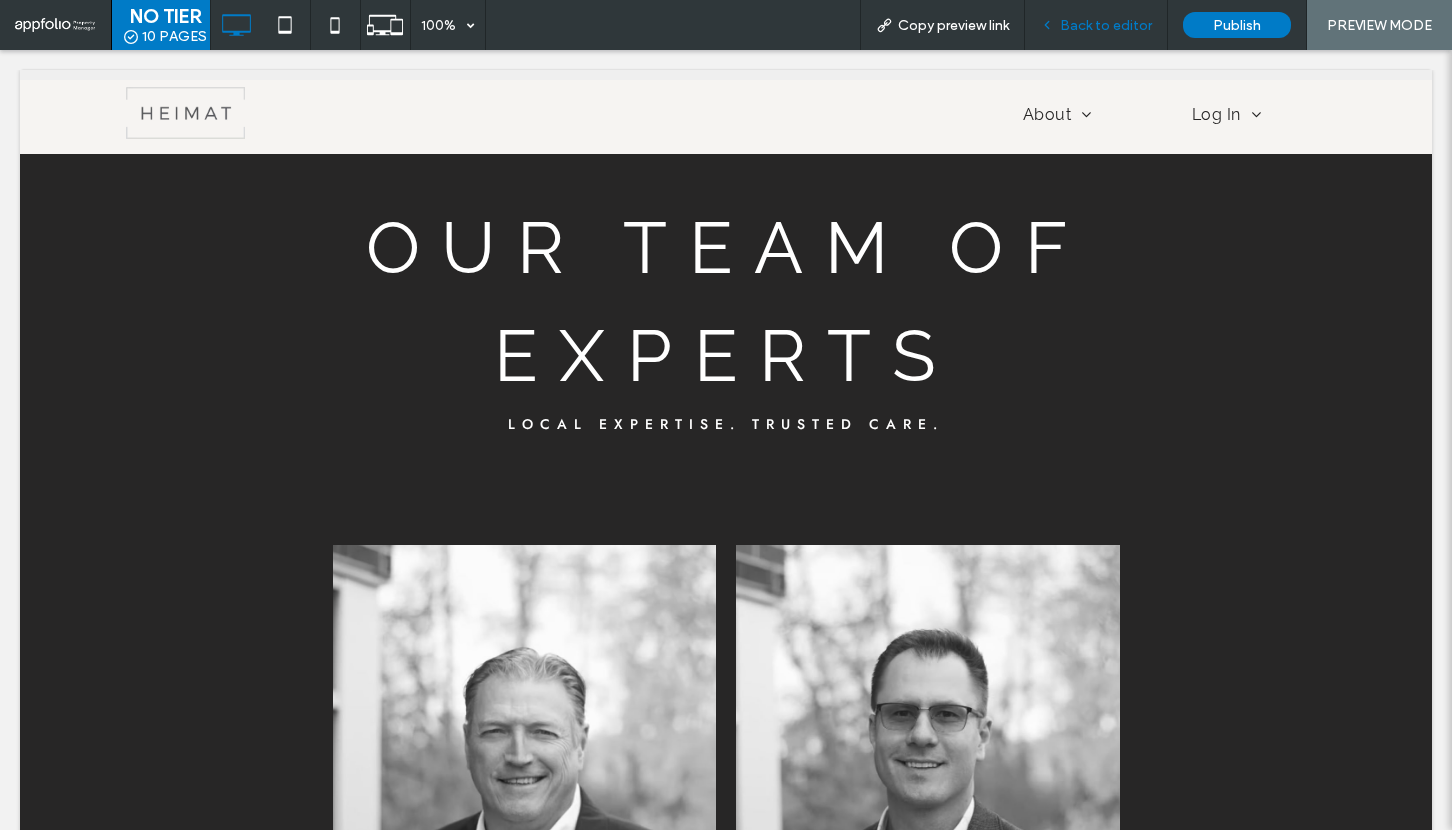 click on "Back to editor" at bounding box center [1106, 25] 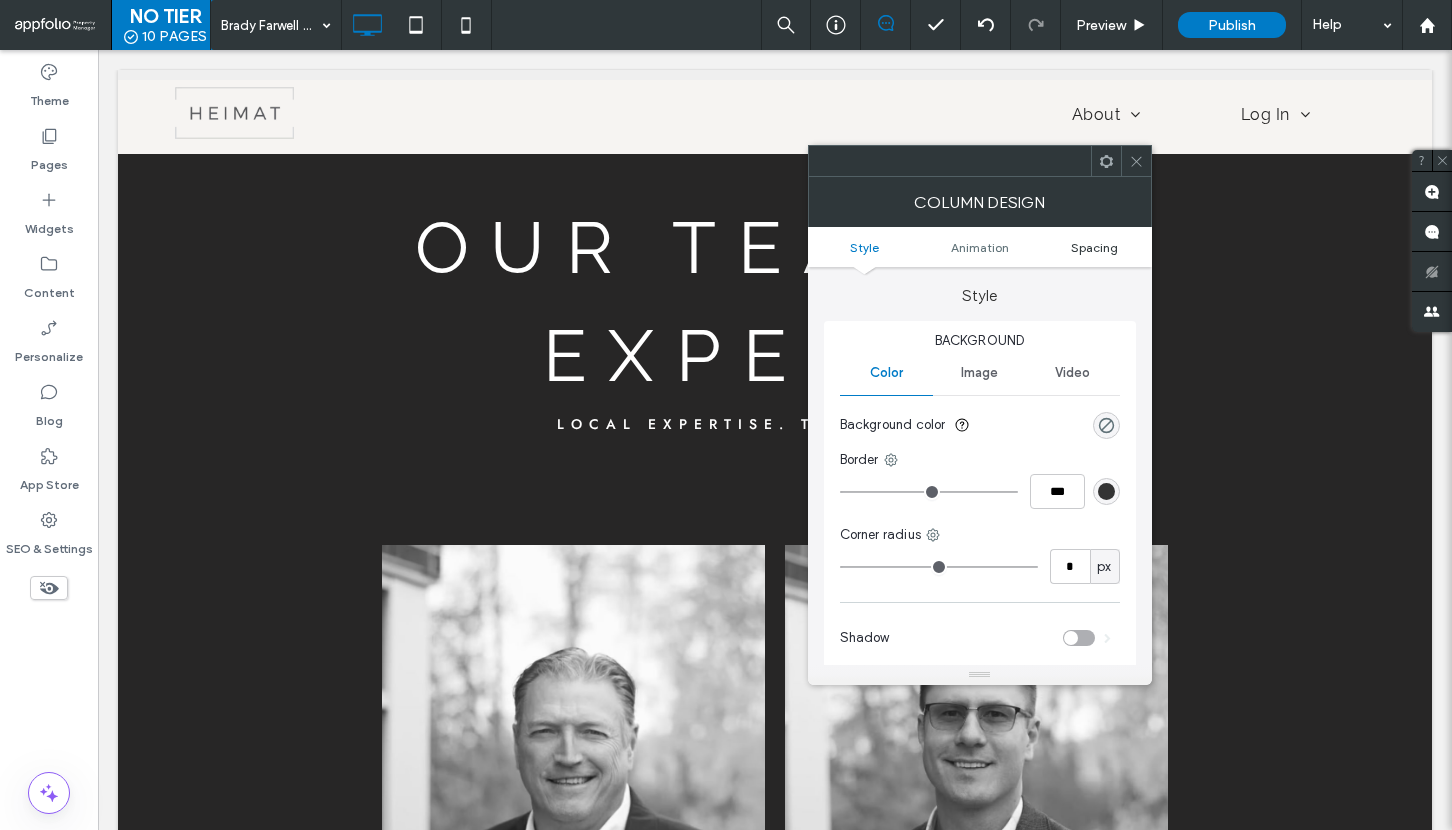 click on "Spacing" at bounding box center (1094, 247) 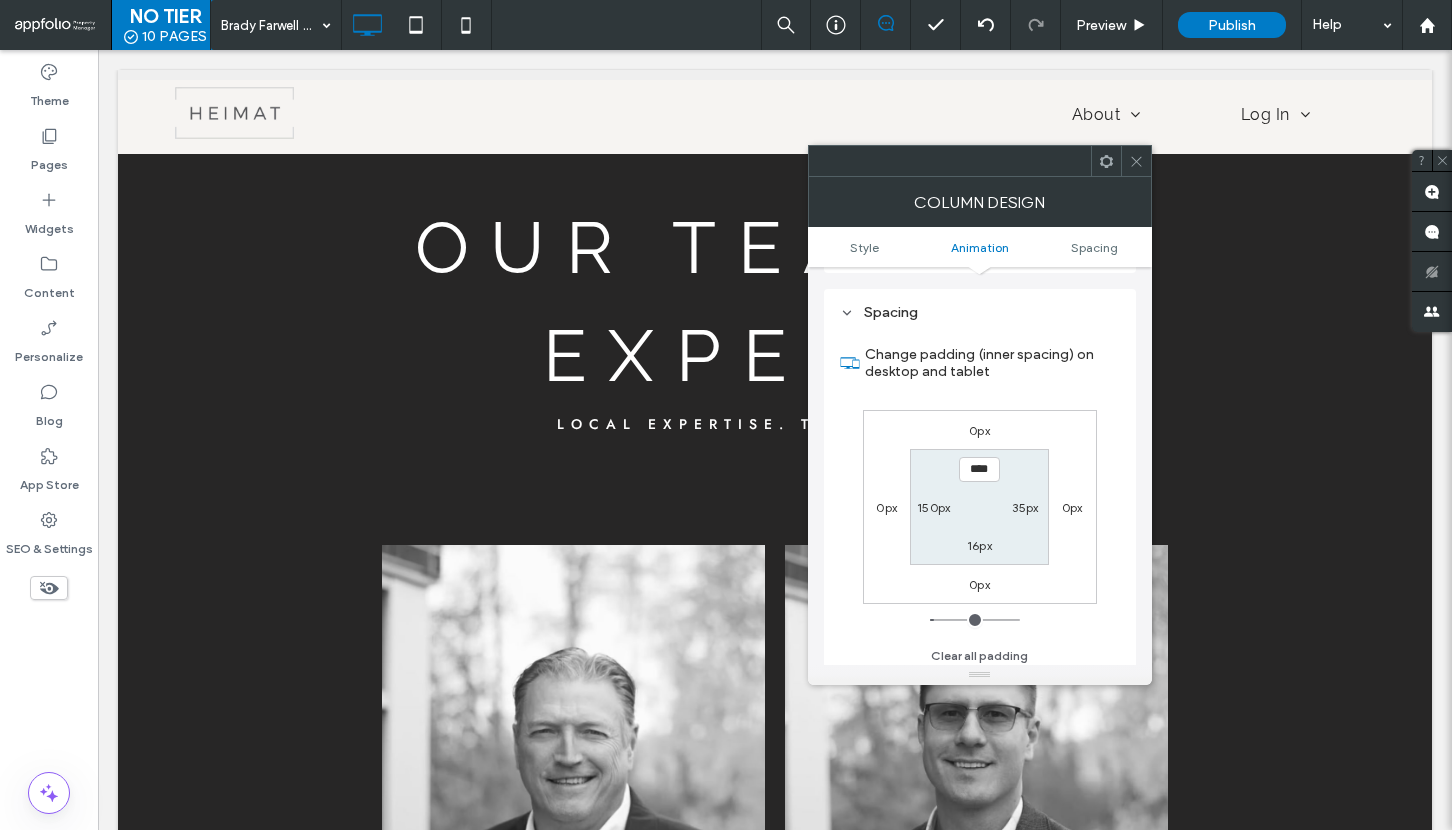 scroll, scrollTop: 469, scrollLeft: 0, axis: vertical 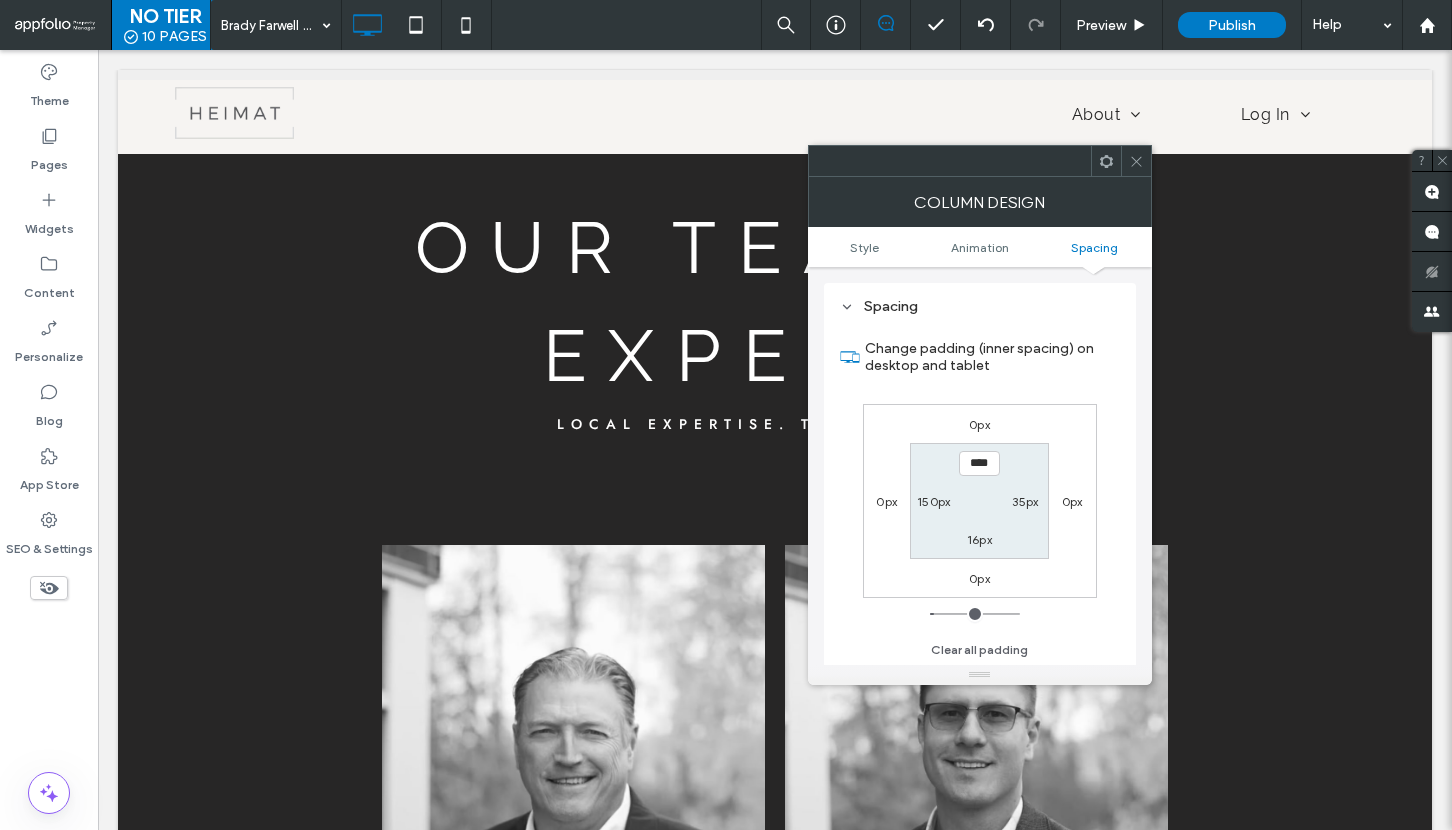 click on "150px" at bounding box center [933, 501] 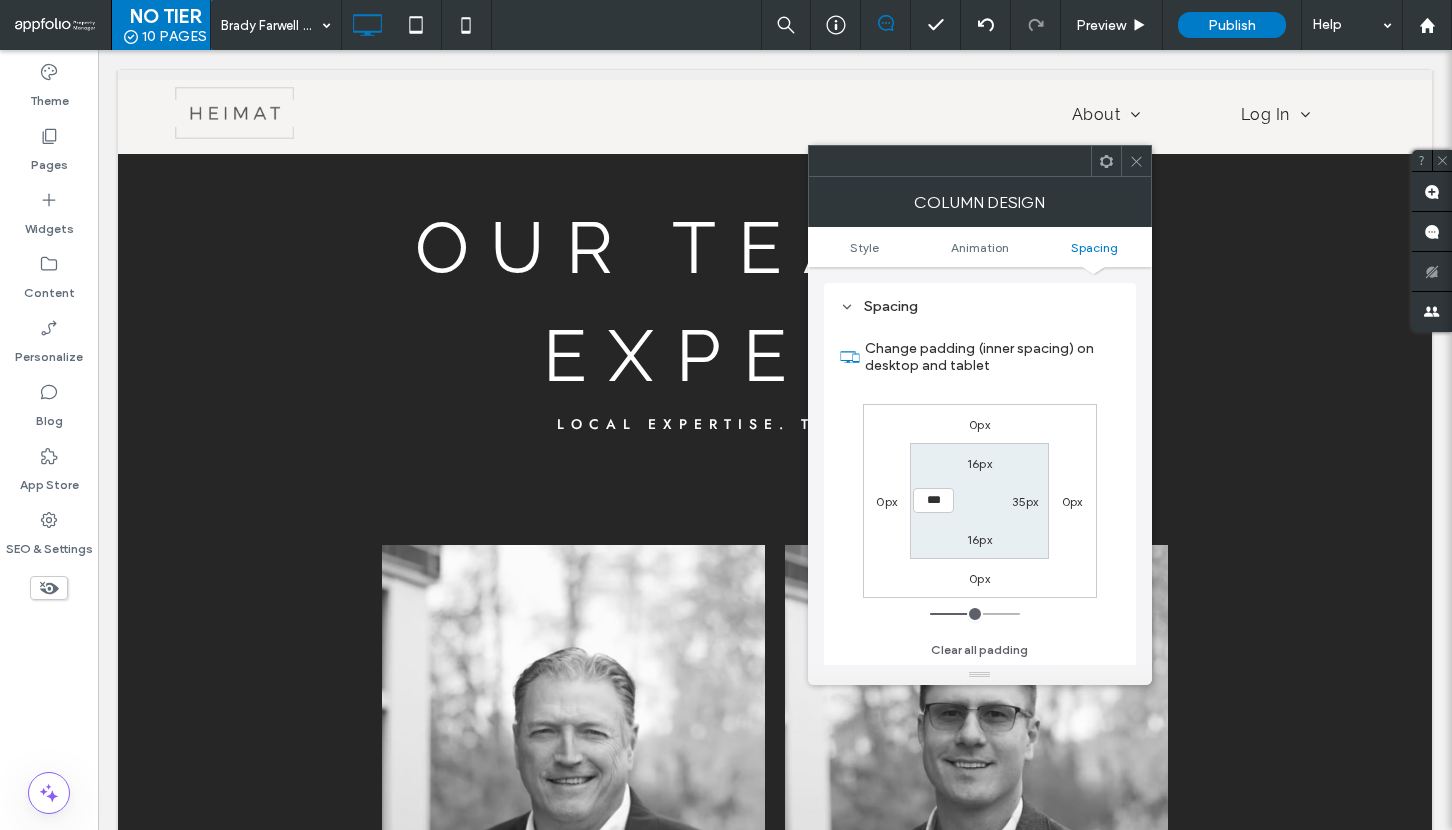 type on "***" 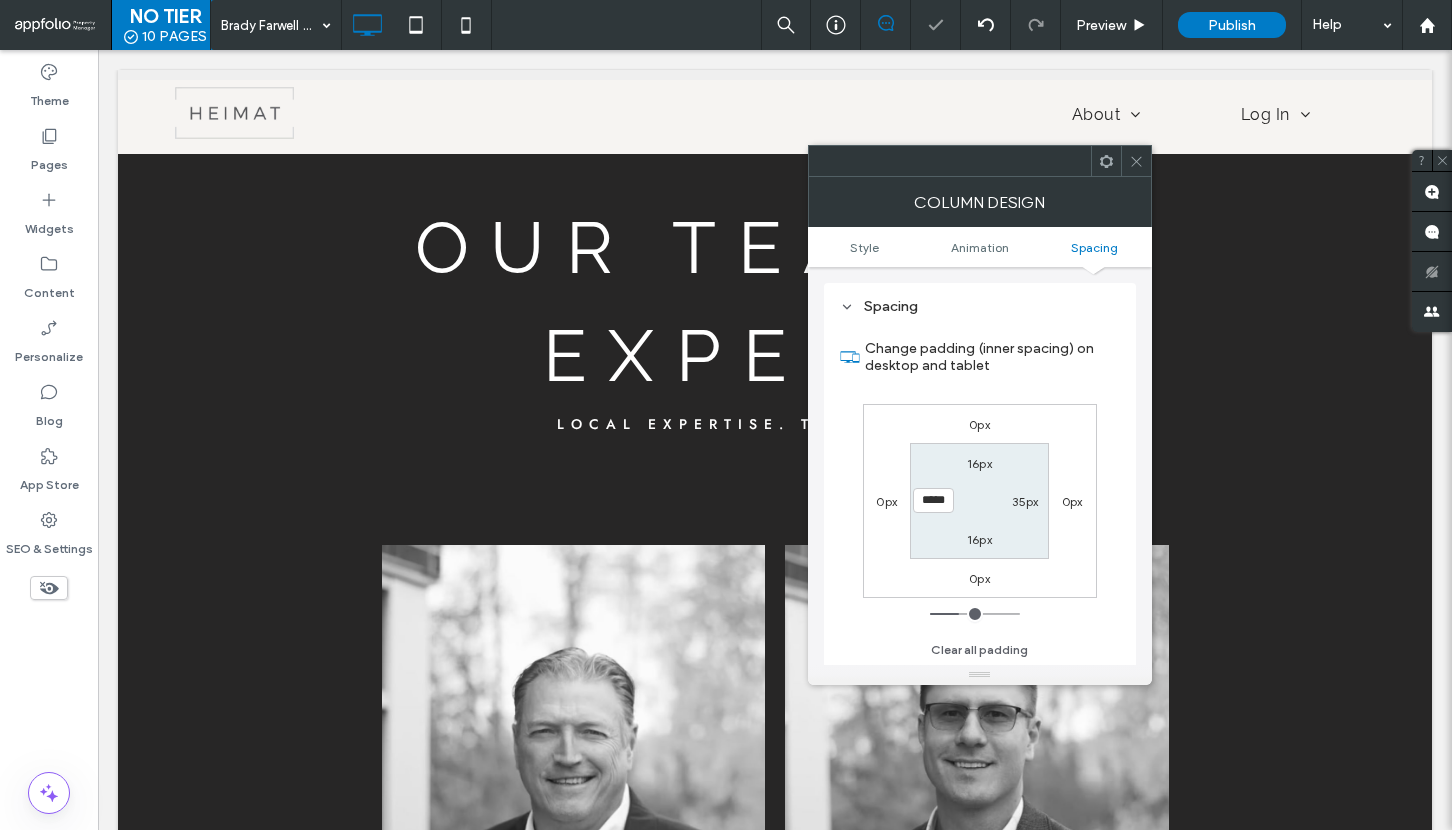 click at bounding box center [1136, 161] 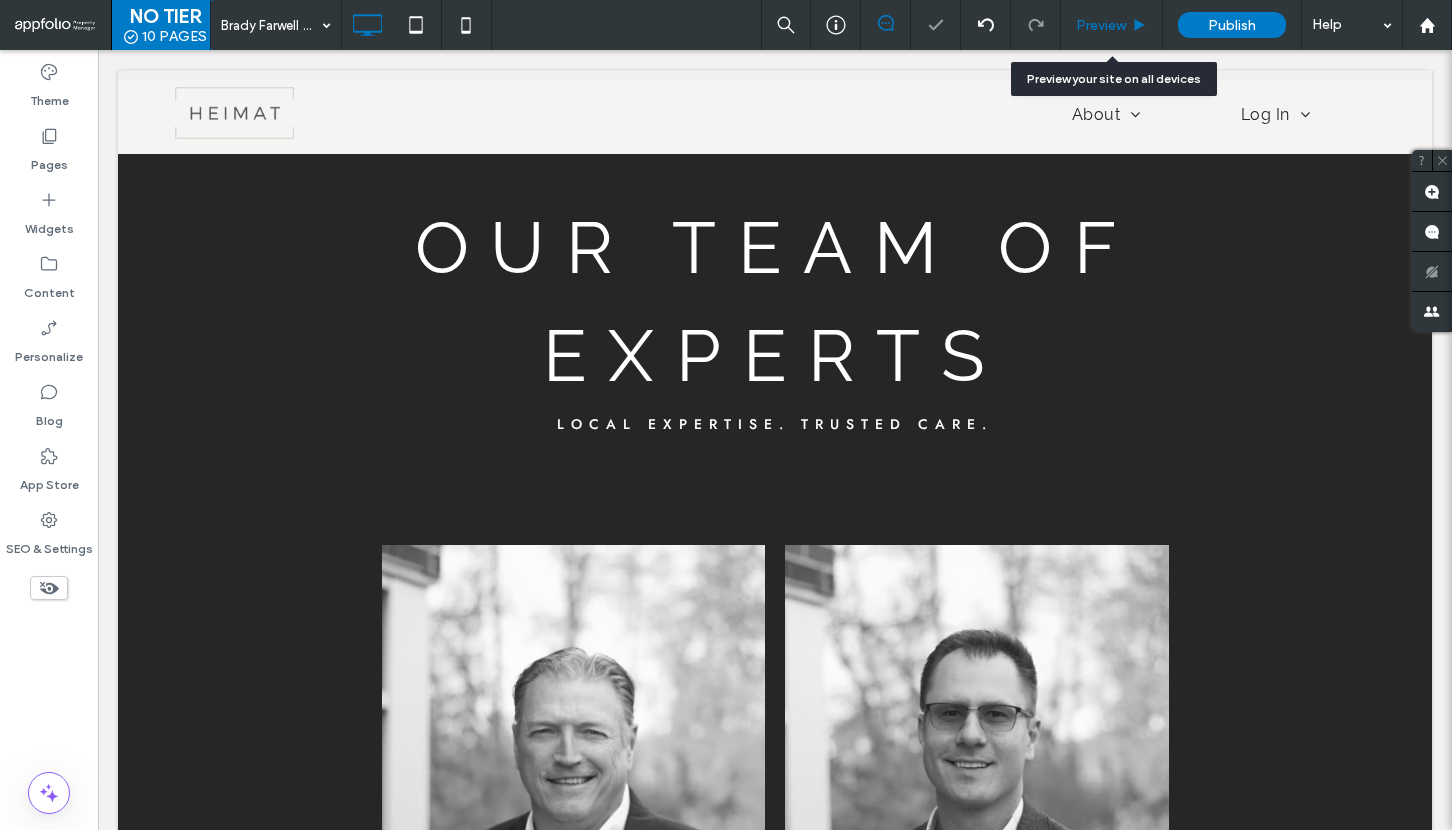 click on "Preview" at bounding box center (1112, 25) 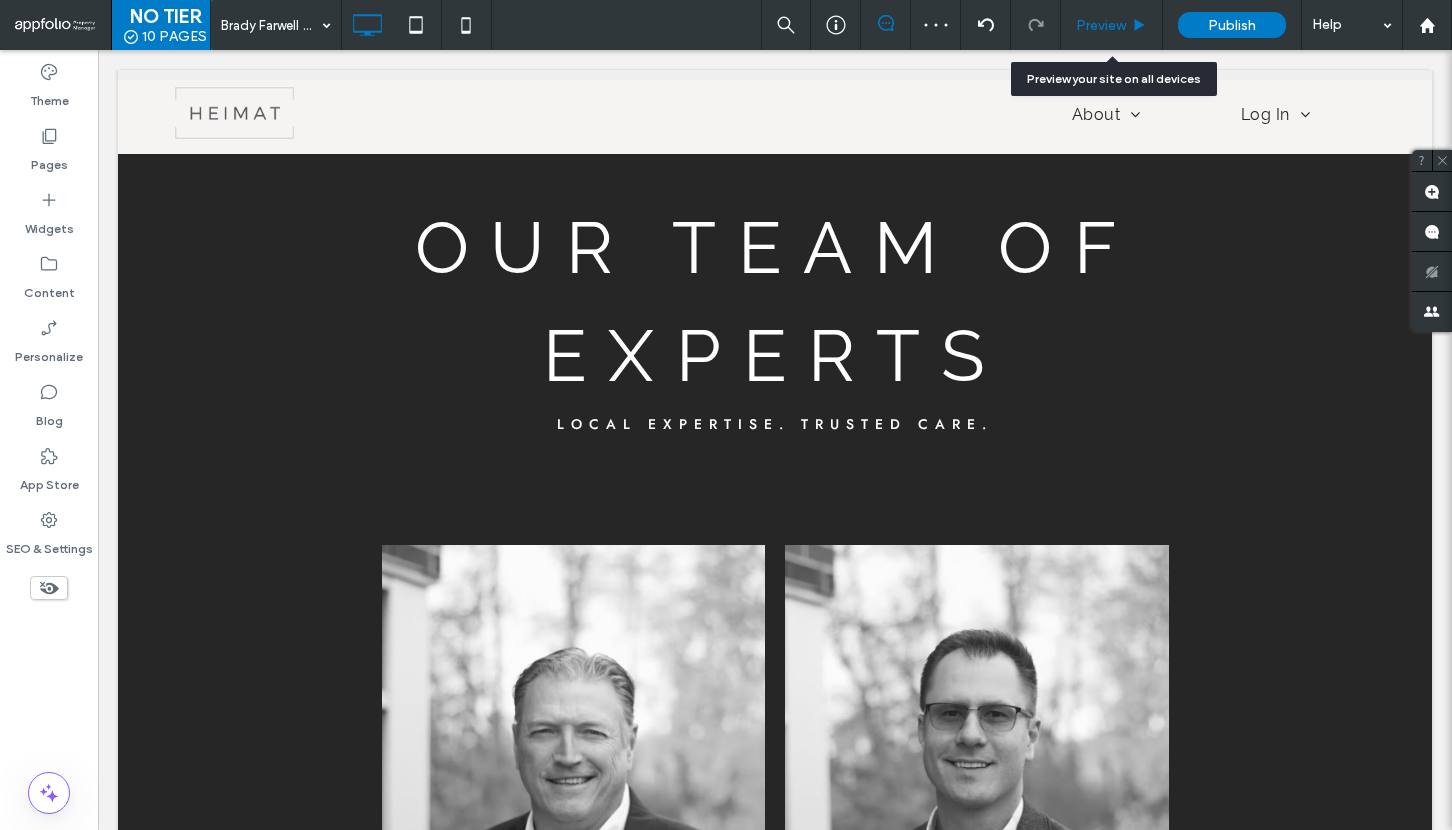 click on "Preview" at bounding box center (1111, 25) 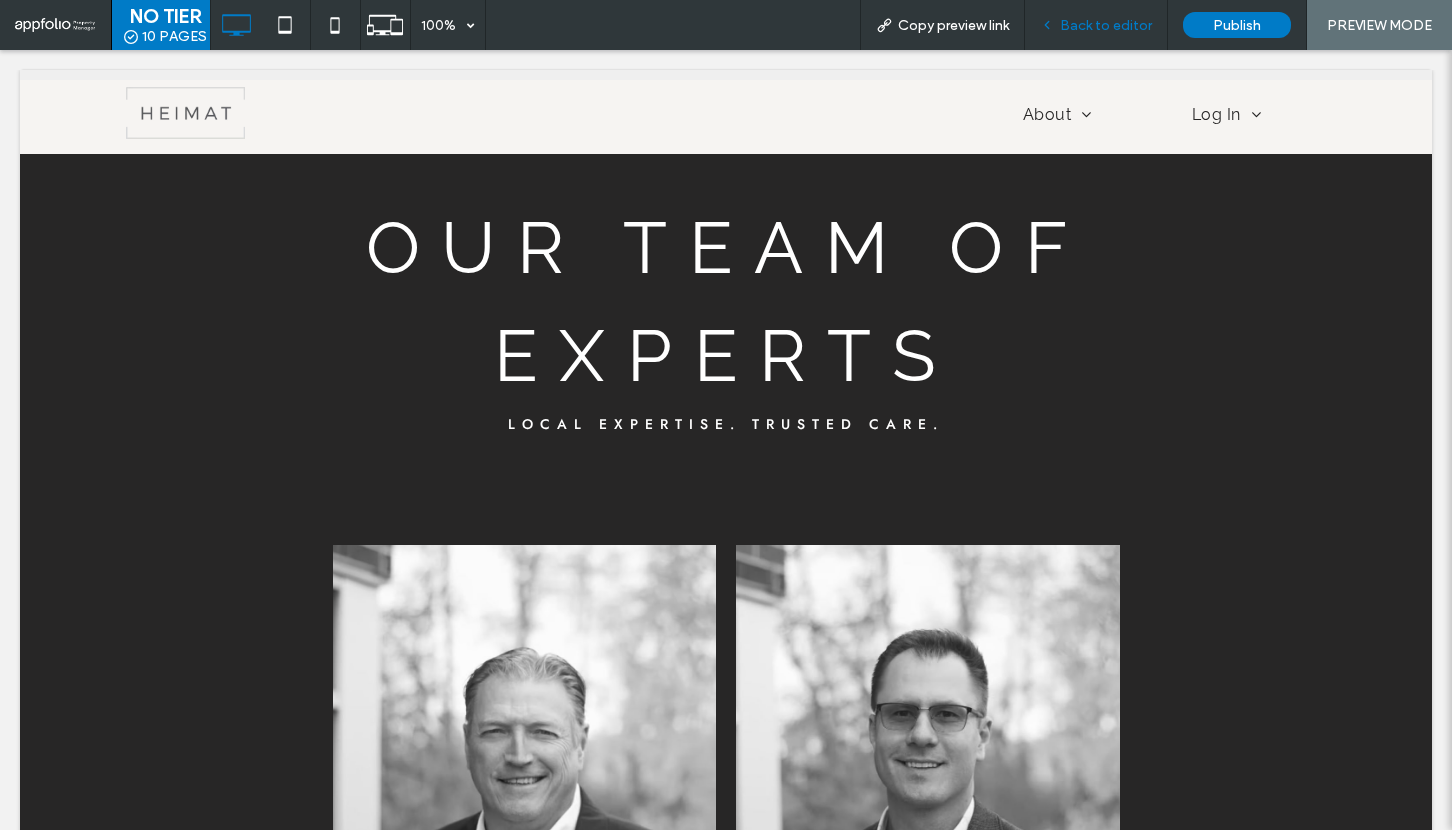 click on "Back to editor" at bounding box center [1106, 25] 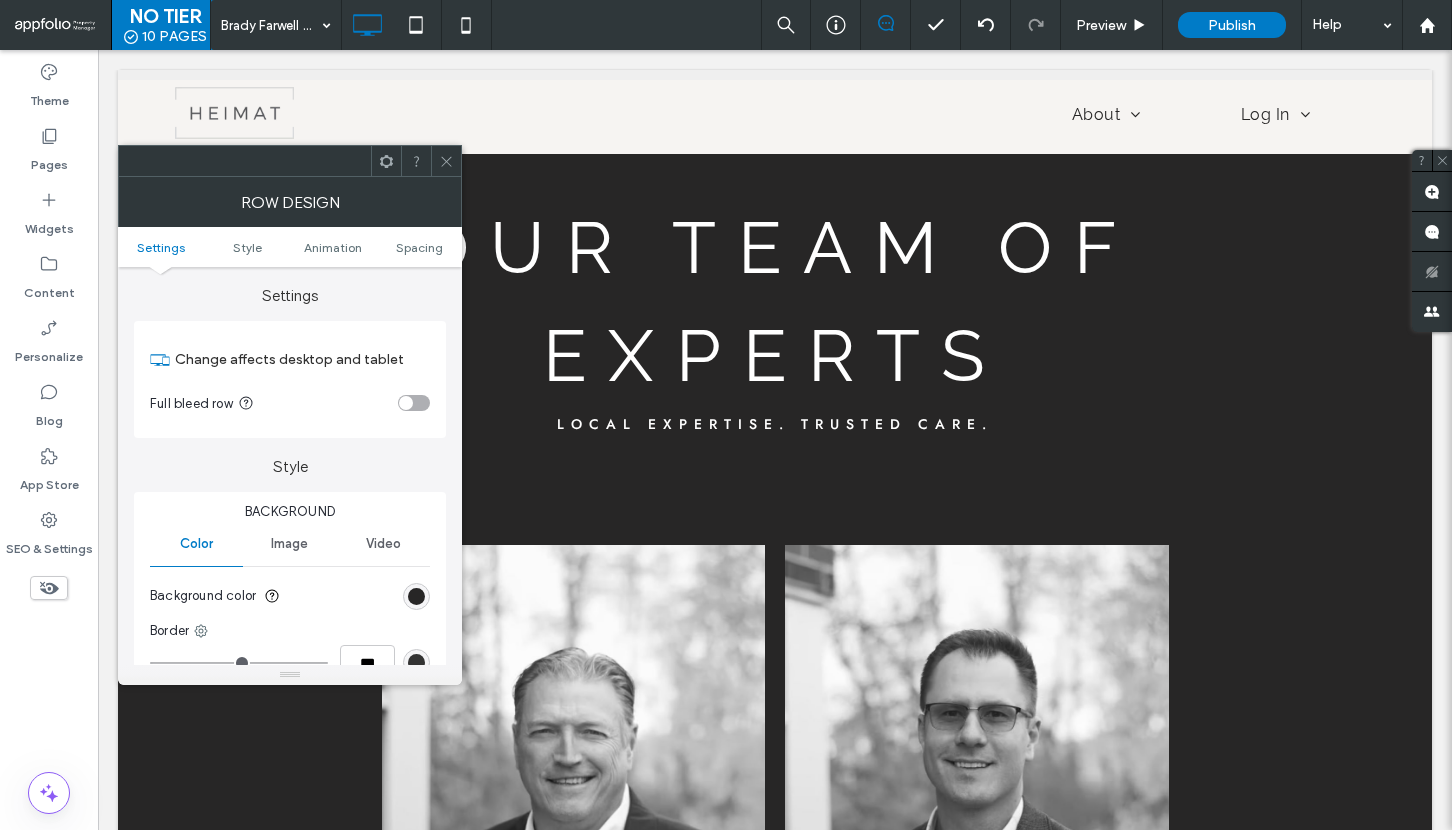 click at bounding box center (414, 403) 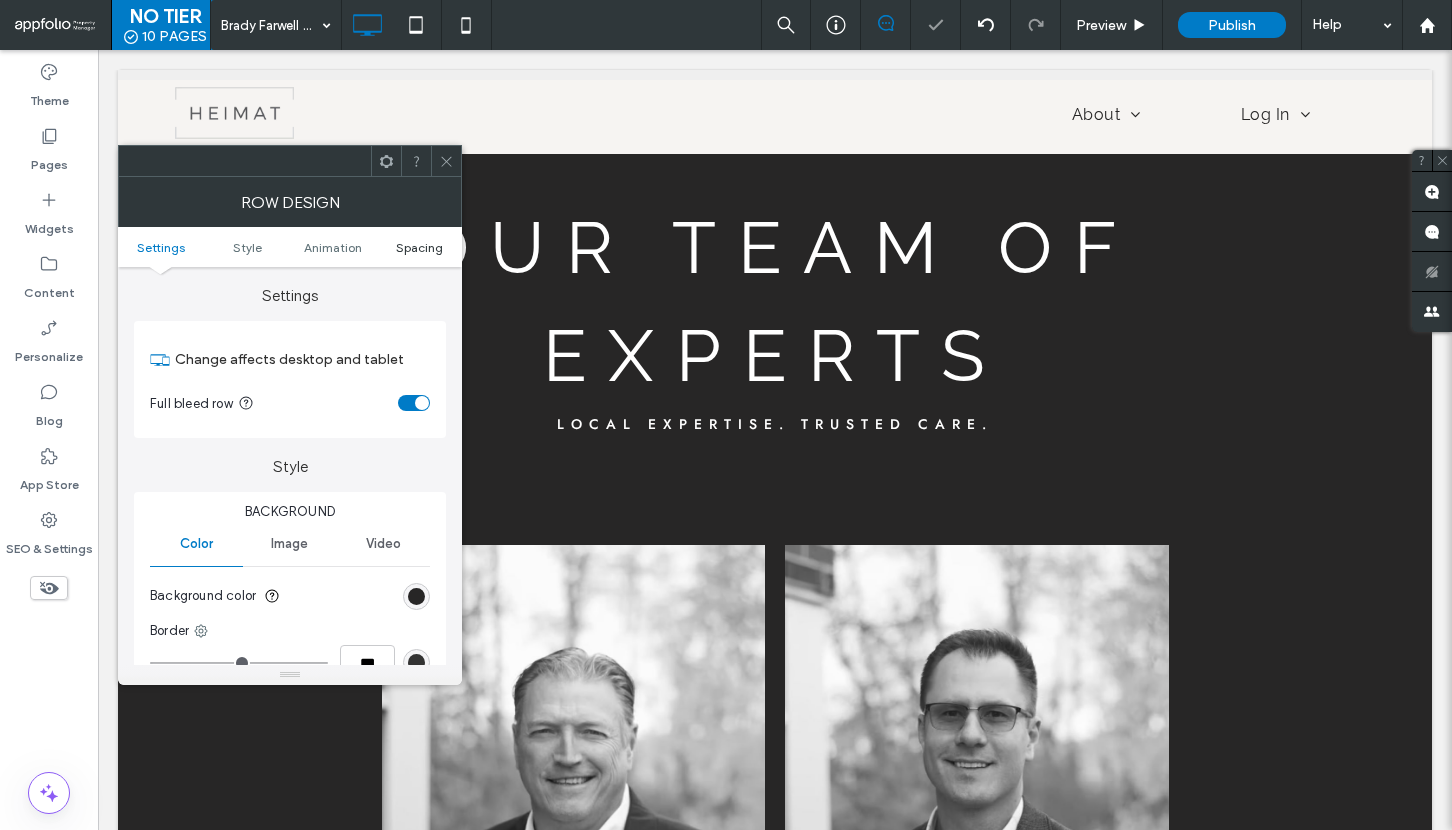 click on "Spacing" at bounding box center (419, 247) 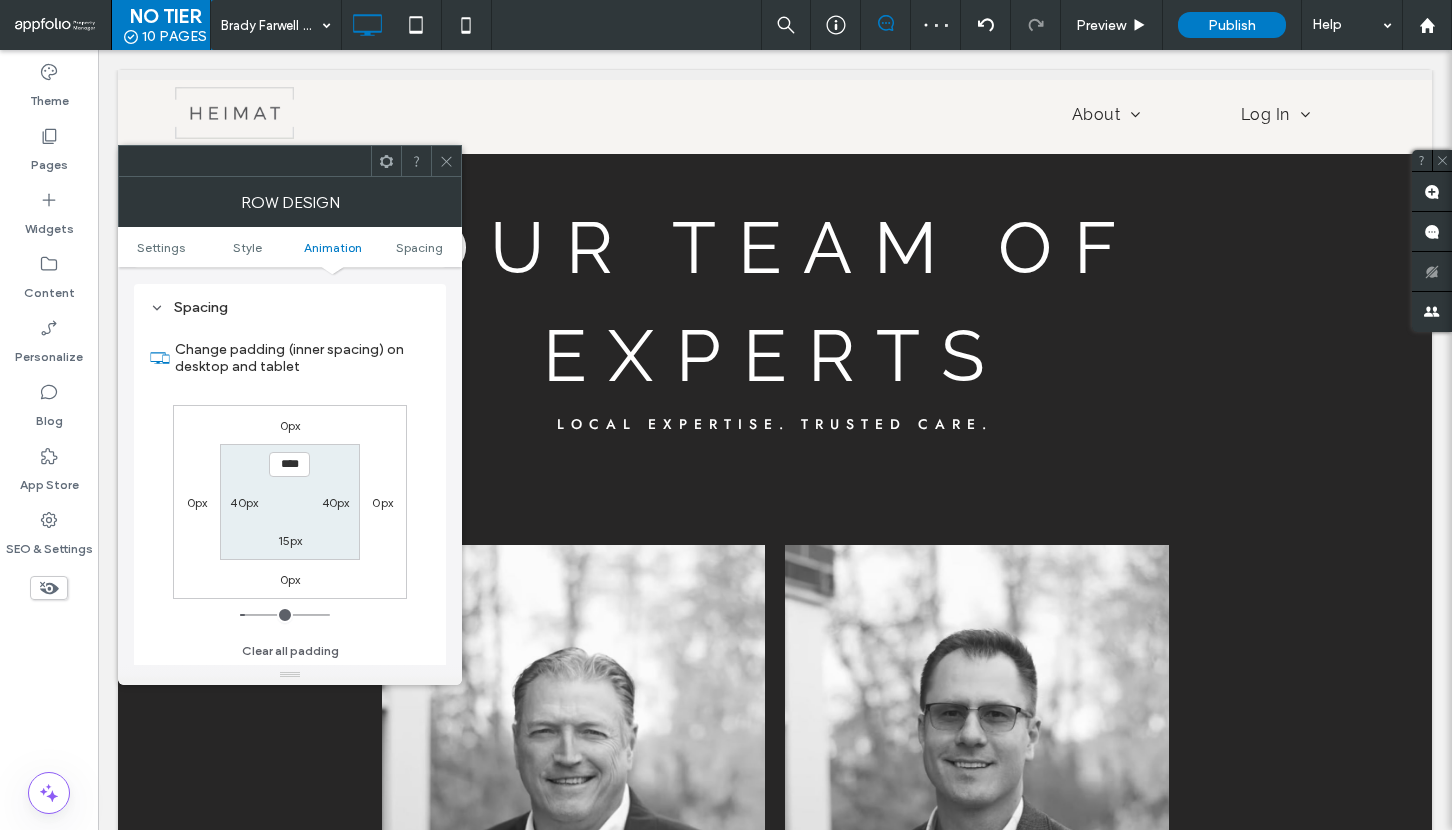 scroll, scrollTop: 565, scrollLeft: 0, axis: vertical 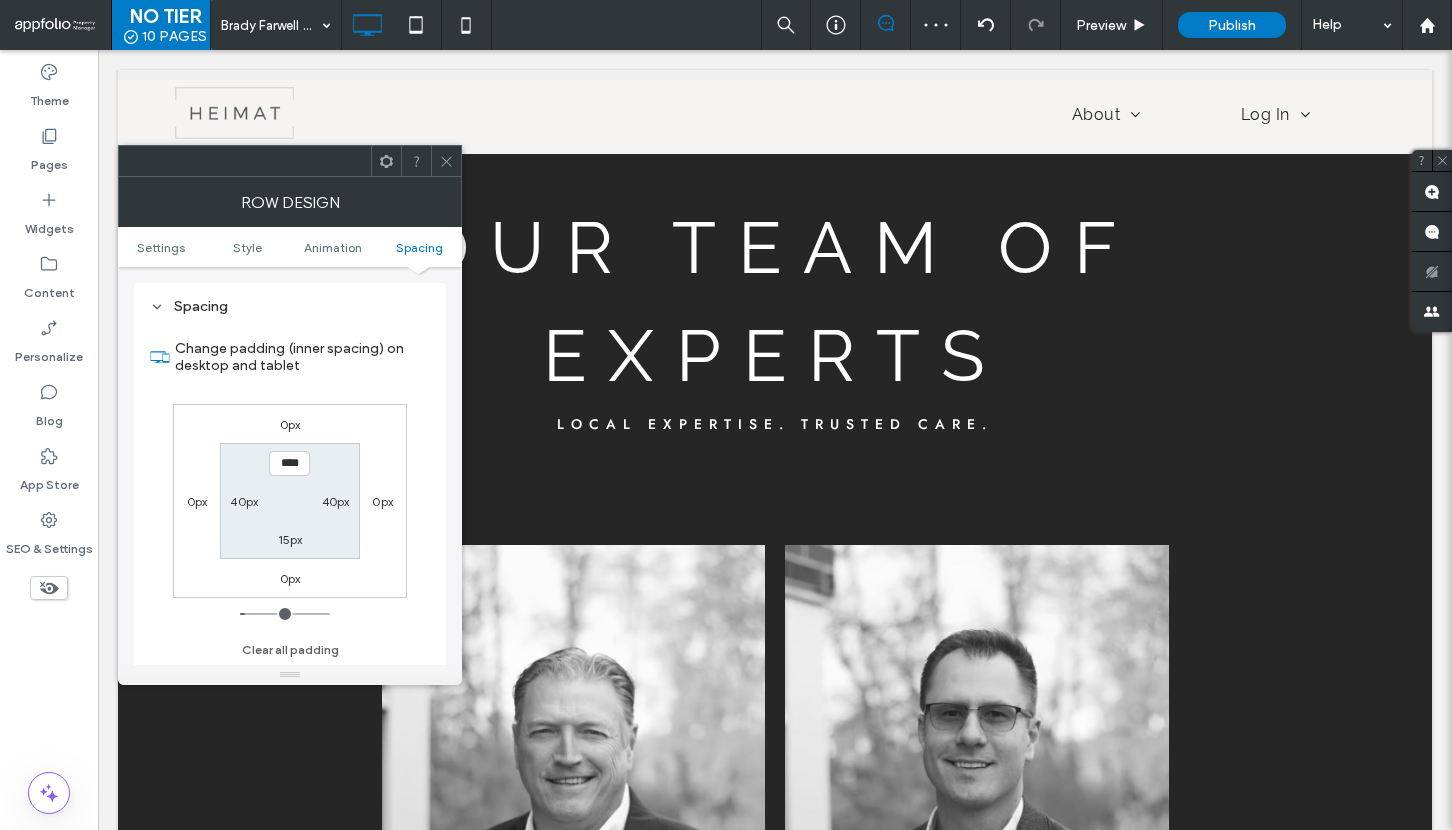 click on "**** 40px 15px 40px" at bounding box center [289, 500] 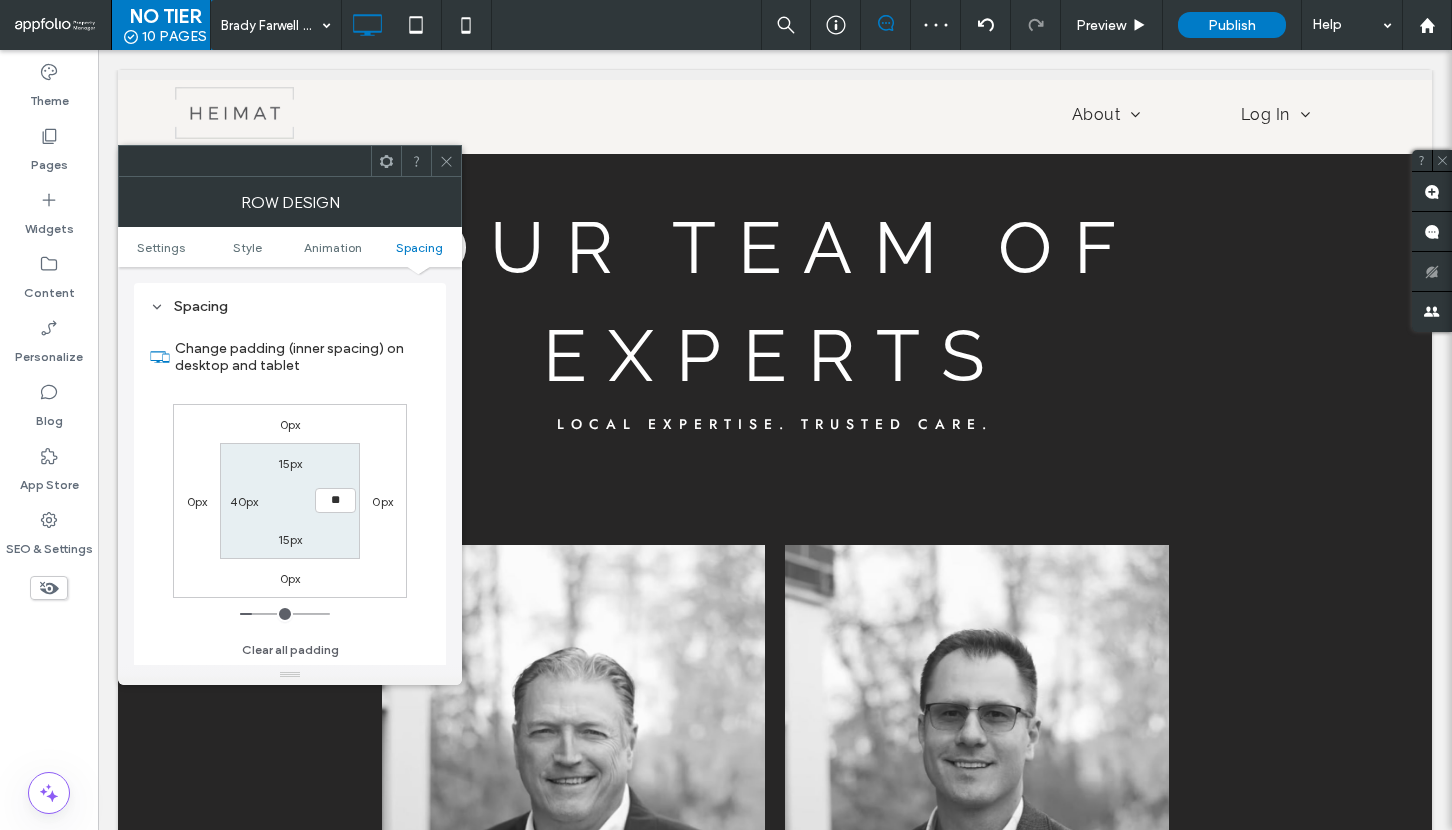 type on "***" 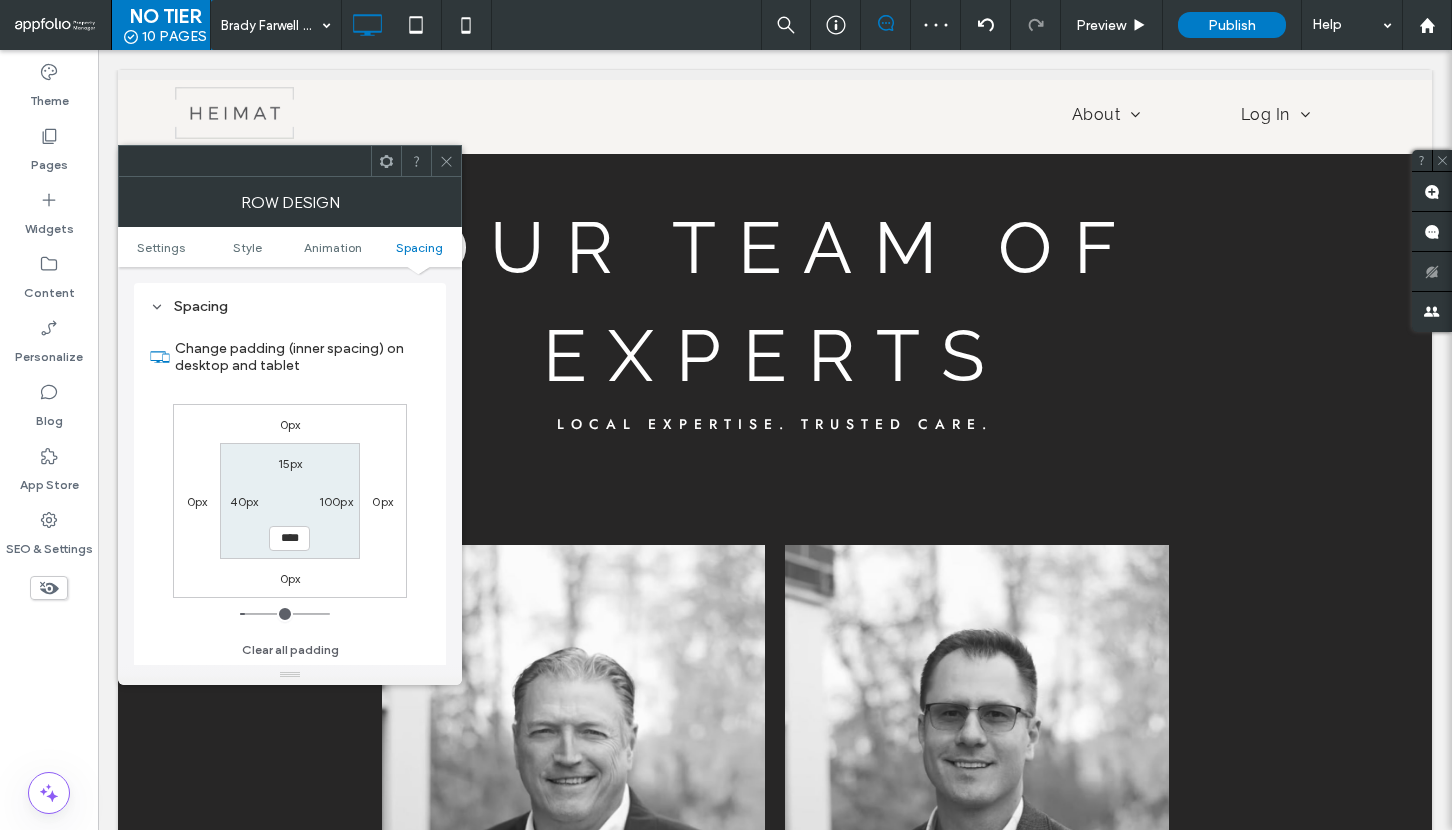 type on "**" 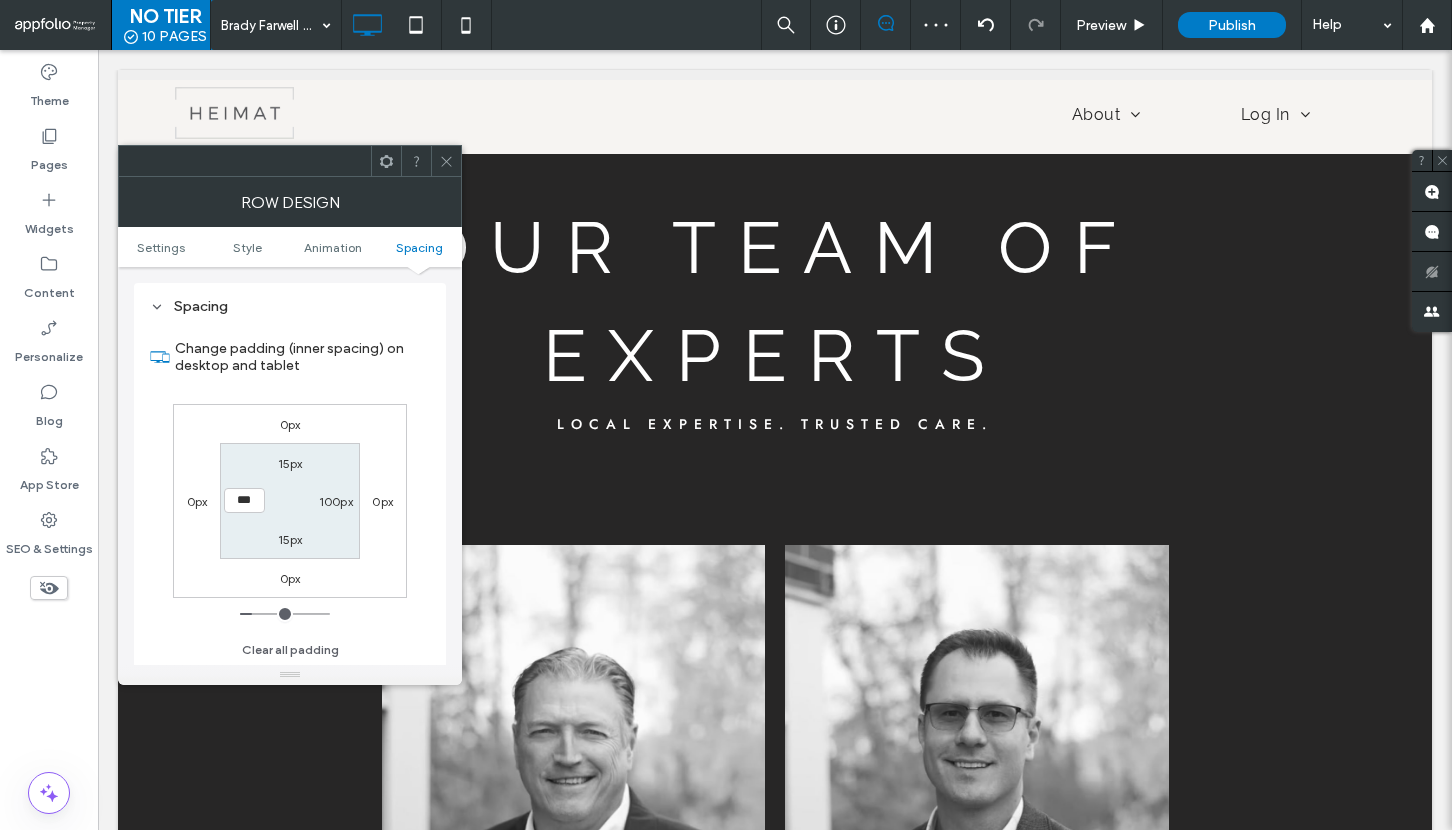 type on "***" 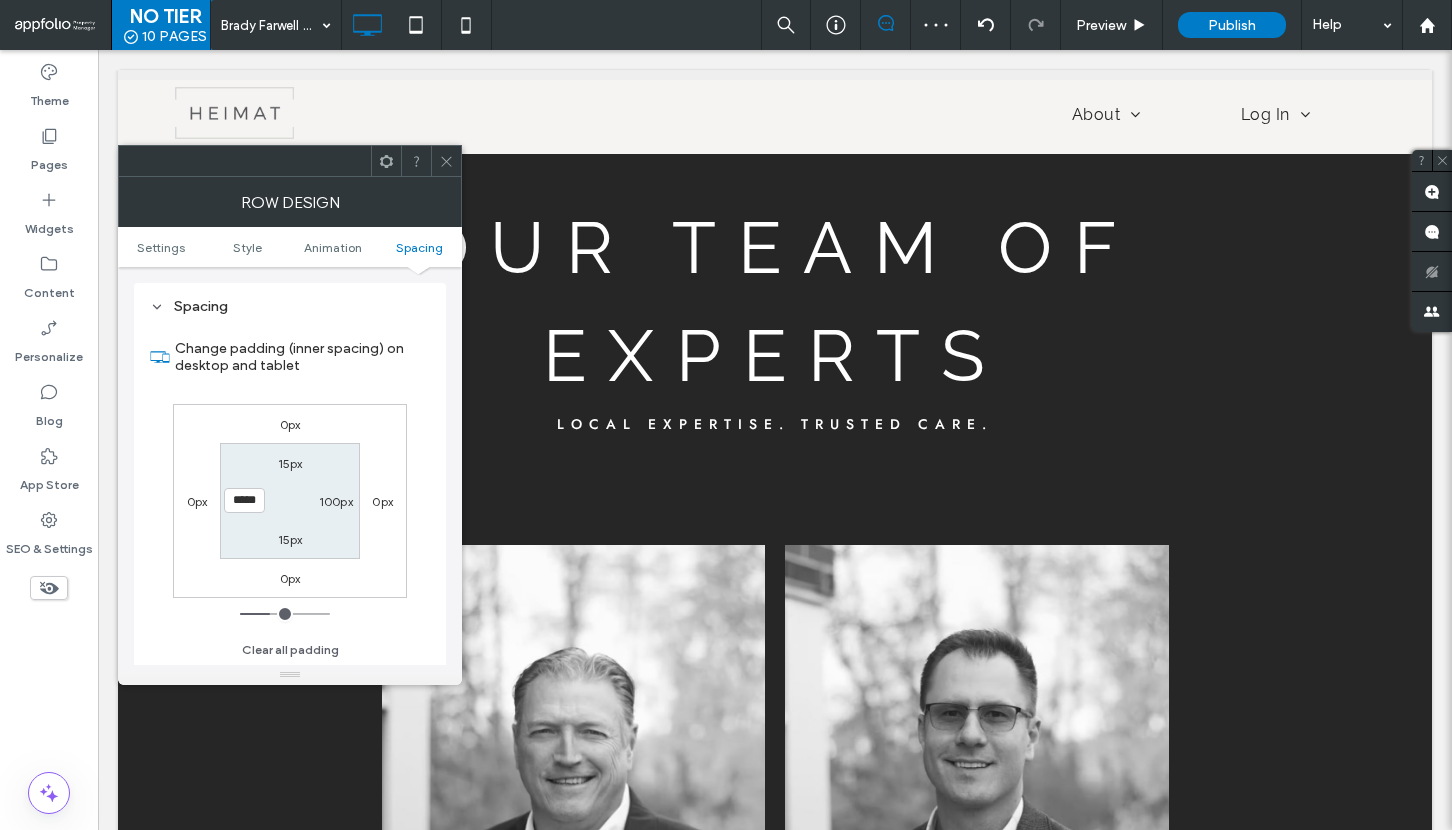click on "15px" at bounding box center [290, 463] 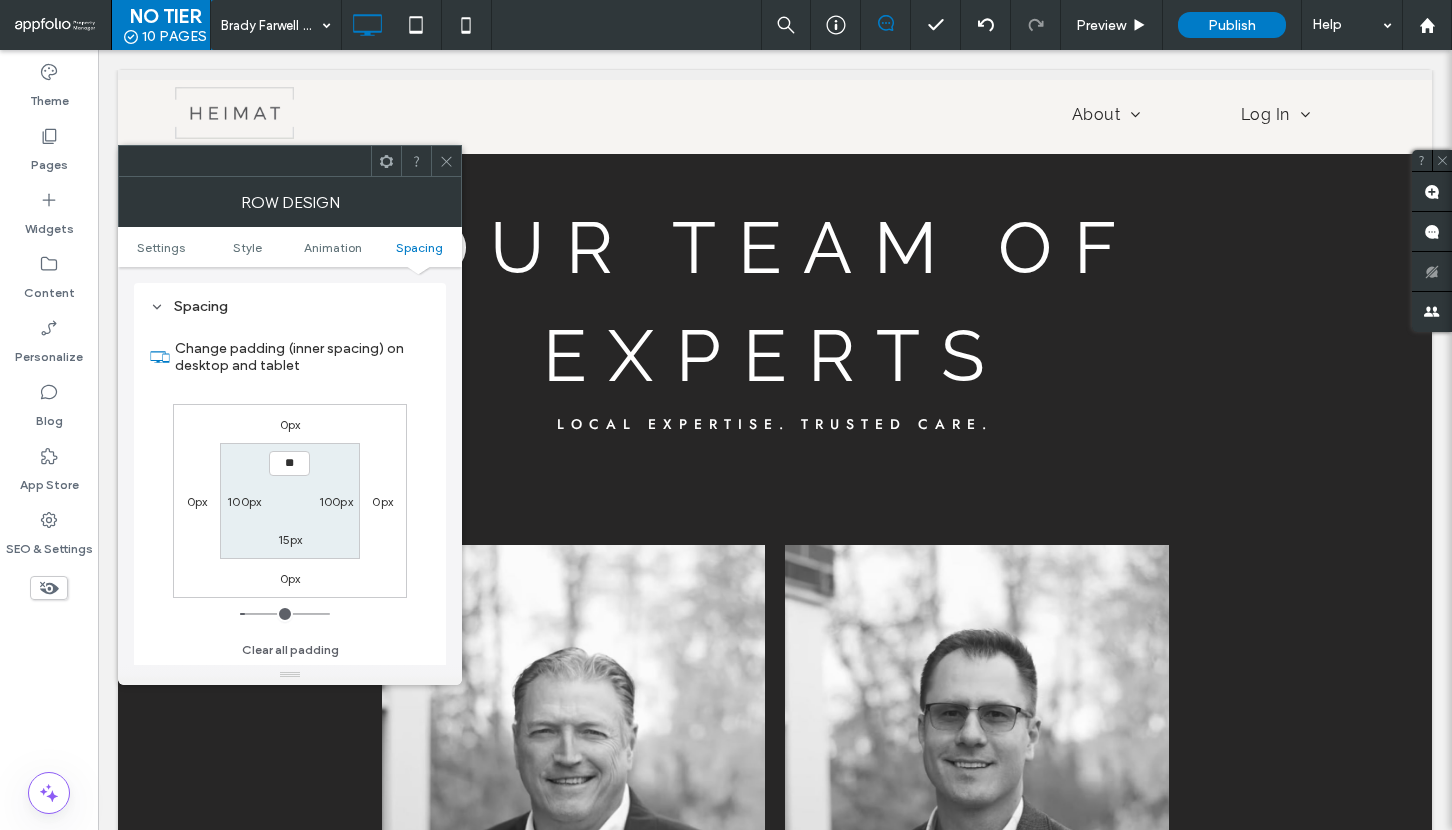 type on "***" 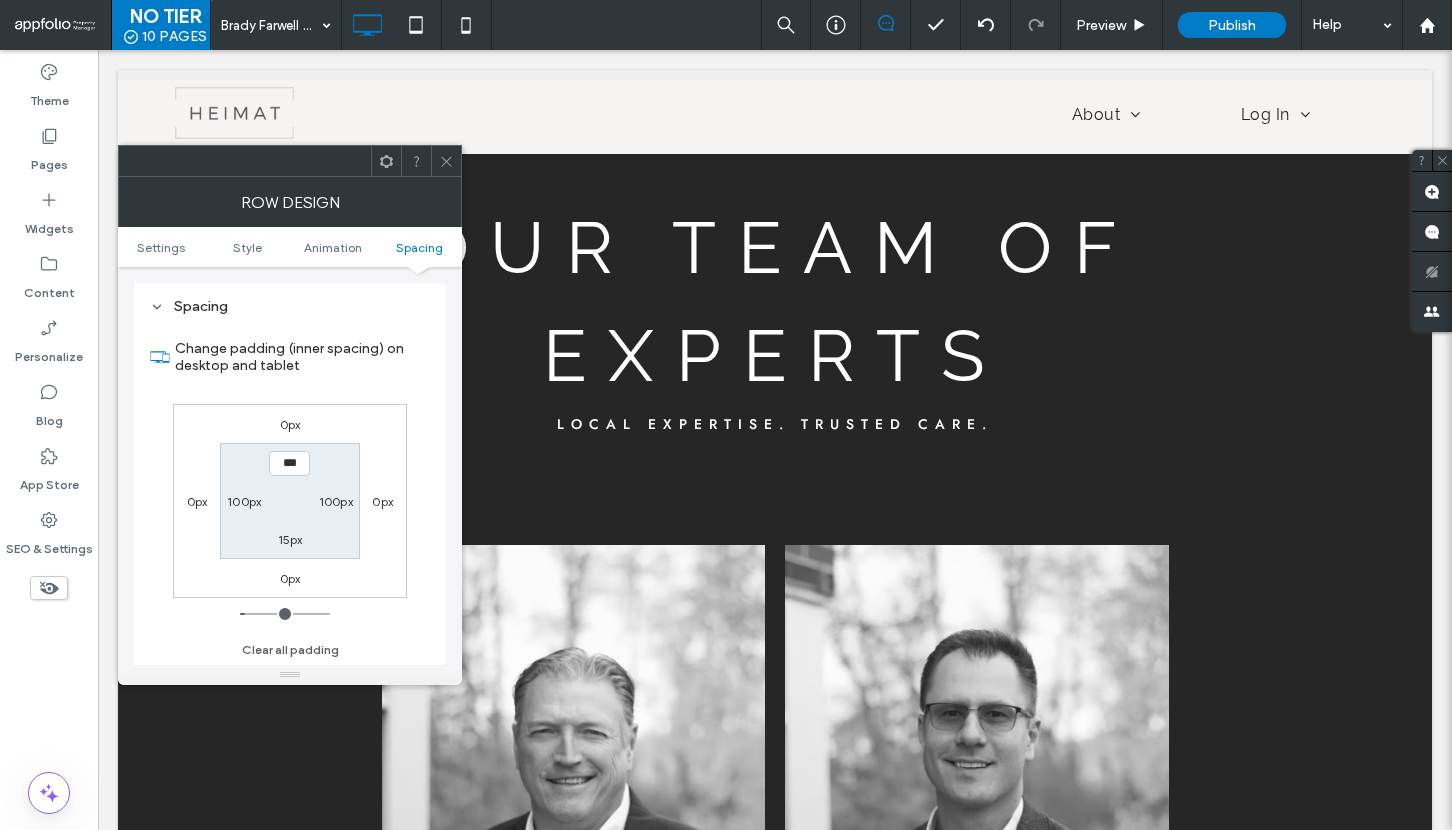 type on "**" 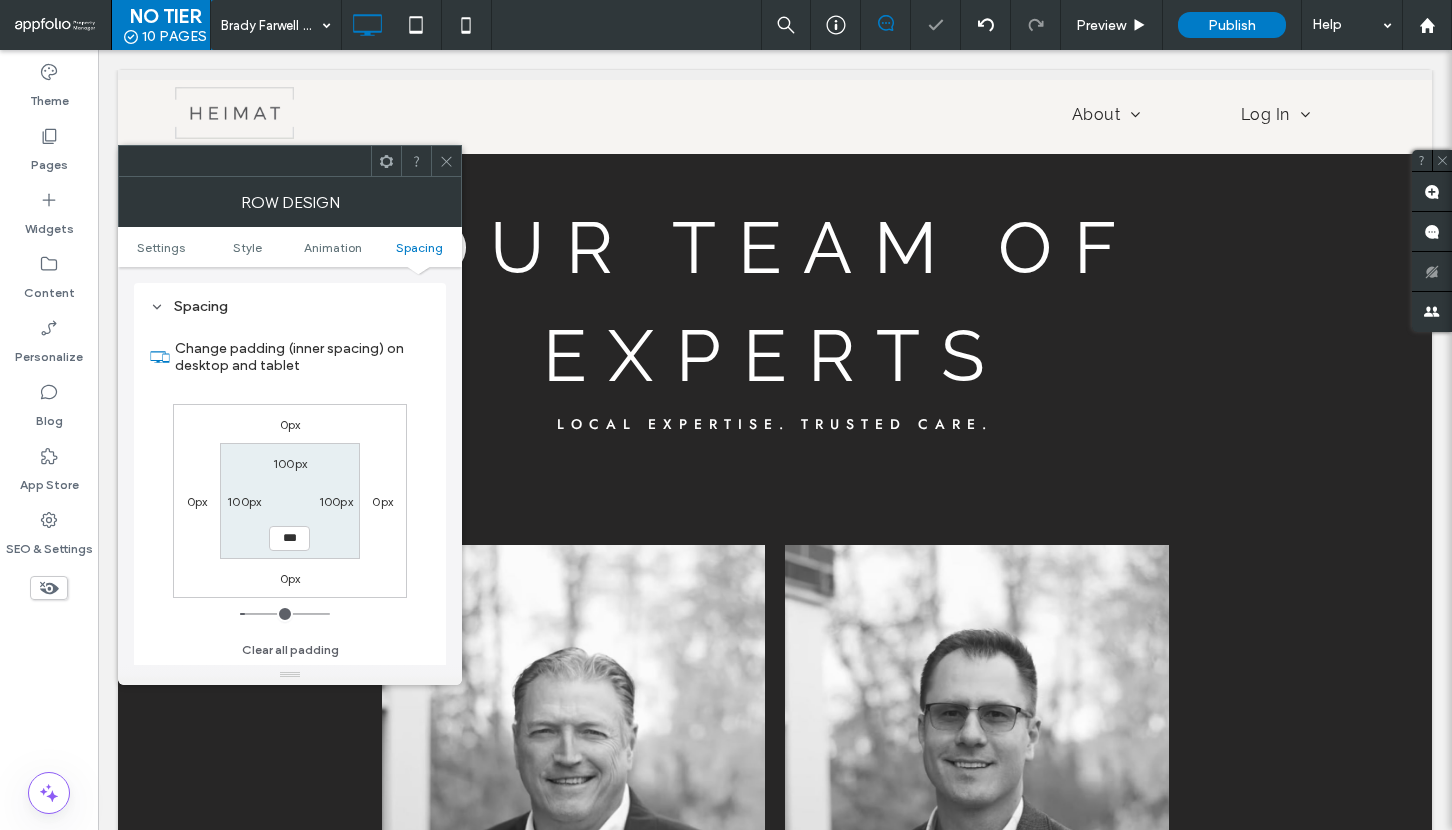 type on "***" 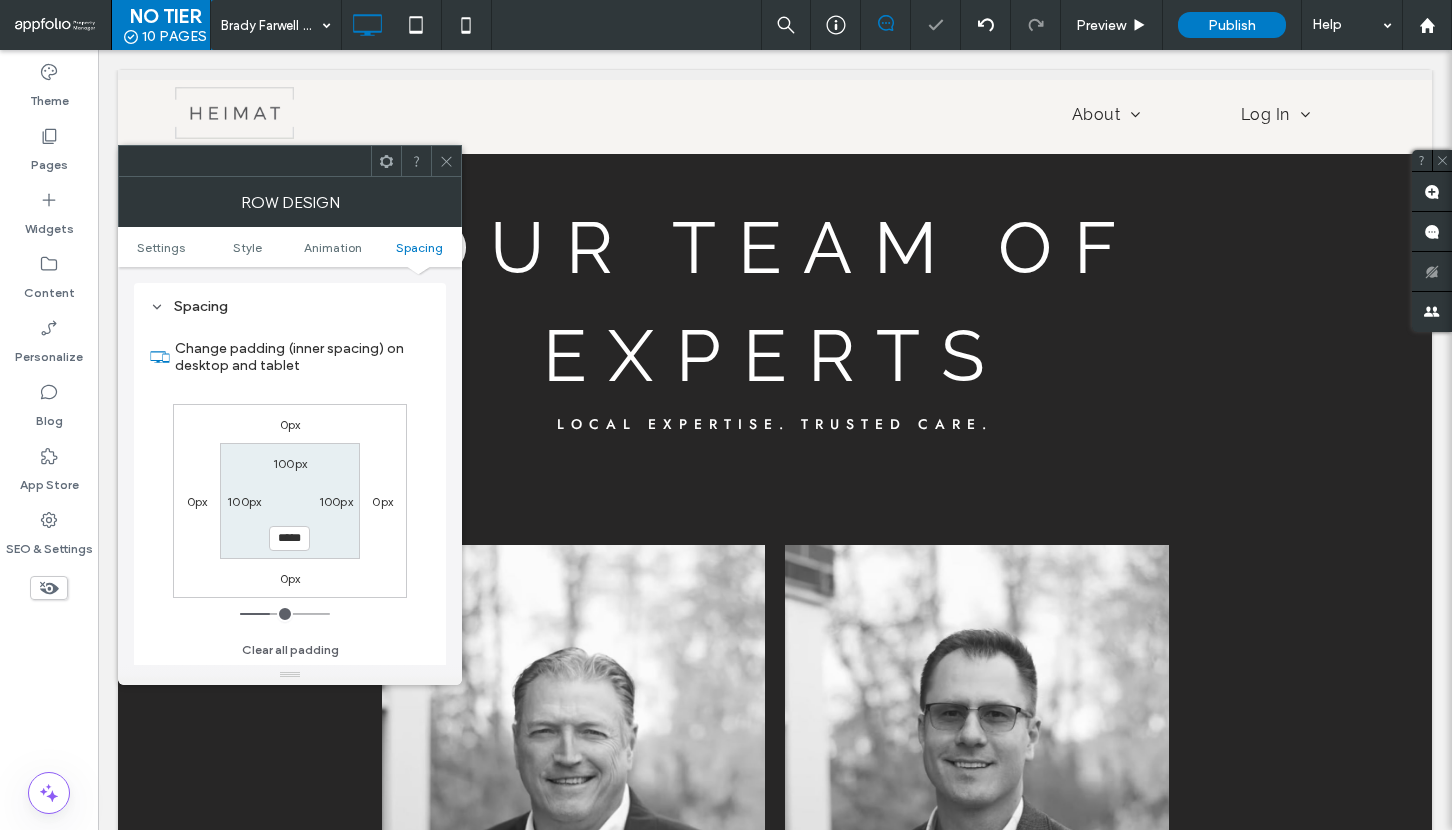 click on "100px" at bounding box center (290, 463) 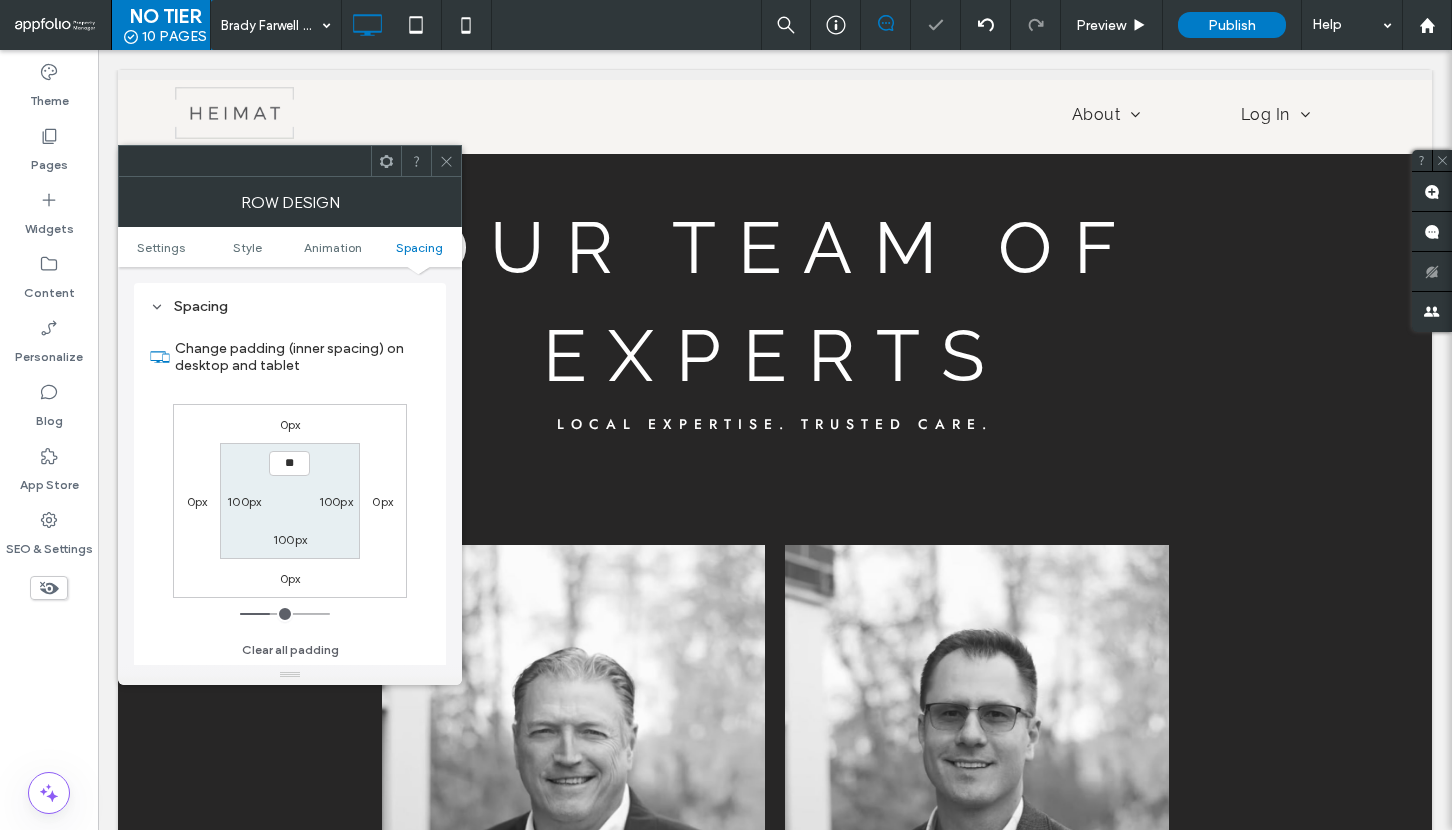type on "***" 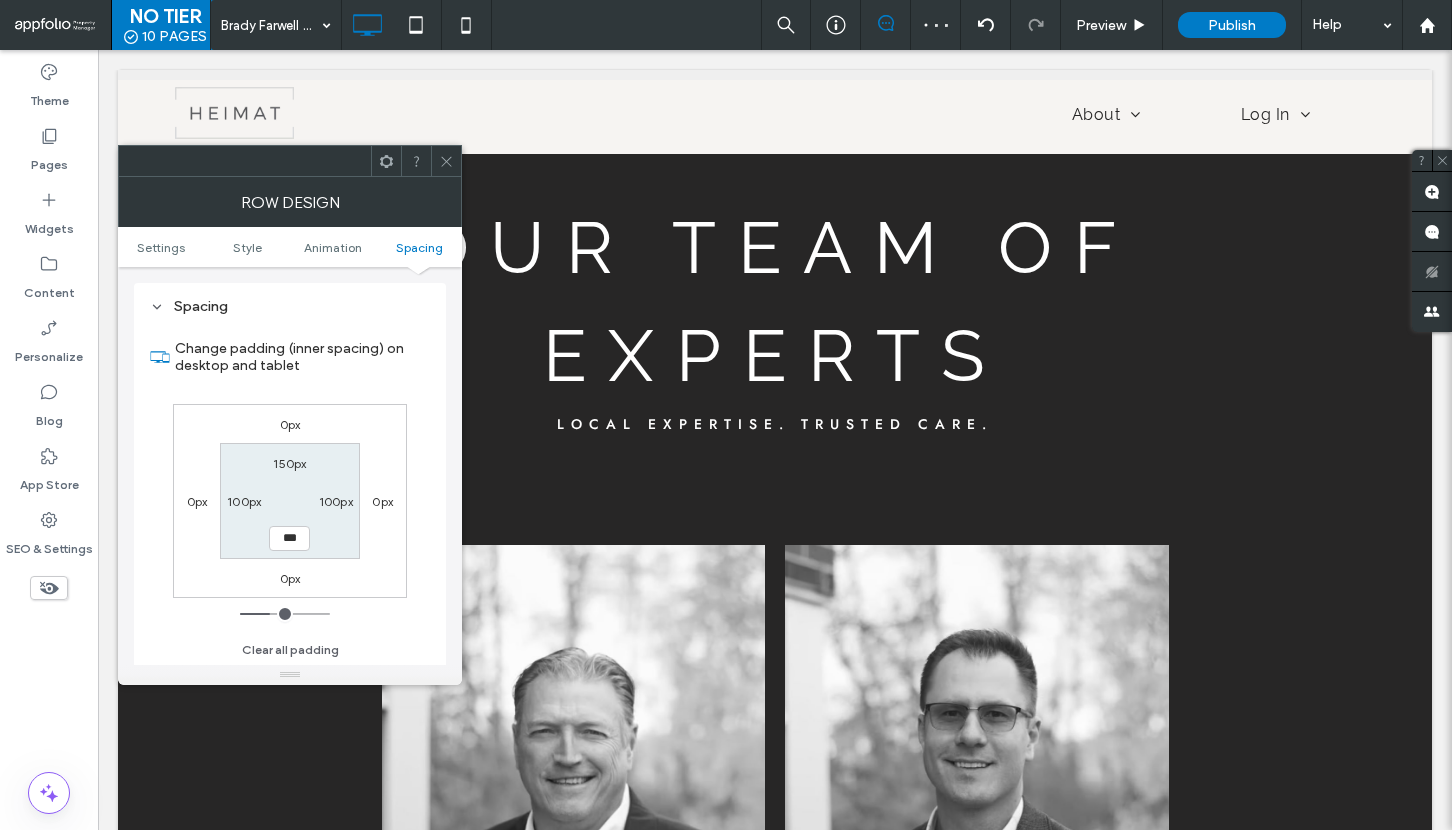 type on "***" 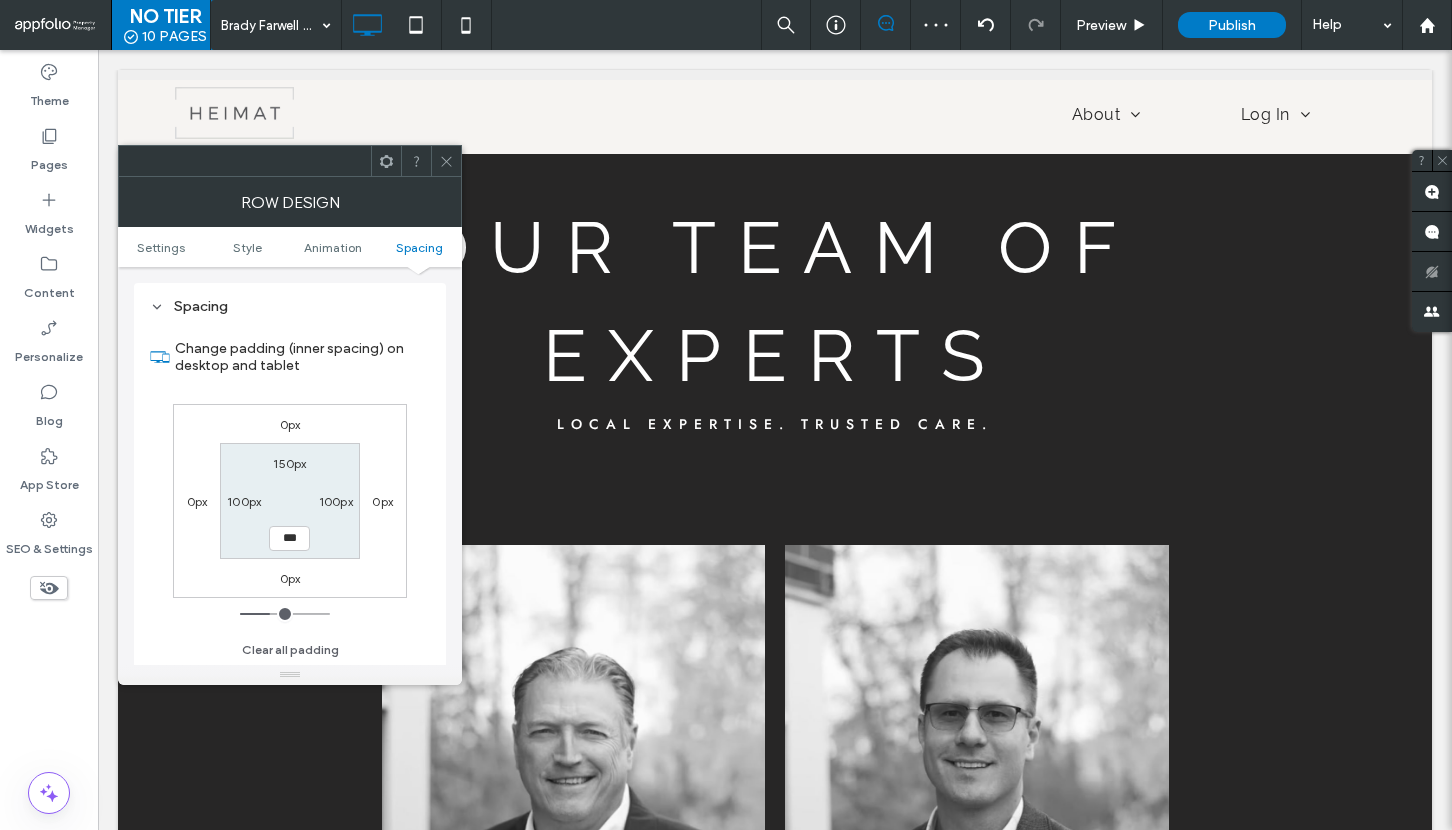 type on "***" 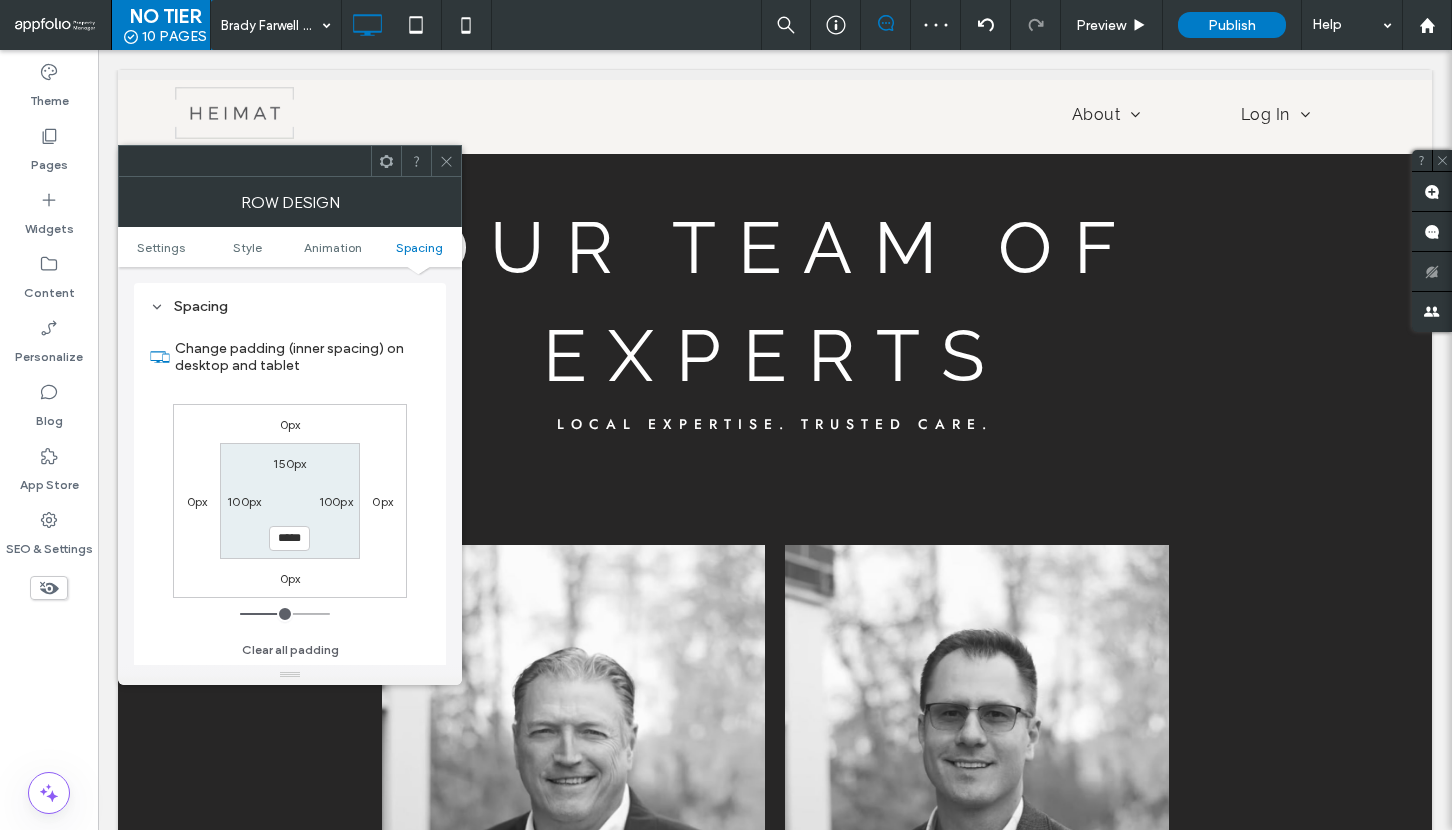 click 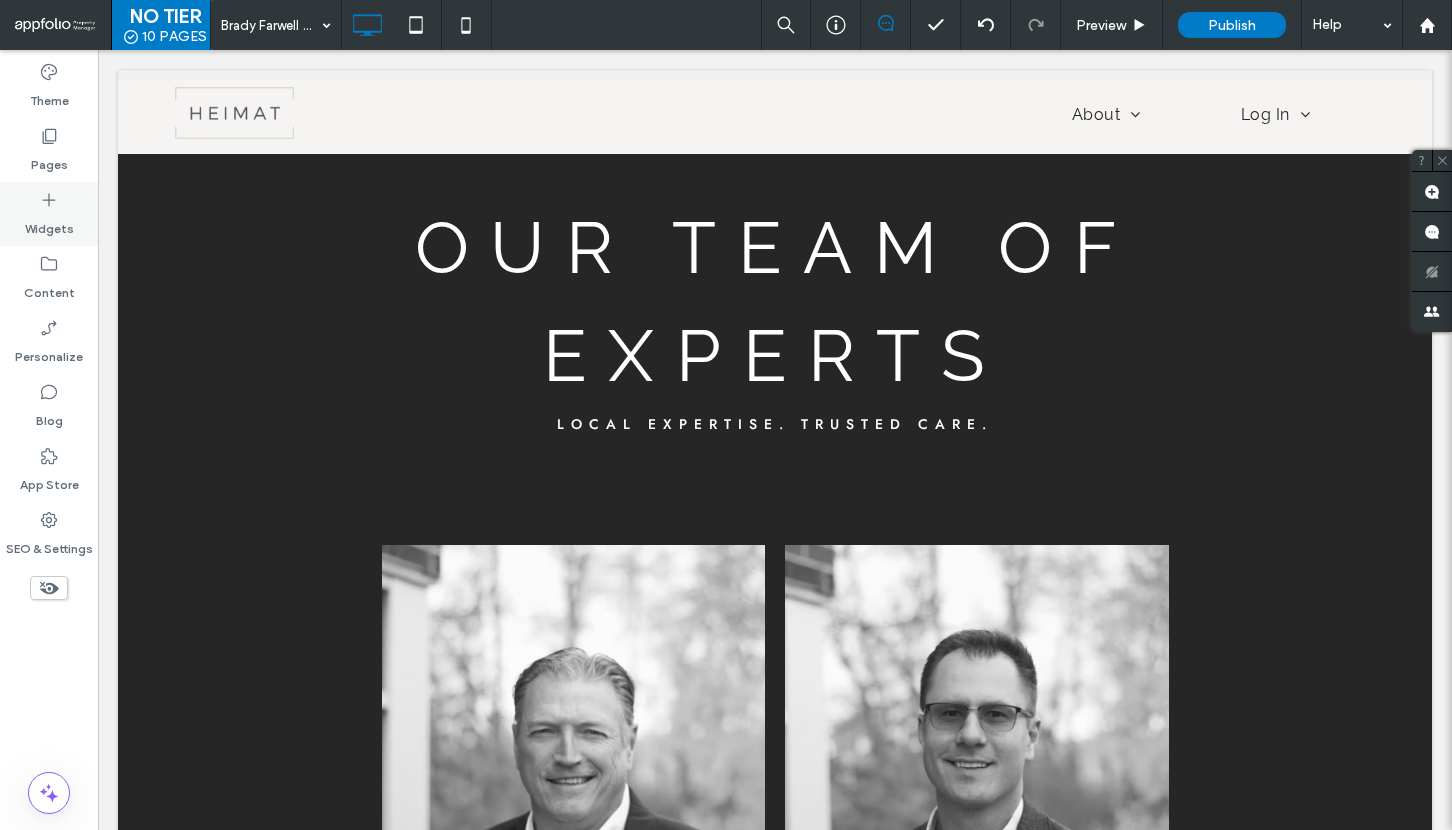 click on "Widgets" at bounding box center (49, 224) 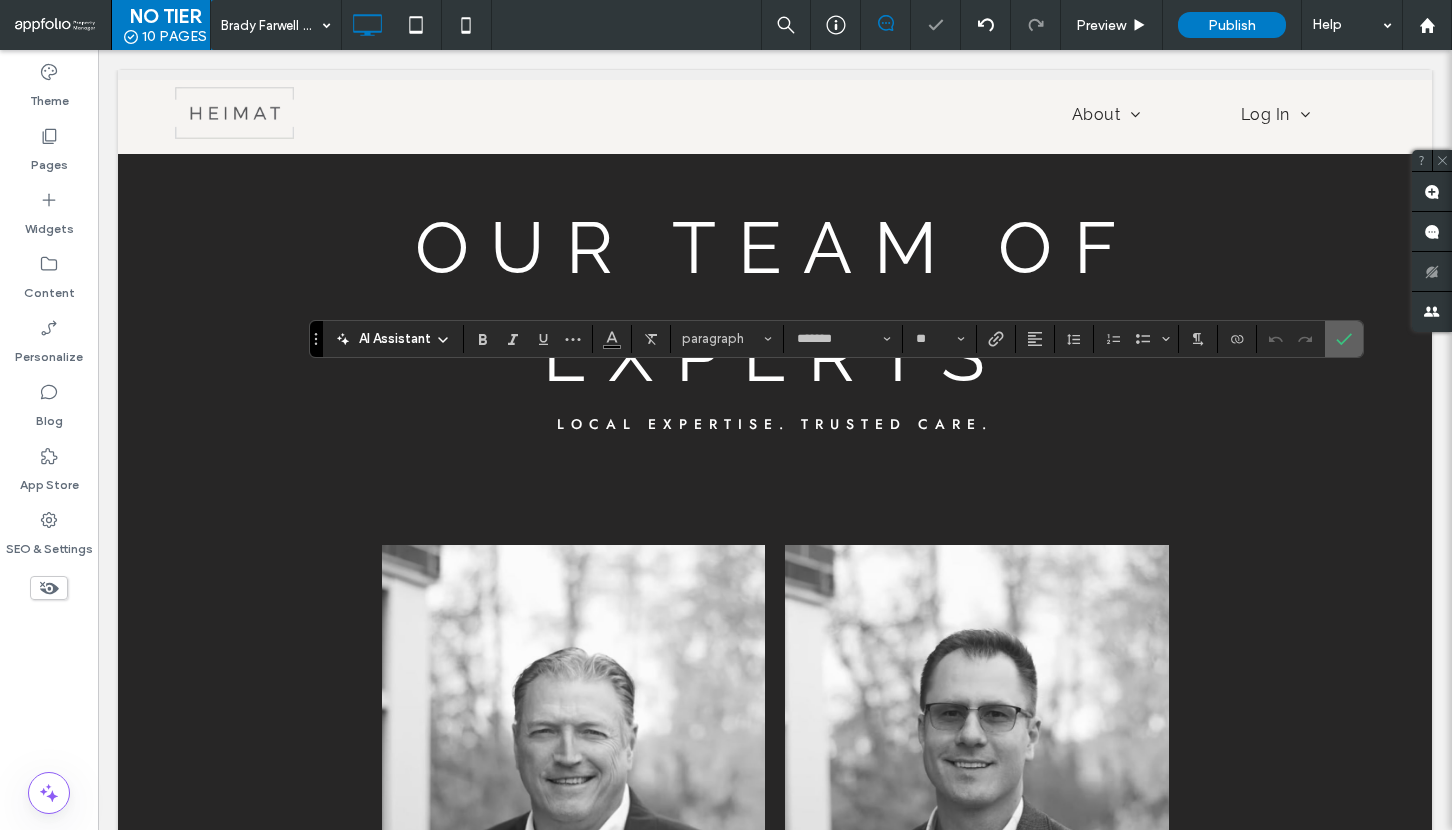 click at bounding box center (1344, 339) 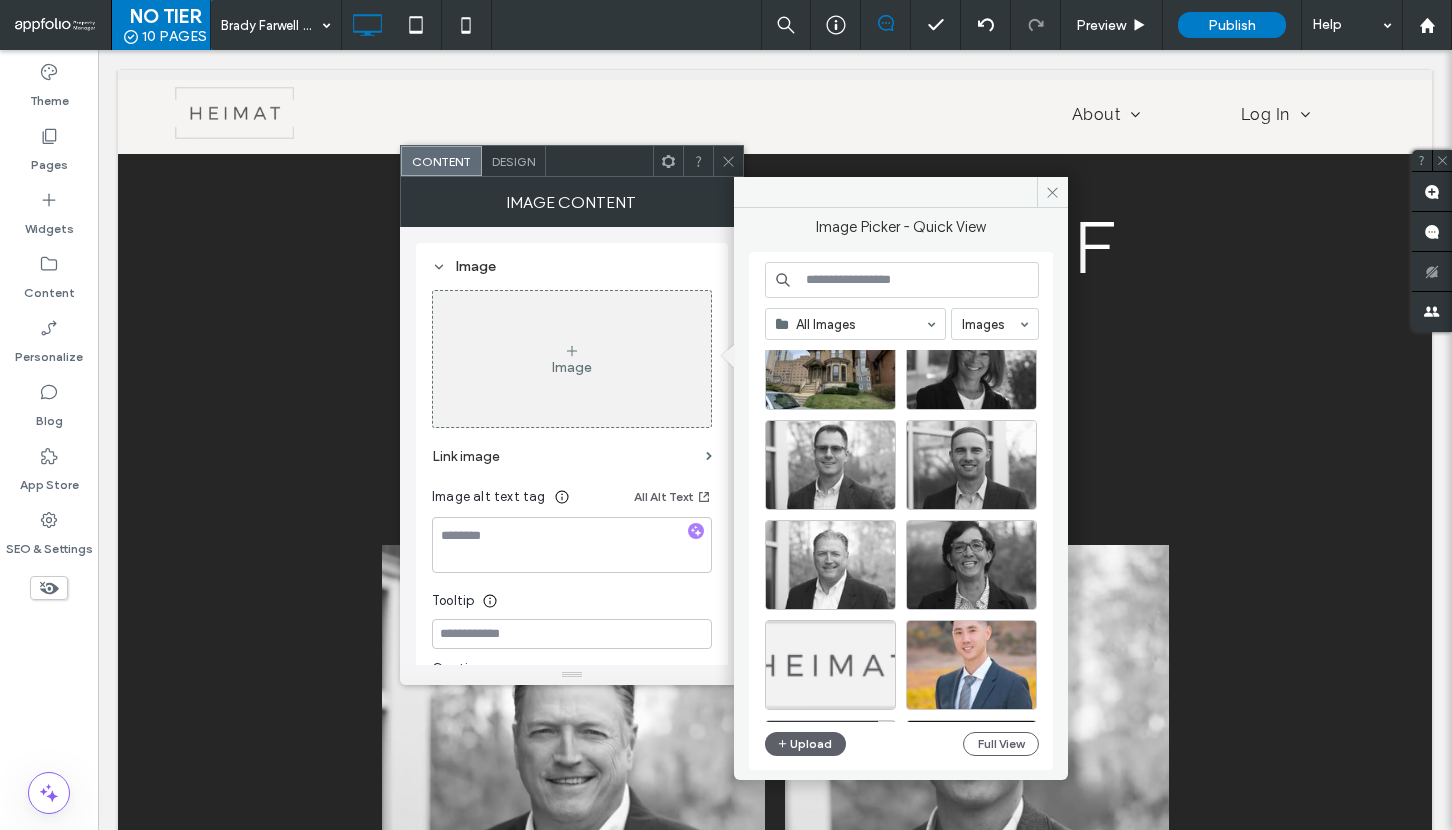 scroll, scrollTop: 0, scrollLeft: 0, axis: both 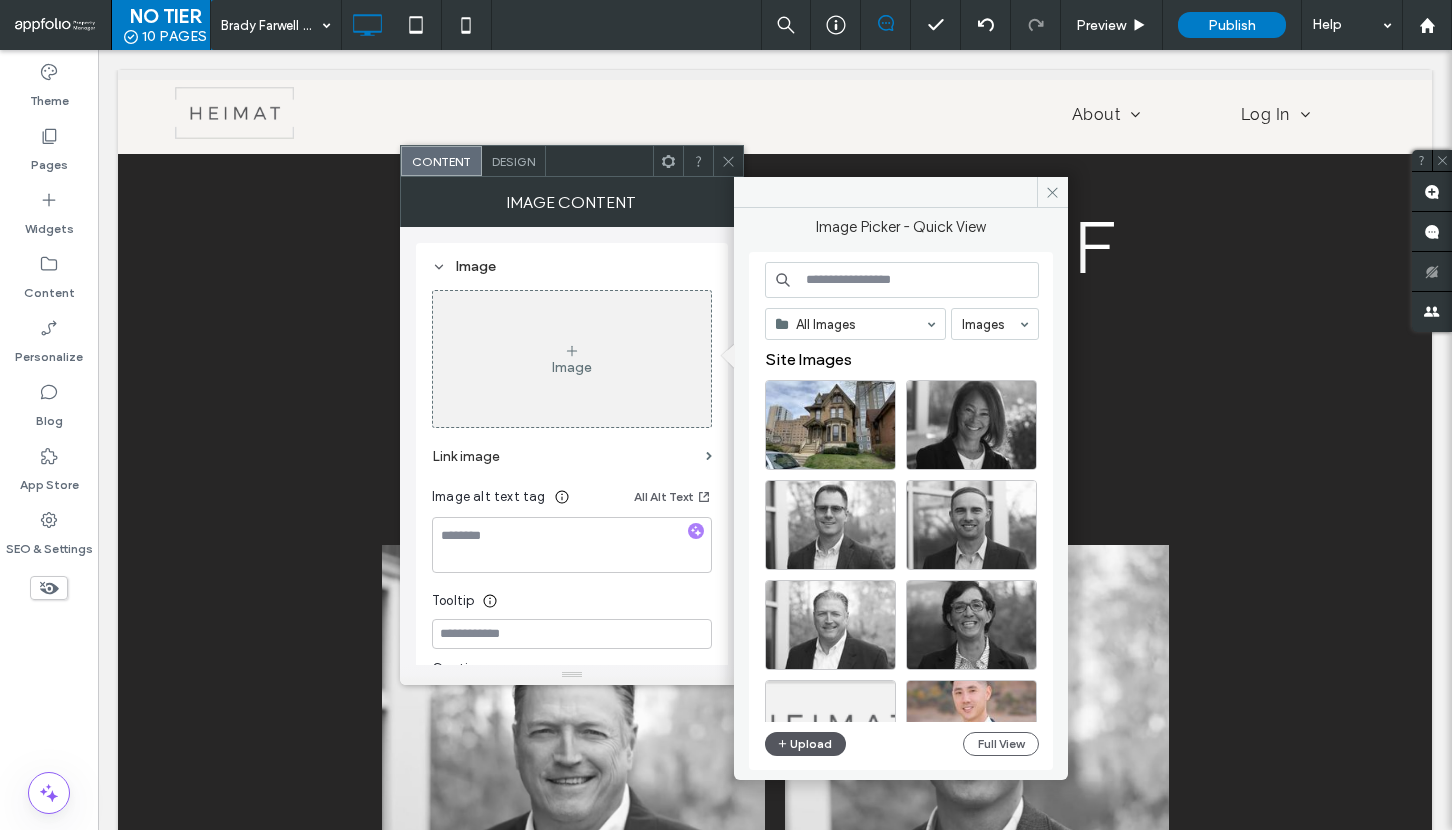 click on "Upload" at bounding box center (806, 744) 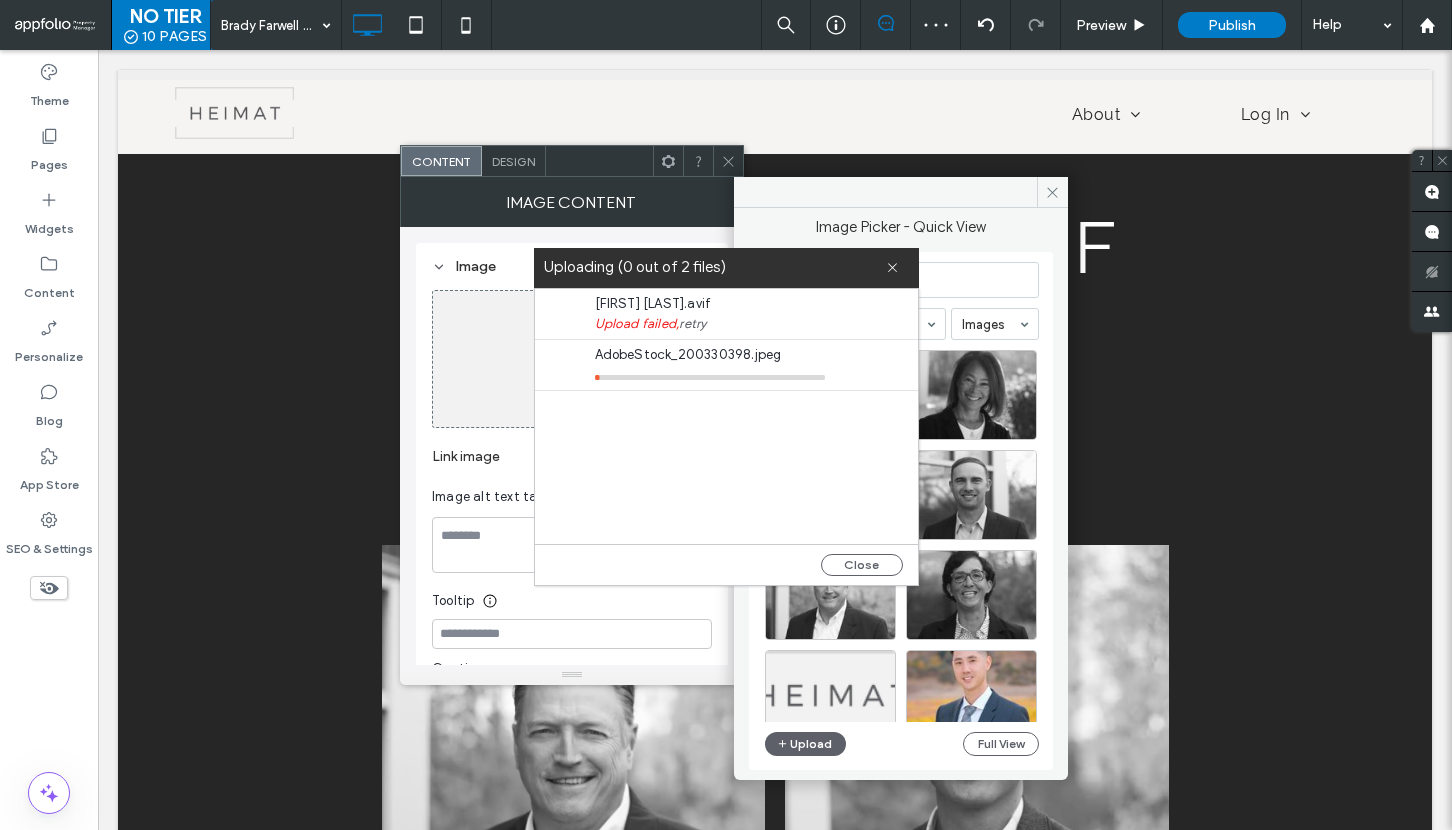 click 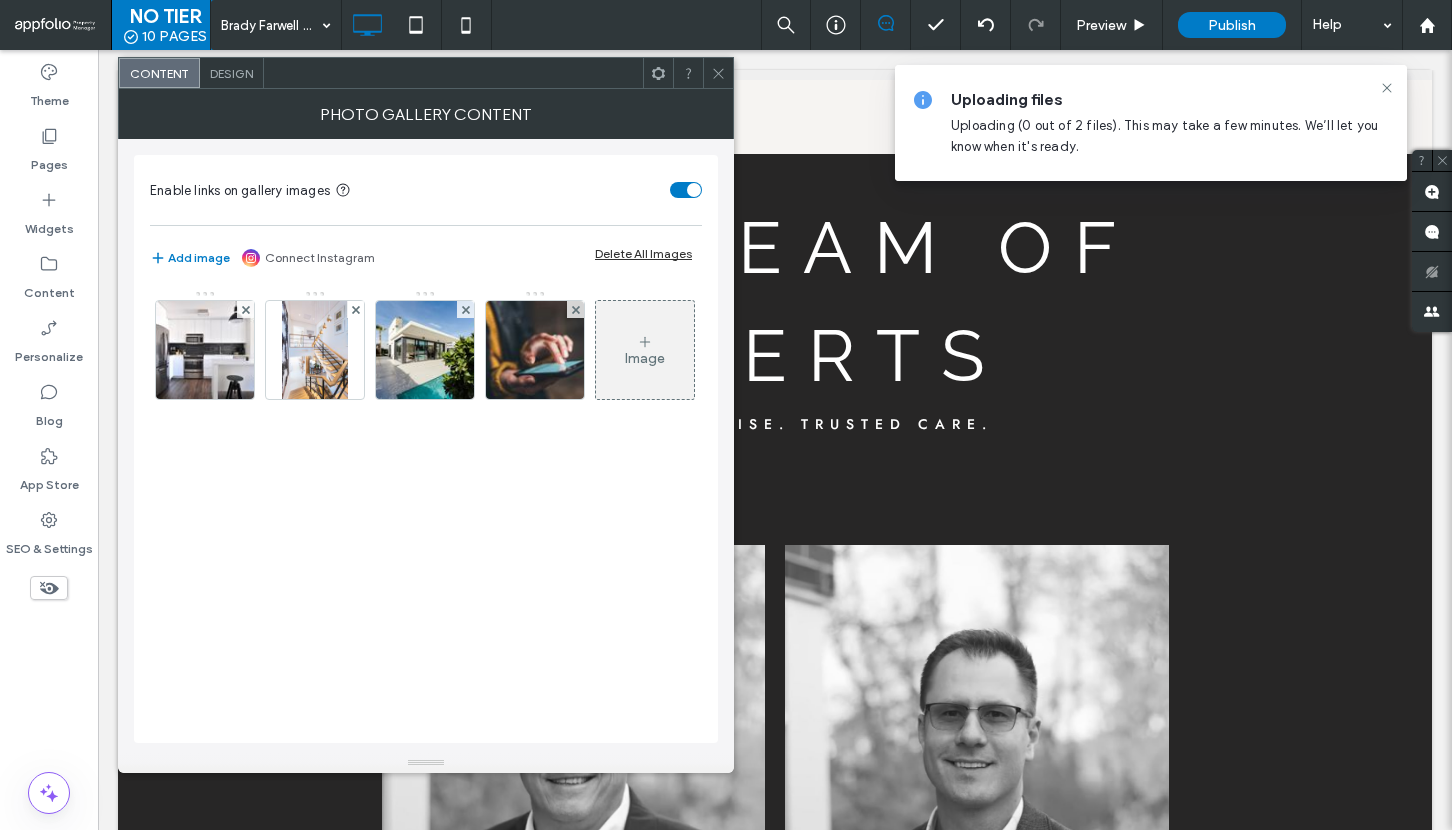 click on "Add image Connect Instagram Delete All Images" at bounding box center (426, 258) 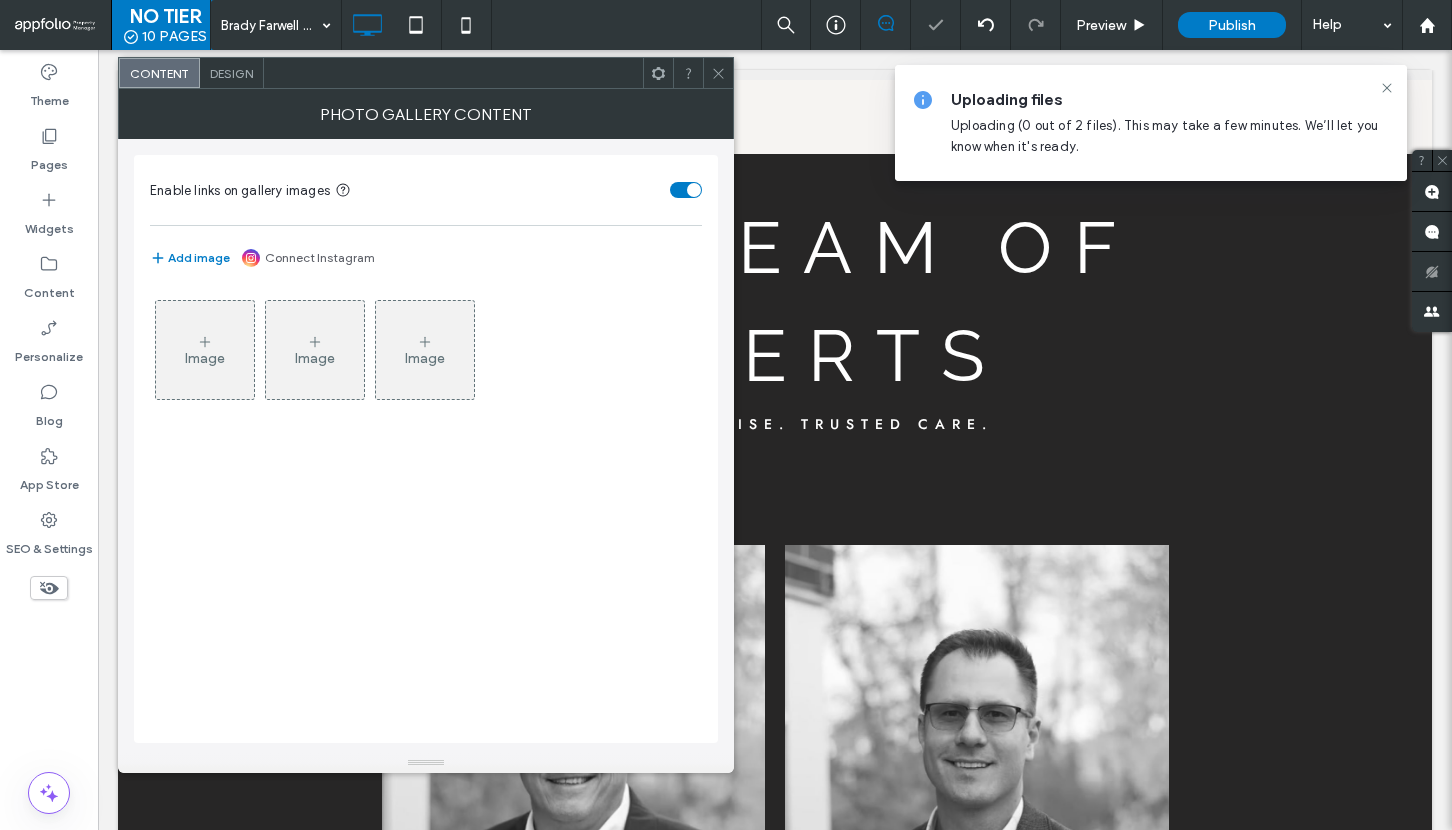 click at bounding box center (718, 73) 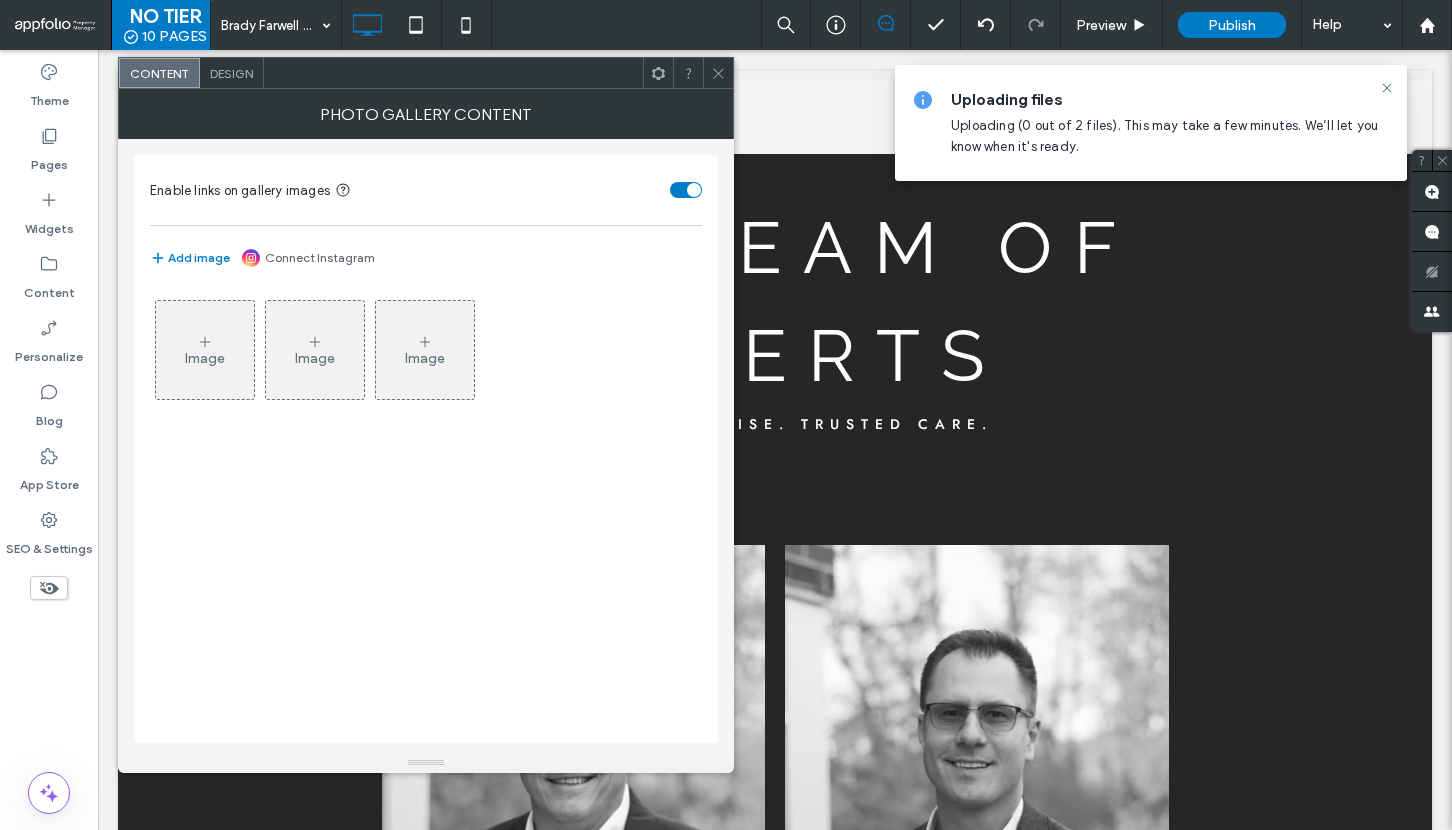 click on "Image" at bounding box center (205, 350) 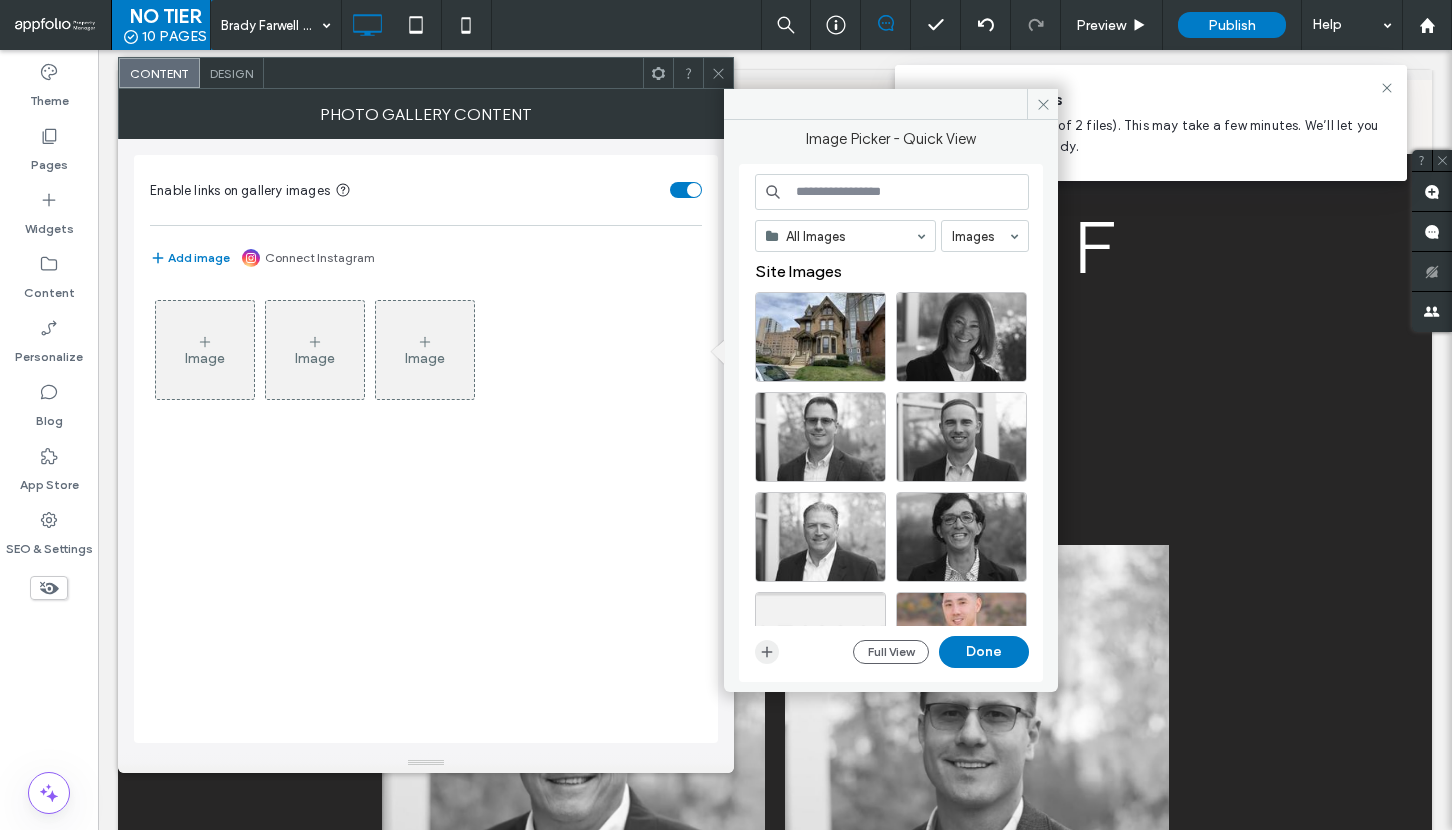 click at bounding box center [767, 652] 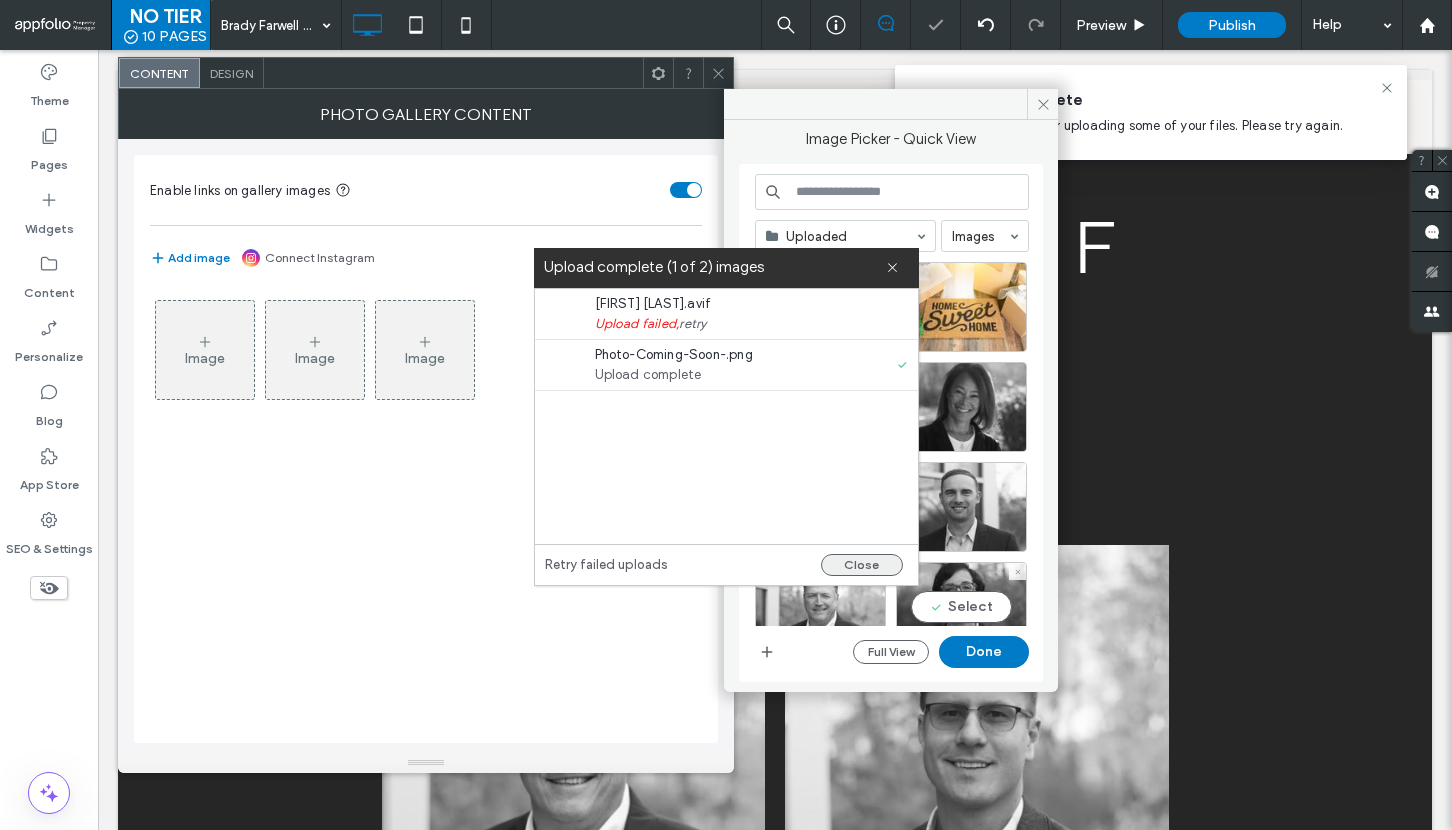 click on "Close" at bounding box center [862, 565] 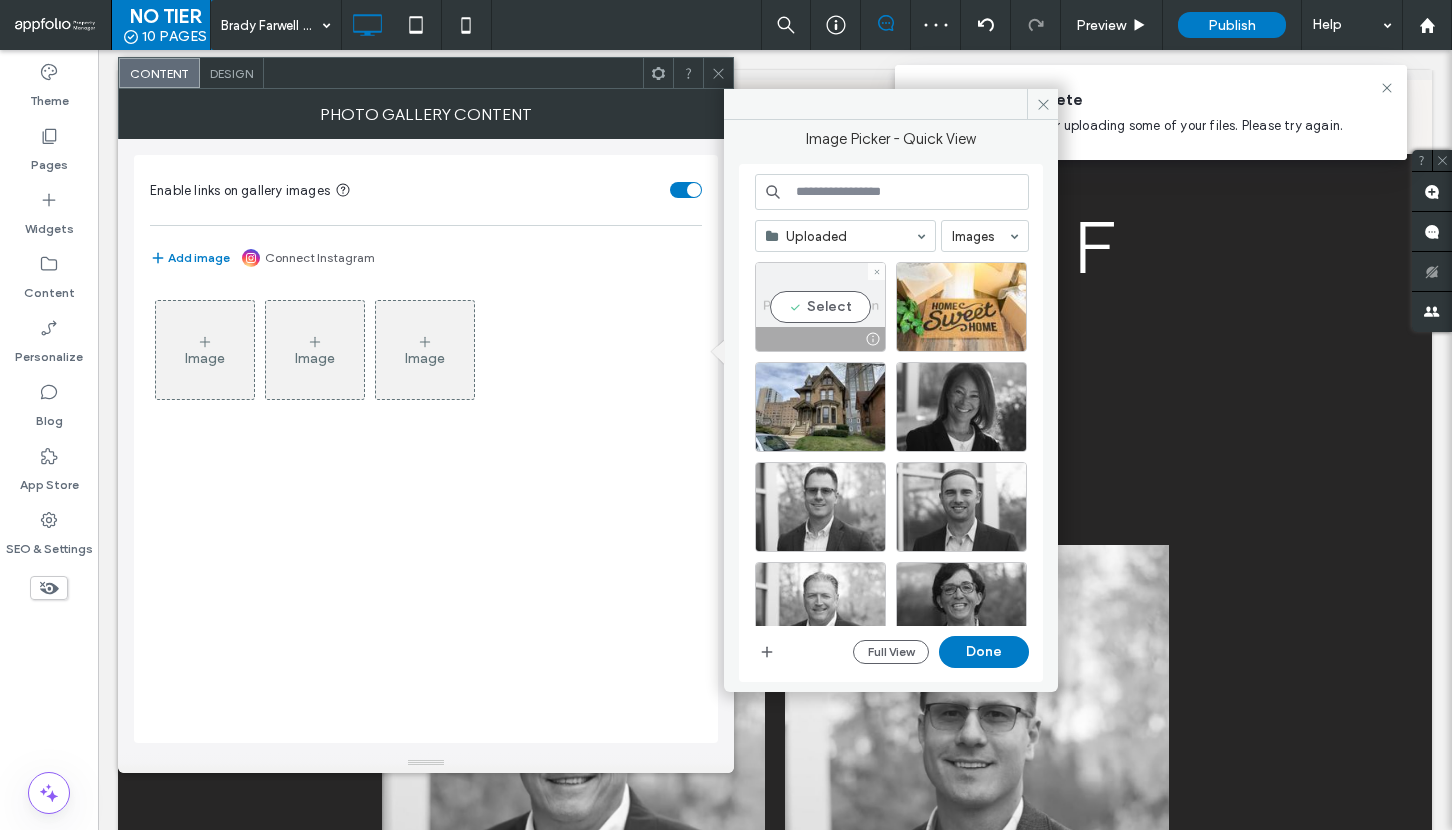 click on "Select" at bounding box center [820, 307] 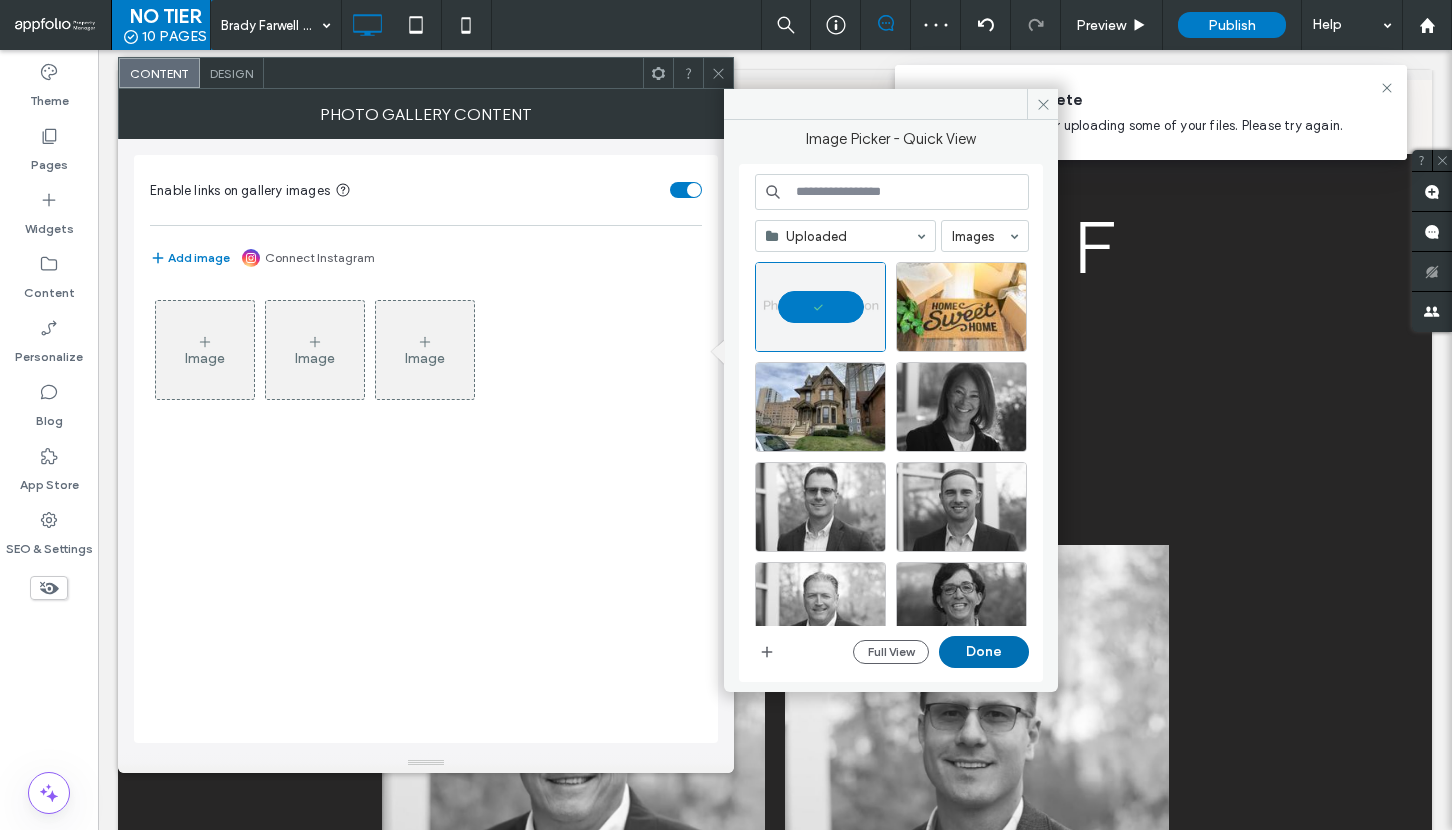 click on "Done" at bounding box center (984, 652) 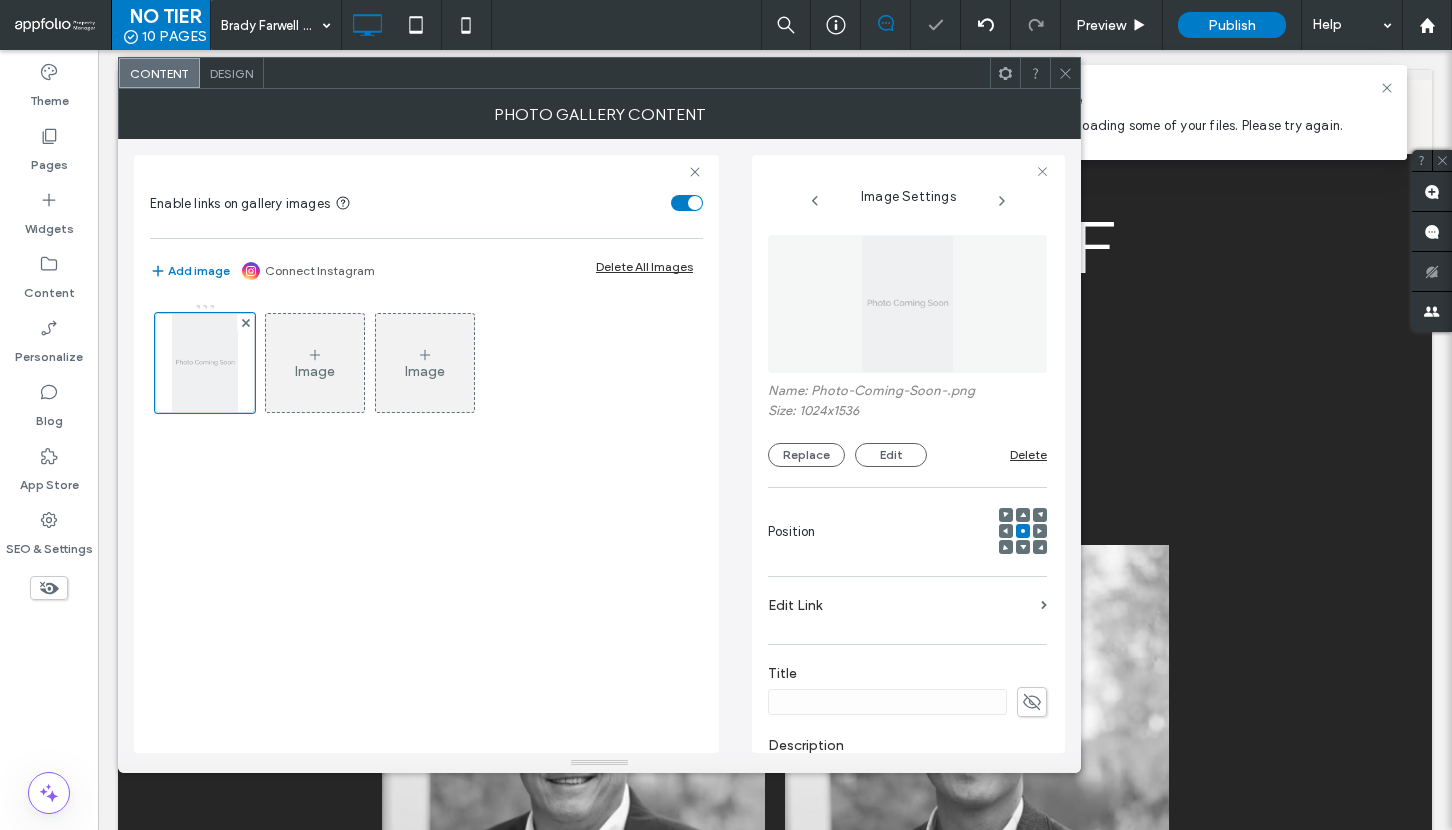 click 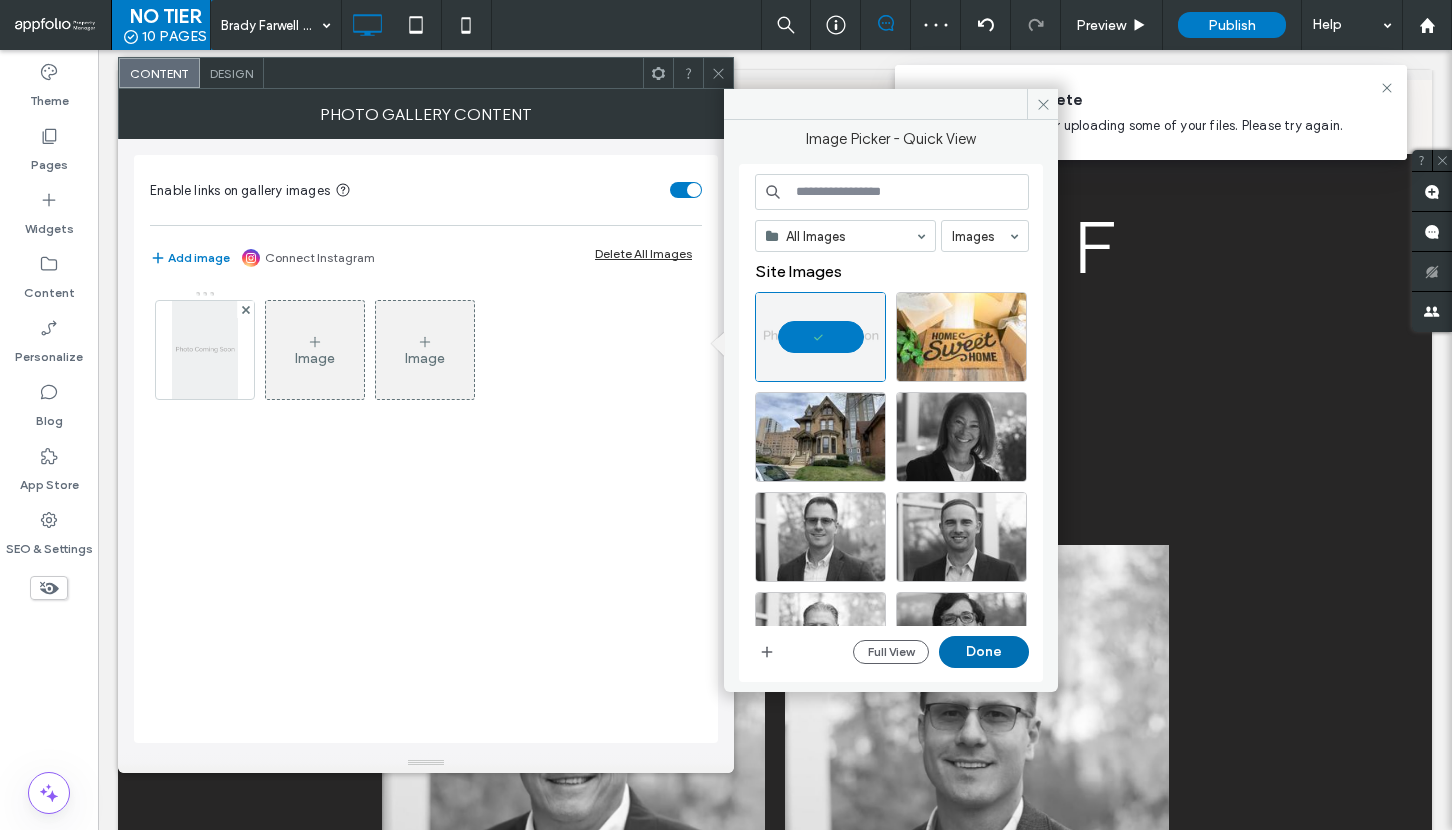 click on "Done" at bounding box center (984, 652) 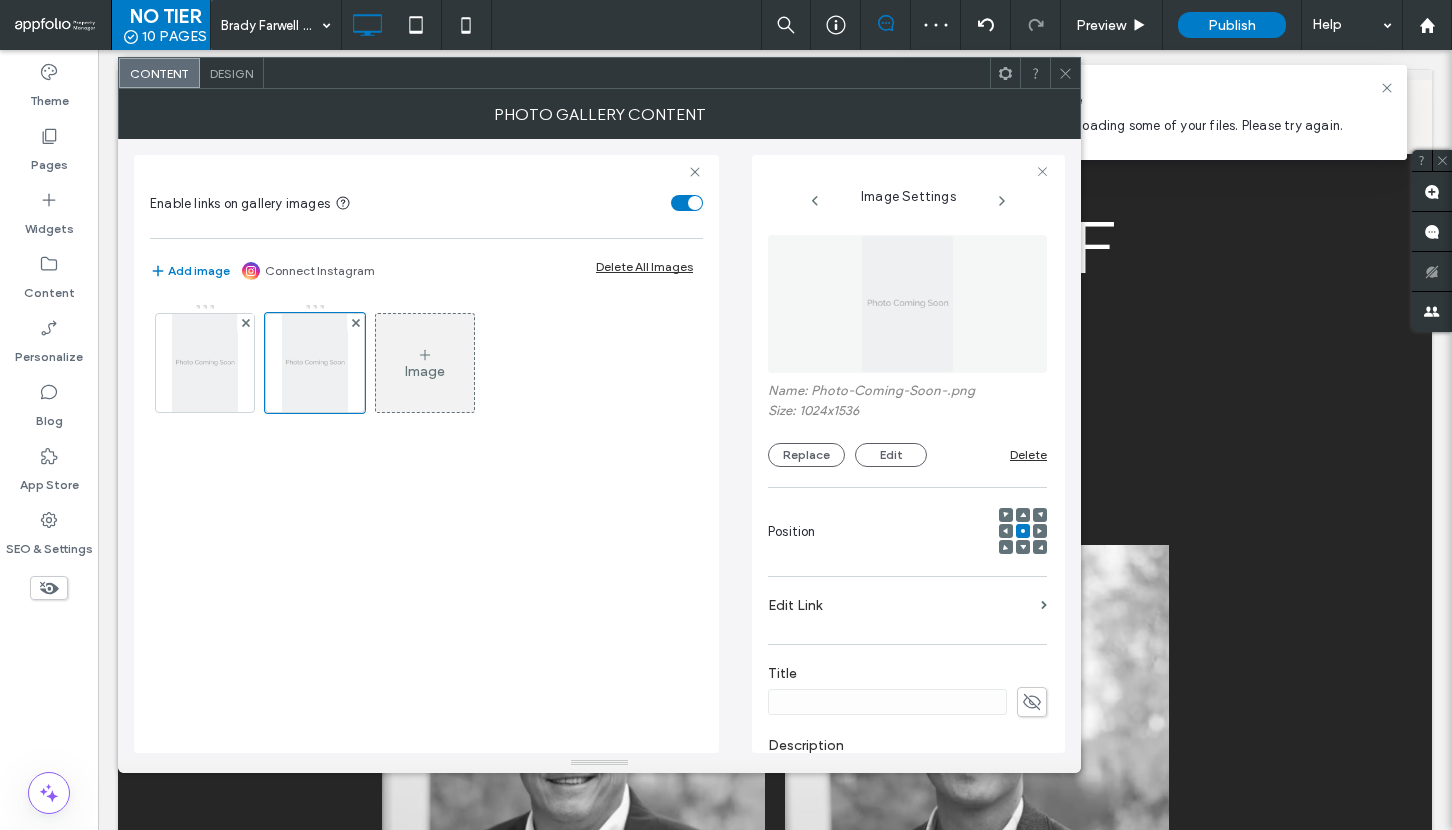 click on "Image" at bounding box center (425, 371) 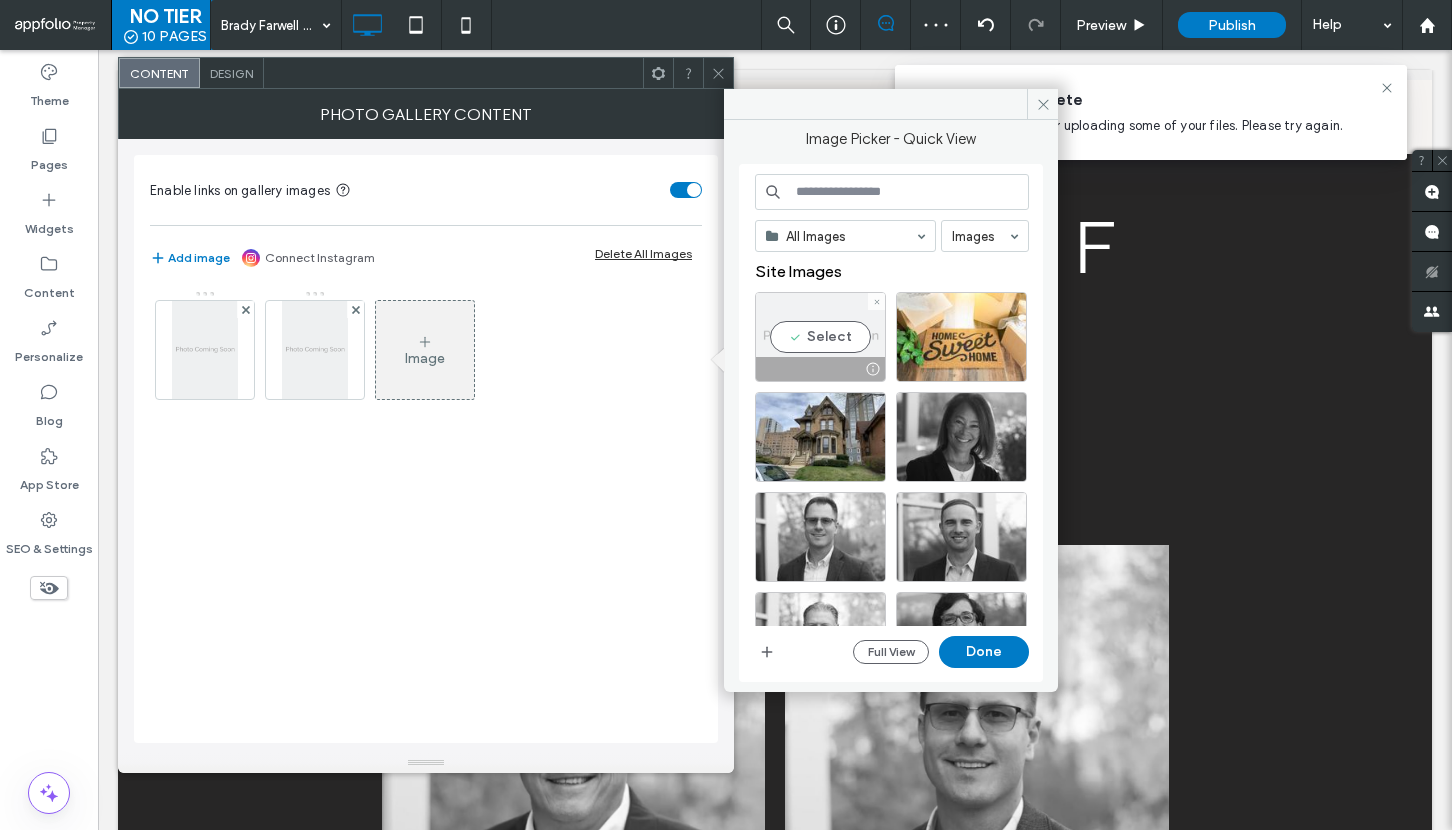 click on "Select" at bounding box center (820, 337) 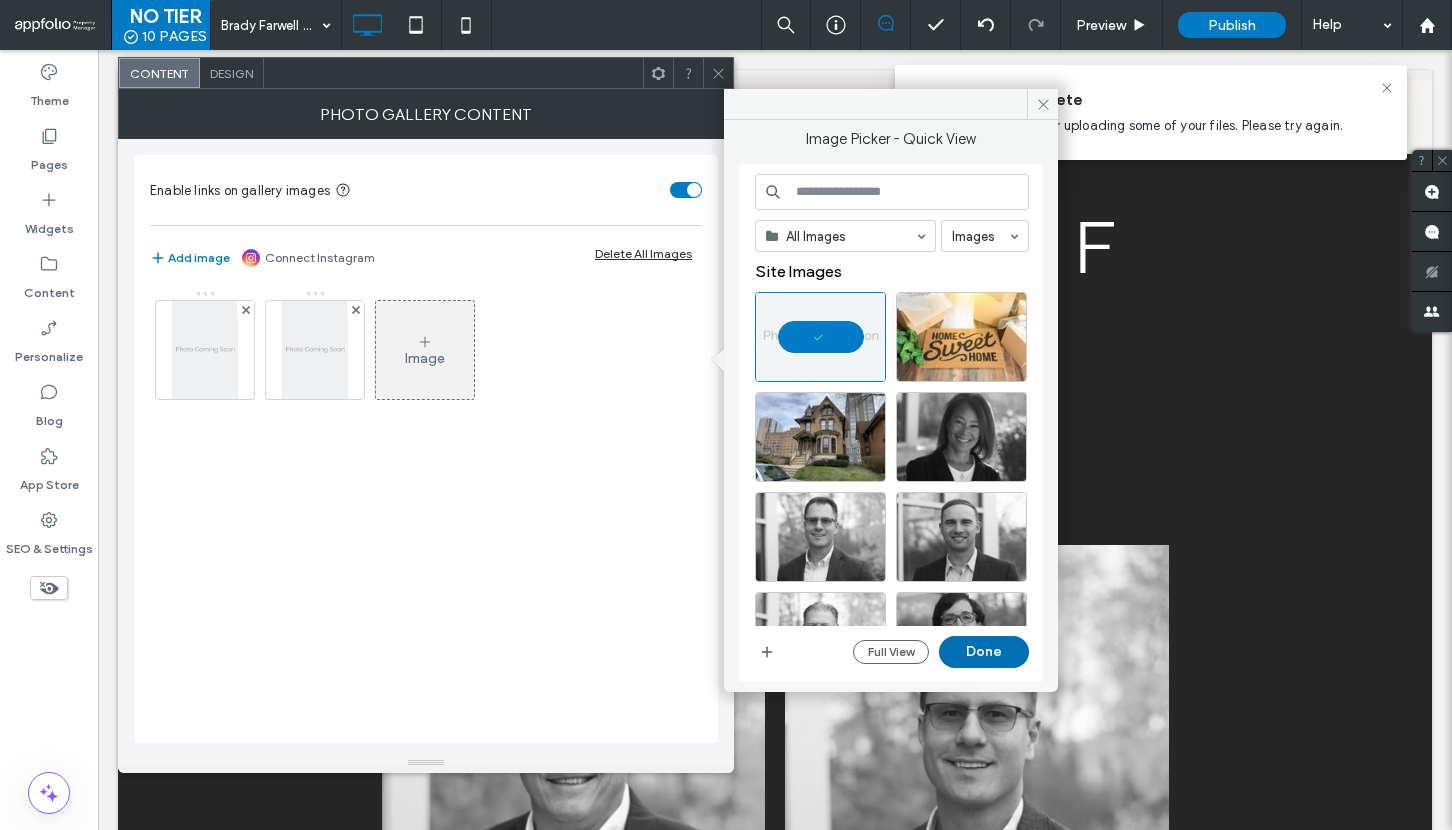 click on "Done" at bounding box center (984, 652) 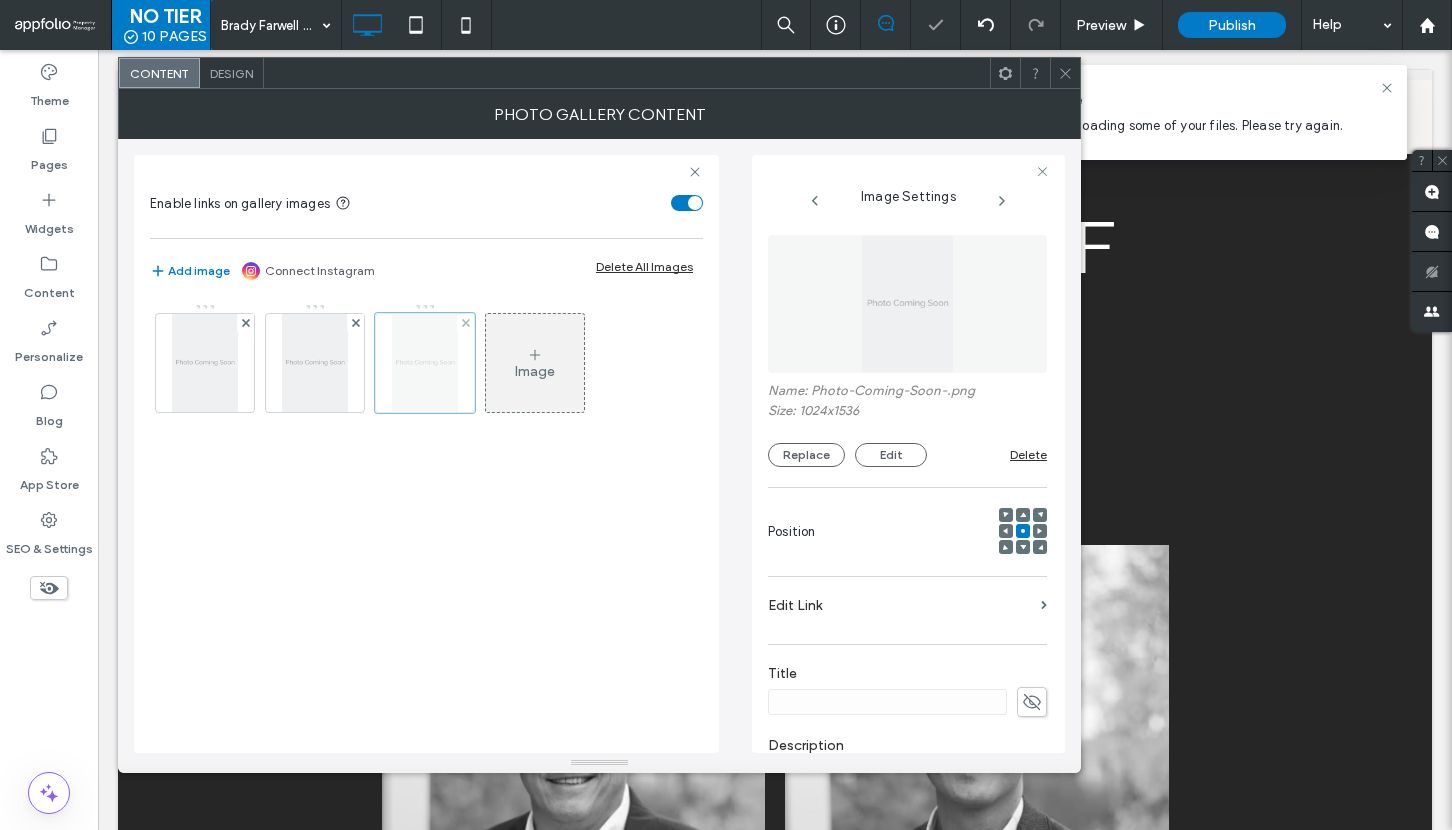 click at bounding box center [425, 363] 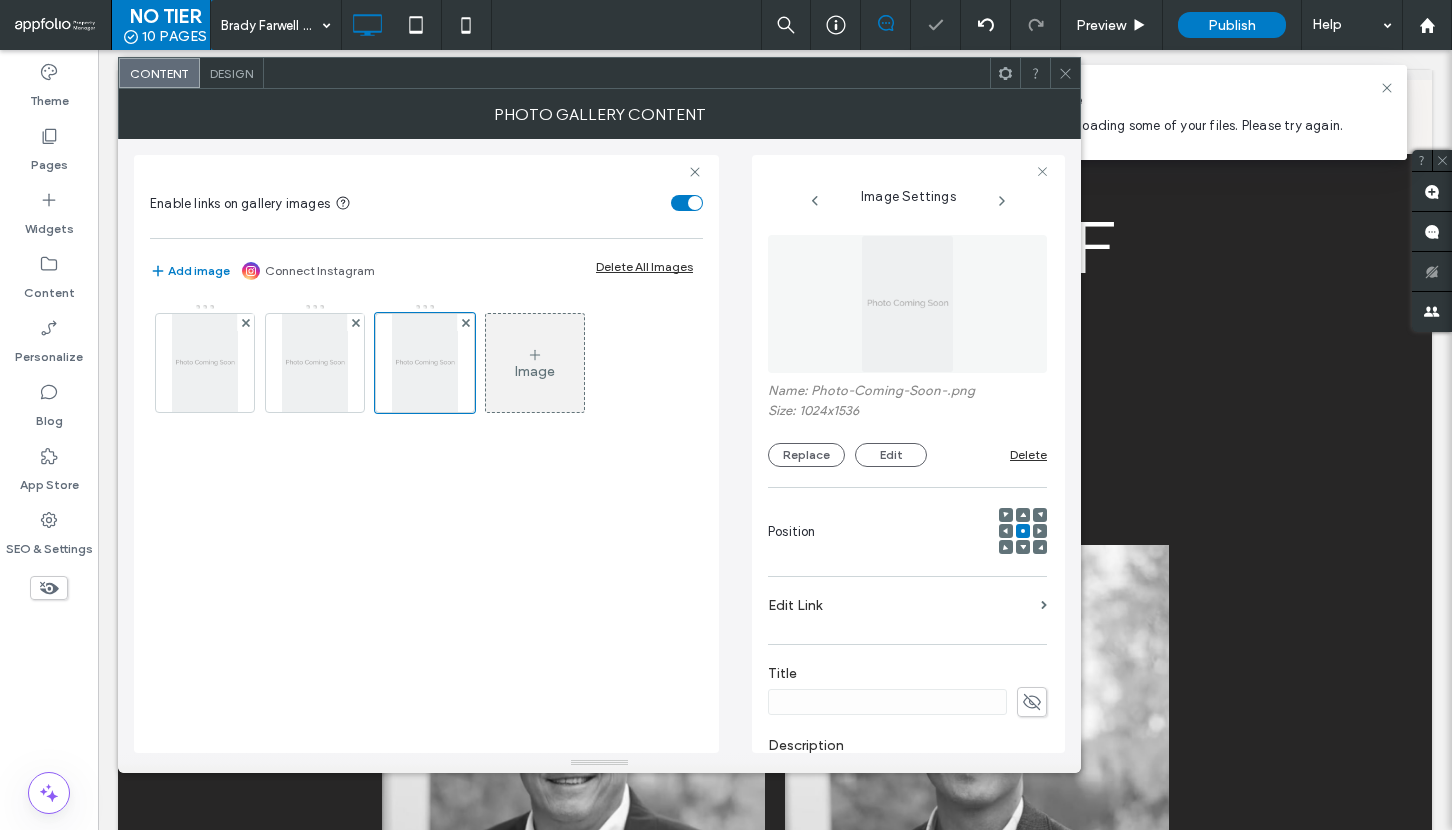 click on "Image" at bounding box center (535, 363) 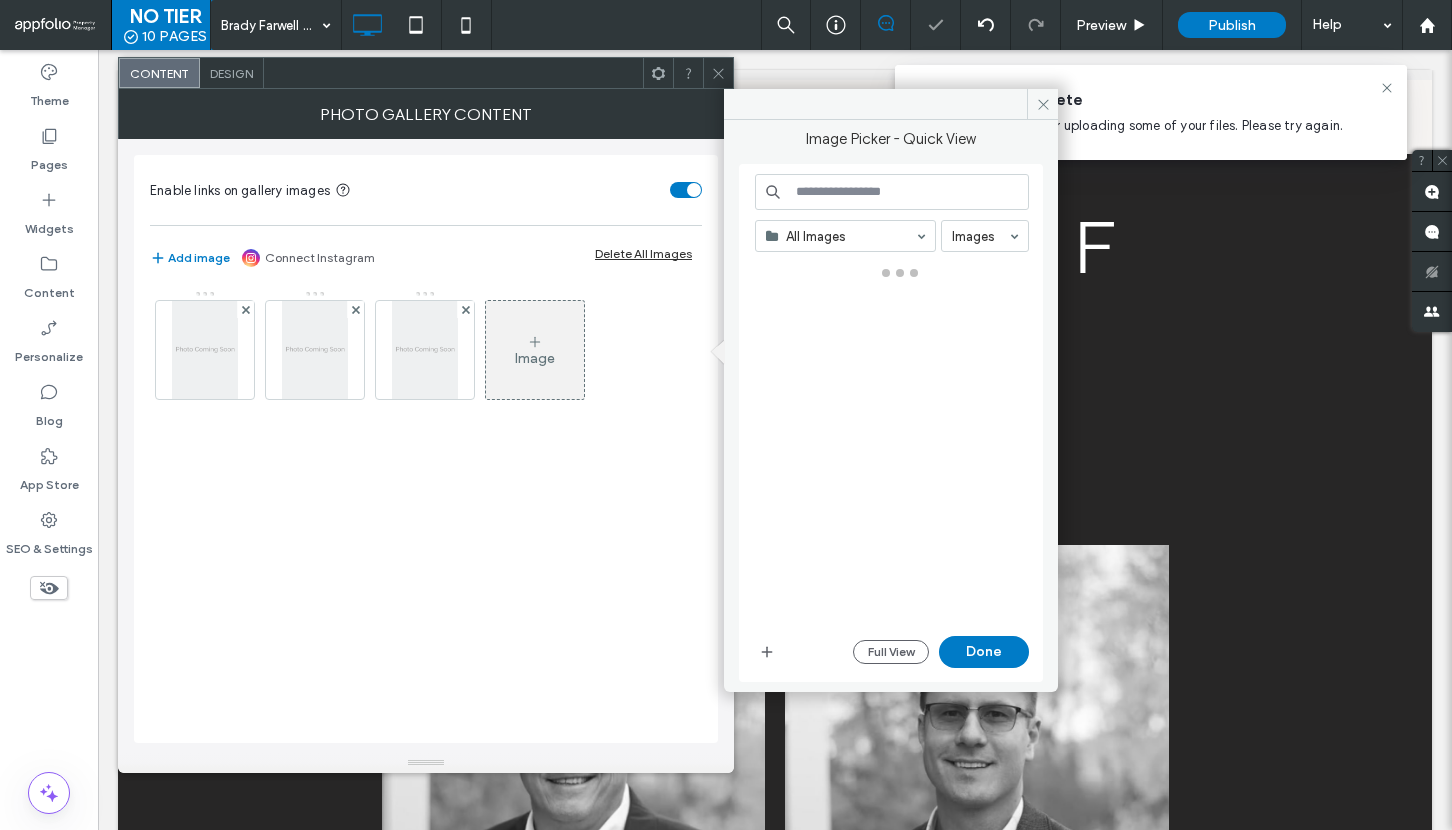 click on "Image" at bounding box center (535, 350) 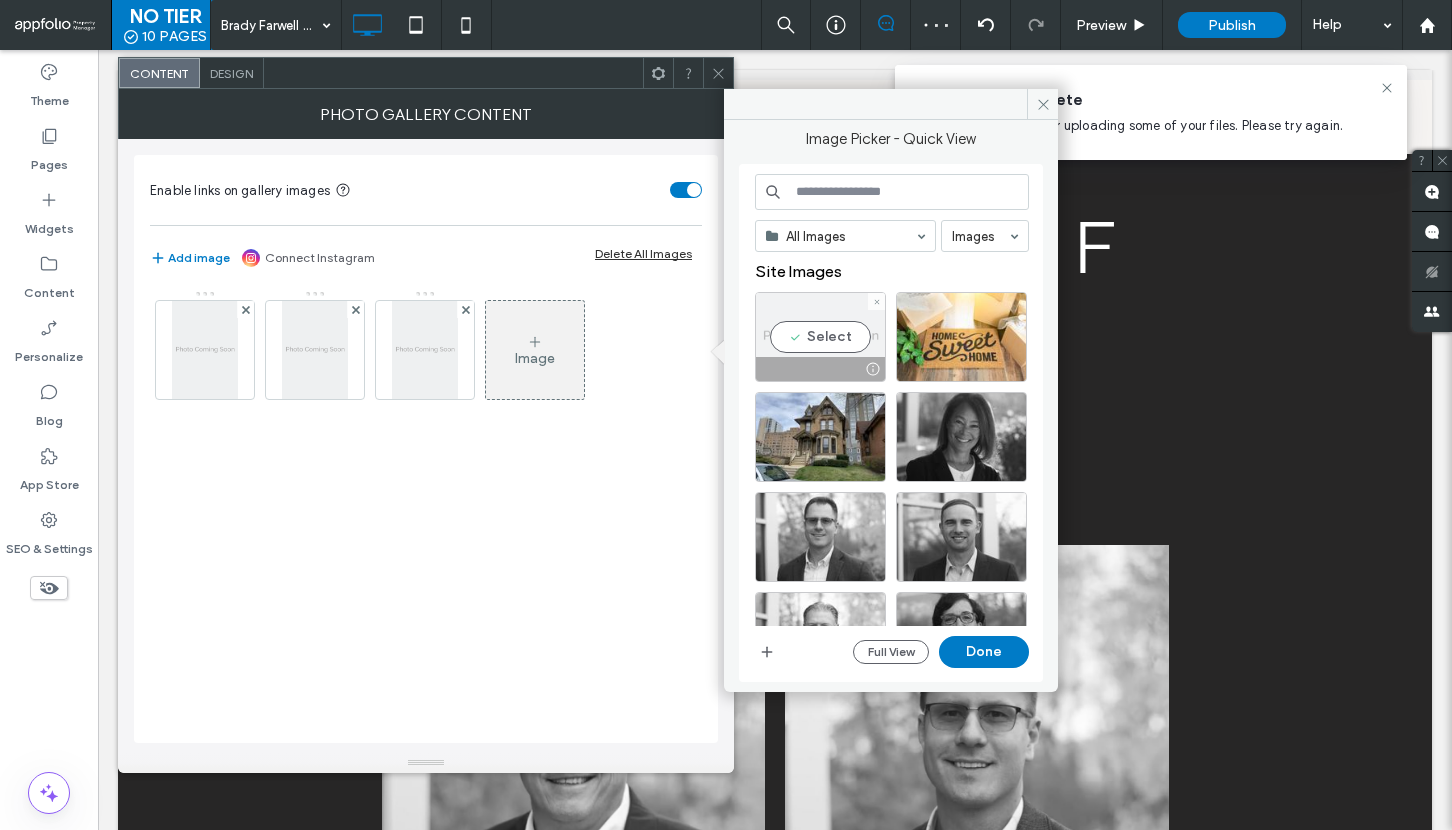 click on "Select" at bounding box center (820, 337) 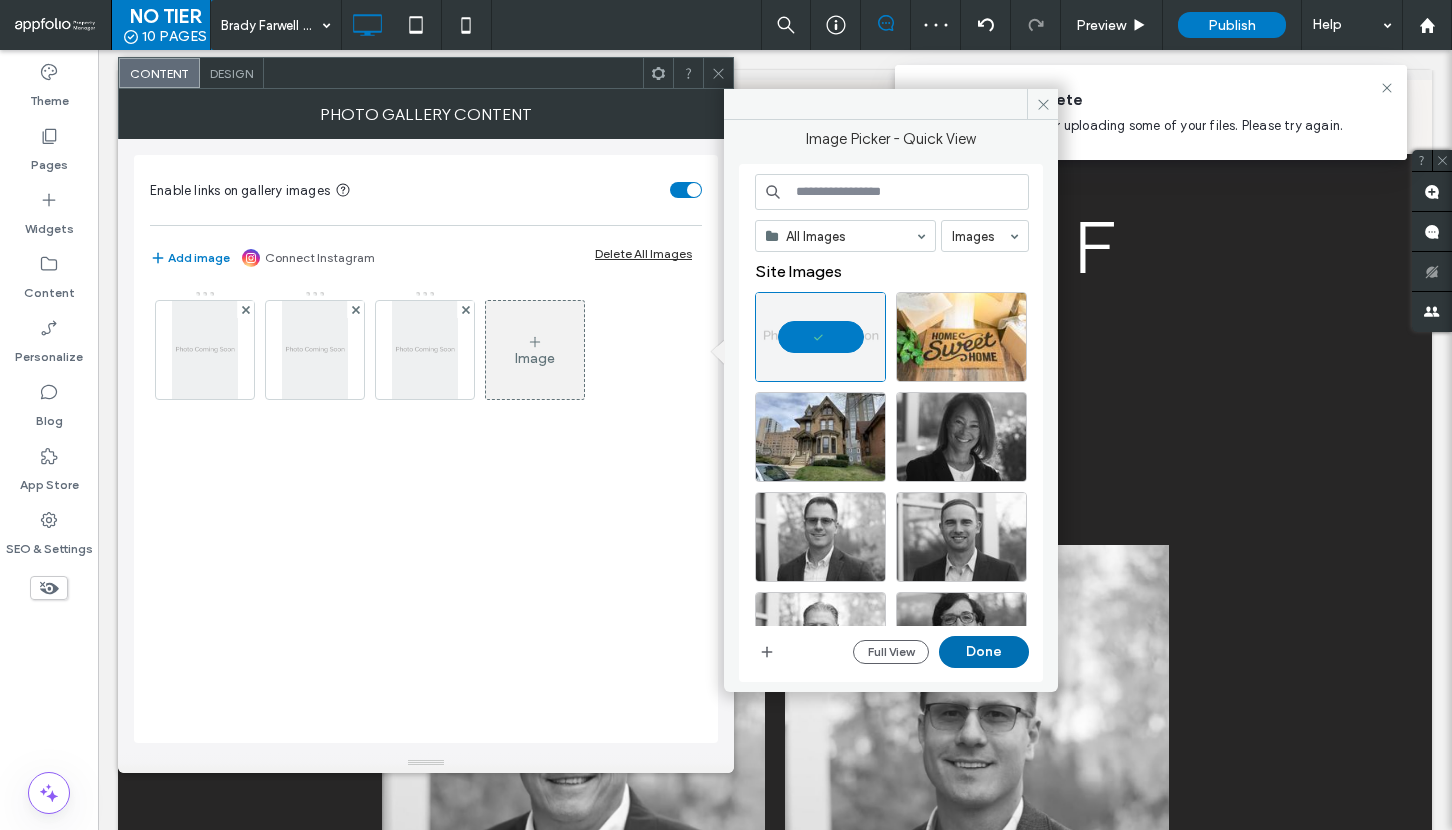 click on "Done" at bounding box center (984, 652) 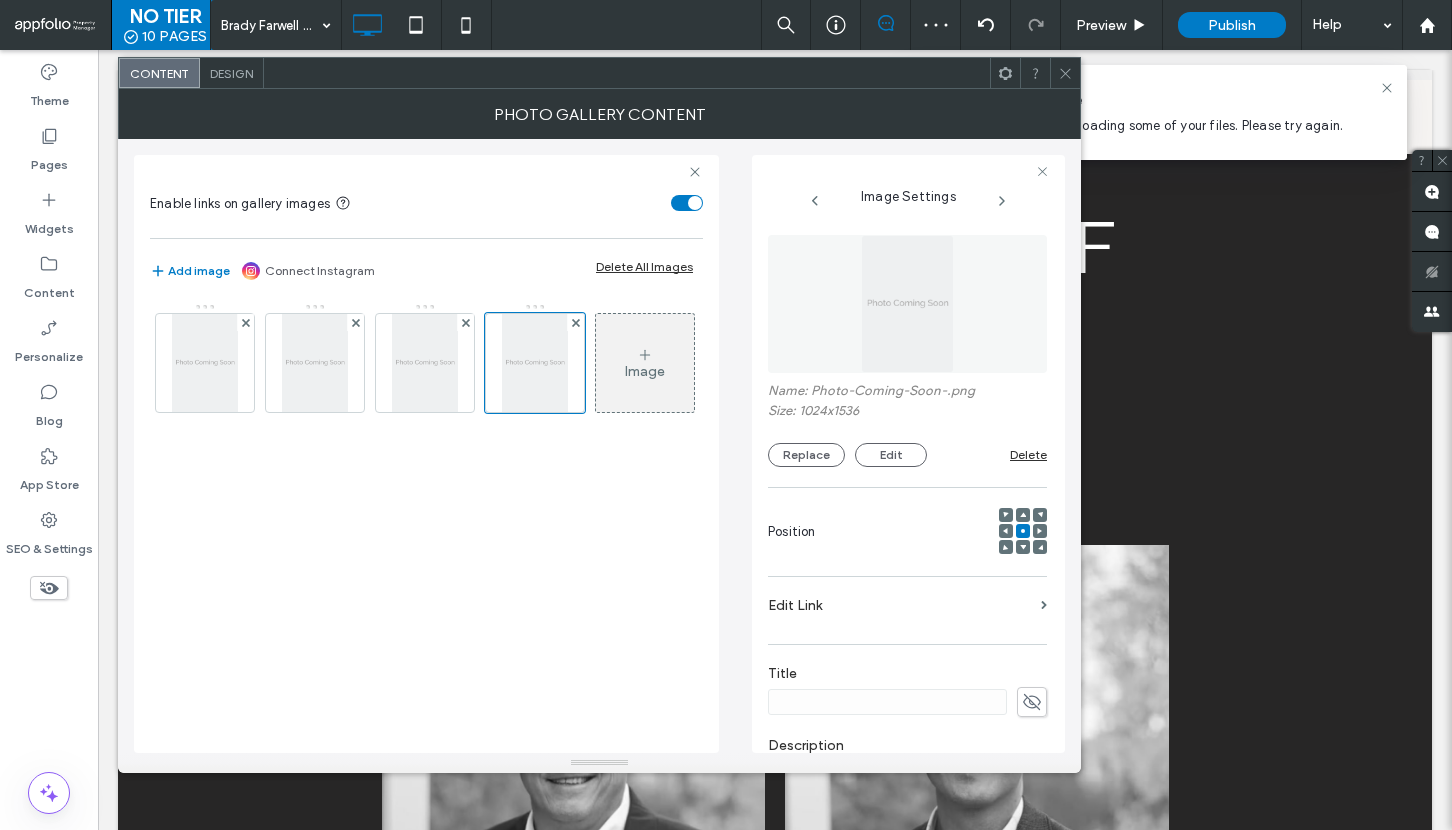 click 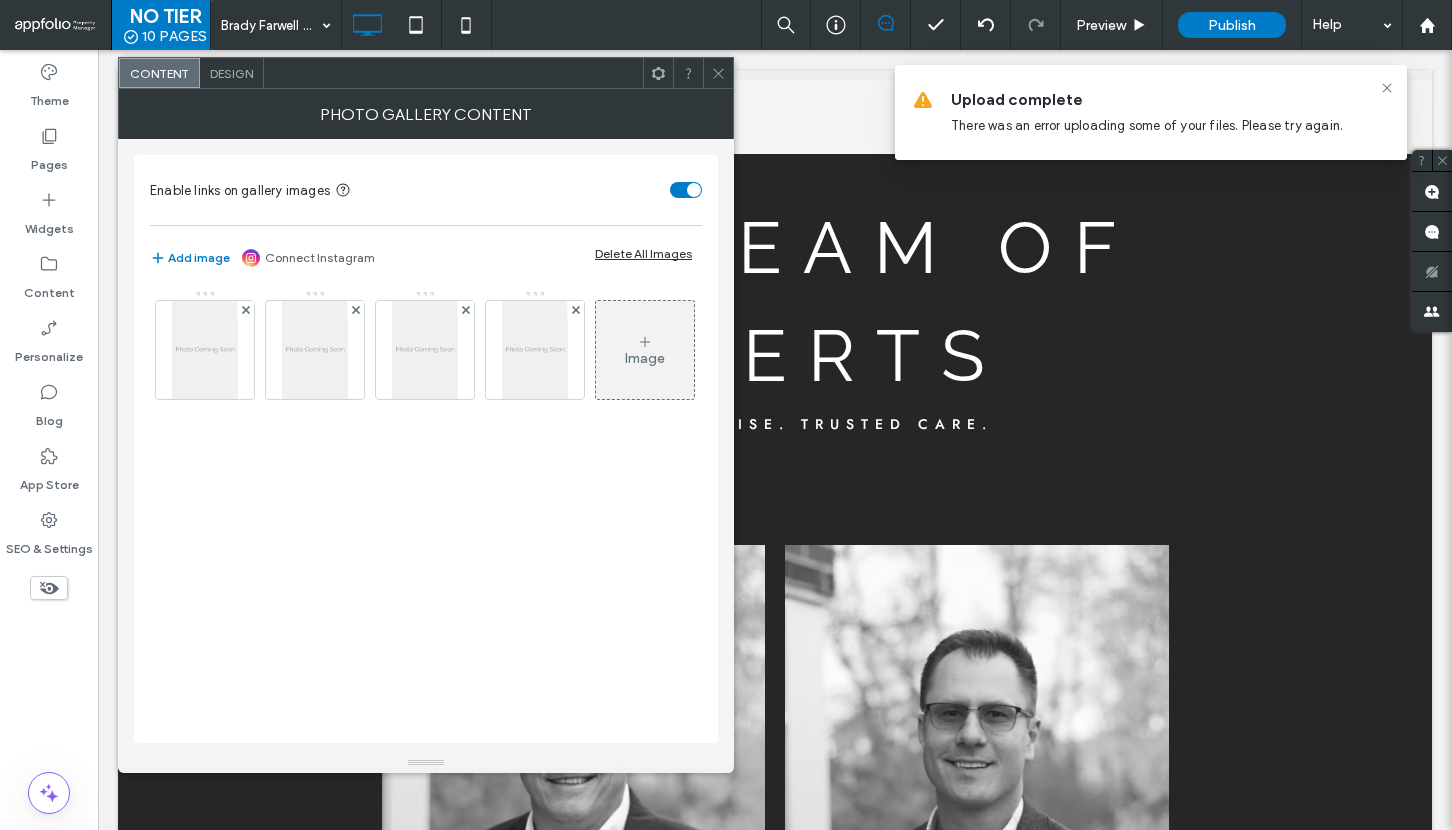 click on "Design" at bounding box center (231, 73) 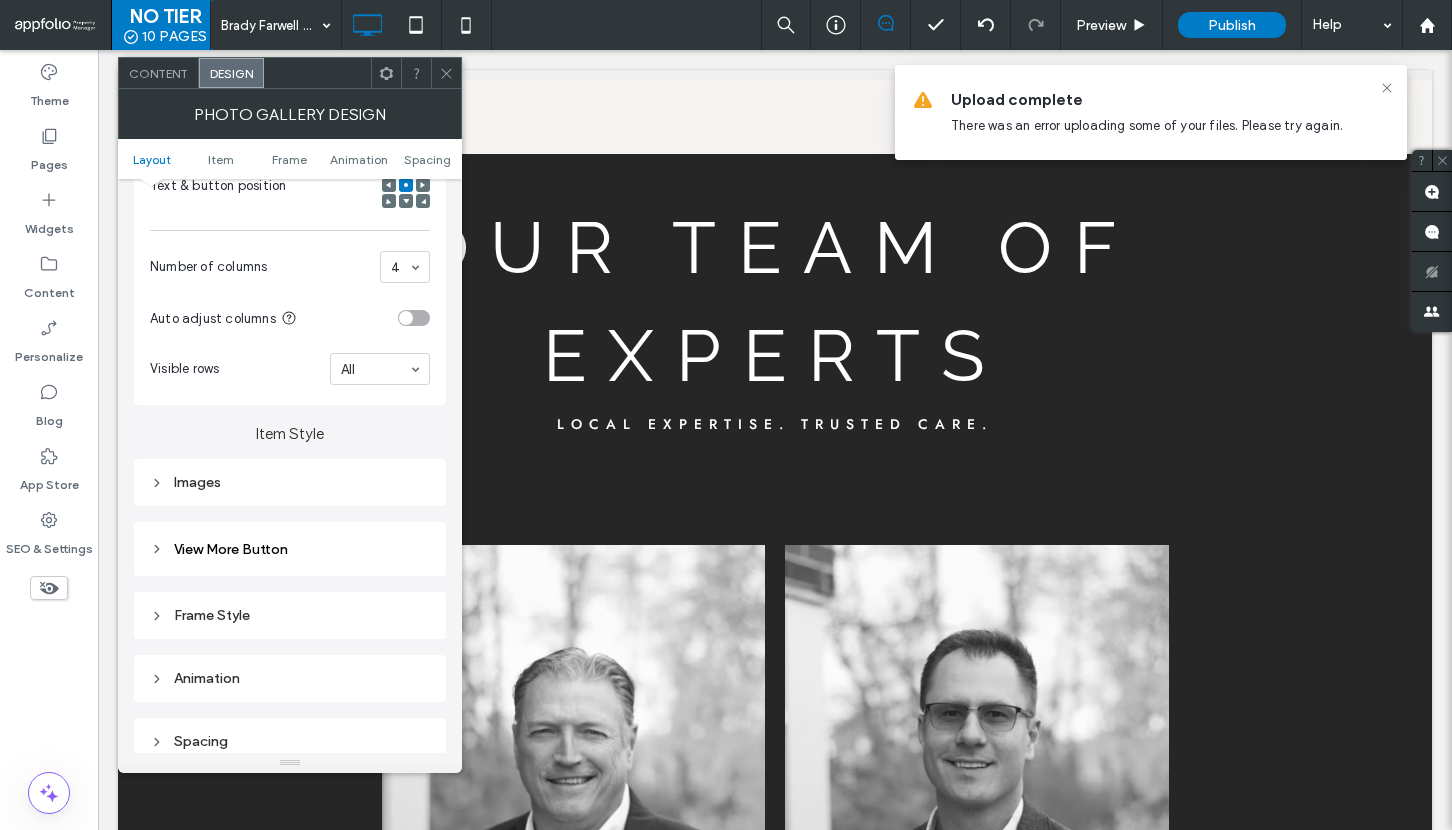 scroll, scrollTop: 527, scrollLeft: 0, axis: vertical 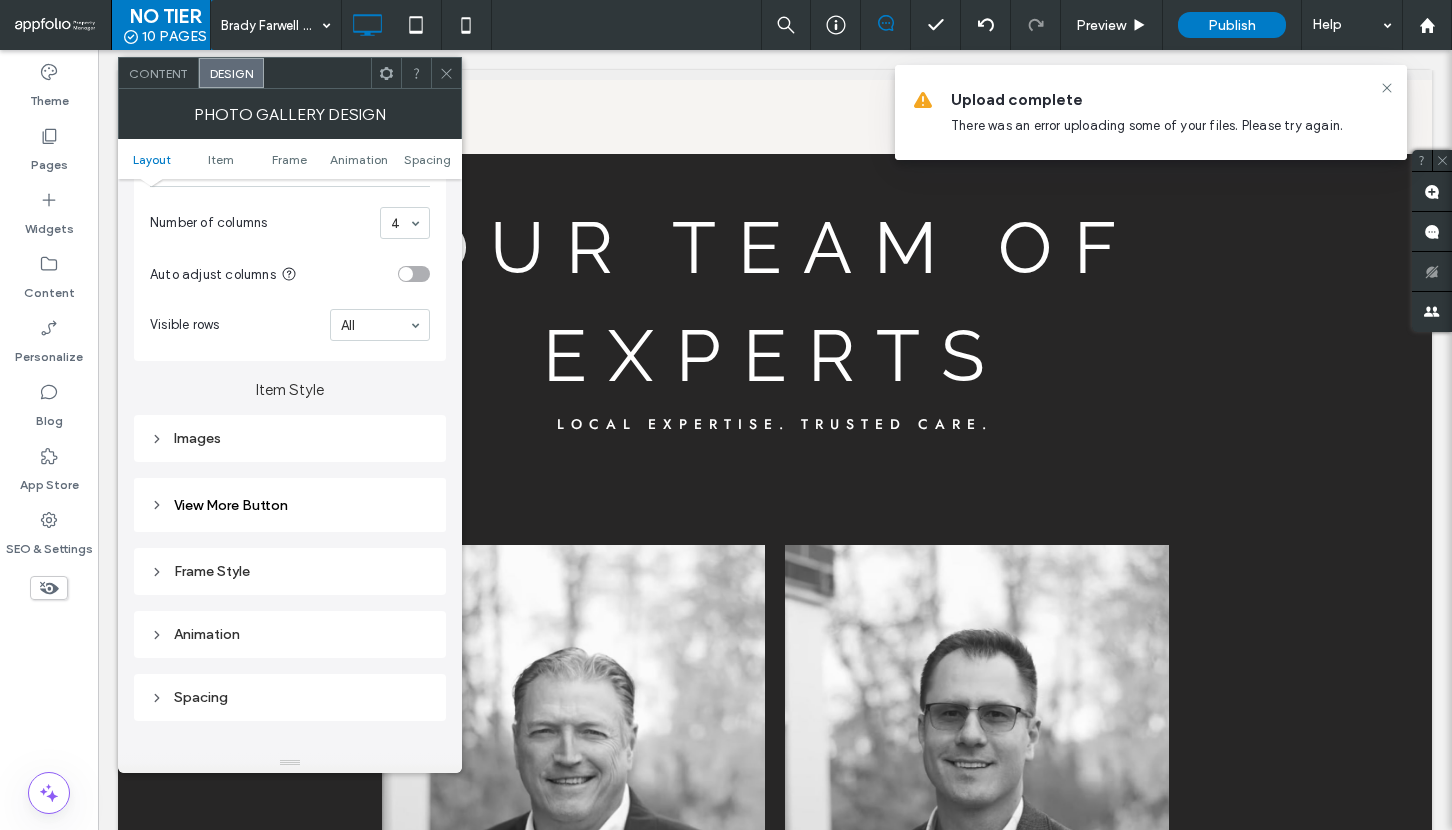 click on "Images" at bounding box center [290, 438] 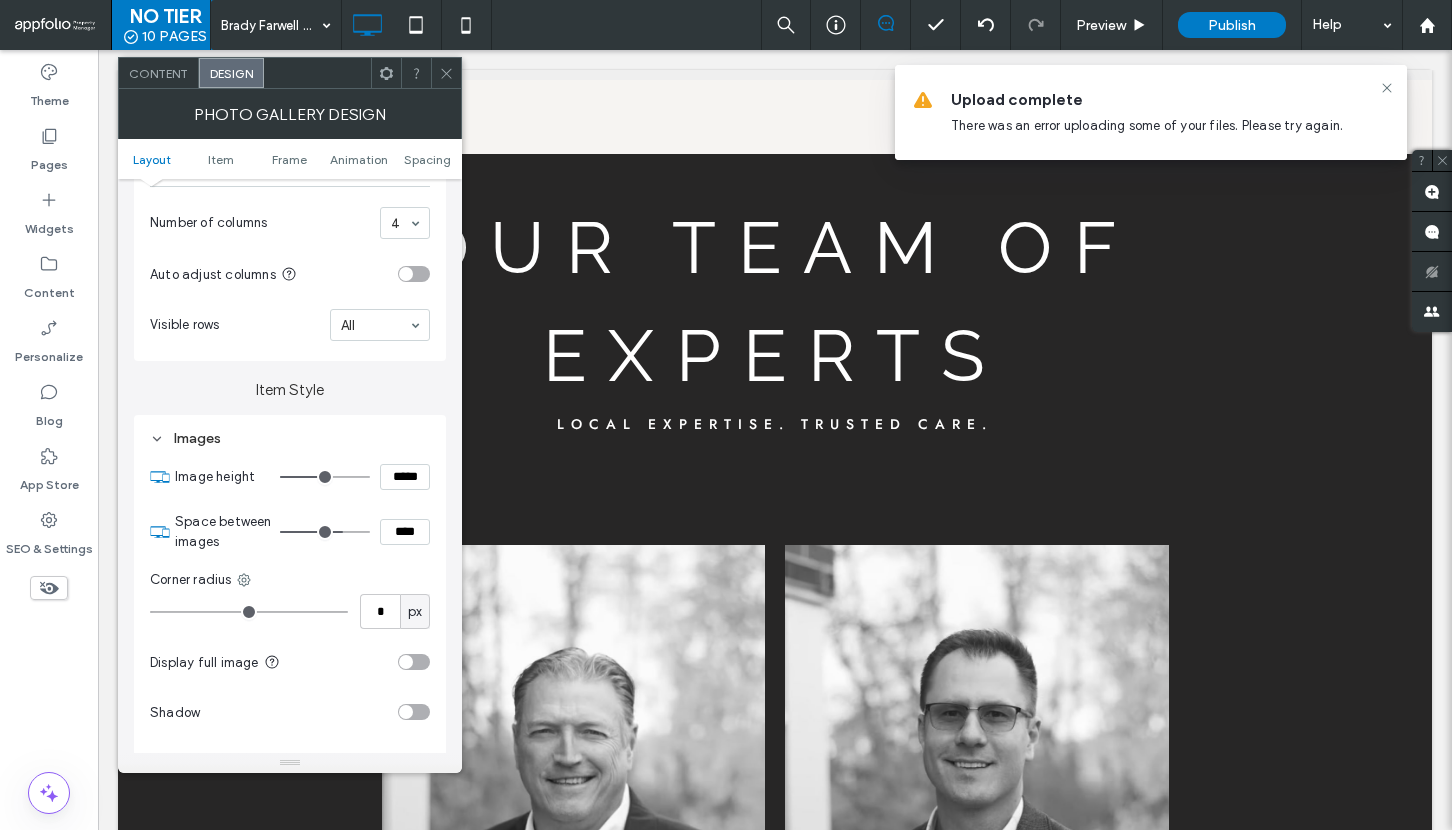 type on "**" 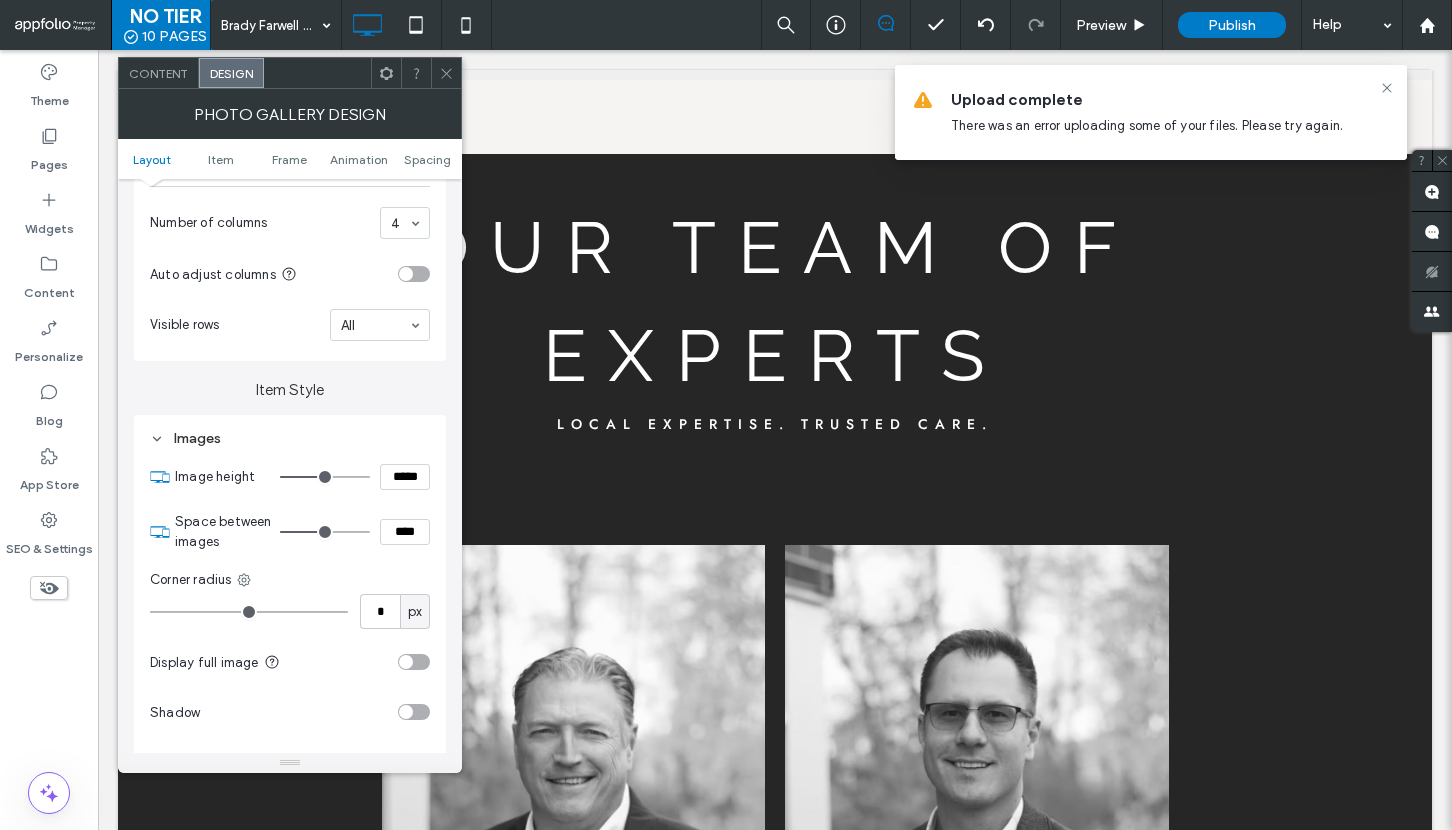 type on "**" 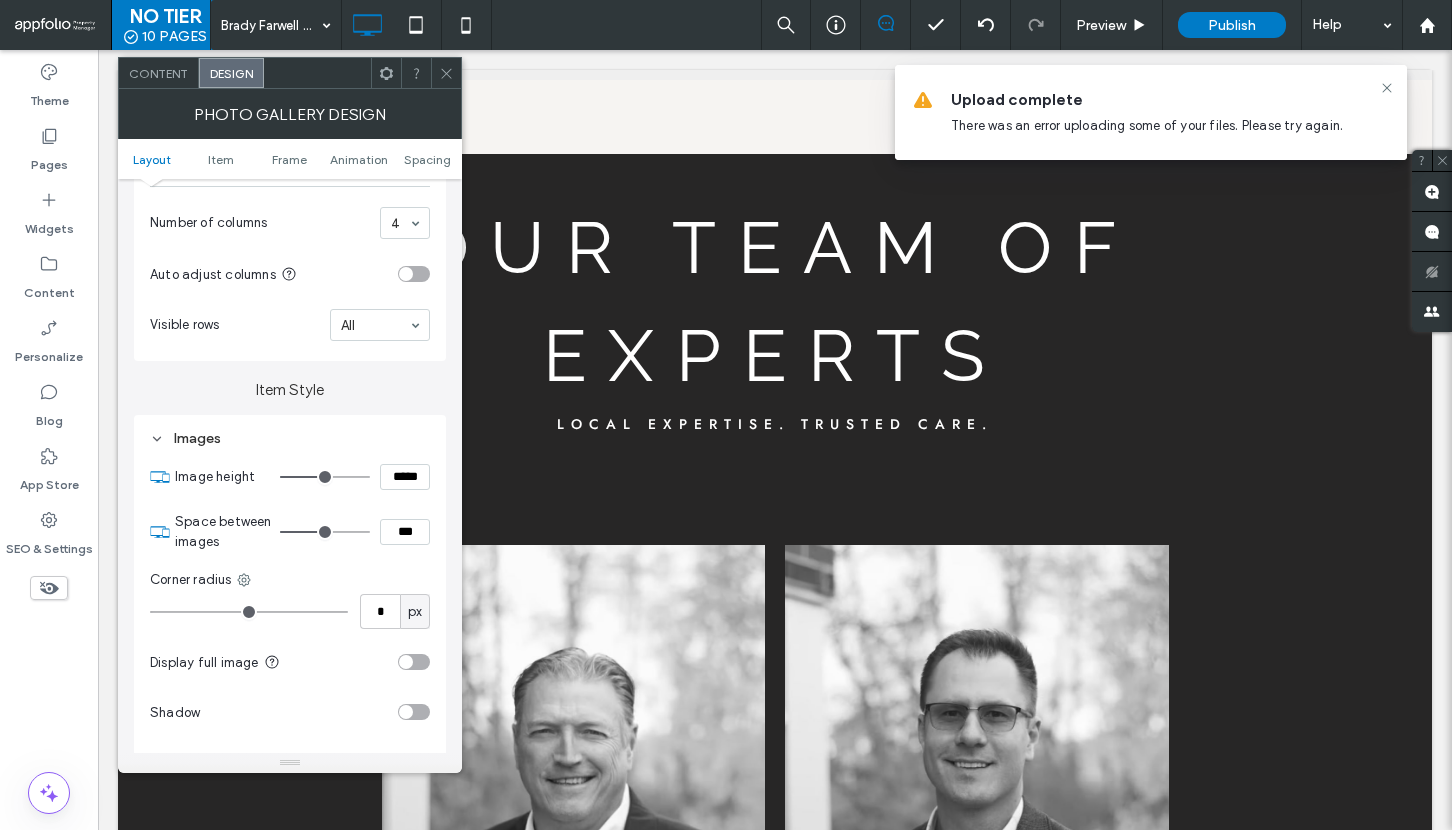 type on "*" 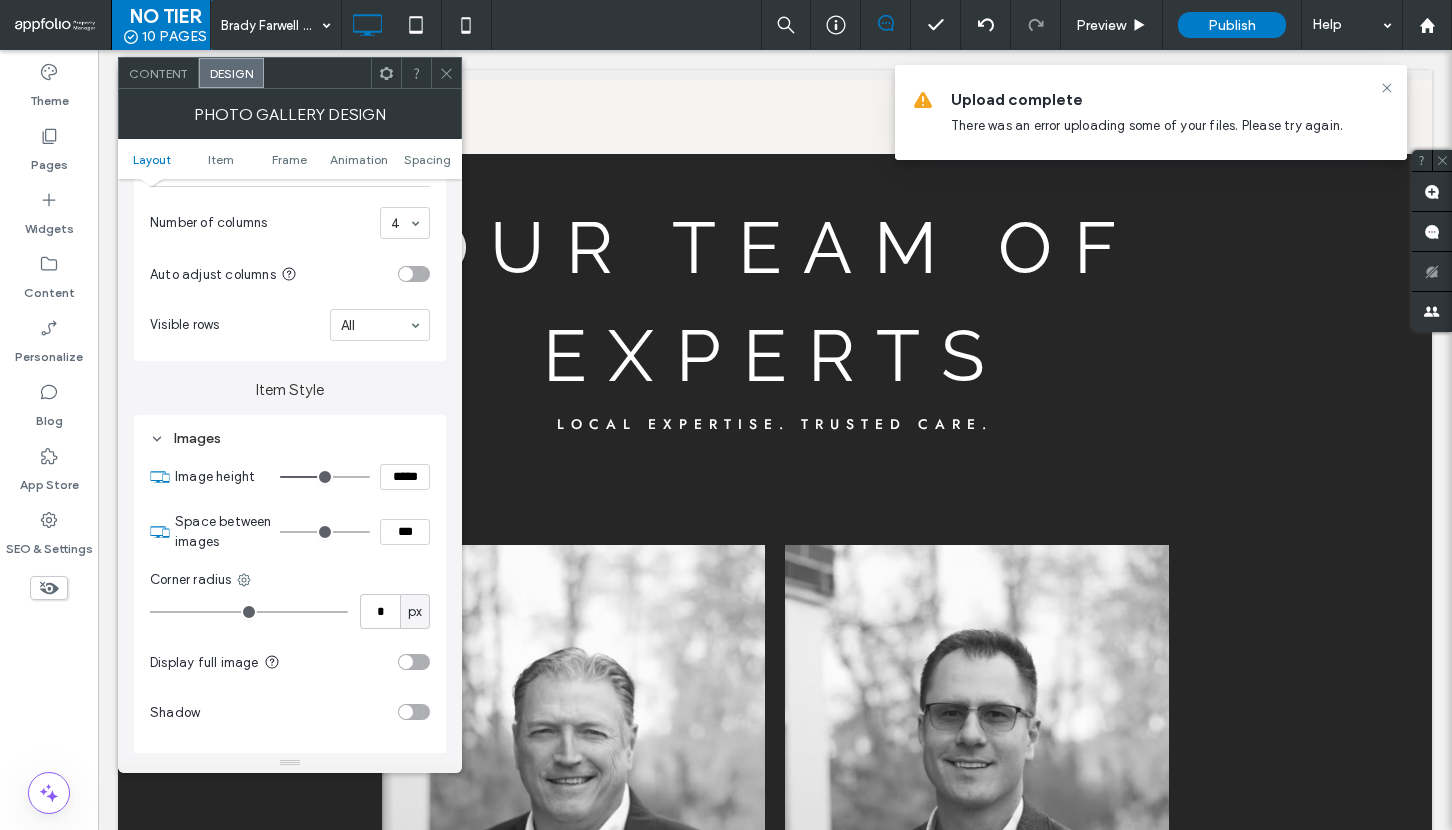 drag, startPoint x: 327, startPoint y: 532, endPoint x: 232, endPoint y: 517, distance: 96.17692 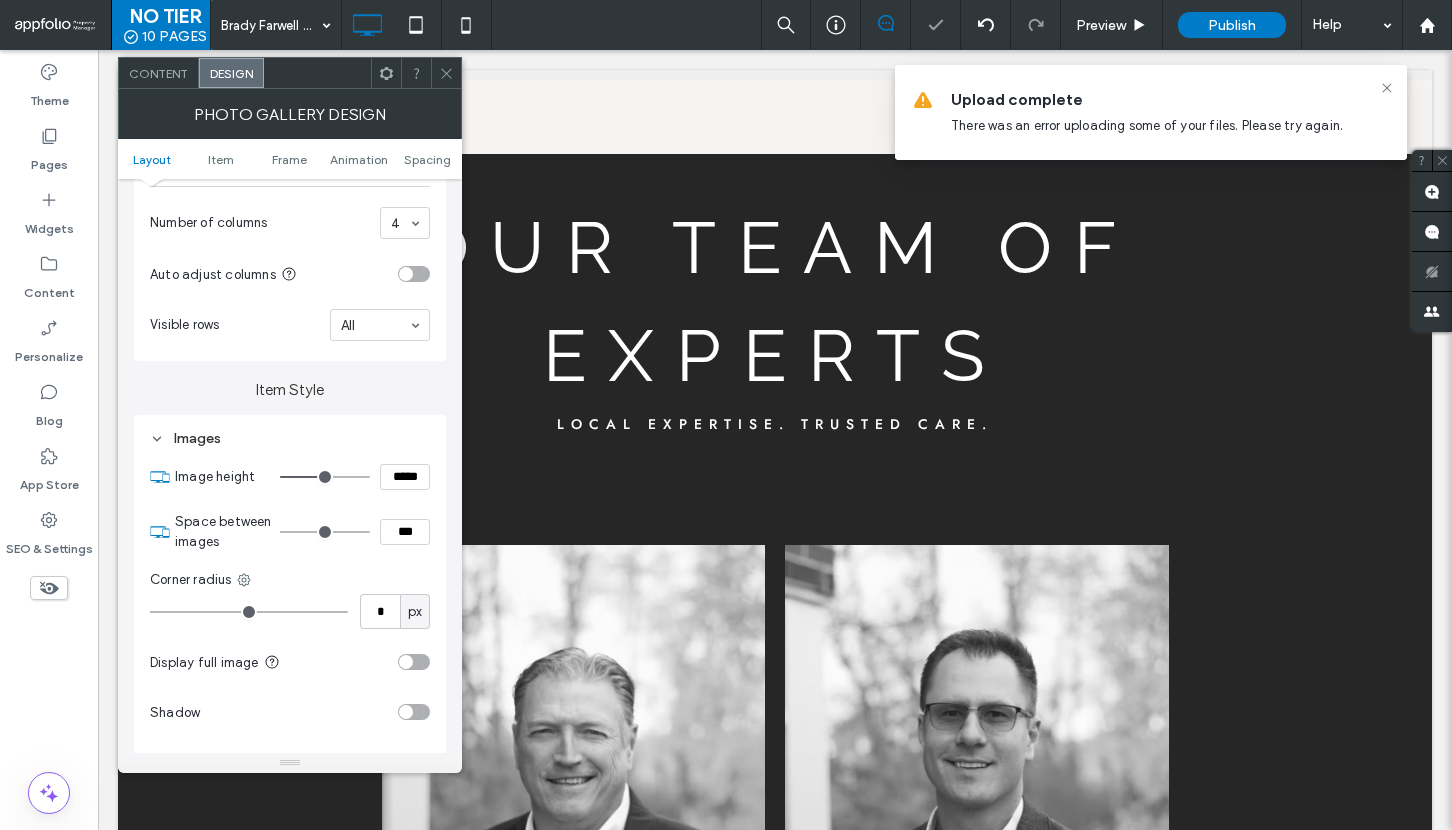 type on "***" 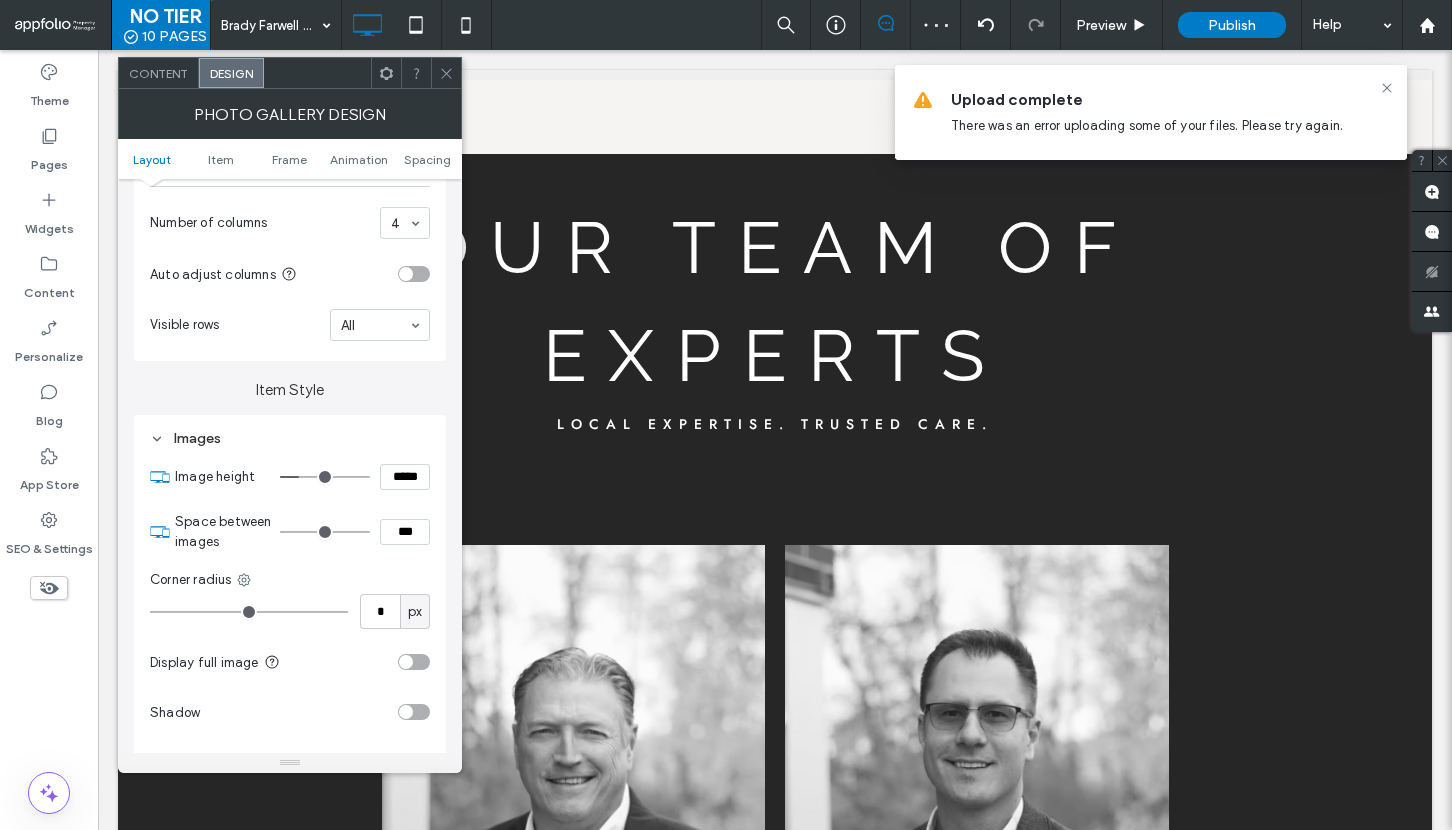 click at bounding box center [325, 477] 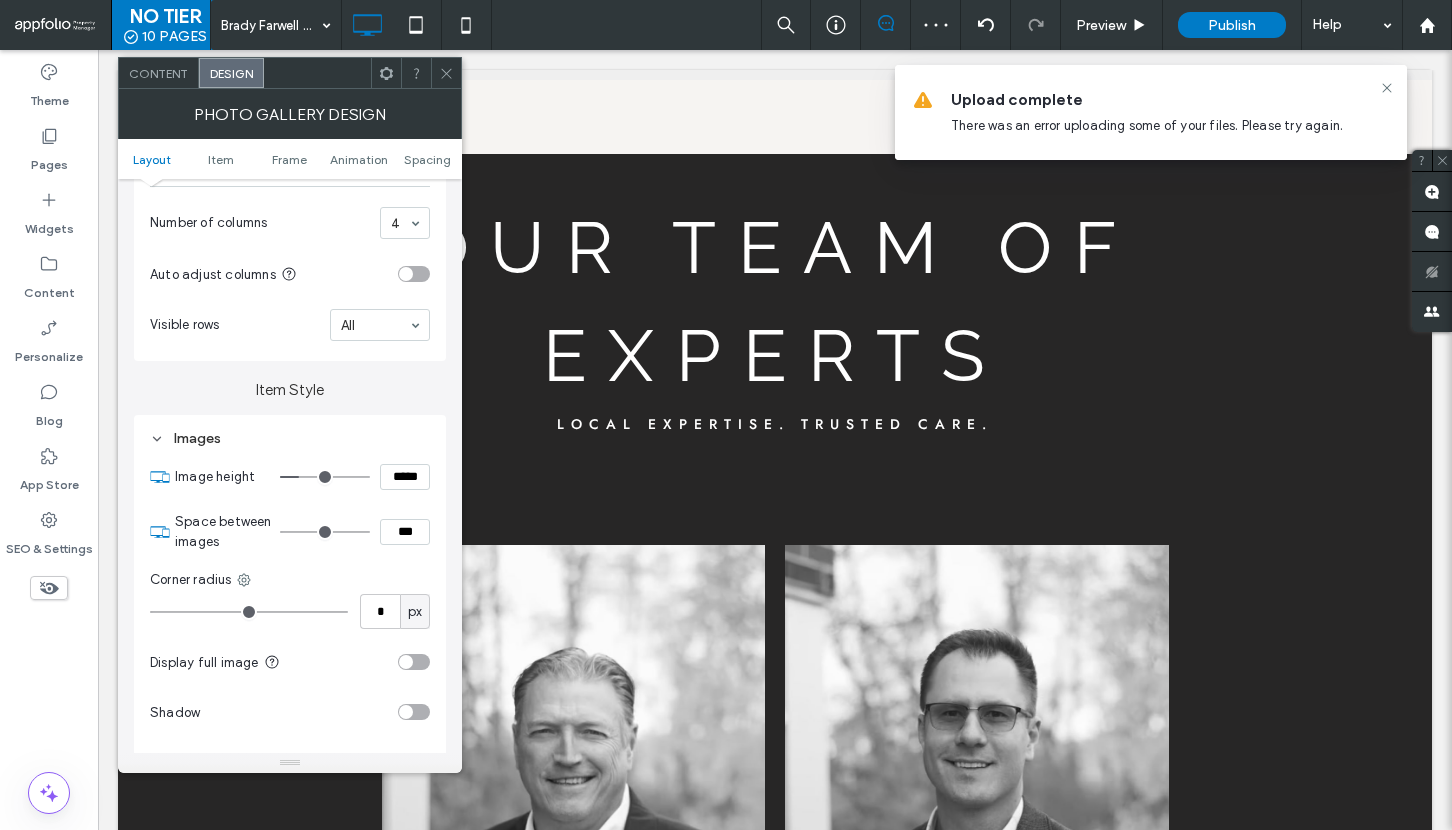 click on "Space between images ***" at bounding box center [302, 532] 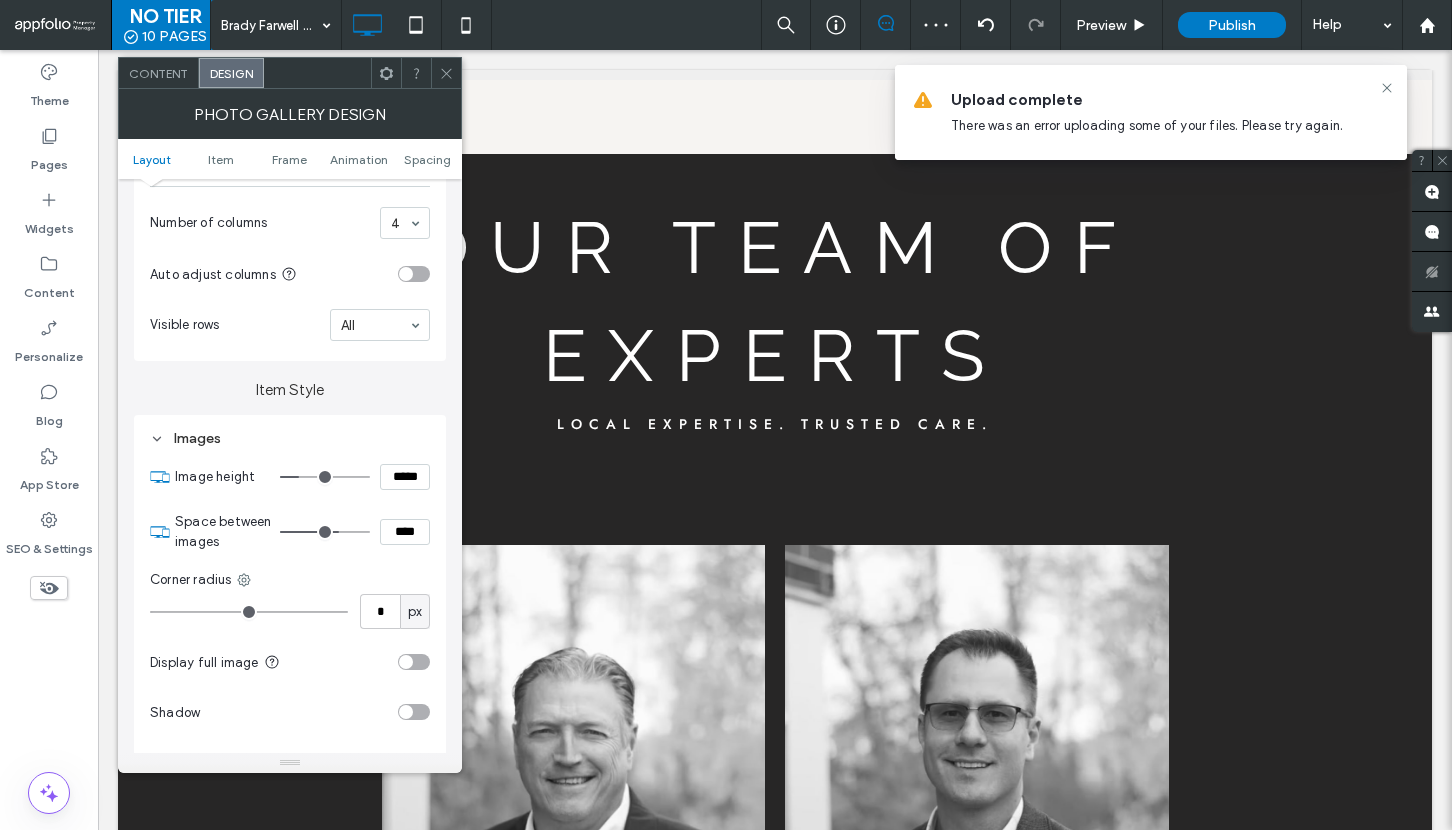 drag, startPoint x: 319, startPoint y: 524, endPoint x: 560, endPoint y: 516, distance: 241.13274 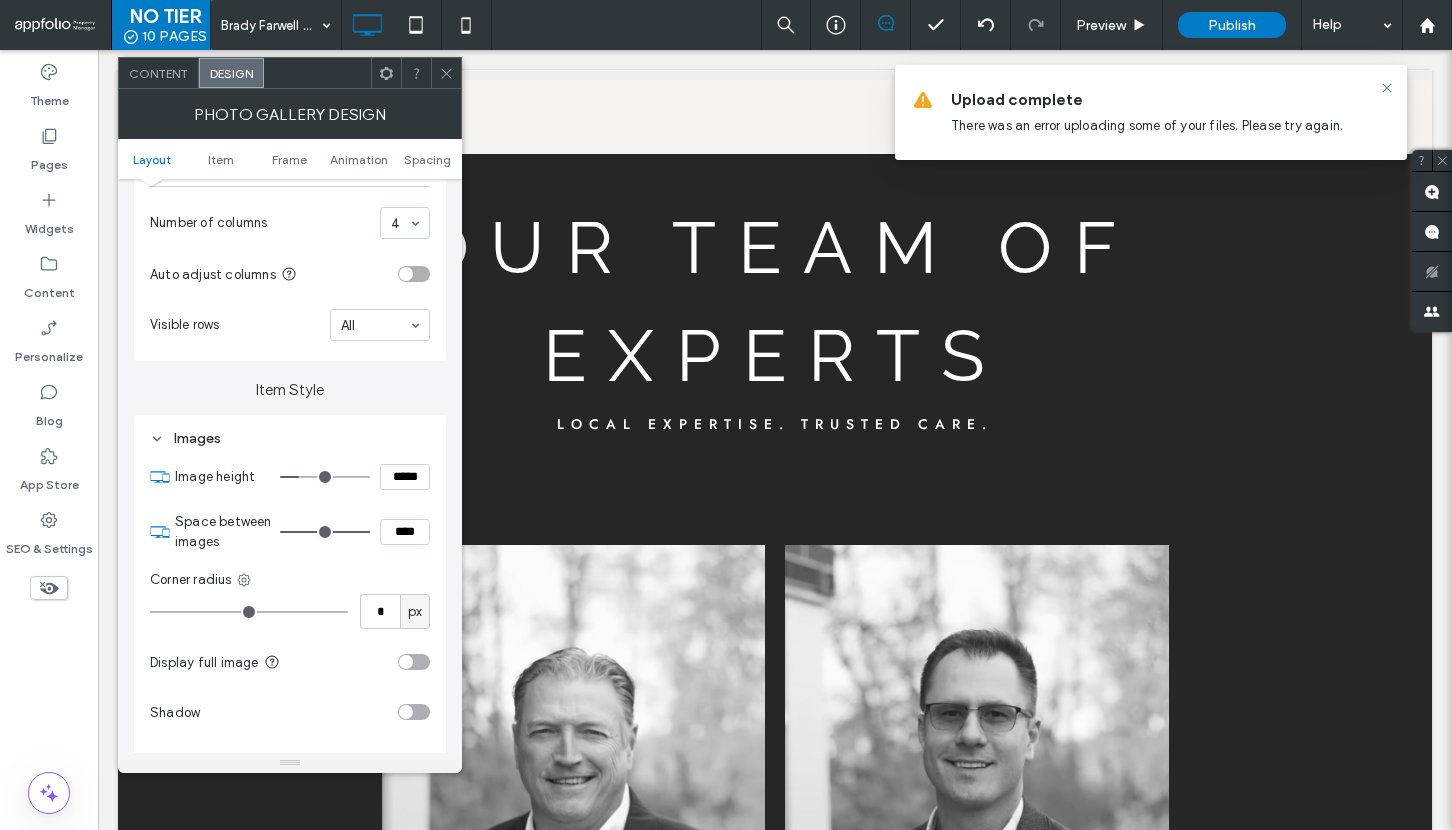 click at bounding box center [446, 73] 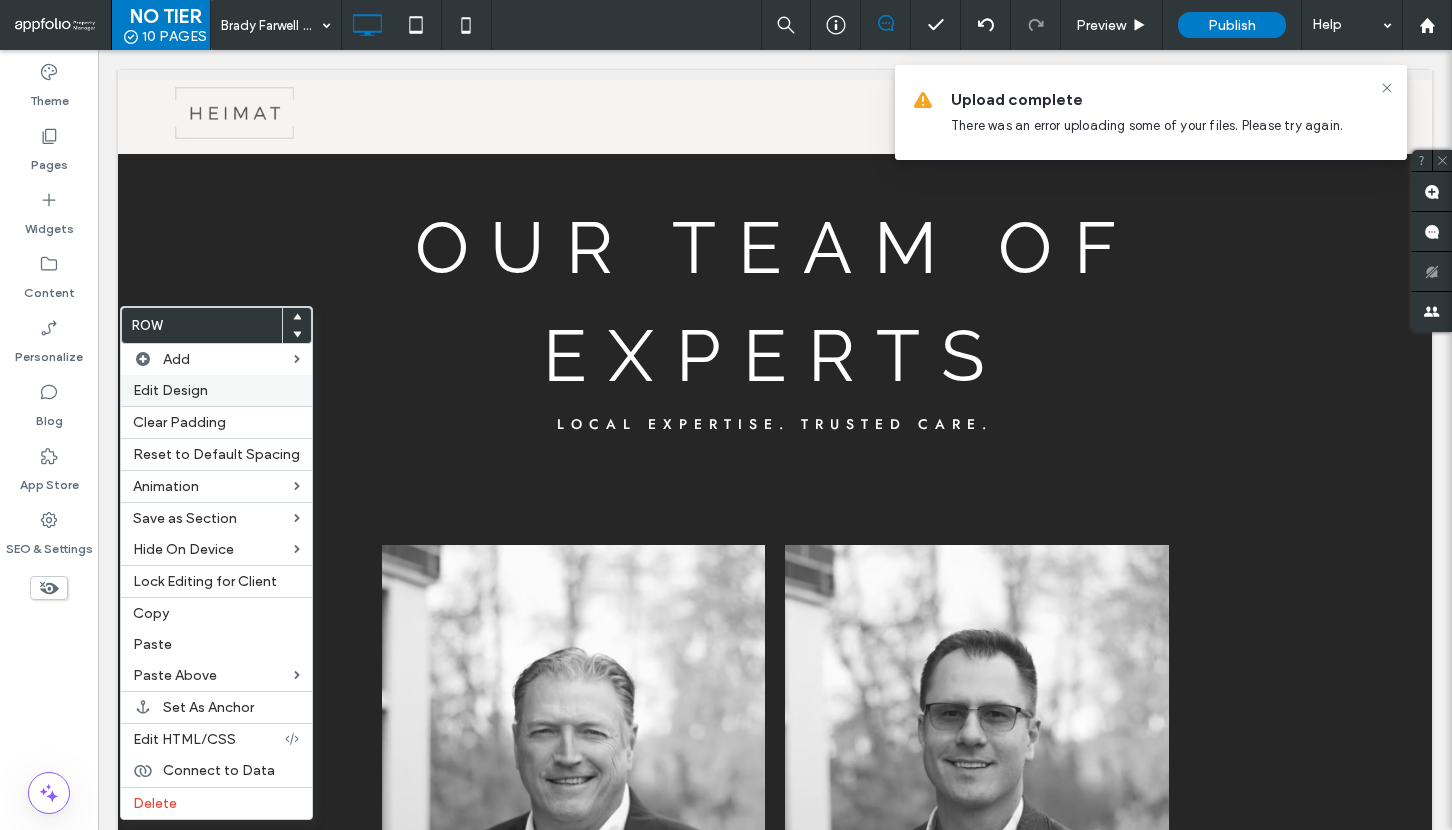 click on "Edit Design" at bounding box center [216, 390] 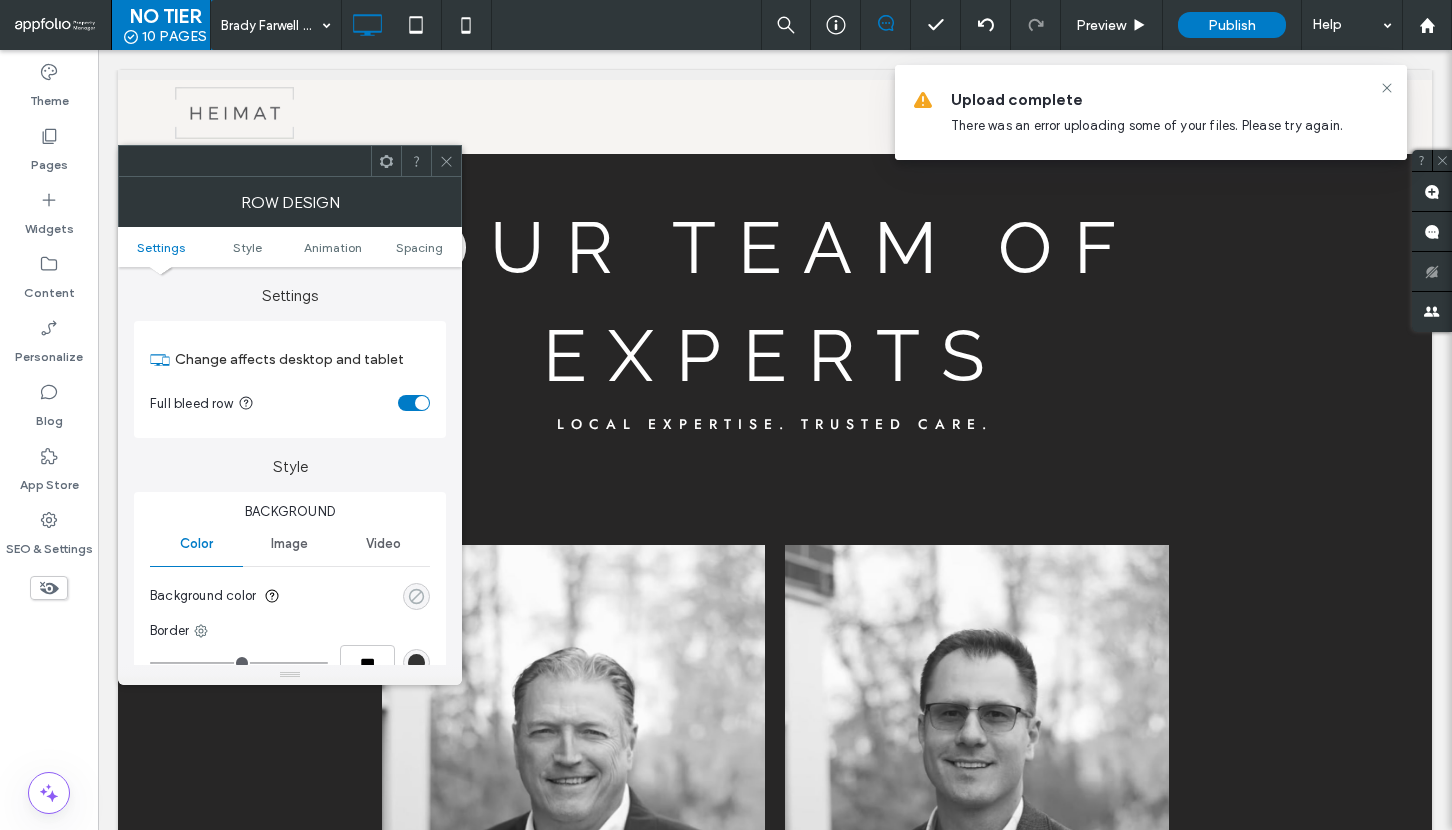 click at bounding box center (416, 596) 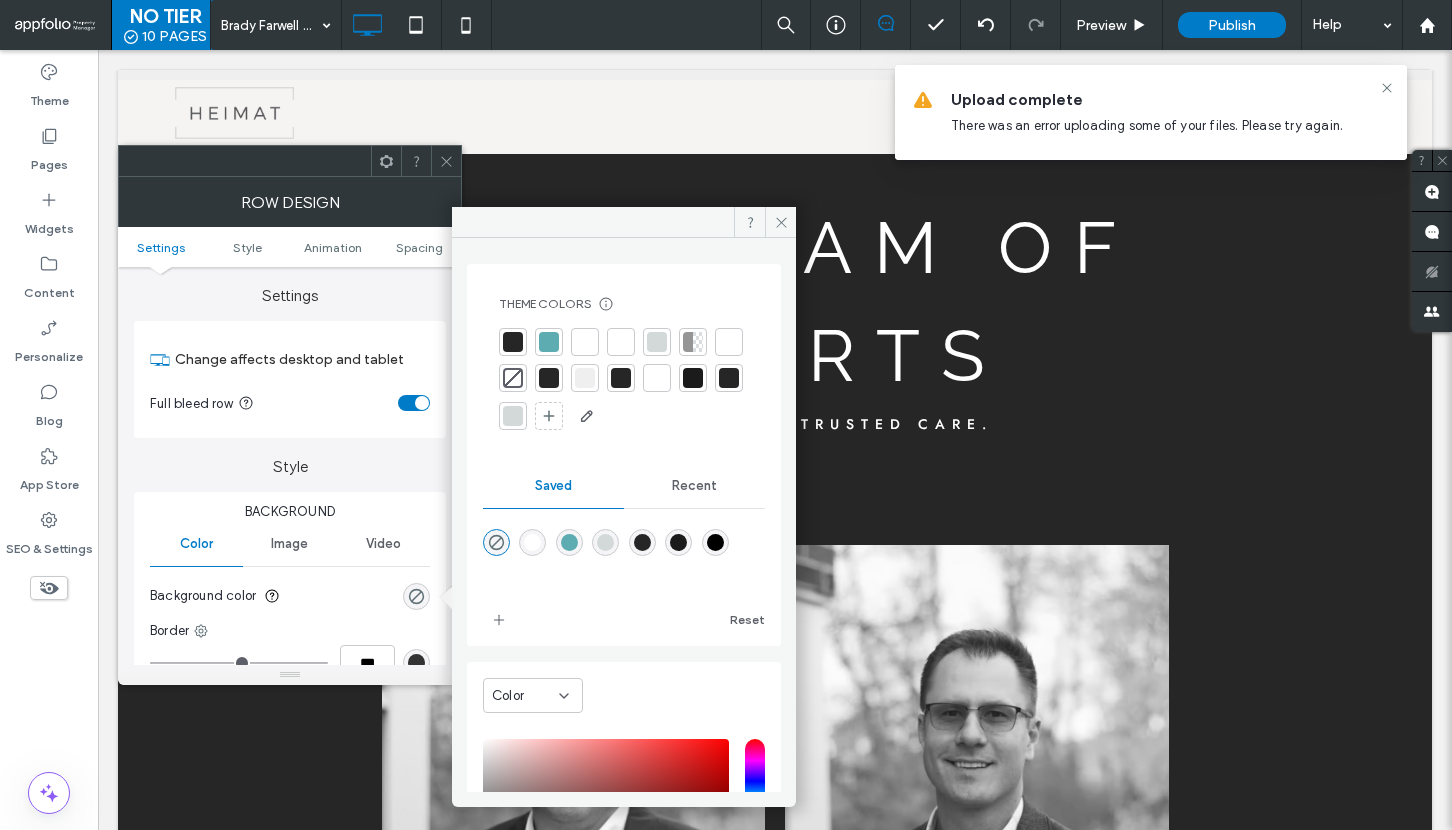 click at bounding box center [513, 342] 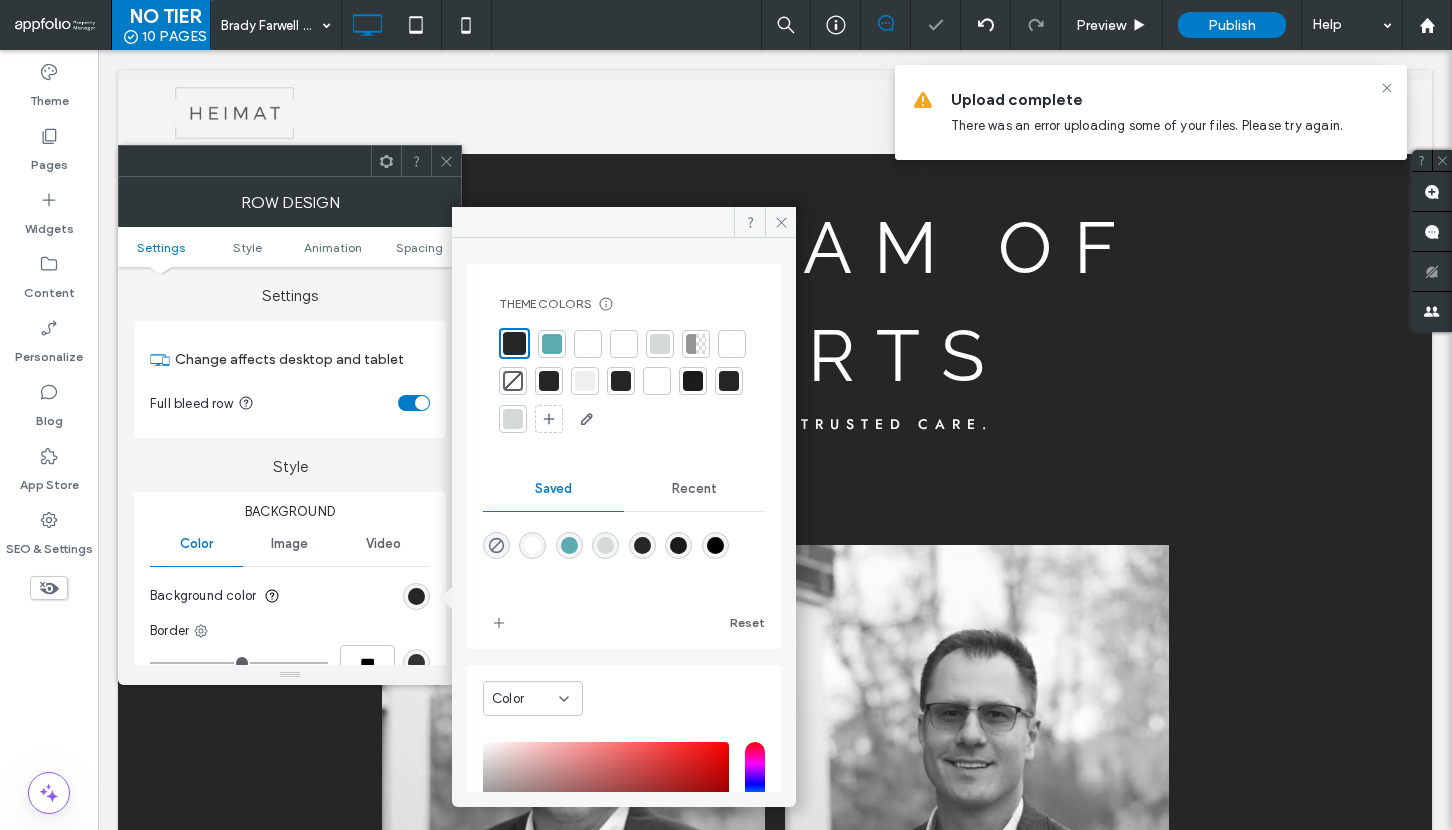 click 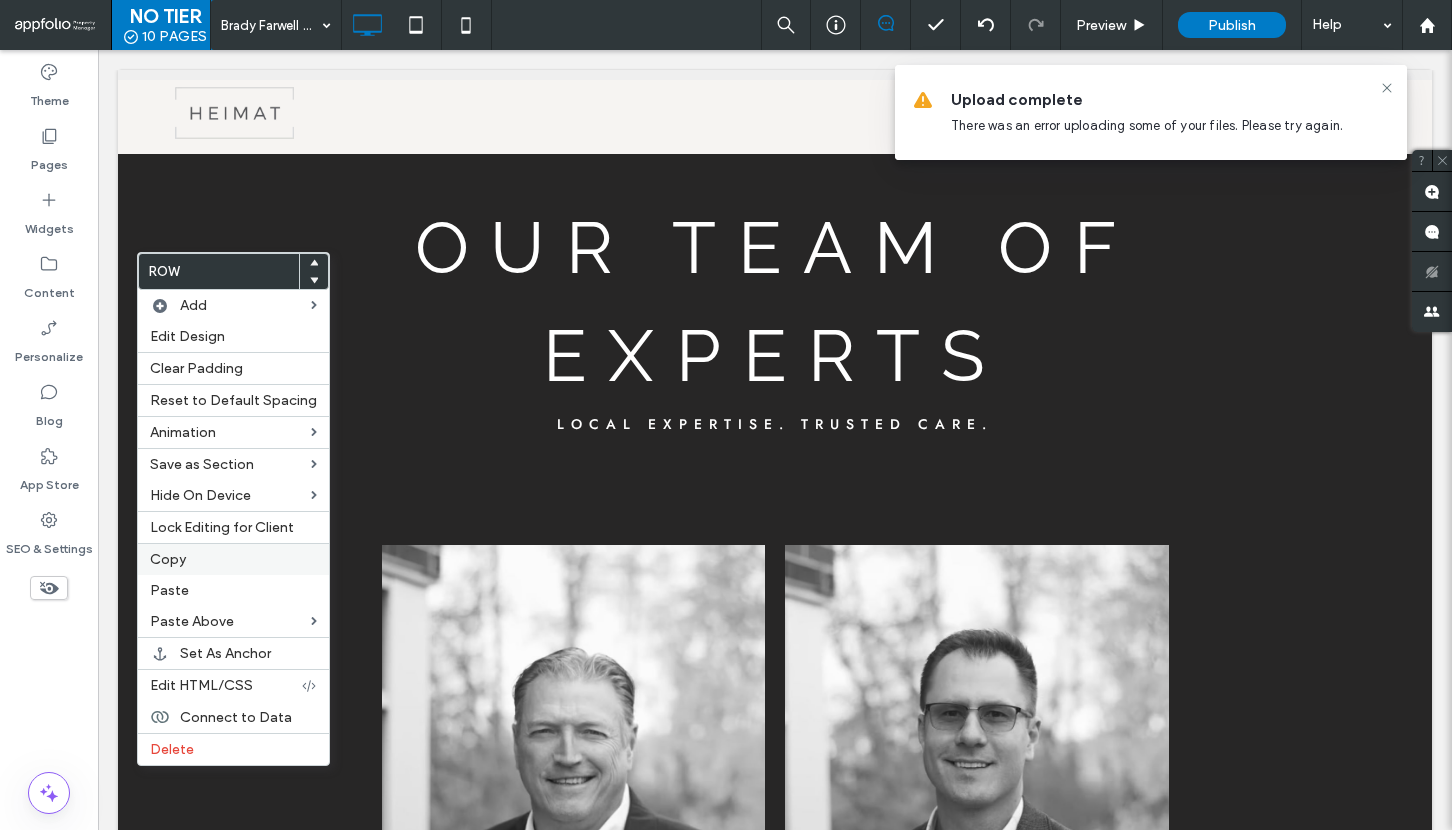 click on "Copy" at bounding box center (233, 559) 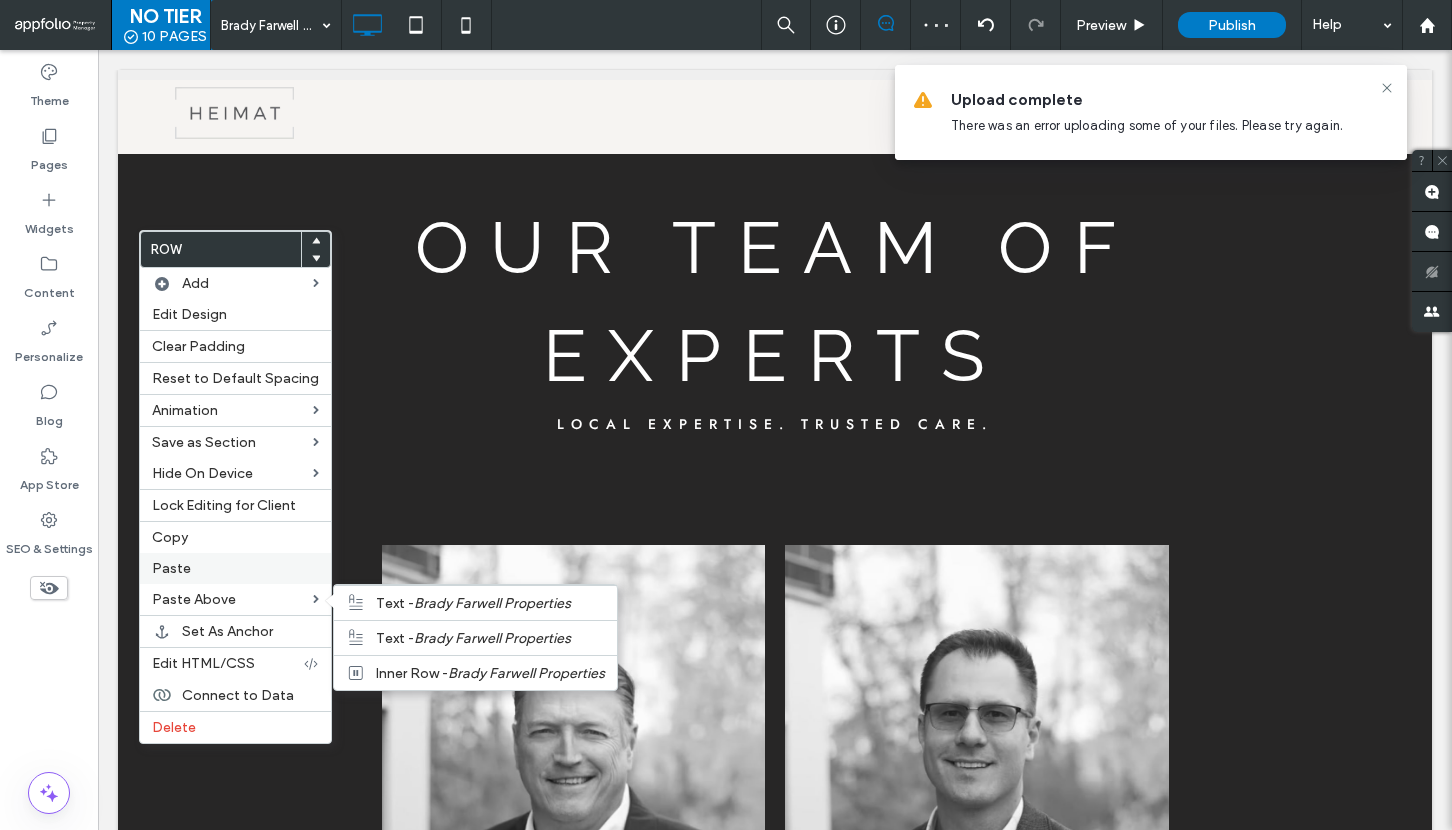 drag, startPoint x: 220, startPoint y: 585, endPoint x: 206, endPoint y: 582, distance: 14.3178215 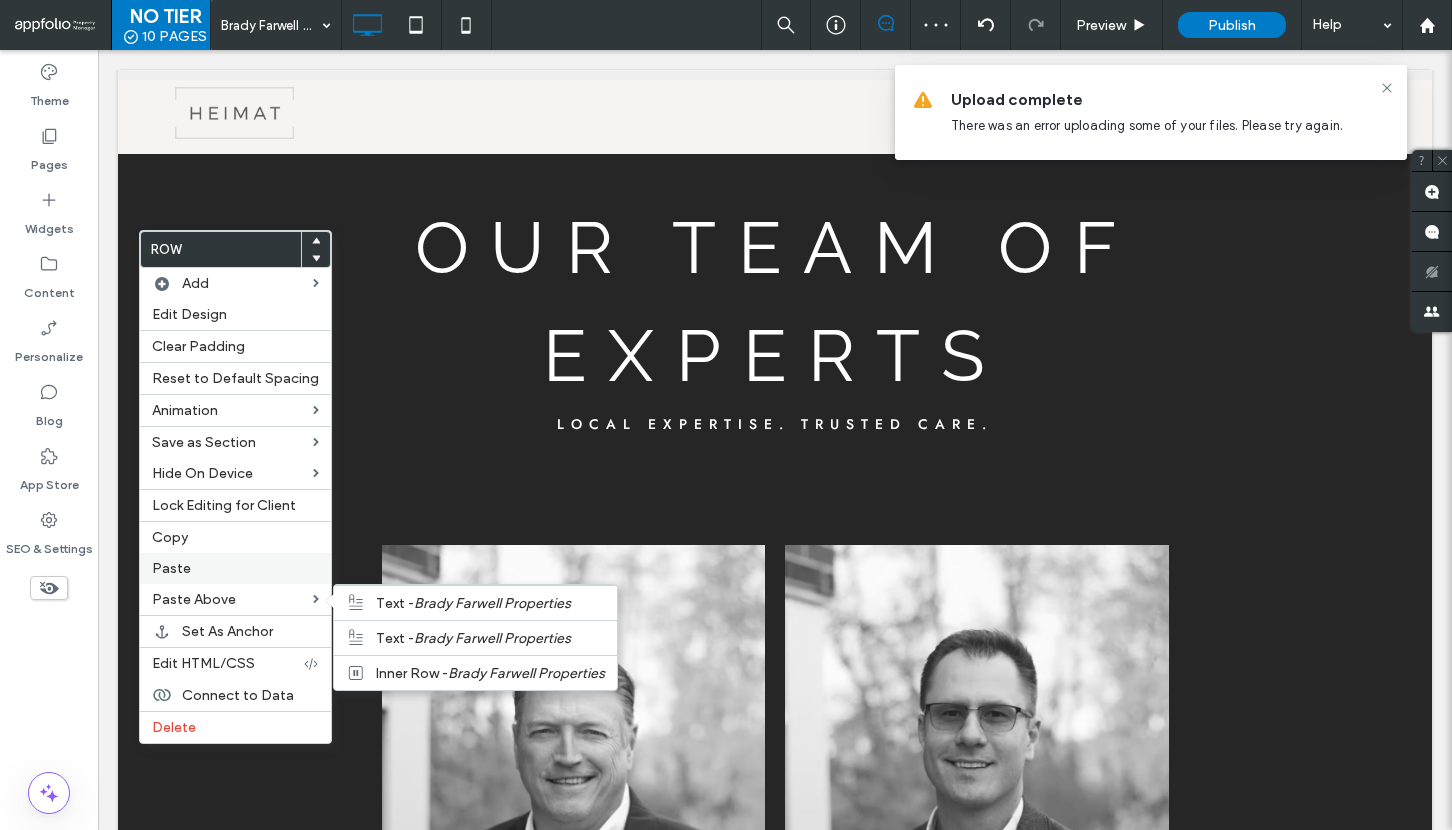 click on "Row     Add Edit Design Clear Padding Reset to Default Spacing Animation Save as Section Hide On Device Lock Editing for Client Copy Paste Paste Above Text -  Brady Farwell Properties Text -  Brady Farwell Properties Inner Row -  Brady Farwell Properties Set As Anchor Edit HTML/CSS Connect to Data Delete" at bounding box center (235, 487) 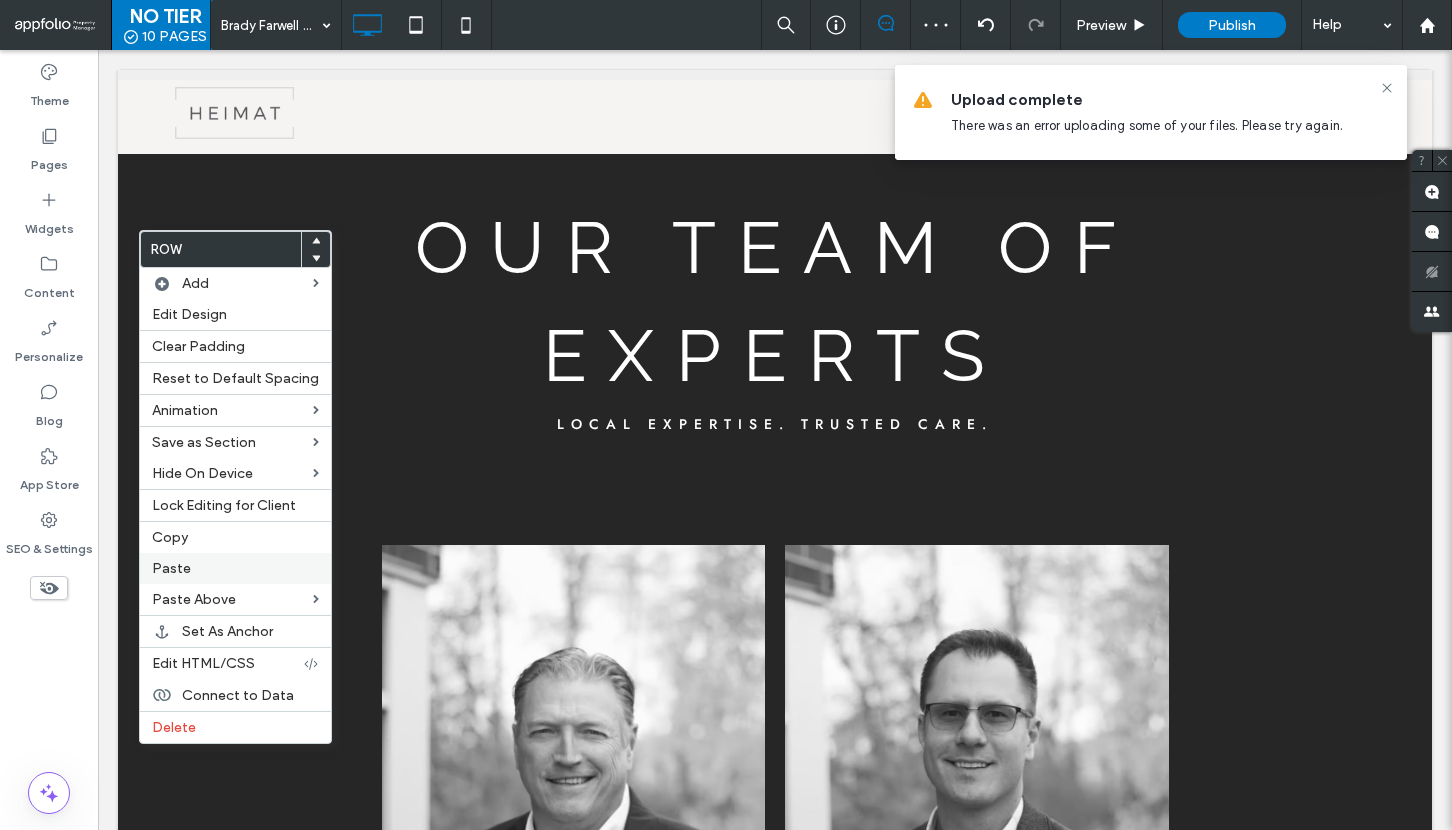 click on "Paste" at bounding box center [235, 568] 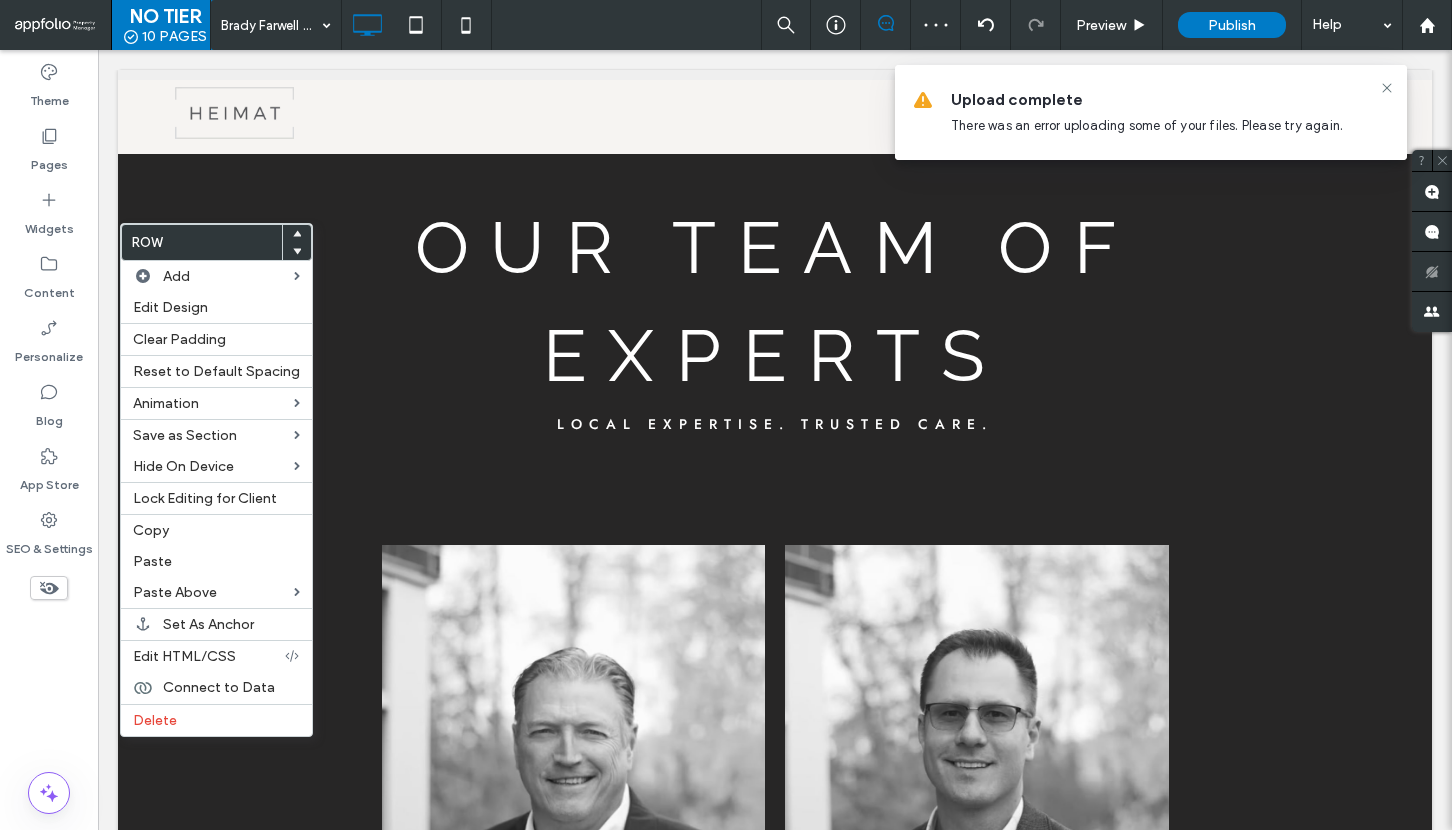 click 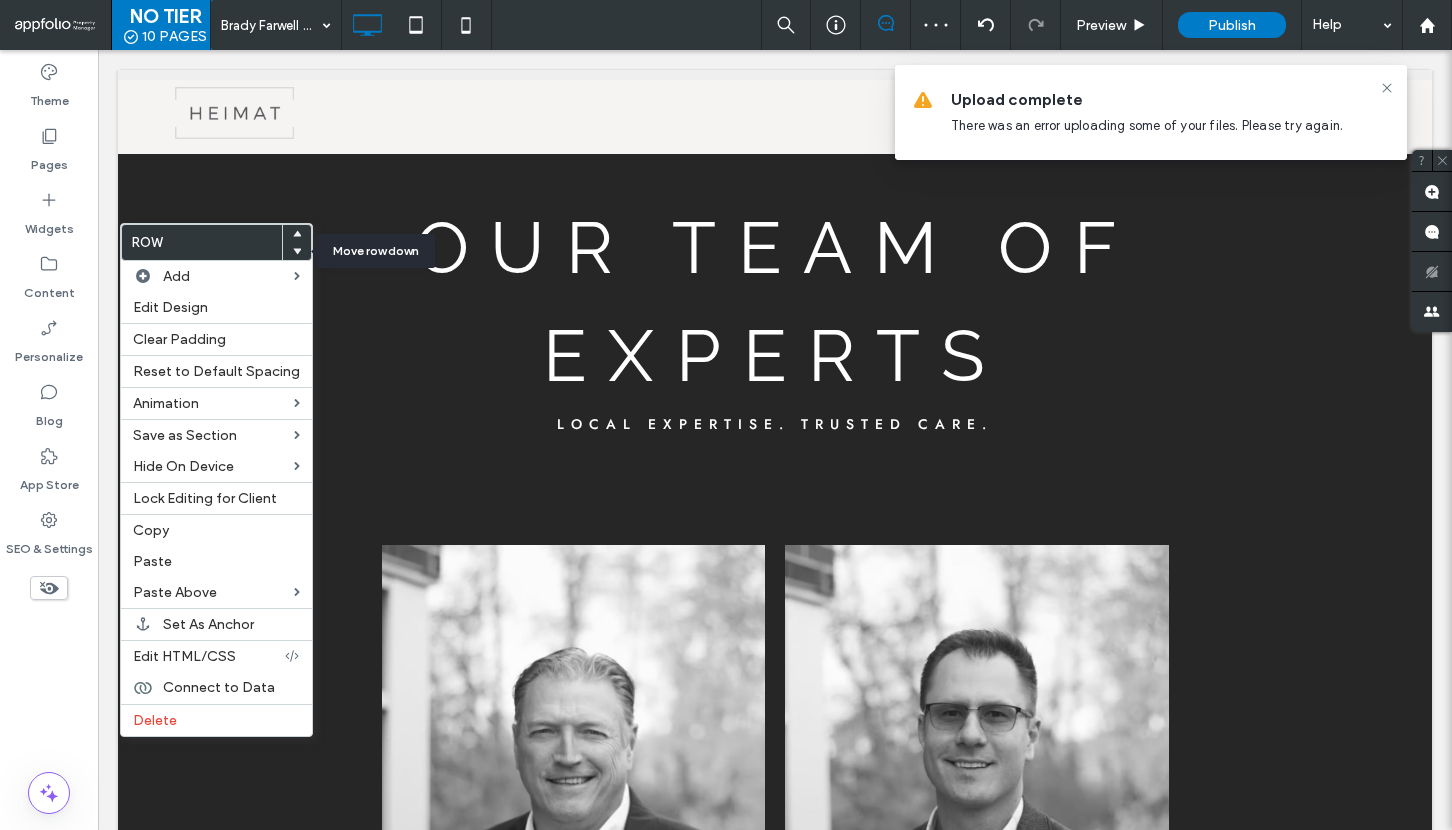 click 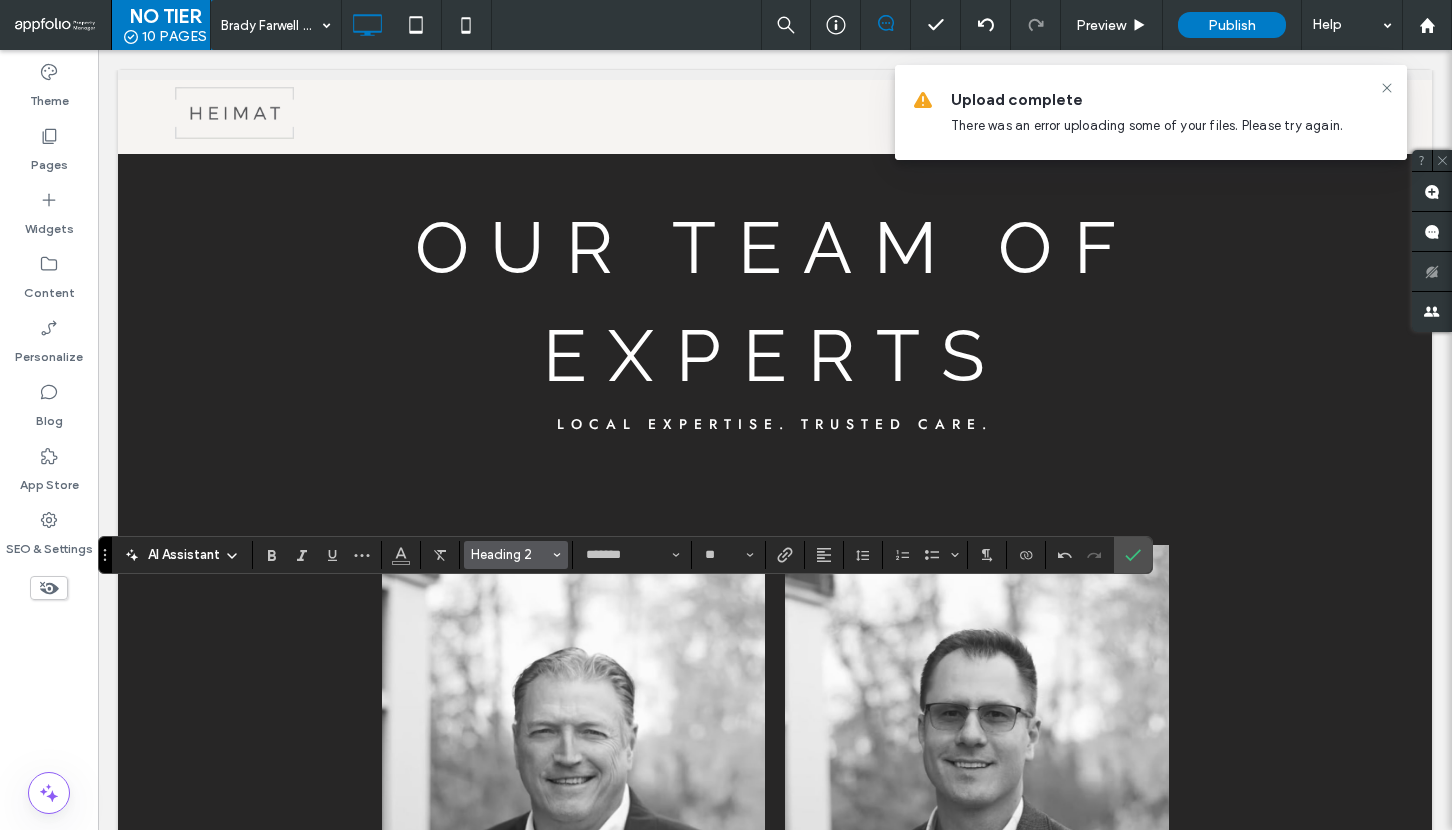 click on "Heading 2" at bounding box center (516, 555) 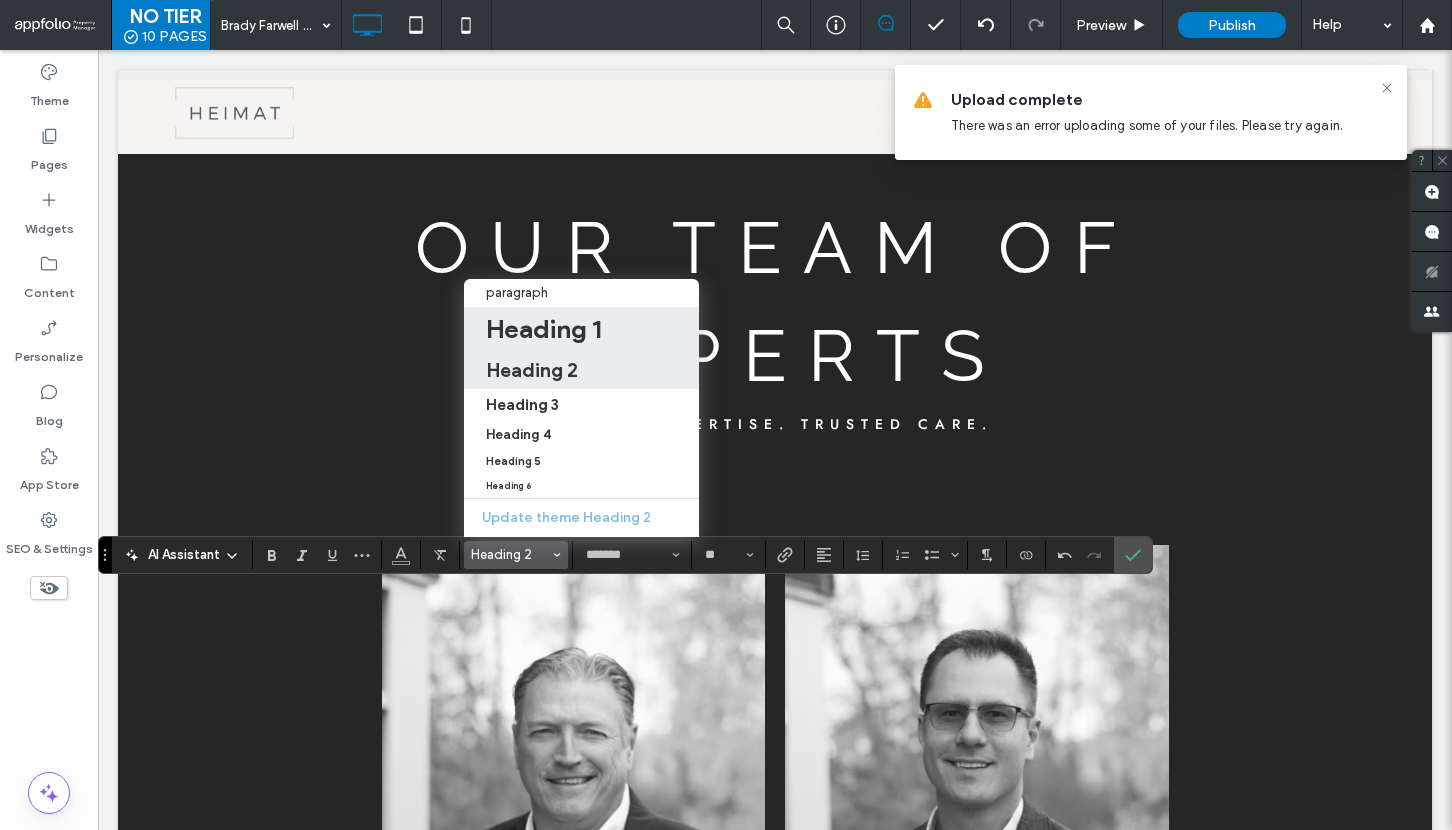 click on "Heading 1" at bounding box center [543, 329] 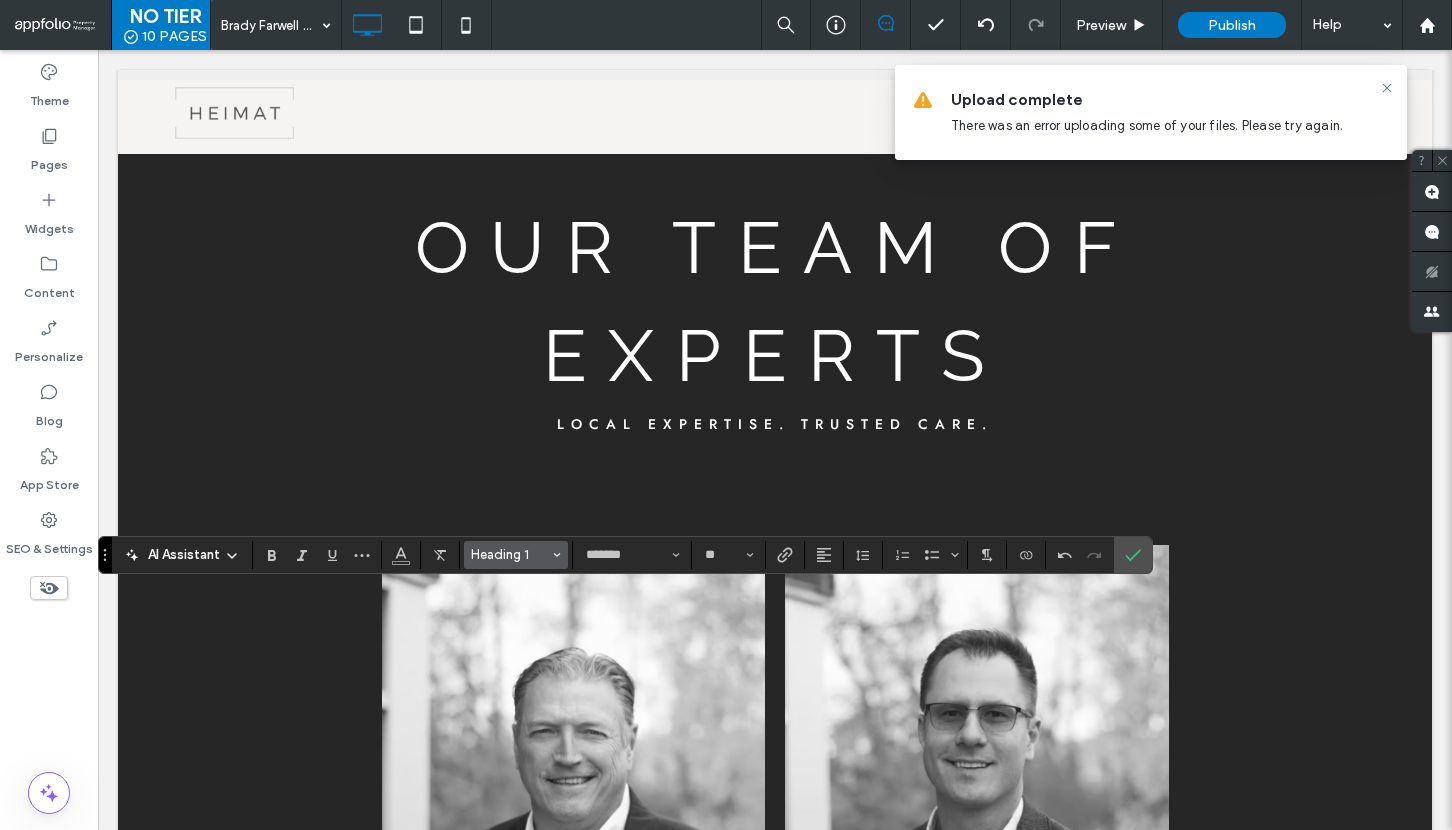 click at bounding box center (557, 555) 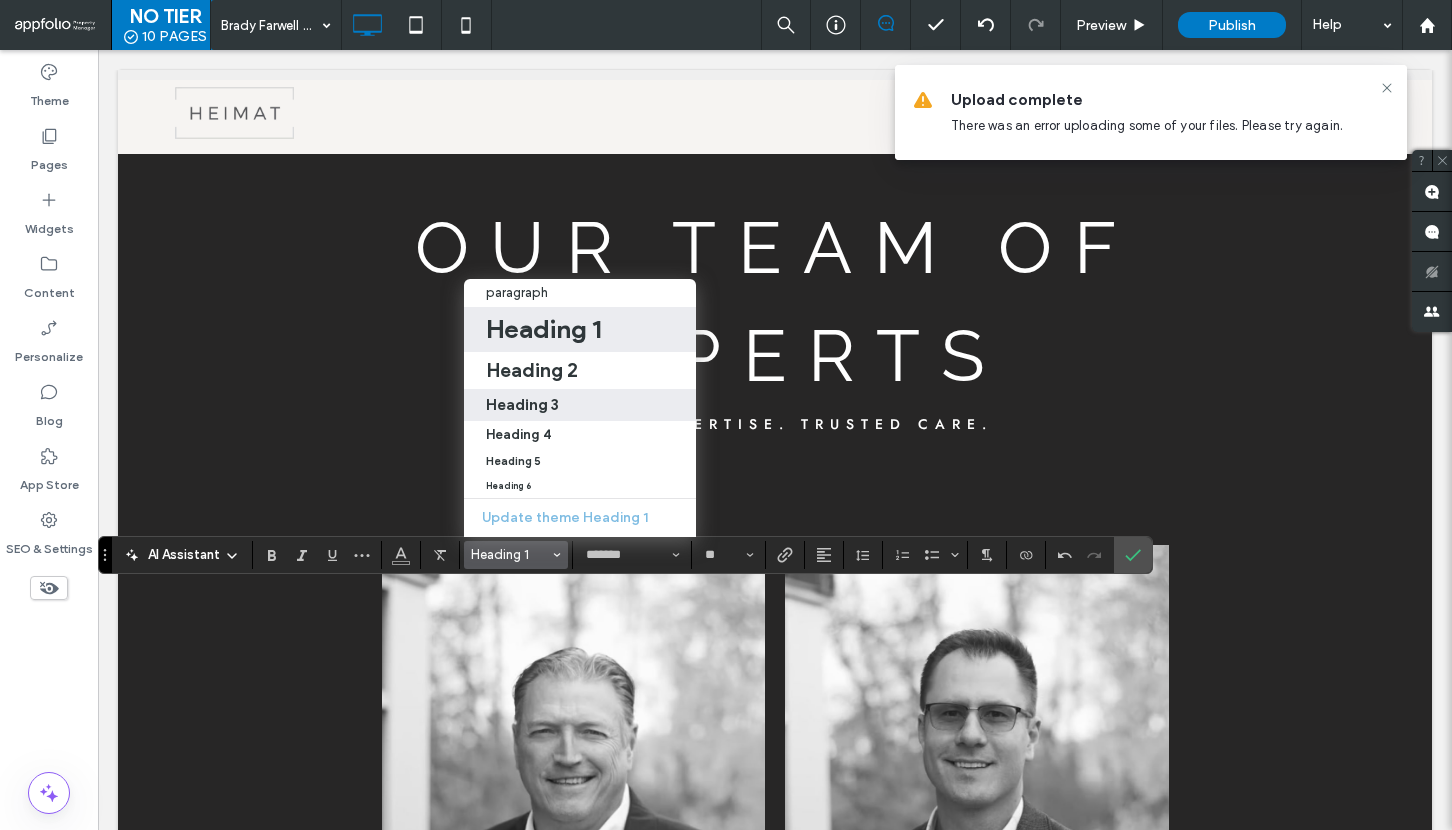 click on "Heading 3" at bounding box center [522, 404] 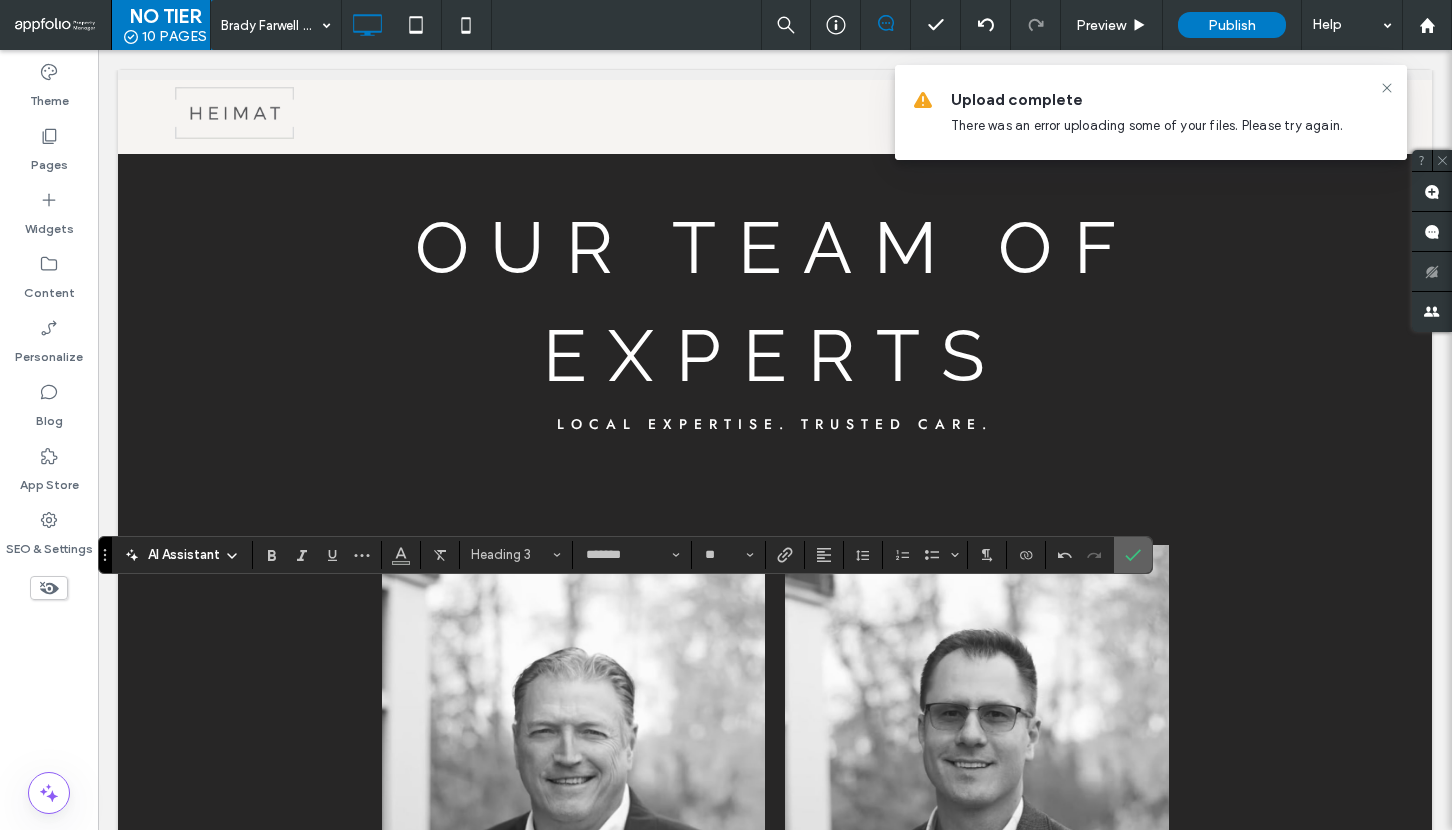 click at bounding box center (1129, 555) 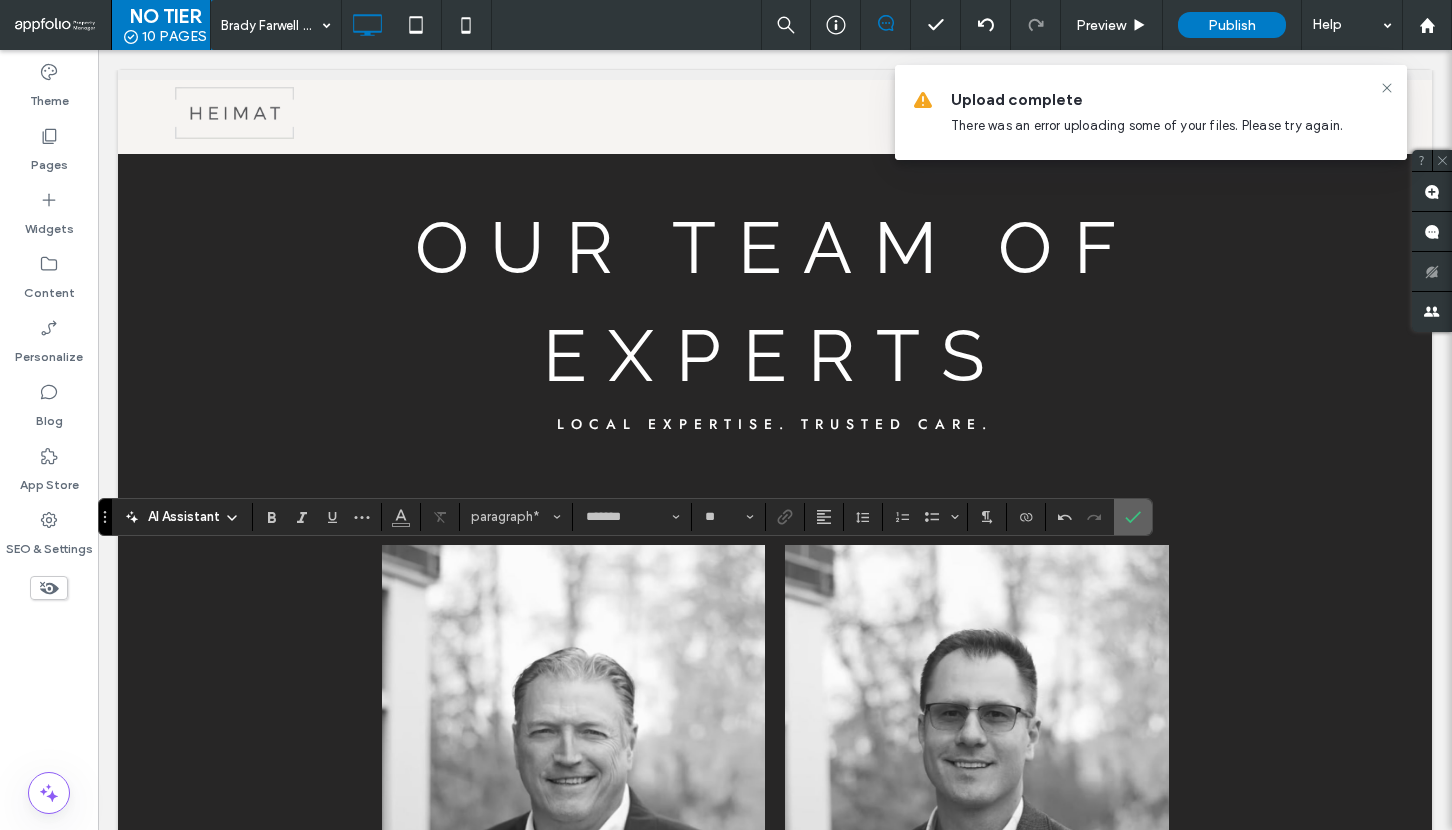 click 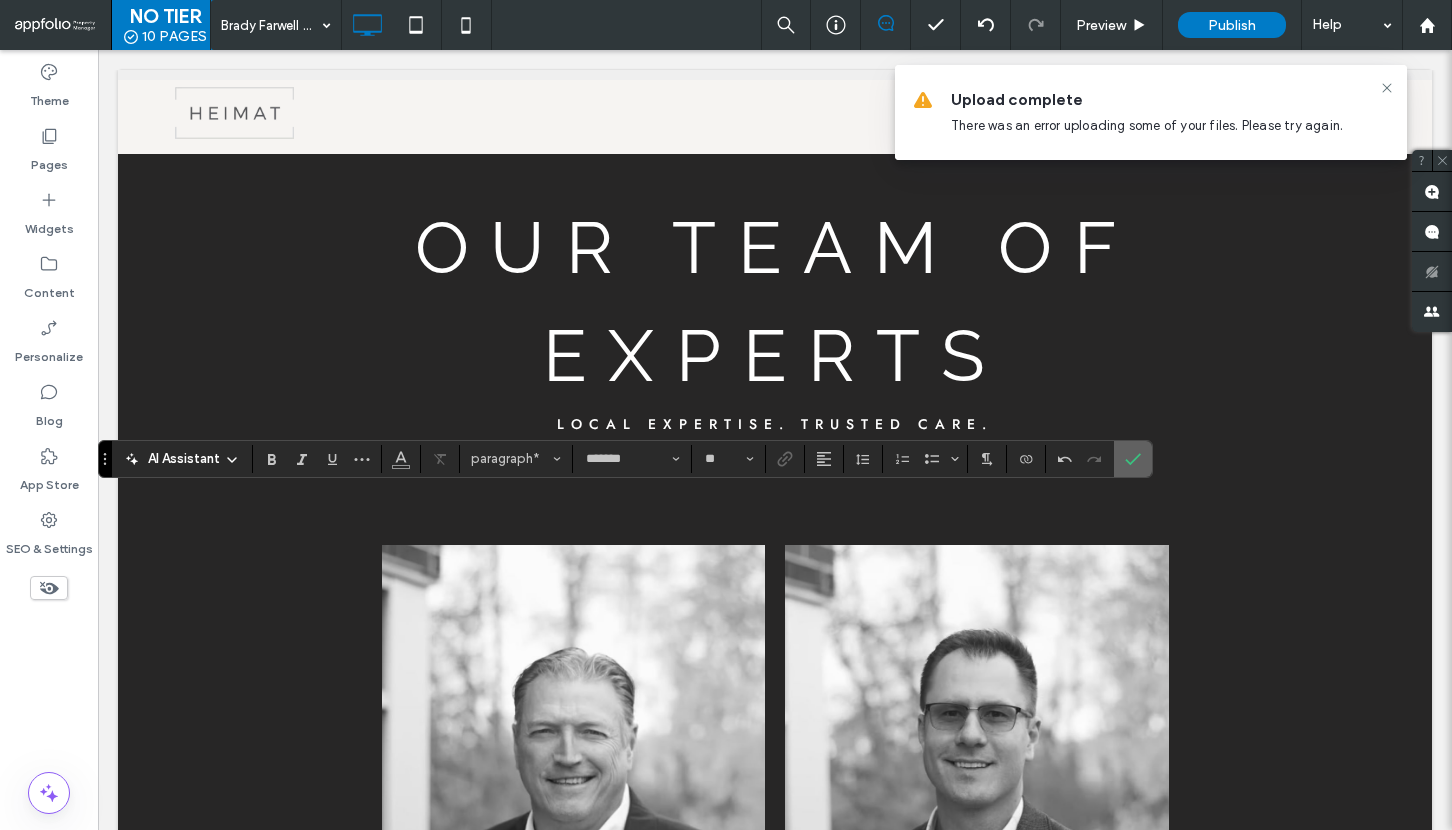 click at bounding box center [1133, 459] 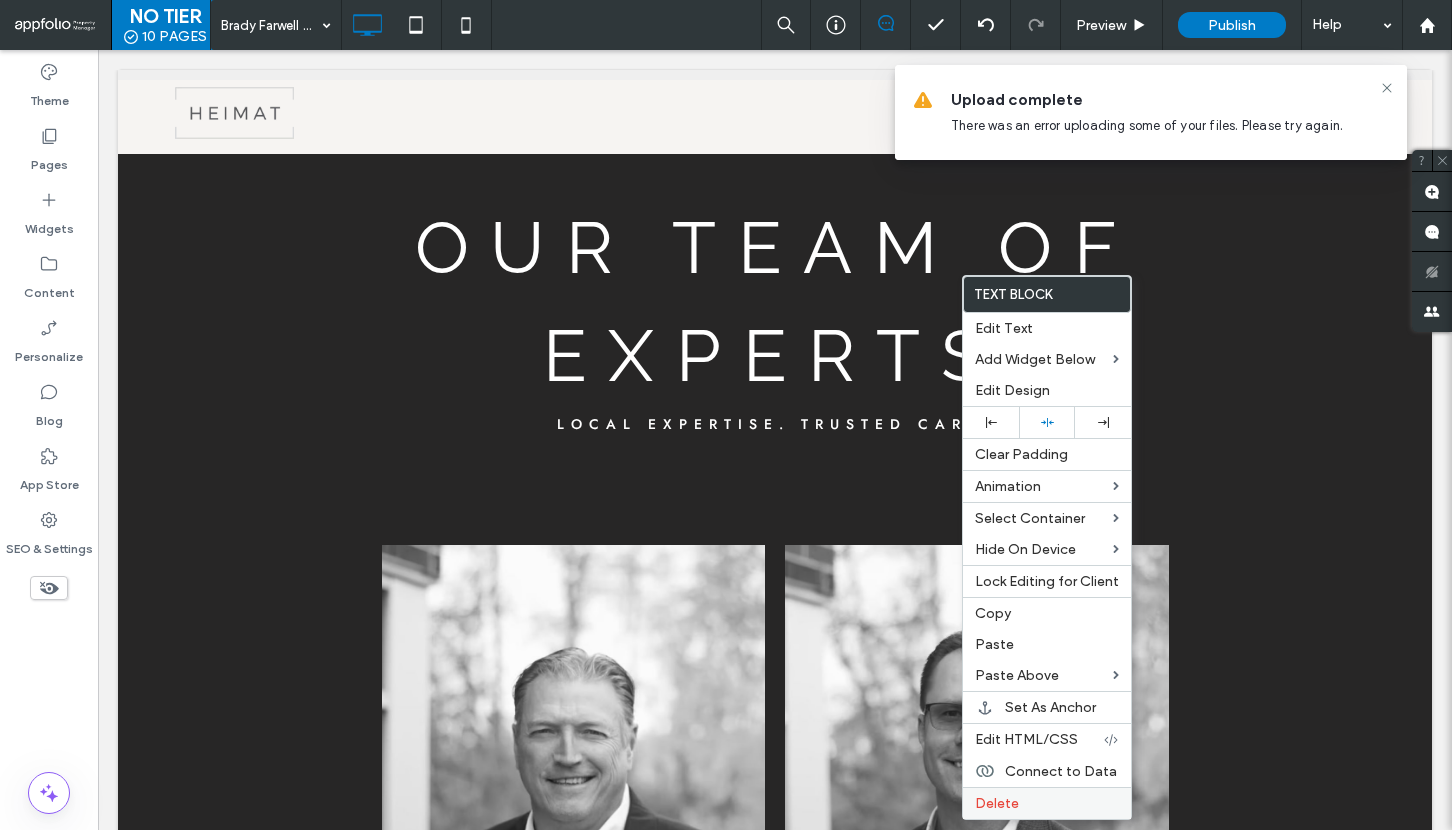 click on "Delete" at bounding box center (1047, 803) 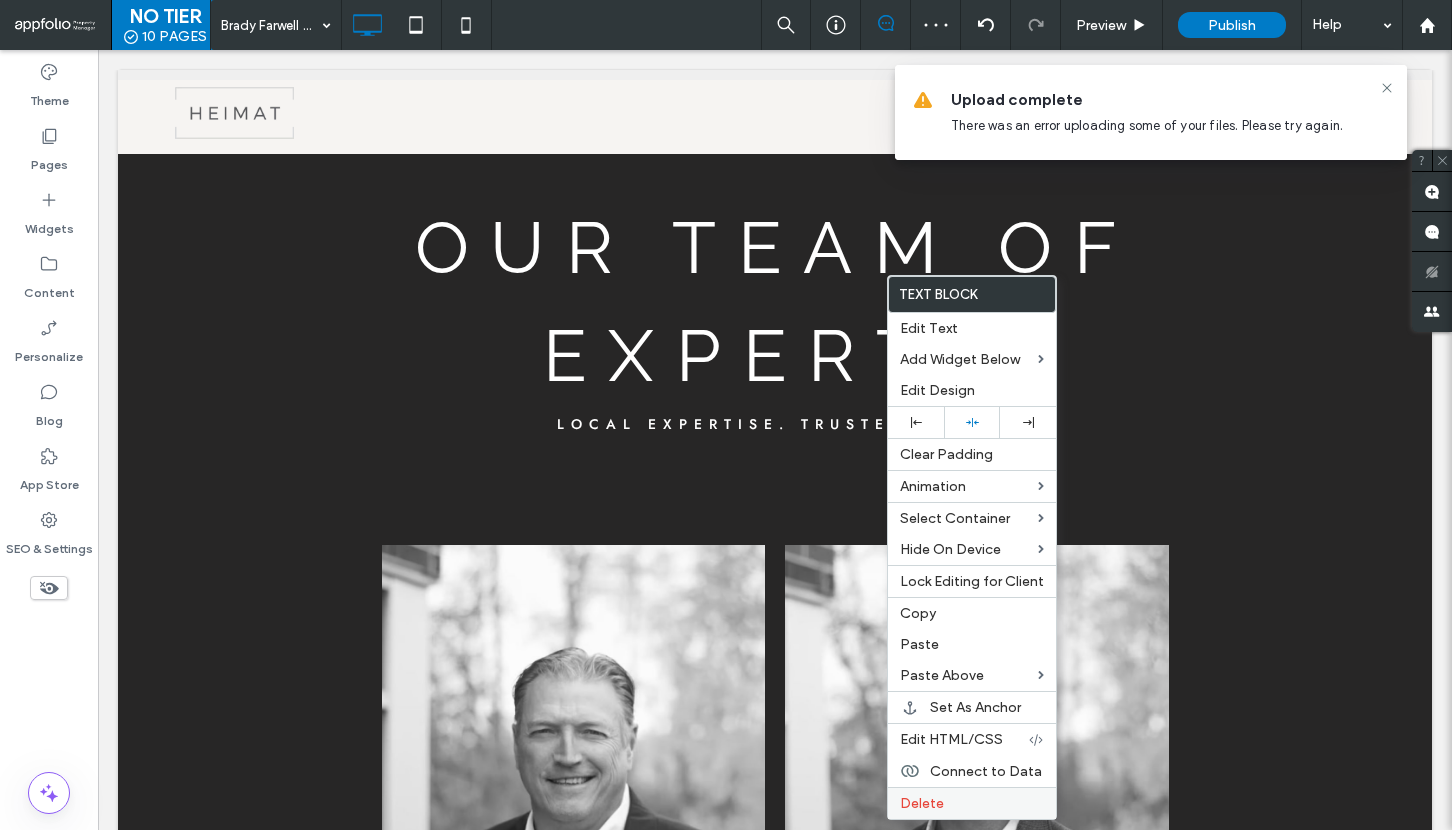 click on "Delete" at bounding box center [972, 803] 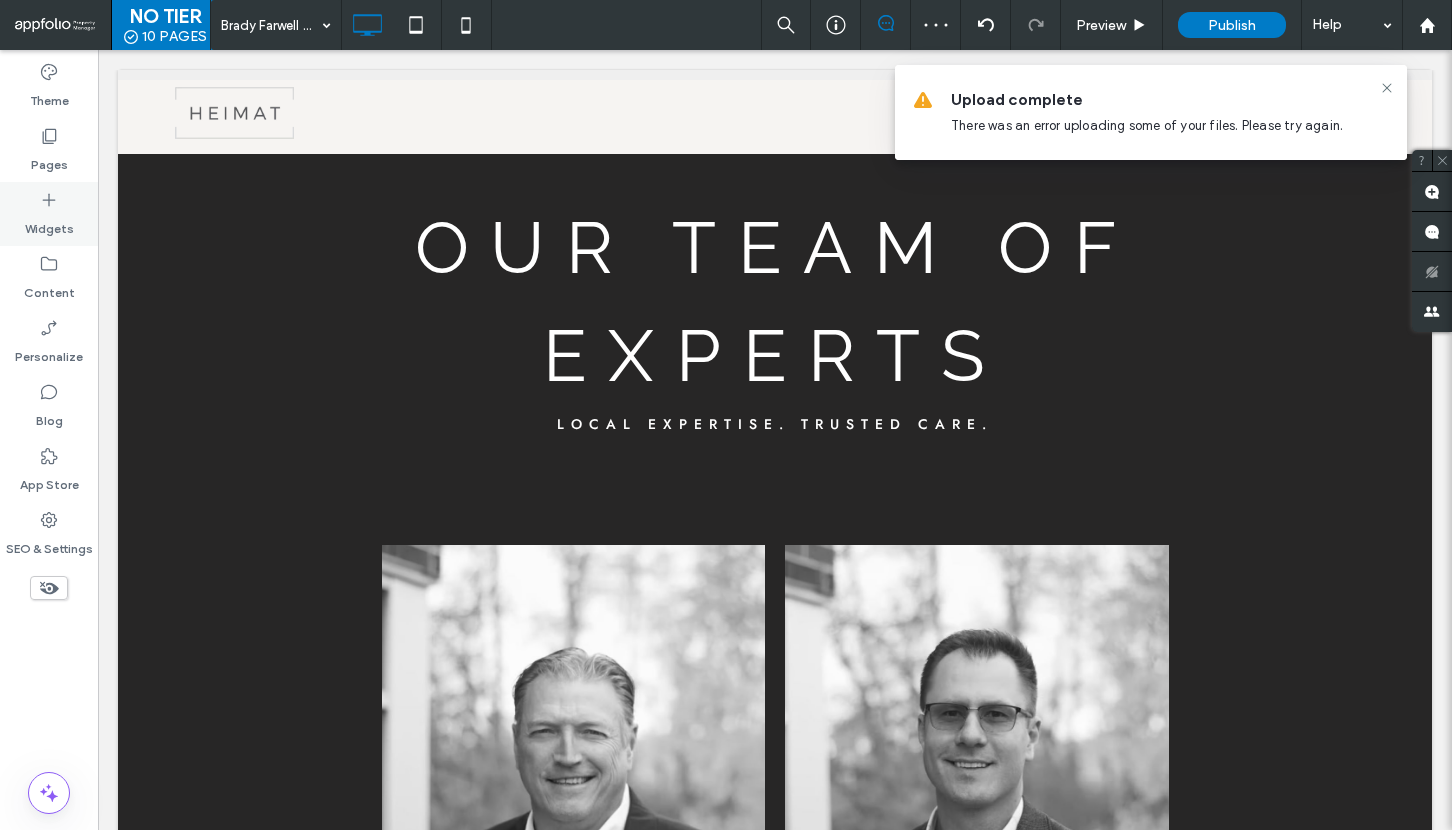 click on "Widgets" at bounding box center [49, 224] 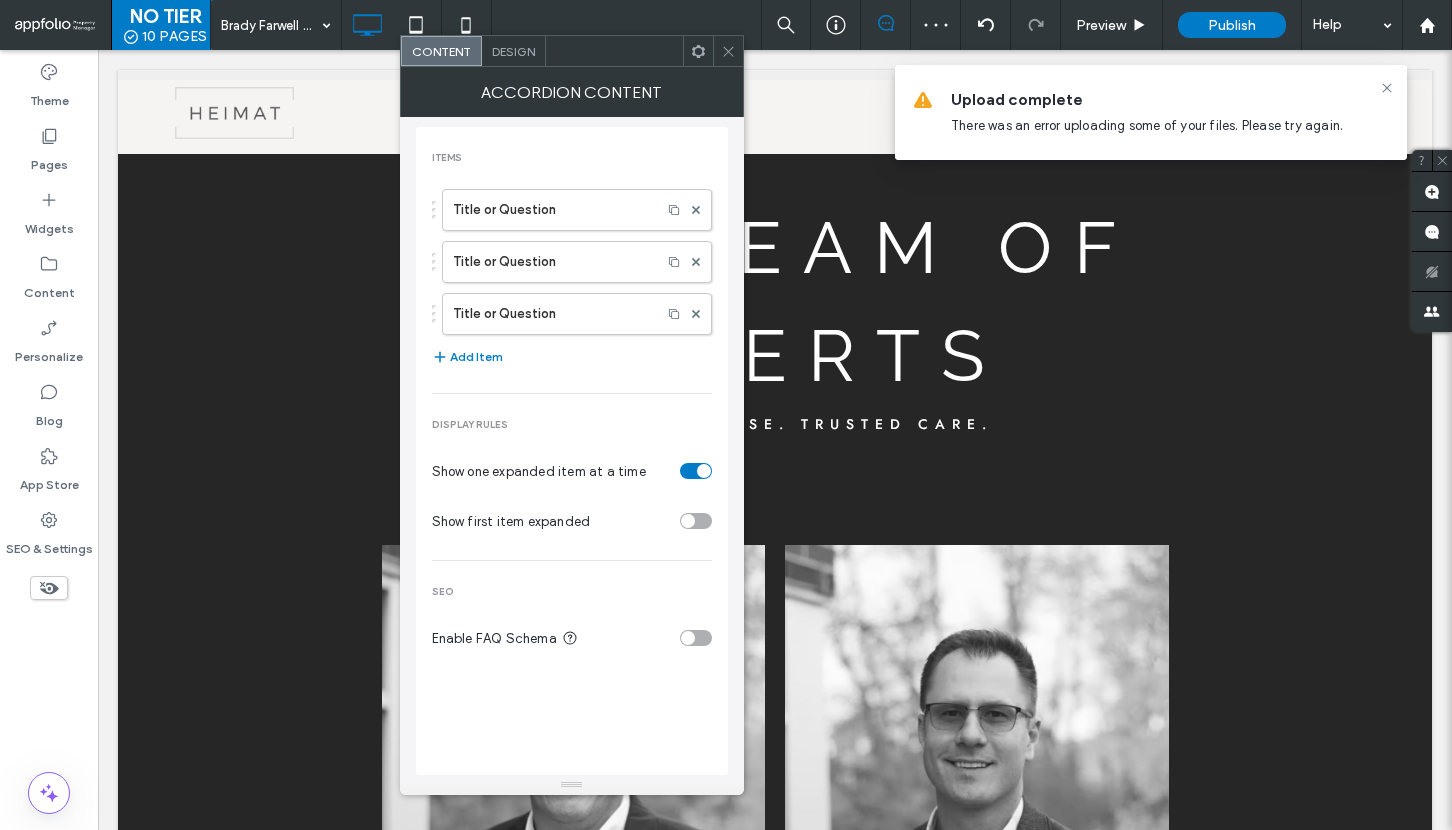 click on "Design" at bounding box center [514, 51] 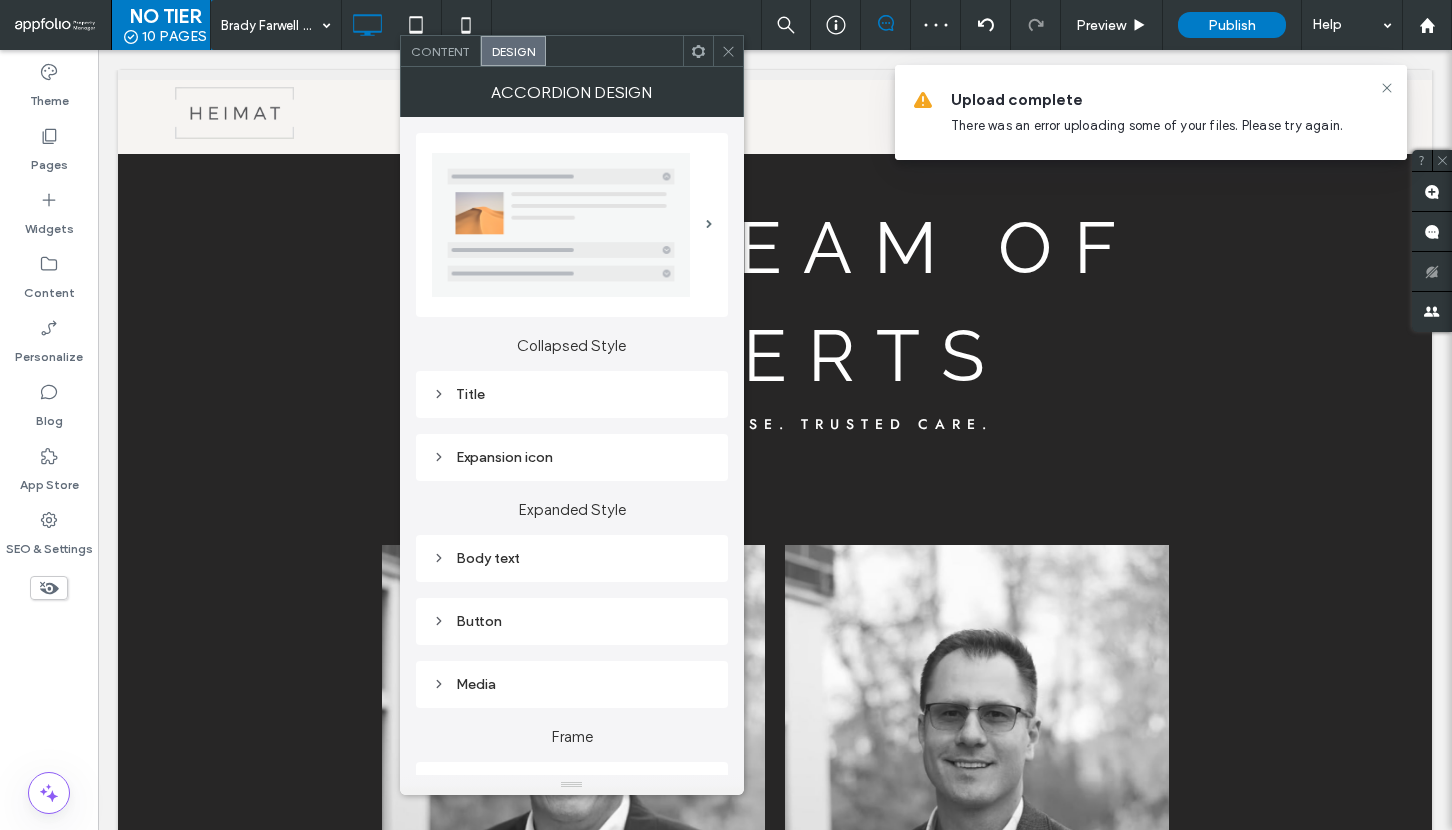 click on "Title" at bounding box center [572, 394] 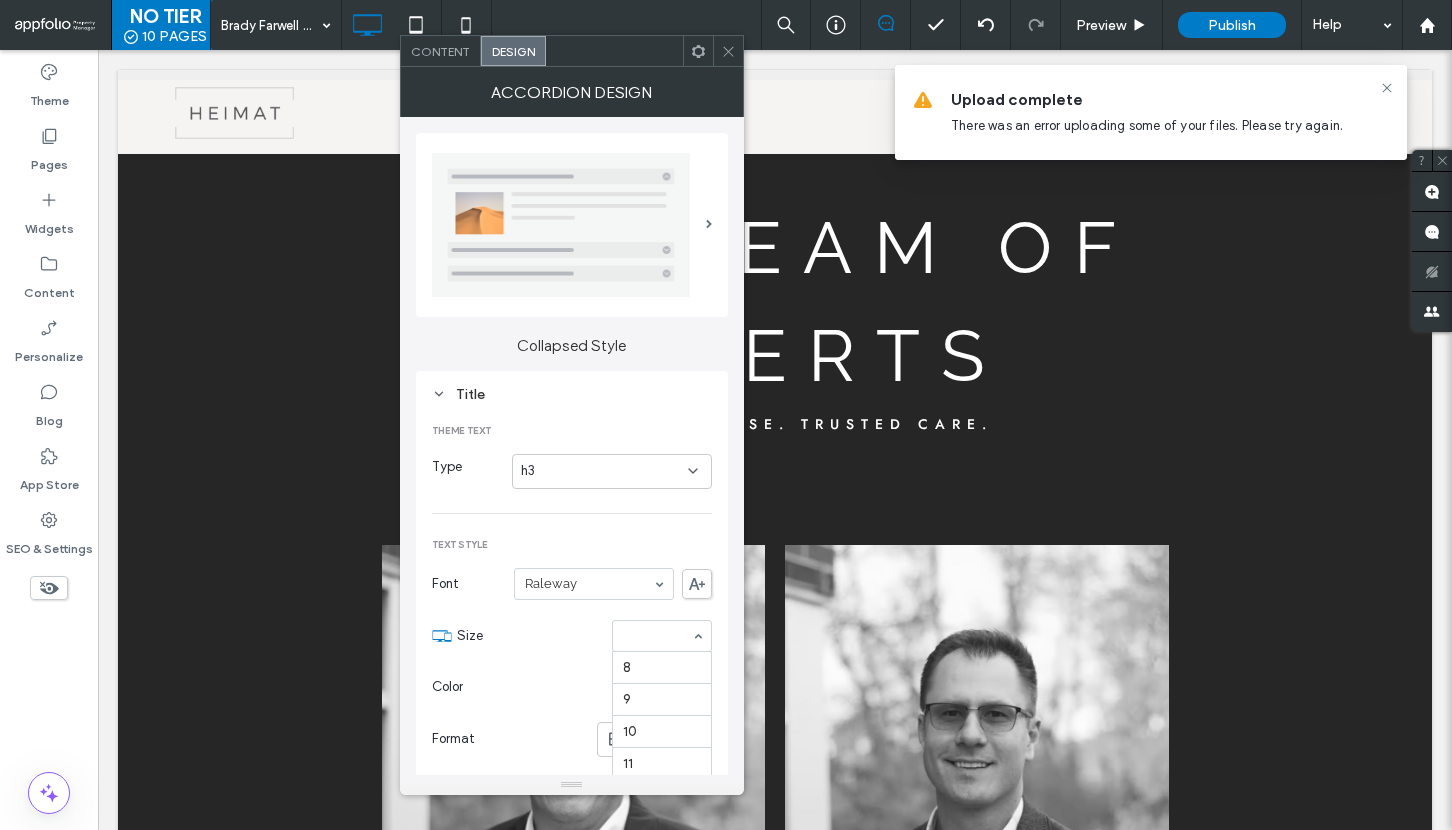 scroll, scrollTop: 345, scrollLeft: 0, axis: vertical 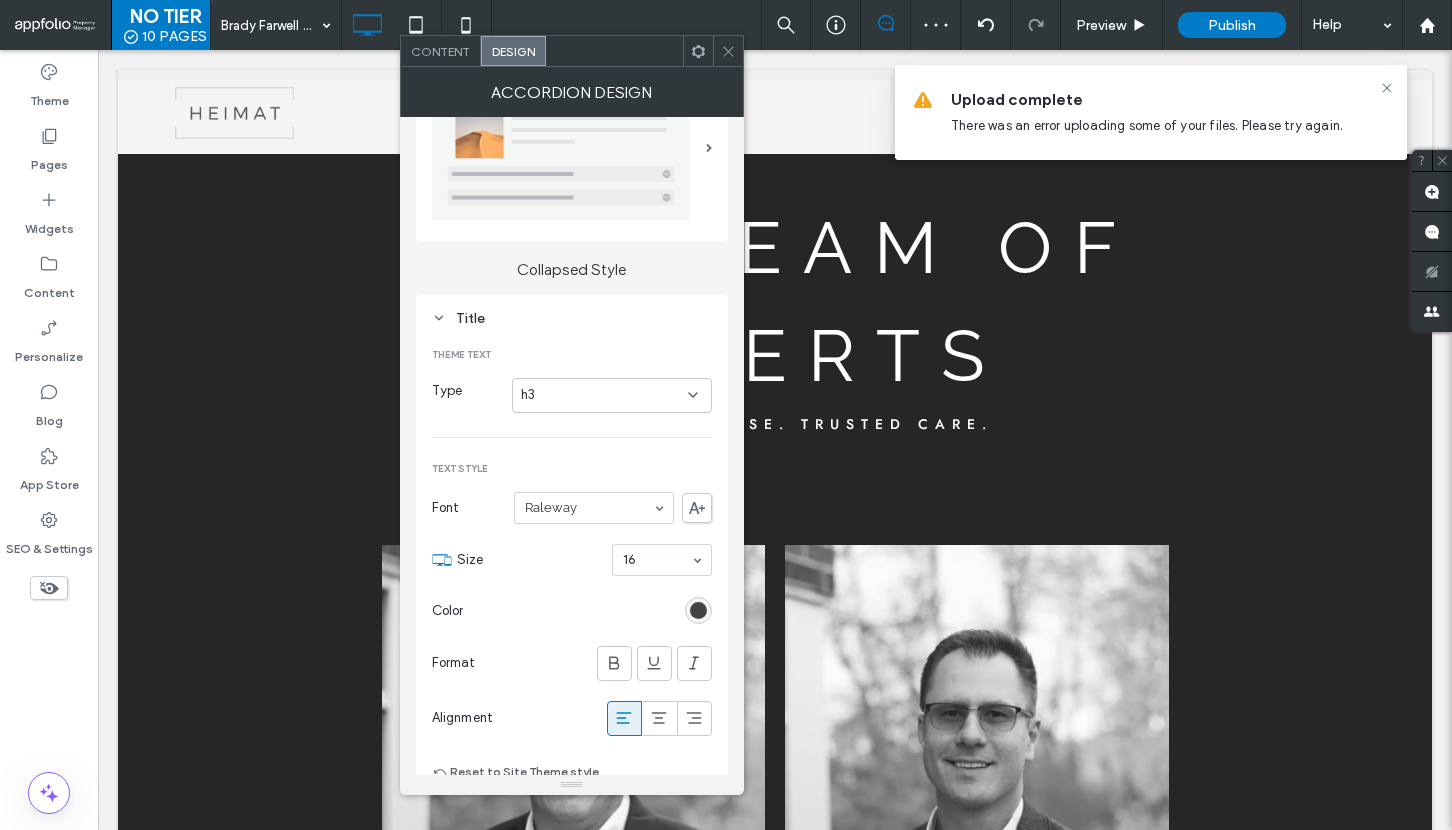 click on "Content" at bounding box center (440, 51) 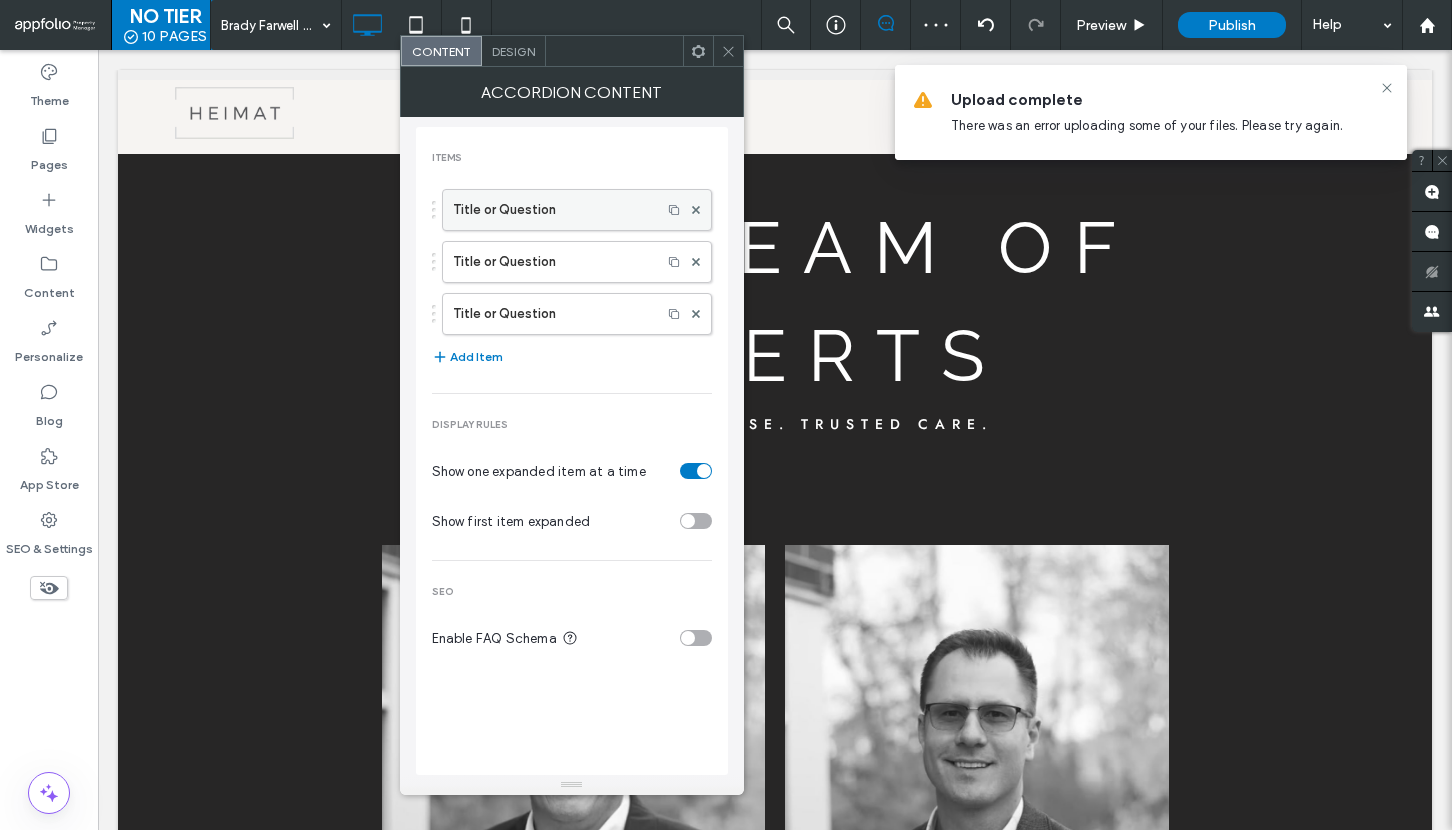 click on "Title or Question" at bounding box center (552, 210) 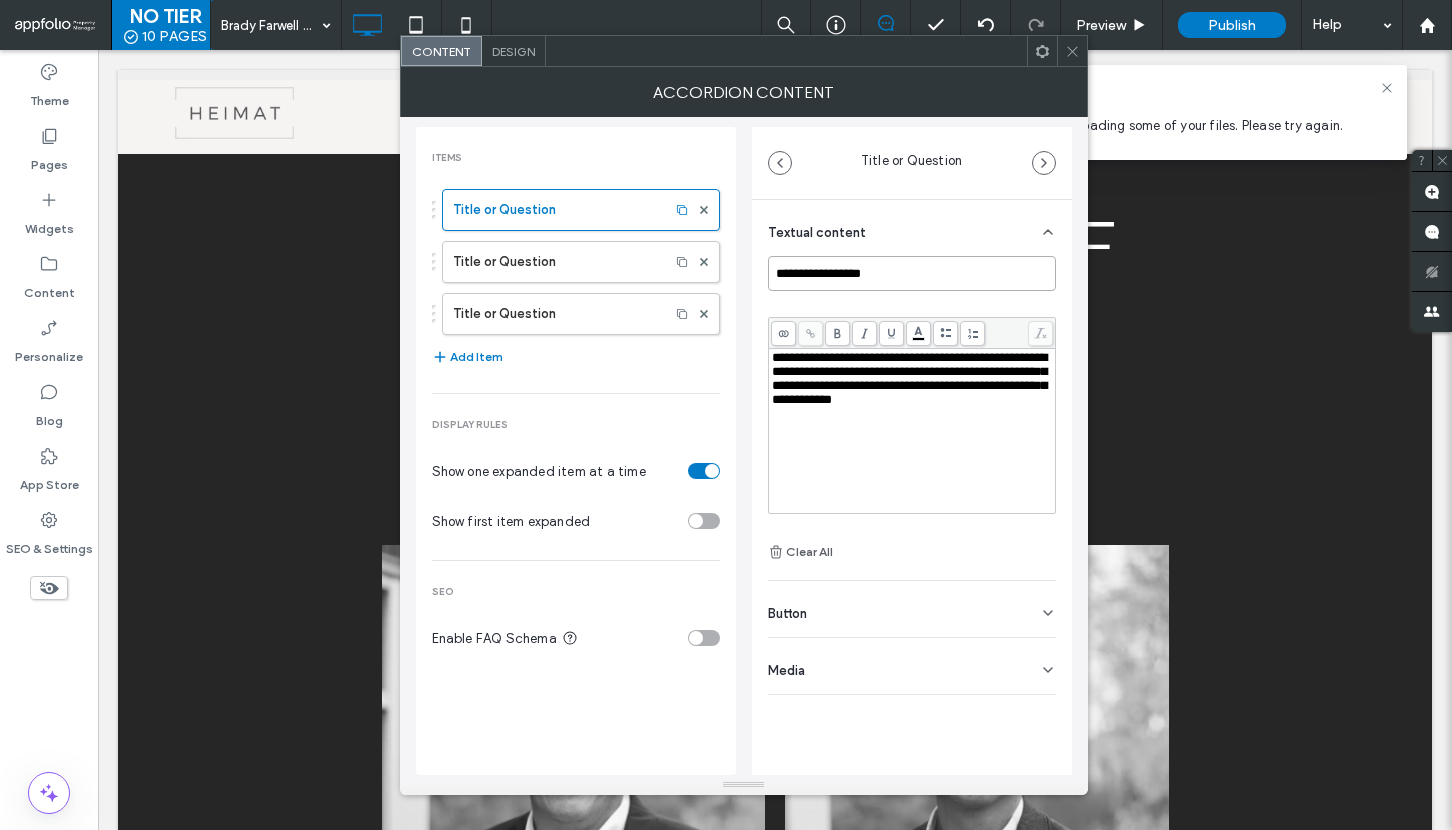 click on "**********" at bounding box center (912, 273) 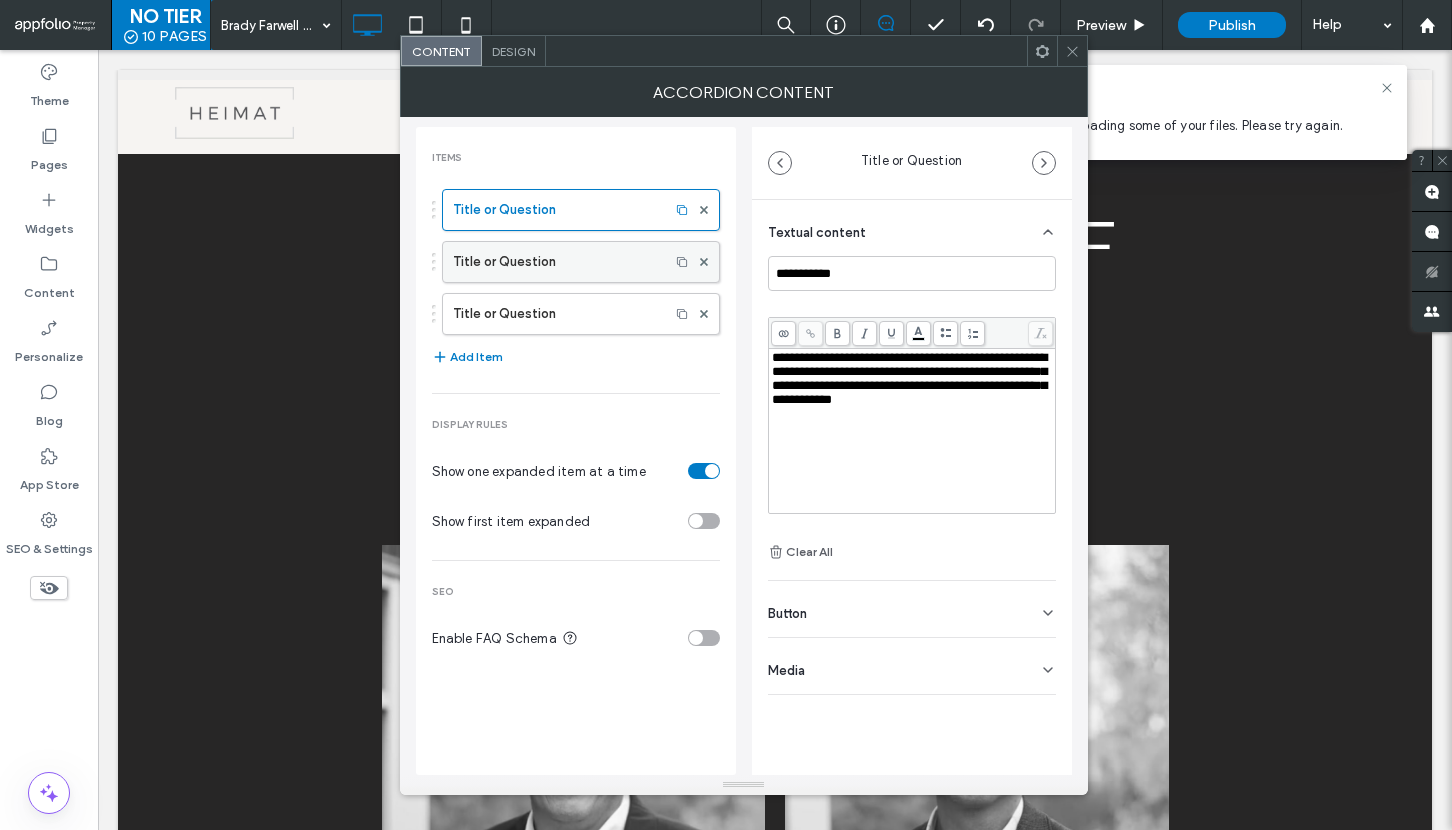 click on "Title or Question" at bounding box center [556, 262] 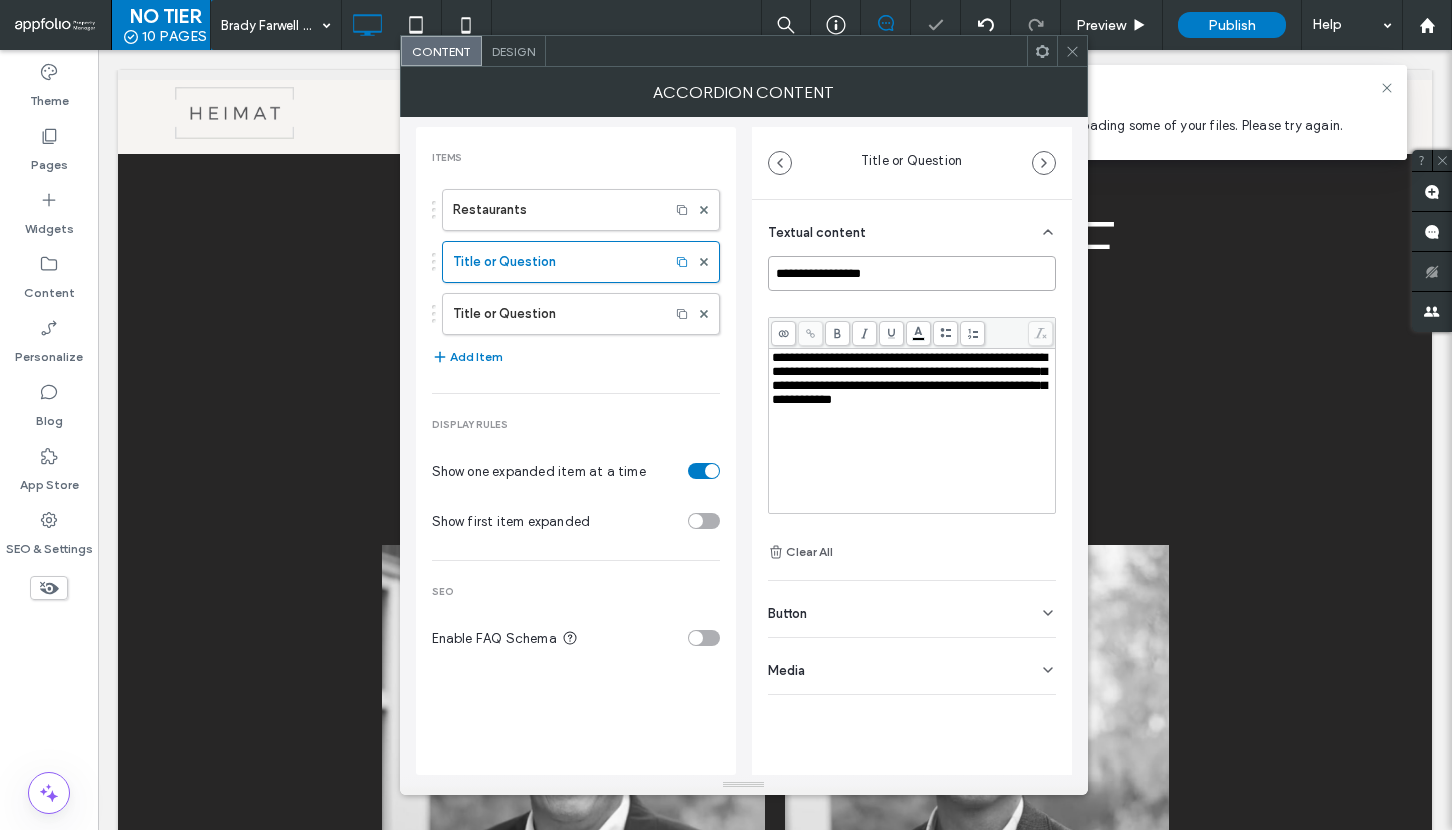 click on "**********" at bounding box center [912, 273] 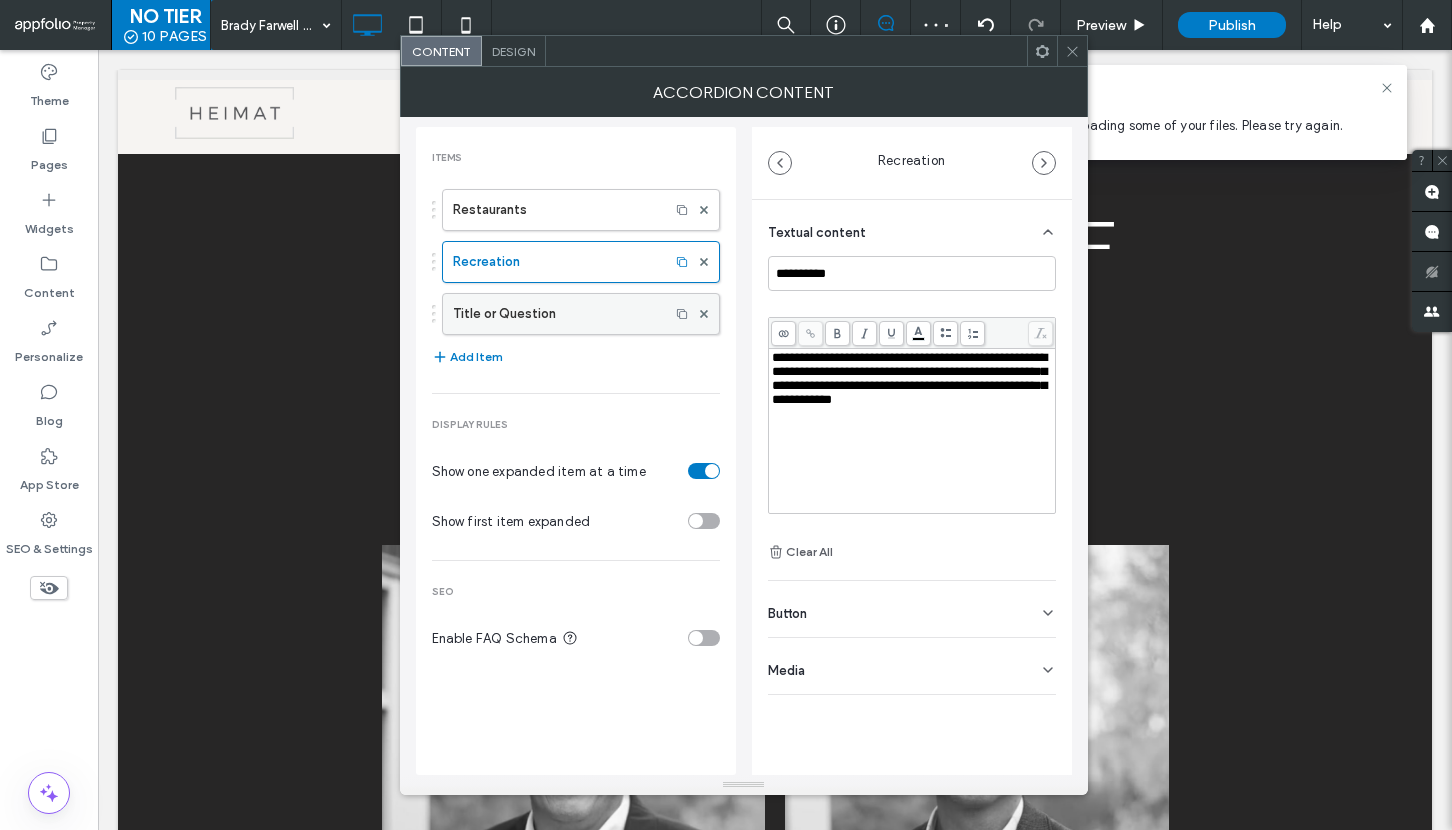 click at bounding box center (704, 314) 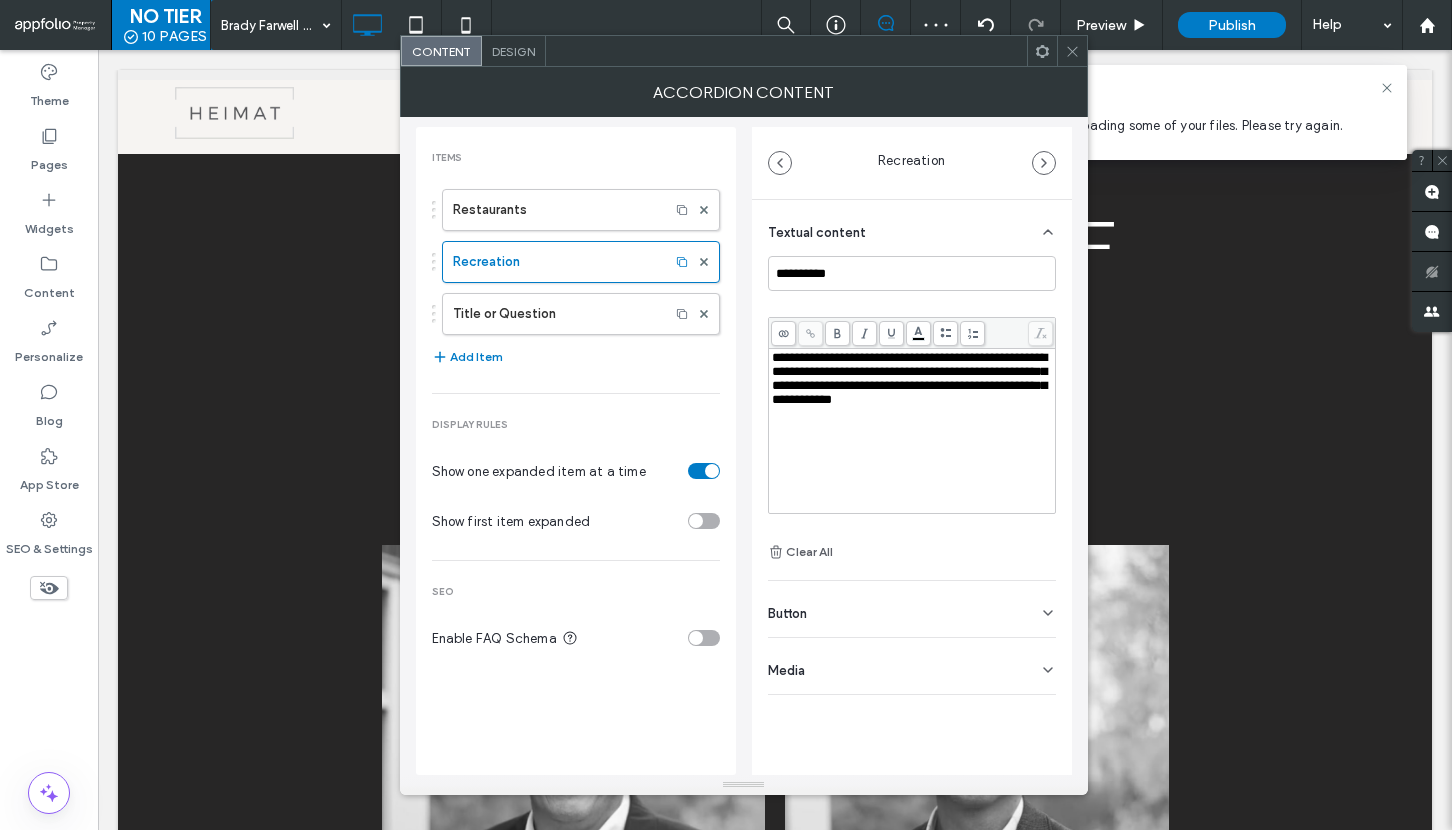click on "**********" at bounding box center (909, 378) 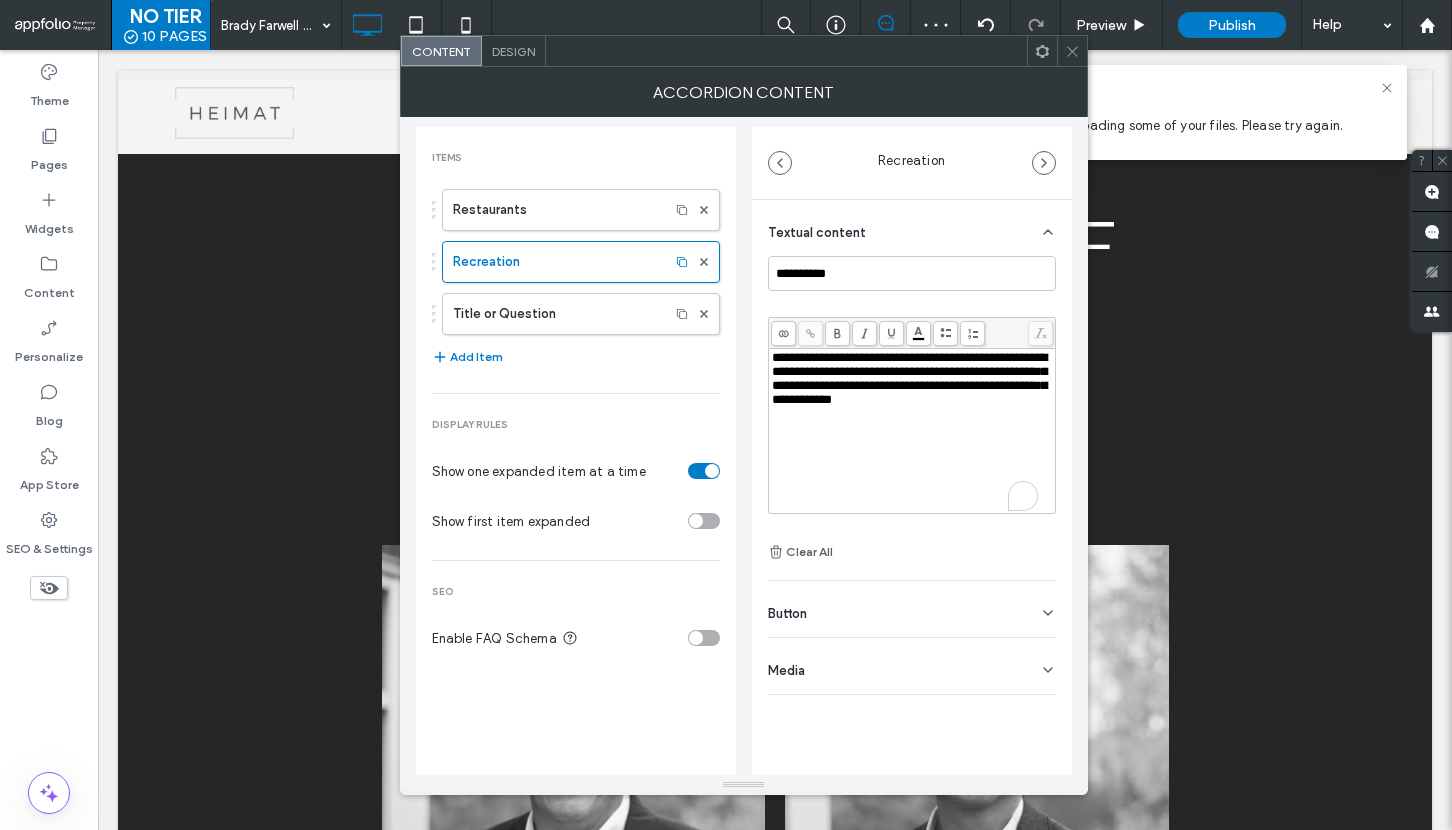 click on "**********" at bounding box center (909, 378) 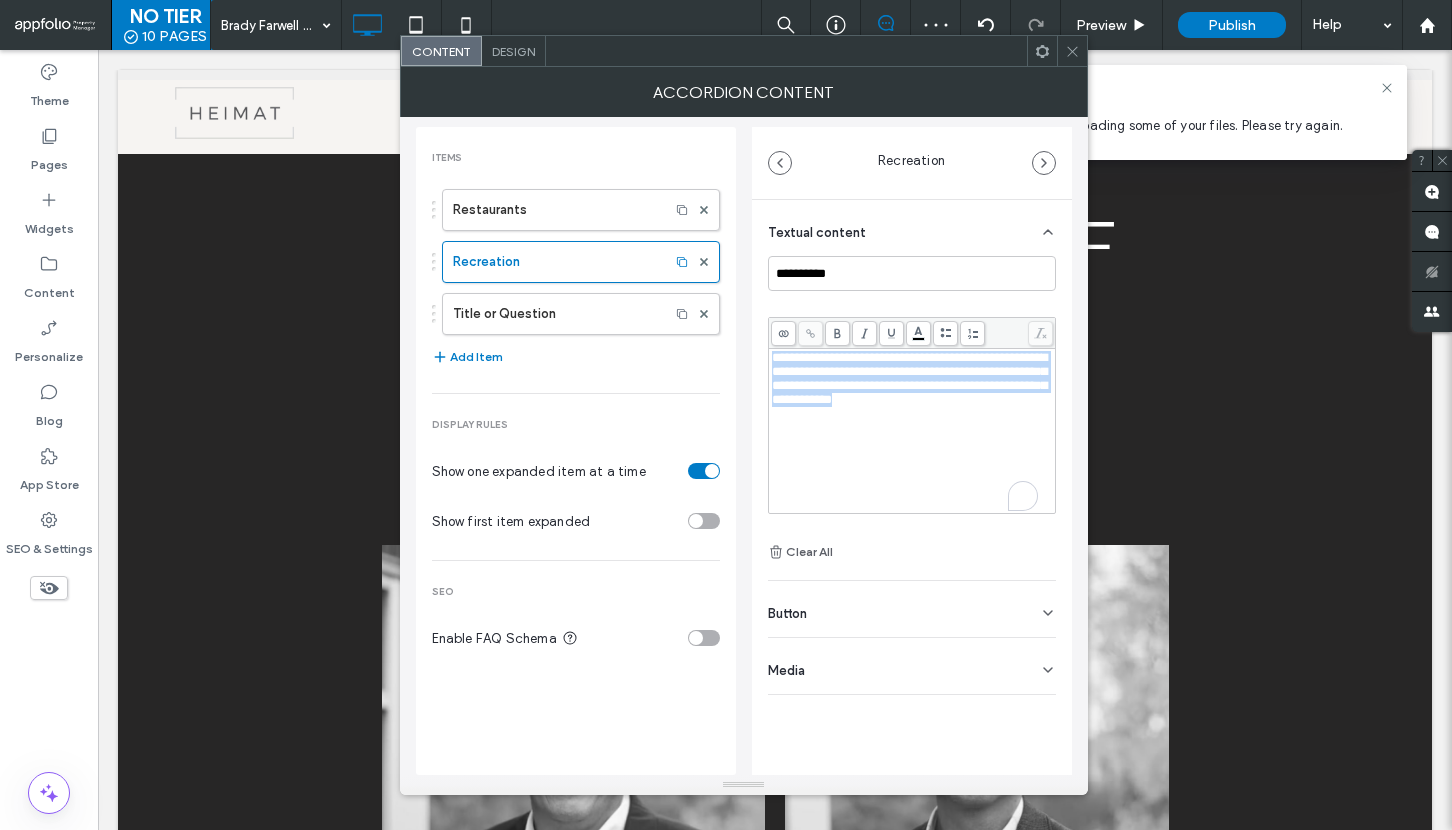click on "**********" at bounding box center [909, 378] 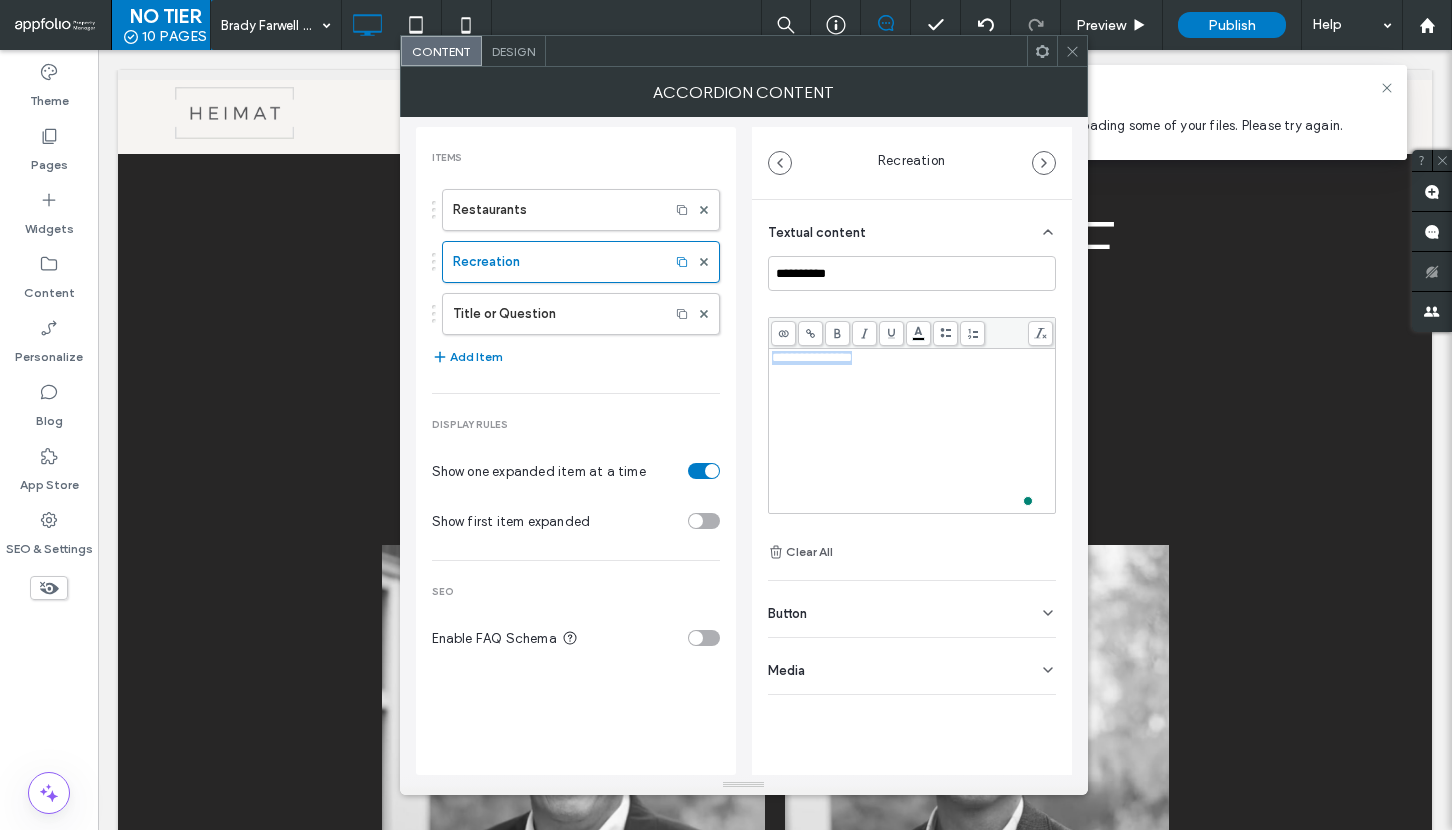 copy on "**********" 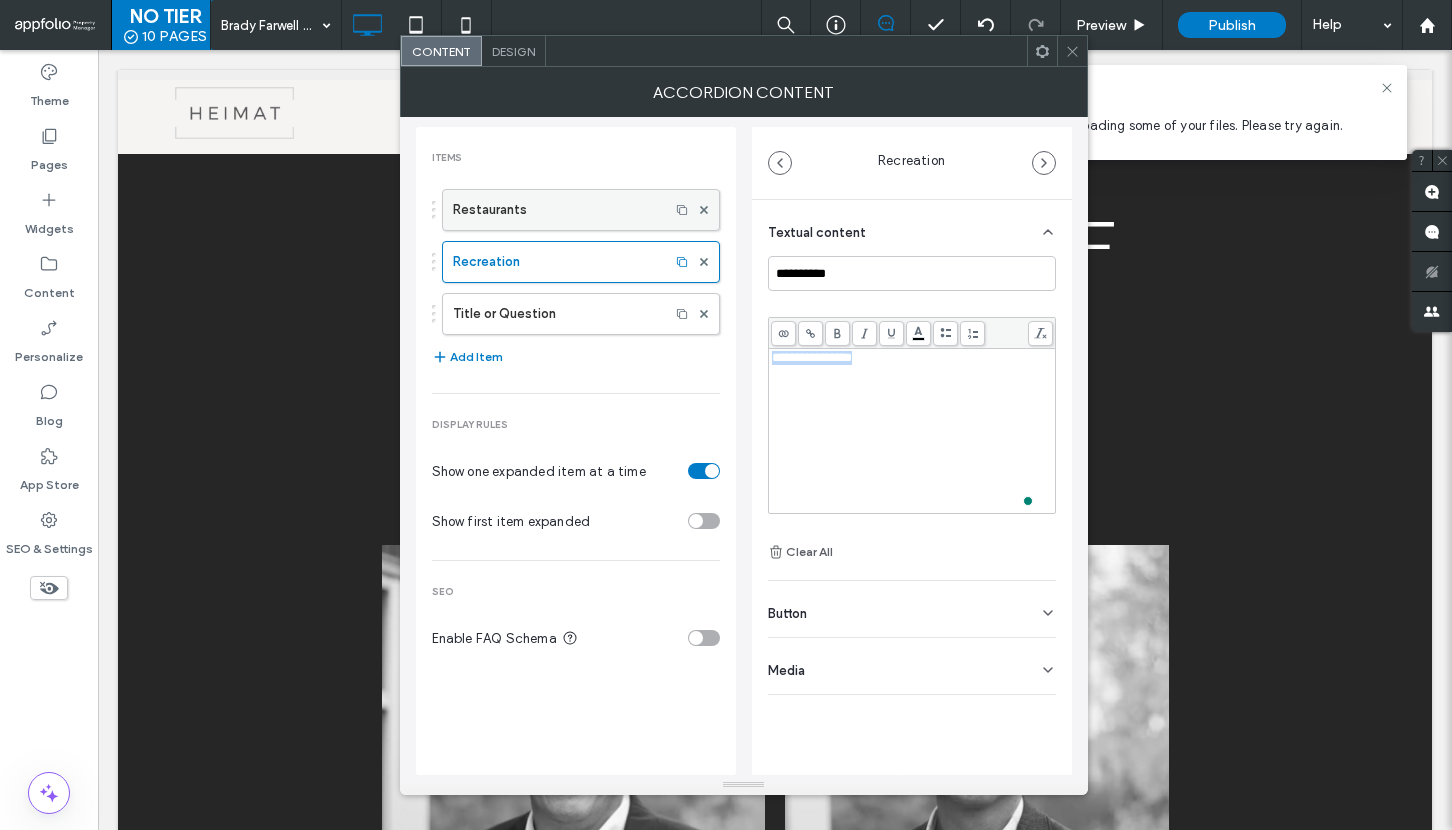 click on "Restaurants" at bounding box center (556, 210) 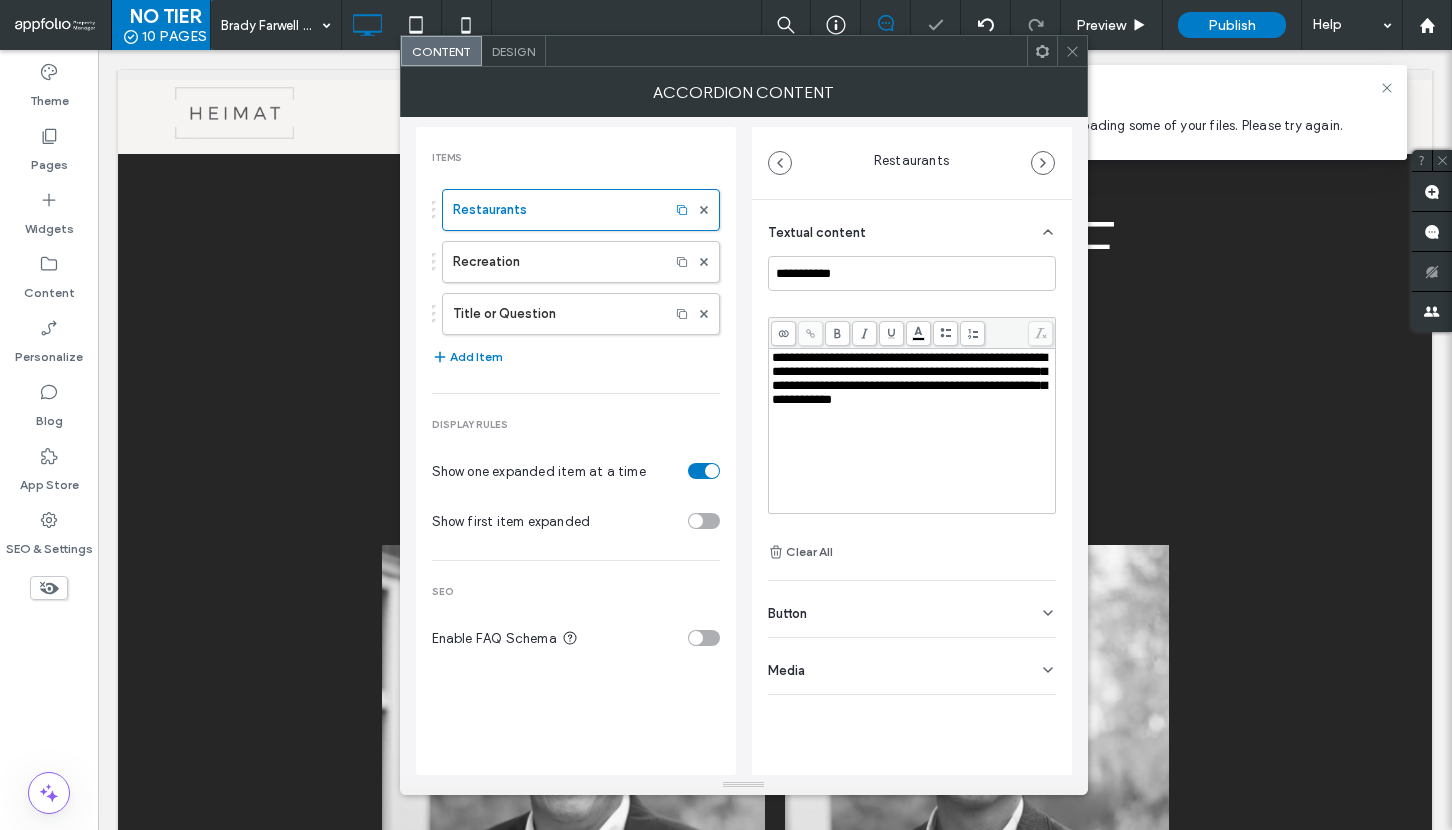 click on "**********" at bounding box center [909, 378] 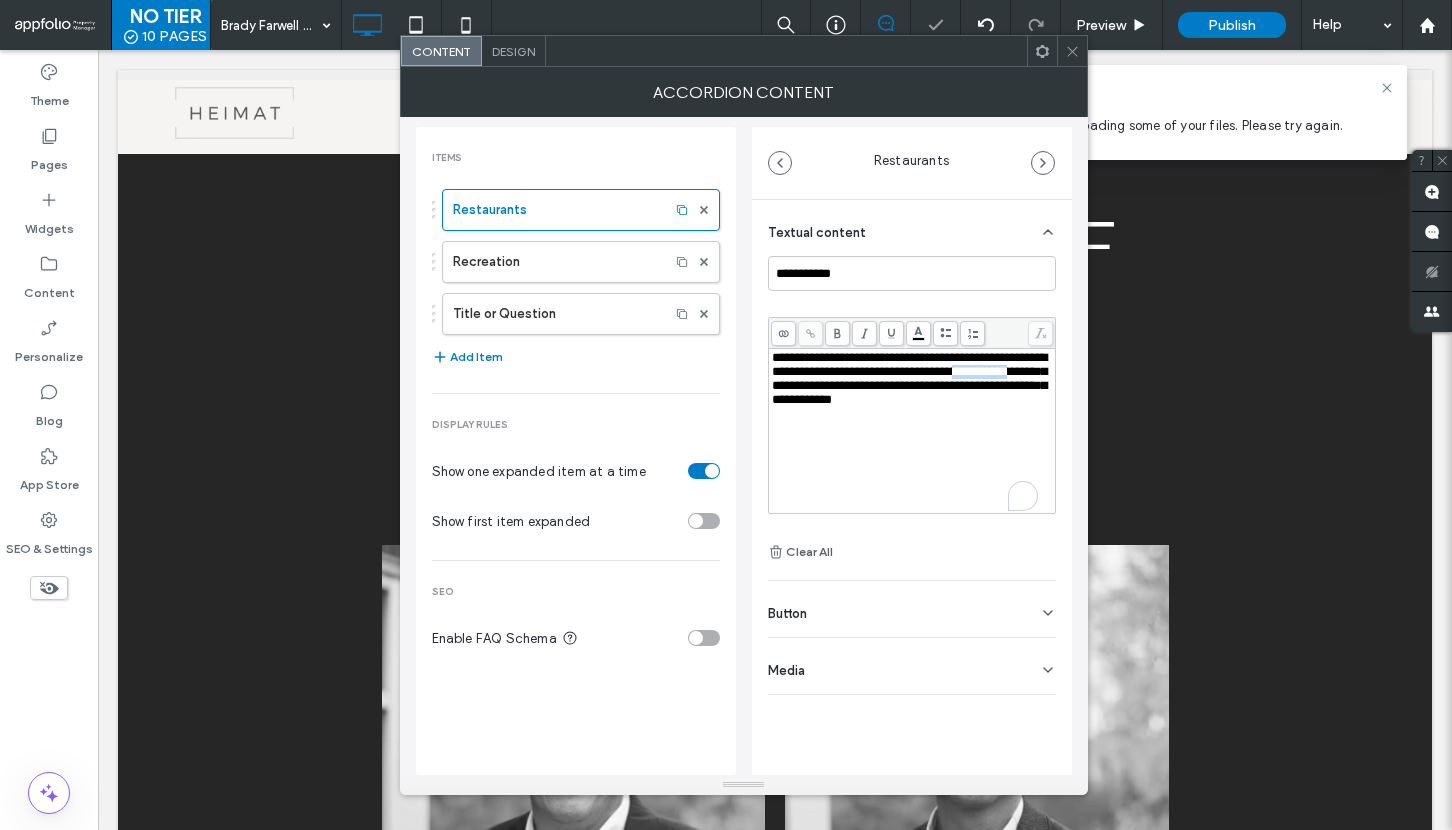 click on "**********" at bounding box center (909, 378) 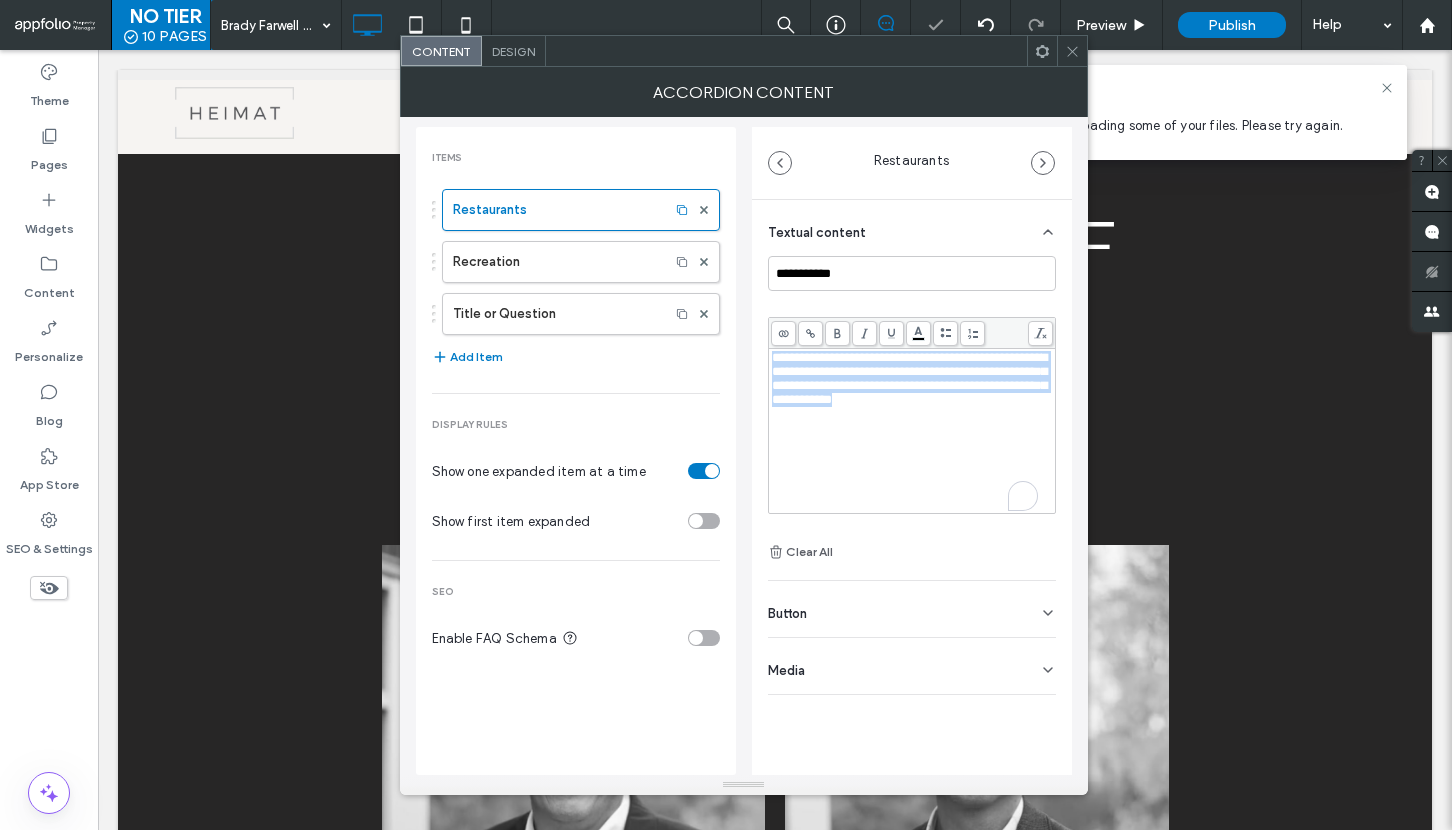 click on "**********" at bounding box center [909, 378] 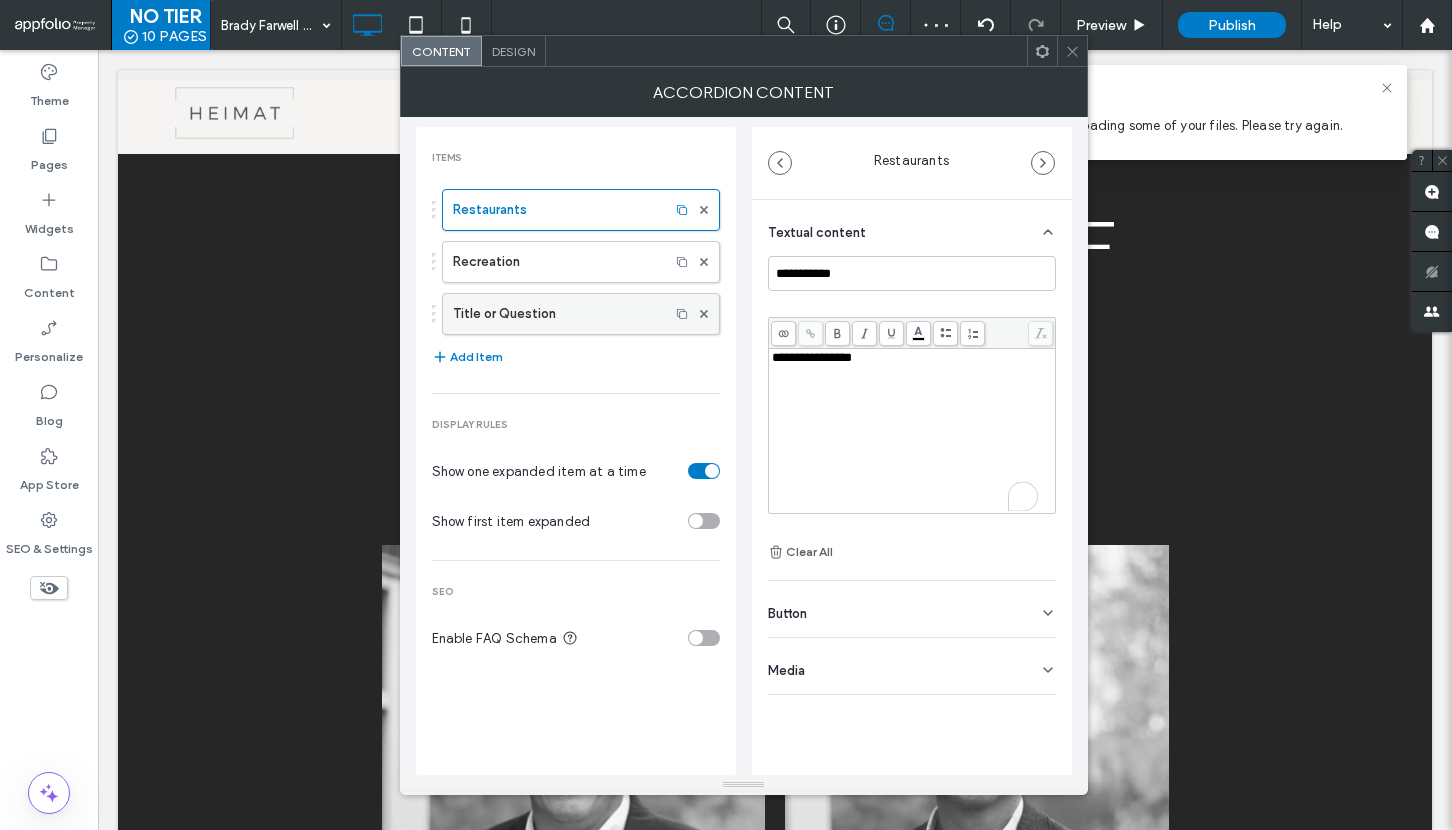 click at bounding box center (704, 314) 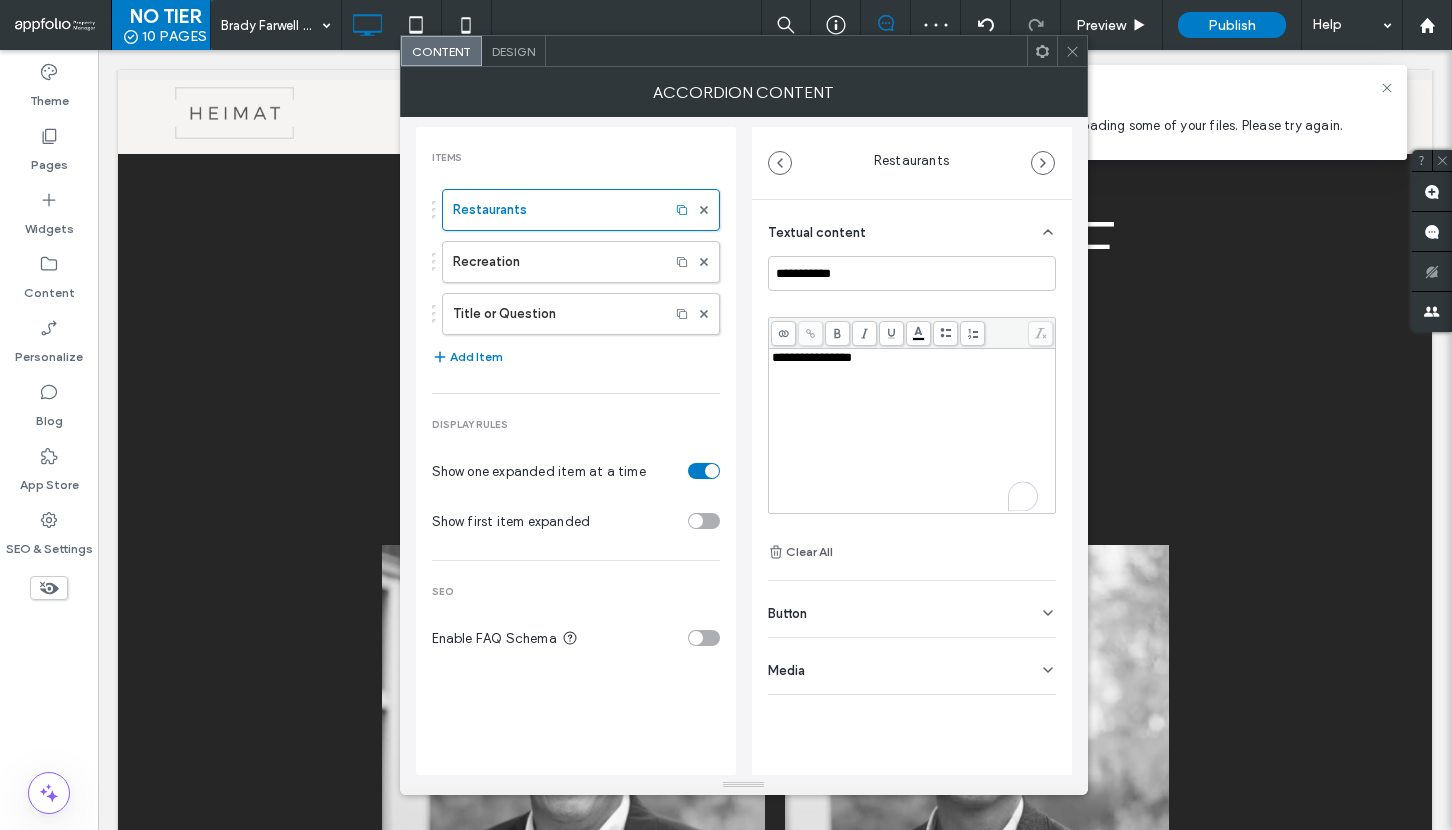 click 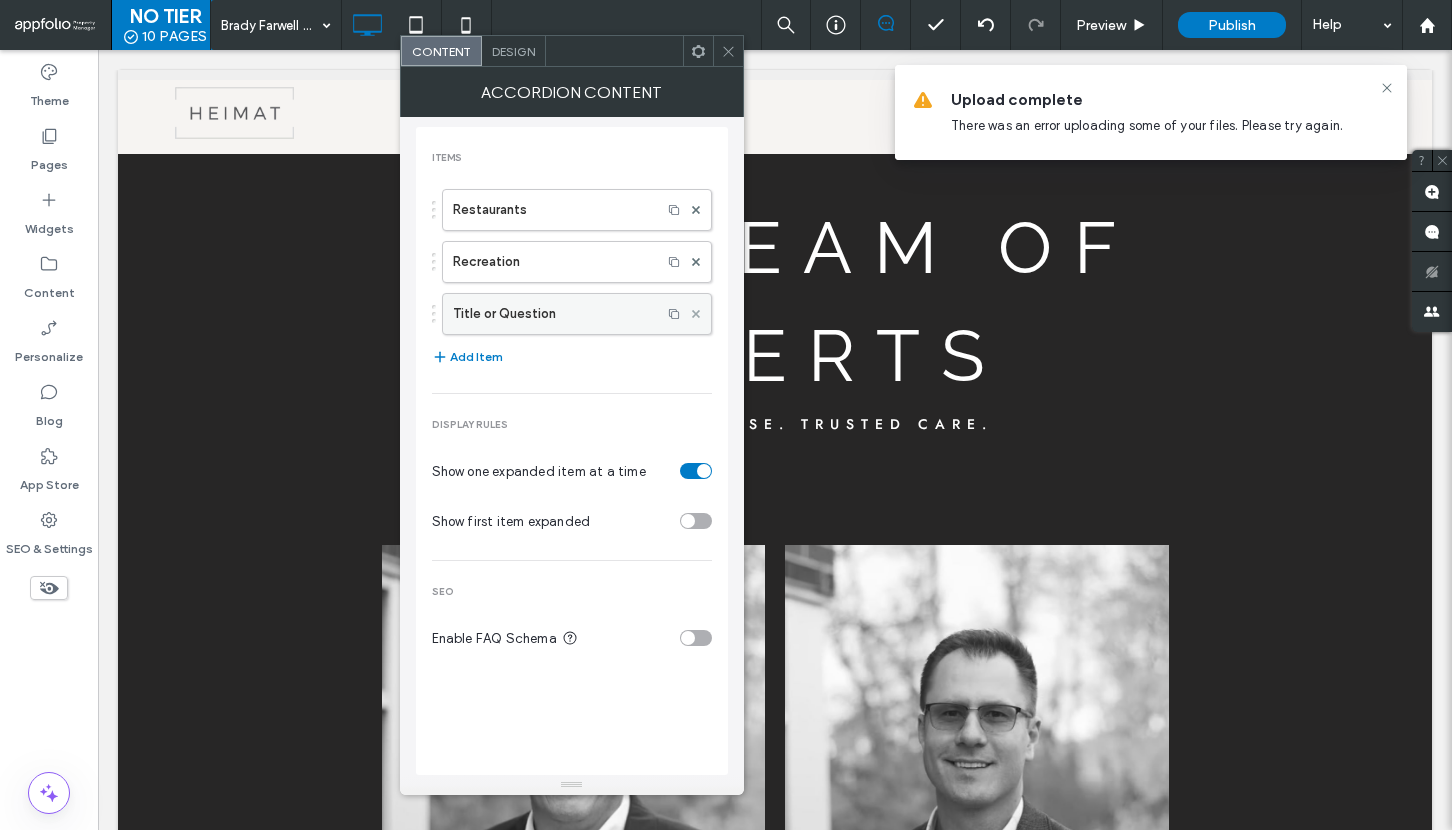 click at bounding box center [696, 314] 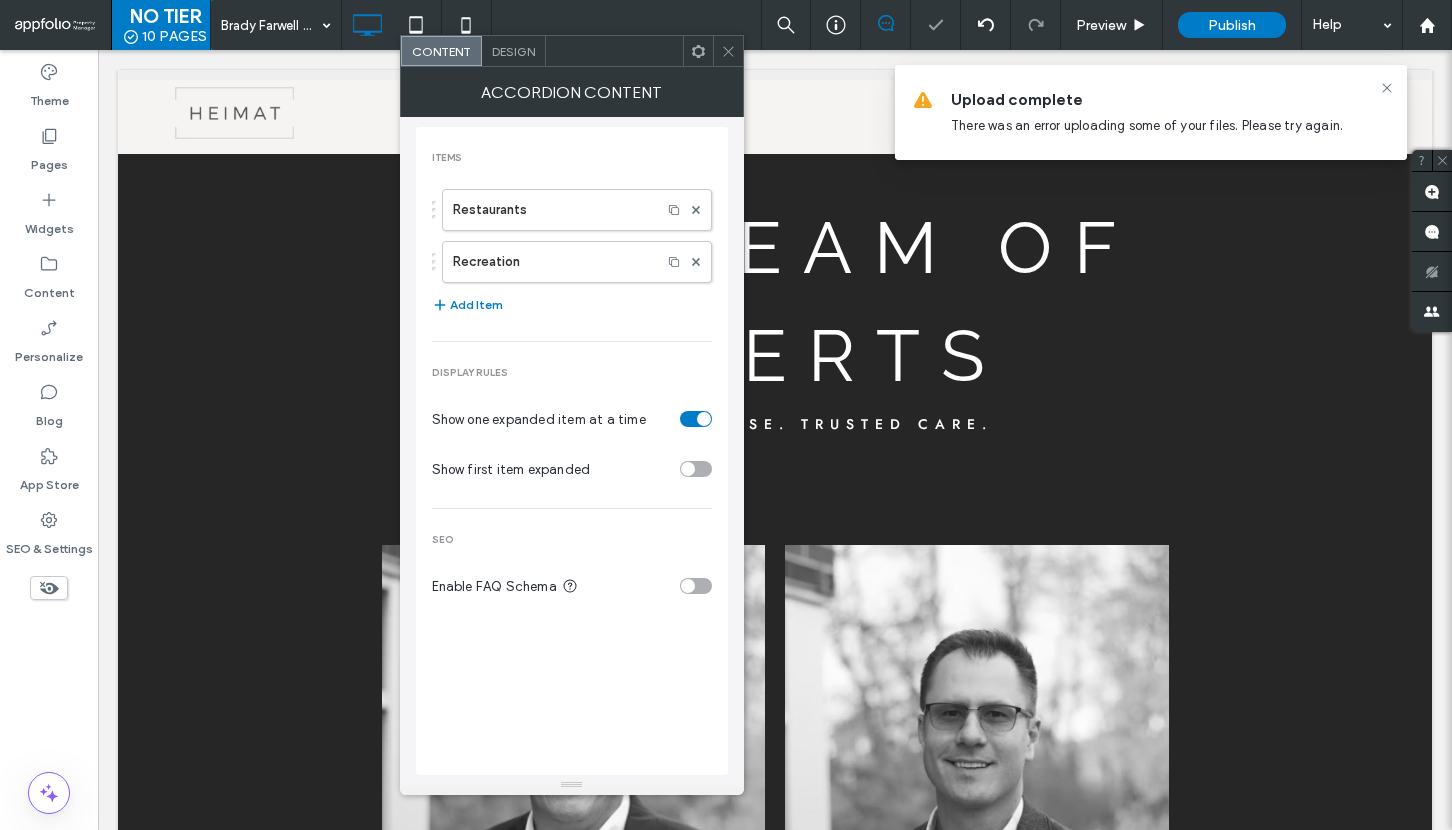 click at bounding box center [728, 51] 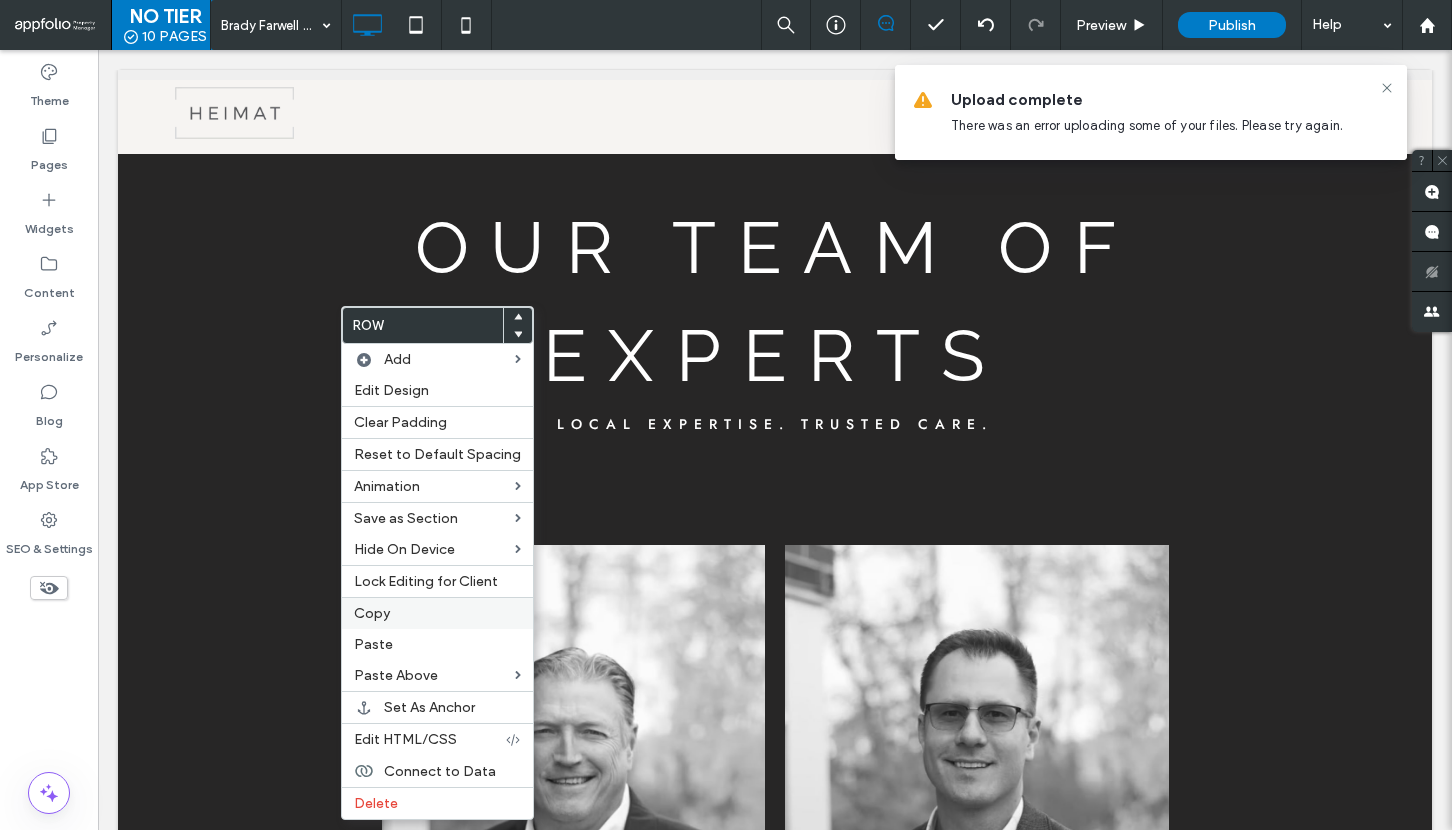 click on "Copy" at bounding box center [437, 613] 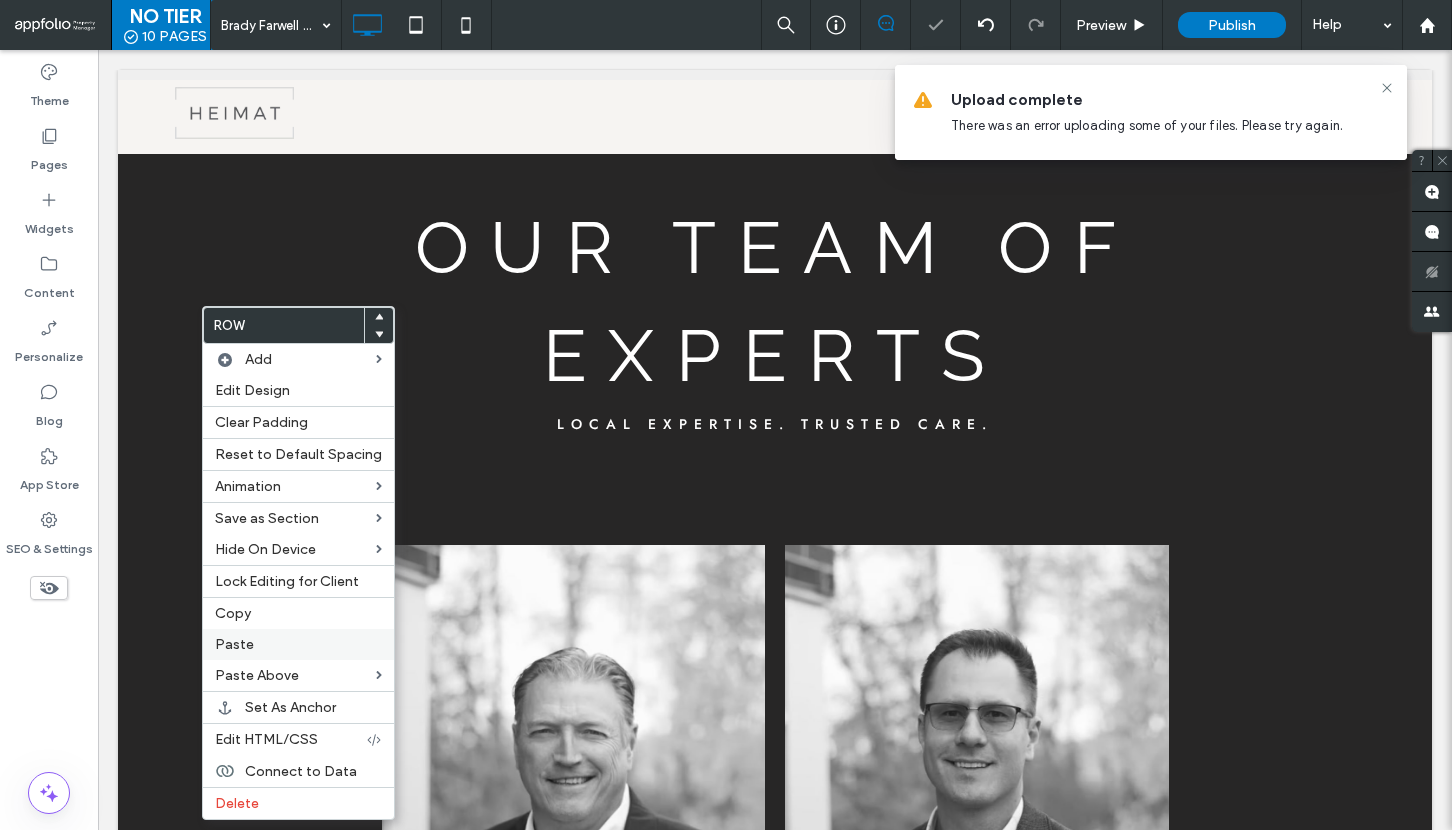 click on "Paste" at bounding box center [298, 644] 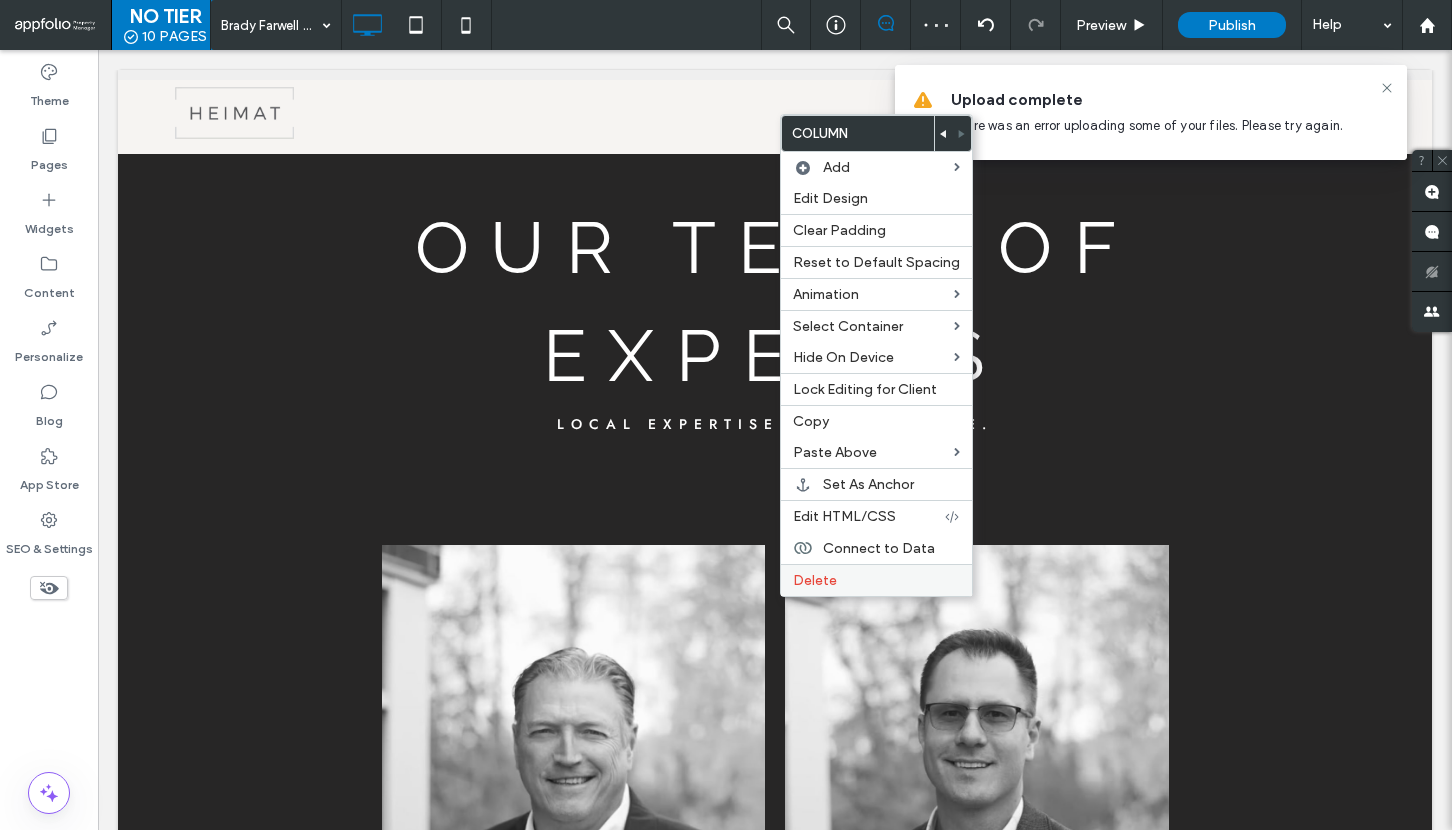 click on "Delete" at bounding box center [876, 580] 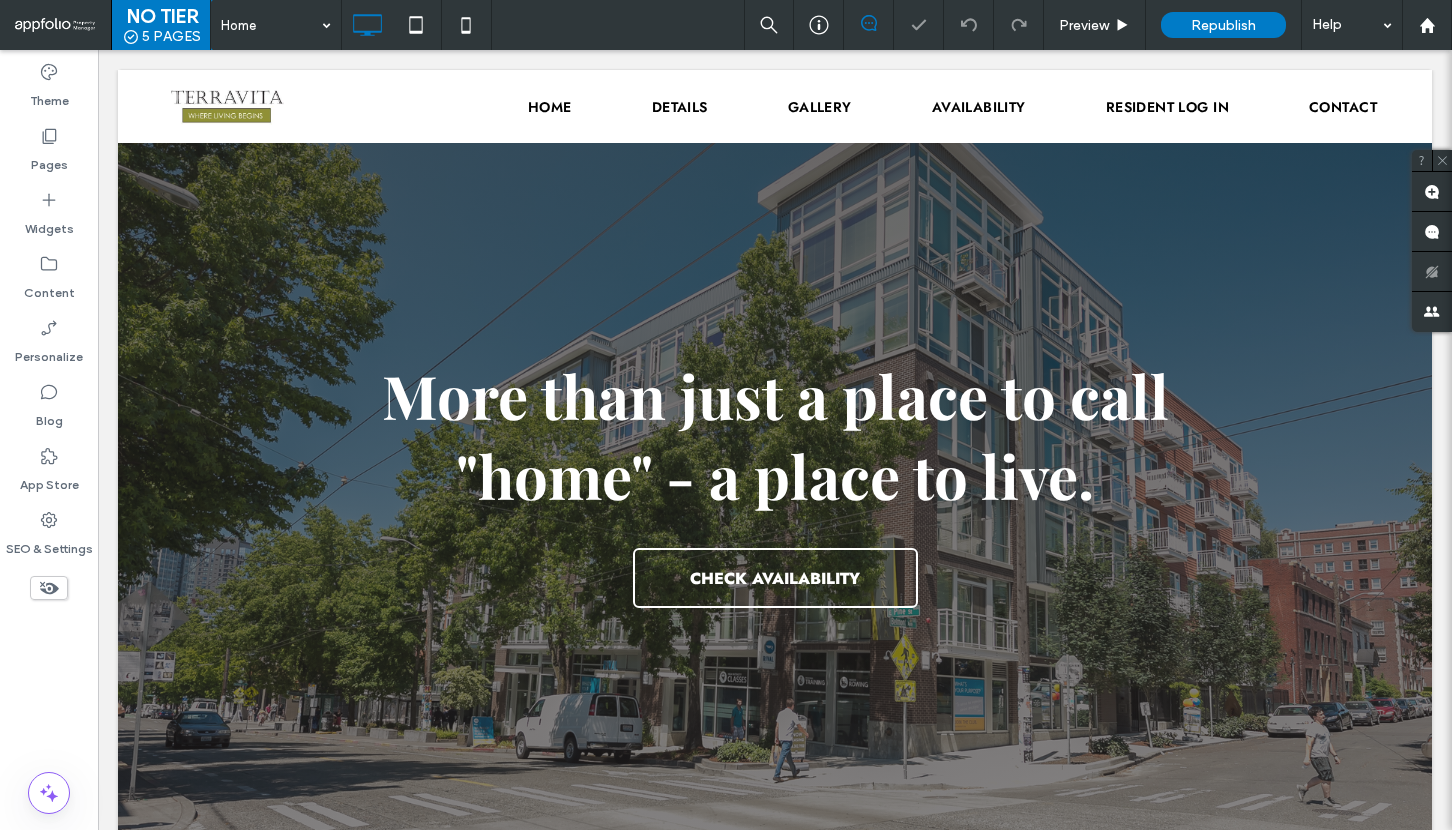 scroll, scrollTop: 807, scrollLeft: 0, axis: vertical 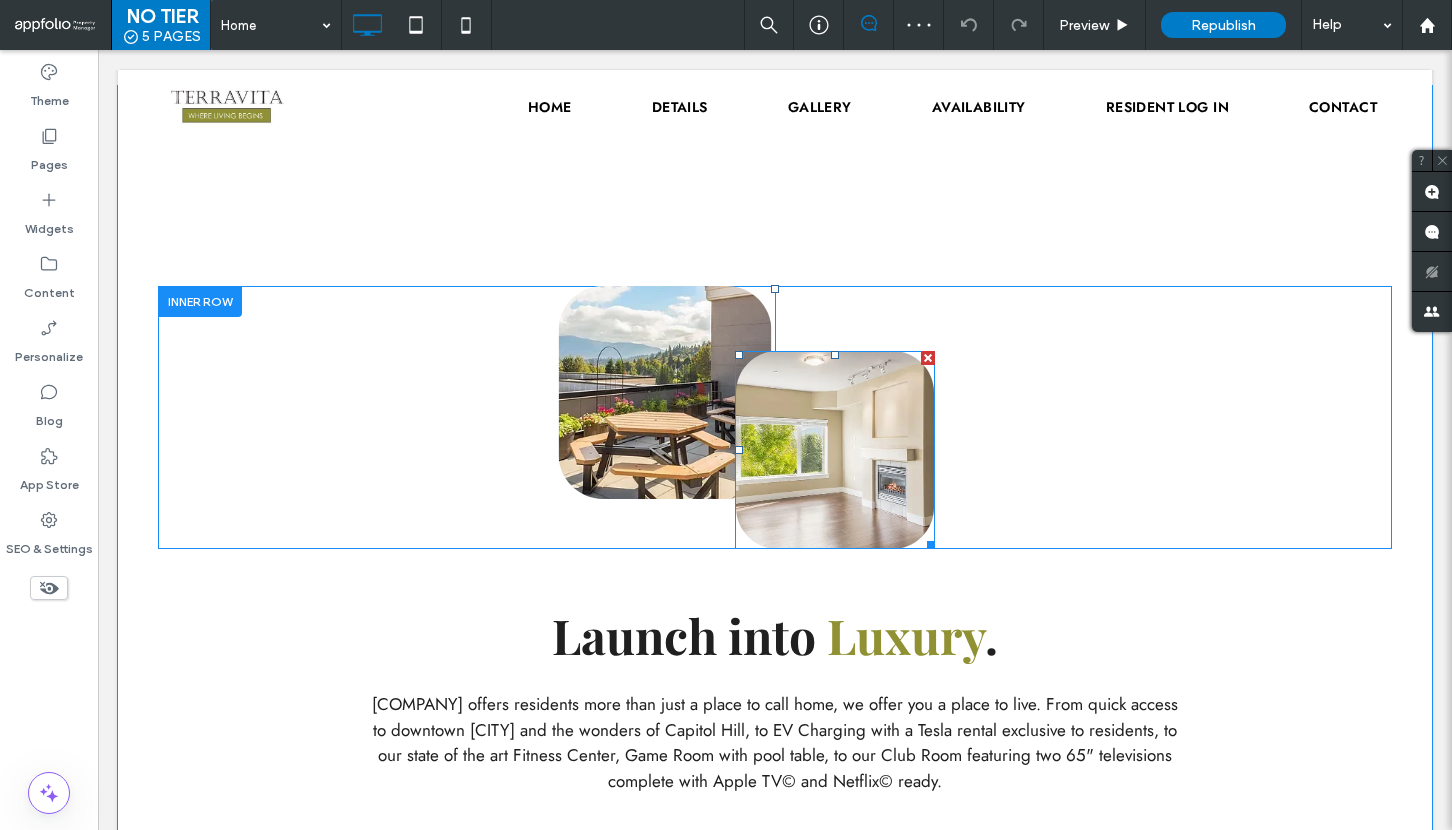click at bounding box center [835, 450] 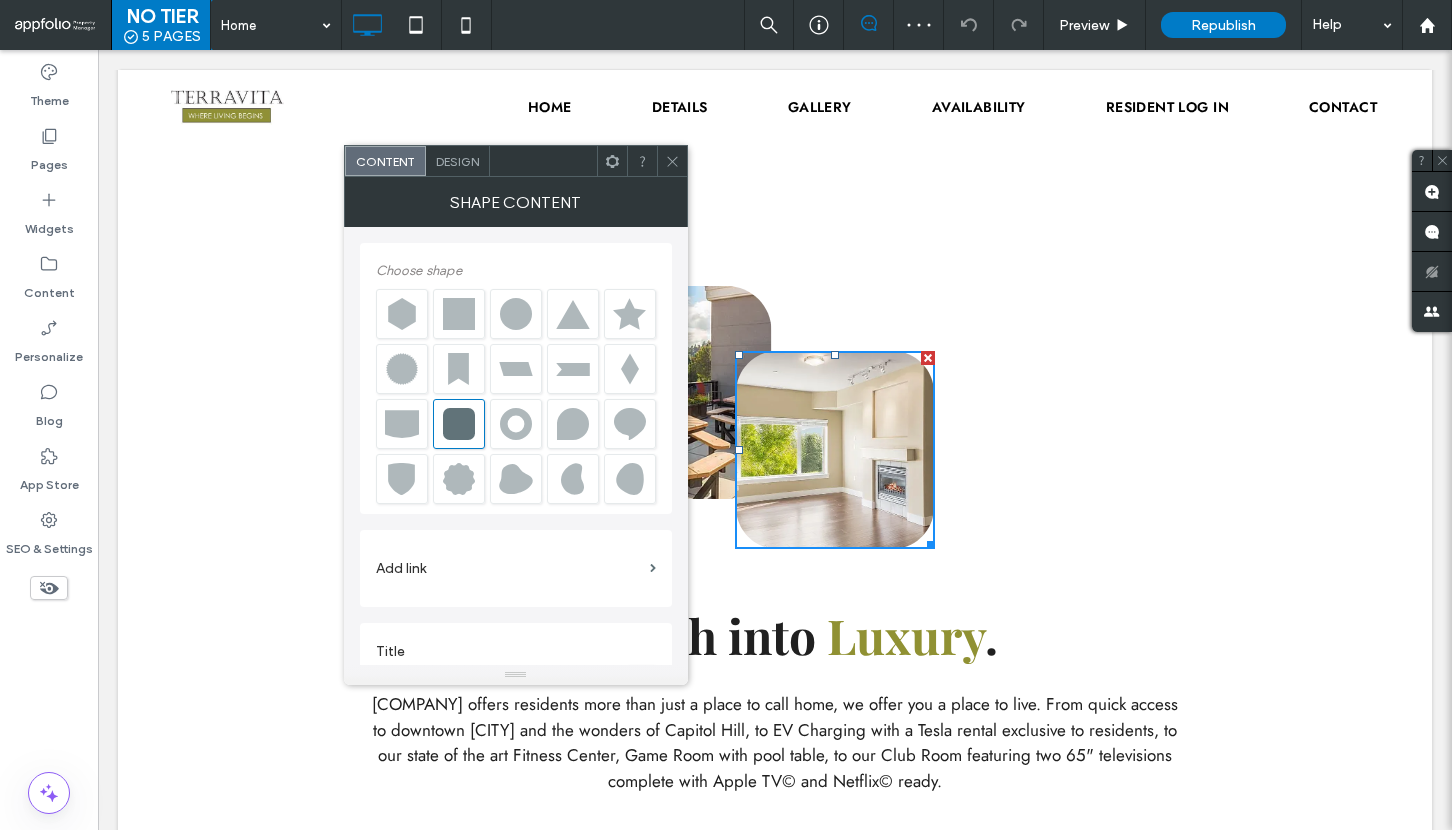 click on "Design" at bounding box center (457, 161) 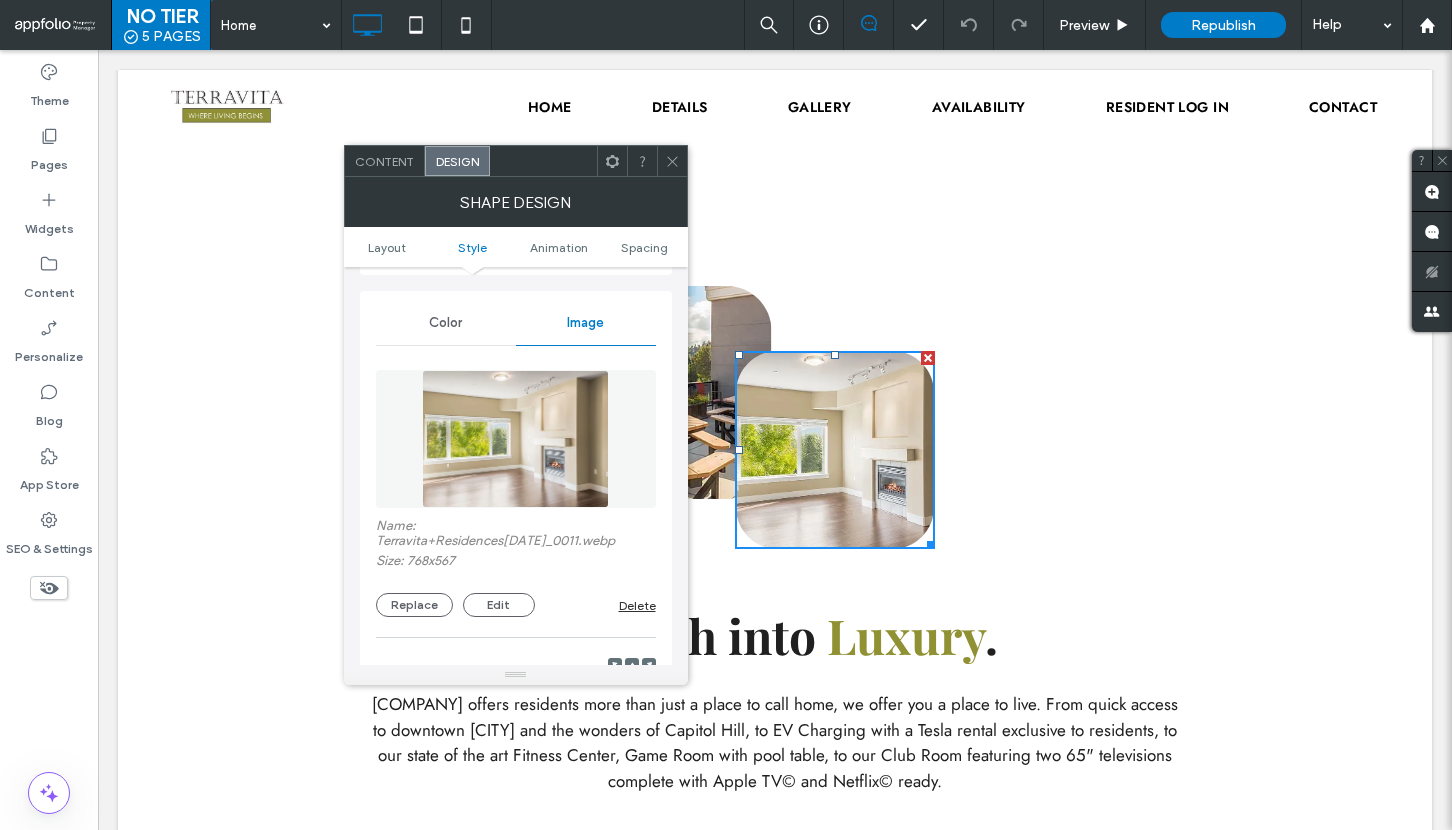 scroll, scrollTop: 710, scrollLeft: 0, axis: vertical 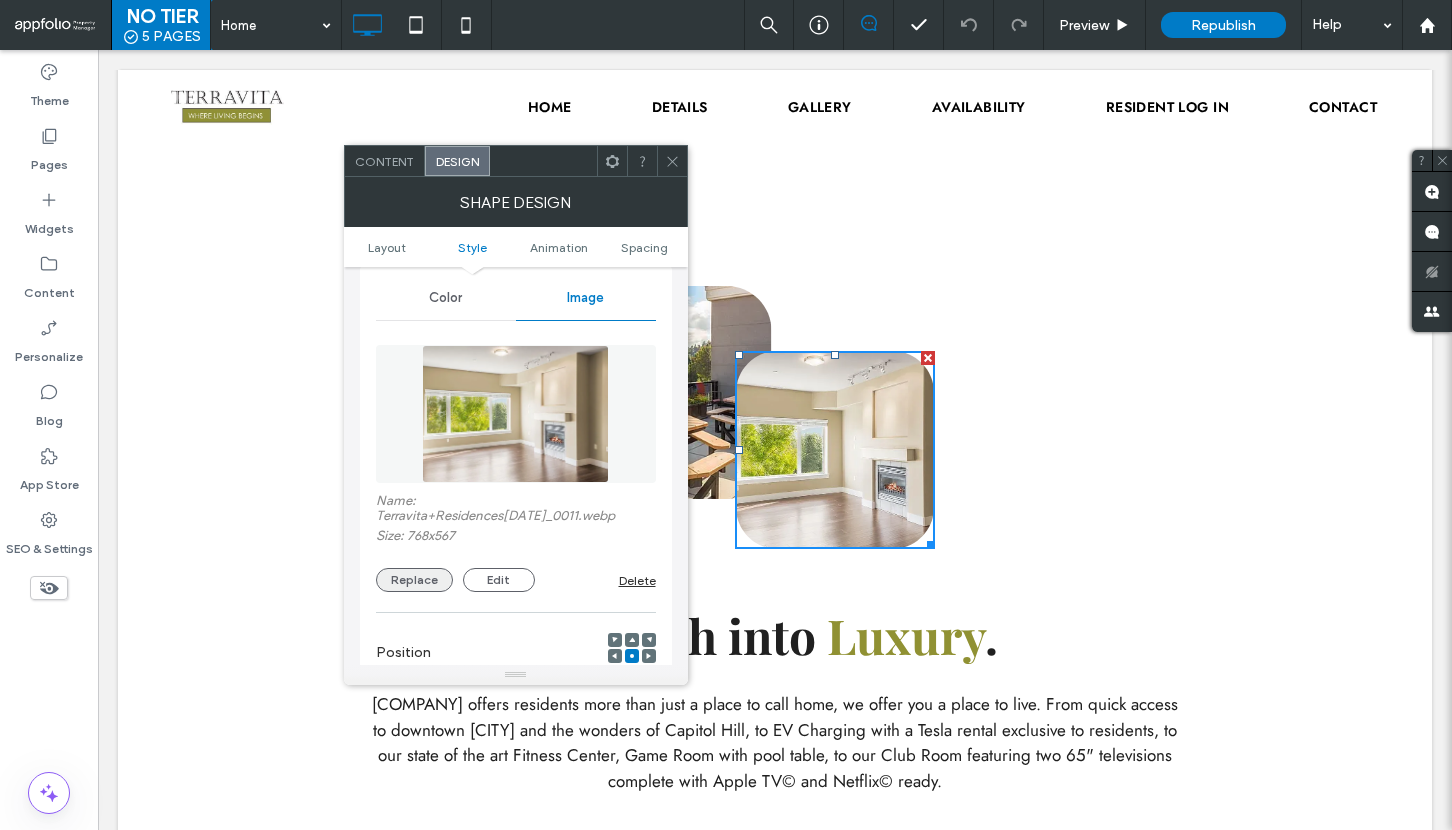 click on "Replace" at bounding box center (414, 580) 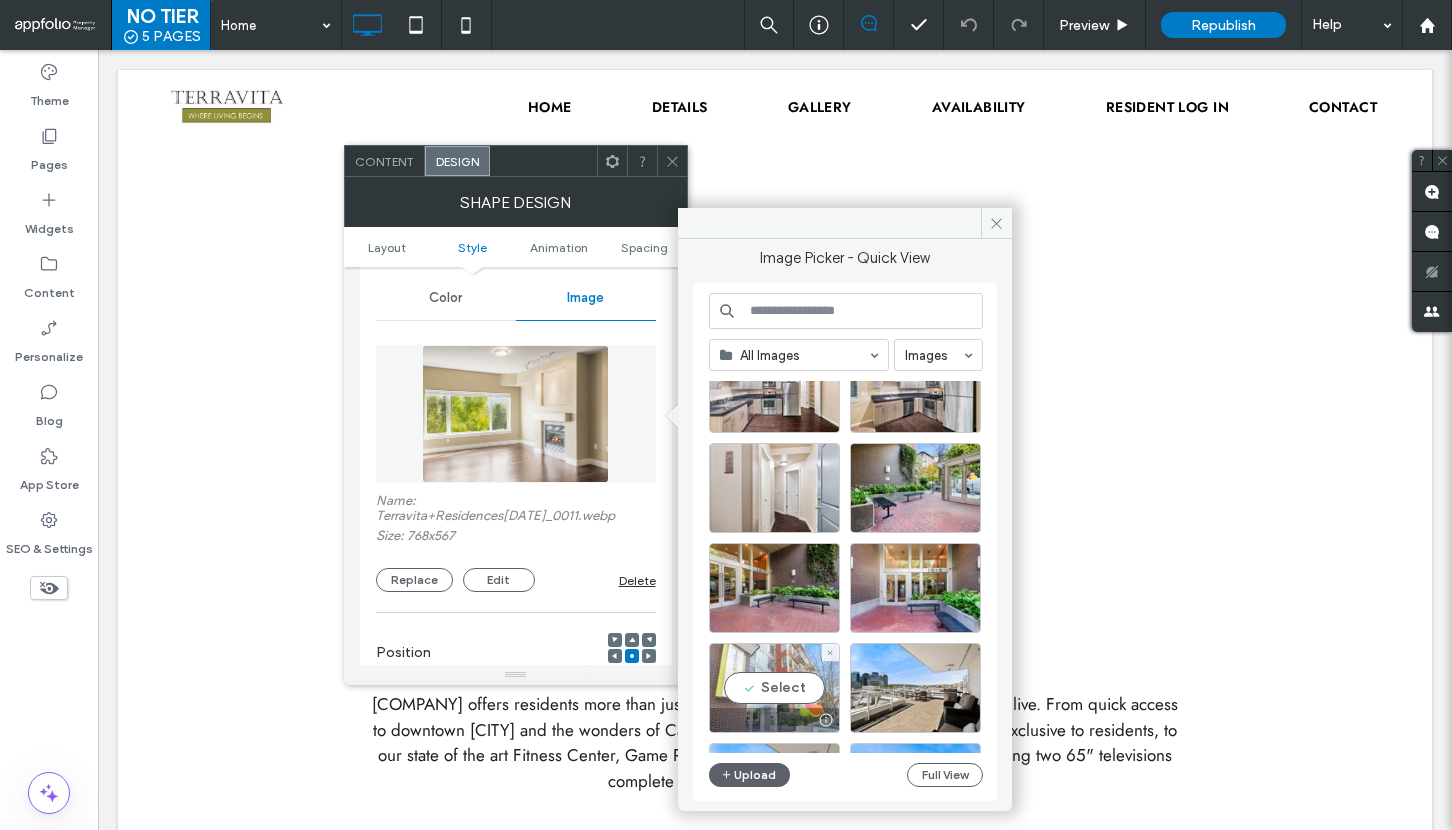 scroll, scrollTop: 1691, scrollLeft: 0, axis: vertical 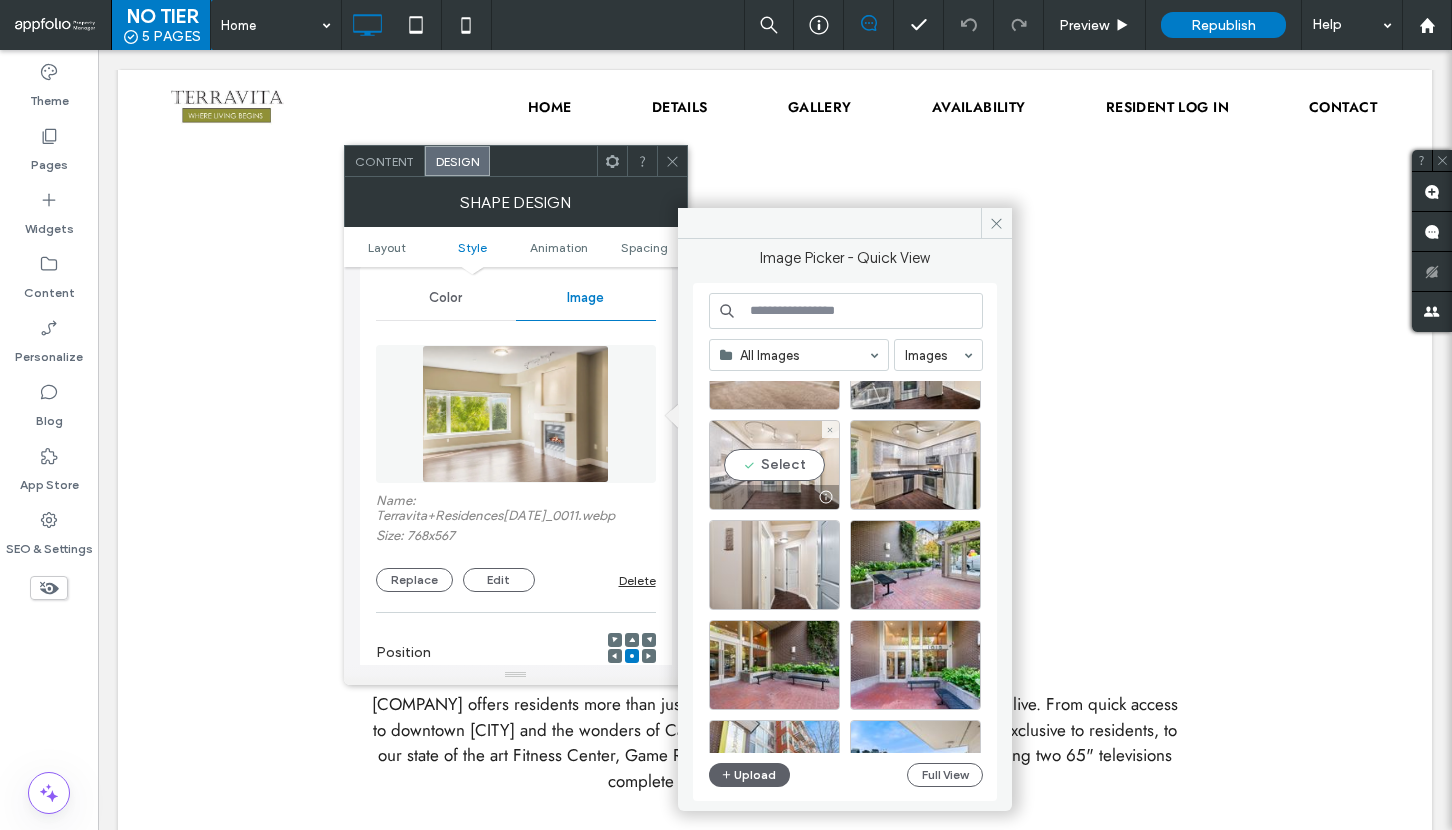 click at bounding box center [774, 497] 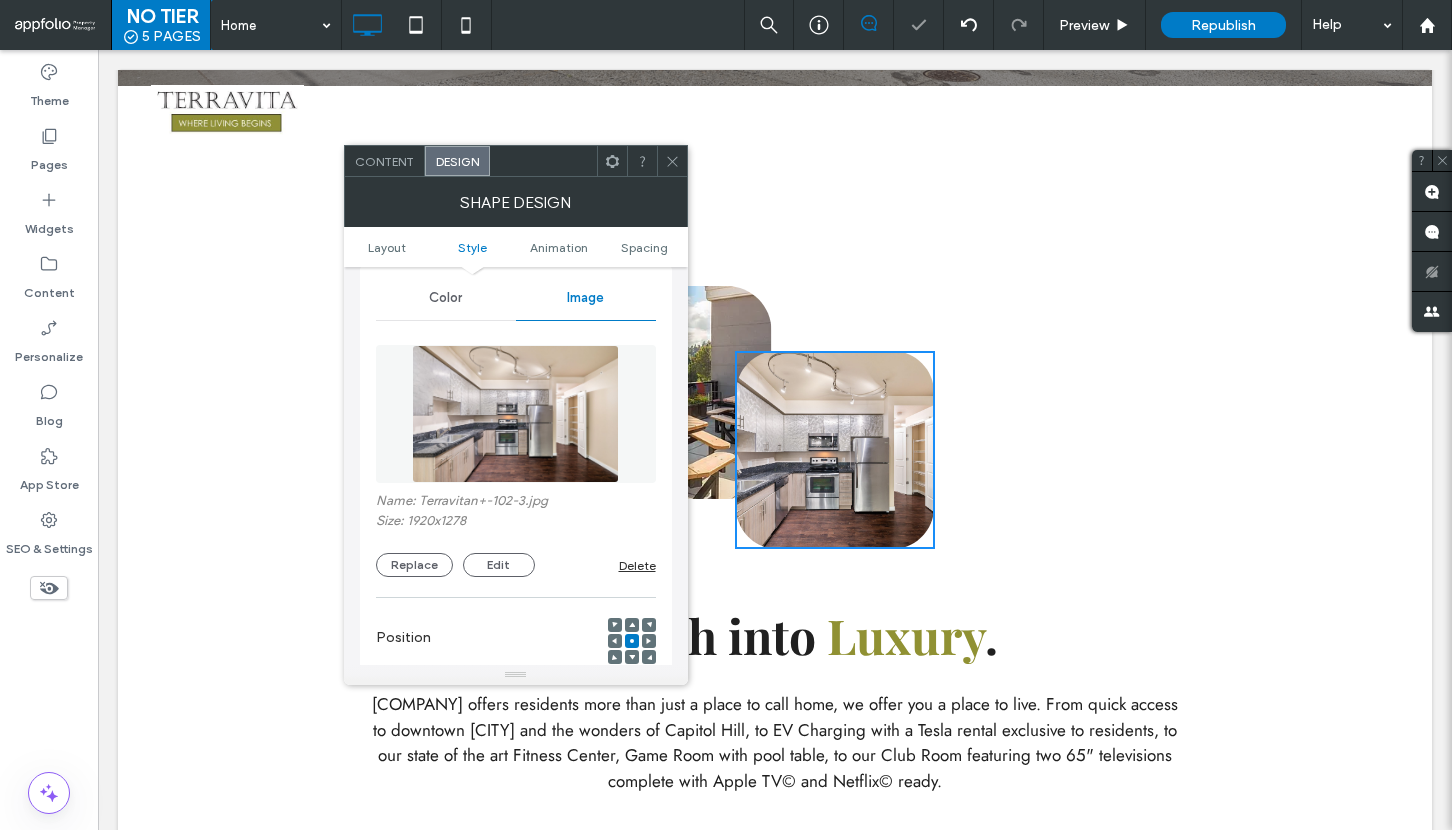 click 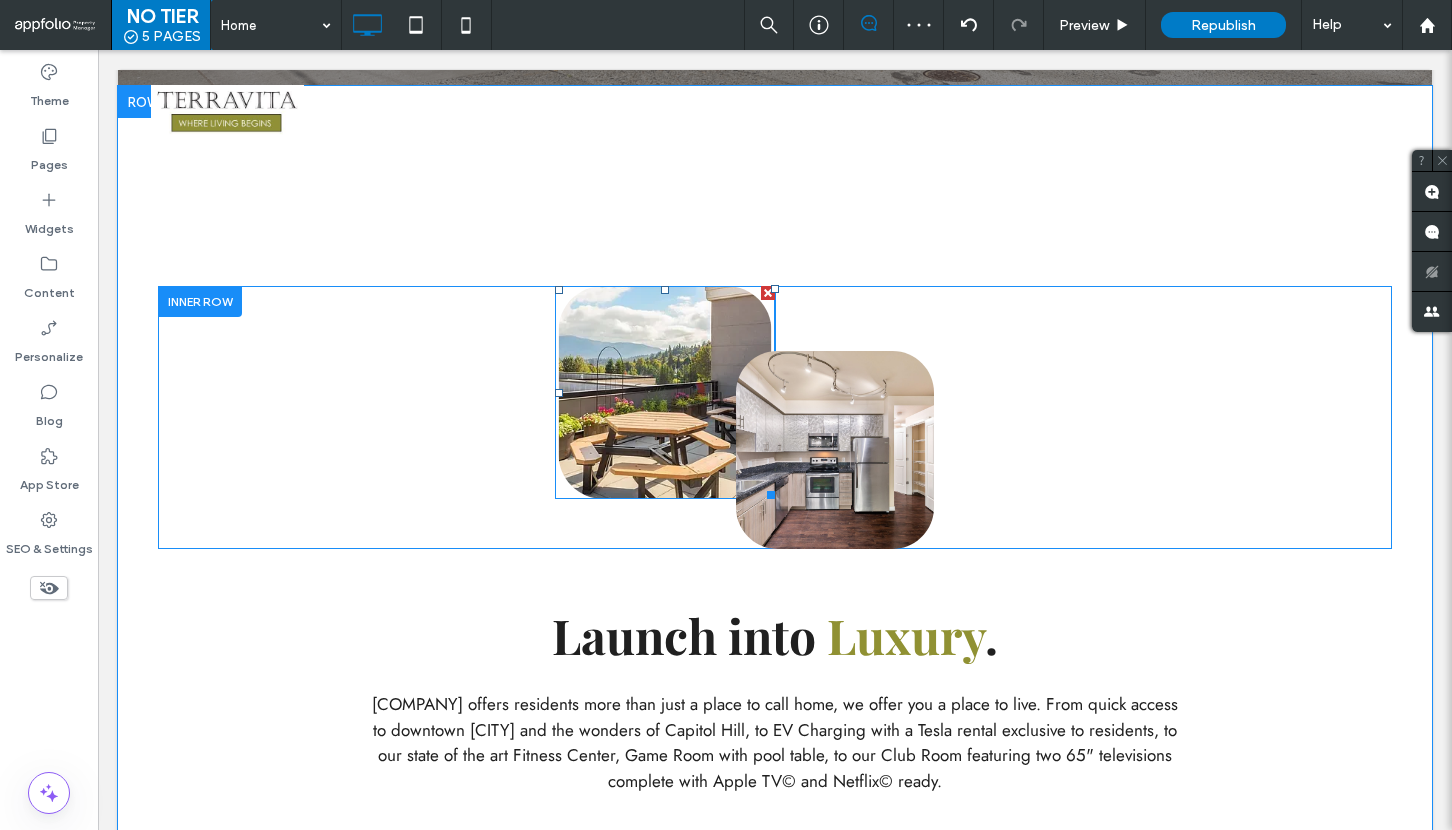 click at bounding box center [665, 392] 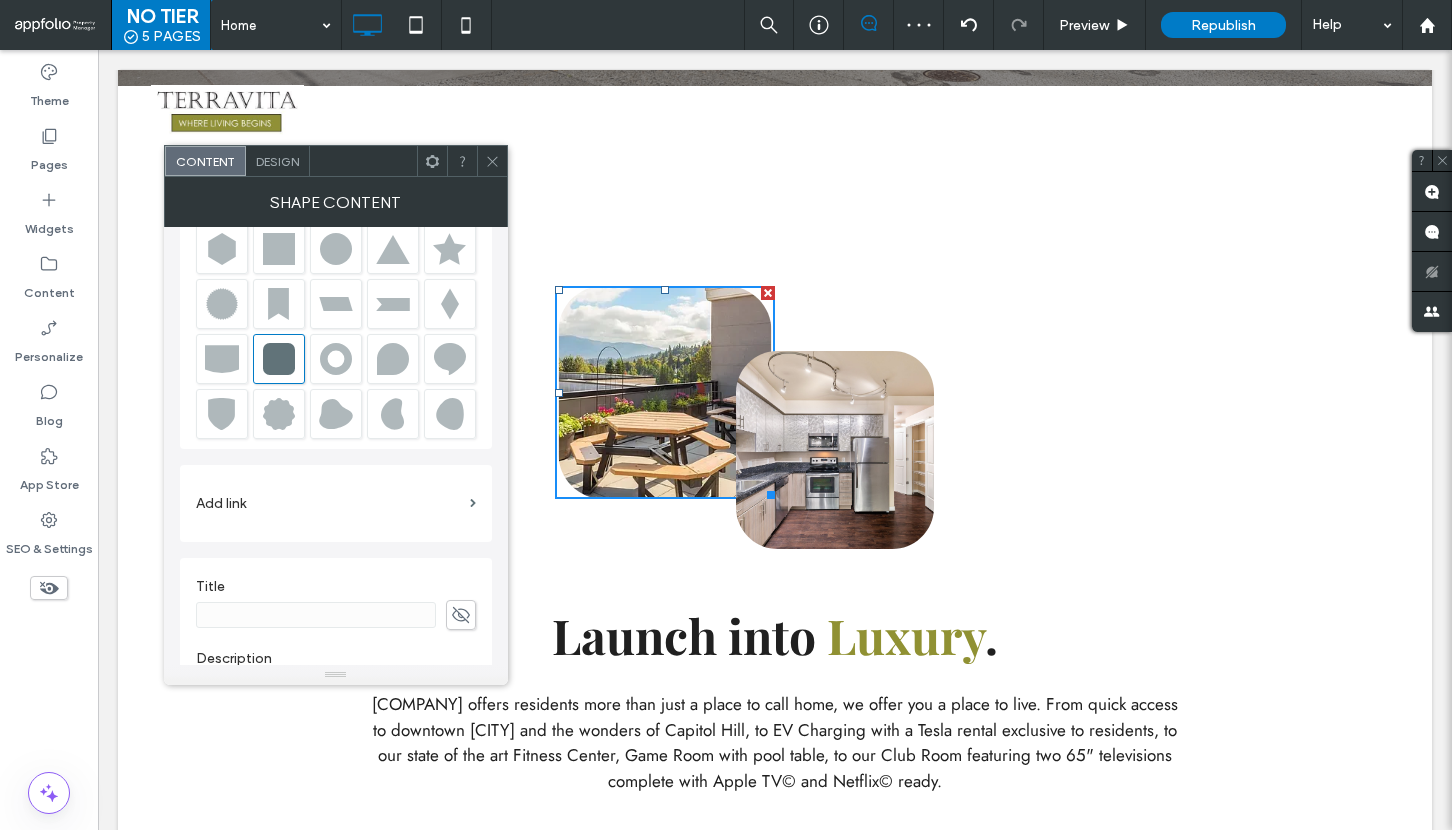 scroll, scrollTop: 0, scrollLeft: 0, axis: both 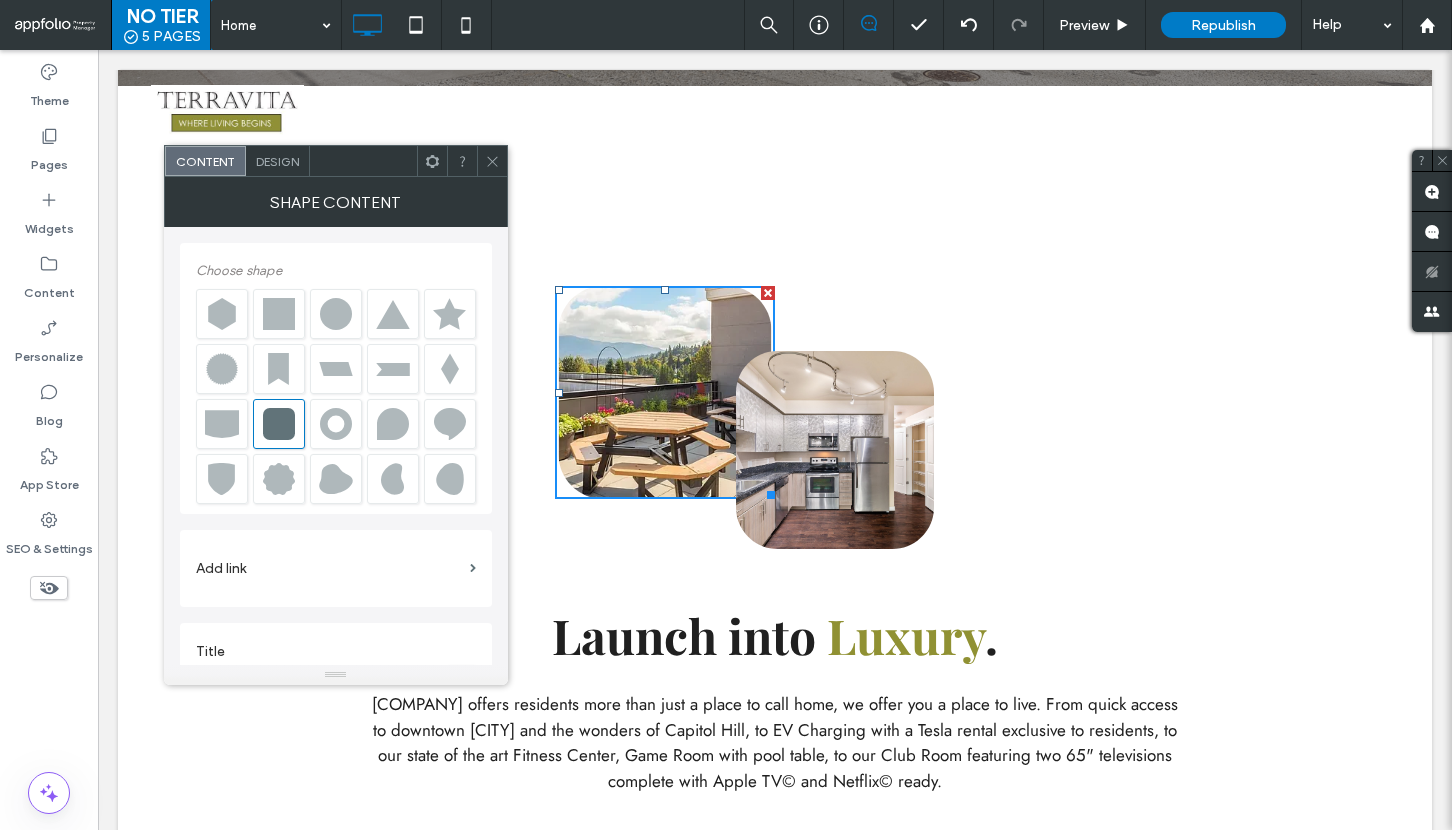 click on "Design" at bounding box center [277, 161] 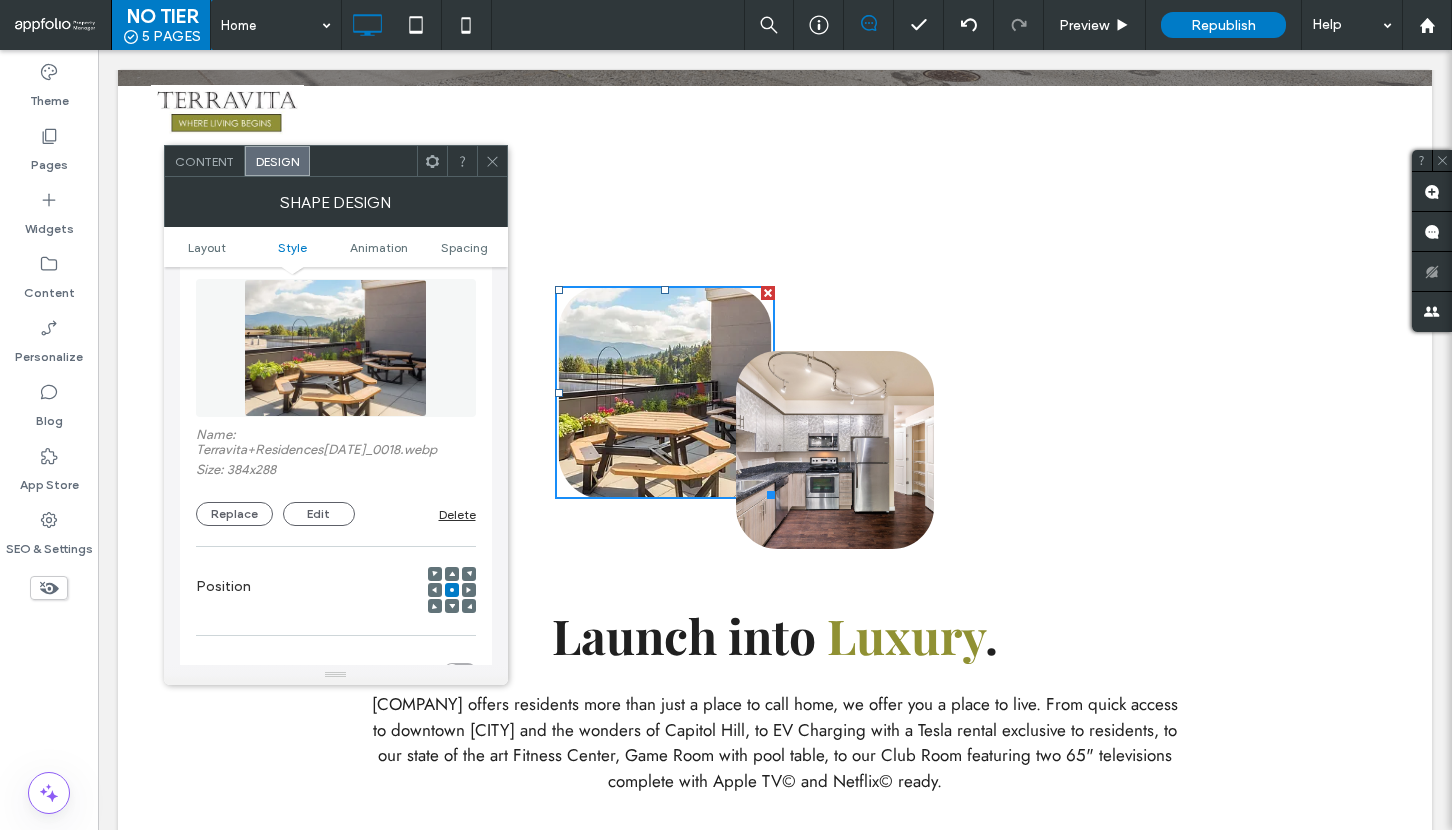scroll, scrollTop: 822, scrollLeft: 0, axis: vertical 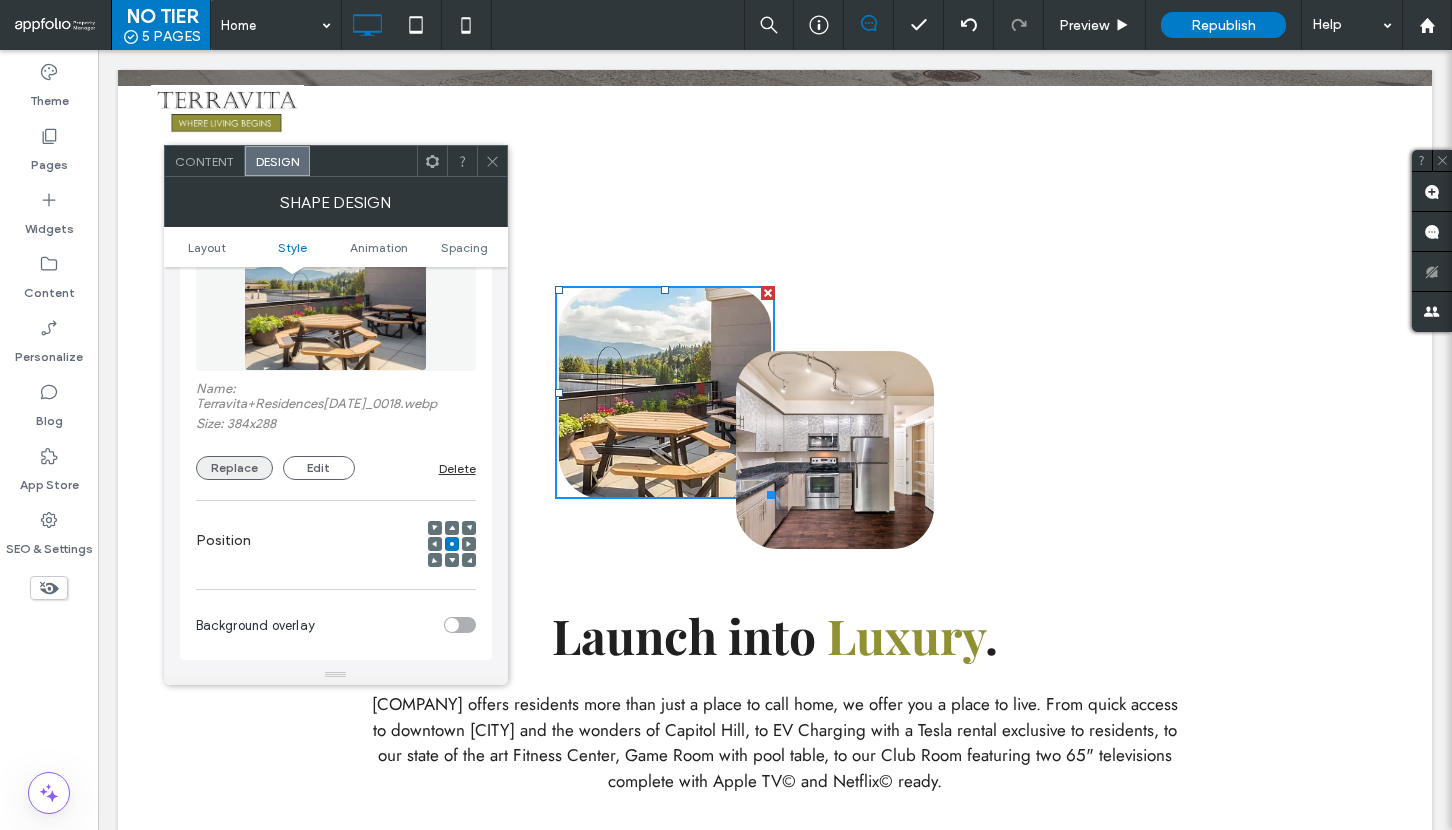 click on "Replace" at bounding box center [234, 468] 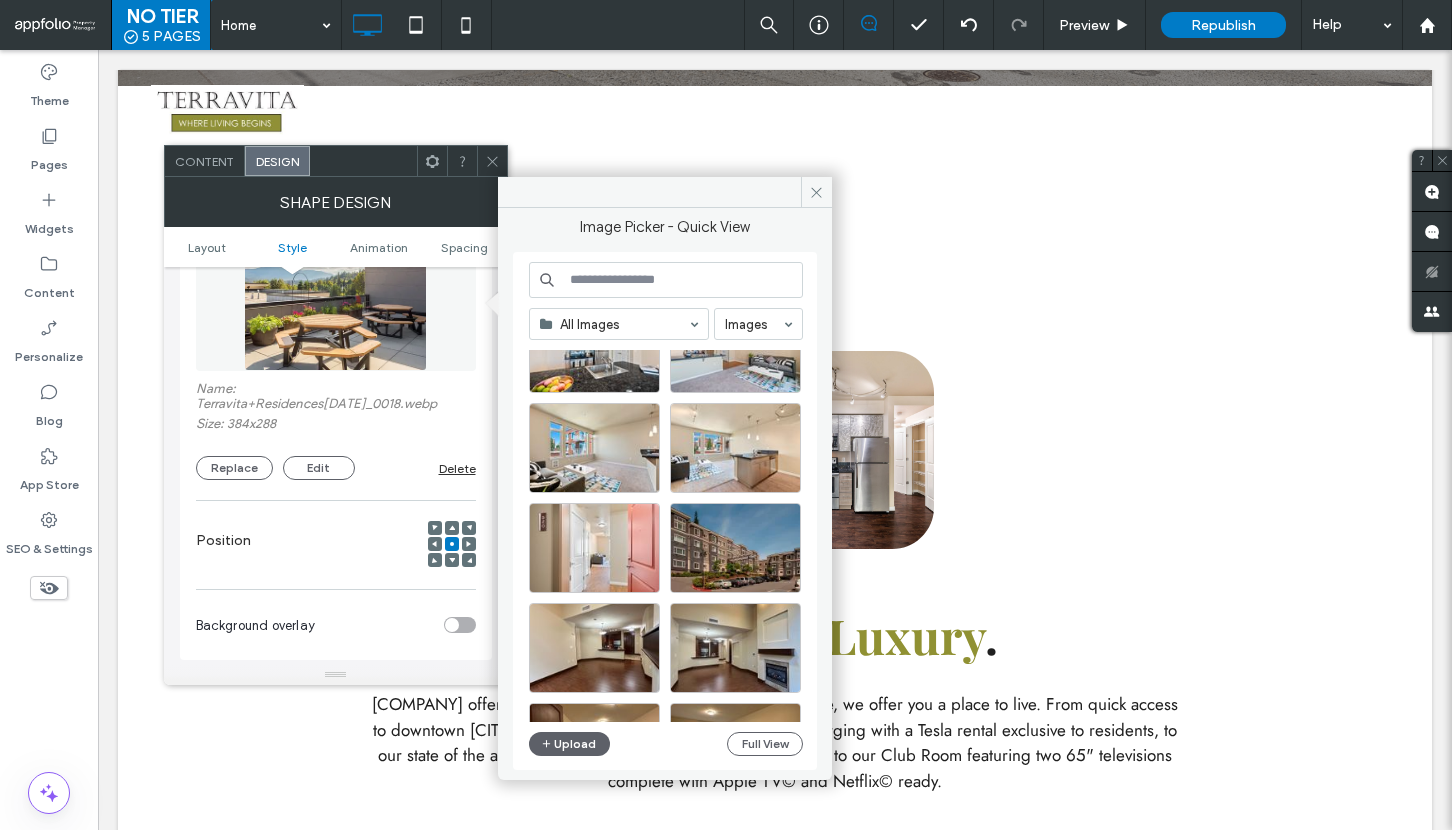 scroll, scrollTop: 3278, scrollLeft: 0, axis: vertical 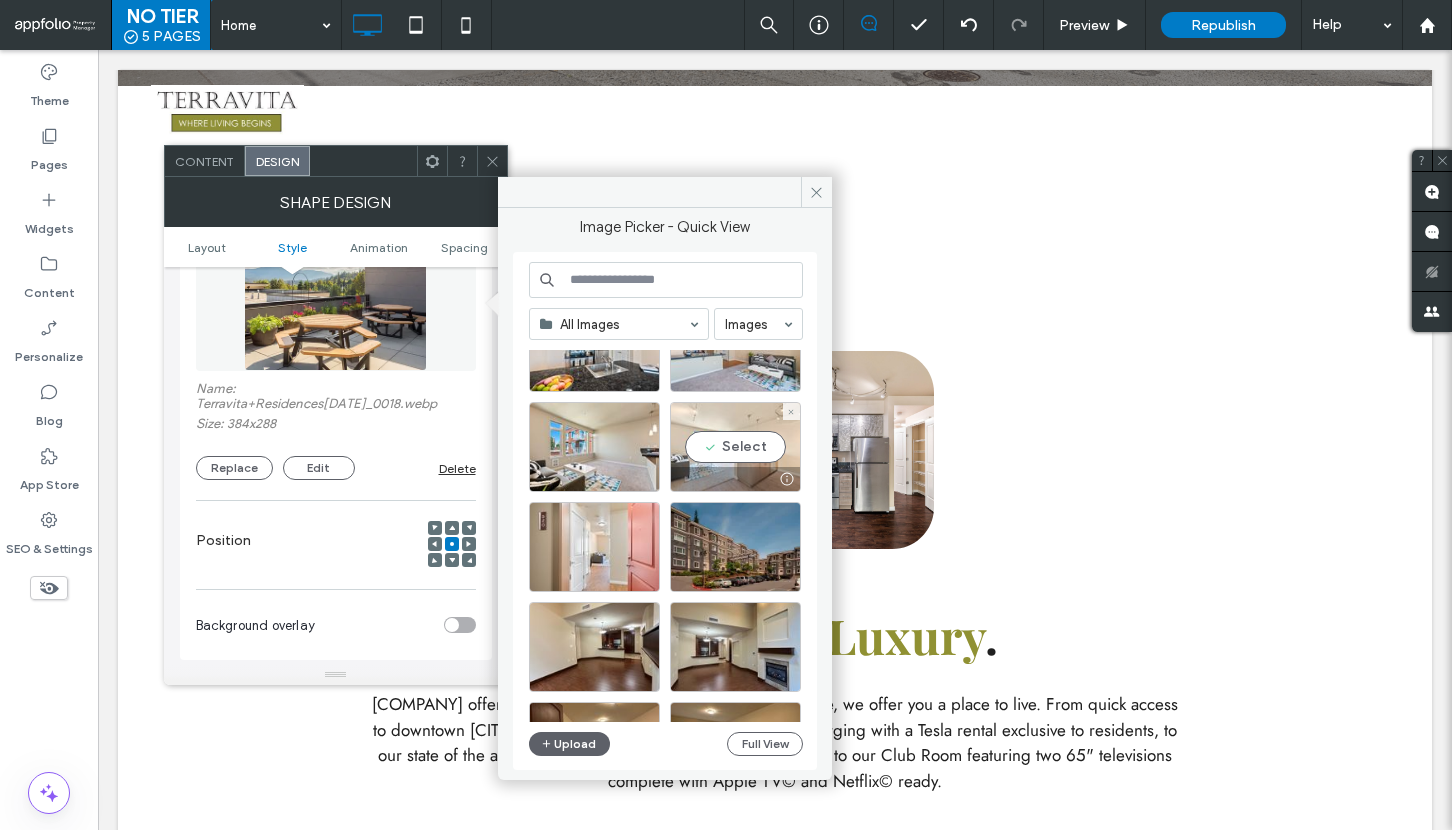 click on "Select" at bounding box center [735, 447] 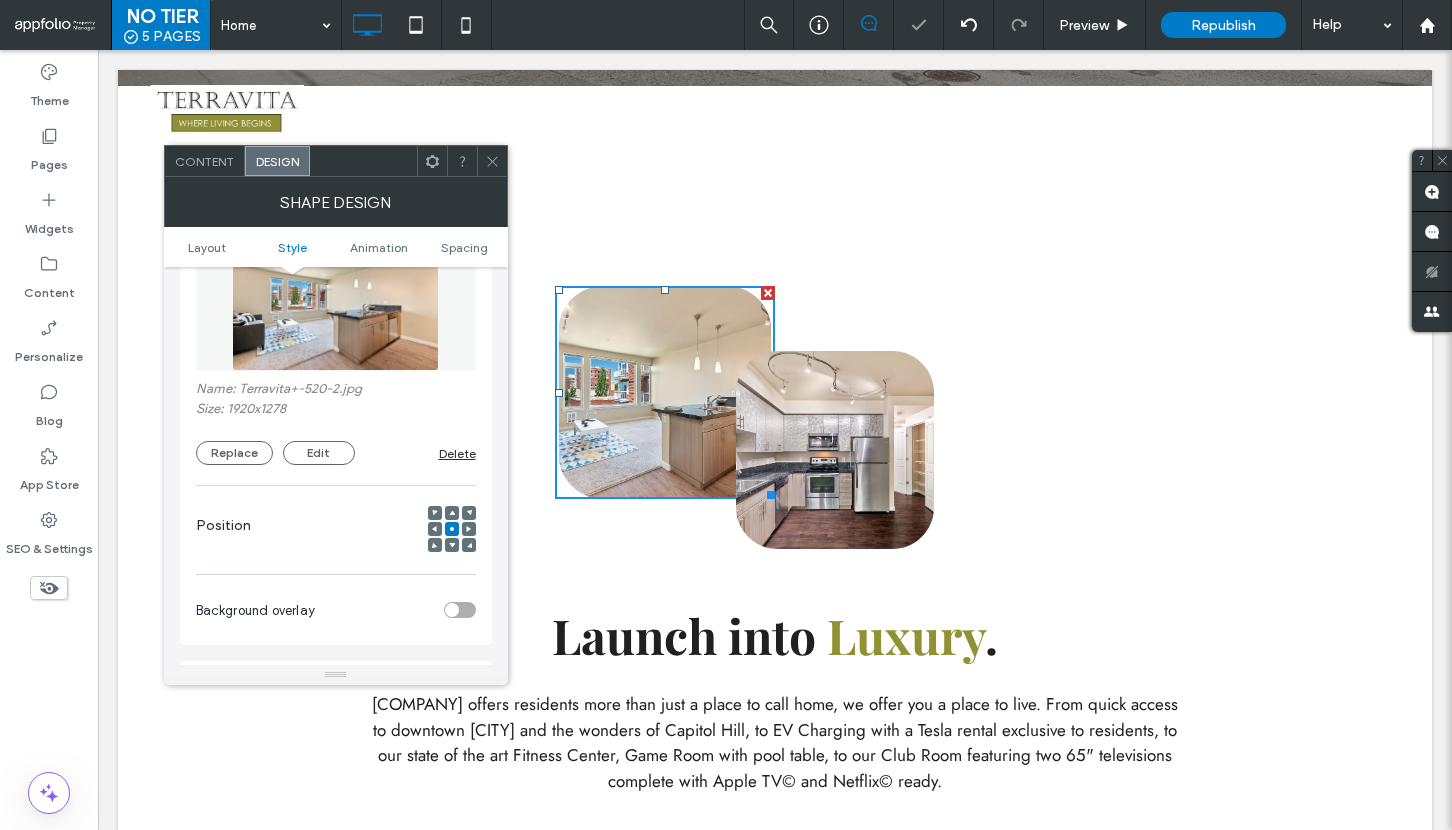 click 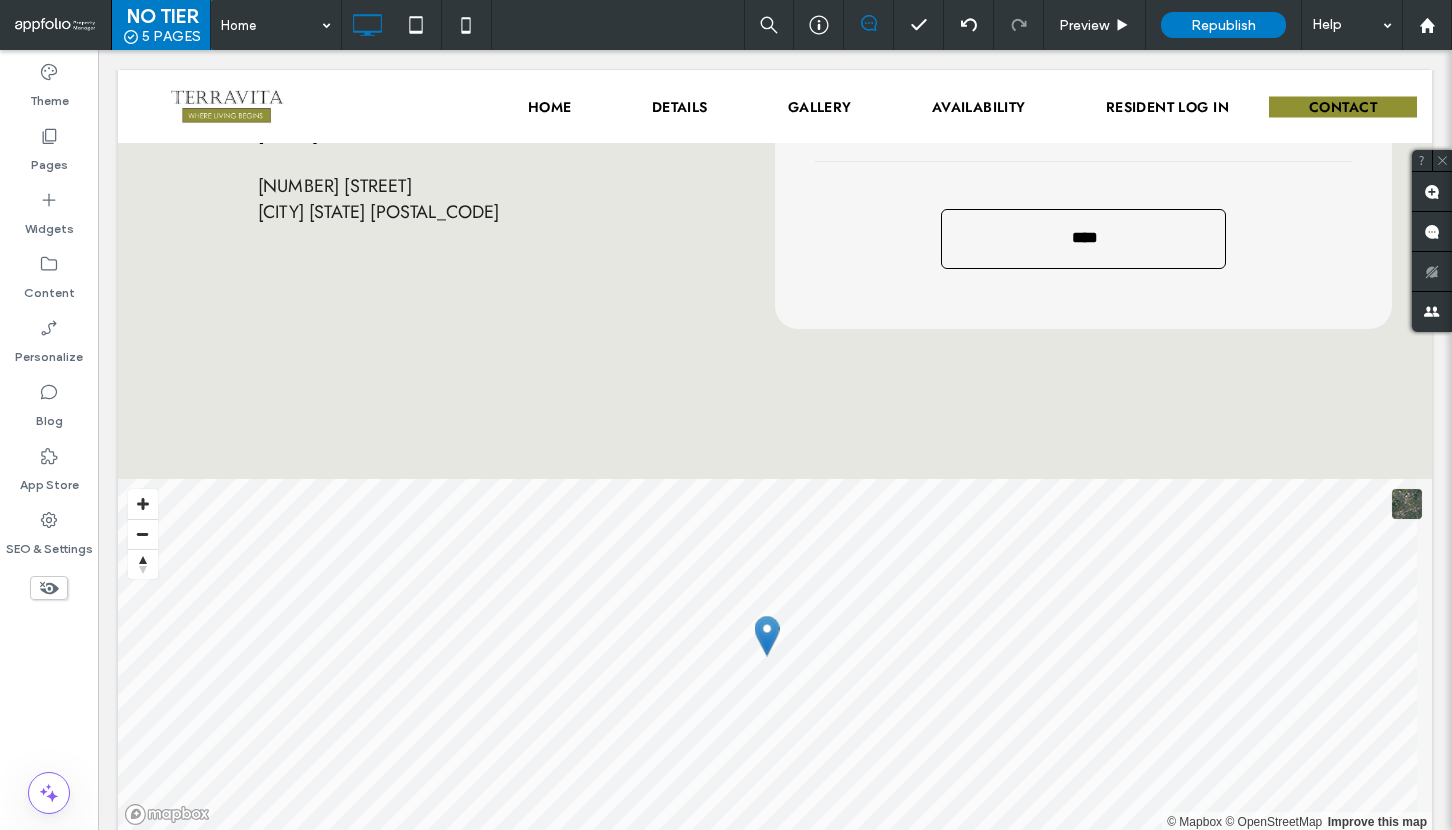 scroll, scrollTop: 6197, scrollLeft: 0, axis: vertical 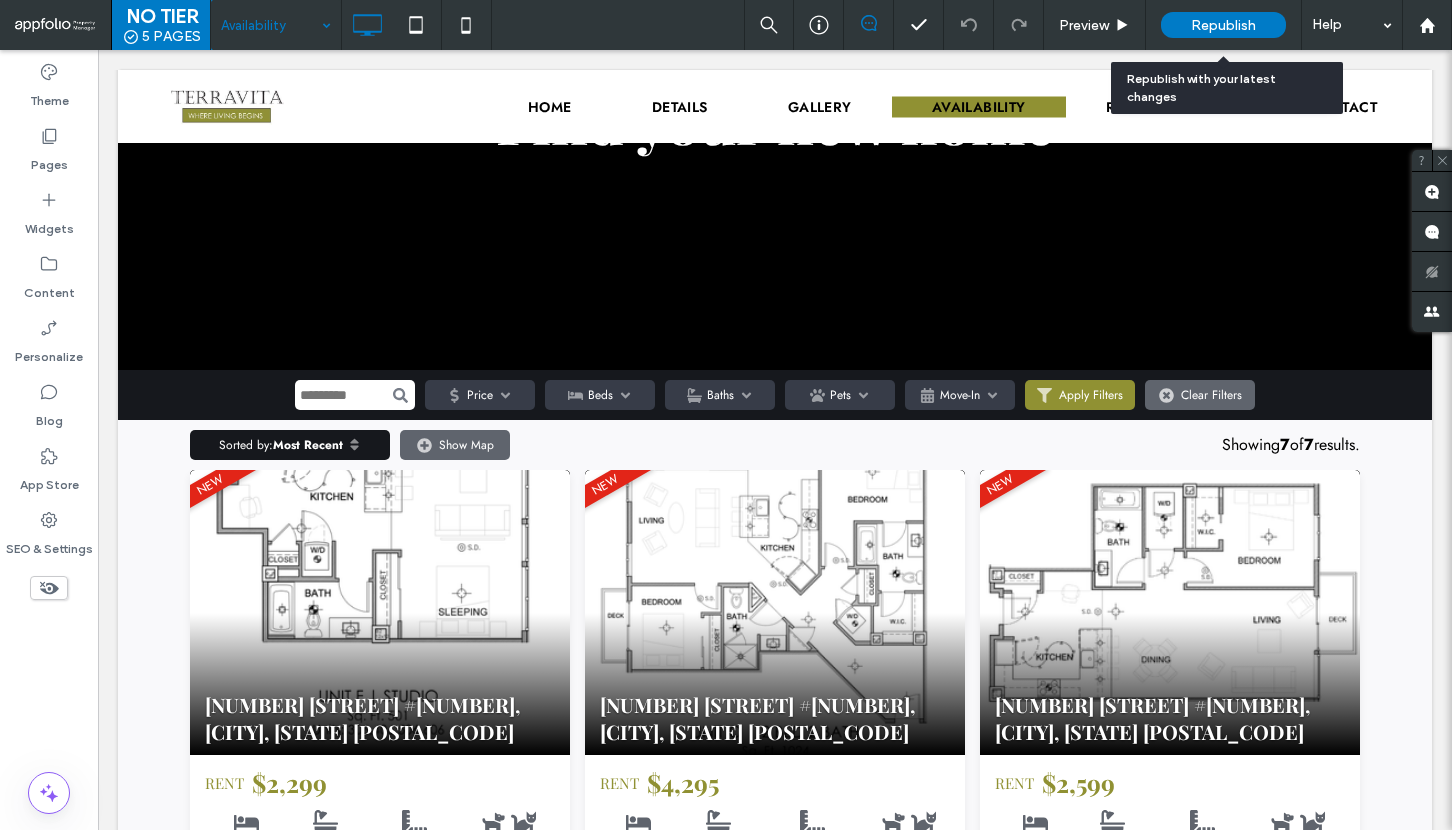 click on "Republish" at bounding box center (1223, 25) 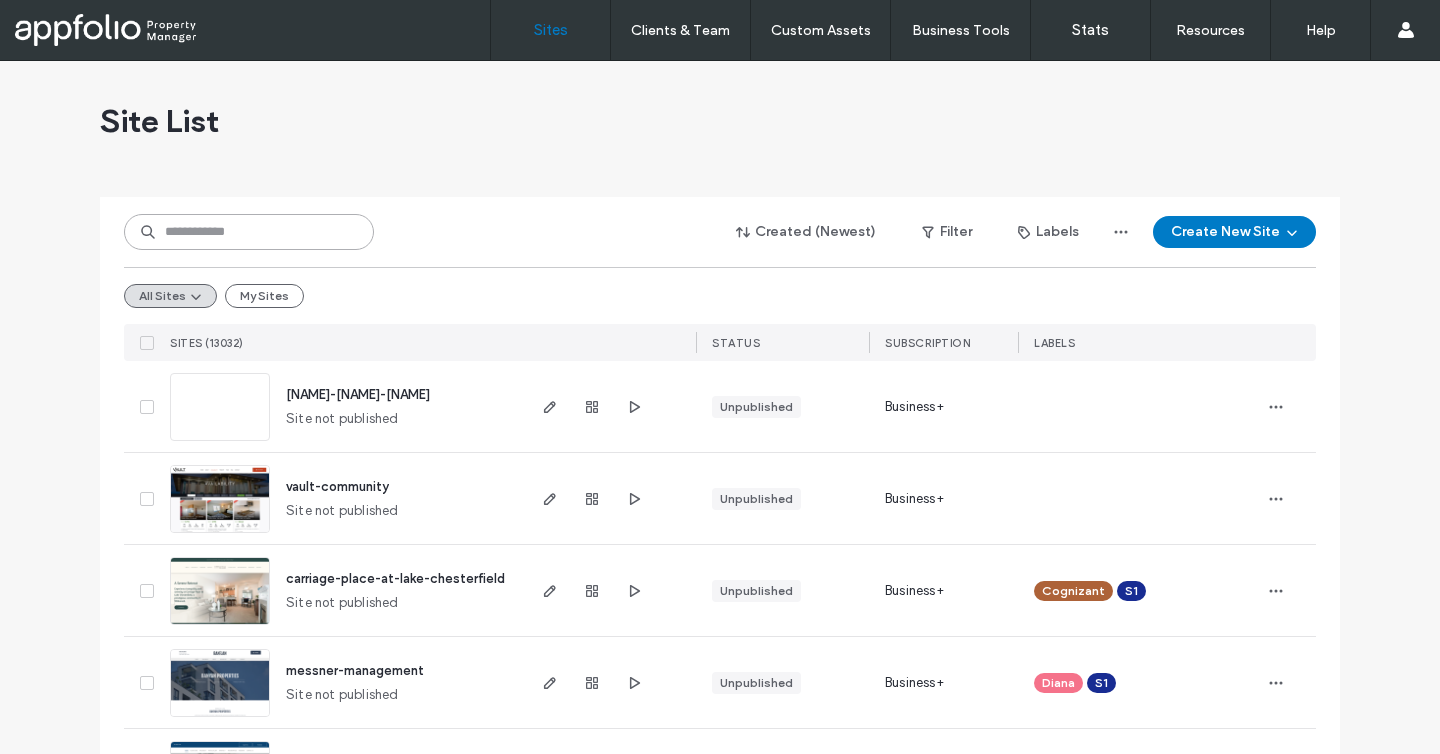 drag, startPoint x: 0, startPoint y: 0, endPoint x: 288, endPoint y: 241, distance: 375.53296 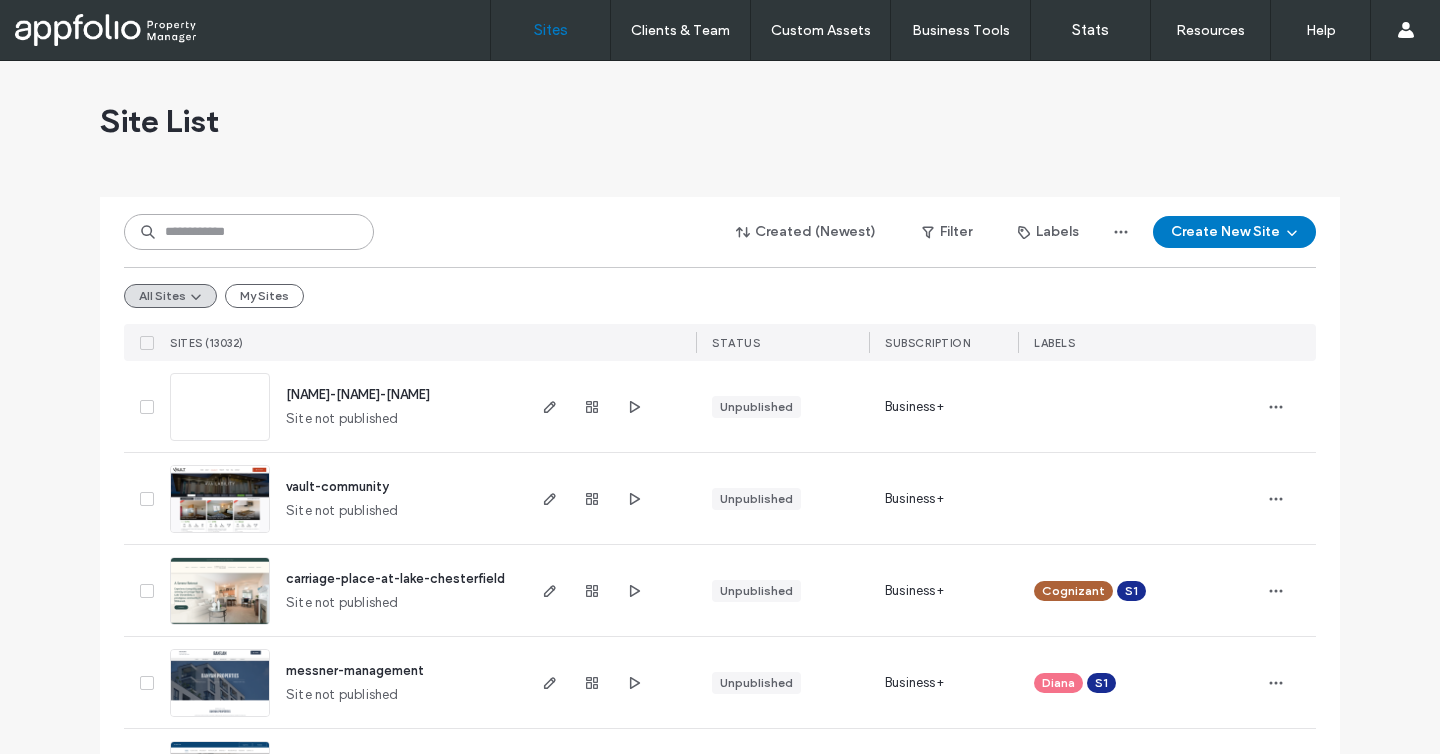 click at bounding box center [249, 232] 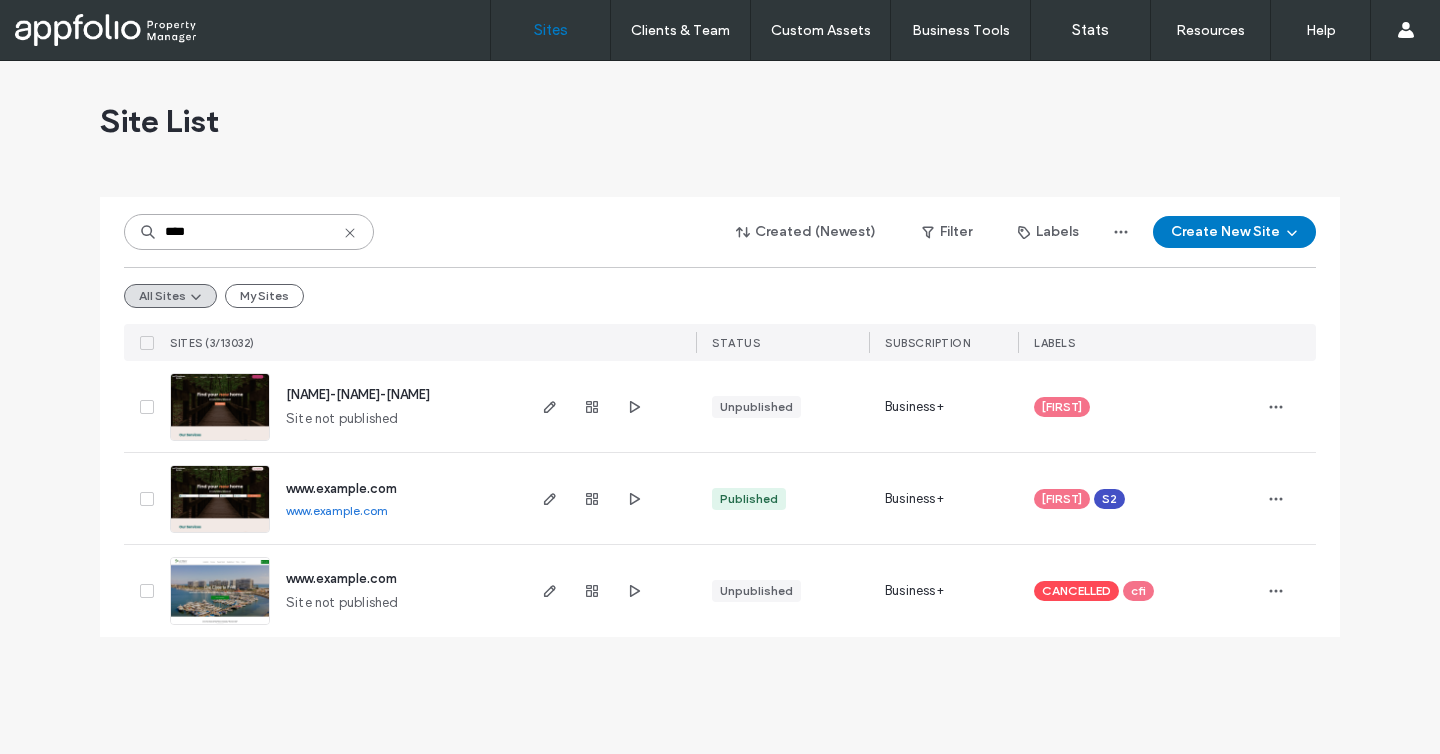 type on "****" 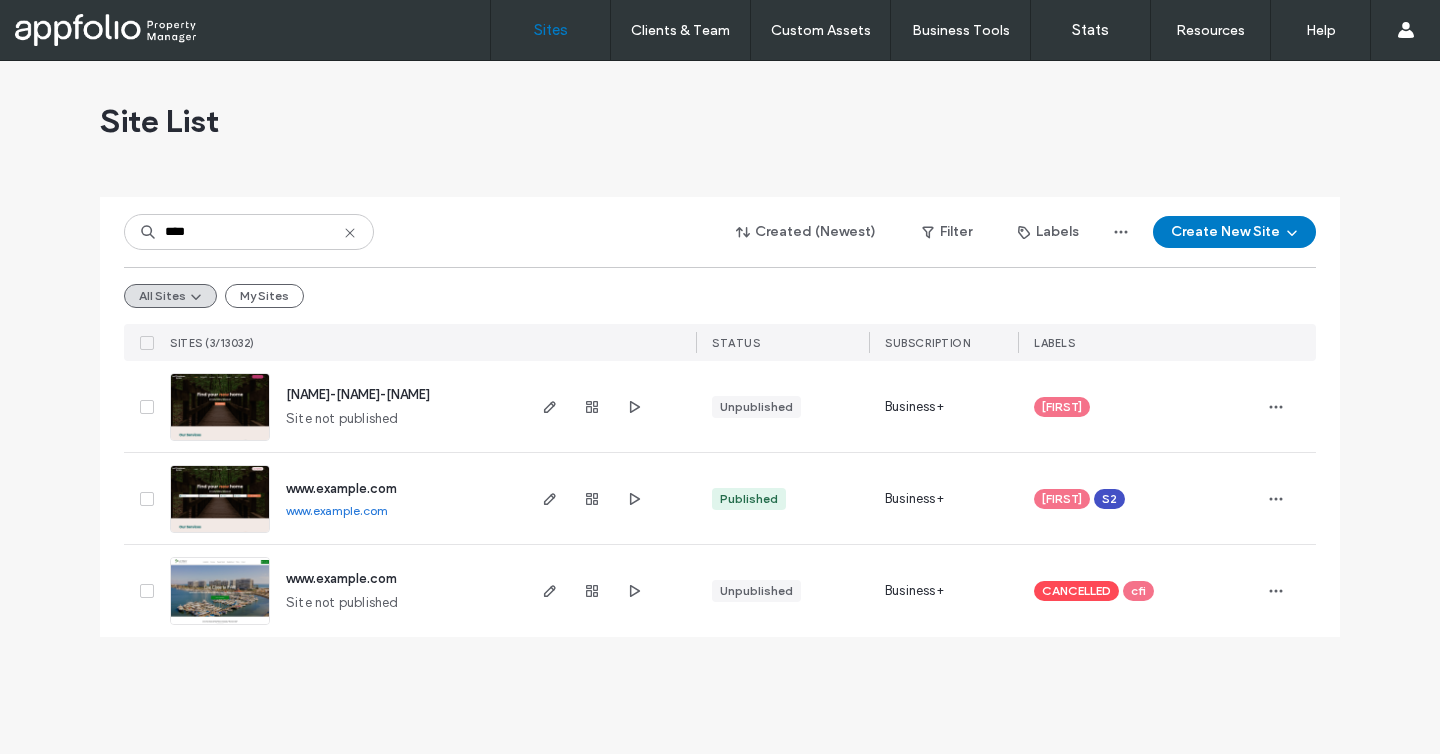 click on "www.example.com" at bounding box center (341, 489) 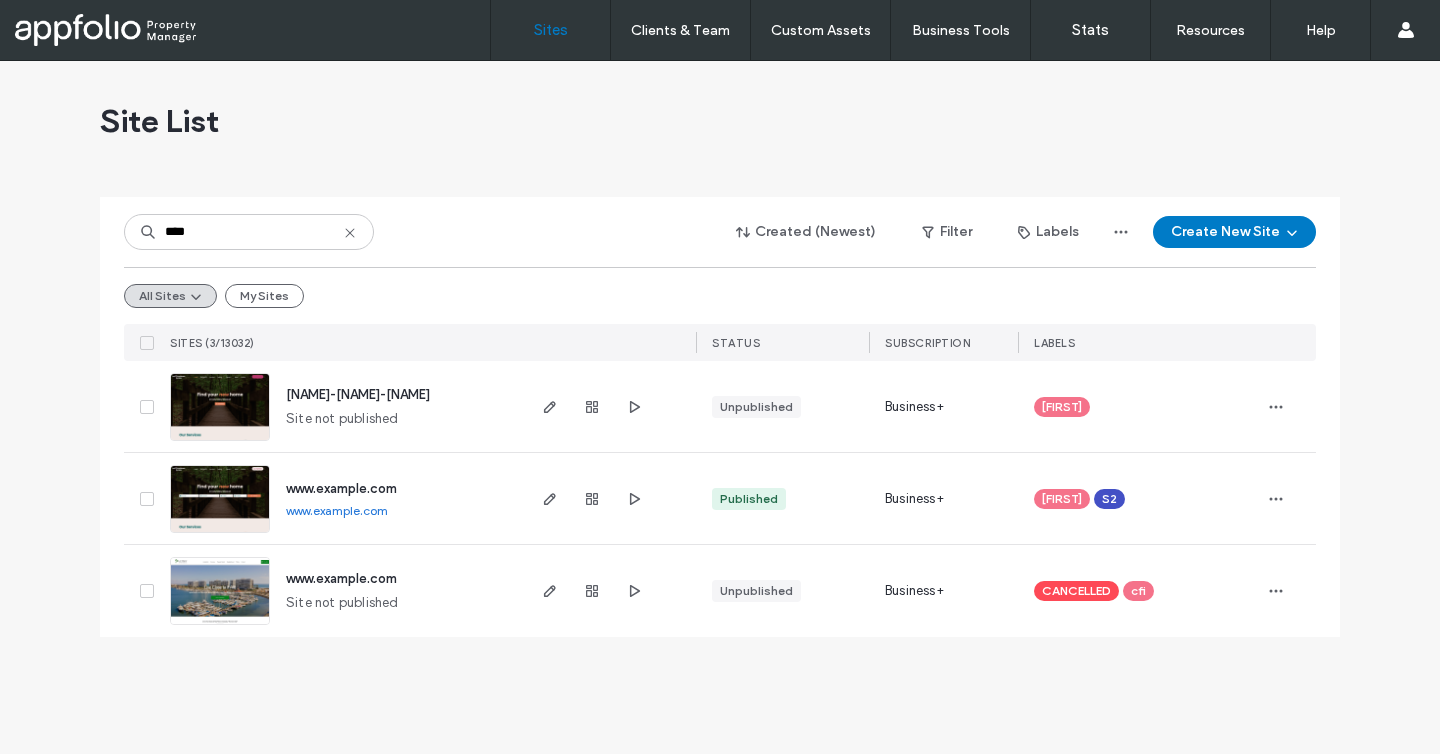 click on "www.example.com" at bounding box center [337, 510] 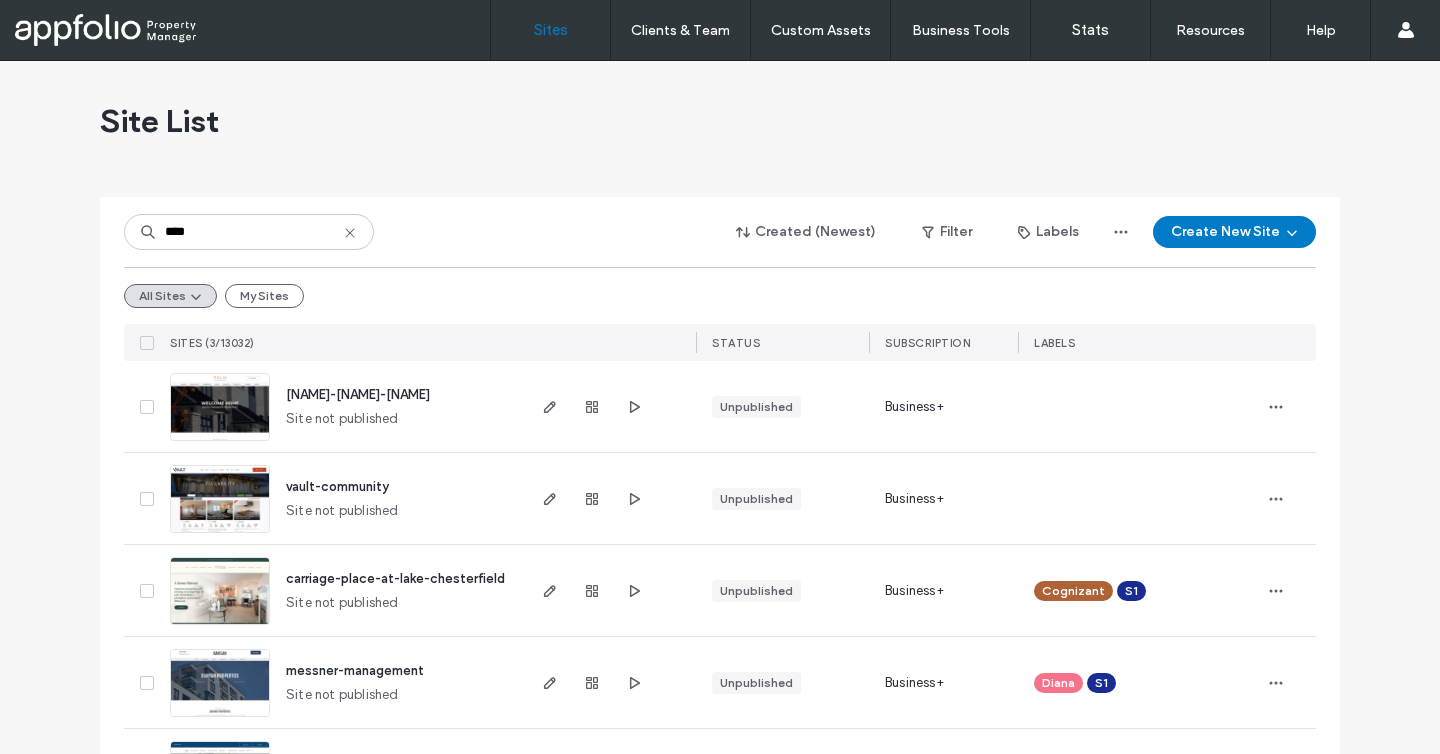 click on "Site List" at bounding box center (720, 121) 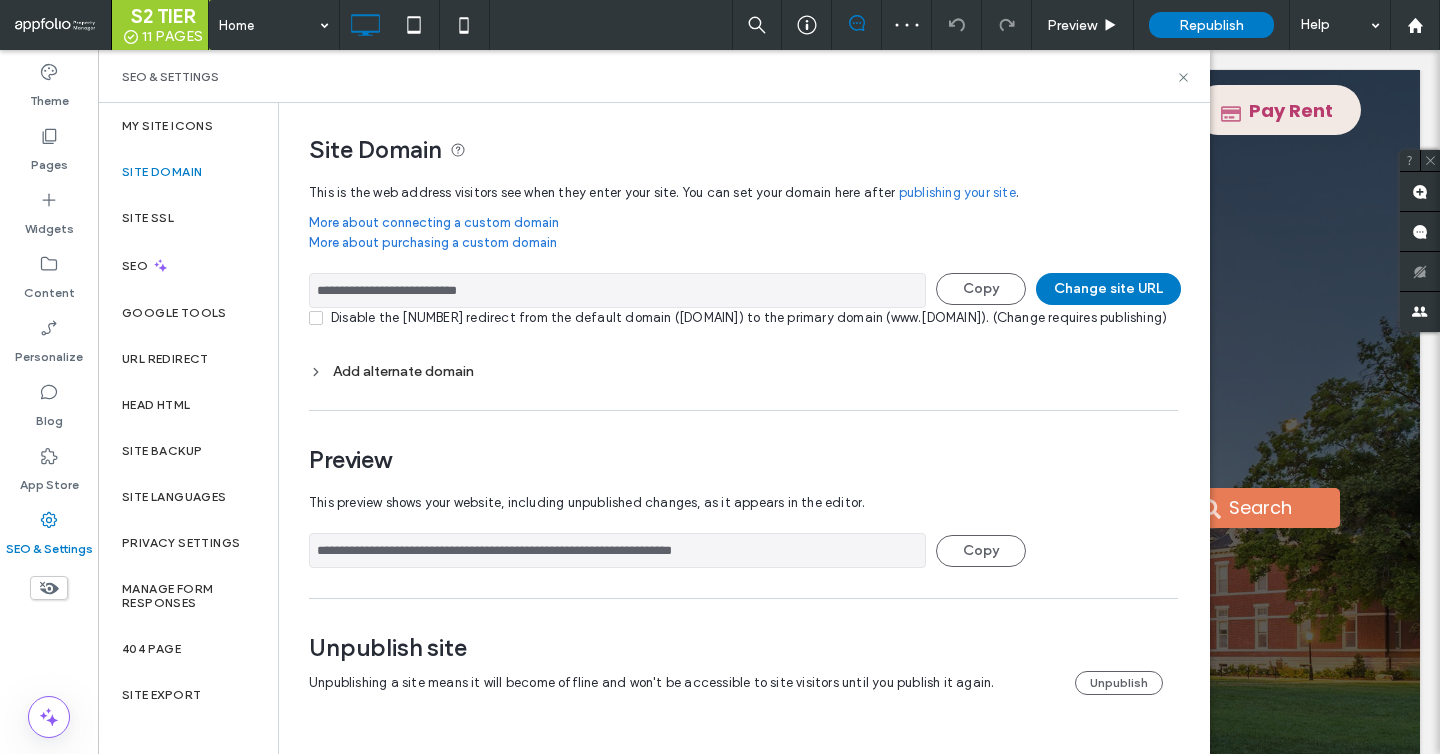 scroll, scrollTop: 0, scrollLeft: 0, axis: both 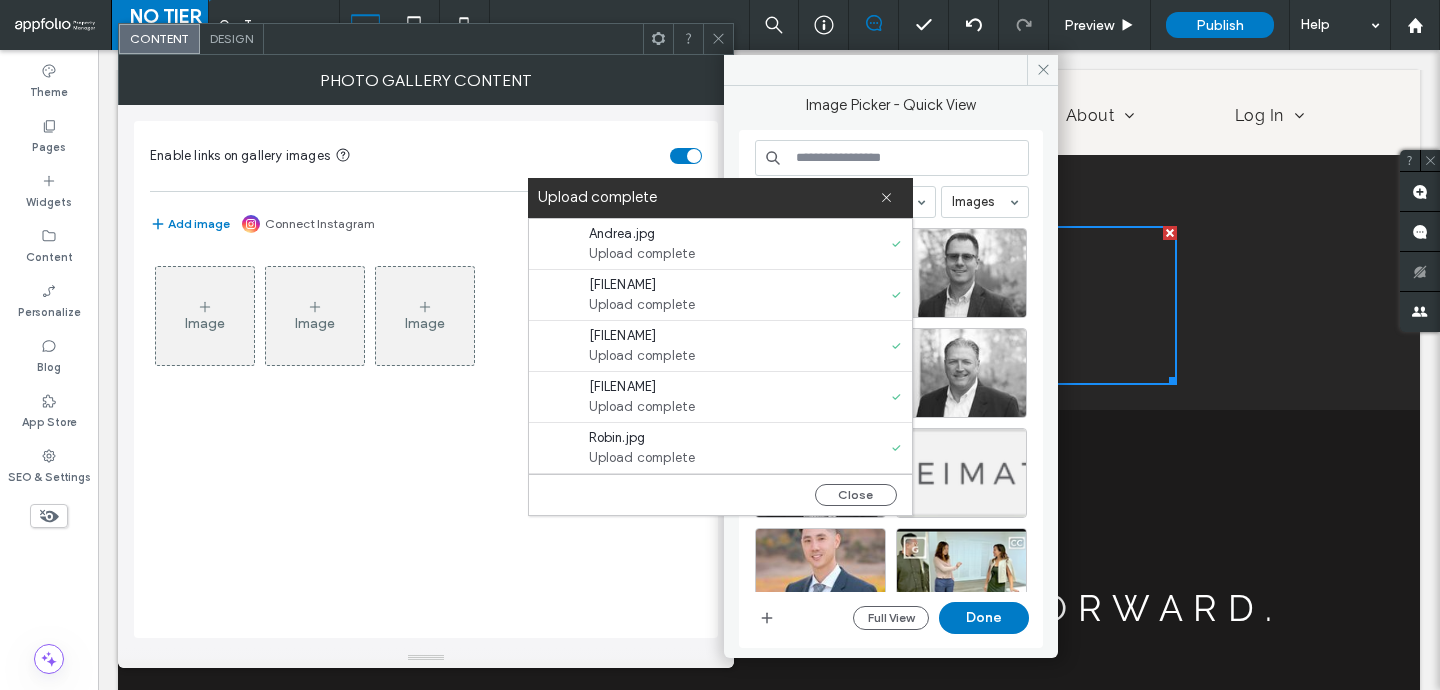 click 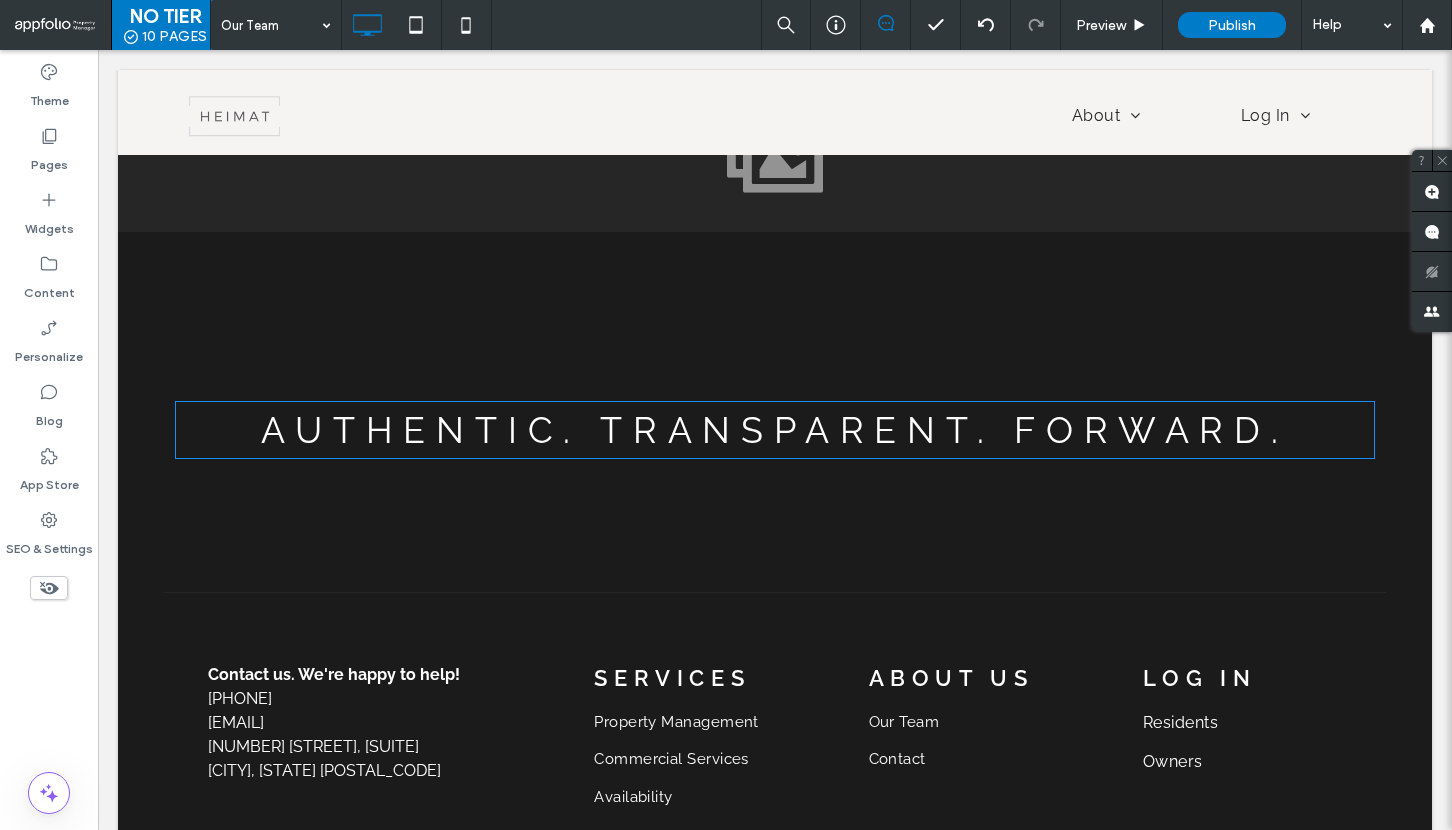 scroll, scrollTop: 0, scrollLeft: 0, axis: both 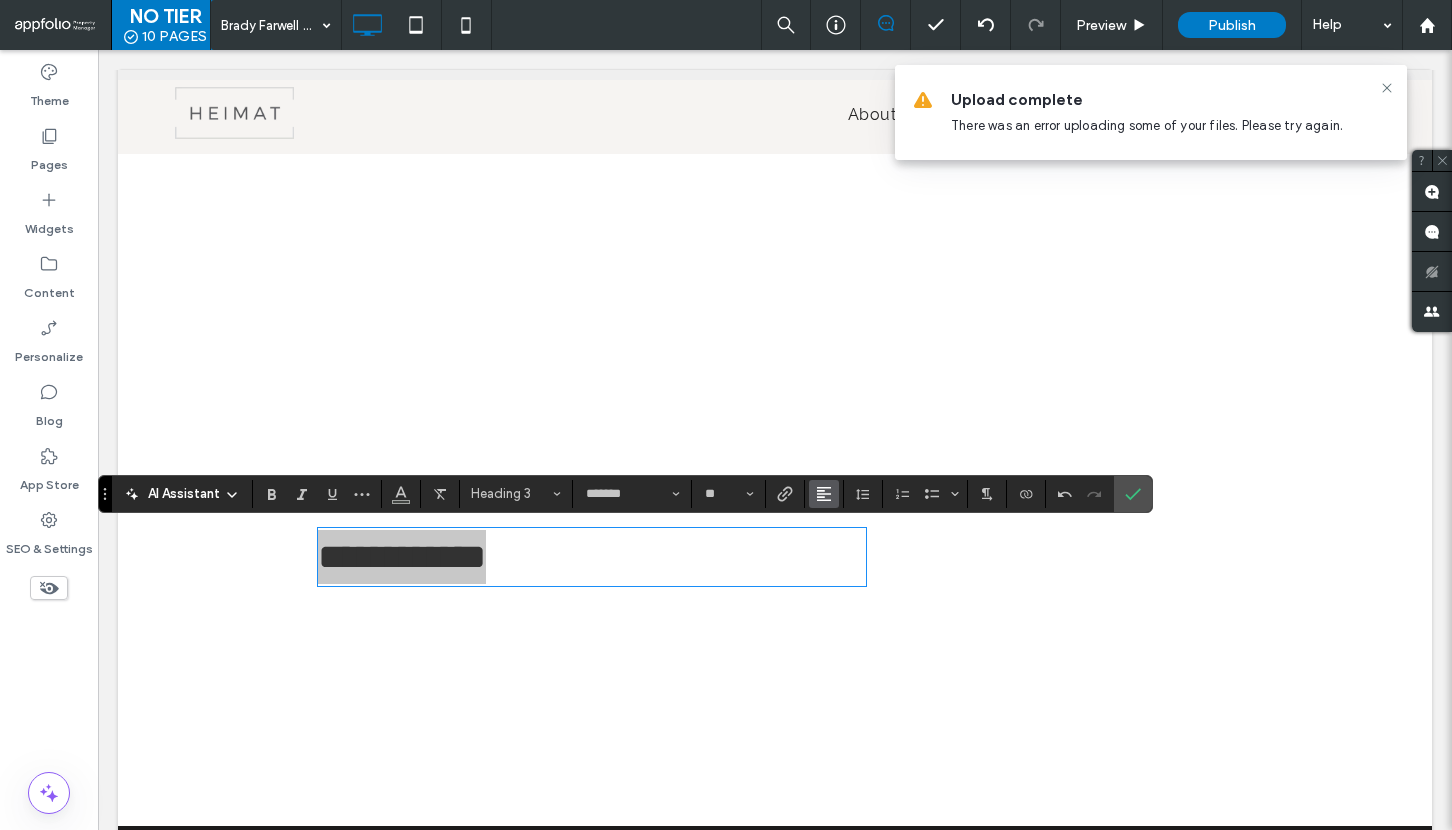 click at bounding box center [824, 494] 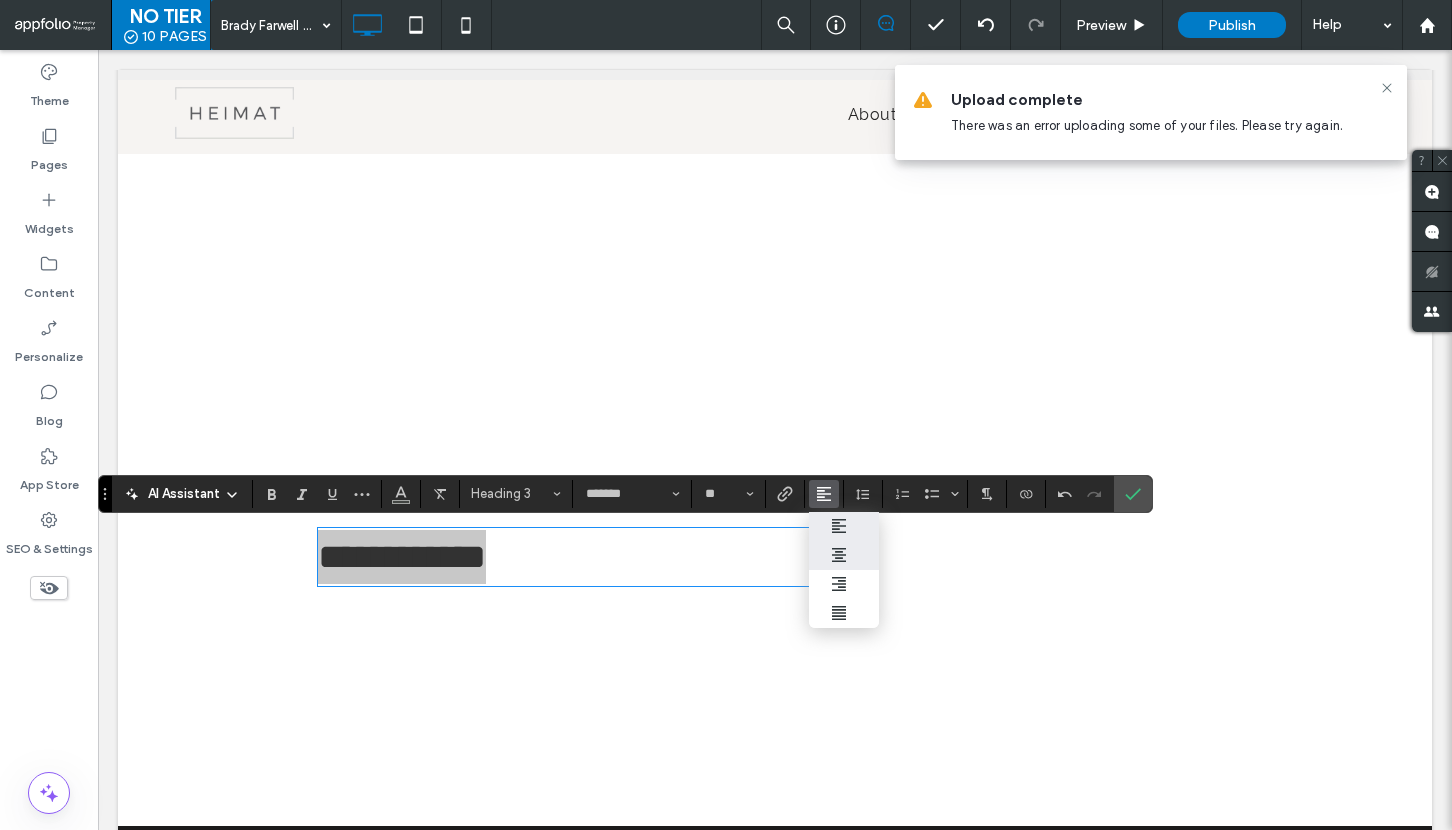 click at bounding box center (844, 555) 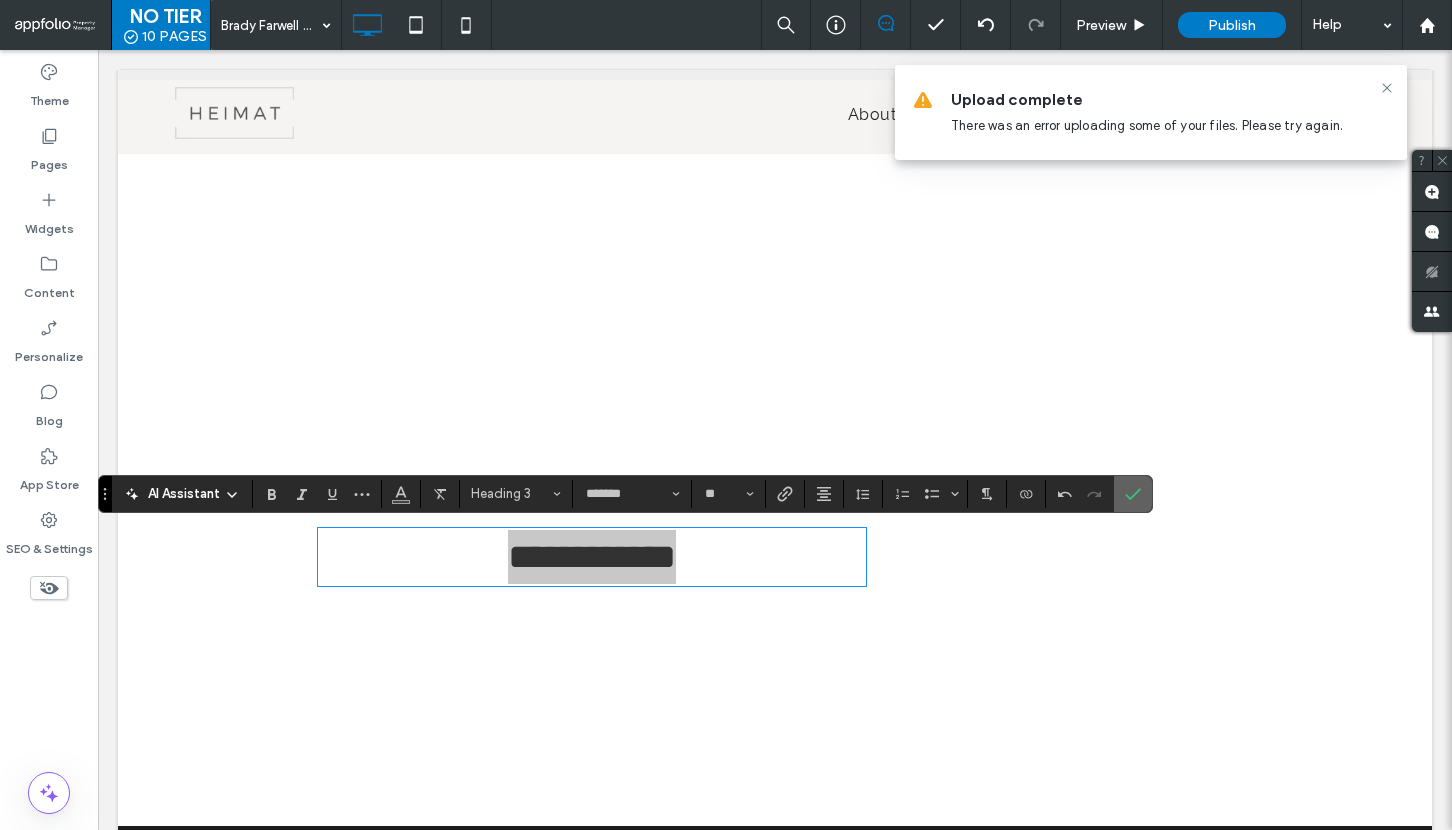click at bounding box center (1133, 494) 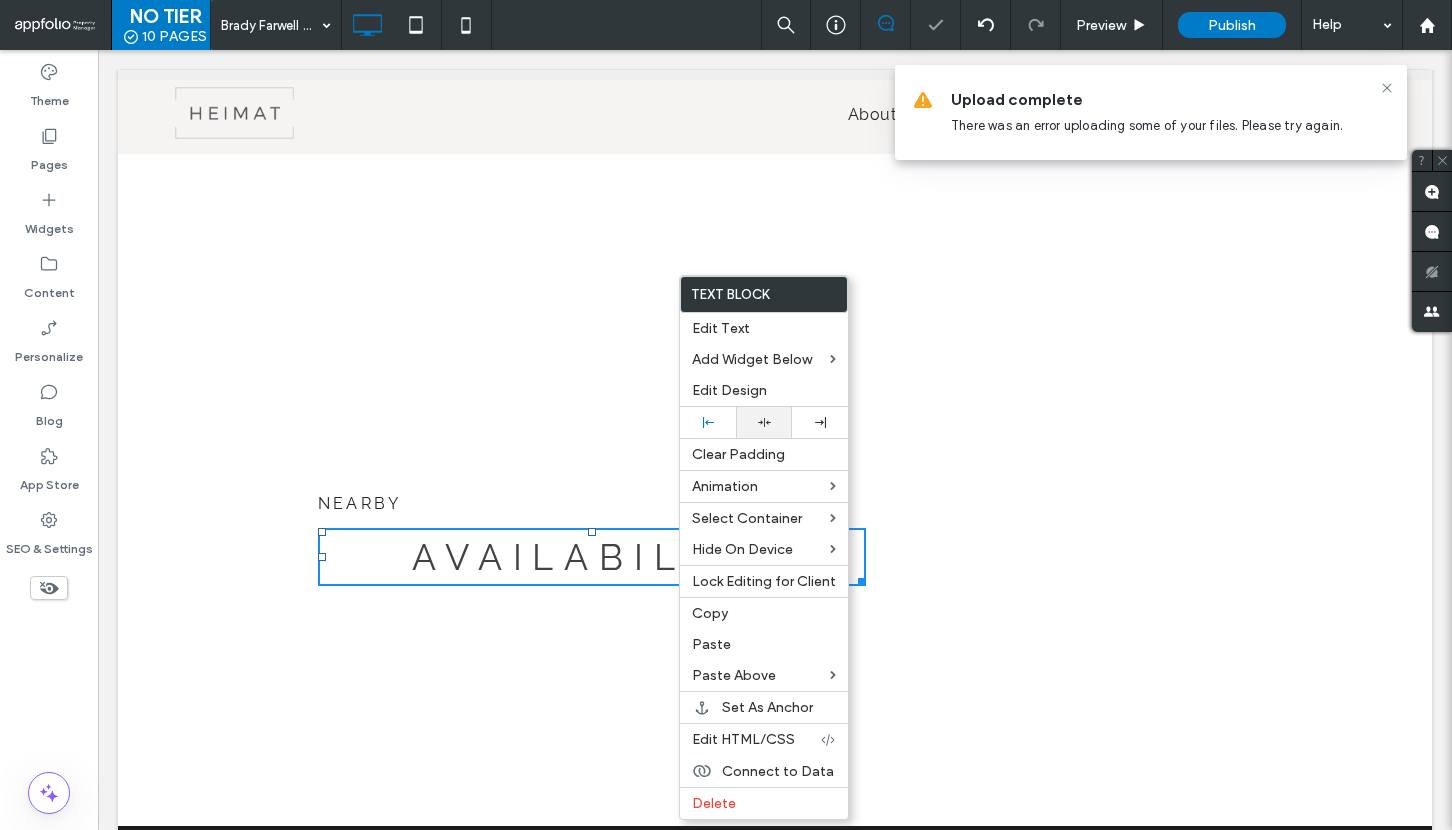 click 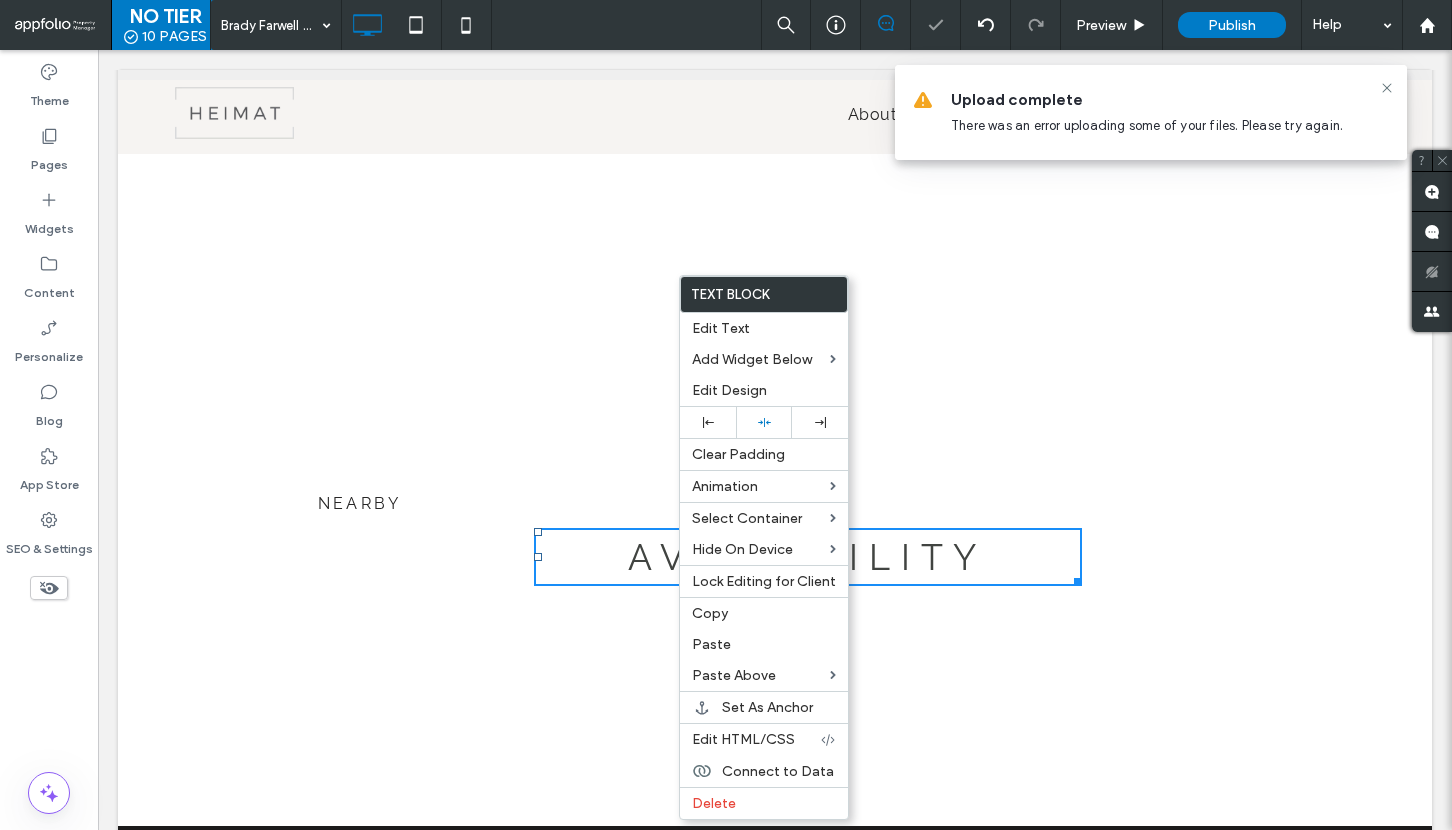 click on "Nearby" at bounding box center (592, 504) 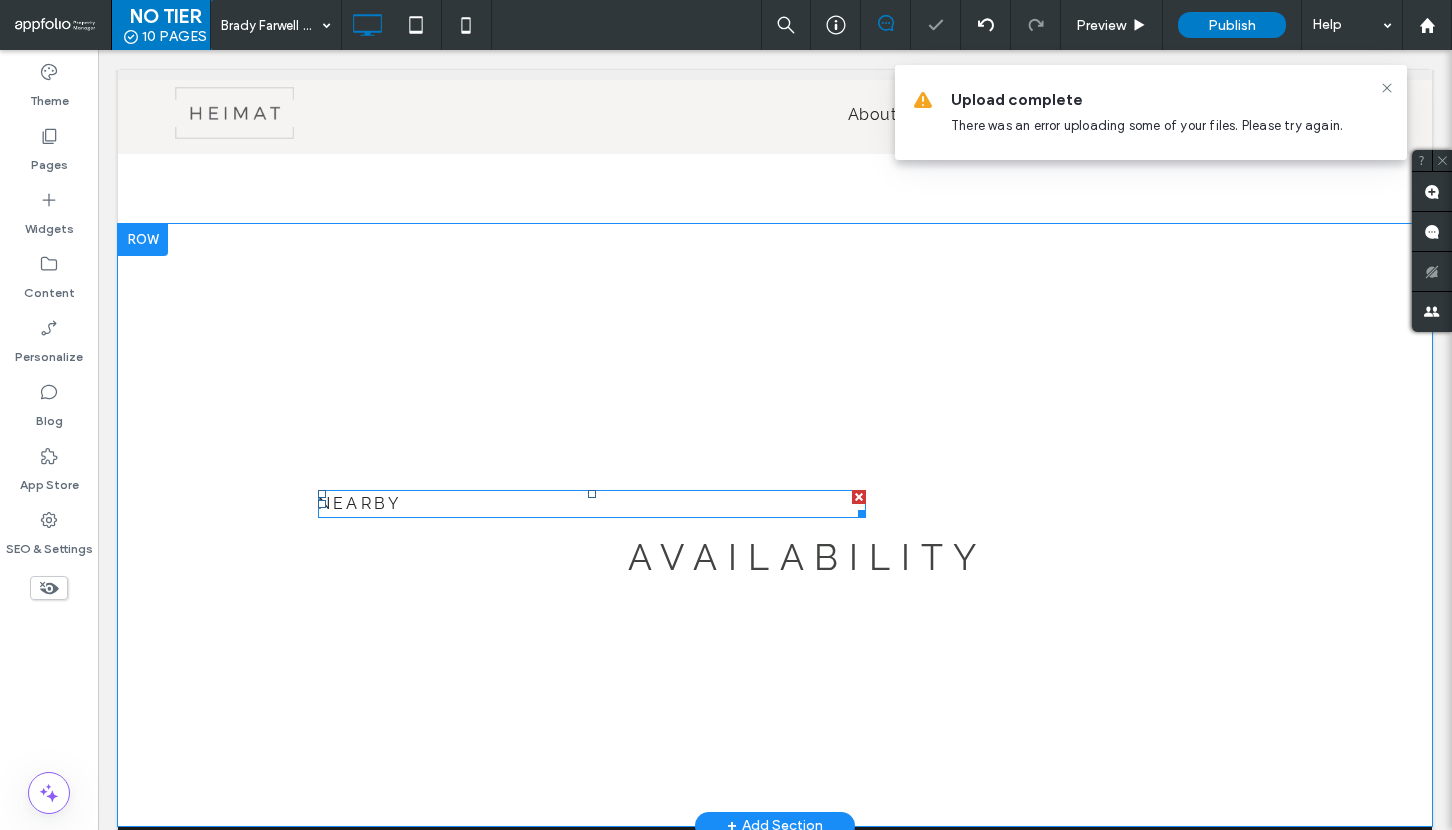 click on "Nearby" at bounding box center [592, 504] 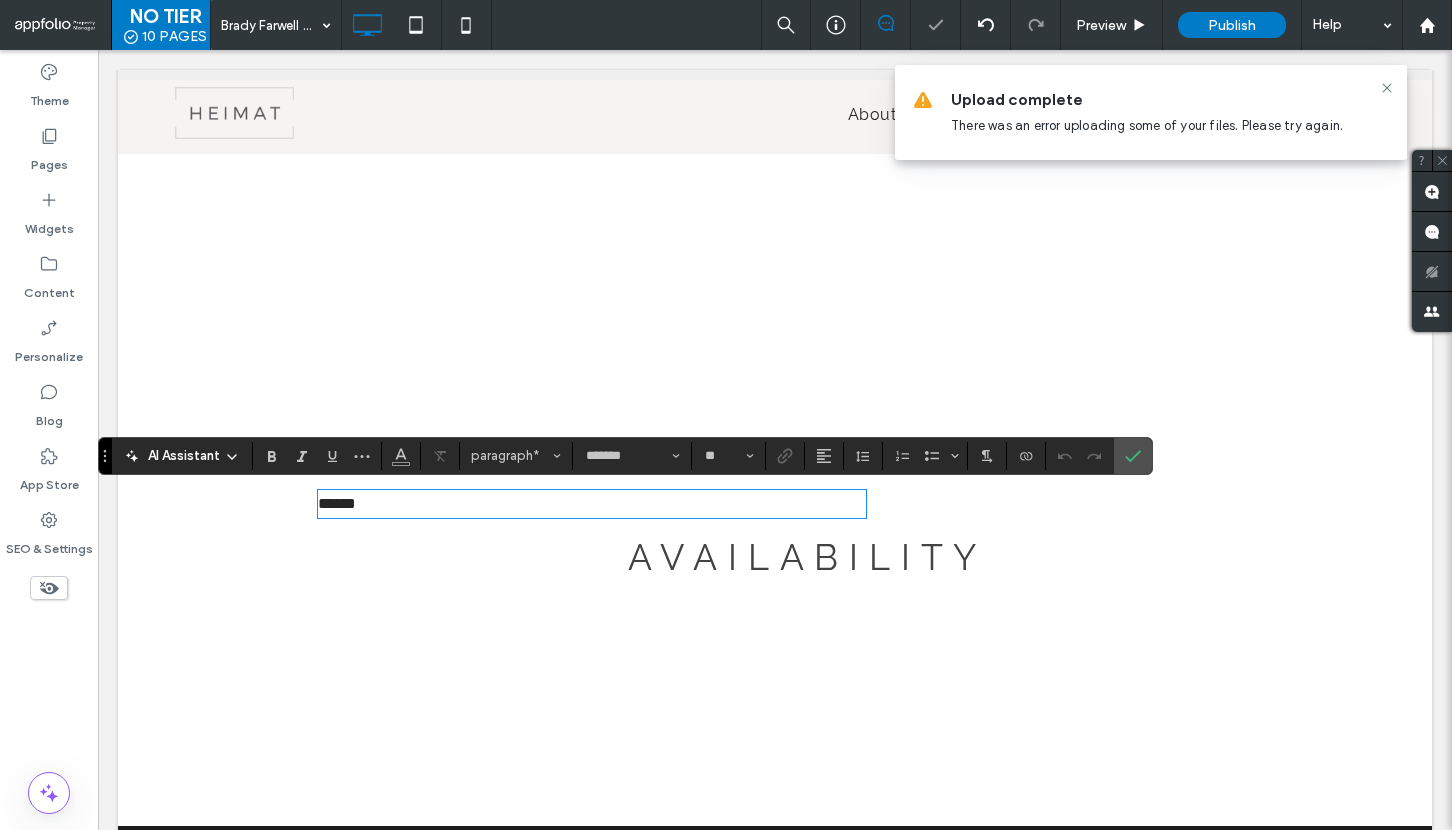 click on "******" at bounding box center [592, 504] 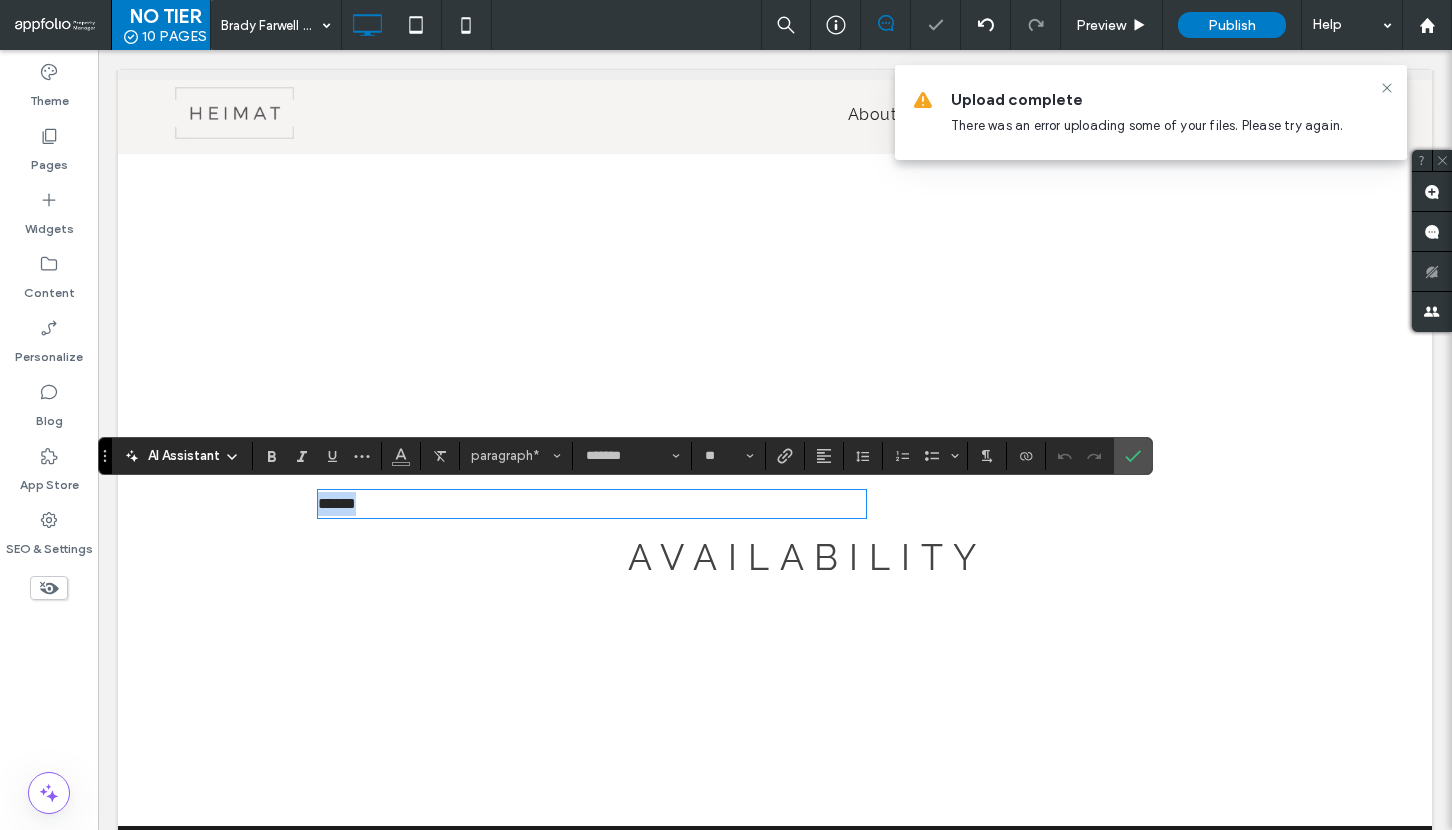 type 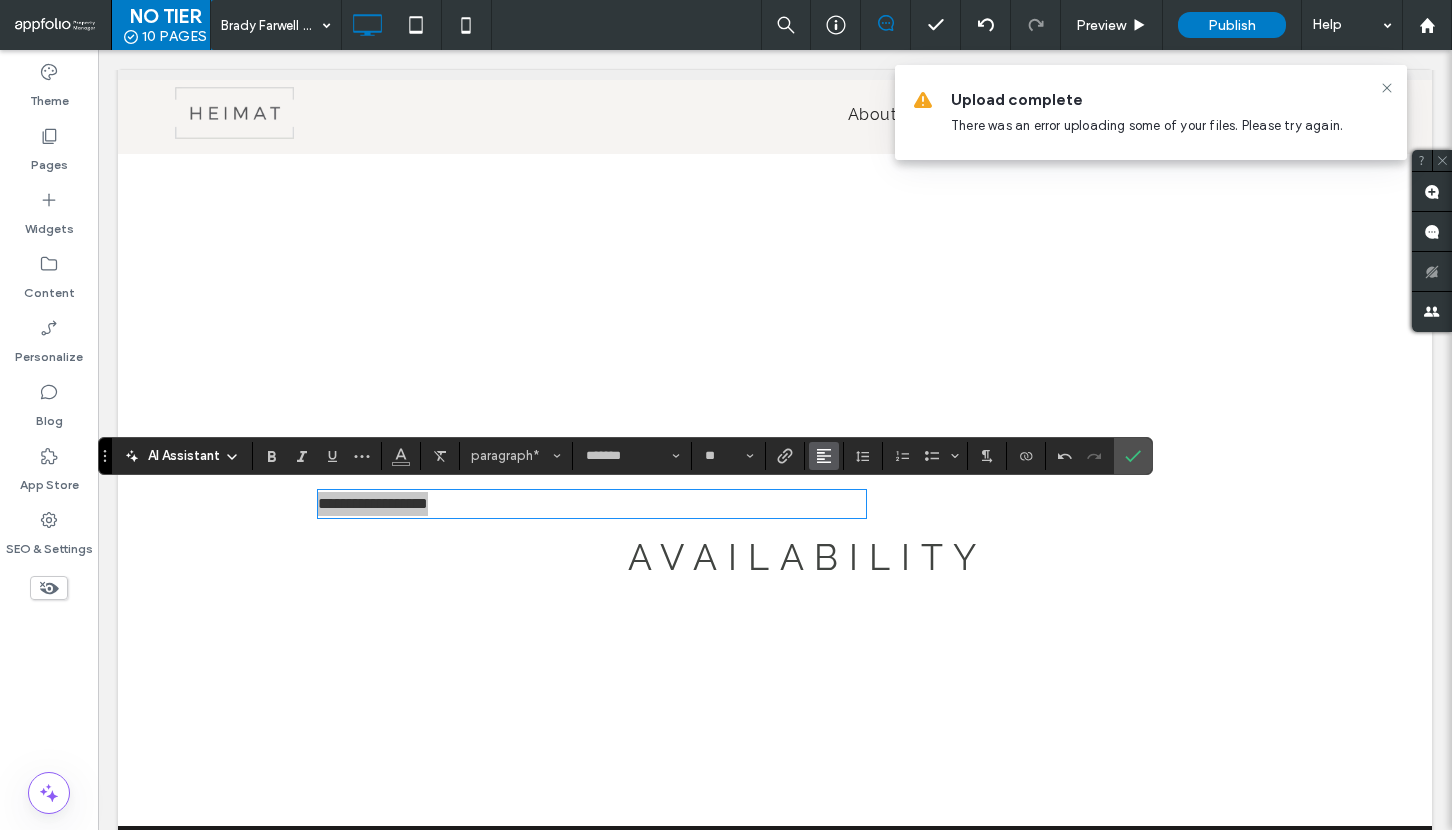 click at bounding box center [824, 456] 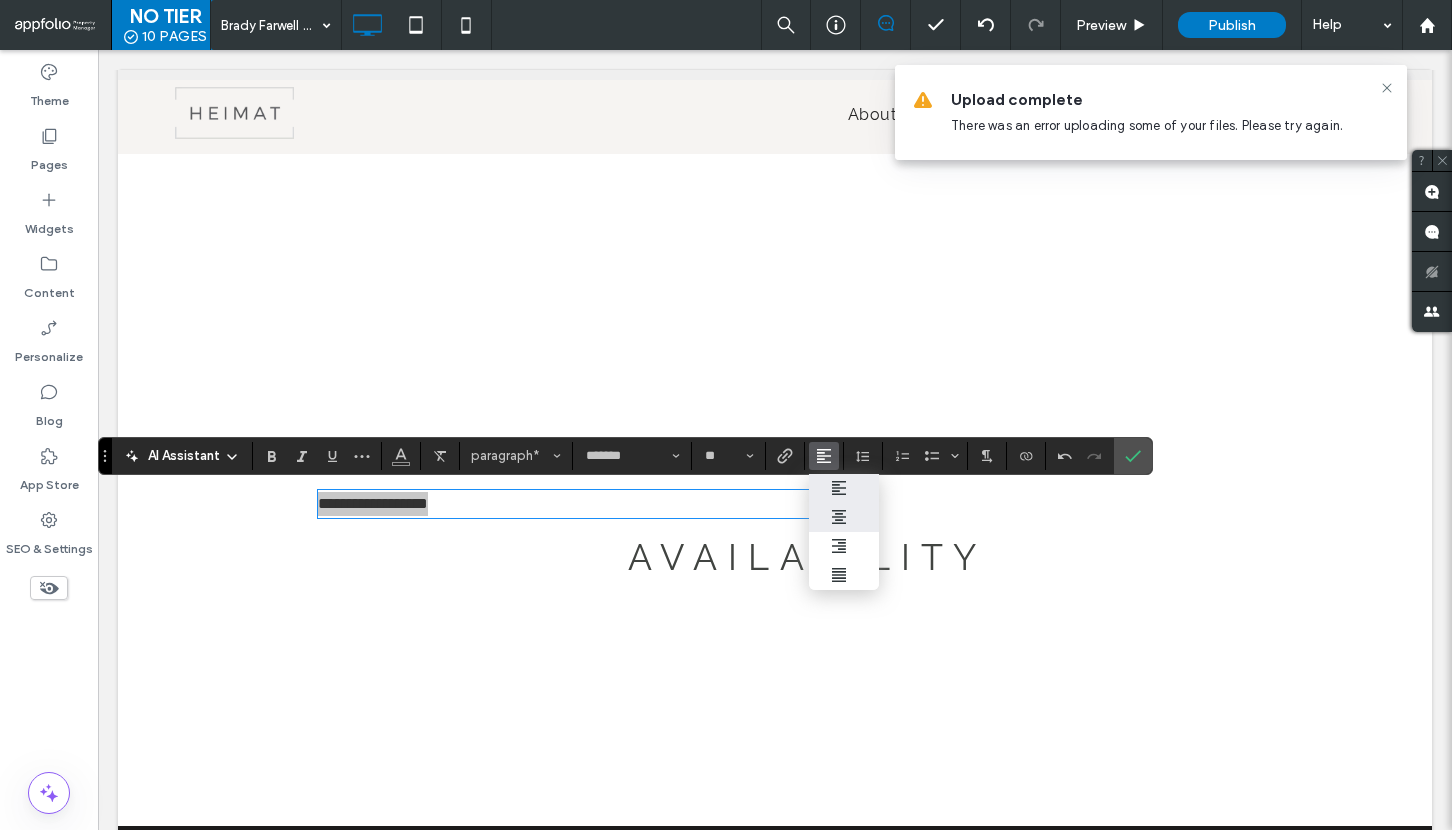 drag, startPoint x: 847, startPoint y: 513, endPoint x: 749, endPoint y: 462, distance: 110.47624 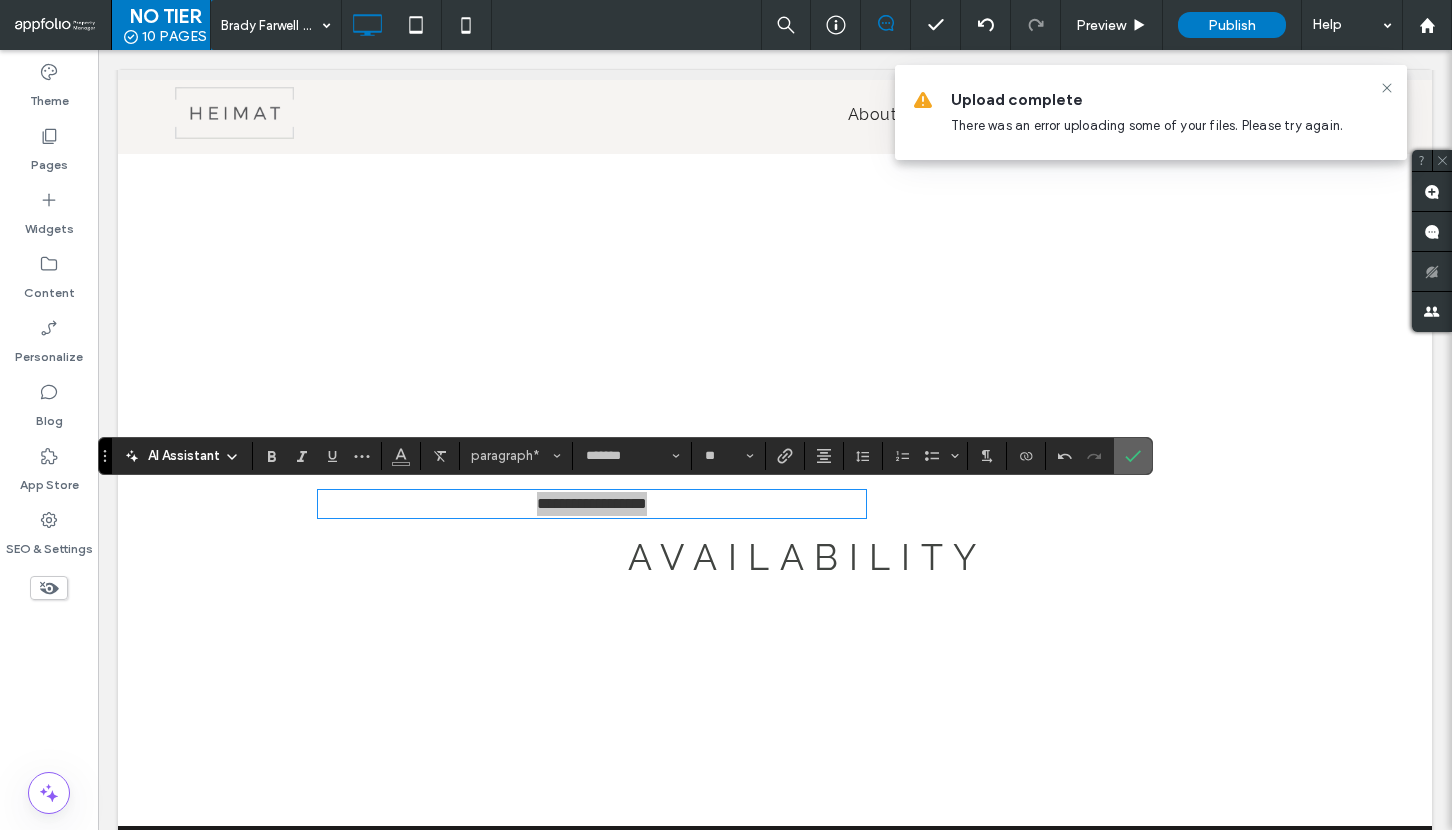 click 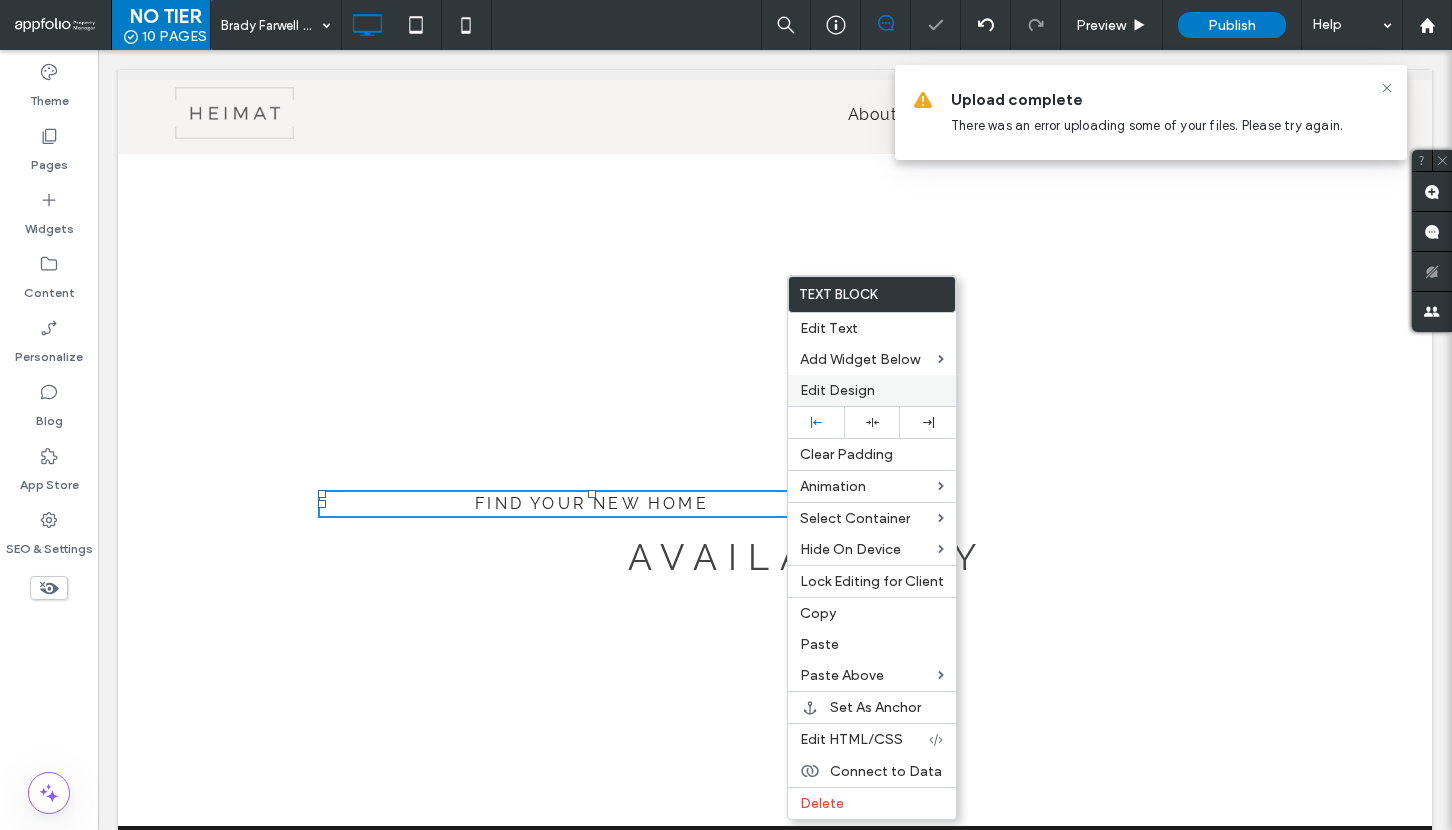click on "Edit Design" at bounding box center [872, 390] 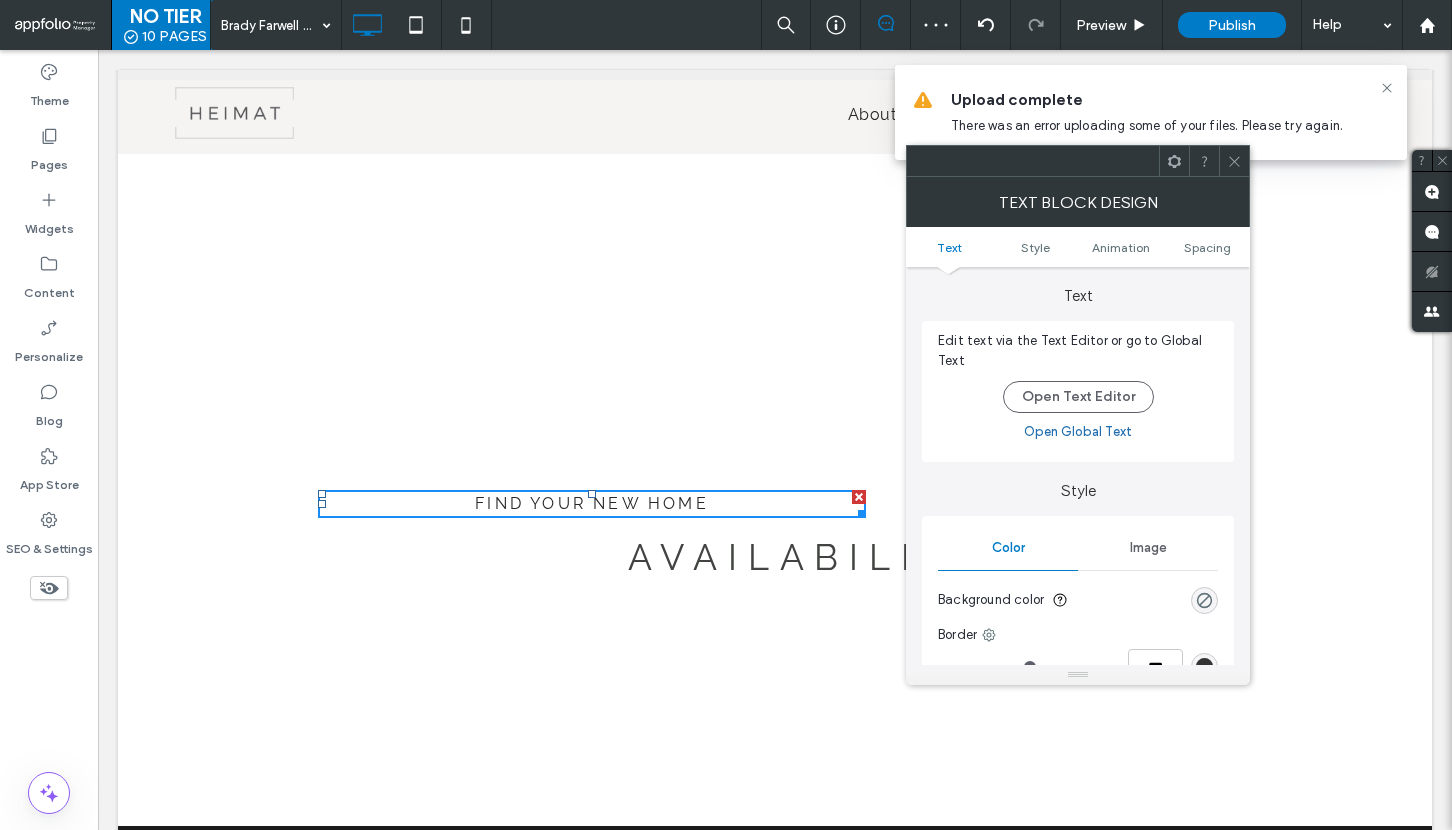 click at bounding box center [1234, 161] 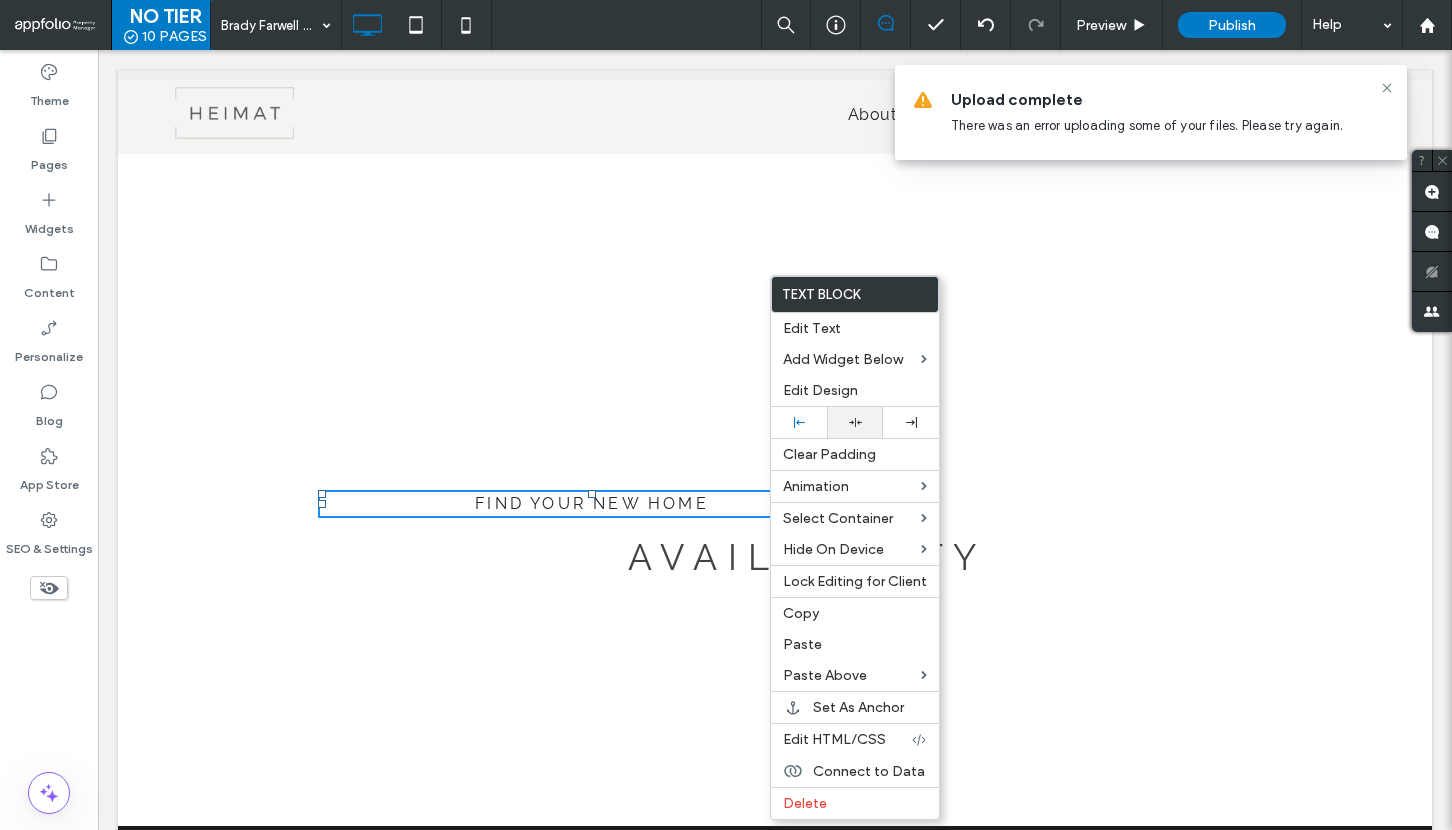 click 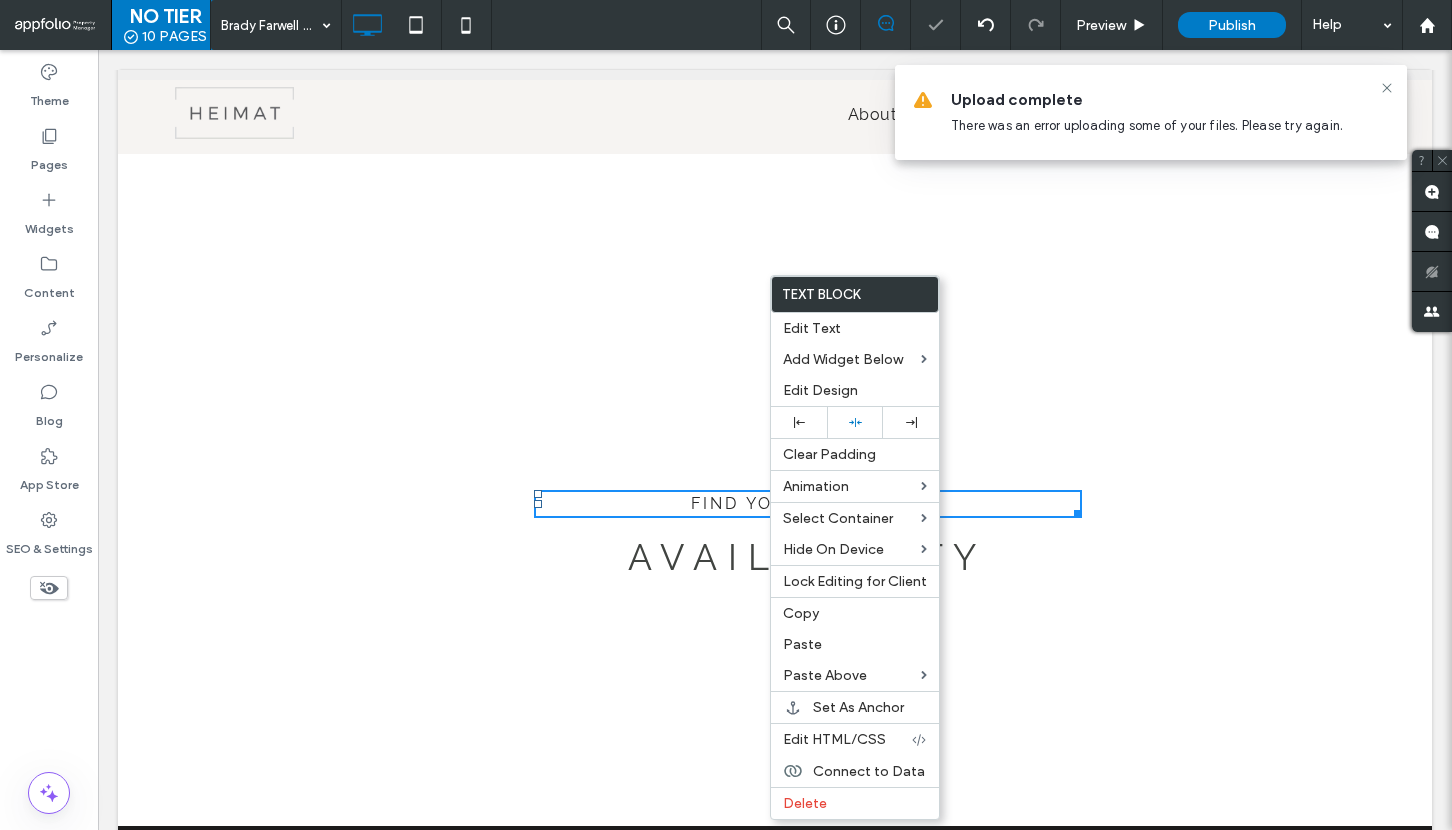 click on "Availability" at bounding box center [808, 557] 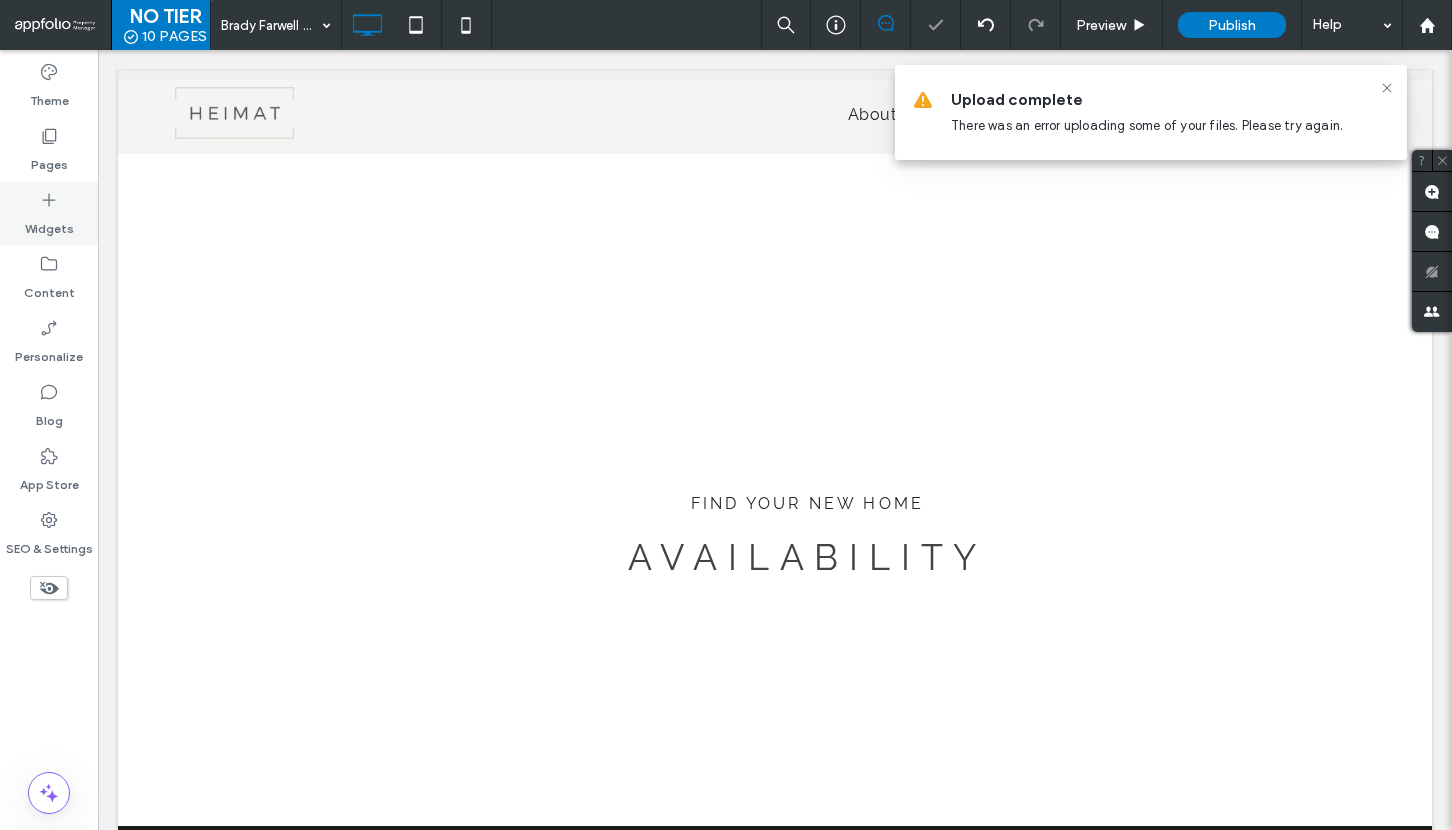 click 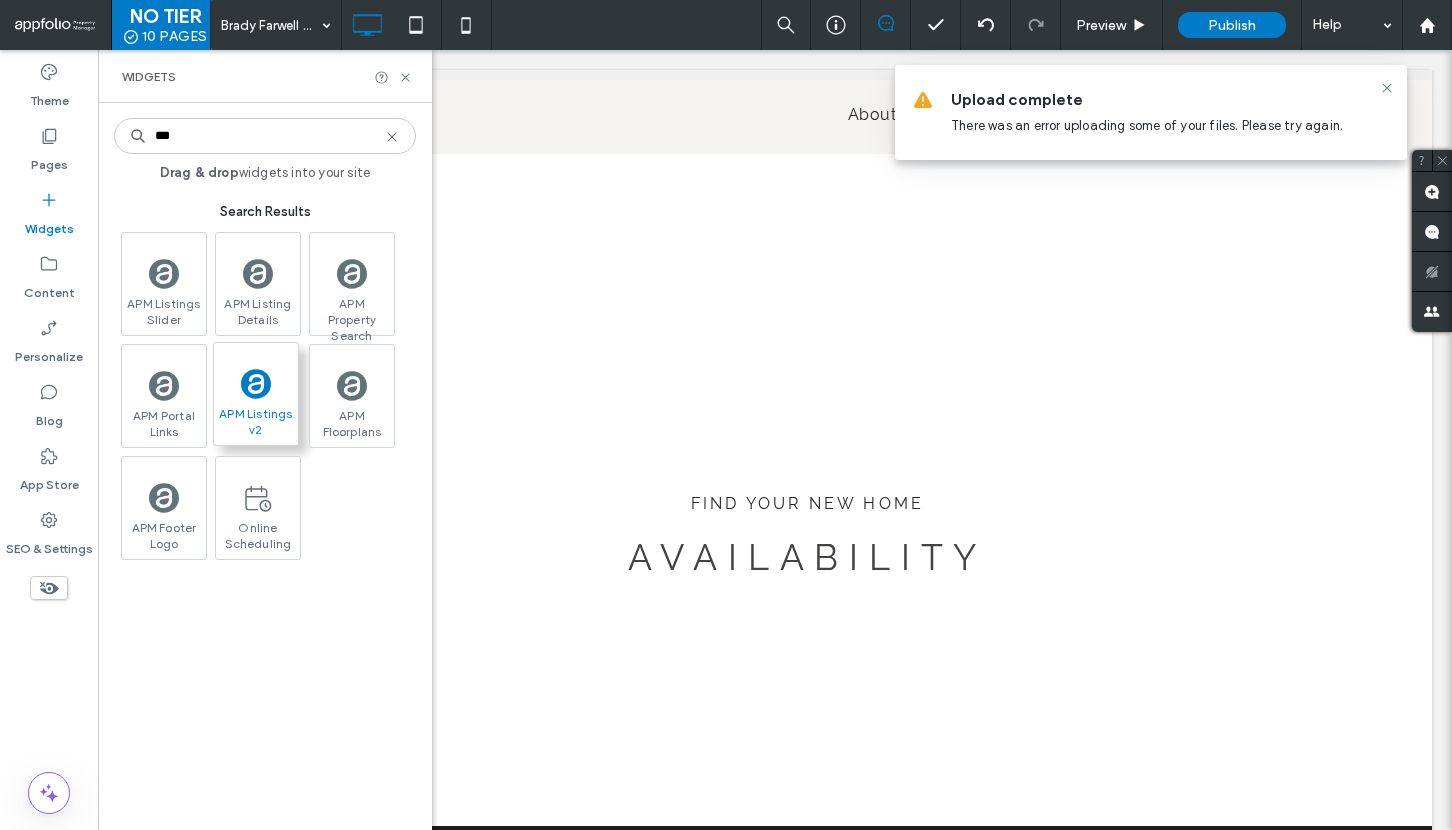 type on "***" 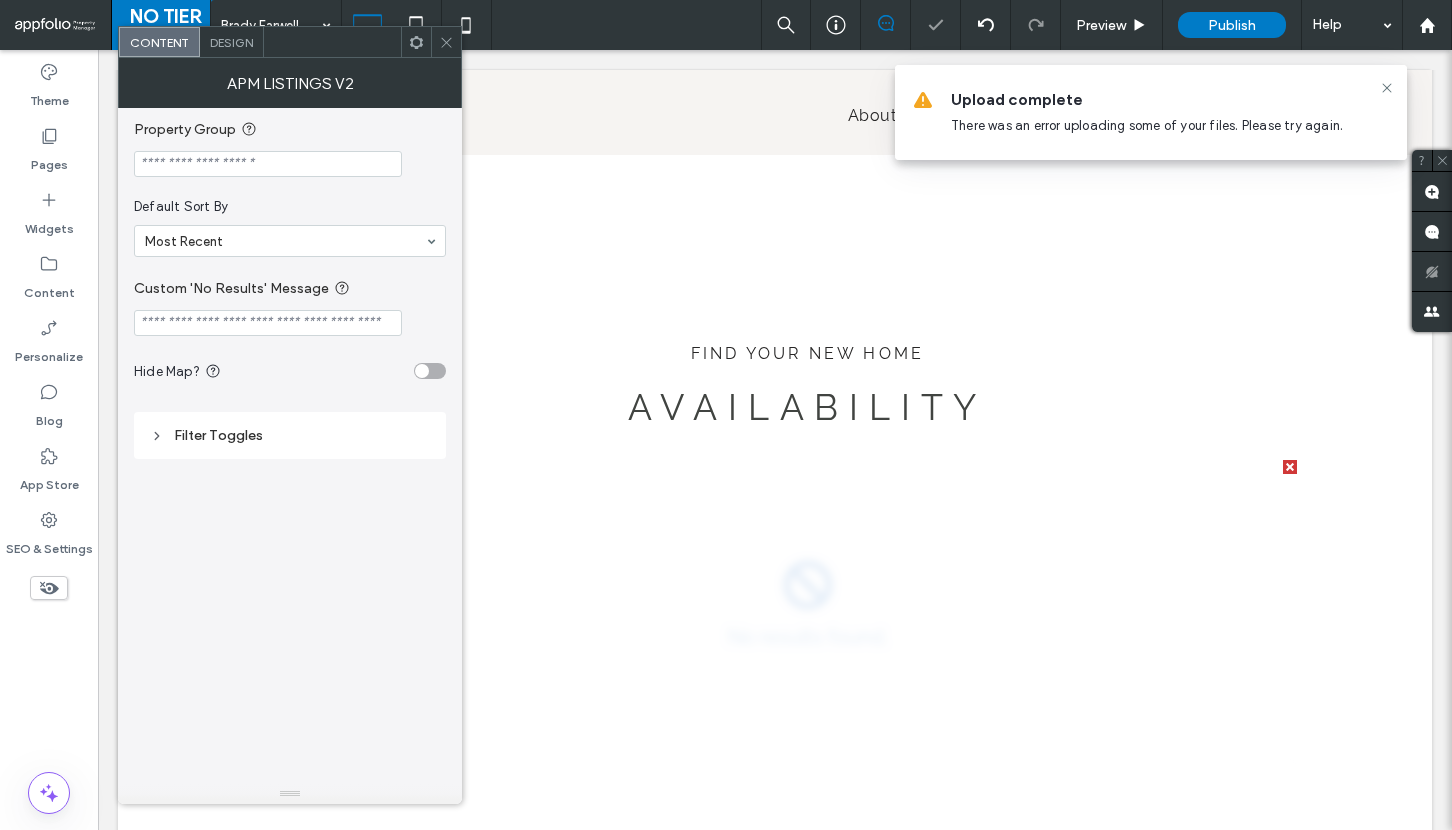 scroll, scrollTop: 0, scrollLeft: 0, axis: both 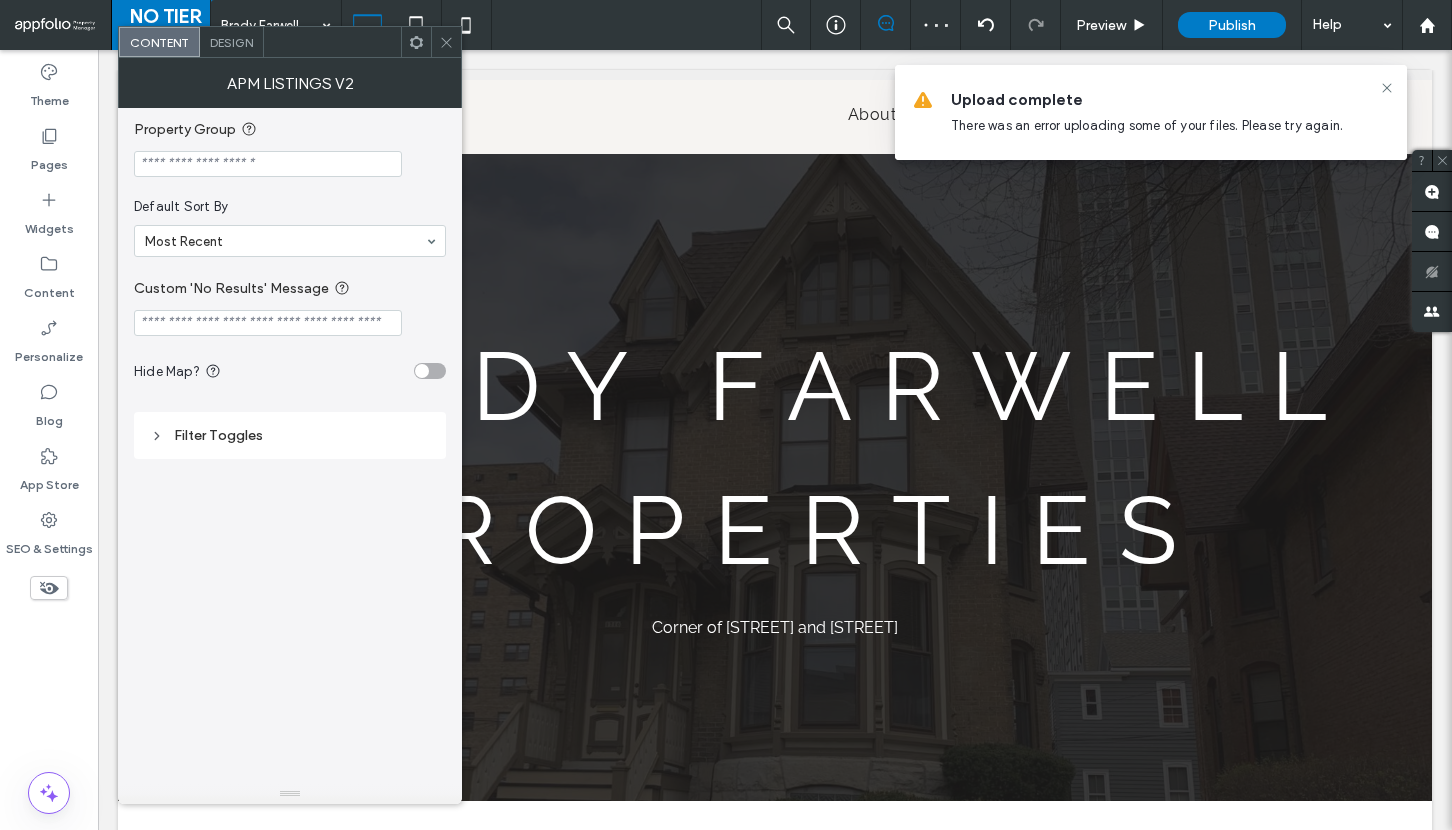 click 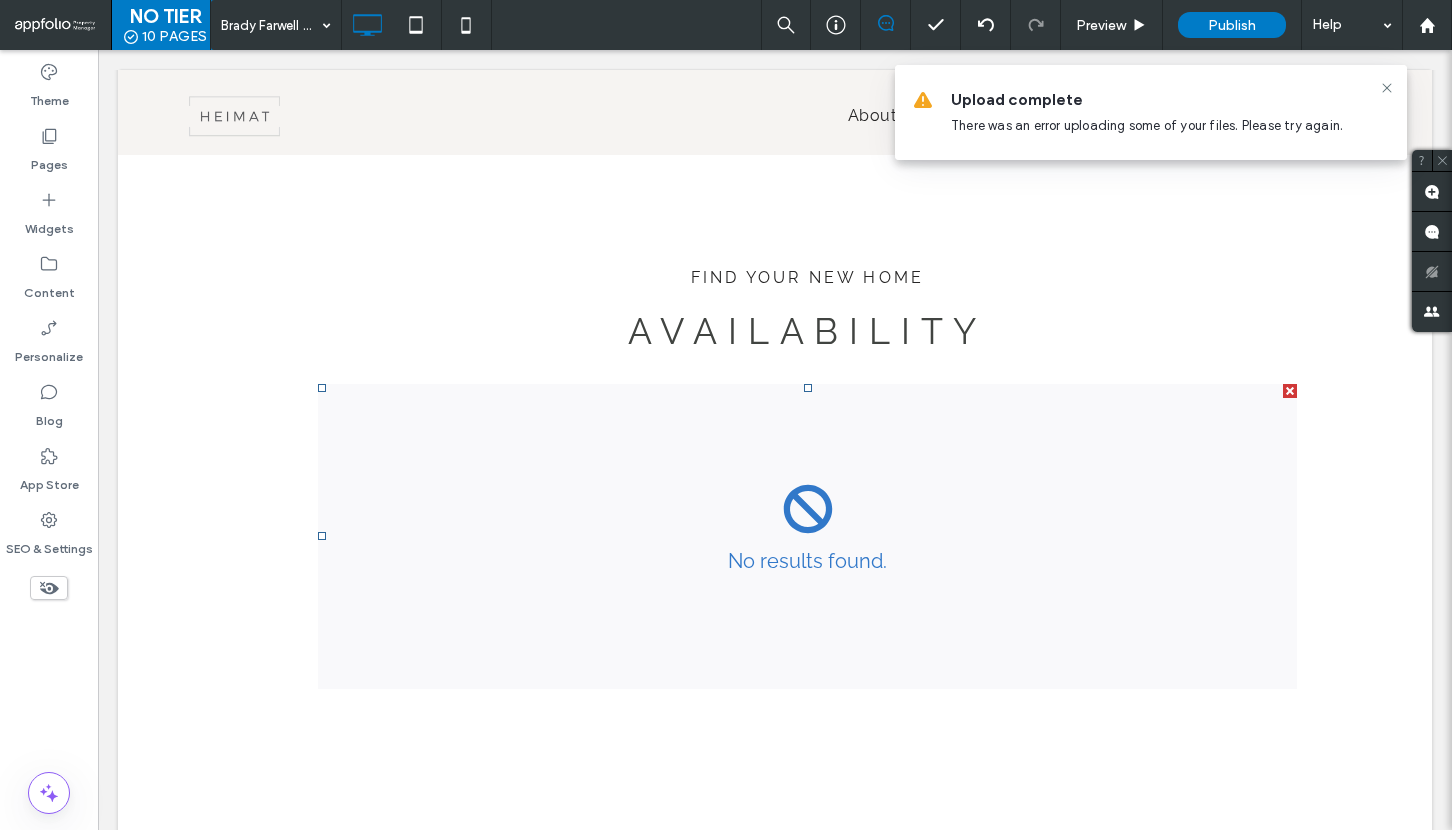 scroll, scrollTop: 3026, scrollLeft: 0, axis: vertical 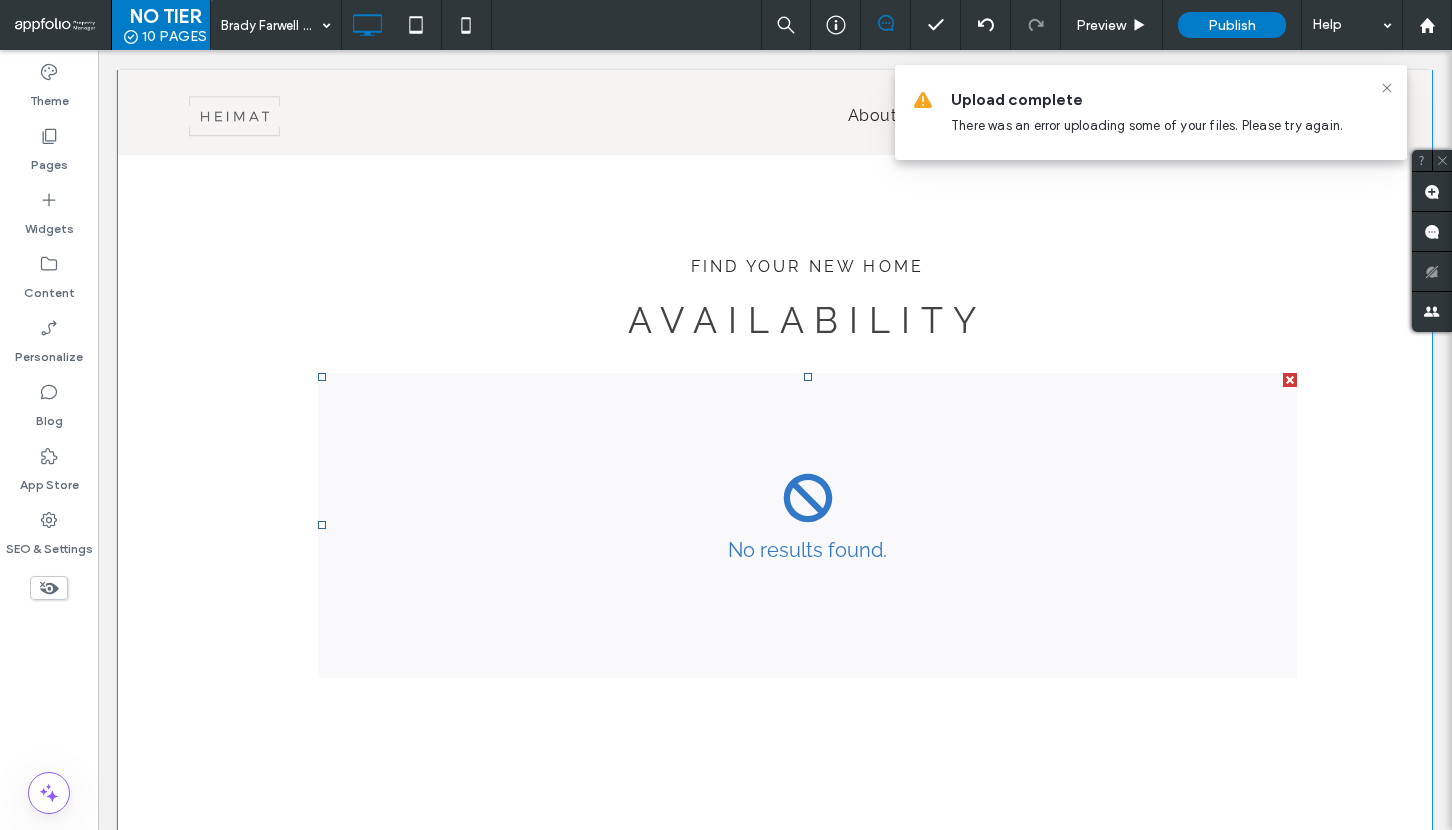 click at bounding box center [807, 525] 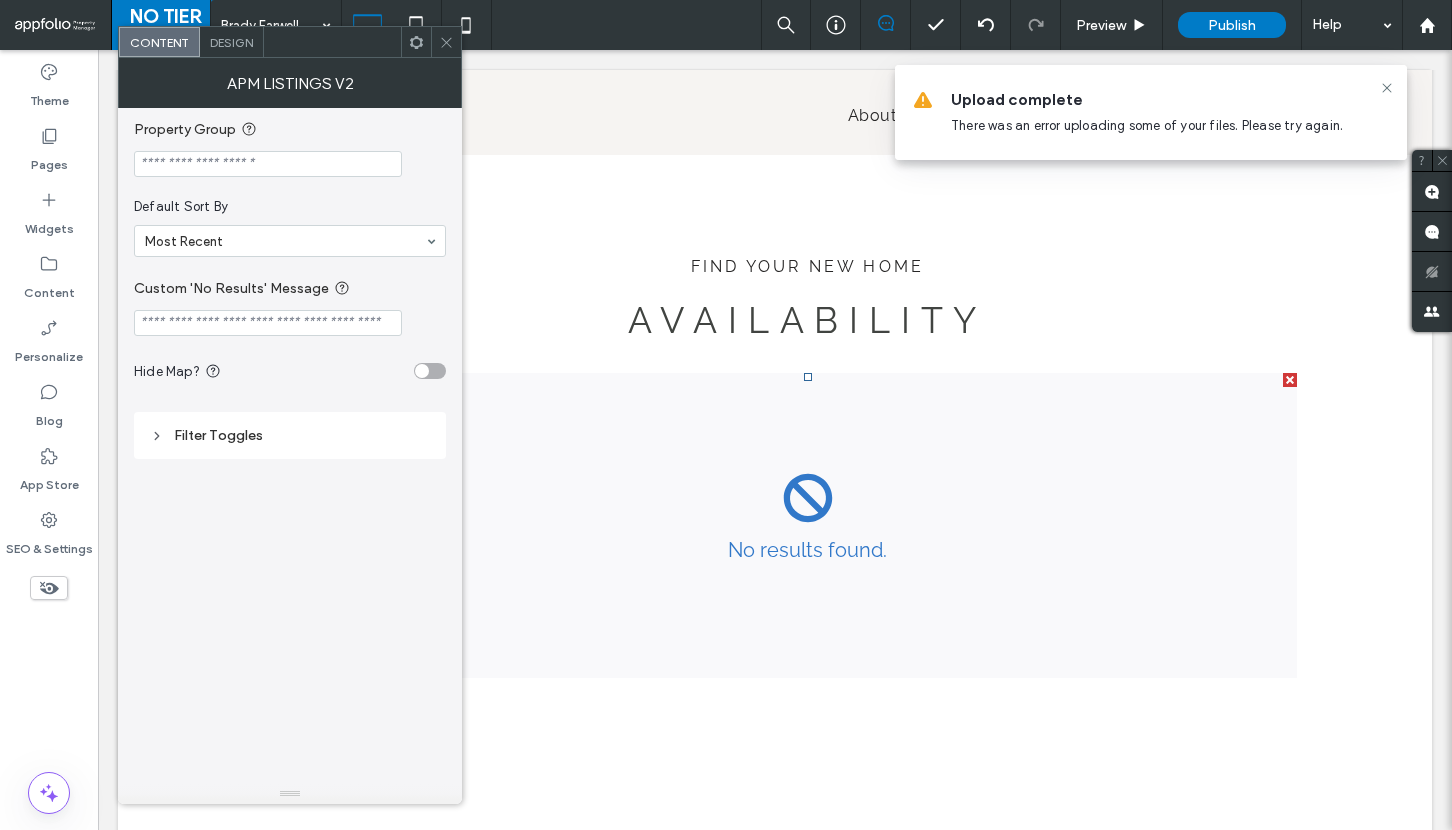 click on "Design" at bounding box center (231, 42) 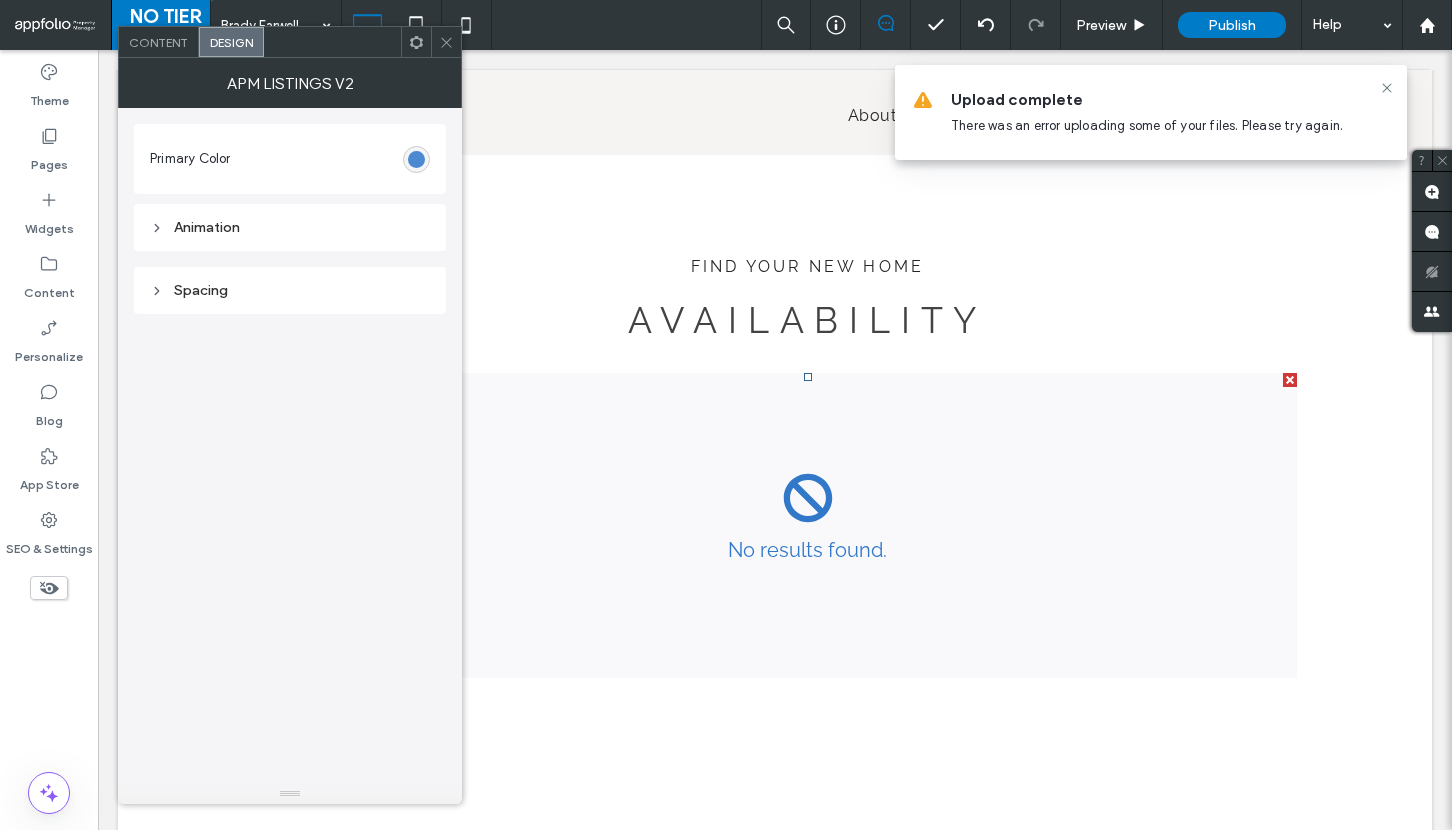 click at bounding box center [416, 159] 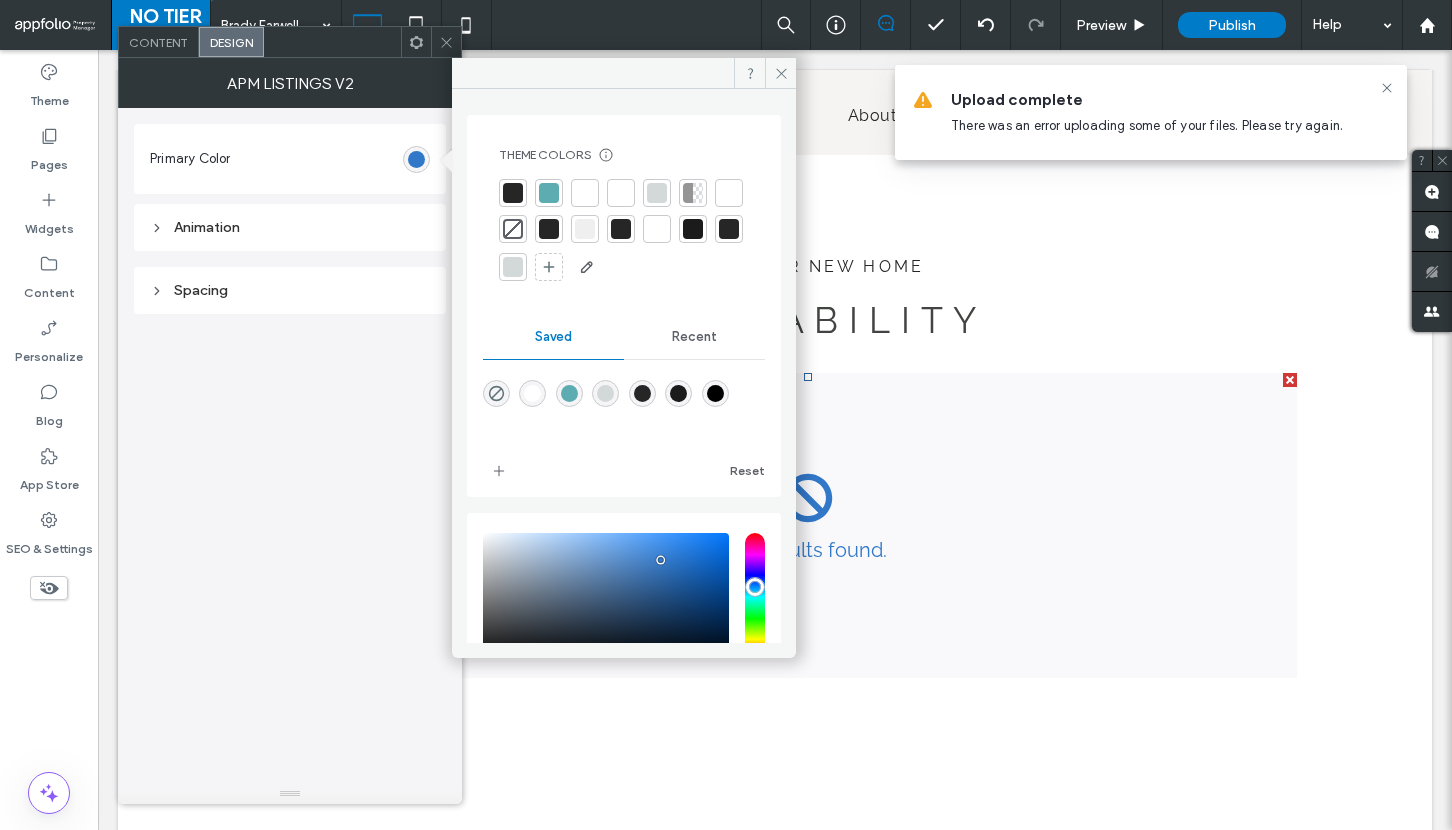 click at bounding box center (513, 193) 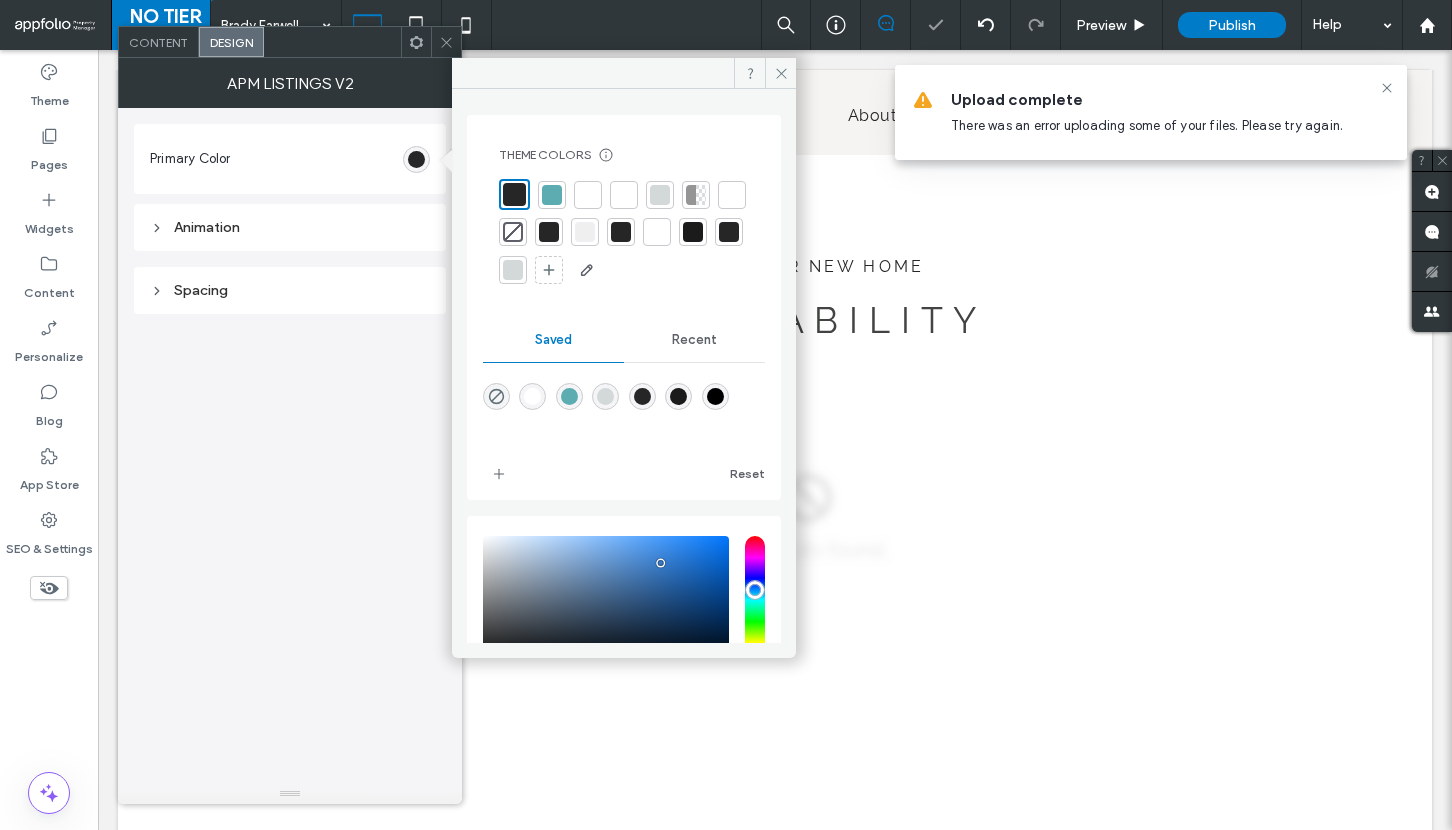 click 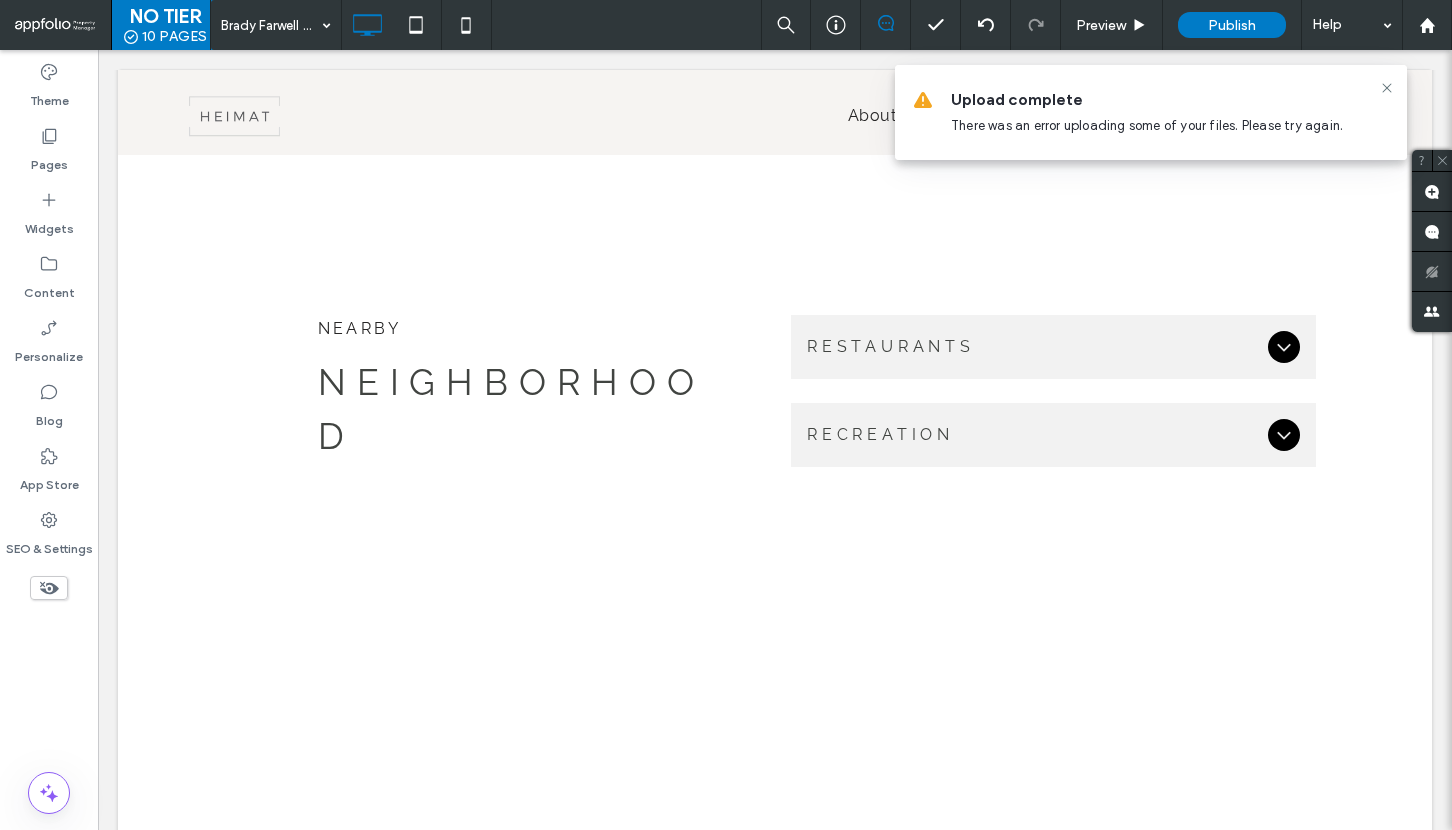 scroll, scrollTop: 2208, scrollLeft: 0, axis: vertical 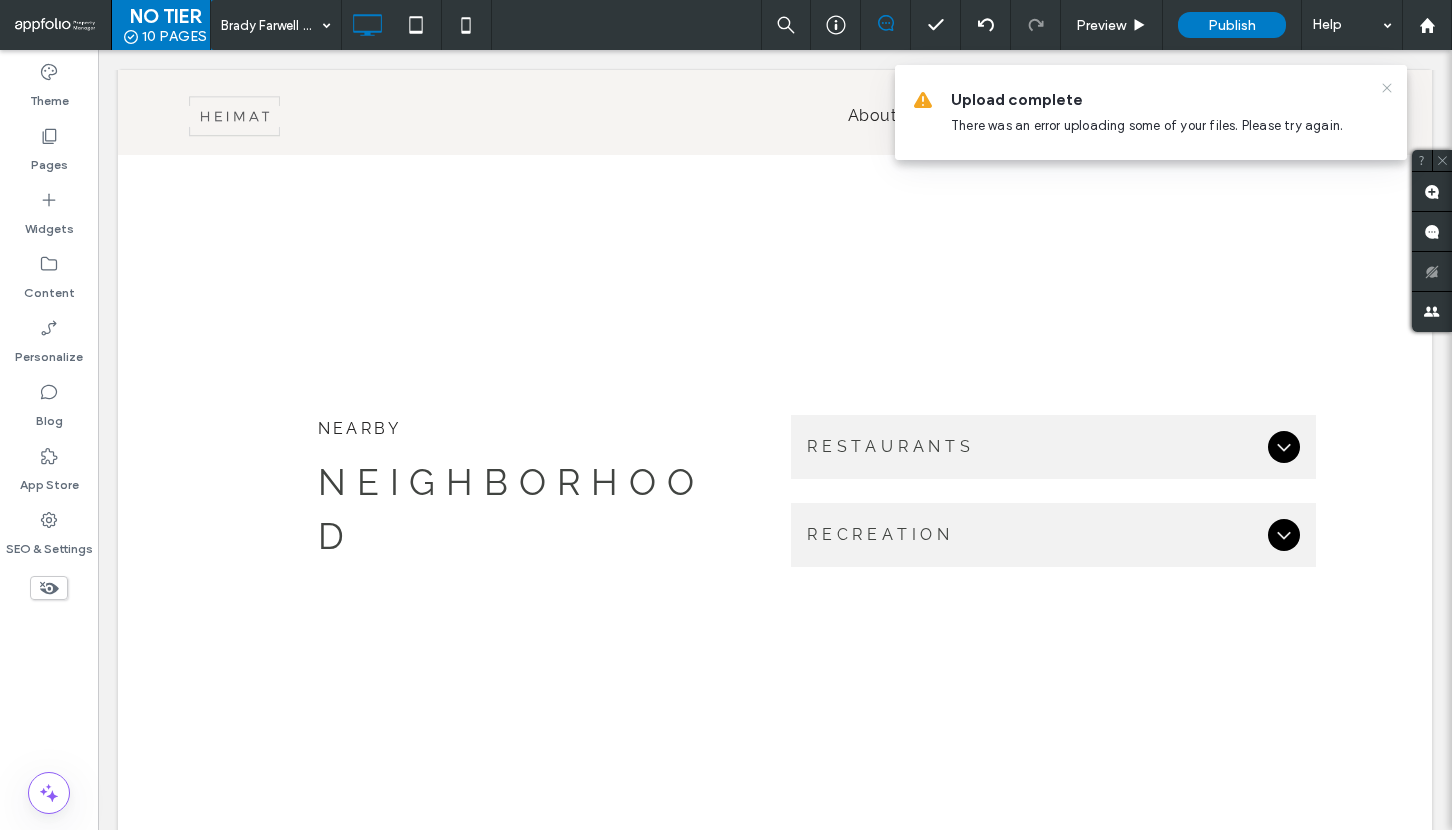 click 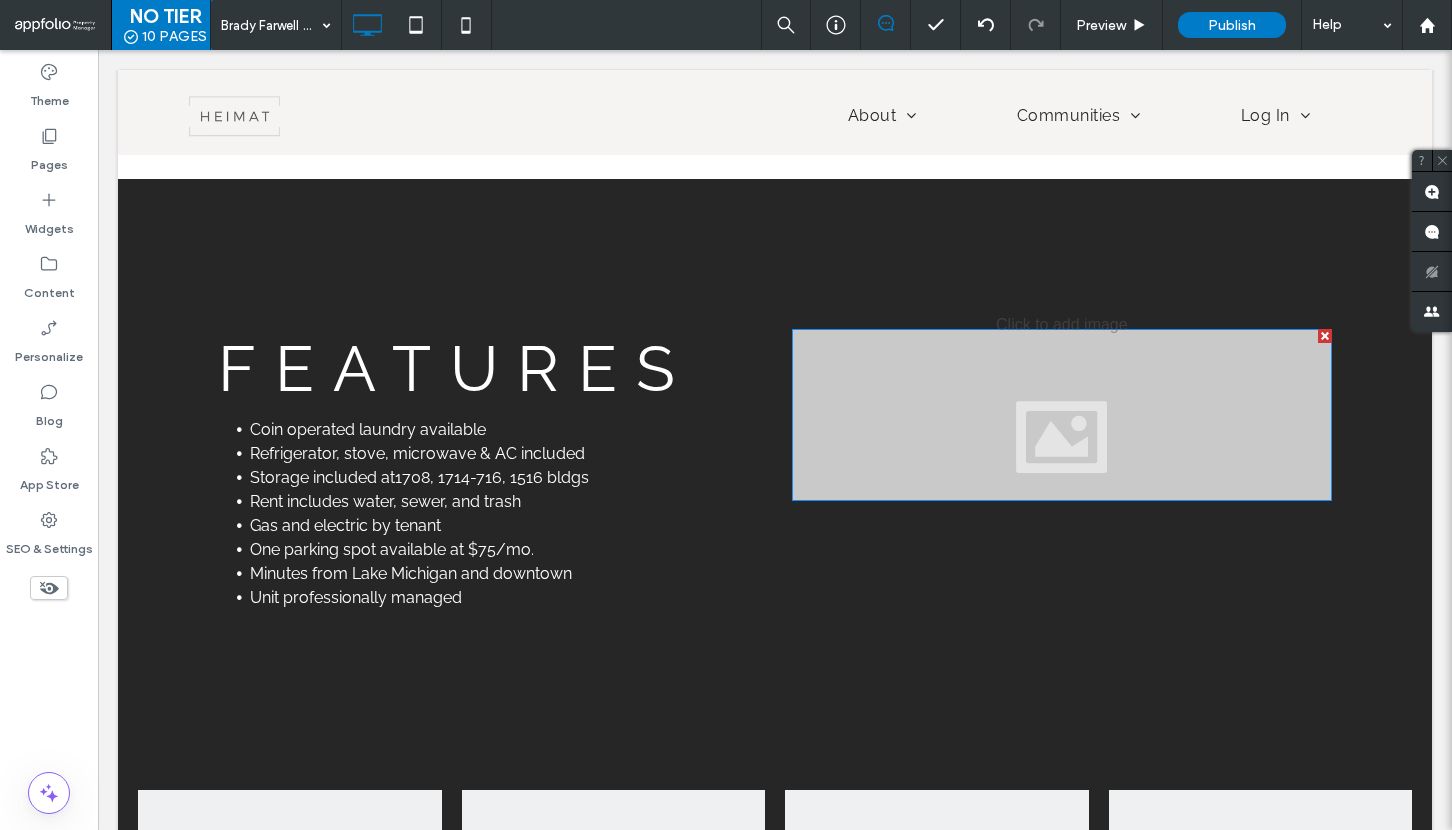 scroll, scrollTop: 1293, scrollLeft: 0, axis: vertical 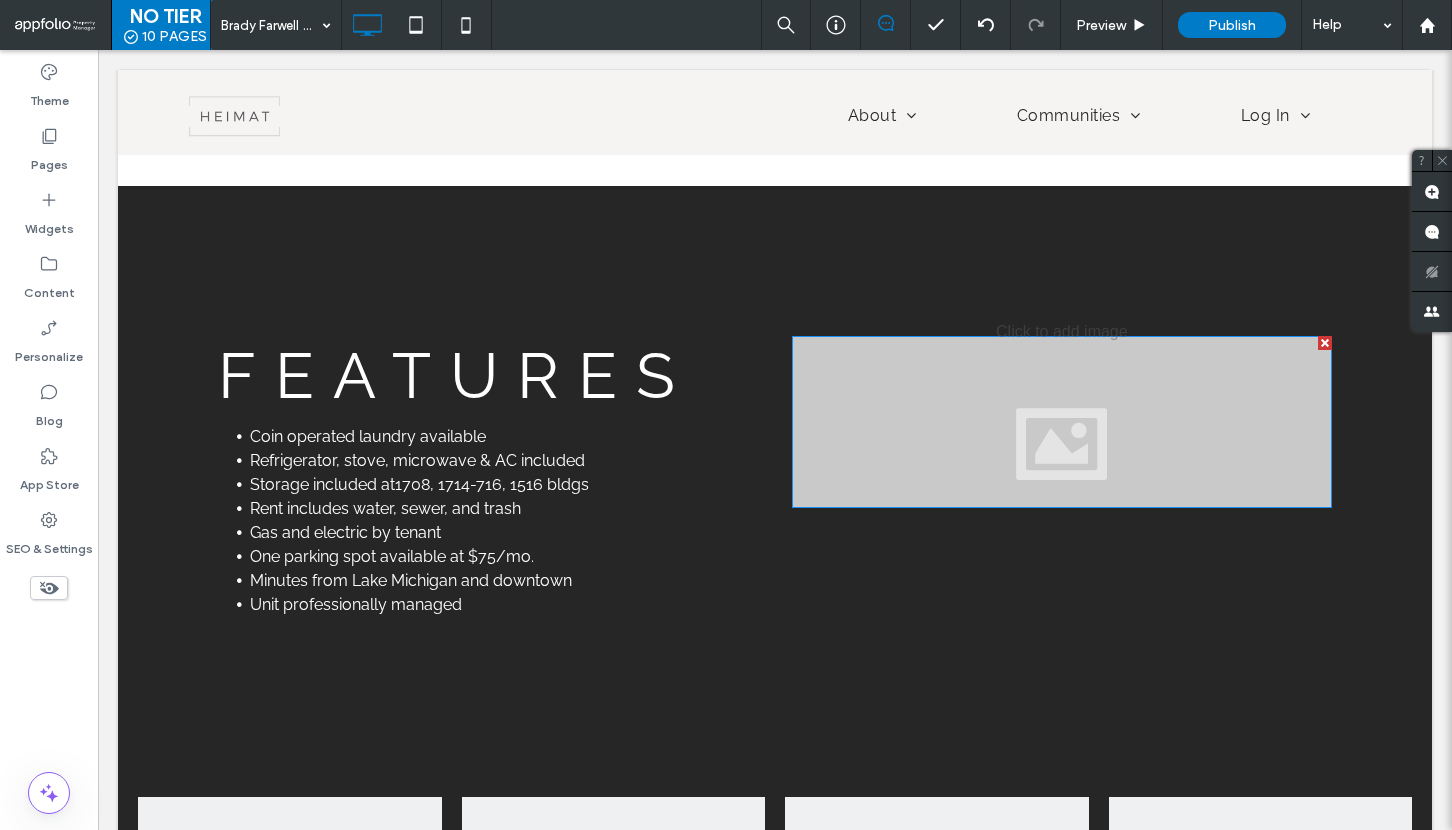 click at bounding box center (1062, 422) 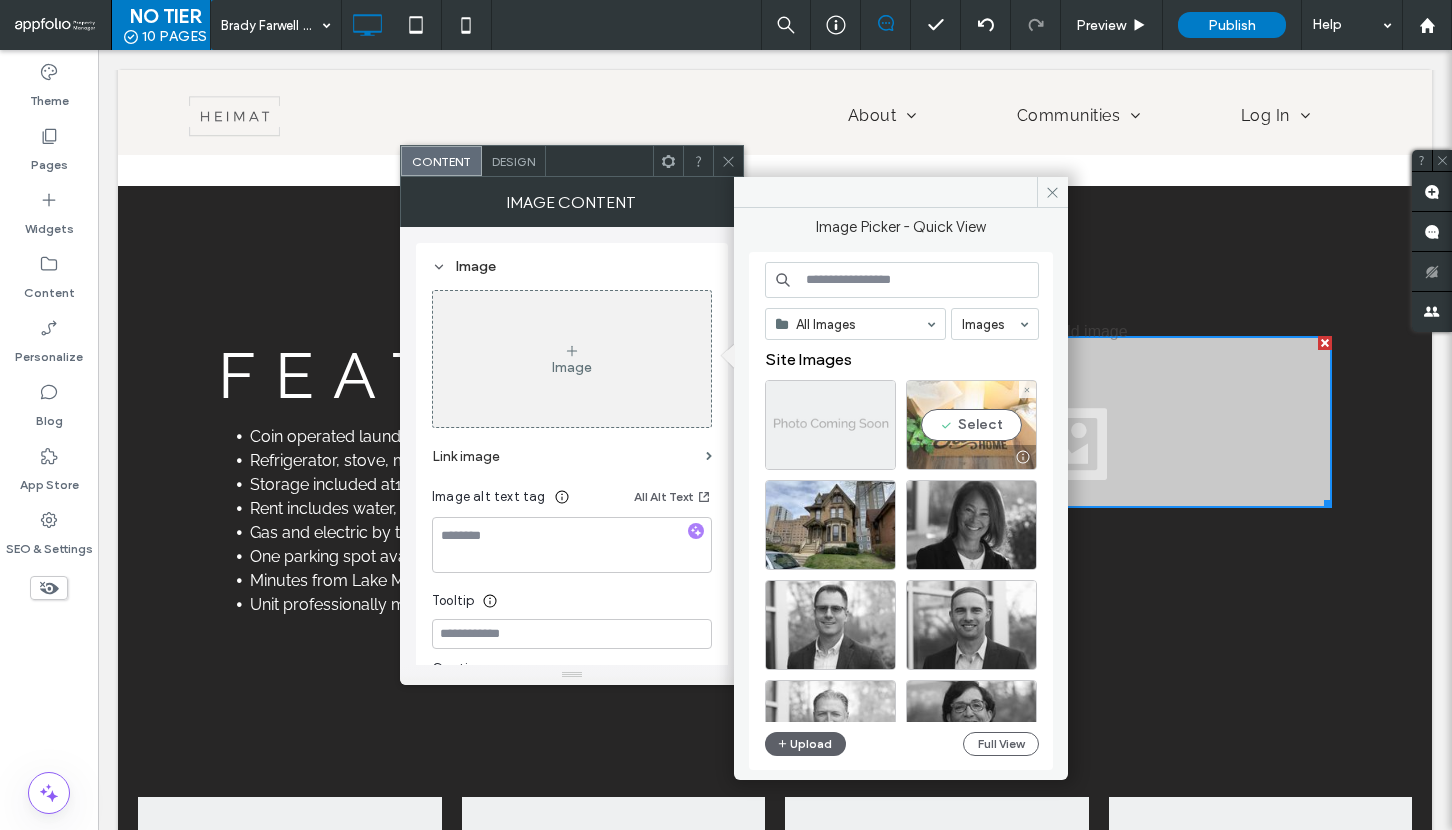 click on "Select" at bounding box center [971, 425] 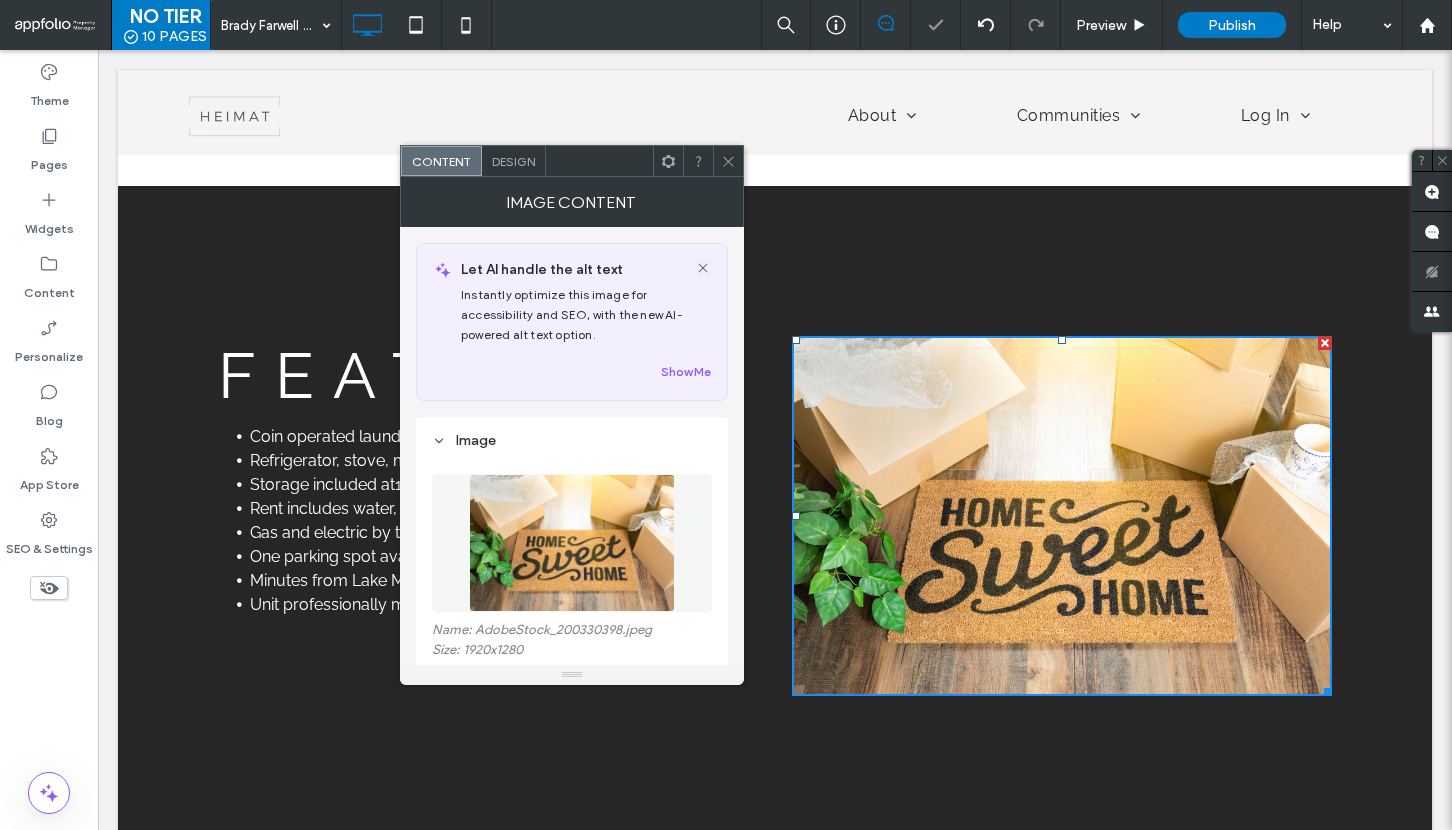 click 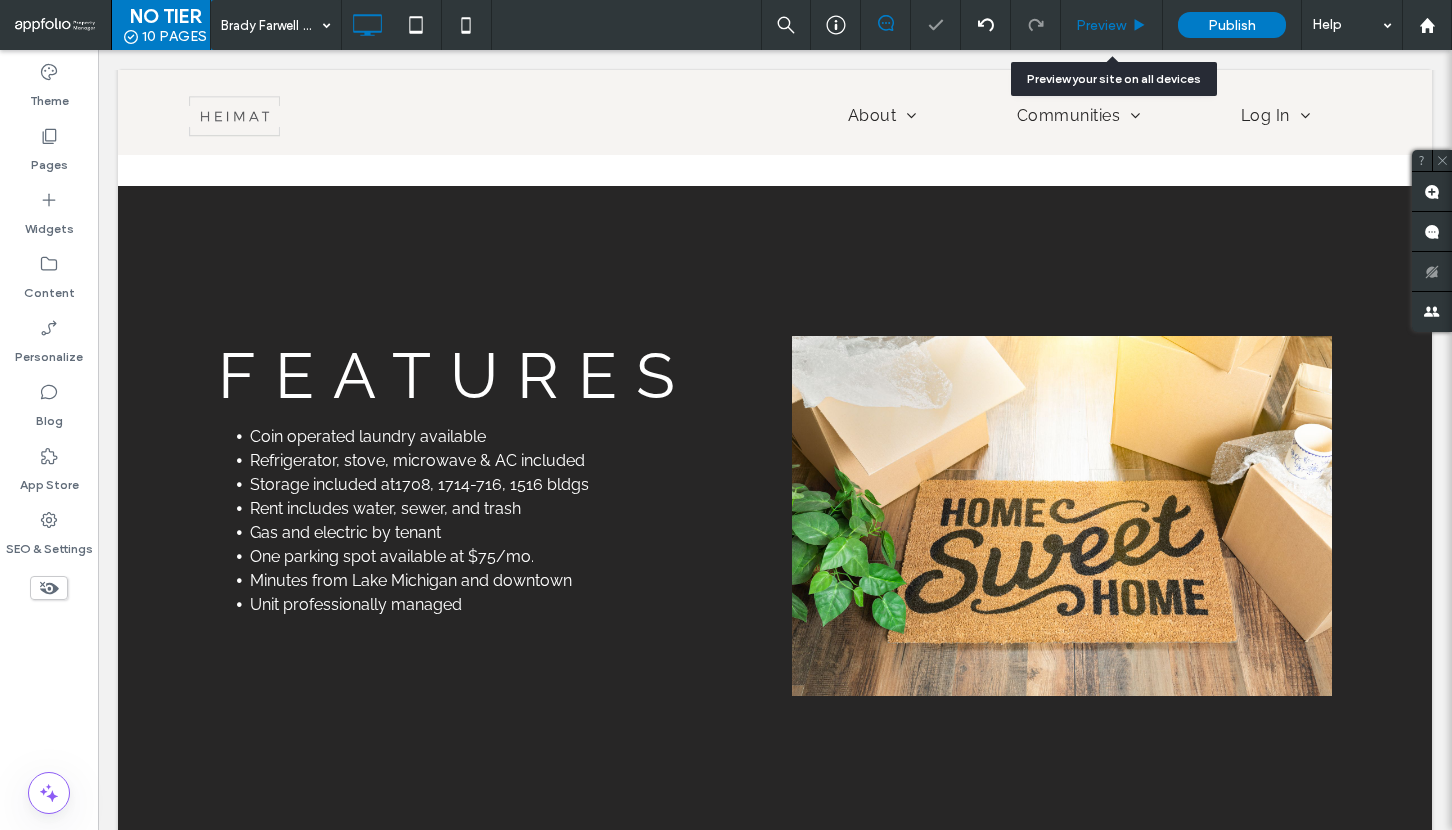 click on "Preview" at bounding box center (1101, 25) 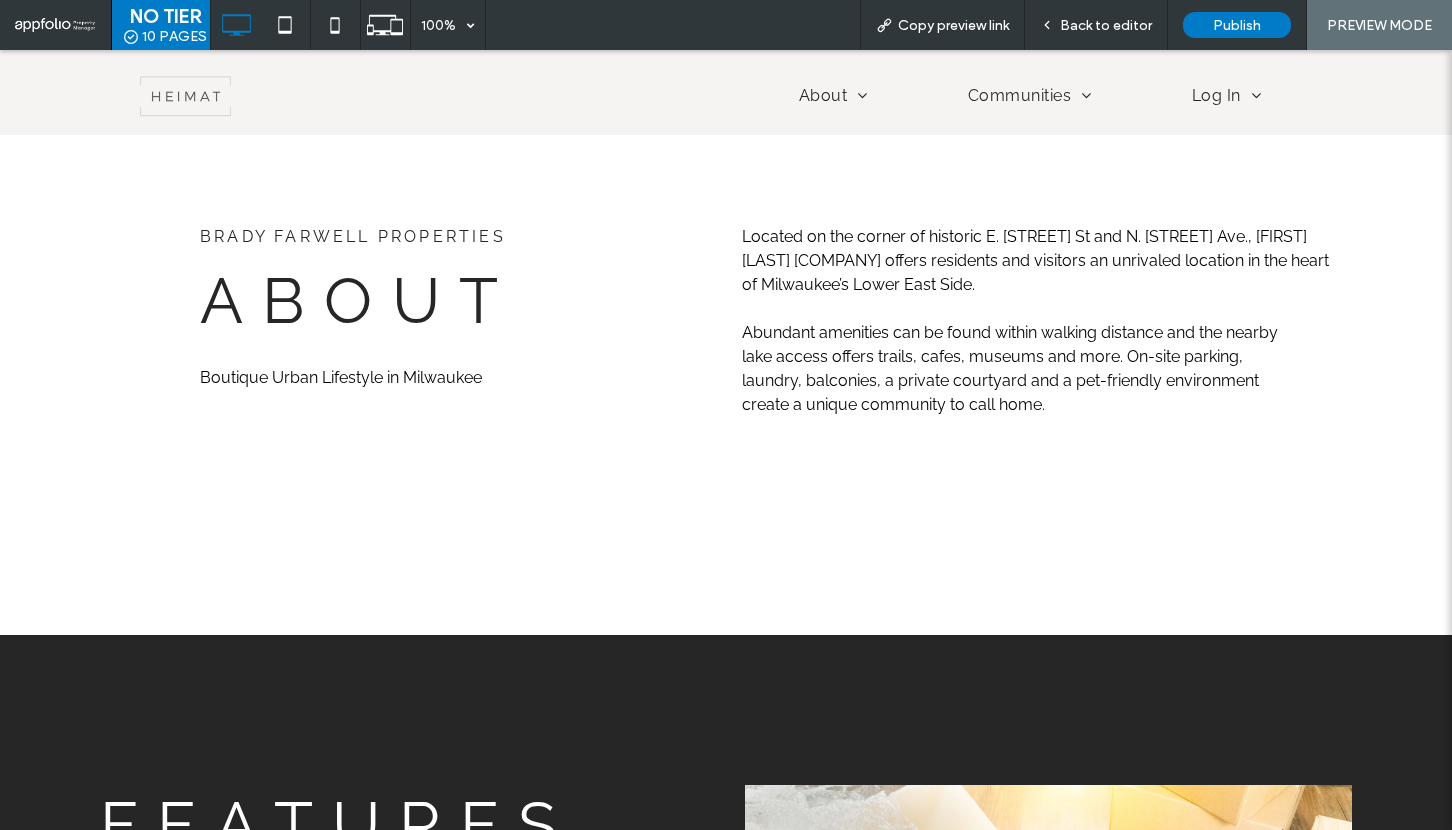 scroll, scrollTop: 0, scrollLeft: 0, axis: both 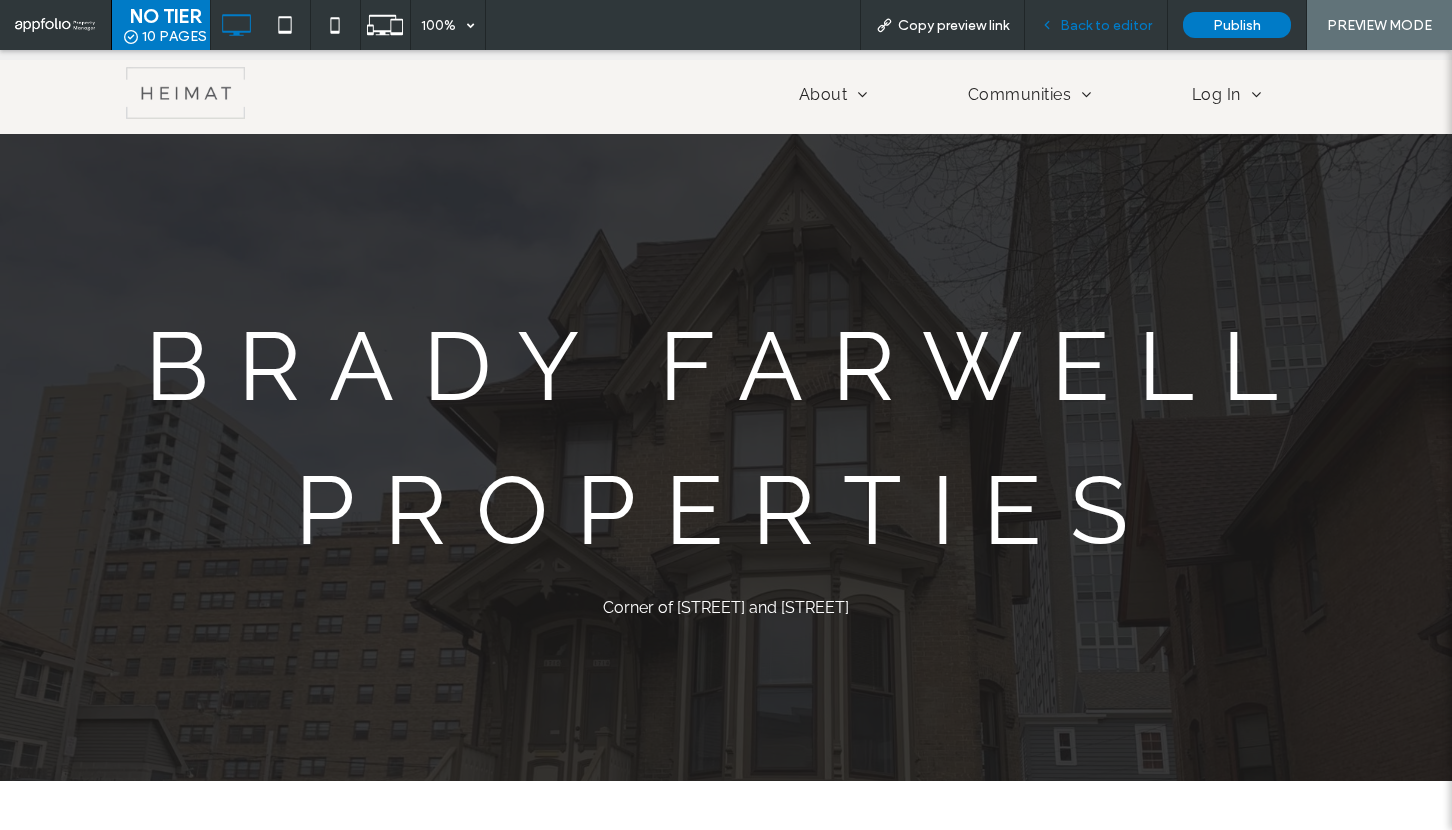 click on "Back to editor" at bounding box center (1096, 25) 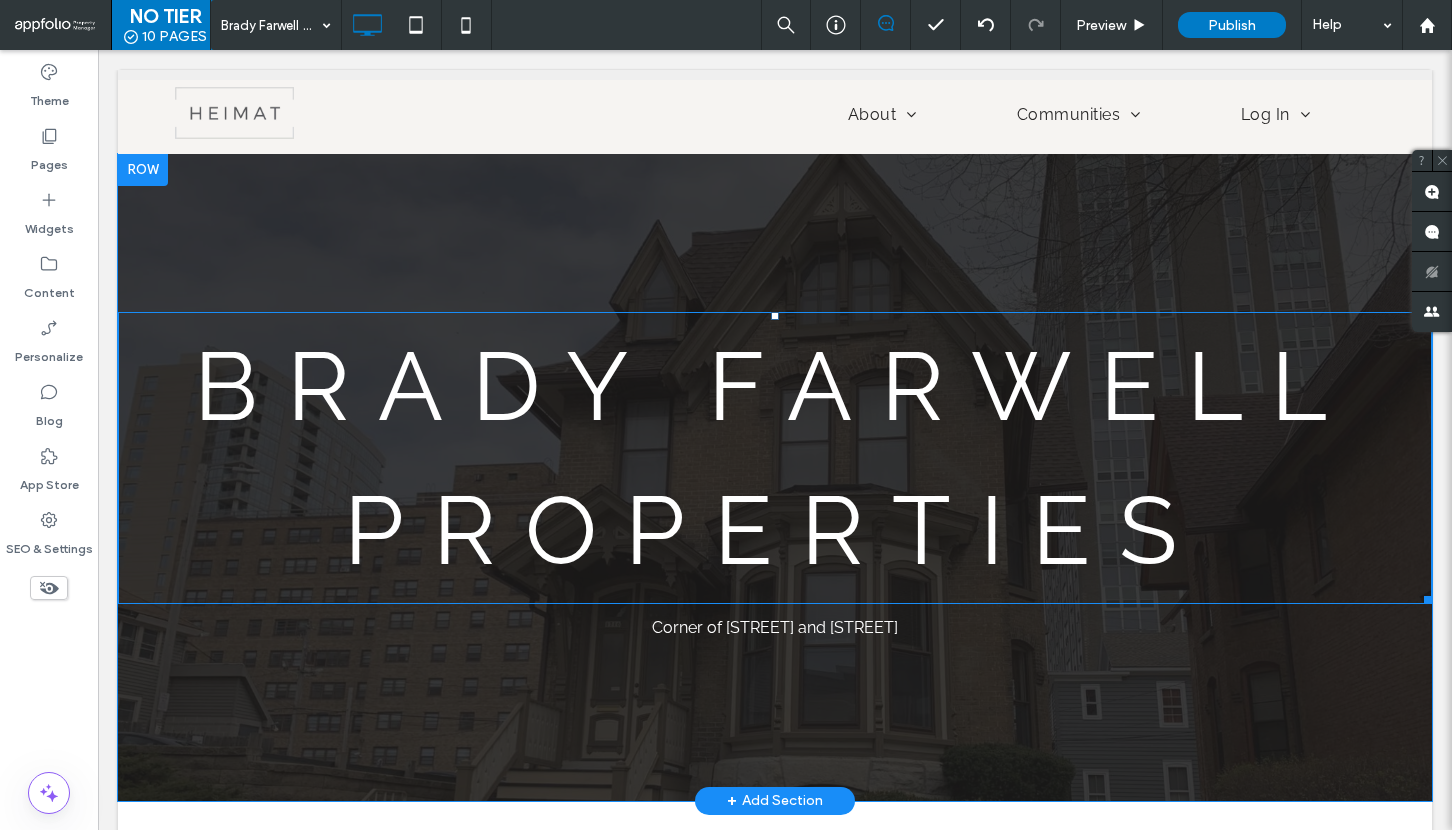 click on "Brady Farwell Properties" at bounding box center (775, 458) 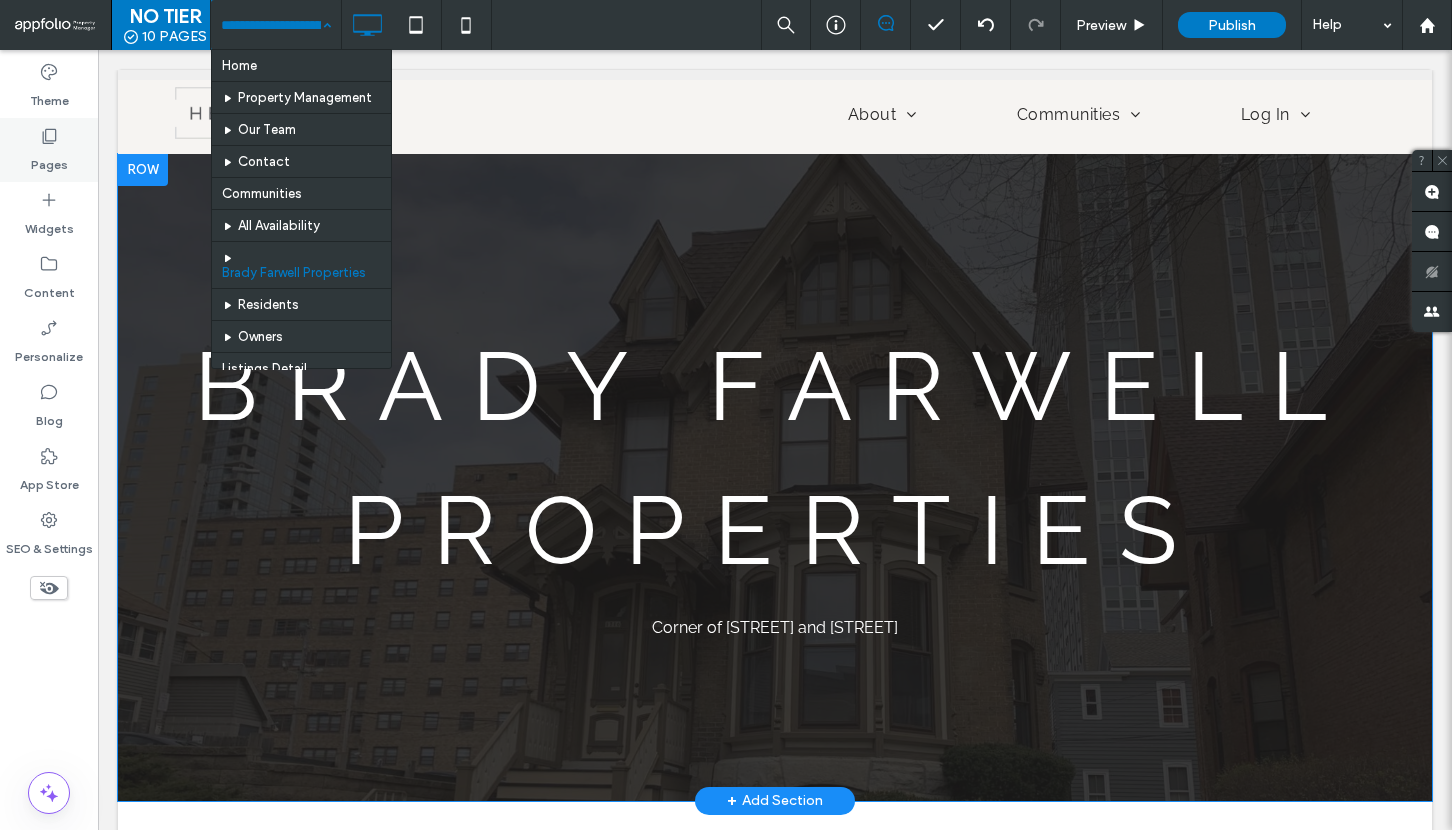 click on "Pages" at bounding box center [49, 160] 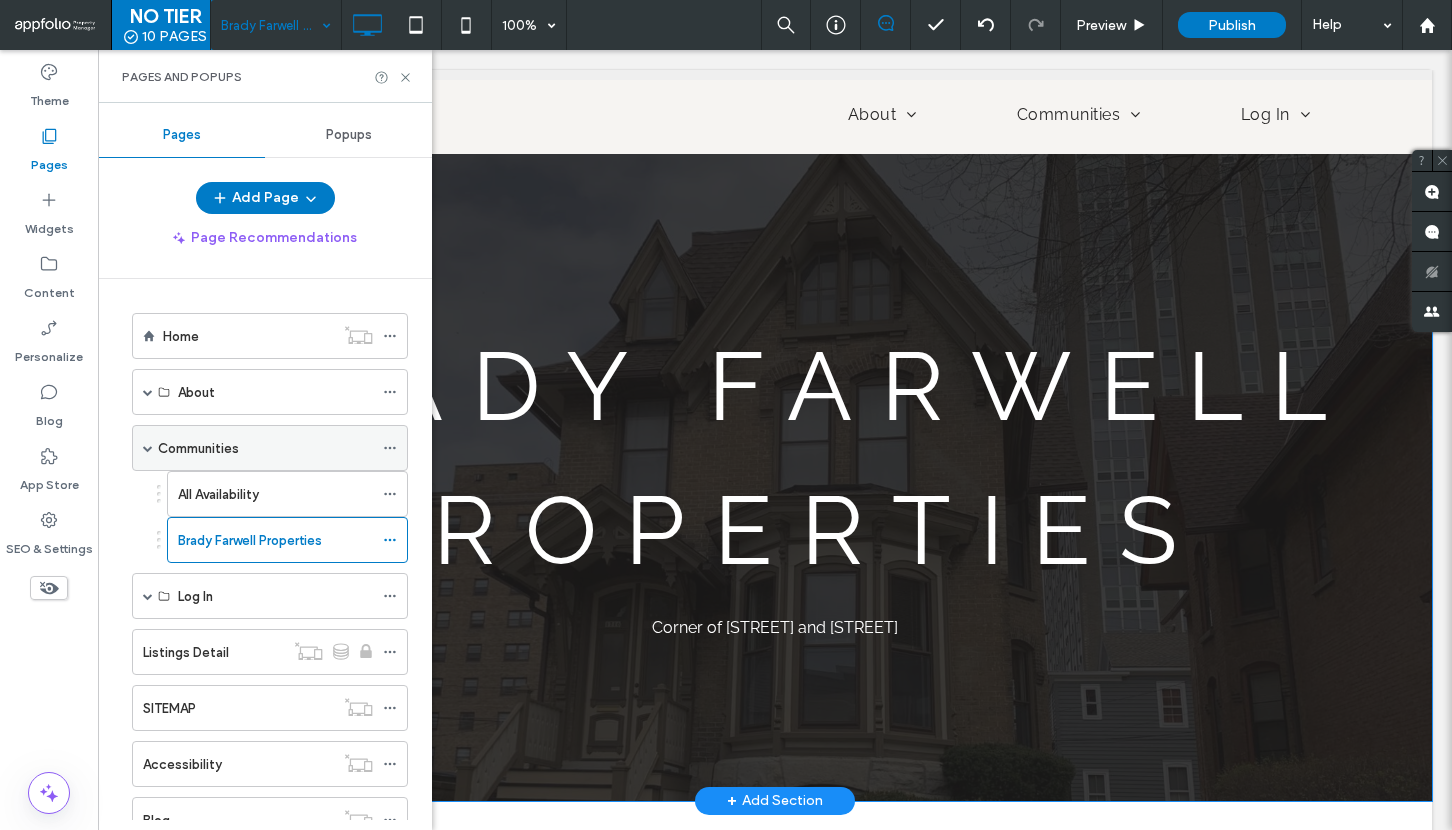 click on "Communities" at bounding box center (265, 448) 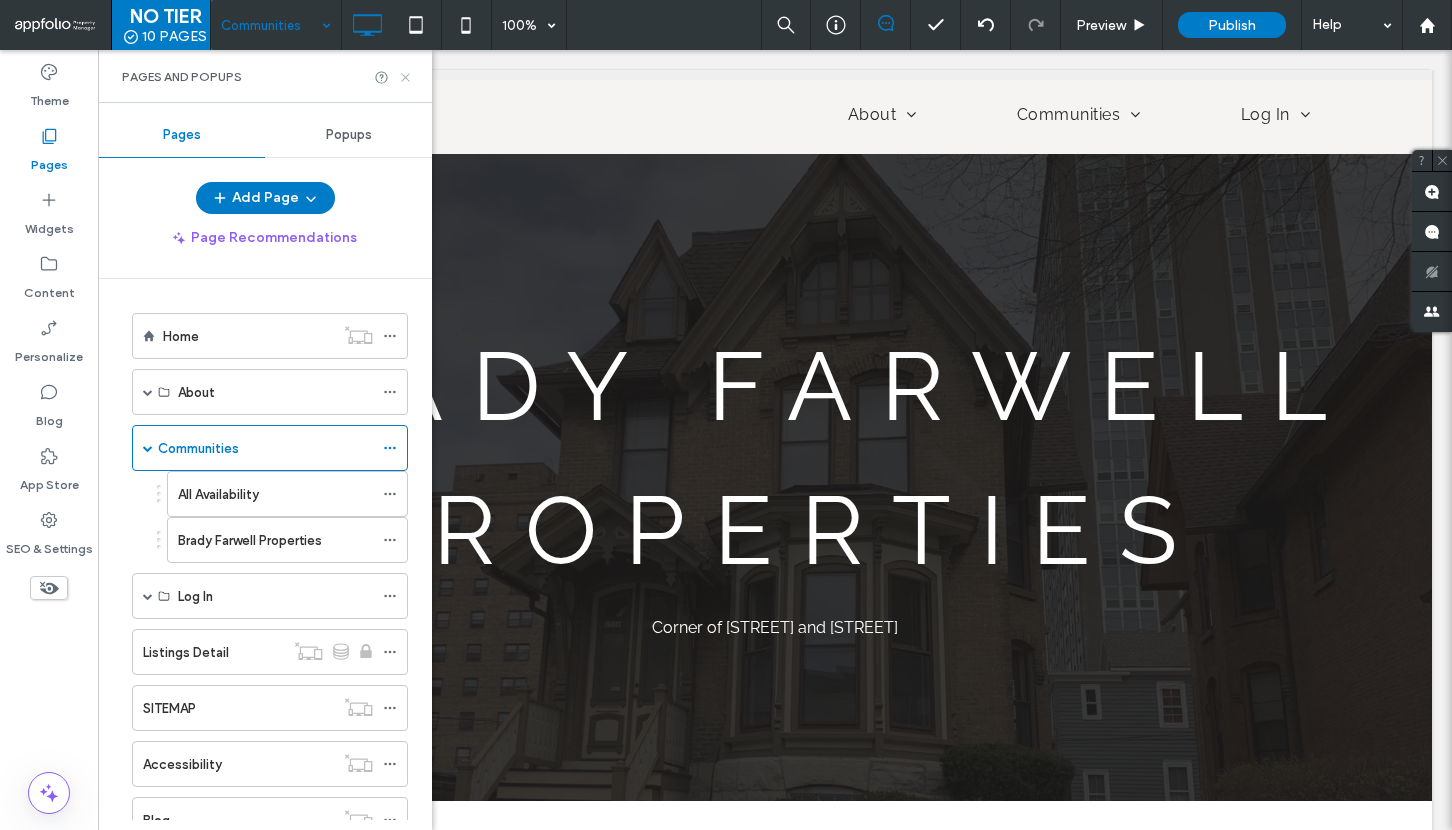 click 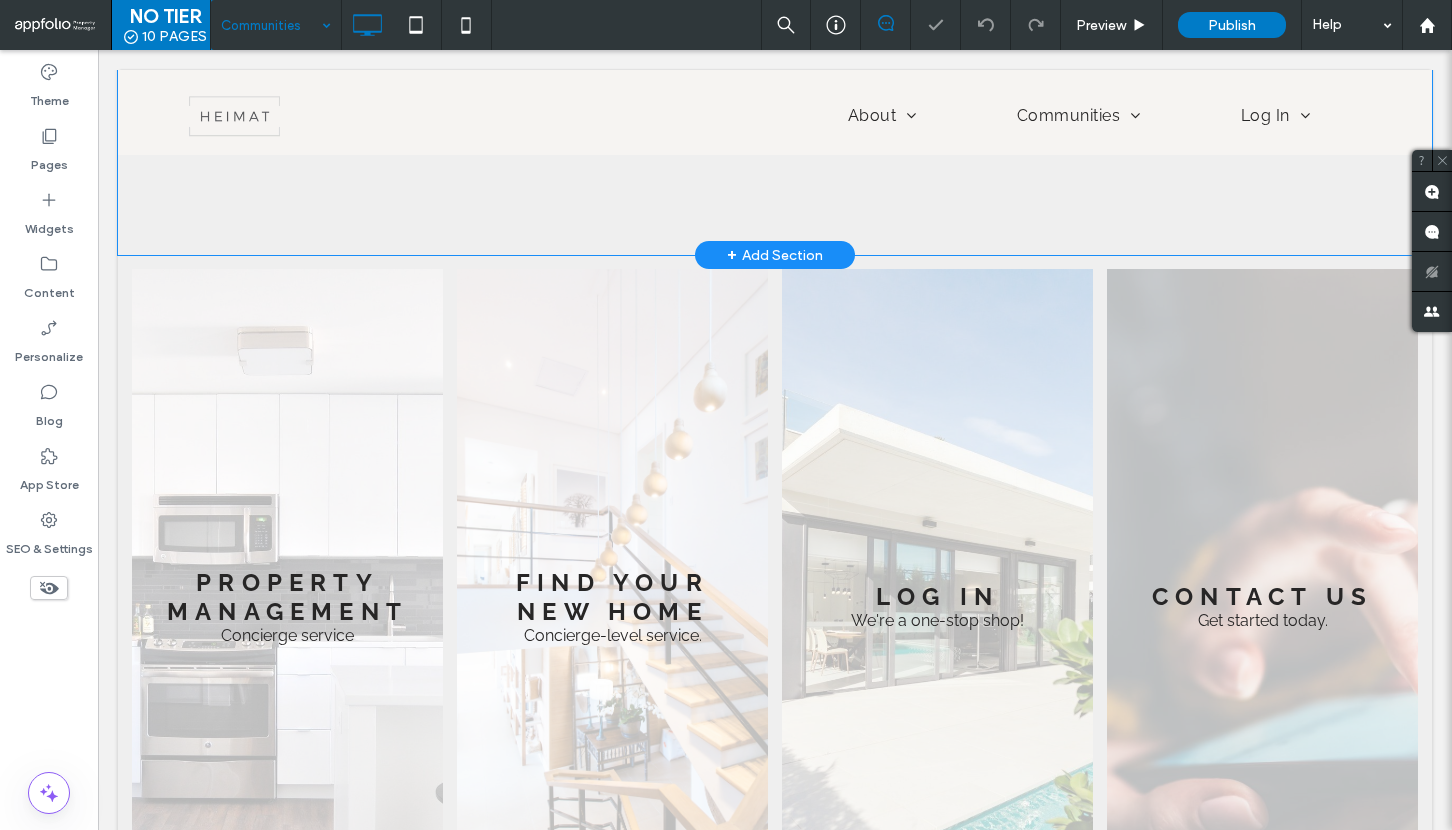scroll, scrollTop: 820, scrollLeft: 0, axis: vertical 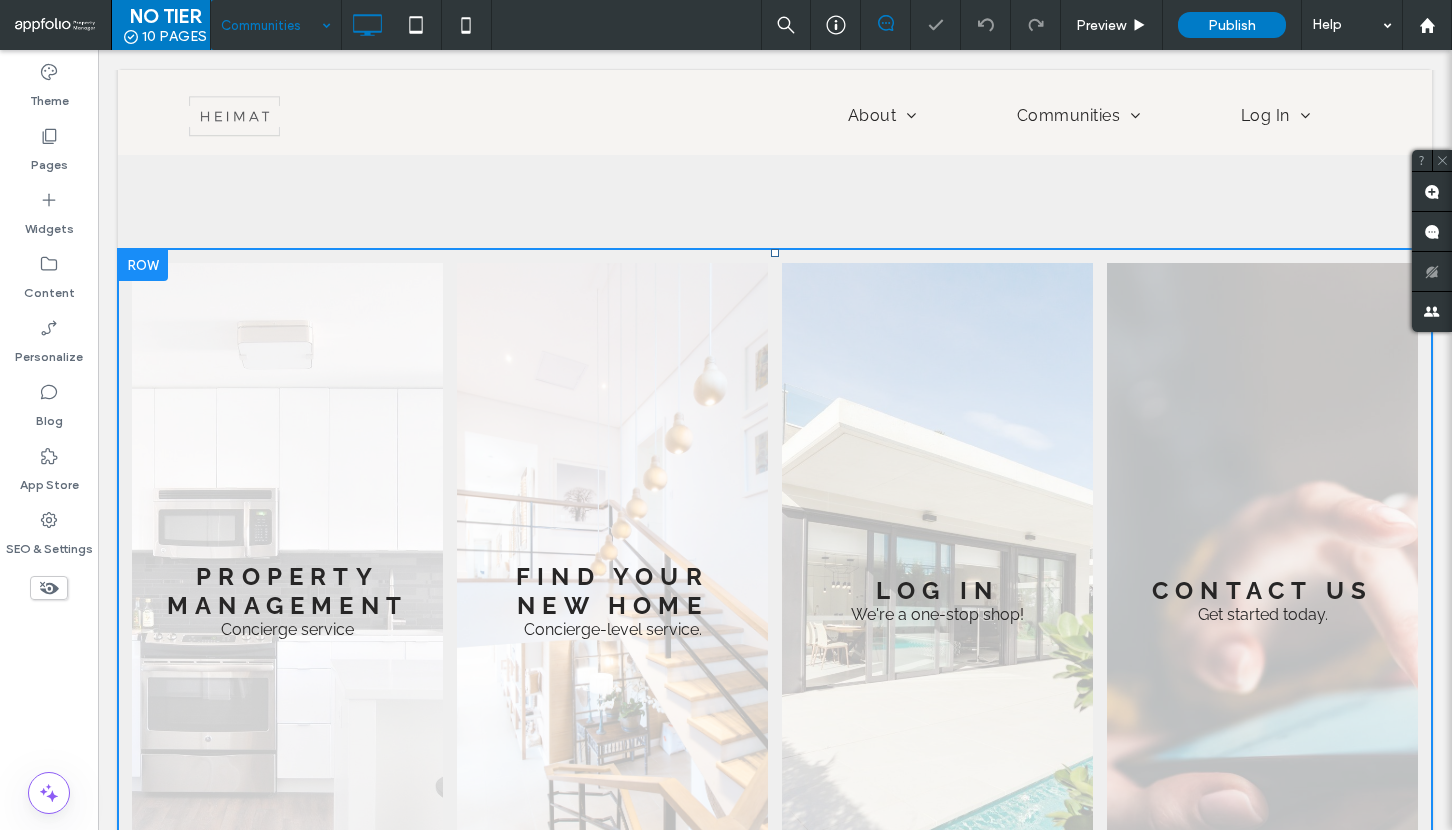 click on "Property Management
Concierge service
Button" at bounding box center [287, 600] 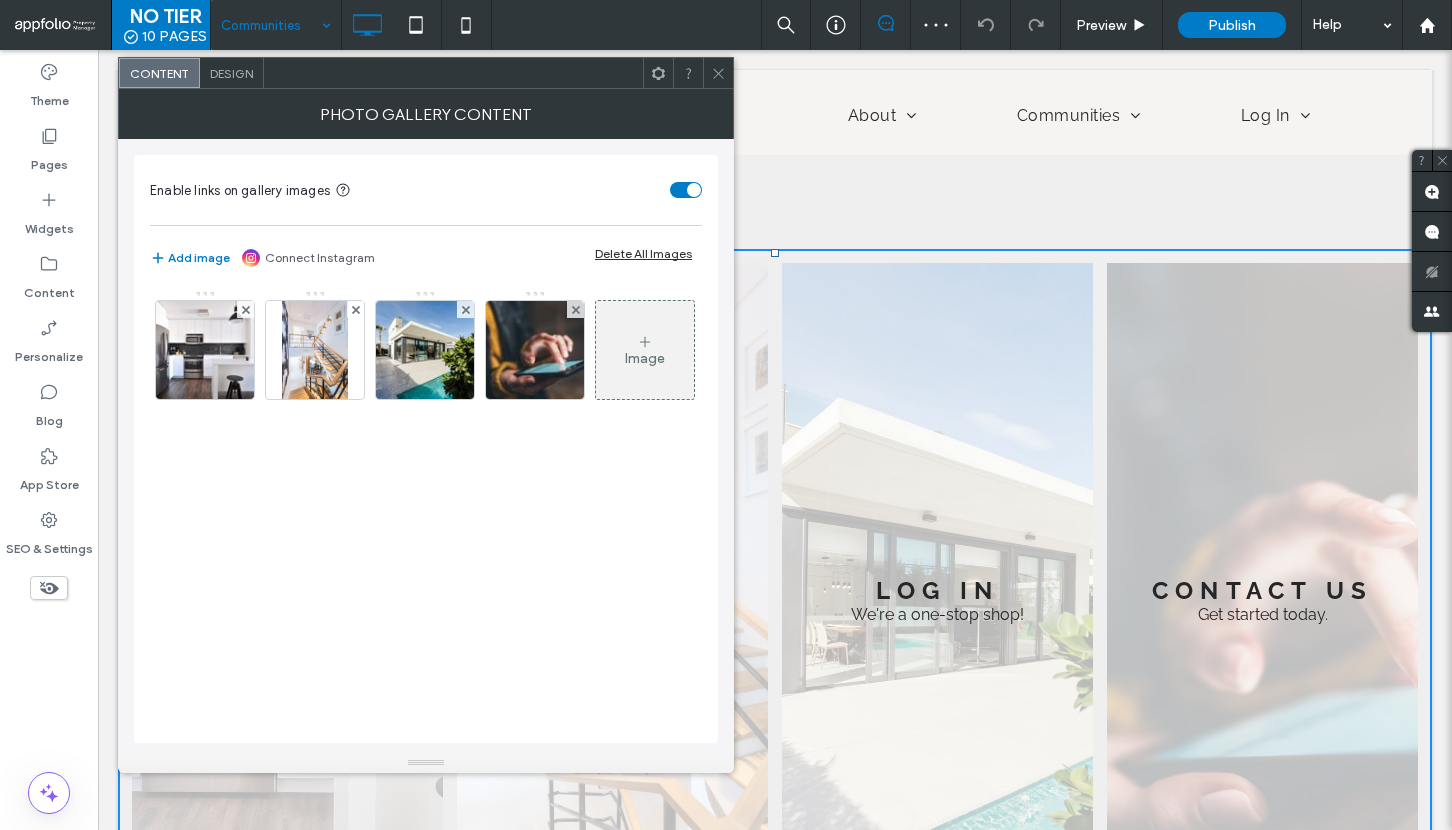 click on "Delete All Images" at bounding box center [643, 253] 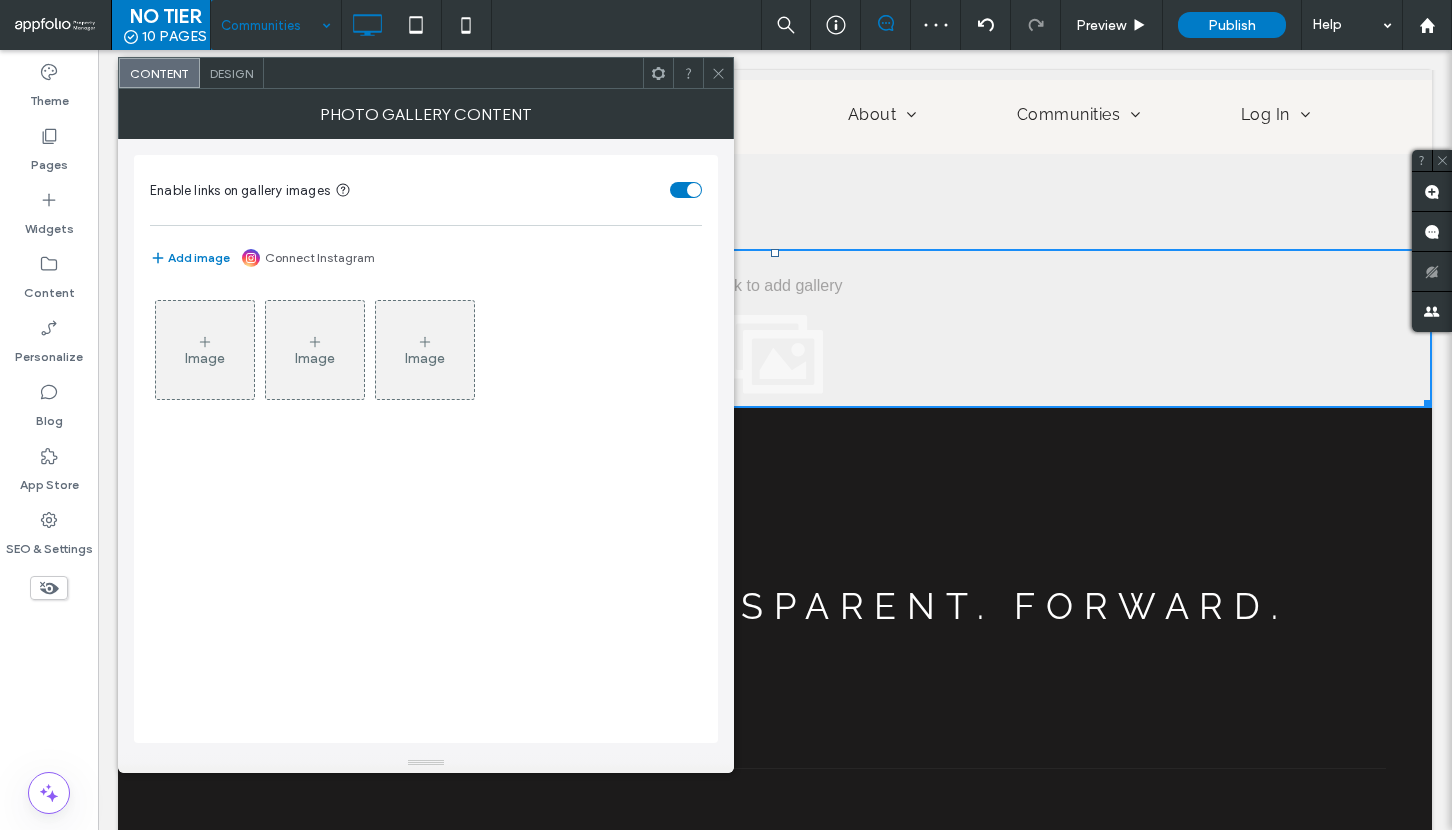 click on "Image" at bounding box center (205, 350) 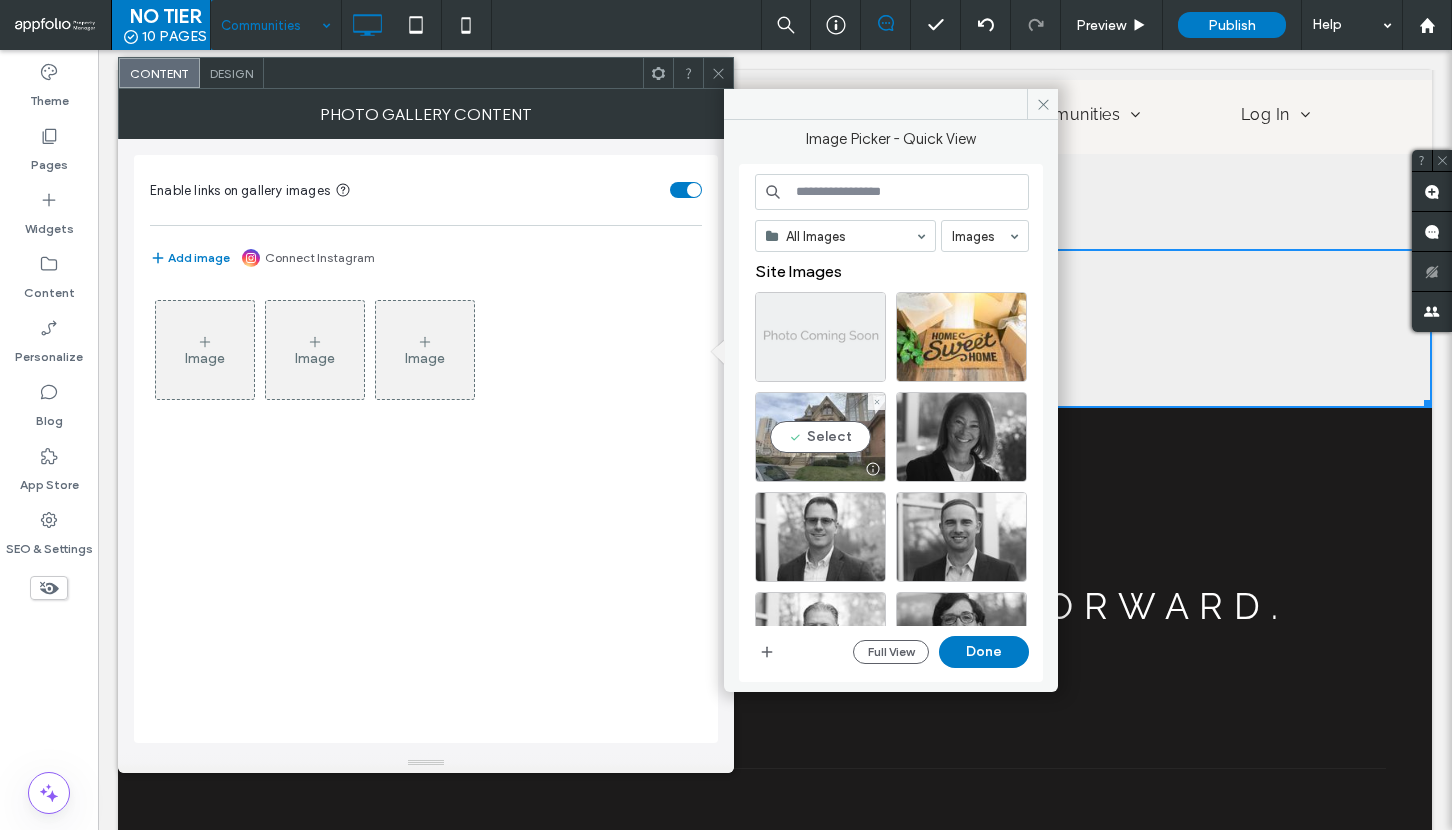 click on "Select" at bounding box center (820, 437) 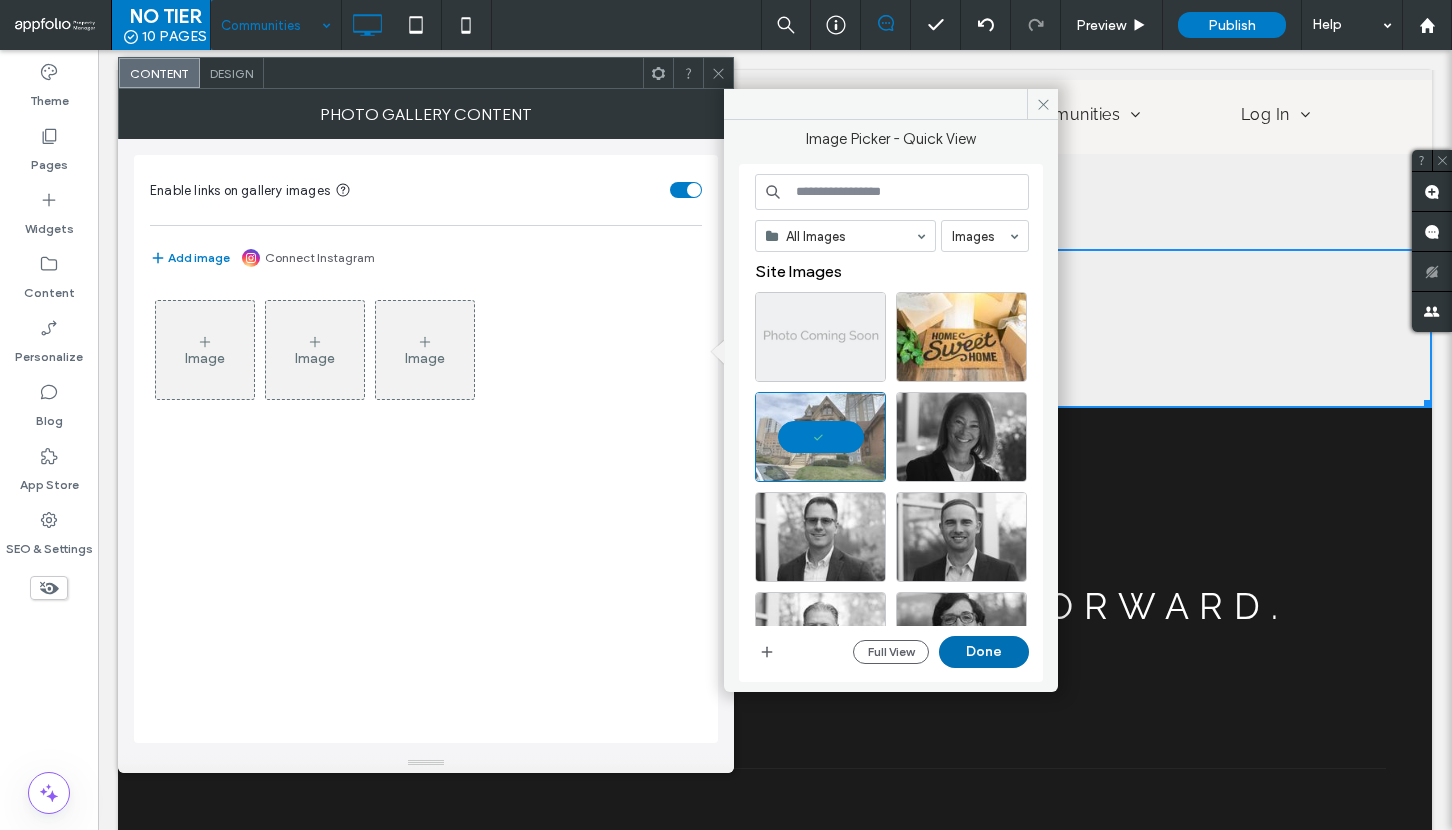 click on "Done" at bounding box center (984, 652) 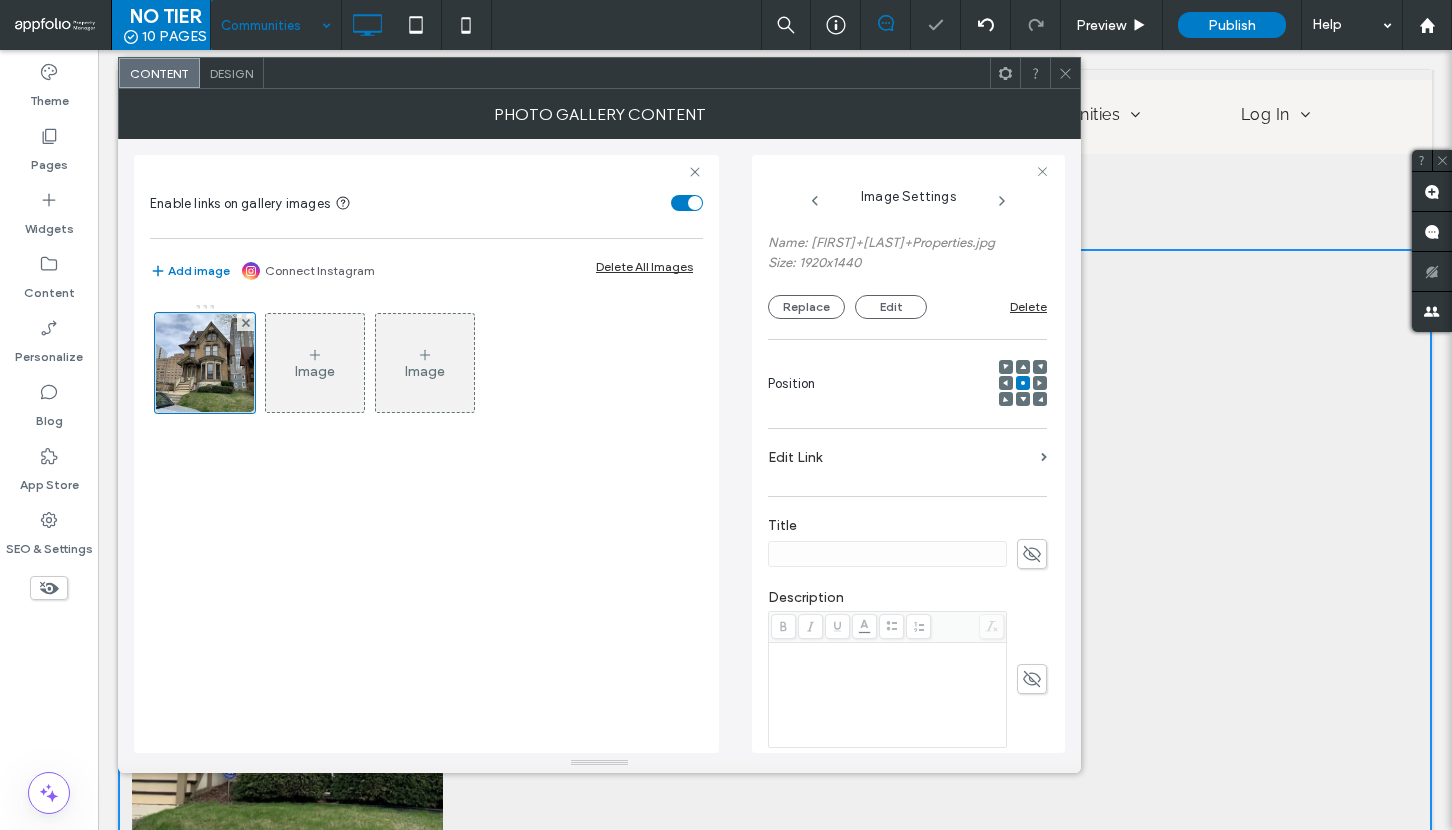 scroll, scrollTop: 221, scrollLeft: 0, axis: vertical 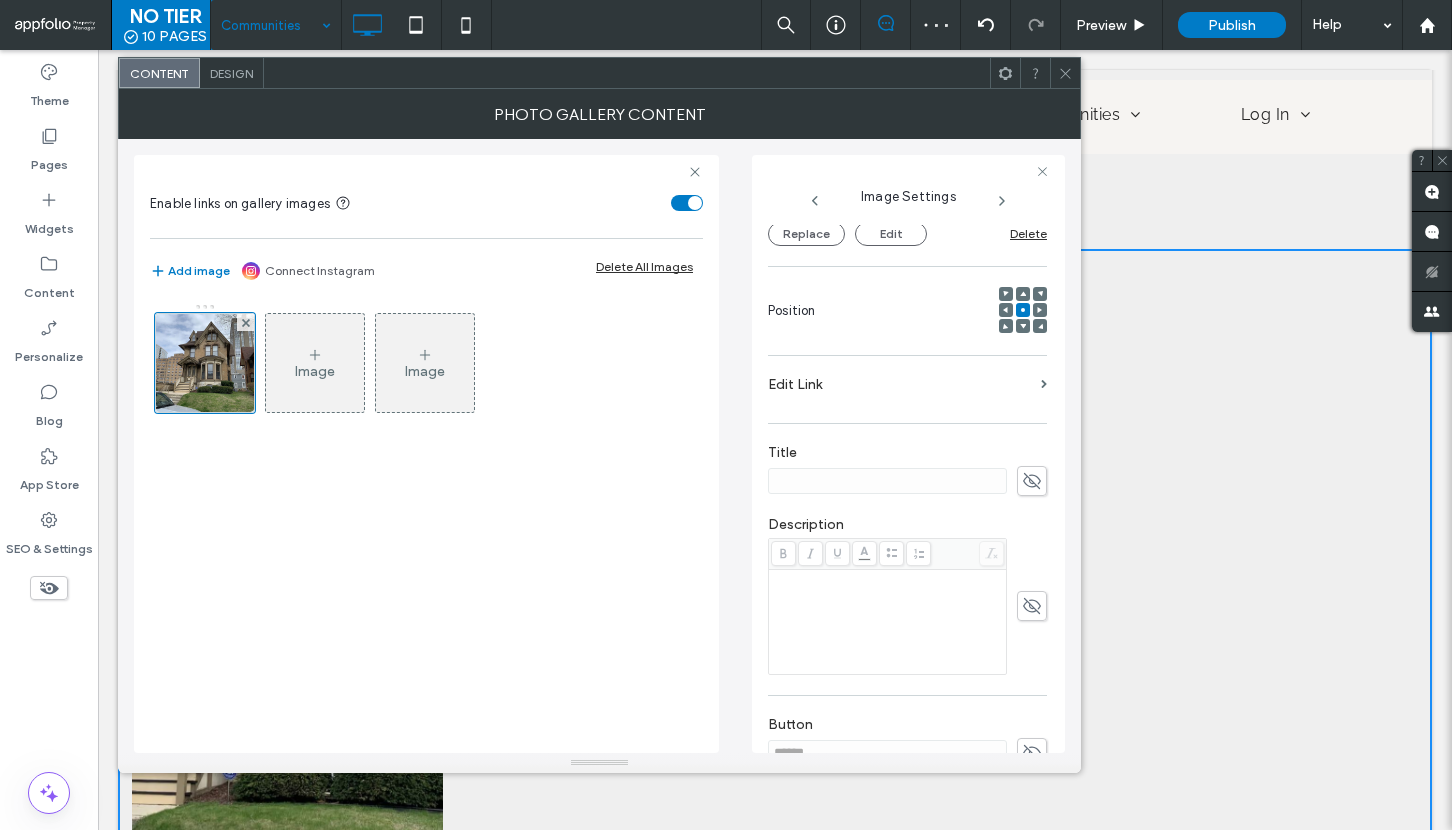 click on "Edit Link" at bounding box center (900, 384) 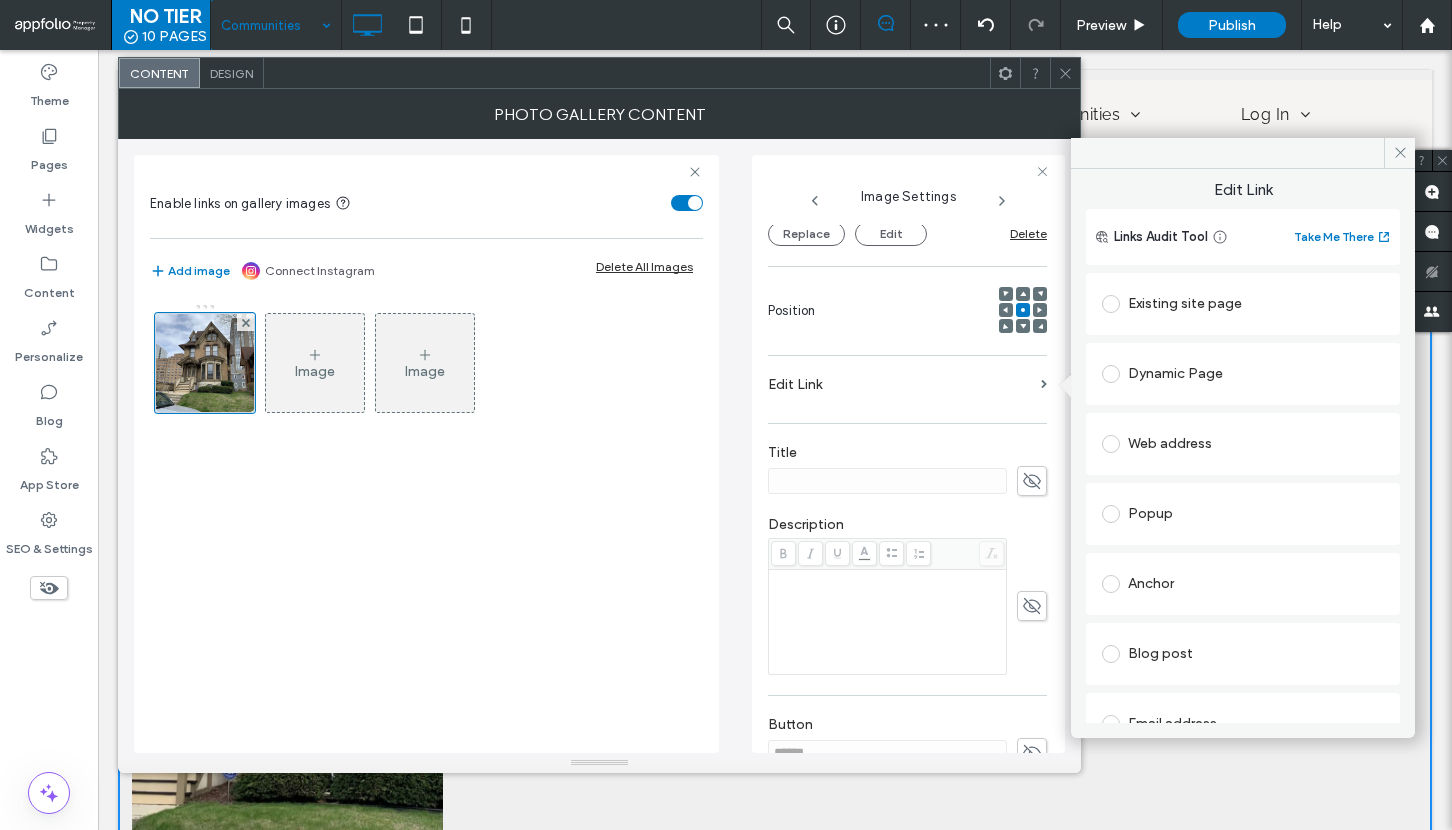 click on "Existing site page" at bounding box center (1243, 304) 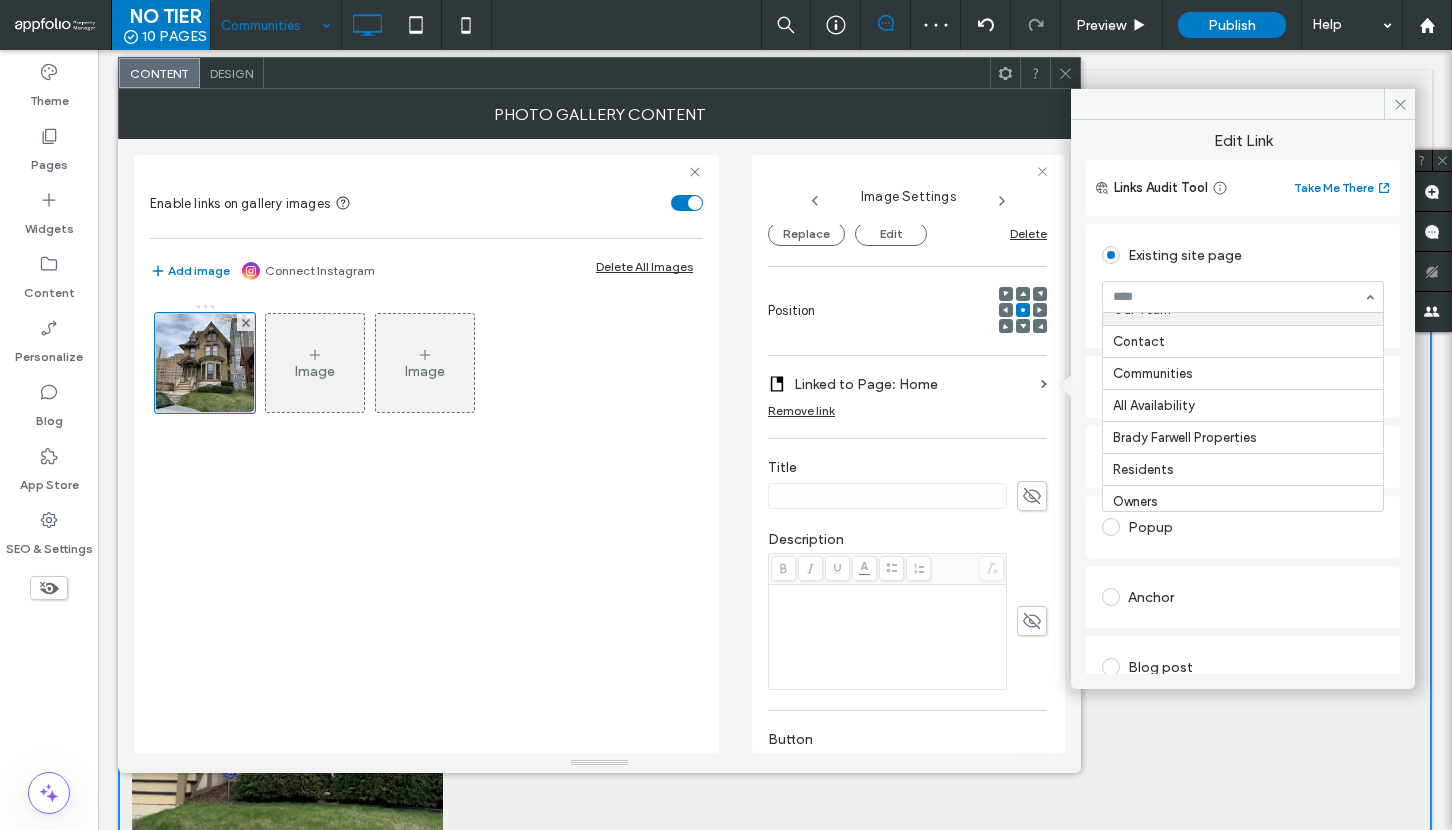 scroll, scrollTop: 152, scrollLeft: 0, axis: vertical 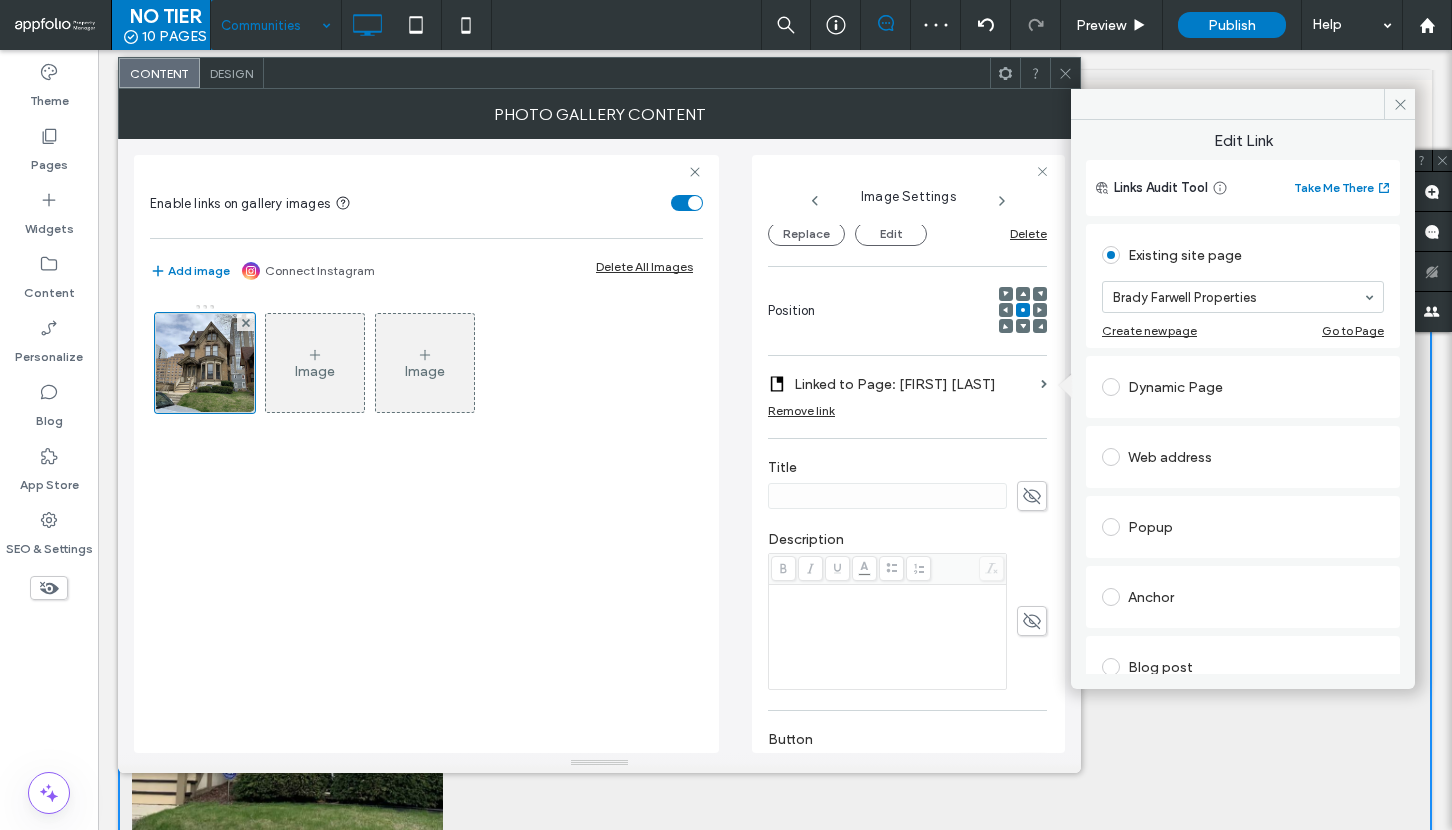 click at bounding box center (1032, 496) 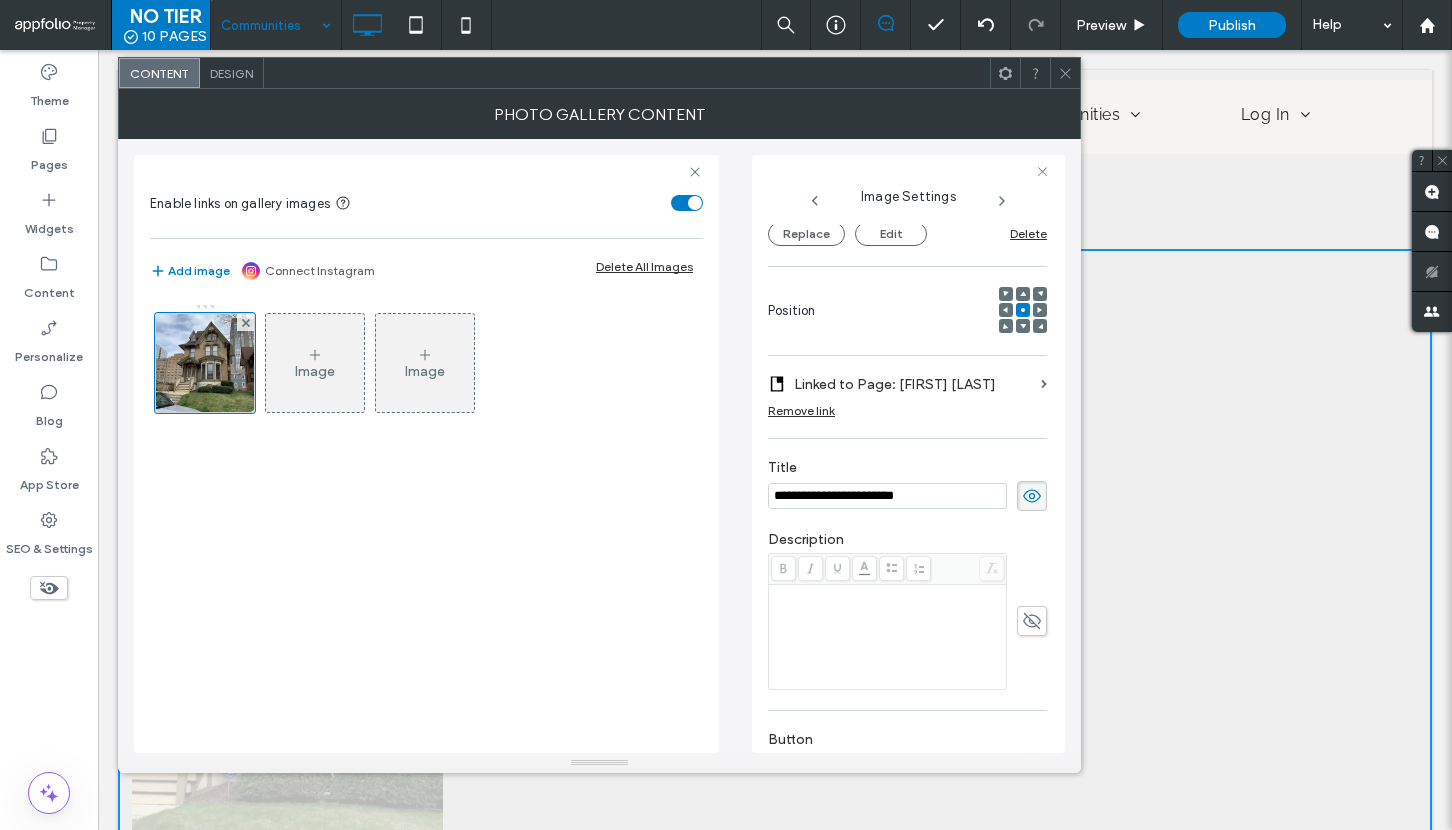 type on "**********" 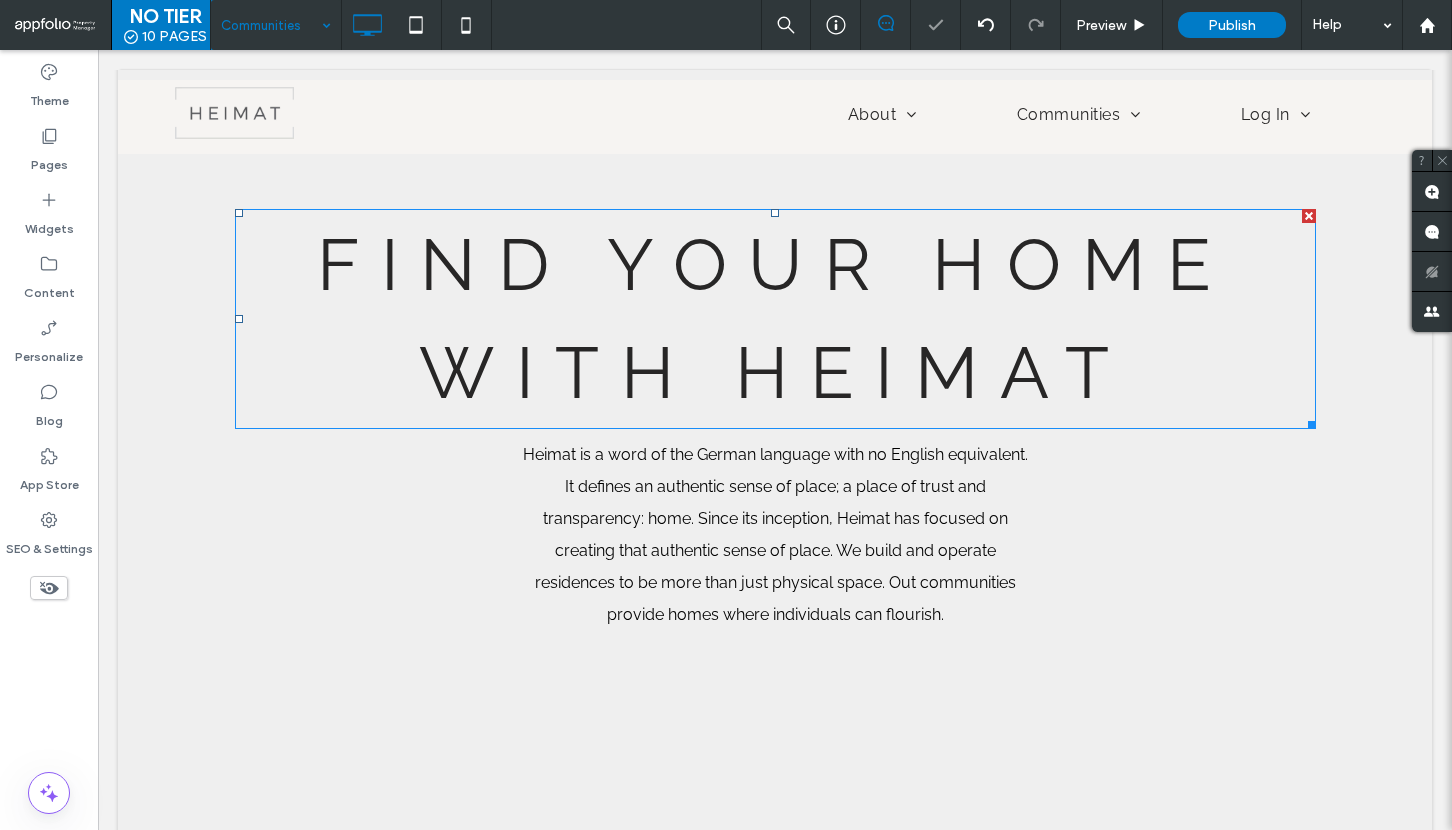 scroll, scrollTop: 0, scrollLeft: 0, axis: both 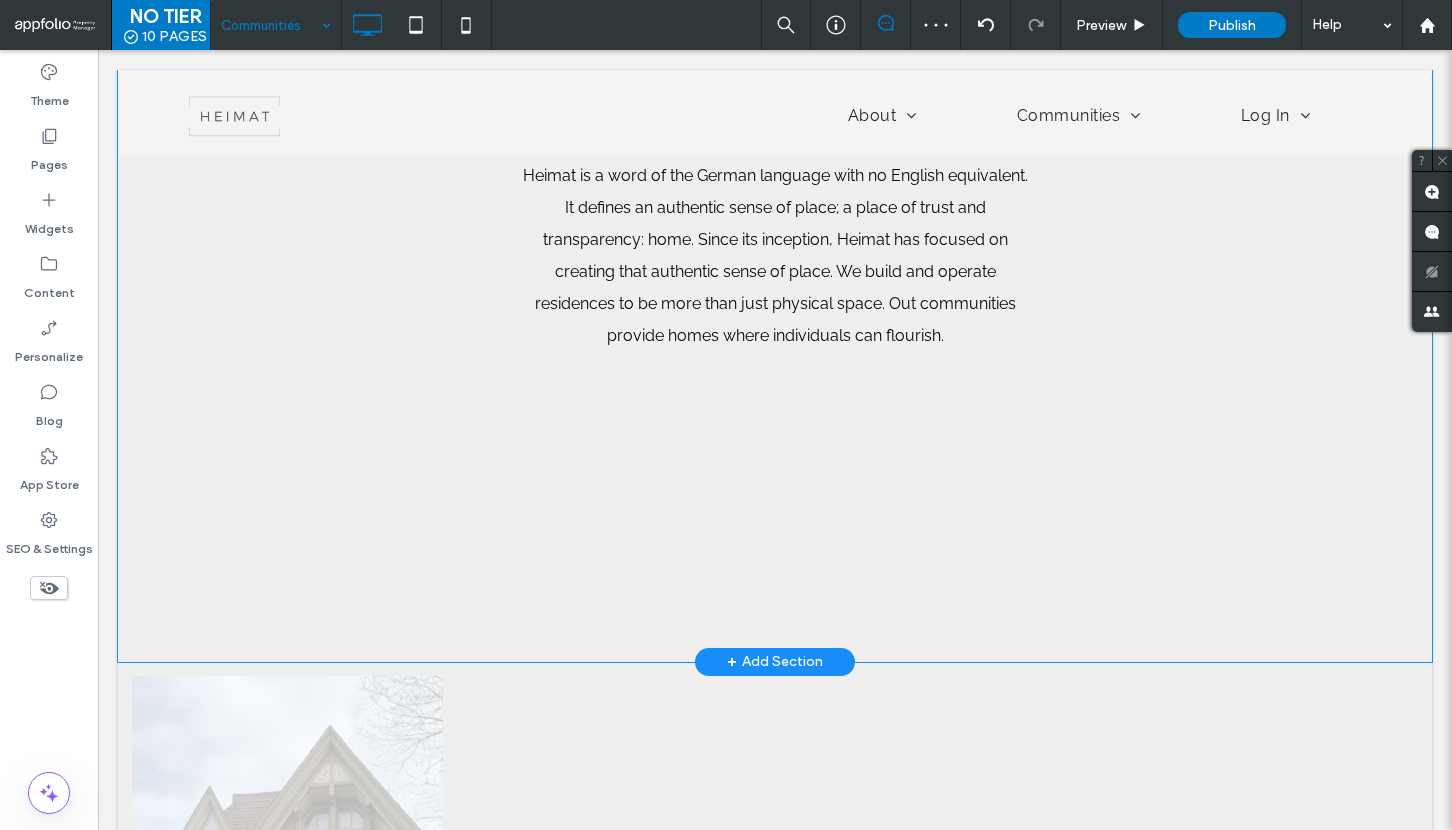 click on "Find Your Home With Heimat ﻿
Heimat is a word of the German language with no English equivalent. It defines an authentic sense of place; a place of trust and transparency: home. Since its inception, Heimat has focused on creating that authentic sense of place. We build and operate residences to be more than just physical space. Out communities provide homes where individuals can flourish. ﻿
Click To Paste
Row + Add Section" at bounding box center [775, 204] 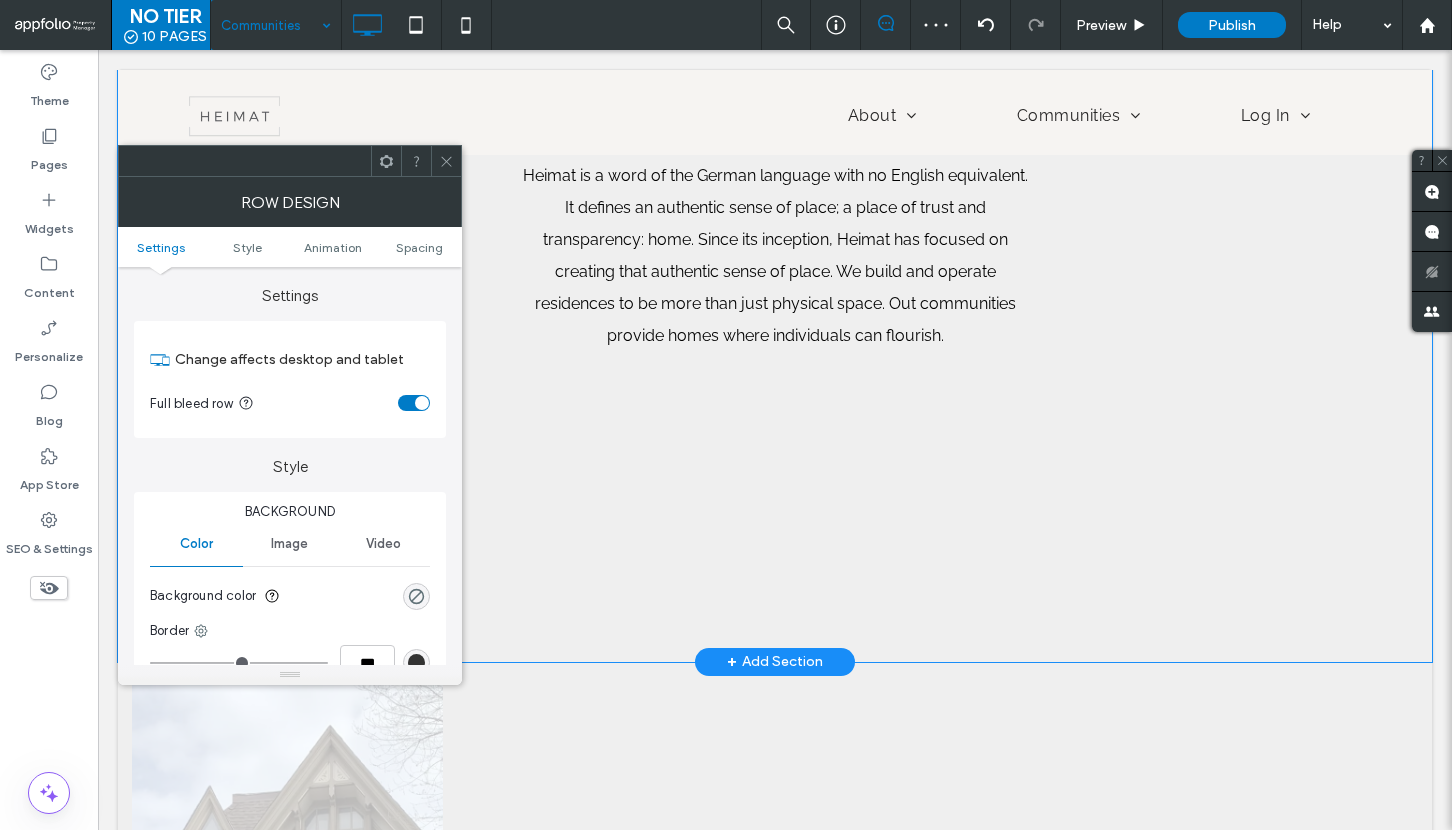 scroll, scrollTop: 0, scrollLeft: 0, axis: both 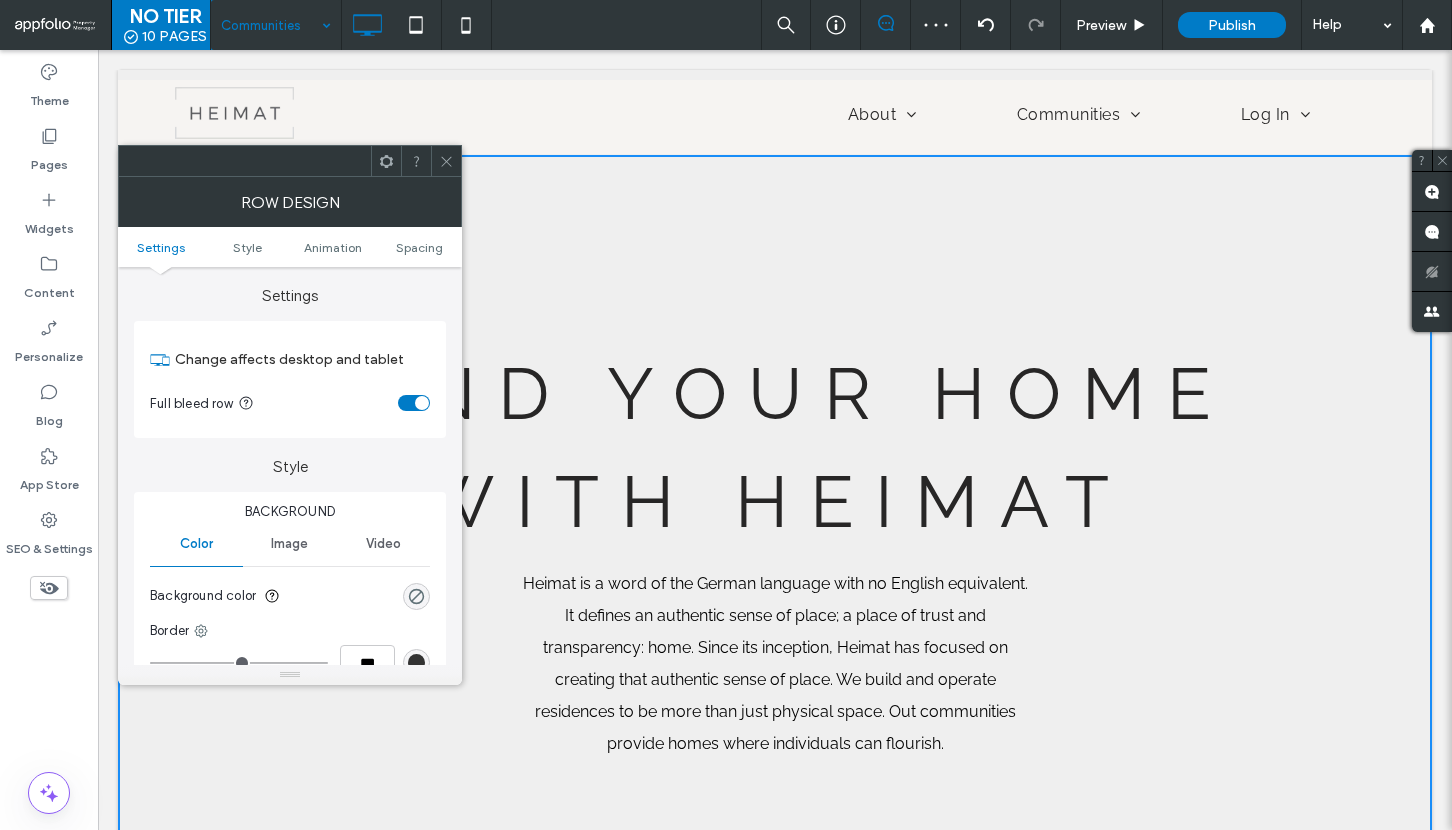 click on "Settings Style Animation Spacing" at bounding box center (290, 247) 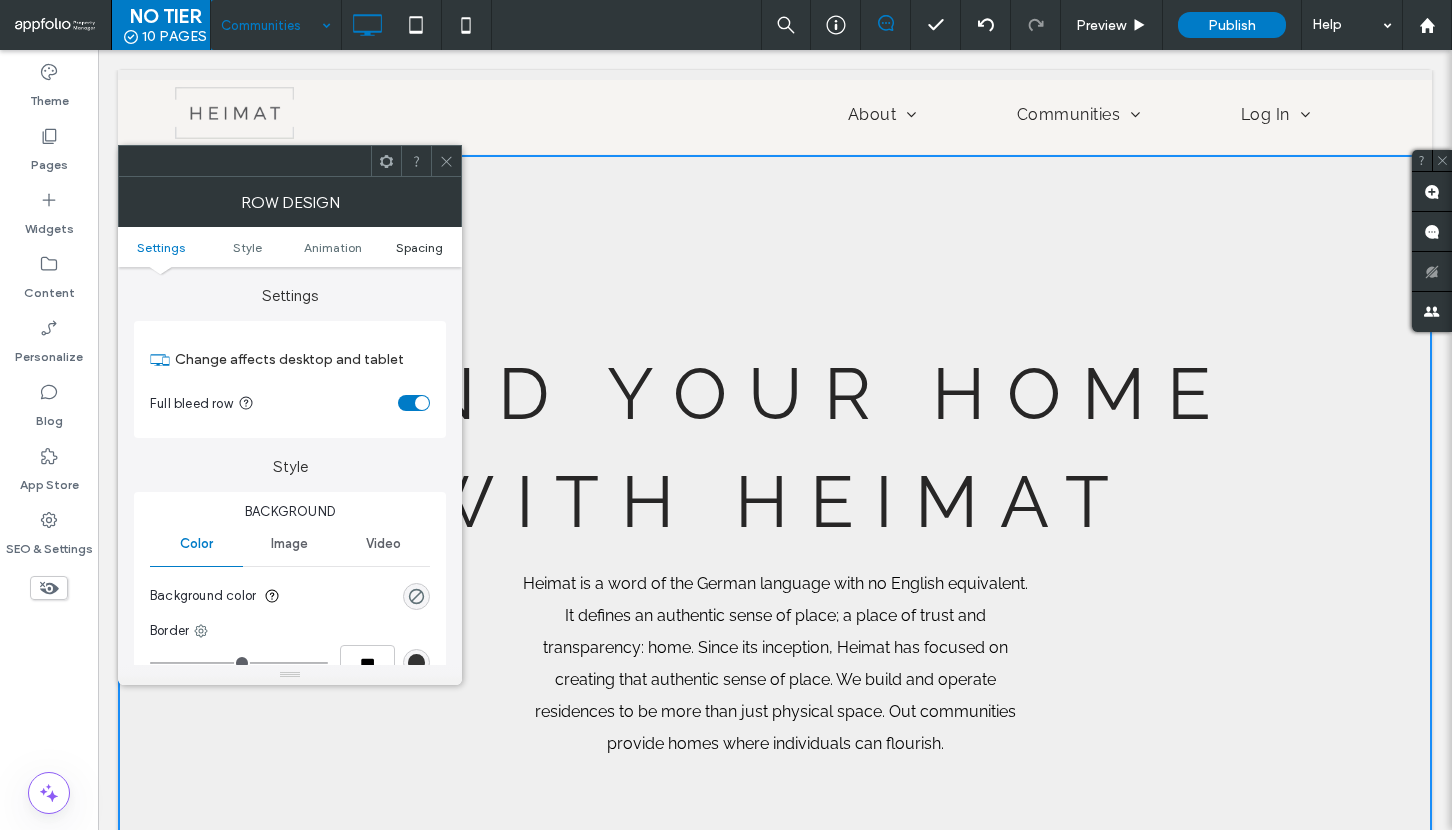 click on "Spacing" at bounding box center [419, 247] 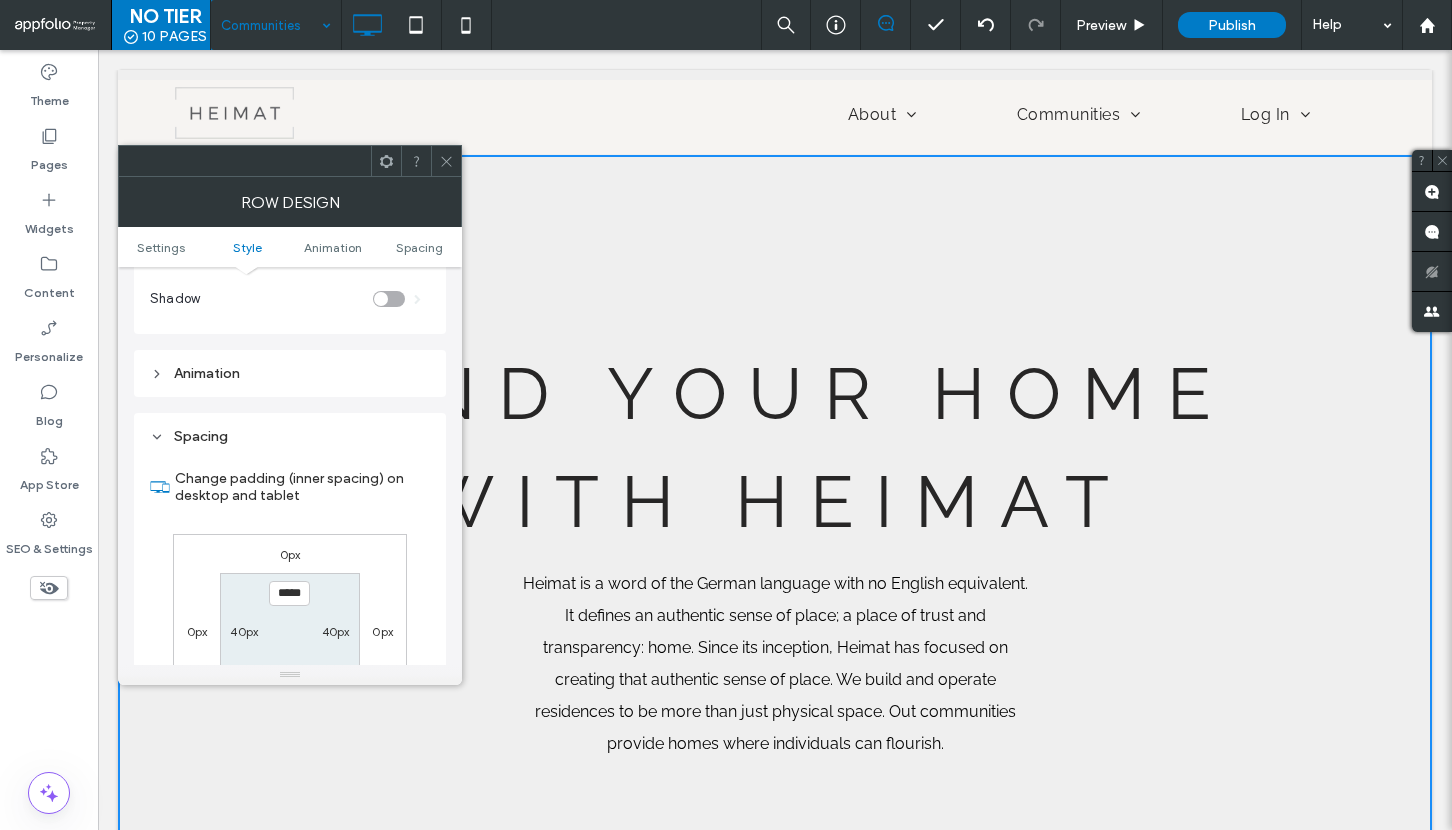 scroll, scrollTop: 565, scrollLeft: 0, axis: vertical 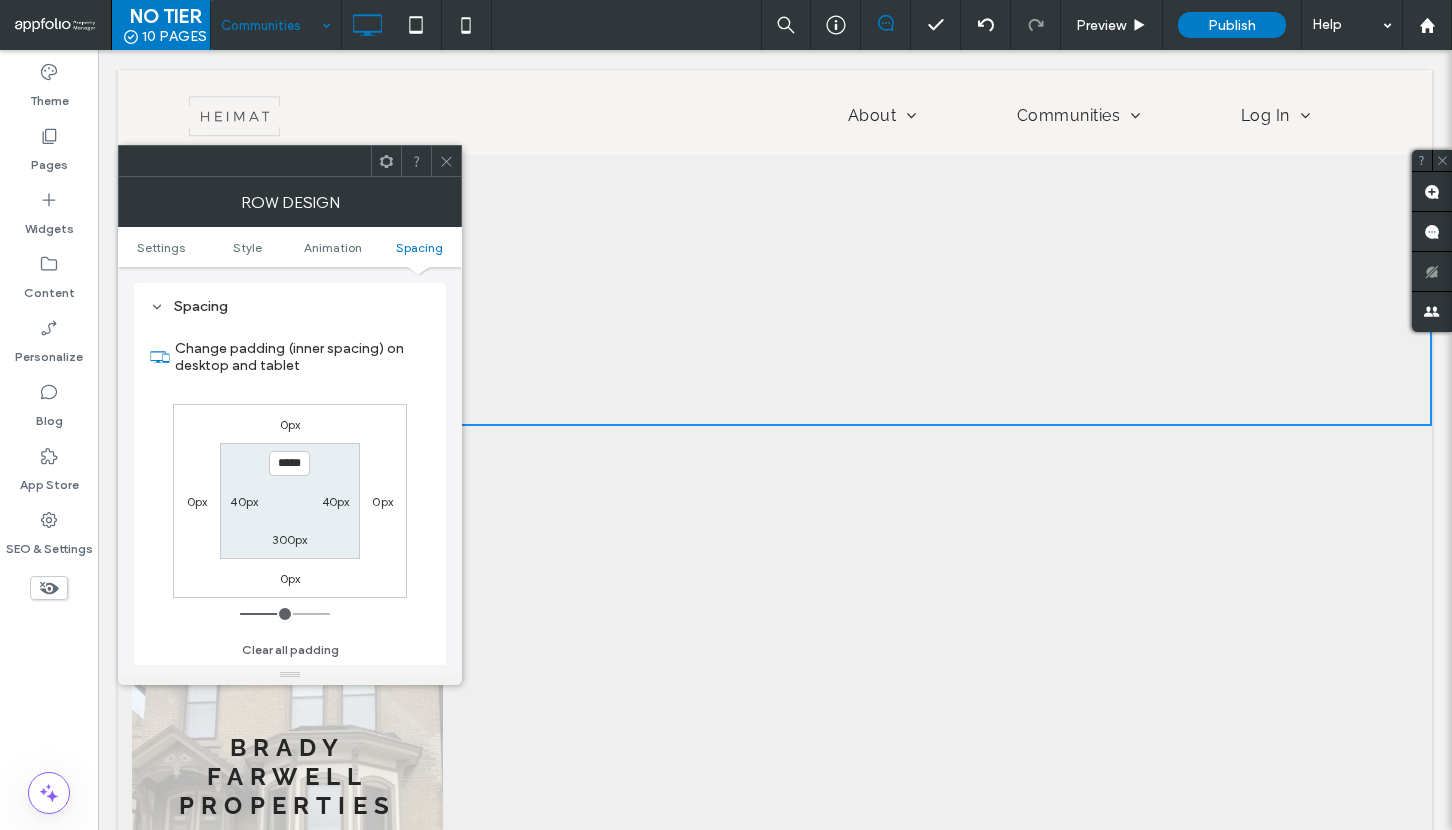 click on "300px" at bounding box center [289, 539] 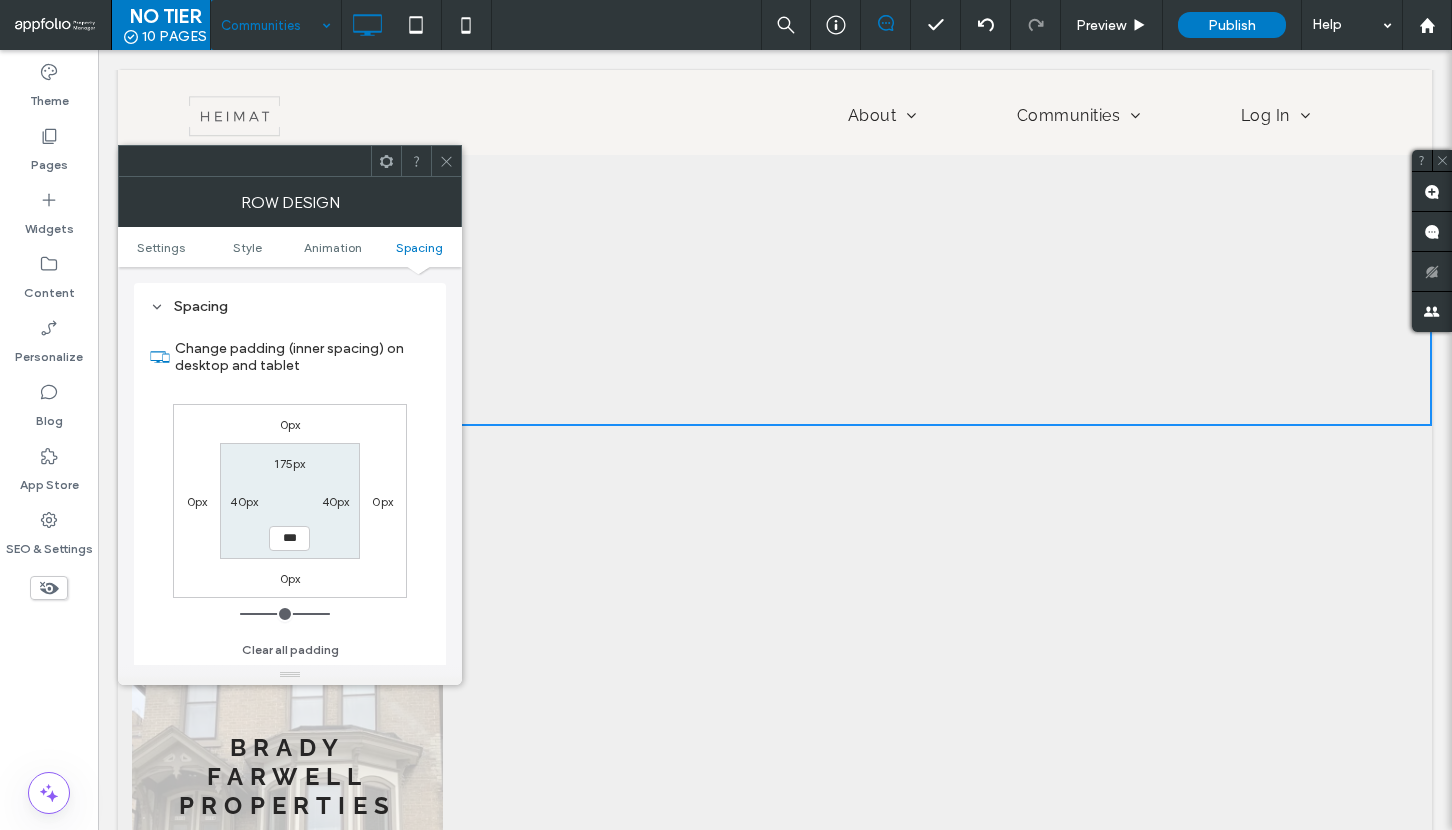 type on "***" 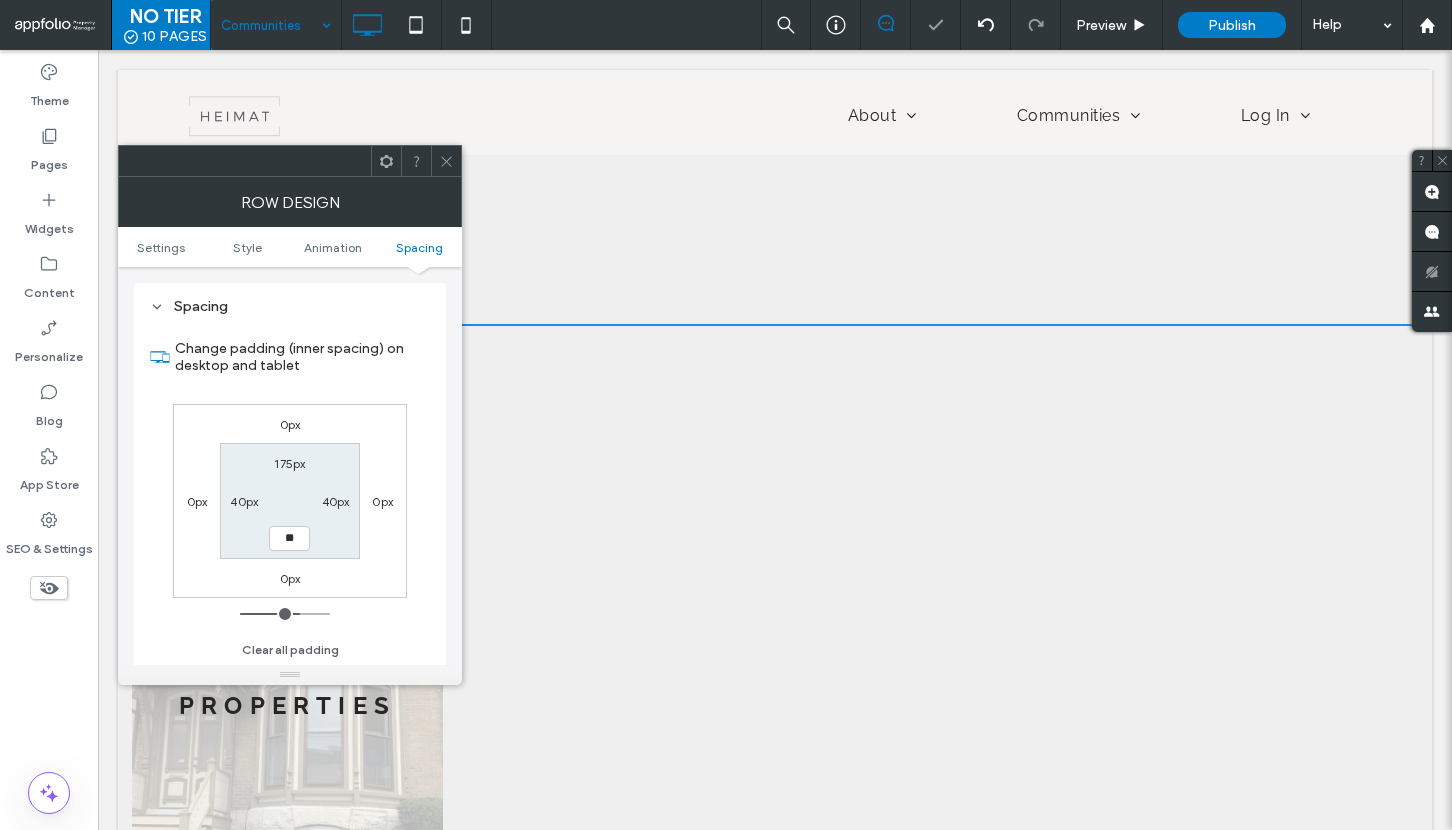 type on "*" 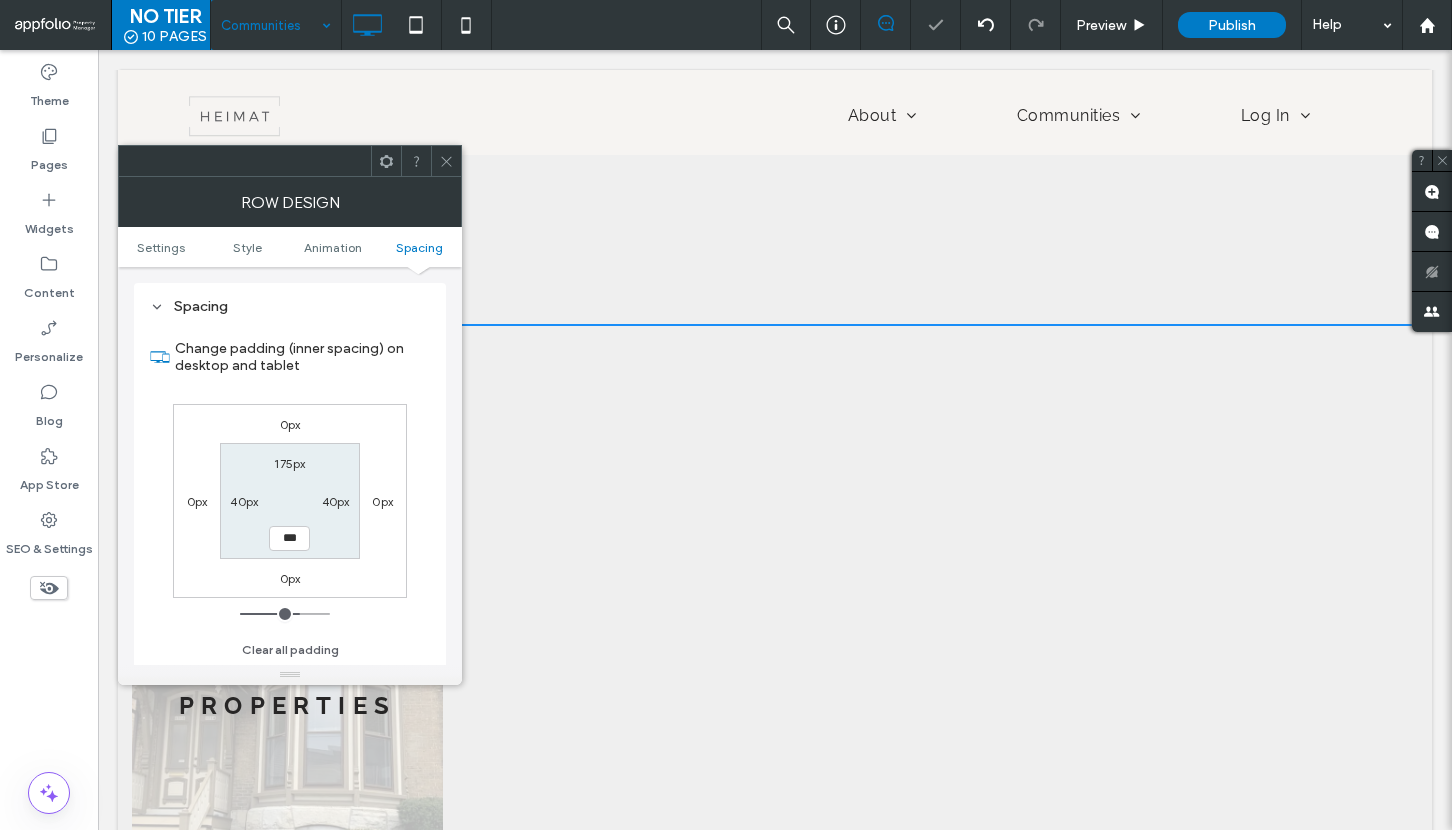 type on "***" 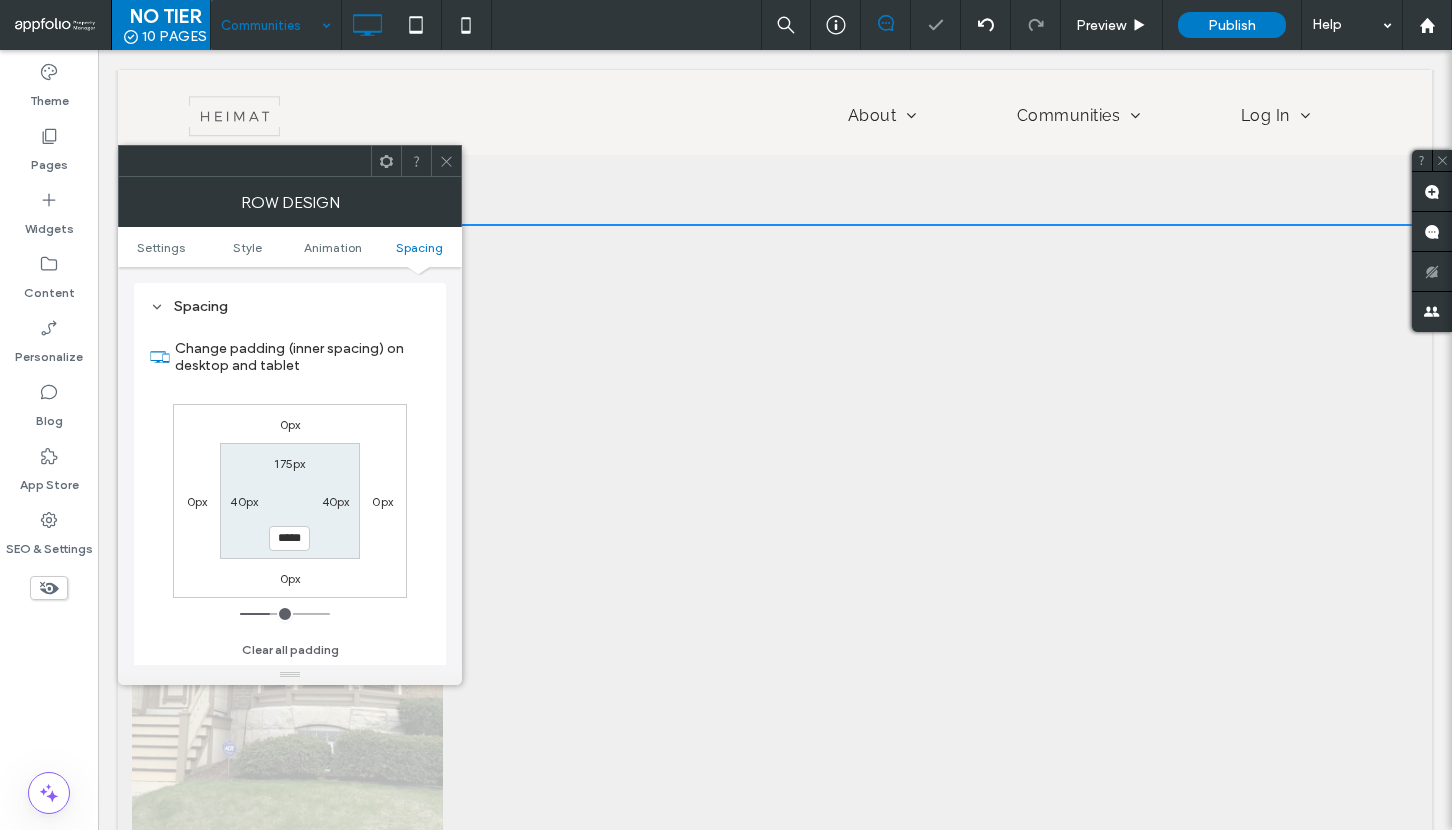 click at bounding box center [446, 161] 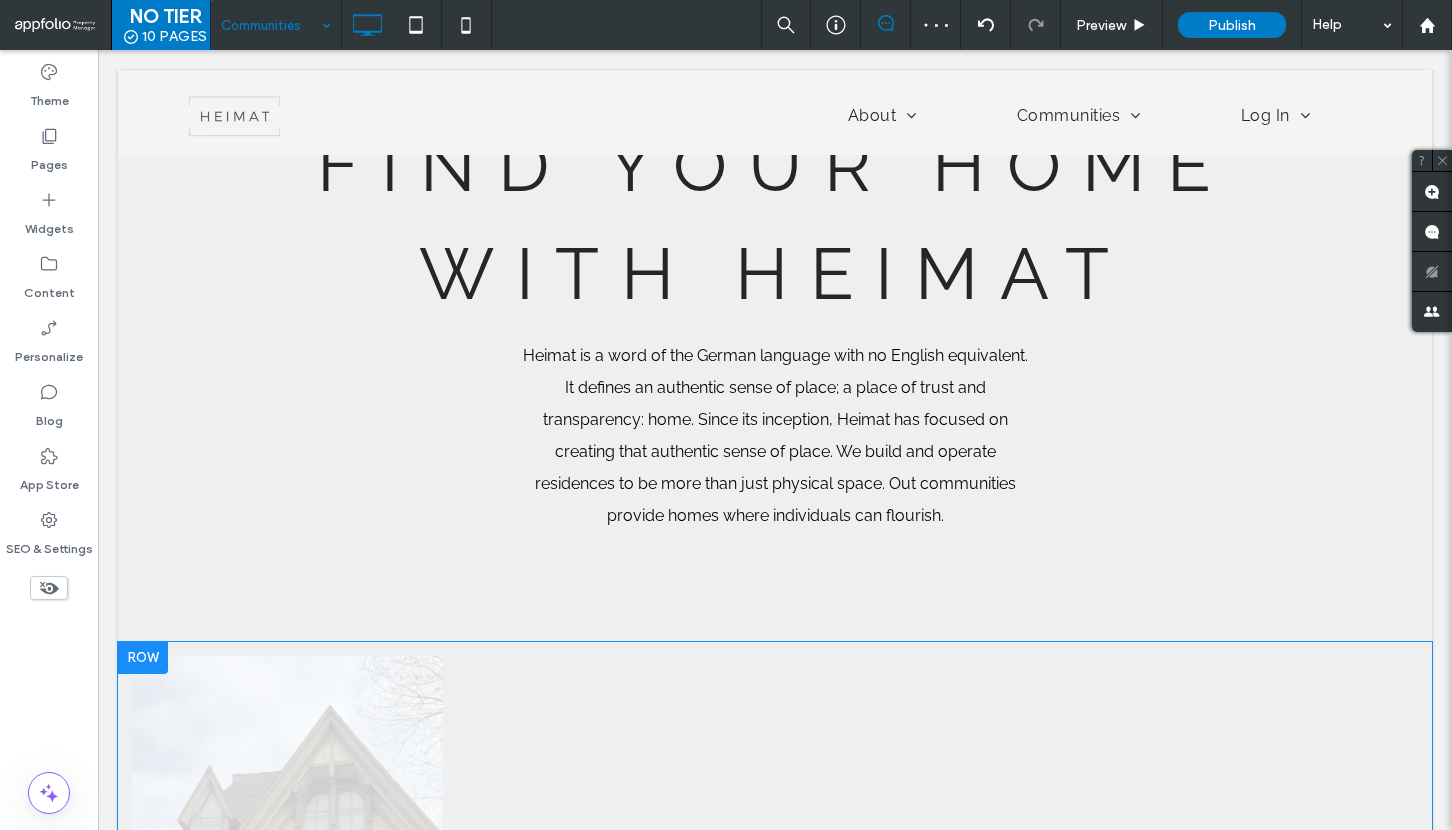 scroll, scrollTop: 417, scrollLeft: 0, axis: vertical 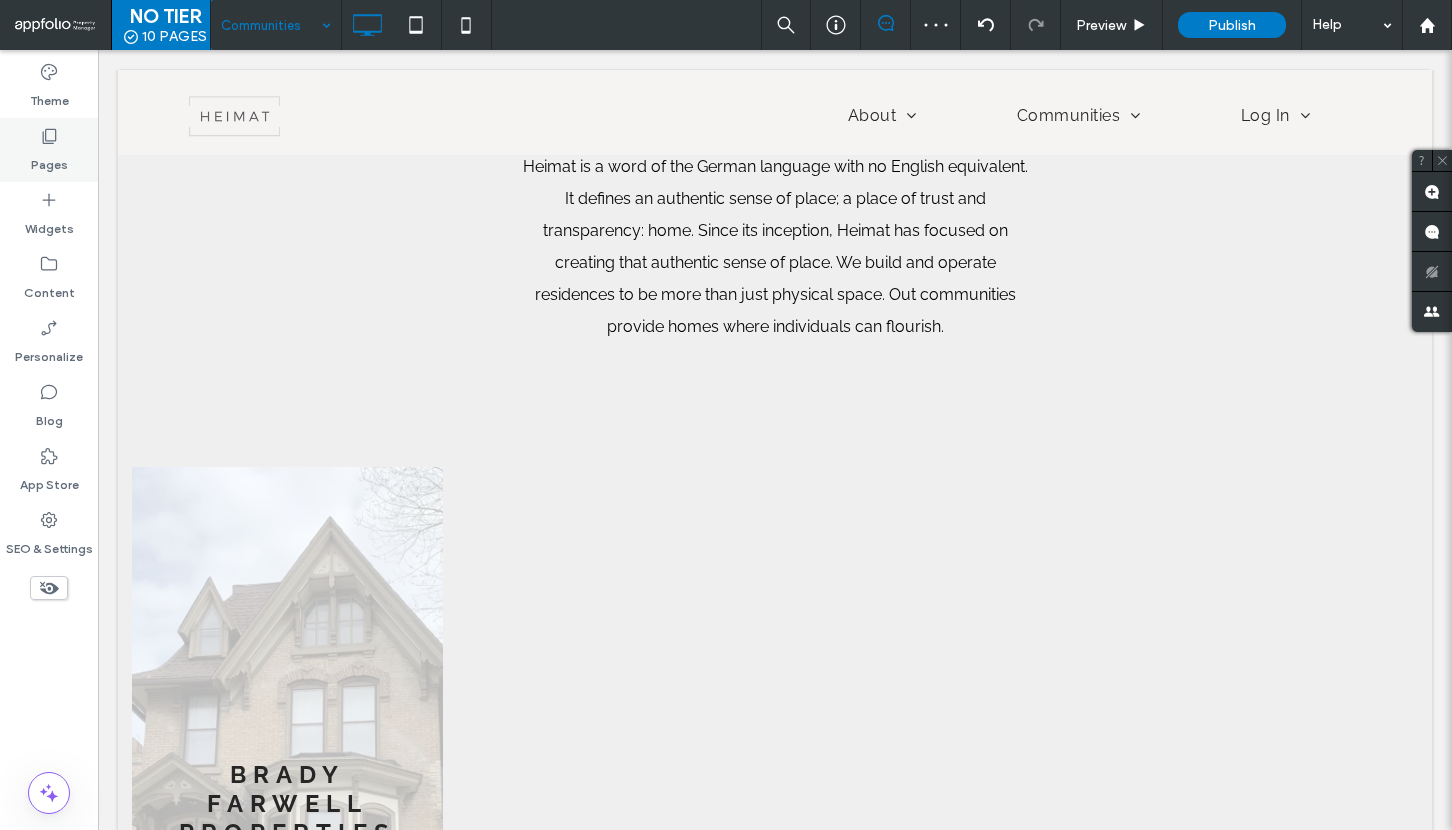 click on "Pages" at bounding box center (49, 160) 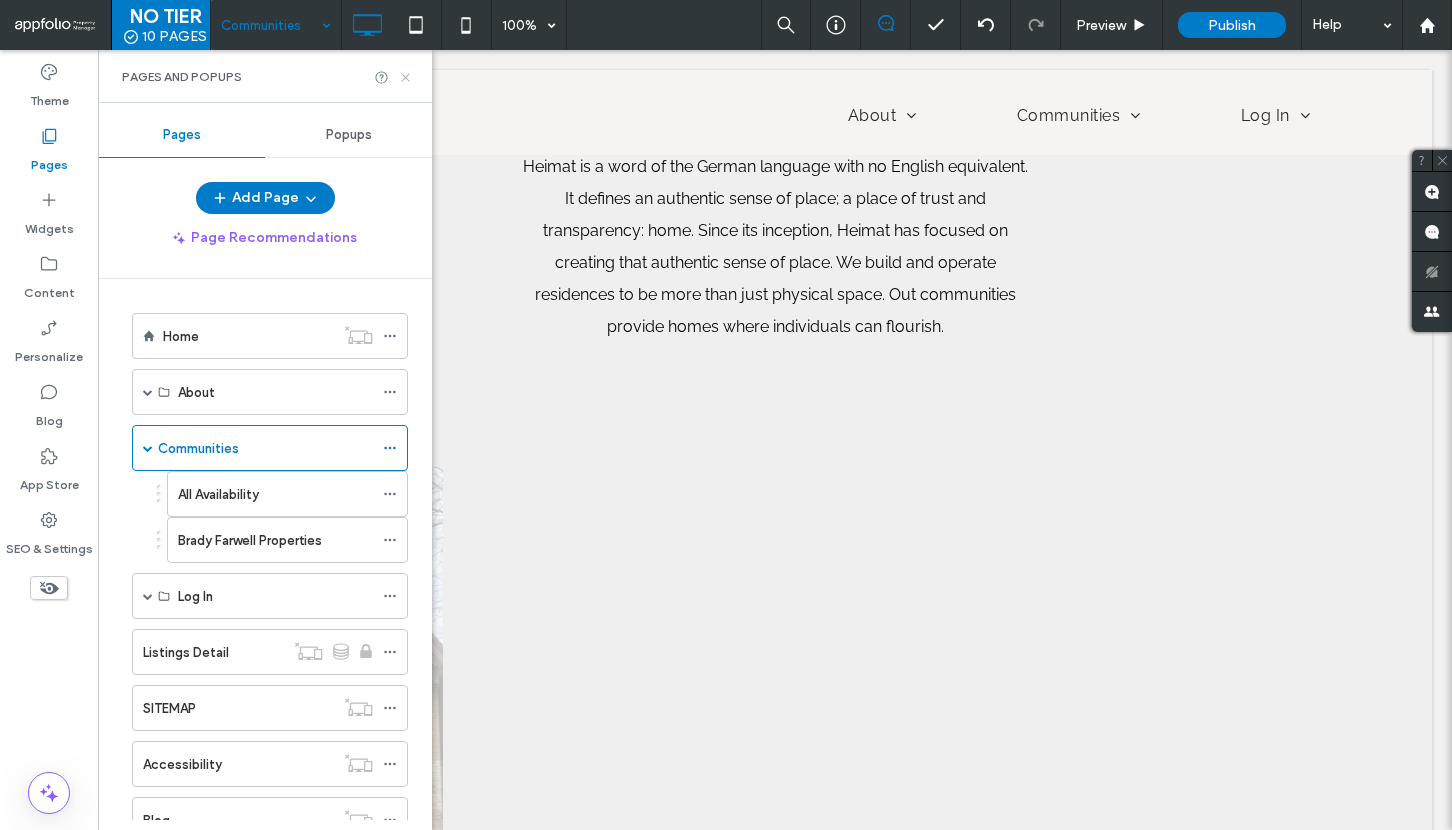 click 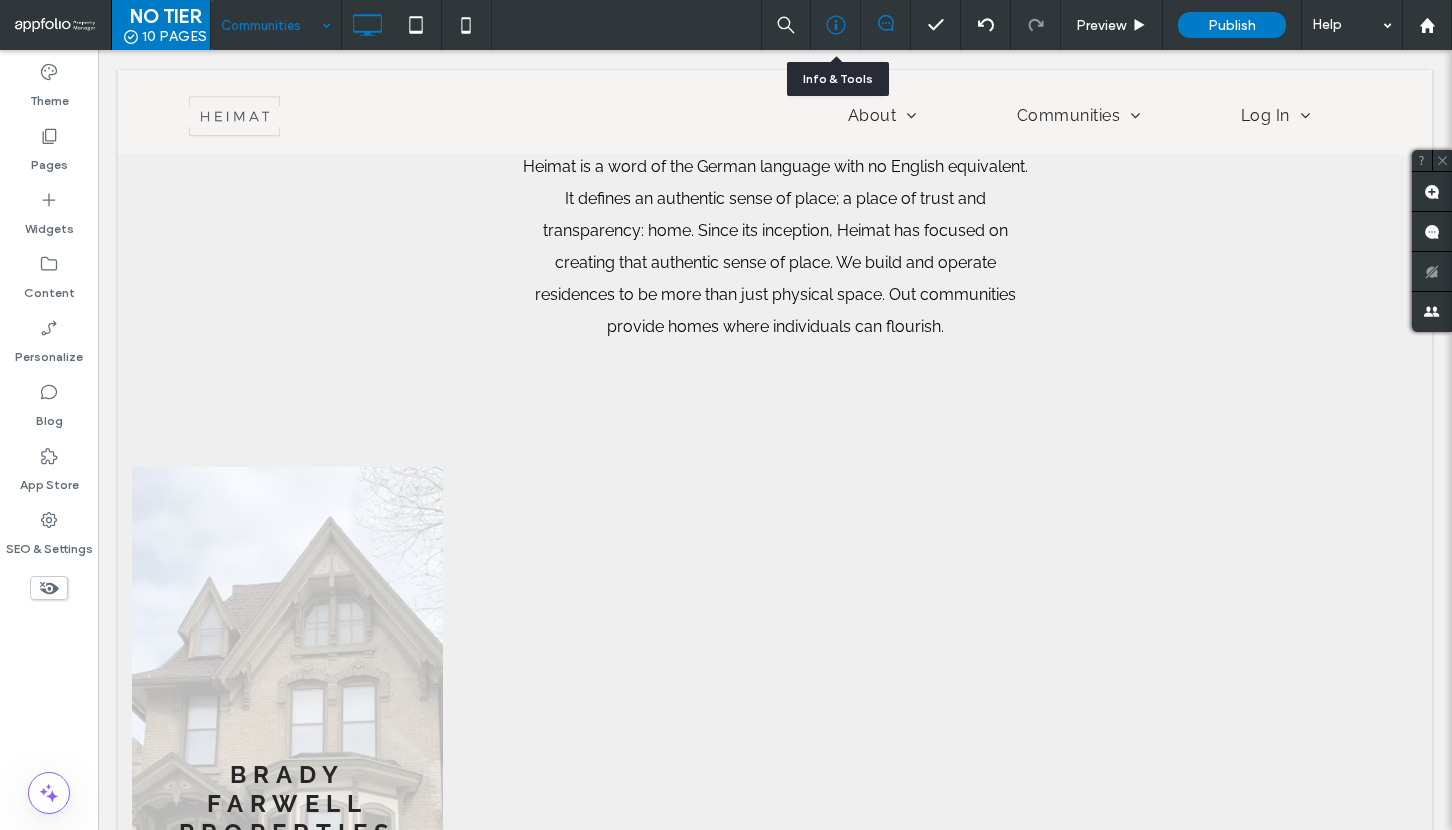 click 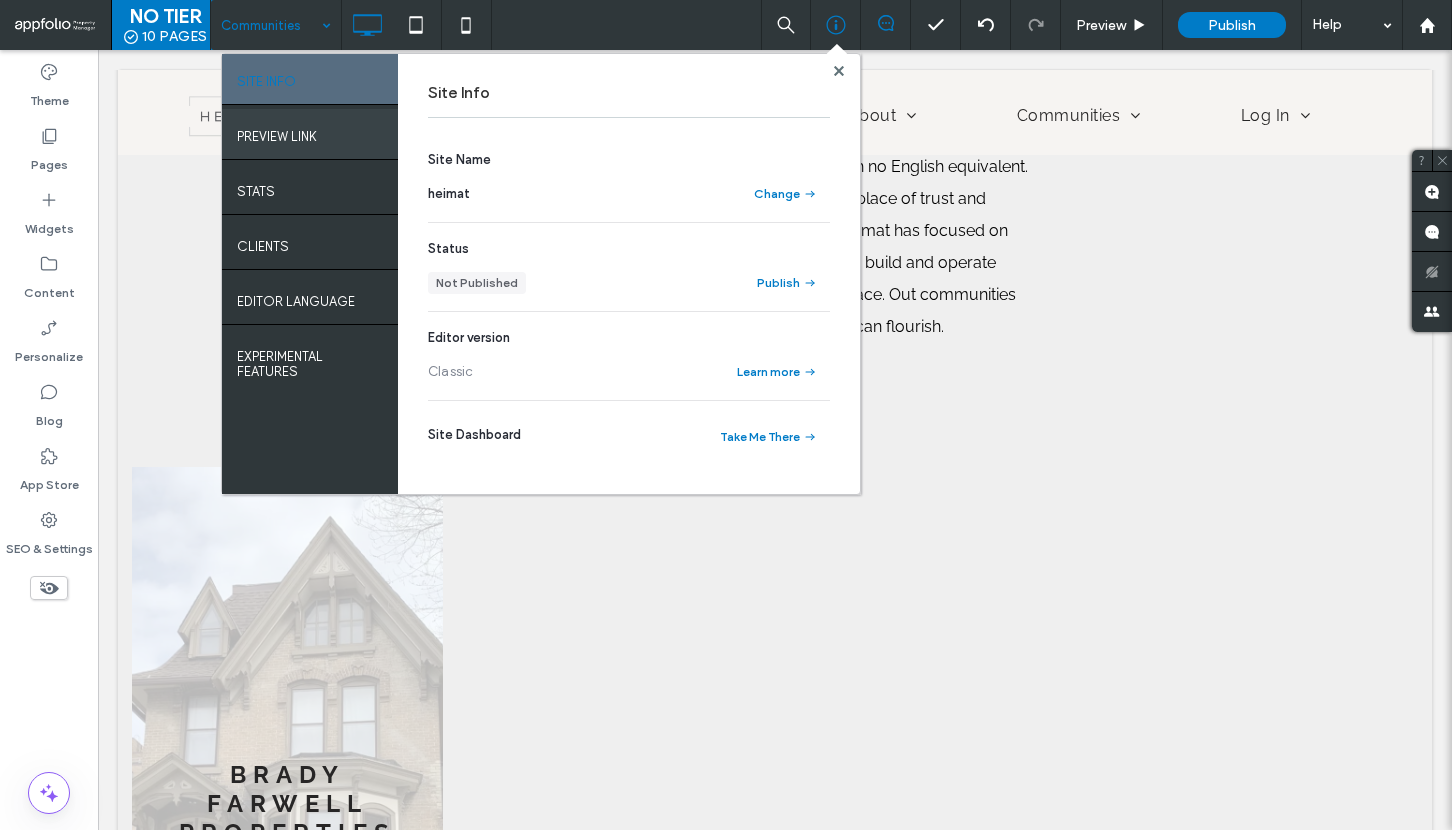 click on "PREVIEW LINK" at bounding box center [310, 134] 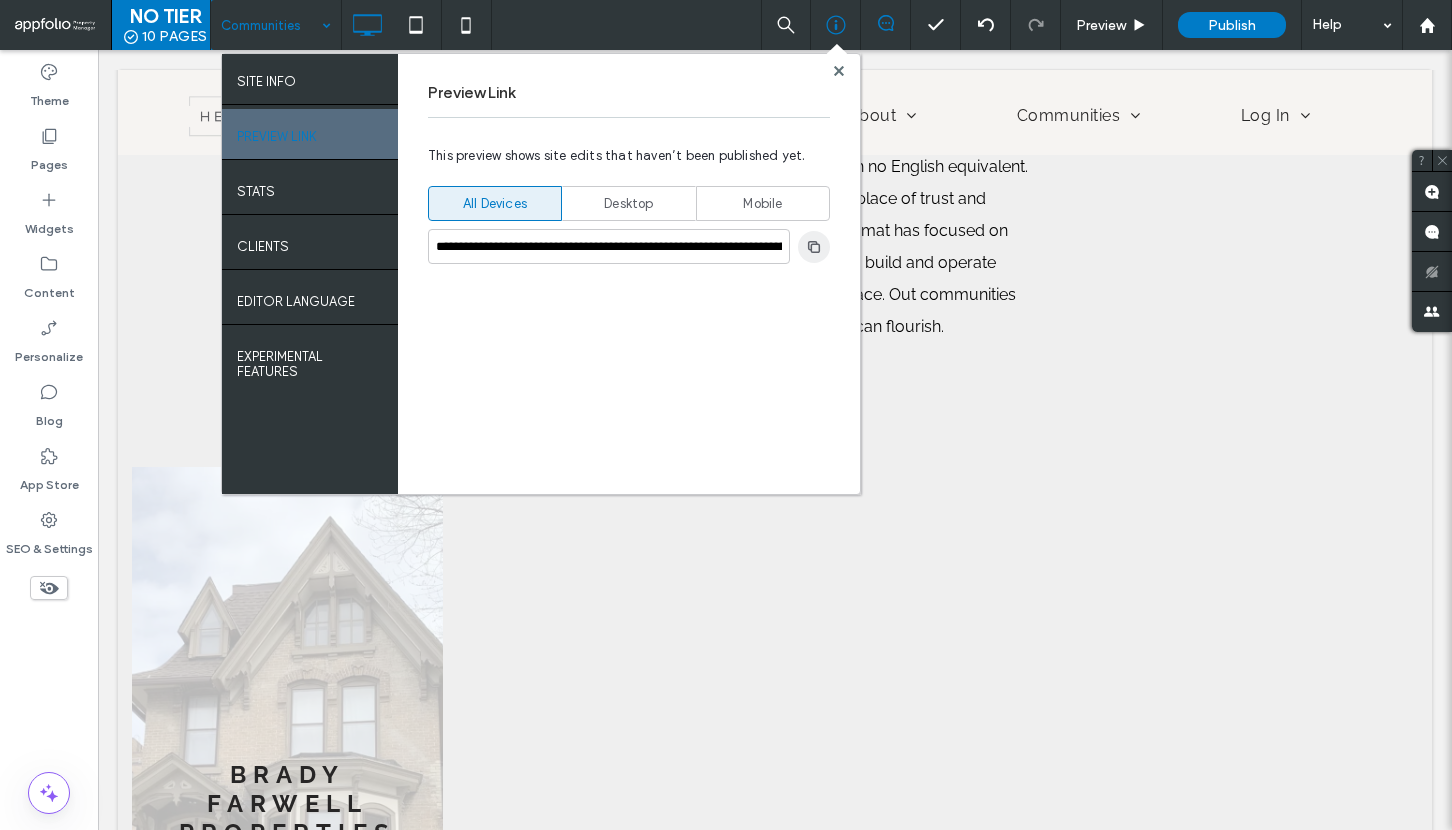 click at bounding box center [814, 247] 